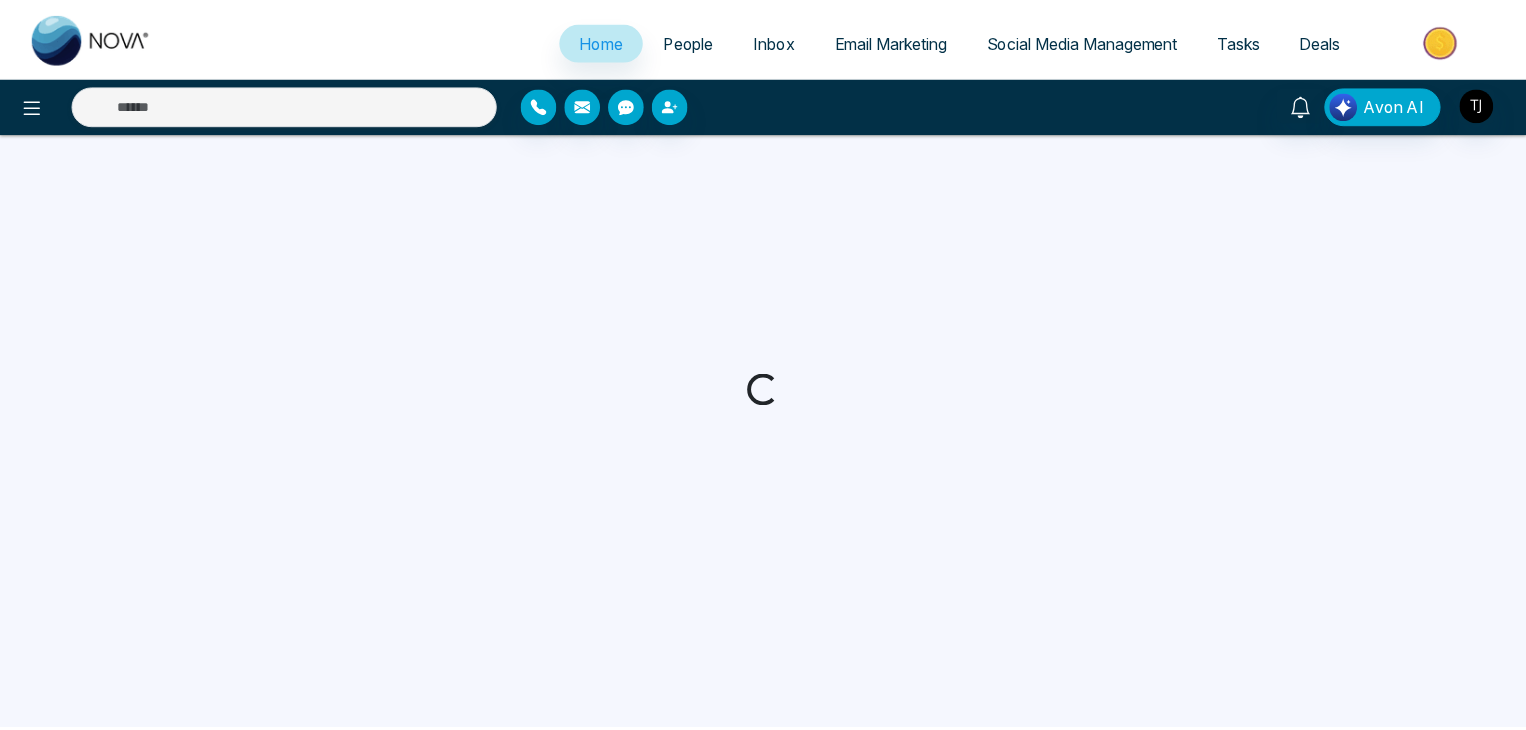 scroll, scrollTop: 0, scrollLeft: 0, axis: both 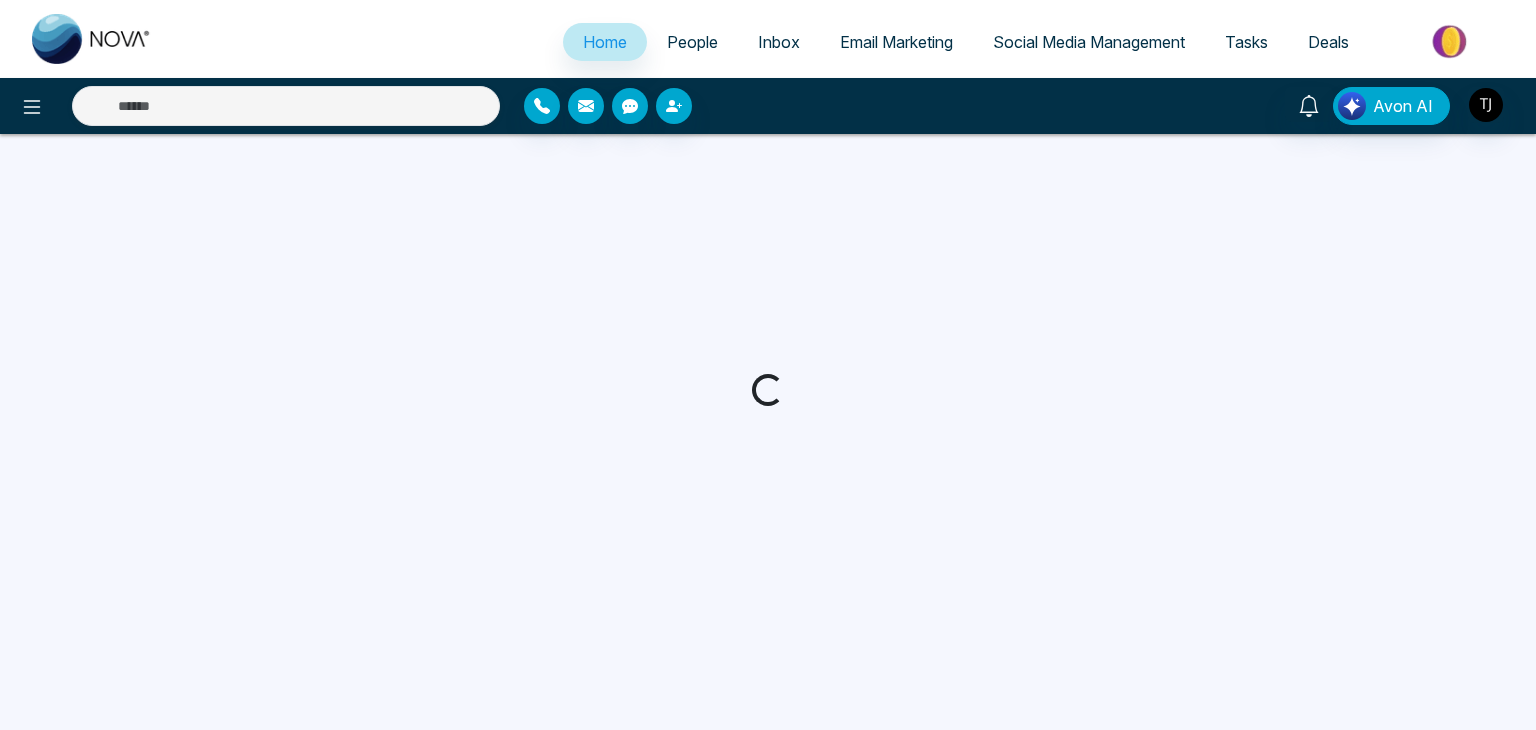 select on "*" 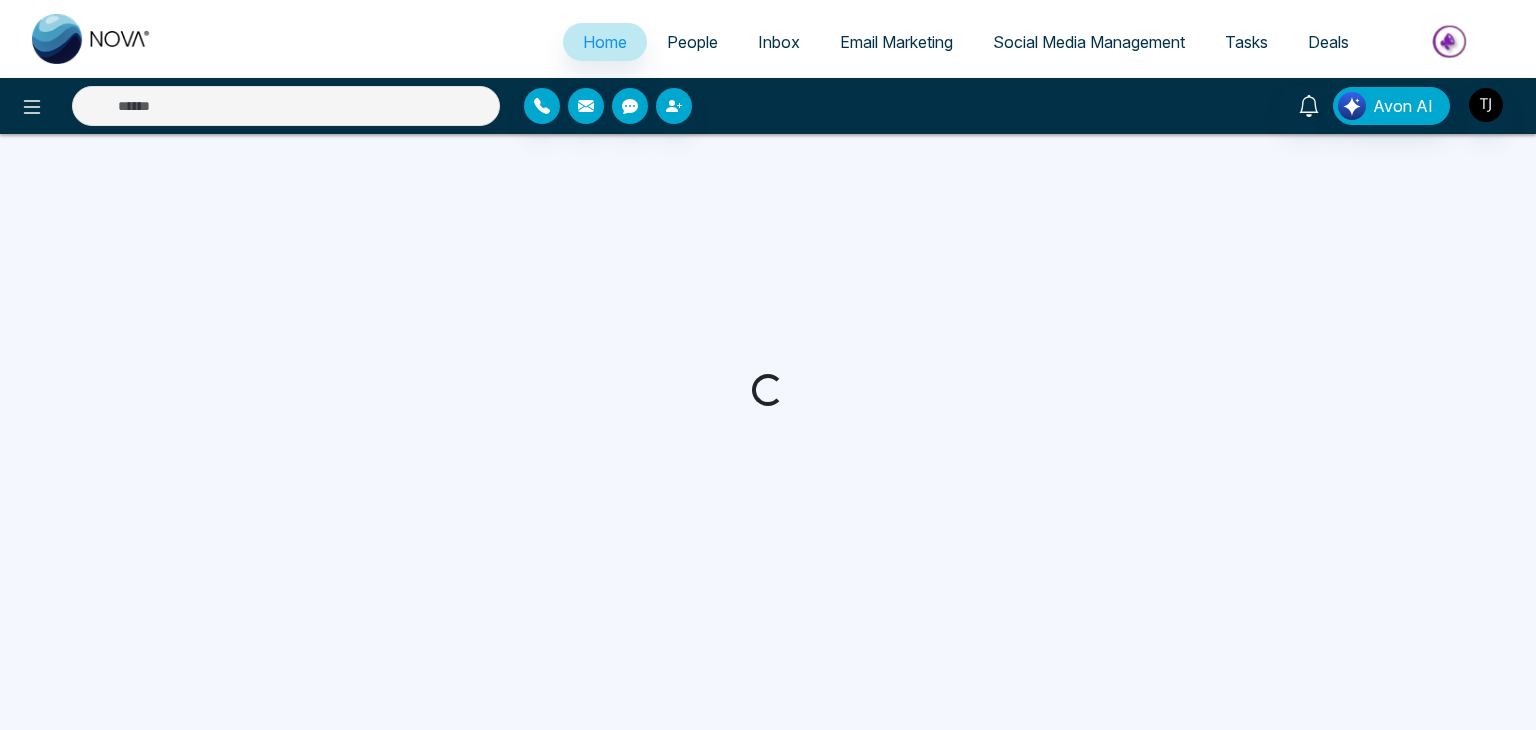 select on "*" 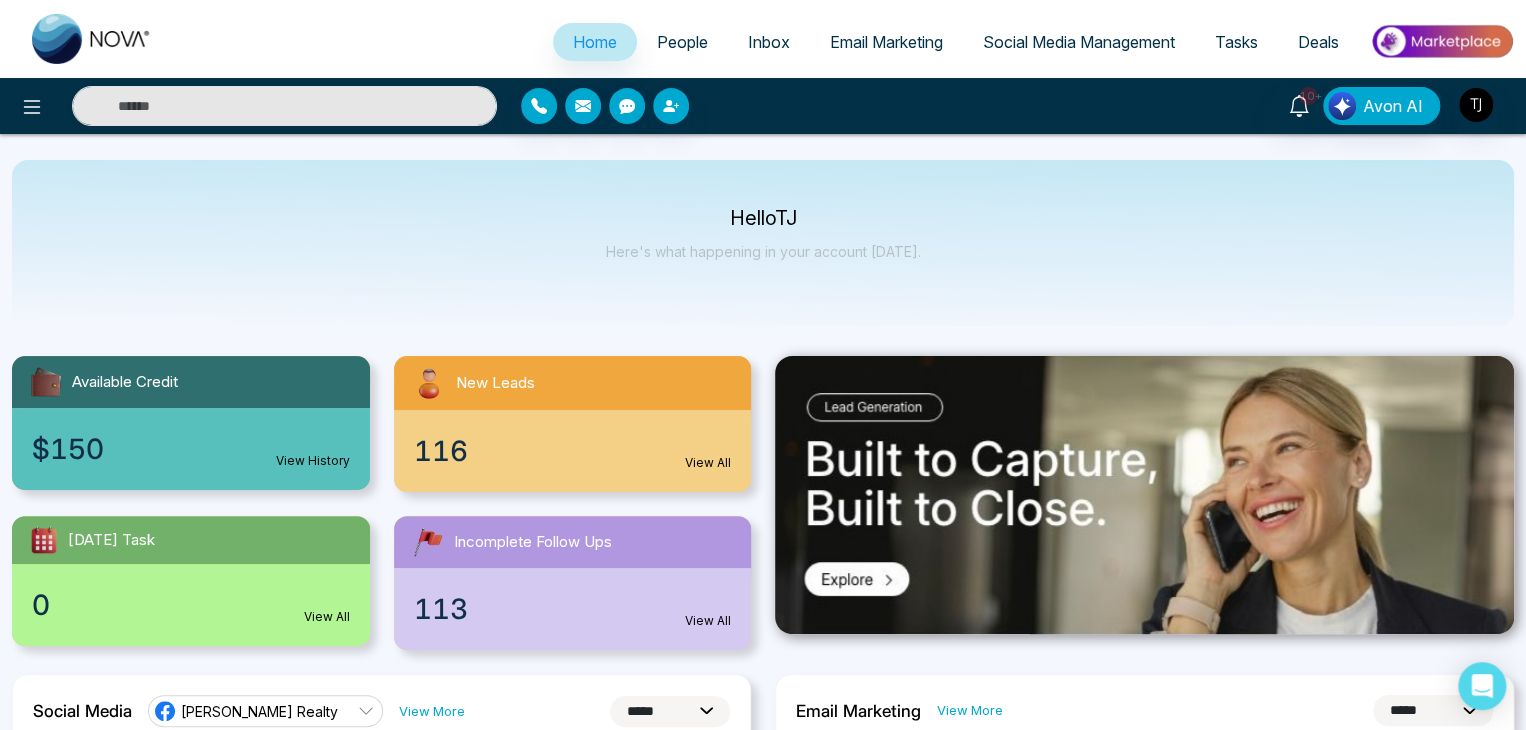 click on "Social Media Management" at bounding box center [1079, 42] 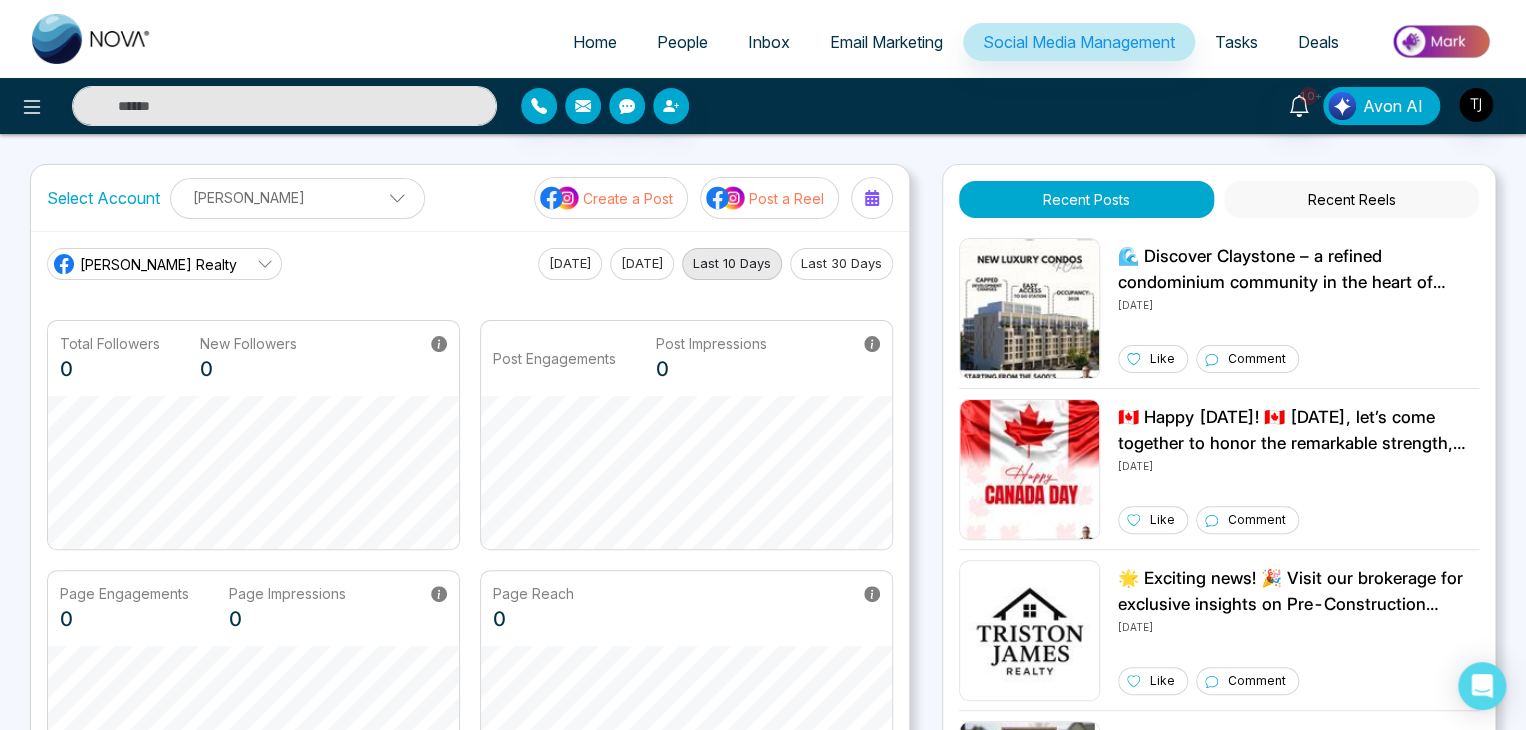 click on "Avon AI" at bounding box center (1393, 106) 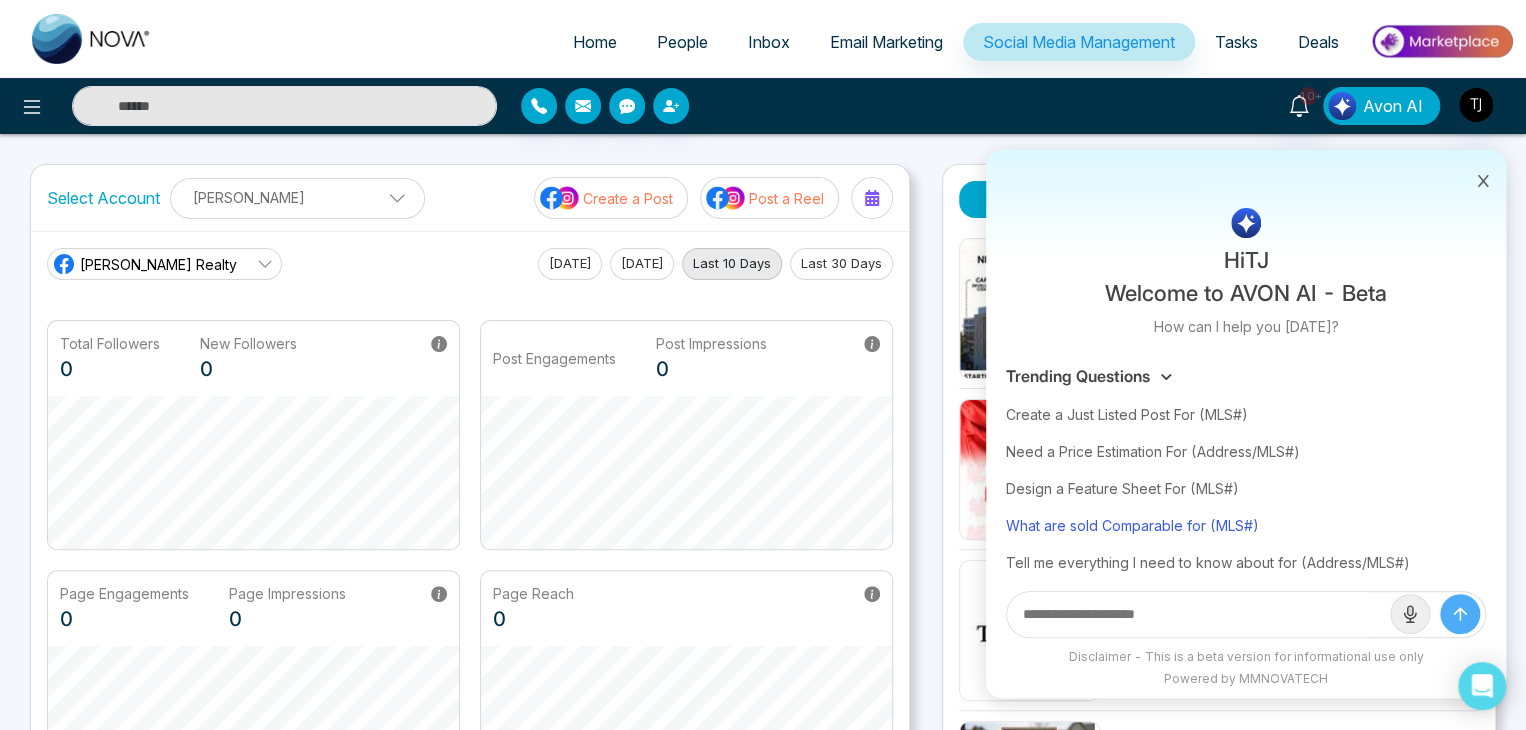 scroll, scrollTop: 121, scrollLeft: 0, axis: vertical 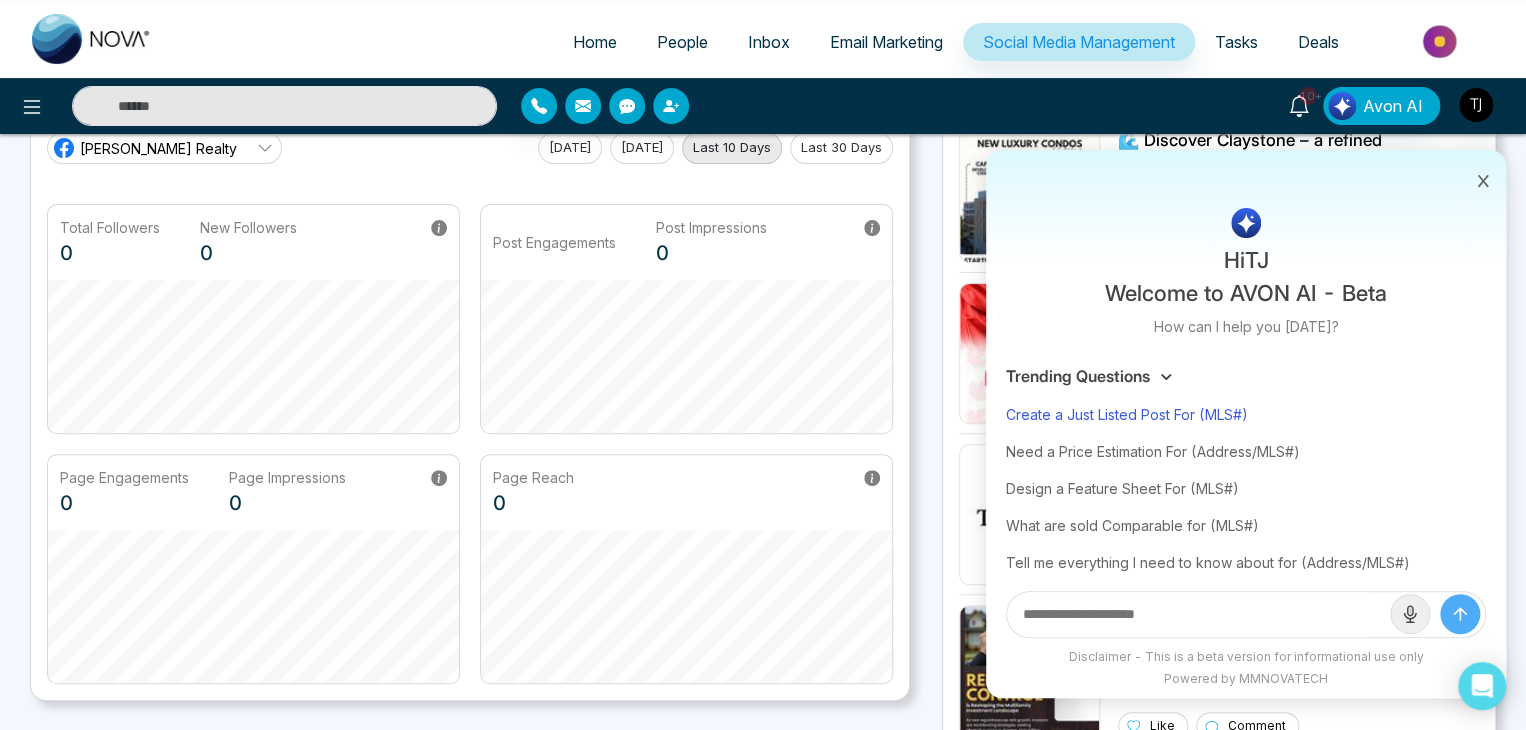 click on "Create a Just Listed Post For (MLS#)" at bounding box center [1246, 414] 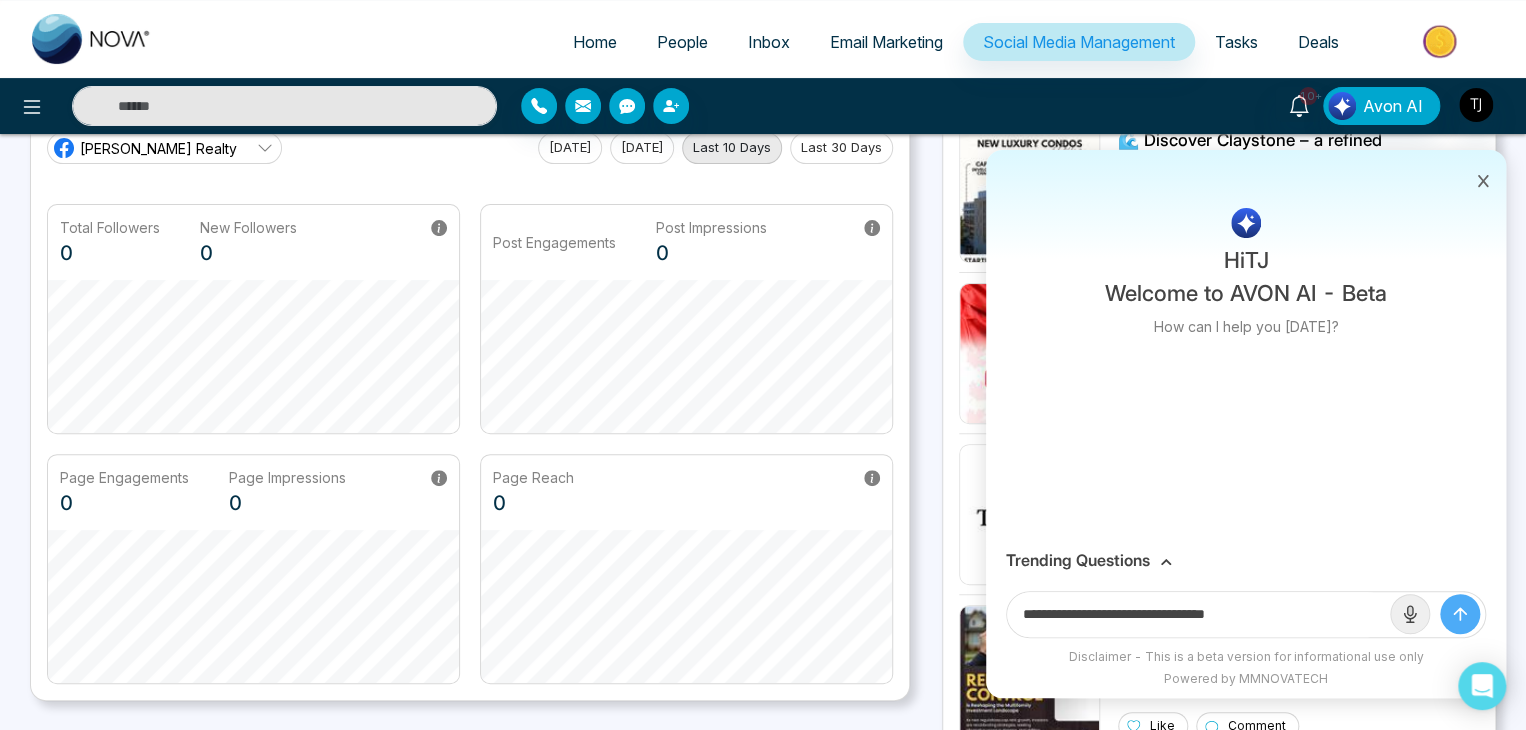 drag, startPoint x: 1266, startPoint y: 617, endPoint x: 1217, endPoint y: 613, distance: 49.162994 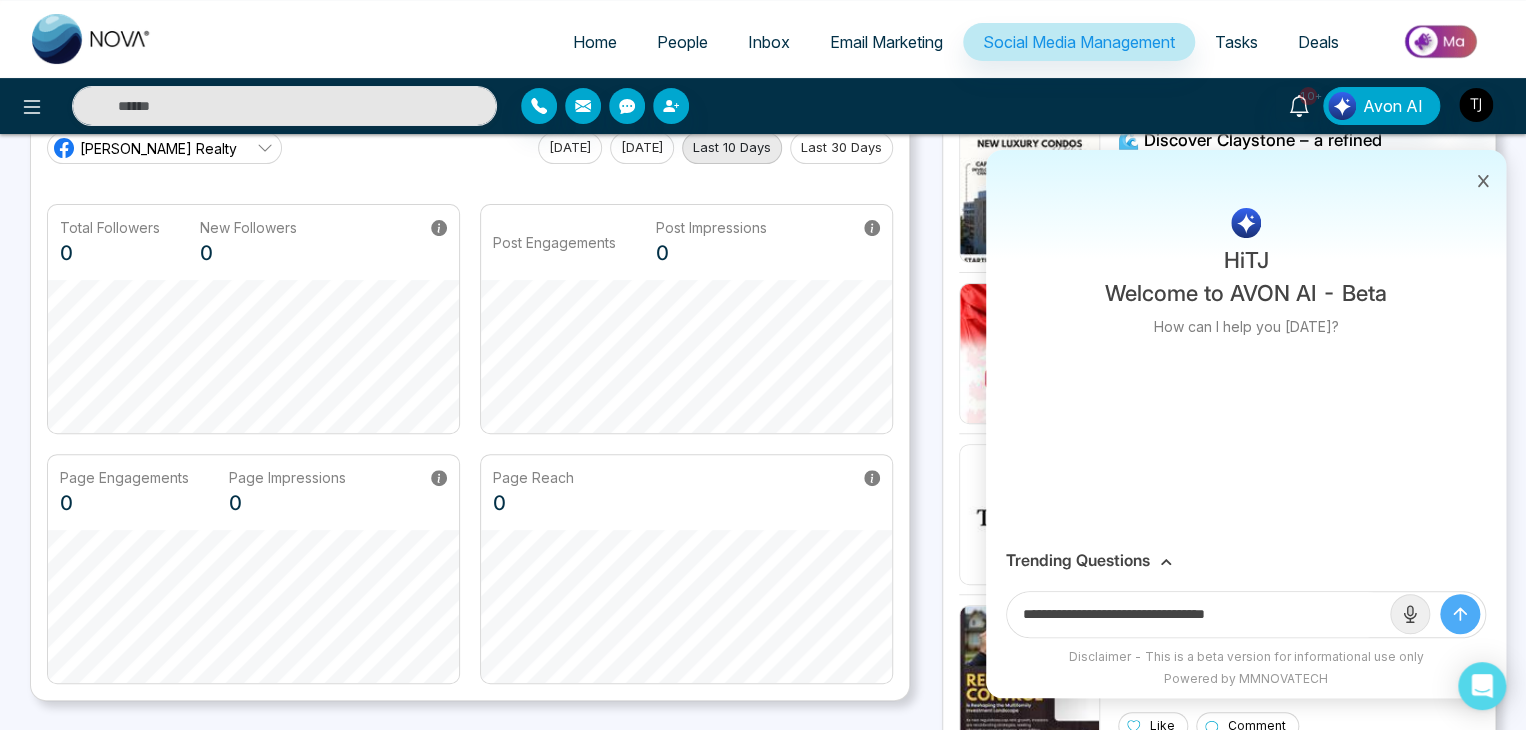 click on "**********" at bounding box center (1198, 614) 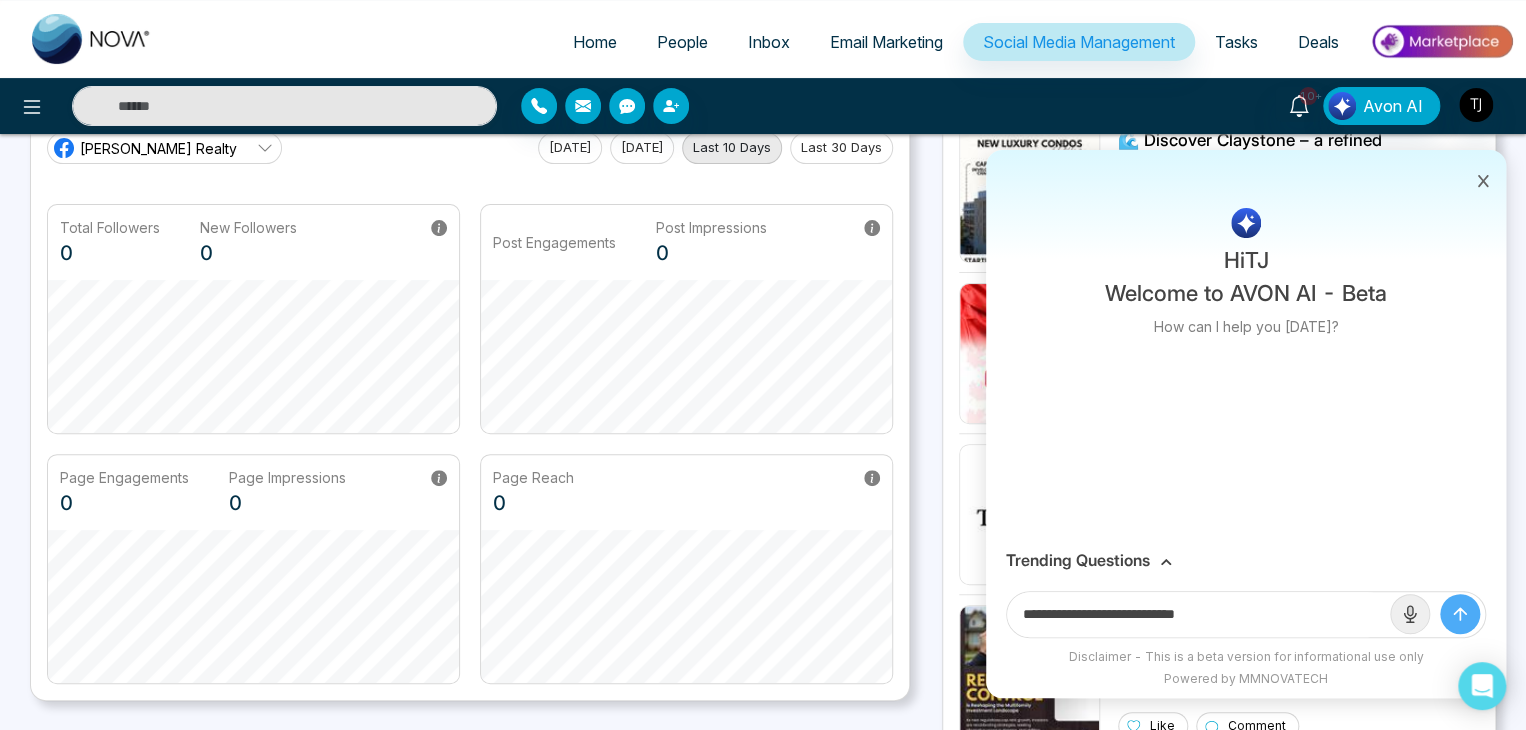 paste on "**********" 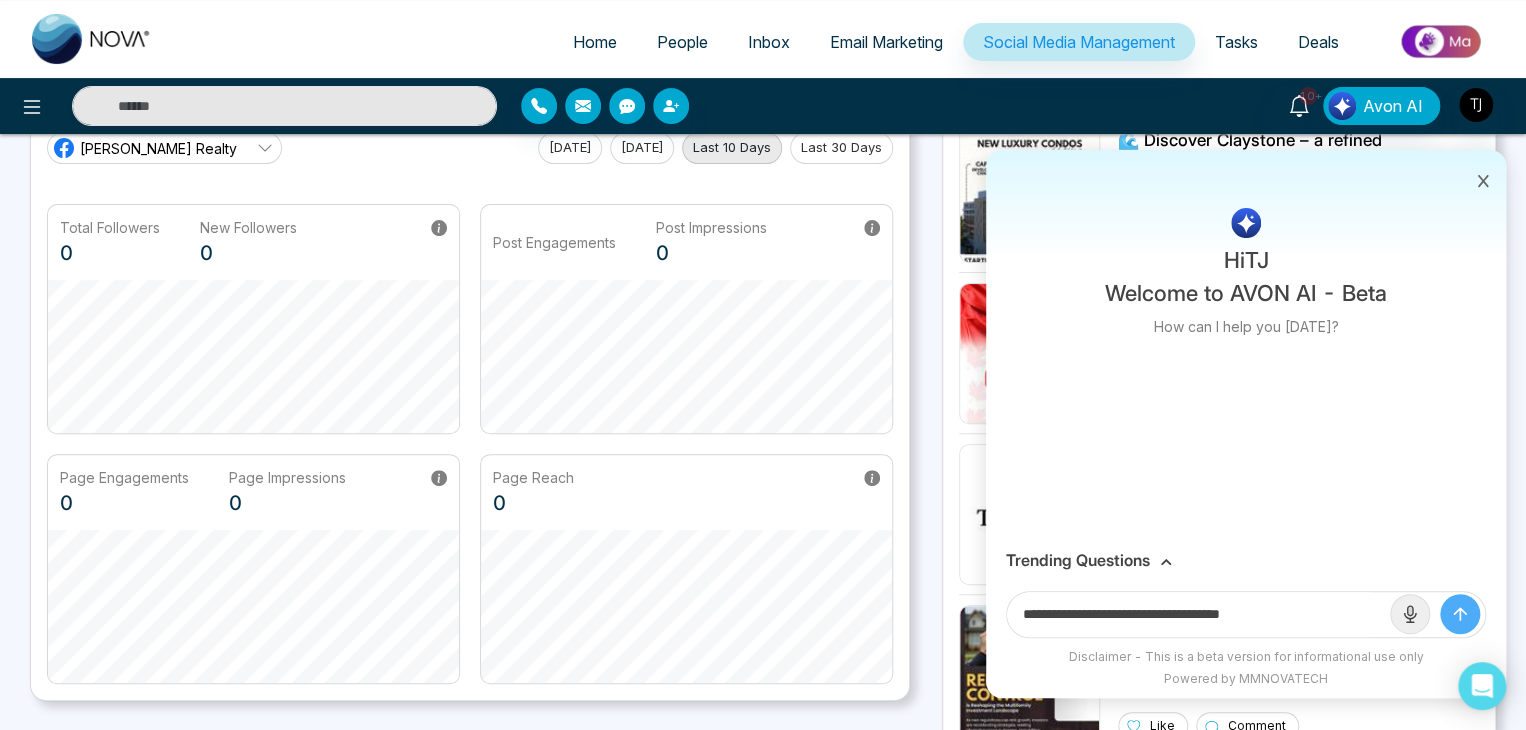 click on "**********" at bounding box center [1198, 614] 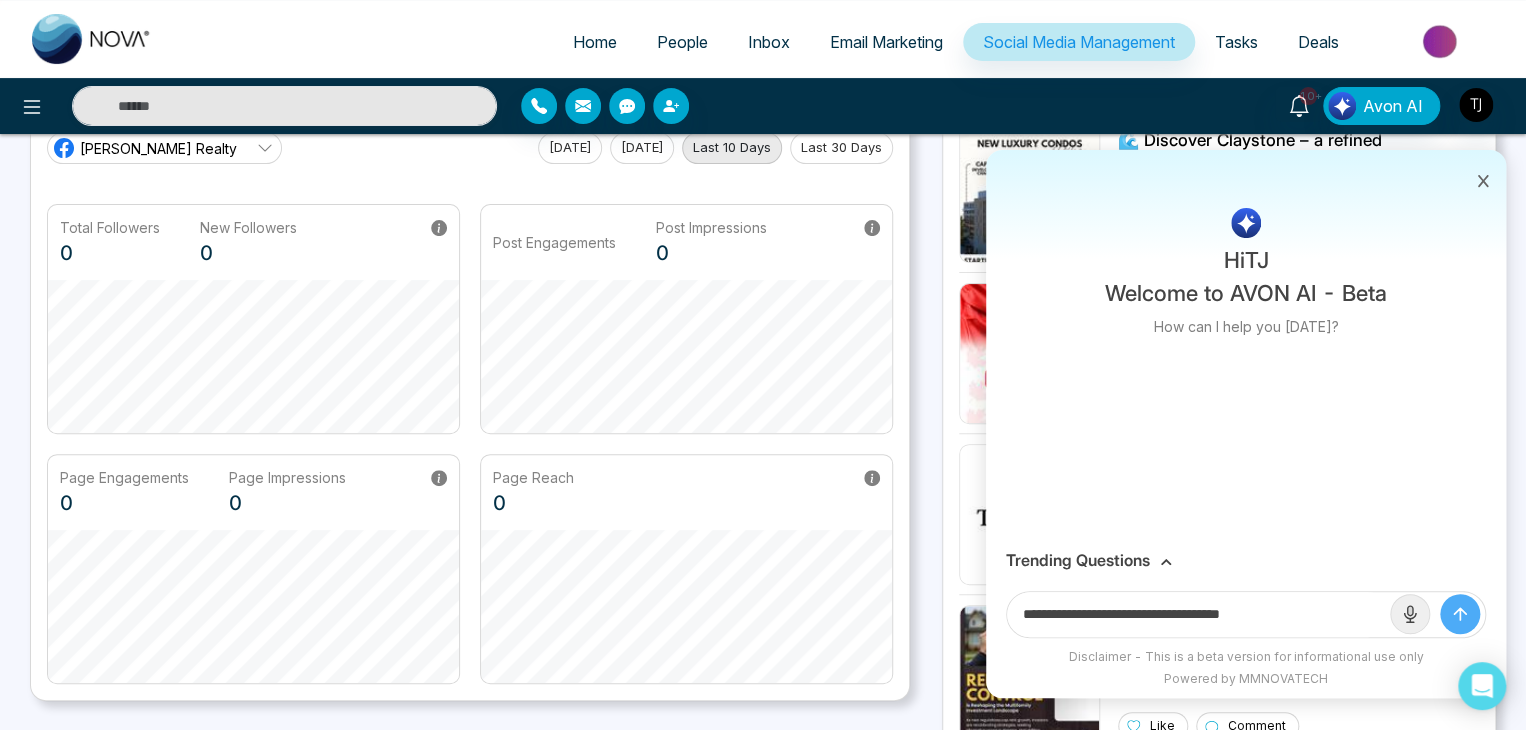 type on "**********" 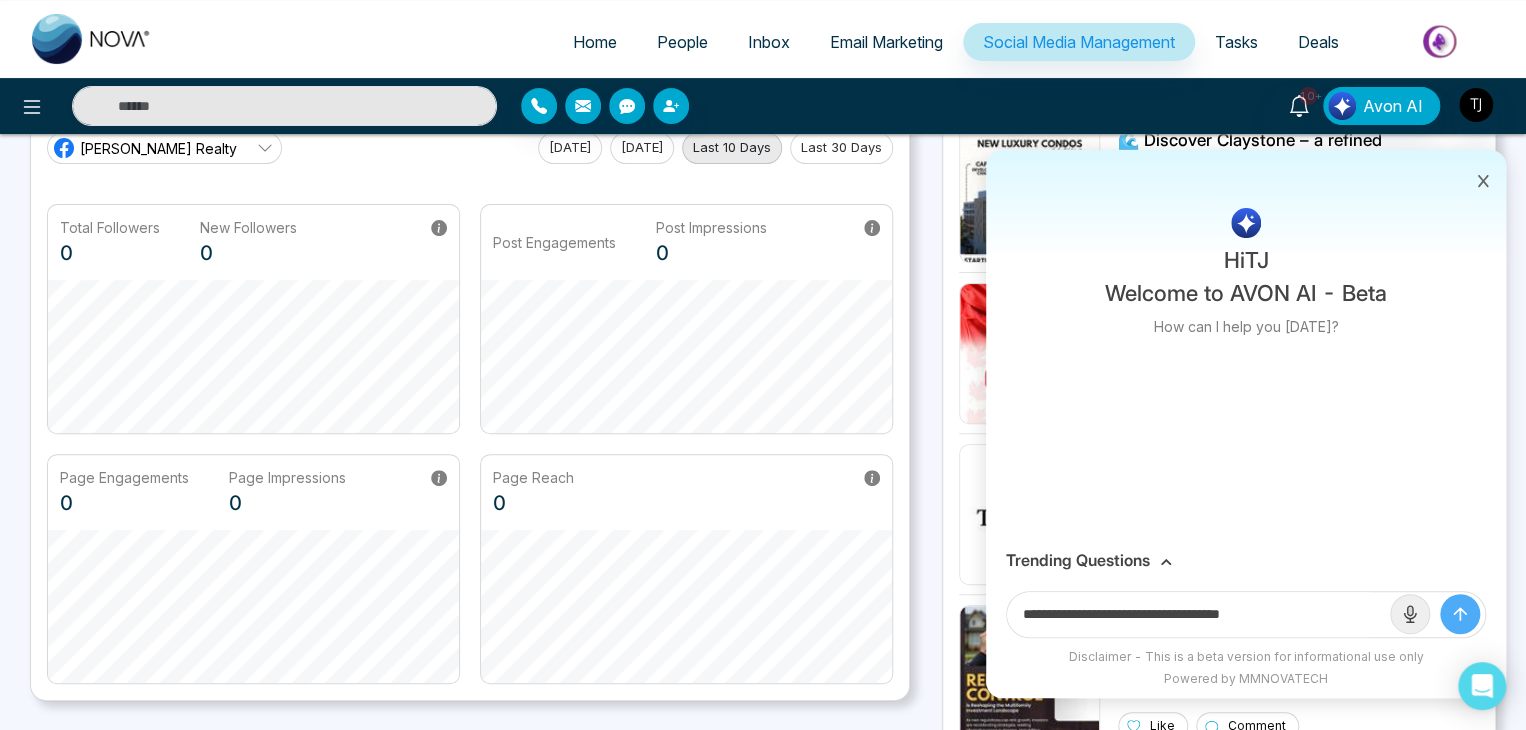 click 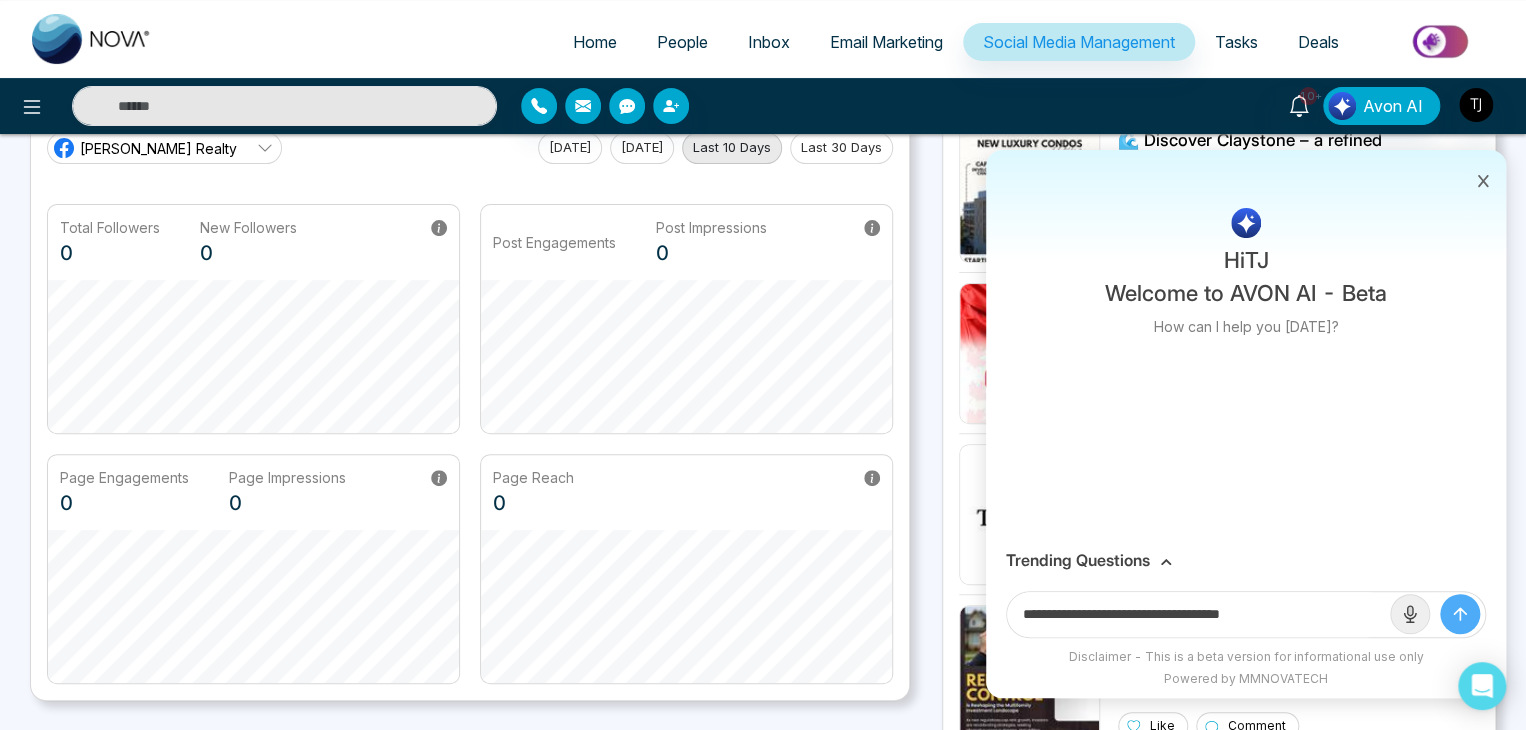 type 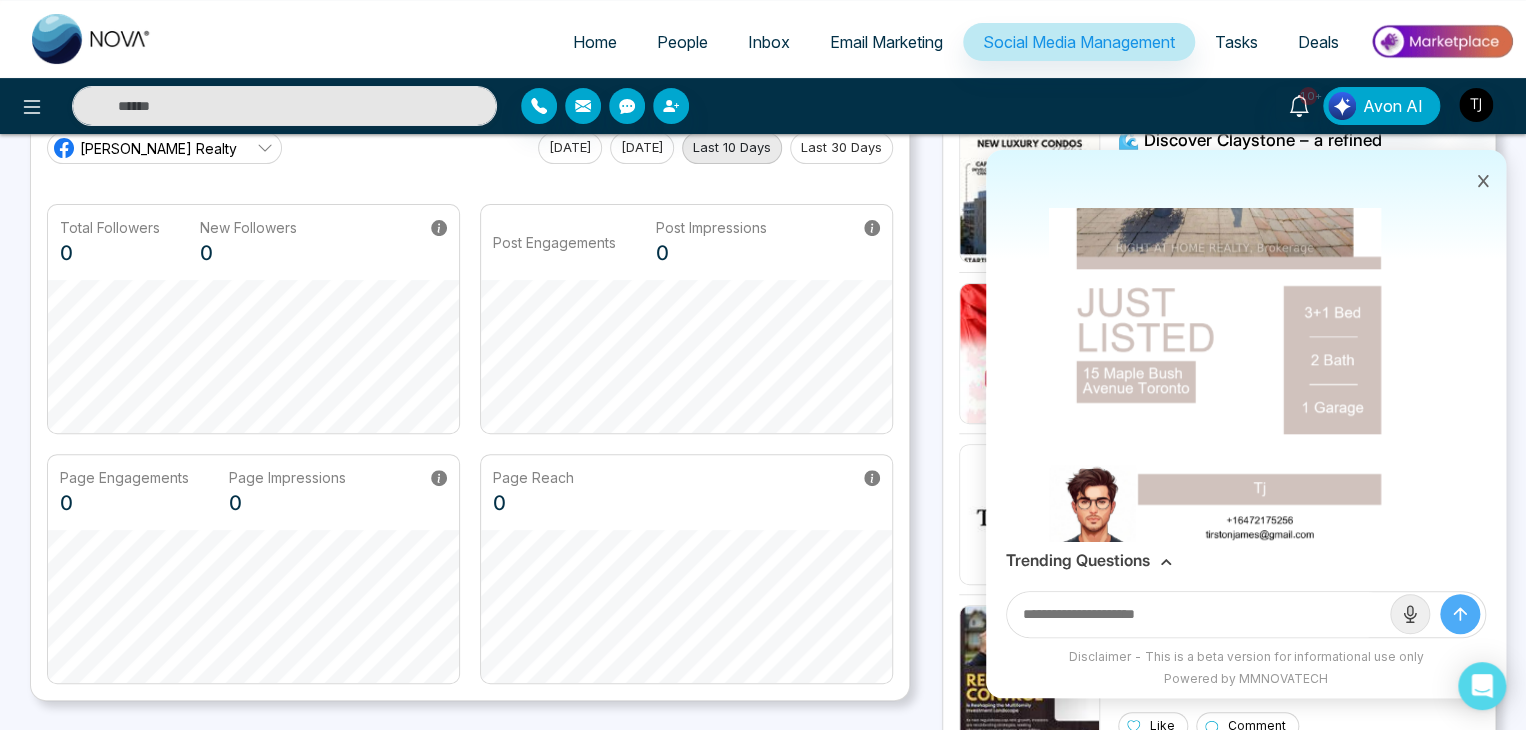 scroll, scrollTop: 560, scrollLeft: 0, axis: vertical 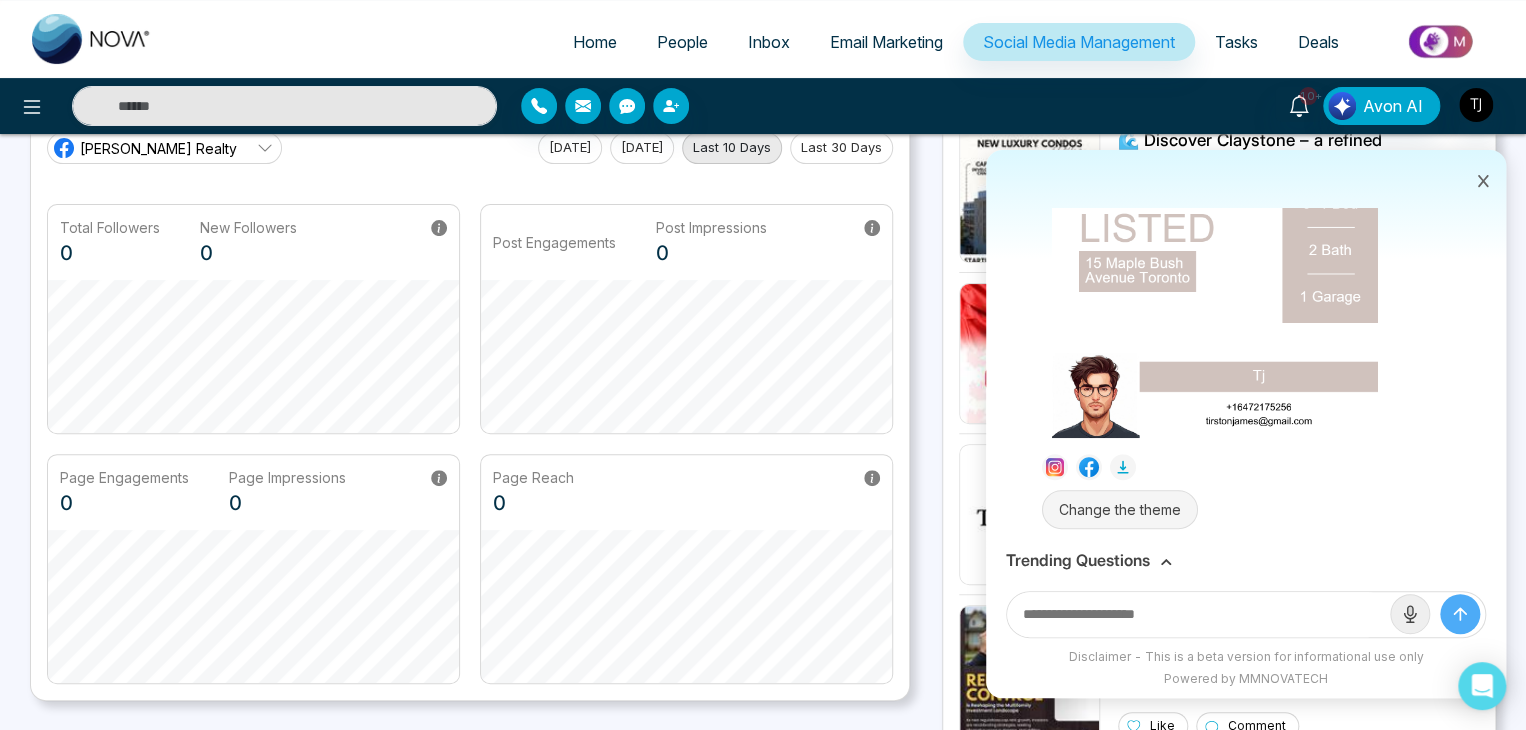 click on "Change the theme" at bounding box center [1120, 509] 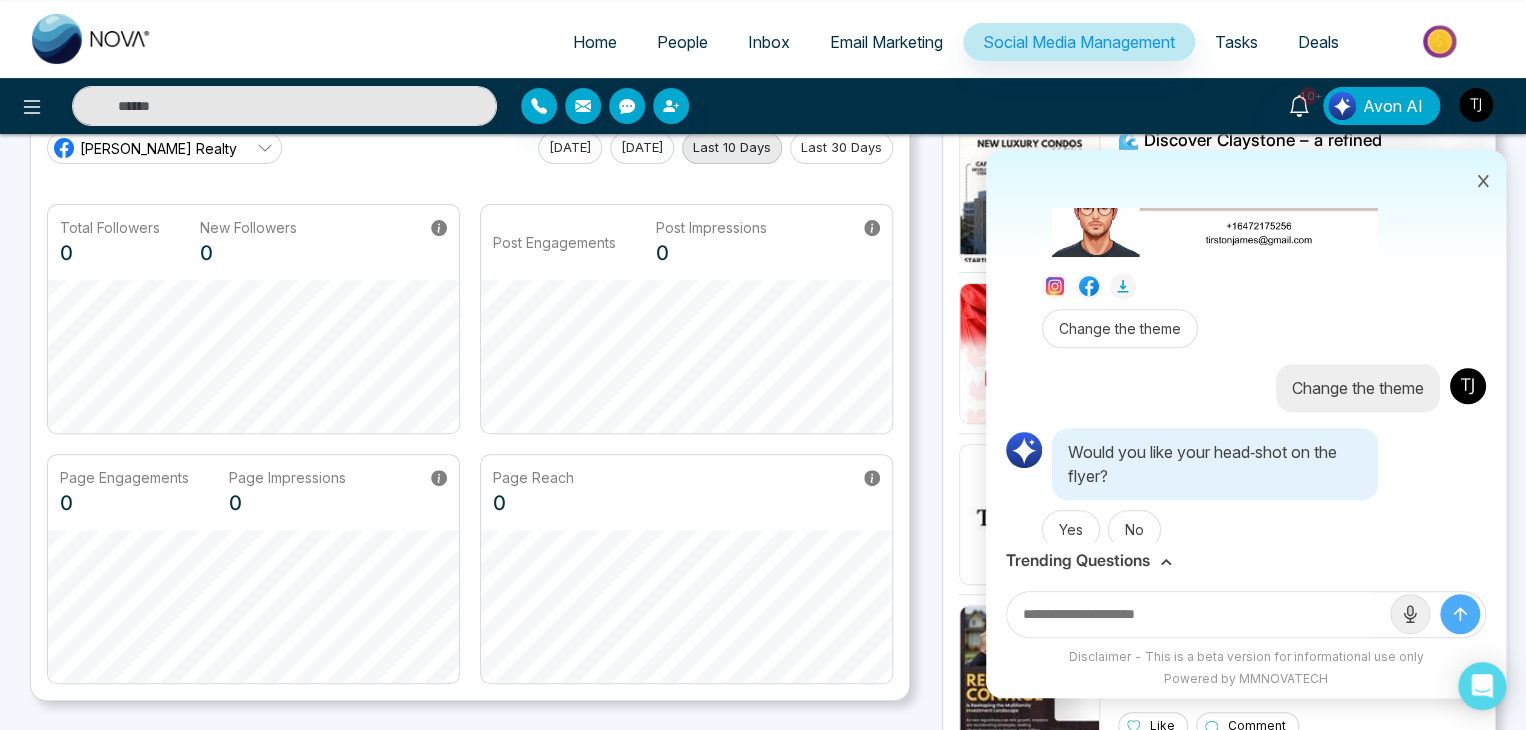 scroll, scrollTop: 752, scrollLeft: 0, axis: vertical 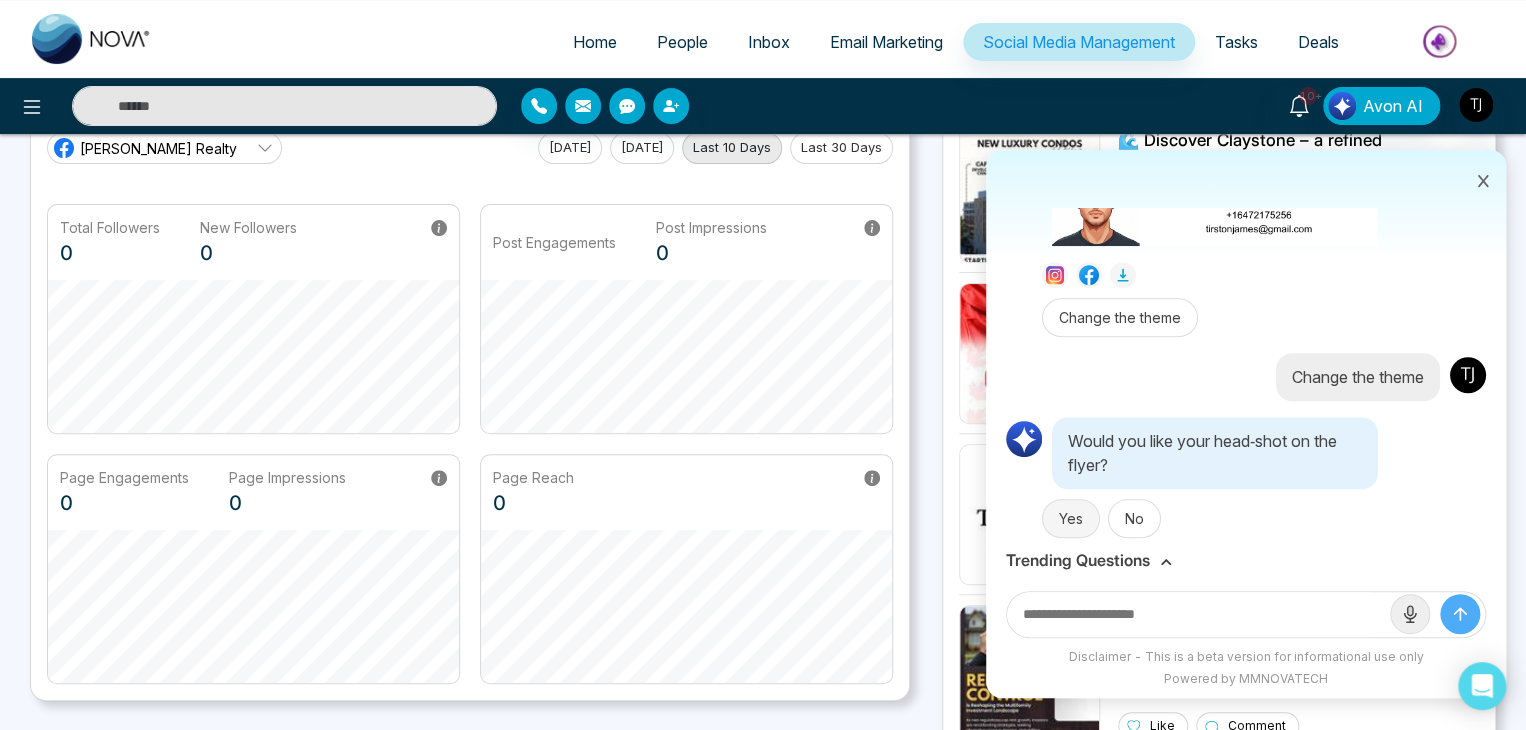 click on "Yes" at bounding box center (1071, 518) 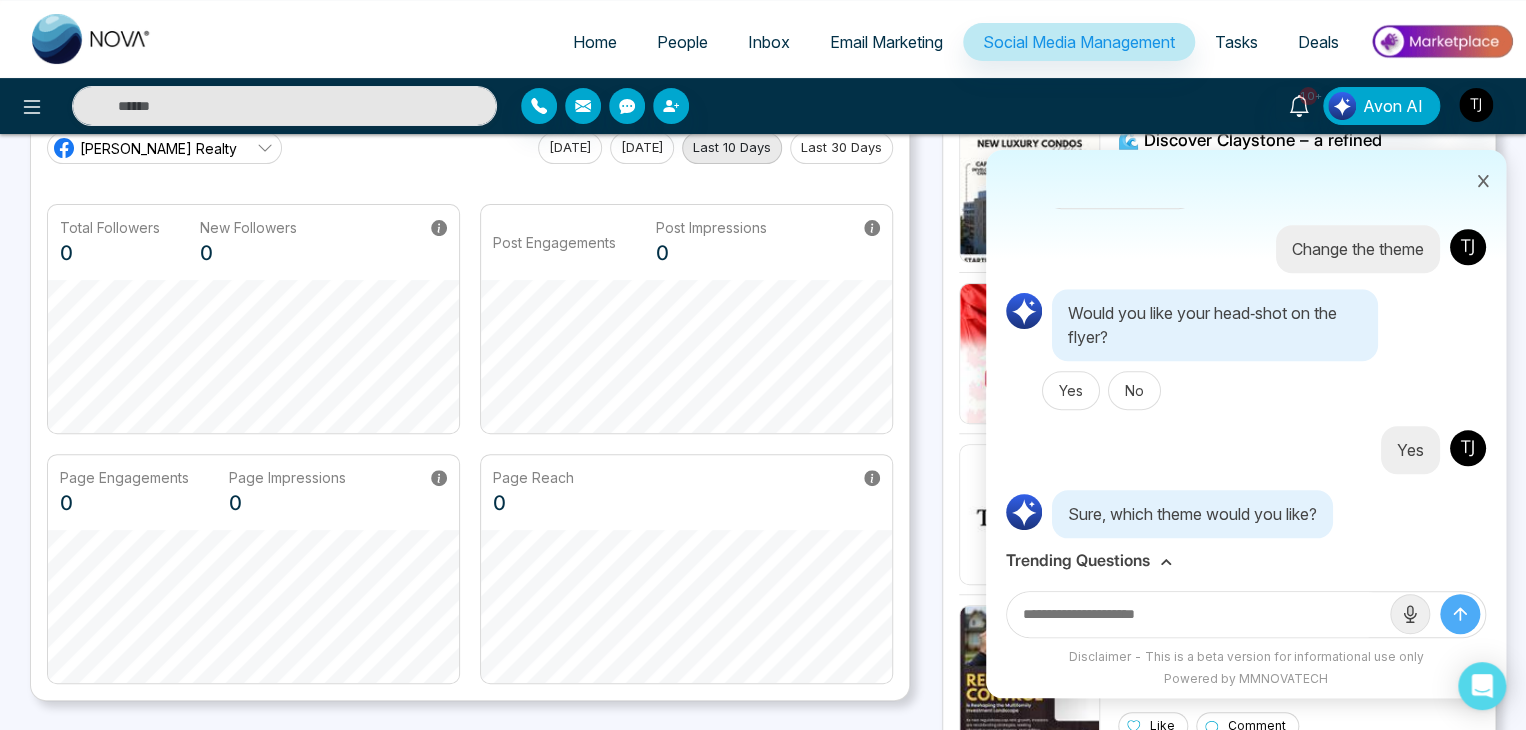 scroll, scrollTop: 928, scrollLeft: 0, axis: vertical 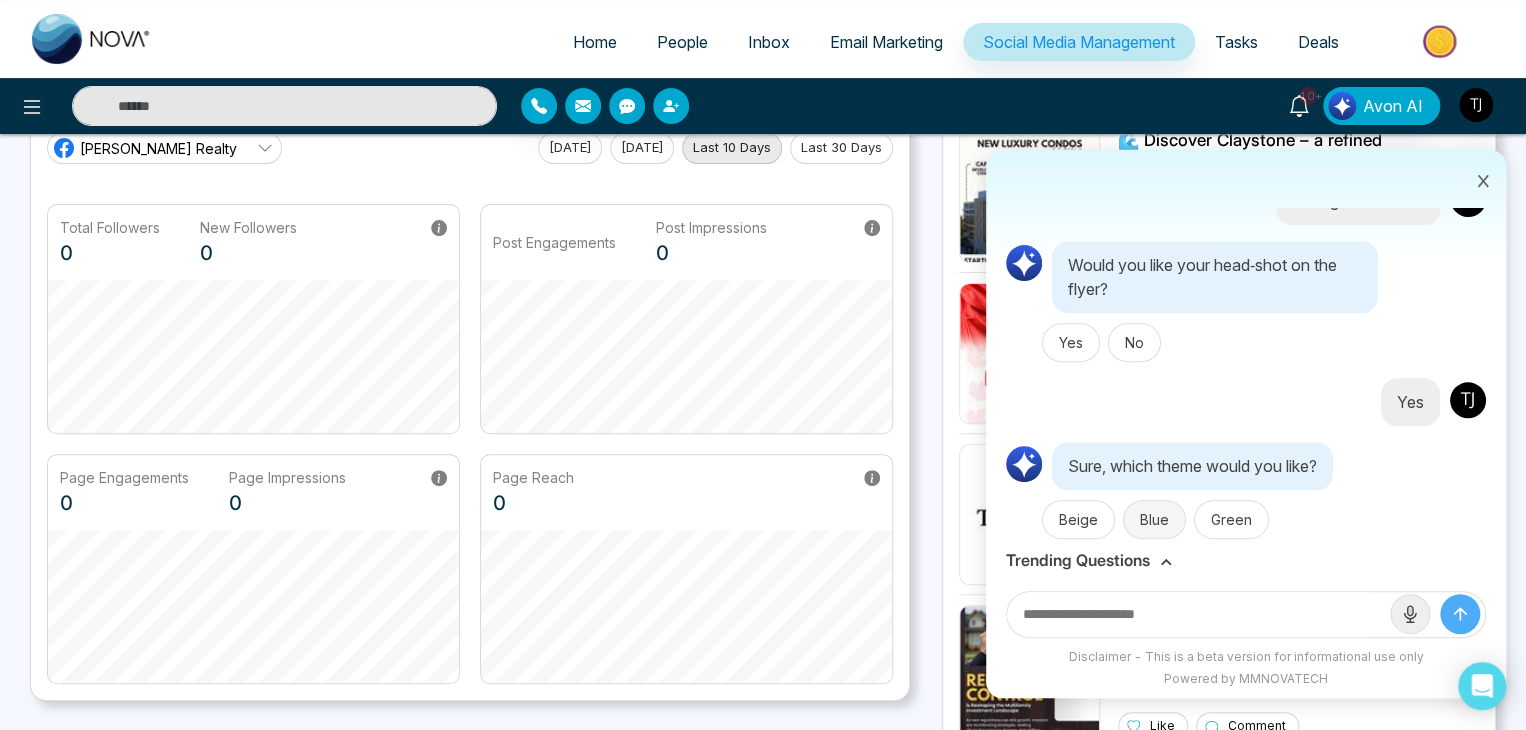click on "Blue" at bounding box center (1154, 519) 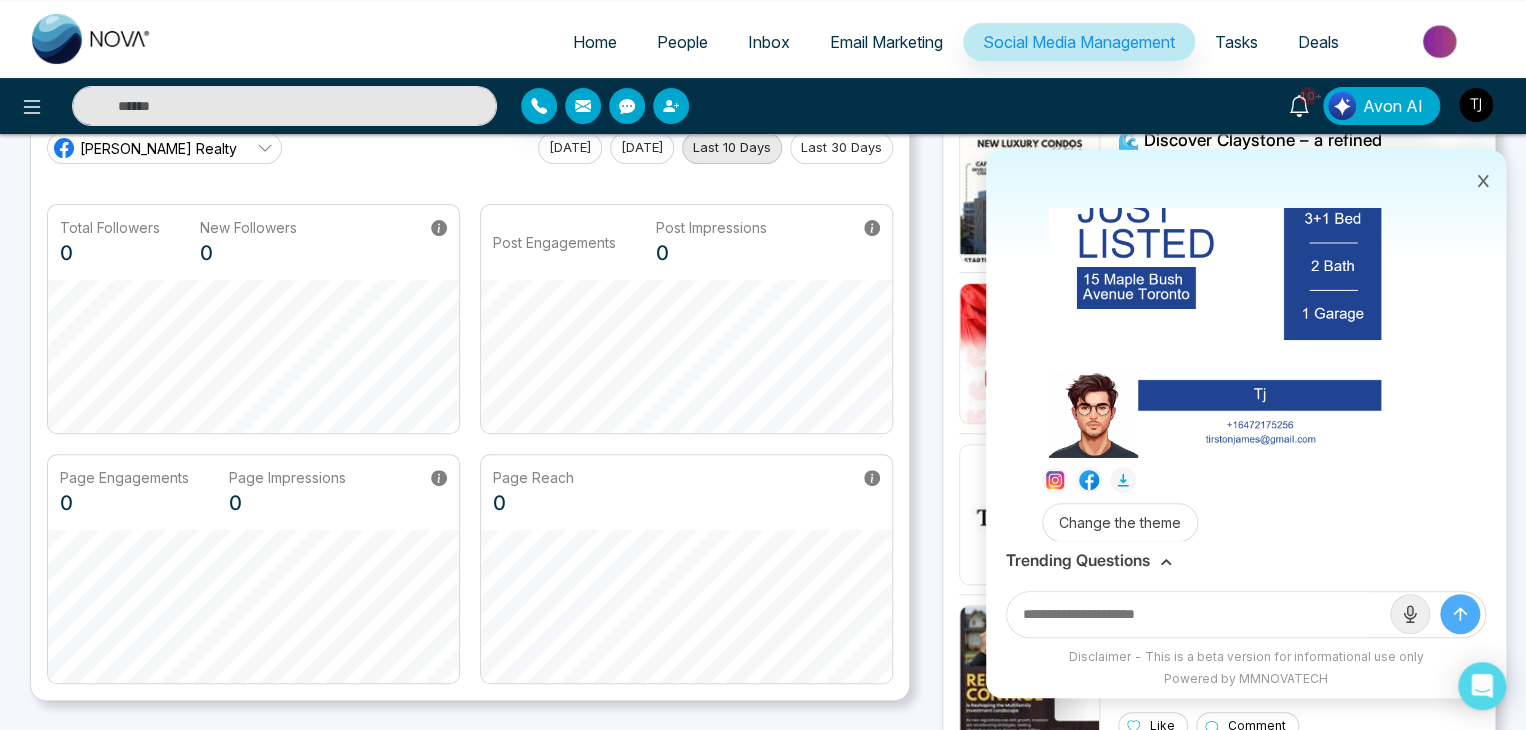 scroll, scrollTop: 1730, scrollLeft: 0, axis: vertical 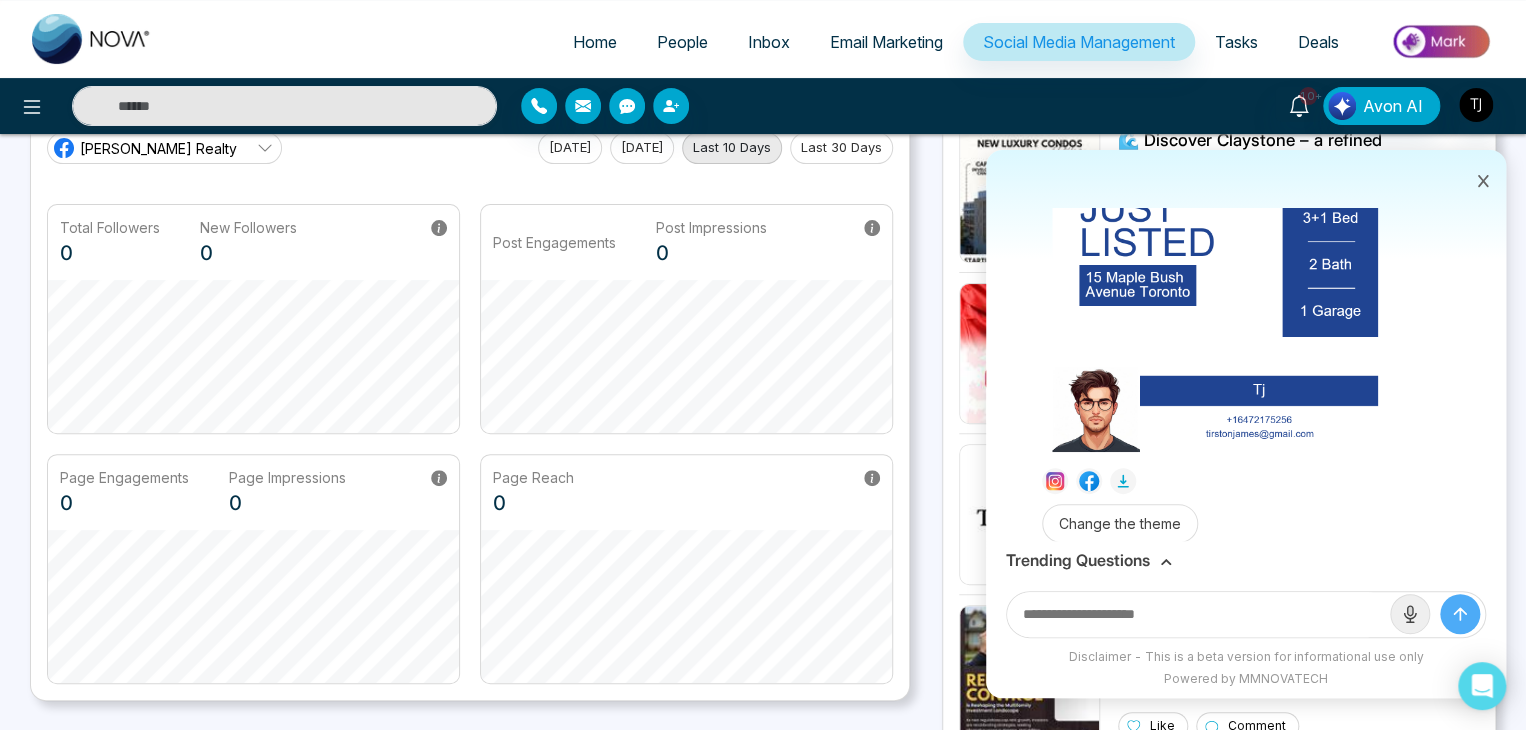 click 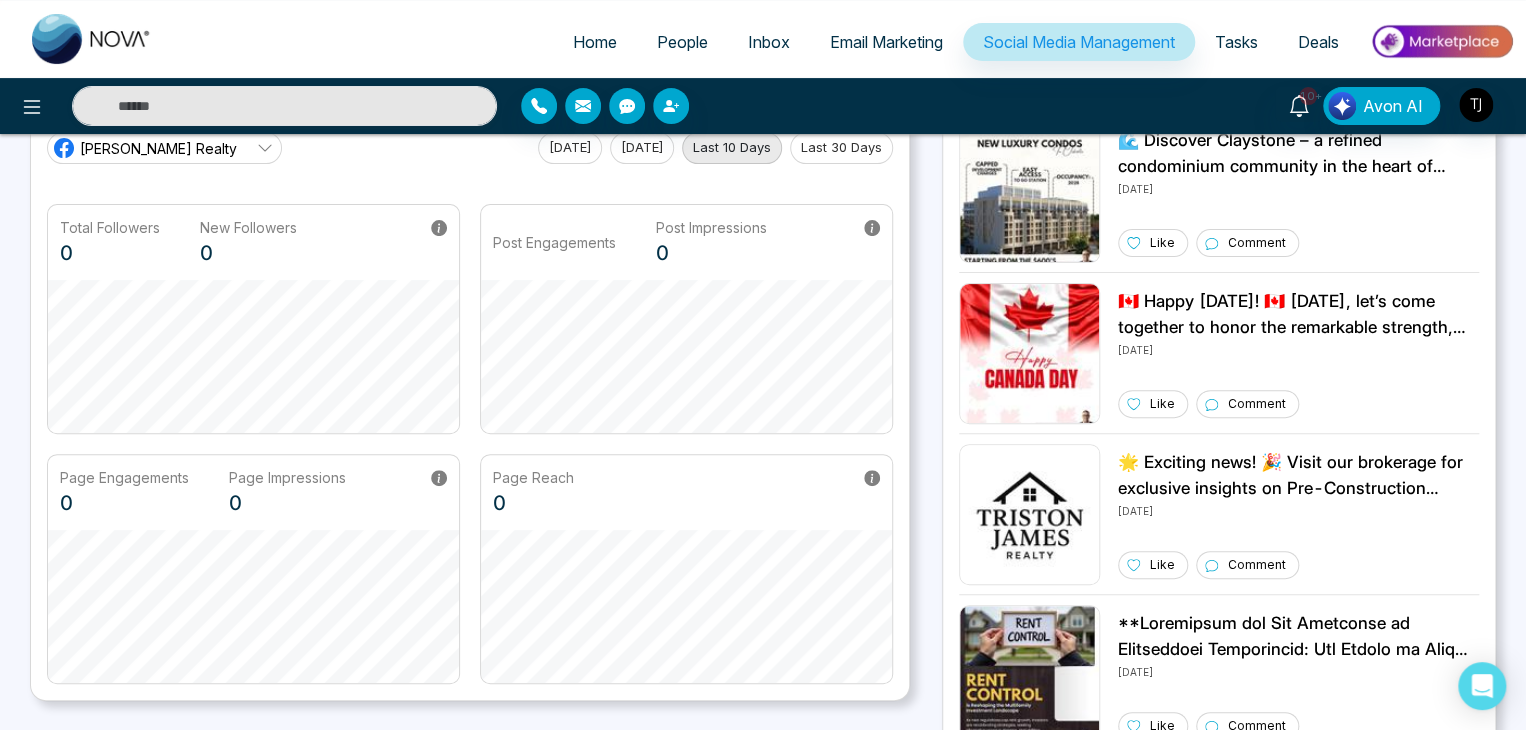scroll, scrollTop: 0, scrollLeft: 0, axis: both 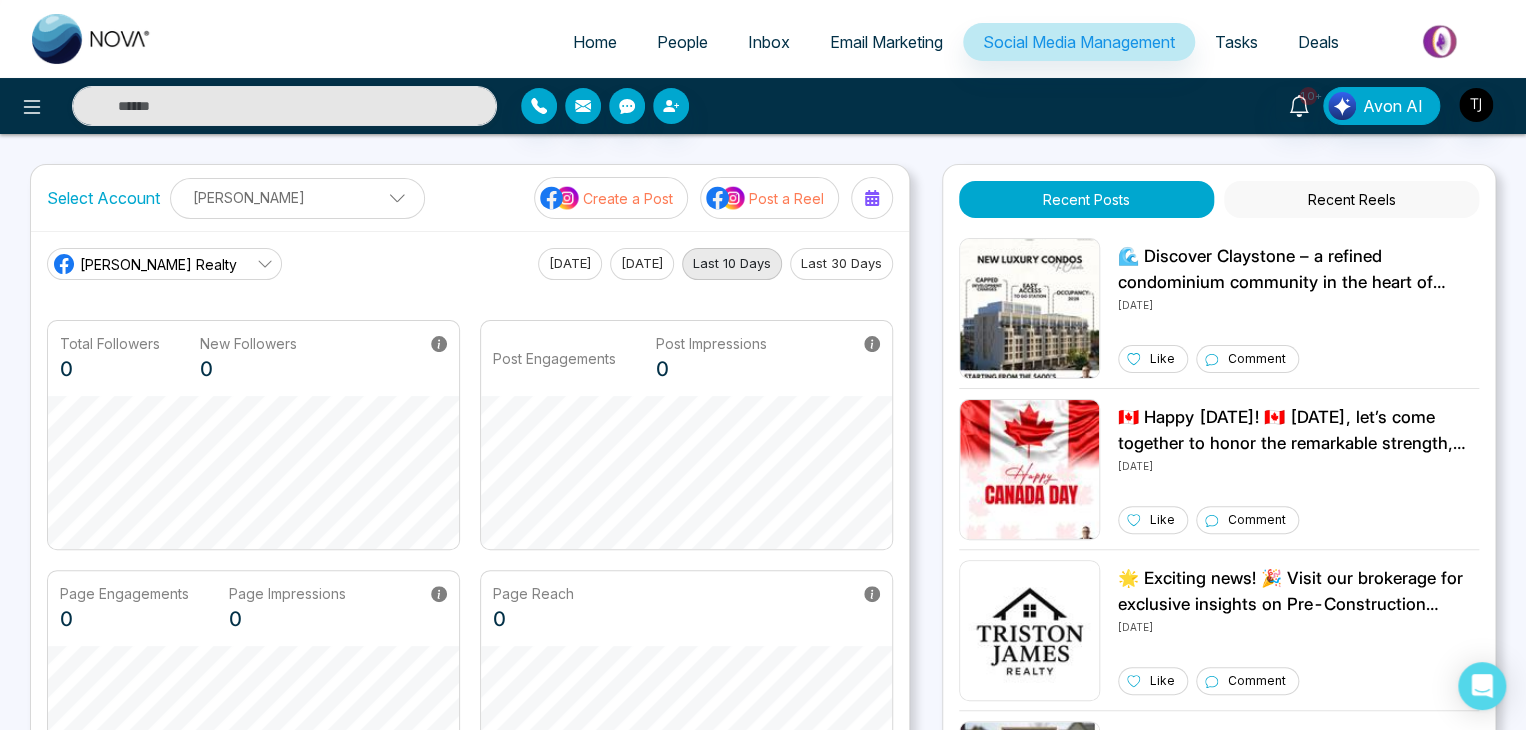 click on "Tasks" at bounding box center (1236, 42) 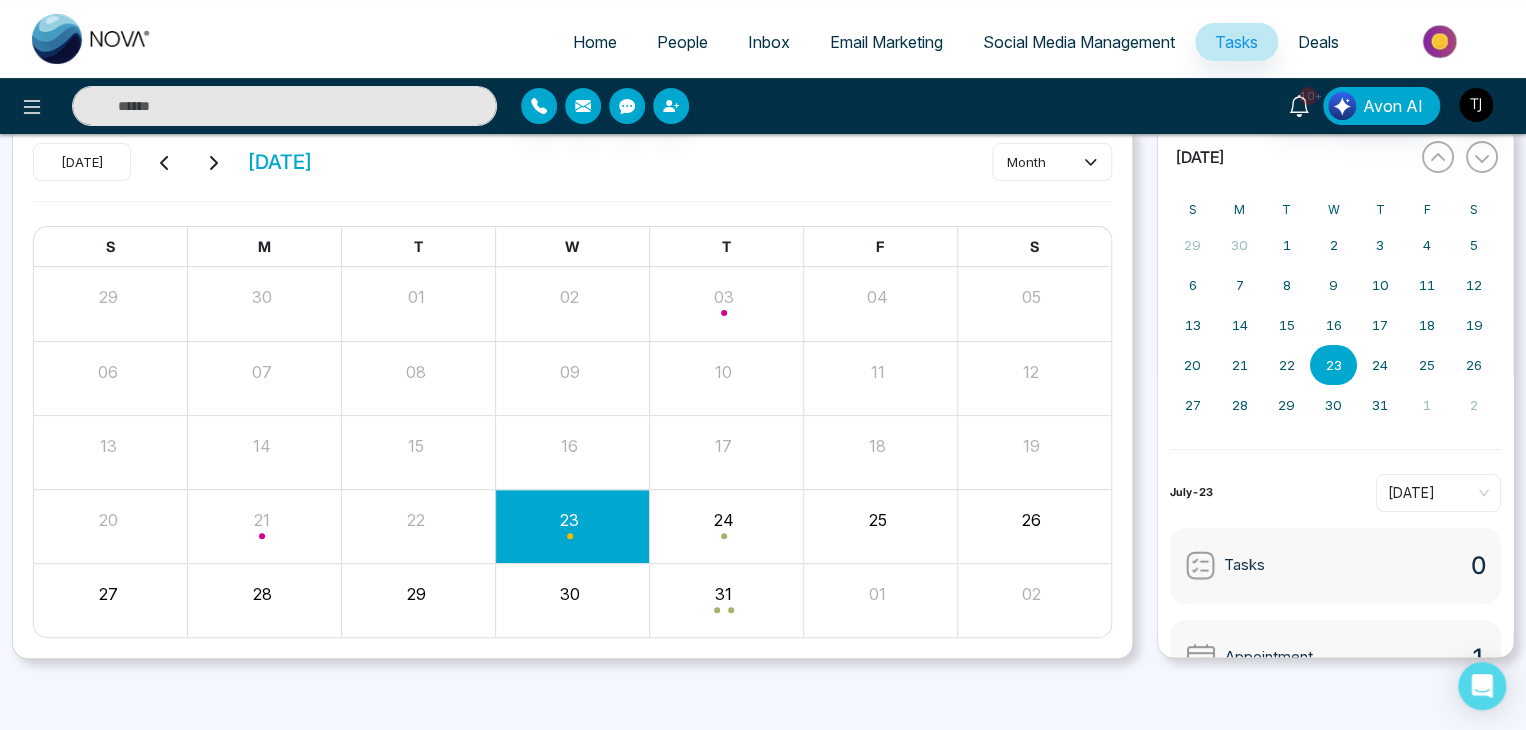 scroll, scrollTop: 0, scrollLeft: 0, axis: both 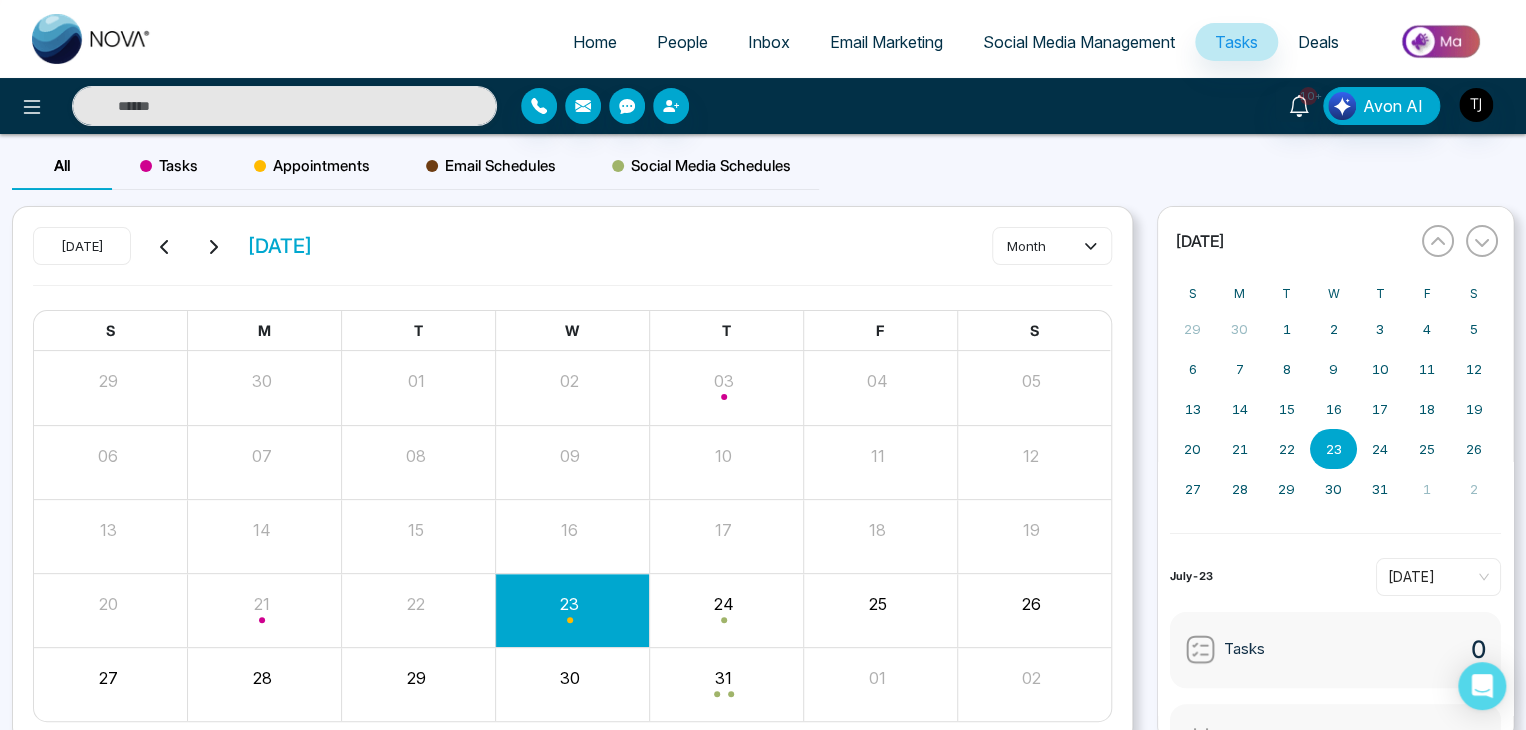 click on "Tasks" at bounding box center [169, 166] 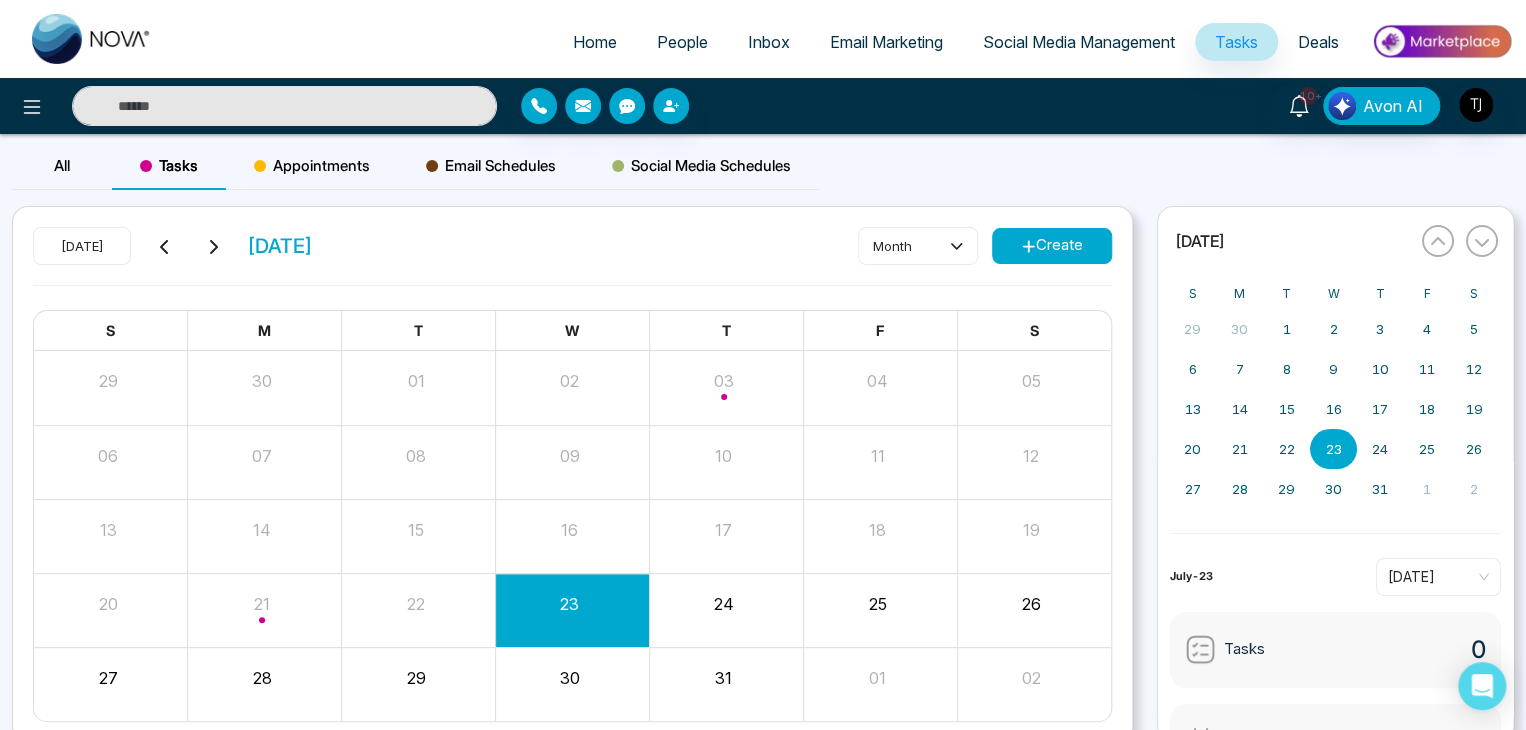 scroll, scrollTop: 0, scrollLeft: 0, axis: both 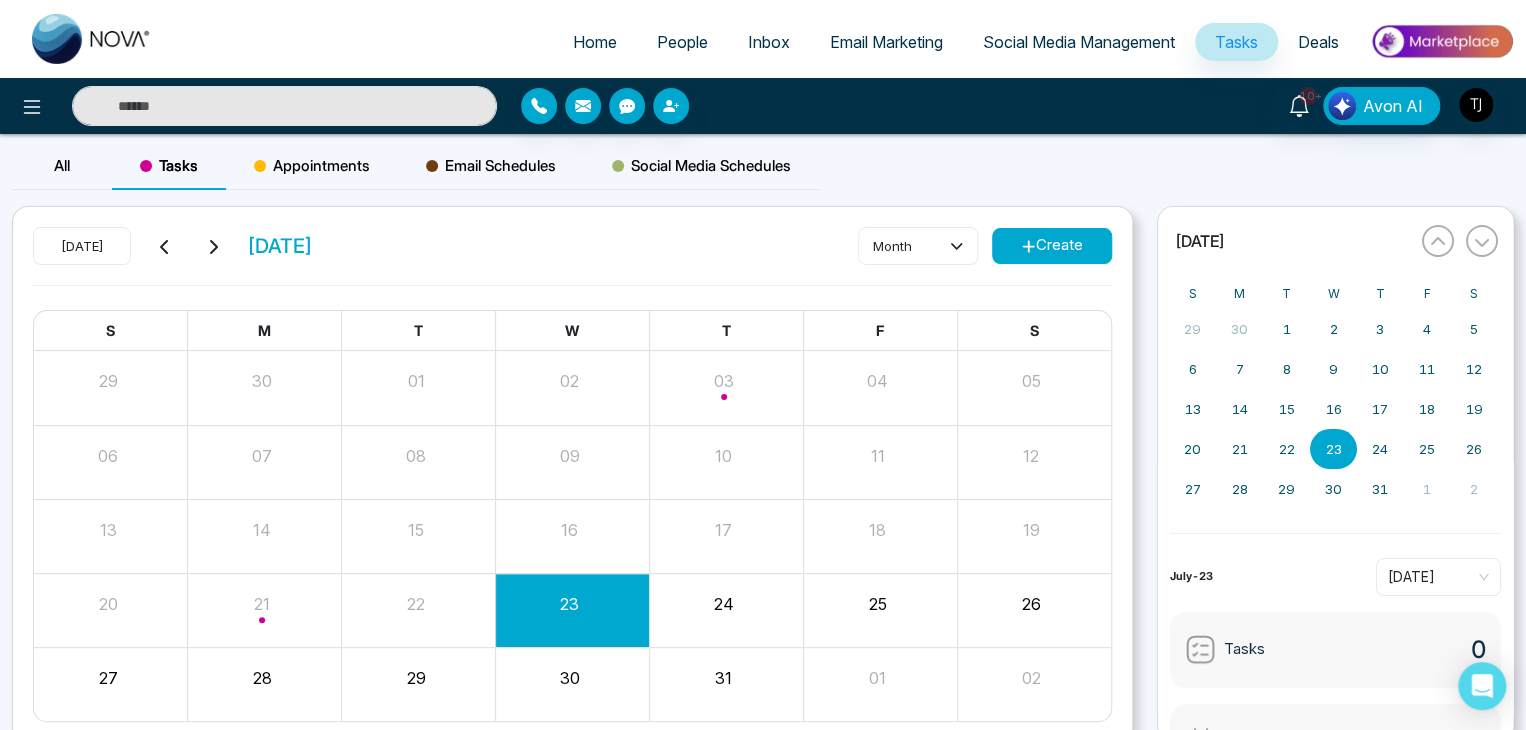 click on "Create" at bounding box center (1052, 246) 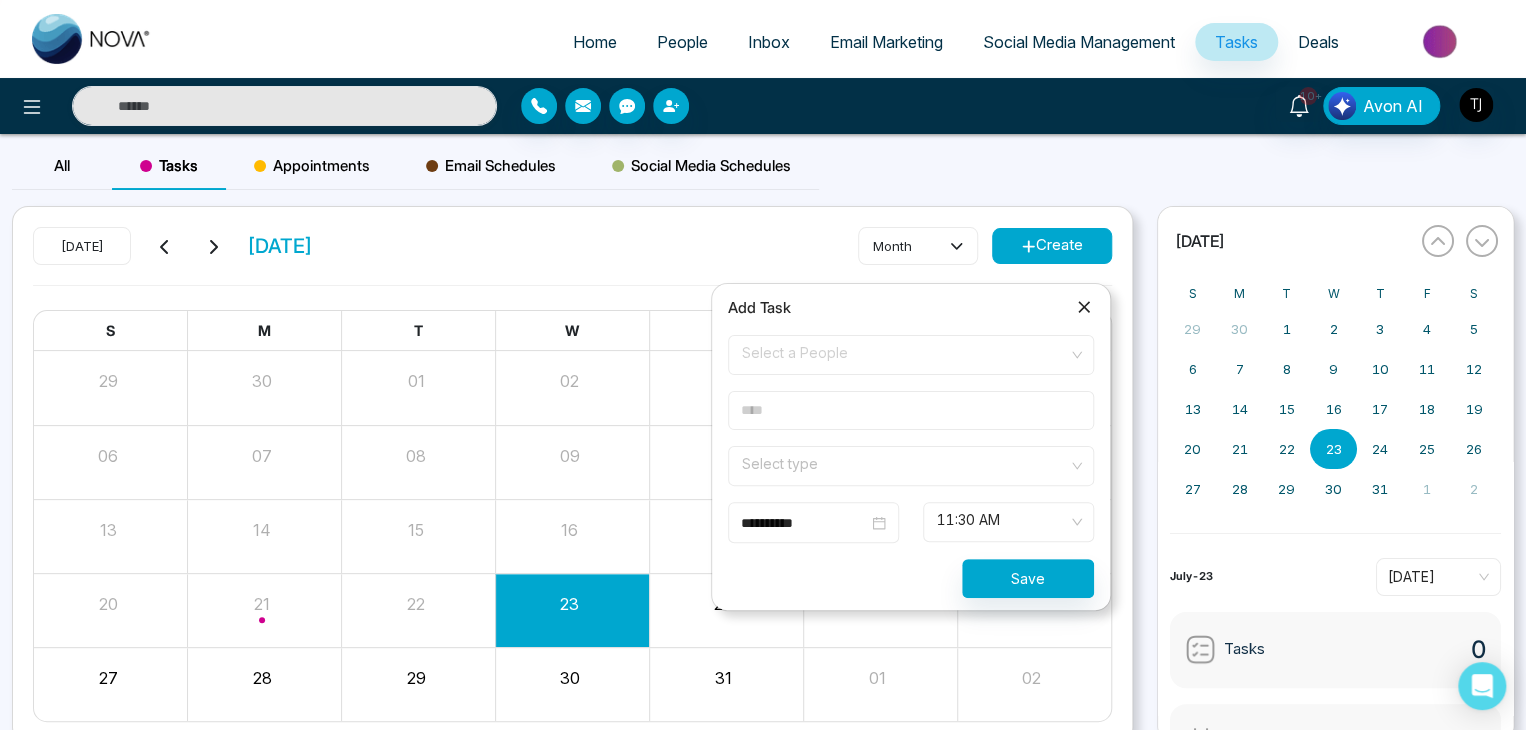 click on "Select a People" at bounding box center [911, 355] 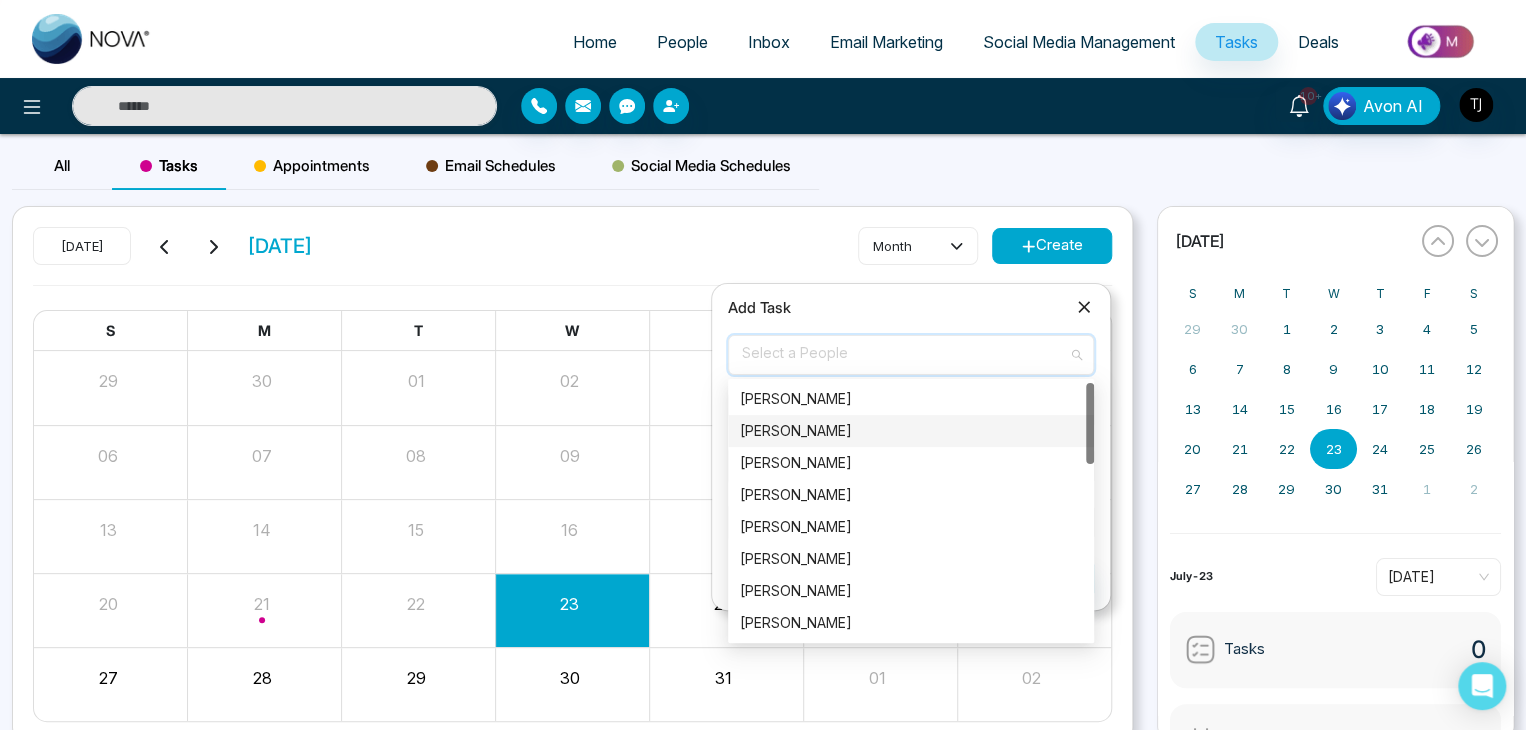 click on "Alin Shah" at bounding box center [911, 431] 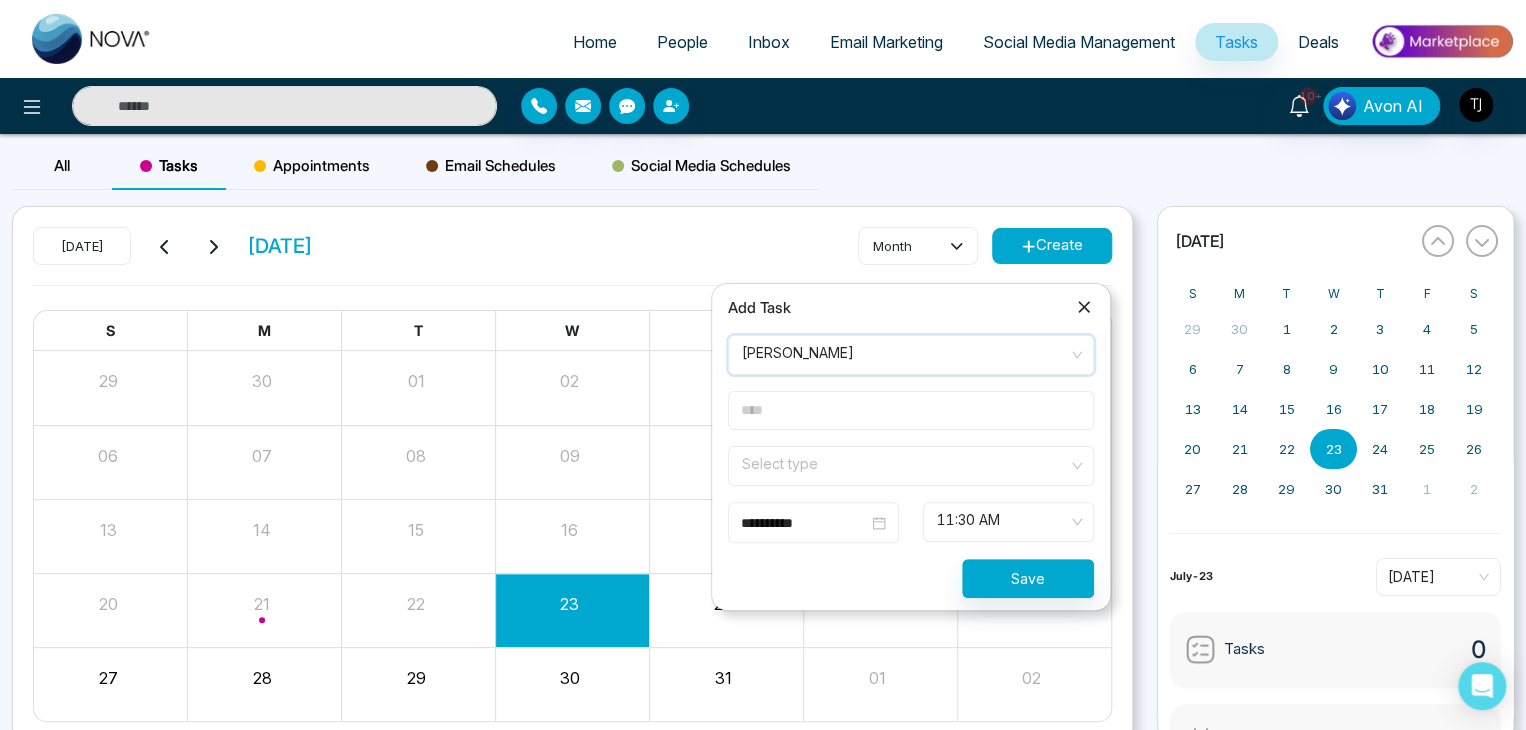 click at bounding box center [911, 410] 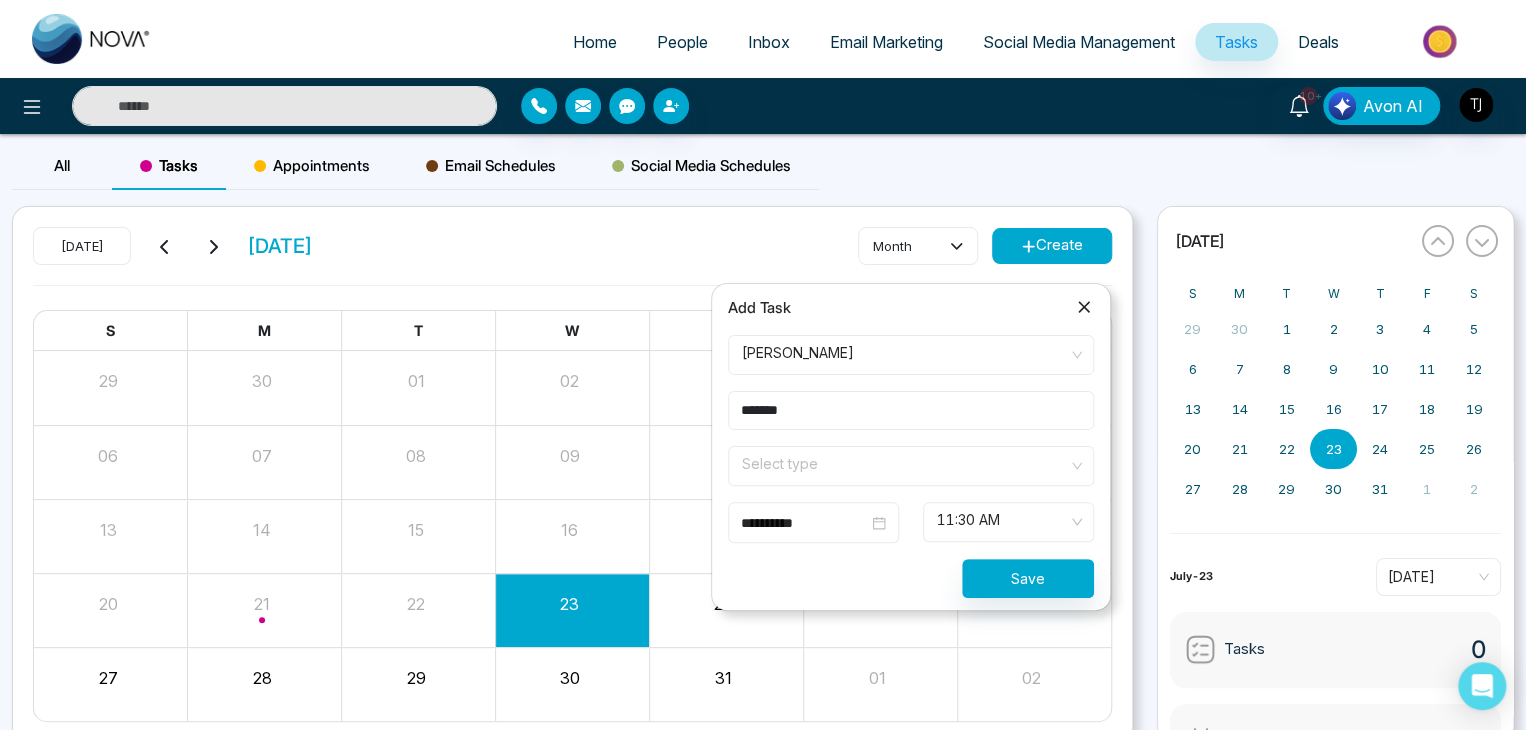 type on "*******" 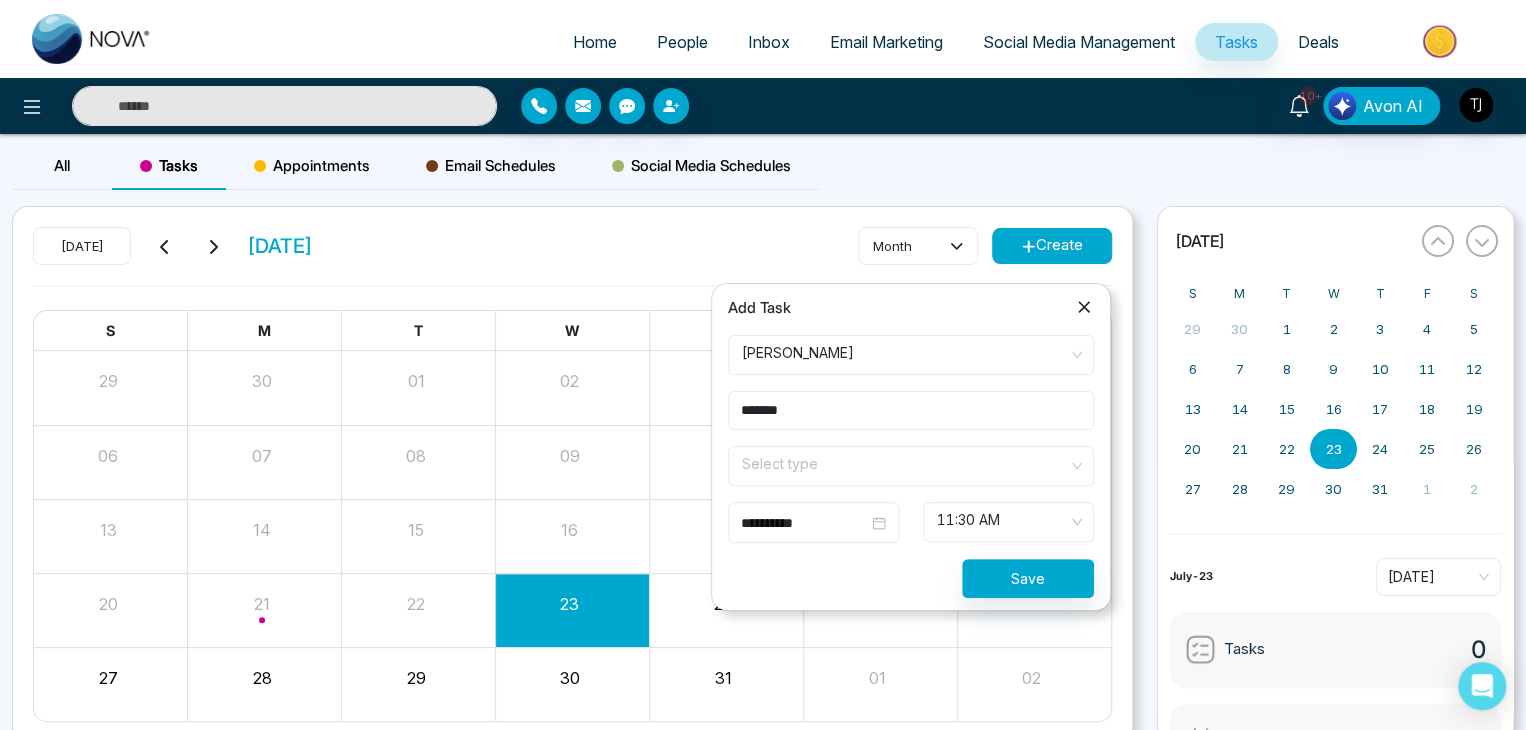 click at bounding box center (904, 462) 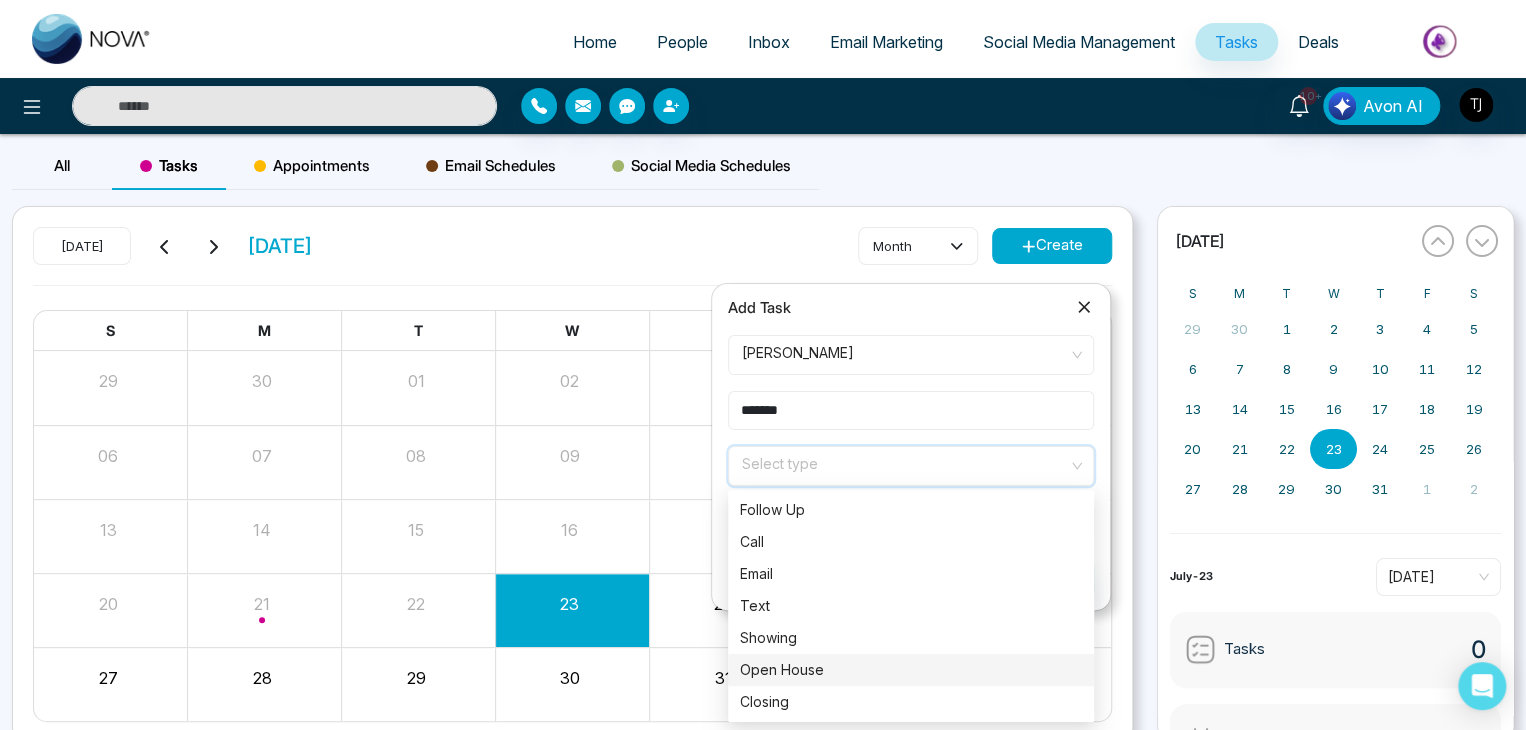 scroll, scrollTop: 84, scrollLeft: 0, axis: vertical 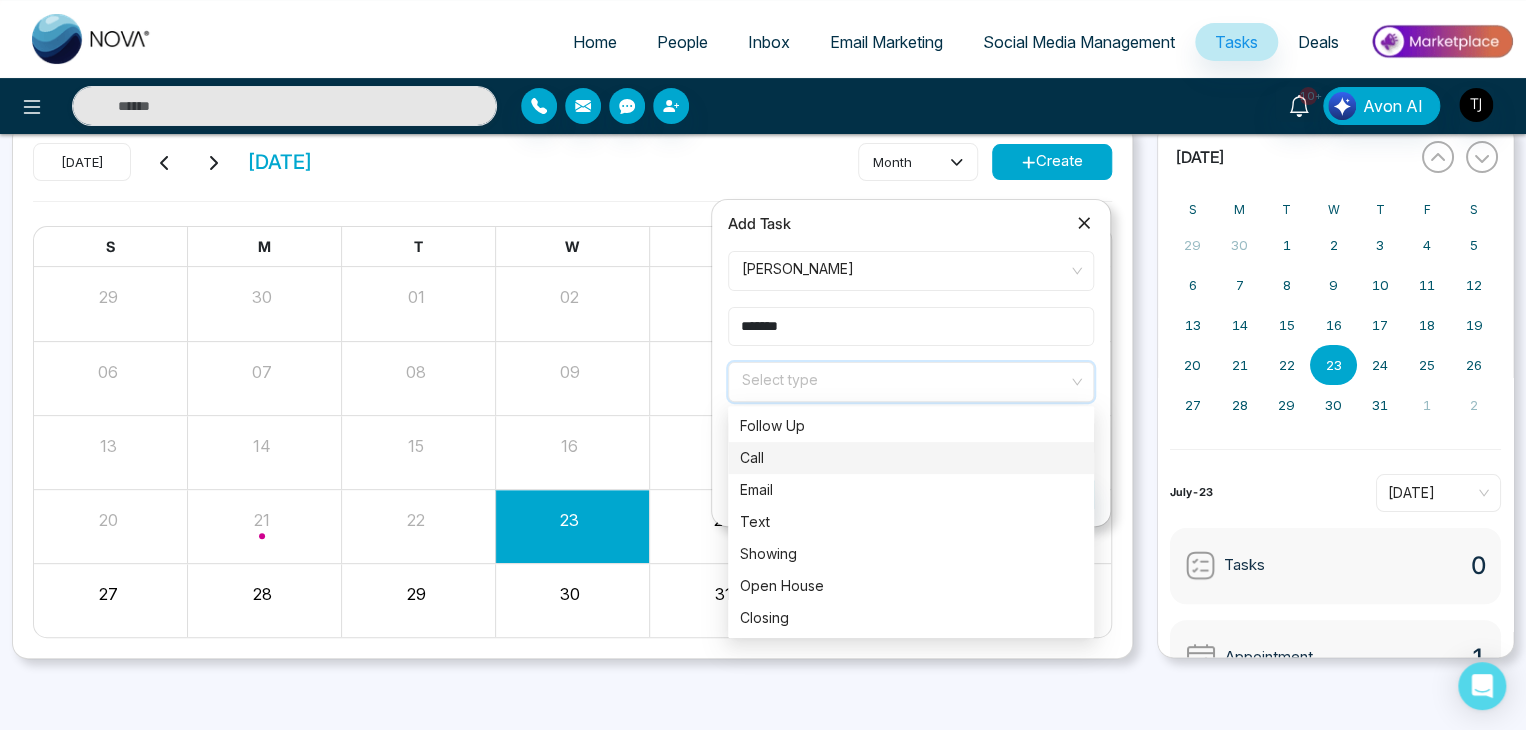 click on "Call" at bounding box center [911, 458] 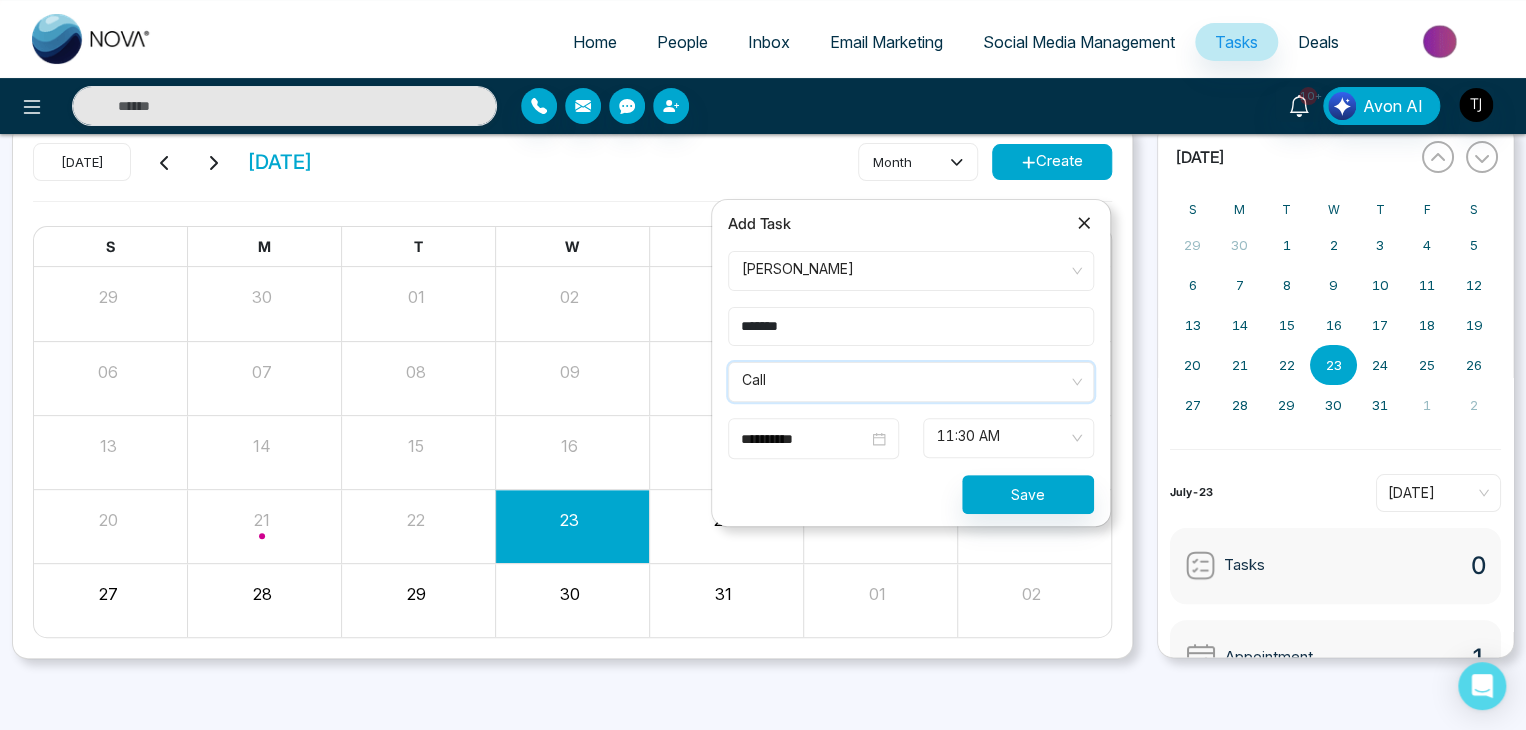 click on "11:30 AM" at bounding box center (1008, 438) 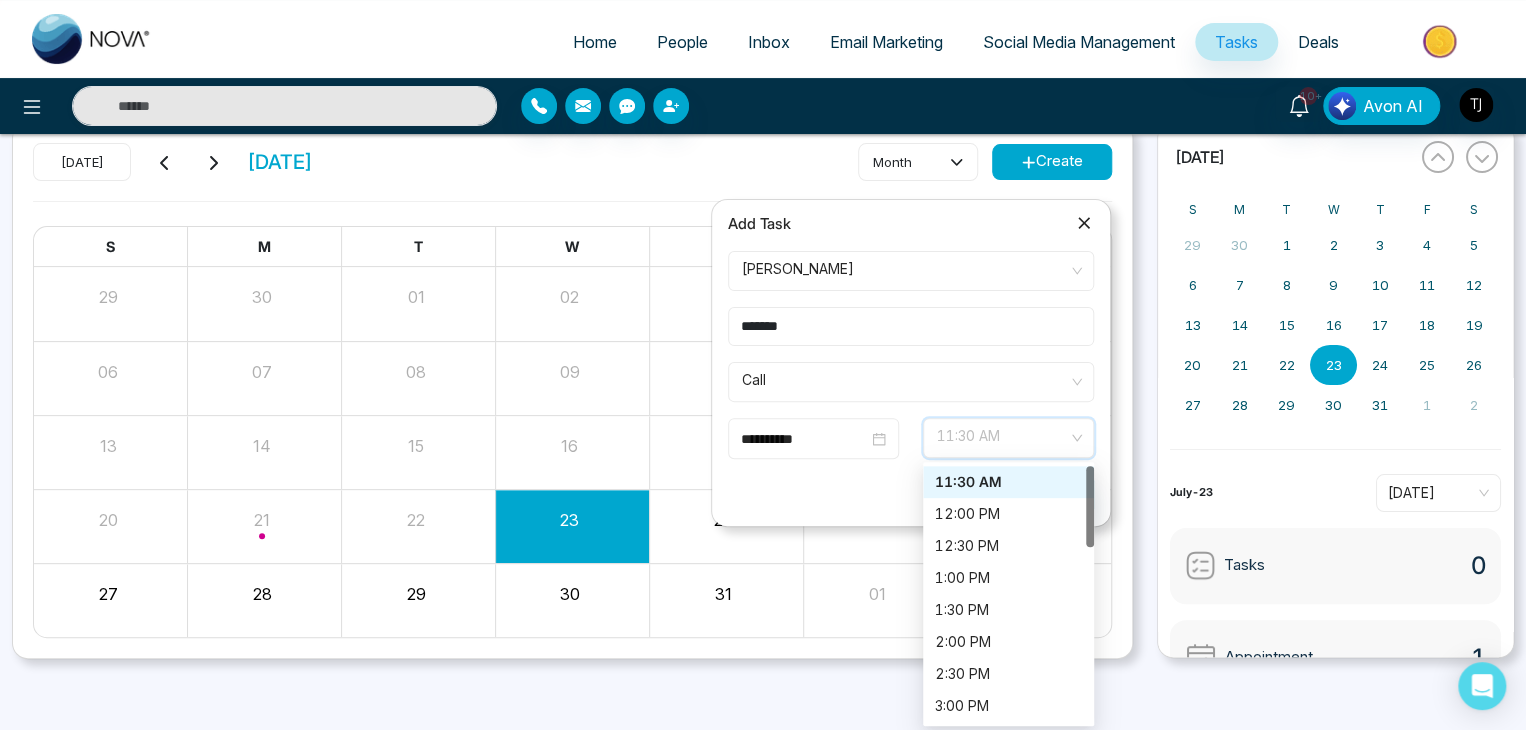 click on "11:30 AM" at bounding box center [1008, 438] 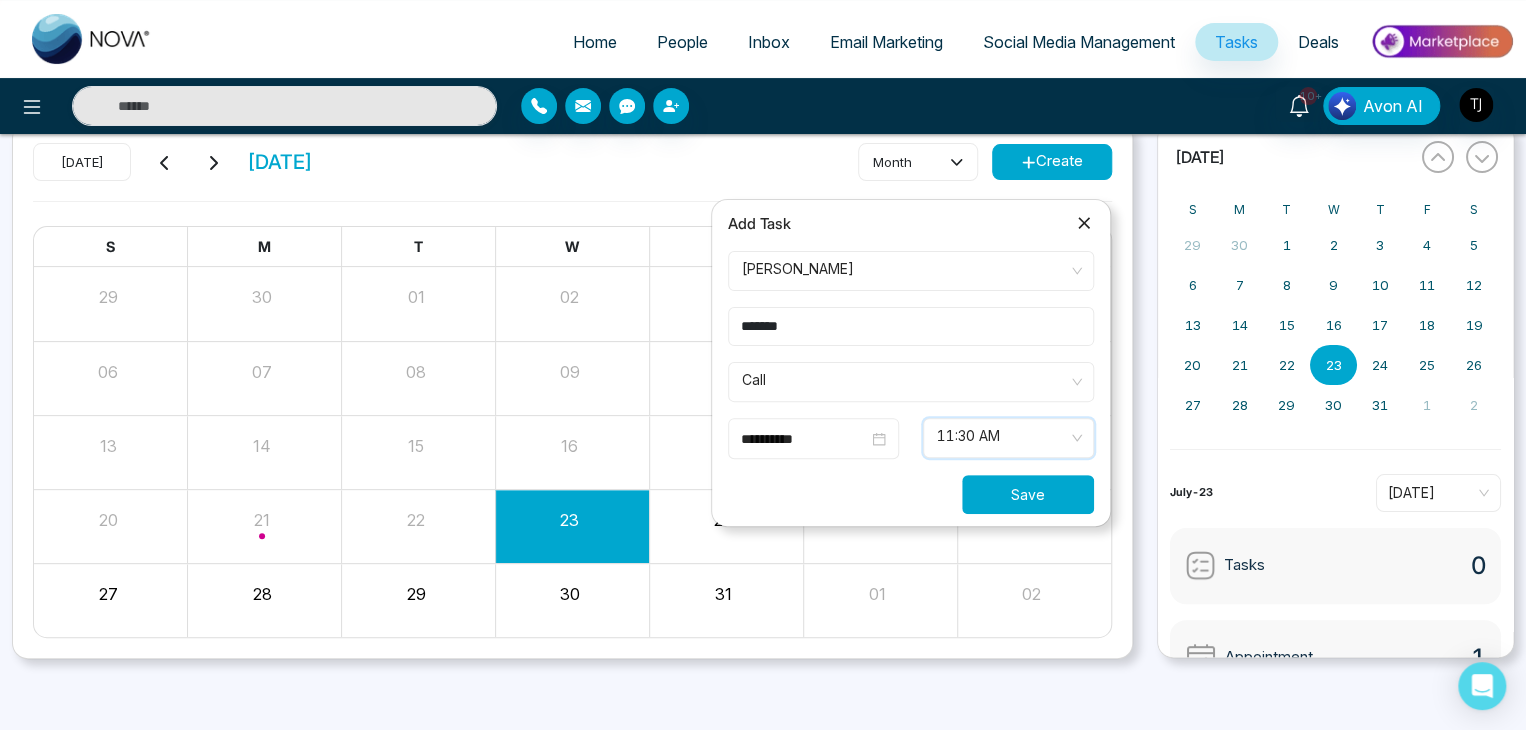 click on "Save" at bounding box center [1028, 494] 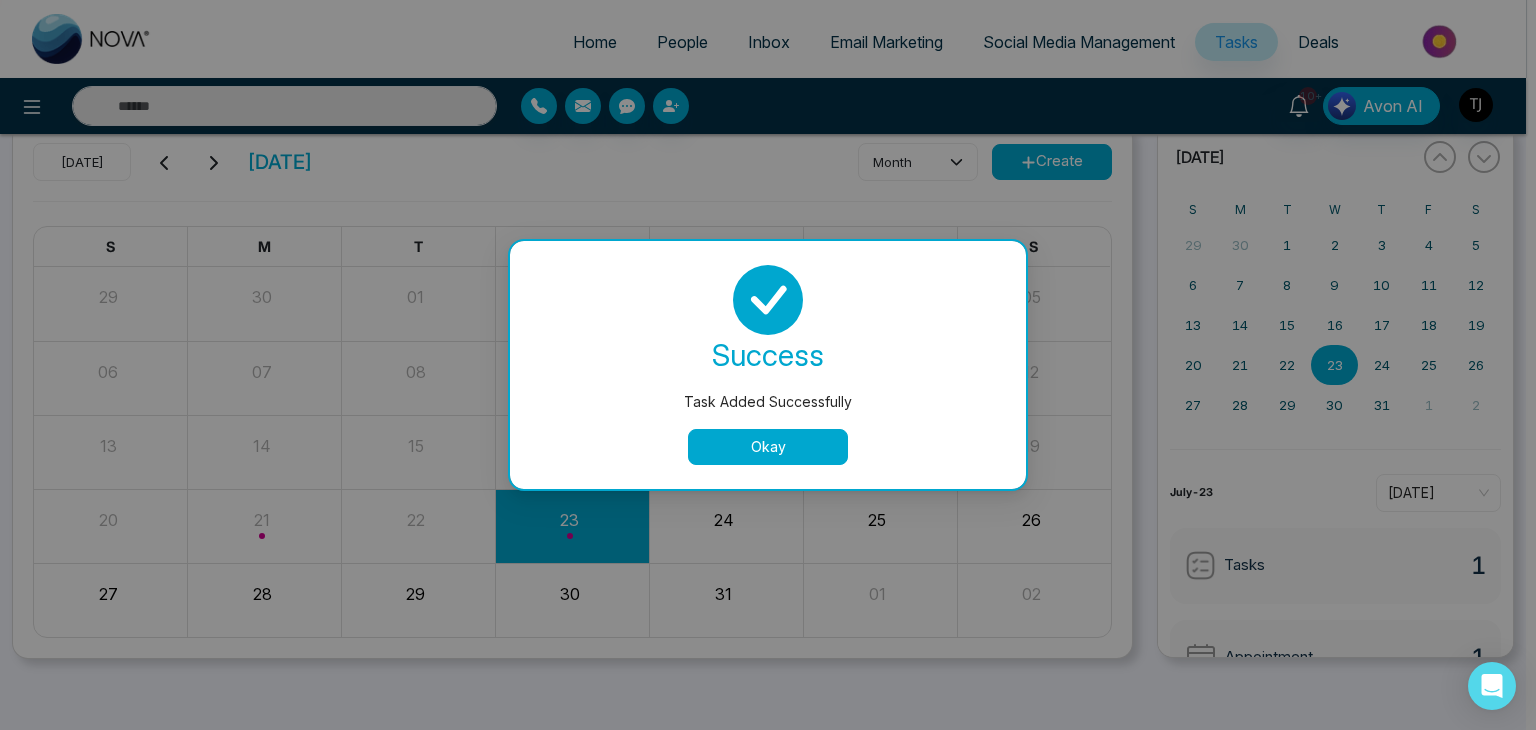click on "Okay" at bounding box center [768, 447] 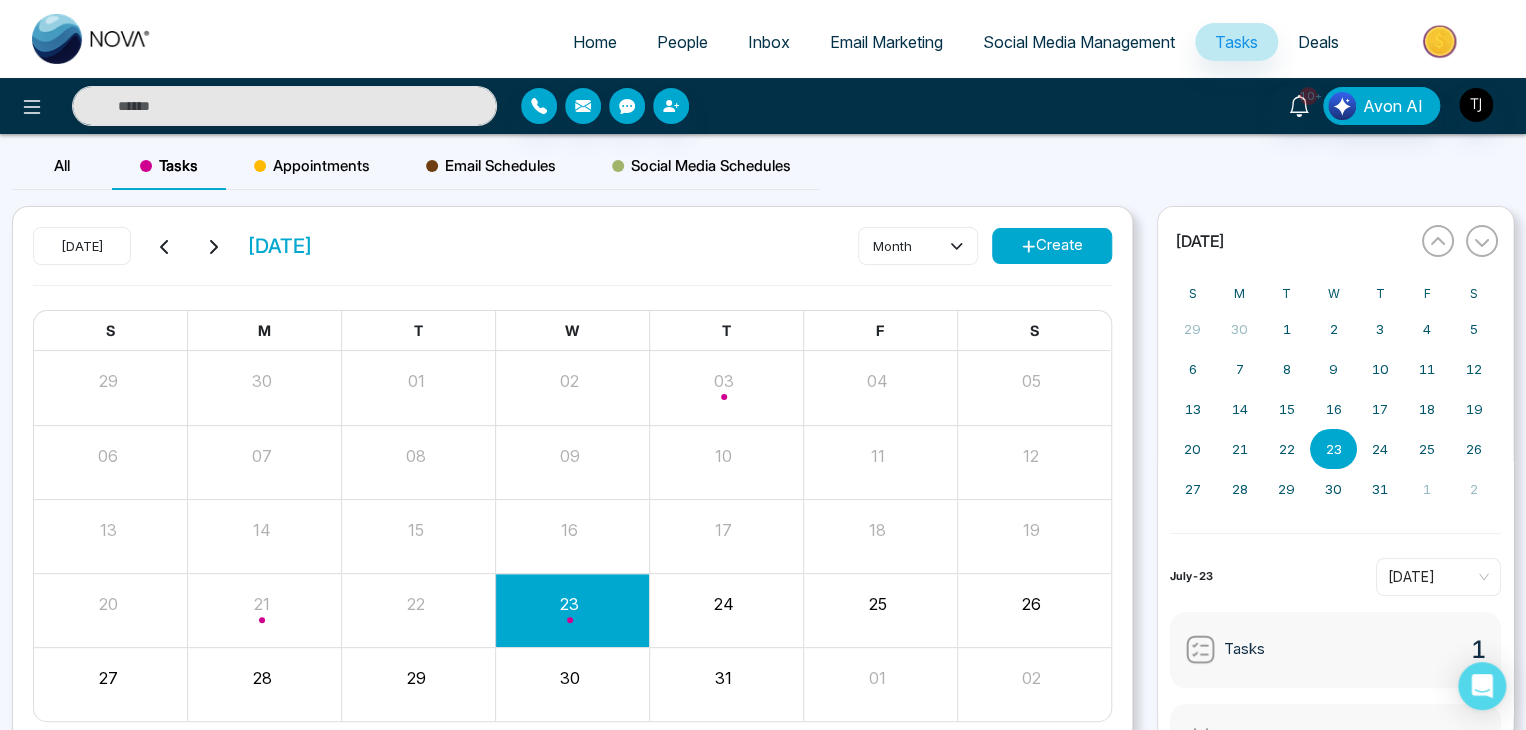 scroll, scrollTop: 84, scrollLeft: 0, axis: vertical 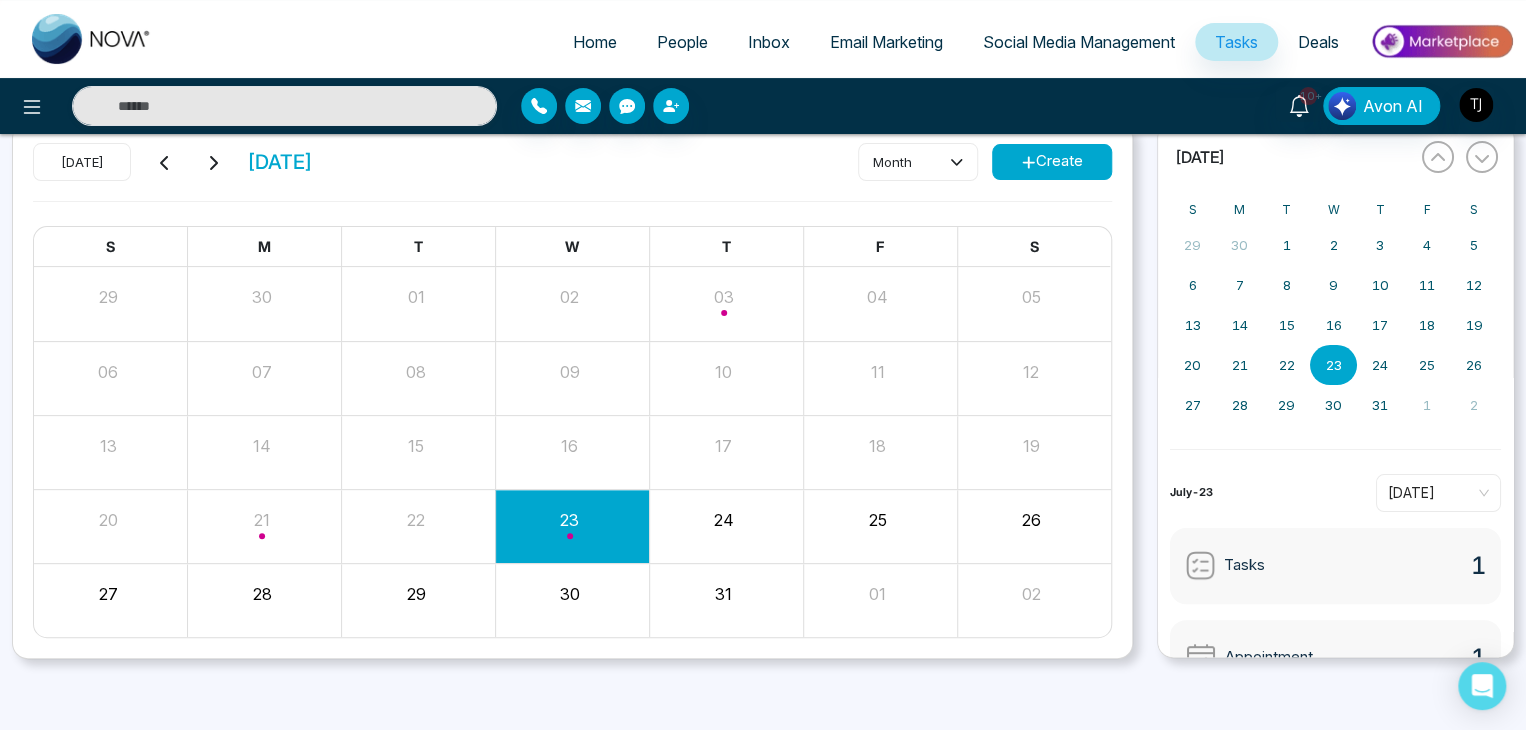 click on "Home" at bounding box center (595, 42) 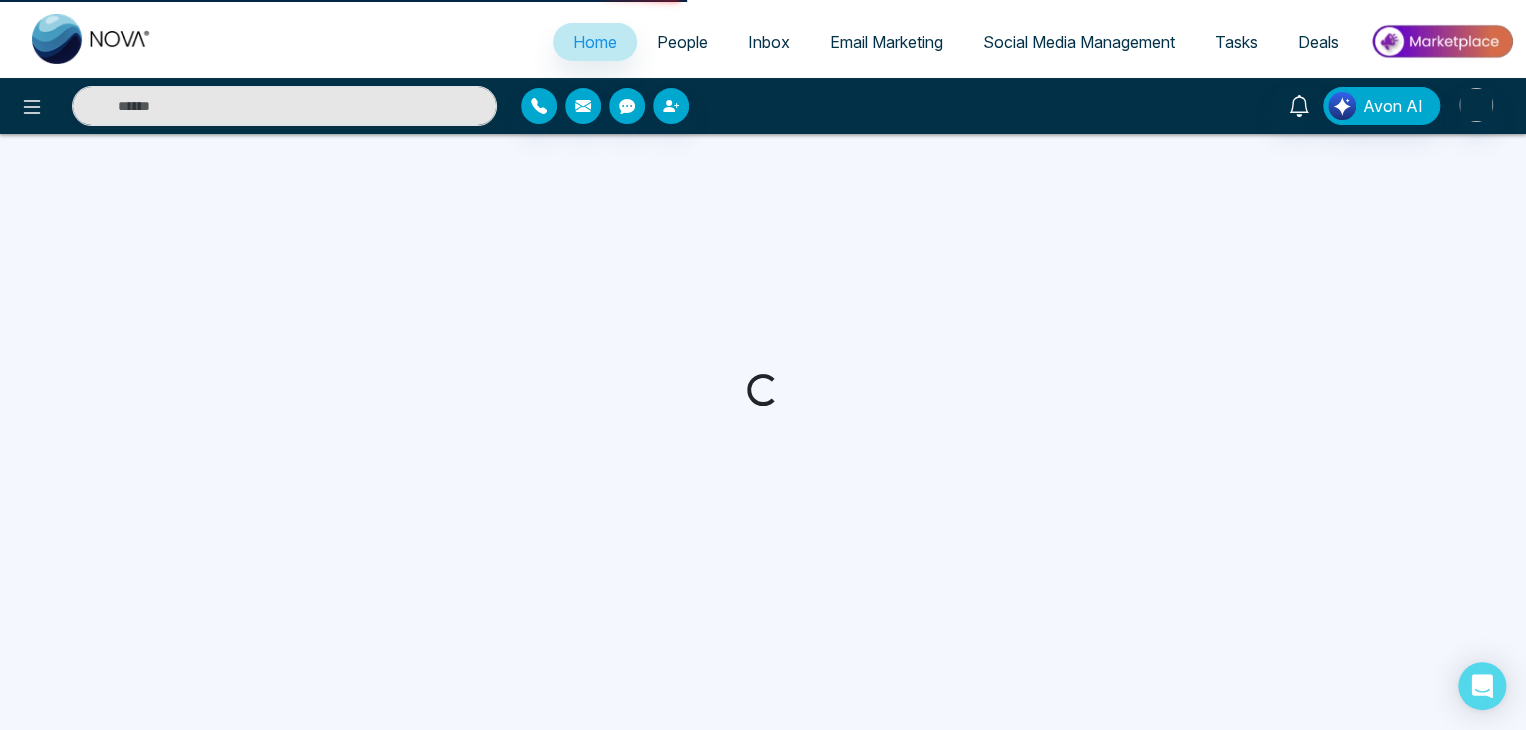 select on "*" 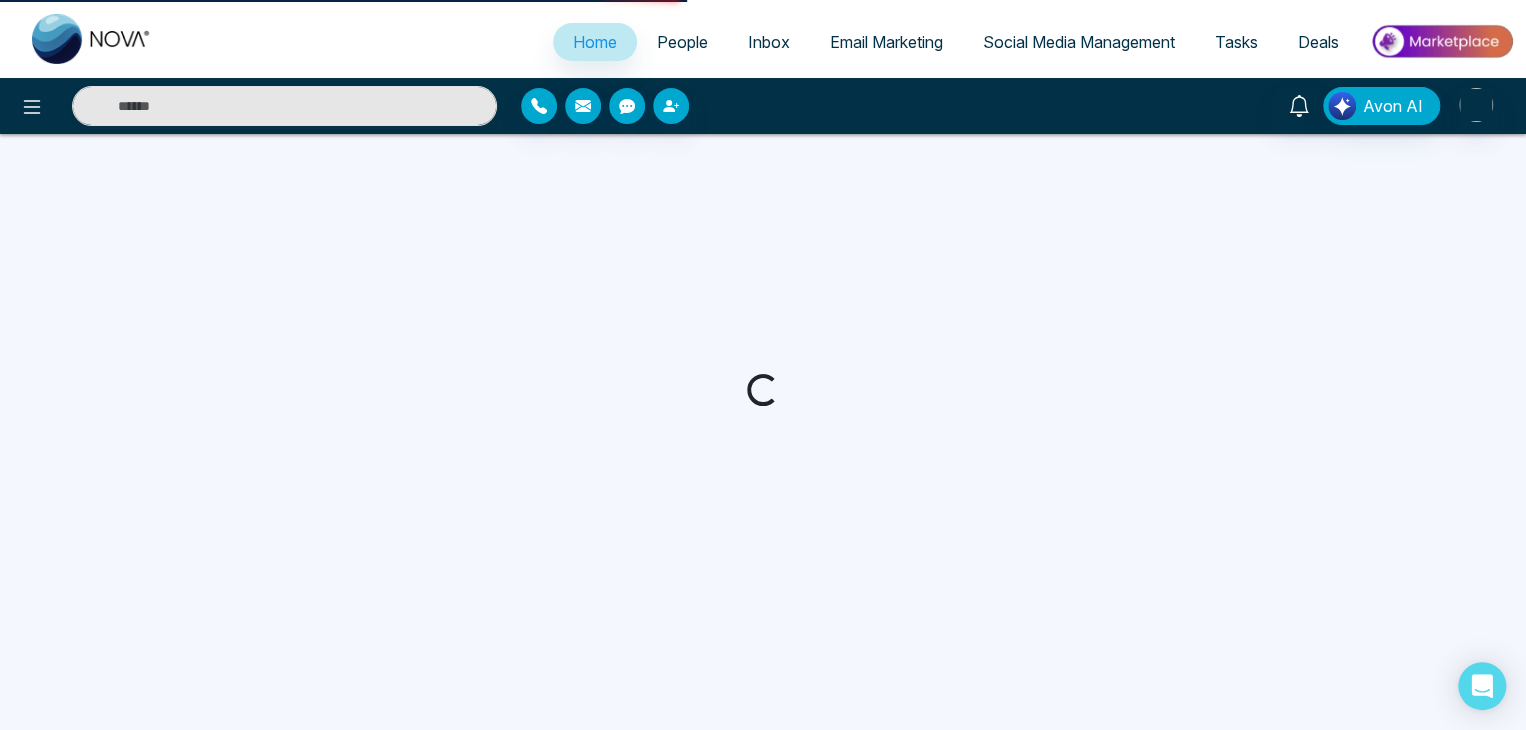 select on "*" 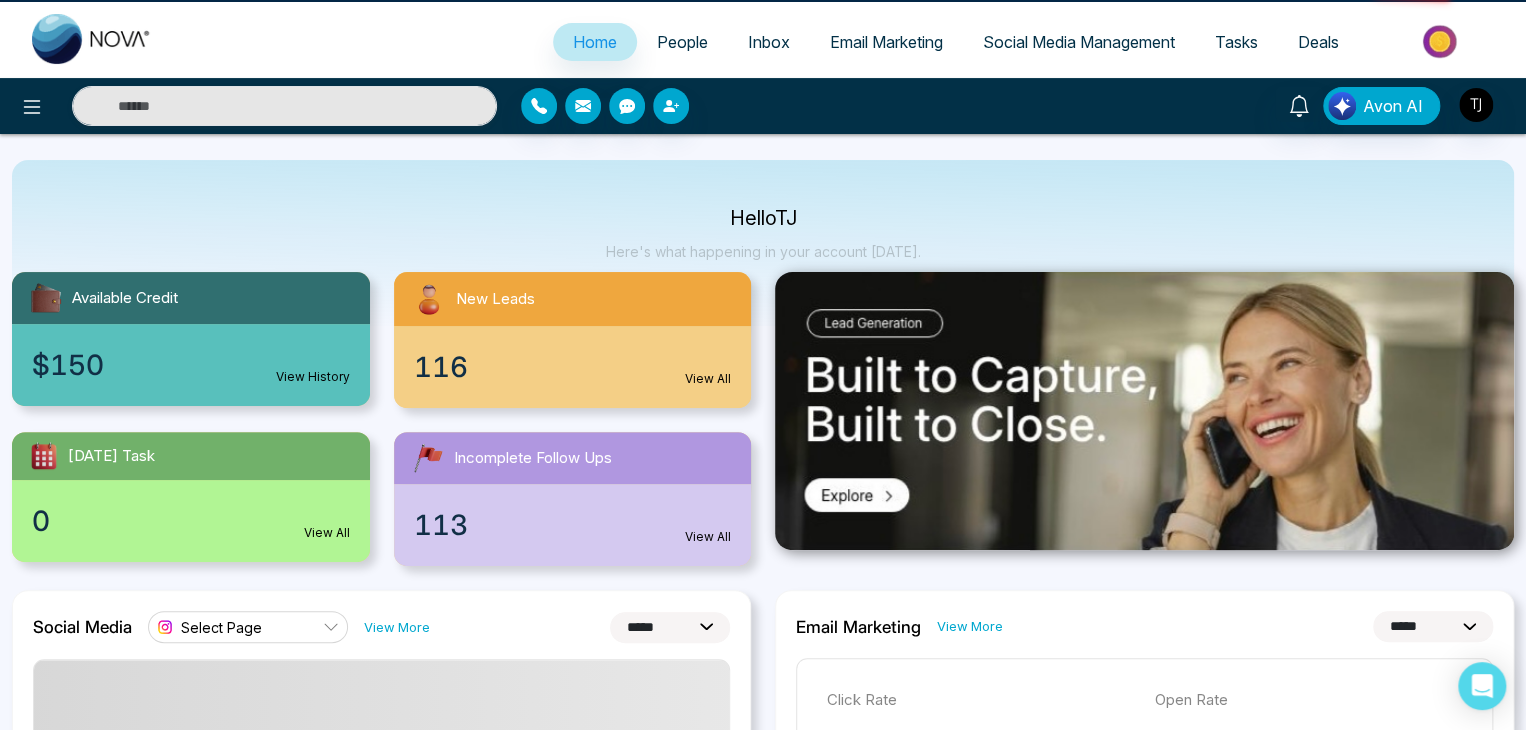 scroll, scrollTop: 0, scrollLeft: 0, axis: both 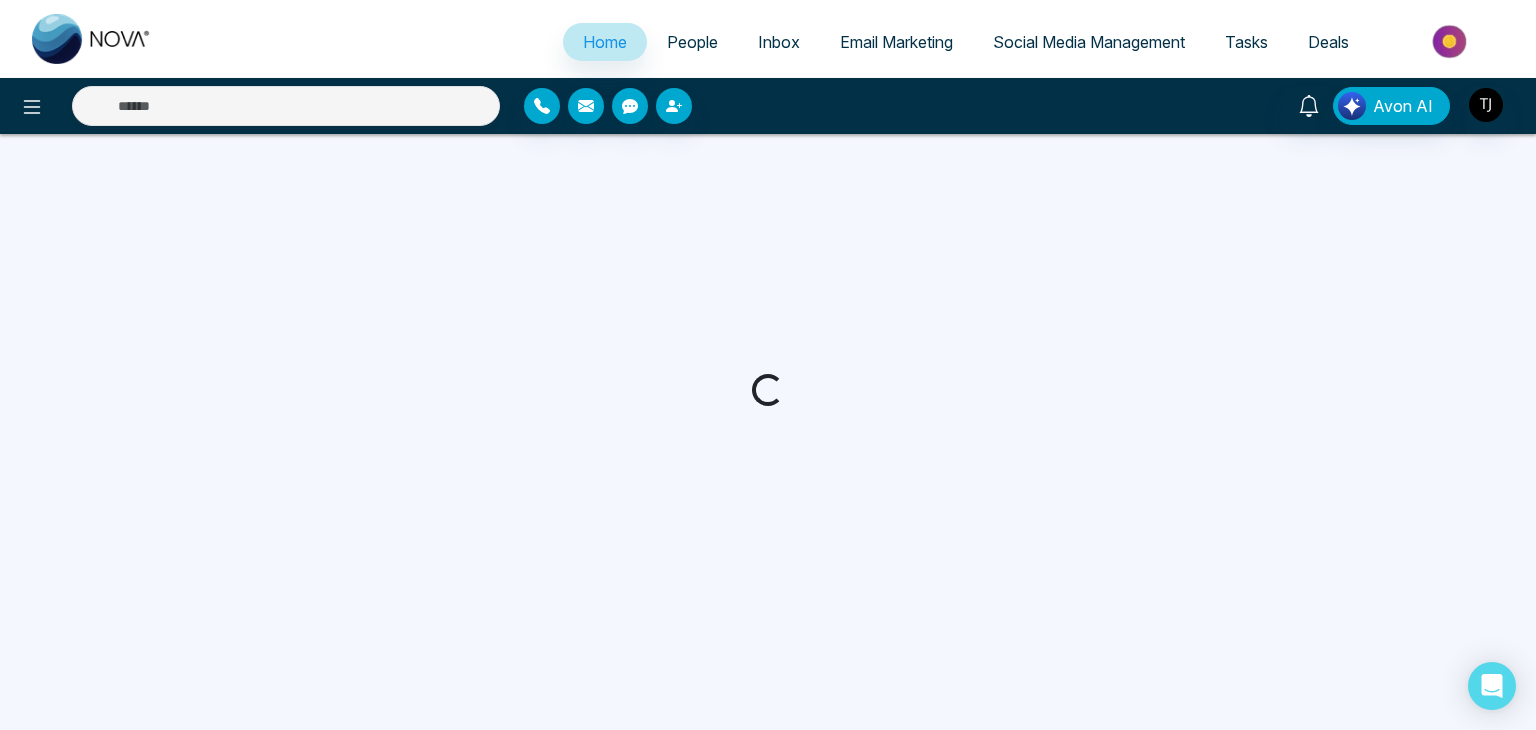 select on "*" 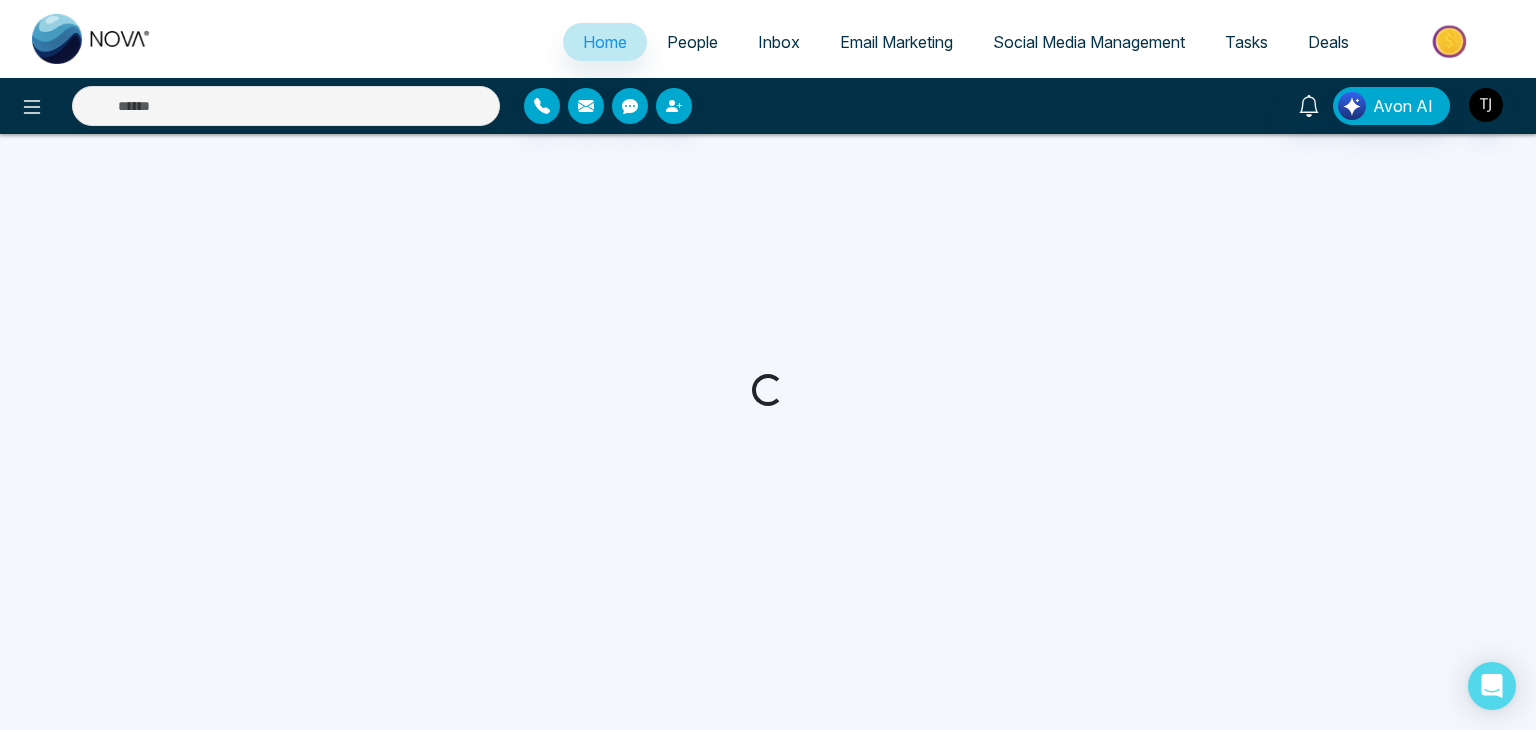 select on "*" 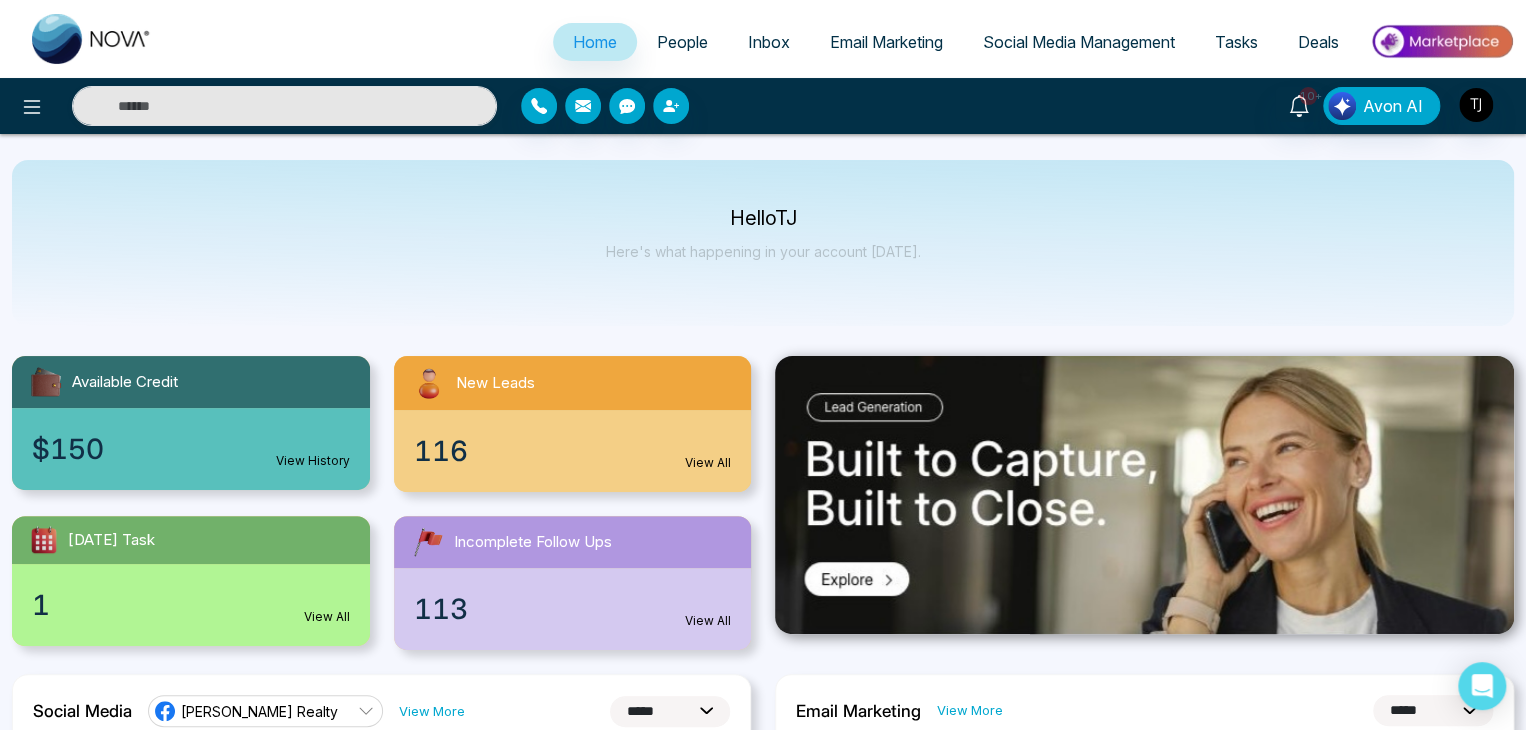 click on "Tasks" at bounding box center [1236, 42] 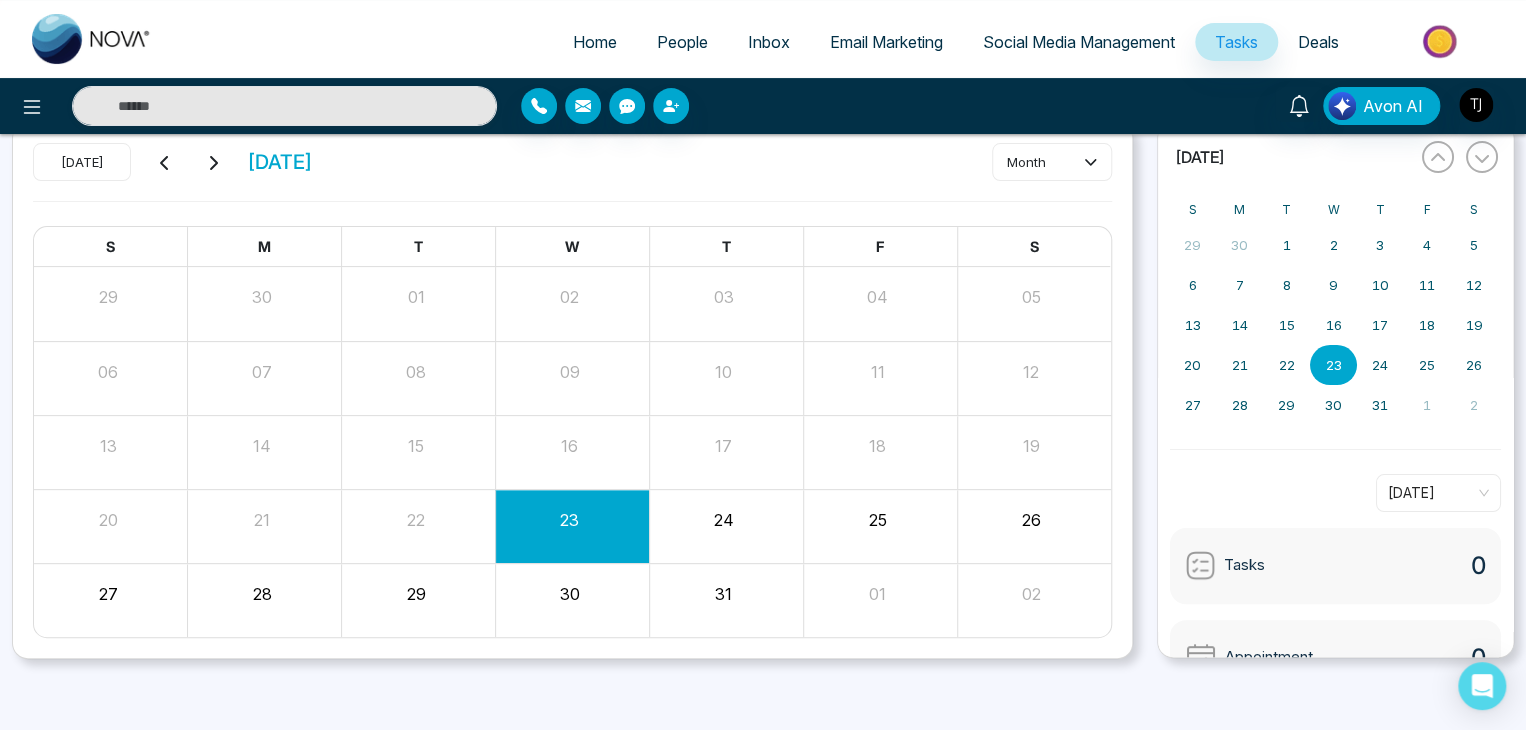 scroll, scrollTop: 0, scrollLeft: 0, axis: both 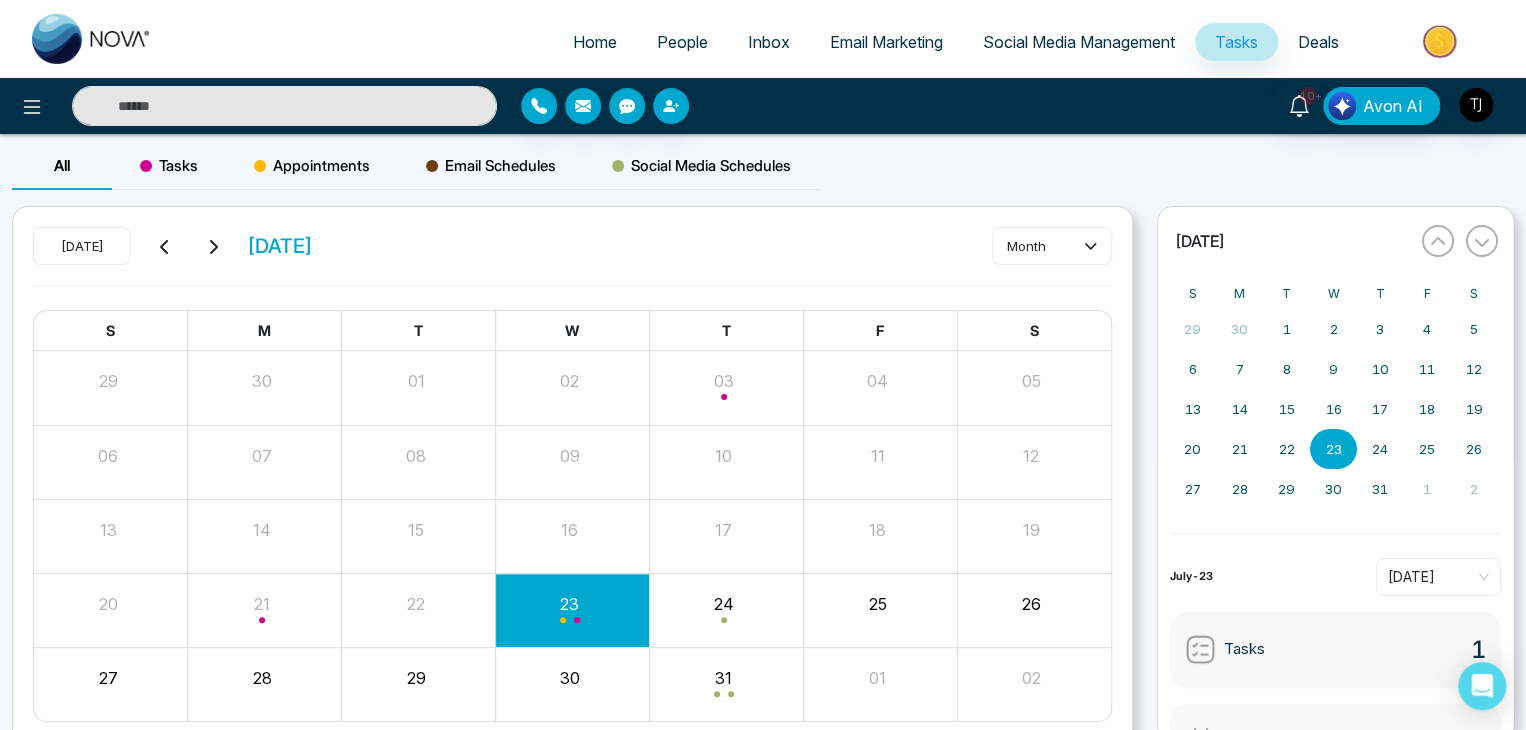 click on "Appointments" at bounding box center [312, 166] 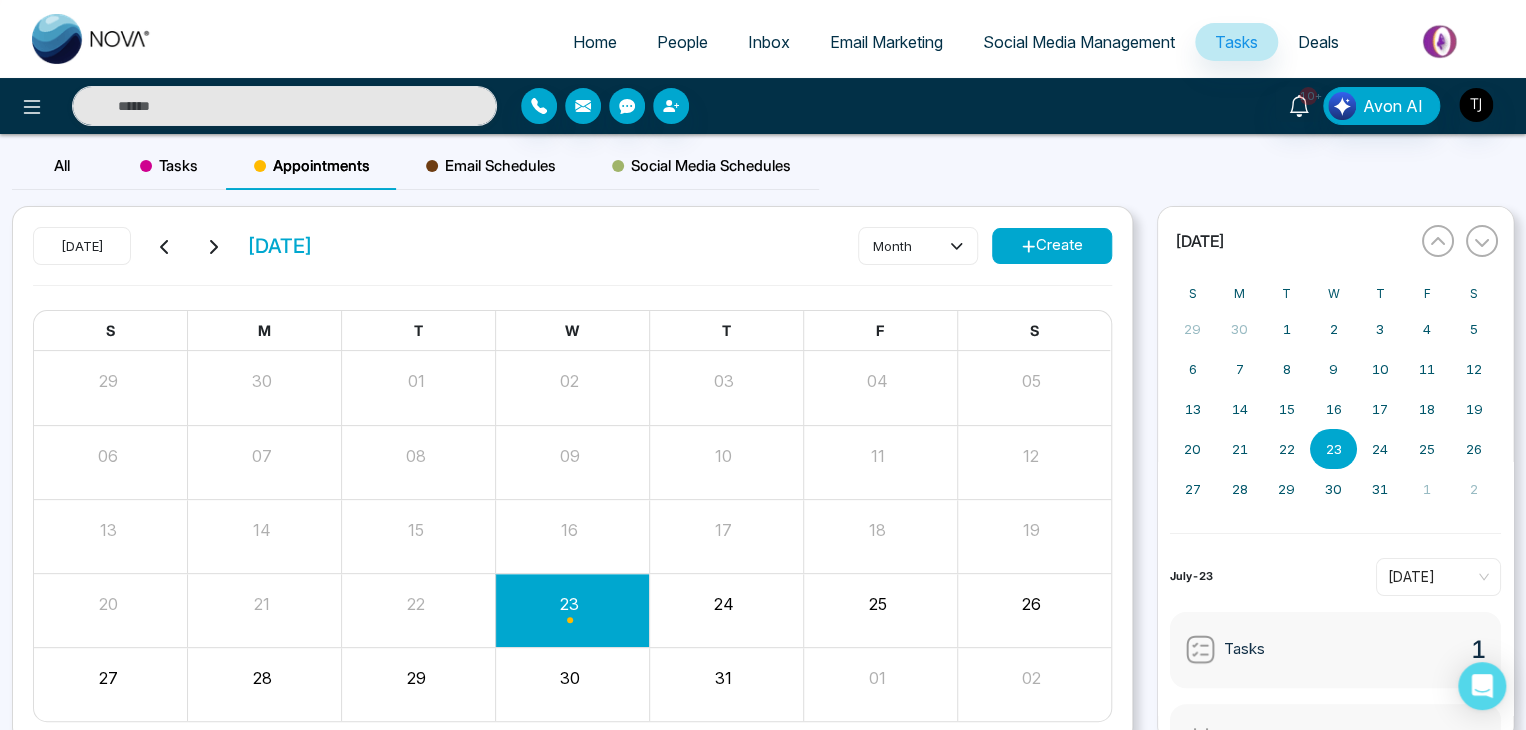 scroll, scrollTop: 84, scrollLeft: 0, axis: vertical 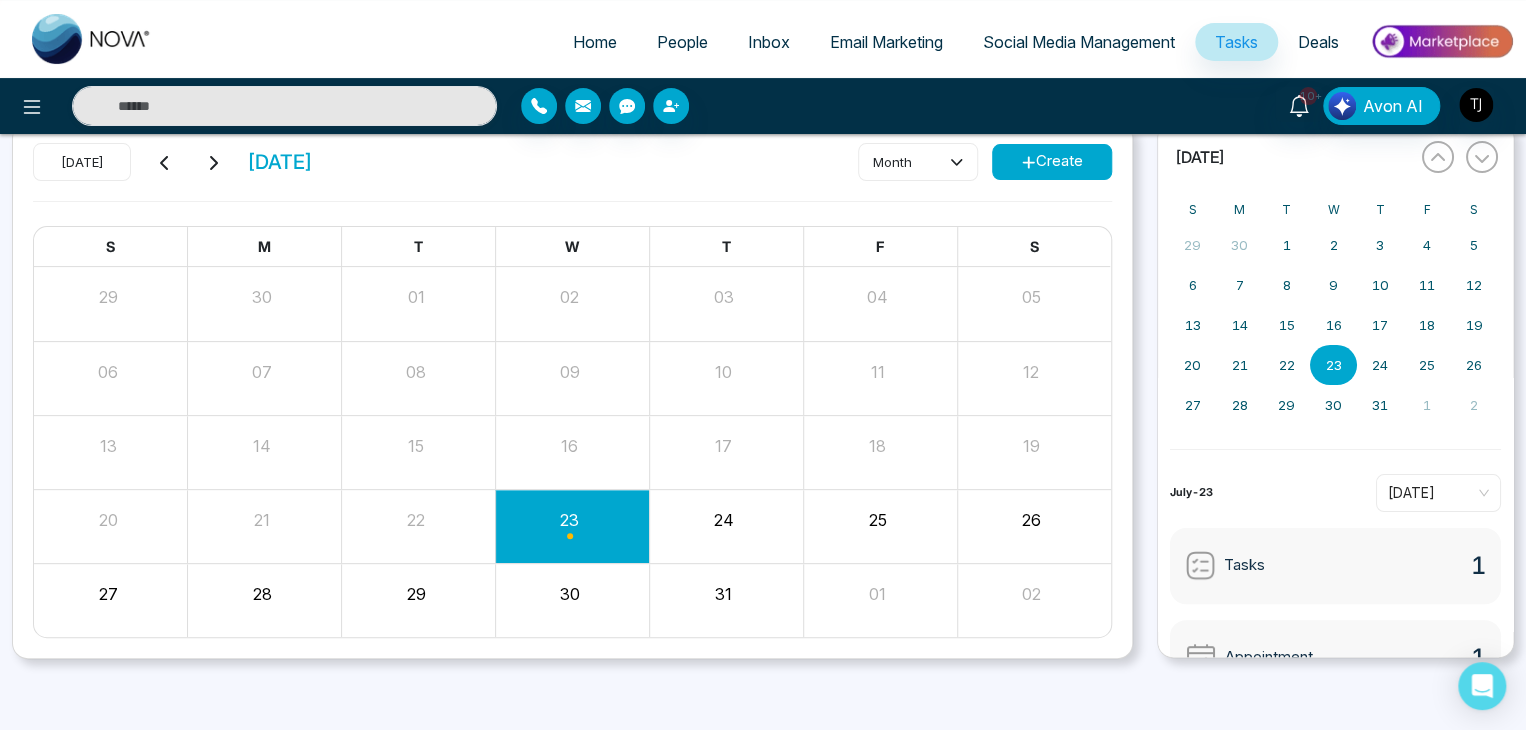 click on "Create" at bounding box center [1052, 162] 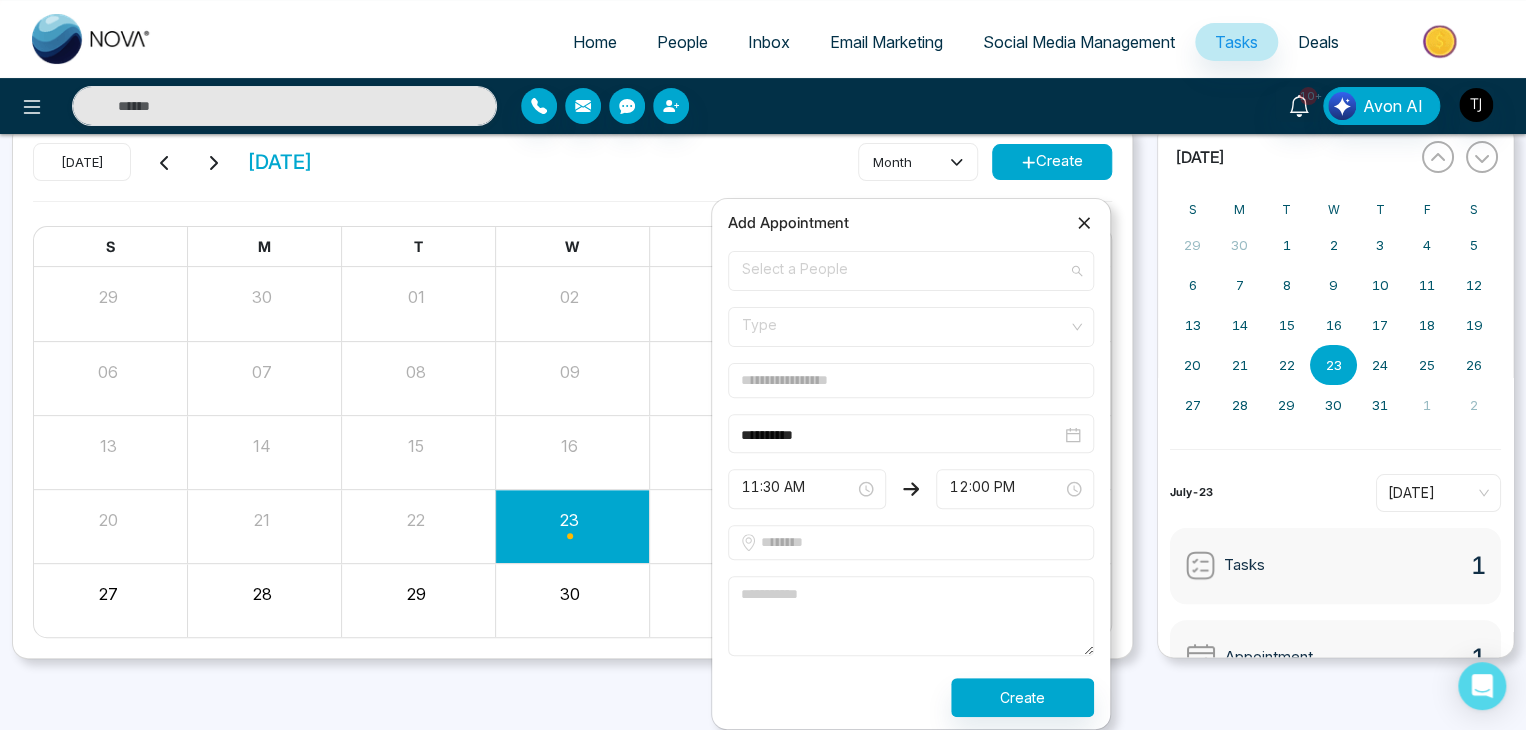 click on "Select a People" at bounding box center (911, 271) 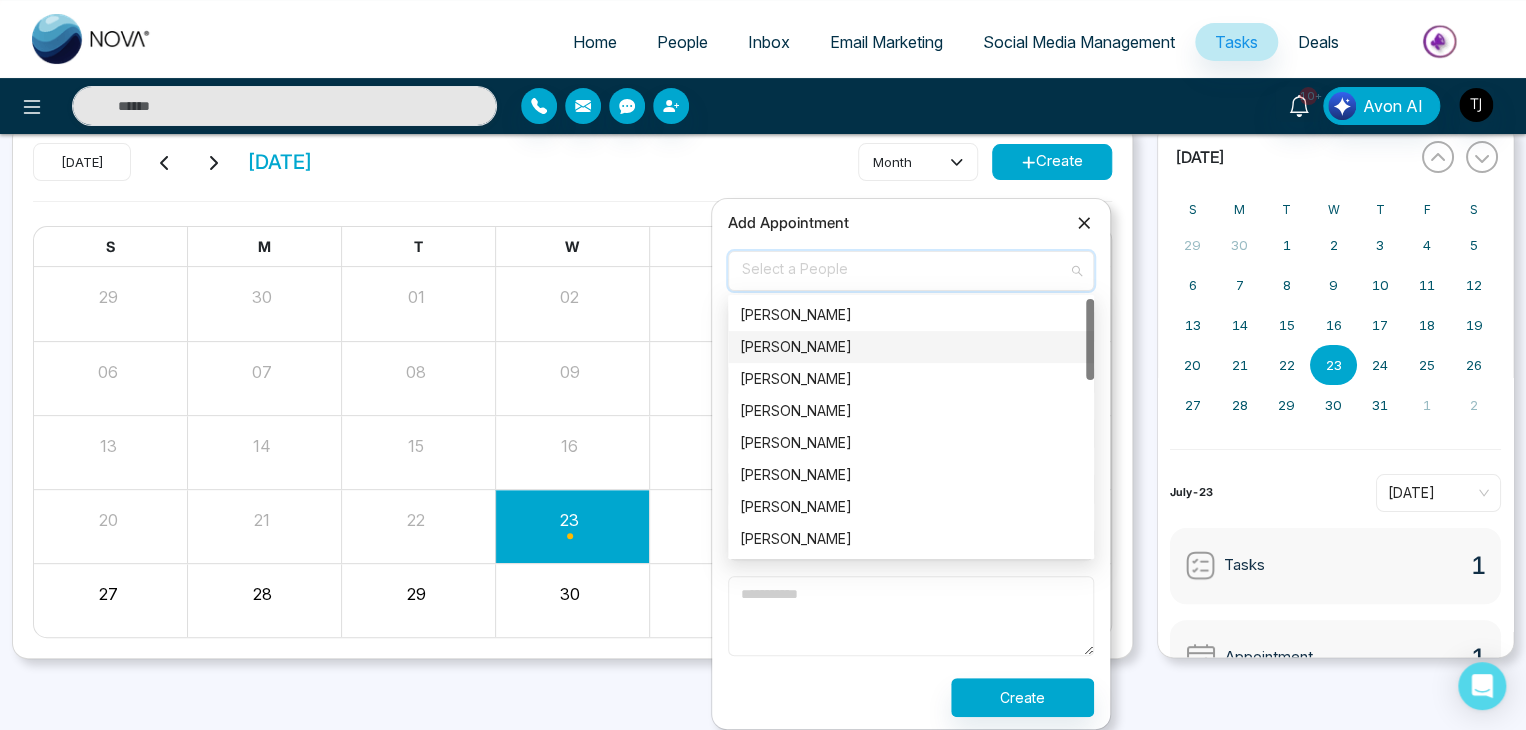 click on "Alin Shah" at bounding box center (911, 347) 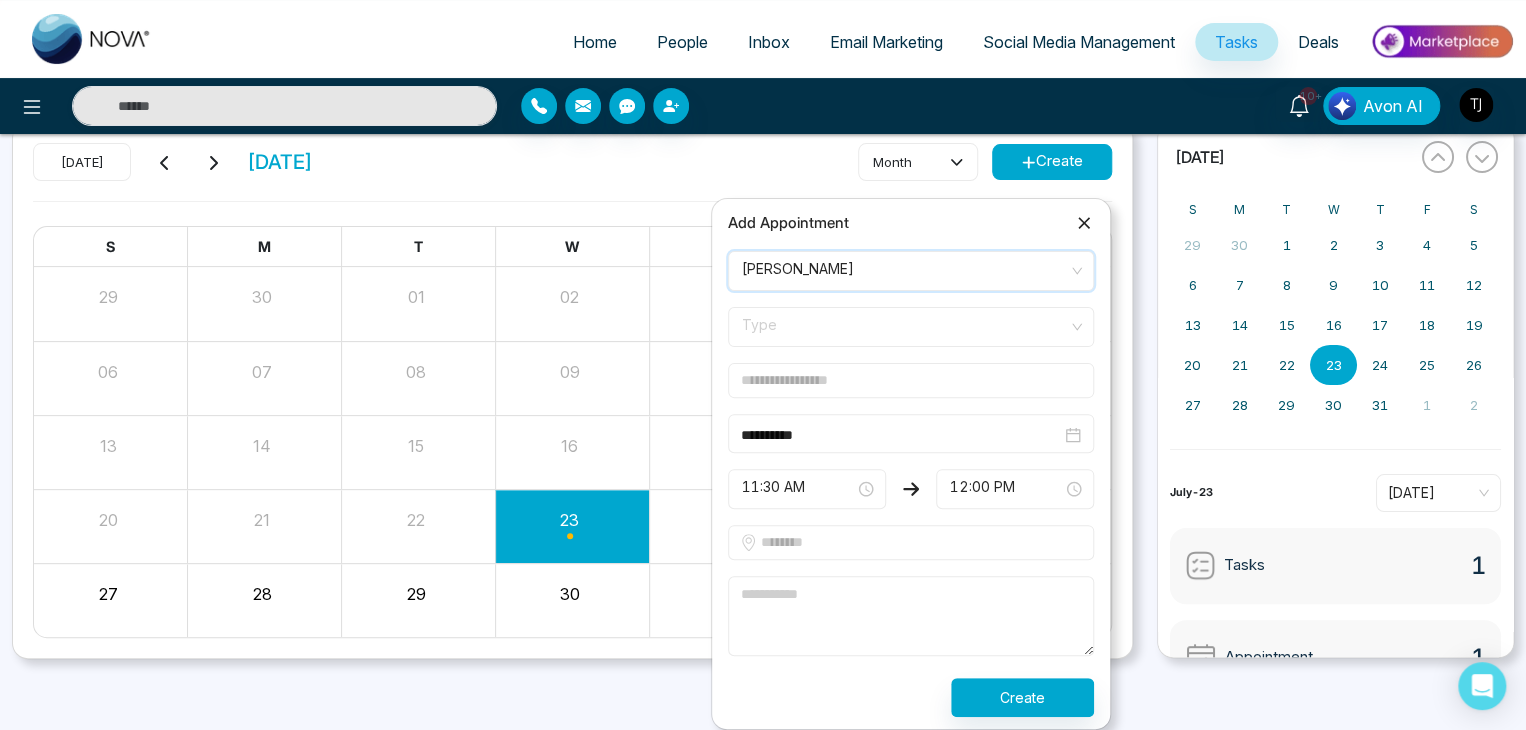 click on "Type" at bounding box center (911, 327) 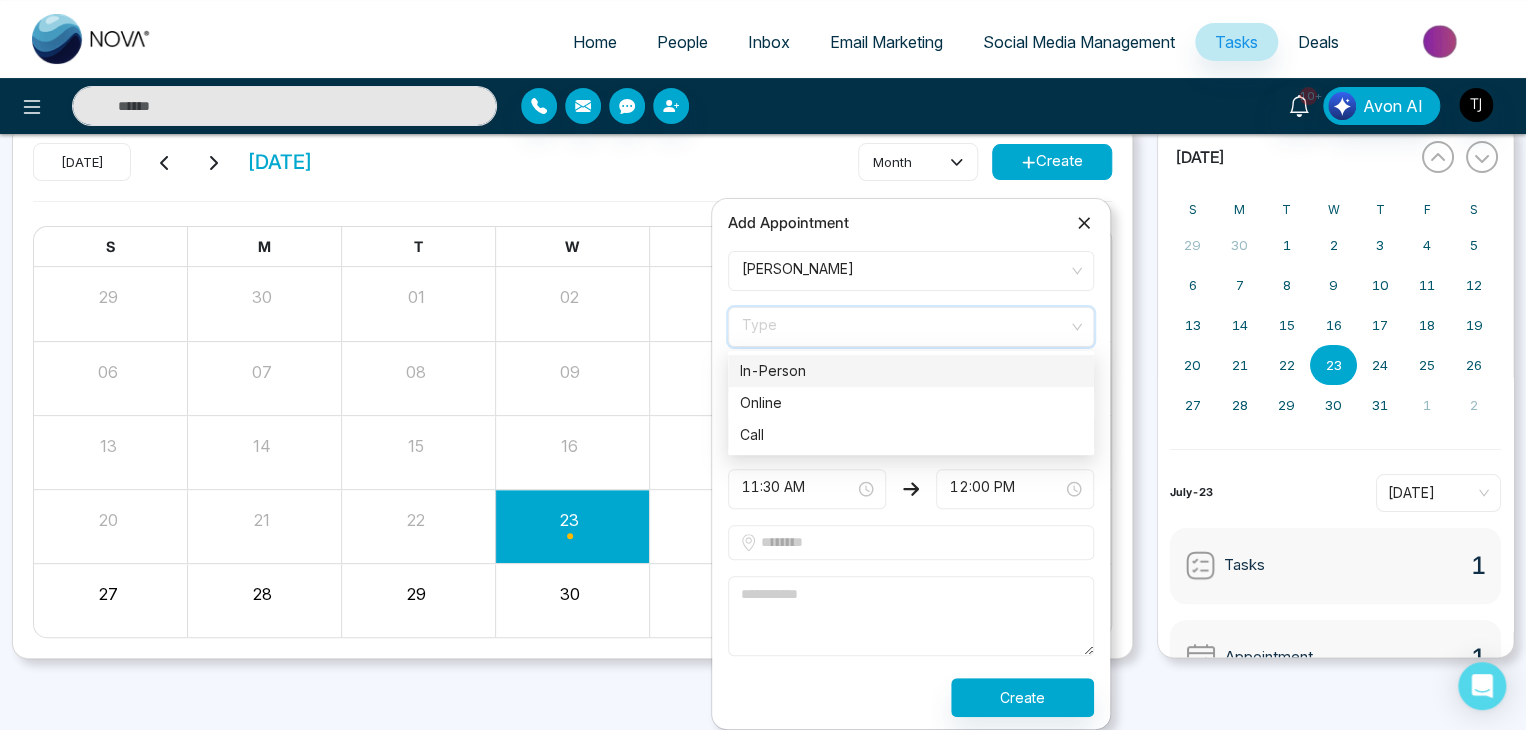 click on "Type" at bounding box center (911, 327) 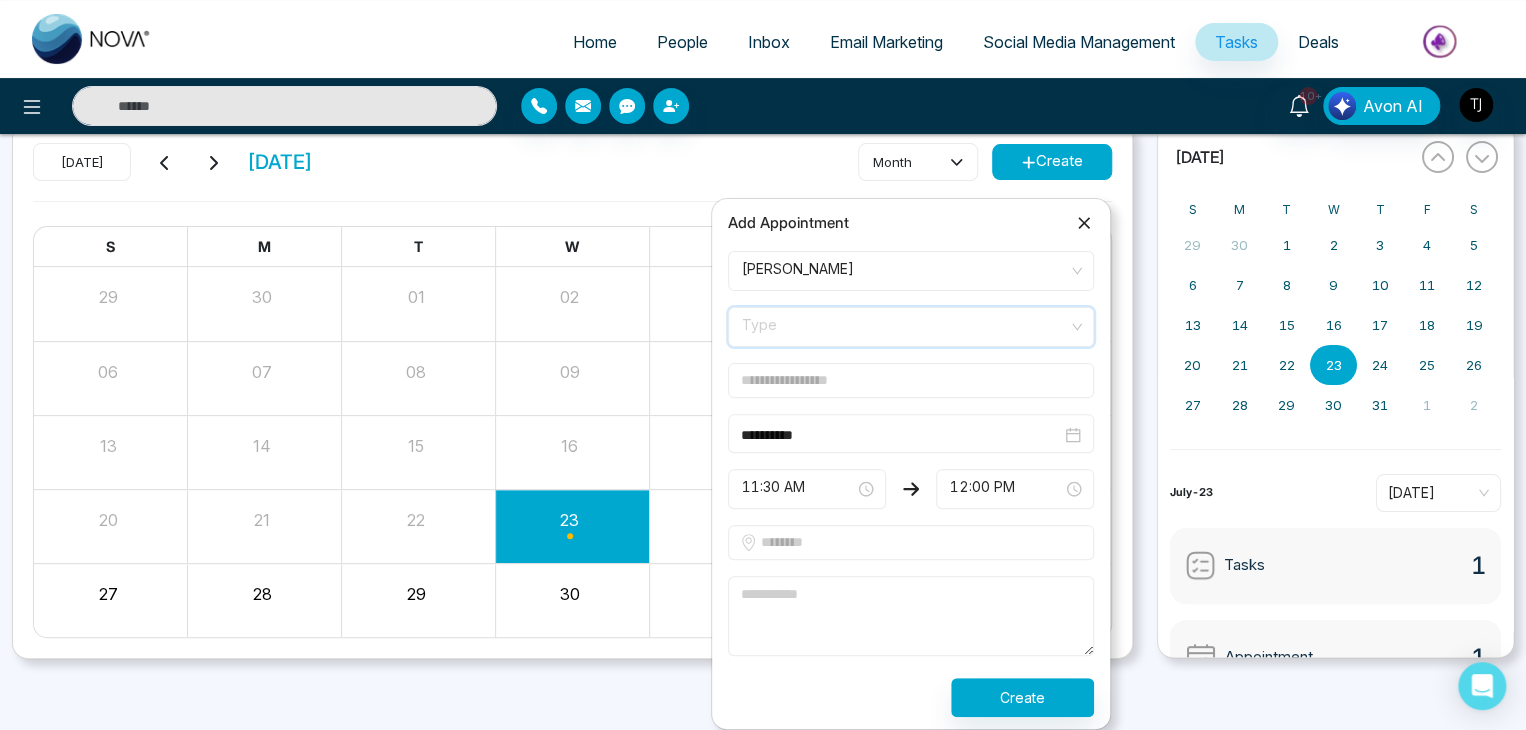 click 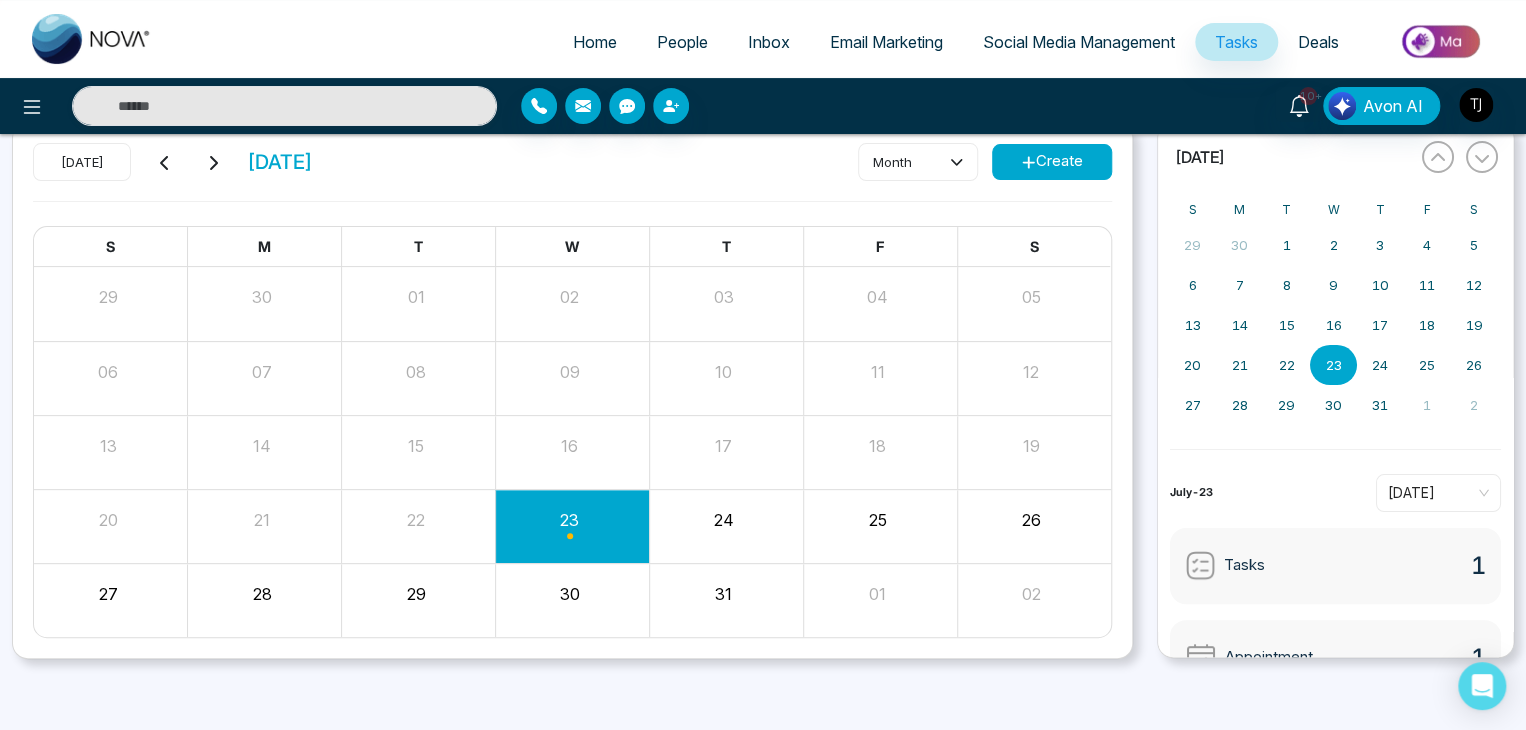 scroll, scrollTop: 0, scrollLeft: 0, axis: both 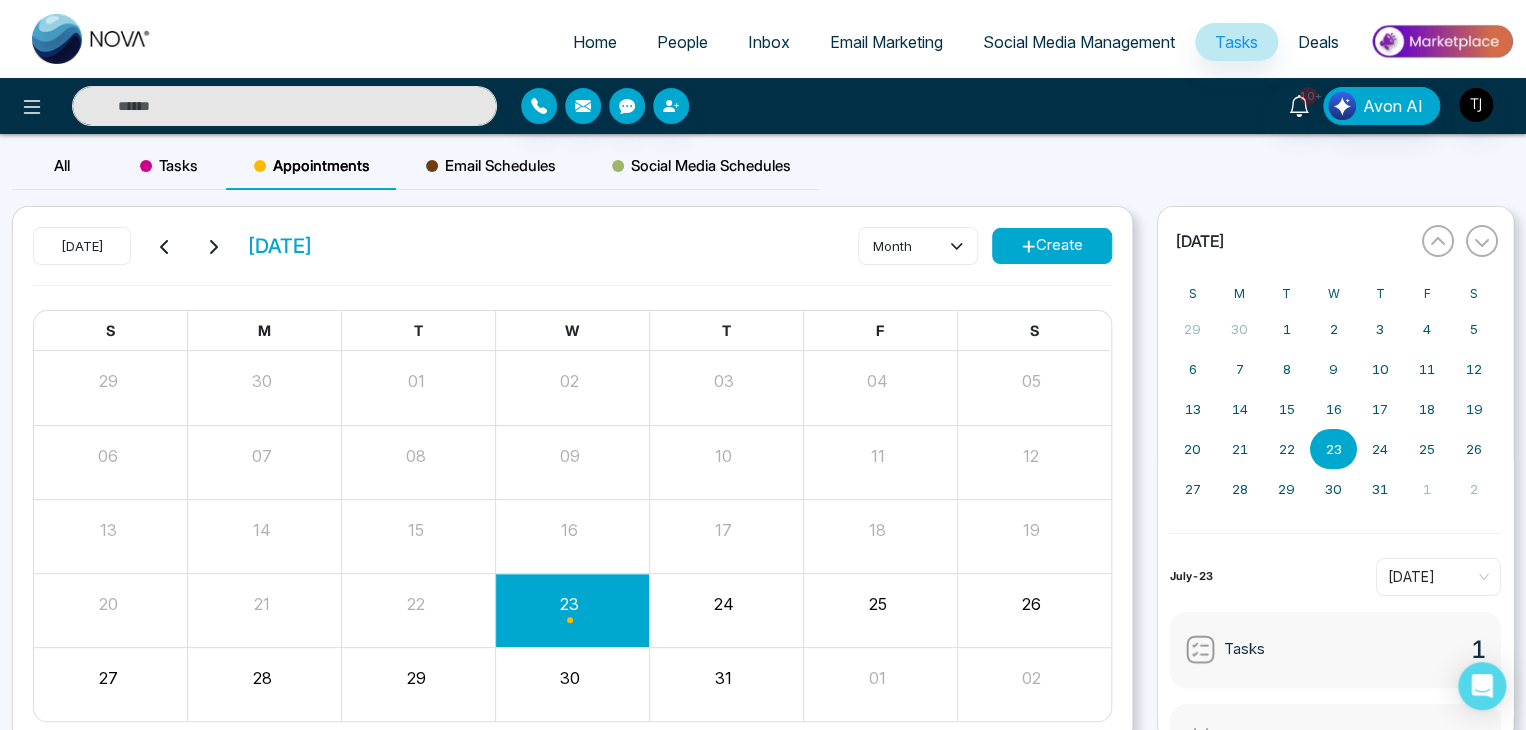 click on "Tasks" at bounding box center [169, 166] 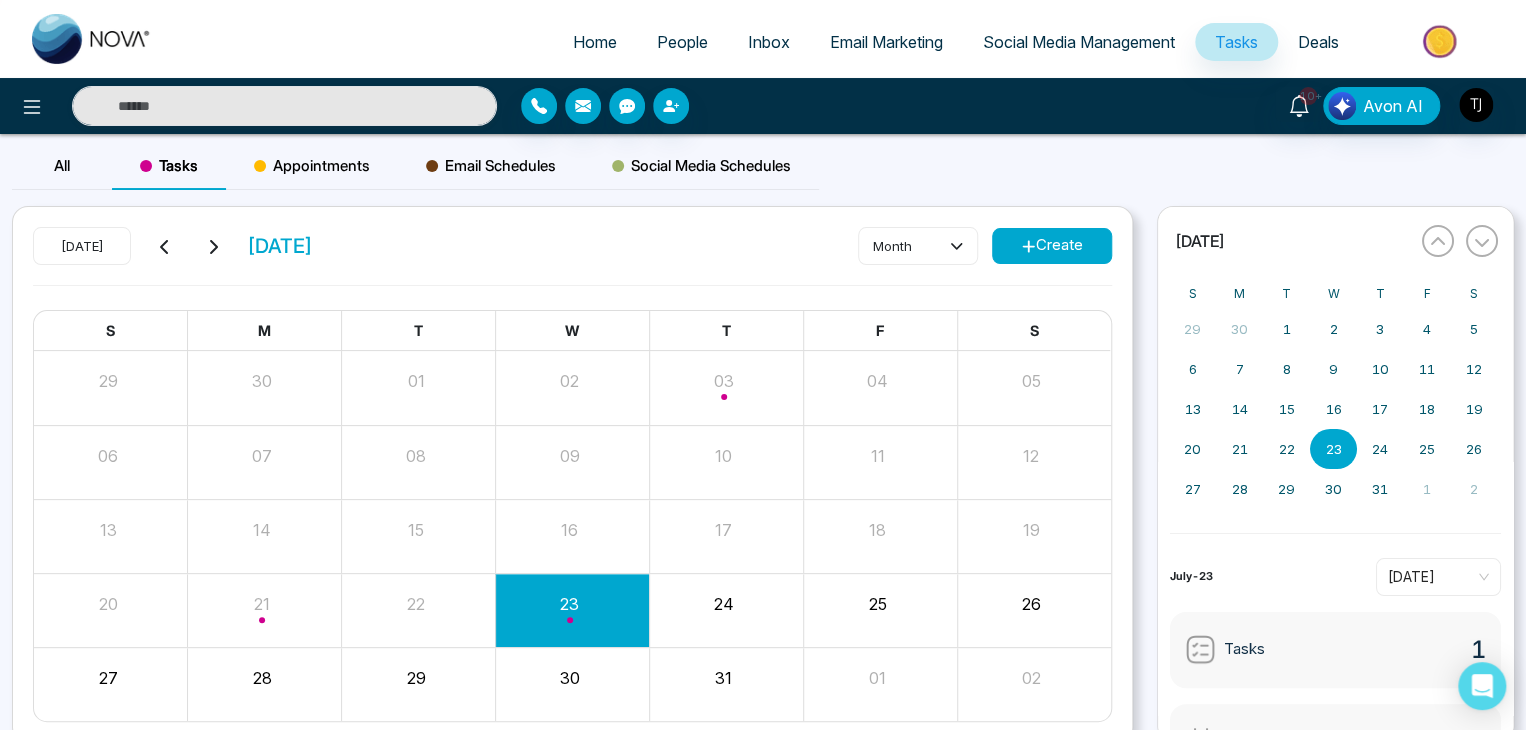 click on "Create" at bounding box center (1052, 246) 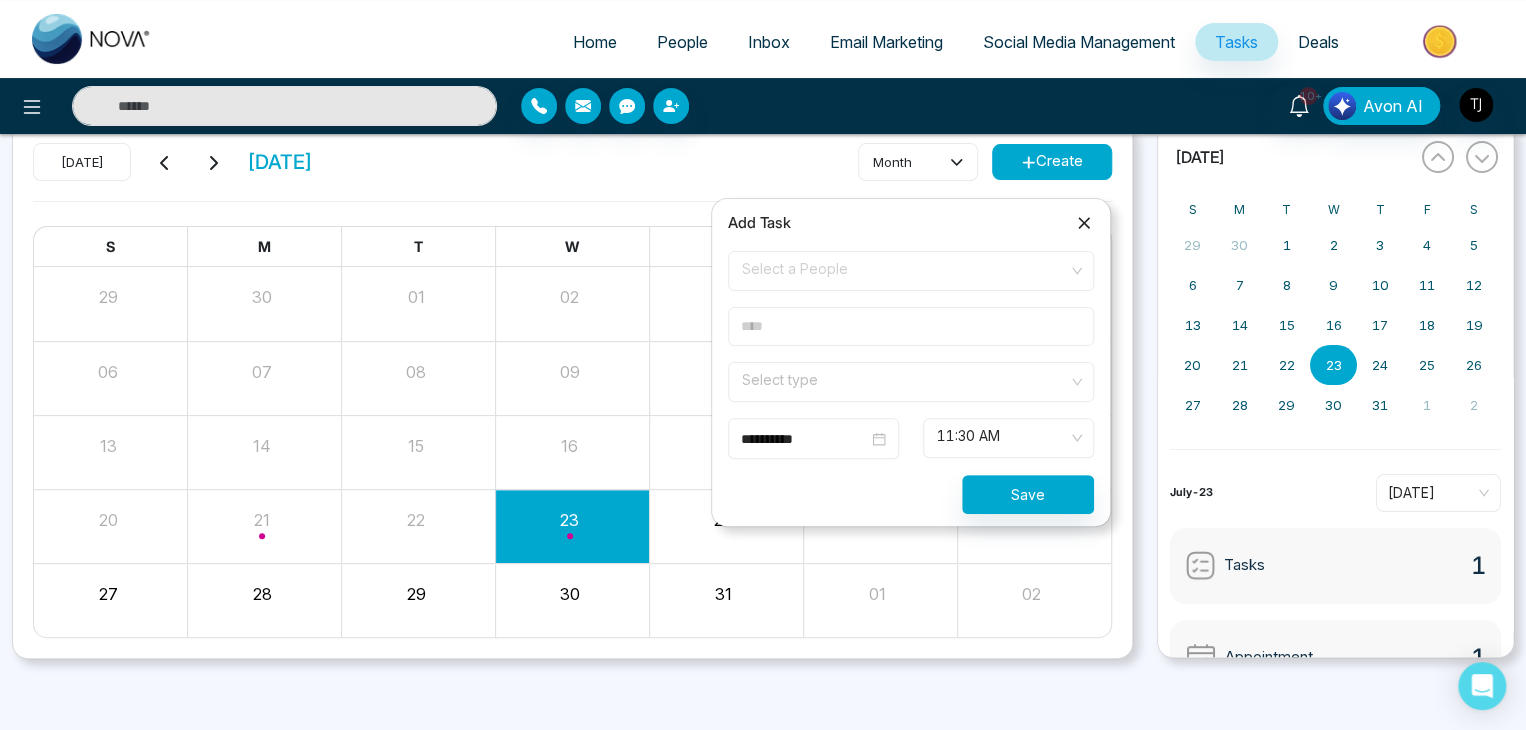 scroll, scrollTop: 0, scrollLeft: 0, axis: both 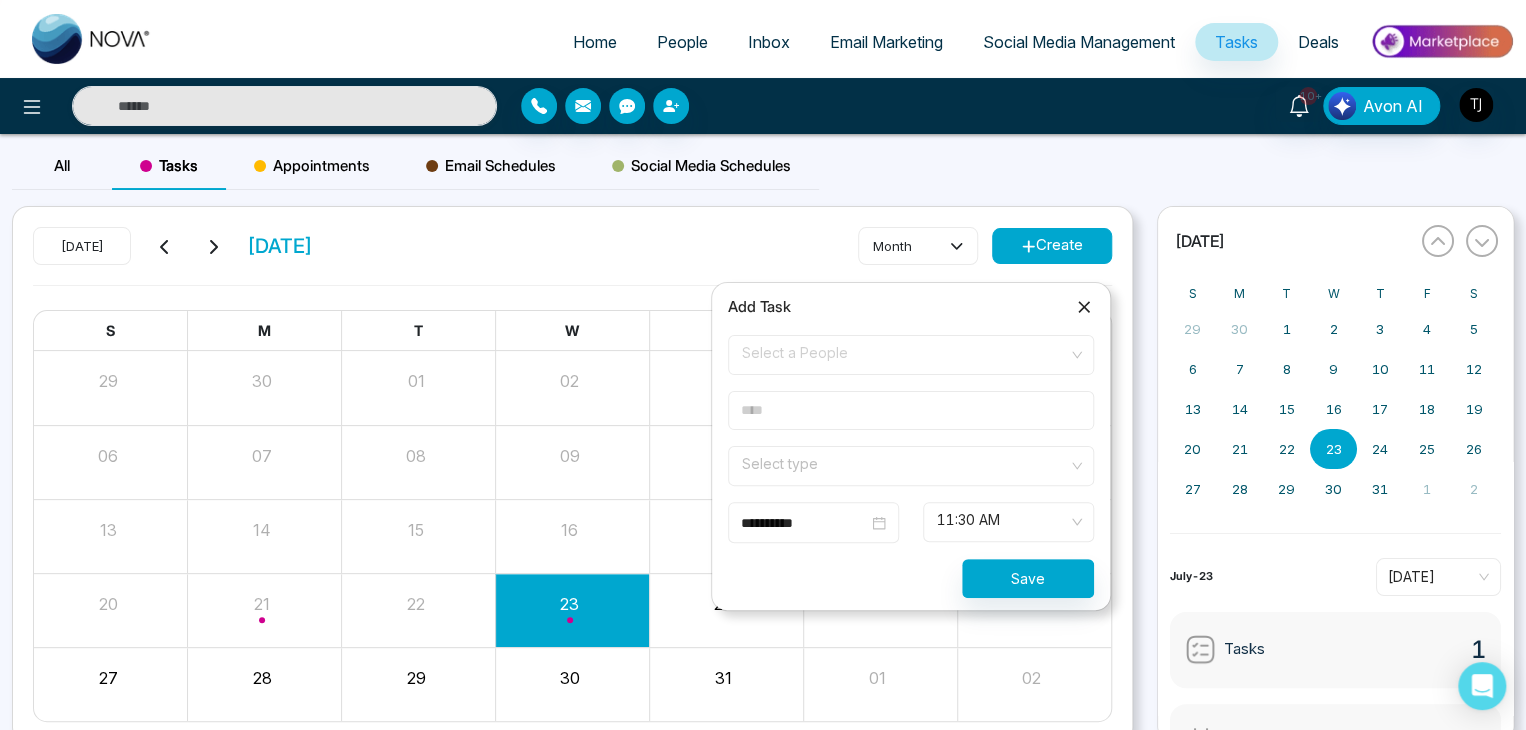 click on "Select a People" at bounding box center (911, 355) 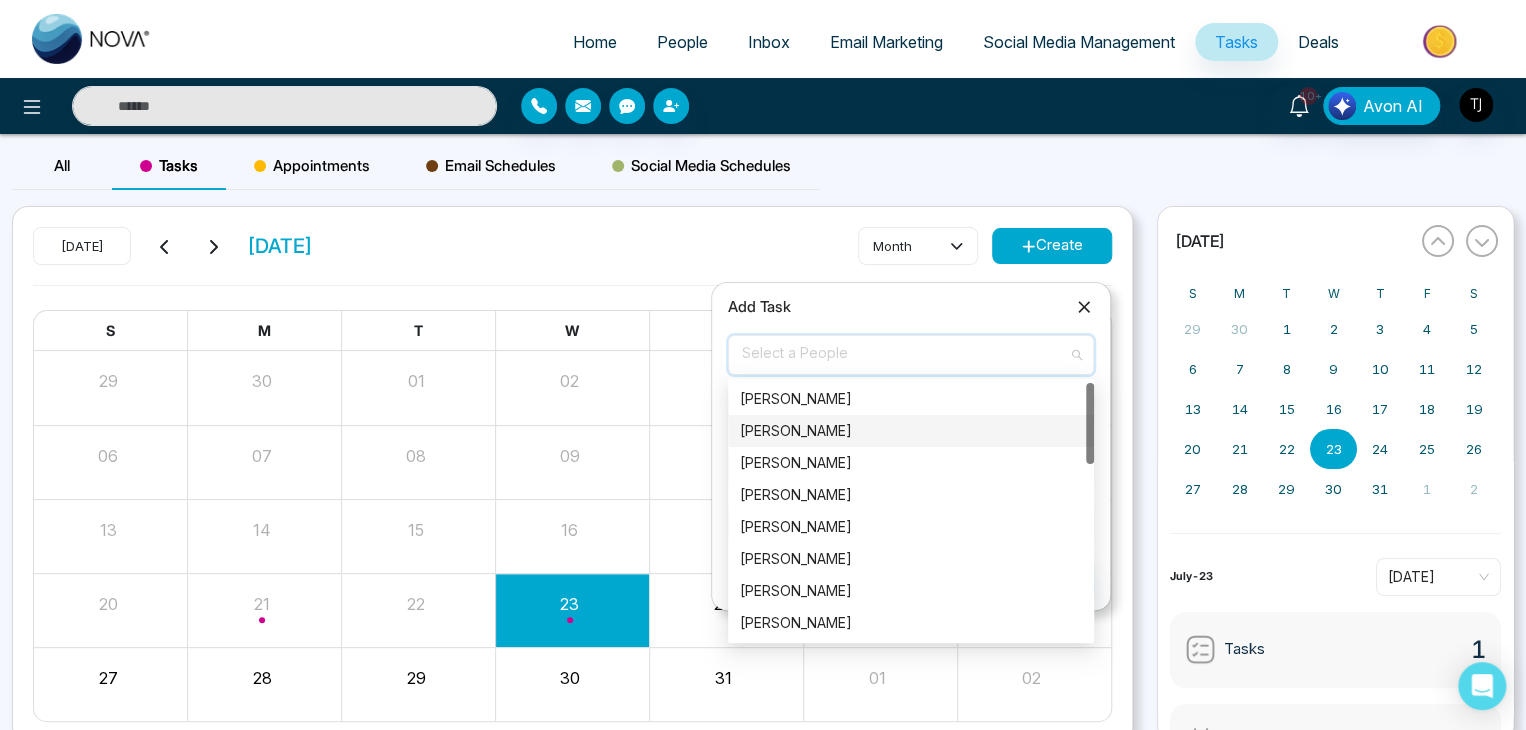 click on "Alin Shah" at bounding box center [911, 431] 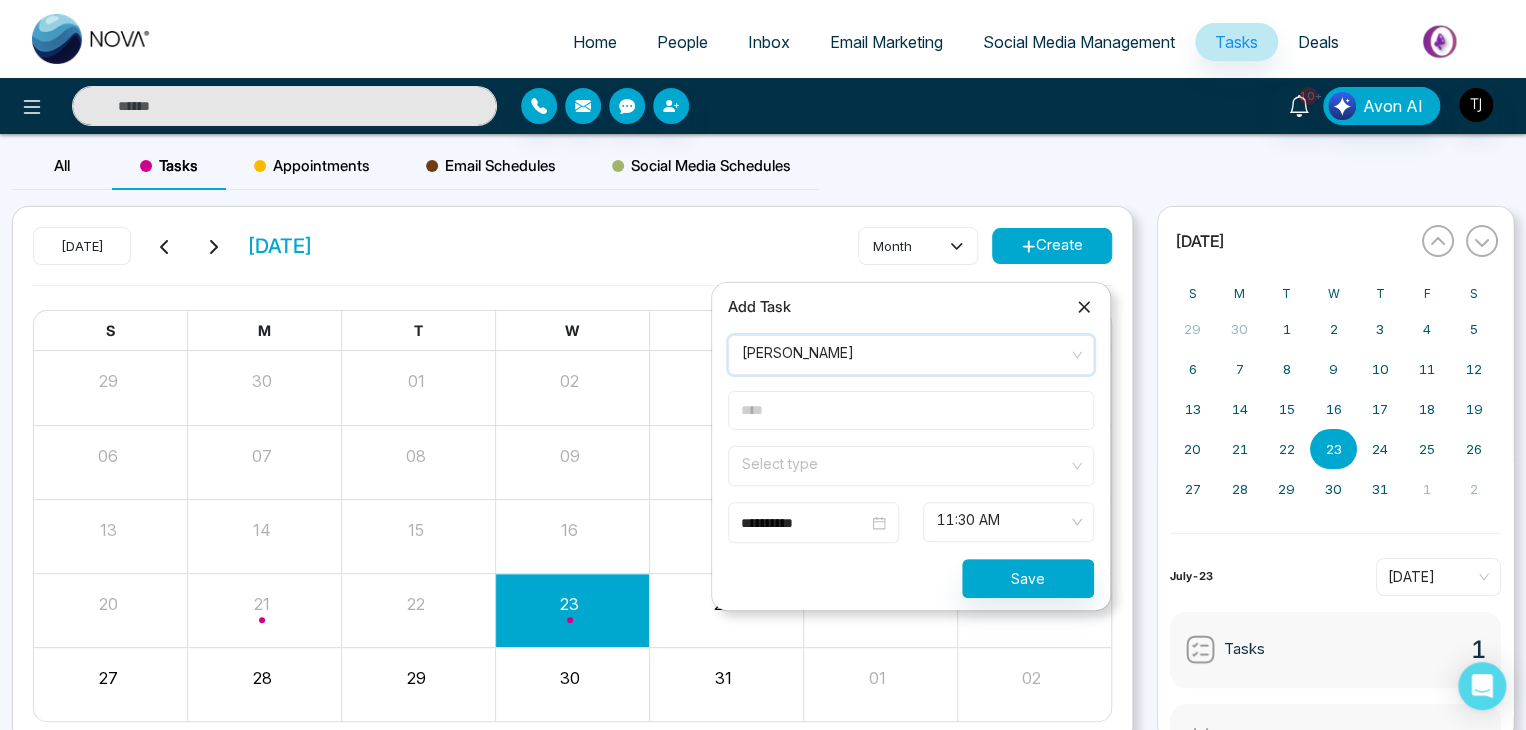 click at bounding box center (911, 410) 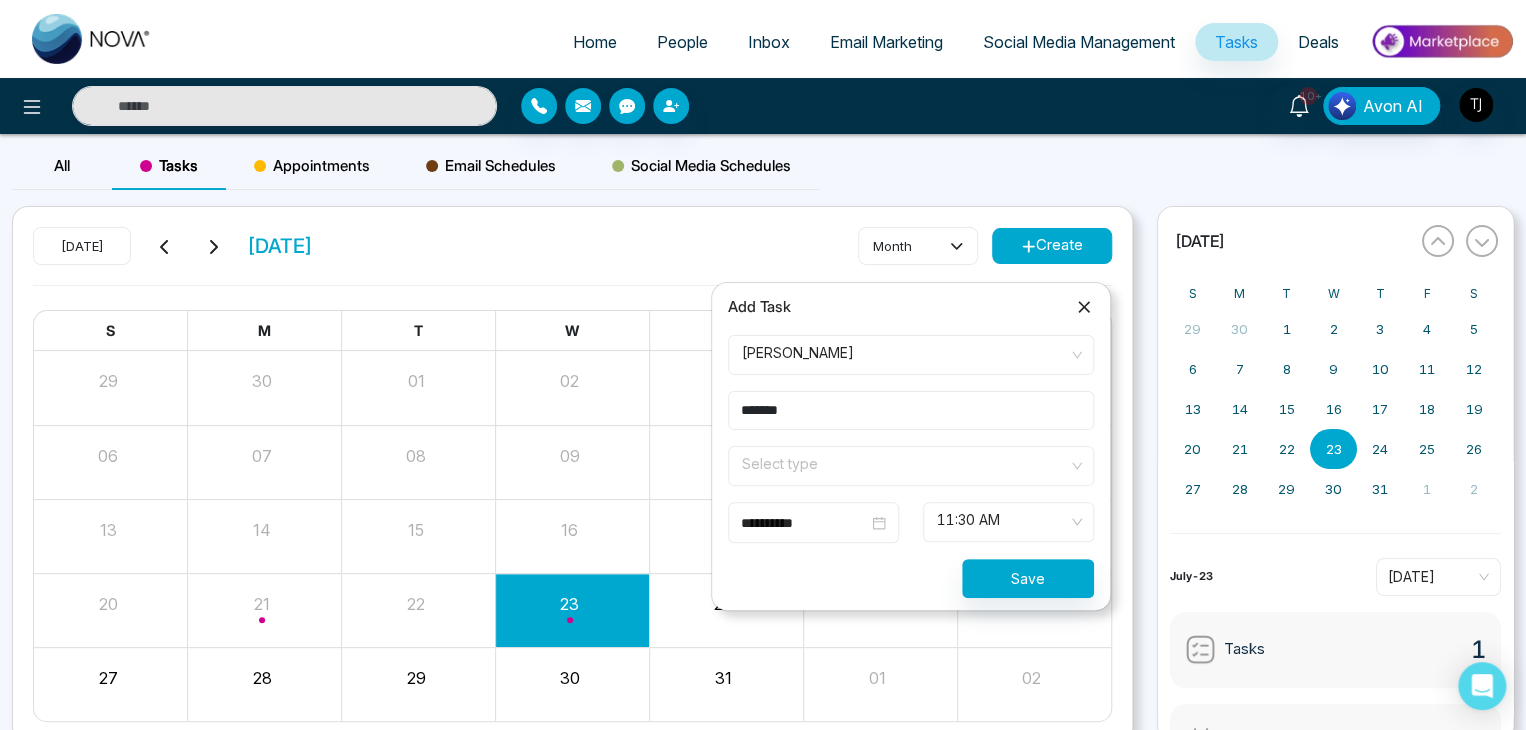 click at bounding box center (904, 466) 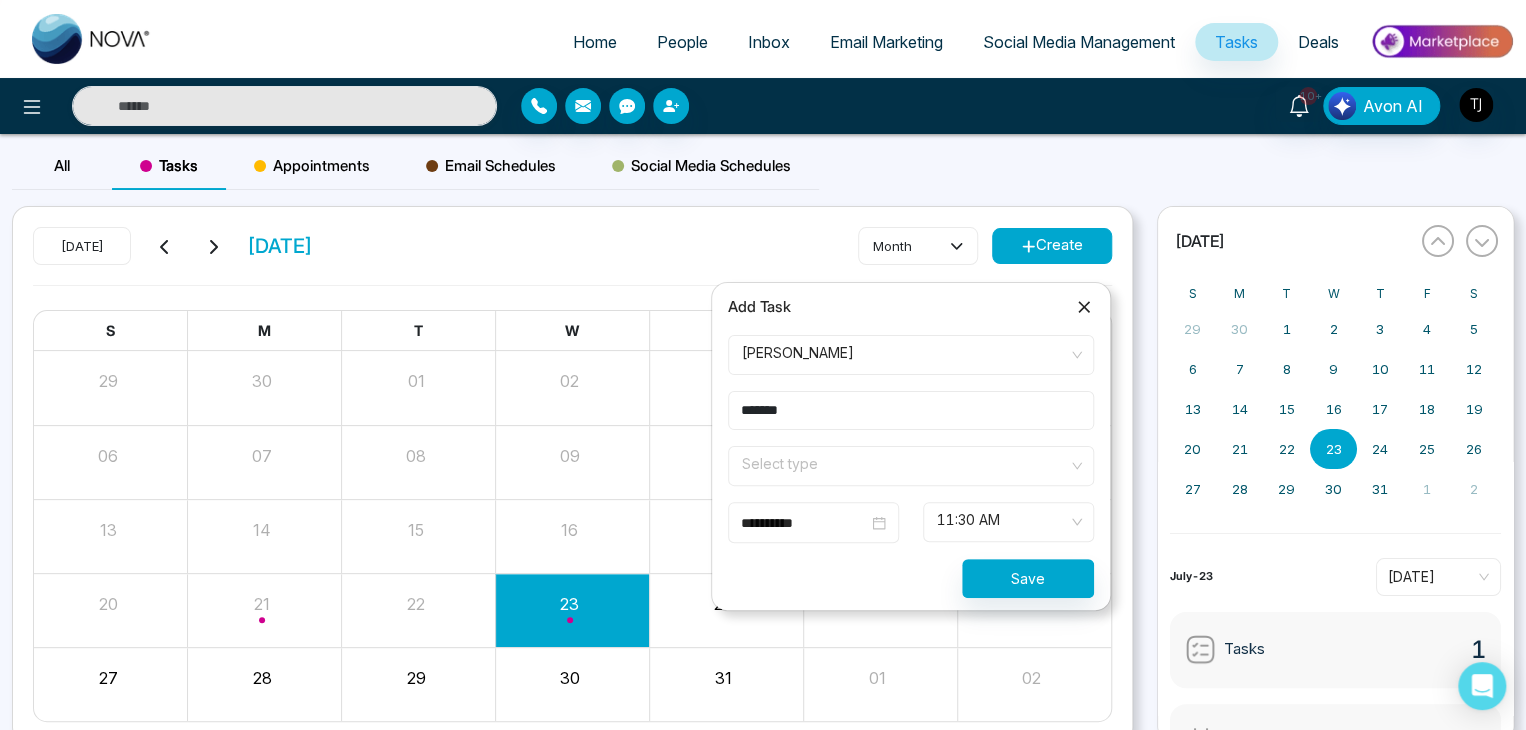 type on "*******" 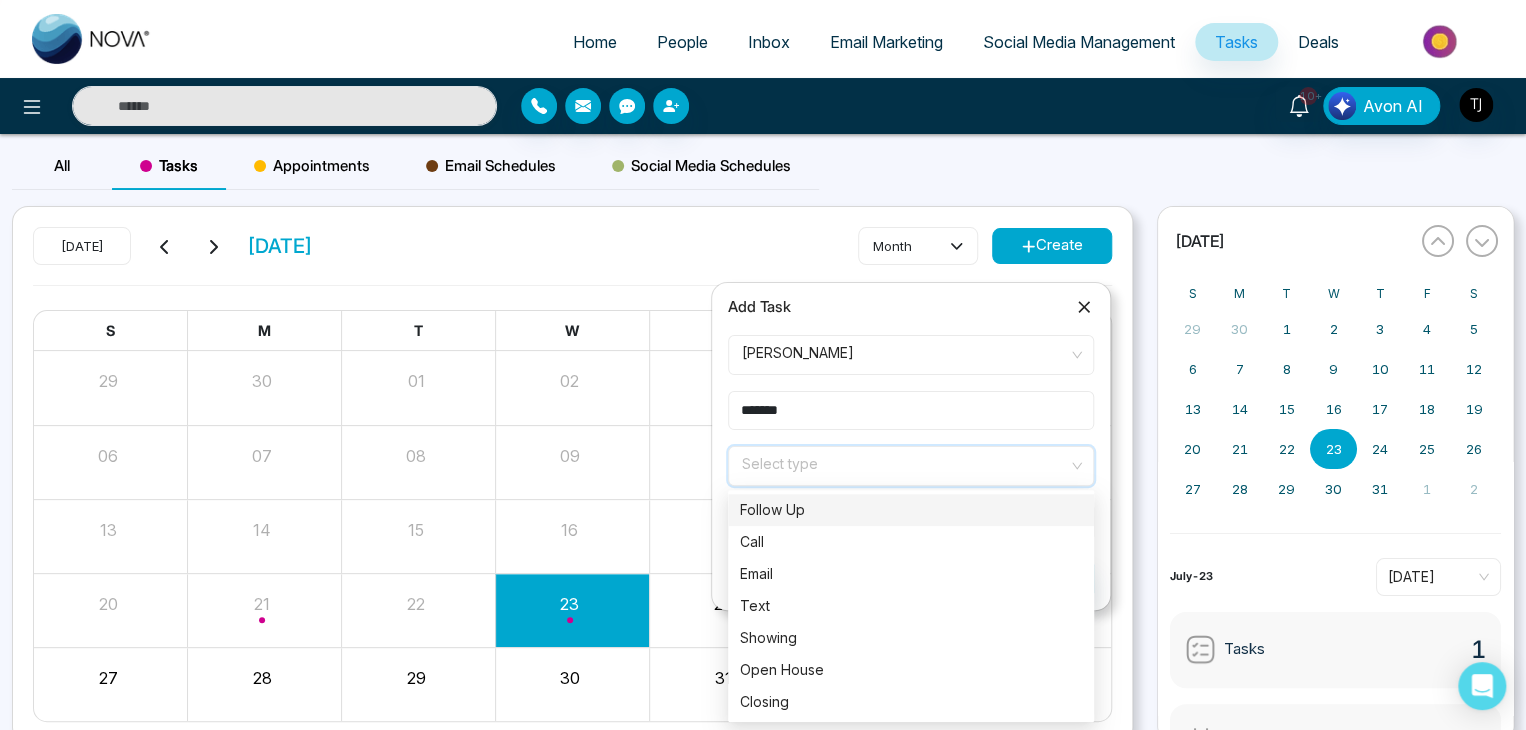 click on "Follow Up" at bounding box center [911, 510] 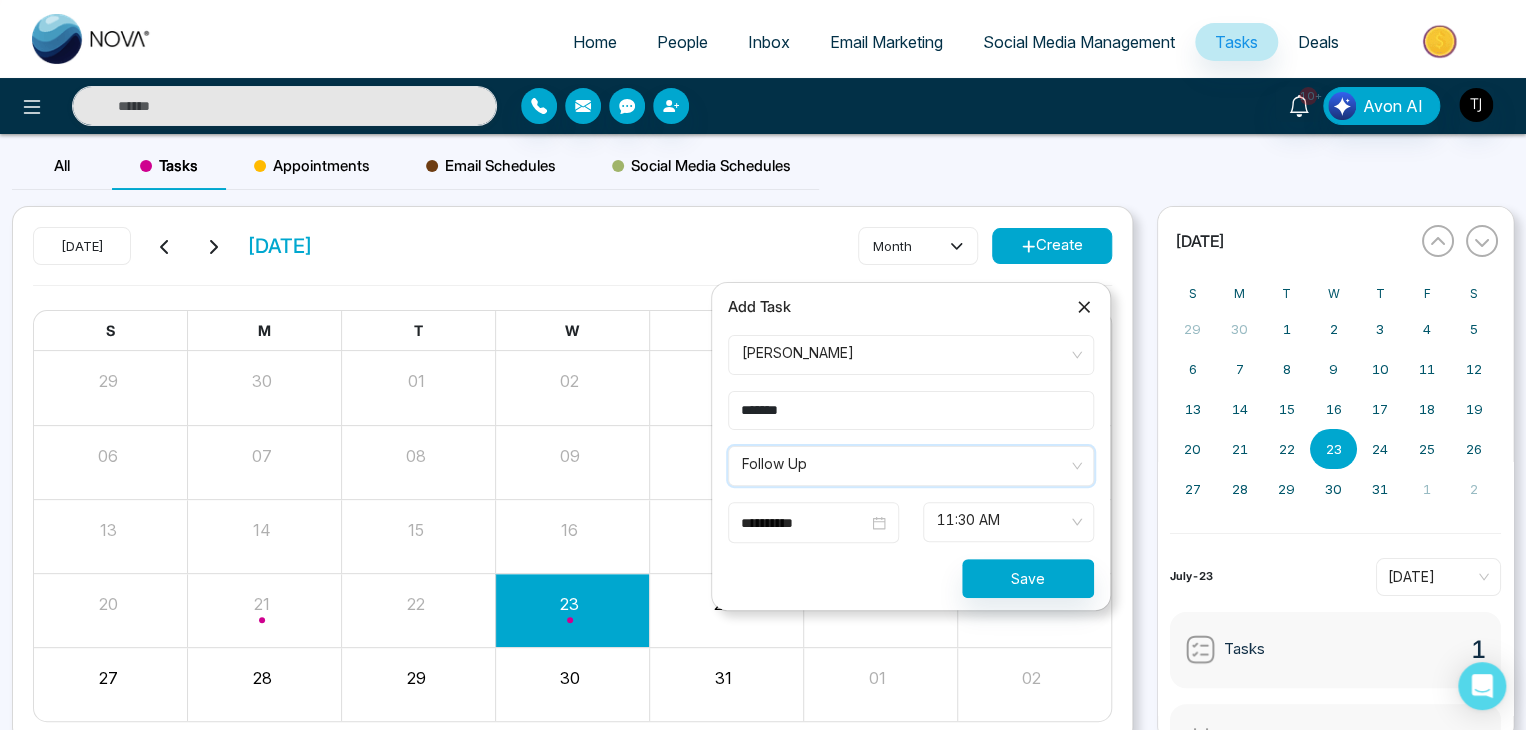click 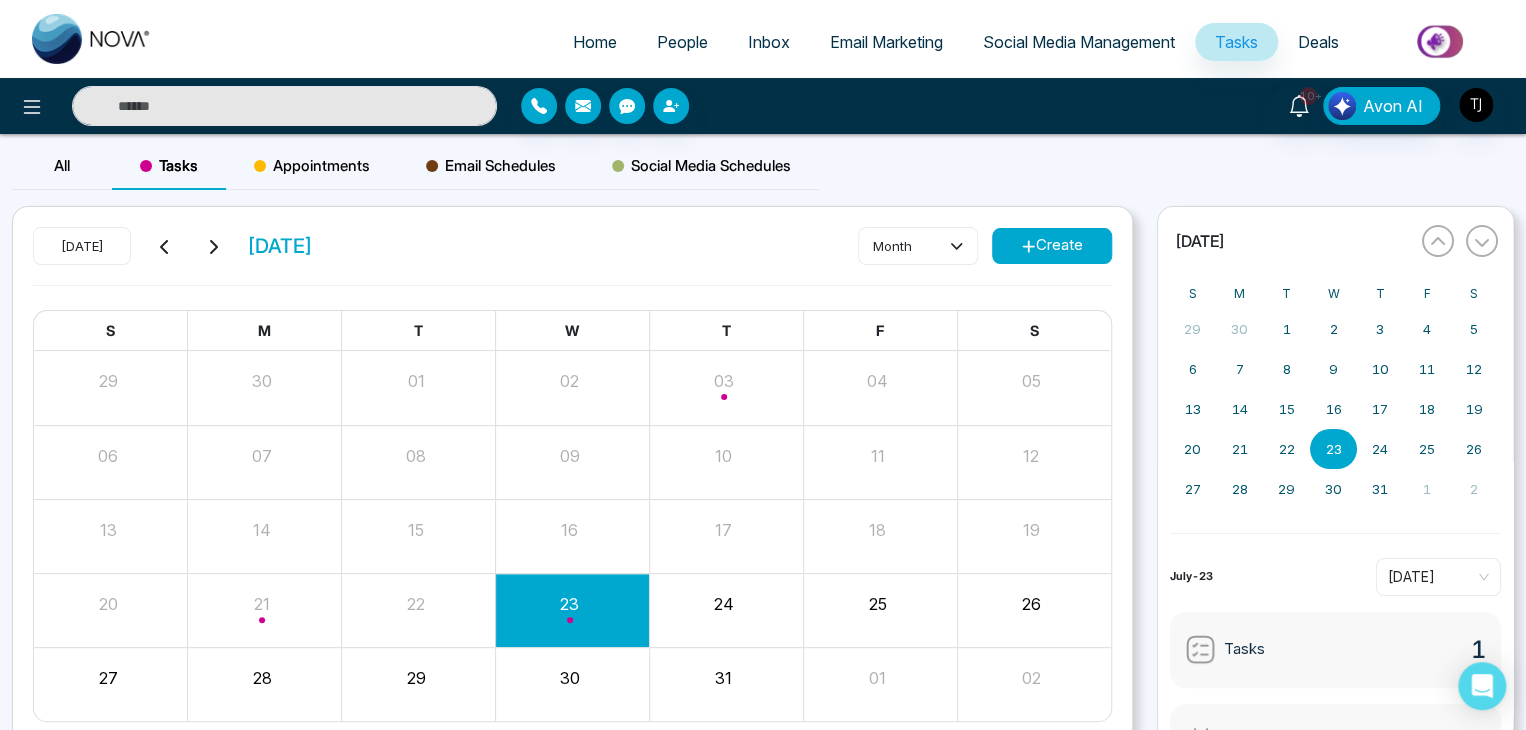 click on "Appointments" at bounding box center [312, 166] 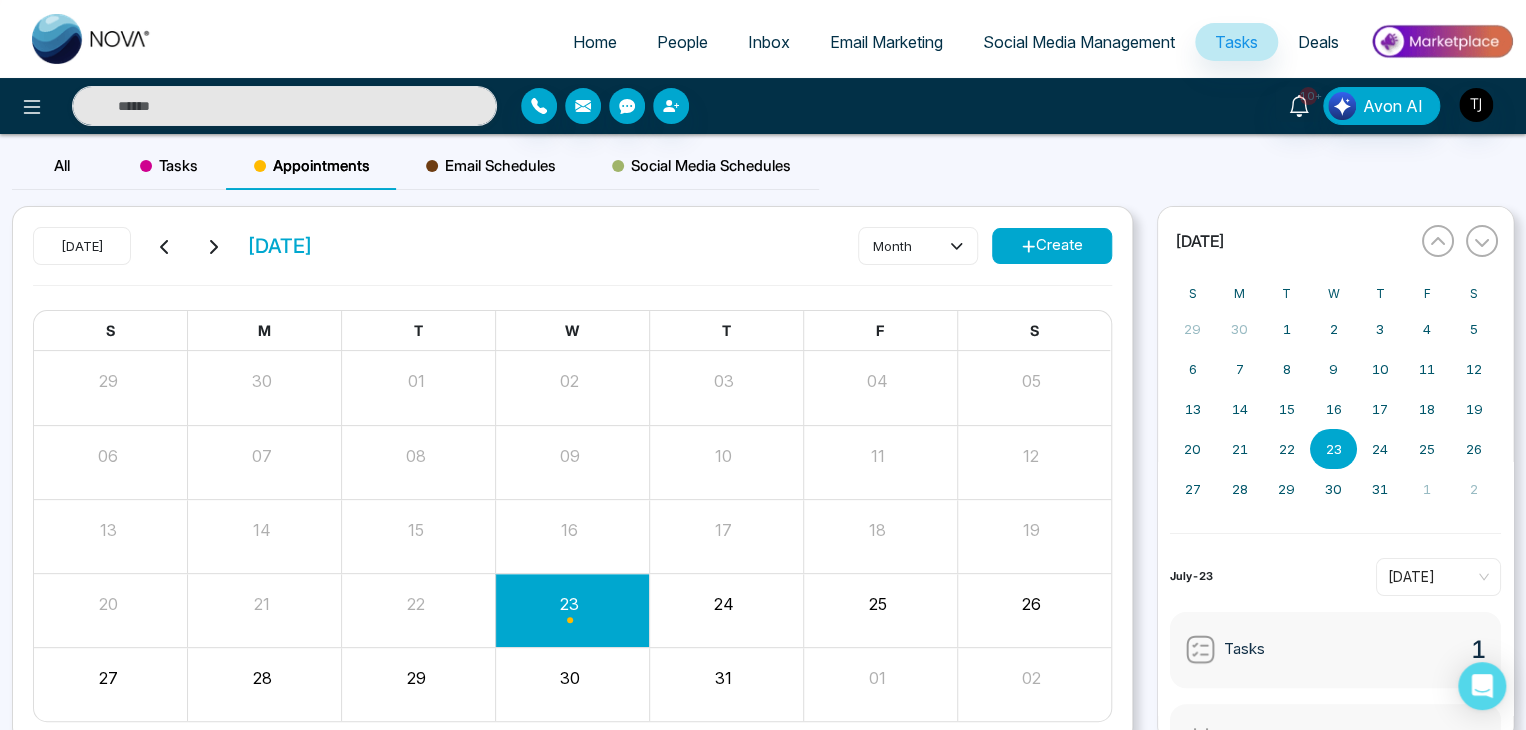 click on "Create" at bounding box center [1052, 246] 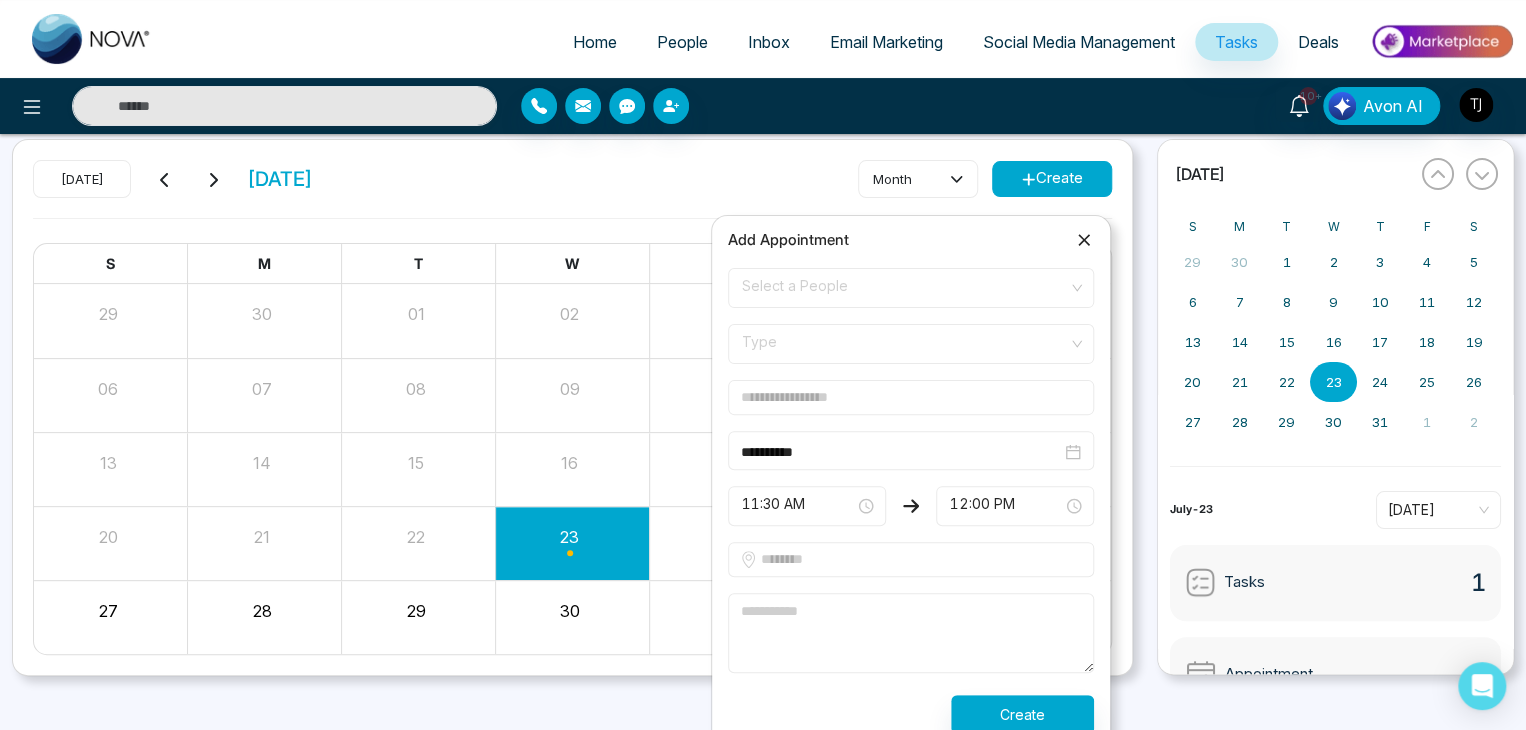 scroll, scrollTop: 68, scrollLeft: 0, axis: vertical 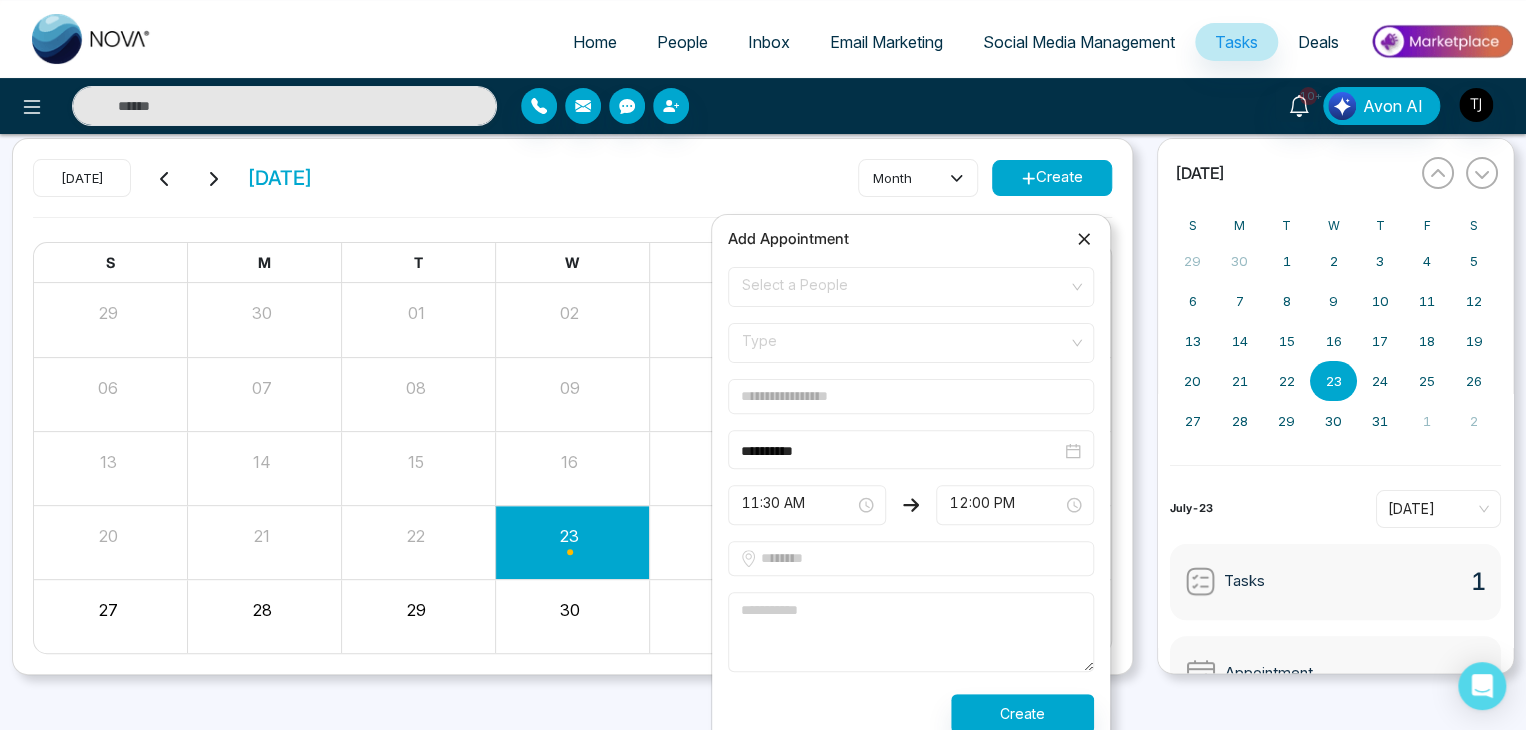 click on "Select a People" at bounding box center (911, 287) 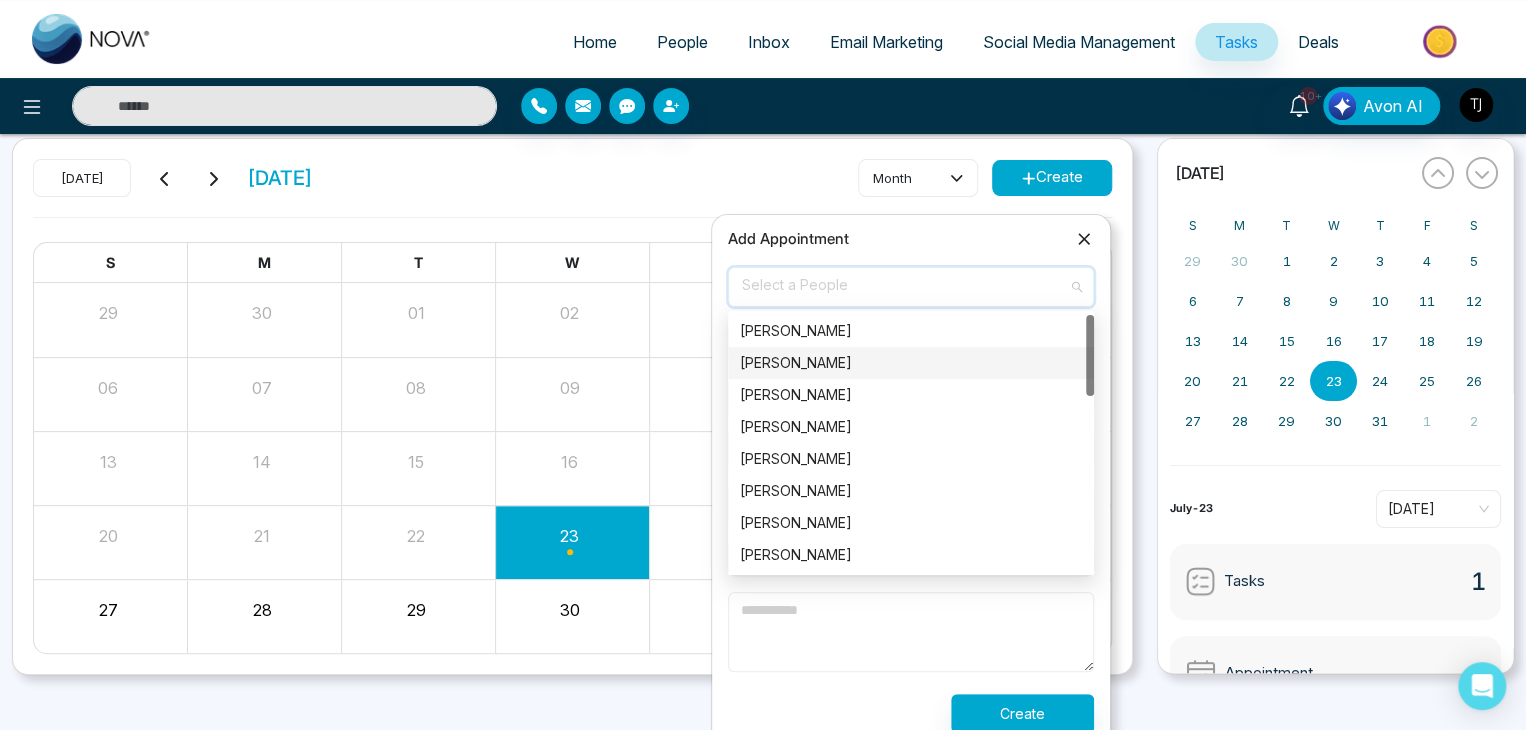 click on "Alin Shah" at bounding box center (911, 363) 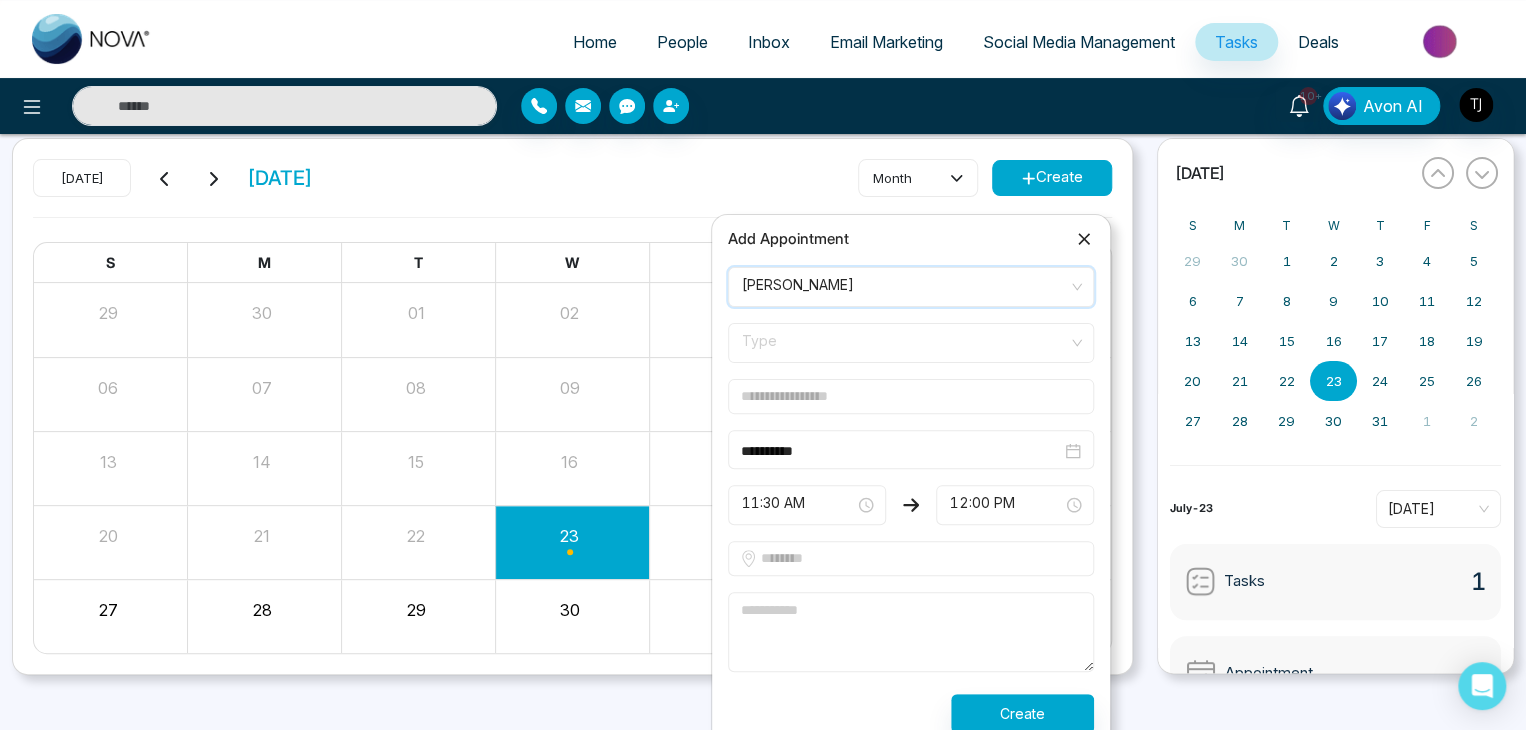 scroll, scrollTop: 84, scrollLeft: 0, axis: vertical 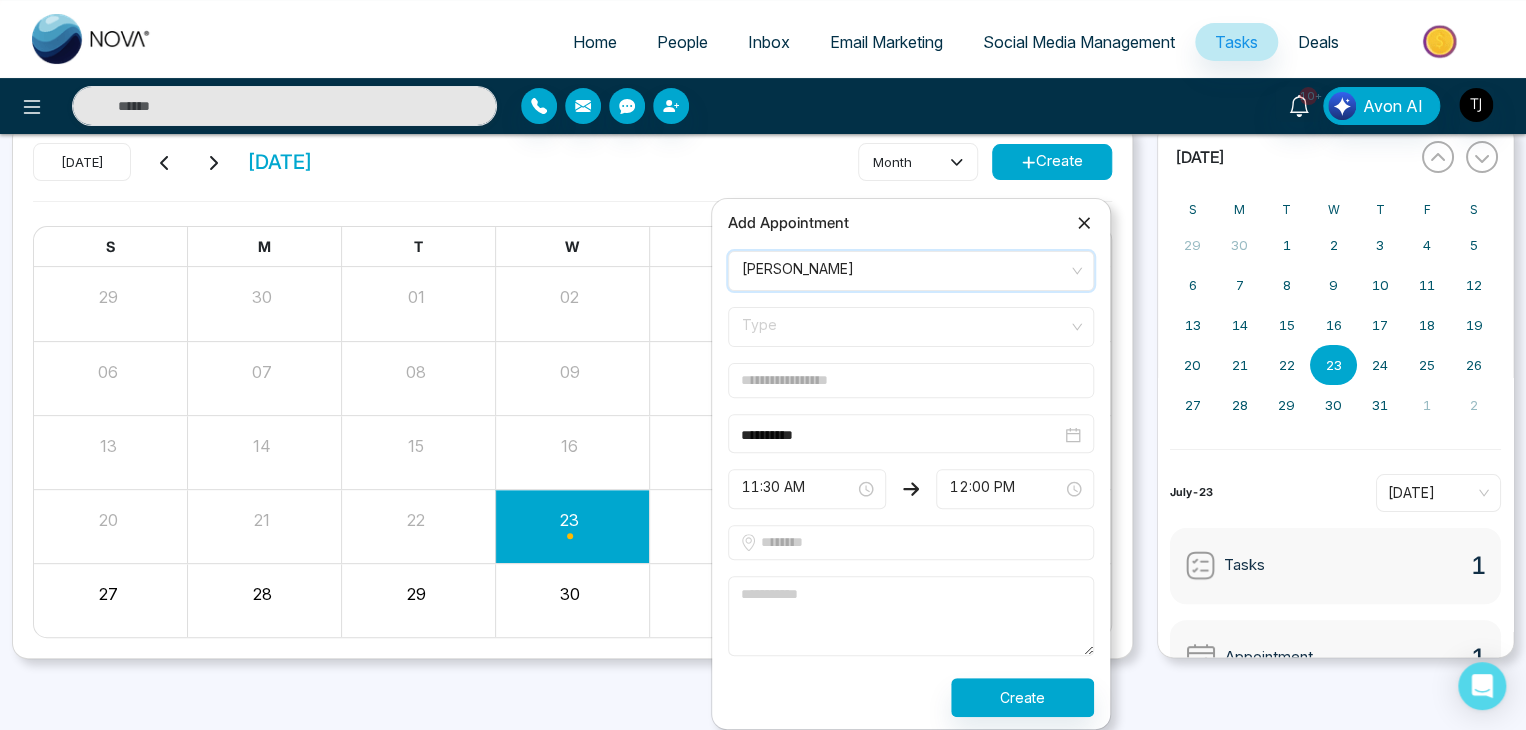 click on "Type" at bounding box center [911, 327] 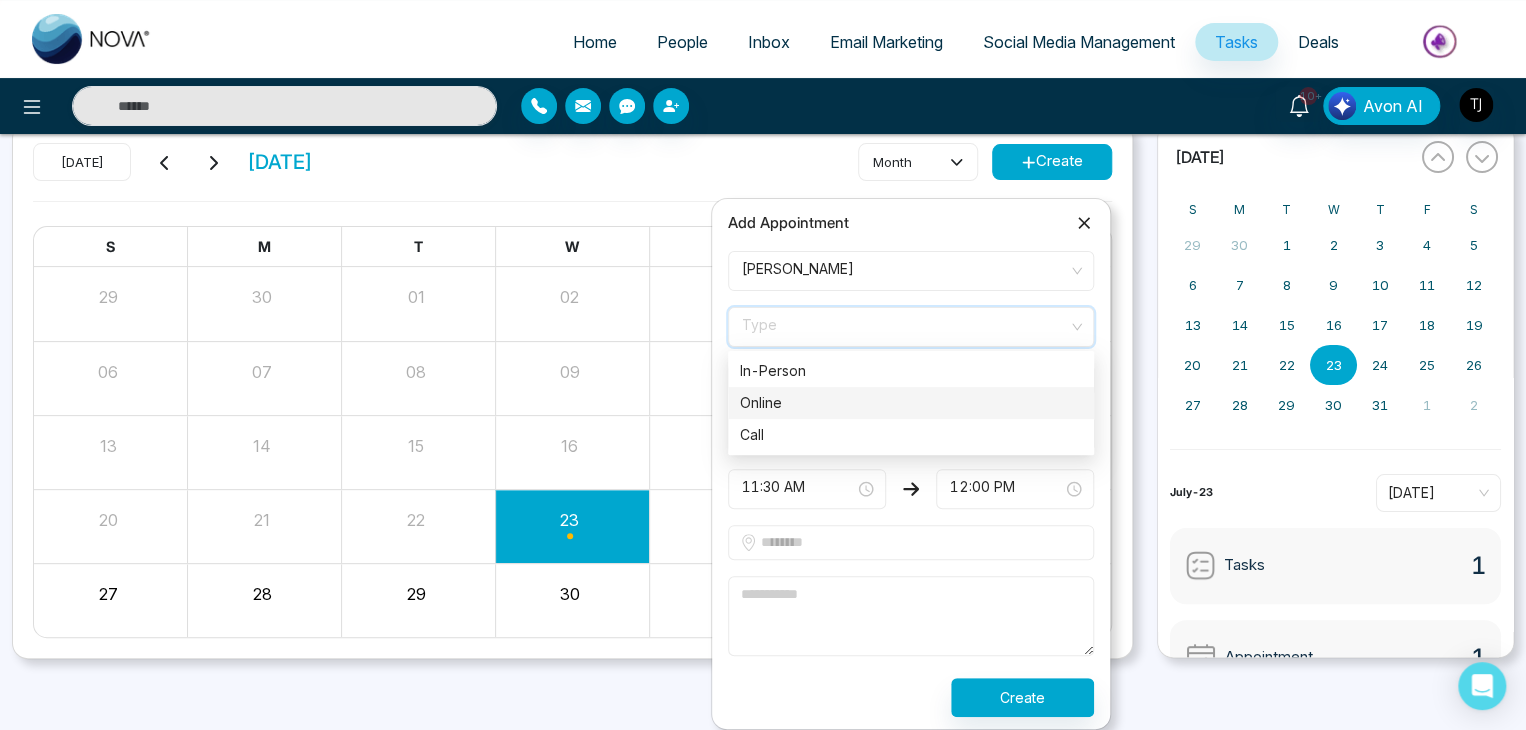 click on "Online" at bounding box center [911, 403] 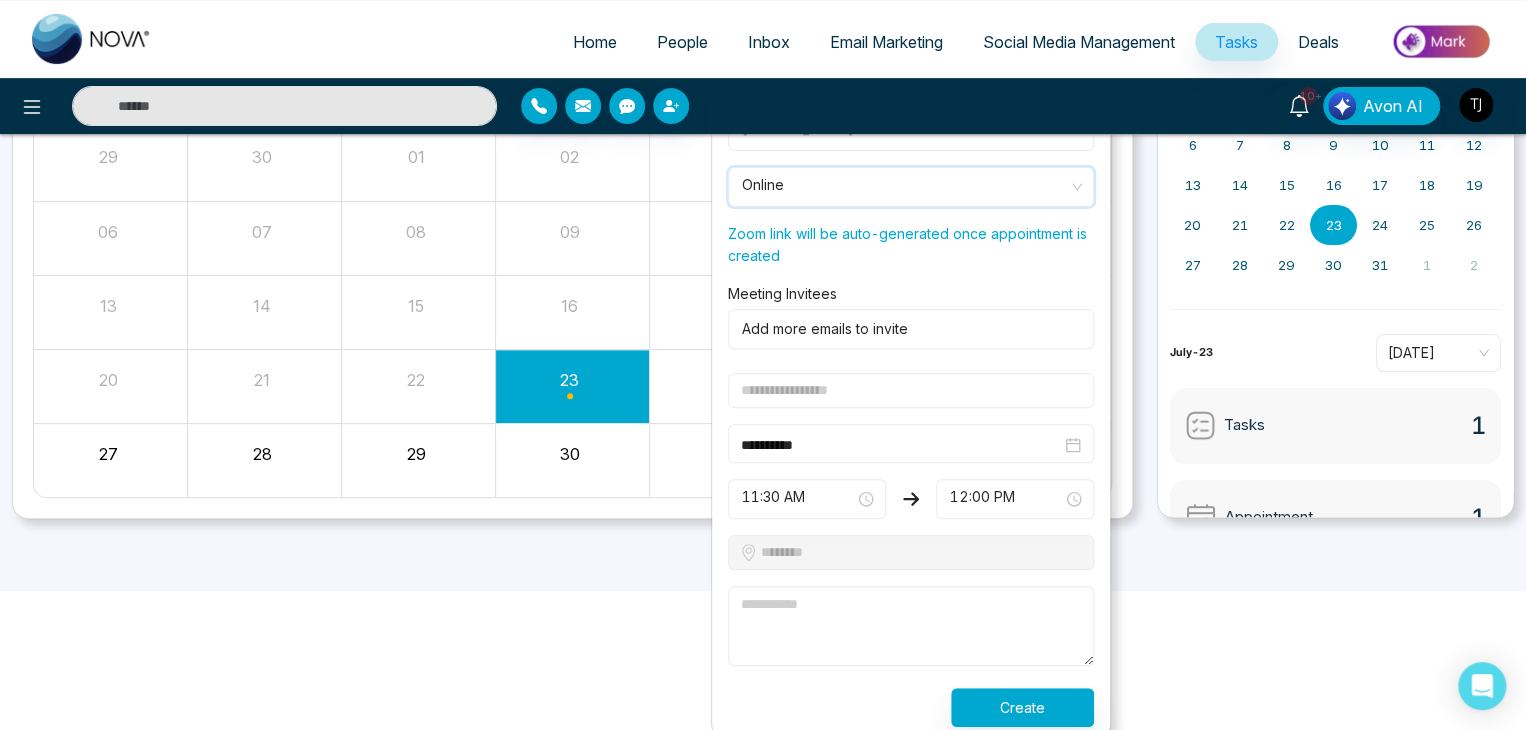 scroll, scrollTop: 231, scrollLeft: 0, axis: vertical 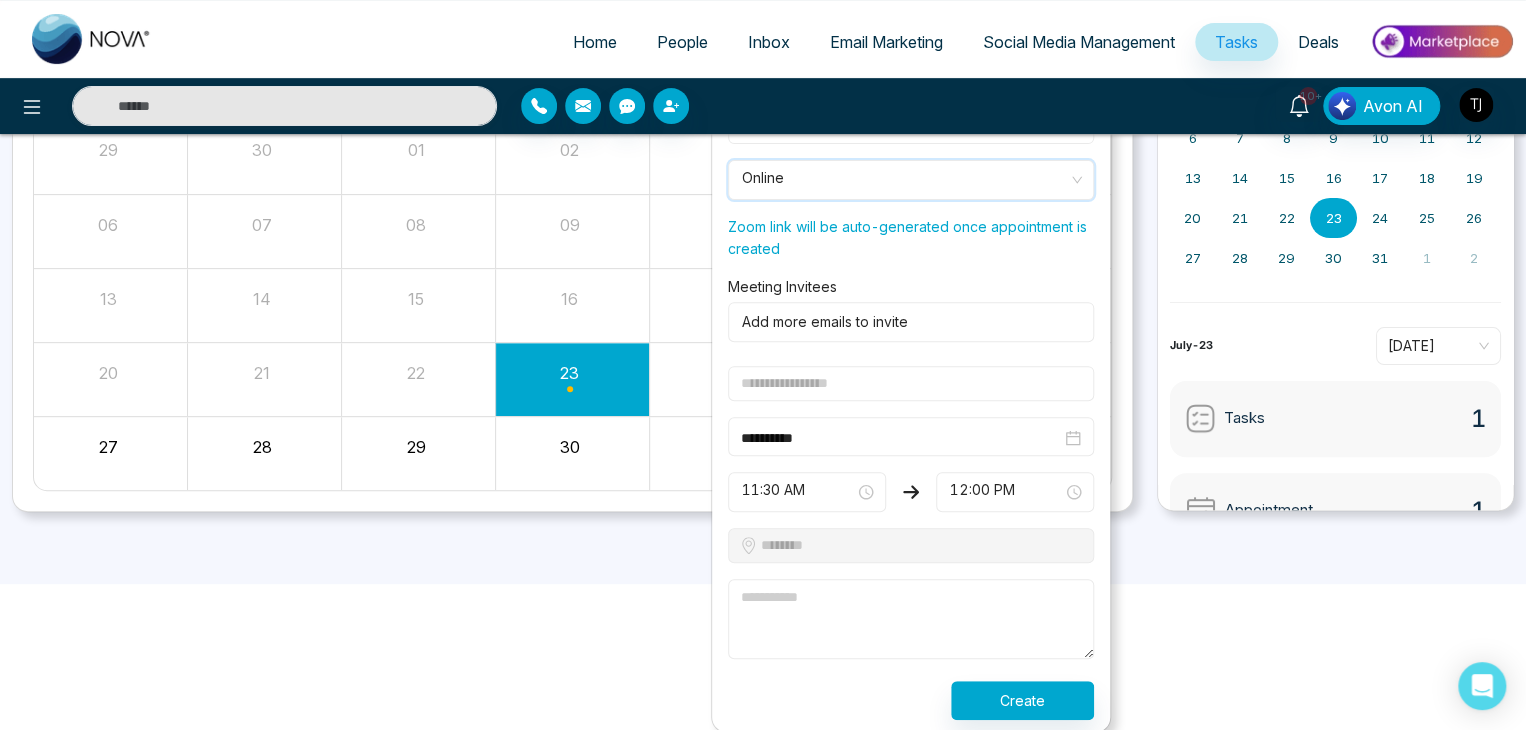 click at bounding box center (907, 322) 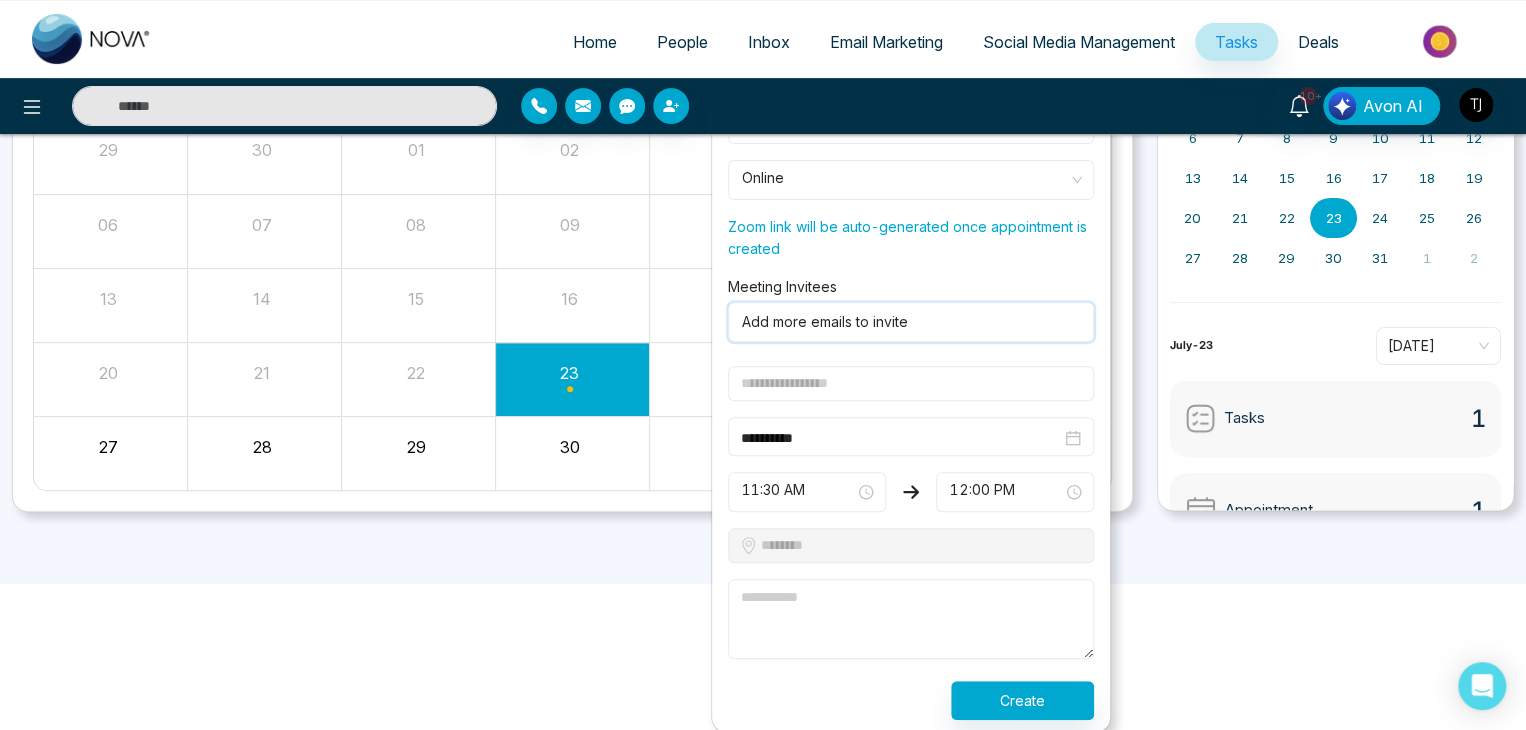 click at bounding box center [911, 383] 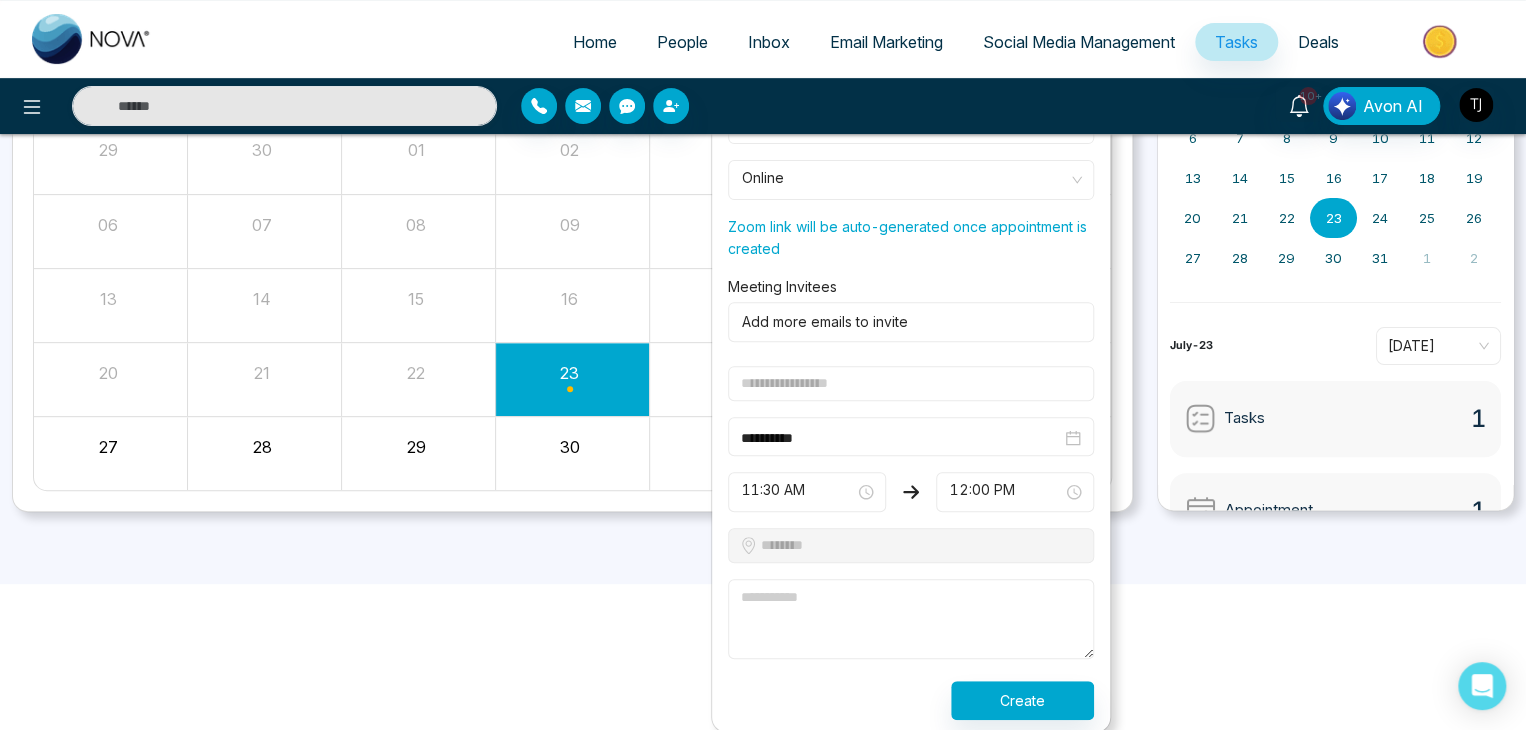 type on "*" 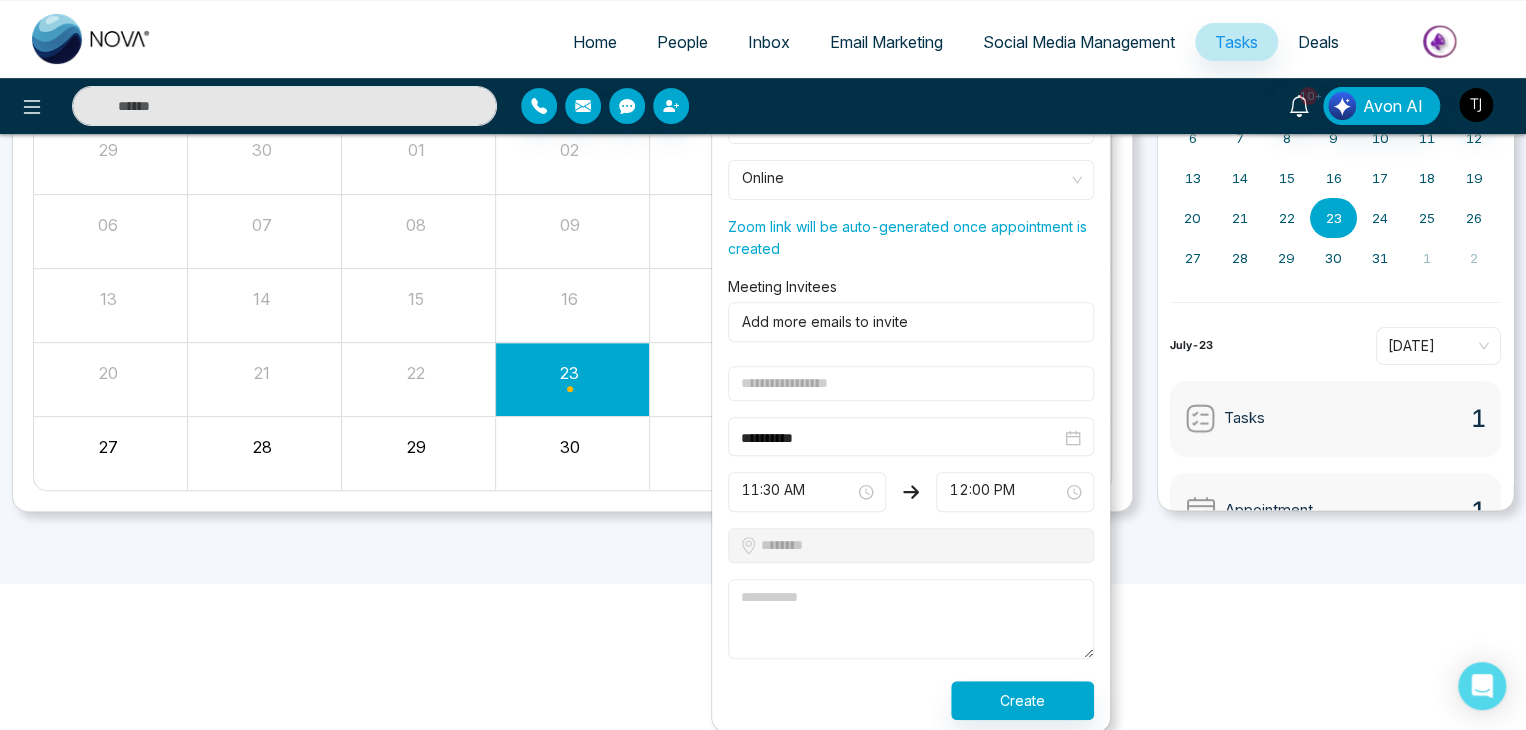 type on "*" 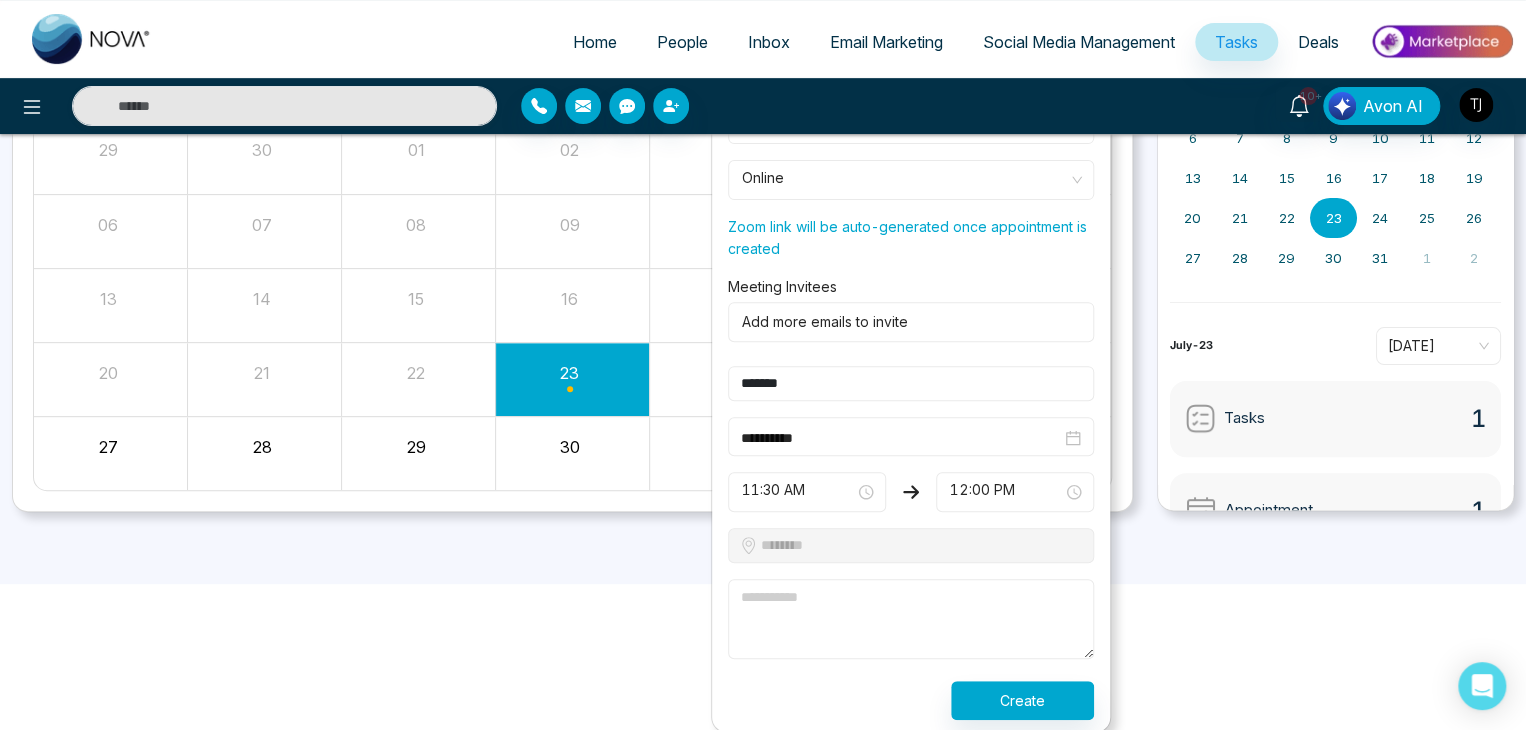 type on "*******" 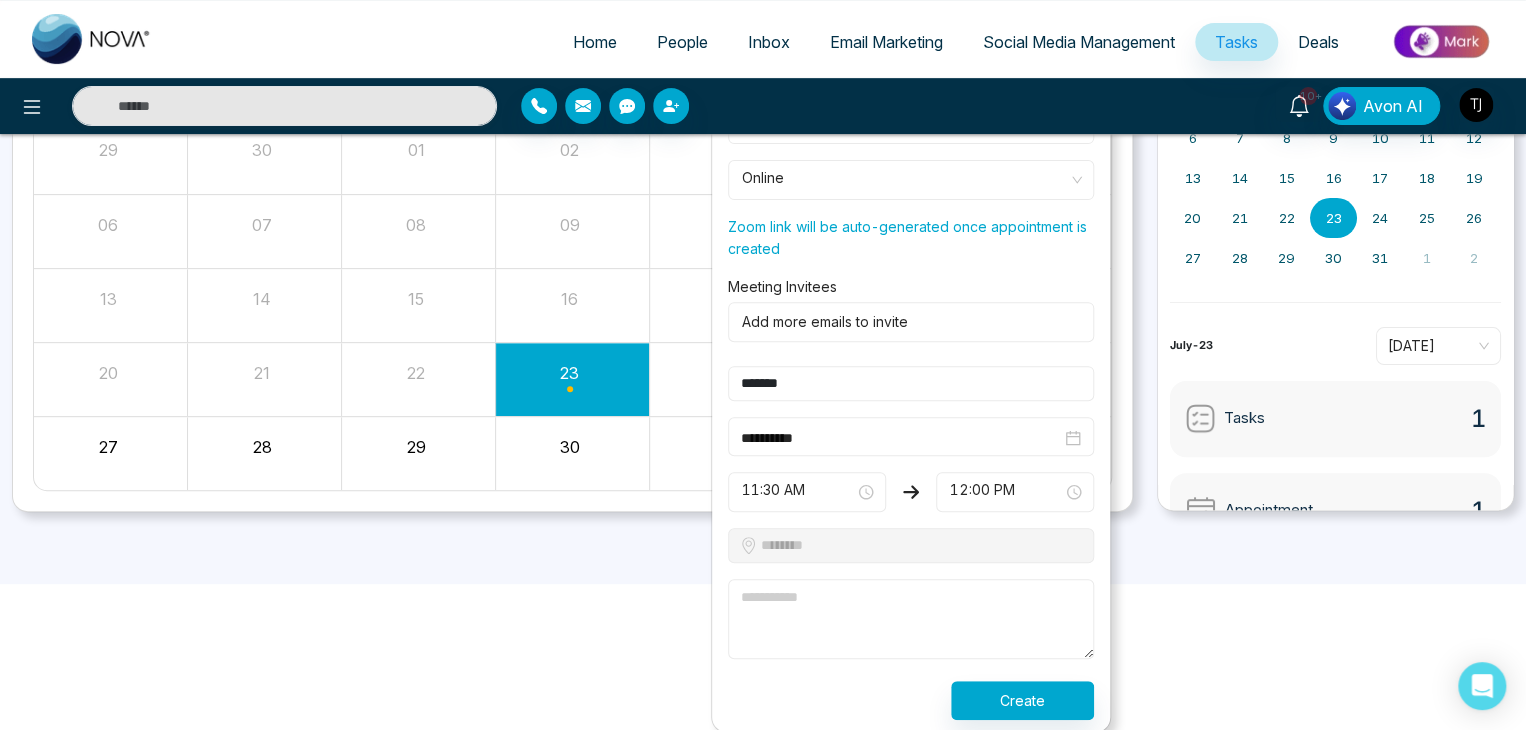 click at bounding box center (911, 619) 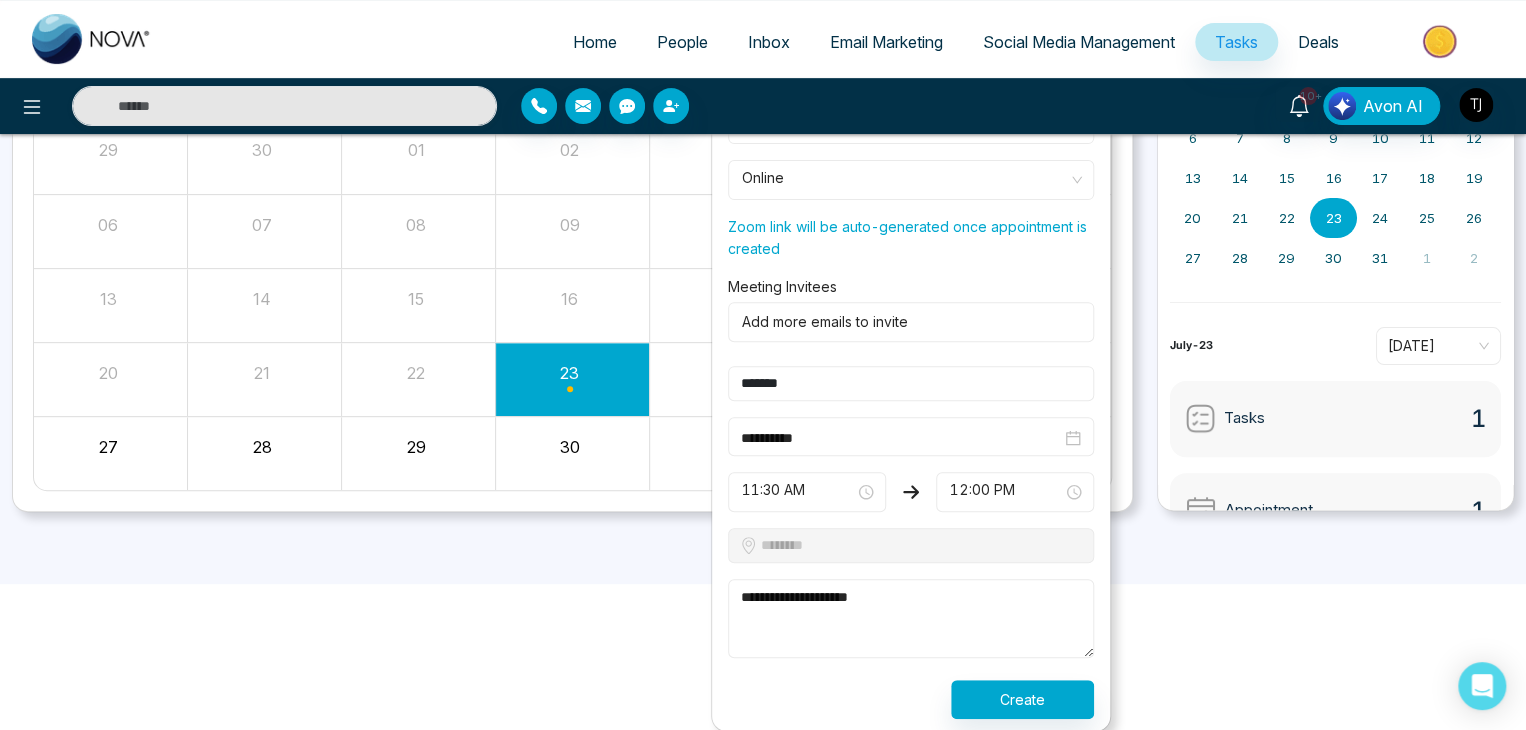 click on "**********" at bounding box center [911, 619] 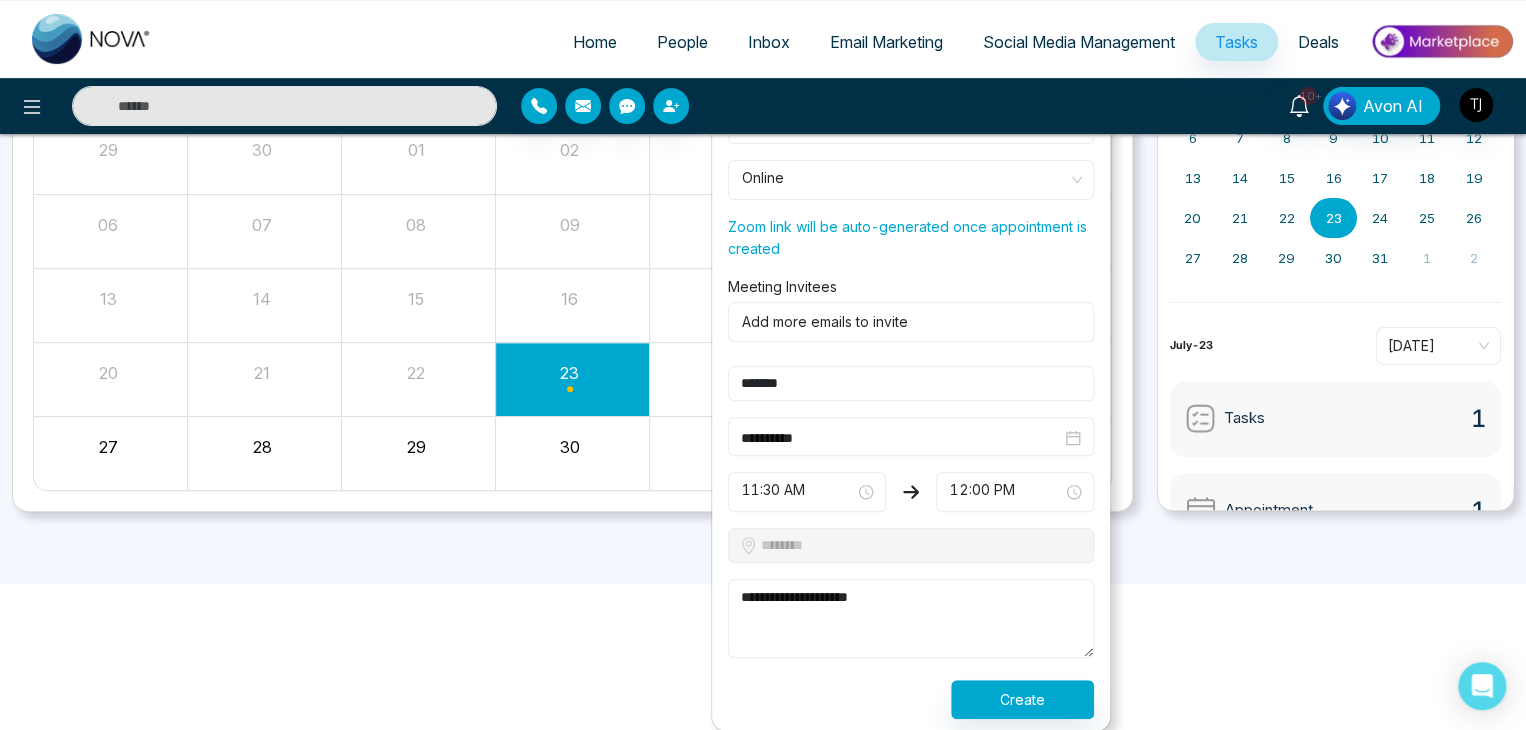 click on "**********" at bounding box center [911, 619] 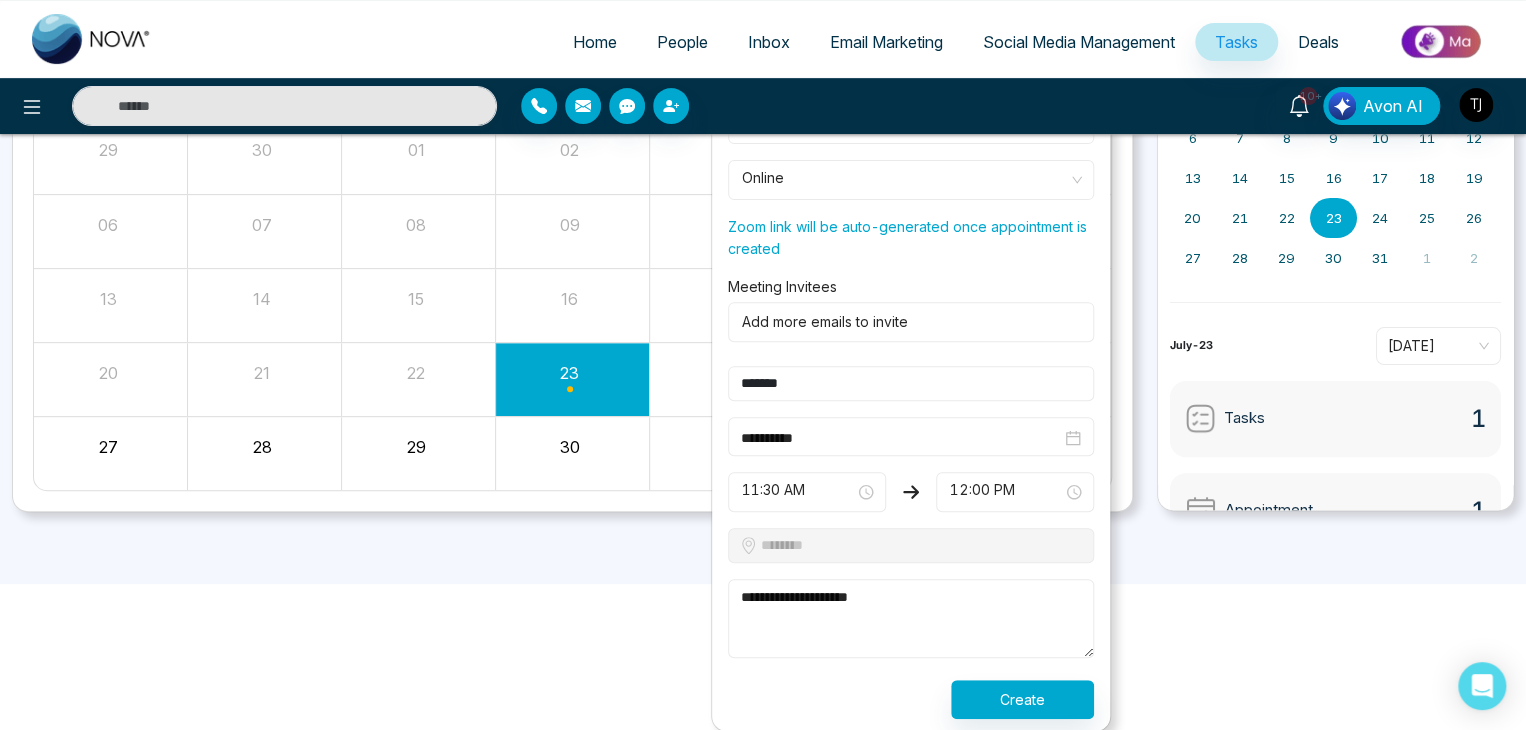 click on "**********" at bounding box center (911, 619) 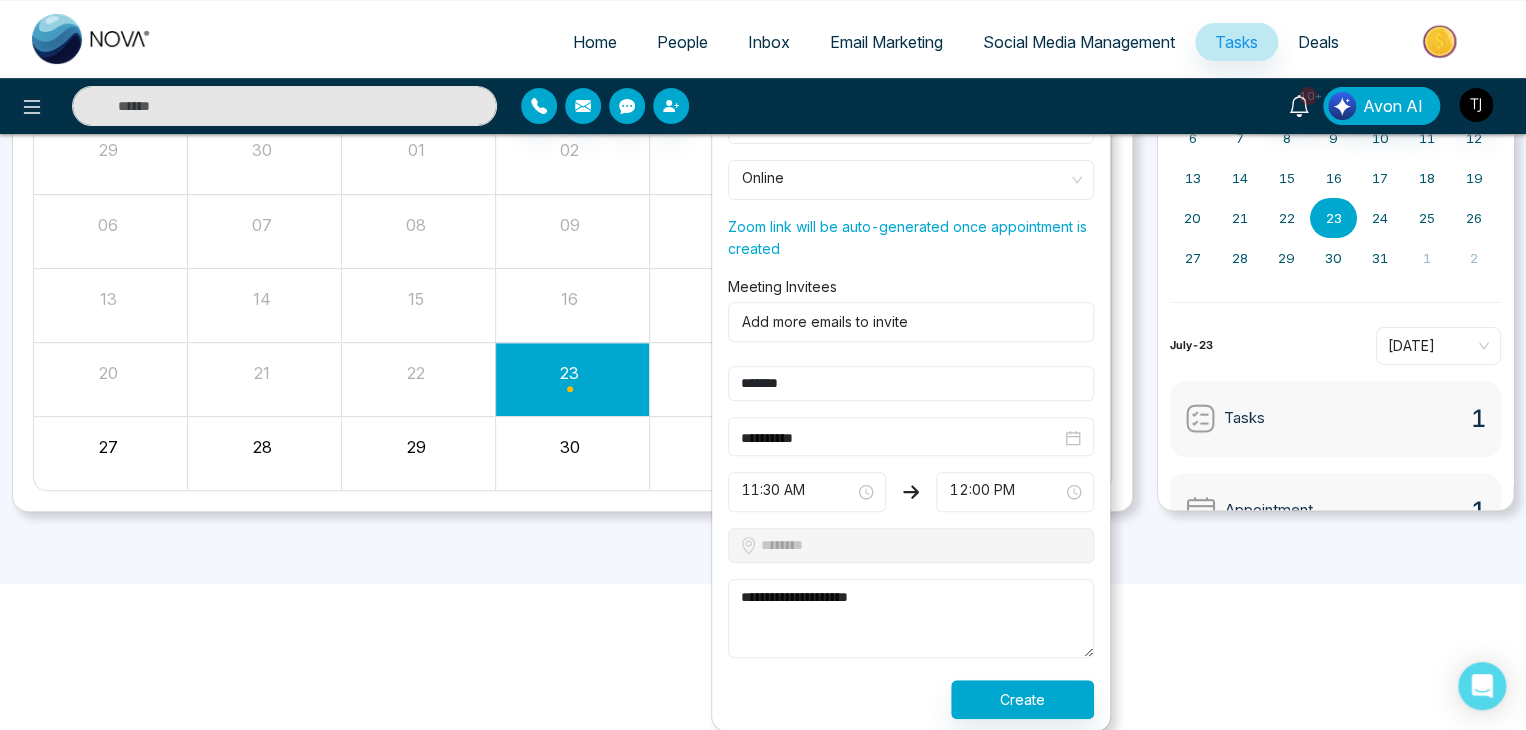 click on "**********" at bounding box center (911, 619) 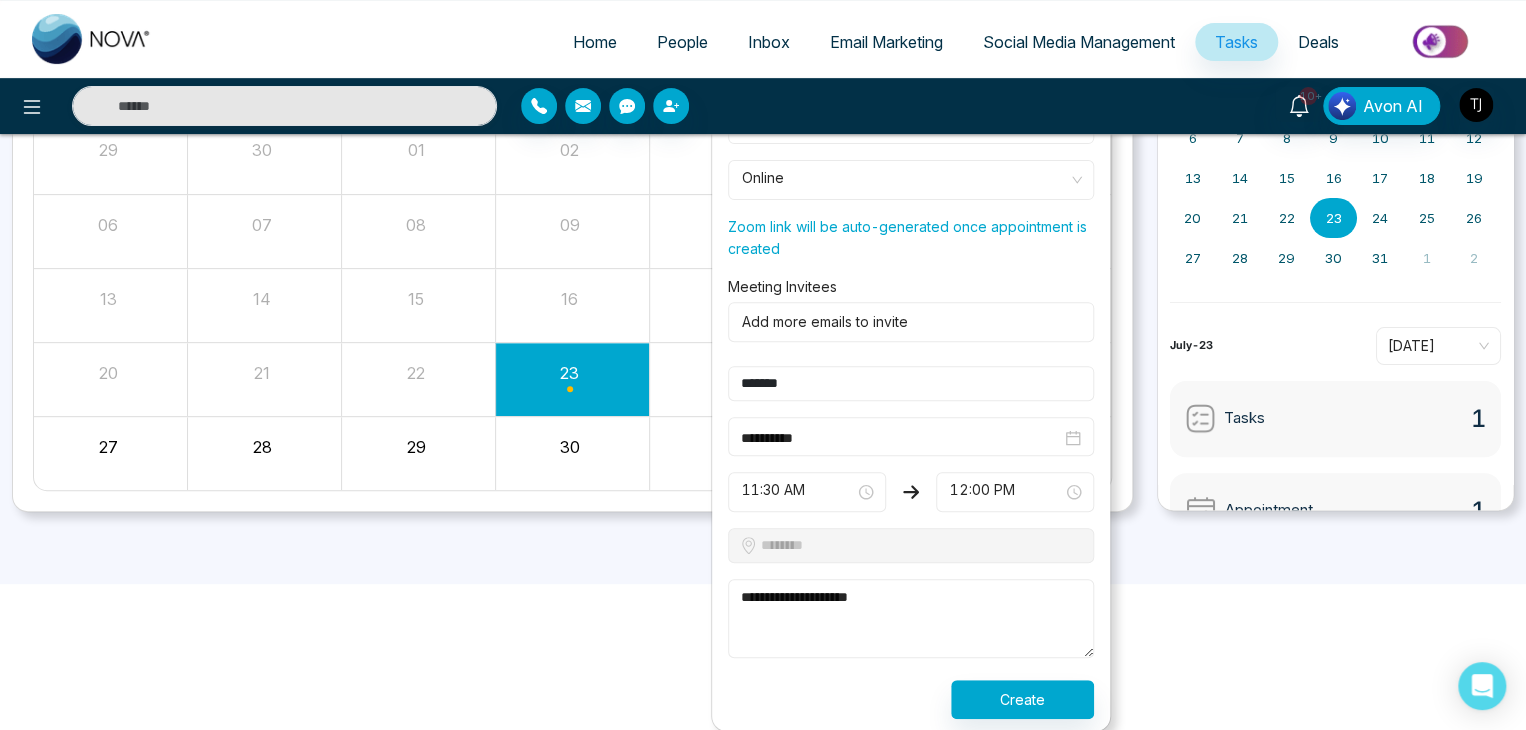 type on "**********" 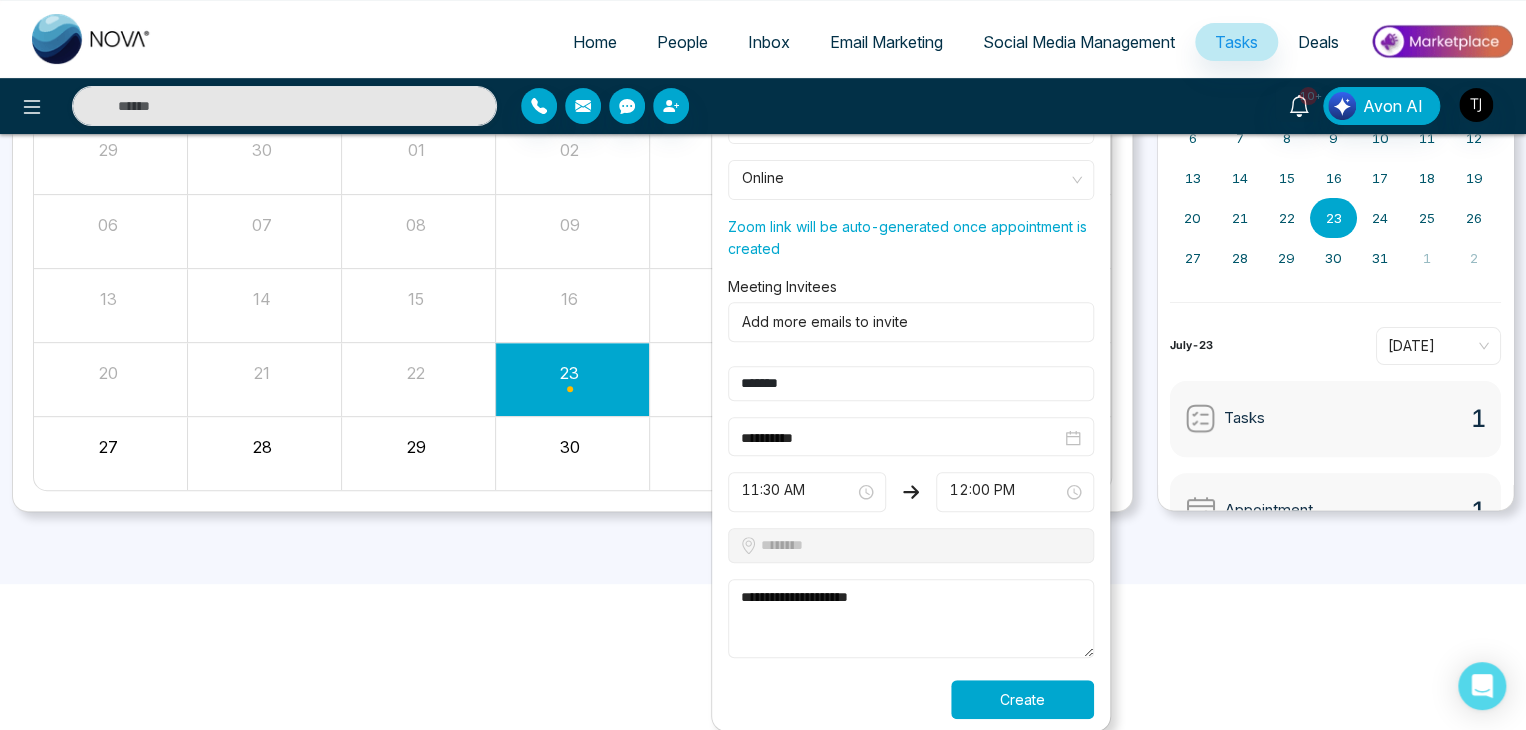 click on "Create" at bounding box center [1022, 699] 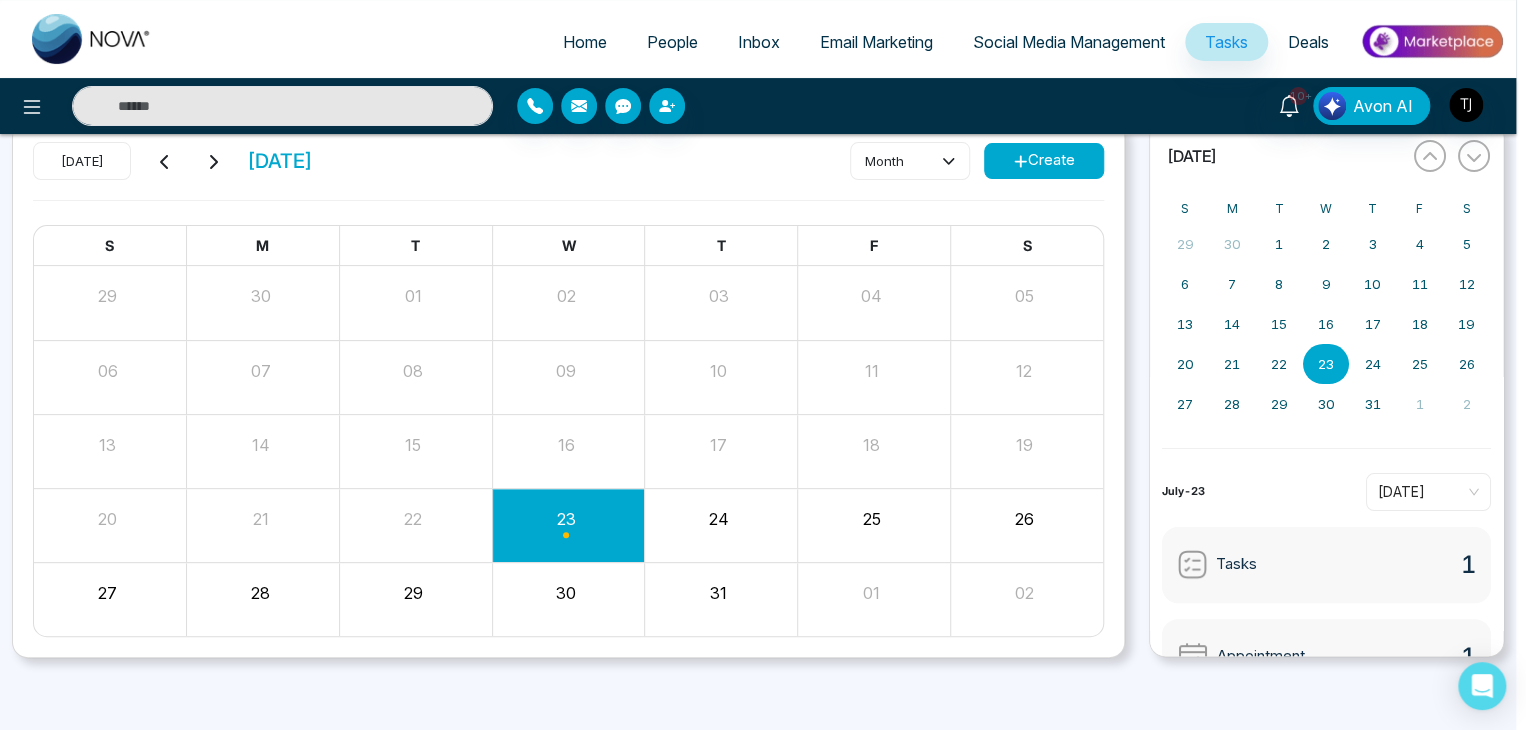 scroll, scrollTop: 84, scrollLeft: 0, axis: vertical 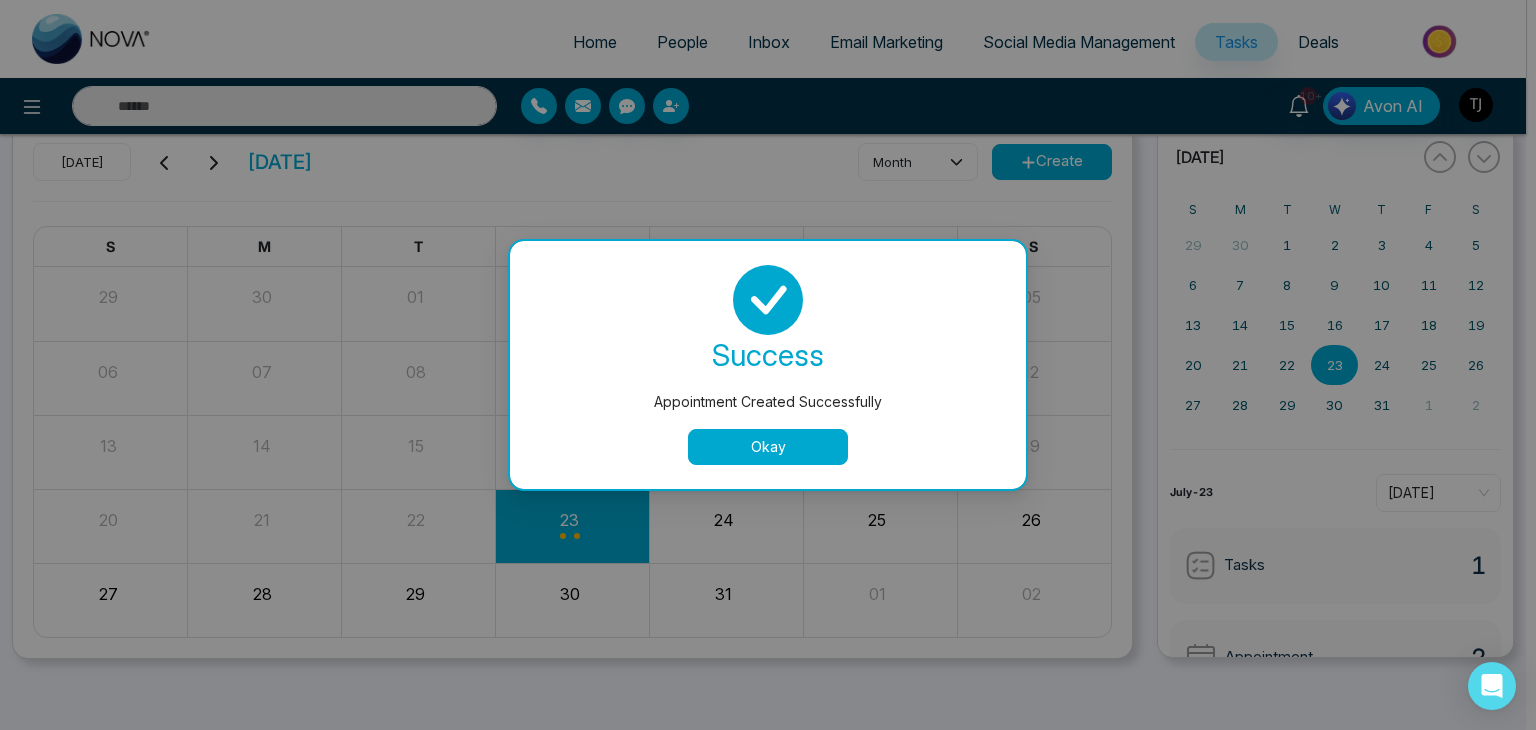 click on "Okay" at bounding box center [768, 447] 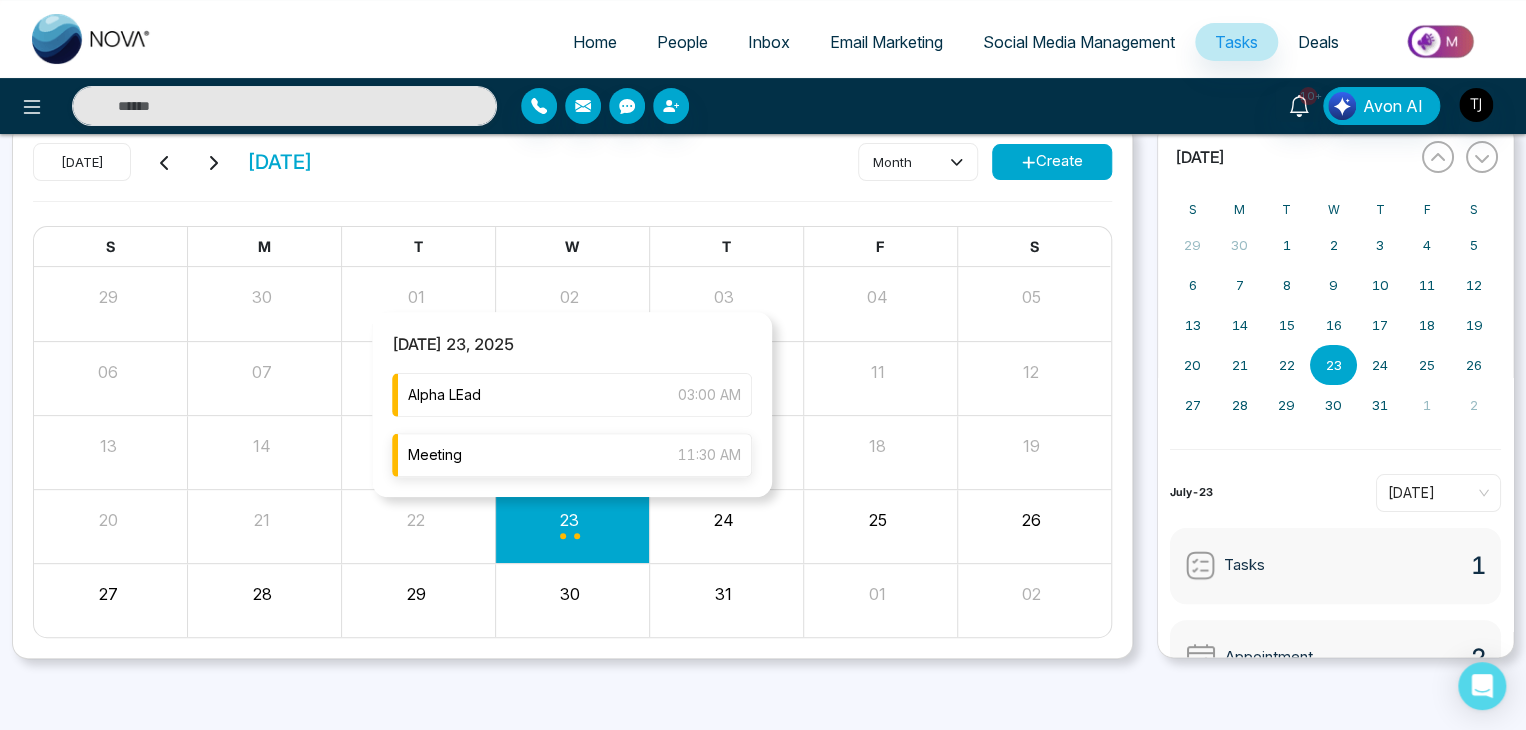 click on "Meeting 11:30 AM" at bounding box center (572, 455) 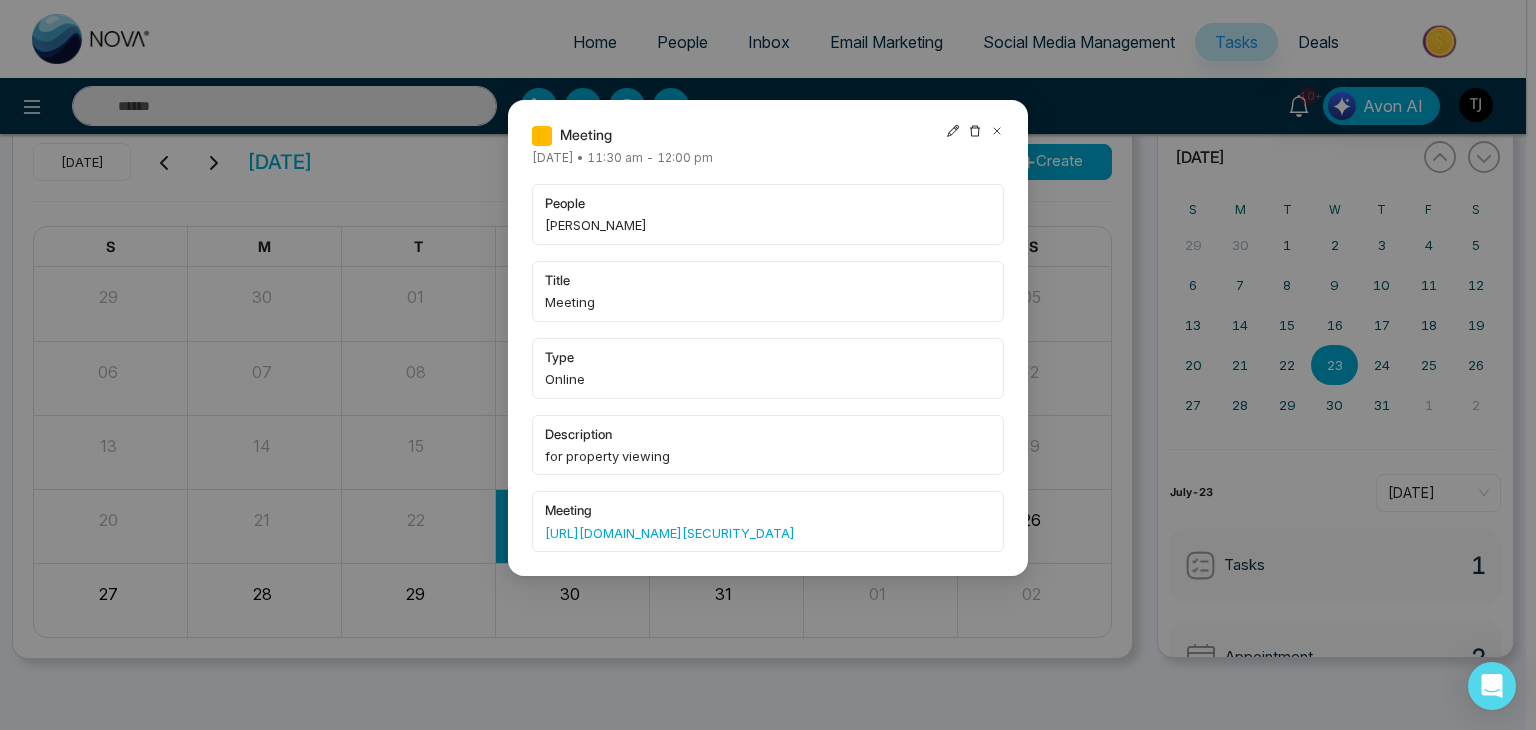 click on "https://us04web.zoom.us/j/72061727589?pwd=ihiwDIaTMp6GTGfVScaxIo13AJ2h8a.1" at bounding box center (768, 533) 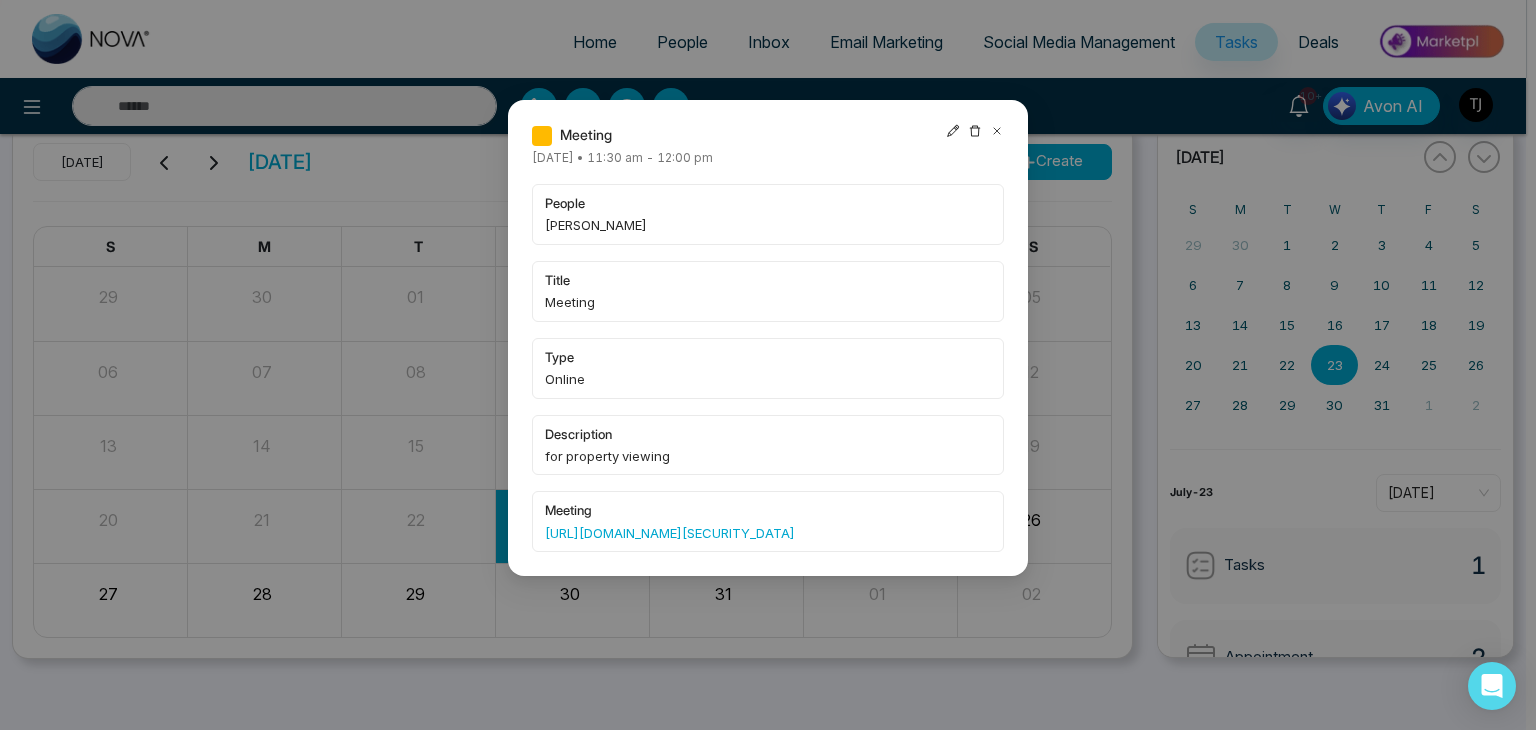 click 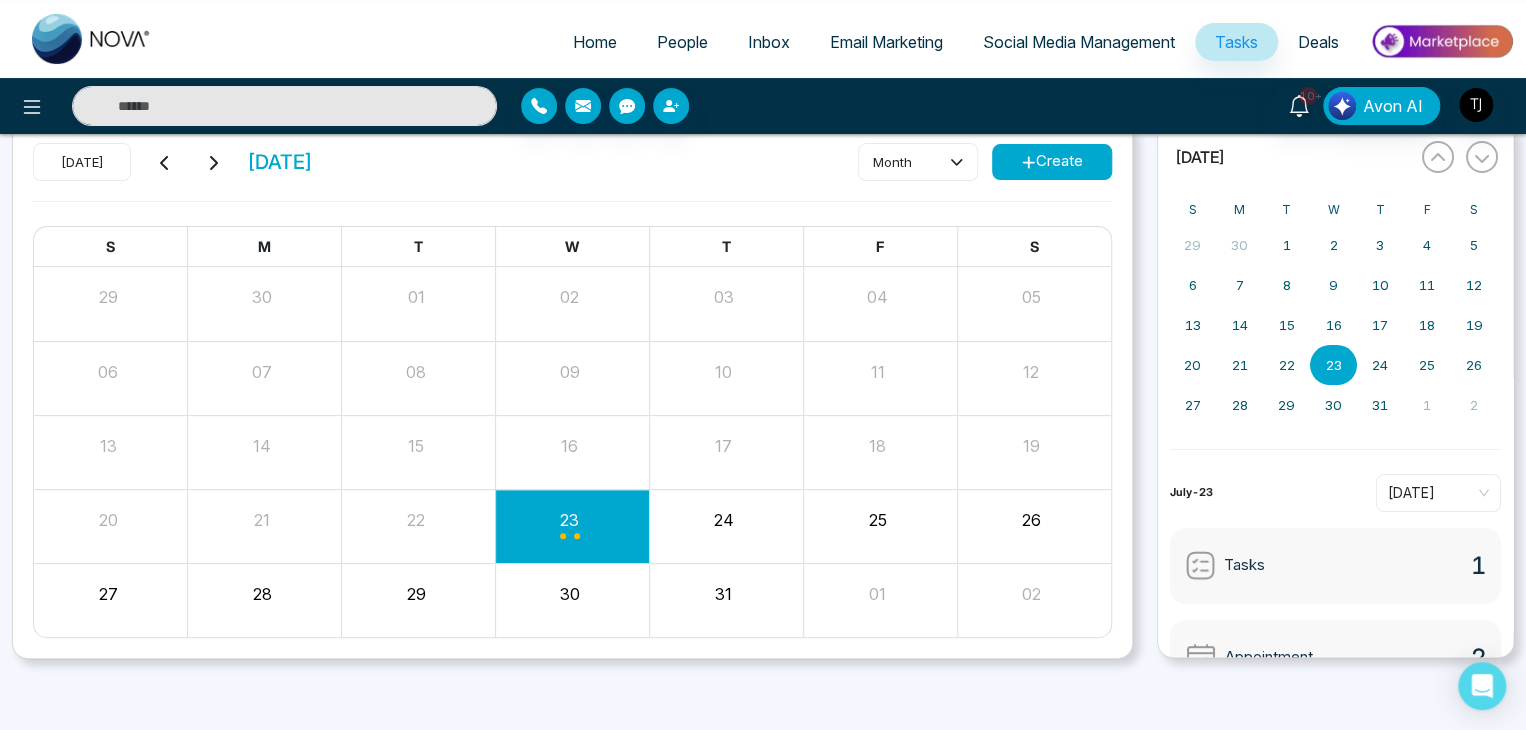 scroll, scrollTop: 0, scrollLeft: 0, axis: both 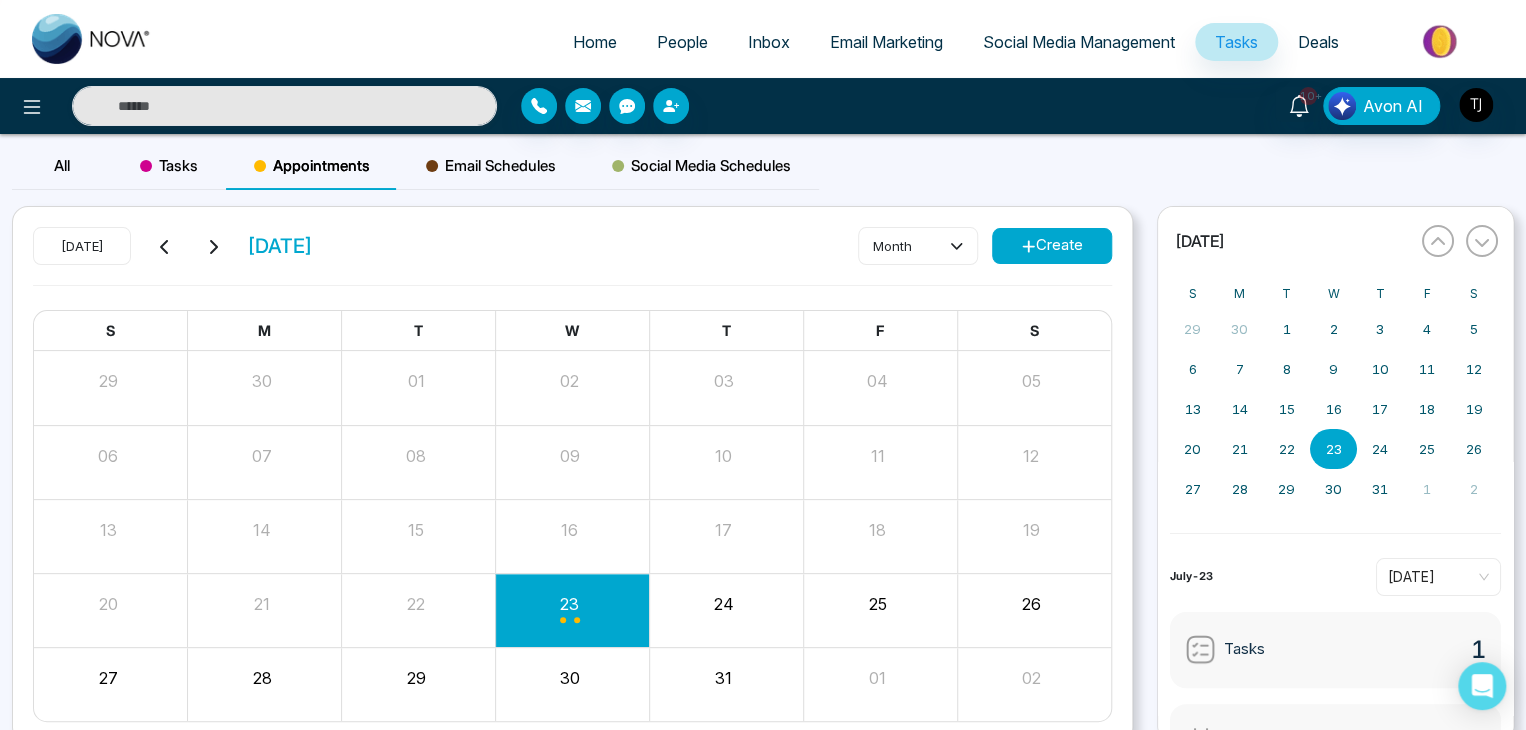 click on "Deals" at bounding box center [1318, 42] 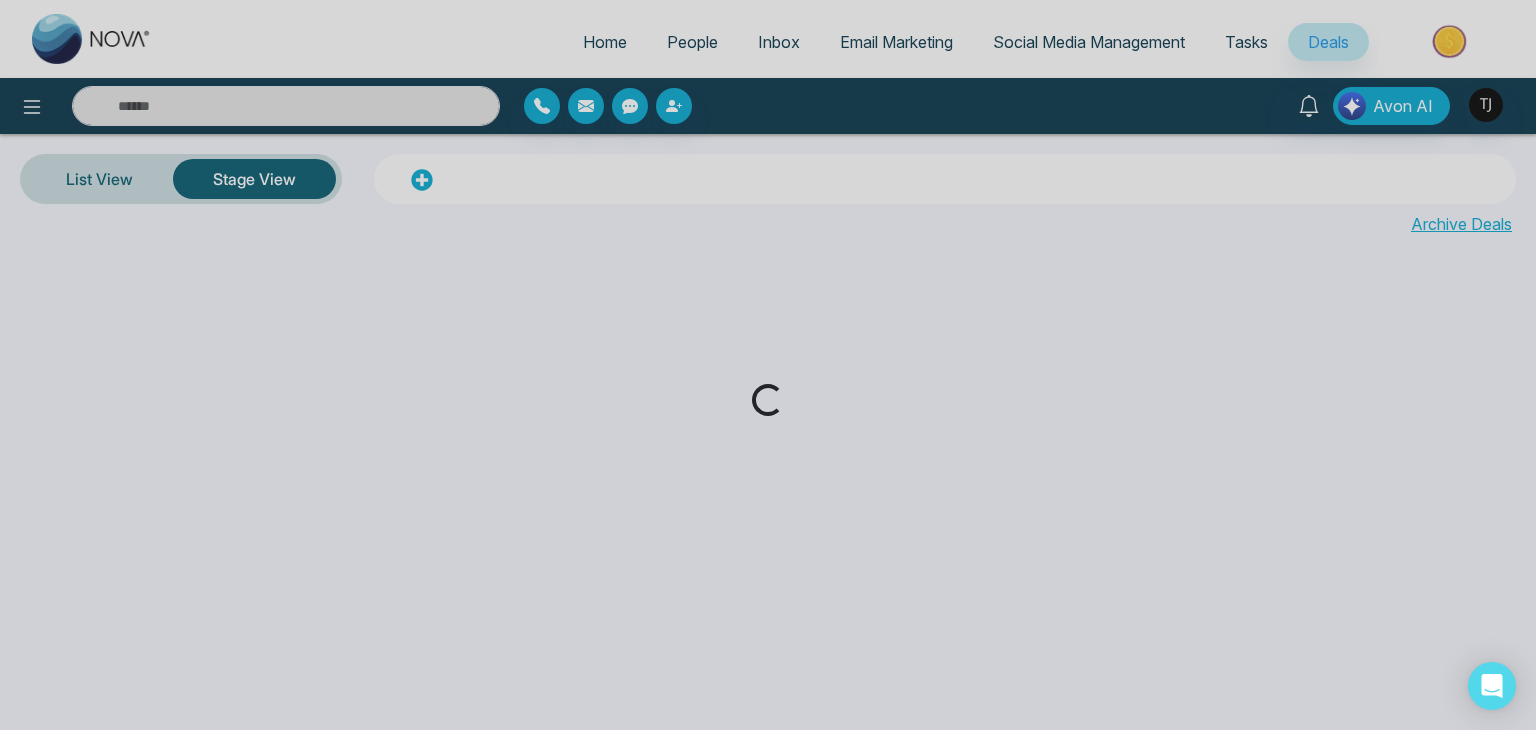 click on "Loading..." at bounding box center [768, 365] 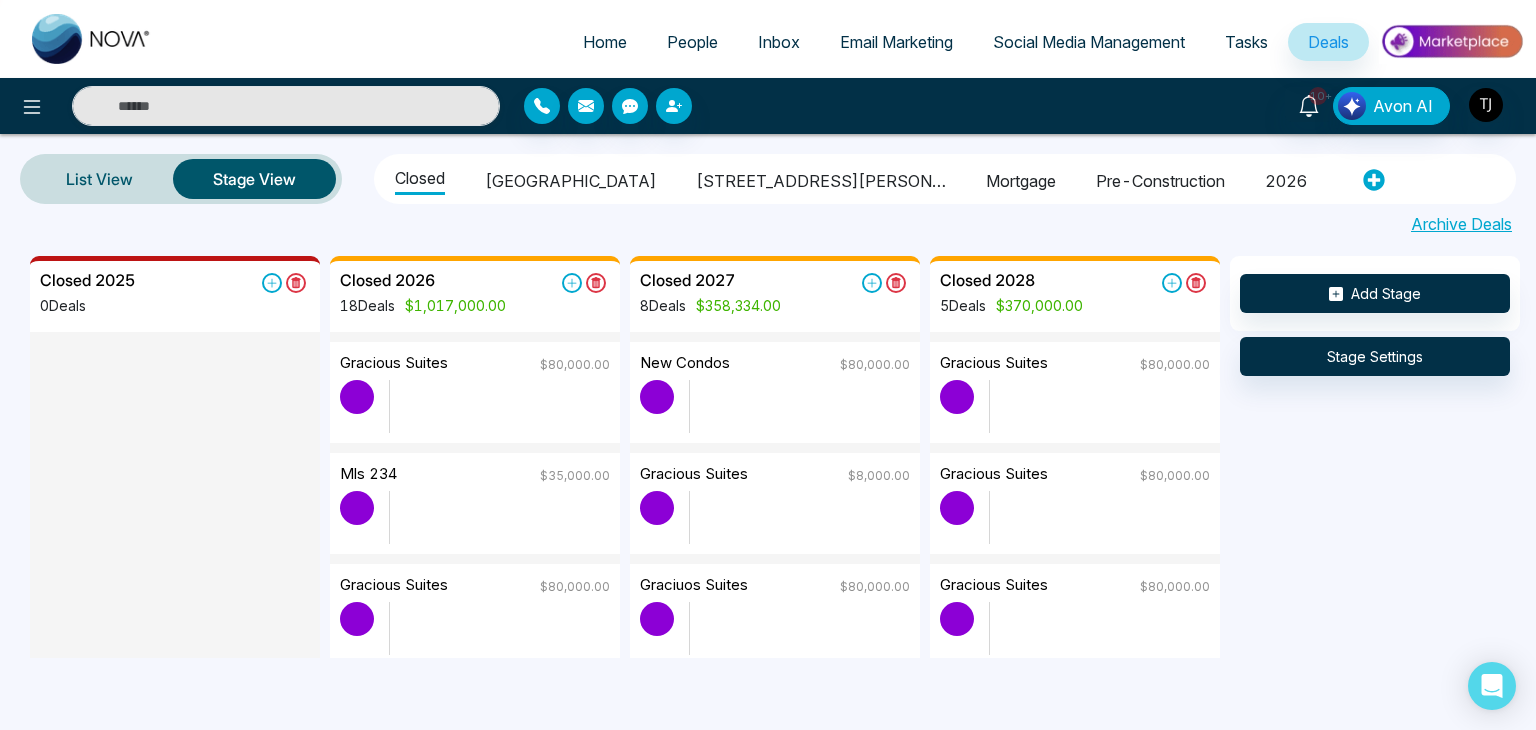 click on "Tasks" at bounding box center [1246, 42] 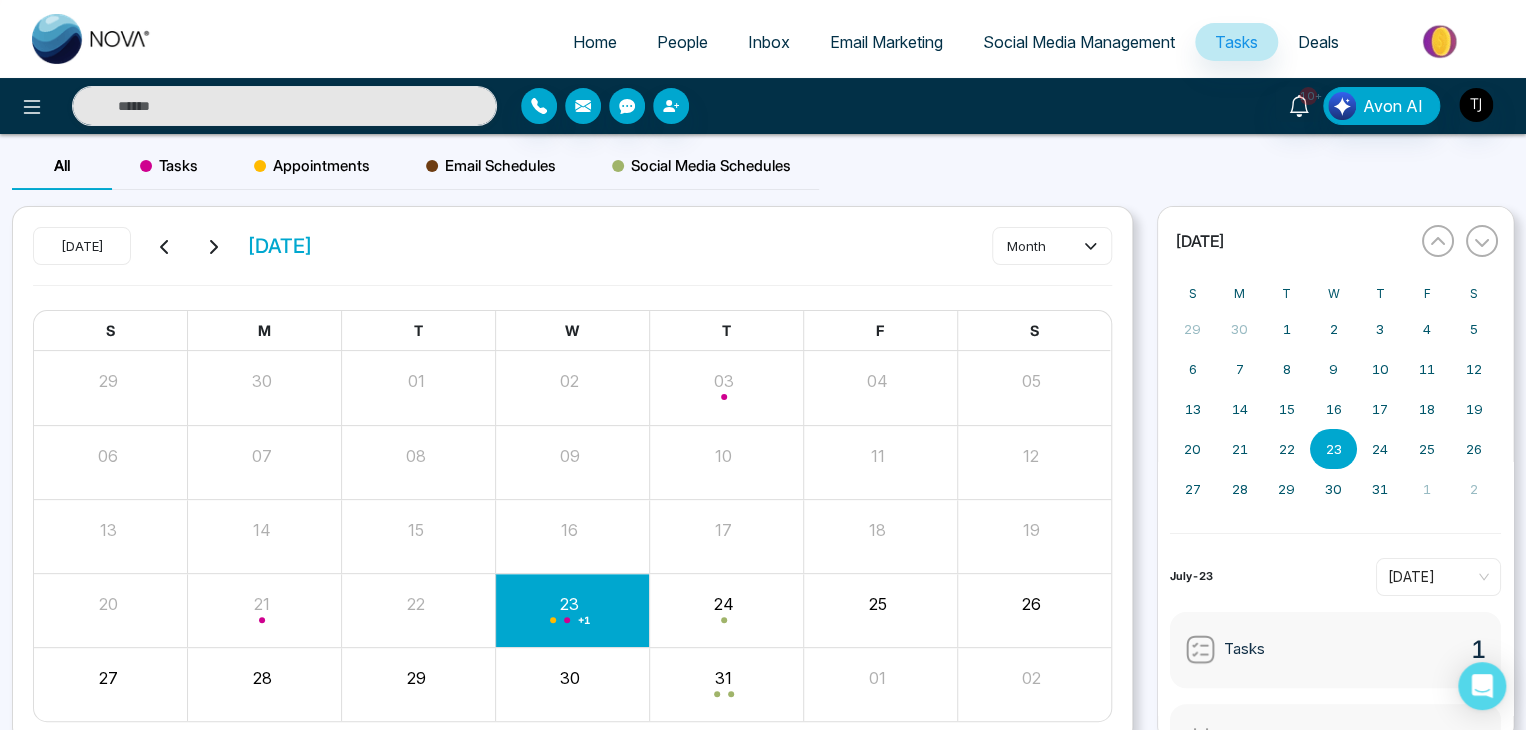 click on "Tasks" at bounding box center (169, 166) 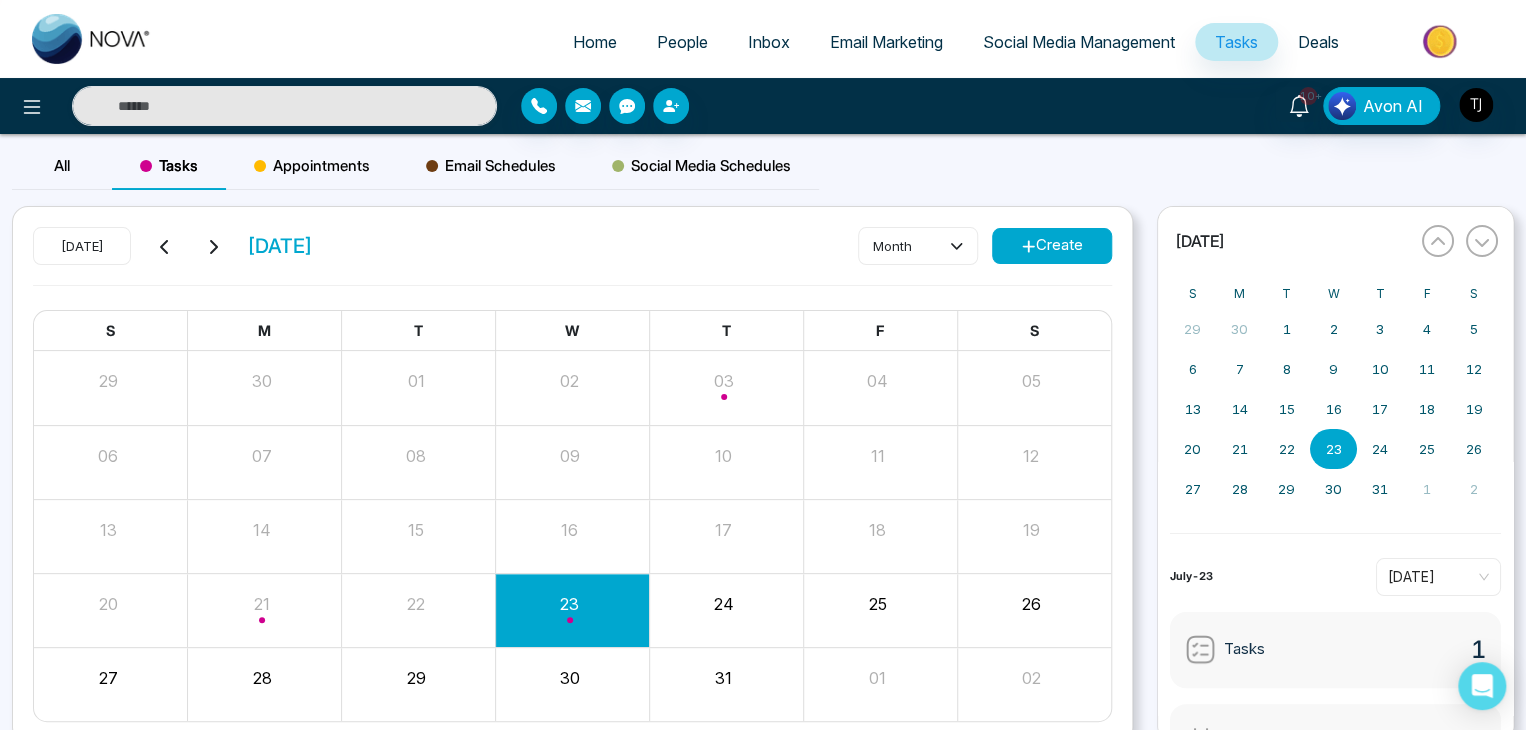 click on "Appointments" at bounding box center (312, 166) 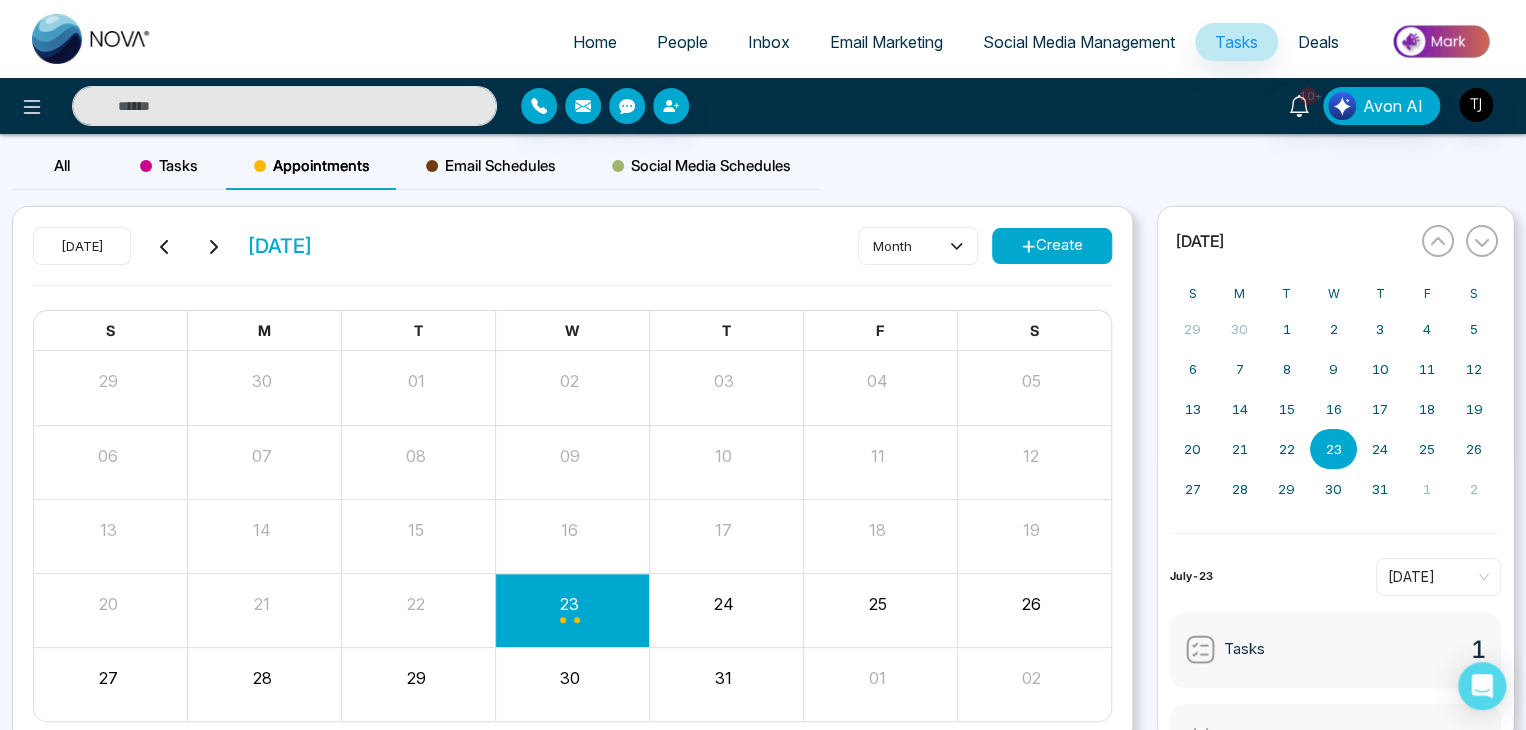 click on "Create" at bounding box center [1052, 246] 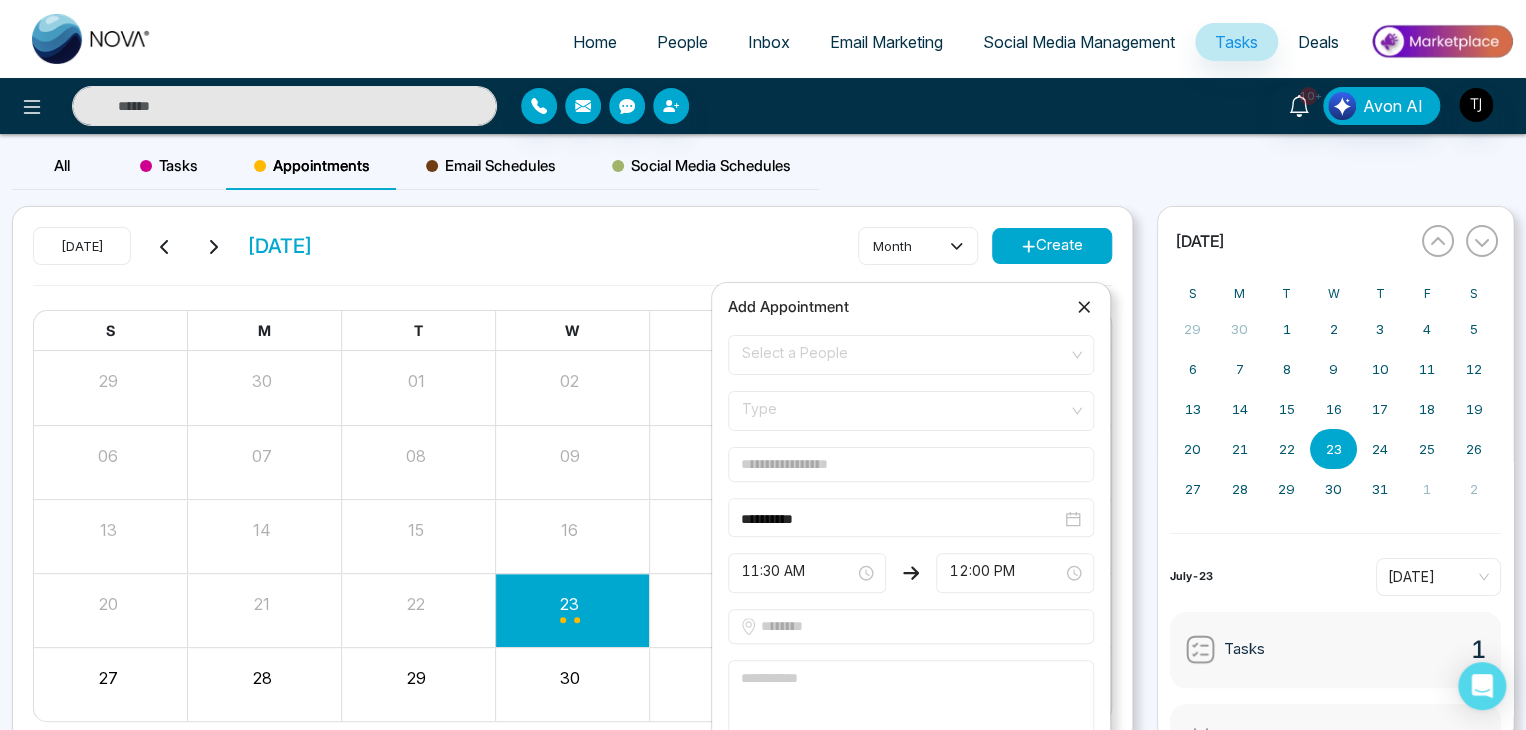 click on "Select a People" at bounding box center (911, 355) 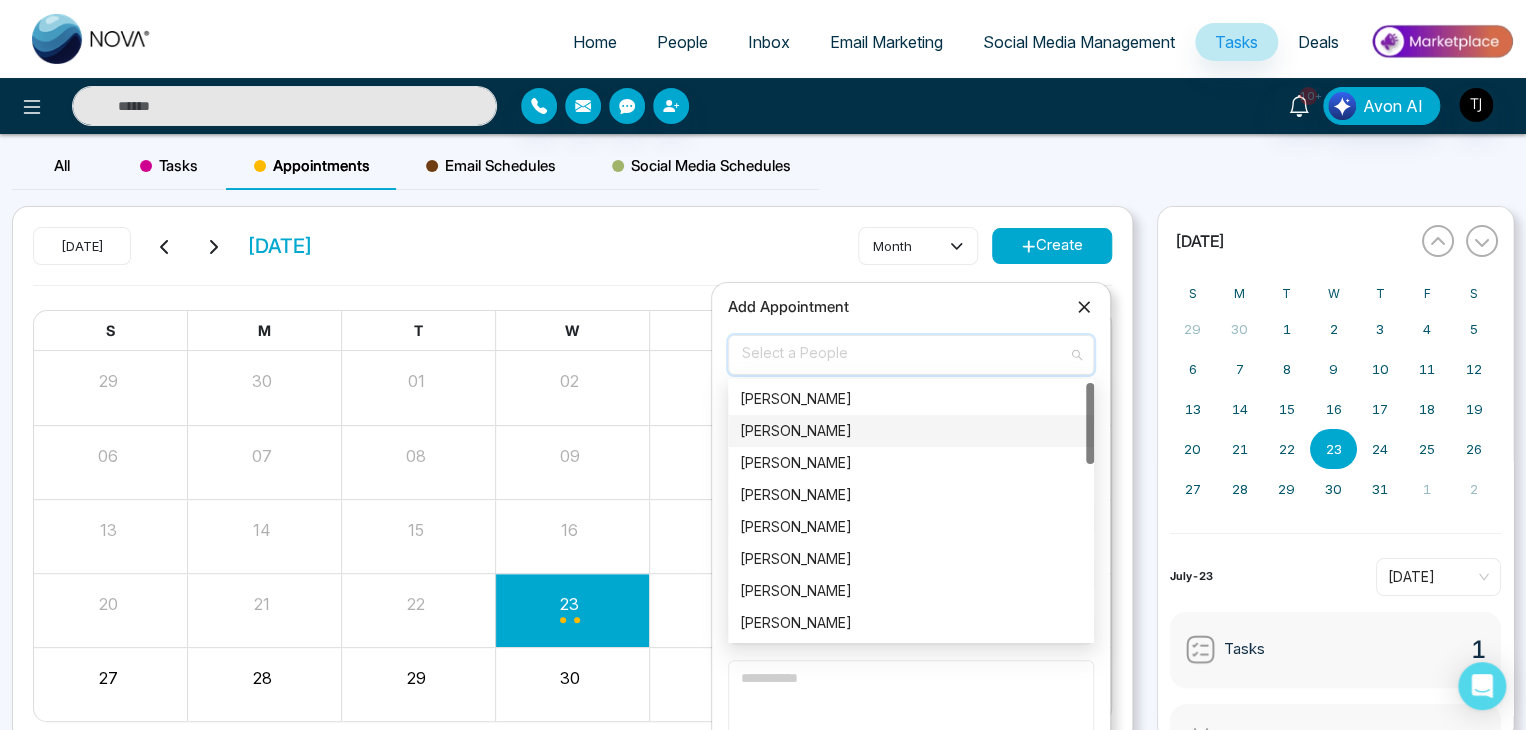click on "Alin Shah" at bounding box center (911, 431) 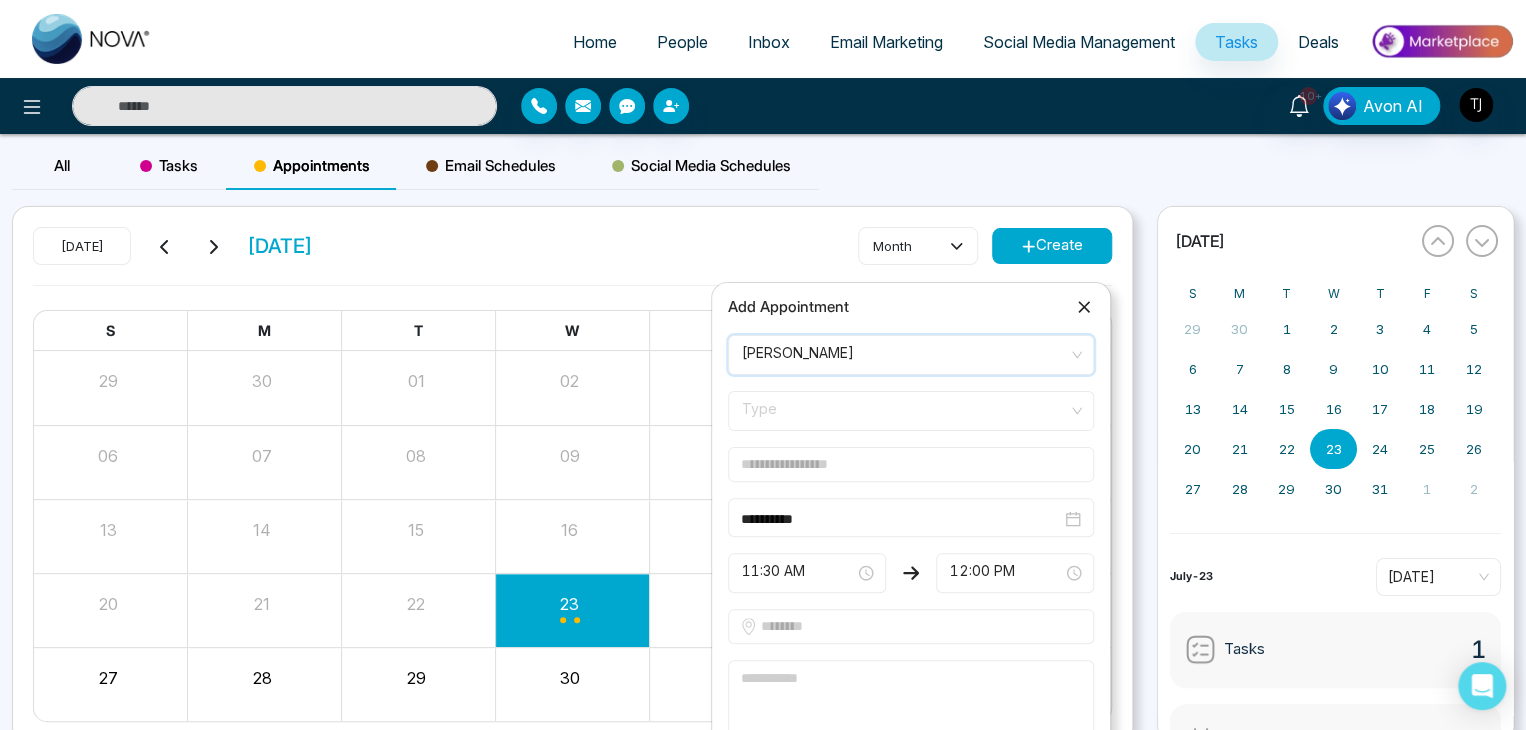 scroll, scrollTop: 84, scrollLeft: 0, axis: vertical 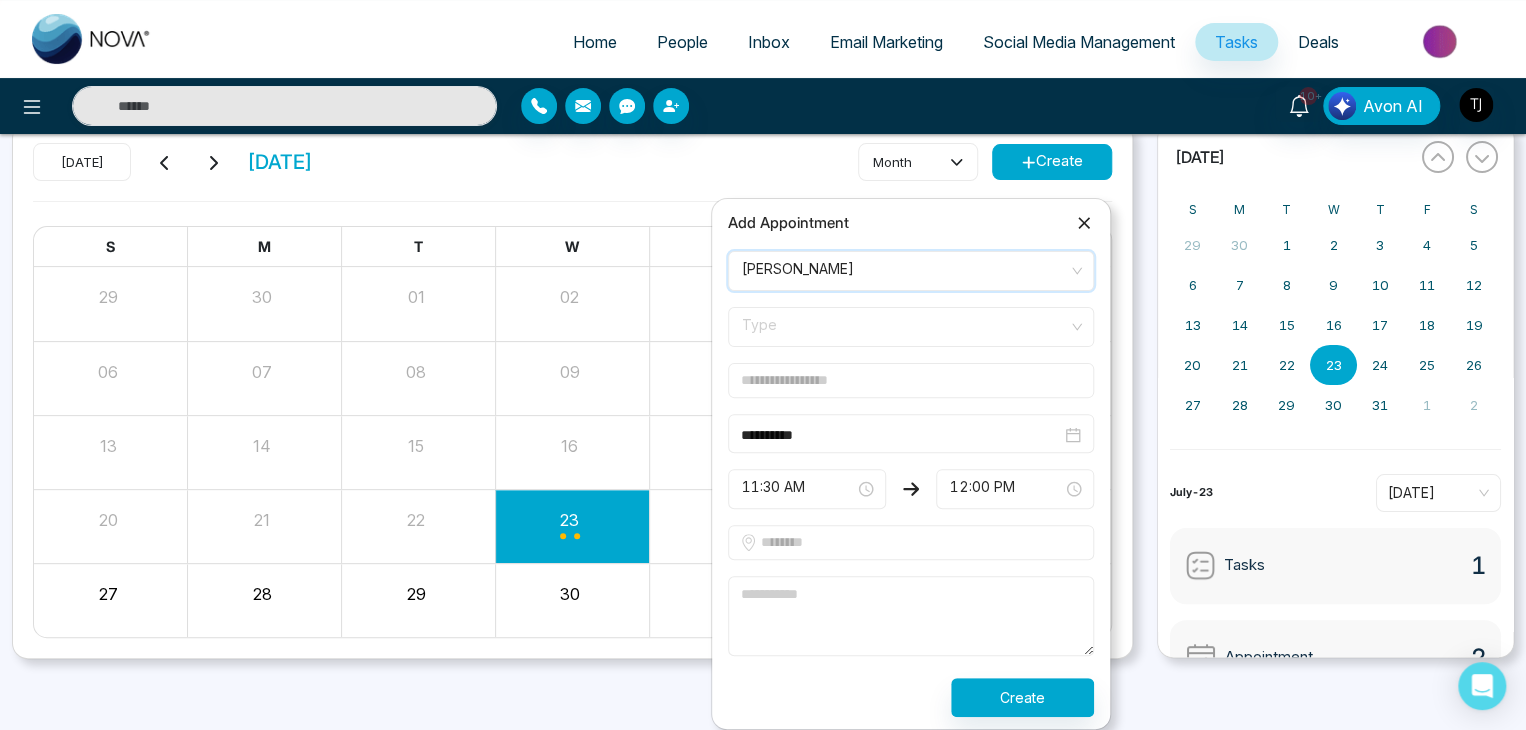 click on "Type" at bounding box center (911, 327) 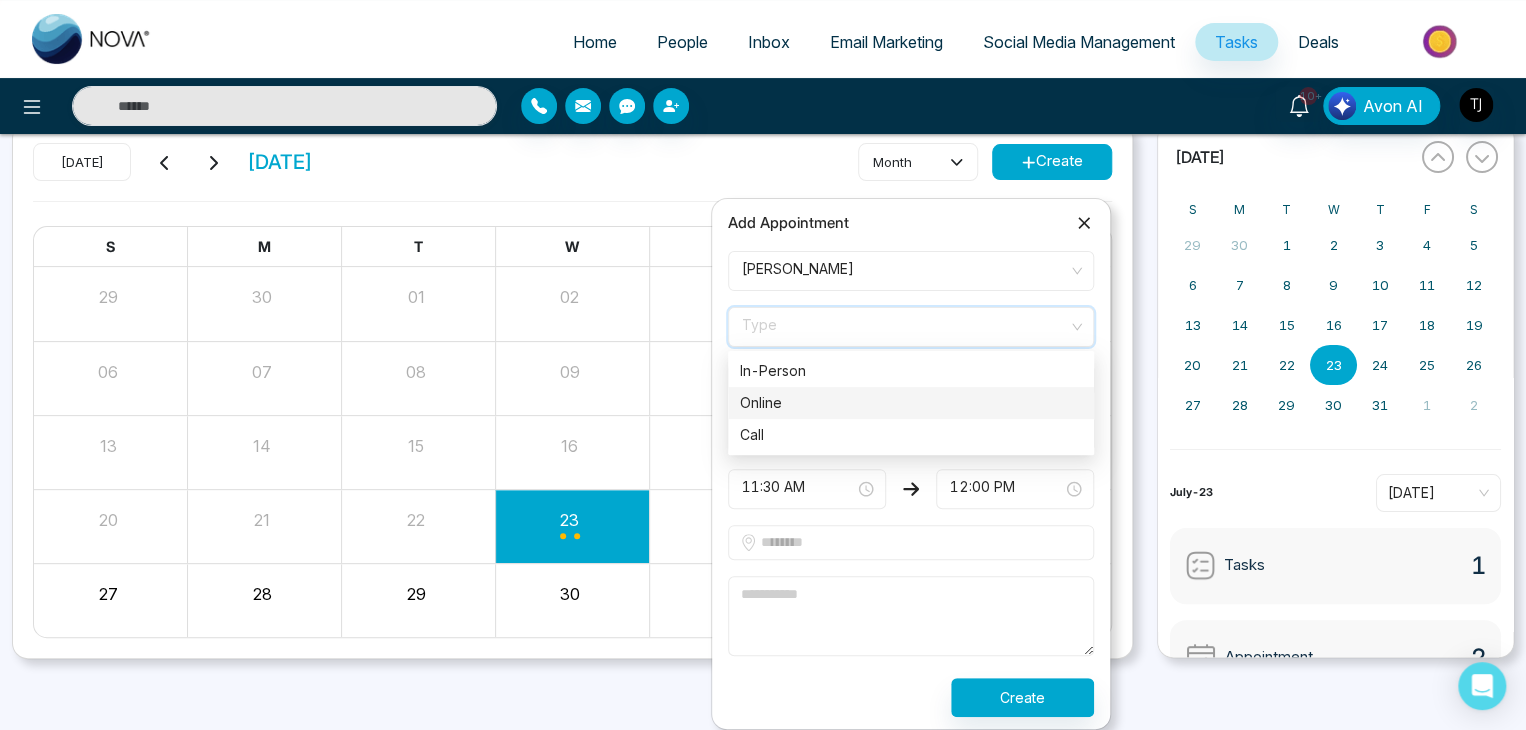 click on "Today July 2025 month    Create" at bounding box center (572, 172) 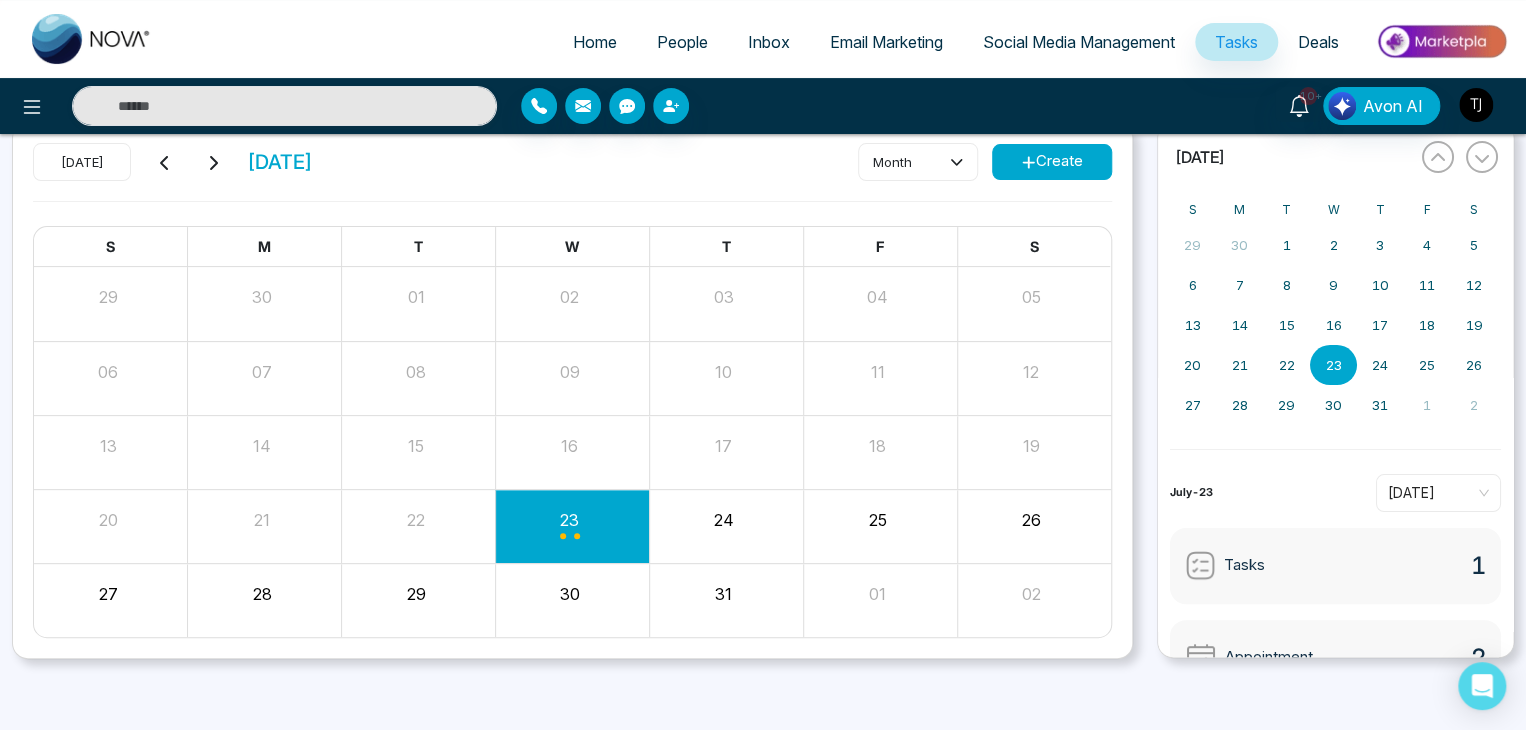 click at bounding box center (1476, 105) 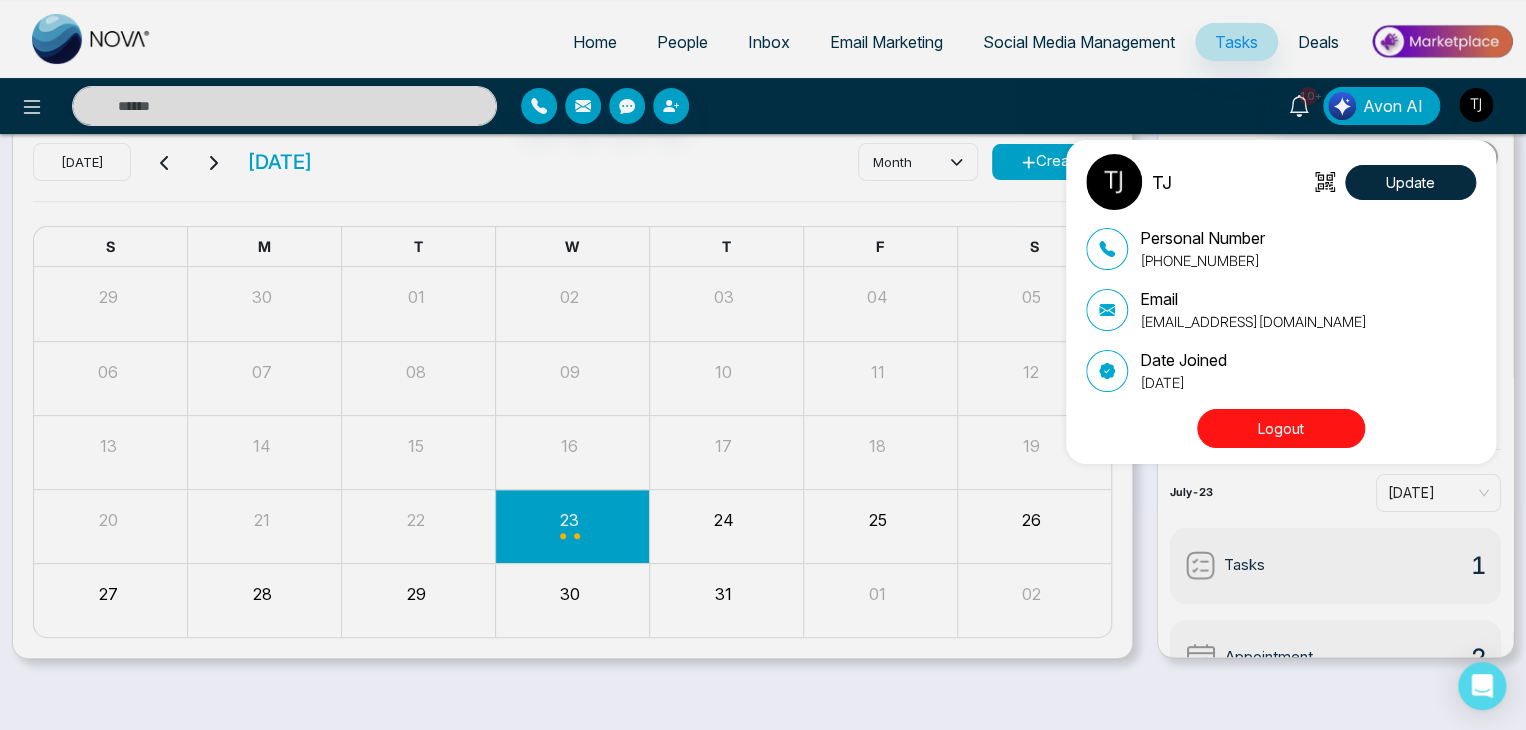 type 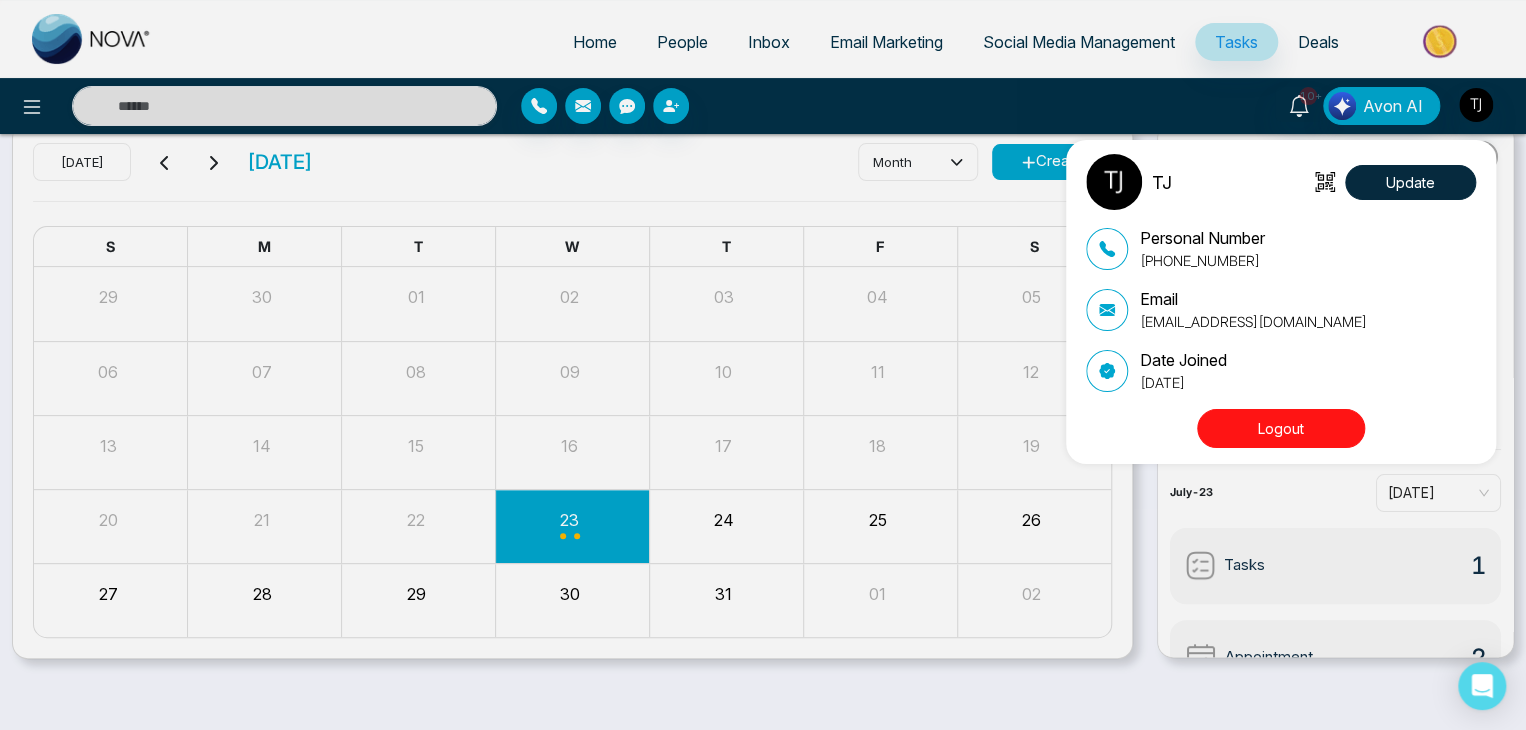 click on "TJ Update Personal Number +16472175256 Email tirstonjames@gmail.com Date Joined September 18, 2024 Logout" at bounding box center (763, 365) 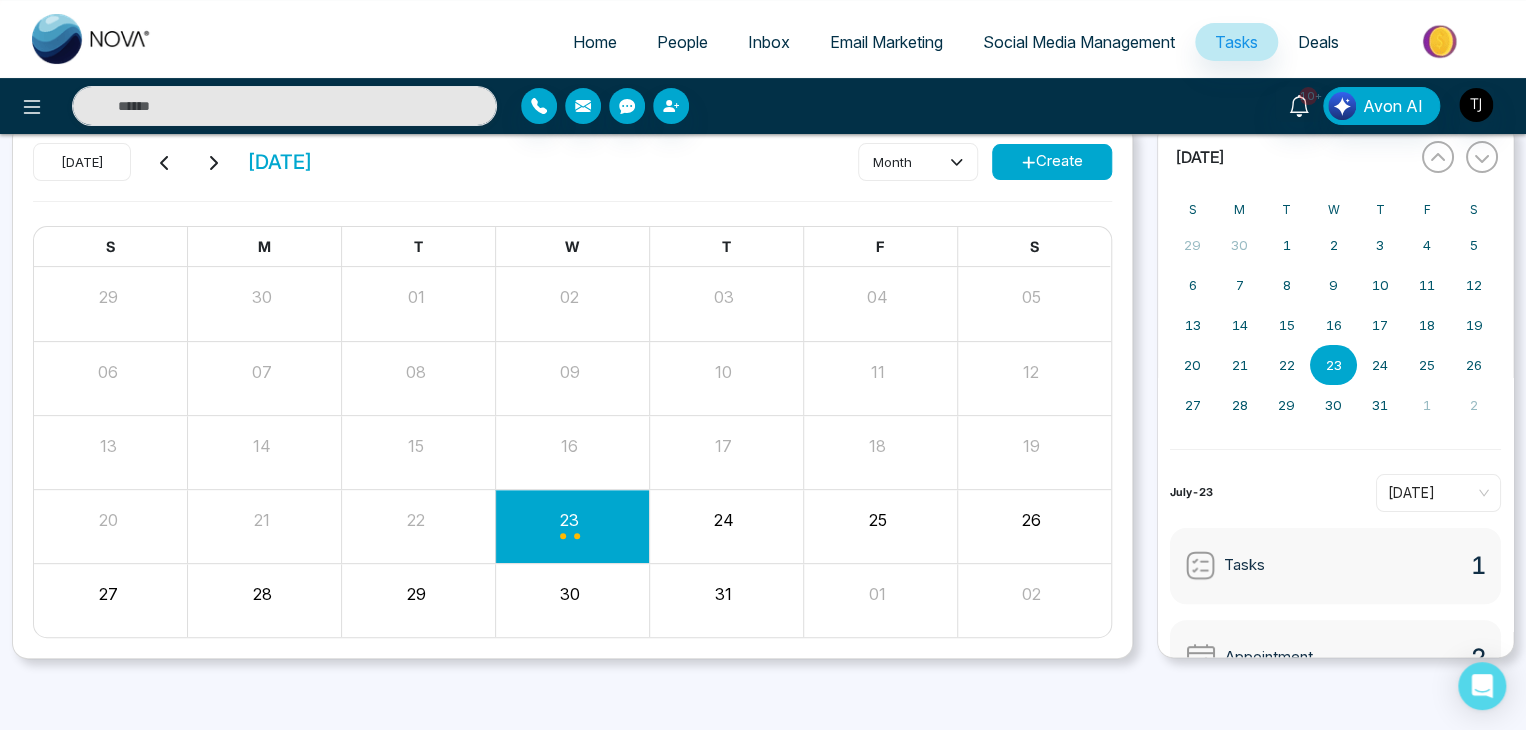 scroll, scrollTop: 0, scrollLeft: 0, axis: both 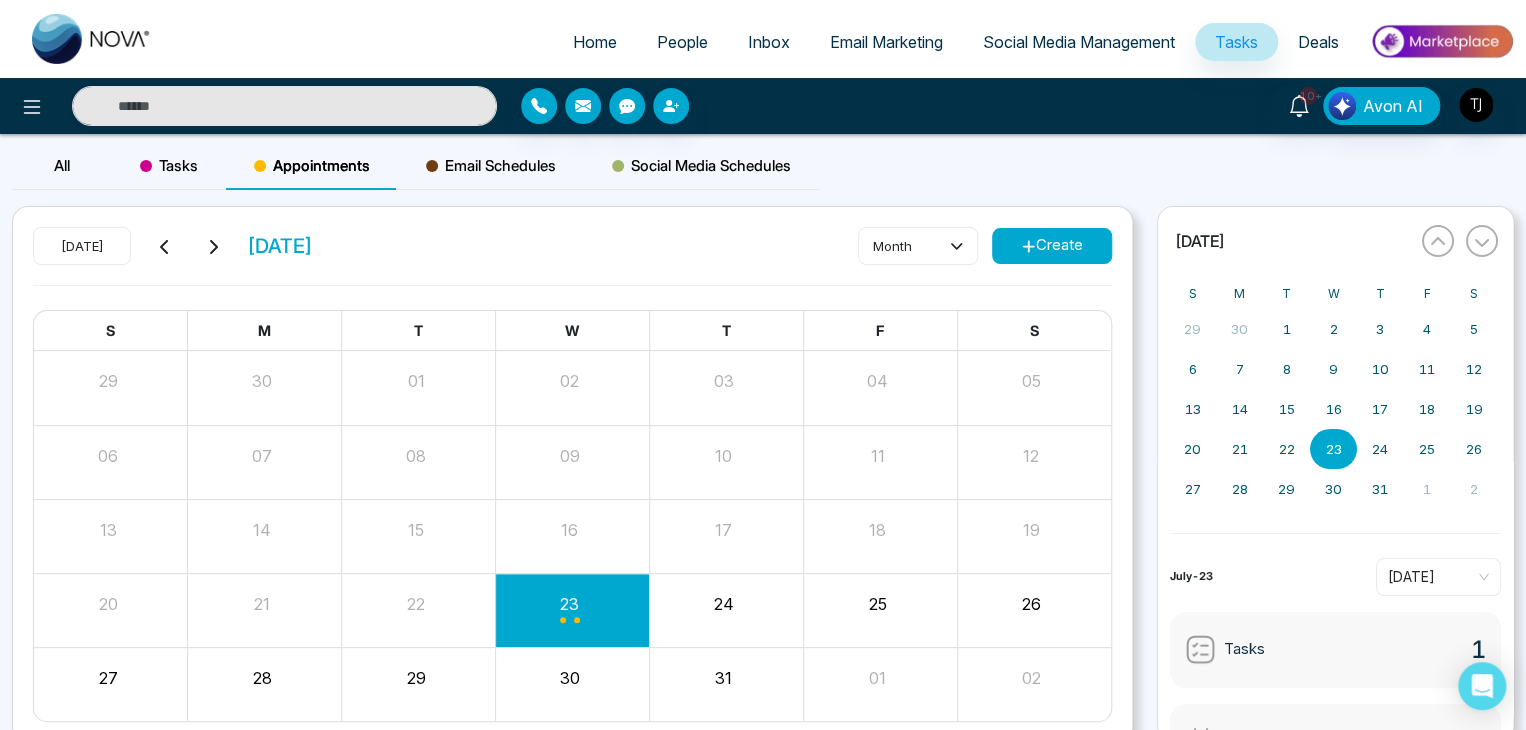 click on "All Tasks Appointments Email Schedules Social Media Schedules" at bounding box center [415, 174] 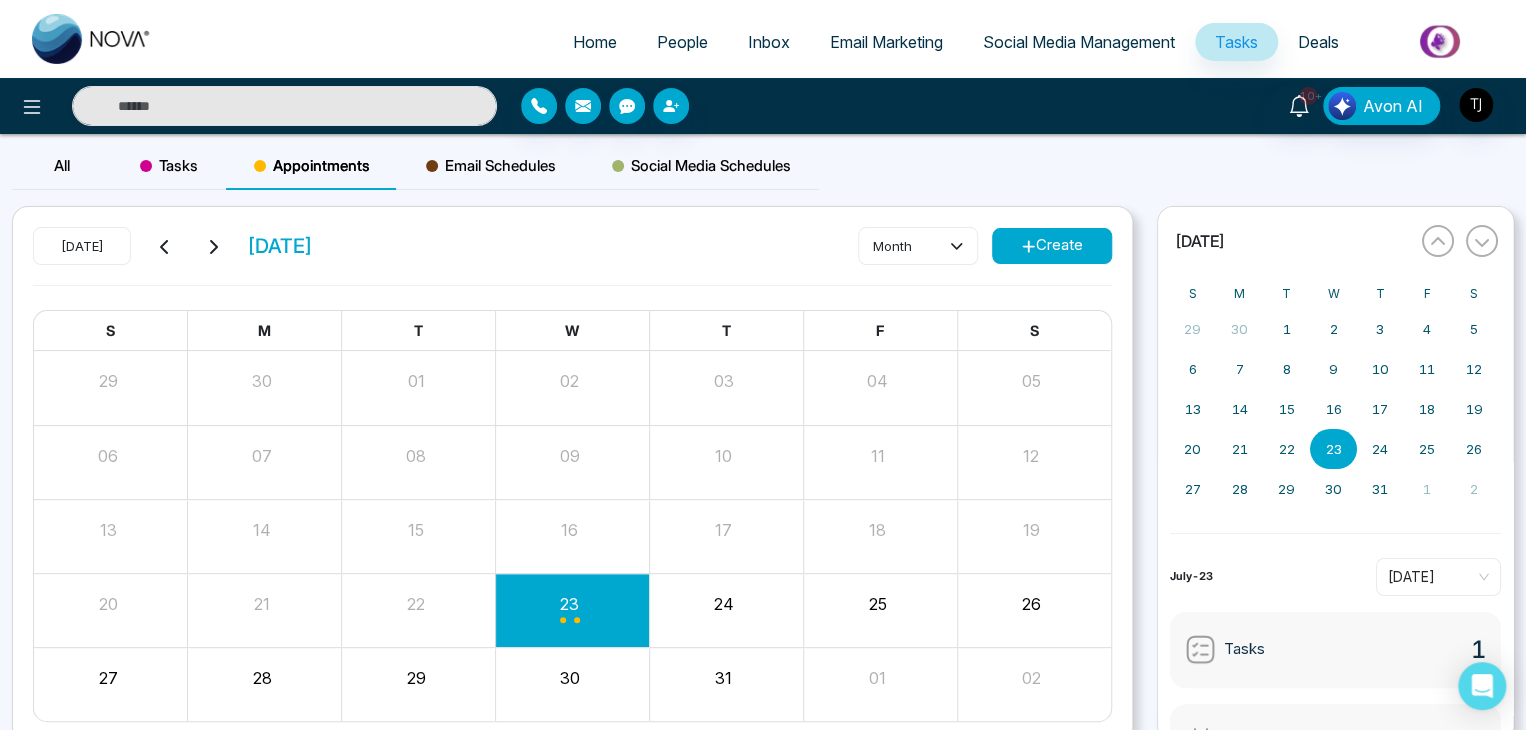 click on "Create" at bounding box center (1052, 246) 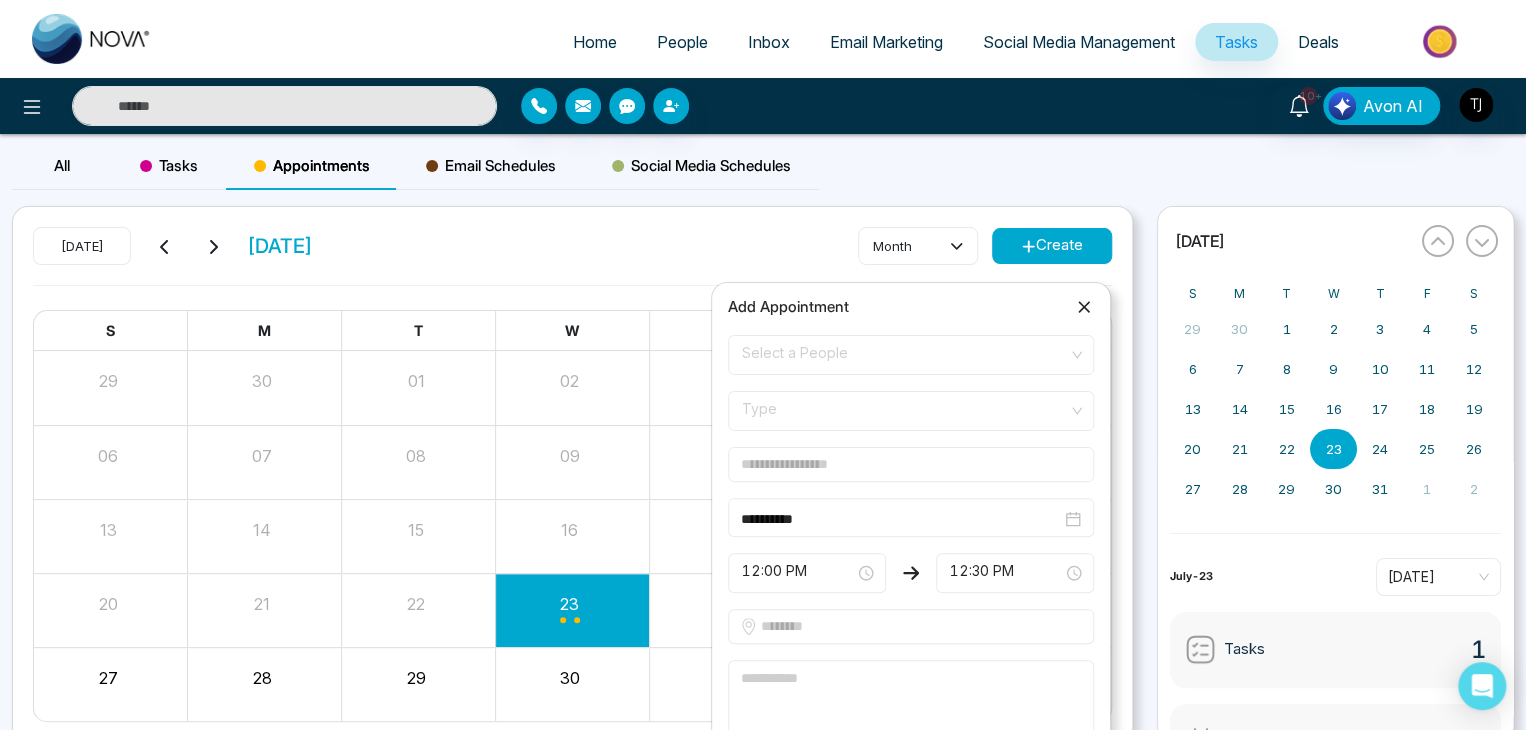 scroll, scrollTop: 84, scrollLeft: 0, axis: vertical 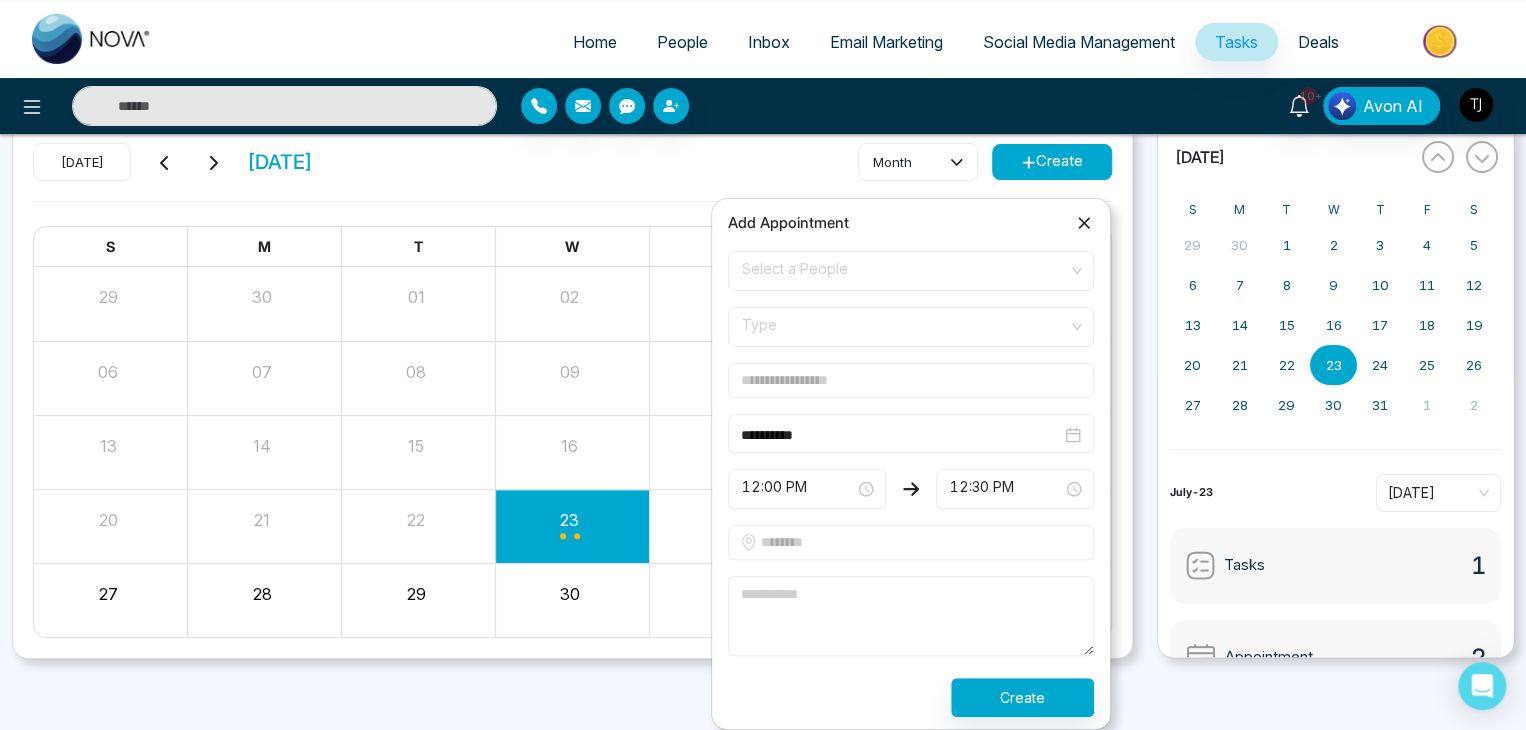 click on "Select a People" at bounding box center [911, 271] 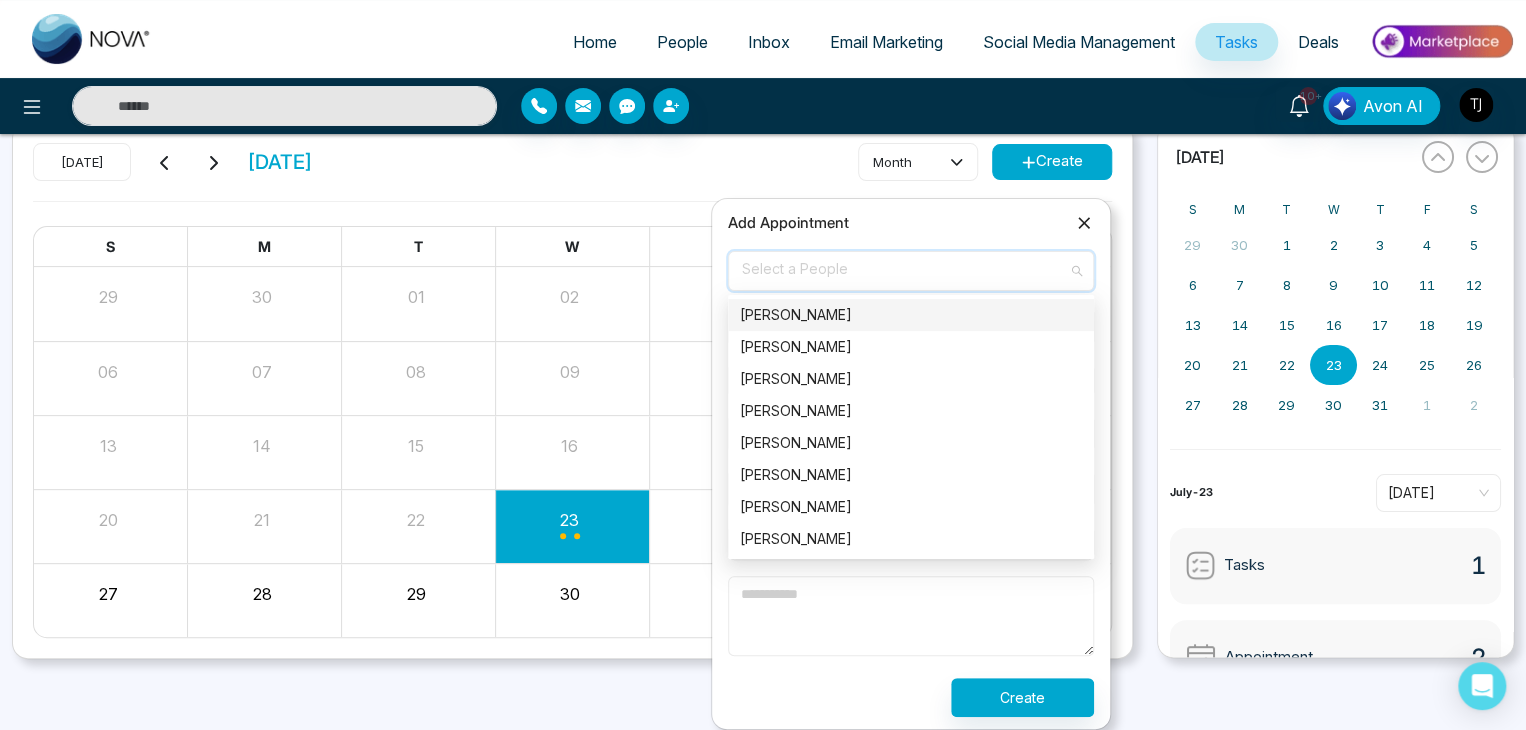 click on "Today July 2025 month    Create" at bounding box center [572, 172] 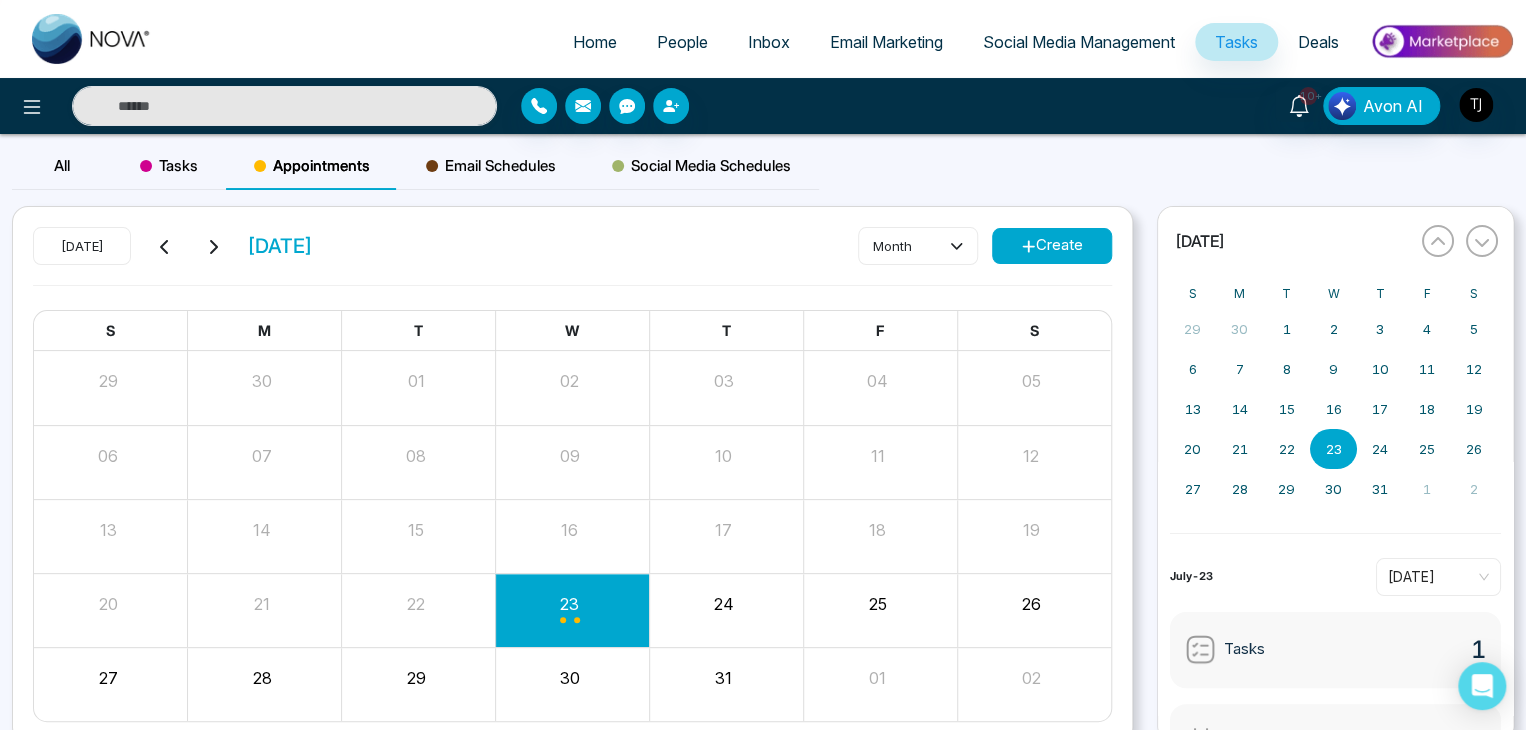 scroll, scrollTop: 0, scrollLeft: 0, axis: both 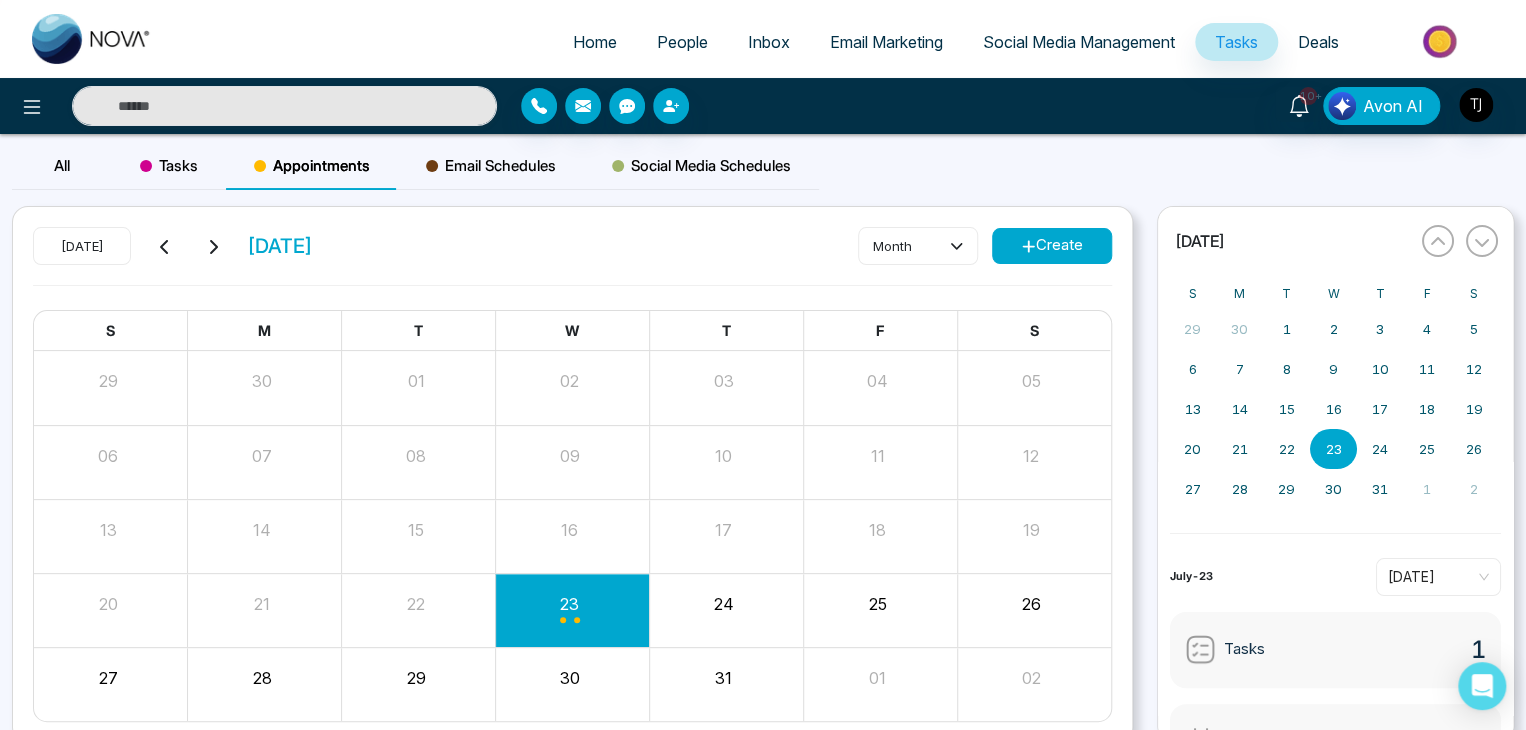click on "Appointments" at bounding box center [312, 166] 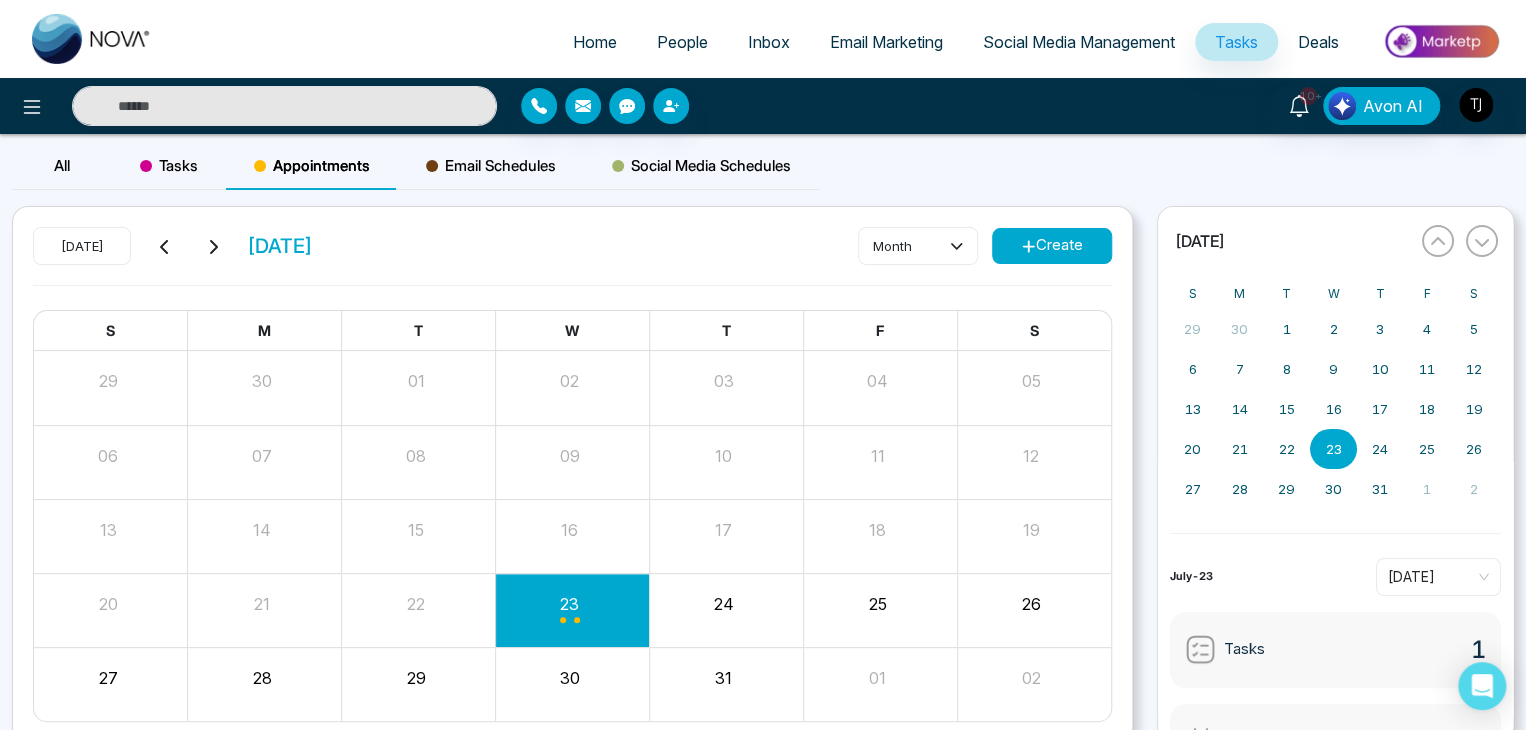 click on "Create" at bounding box center [1052, 246] 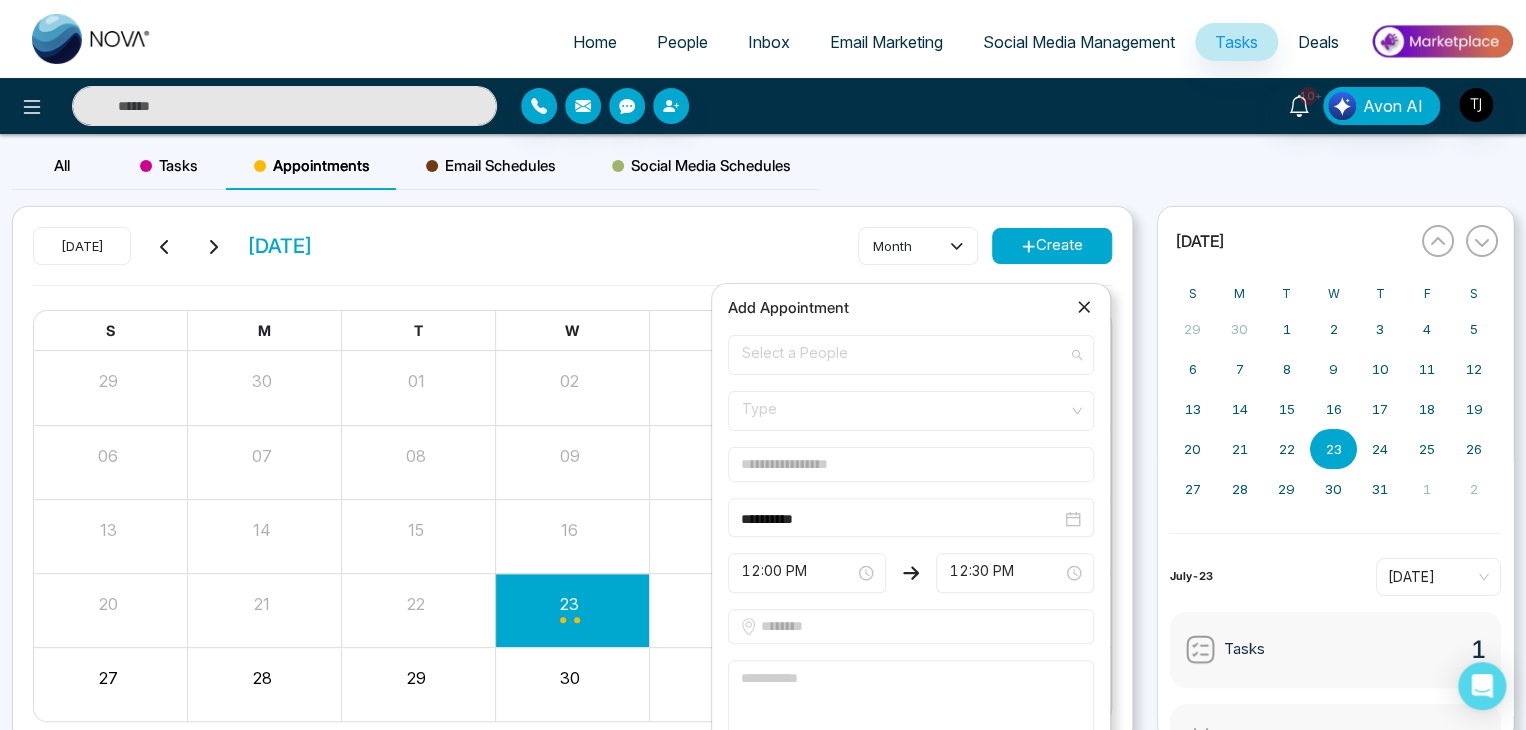 click on "Select a People" at bounding box center [911, 355] 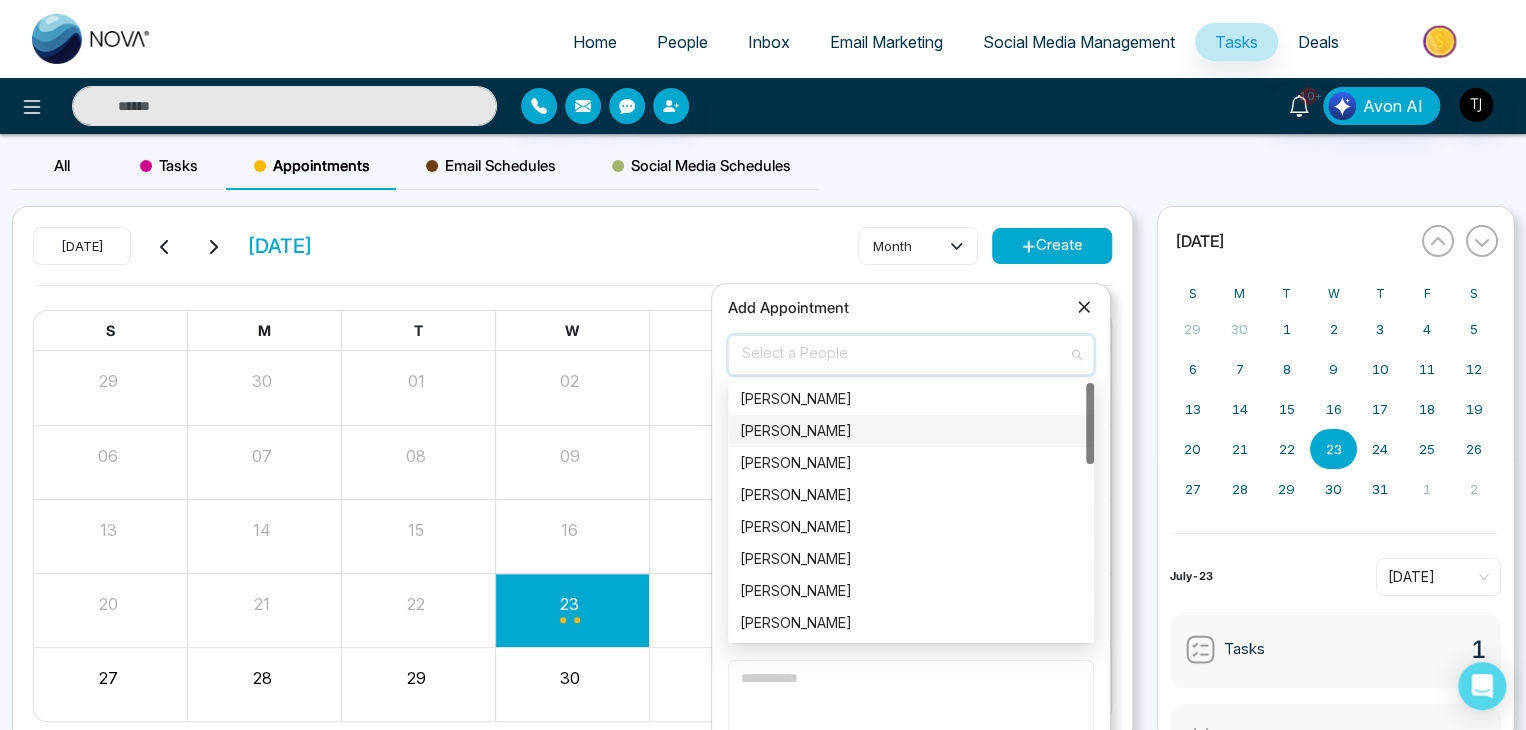 click on "Alin Shah" at bounding box center [911, 431] 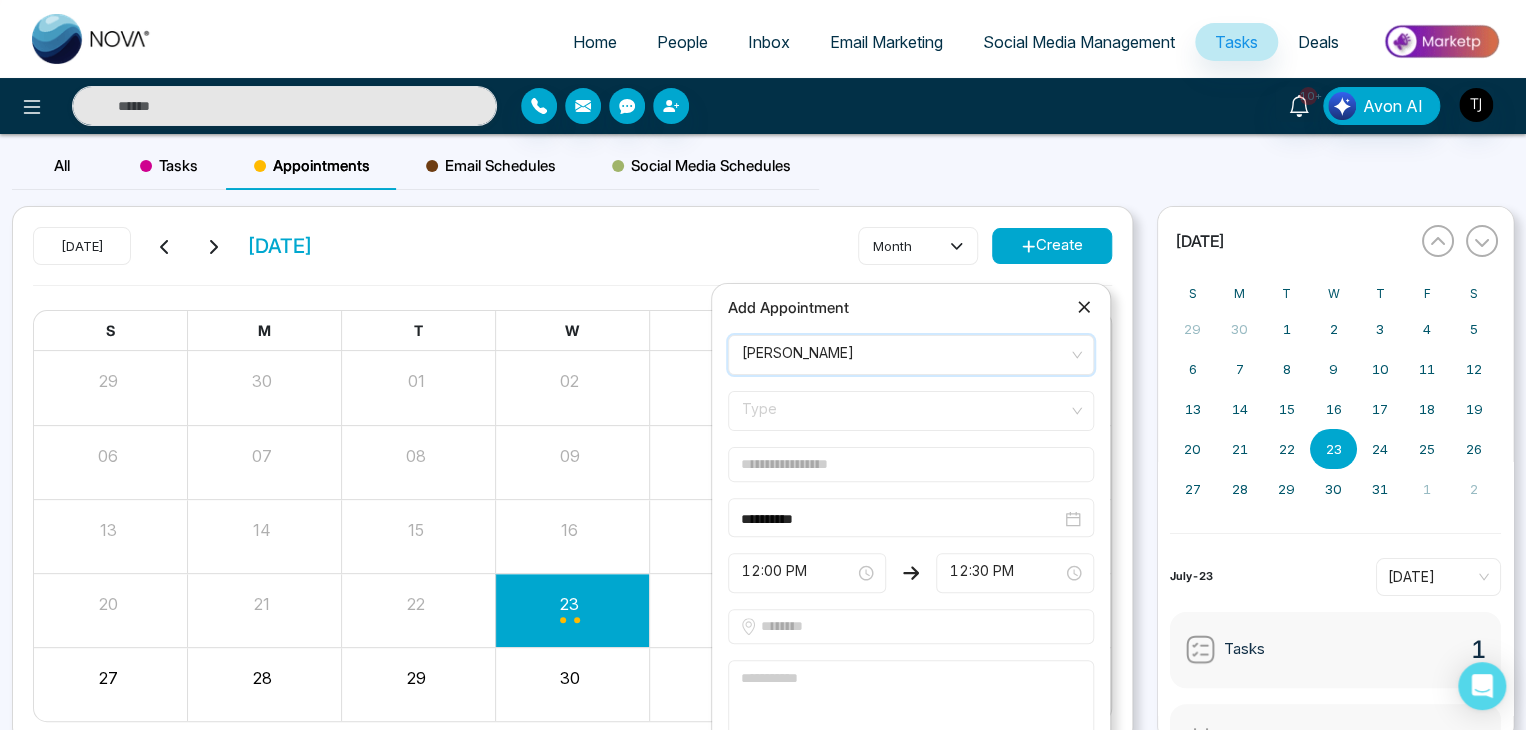click on "Type" at bounding box center (911, 411) 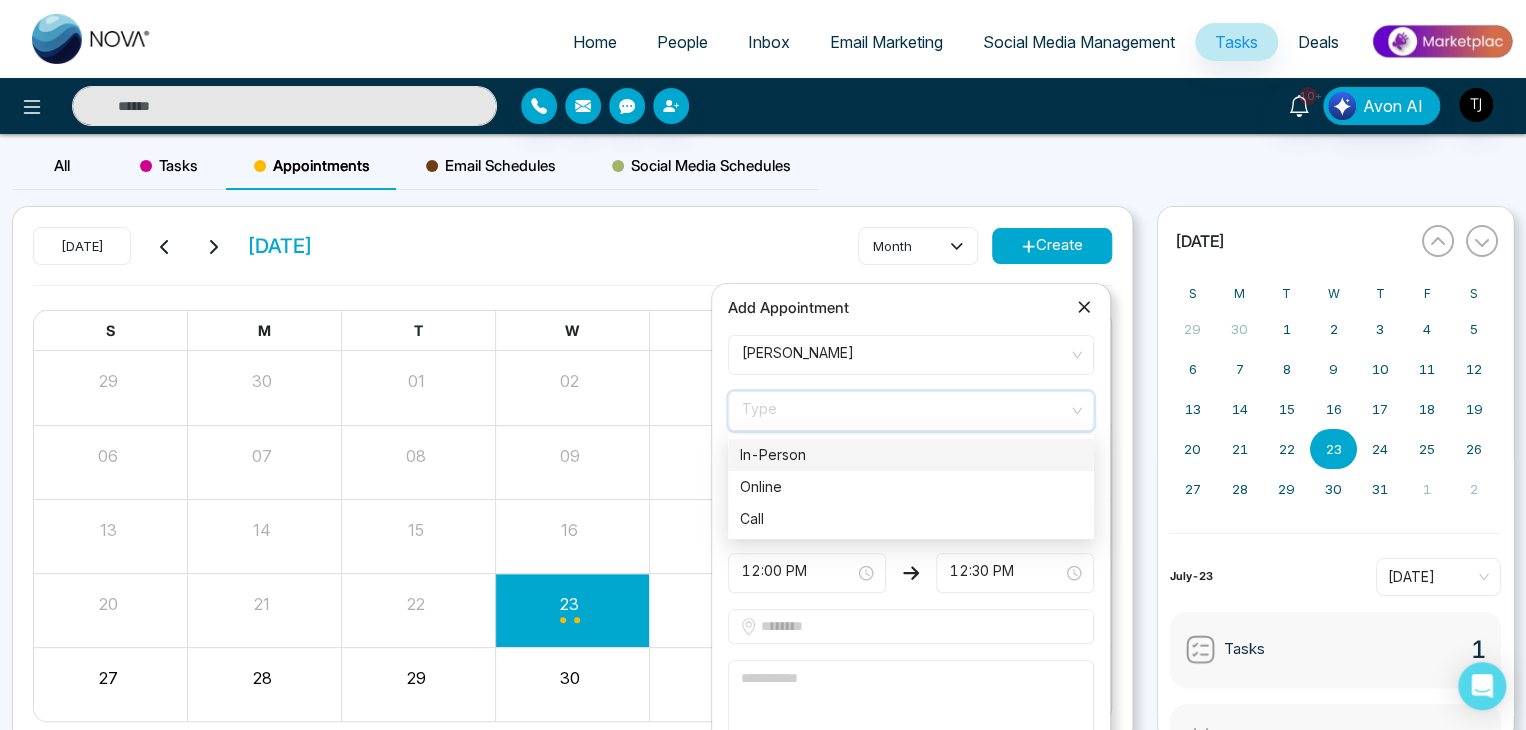click on "In-Person" at bounding box center [911, 455] 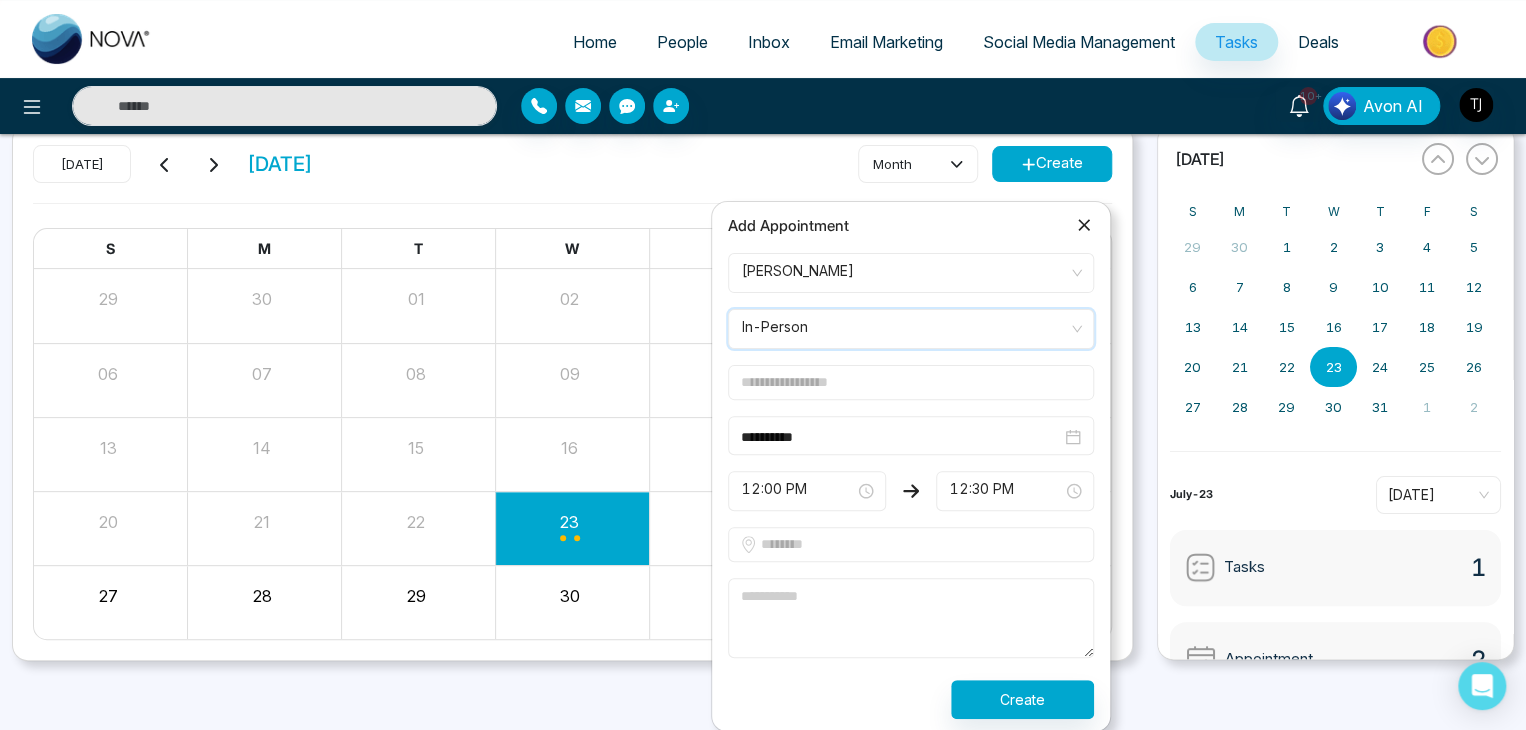 scroll, scrollTop: 84, scrollLeft: 0, axis: vertical 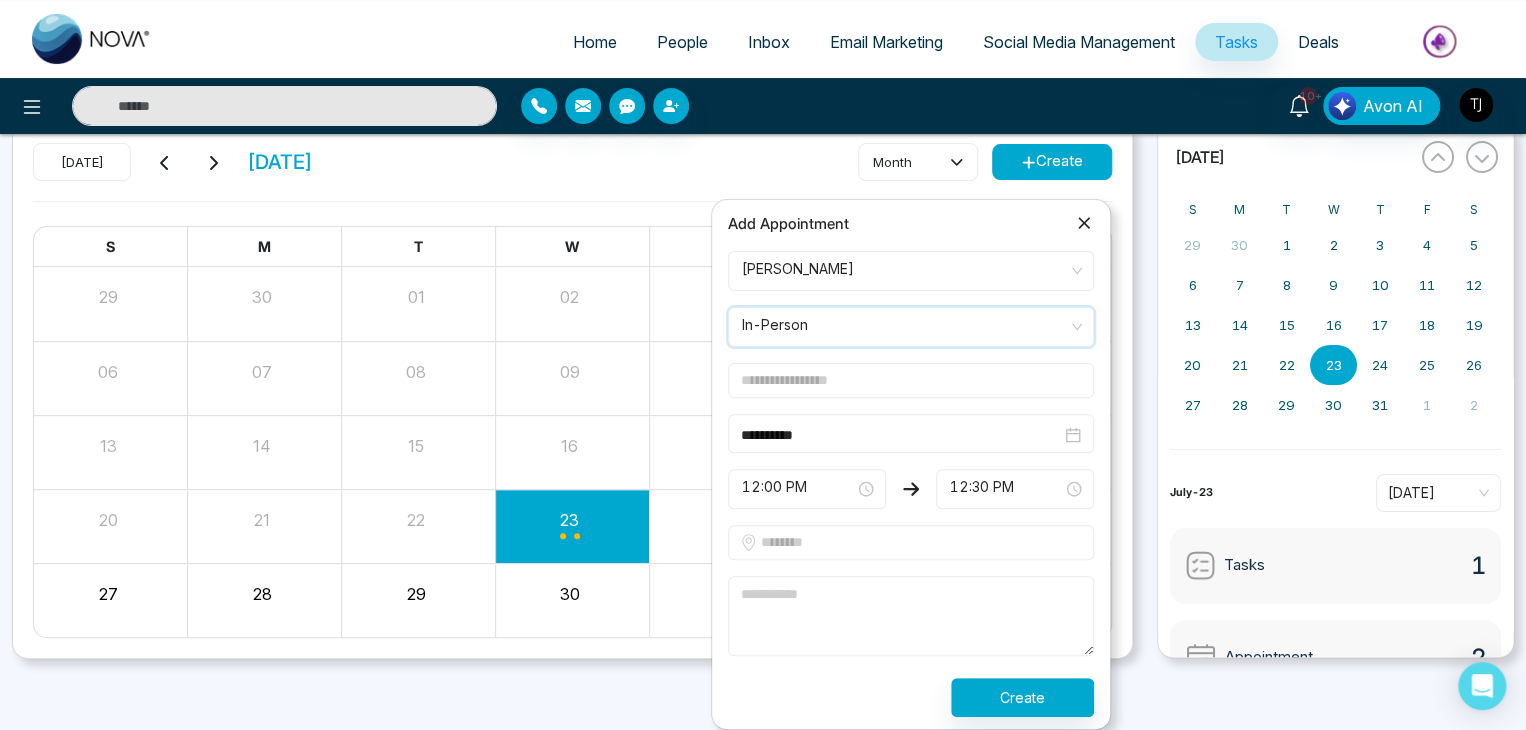 click at bounding box center (911, 542) 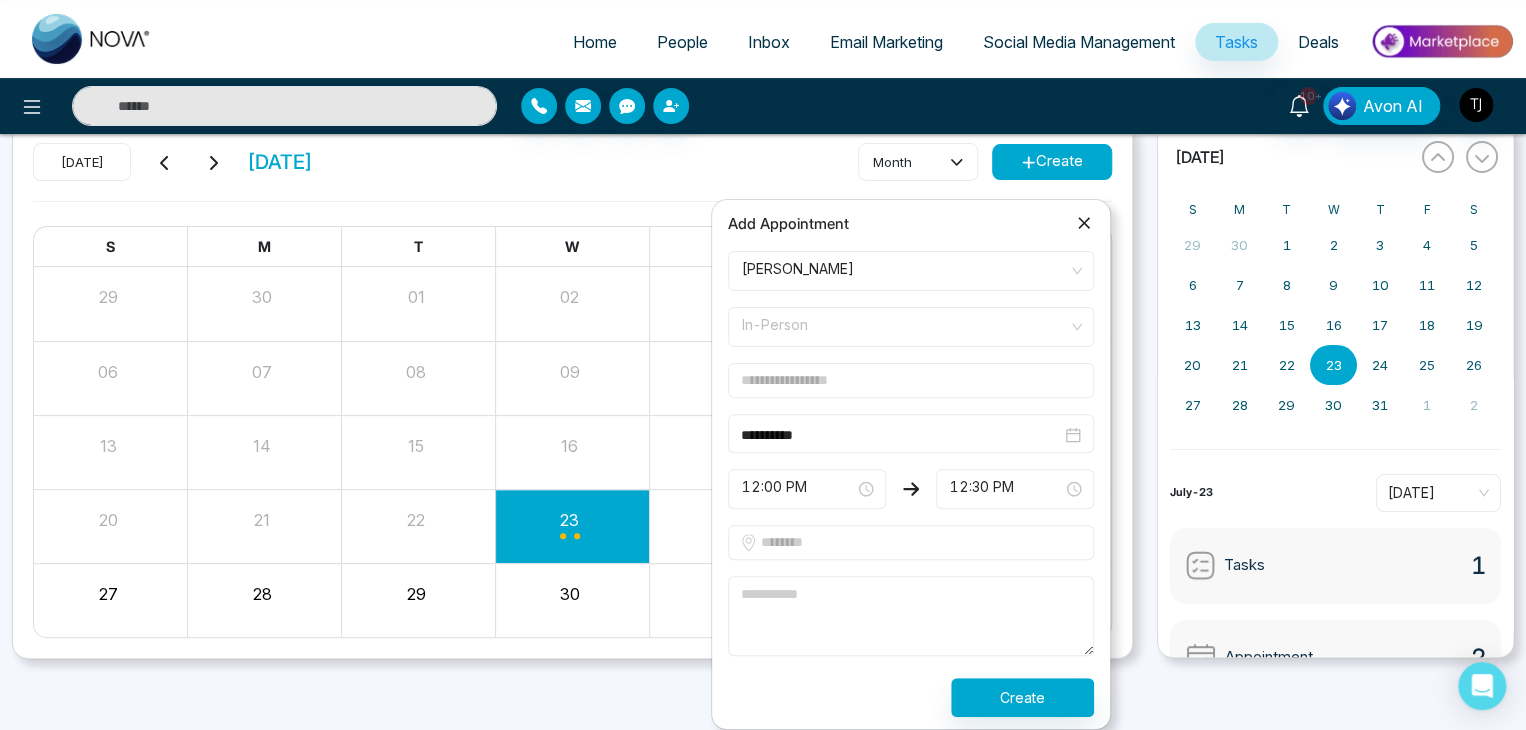 click on "In-Person" at bounding box center (911, 327) 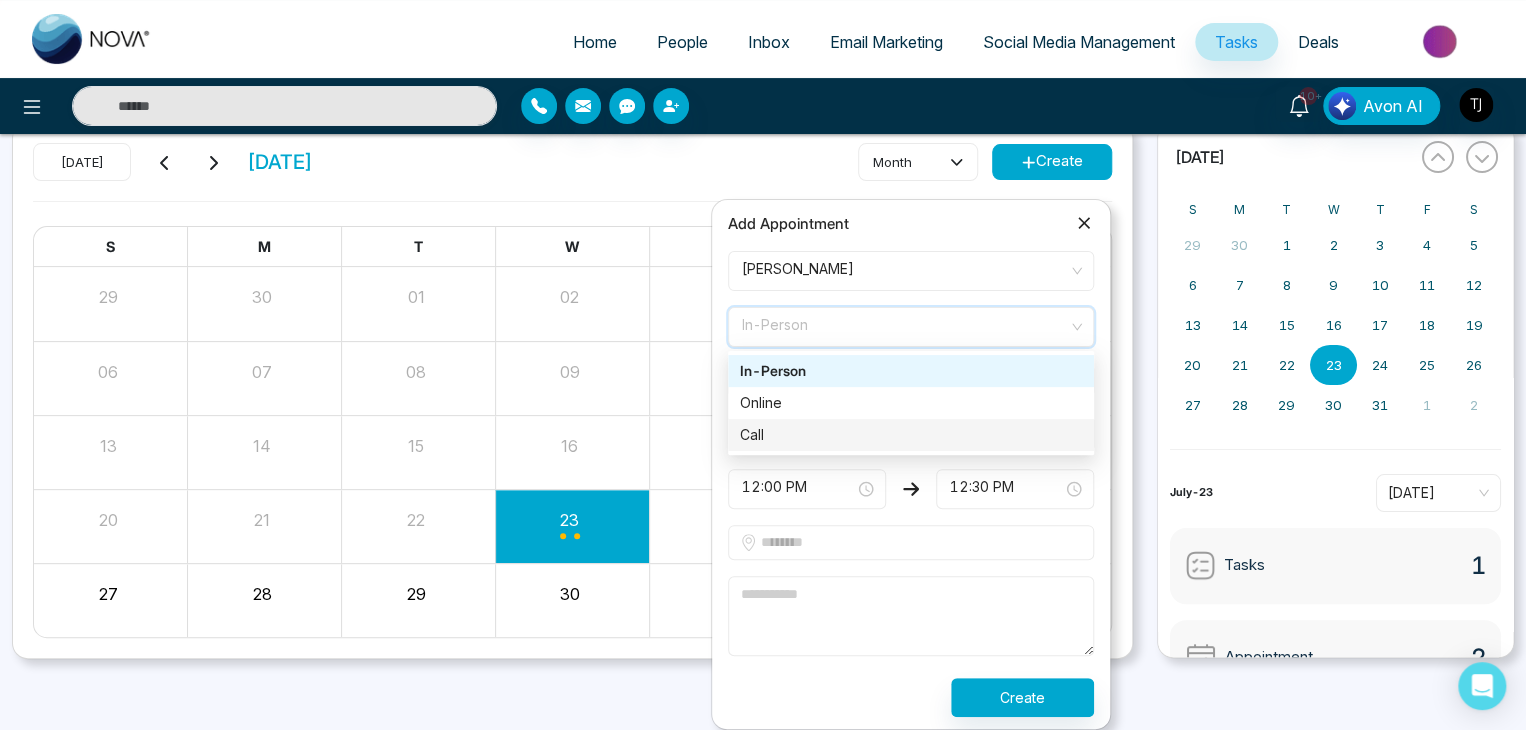 click on "Call" at bounding box center [911, 435] 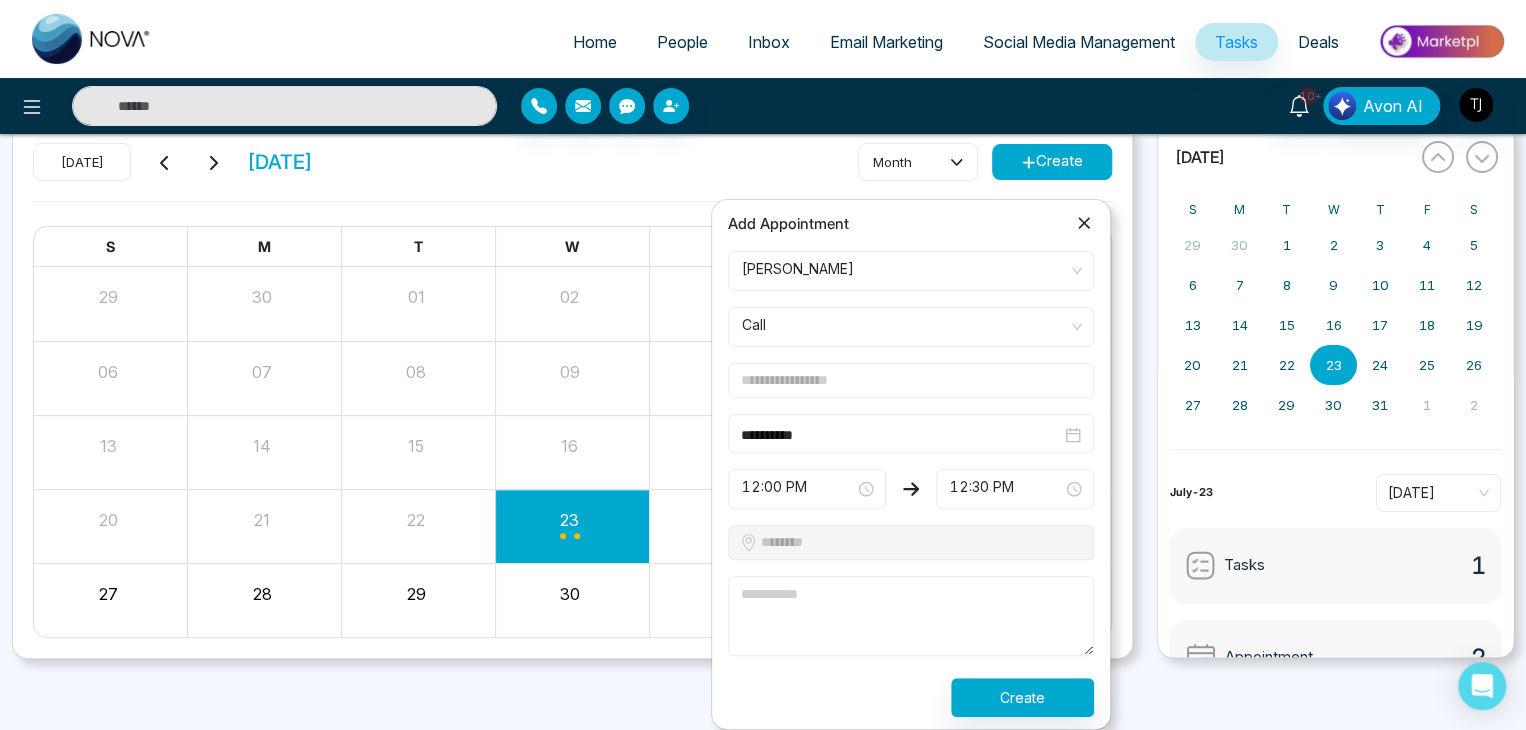 click at bounding box center [911, 380] 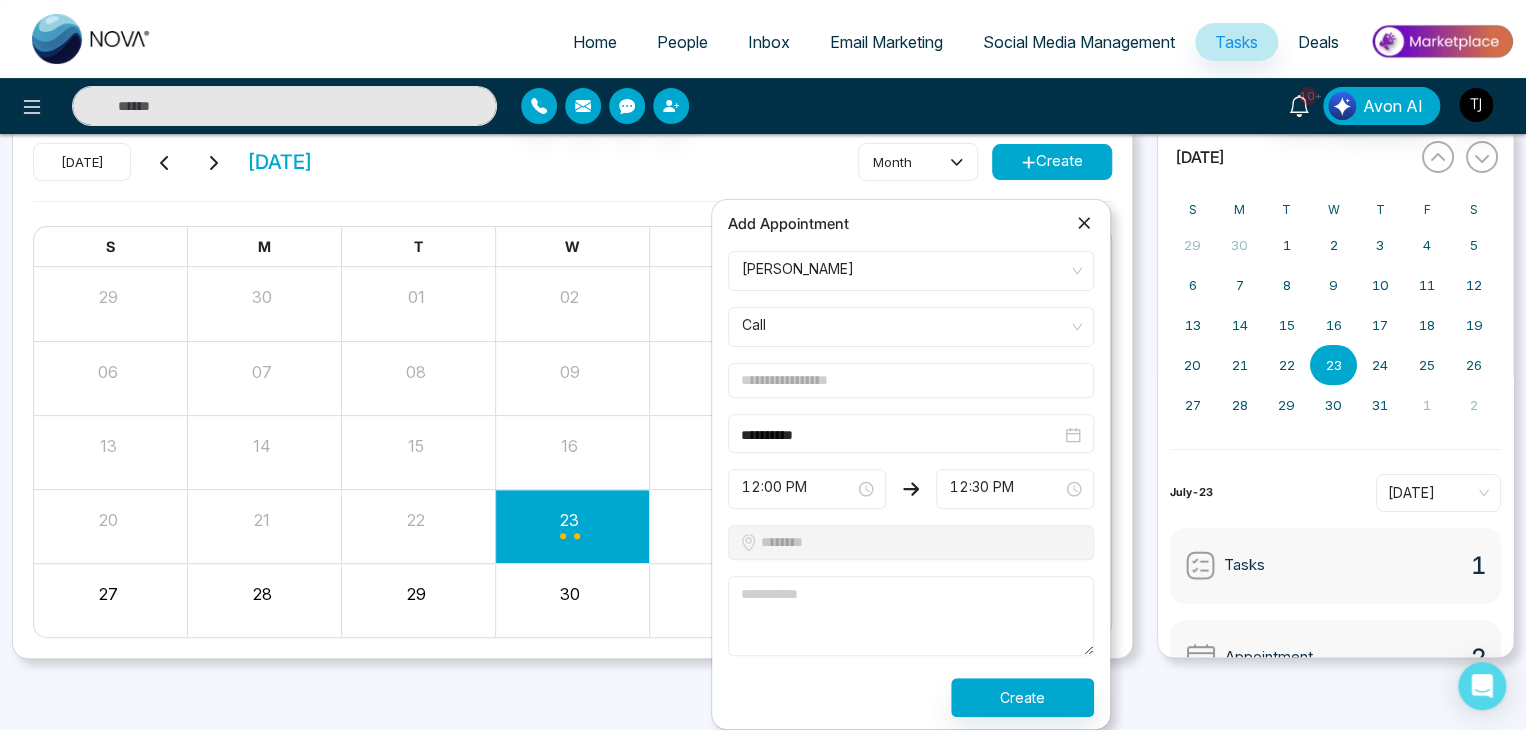 click on "Call" at bounding box center (911, 327) 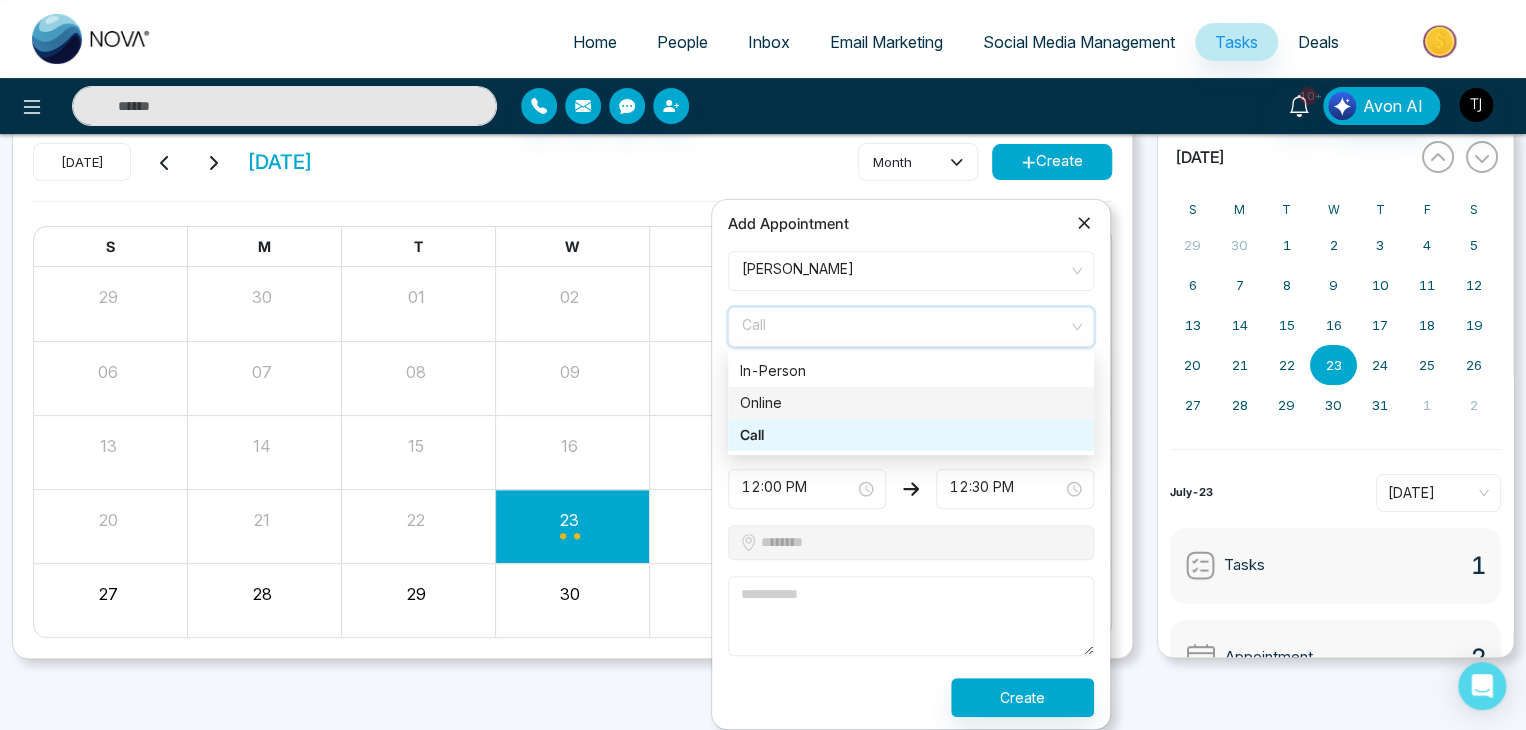 click on "Online" at bounding box center (911, 403) 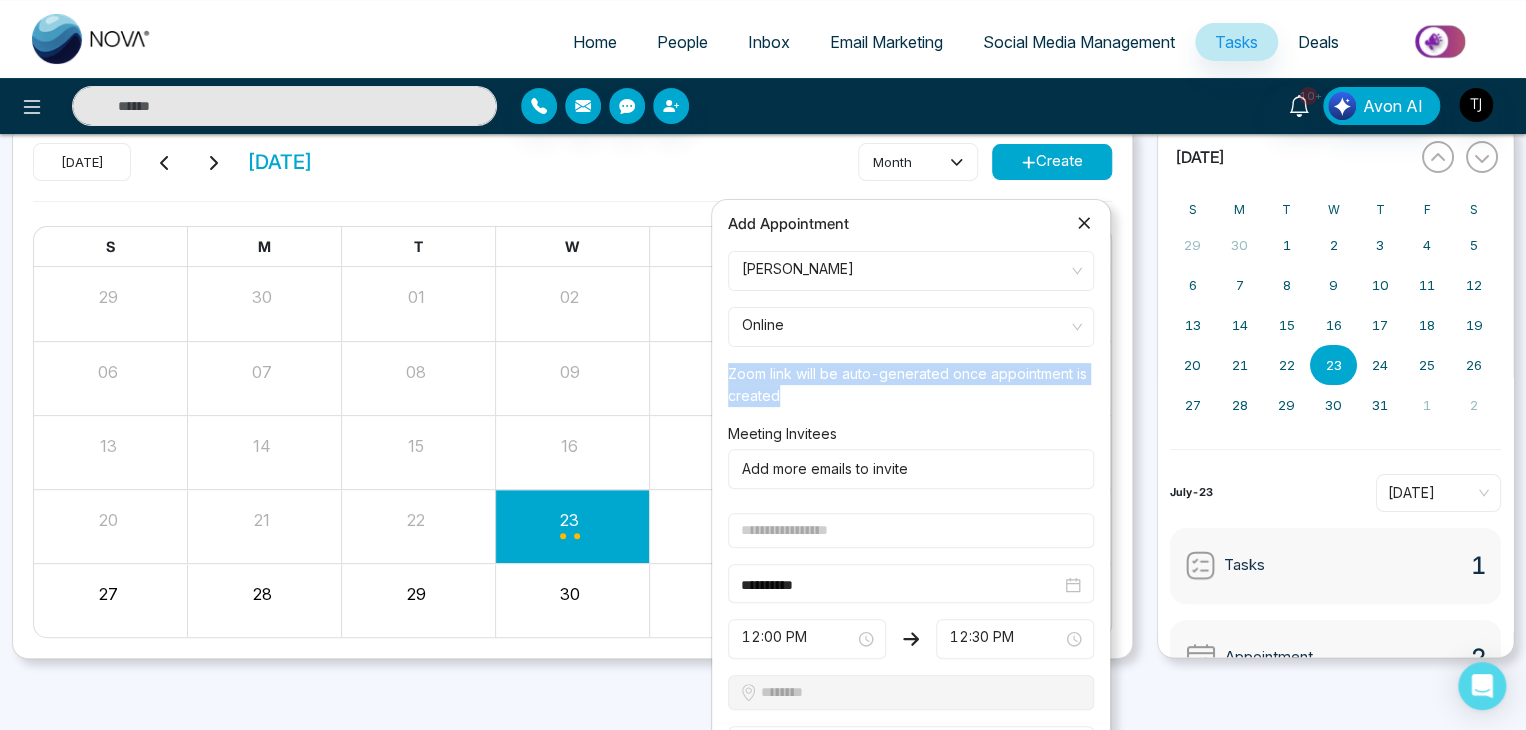 drag, startPoint x: 719, startPoint y: 369, endPoint x: 797, endPoint y: 392, distance: 81.32035 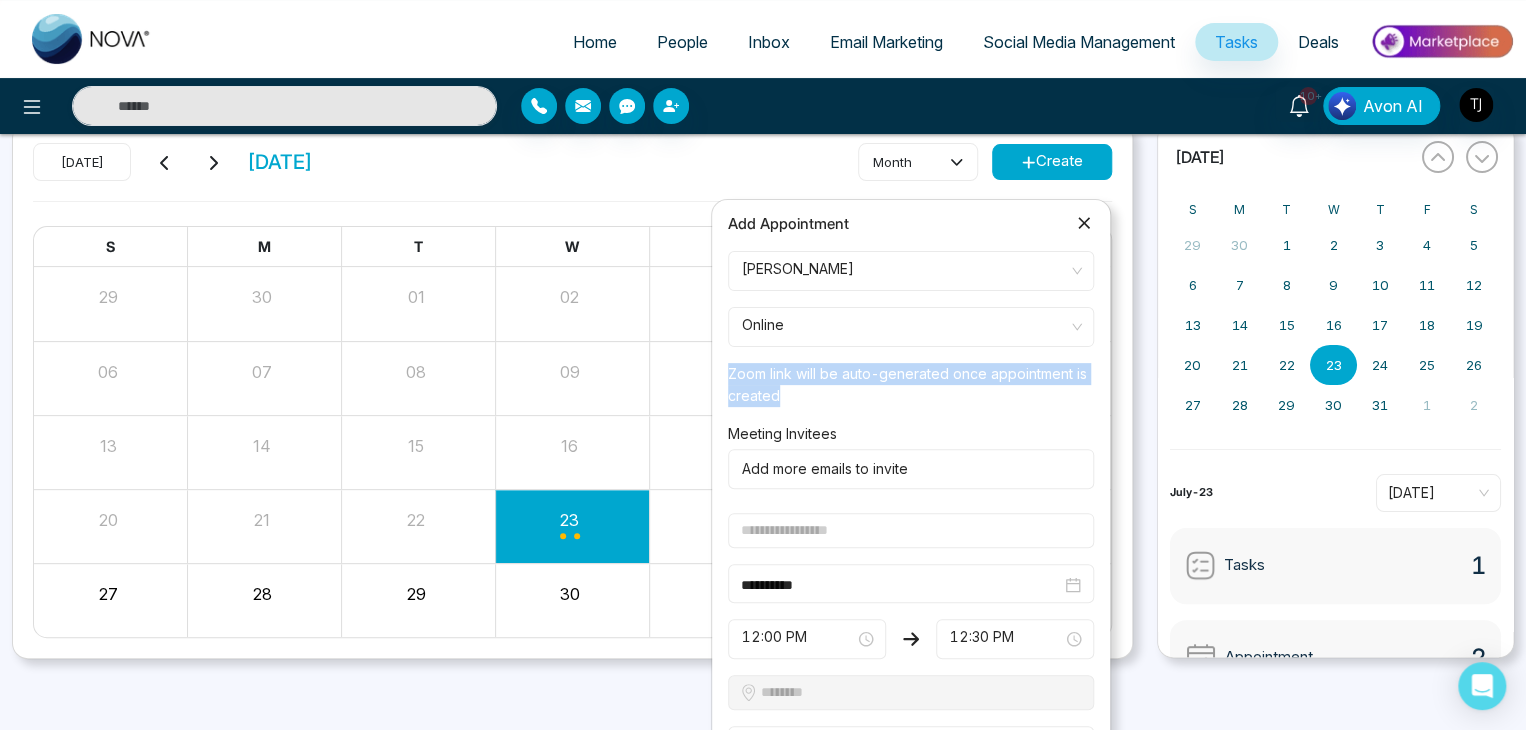 click on "Online In-Person Online Call In-Person Online Call Zoom link will be auto-generated once appointment is created" at bounding box center [911, 357] 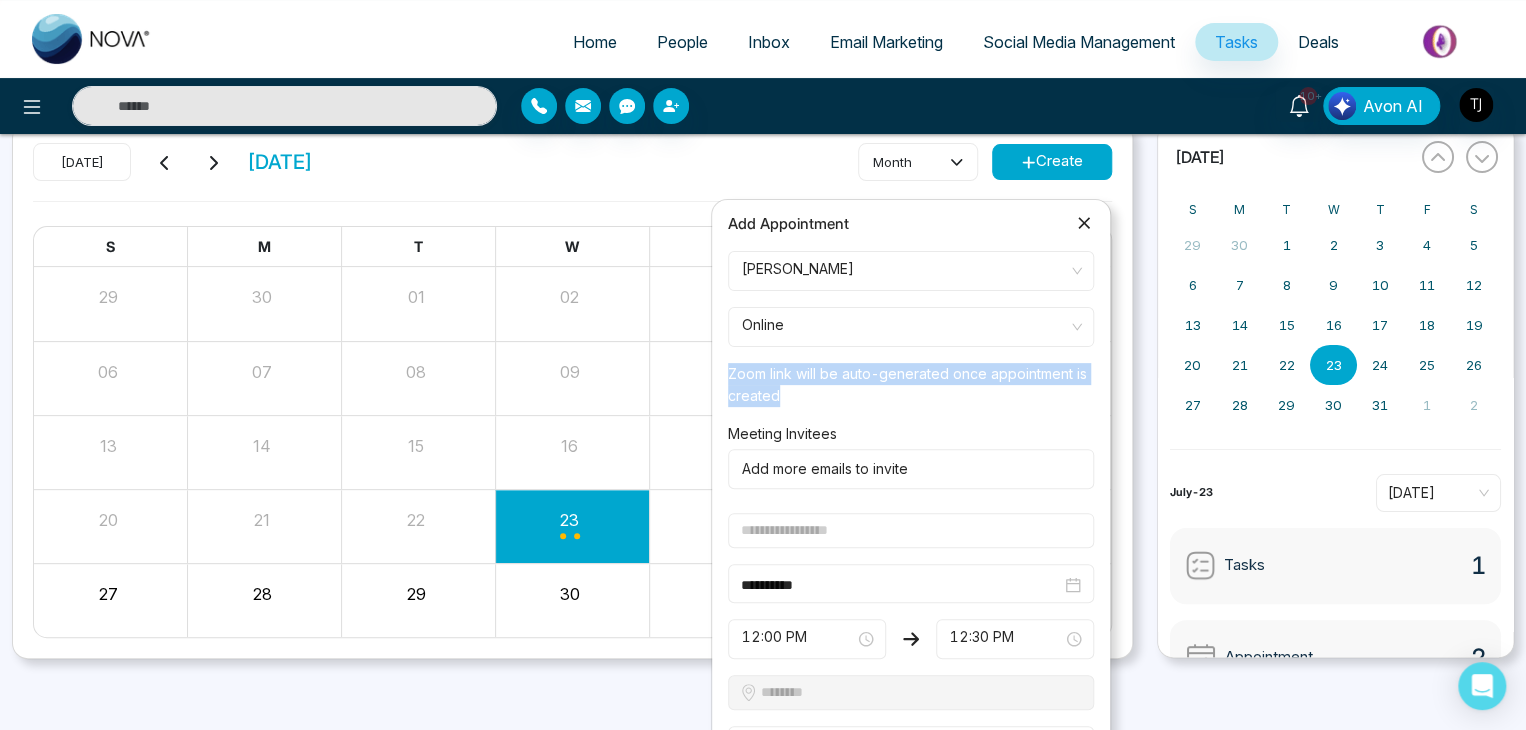 click on "Zoom link will be auto-generated once appointment is created" at bounding box center [911, 381] 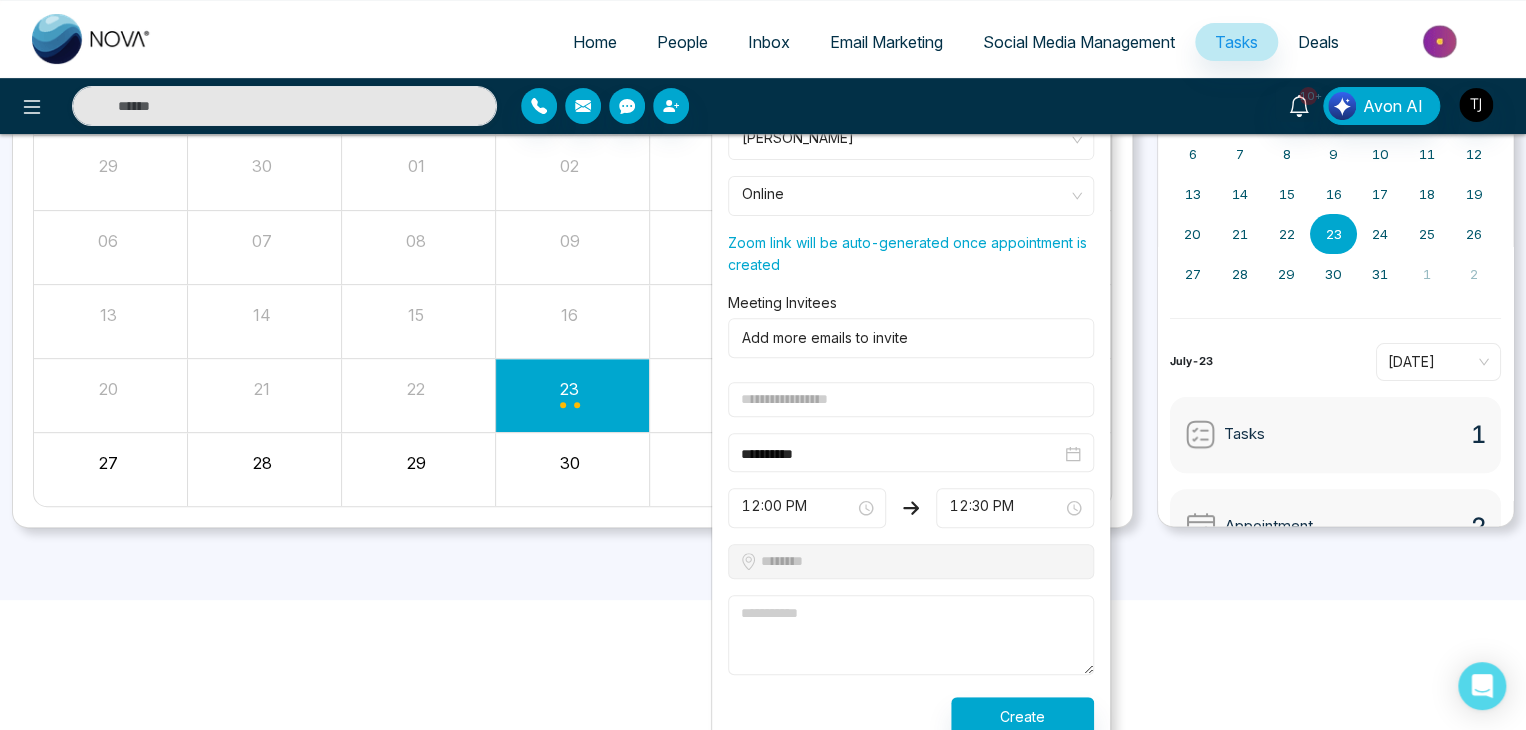 scroll, scrollTop: 216, scrollLeft: 0, axis: vertical 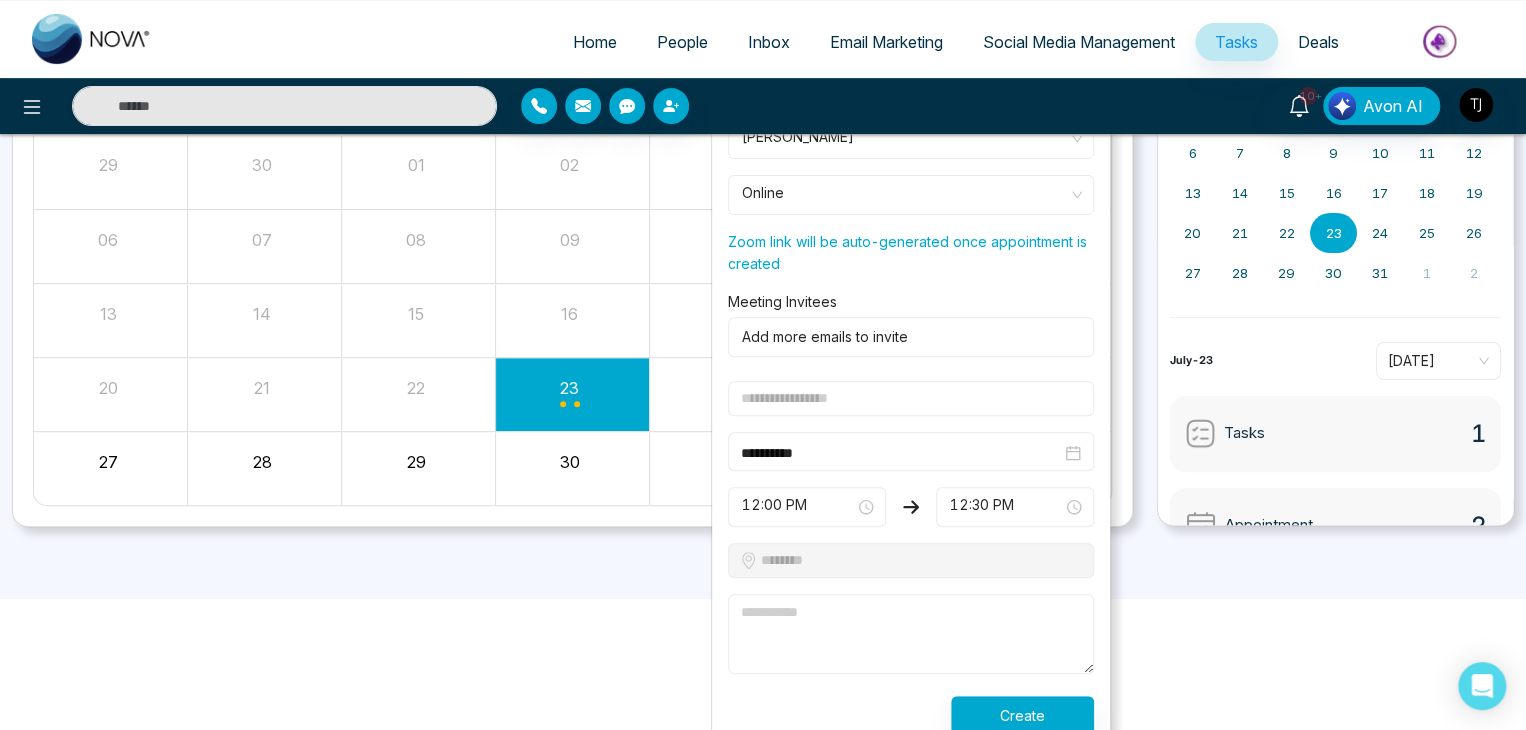 click at bounding box center (907, 337) 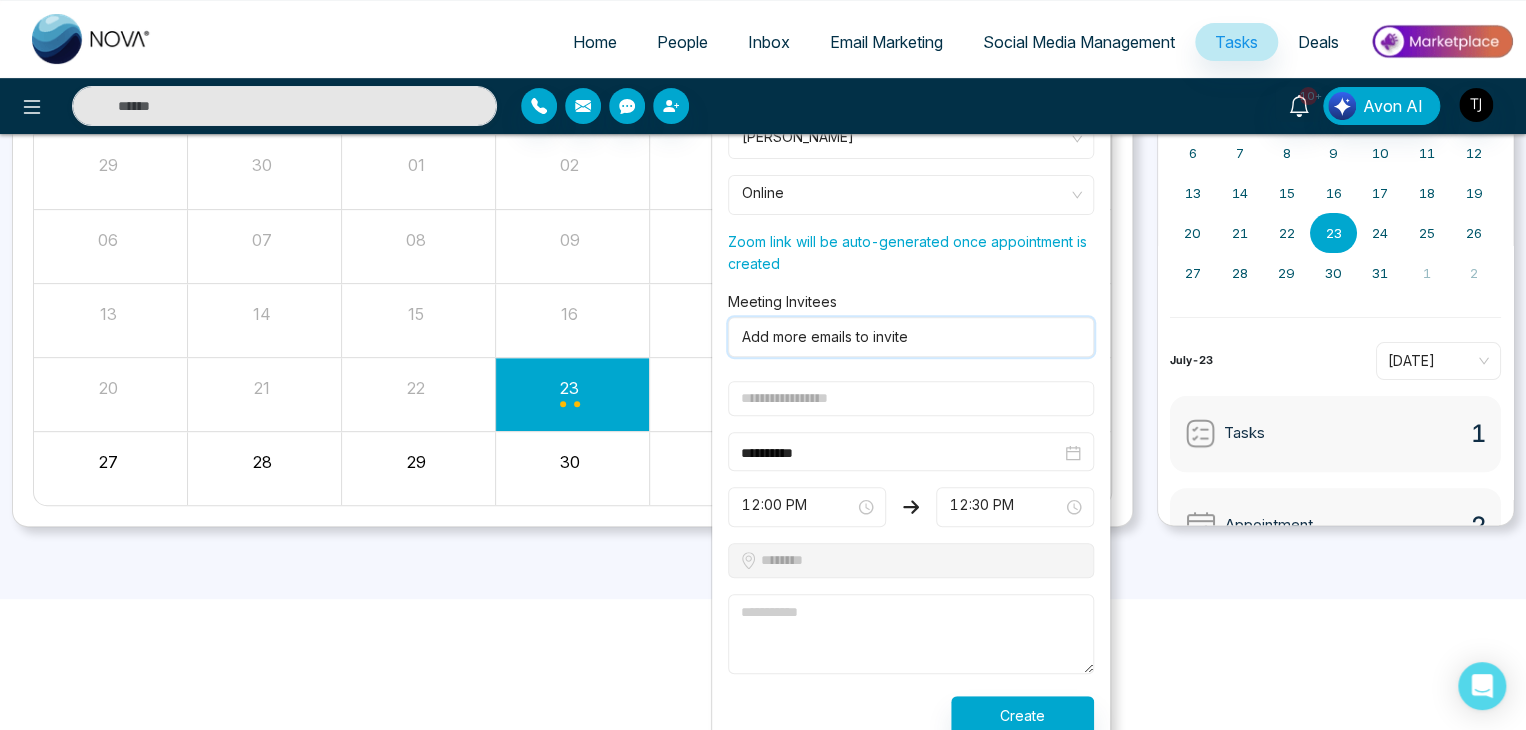 click at bounding box center [911, 398] 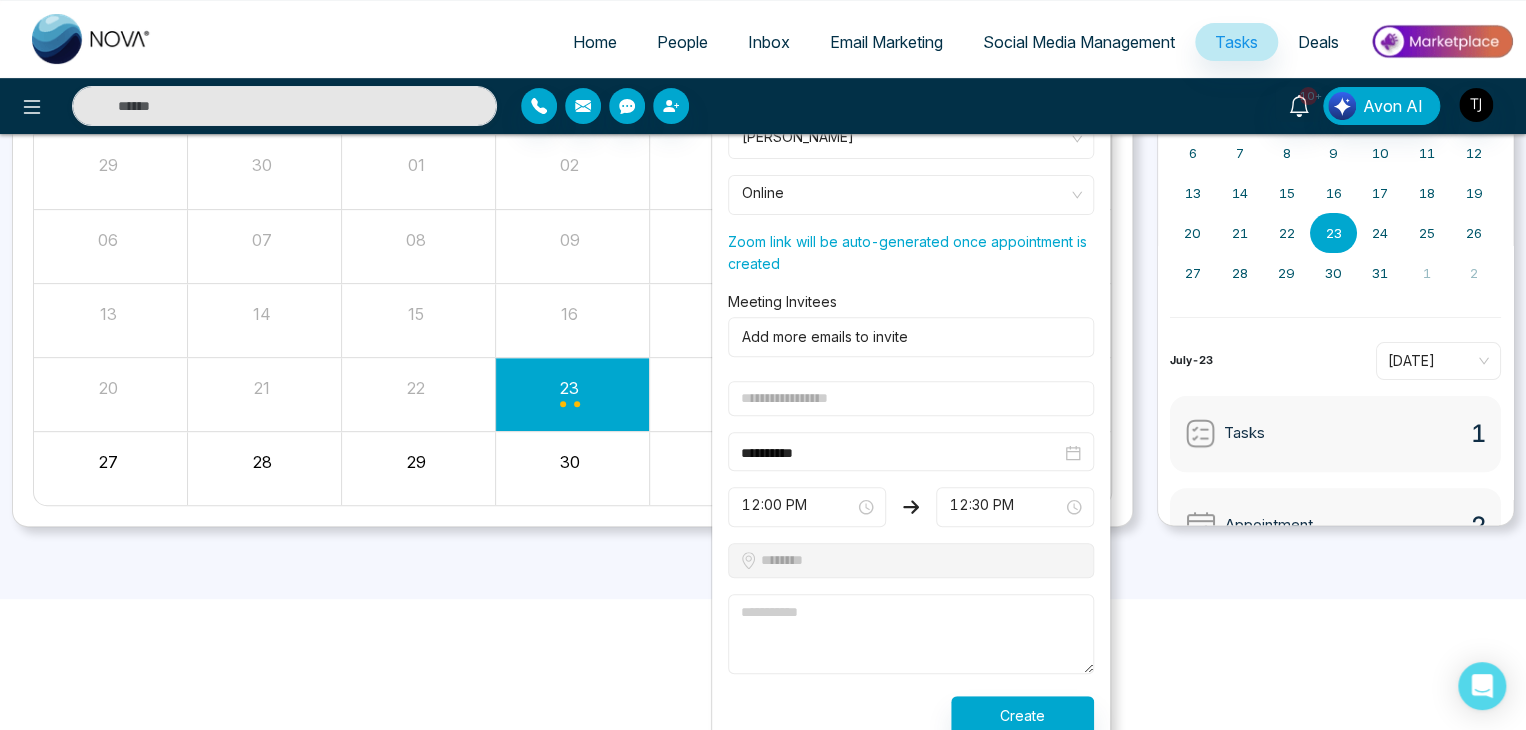 click at bounding box center [911, 398] 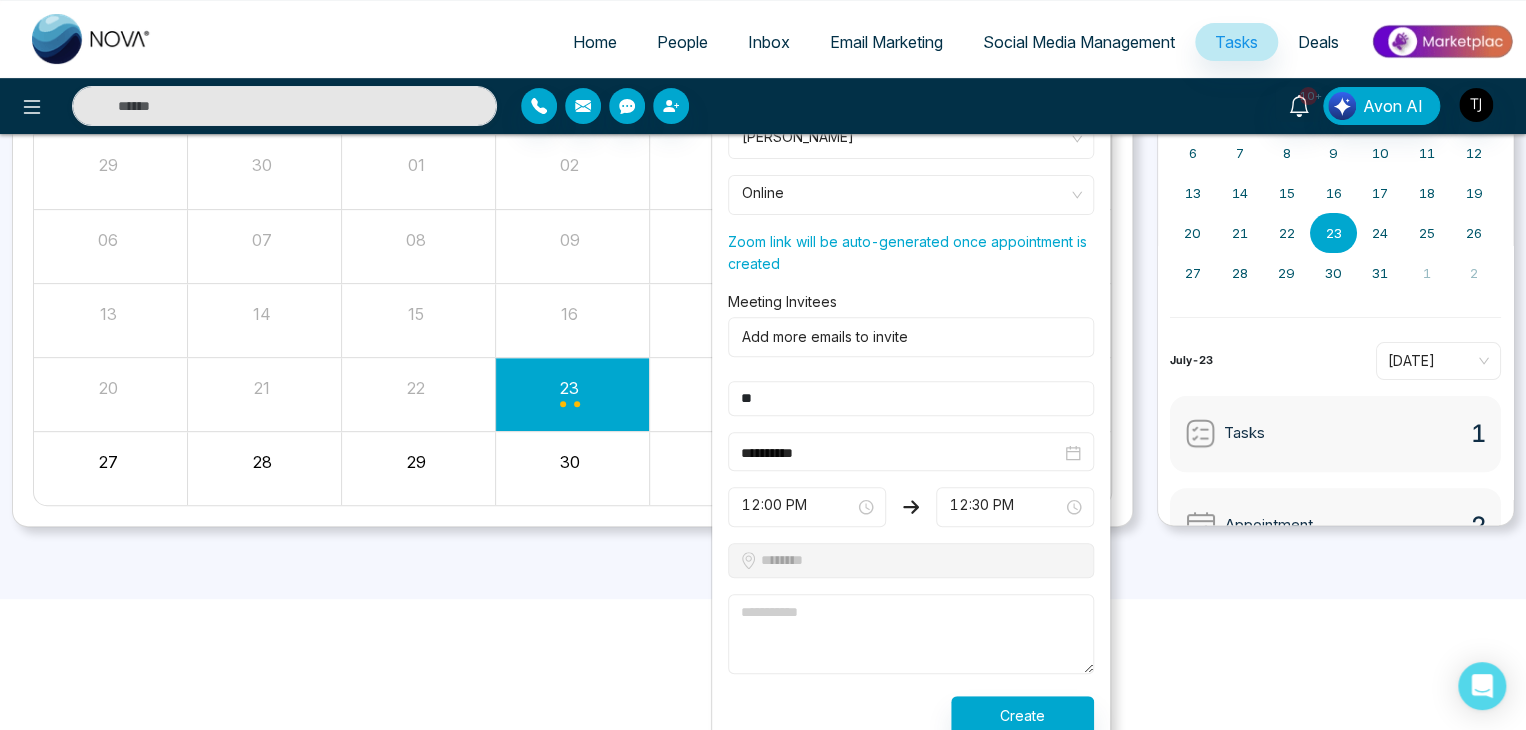type on "*" 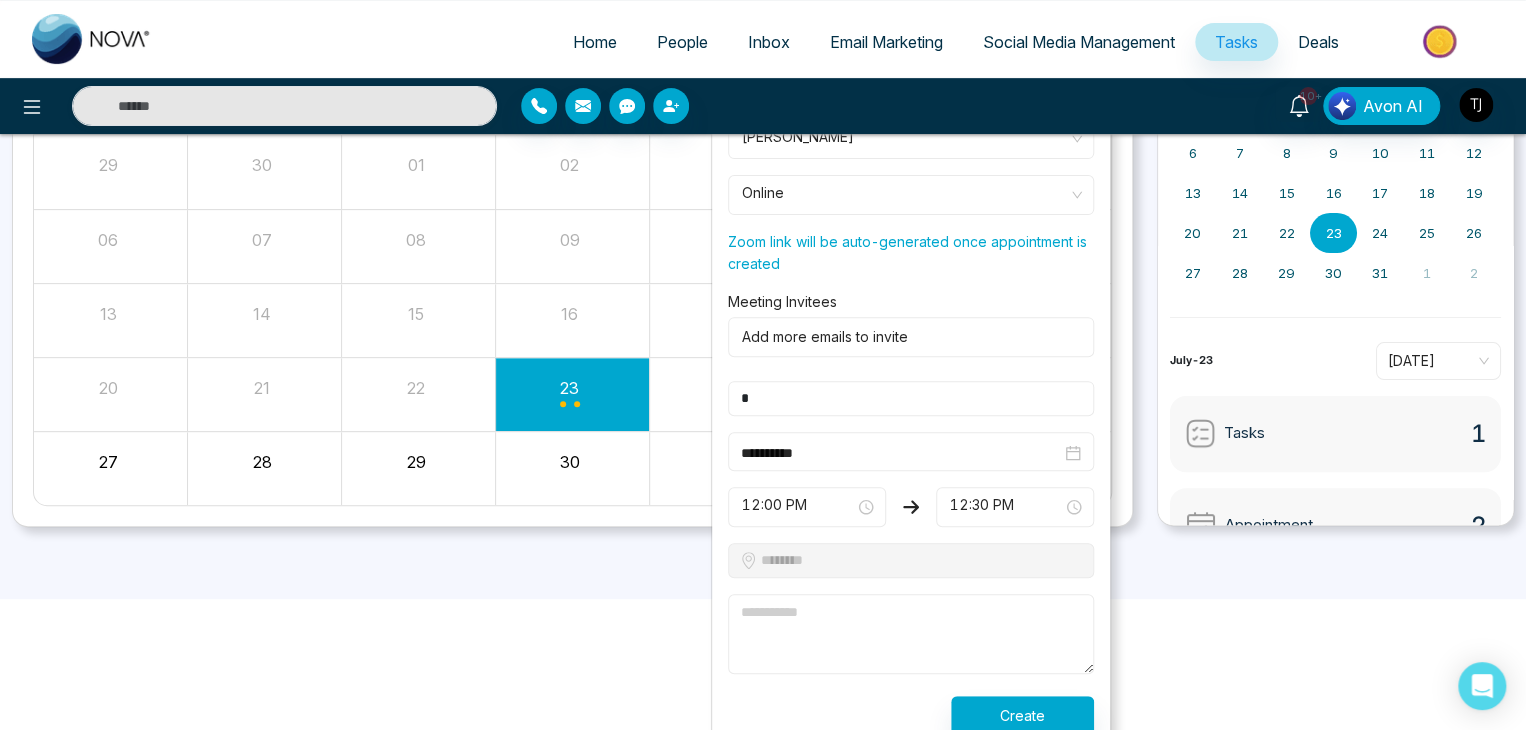 type 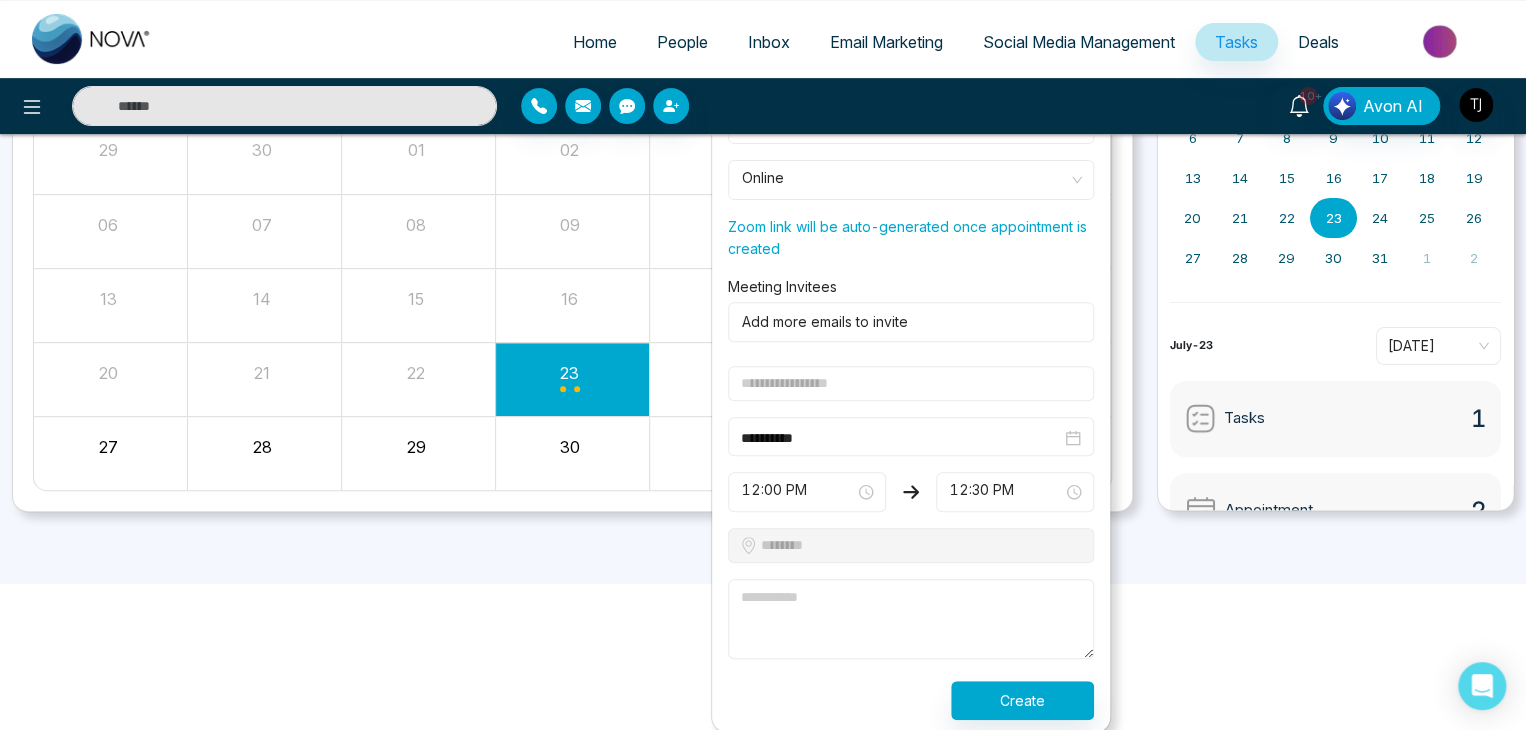 scroll, scrollTop: 0, scrollLeft: 0, axis: both 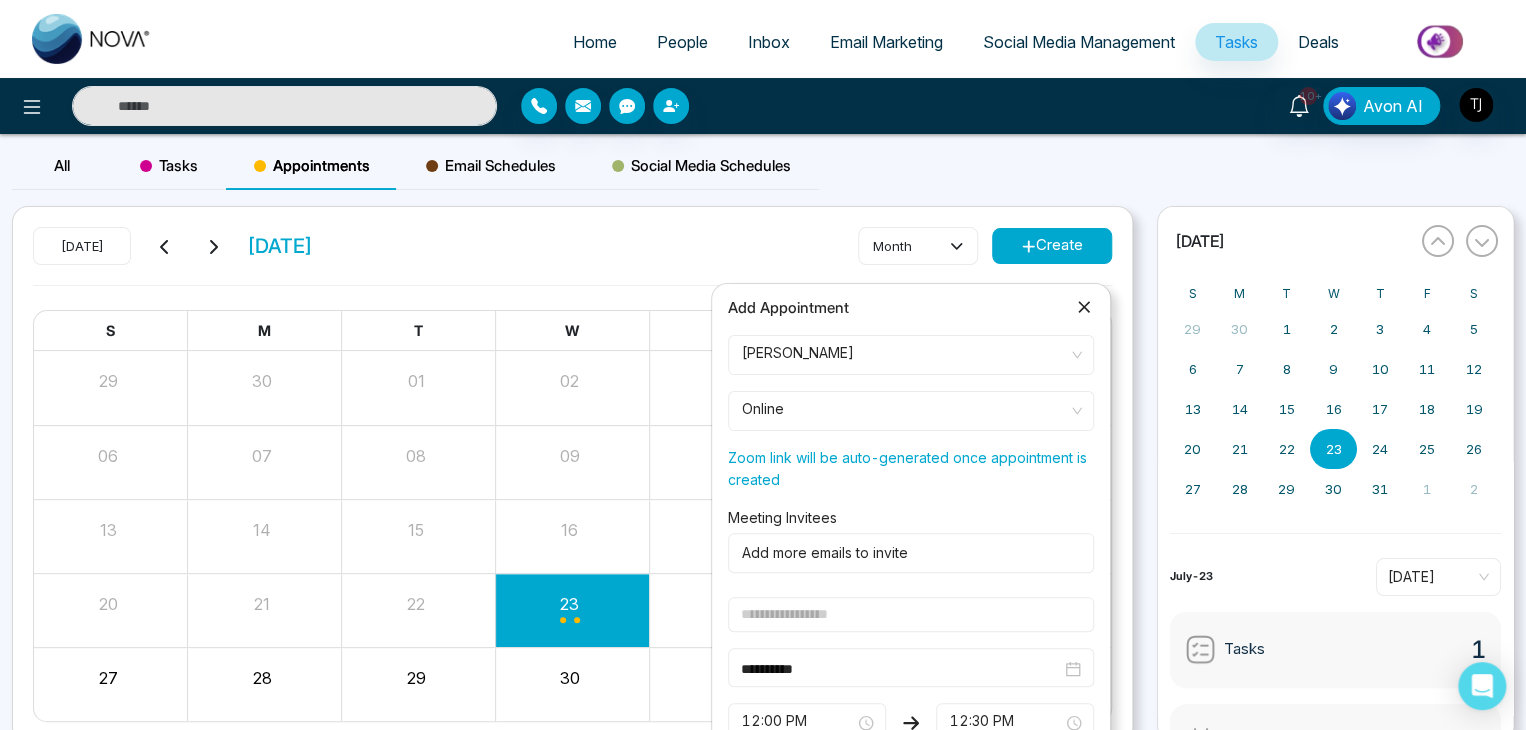 click on "Add Appointment" at bounding box center [911, 308] 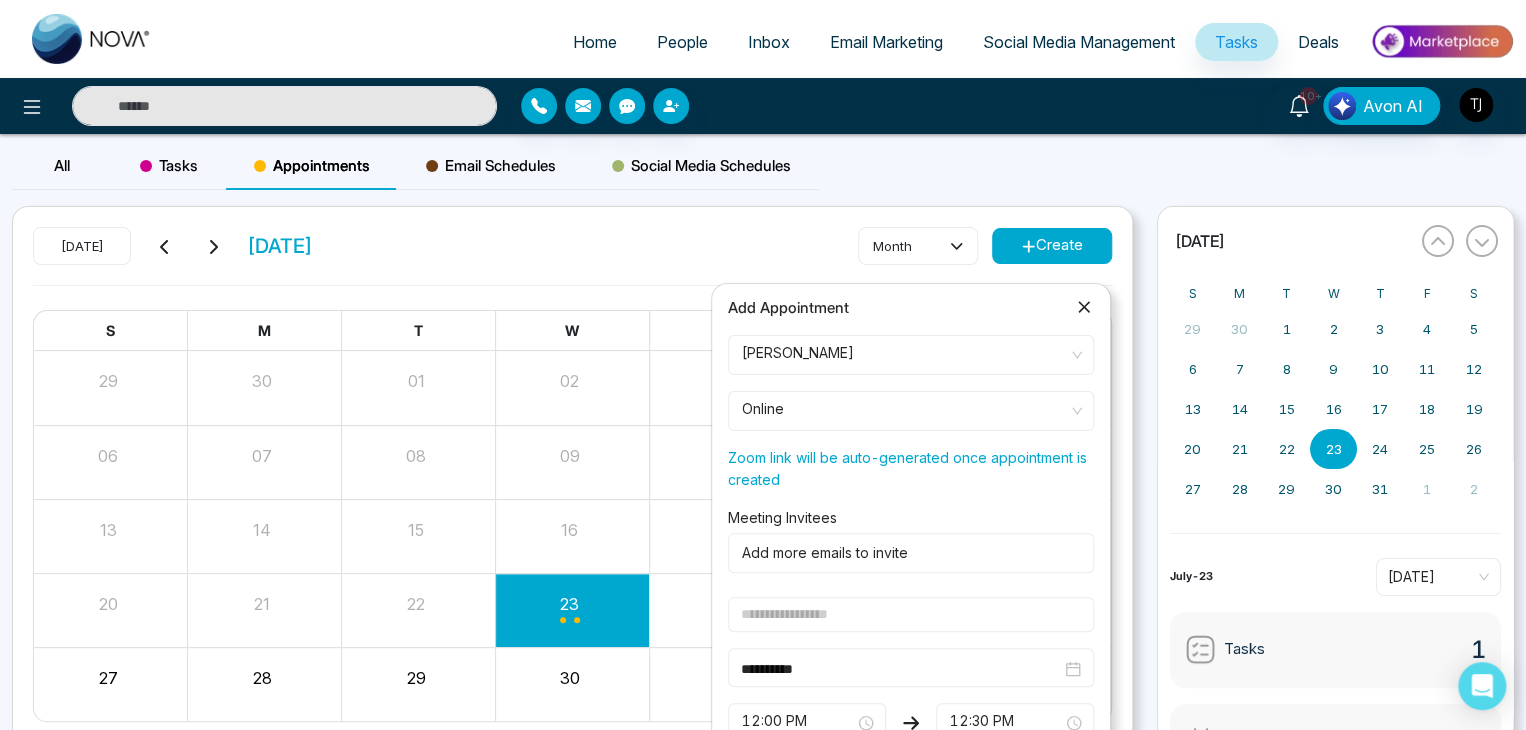 click 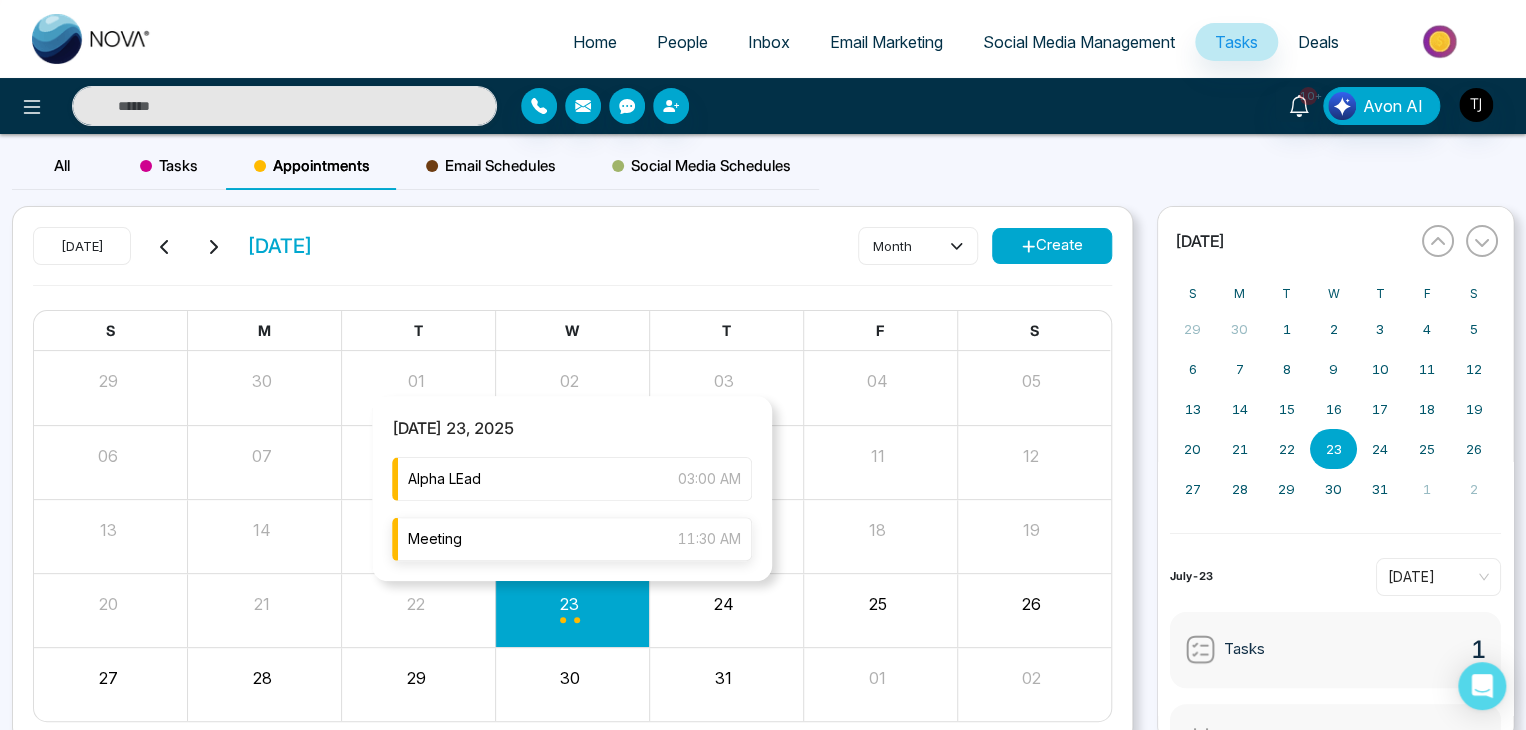 click on "Meeting 11:30 AM" at bounding box center (572, 539) 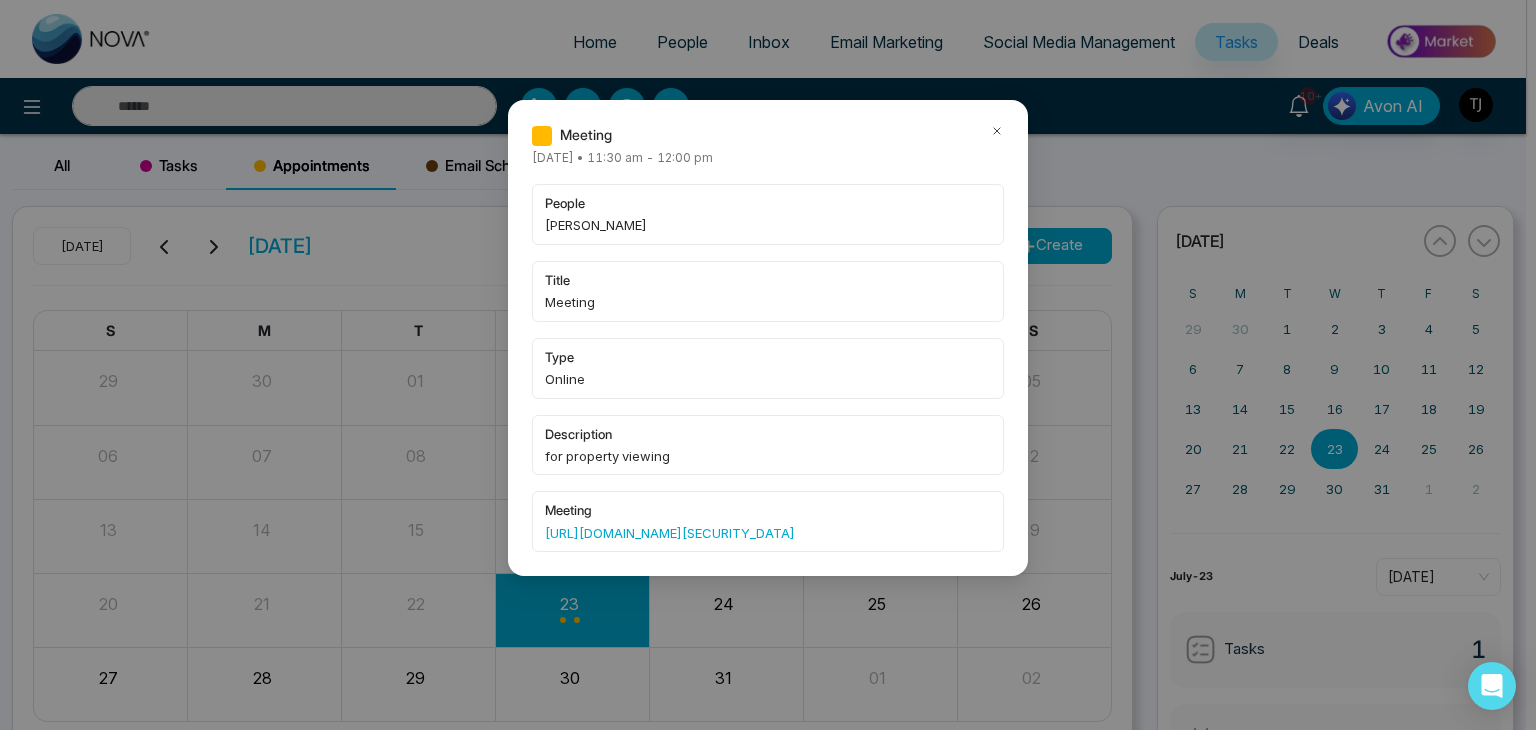 click on "https://us04web.zoom.us/j/72061727589?pwd=ihiwDIaTMp6GTGfVScaxIo13AJ2h8a.1" at bounding box center (768, 533) 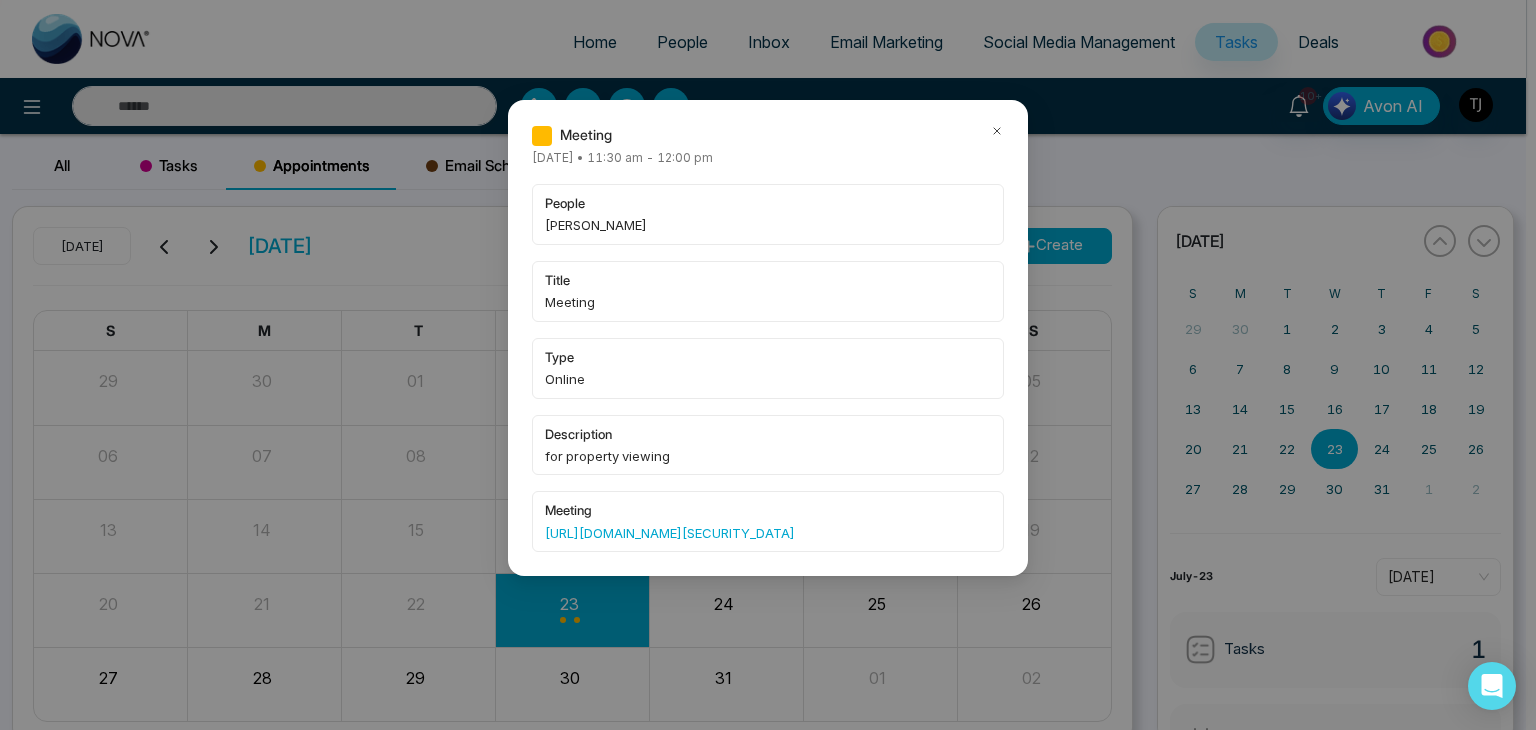 click 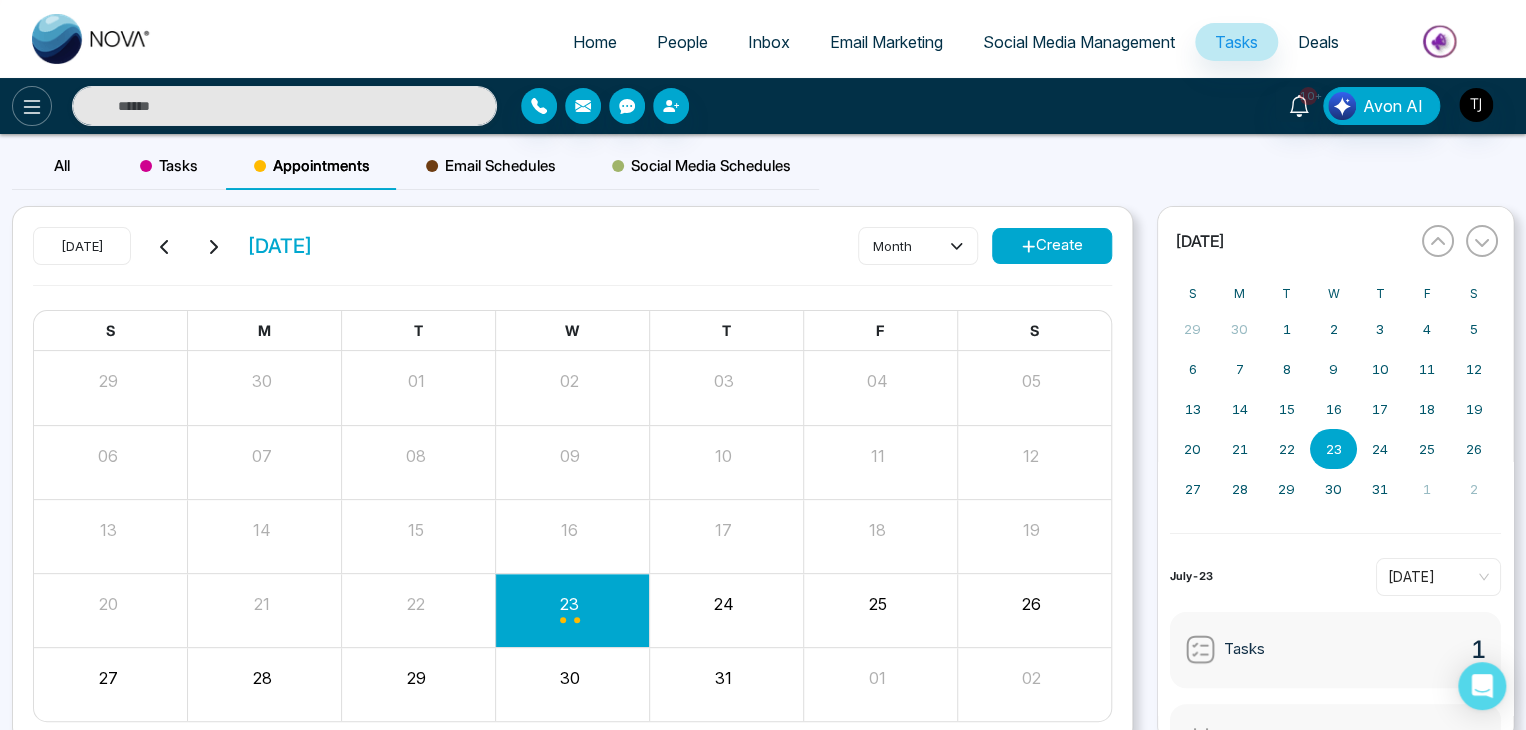 click 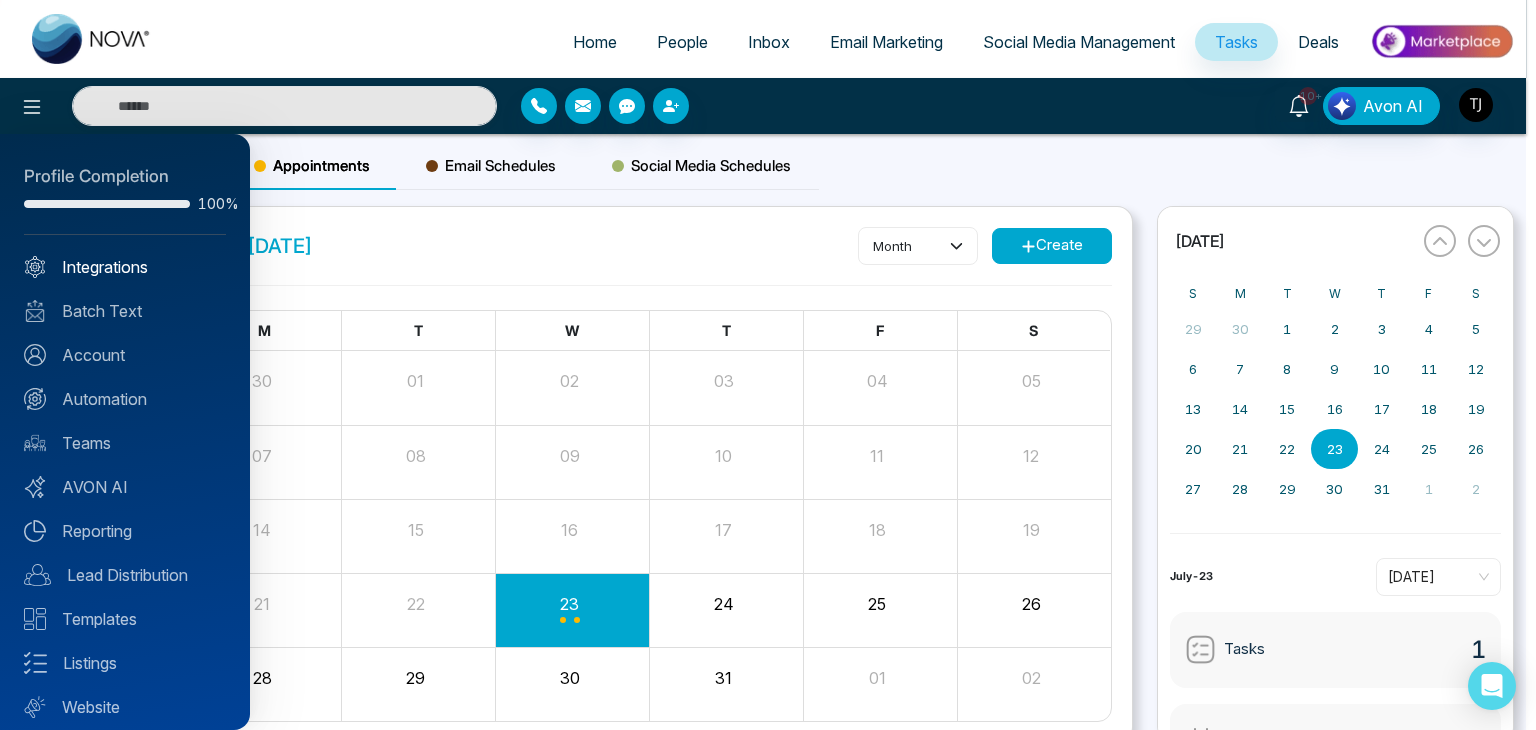 click on "Integrations" at bounding box center (125, 267) 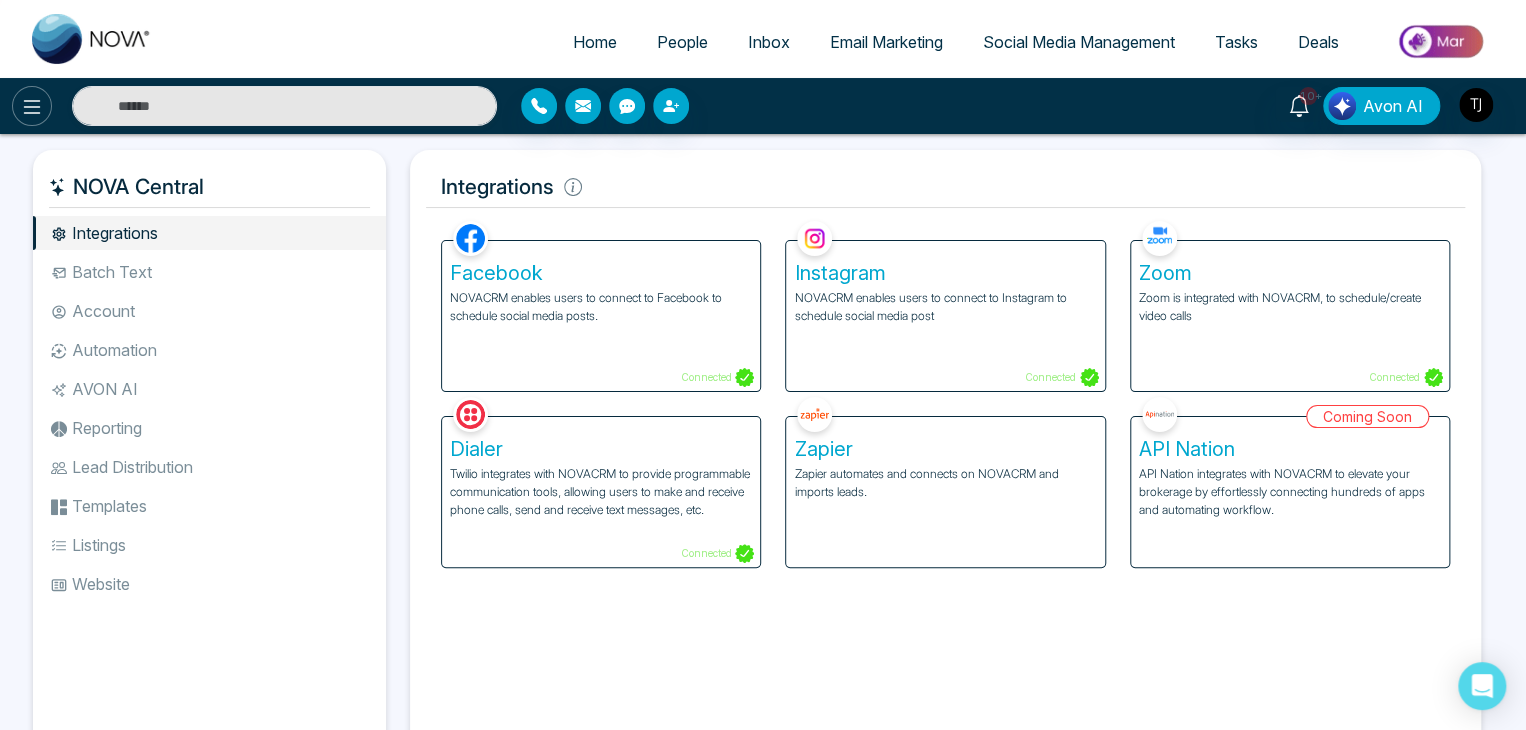 click at bounding box center (32, 106) 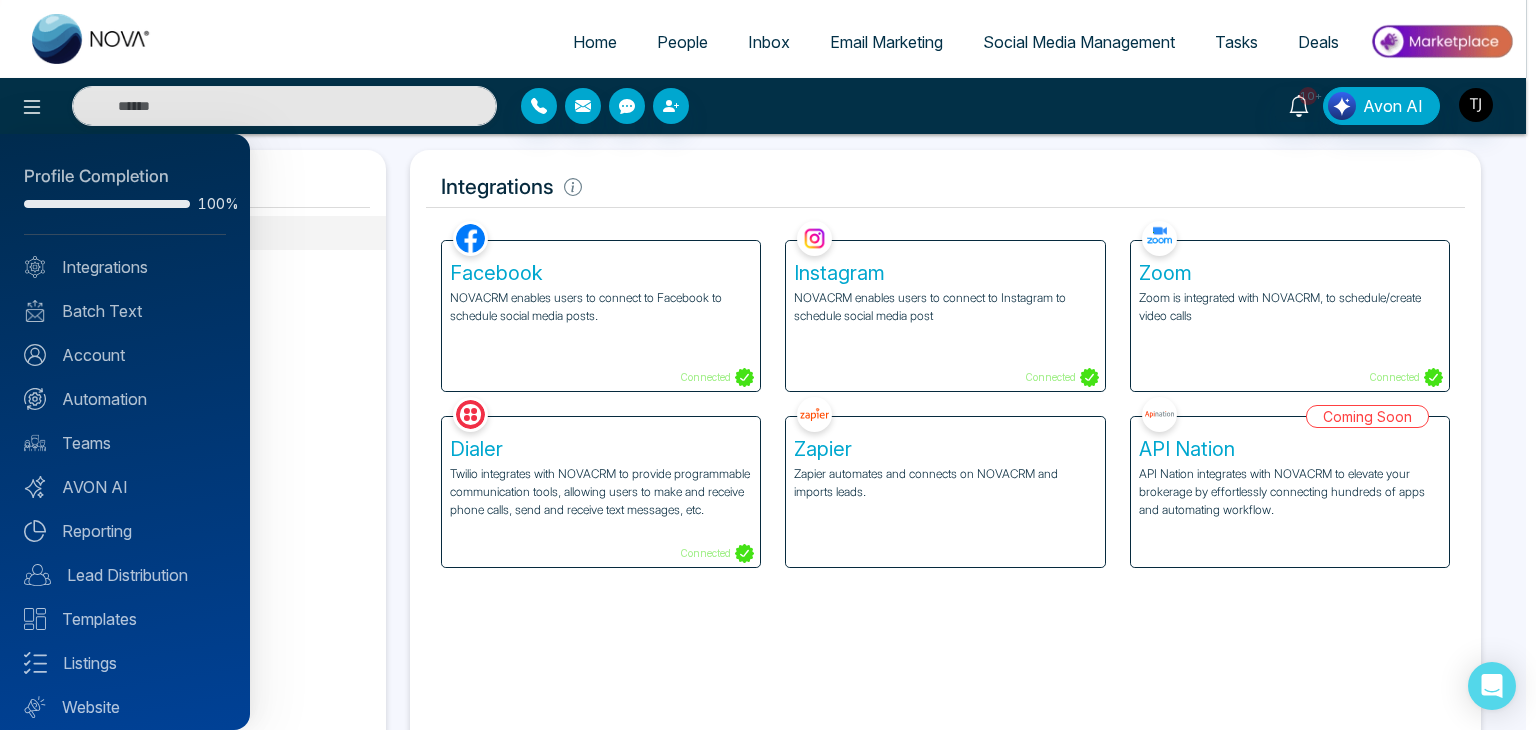 click at bounding box center (768, 365) 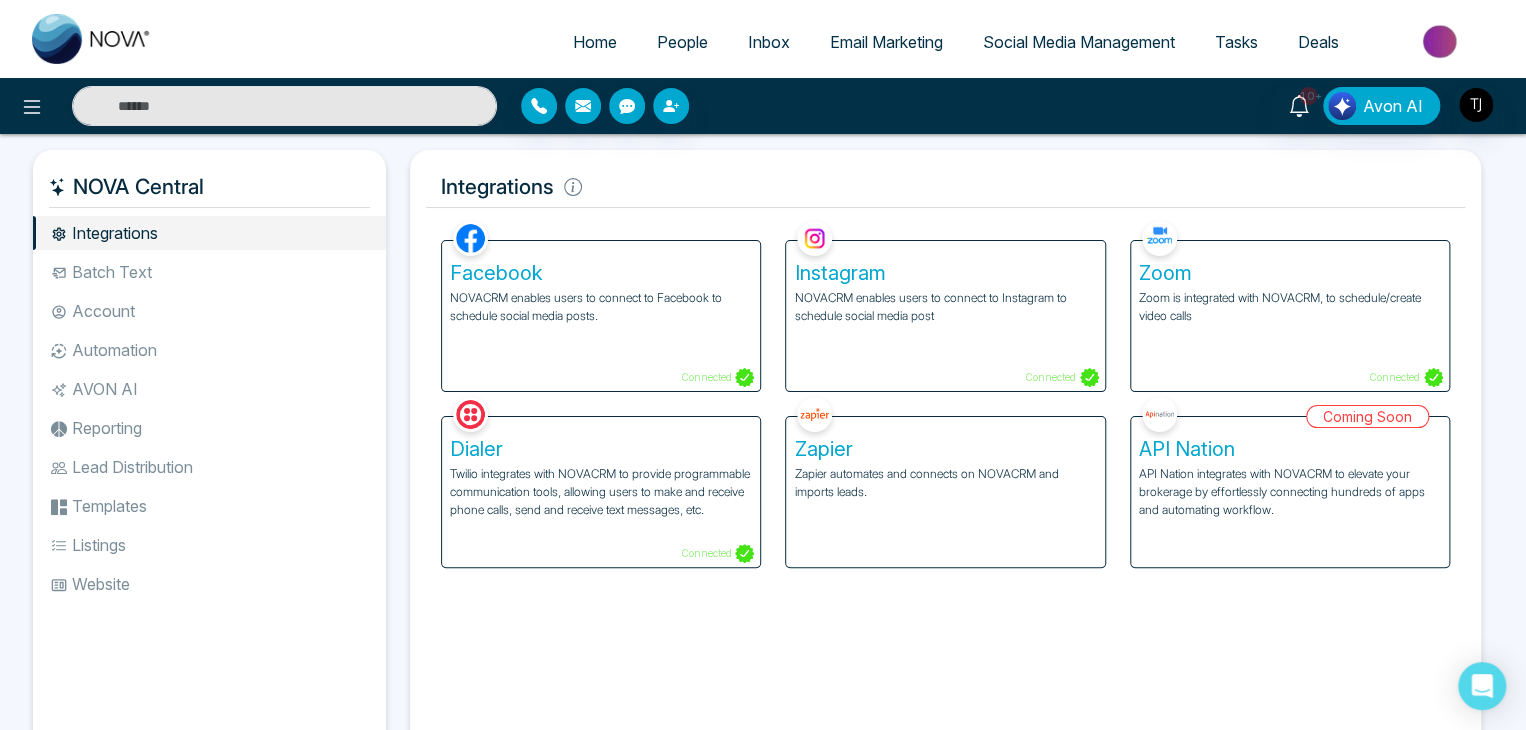 click on "Facebook" at bounding box center (601, 273) 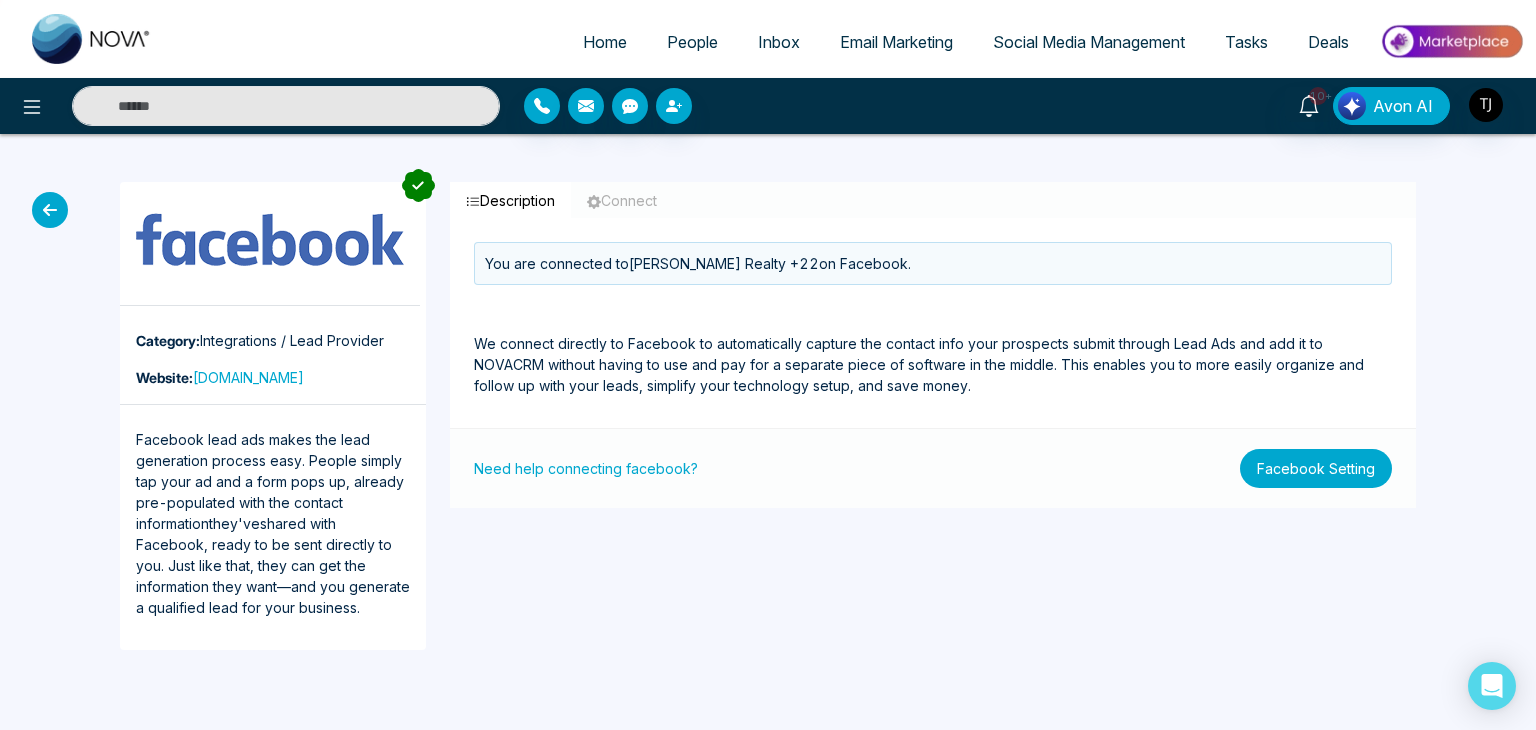 click on "Facebook Setting" at bounding box center (1316, 468) 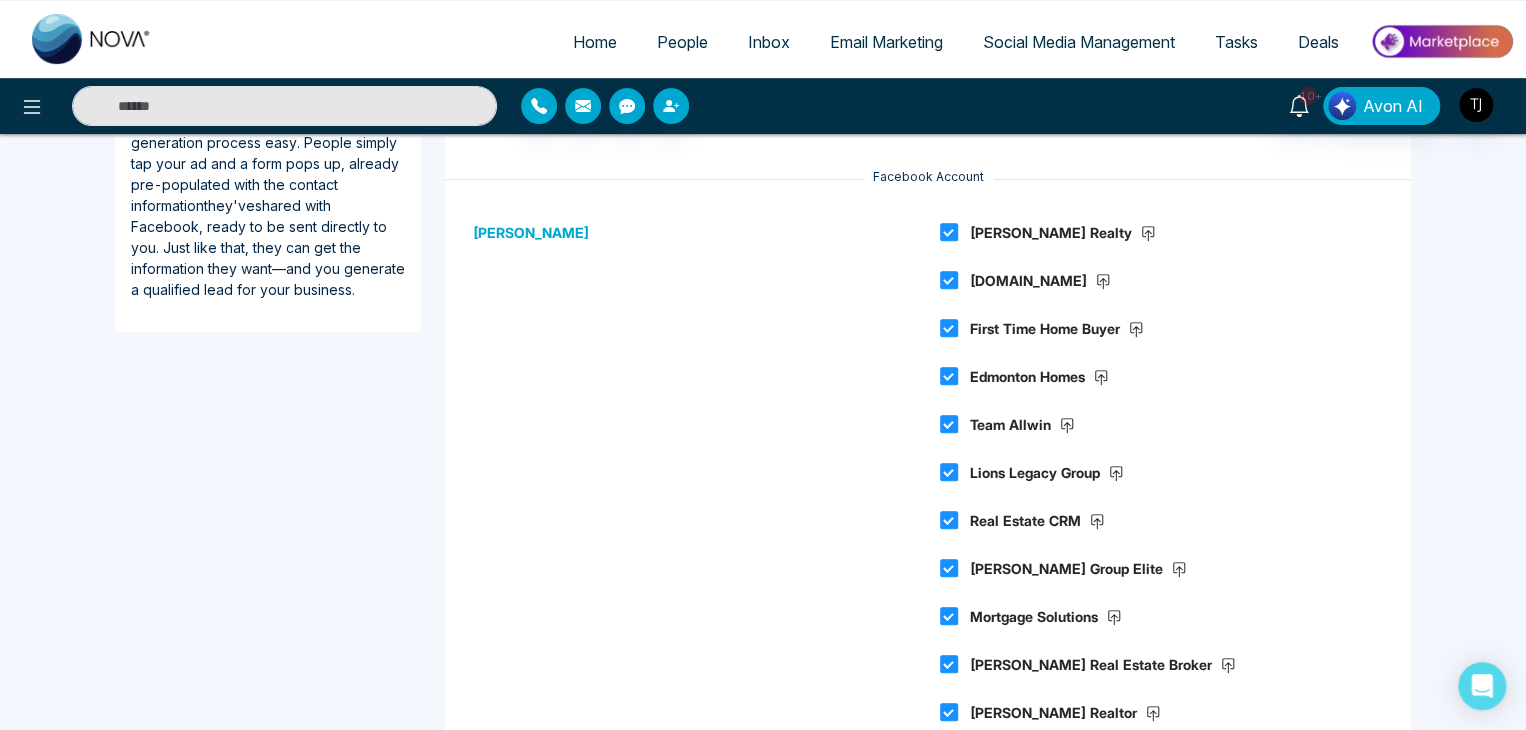 scroll, scrollTop: 0, scrollLeft: 0, axis: both 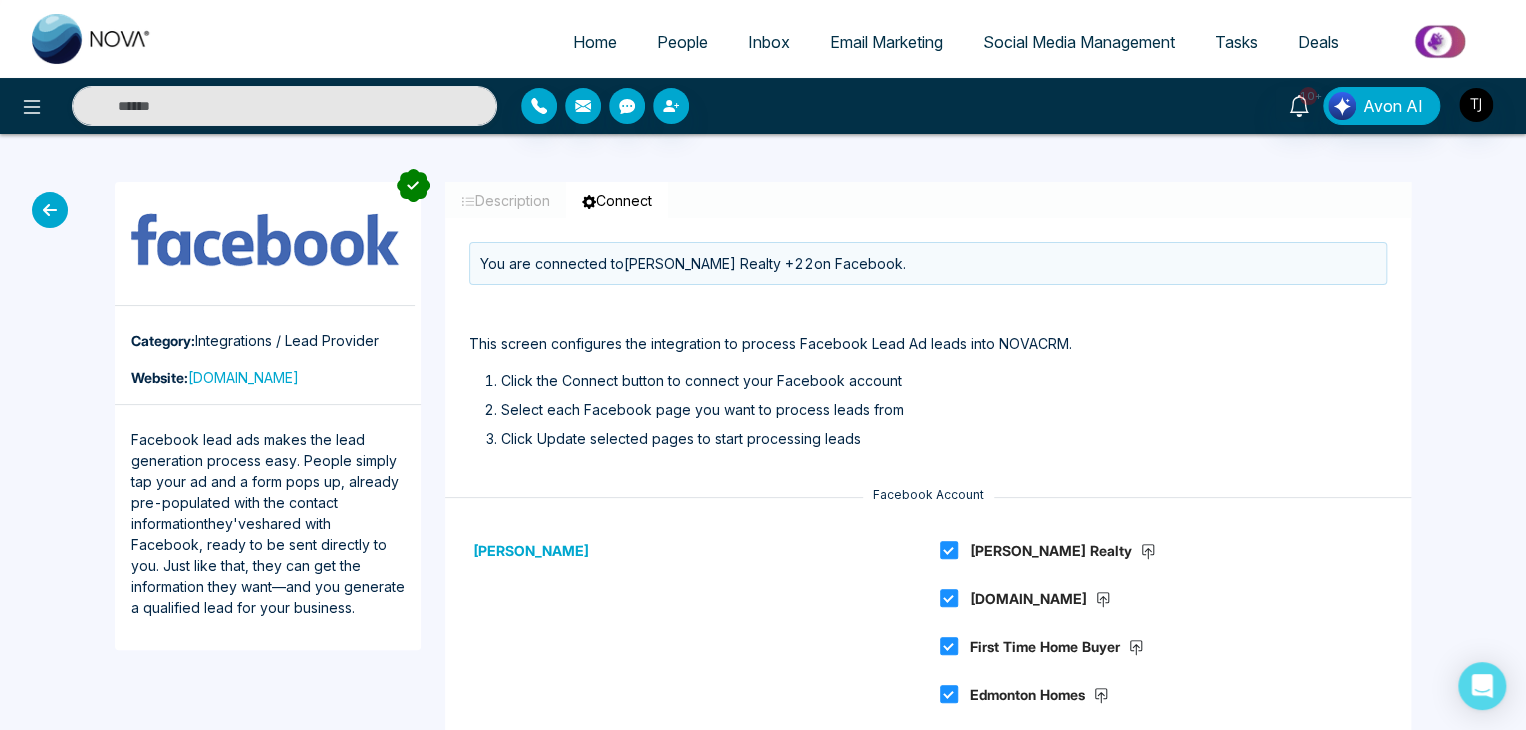 click at bounding box center (50, 210) 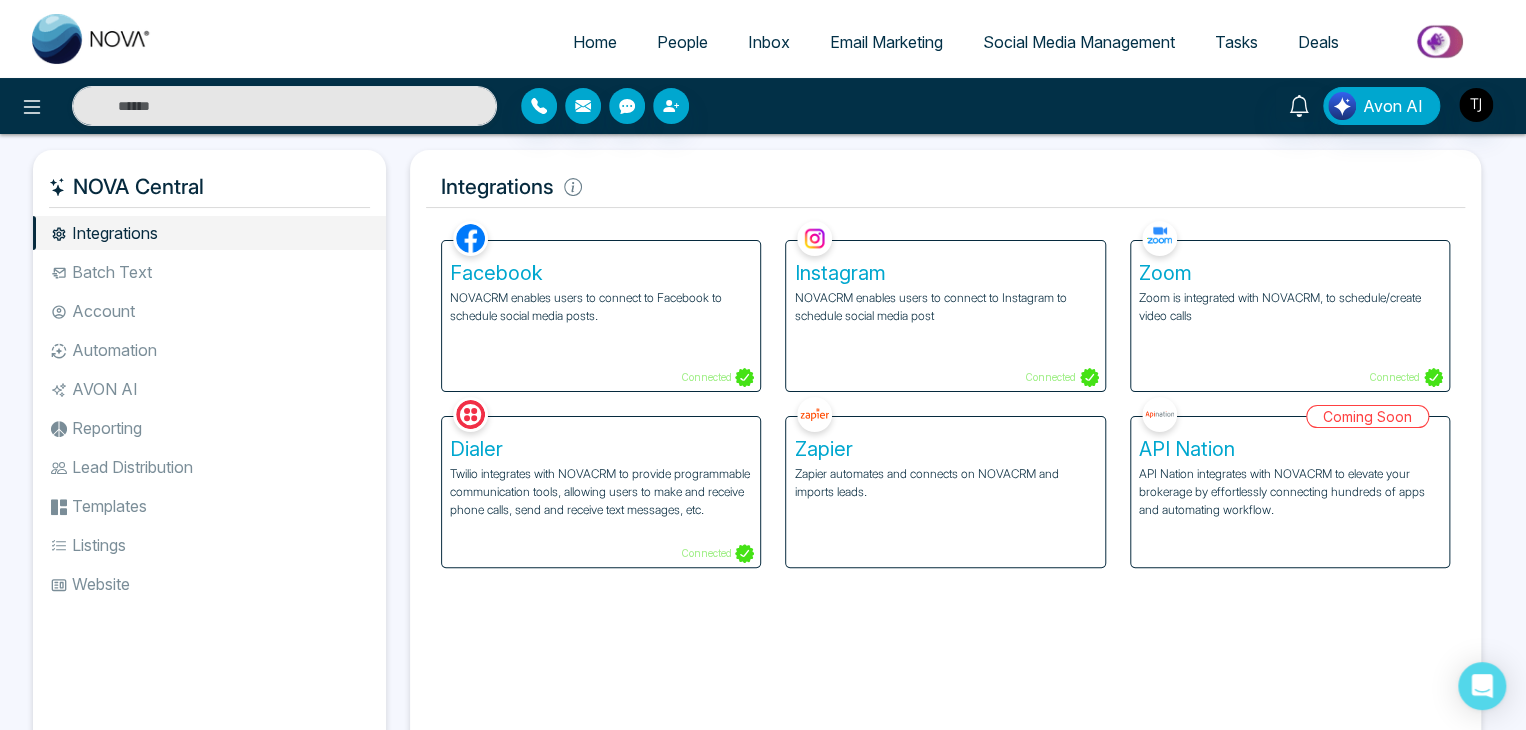 click on "Instagram" at bounding box center [945, 273] 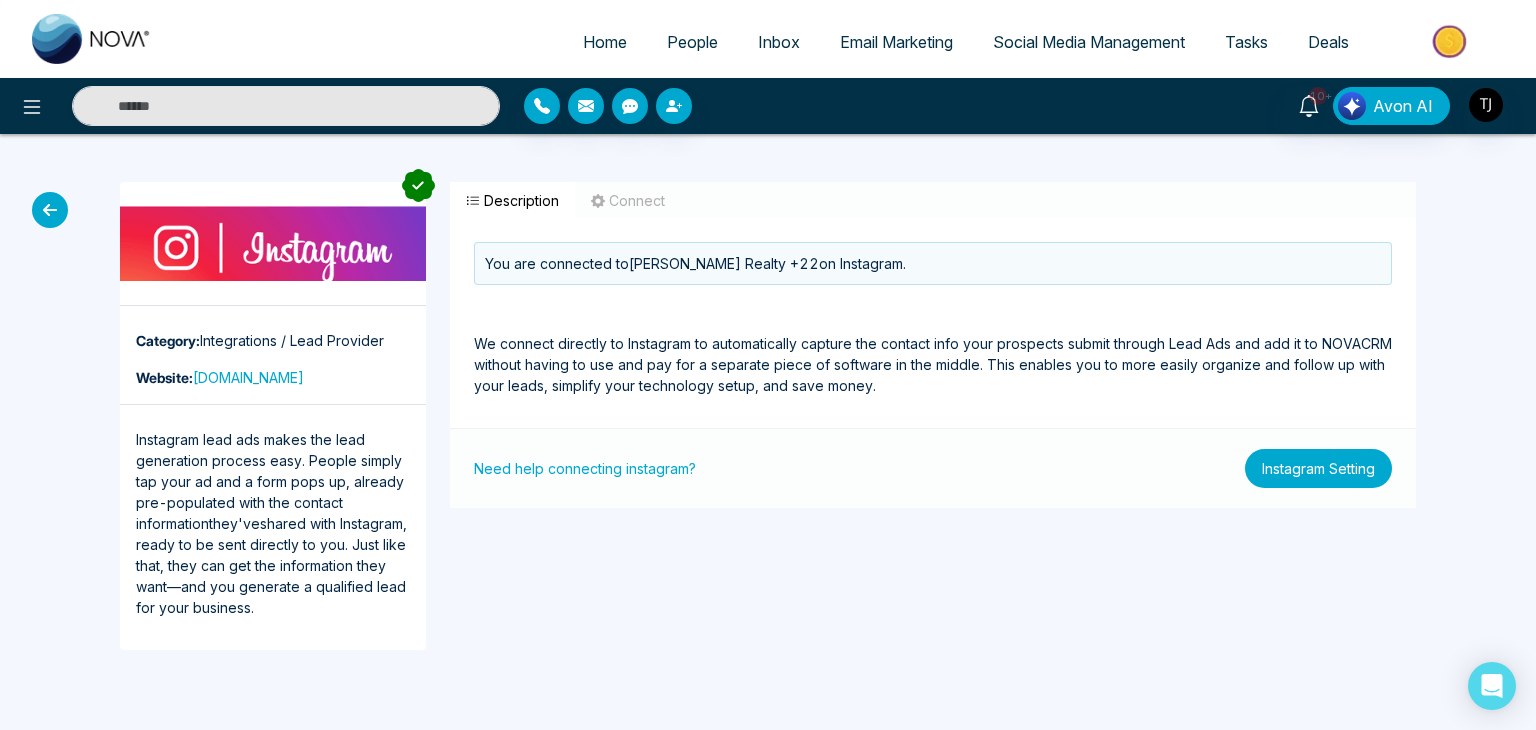 click on "Instagram Setting" at bounding box center [1318, 468] 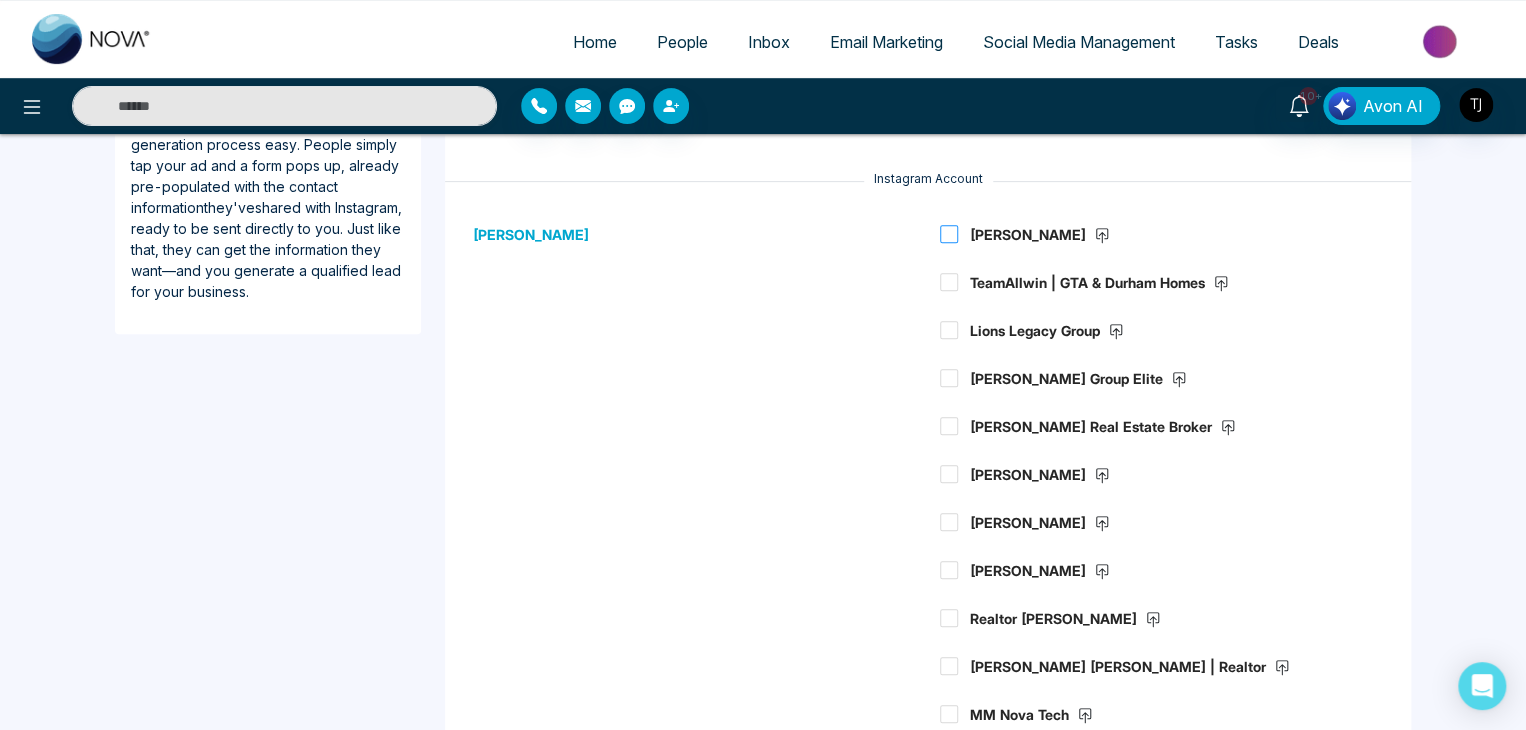 scroll, scrollTop: 0, scrollLeft: 0, axis: both 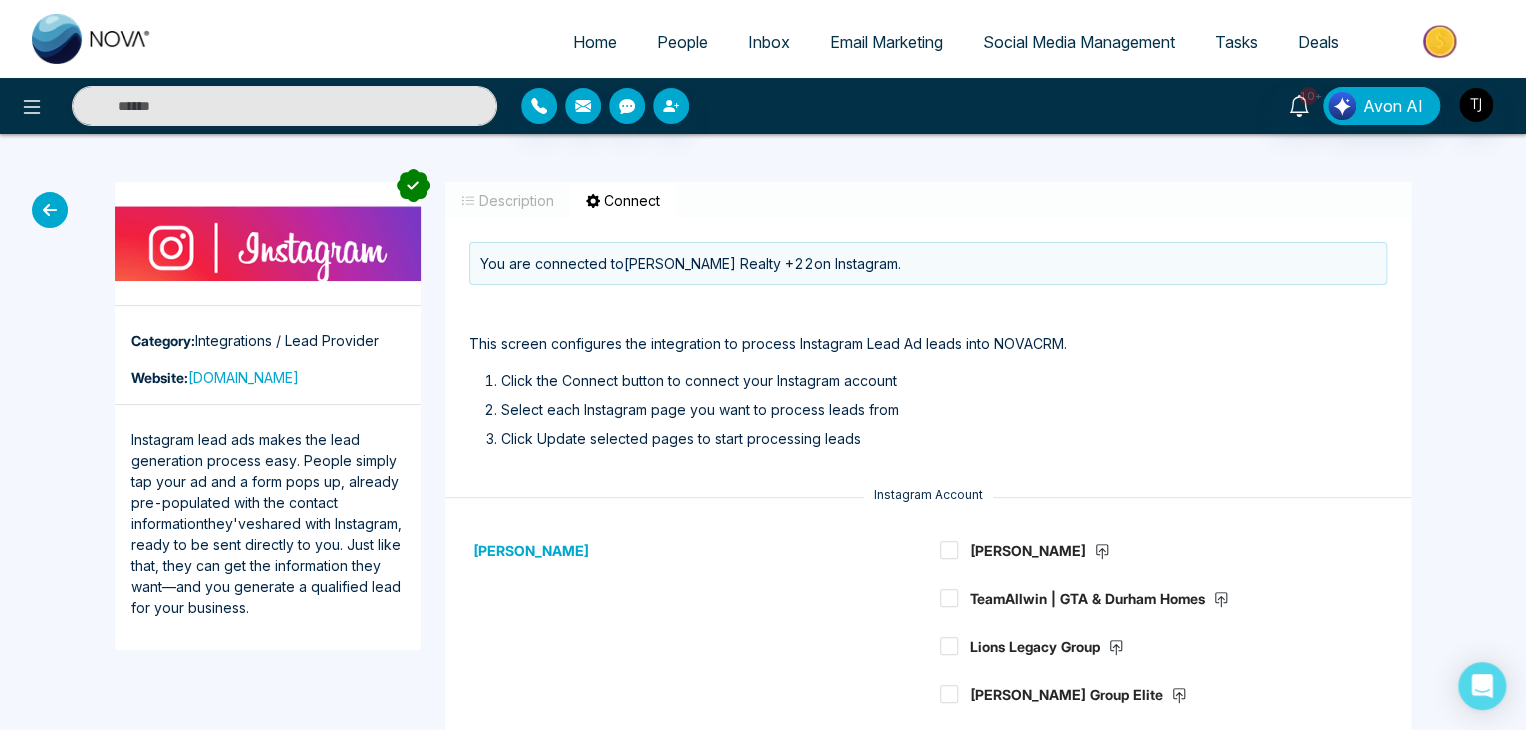 click at bounding box center (50, 210) 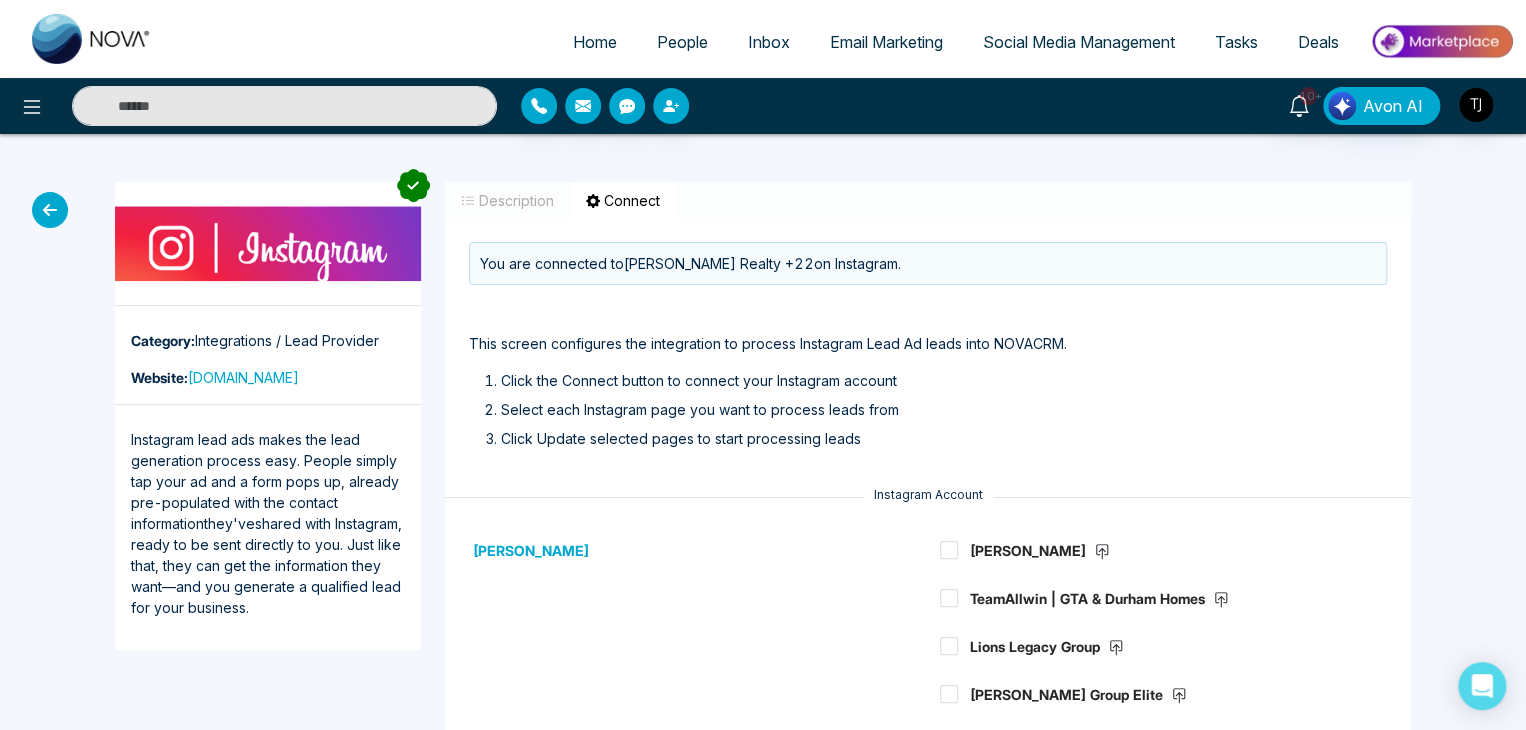 click at bounding box center (50, 210) 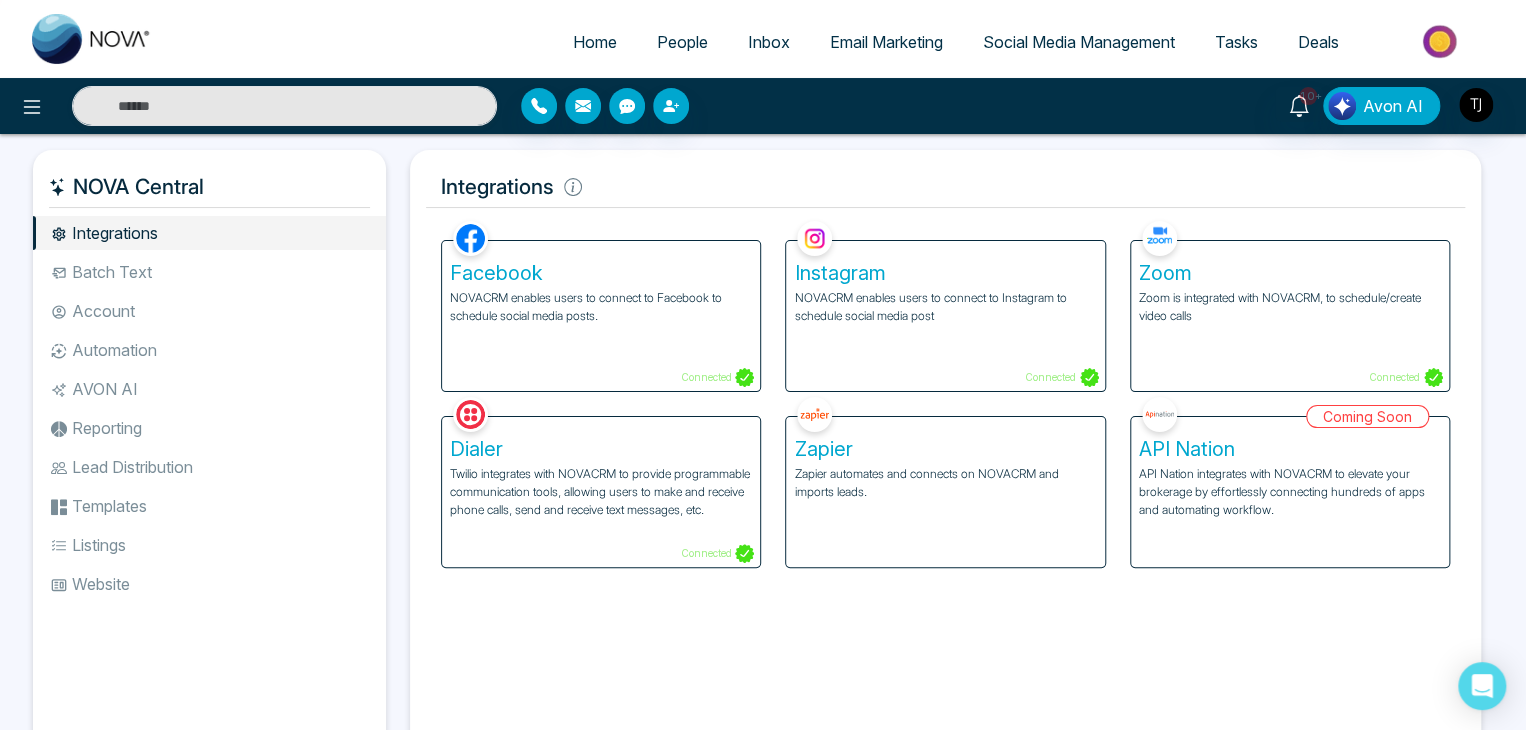 click on "Zoom Zoom is integrated with NOVACRM, to schedule/create video calls Connected" at bounding box center [1290, 316] 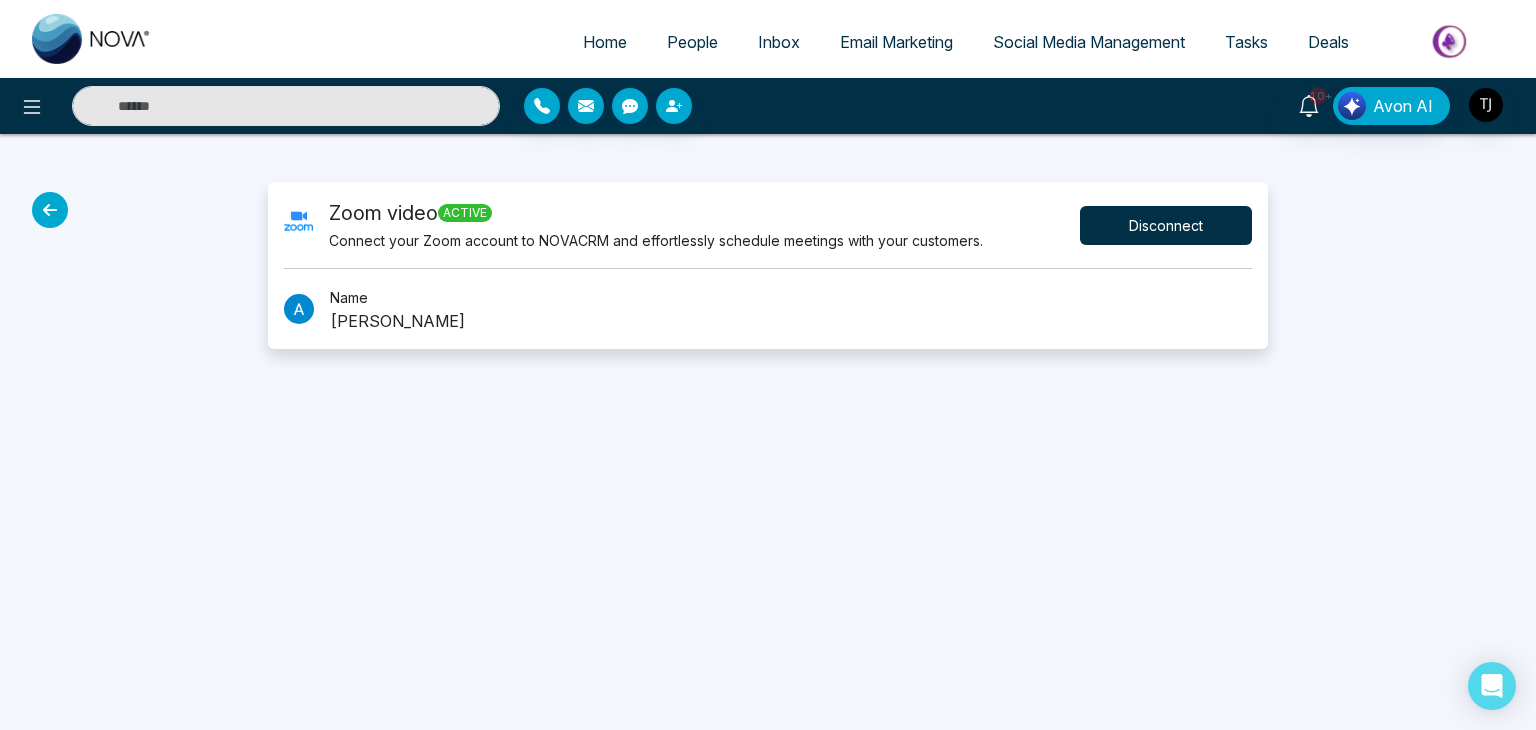 click on "Disconnect" at bounding box center (1166, 225) 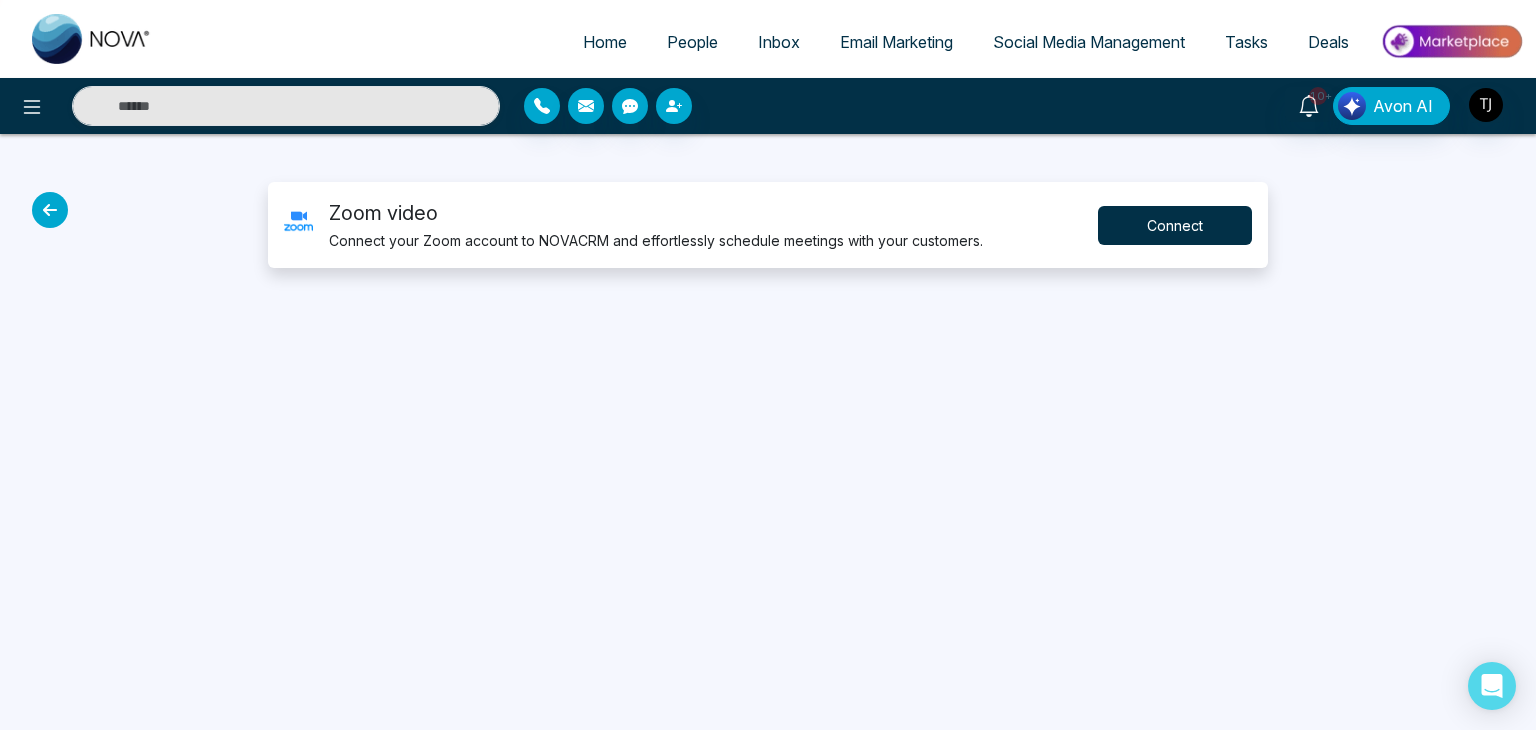 click on "Connect" at bounding box center [1175, 225] 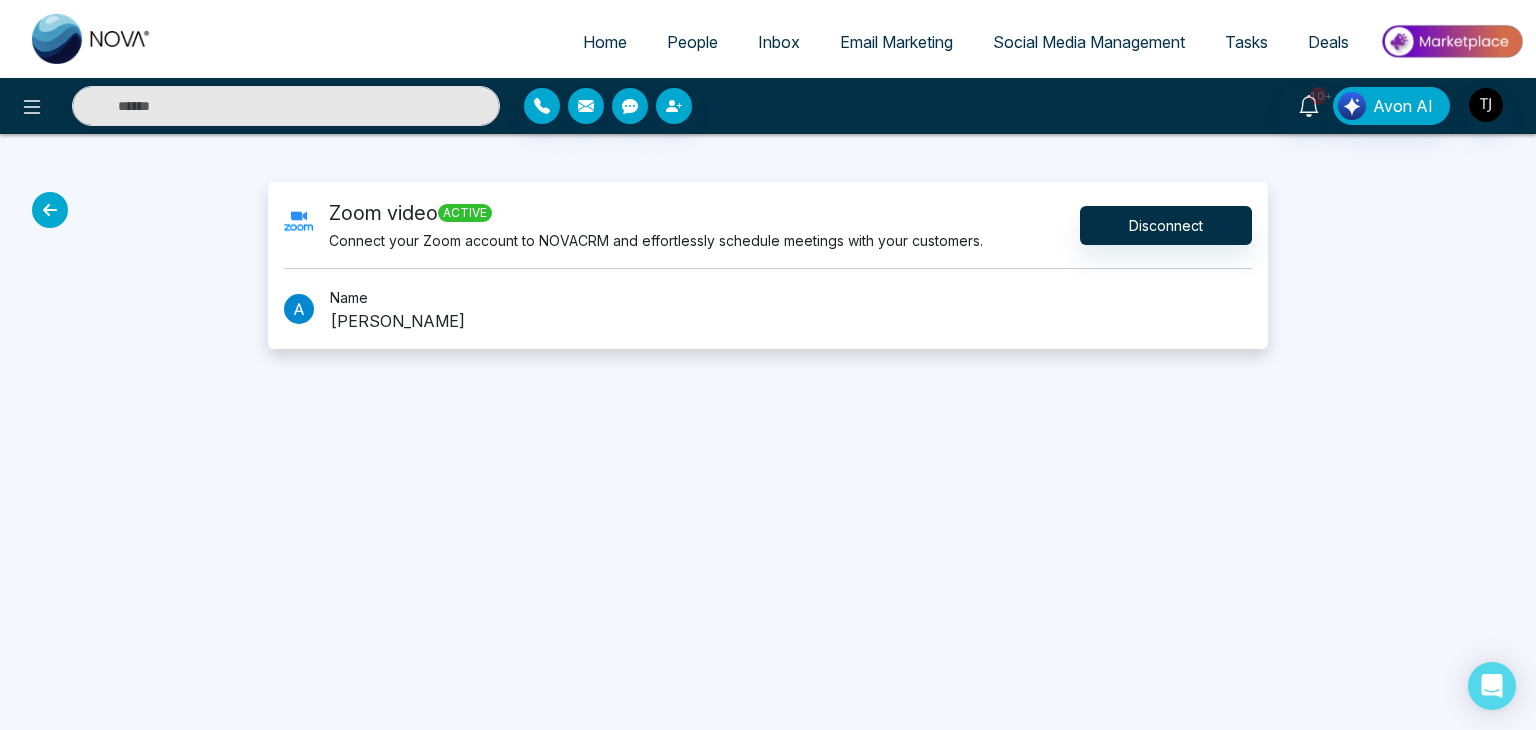 click at bounding box center (50, 210) 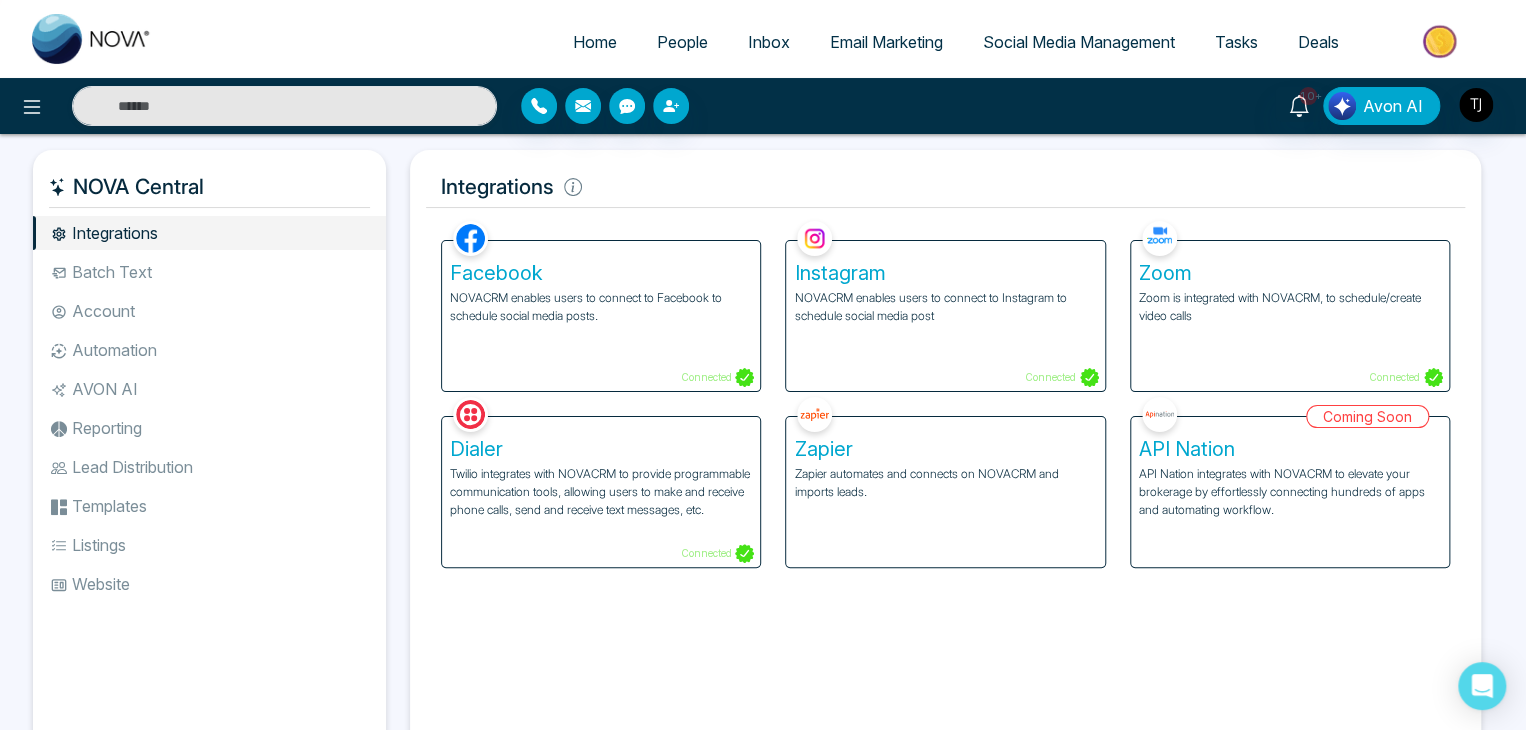 click on "Twilio integrates with NOVACRM to provide programmable communication tools, allowing users to make and receive phone calls, send and receive text messages, etc." at bounding box center [601, 492] 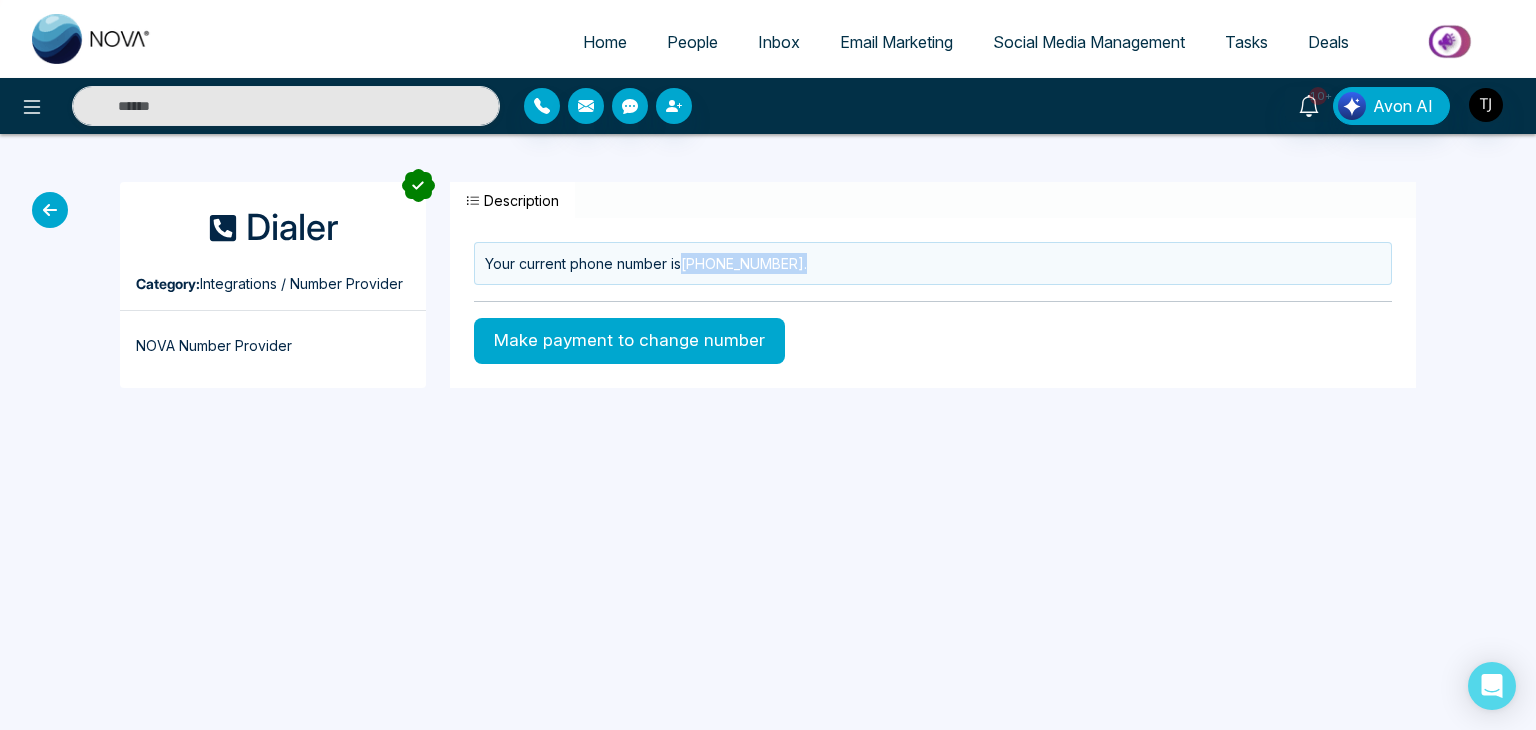 drag, startPoint x: 800, startPoint y: 264, endPoint x: 688, endPoint y: 272, distance: 112.28535 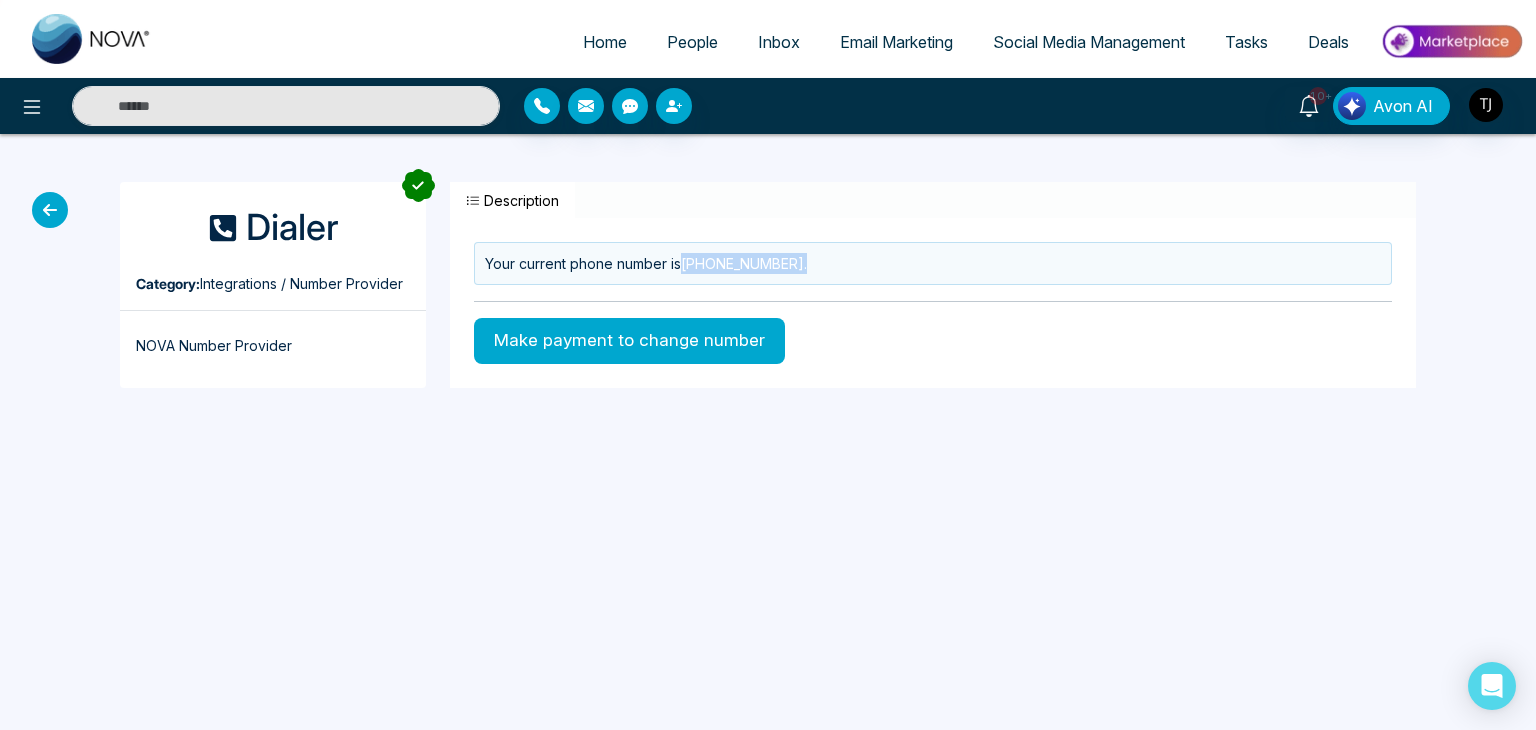 click on "Your current phone number is  +16474922019 ." at bounding box center [933, 263] 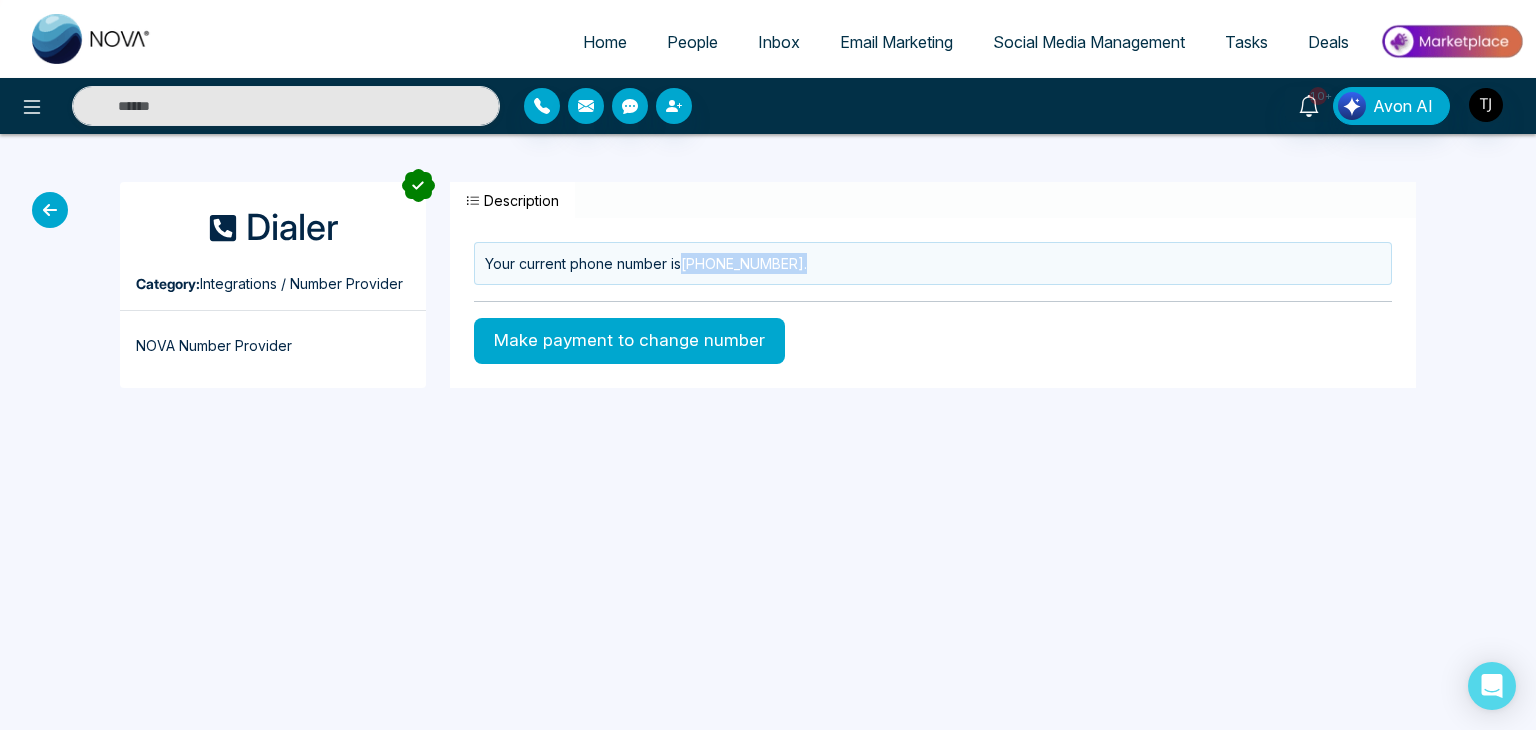click on "Your current phone number is  +16474922019 ." at bounding box center [933, 263] 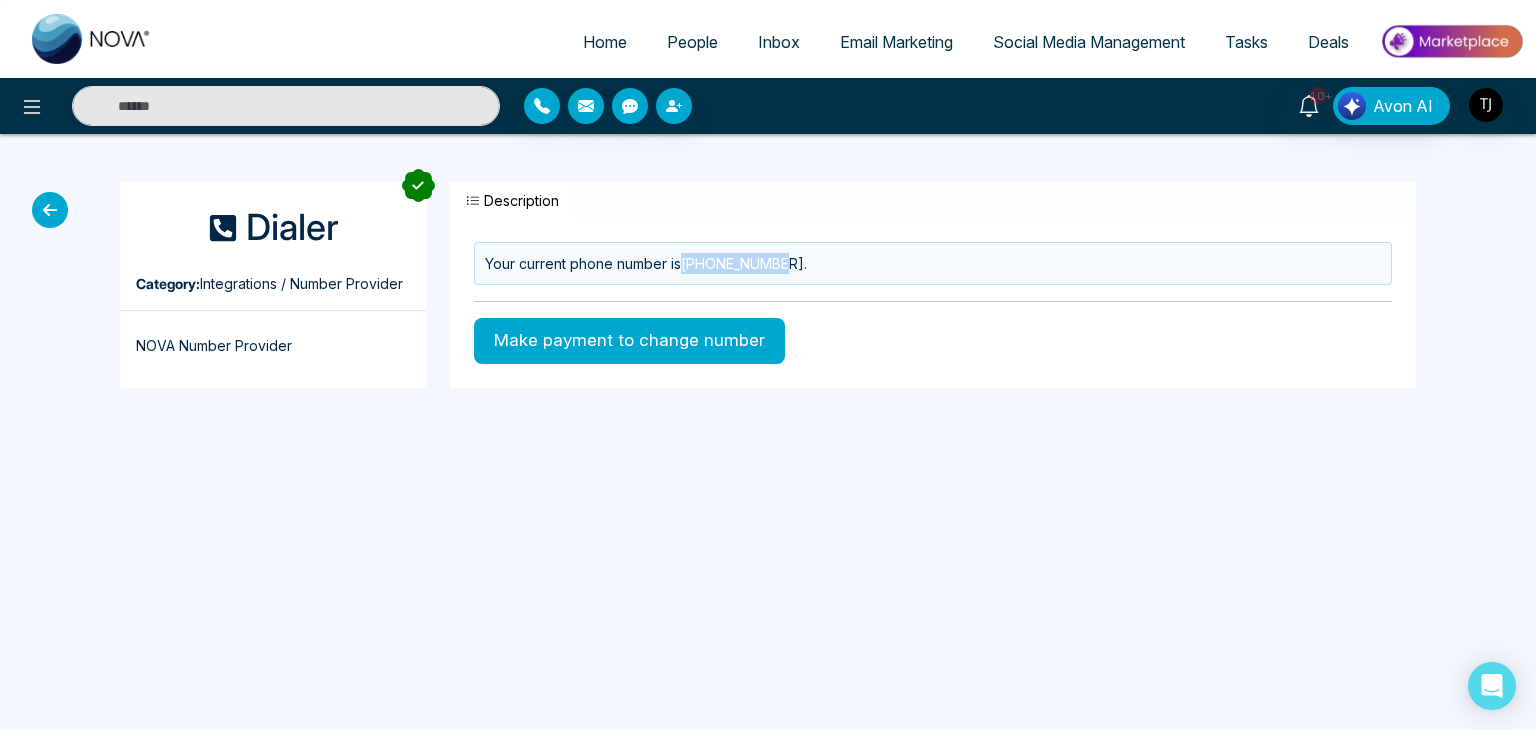 drag, startPoint x: 689, startPoint y: 264, endPoint x: 792, endPoint y: 257, distance: 103.23759 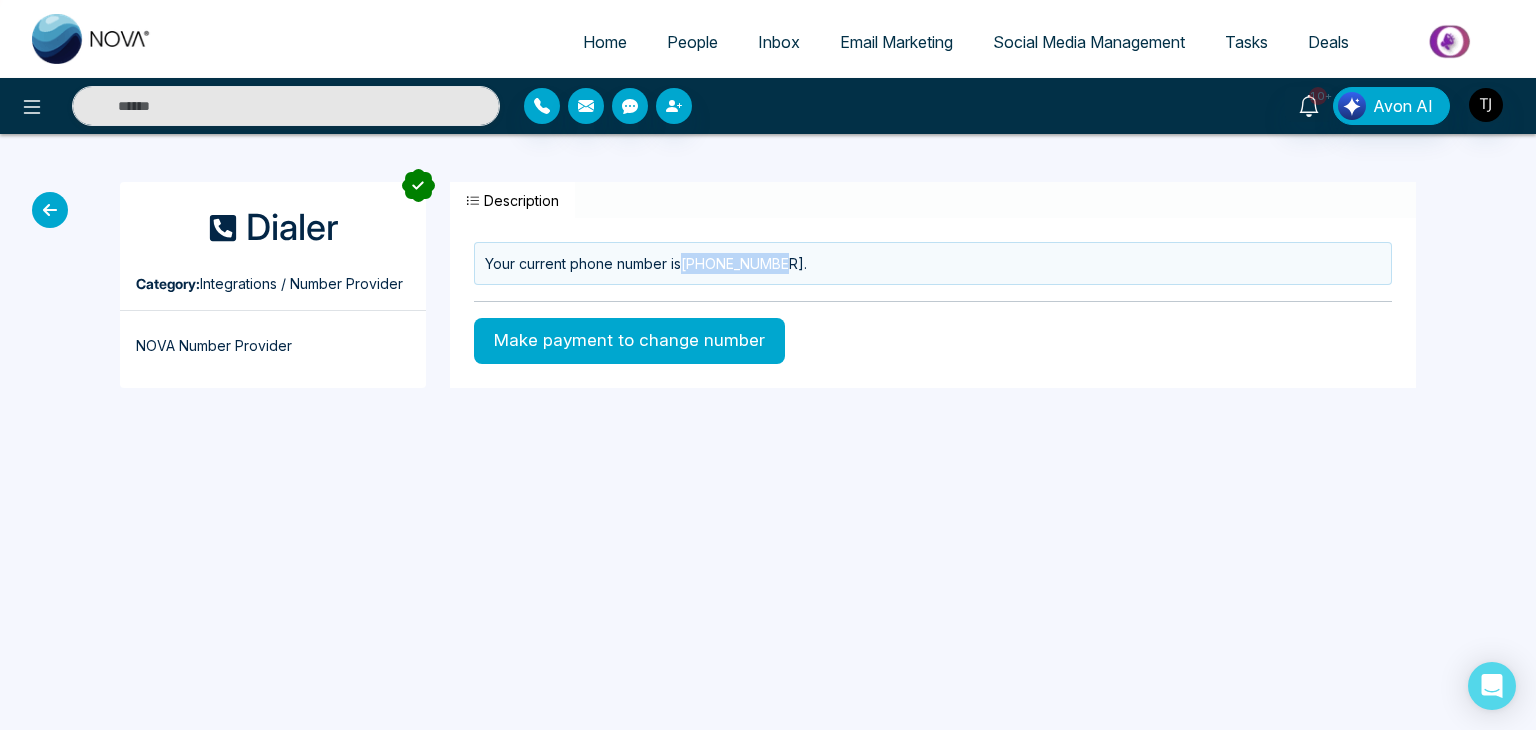 click on "Your current phone number is  +16474922019 ." at bounding box center (933, 263) 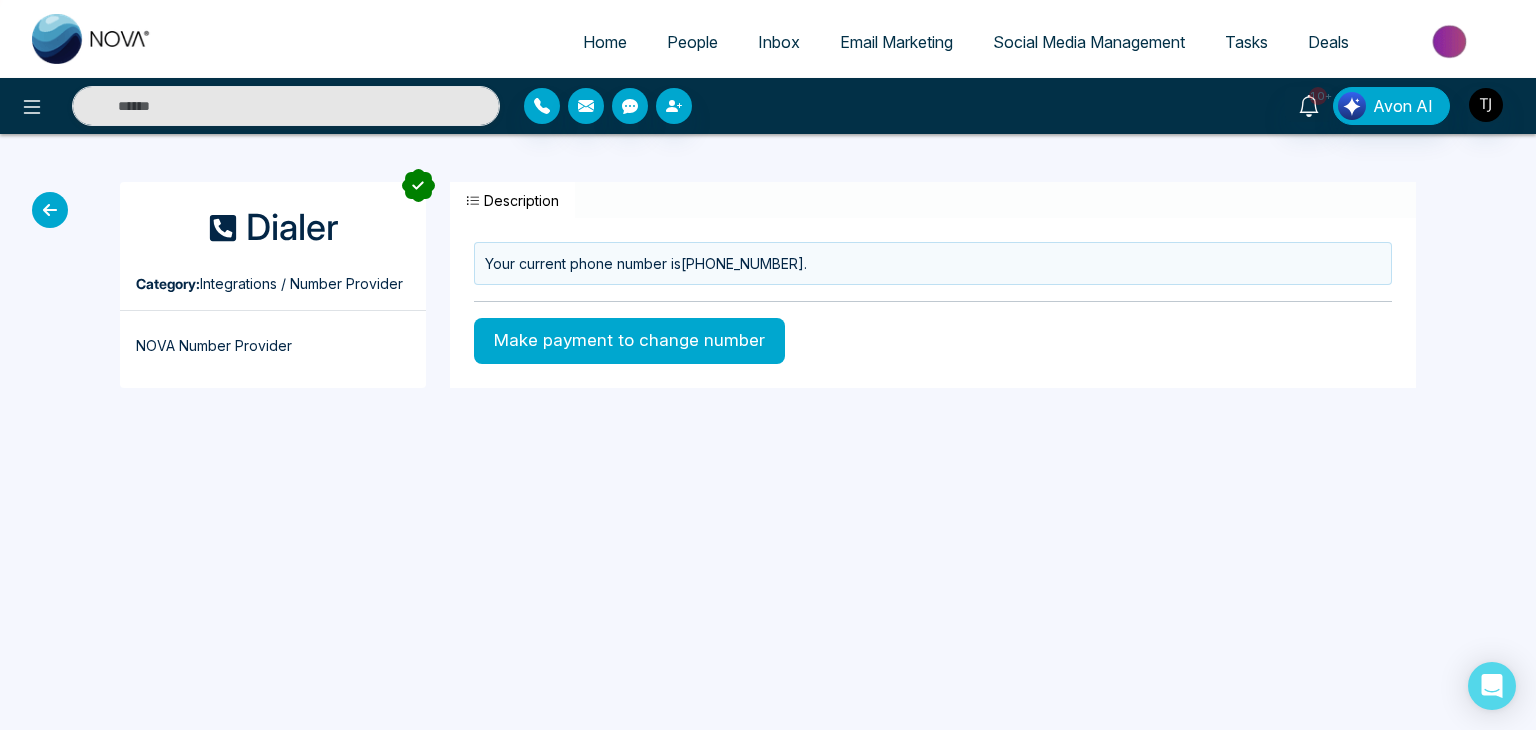 click on "Your current phone number is  +16474922019 ." at bounding box center (933, 263) 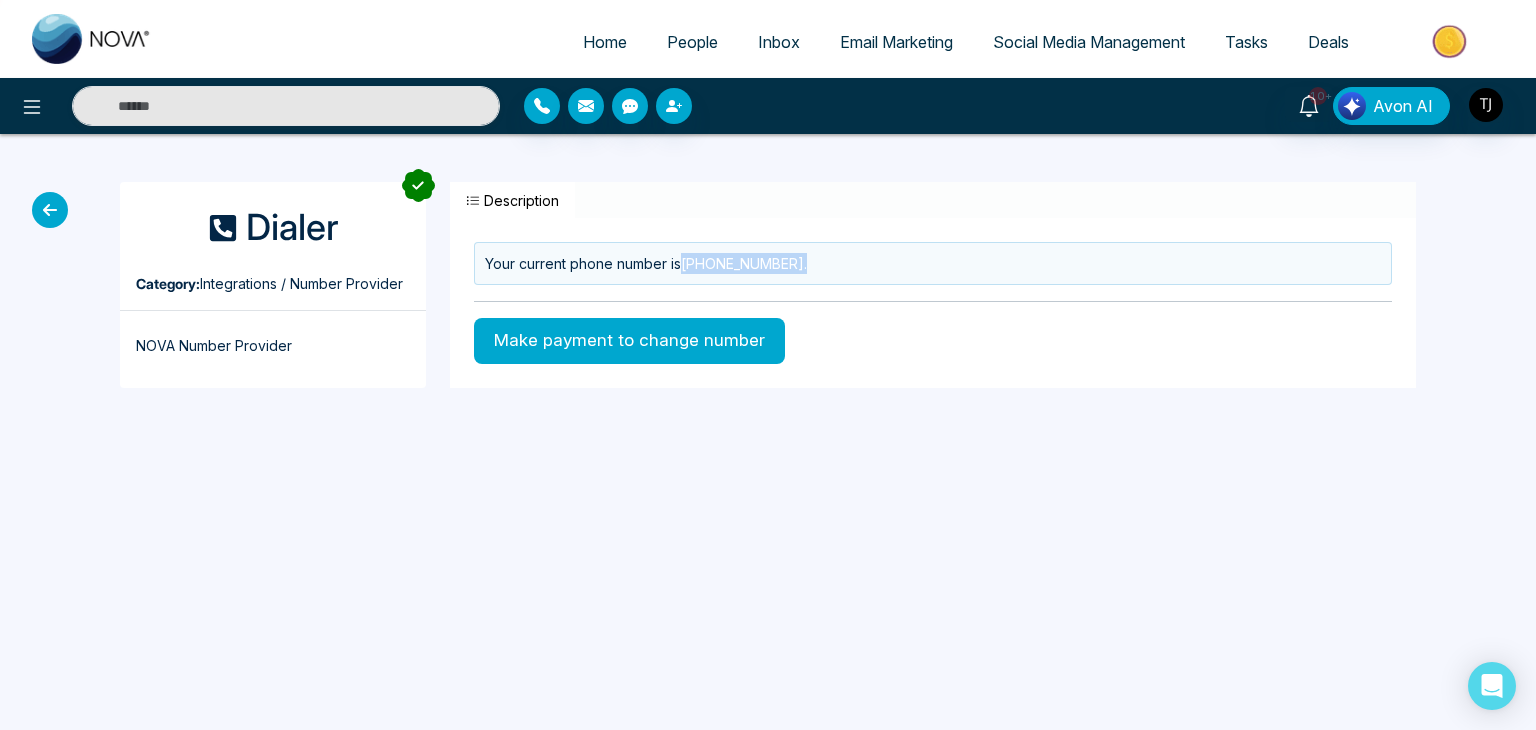 drag, startPoint x: 685, startPoint y: 263, endPoint x: 827, endPoint y: 269, distance: 142.12671 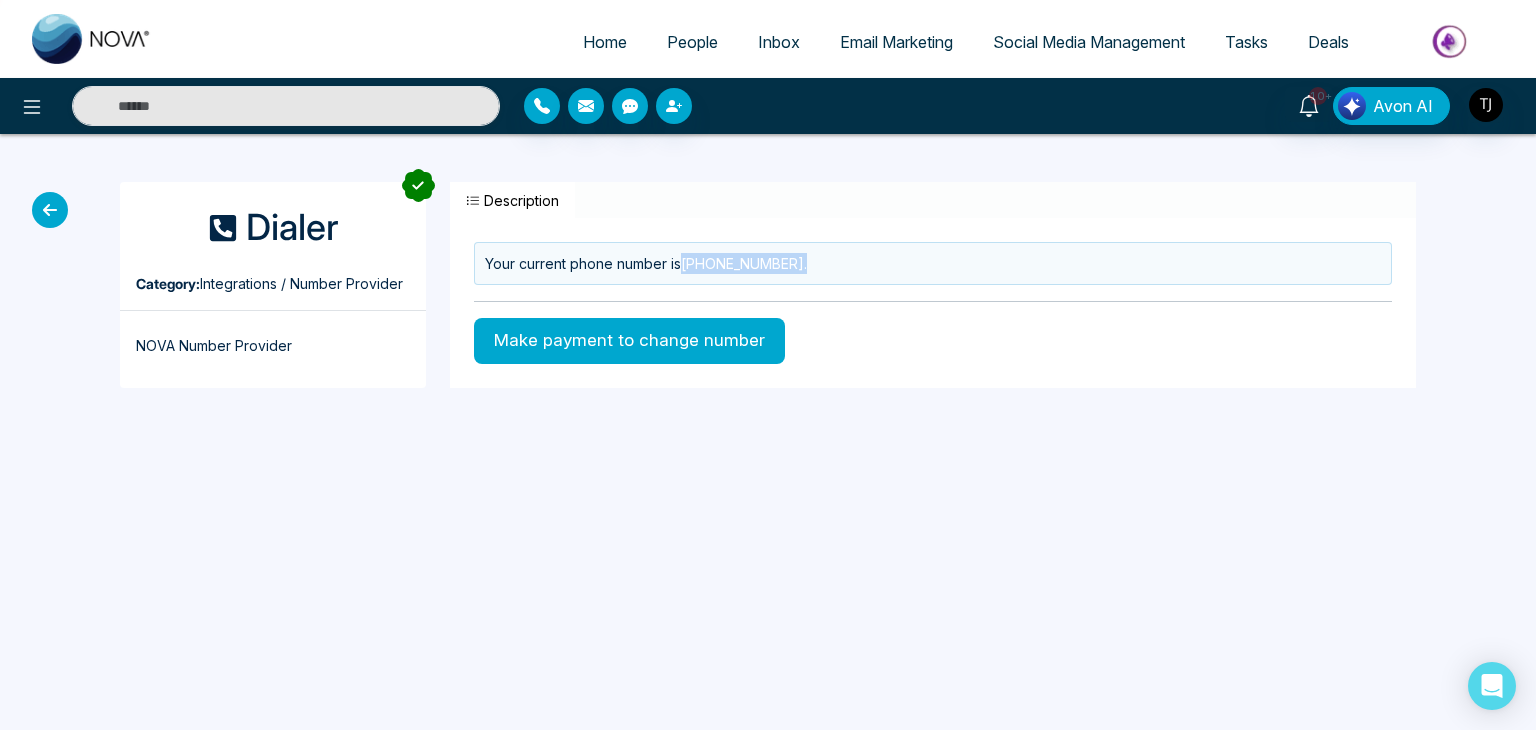 click on "Your current phone number is  +16474922019 ." at bounding box center [933, 263] 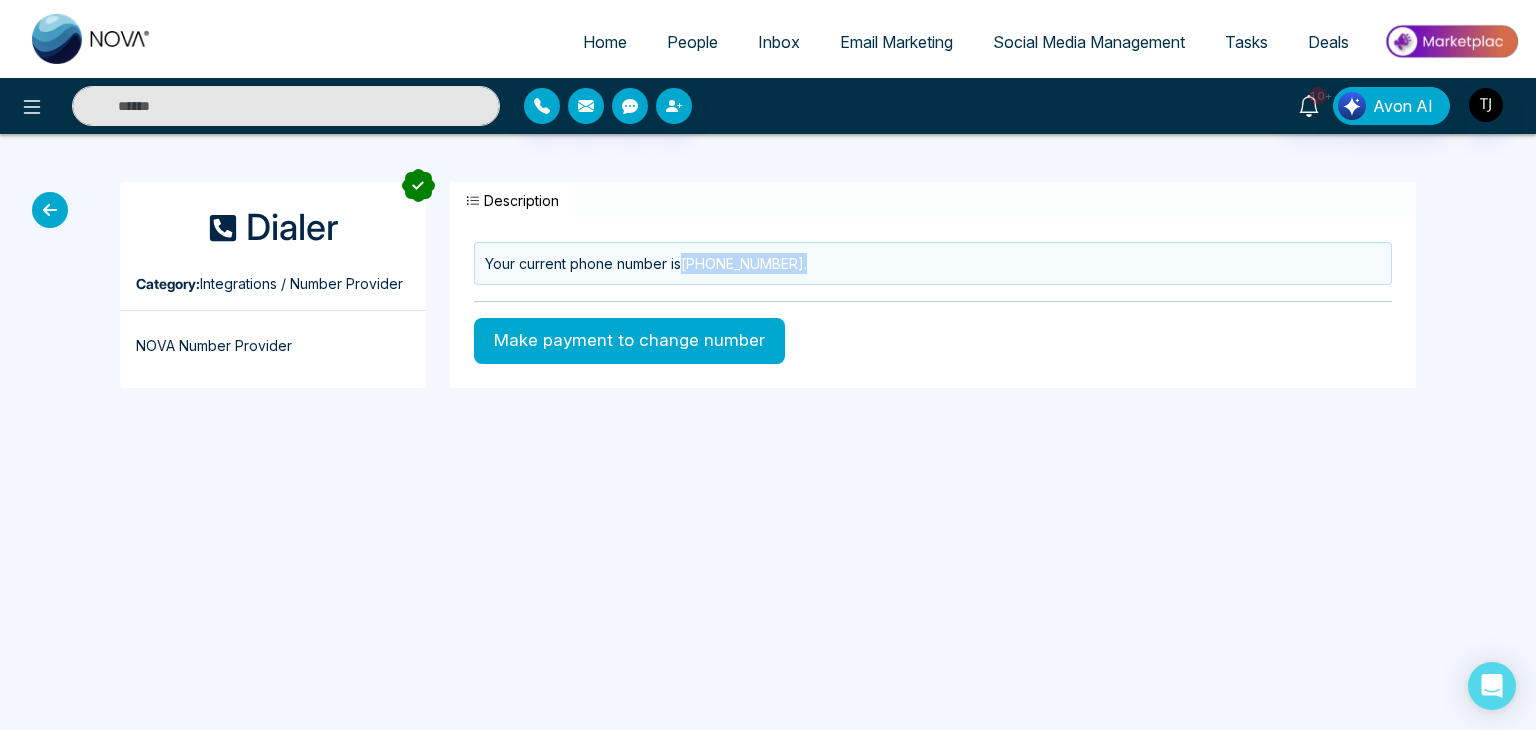 click on "Your current phone number is  +16474922019 ." at bounding box center (933, 263) 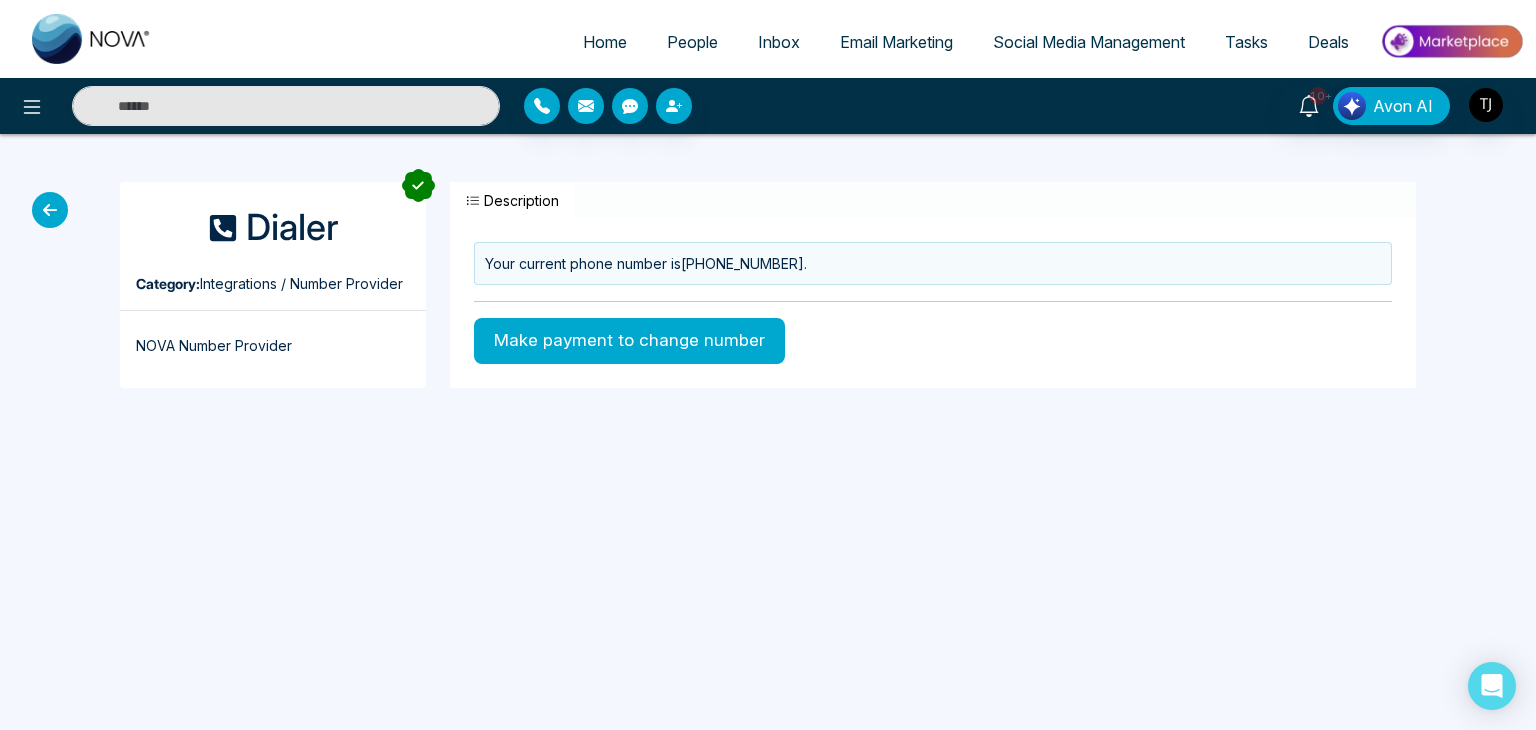 click at bounding box center [50, 210] 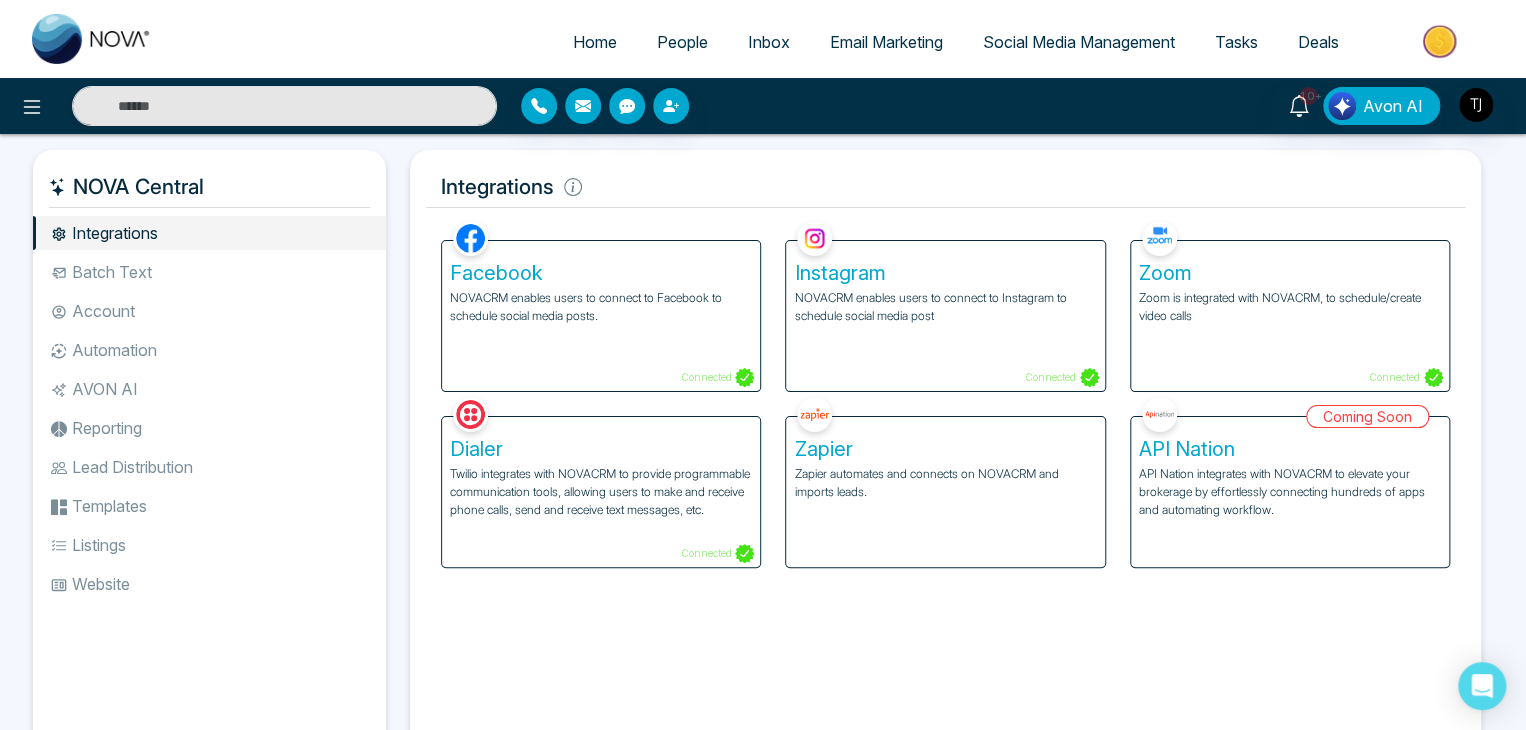 click on "Tasks" at bounding box center [1236, 42] 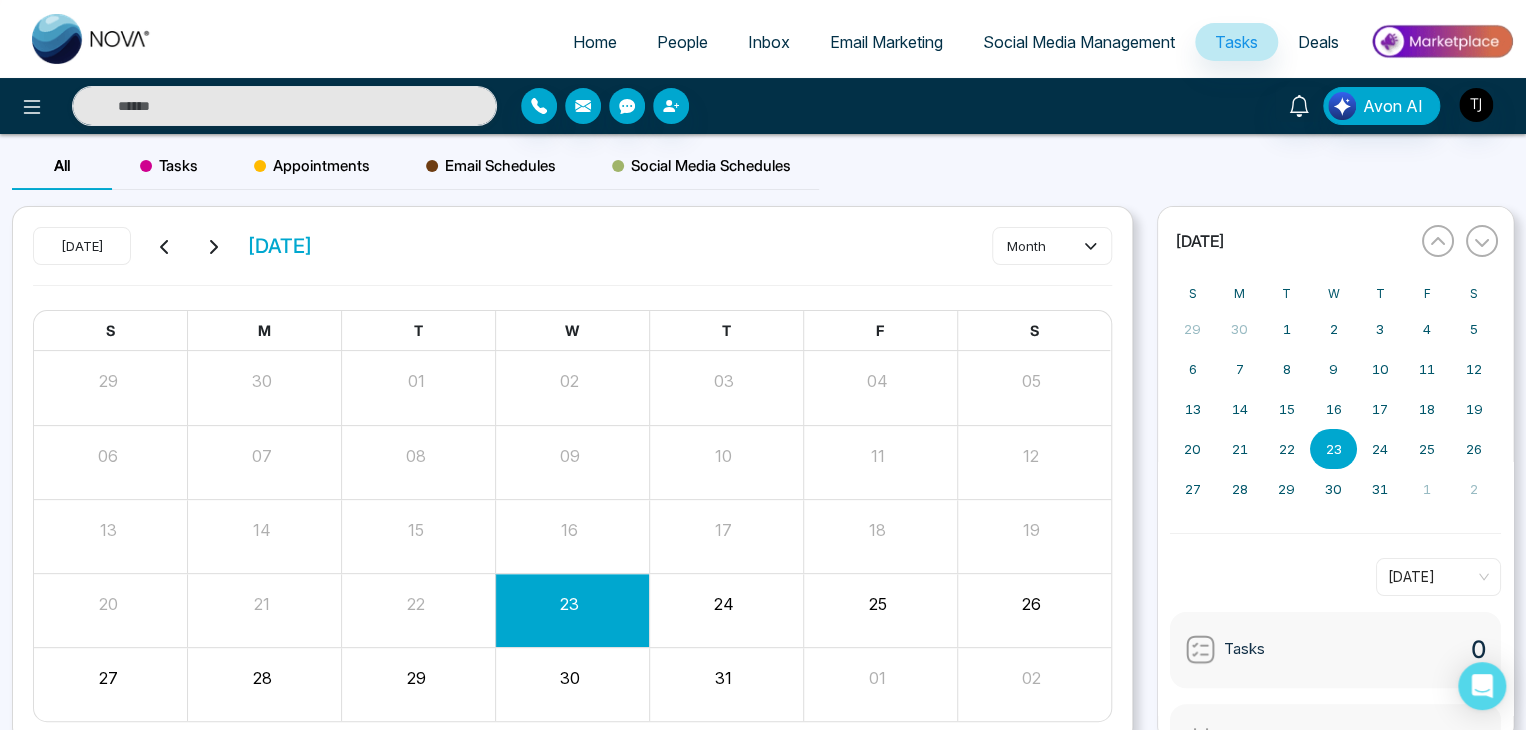 click on "Email Schedules" at bounding box center [491, 166] 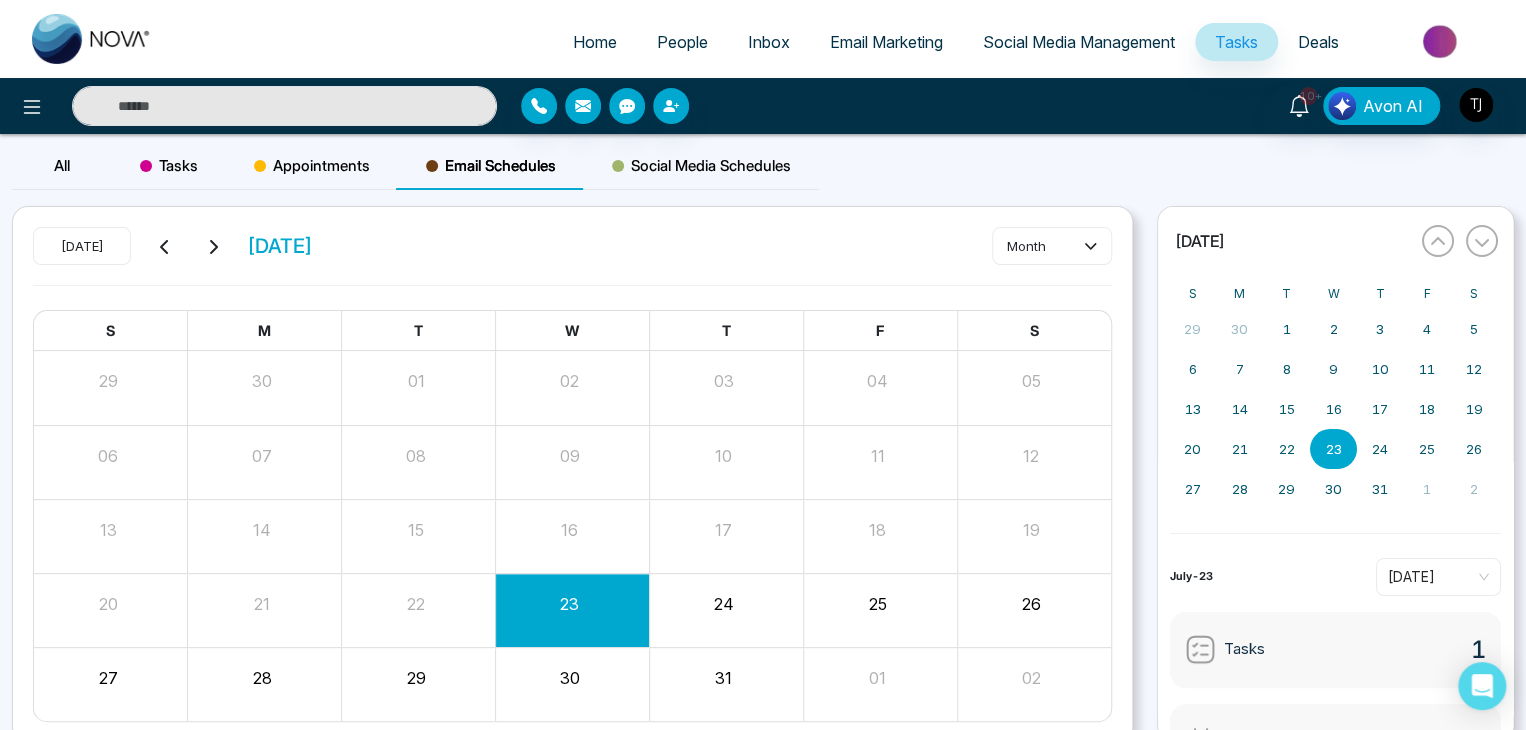 click on "Social Media Schedules" at bounding box center (701, 166) 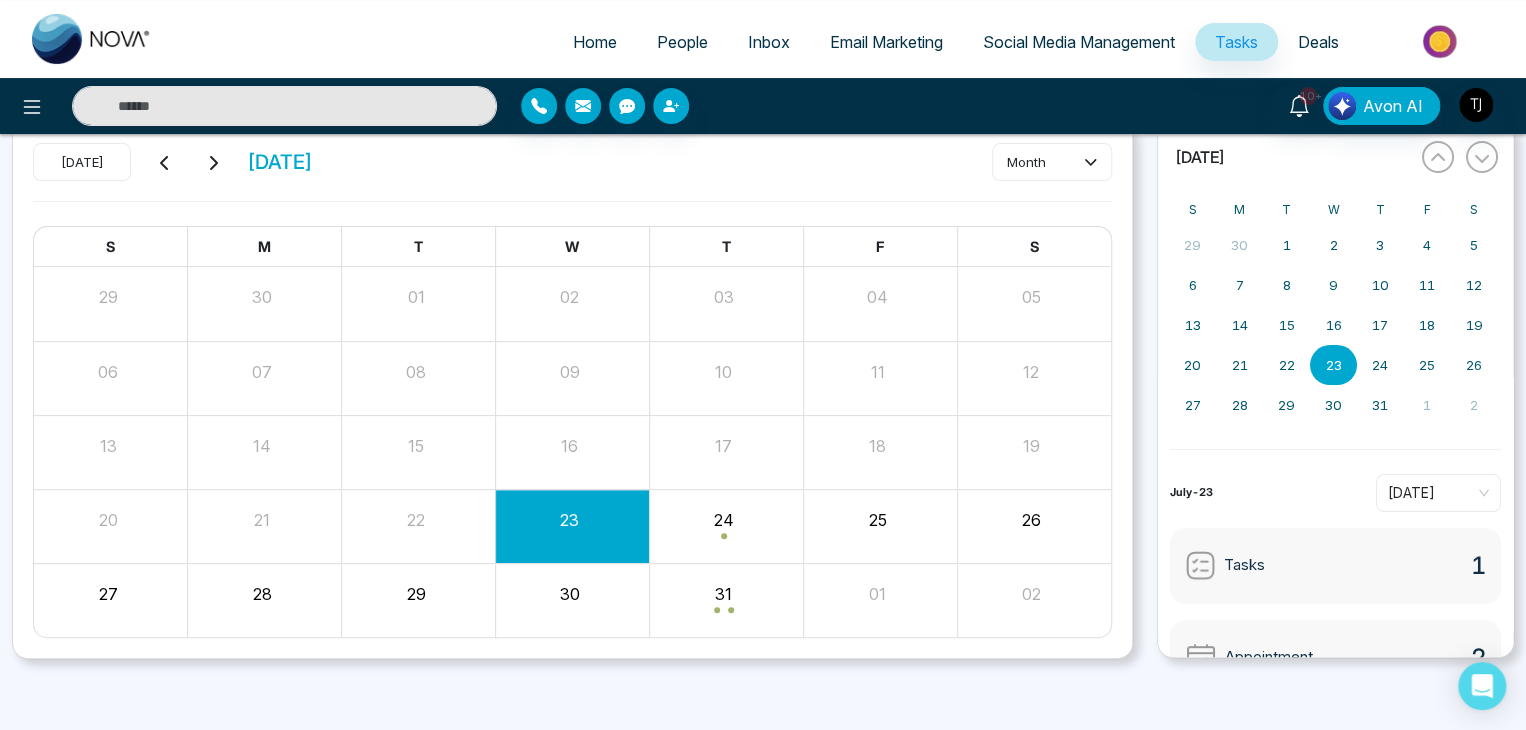 scroll, scrollTop: 0, scrollLeft: 0, axis: both 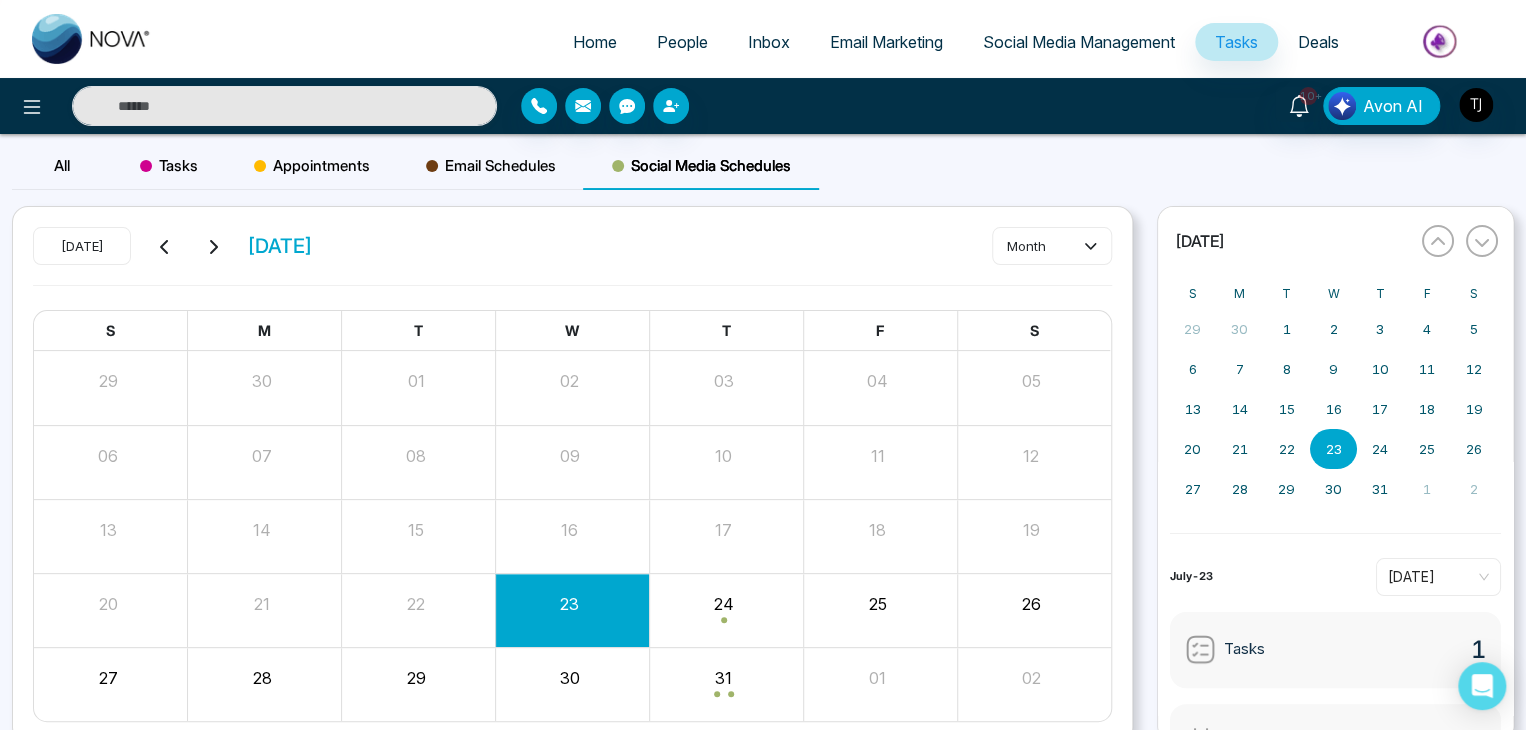 click on "Email Schedules" at bounding box center [491, 166] 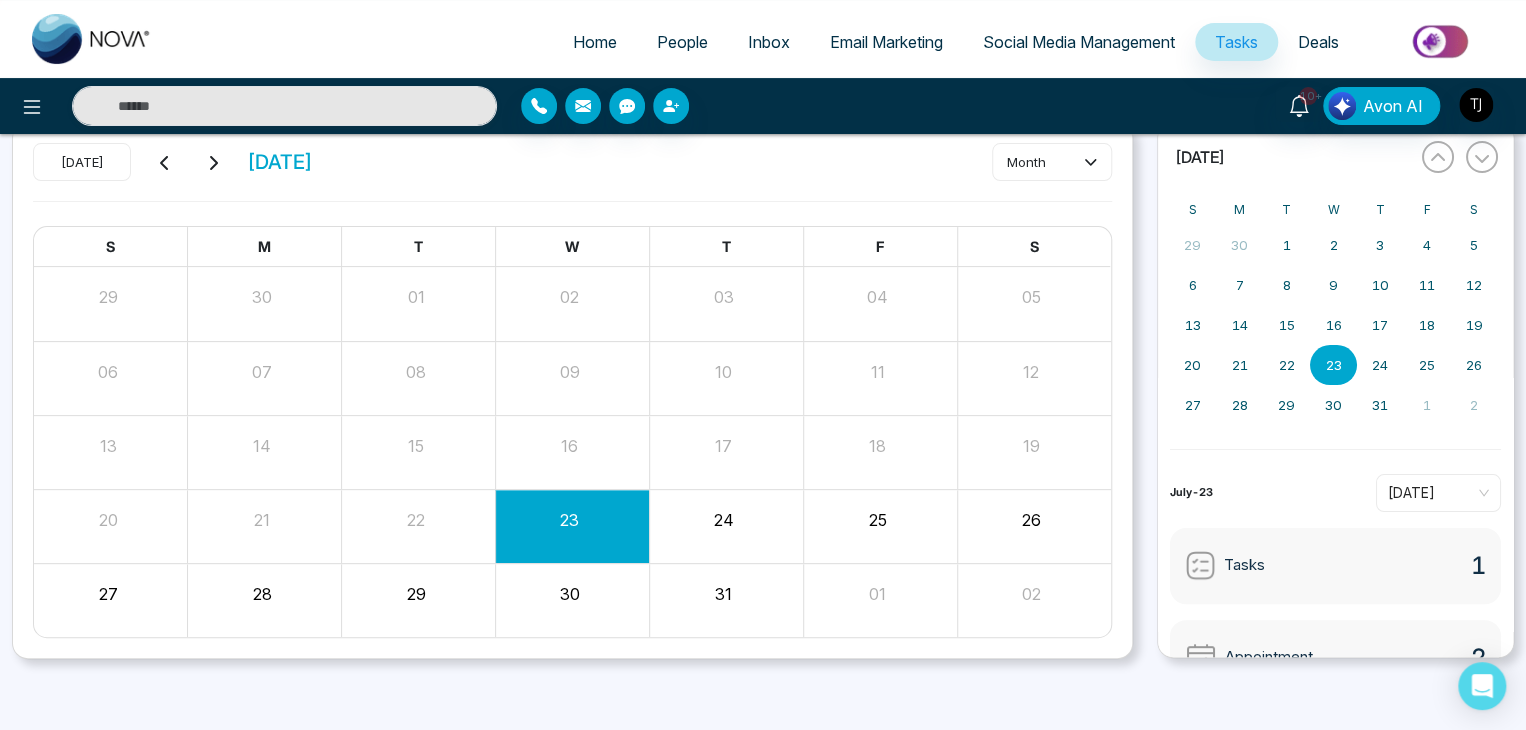 scroll, scrollTop: 0, scrollLeft: 0, axis: both 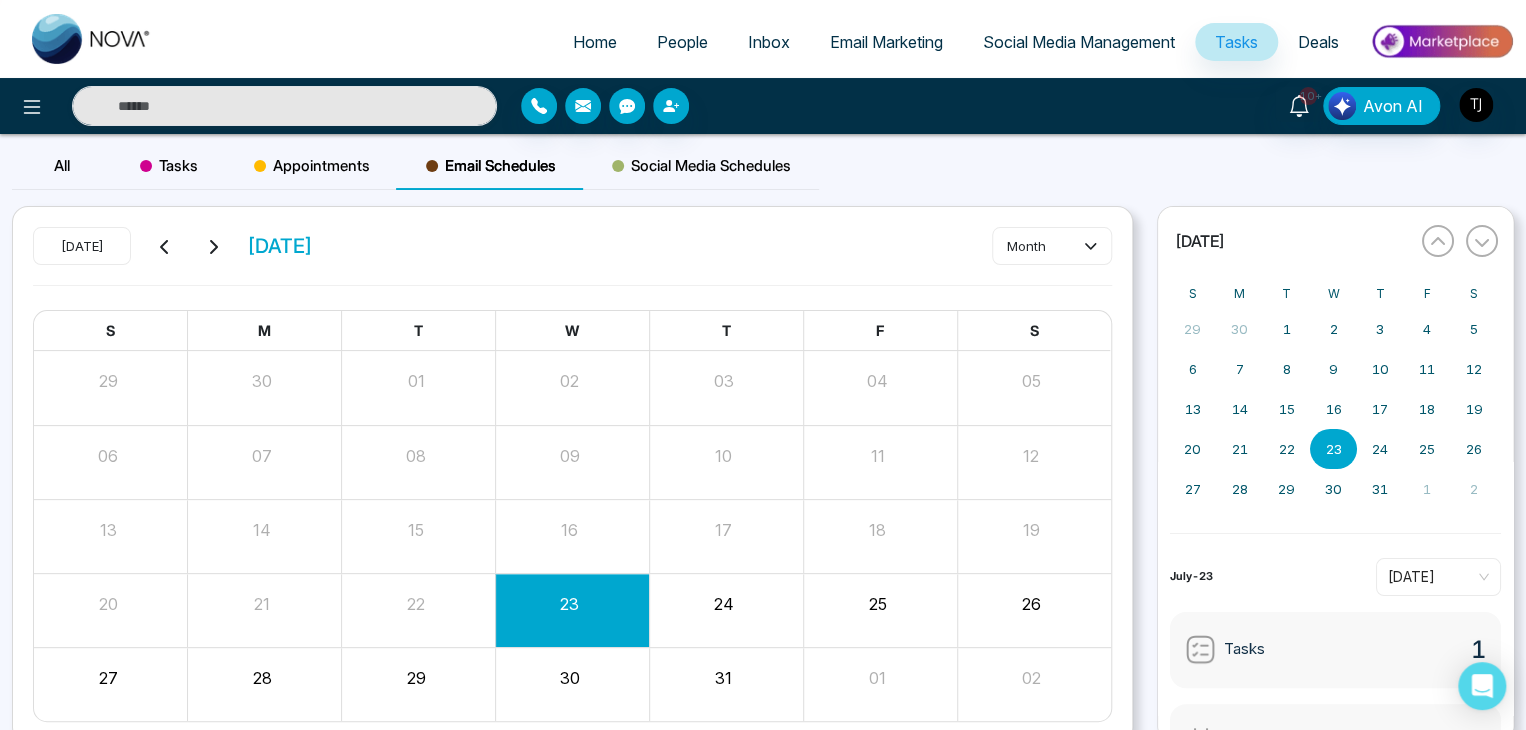 click on "Social Media Schedules" at bounding box center [701, 166] 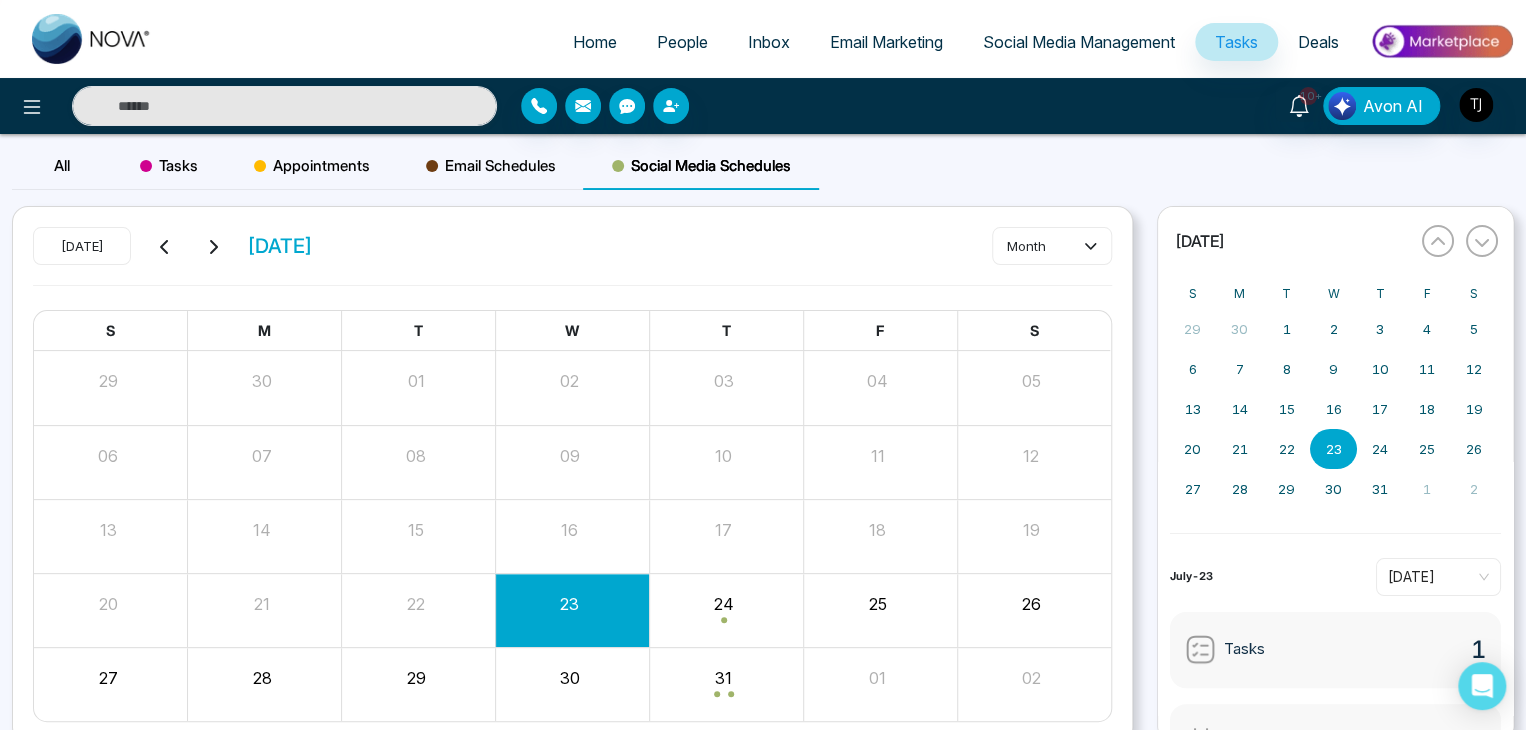 scroll, scrollTop: 84, scrollLeft: 0, axis: vertical 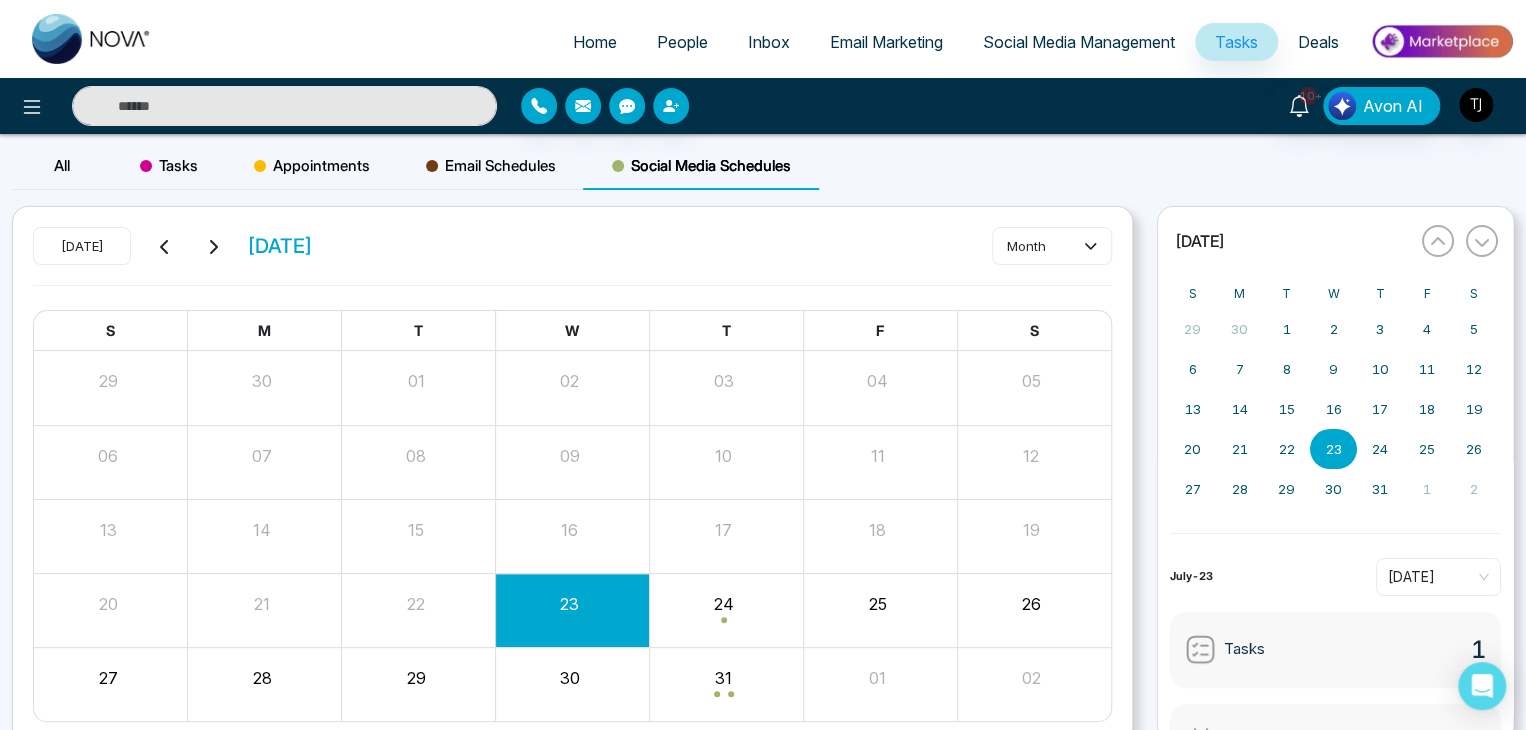 click on "Social Media Schedules" at bounding box center (701, 166) 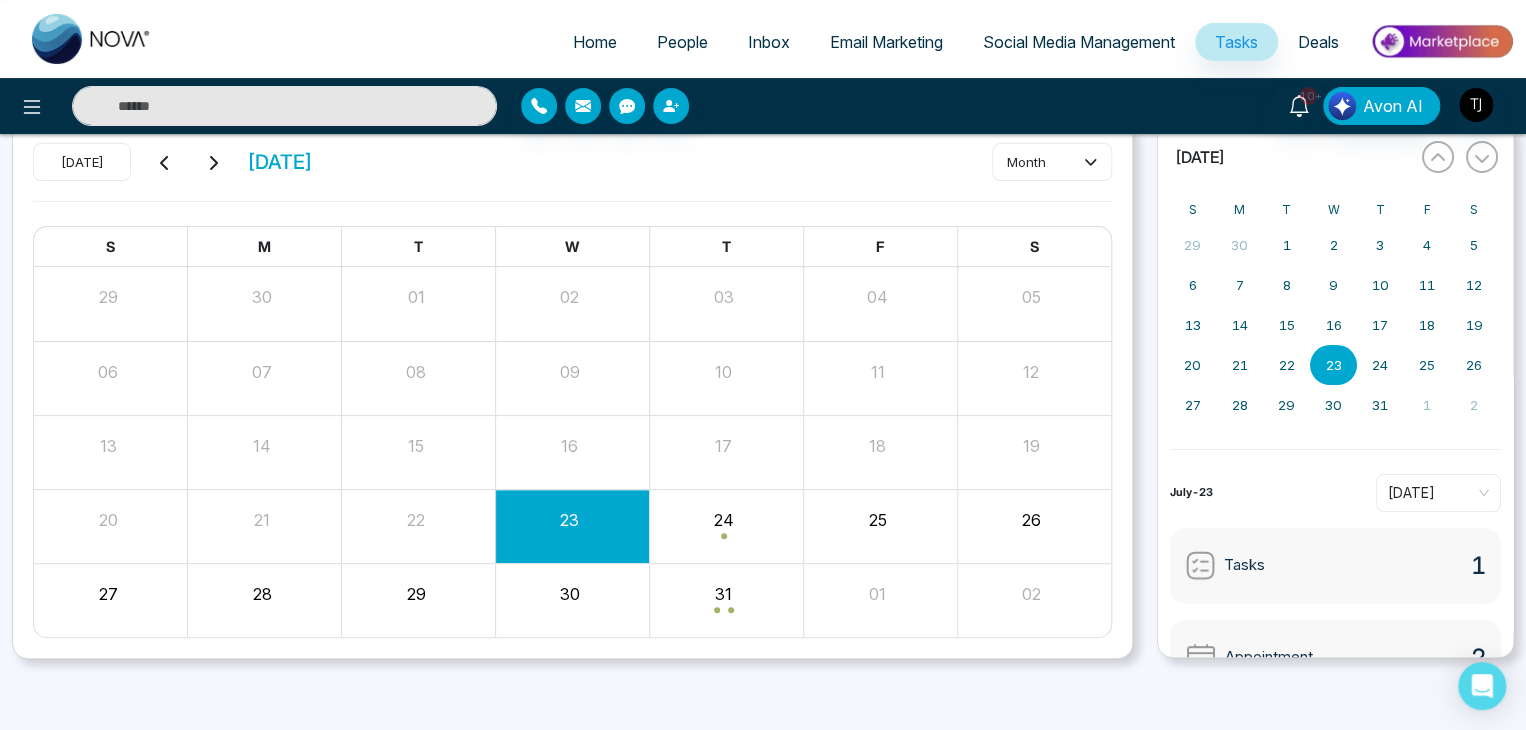 scroll, scrollTop: 0, scrollLeft: 0, axis: both 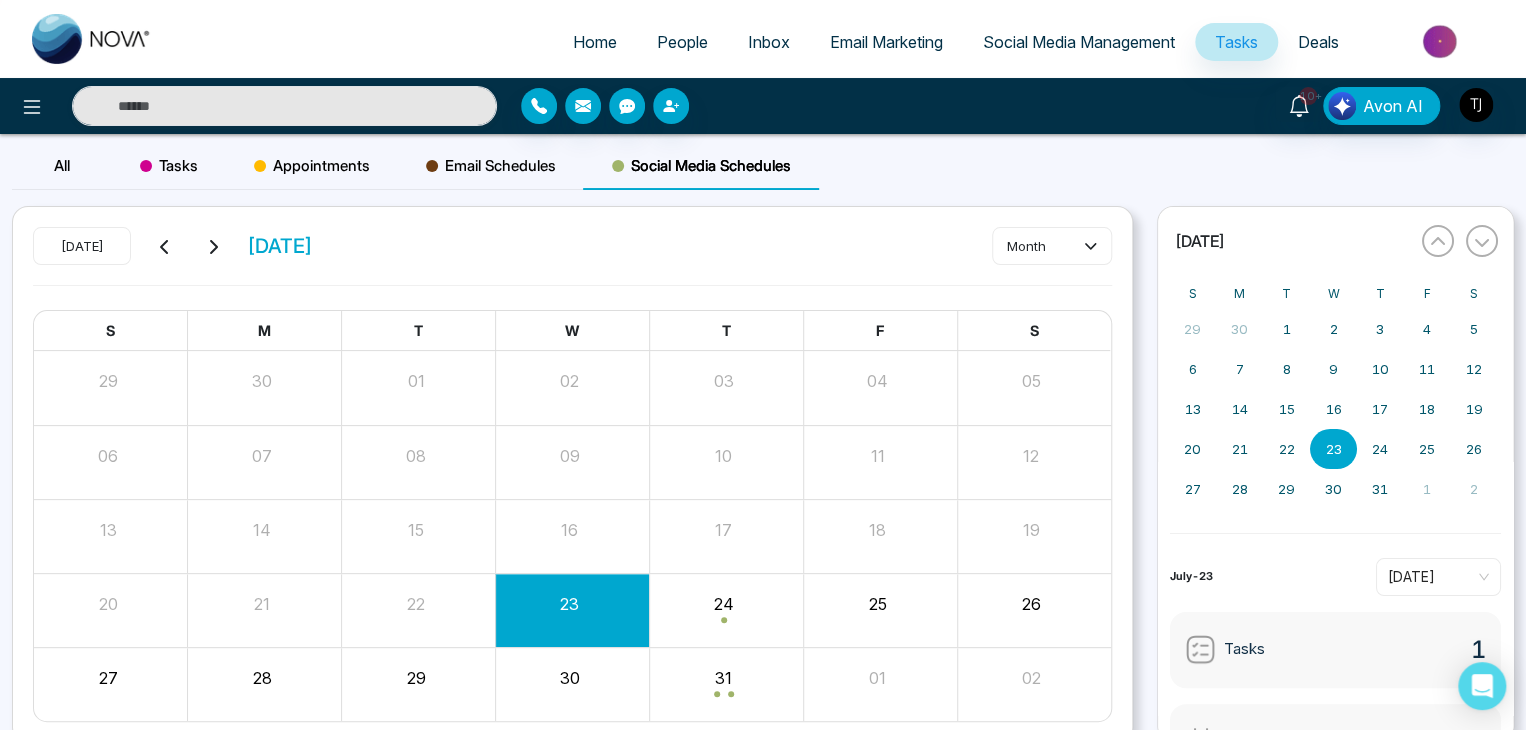 click on "Tasks" at bounding box center [1236, 42] 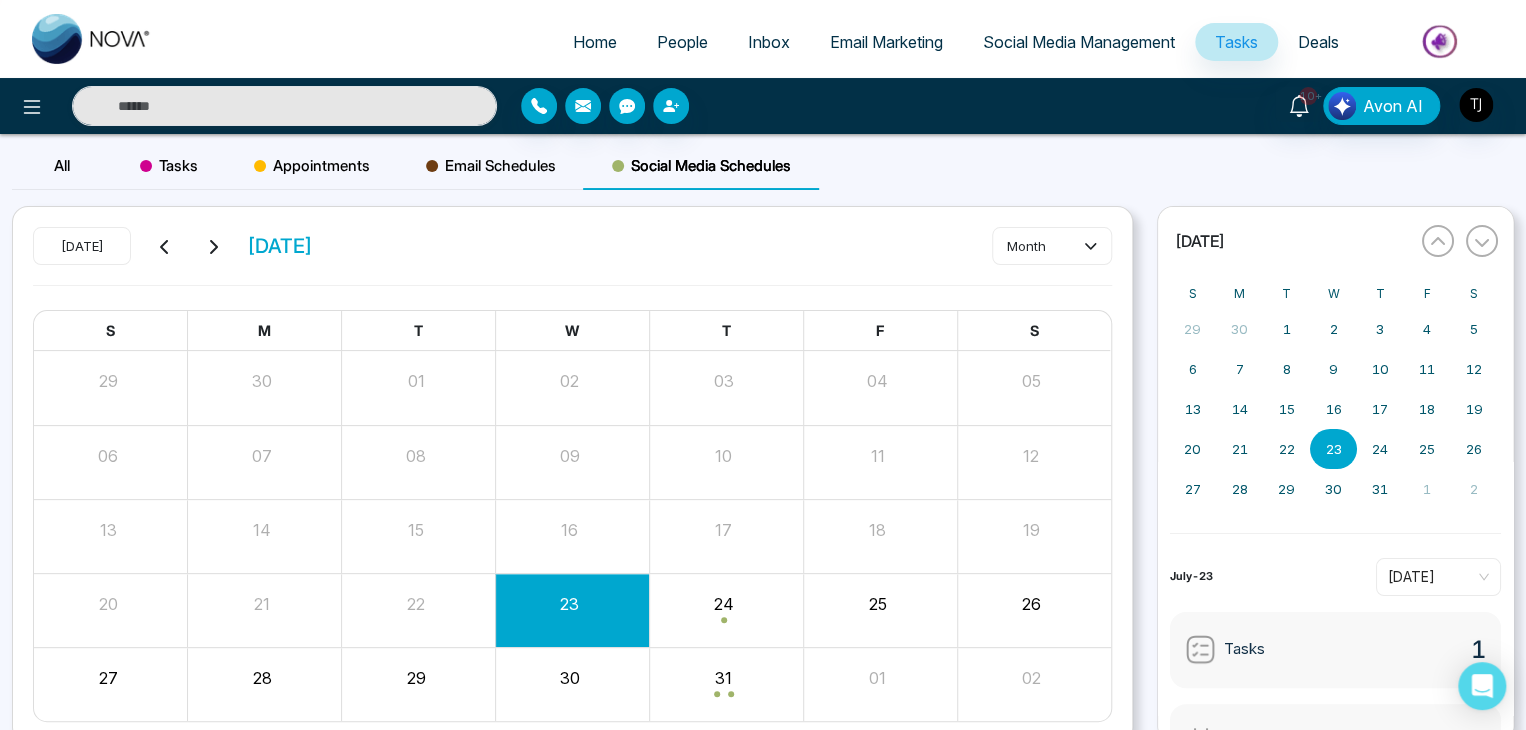 click on "Home" at bounding box center (595, 42) 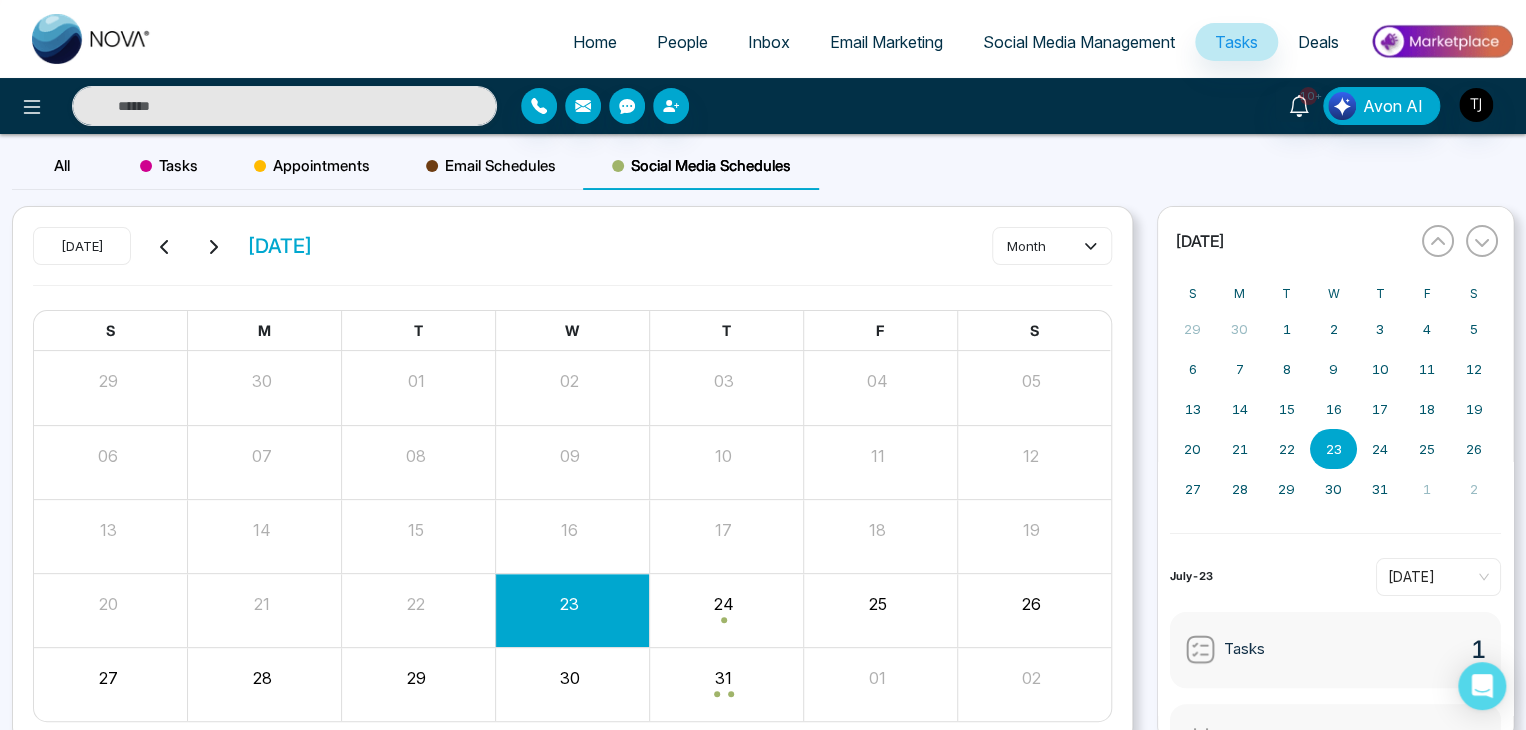 select on "*" 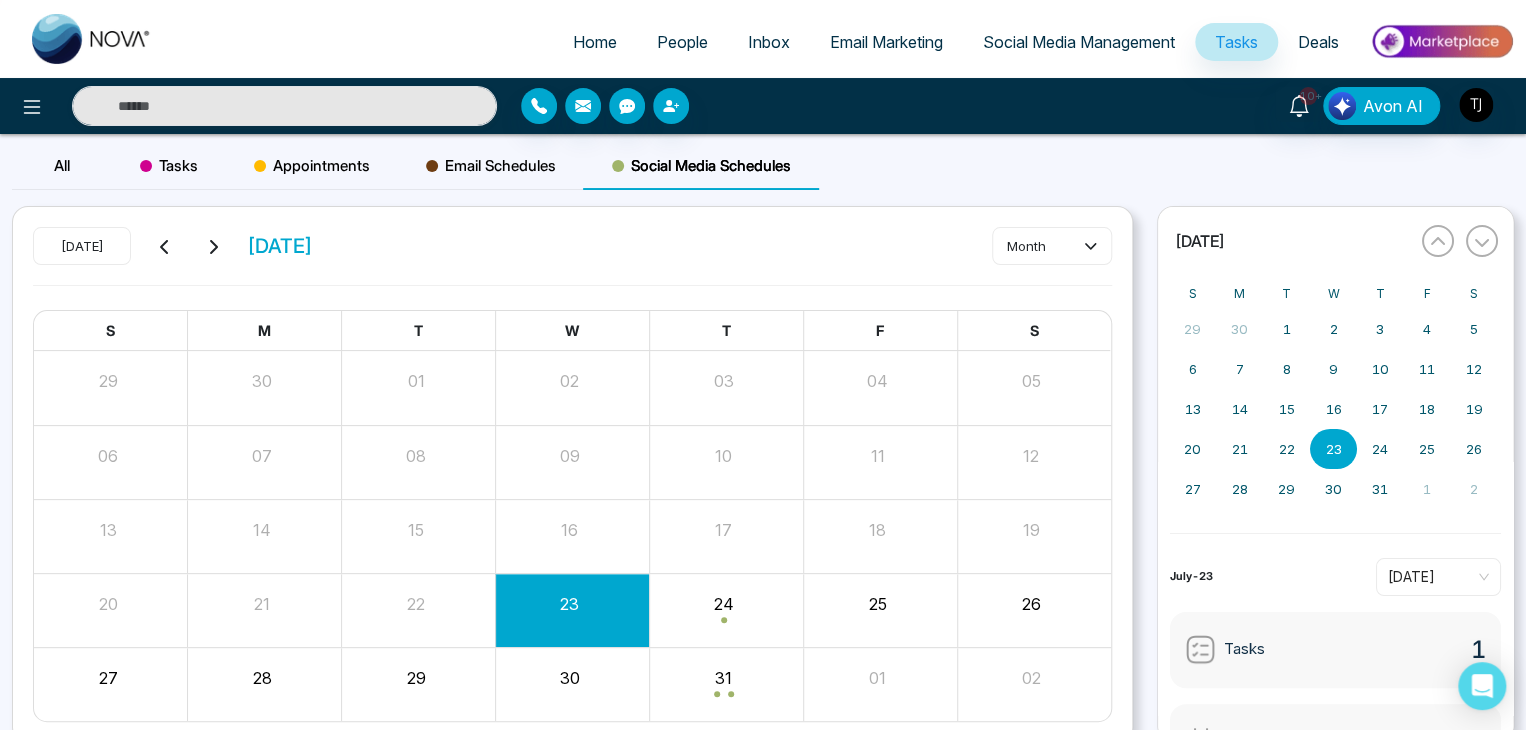 select on "*" 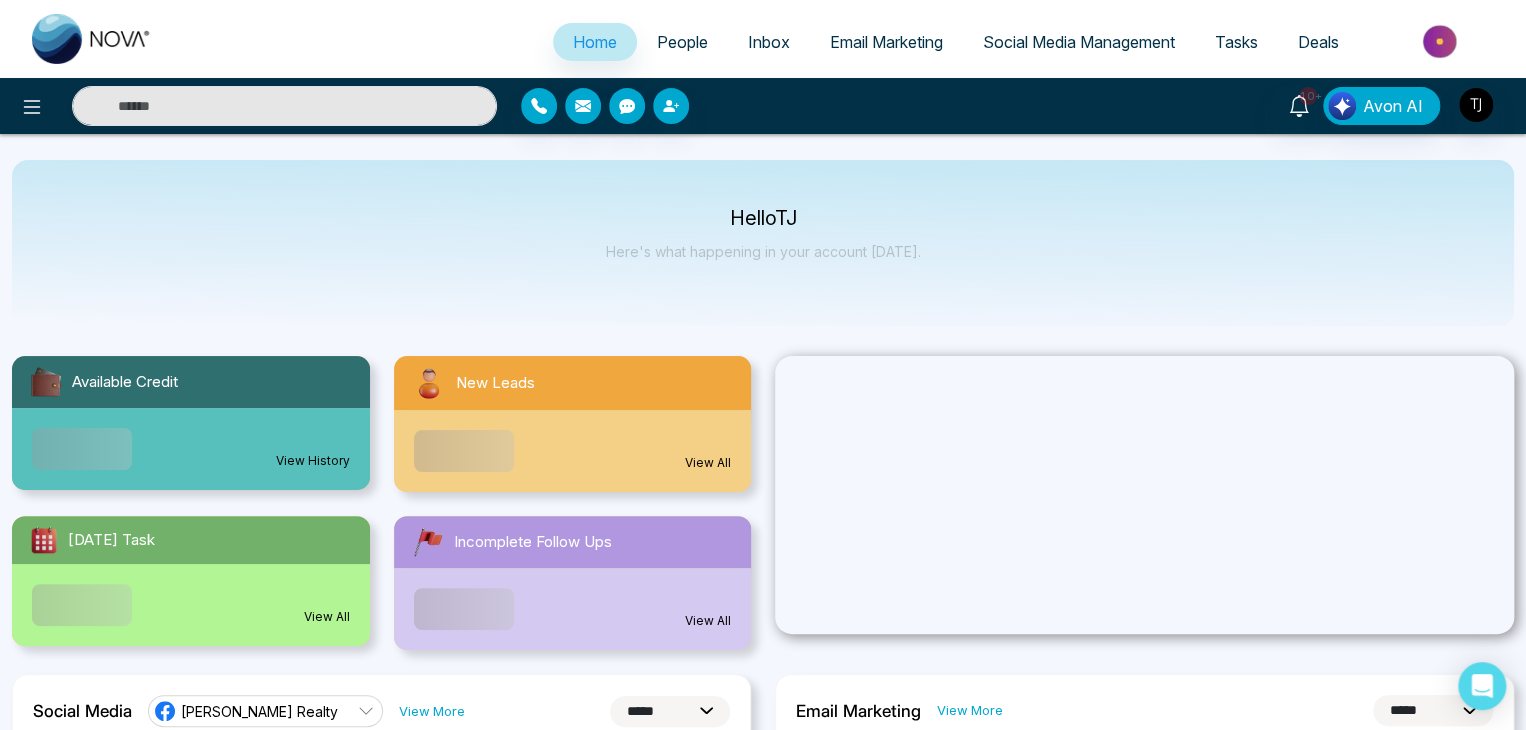 click on "Tasks" at bounding box center (1236, 42) 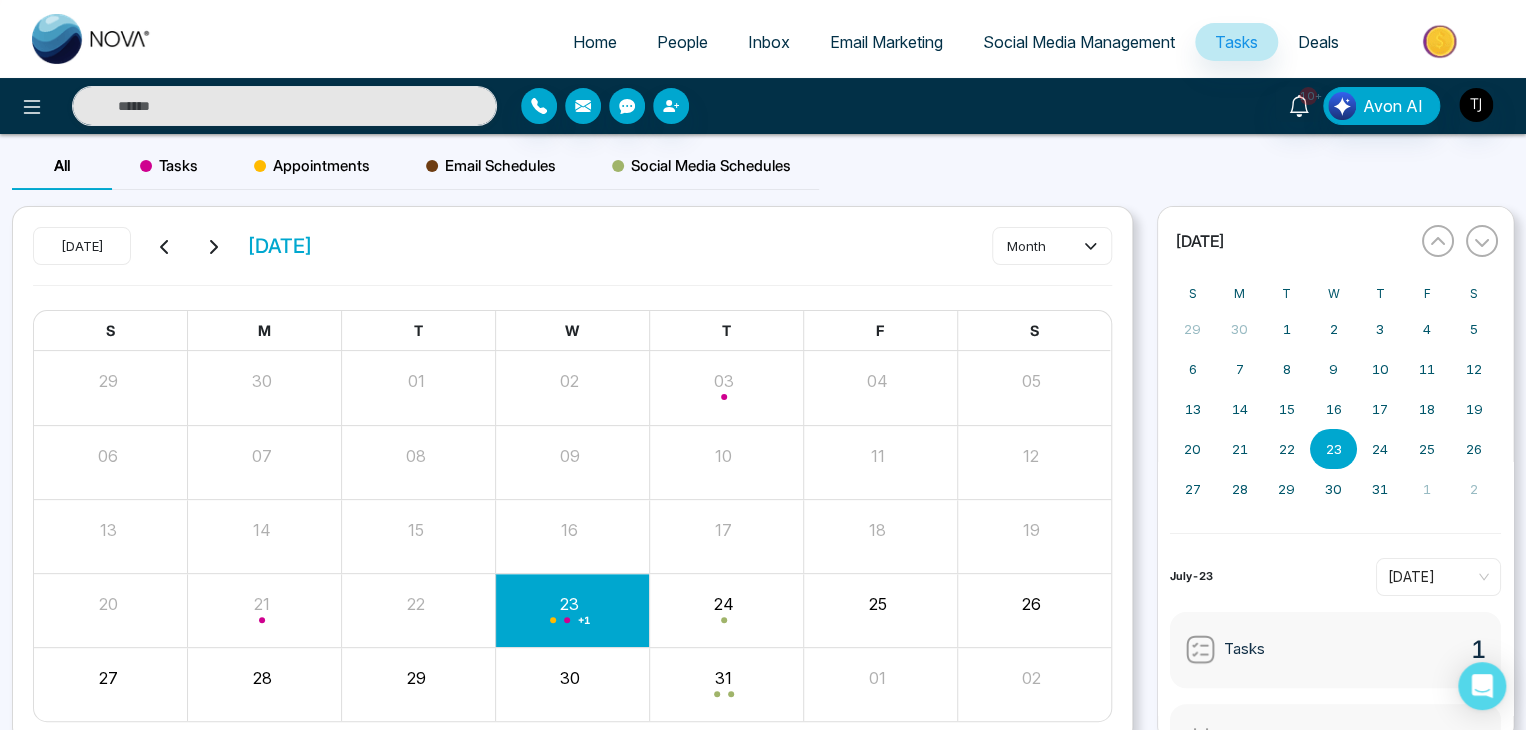scroll, scrollTop: 84, scrollLeft: 0, axis: vertical 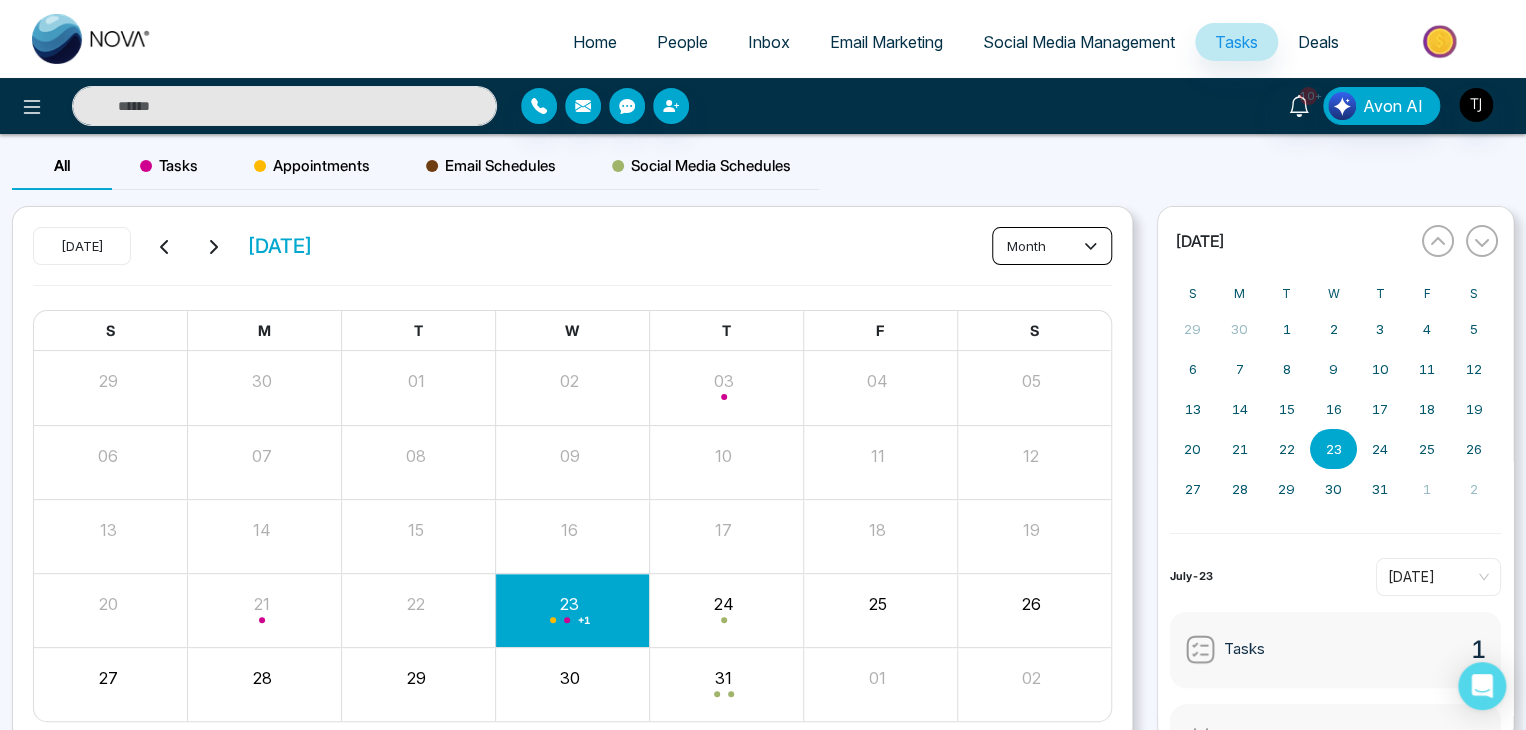 click on "month" at bounding box center (1052, 246) 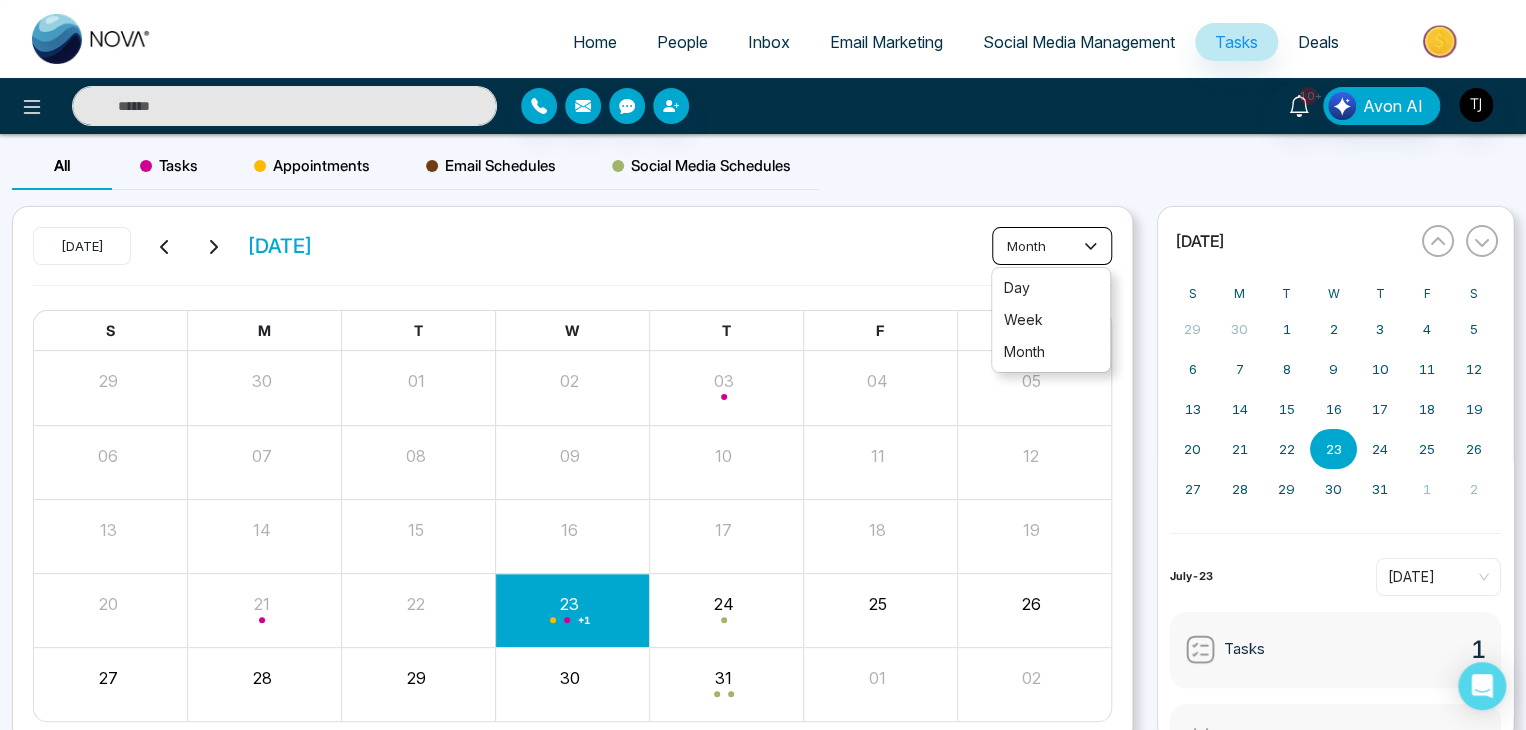 click on "month" at bounding box center (1052, 246) 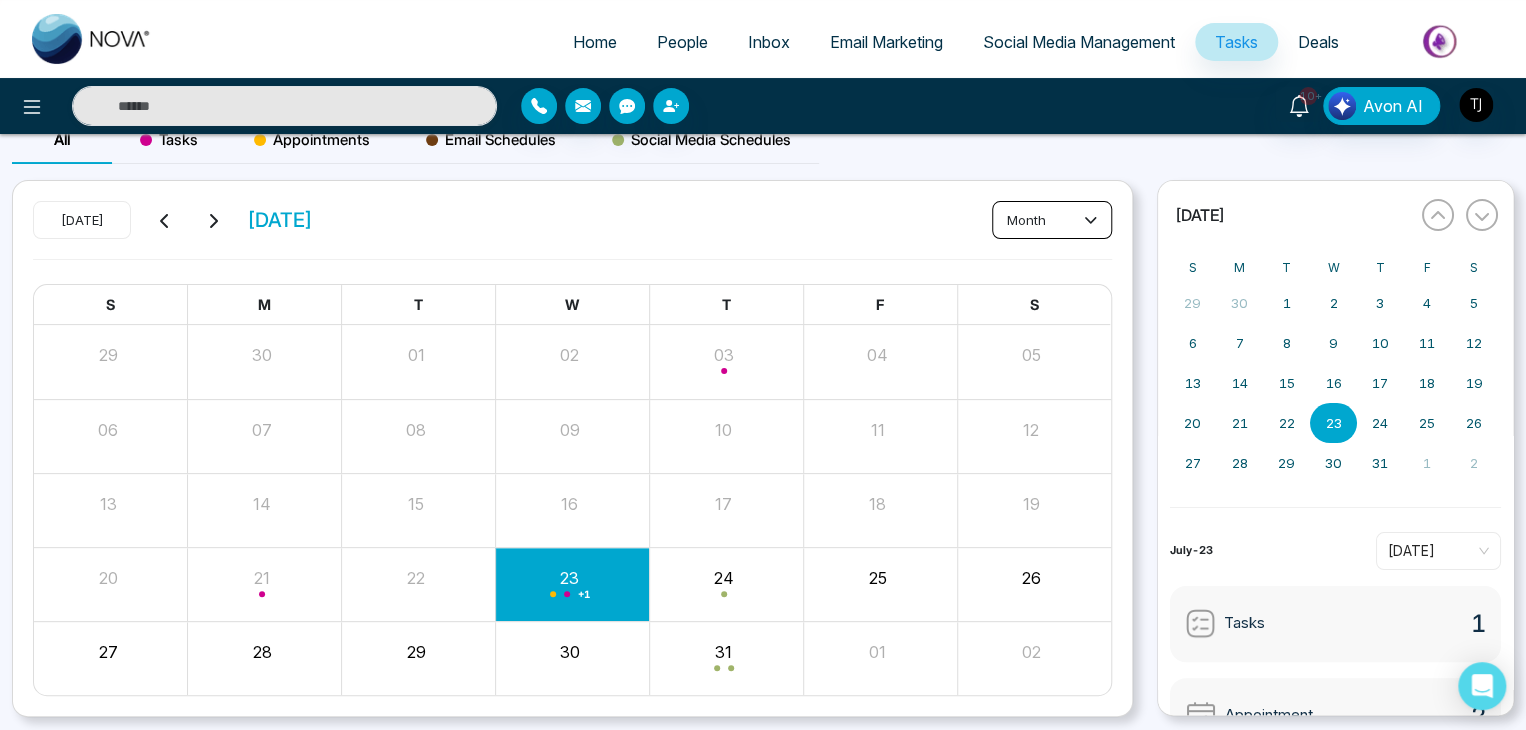 scroll, scrollTop: 0, scrollLeft: 0, axis: both 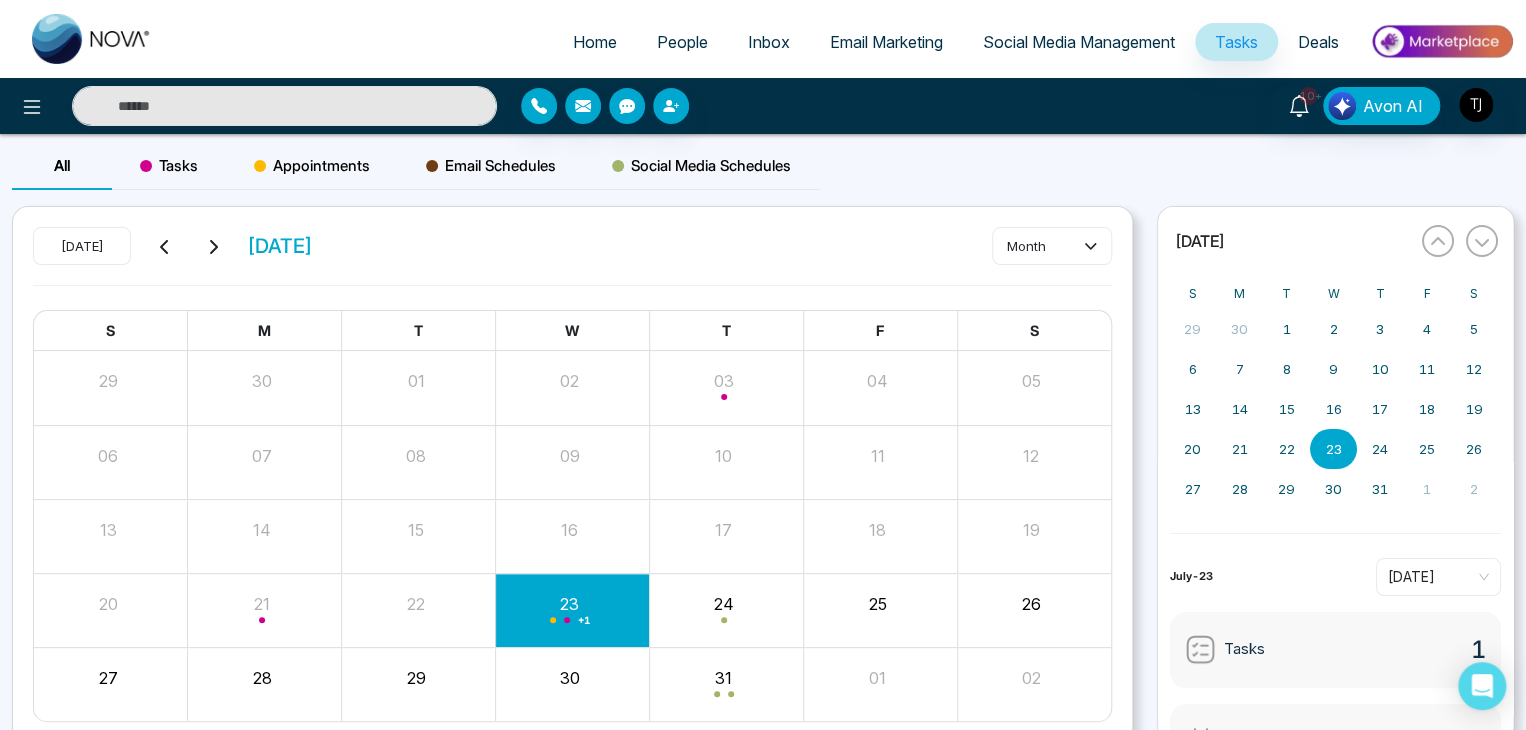 click on "Appointments" at bounding box center [312, 166] 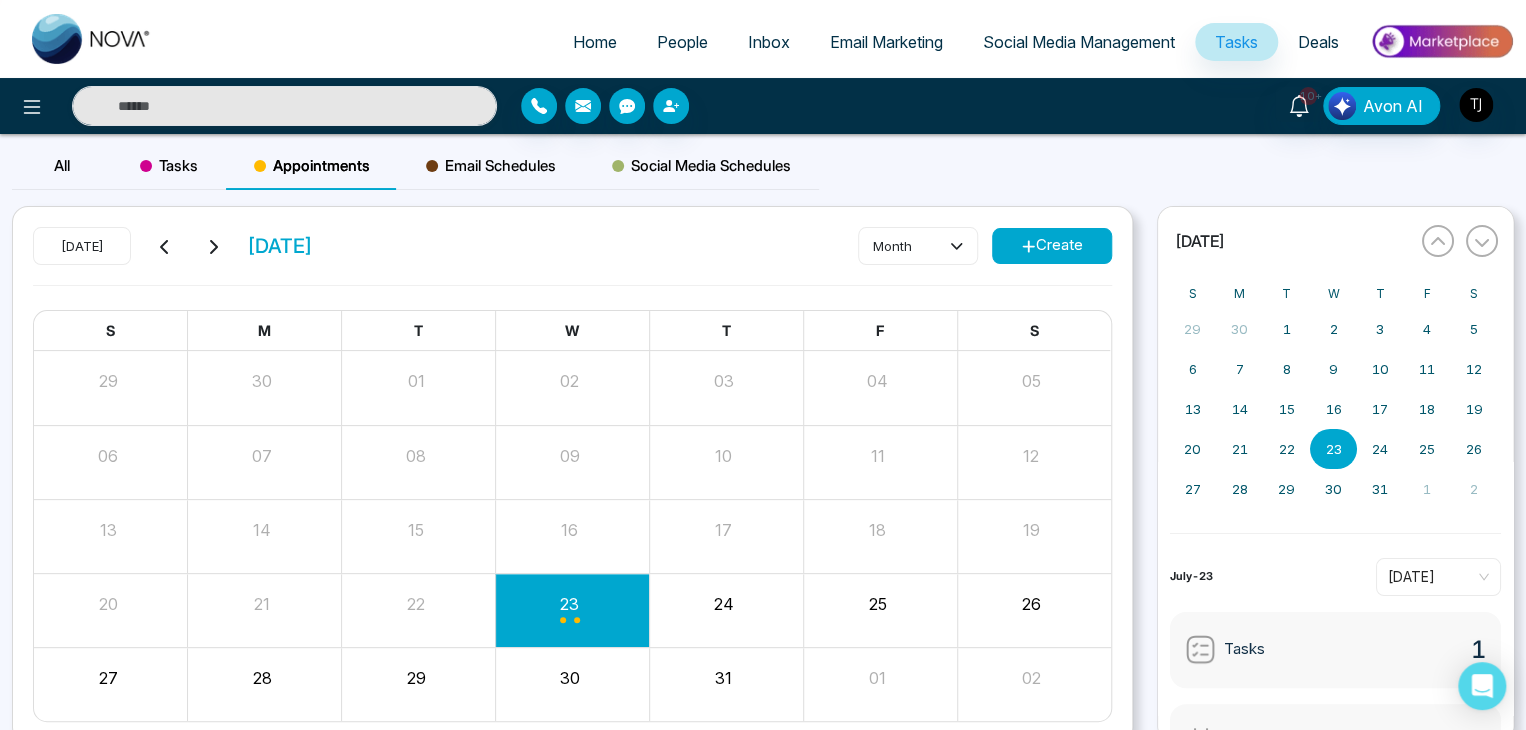 scroll, scrollTop: 84, scrollLeft: 0, axis: vertical 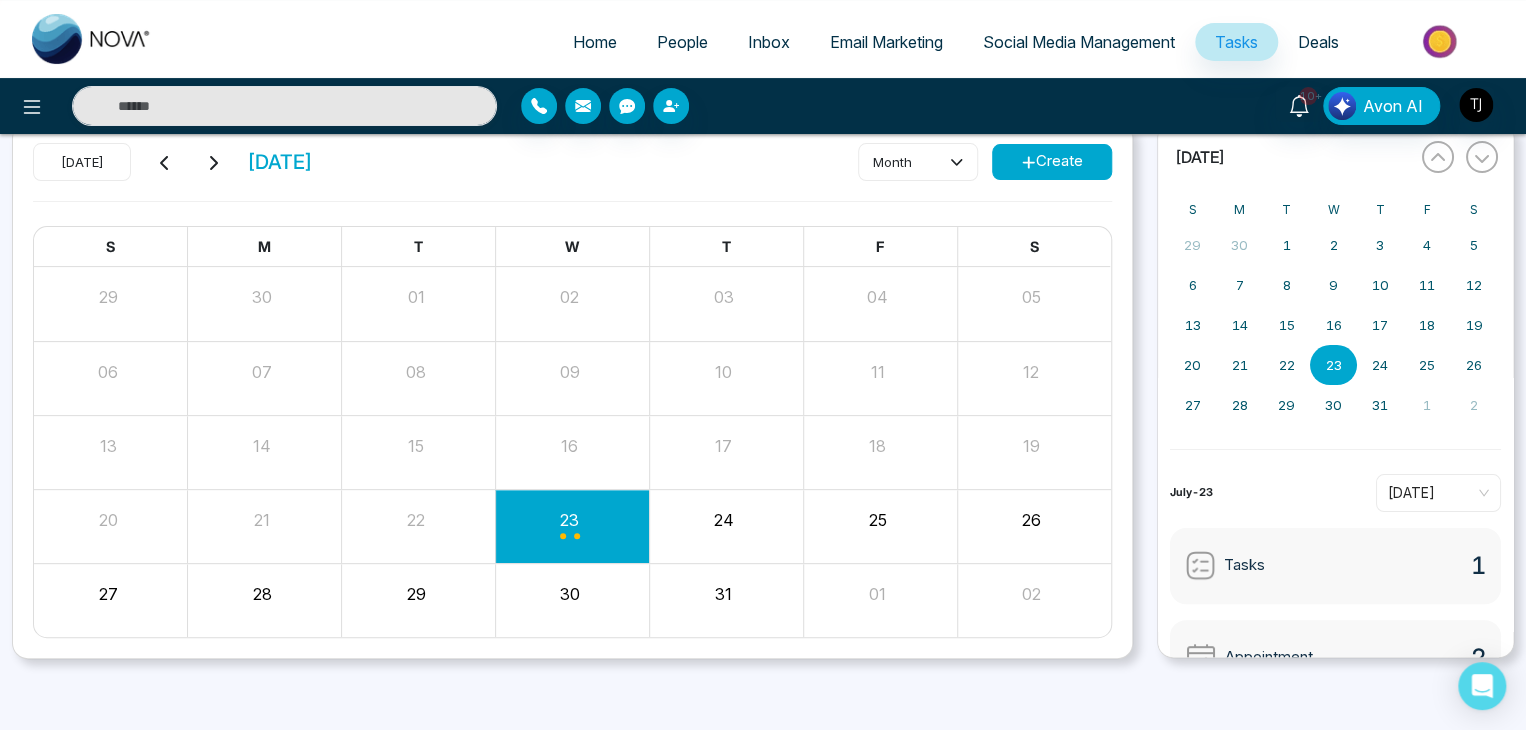 click on "25" at bounding box center (877, 520) 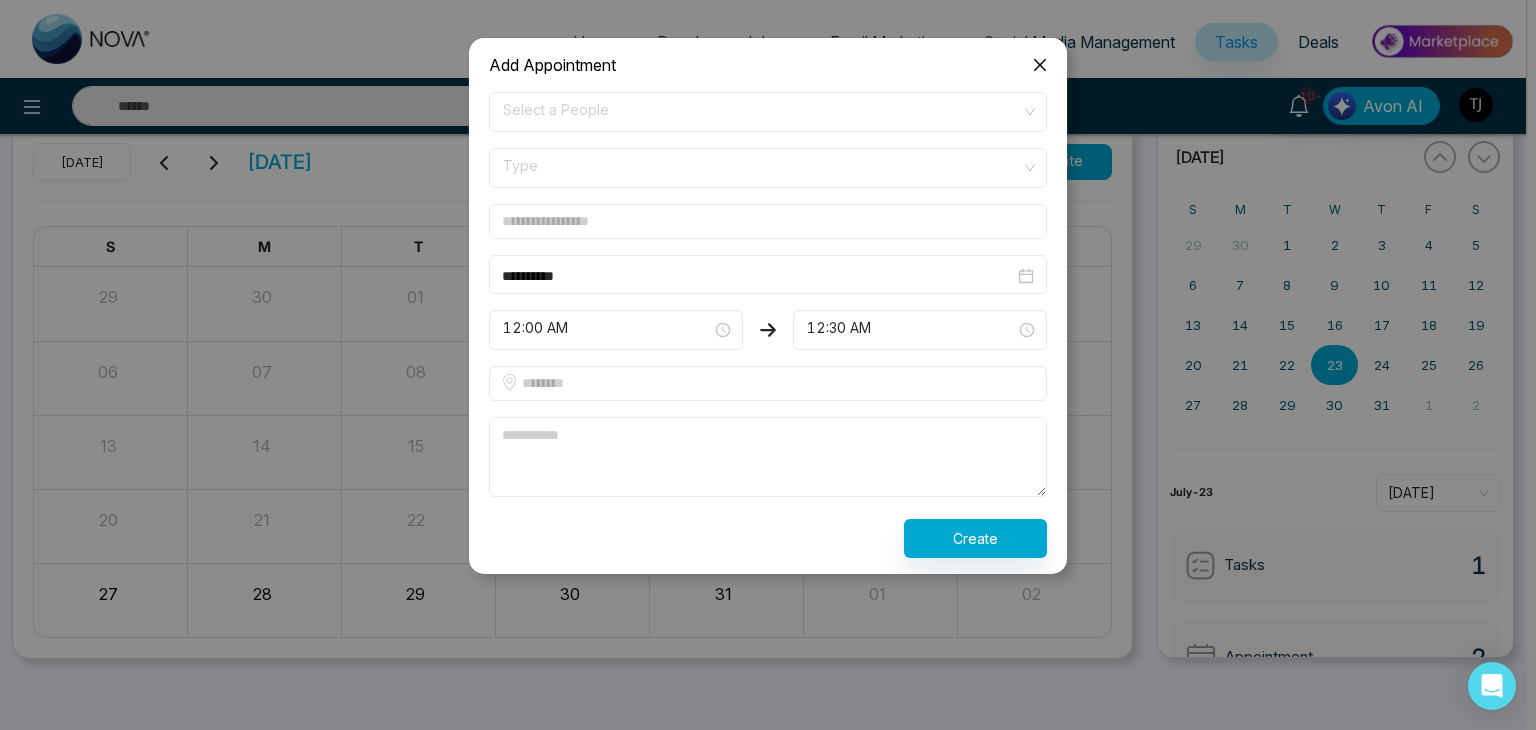 click on "Select a People" at bounding box center [768, 112] 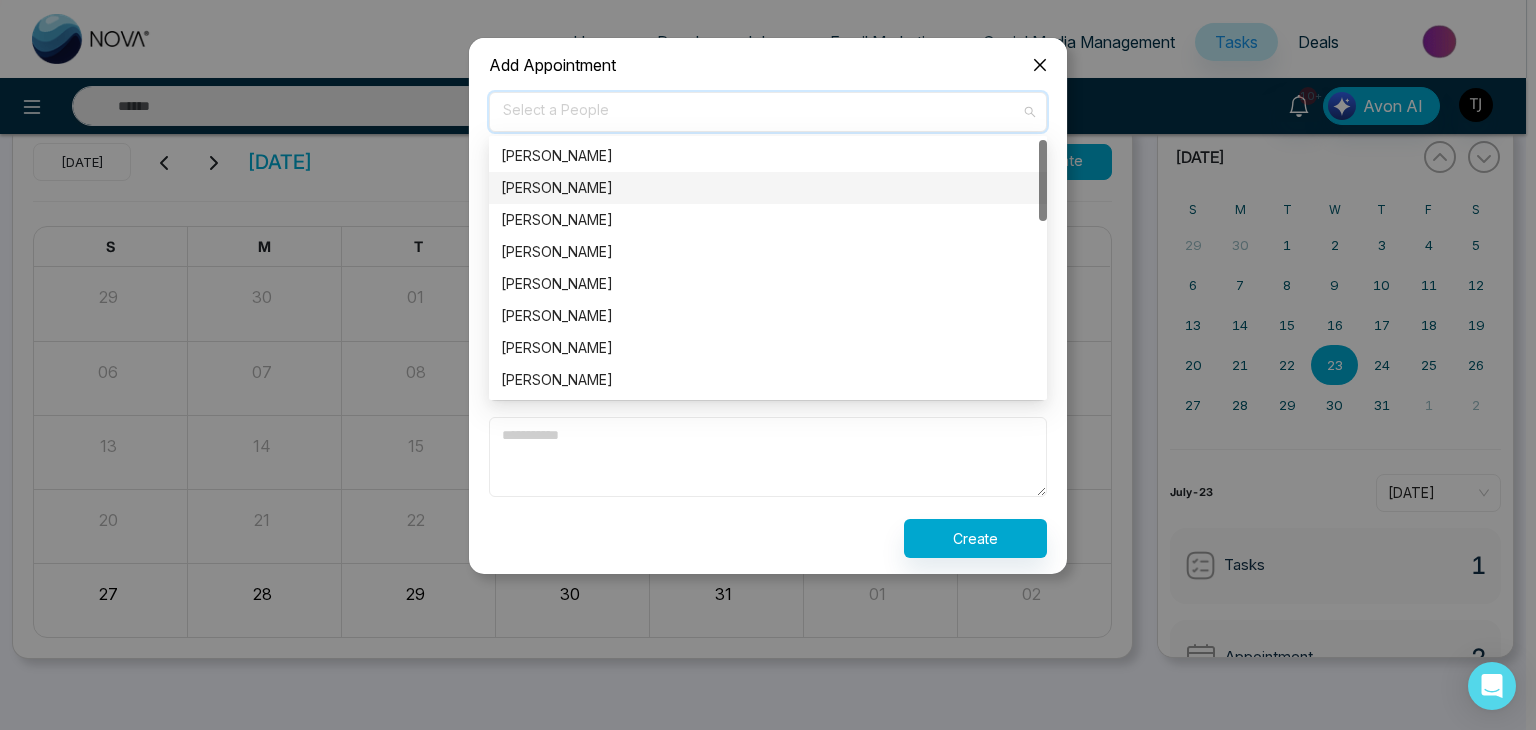 click on "Alin Shah" at bounding box center [768, 188] 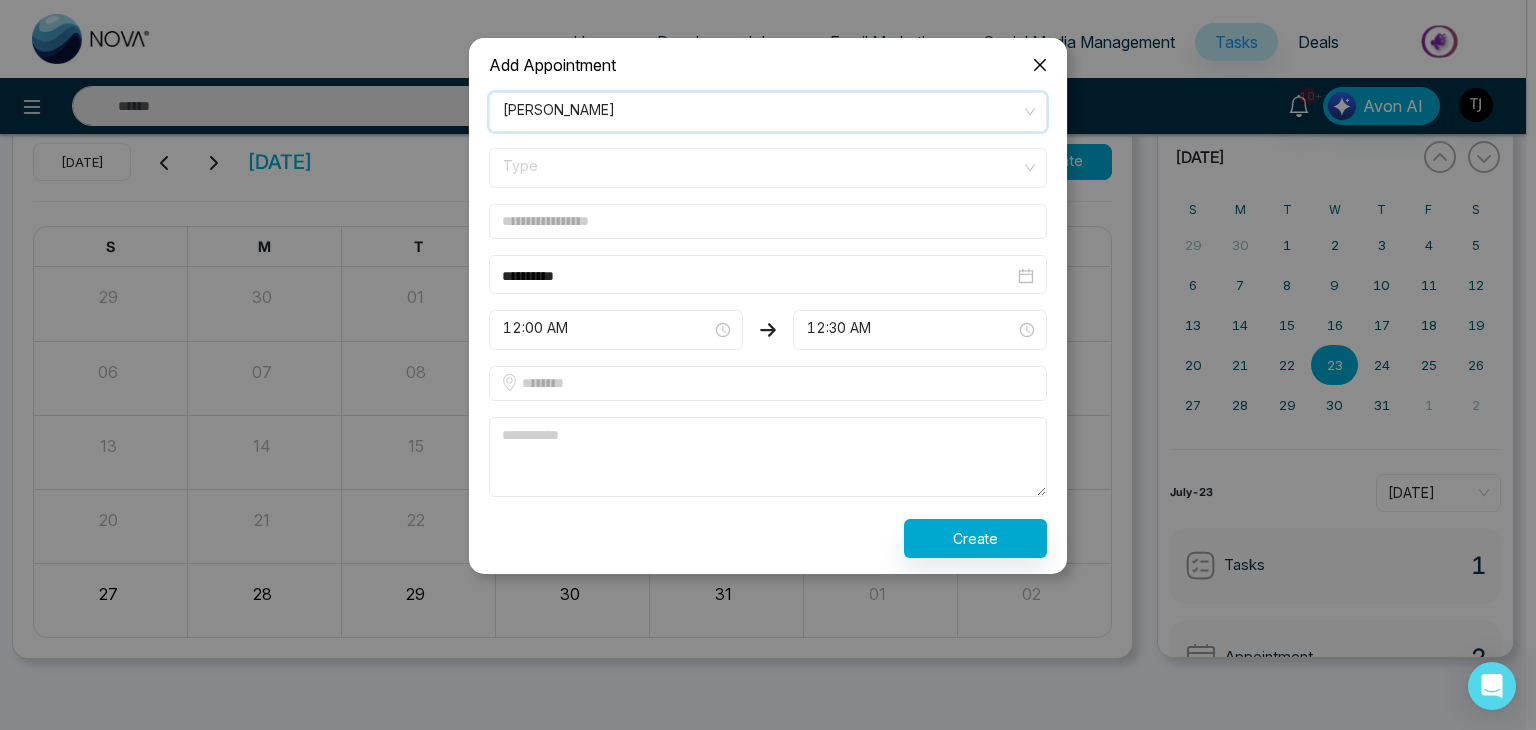click on "Alin Shah" at bounding box center [768, 112] 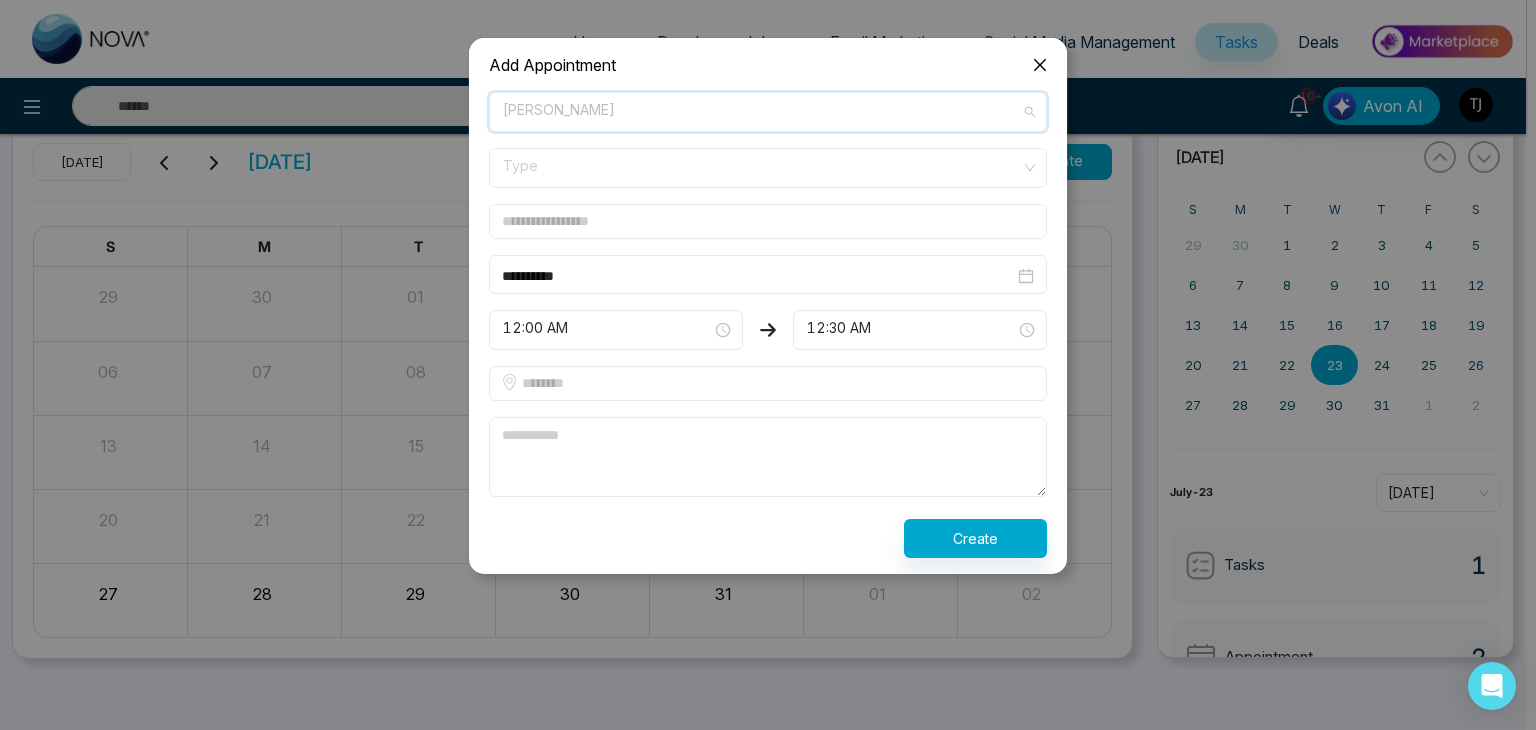 click on "Alin Shah" at bounding box center (768, 112) 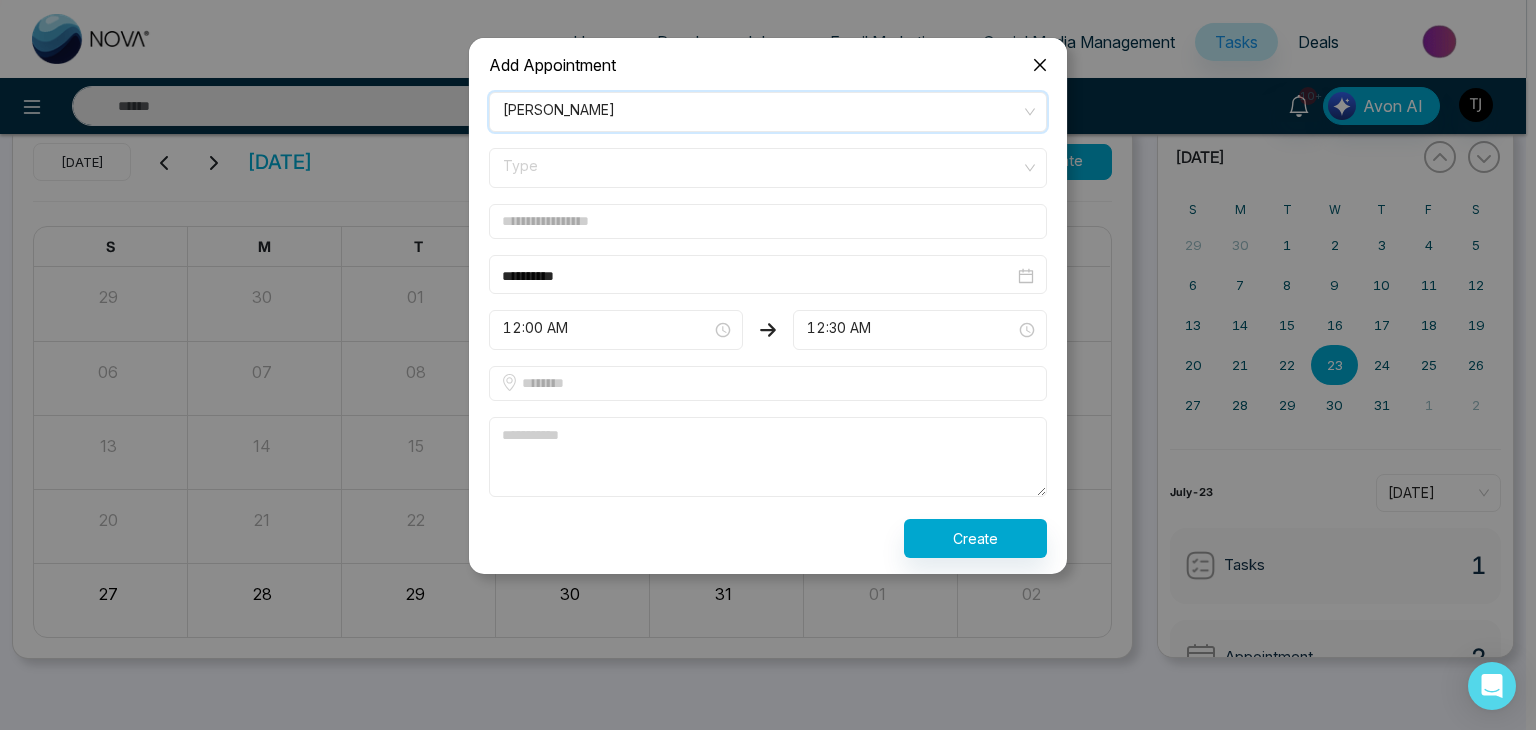 click on "Alin Shah" at bounding box center [768, 112] 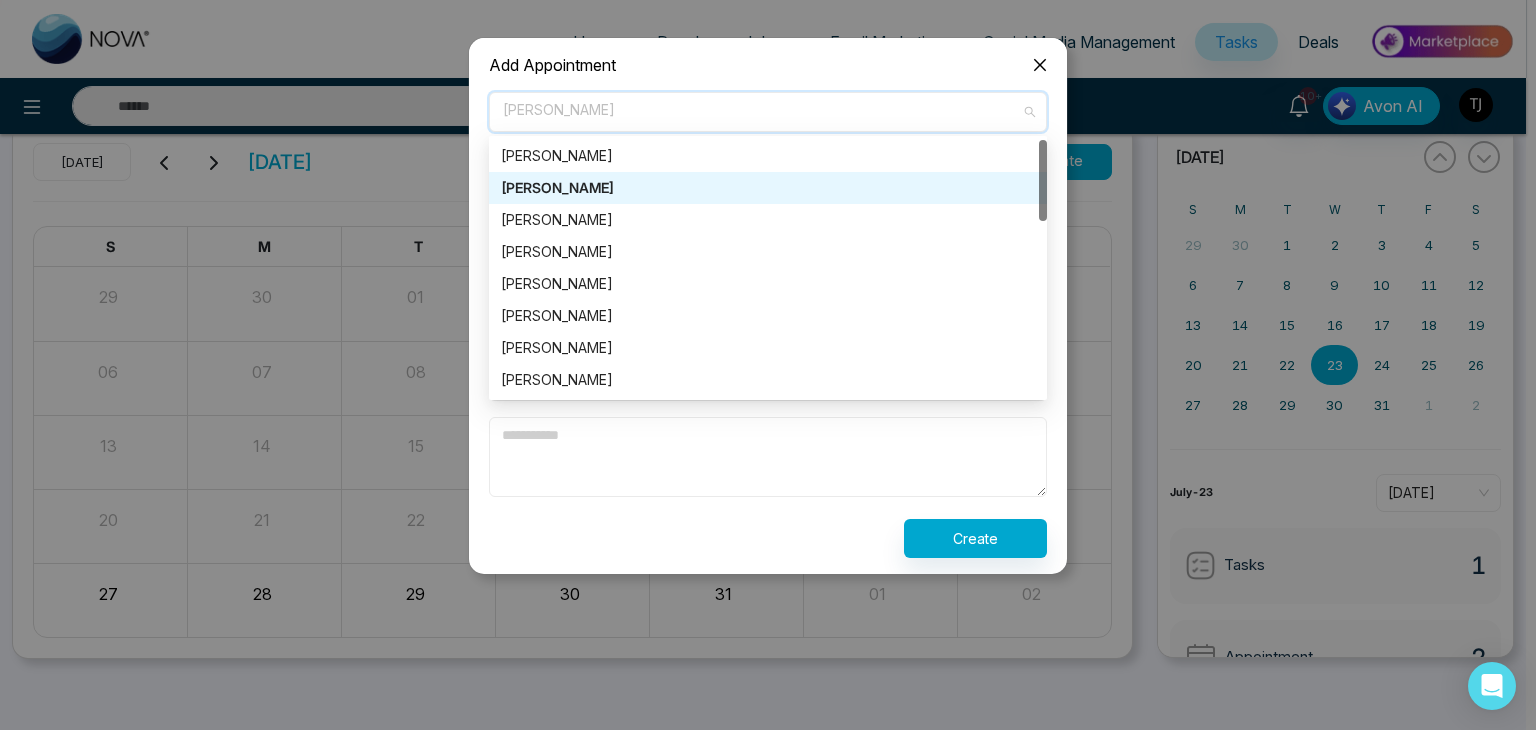 click on "Add Appointment" at bounding box center (768, 65) 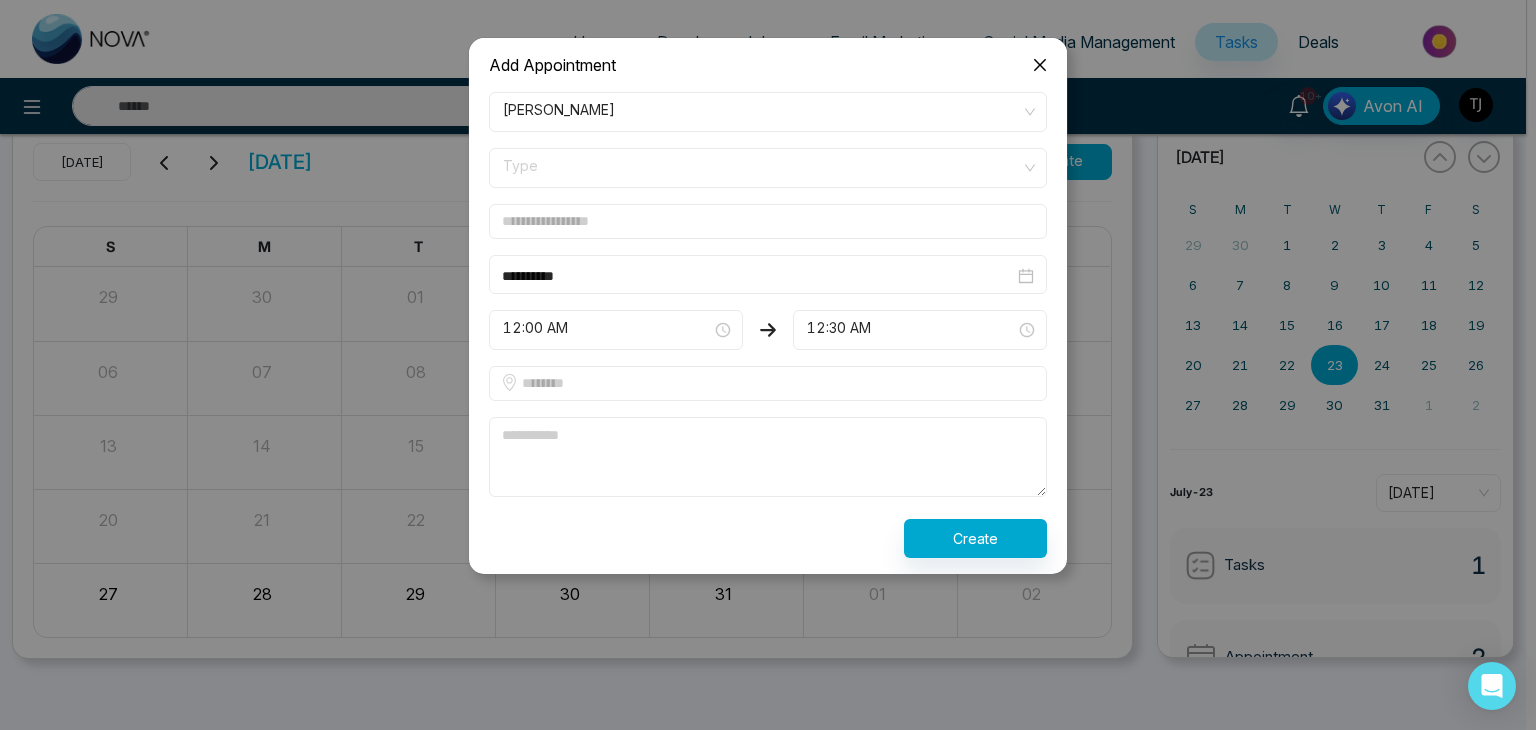 click 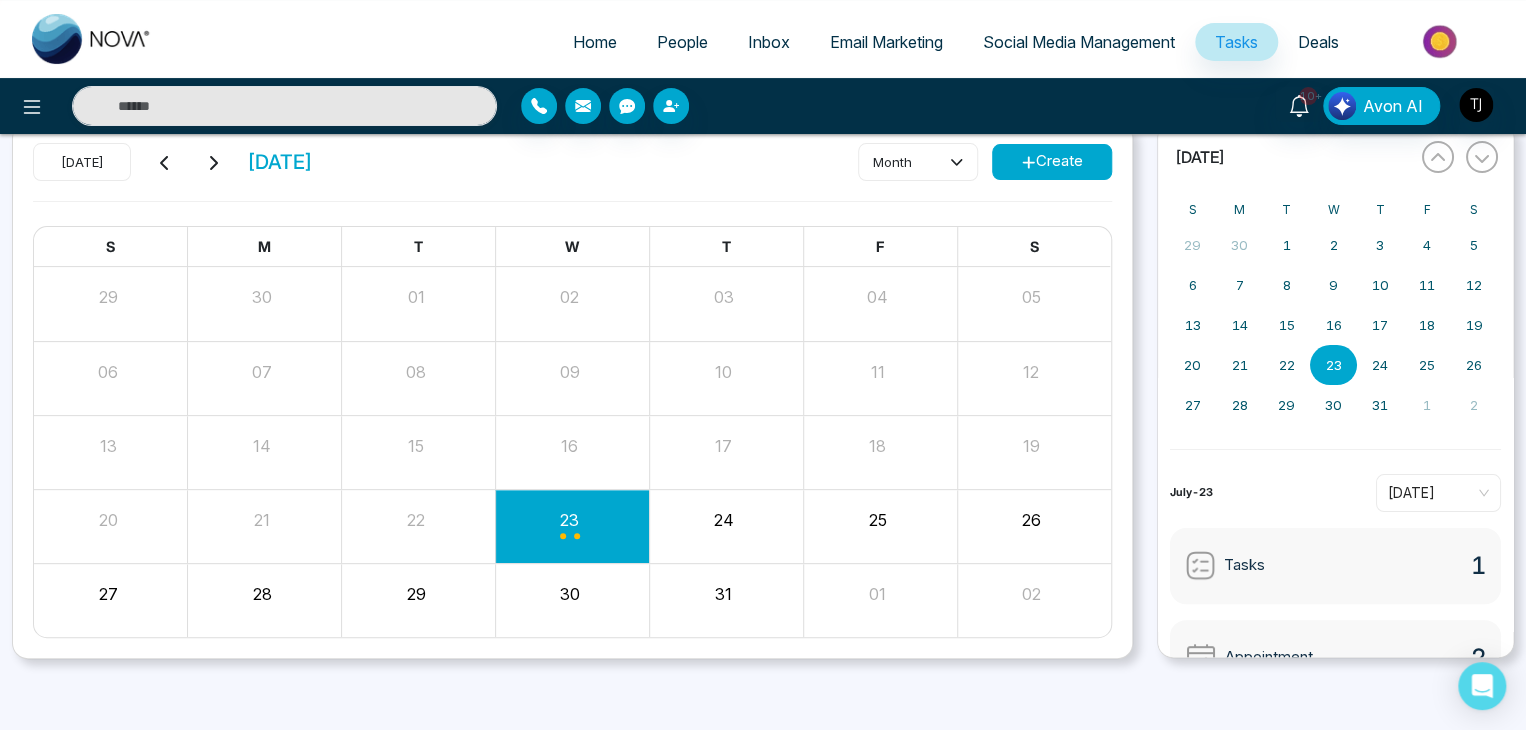 scroll, scrollTop: 0, scrollLeft: 0, axis: both 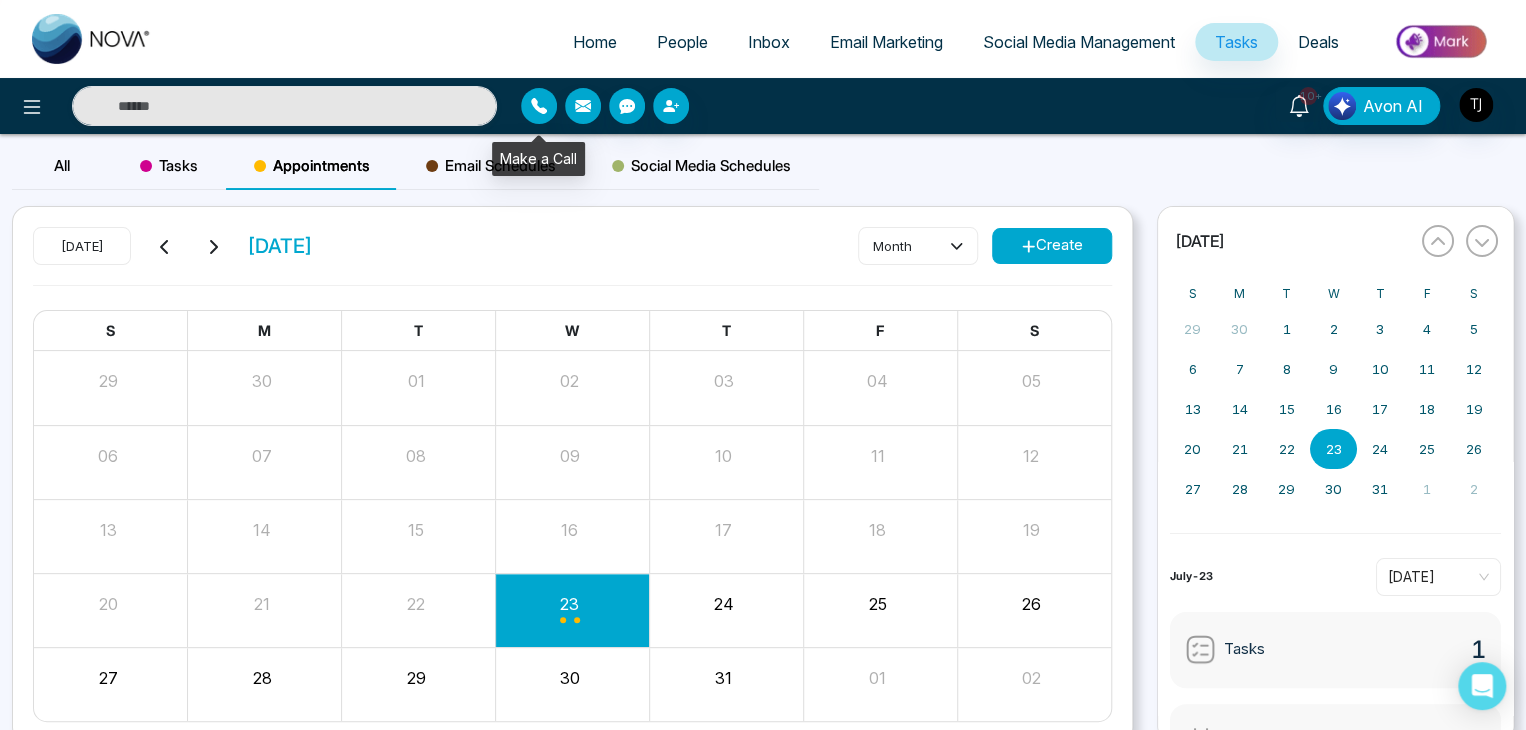 click at bounding box center [539, 106] 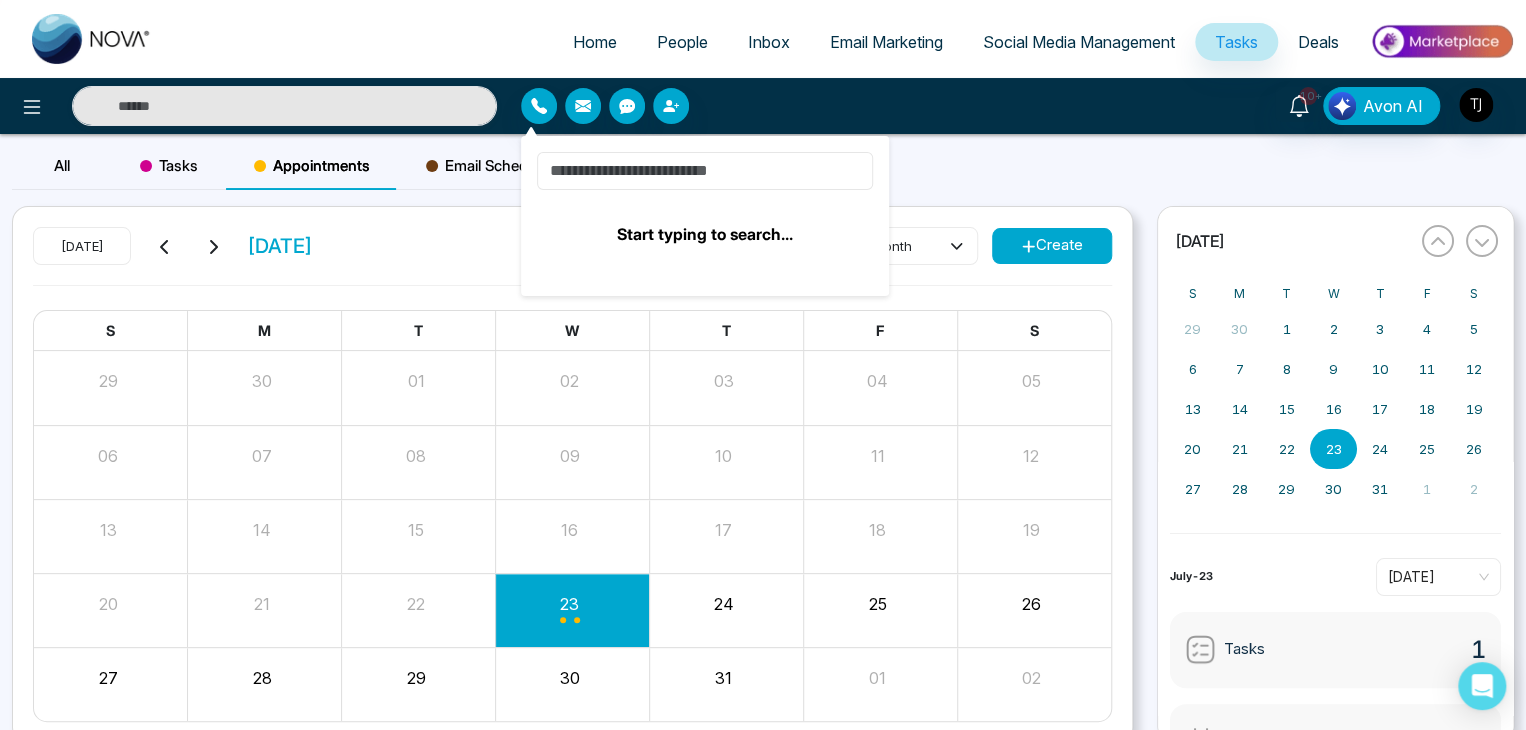 click at bounding box center [705, 171] 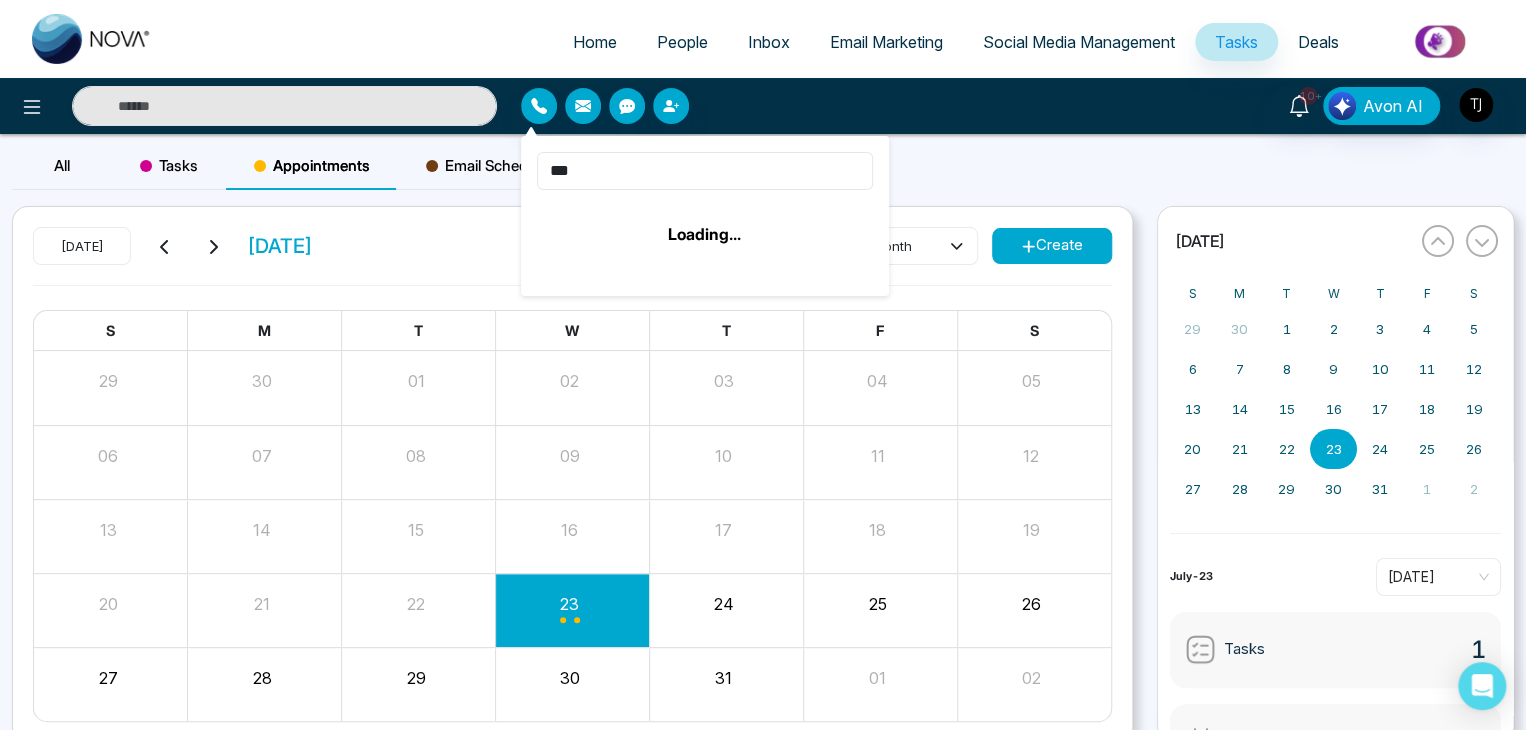 type on "****" 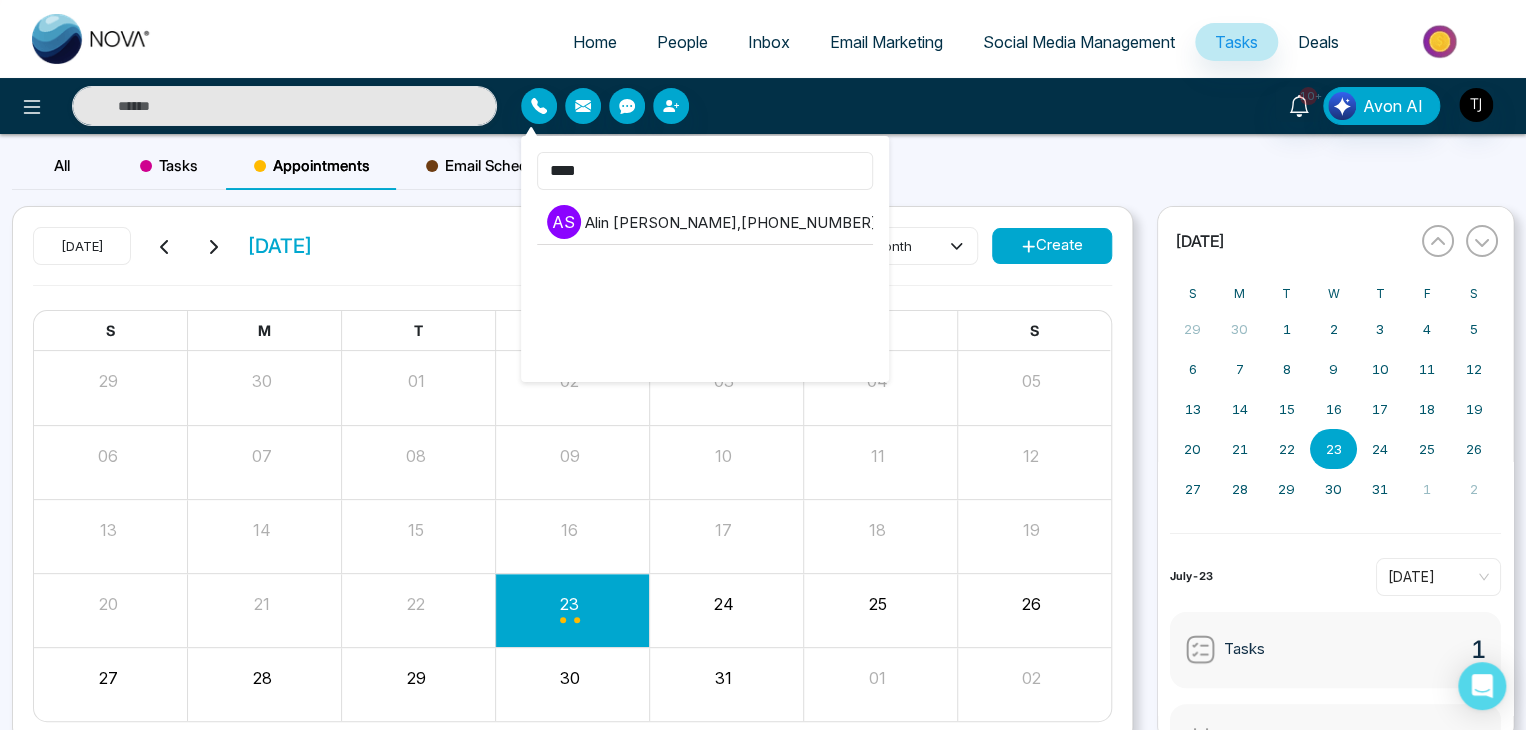 click on "****" at bounding box center [705, 171] 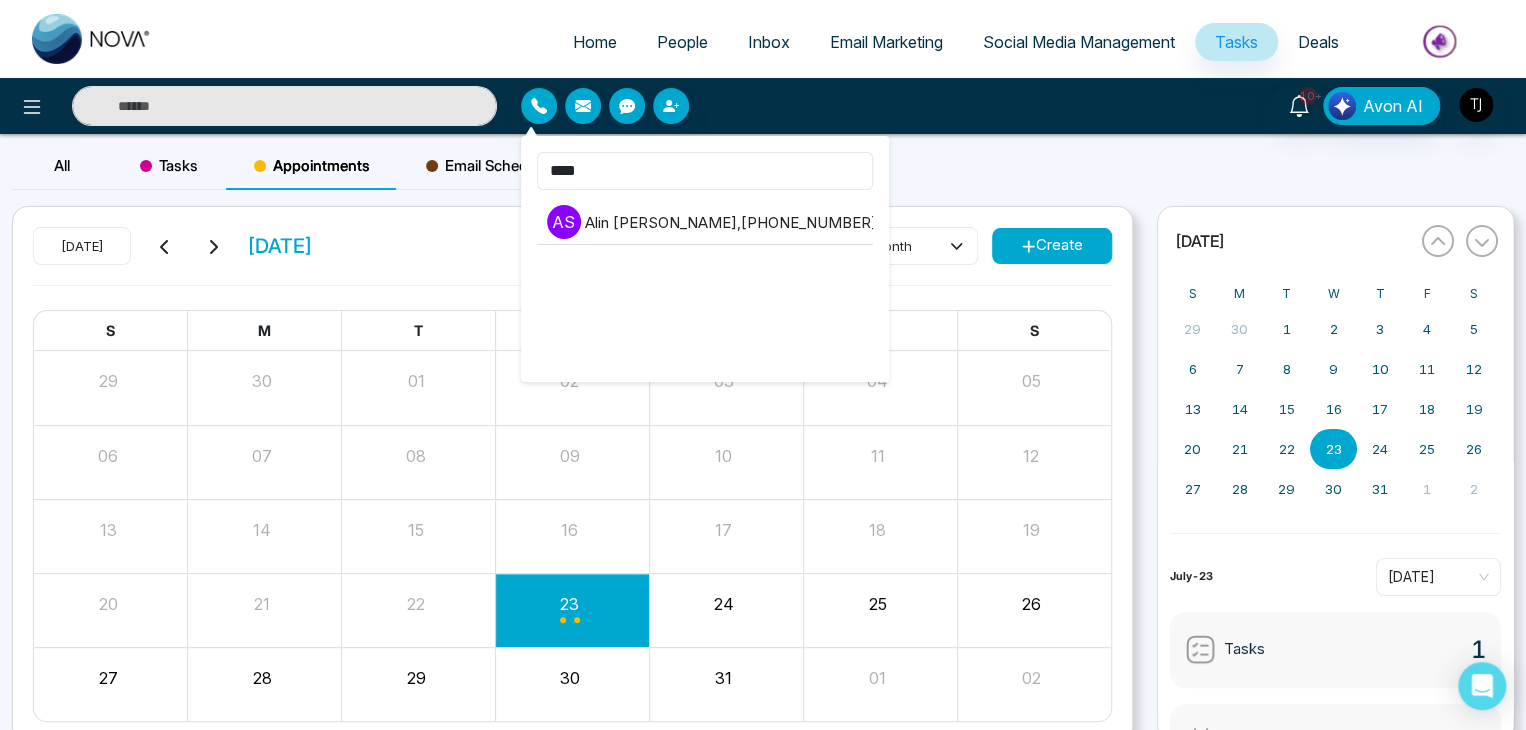 click on "****" at bounding box center (705, 171) 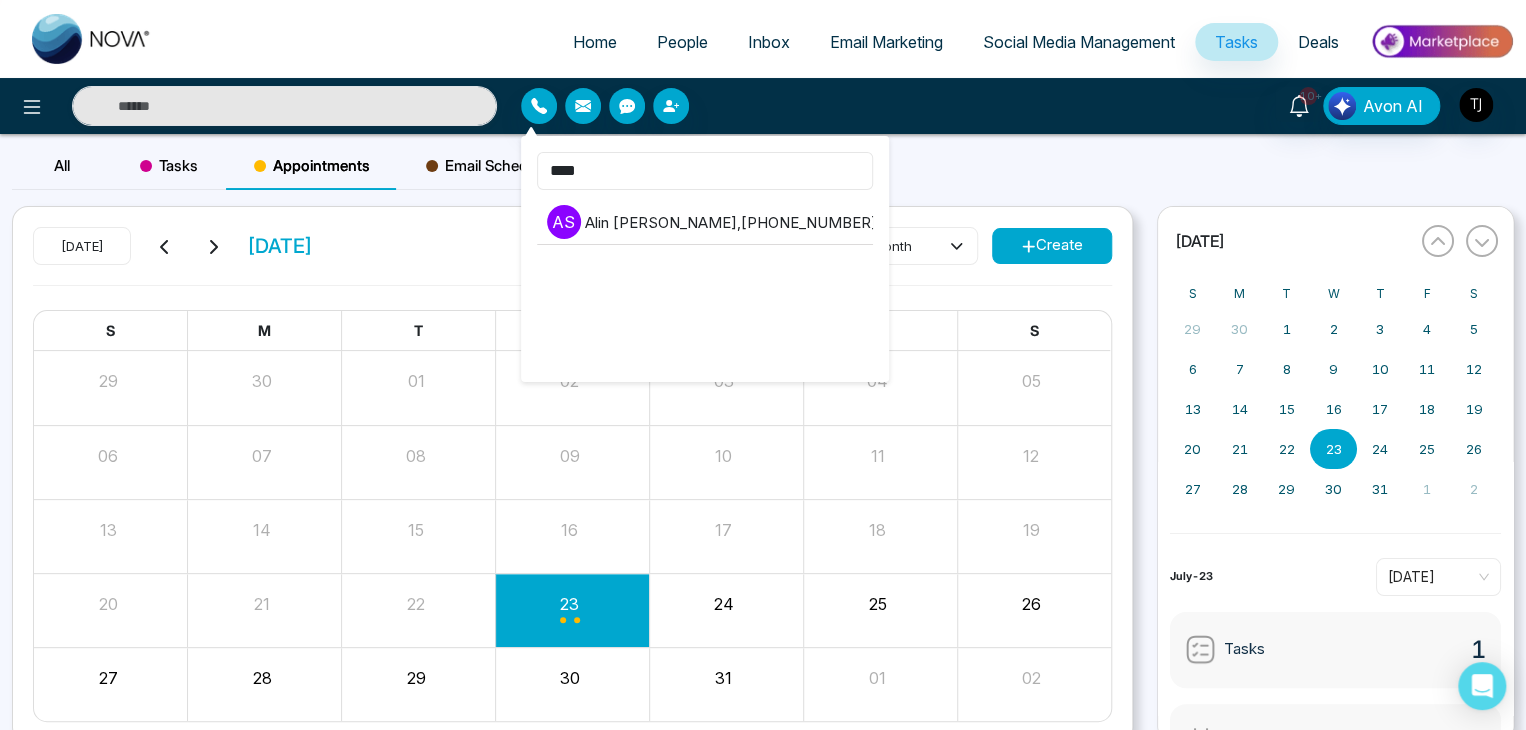 click on "****" at bounding box center (705, 171) 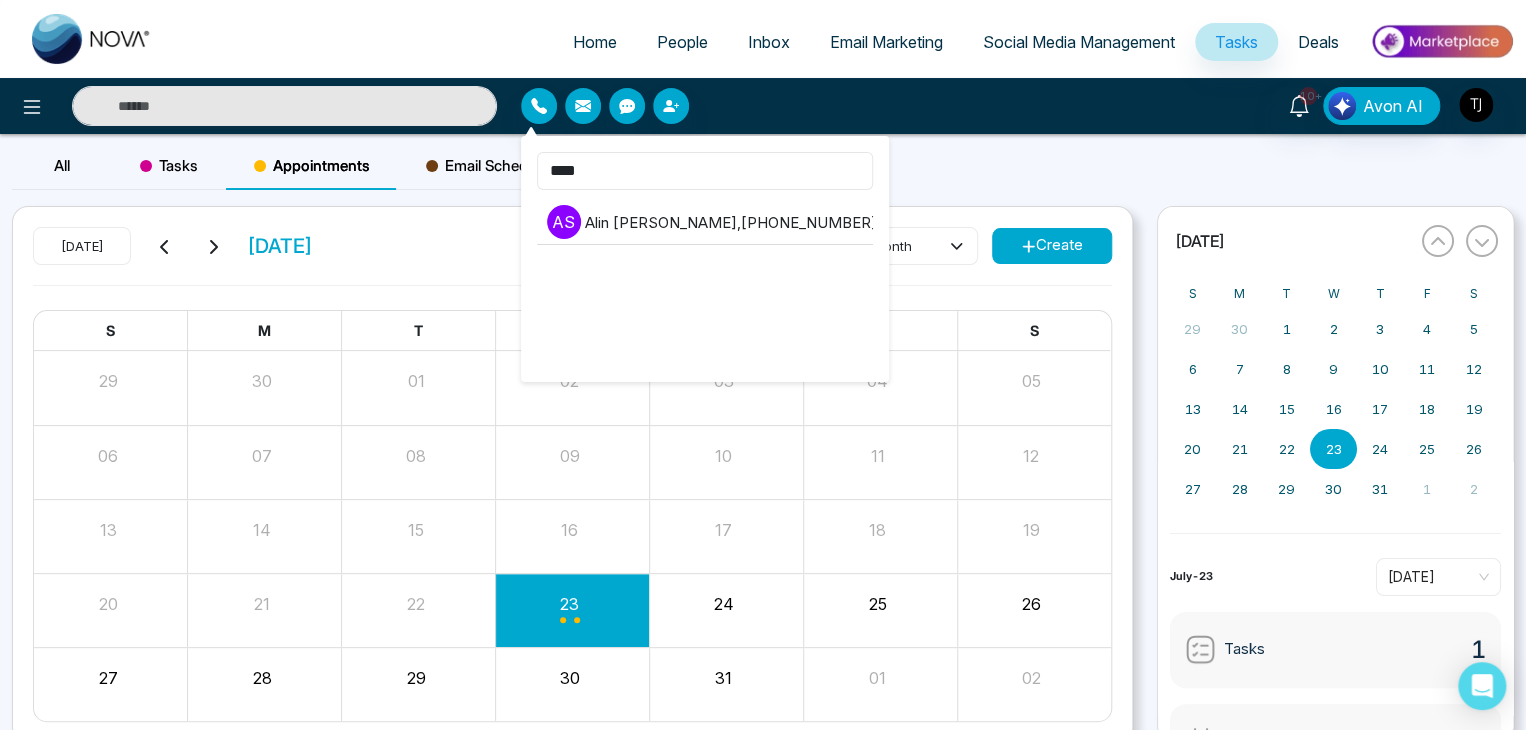 type 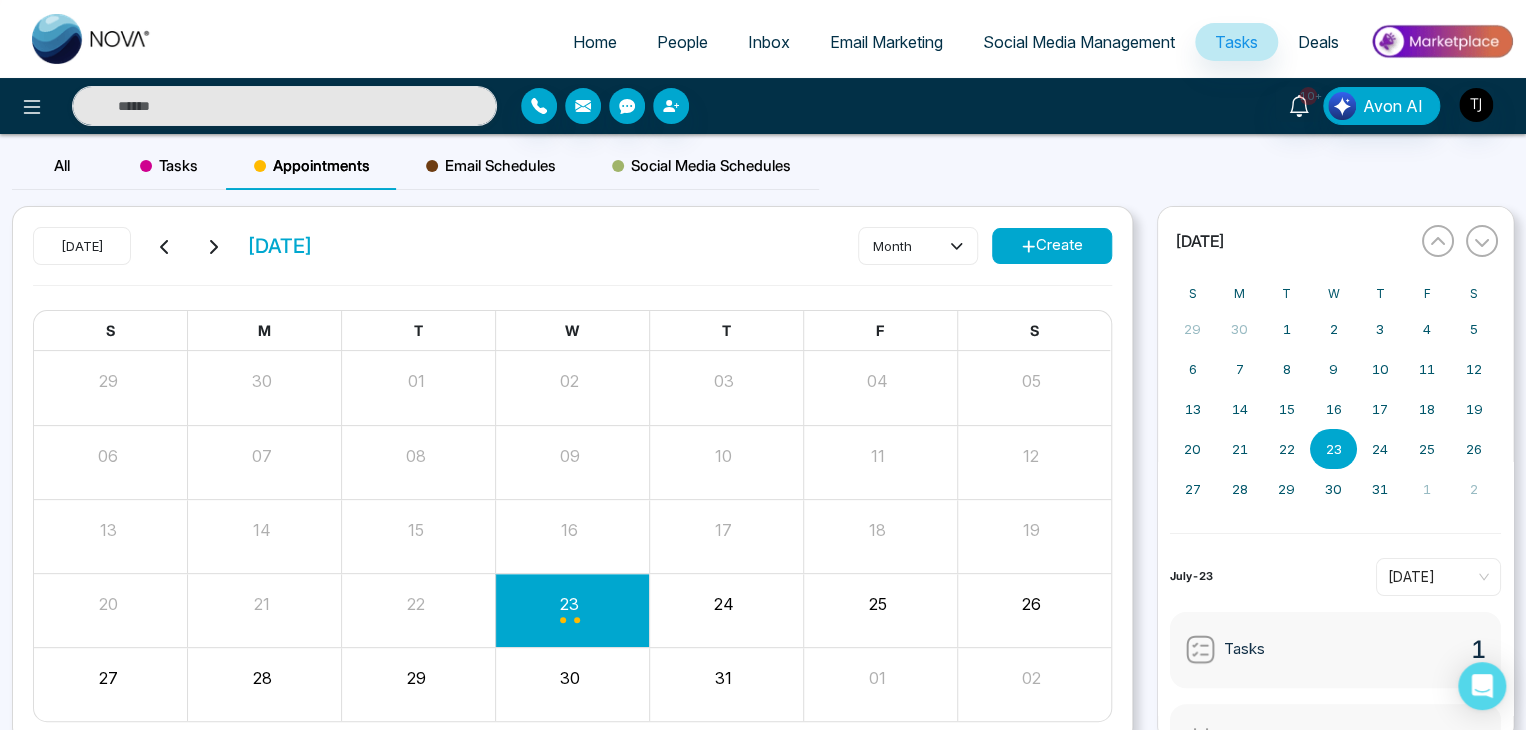 click on "10+ Avon AI" at bounding box center (763, 106) 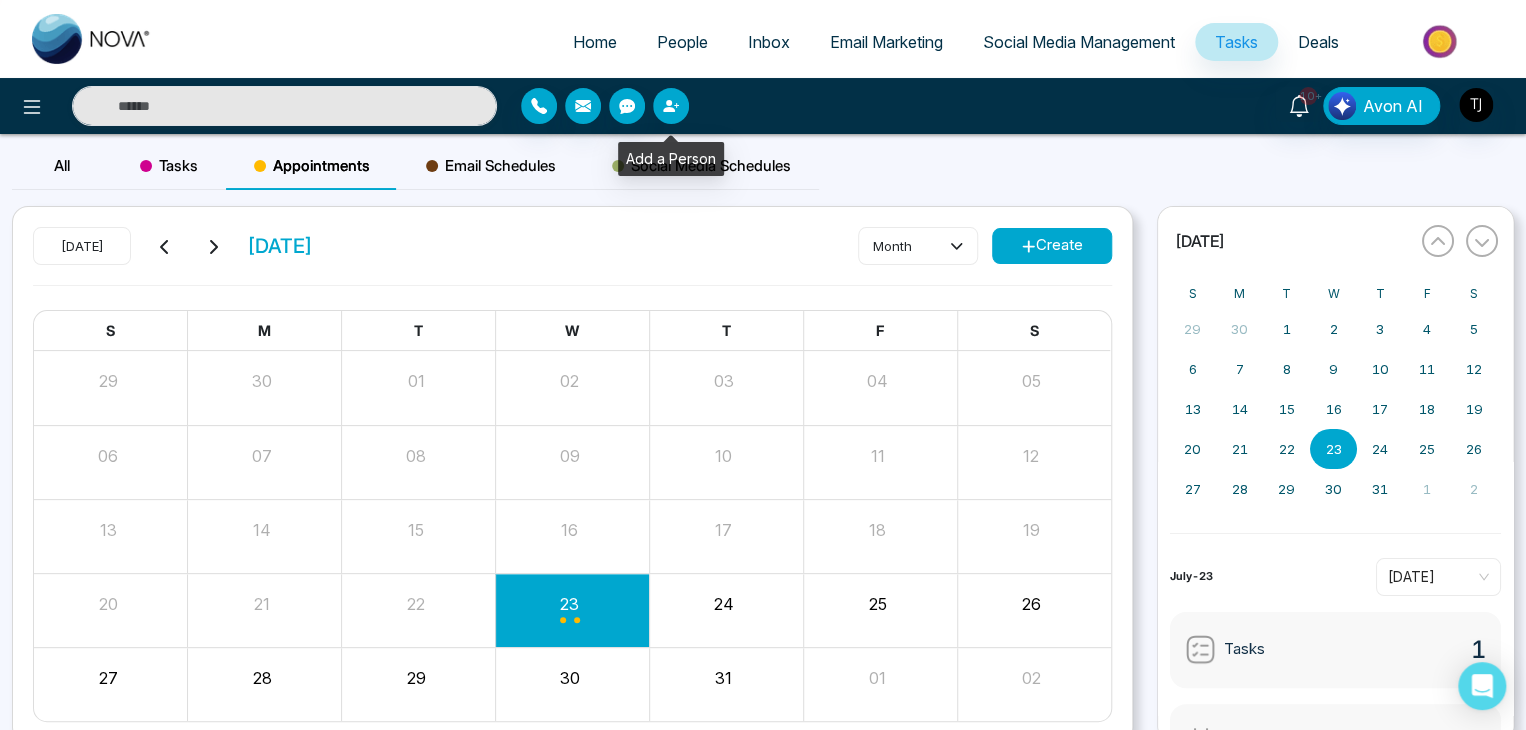 click 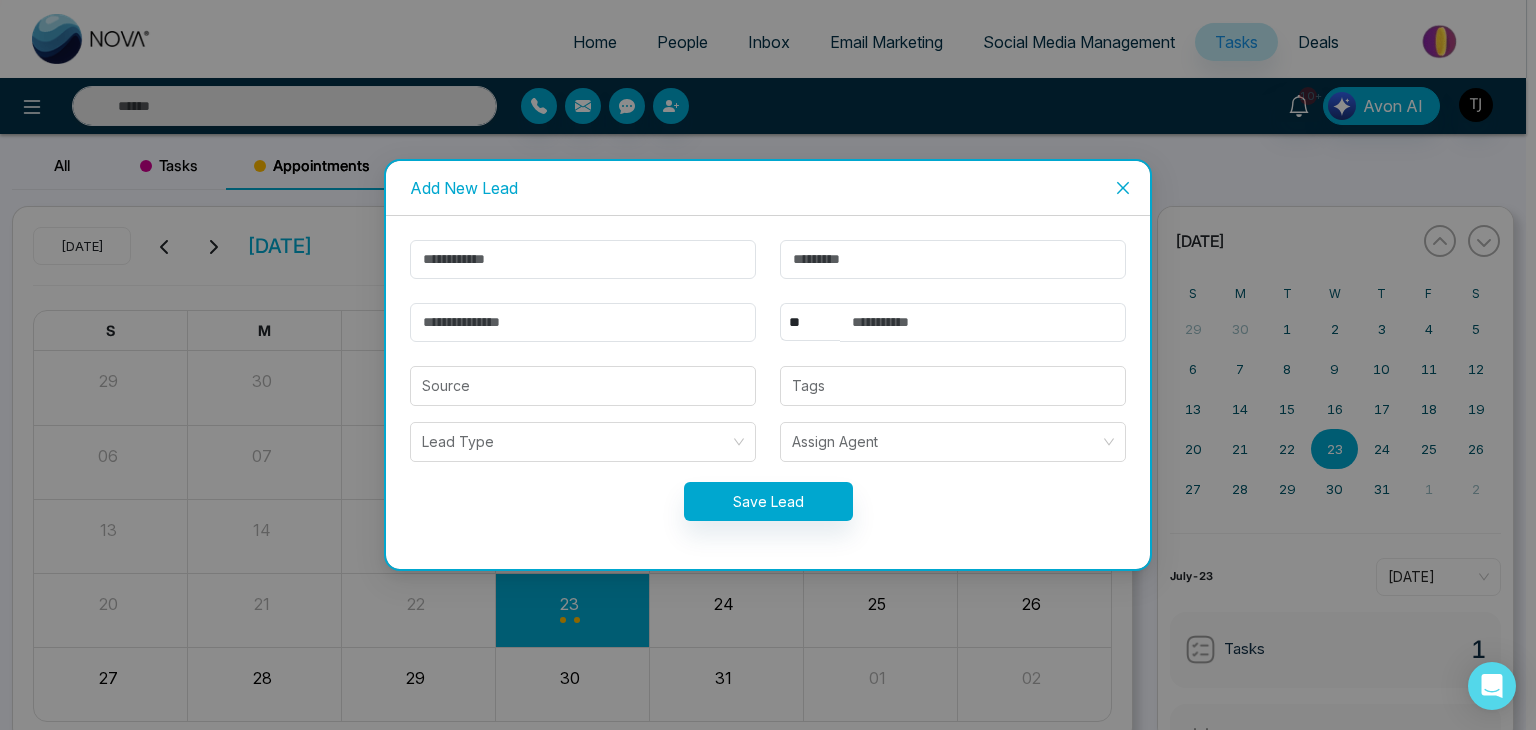 click 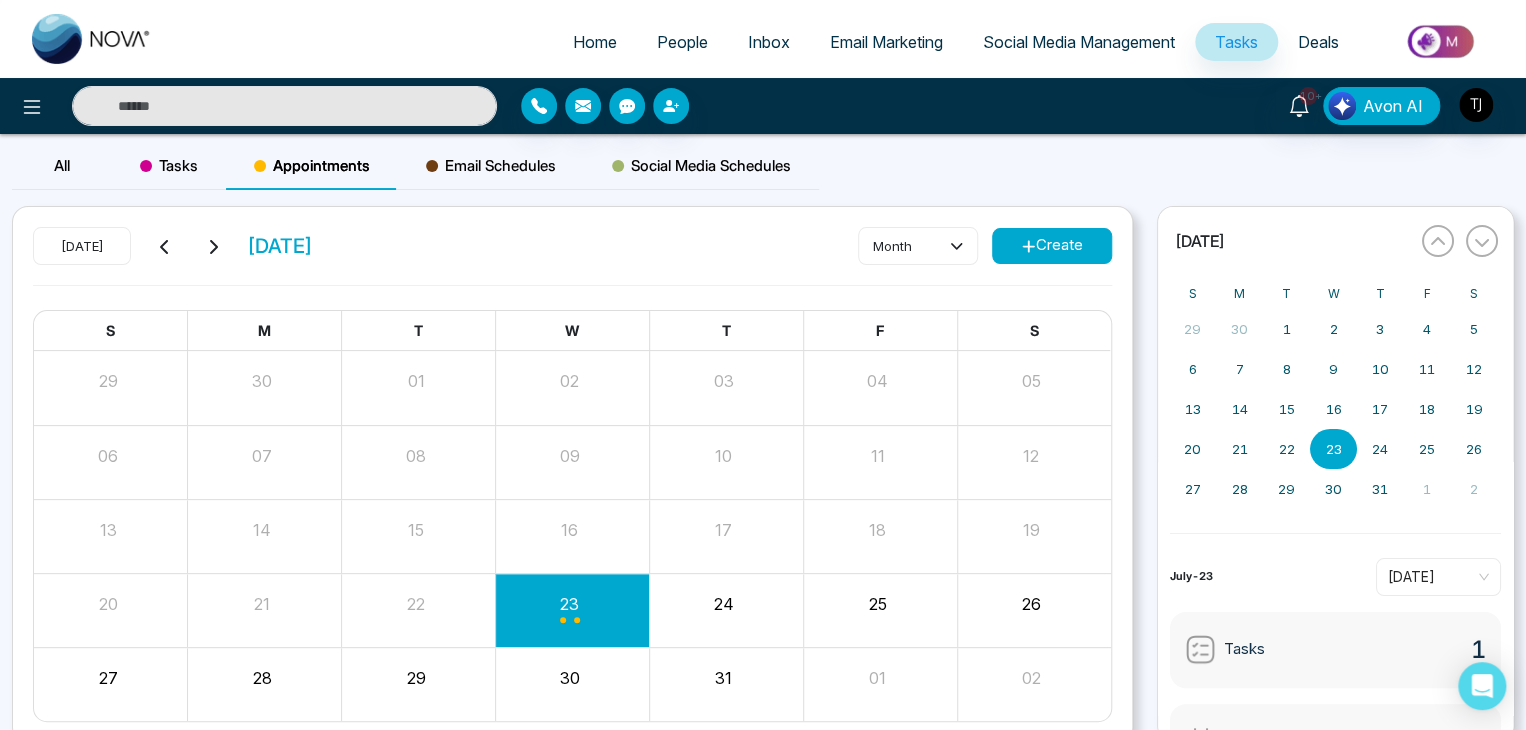 scroll, scrollTop: 84, scrollLeft: 0, axis: vertical 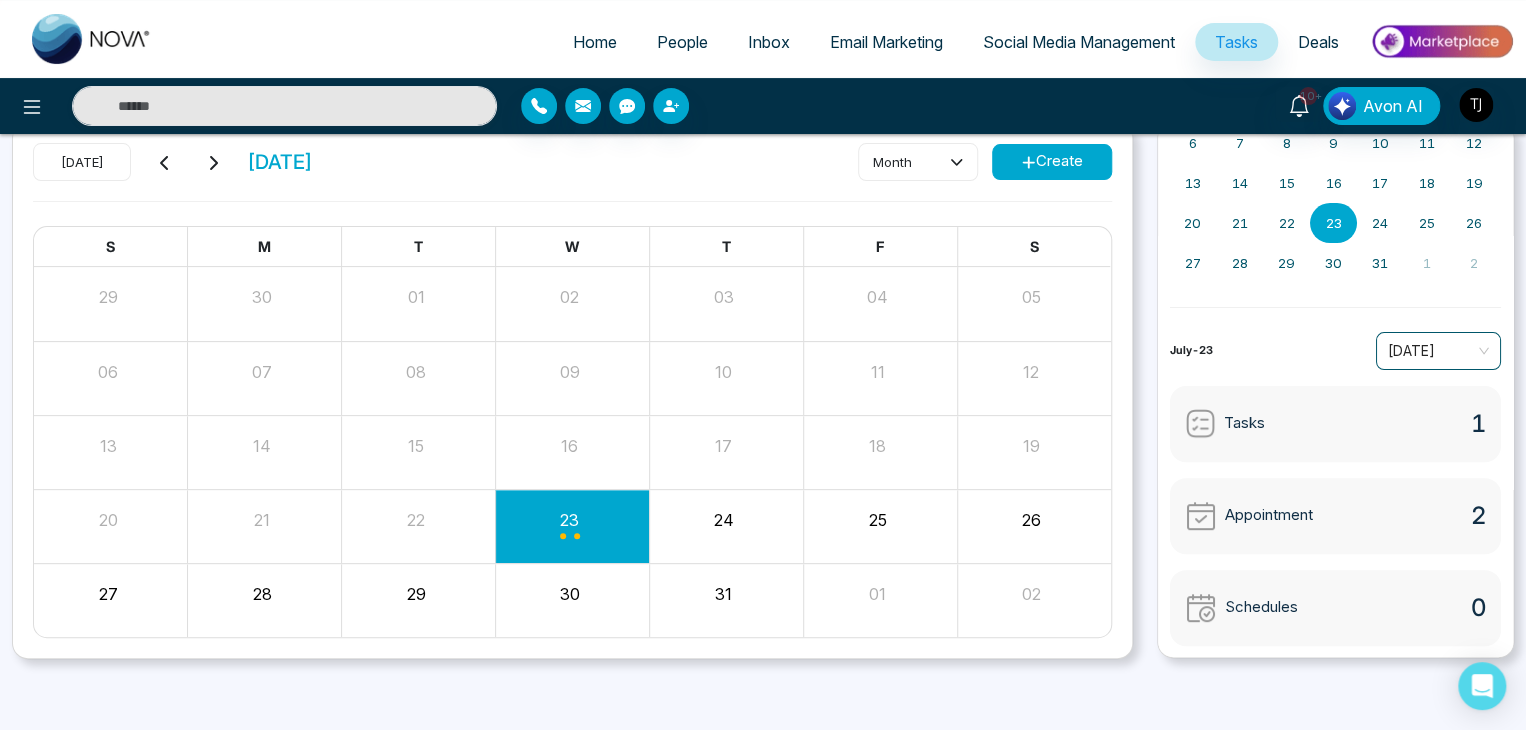 click on "[DATE]" at bounding box center [1438, 351] 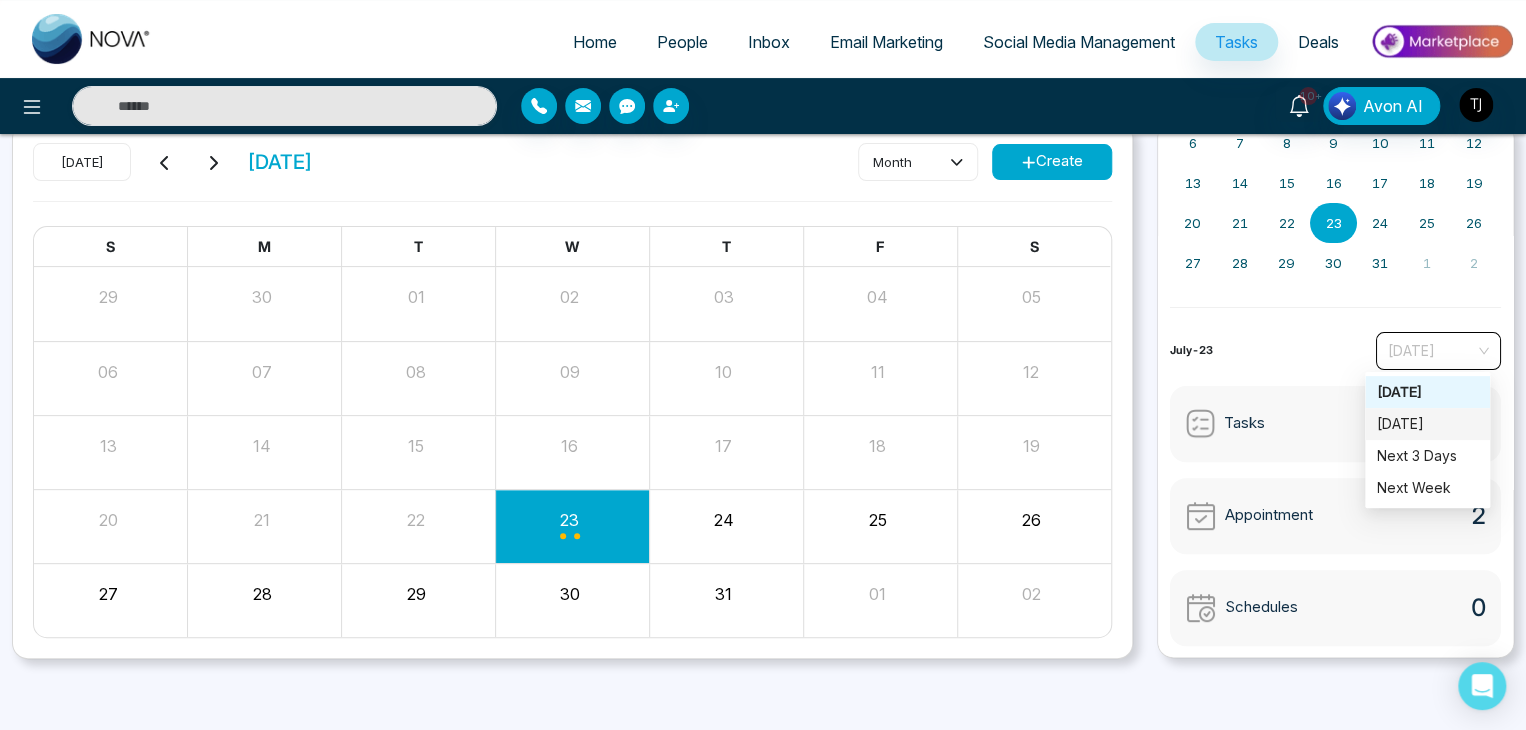 click on "[DATE]" at bounding box center (1427, 424) 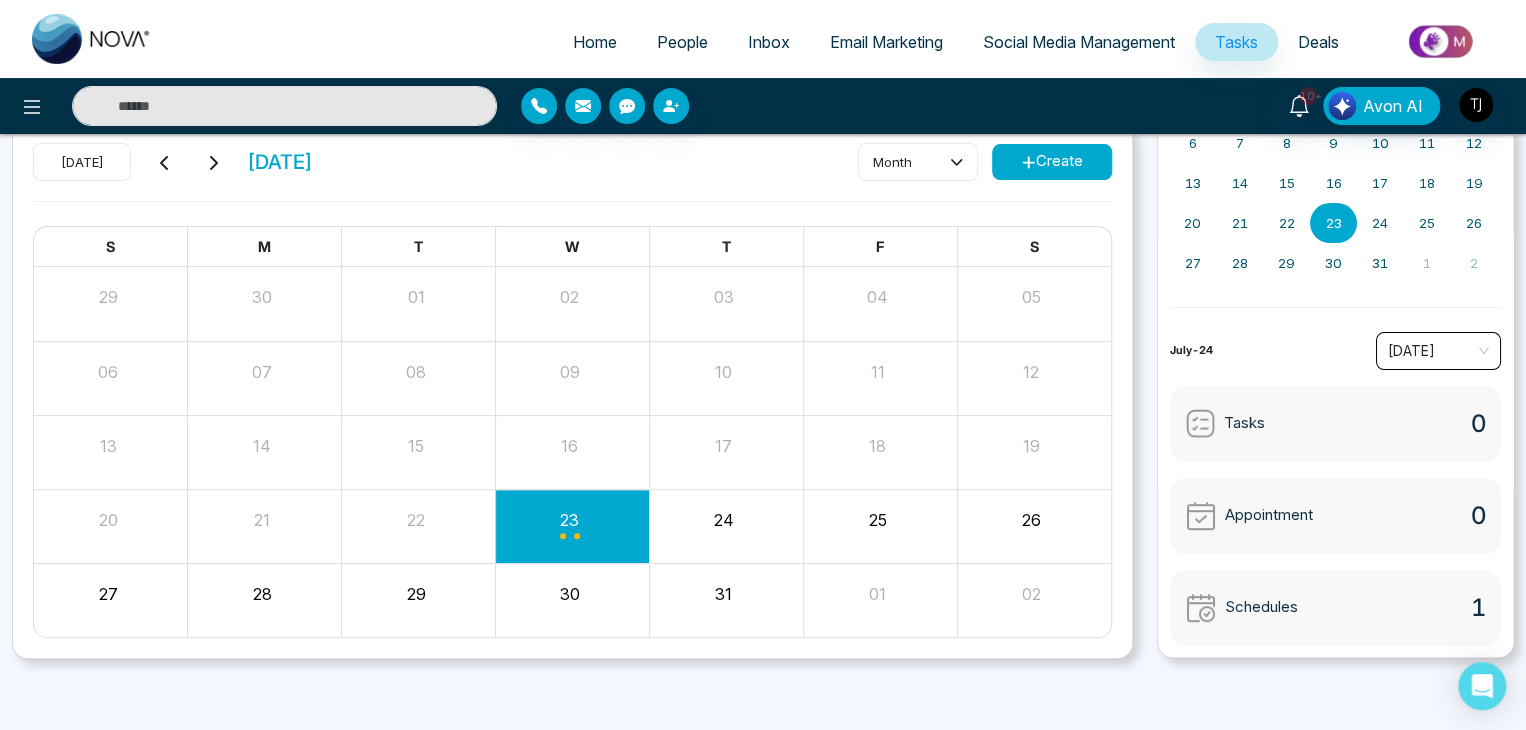 click on "[DATE]" at bounding box center (1438, 351) 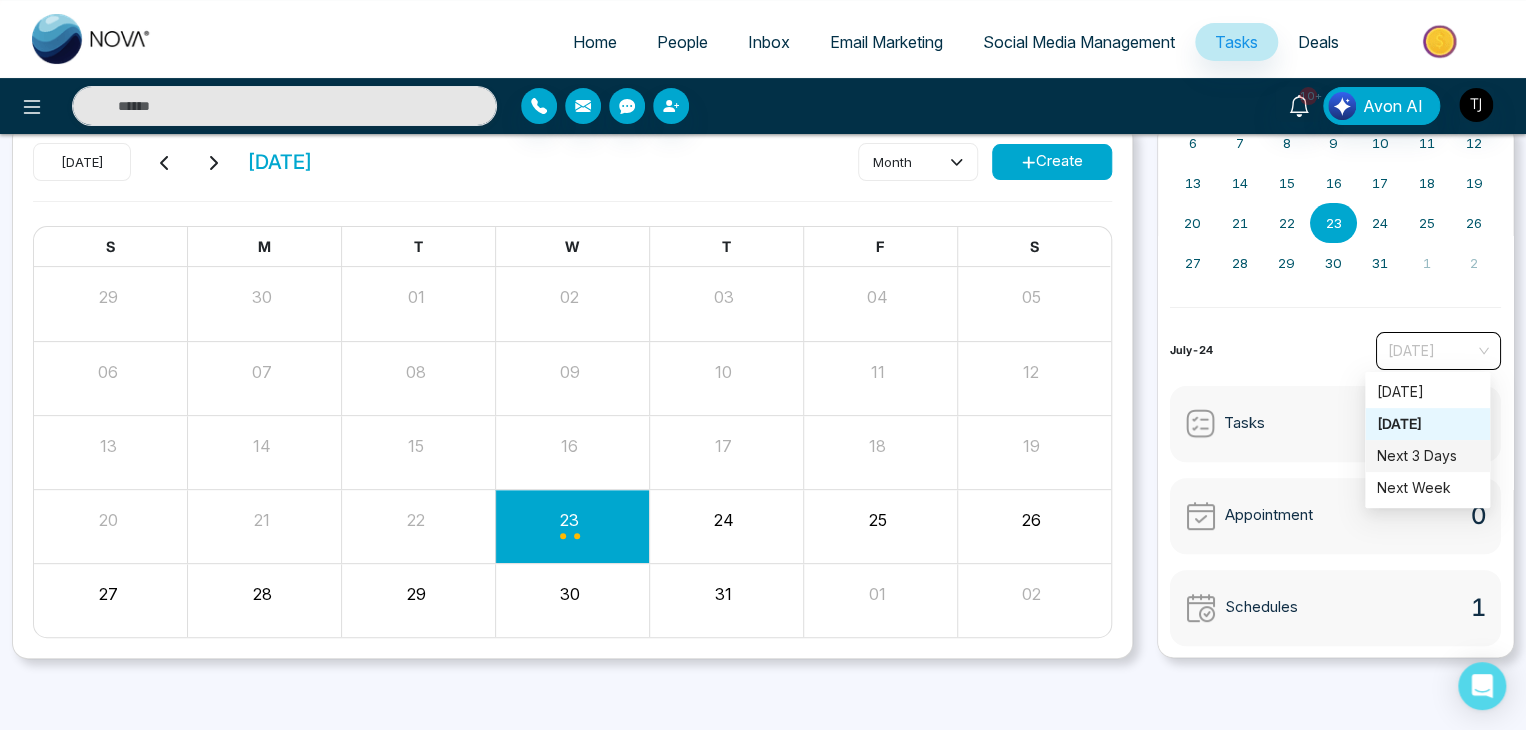 click on "Next 3 Days" at bounding box center (1427, 456) 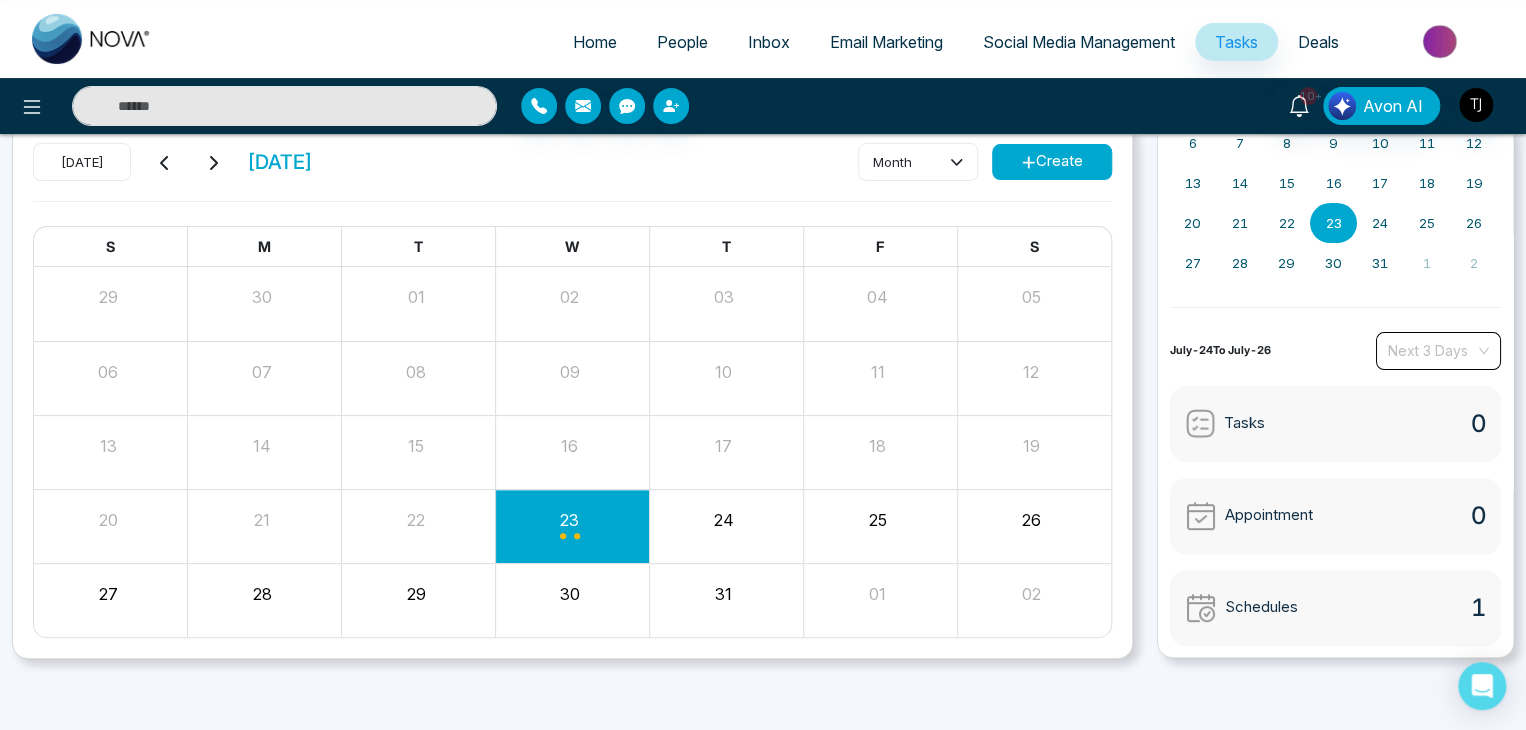click on "Next 3 Days" at bounding box center [1438, 351] 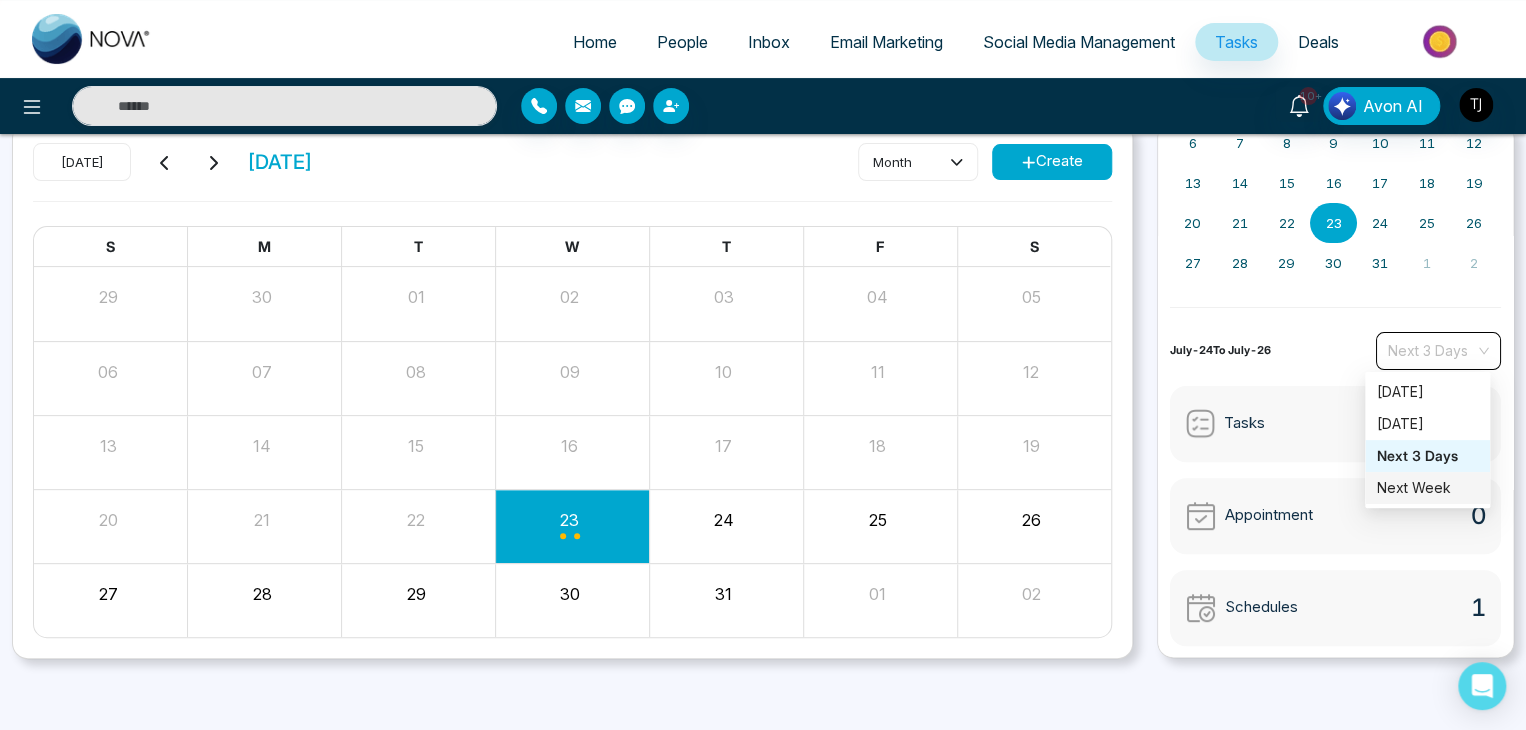 click on "Next Week" at bounding box center (1427, 488) 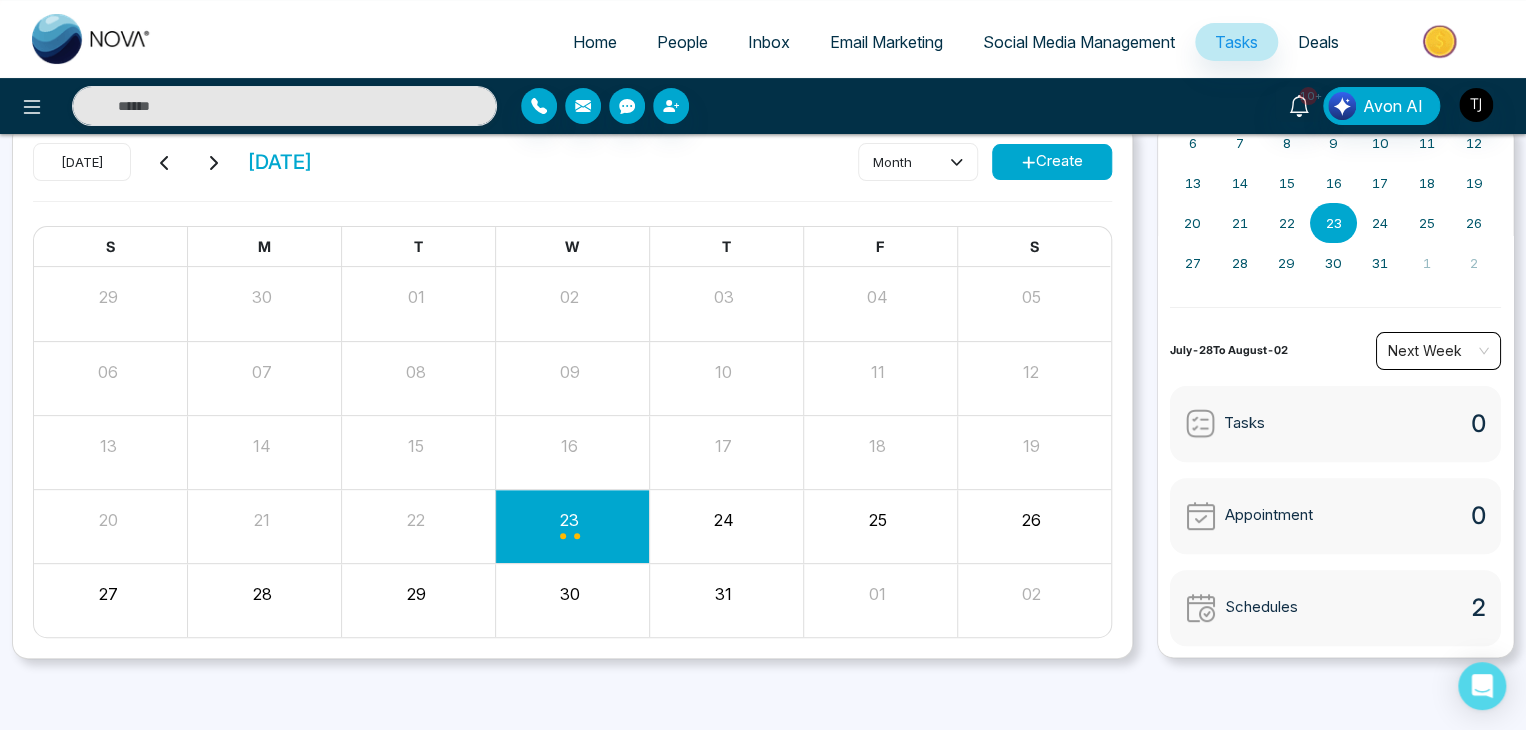 scroll, scrollTop: 0, scrollLeft: 0, axis: both 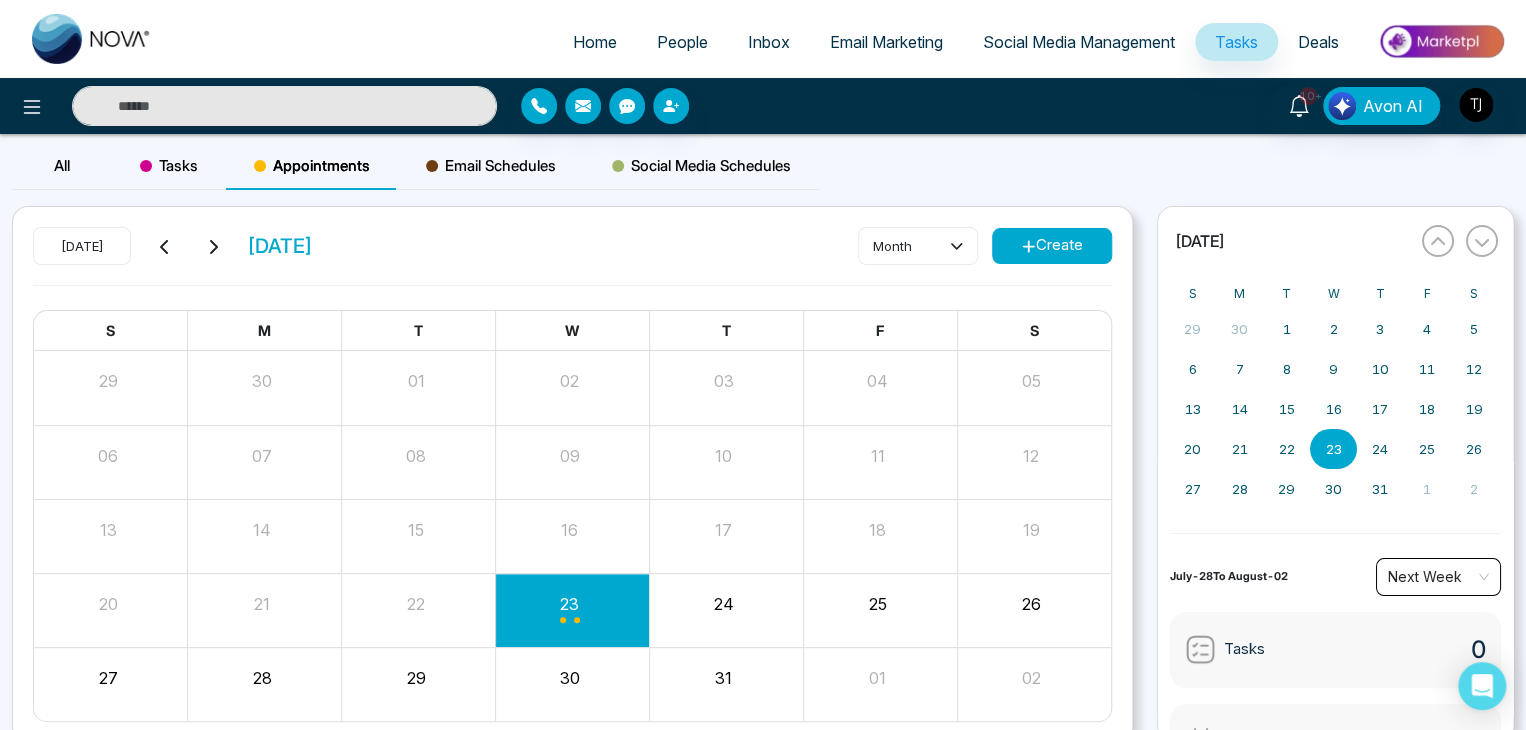 click on "Deals" at bounding box center [1318, 42] 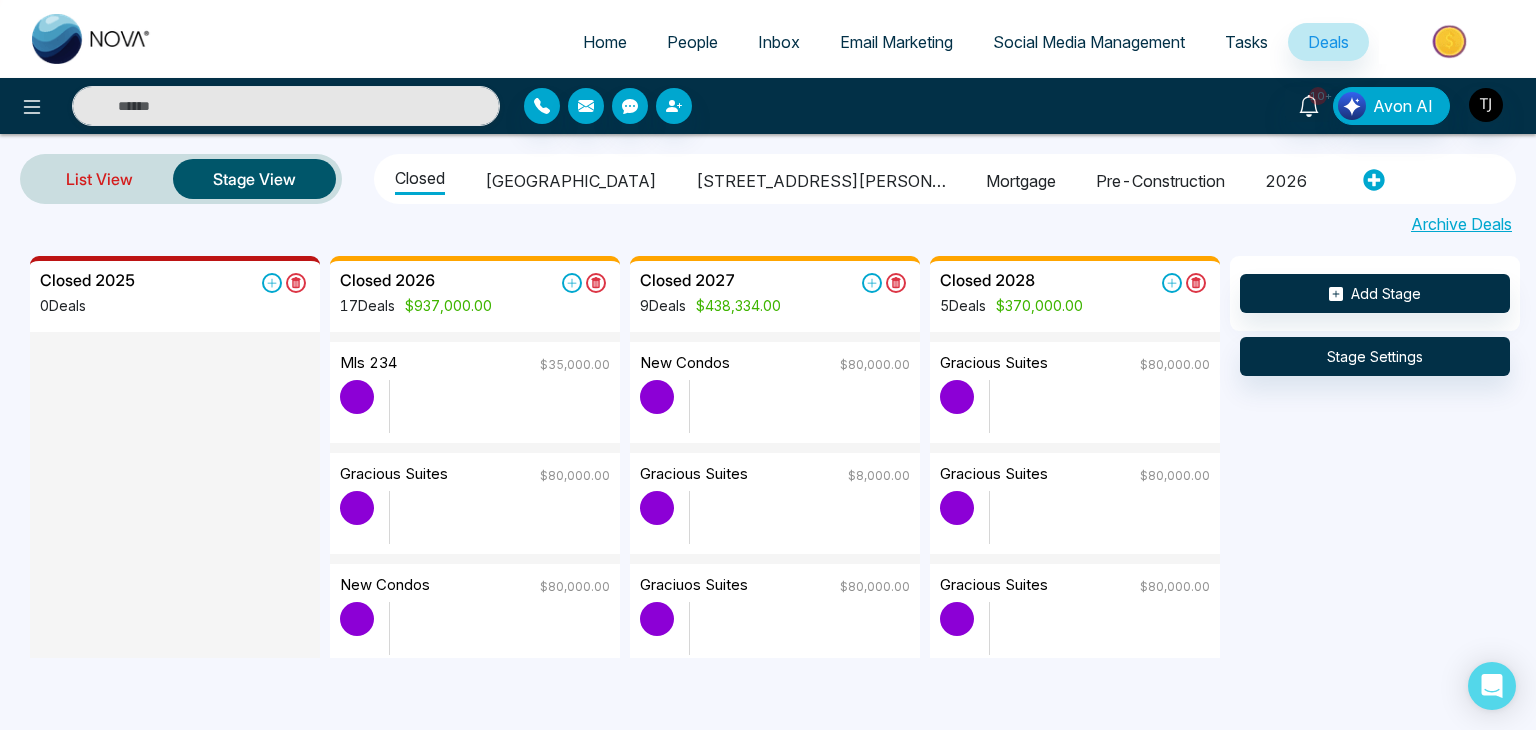 click on "List View" at bounding box center [99, 179] 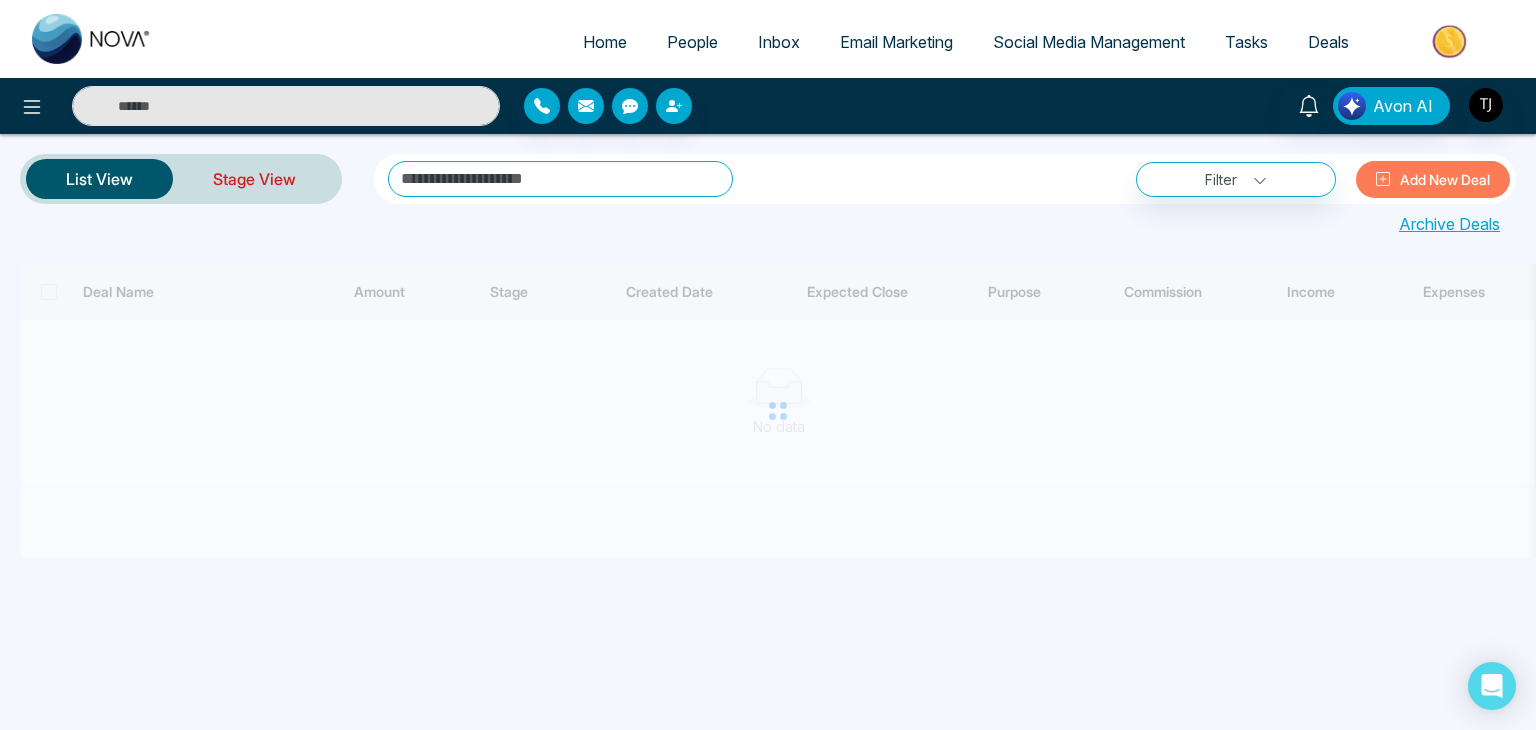 click on "Stage View" at bounding box center [254, 179] 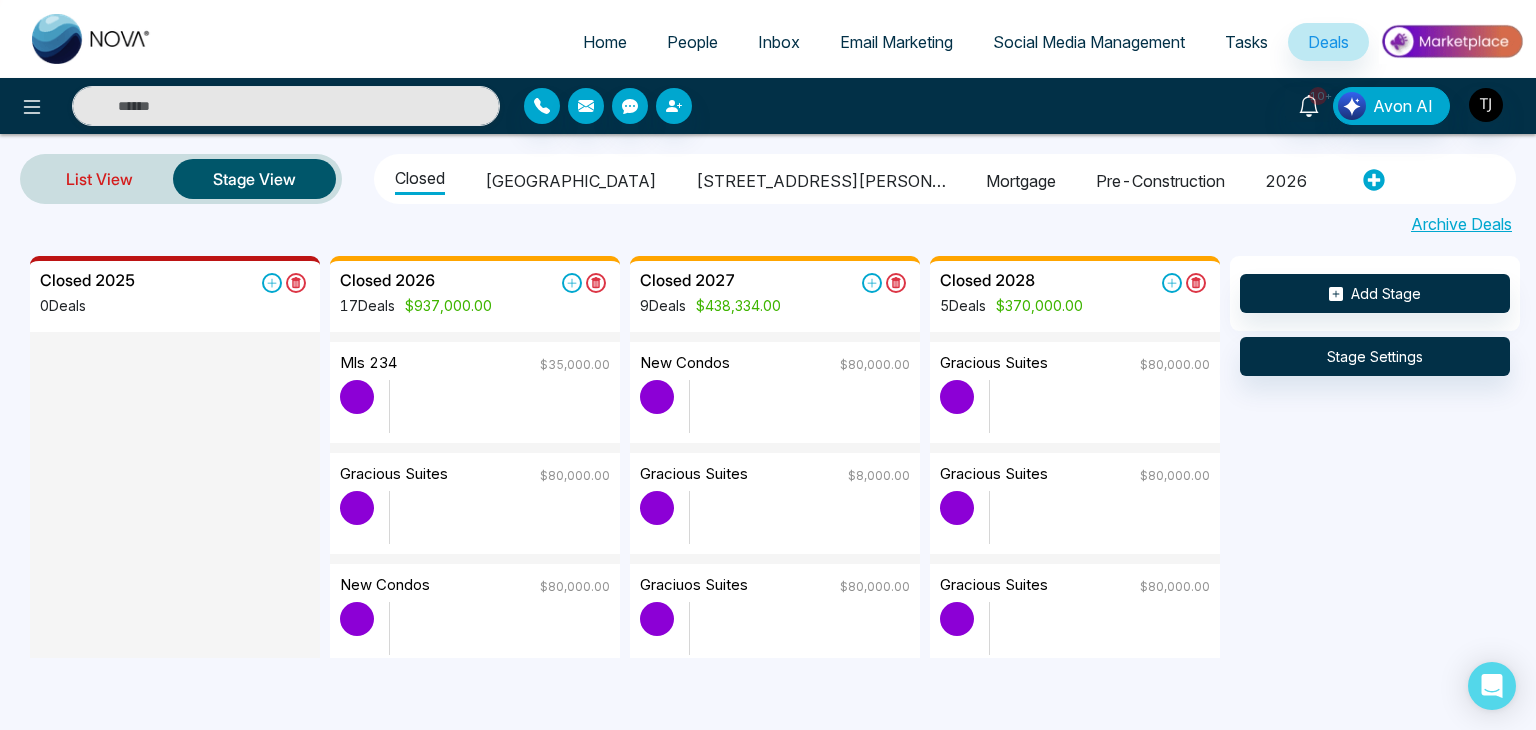 click on "List View" at bounding box center (99, 179) 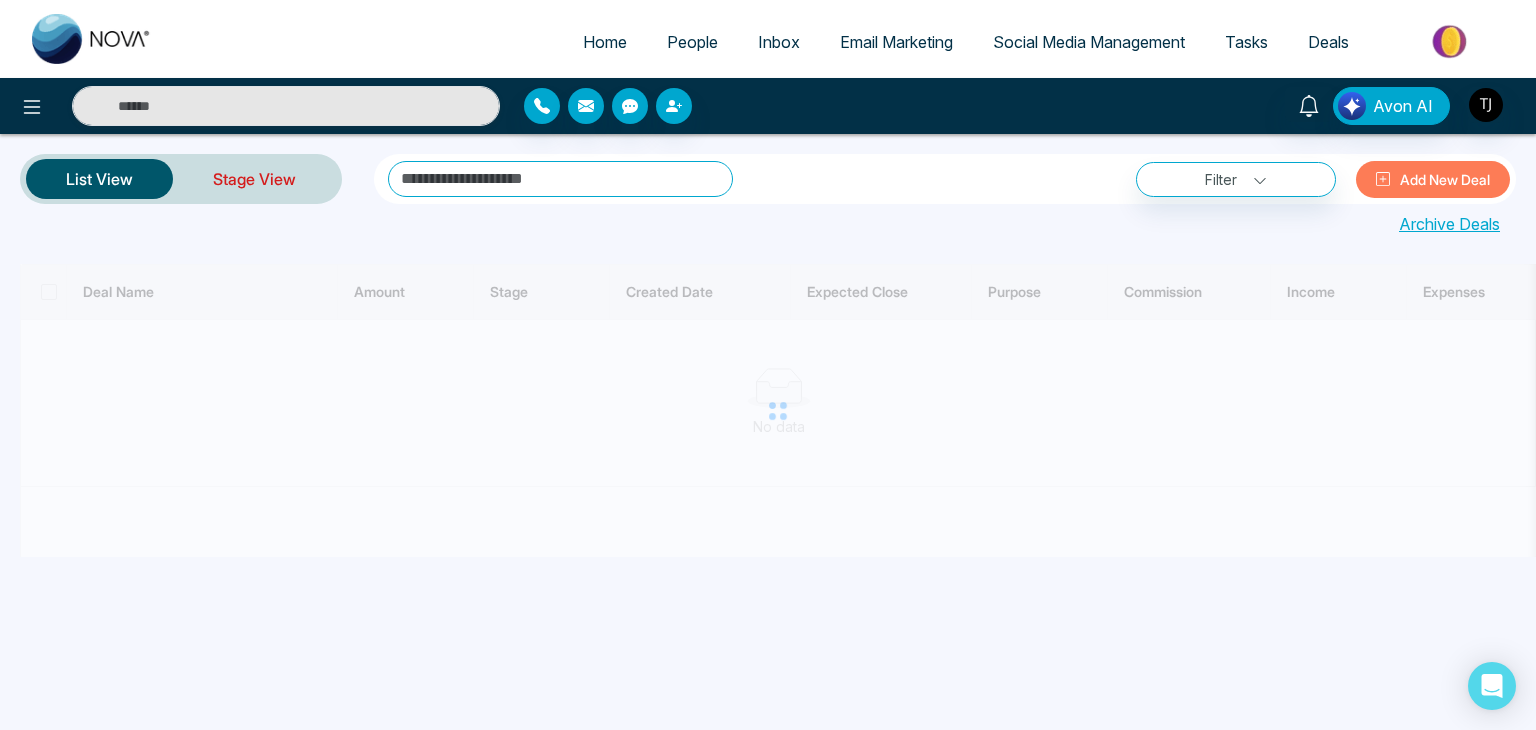 click on "Stage View" at bounding box center [254, 179] 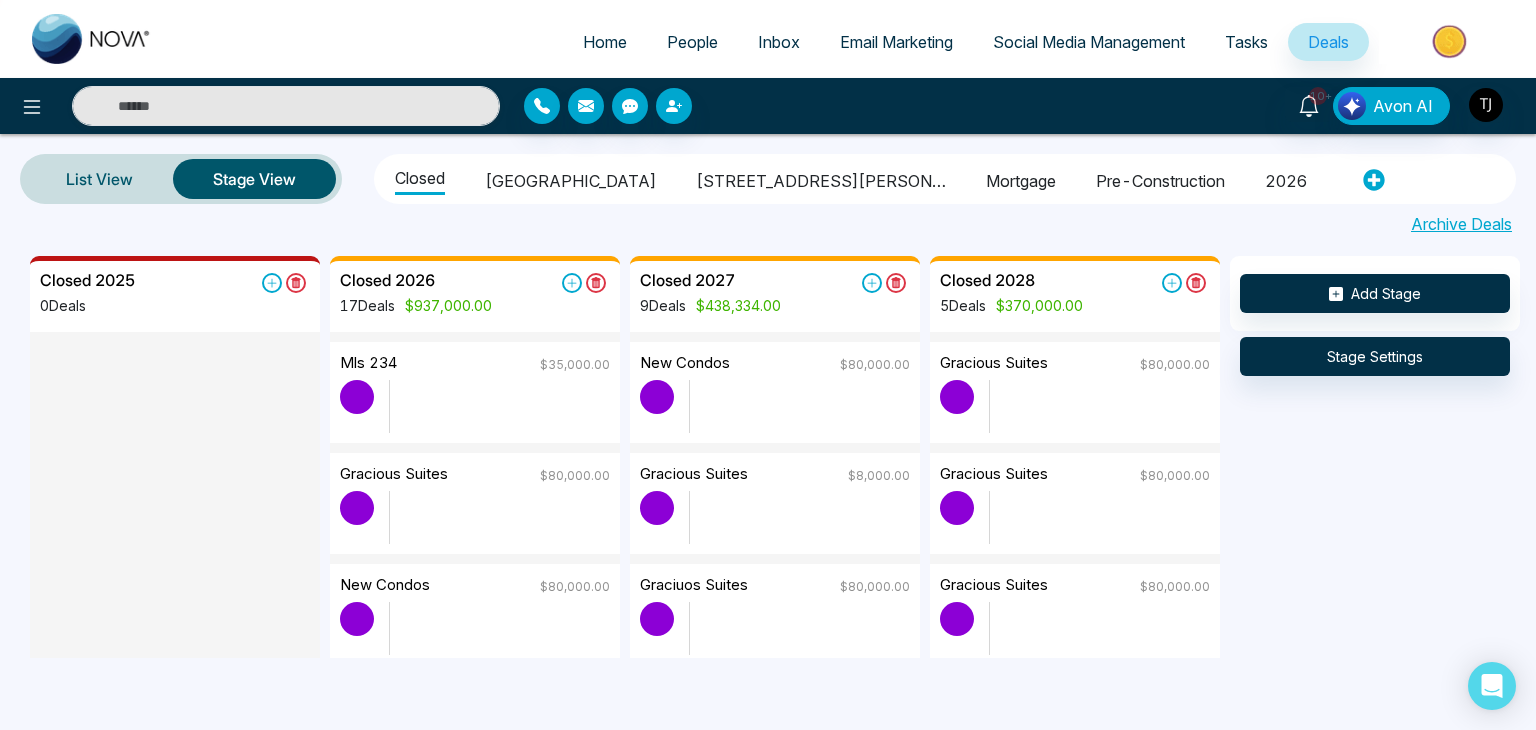 click on "Closed Arbor West 1515 pickering parkway Mortgage pre-construction 2026" at bounding box center (863, 179) 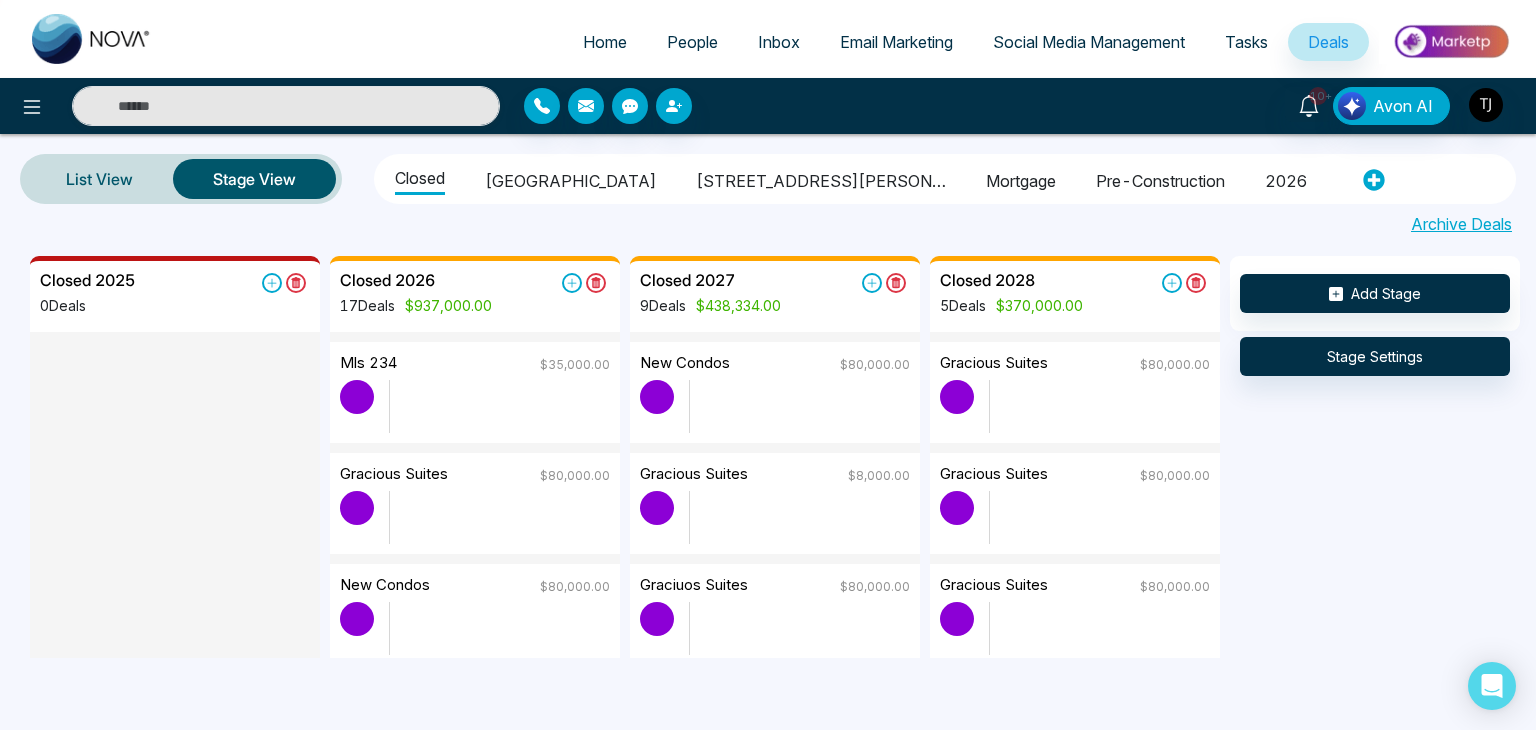 click on "[GEOGRAPHIC_DATA]" at bounding box center [570, 178] 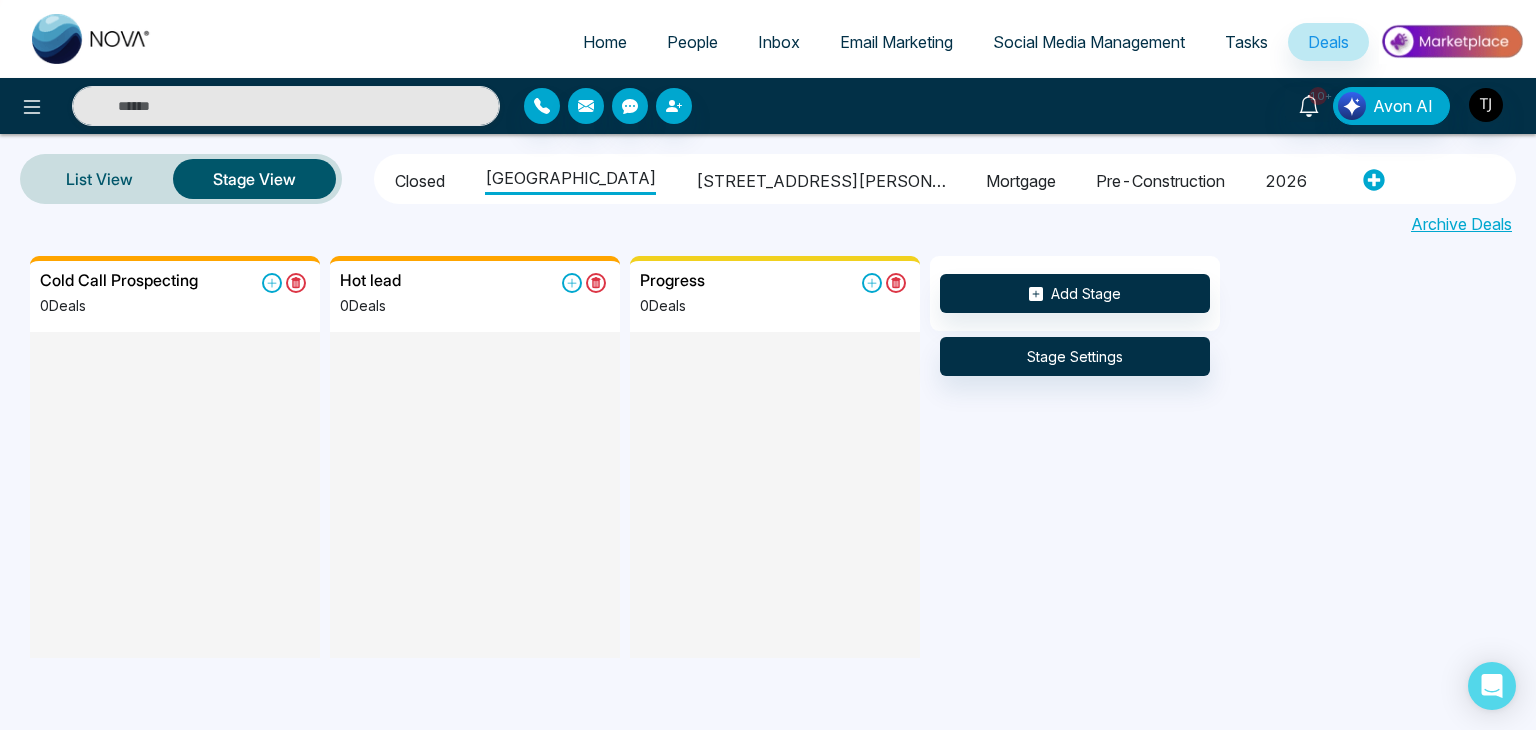 click on "Closed" at bounding box center [420, 178] 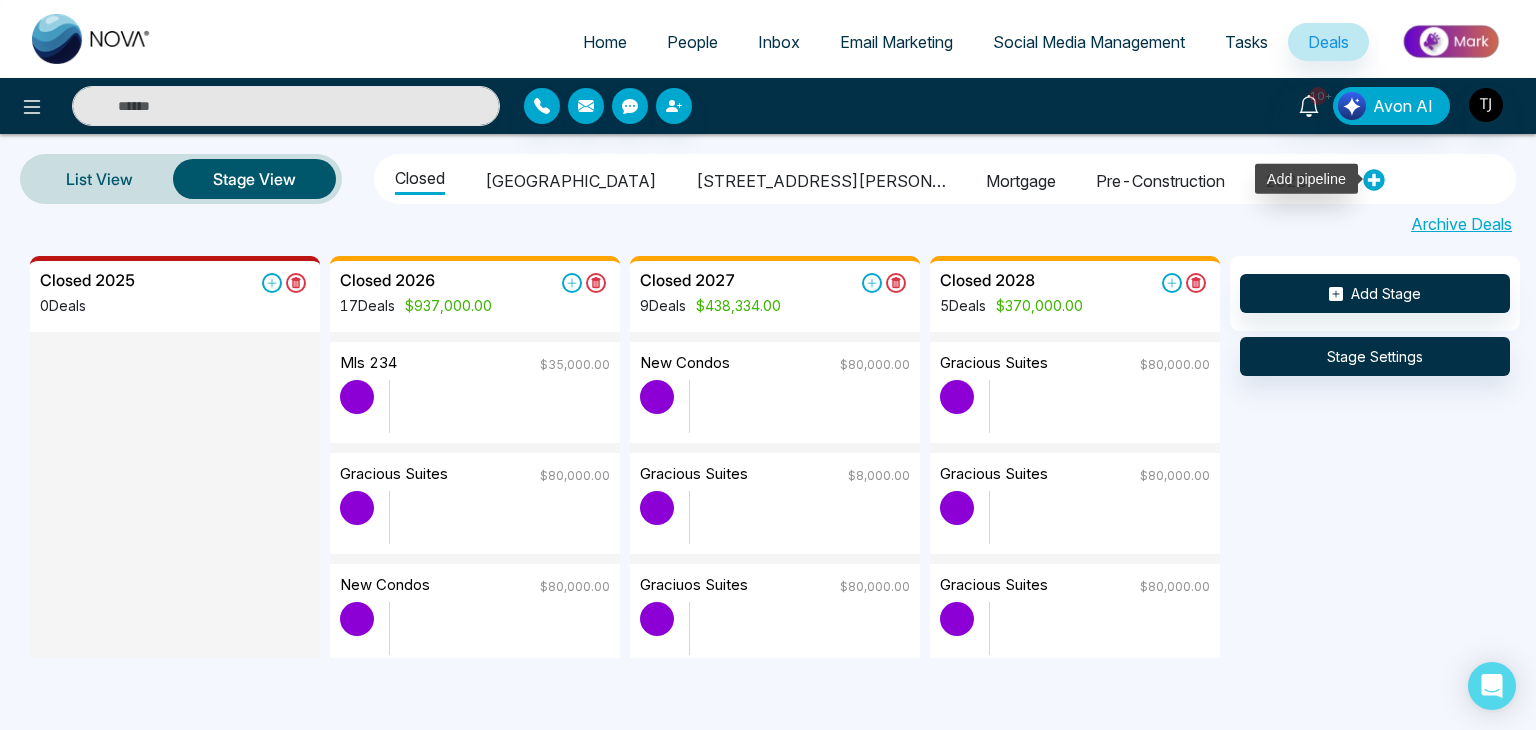 click 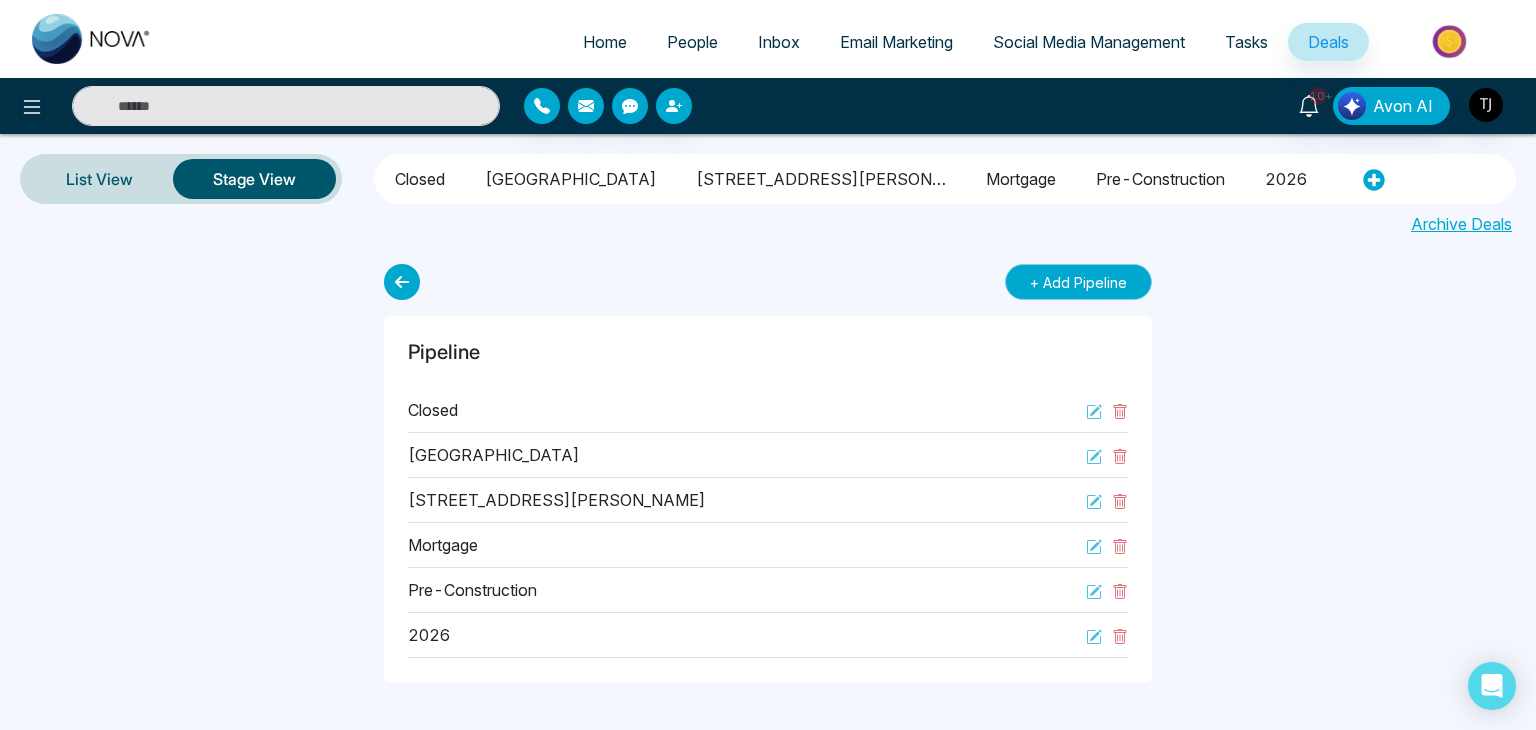 click on "+ Add Pipeline" at bounding box center [1078, 282] 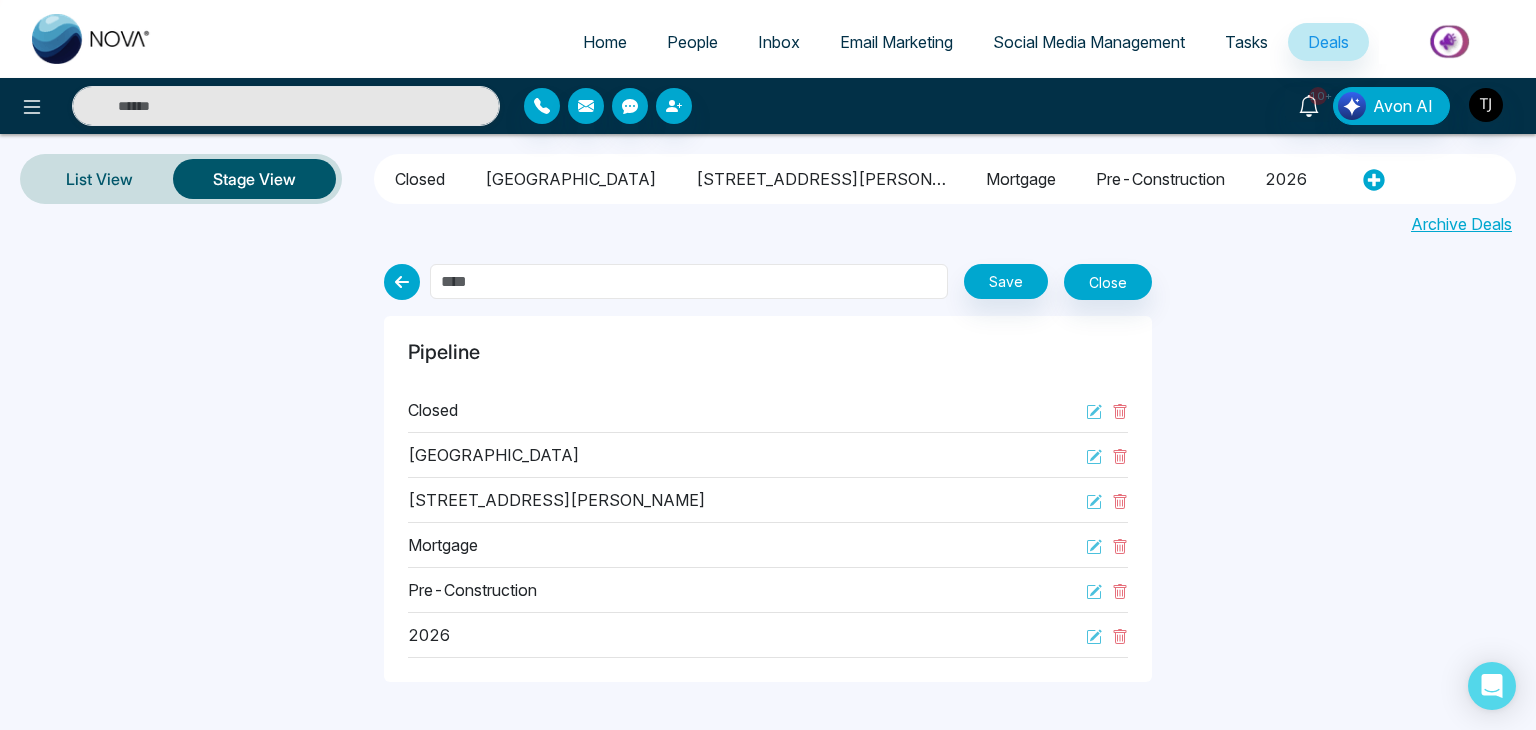 click at bounding box center [689, 281] 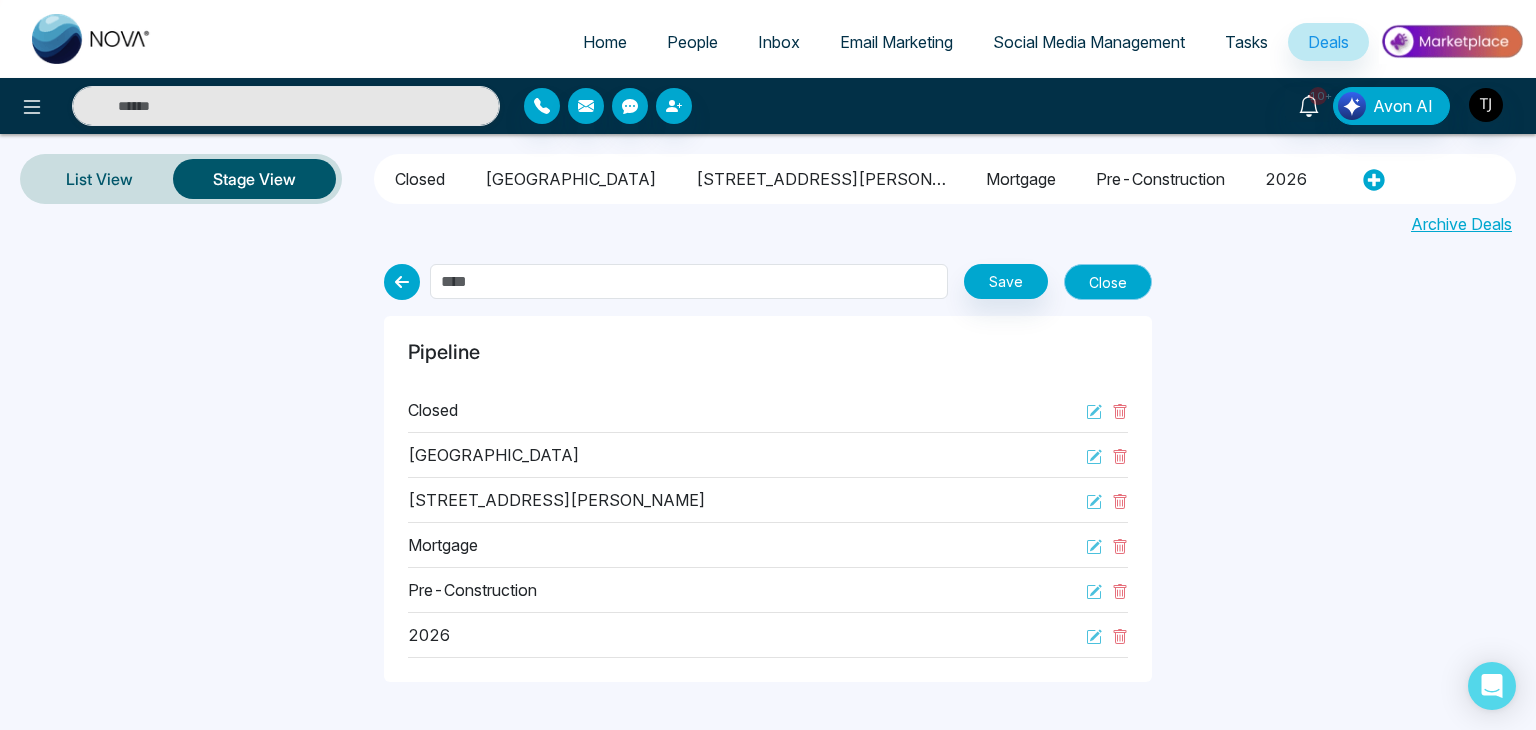 click on "Close" at bounding box center (1108, 282) 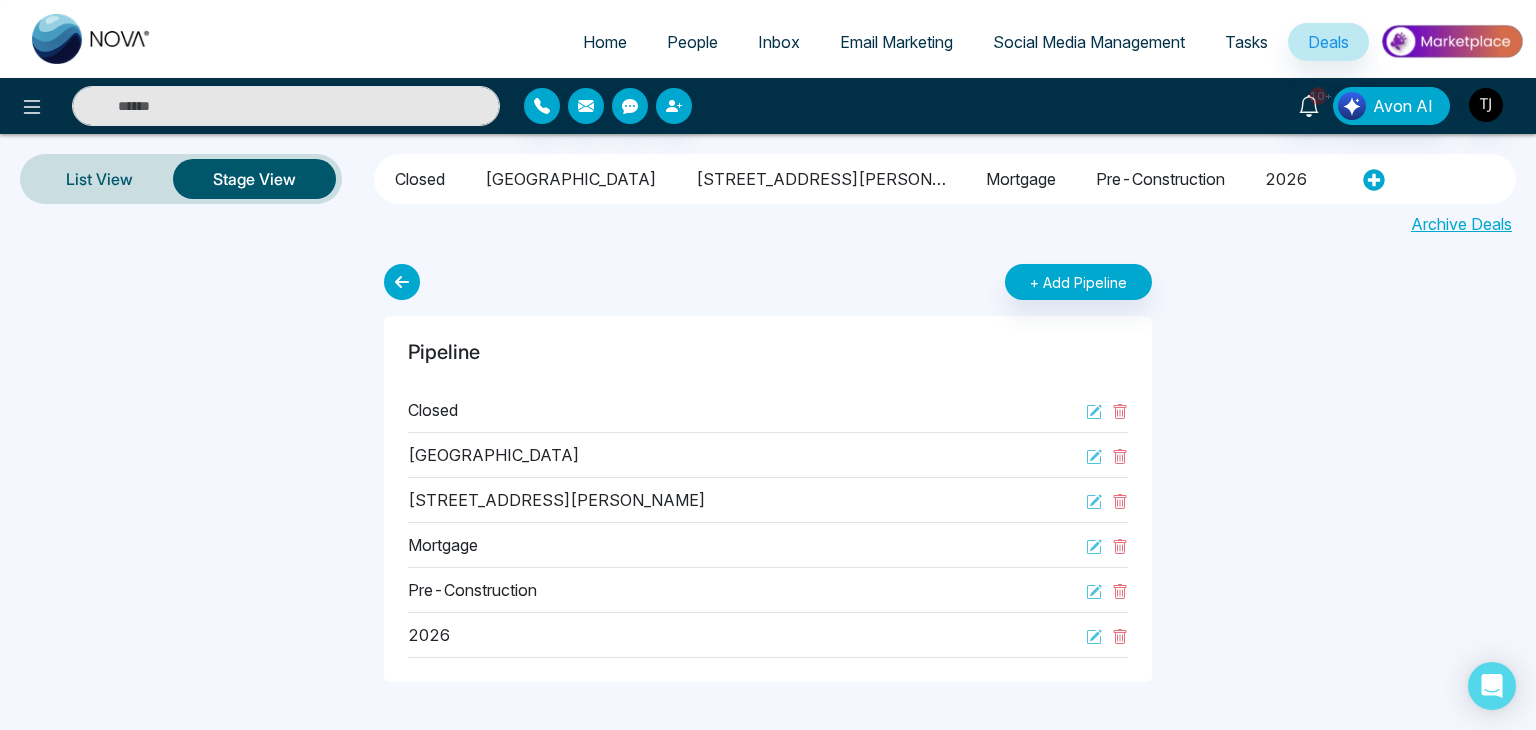 click on "Closed" at bounding box center [420, 176] 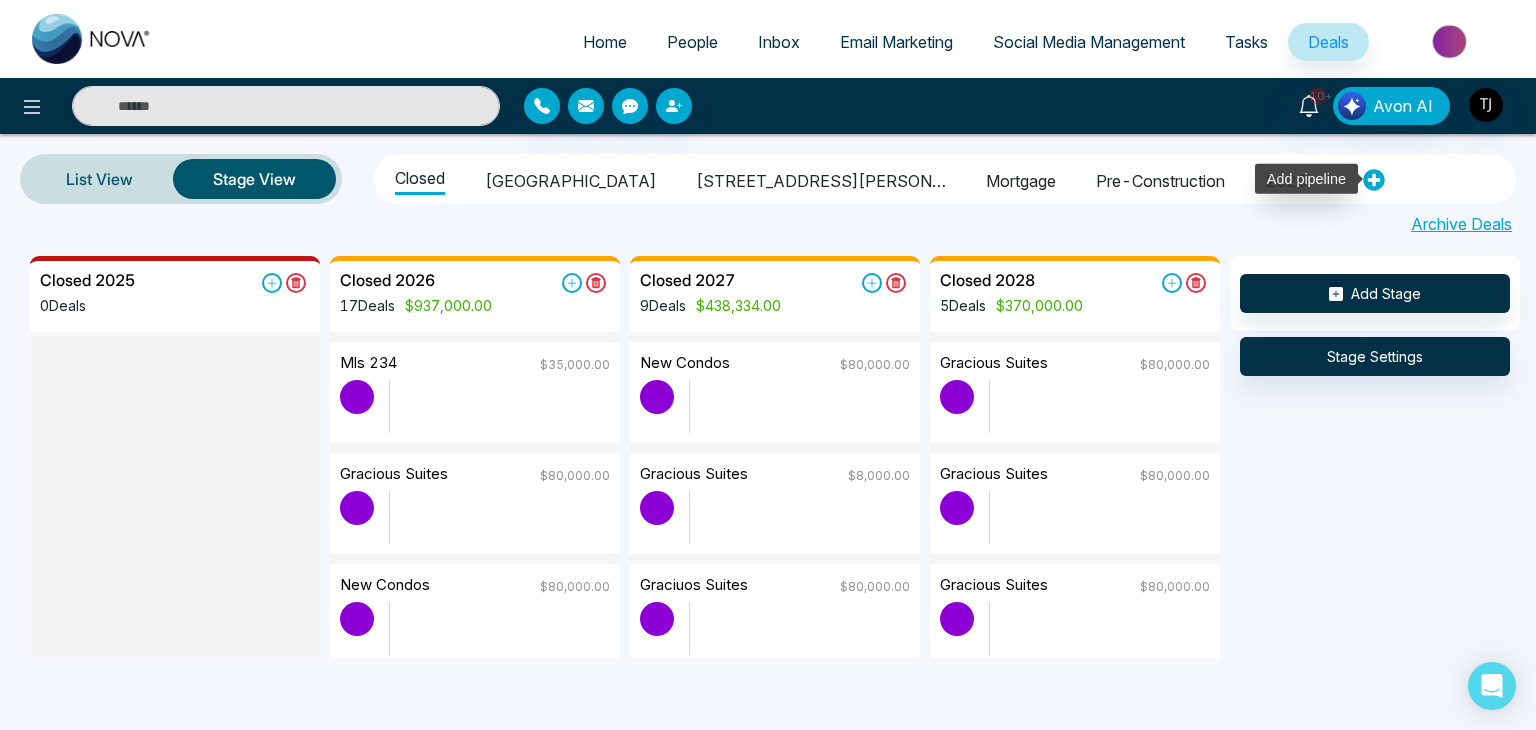 click 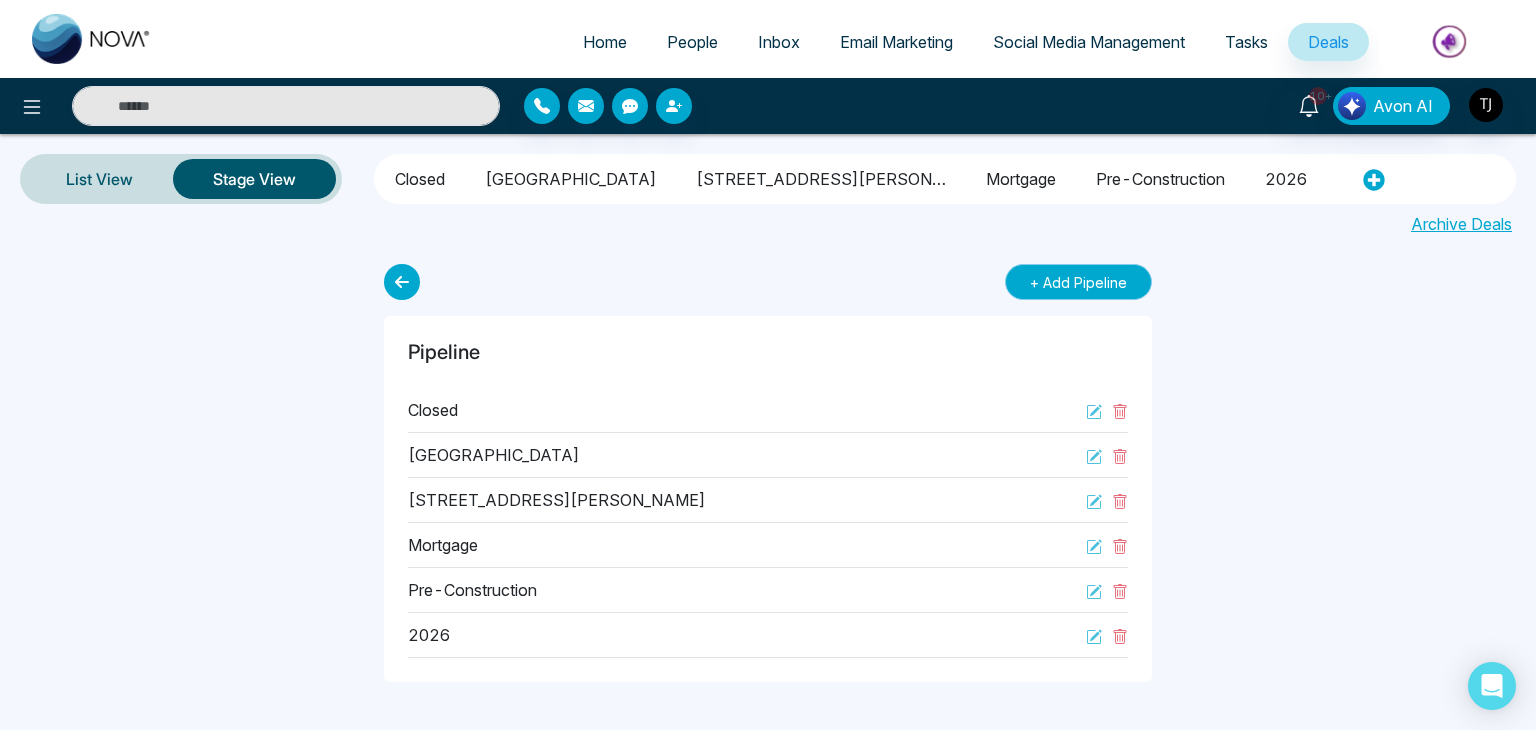 click on "+ Add Pipeline" at bounding box center [1078, 282] 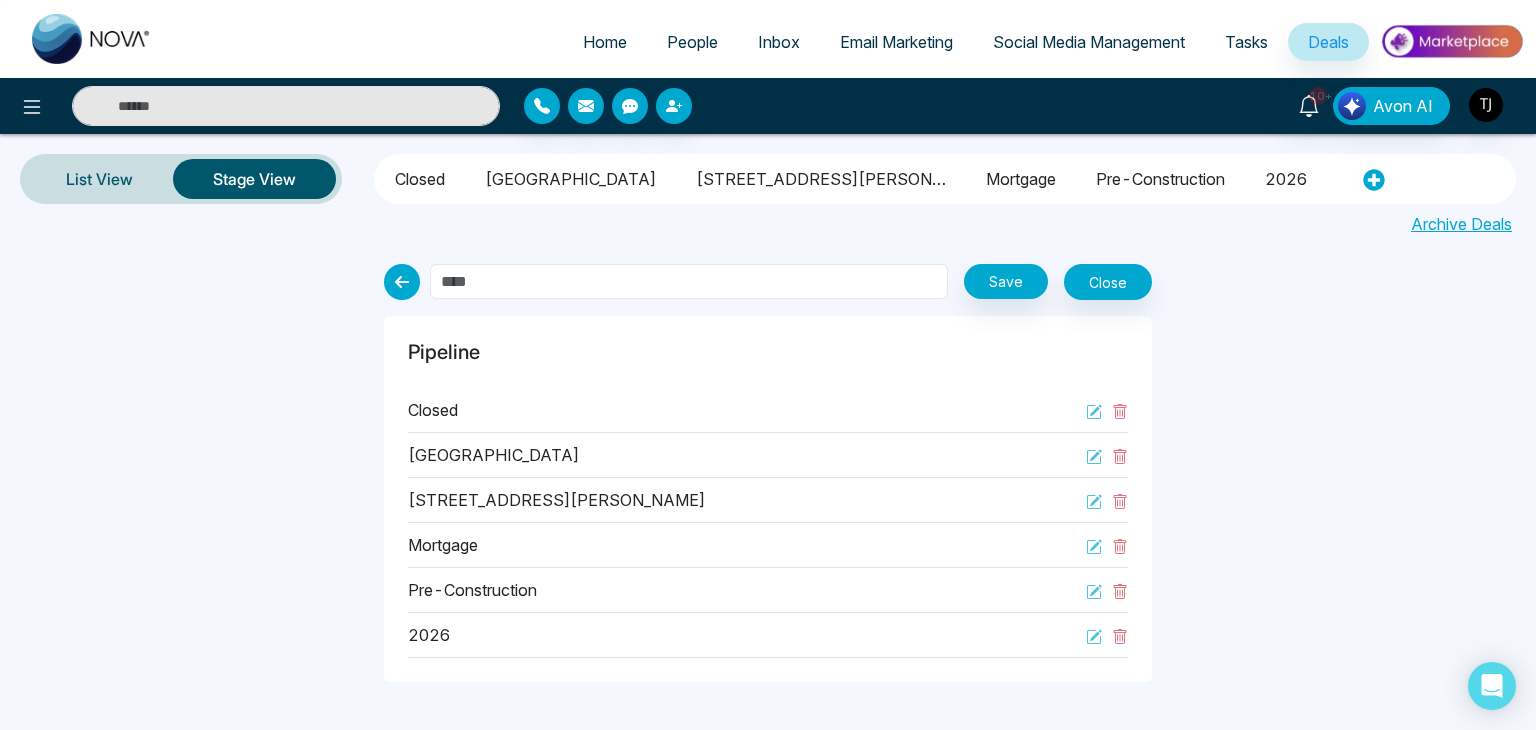 click at bounding box center [689, 281] 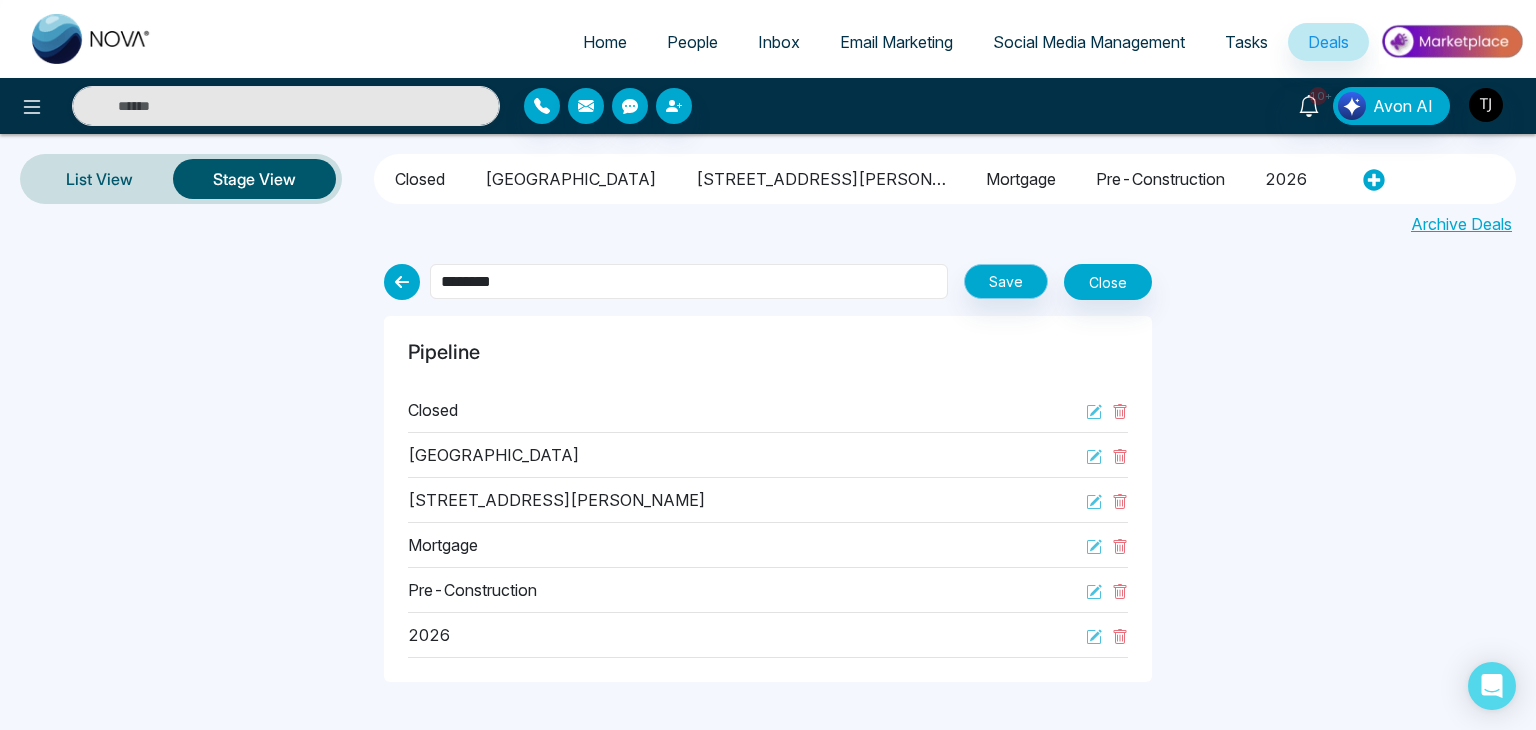 type on "********" 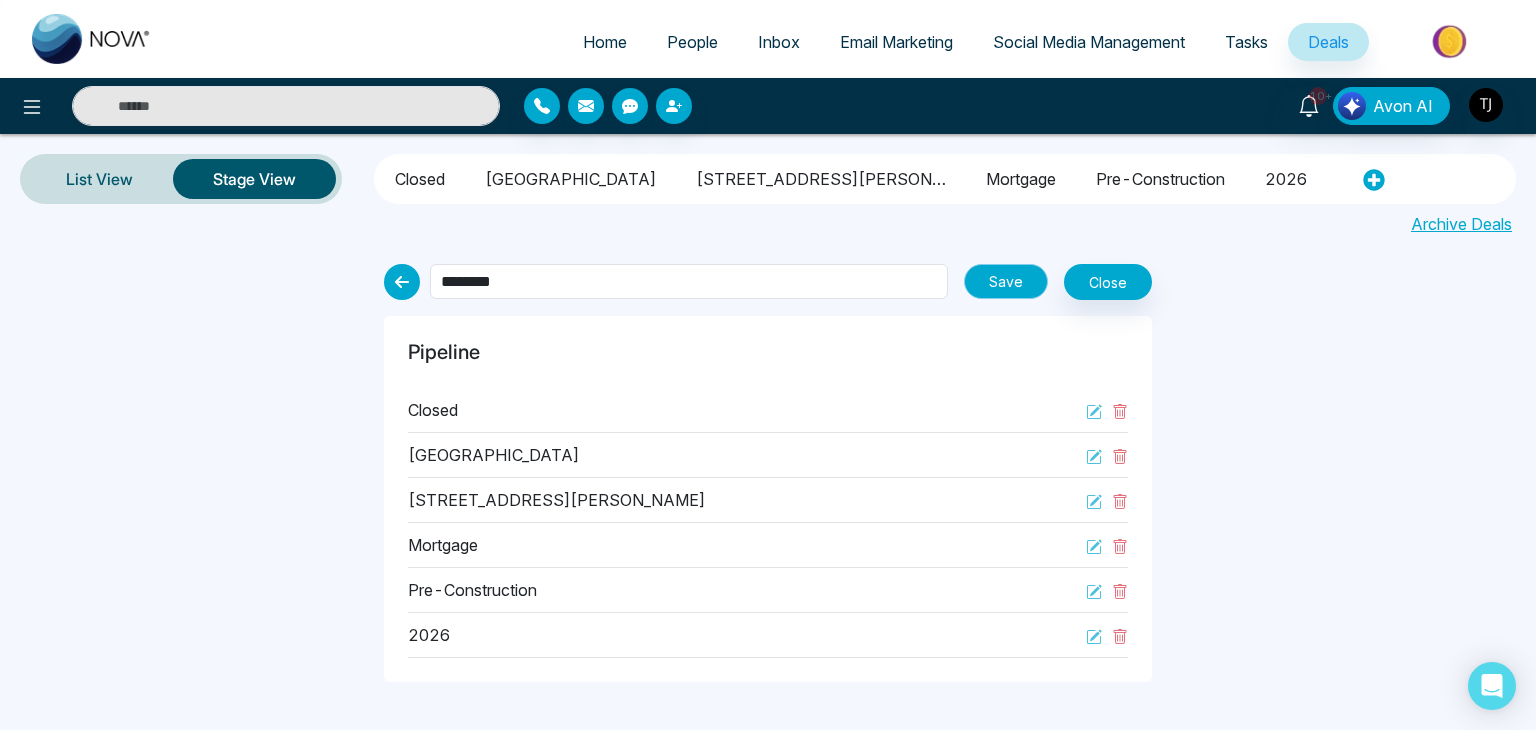 click on "Save" at bounding box center (1006, 281) 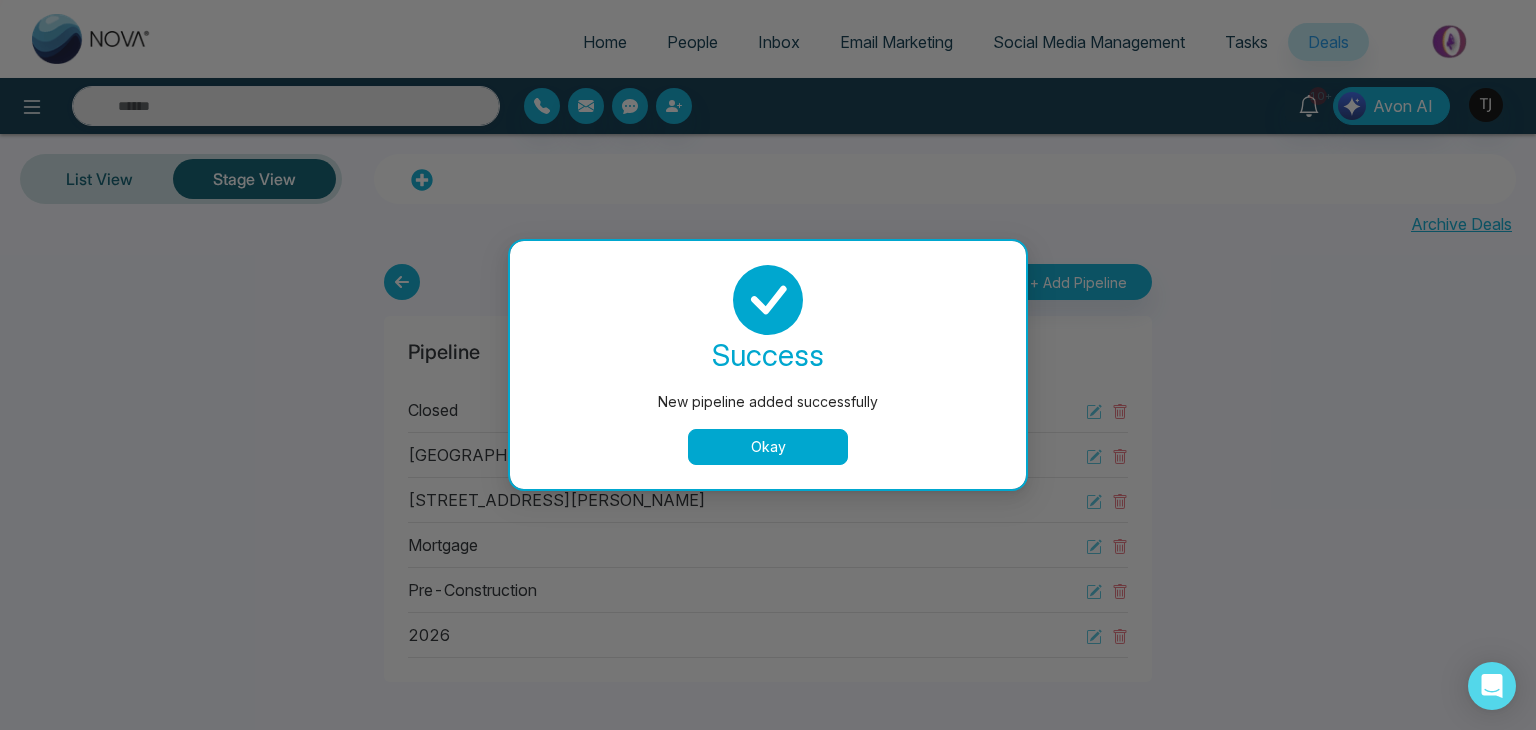 click on "Okay" at bounding box center (768, 447) 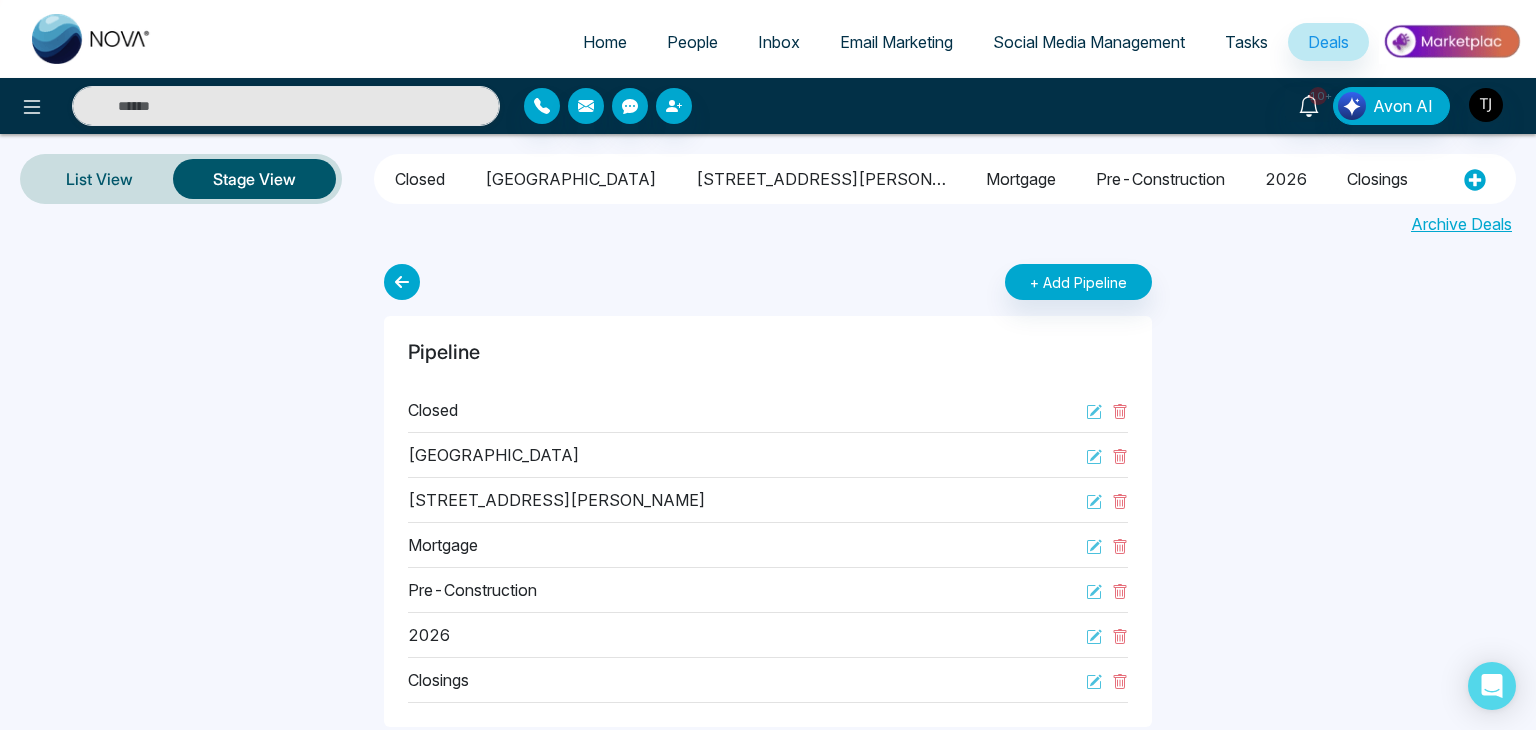click on "Closings" at bounding box center (768, 680) 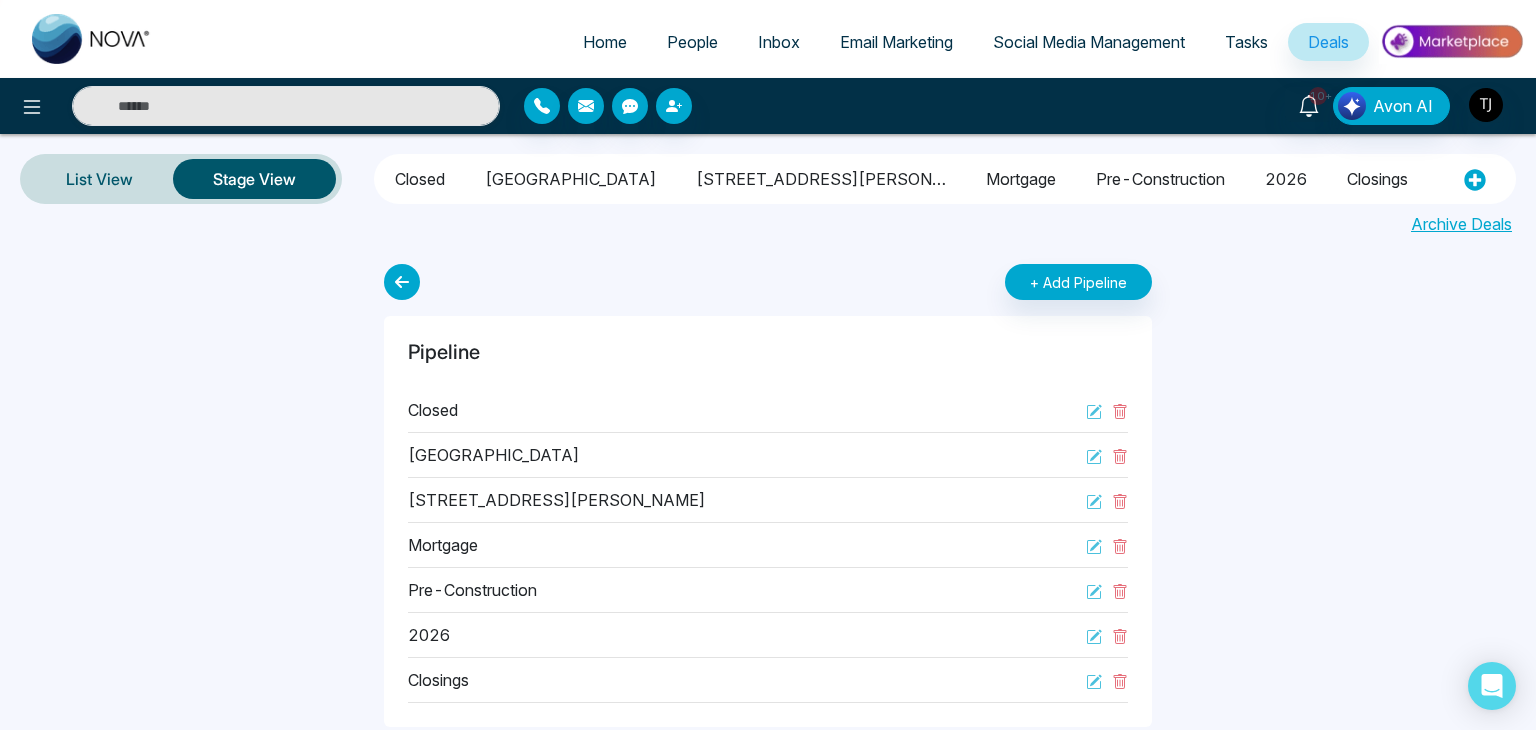 click on "Closed" at bounding box center [420, 176] 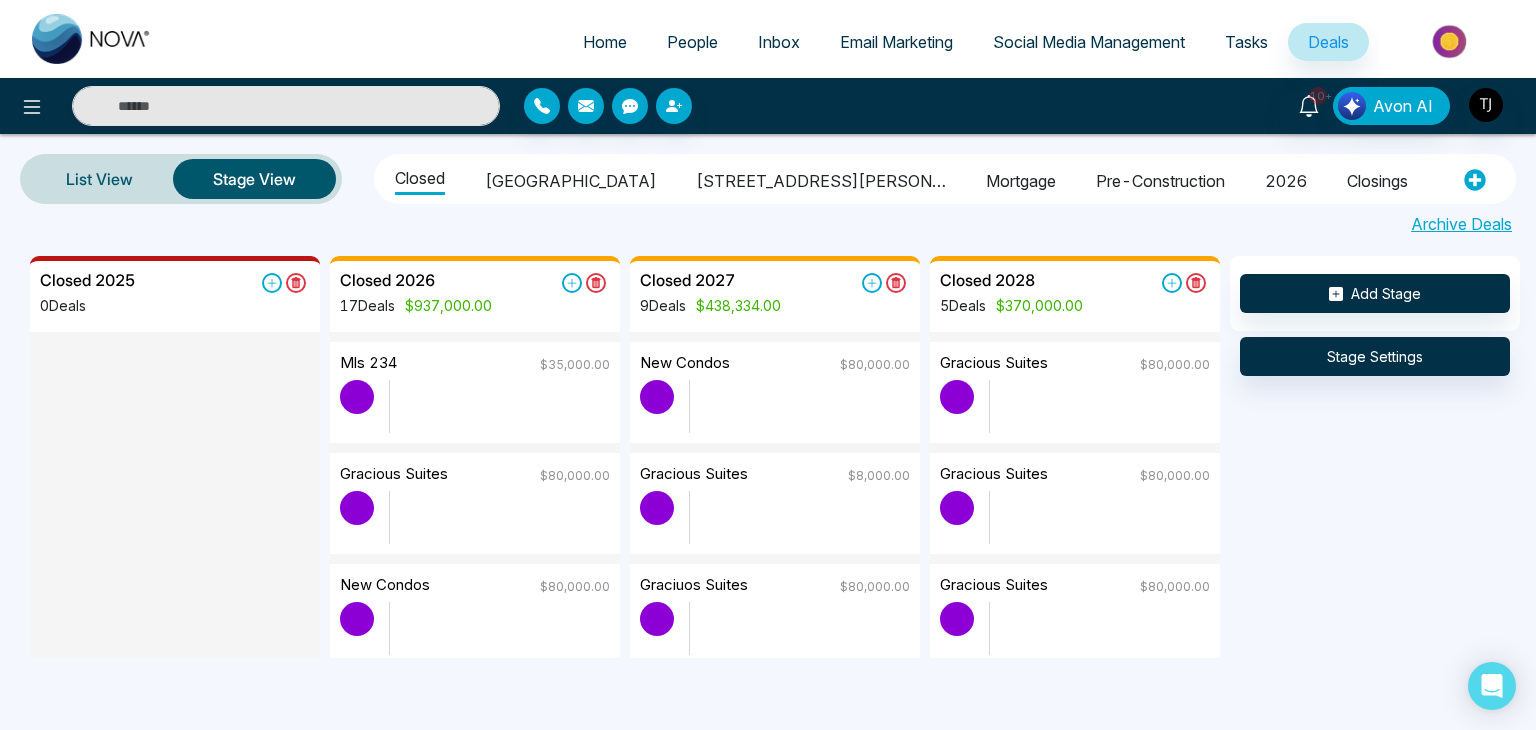 click on "Deals" at bounding box center (1328, 42) 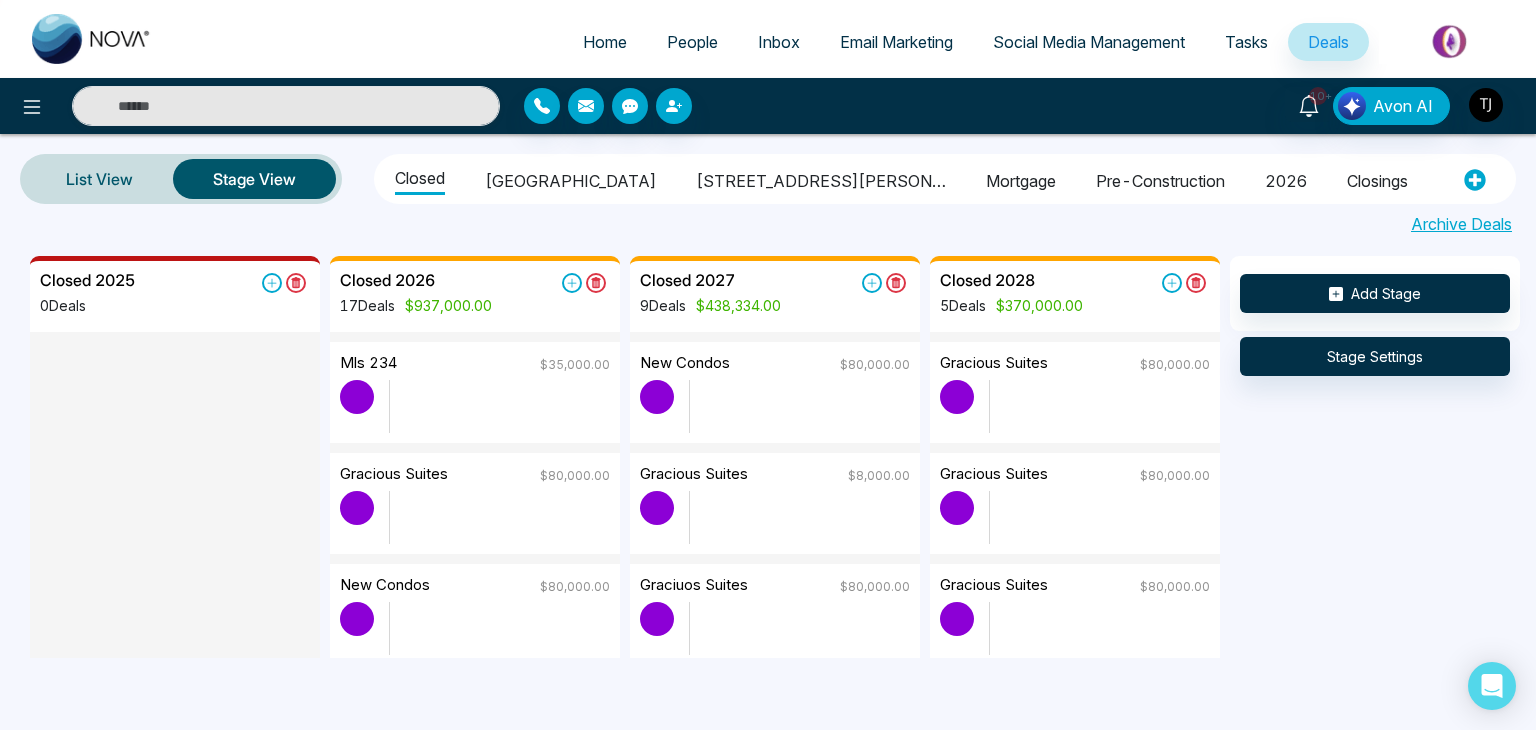 click on "Closings" at bounding box center (1377, 178) 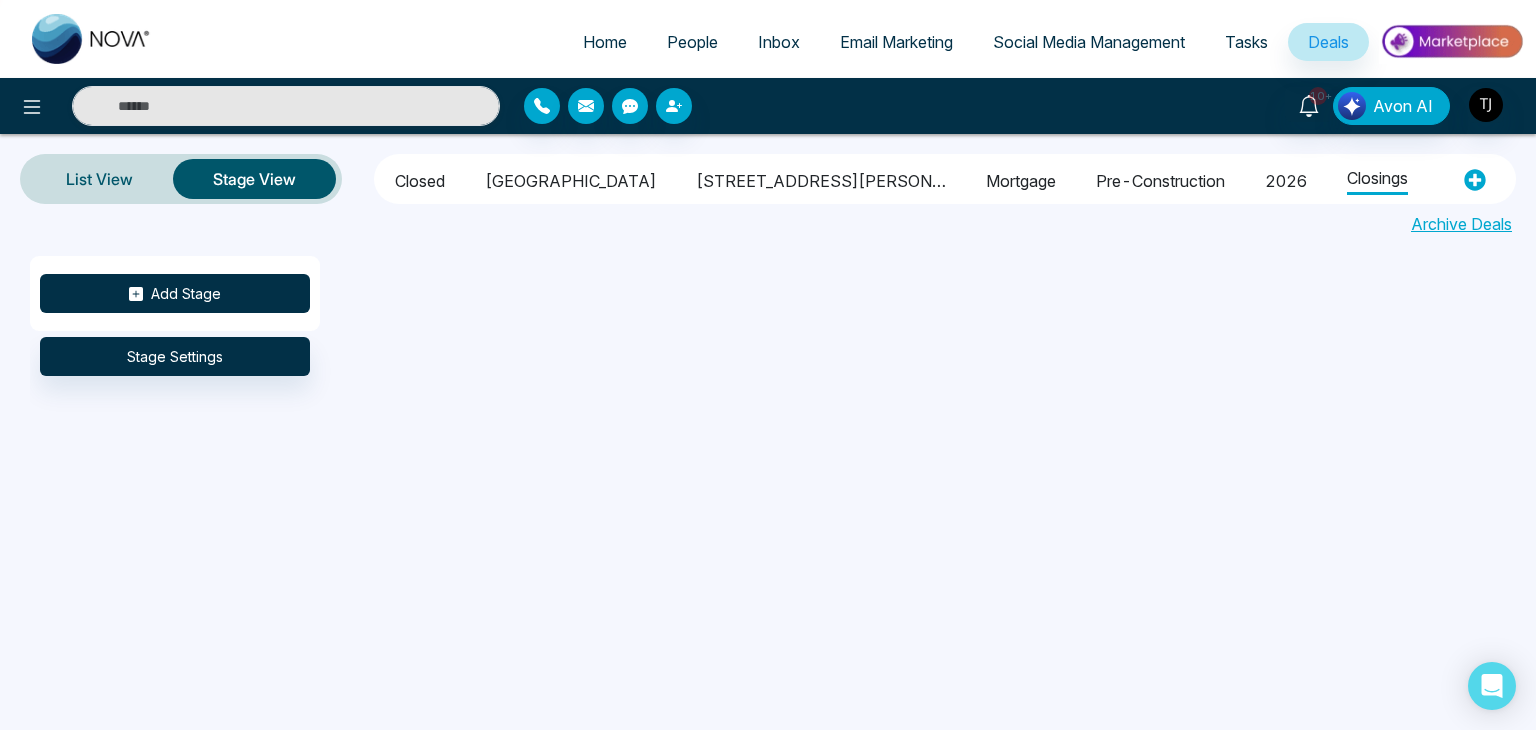 click on "Add Stage" at bounding box center [175, 293] 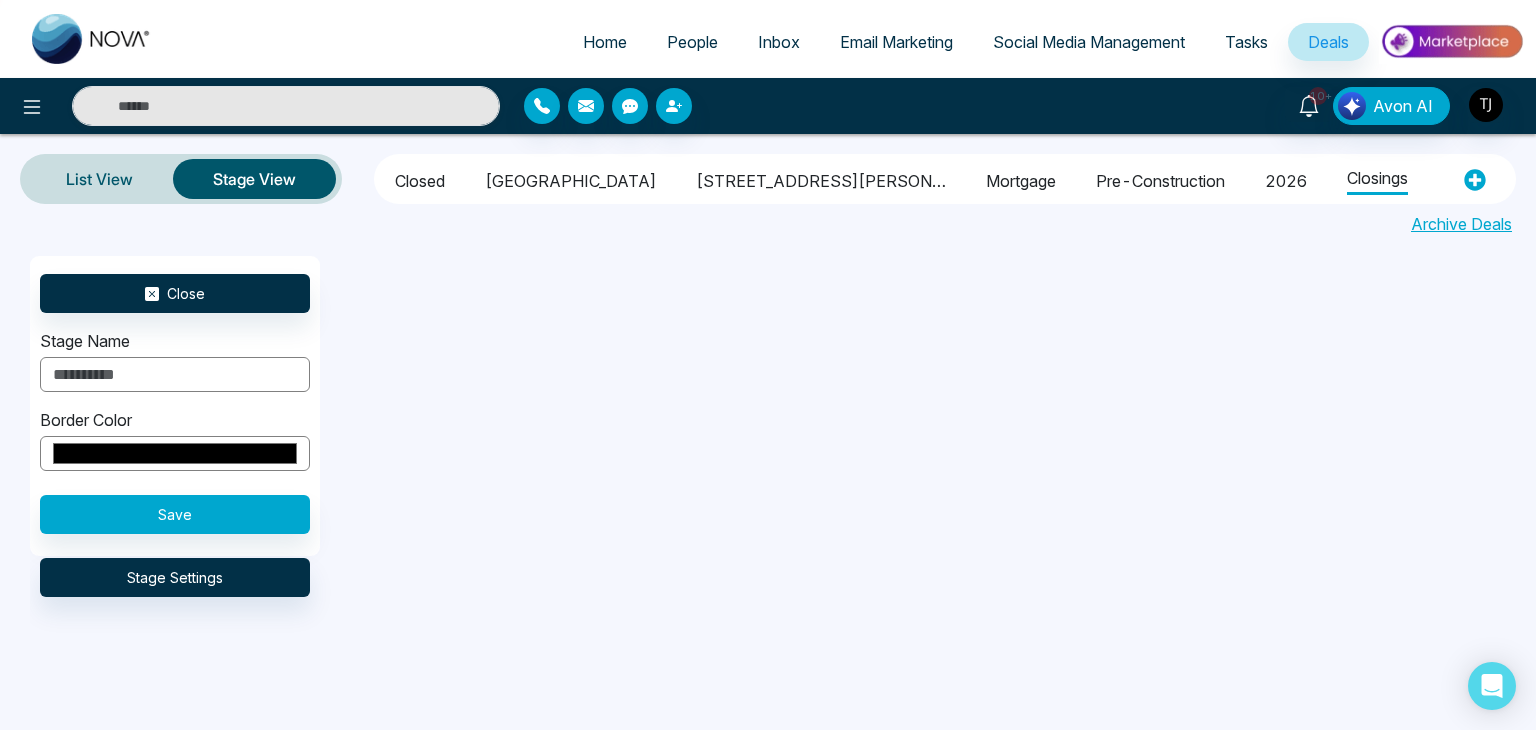 click at bounding box center (175, 374) 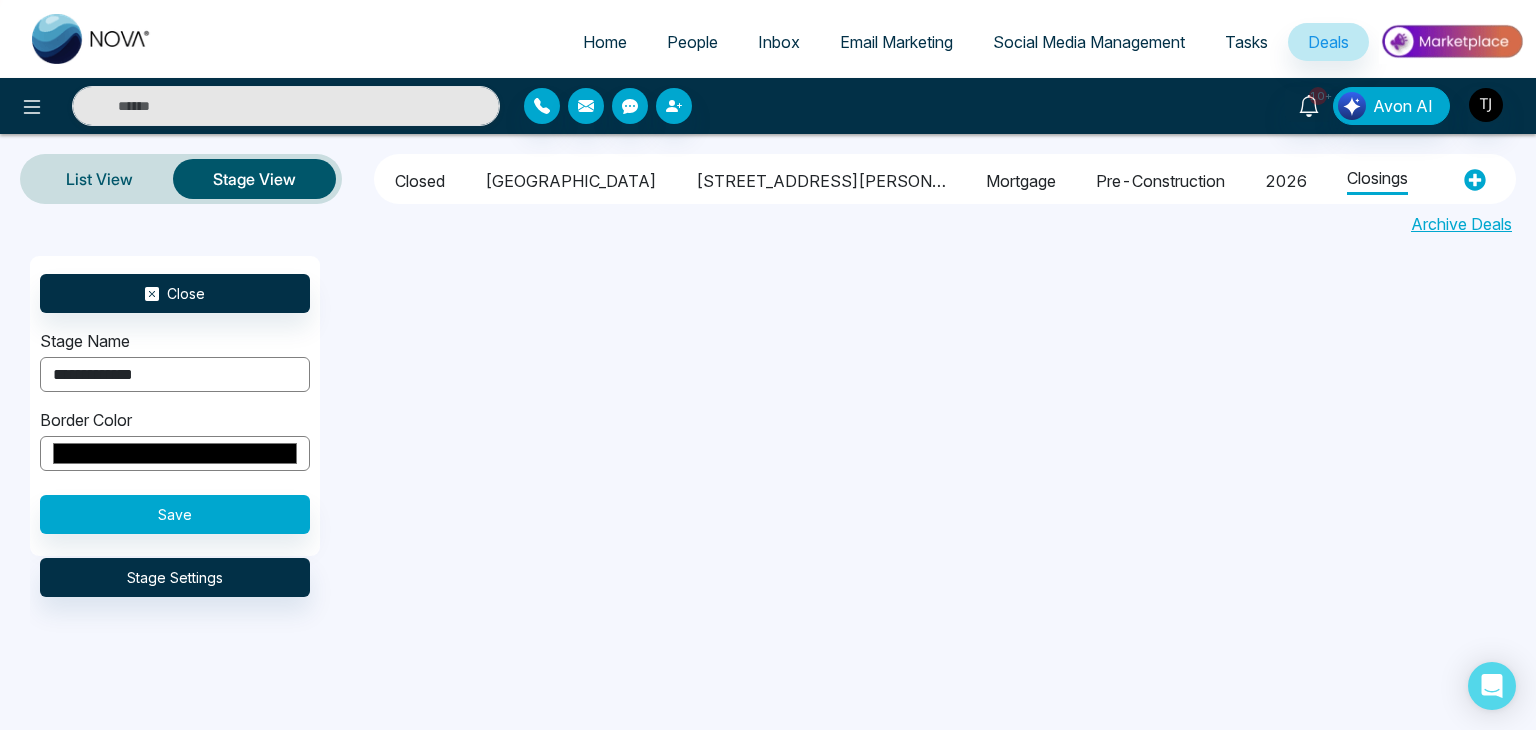 type on "**********" 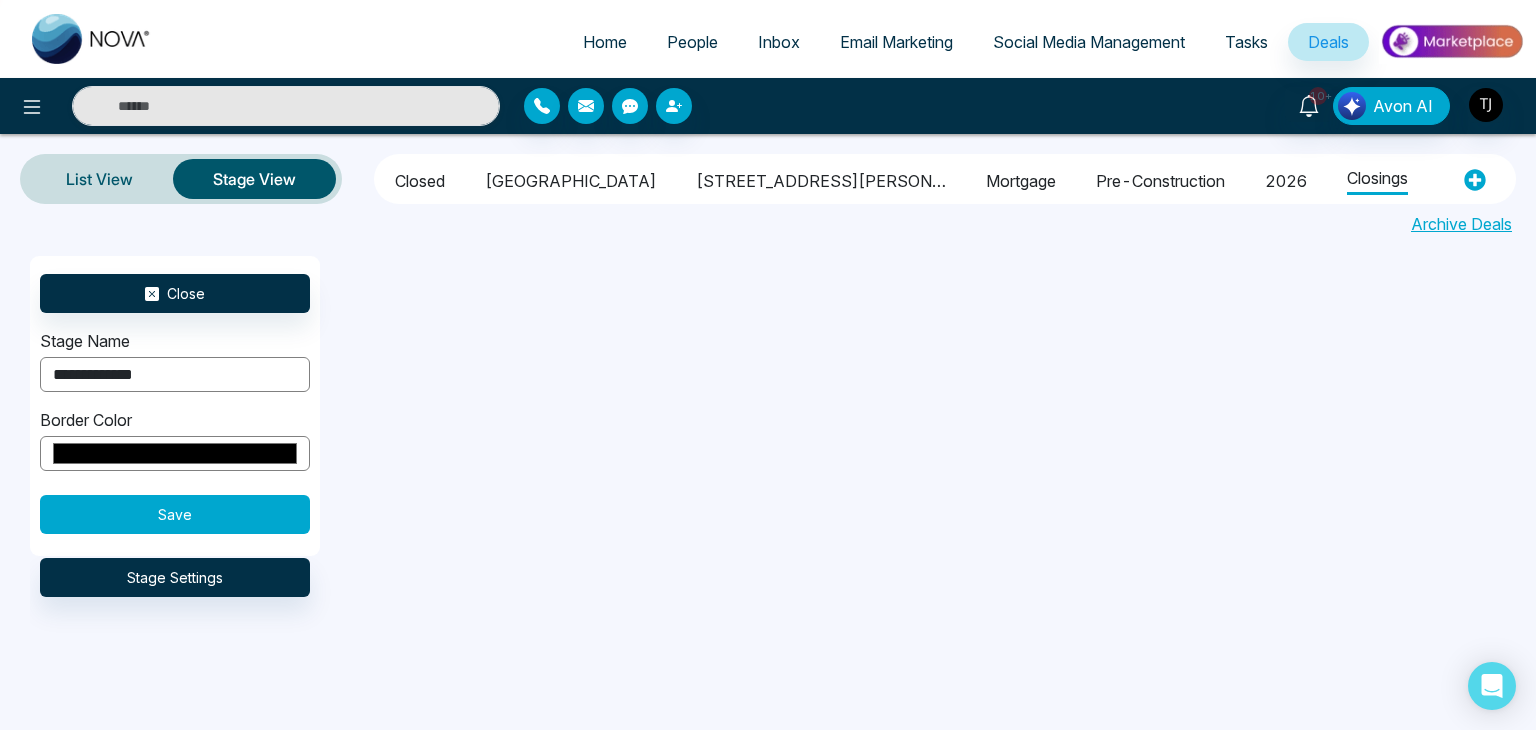 click on "Save" at bounding box center (175, 514) 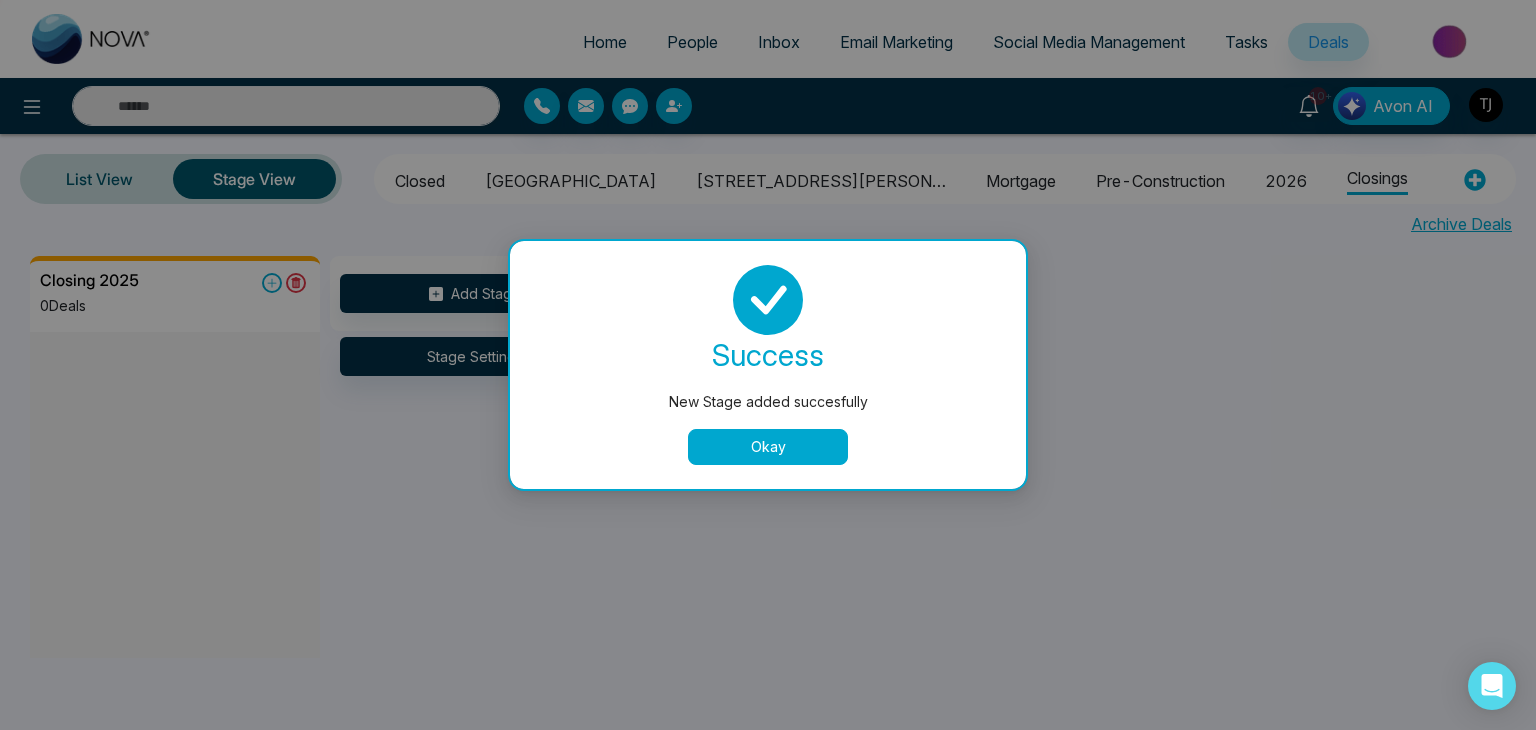 click on "Okay" at bounding box center (768, 447) 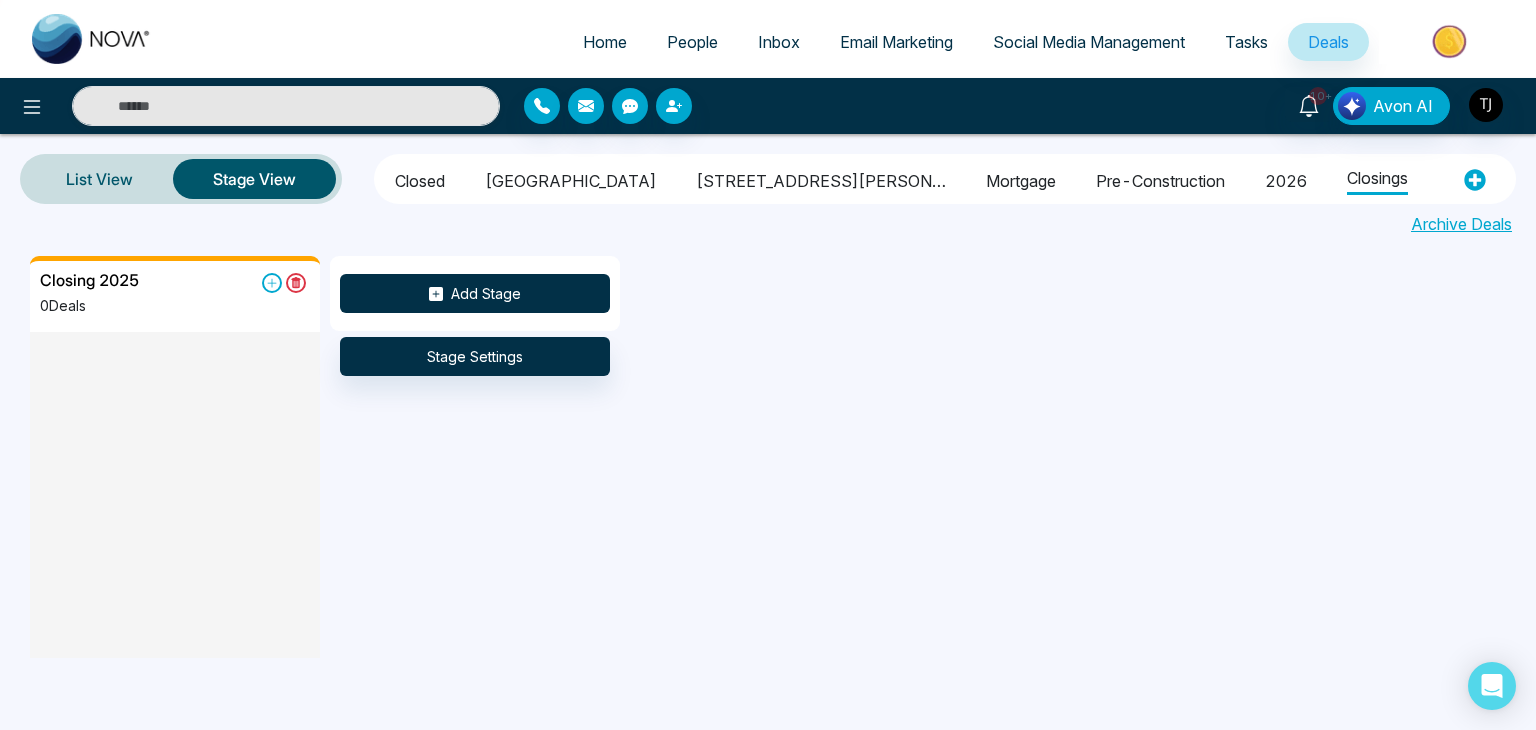 click on "Add Stage" at bounding box center (475, 293) 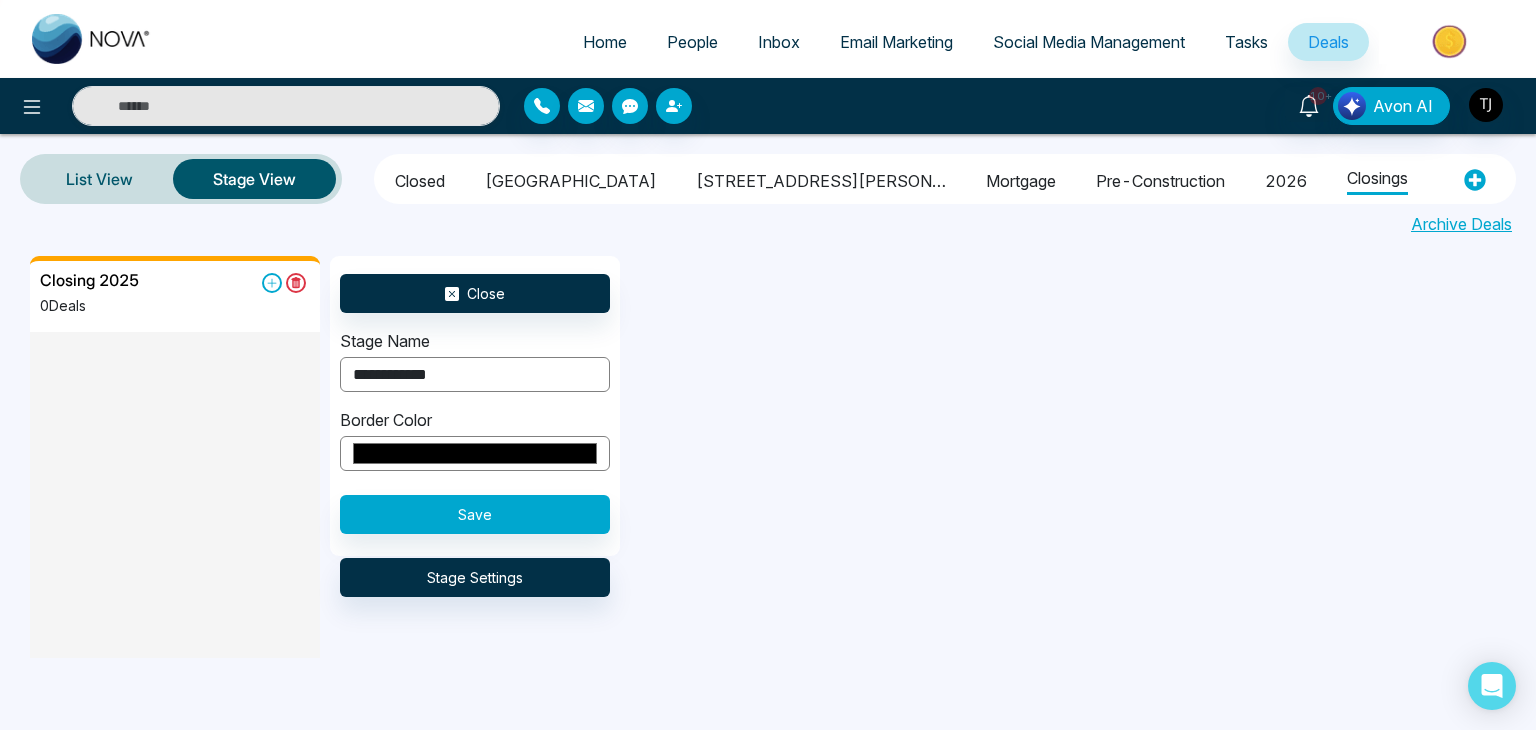 type on "**********" 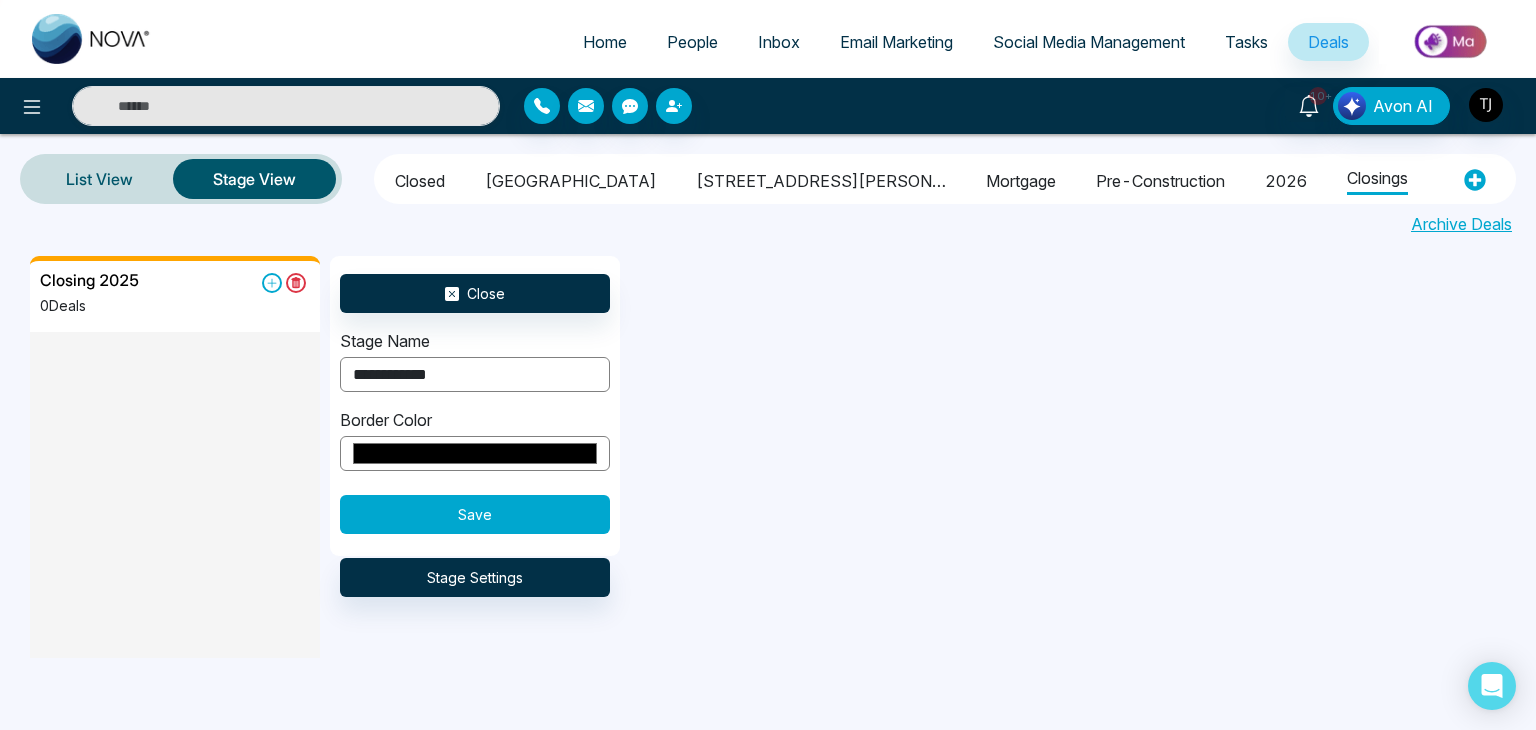 click on "Save" at bounding box center [475, 514] 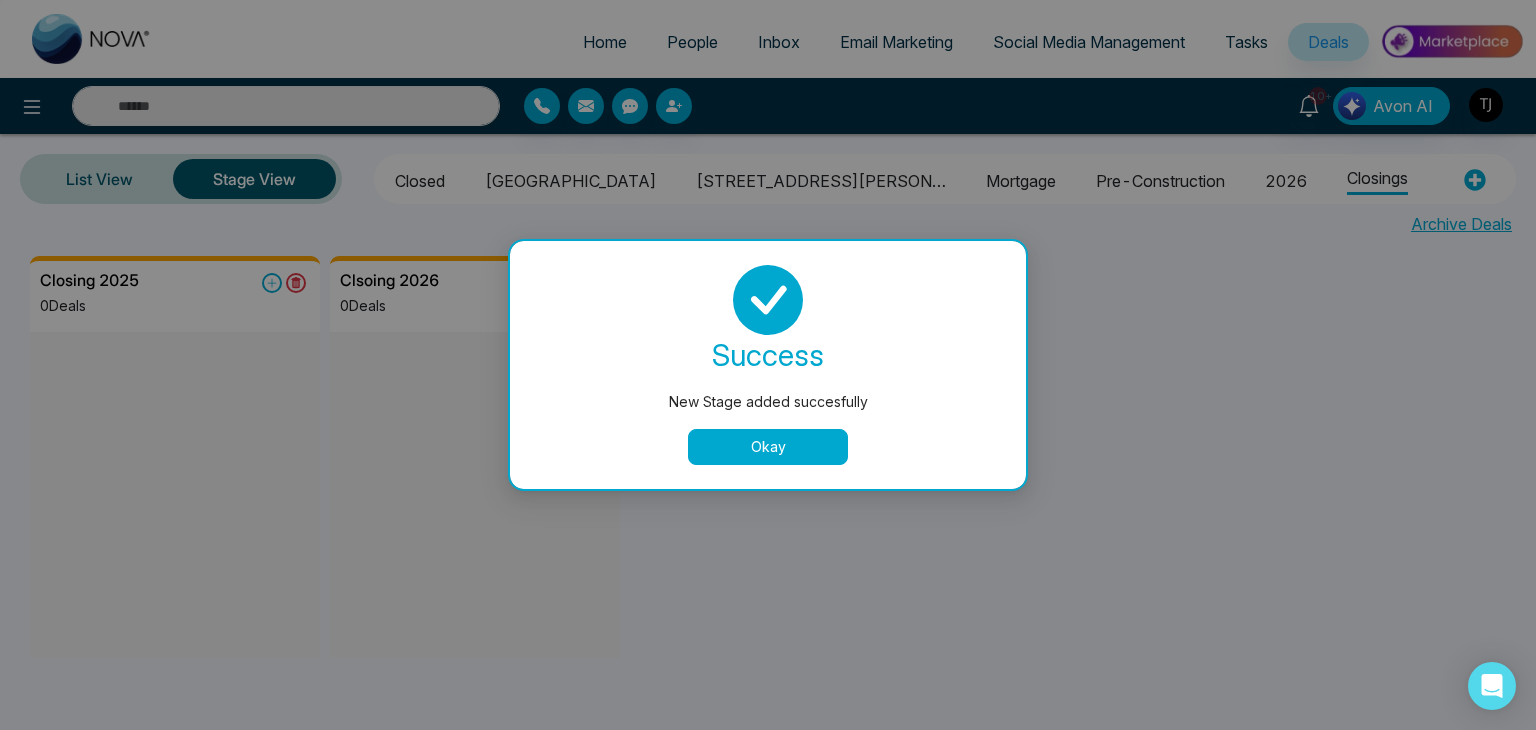 click on "Okay" at bounding box center (768, 447) 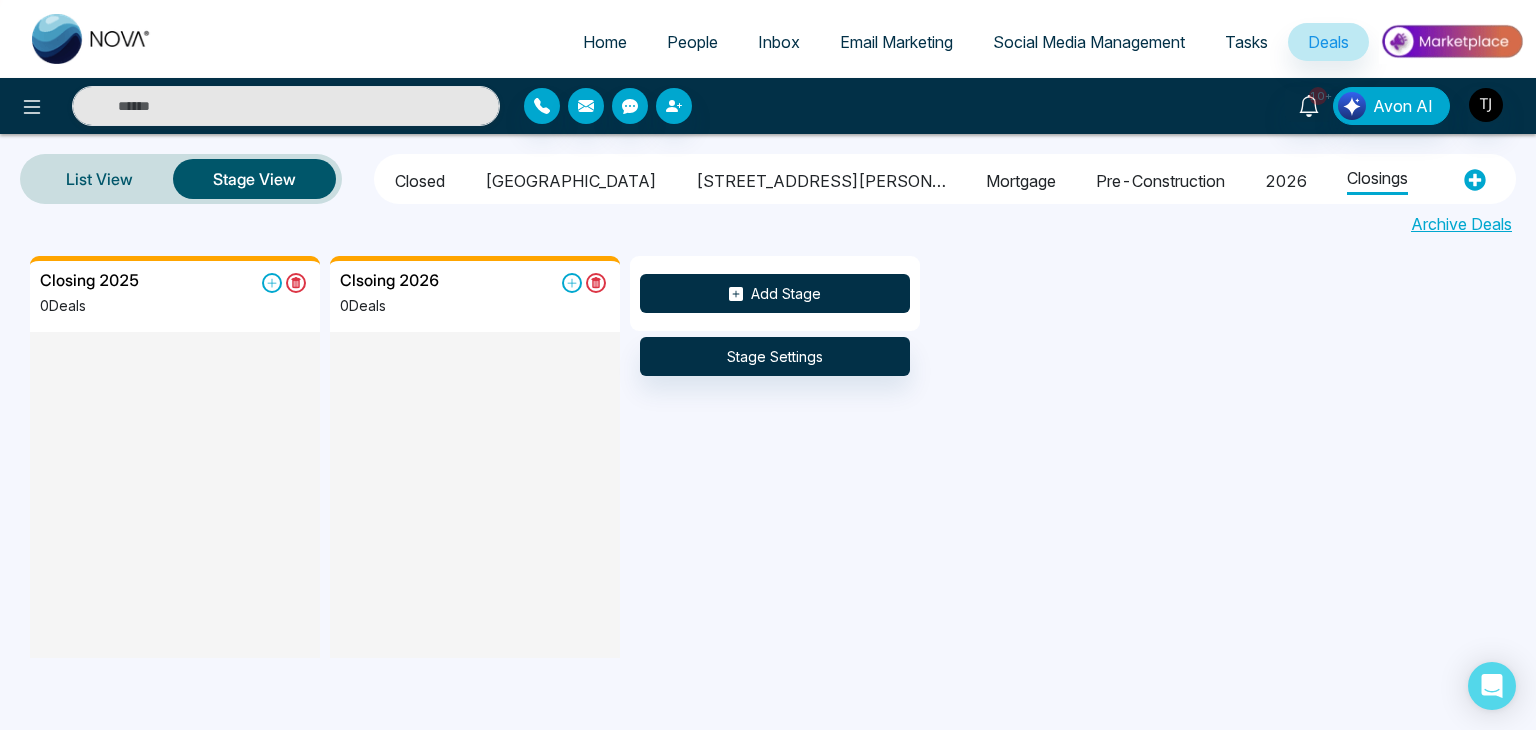 click on "Add Stage" at bounding box center (775, 293) 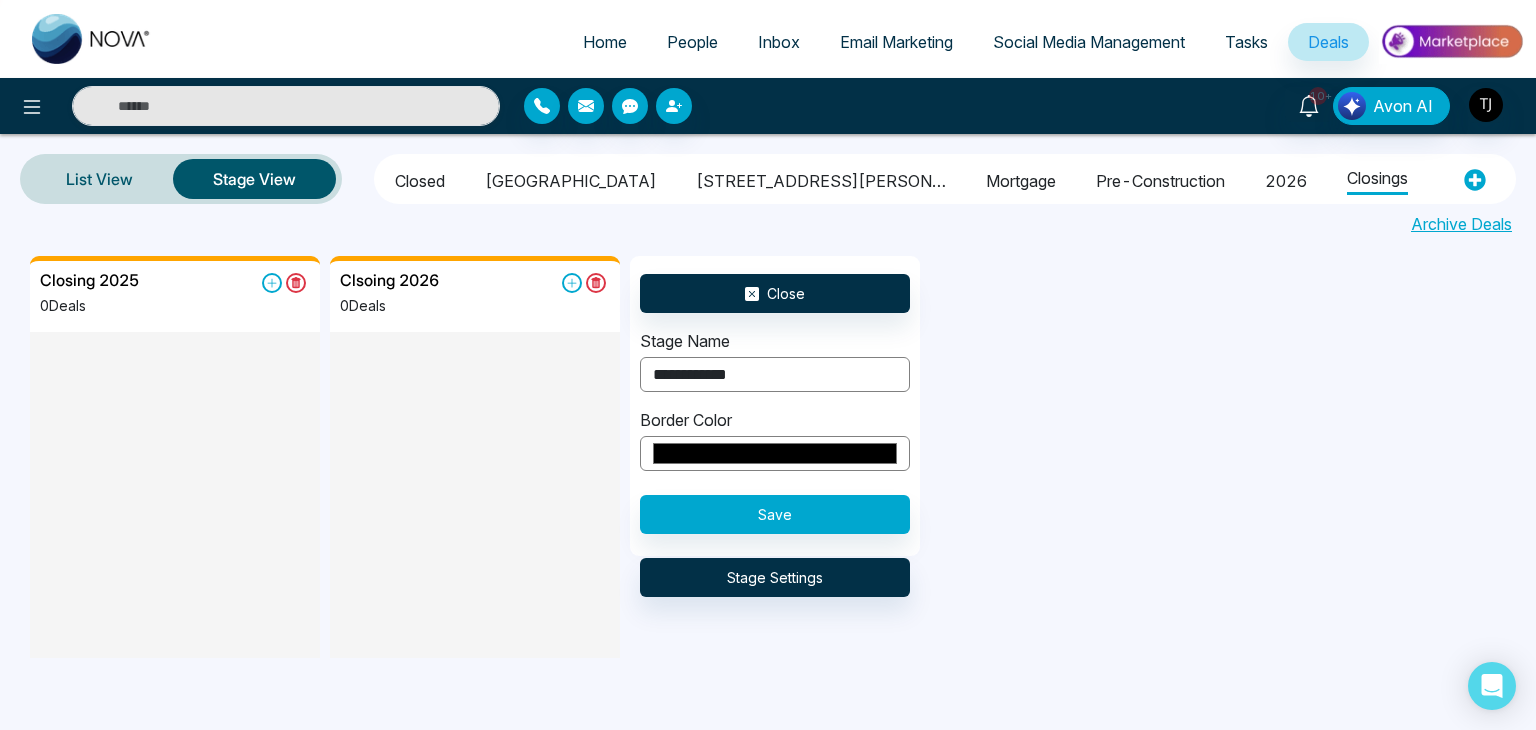 type on "**********" 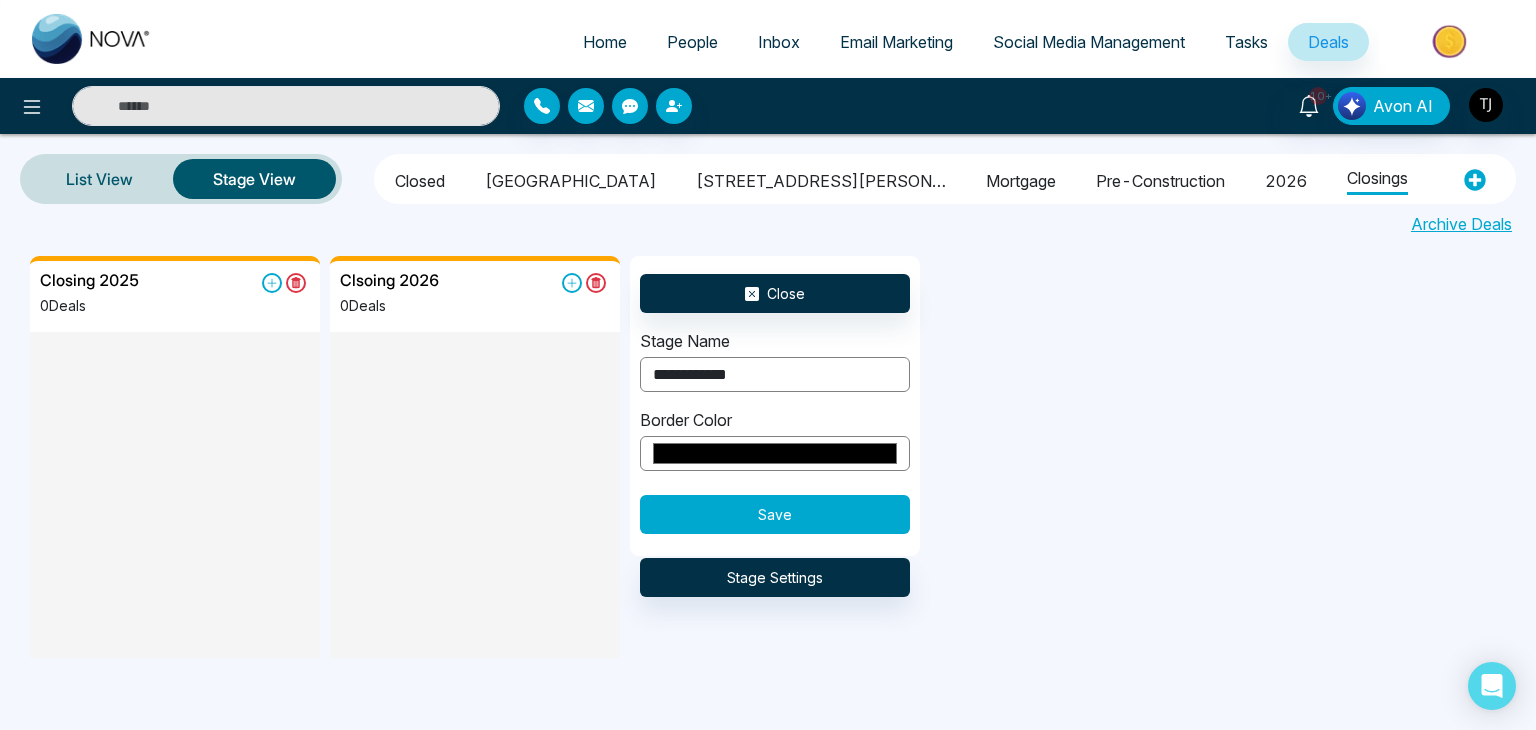 click on "Save" at bounding box center [775, 514] 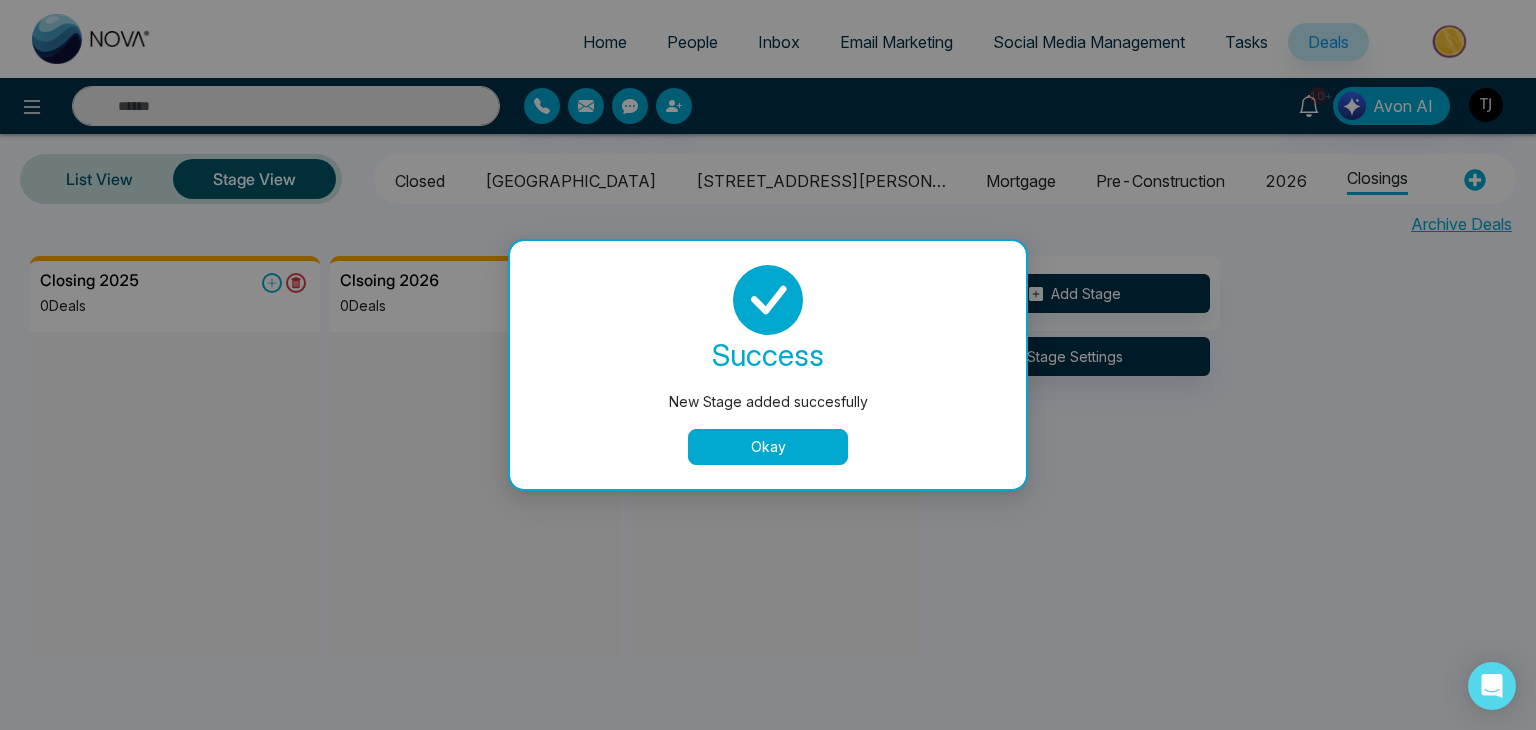 click on "Okay" at bounding box center (768, 447) 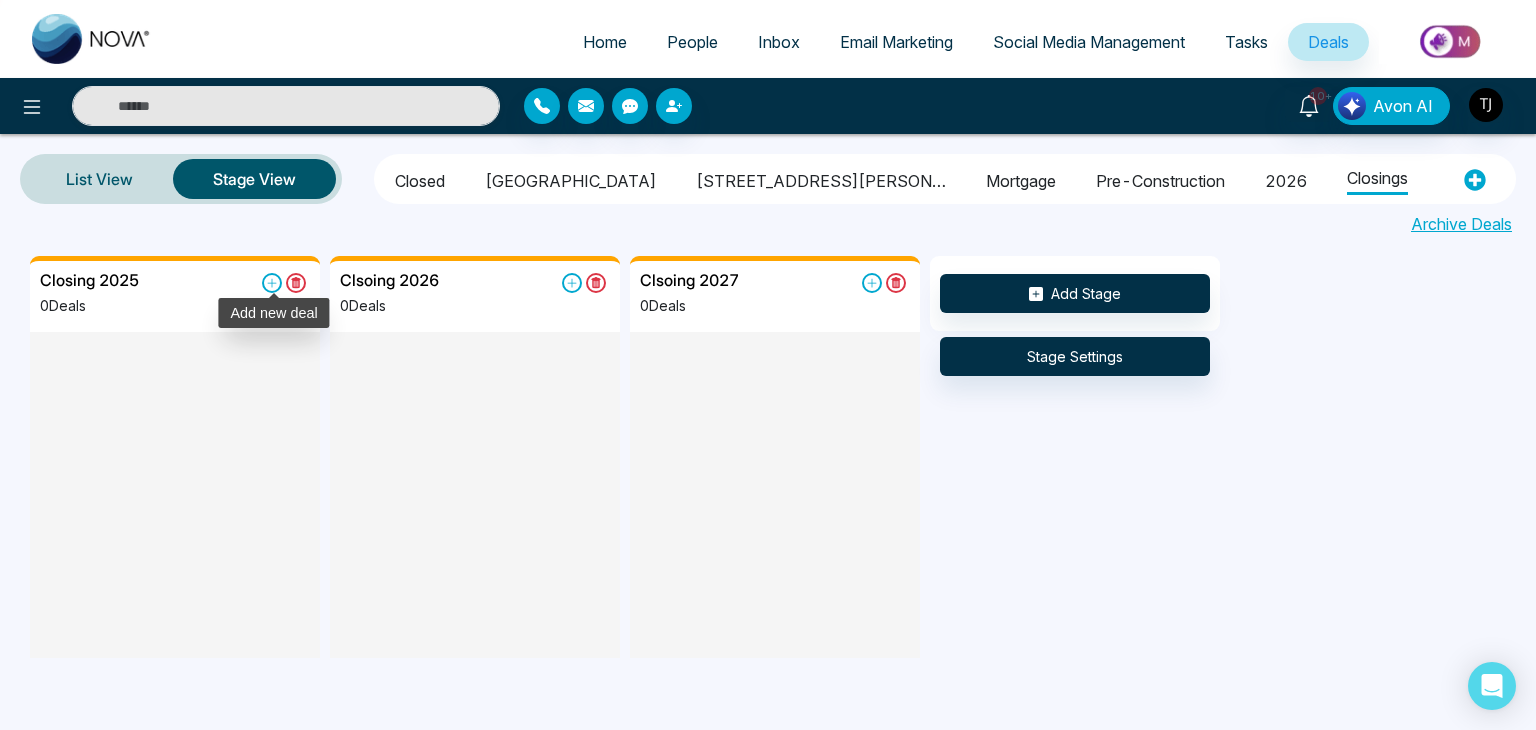 click 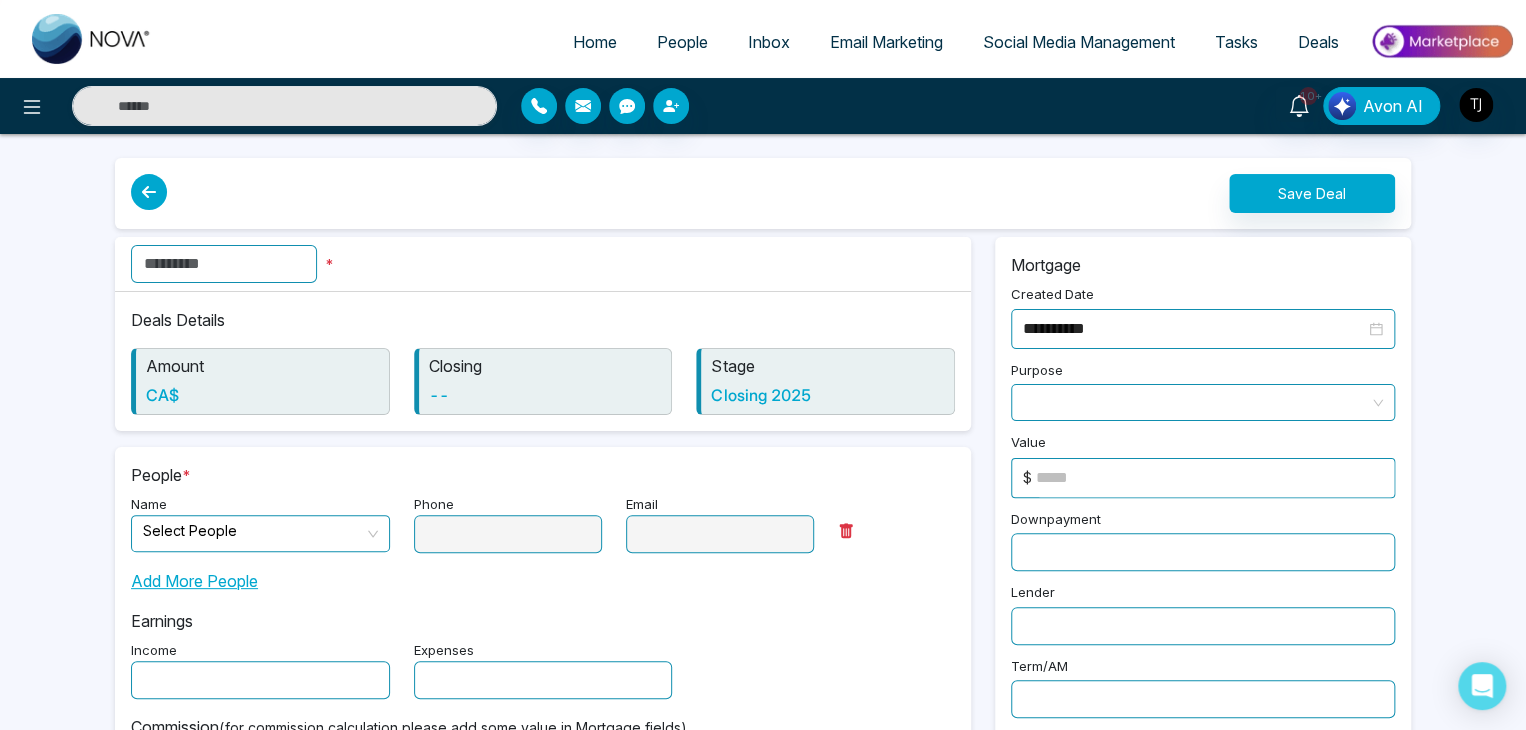 click at bounding box center [149, 192] 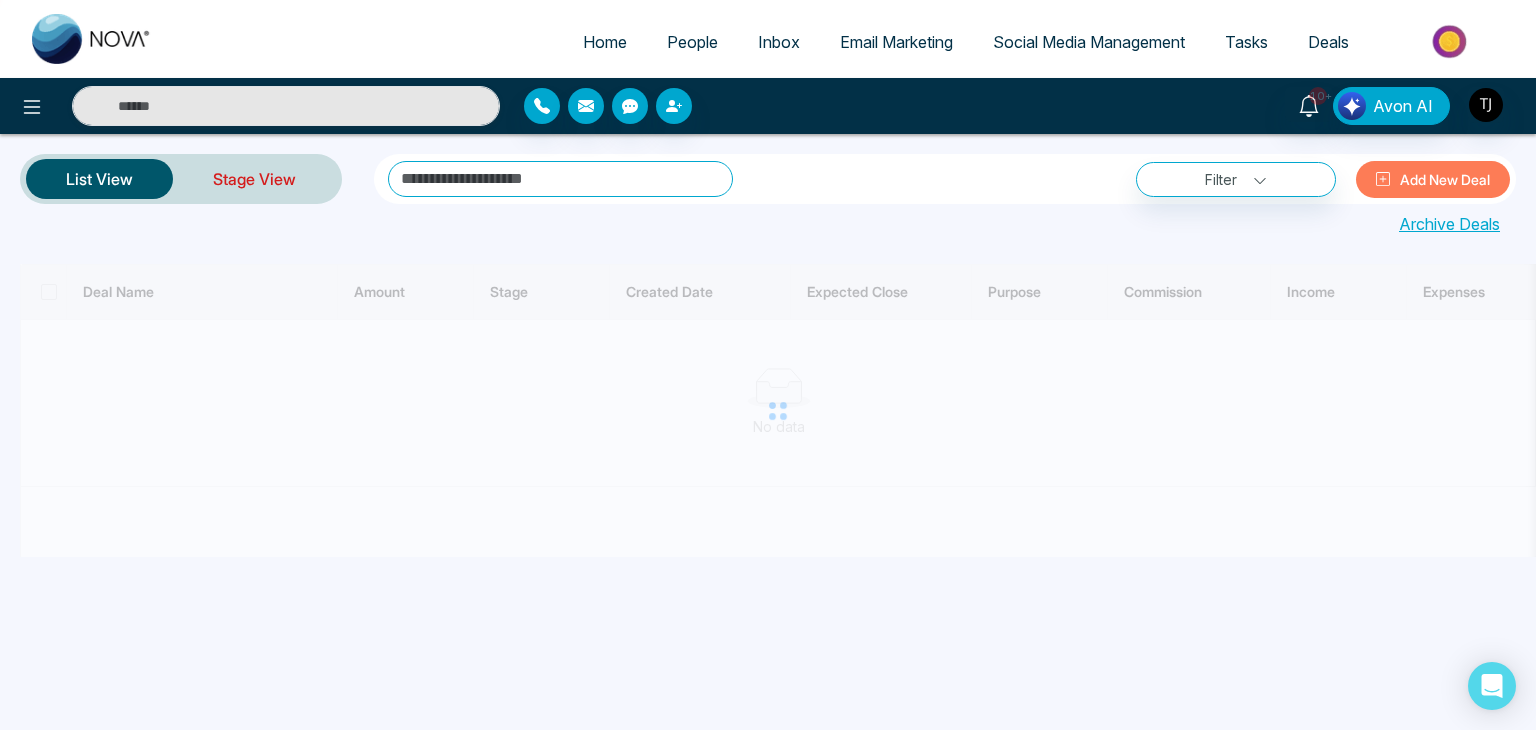 click on "Stage View" at bounding box center (254, 179) 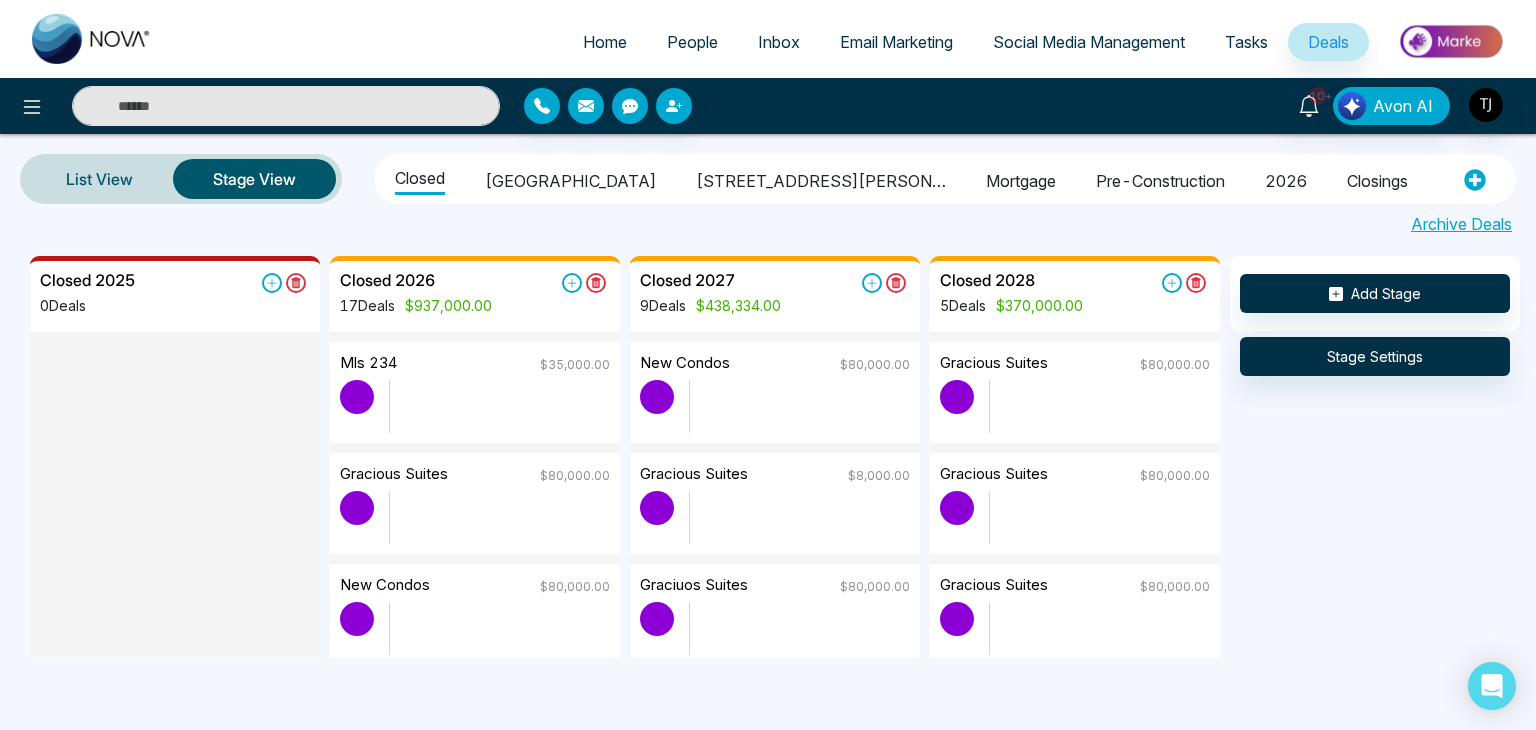 click on "Closings" at bounding box center (1377, 178) 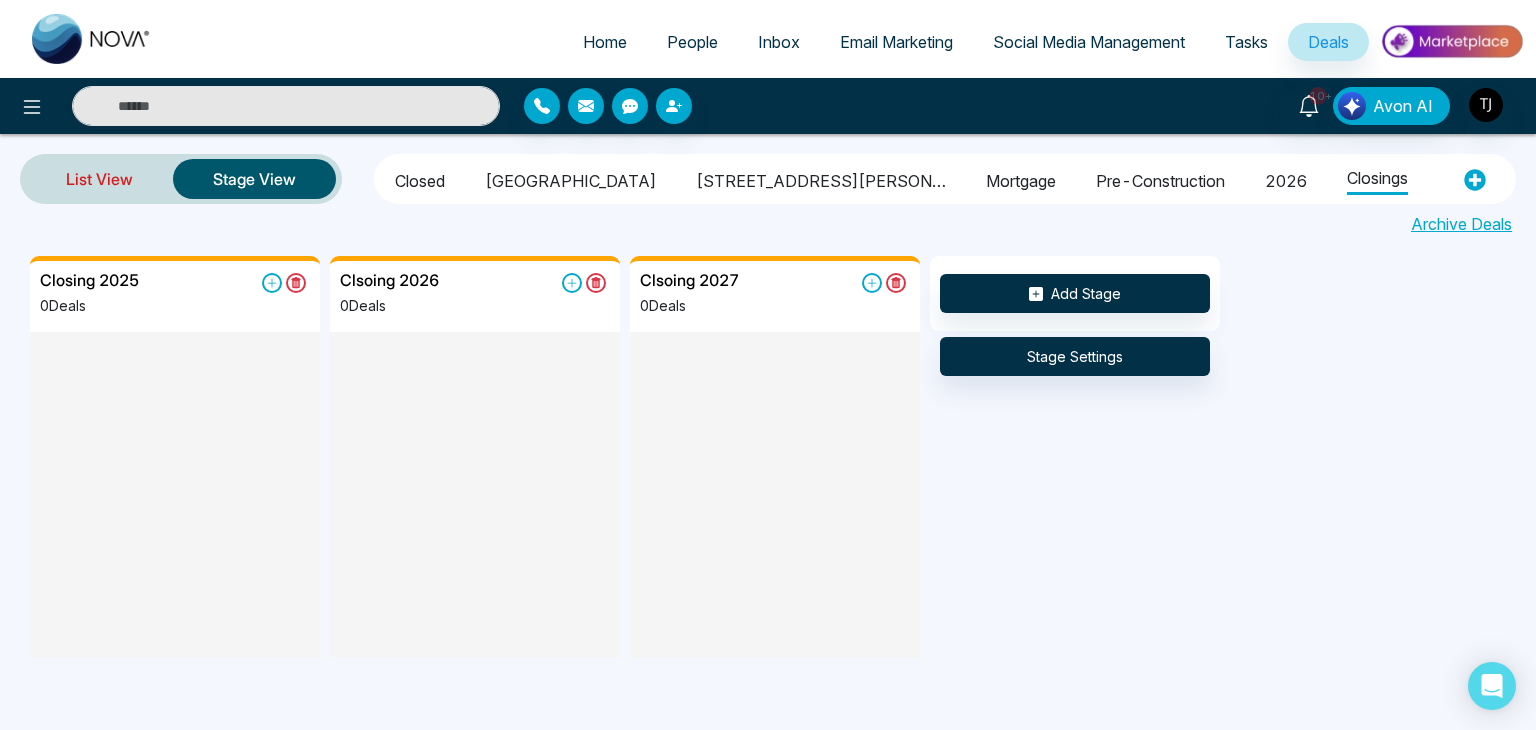 click on "List View" at bounding box center [99, 179] 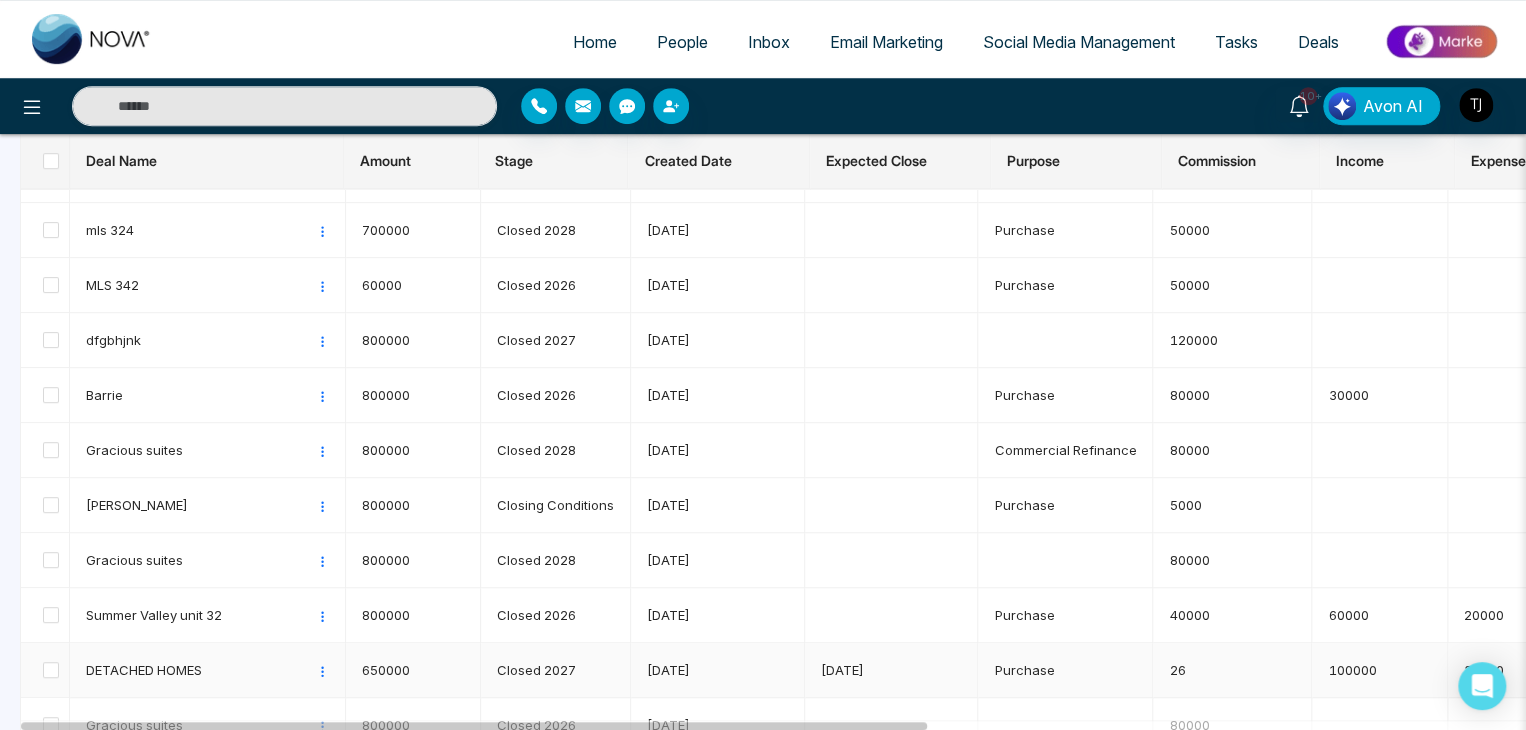scroll, scrollTop: 0, scrollLeft: 0, axis: both 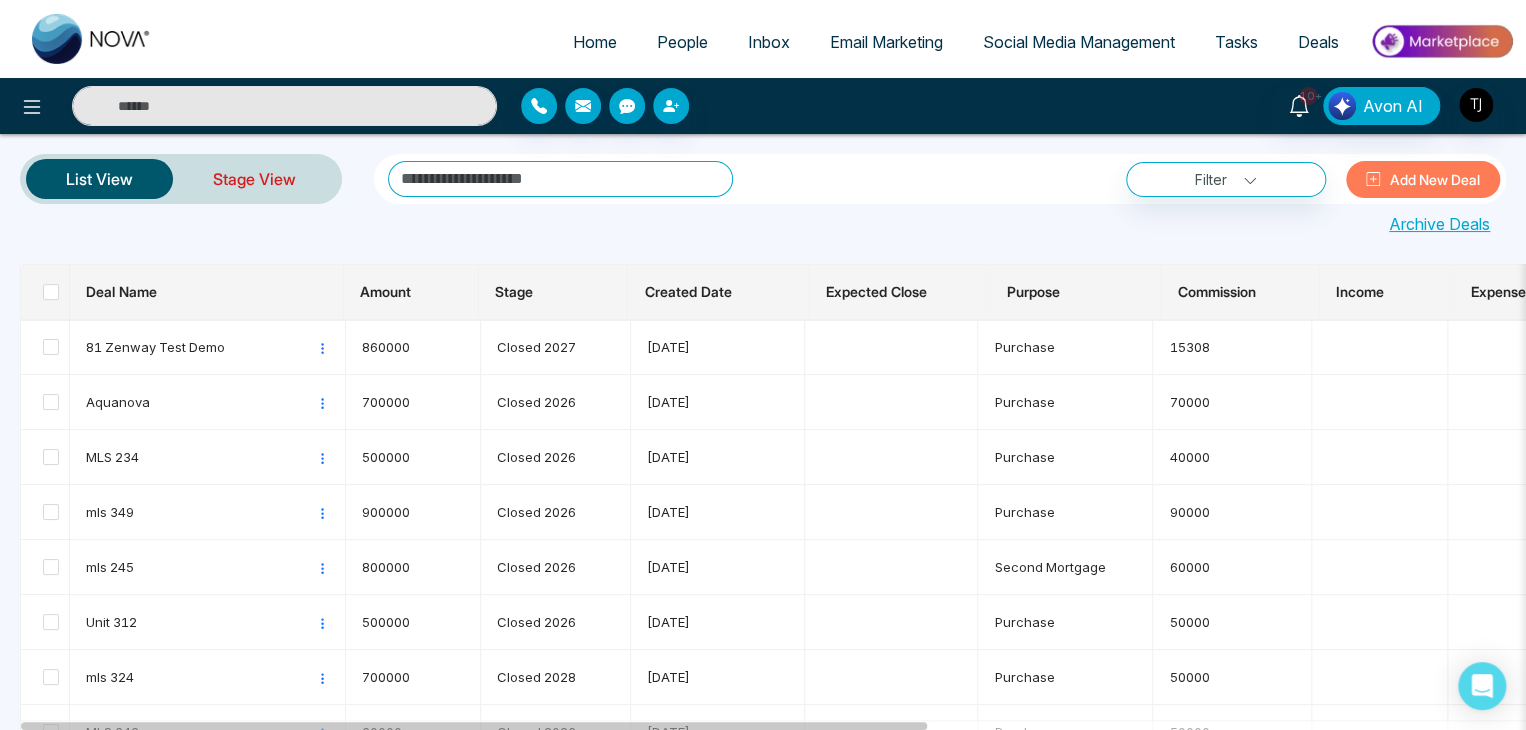 click on "Stage View" at bounding box center [254, 179] 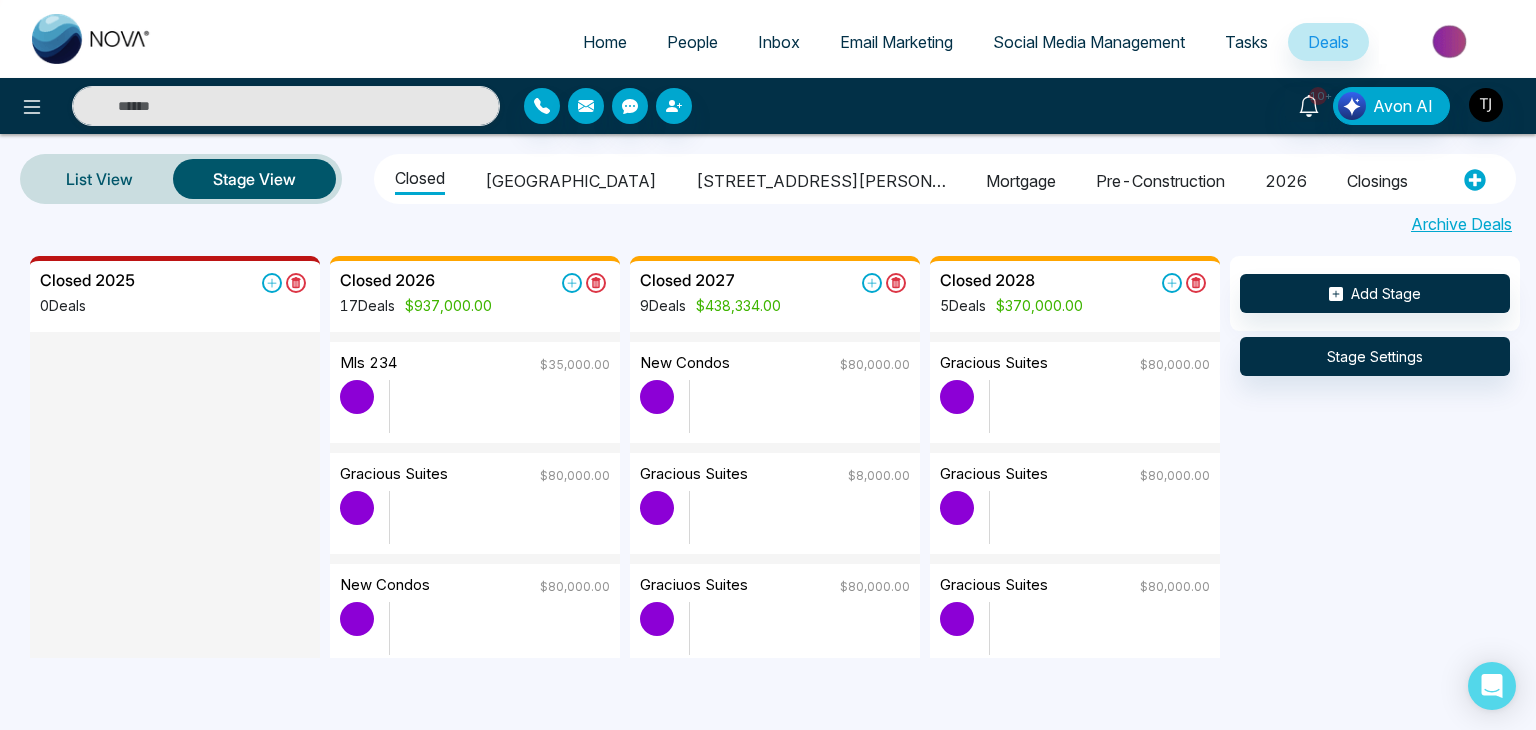 click on "Closings" at bounding box center (1377, 178) 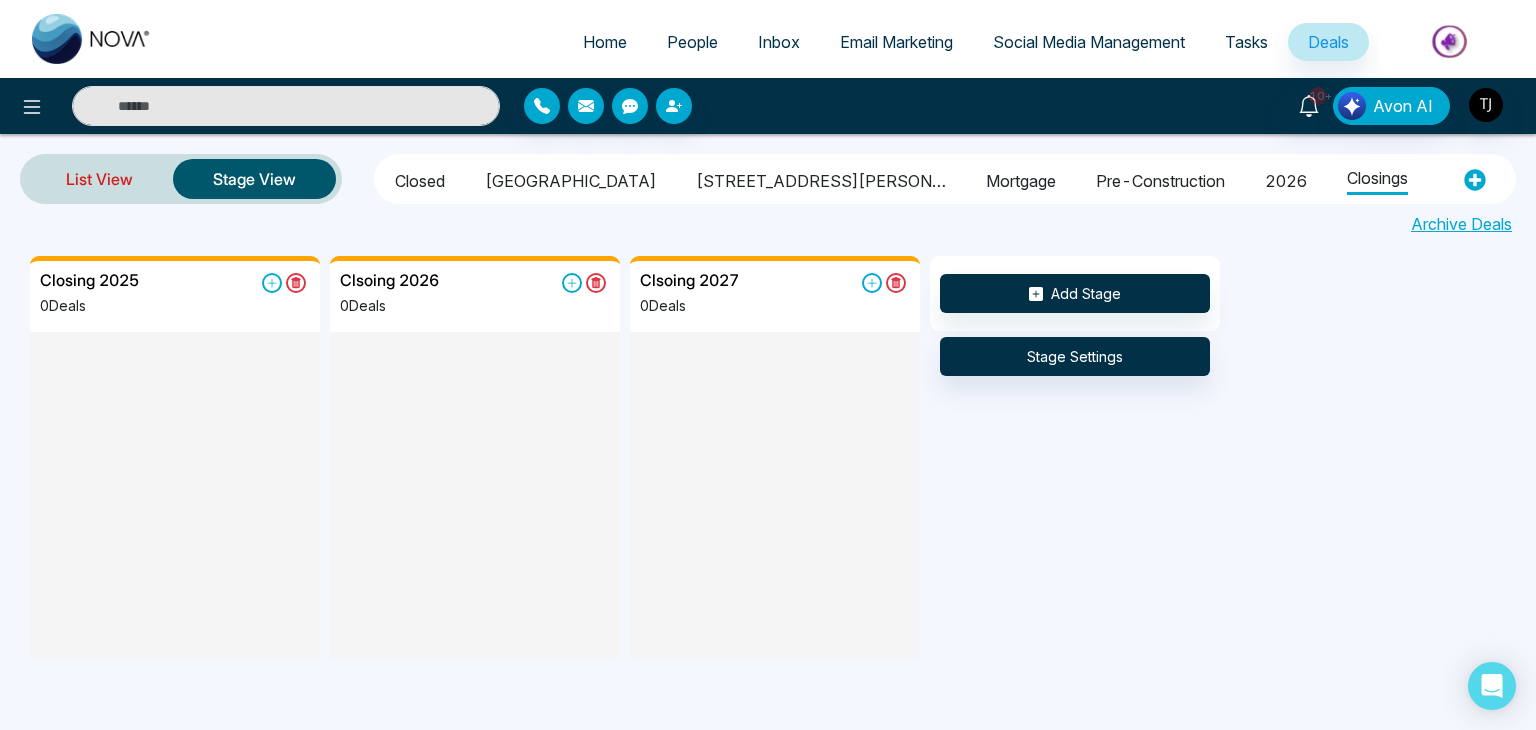 click on "List View" at bounding box center [99, 179] 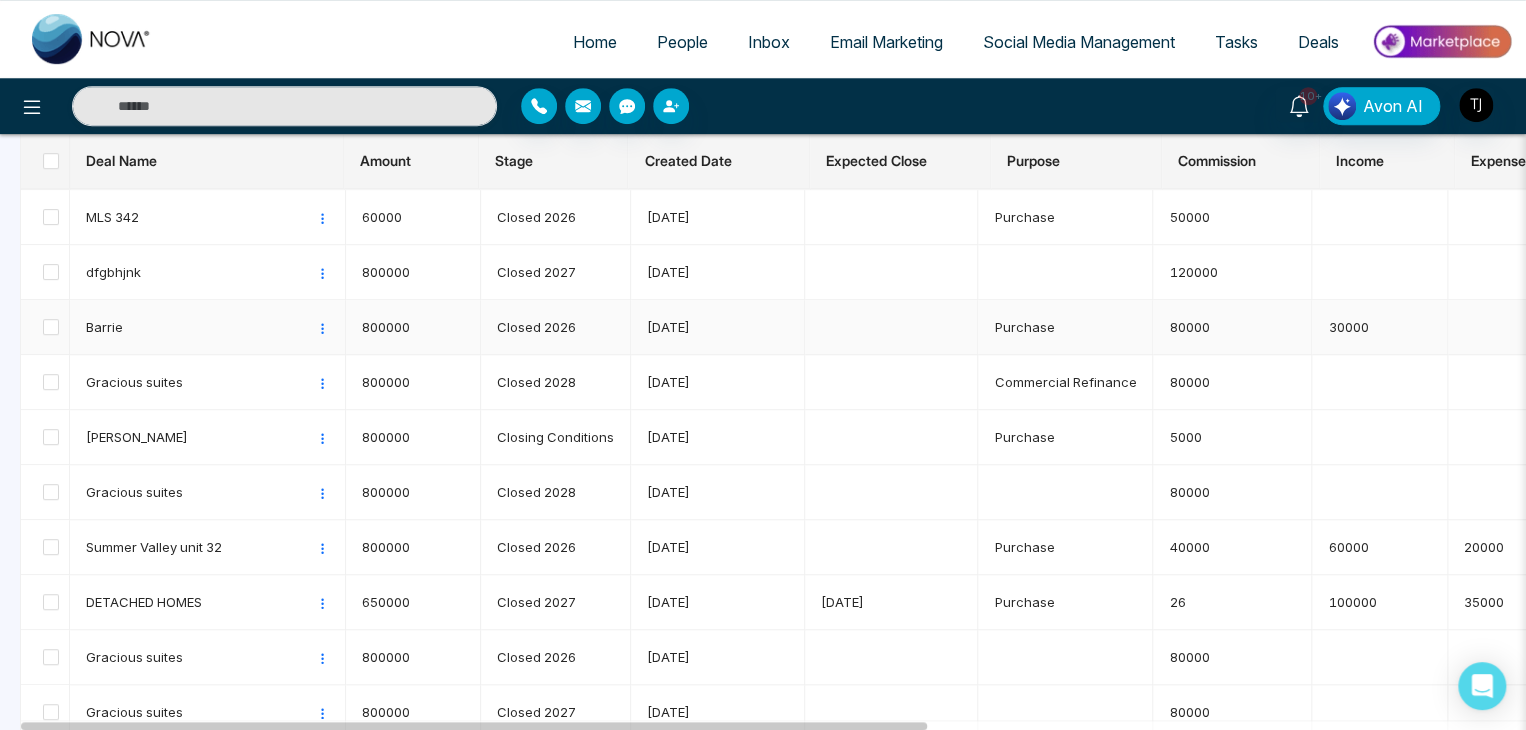 scroll, scrollTop: 595, scrollLeft: 0, axis: vertical 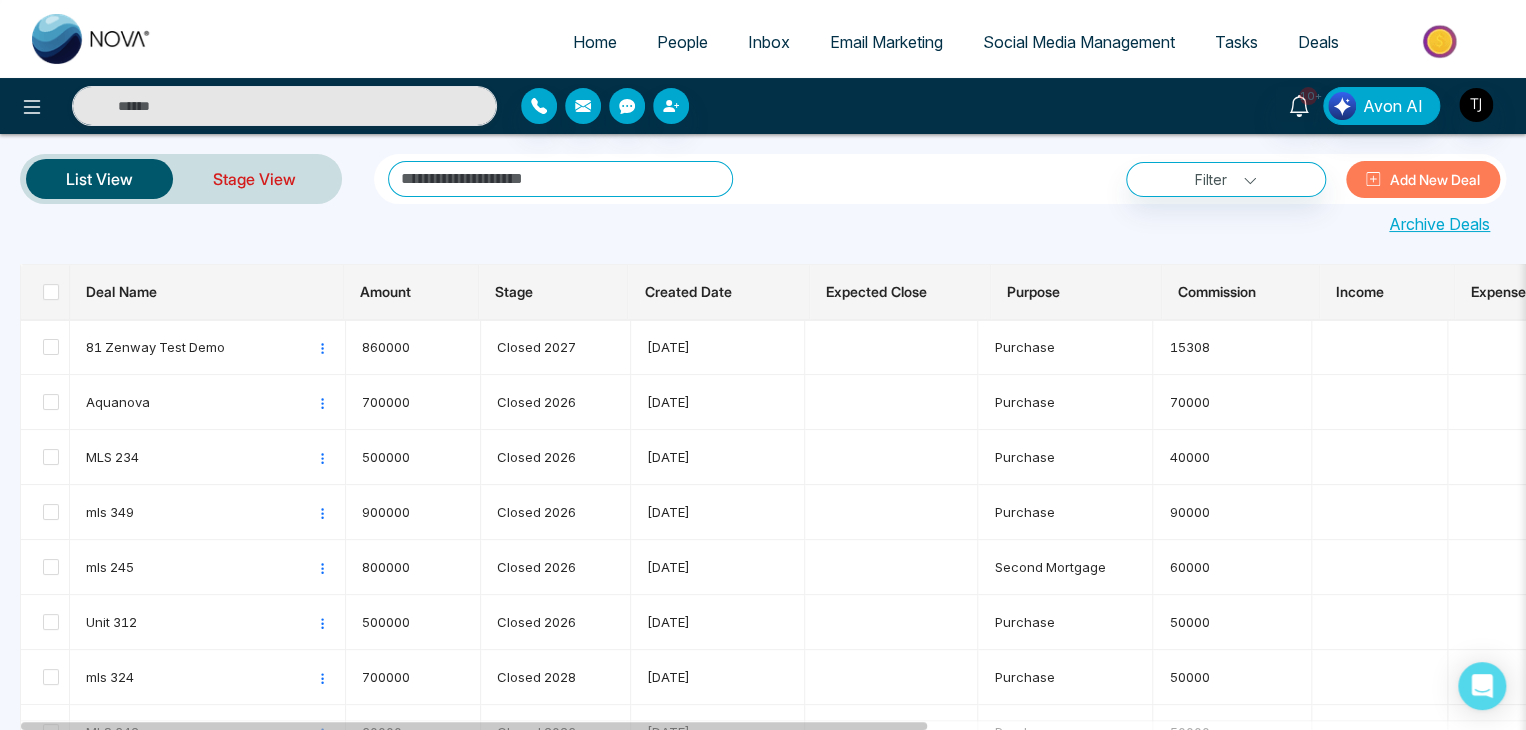 click on "Stage View" at bounding box center [254, 179] 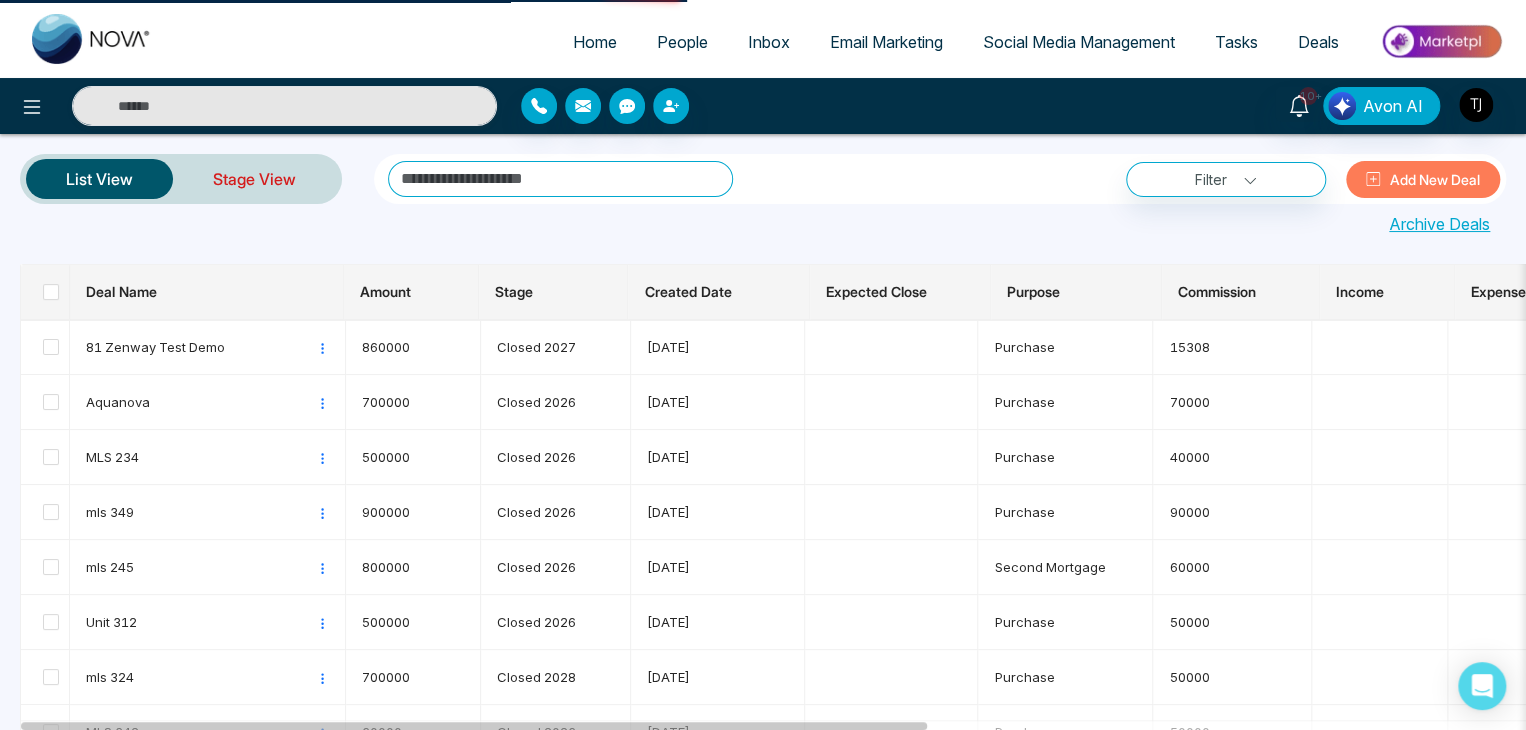 scroll, scrollTop: 0, scrollLeft: 0, axis: both 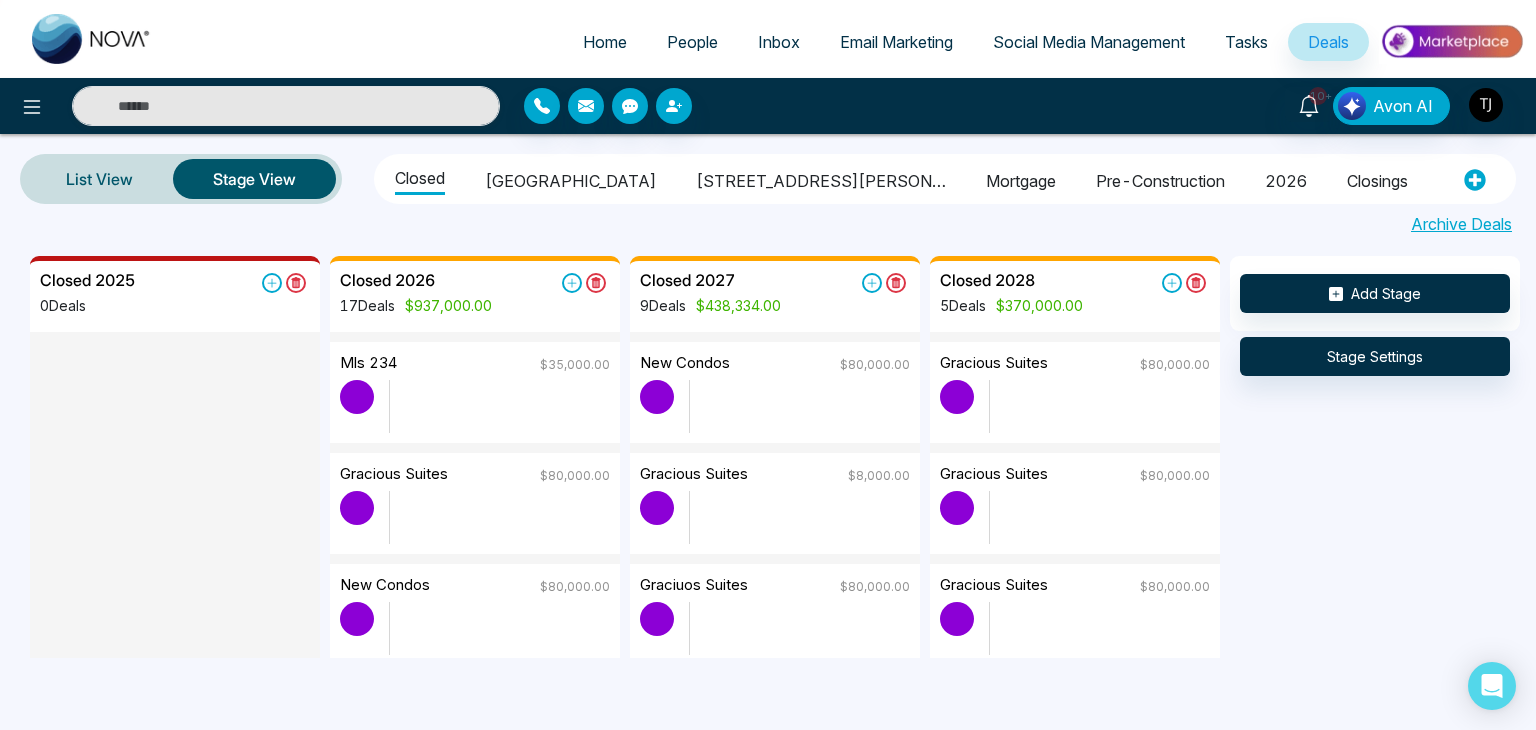 click on "Closed Arbor West 1515 pickering parkway Mortgage pre-construction 2026 Closings" at bounding box center (945, 179) 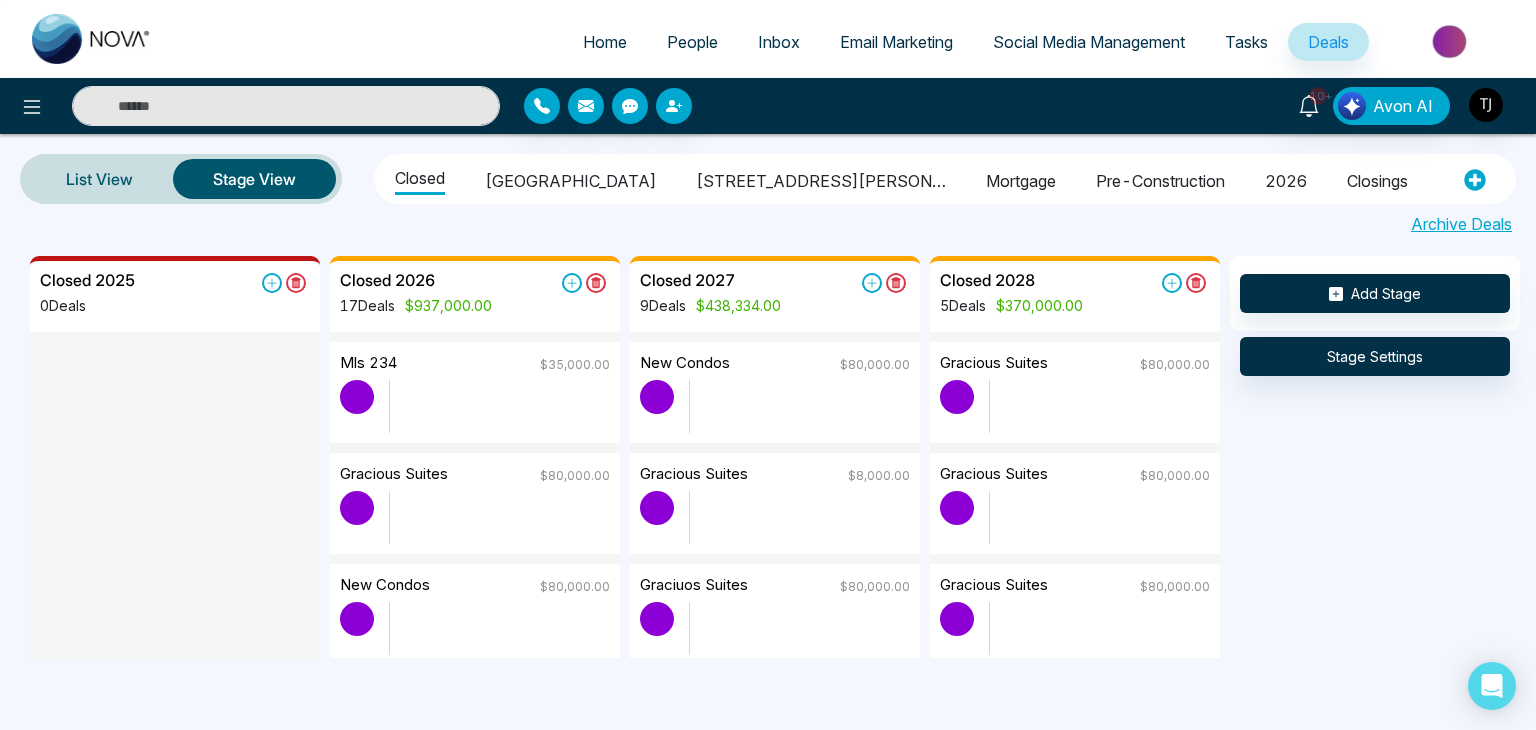 click on "Closings" at bounding box center (1377, 178) 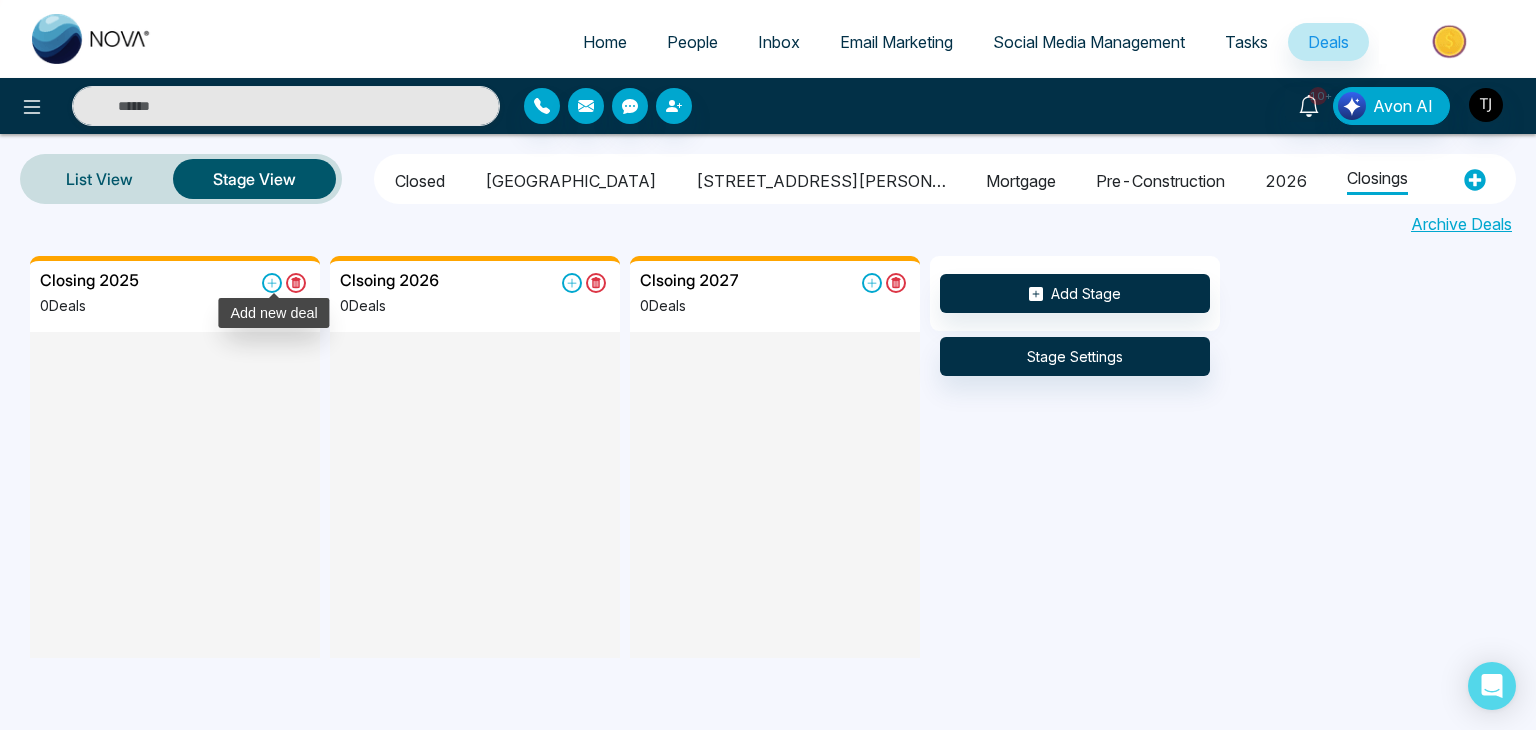 click 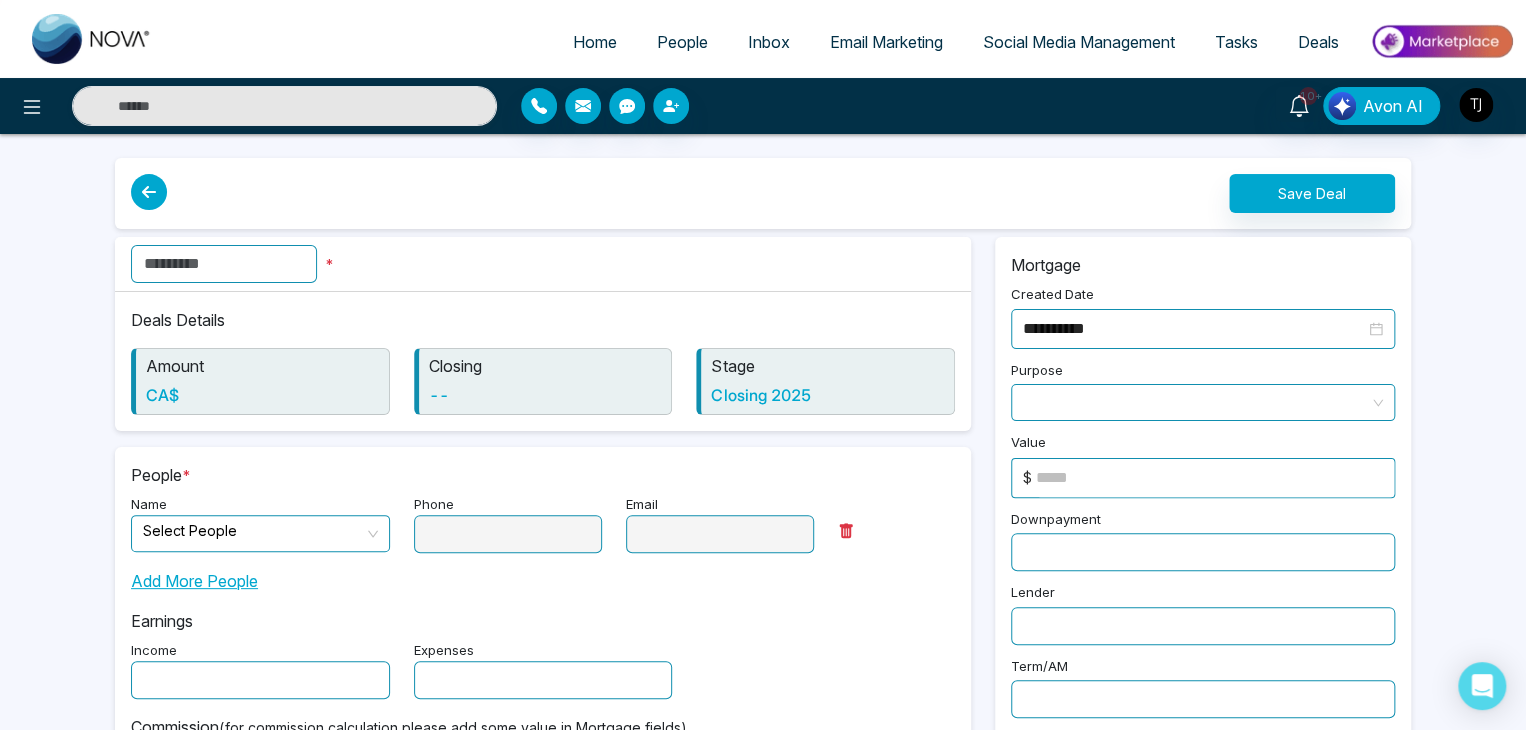 click at bounding box center [224, 264] 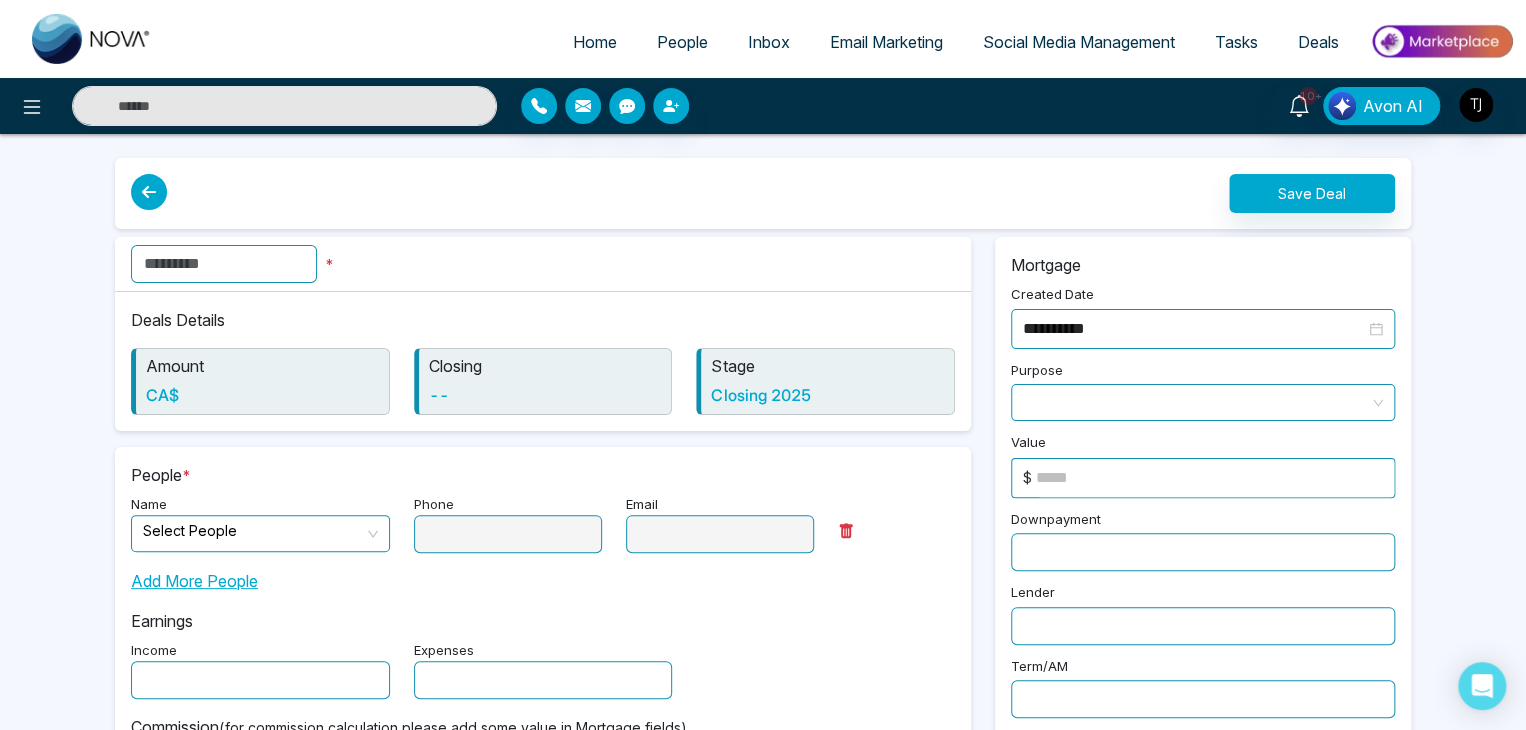 scroll, scrollTop: 179, scrollLeft: 0, axis: vertical 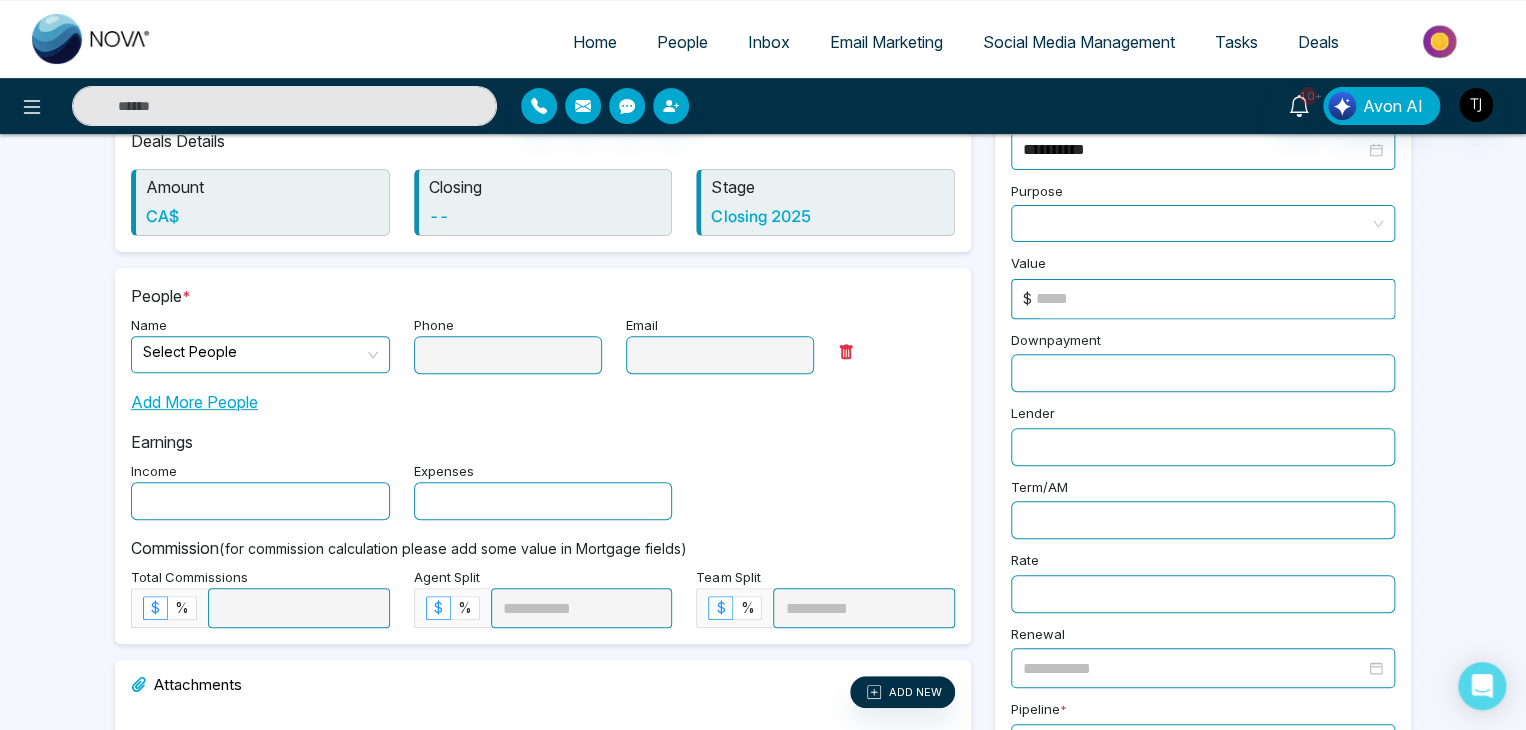 click at bounding box center (253, 352) 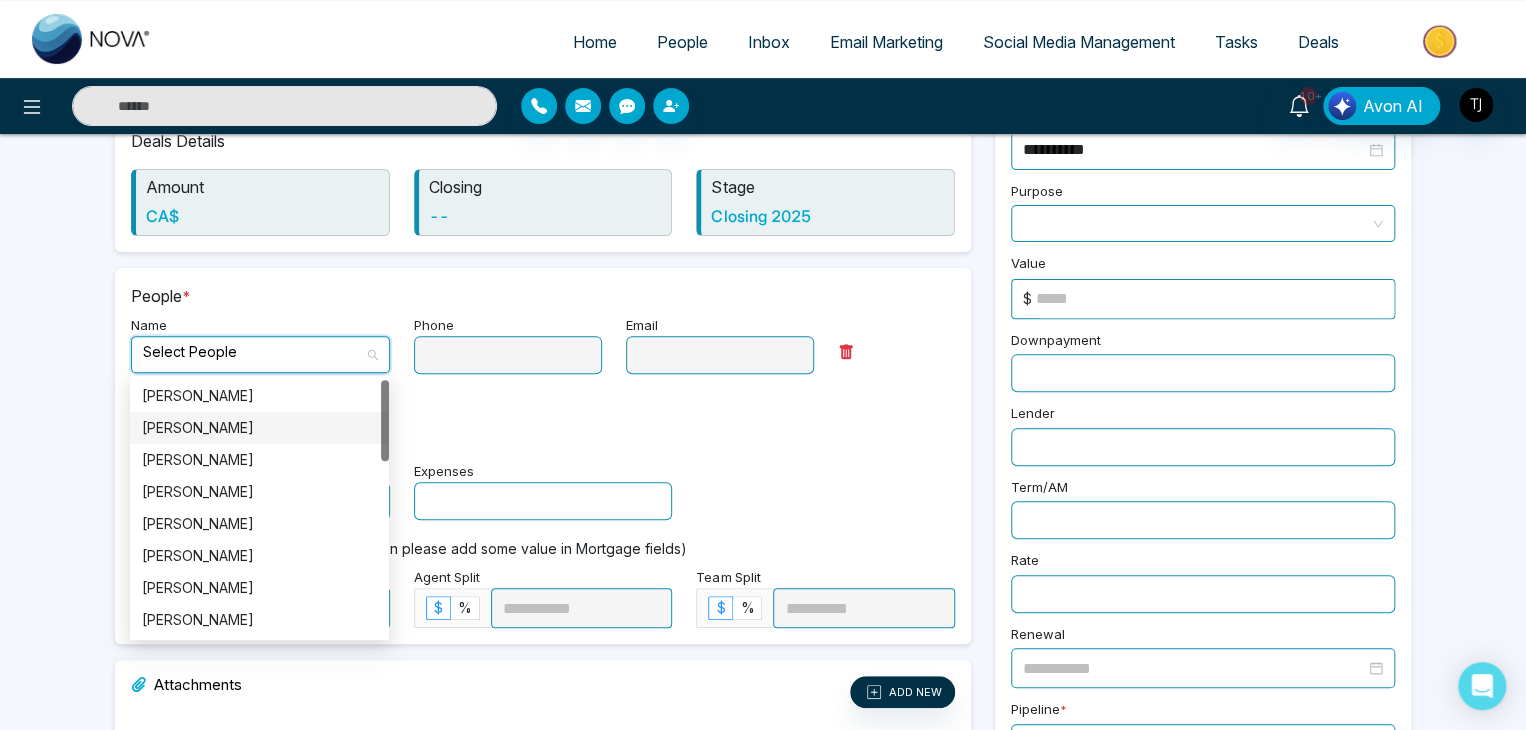 click on "Alin Shah" at bounding box center (259, 428) 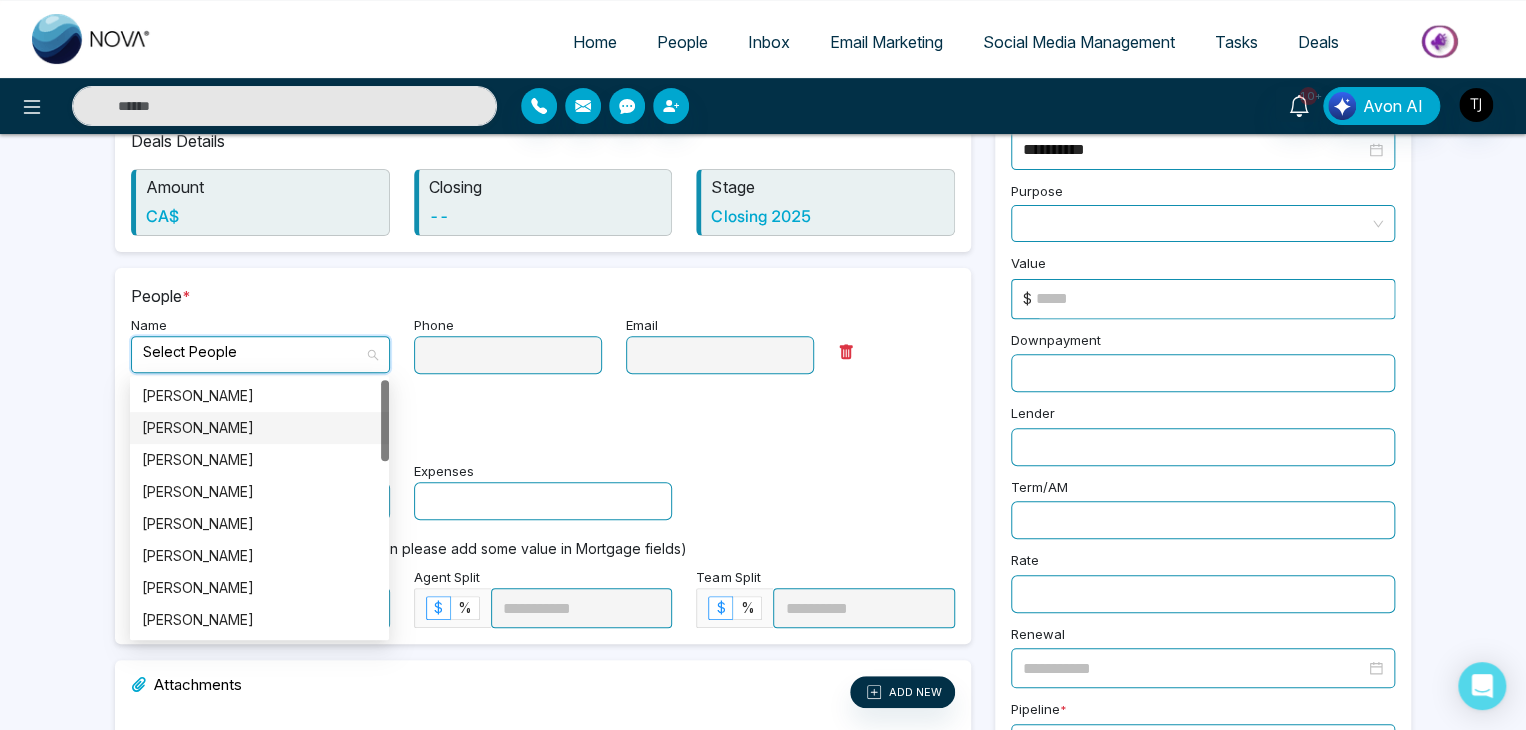 type on "**********" 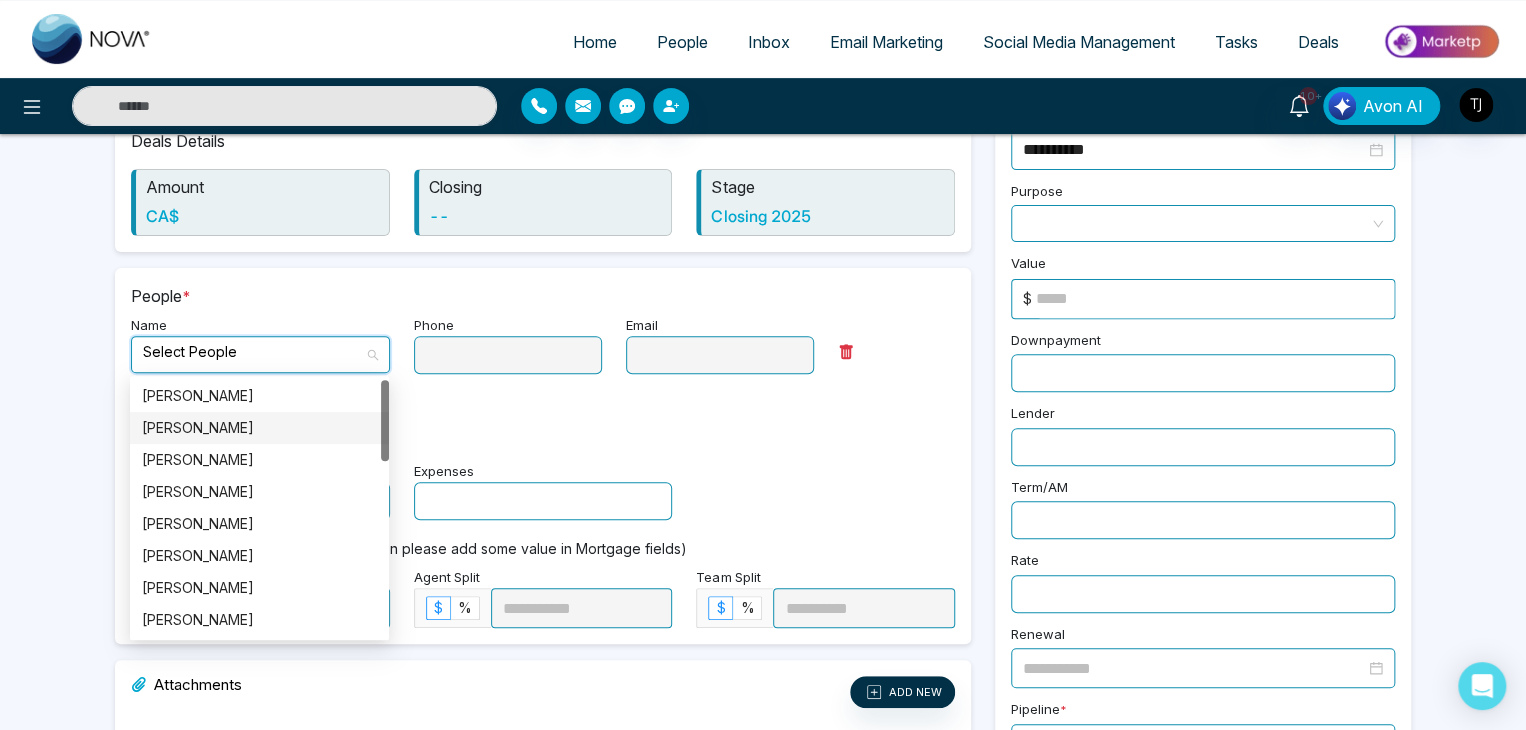 type on "**********" 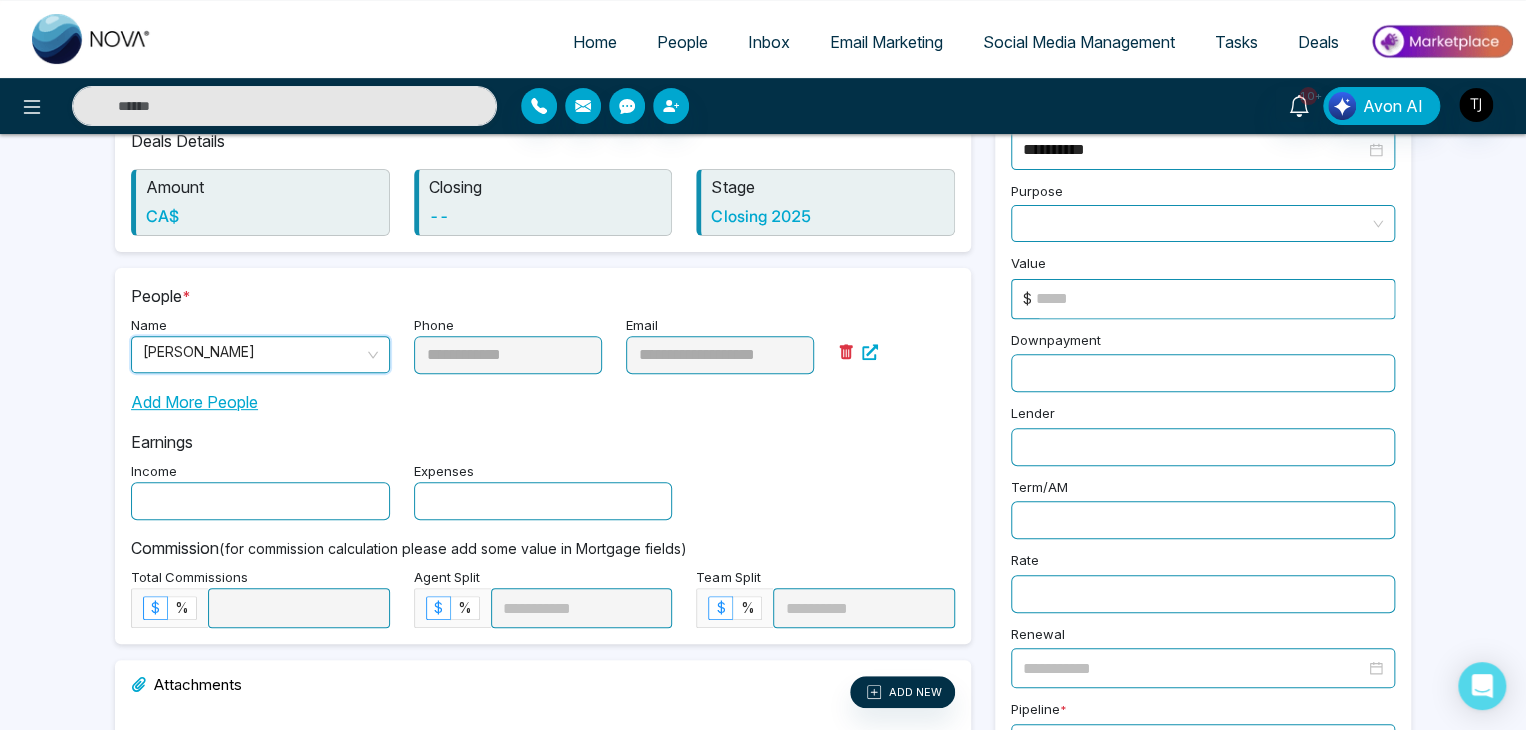 scroll, scrollTop: 340, scrollLeft: 0, axis: vertical 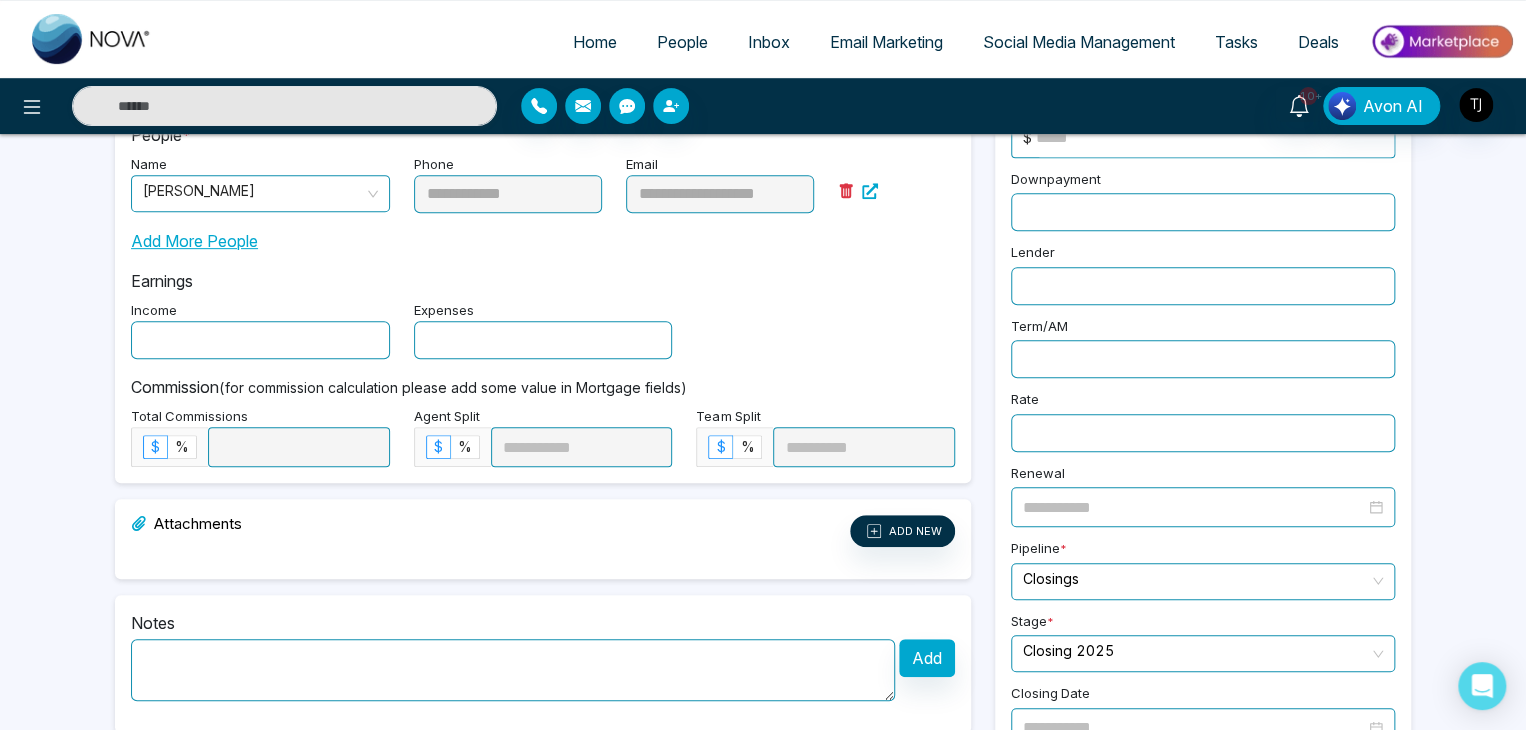 click at bounding box center [260, 340] 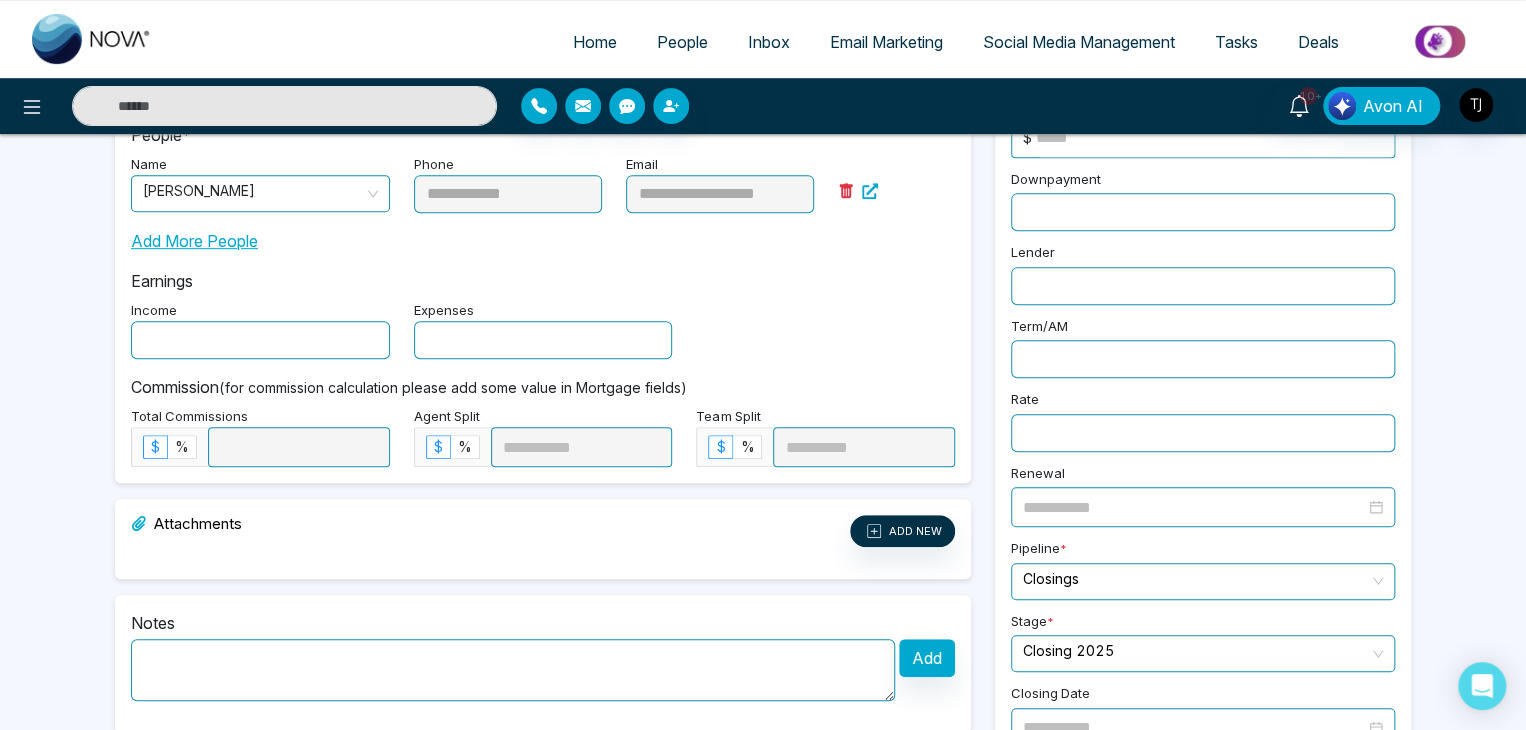 click at bounding box center (543, 340) 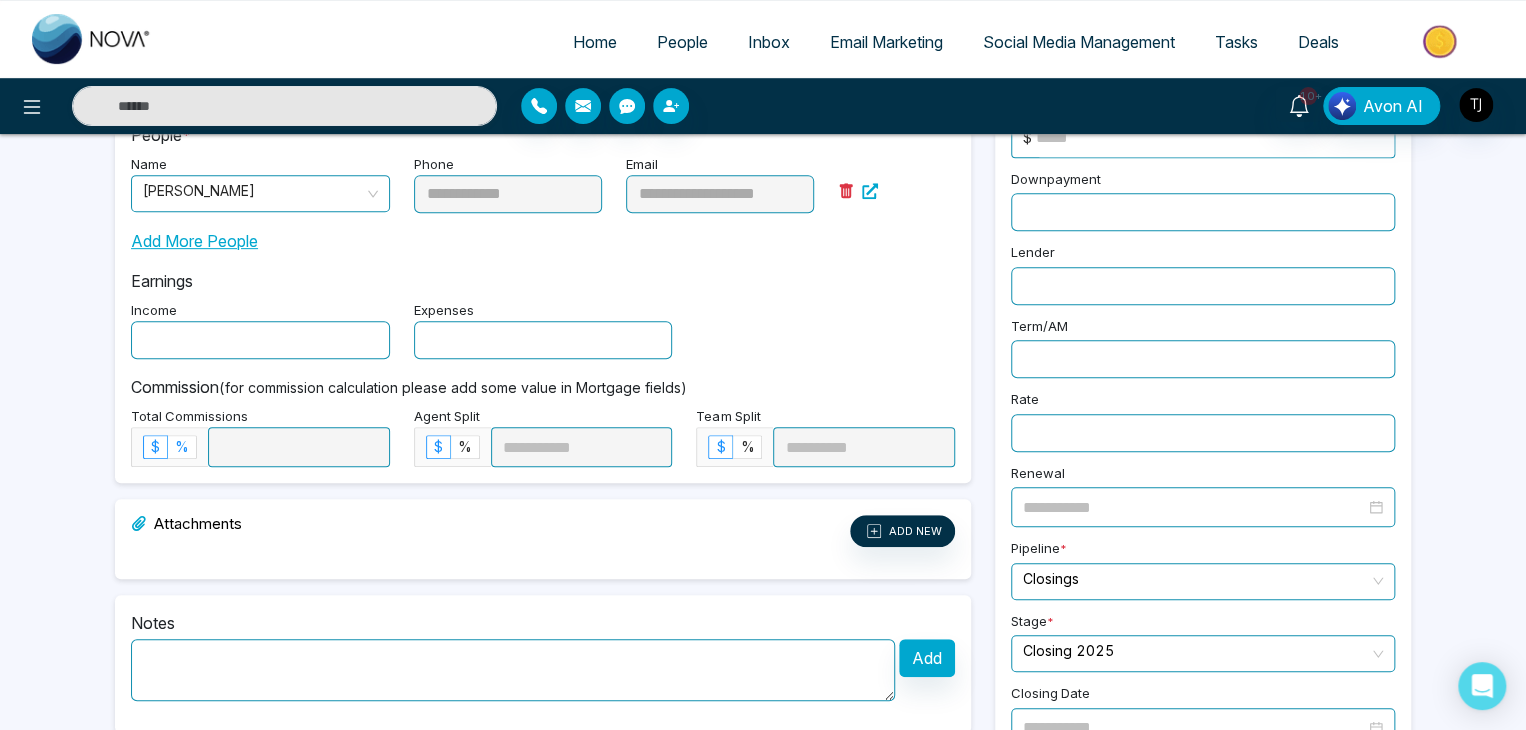 click on "%" at bounding box center [182, 446] 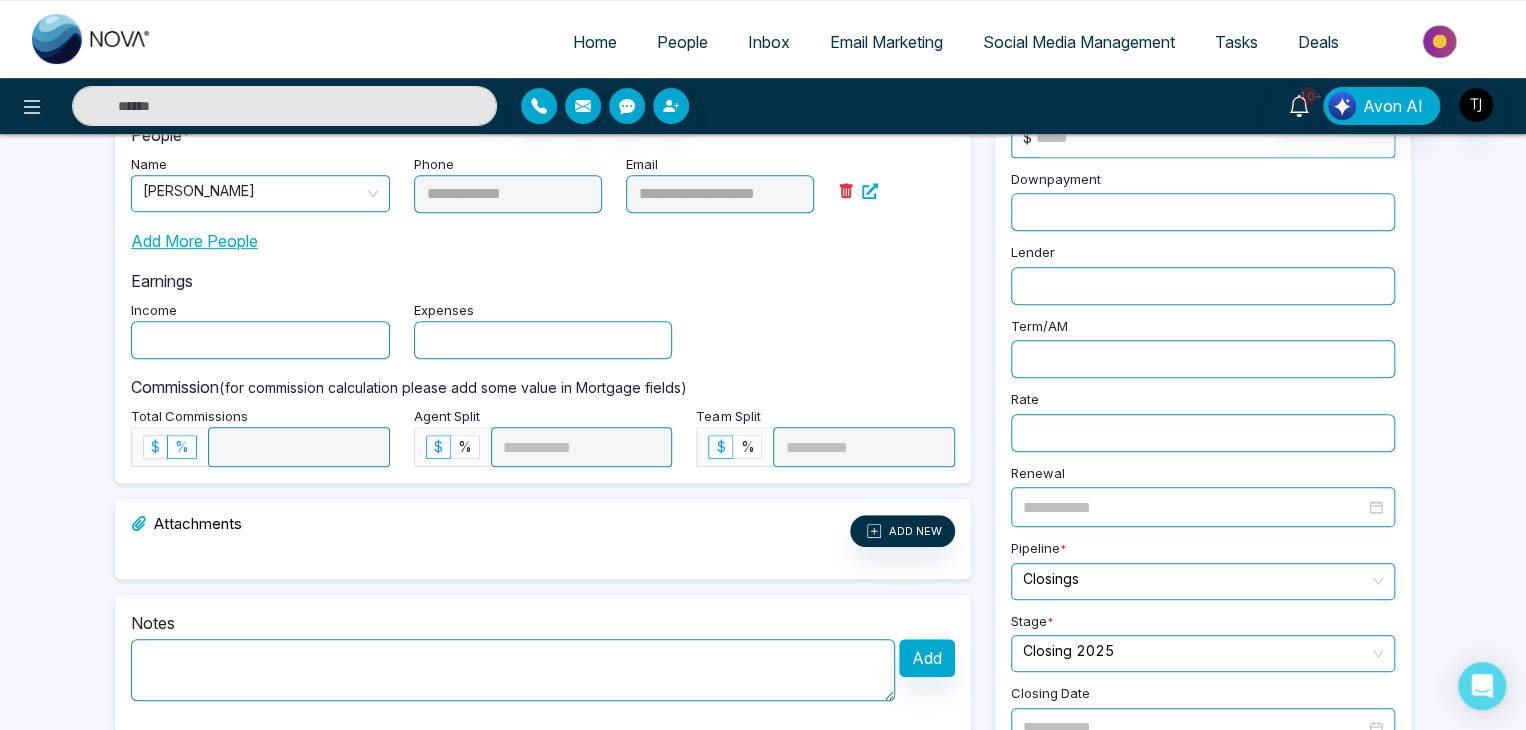 click on "$" at bounding box center [155, 446] 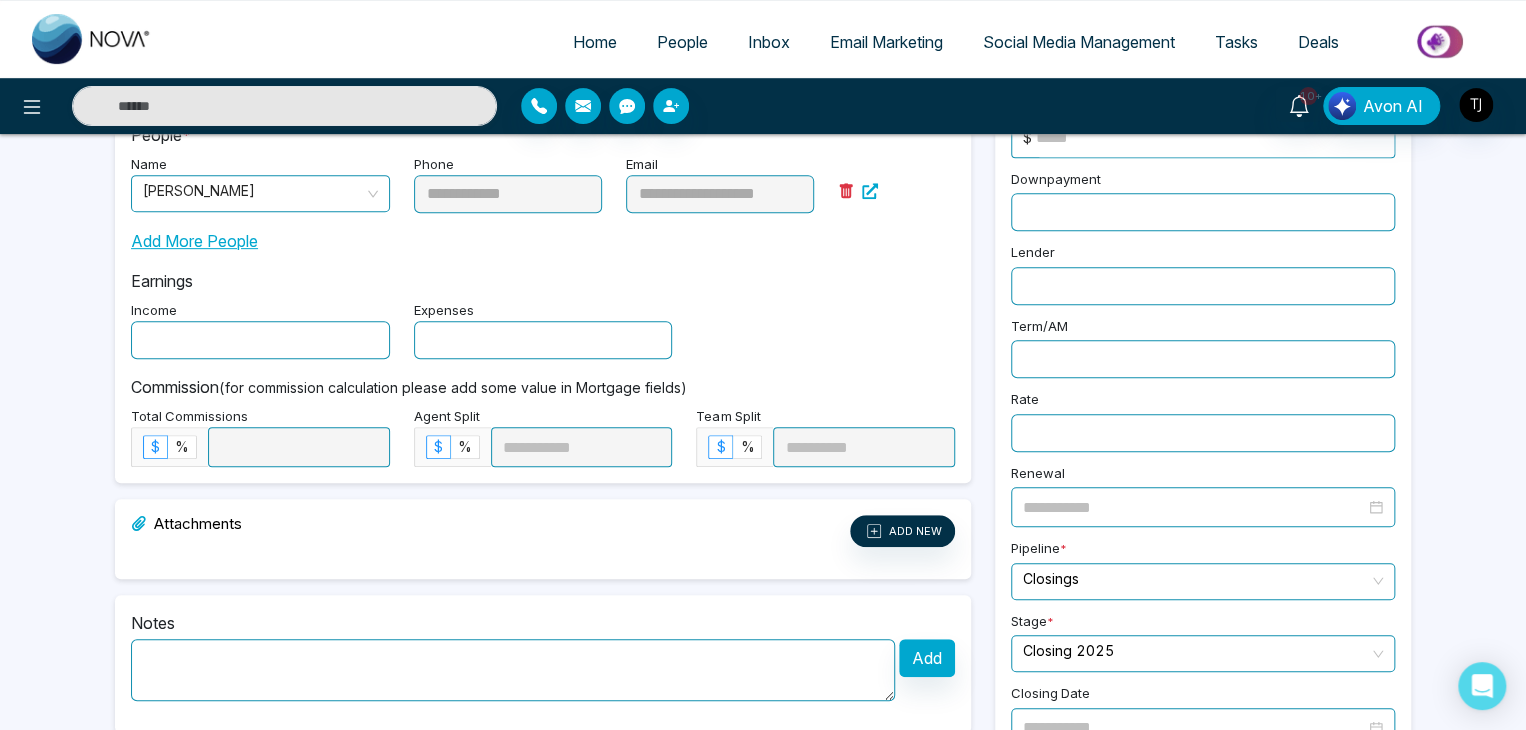 click at bounding box center (260, 340) 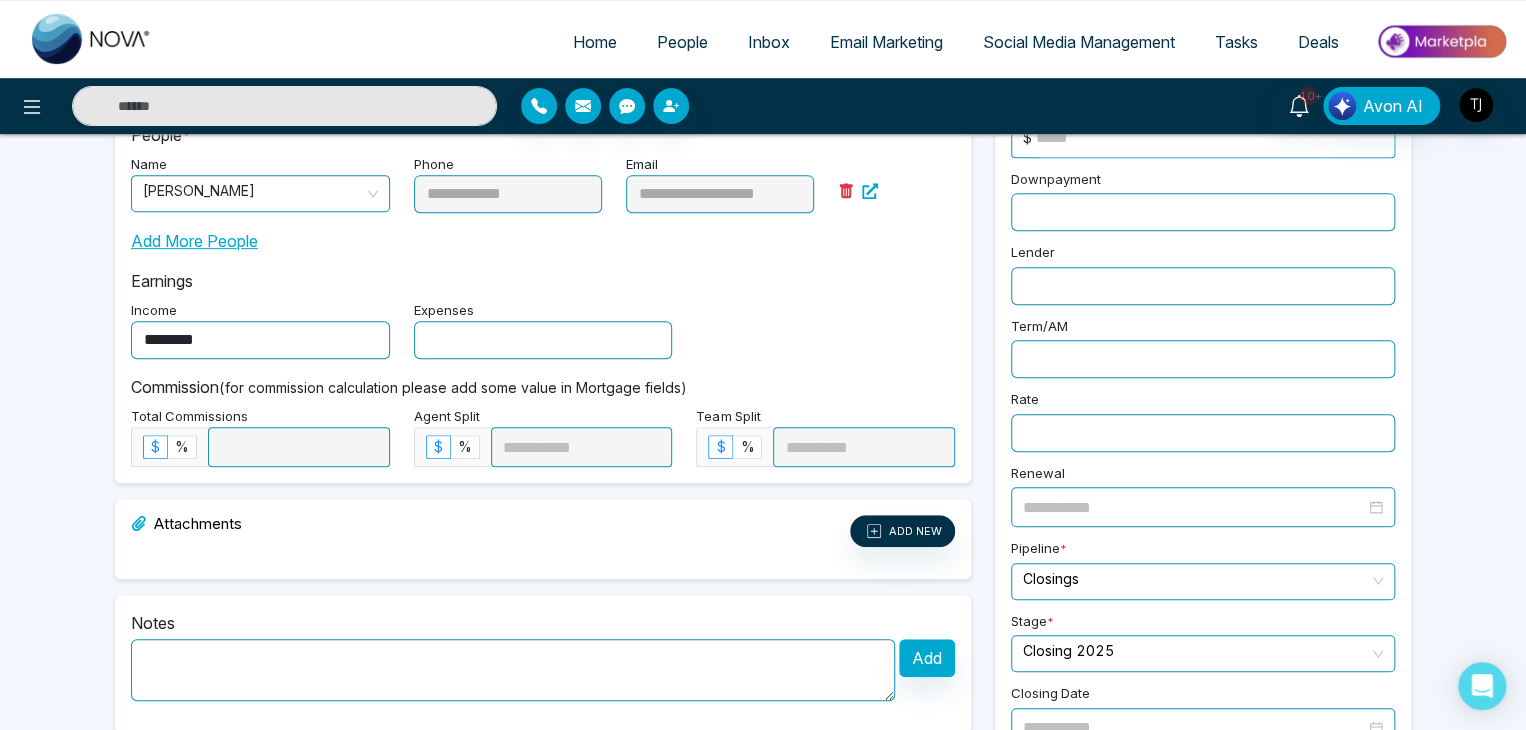 type on "********" 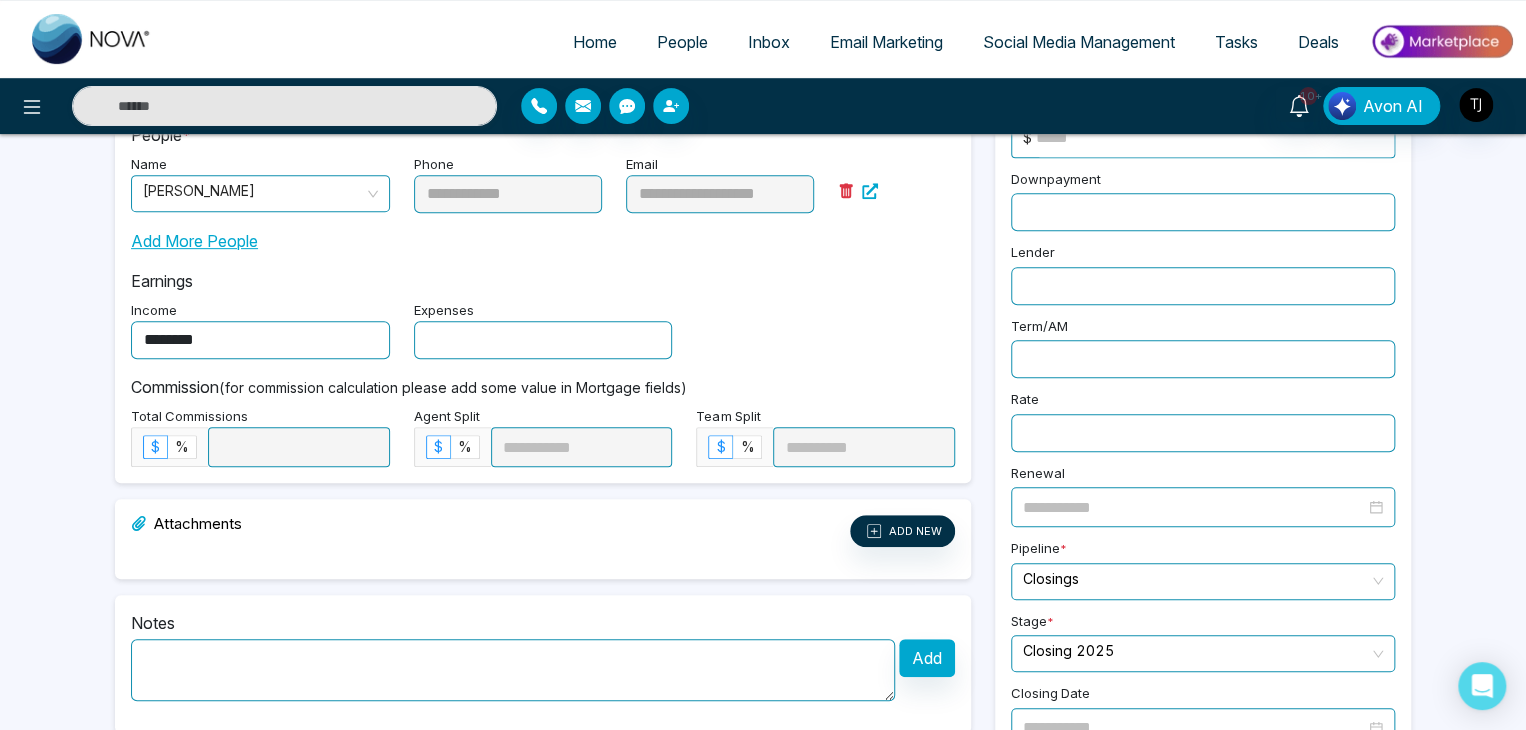 click at bounding box center (543, 340) 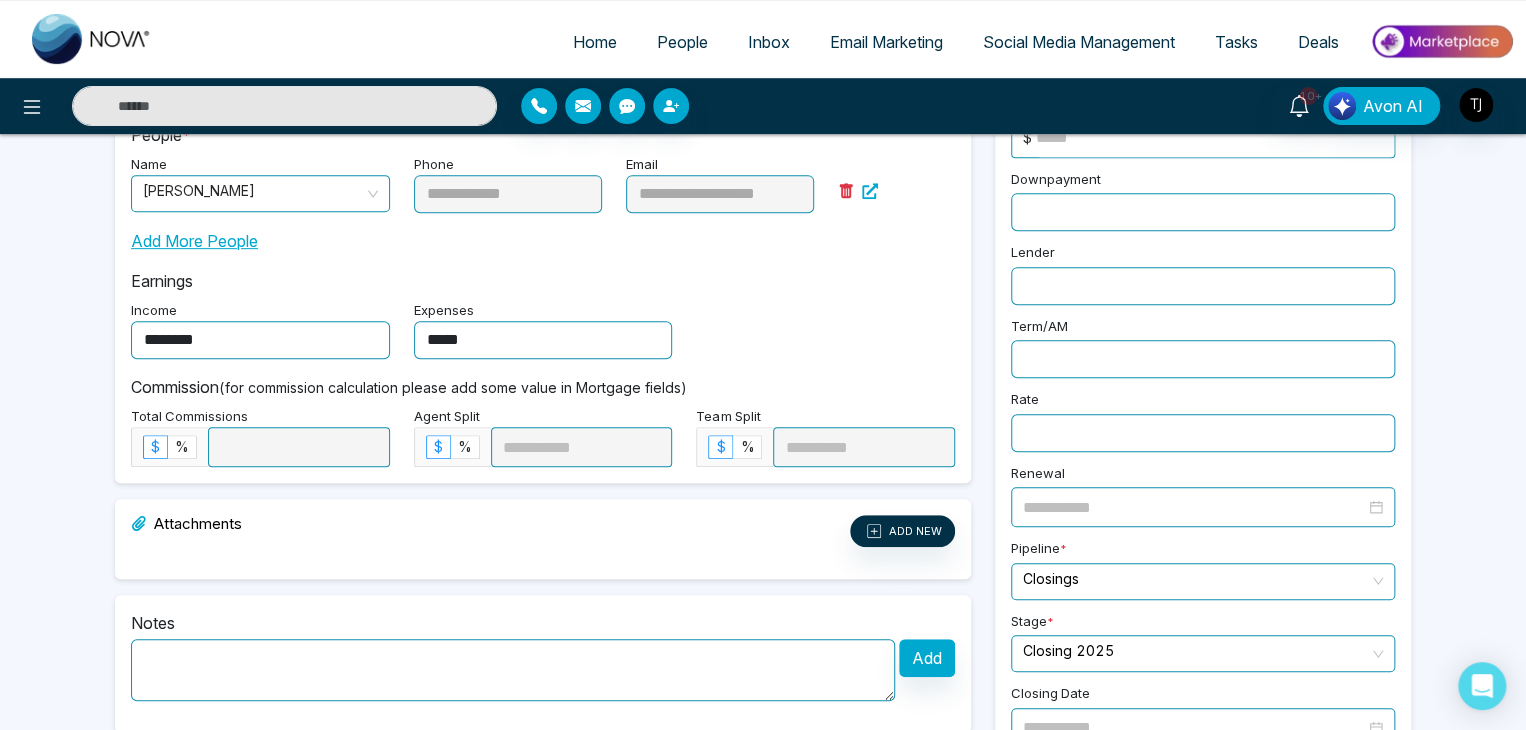 type on "*****" 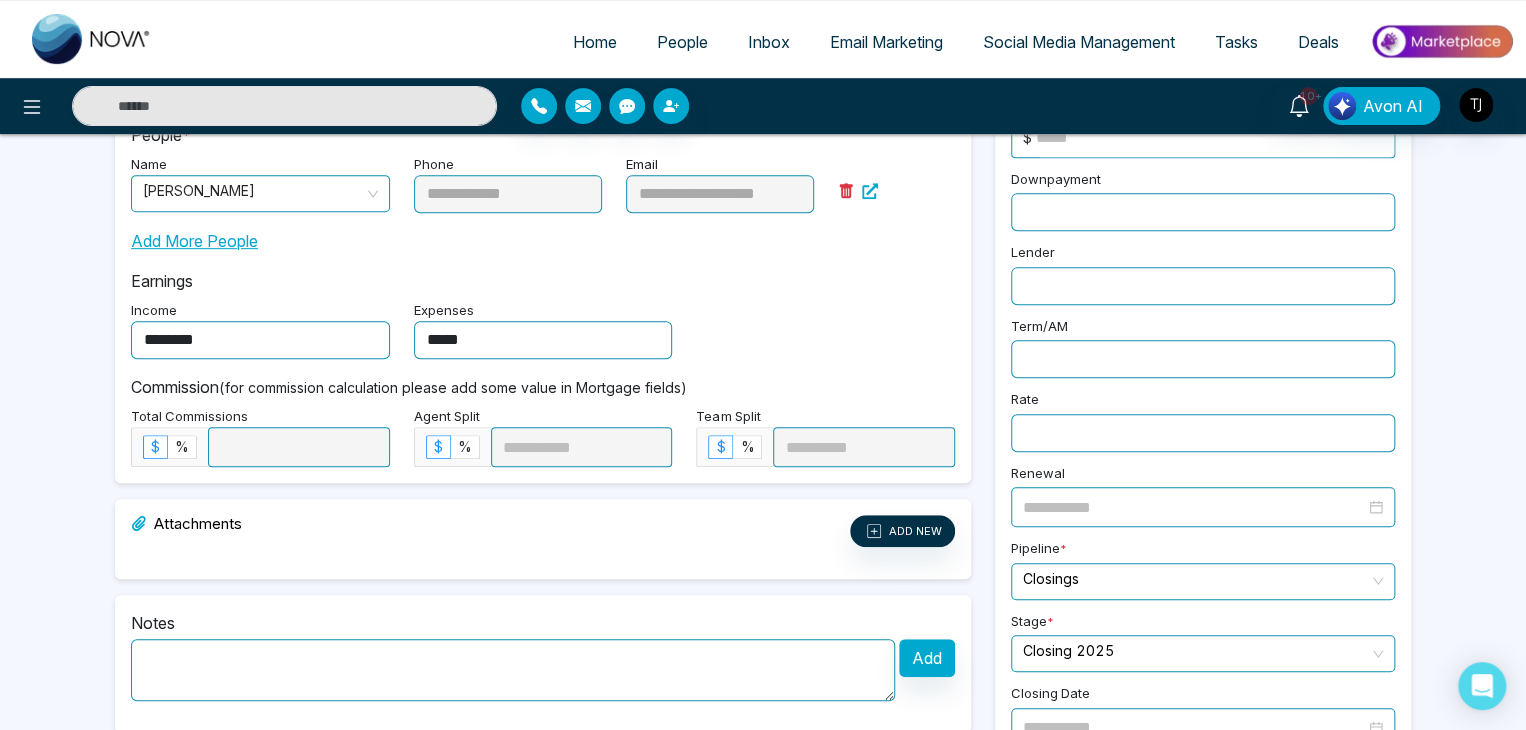 click on "Income ******** Expenses *****" at bounding box center (543, 328) 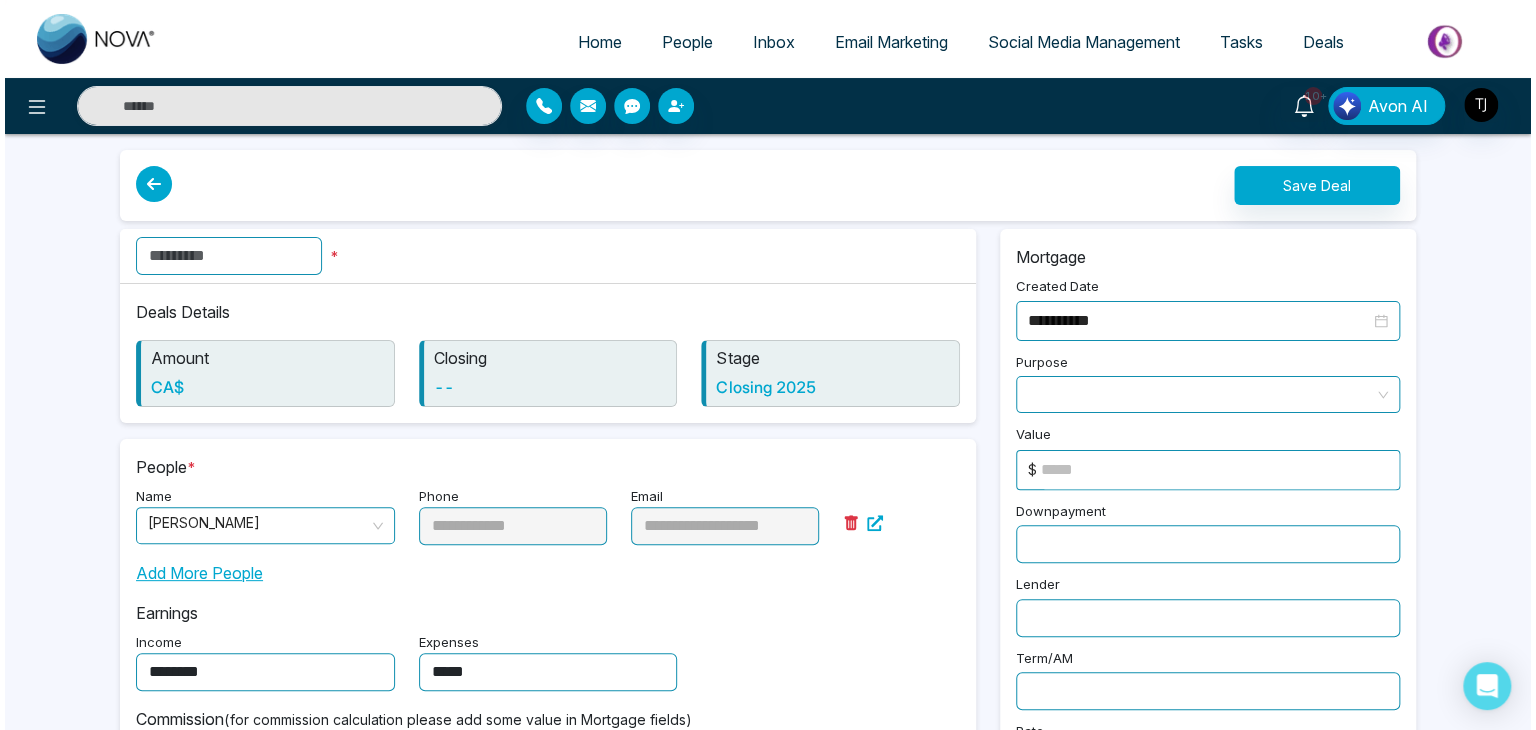 scroll, scrollTop: 0, scrollLeft: 0, axis: both 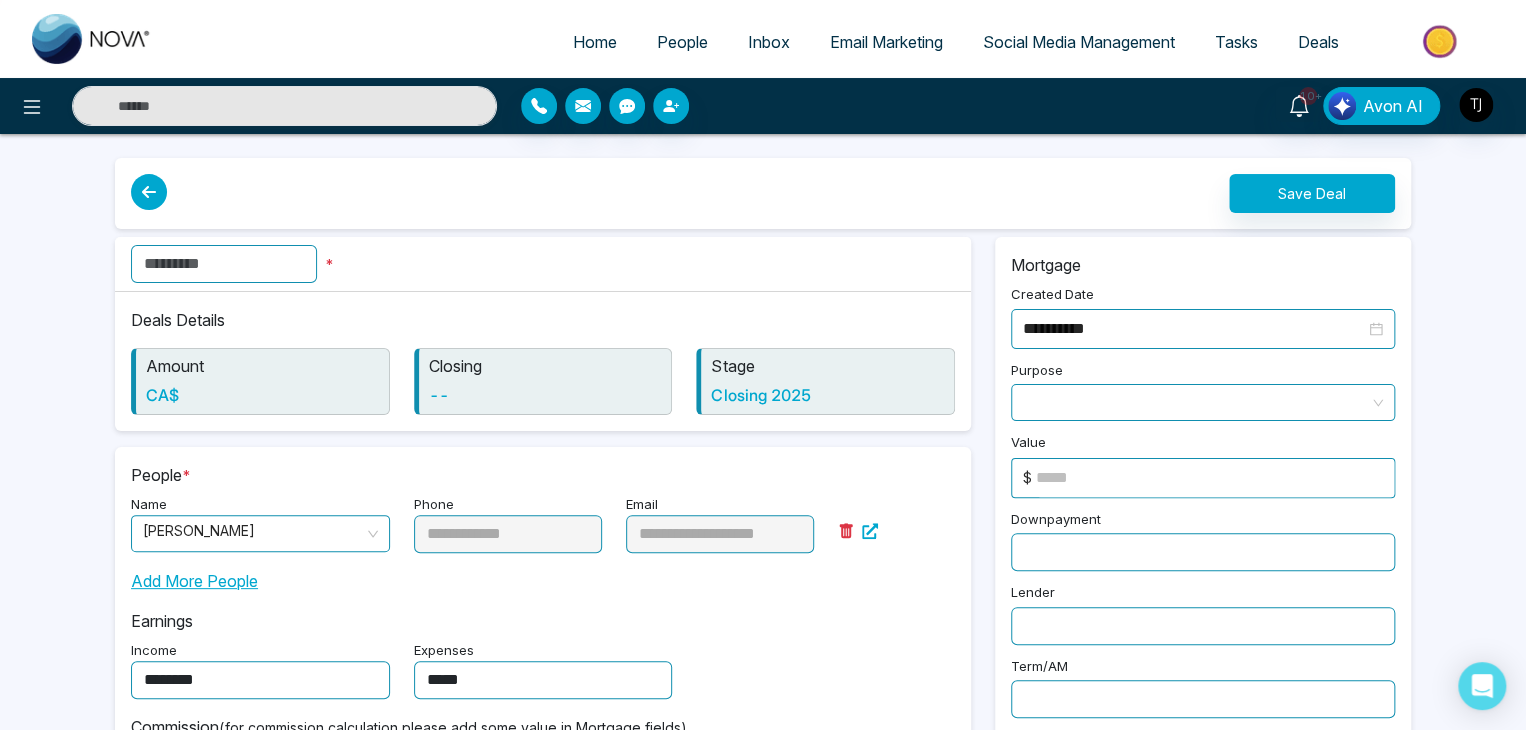 click on "CA$" at bounding box center [262, 395] 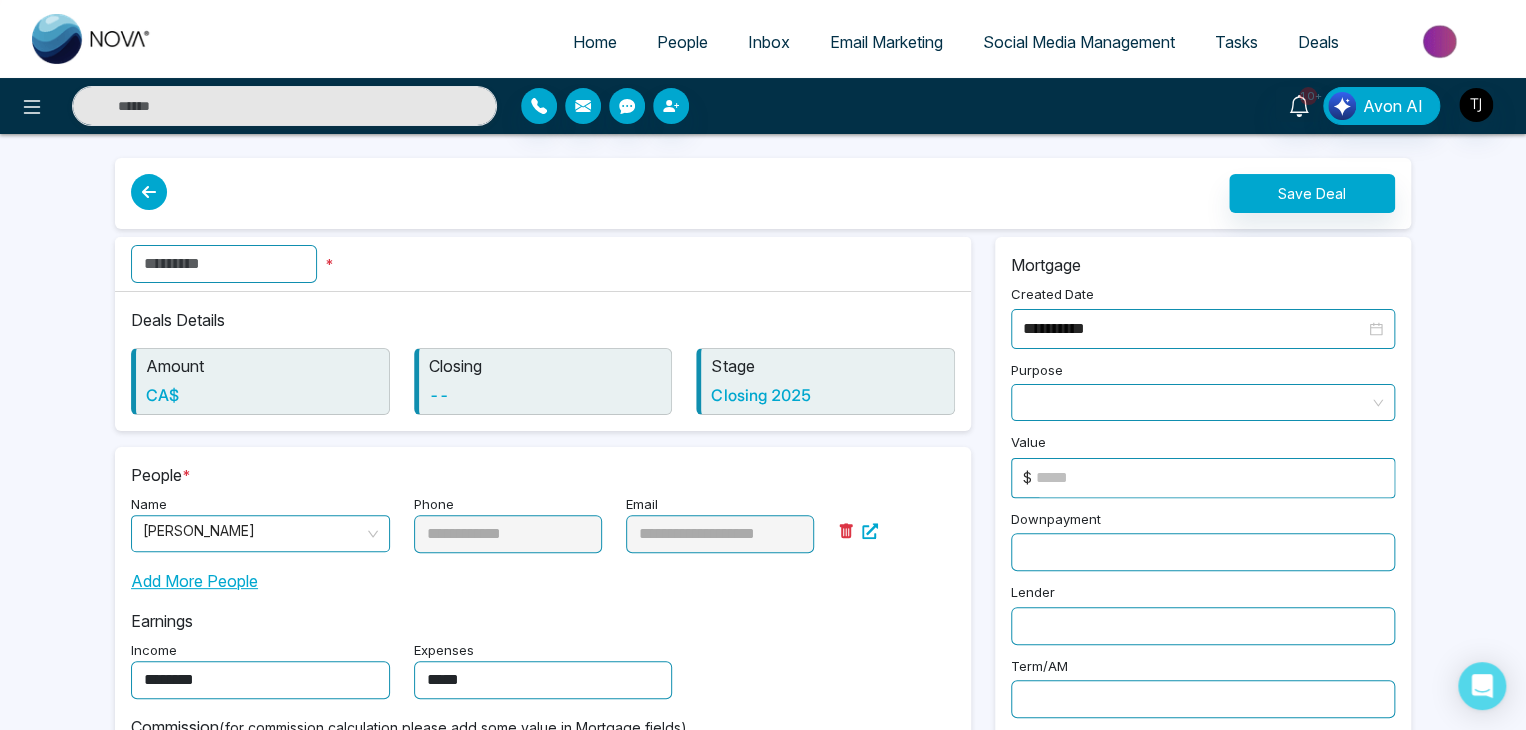 click on "CA$" at bounding box center (262, 395) 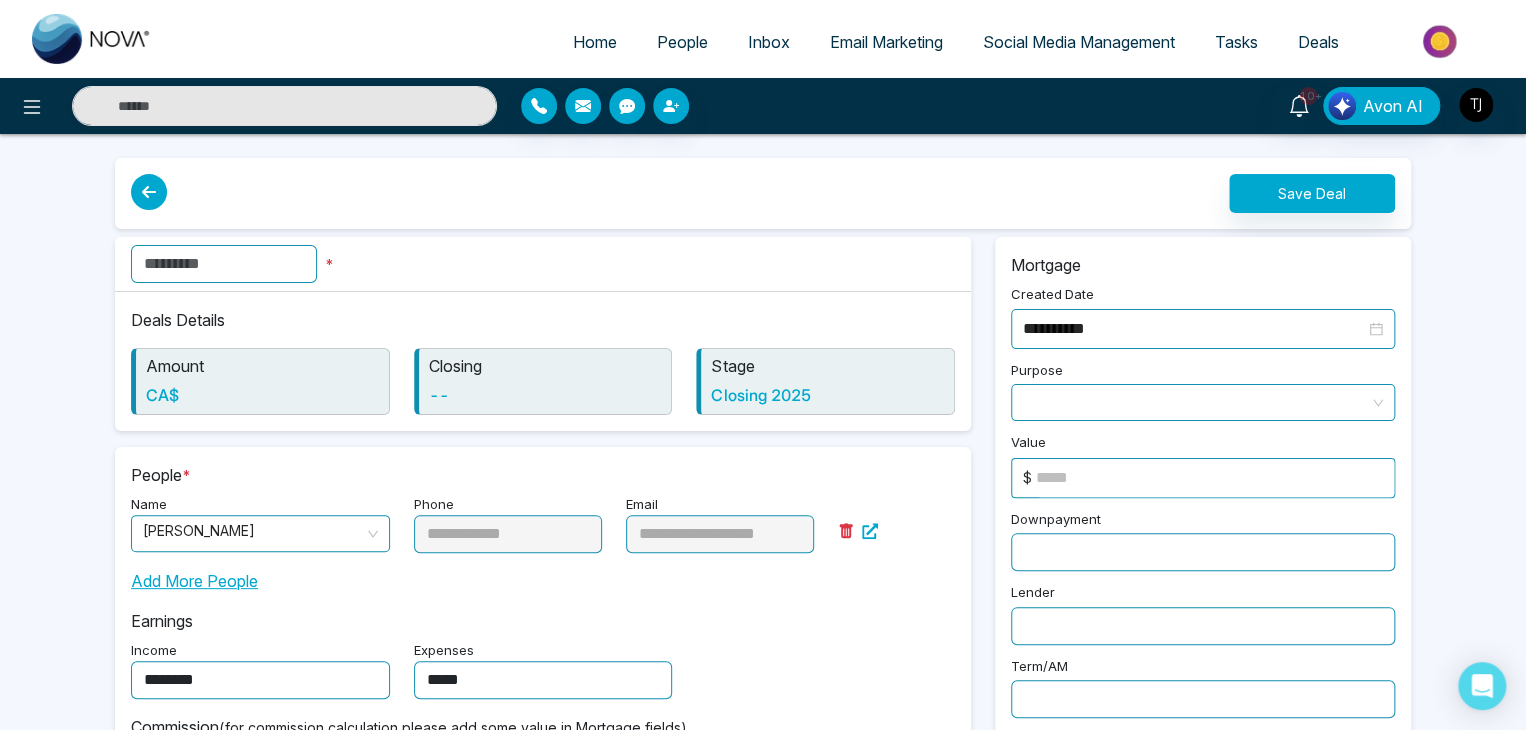 click on "CA$" at bounding box center [262, 395] 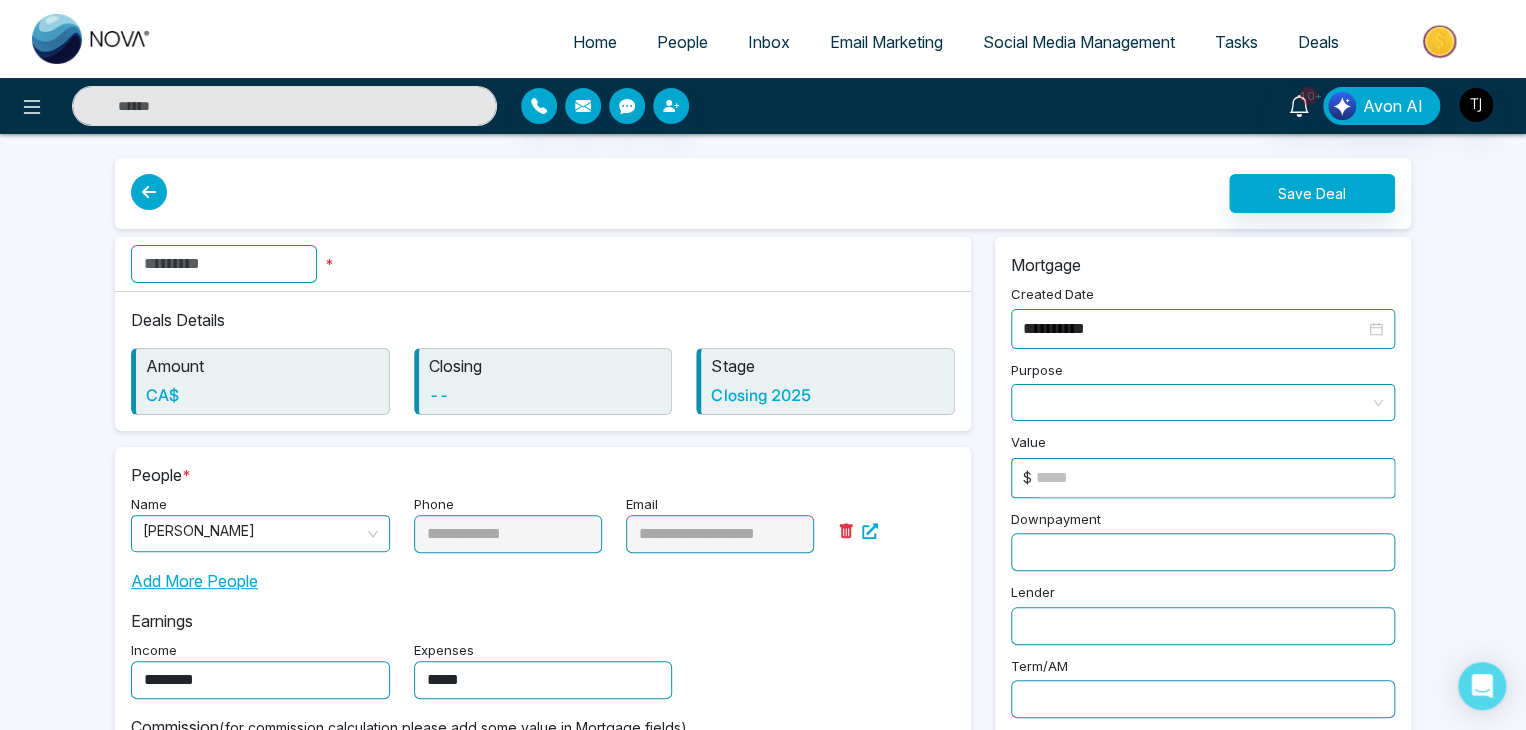 click on "CA$" at bounding box center (262, 395) 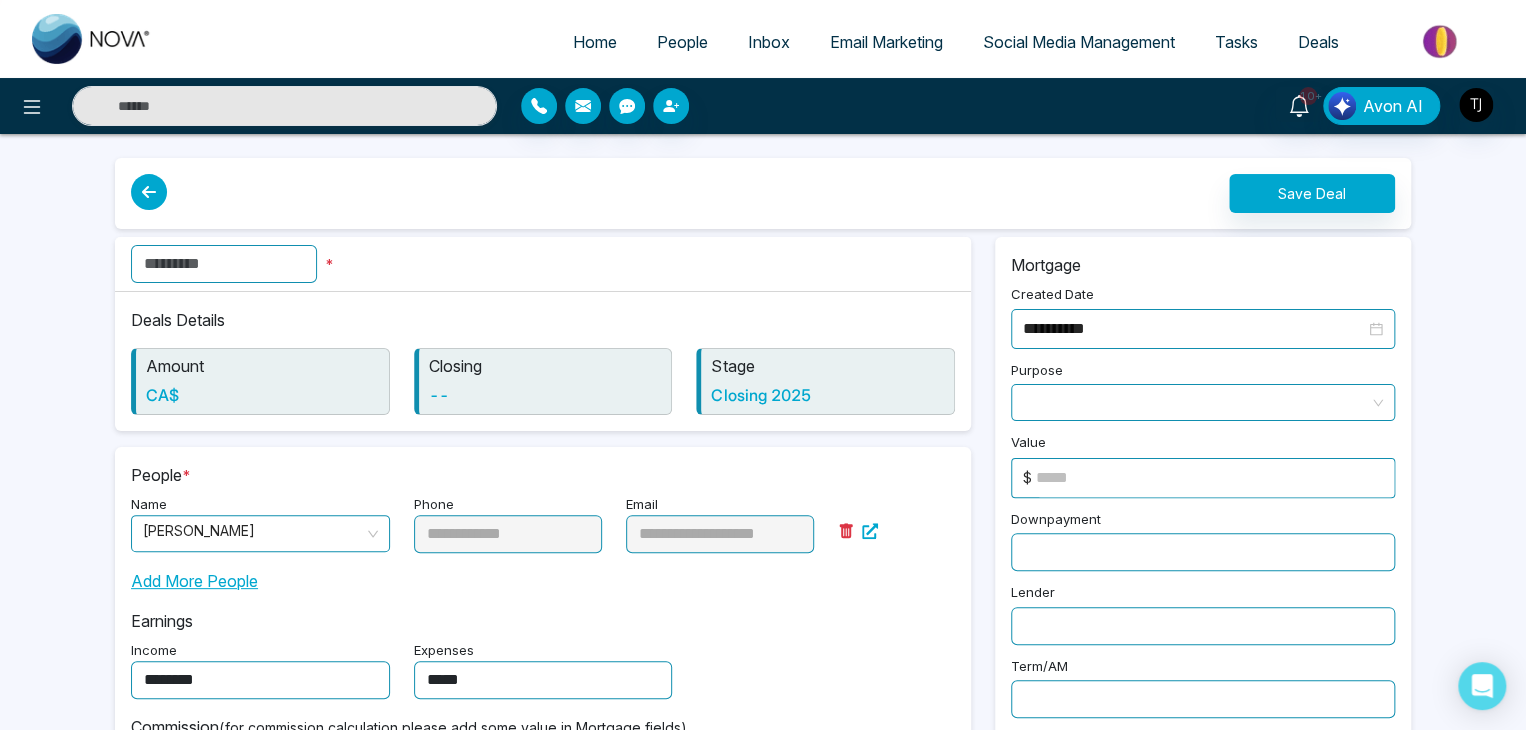 click on "CA$" at bounding box center (262, 395) 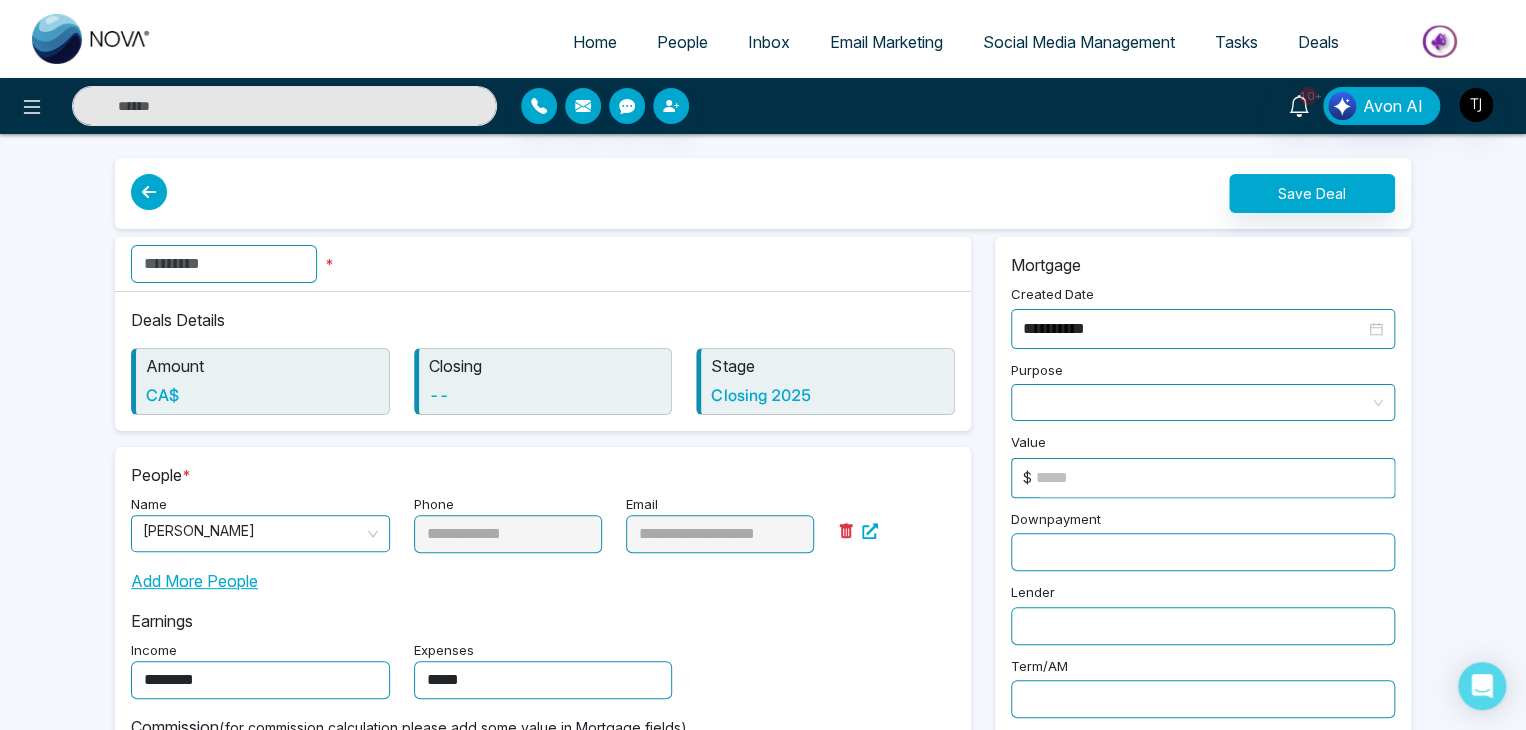 click on "CA$" at bounding box center [262, 395] 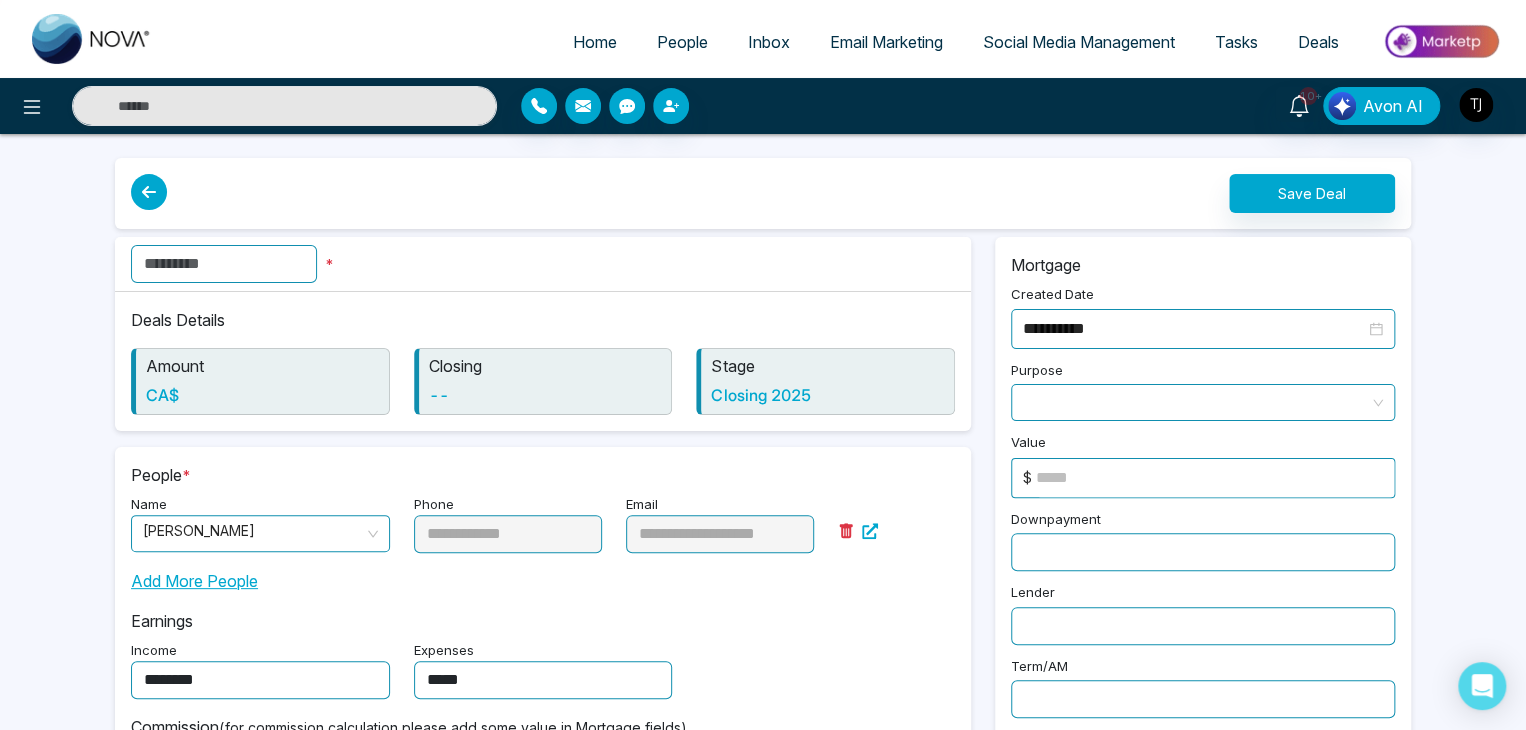 click on "CA$" at bounding box center [262, 395] 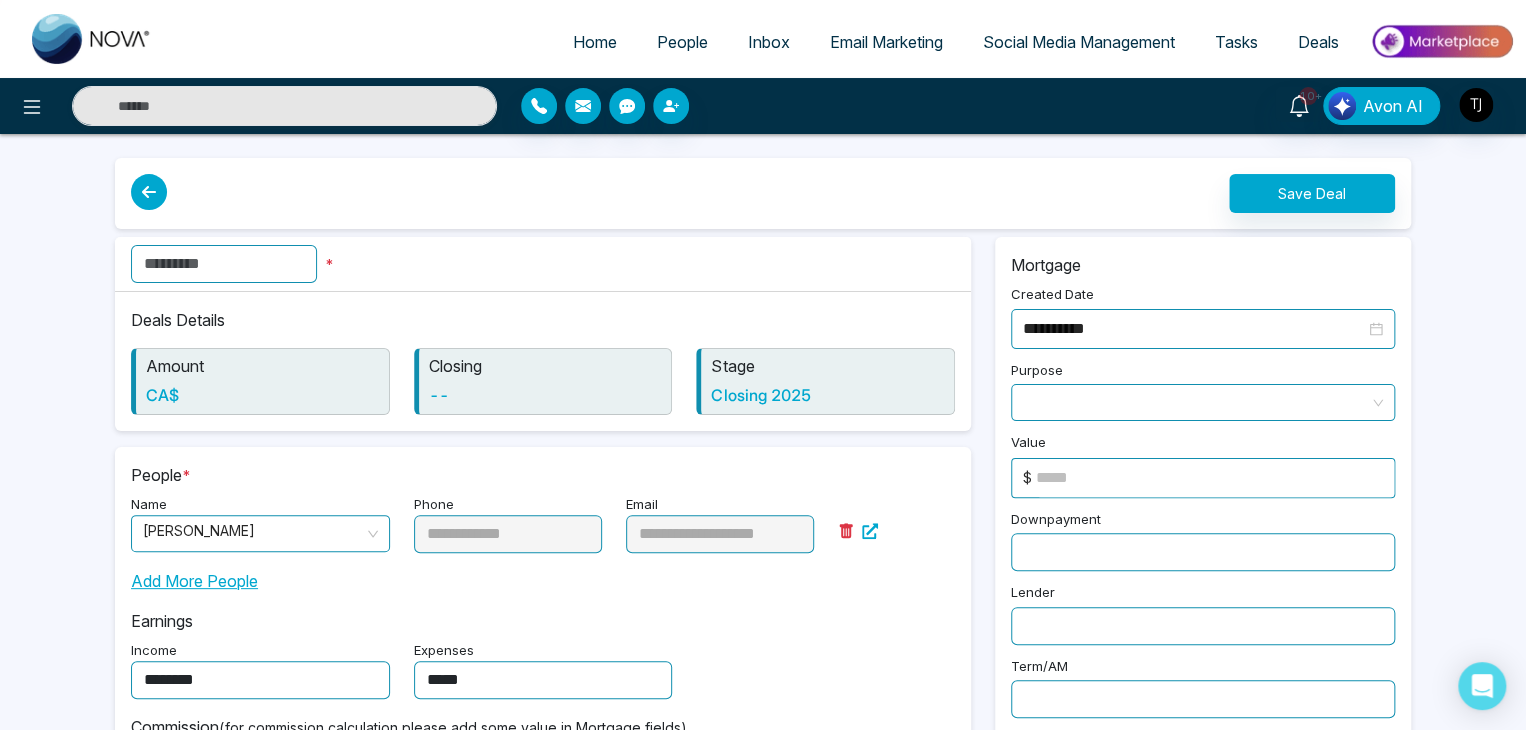 click on "CA$" at bounding box center [262, 395] 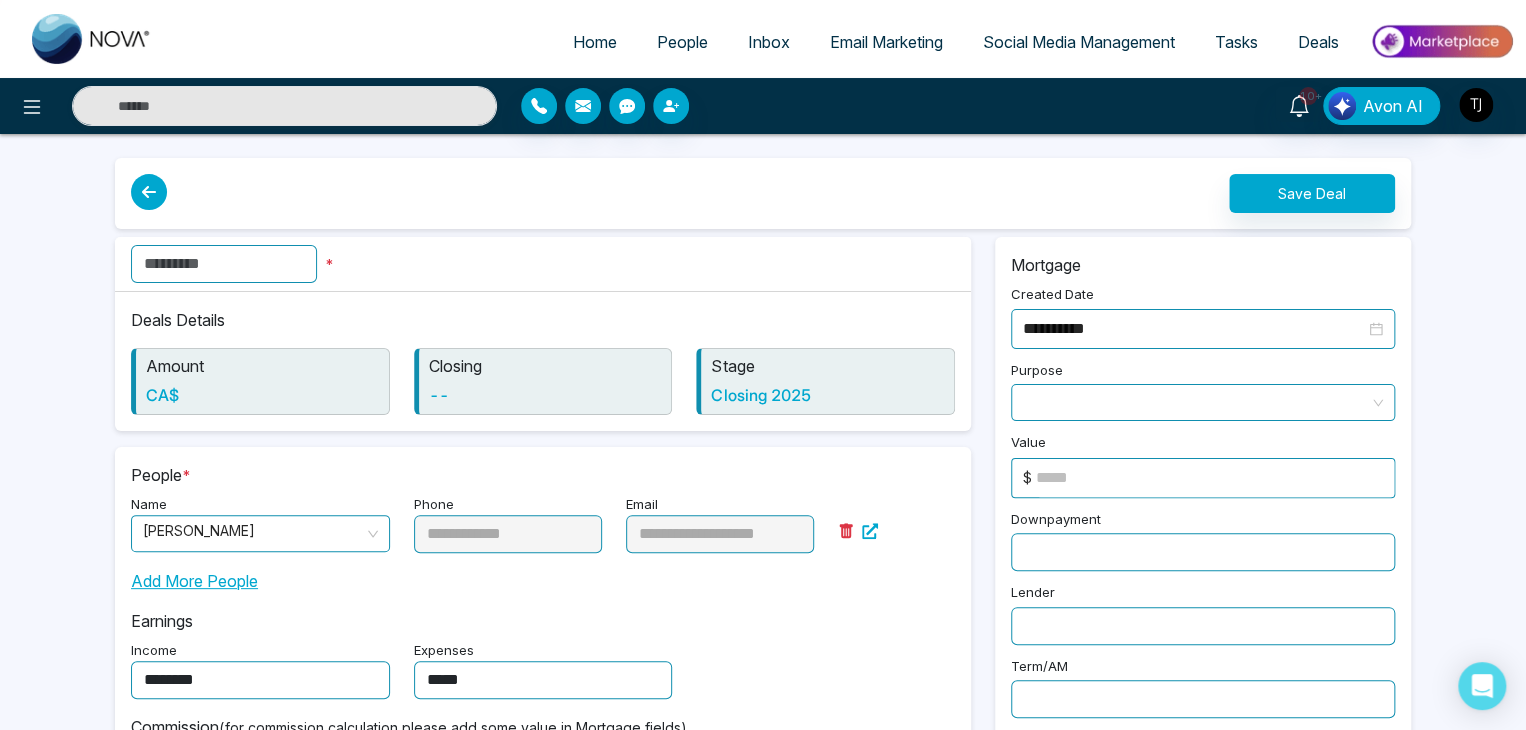 click on "*" at bounding box center (543, 264) 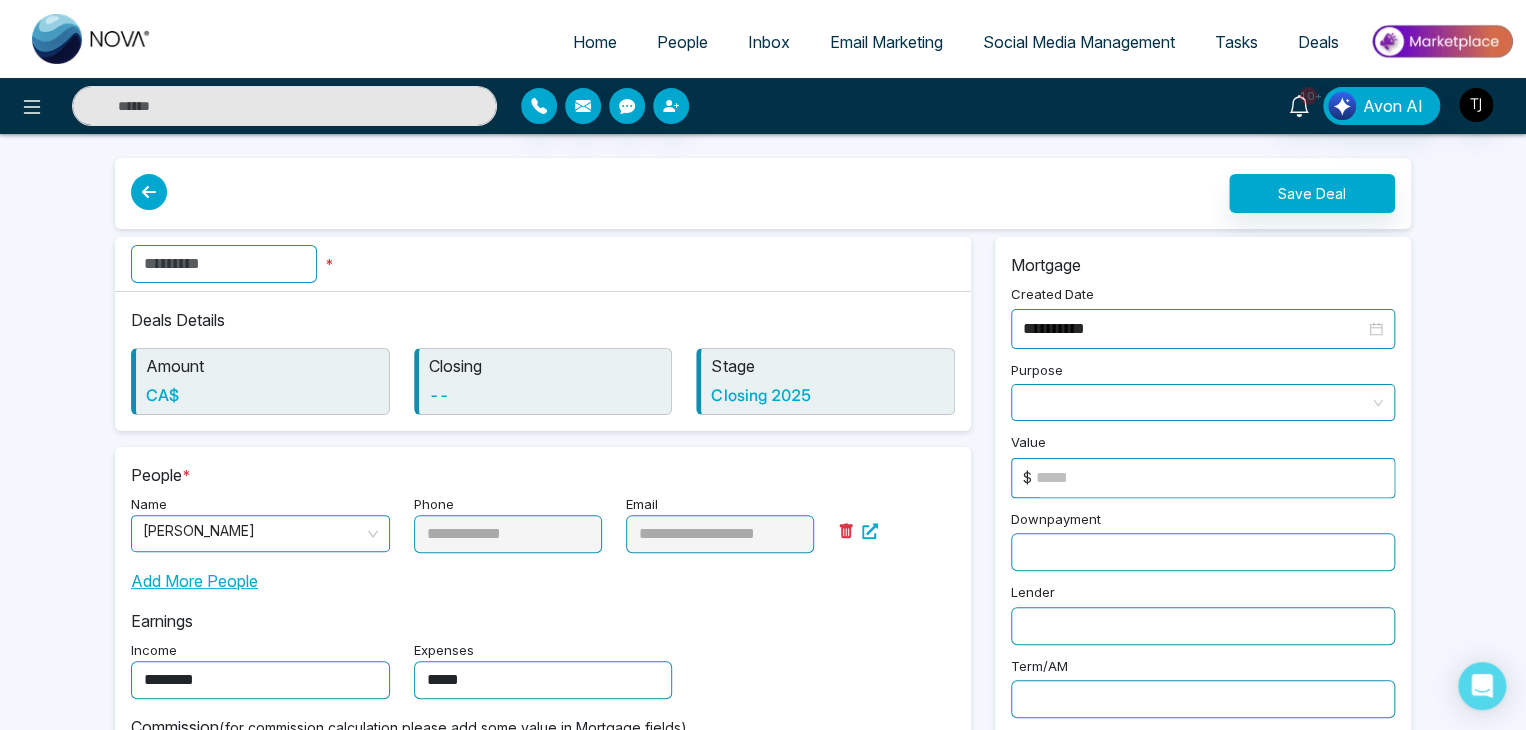 click at bounding box center (224, 264) 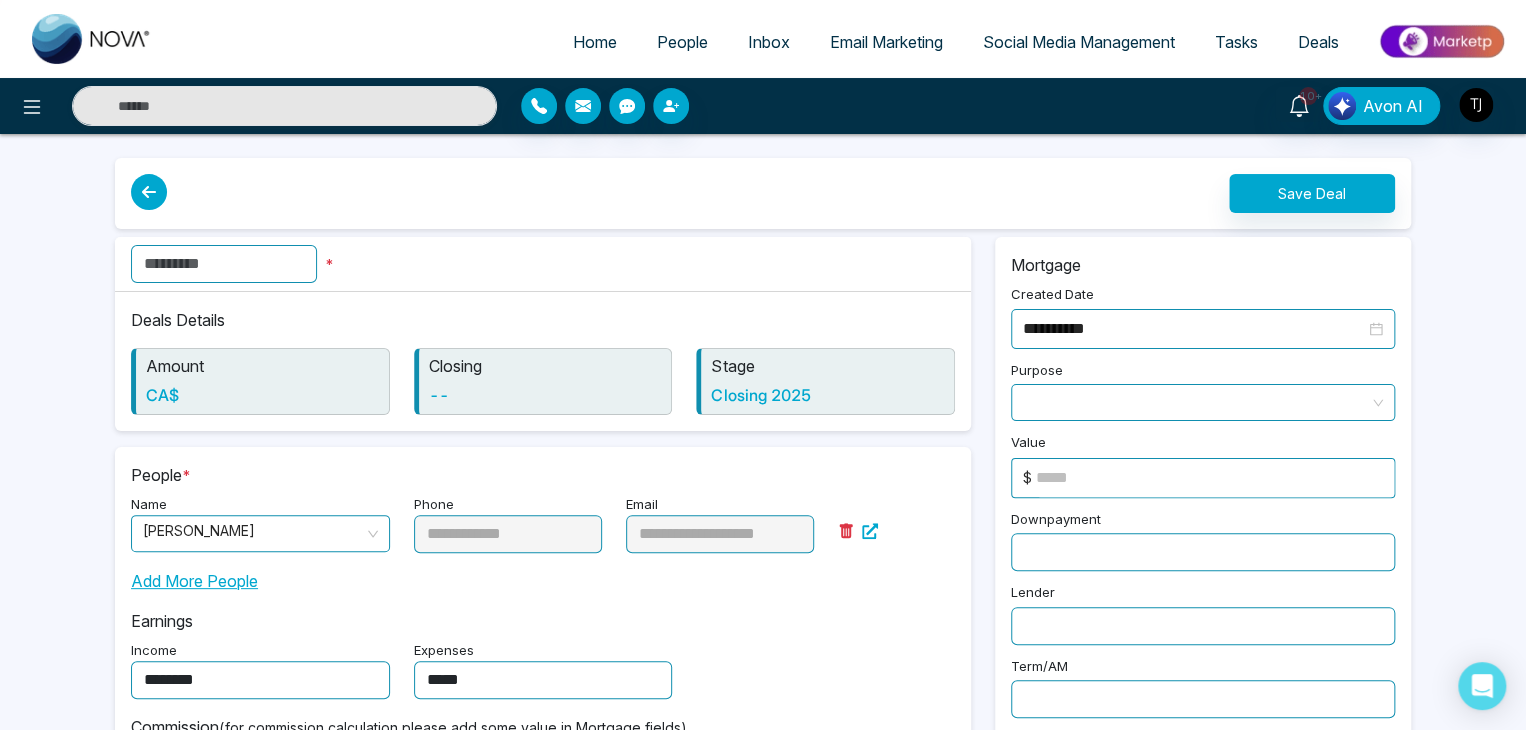 click on "CA$" at bounding box center (262, 395) 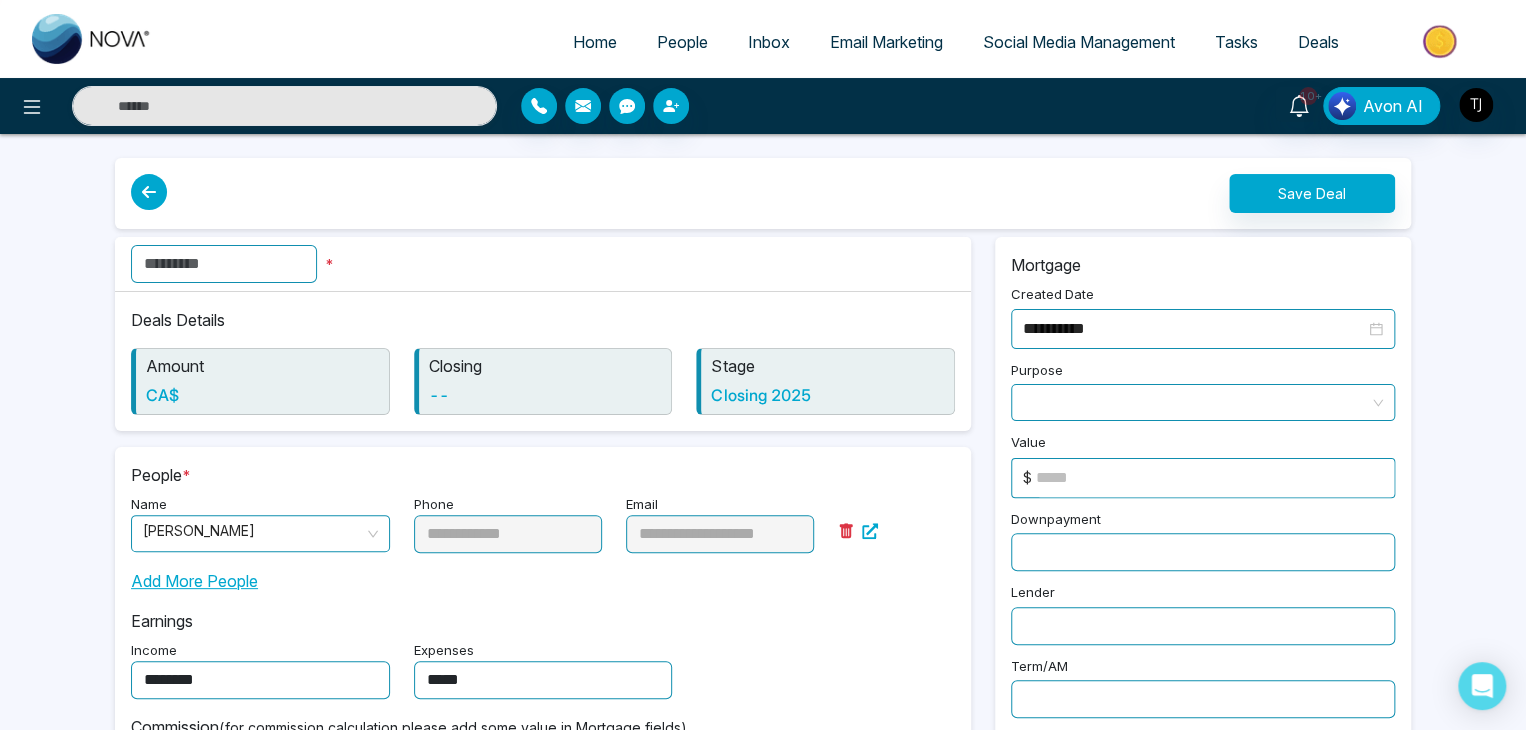 click on "CA$" at bounding box center (262, 395) 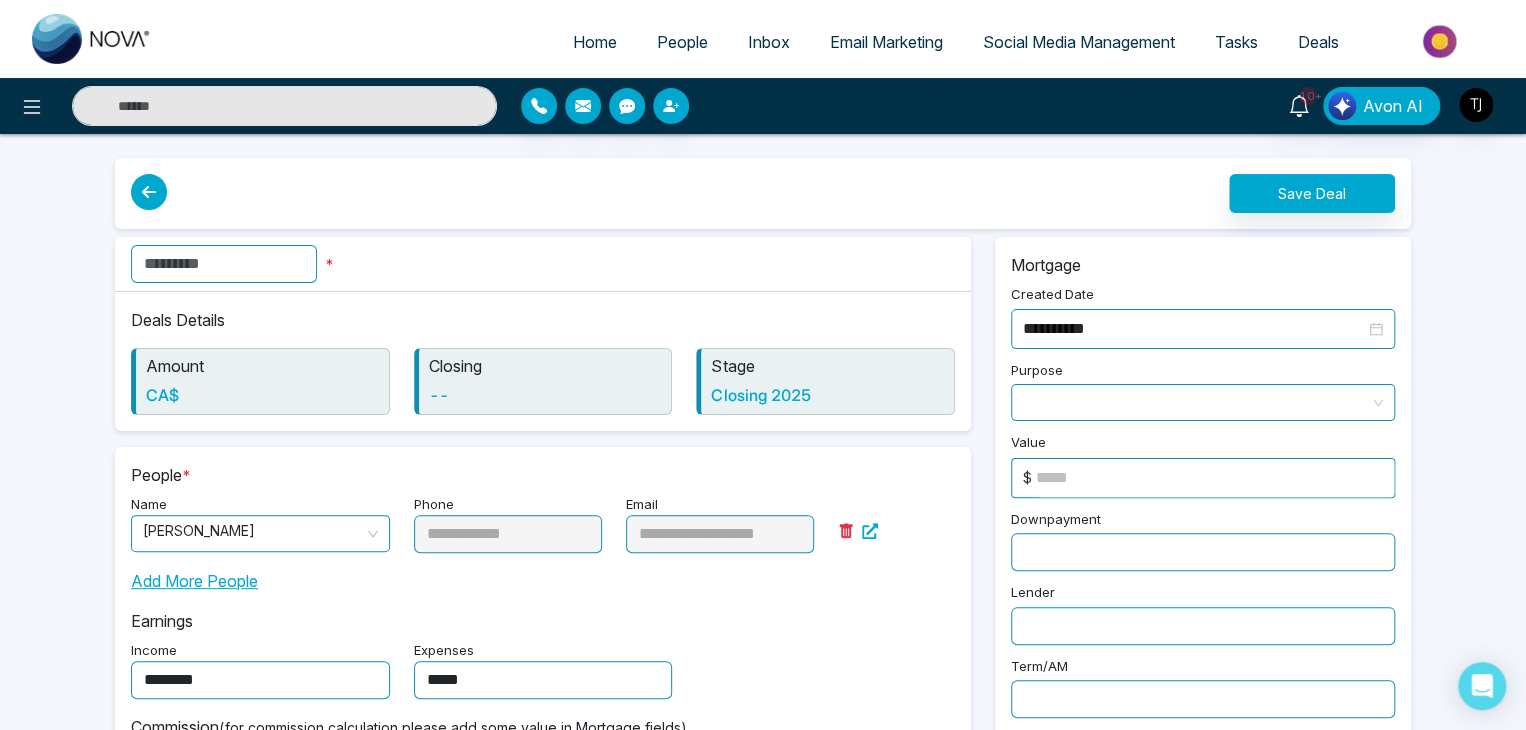 click at bounding box center [224, 264] 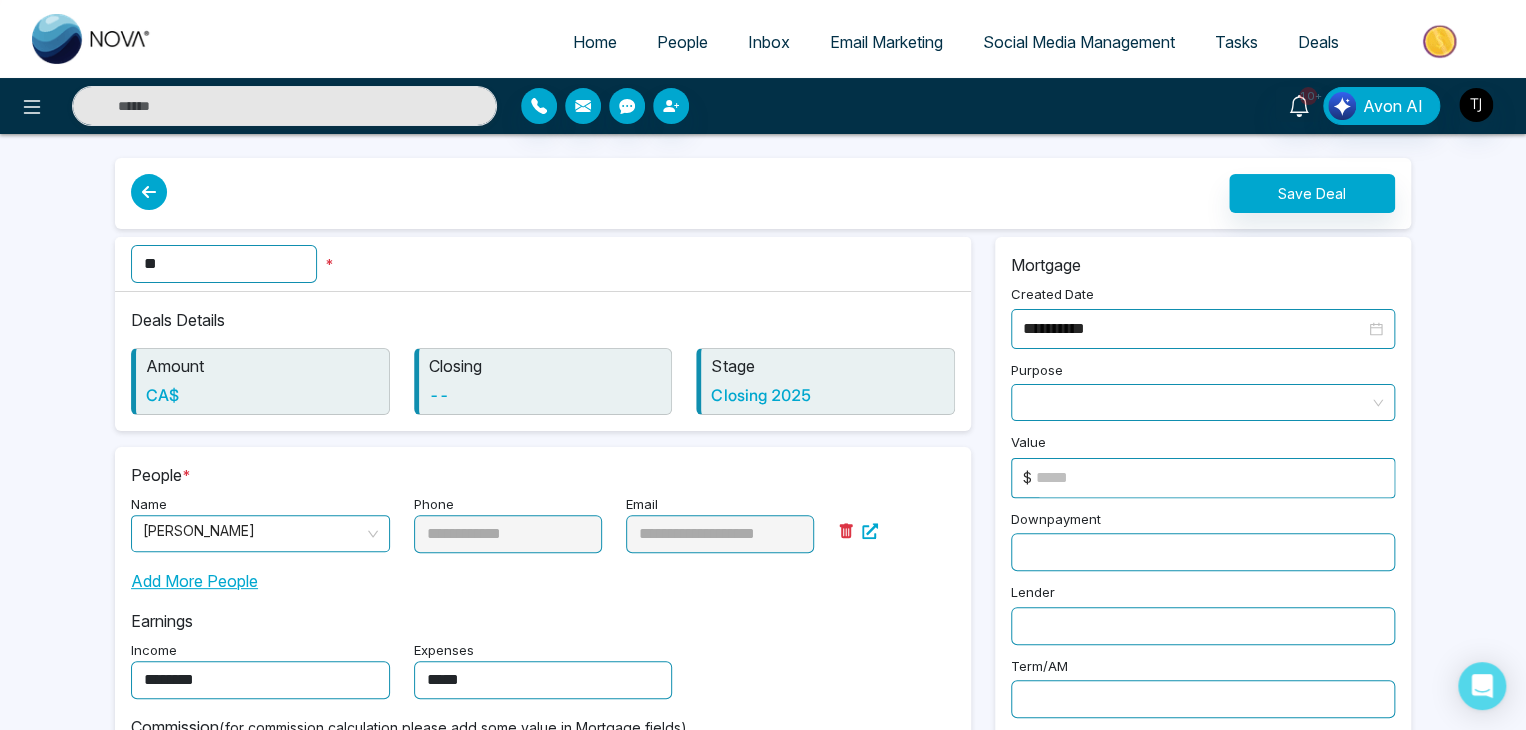 type on "*" 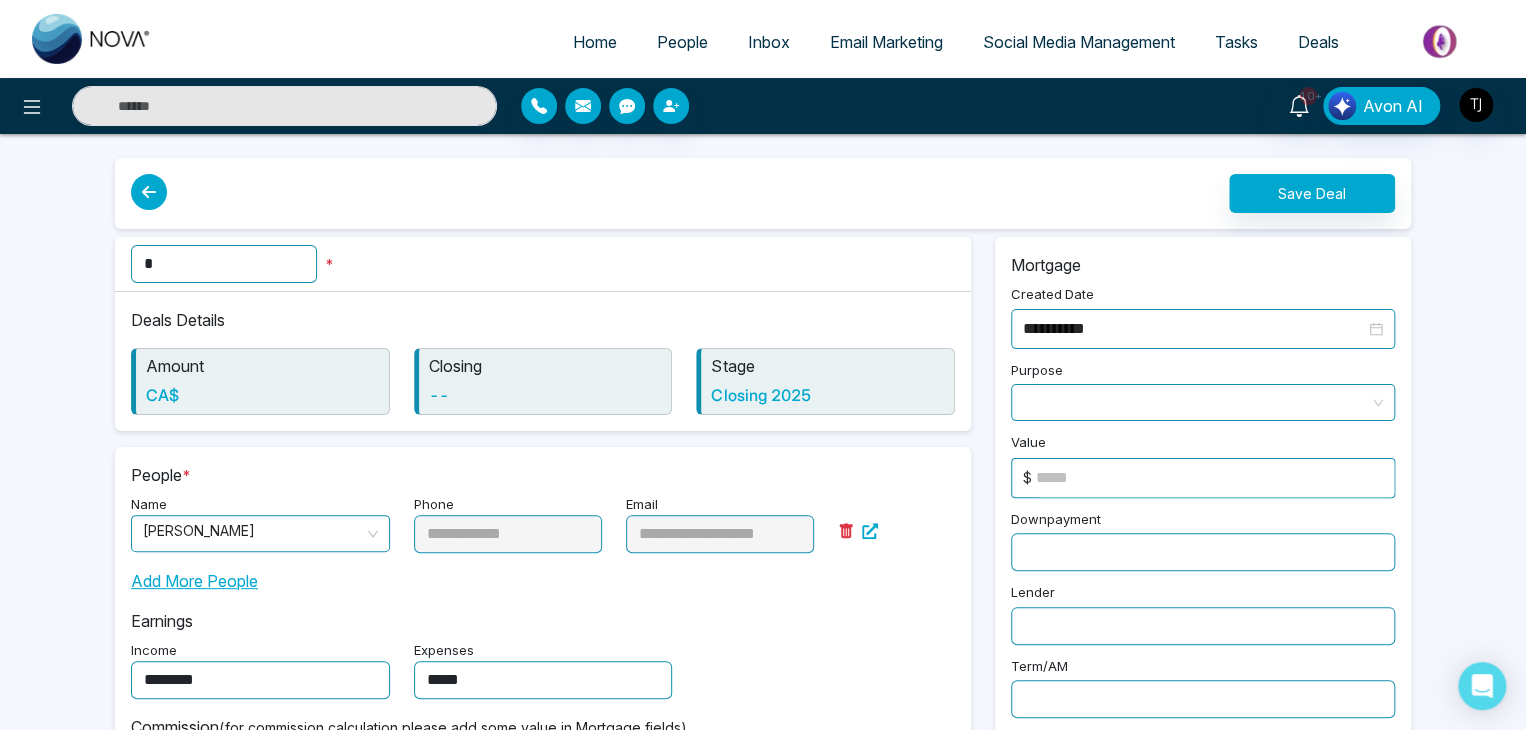 type 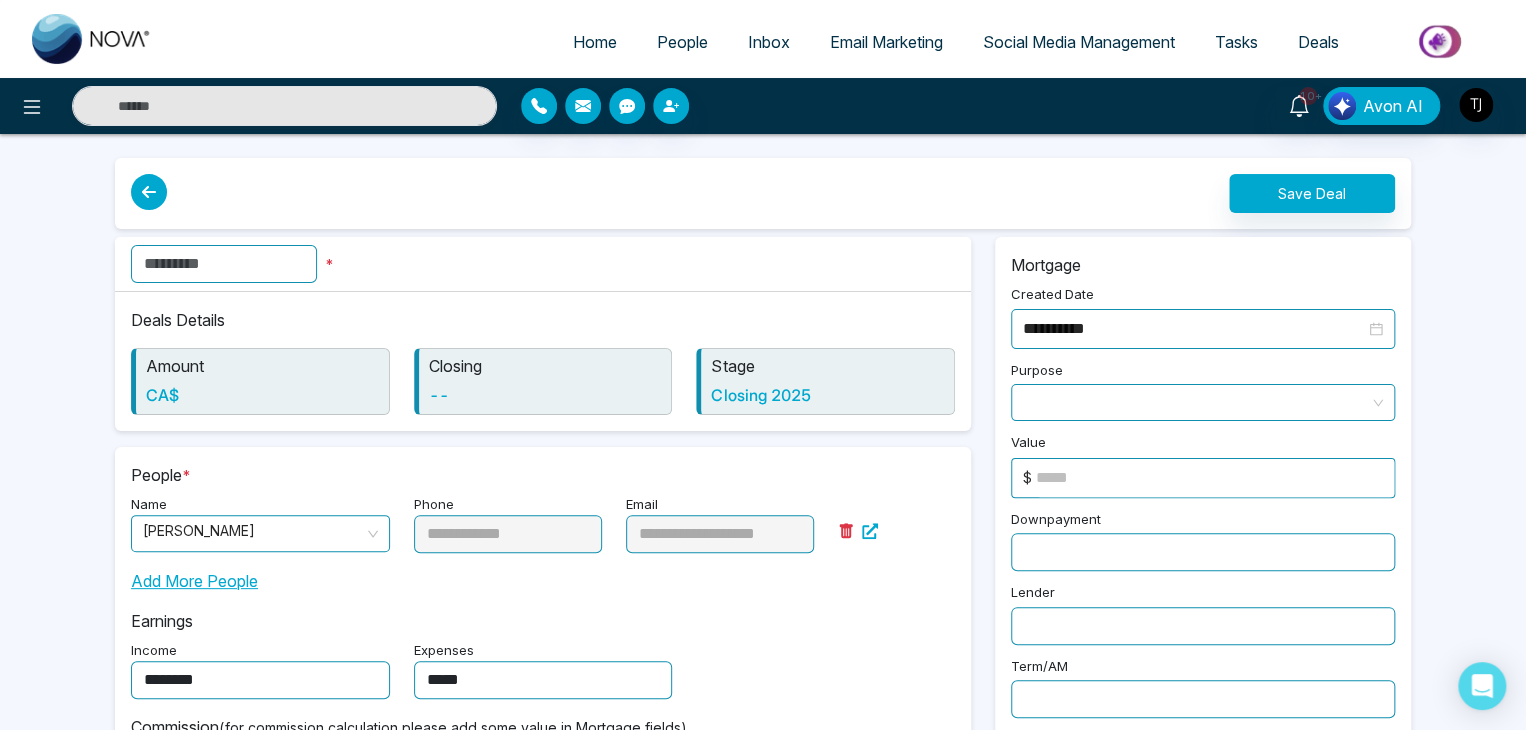 click on "Save Deal" at bounding box center (763, 193) 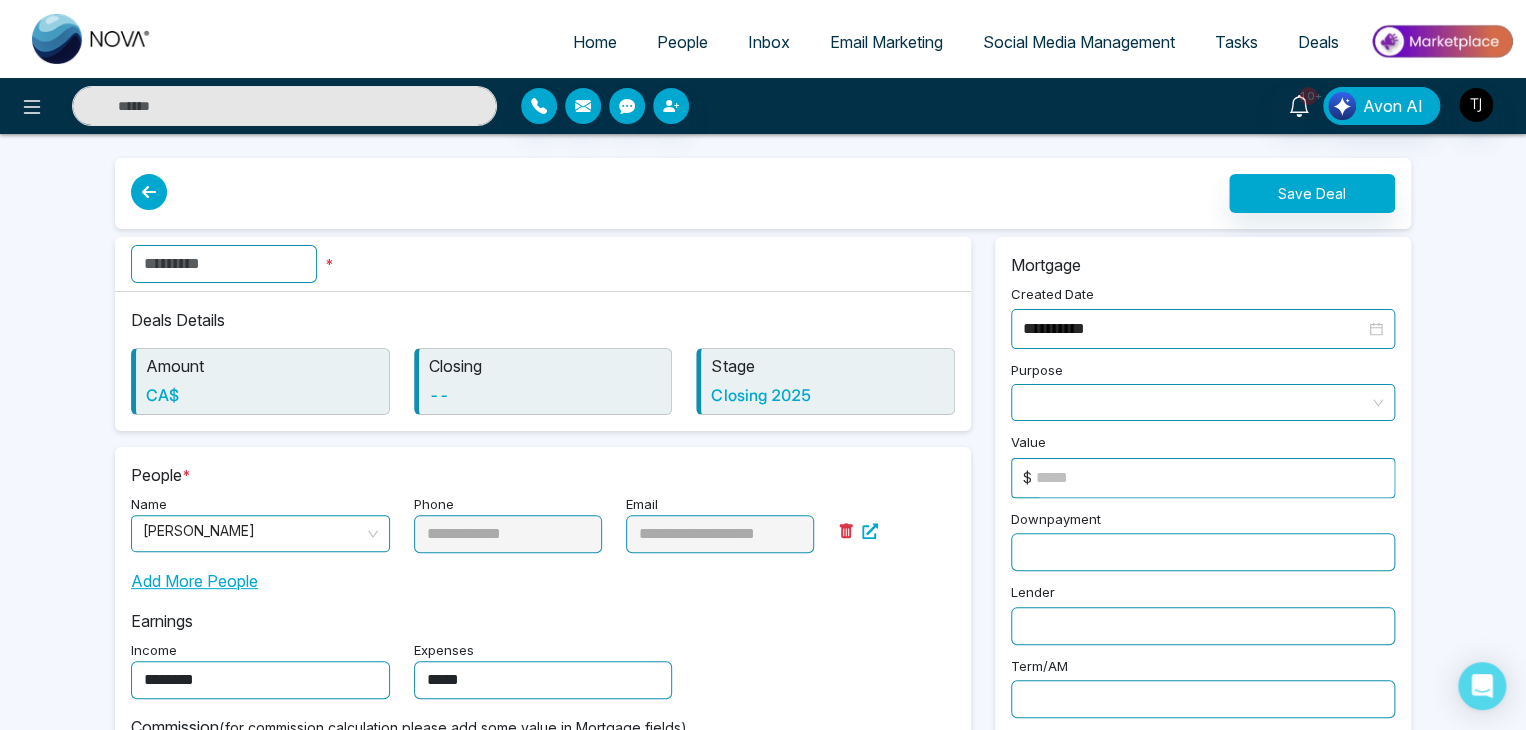 click on "Deals" at bounding box center (1318, 42) 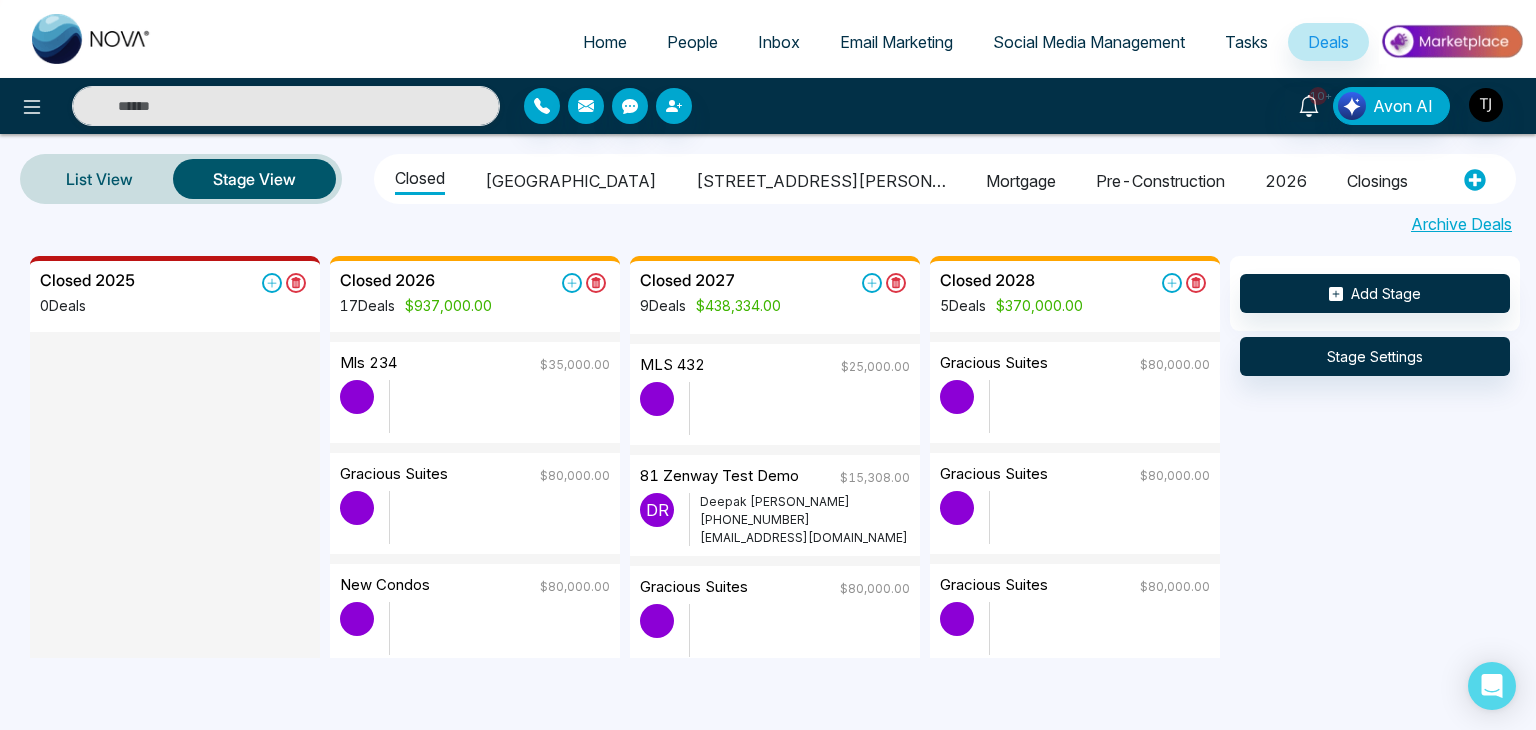 scroll, scrollTop: 696, scrollLeft: 0, axis: vertical 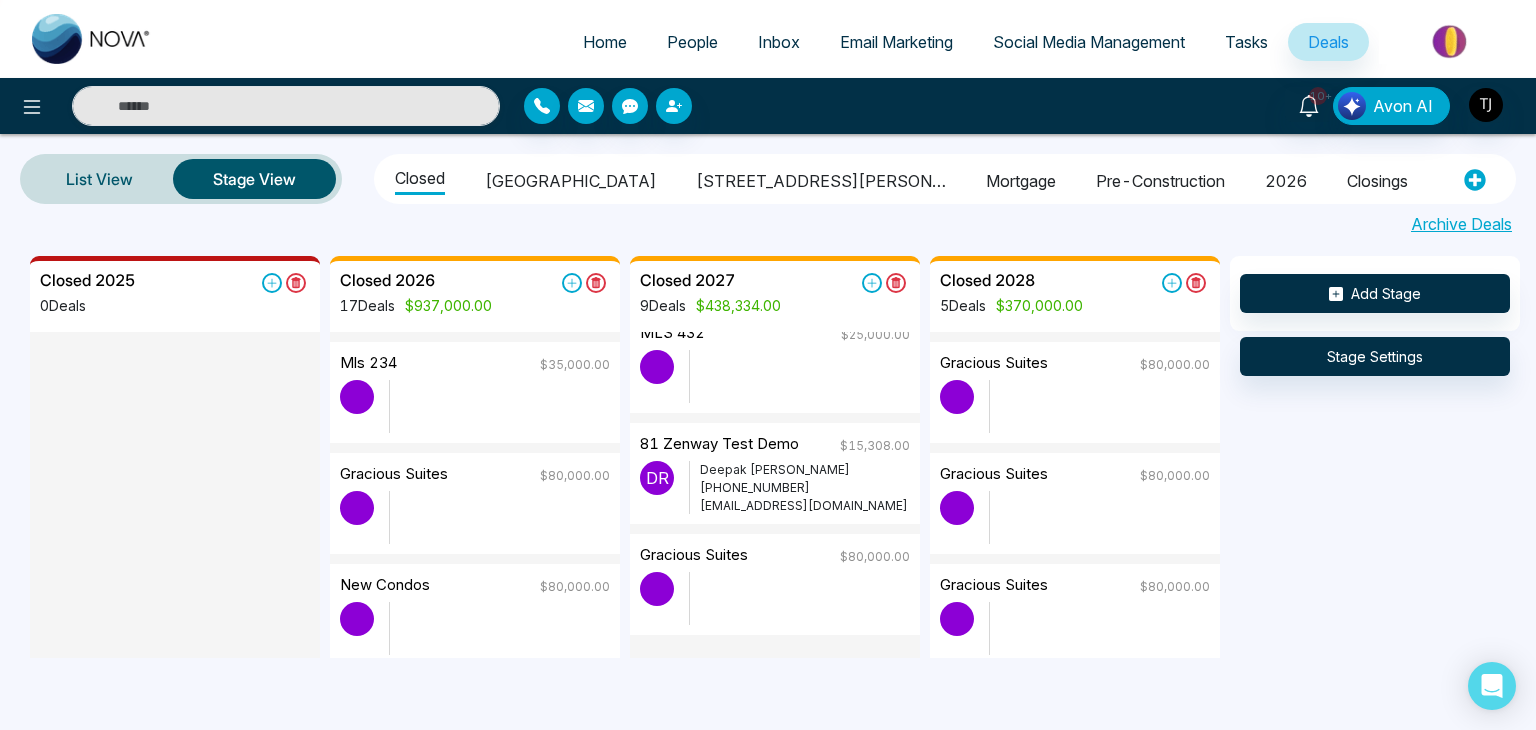 click at bounding box center (499, 406) 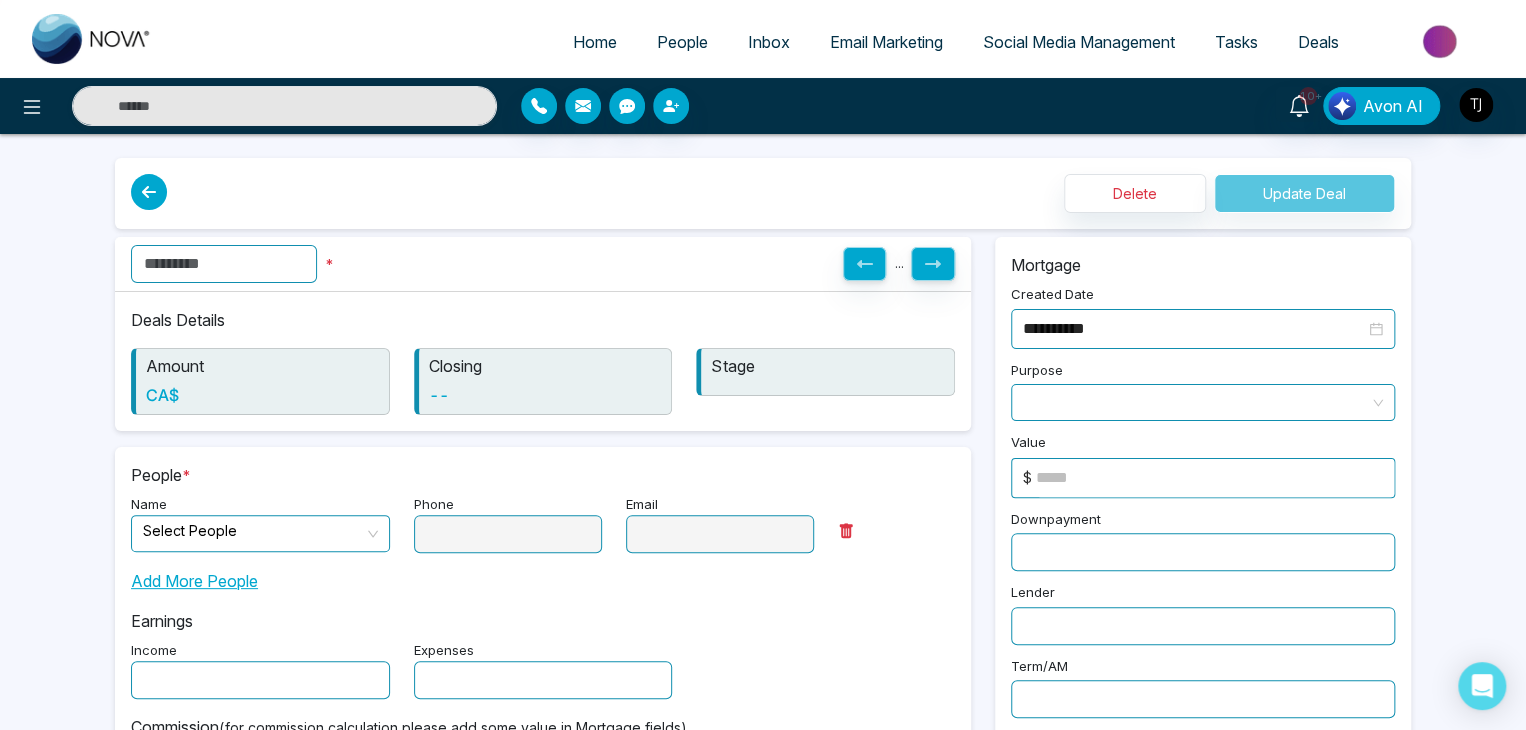 type on "*******" 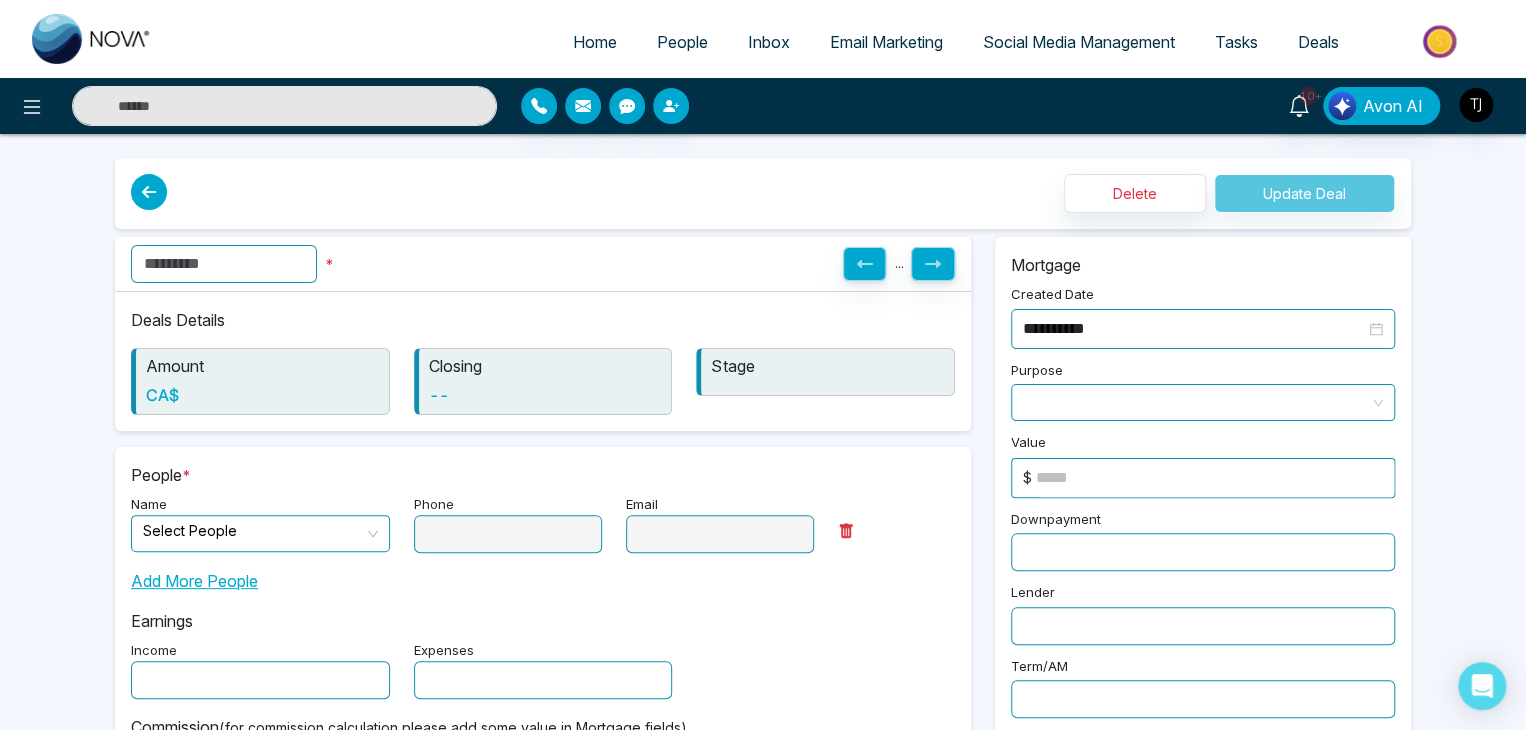 type on "******" 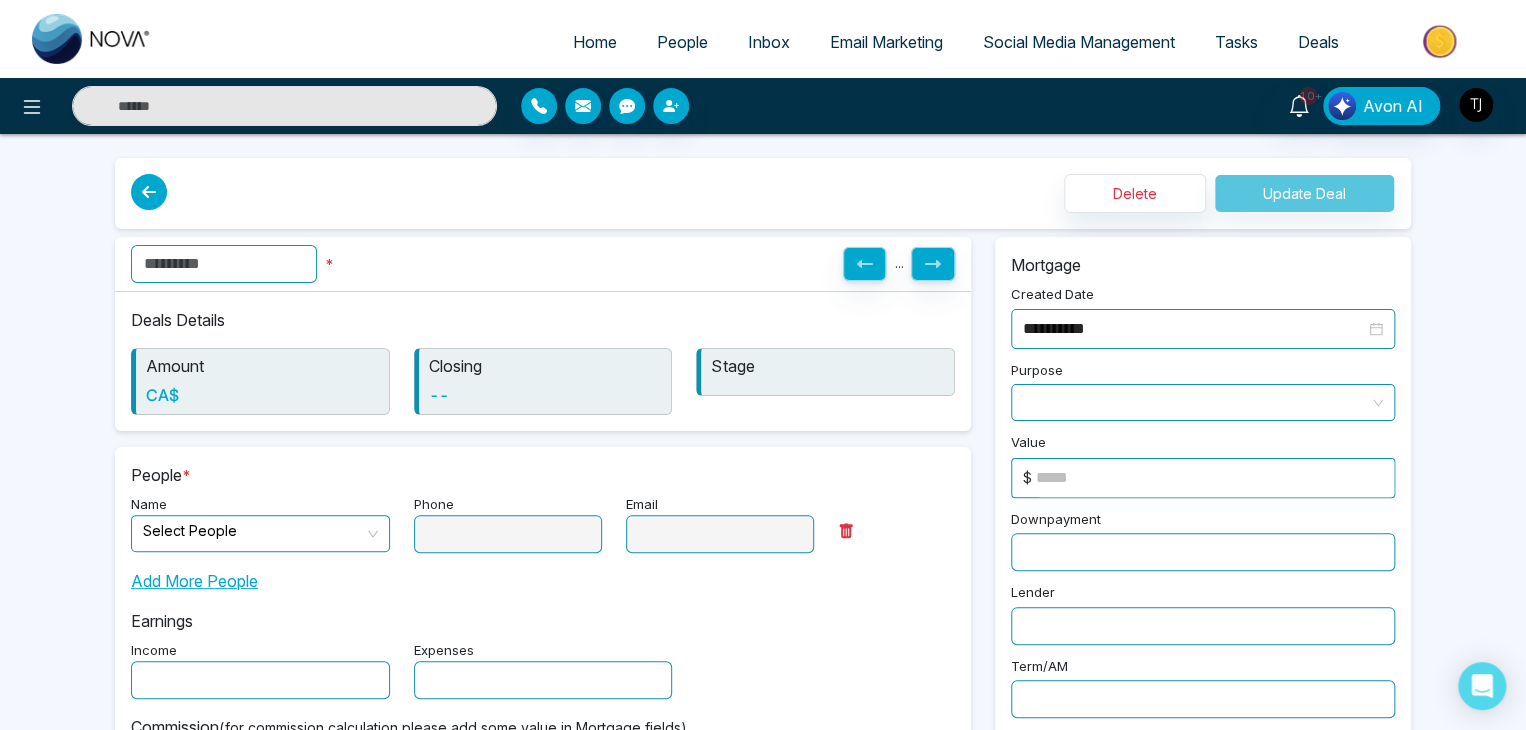 type on "*****" 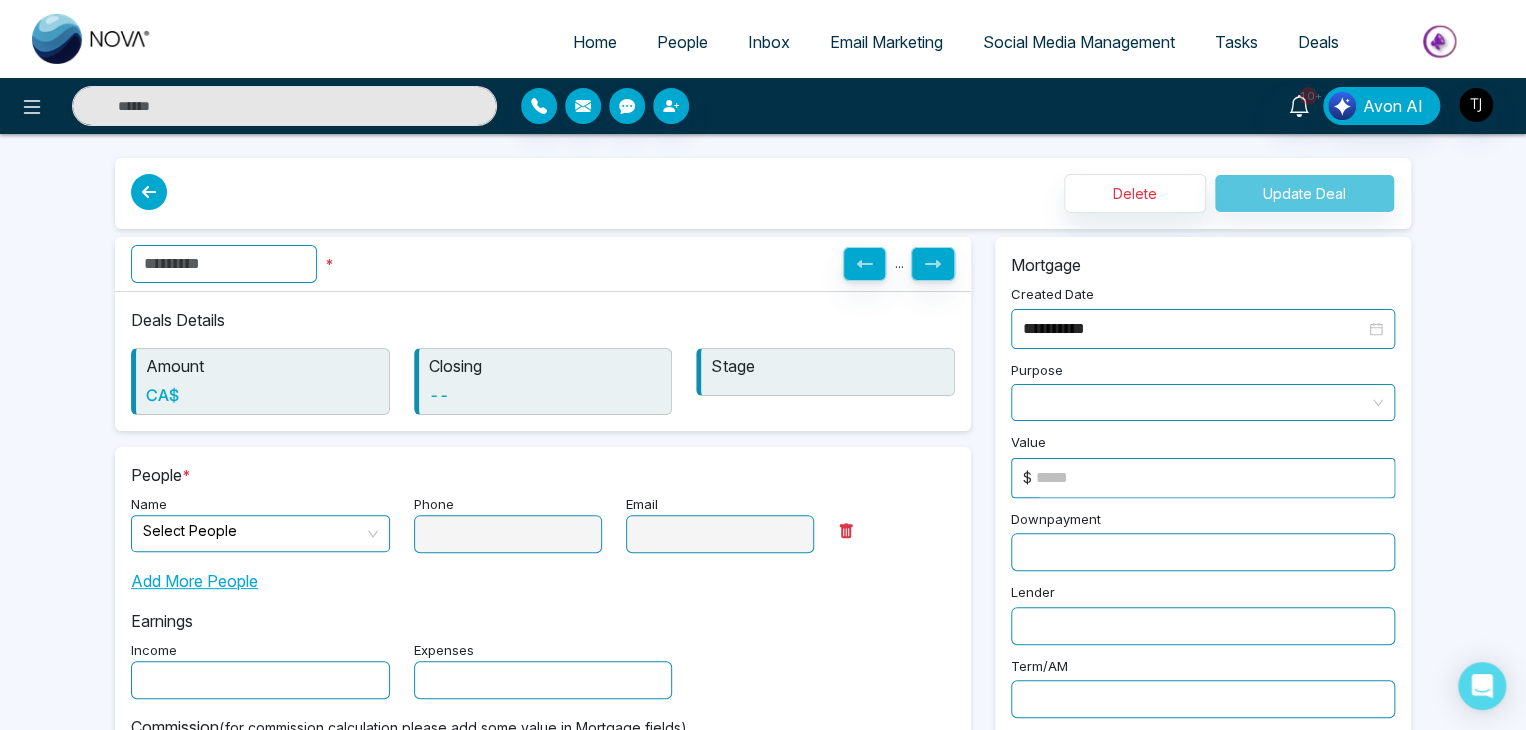 type on "*****" 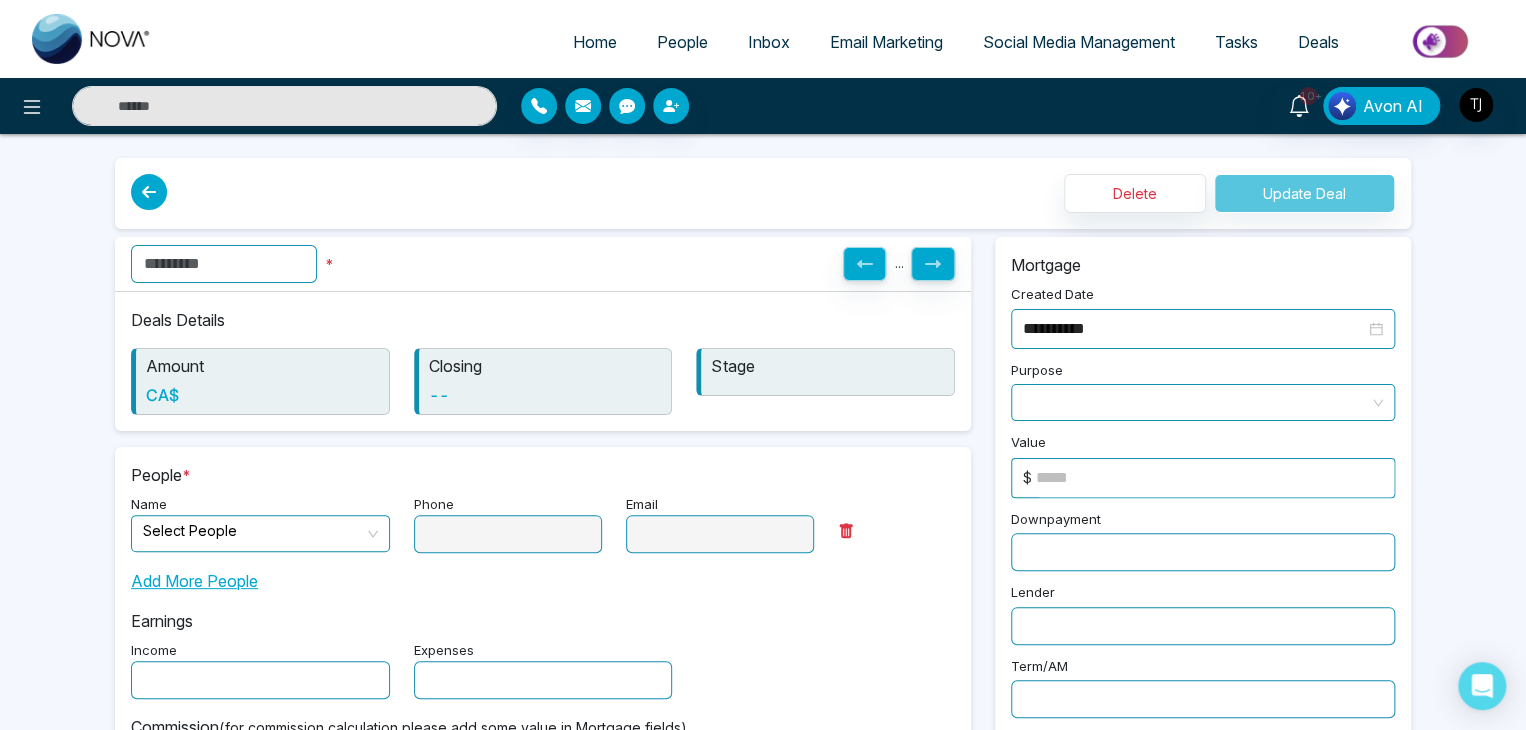 type on "*" 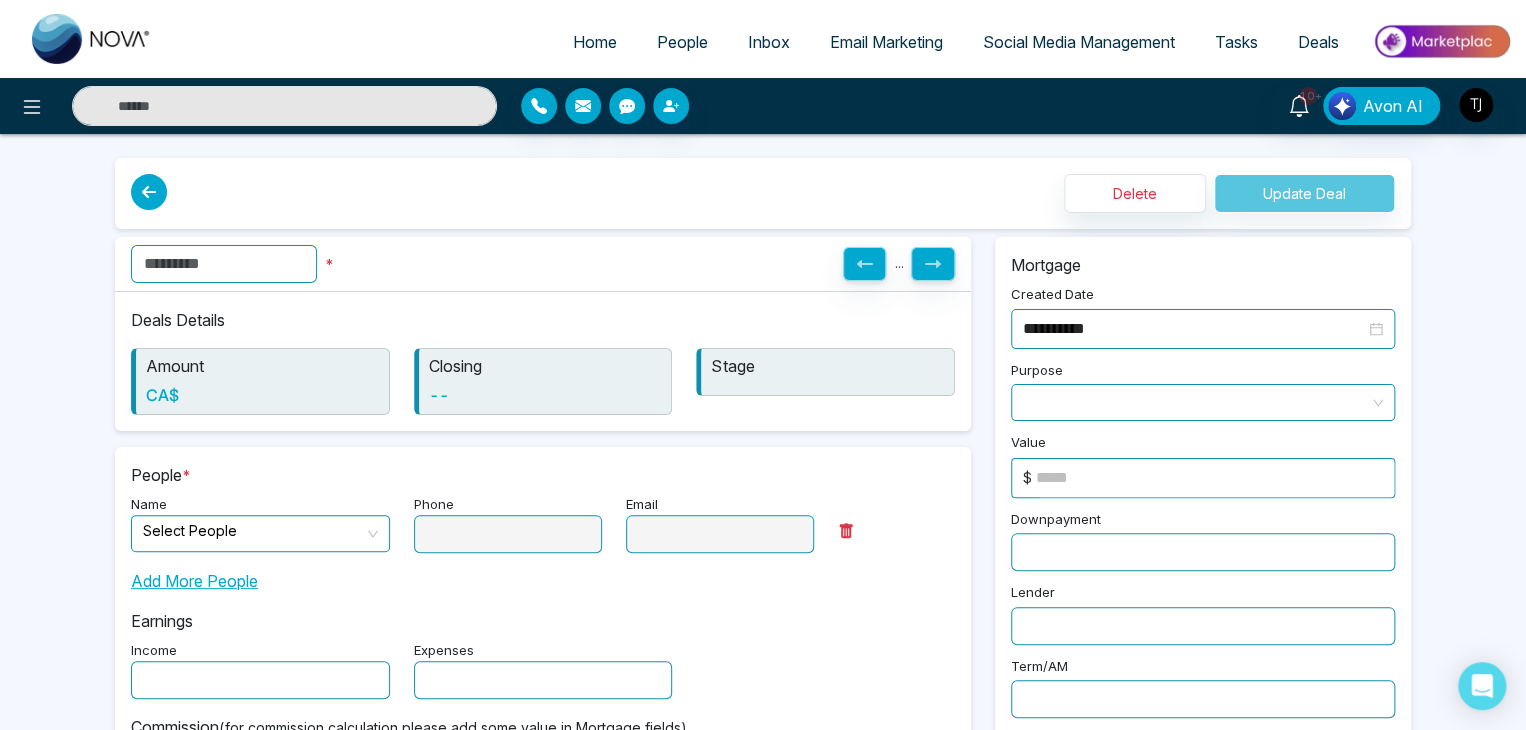 type on "*" 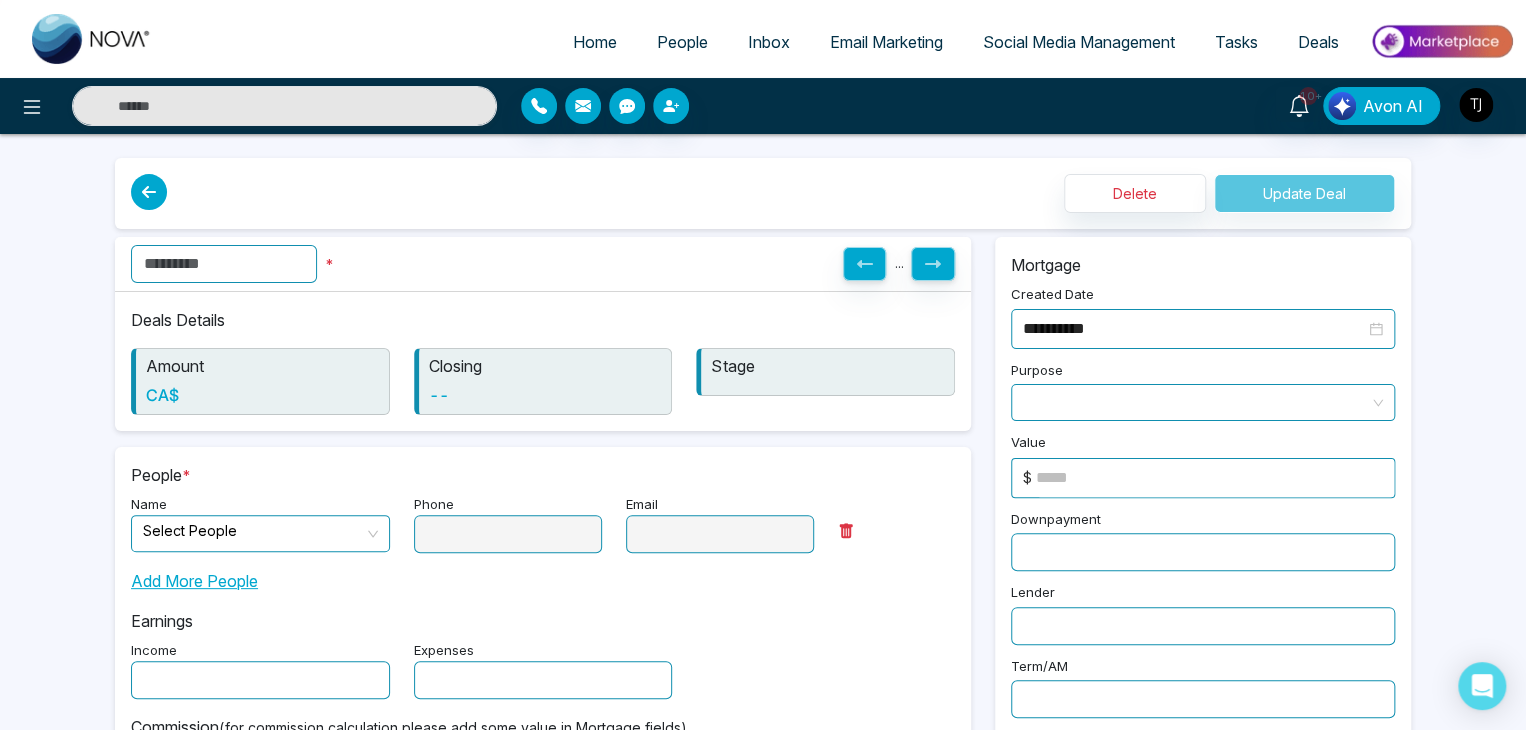 type on "******" 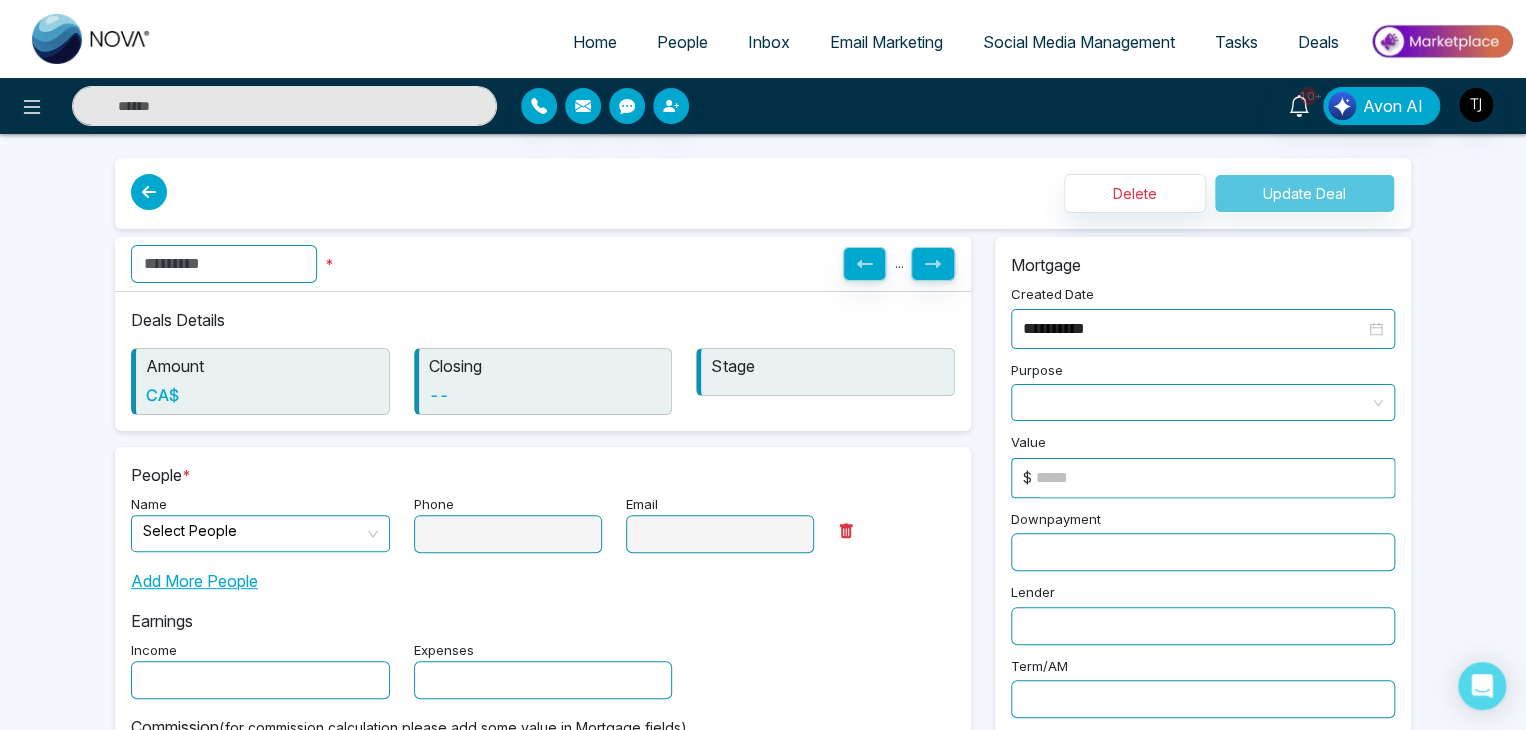 type on "*****" 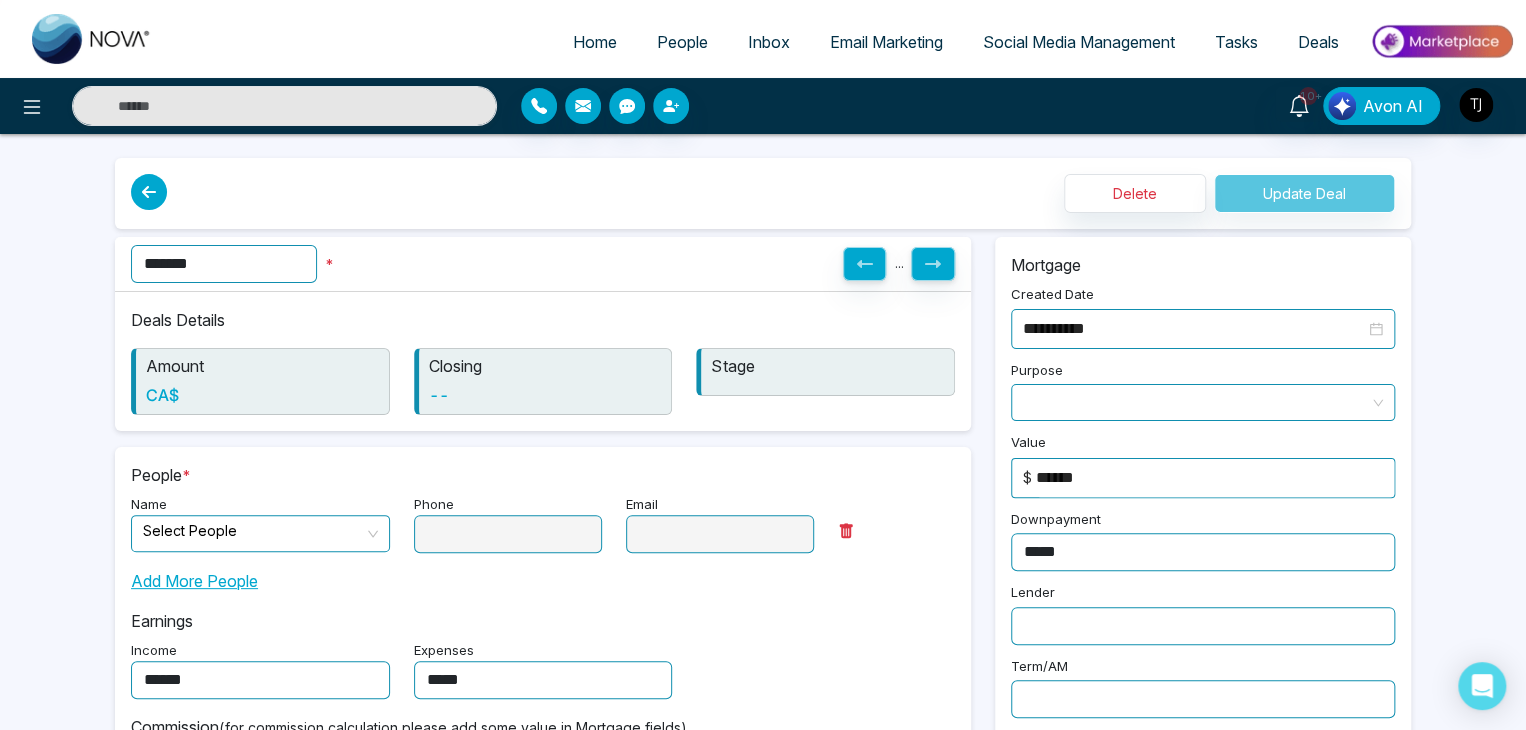type on "**********" 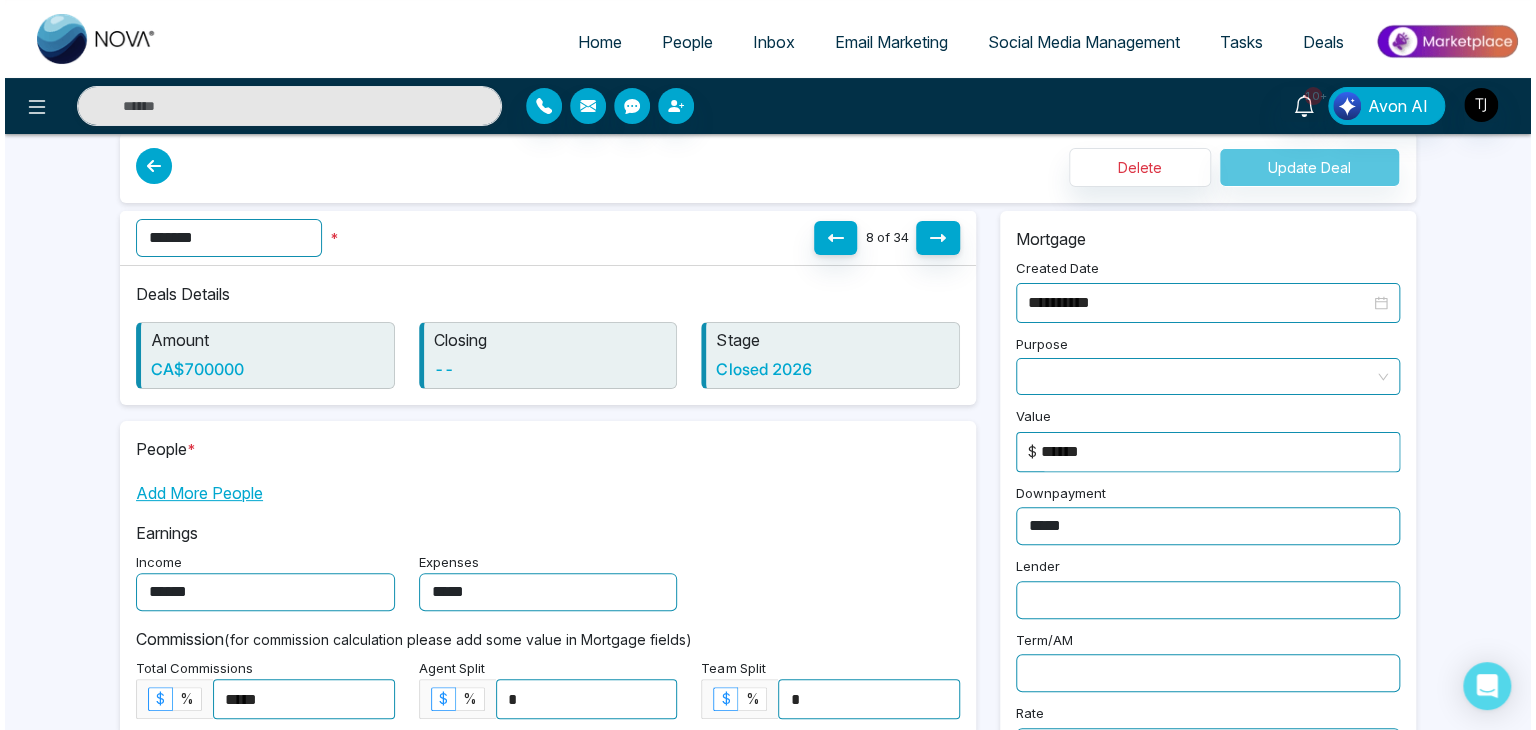 scroll, scrollTop: 0, scrollLeft: 0, axis: both 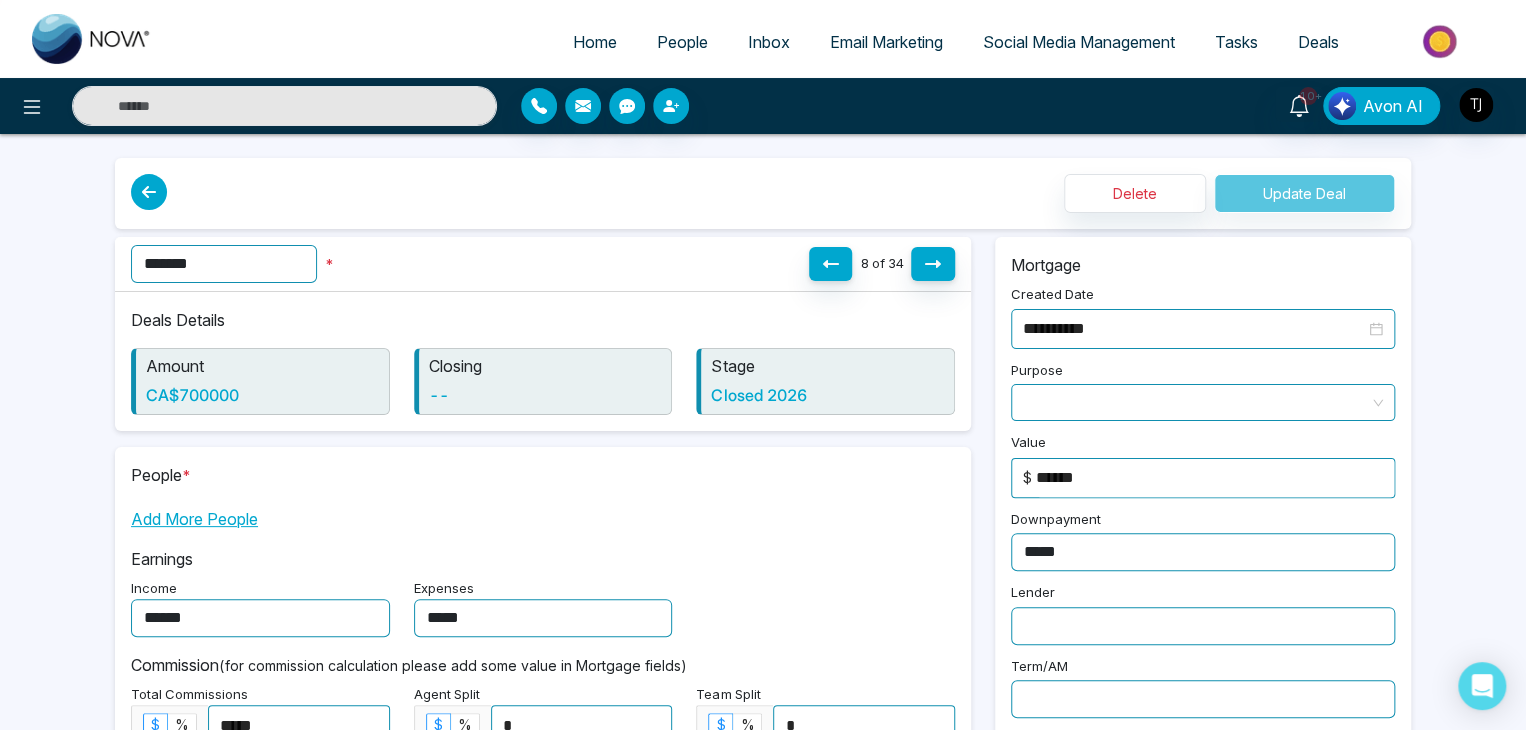 click at bounding box center (149, 192) 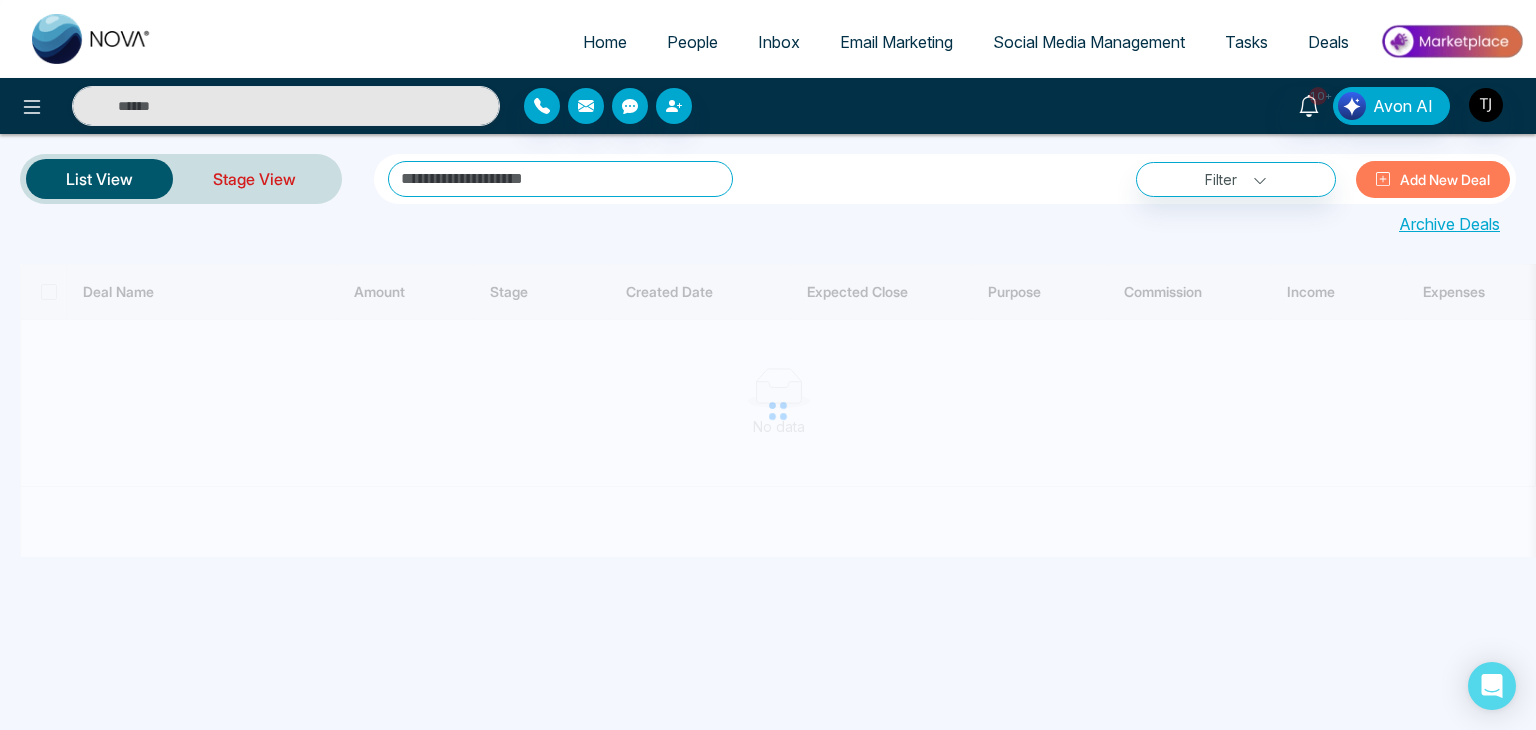 click on "Stage View" at bounding box center [254, 179] 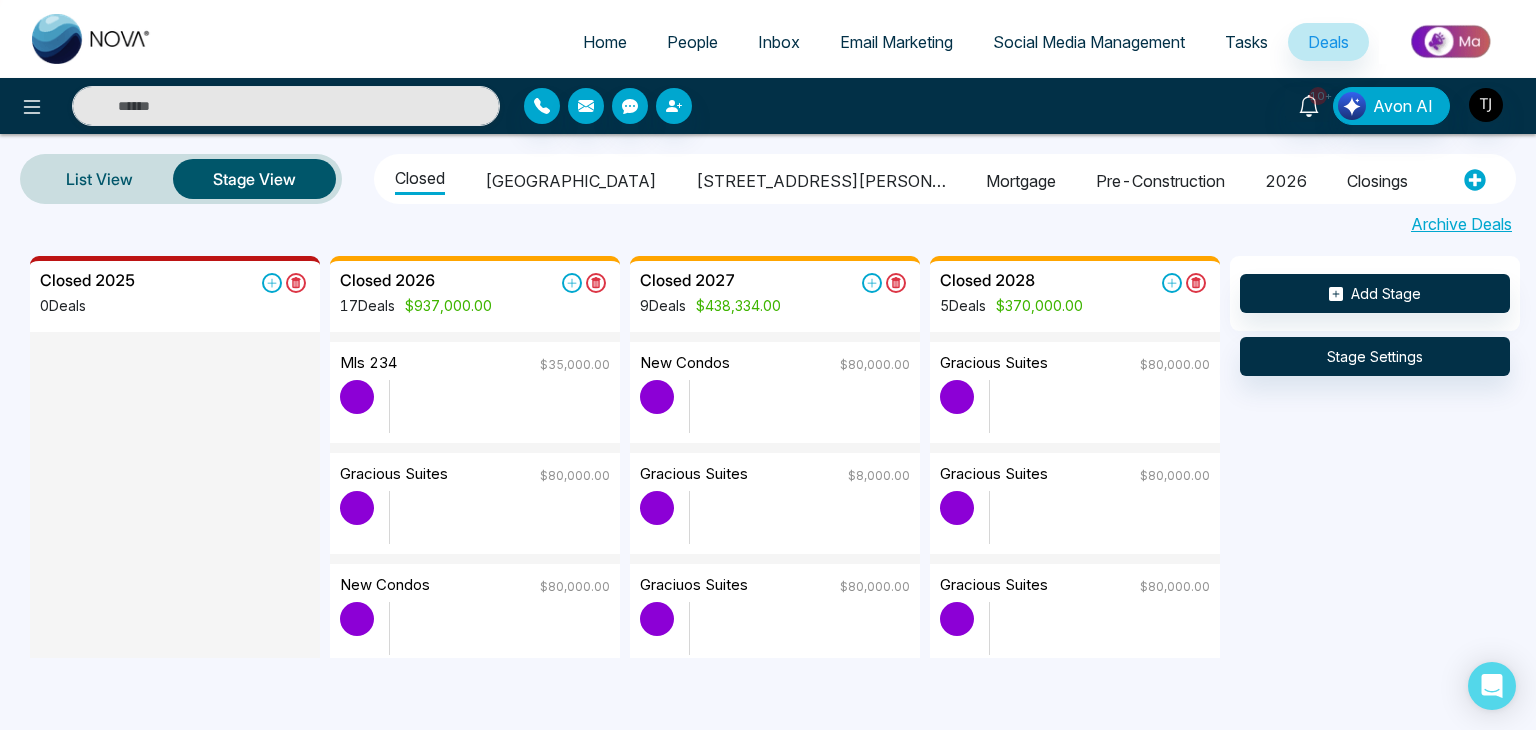 click on "Closings" at bounding box center [1377, 178] 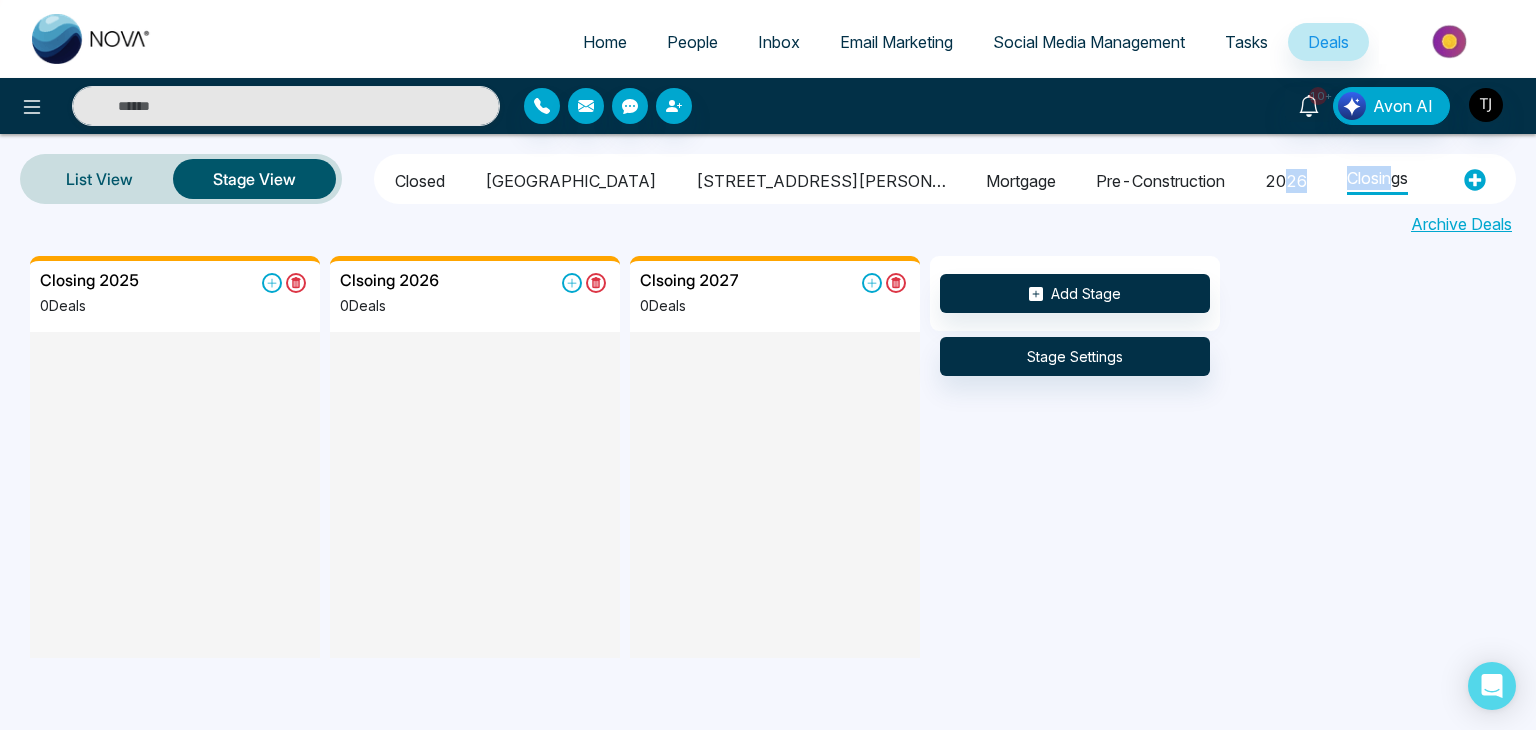 drag, startPoint x: 1244, startPoint y: 188, endPoint x: 1140, endPoint y: 191, distance: 104.04326 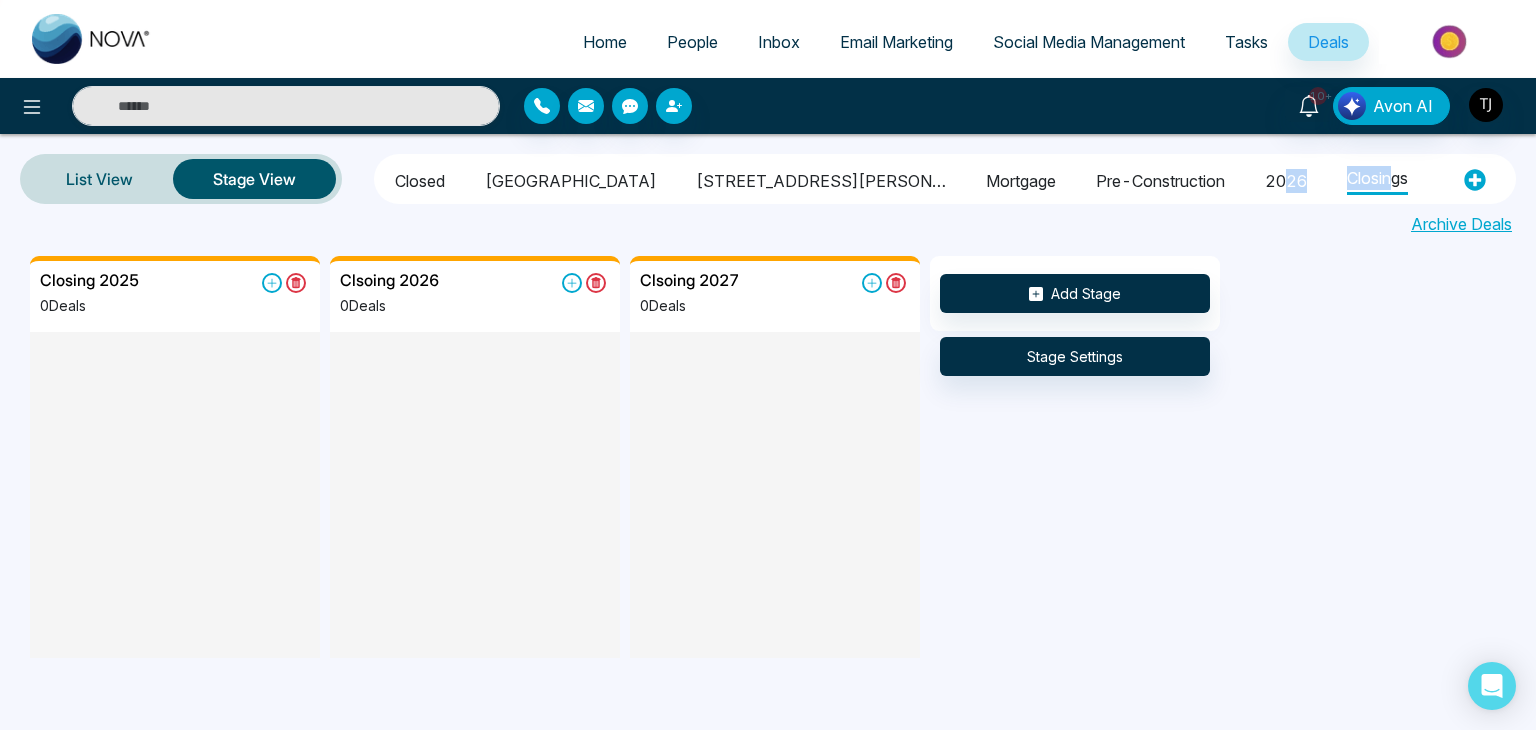 click on "Closed Arbor West 1515 pickering parkway Mortgage pre-construction 2026 Closings" at bounding box center [914, 179] 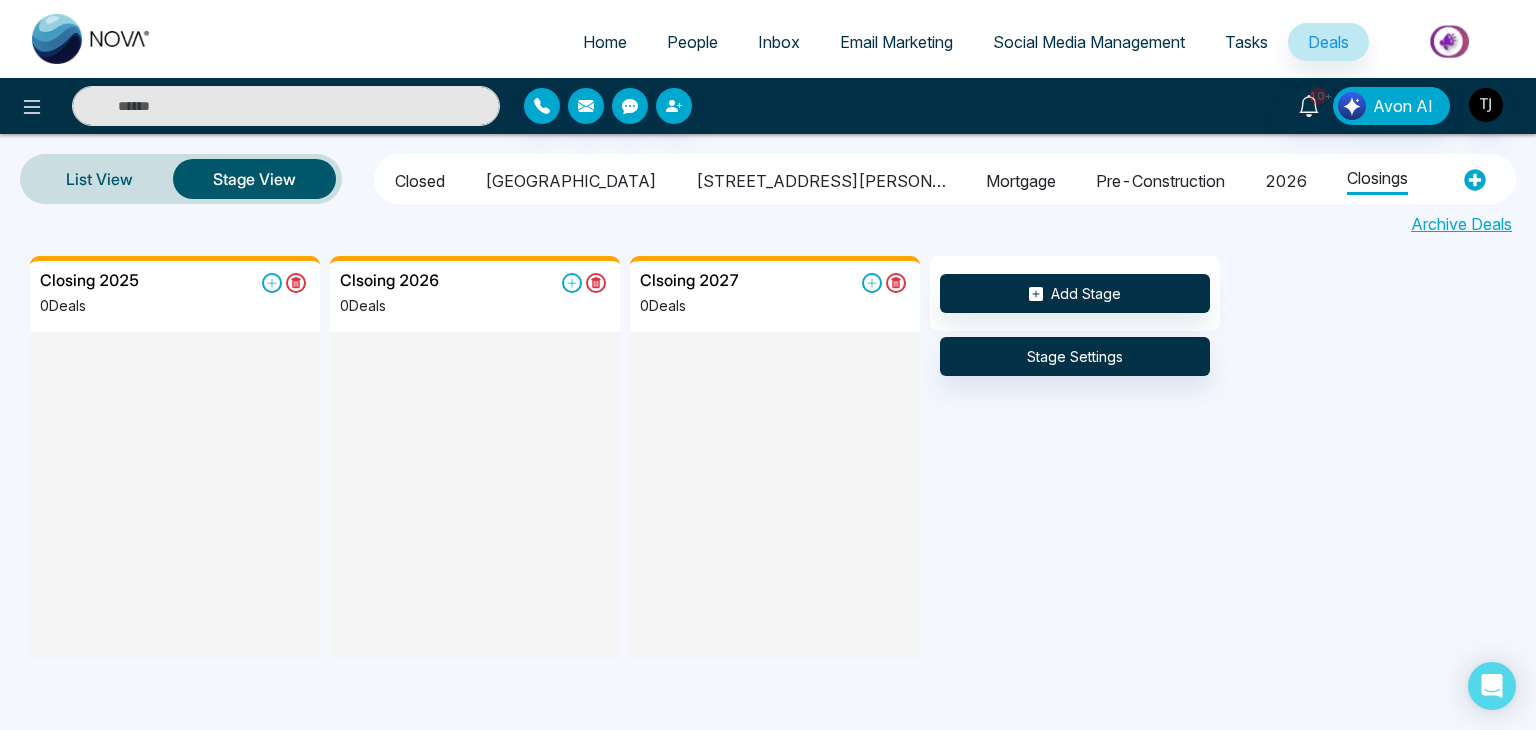 click on "Closings" at bounding box center (1377, 176) 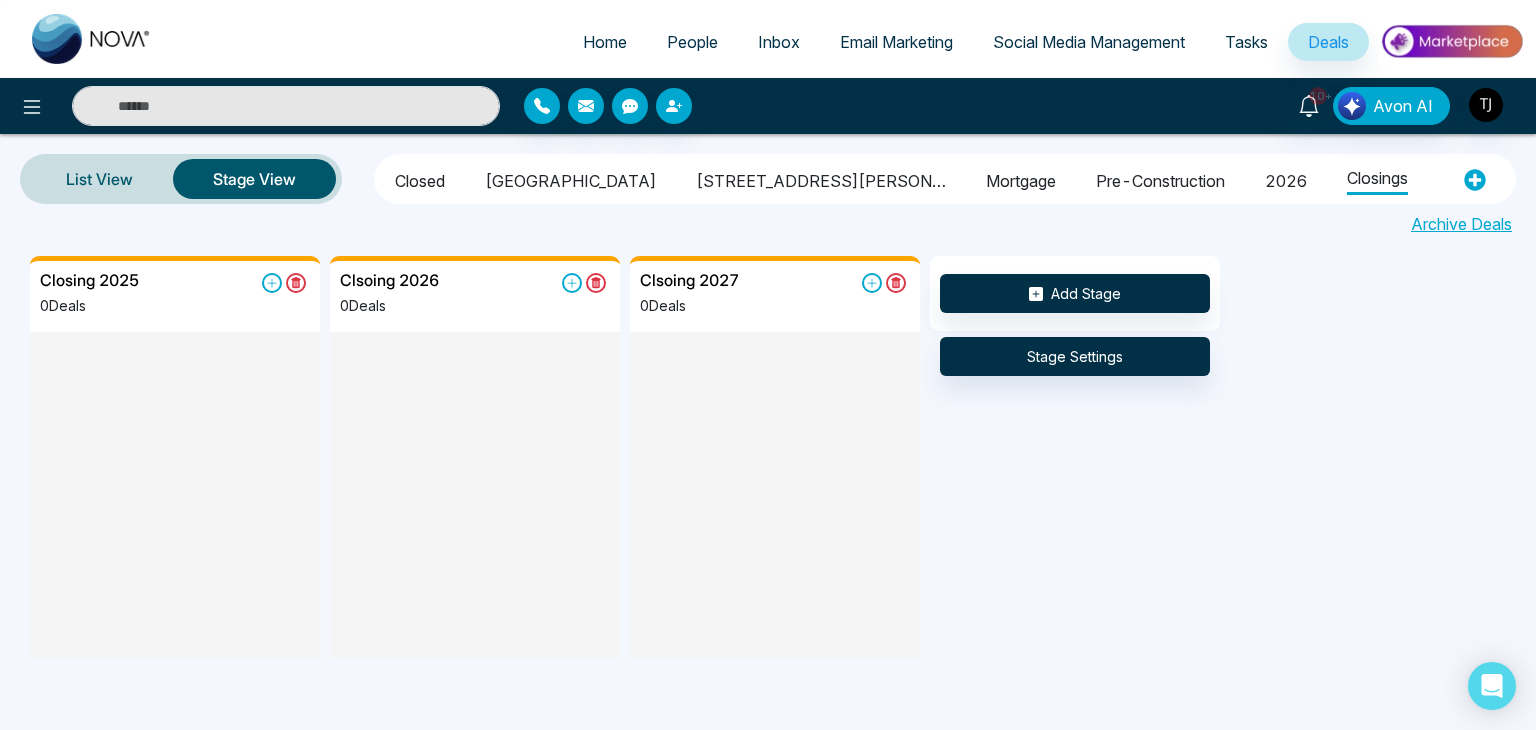 click on "List View Stage View Closed Arbor West 1515 pickering parkway Mortgage pre-construction 2026 Closings   Archive Deals" at bounding box center [768, 195] 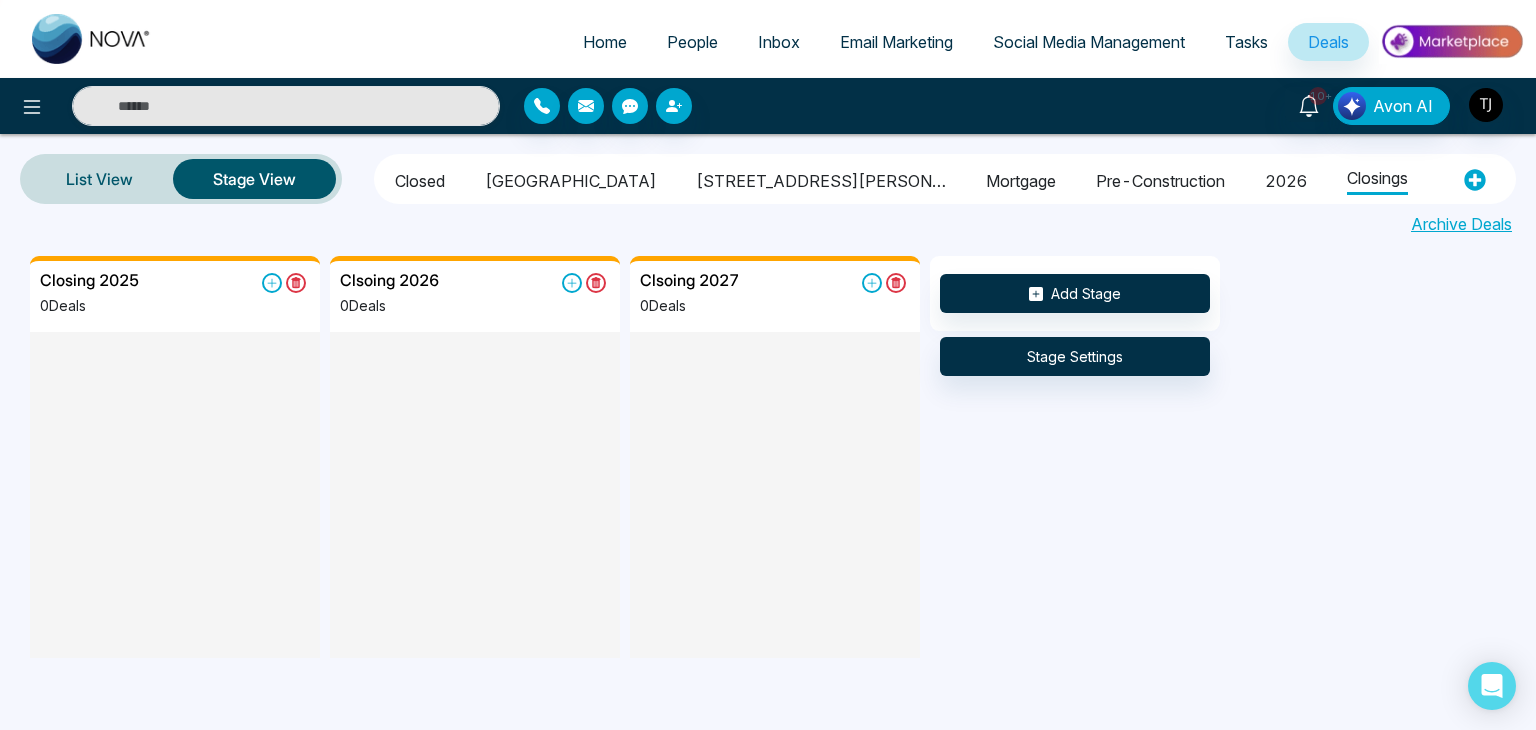 click on "Closed" at bounding box center [420, 178] 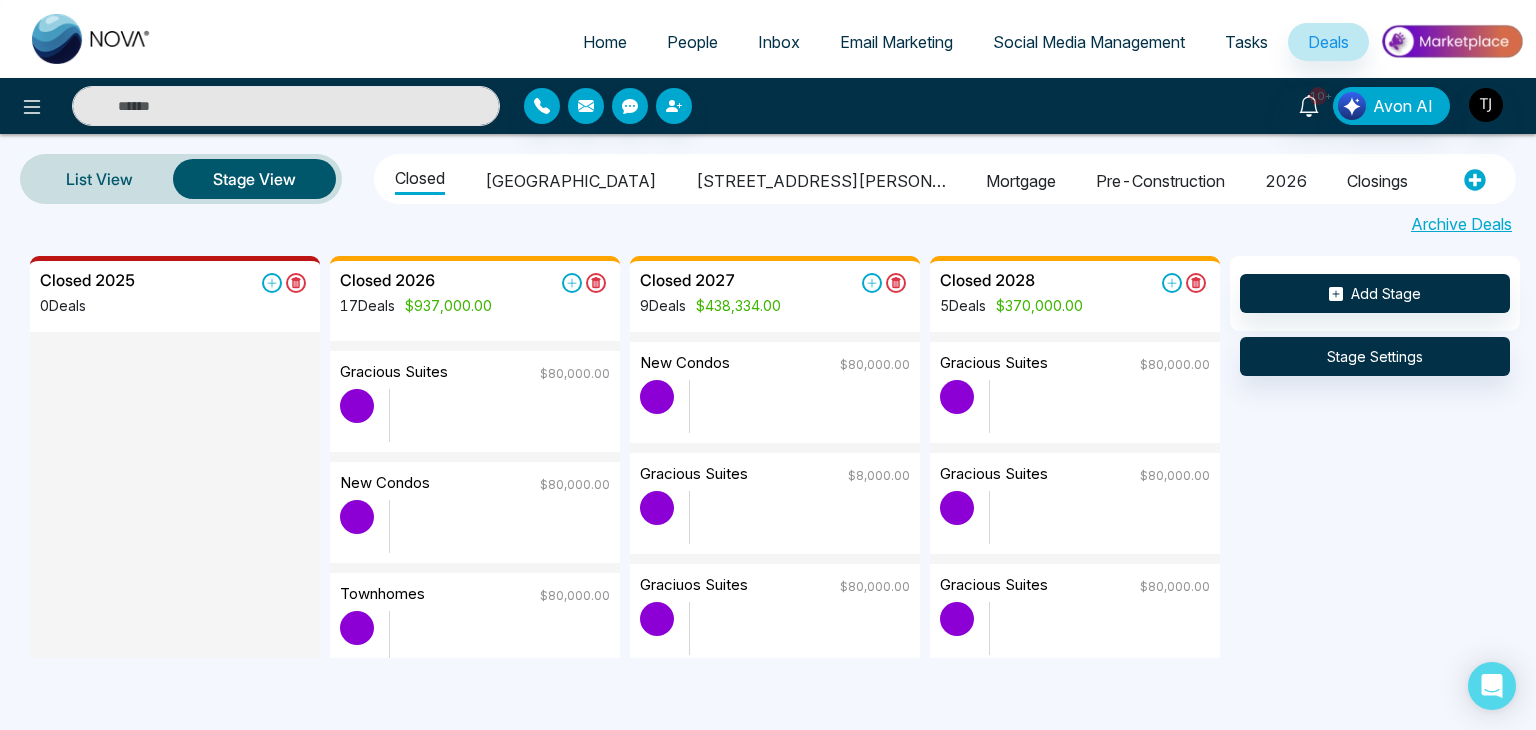 scroll, scrollTop: 0, scrollLeft: 0, axis: both 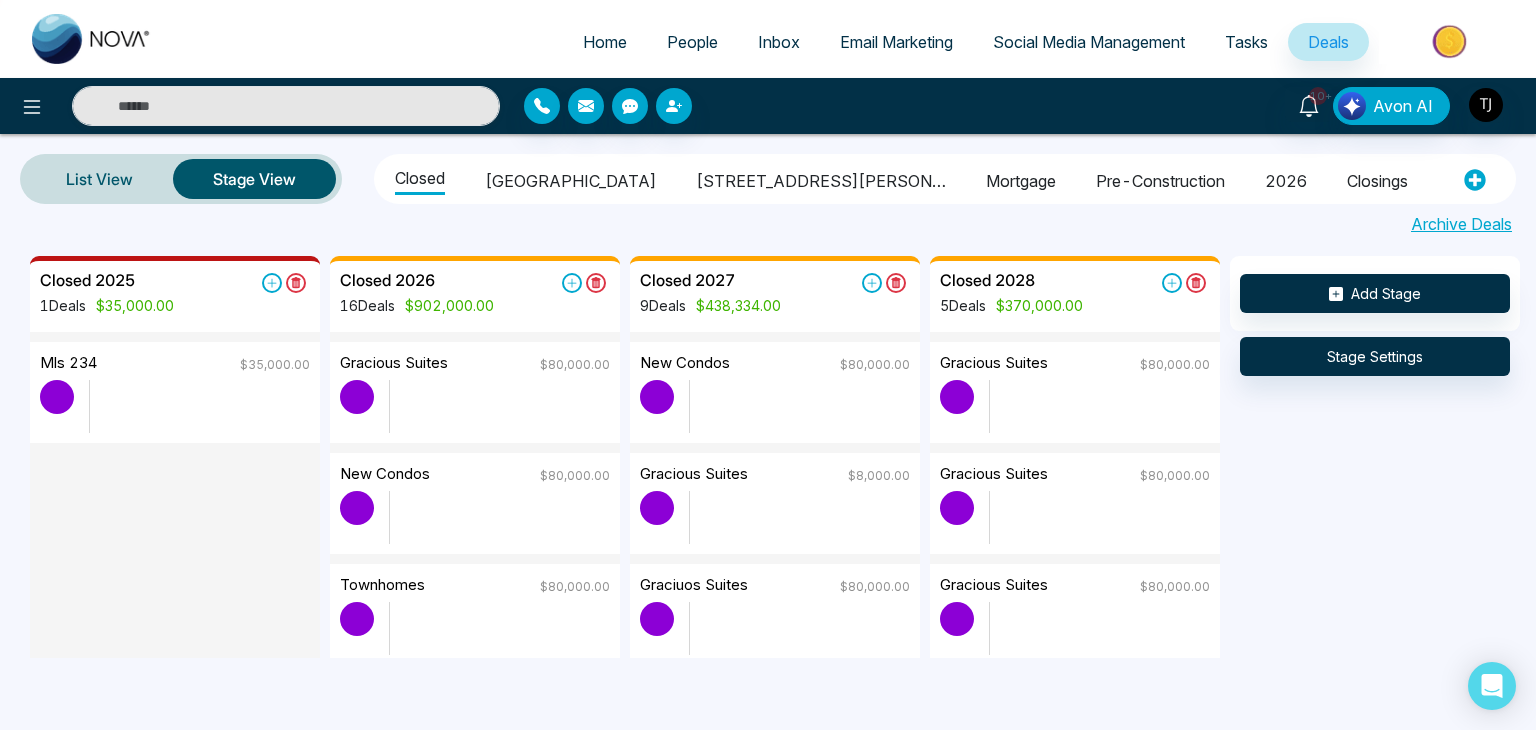 click on "Closed 2025 1  Deals  $35,000.00 Mls 234 $35,000.00     Closed 2026 16  Deals  $902,000.00 Gracious suites $80,000.00     New Condos $80,000.00     Townhomes $80,000.00     Gracious suites $80,000.00     mls 342 $35,000.00     MLS 324 $28,000.00     MLS 342 $25,000.00     MLS 342 $50,000.00     Barrie $80,000.00     Unit 312 $50,000.00     mls 245 $60,000.00     Durham Detached $14,000.00     mls 349 $90,000.00     Summer Valley unit 32 $40,000.00     MLS 234 $40,000.00 S Sam     +12267245091 sm35work@gmail.com Aquanova $70,000.00 S Sam     +12267245091 sm35work@gmail.com Load More Closed 2027 9  Deals  $438,334.00 New Condos $80,000.00     Gracious suites $8,000.00     Graciuos suites $80,000.00     DETACHED HOMES $26.00     dfgbhjnk $120,000.00     Little rouge $30,000.00     MLS 432 $25,000.00     81 Zenway Test Demo $15,308.00 D R Deepak   Raj   +19058063418 marketing@remaxmillennium.ca Gracious suites $80,000.00     Closed 2028 5  Deals  $370,000.00 Gracious suites $80,000.00     Gracious suites" at bounding box center (798, 457) 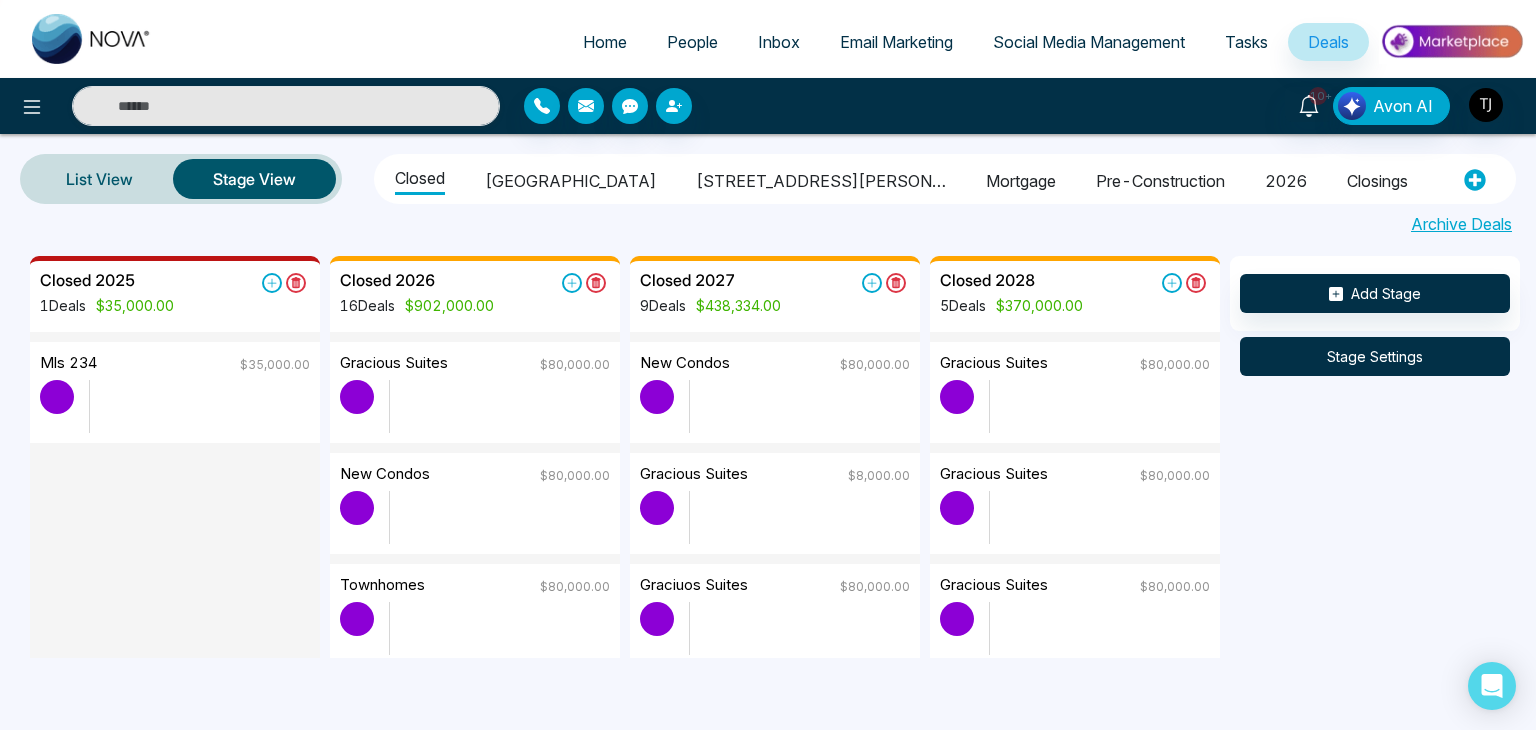 click on "Stage Settings" at bounding box center (1375, 356) 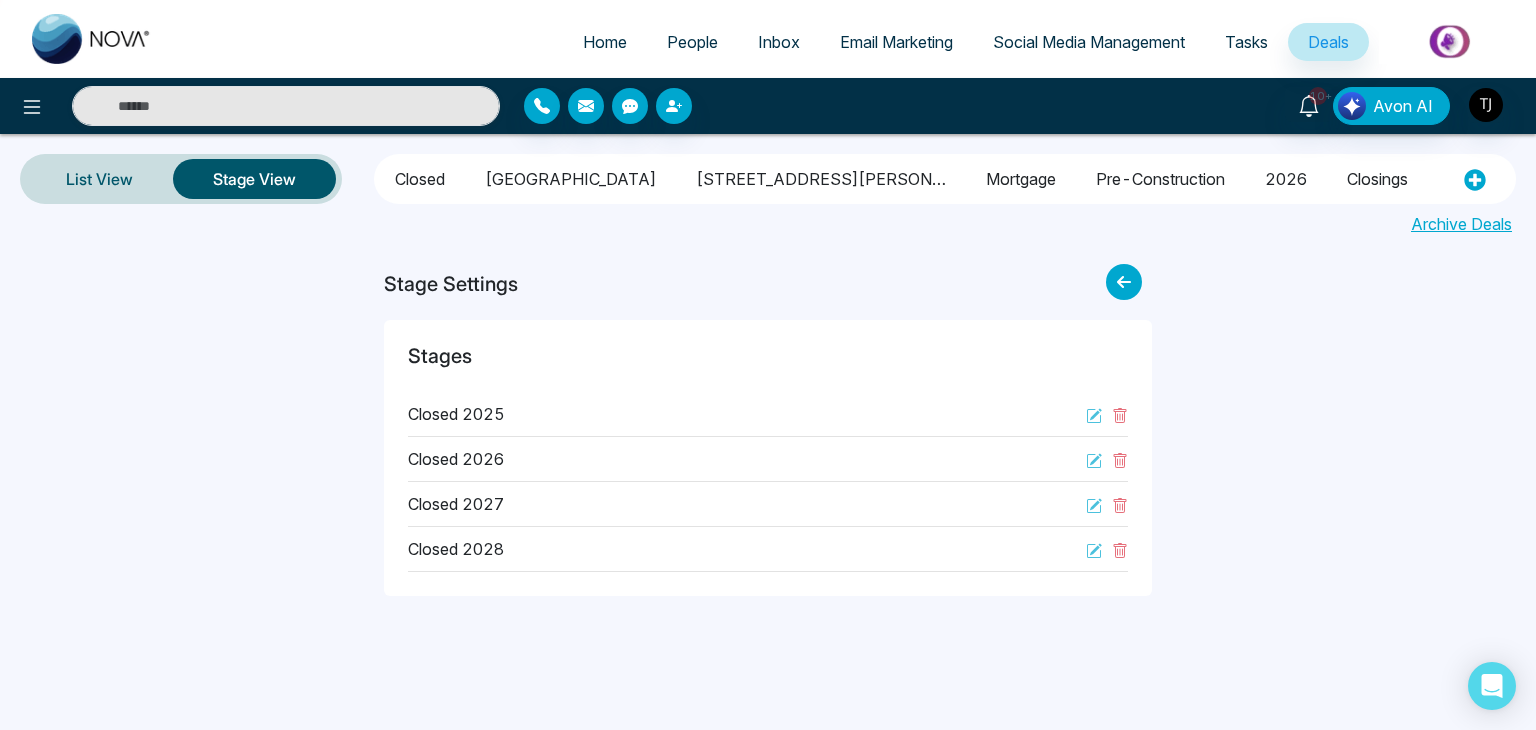 click on "Stage View" at bounding box center (254, 179) 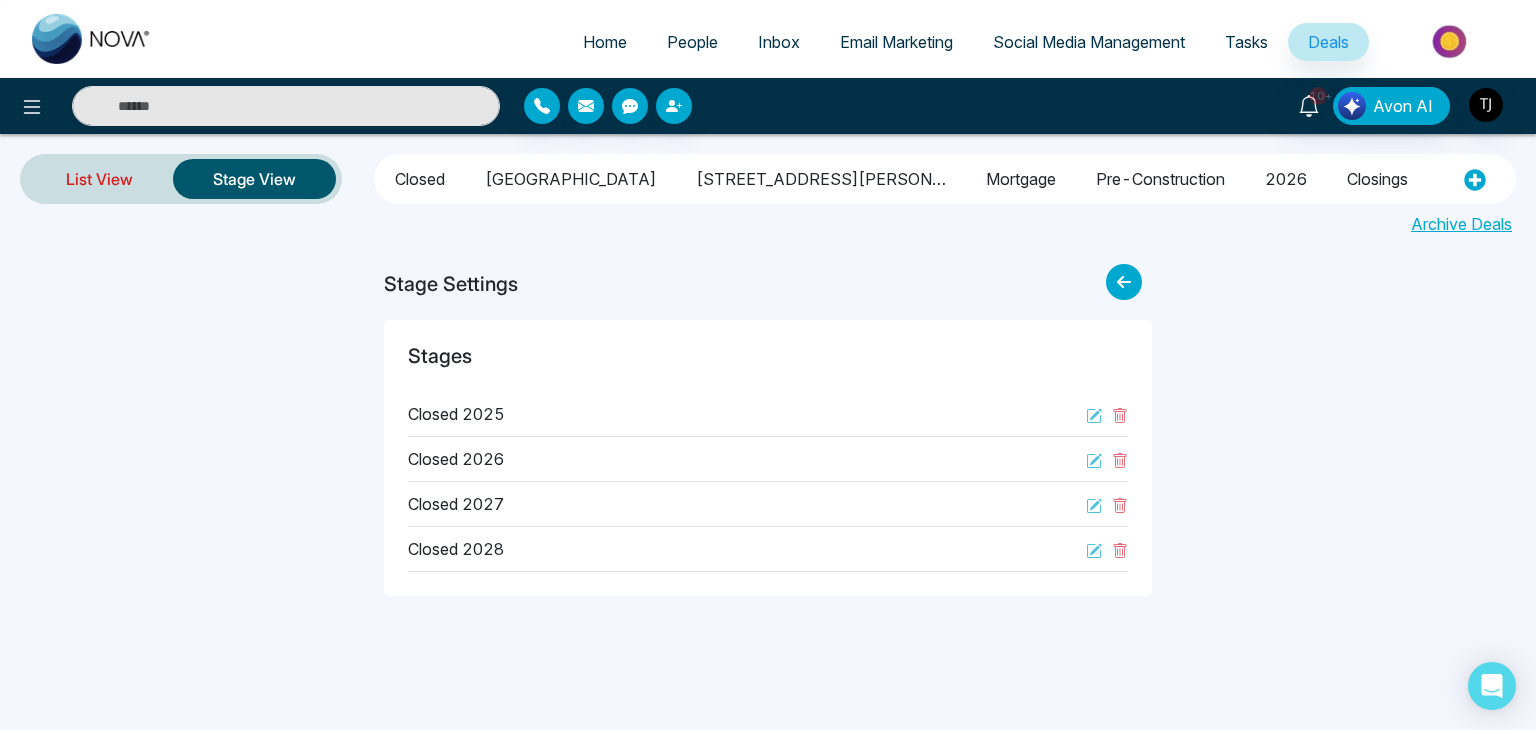 click on "List View" at bounding box center [99, 179] 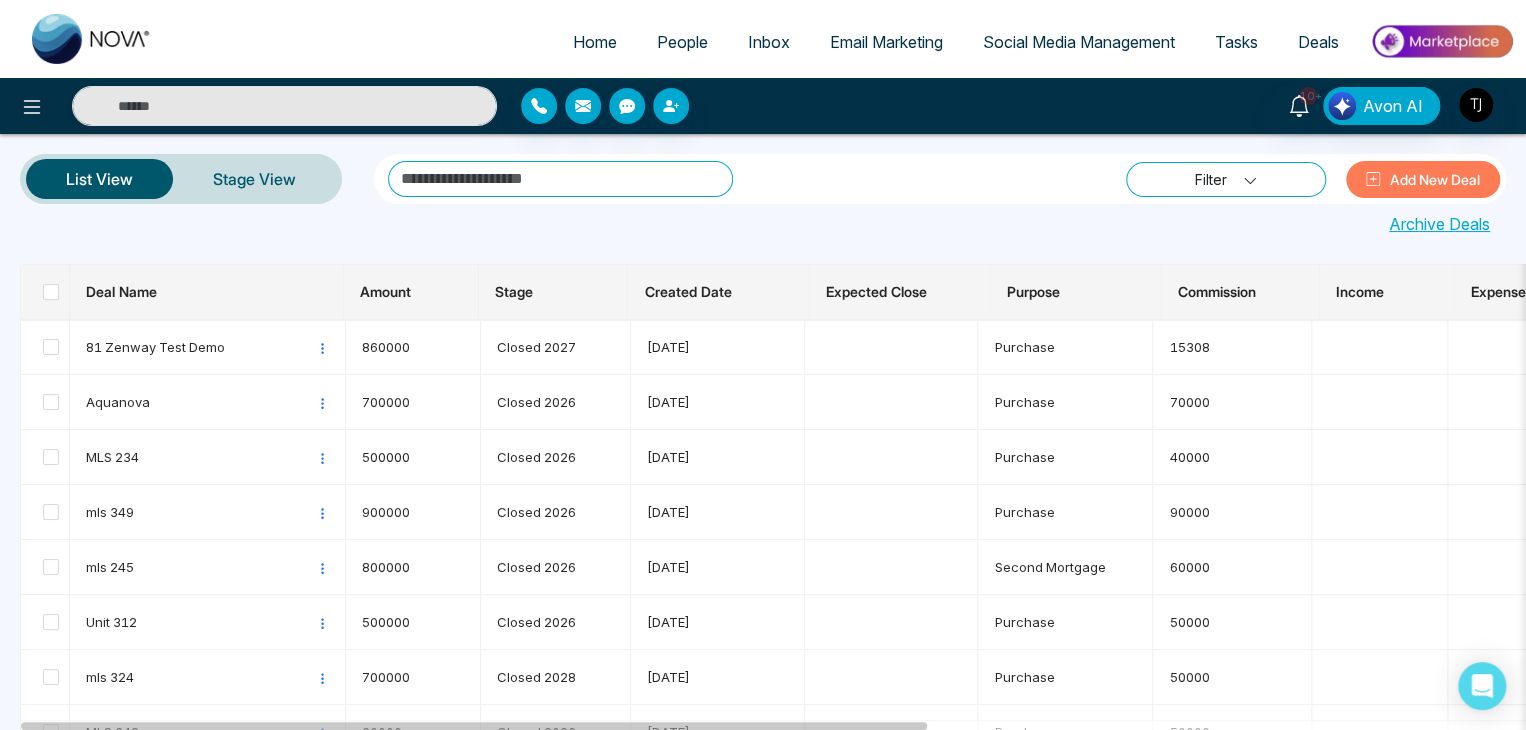 click on "Filter" at bounding box center (1226, 179) 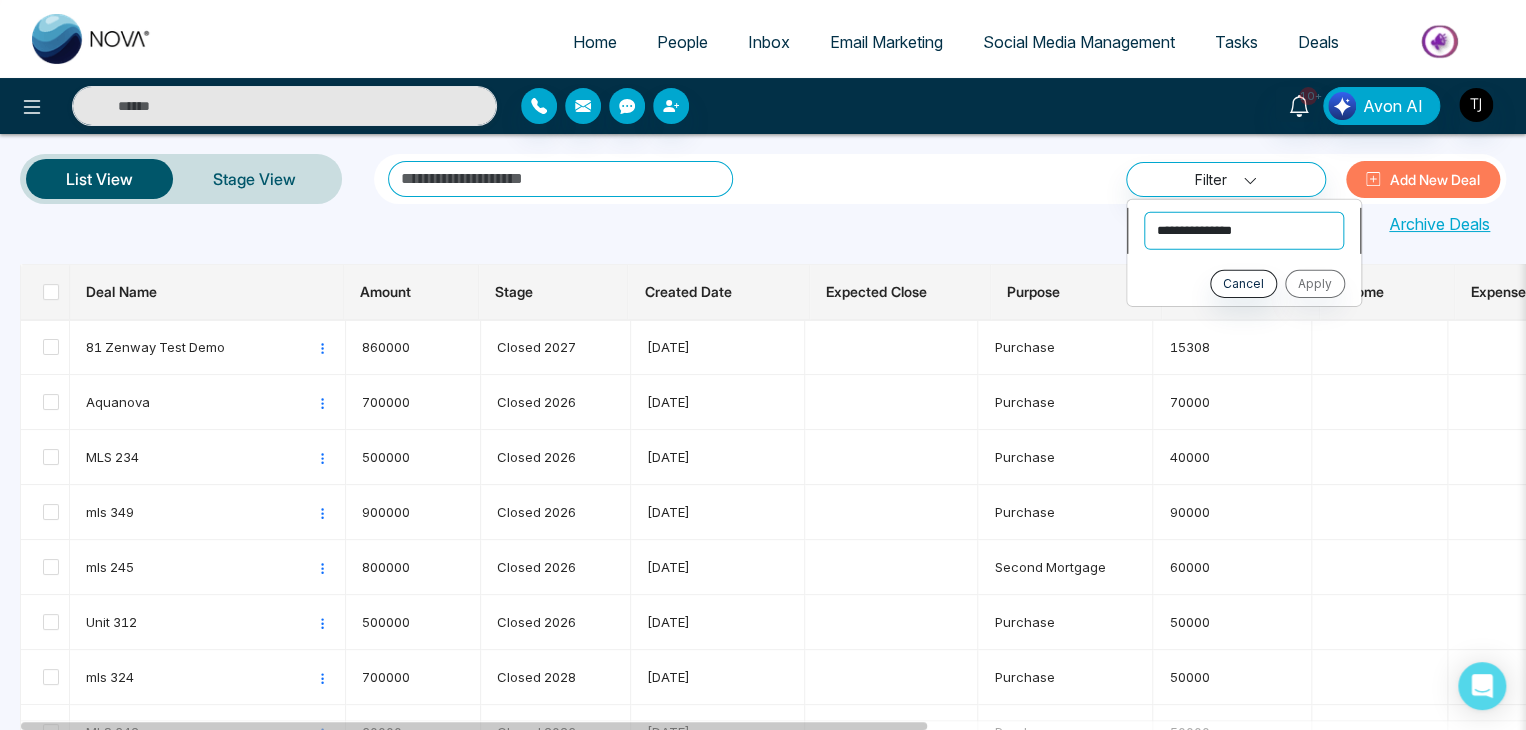 click on "**********" at bounding box center [1244, 230] 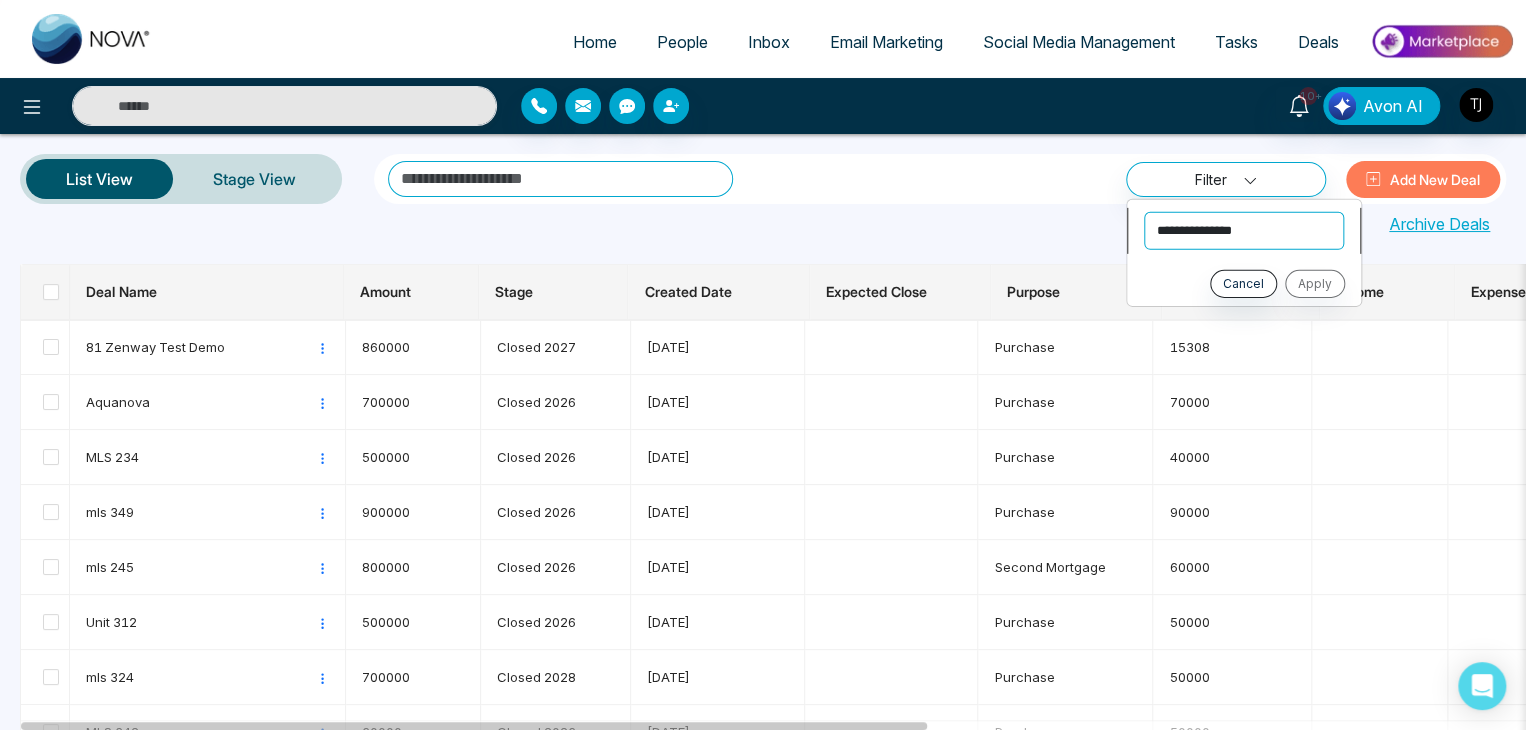 select on "*******" 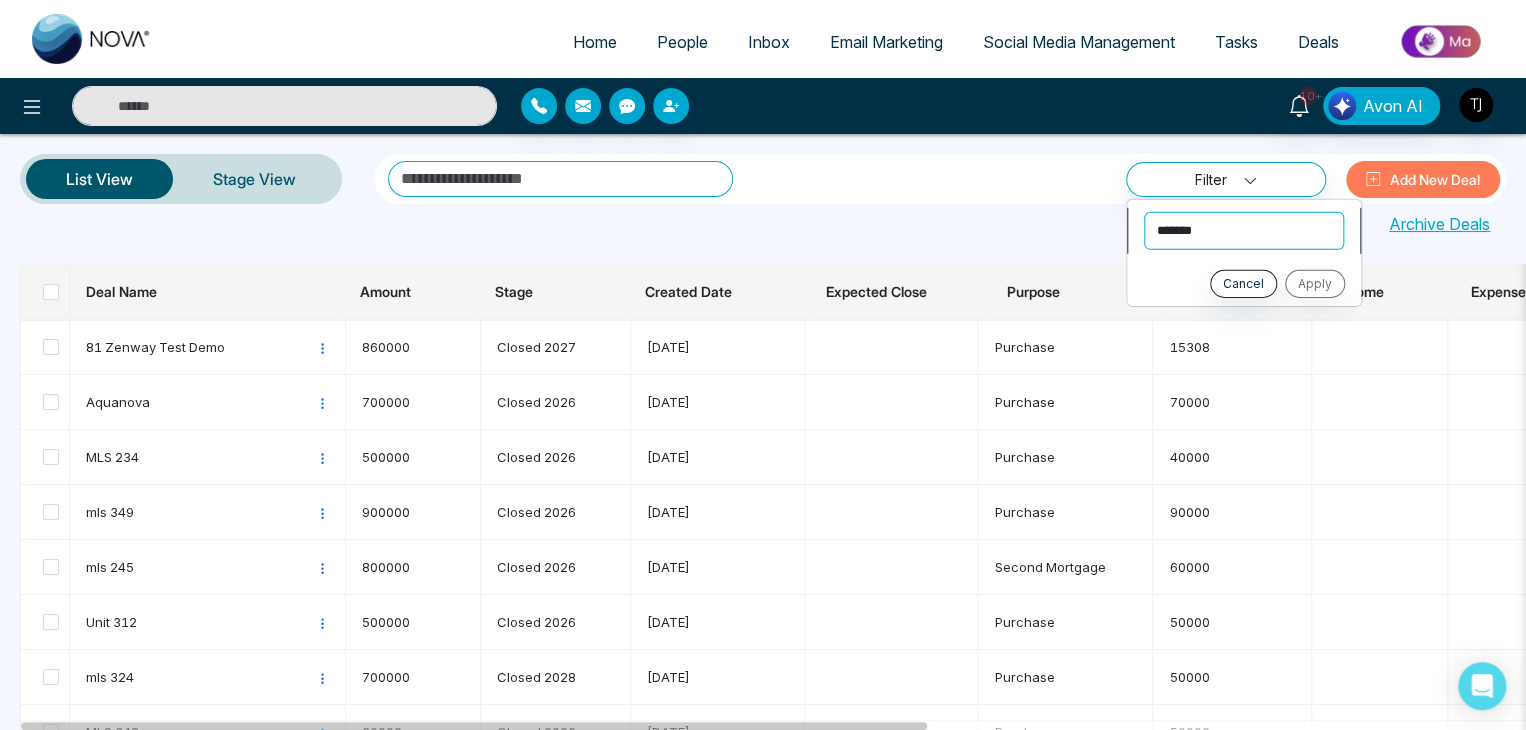 click on "**********" at bounding box center (1244, 230) 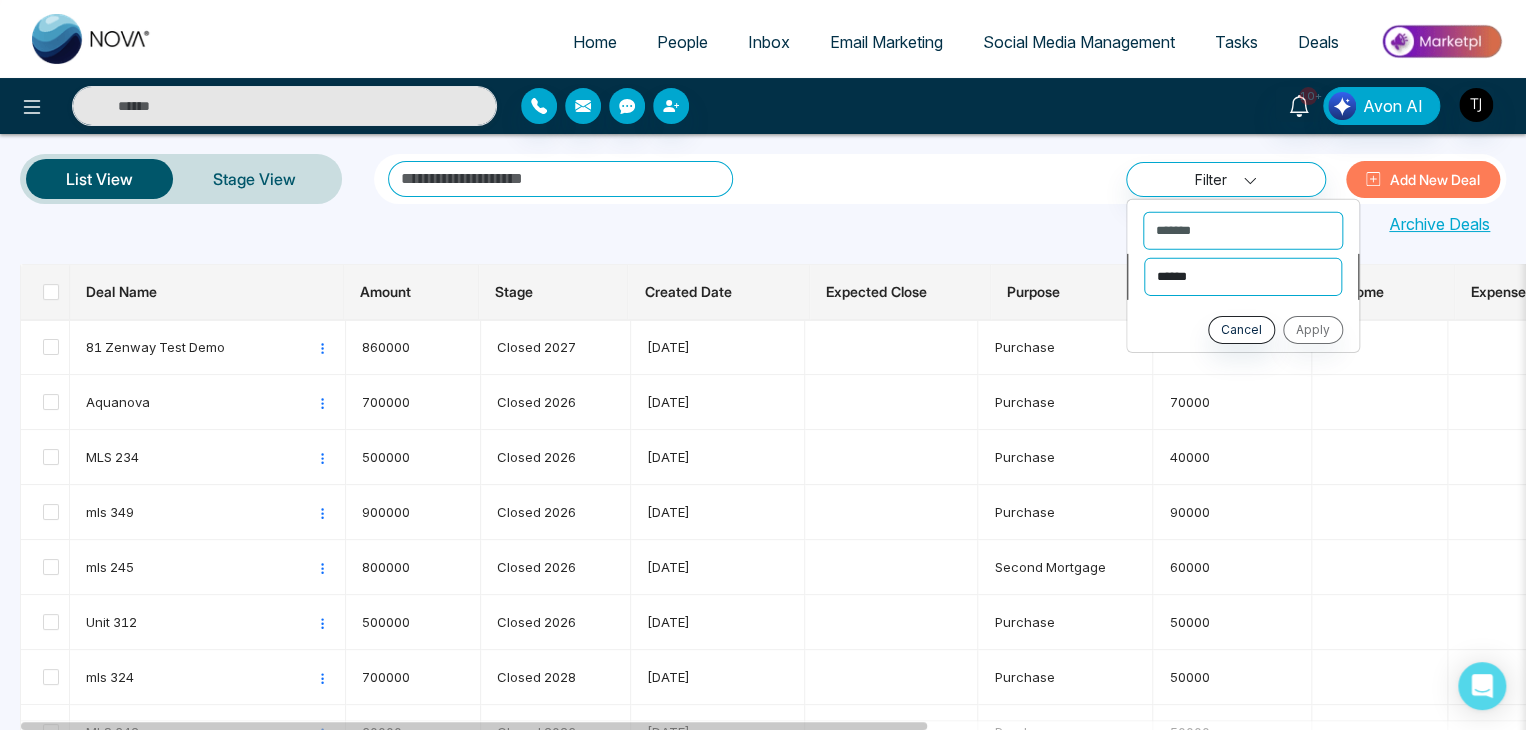 click on "**********" at bounding box center (1243, 276) 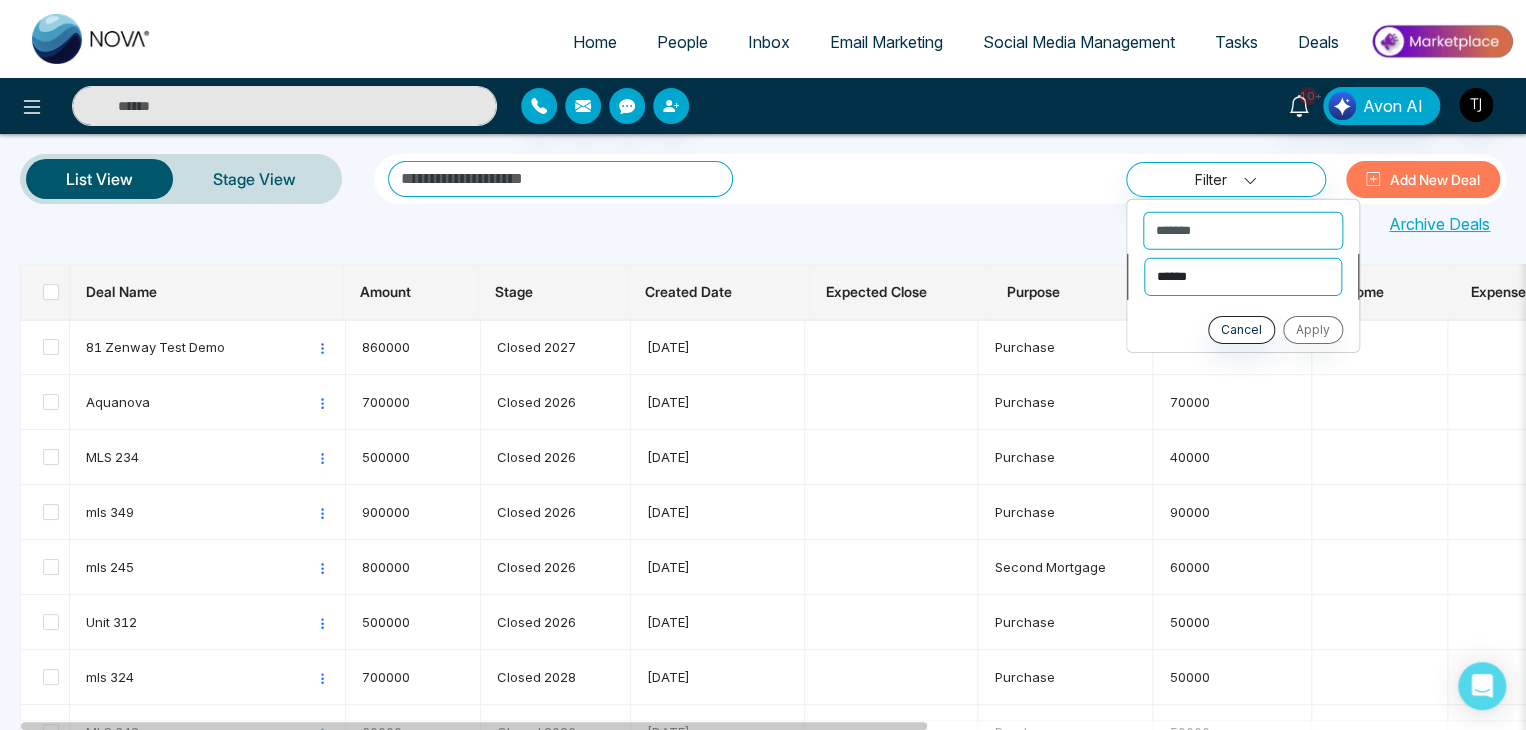 select on "*********" 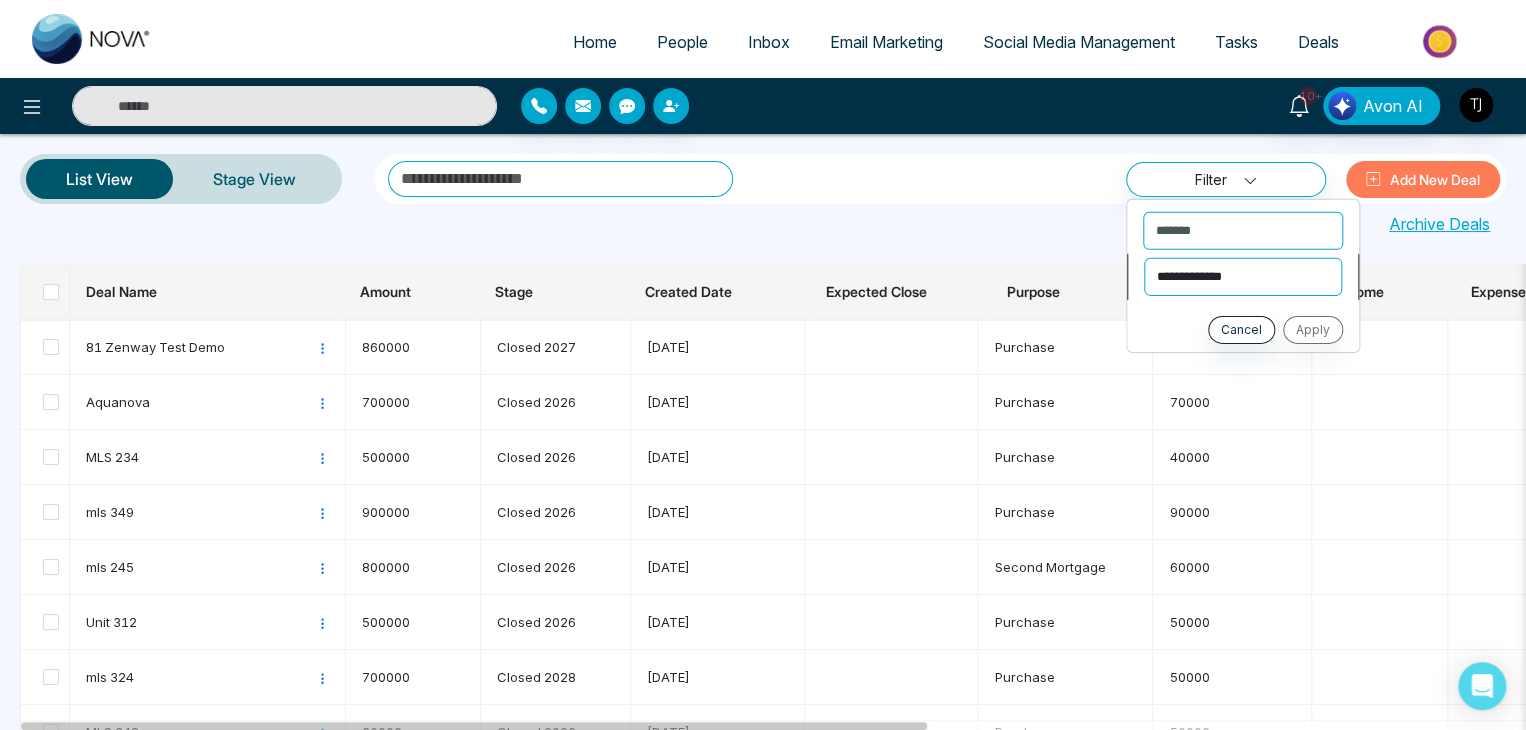 click on "**********" at bounding box center [1243, 276] 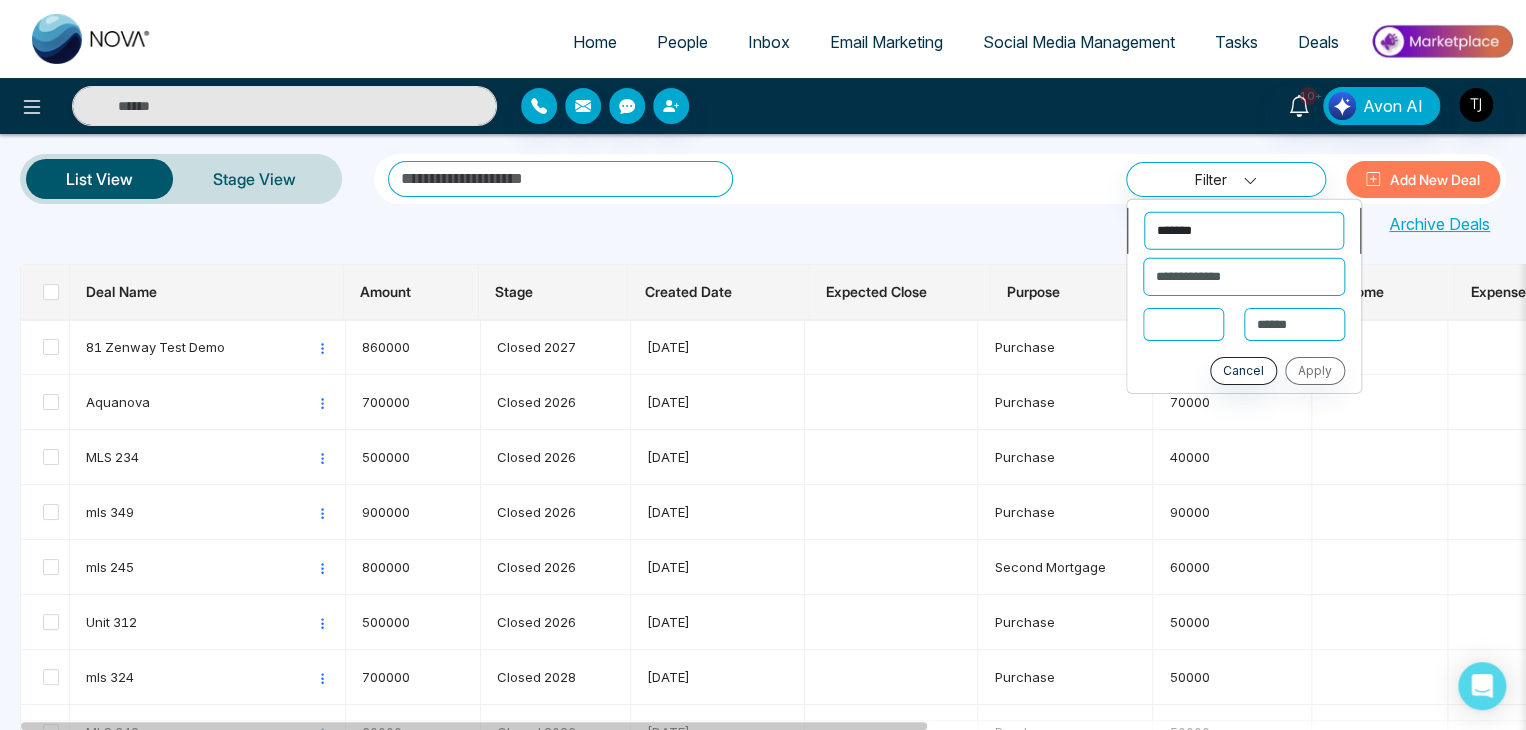 click on "**********" at bounding box center [1244, 230] 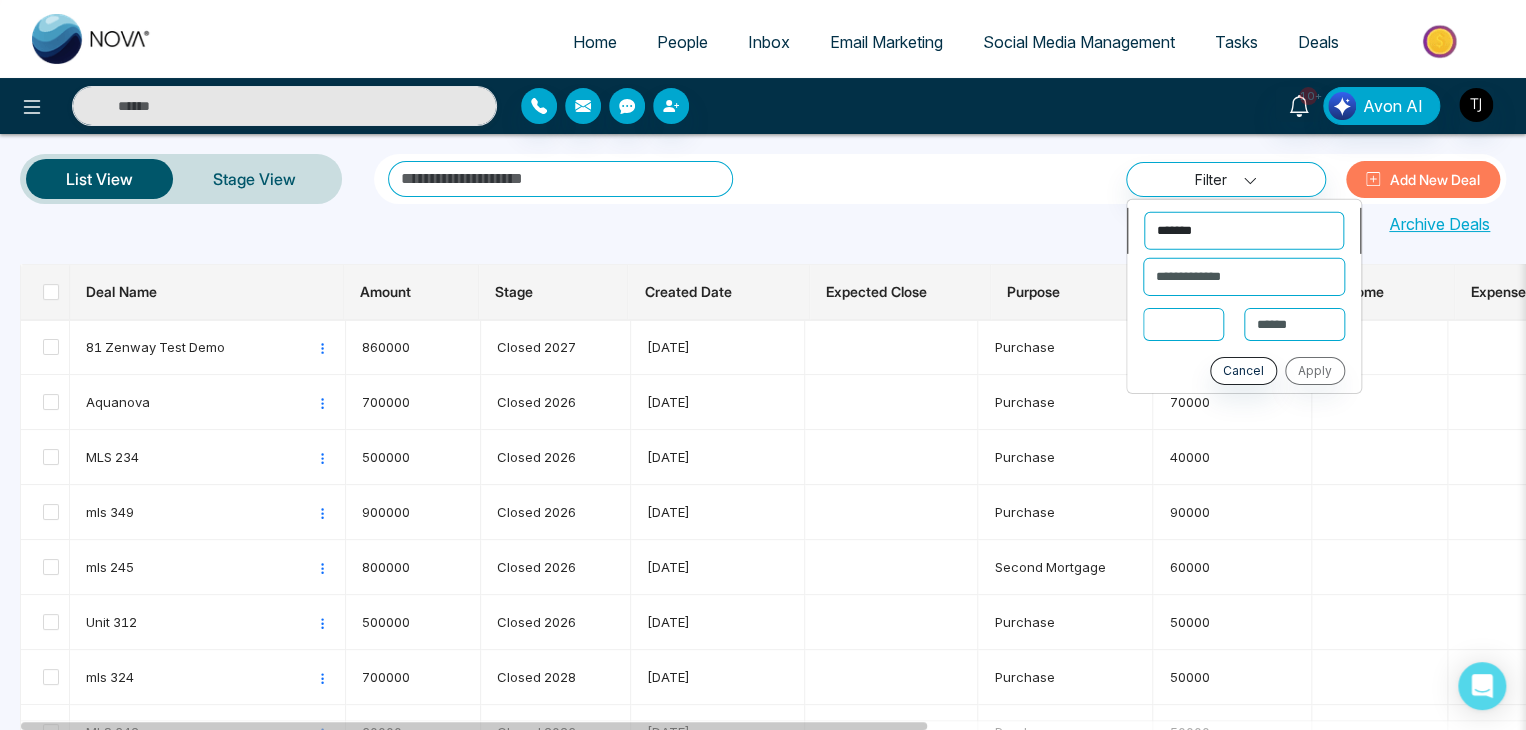 click on "**********" at bounding box center [1244, 230] 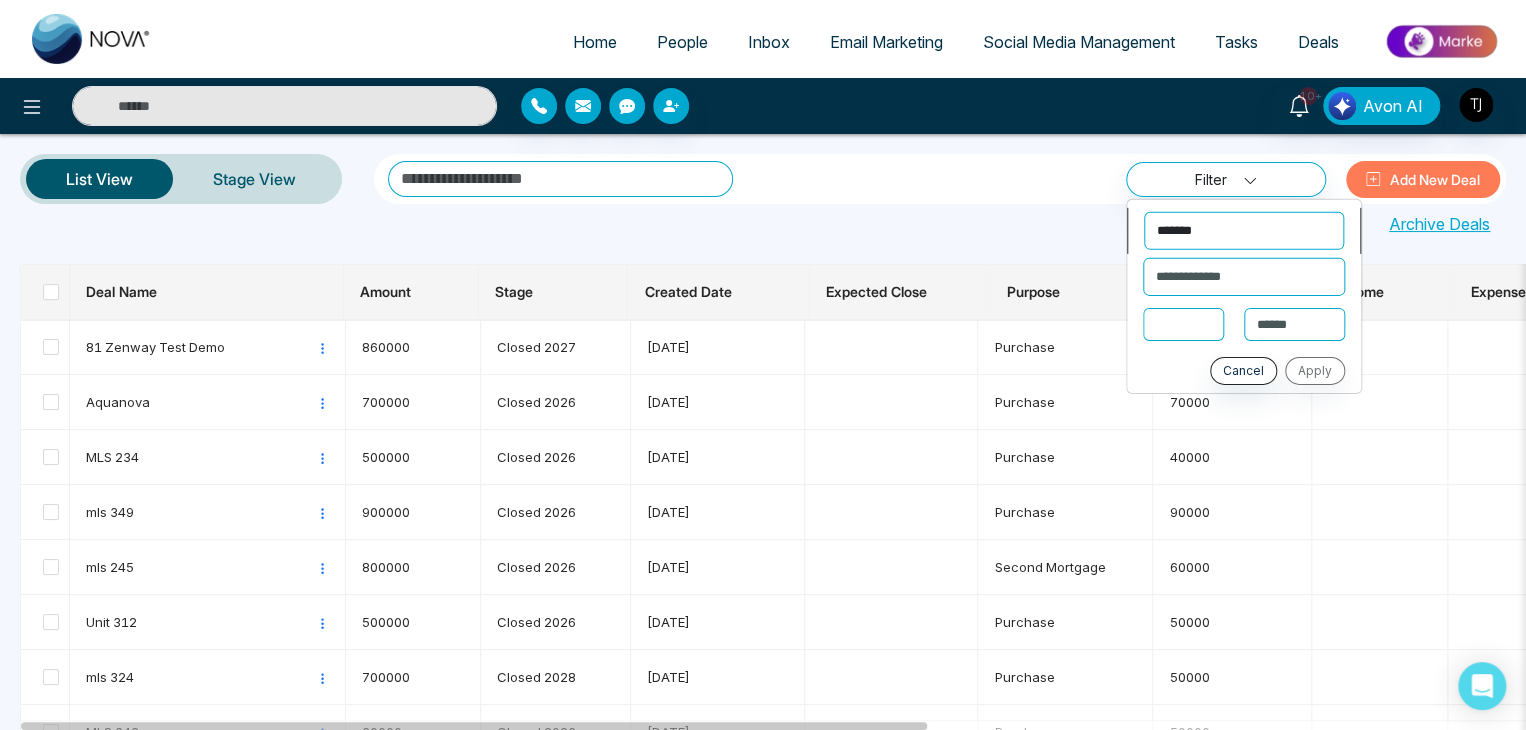 click on "**********" at bounding box center [1244, 230] 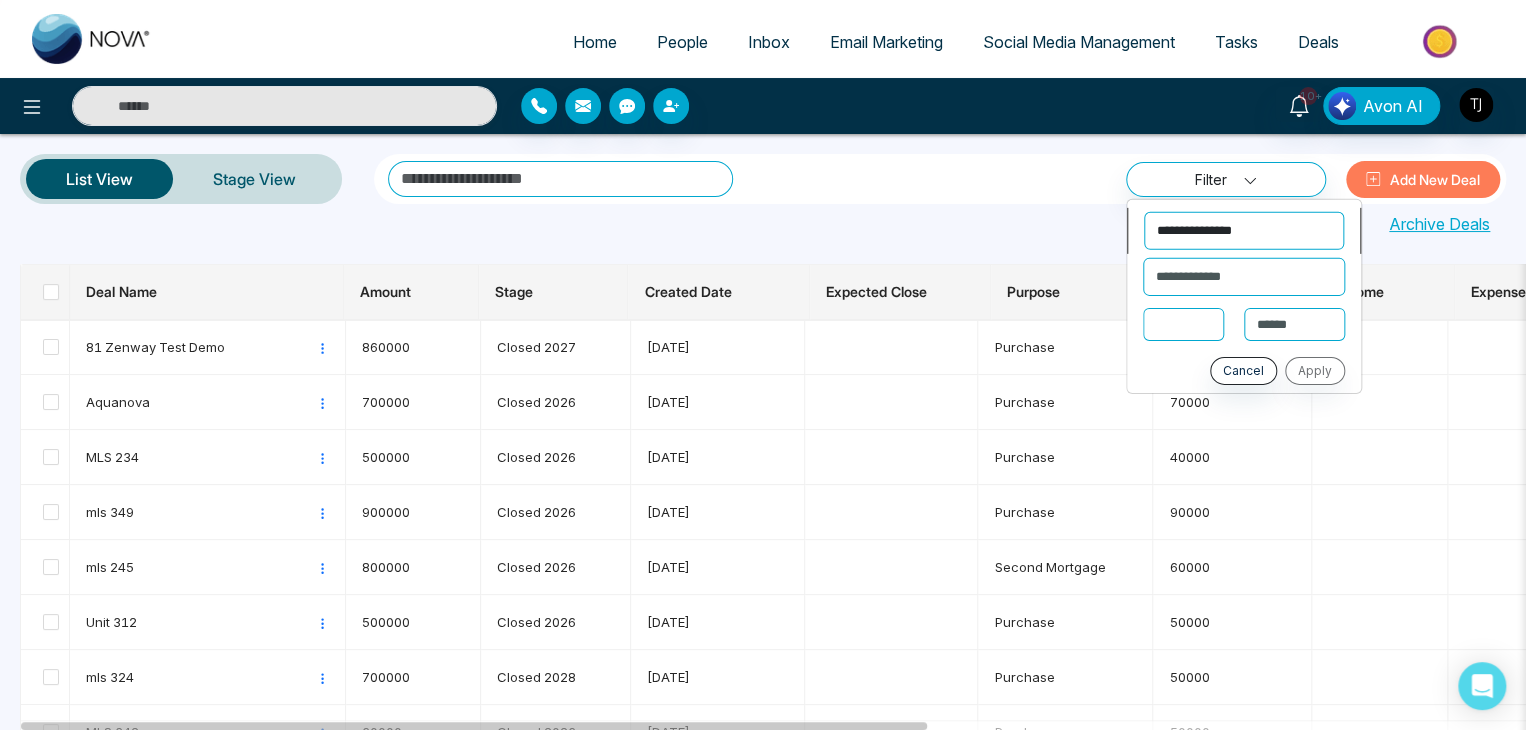 click on "**********" at bounding box center (1244, 230) 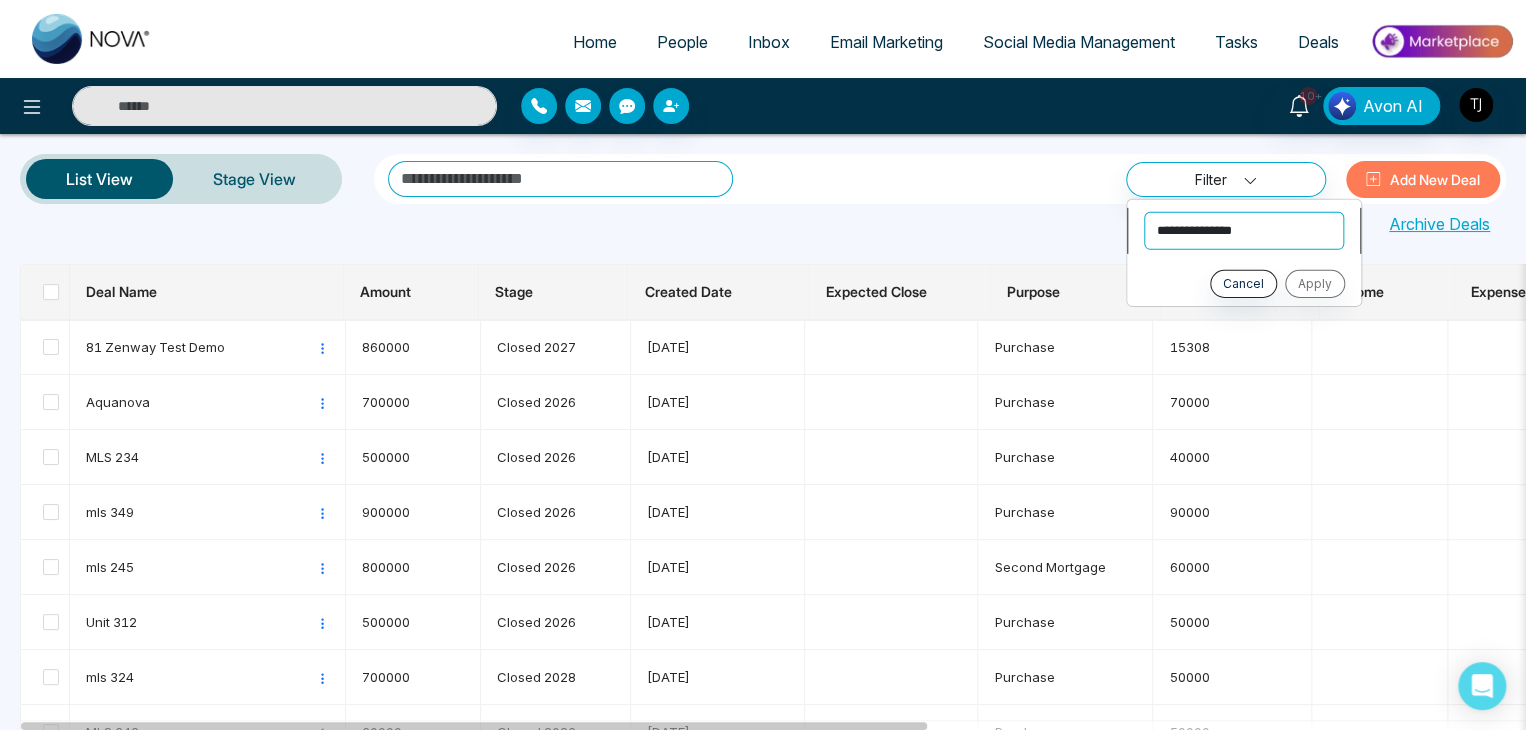 click on "**********" at bounding box center [1244, 230] 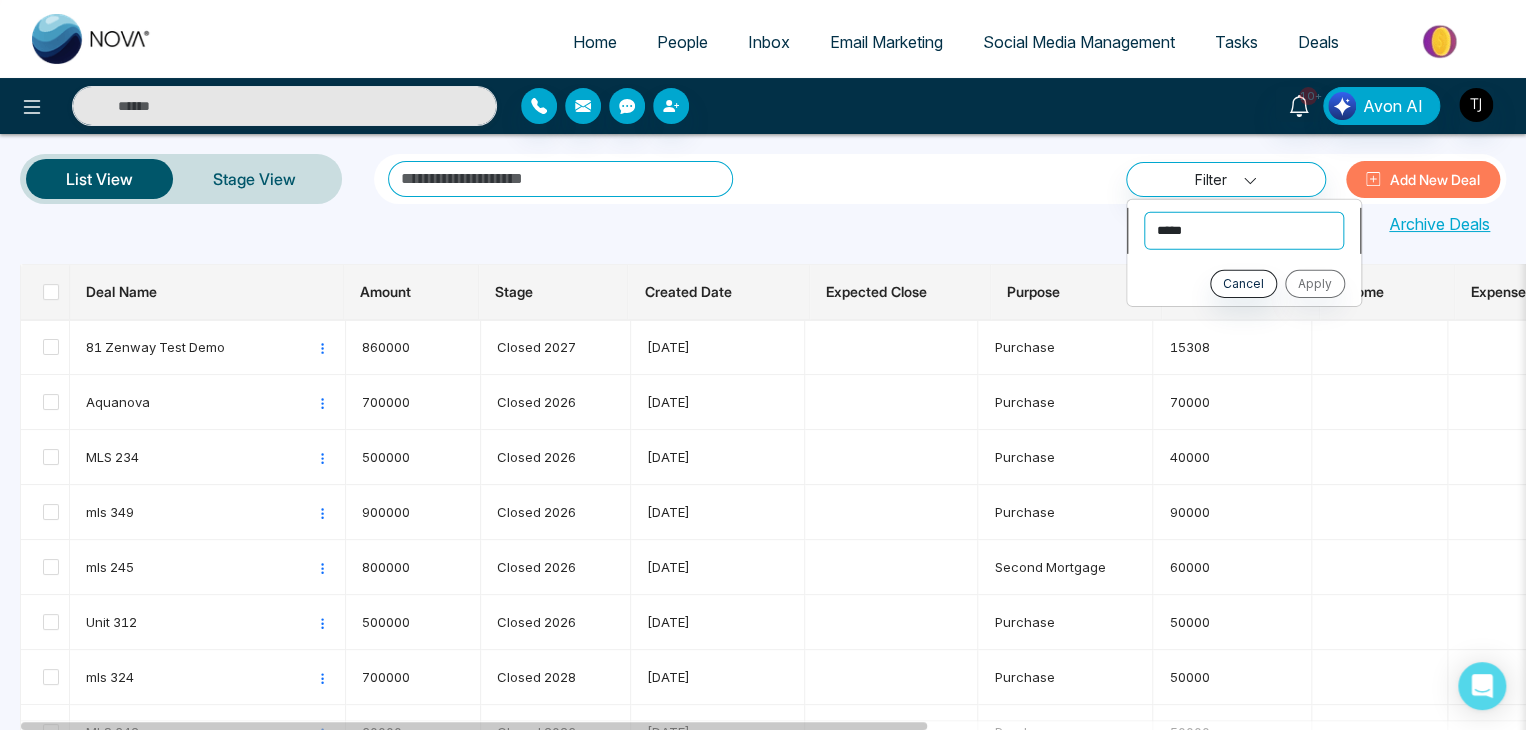 click on "**********" at bounding box center (1244, 230) 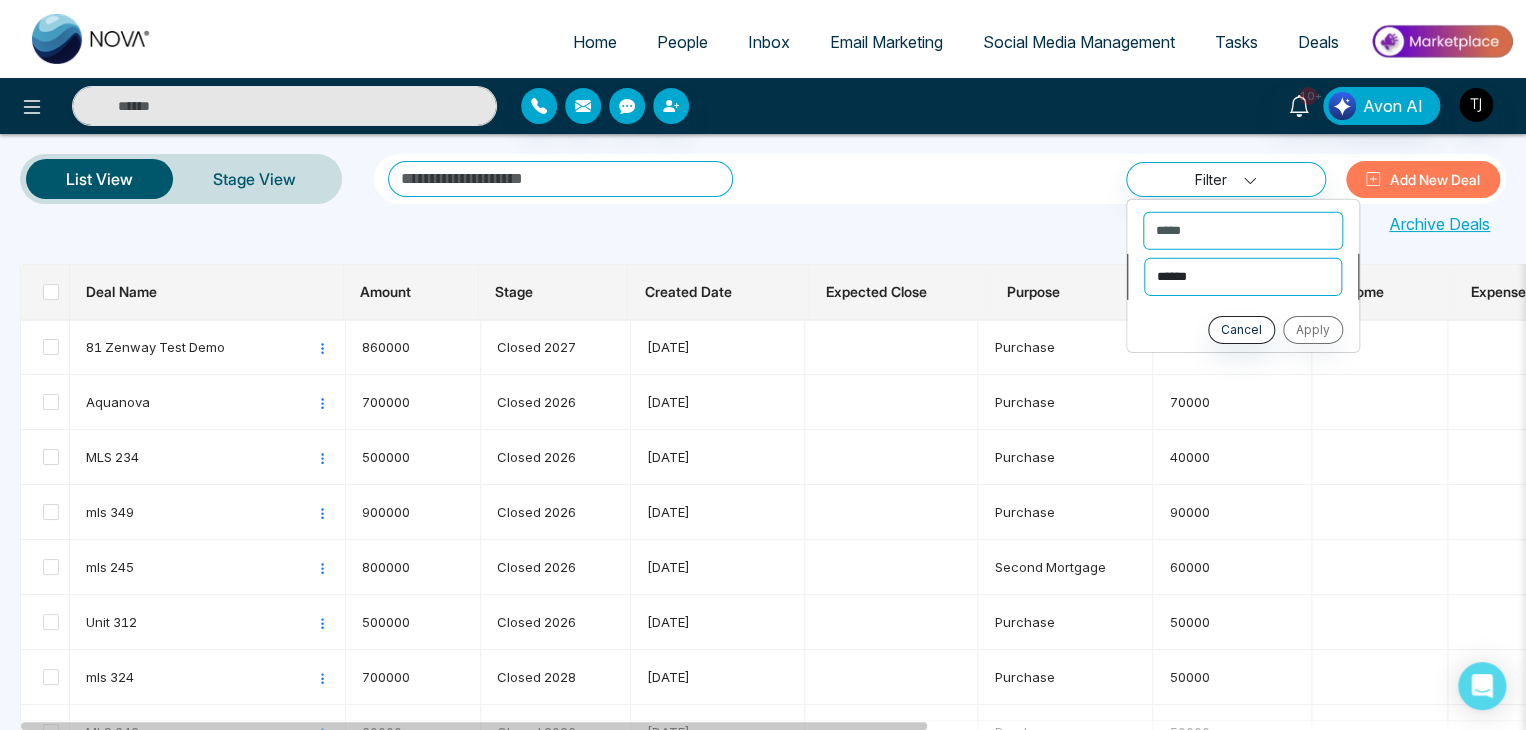 click on "****** ******* *******" at bounding box center (1243, 276) 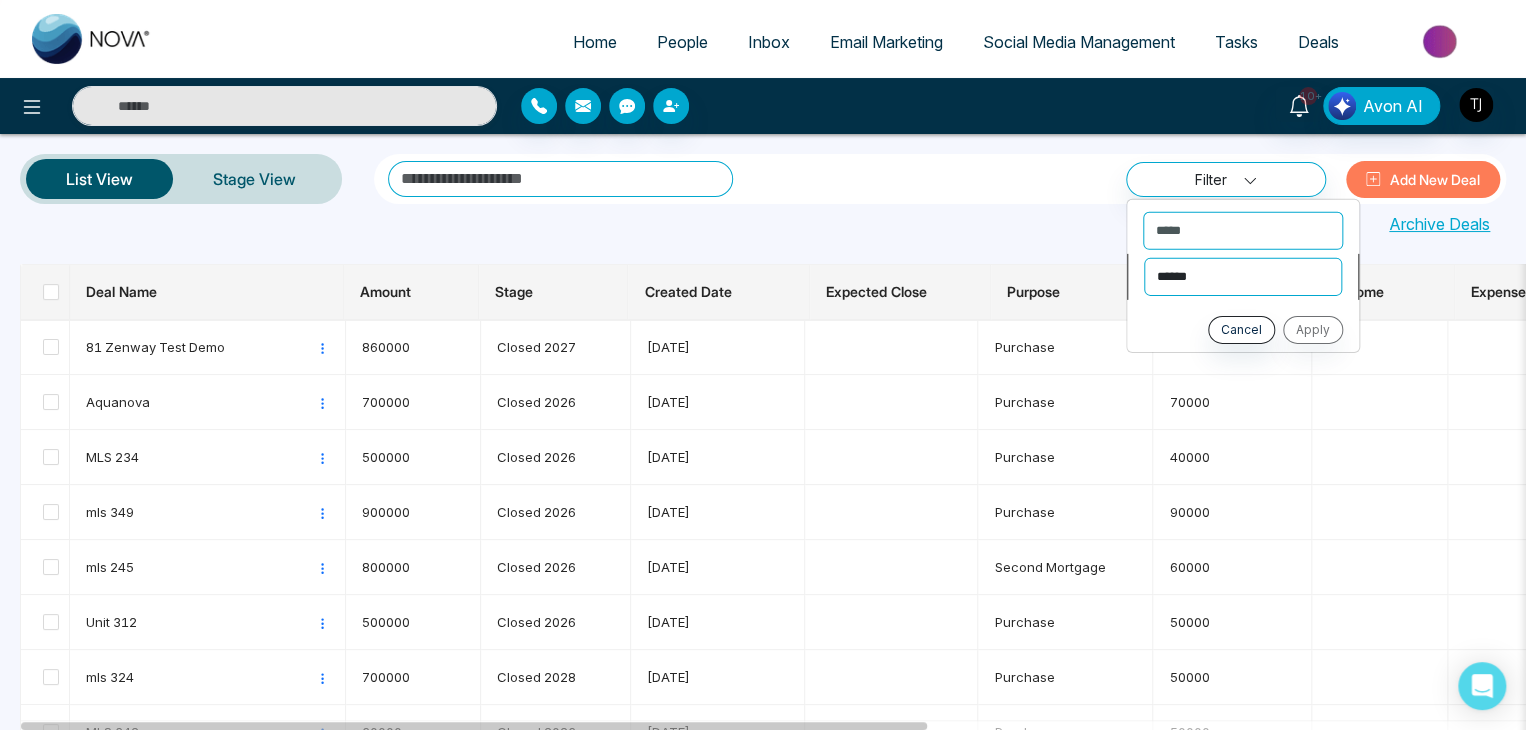 click on "****** ******* *******" at bounding box center (1243, 276) 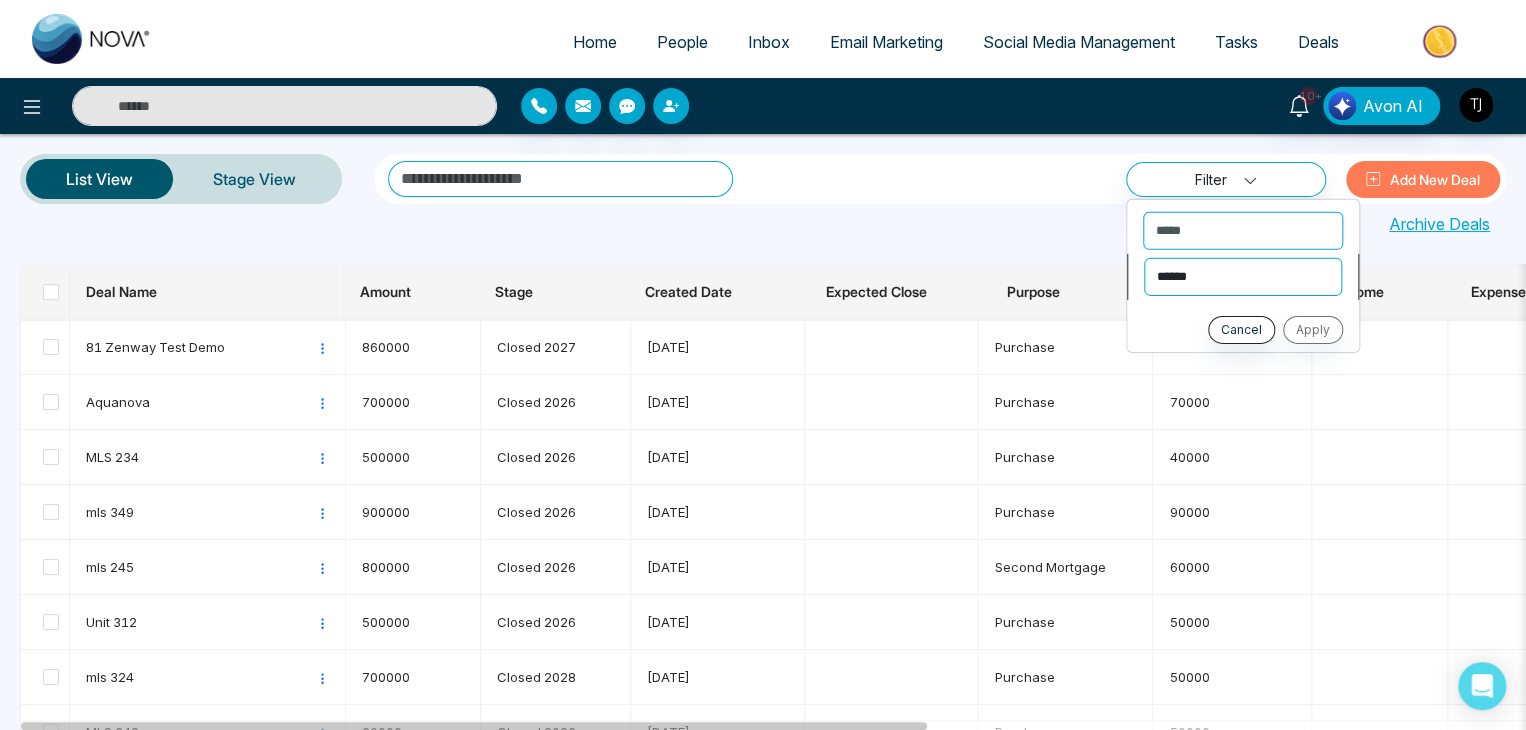 click on "****** ******* *******" at bounding box center (1243, 276) 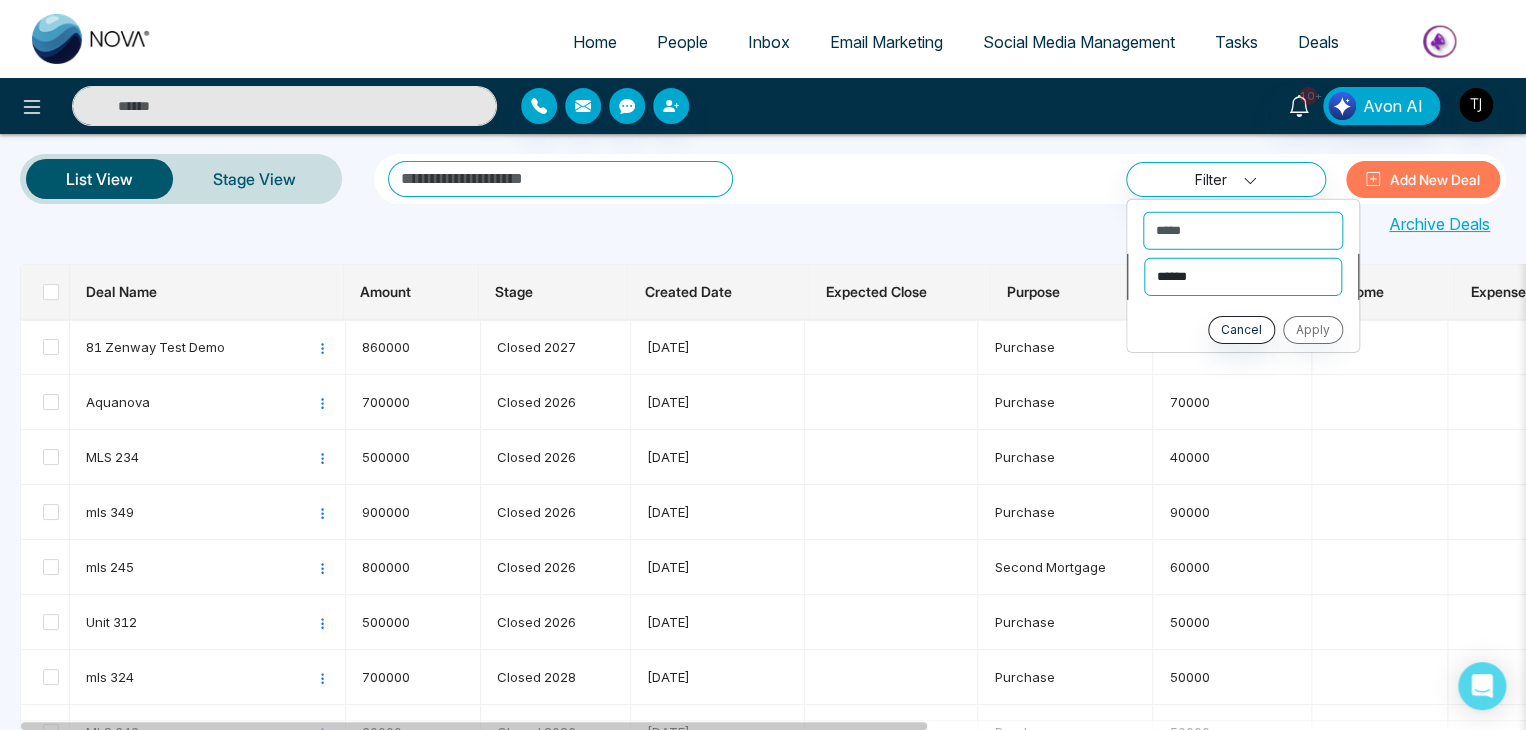 click on "****** ******* *******" at bounding box center [1243, 276] 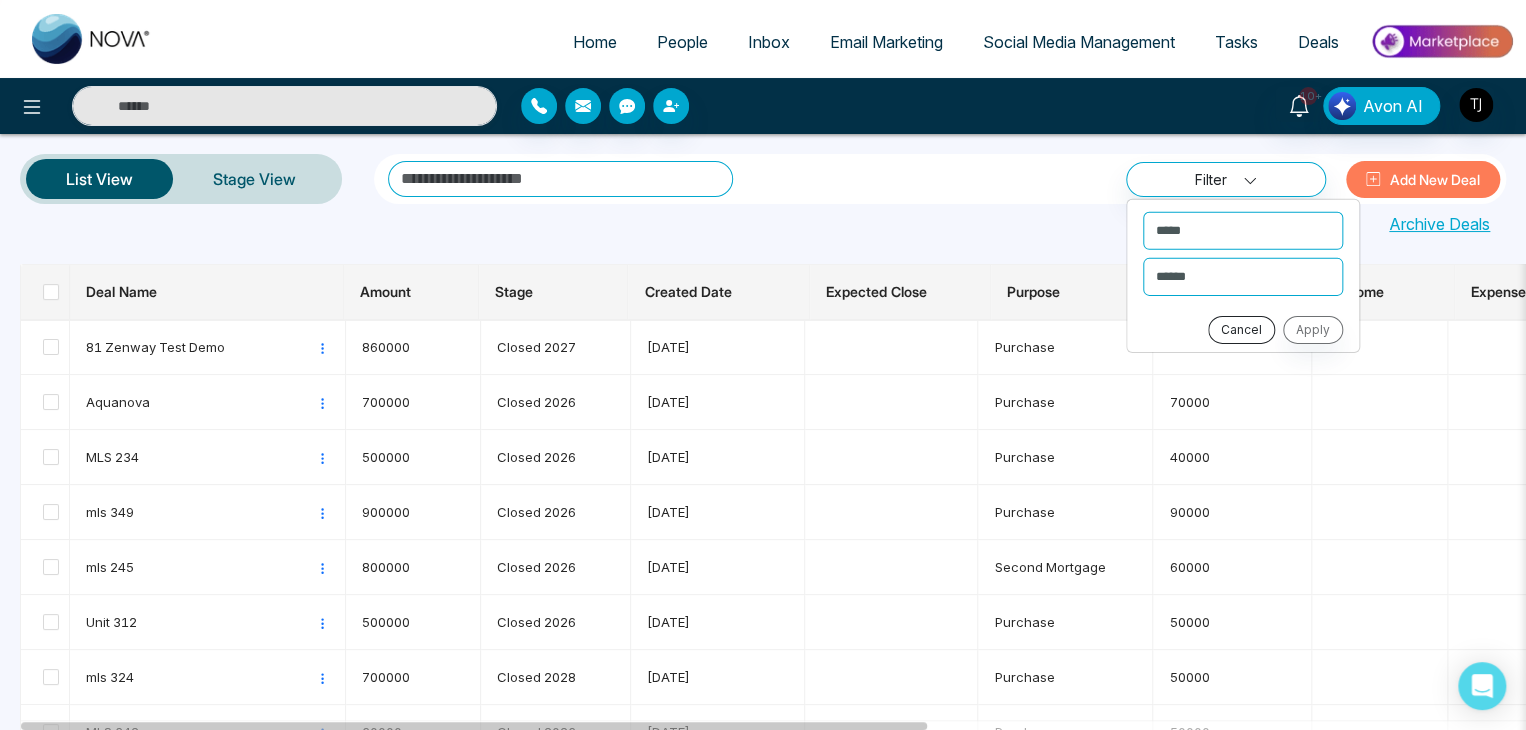 click on "Cancel" at bounding box center [1241, 329] 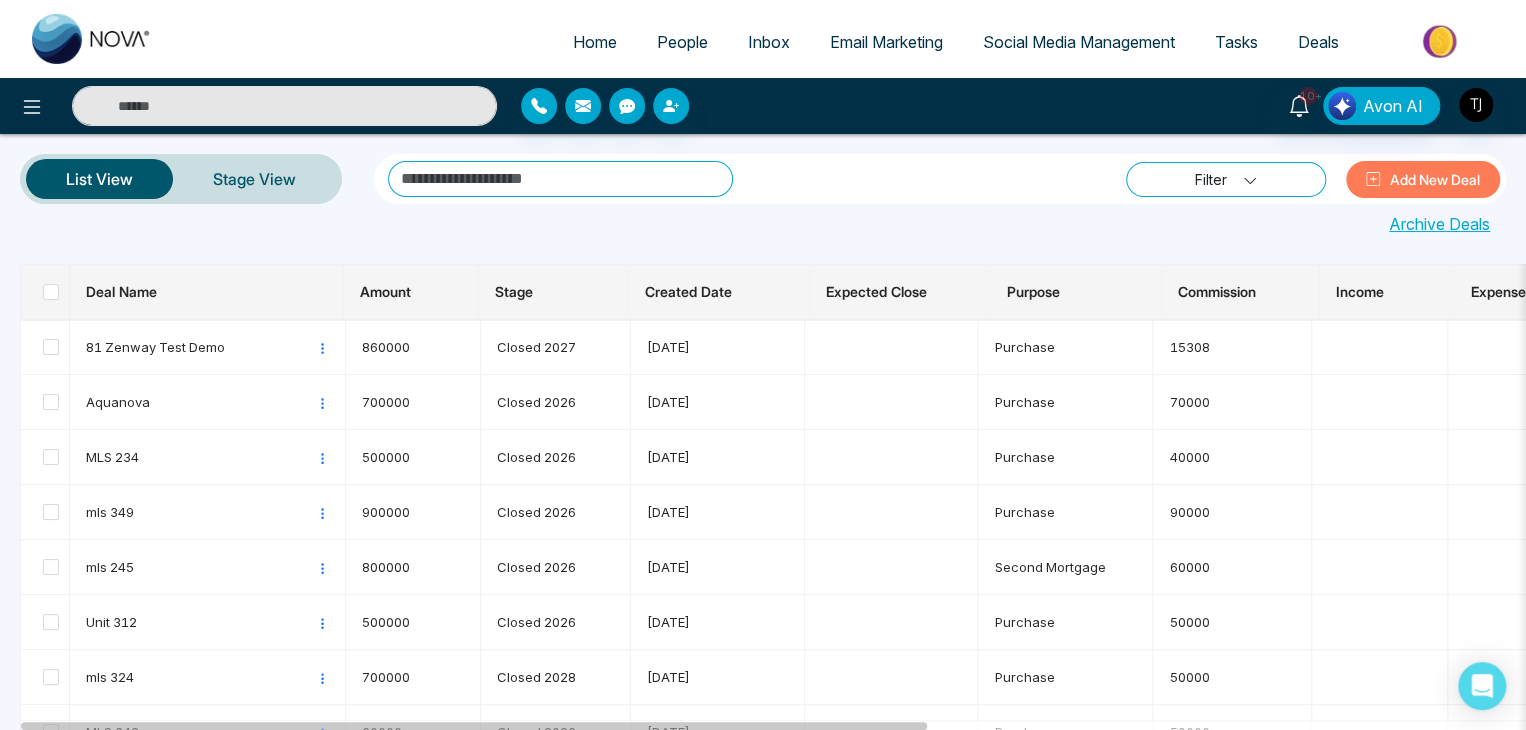 click 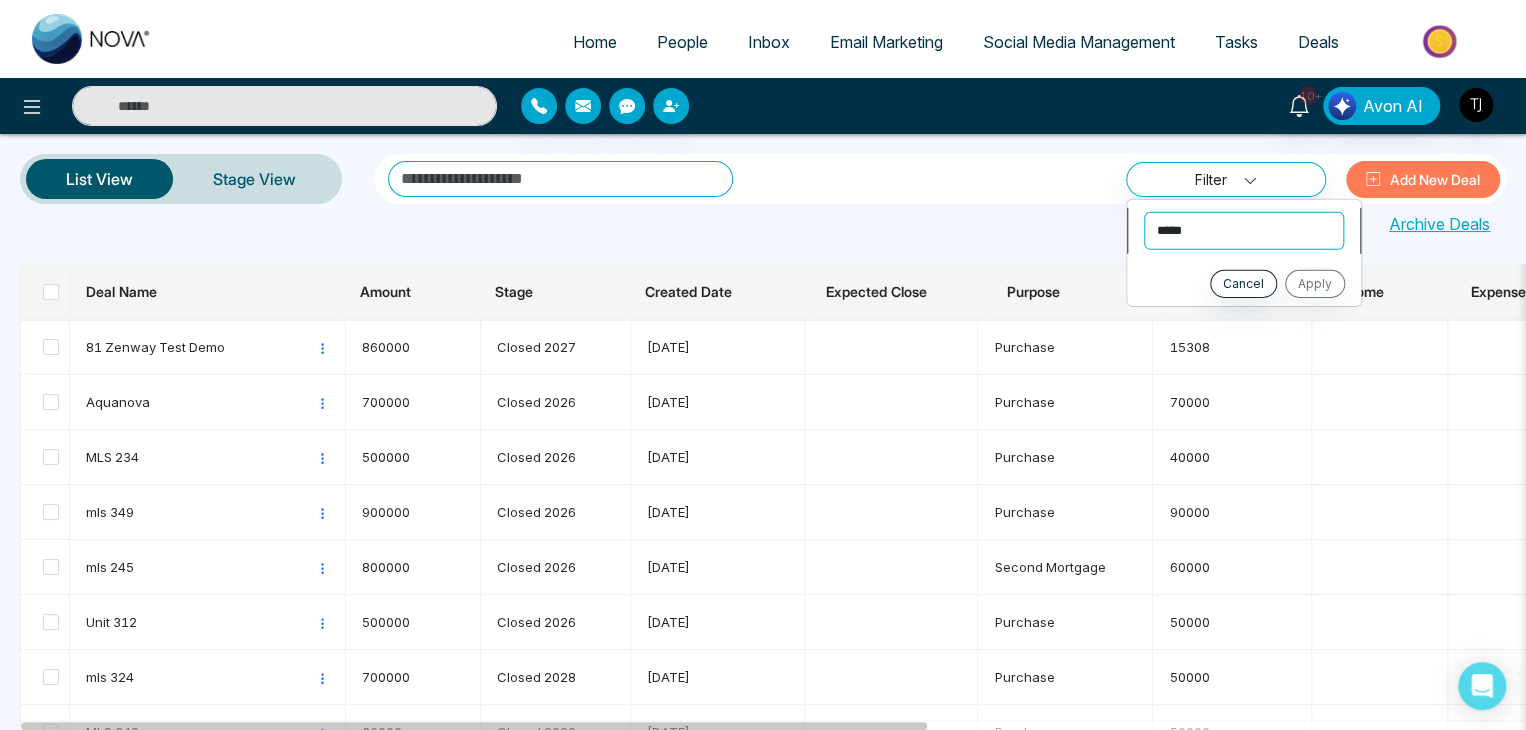 click on "**********" at bounding box center (1244, 230) 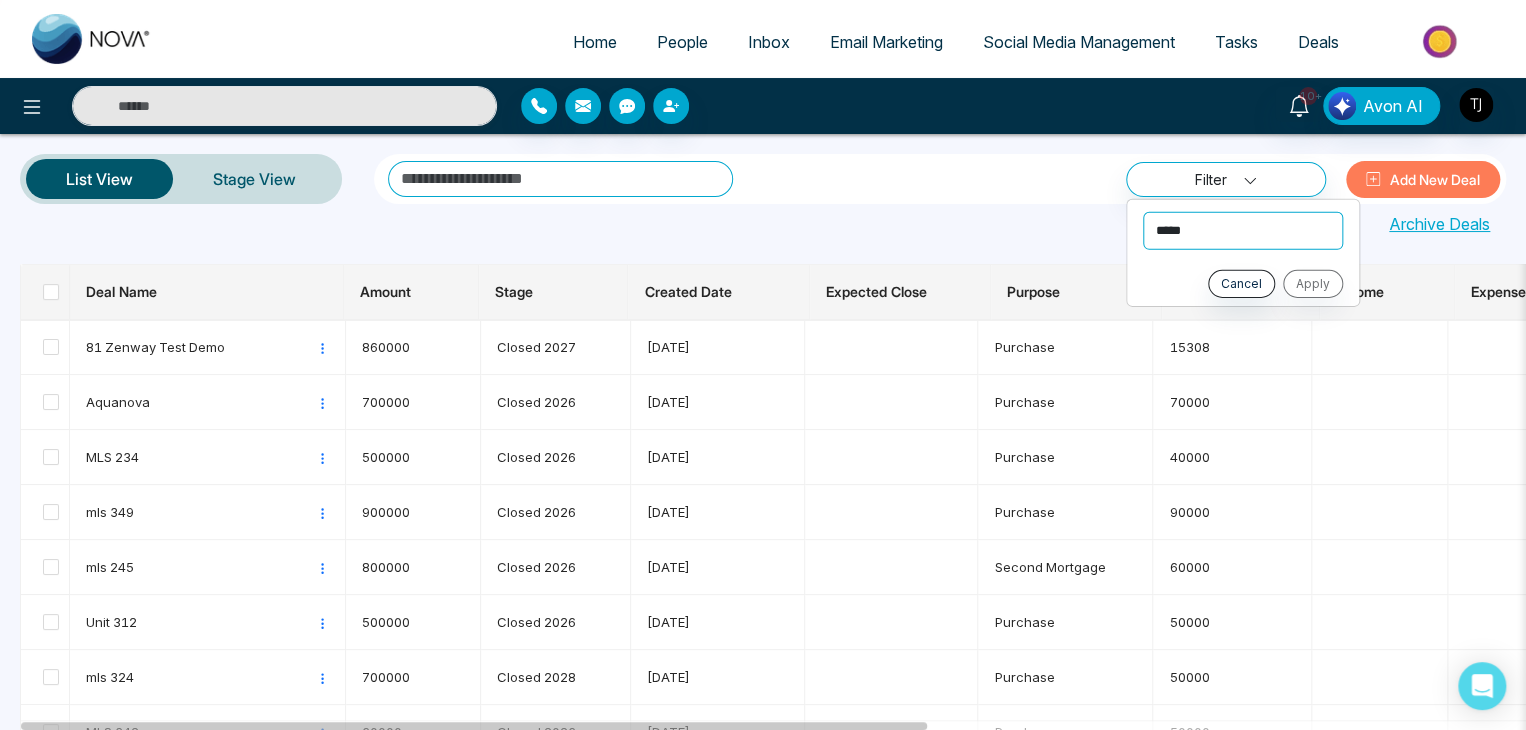 select on "*******" 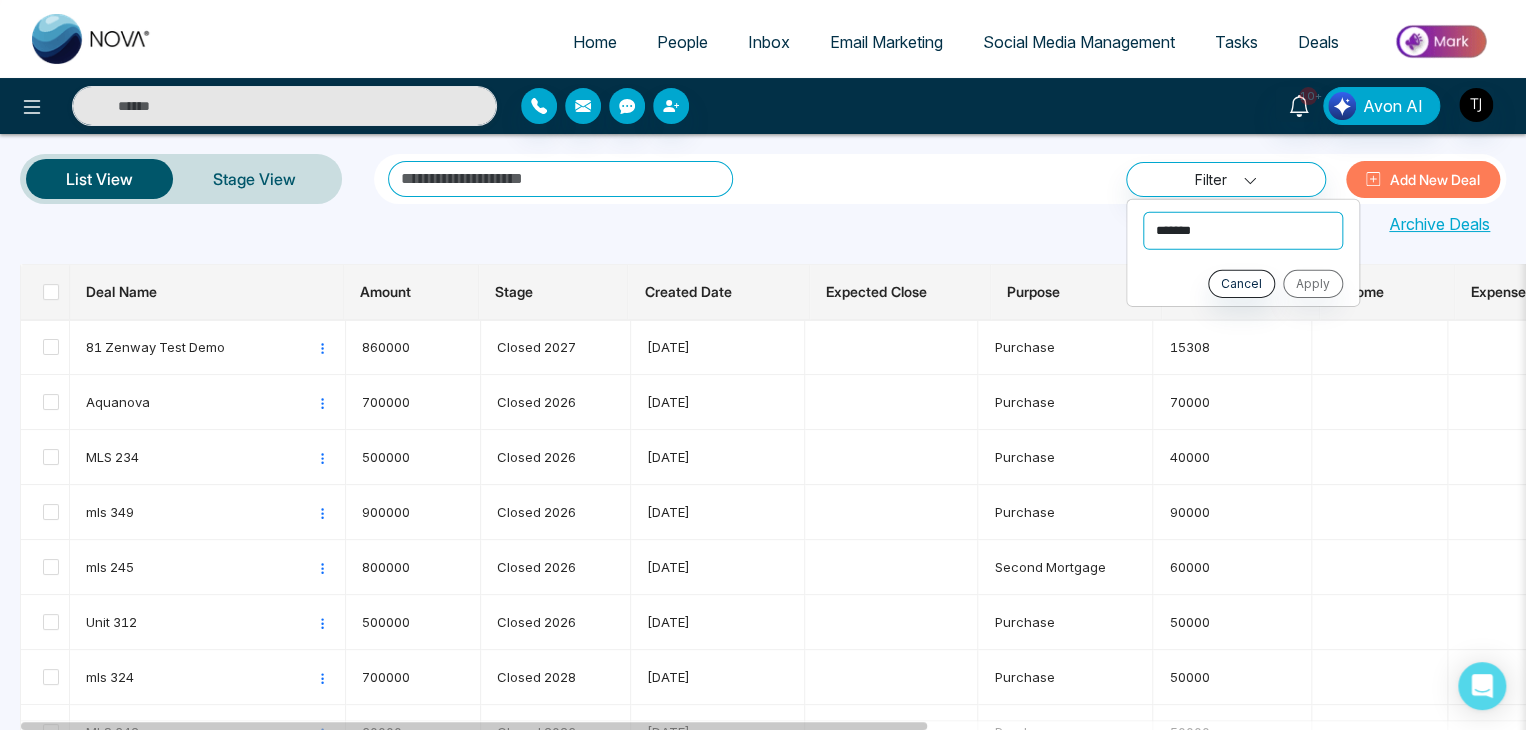 click on "**********" at bounding box center [1243, 230] 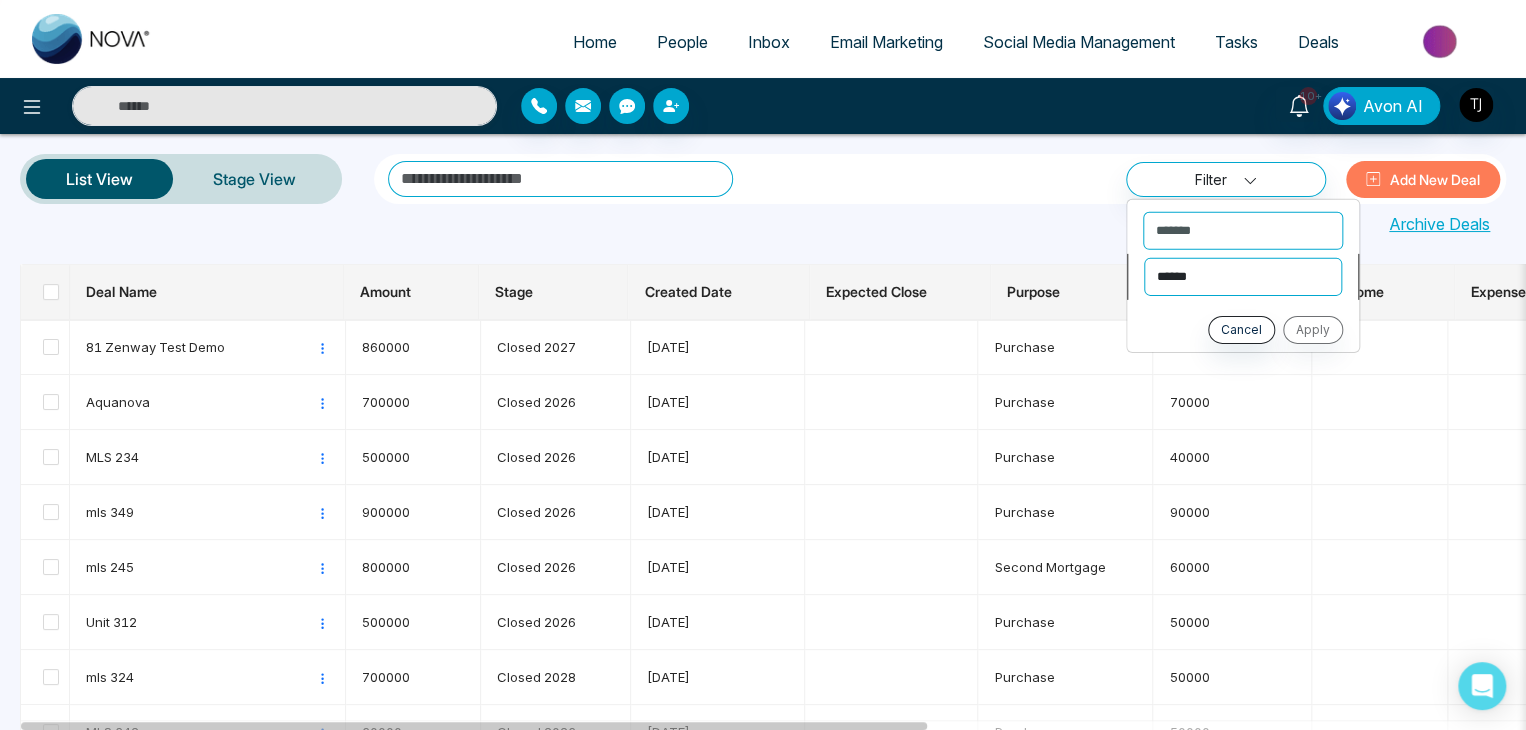 click on "**********" at bounding box center (1243, 276) 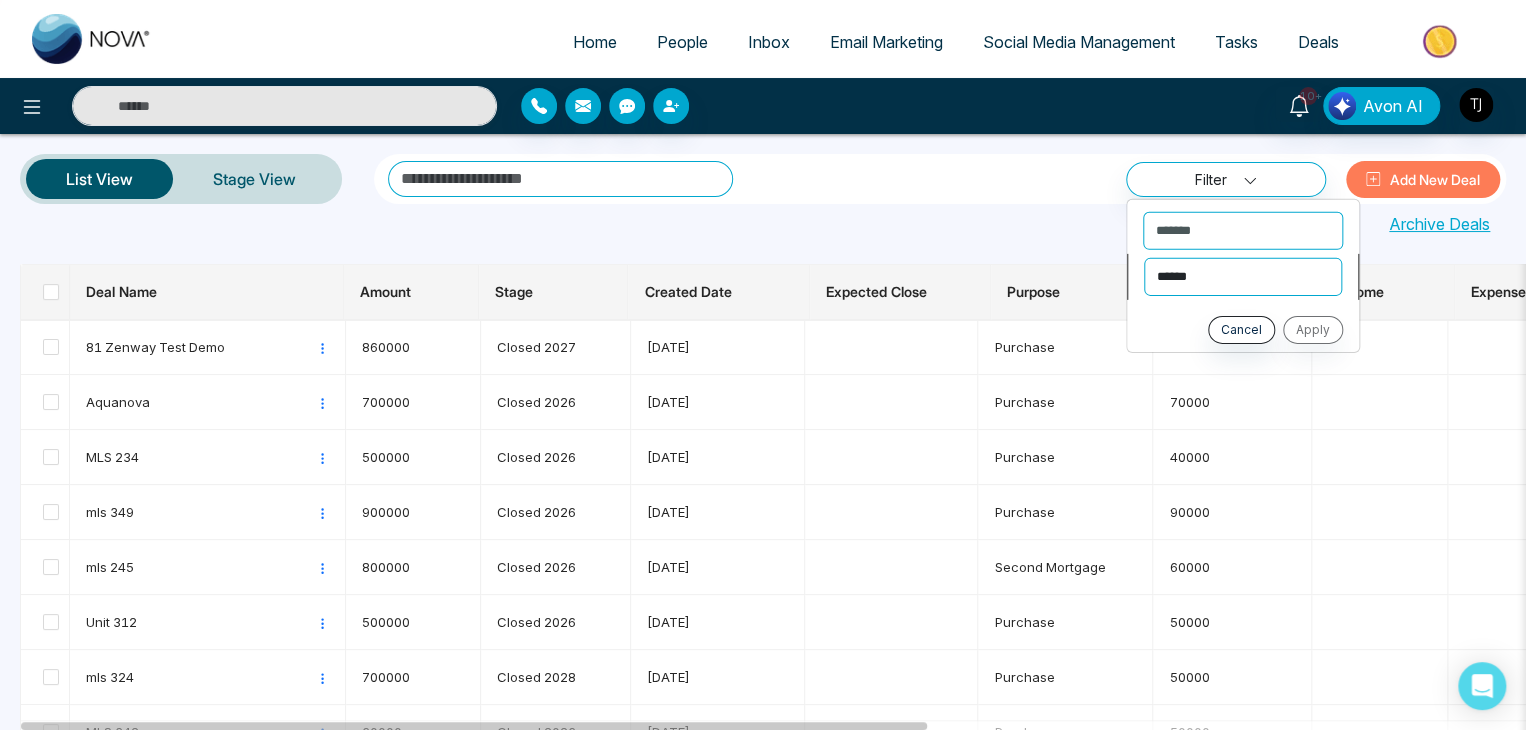 select on "*********" 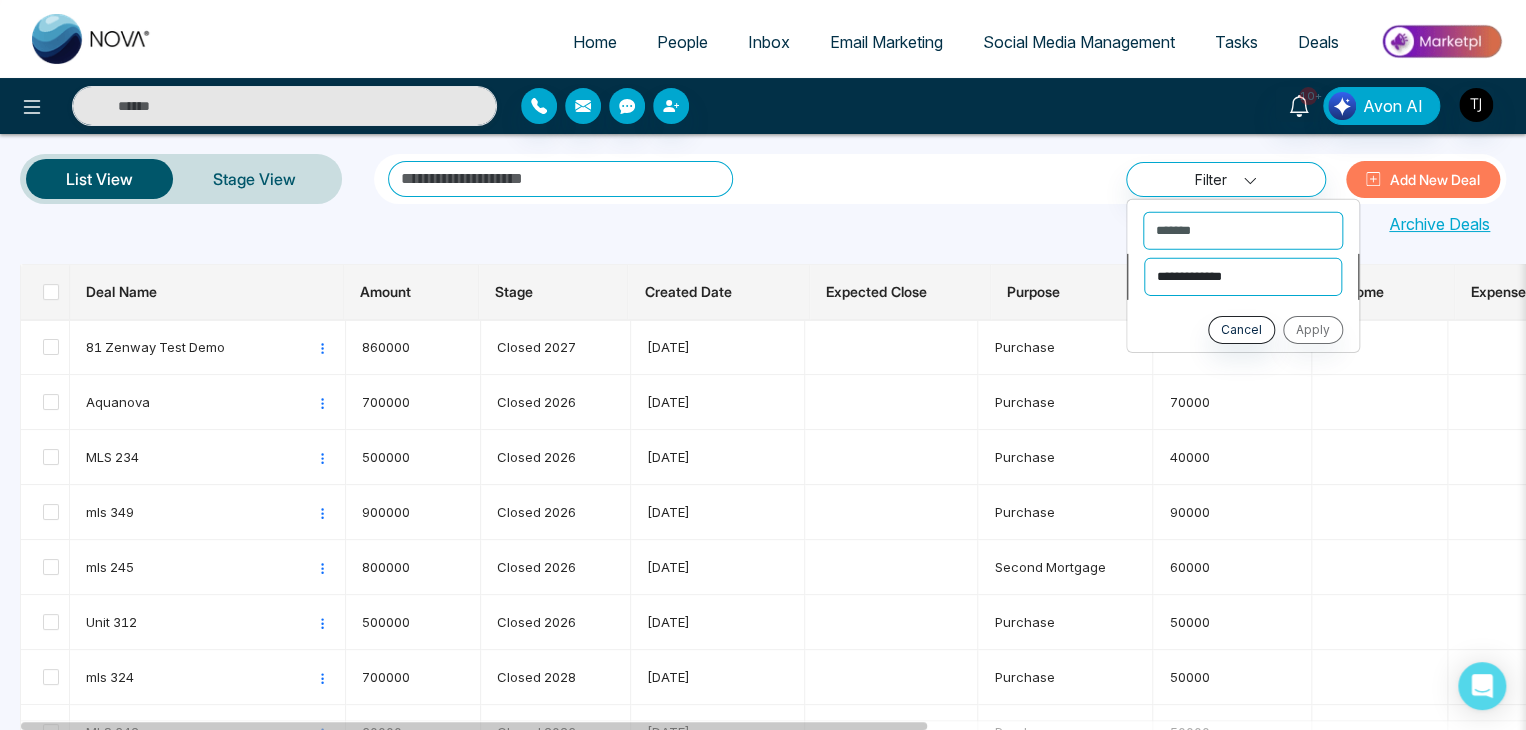 click on "**********" at bounding box center [1243, 276] 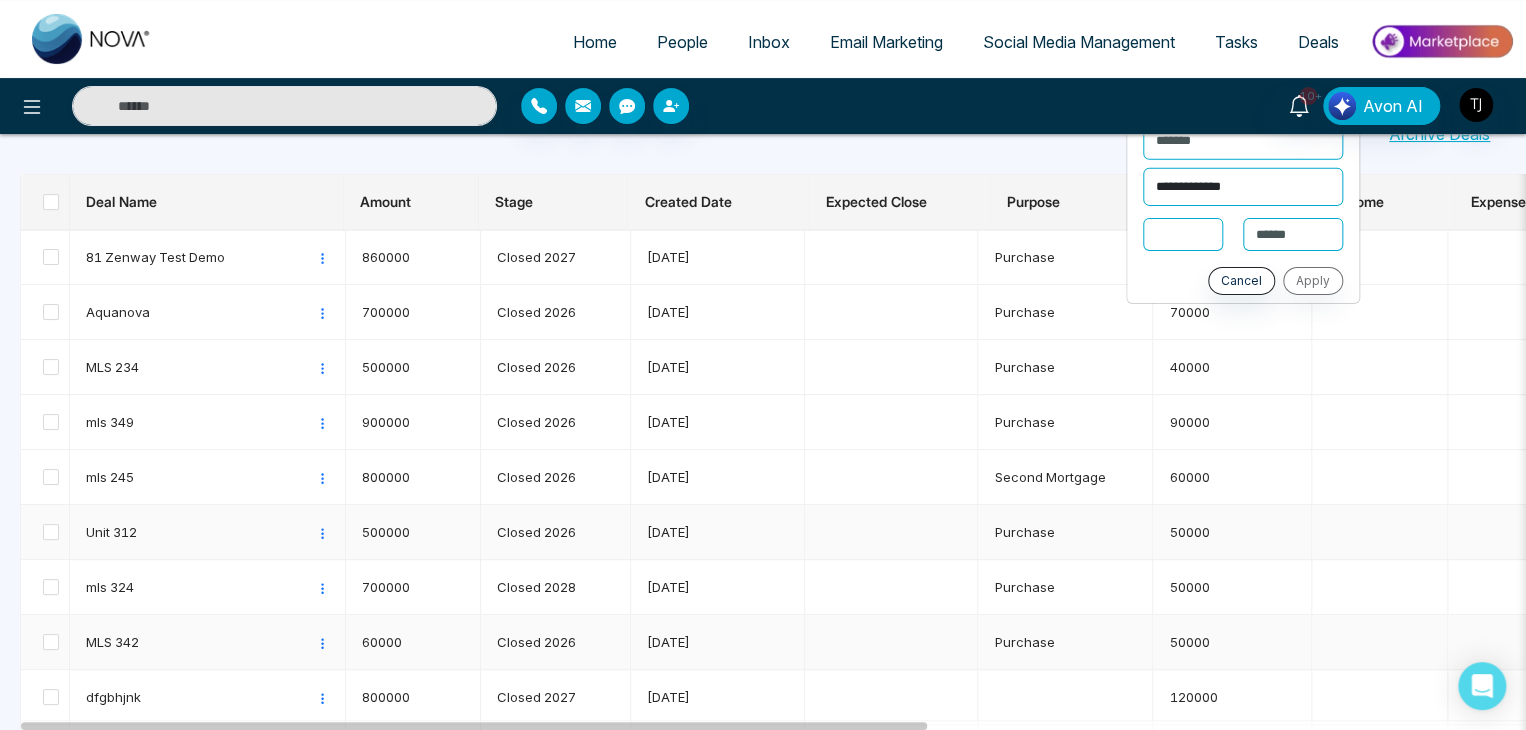 scroll, scrollTop: 0, scrollLeft: 0, axis: both 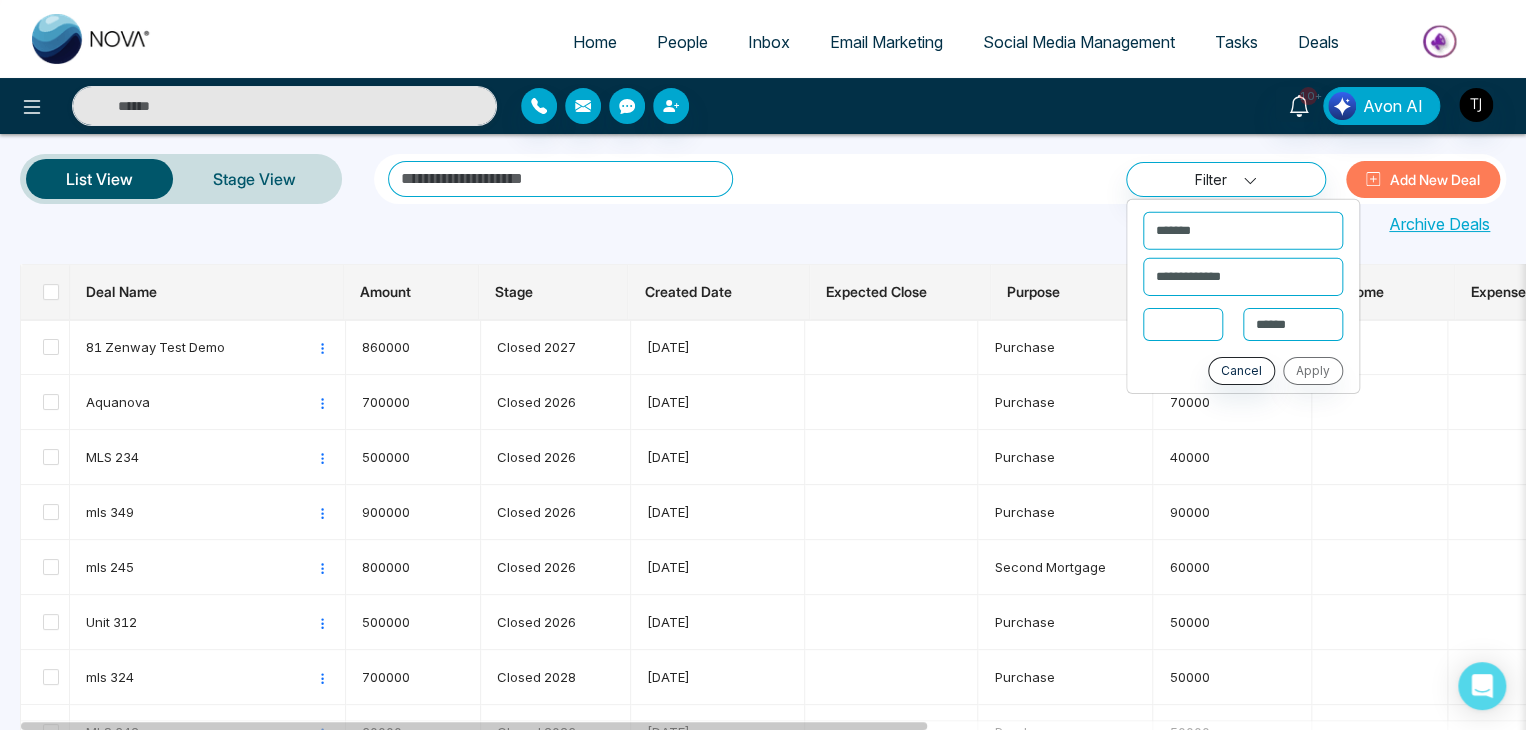 click at bounding box center (1183, 323) 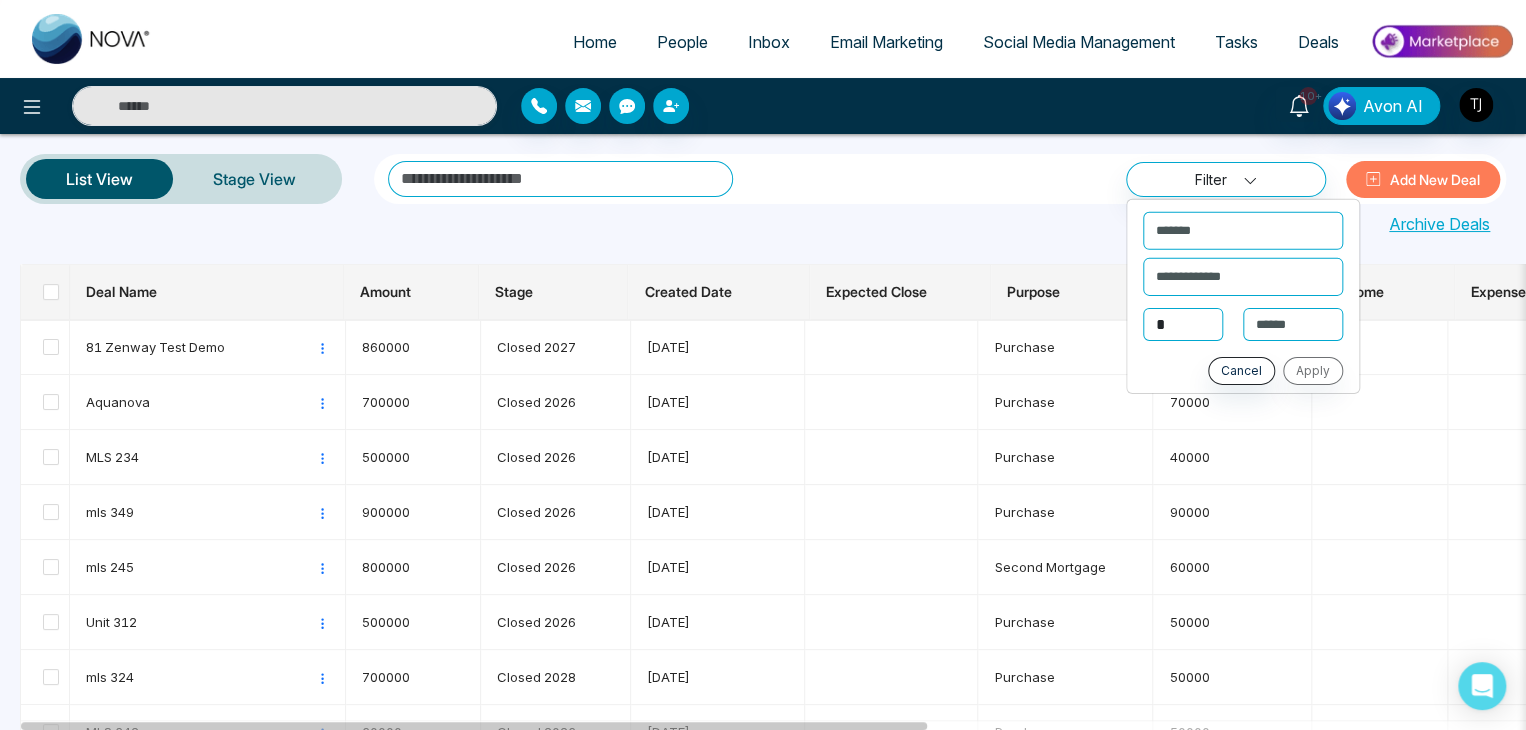 type on "*" 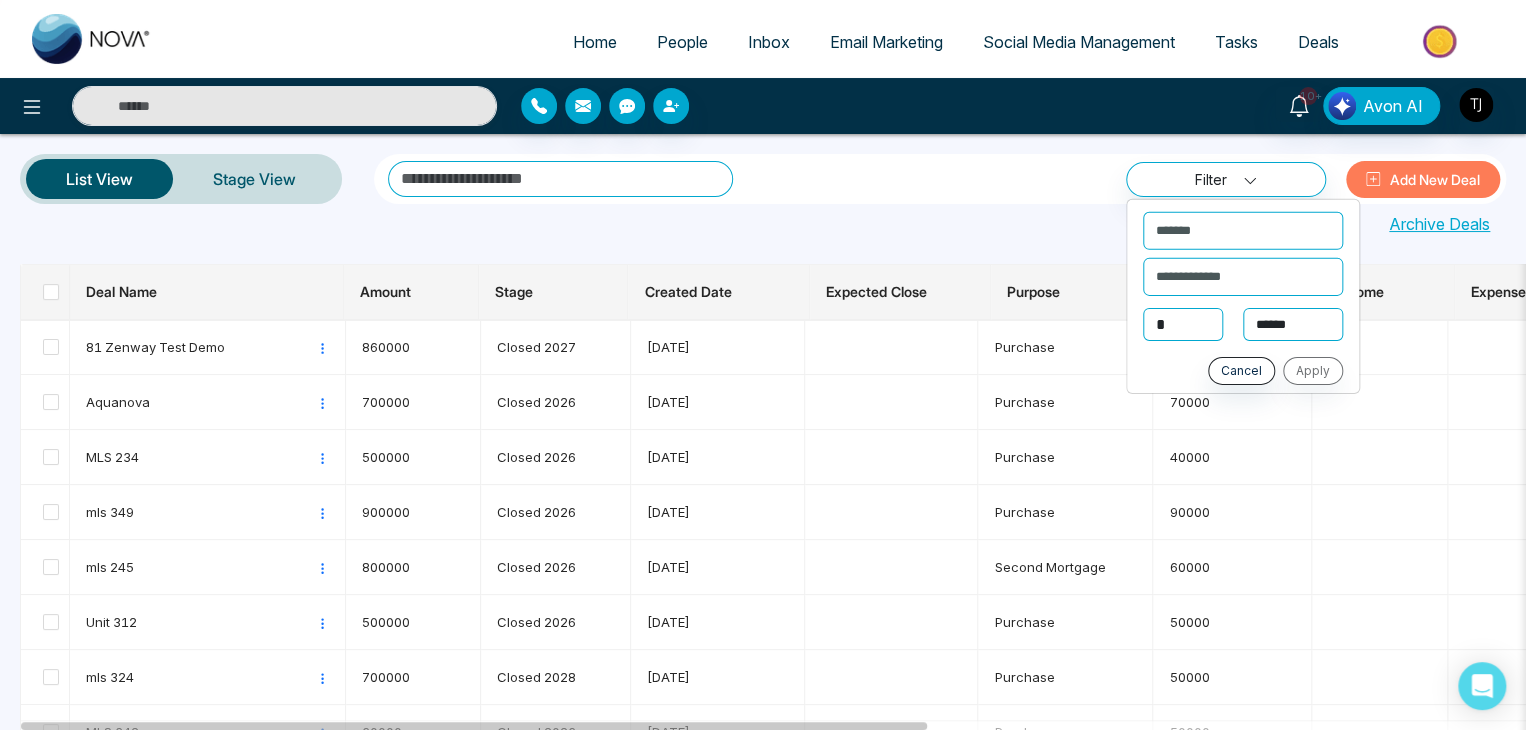 click on "**********" at bounding box center [1293, 324] 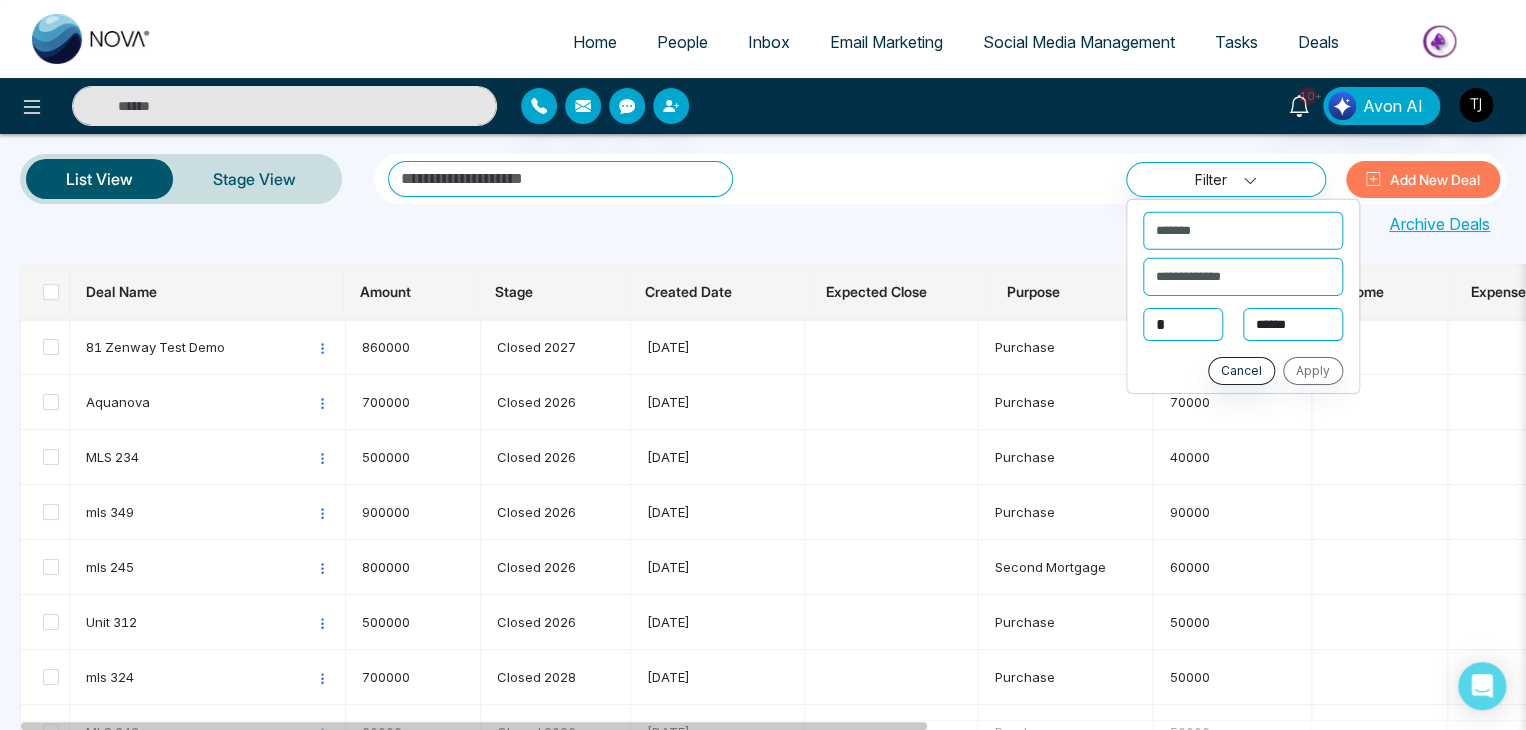 select on "***" 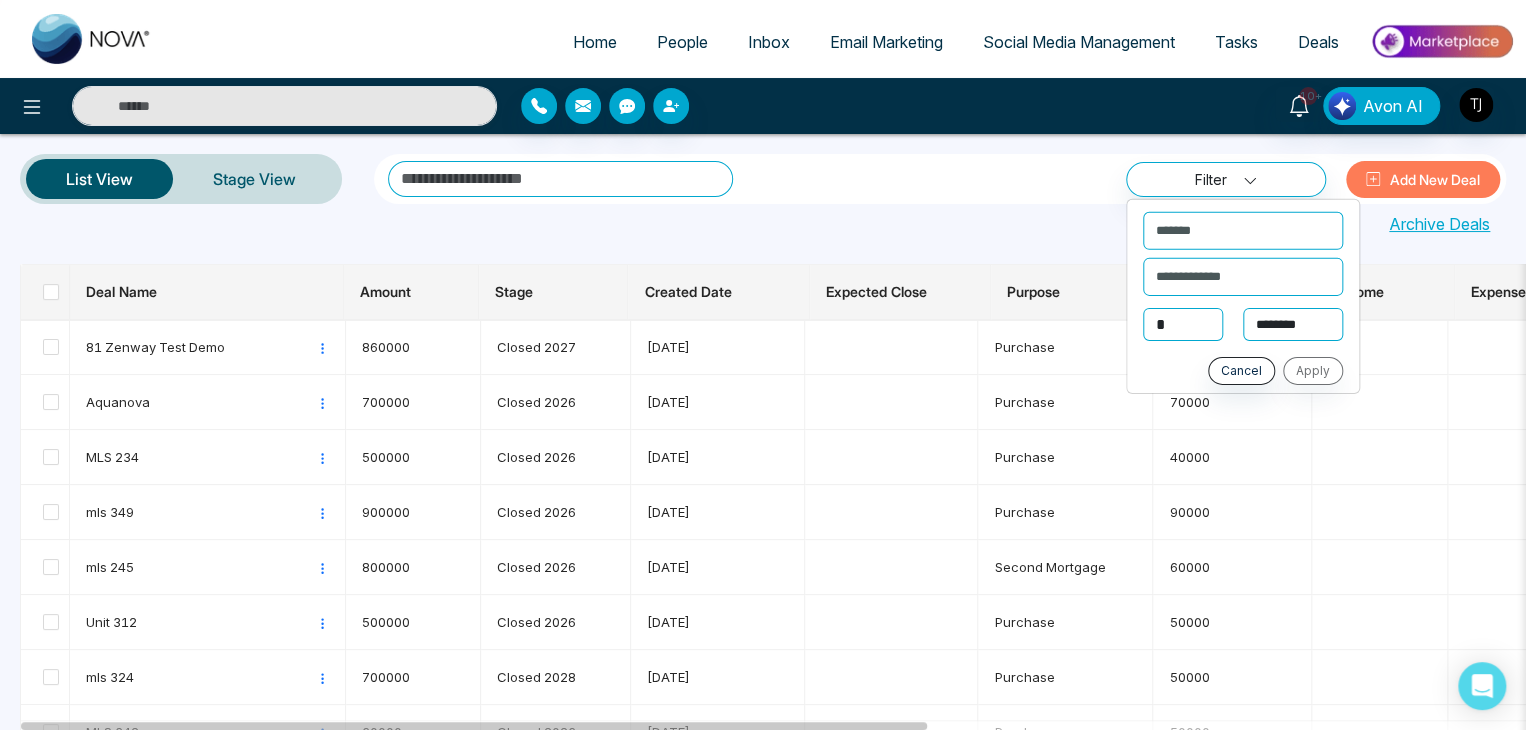 click on "**********" at bounding box center [1293, 324] 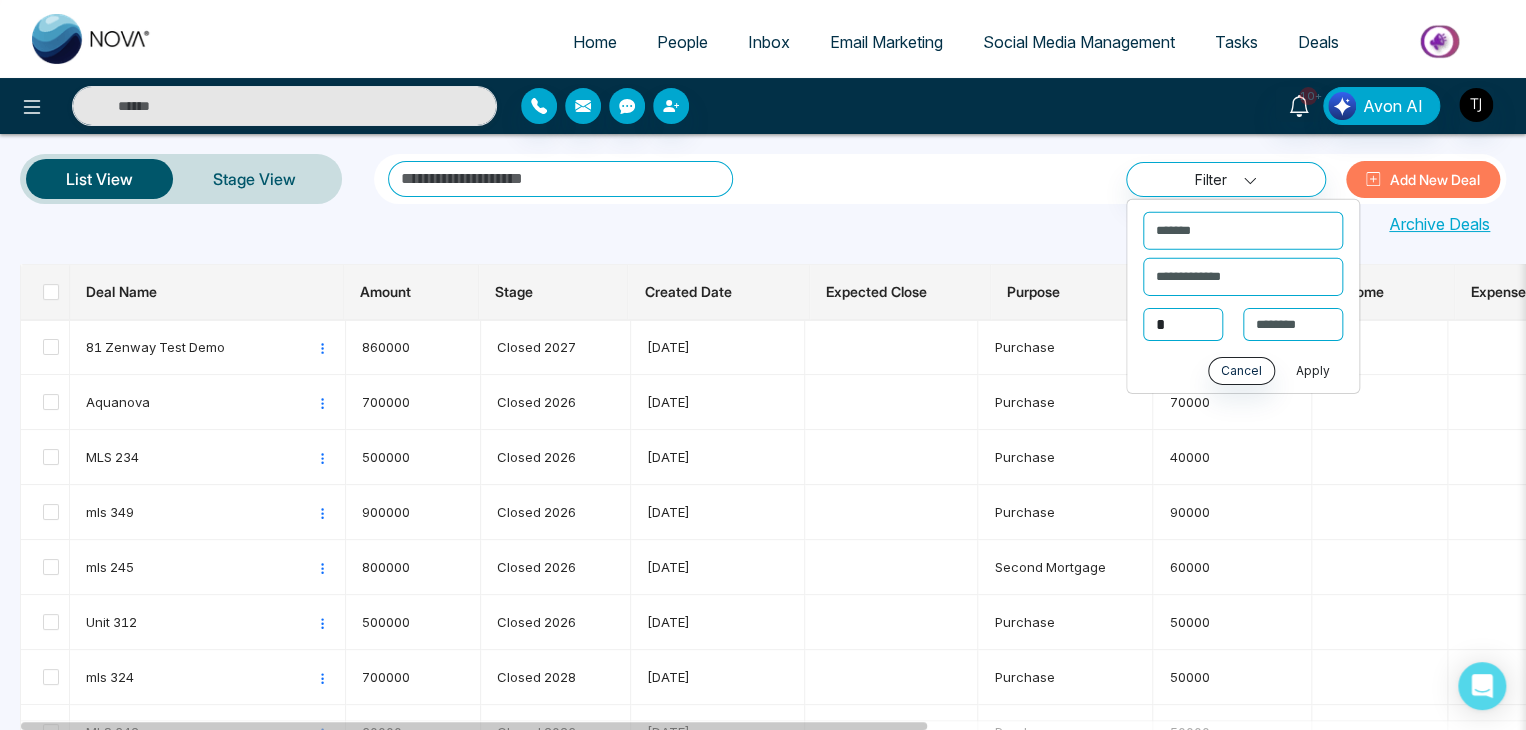 click on "Apply" at bounding box center (1313, 371) 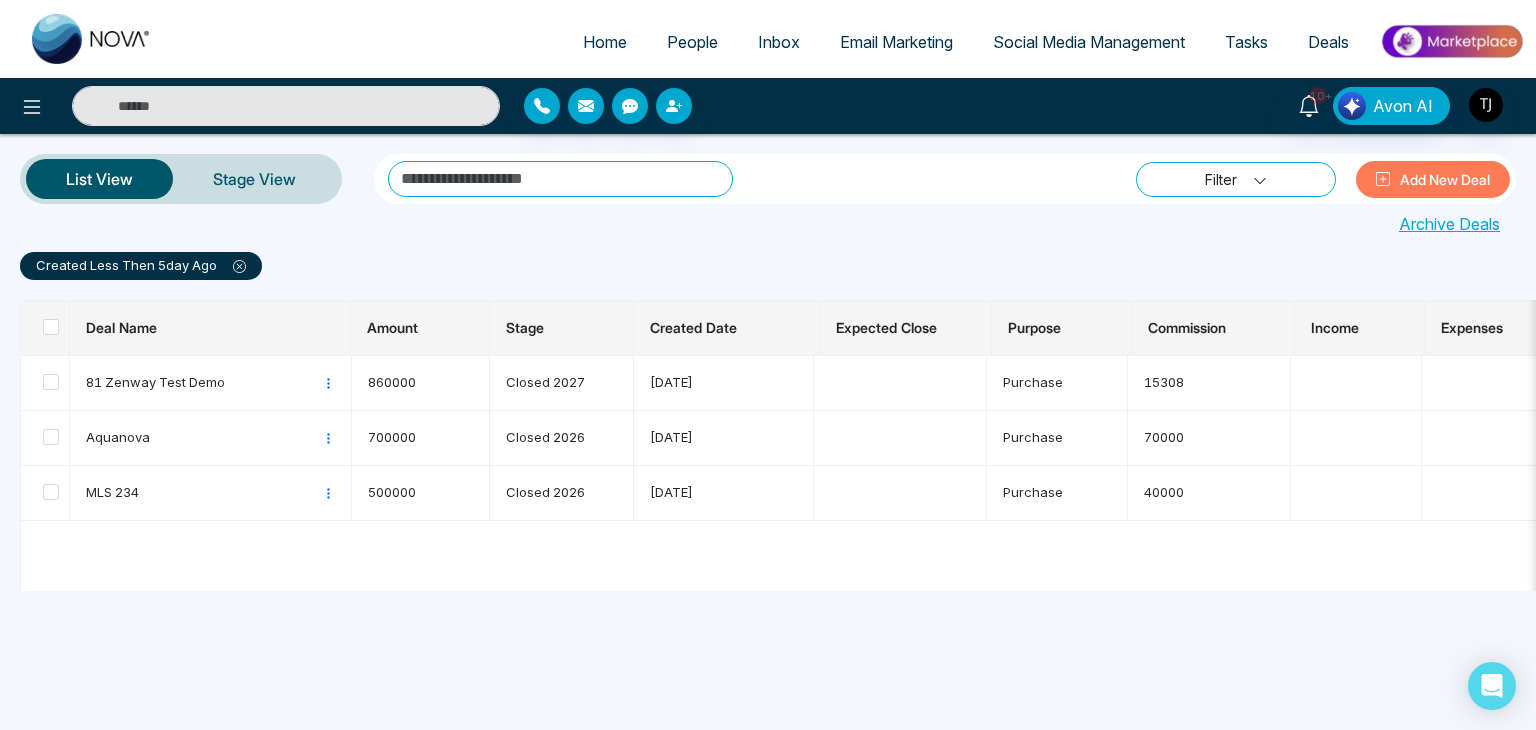 click on "Filter" at bounding box center [1236, 179] 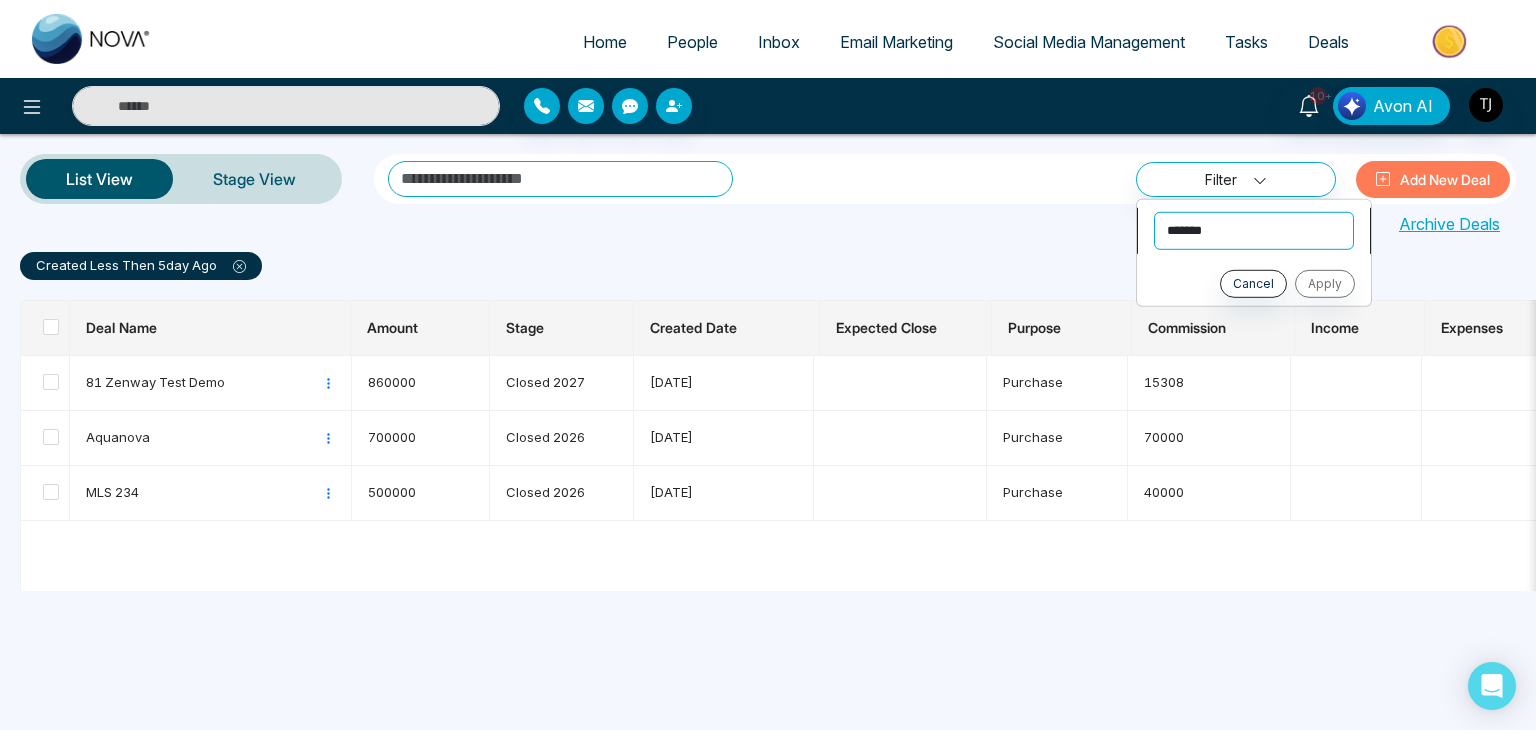 click on "**********" at bounding box center (1254, 230) 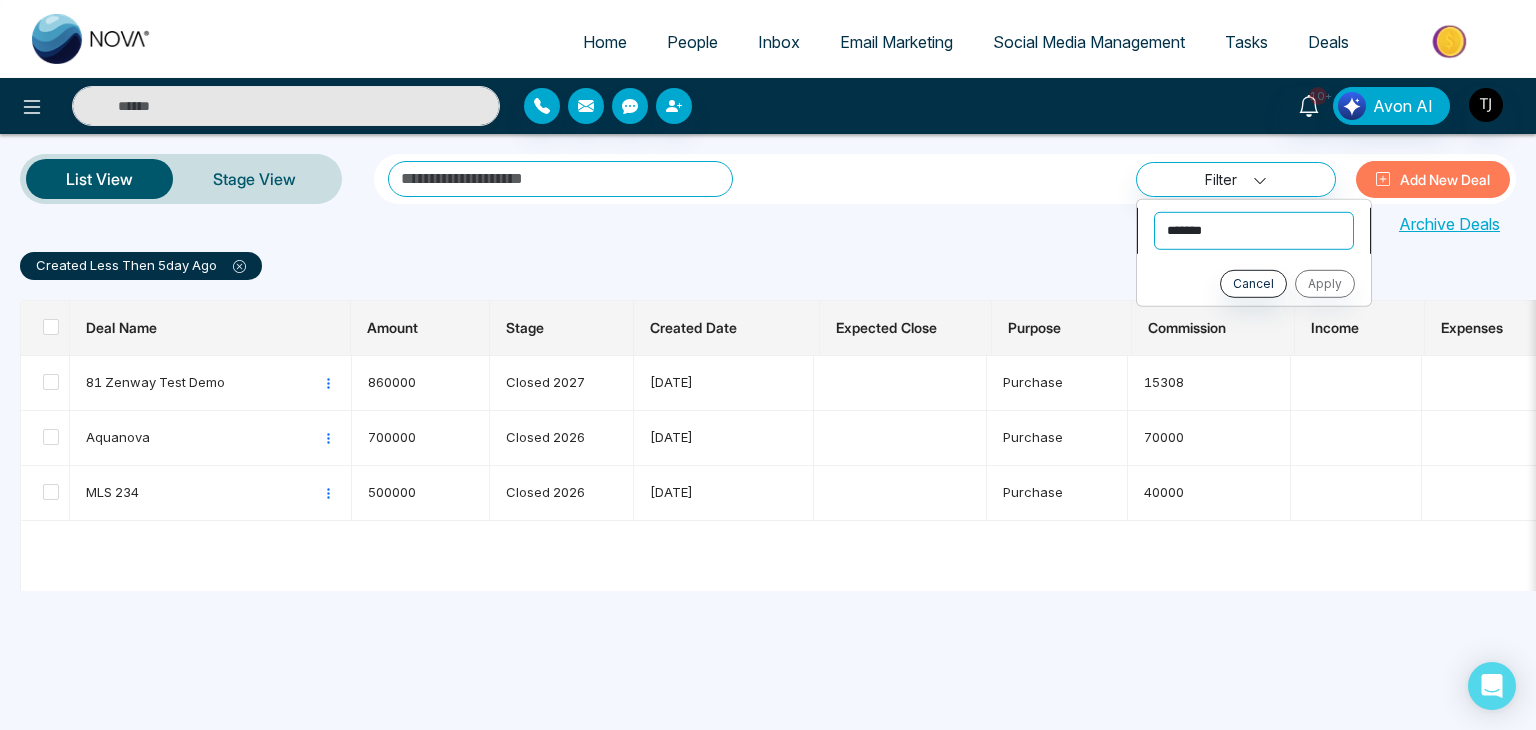 select on "*****" 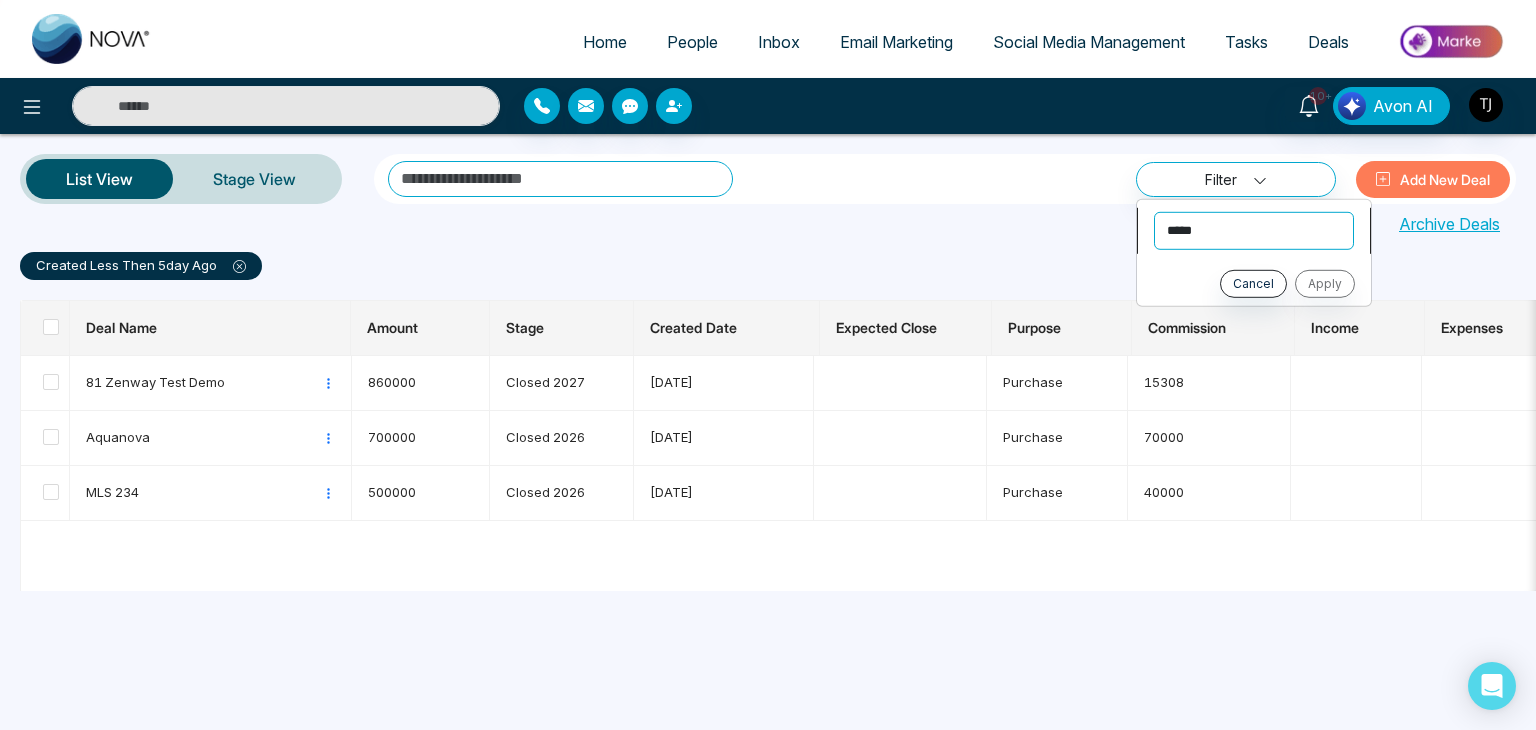 click on "**********" at bounding box center [1254, 230] 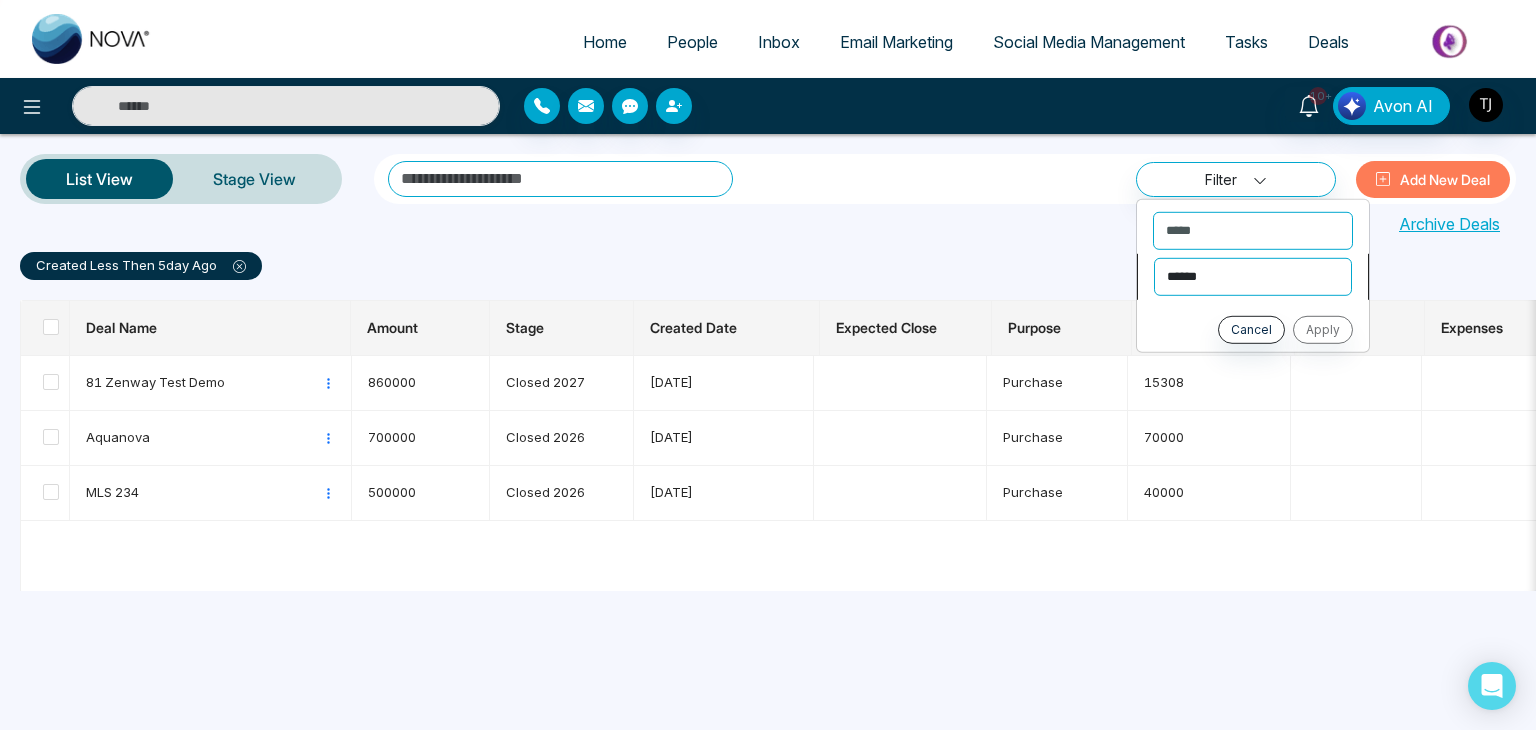 click on "****** ******* *******" at bounding box center [1253, 276] 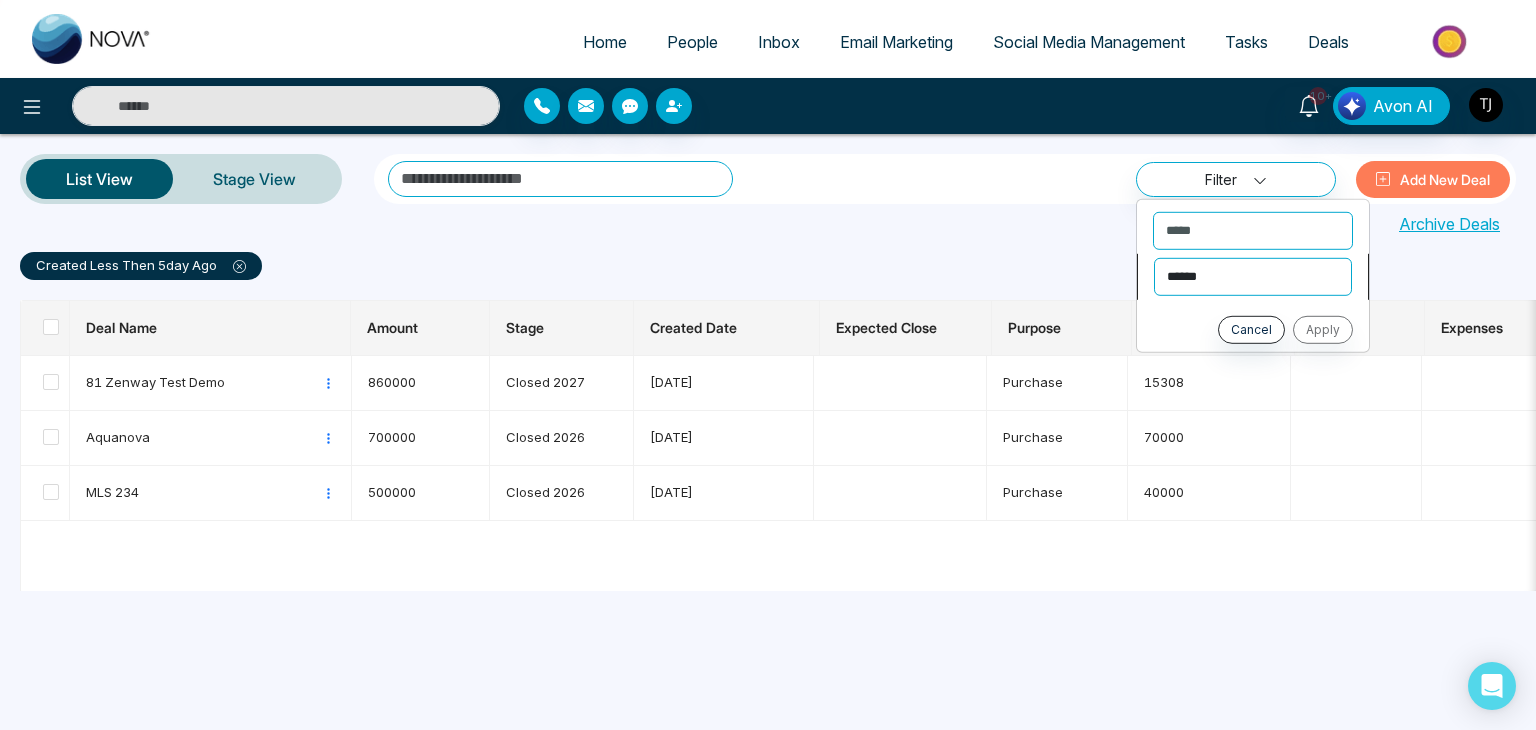 select on "*******" 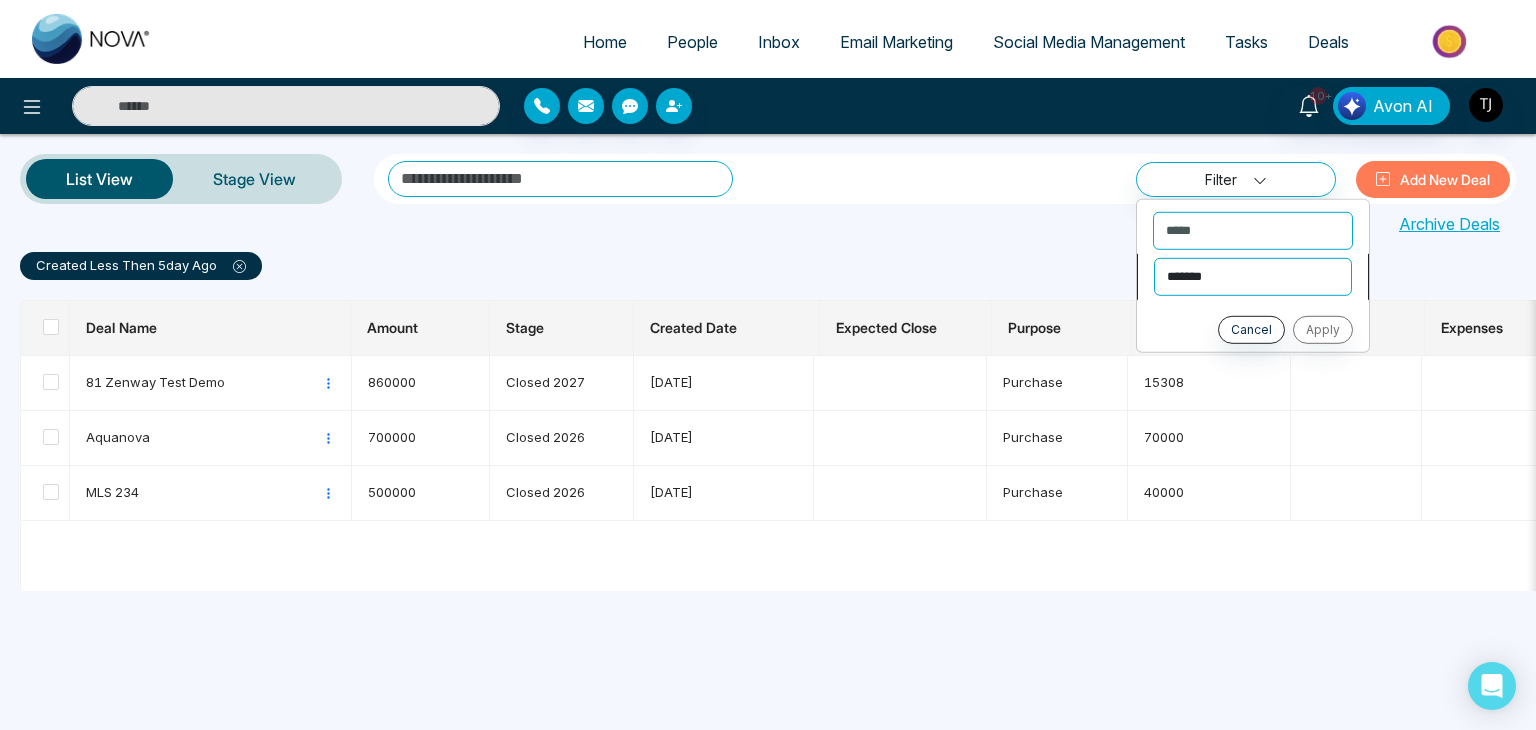 click on "****** ******* *******" at bounding box center [1253, 276] 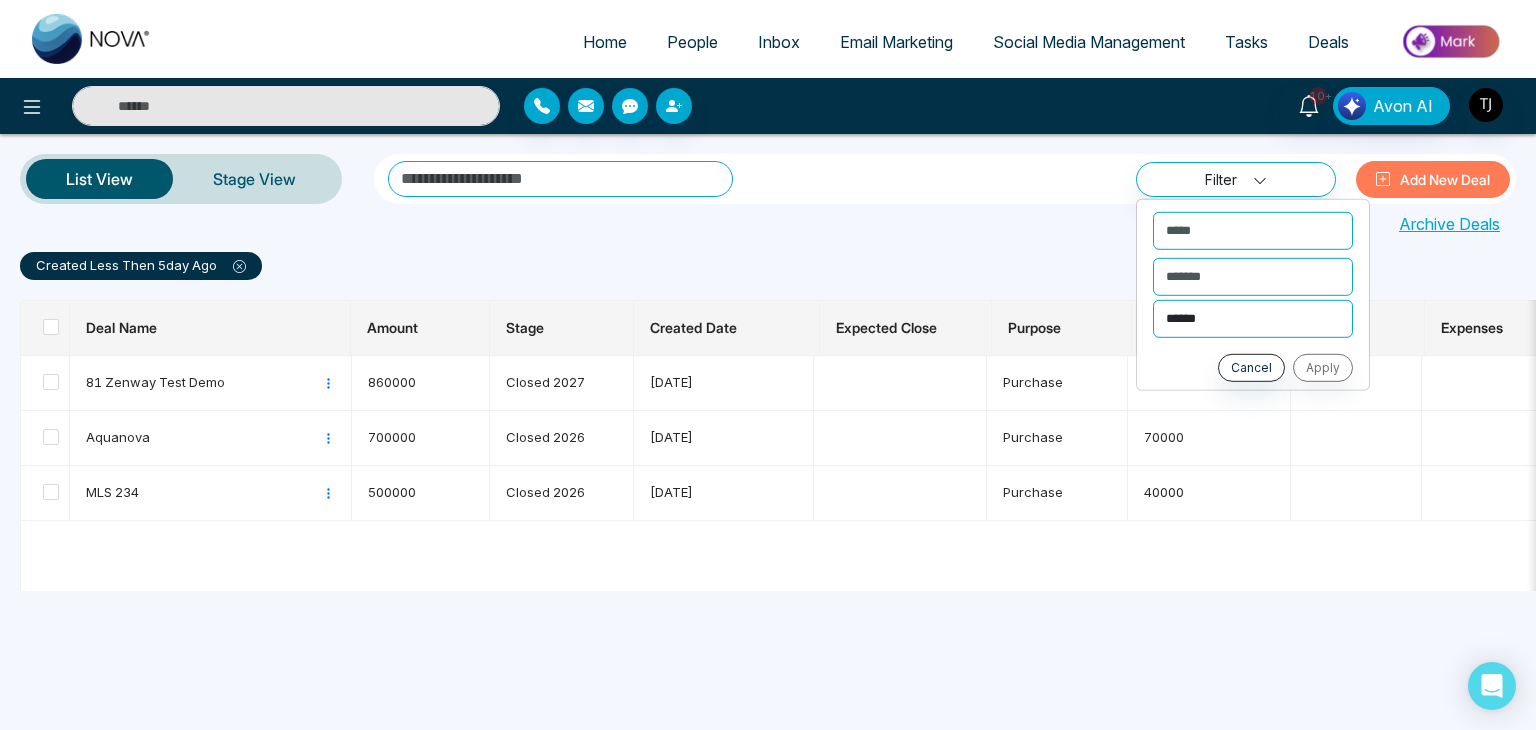 click on "**********" at bounding box center [1253, 318] 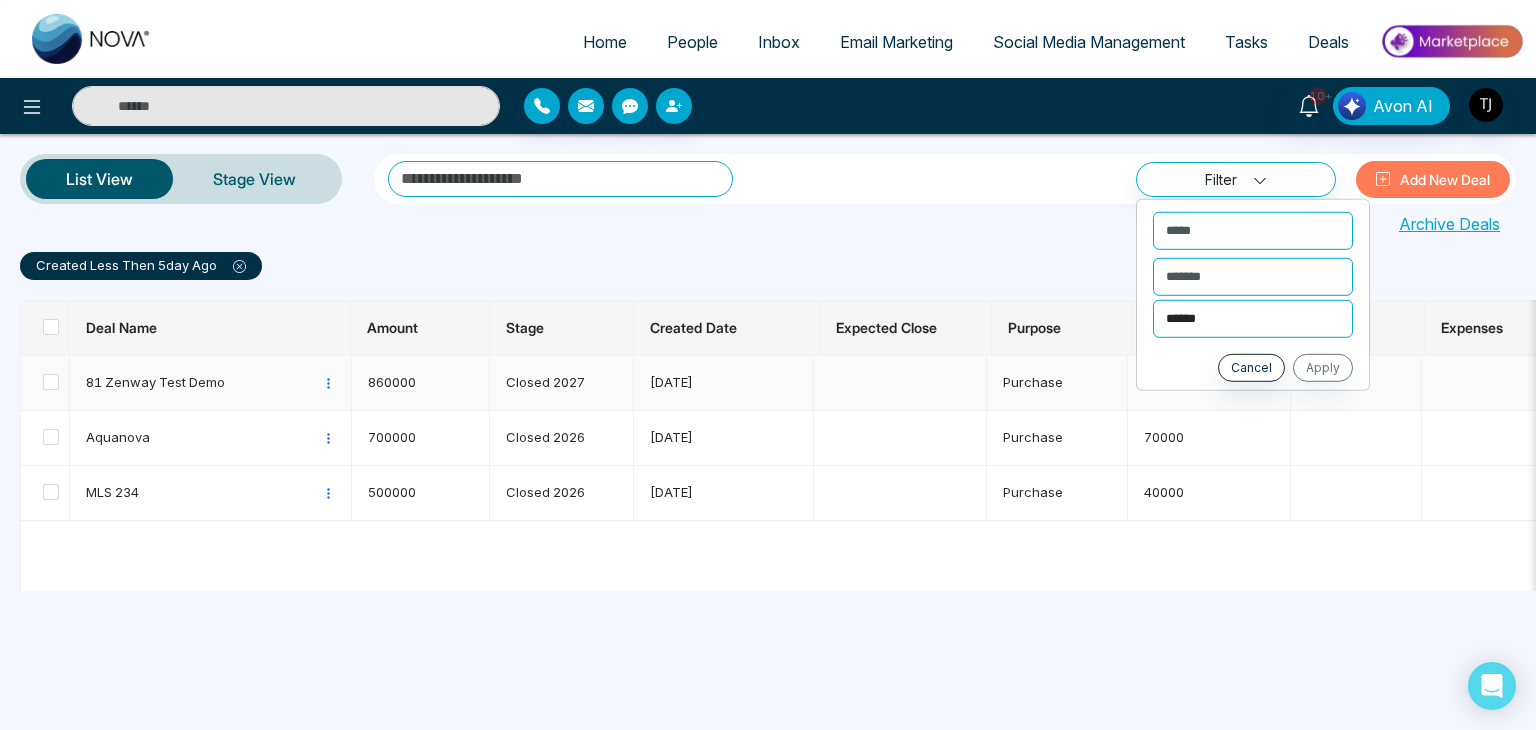 select on "****" 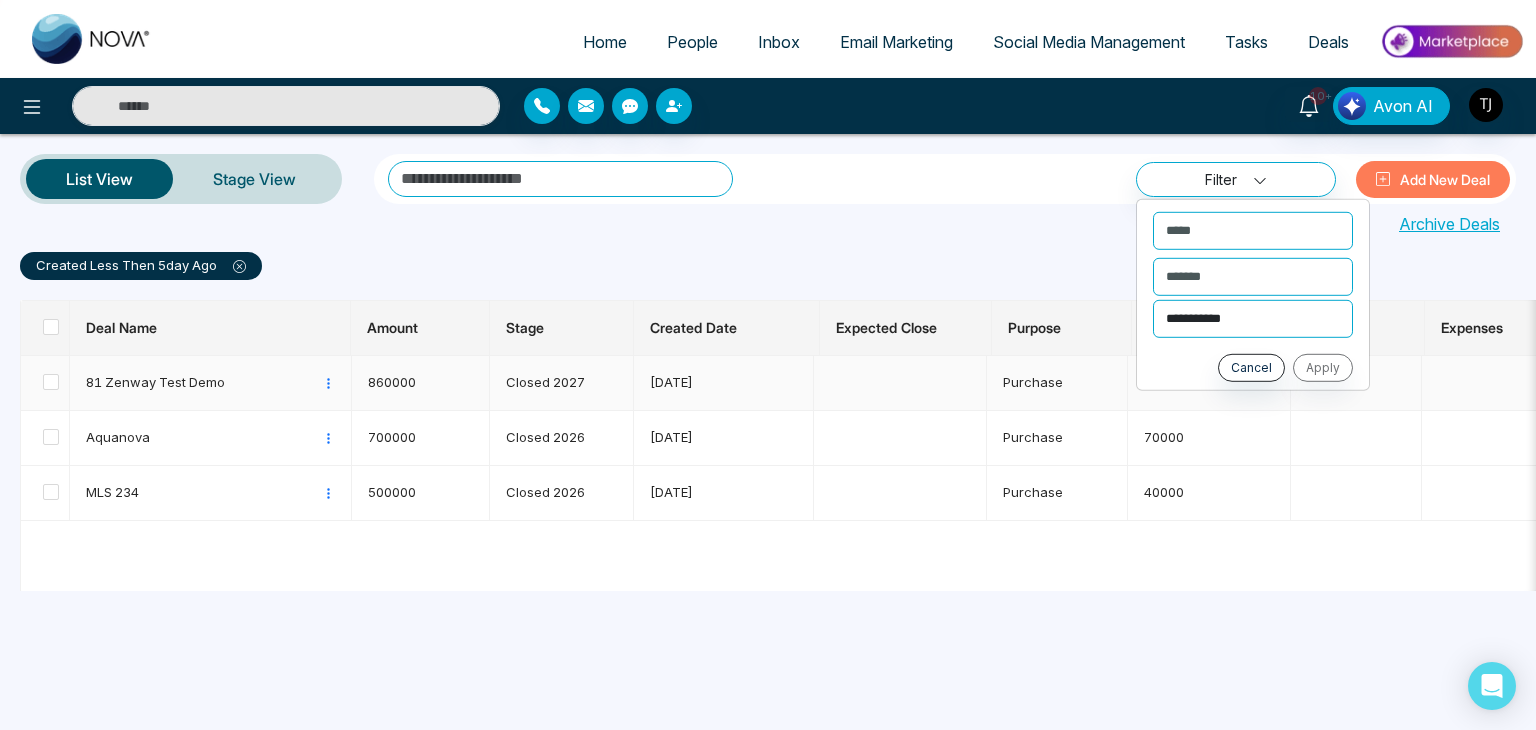 click on "**********" at bounding box center [1253, 318] 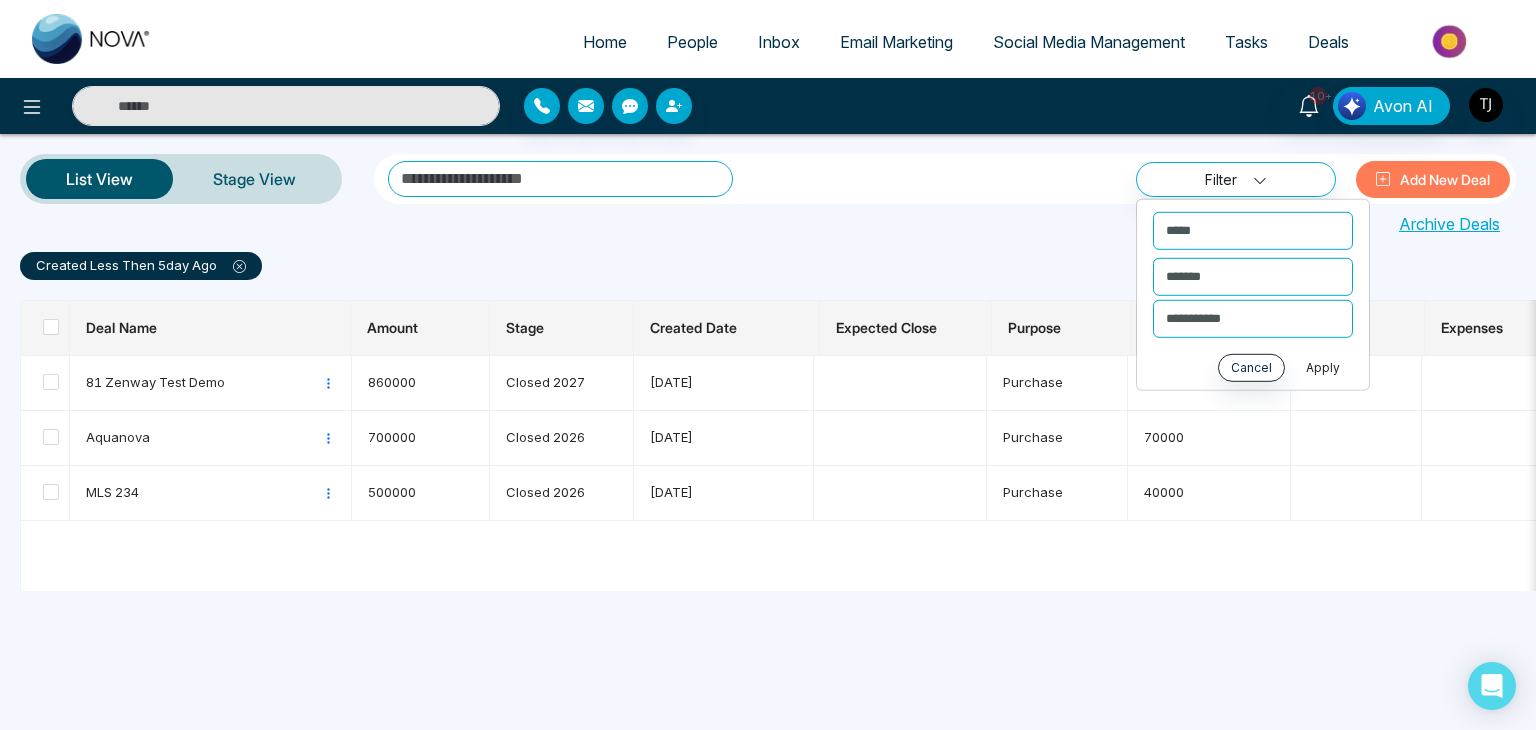 click on "Apply" at bounding box center (1323, 367) 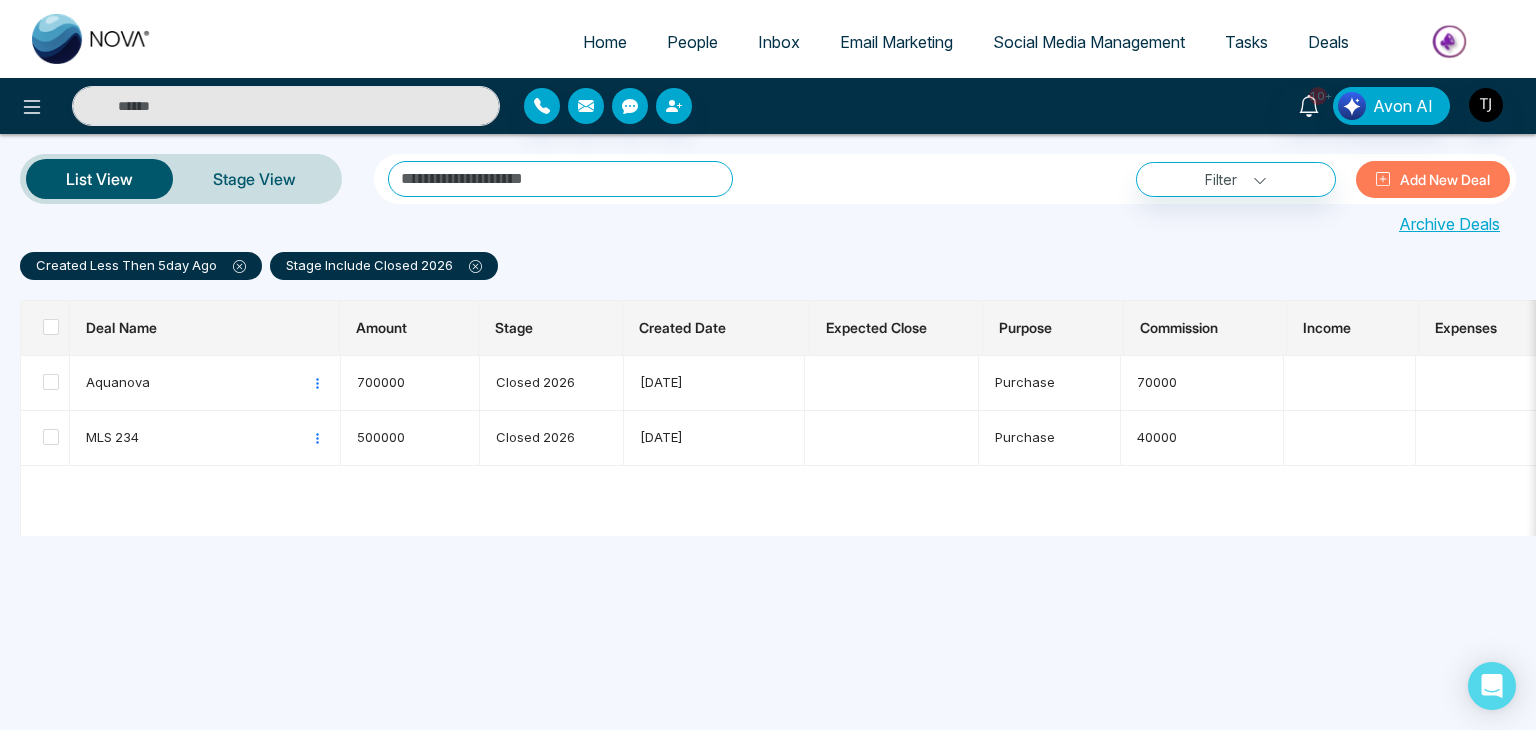 click 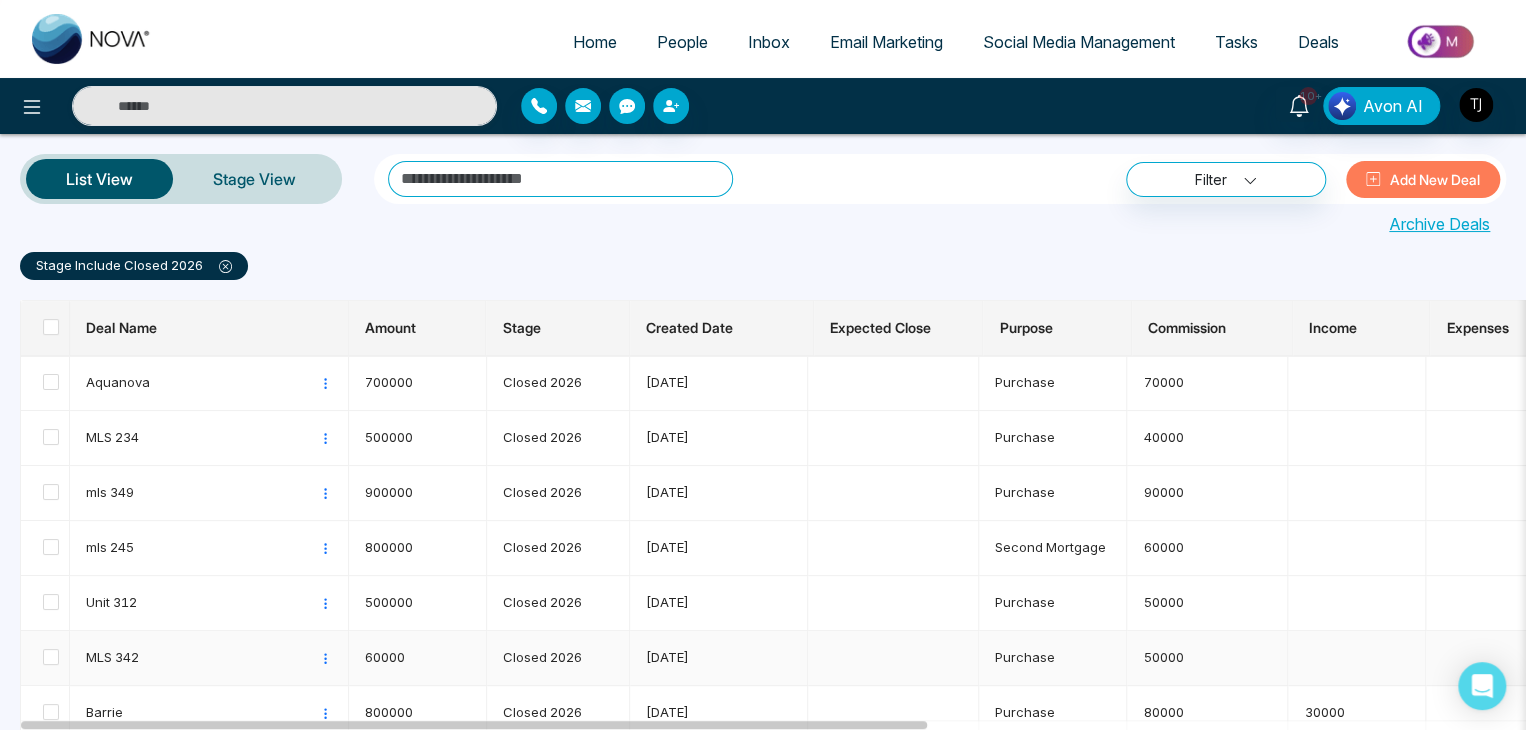 scroll, scrollTop: 0, scrollLeft: 0, axis: both 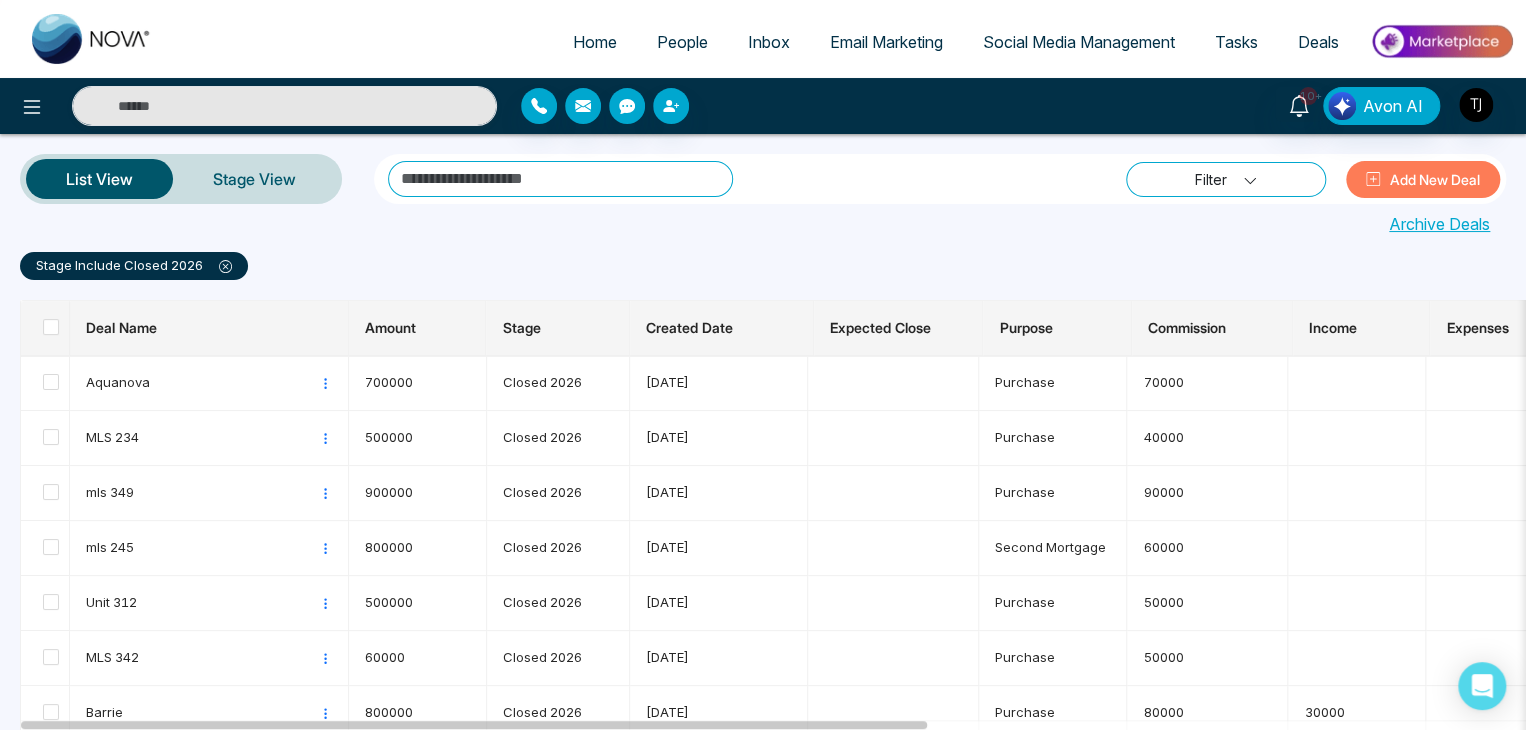click on "Filter" at bounding box center [1226, 179] 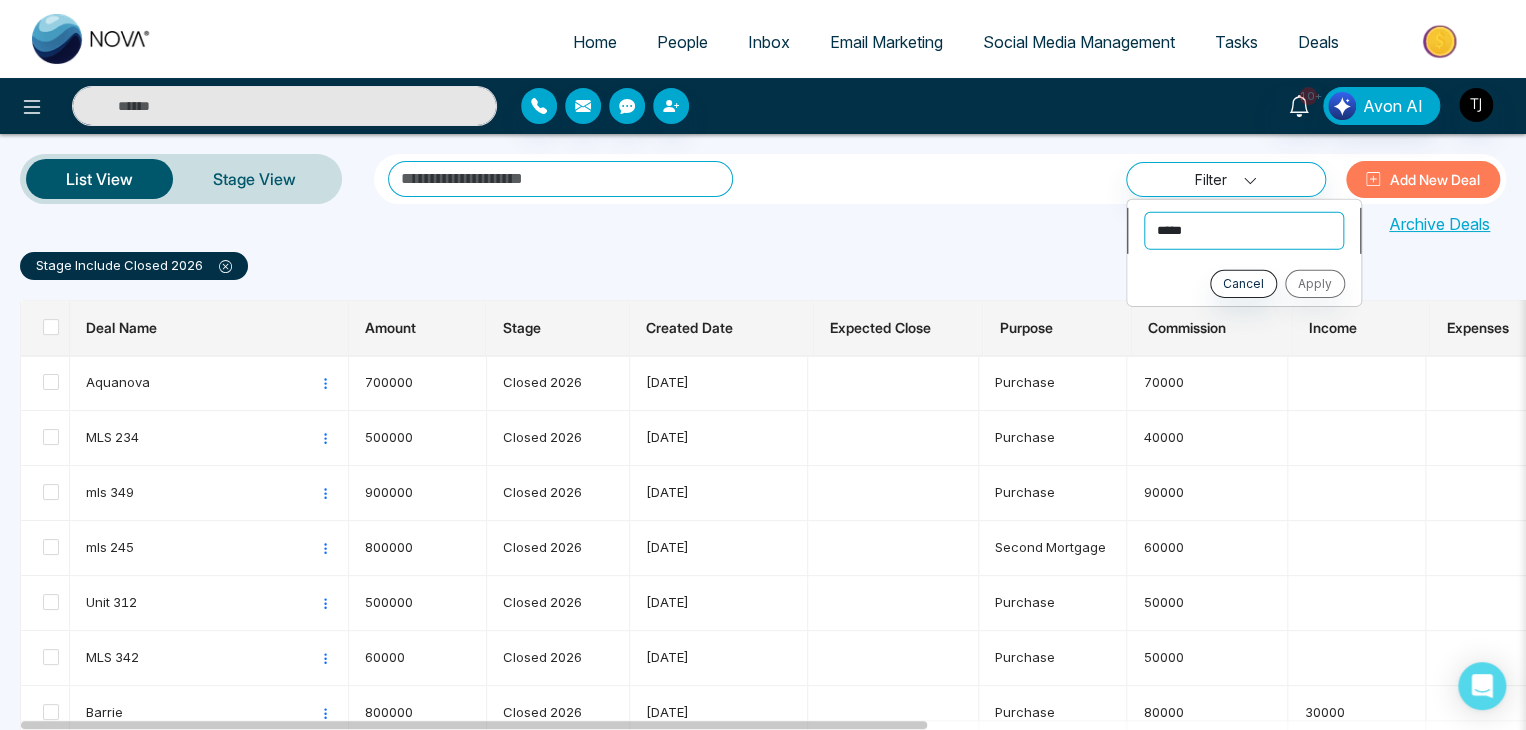 click on "**********" at bounding box center [1244, 230] 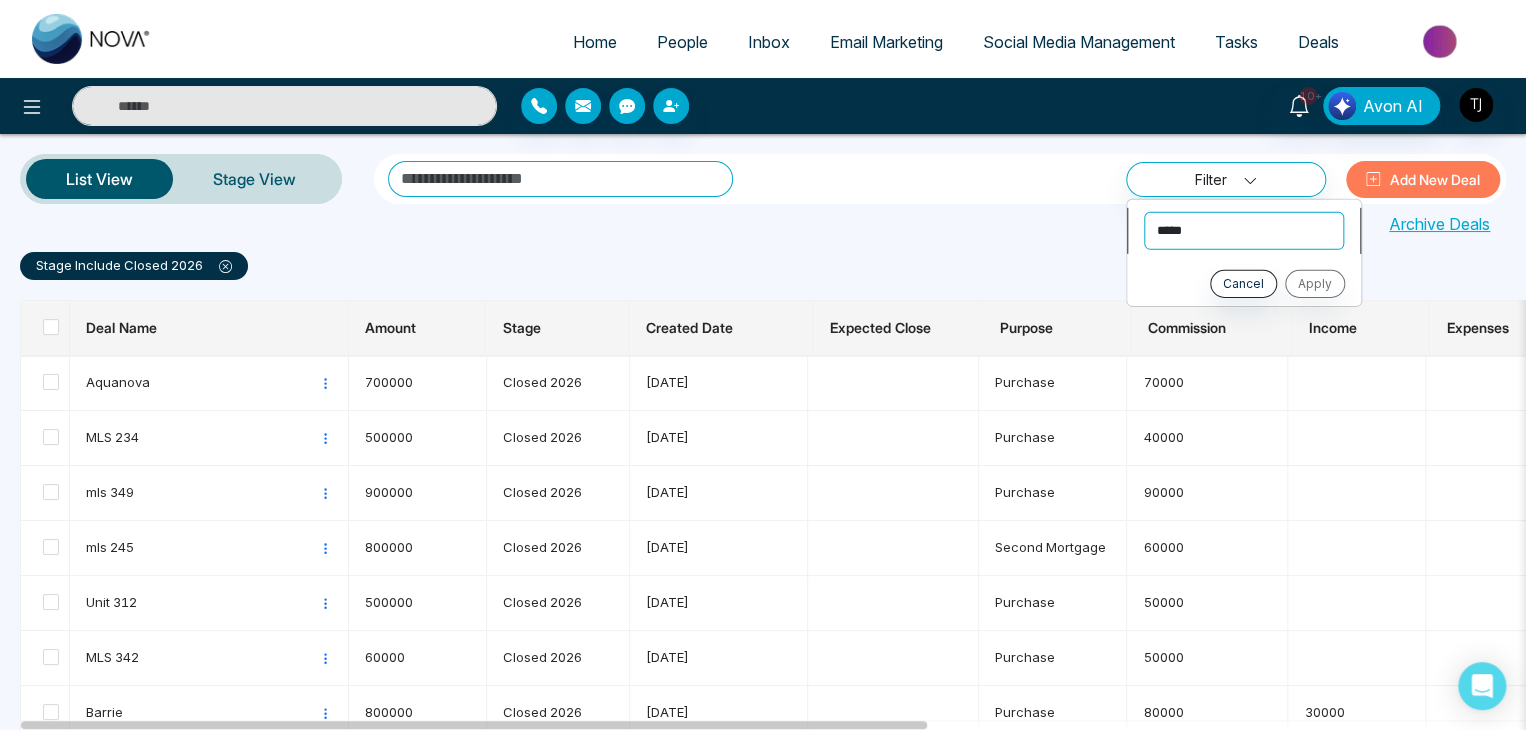 select on "*******" 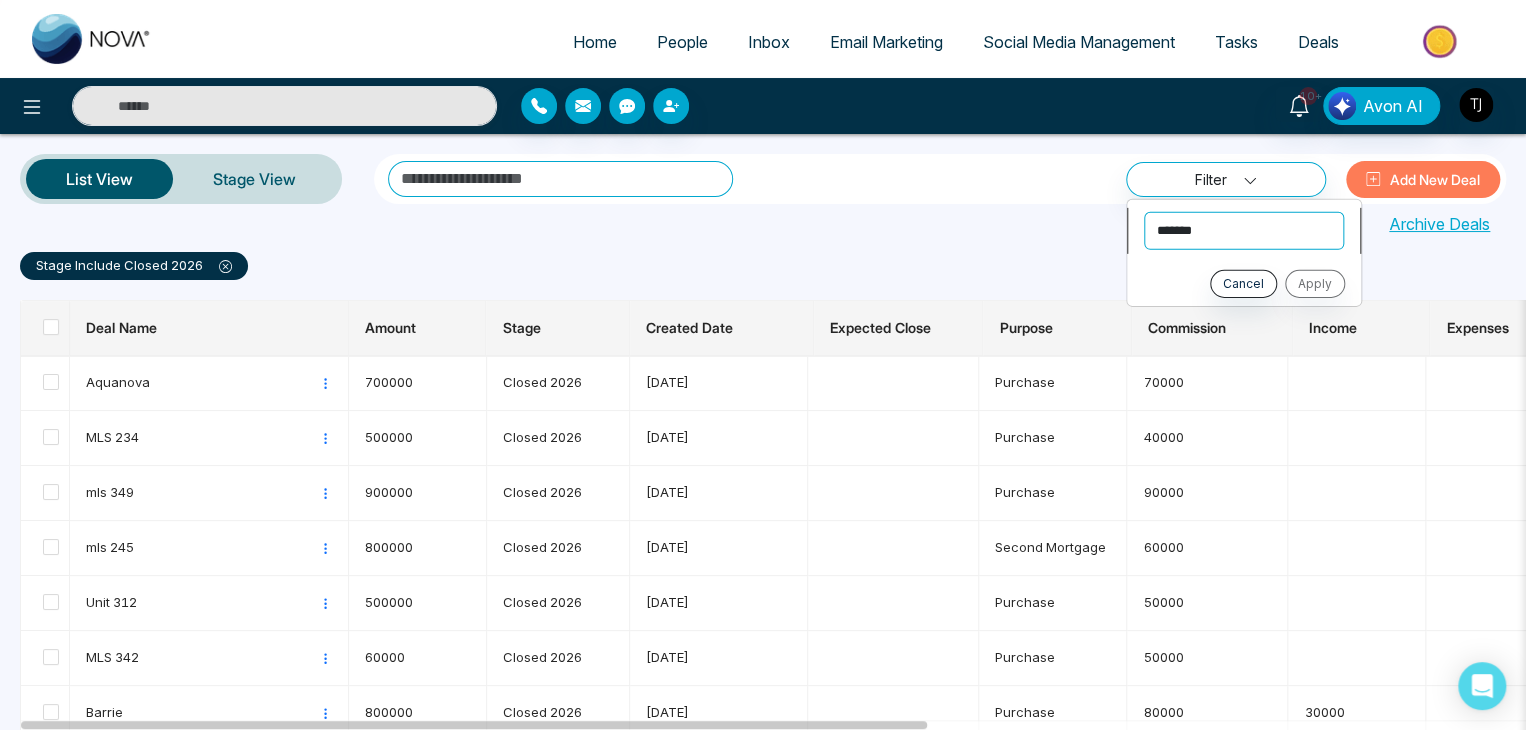 click on "**********" at bounding box center (1244, 230) 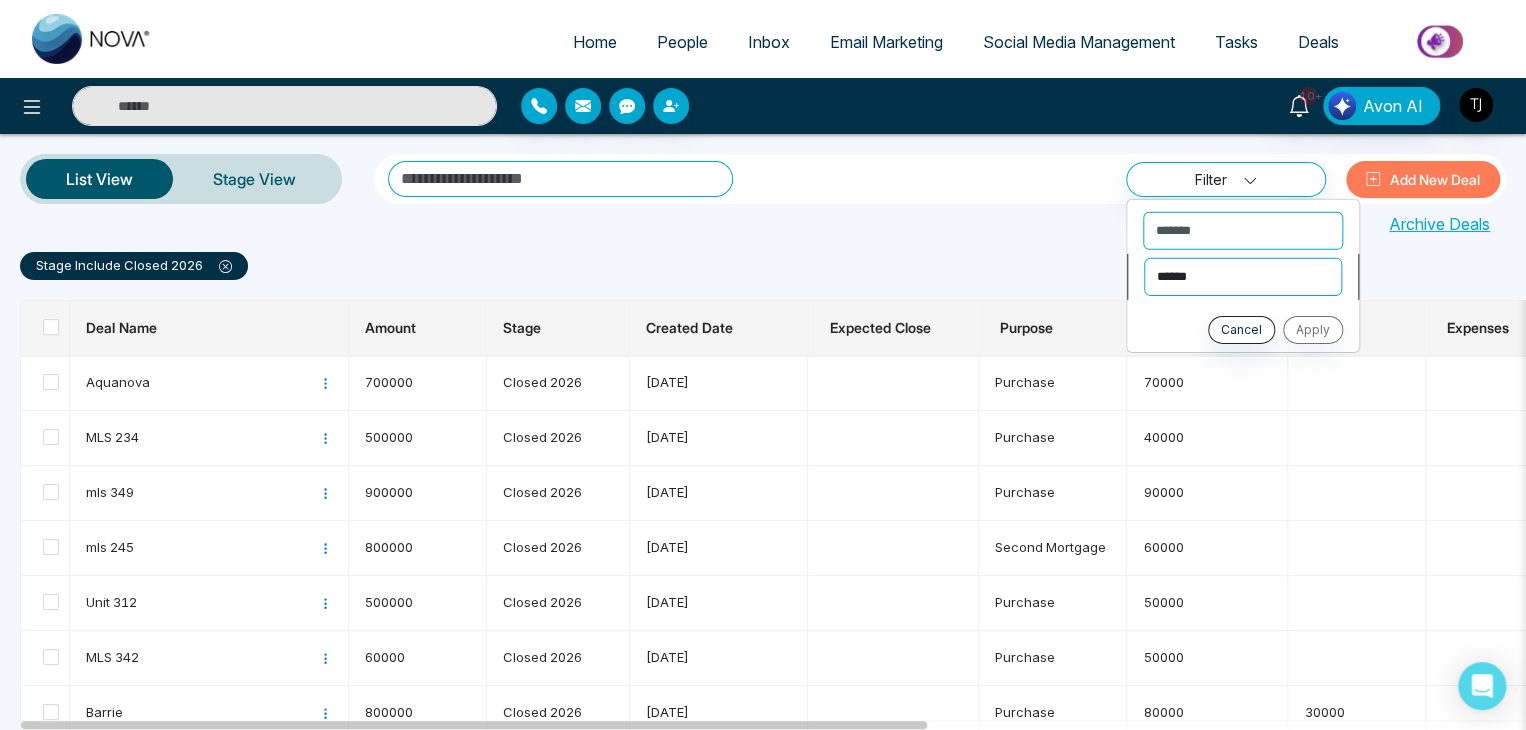 click on "****** ******* *******" at bounding box center (1243, 276) 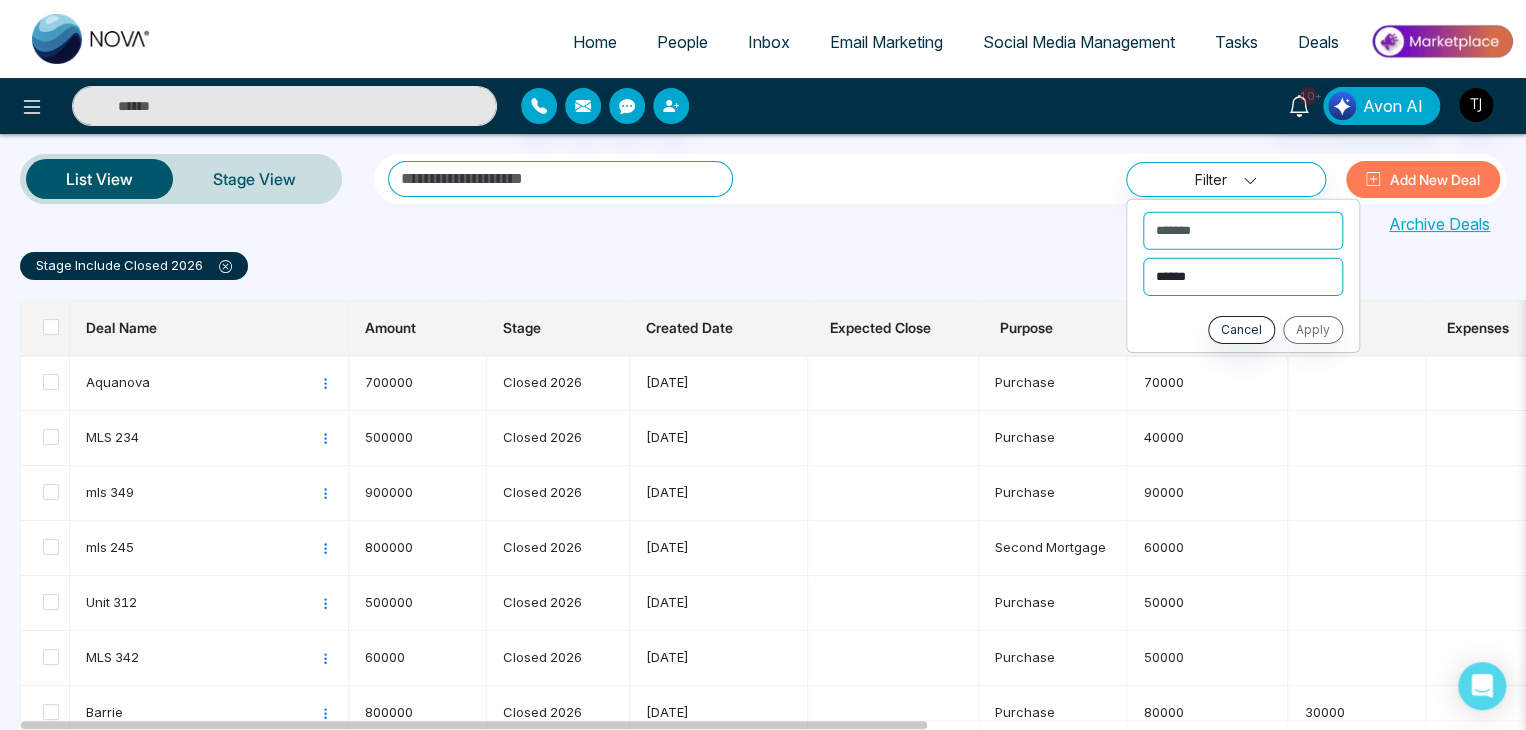 select on "*******" 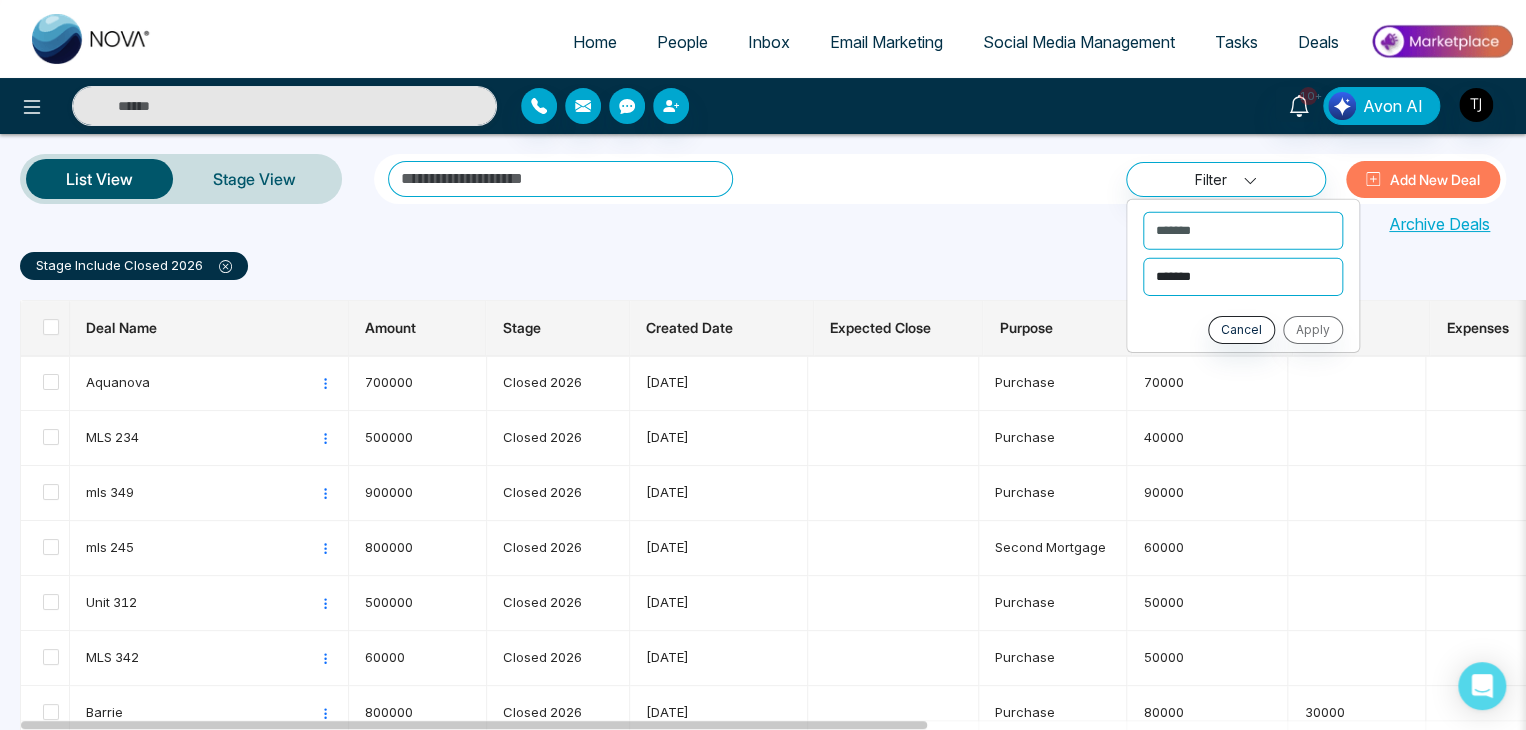 click on "****** ******* *******" at bounding box center (1243, 276) 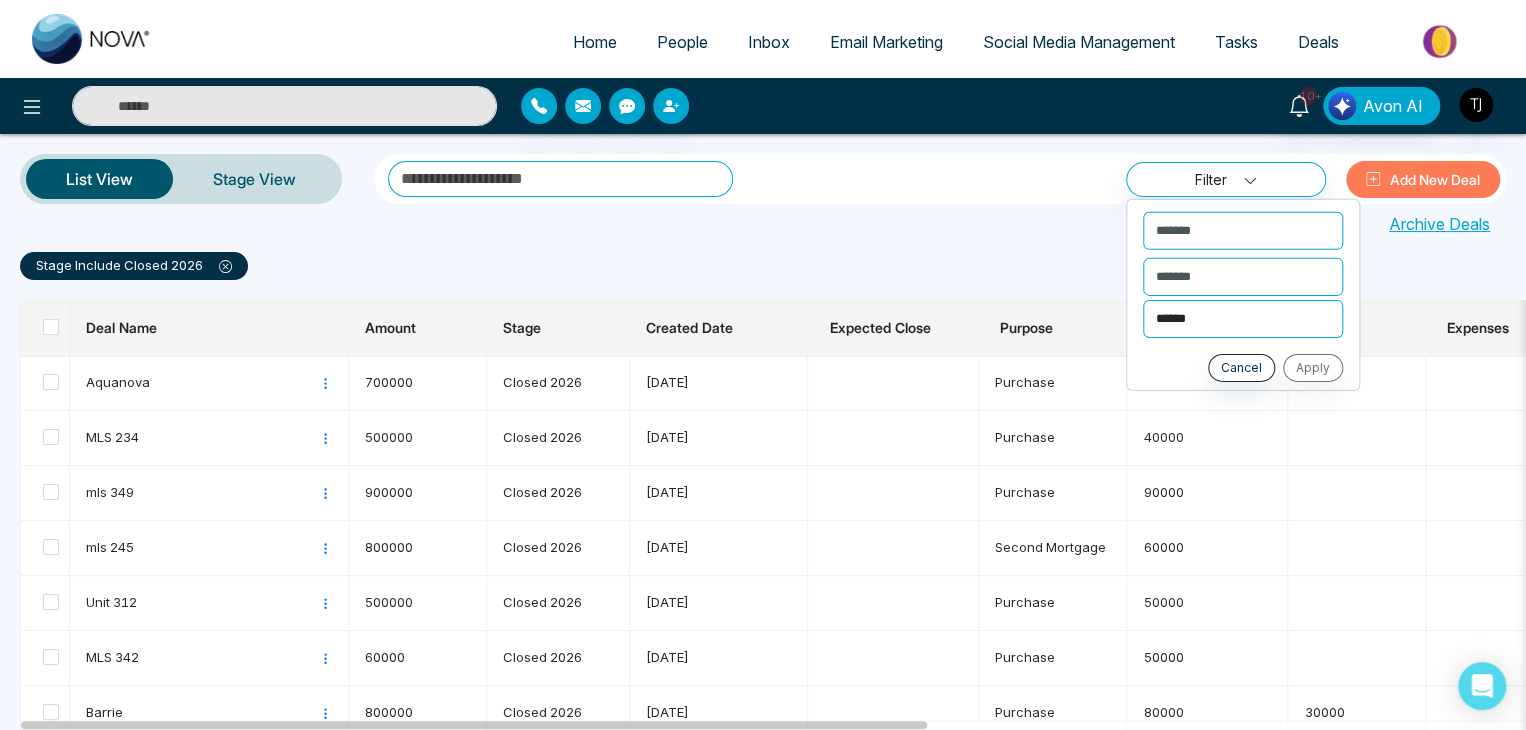 click on "**********" at bounding box center (1243, 318) 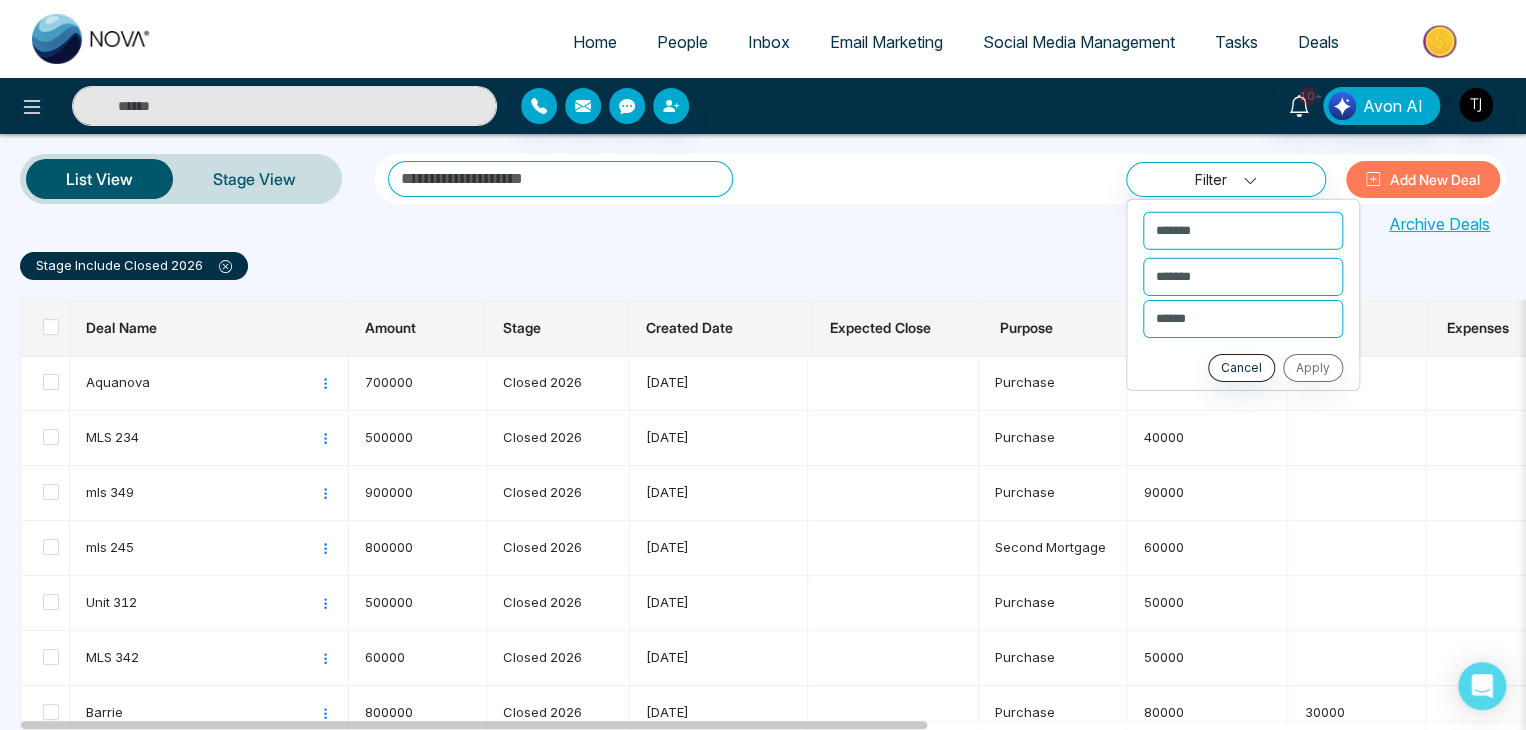 click on "Income" at bounding box center (1362, 328) 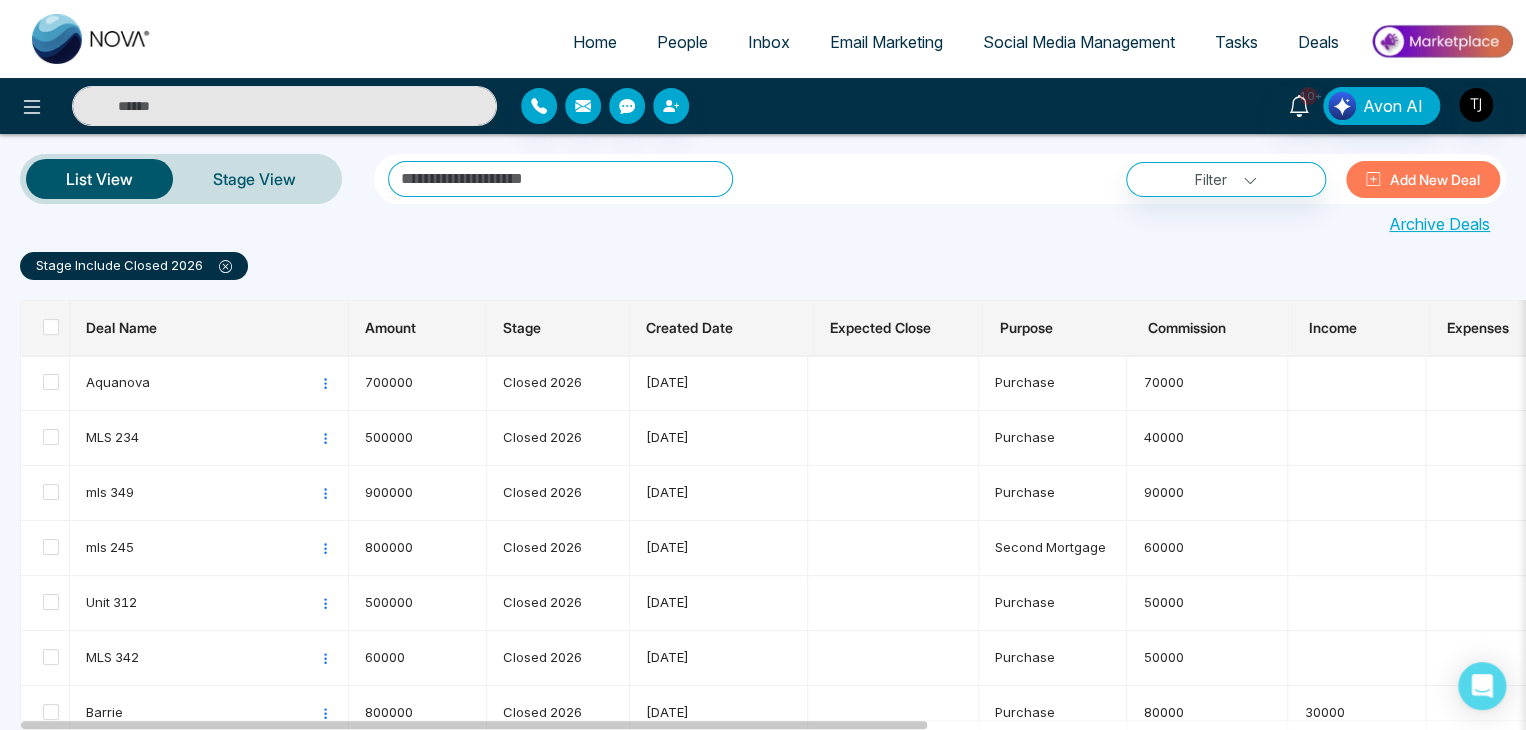 click 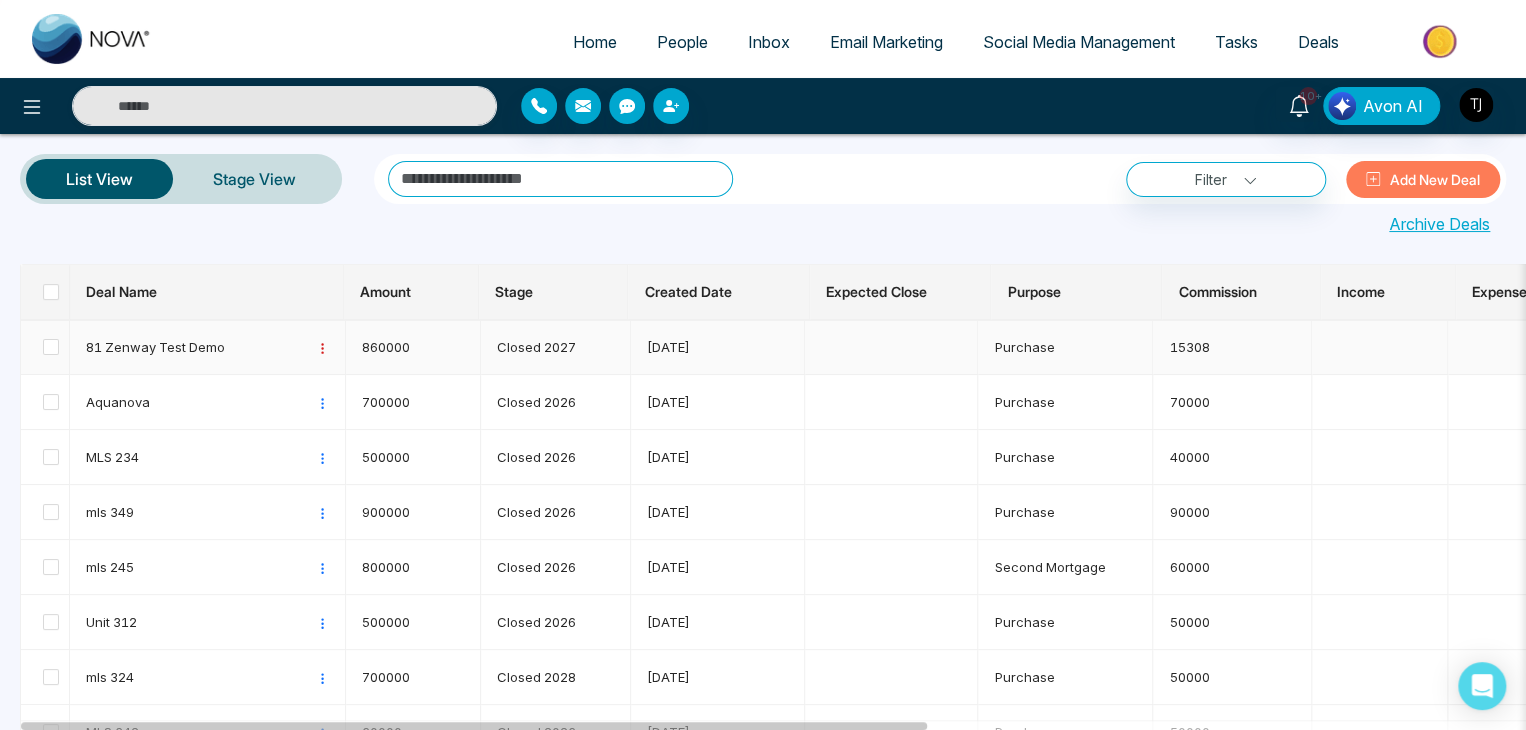 click 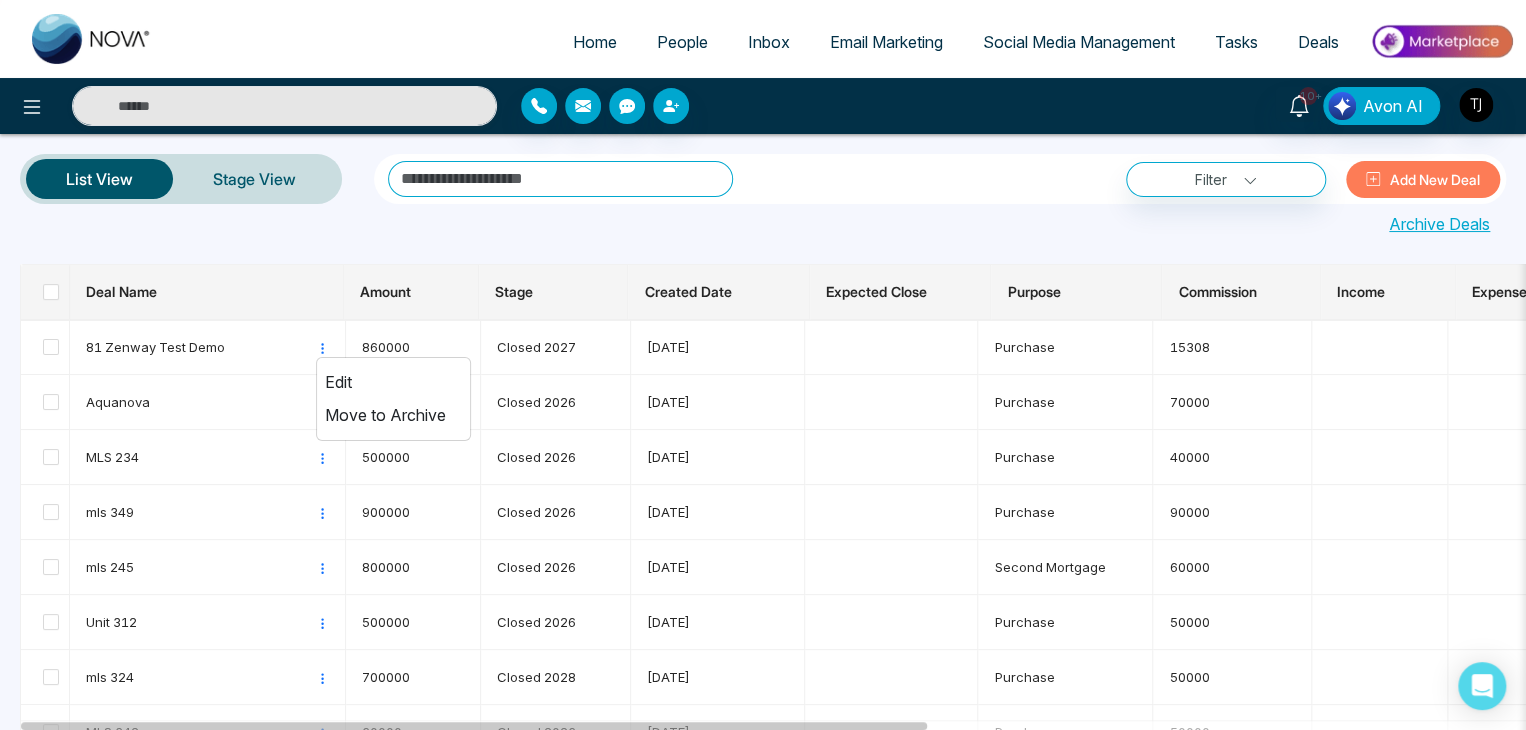 click on "Deal Name Amount Stage Created Date Expected Close Purpose Commission Income Expenses Value Downpayment Lender Term/AM Rate Renewal Action                                   81 Zenway Test Demo Edit Move to Archive 860000 Closed 2027 2025-07-23 Purchase 15308 860000 Aquanova Edit Move to Archive 700000 Closed 2026 2025-07-22 Purchase 70000 700000 50000 MLS 234 Edit Move to Archive 500000 Closed 2026 2025-07-21 Purchase 40000 500000 50000 mls 349 Edit Move to Archive 900000 Closed 2026 2025-07-14 Purchase 90000 900000 50000 mls 245 Edit Move to Archive 800000 Closed 2026 2025-07-08 Second Mortgage 60000 800000 50000 Unit 312 Edit Move to Archive 500000 Closed 2026 2025-07-07 Purchase 50000 500000 50000 mls 324 Edit Move to Archive 700000 Closed 2028 2025-07-03 Purchase 50000 700000 70000 MLS 342 Edit Move to Archive 60000 Closed 2026 2025-07-02 Purchase 50000 60000 50000 dfgbhjnk Edit Move to Archive 800000 Closed 2027 2025-07-02 120000 800000 Barrie Edit Move to Archive 800000 Closed 2026 Edit" at bounding box center (763, 1277) 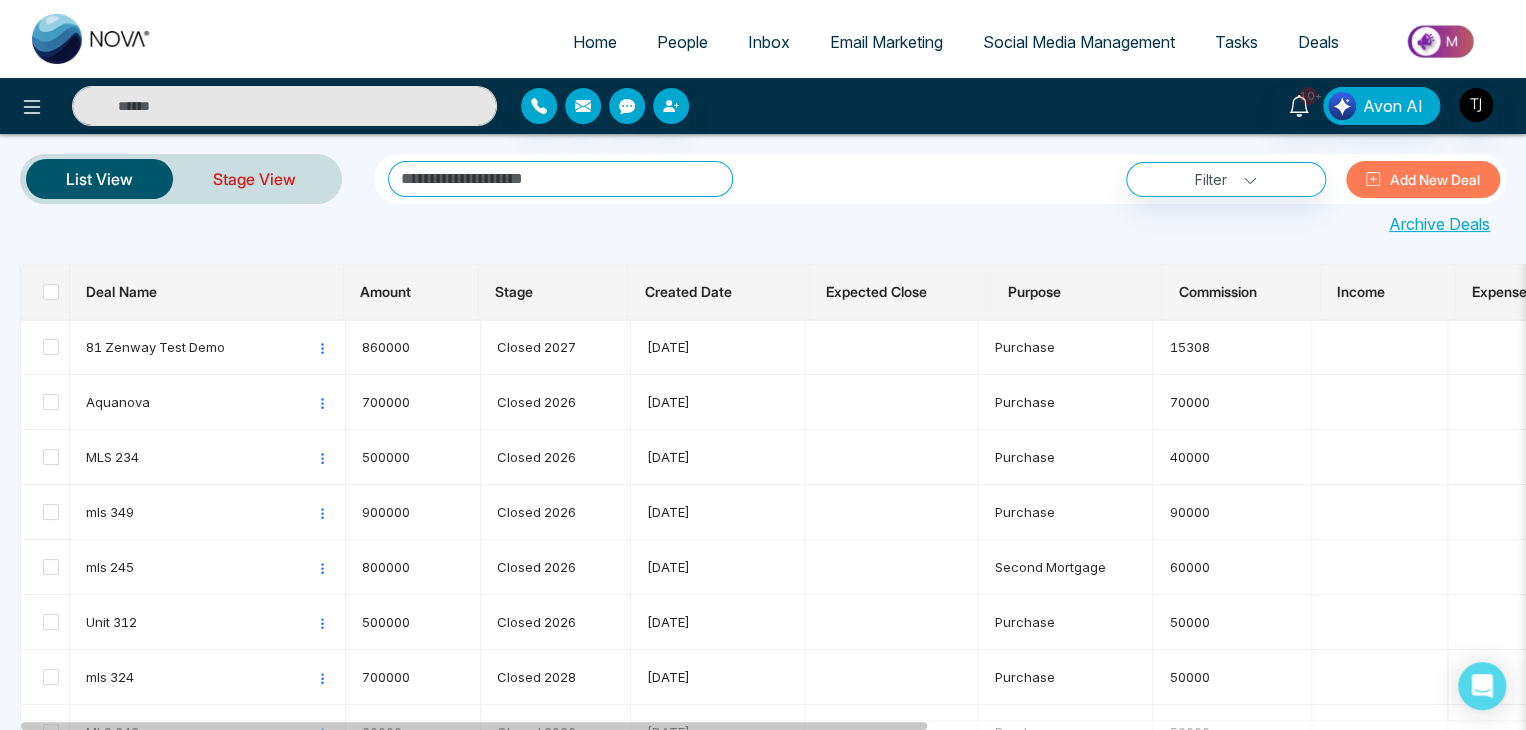 click on "Stage View" at bounding box center (254, 179) 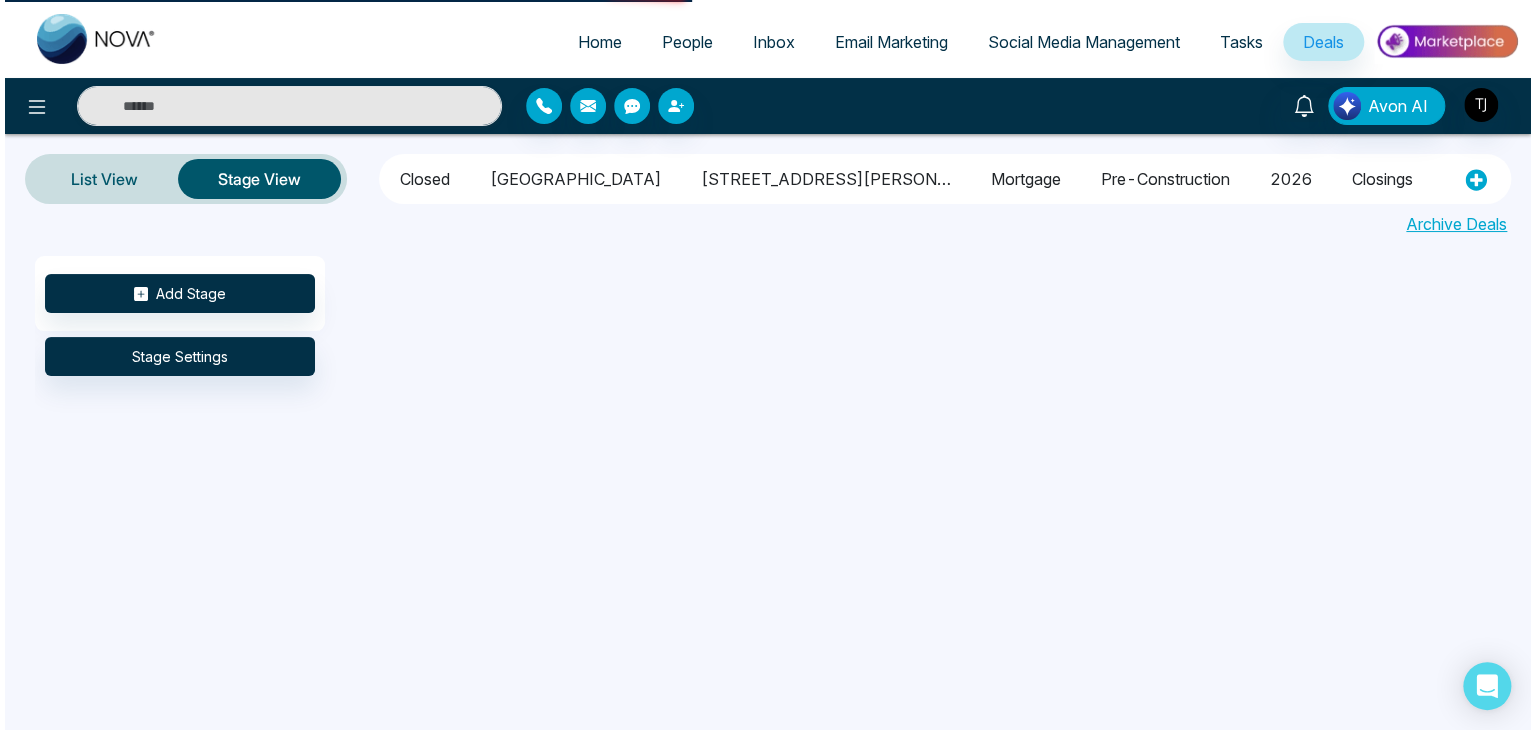 scroll, scrollTop: 0, scrollLeft: 0, axis: both 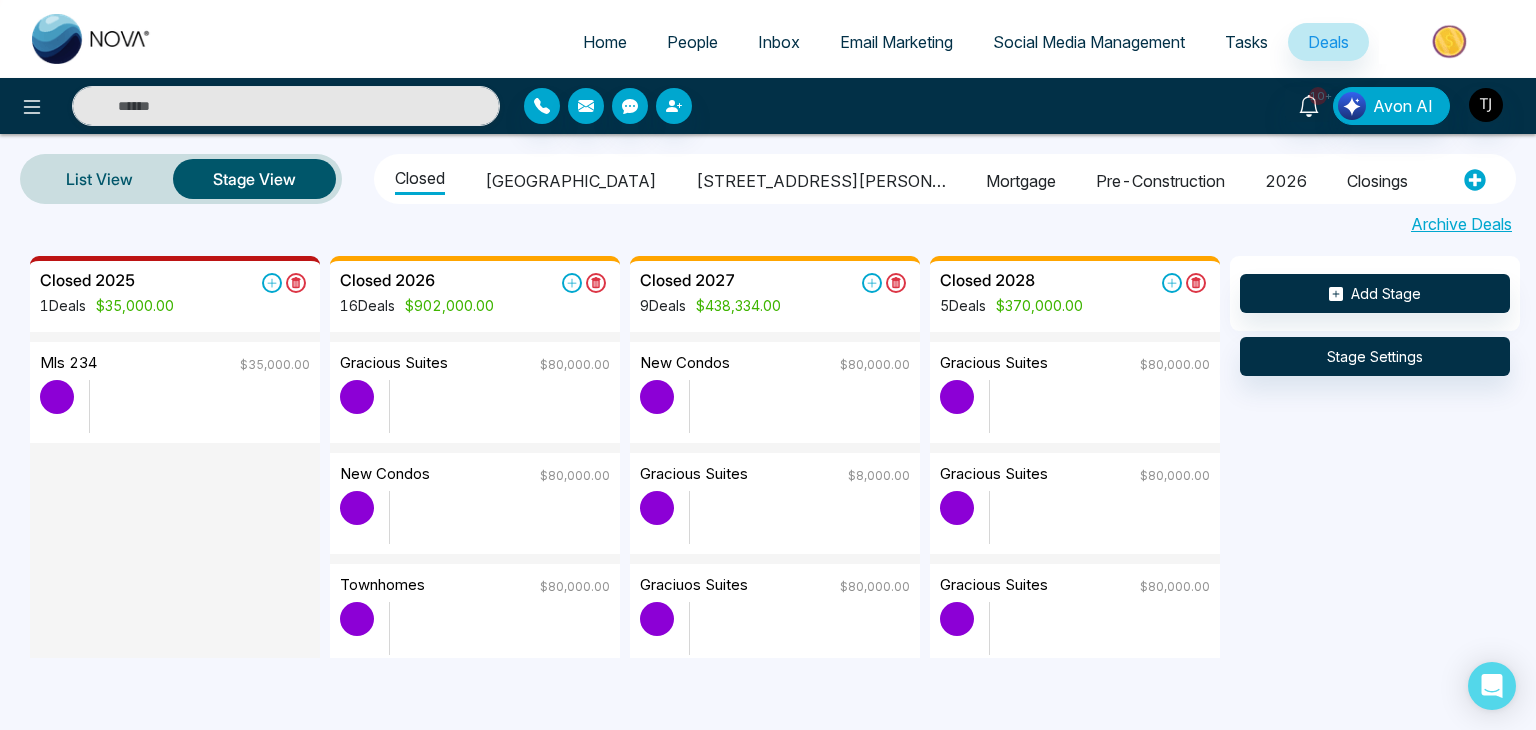 click at bounding box center (1451, 41) 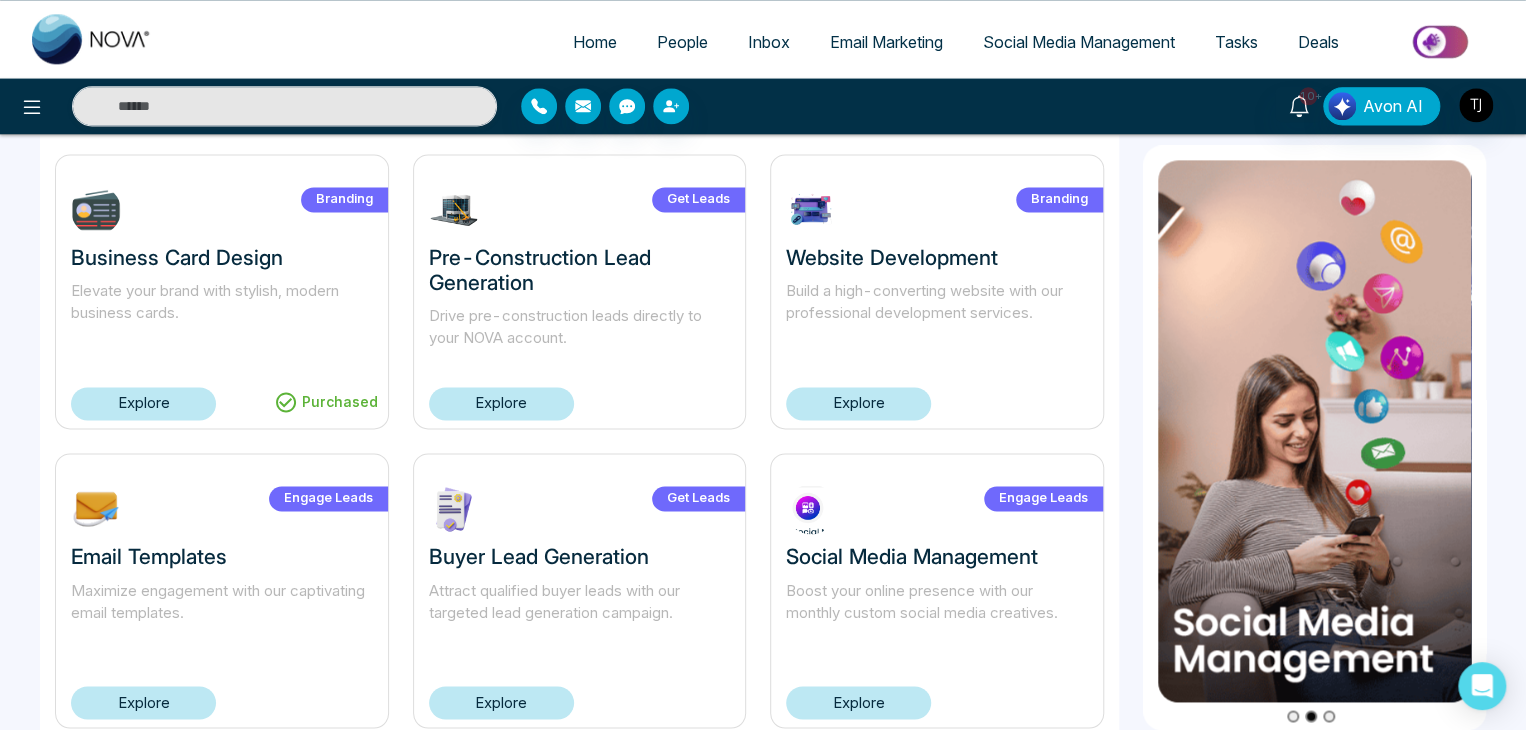scroll, scrollTop: 1368, scrollLeft: 0, axis: vertical 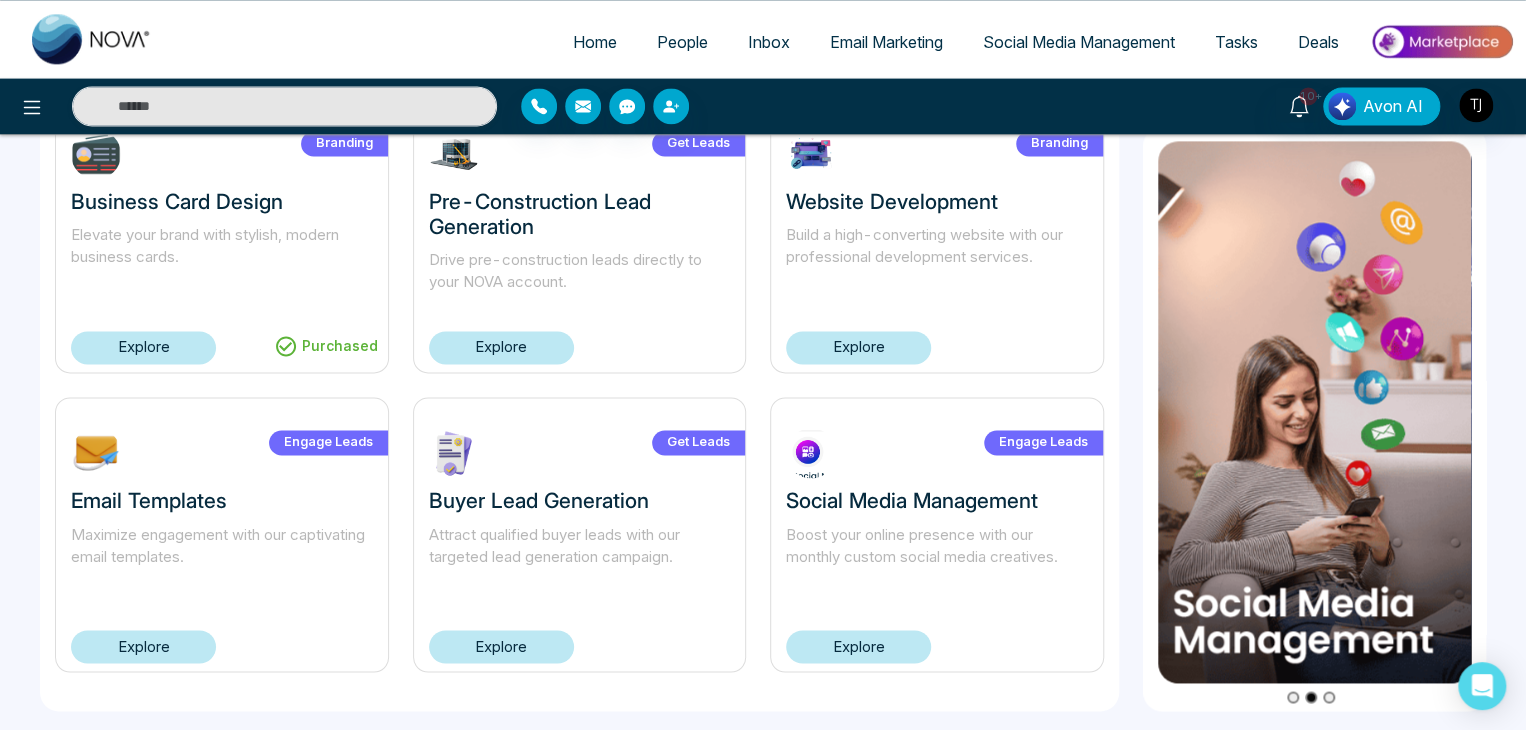 click on "Social Media Management" at bounding box center [1079, 42] 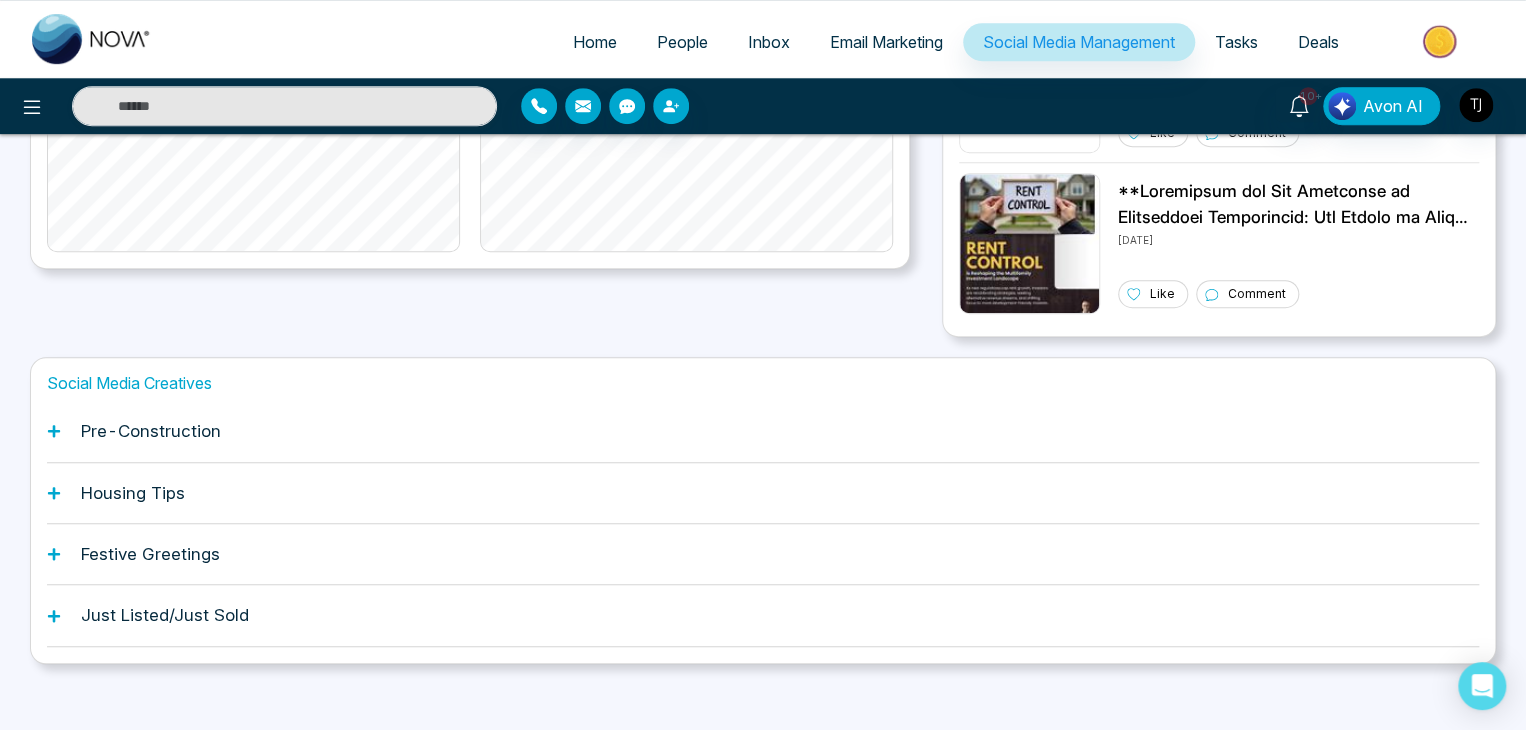 scroll, scrollTop: 560, scrollLeft: 0, axis: vertical 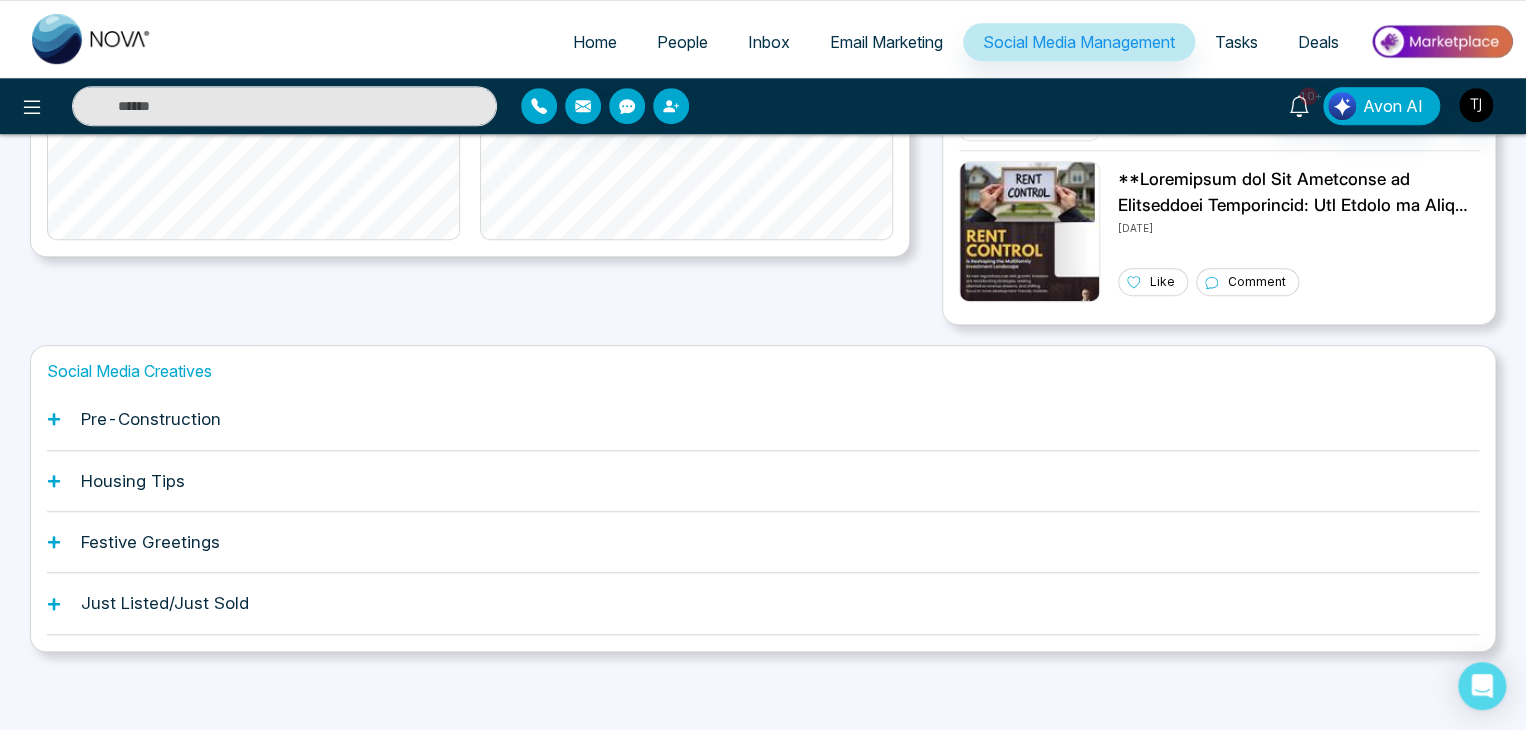 click on "Pre-Construction" at bounding box center [763, 419] 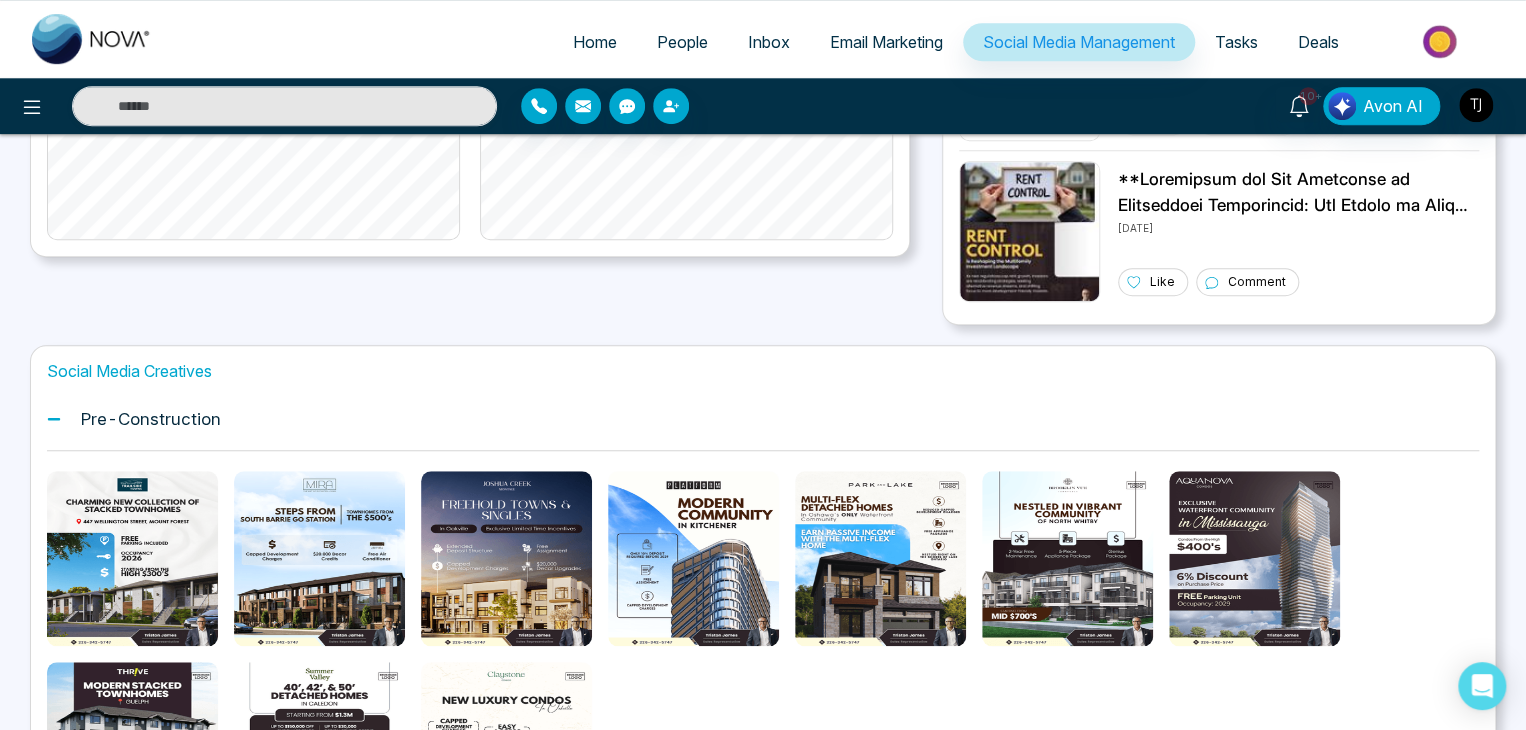 click on "Pre-Construction" at bounding box center (763, 419) 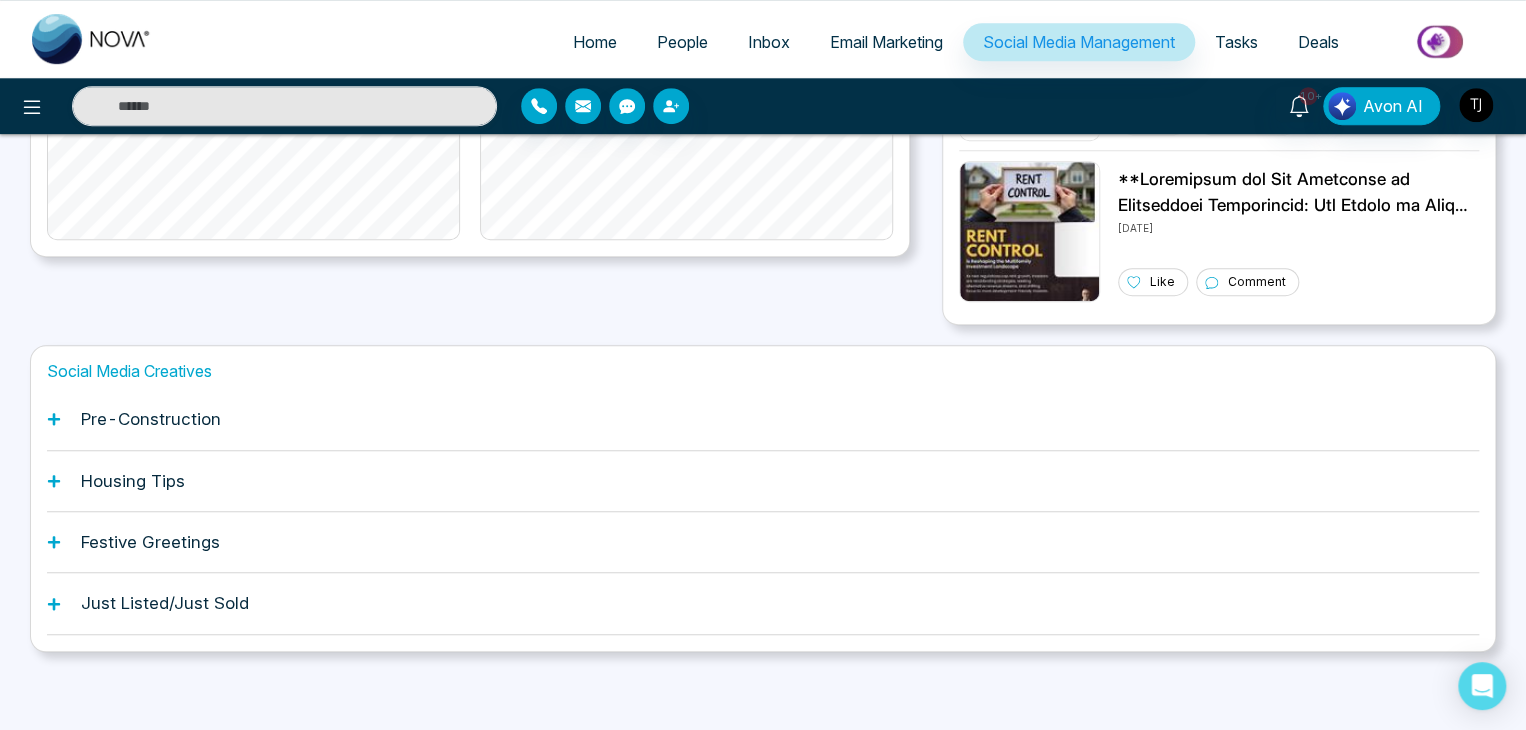 click at bounding box center [1441, 41] 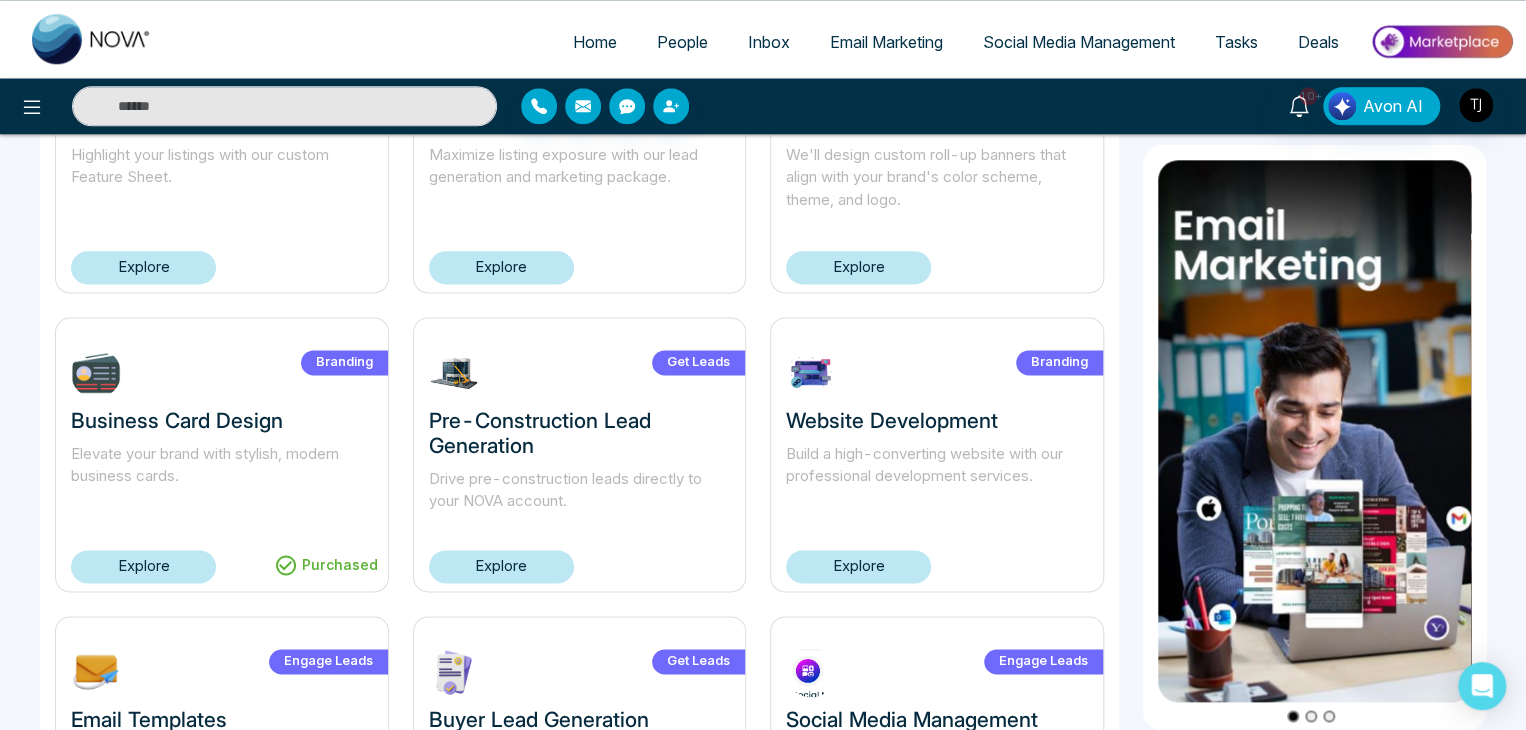 scroll, scrollTop: 1368, scrollLeft: 0, axis: vertical 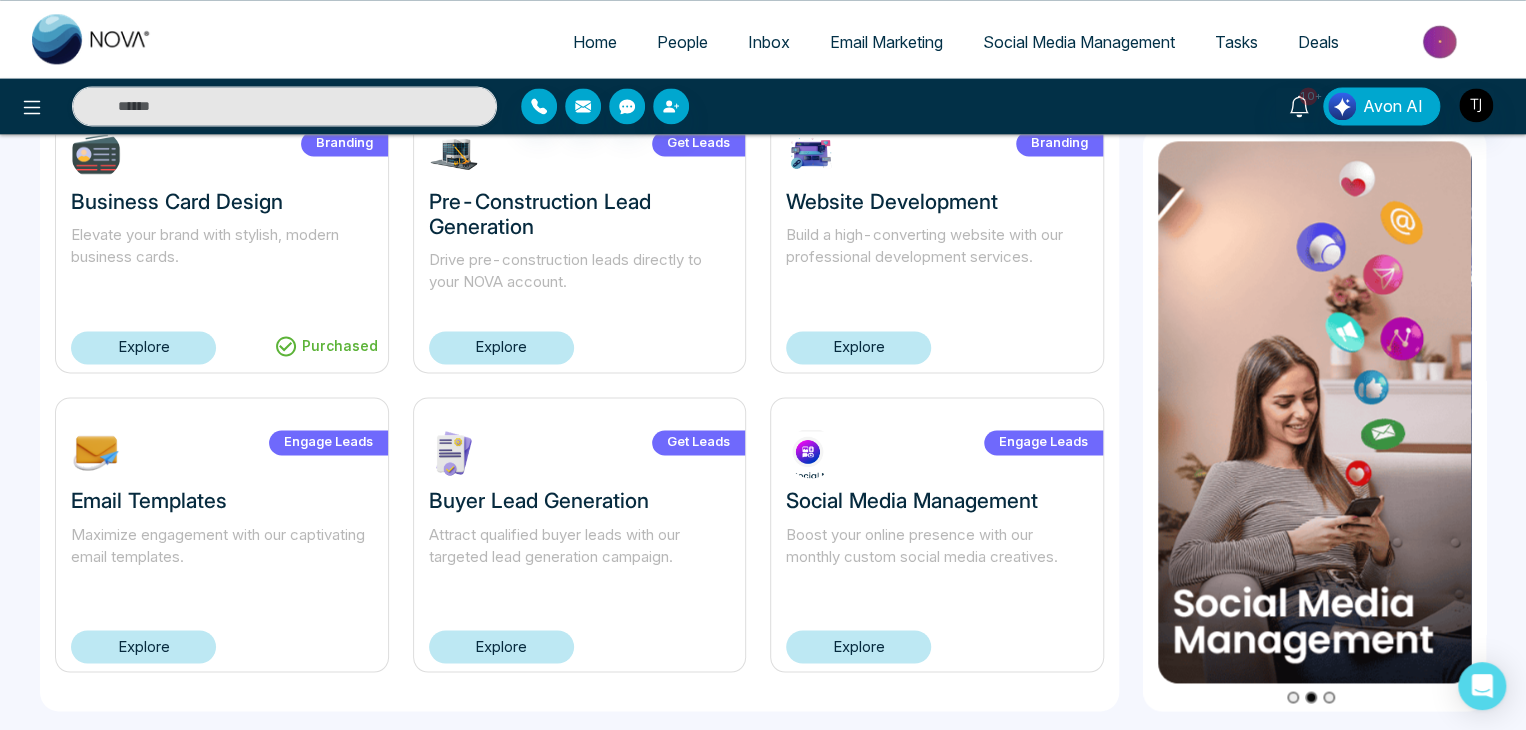 click on "Explore" at bounding box center (858, 646) 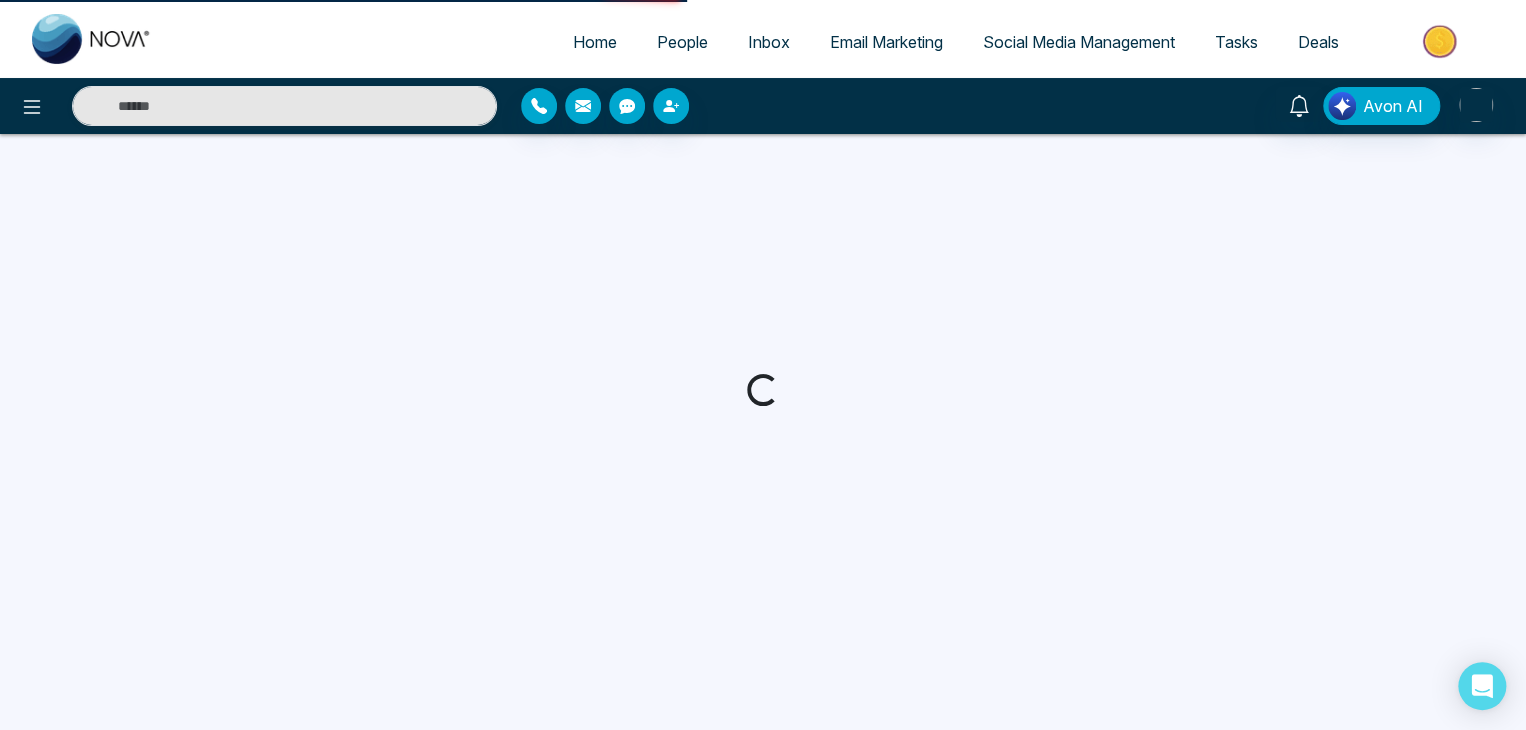 scroll, scrollTop: 0, scrollLeft: 0, axis: both 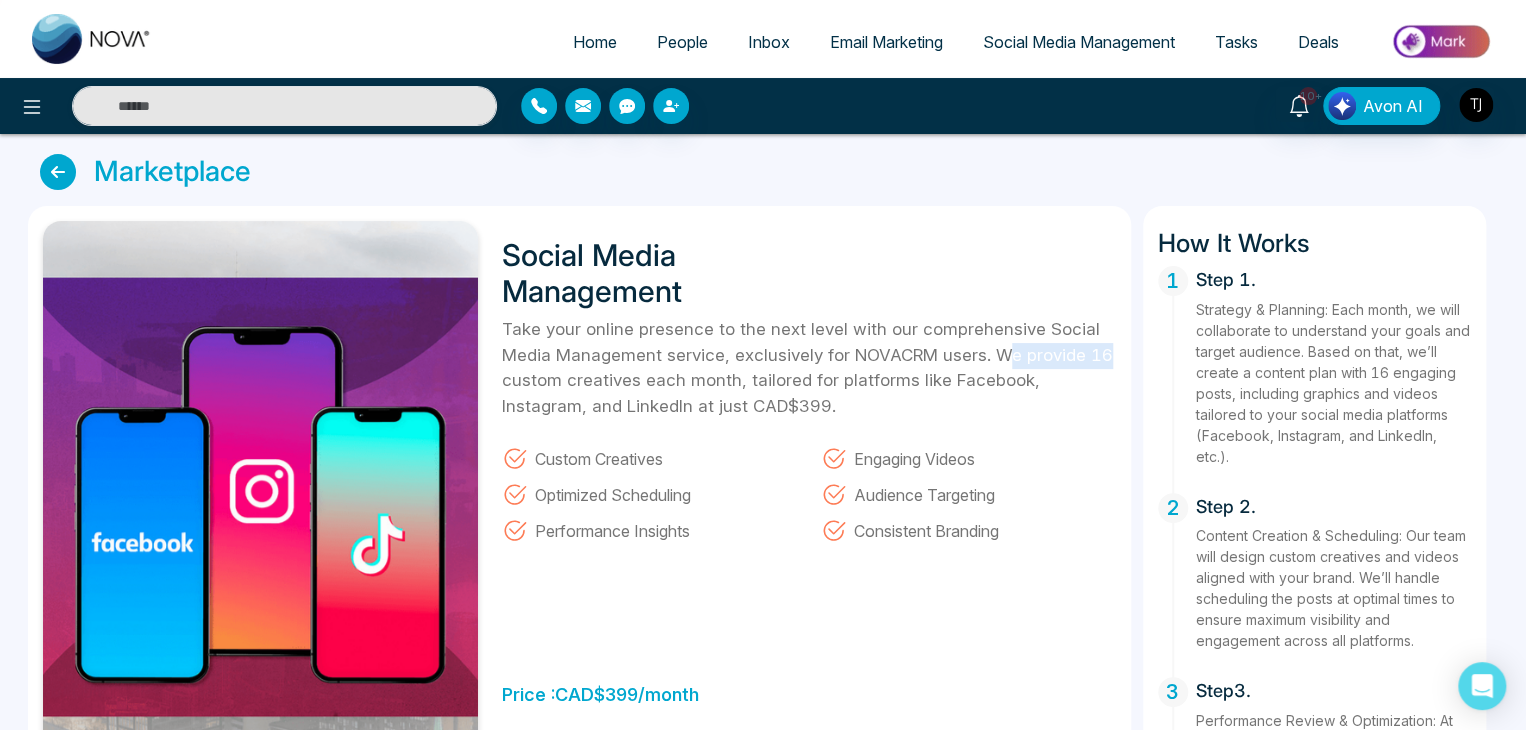 drag, startPoint x: 1004, startPoint y: 361, endPoint x: 1116, endPoint y: 366, distance: 112.11155 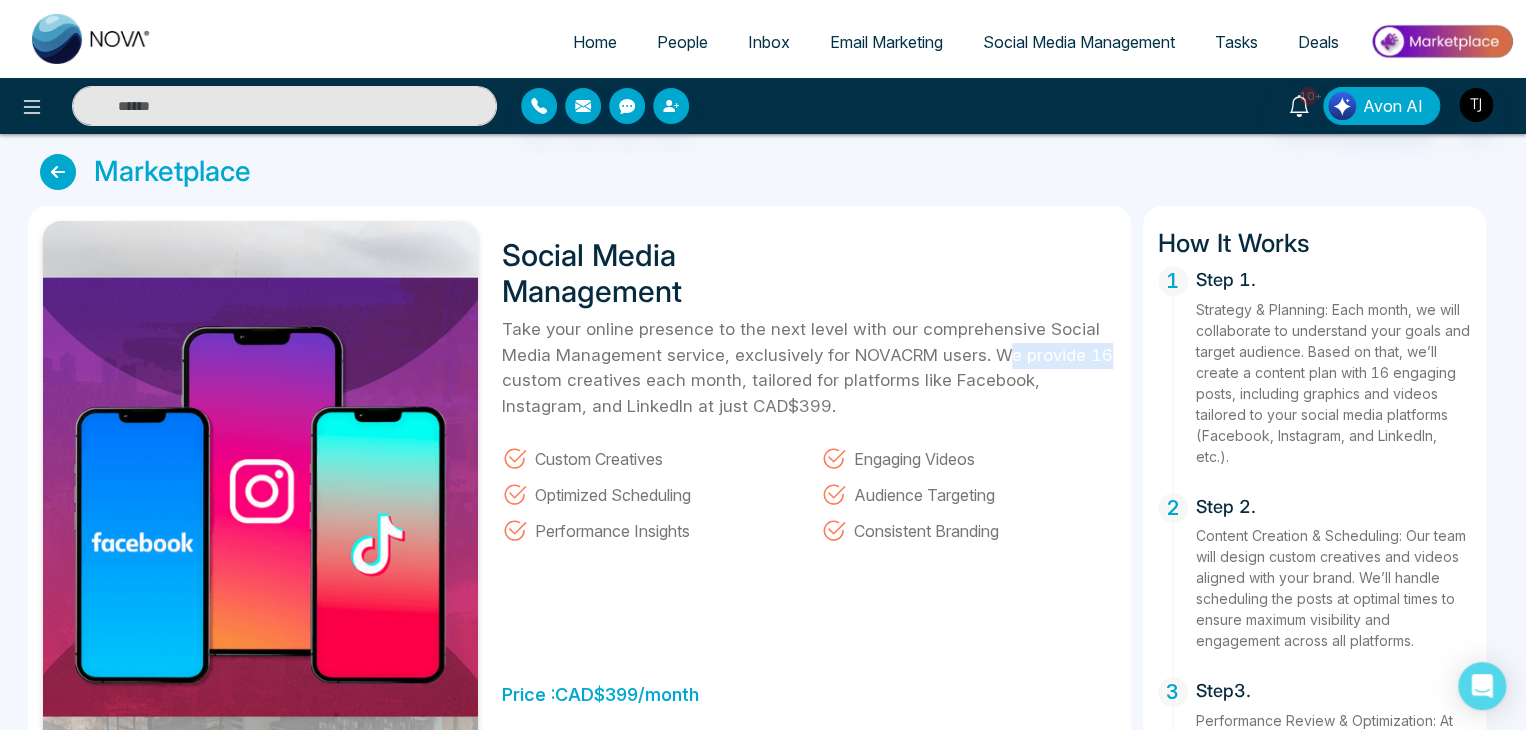 click on "Social Media Management Take your online presence to the next level with our comprehensive Social Media Management service, exclusively for NOVACRM users. We provide 16 custom creatives each month, tailored for platforms like Facebook, Instagram, and LinkedIn at just CAD$399. Custom Creatives Engaging Videos Optimized Scheduling Audience Targeting Performance Insights Consistent Branding Price :  CAD  $ 399 /month Purchase" at bounding box center (579, 497) 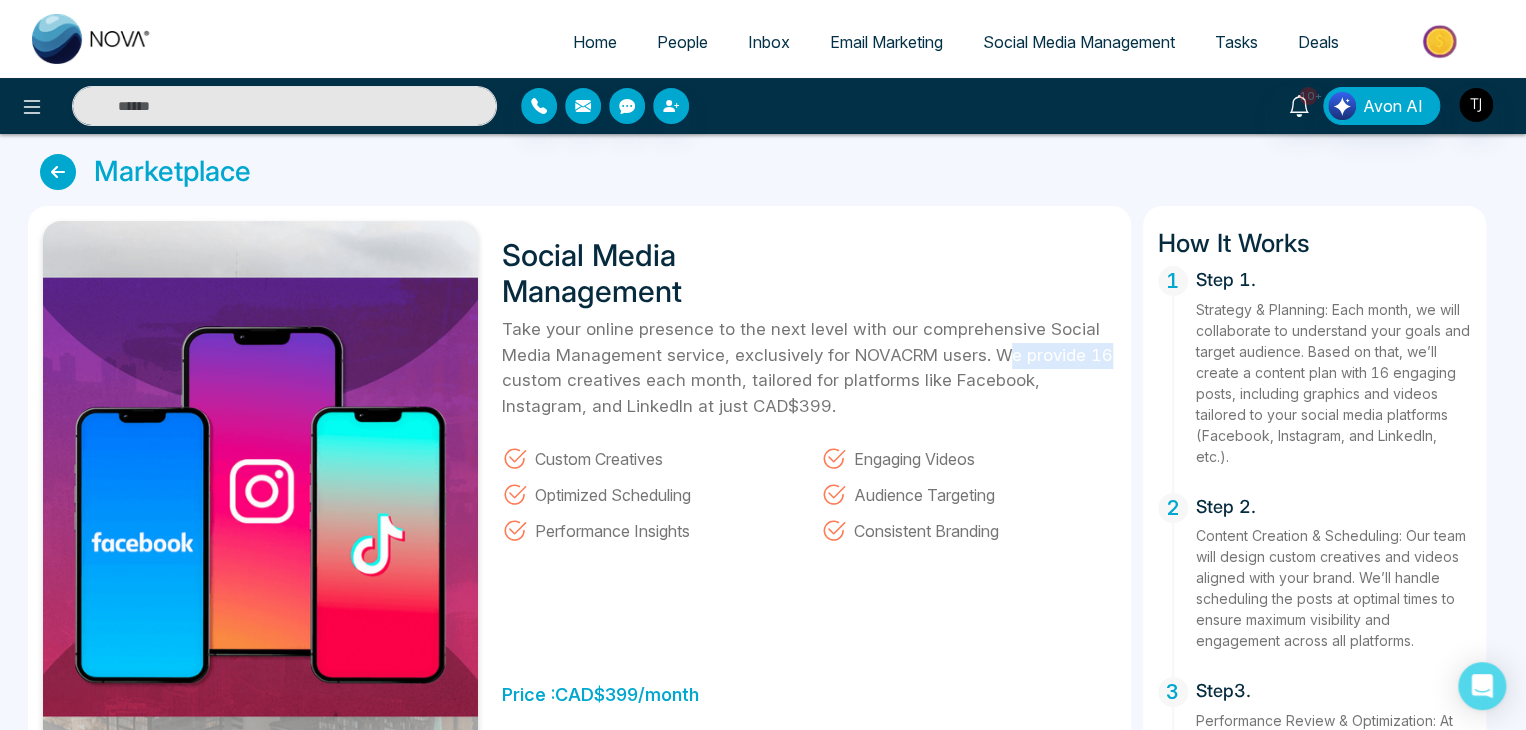 click on "Take your online presence to the next level with our comprehensive Social Media Management service, exclusively for NOVACRM users. We provide 16 custom creatives each month, tailored for platforms like Facebook, Instagram, and LinkedIn at just CAD$399." at bounding box center [809, 368] 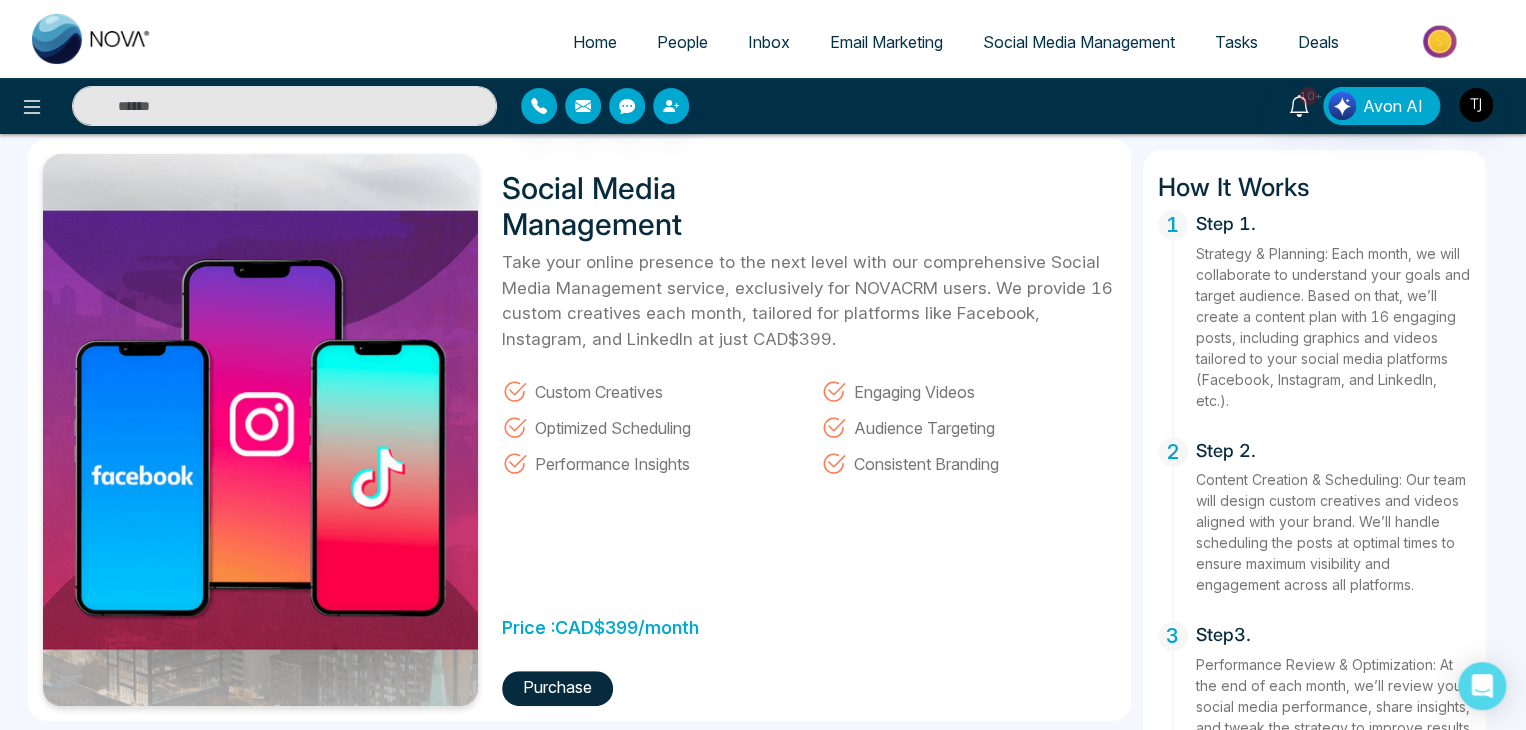 scroll, scrollTop: 0, scrollLeft: 0, axis: both 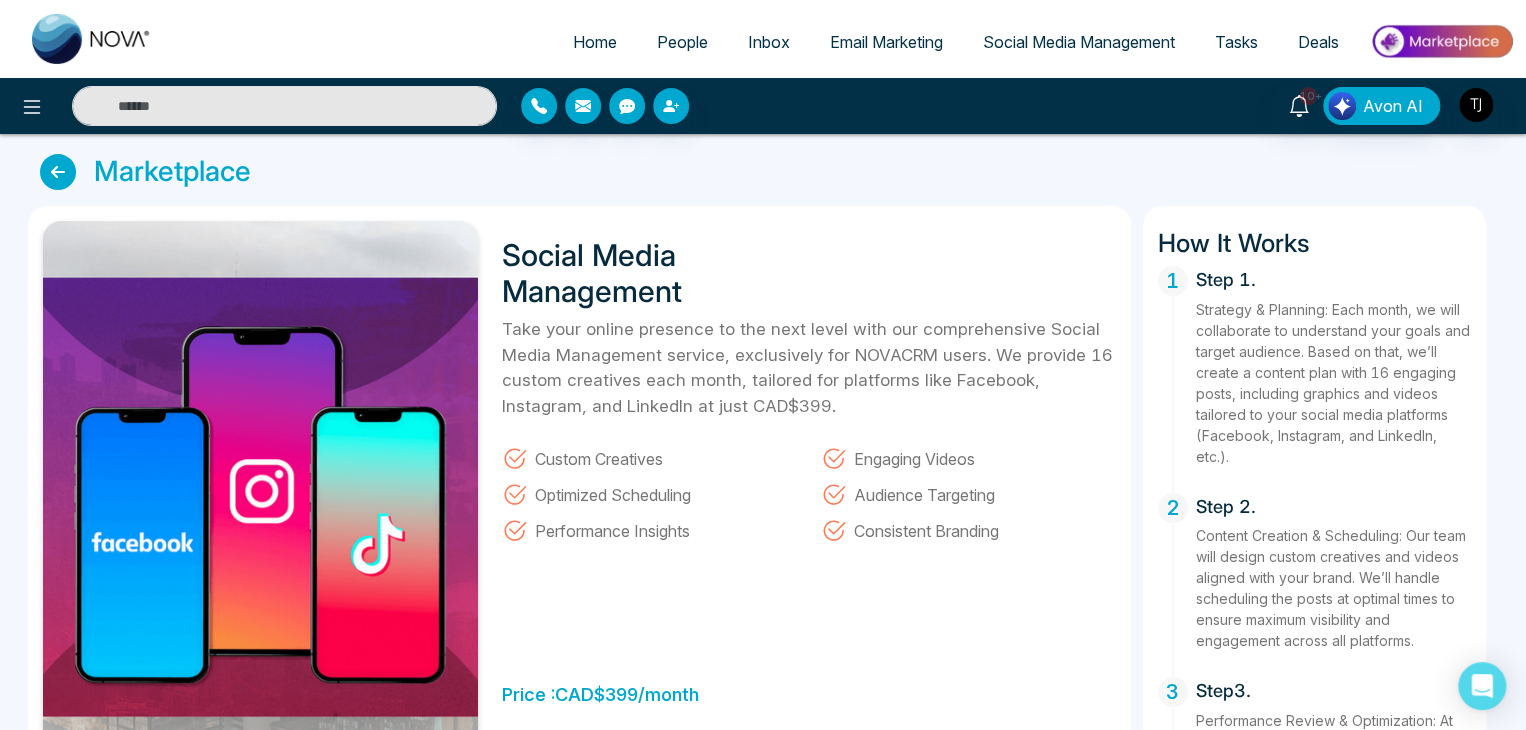 click at bounding box center [58, 172] 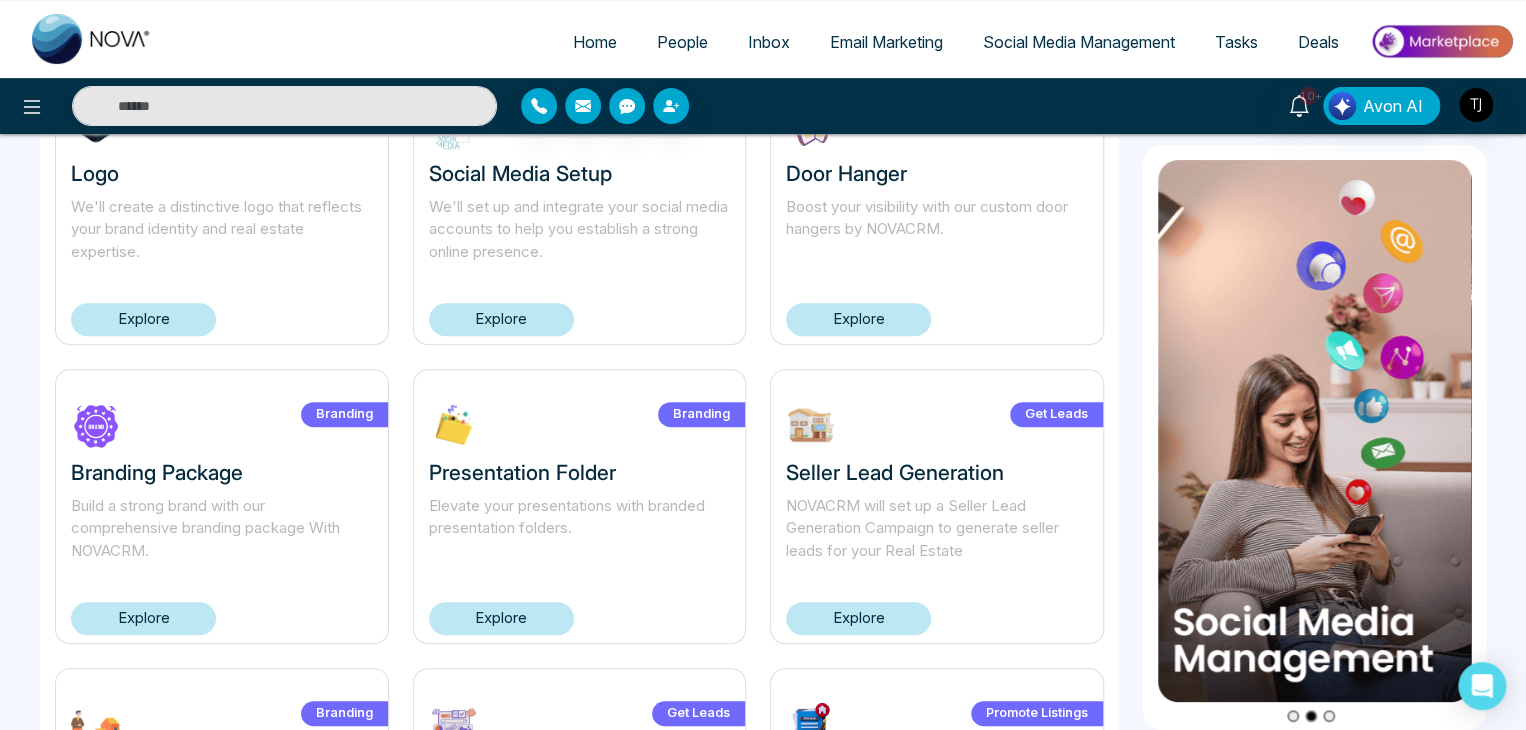 scroll, scrollTop: 0, scrollLeft: 0, axis: both 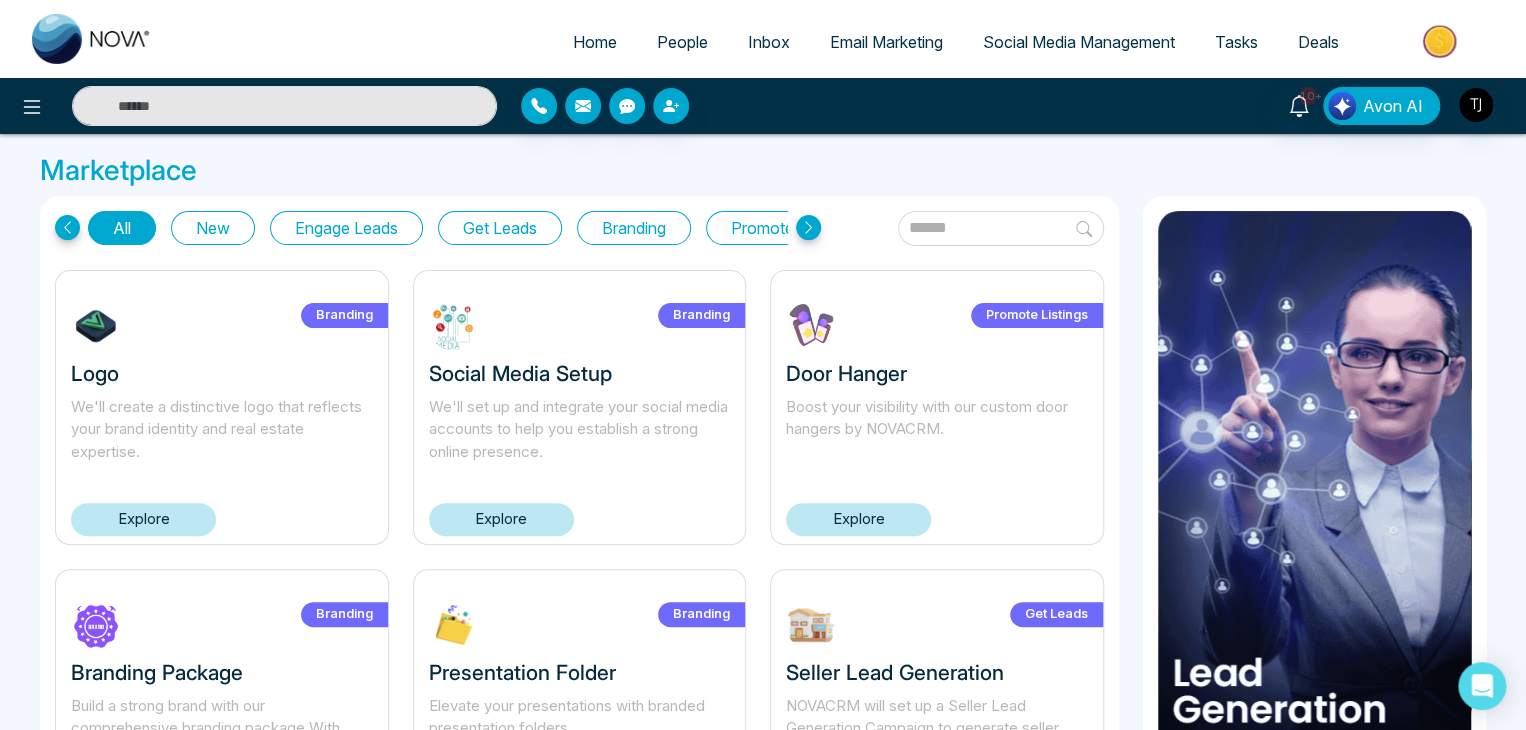 click on "Get Leads" at bounding box center [500, 228] 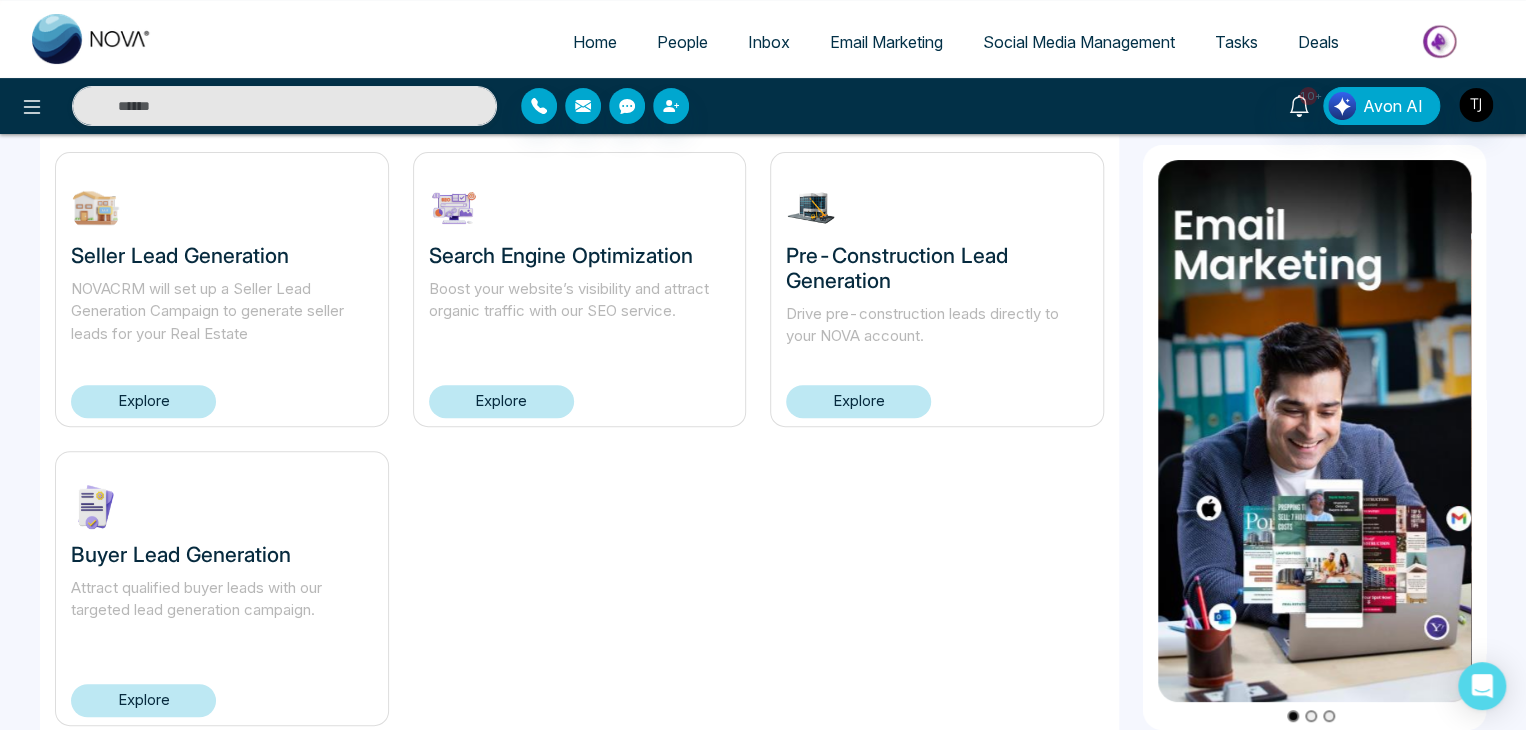 scroll, scrollTop: 172, scrollLeft: 0, axis: vertical 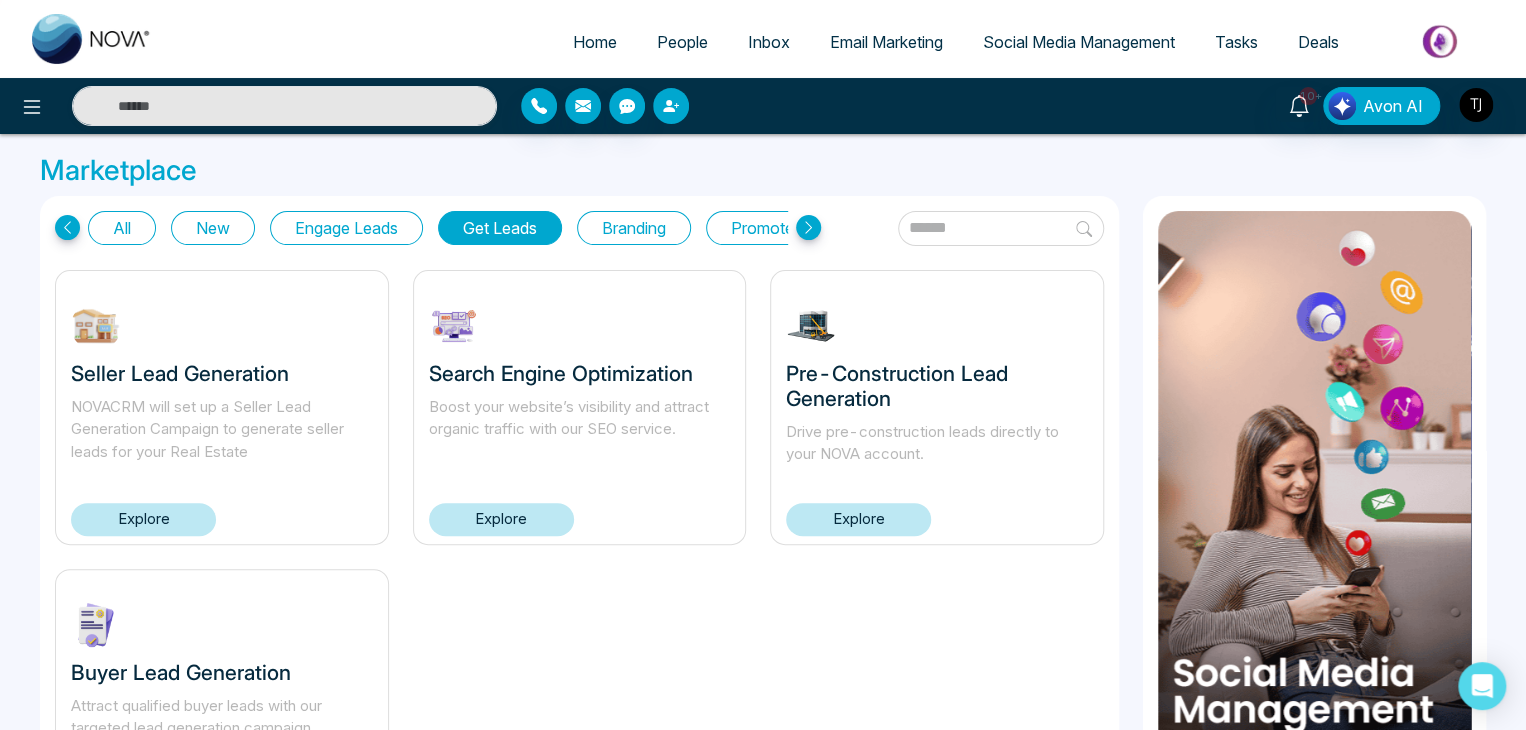 click at bounding box center (671, 106) 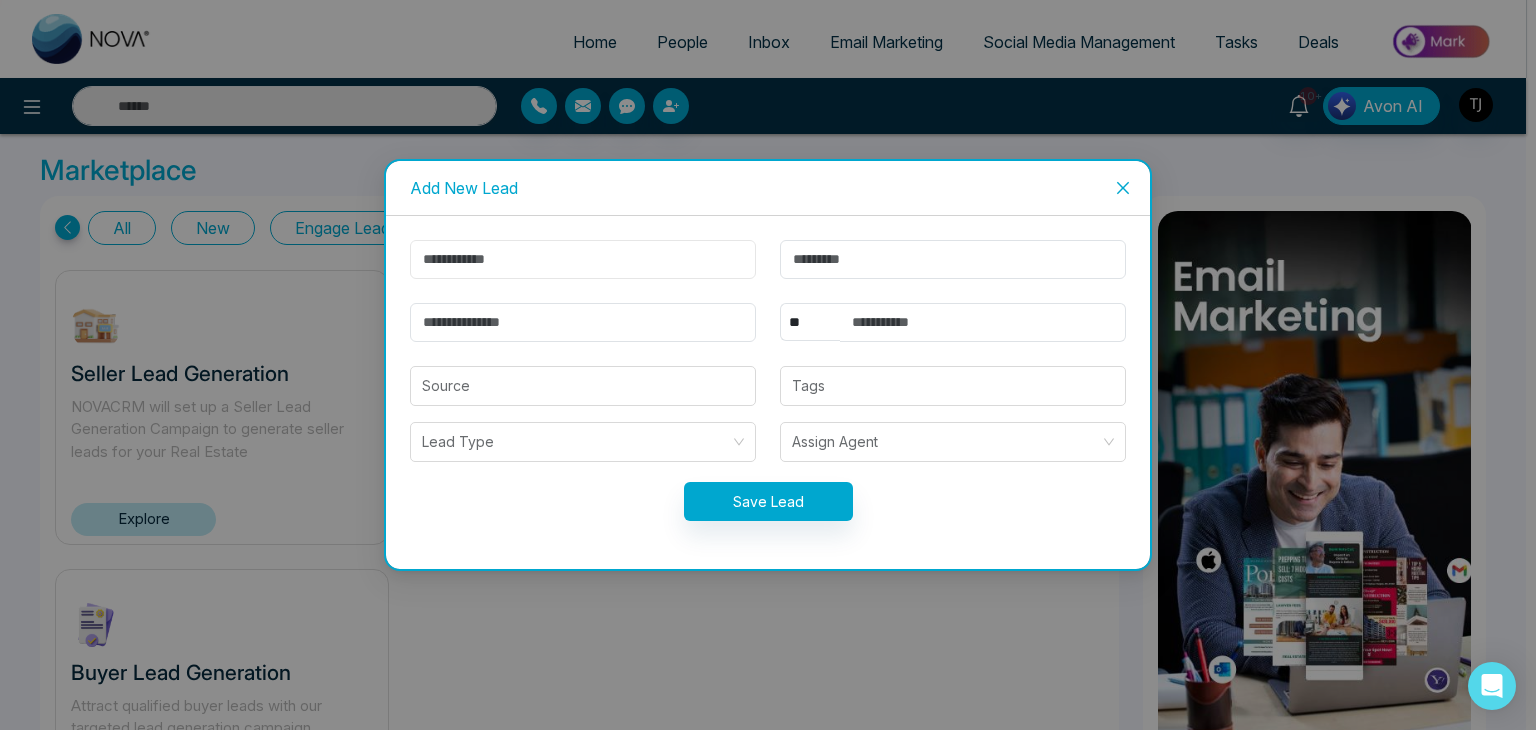 click at bounding box center [583, 259] 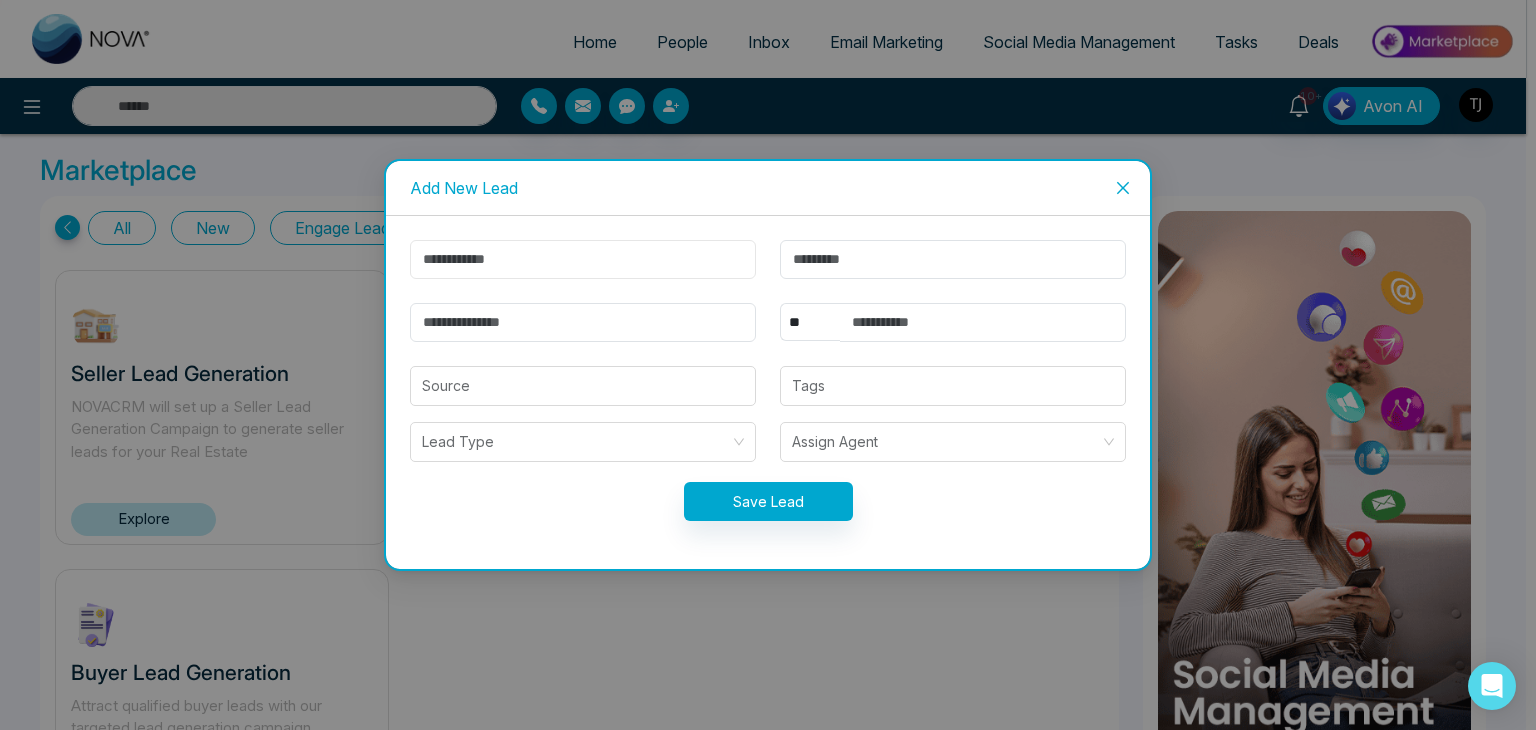 click at bounding box center (583, 259) 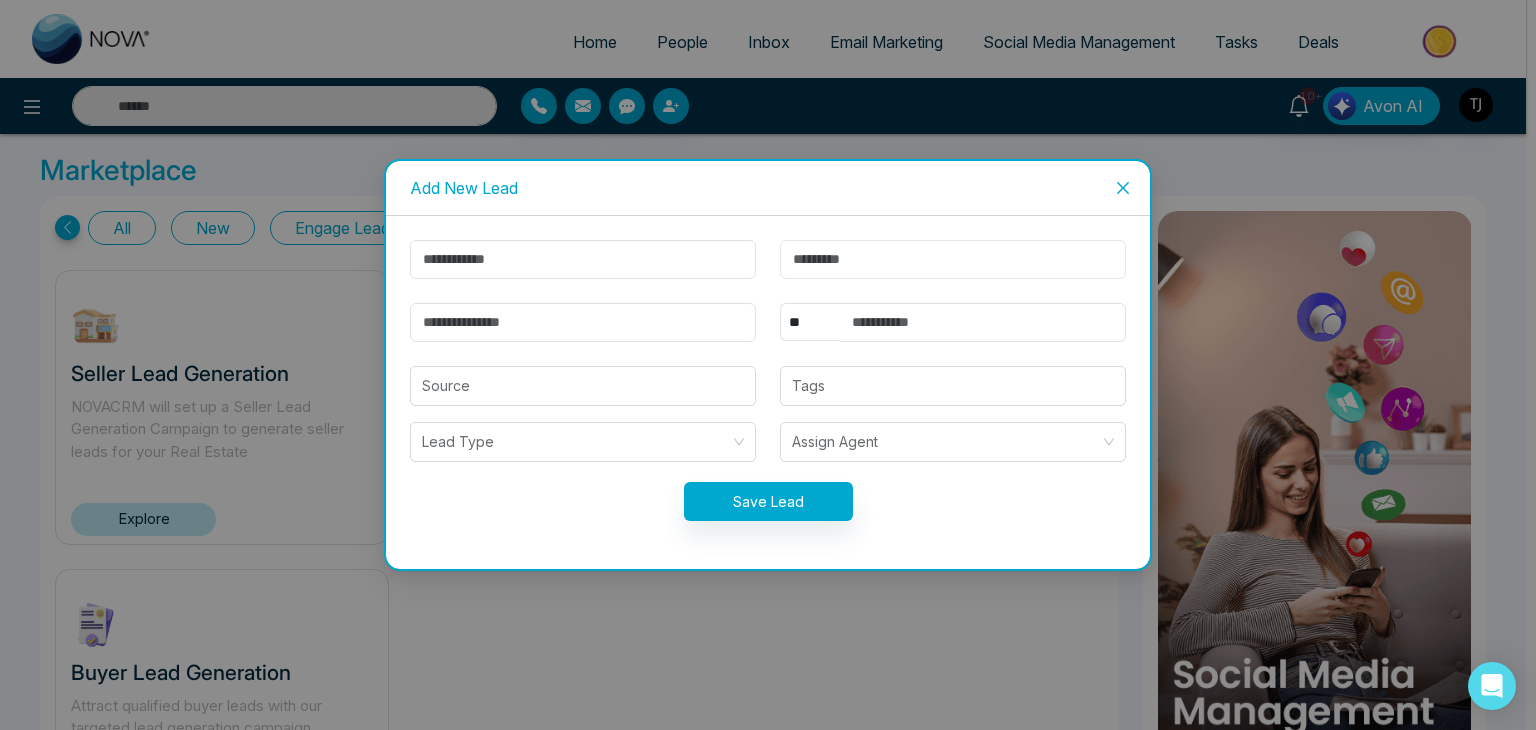 click at bounding box center [953, 259] 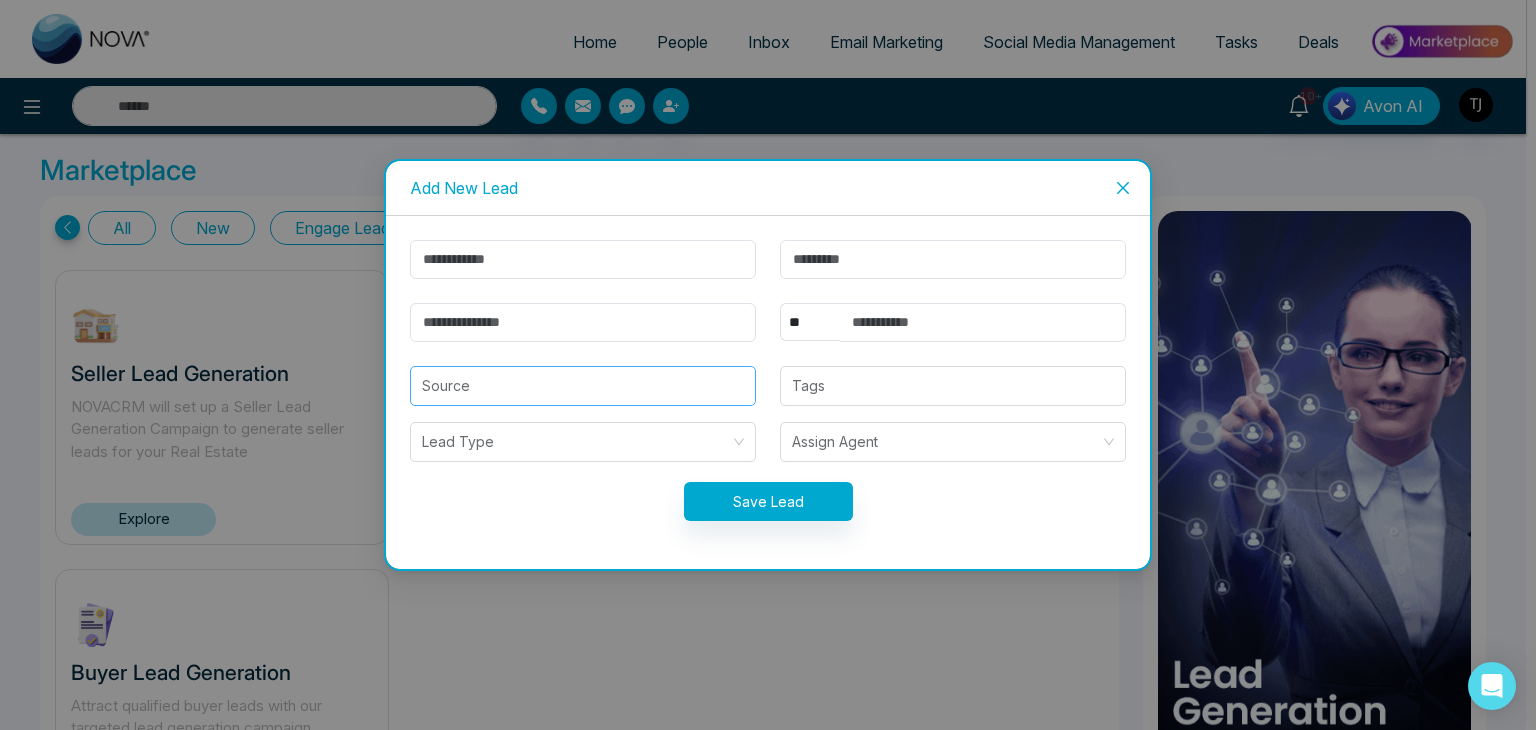 click at bounding box center [583, 386] 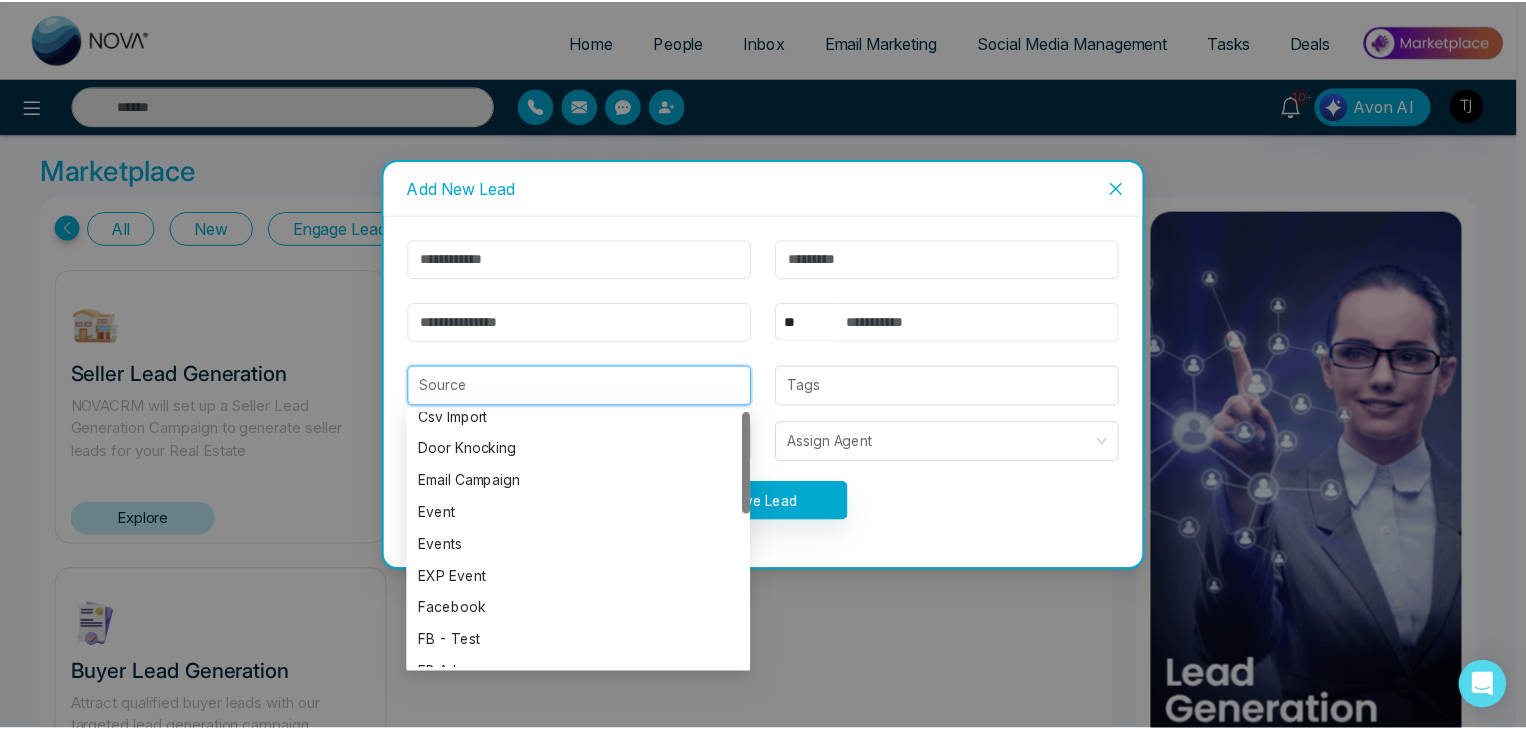 scroll, scrollTop: 0, scrollLeft: 0, axis: both 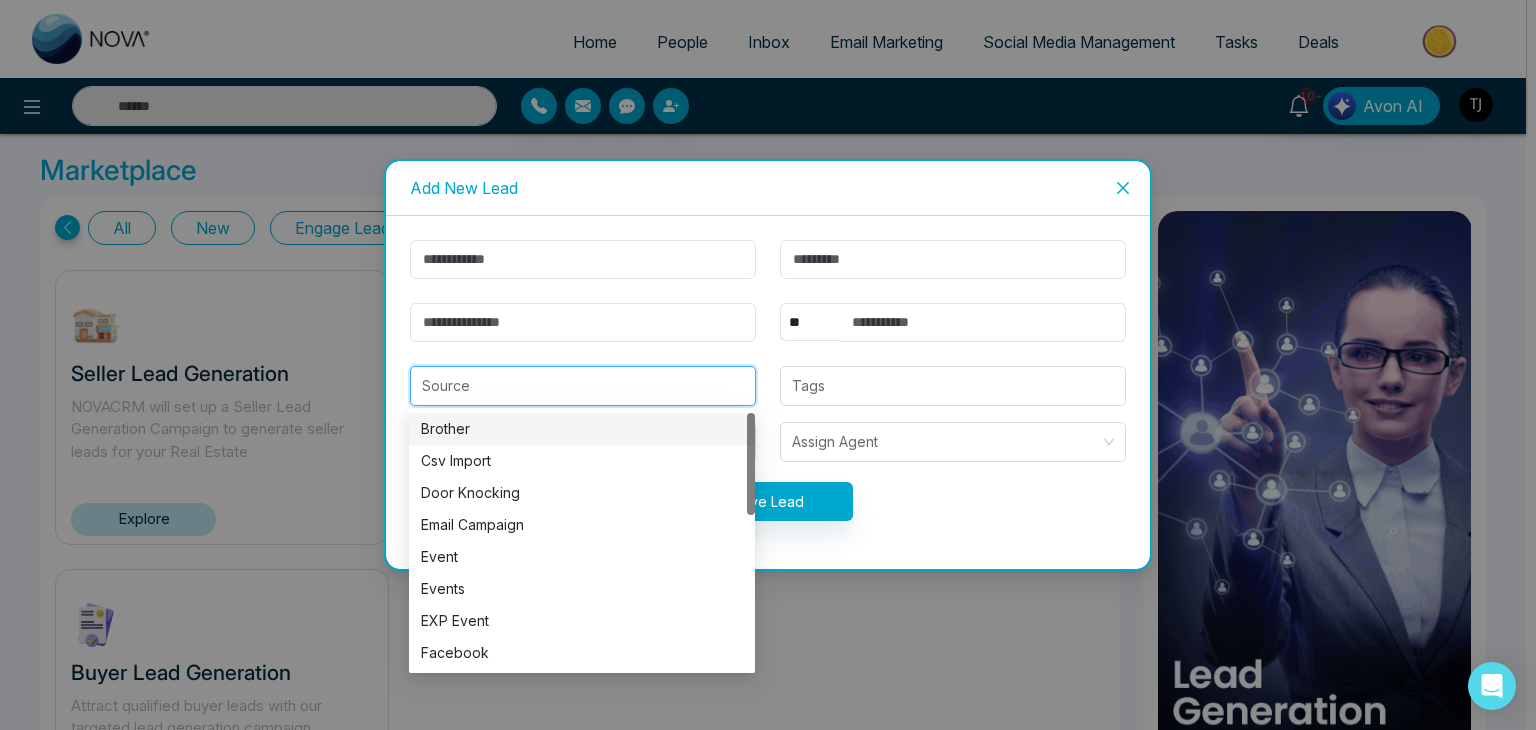 click on "Tags" at bounding box center [953, 386] 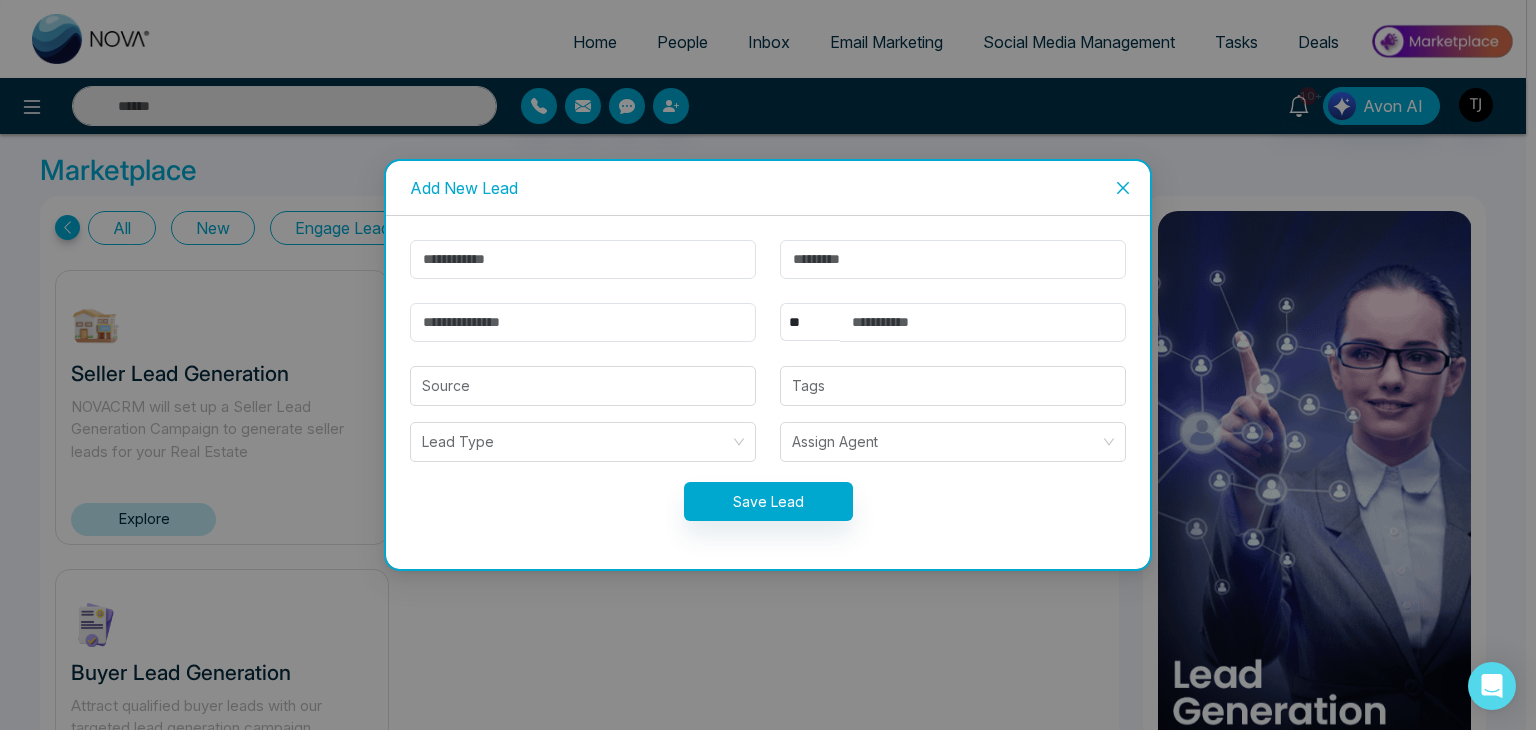 click 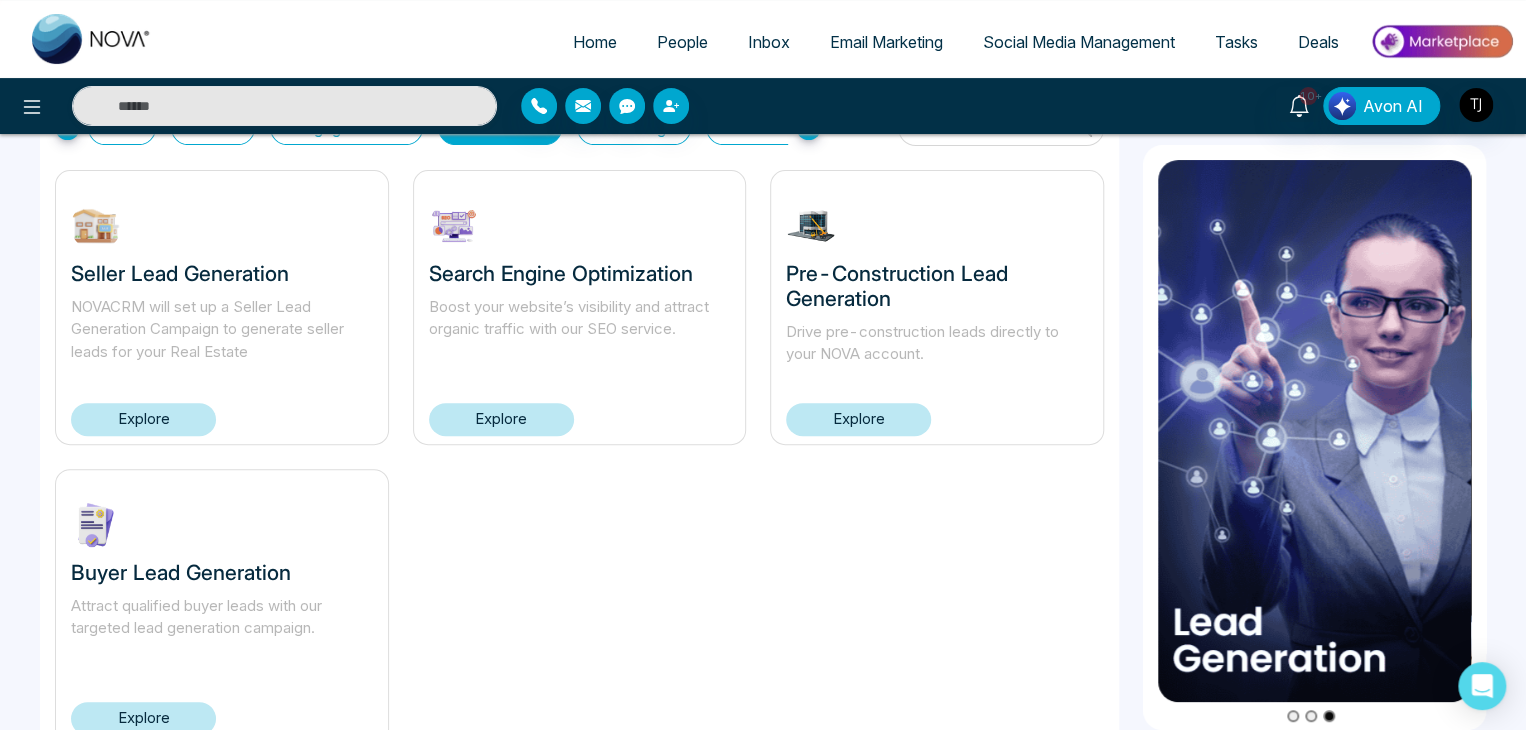 scroll, scrollTop: 106, scrollLeft: 0, axis: vertical 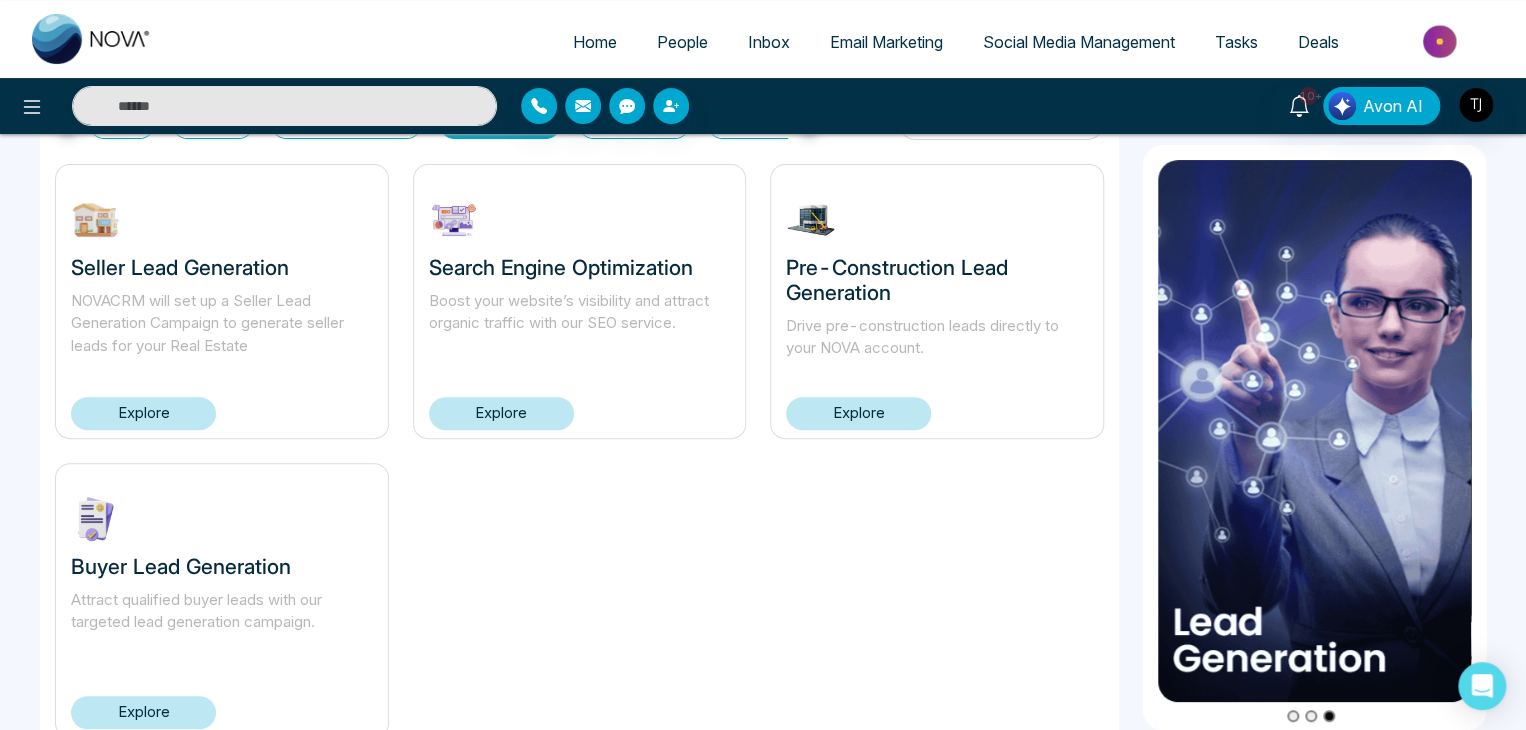 click on "Explore" at bounding box center (143, 712) 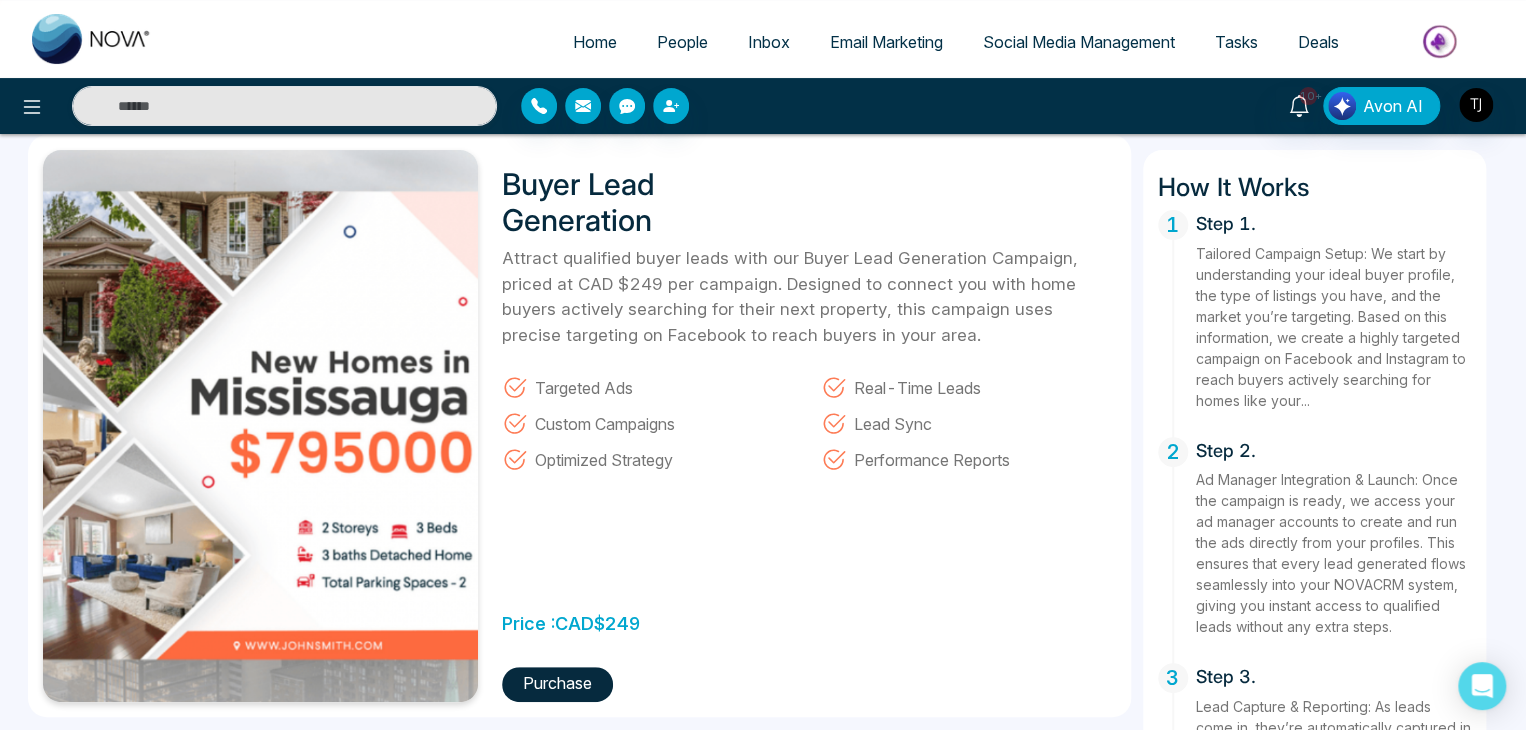 scroll, scrollTop: 0, scrollLeft: 0, axis: both 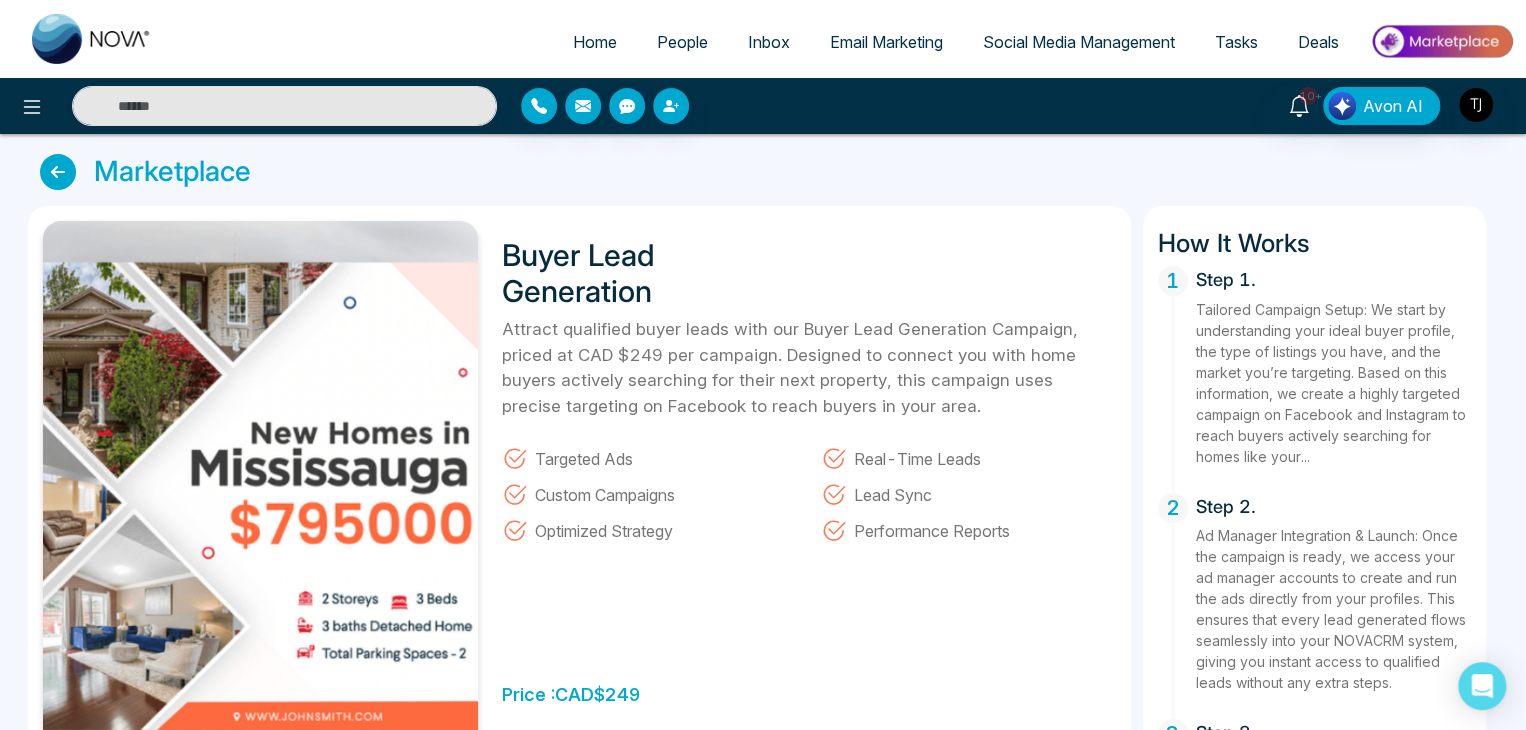 click at bounding box center (1441, 41) 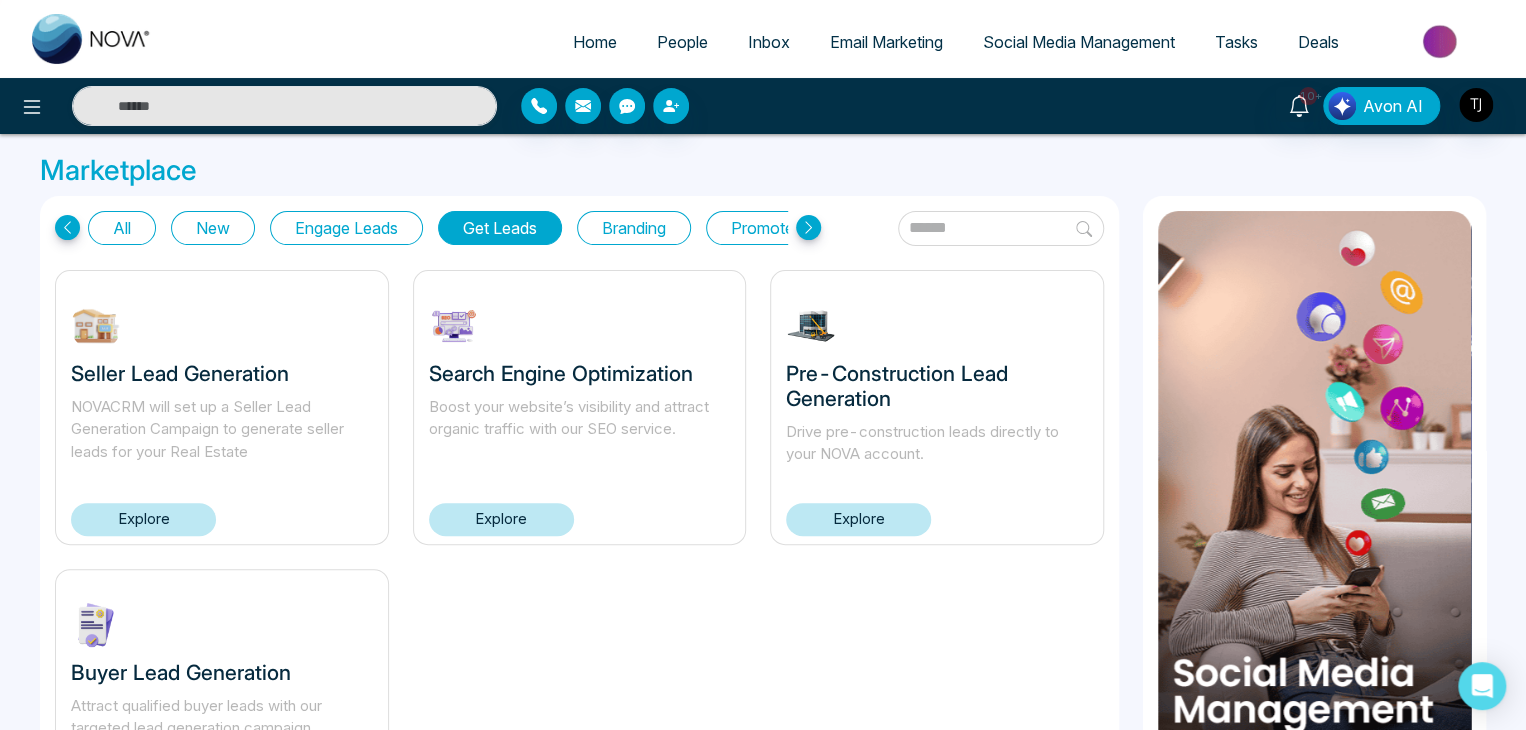 scroll, scrollTop: 172, scrollLeft: 0, axis: vertical 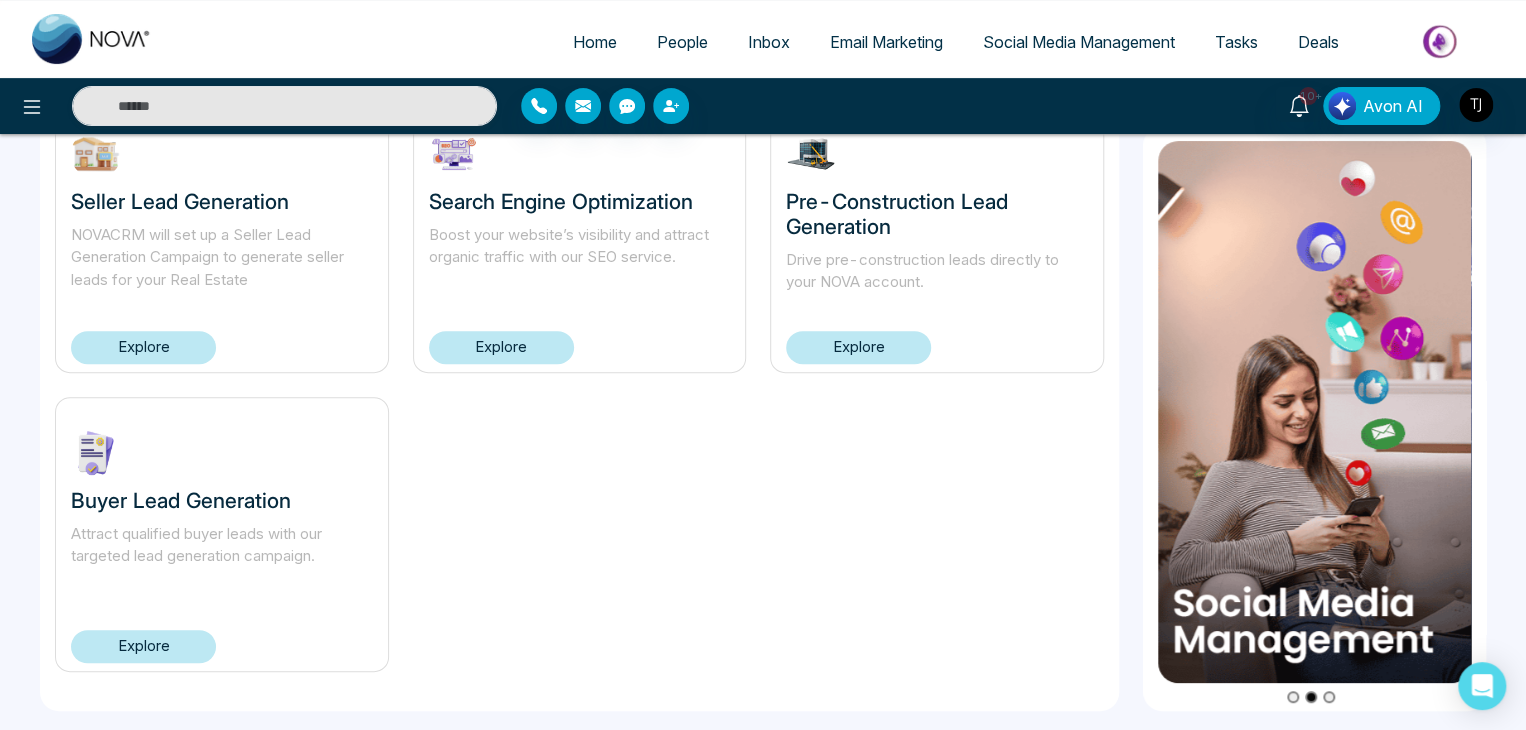 click on "Explore" at bounding box center (143, 646) 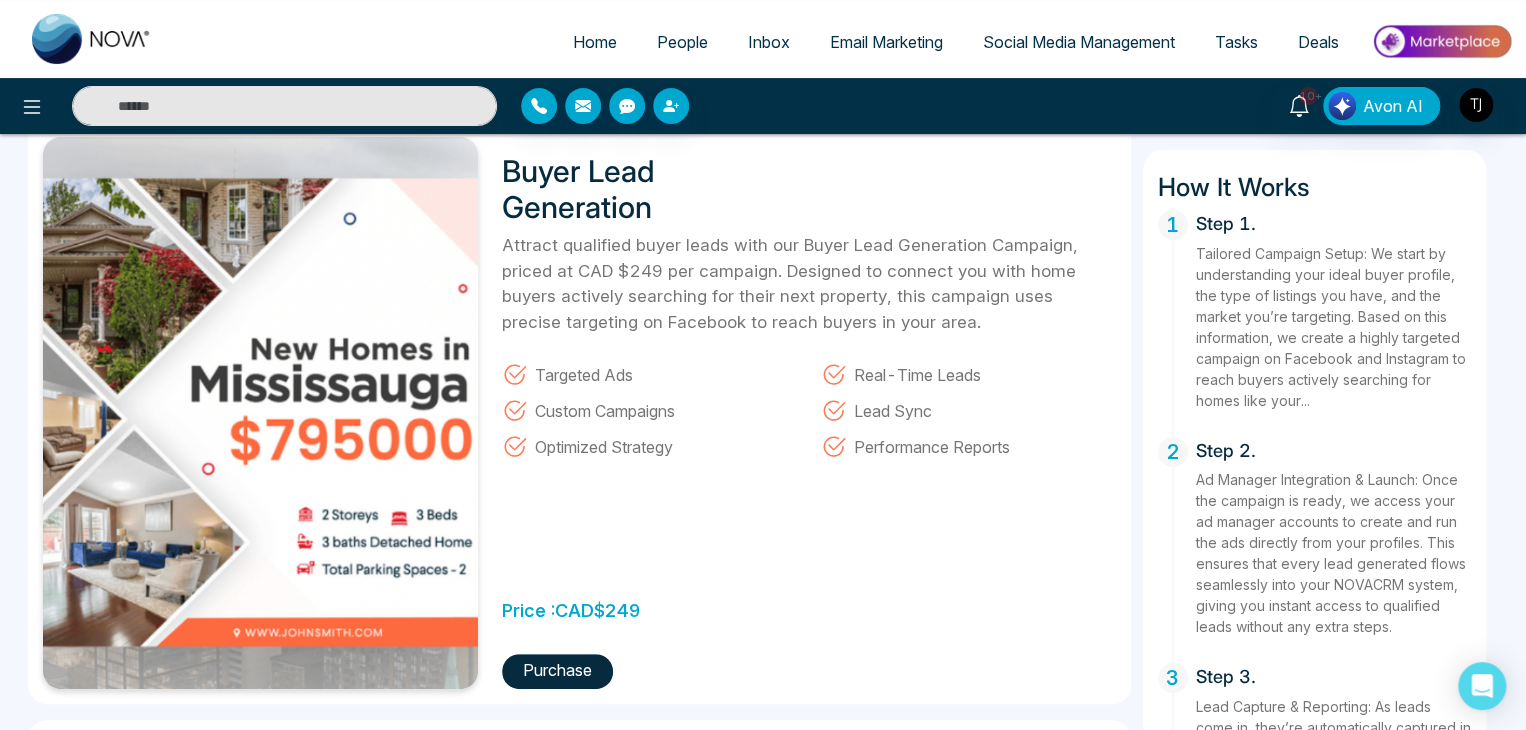 scroll, scrollTop: 84, scrollLeft: 0, axis: vertical 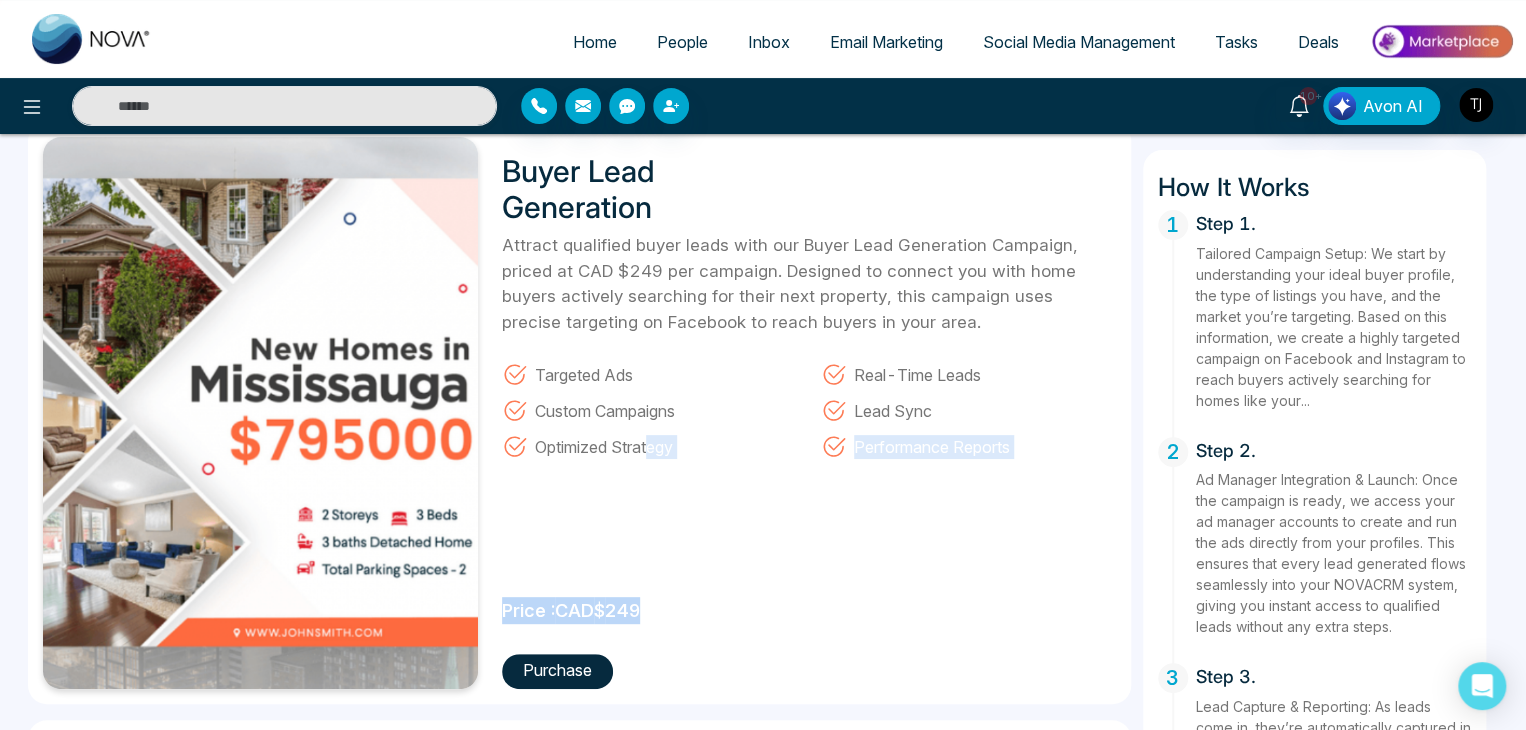 click on "Buyer Lead Generation Attract qualified buyer leads with our Buyer Lead Generation Campaign, priced at CAD $249 per campaign. Designed to connect you with home buyers actively searching for their next property, this campaign uses precise targeting on Facebook to reach buyers in your area. Targeted Ads Real-Time Leads Custom Campaigns Lead Sync Optimized Strategy Performance Reports Price :  CAD  $ 249 Purchase" at bounding box center (803, 413) 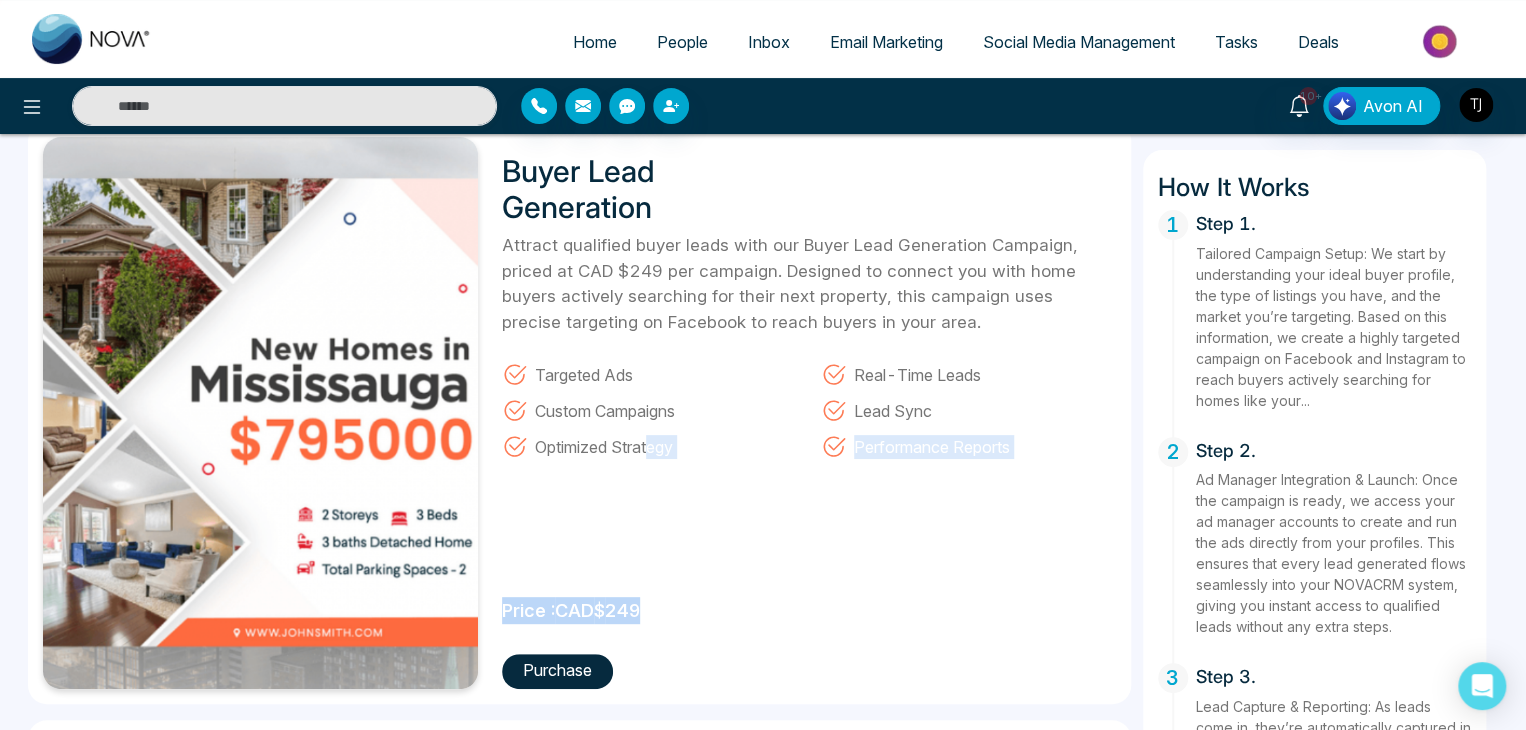 click on "Buyer Lead Generation Attract qualified buyer leads with our Buyer Lead Generation Campaign, priced at CAD $249 per campaign. Designed to connect you with home buyers actively searching for their next property, this campaign uses precise targeting on Facebook to reach buyers in your area. Targeted Ads Real-Time Leads Custom Campaigns Lead Sync Optimized Strategy Performance Reports Price :  CAD  $ 249 Purchase" at bounding box center (803, 413) 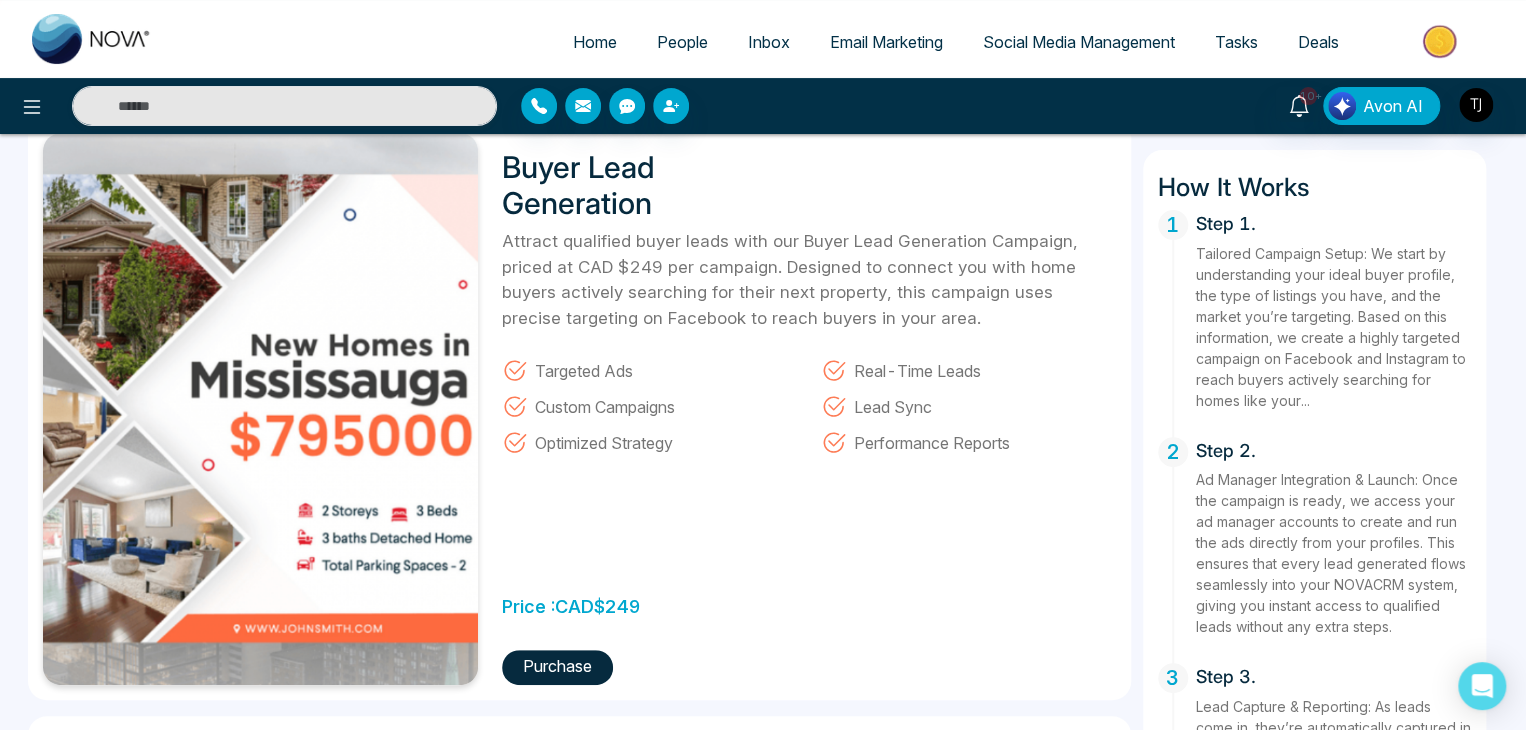 scroll, scrollTop: 87, scrollLeft: 0, axis: vertical 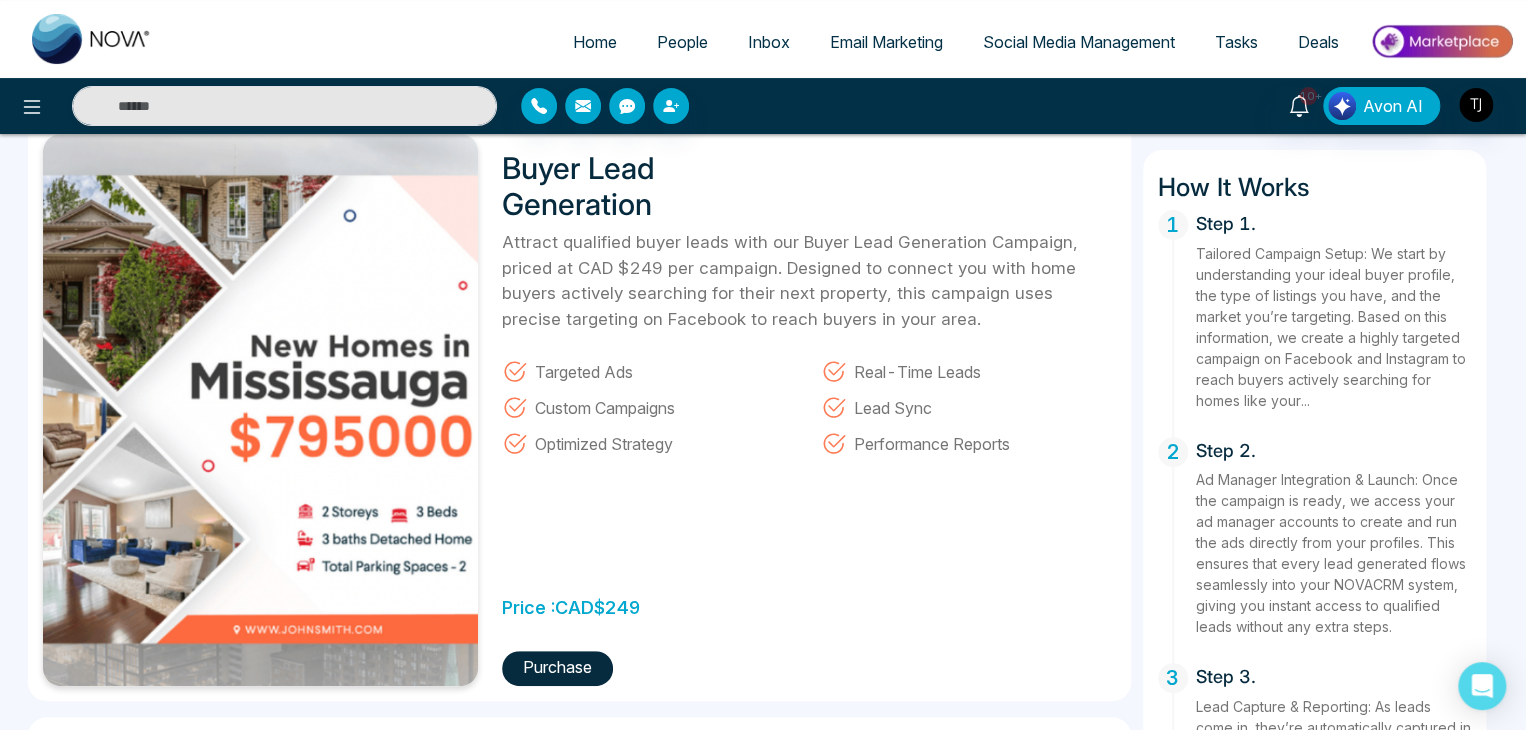 click on "Buyer Lead Generation Attract qualified buyer leads with our Buyer Lead Generation Campaign, priced at CAD $249 per campaign. Designed to connect you with home buyers actively searching for their next property, this campaign uses precise targeting on Facebook to reach buyers in your area. Targeted Ads Real-Time Leads Custom Campaigns Lead Sync Optimized Strategy Performance Reports Price :  CAD  $ 249 Purchase" at bounding box center (803, 410) 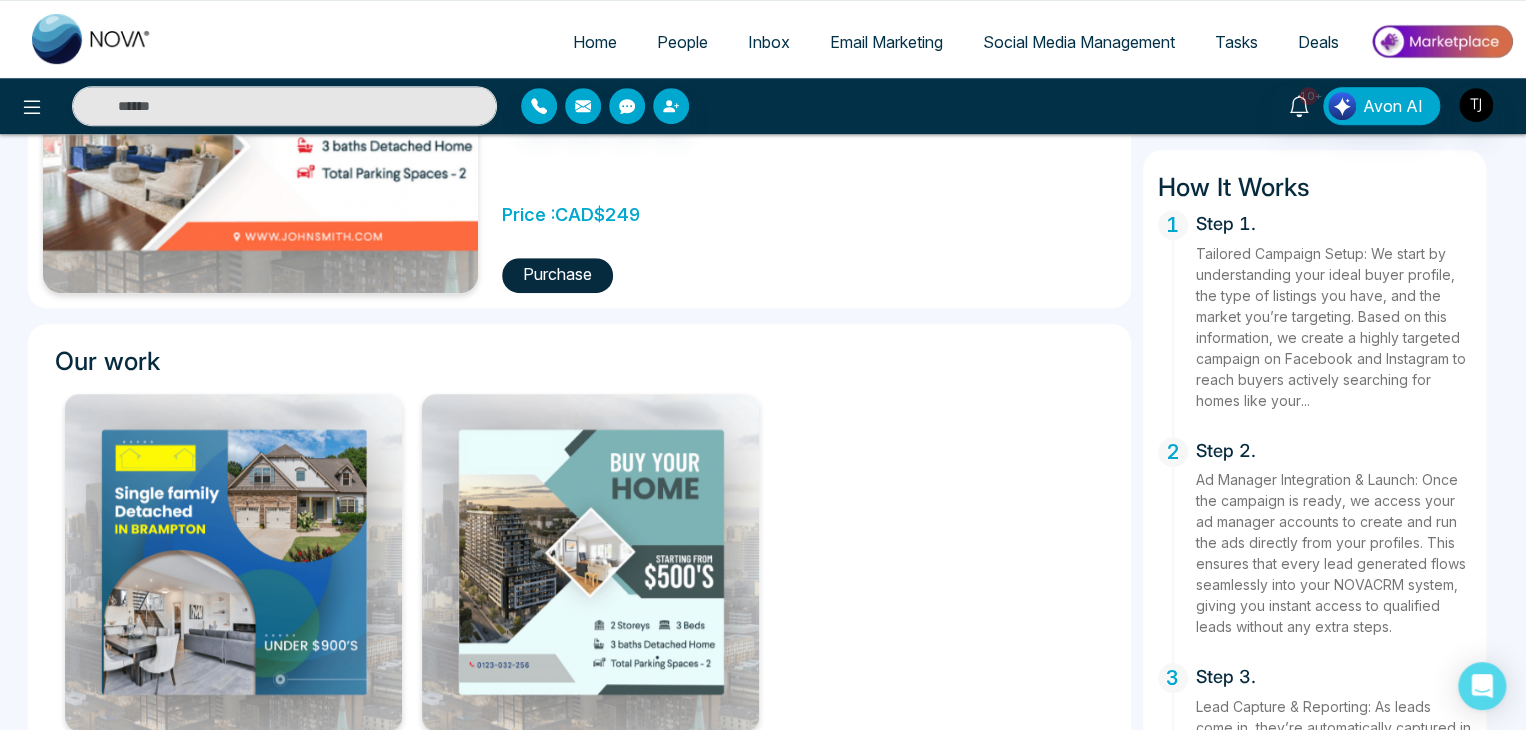scroll, scrollTop: 463, scrollLeft: 0, axis: vertical 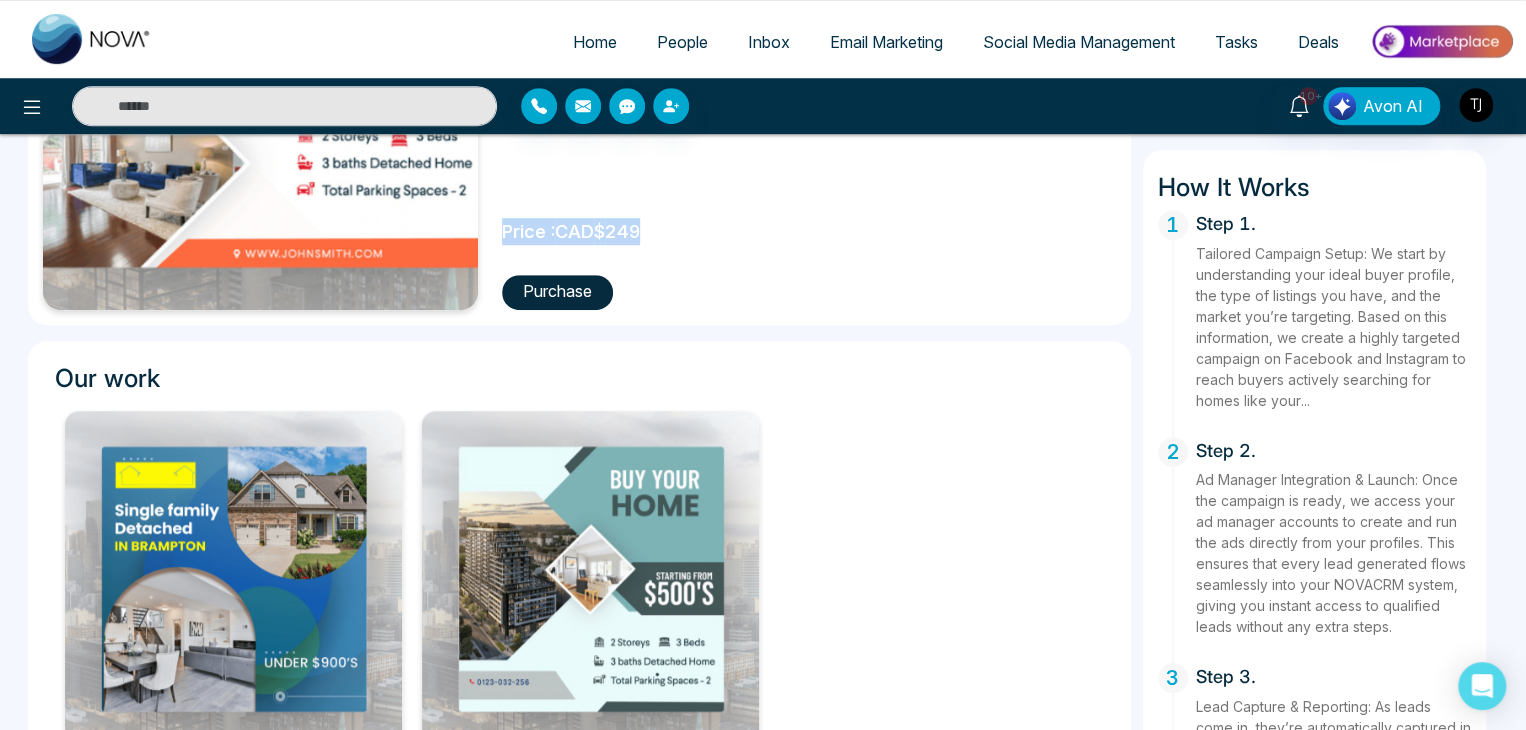 drag, startPoint x: 656, startPoint y: 241, endPoint x: 648, endPoint y: 225, distance: 17.888544 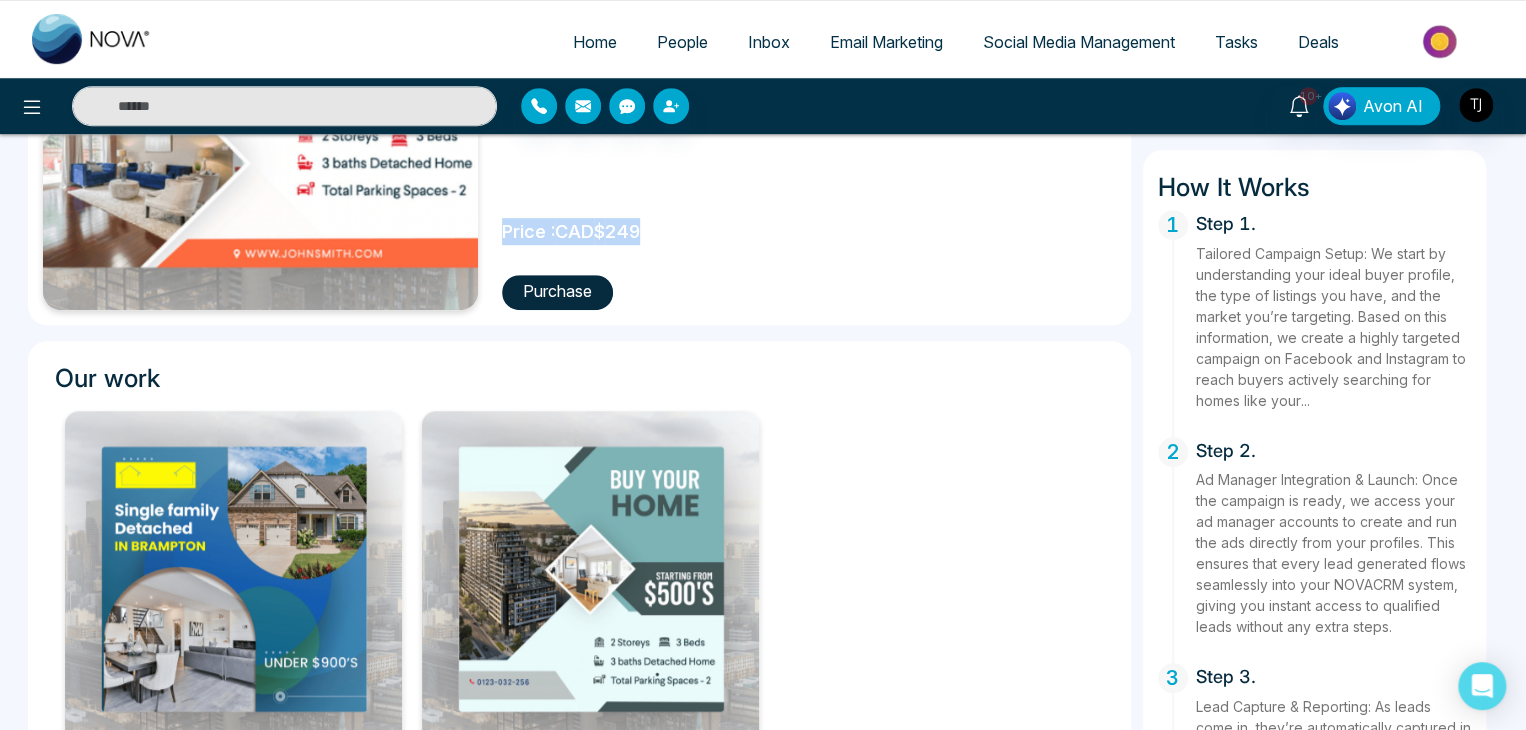 click on "Buyer Lead Generation Attract qualified buyer leads with our Buyer Lead Generation Campaign, priced at CAD $249 per campaign. Designed to connect you with home buyers actively searching for their next property, this campaign uses precise targeting on Facebook to reach buyers in your area. Targeted Ads Real-Time Leads Custom Campaigns Lead Sync Optimized Strategy Performance Reports Price :  CAD  $ 249 Purchase" at bounding box center [803, 34] 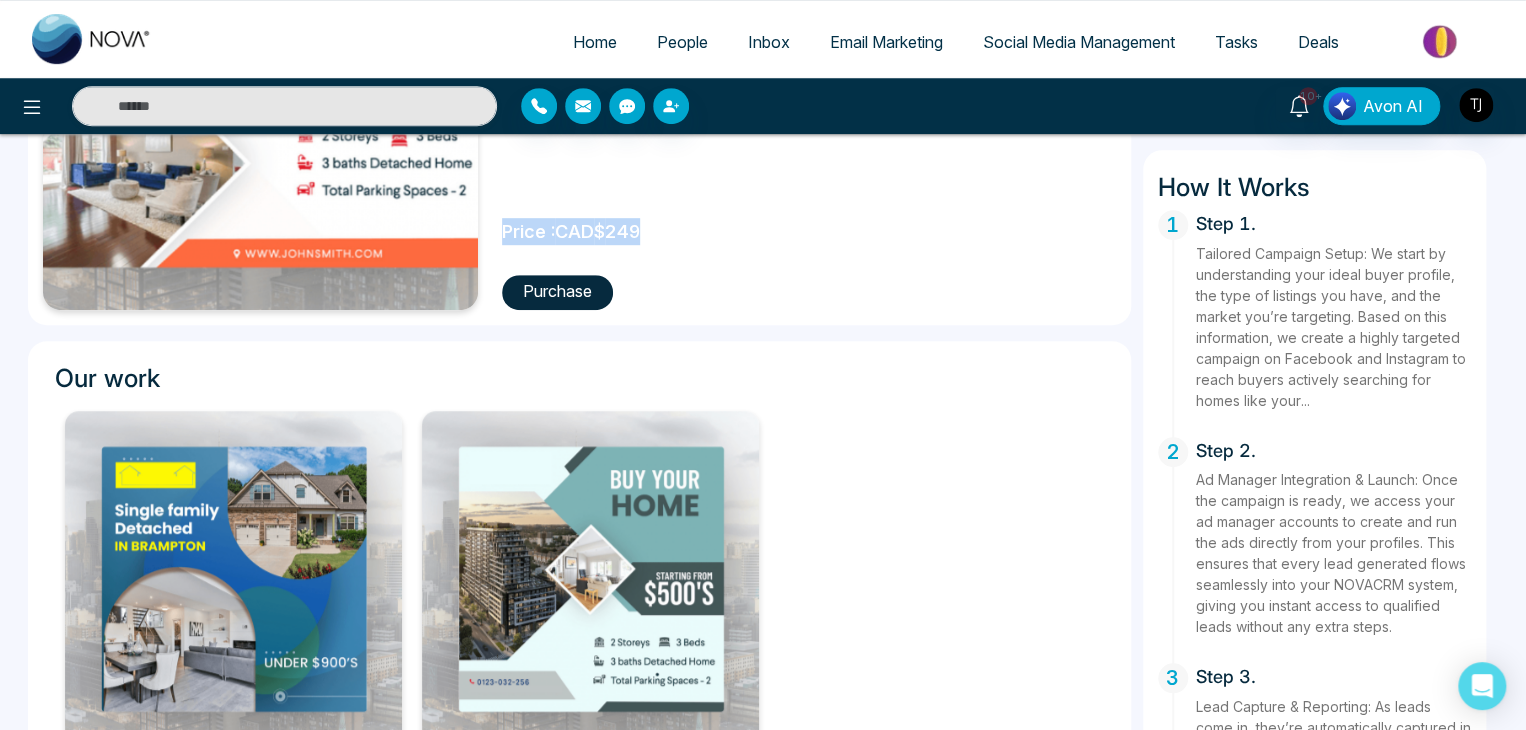 click on "Buyer Lead Generation Attract qualified buyer leads with our Buyer Lead Generation Campaign, priced at CAD $249 per campaign. Designed to connect you with home buyers actively searching for their next property, this campaign uses precise targeting on Facebook to reach buyers in your area. Targeted Ads Real-Time Leads Custom Campaigns Lead Sync Optimized Strategy Performance Reports Price :  CAD  $ 249 Purchase" at bounding box center [803, 34] 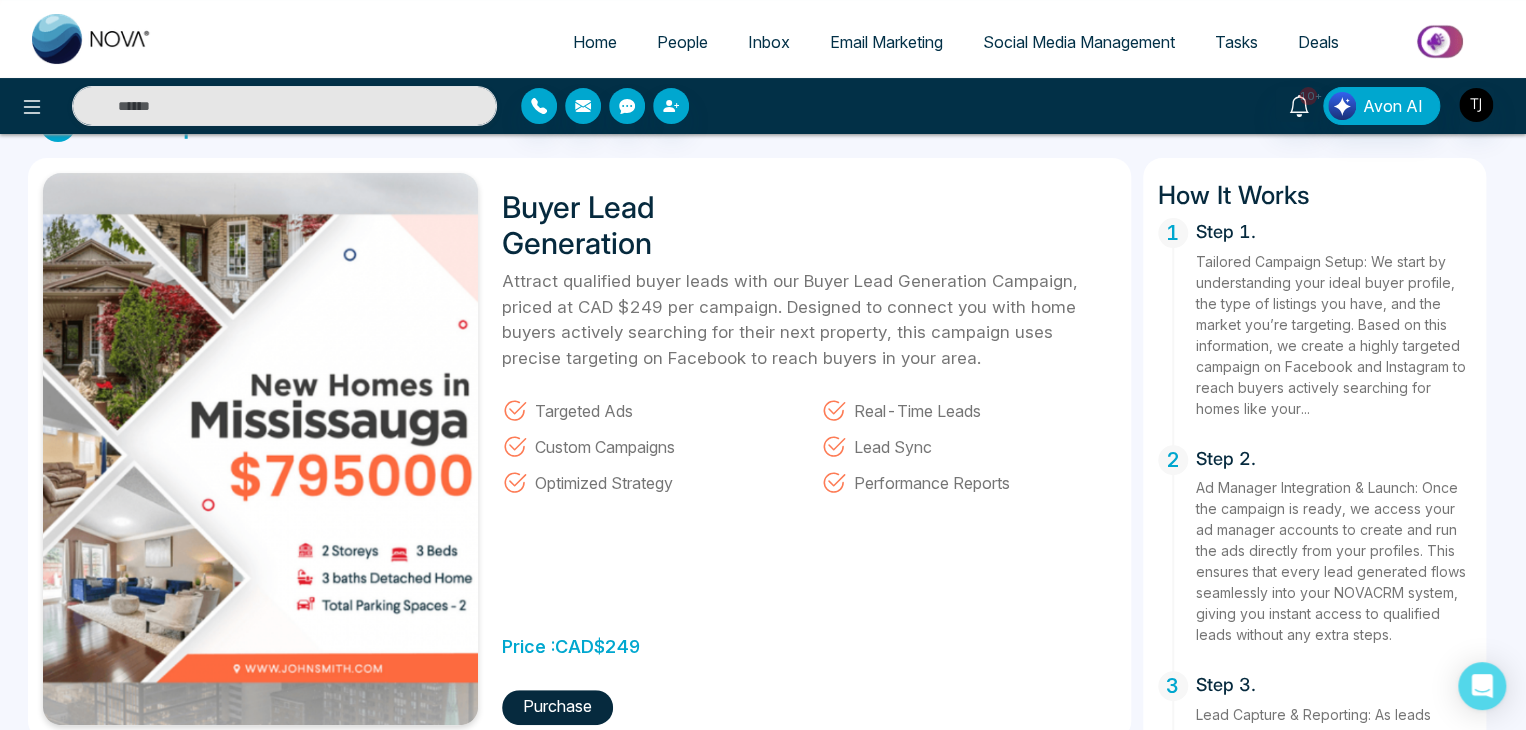 scroll, scrollTop: 0, scrollLeft: 0, axis: both 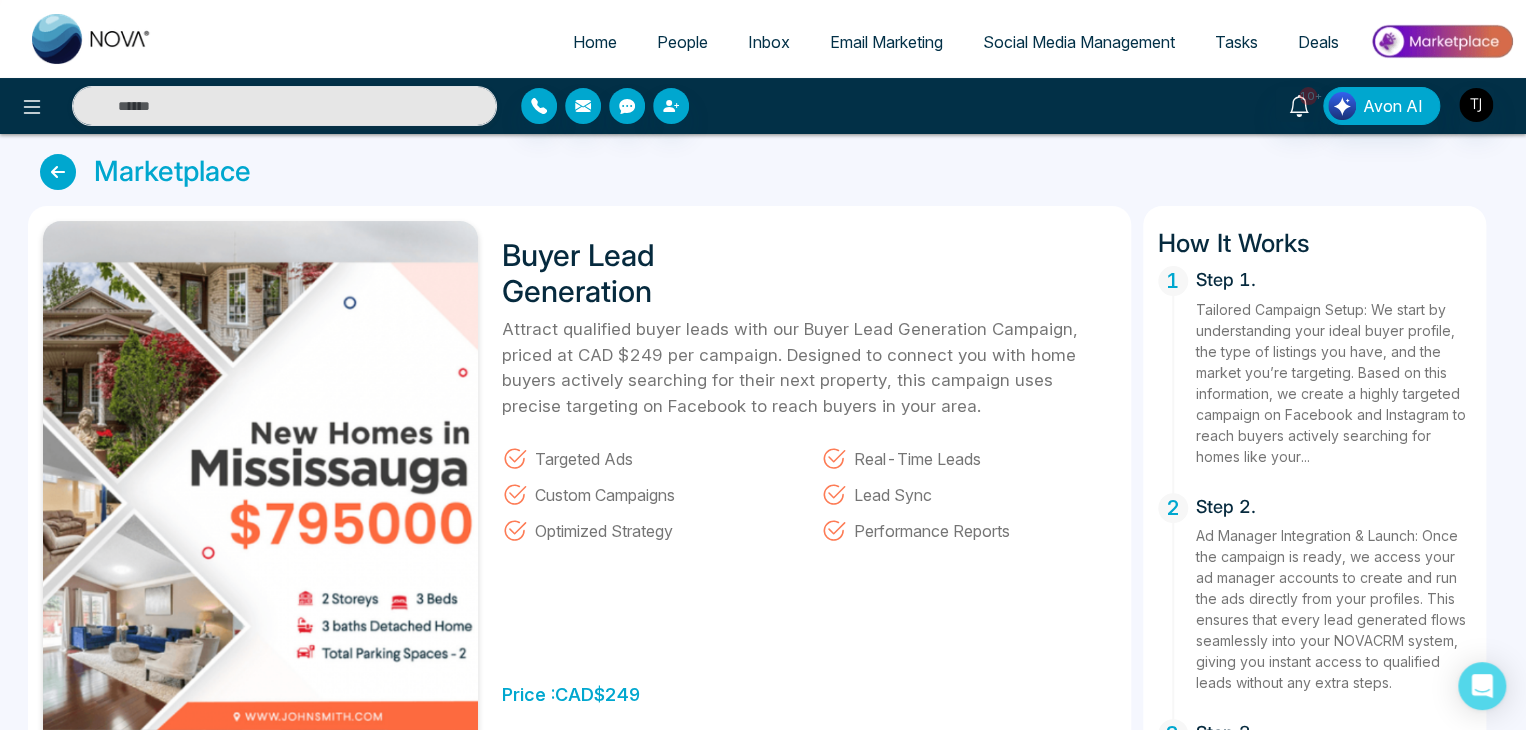 click at bounding box center (58, 172) 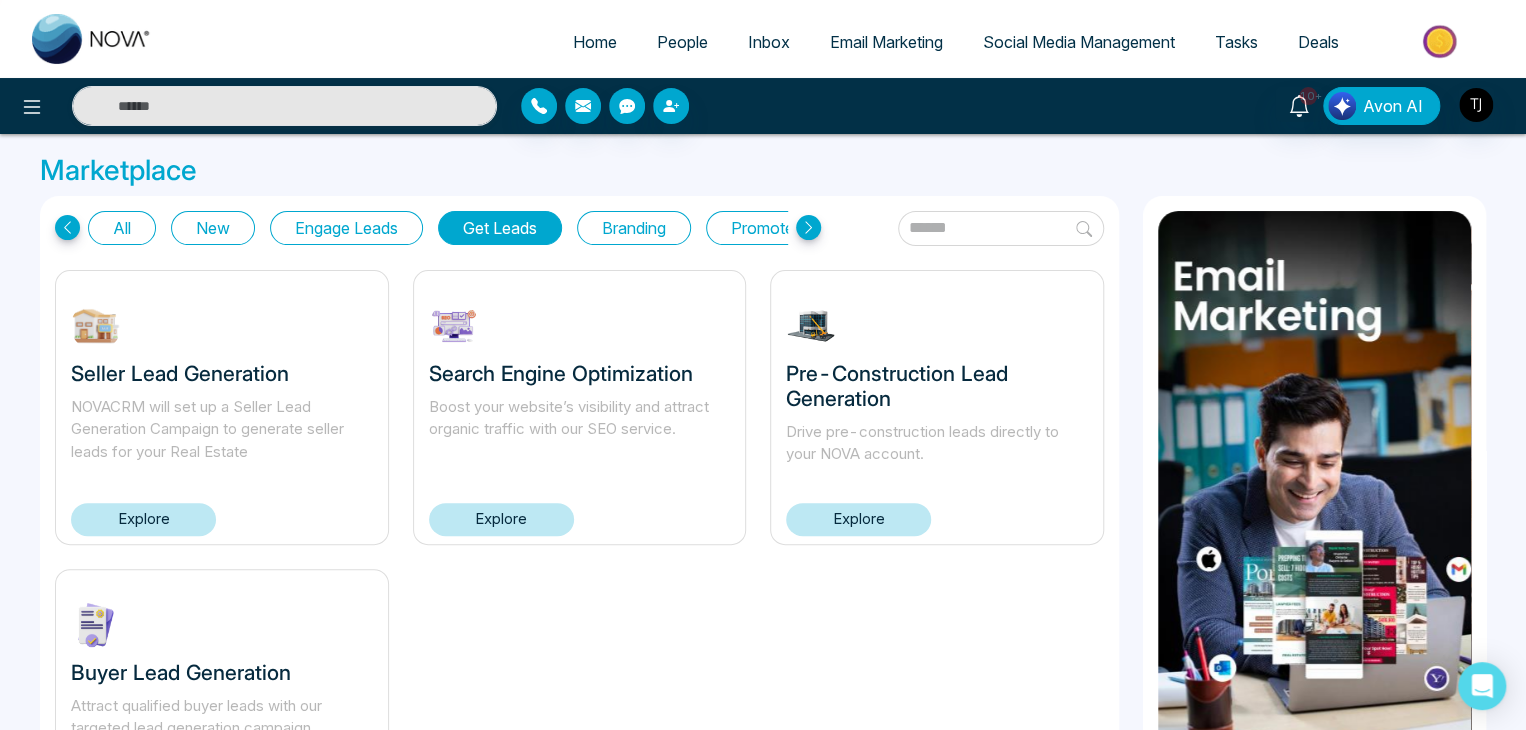 scroll, scrollTop: 172, scrollLeft: 0, axis: vertical 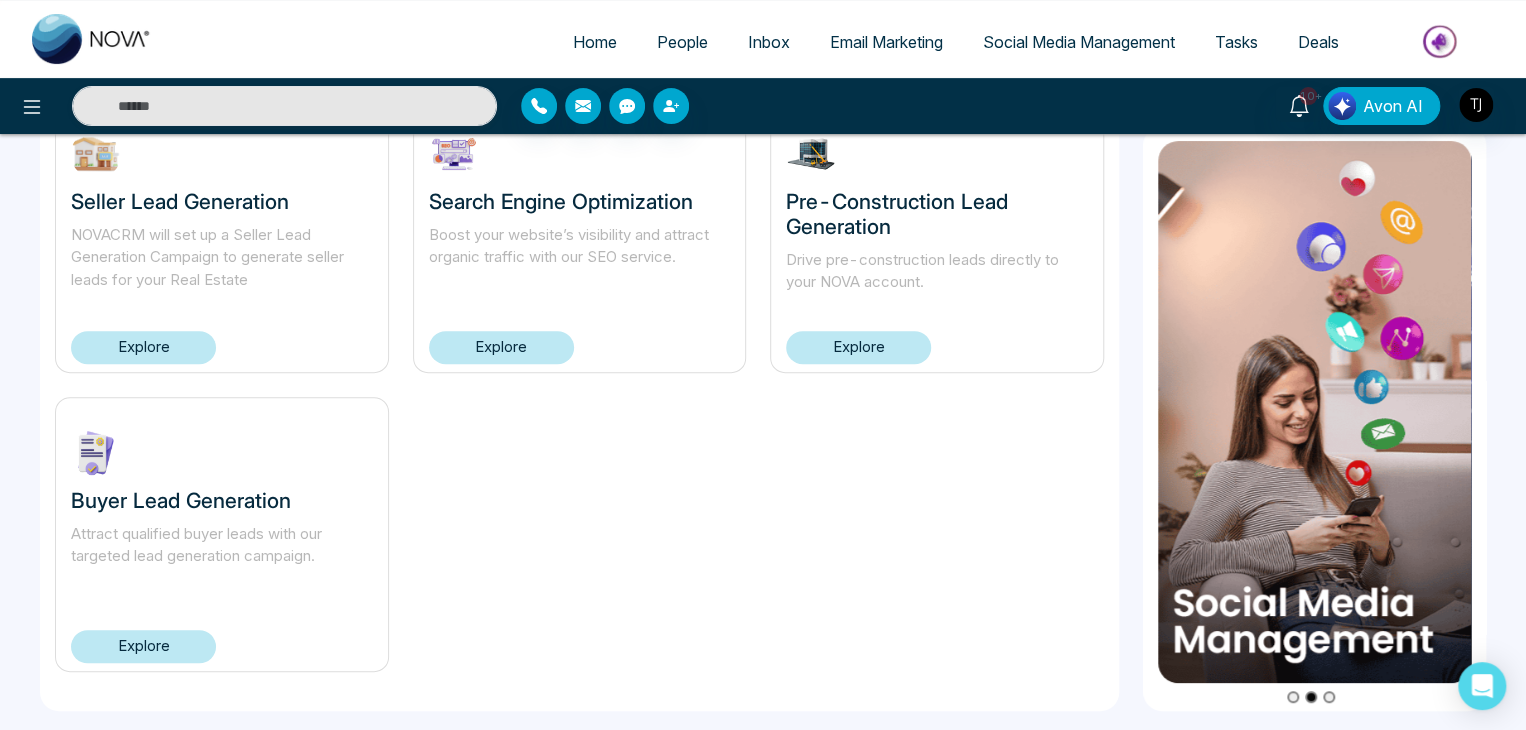 click on "Explore" at bounding box center (143, 646) 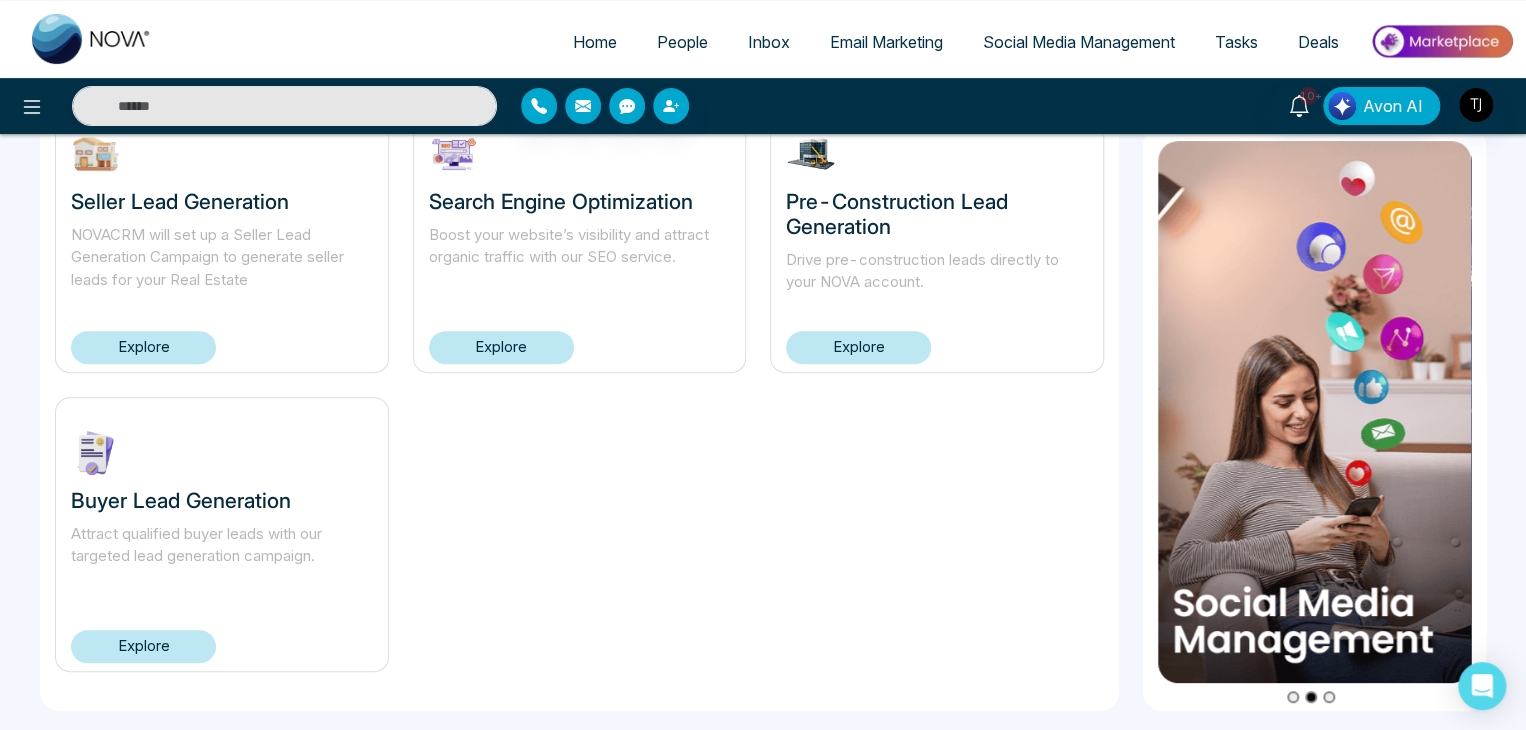 scroll, scrollTop: 0, scrollLeft: 0, axis: both 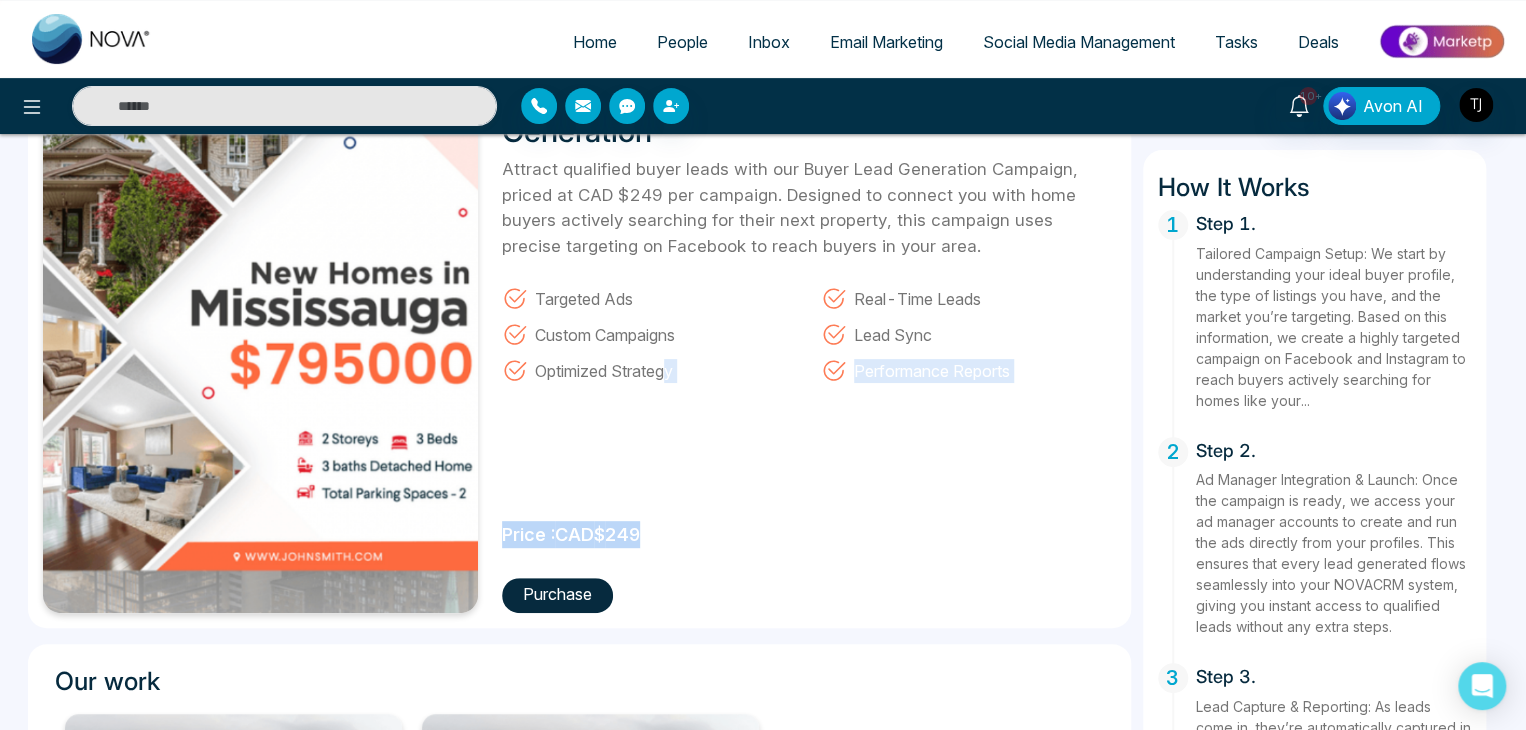 drag, startPoint x: 667, startPoint y: 701, endPoint x: 648, endPoint y: 532, distance: 170.0647 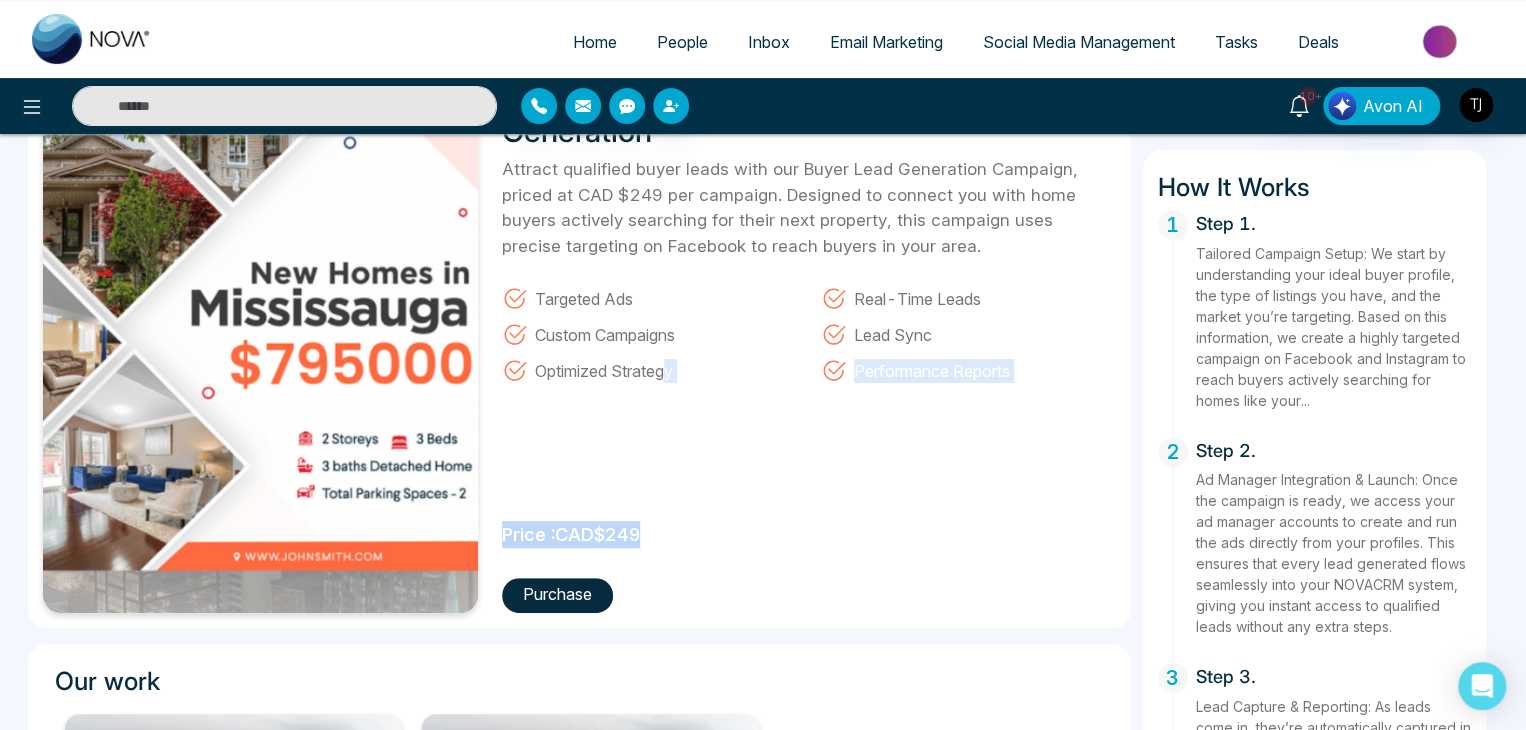 click on "Buyer Lead Generation Attract qualified buyer leads with our Buyer Lead Generation Campaign, priced at CAD $249 per campaign. Designed to connect you with home buyers actively searching for their next property, this campaign uses precise targeting on Facebook to reach buyers in your area. Targeted Ads Real-Time Leads Custom Campaigns Lead Sync Optimized Strategy Performance Reports Price :  CAD  $ 249 Purchase" at bounding box center [803, 337] 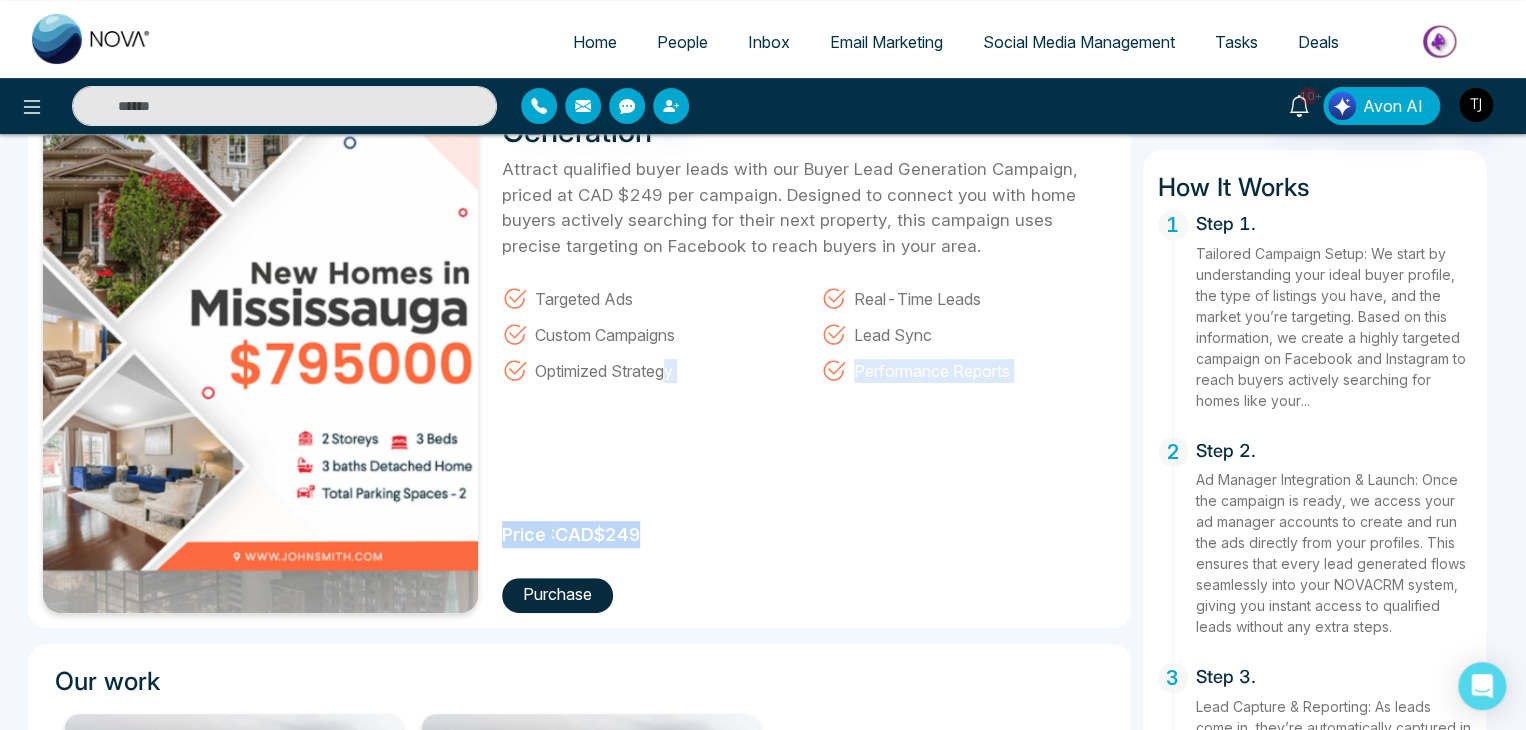 click on "Price :  CAD  $ 249" at bounding box center (571, 529) 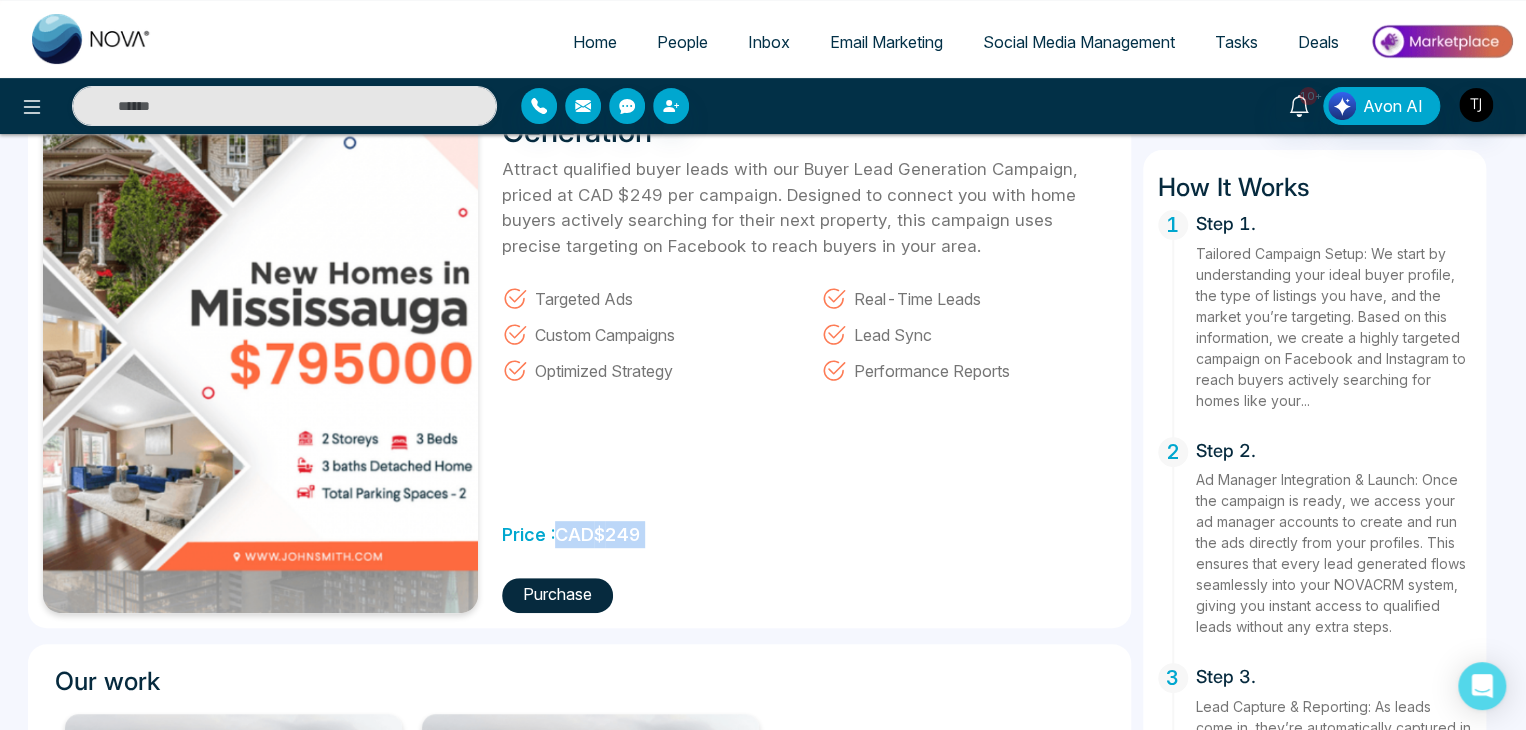 drag, startPoint x: 648, startPoint y: 532, endPoint x: 587, endPoint y: 550, distance: 63.600315 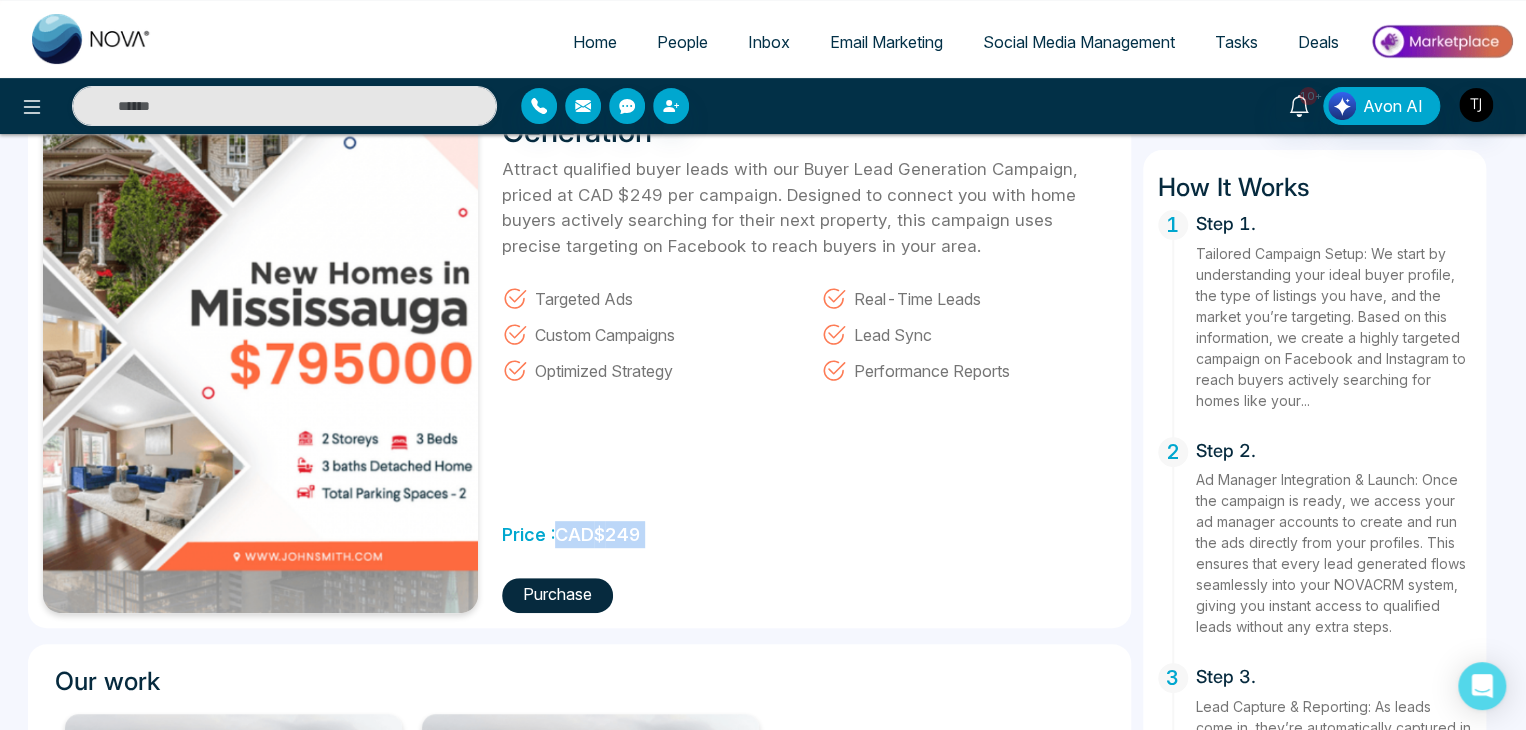 click on "Price :  CAD  $ 249" at bounding box center (571, 529) 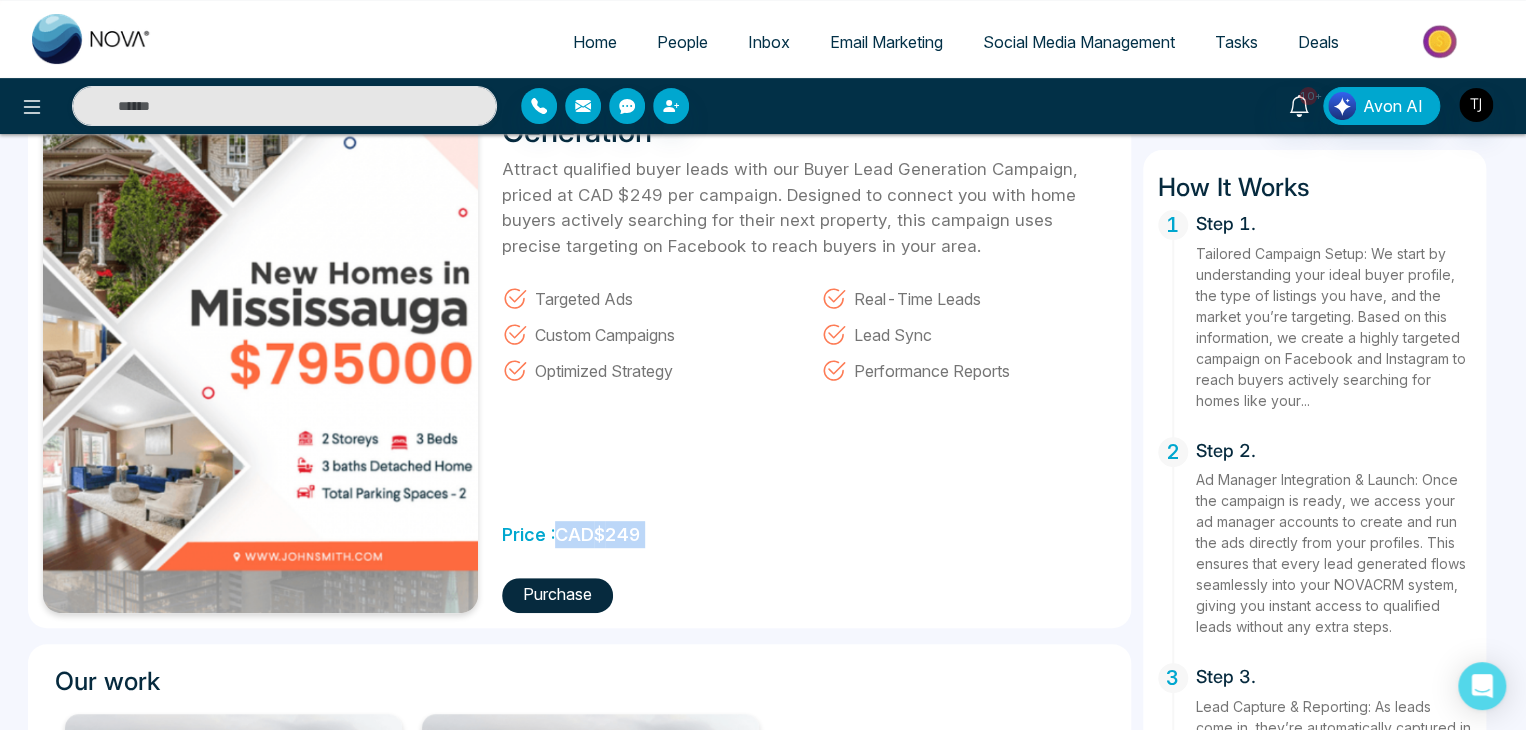 click on "Price :  CAD  $ 249" at bounding box center [571, 529] 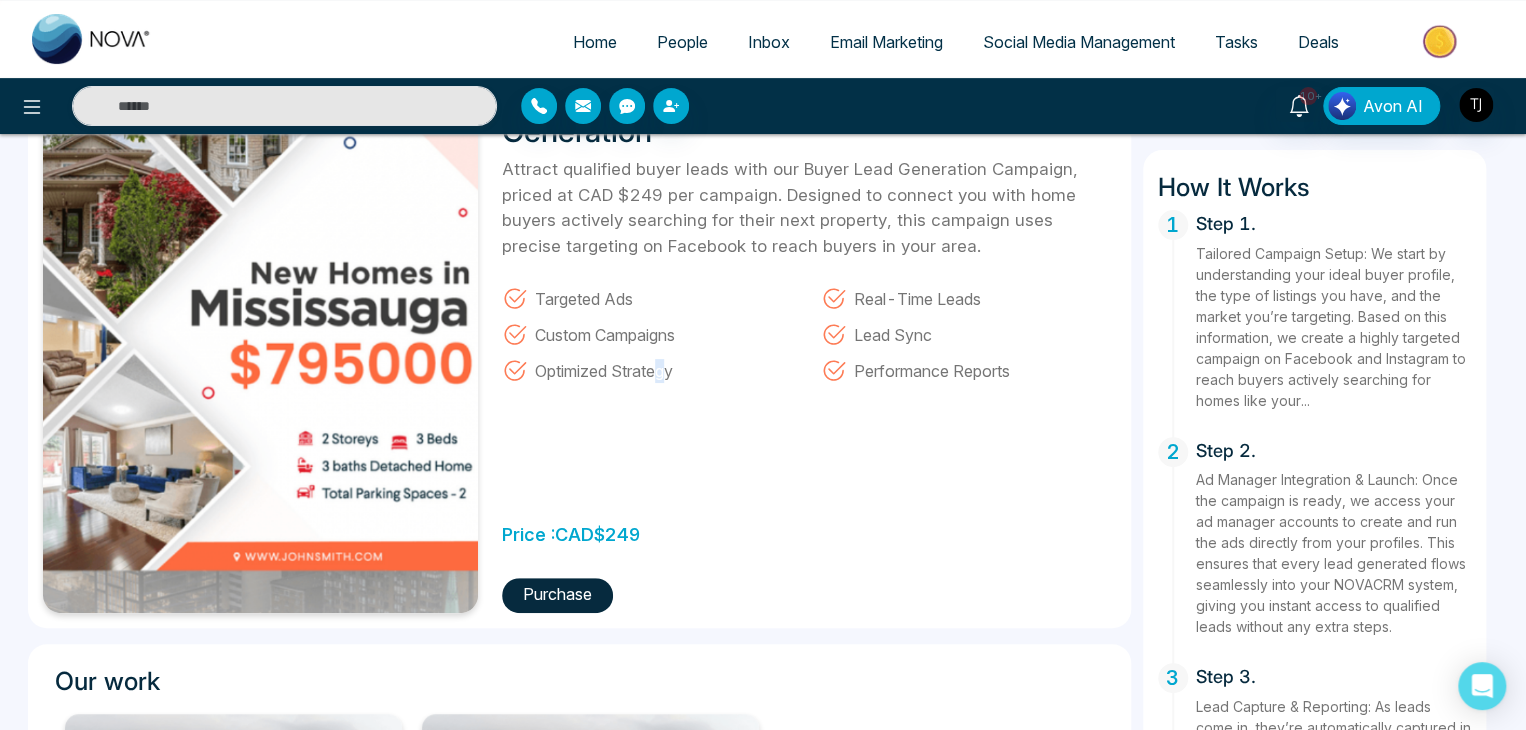 drag, startPoint x: 655, startPoint y: 538, endPoint x: 668, endPoint y: 537, distance: 13.038404 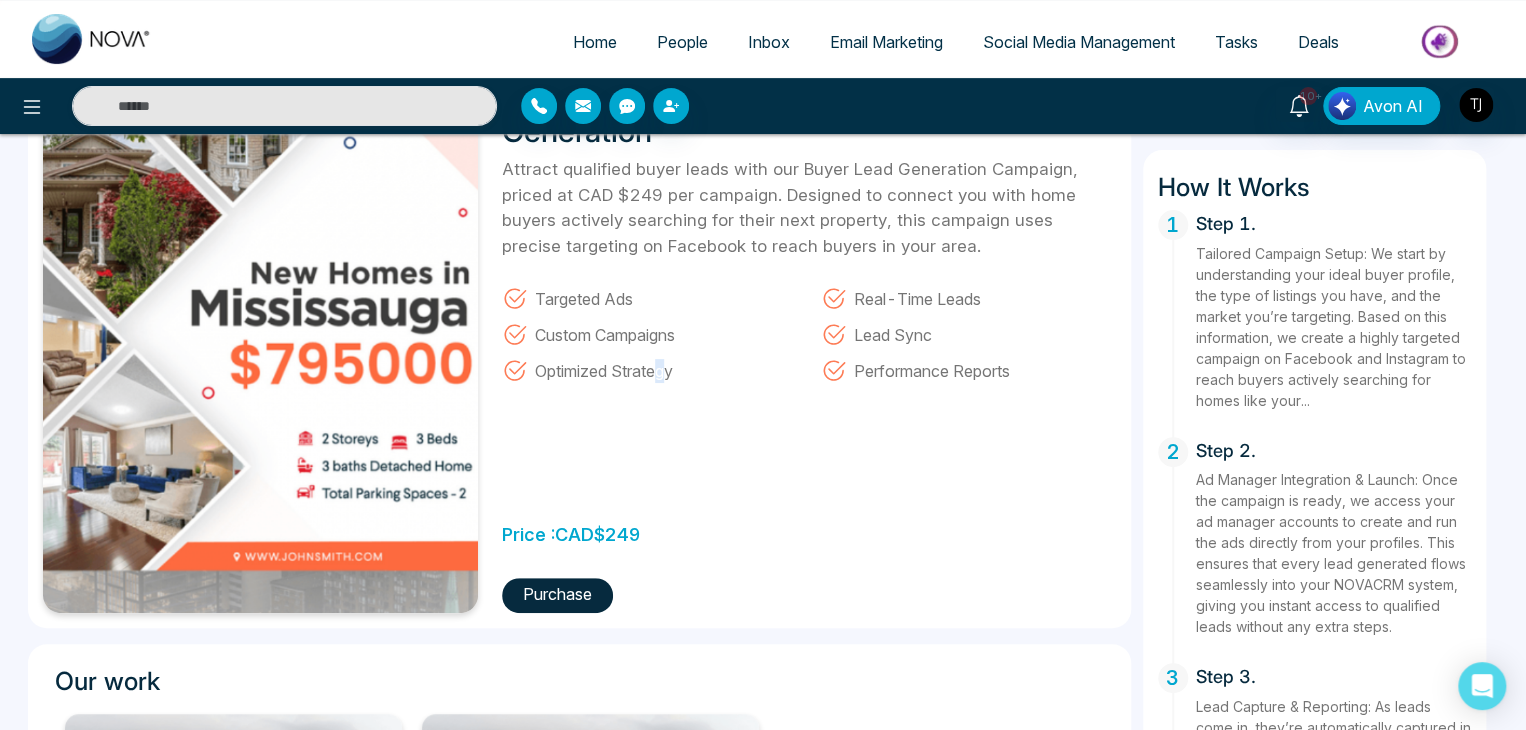 click on "Buyer Lead Generation Attract qualified buyer leads with our Buyer Lead Generation Campaign, priced at CAD $249 per campaign. Designed to connect you with home buyers actively searching for their next property, this campaign uses precise targeting on Facebook to reach buyers in your area. Targeted Ads Real-Time Leads Custom Campaigns Lead Sync Optimized Strategy Performance Reports Price :  CAD  $ 249 Purchase" at bounding box center [803, 337] 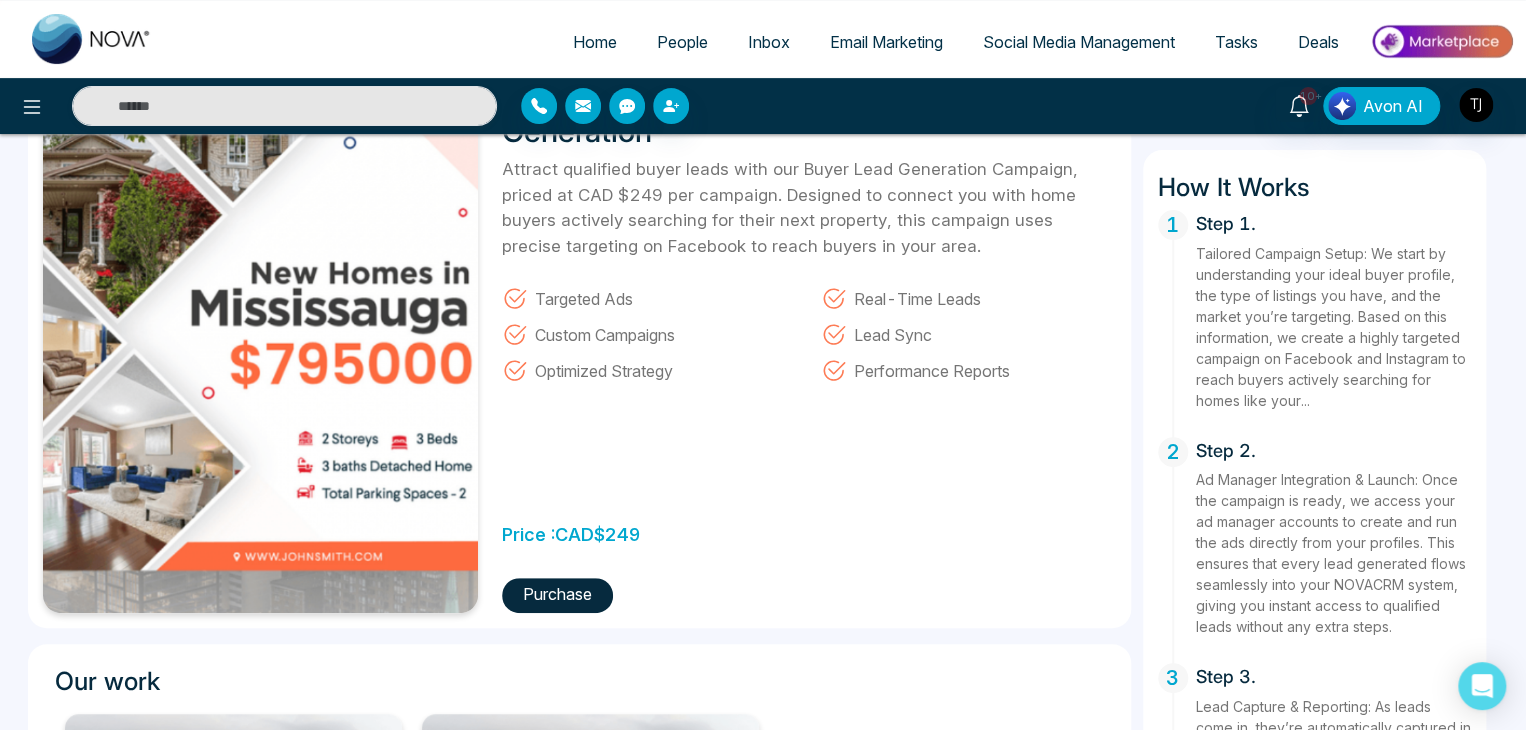 click on "Buyer Lead Generation Attract qualified buyer leads with our Buyer Lead Generation Campaign, priced at CAD $249 per campaign. Designed to connect you with home buyers actively searching for their next property, this campaign uses precise targeting on Facebook to reach buyers in your area. Targeted Ads Real-Time Leads Custom Campaigns Lead Sync Optimized Strategy Performance Reports Price :  CAD  $ 249 Purchase" at bounding box center [803, 337] 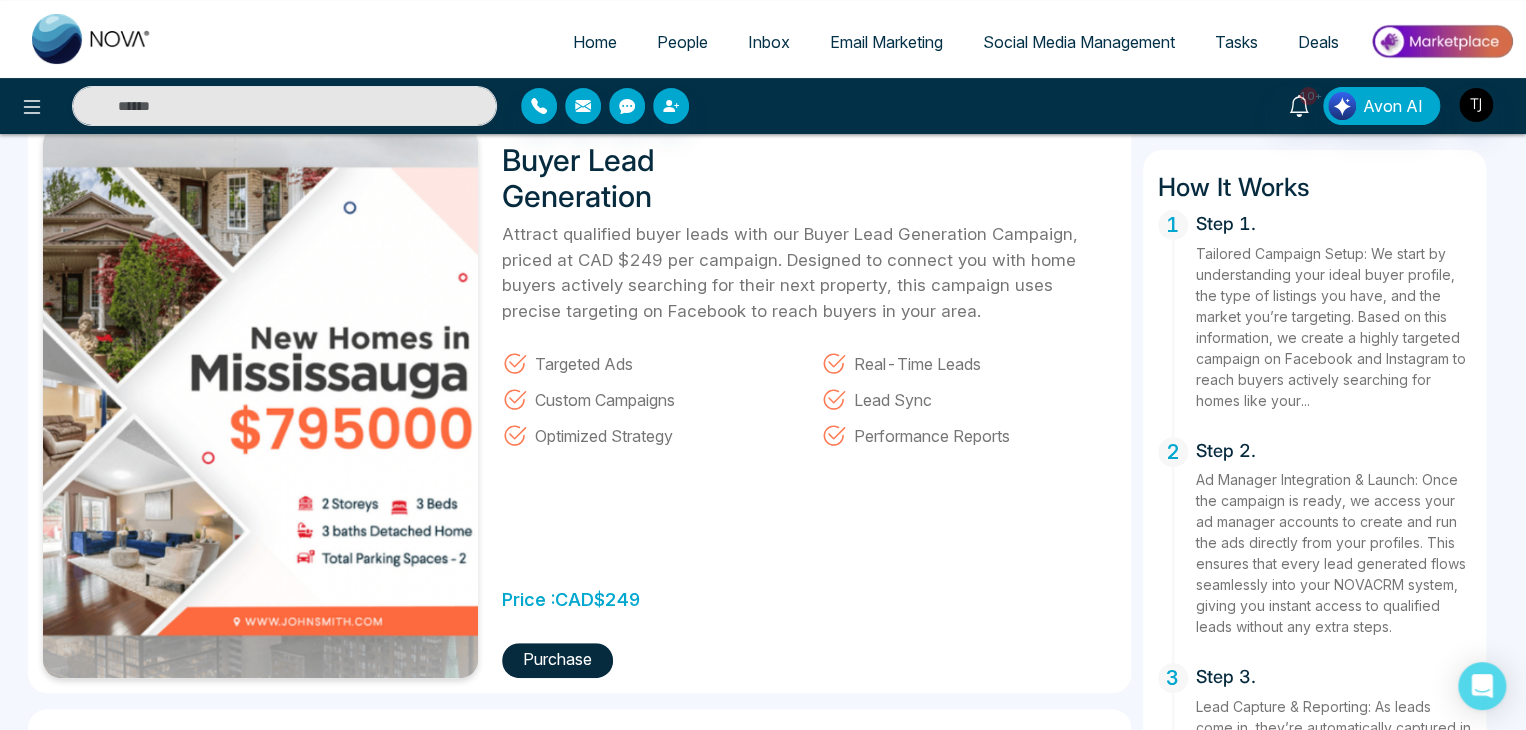 scroll, scrollTop: 56, scrollLeft: 0, axis: vertical 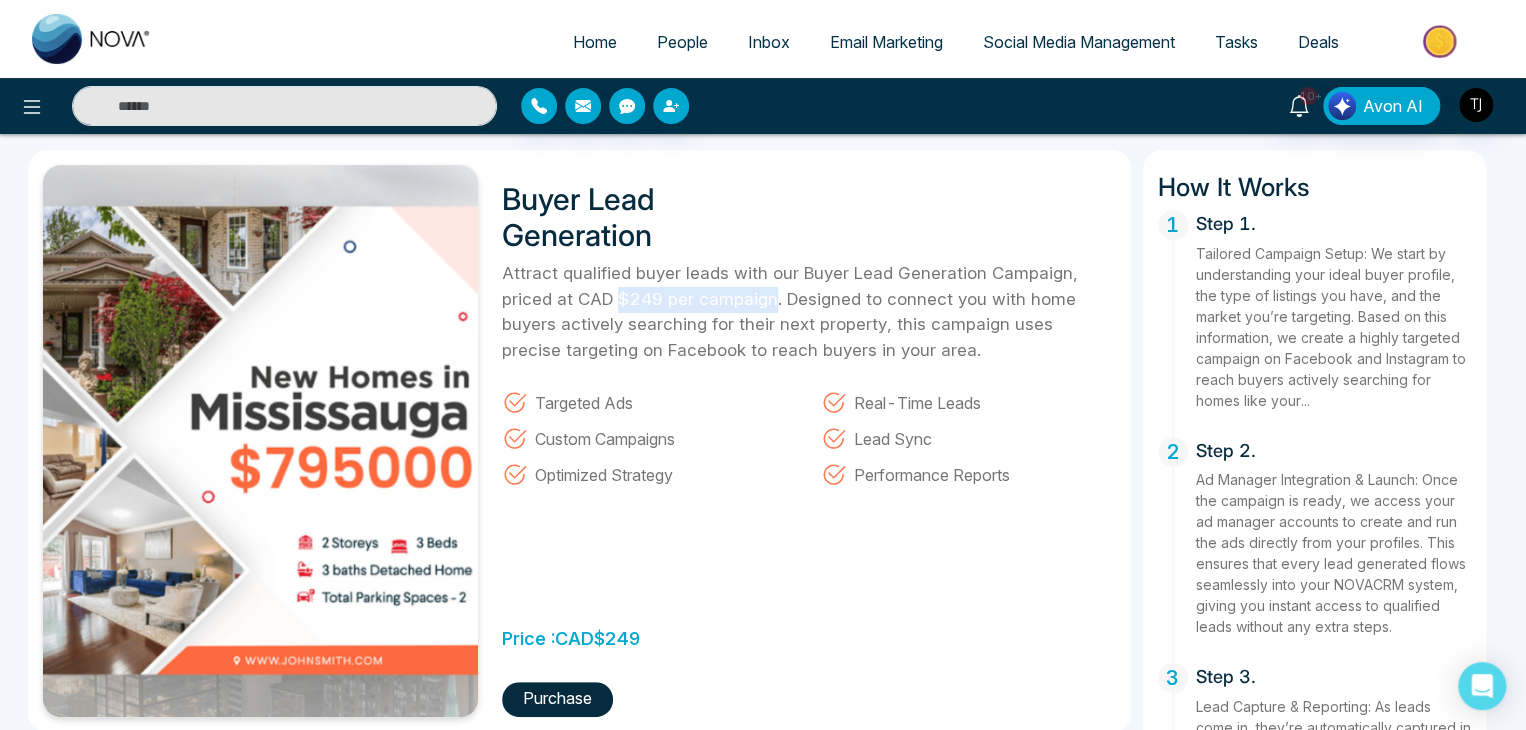 drag, startPoint x: 617, startPoint y: 297, endPoint x: 774, endPoint y: 296, distance: 157.00319 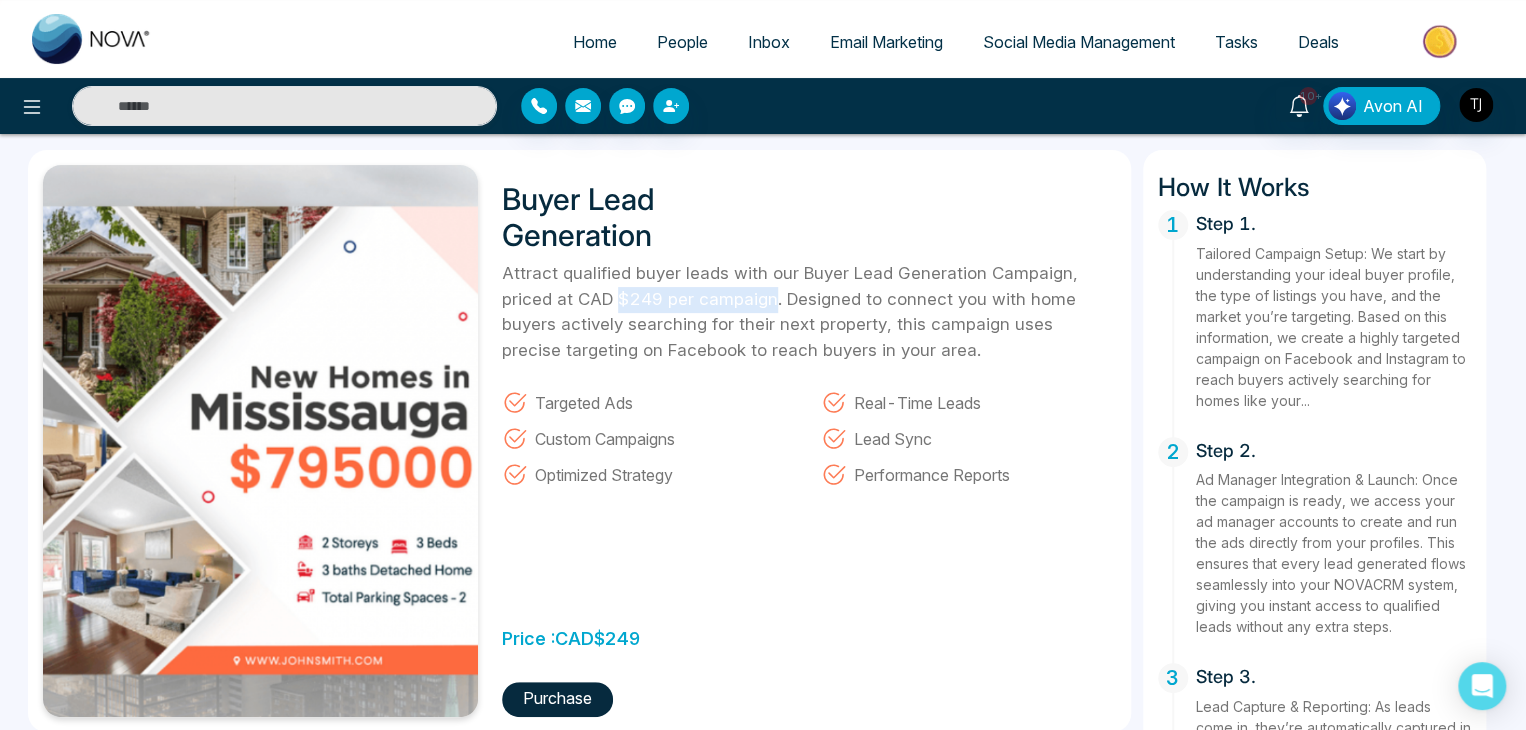 click on "Attract qualified buyer leads with our Buyer Lead Generation Campaign, priced at CAD $249 per campaign. Designed to connect you with home buyers actively searching for their next property, this campaign uses precise targeting on Facebook to reach buyers in your area." at bounding box center [809, 312] 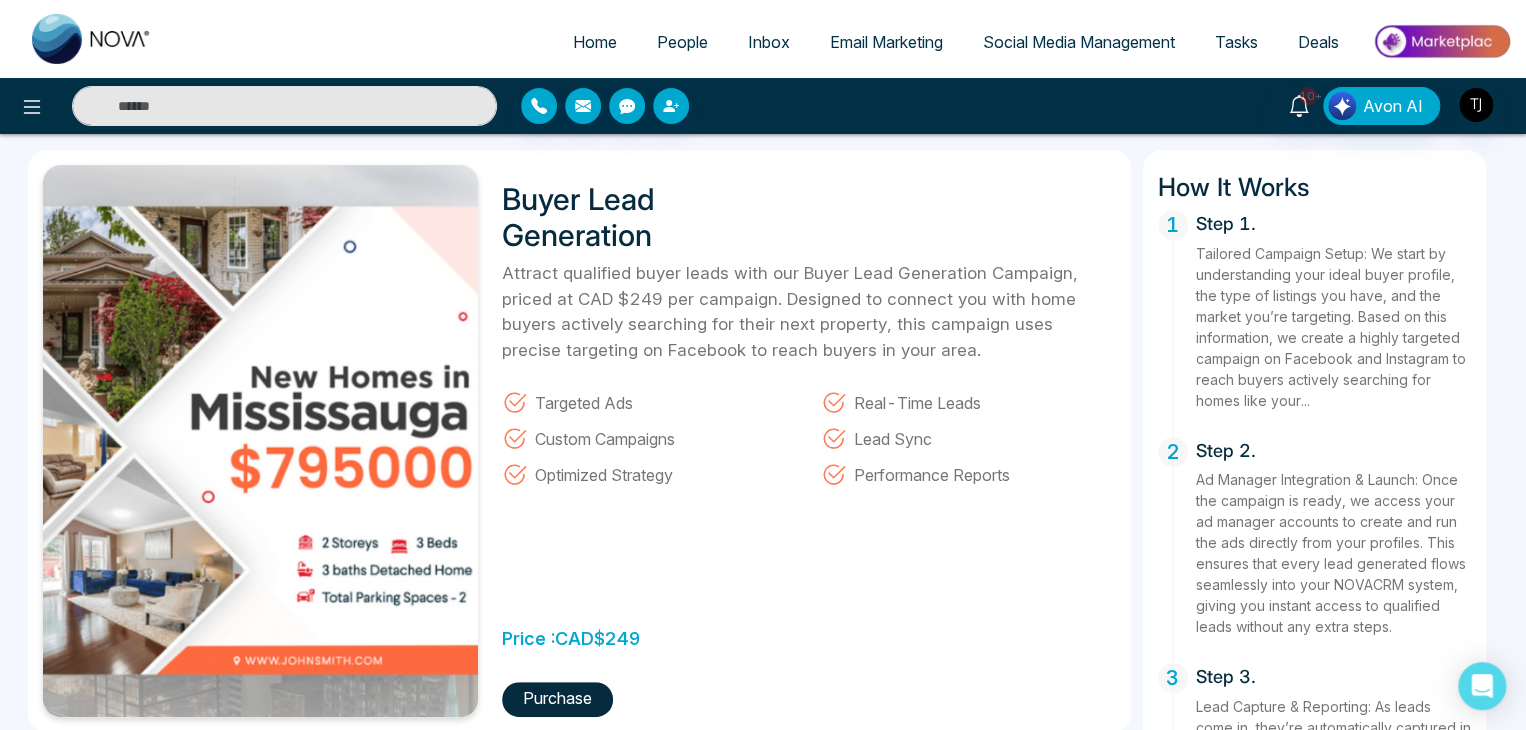 click on "Attract qualified buyer leads with our Buyer Lead Generation Campaign, priced at CAD $249 per campaign. Designed to connect you with home buyers actively searching for their next property, this campaign uses precise targeting on Facebook to reach buyers in your area." at bounding box center [809, 312] 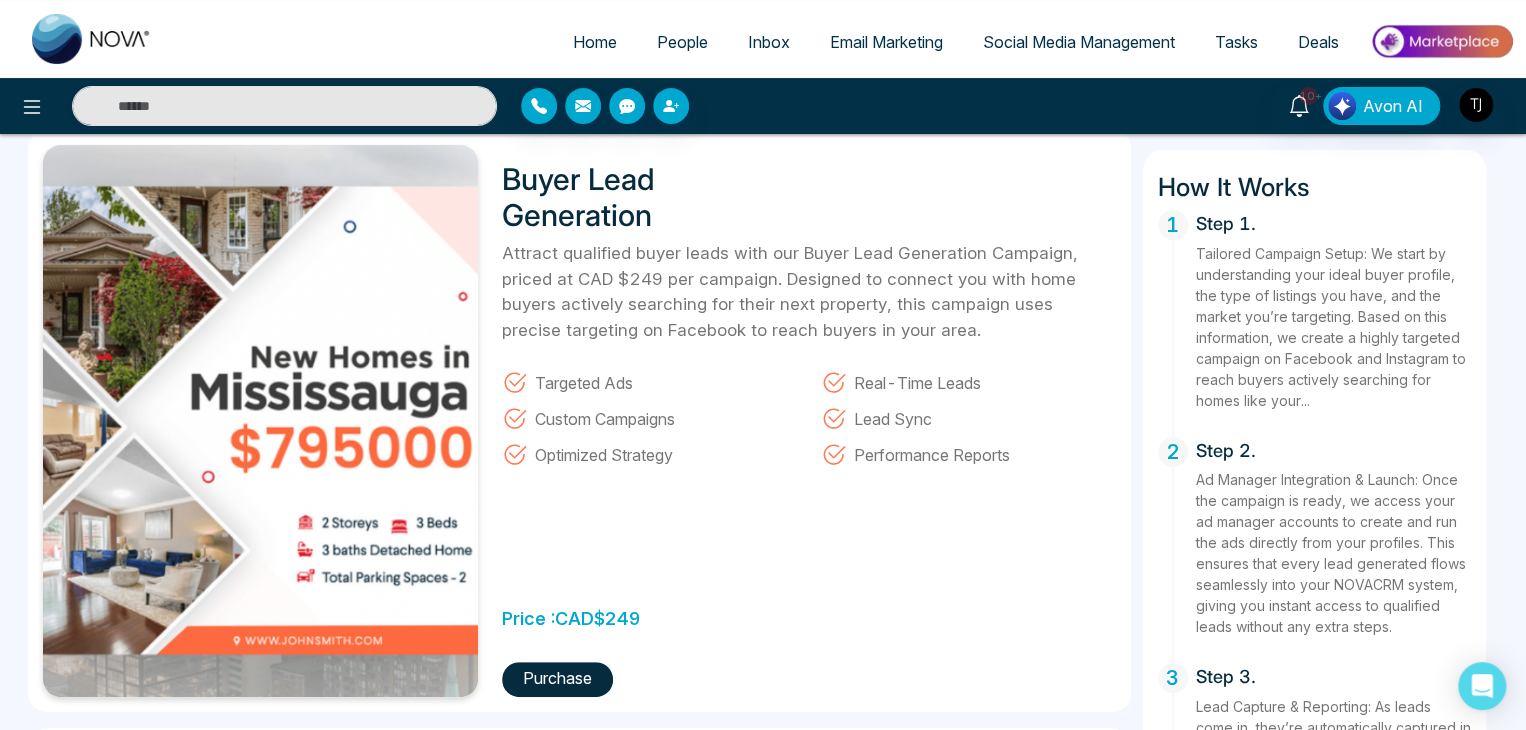 scroll, scrollTop: 74, scrollLeft: 0, axis: vertical 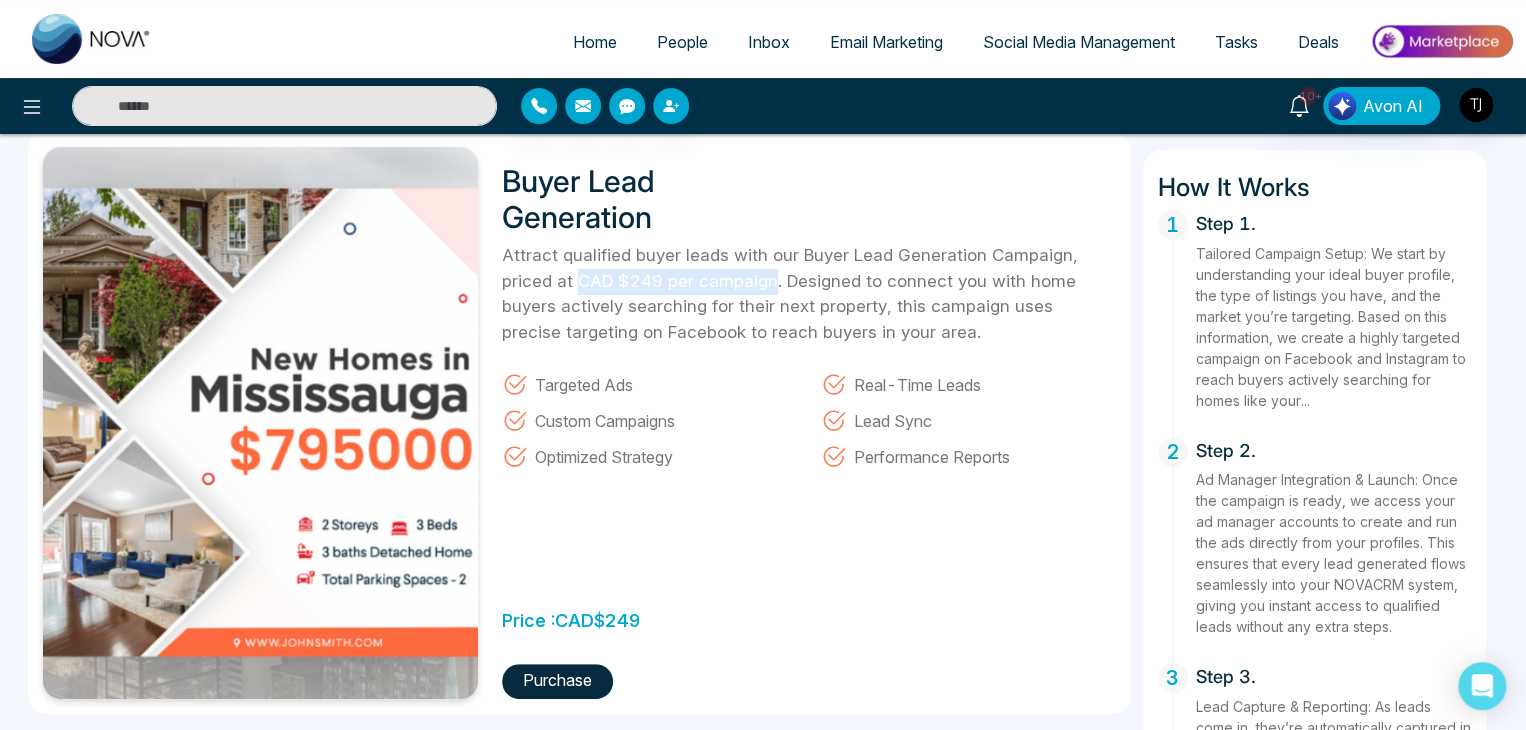 drag, startPoint x: 576, startPoint y: 282, endPoint x: 769, endPoint y: 285, distance: 193.02332 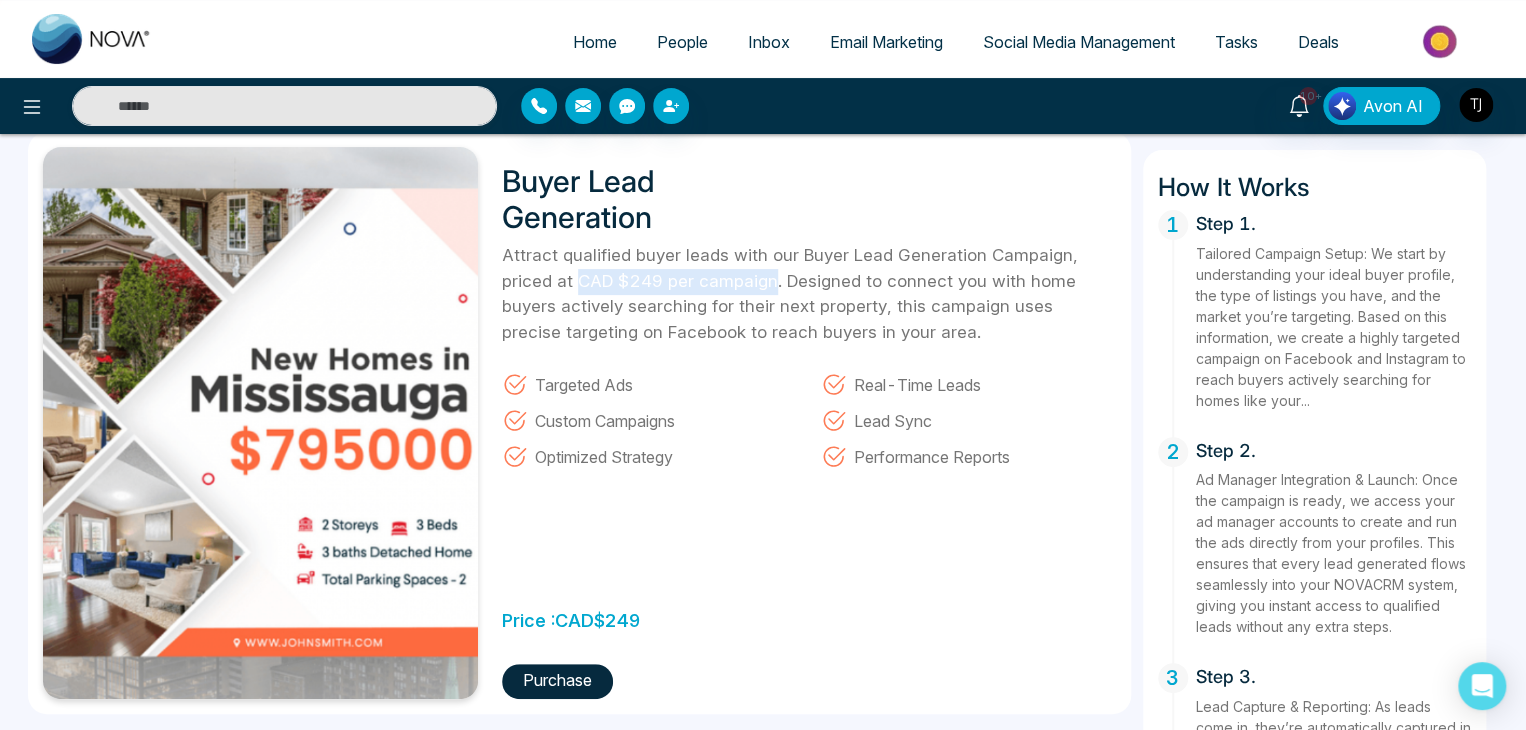 click on "Attract qualified buyer leads with our Buyer Lead Generation Campaign, priced at CAD $249 per campaign. Designed to connect you with home buyers actively searching for their next property, this campaign uses precise targeting on Facebook to reach buyers in your area." at bounding box center (809, 294) 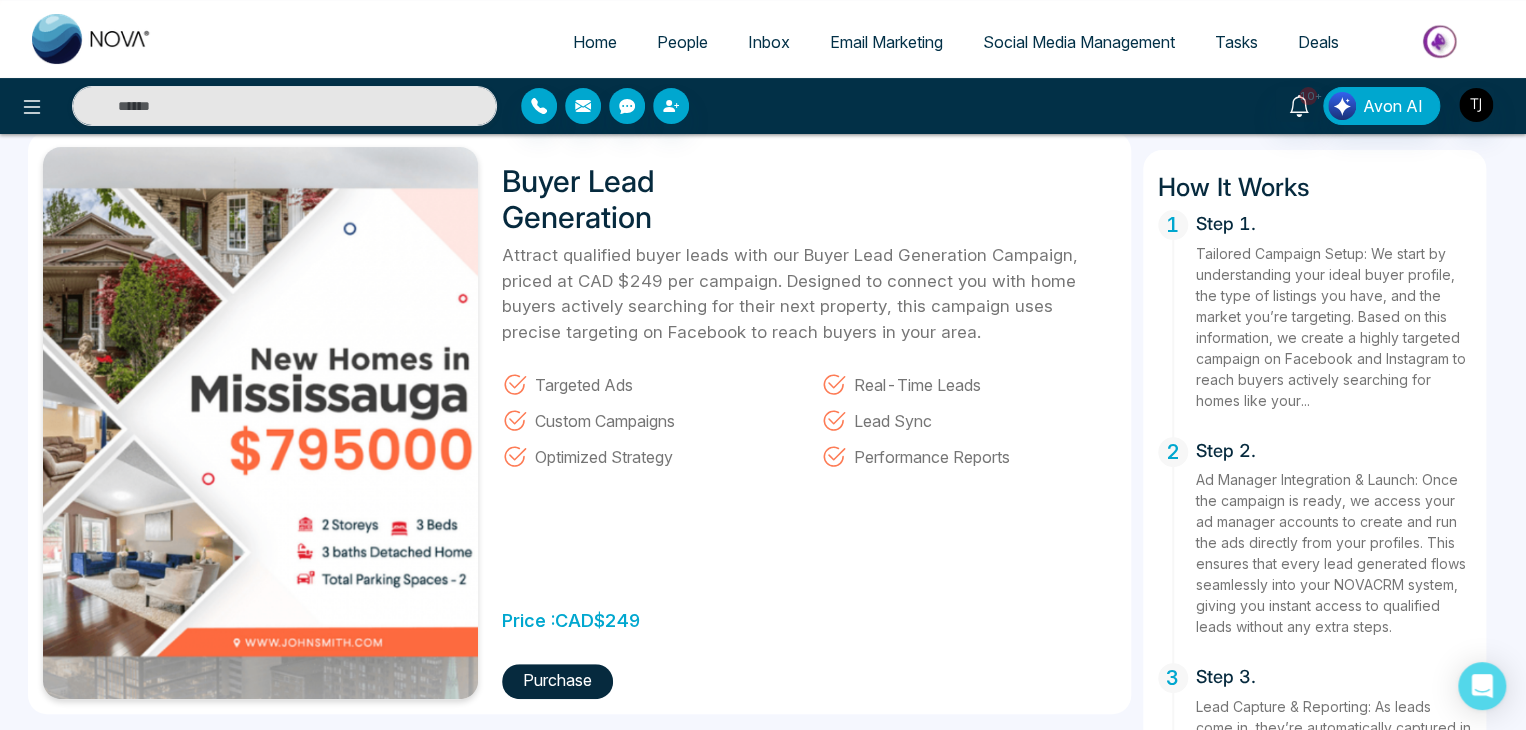 click on "Optimized Strategy" at bounding box center (649, 451) 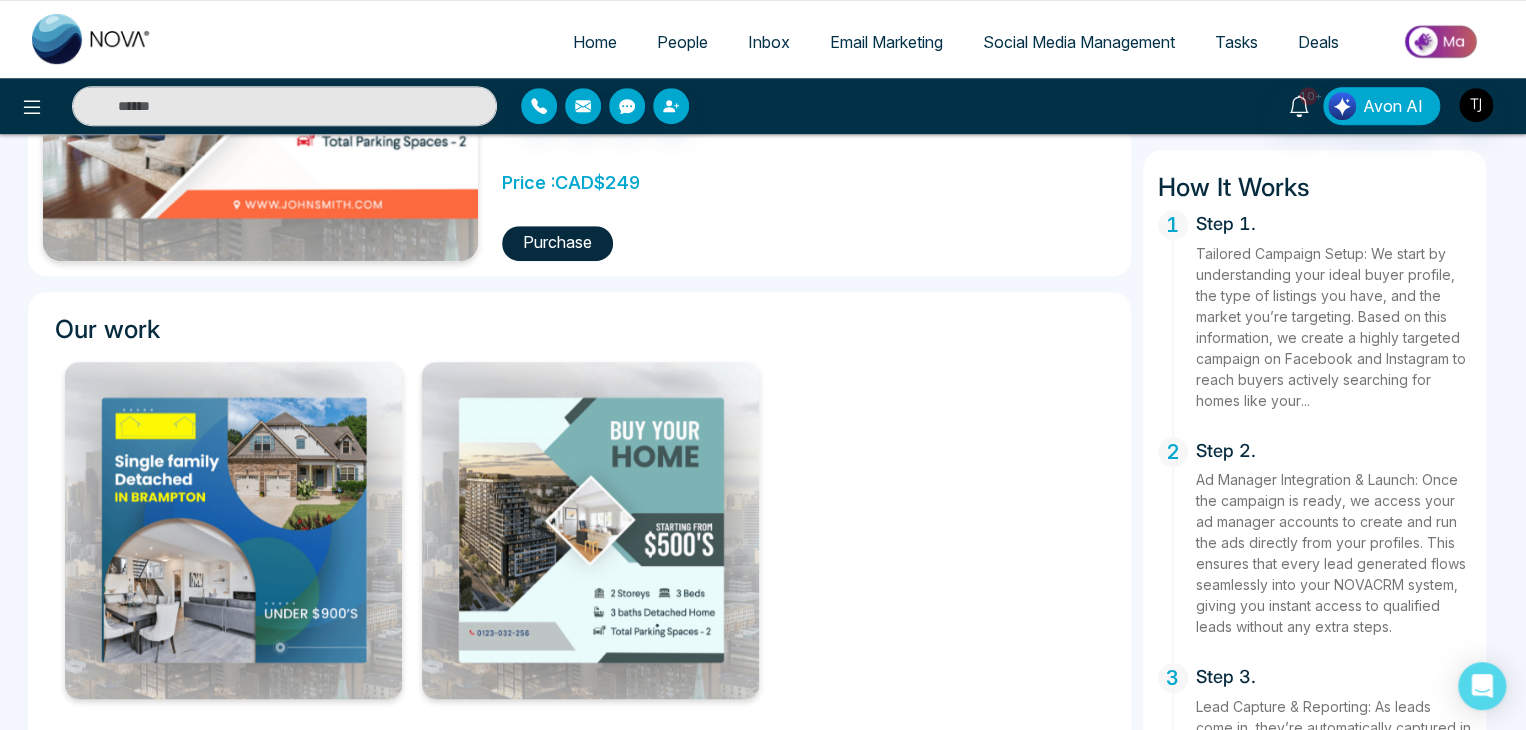 scroll, scrollTop: 0, scrollLeft: 0, axis: both 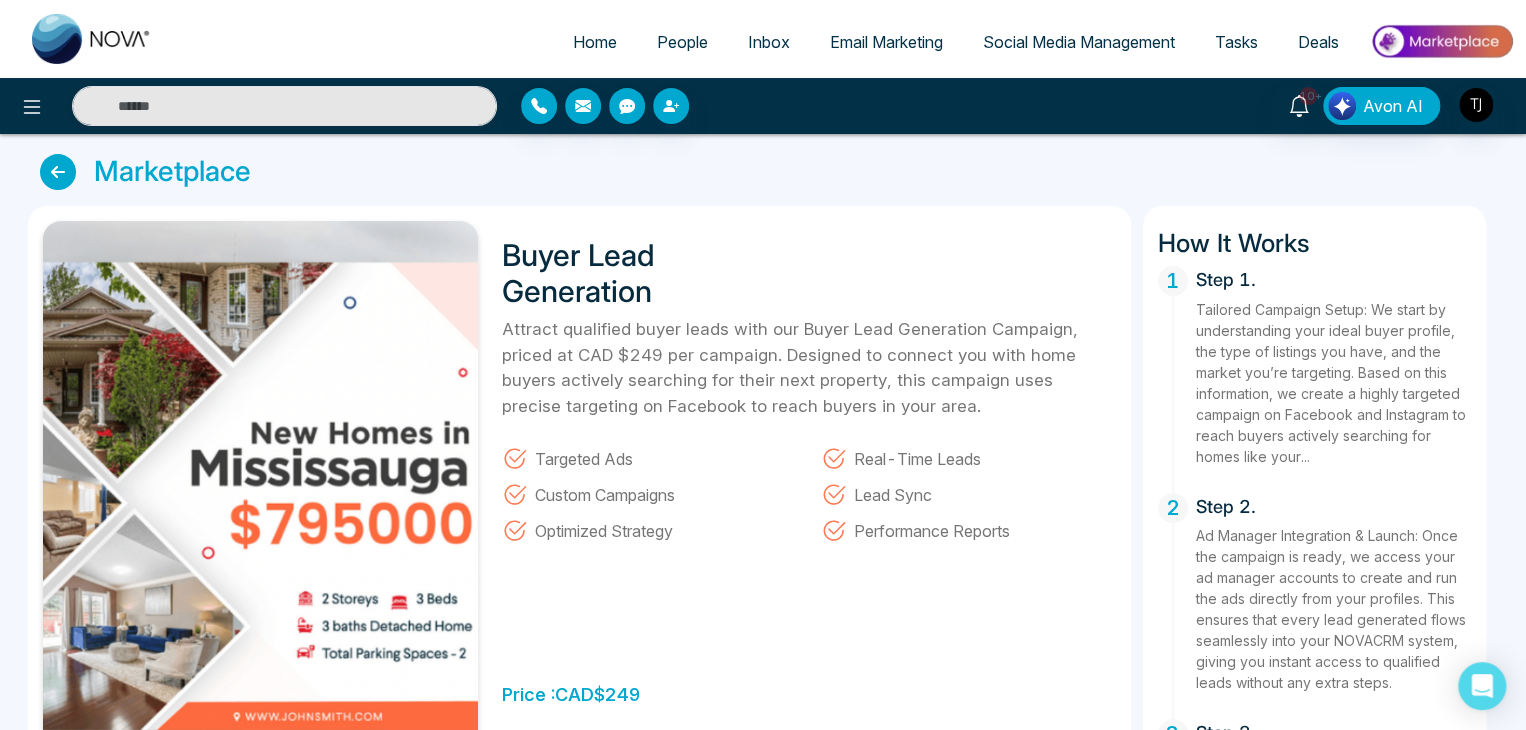 click at bounding box center [58, 172] 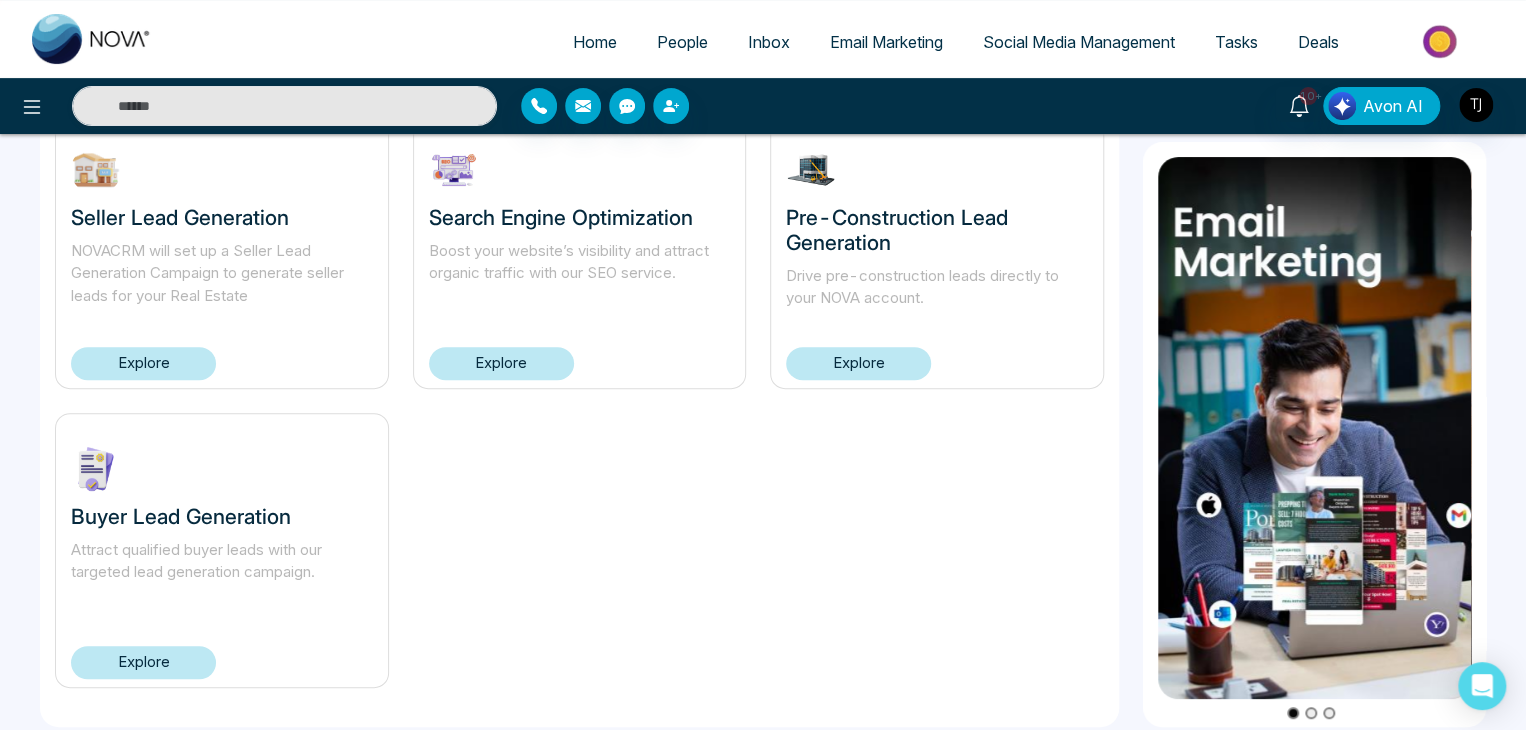 scroll, scrollTop: 0, scrollLeft: 0, axis: both 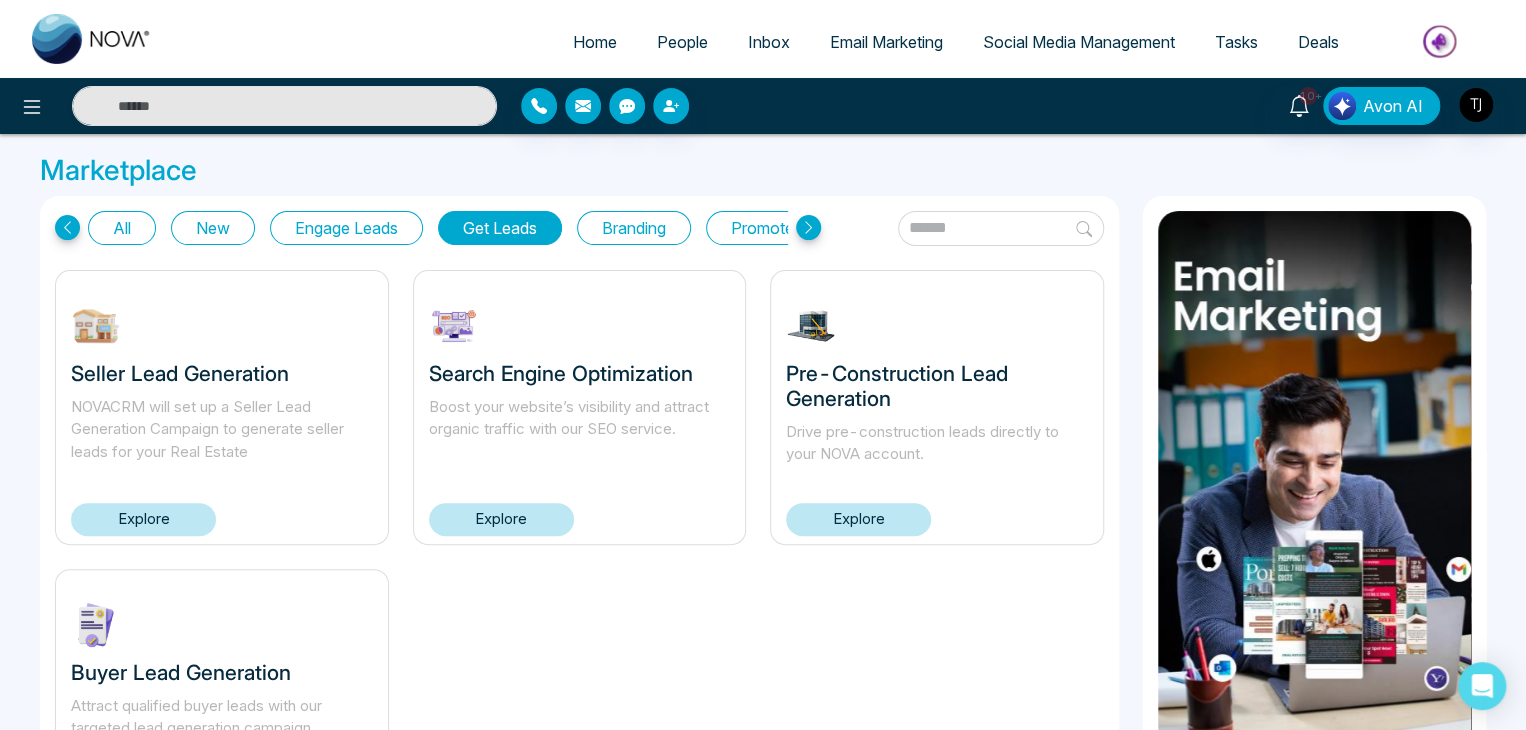 click on "All" at bounding box center [122, 228] 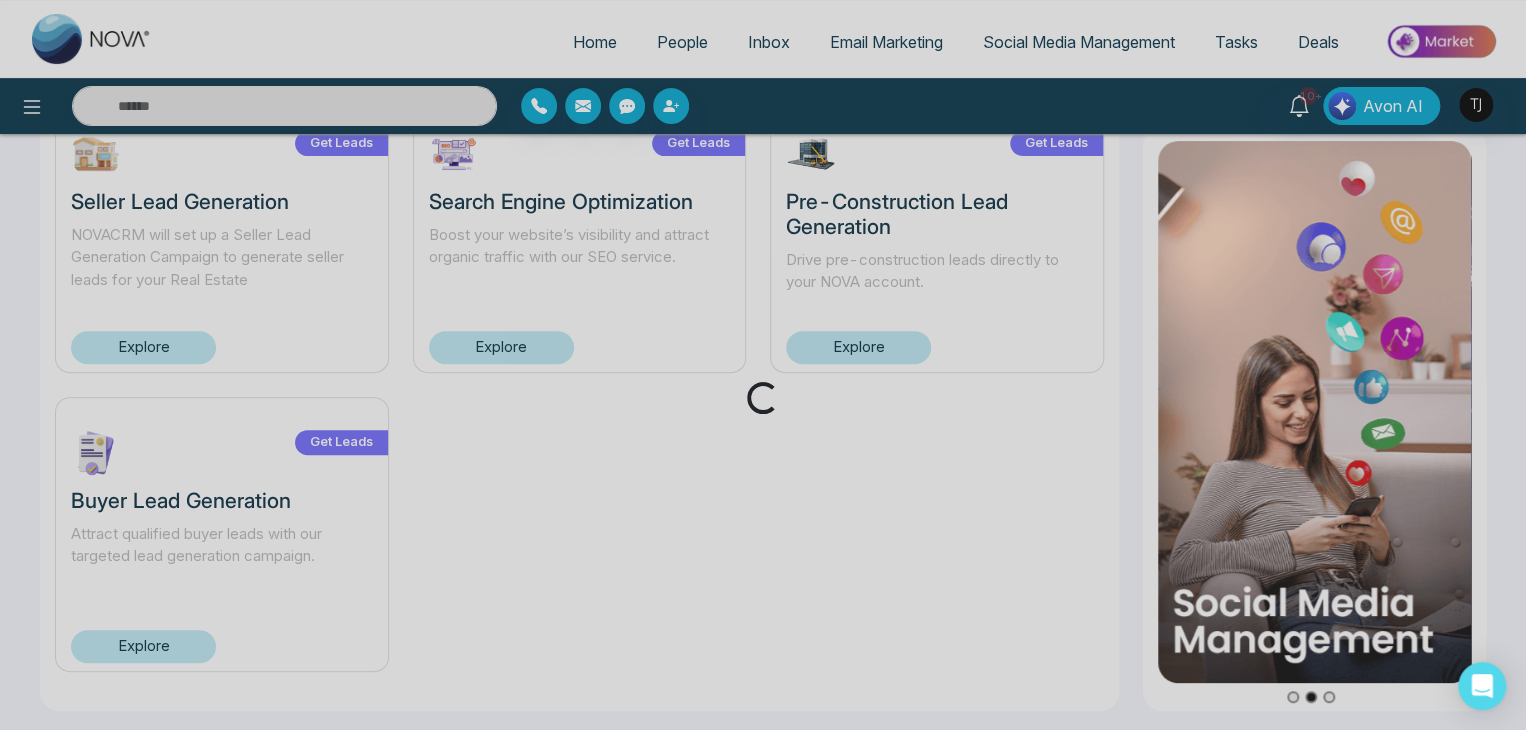 scroll, scrollTop: 175, scrollLeft: 0, axis: vertical 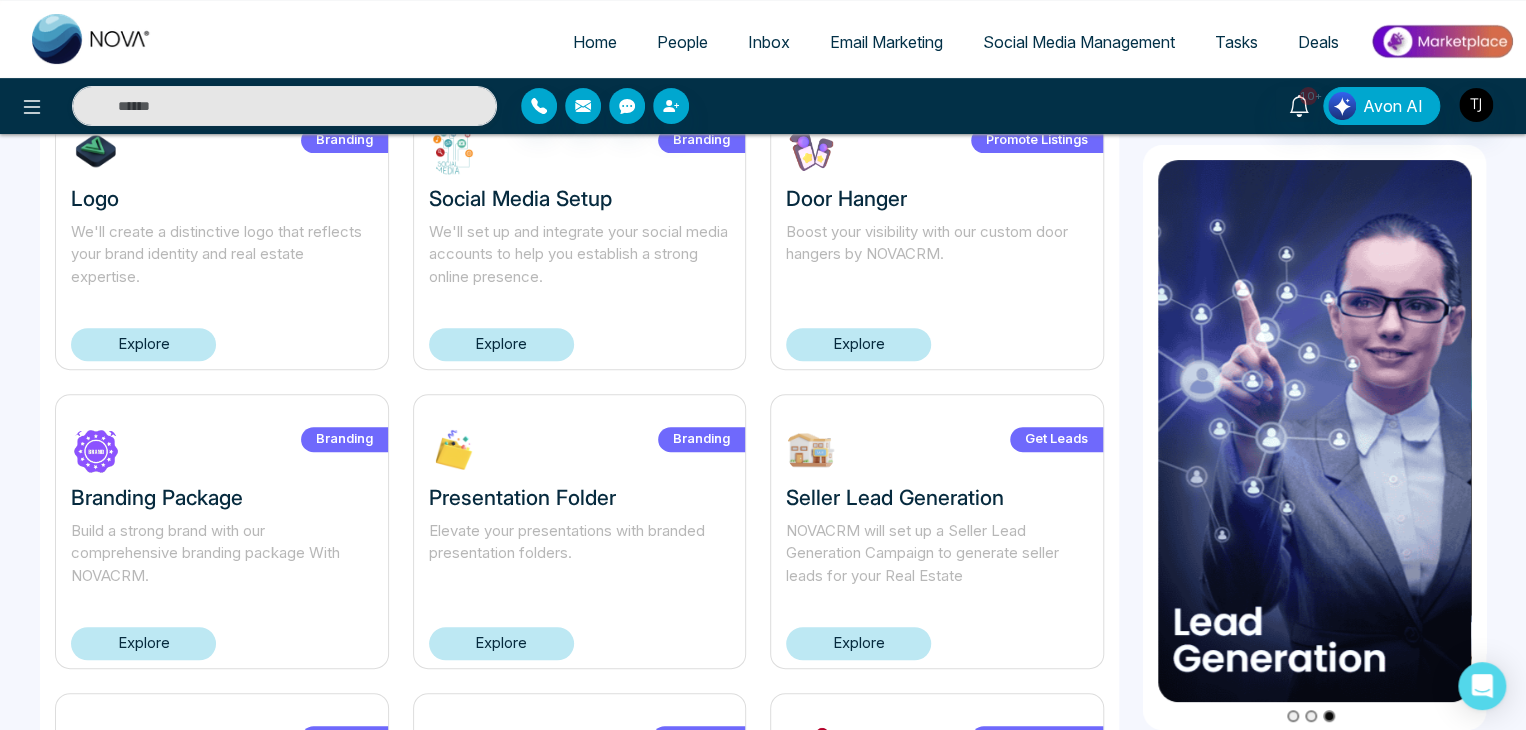 click on "Explore" at bounding box center (858, 344) 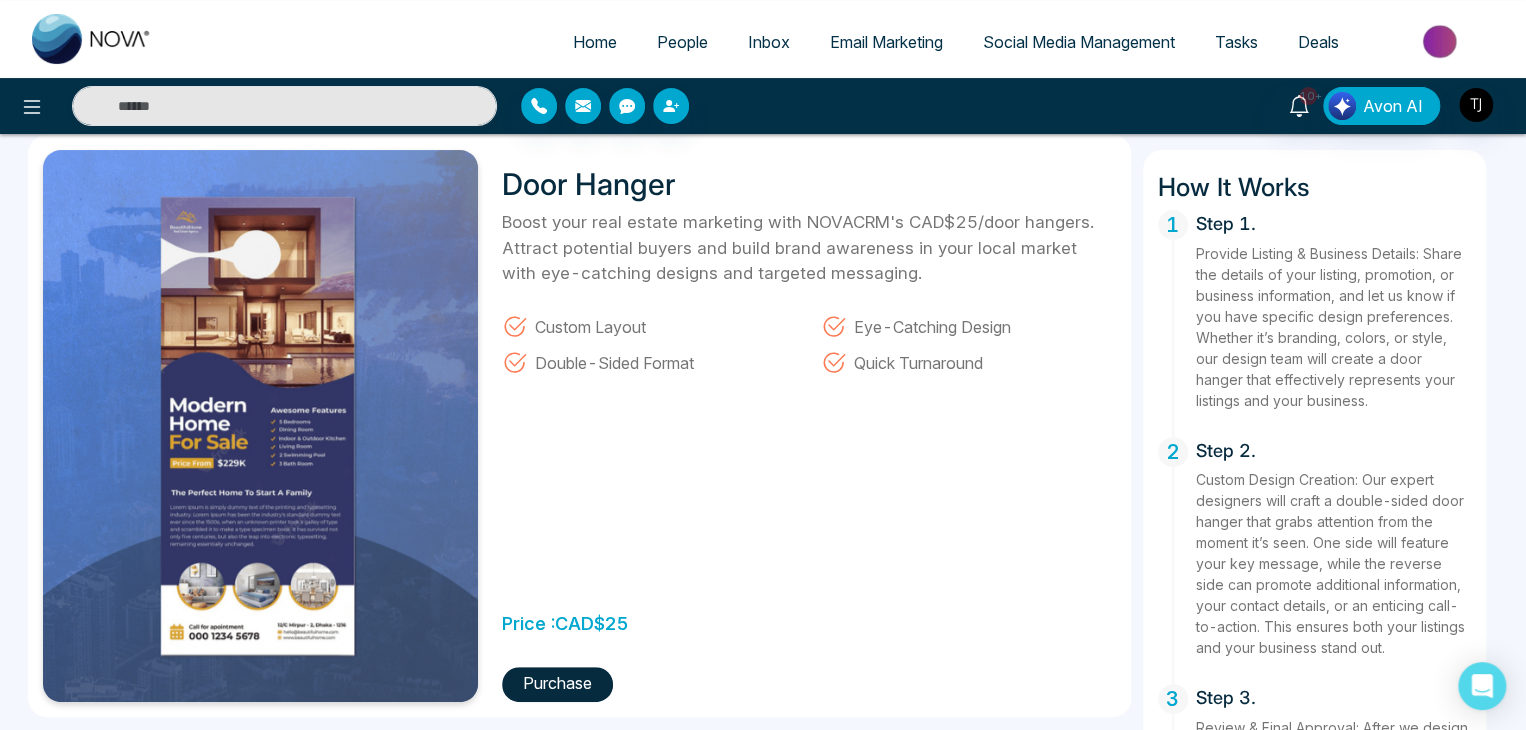scroll, scrollTop: 0, scrollLeft: 0, axis: both 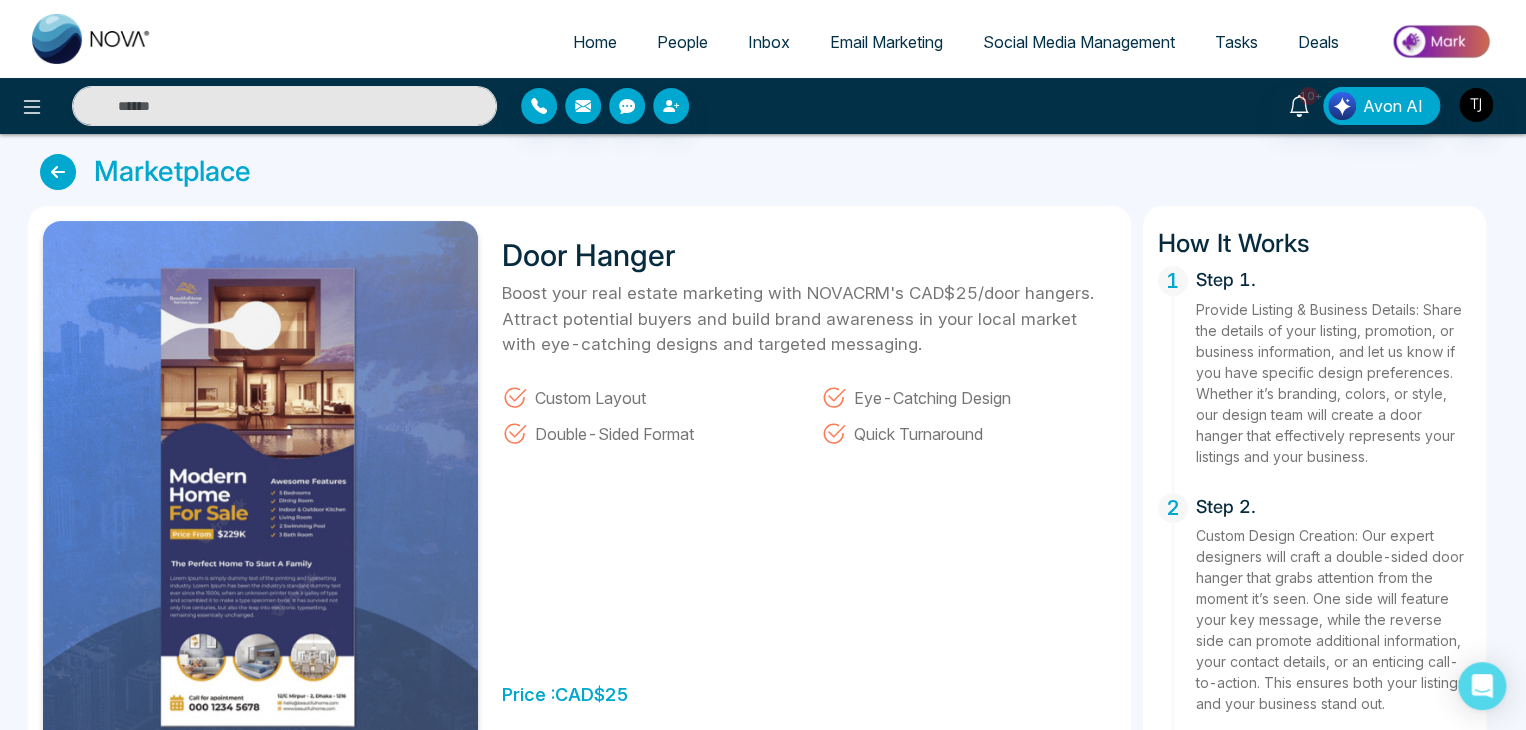 click at bounding box center [58, 172] 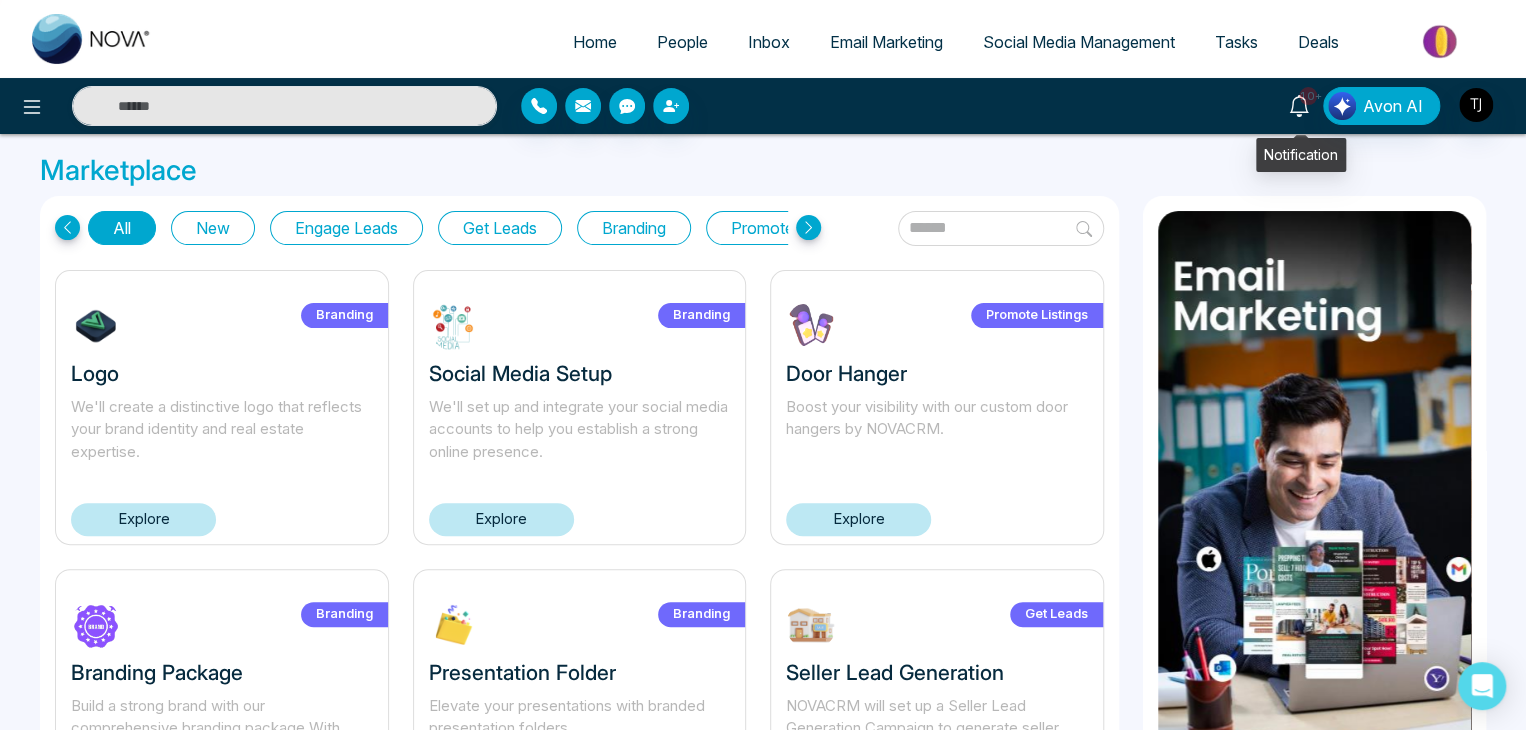 click on "10+" at bounding box center [1308, 96] 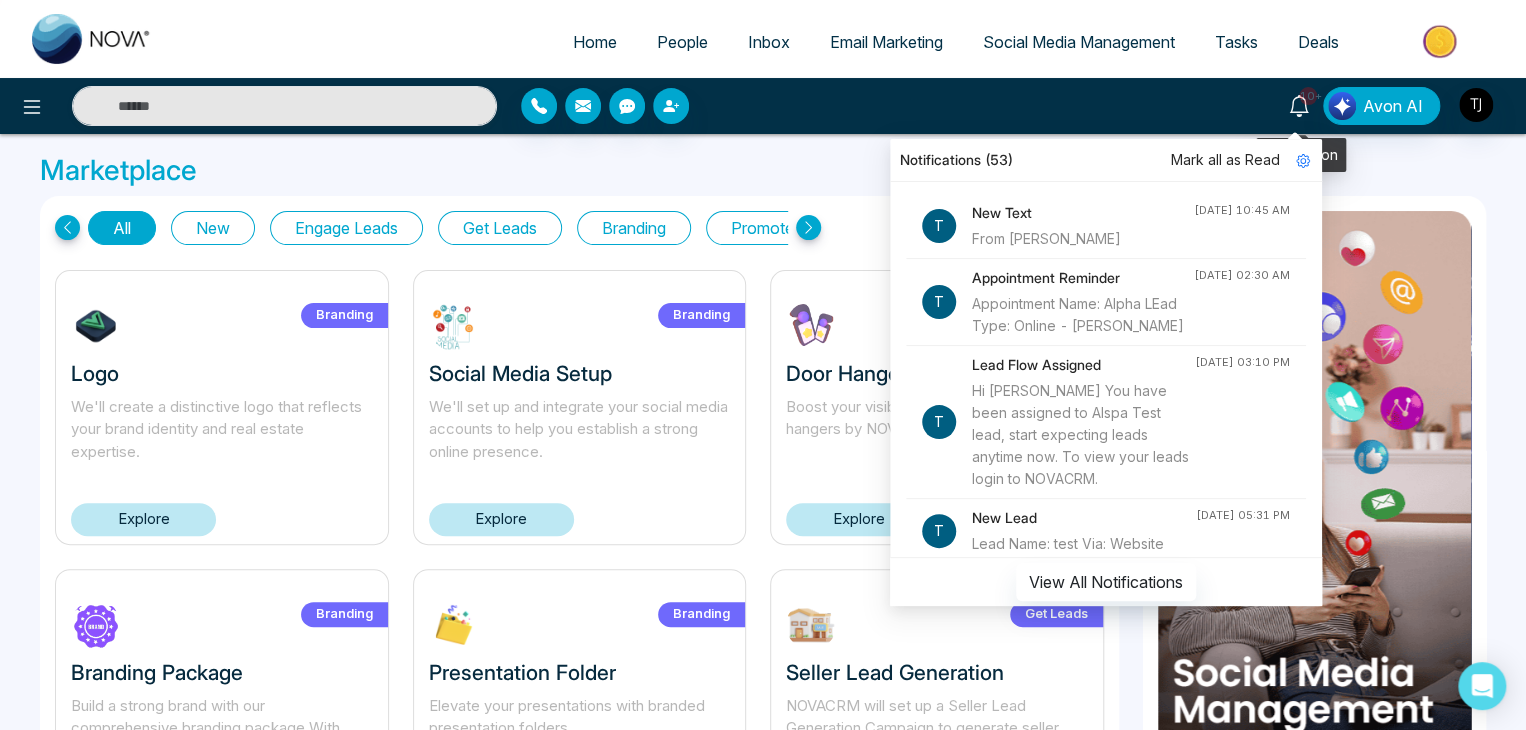 click 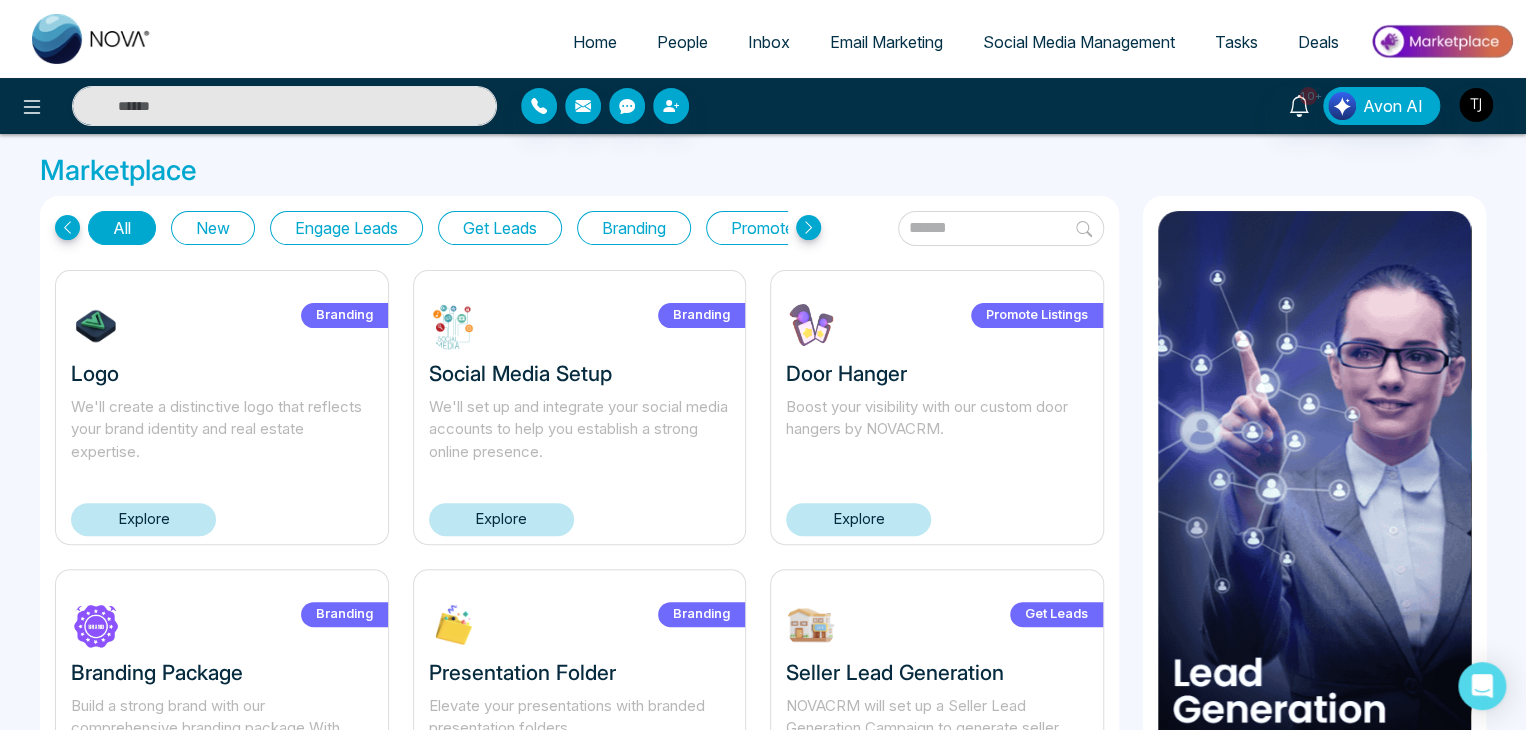 click on "Explore" at bounding box center [858, 519] 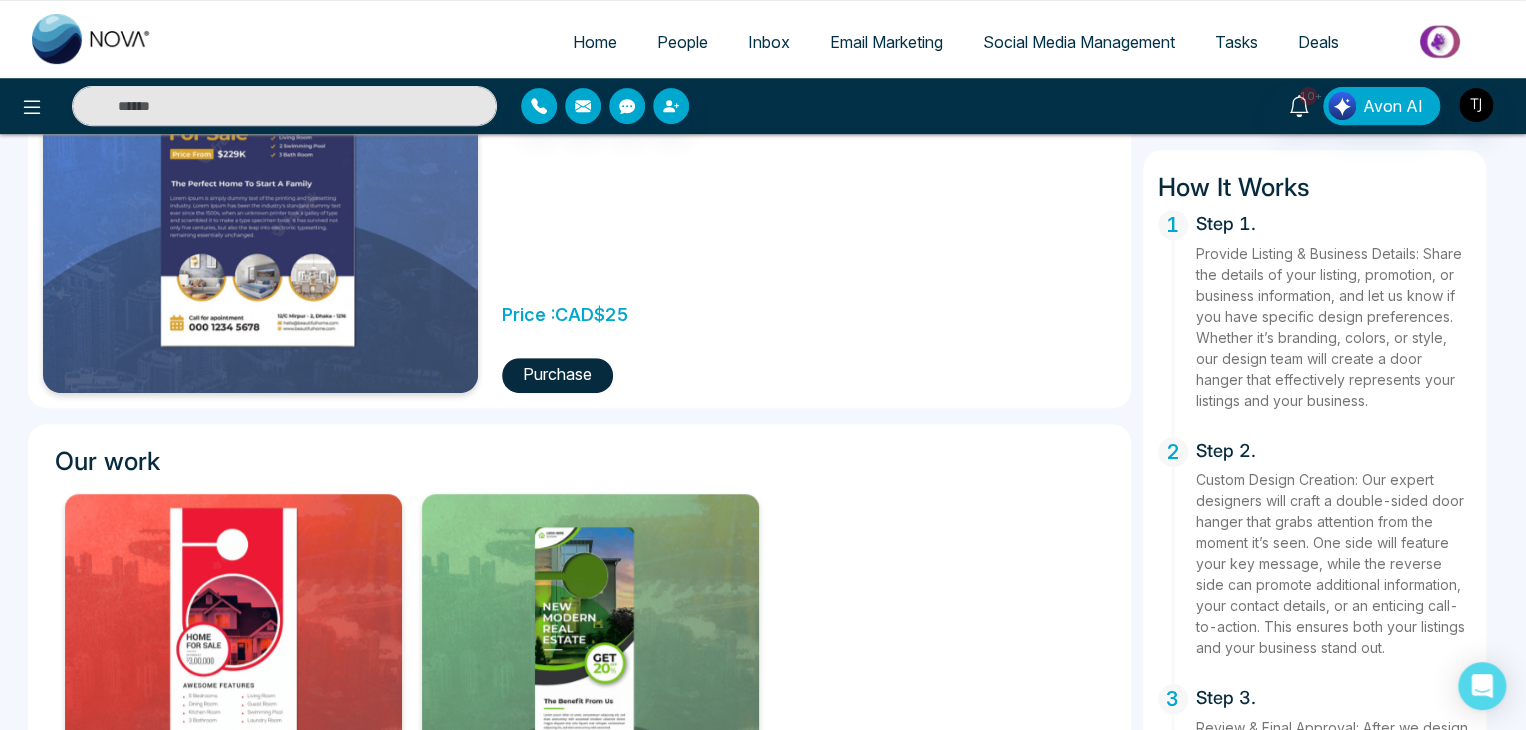 scroll, scrollTop: 0, scrollLeft: 0, axis: both 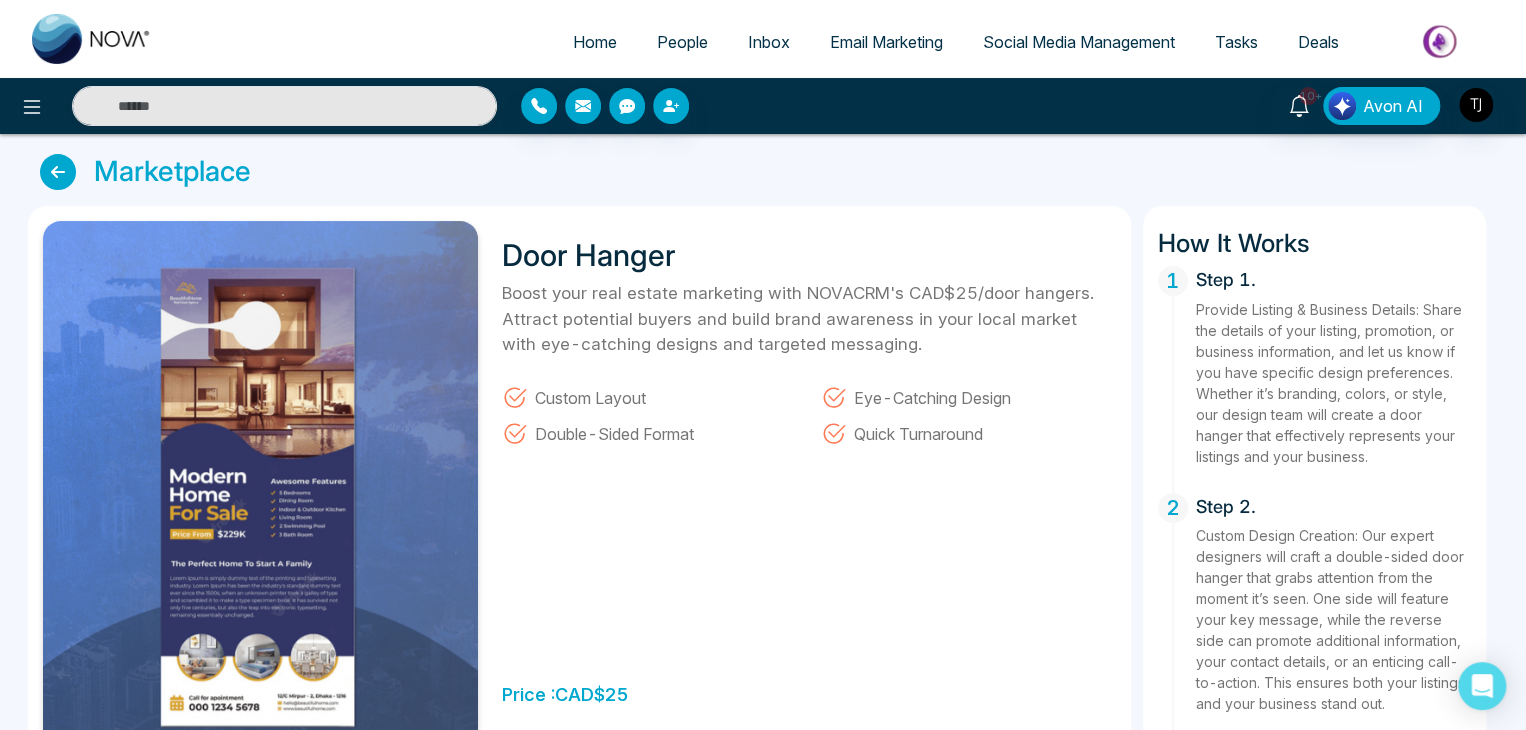 click at bounding box center [58, 172] 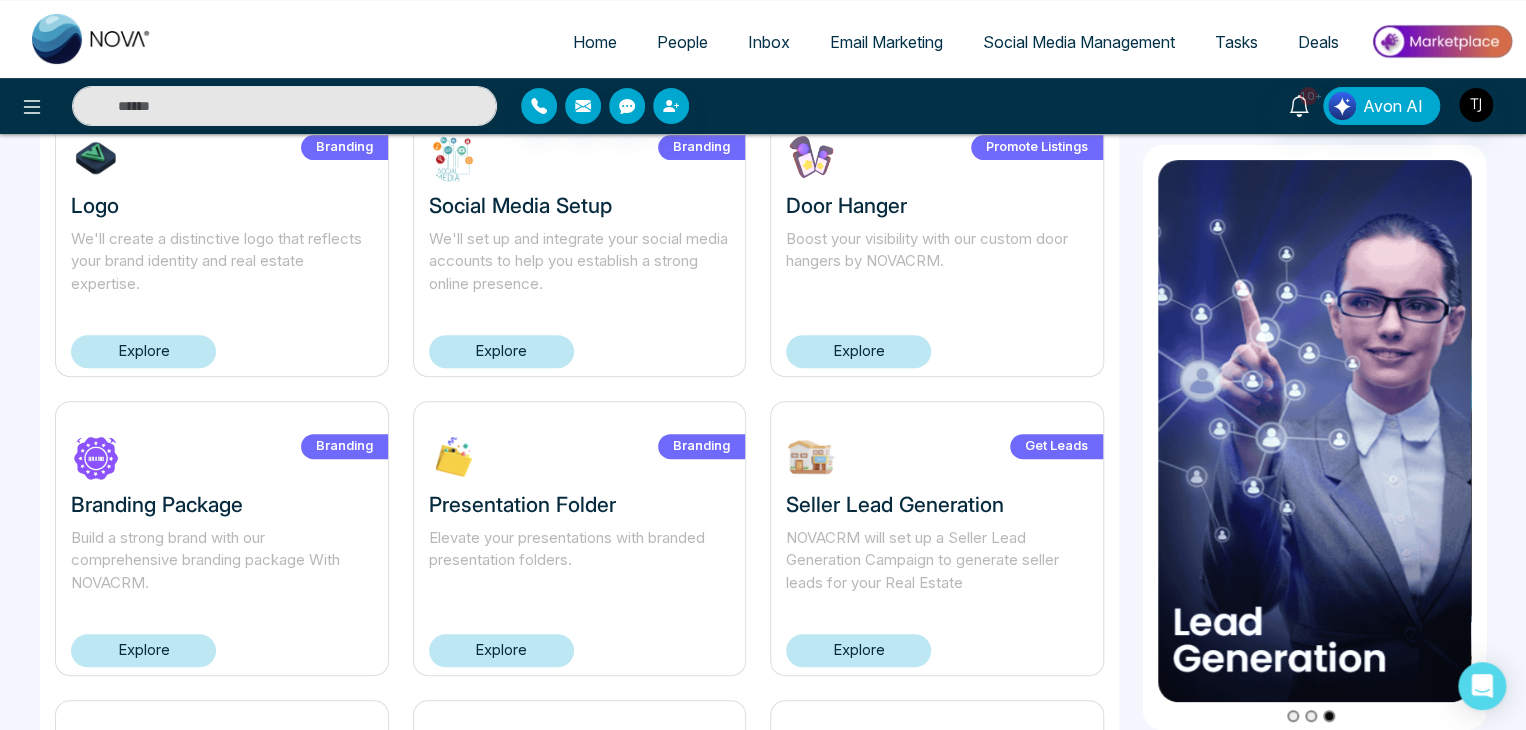 scroll, scrollTop: 0, scrollLeft: 0, axis: both 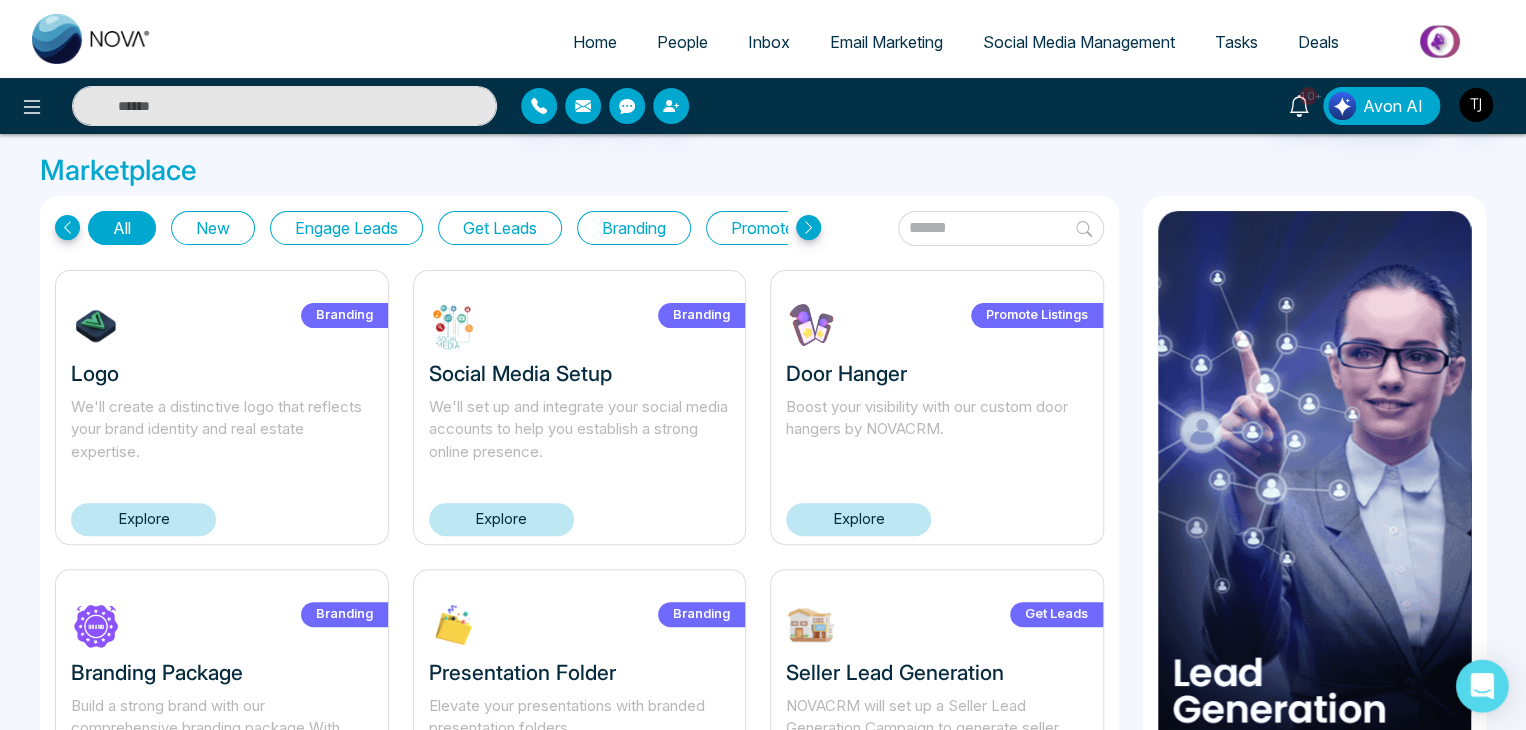 click 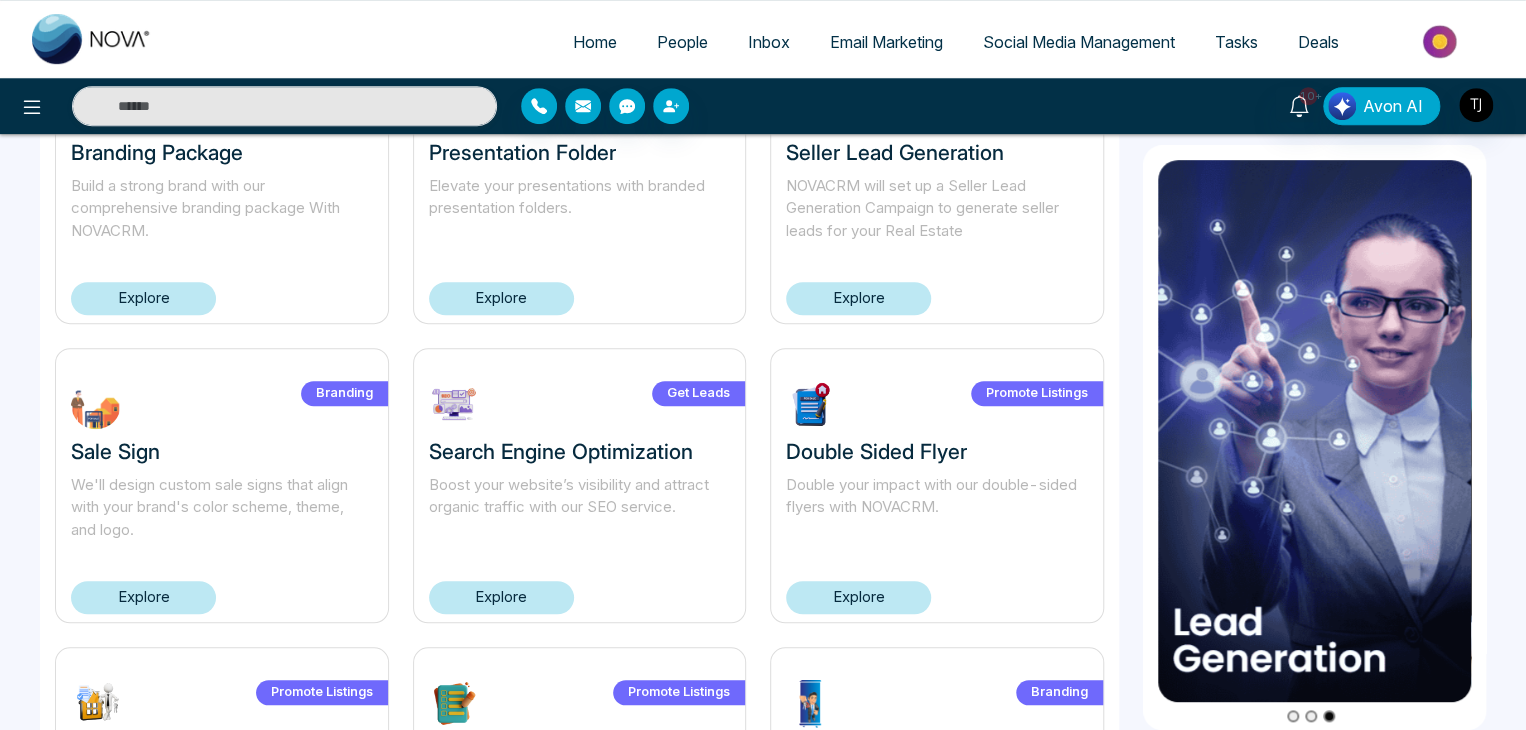 scroll, scrollTop: 0, scrollLeft: 0, axis: both 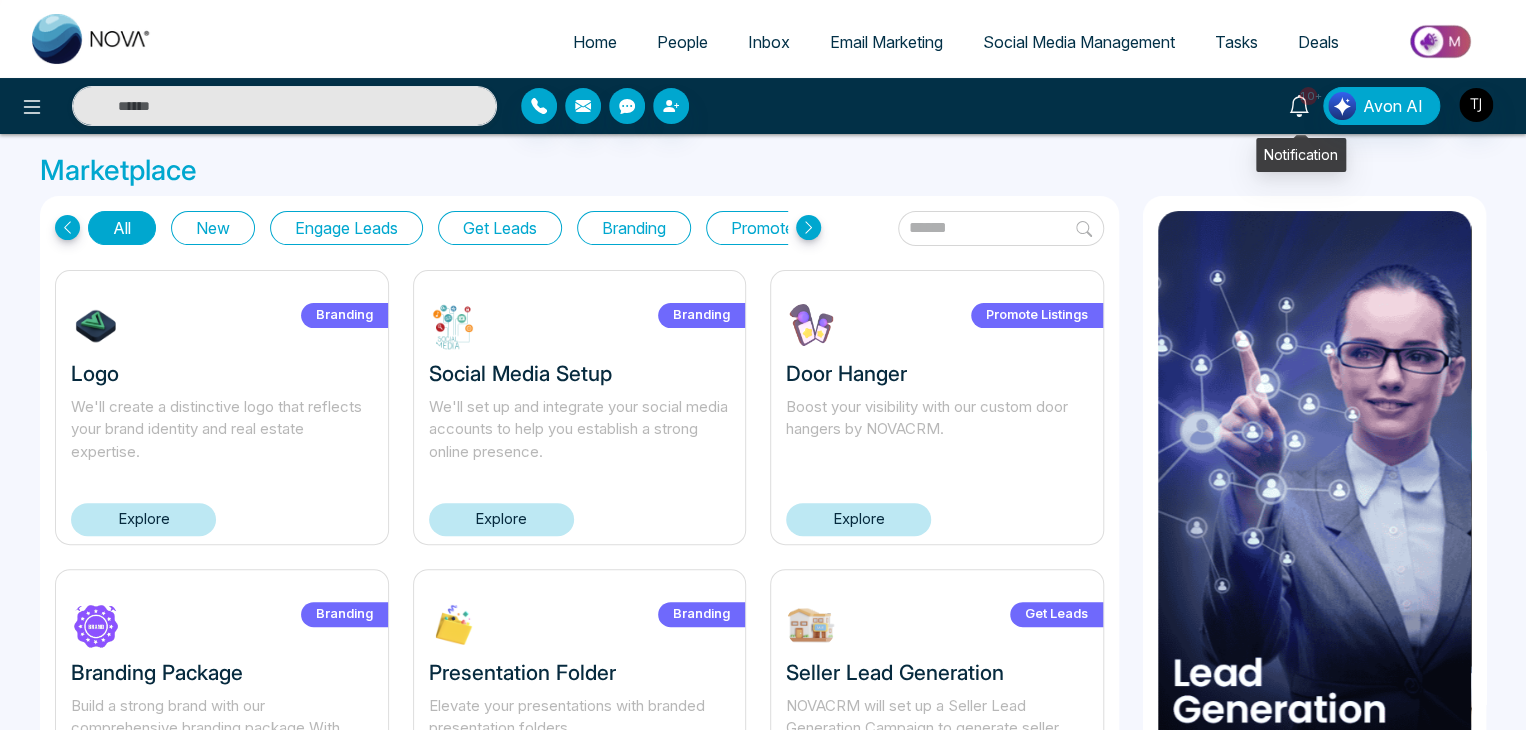 click on "10+" at bounding box center (1308, 96) 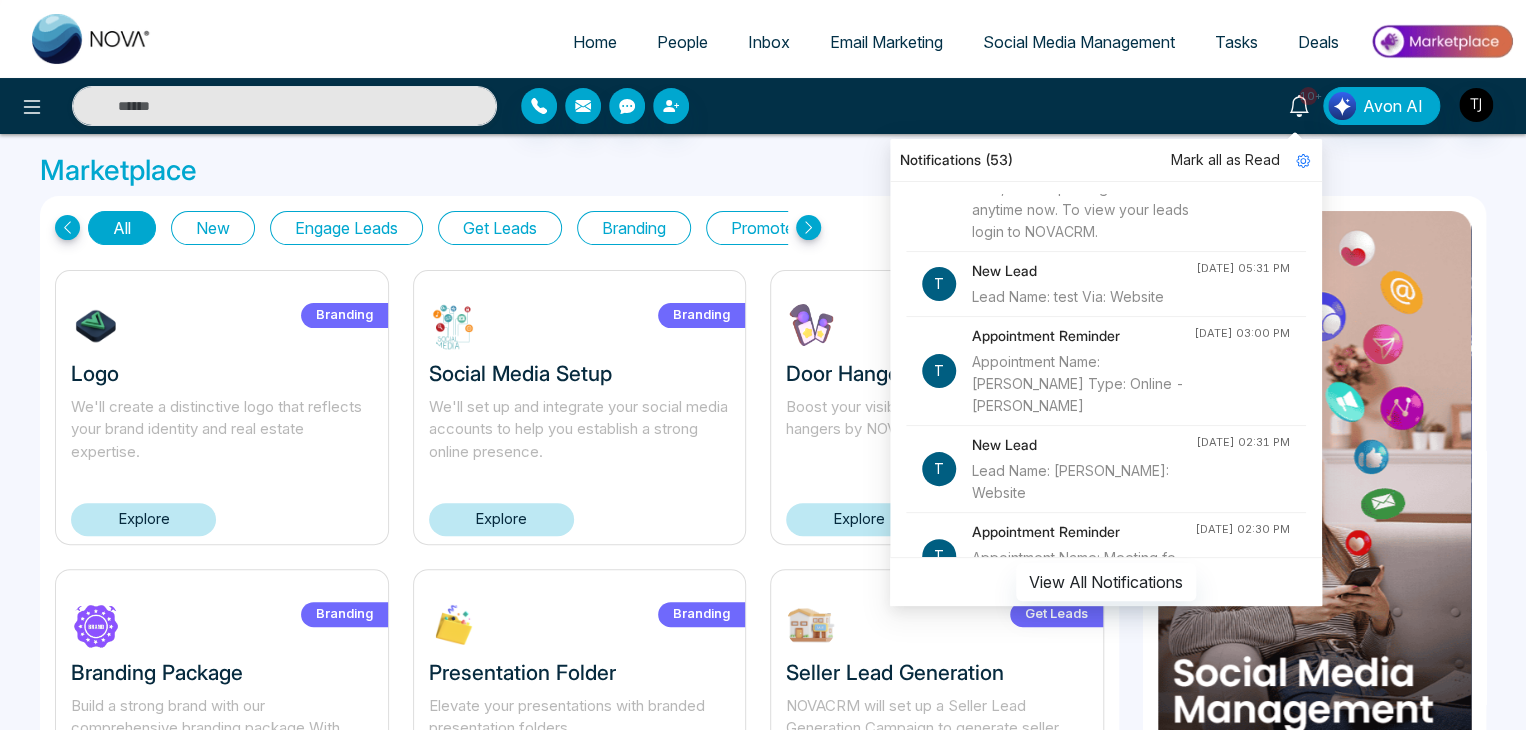 scroll, scrollTop: 0, scrollLeft: 0, axis: both 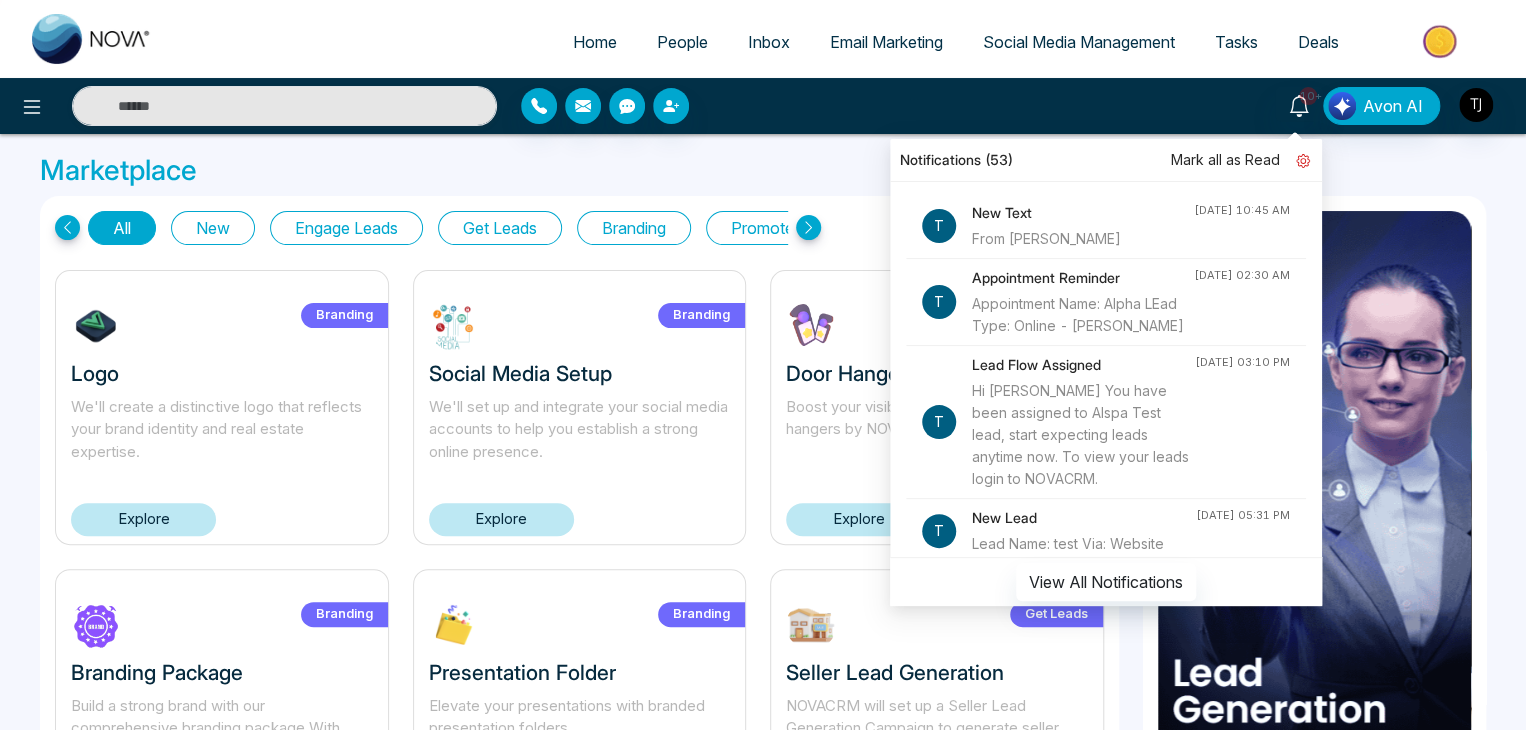 click 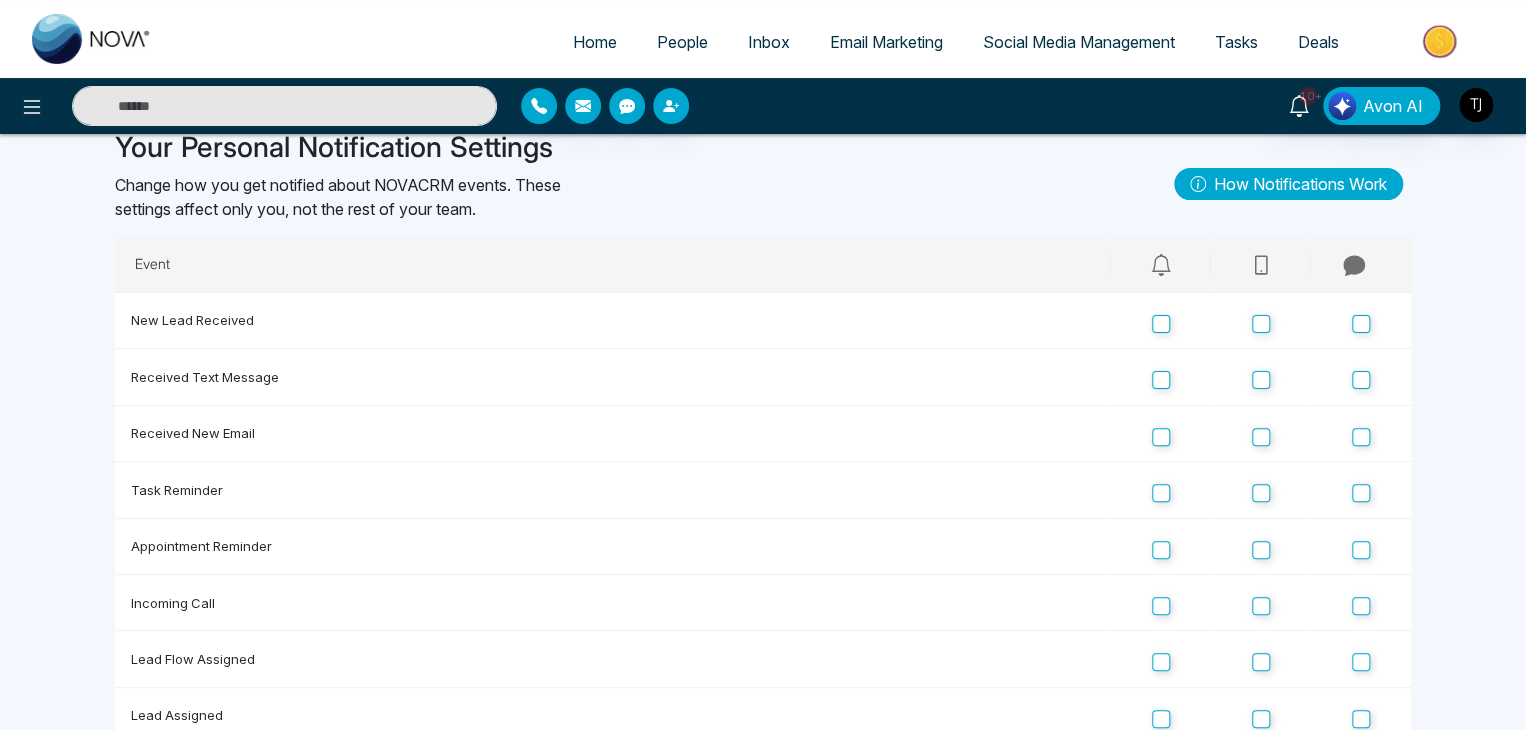 scroll, scrollTop: 116, scrollLeft: 0, axis: vertical 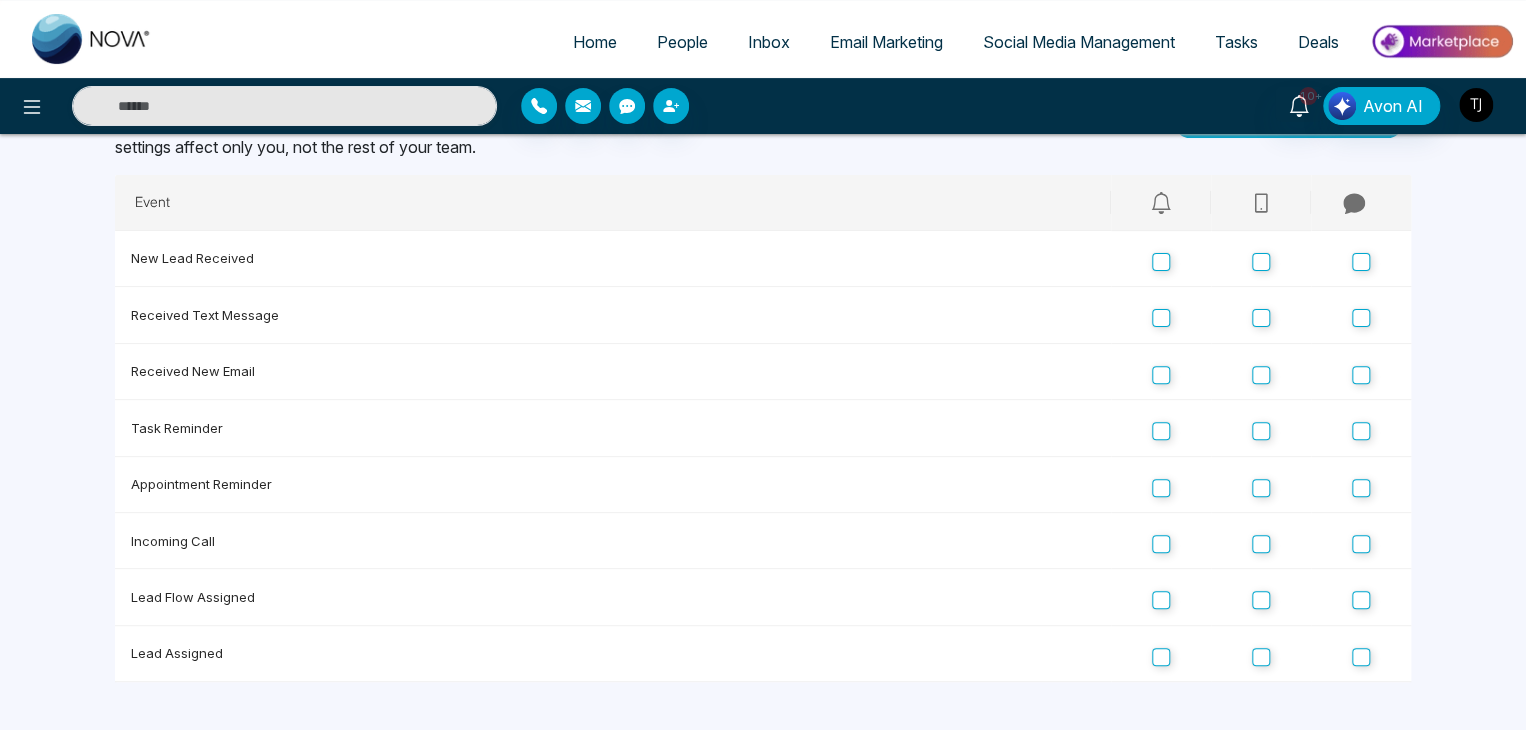 click at bounding box center [1476, 105] 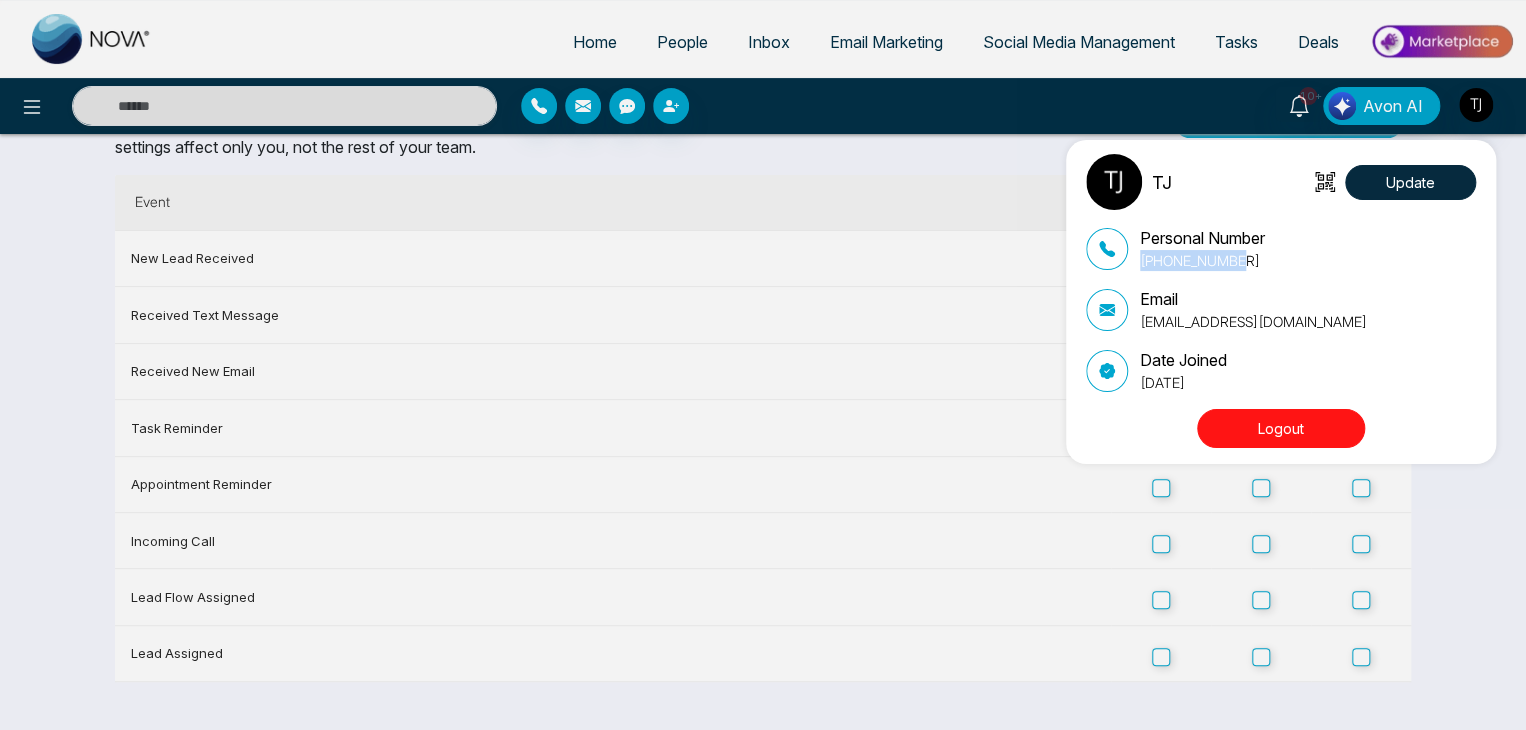 drag, startPoint x: 1250, startPoint y: 261, endPoint x: 1137, endPoint y: 267, distance: 113.15918 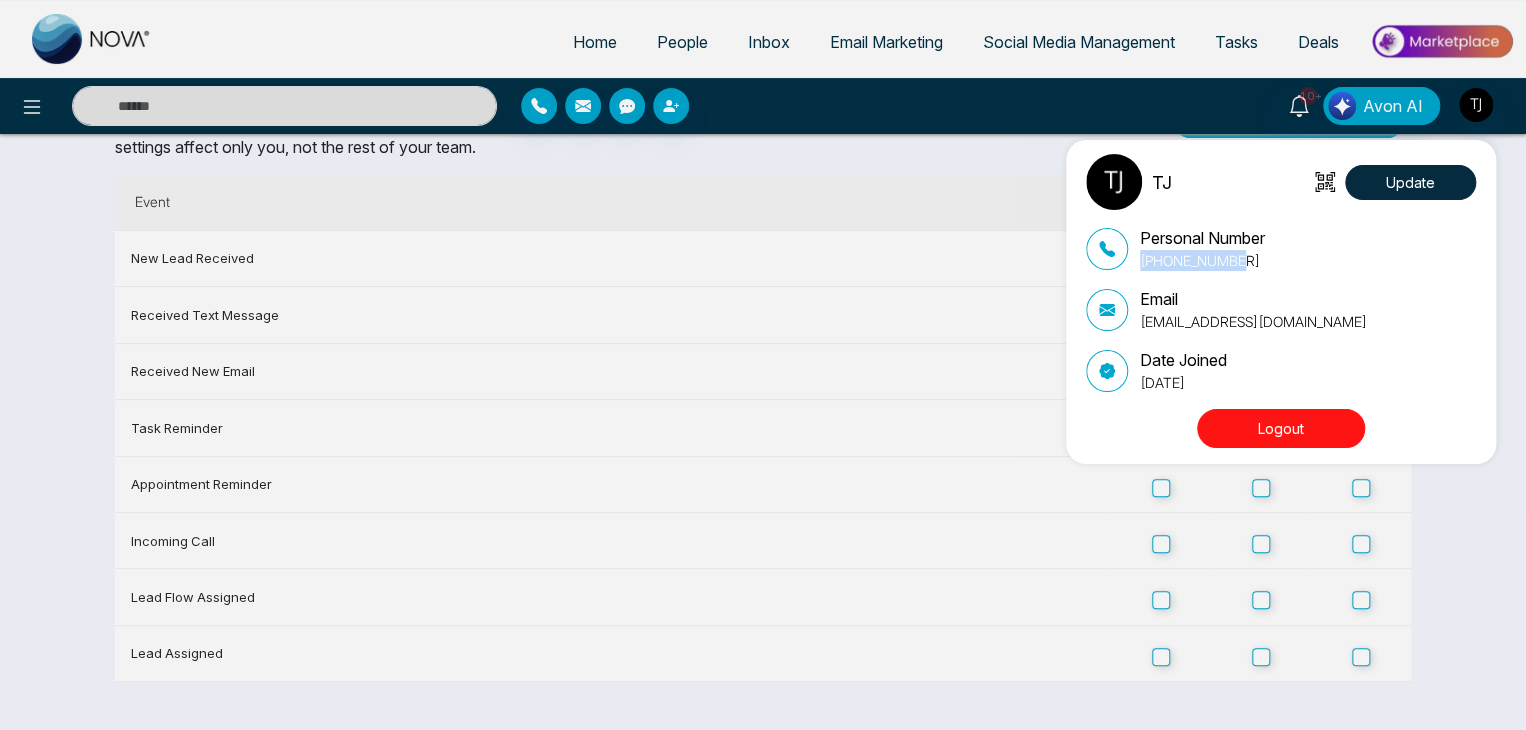 click on "Personal Number +16472175256" at bounding box center (1281, 248) 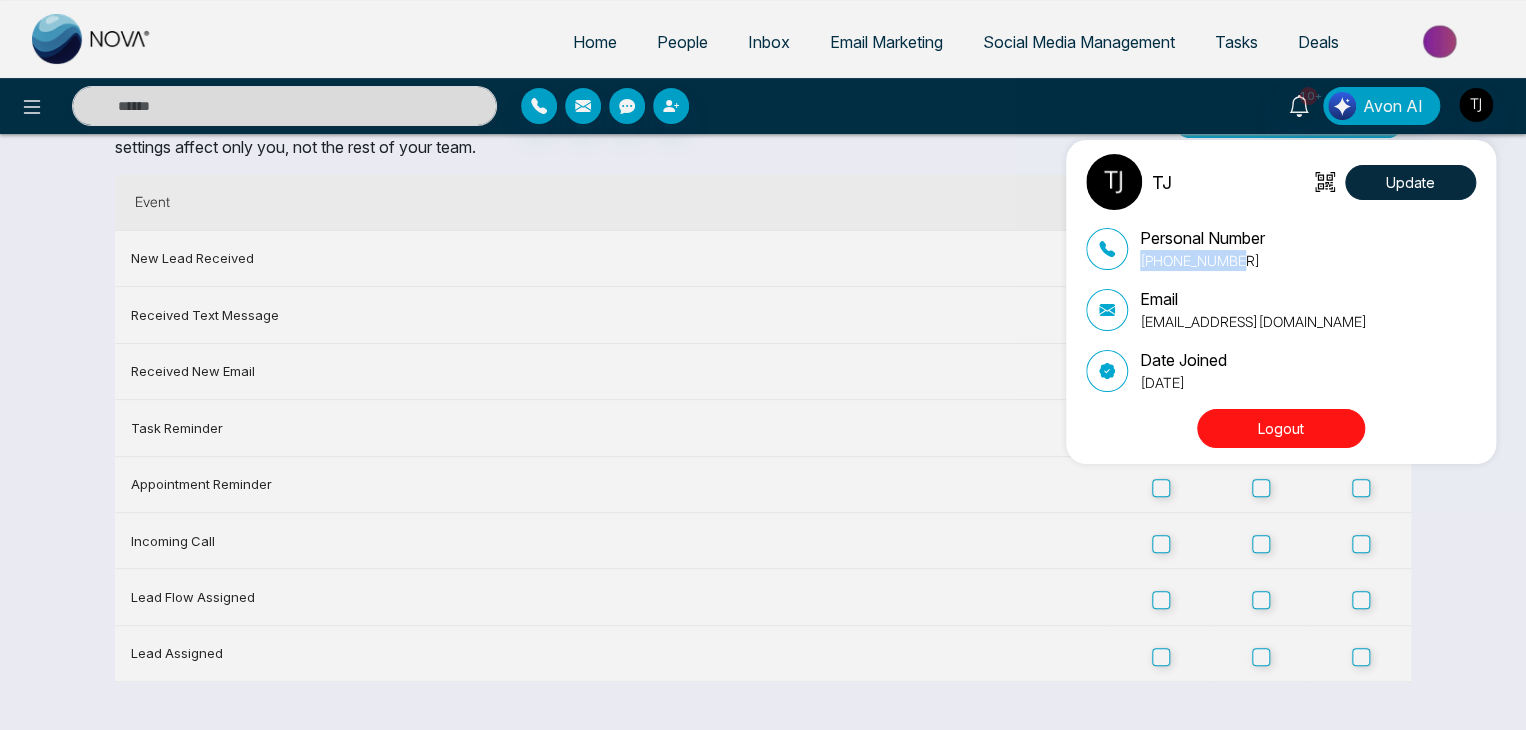 click on "[PHONE_NUMBER]" at bounding box center [1202, 260] 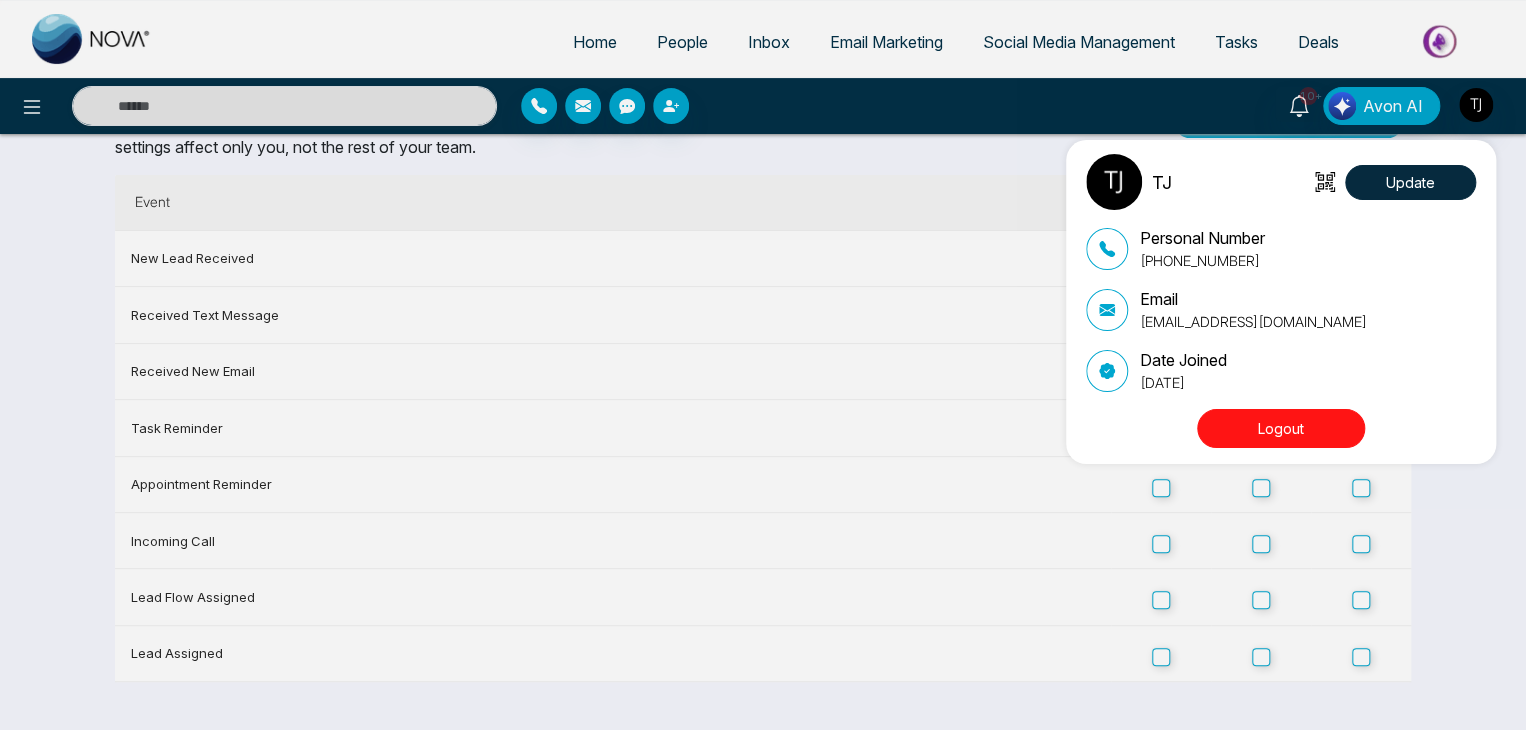 click 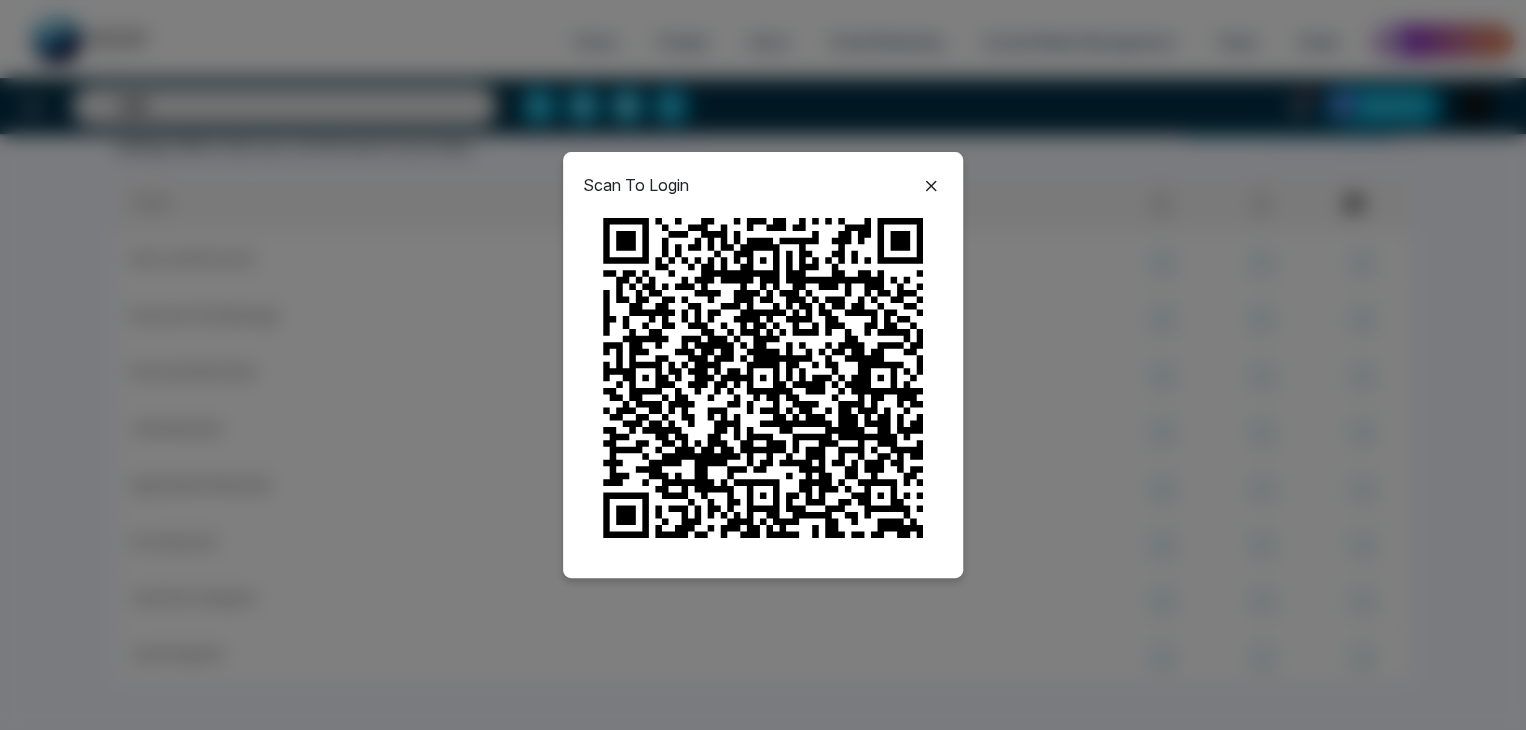 click 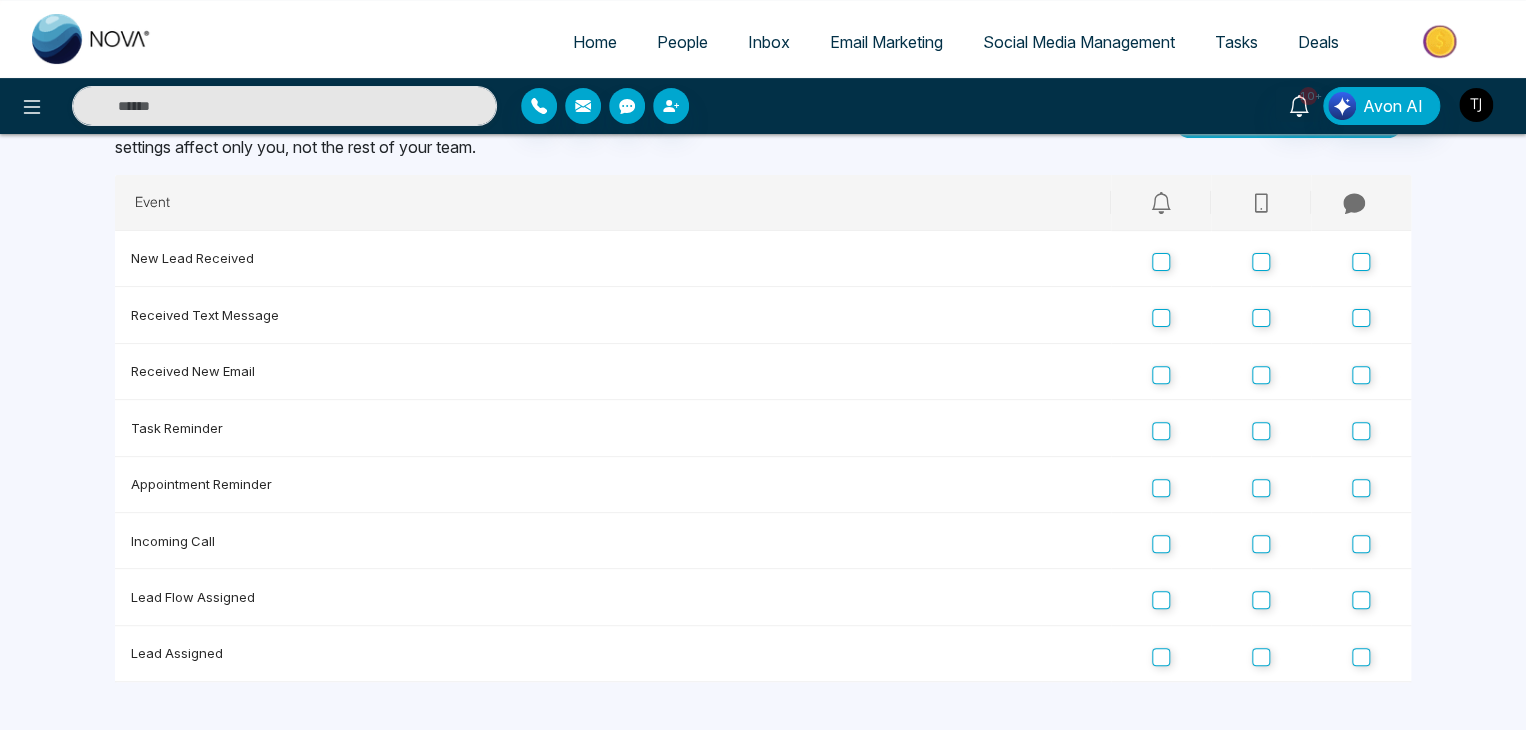 click at bounding box center [1476, 105] 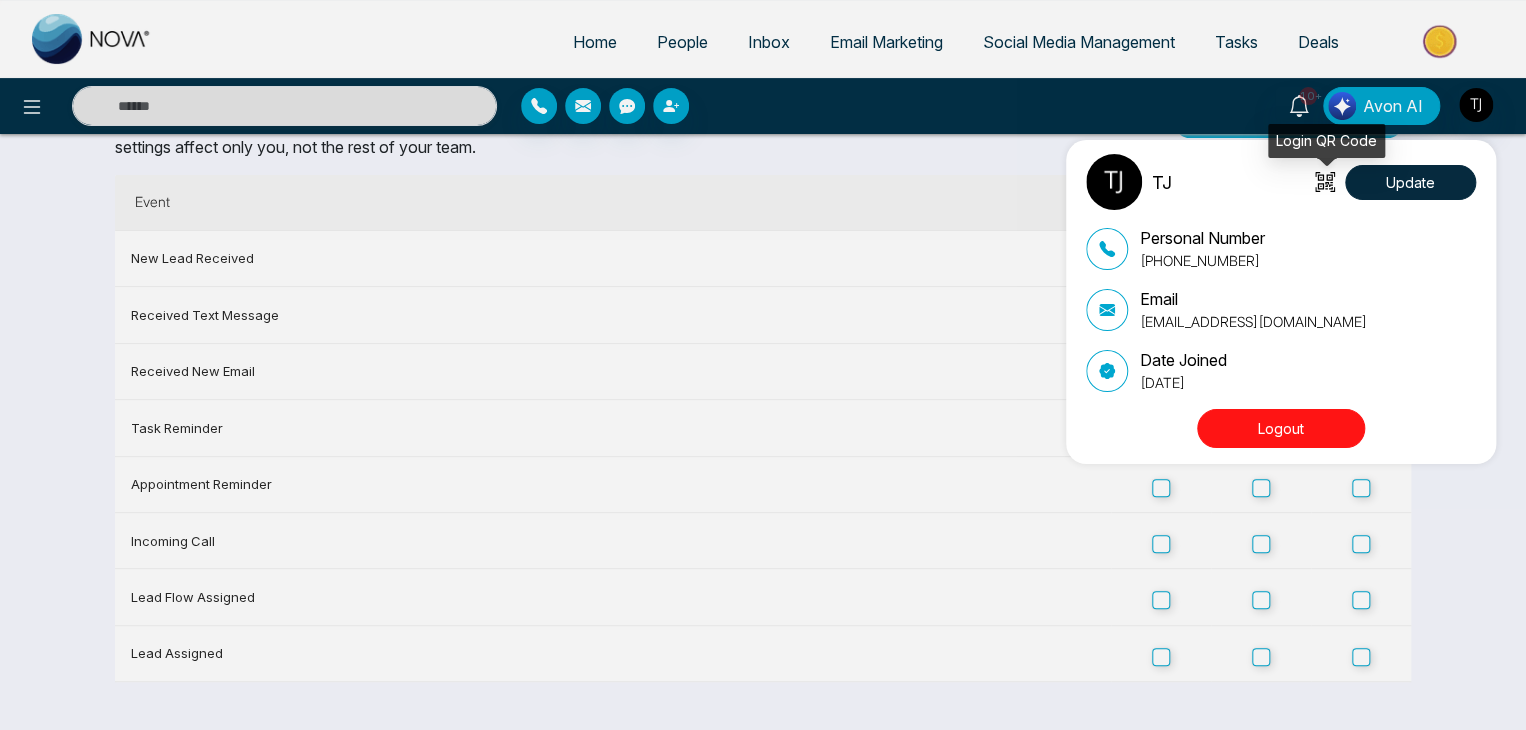 click 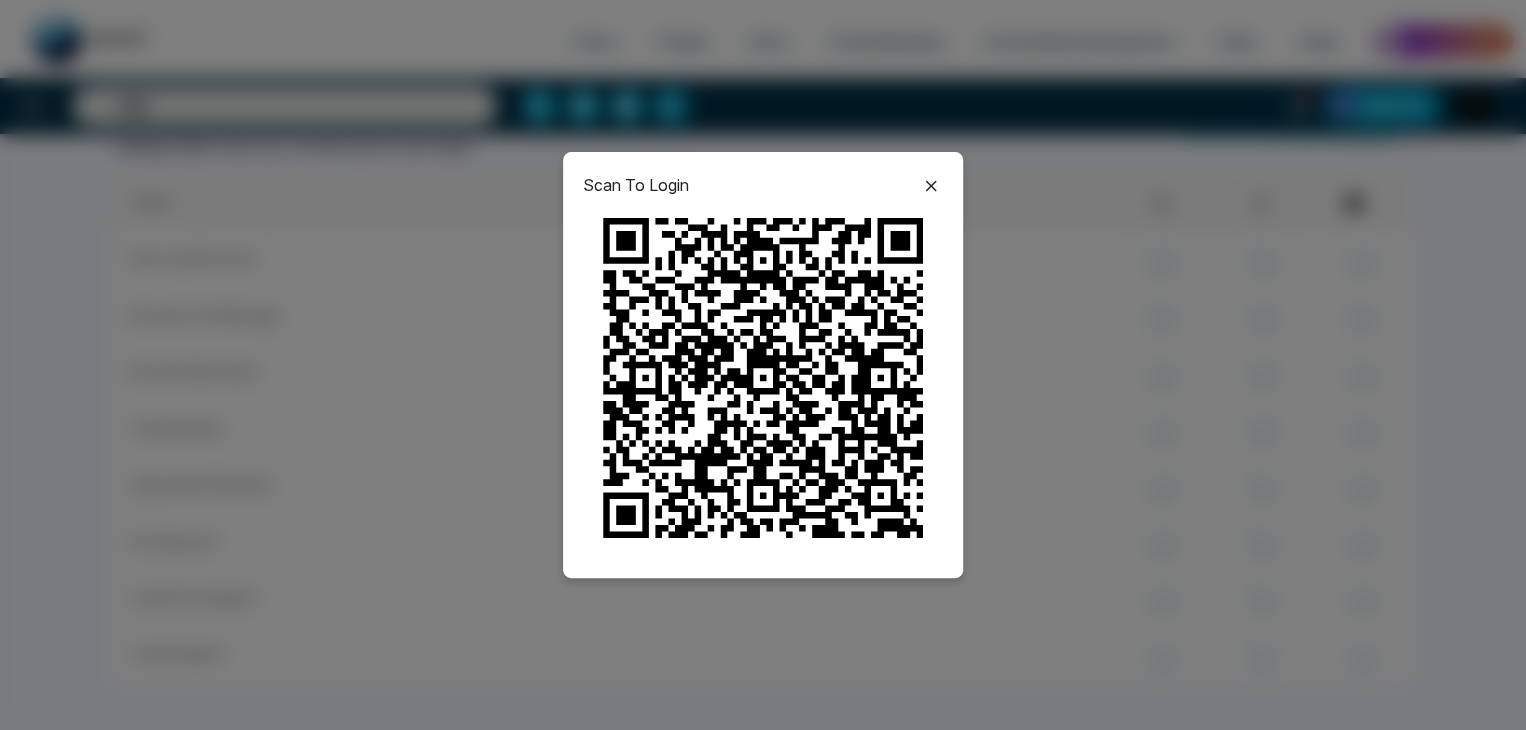 click 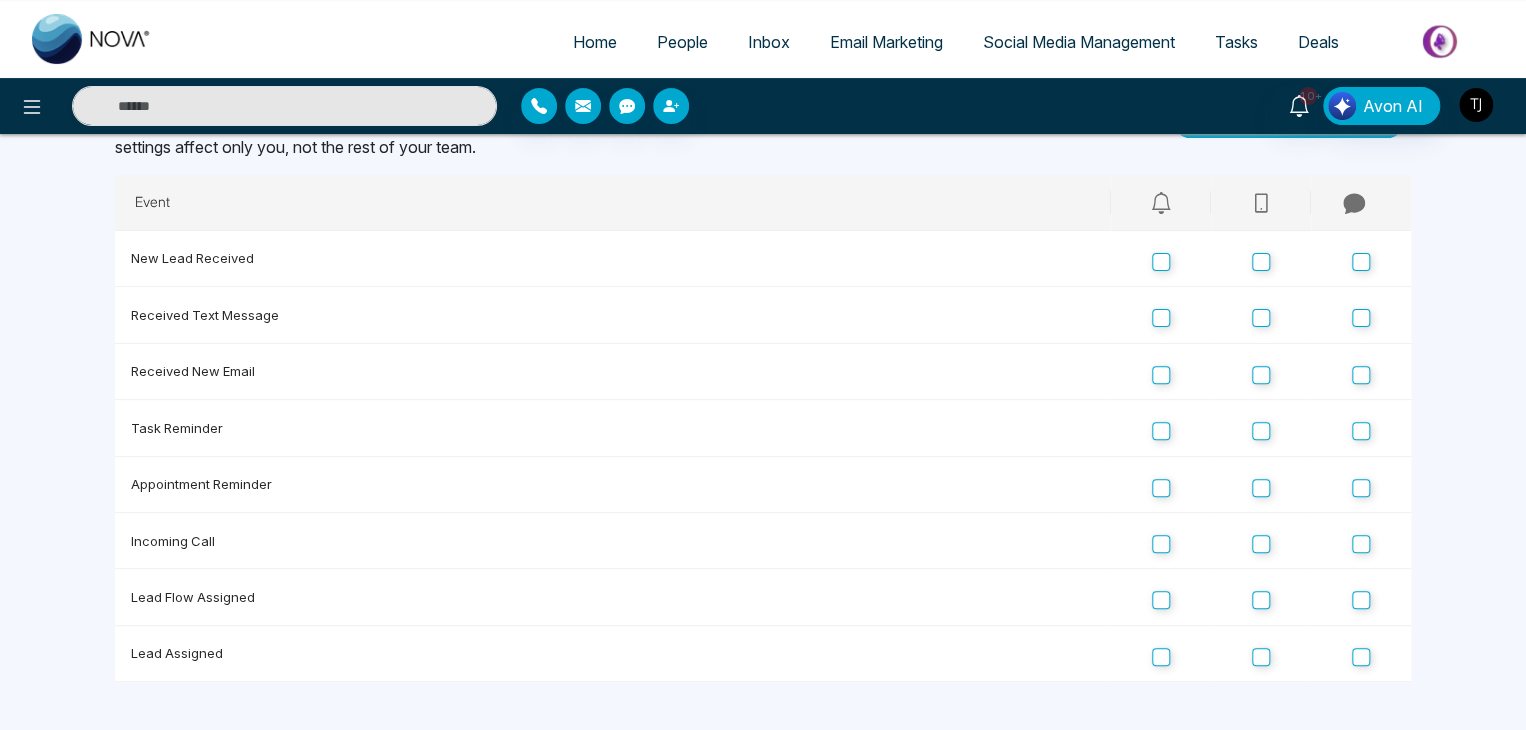 click at bounding box center (1476, 105) 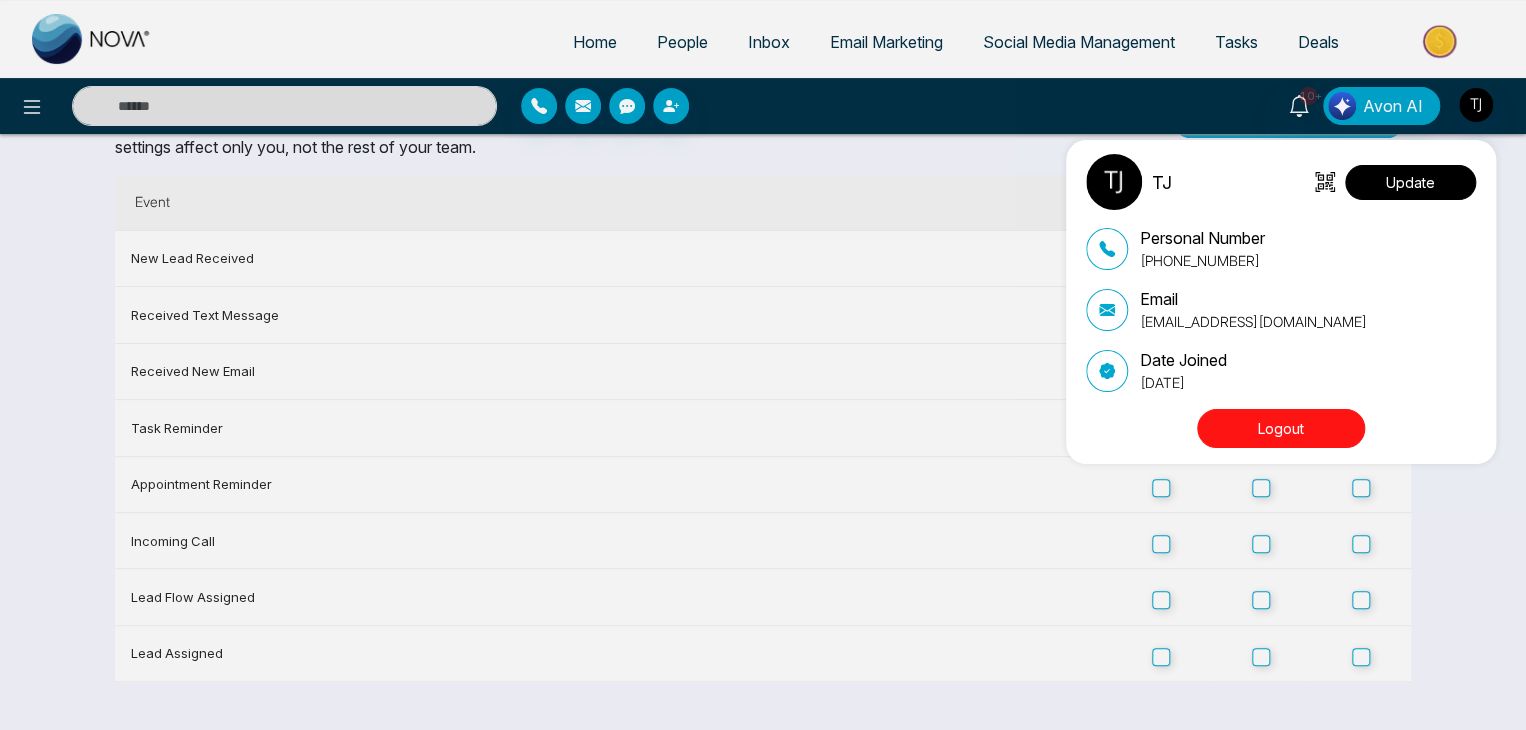 click on "Update" at bounding box center [1410, 182] 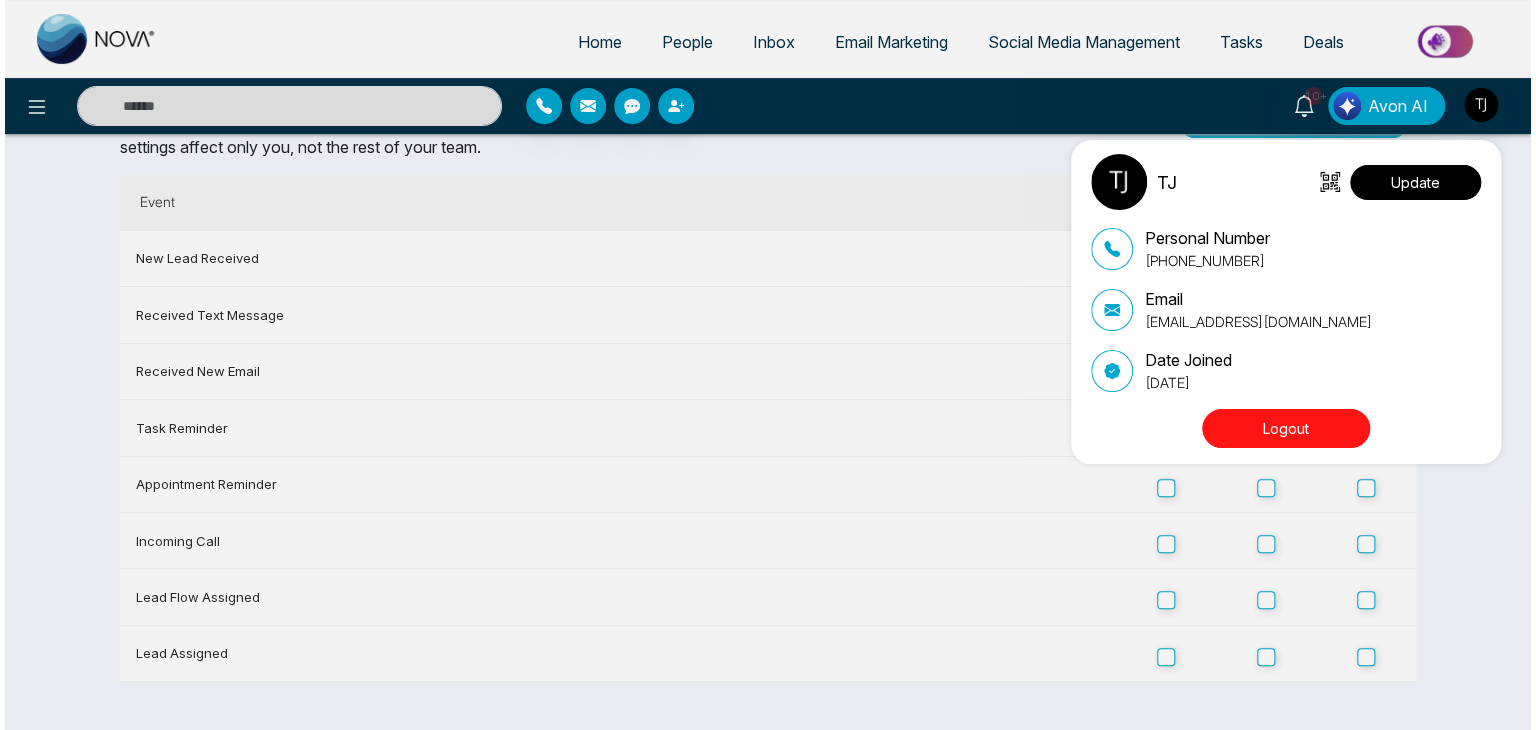 scroll, scrollTop: 0, scrollLeft: 0, axis: both 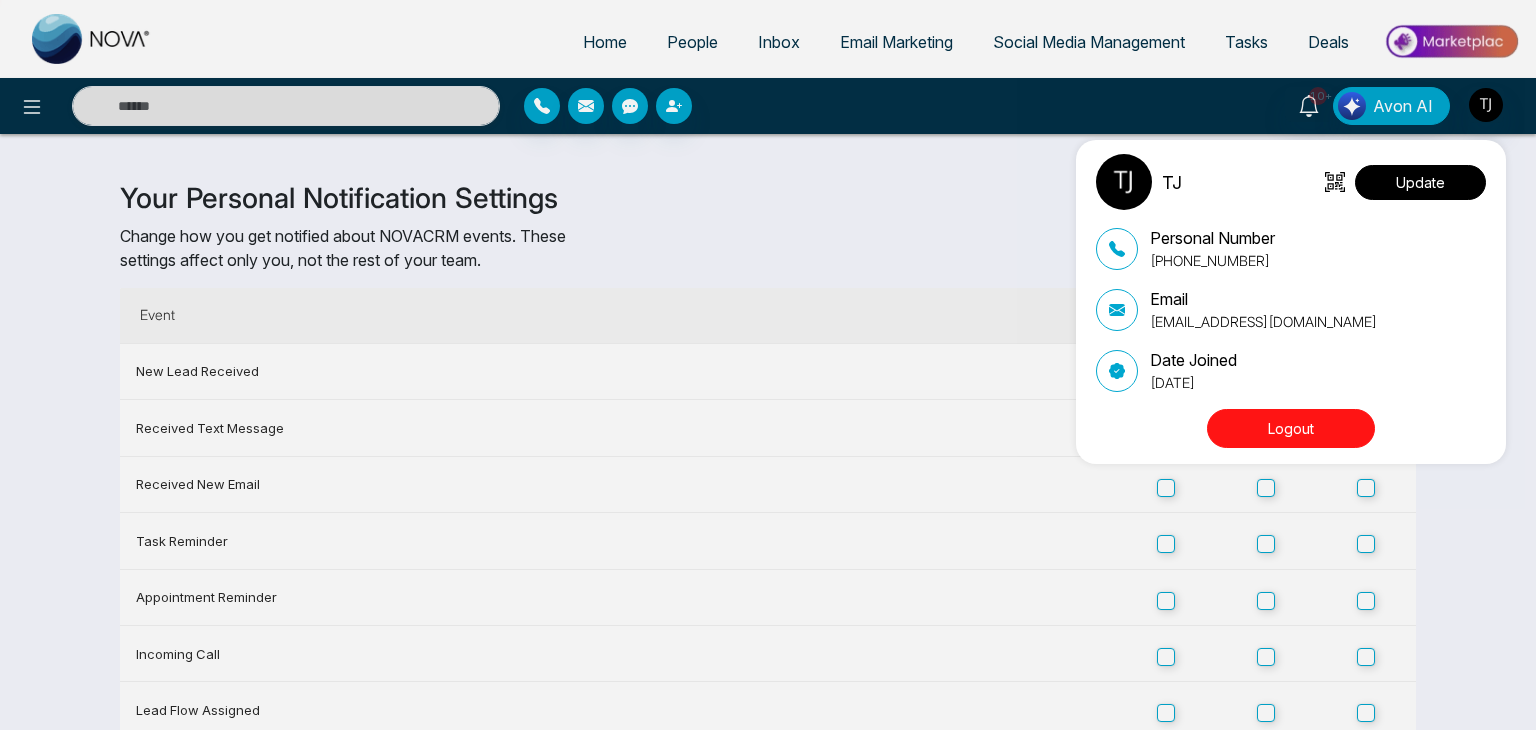 select 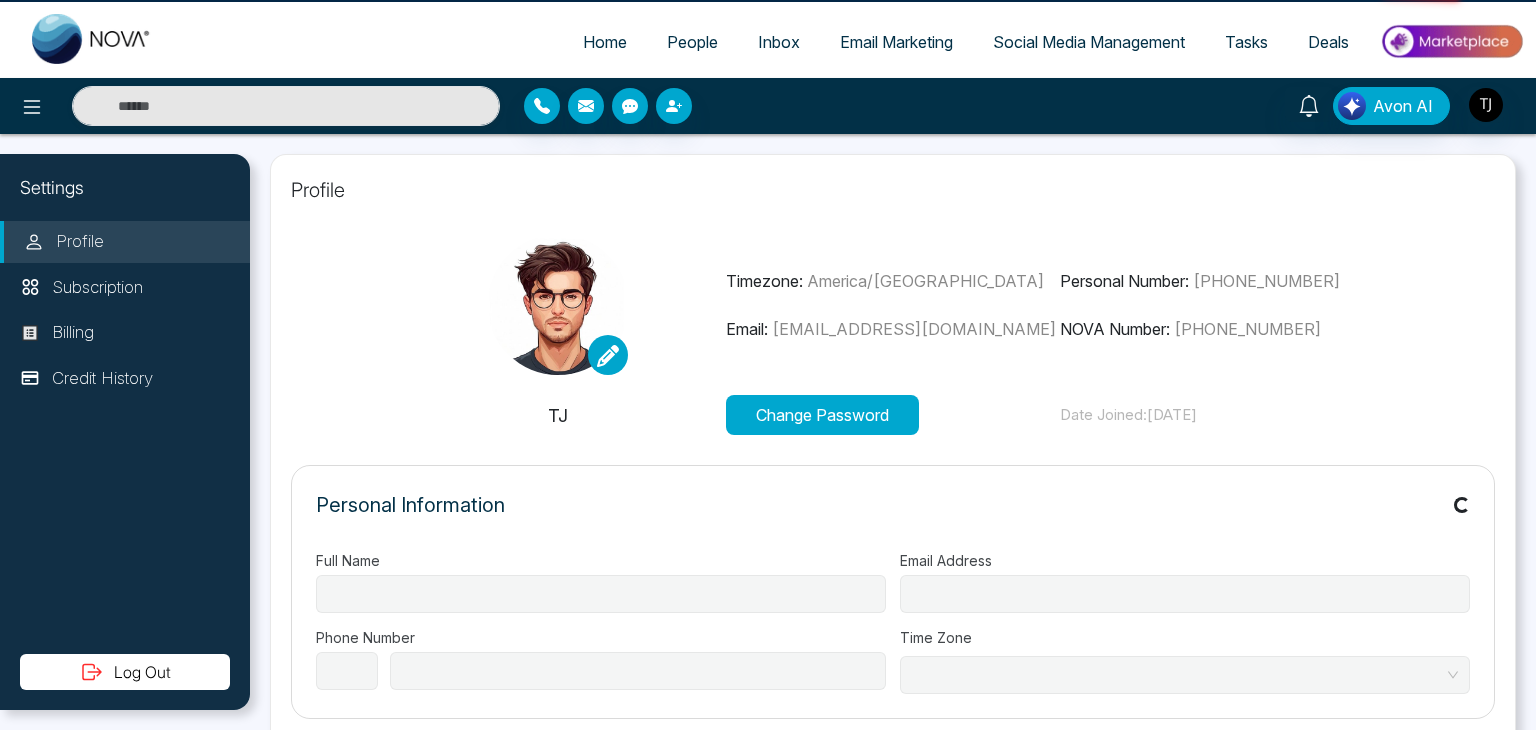 type on "**" 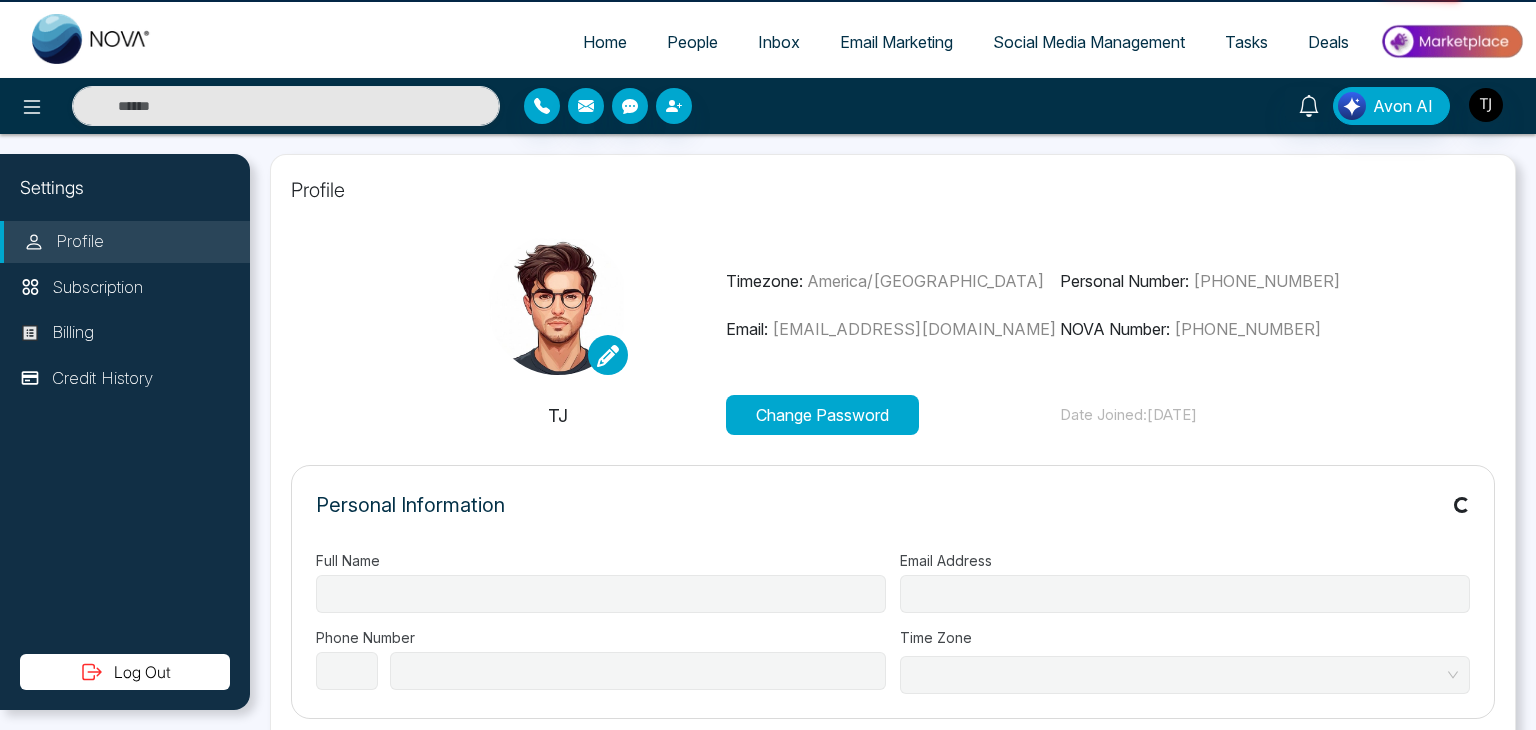 type on "**********" 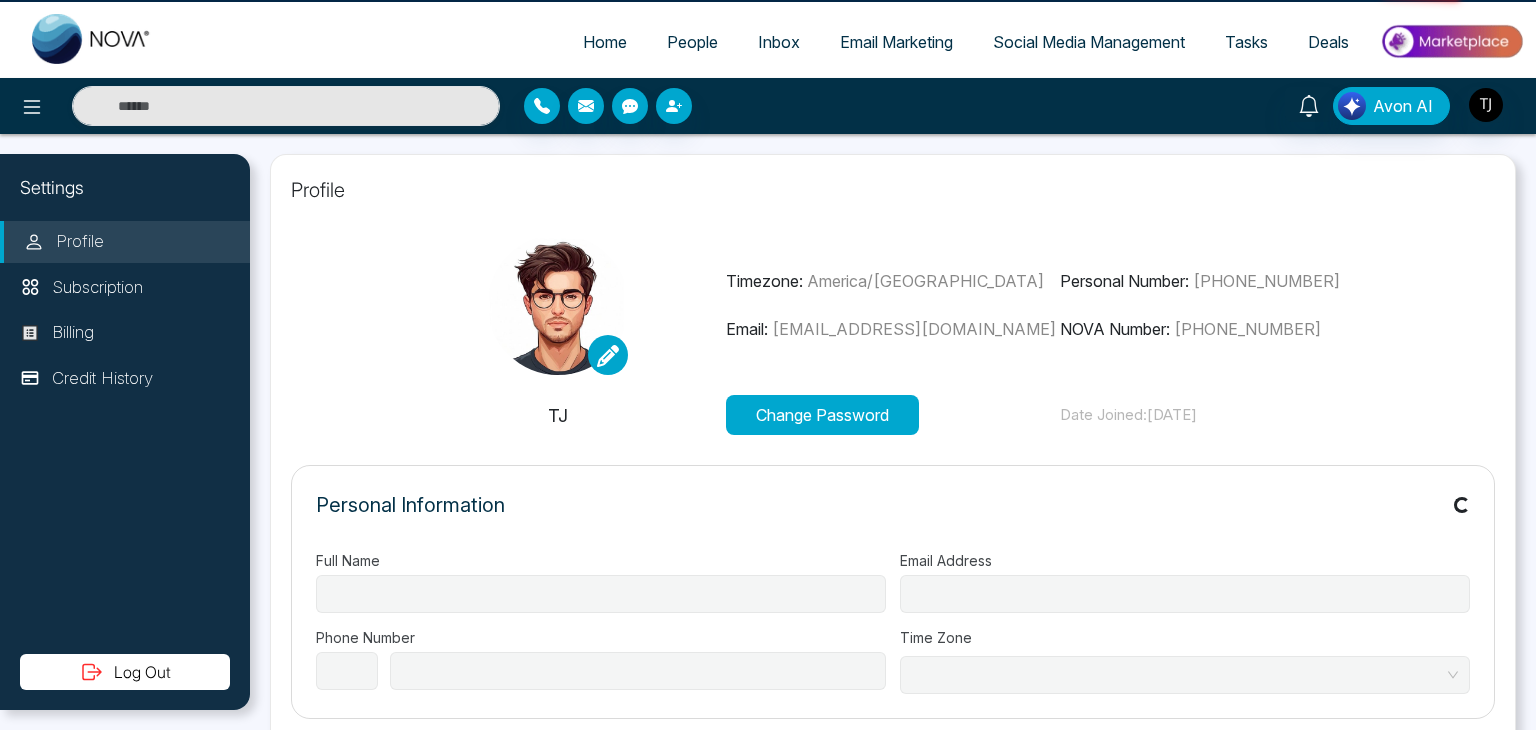 type on "**********" 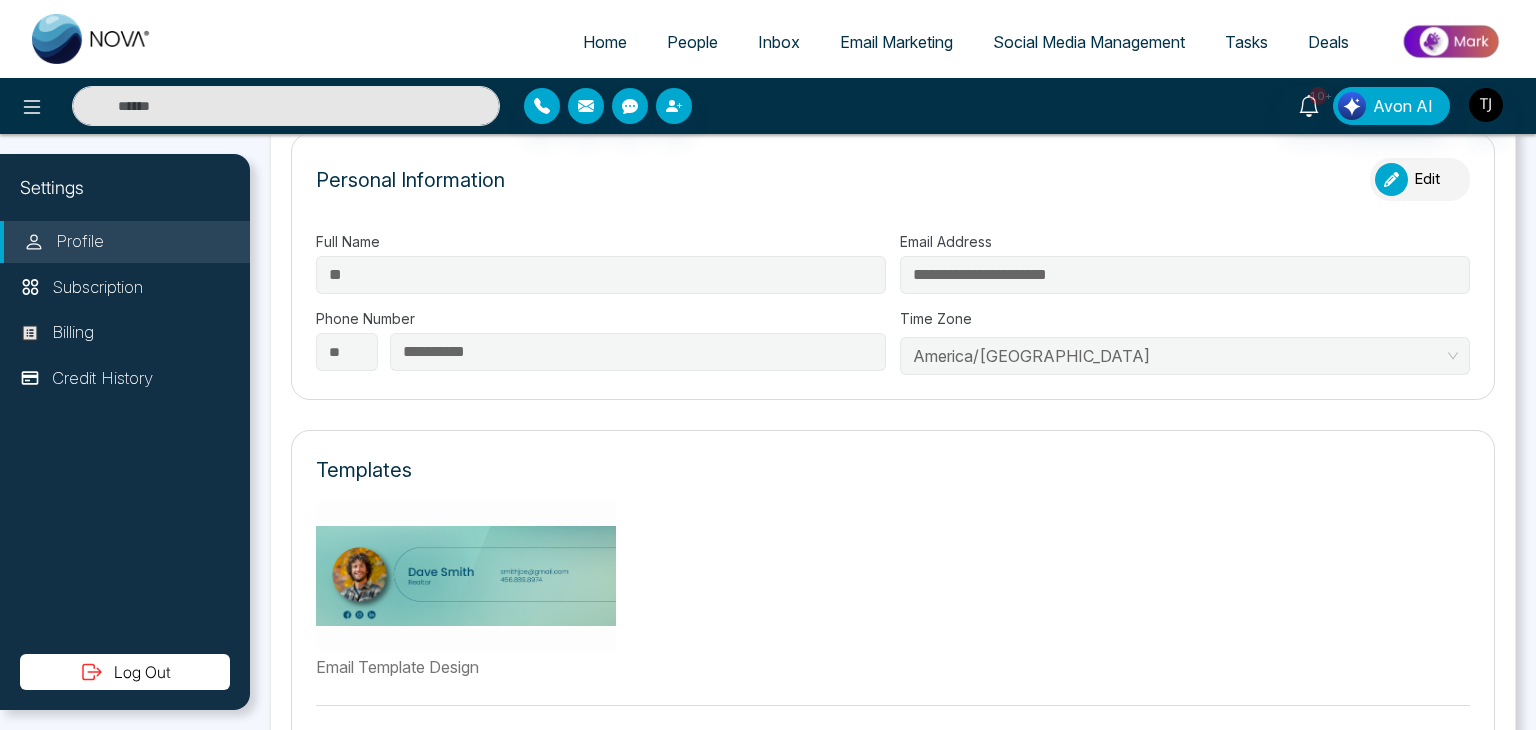 scroll, scrollTop: 290, scrollLeft: 0, axis: vertical 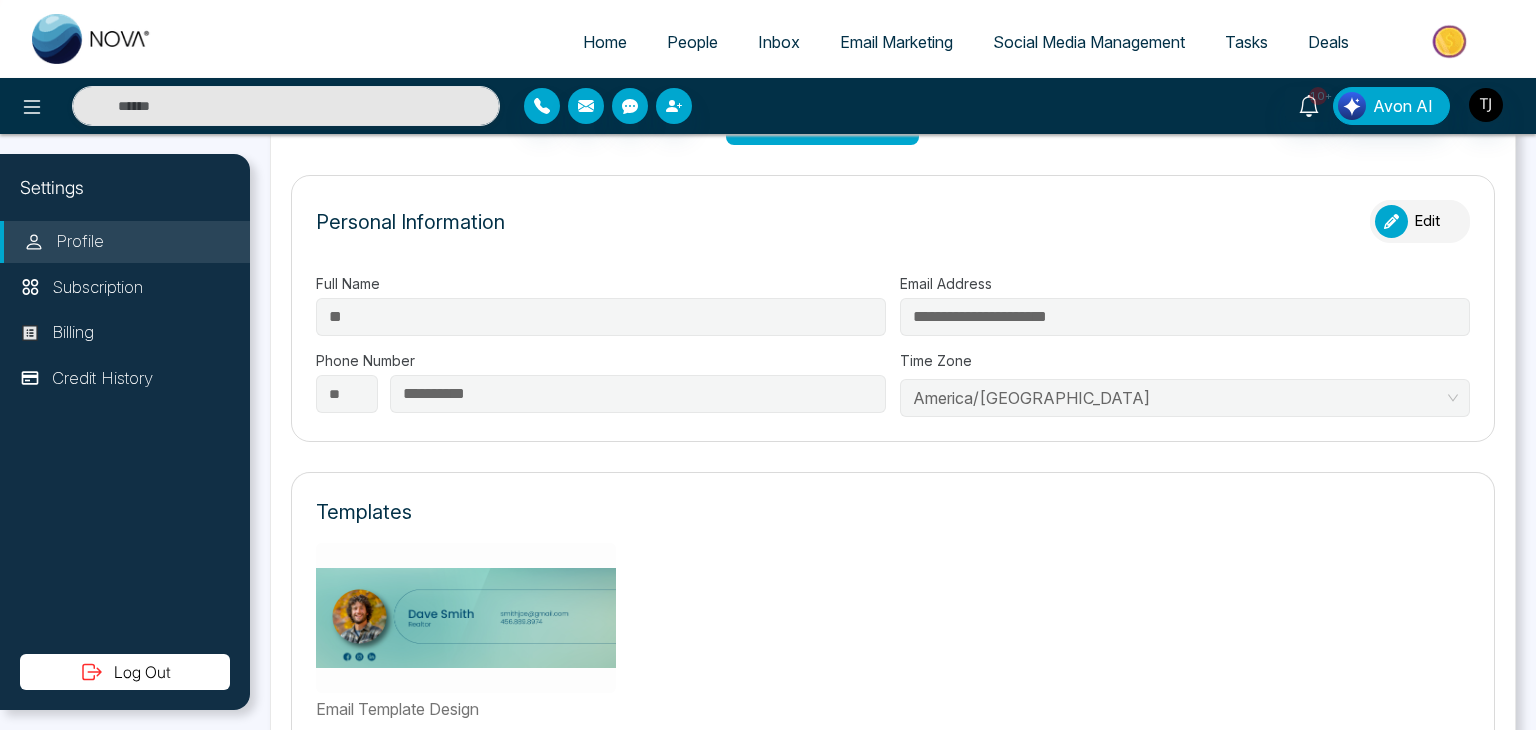 click on "Edit" at bounding box center [1420, 221] 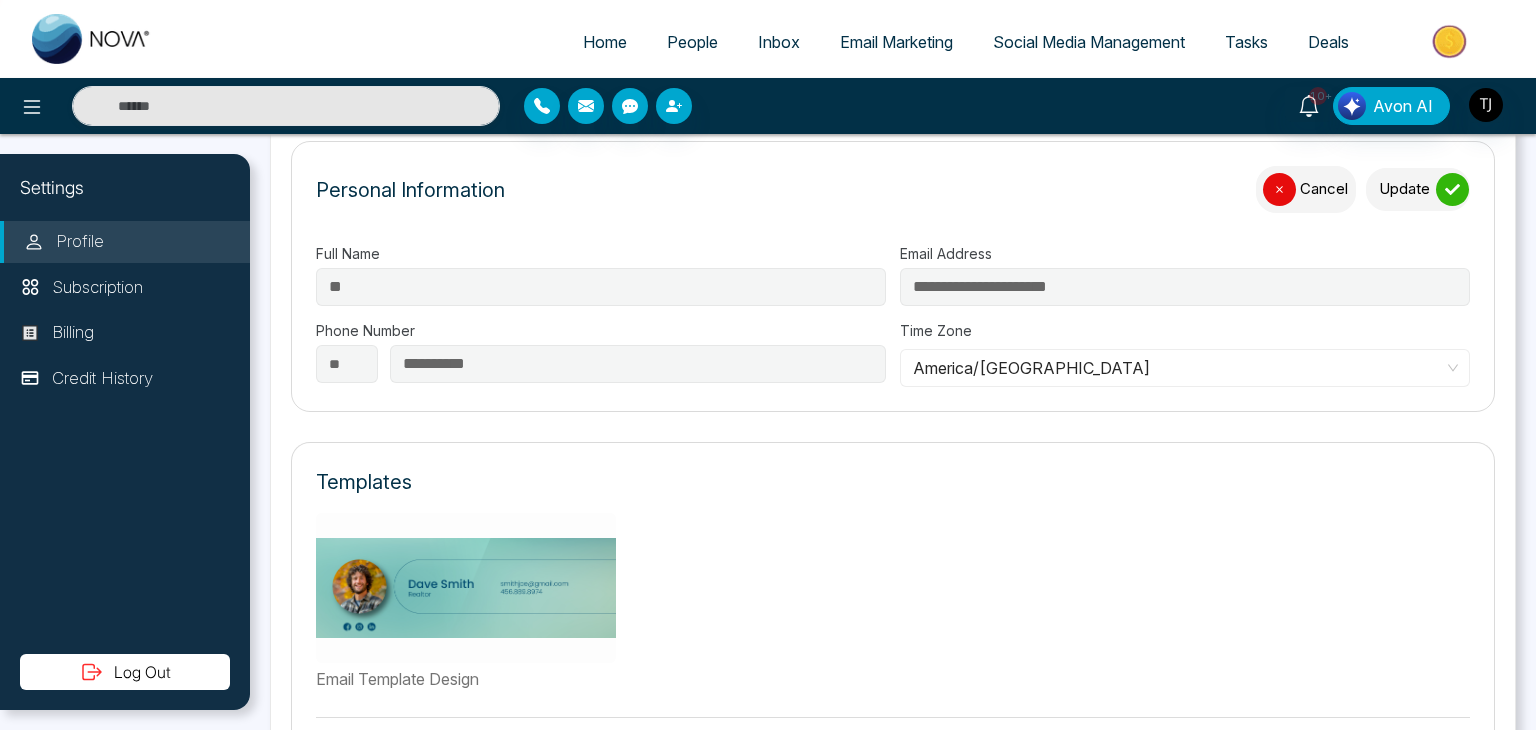 scroll, scrollTop: 325, scrollLeft: 0, axis: vertical 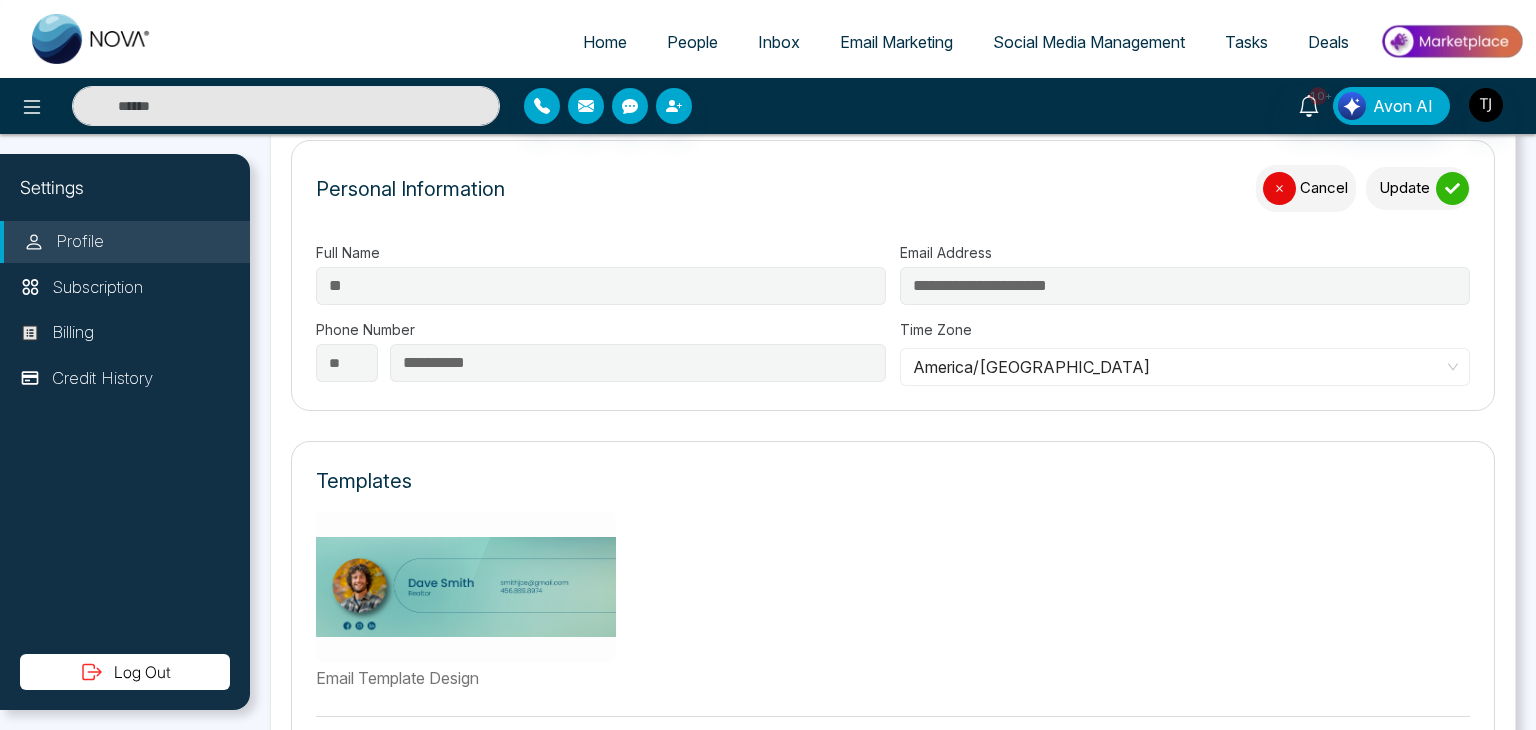 click 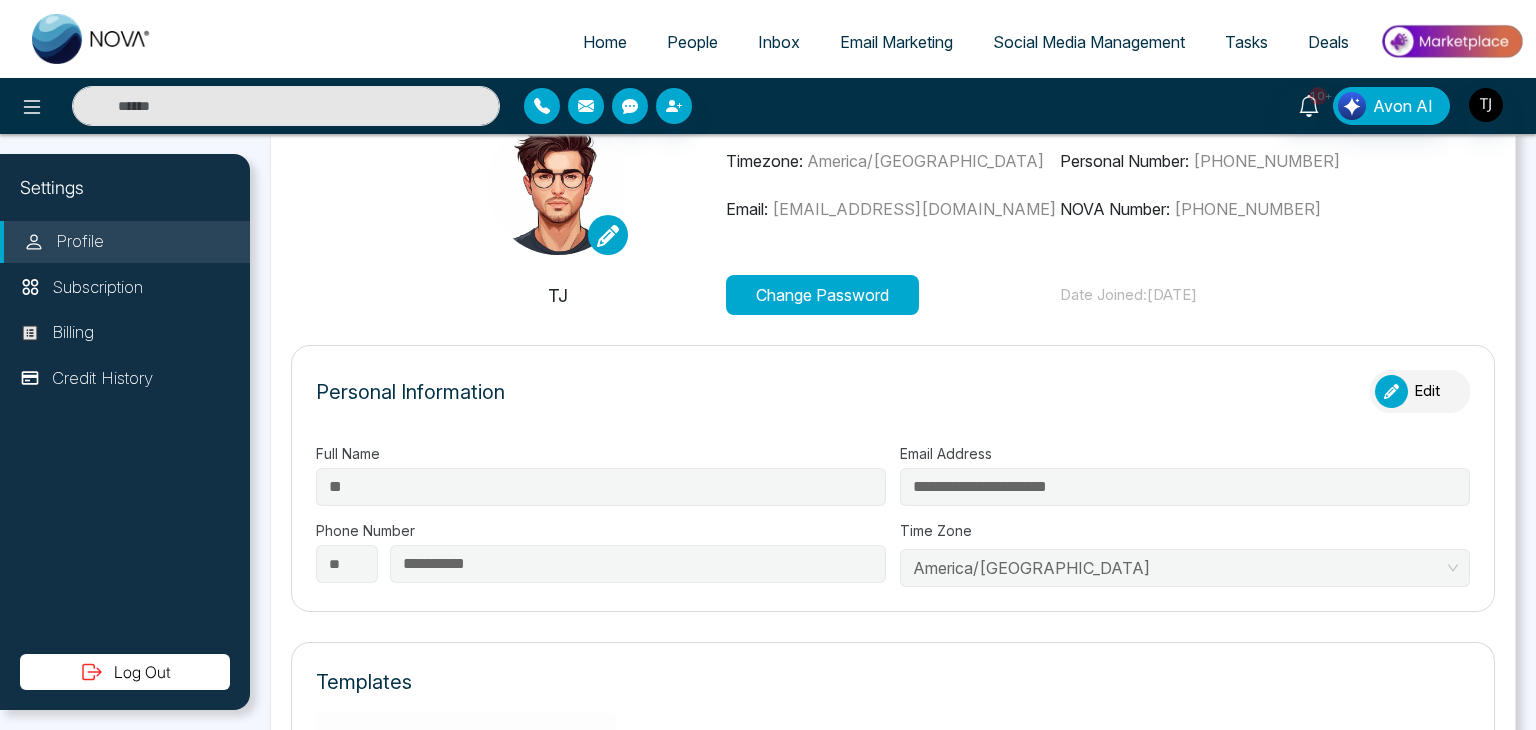 scroll, scrollTop: 120, scrollLeft: 0, axis: vertical 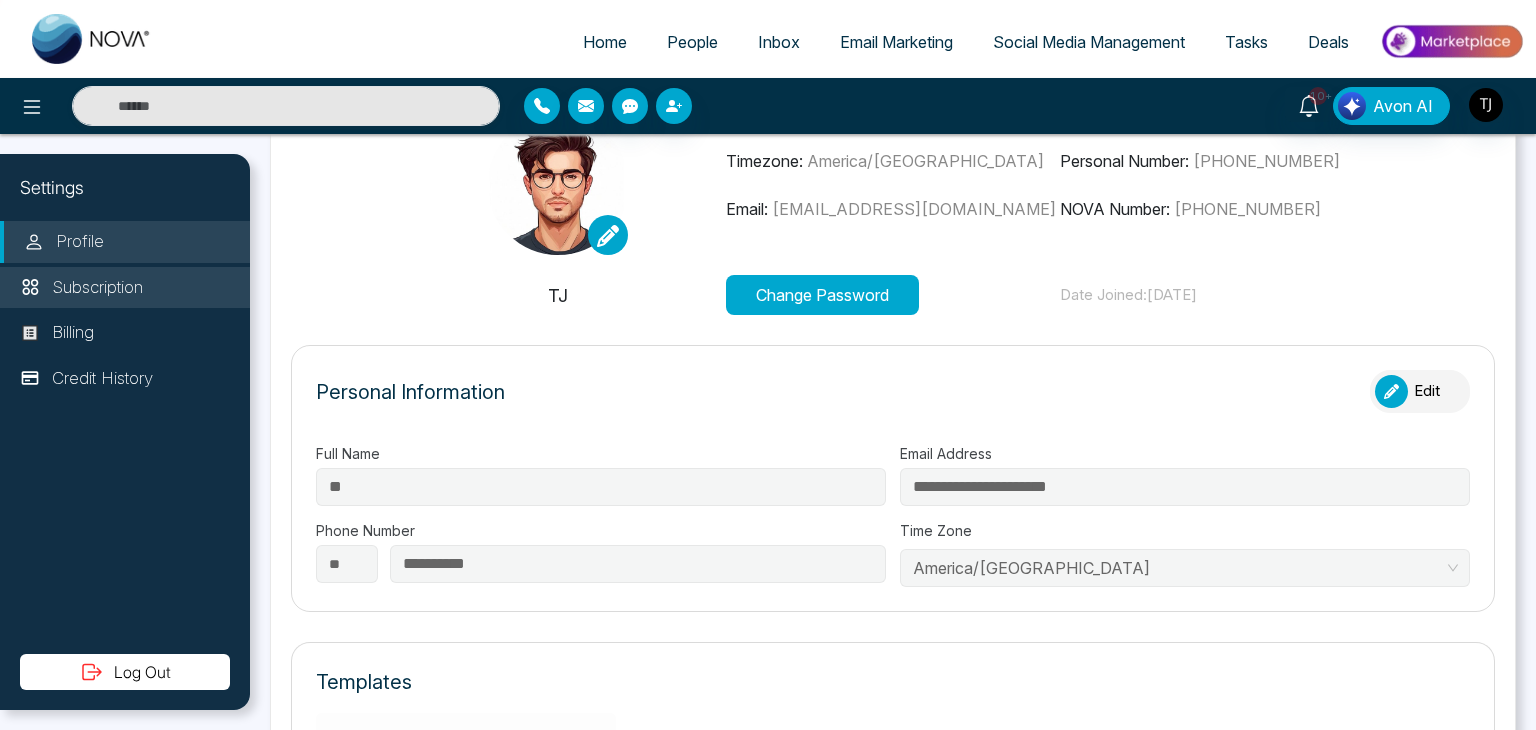 click on "Subscription" at bounding box center (125, 288) 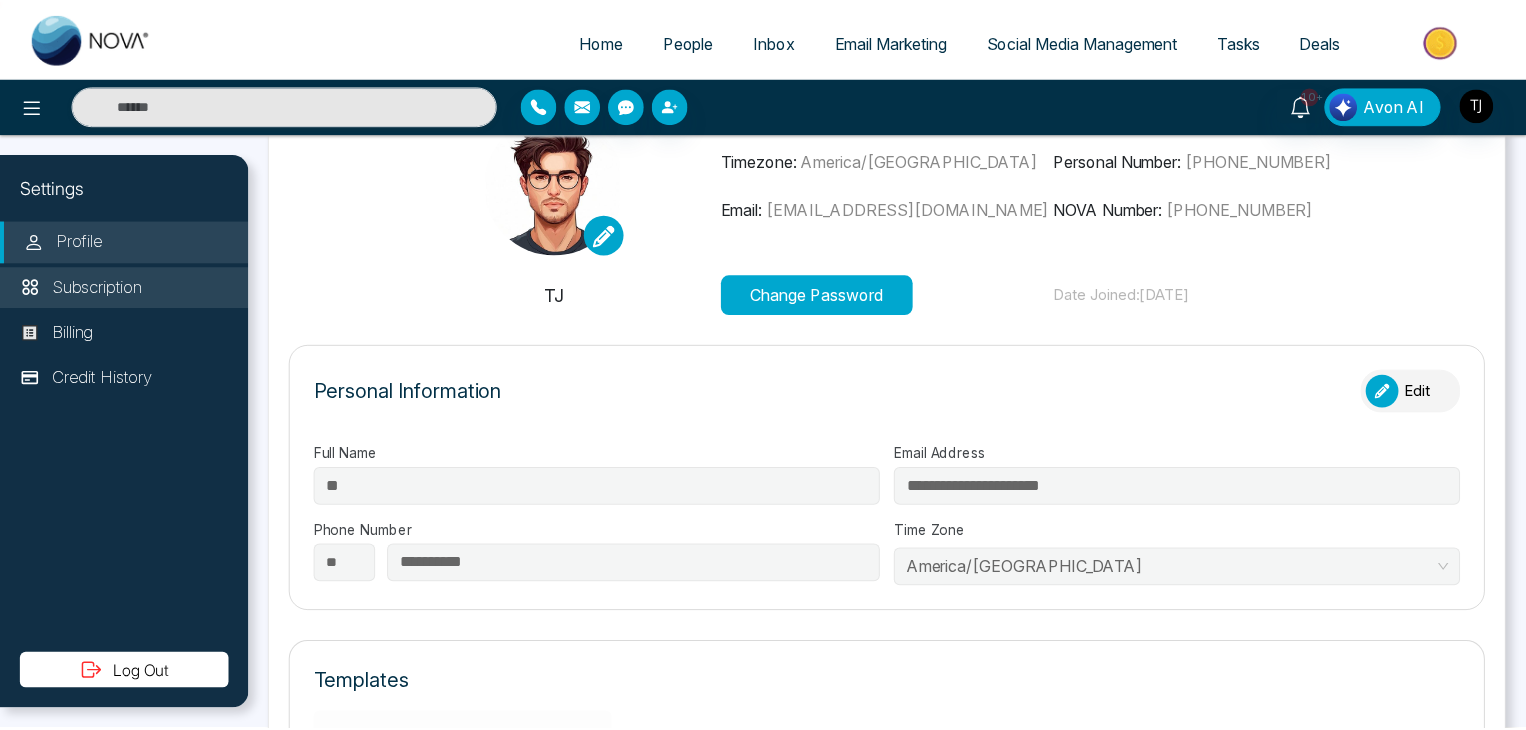 scroll, scrollTop: 0, scrollLeft: 0, axis: both 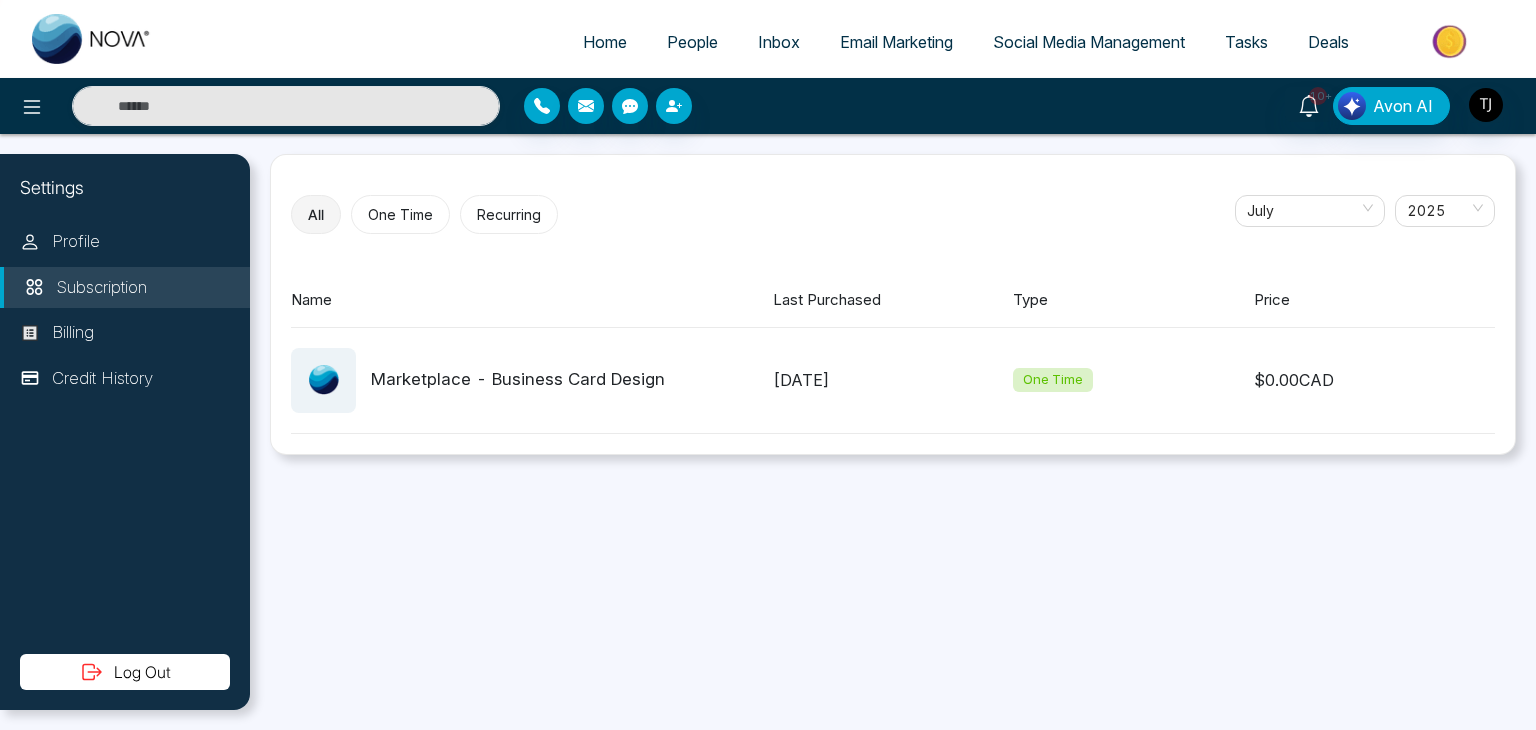 click on "One Time" at bounding box center (400, 214) 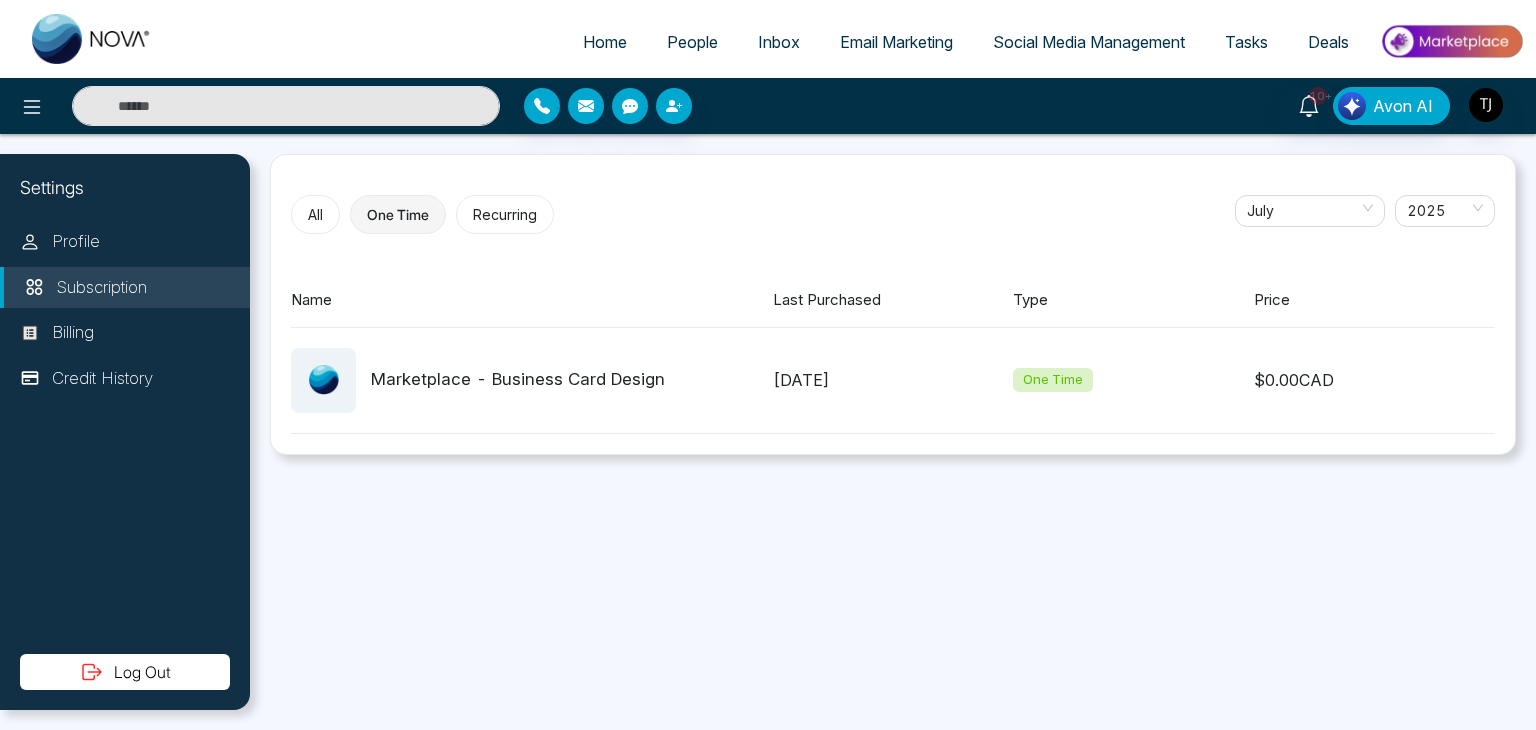click on "All" at bounding box center (315, 214) 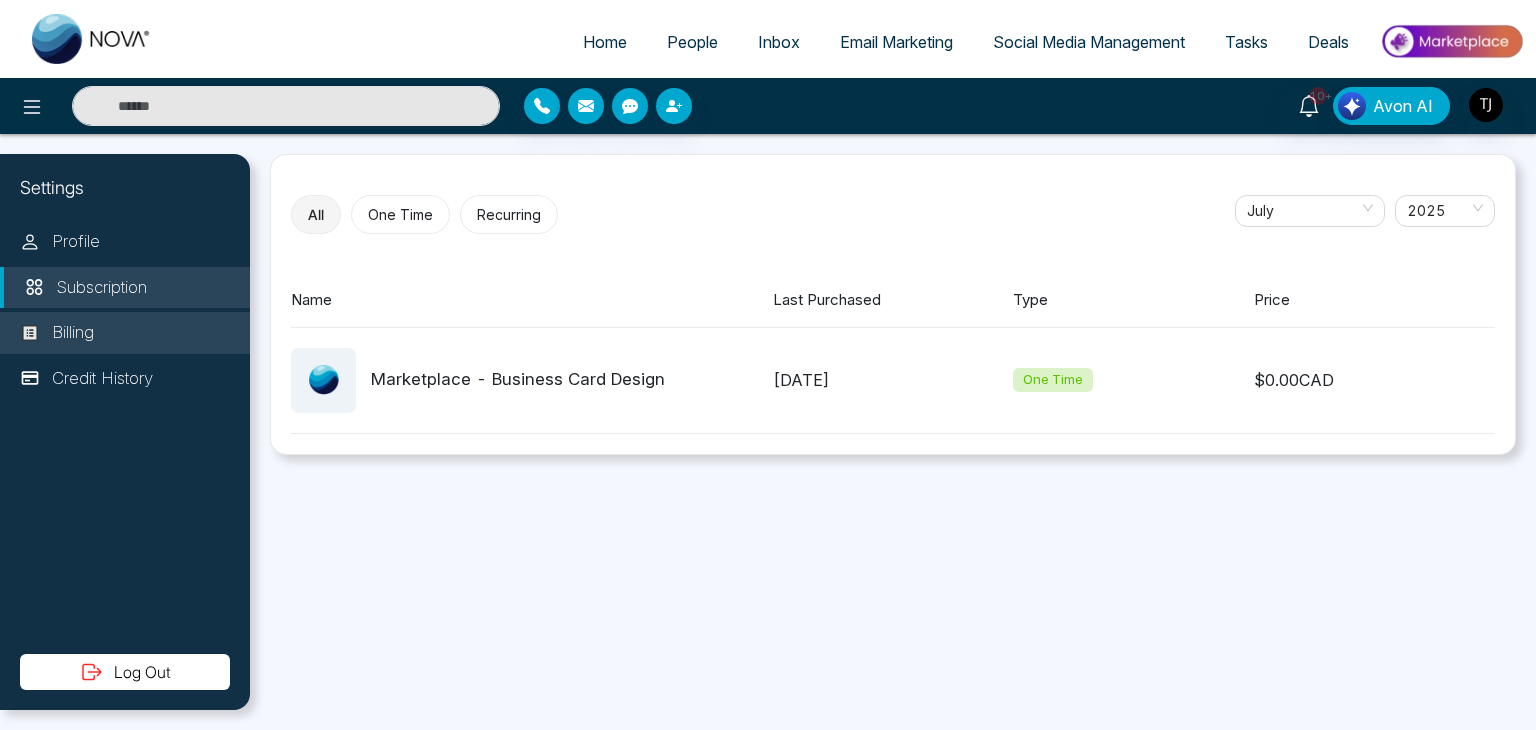 click on "Billing" at bounding box center [125, 333] 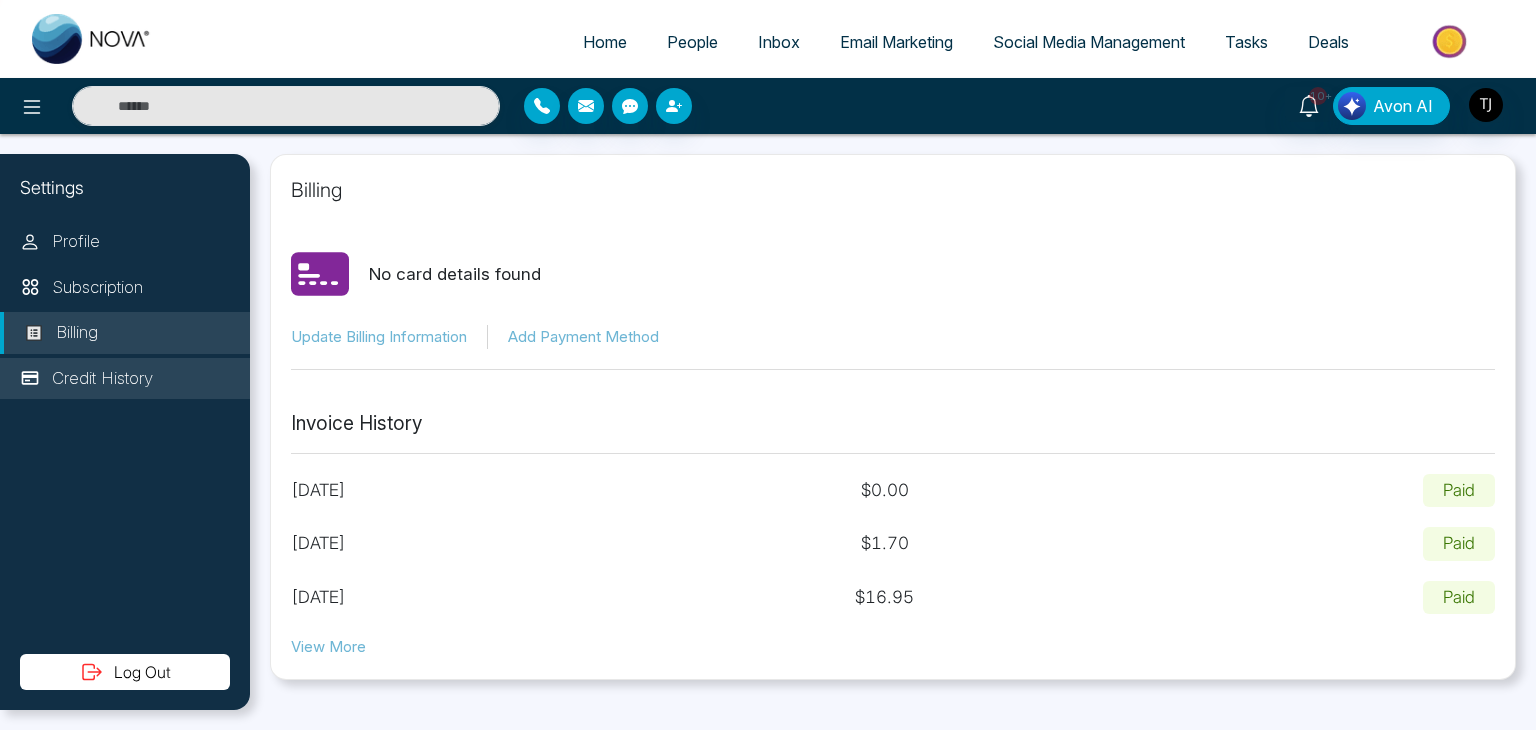 click on "Credit History" at bounding box center [102, 379] 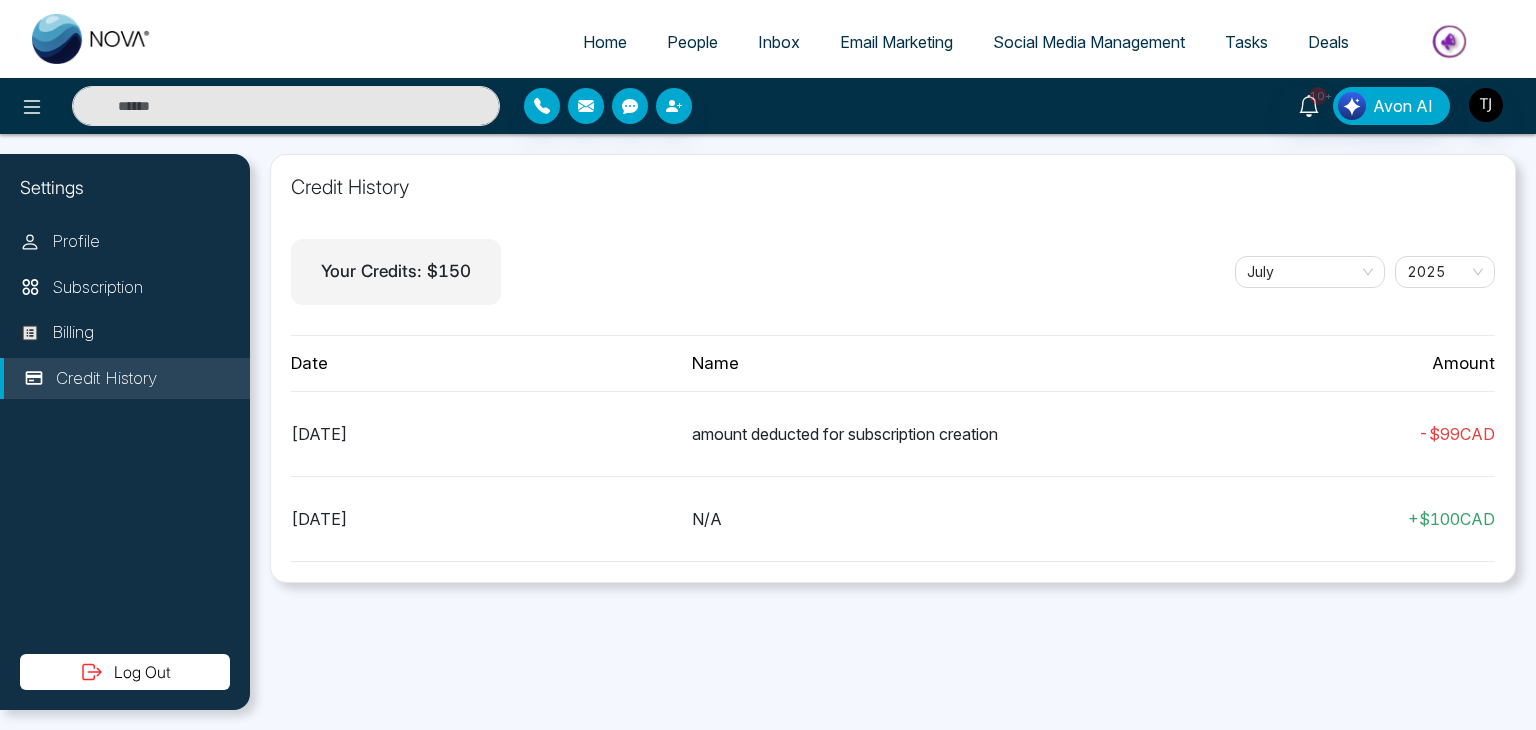 click on "Home" at bounding box center [605, 42] 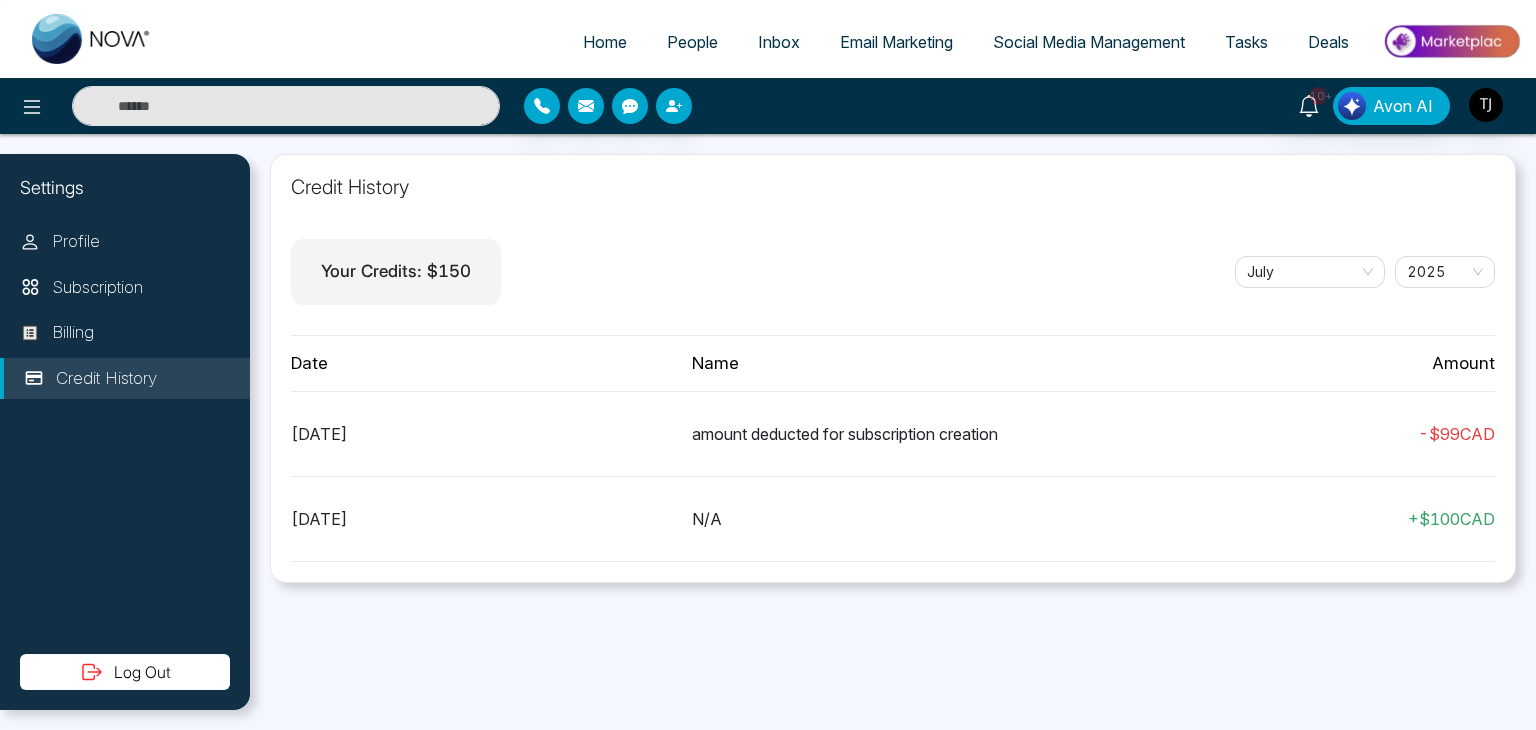 select on "*" 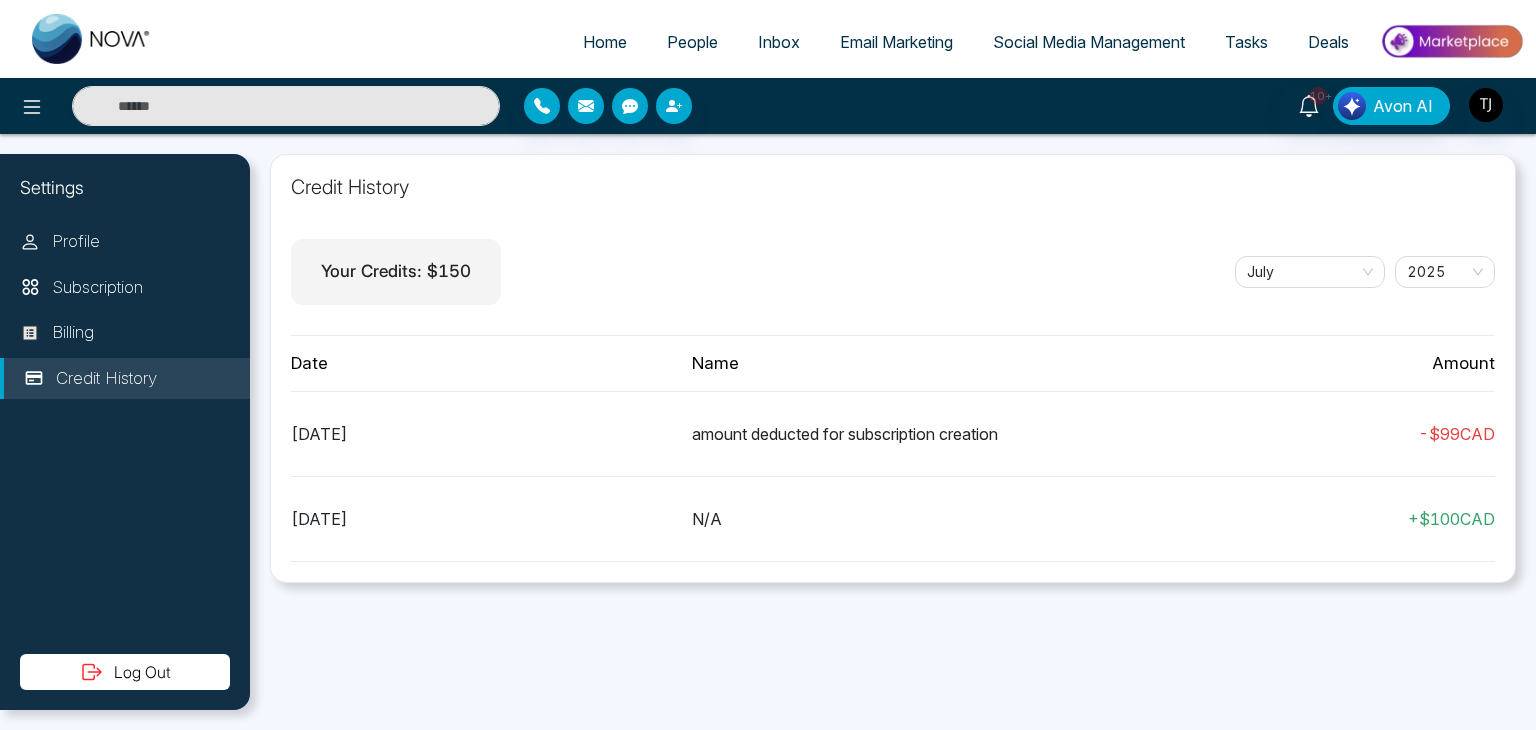 select on "*" 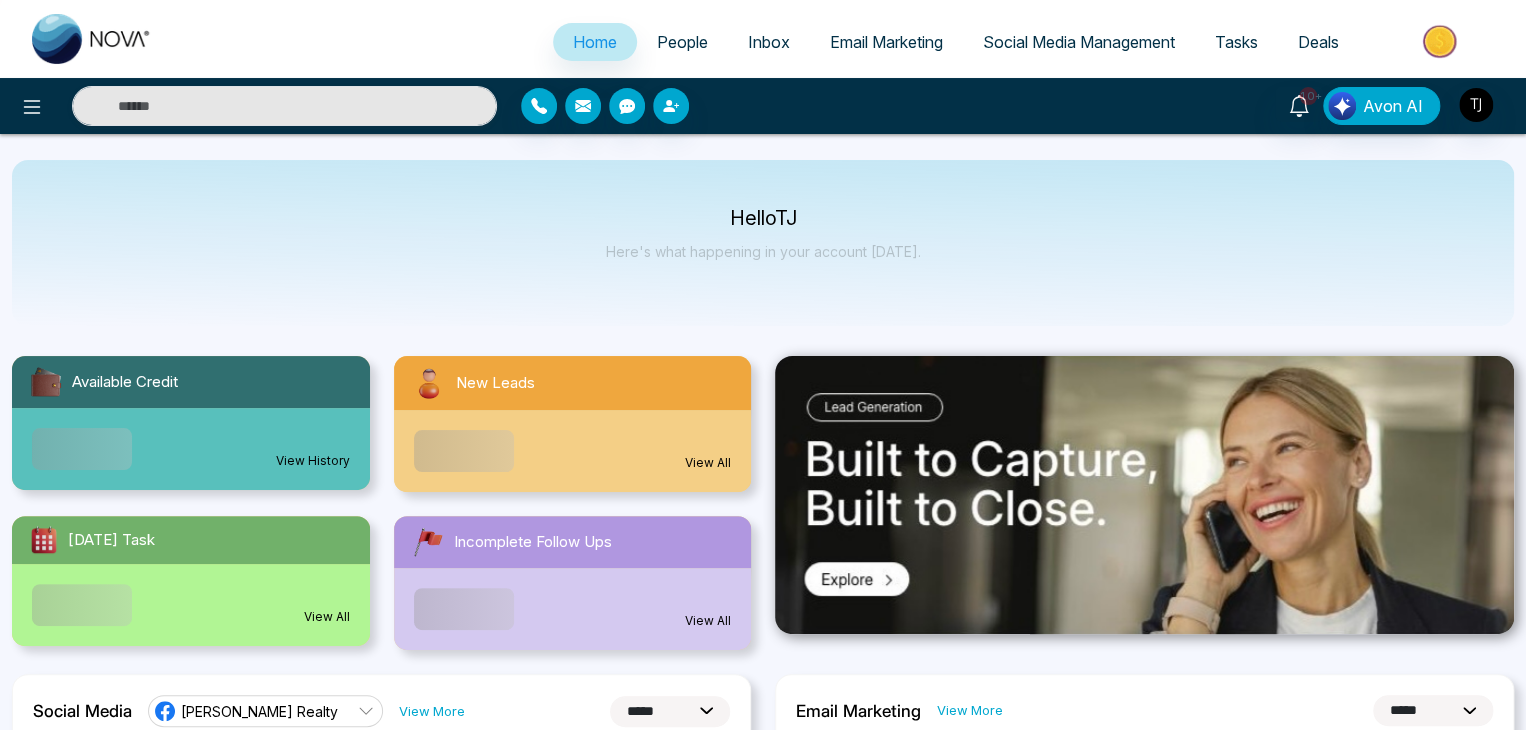 click on "View History" at bounding box center (313, 461) 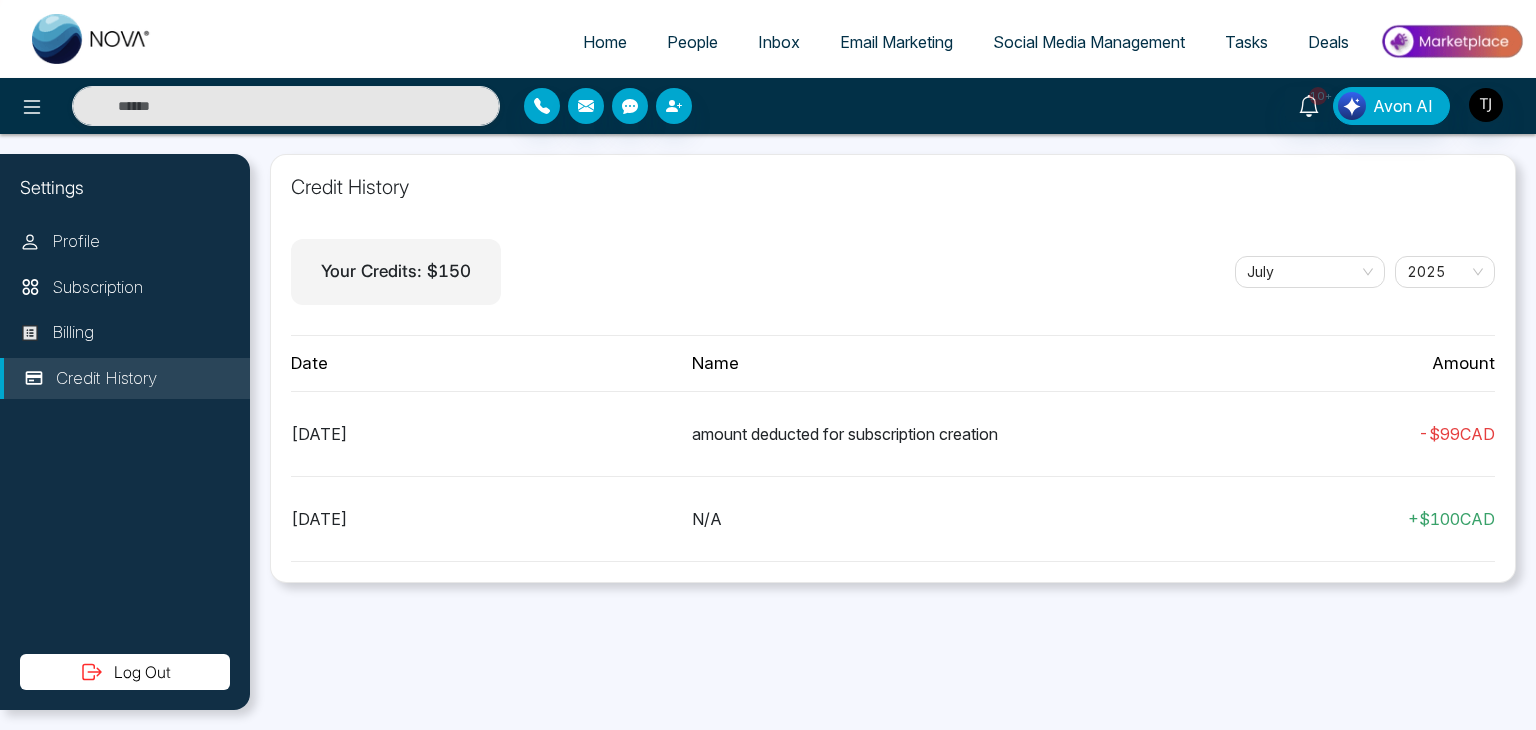 click on "Credit History" at bounding box center (125, 379) 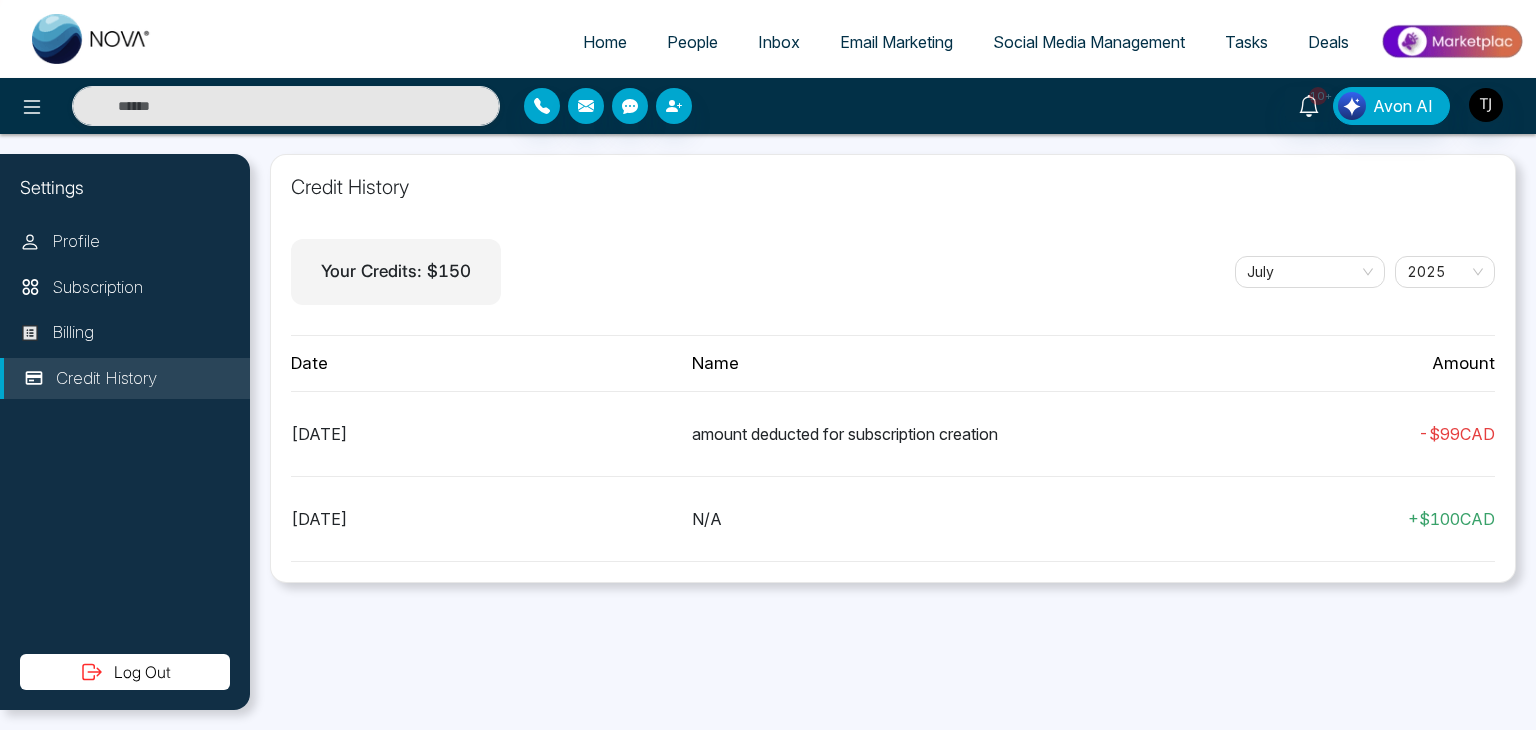click on "Home" at bounding box center (605, 43) 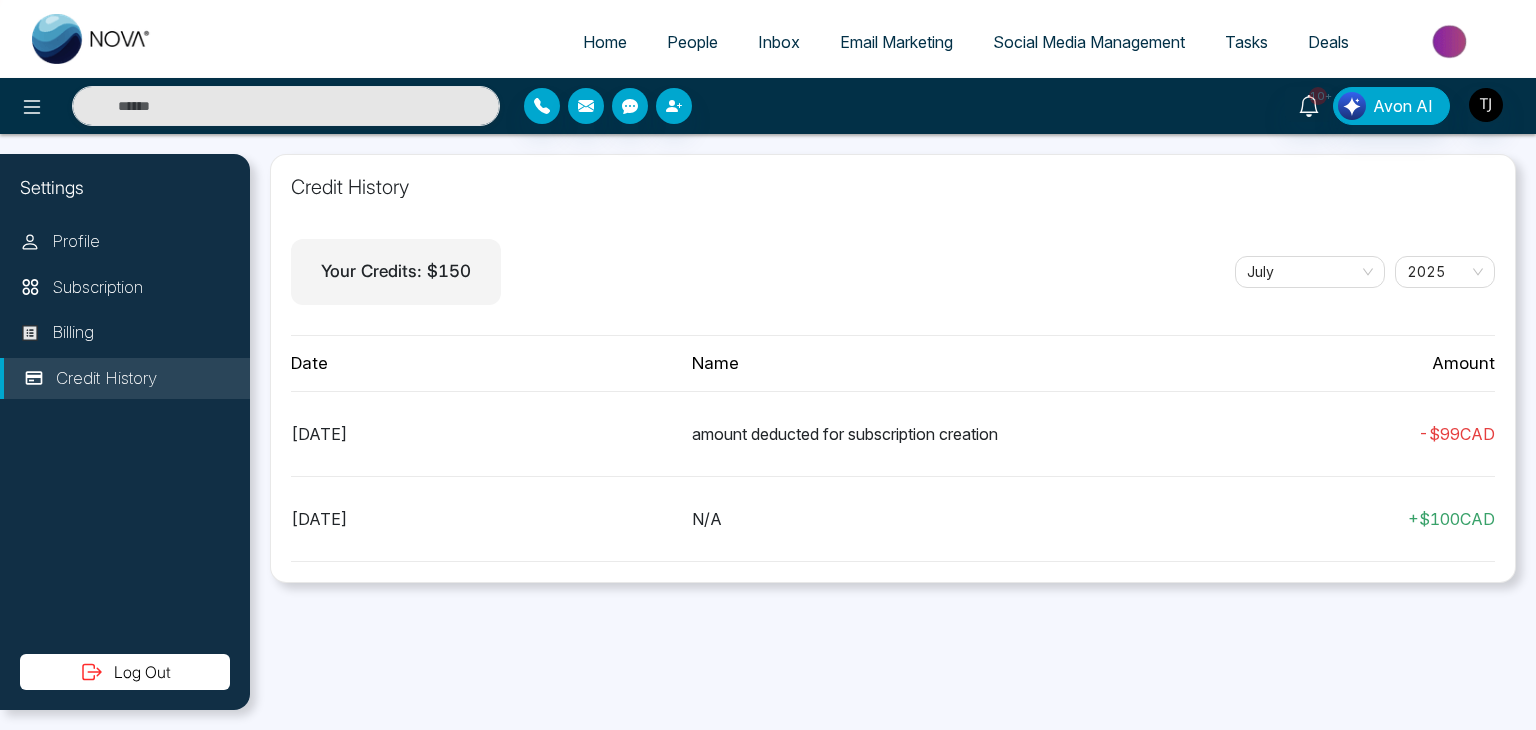 click on "Home" at bounding box center [605, 42] 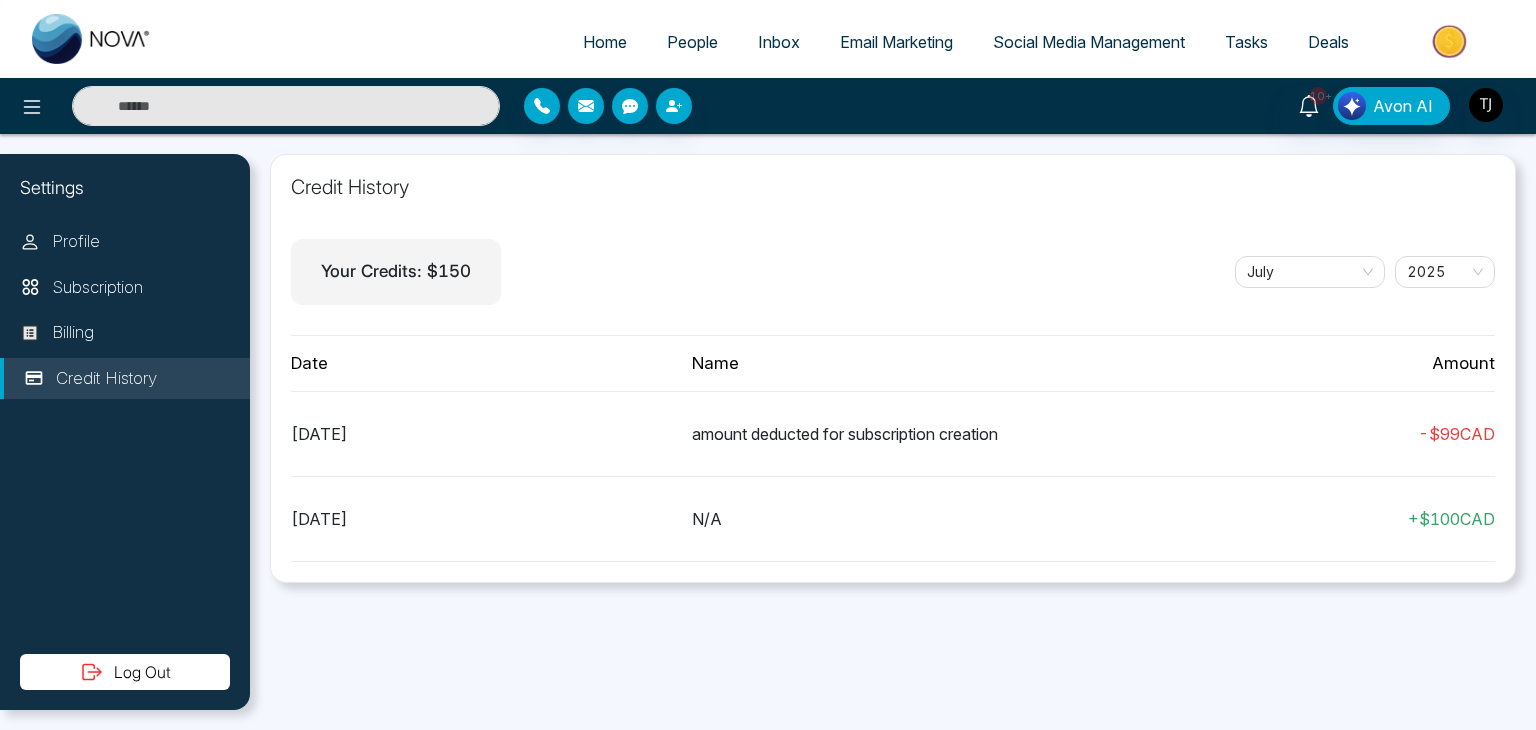 select on "*" 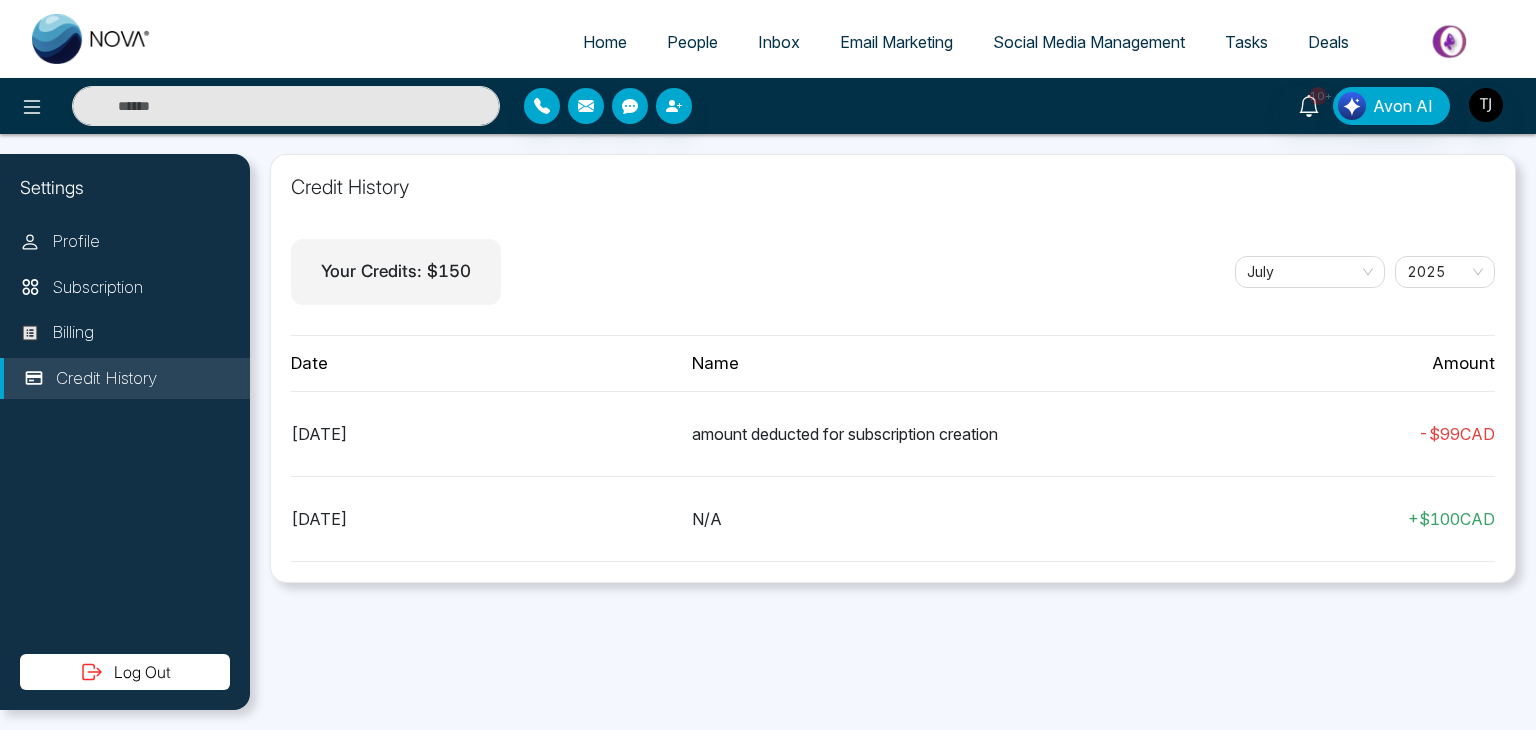 select on "*" 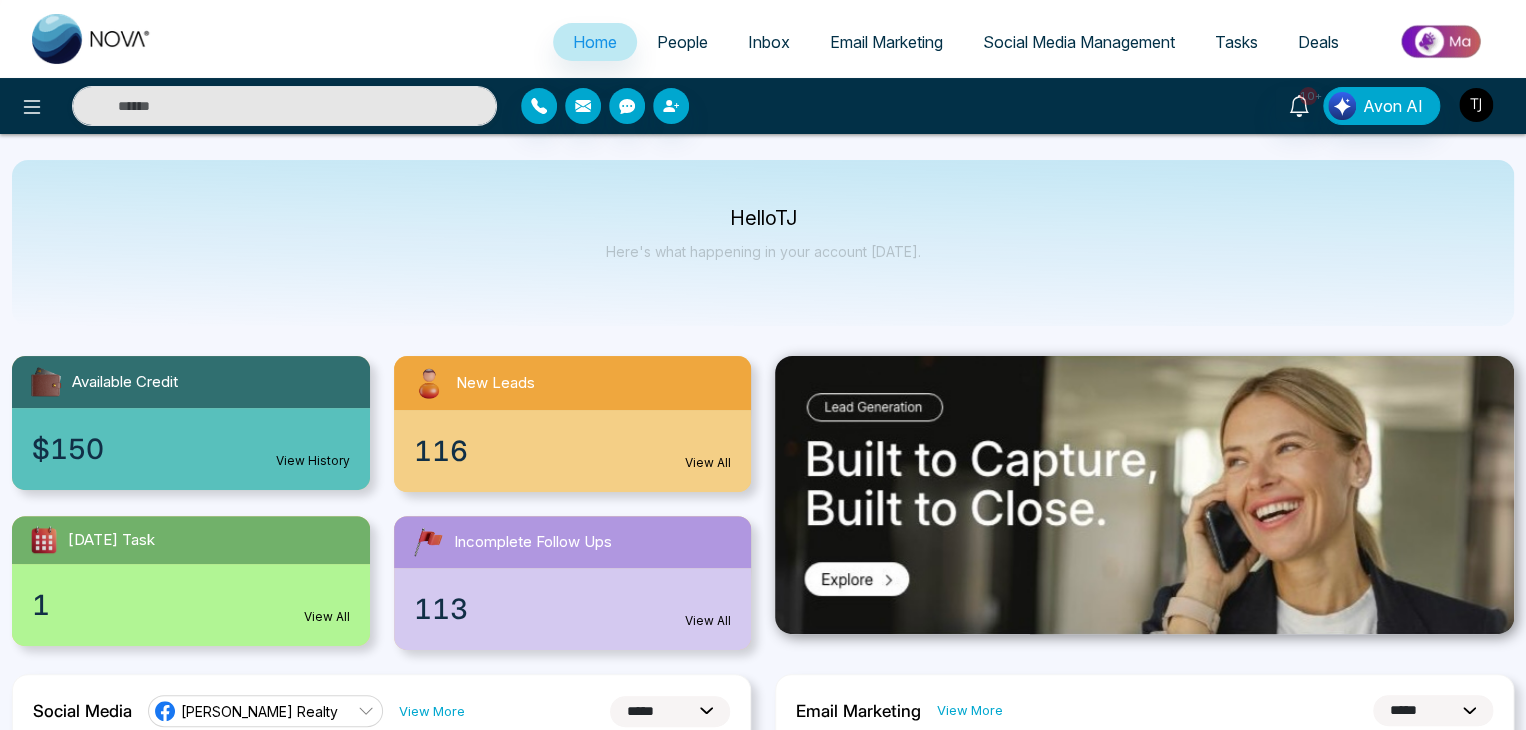 click at bounding box center (1476, 105) 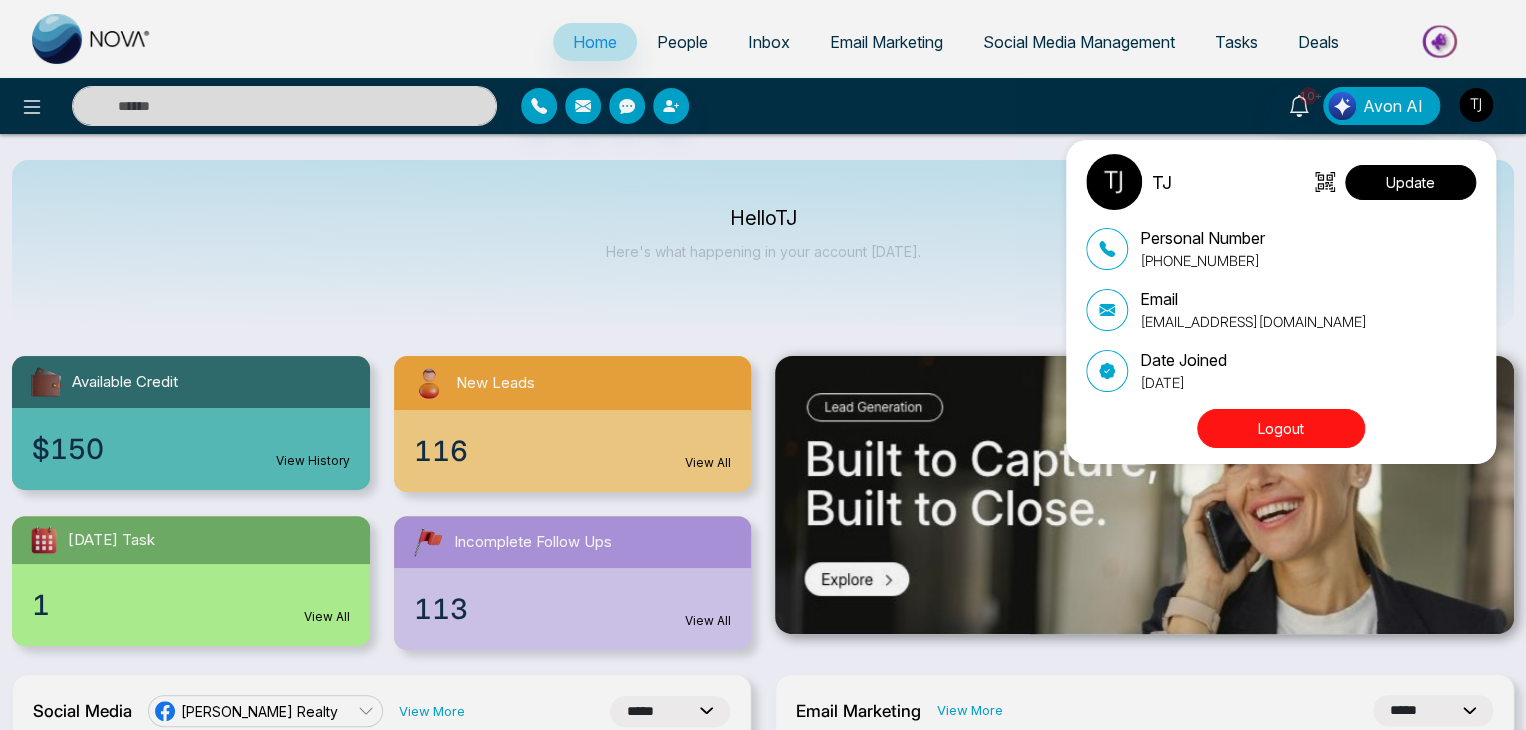click on "Update" at bounding box center [1410, 182] 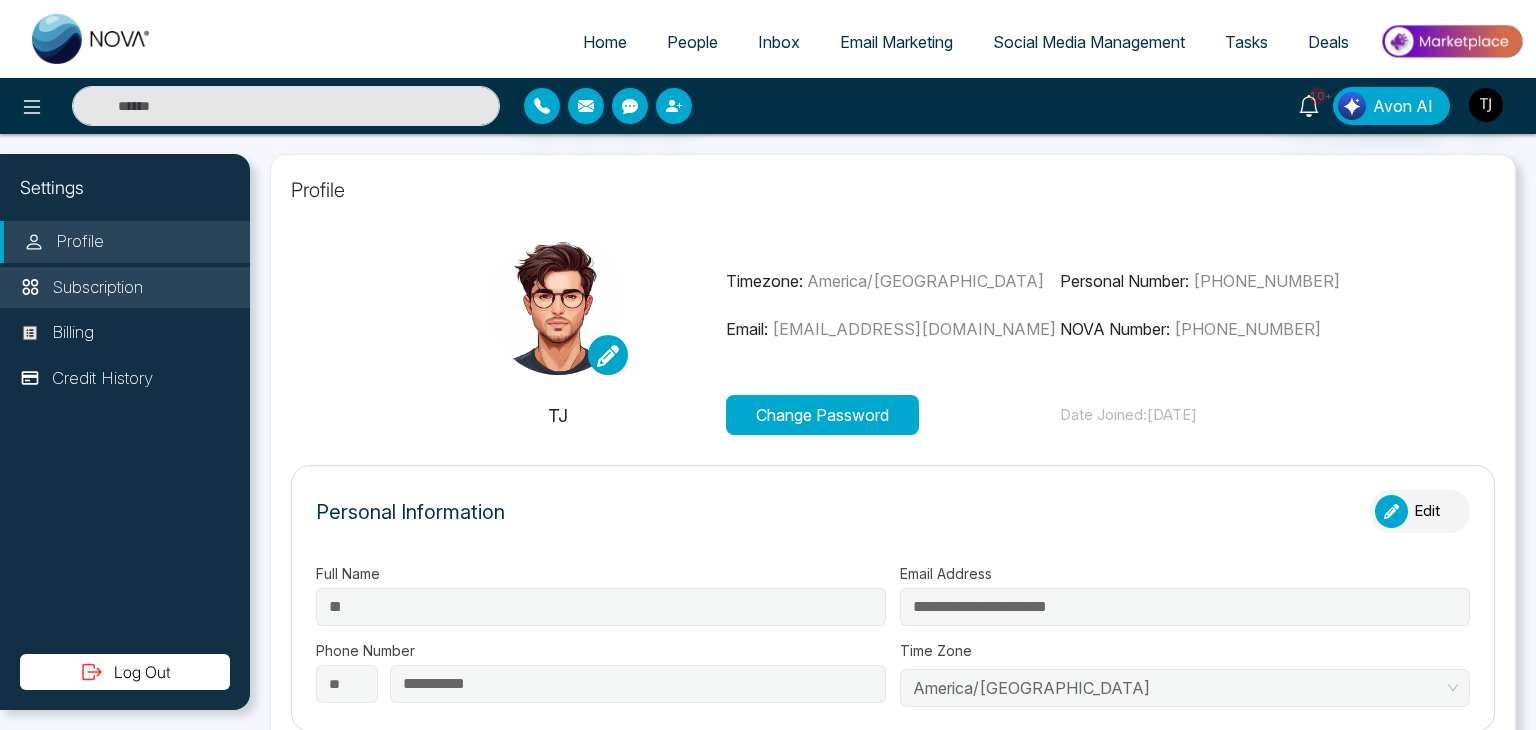 click on "Subscription" at bounding box center [125, 288] 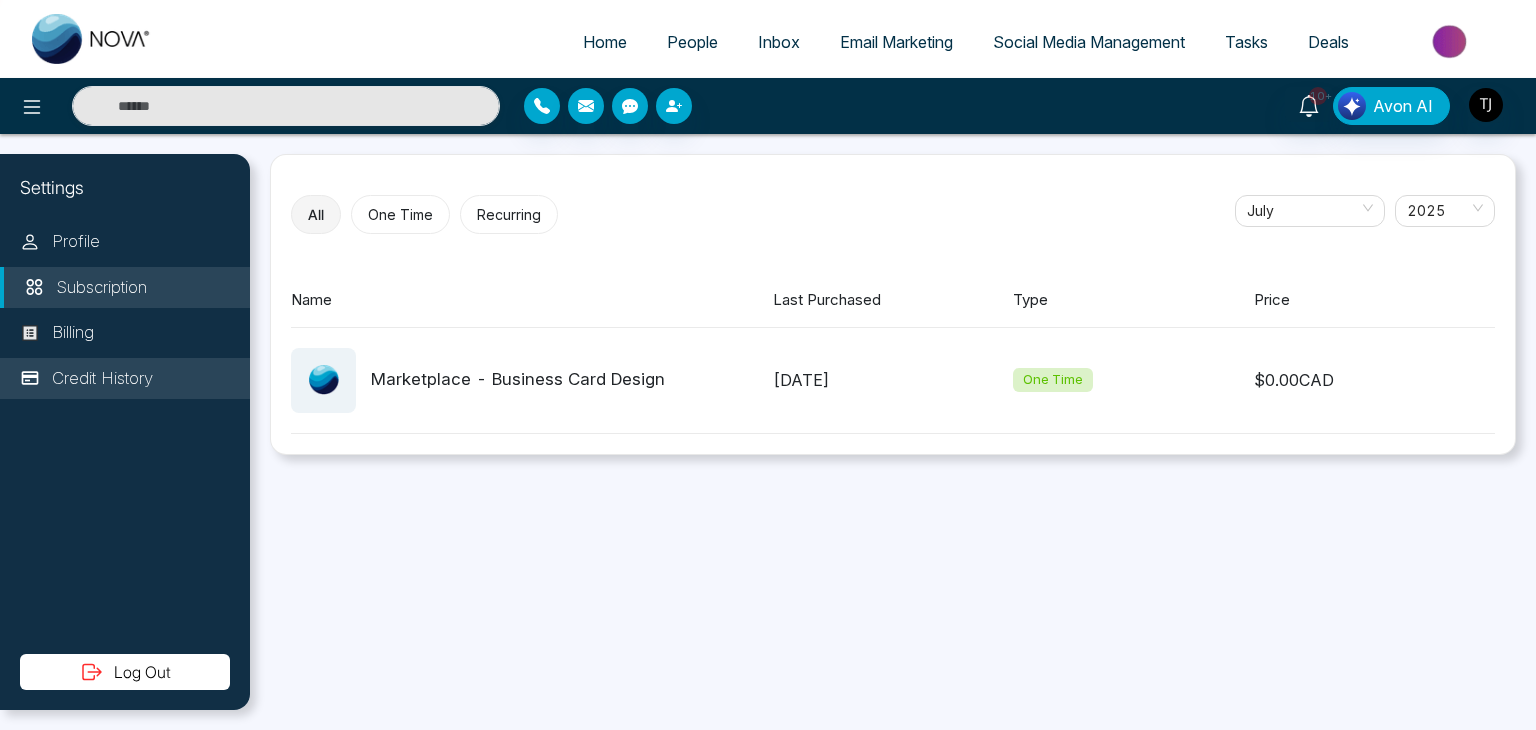 click on "Credit History" at bounding box center [125, 379] 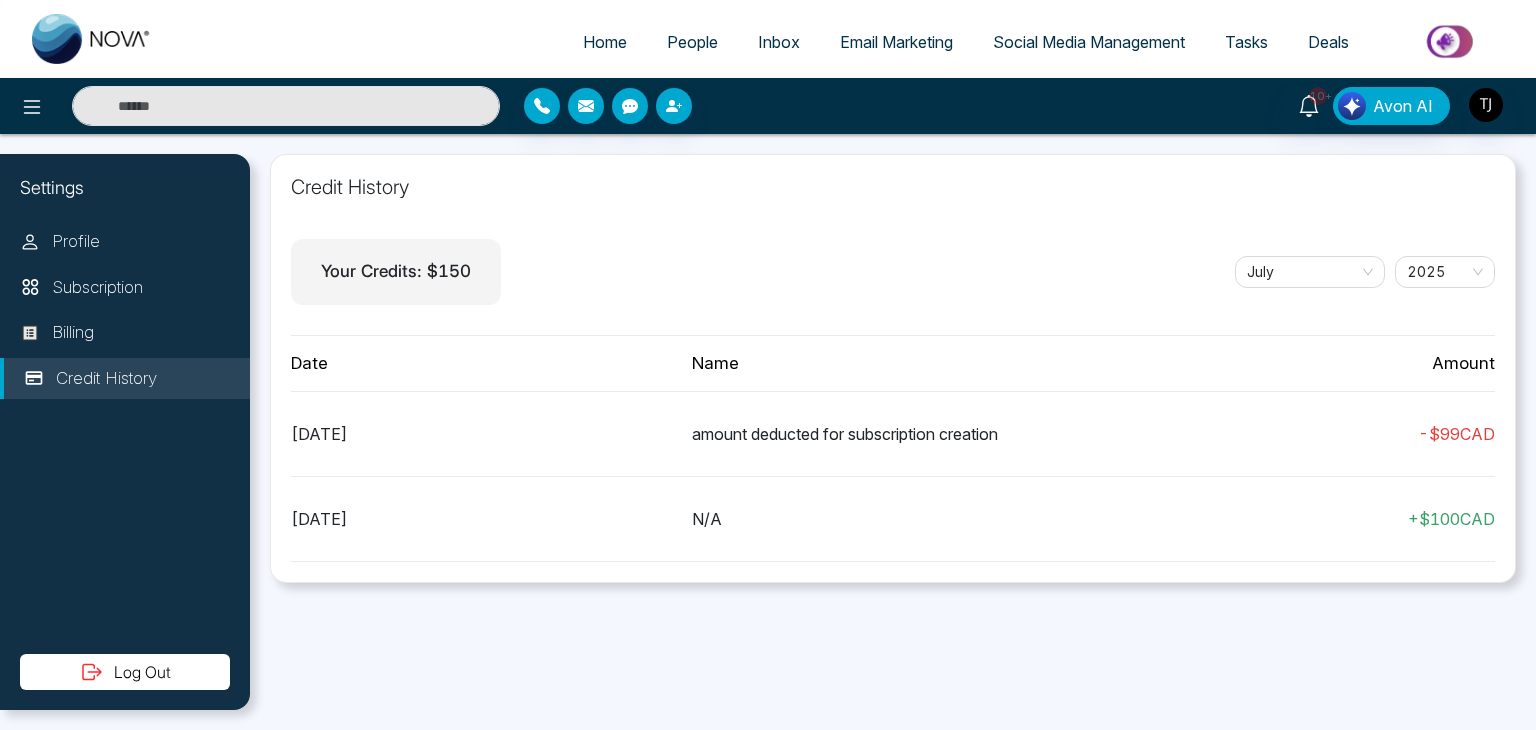 click on "Home" at bounding box center [605, 42] 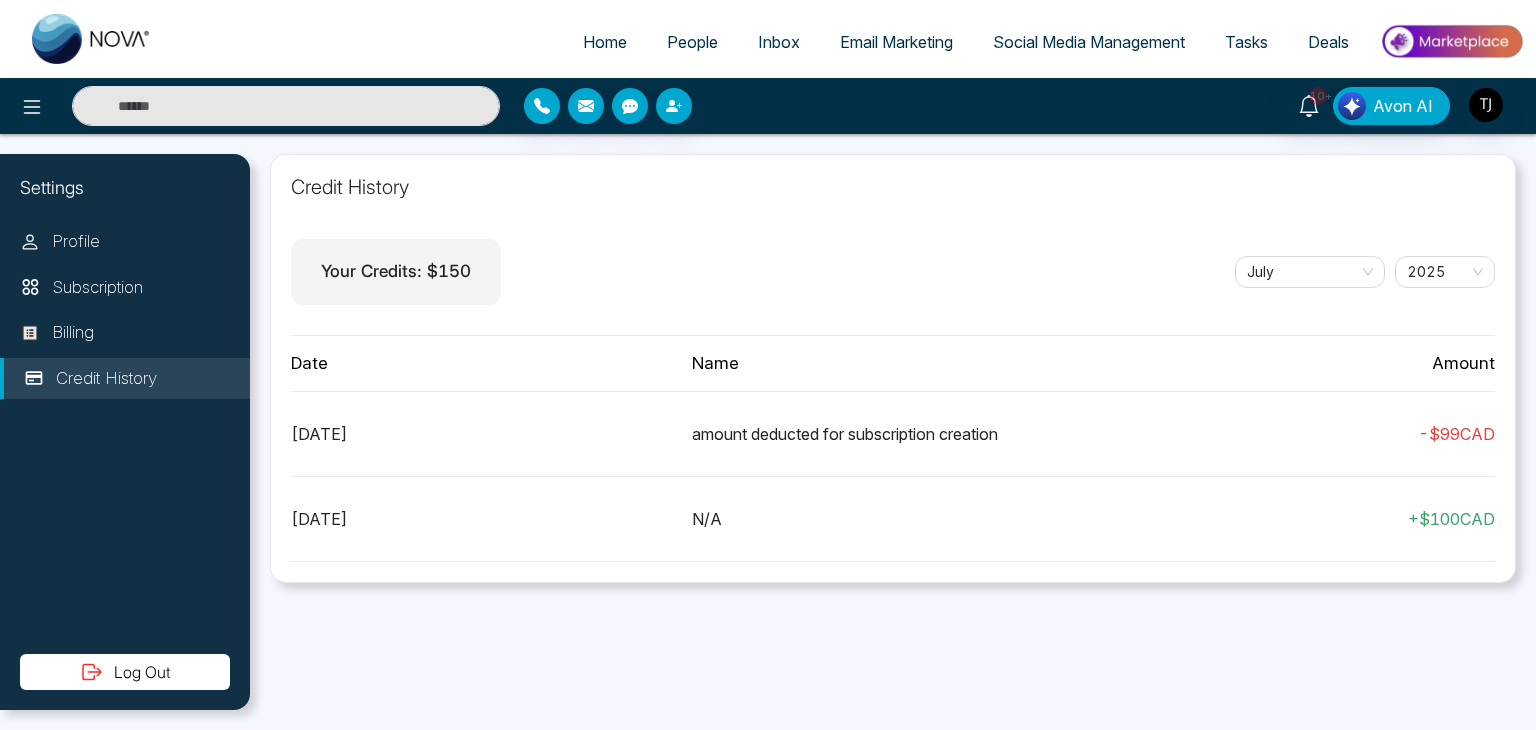 select on "*" 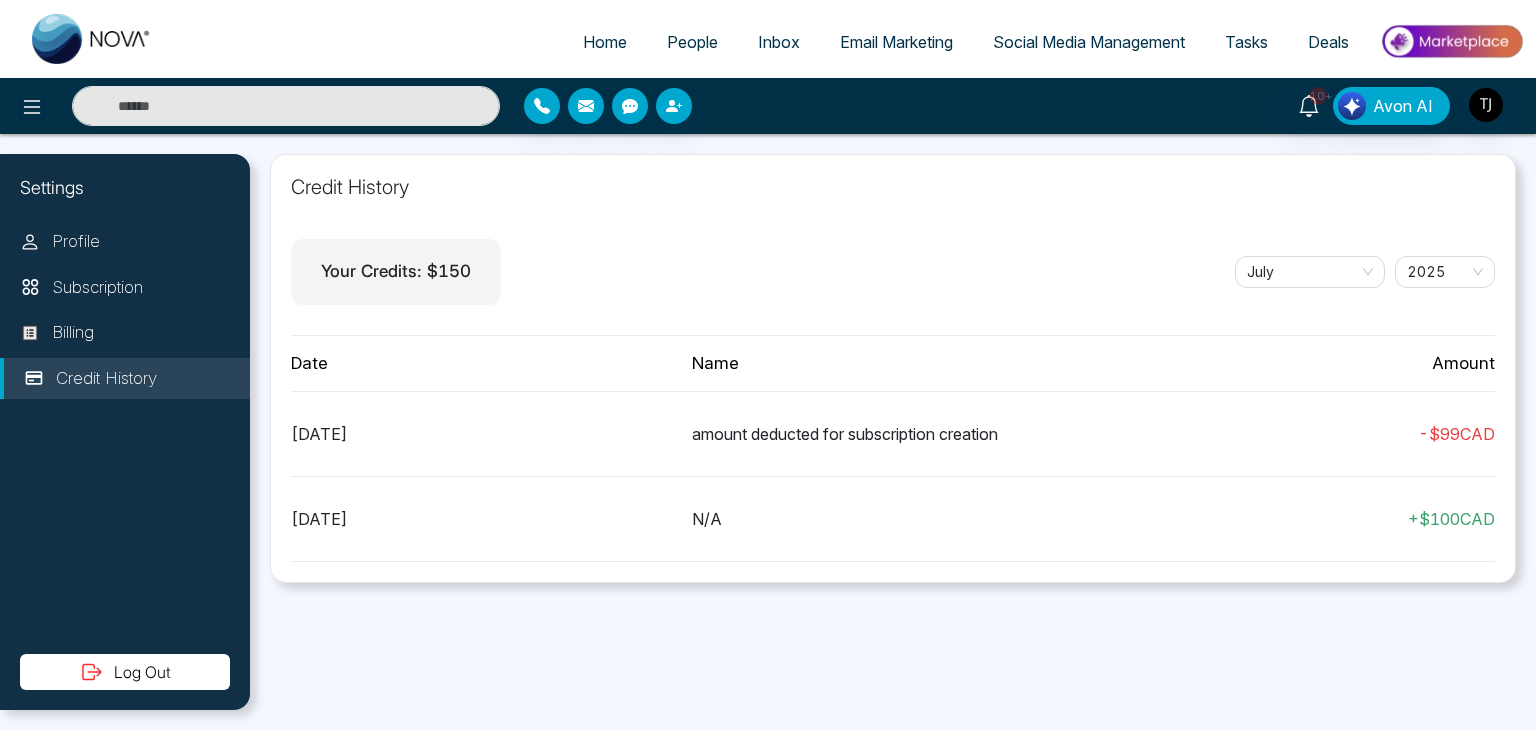 select on "*" 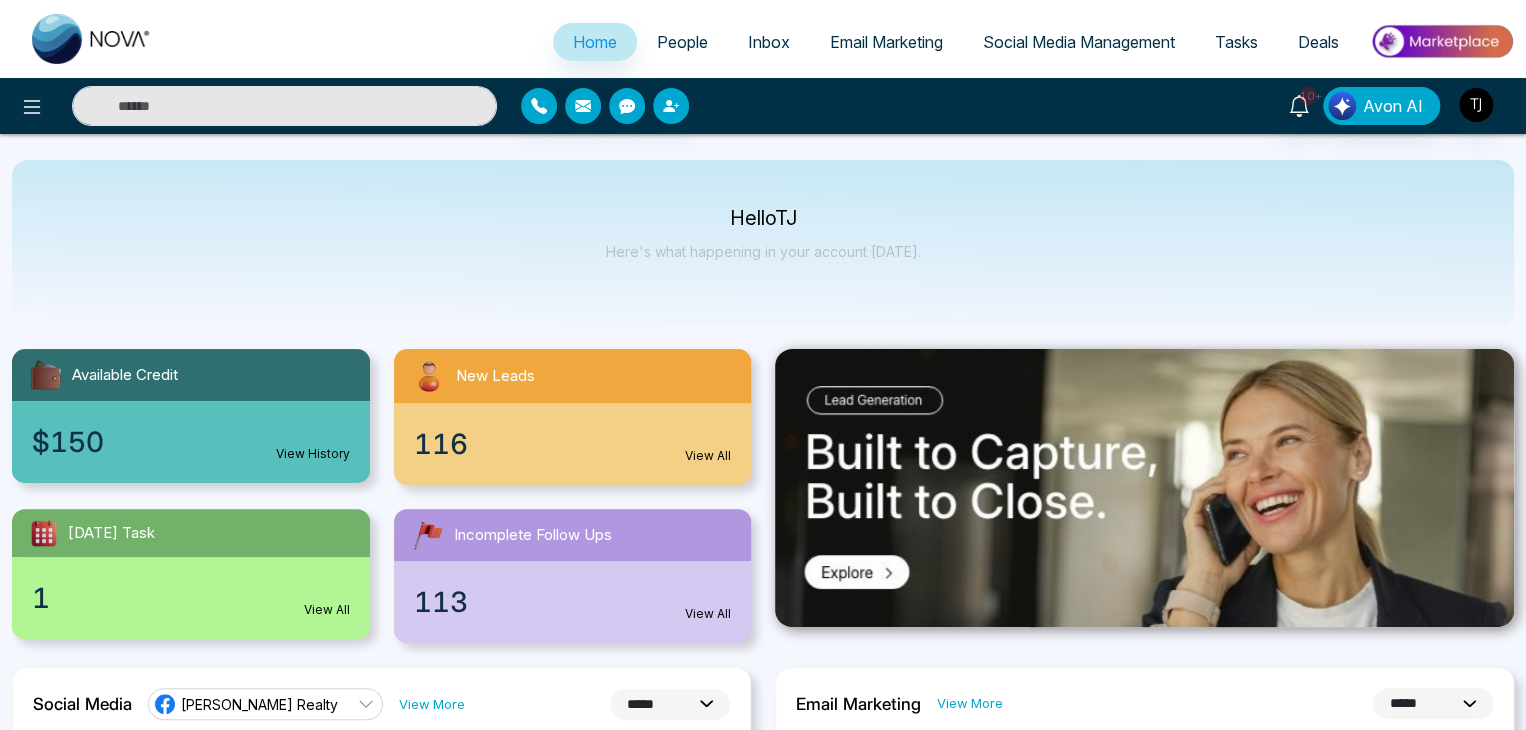 scroll, scrollTop: 0, scrollLeft: 0, axis: both 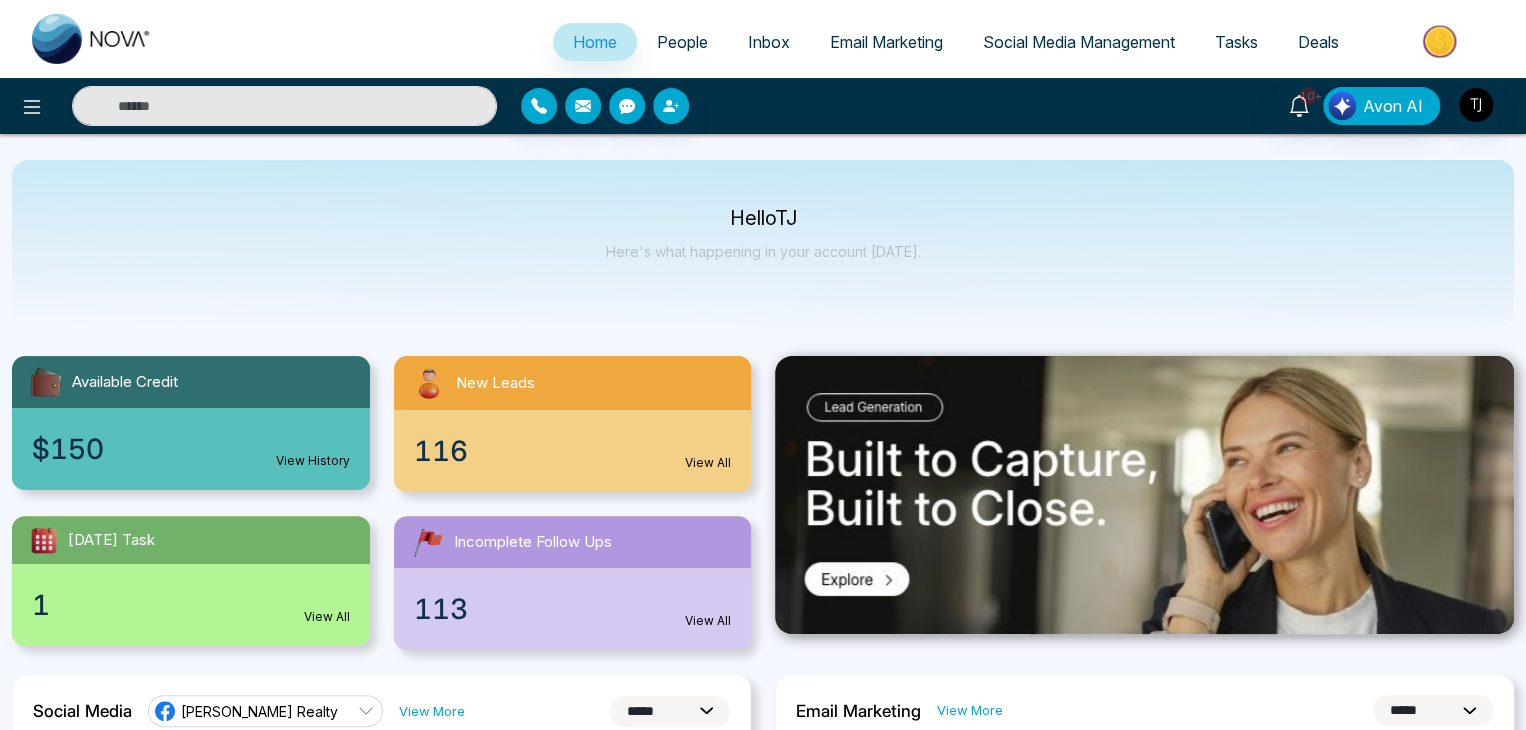 click at bounding box center (1441, 41) 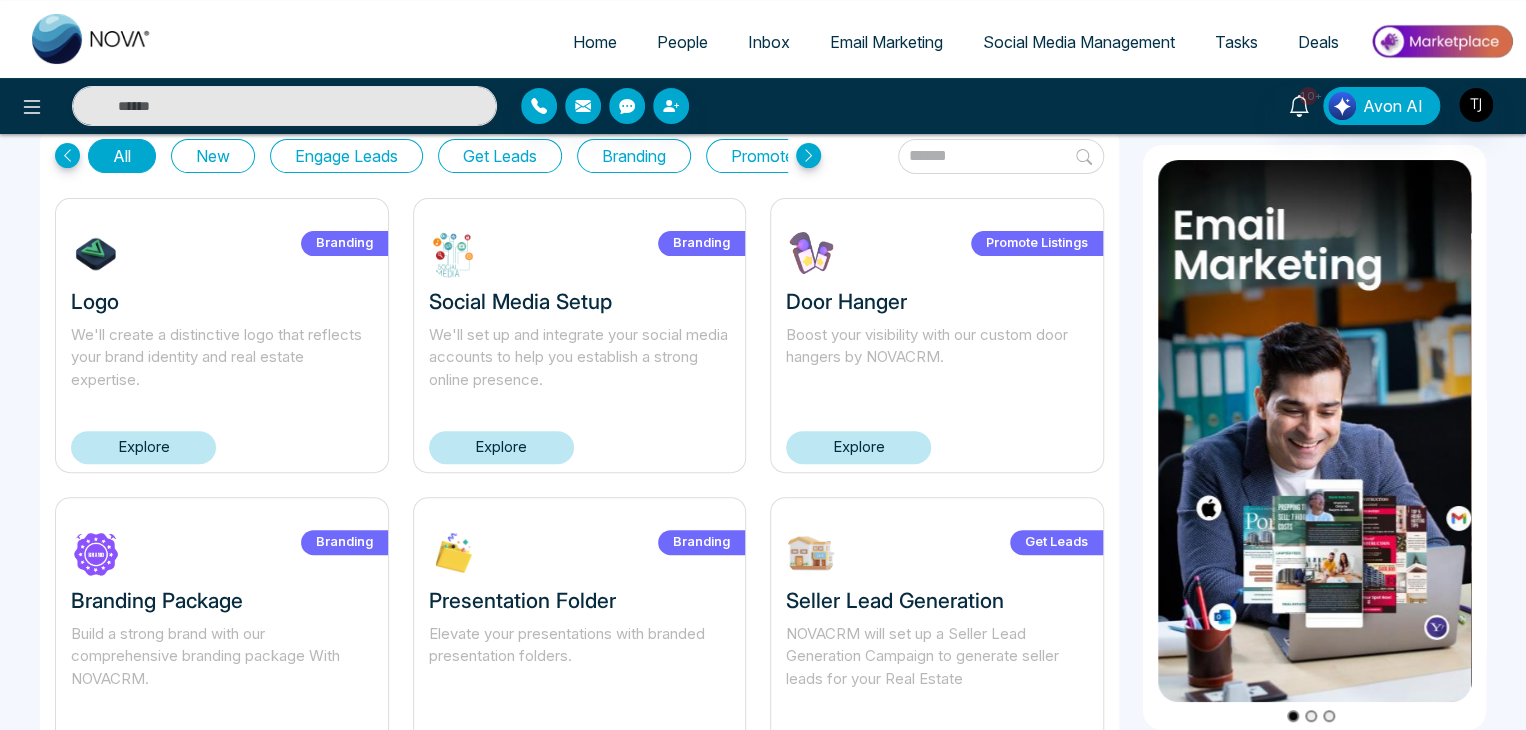 scroll, scrollTop: 0, scrollLeft: 0, axis: both 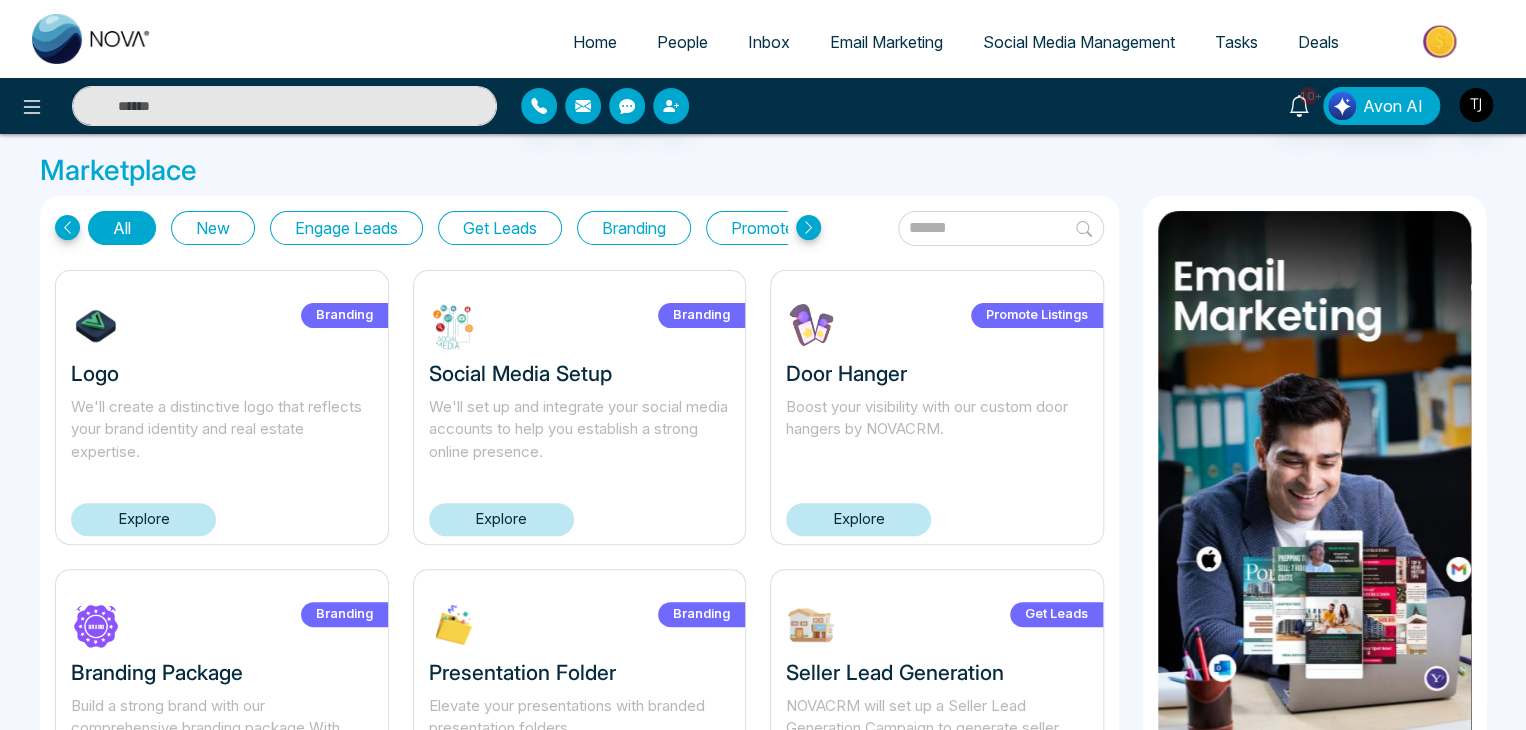 click on "Home" at bounding box center (595, 42) 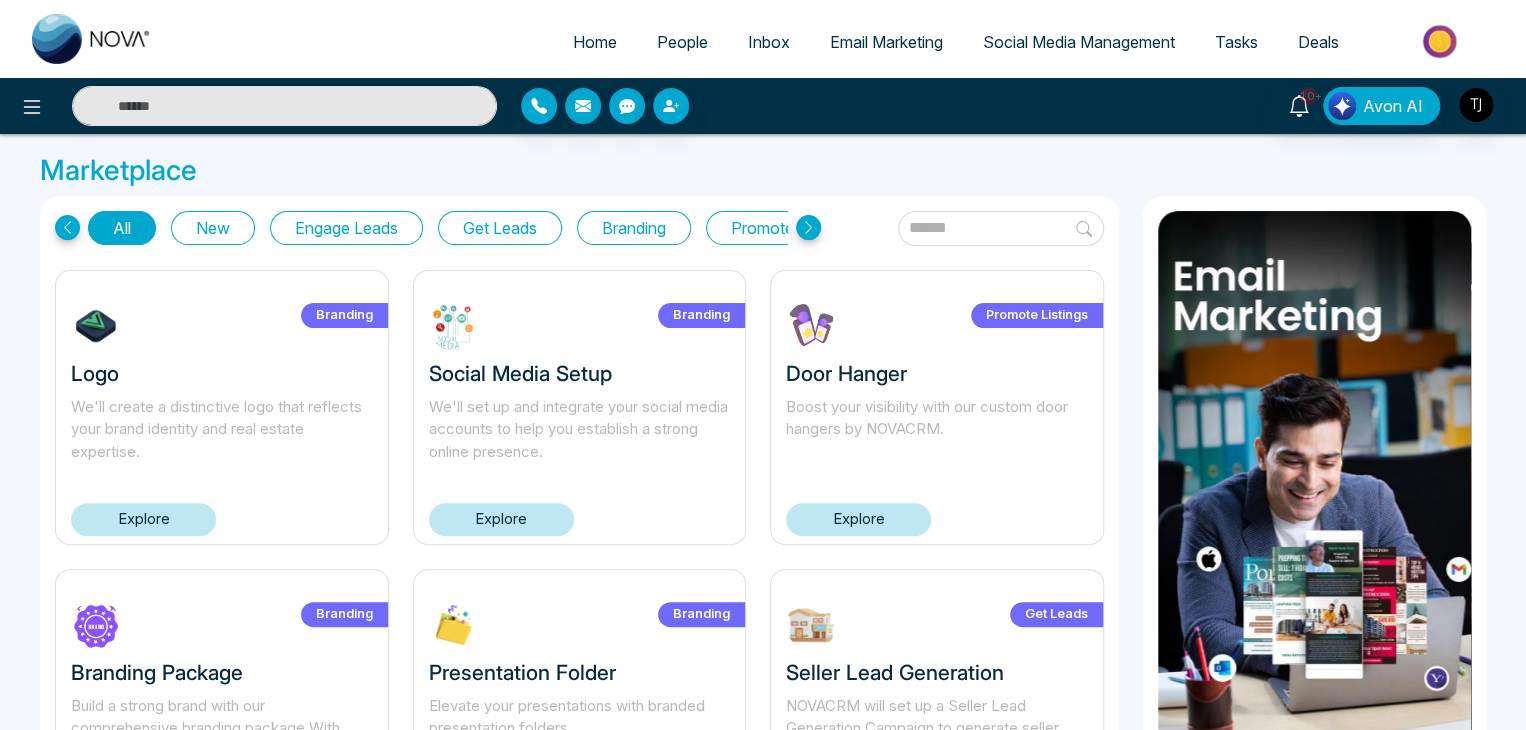 select on "*" 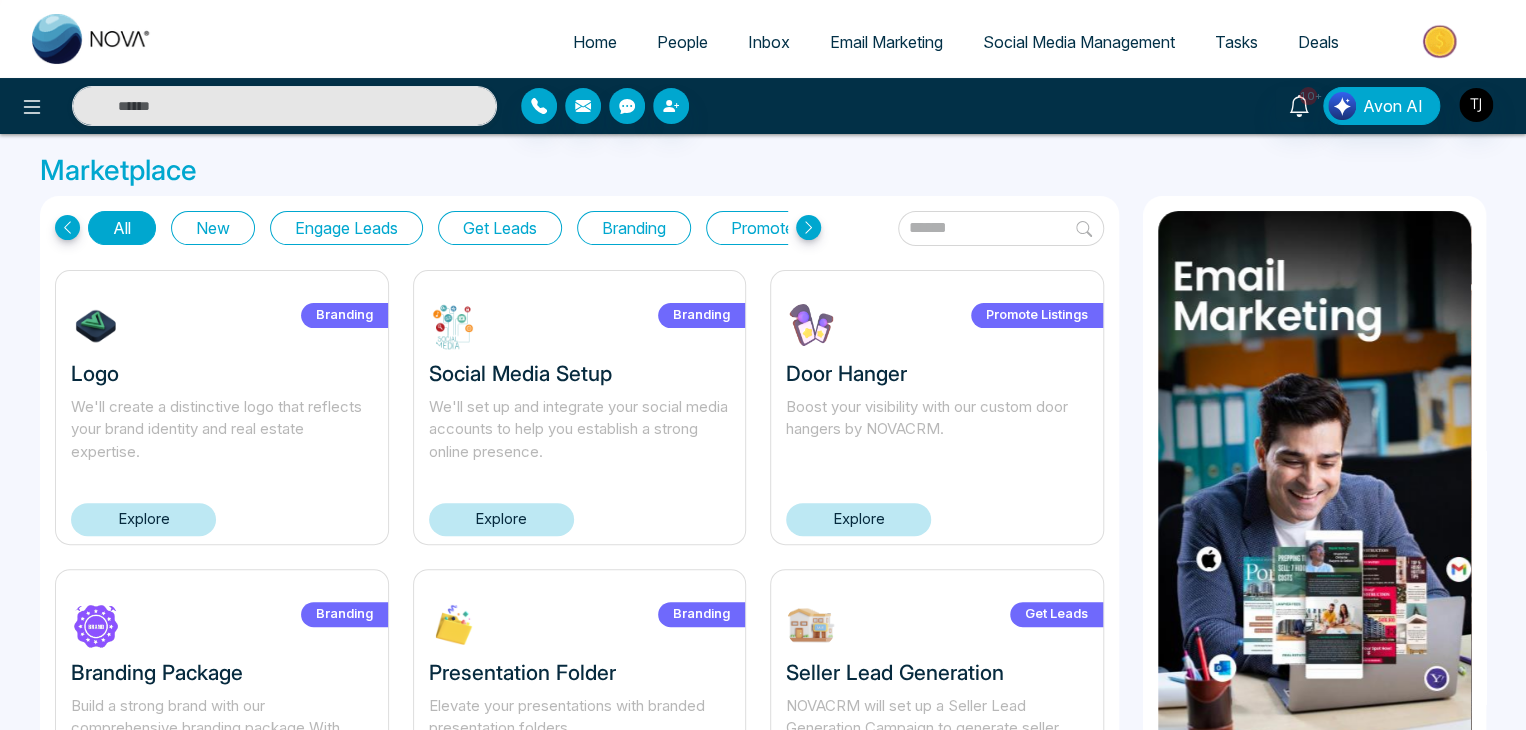 select on "*" 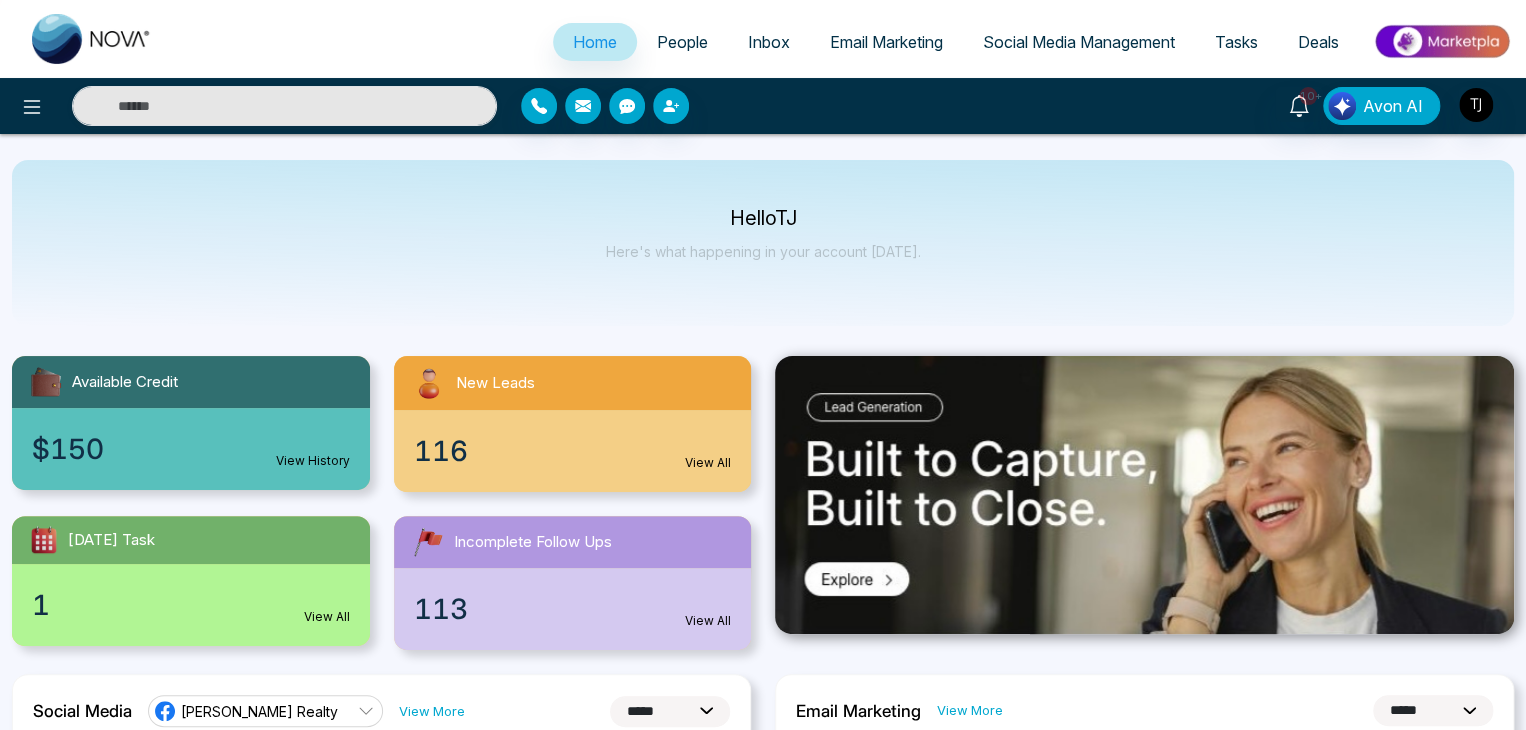 click at bounding box center [1441, 41] 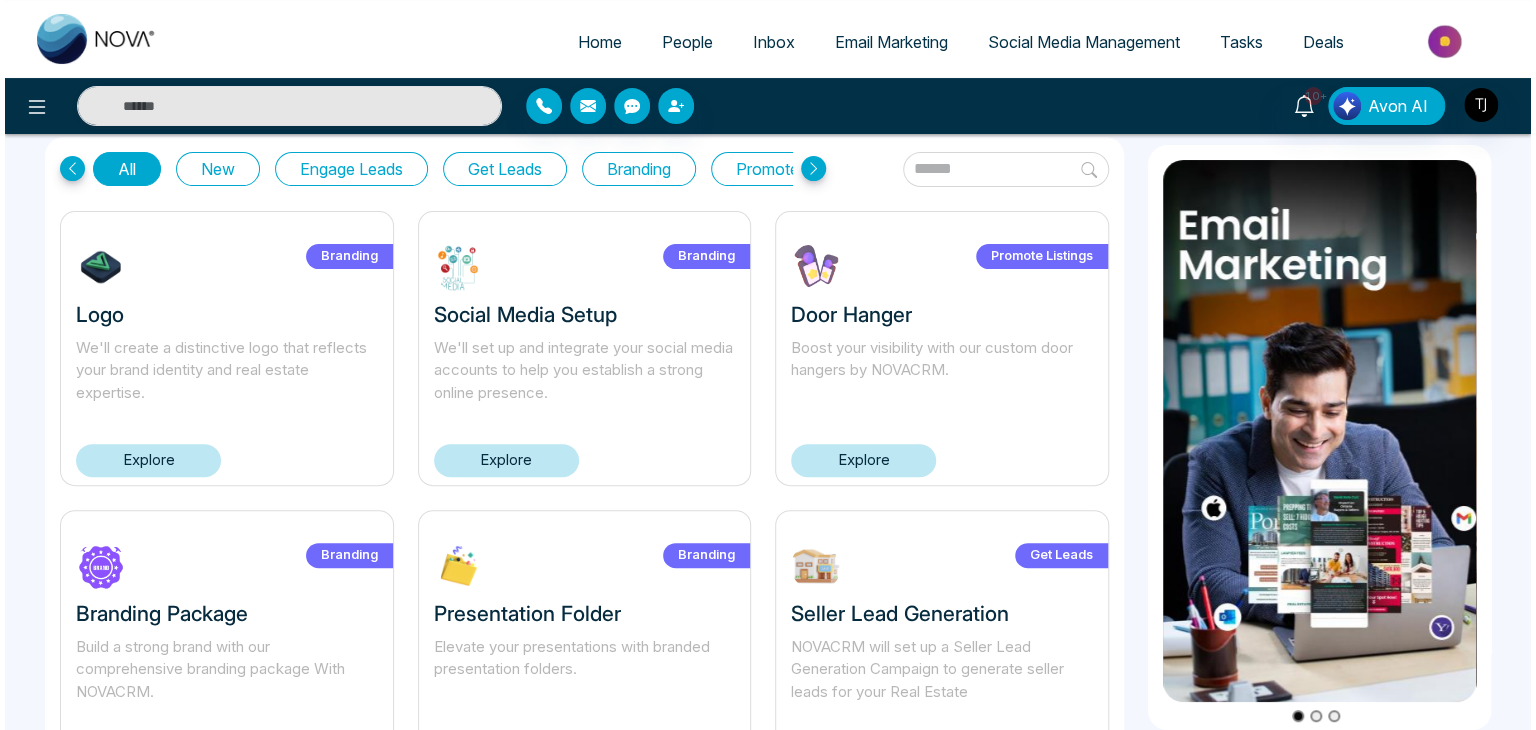 scroll, scrollTop: 0, scrollLeft: 0, axis: both 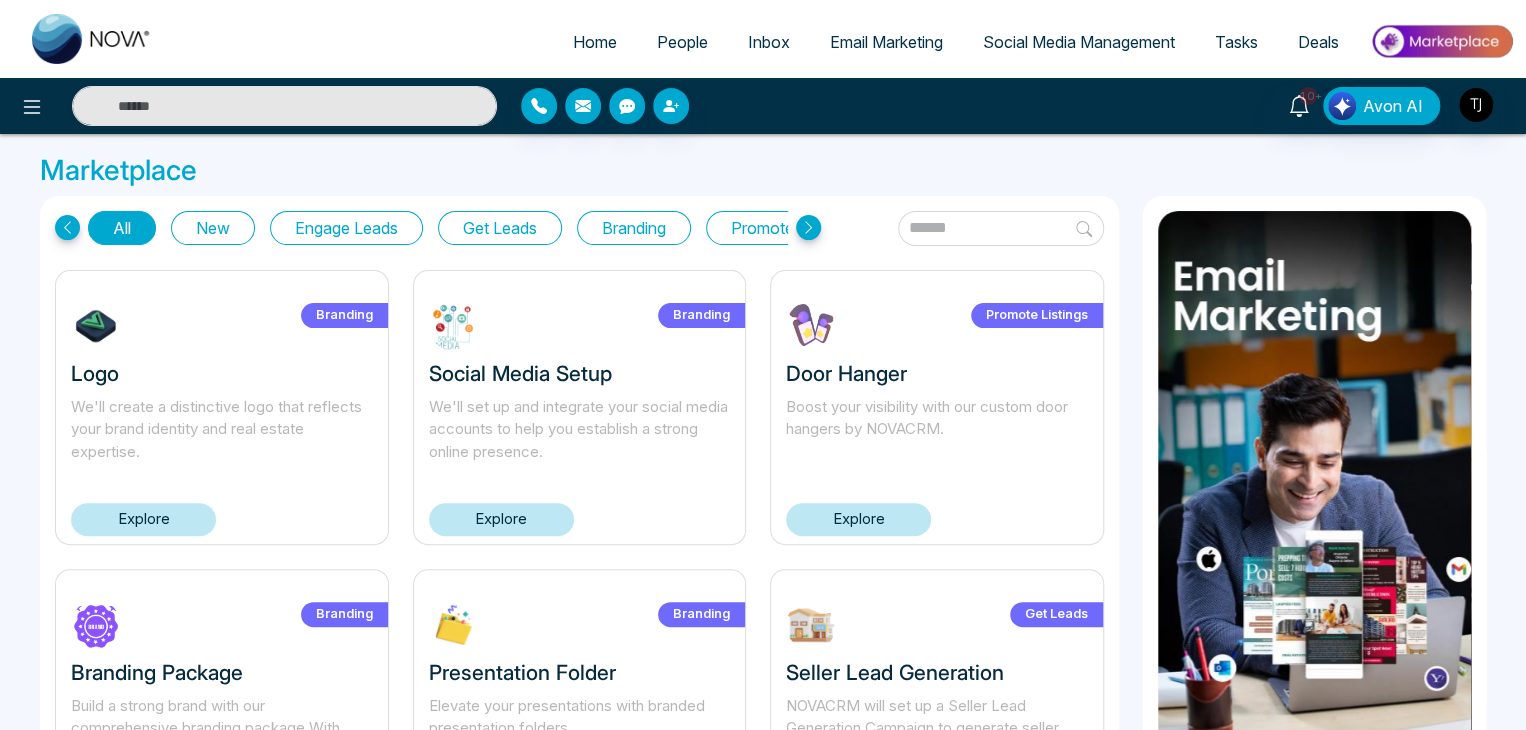 click on "Home" at bounding box center [595, 42] 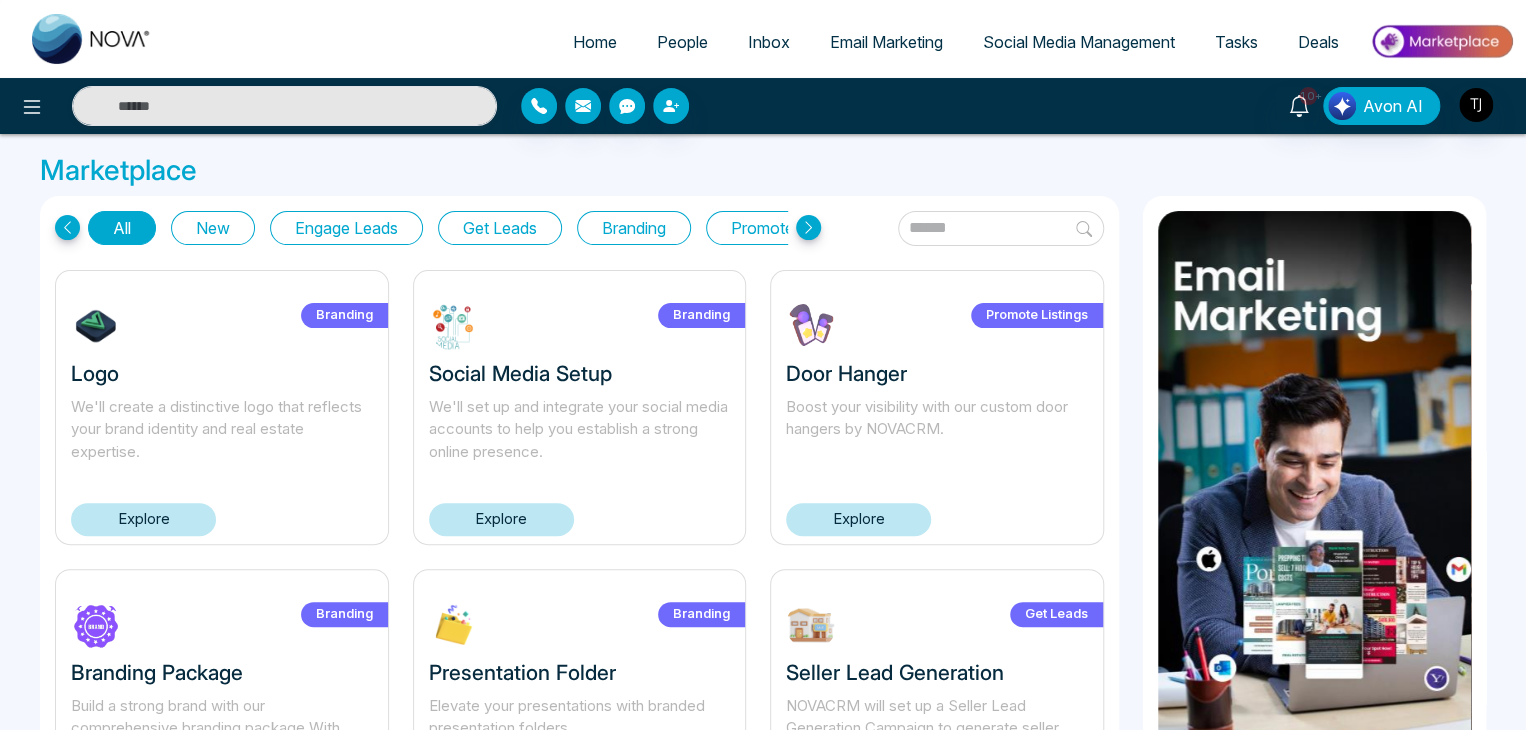 select on "*" 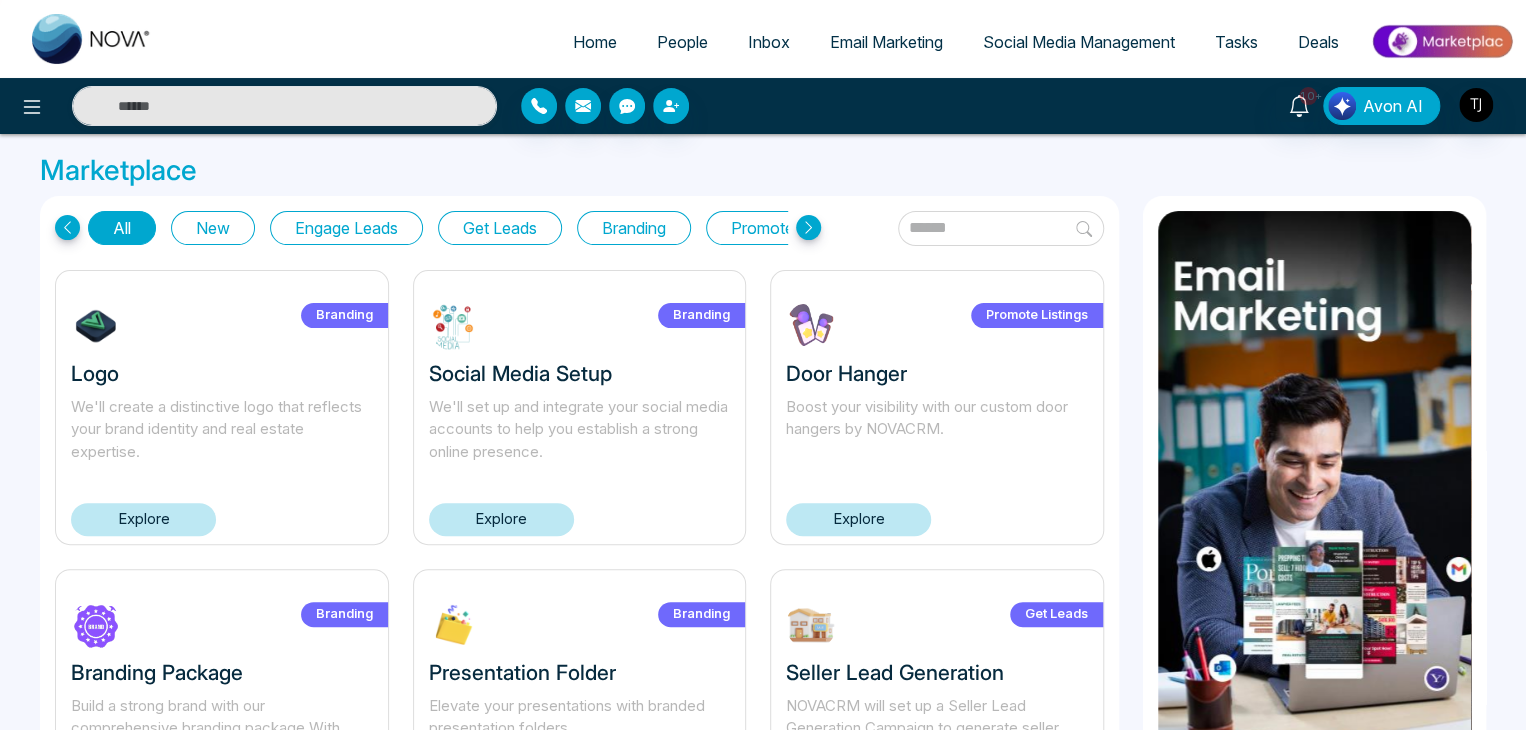 select on "*" 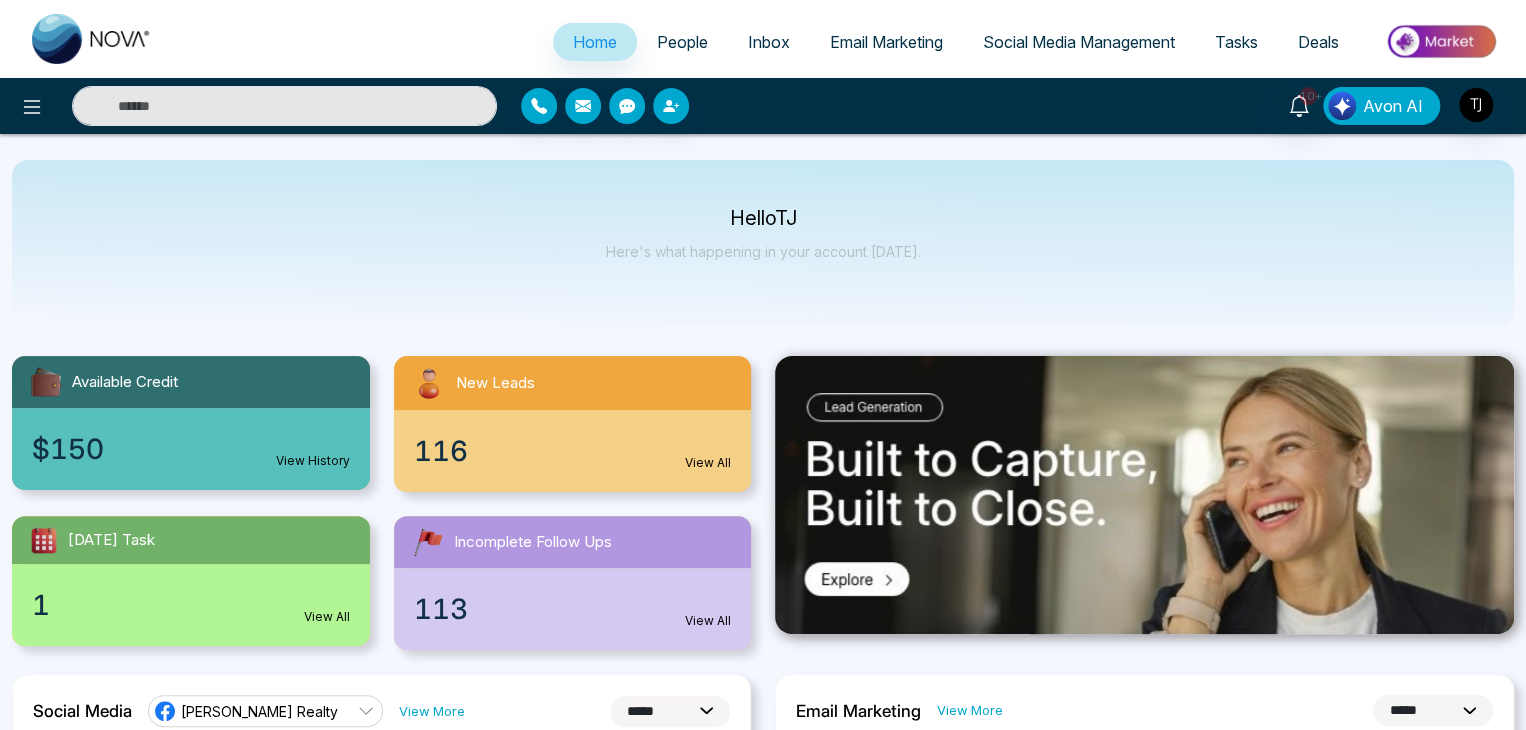 click on "Avon AI" at bounding box center [1393, 106] 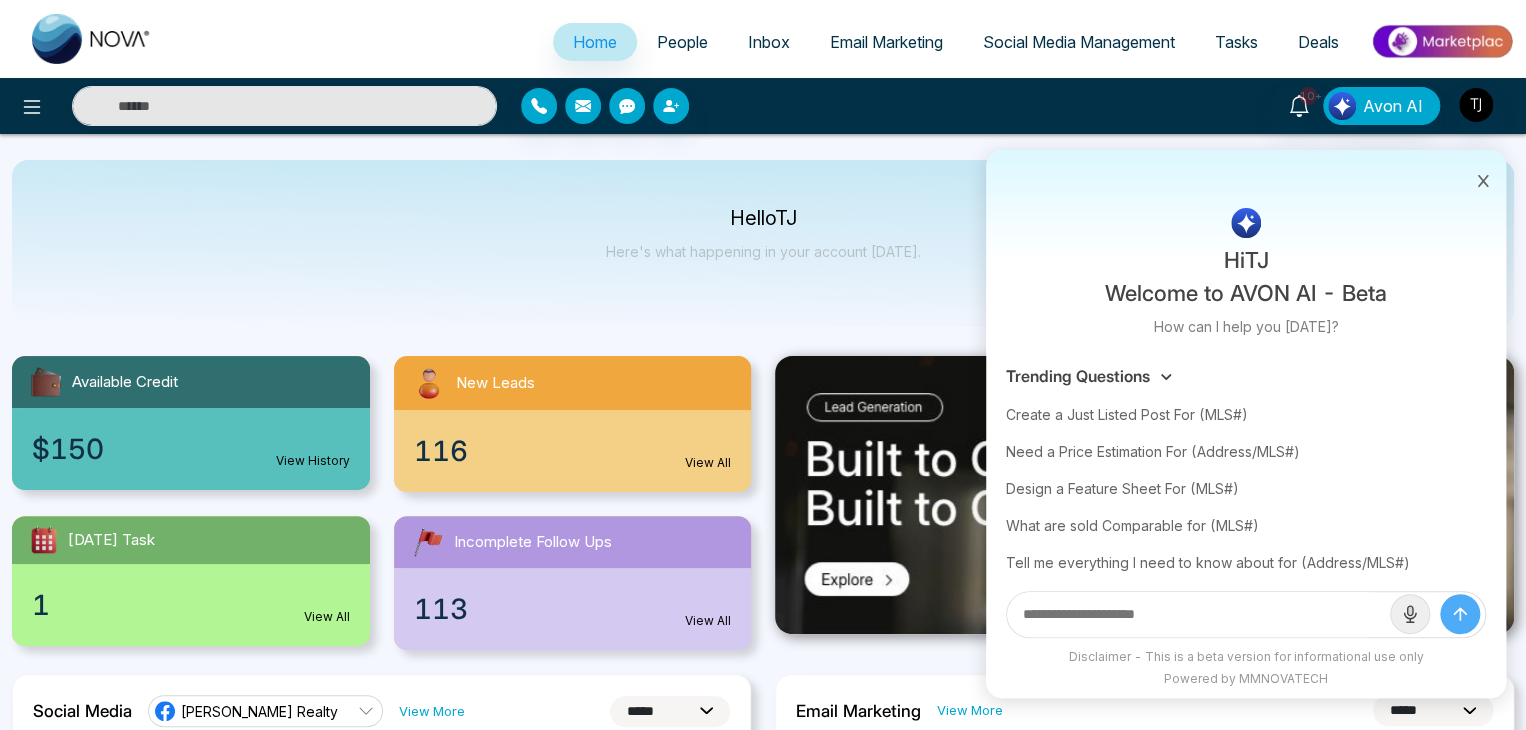 click 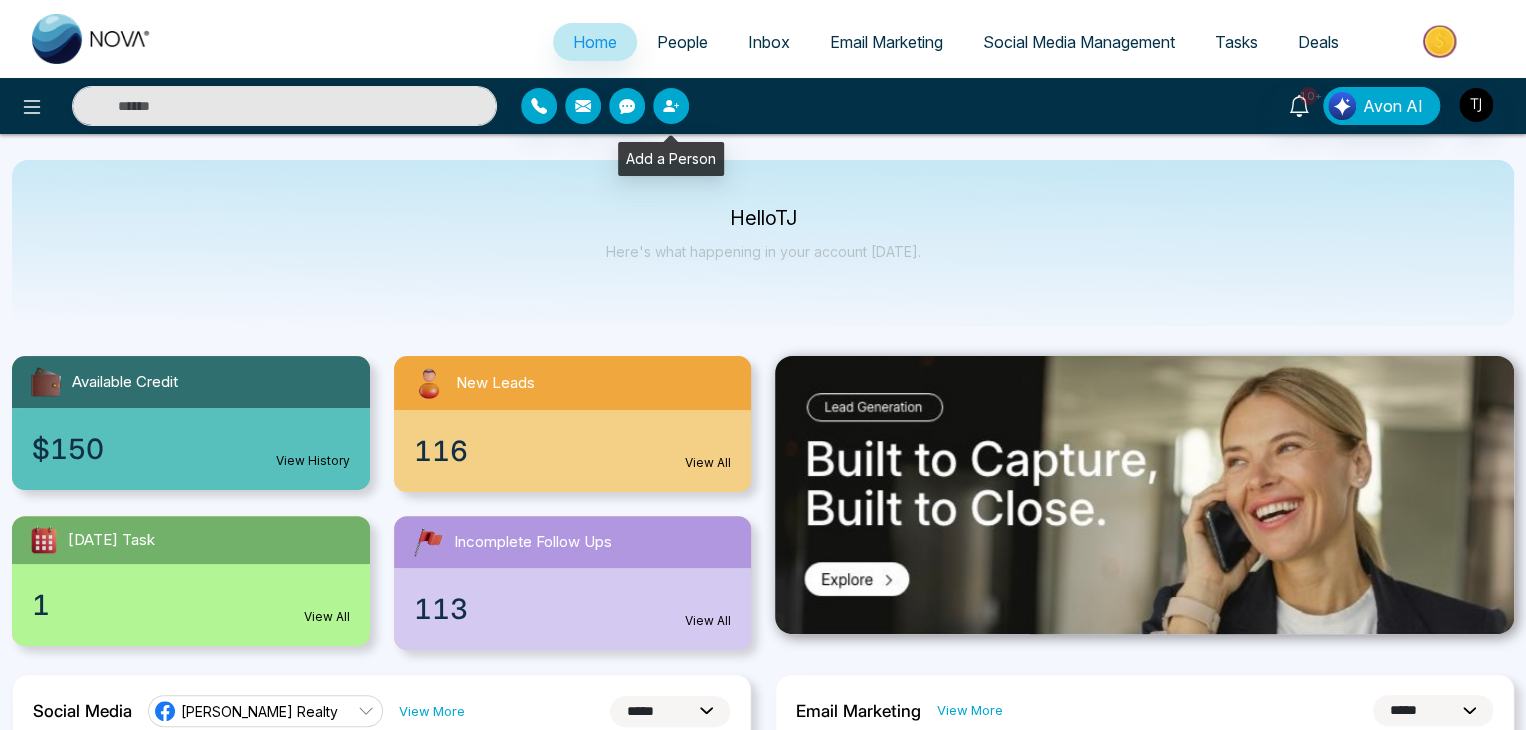 click 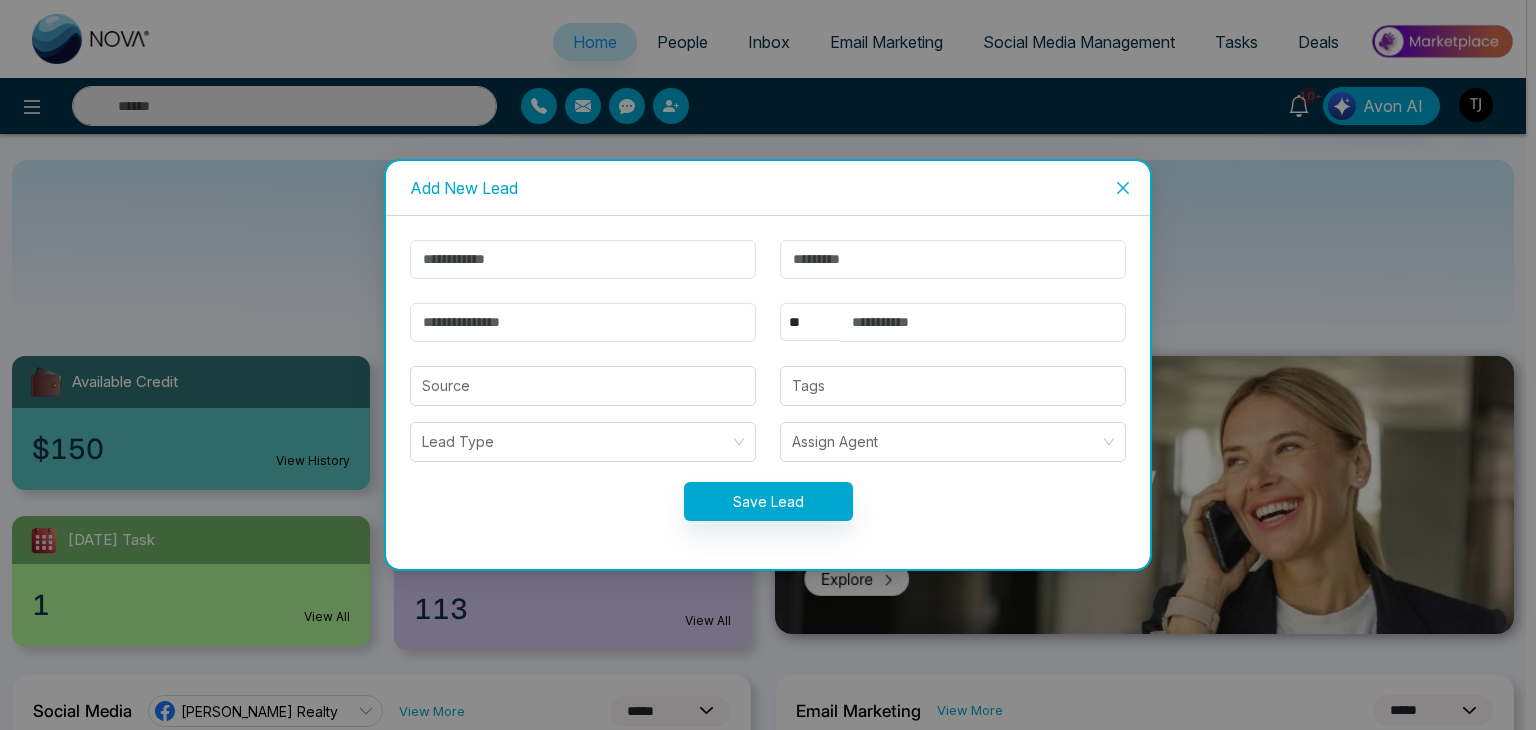 click 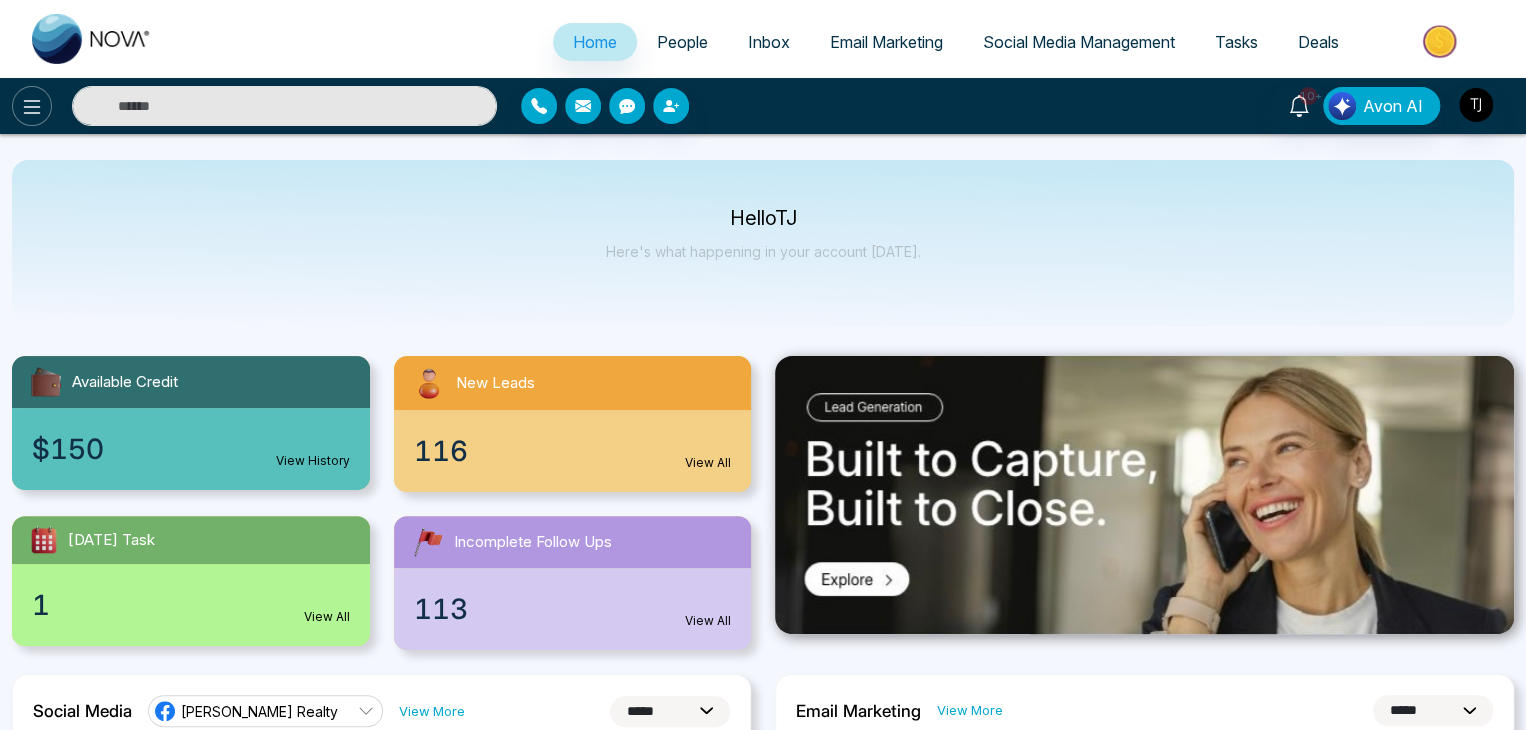 click 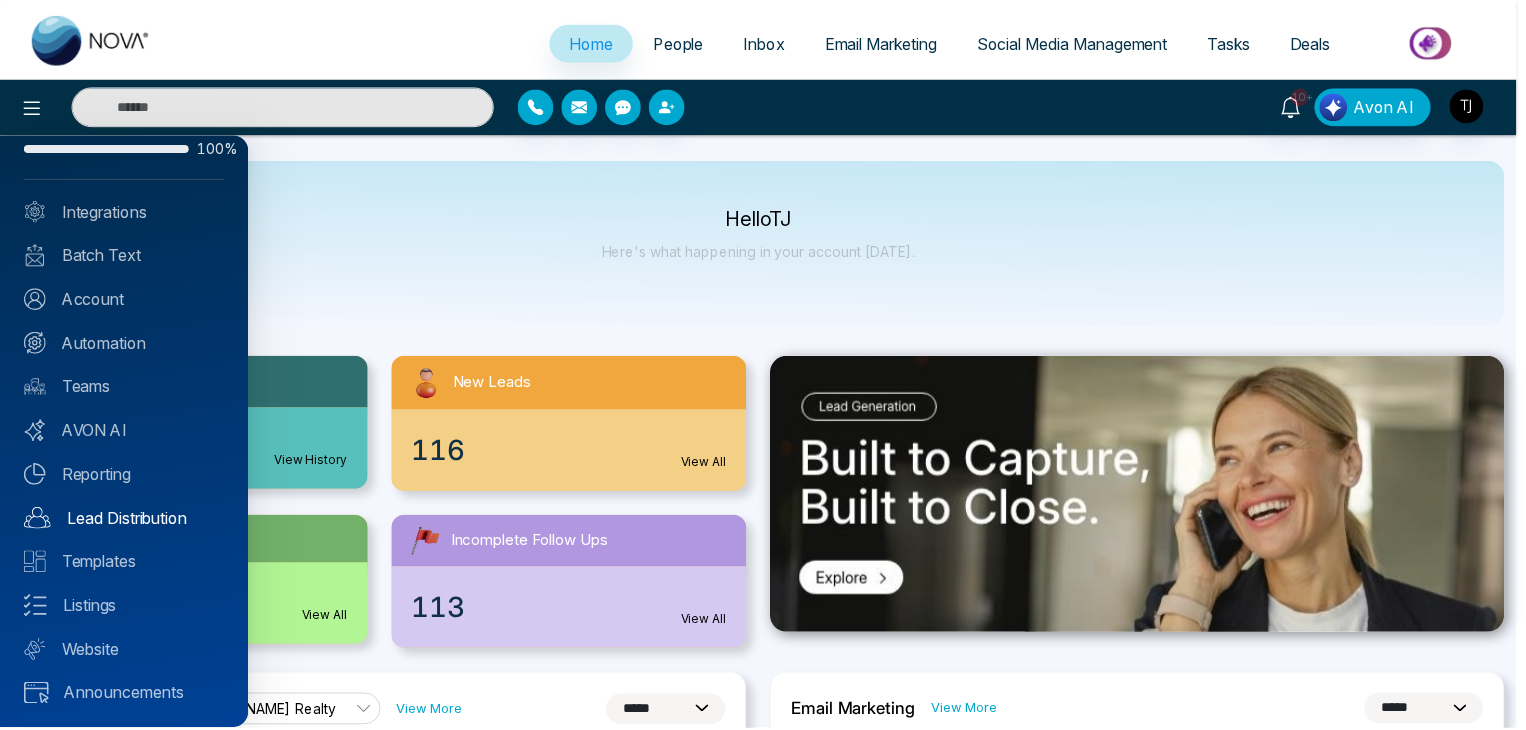 scroll, scrollTop: 0, scrollLeft: 0, axis: both 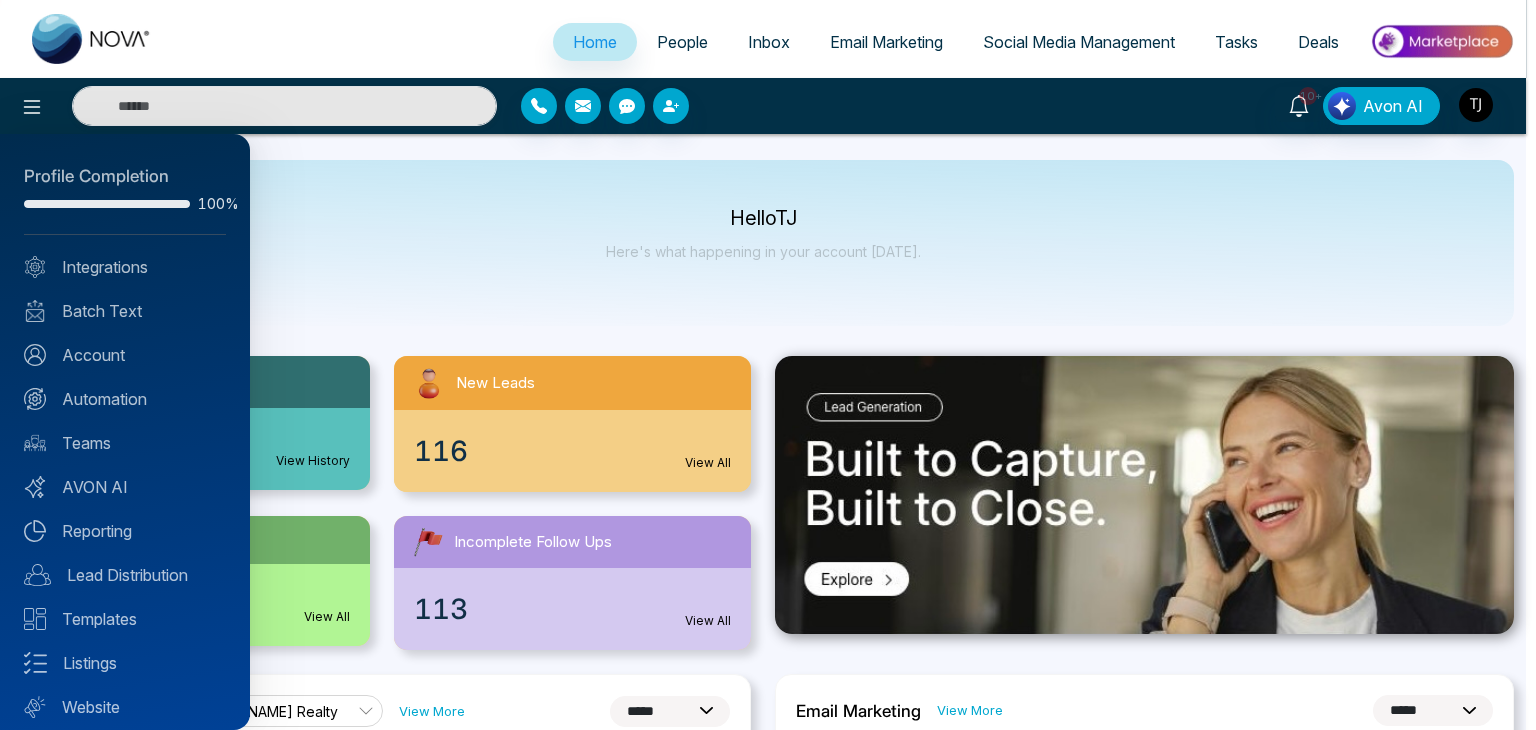 click at bounding box center [768, 365] 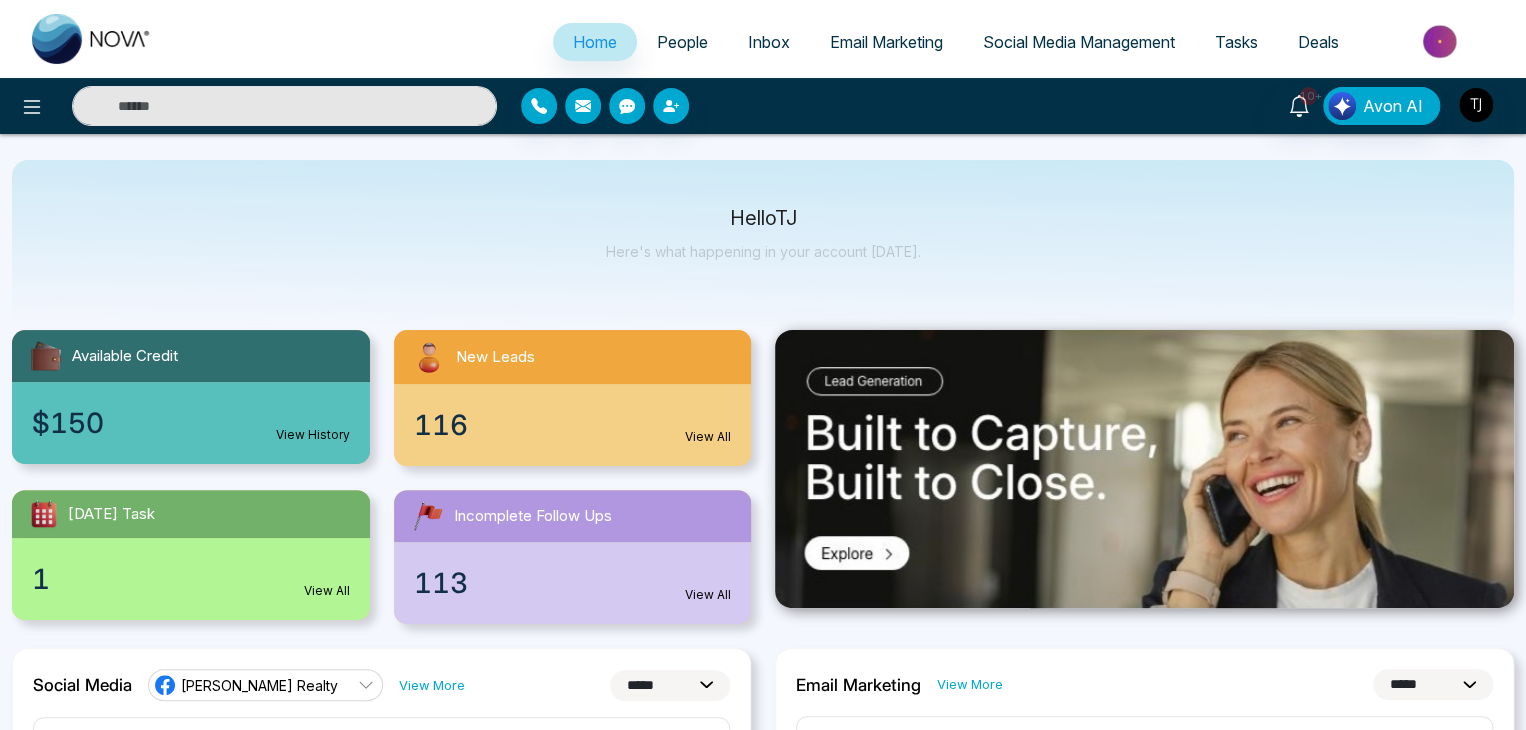 scroll, scrollTop: 0, scrollLeft: 0, axis: both 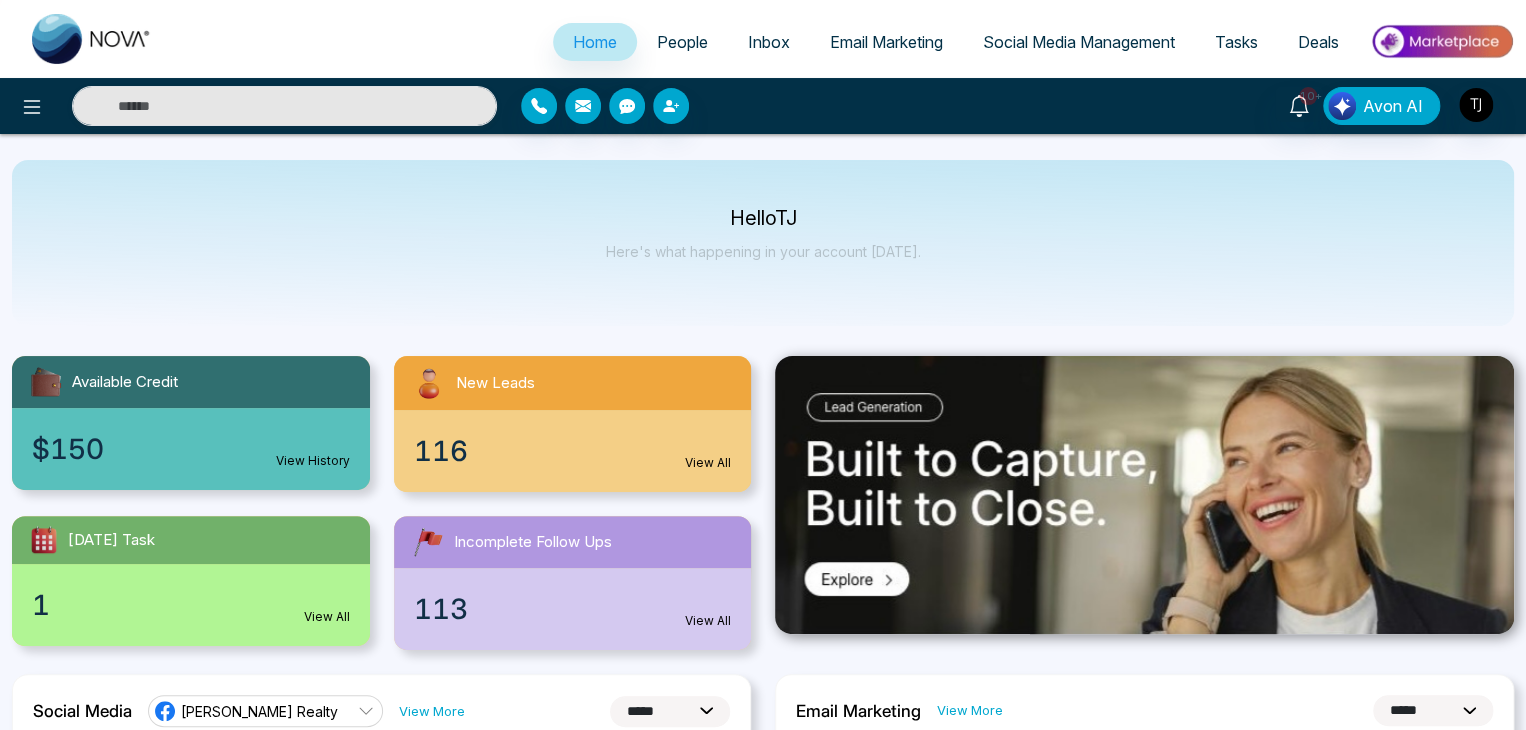 click at bounding box center (1441, 41) 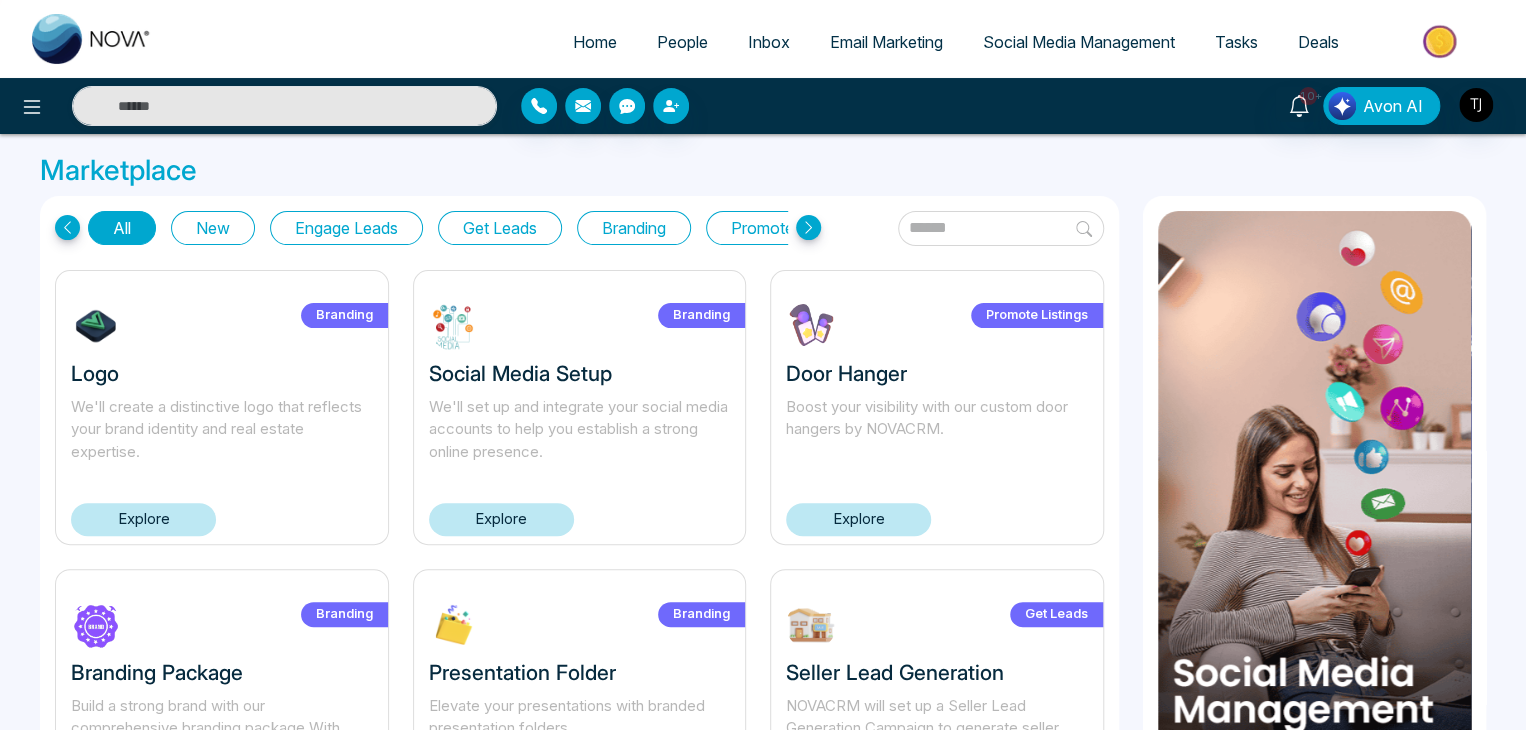 click on "Home" at bounding box center [595, 42] 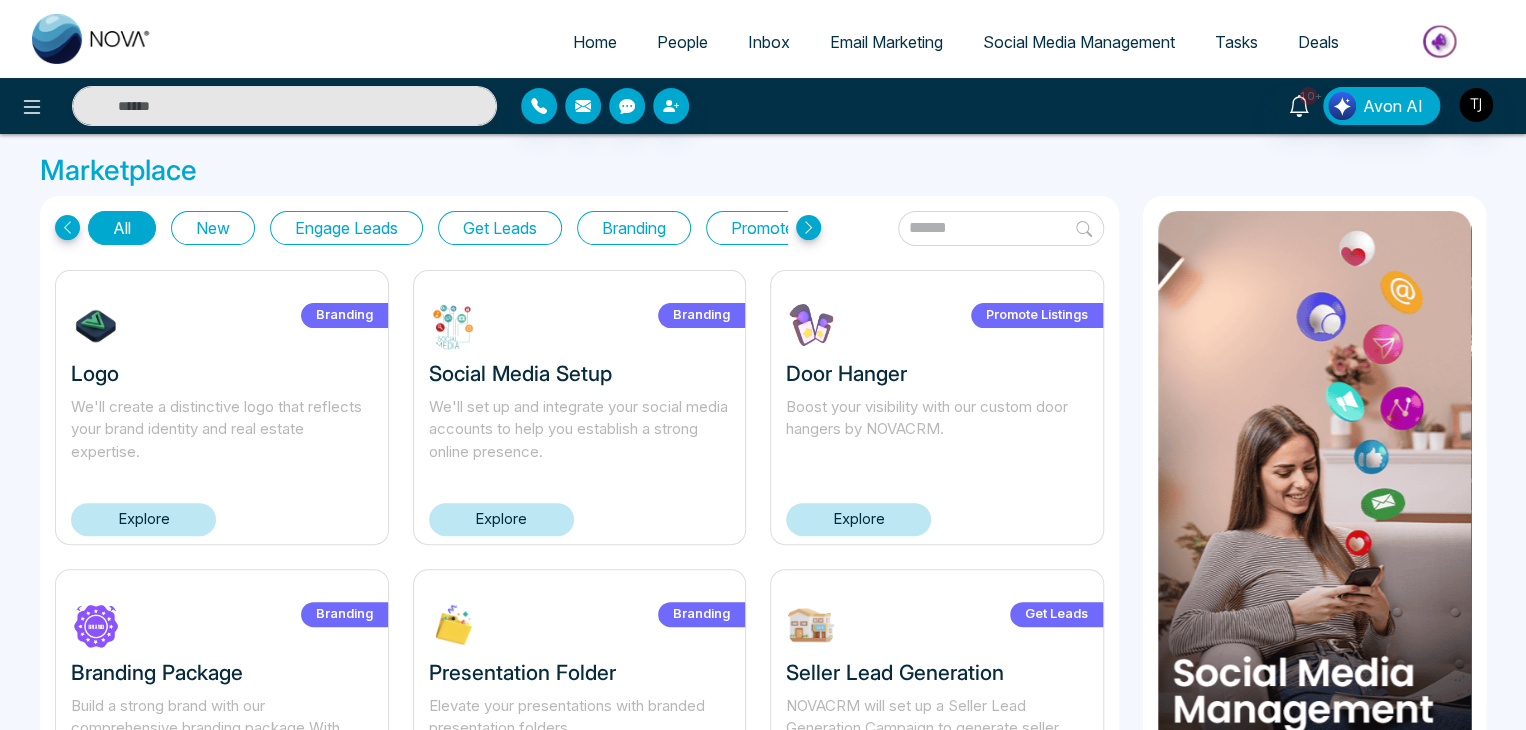 select on "*" 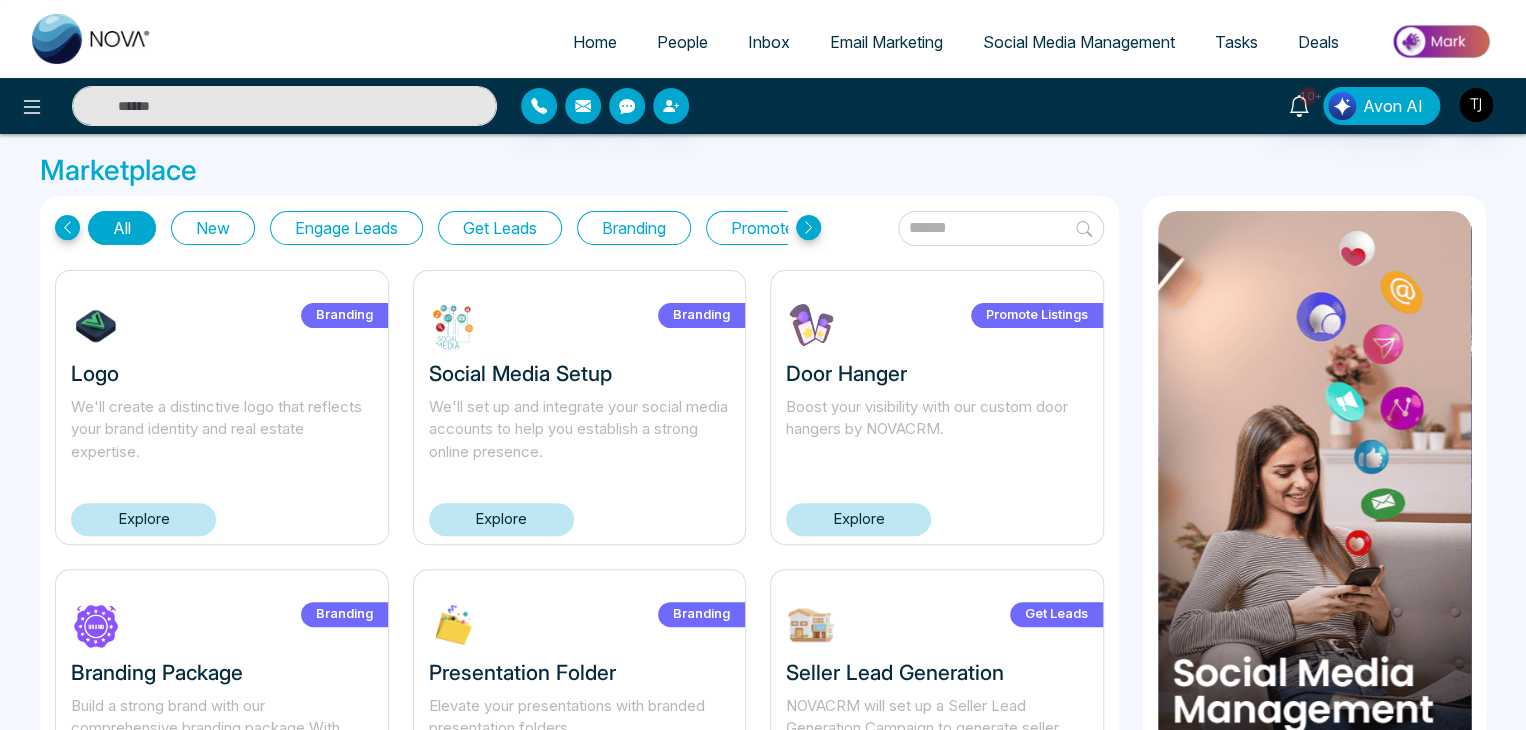 select on "*" 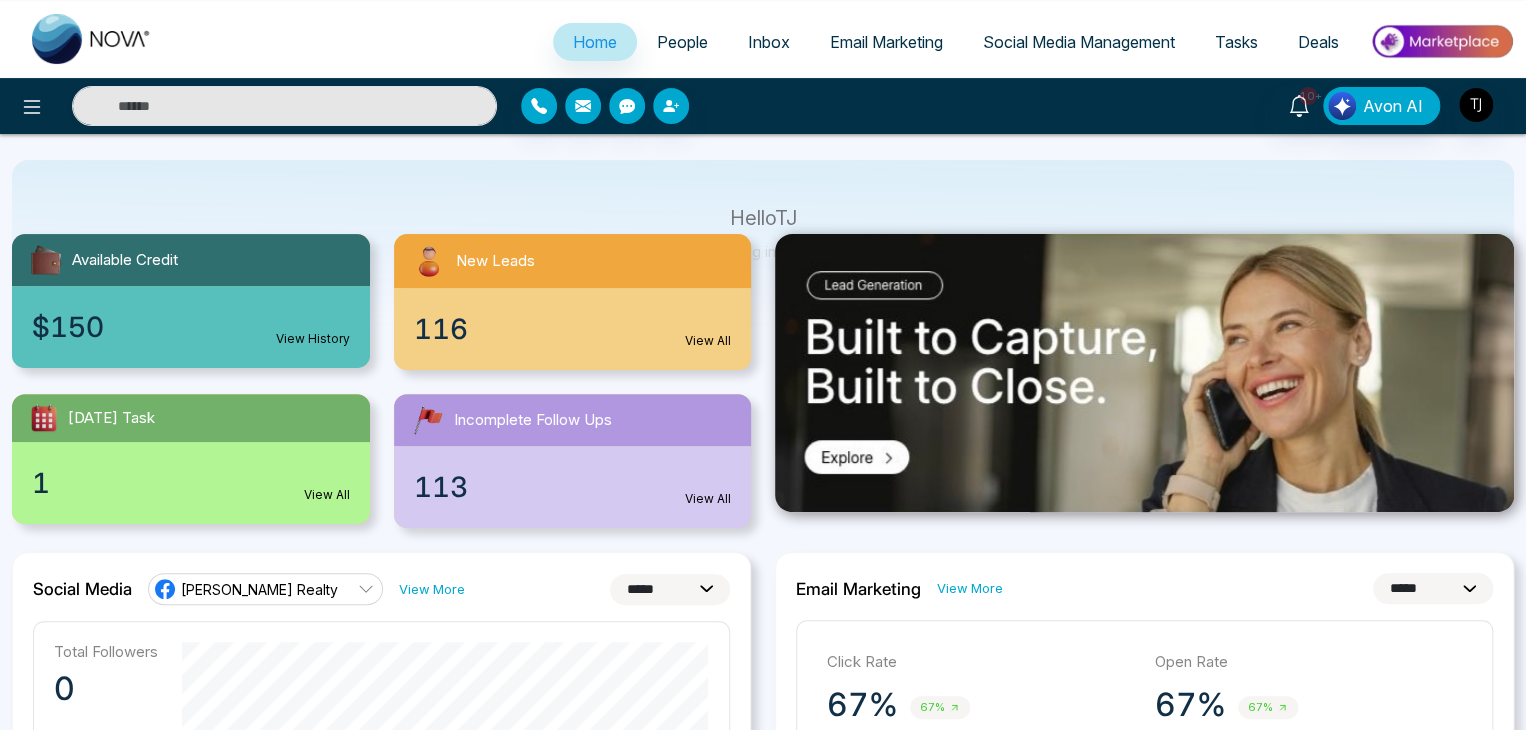 scroll, scrollTop: 0, scrollLeft: 0, axis: both 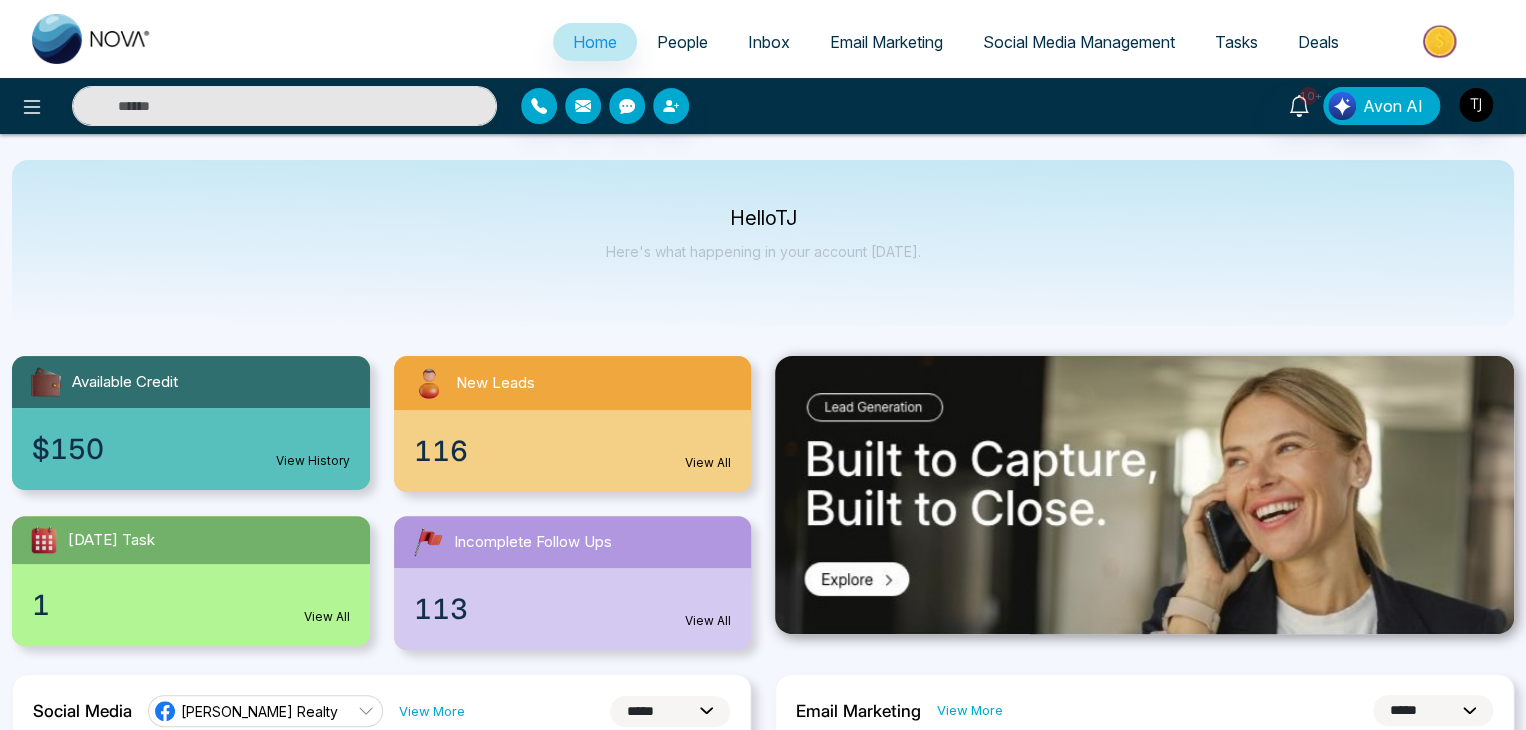 click on "People" at bounding box center [682, 42] 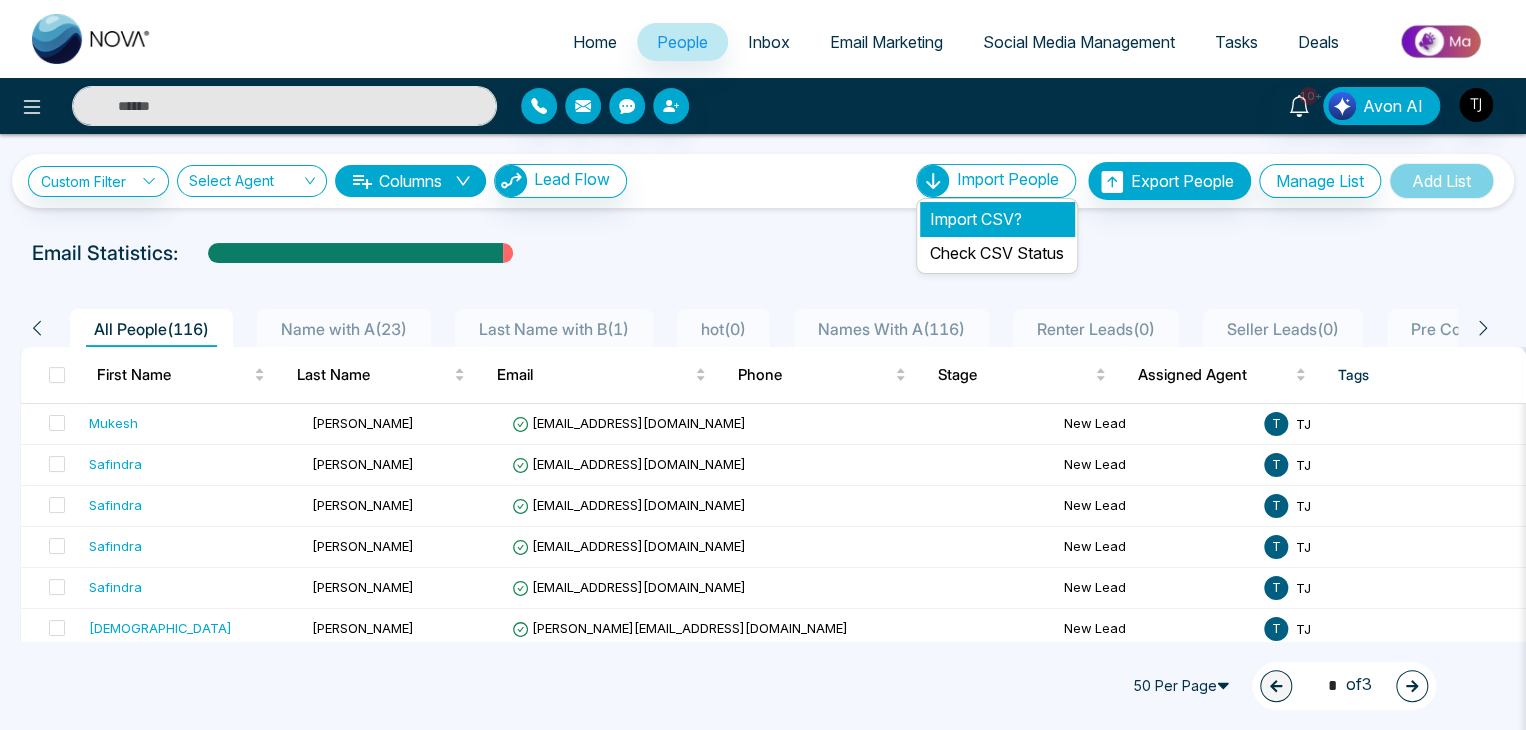click on "Import CSV?" at bounding box center (997, 219) 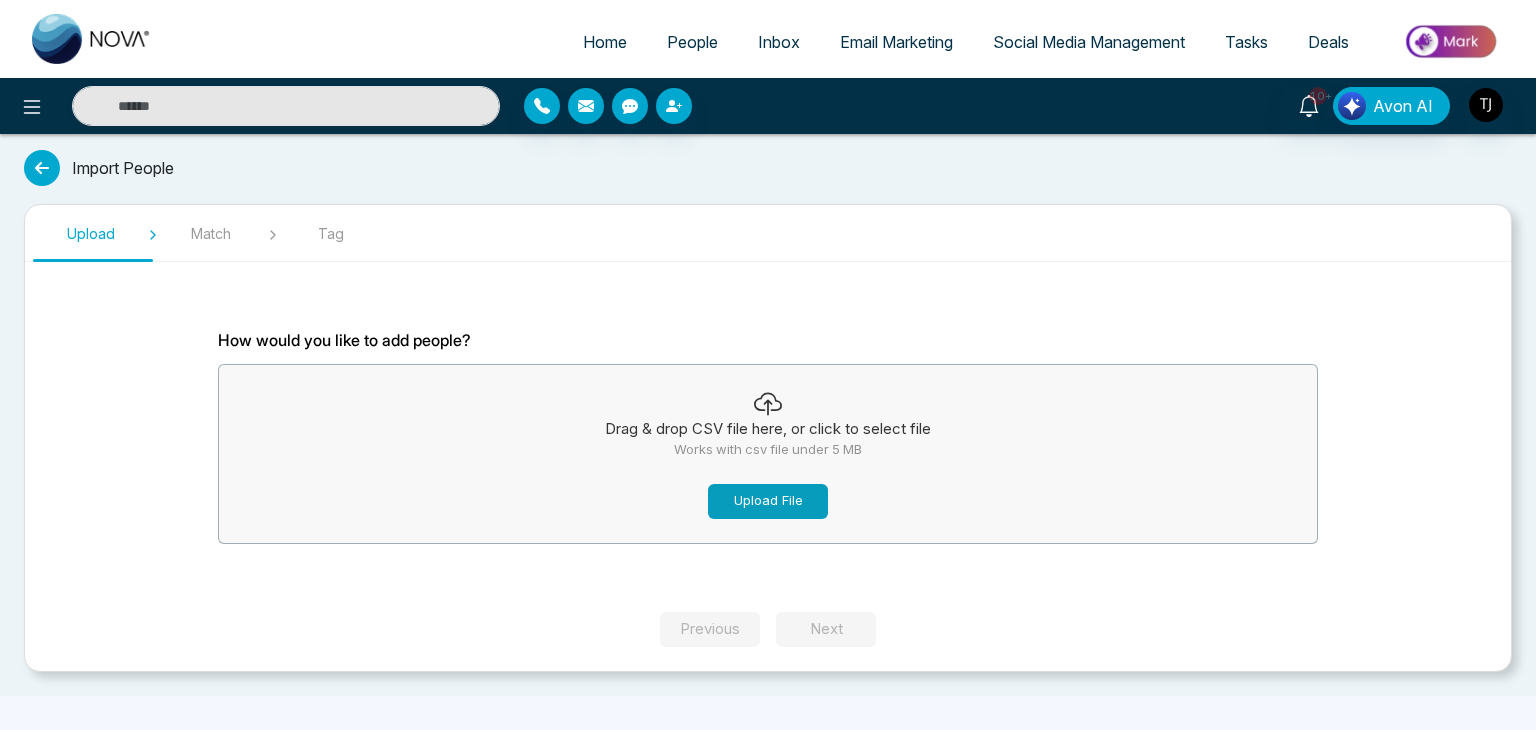 click on "Upload File" at bounding box center [768, 501] 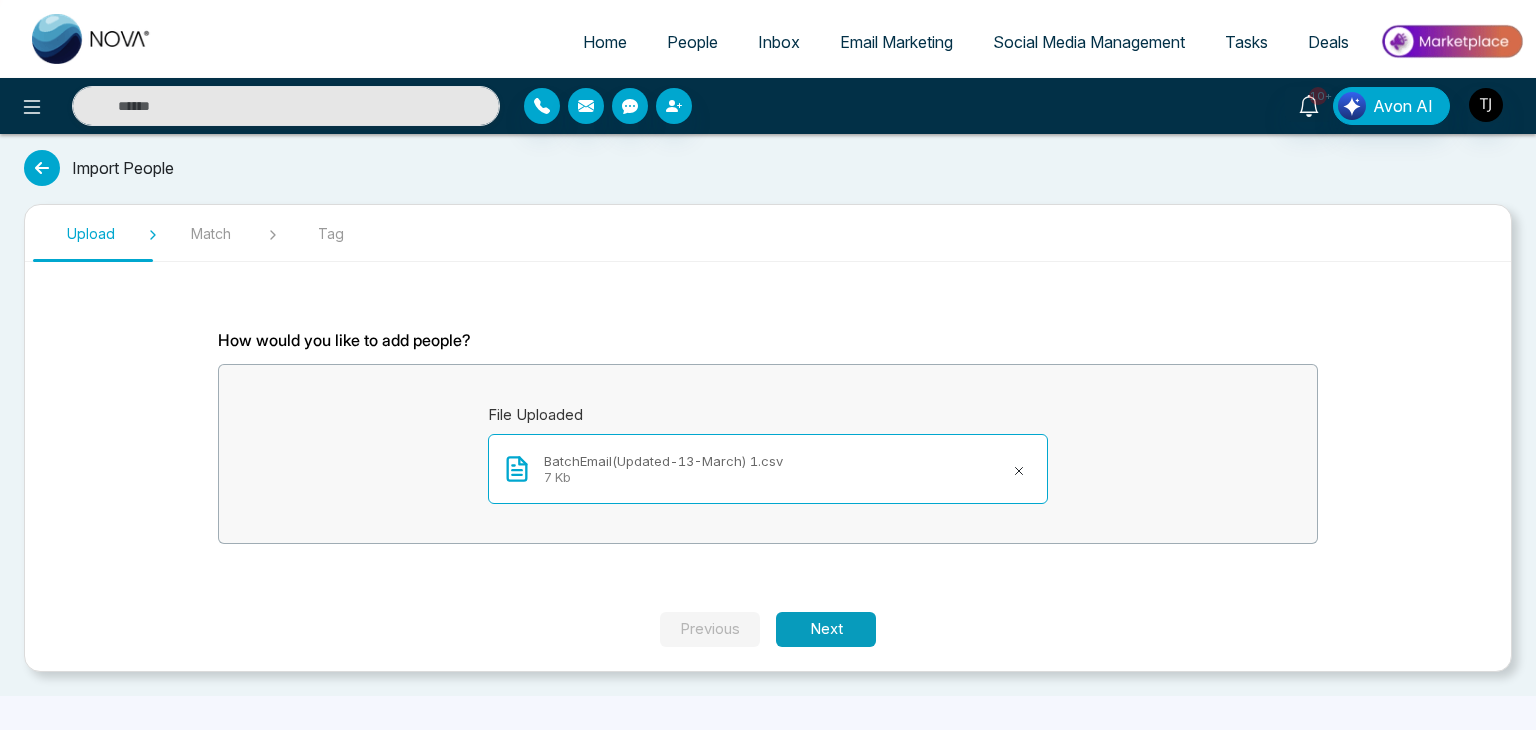 click on "Next" at bounding box center (826, 629) 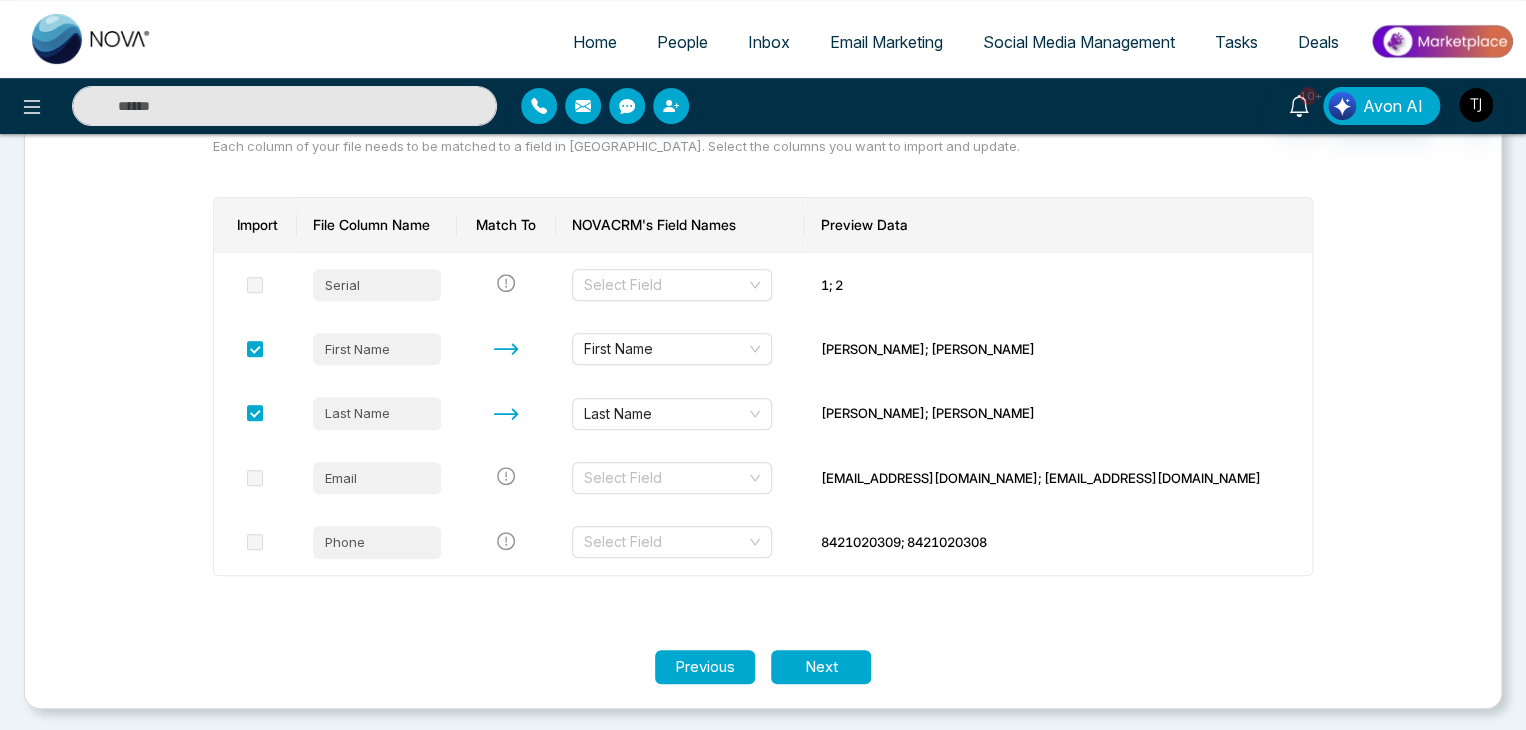 scroll, scrollTop: 233, scrollLeft: 0, axis: vertical 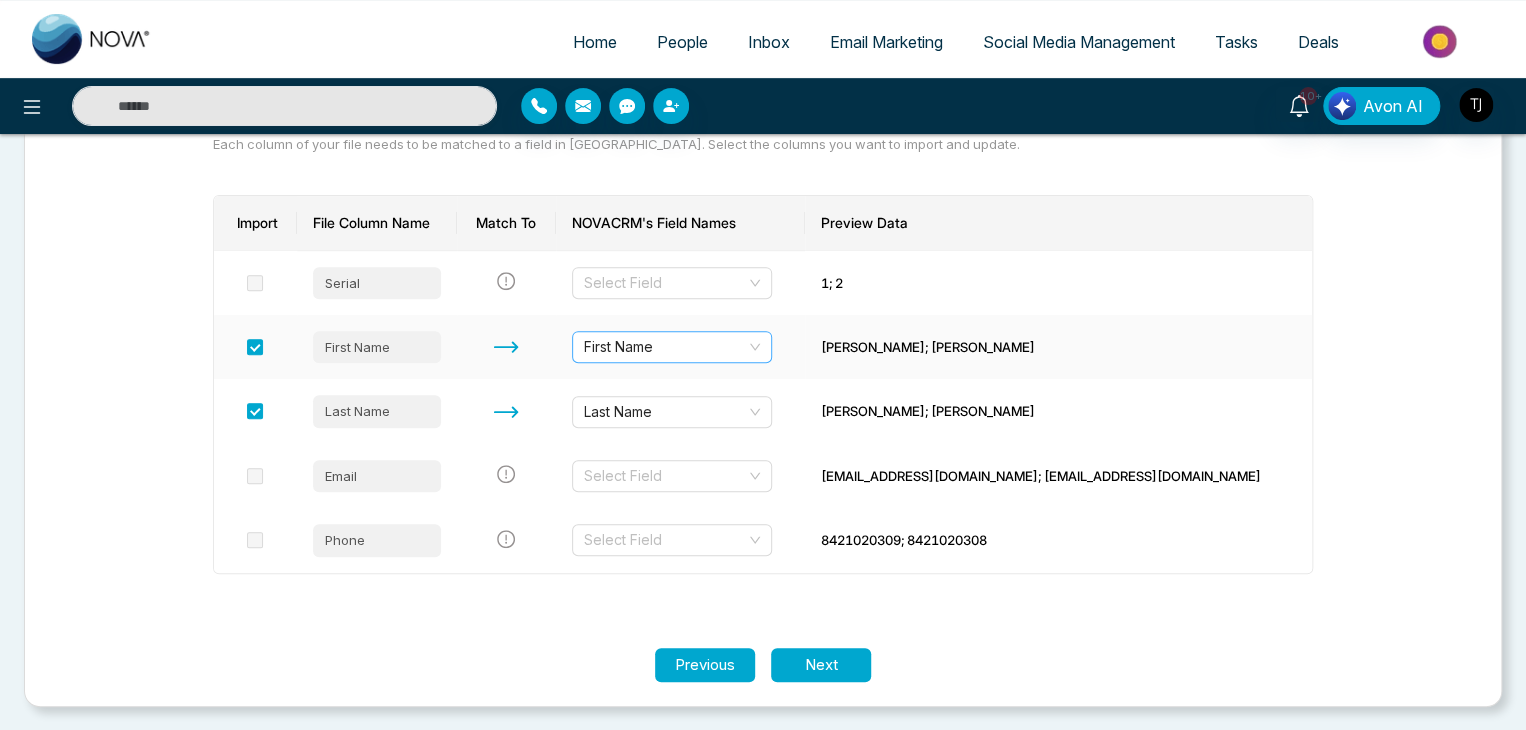 click on "First Name" at bounding box center (672, 347) 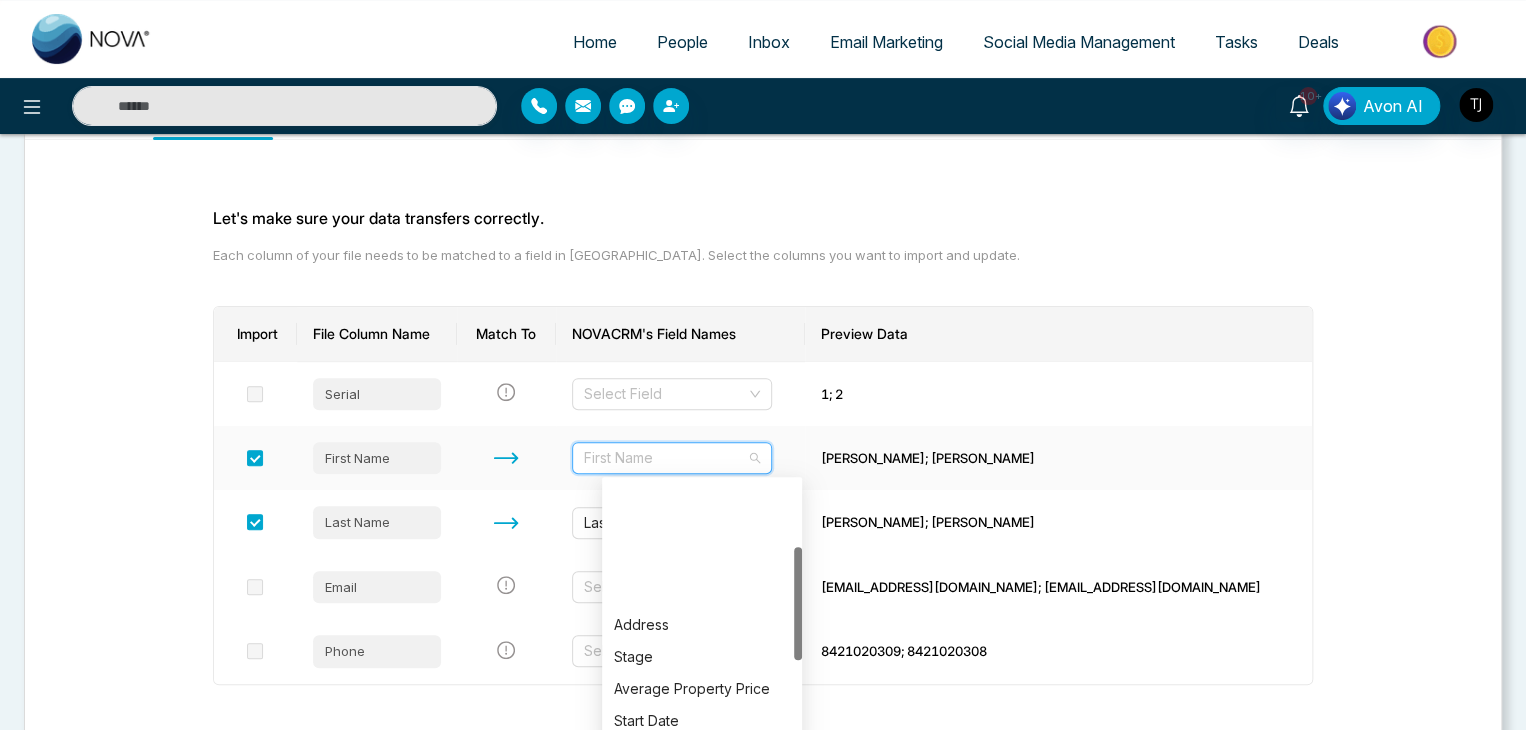 scroll, scrollTop: 233, scrollLeft: 0, axis: vertical 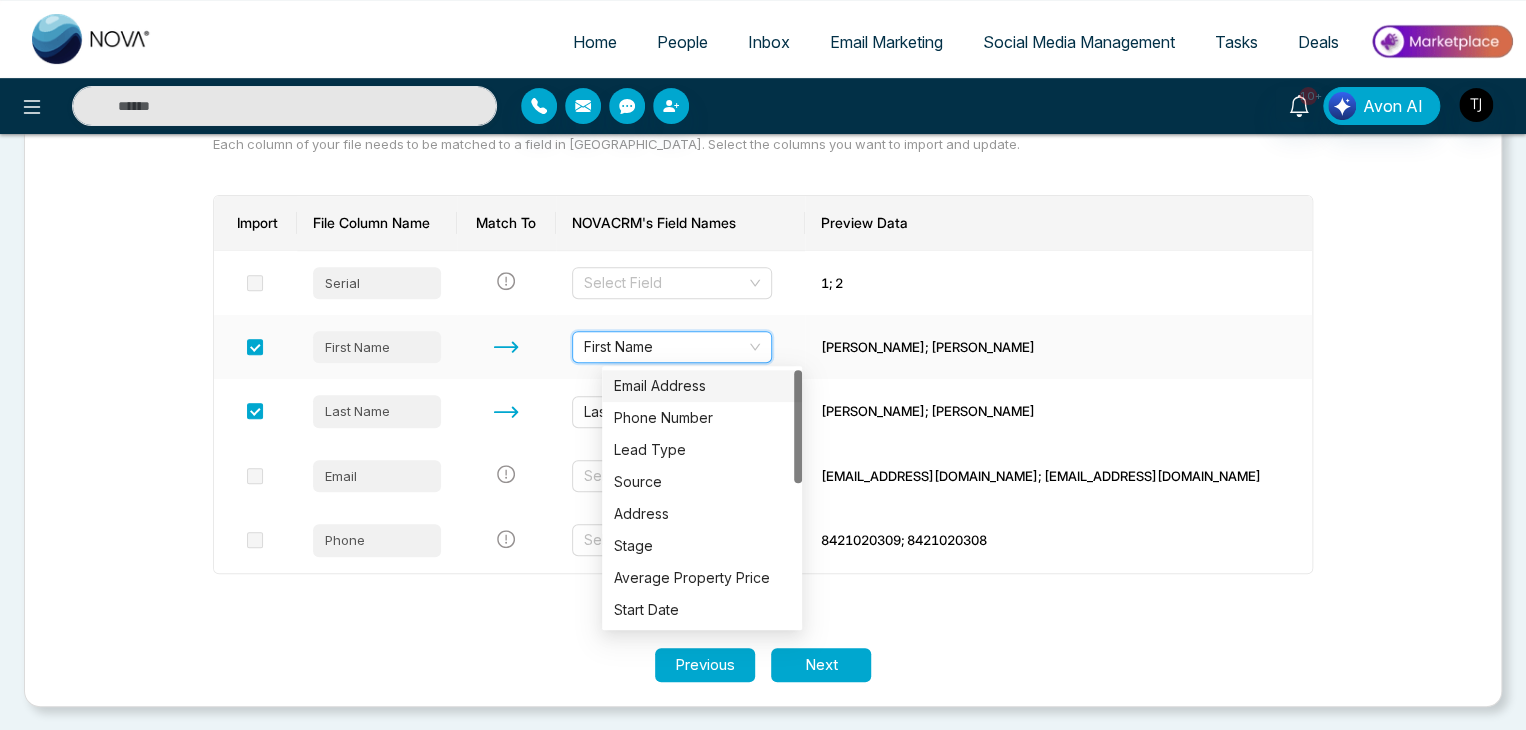 click on "First Name First Name" at bounding box center [680, 347] 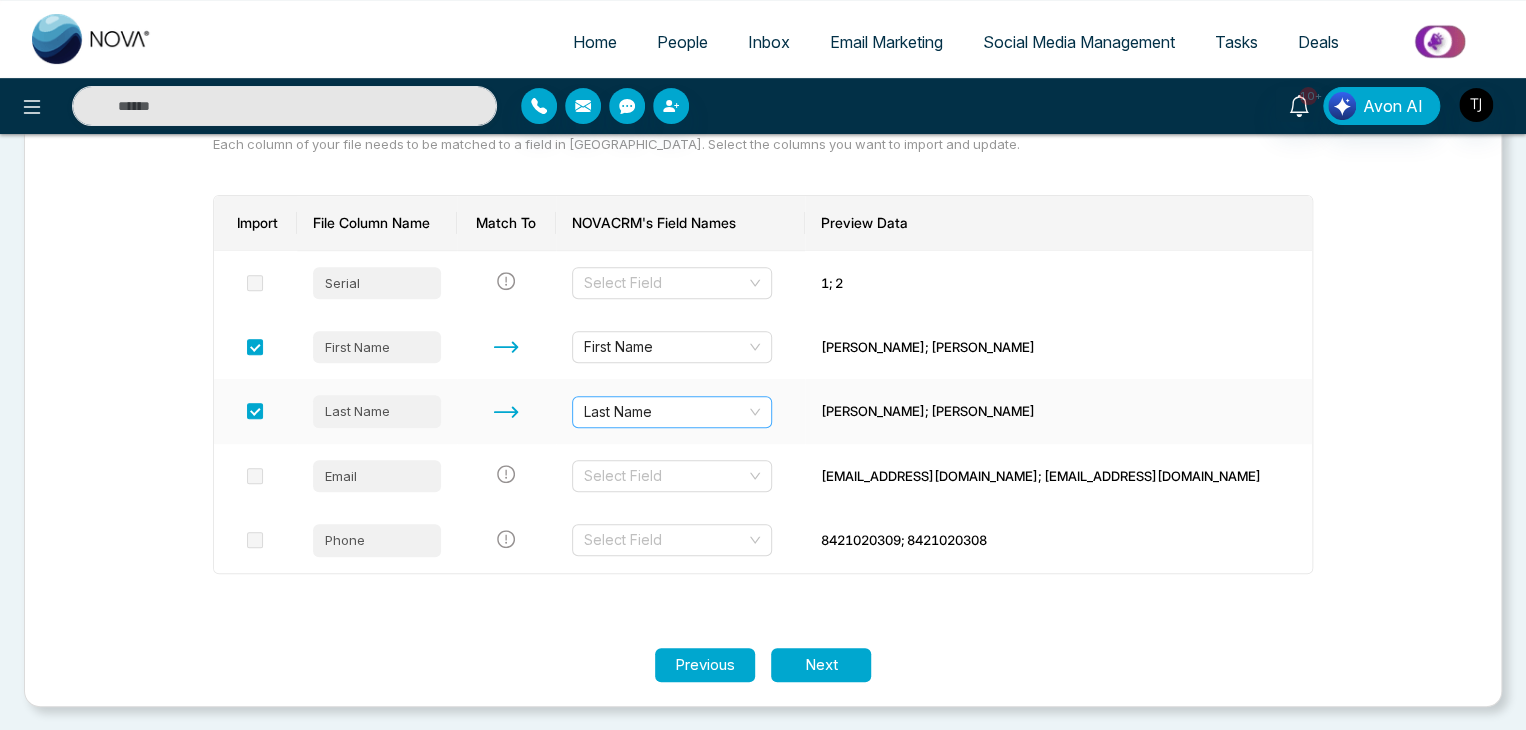 click on "Last Name" at bounding box center [672, 412] 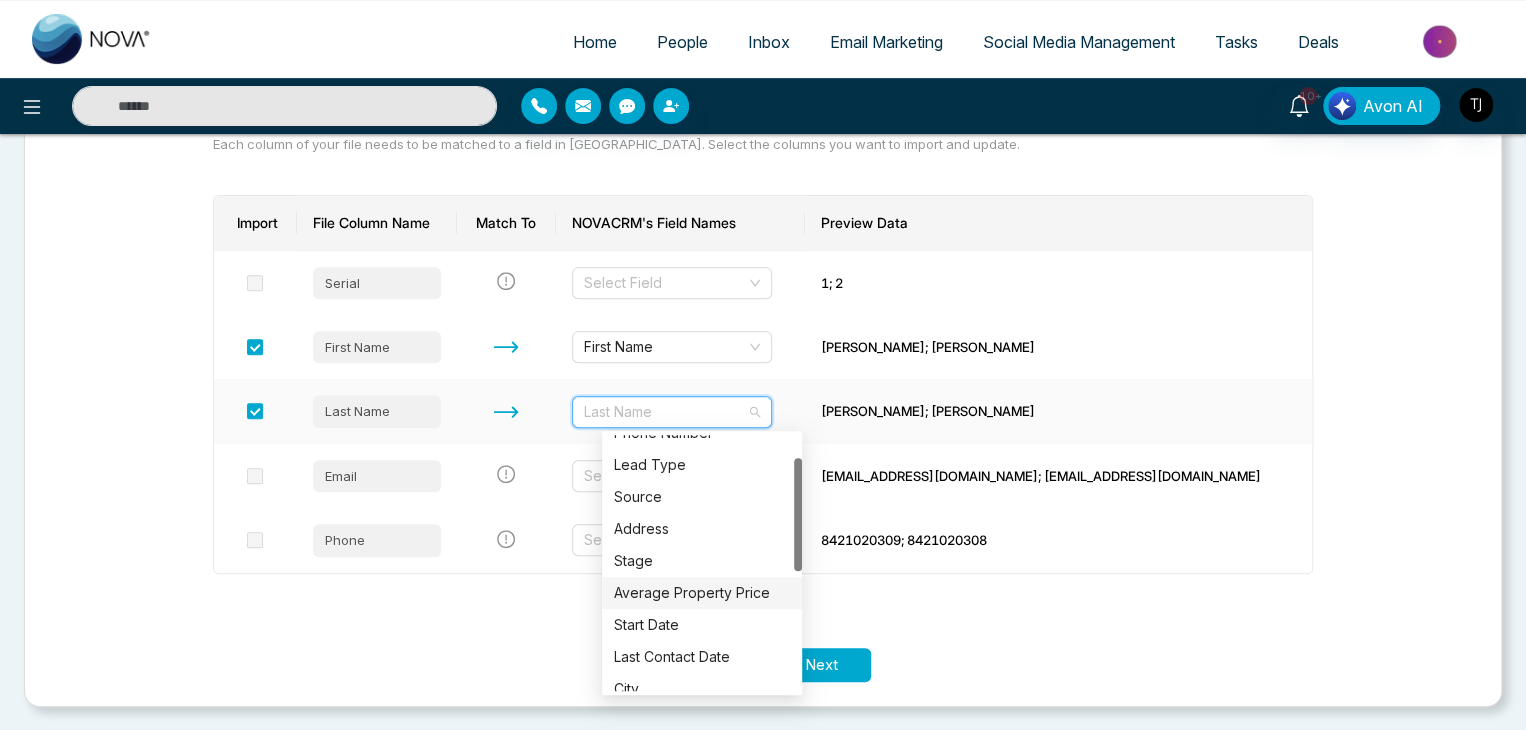 scroll, scrollTop: 0, scrollLeft: 0, axis: both 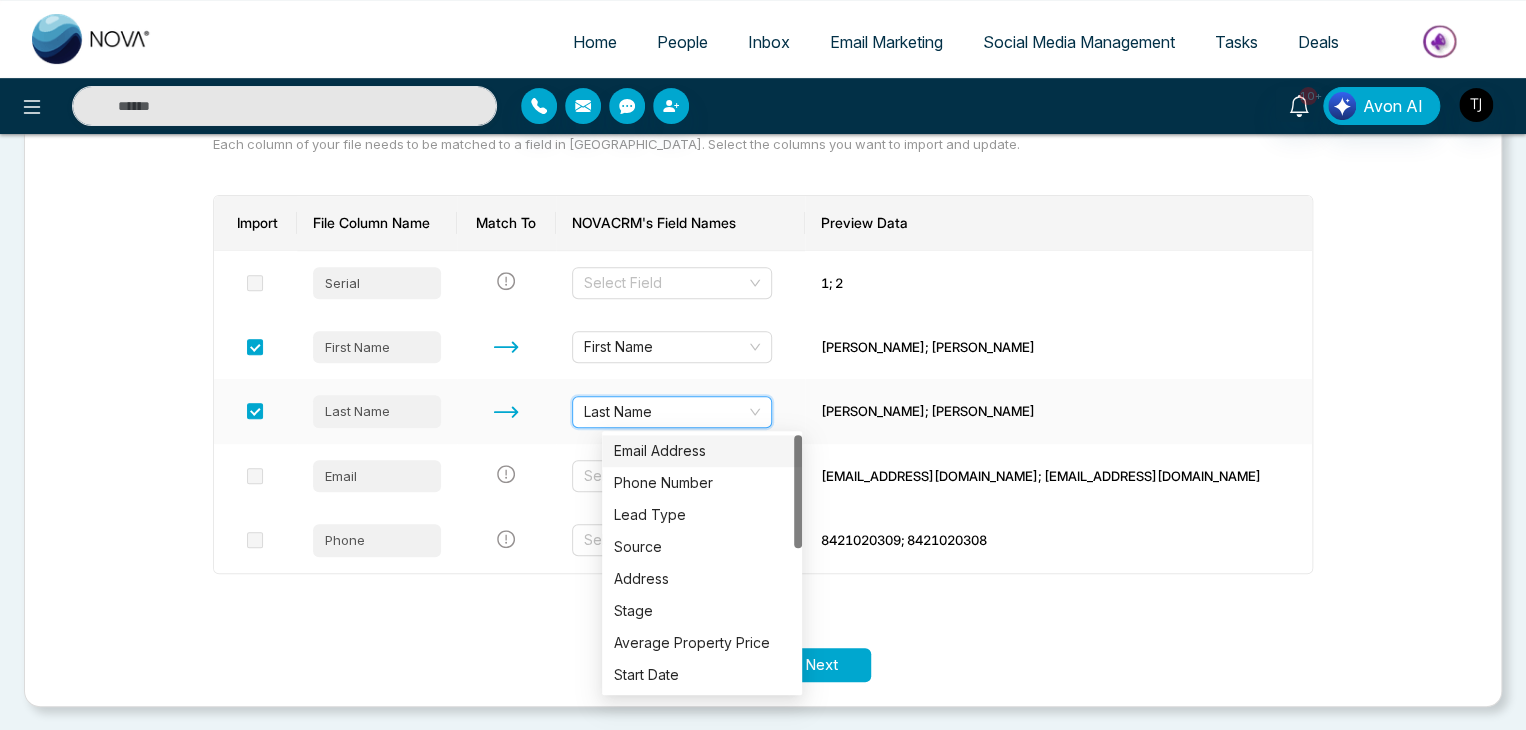 click on "Last Name" at bounding box center [672, 412] 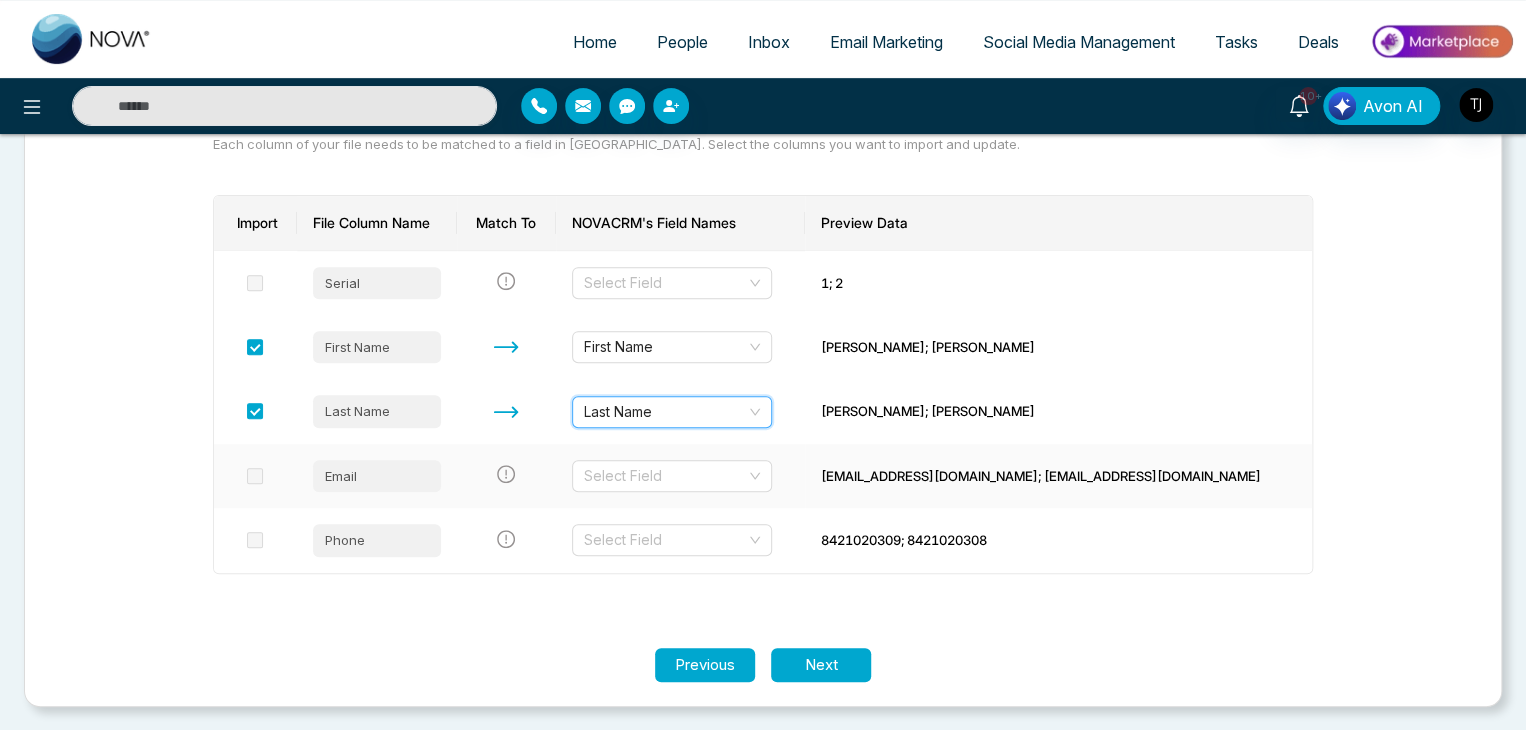 click at bounding box center (255, 476) 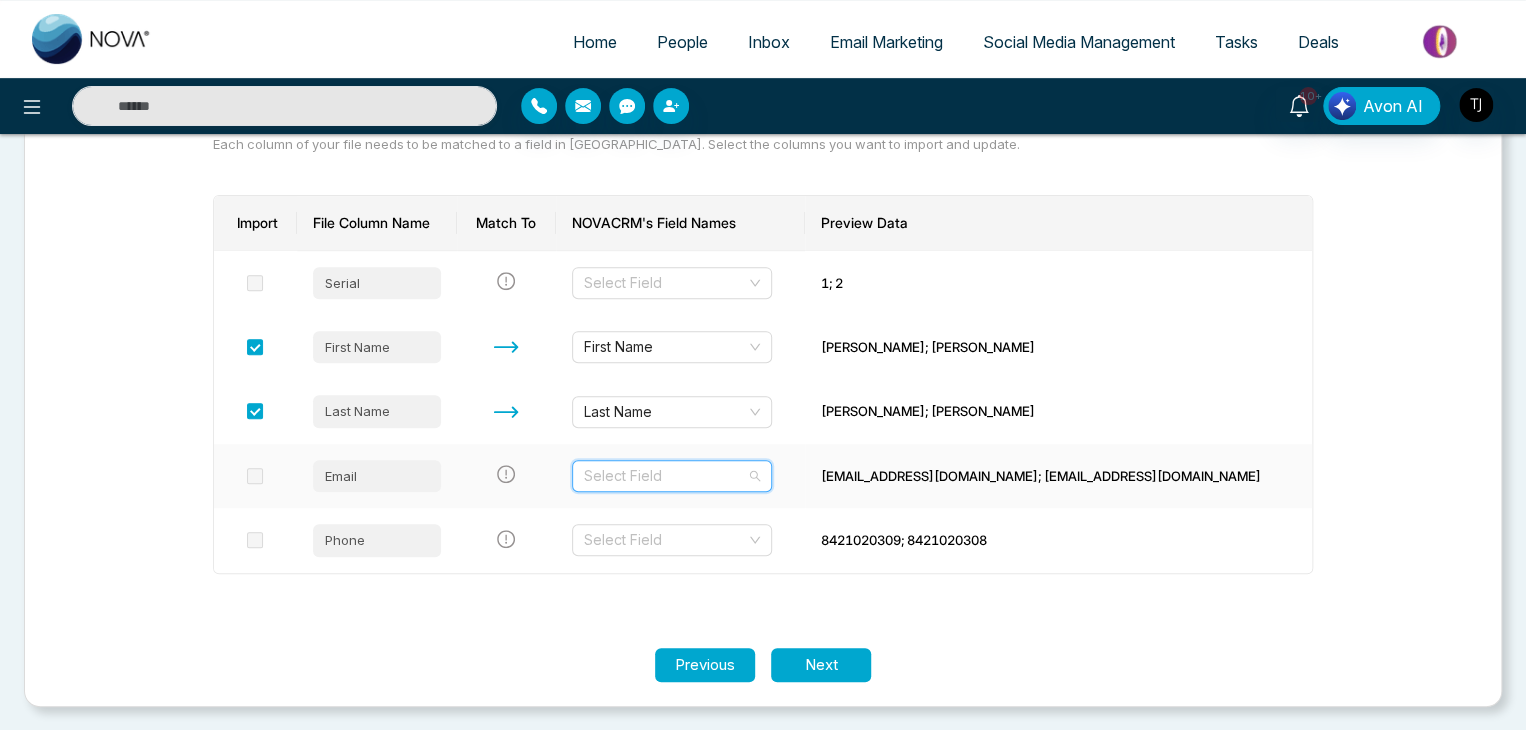 click at bounding box center [665, 476] 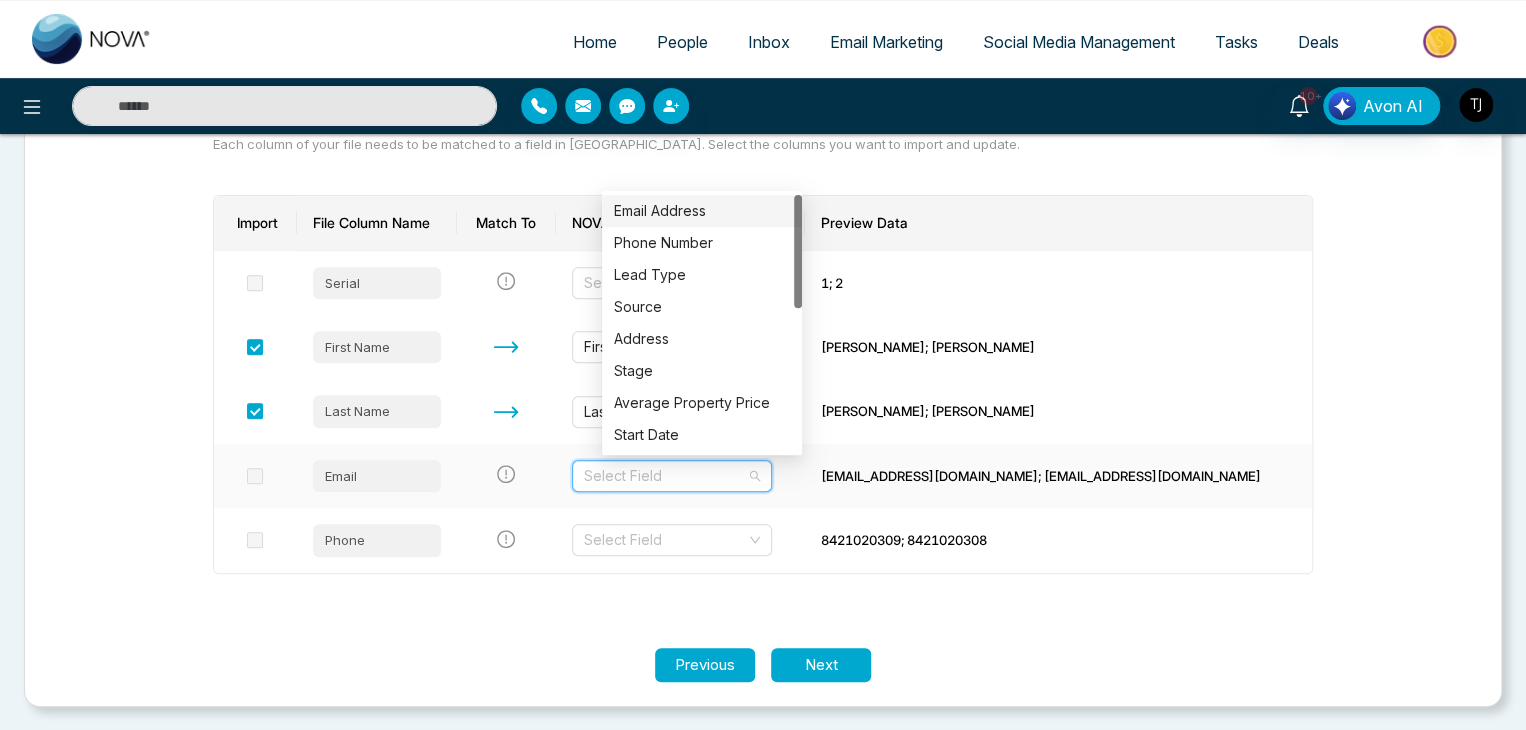 click on "Email Address" at bounding box center [702, 211] 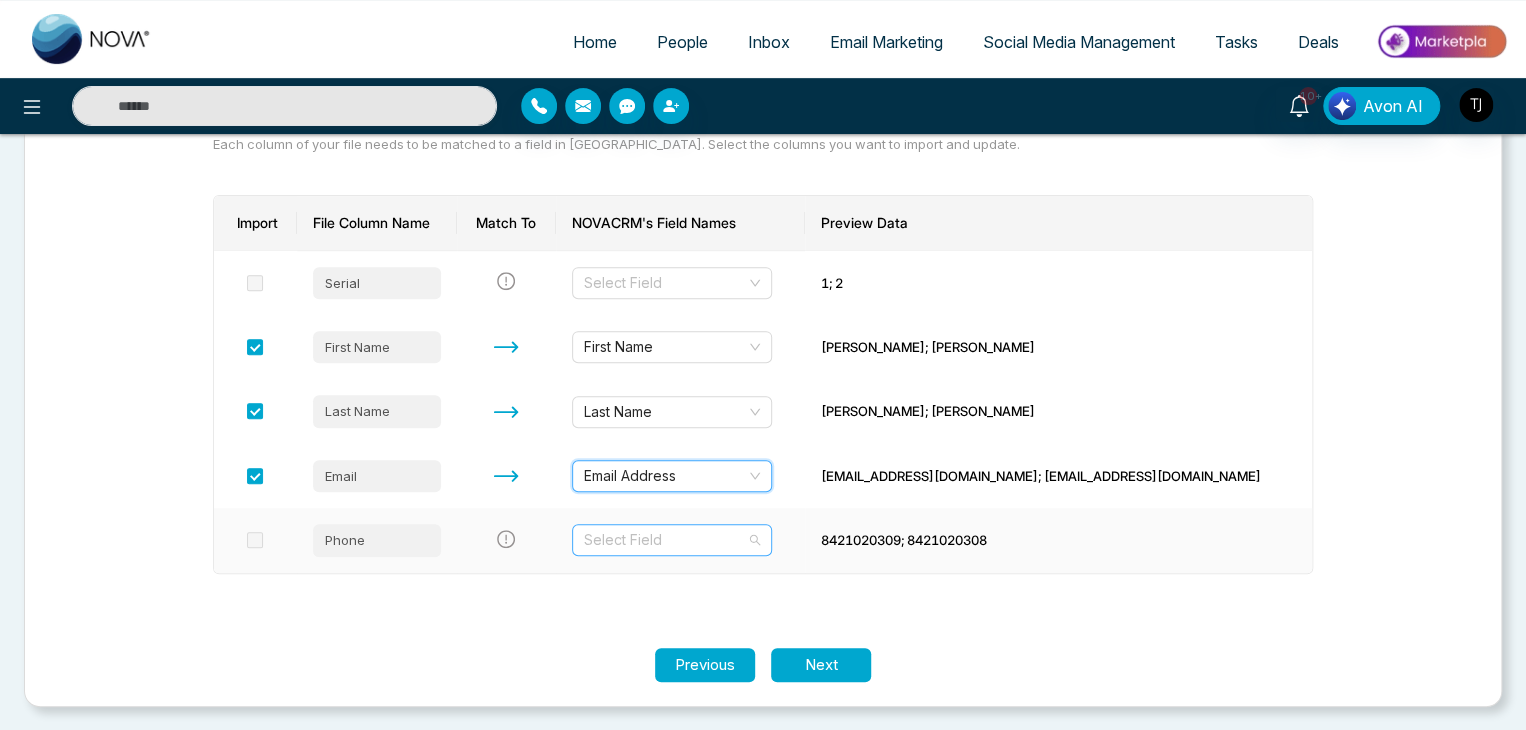 click at bounding box center [665, 540] 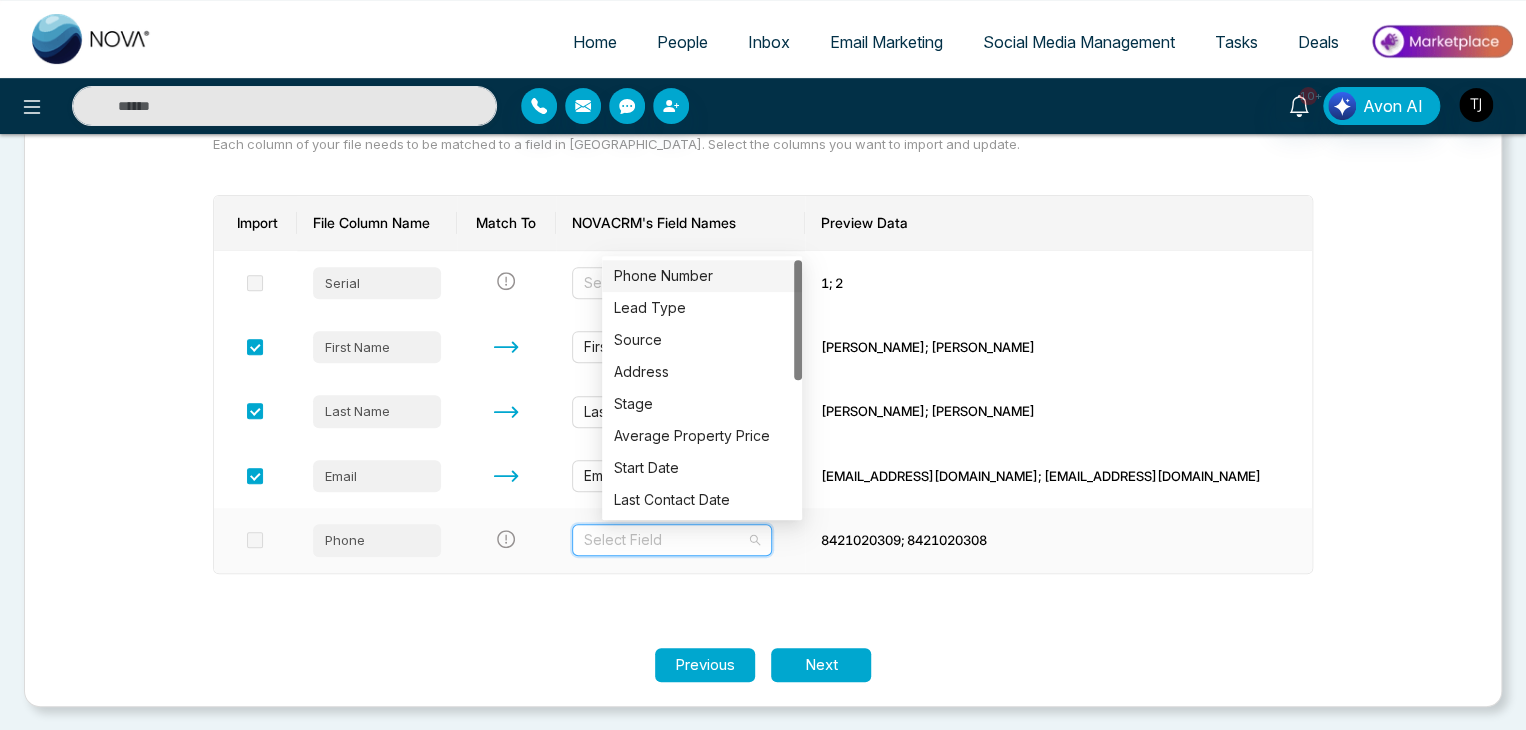 click on "Phone Number" at bounding box center [702, 276] 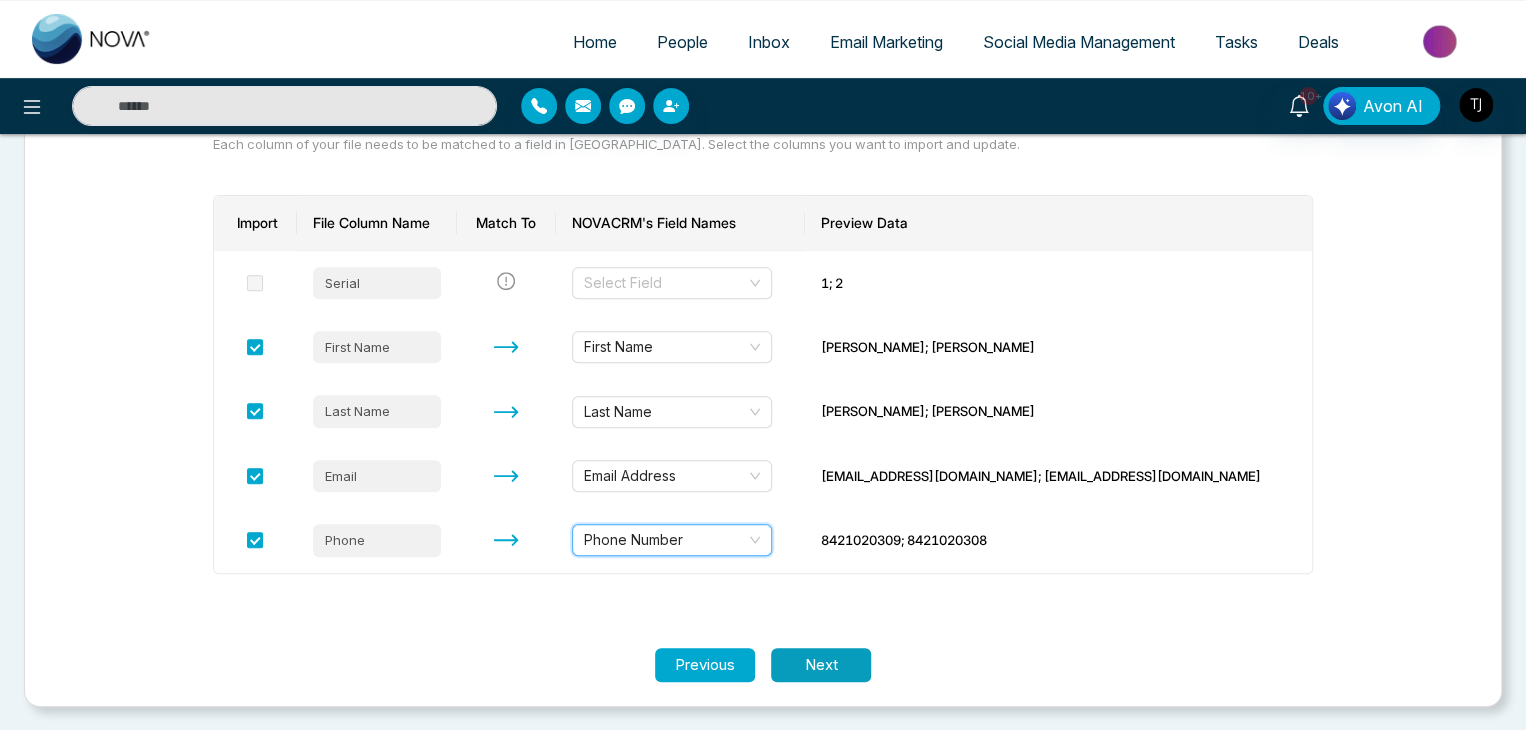 click on "Next" at bounding box center [821, 665] 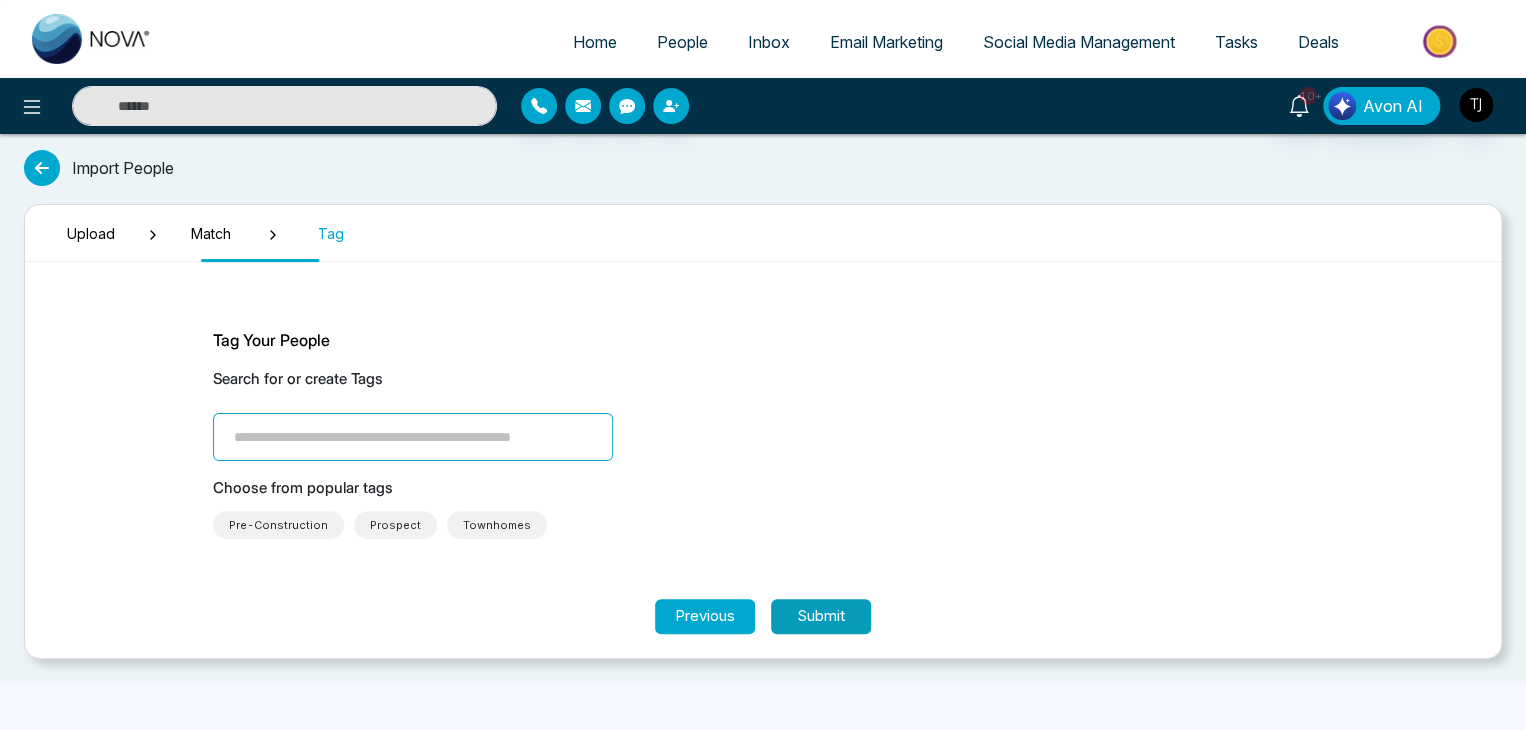 scroll, scrollTop: 0, scrollLeft: 0, axis: both 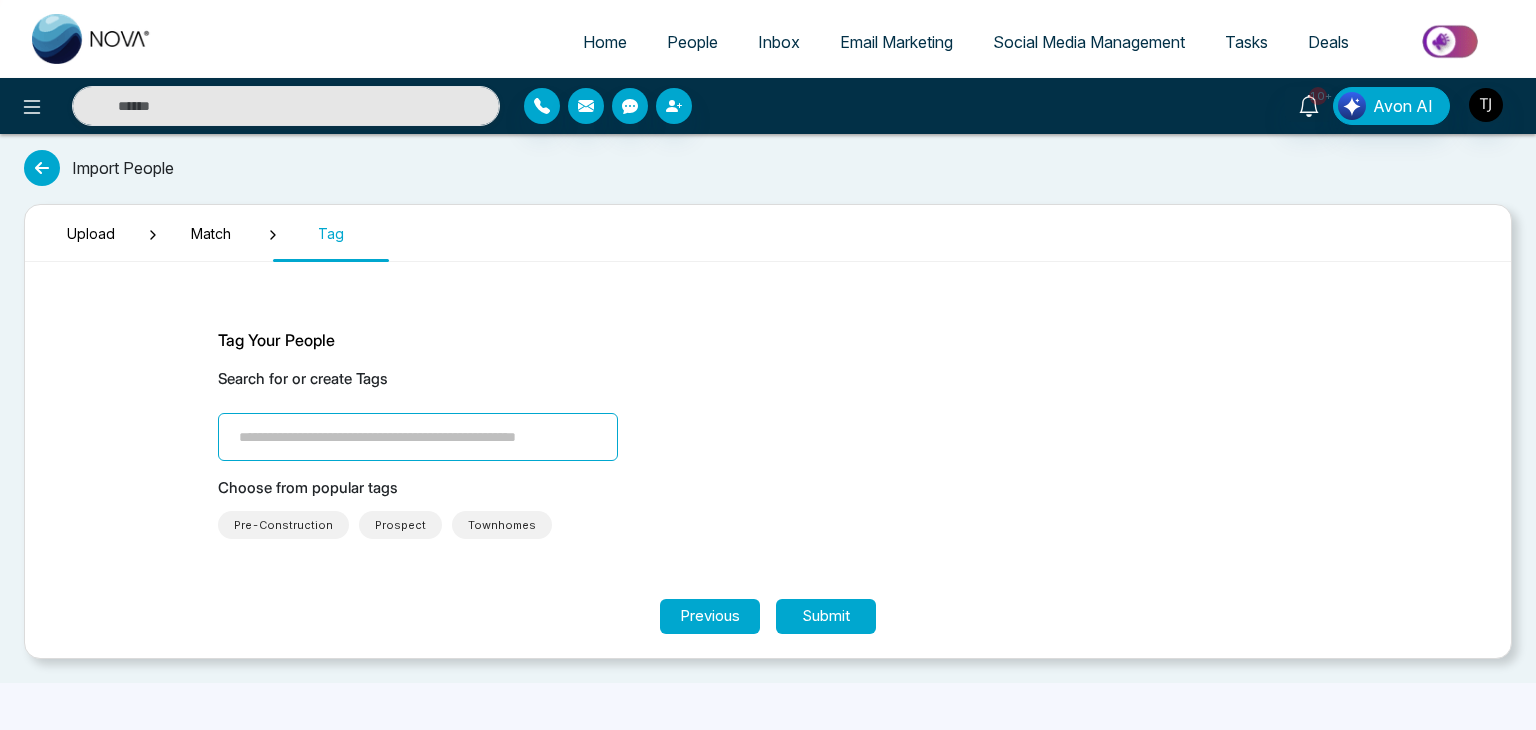 click at bounding box center [418, 437] 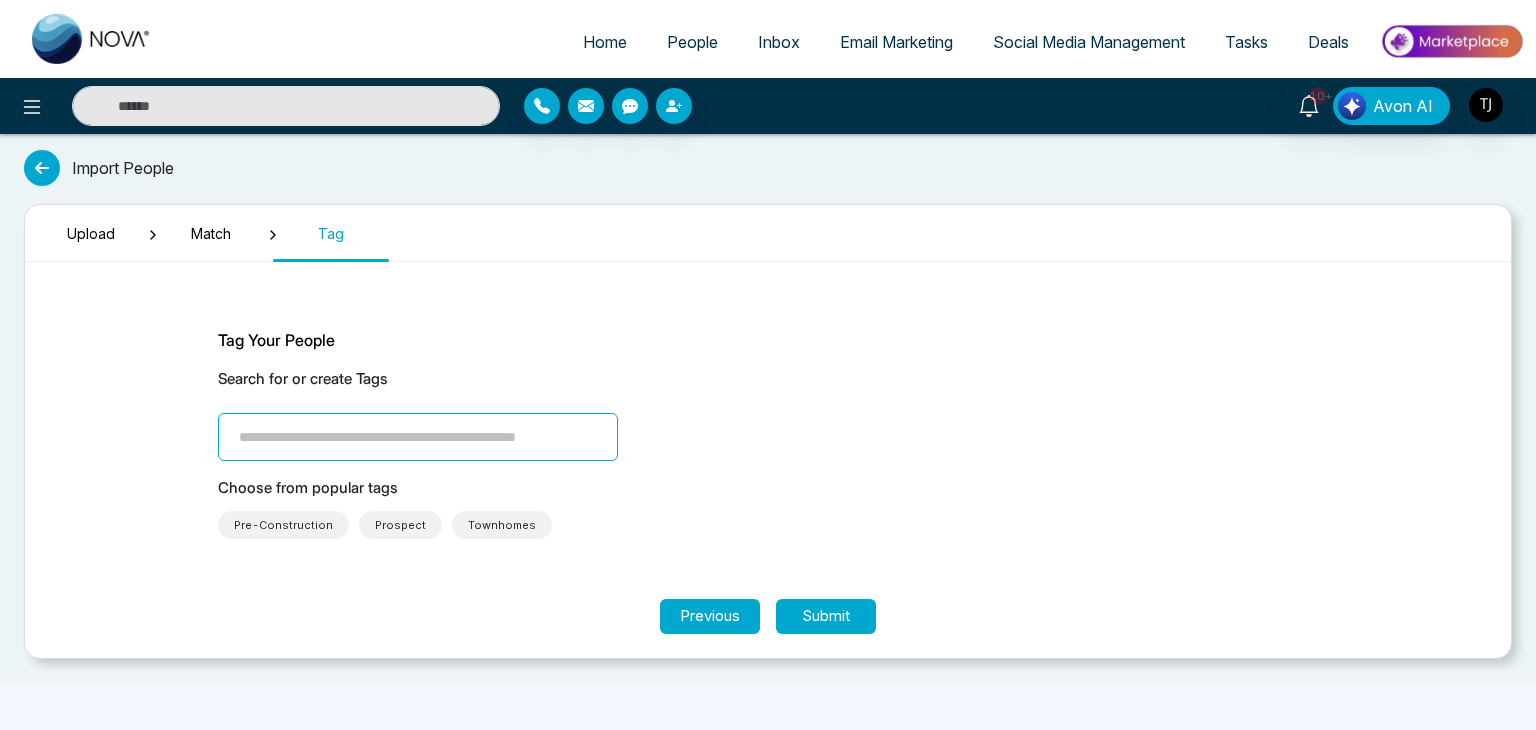 click on "People" at bounding box center [692, 42] 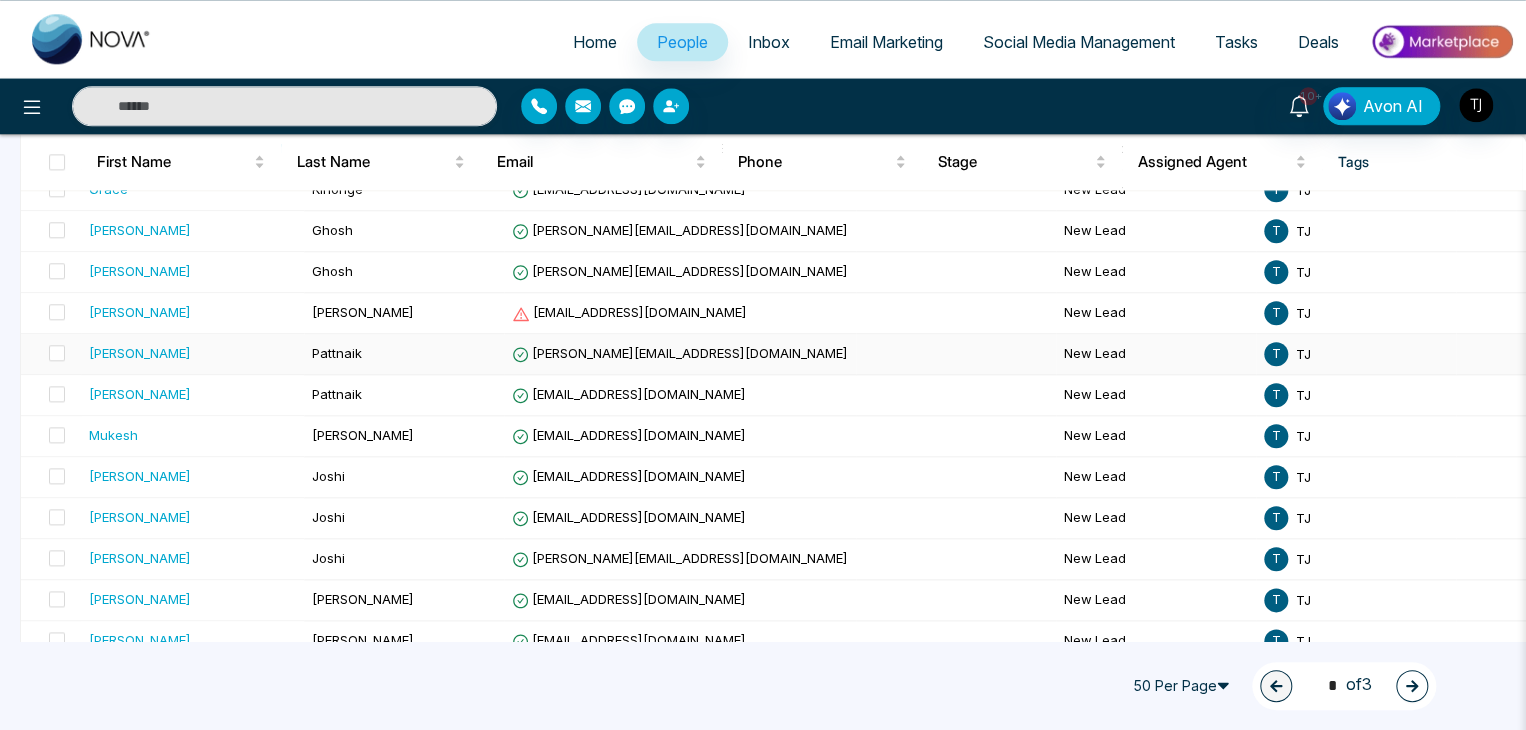 scroll, scrollTop: 1260, scrollLeft: 0, axis: vertical 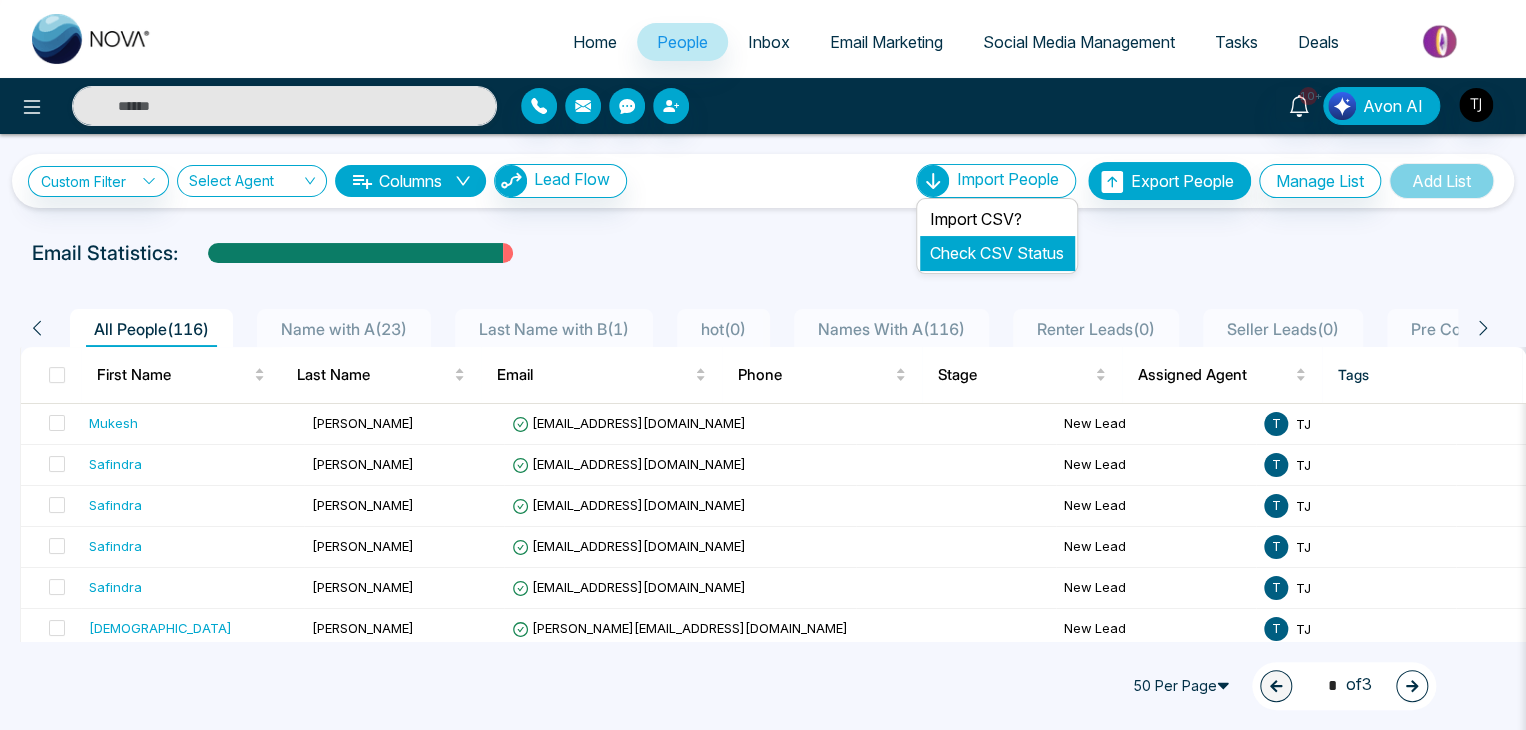 click on "Check CSV Status" at bounding box center (997, 253) 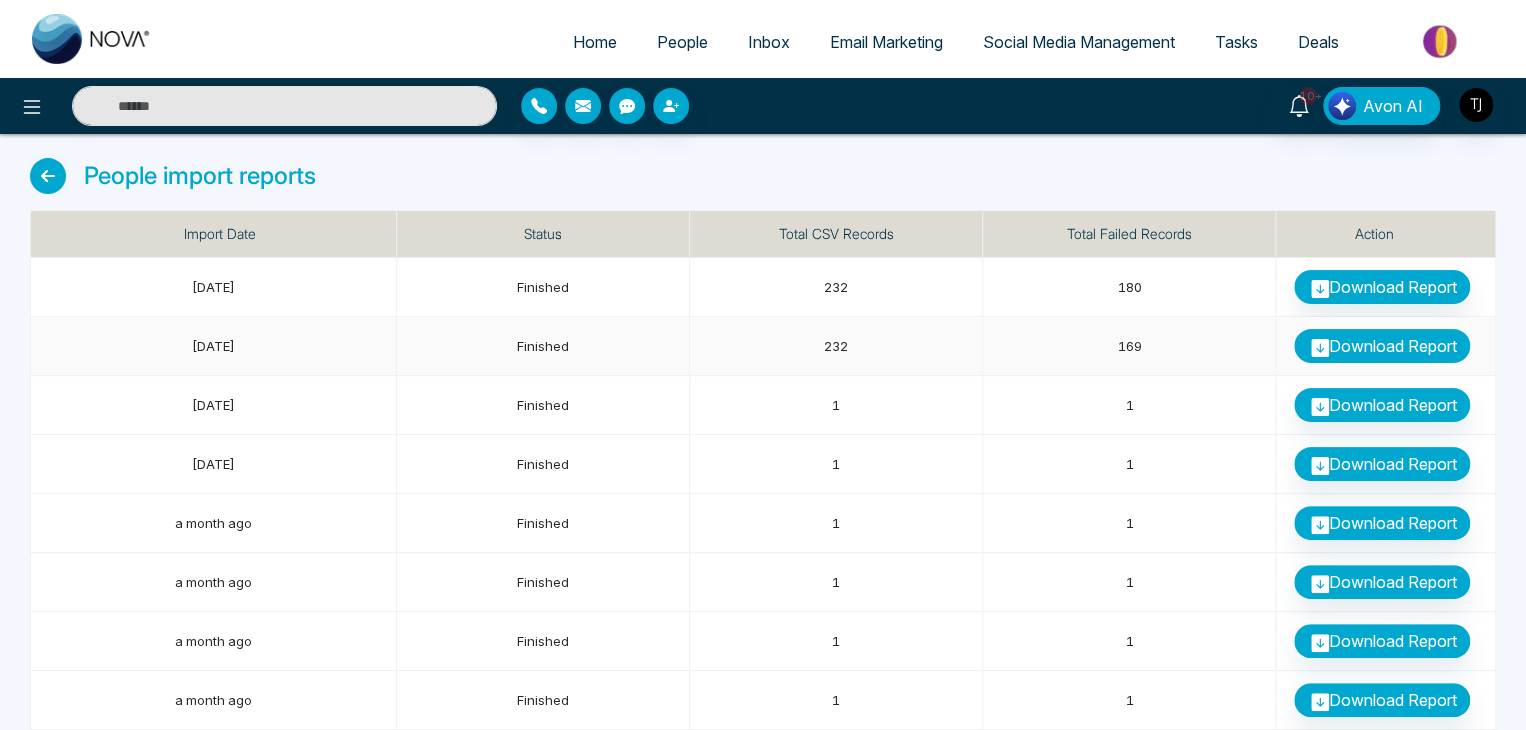 click on "Download Report" at bounding box center [1382, 346] 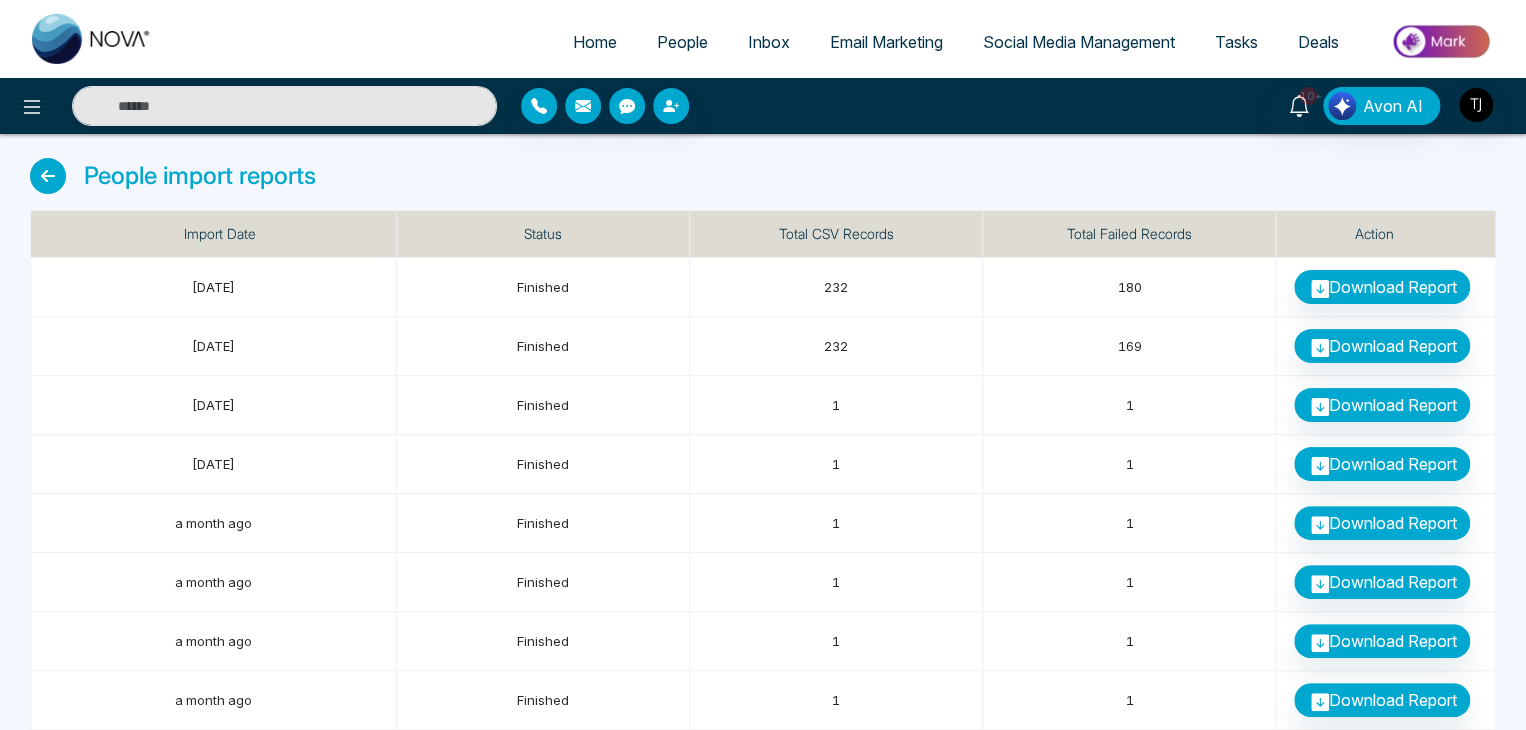 click at bounding box center [48, 176] 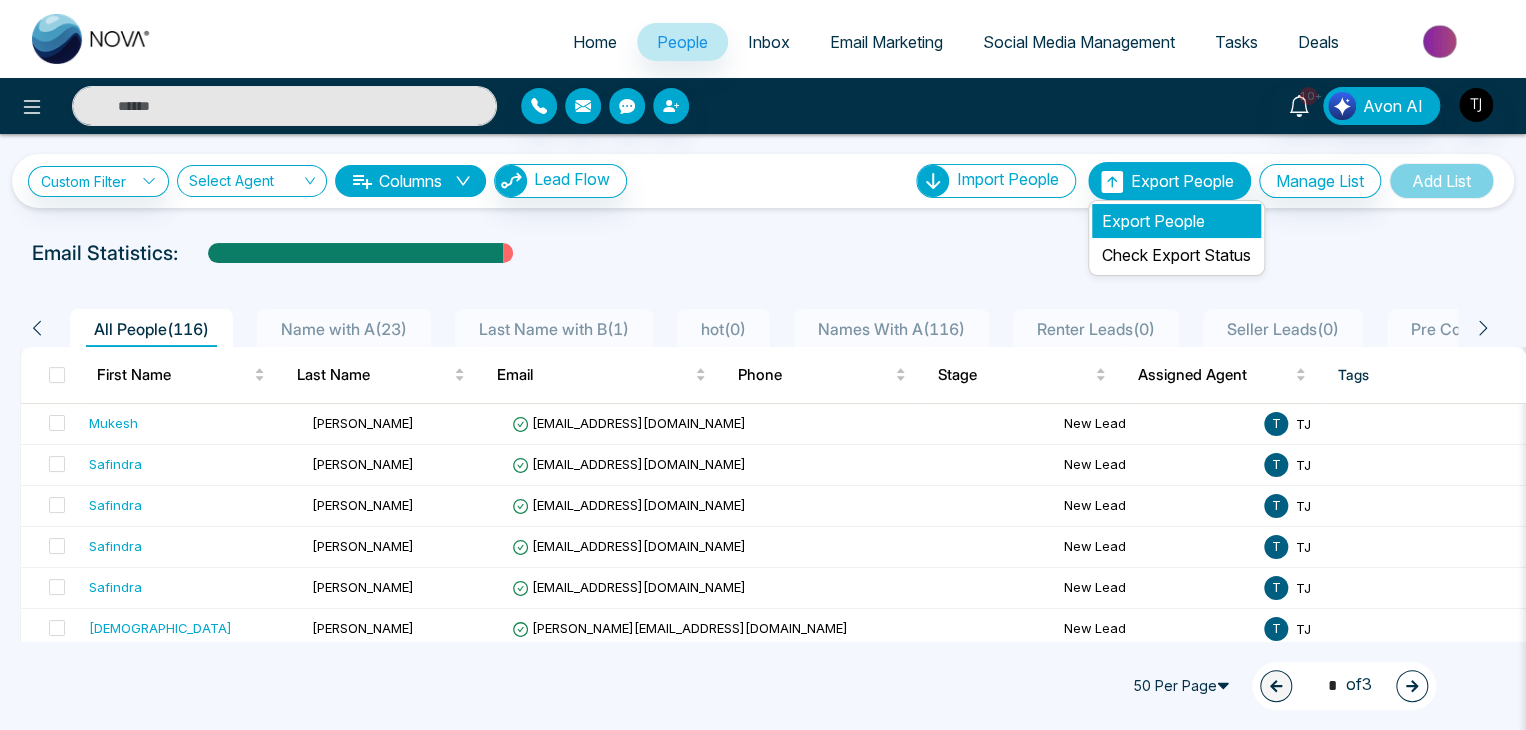 click on "Export People" at bounding box center (1176, 221) 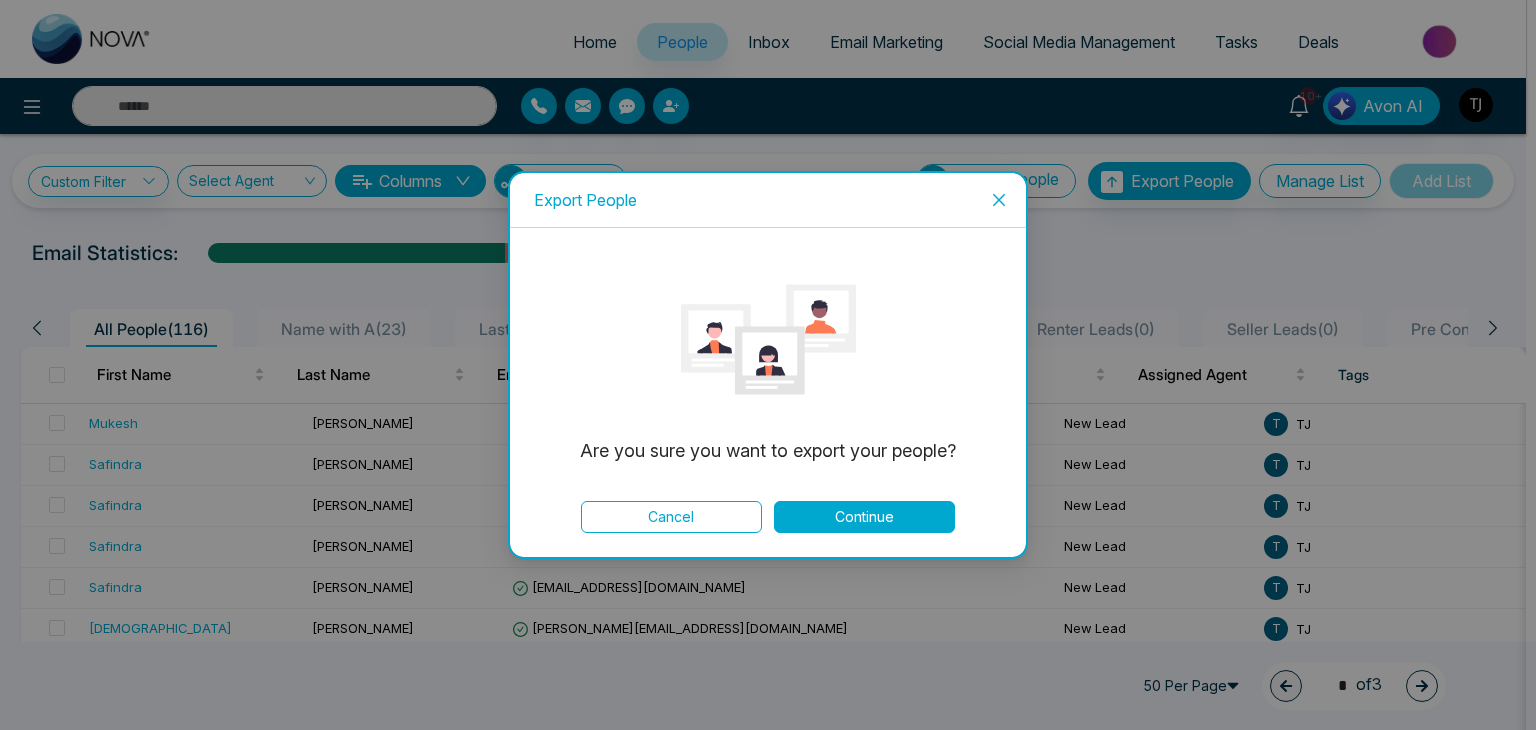 click on "Continue" at bounding box center [864, 517] 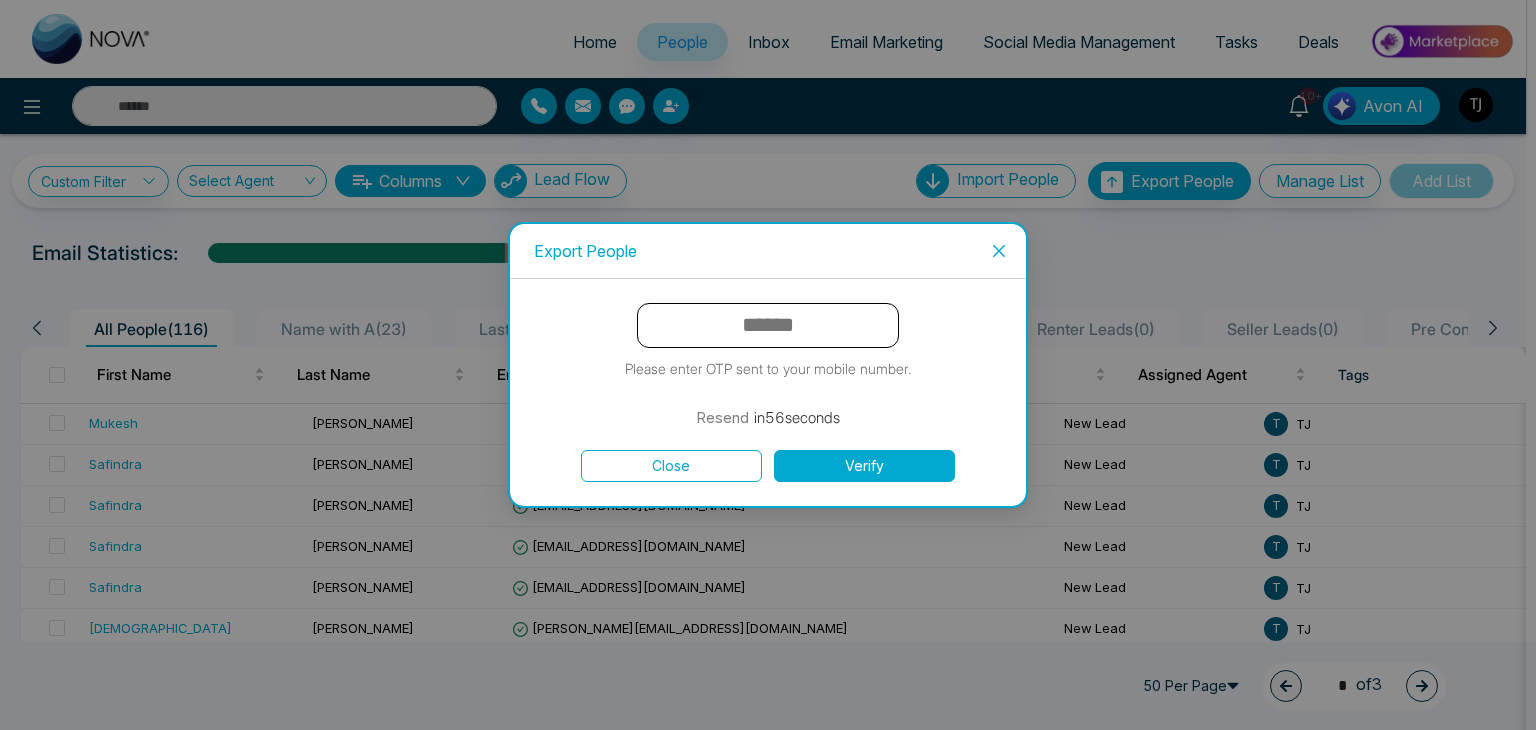 click 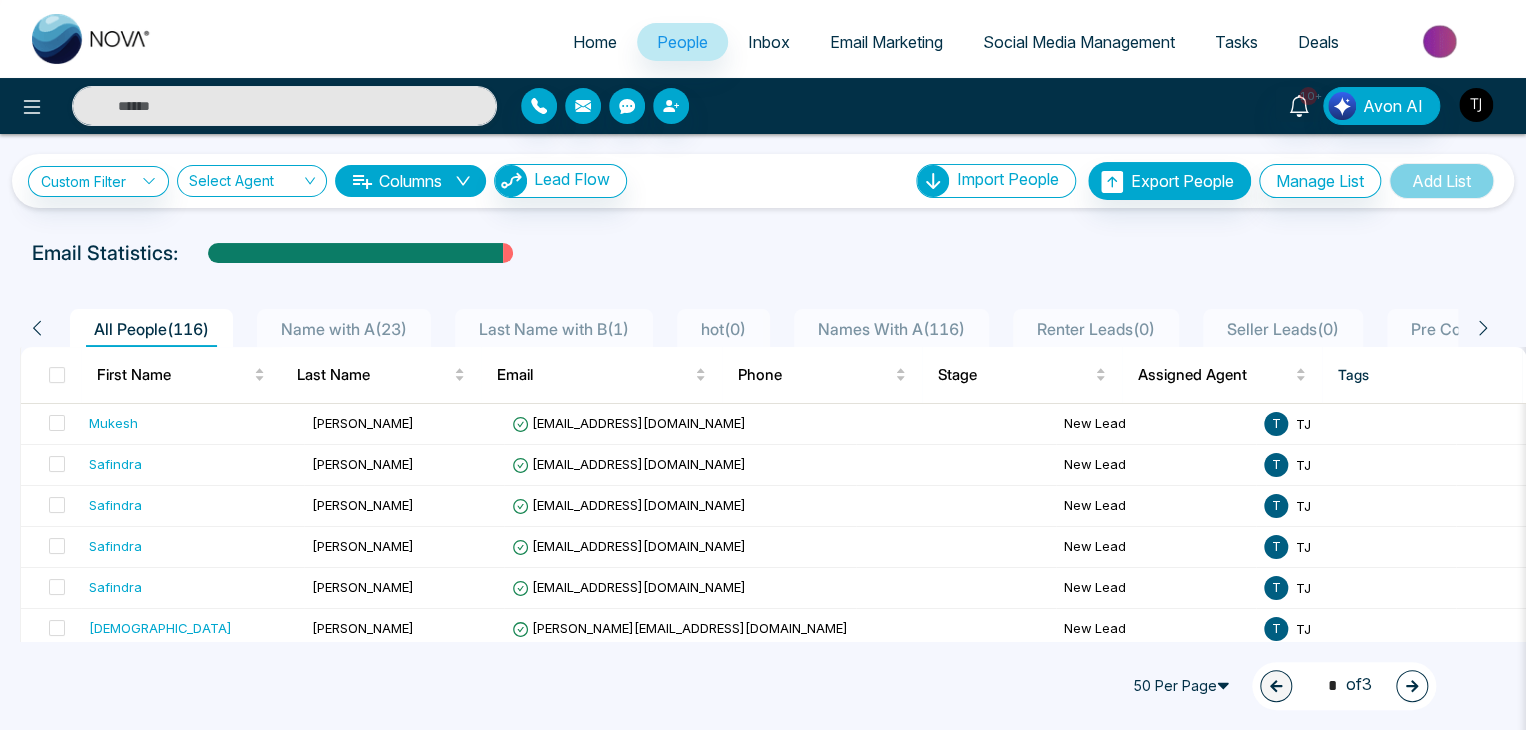 click at bounding box center (1476, 105) 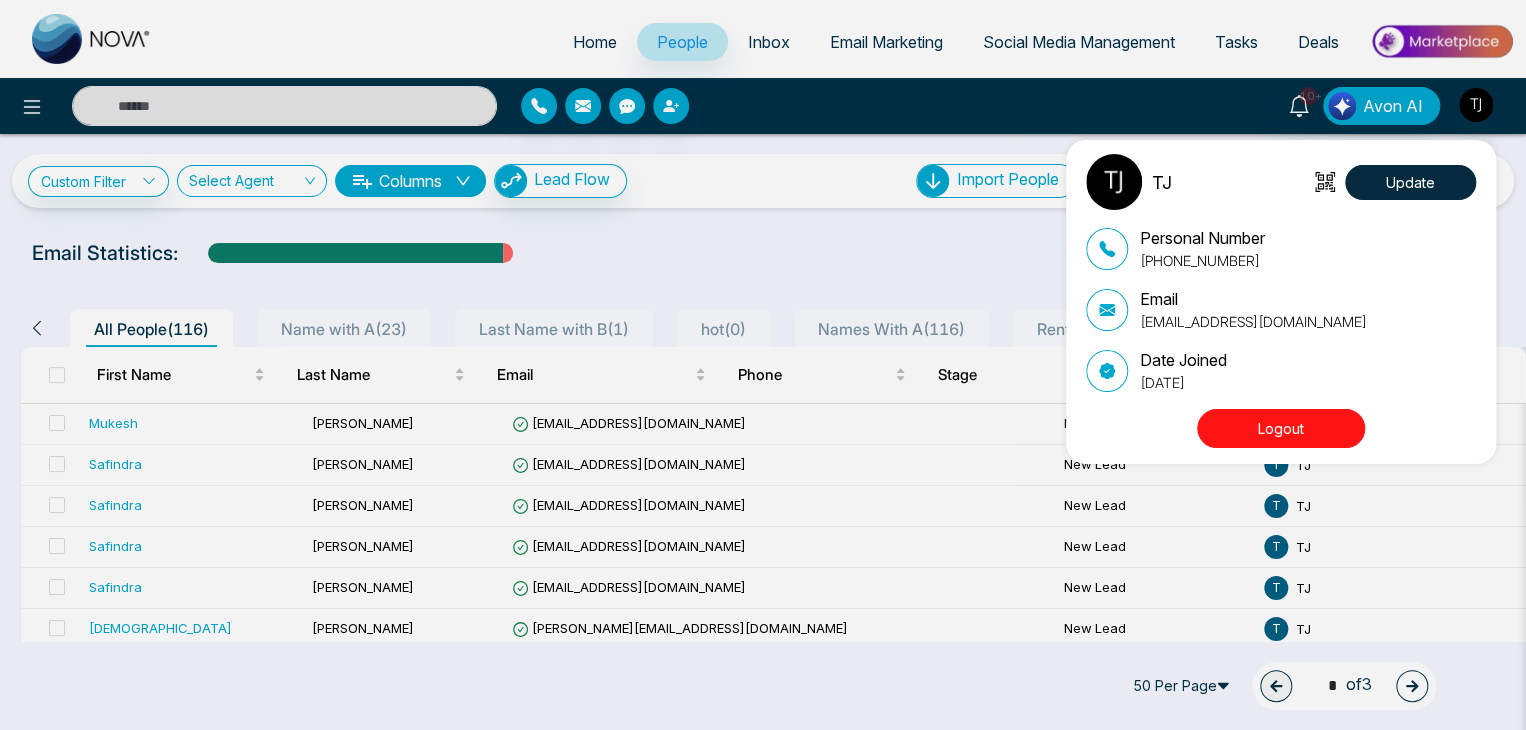 click on "TJ Update Personal Number +16472175256 Email tirstonjames@gmail.com Date Joined September 18, 2024 Logout" at bounding box center (763, 365) 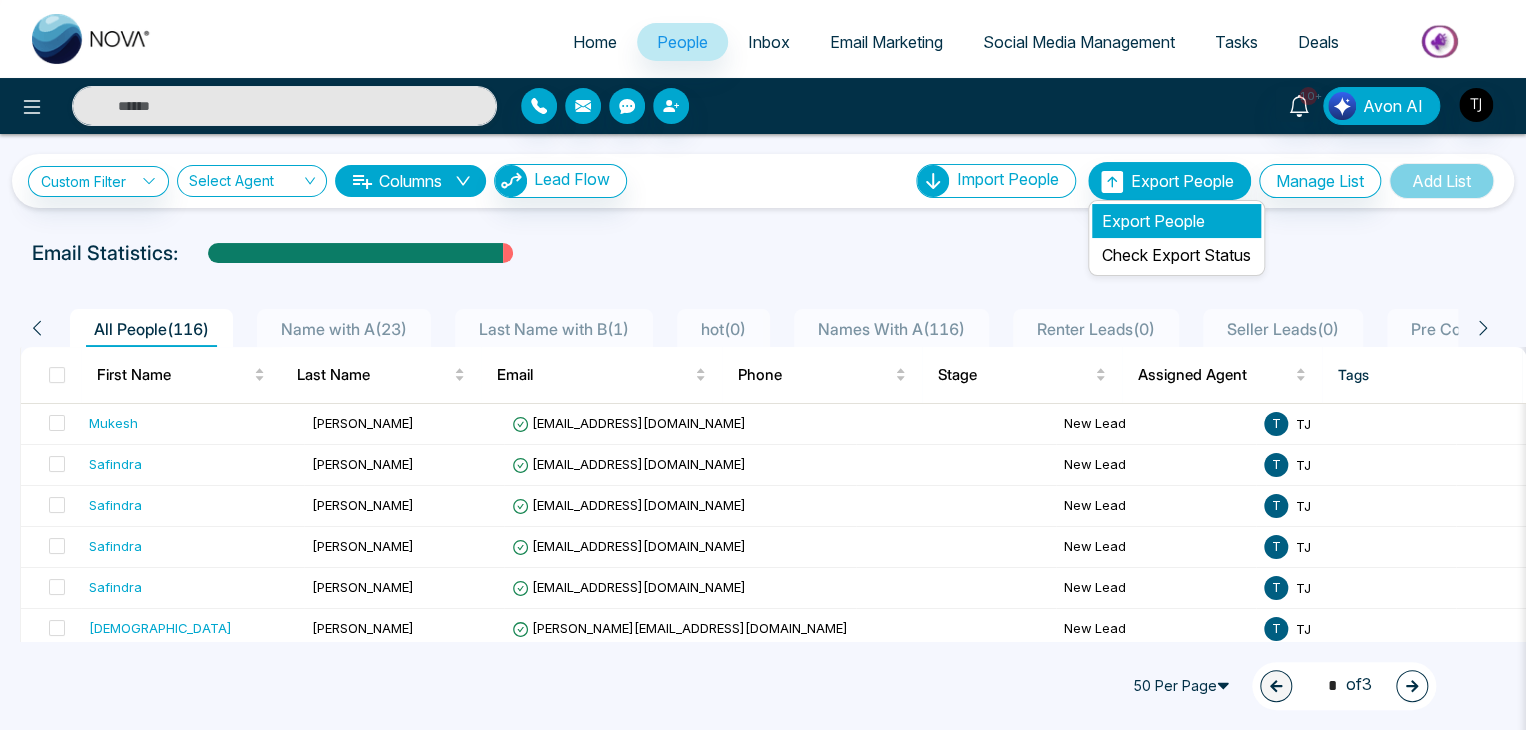 click on "Export People" at bounding box center [1176, 221] 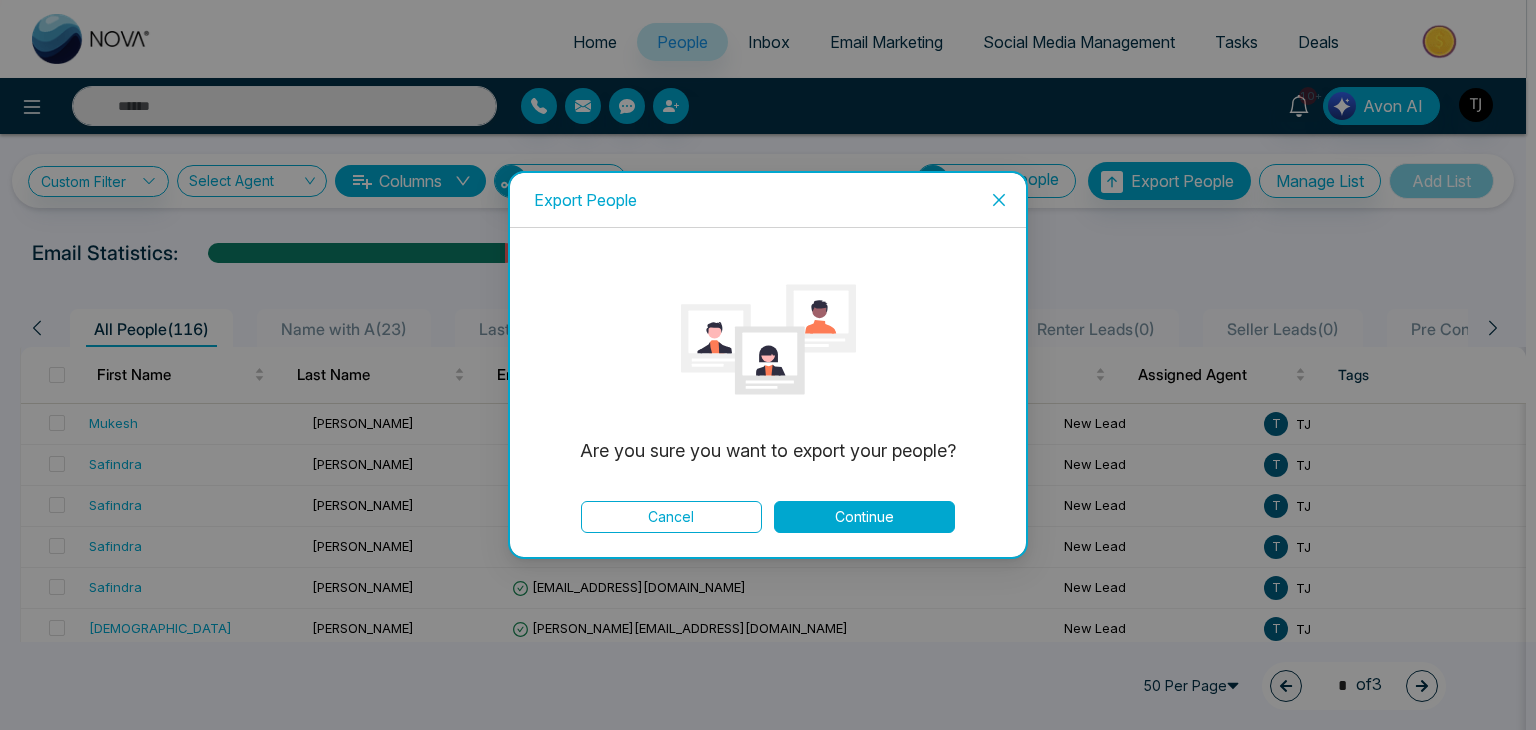click on "Continue" at bounding box center [864, 517] 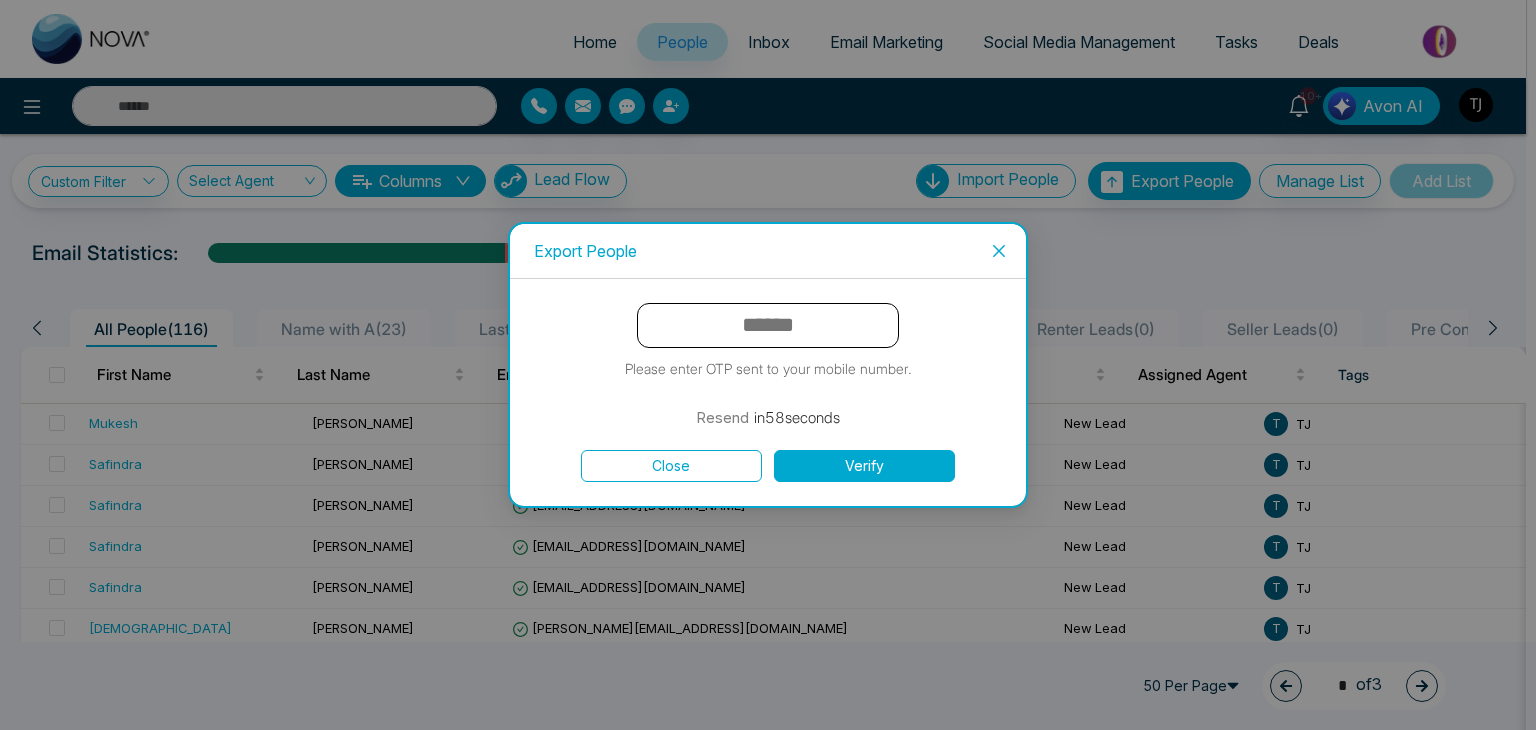 click 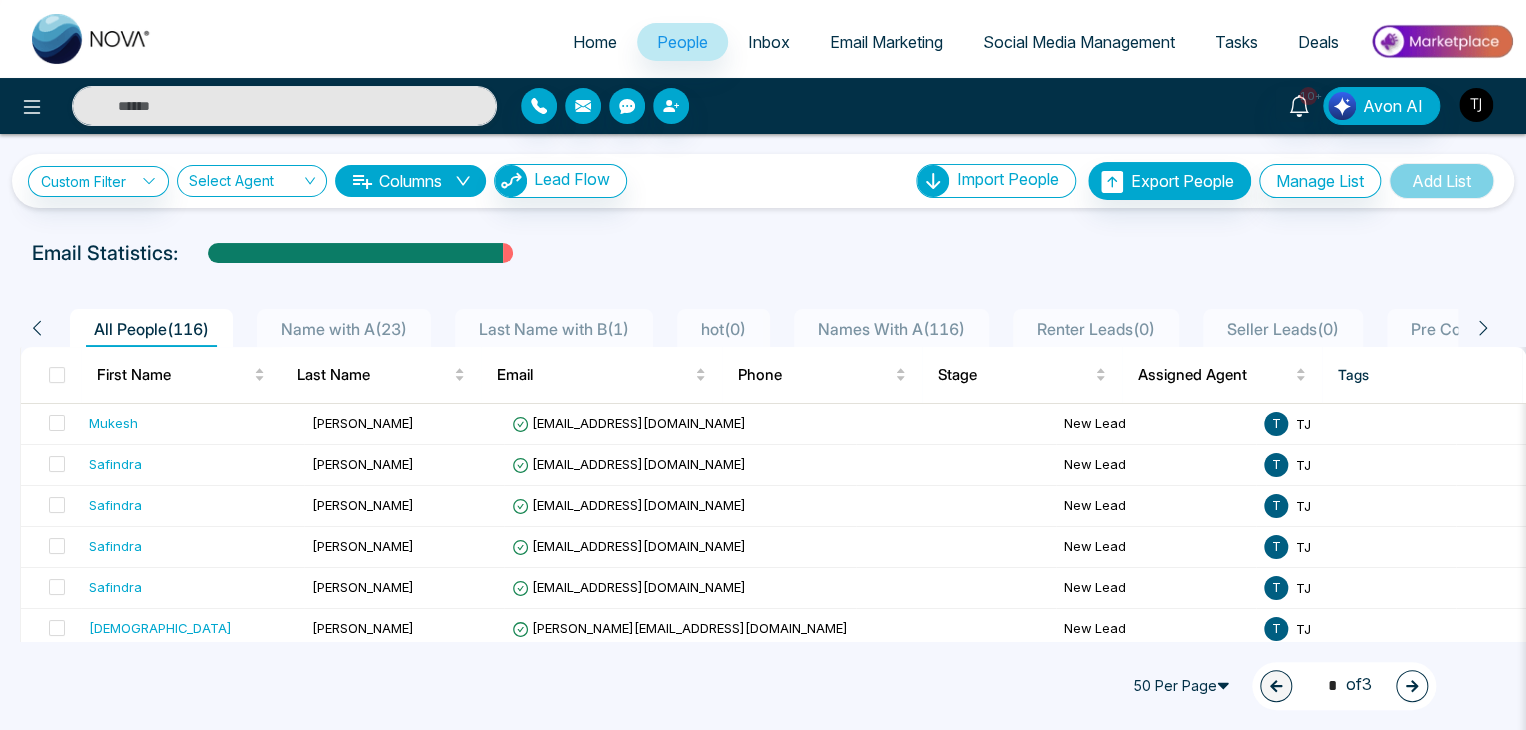 click at bounding box center (1476, 105) 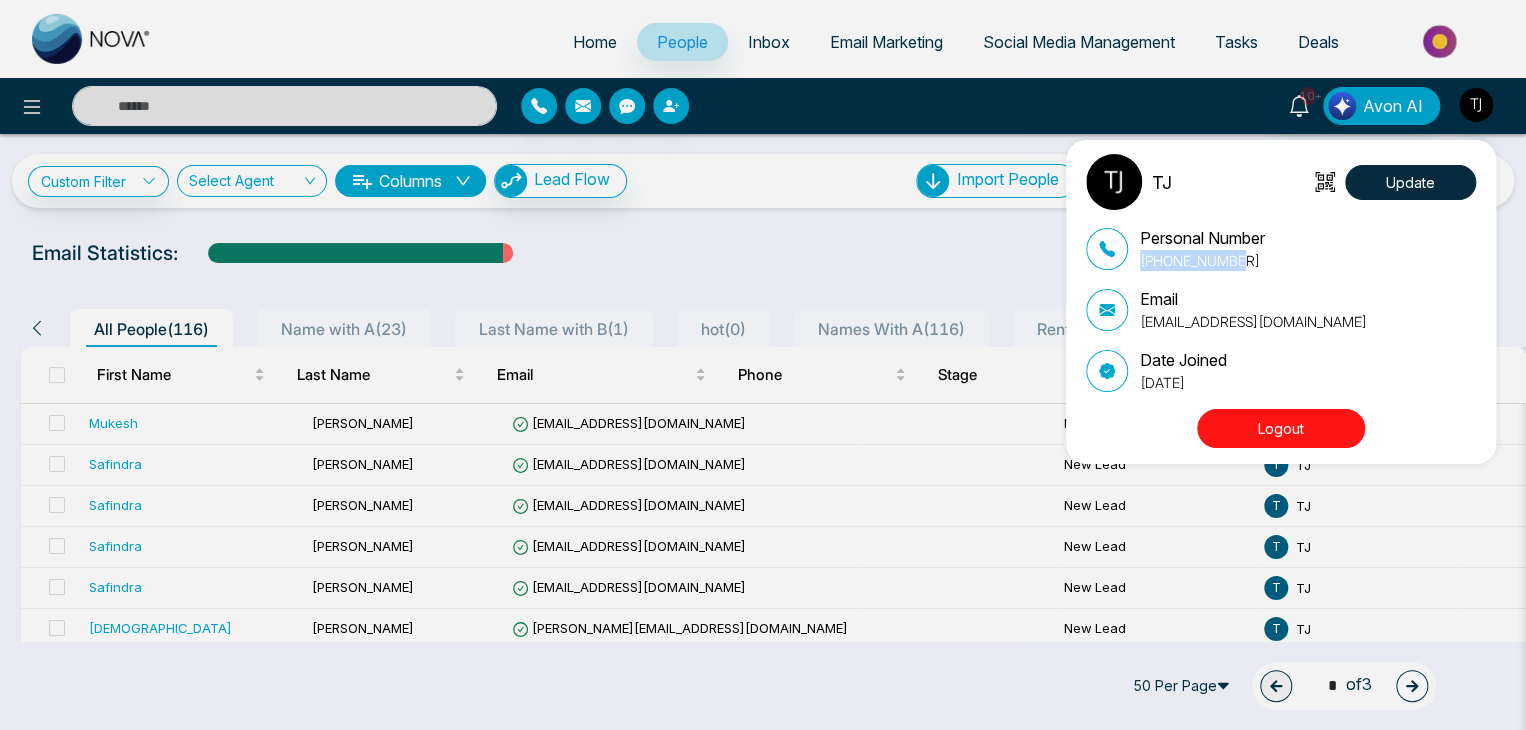 drag, startPoint x: 1244, startPoint y: 257, endPoint x: 1139, endPoint y: 262, distance: 105.11898 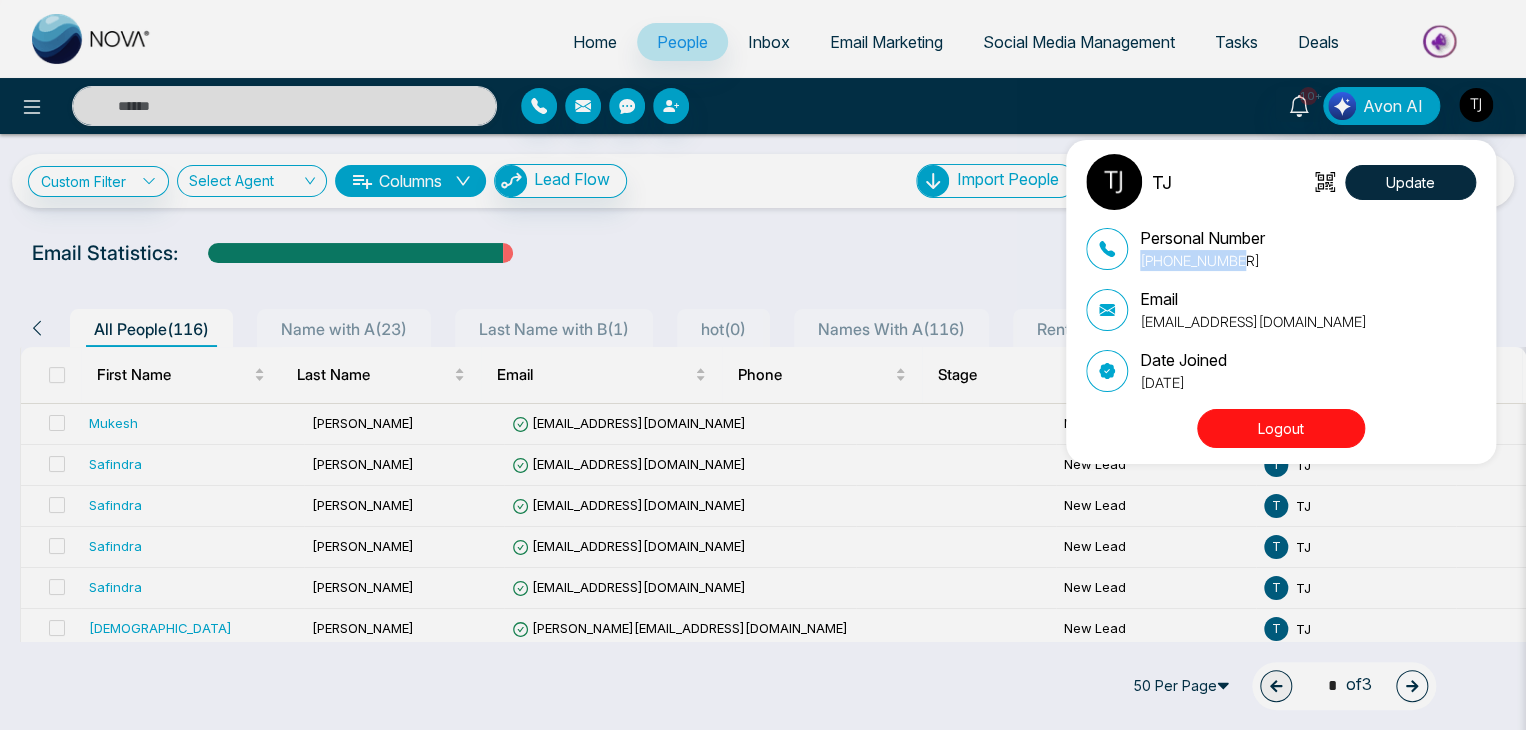 click on "[PHONE_NUMBER]" at bounding box center [1202, 260] 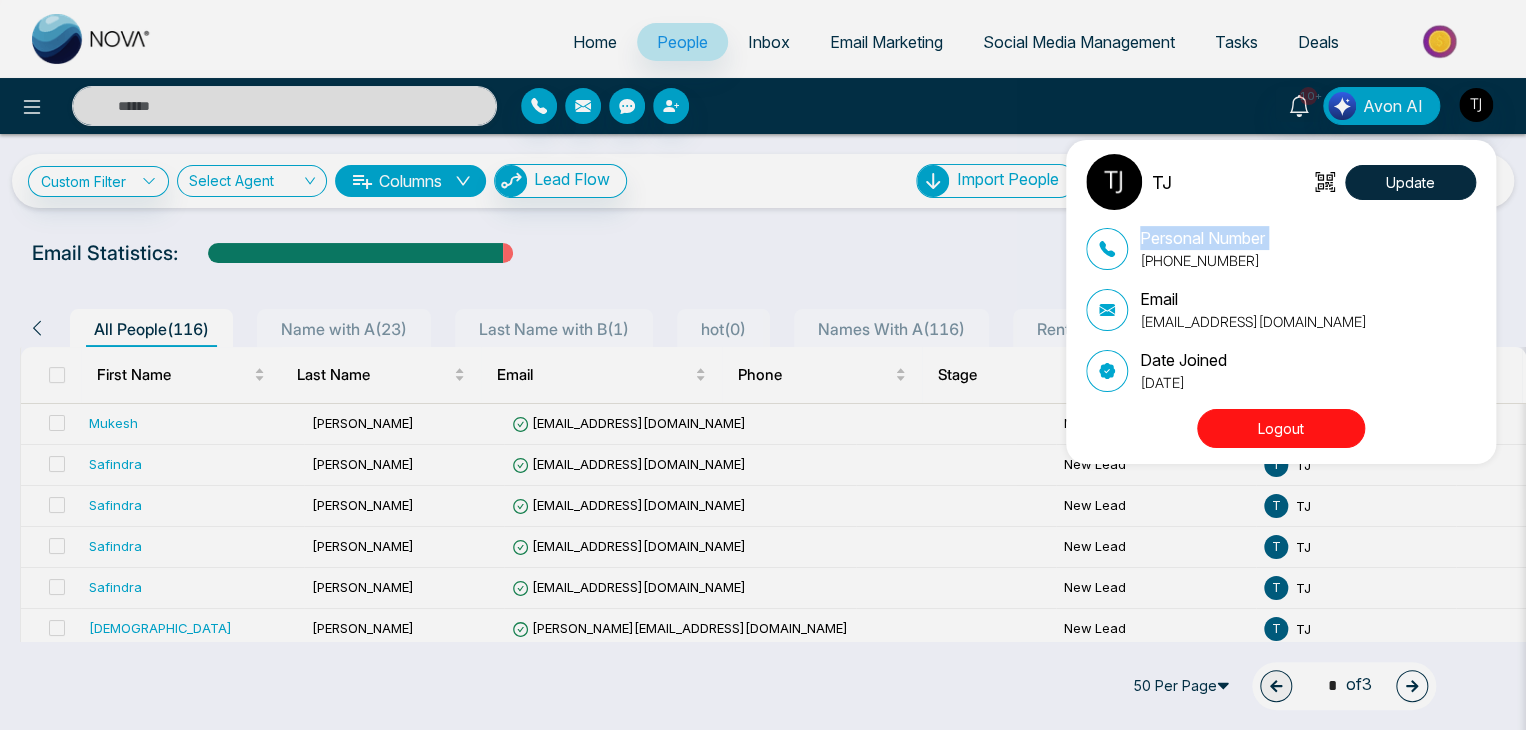 click on "Personal Number +16472175256" at bounding box center (1281, 248) 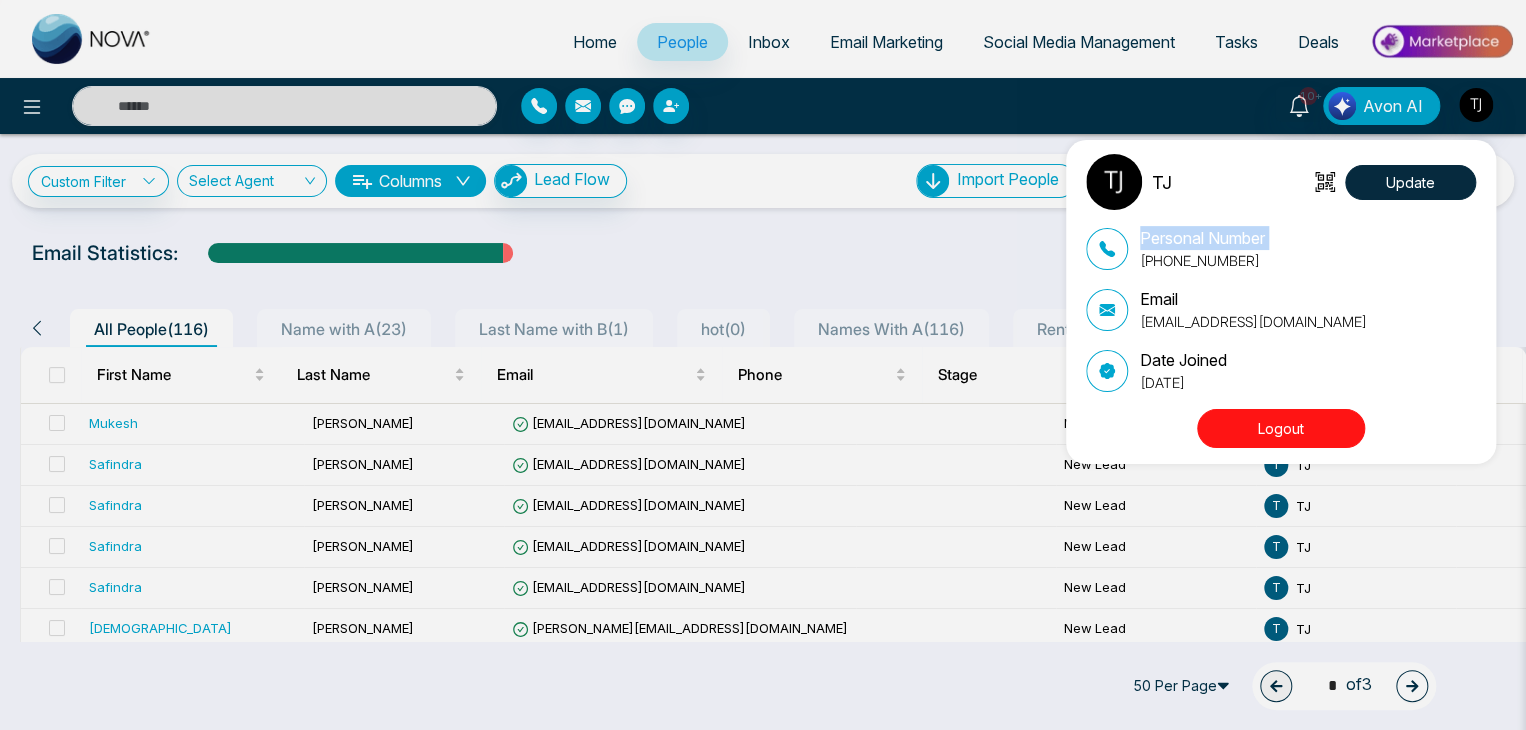 click on "[PHONE_NUMBER]" at bounding box center [1202, 260] 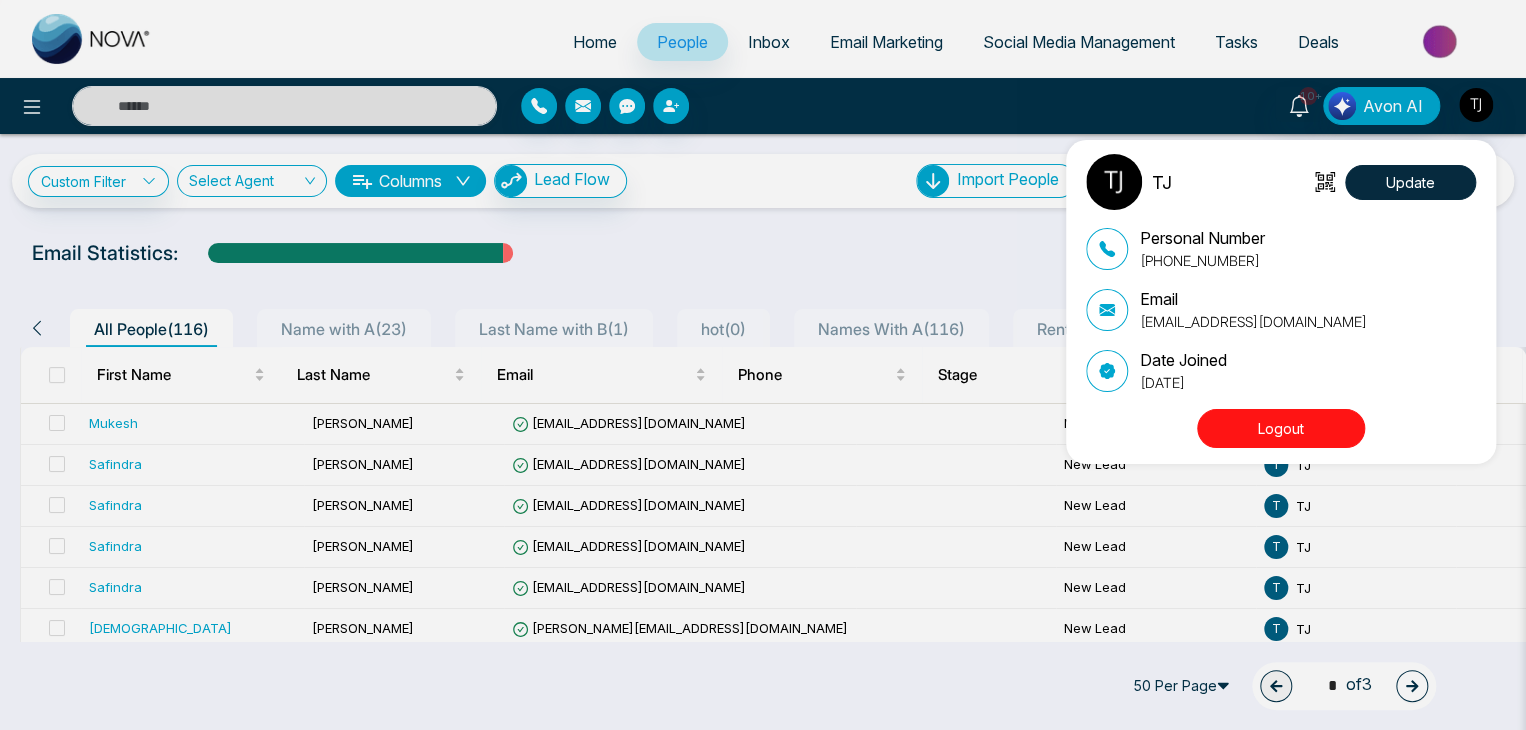click on "TJ Update Personal Number +16472175256 Email tirstonjames@gmail.com Date Joined September 18, 2024 Logout" at bounding box center [763, 365] 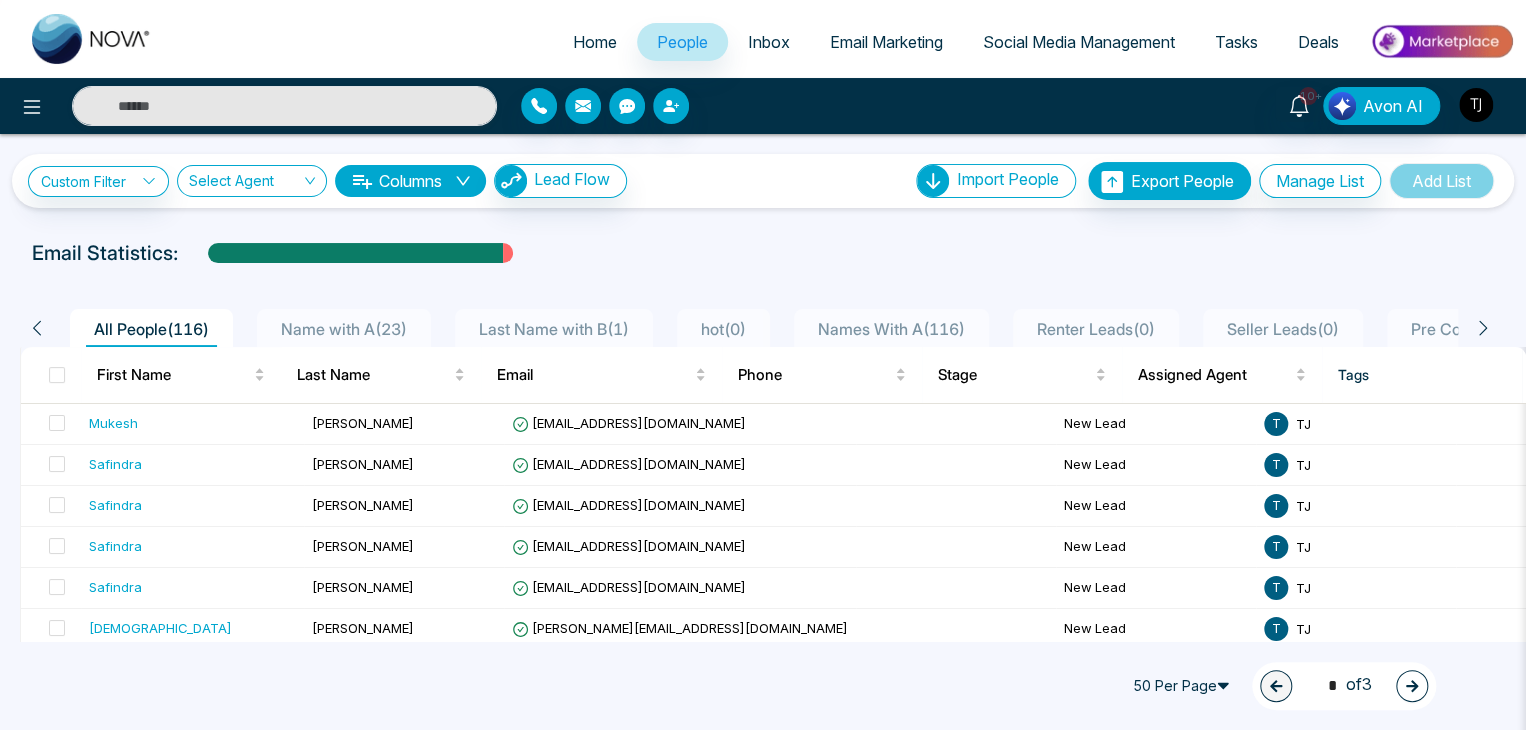click at bounding box center (1476, 105) 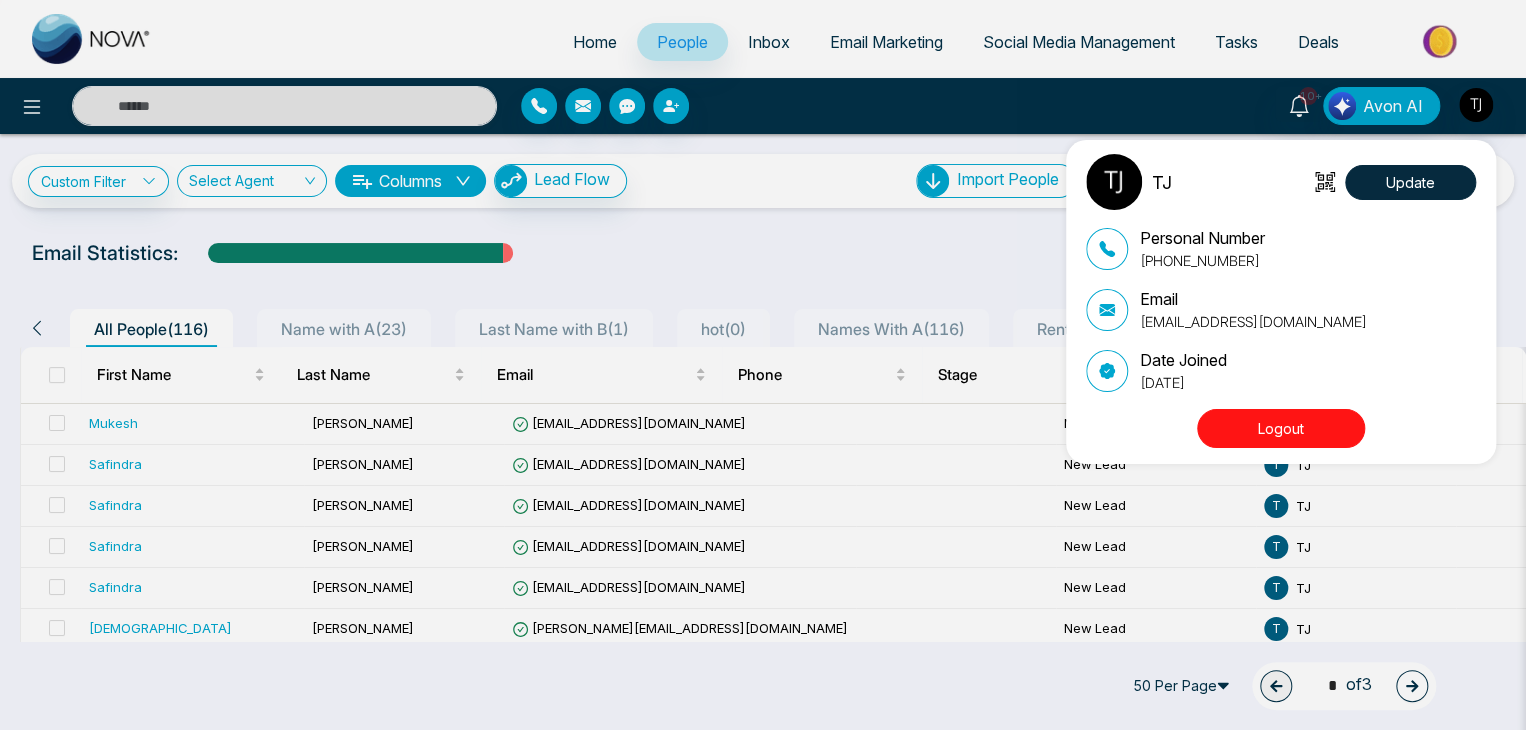 click on "TJ Update Personal Number +16472175256 Email tirstonjames@gmail.com Date Joined September 18, 2024 Logout" at bounding box center [763, 365] 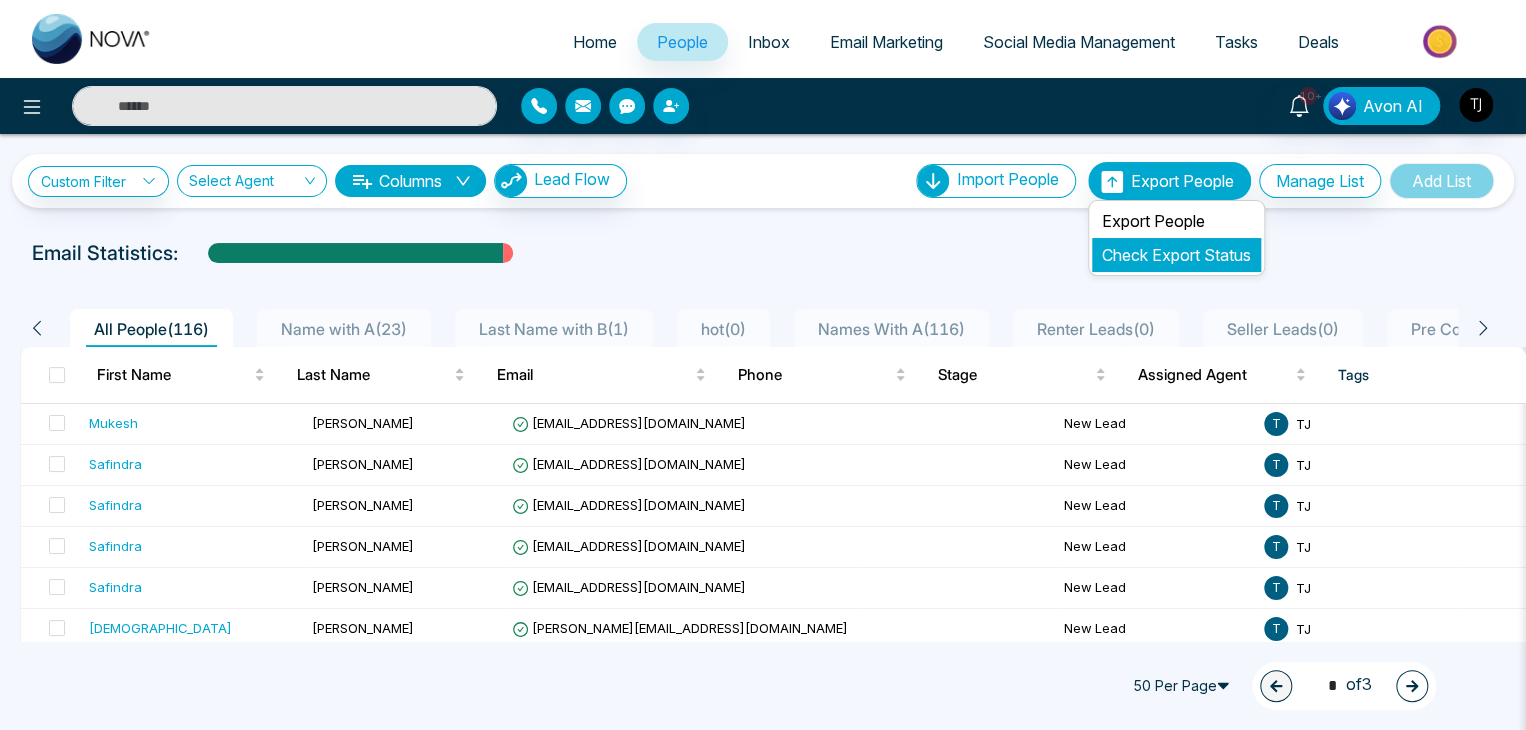 click on "Check Export Status" at bounding box center [1176, 255] 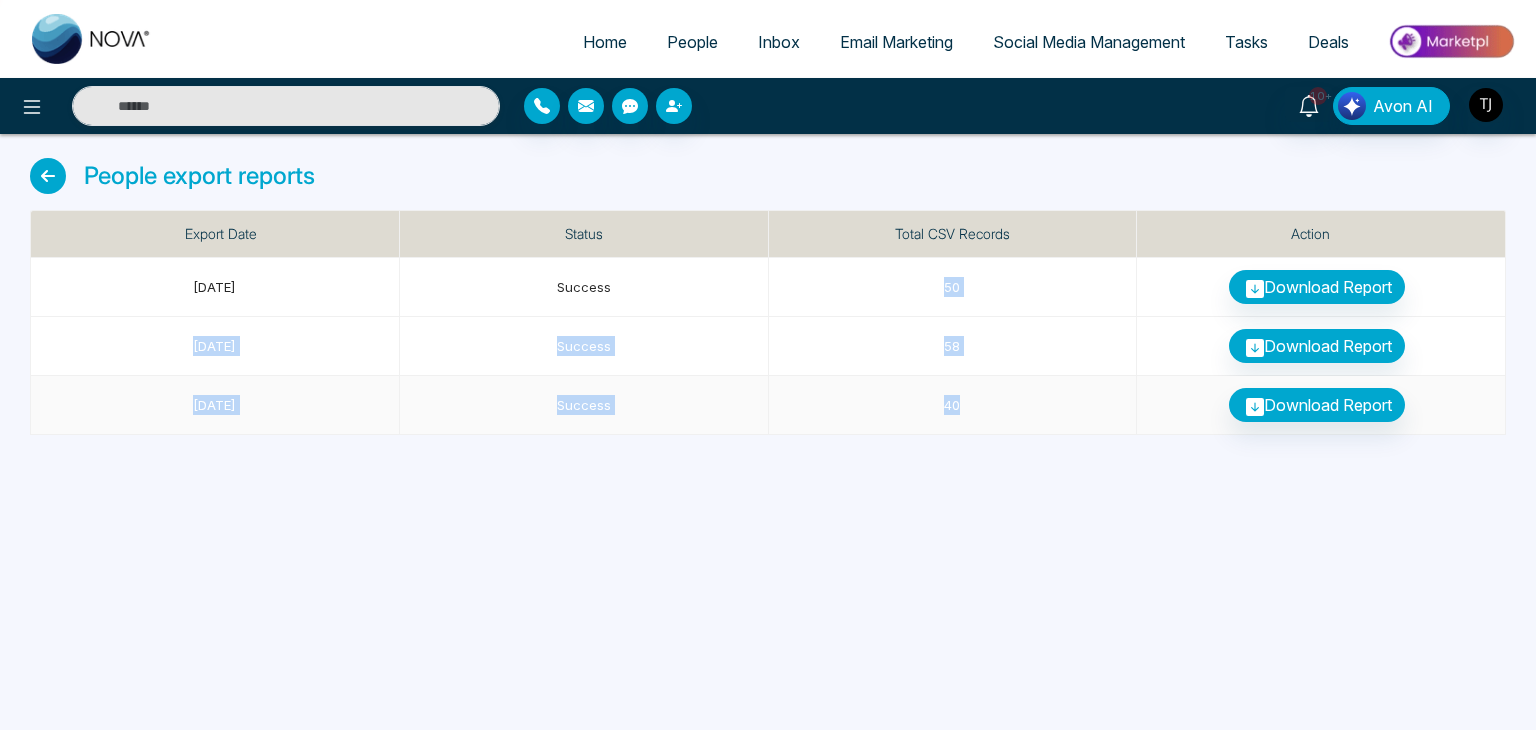 drag, startPoint x: 934, startPoint y: 284, endPoint x: 992, endPoint y: 396, distance: 126.12692 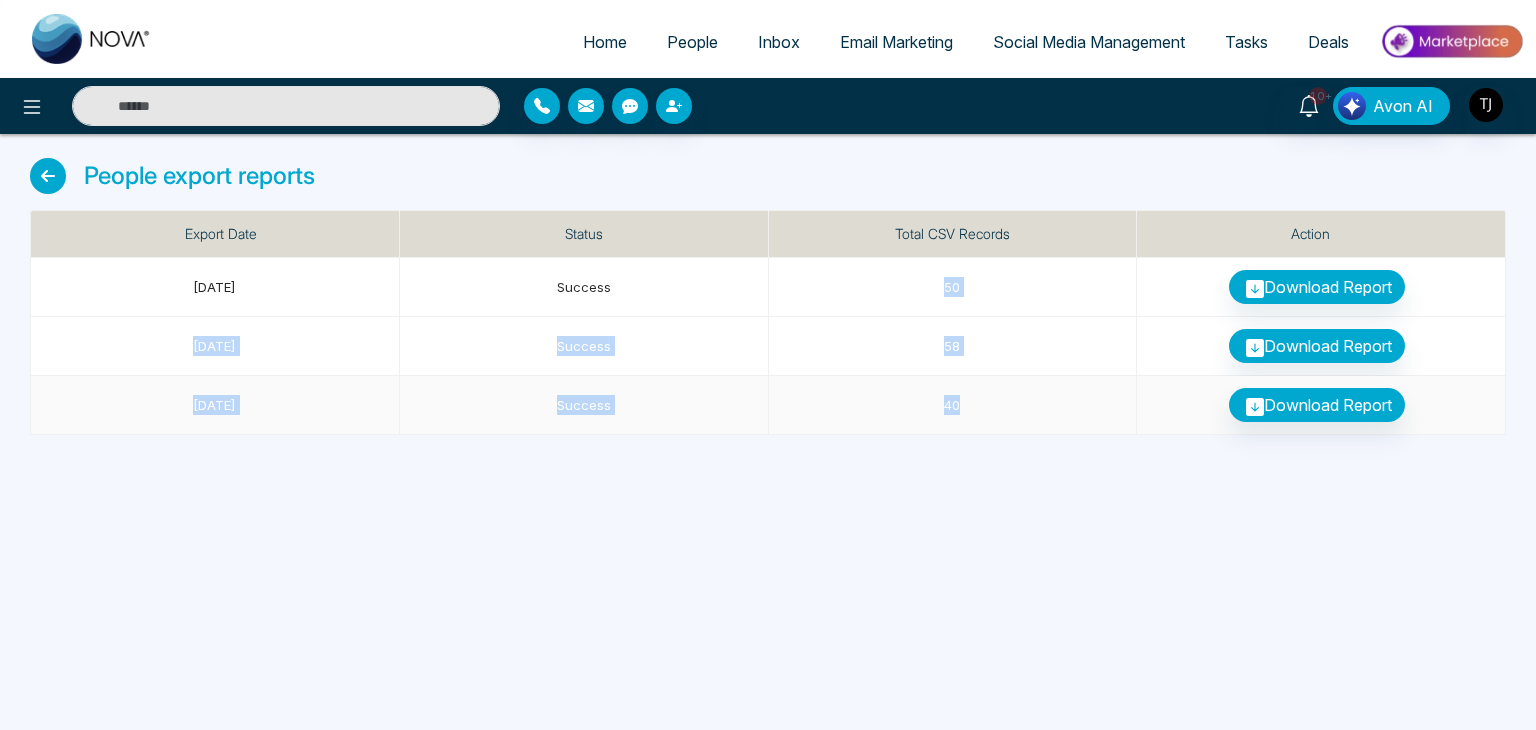 click on "6 months ago Success 50    Download Report   8 months ago Success 58    Download Report   8 months ago Success 40    Download Report" at bounding box center [768, 346] 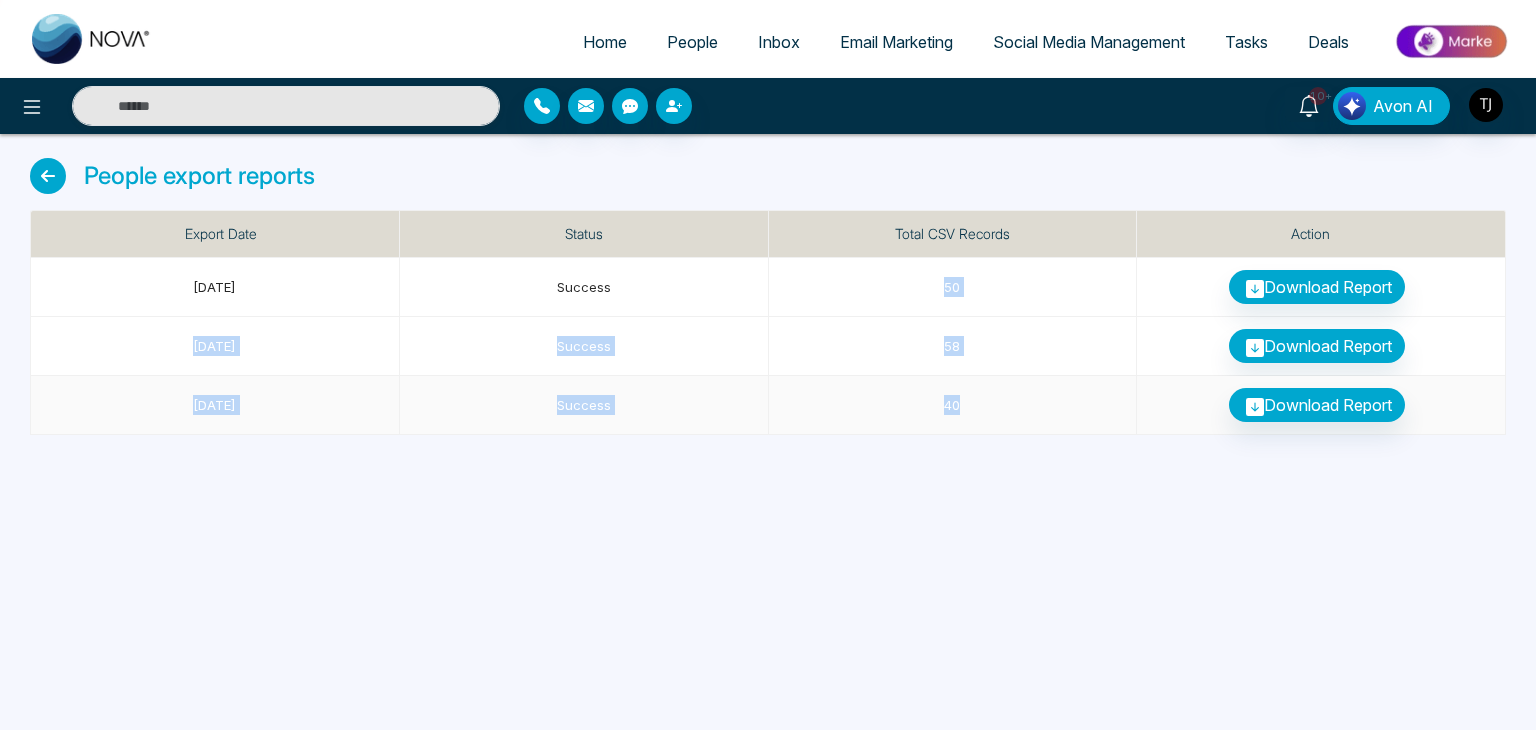 click on "40" at bounding box center [953, 405] 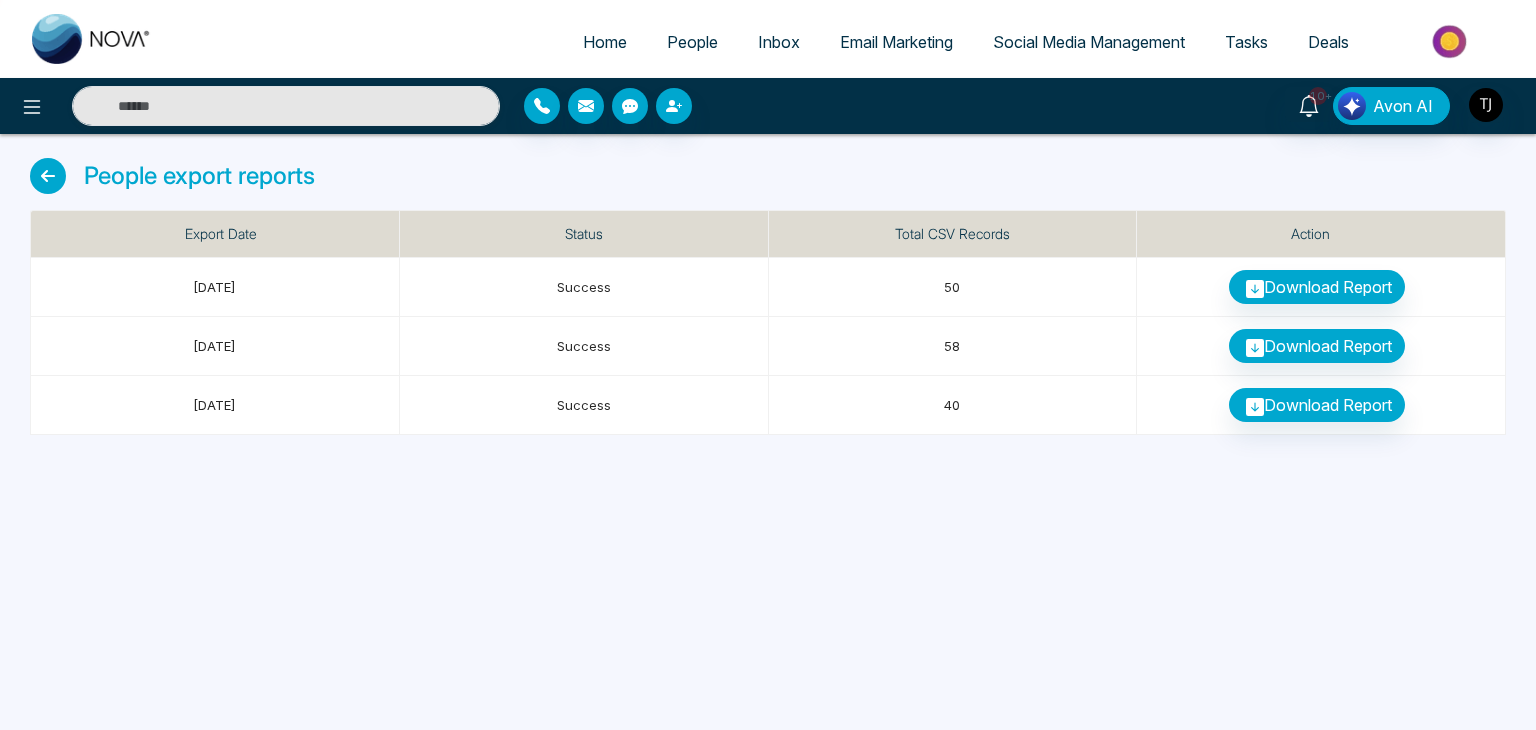 click at bounding box center [48, 176] 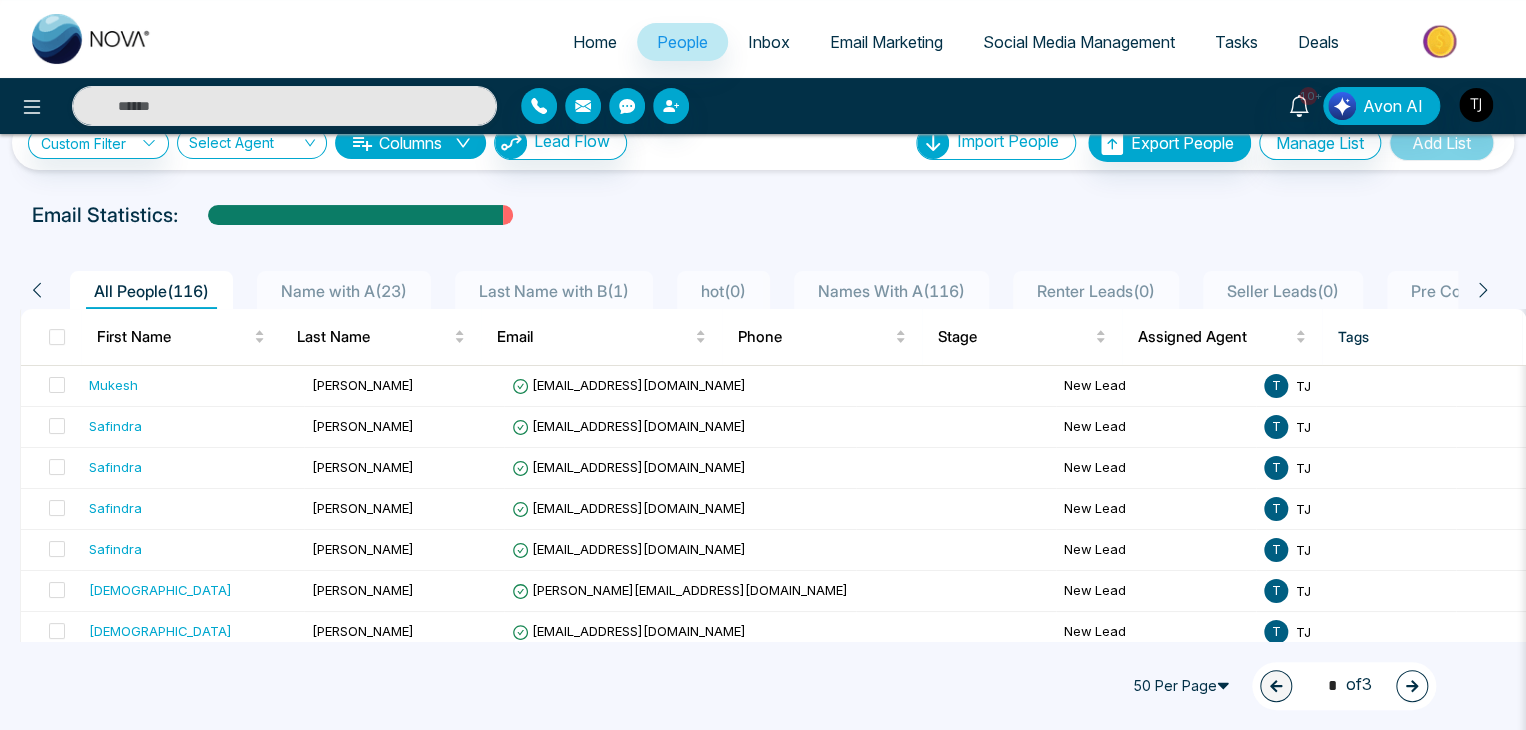 scroll, scrollTop: 0, scrollLeft: 0, axis: both 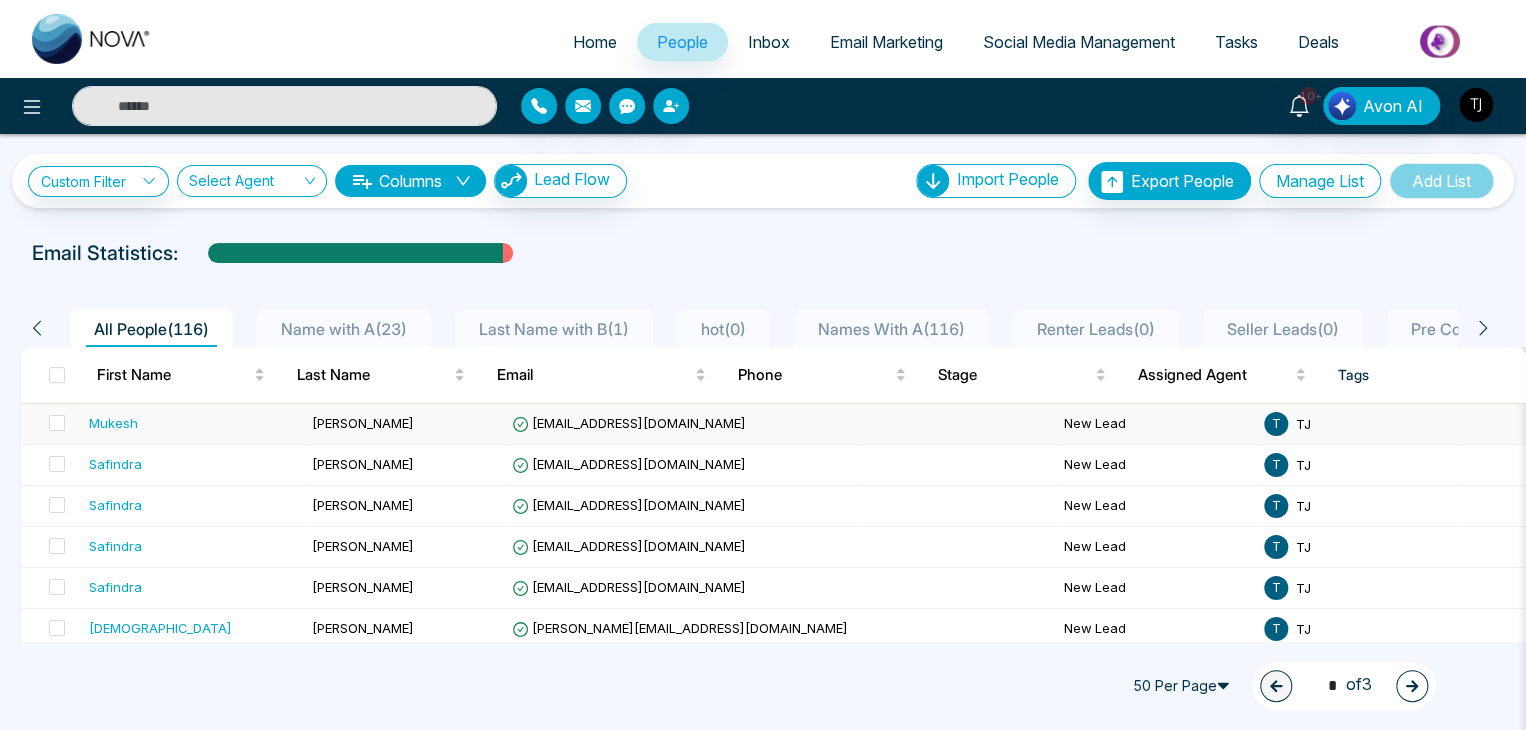click on "Mukesh" at bounding box center [192, 424] 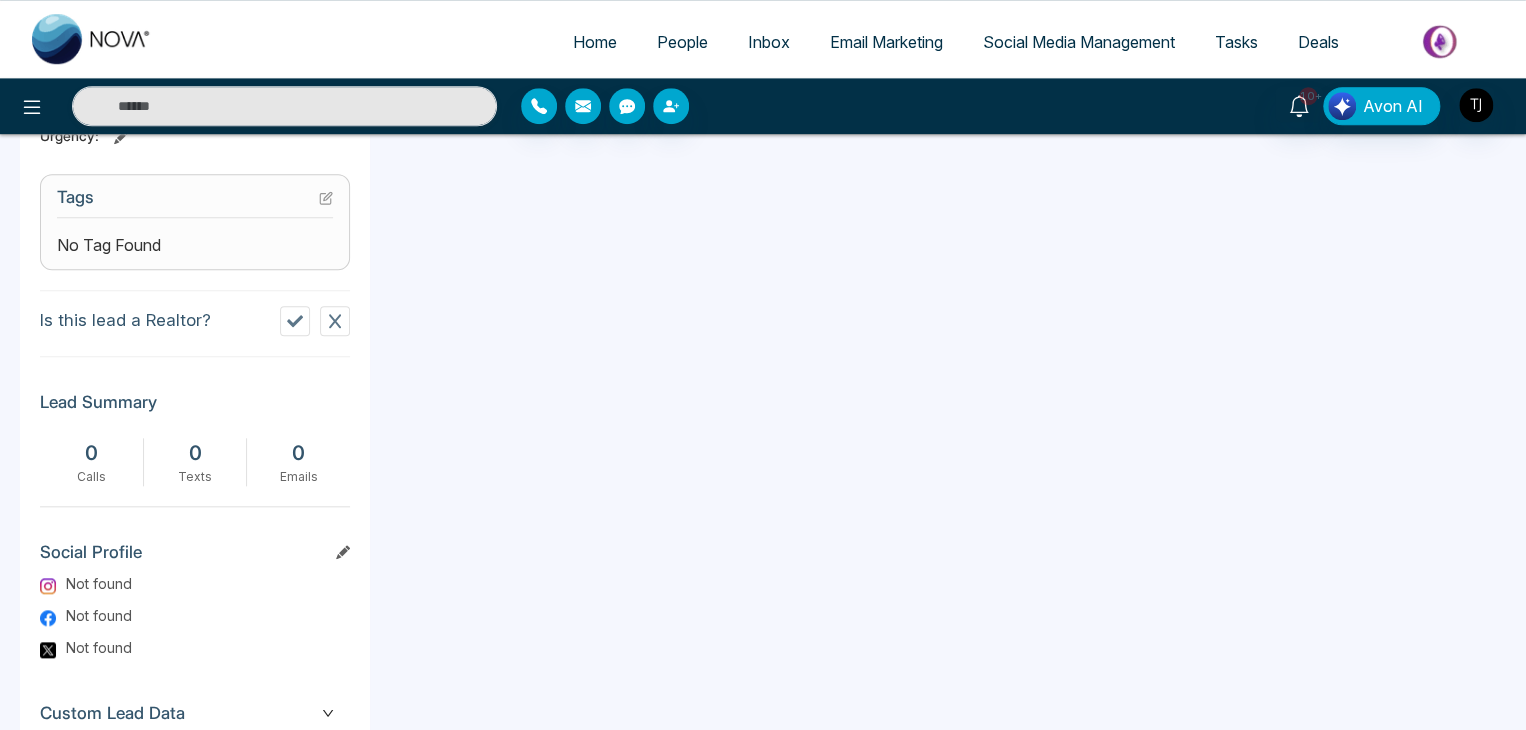 scroll, scrollTop: 926, scrollLeft: 0, axis: vertical 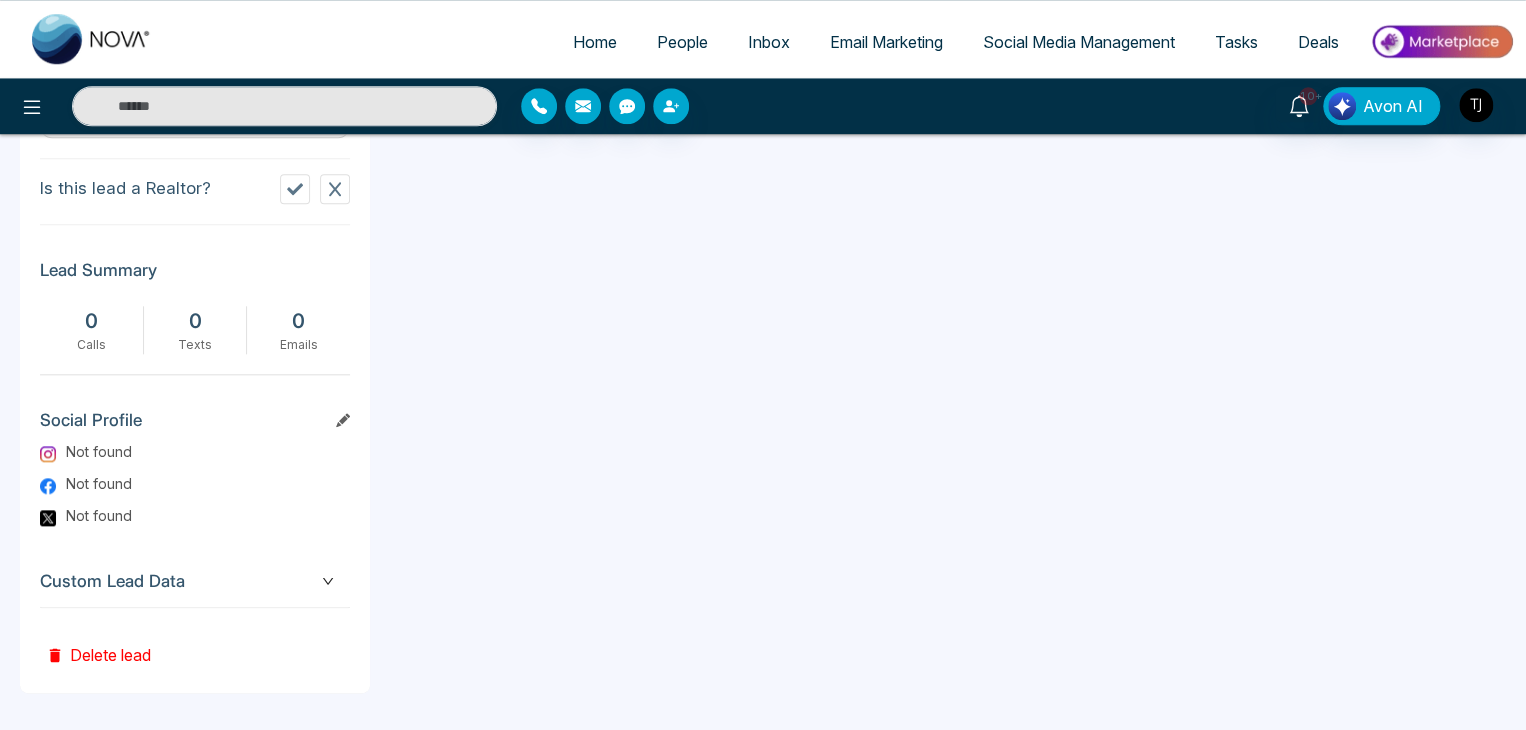 click on "Custom Lead Data" at bounding box center (195, 581) 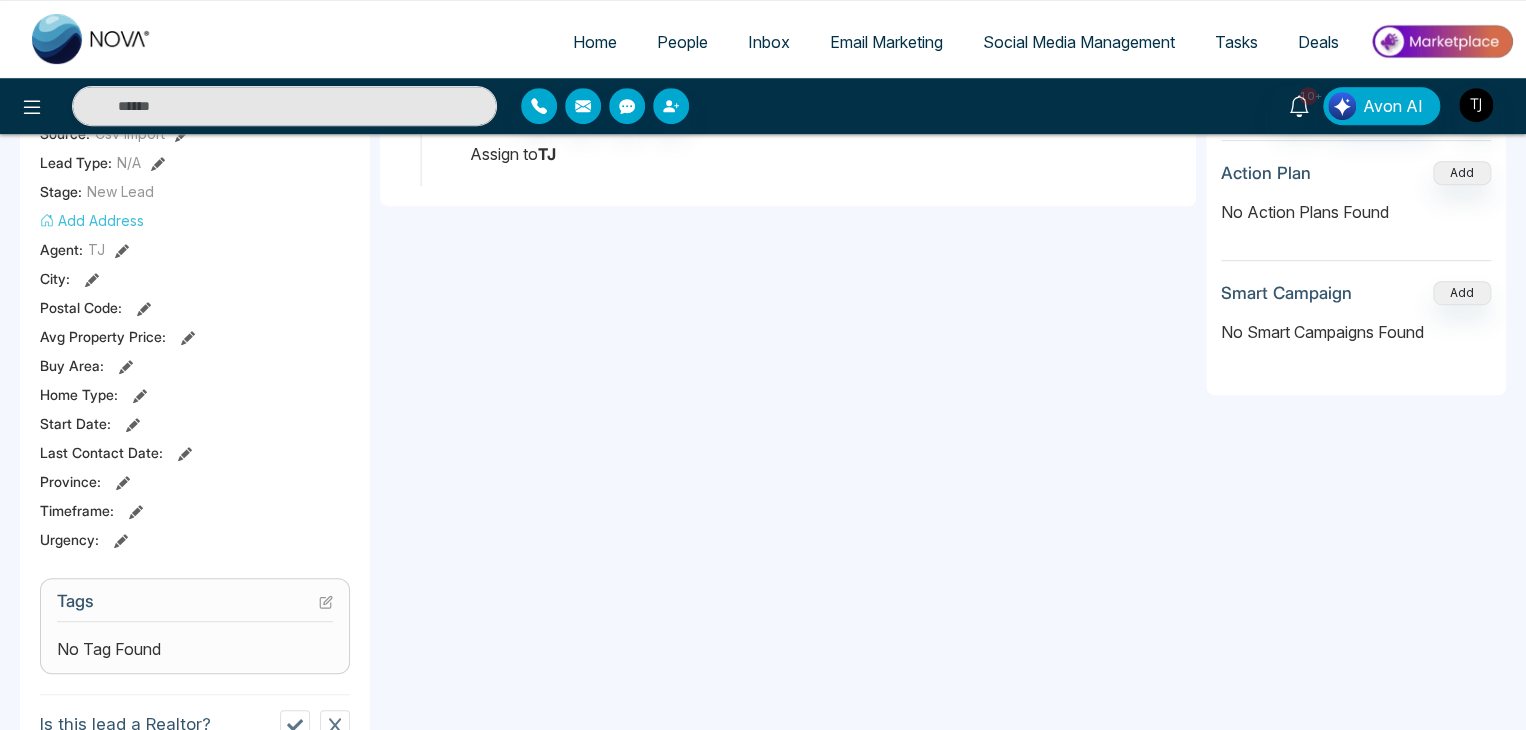 scroll, scrollTop: 0, scrollLeft: 0, axis: both 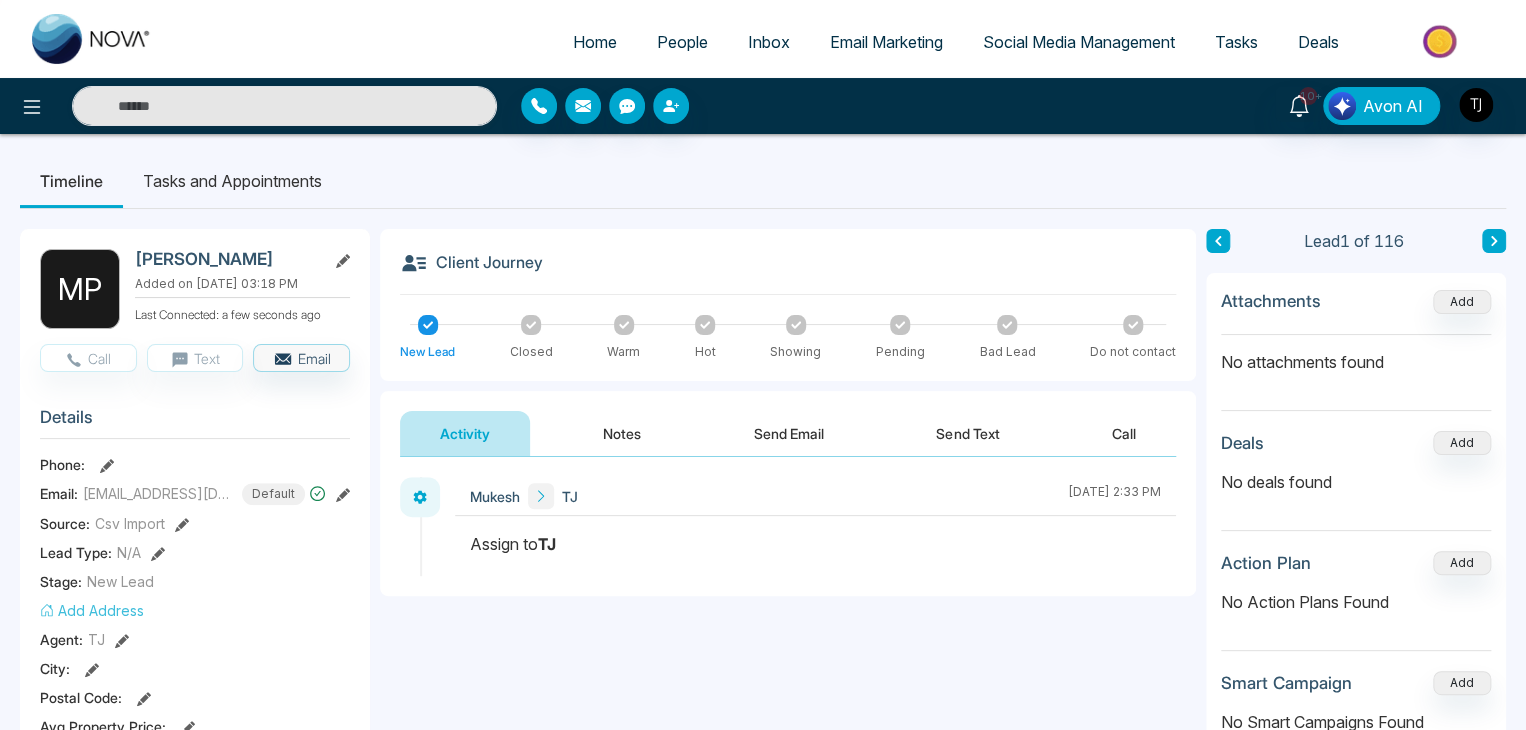 click on "Notes" at bounding box center [622, 433] 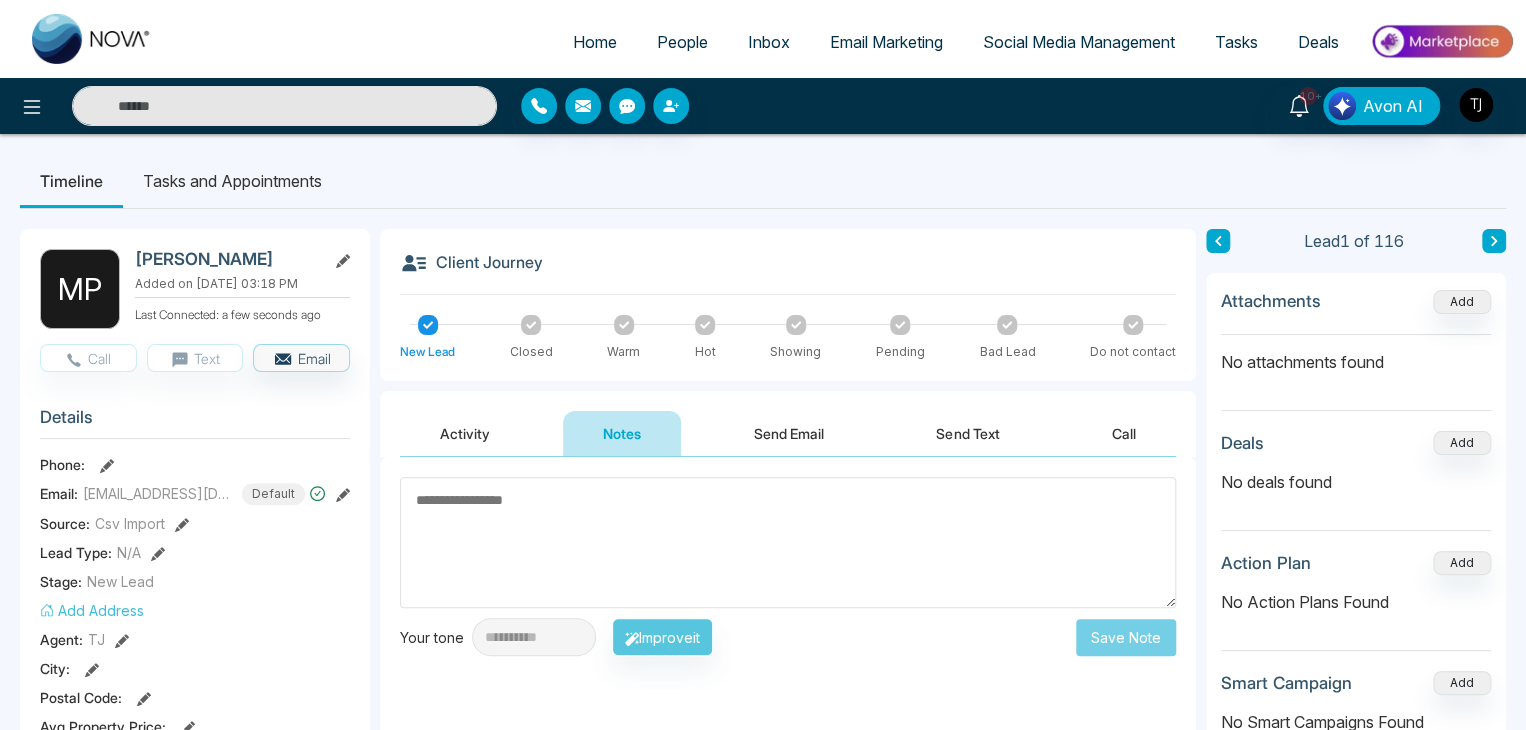 click on "Send Email" at bounding box center [789, 433] 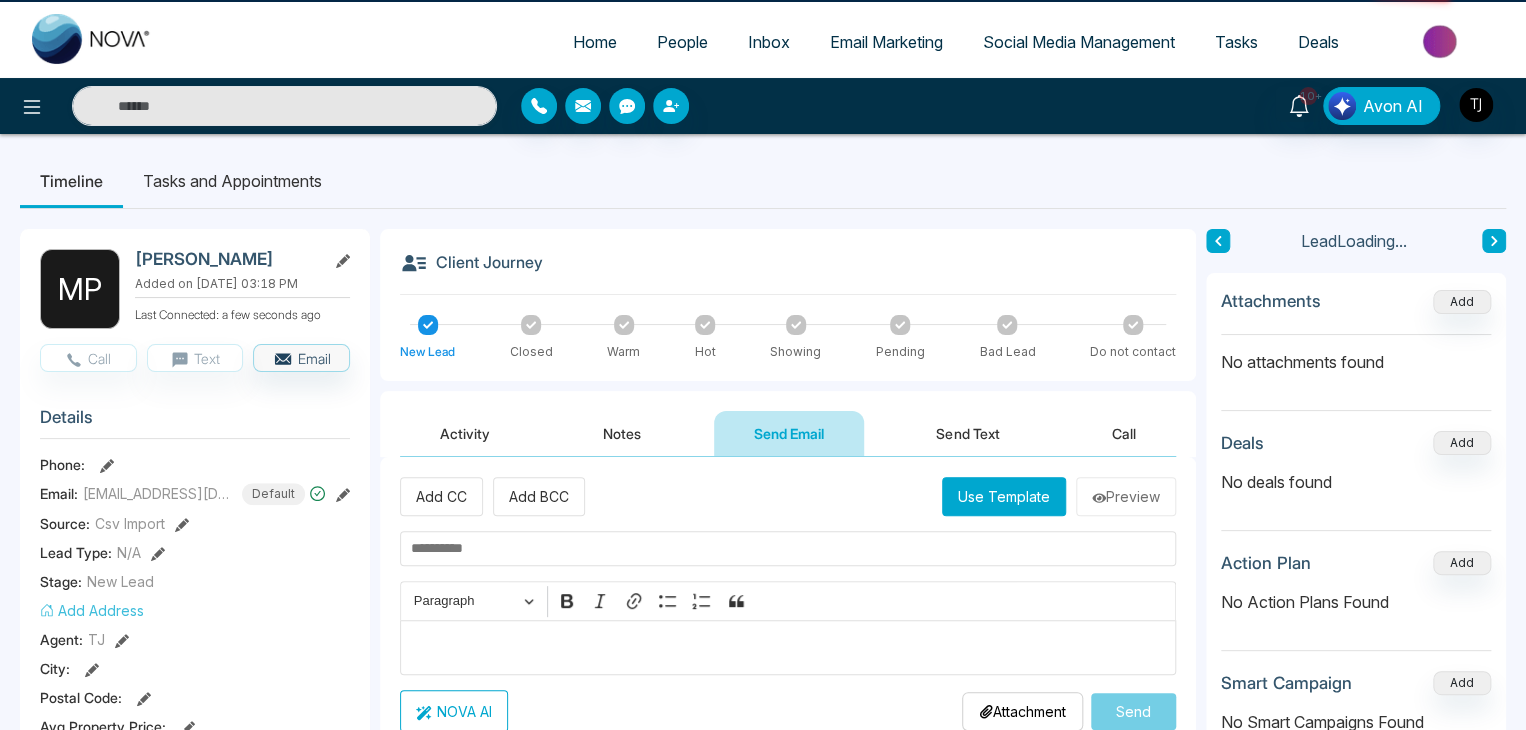 click on "Send Text" at bounding box center (967, 433) 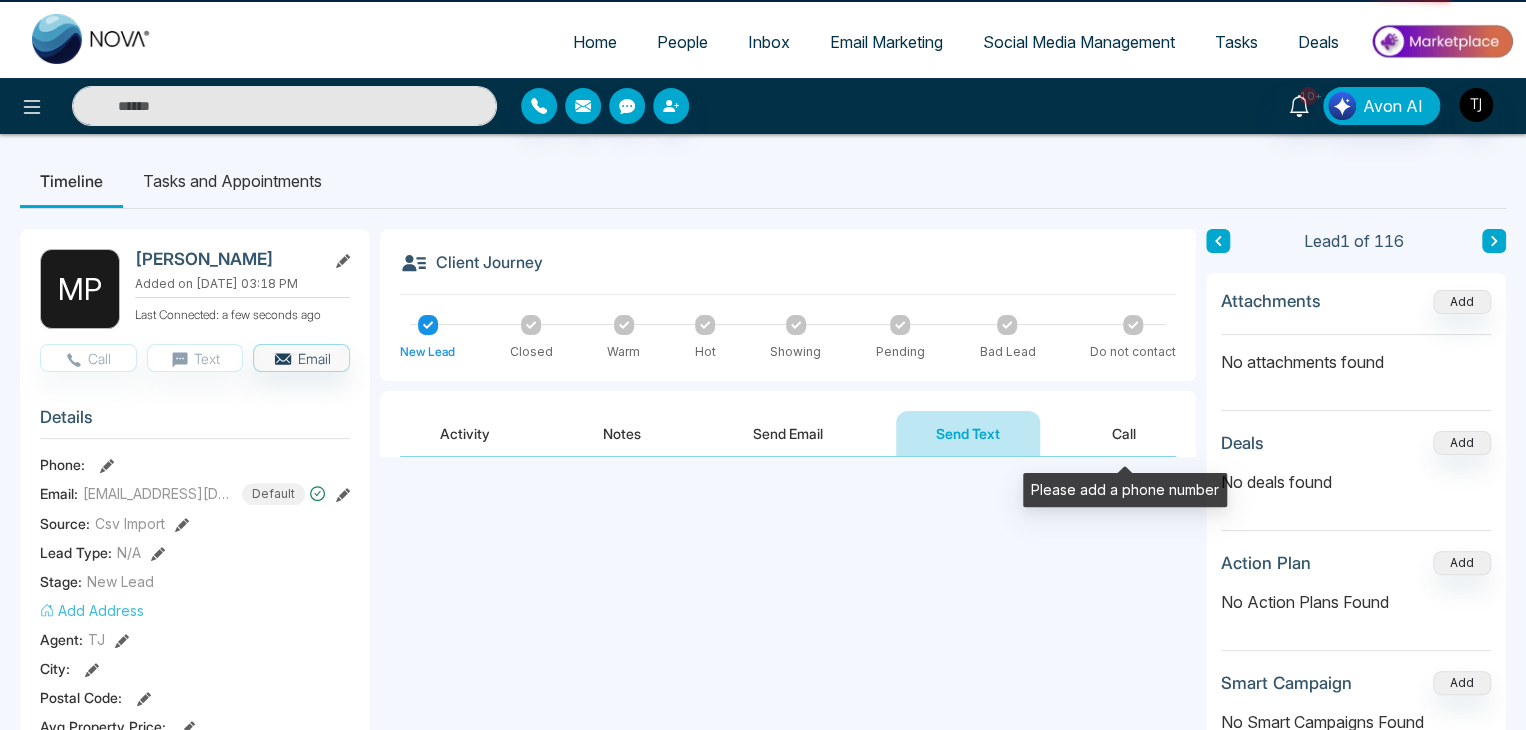 click on "Call" at bounding box center (1124, 433) 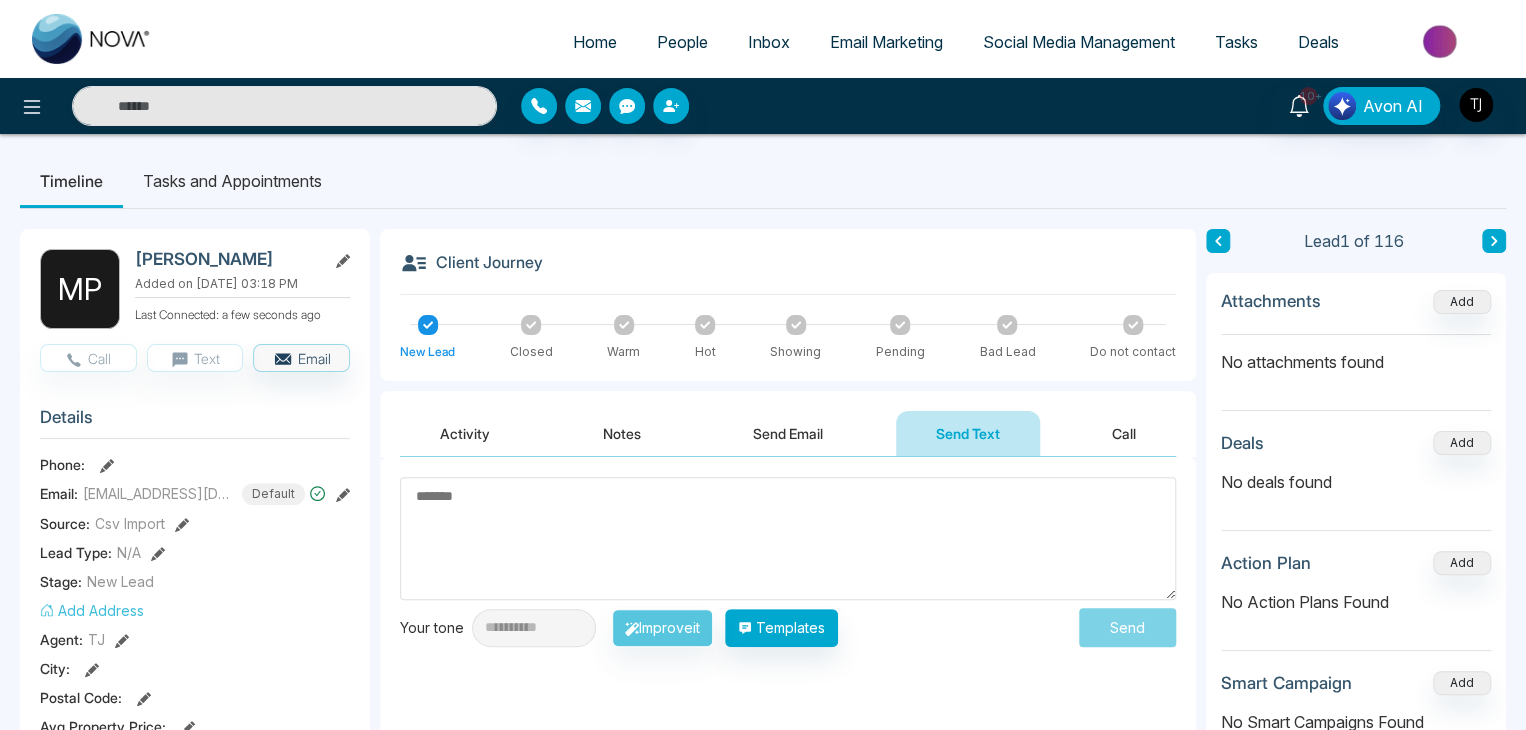 click on "Activity" at bounding box center (465, 433) 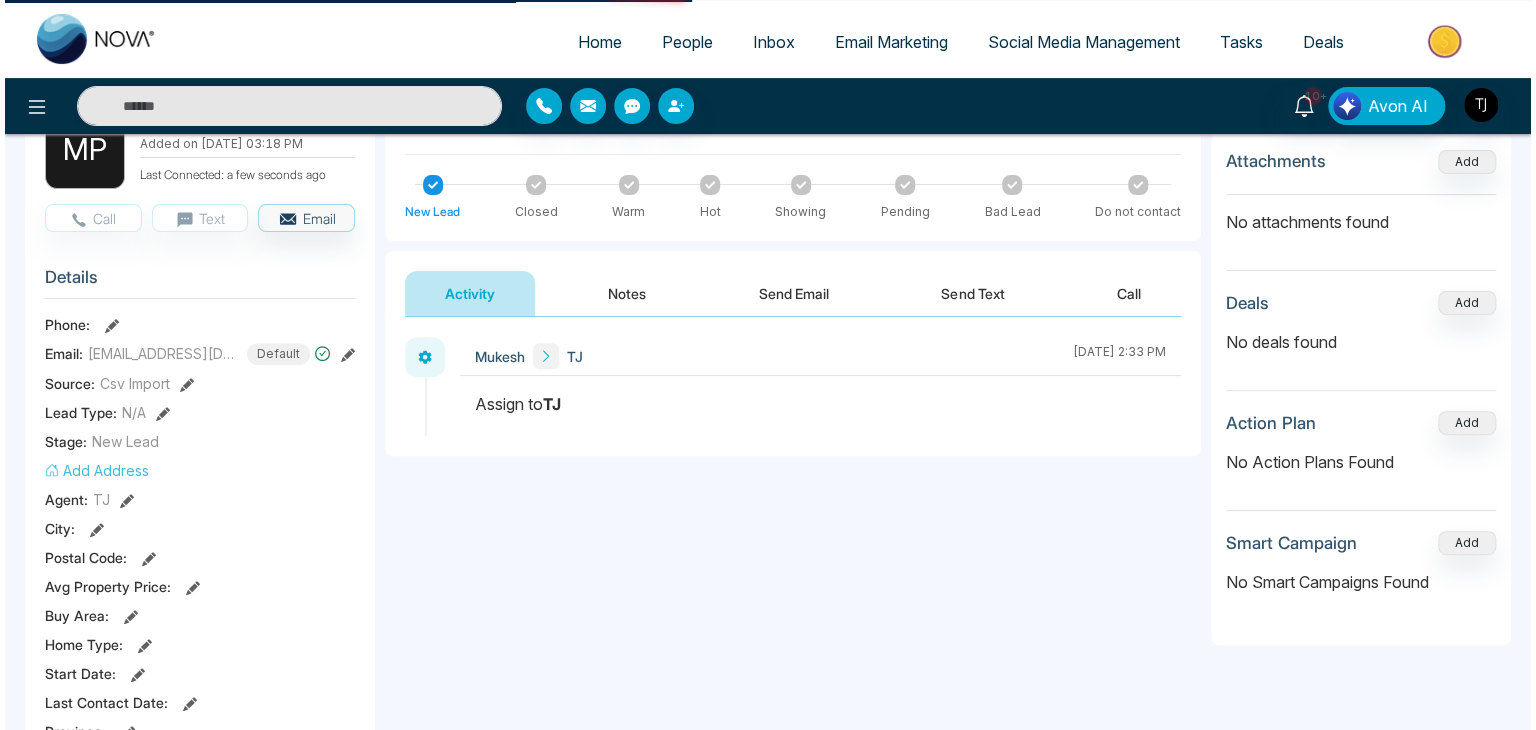scroll, scrollTop: 0, scrollLeft: 0, axis: both 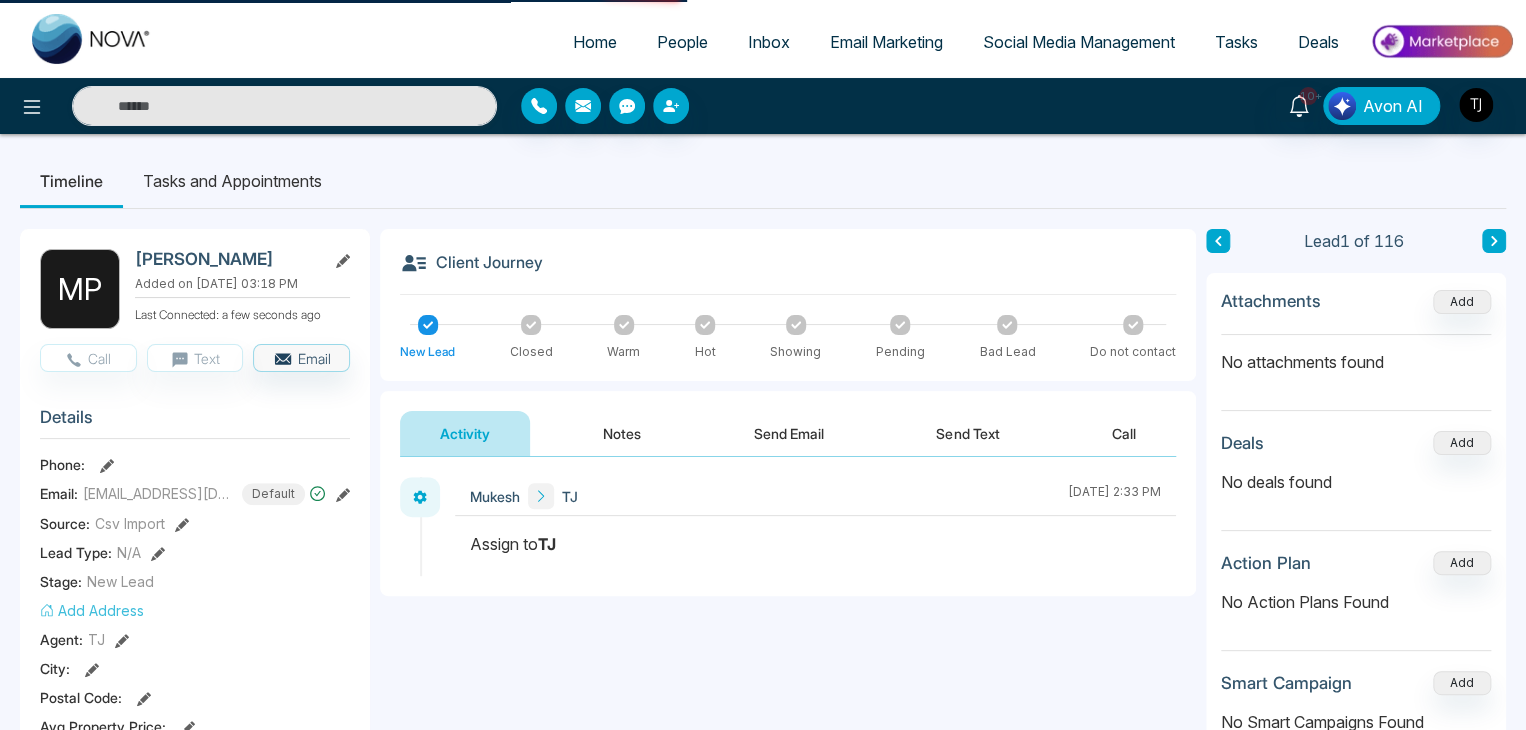 click on "Tasks and Appointments" at bounding box center (232, 181) 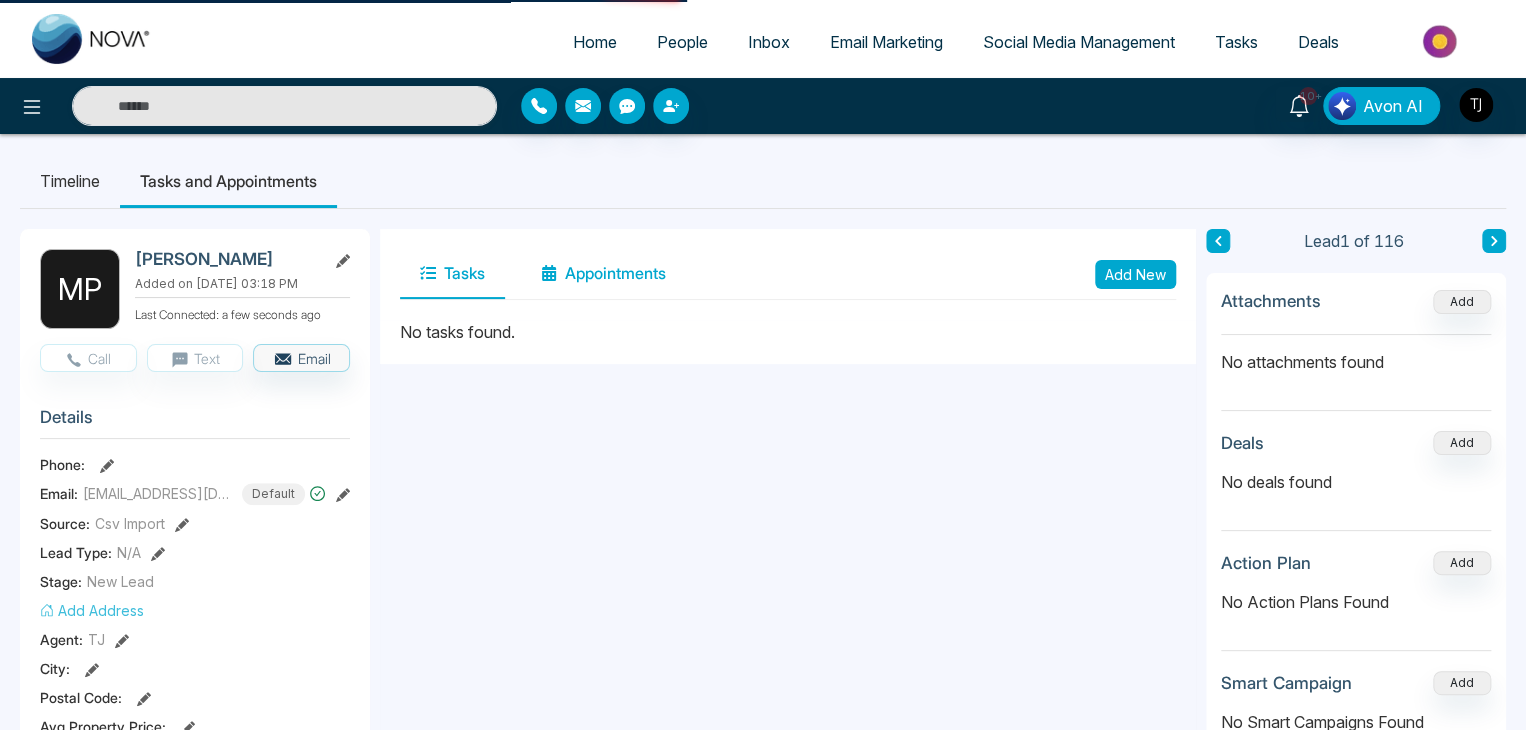 click on "Appointments" at bounding box center (603, 274) 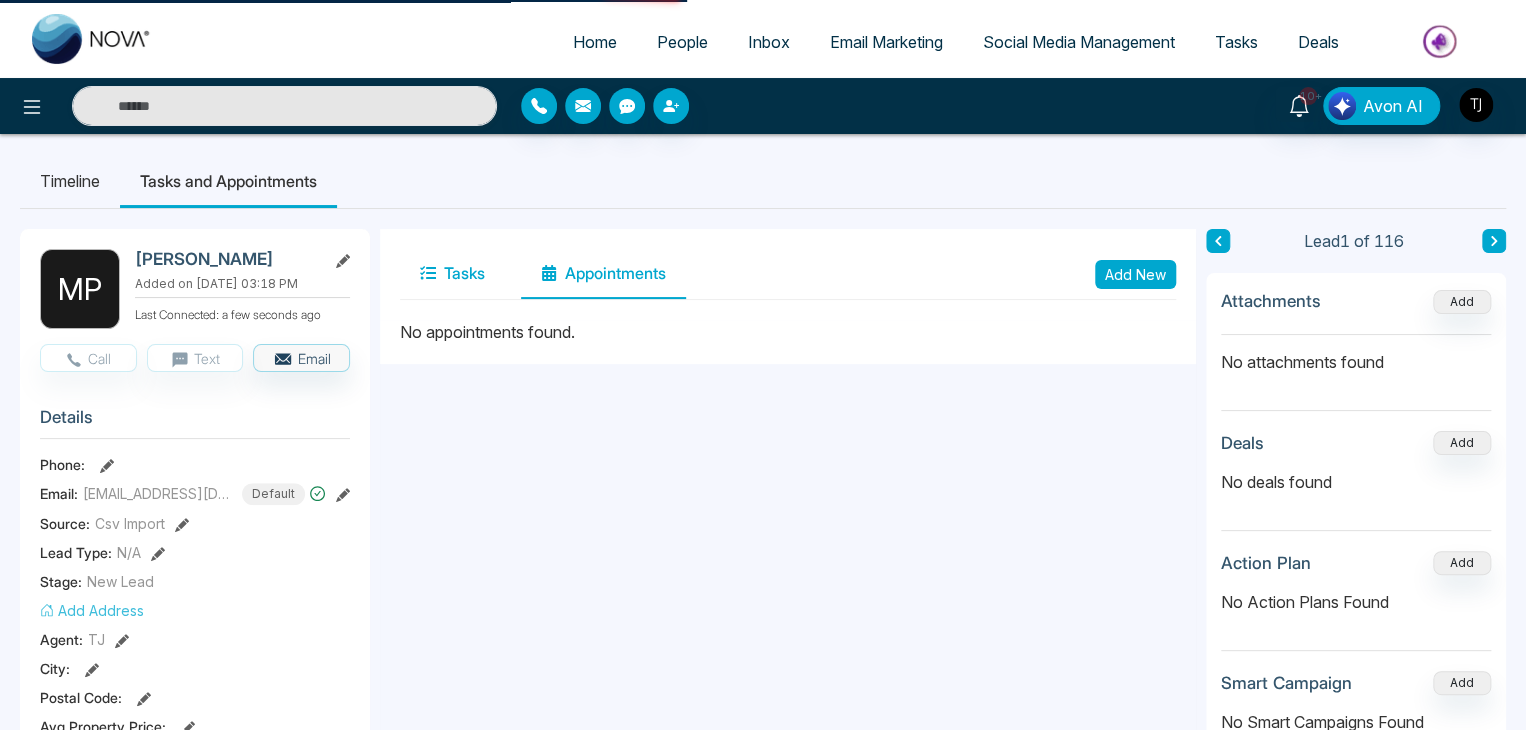 click on "Tasks" at bounding box center (452, 274) 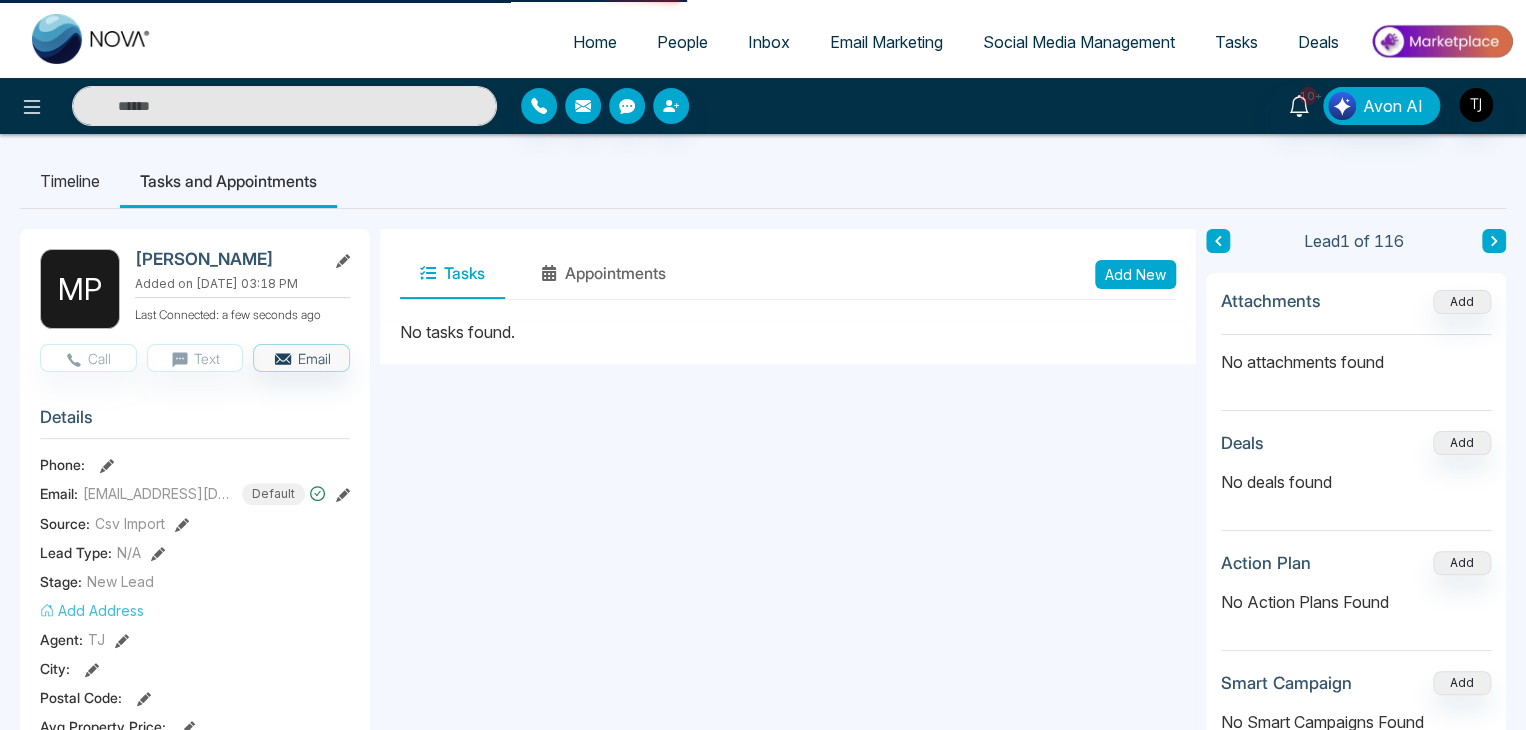 click on "People" at bounding box center [682, 42] 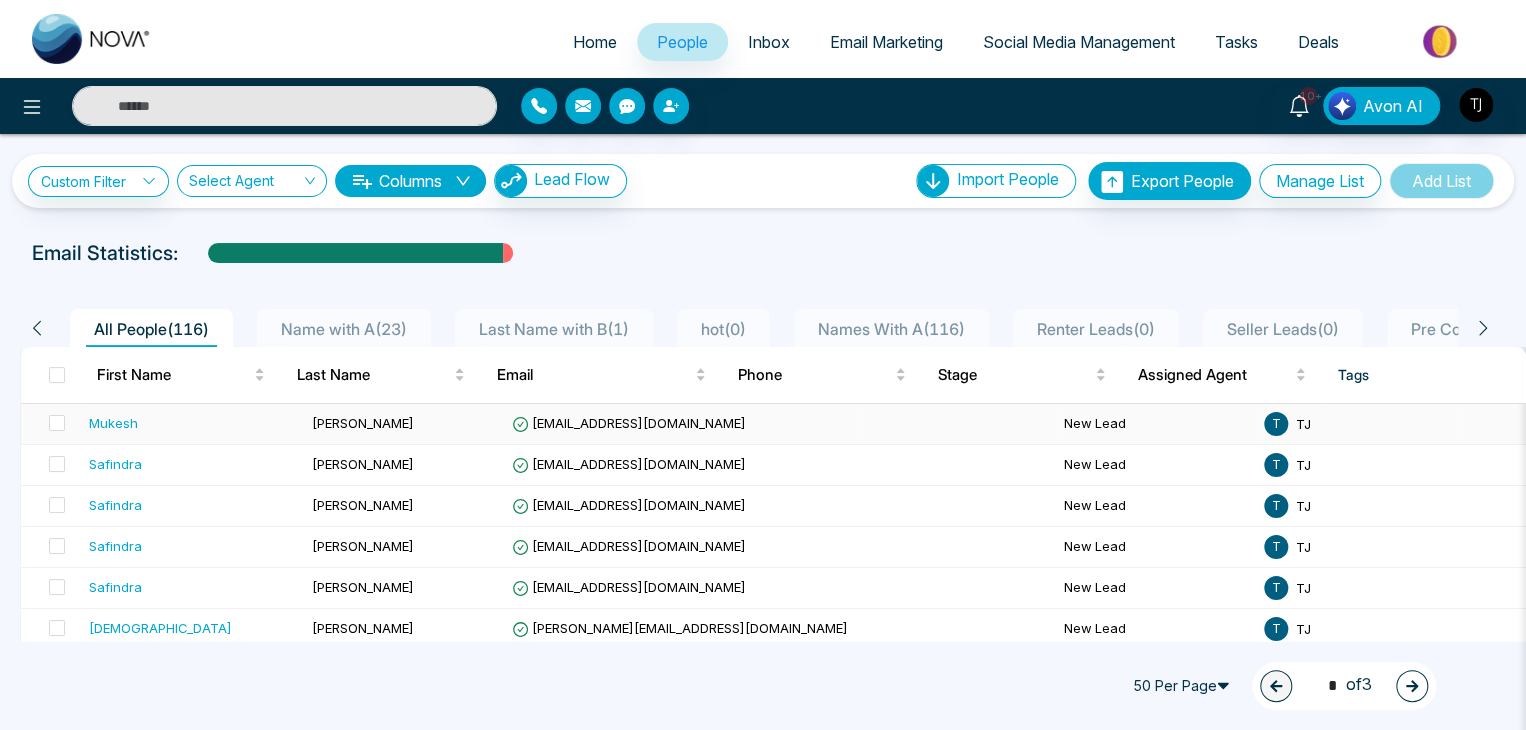 click on "Mukesh" at bounding box center [192, 423] 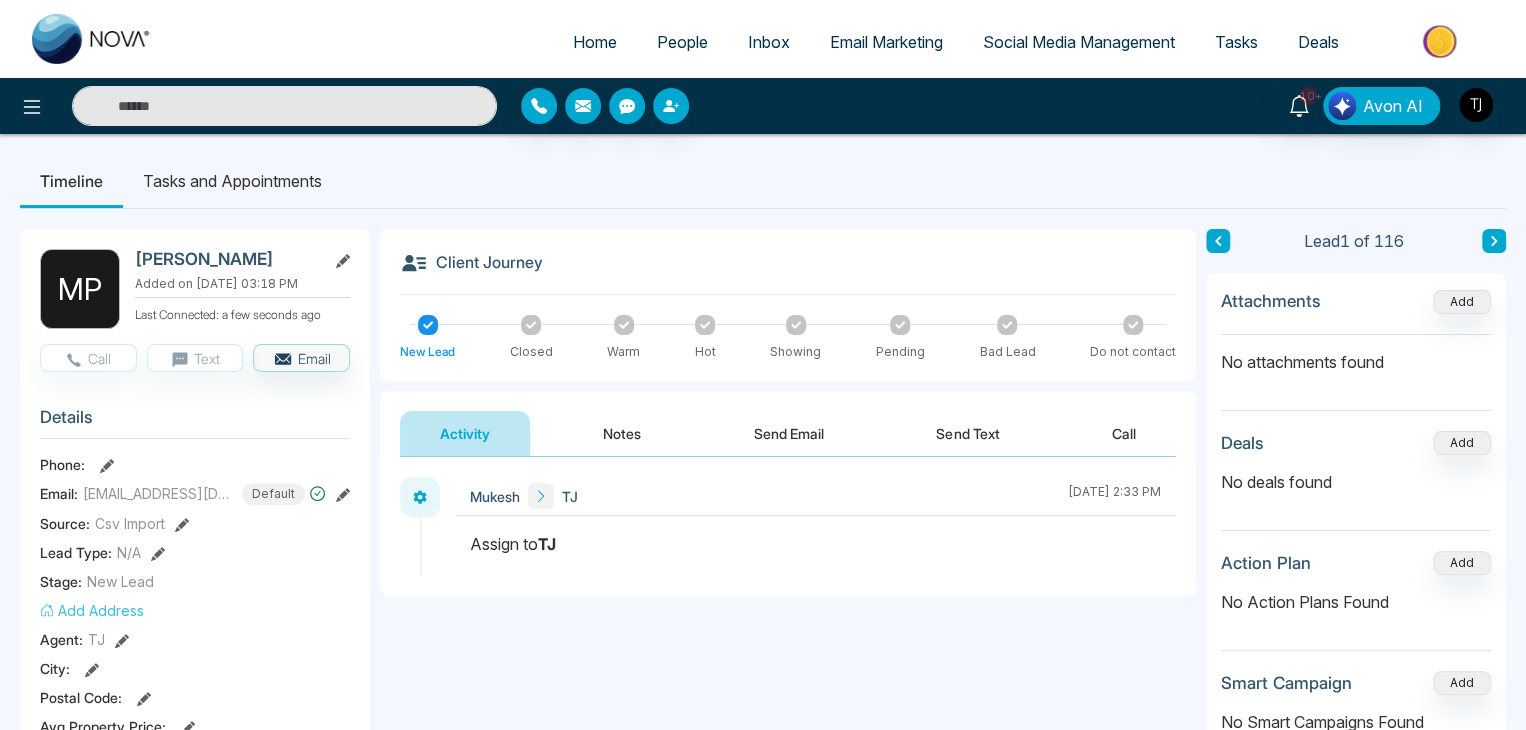 click on "People" at bounding box center (682, 42) 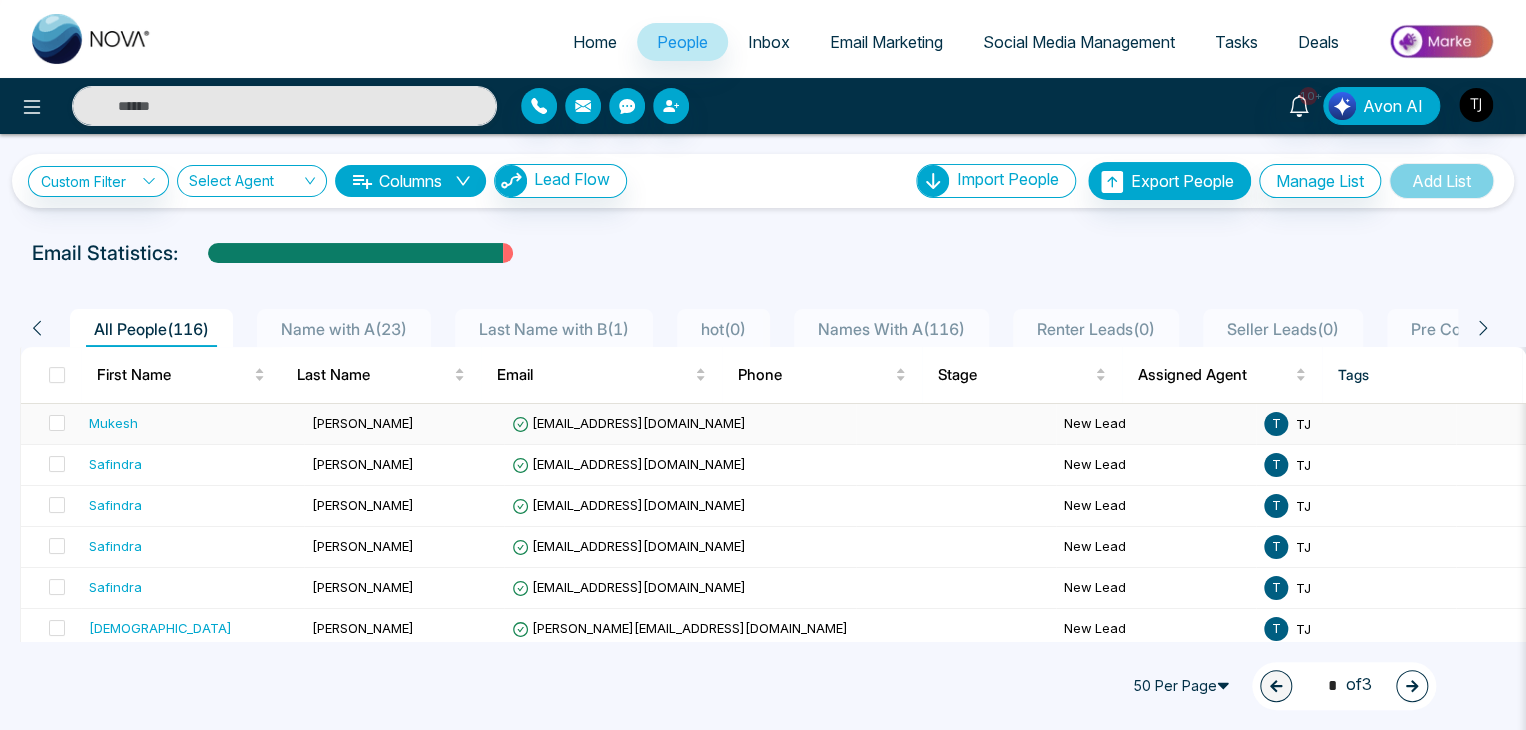 click on "[PERSON_NAME]" at bounding box center (404, 424) 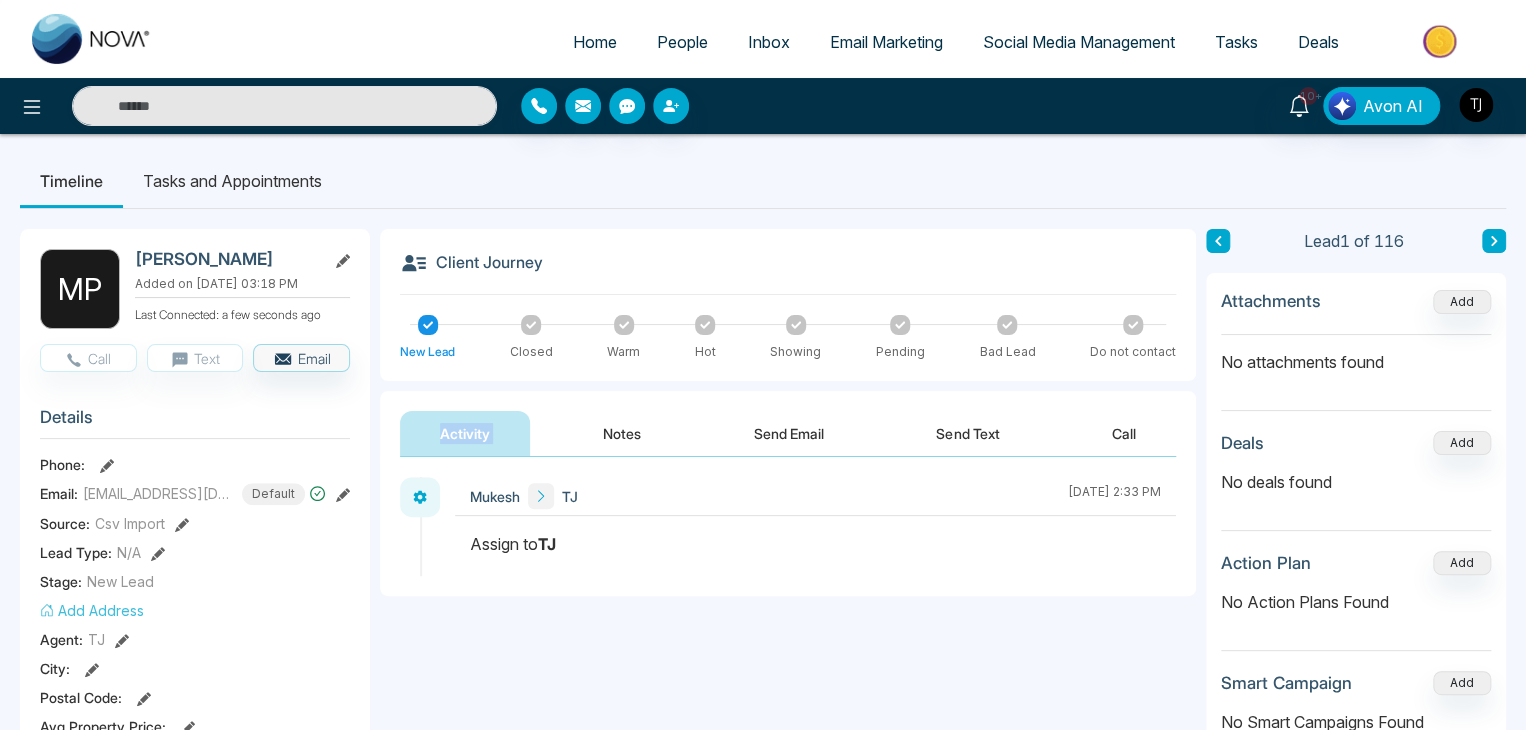 drag, startPoint x: 382, startPoint y: 434, endPoint x: 573, endPoint y: 426, distance: 191.16747 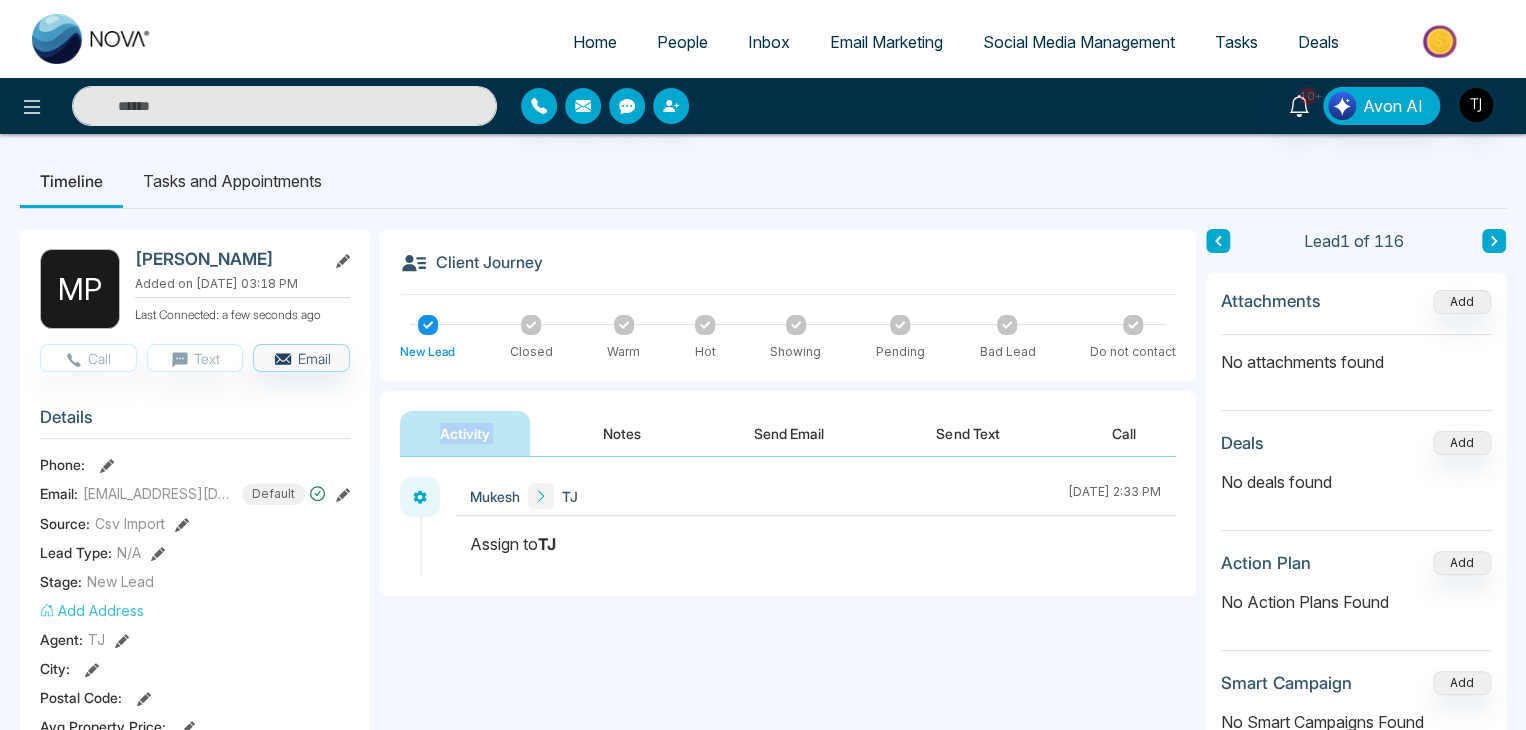 click on "Activity Notes Send Email Send Text Call" at bounding box center [788, 424] 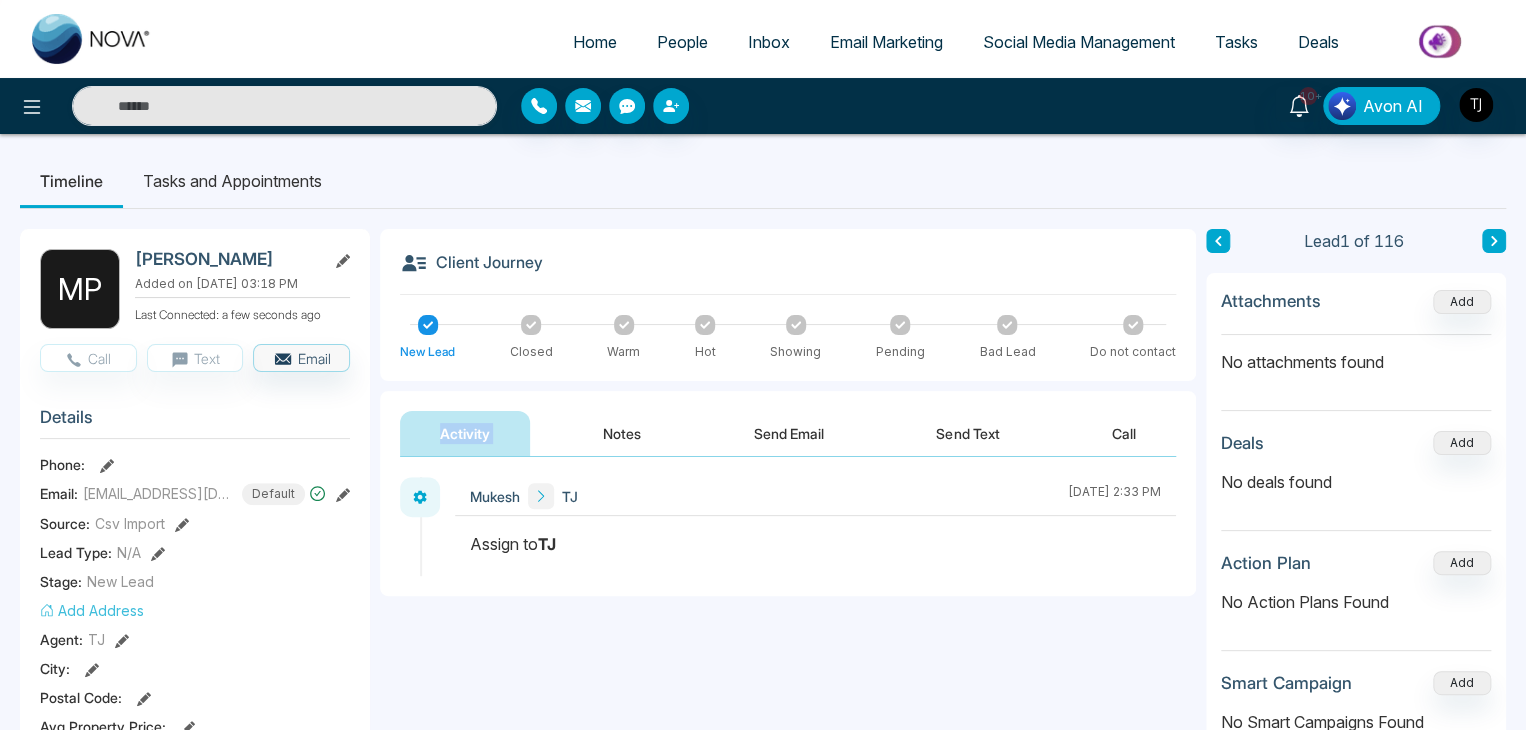 click on "Activity Notes Send Email Send Text Call" at bounding box center (788, 424) 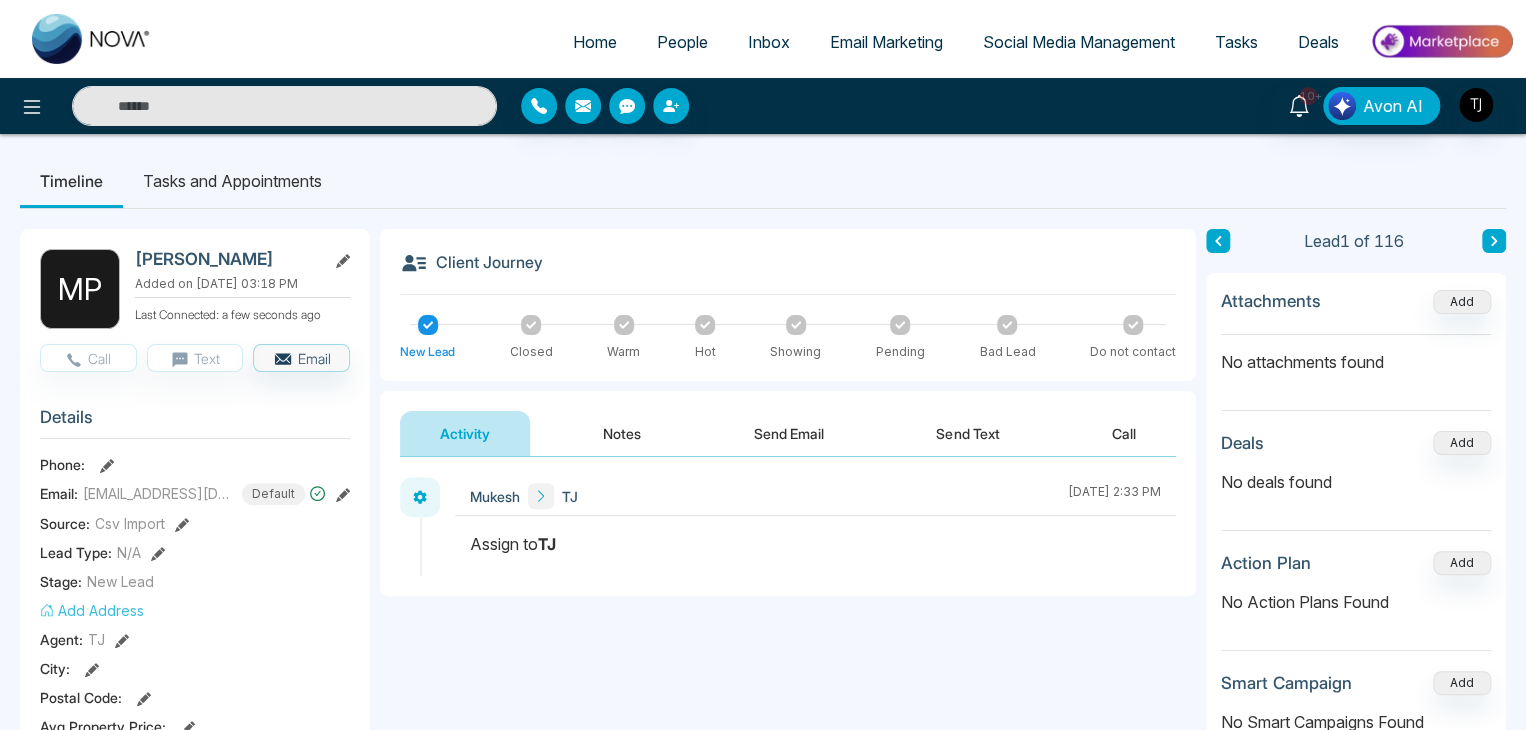 click on "People" at bounding box center [682, 42] 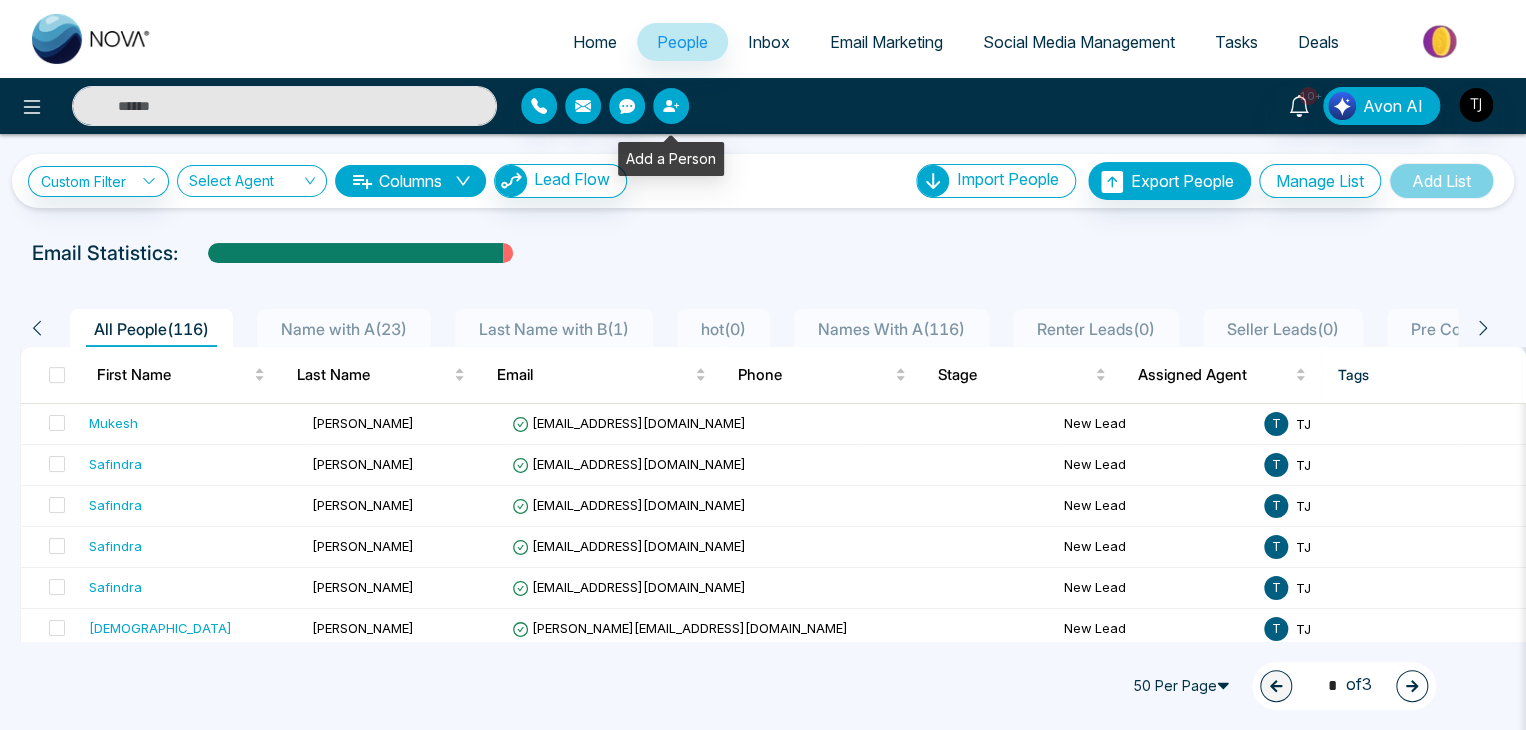 click at bounding box center [671, 106] 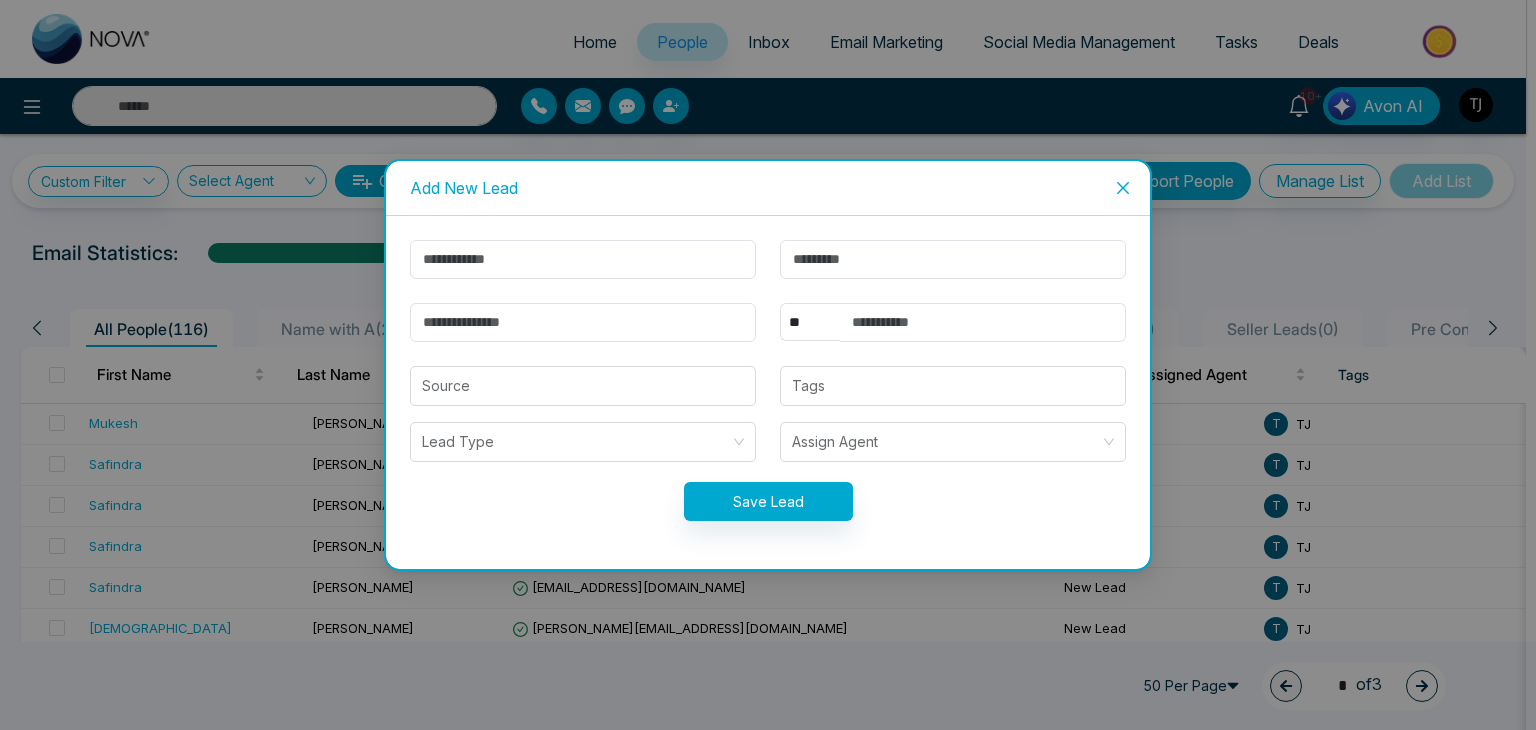 click 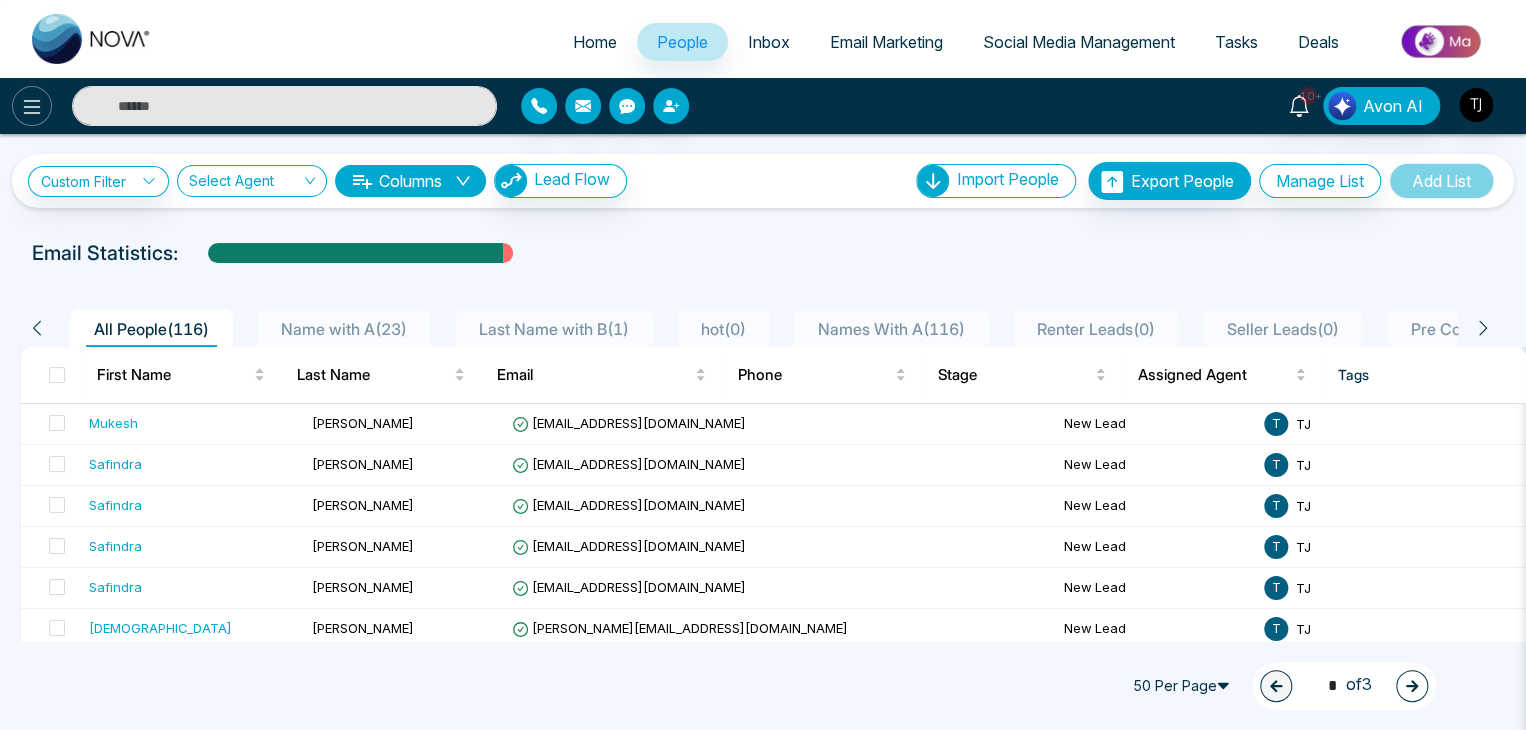 click 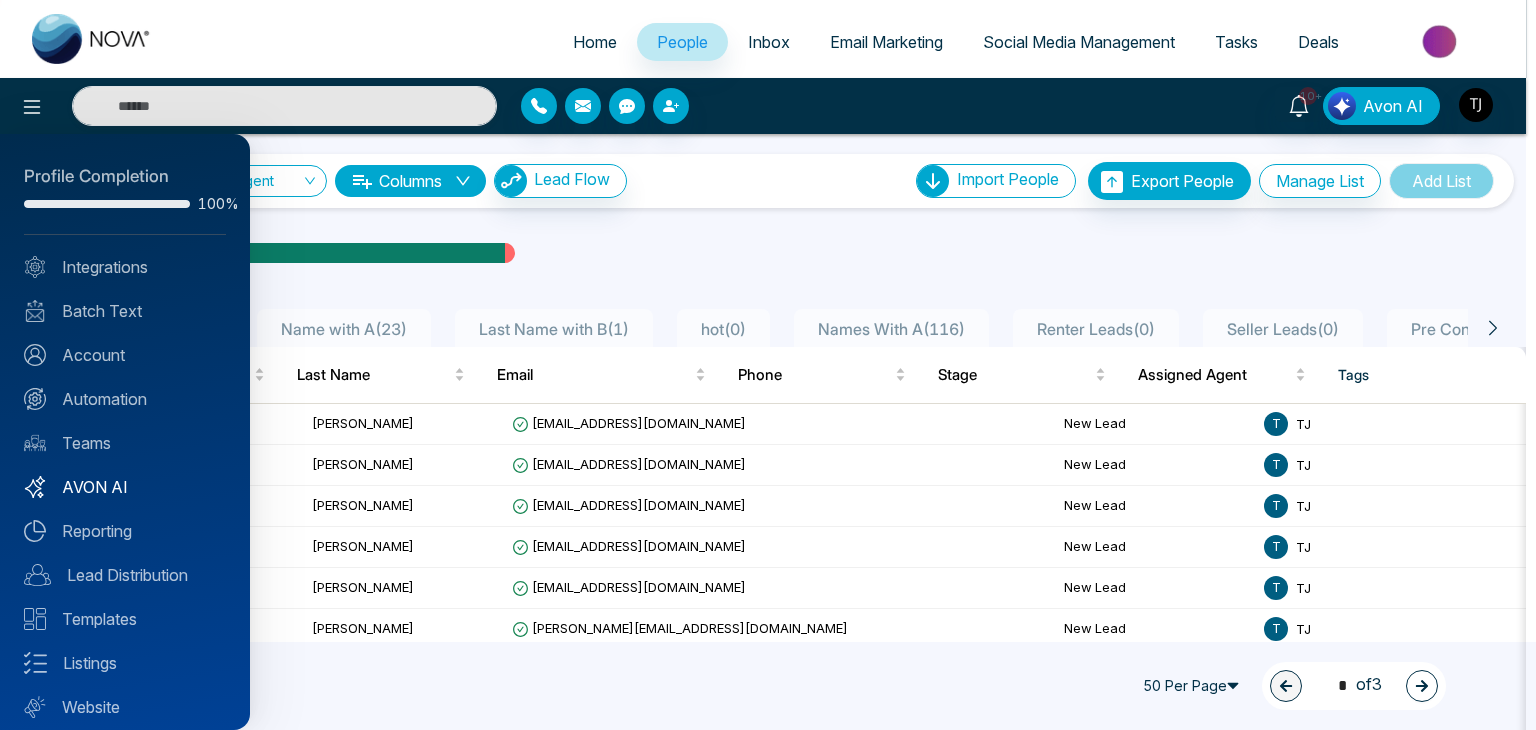 scroll, scrollTop: 56, scrollLeft: 0, axis: vertical 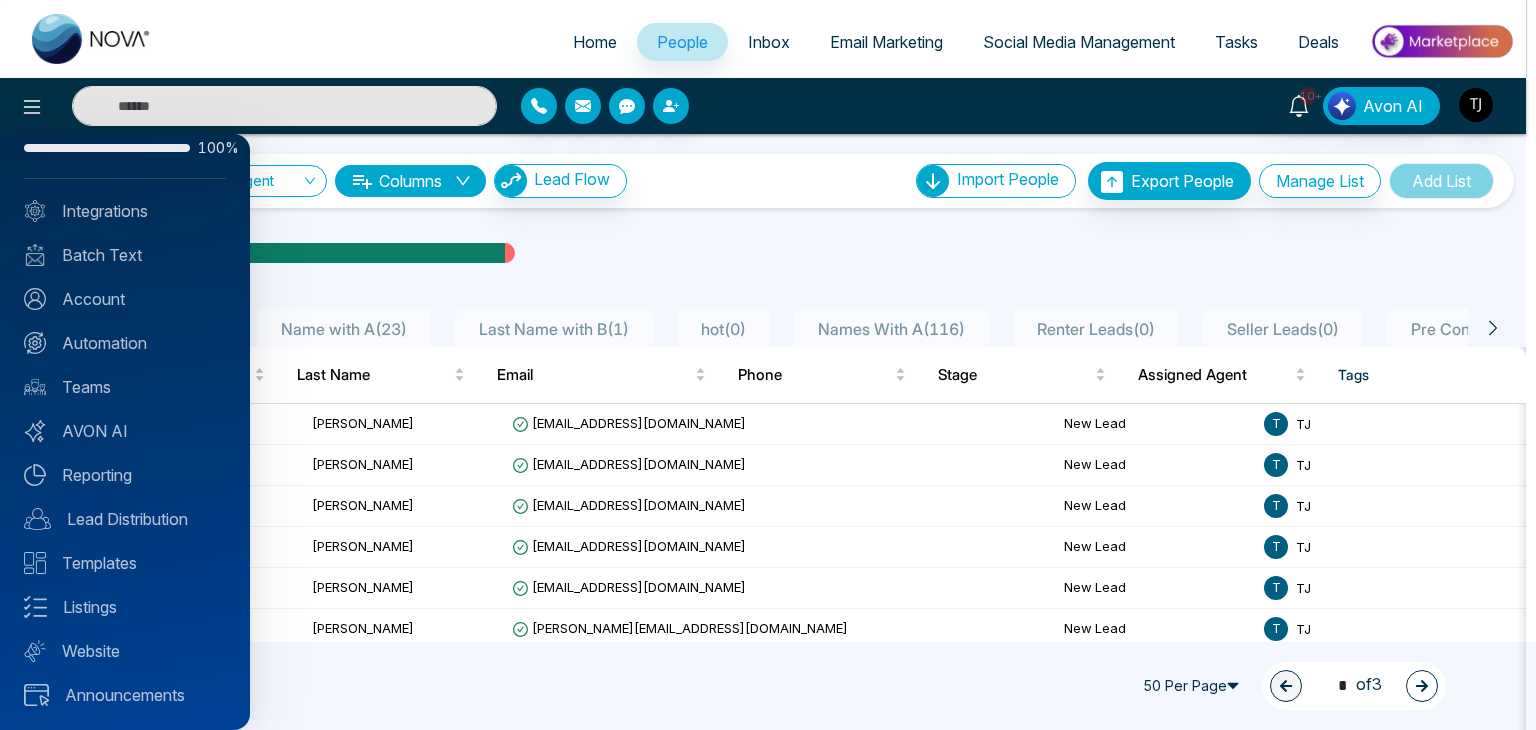 click at bounding box center [768, 365] 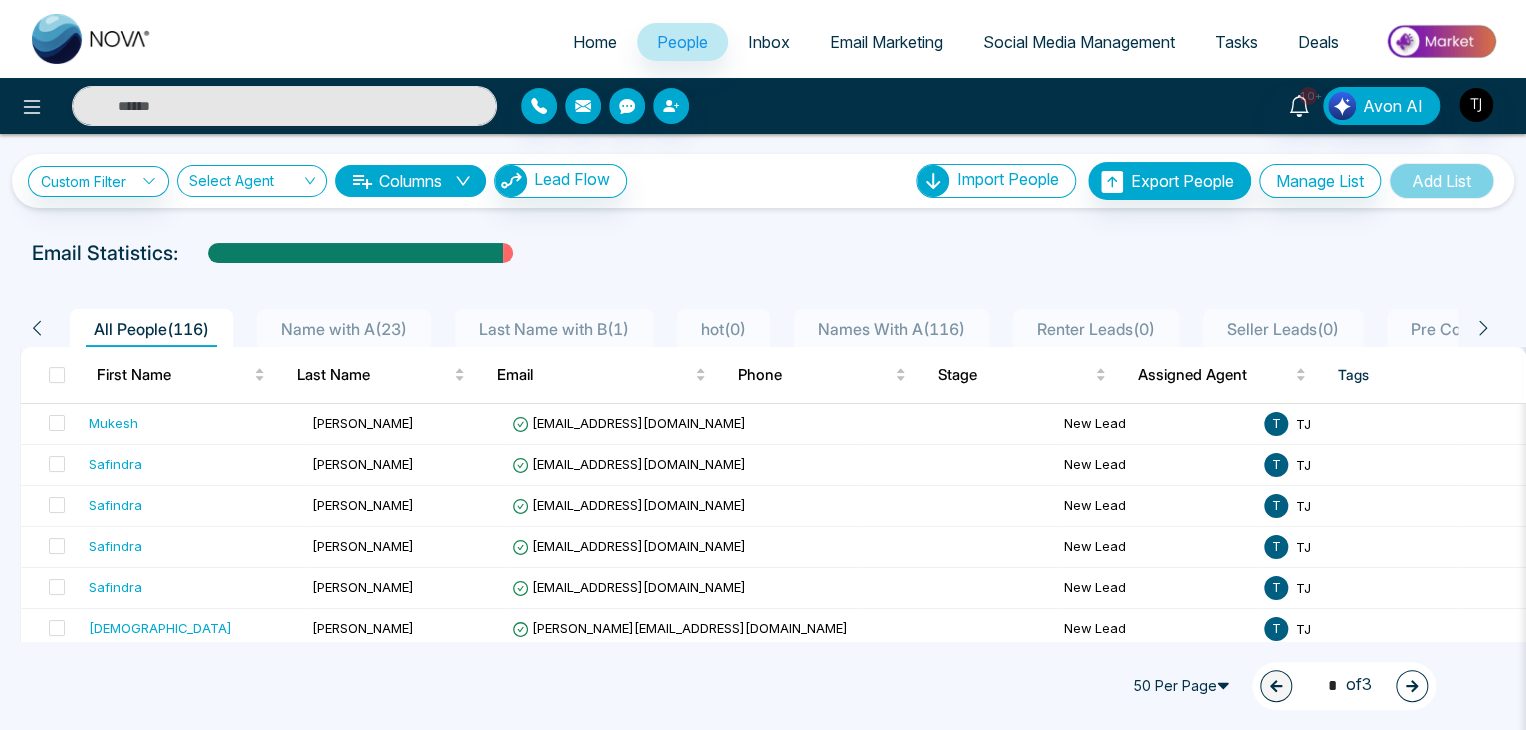 click on "Home" at bounding box center (595, 42) 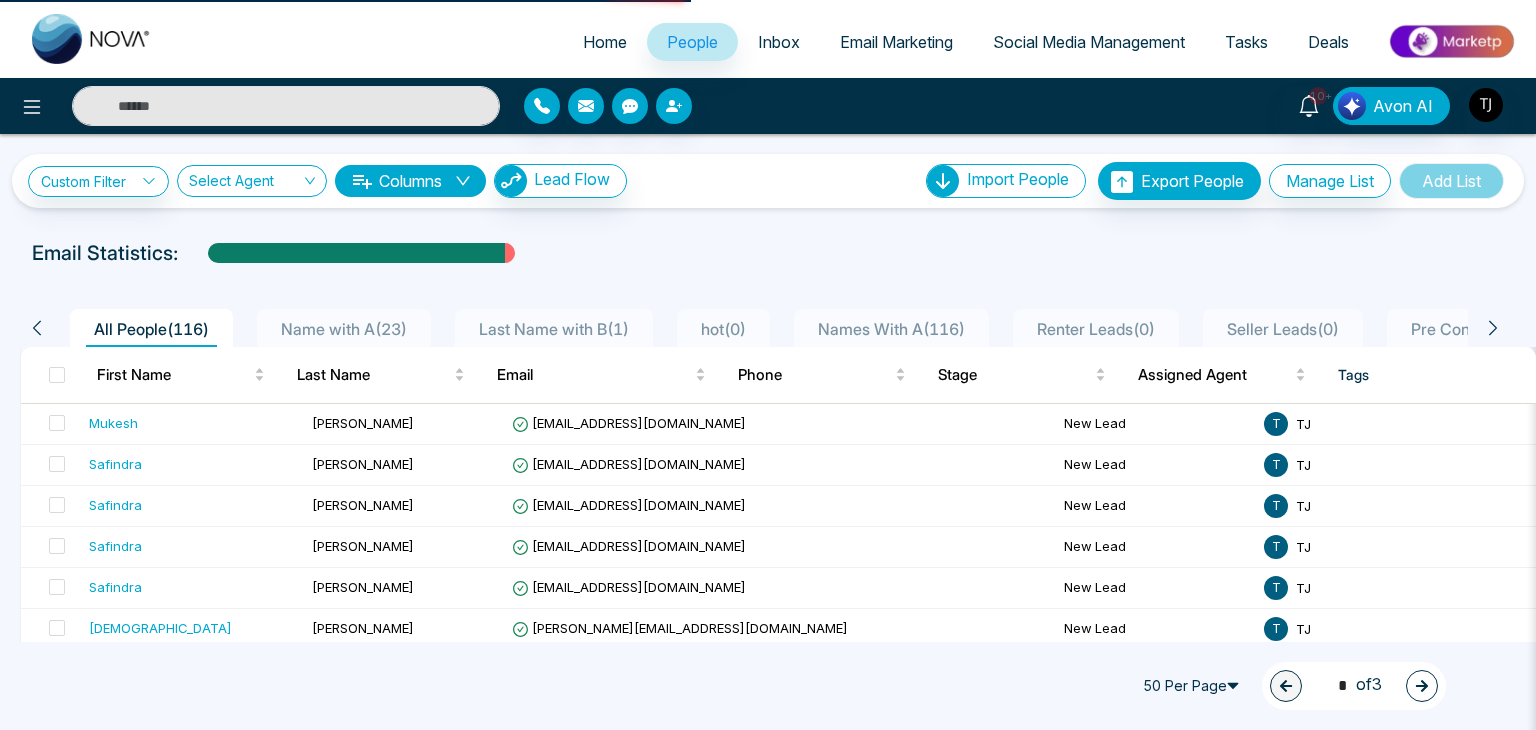 select on "*" 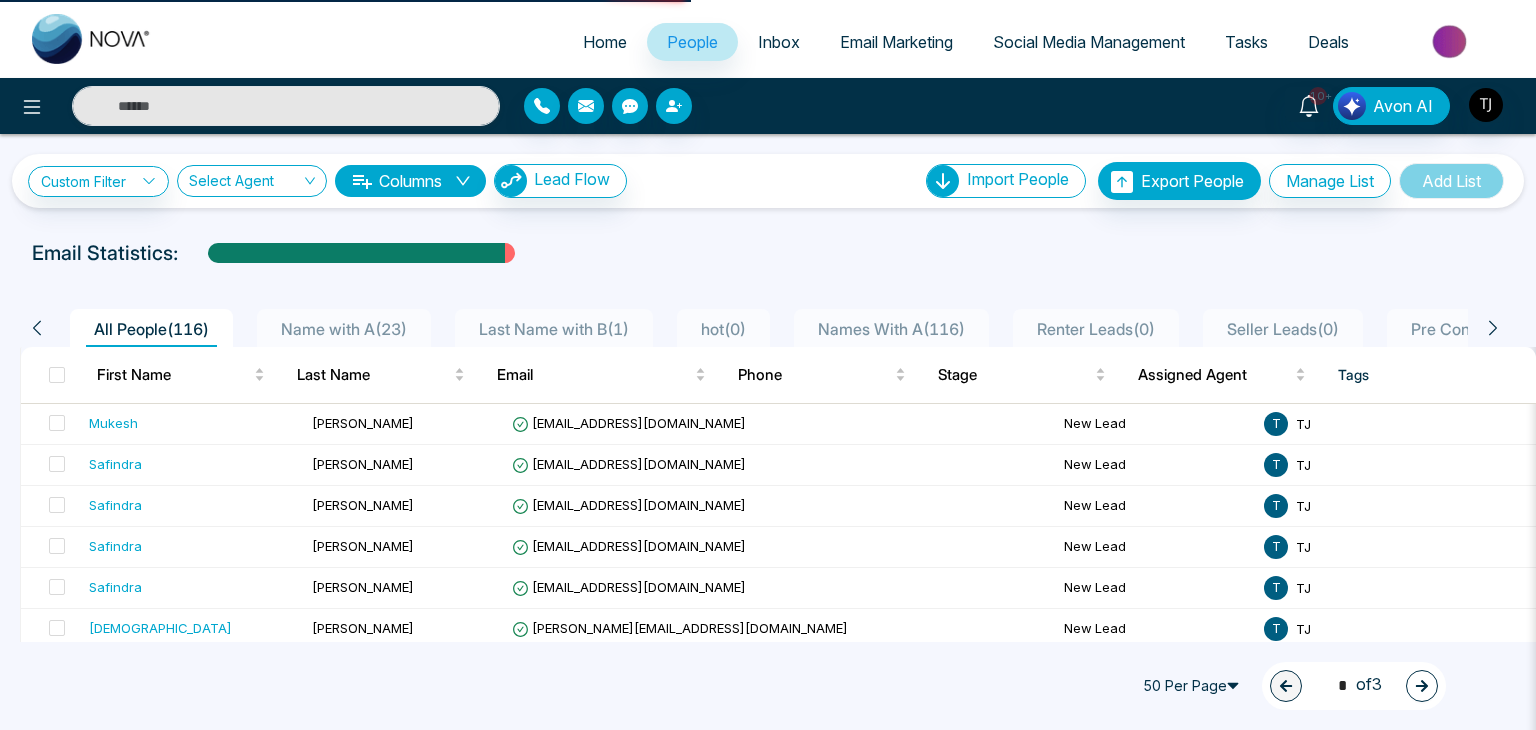 select on "*" 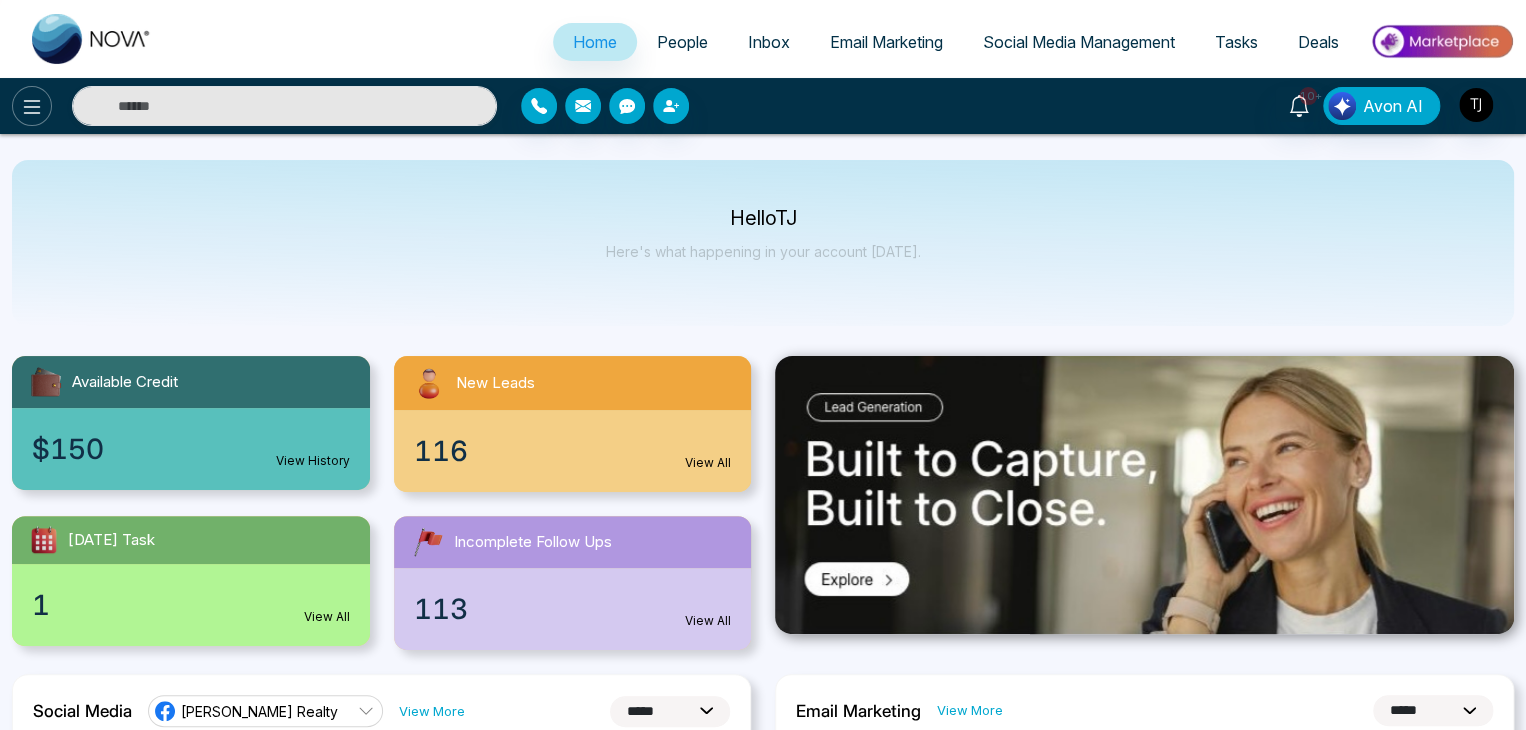 click 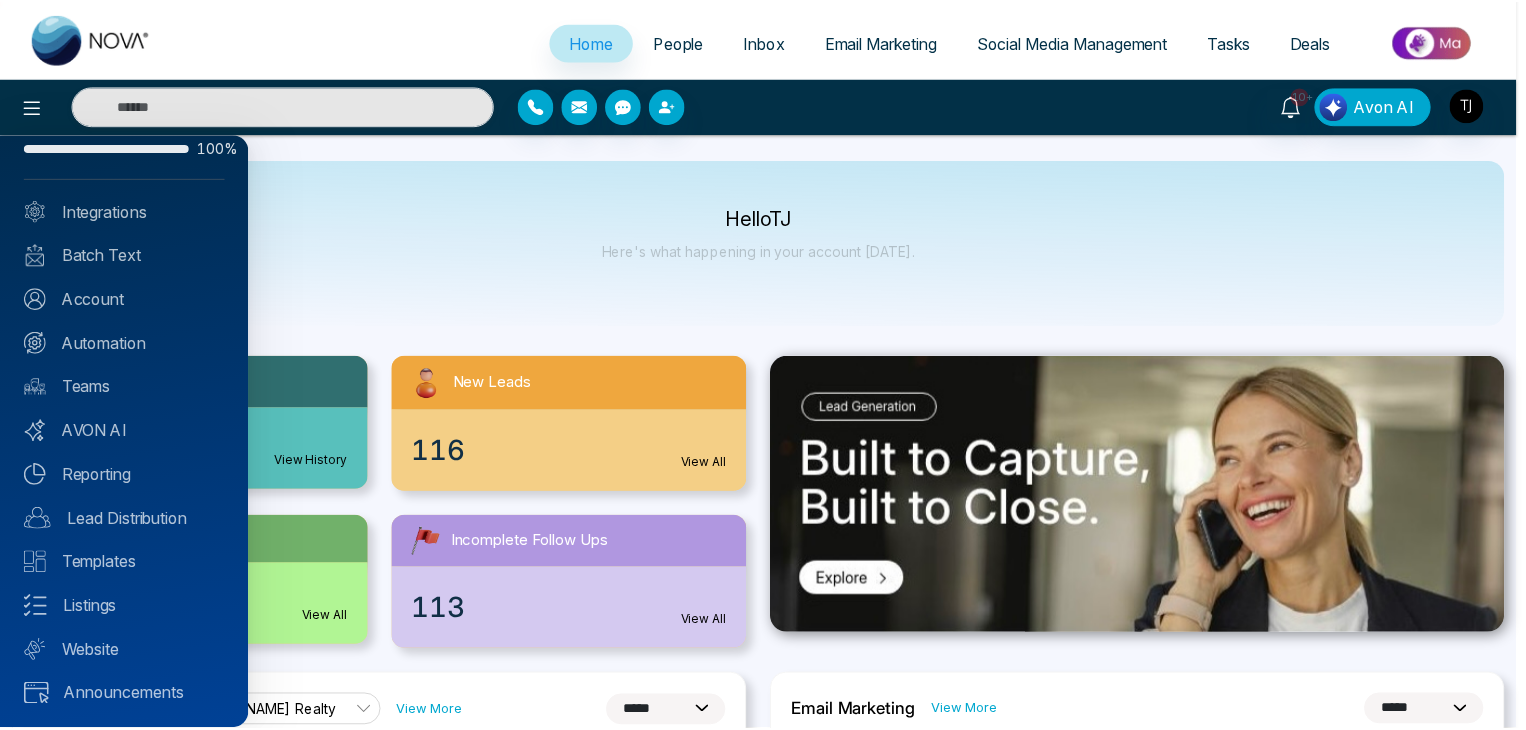 scroll, scrollTop: 0, scrollLeft: 0, axis: both 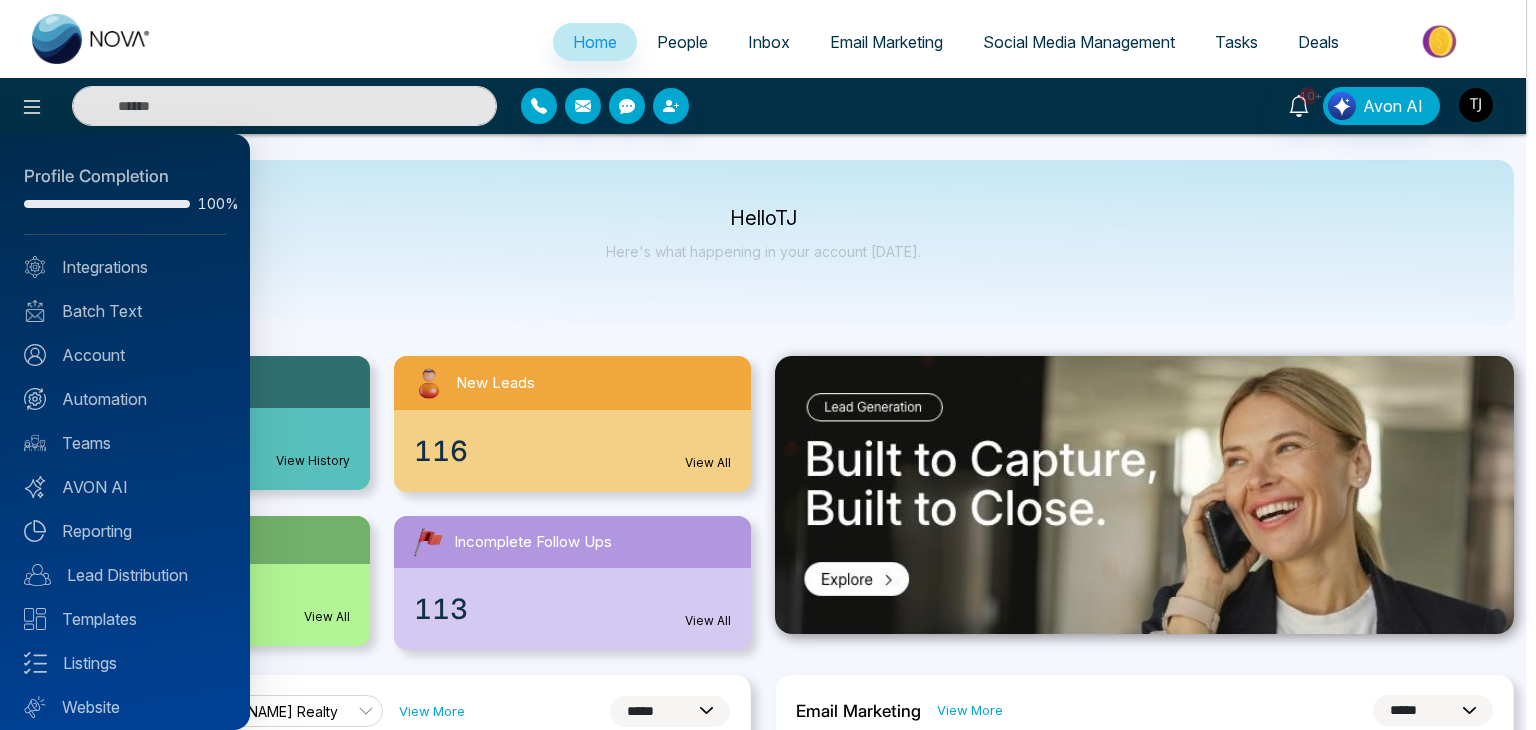 click at bounding box center [768, 365] 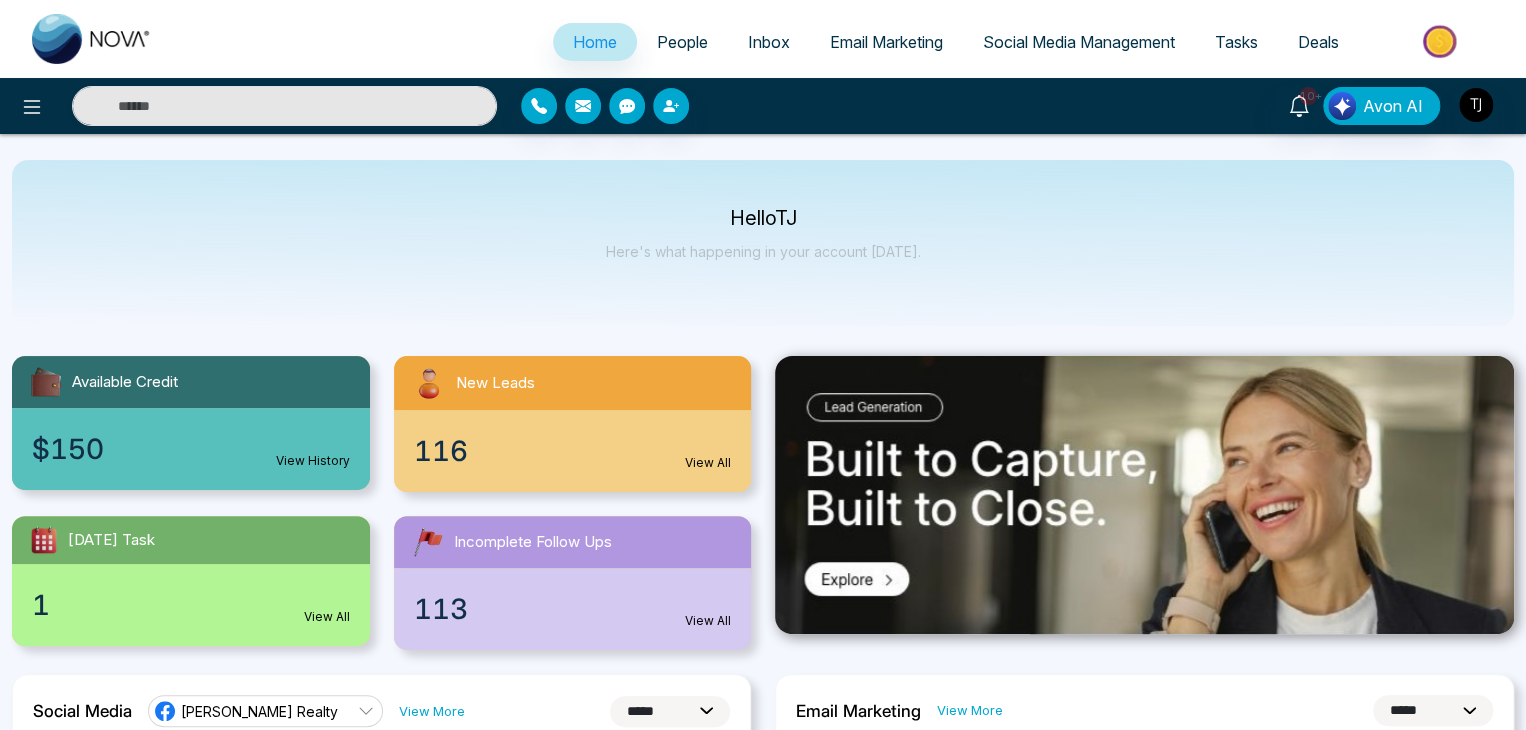 click on "People" at bounding box center (682, 42) 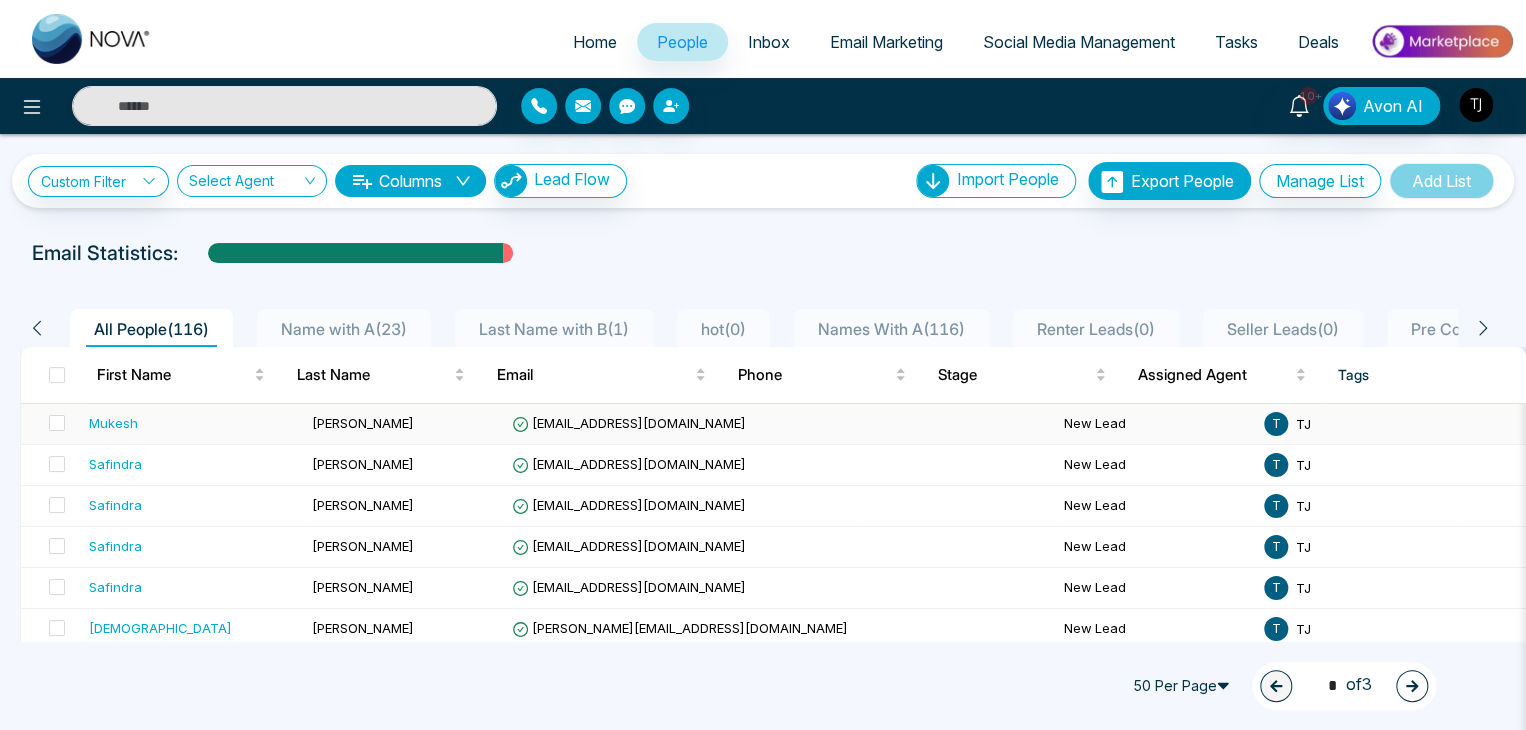 click on "[PERSON_NAME]" at bounding box center [404, 424] 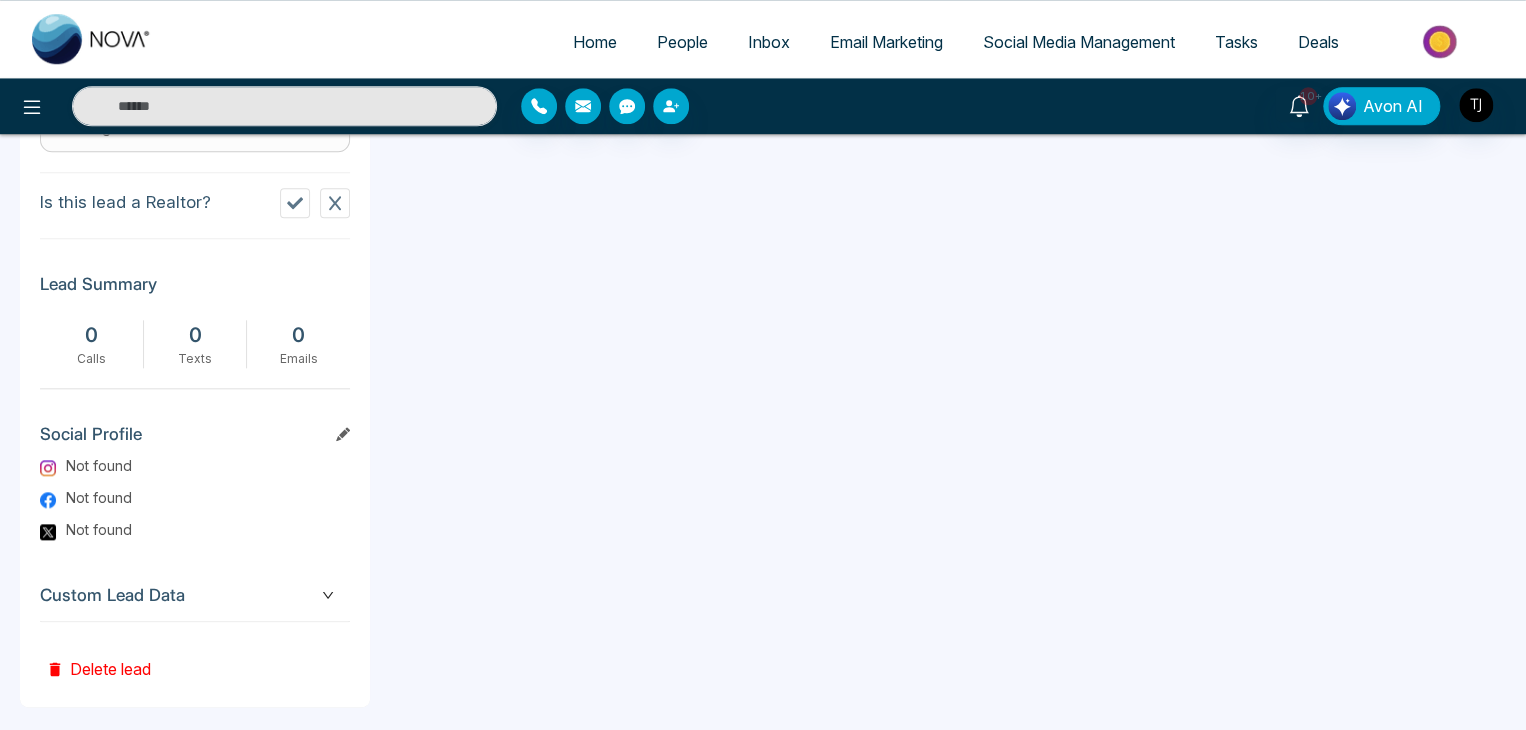 scroll, scrollTop: 926, scrollLeft: 0, axis: vertical 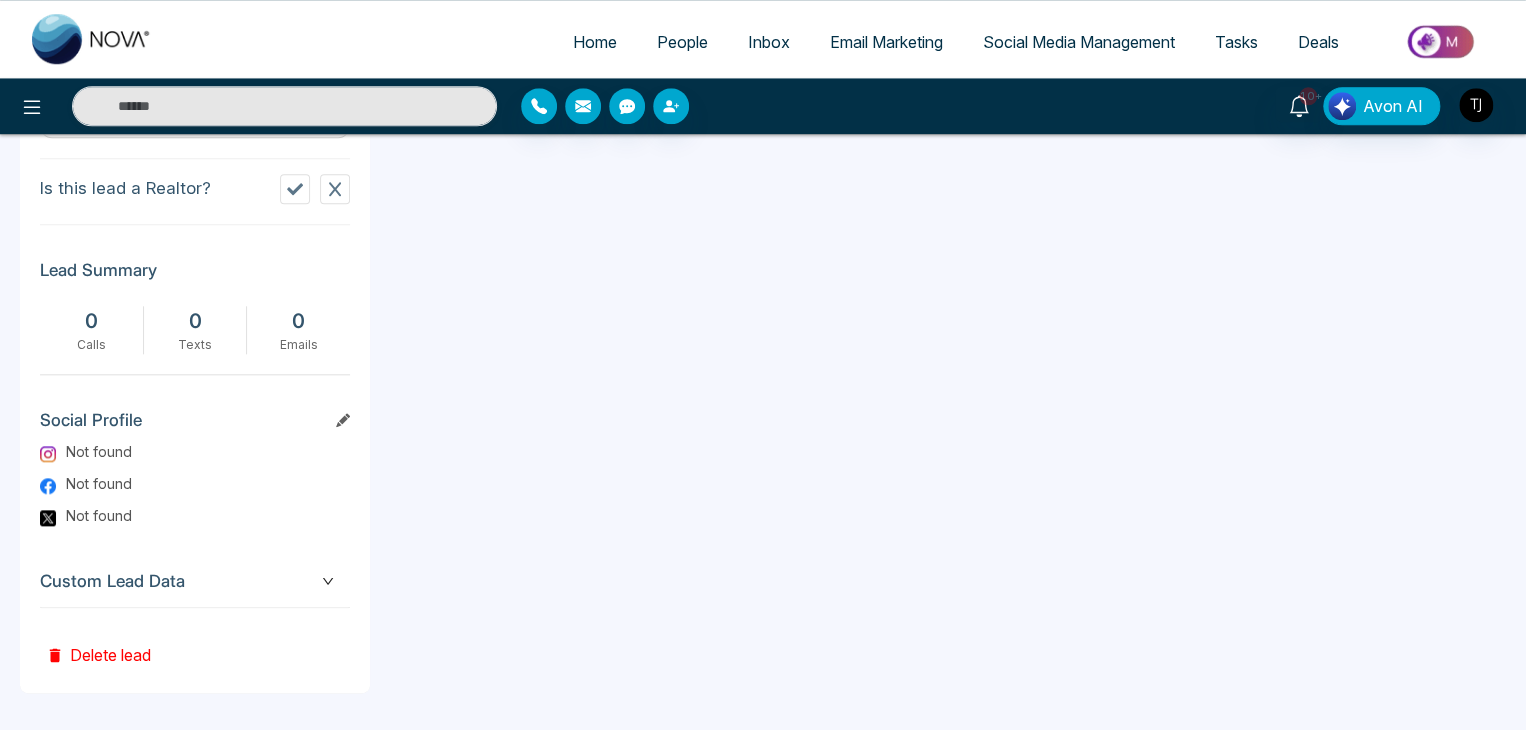 click on "Custom Lead Data" at bounding box center (195, 581) 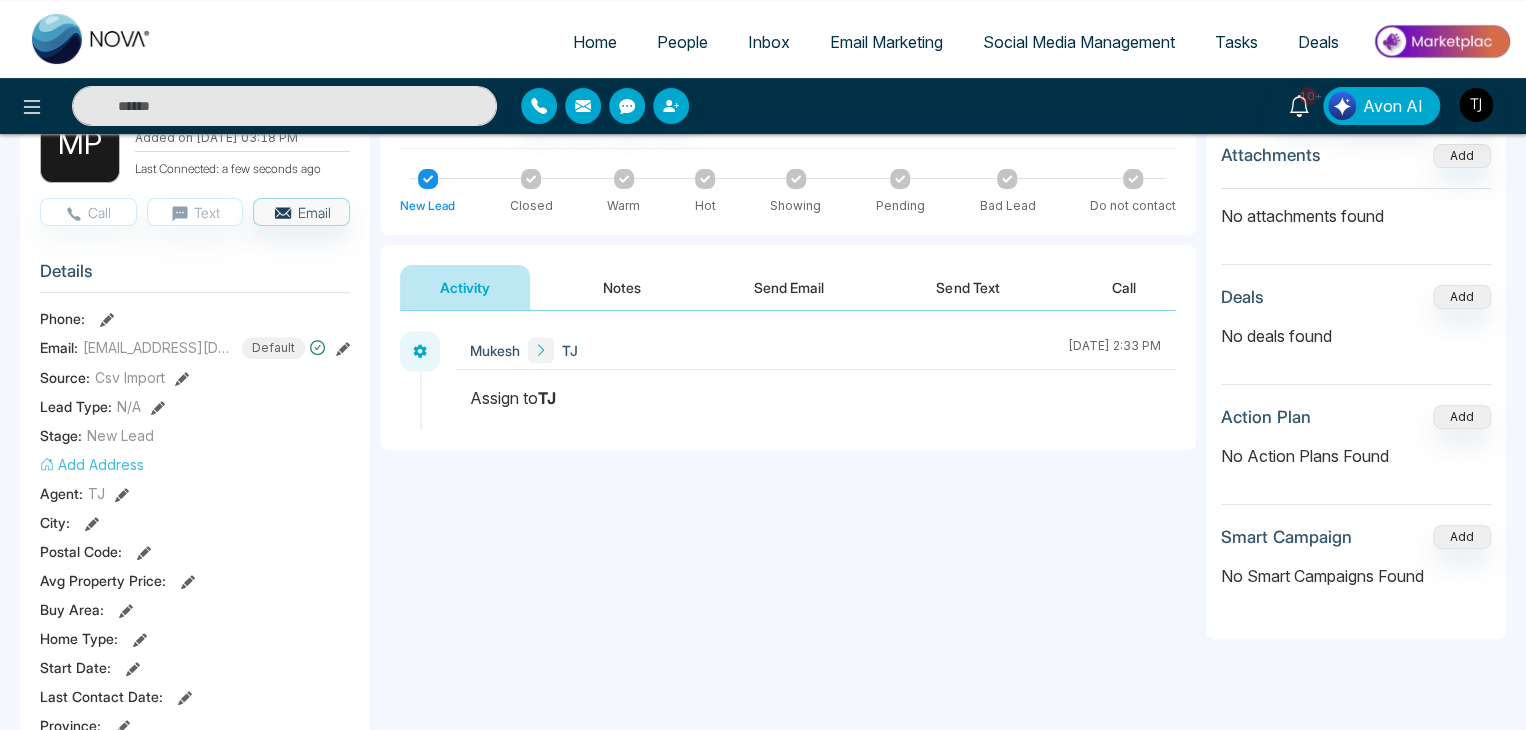 scroll, scrollTop: 0, scrollLeft: 0, axis: both 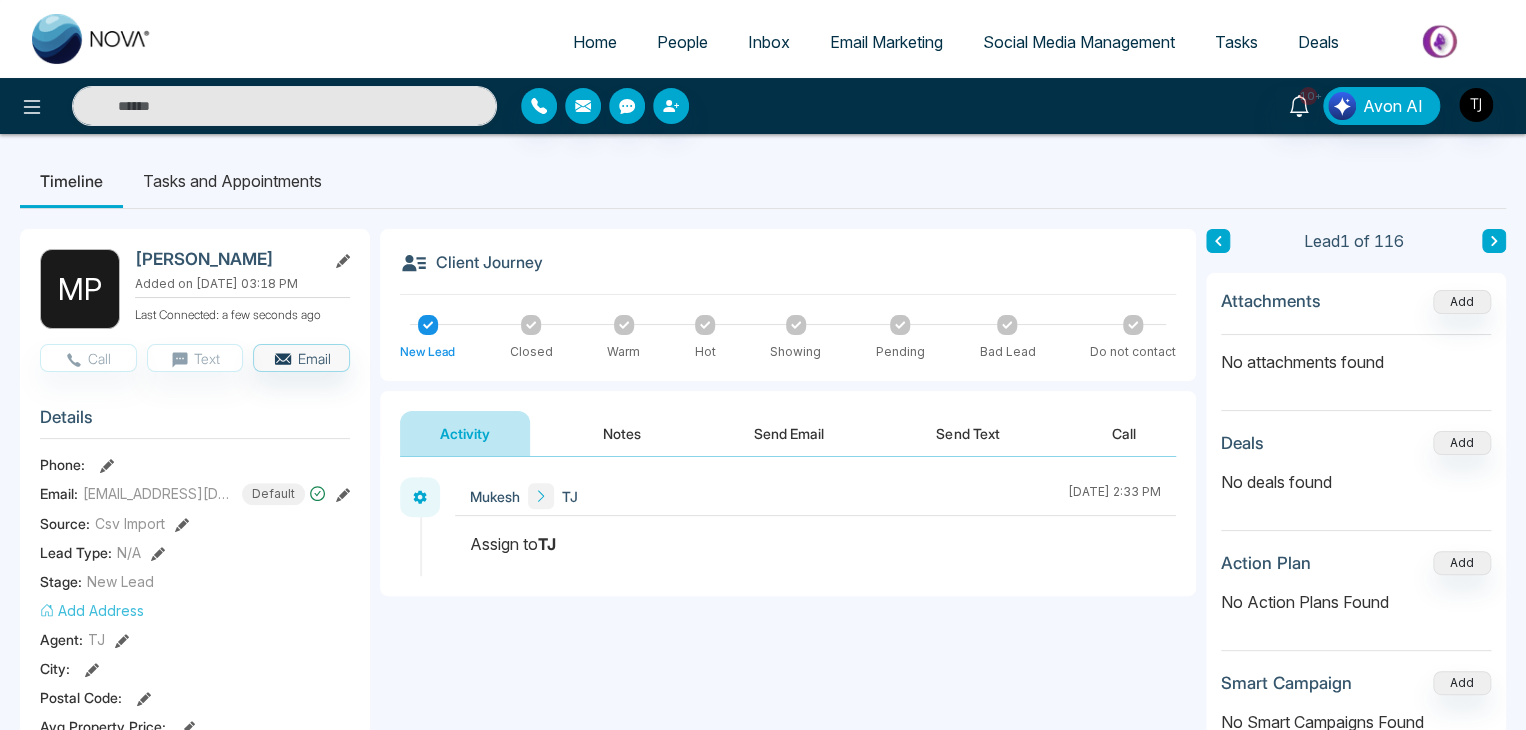 click on "Send Email" at bounding box center (789, 433) 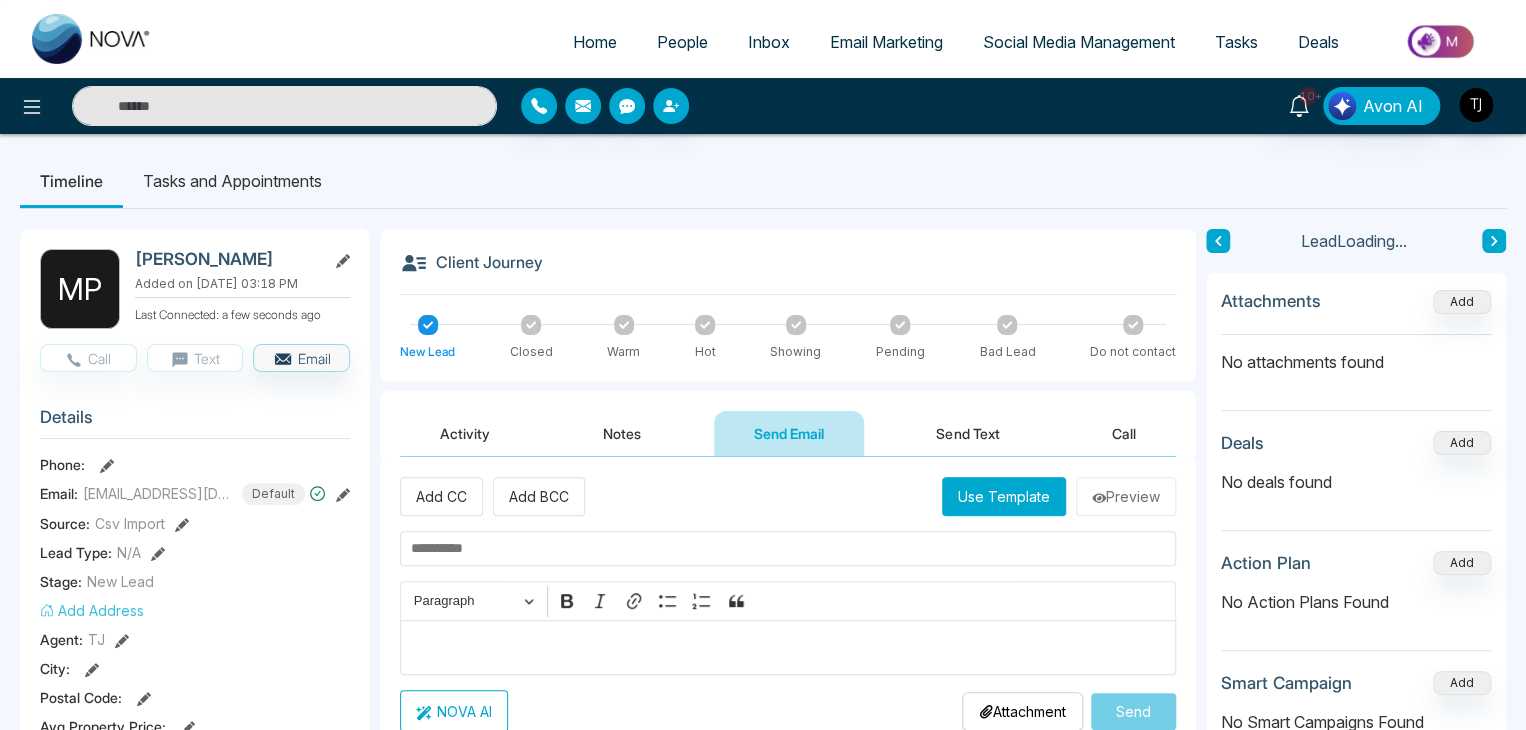 click on "Send Text" at bounding box center (967, 433) 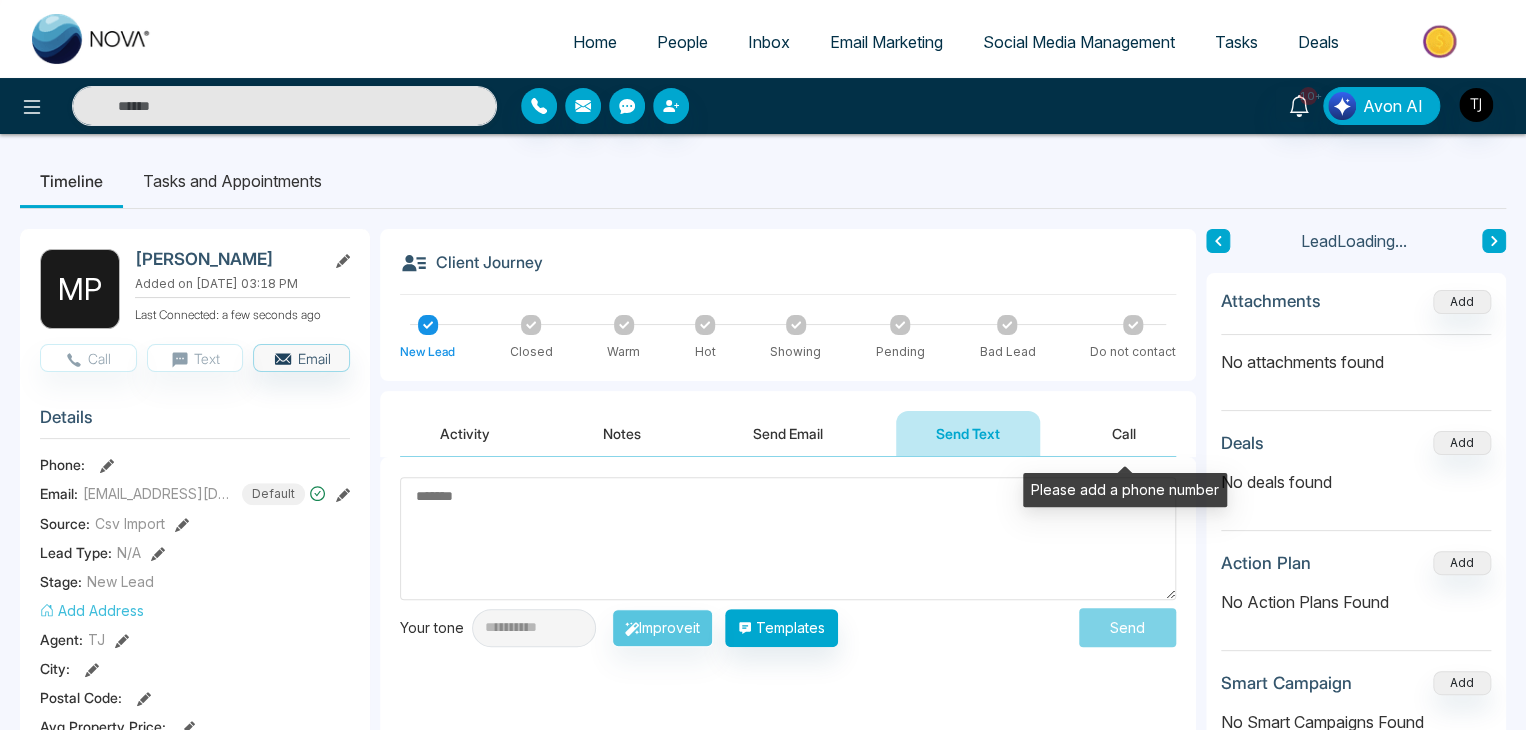 click on "Call" at bounding box center (1124, 433) 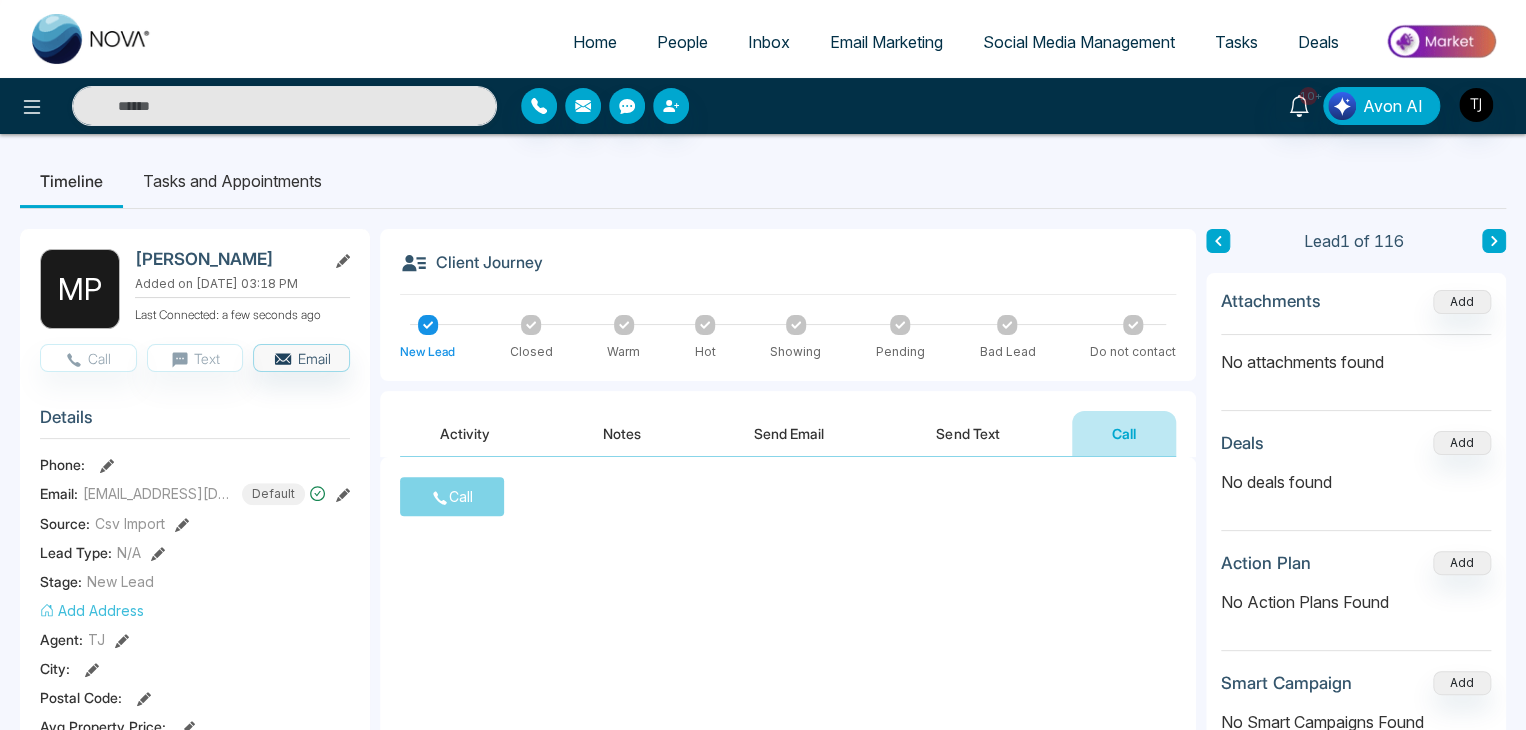 click on "Notes" at bounding box center [622, 433] 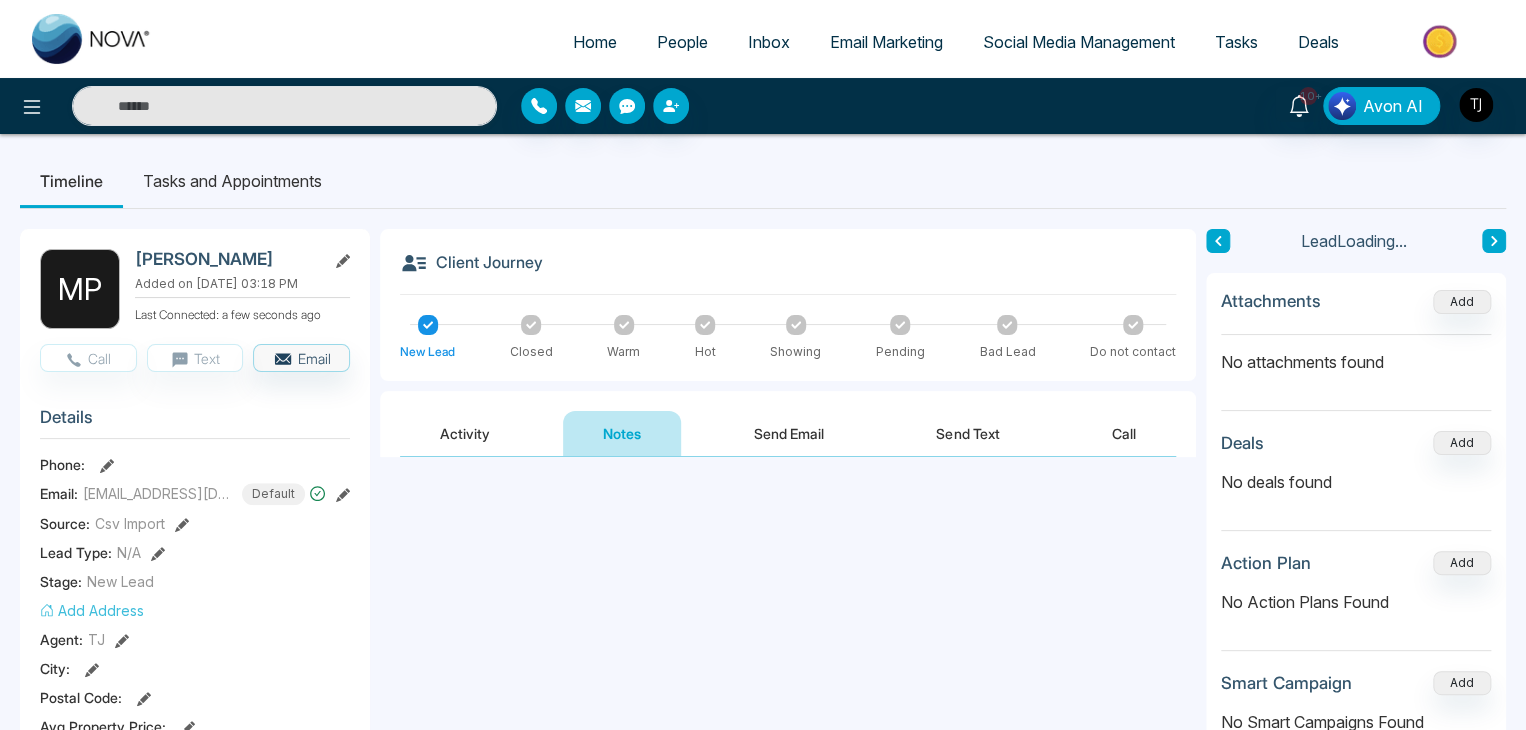click on "Activity" at bounding box center (465, 433) 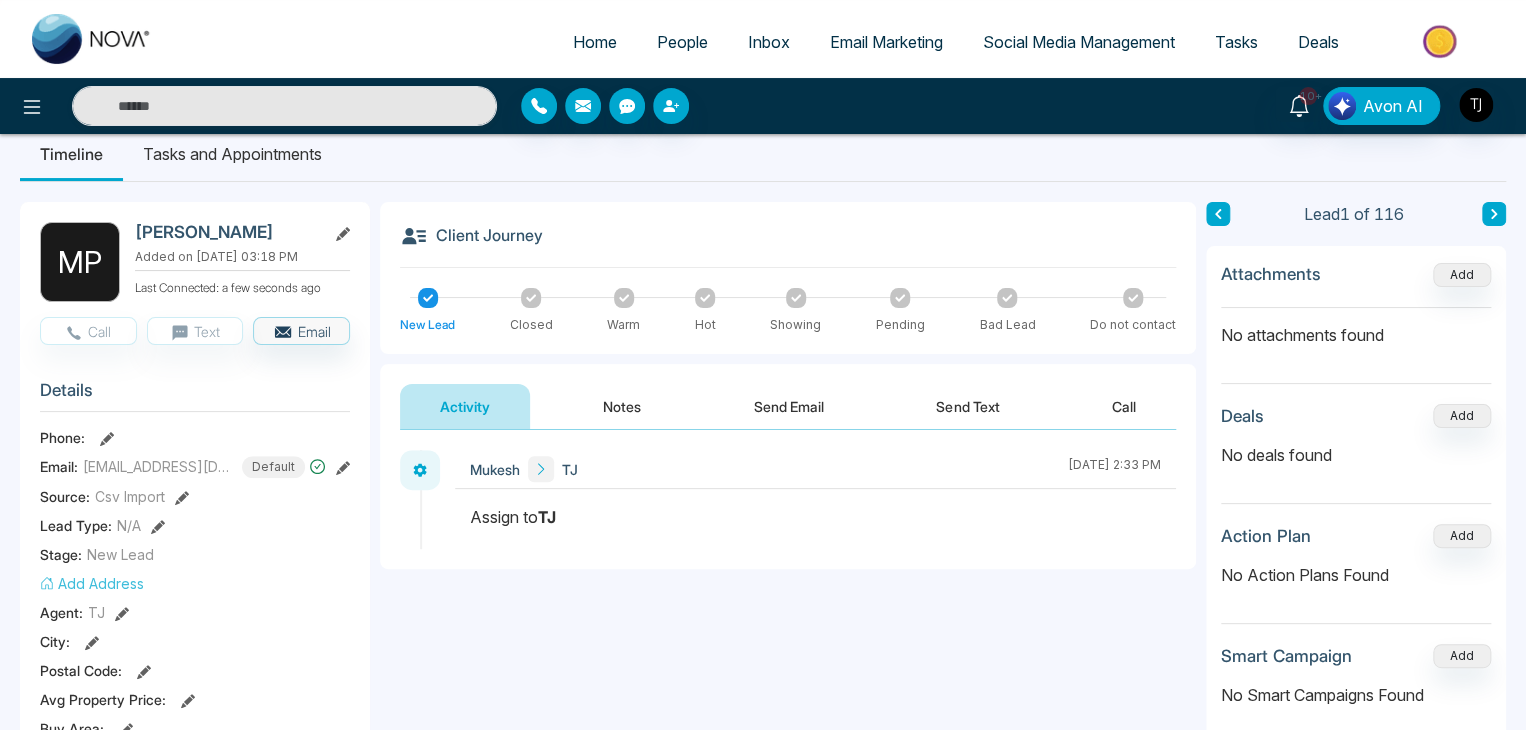 scroll, scrollTop: 0, scrollLeft: 0, axis: both 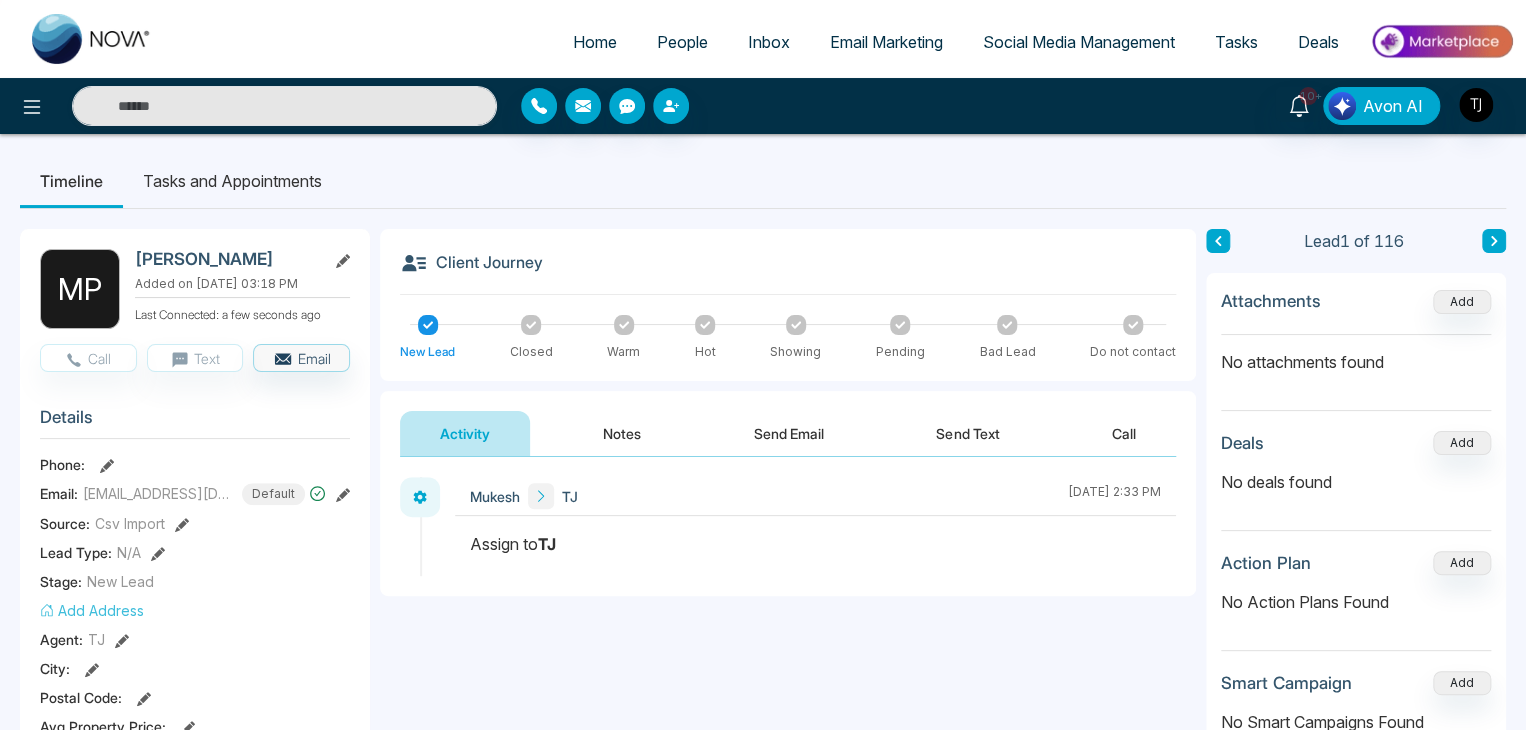 click on "People" at bounding box center (682, 42) 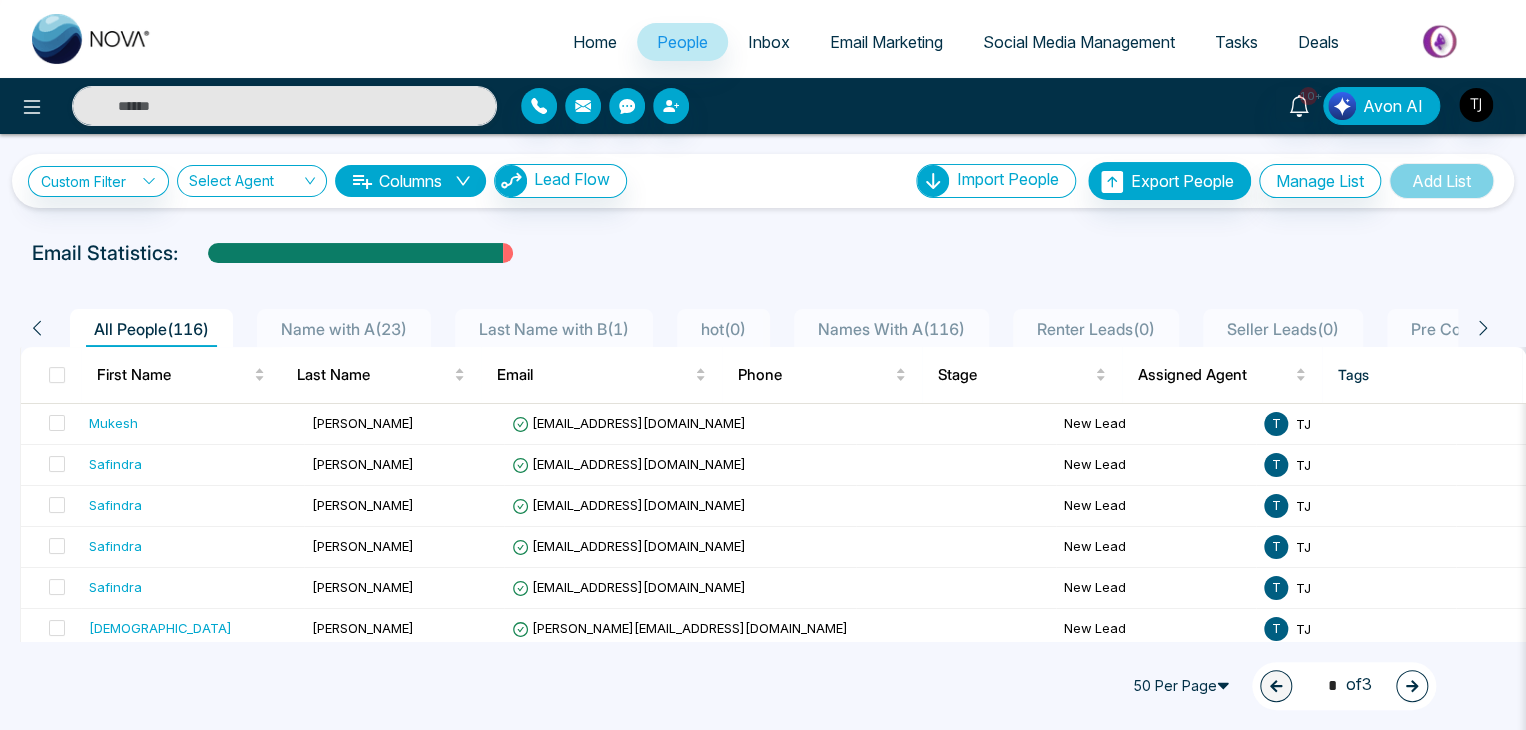 click on "Deals" at bounding box center (1318, 42) 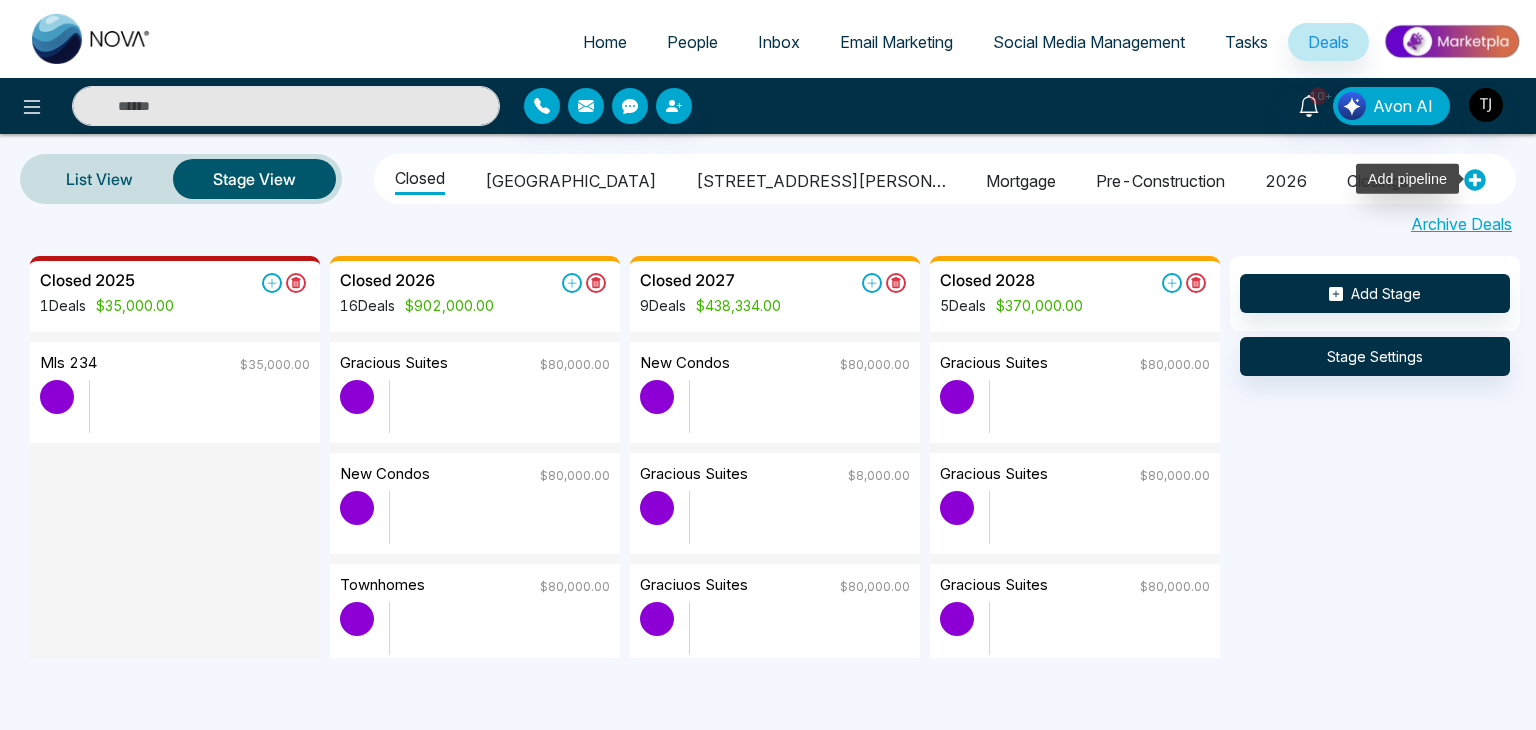 click 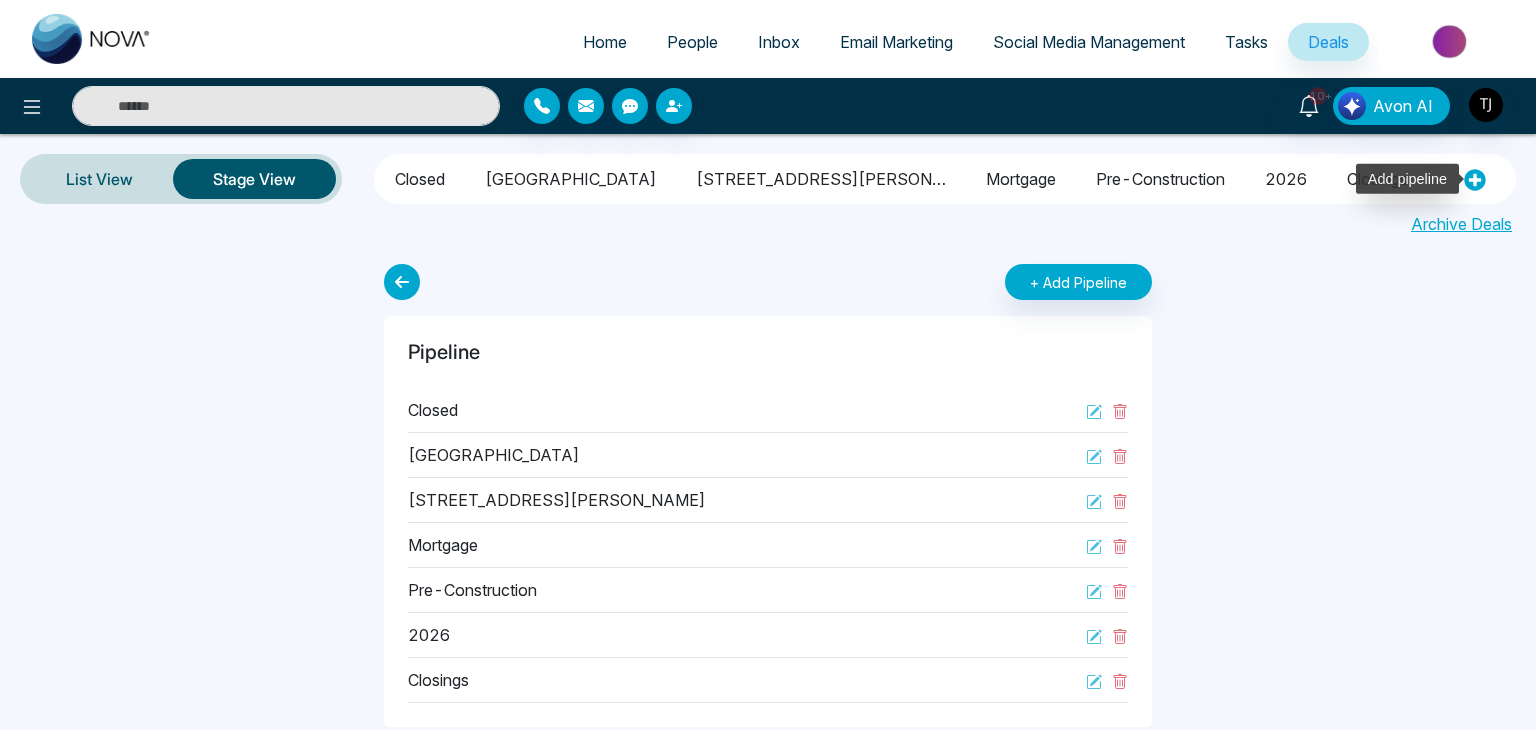 click 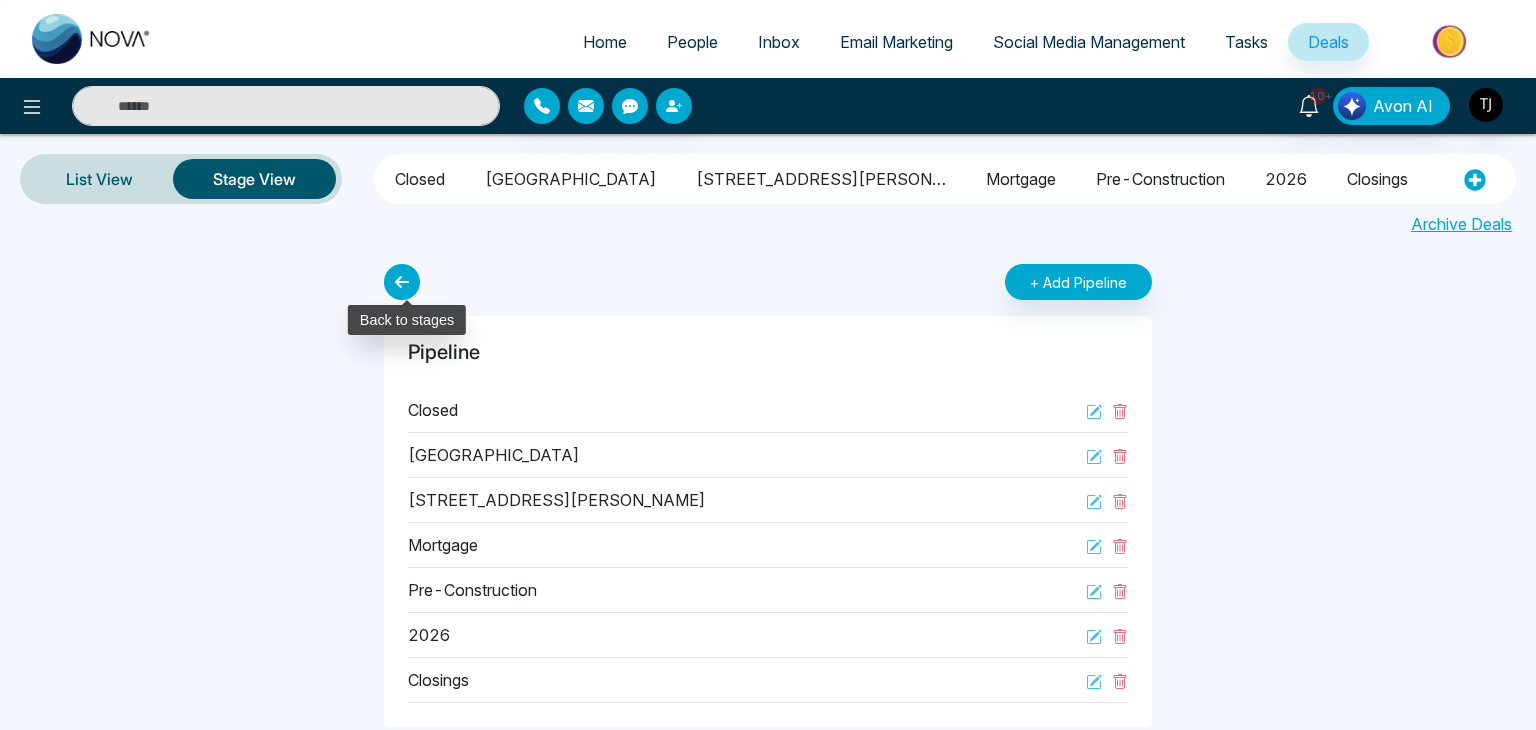 click at bounding box center (402, 282) 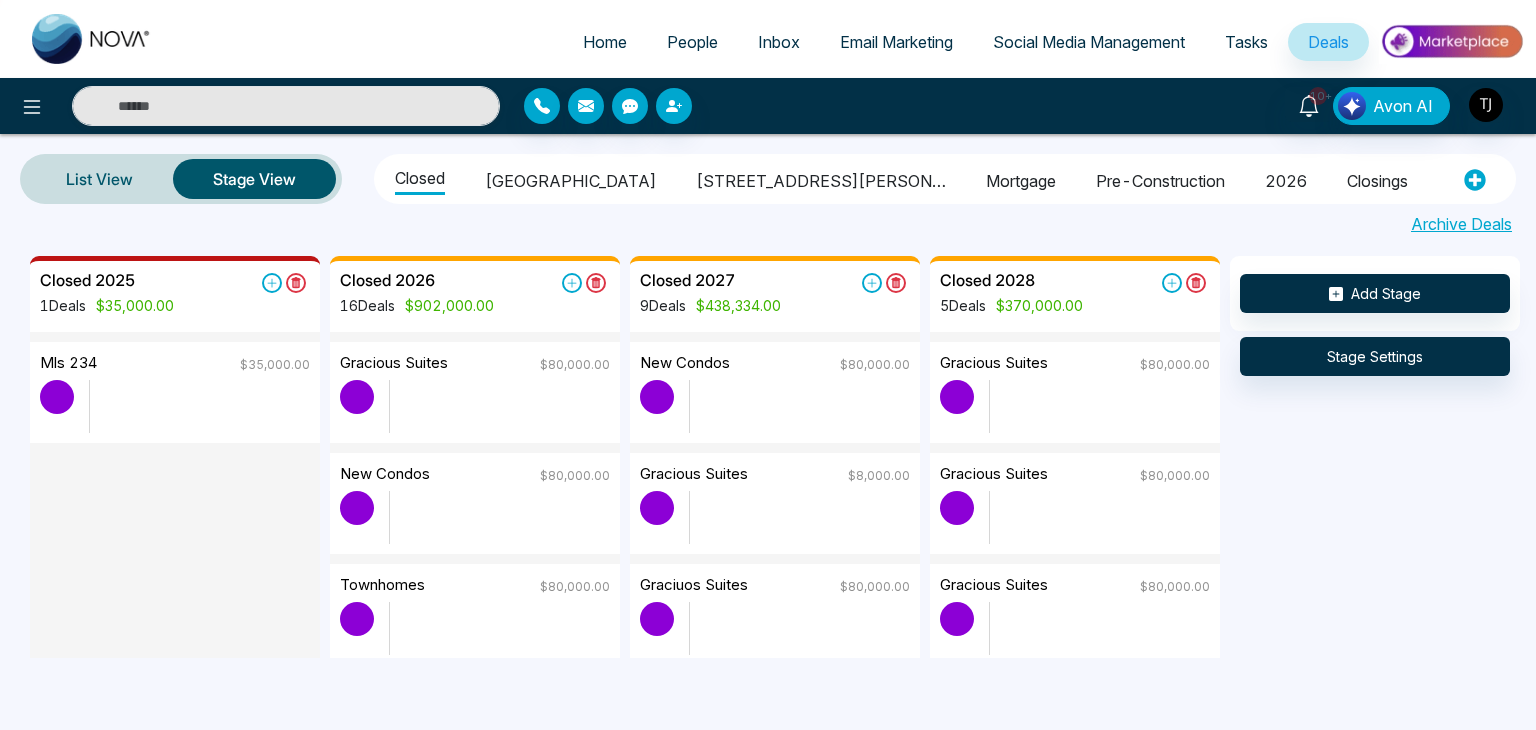 click on "People" at bounding box center [692, 42] 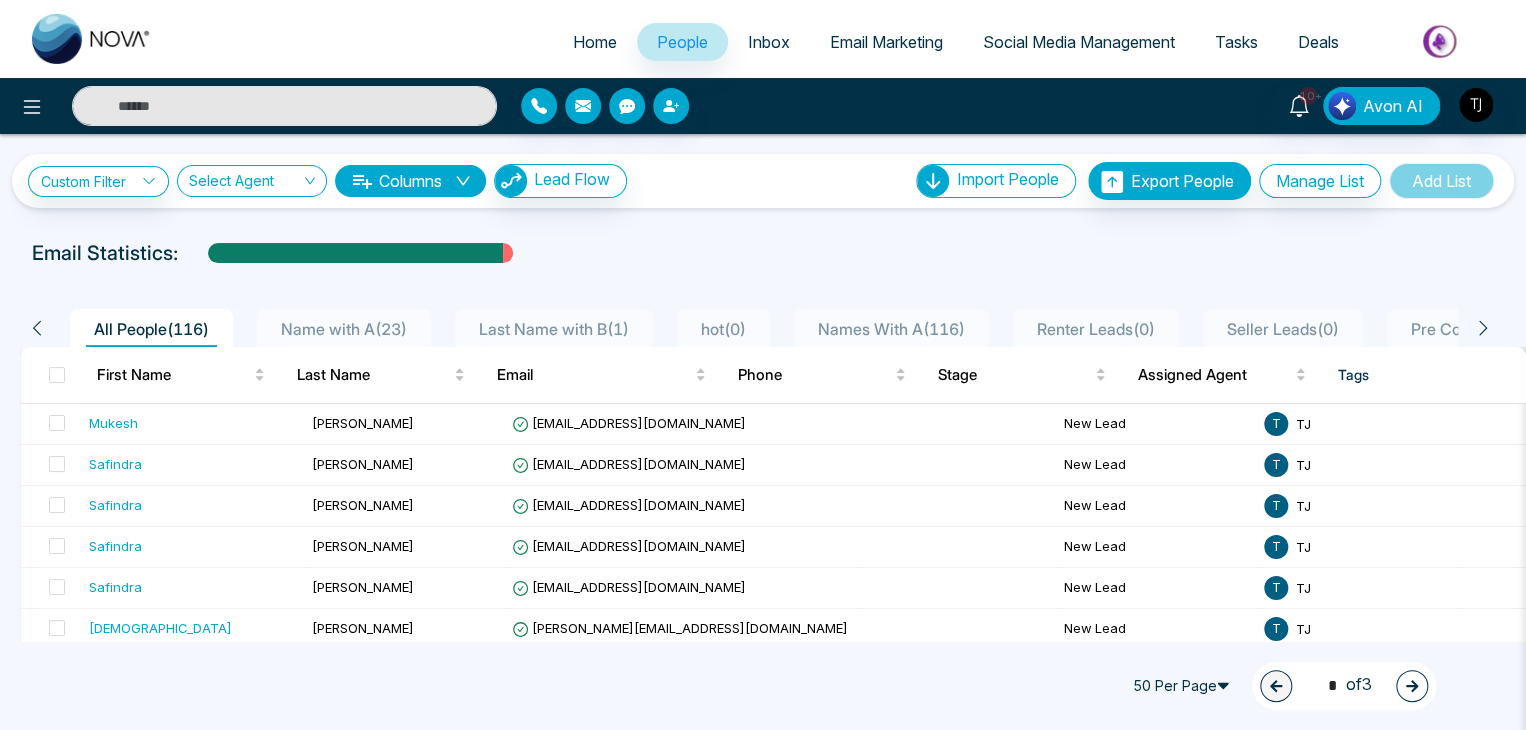 click on "Home" at bounding box center (595, 42) 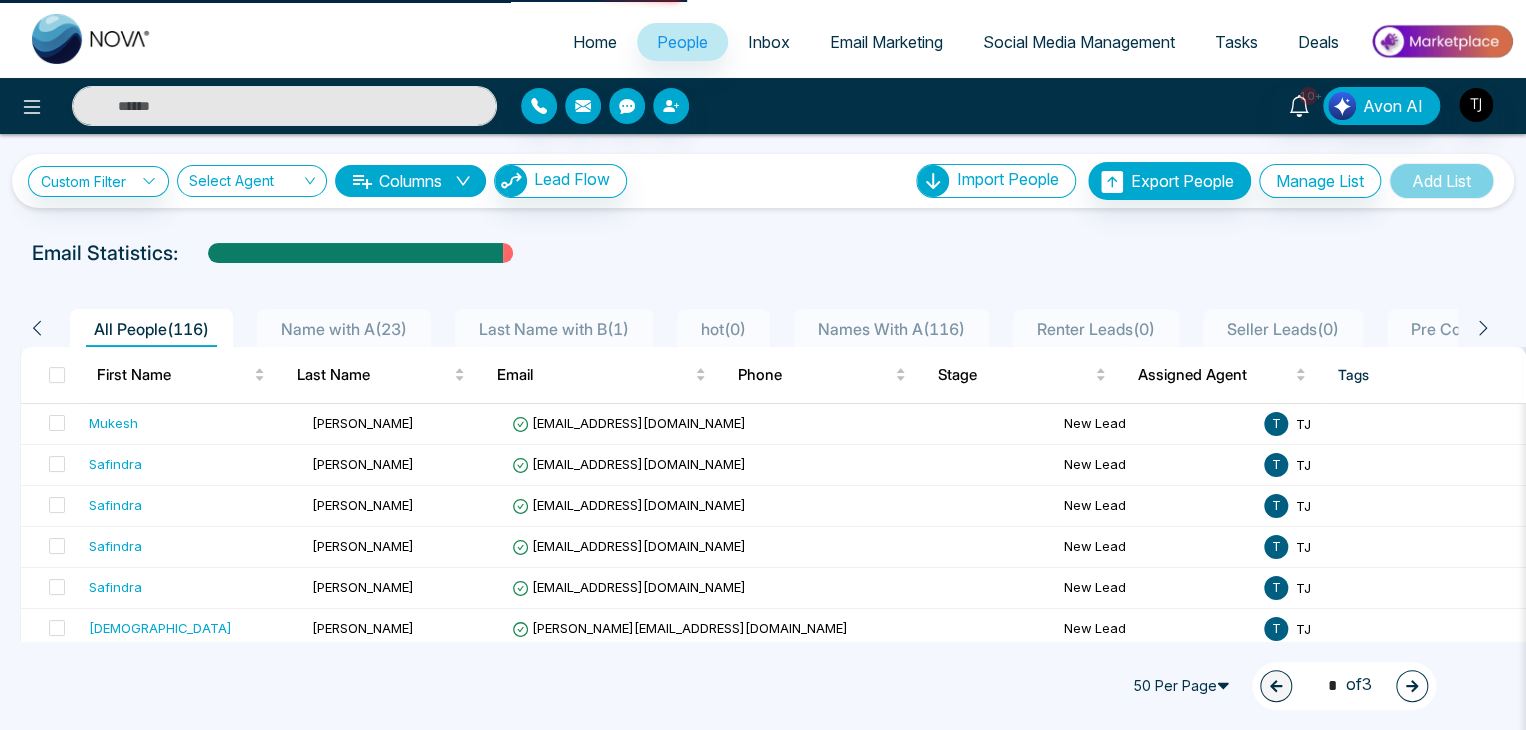 select on "*" 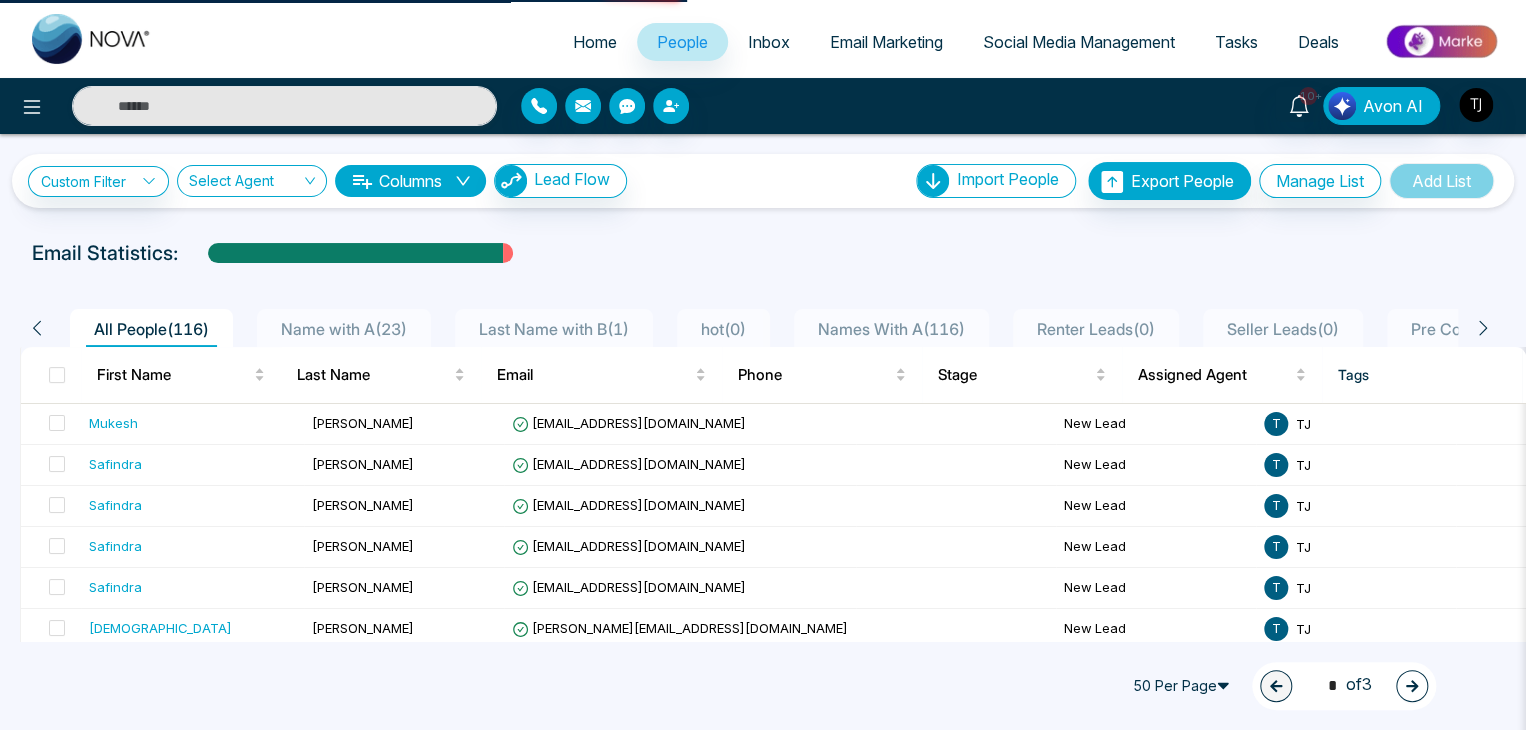 select on "*" 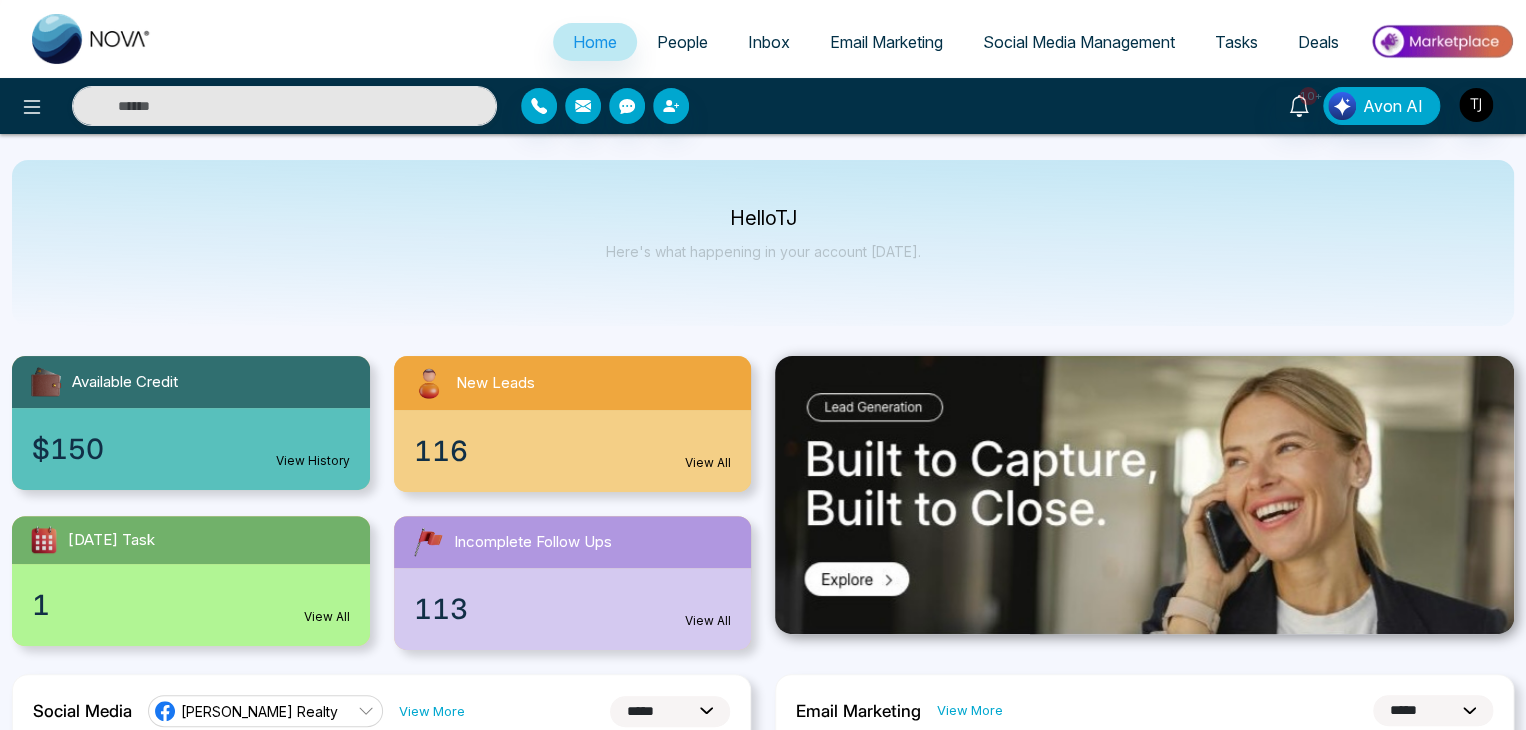 click on "Social Media Management" at bounding box center (1079, 42) 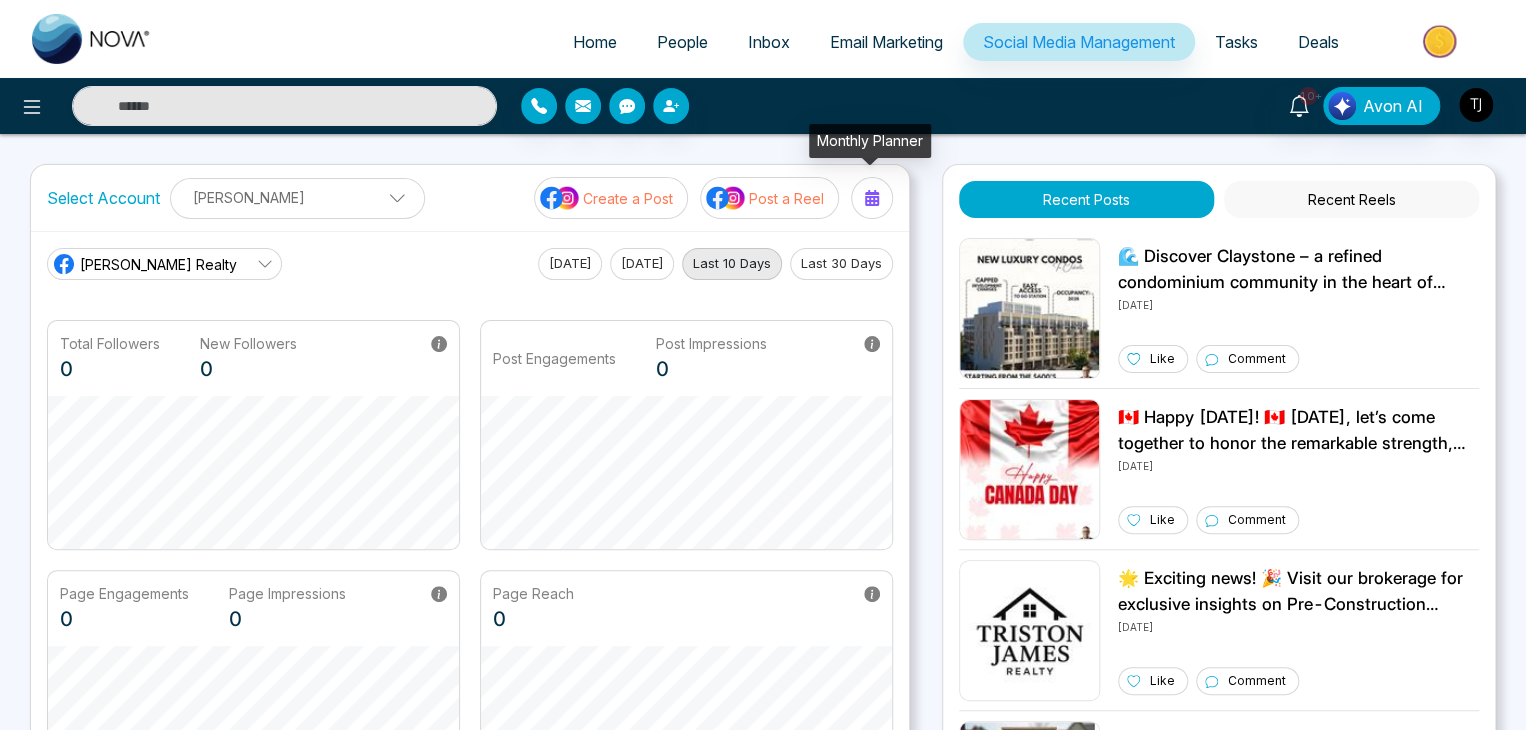 click at bounding box center (872, 198) 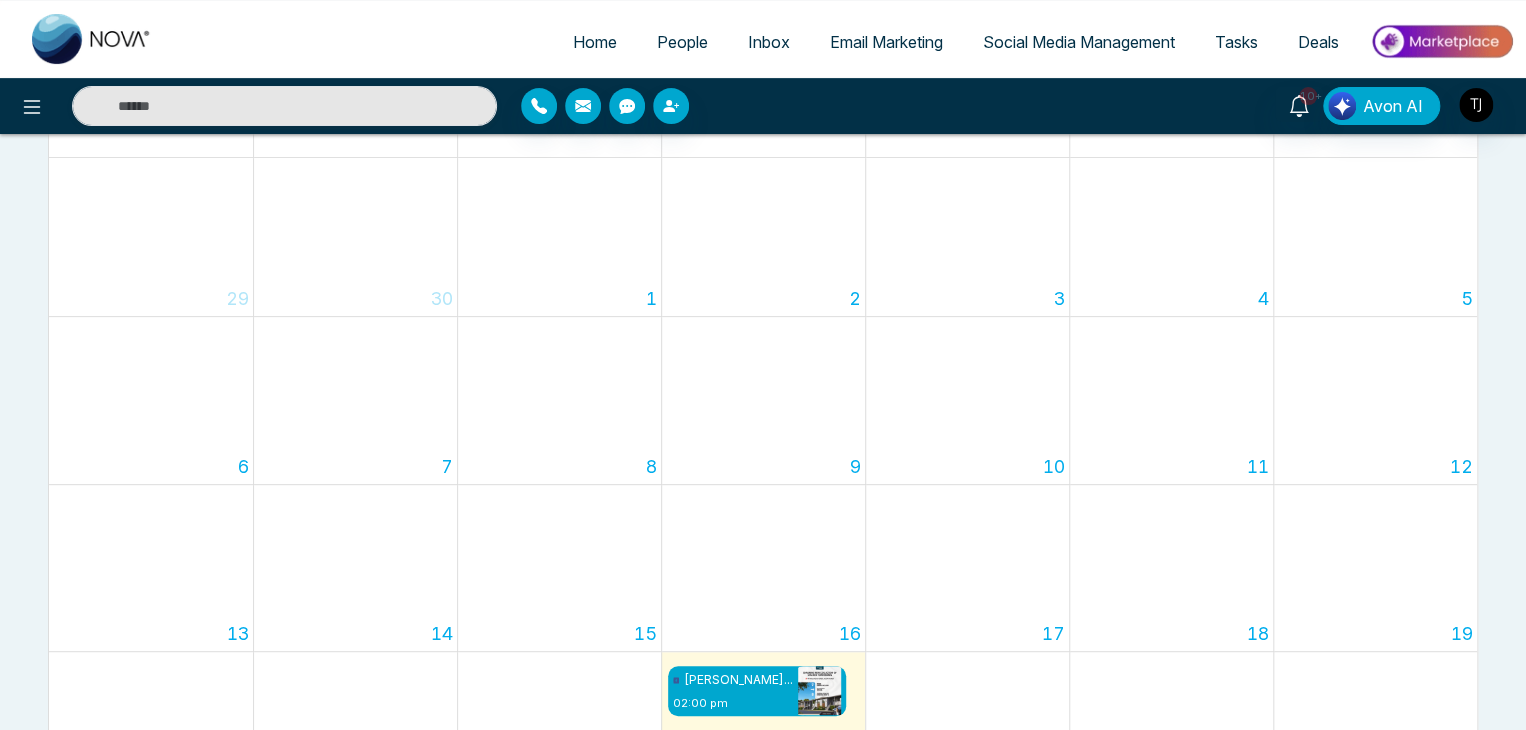 scroll, scrollTop: 0, scrollLeft: 0, axis: both 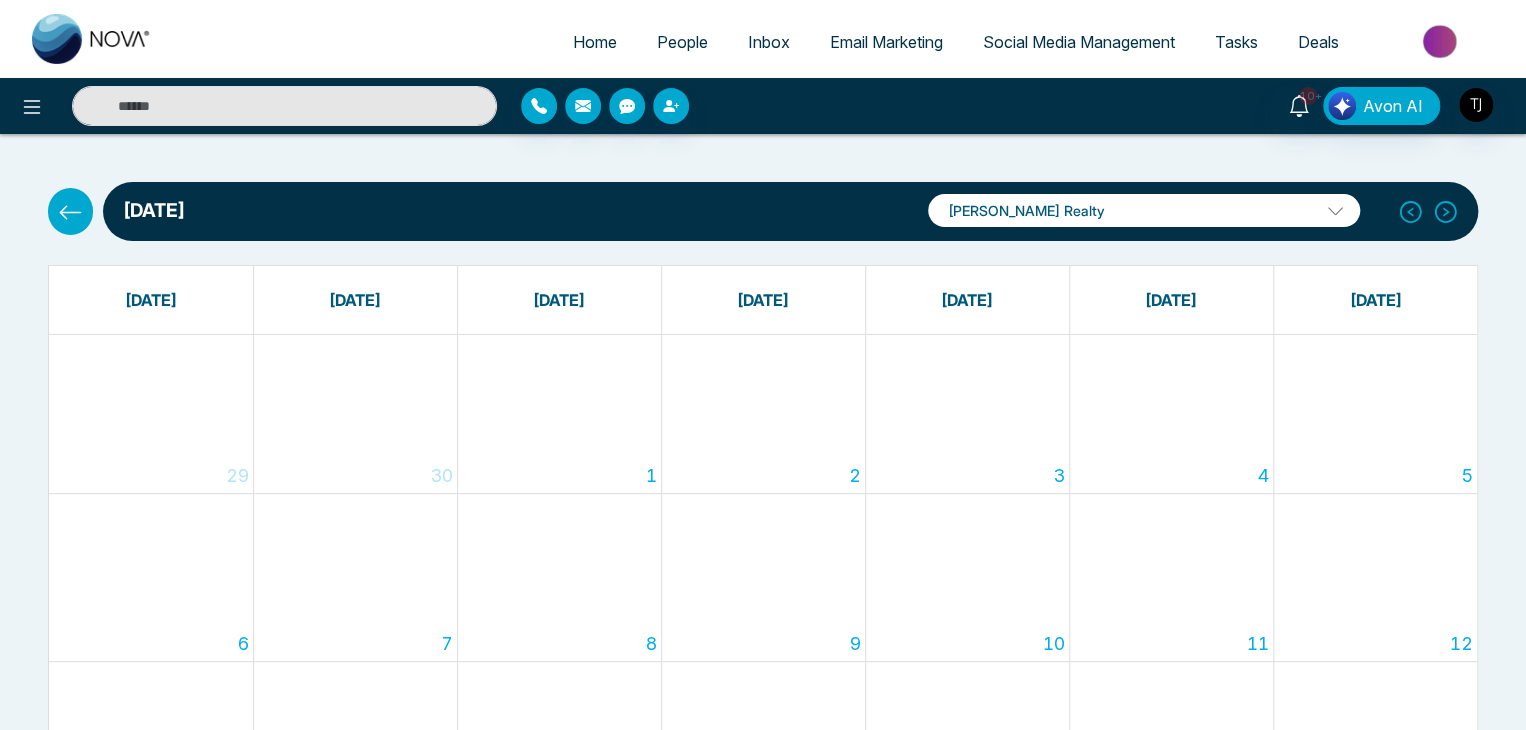 click 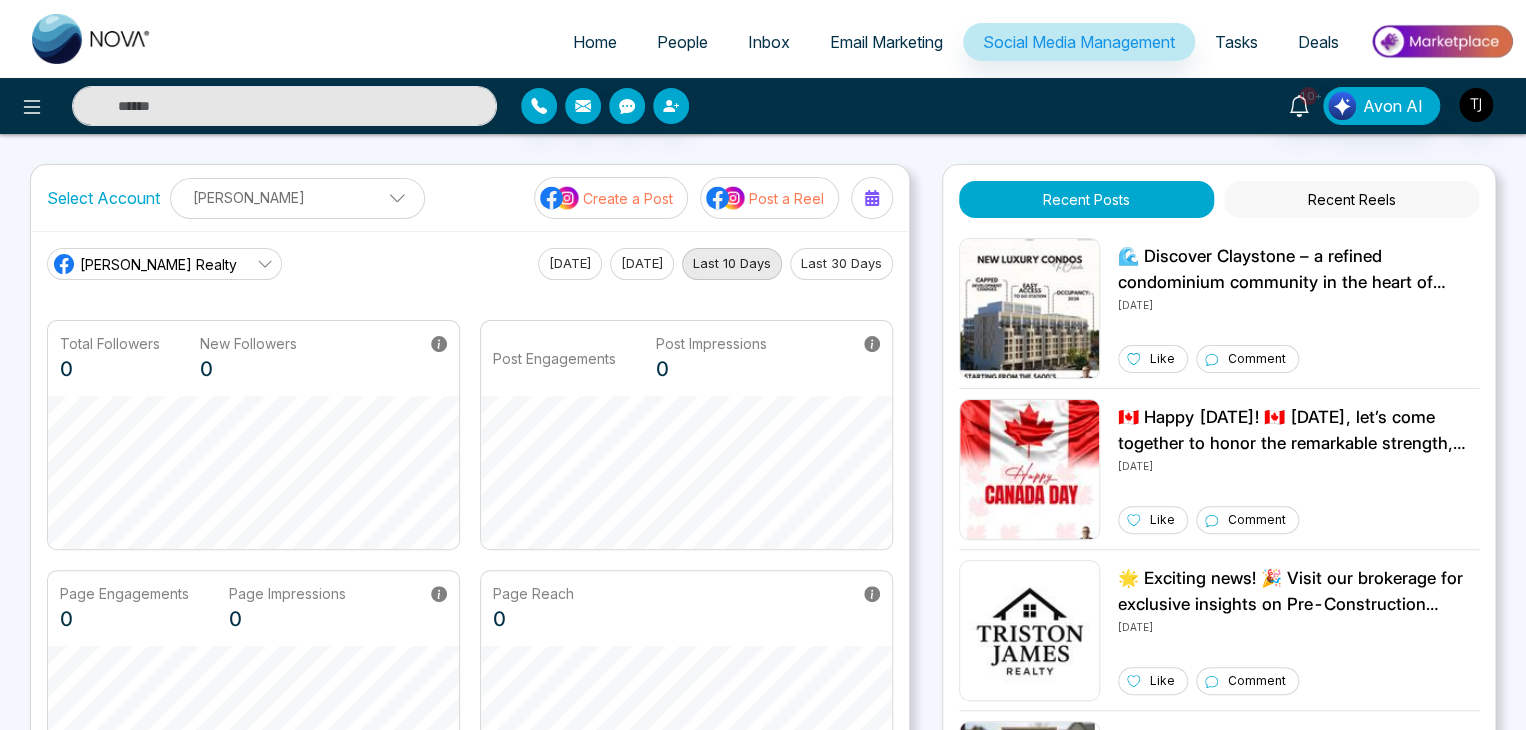 click on "Create a Post" at bounding box center (628, 198) 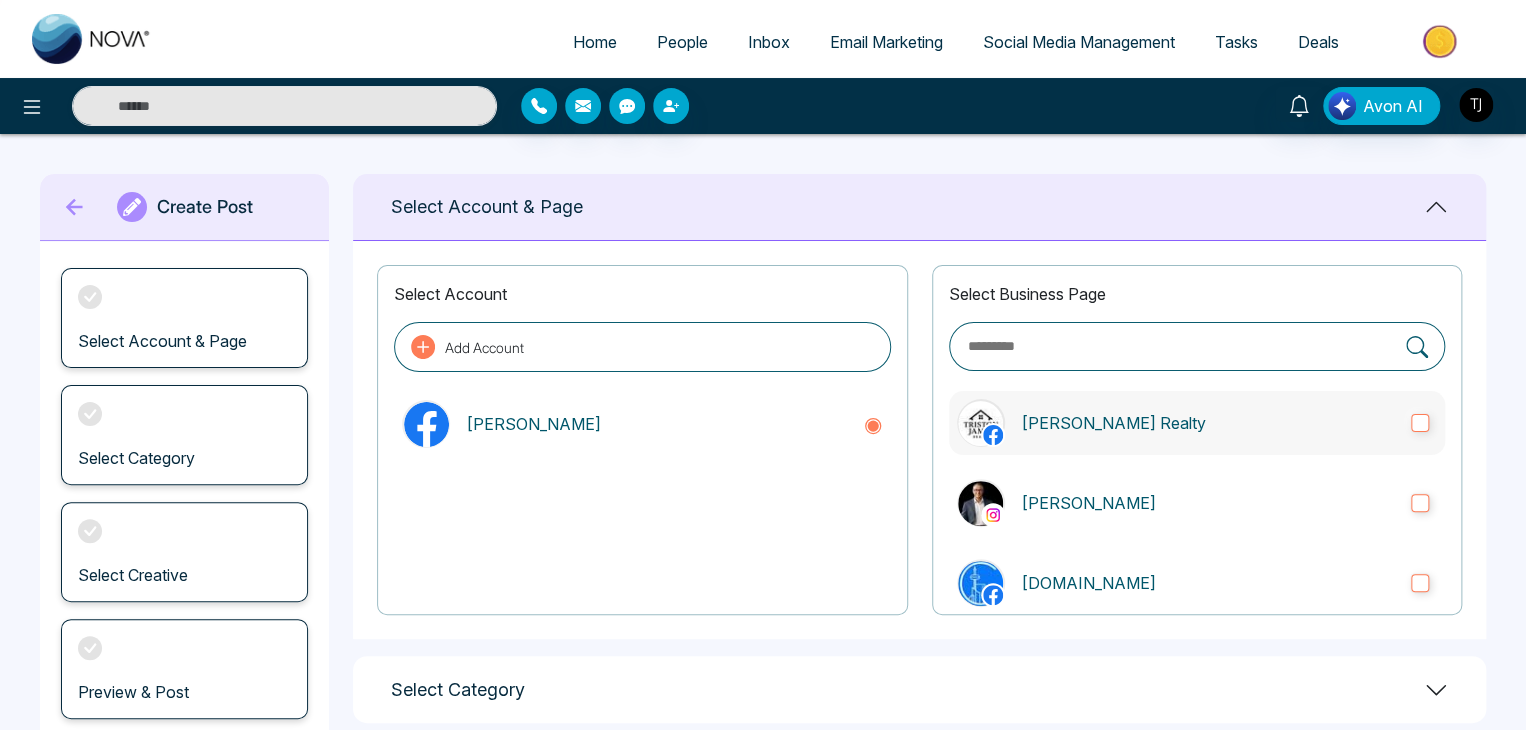 click on "[PERSON_NAME] Realty" at bounding box center [1197, 423] 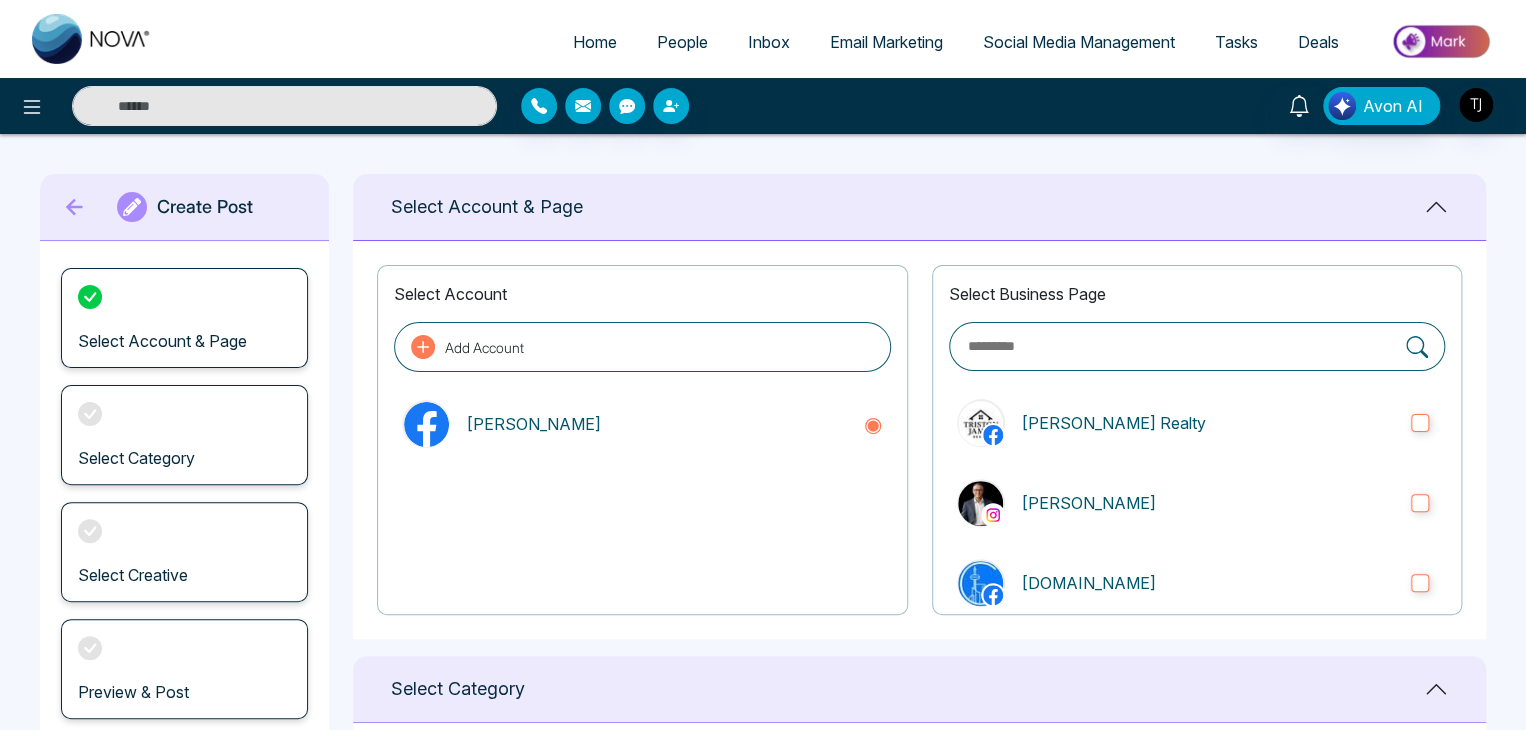 scroll, scrollTop: 413, scrollLeft: 0, axis: vertical 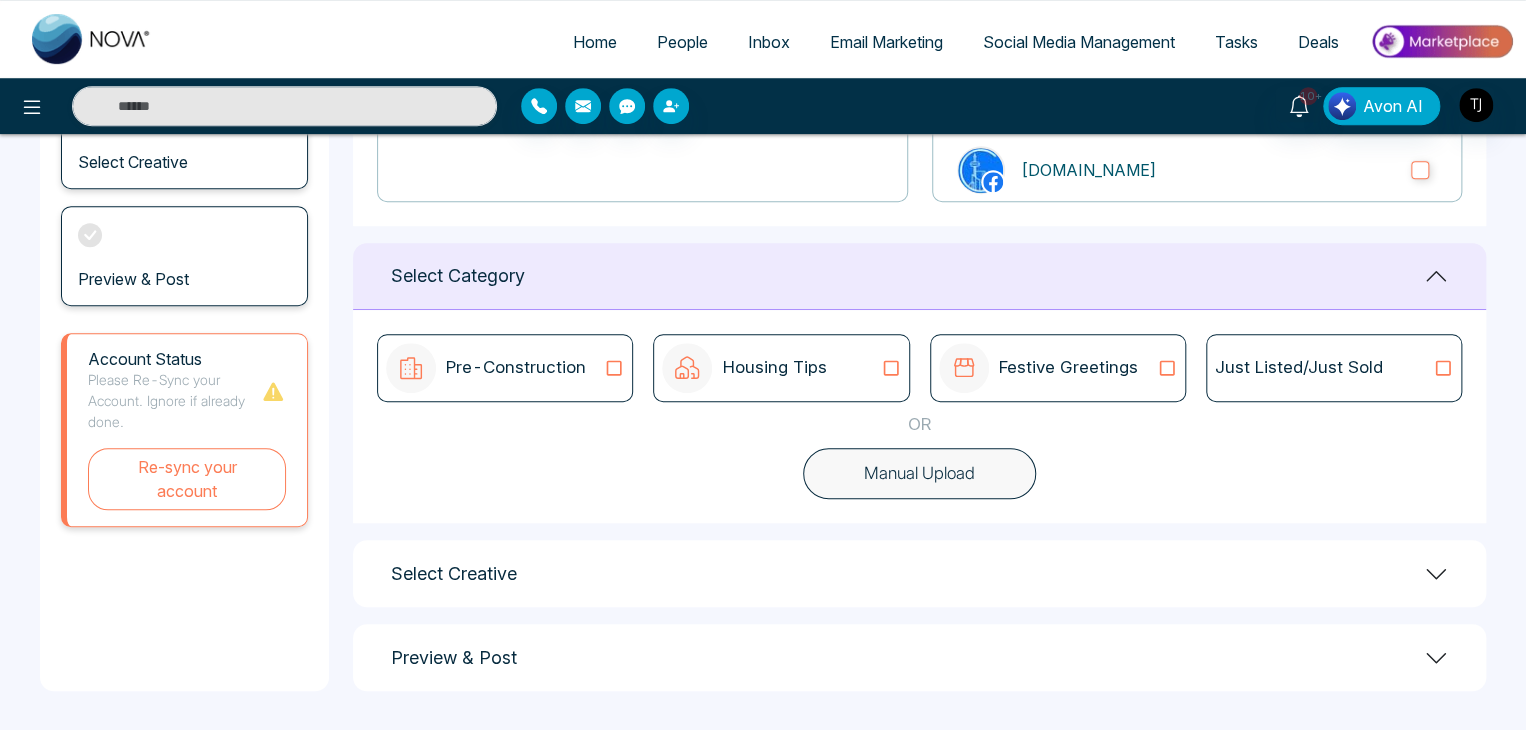 click on "Pre-Construction" at bounding box center (516, 368) 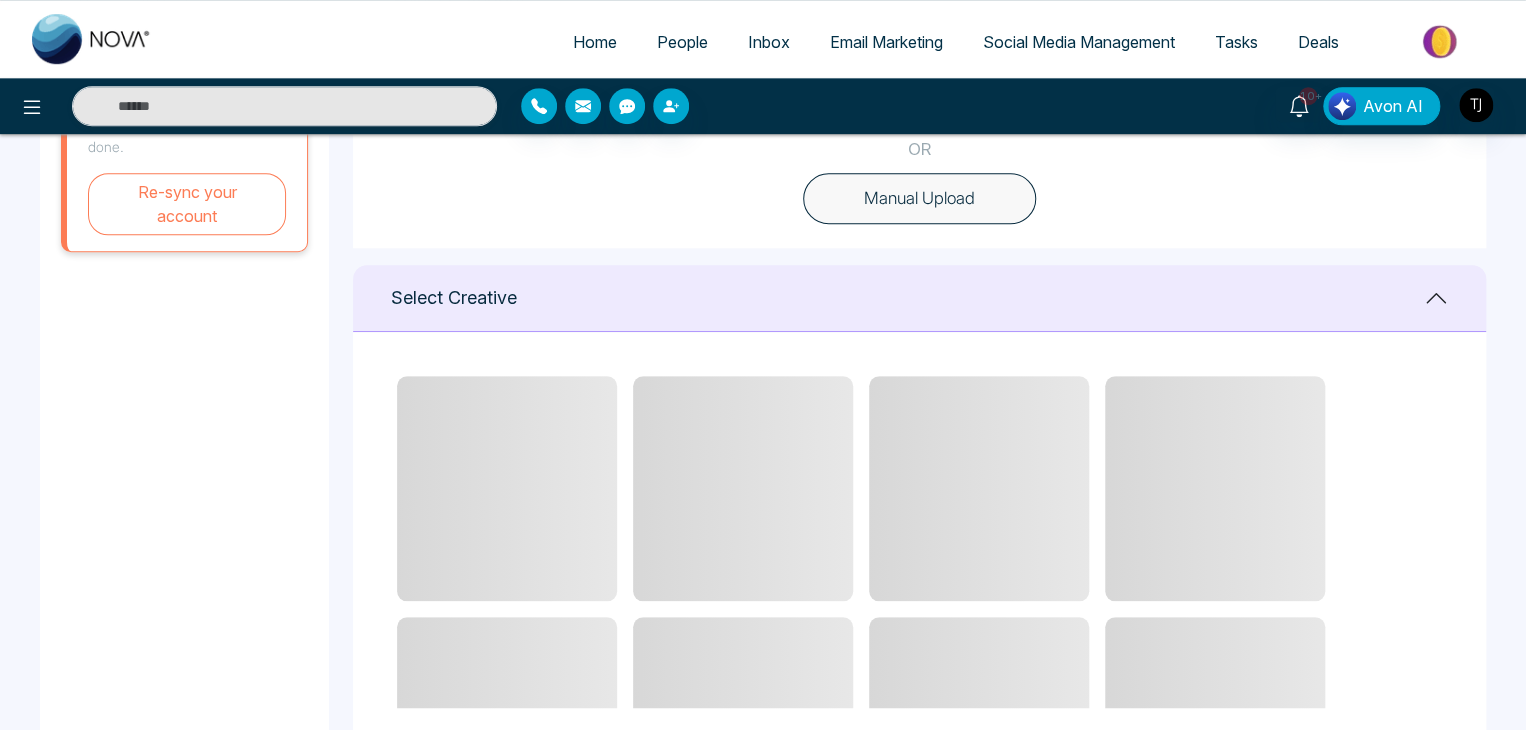 scroll, scrollTop: 689, scrollLeft: 0, axis: vertical 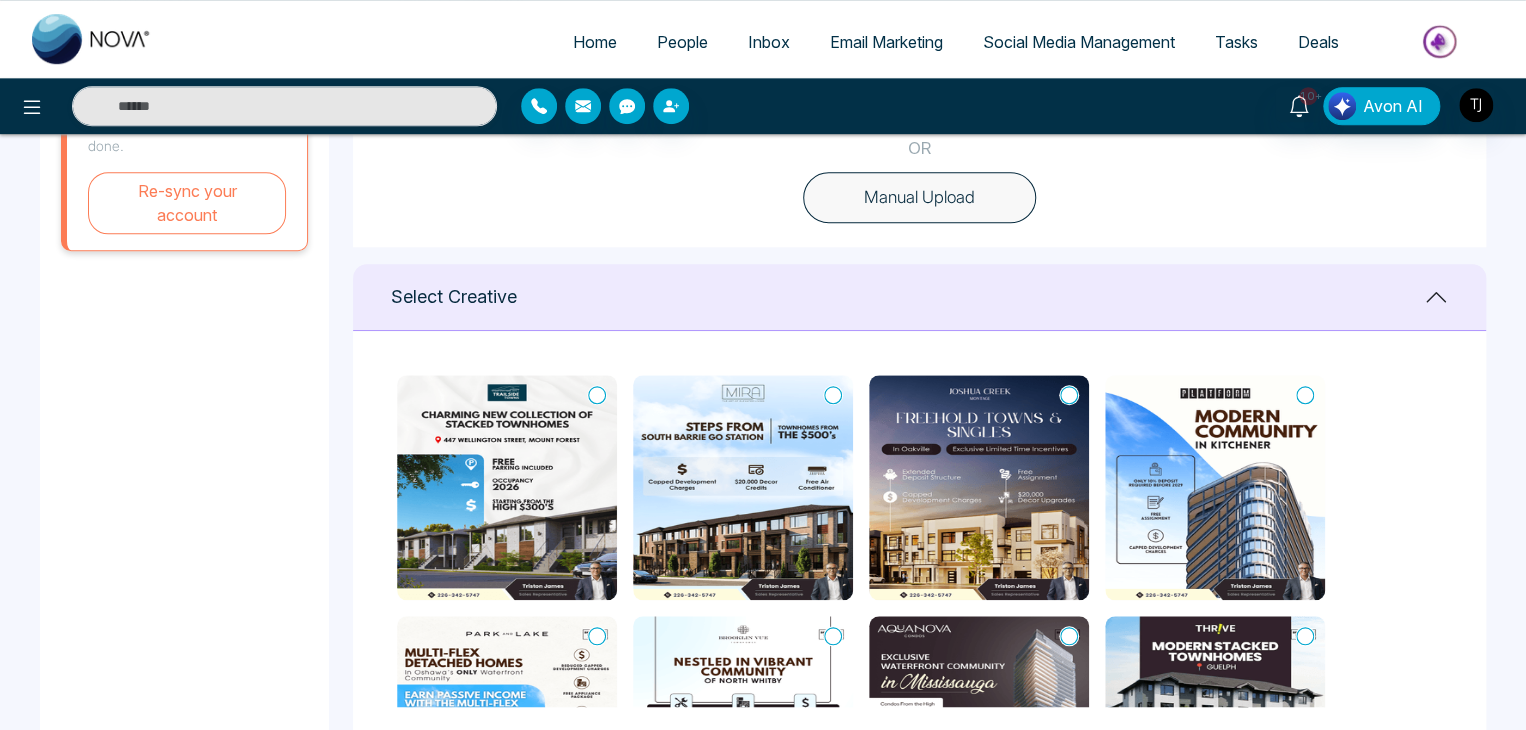 click 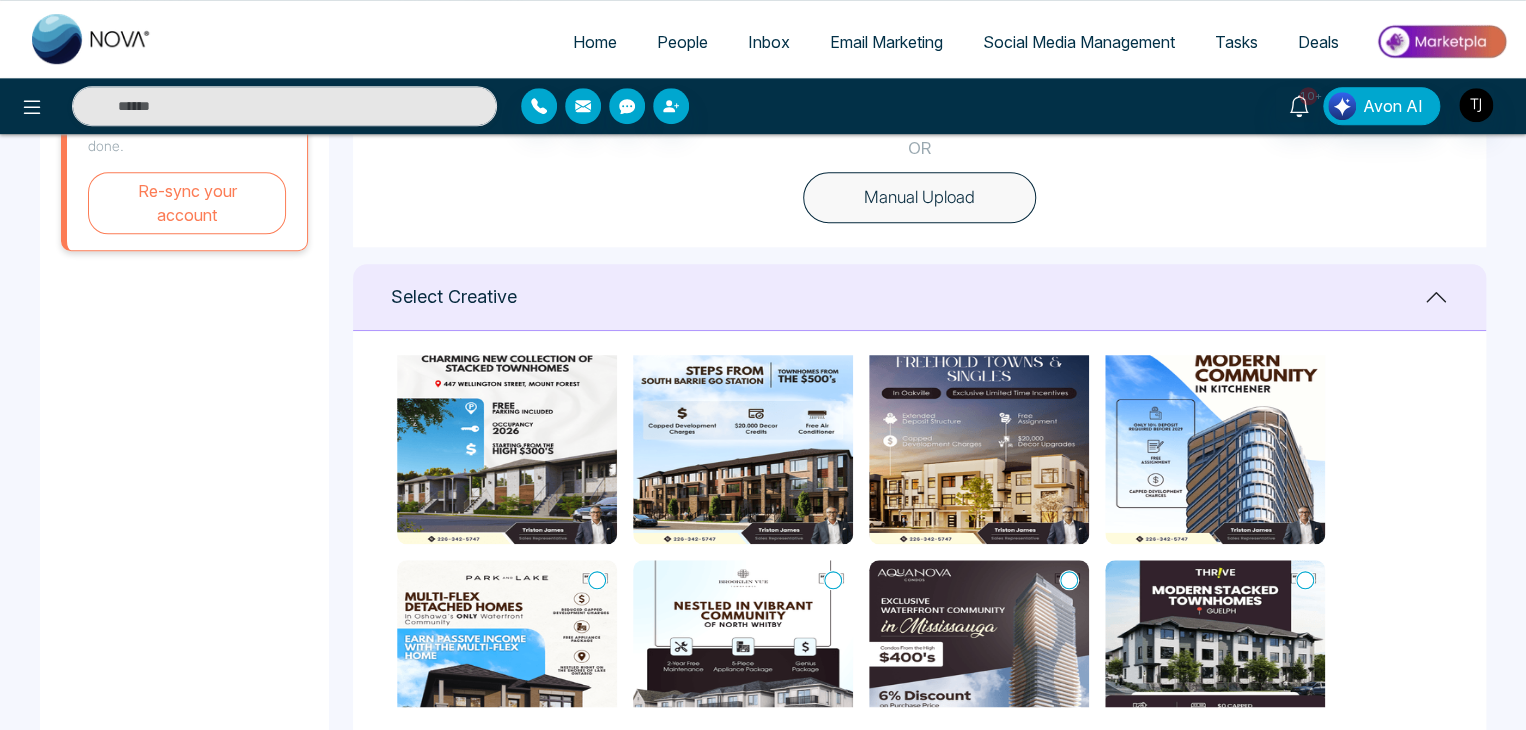scroll, scrollTop: 58, scrollLeft: 0, axis: vertical 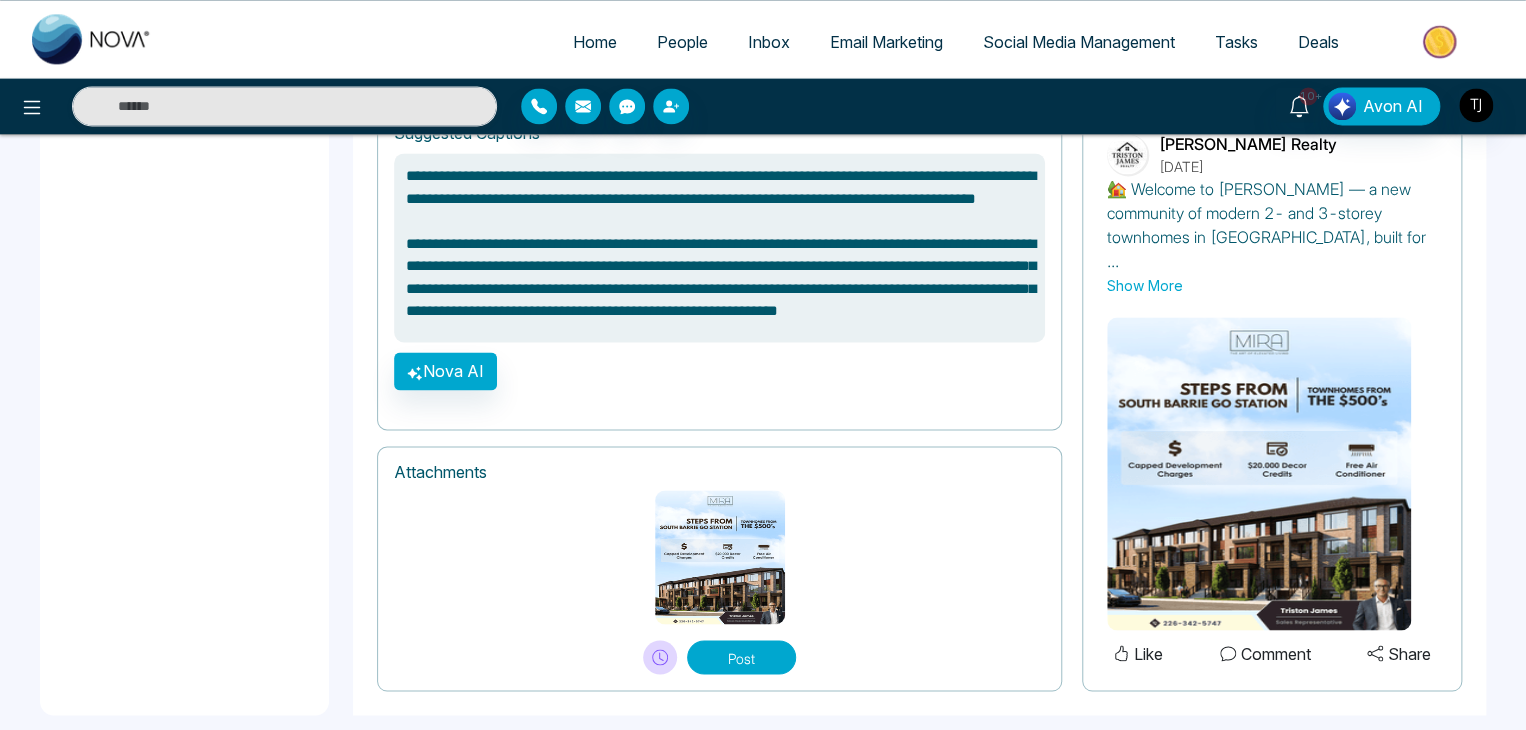click 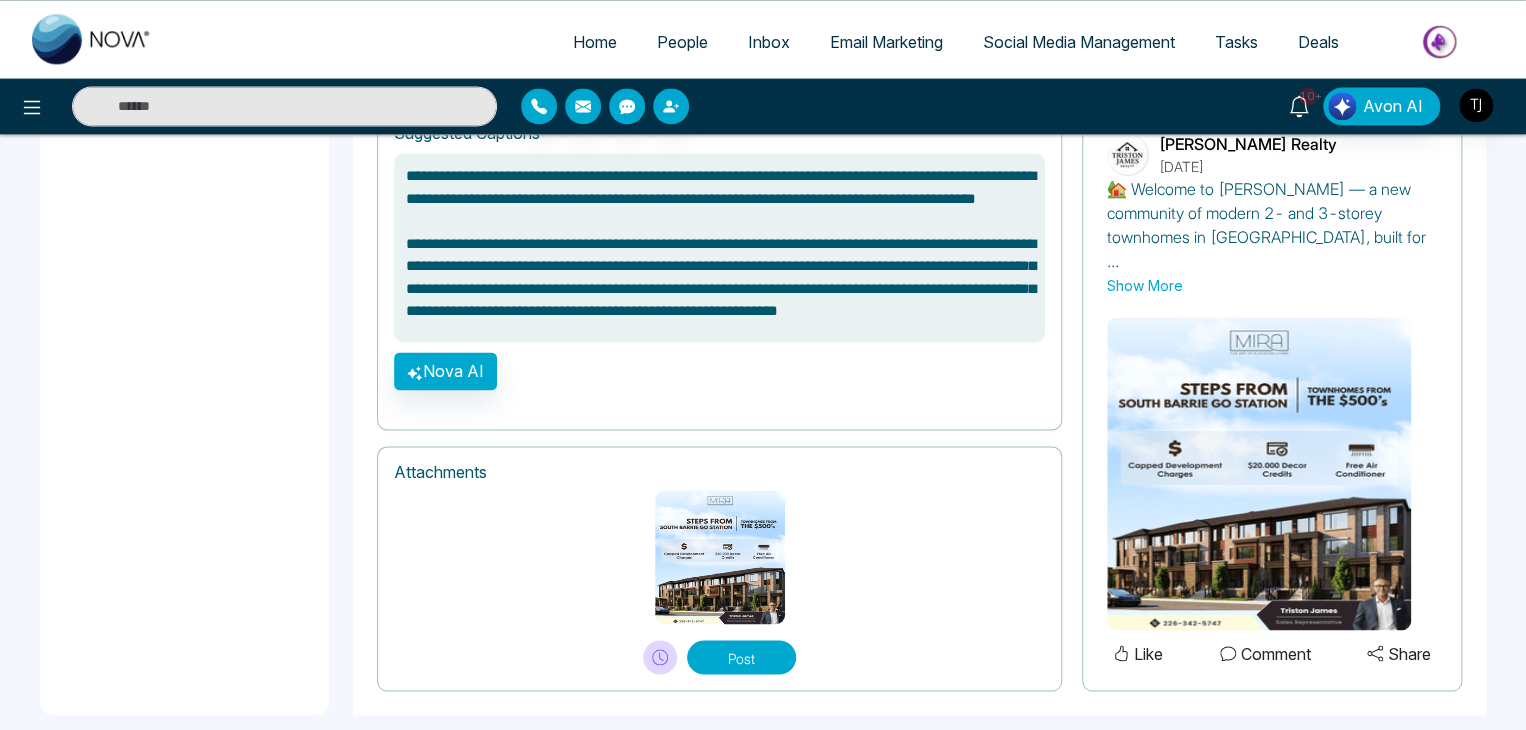 type on "**********" 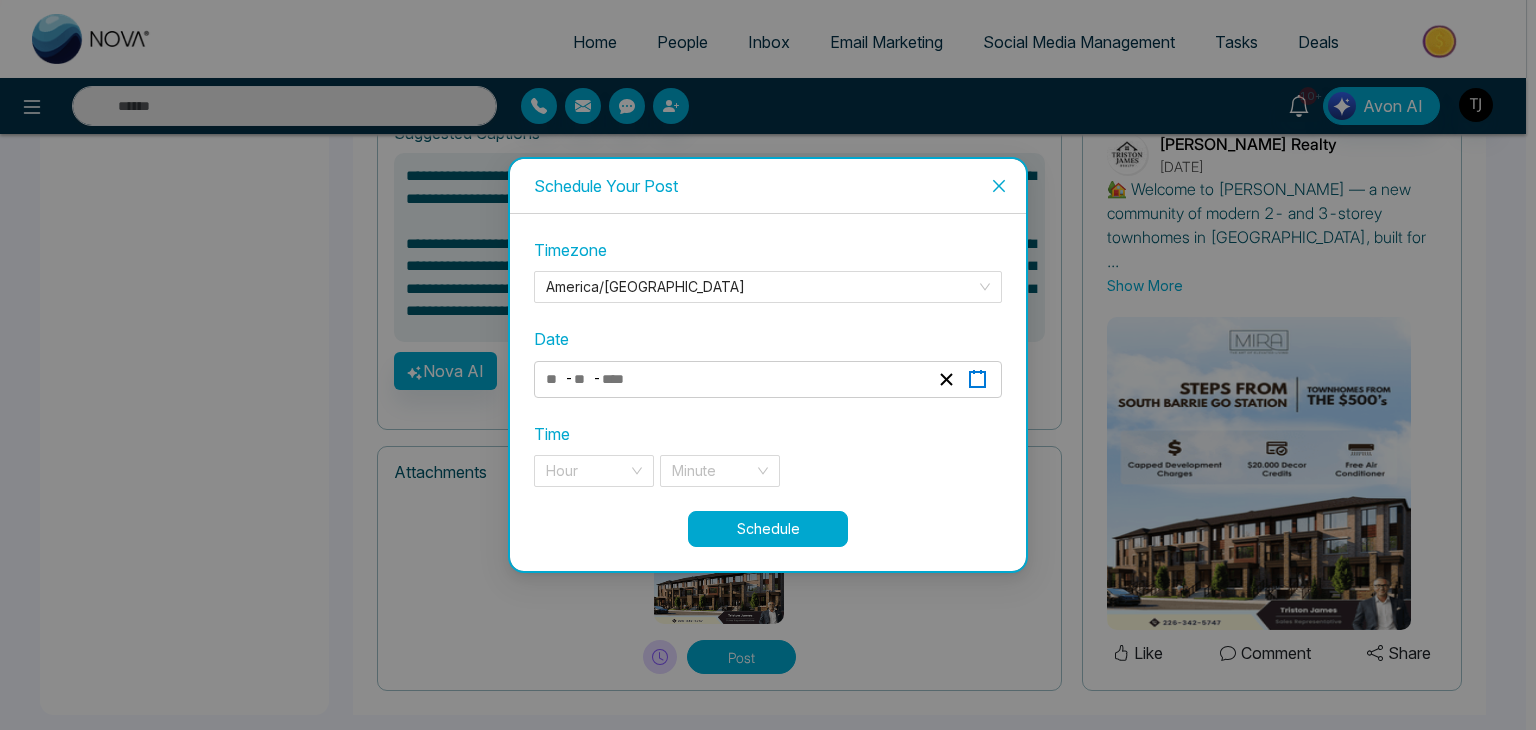 click 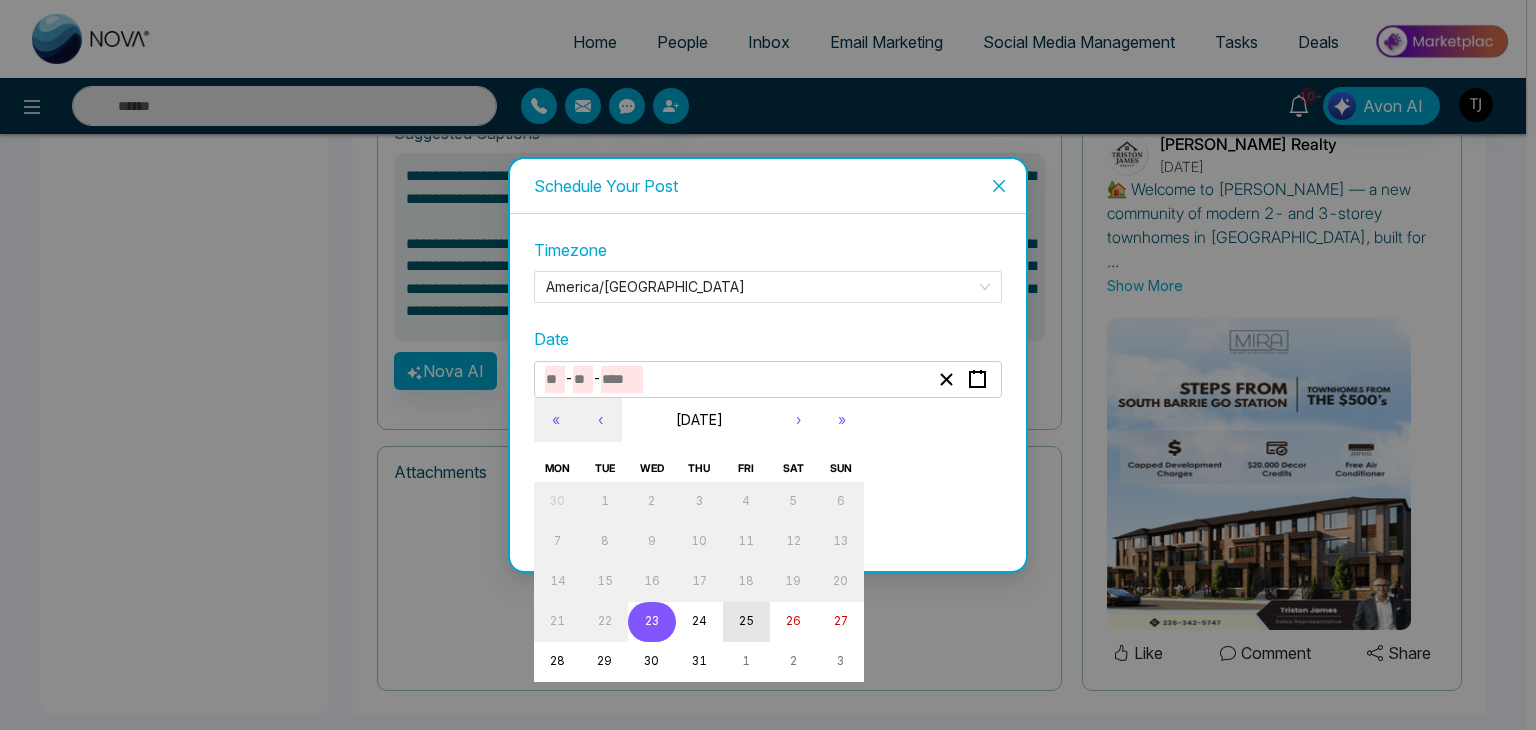 click on "25" at bounding box center [746, 622] 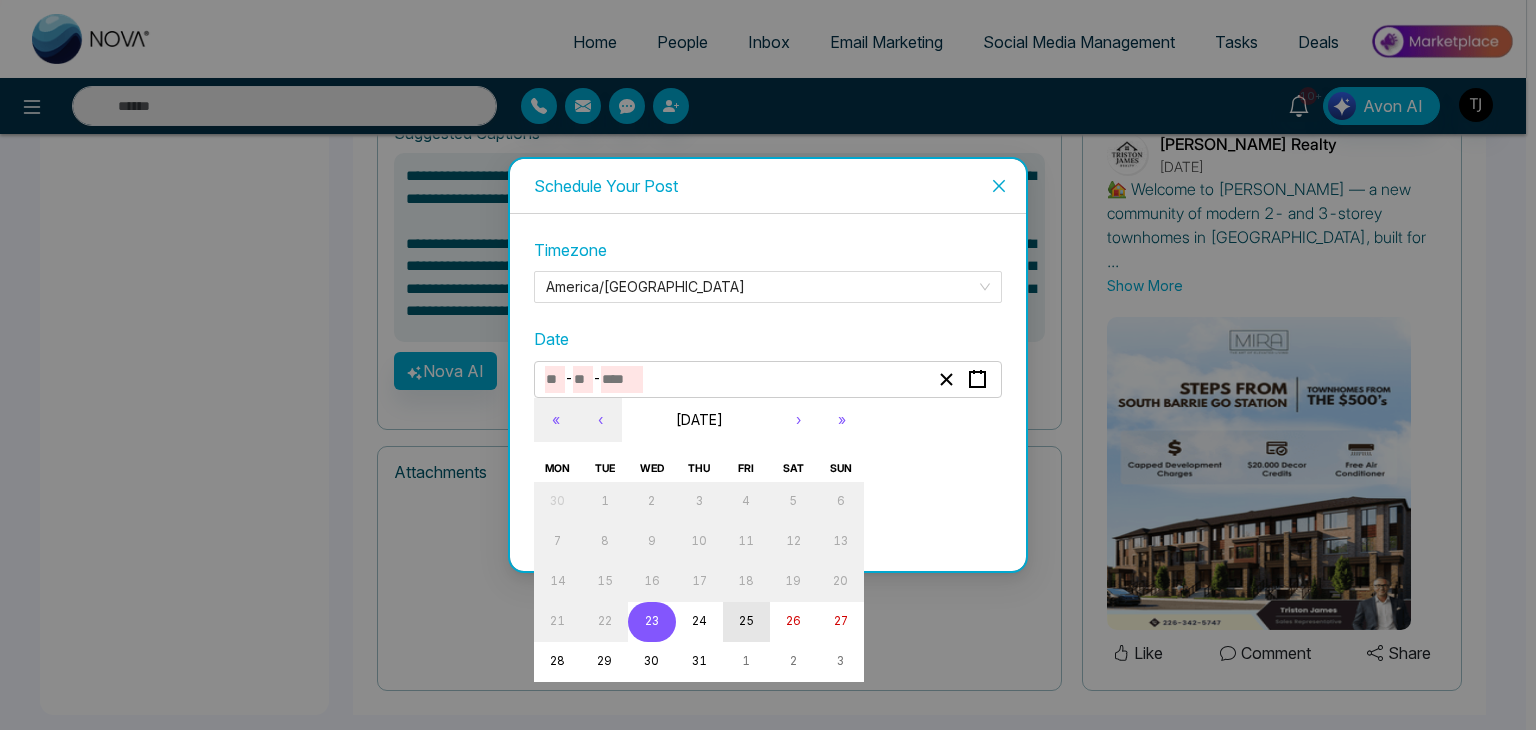 type on "*" 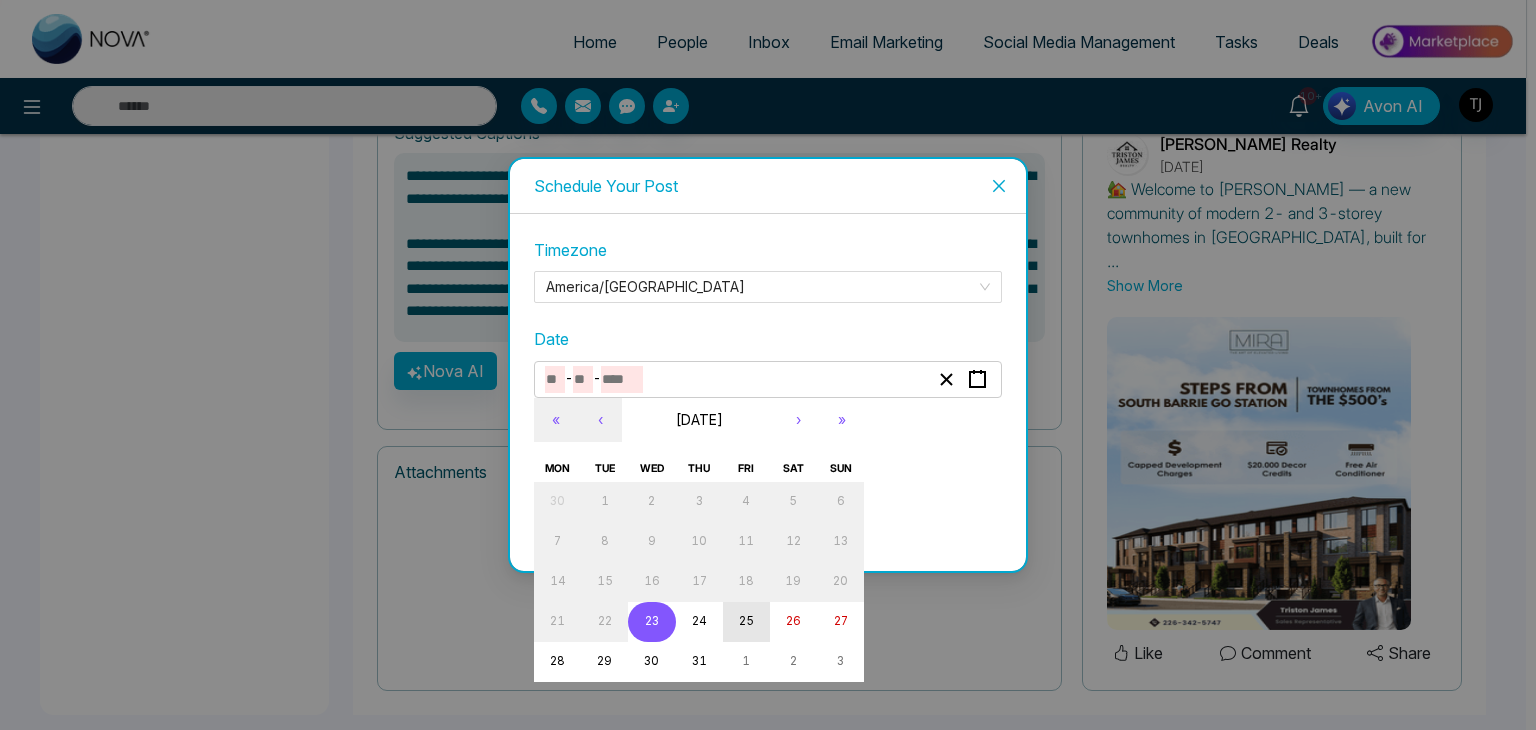 type on "**" 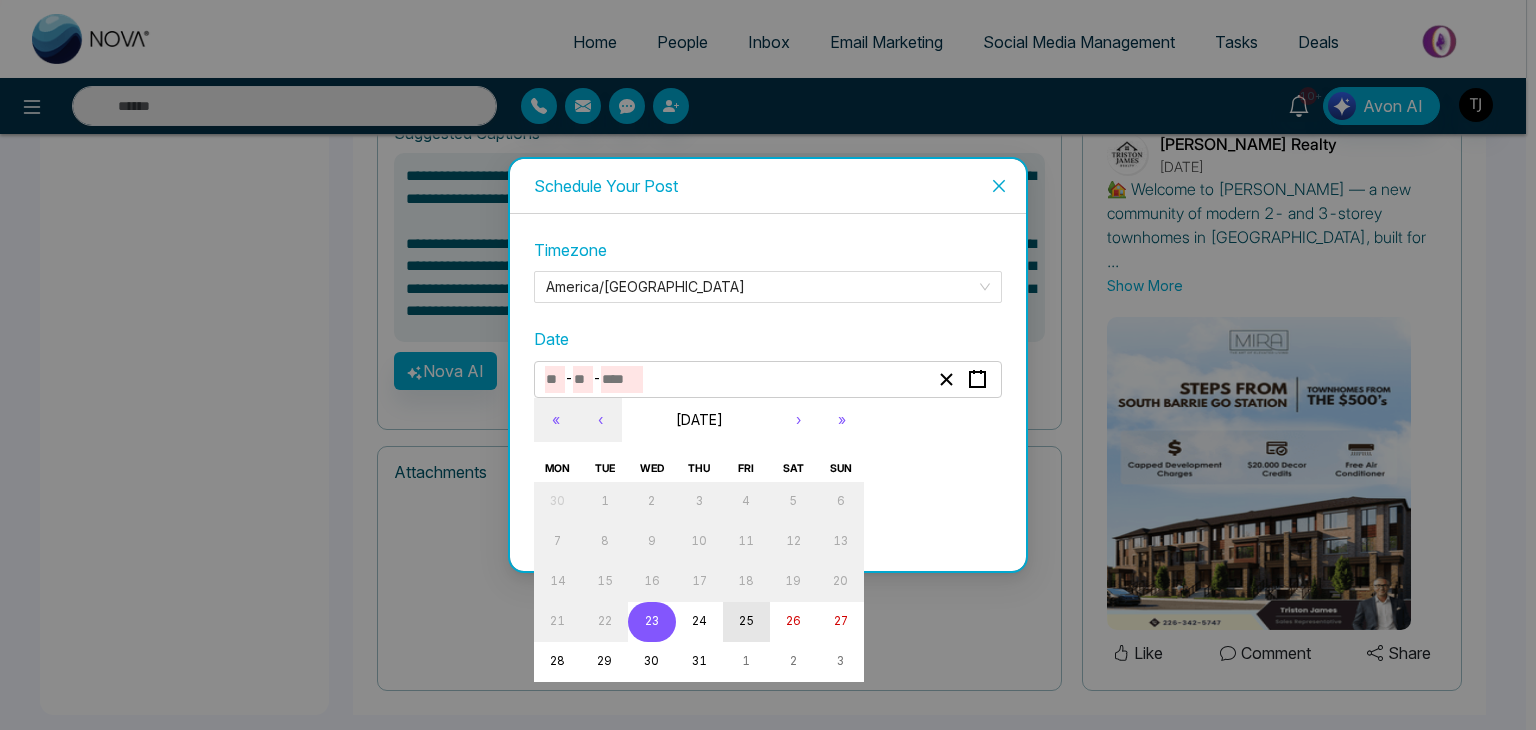 type on "****" 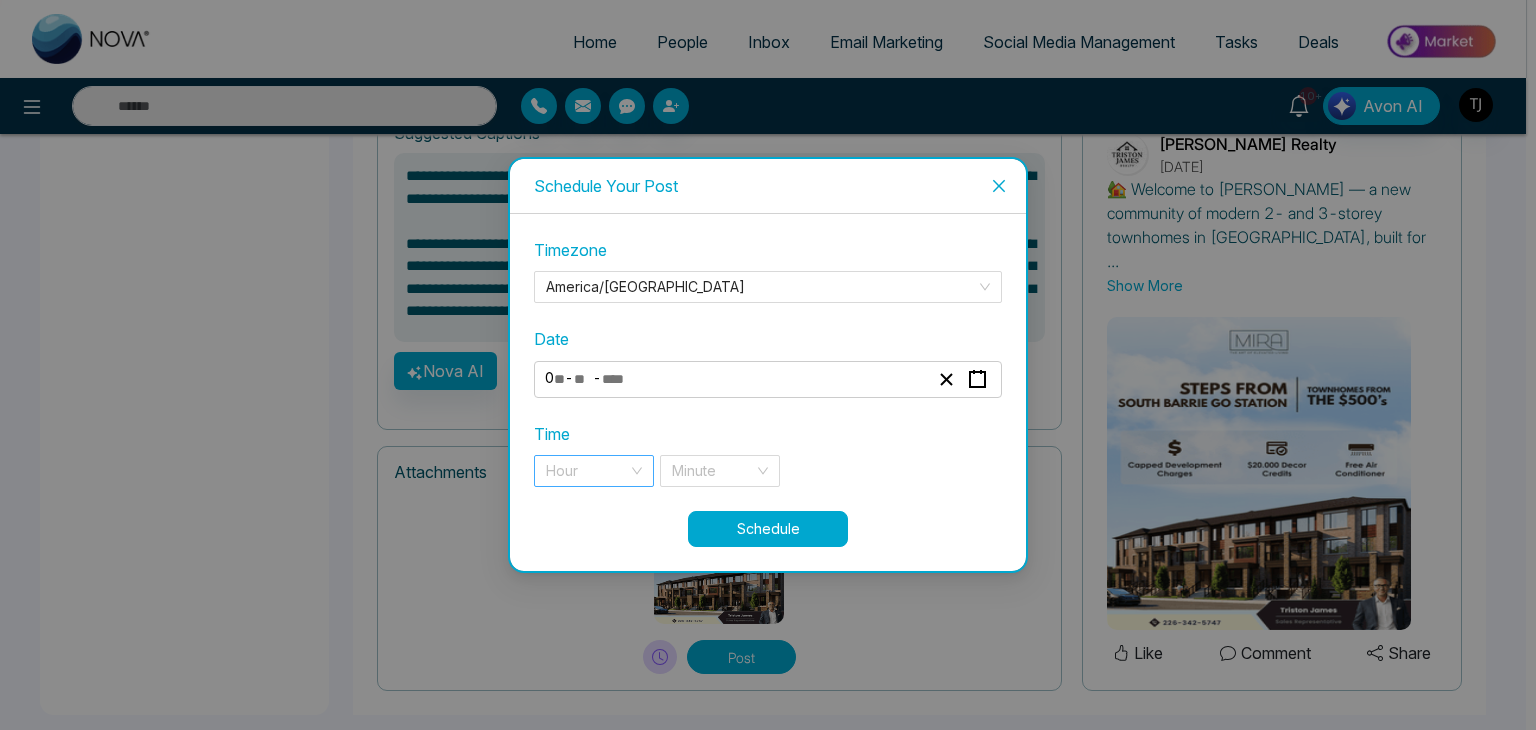 click at bounding box center (587, 471) 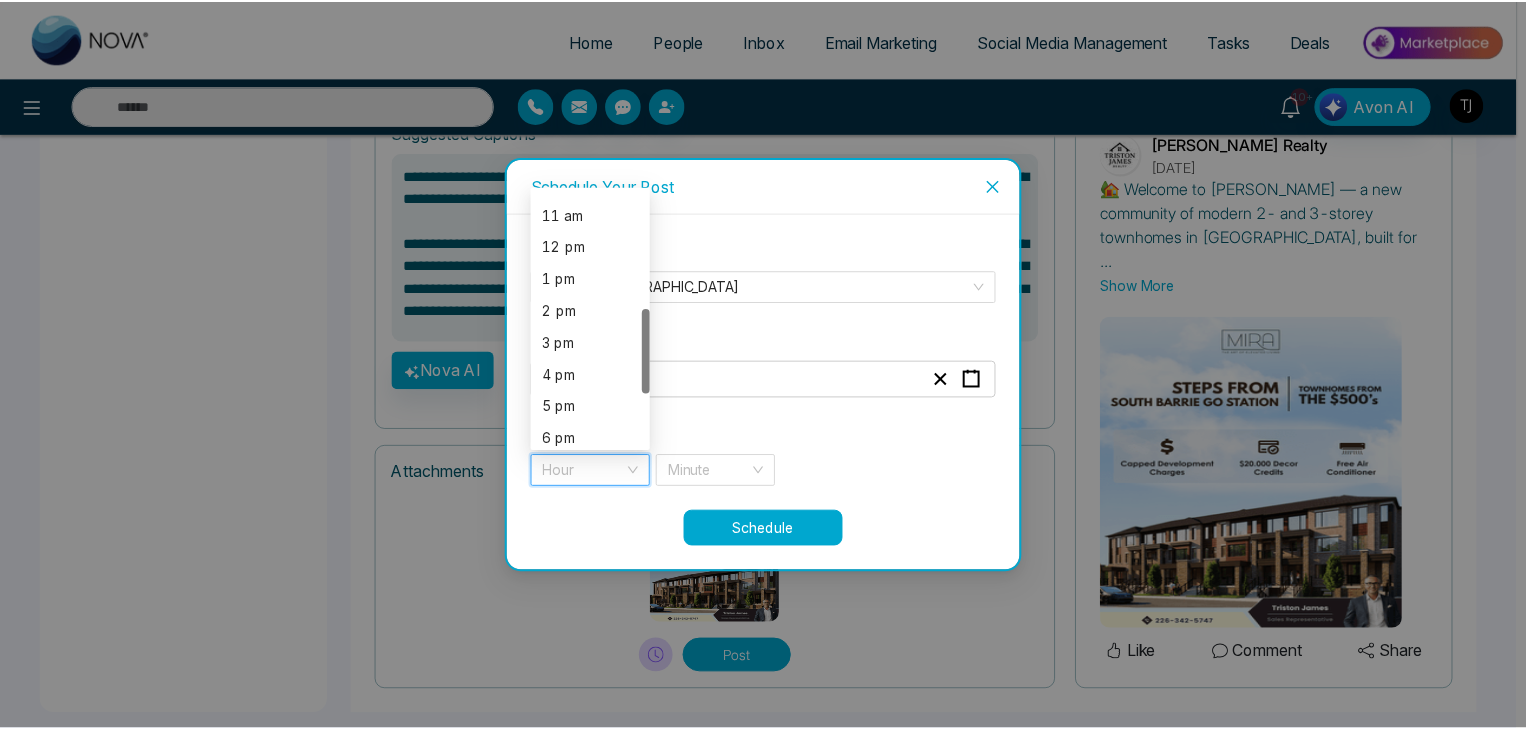 scroll, scrollTop: 354, scrollLeft: 0, axis: vertical 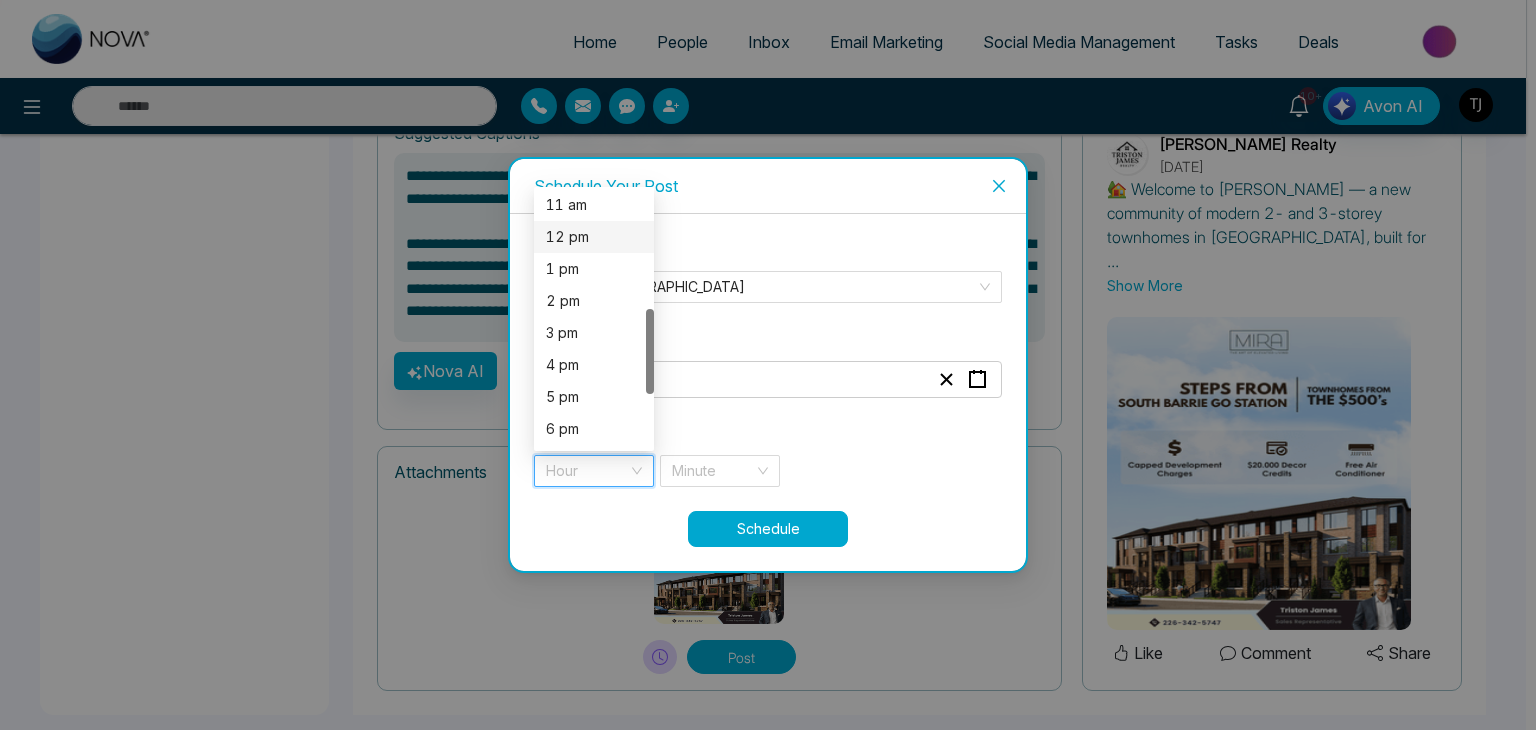 click on "12 pm" at bounding box center [594, 237] 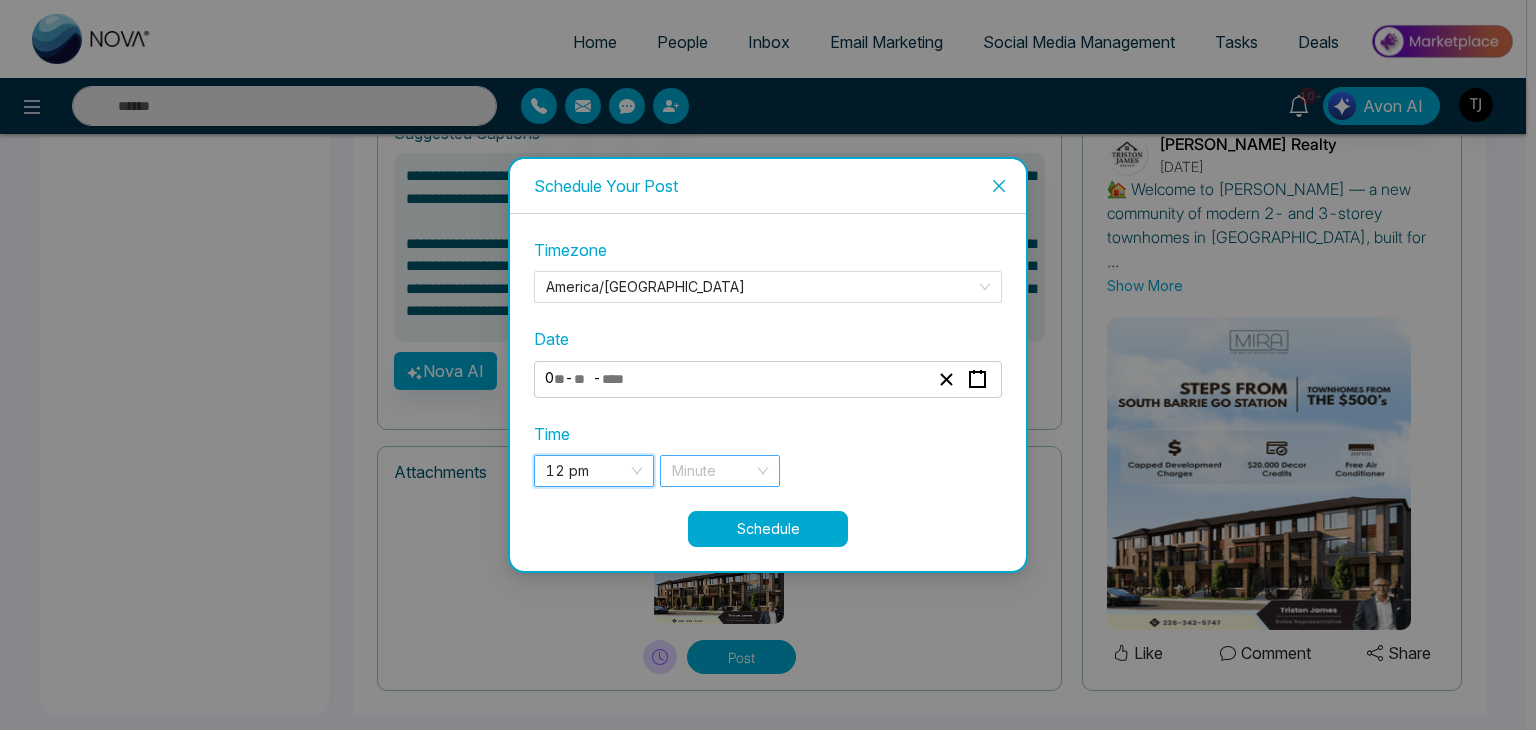 click at bounding box center (713, 471) 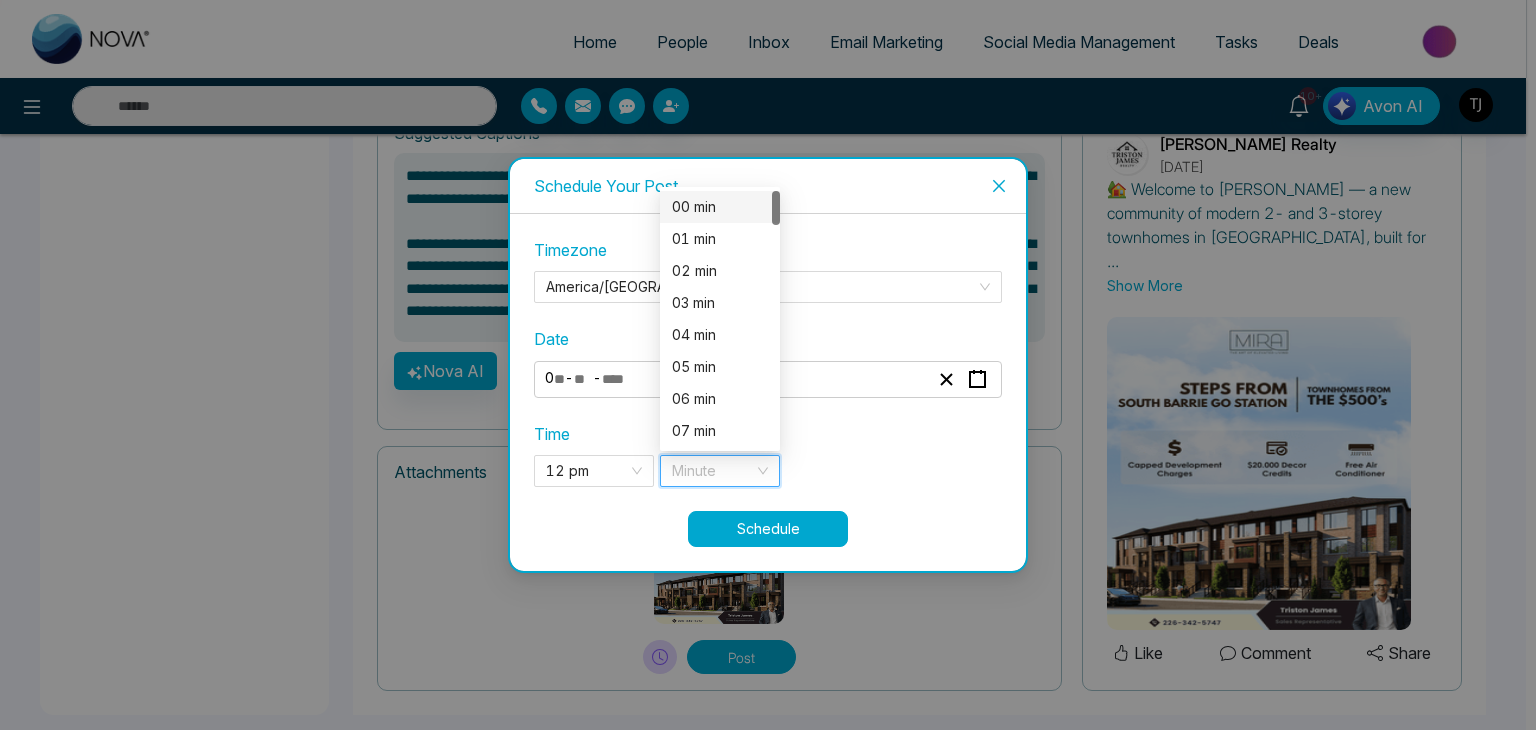 click on "00 min" at bounding box center (720, 207) 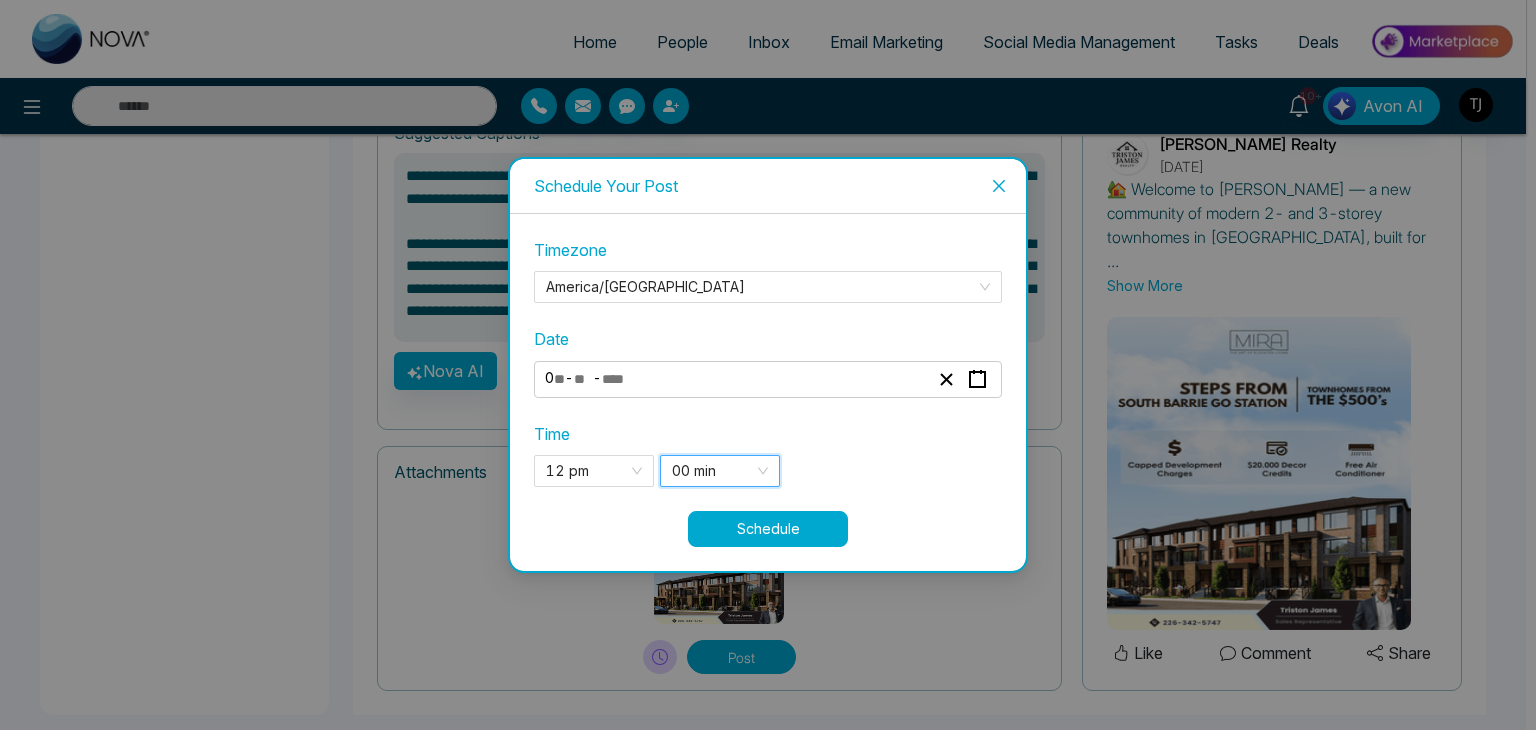 click on "Schedule" at bounding box center [768, 529] 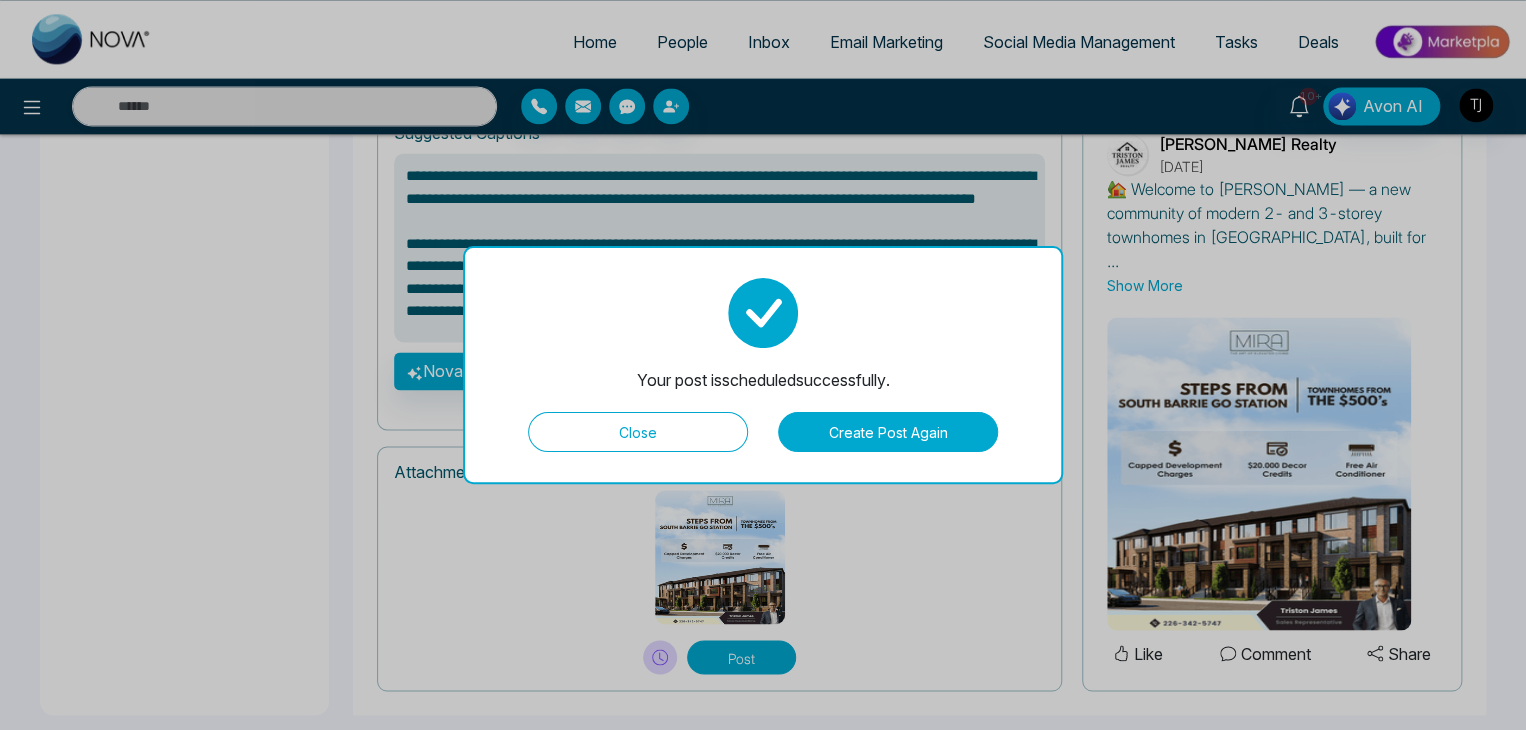 click on "Close" at bounding box center [638, 432] 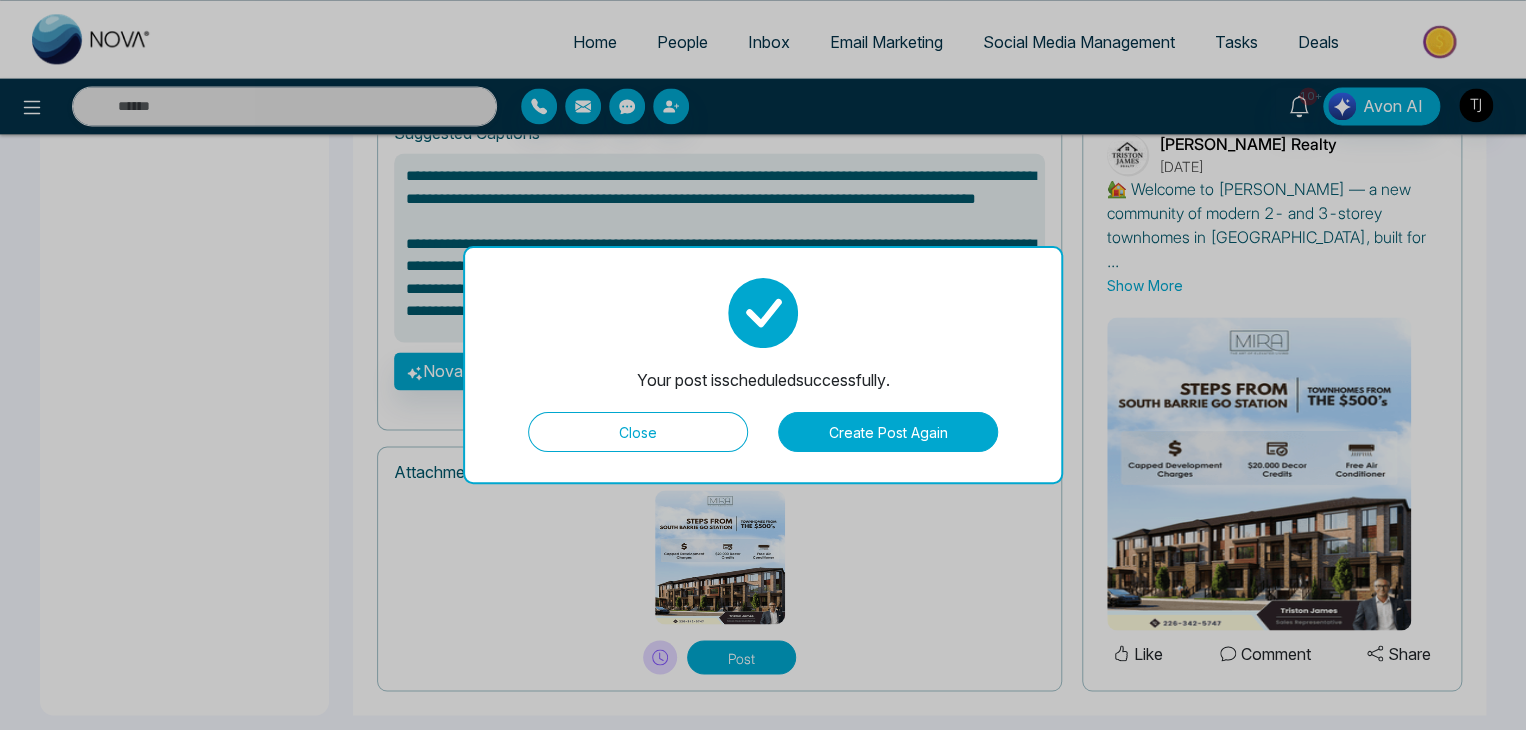 type on "**********" 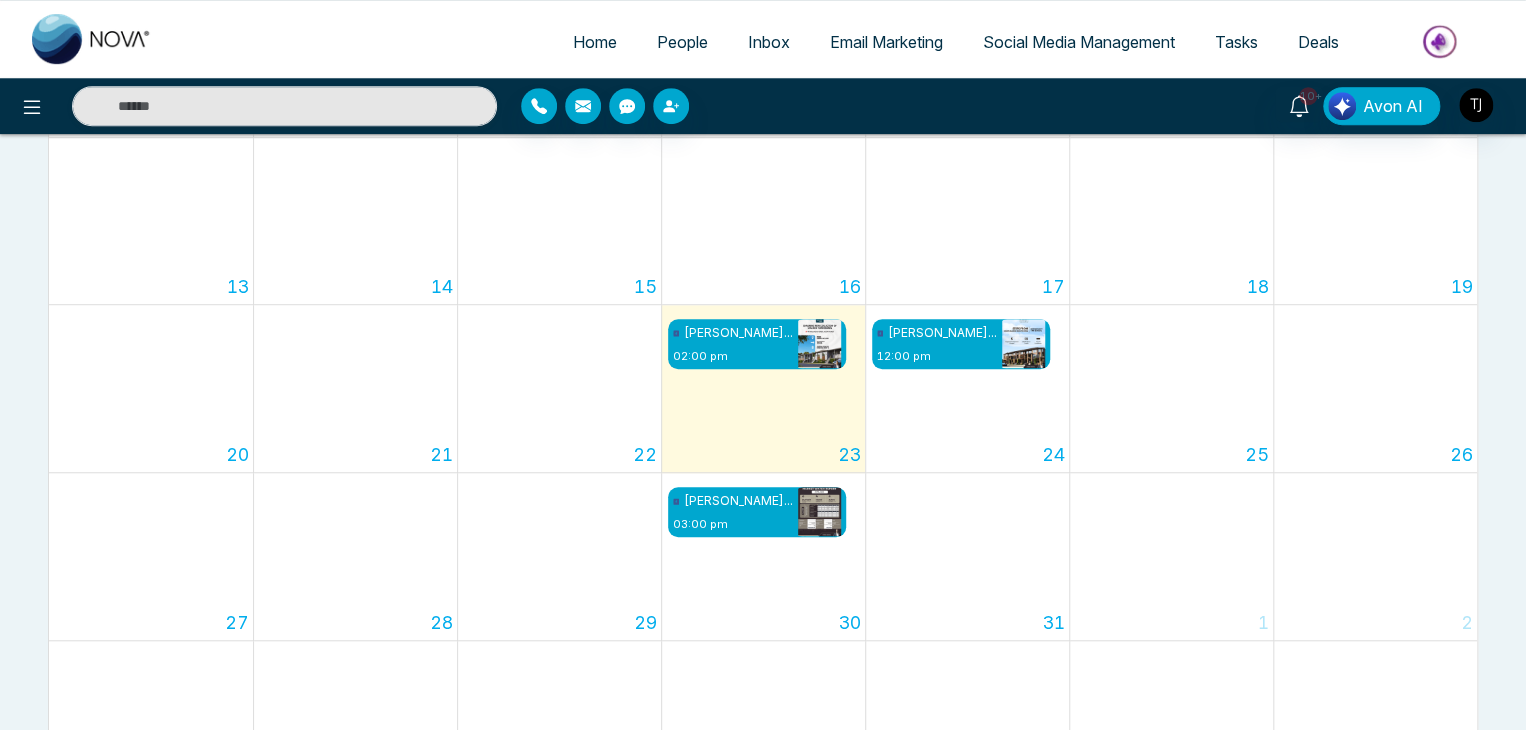 scroll, scrollTop: 523, scrollLeft: 0, axis: vertical 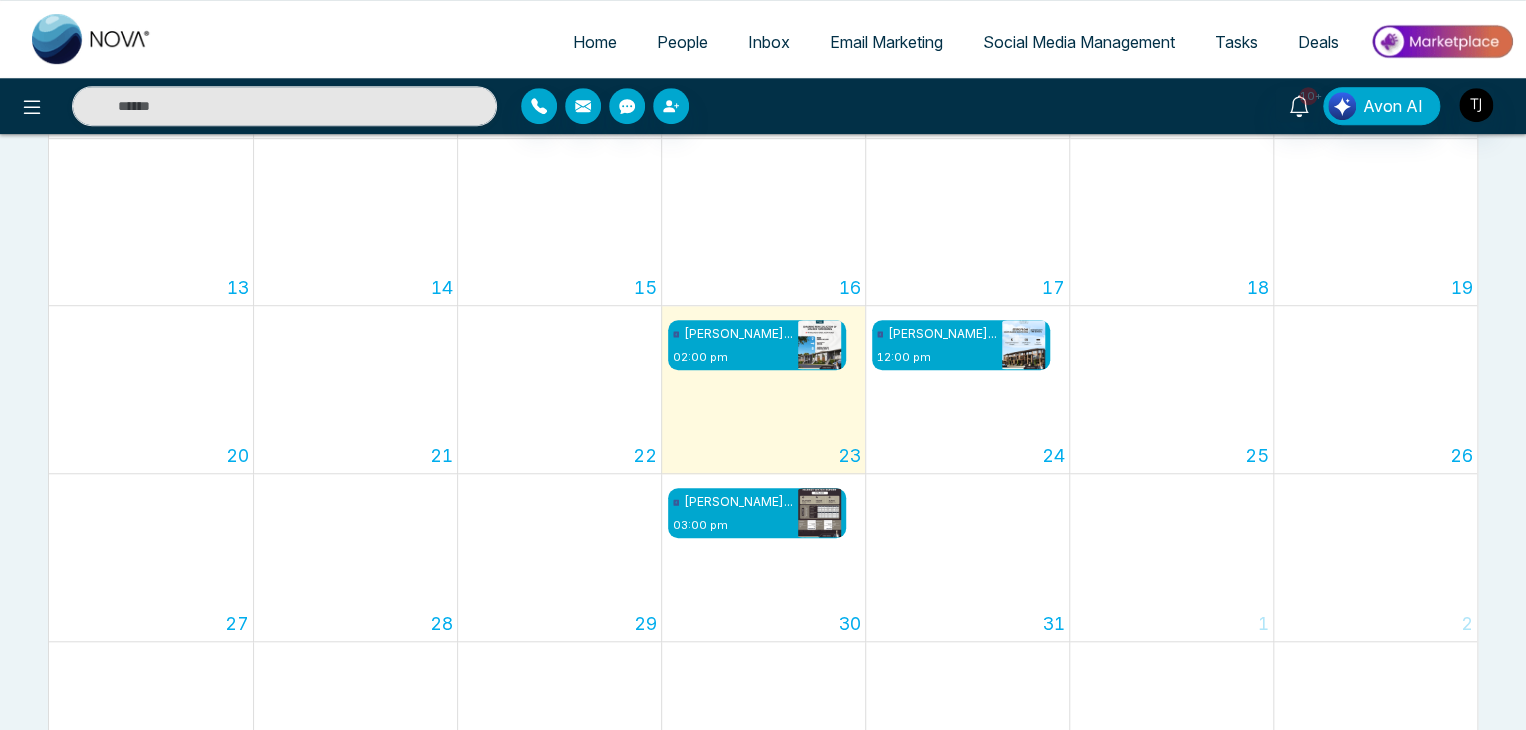 click on "Home People Inbox Email Marketing Social Media Management Tasks Deals" at bounding box center [843, 43] 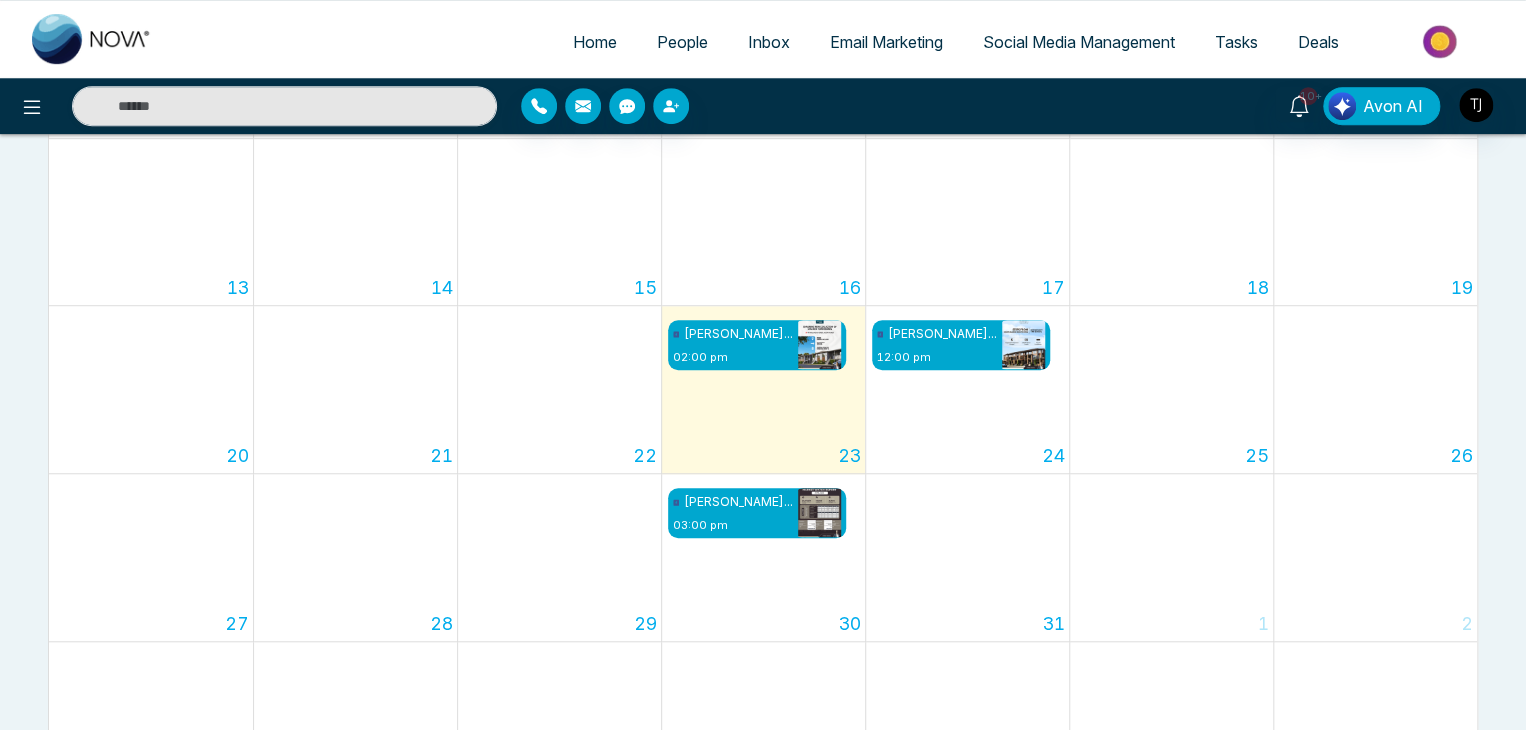 click on "Home" at bounding box center (595, 42) 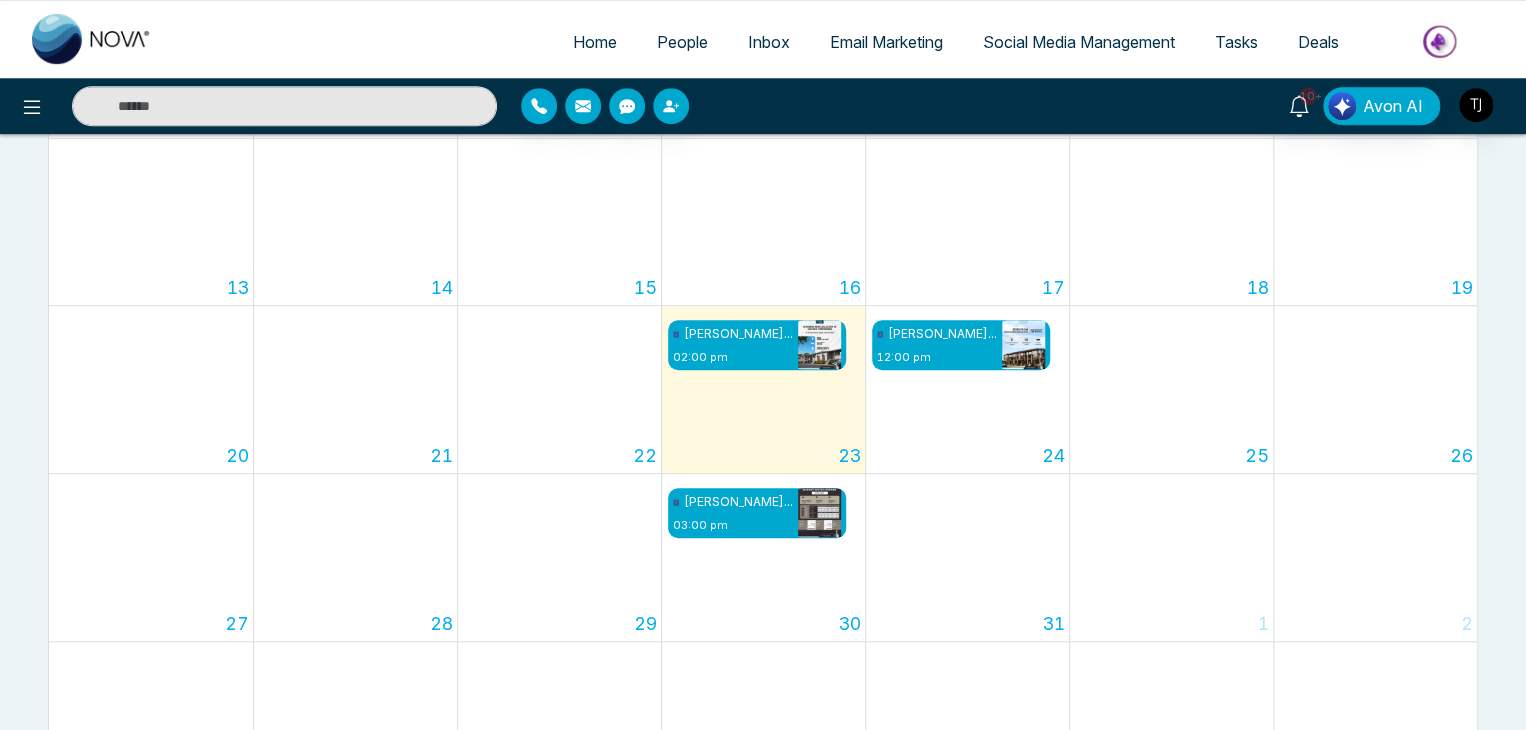 select on "*" 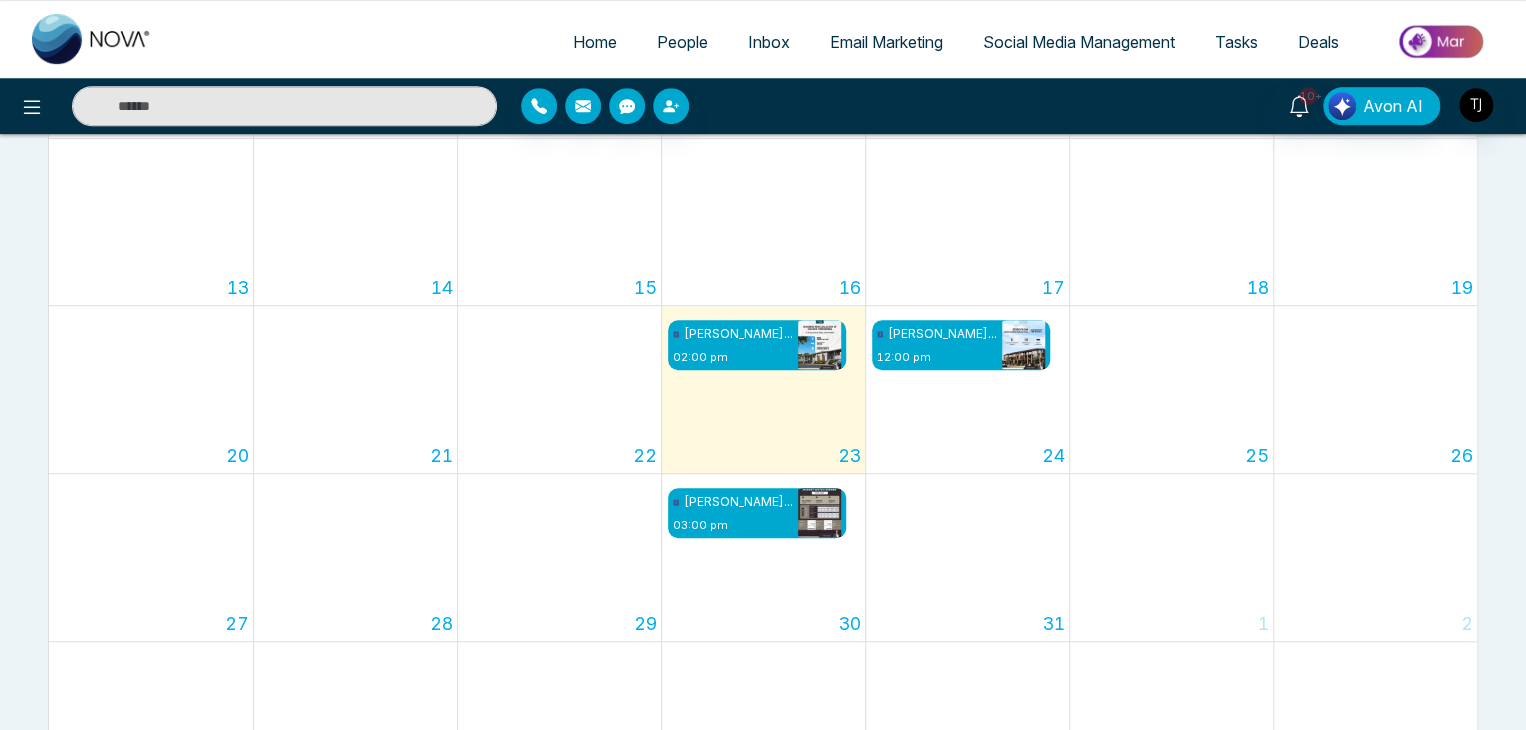 select on "*" 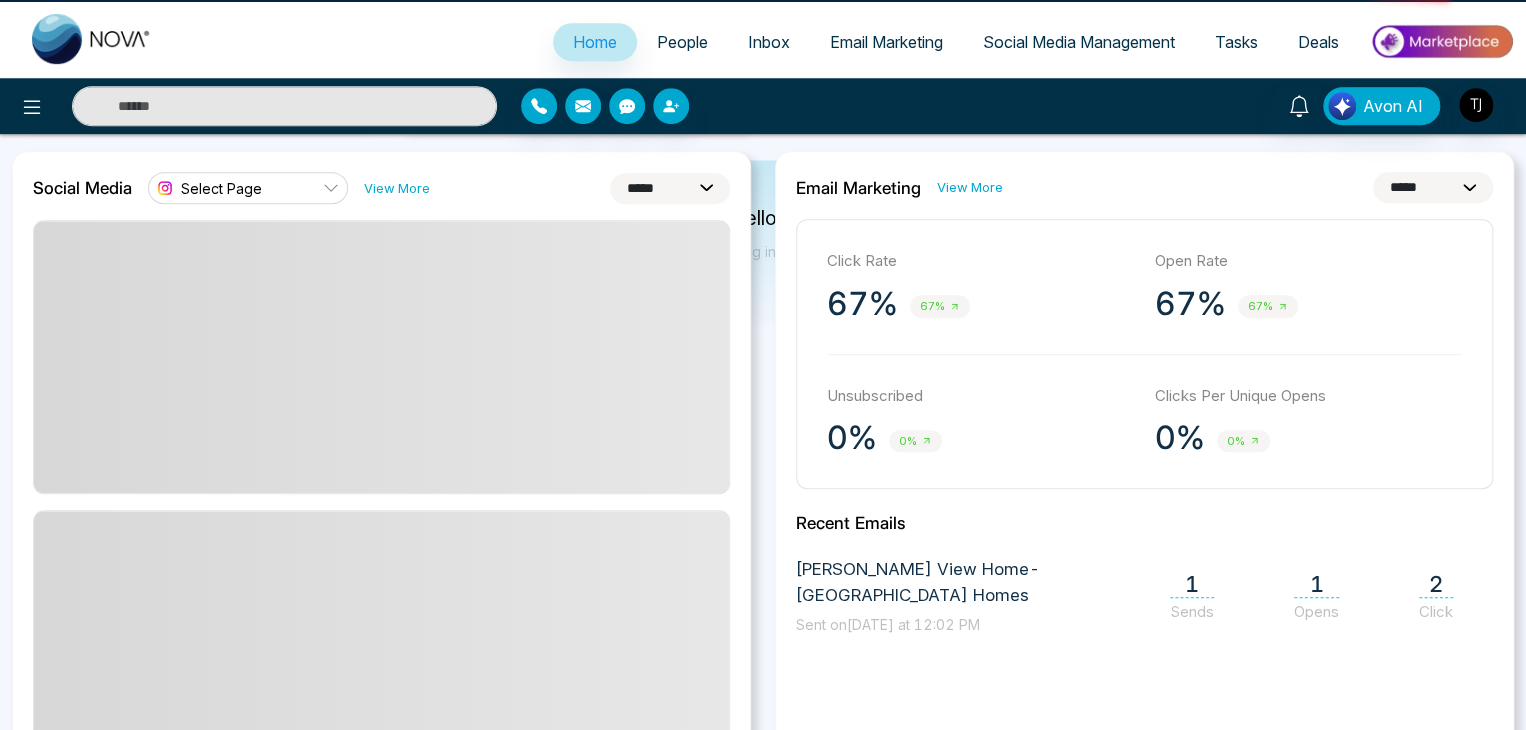 scroll, scrollTop: 0, scrollLeft: 0, axis: both 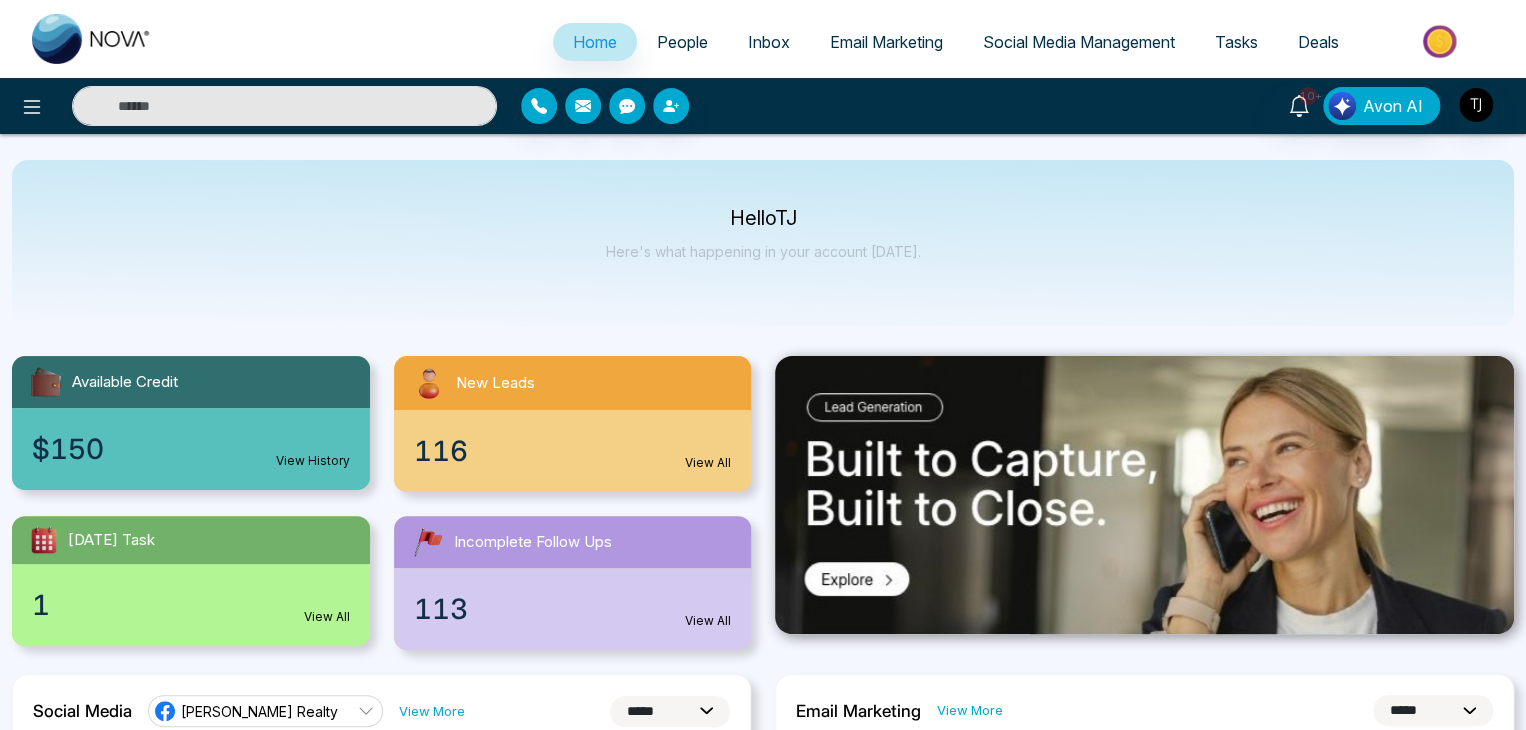 click on "Email Marketing" at bounding box center [886, 42] 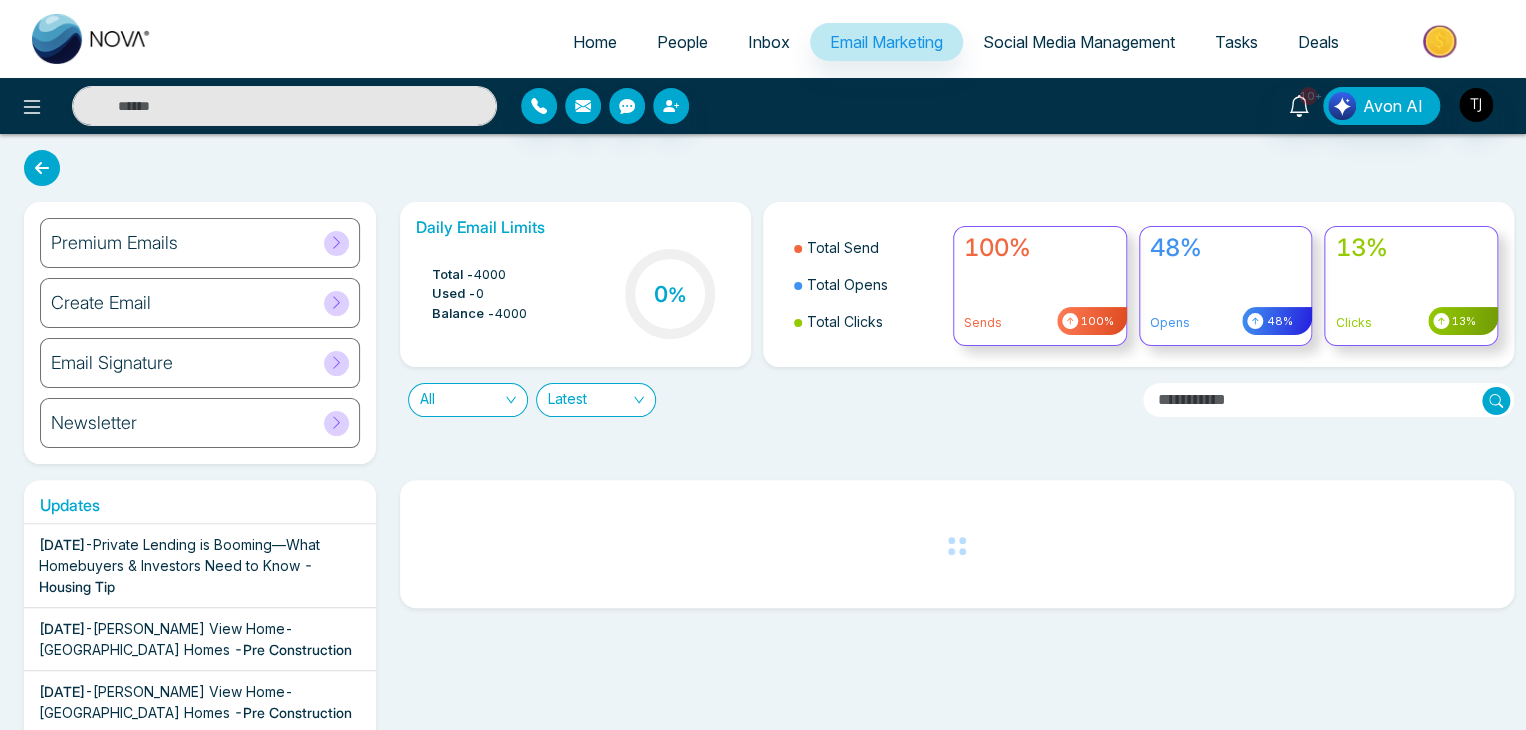 click on "Tasks" at bounding box center [1236, 42] 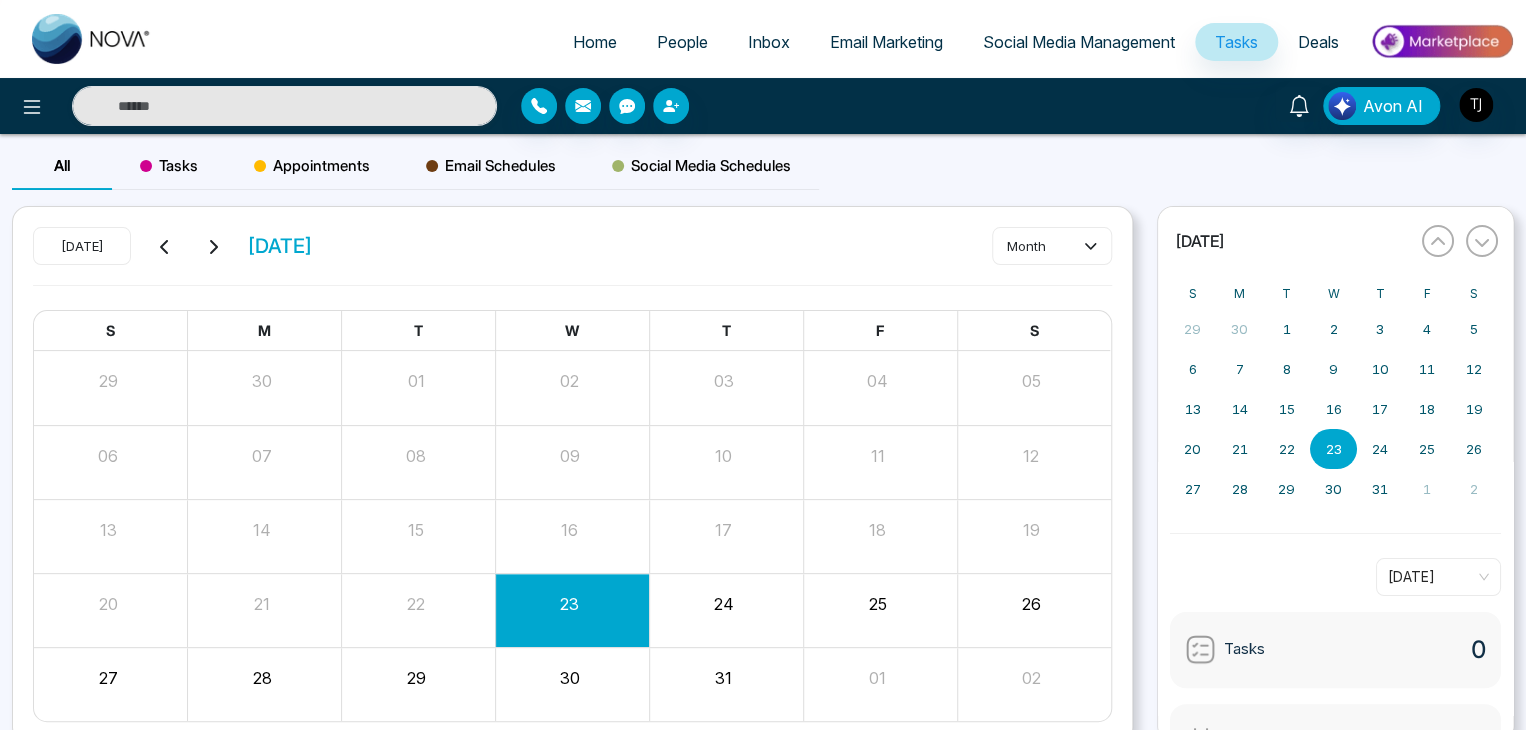 click on "Deals" at bounding box center [1318, 42] 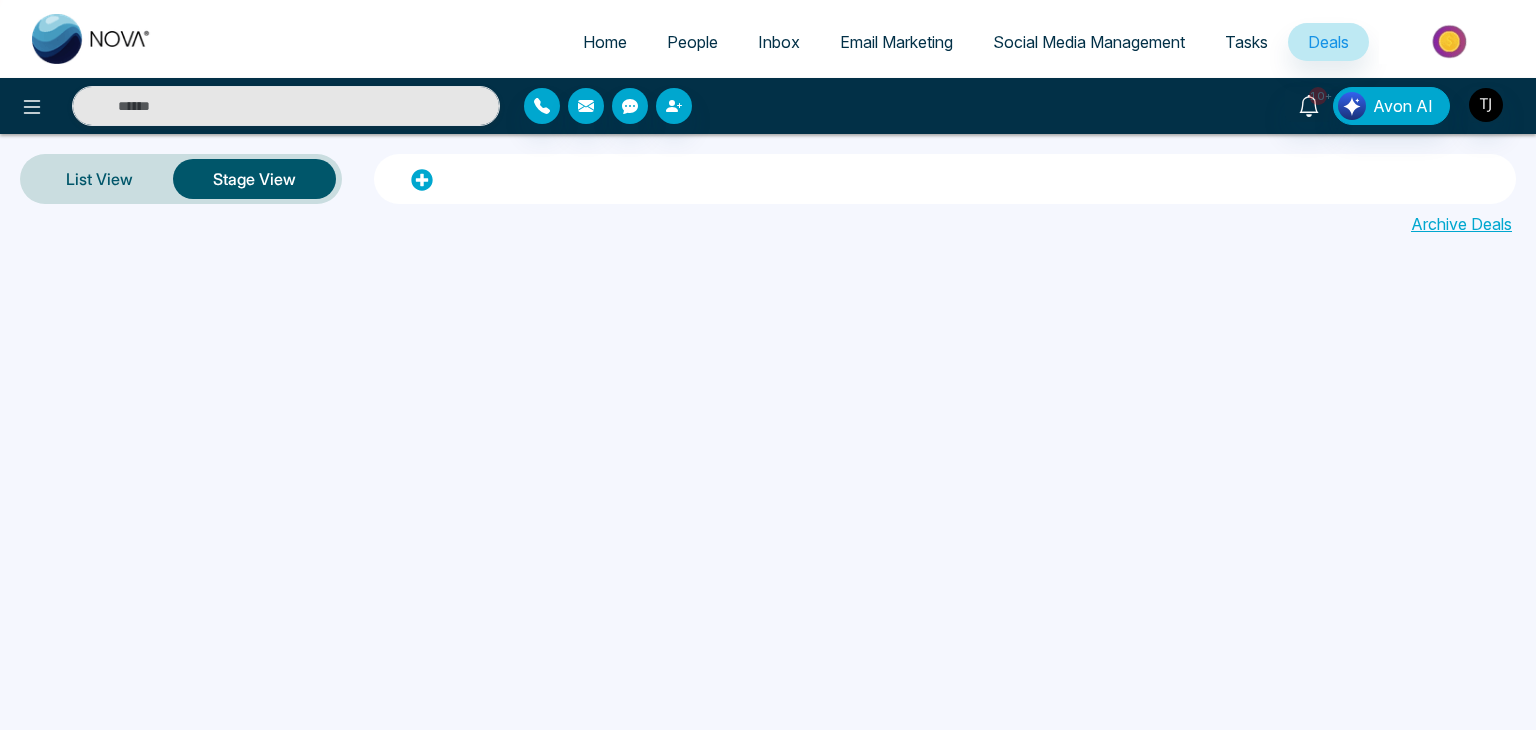 click on "Tasks" at bounding box center (1246, 42) 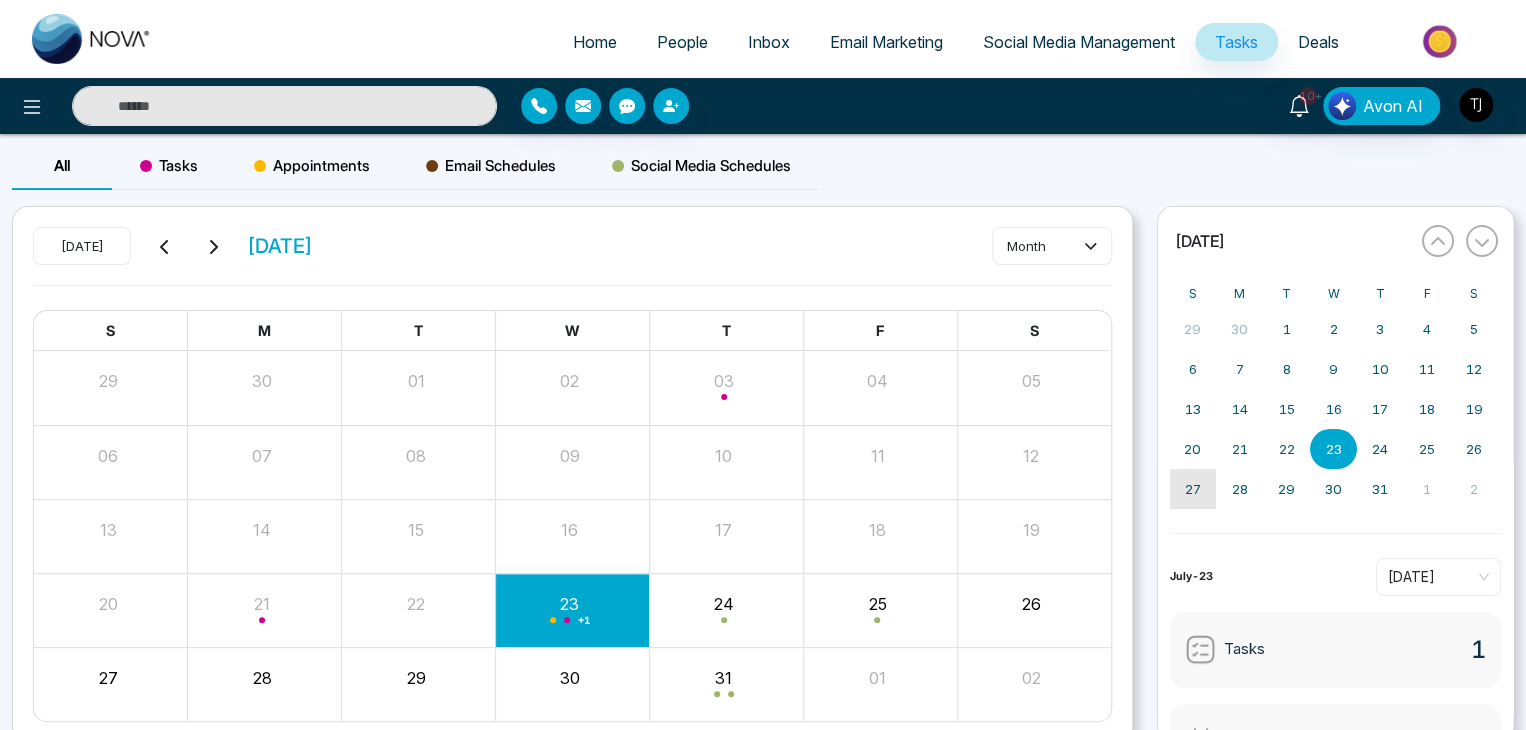 scroll, scrollTop: 142, scrollLeft: 0, axis: vertical 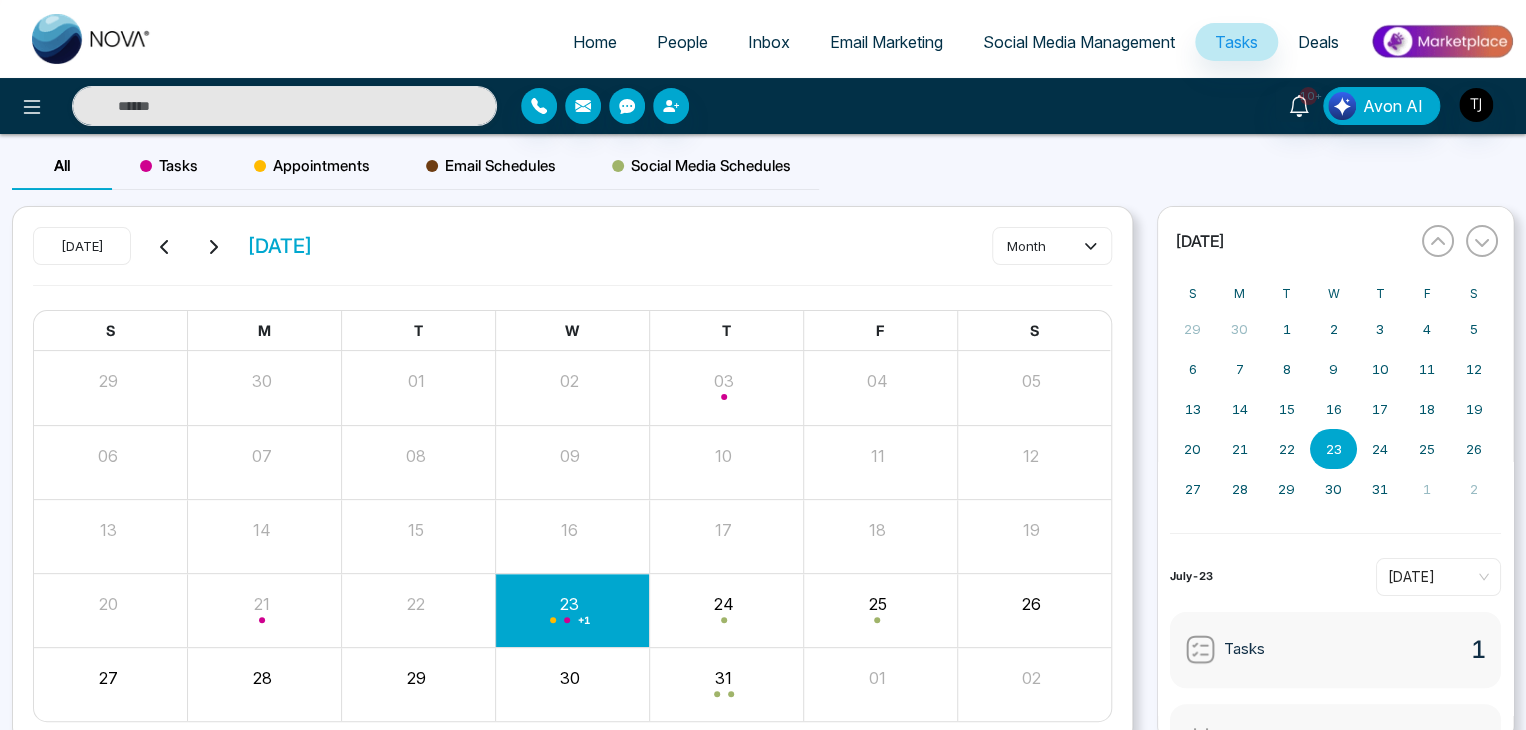 click on "Deals" at bounding box center (1318, 42) 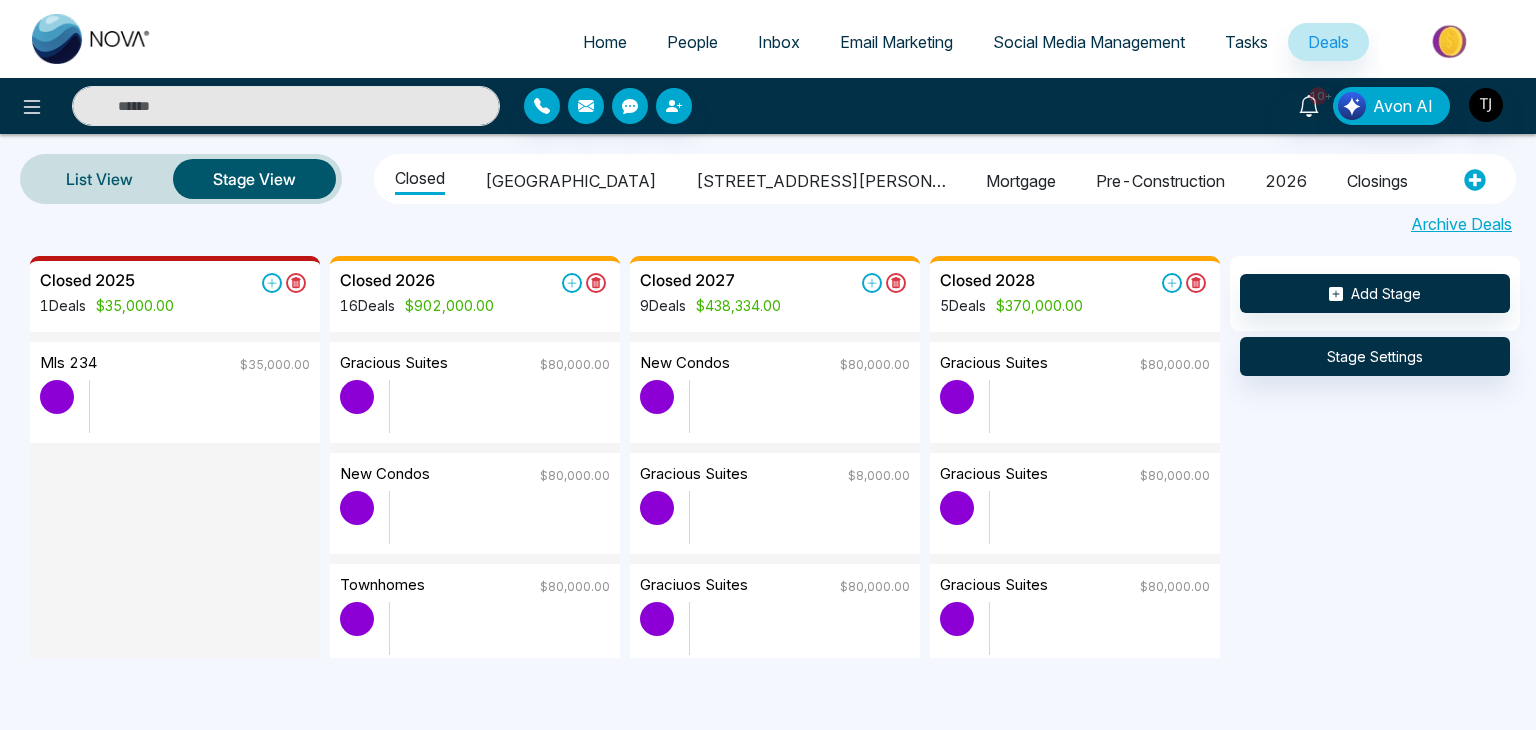 click on "Home" at bounding box center (605, 42) 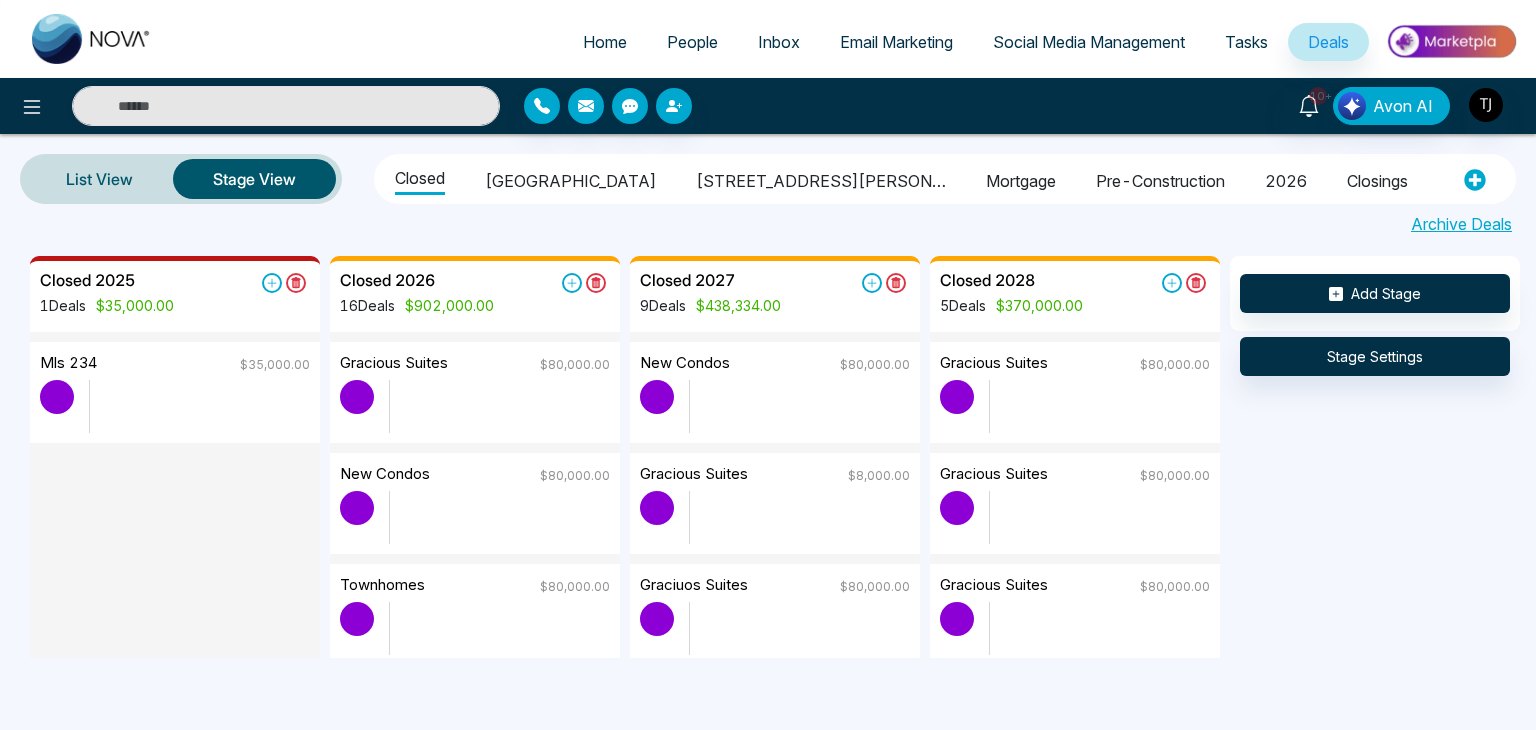 select on "*" 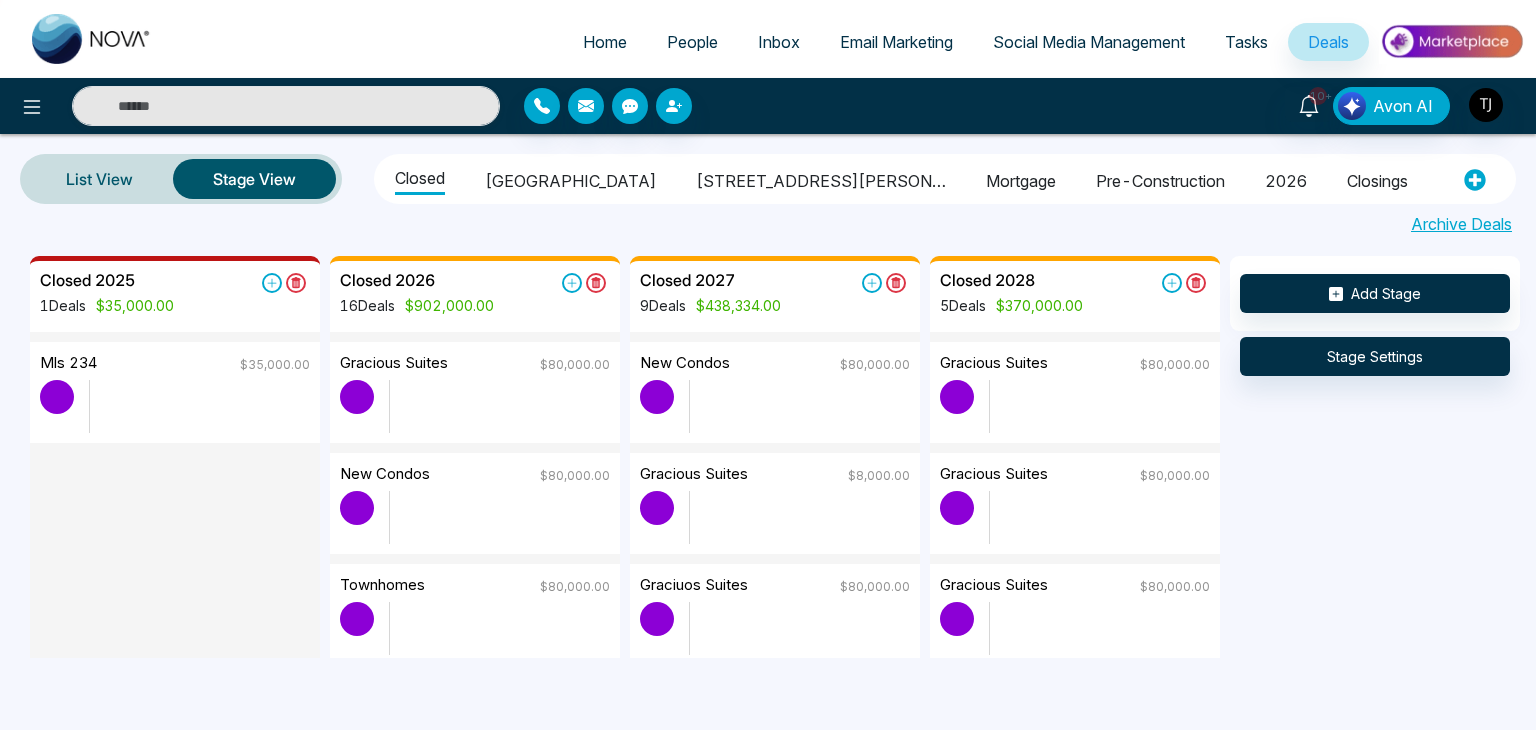 select on "*" 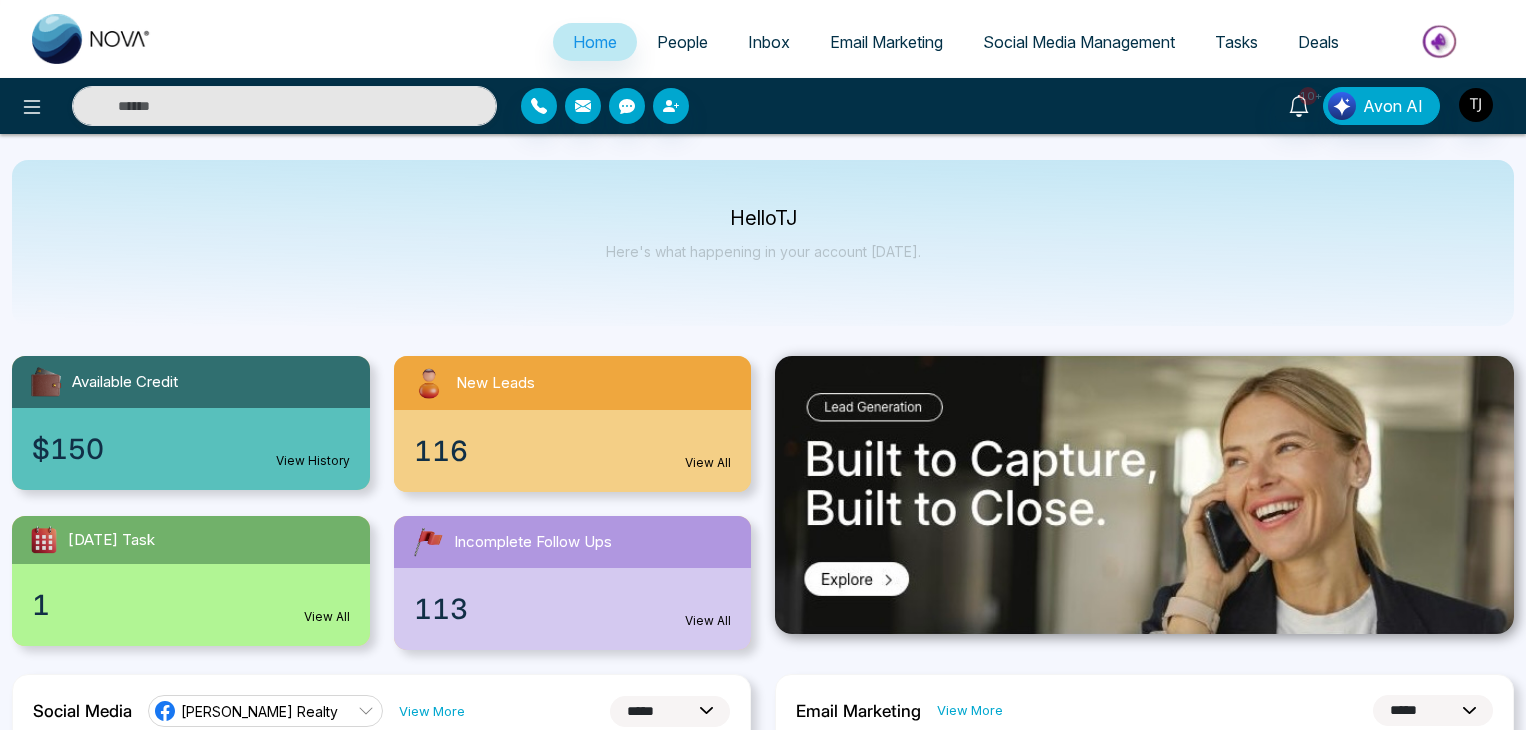 select on "*" 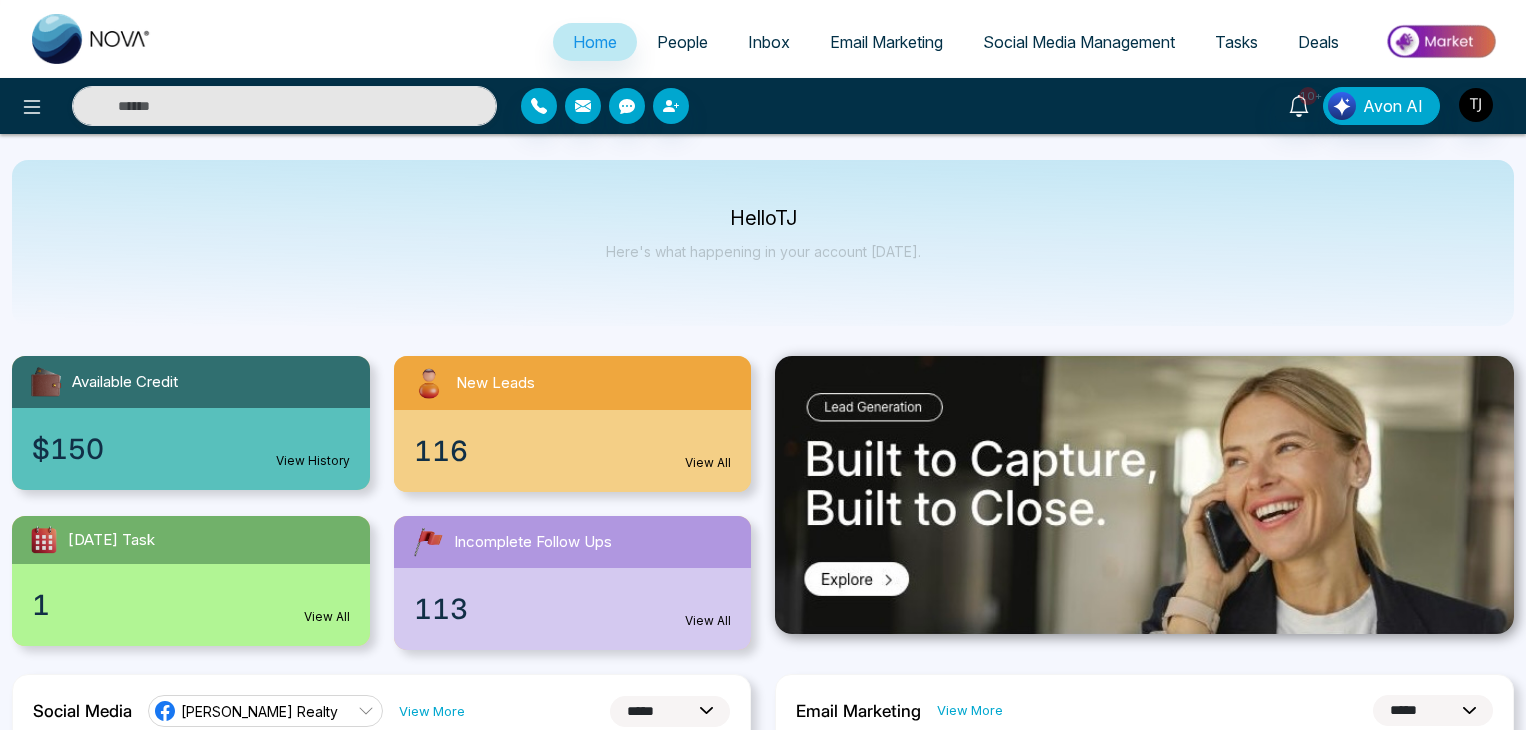 select on "*" 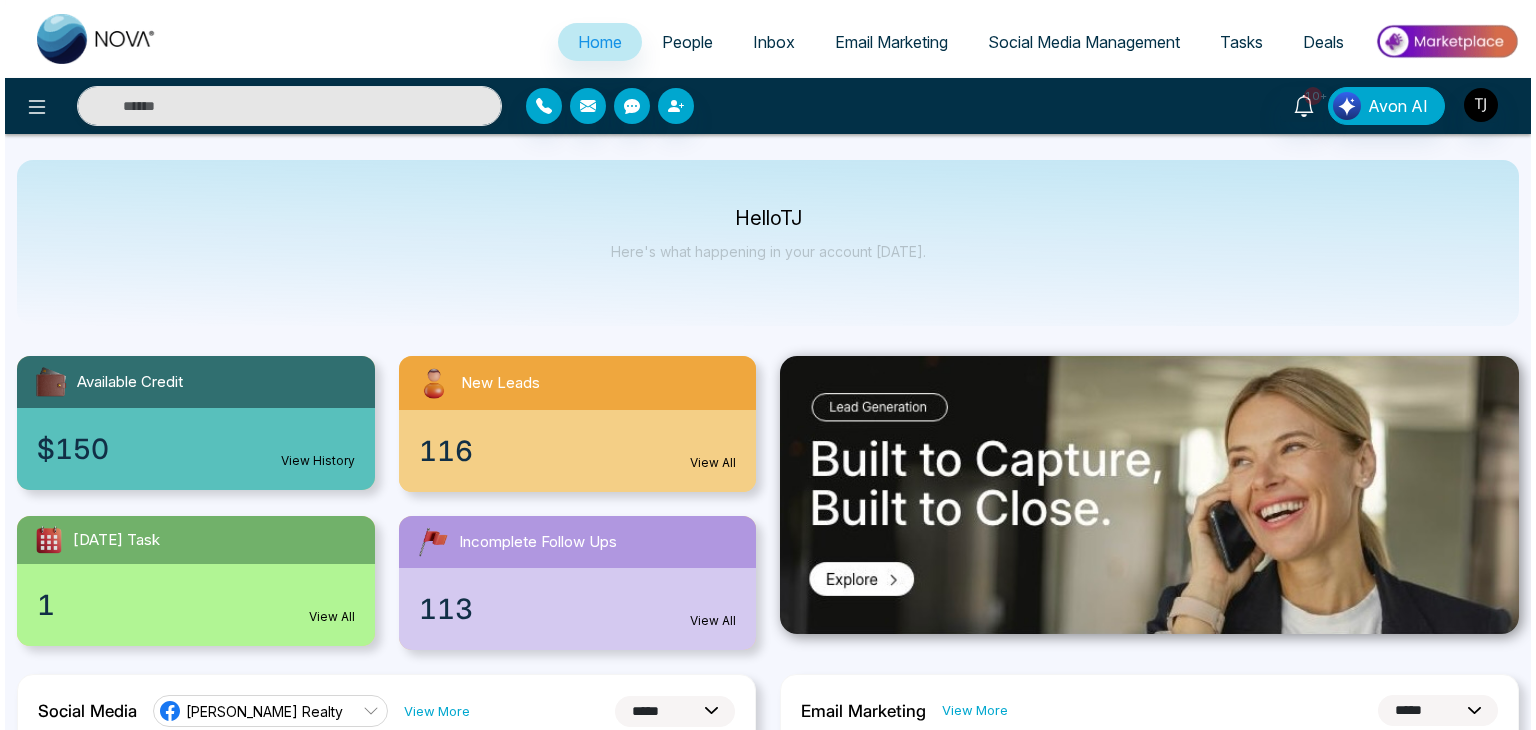 scroll, scrollTop: 0, scrollLeft: 0, axis: both 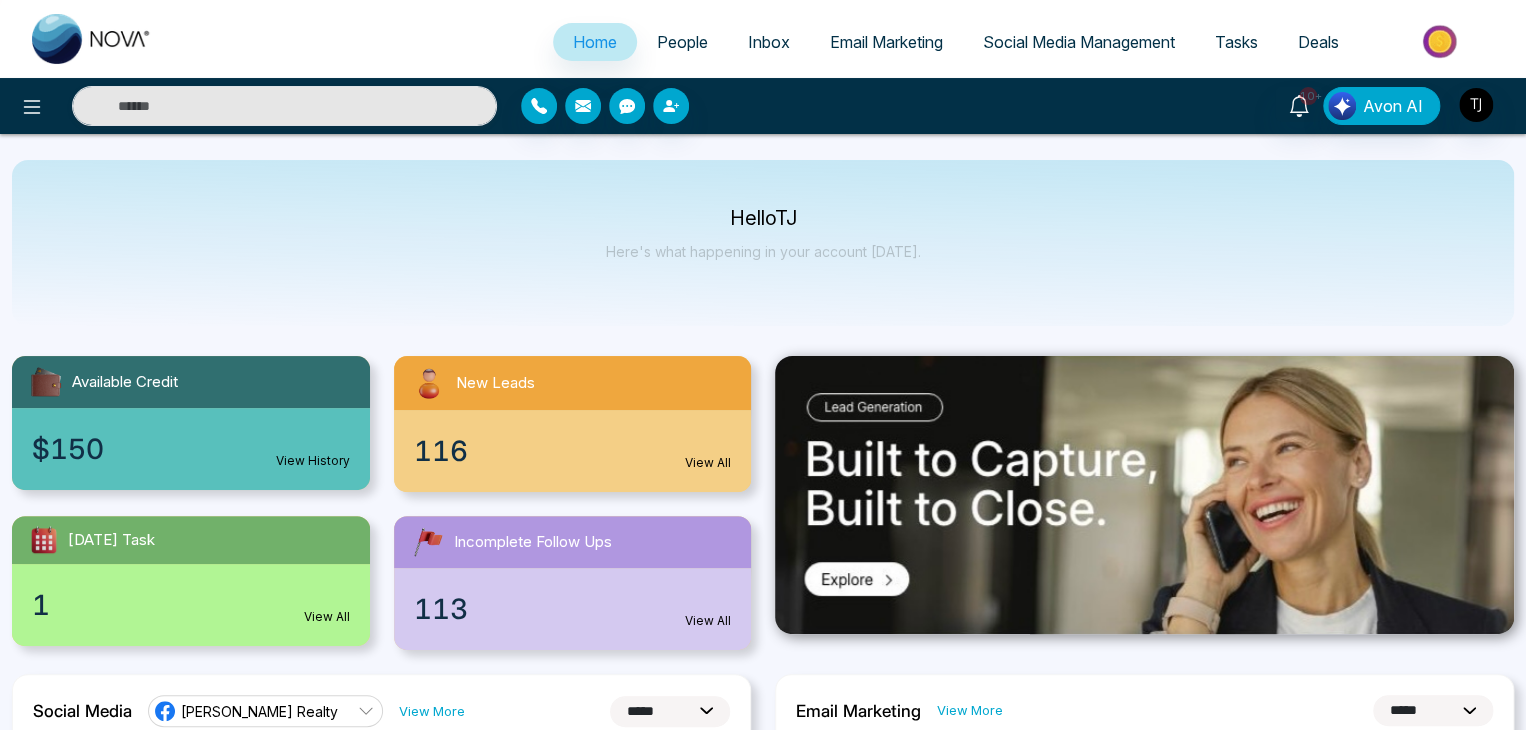 click on "Social Media Management" at bounding box center (1079, 42) 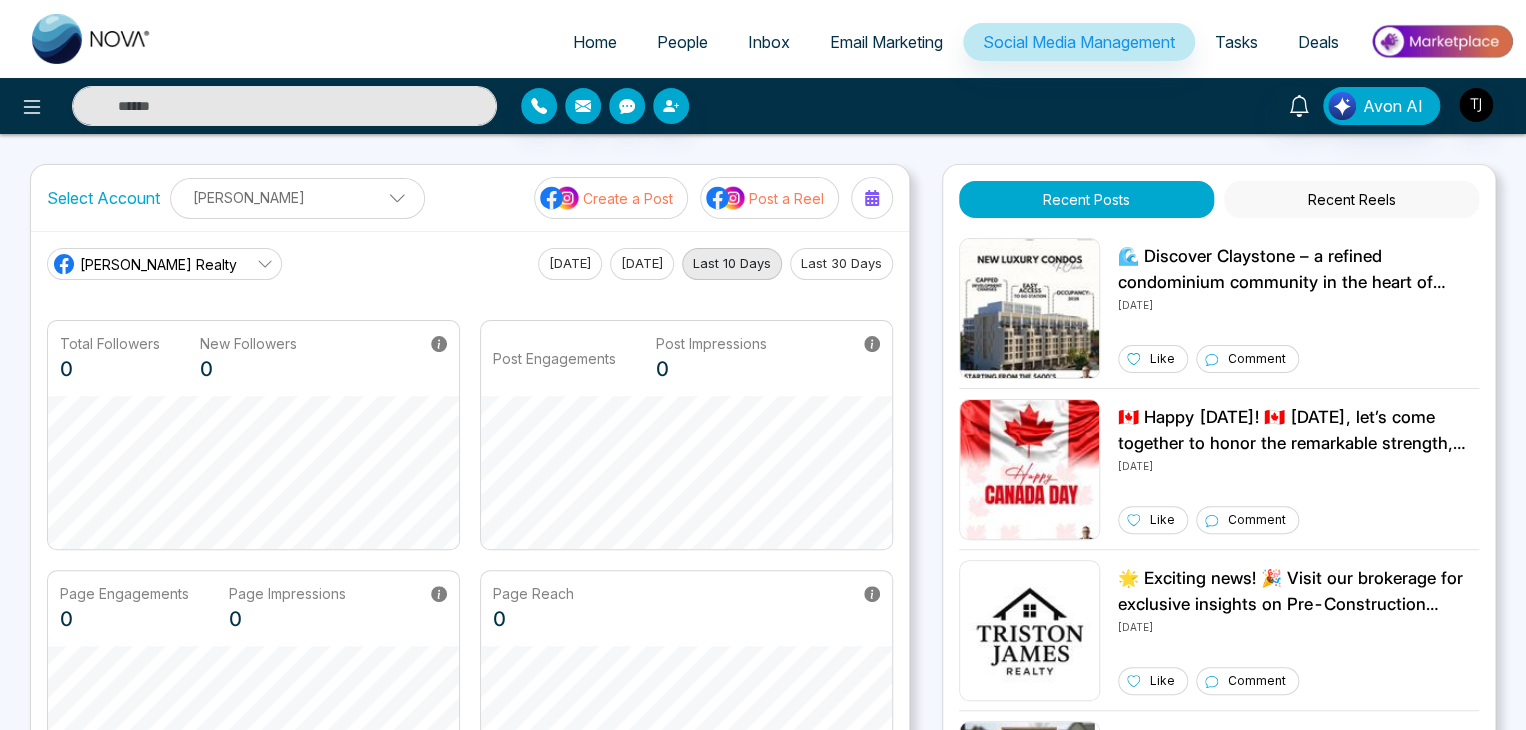 click on "Tasks" at bounding box center (1236, 42) 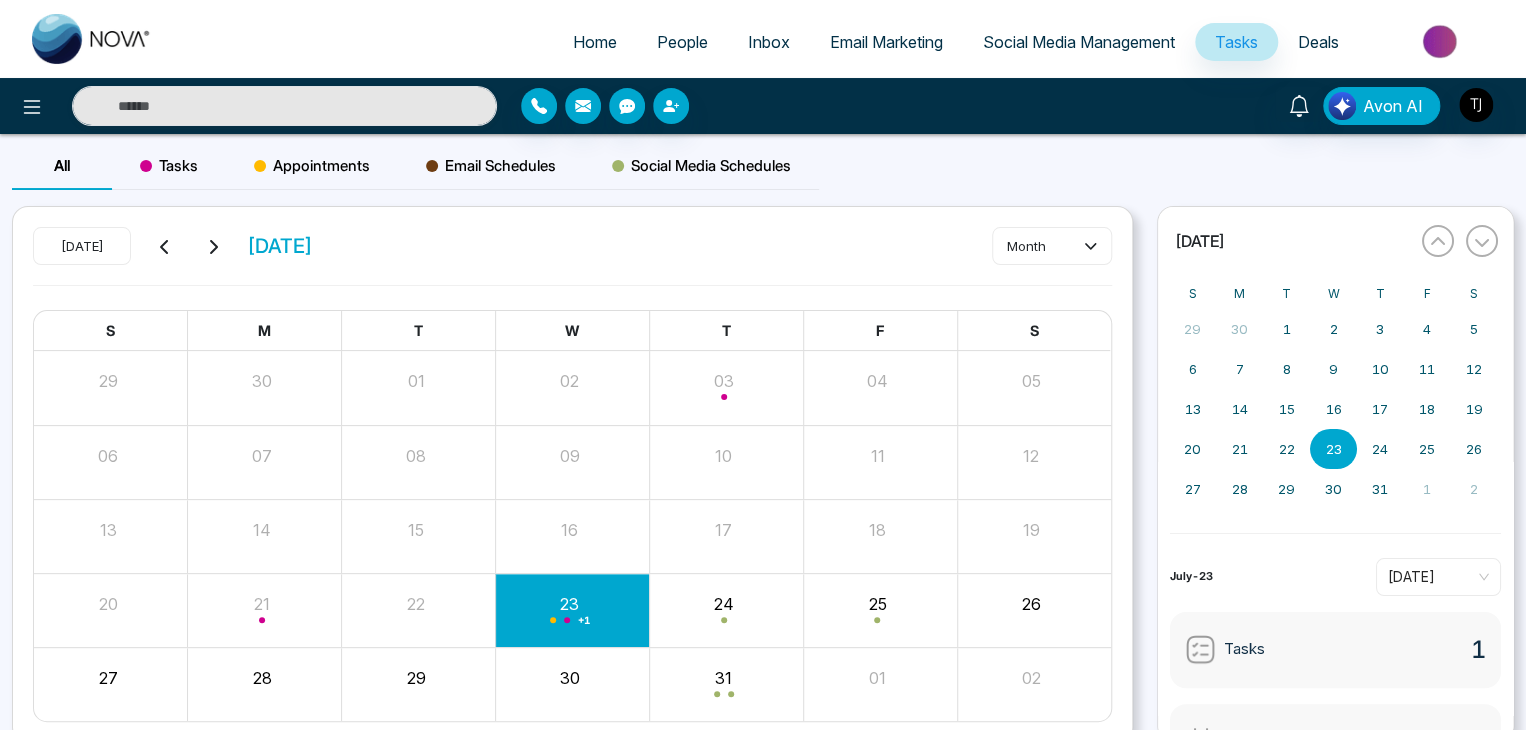 click on "Deals" at bounding box center (1318, 42) 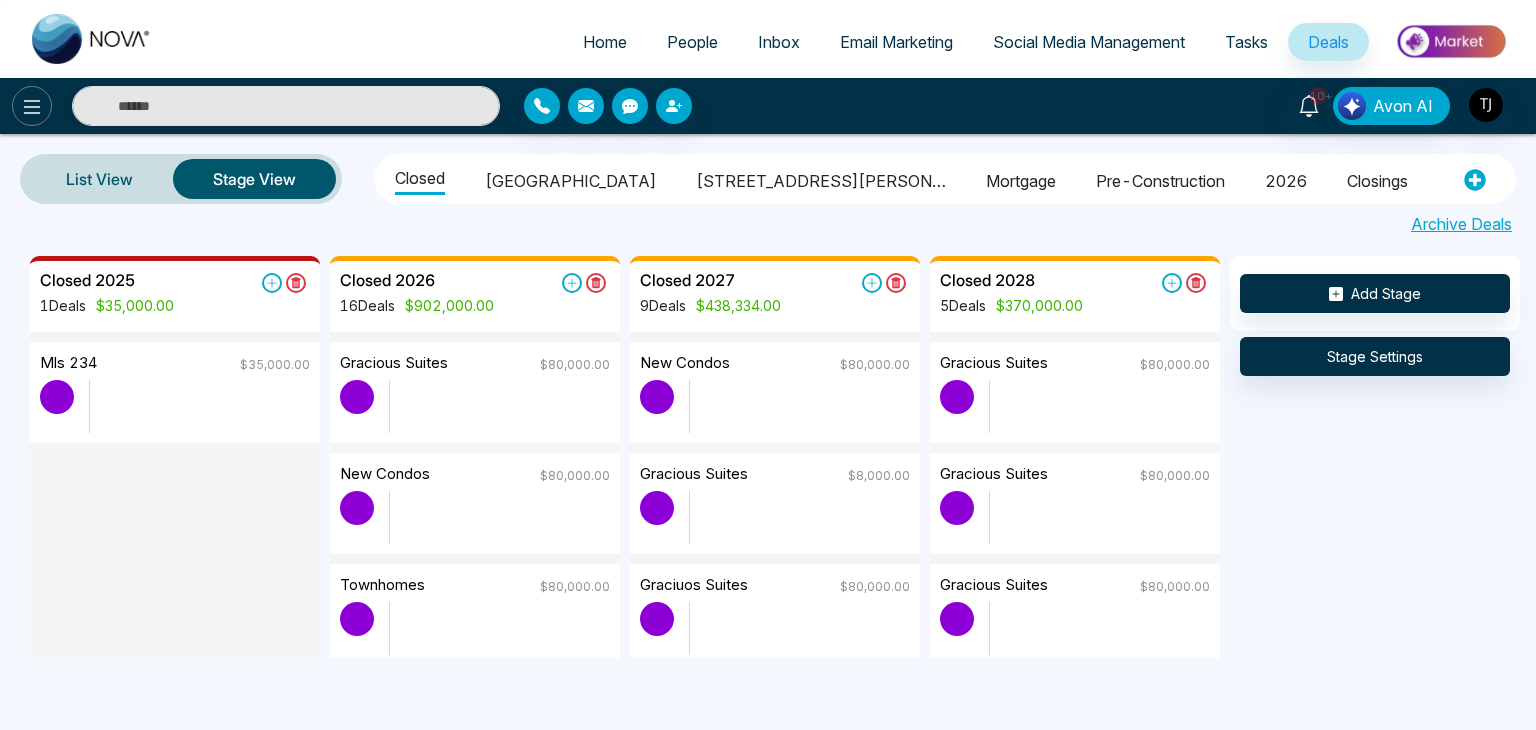 click at bounding box center (32, 106) 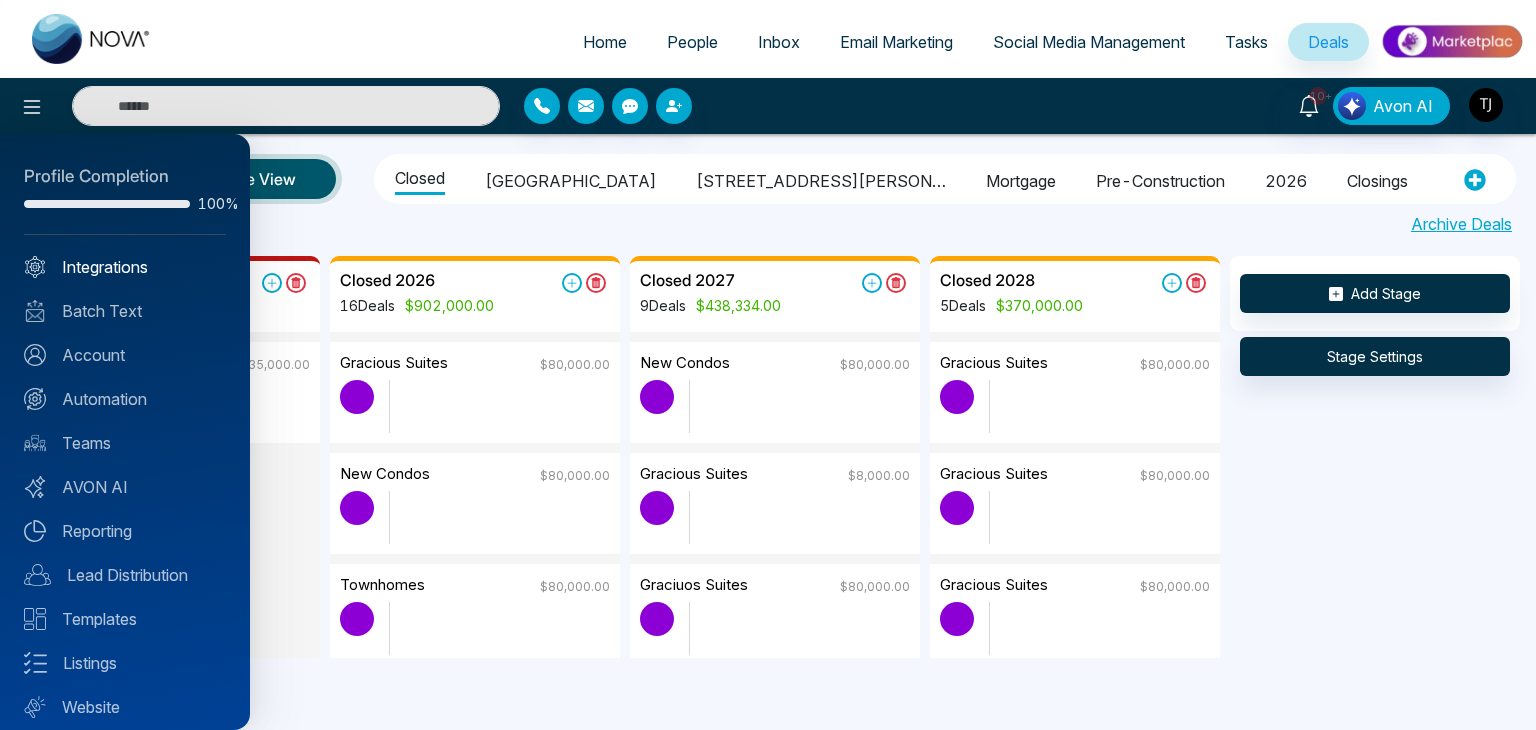 click on "Integrations" at bounding box center (125, 267) 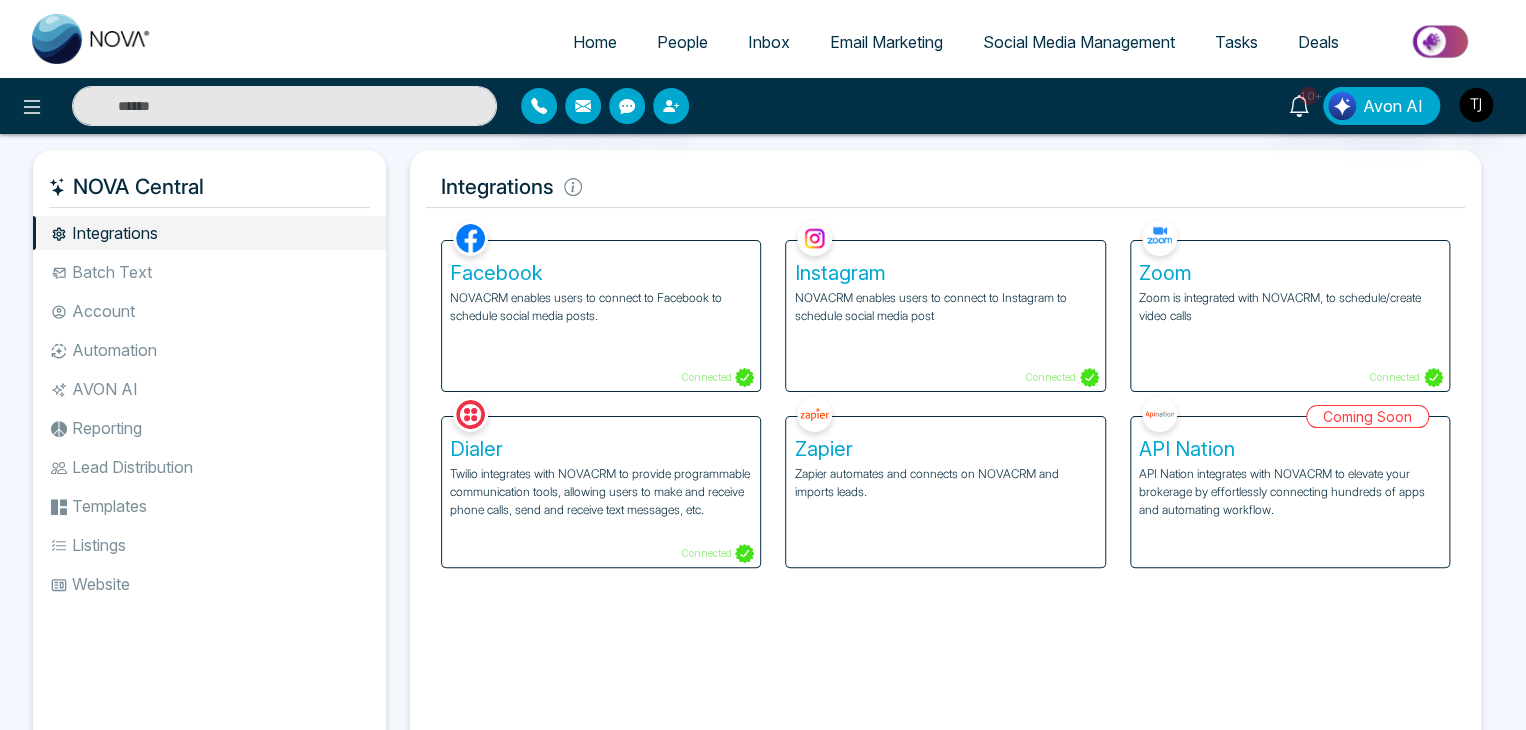 click 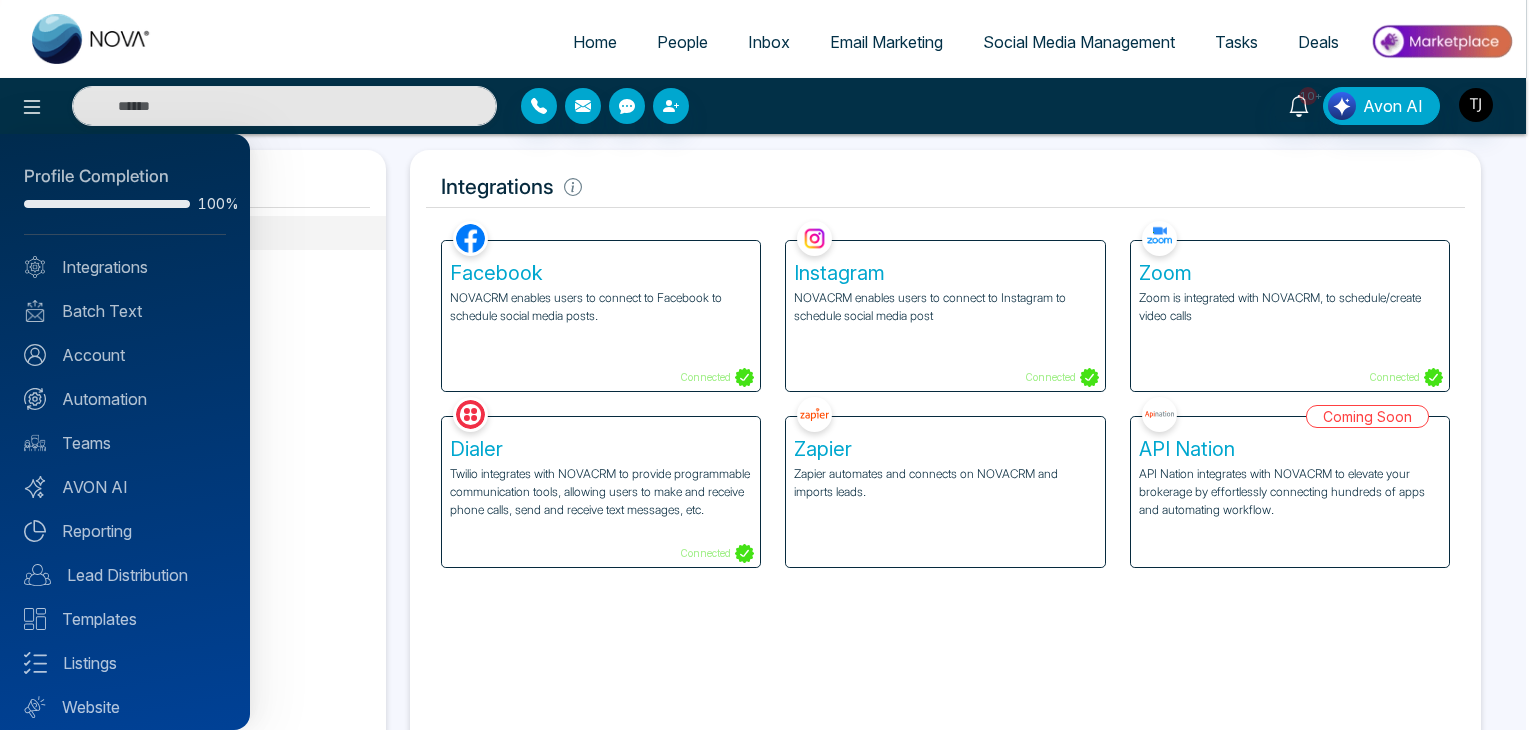 scroll, scrollTop: 56, scrollLeft: 0, axis: vertical 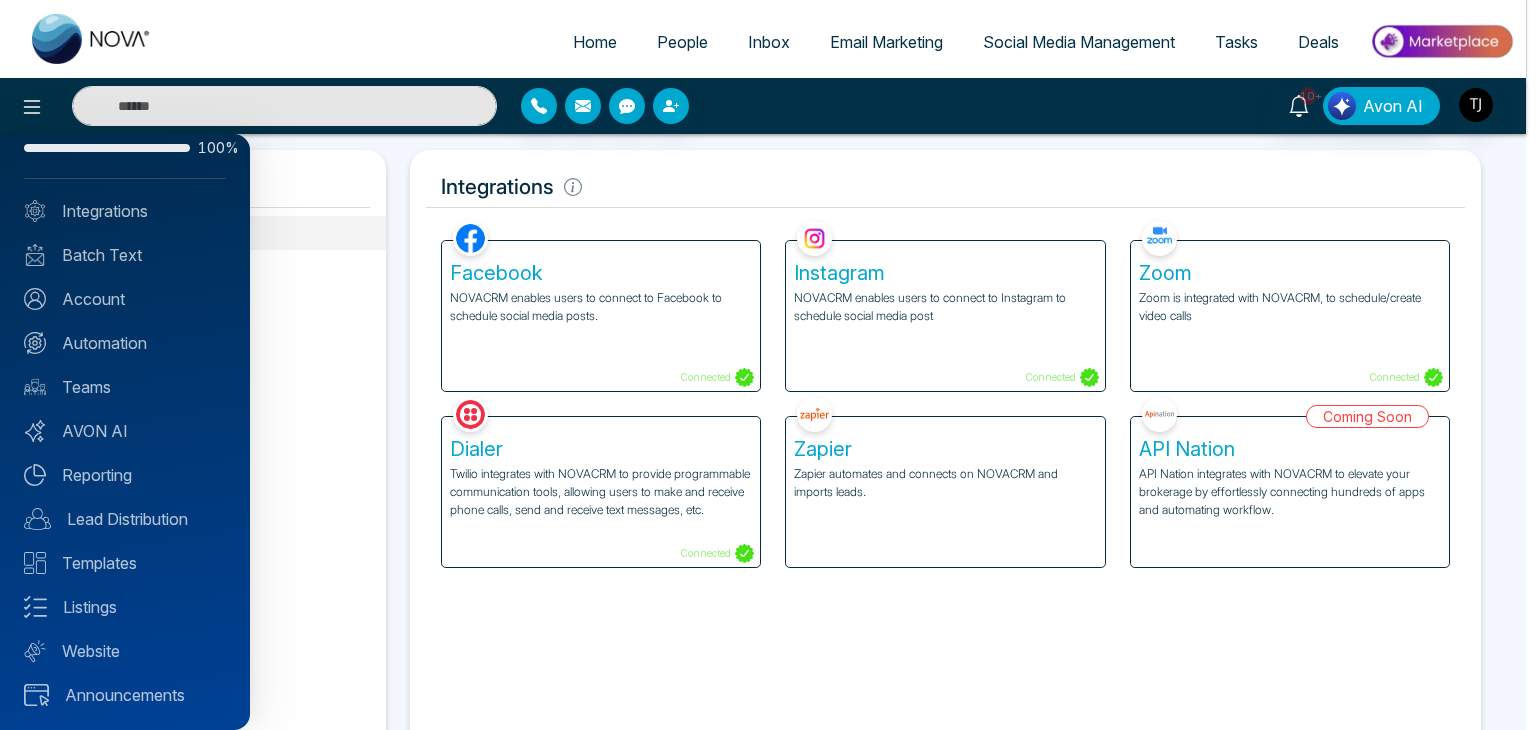 click at bounding box center [768, 365] 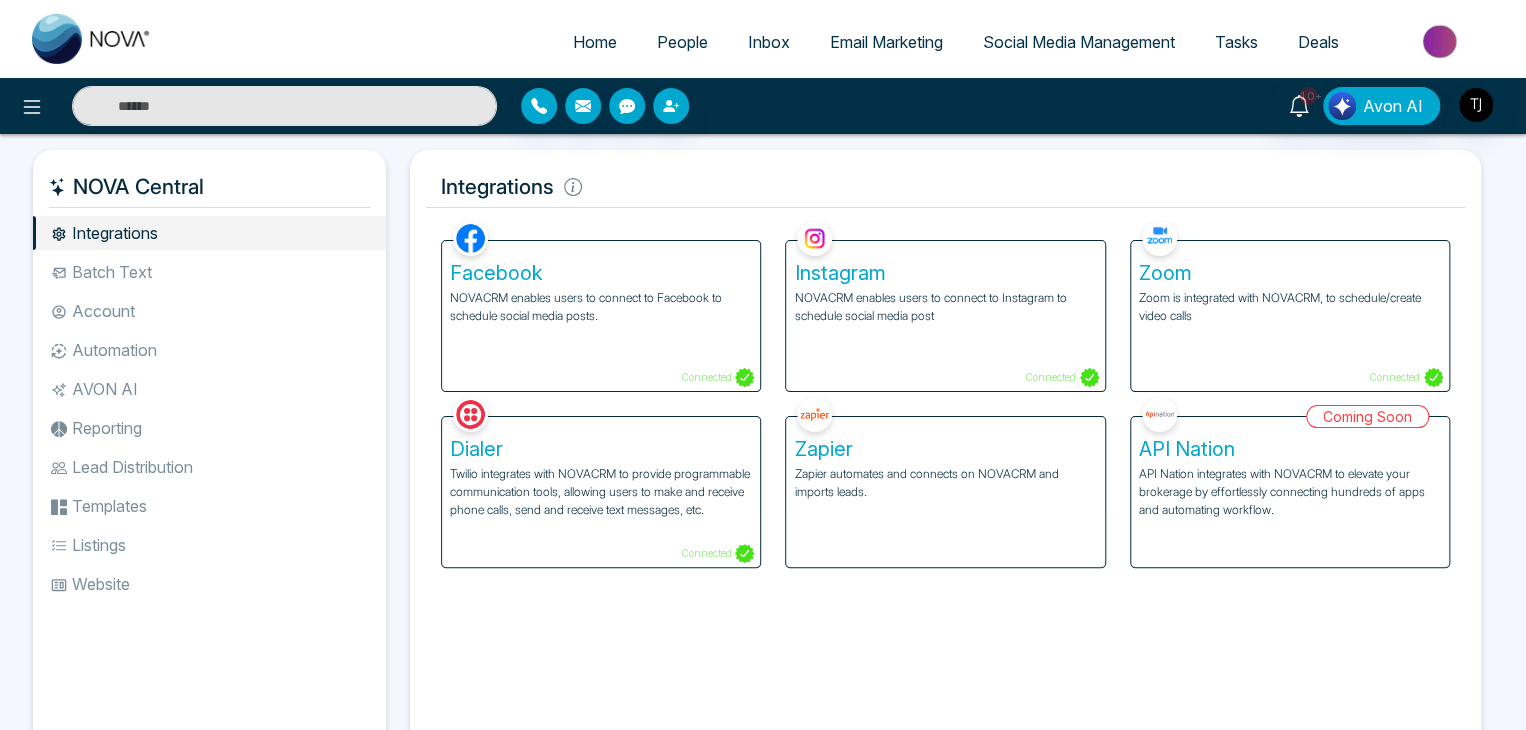 click on "Integrations Facebook NOVACRM enables users to connect to Facebook to schedule social media  posts. Connected Instagram NOVACRM enables users to connect to Instagram to schedule social media post Connected Zoom Zoom is integrated with NOVACRM, to schedule/create video calls Connected Dialer Twilio integrates with NOVACRM to provide programmable communication tools, allowing users to make and receive phone calls, send and receive text messages, etc. Connected Zapier Zapier automates and connects on NOVACRM and imports leads. Coming Soon API Nation API Nation integrates with NOVACRM to elevate your brokerage by effortlessly connecting hundreds of apps and automating workflow. Campaigns Batch text on NOVA allows users to simultaneously send a single text message to multiple leads Text Templates This feature allows users to create custom text templates from scratch or view and analyze their existing text campaigns. Team Connected Import Bulk Tags Stages Manage the stages for your leads. Automations Action Plans" at bounding box center (945, 457) 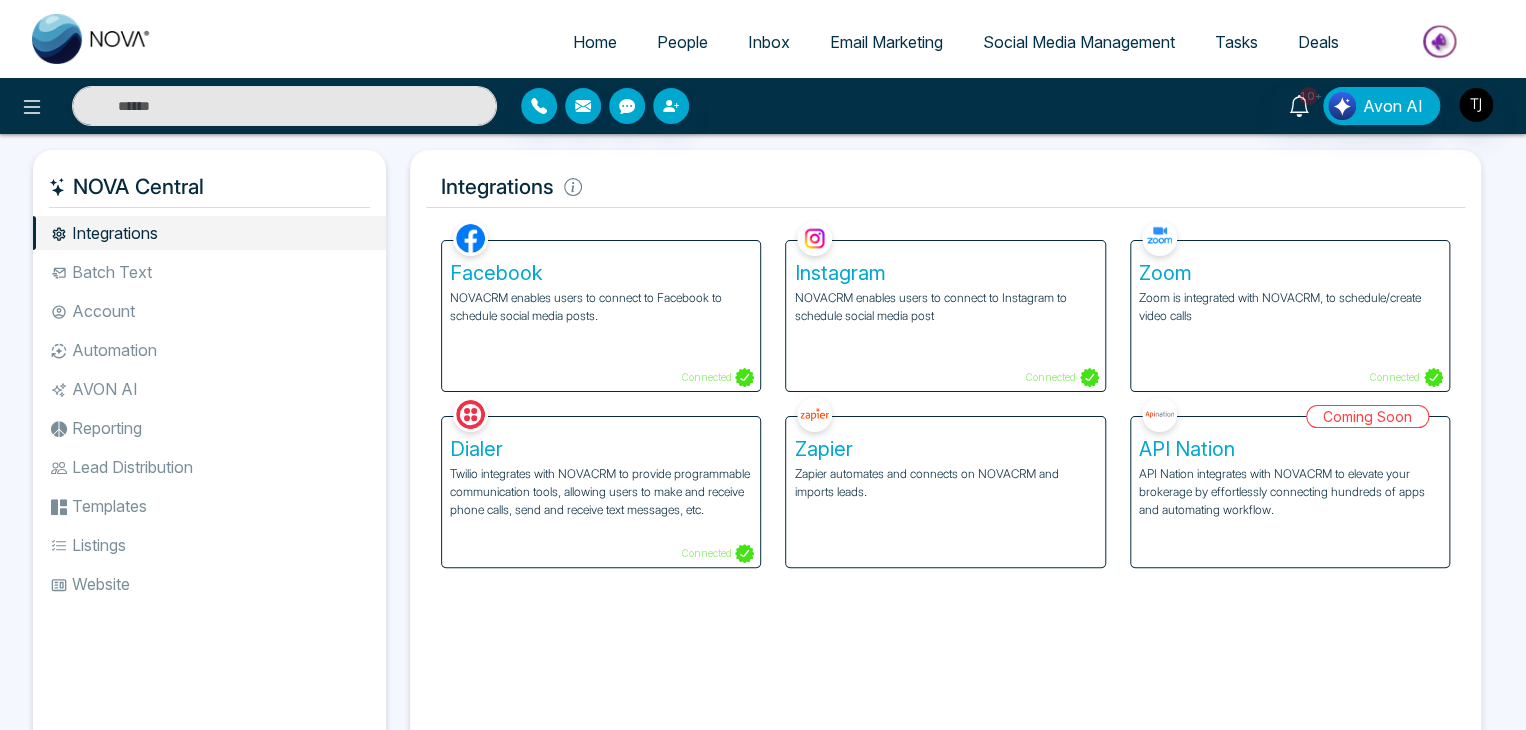 click on "Home" at bounding box center [595, 42] 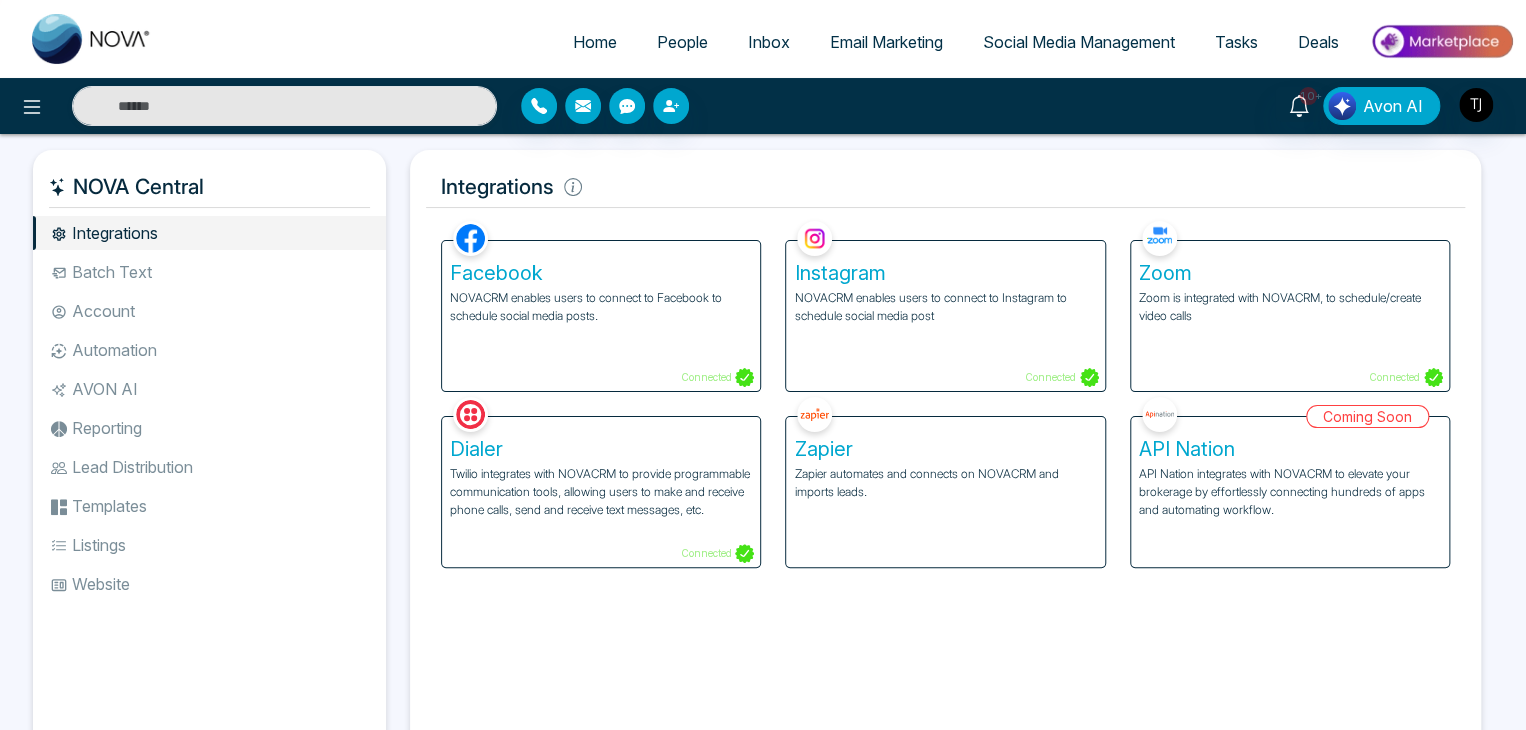 select on "*" 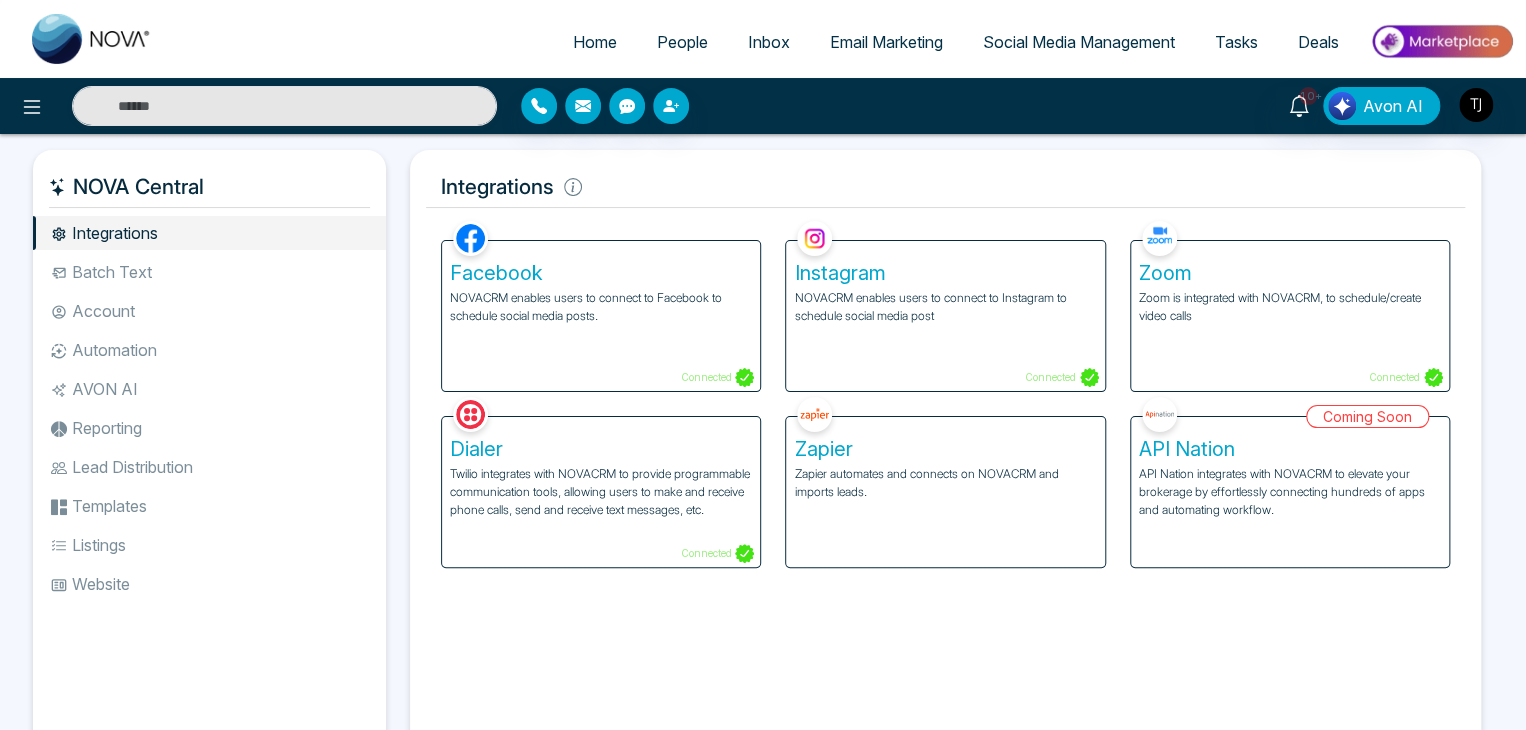 select on "*" 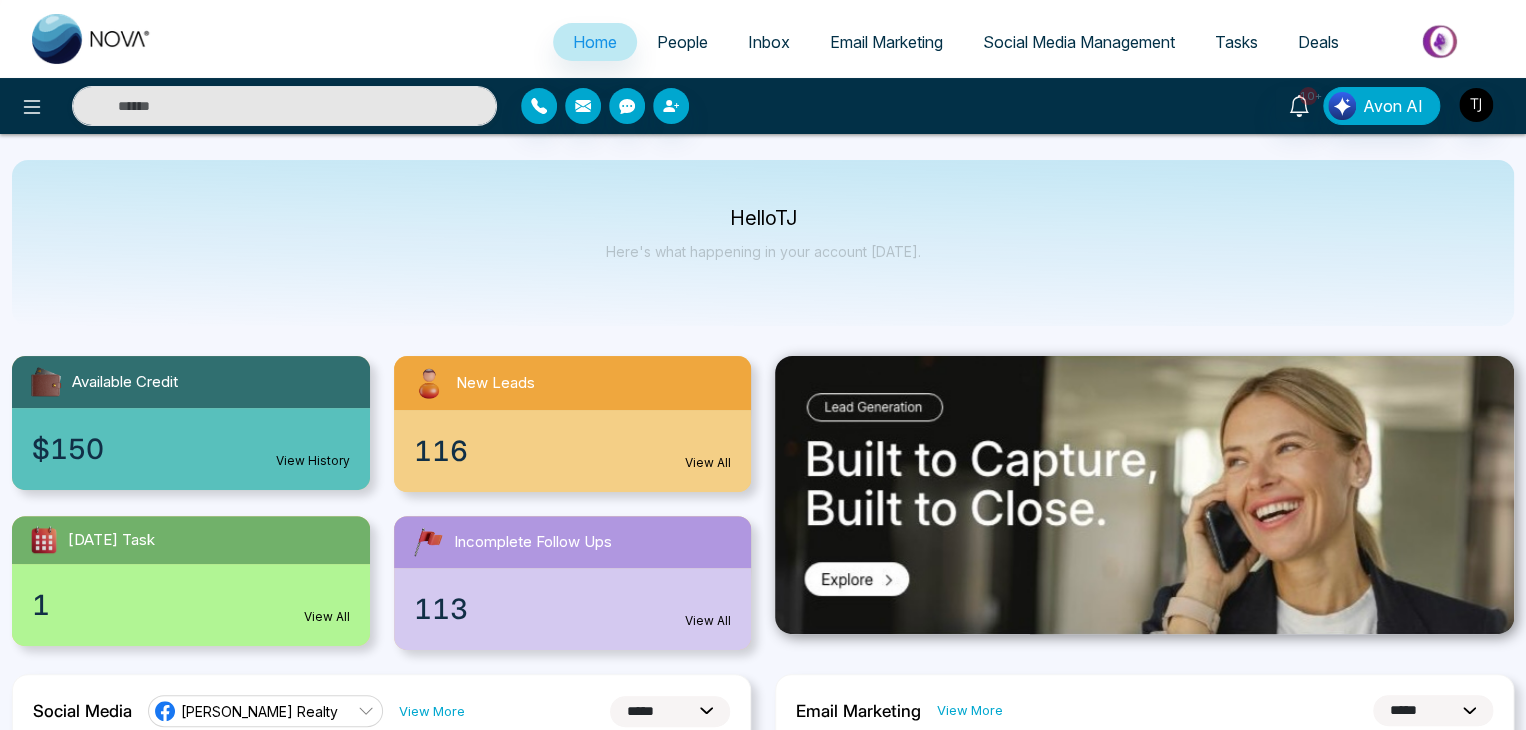 click at bounding box center [274, 106] 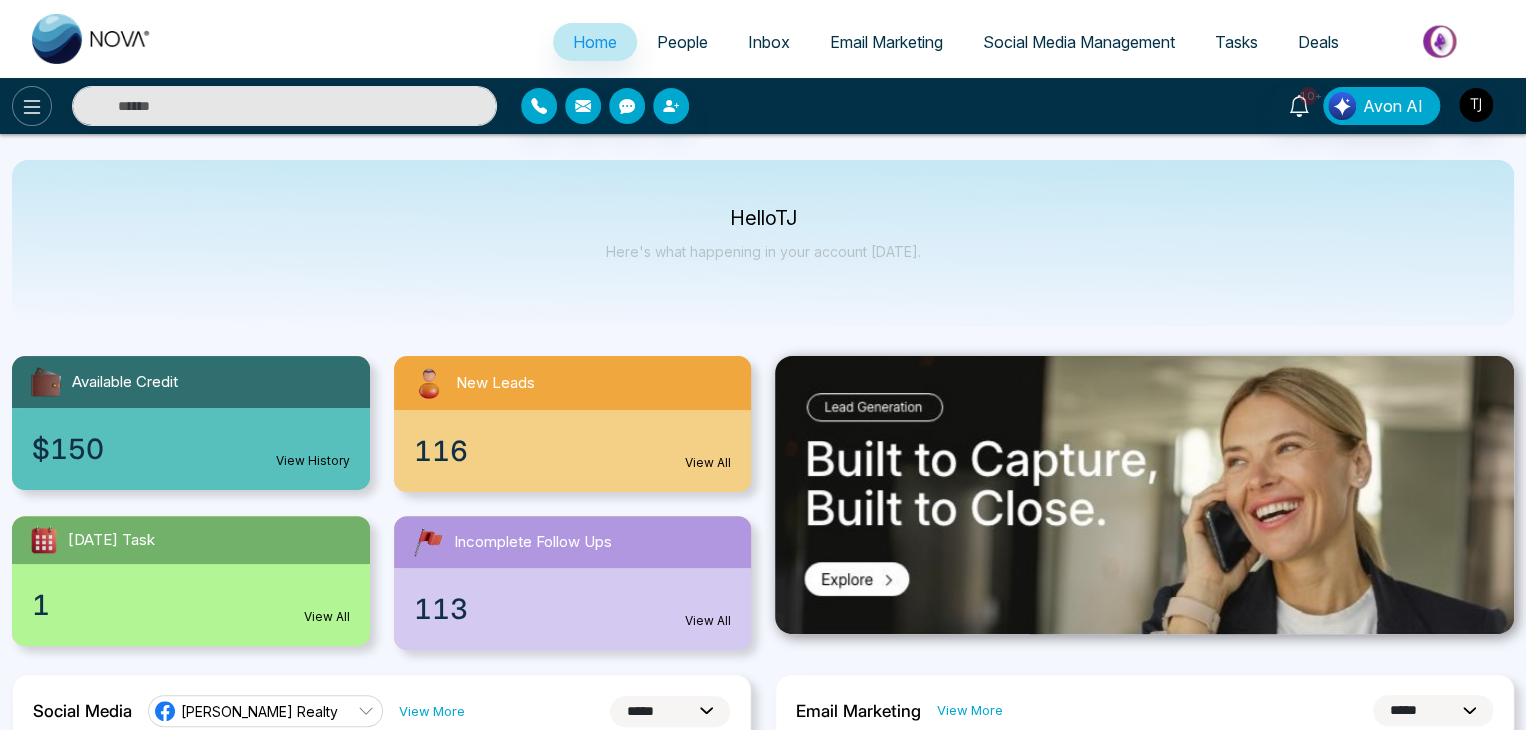click 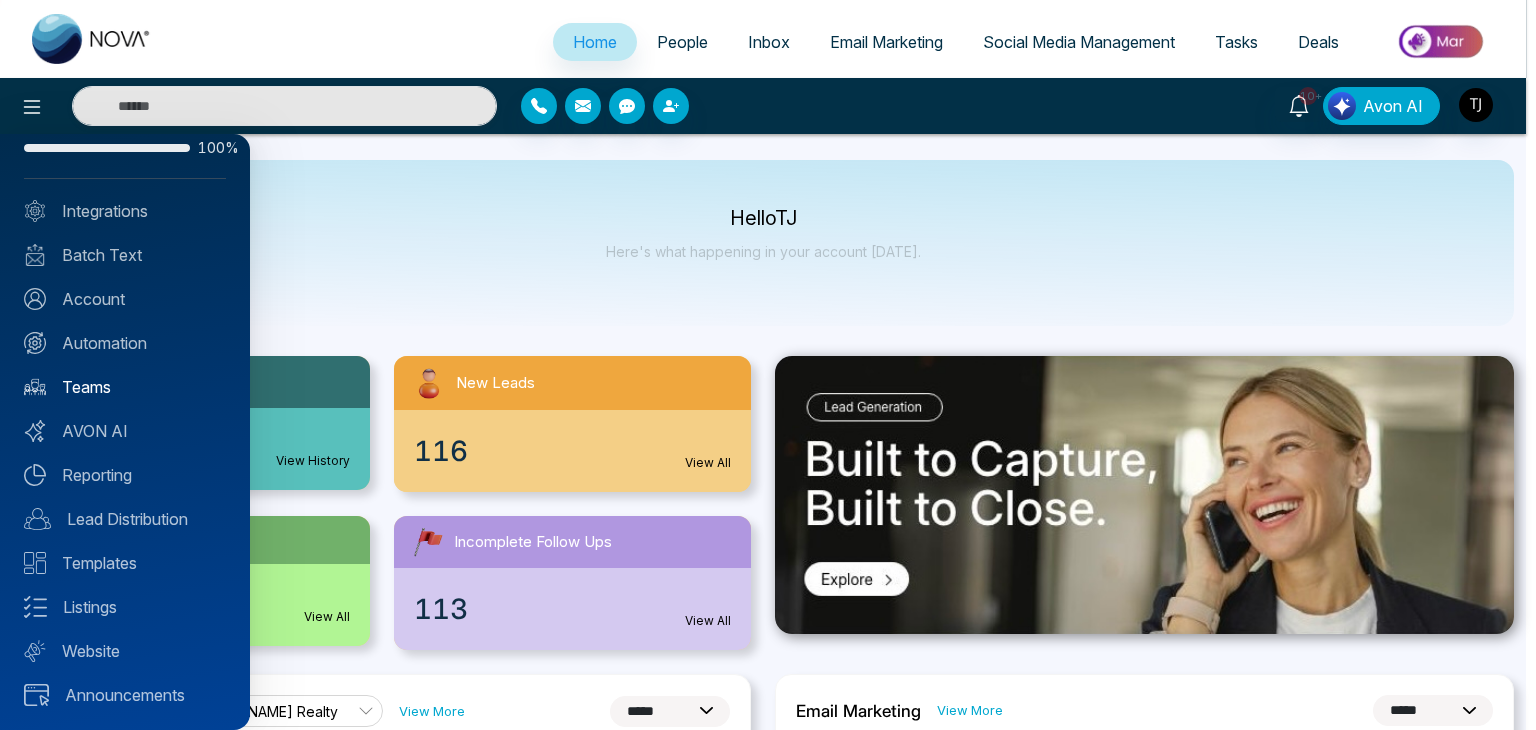 scroll, scrollTop: 0, scrollLeft: 0, axis: both 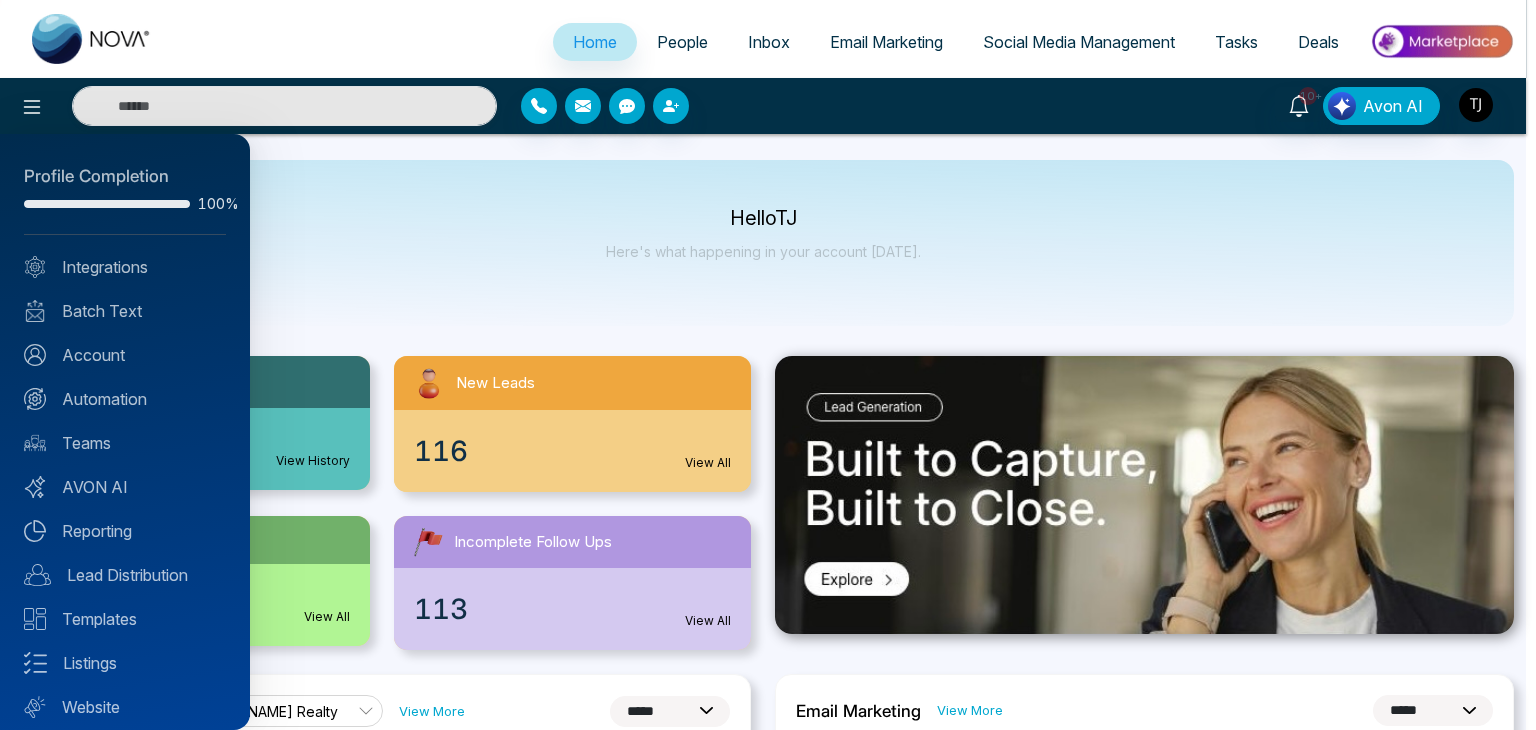 click at bounding box center [768, 365] 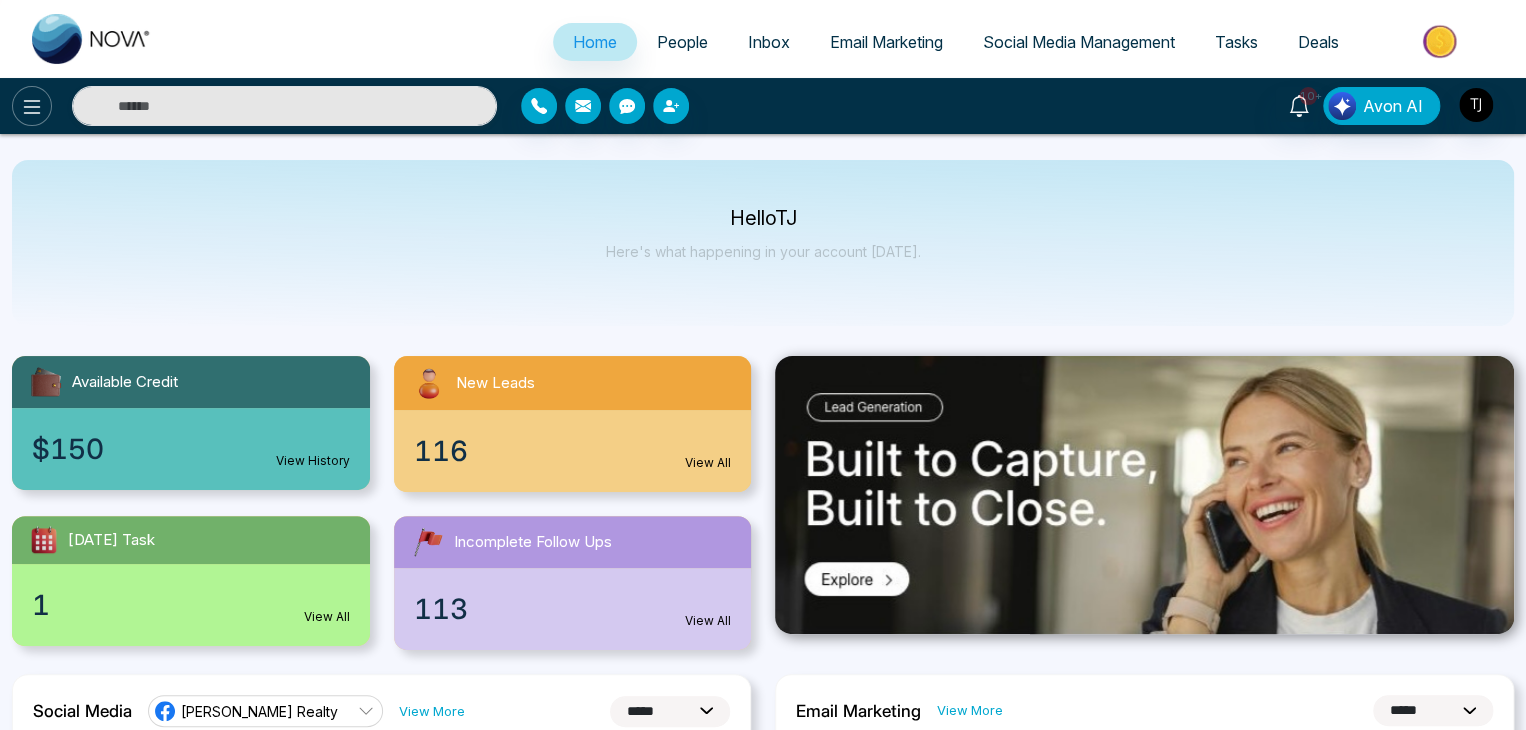click at bounding box center (32, 106) 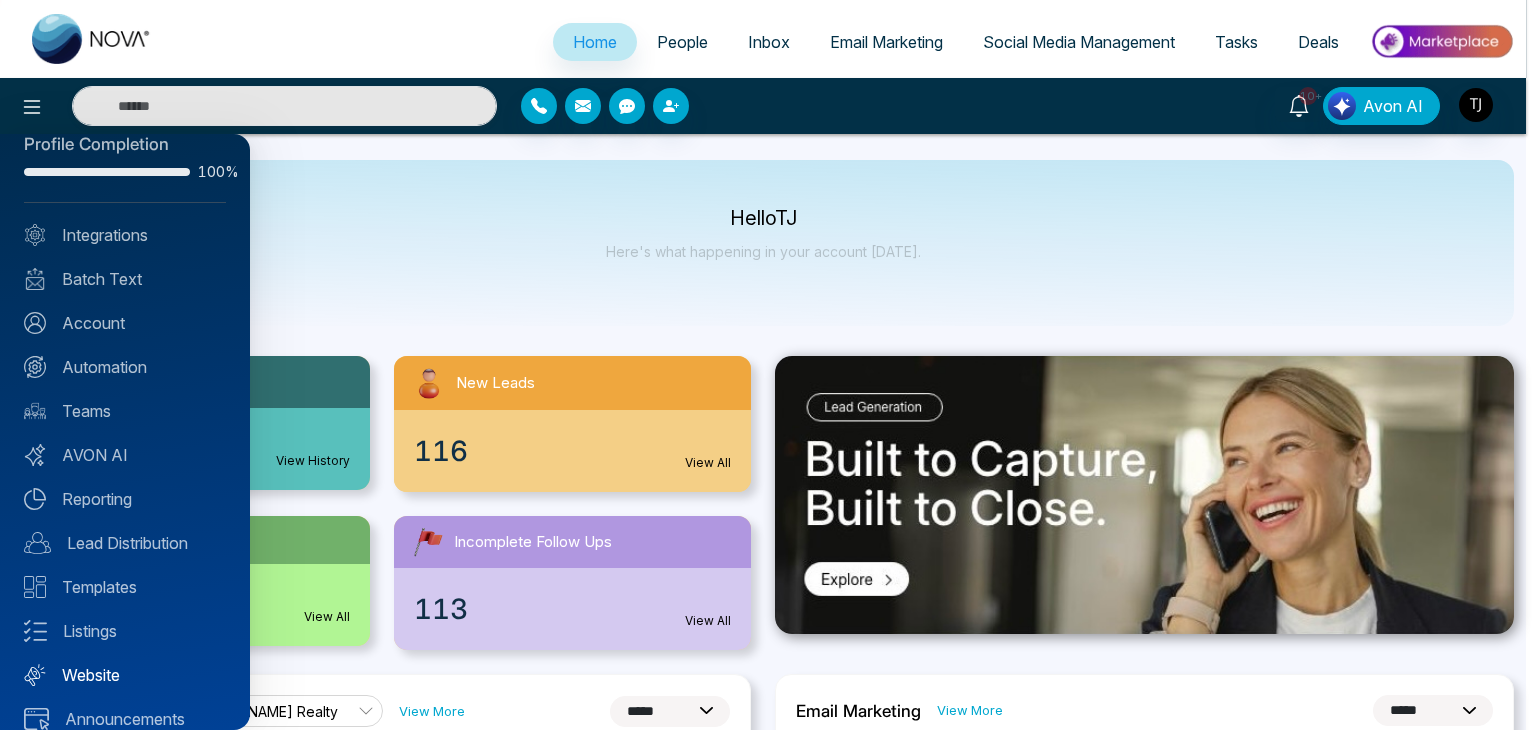 scroll, scrollTop: 0, scrollLeft: 0, axis: both 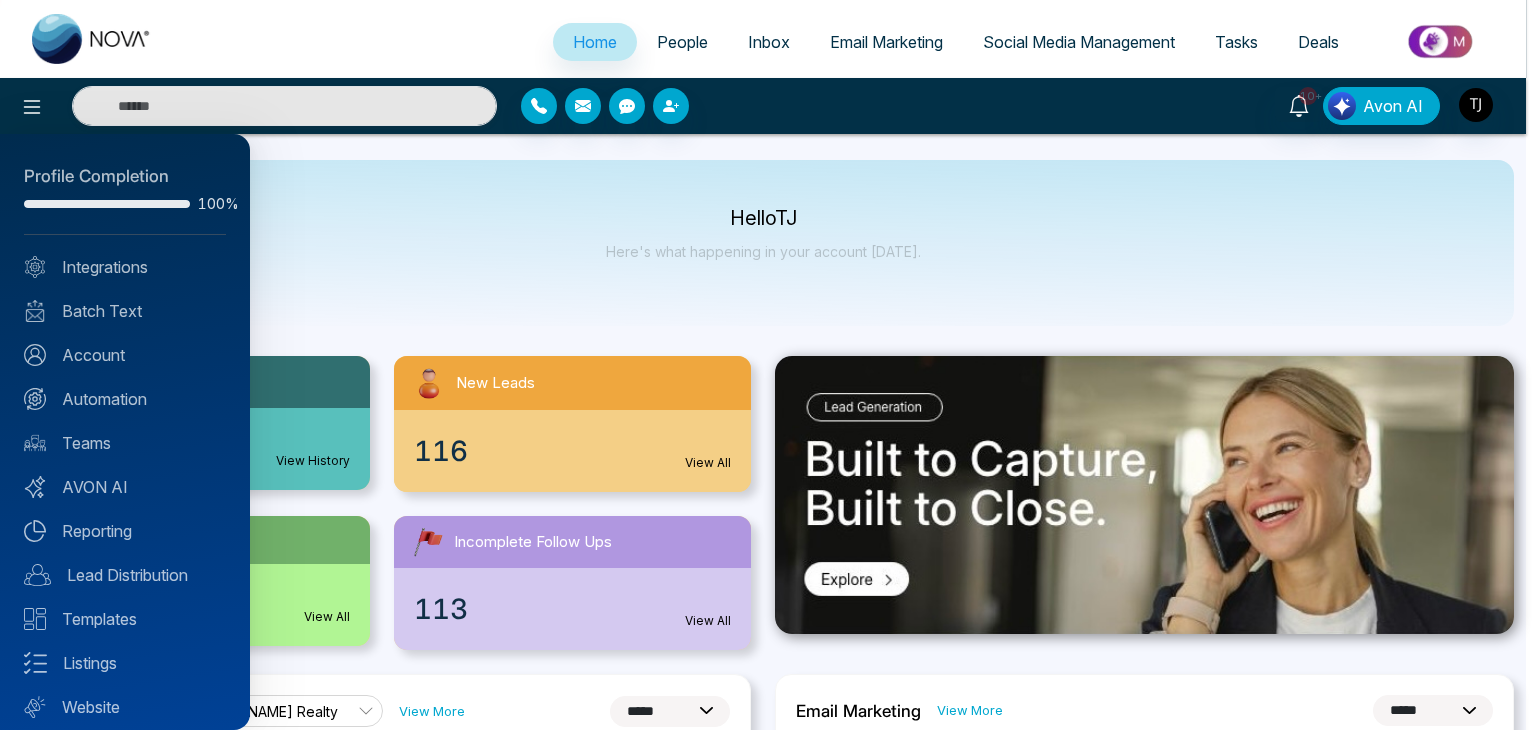 click at bounding box center (768, 365) 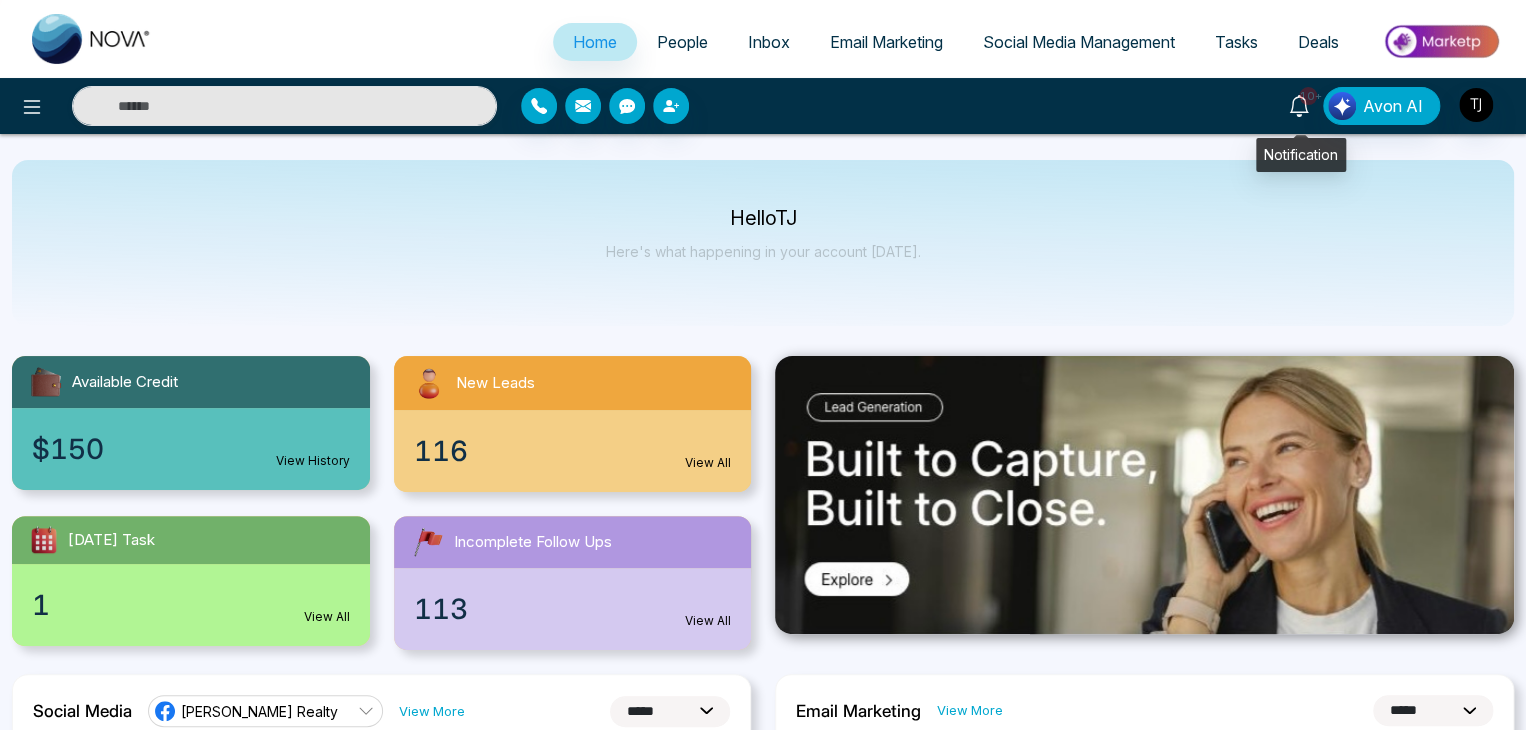 click 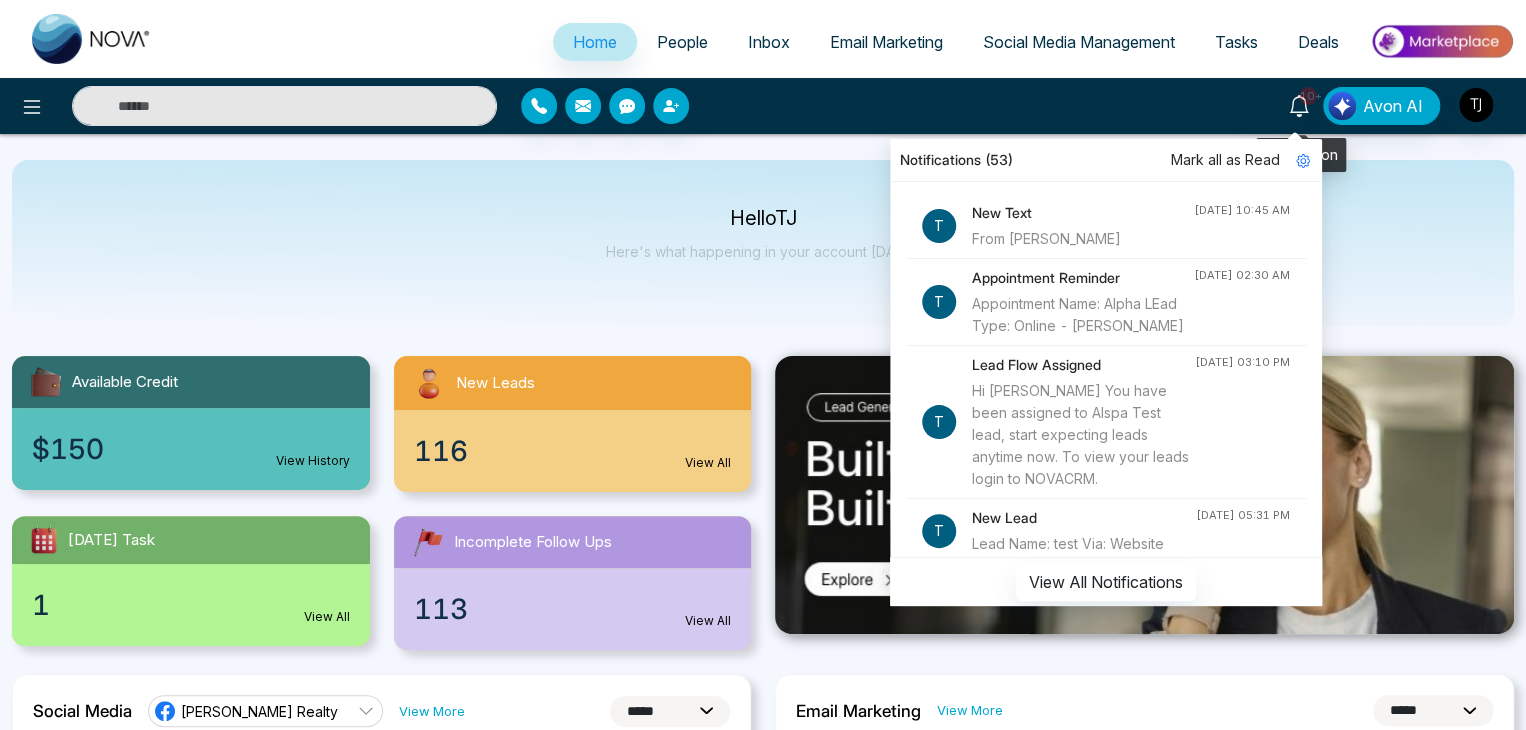 click 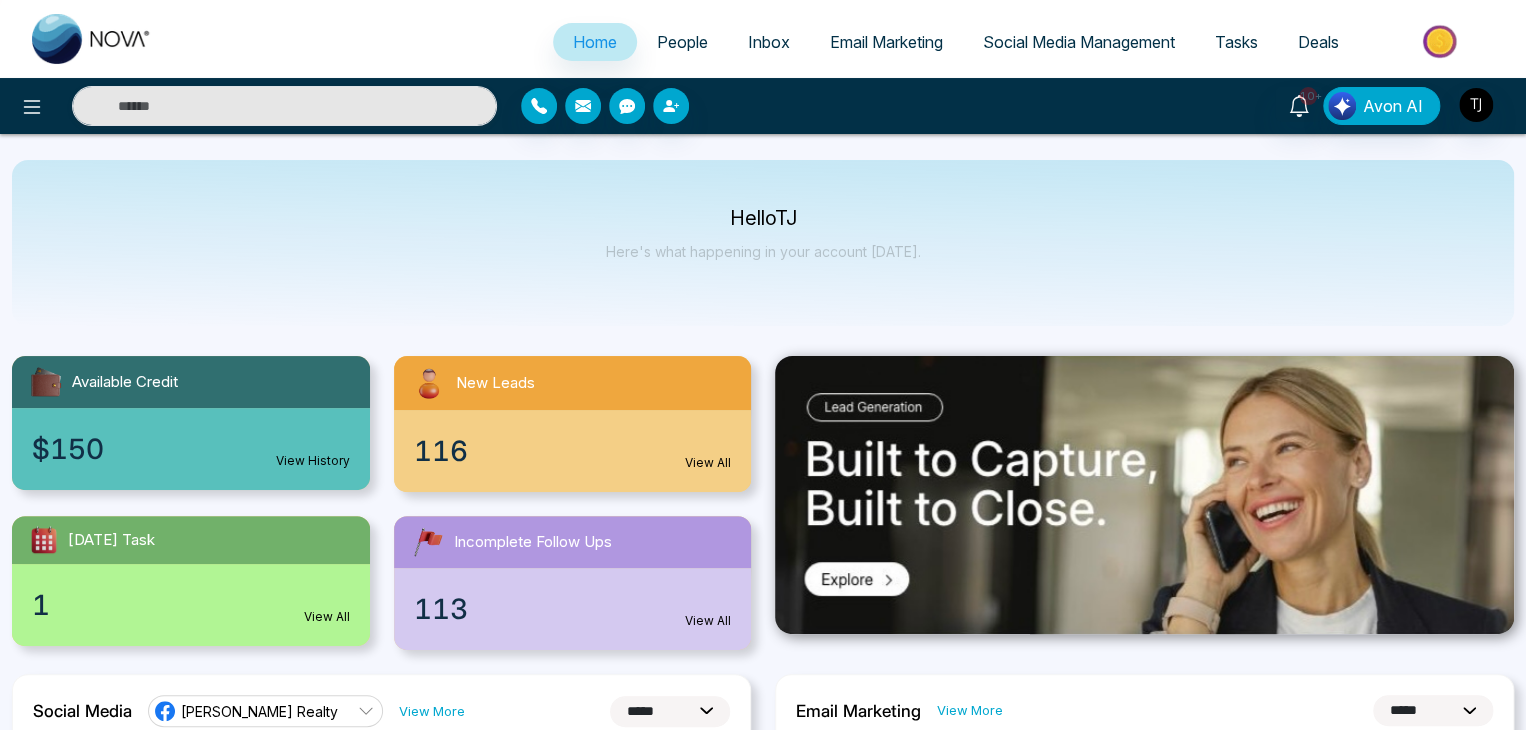 click on "Hello  [PERSON_NAME] Here's what happening in your account [DATE]." at bounding box center (763, 243) 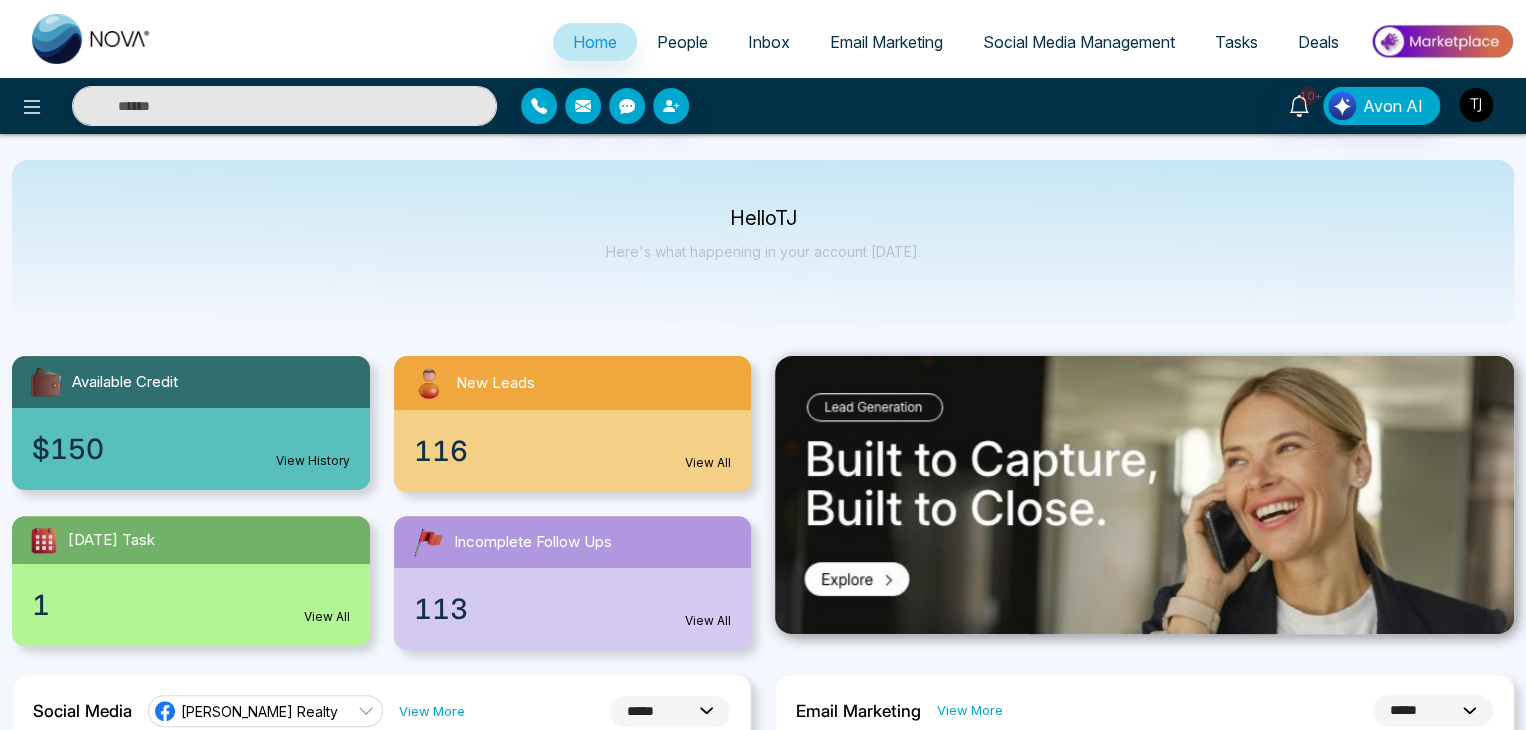 click at bounding box center [1476, 105] 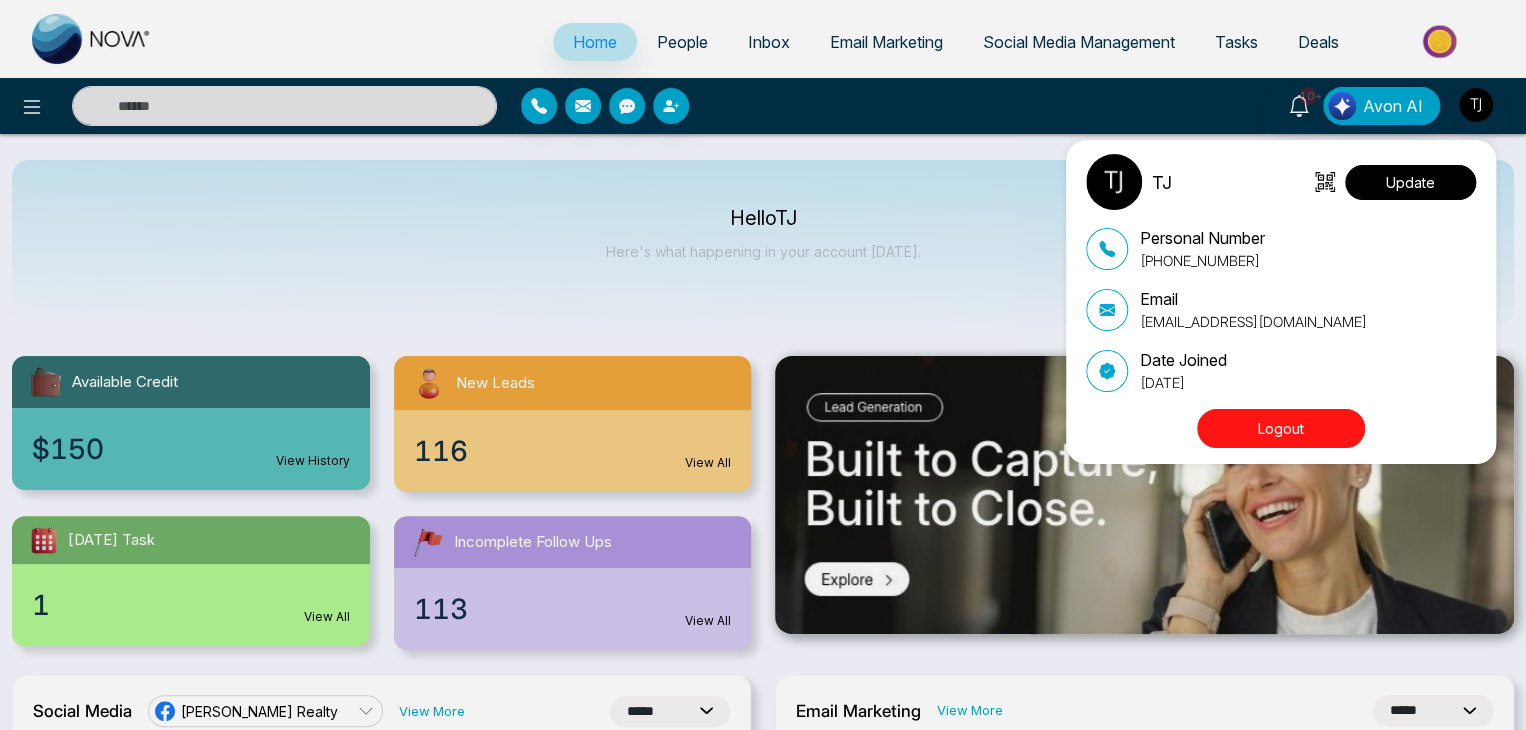 click on "Update" at bounding box center (1410, 182) 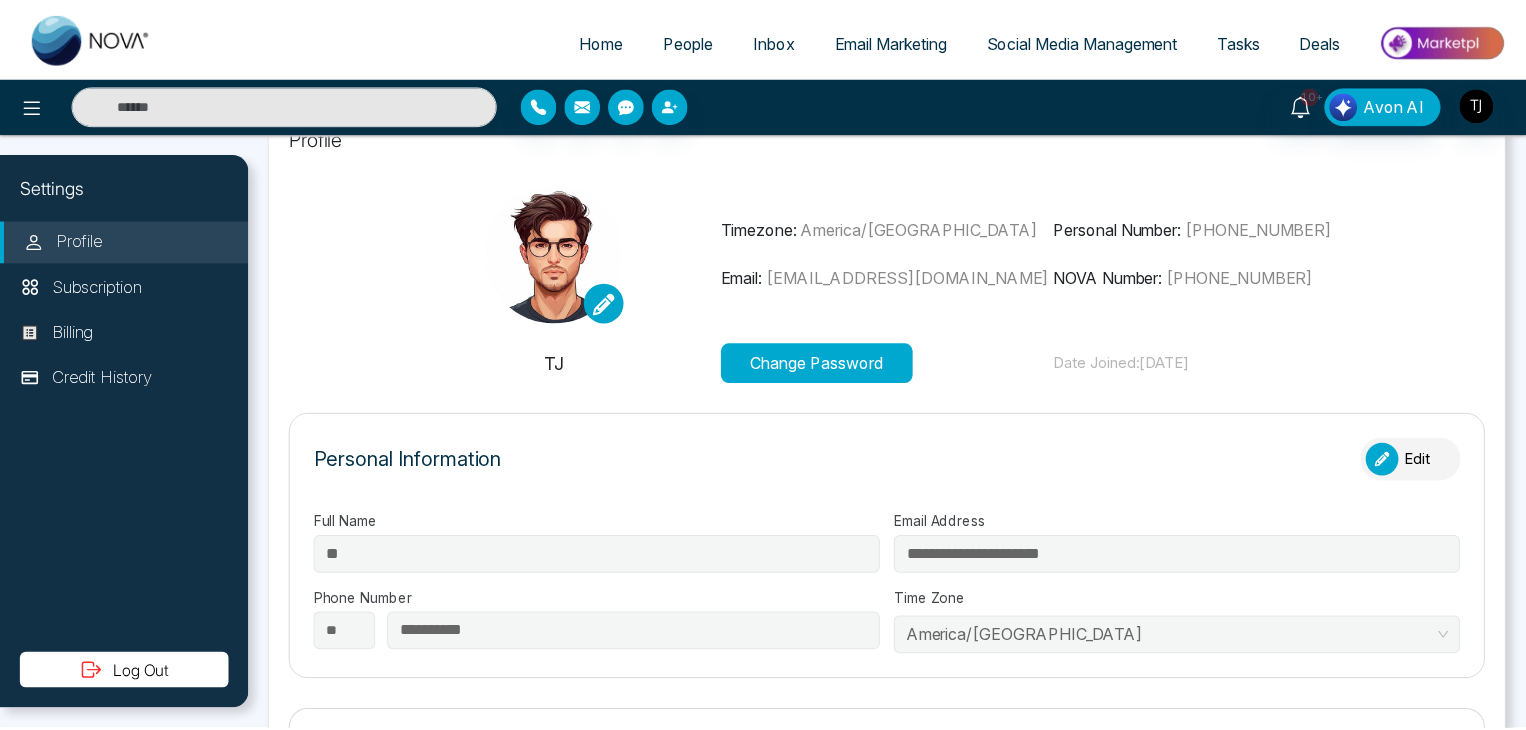 scroll, scrollTop: 0, scrollLeft: 0, axis: both 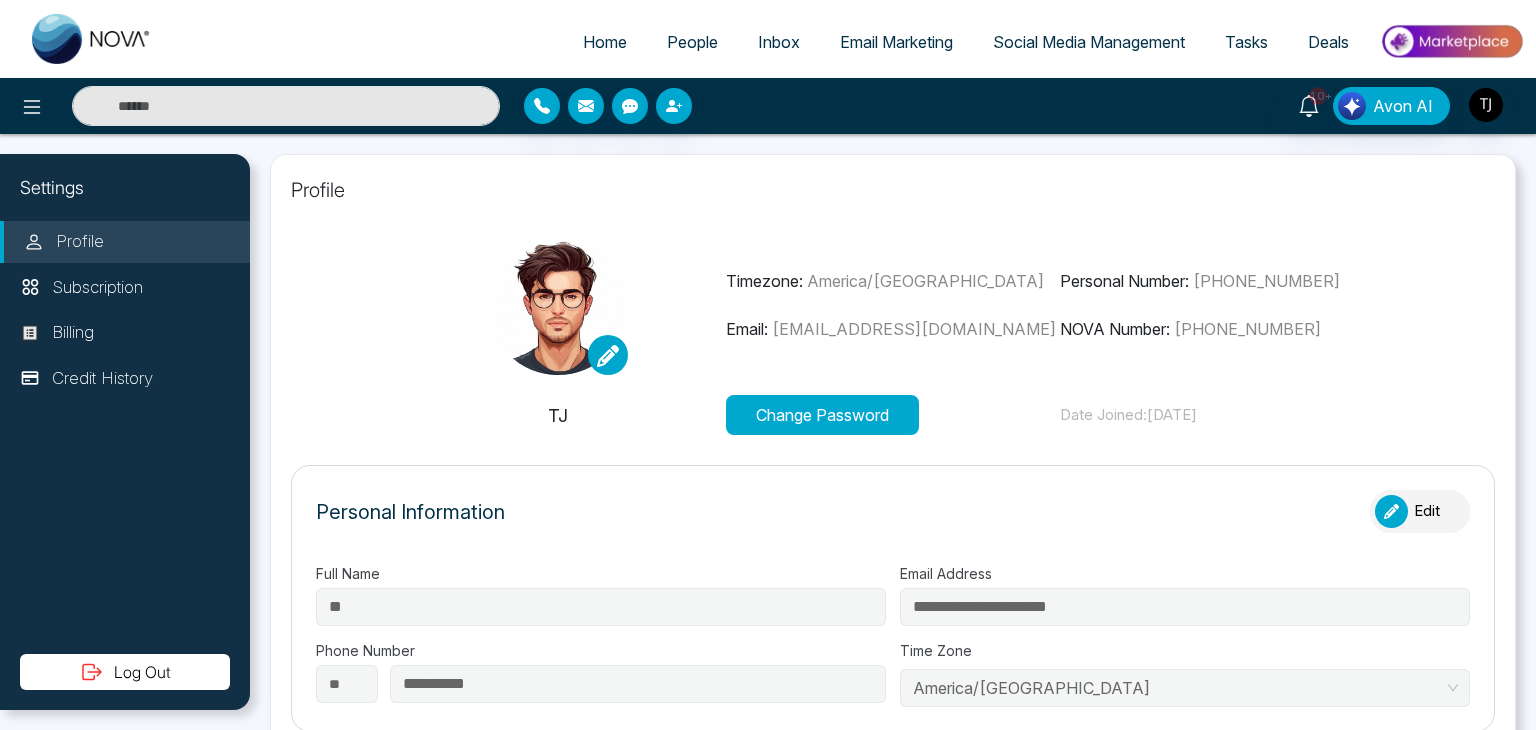 click on "Social Media Management" at bounding box center (1089, 42) 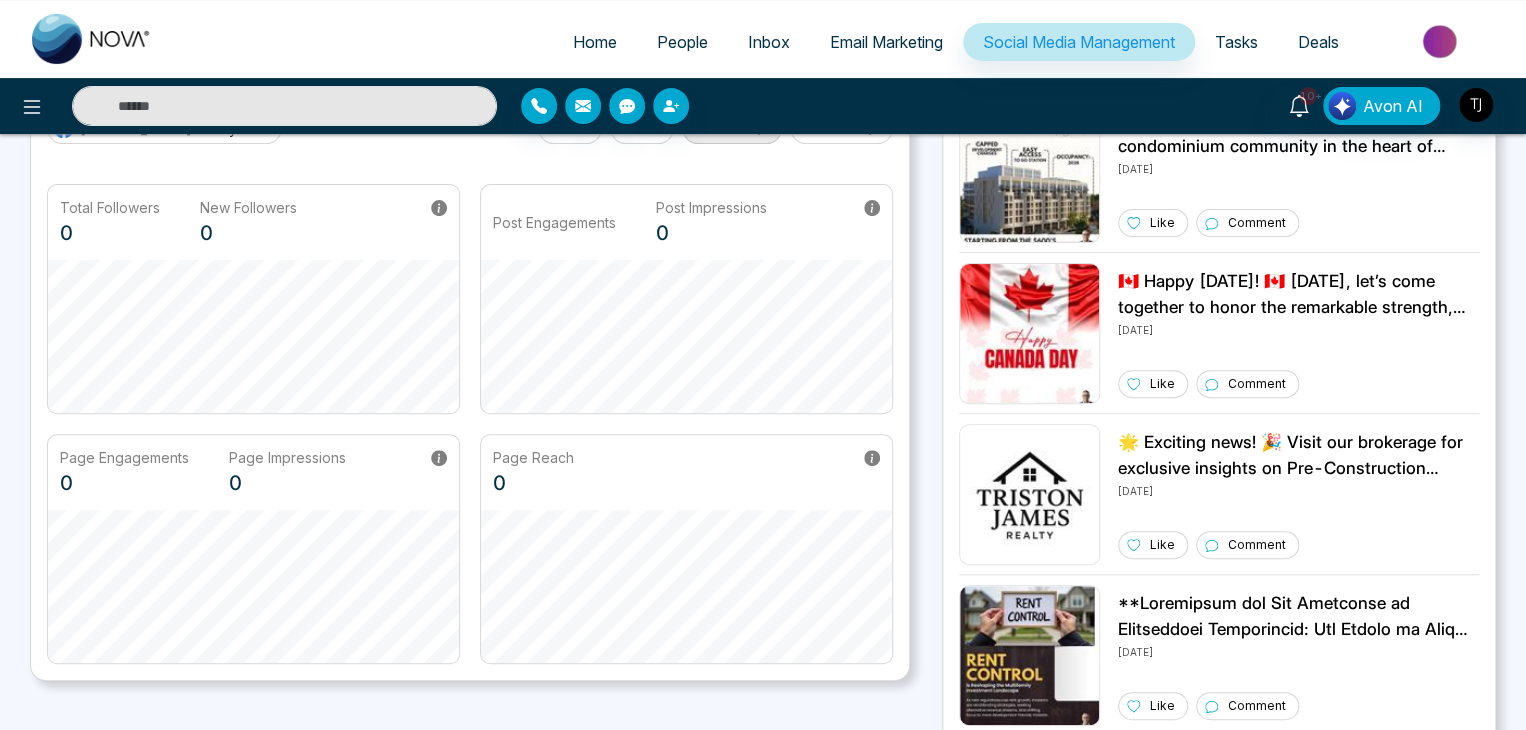 scroll, scrollTop: 0, scrollLeft: 0, axis: both 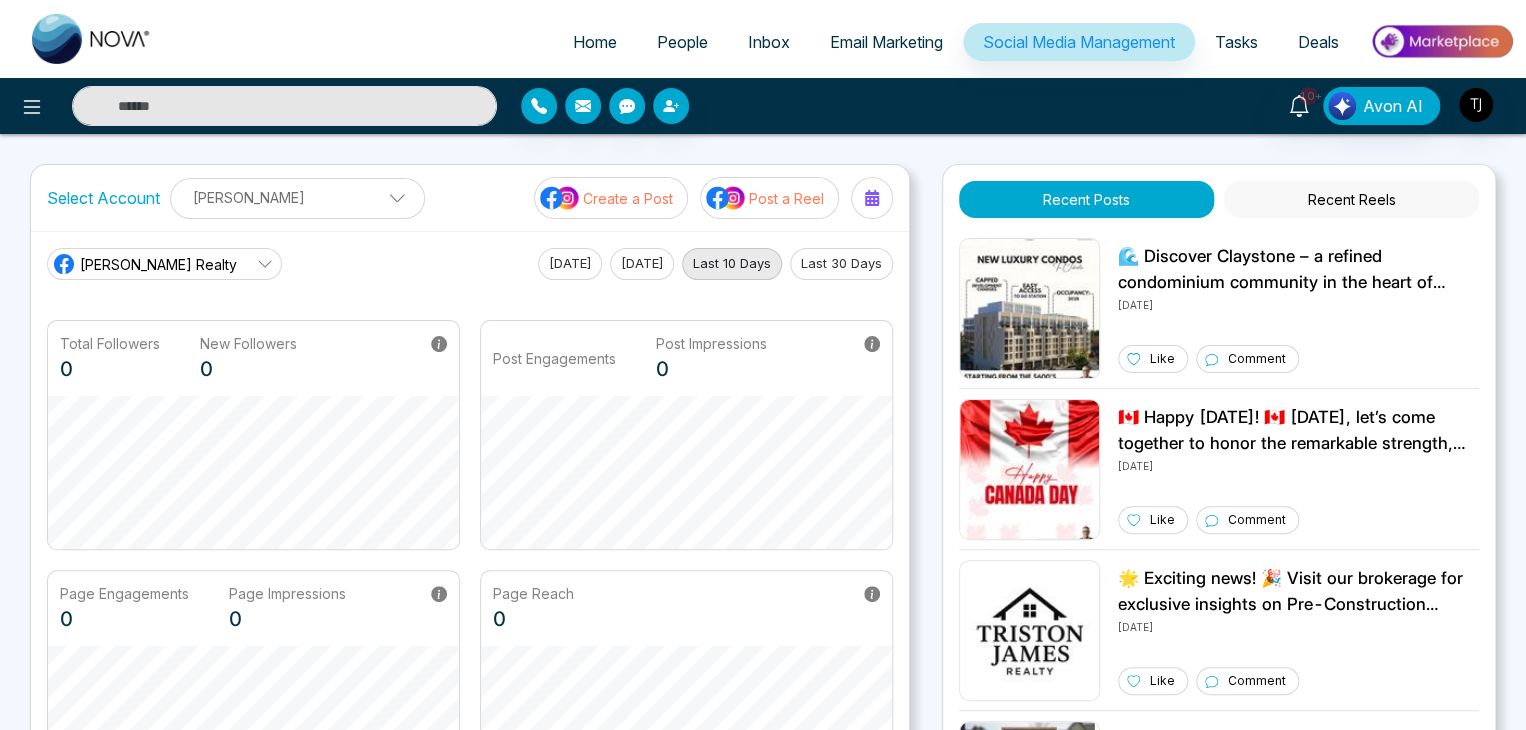 click on "Create a Post" at bounding box center (628, 198) 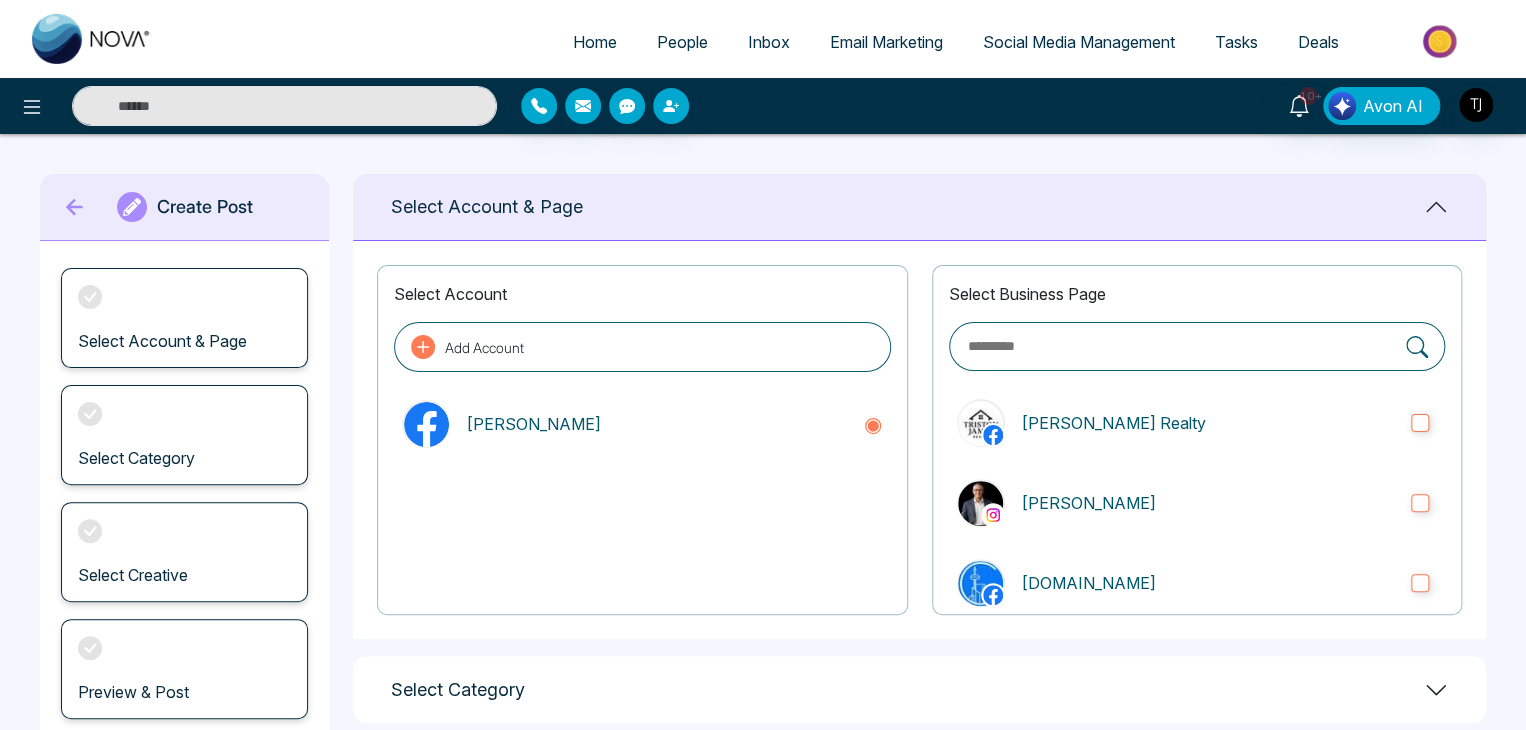 scroll, scrollTop: 280, scrollLeft: 0, axis: vertical 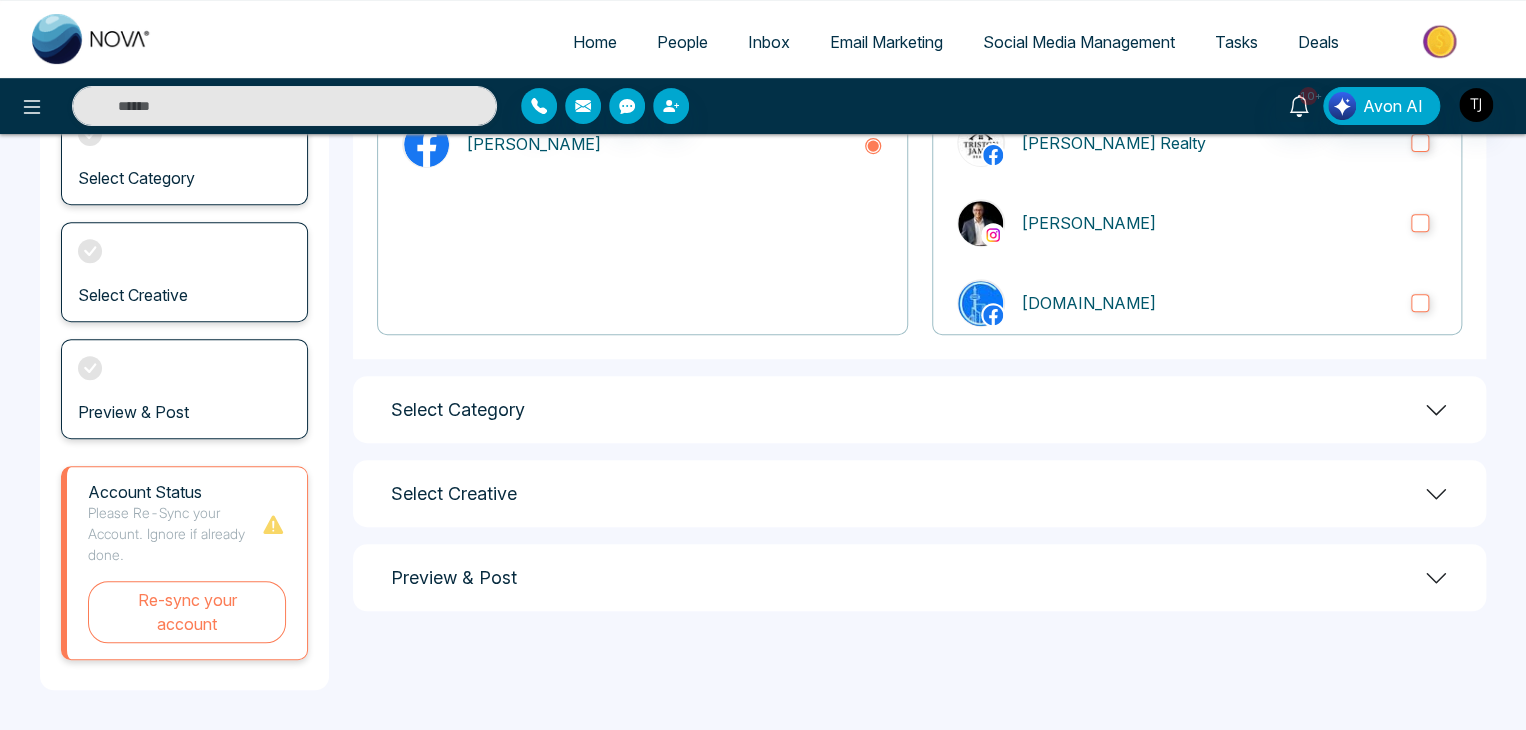 click on "Select Category" at bounding box center (919, 409) 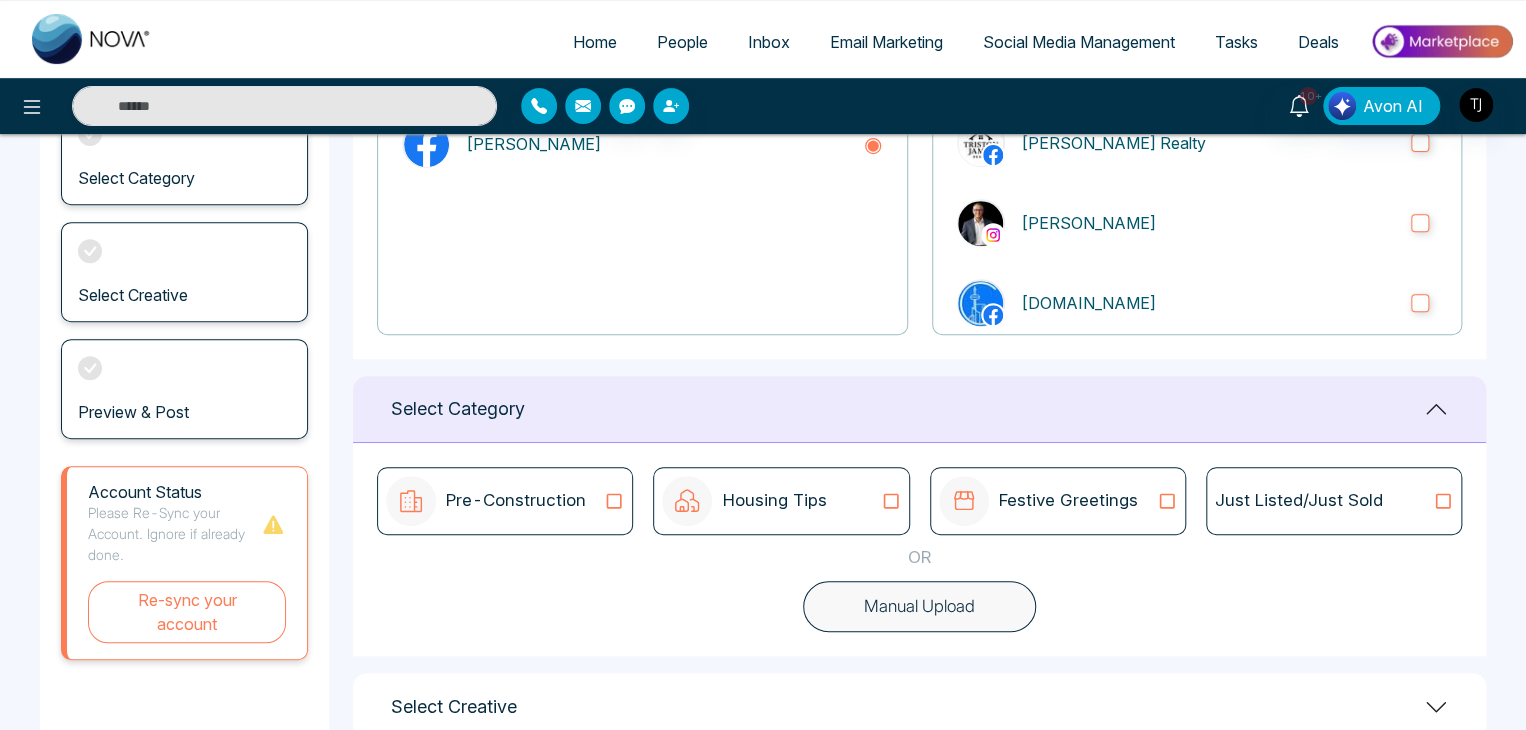 click on "Pre-Construction" at bounding box center [486, 501] 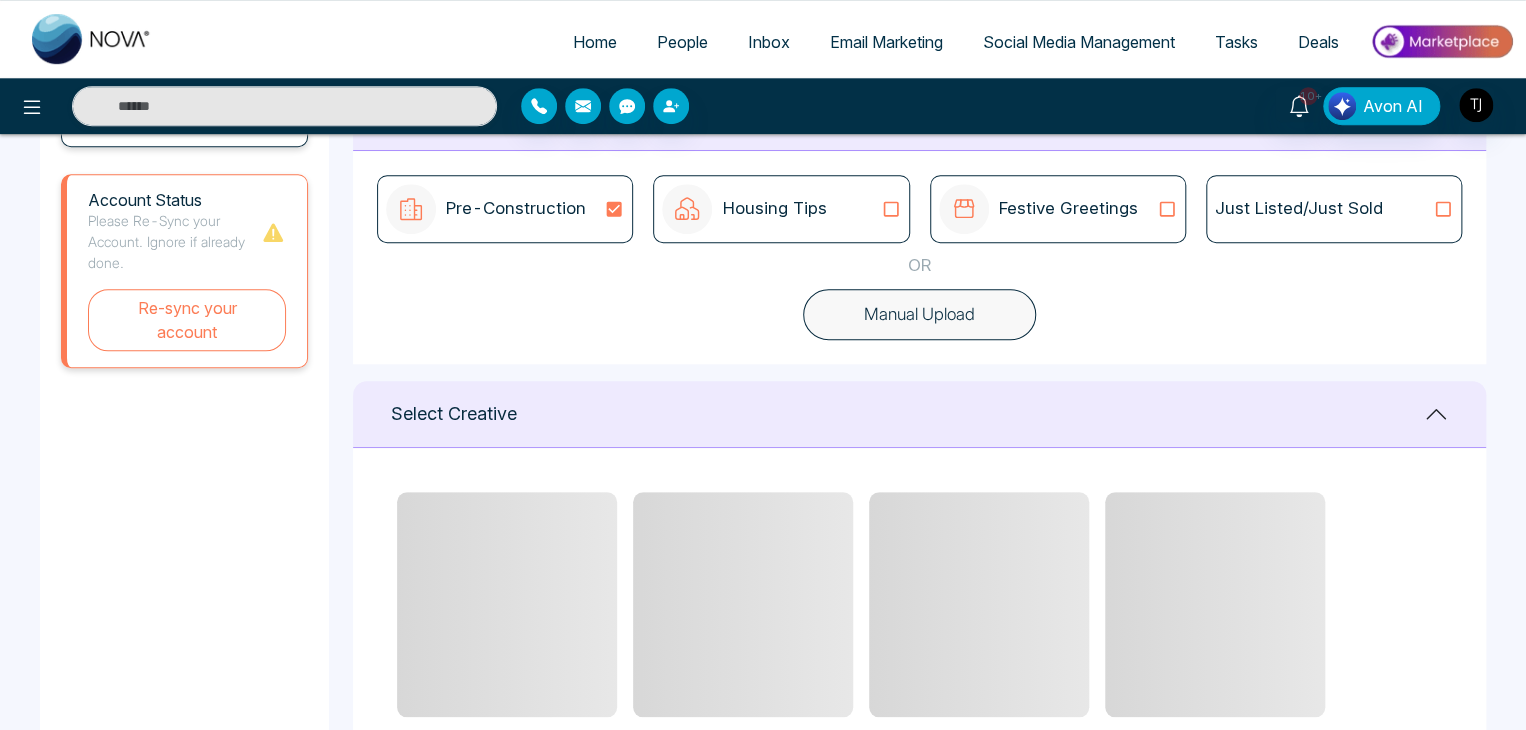 scroll, scrollTop: 695, scrollLeft: 0, axis: vertical 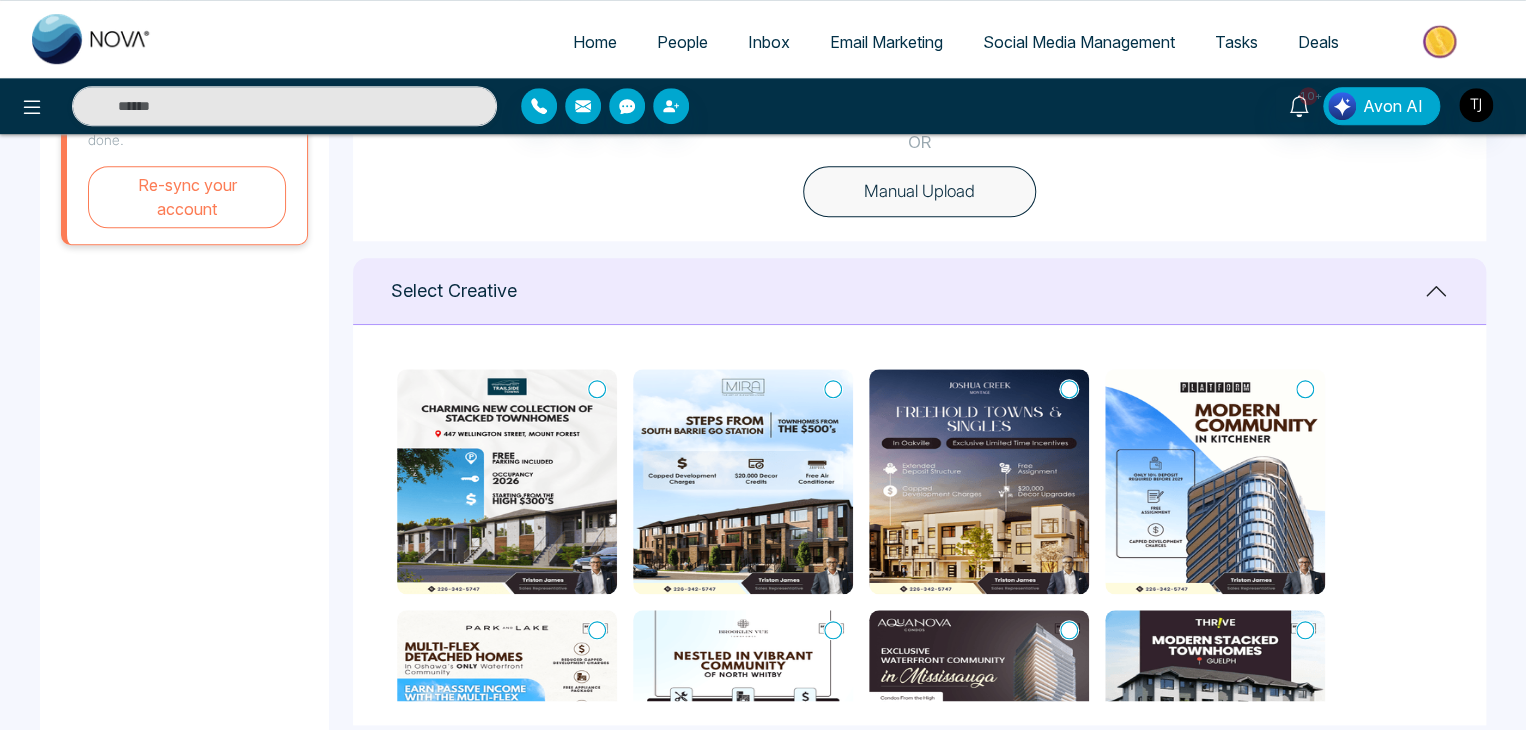 click 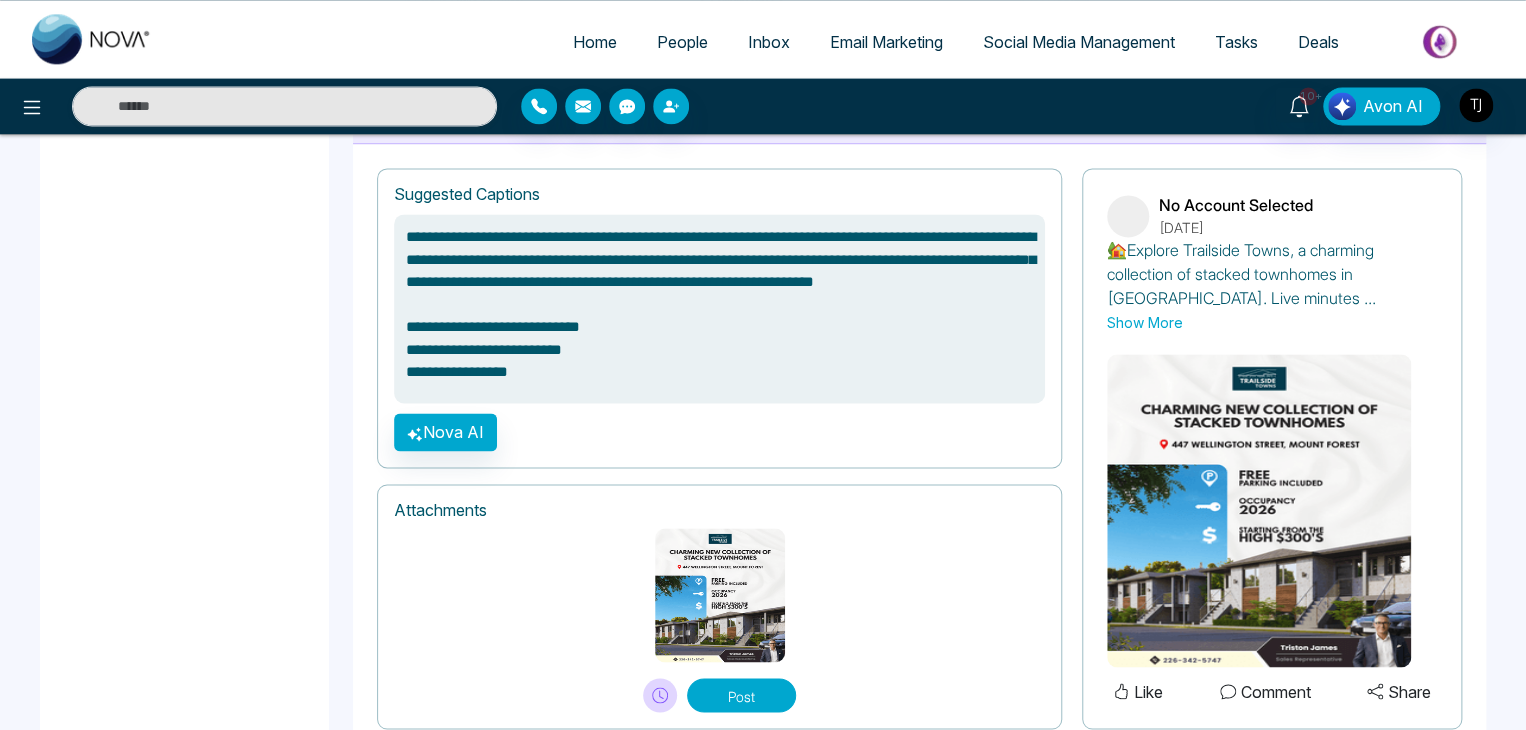 scroll, scrollTop: 1421, scrollLeft: 0, axis: vertical 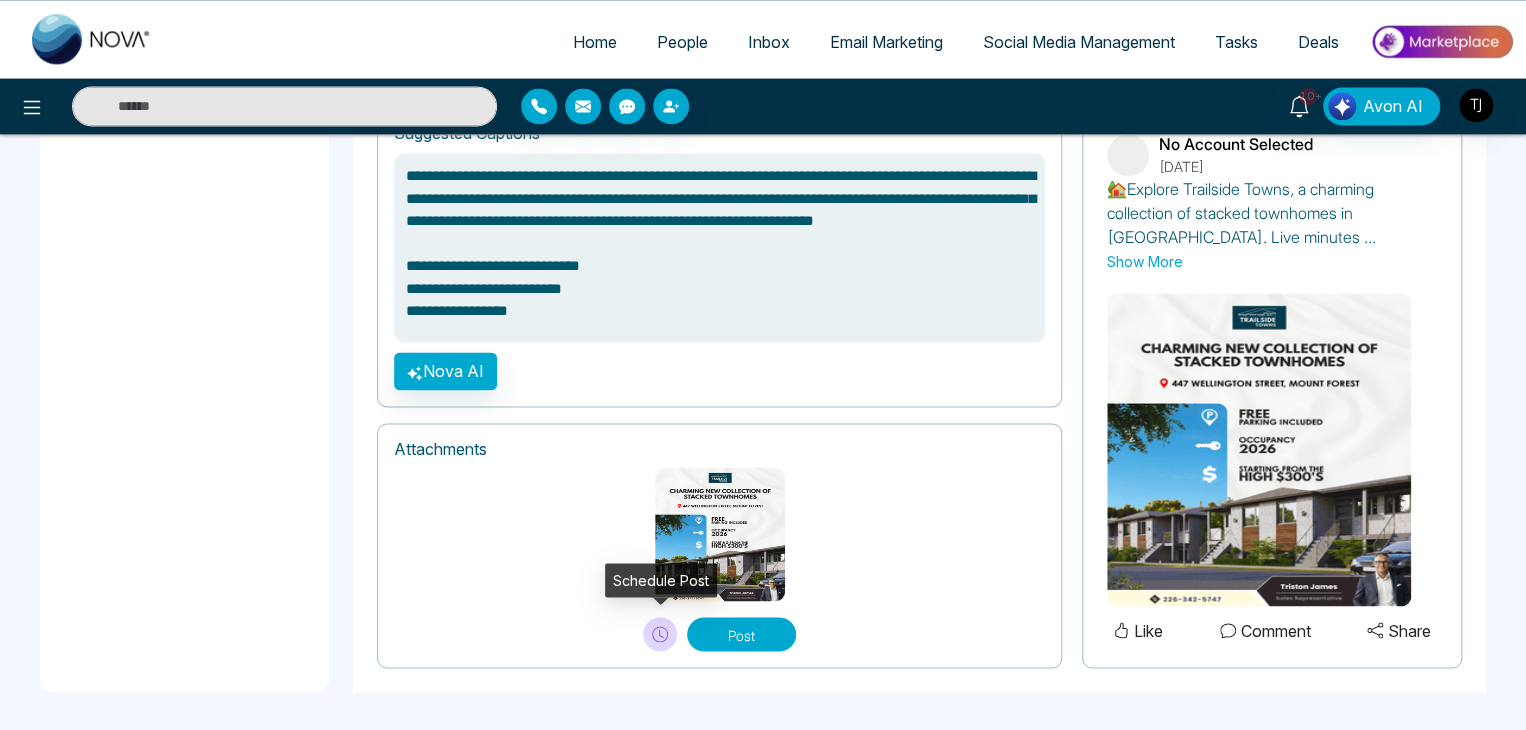 click 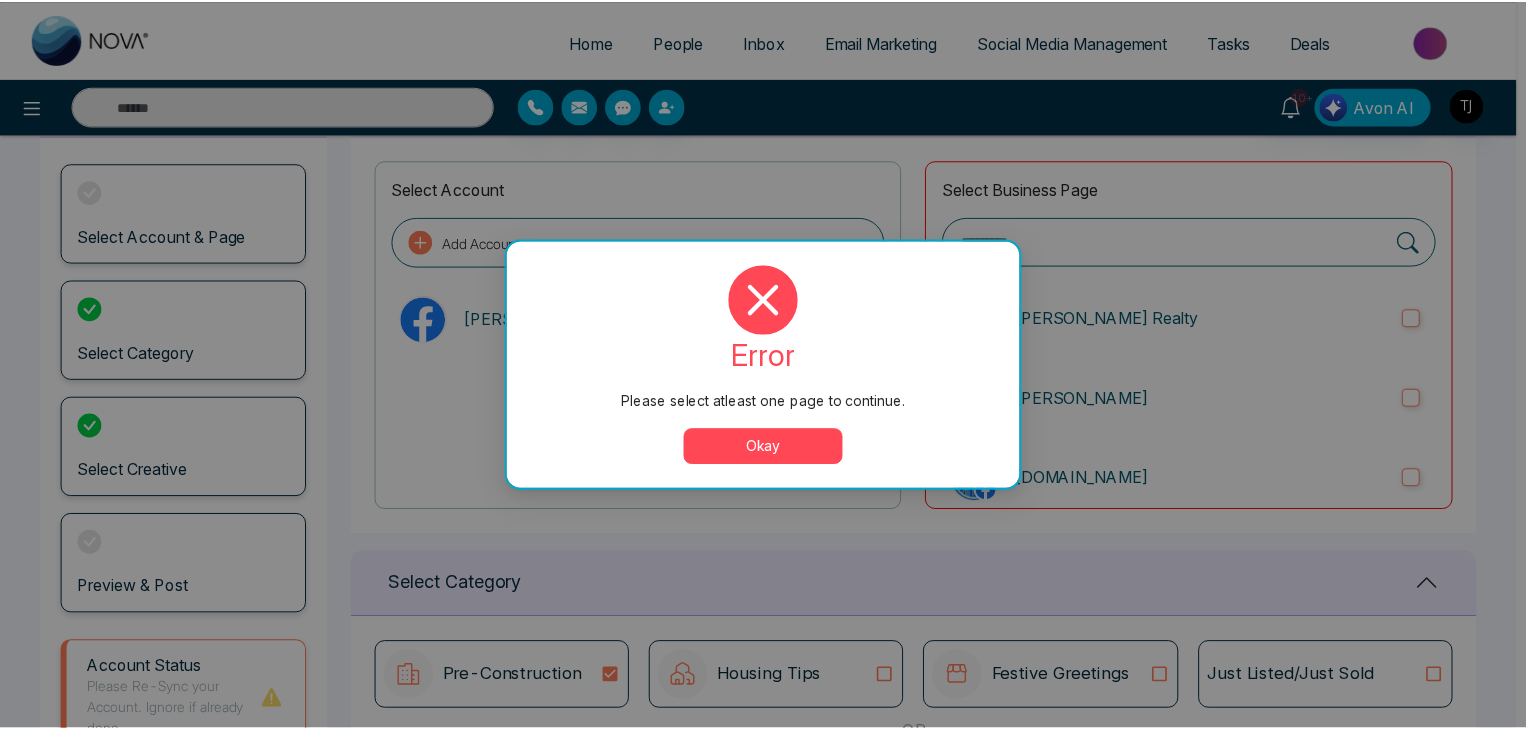 scroll, scrollTop: 0, scrollLeft: 0, axis: both 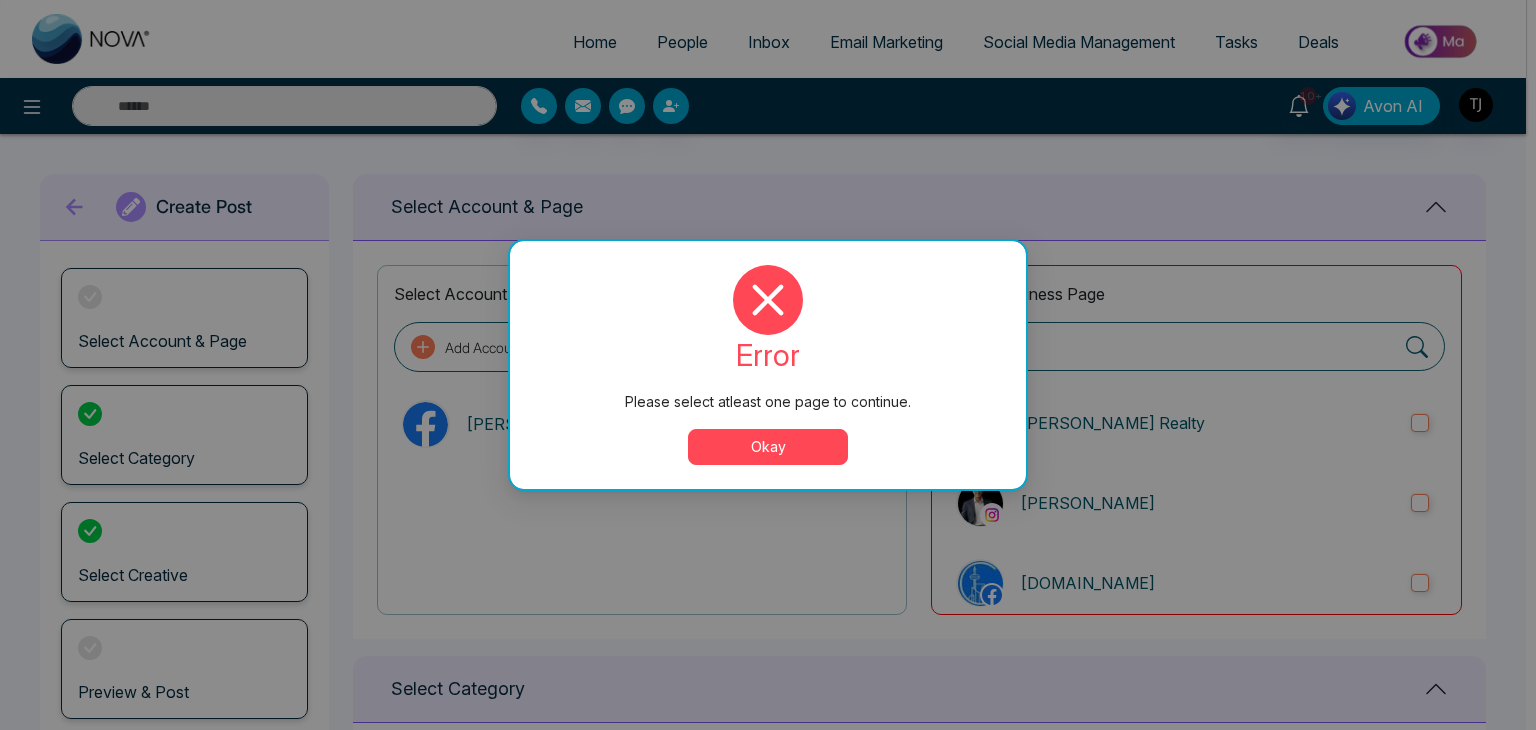 click on "Okay" at bounding box center (768, 447) 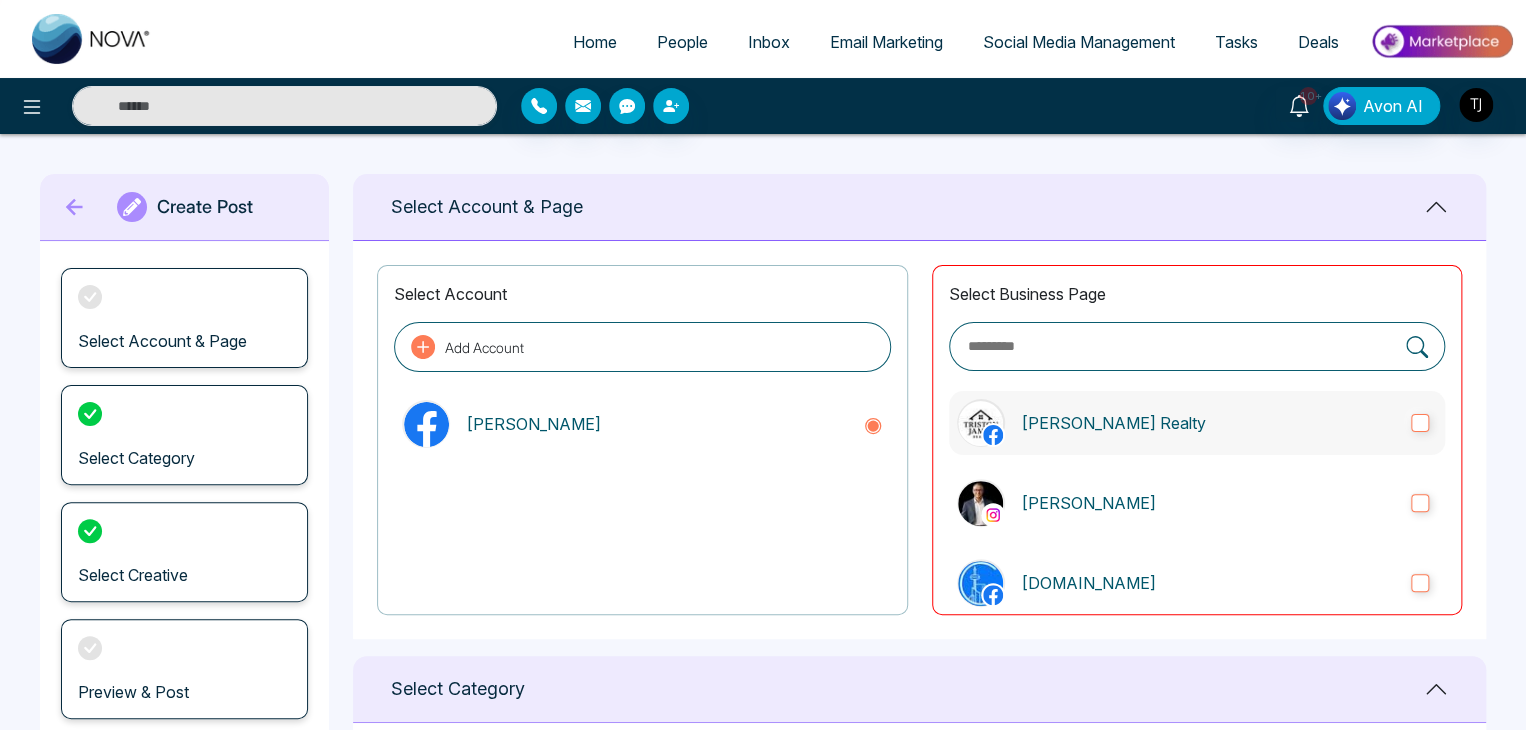 click on "[PERSON_NAME] Realty" at bounding box center (1208, 423) 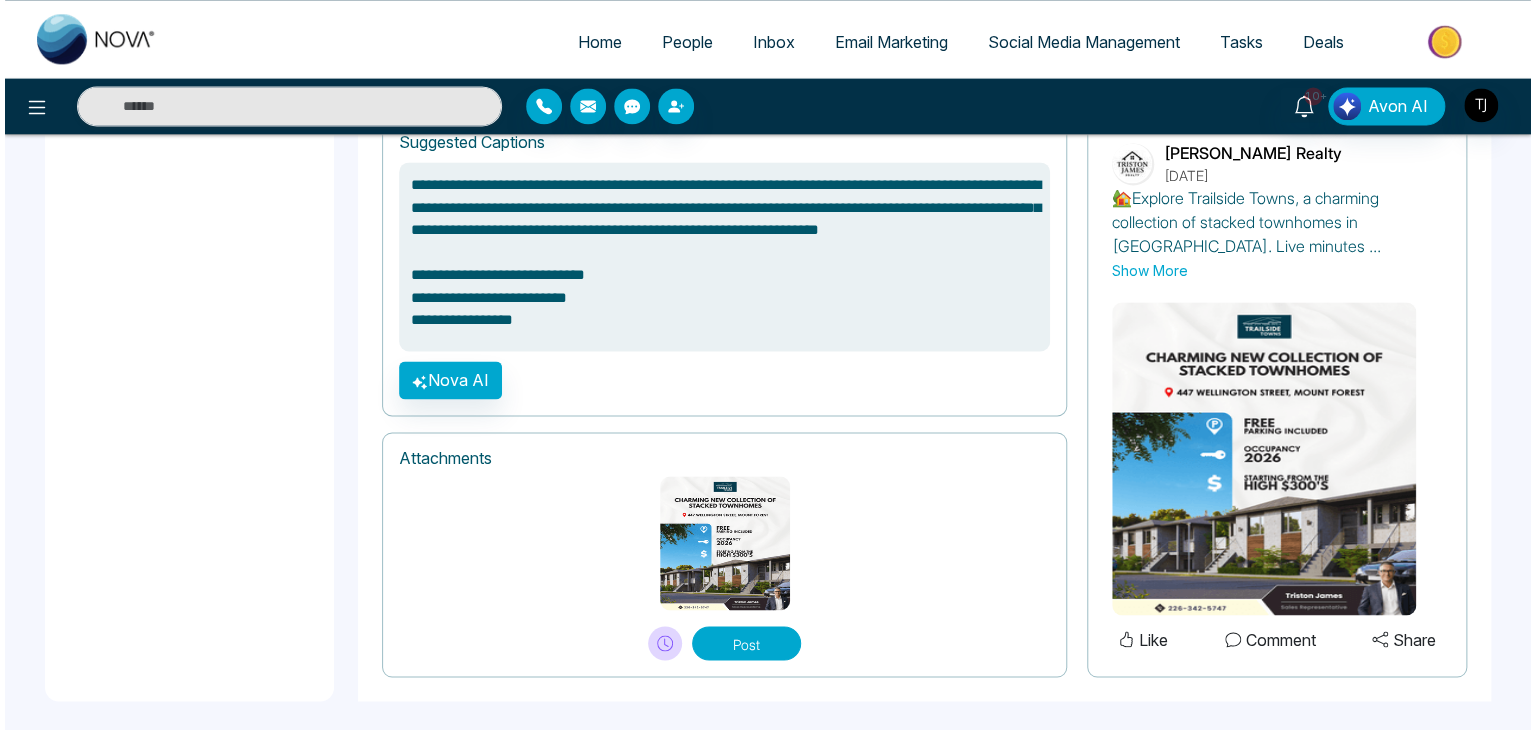 scroll, scrollTop: 1421, scrollLeft: 0, axis: vertical 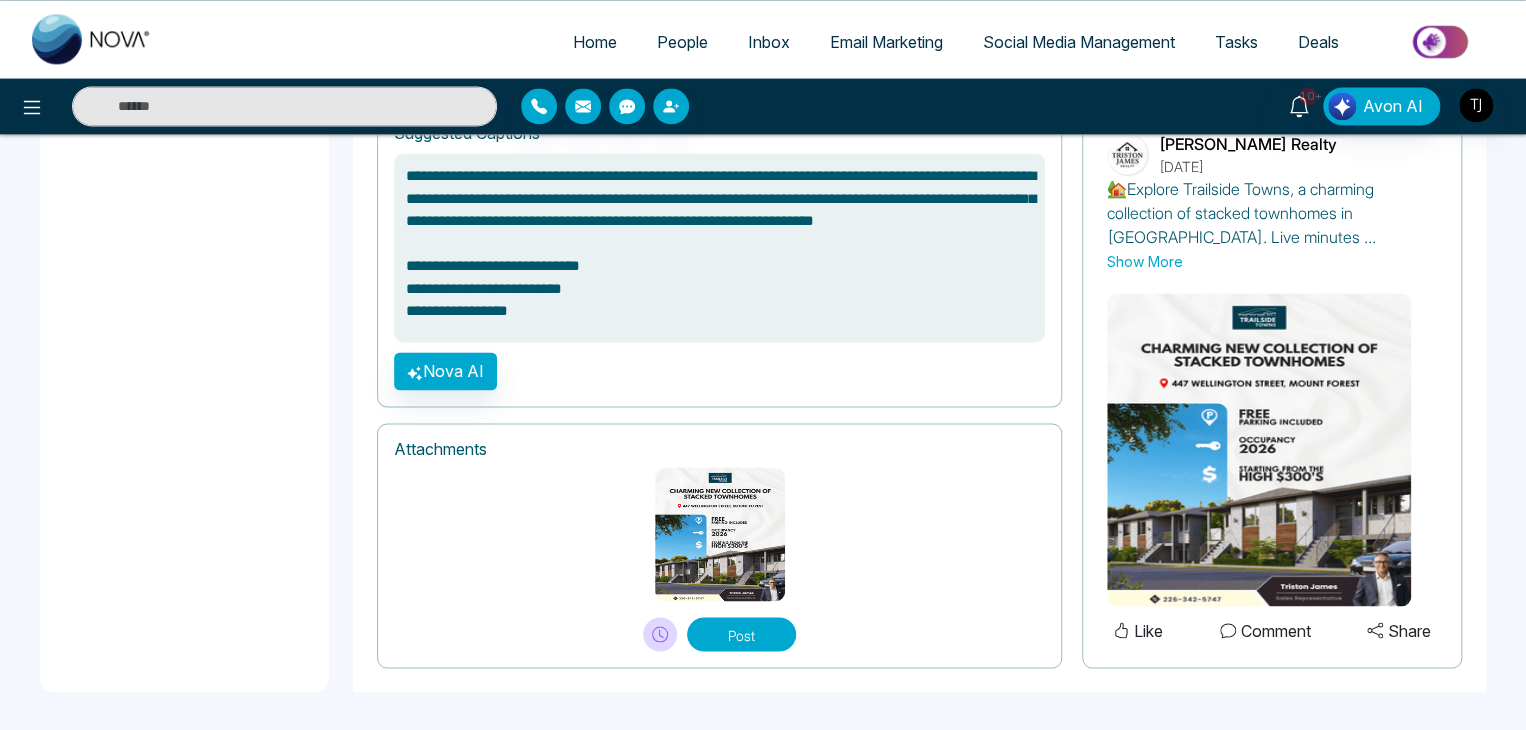 click at bounding box center [660, 634] 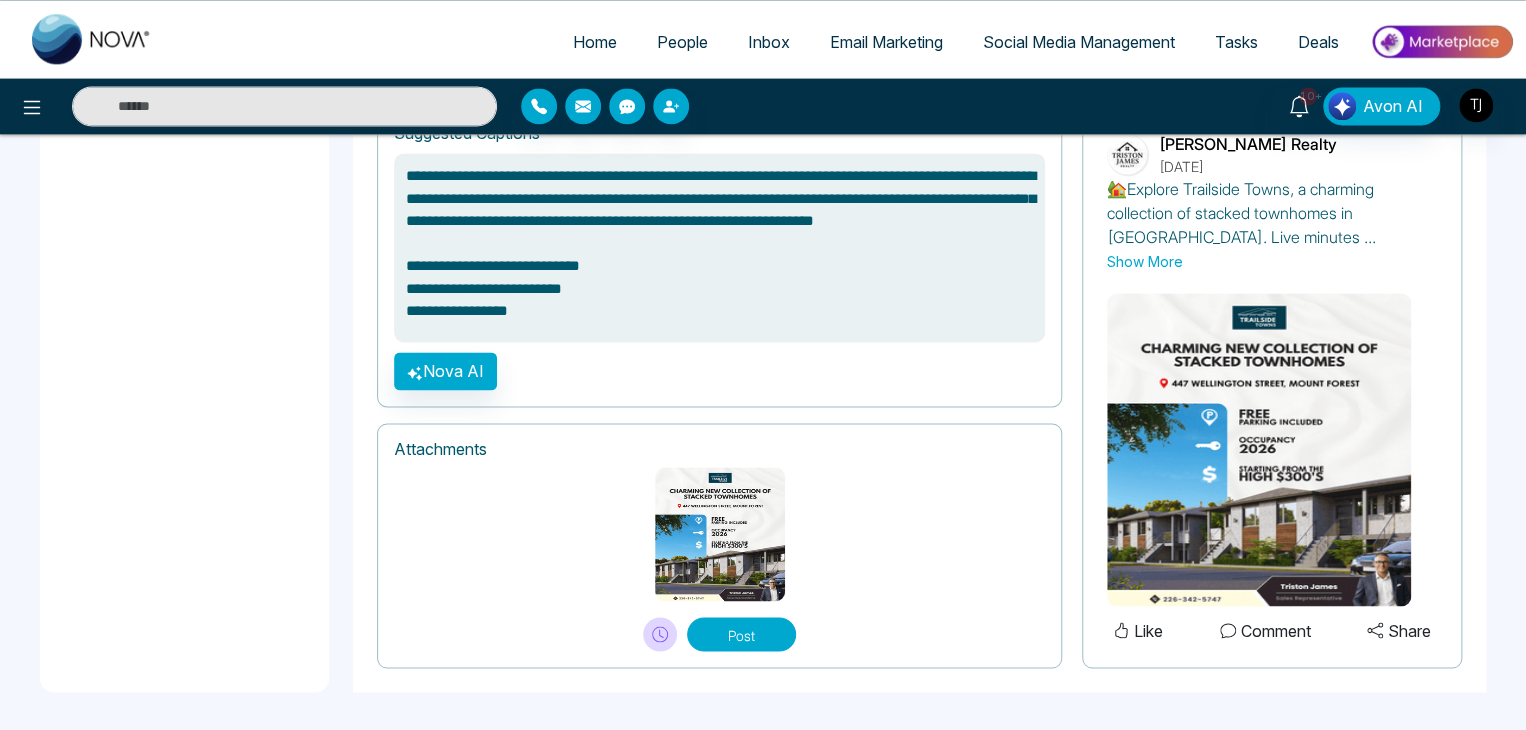 type on "**********" 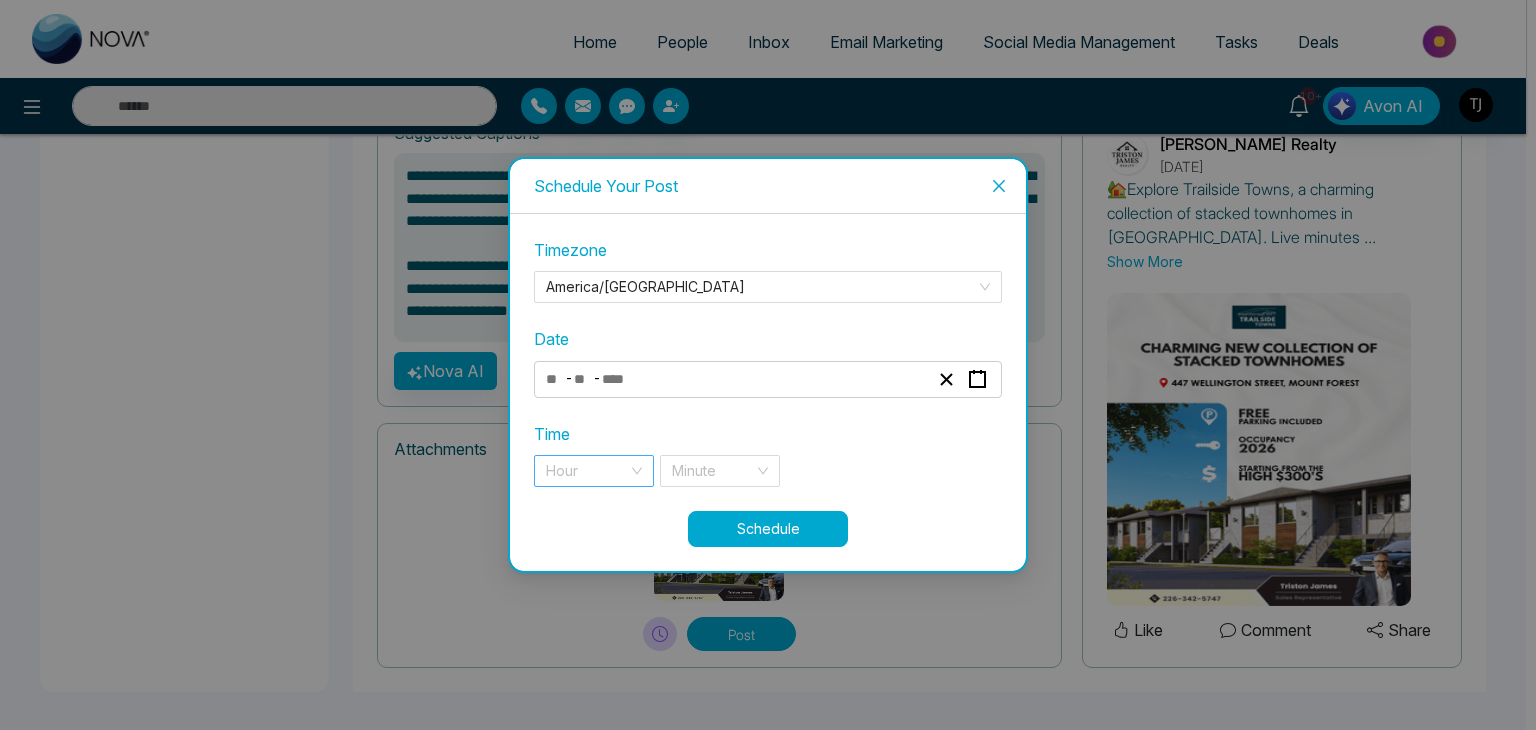 click on "Hour" at bounding box center [594, 471] 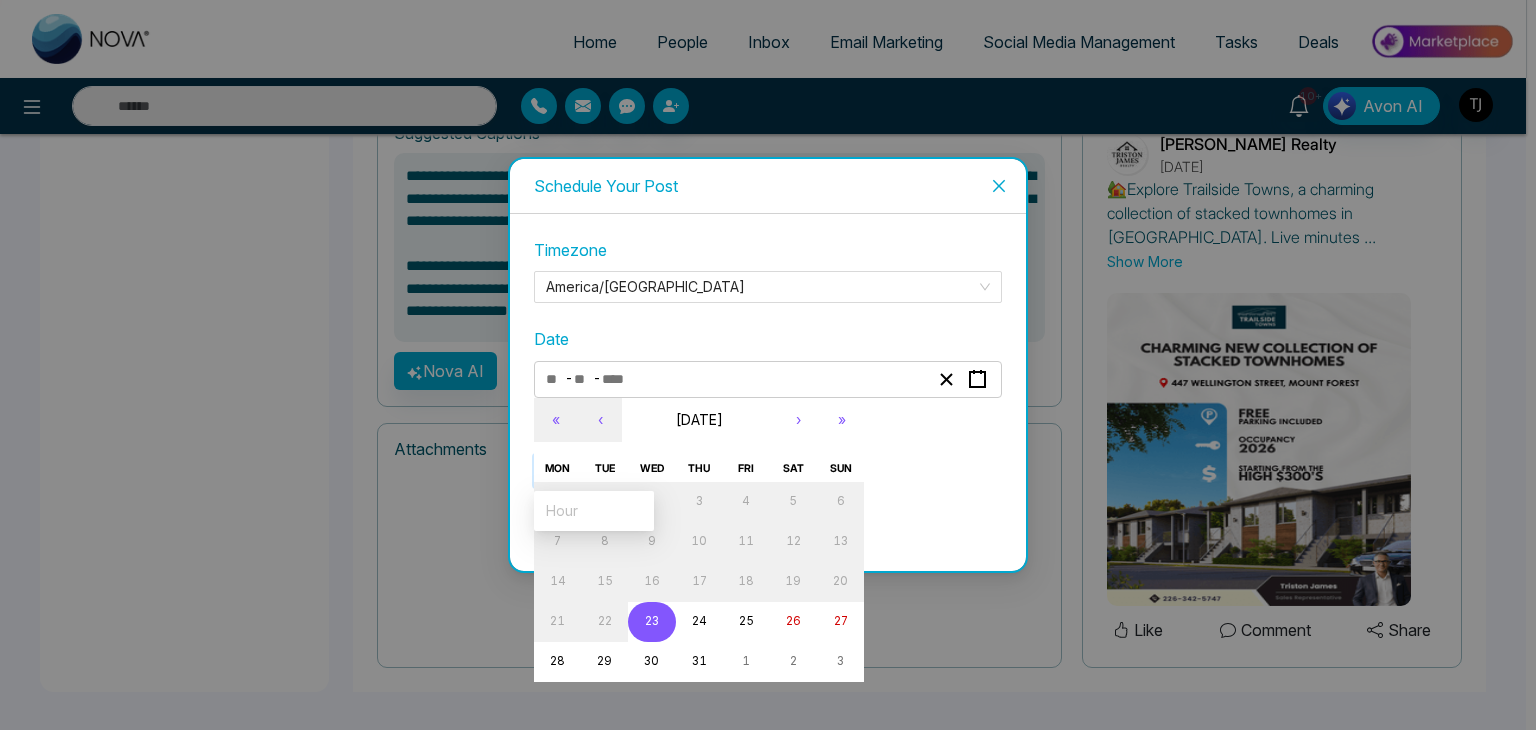 click at bounding box center [622, 379] 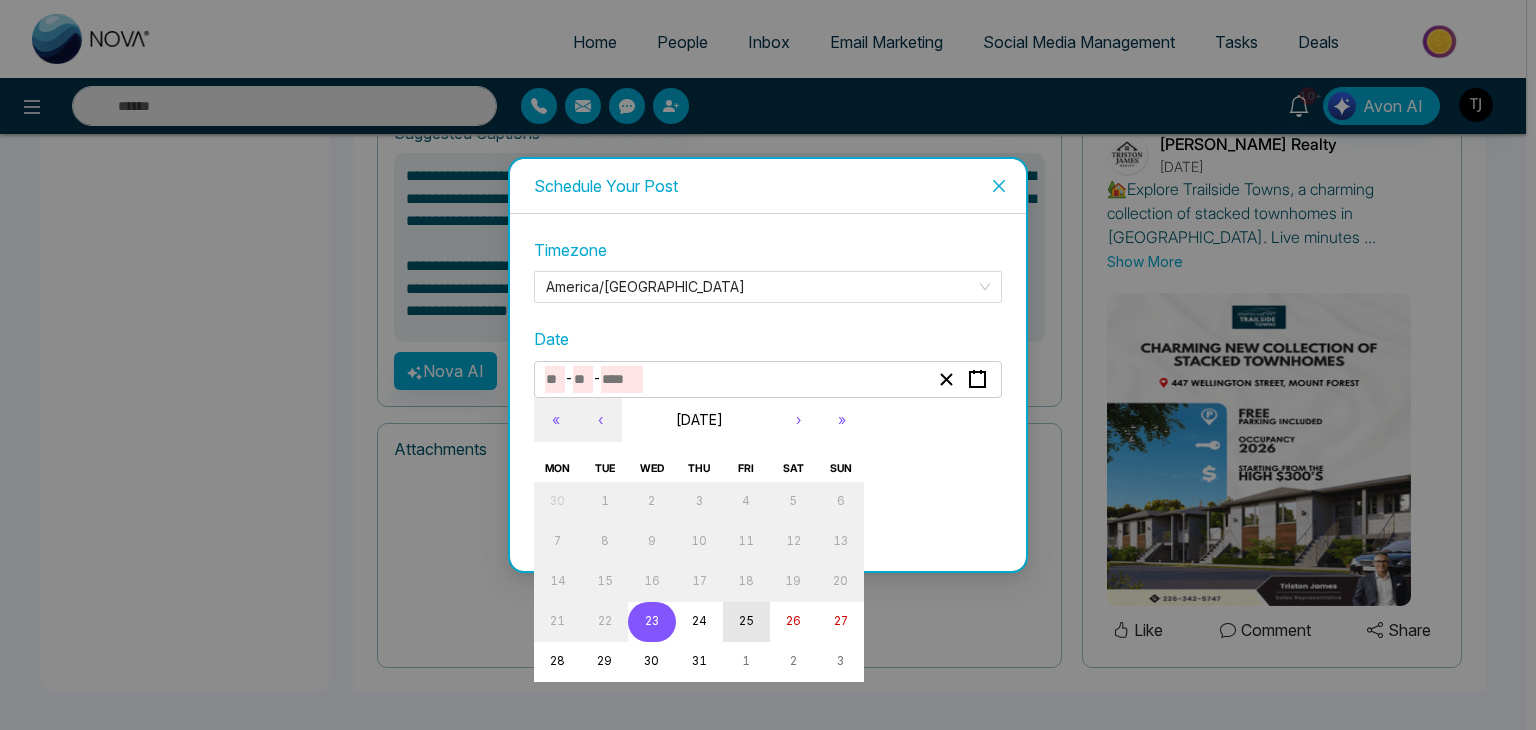 click on "25" at bounding box center [746, 622] 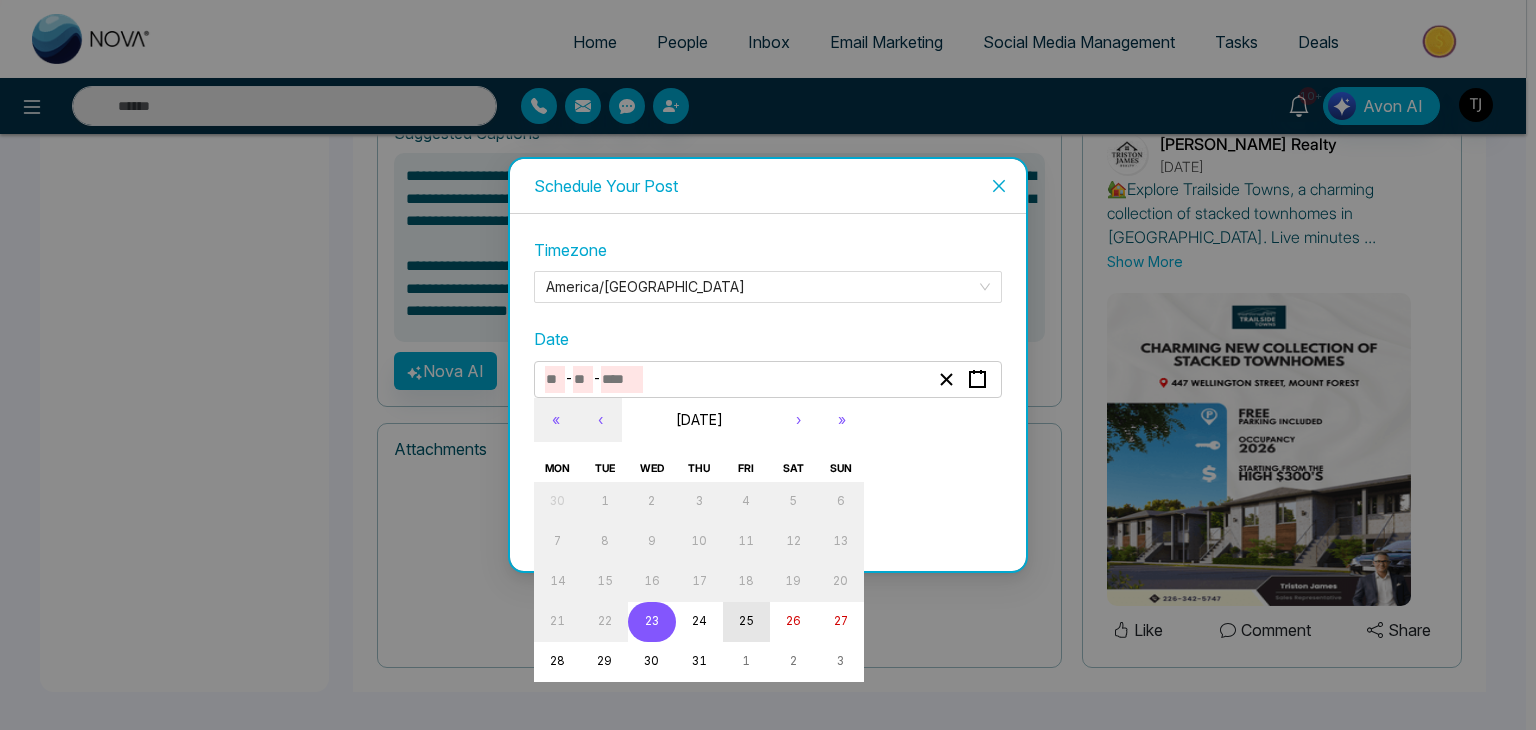 type on "*" 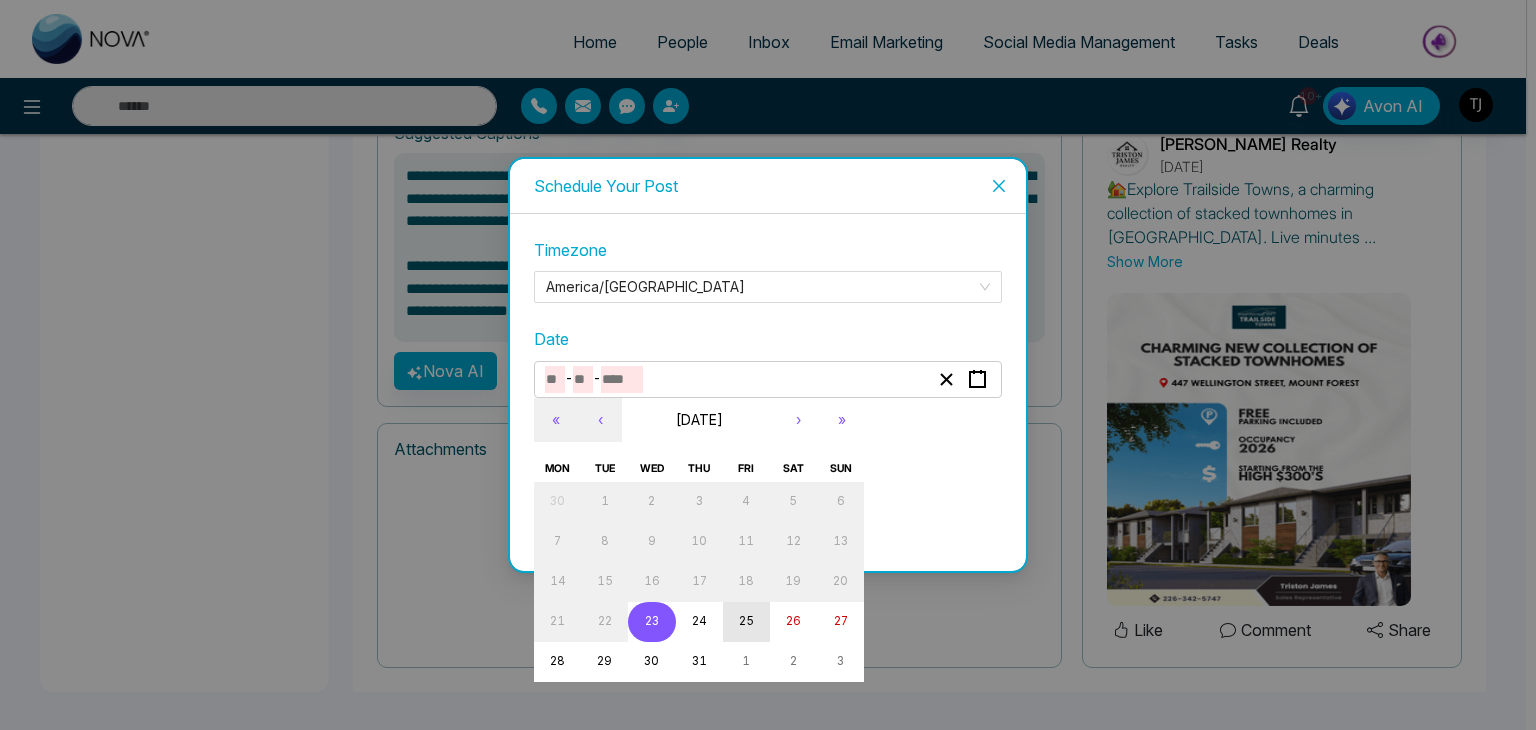 type on "**" 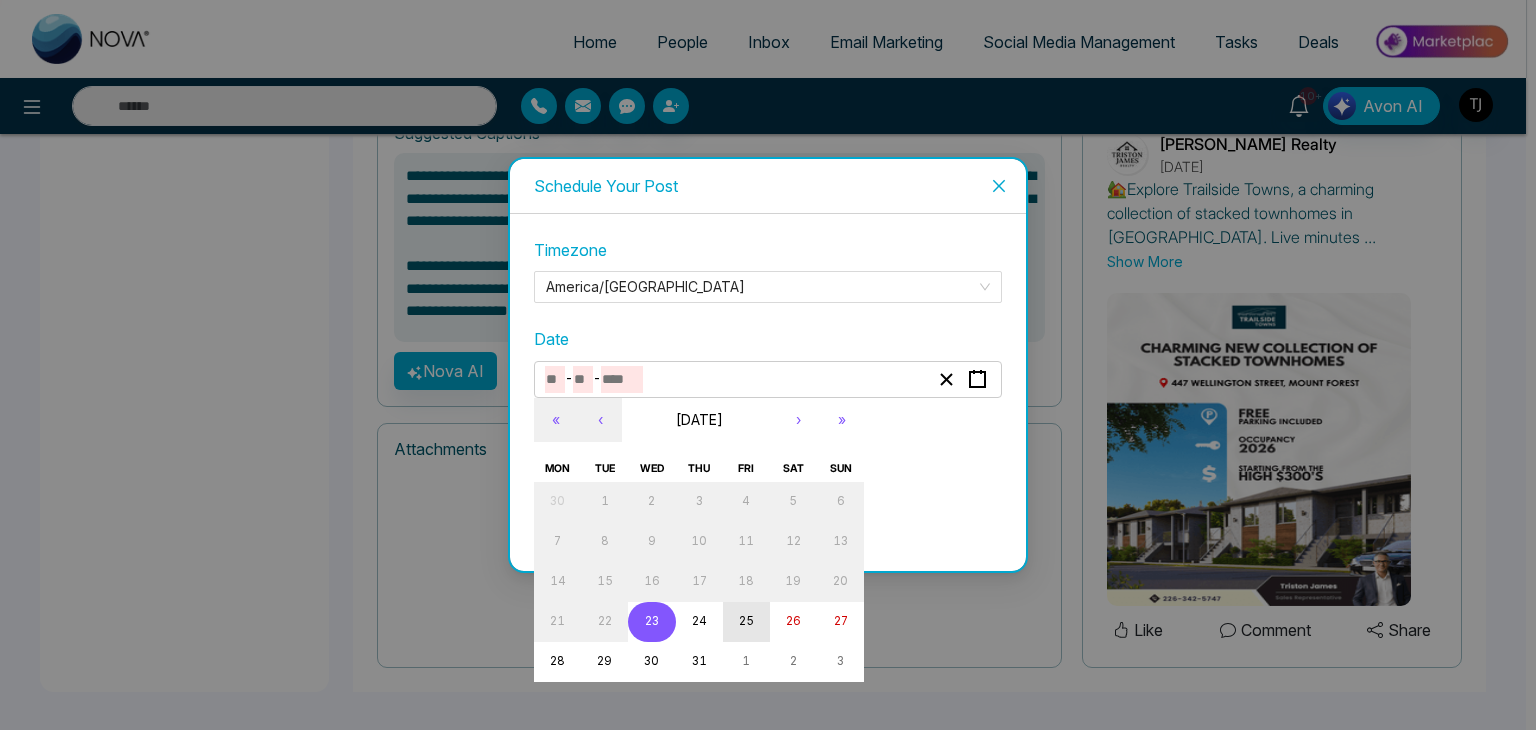 type on "****" 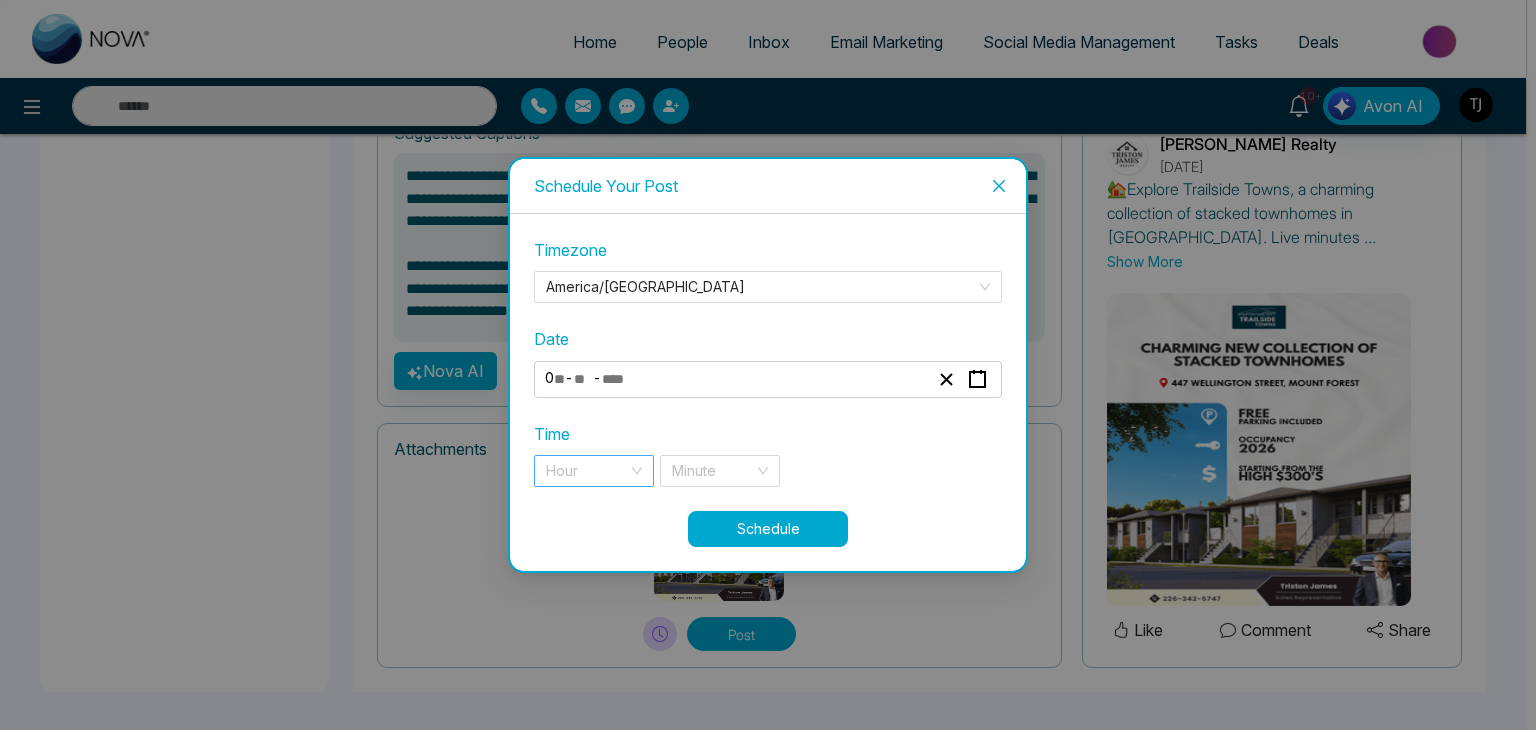 click at bounding box center (587, 471) 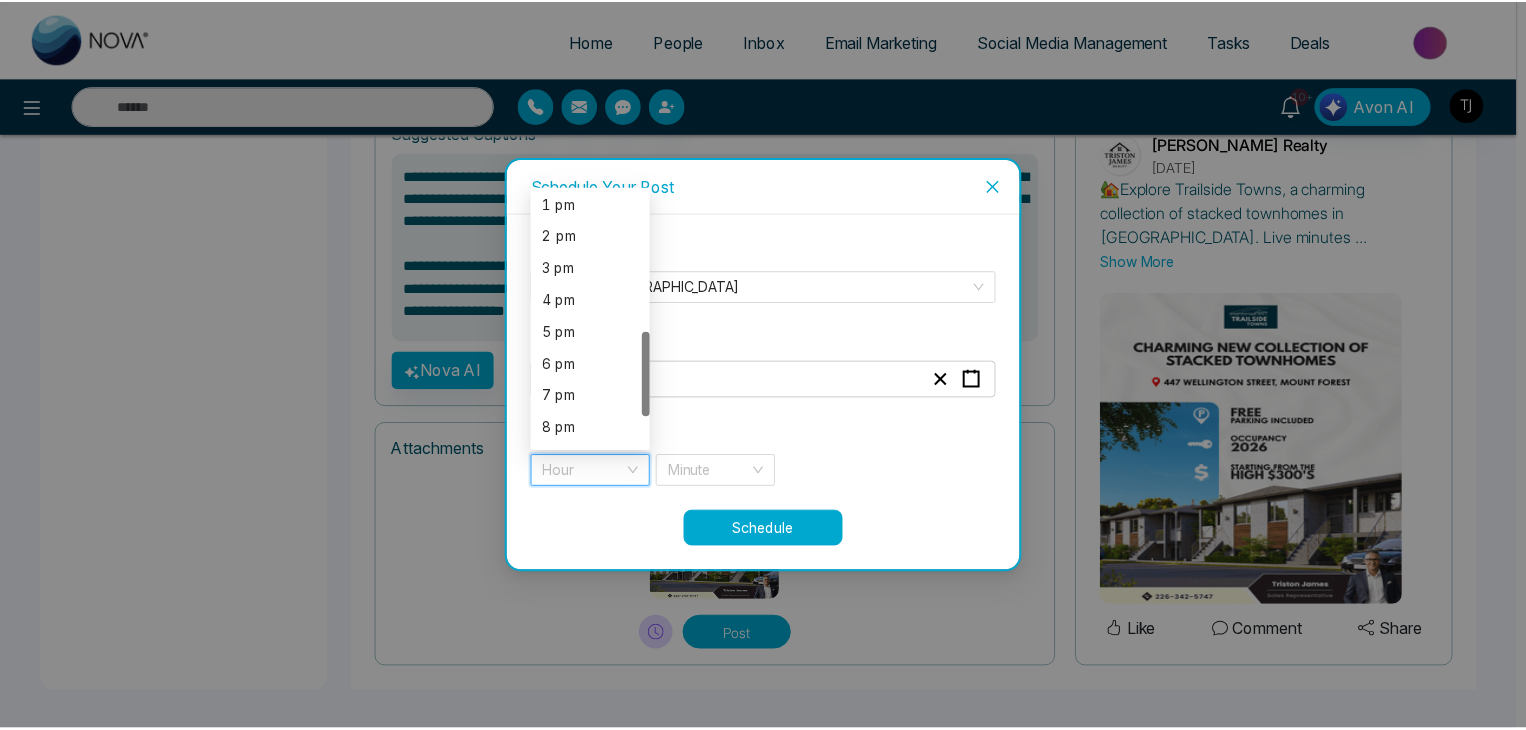 scroll, scrollTop: 420, scrollLeft: 0, axis: vertical 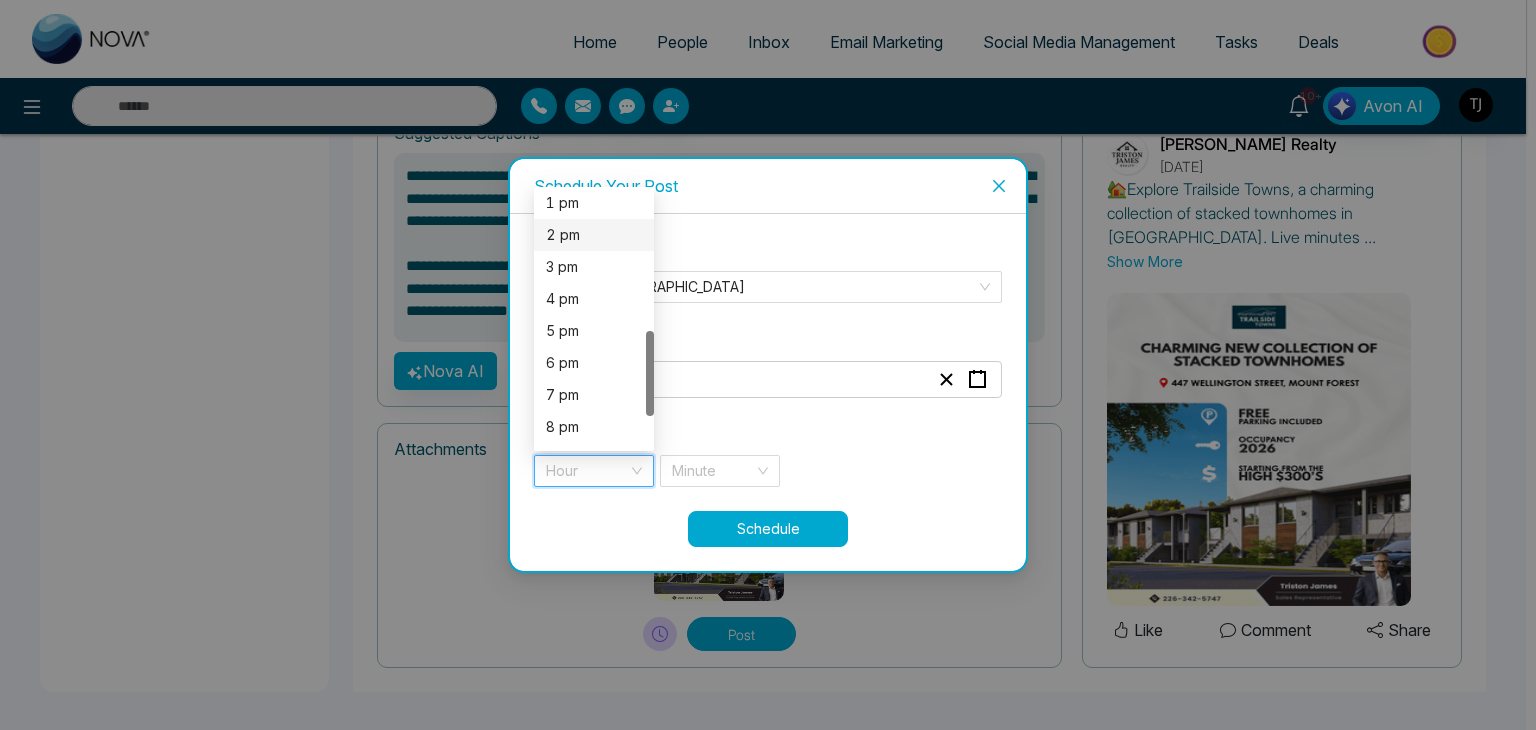 click on "2 pm" at bounding box center (594, 235) 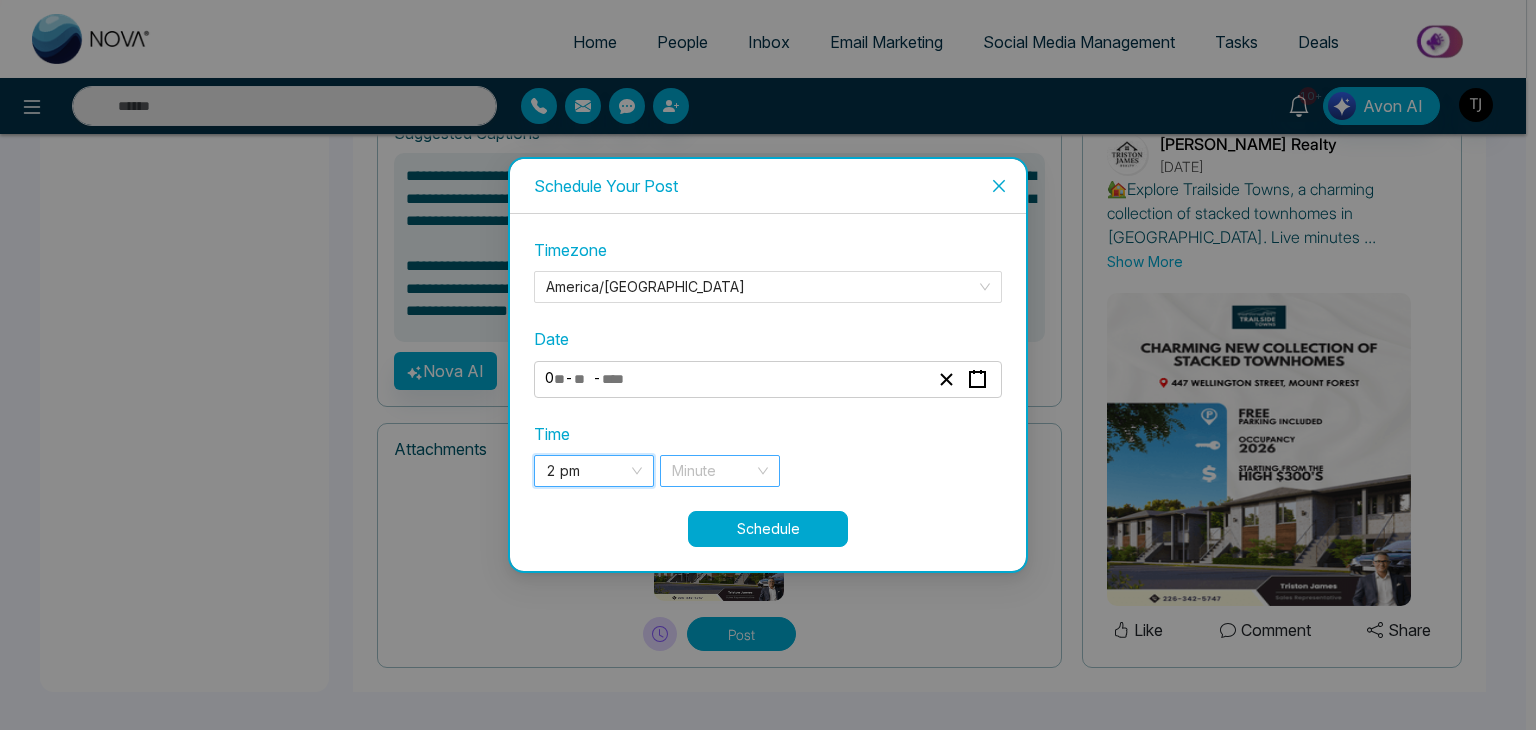 click at bounding box center [713, 471] 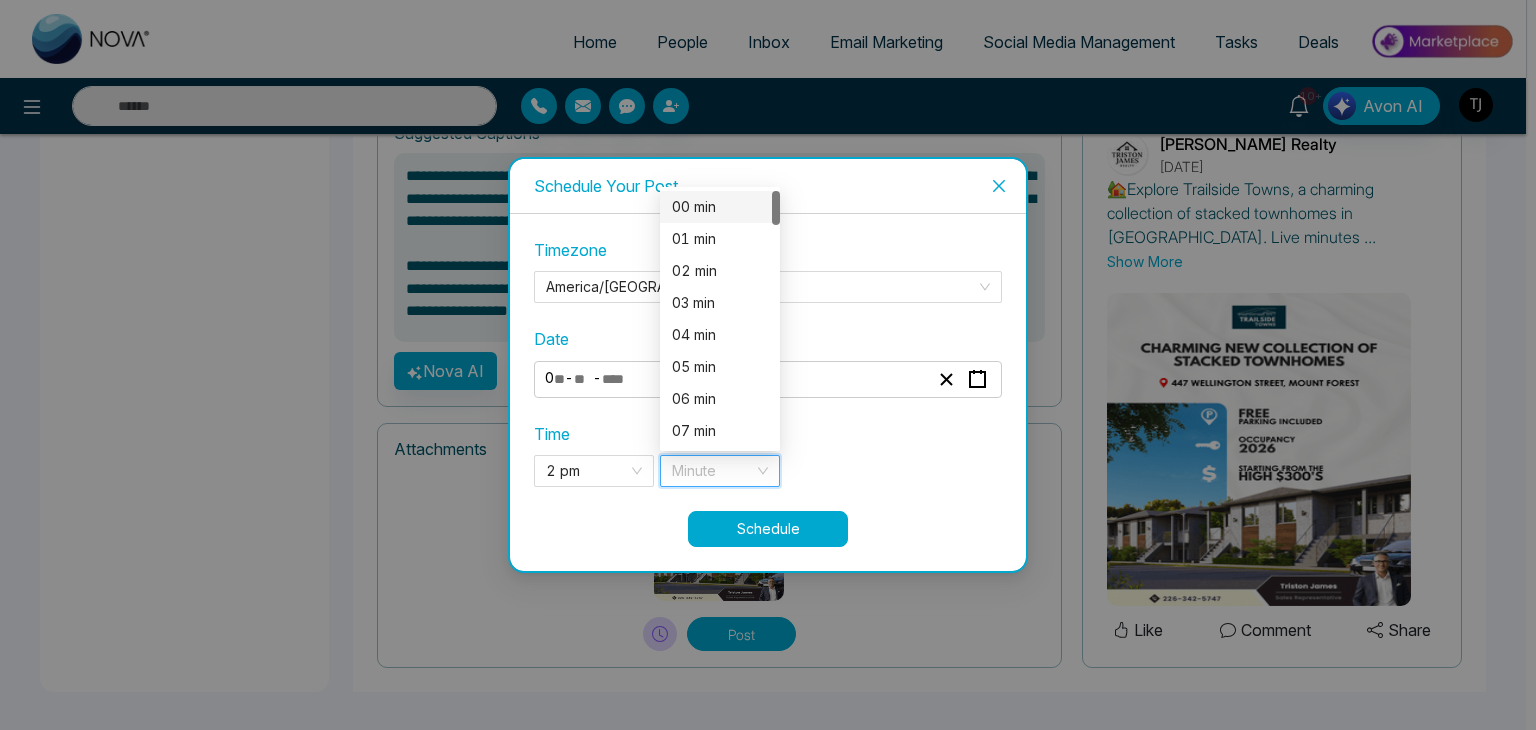click on "00 min" at bounding box center [720, 207] 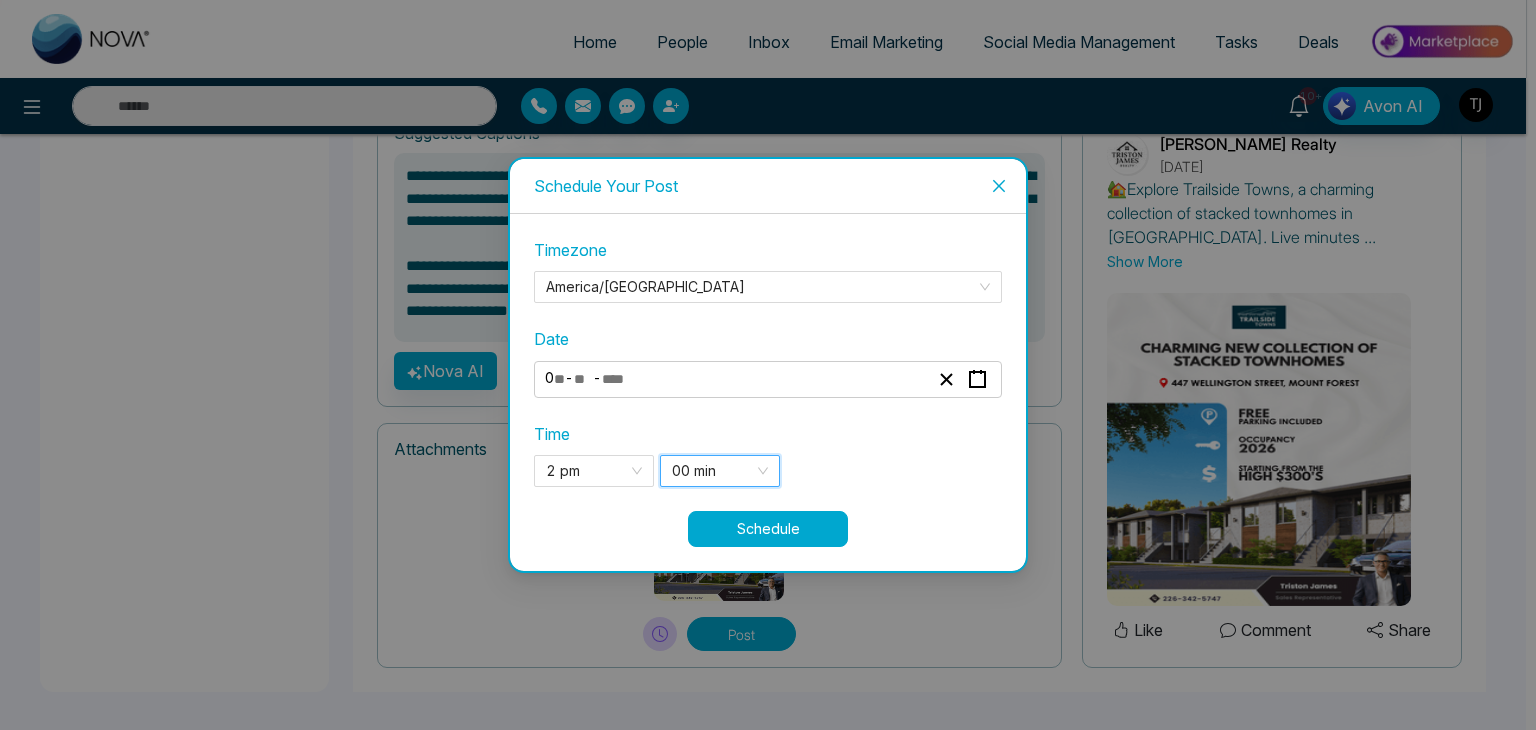 click on "Schedule" at bounding box center [768, 529] 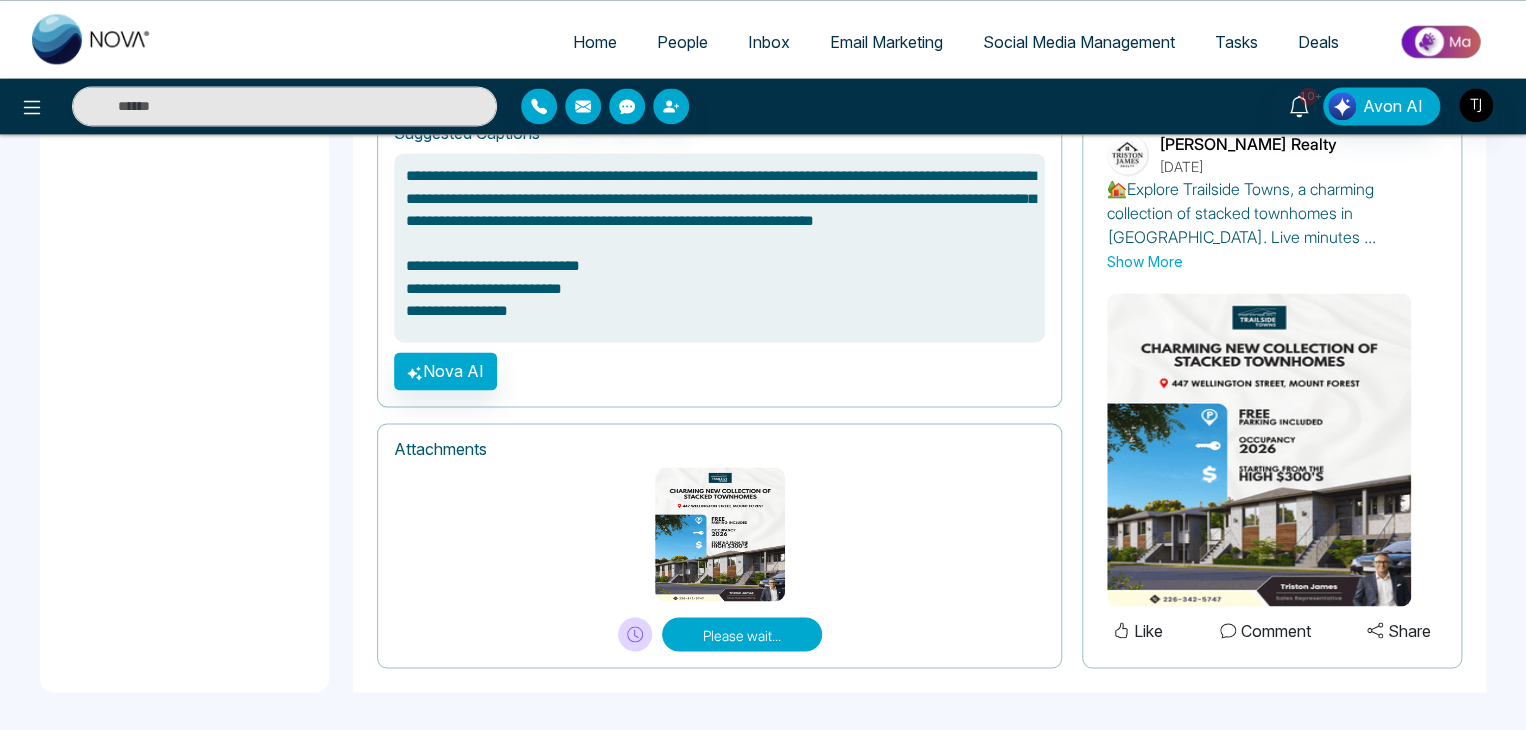 type on "**********" 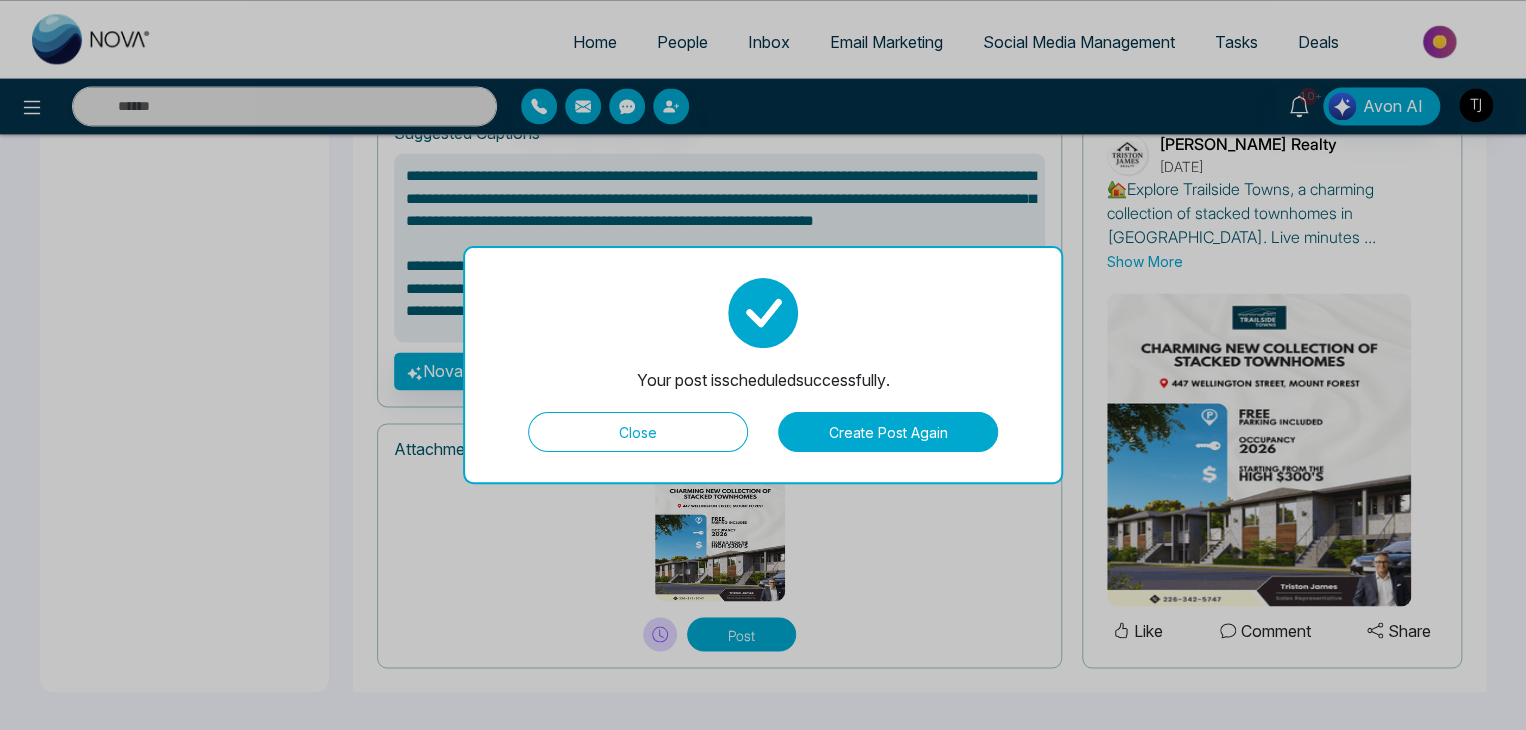 click on "Close" at bounding box center [638, 432] 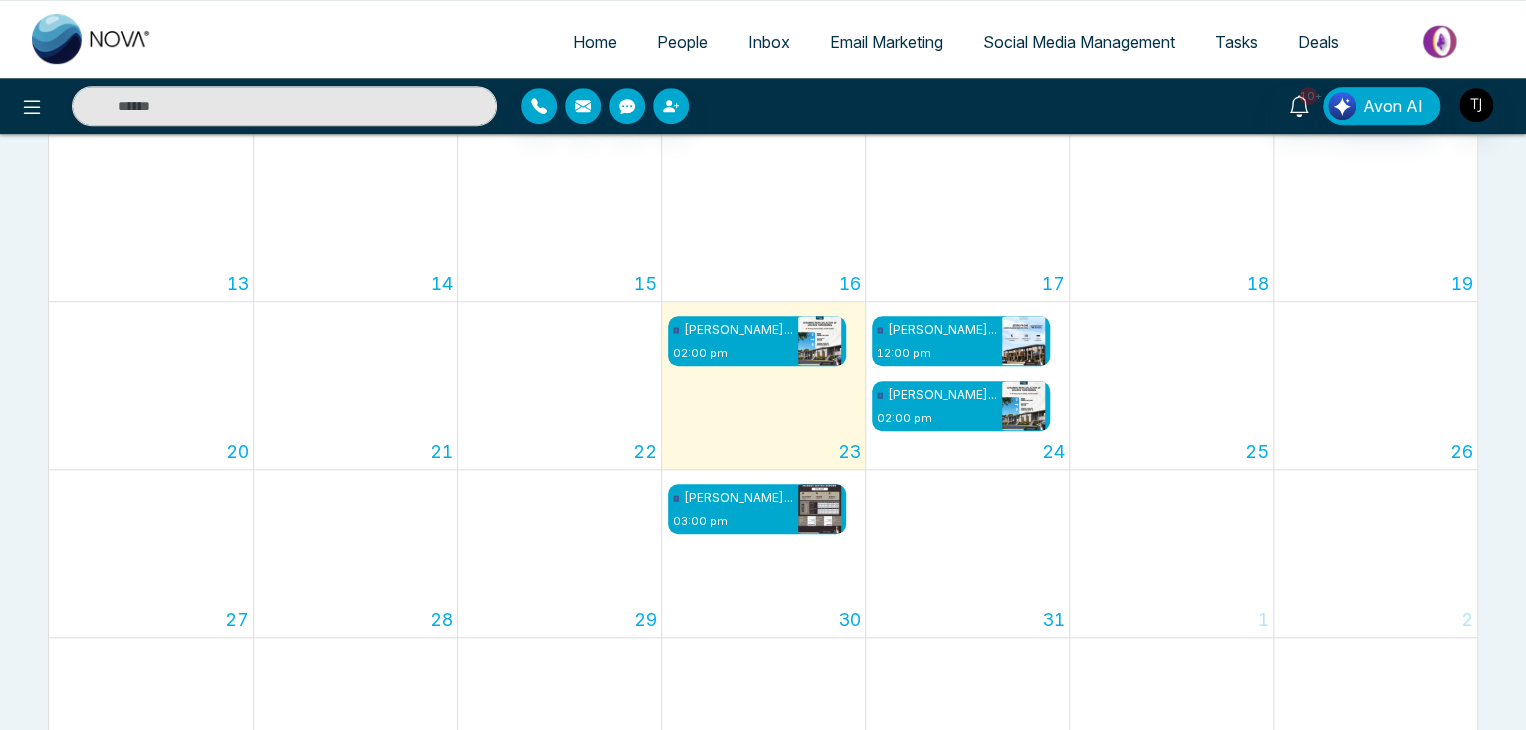 scroll, scrollTop: 528, scrollLeft: 0, axis: vertical 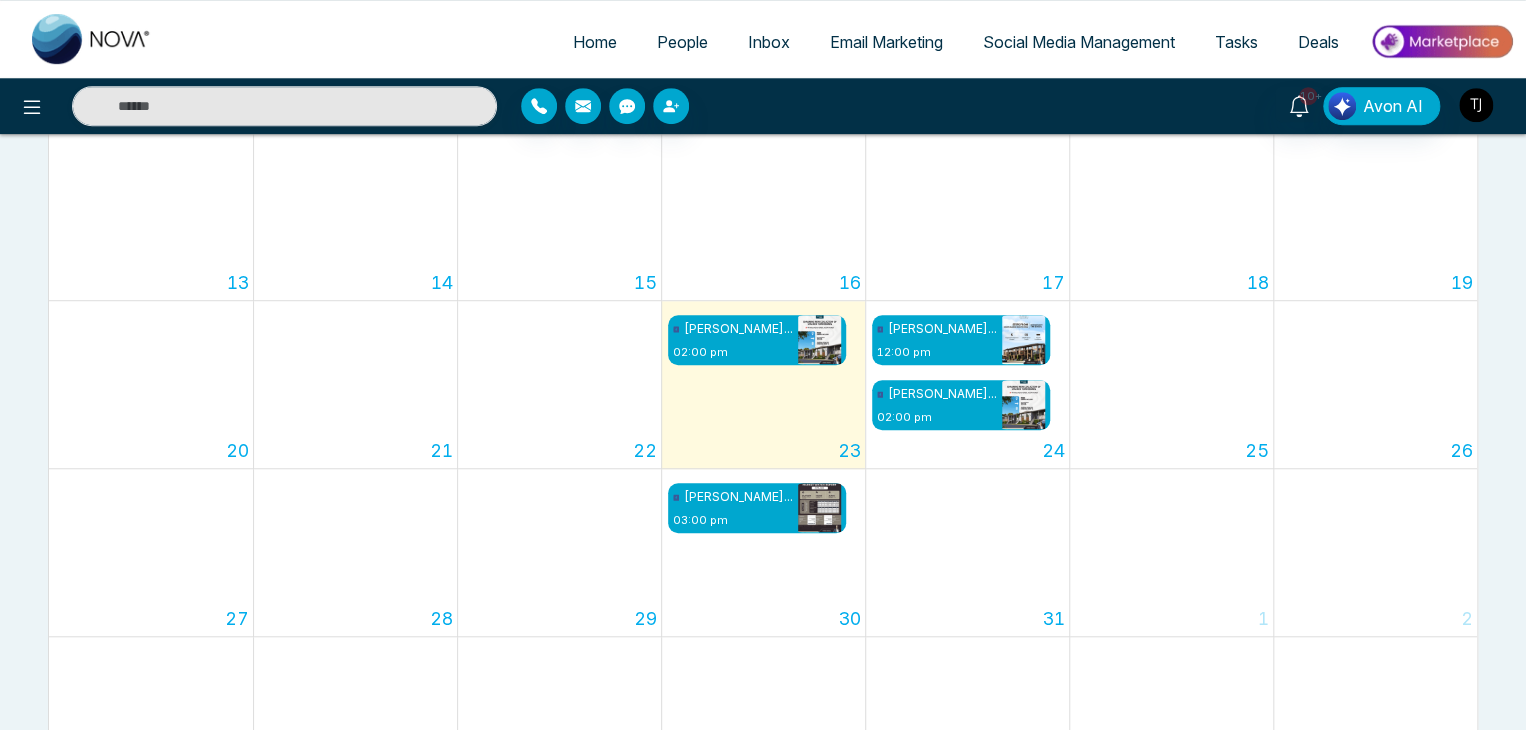 click at bounding box center (1476, 105) 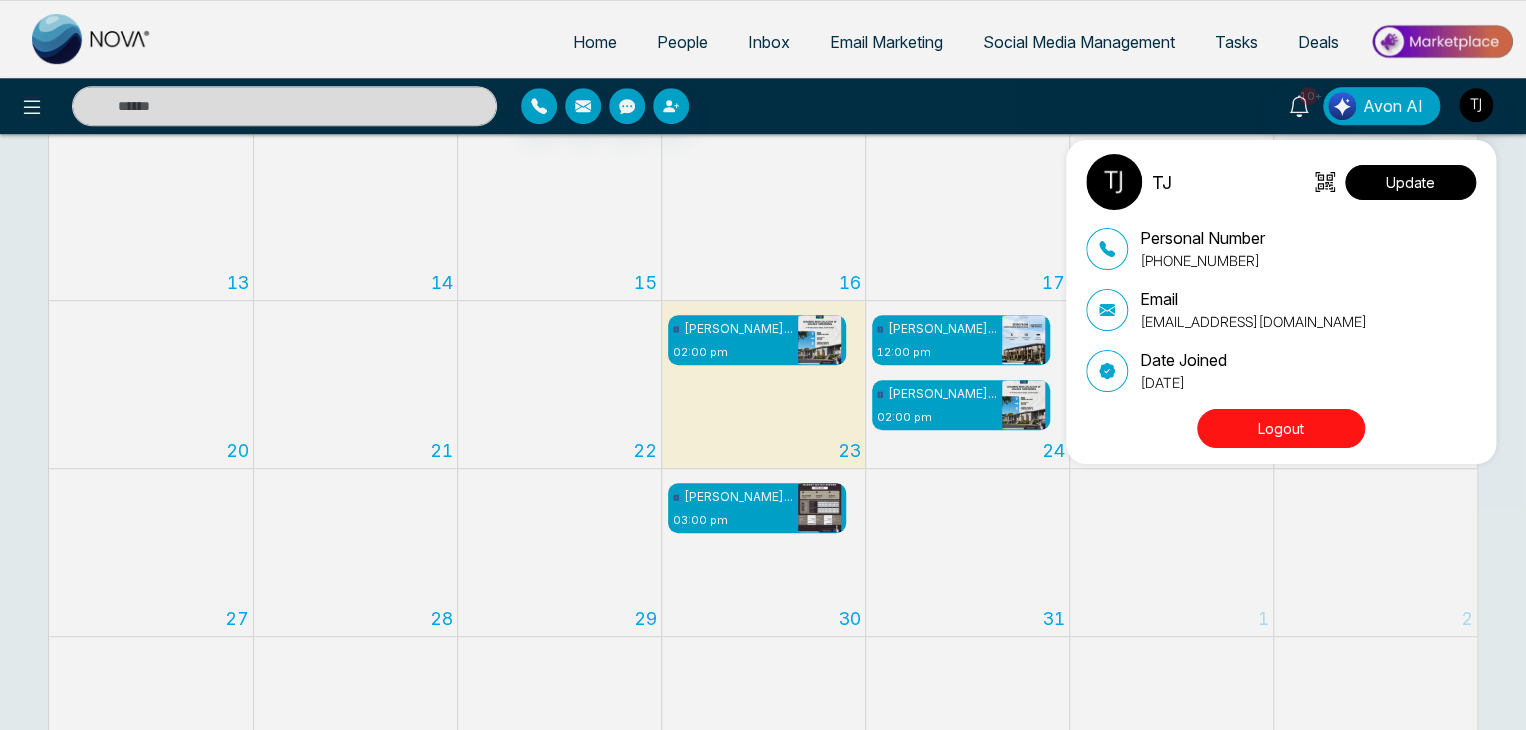 click on "Update" at bounding box center (1410, 182) 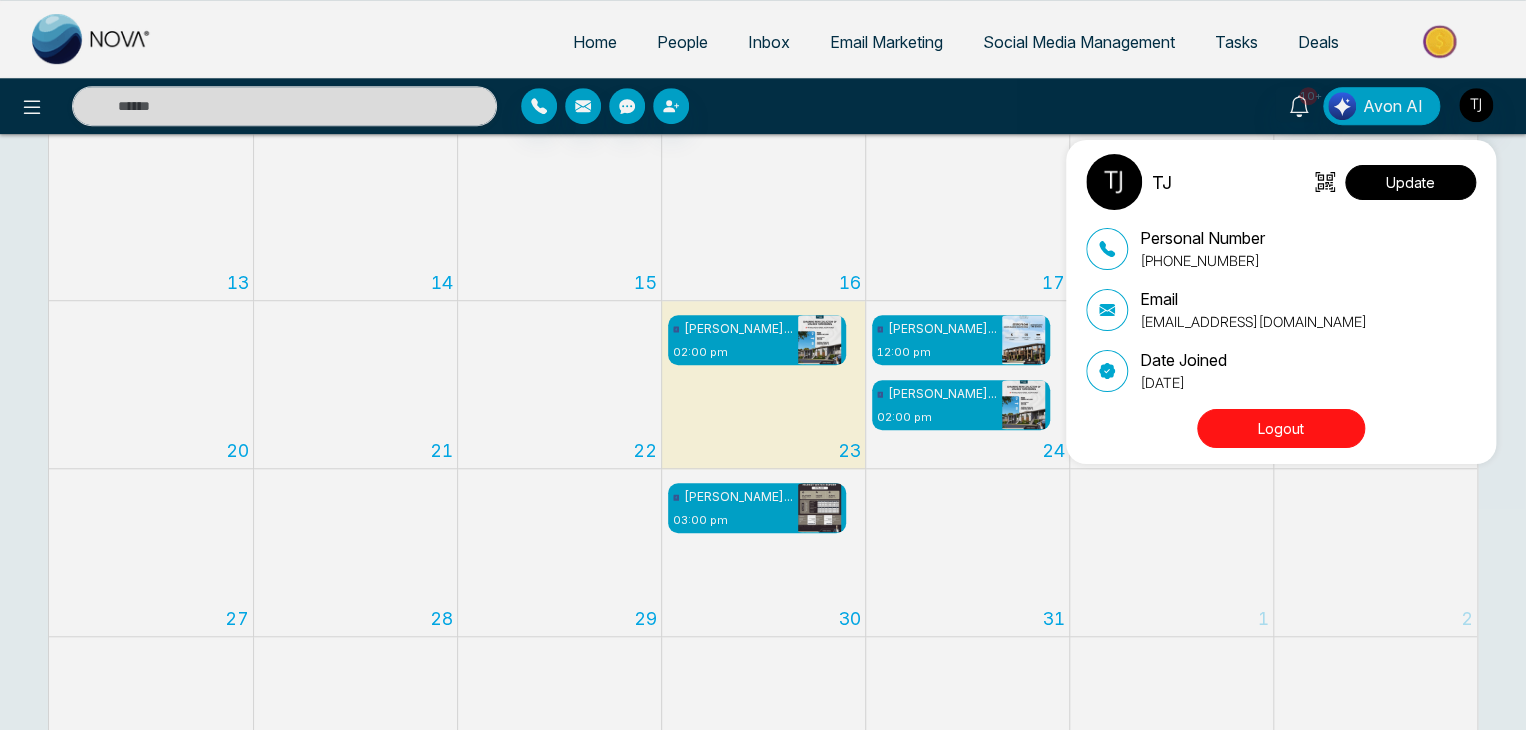 select 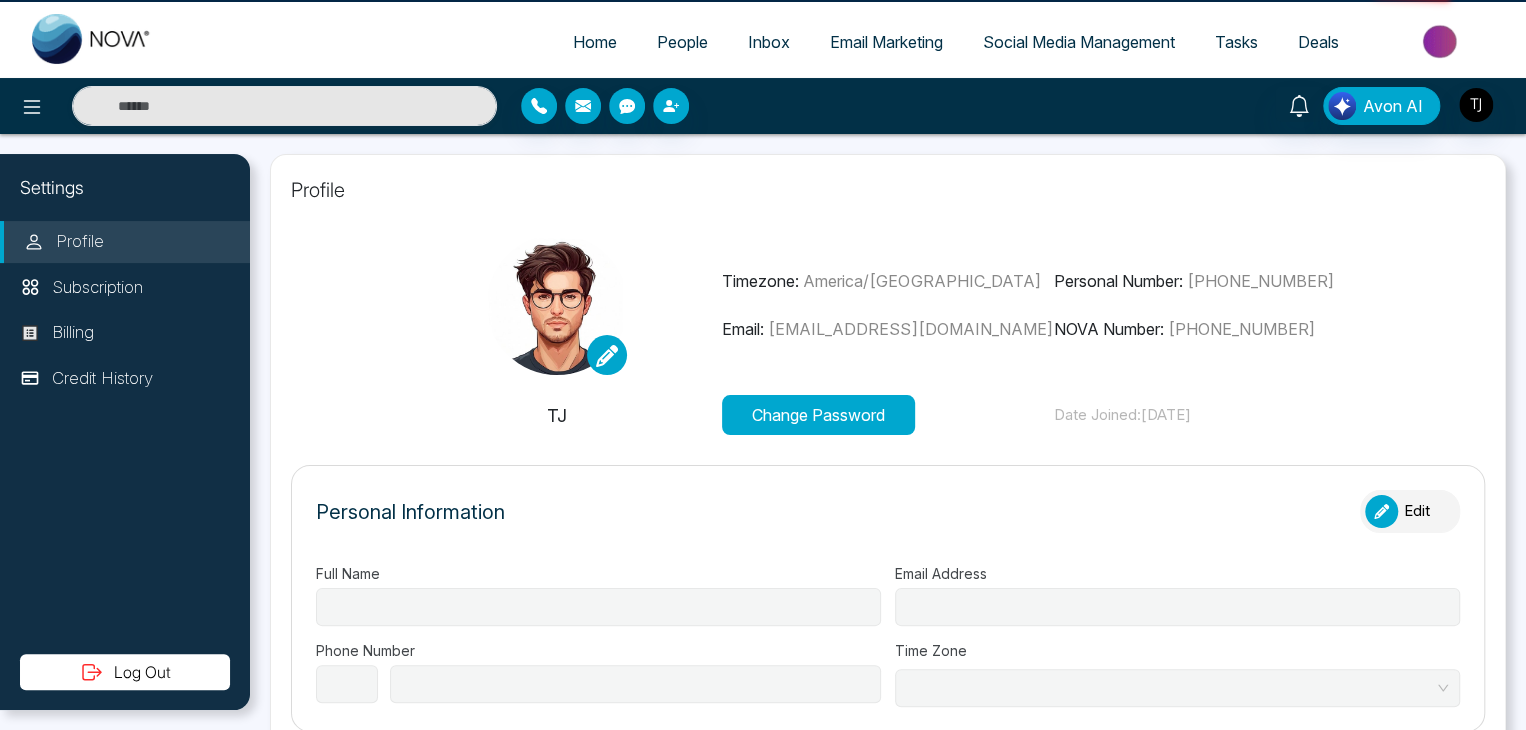 type on "**" 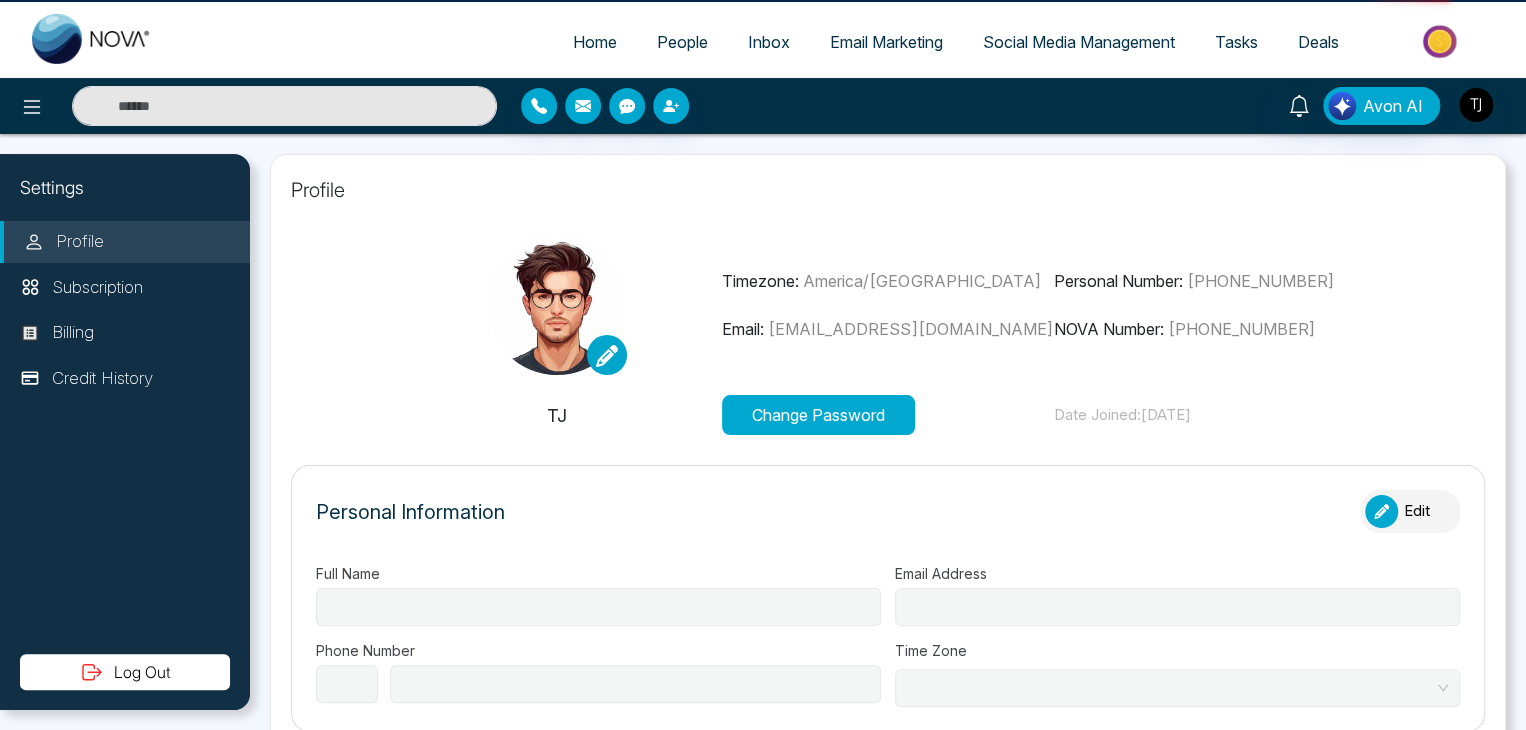 type on "**********" 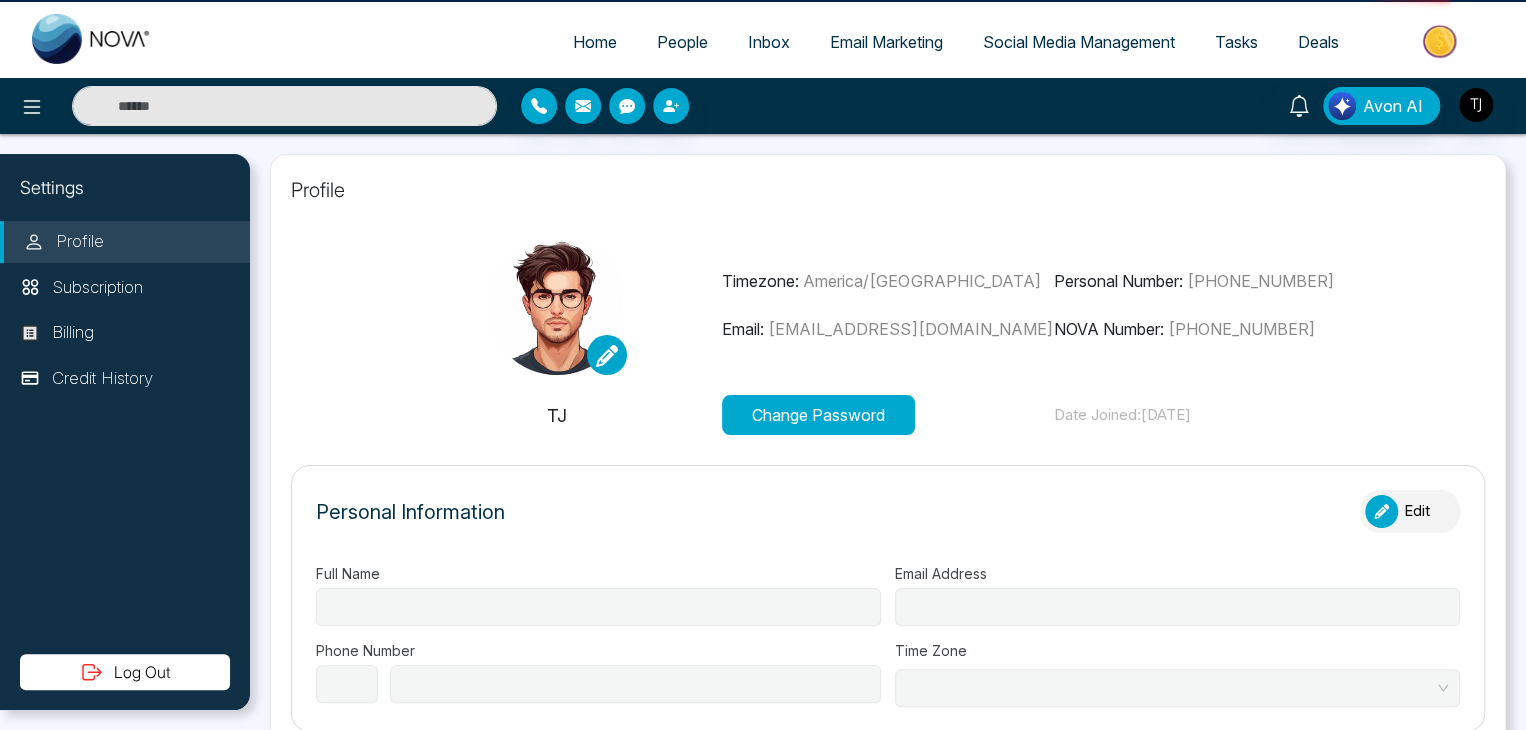 select on "**" 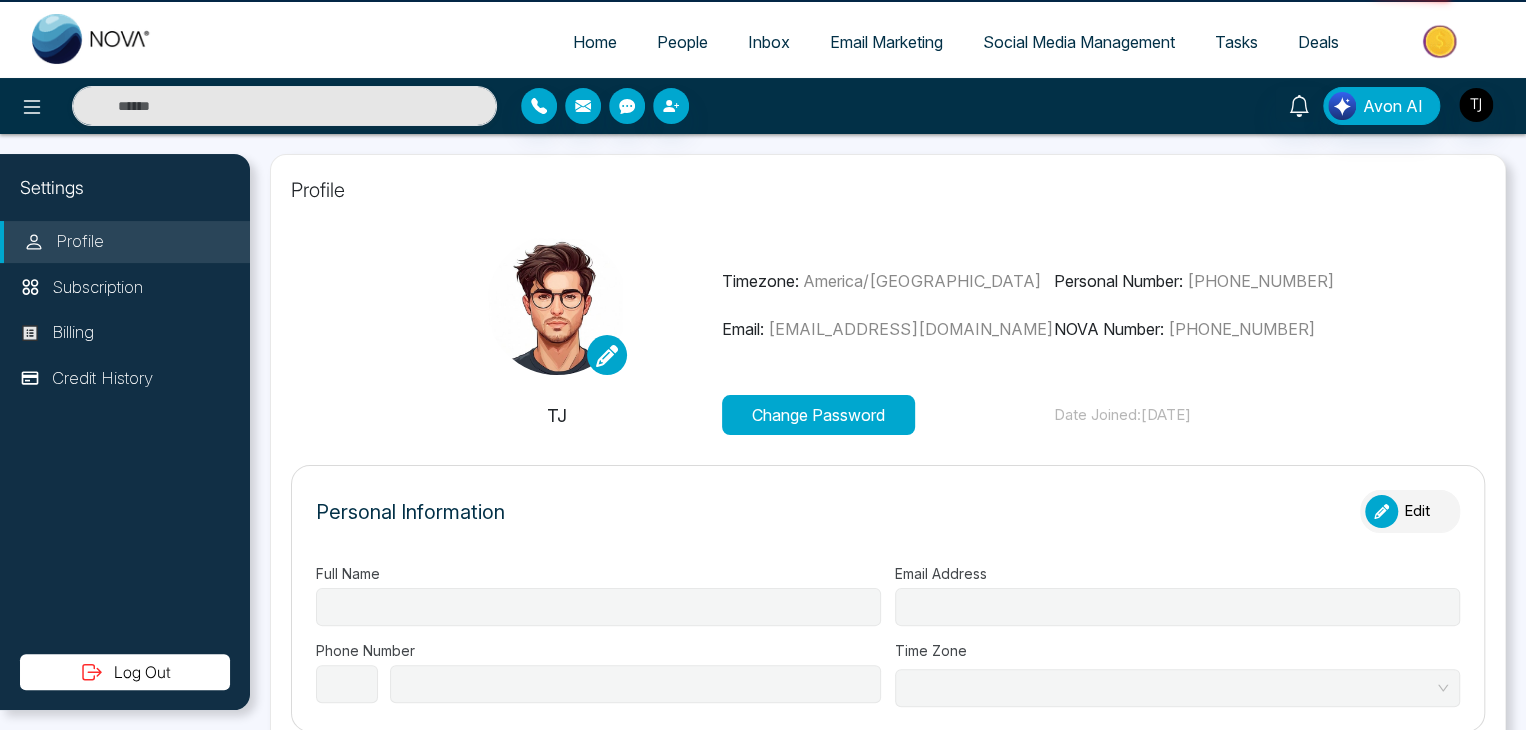 type on "**********" 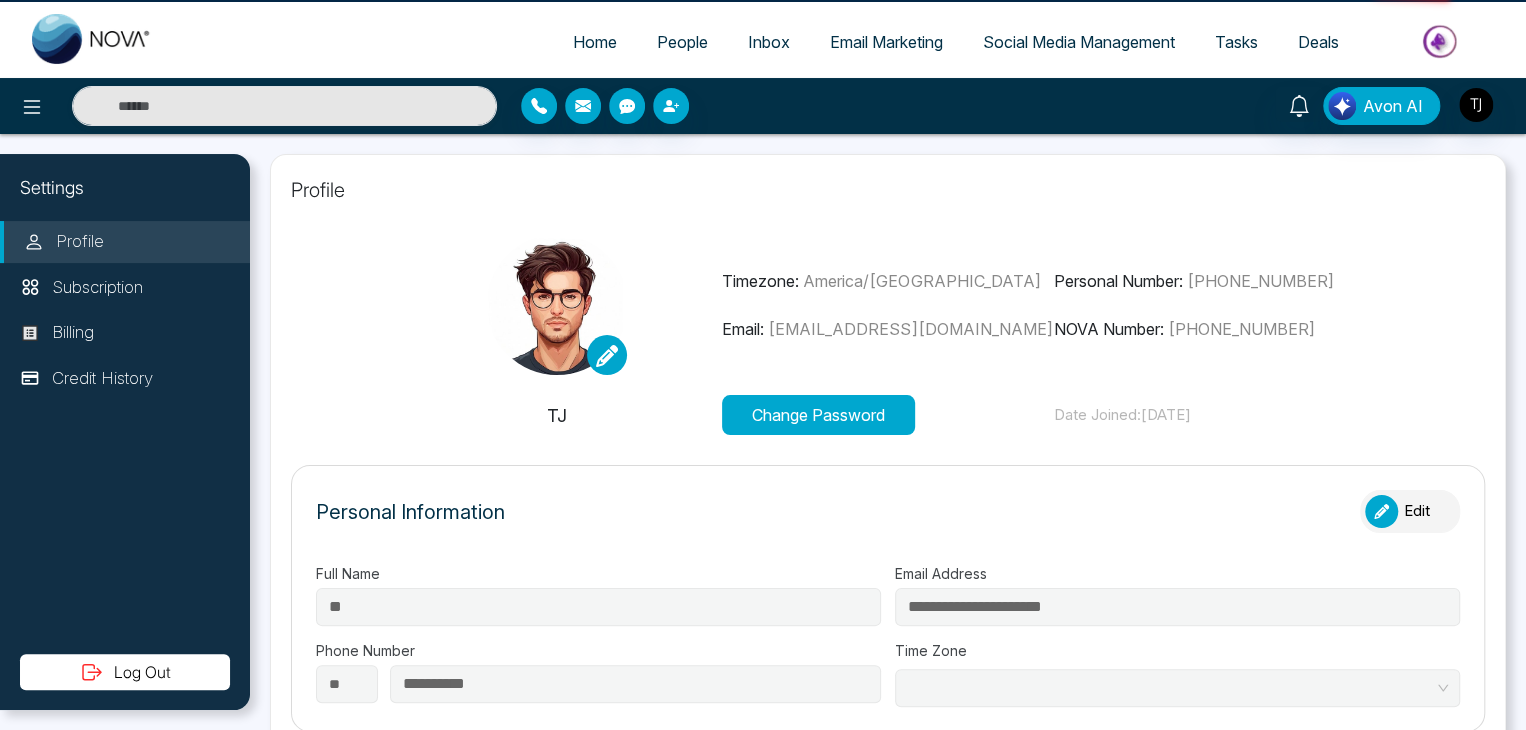scroll, scrollTop: 0, scrollLeft: 0, axis: both 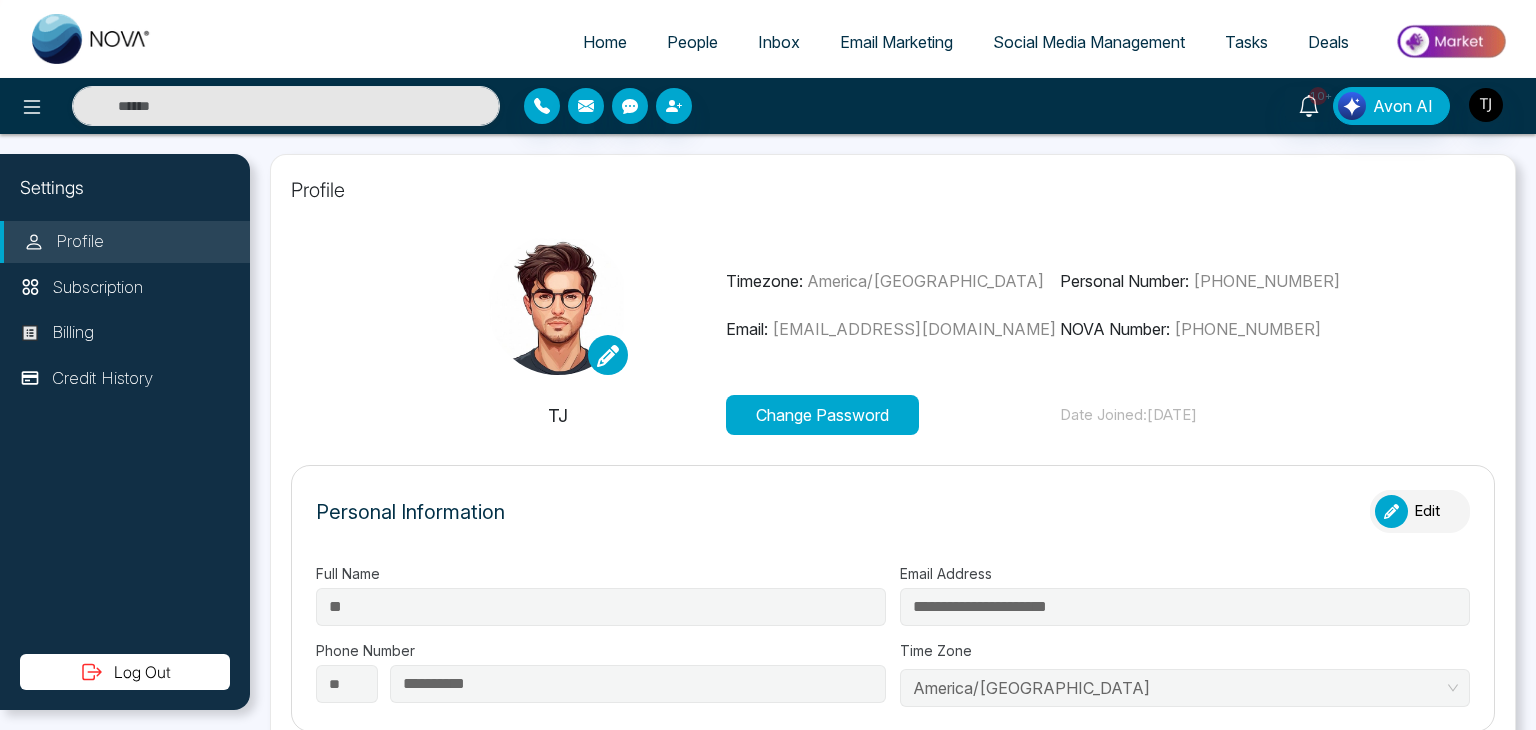 click on "People" at bounding box center (692, 42) 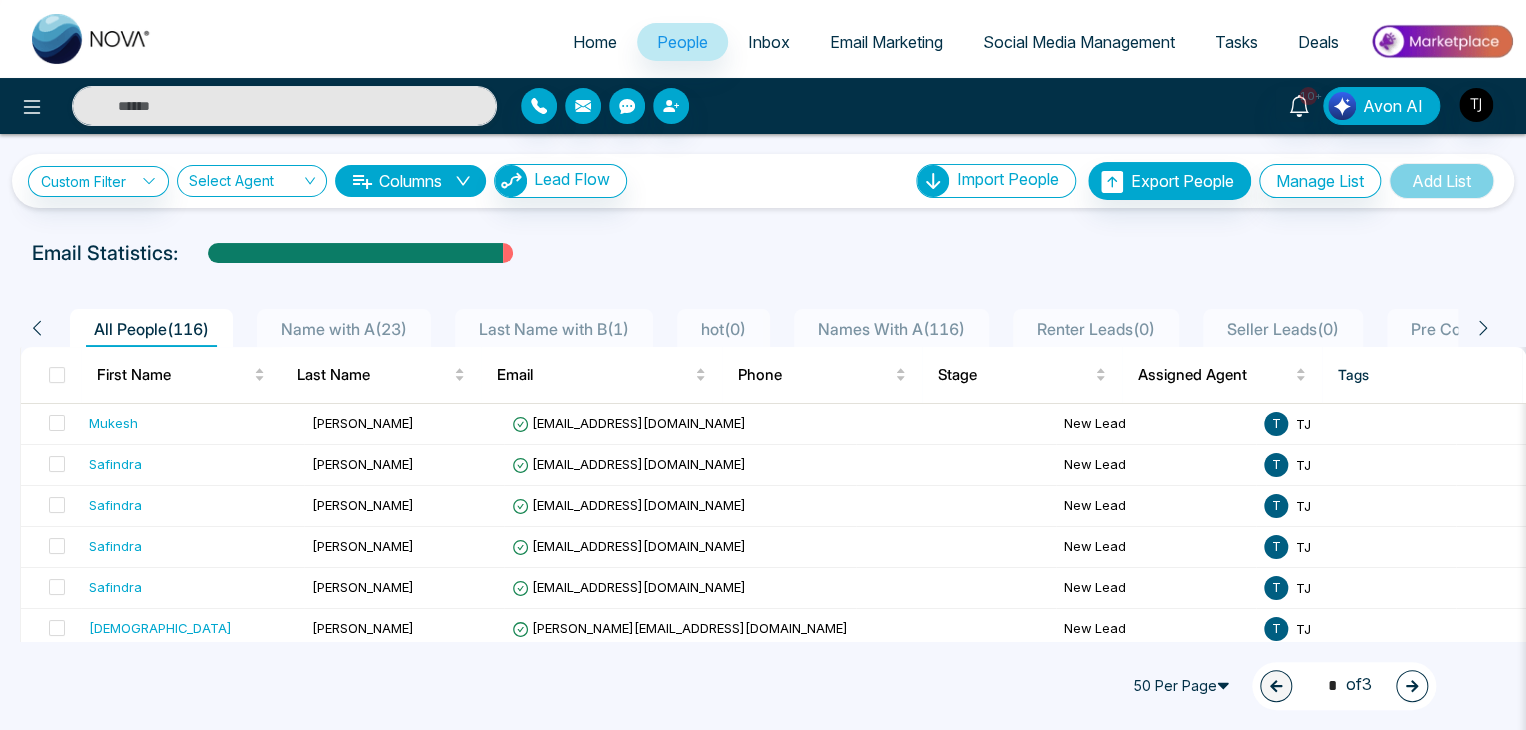 click on "Social Media Management" at bounding box center [1079, 42] 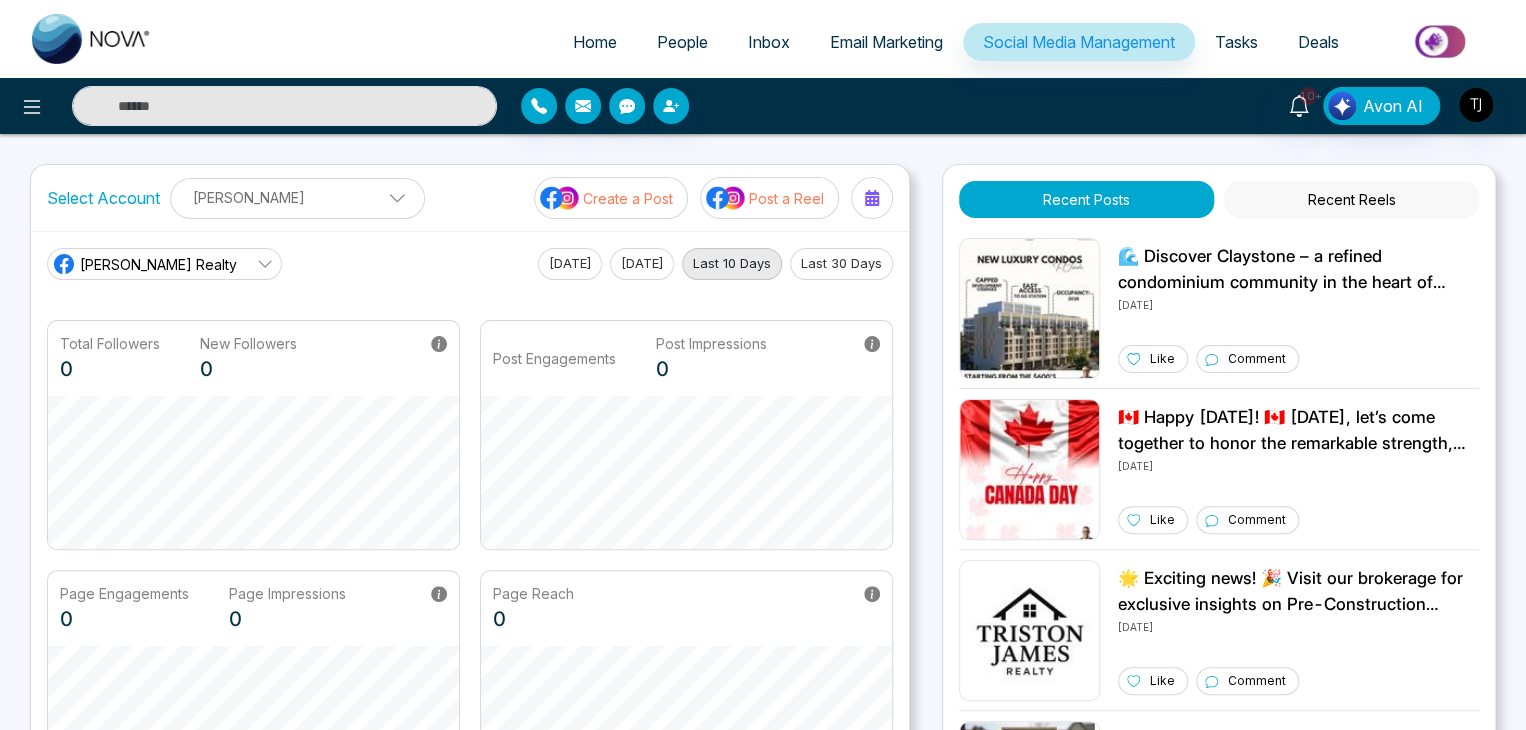 click on "Last 30 Days" at bounding box center [841, 264] 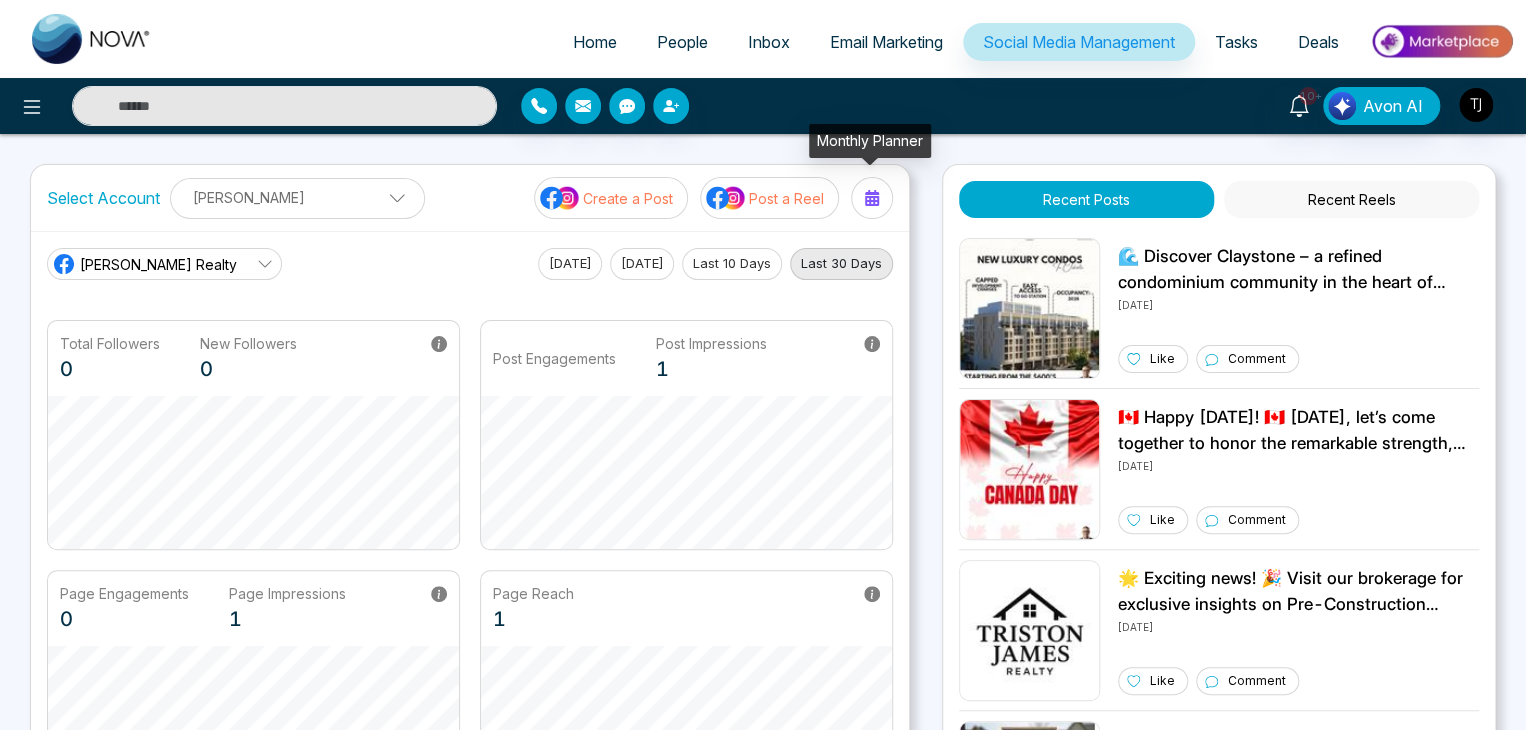 click 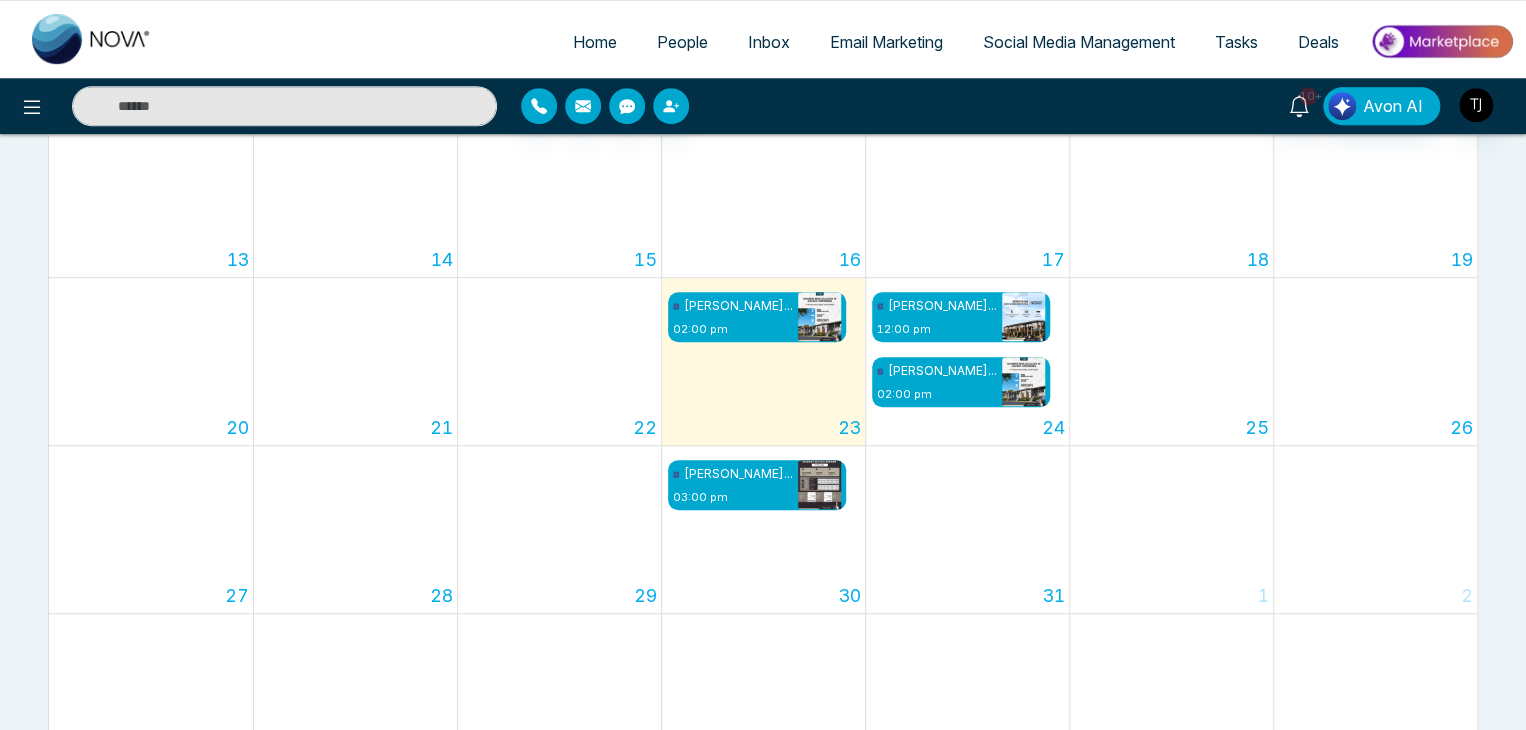 scroll, scrollTop: 548, scrollLeft: 0, axis: vertical 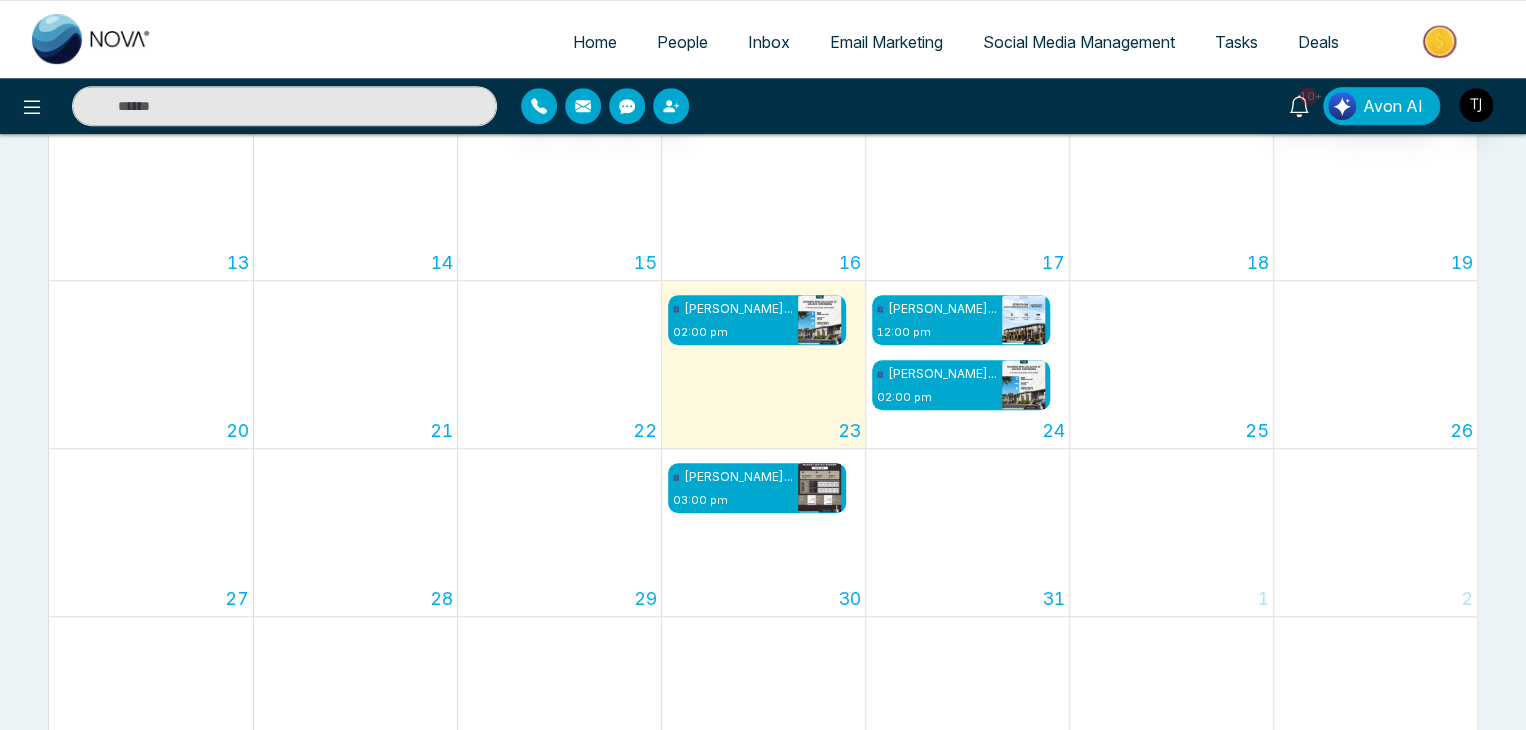click on "Home" at bounding box center (595, 42) 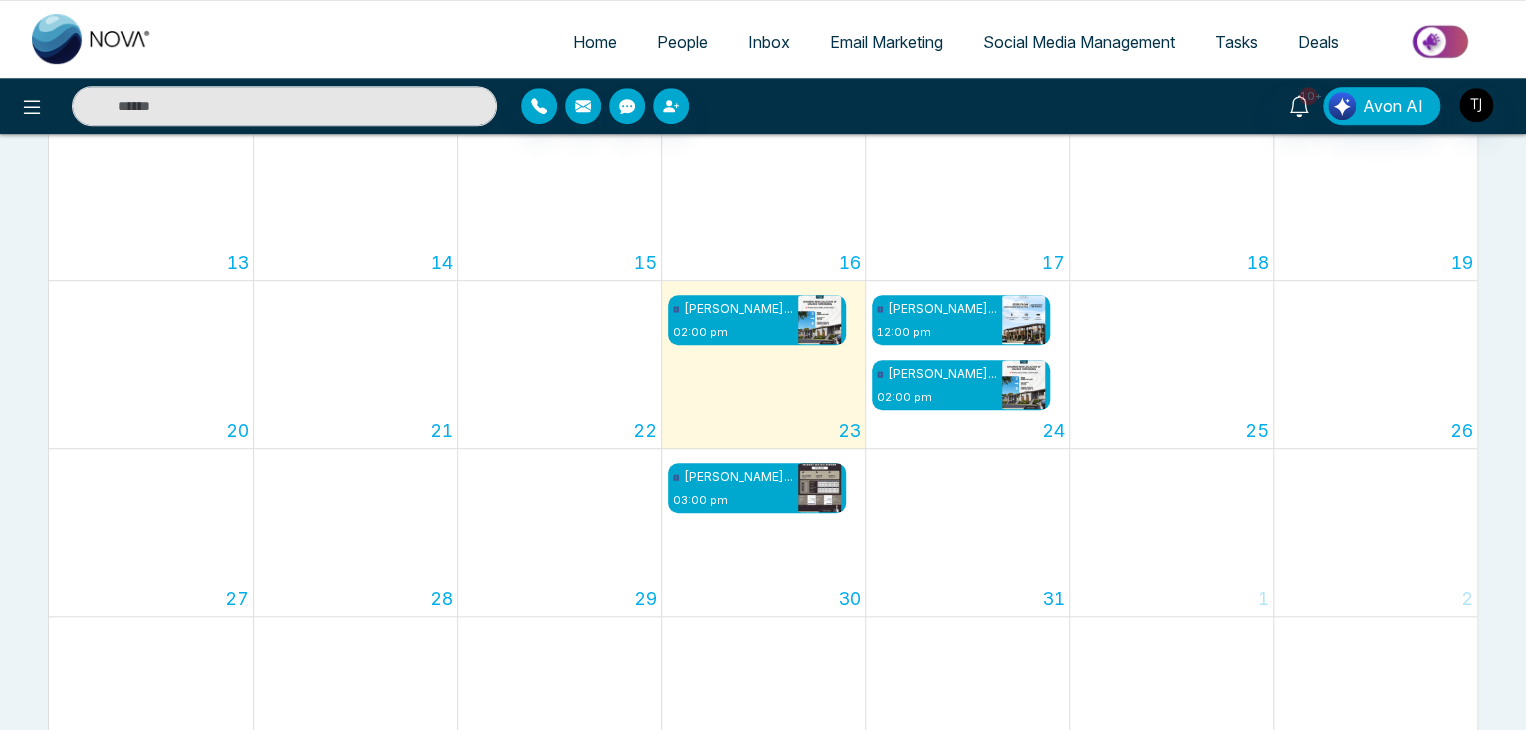 select on "*" 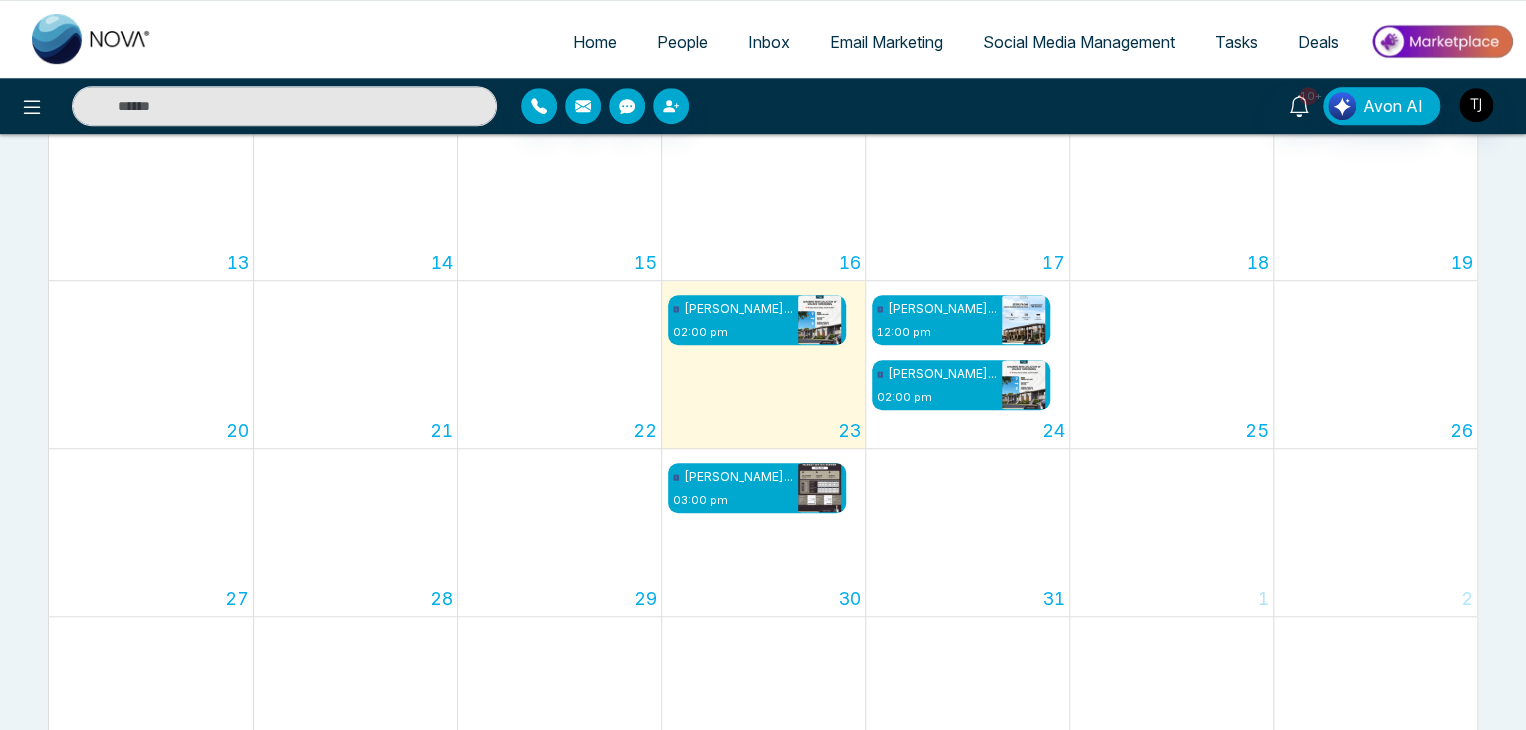 select on "*" 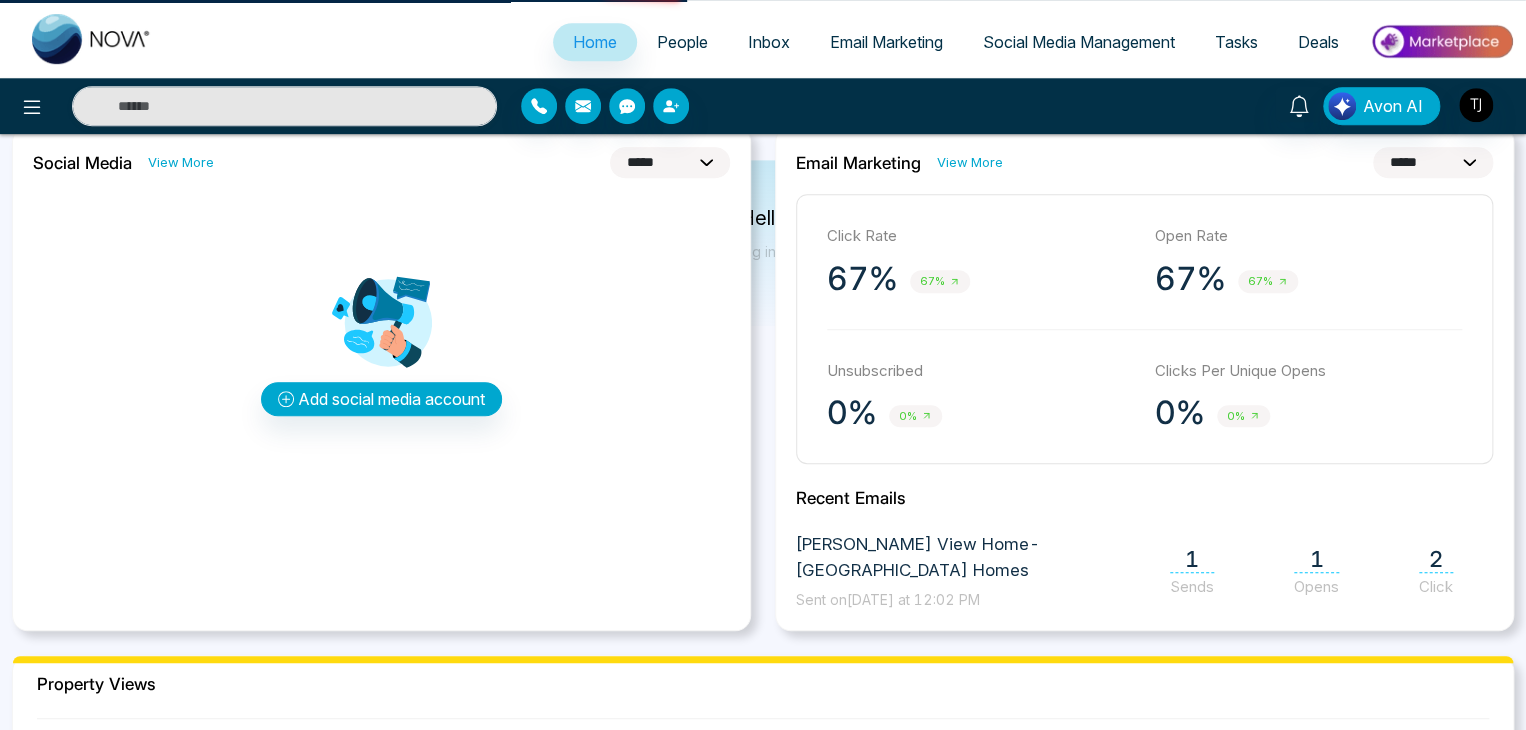 scroll, scrollTop: 0, scrollLeft: 0, axis: both 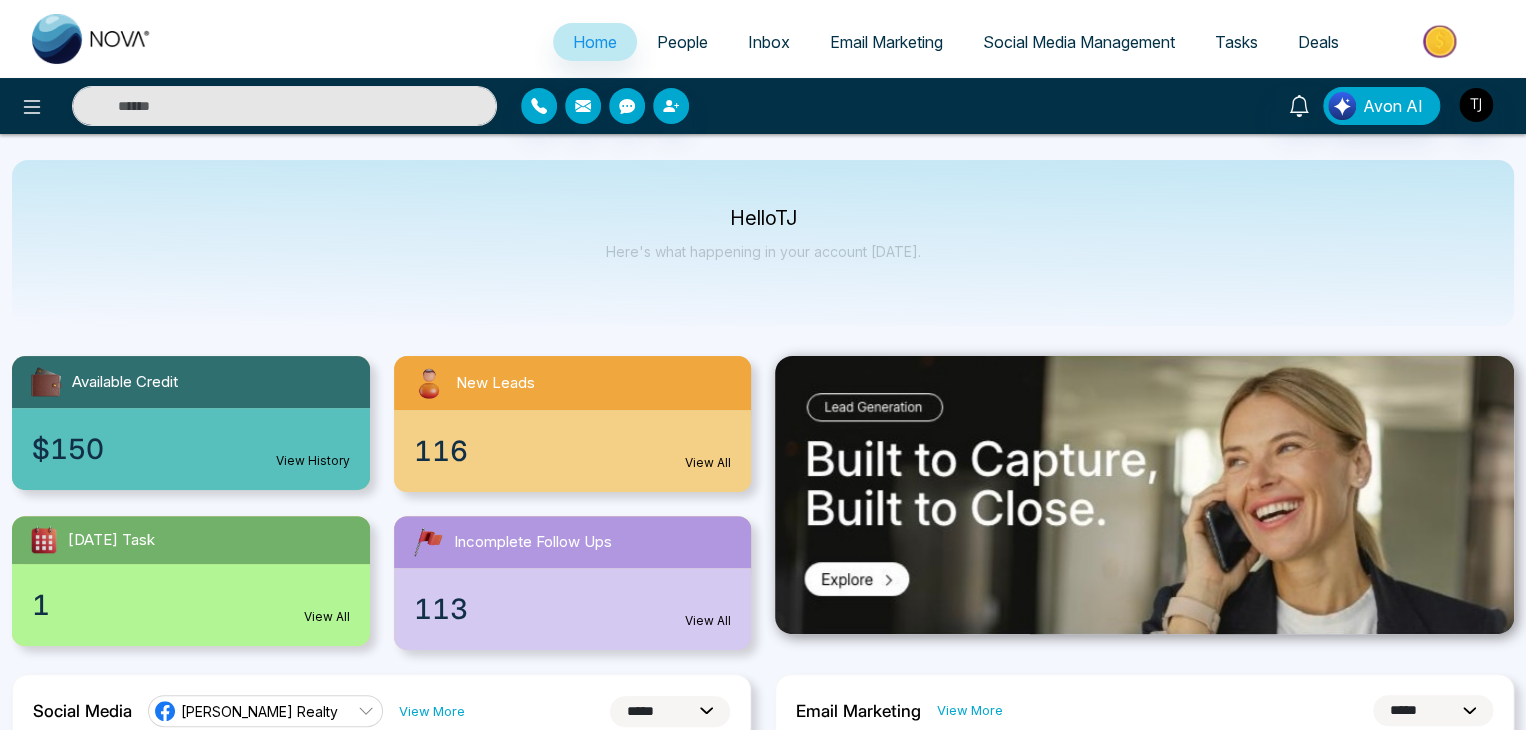 click on "Home People Inbox Email Marketing Social Media Management Tasks Deals" at bounding box center (843, 43) 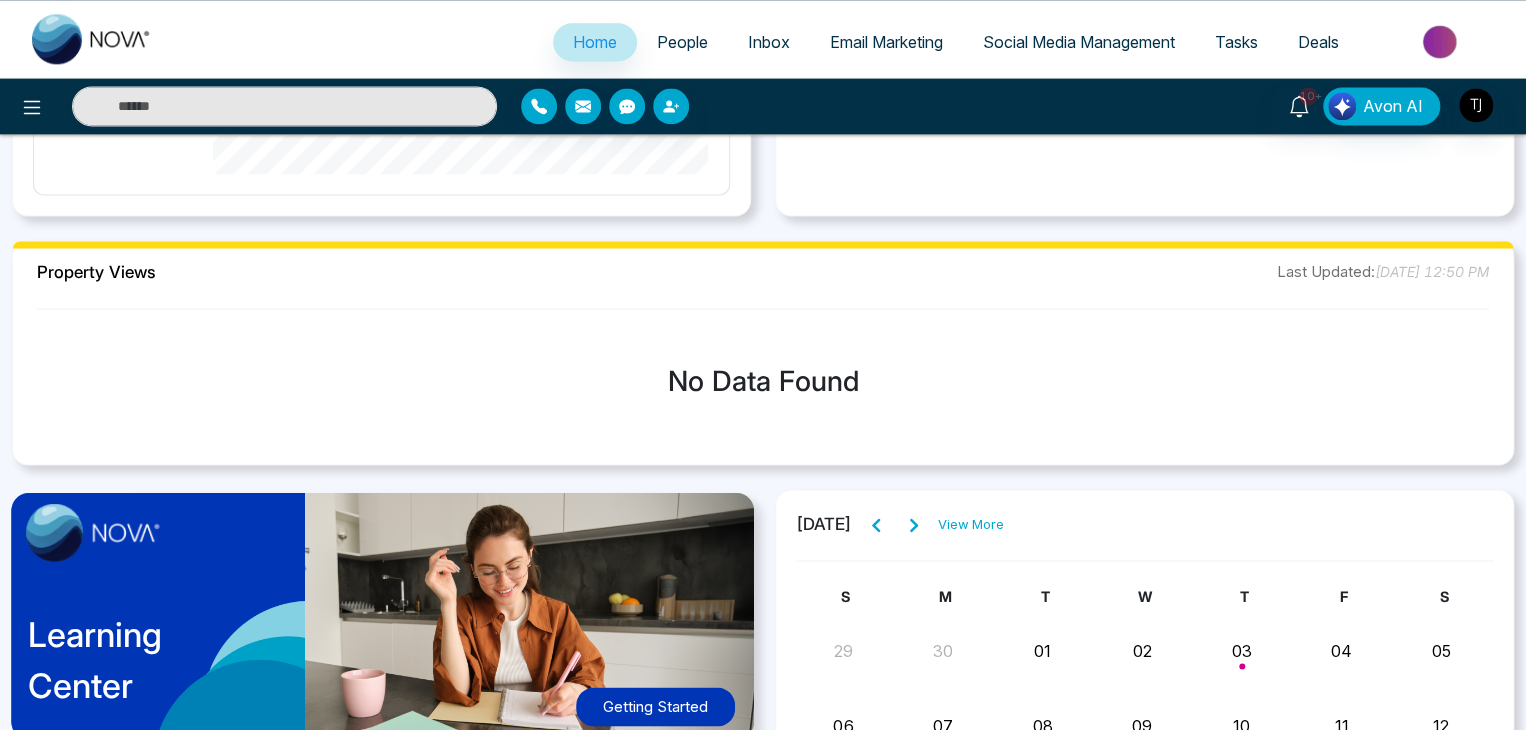 scroll, scrollTop: 1404, scrollLeft: 0, axis: vertical 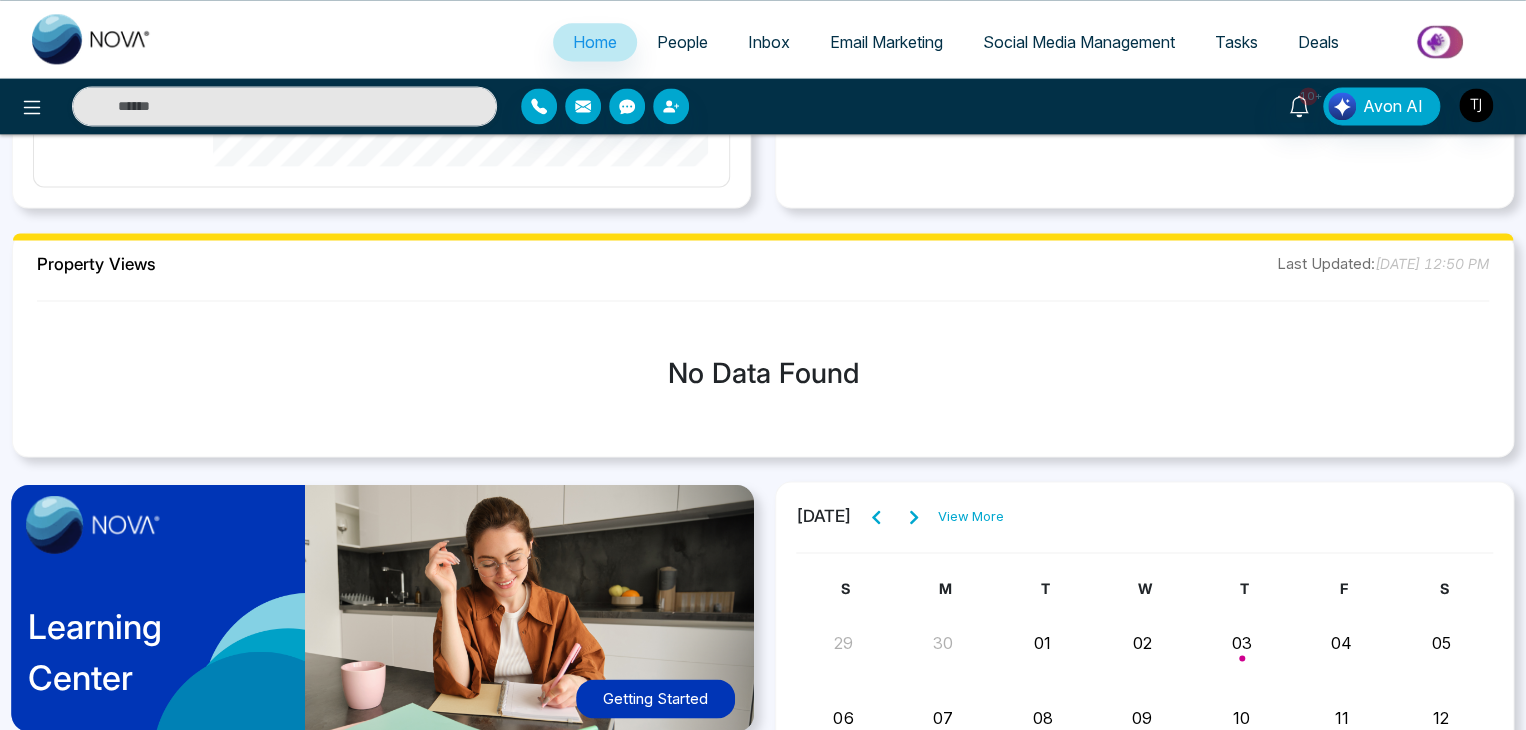 click on "Learning Center Getting Started" at bounding box center (381, 614) 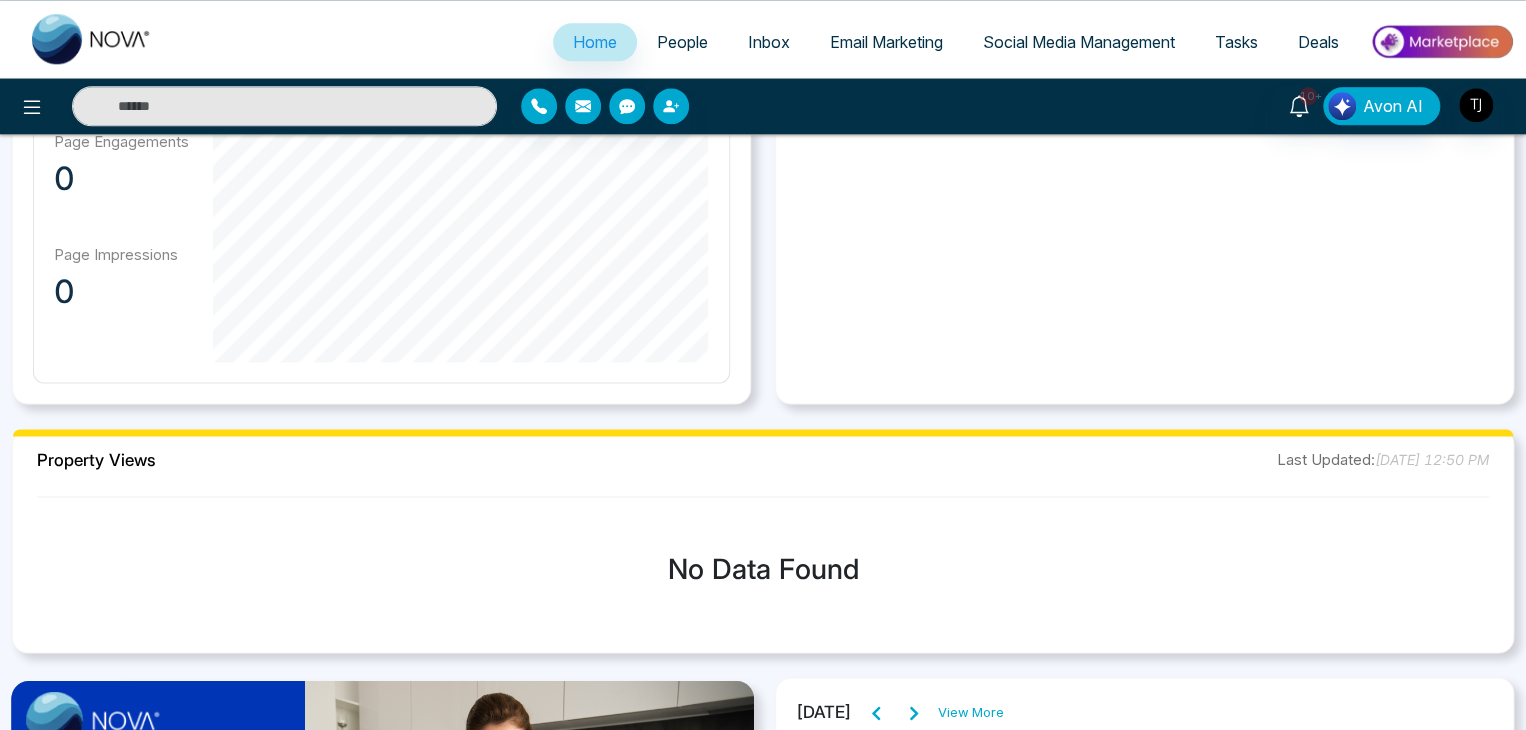 scroll, scrollTop: 1128, scrollLeft: 0, axis: vertical 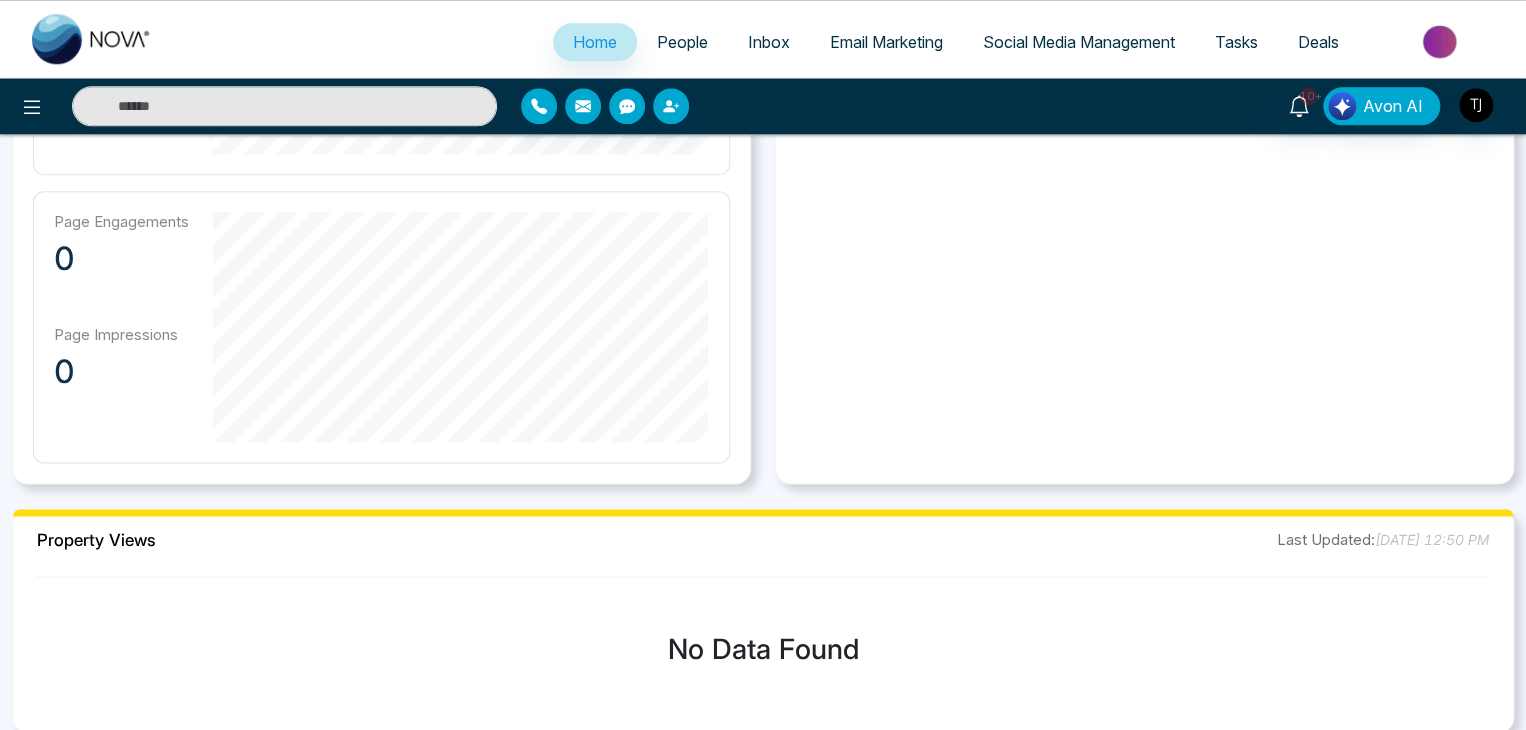 click on "People" at bounding box center (682, 42) 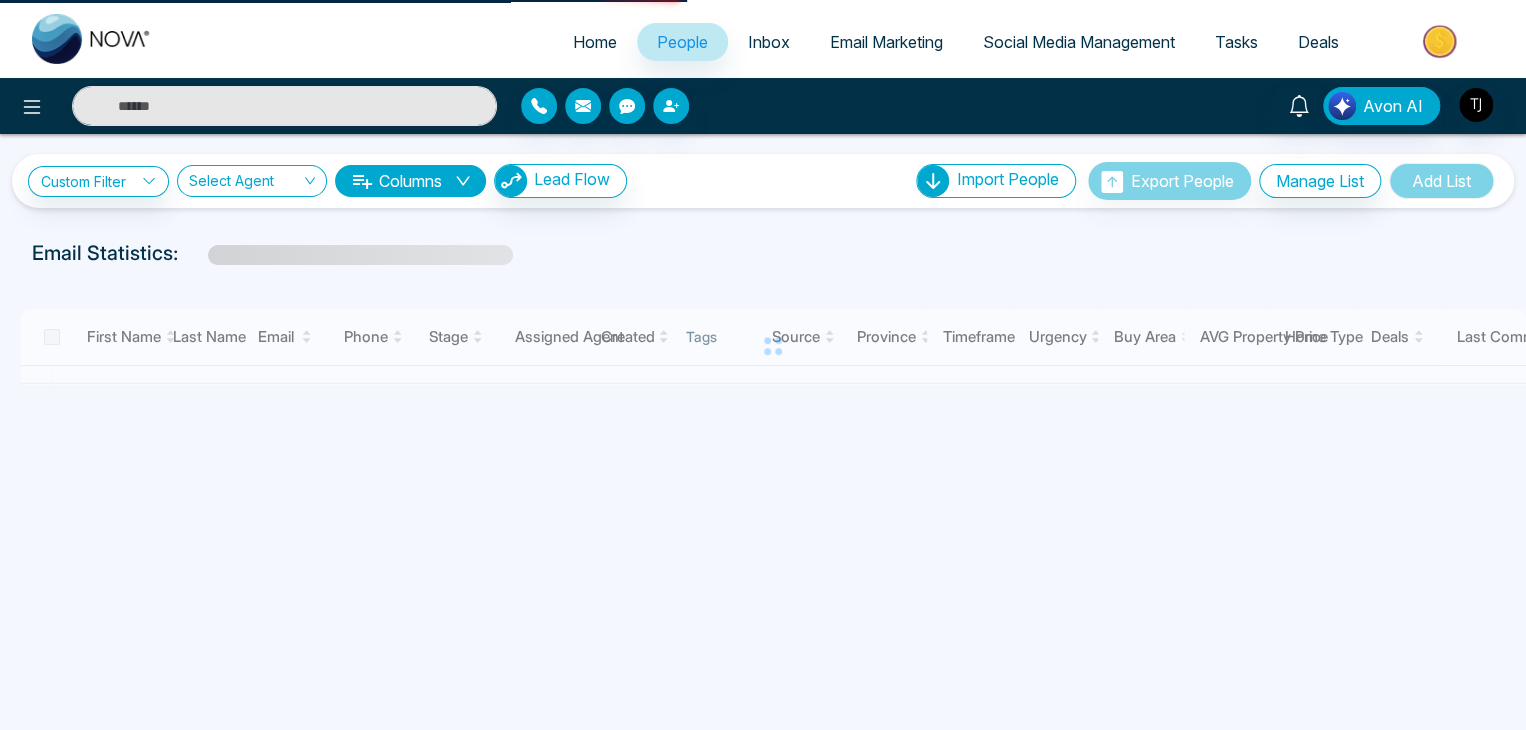 scroll, scrollTop: 0, scrollLeft: 0, axis: both 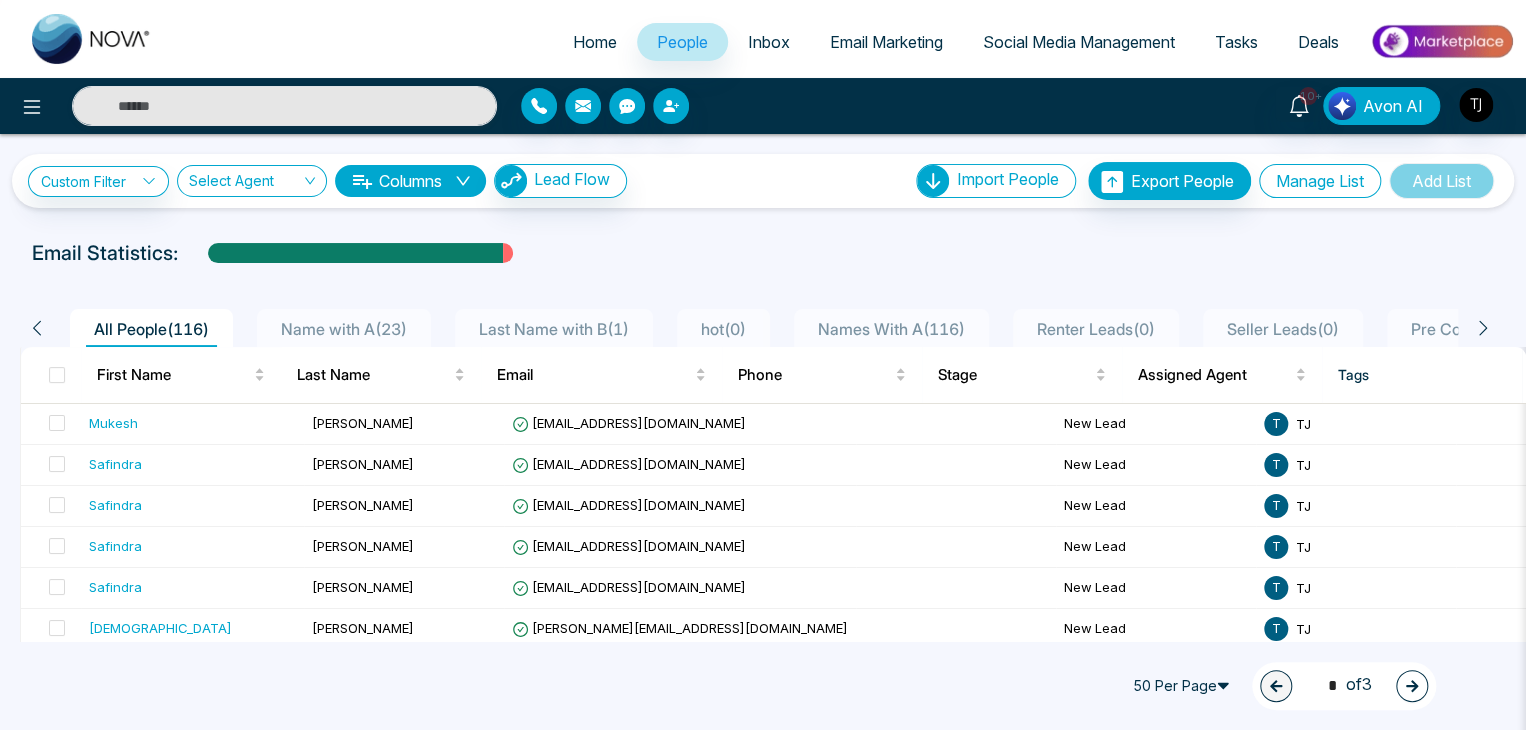 click on "Manage List" at bounding box center [1320, 181] 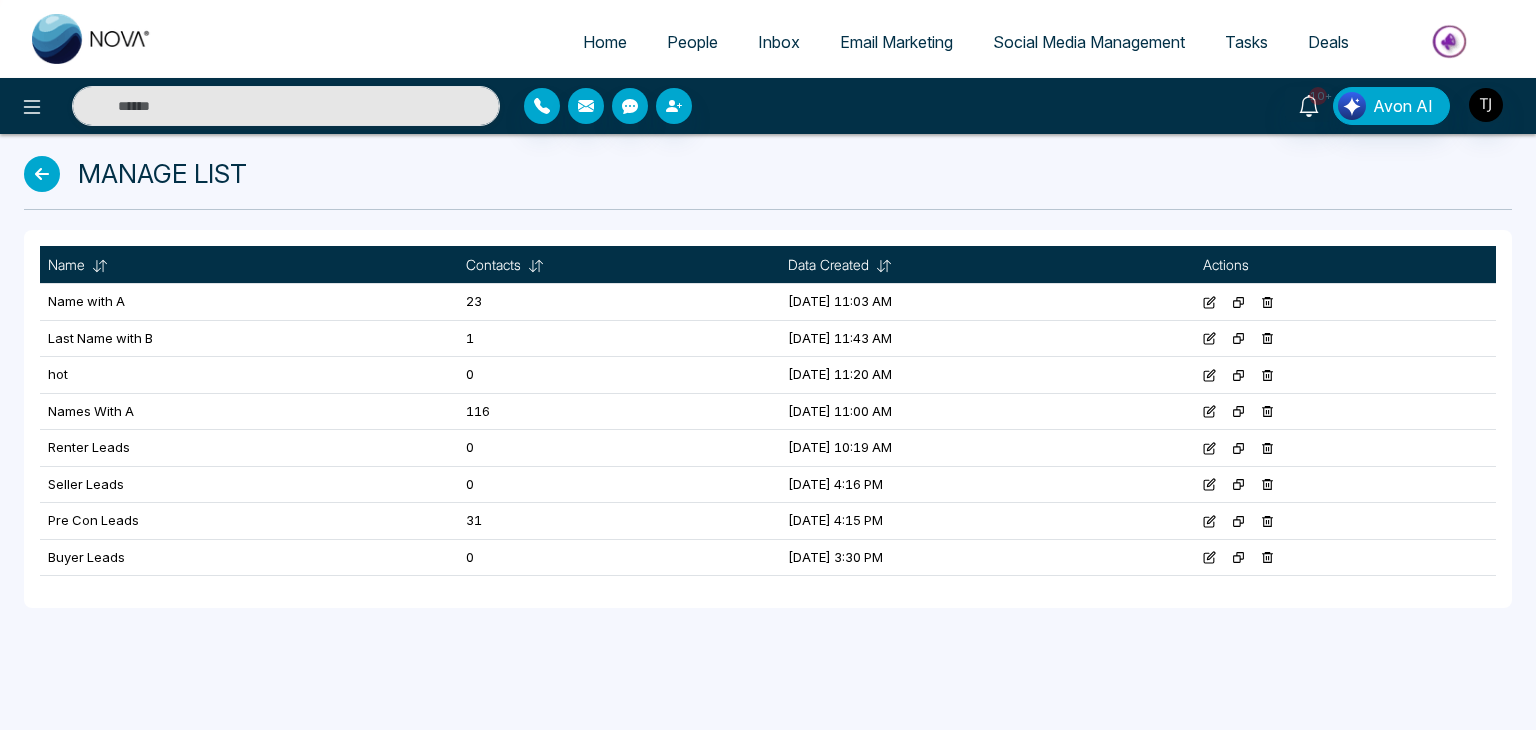 click on "People" at bounding box center [692, 42] 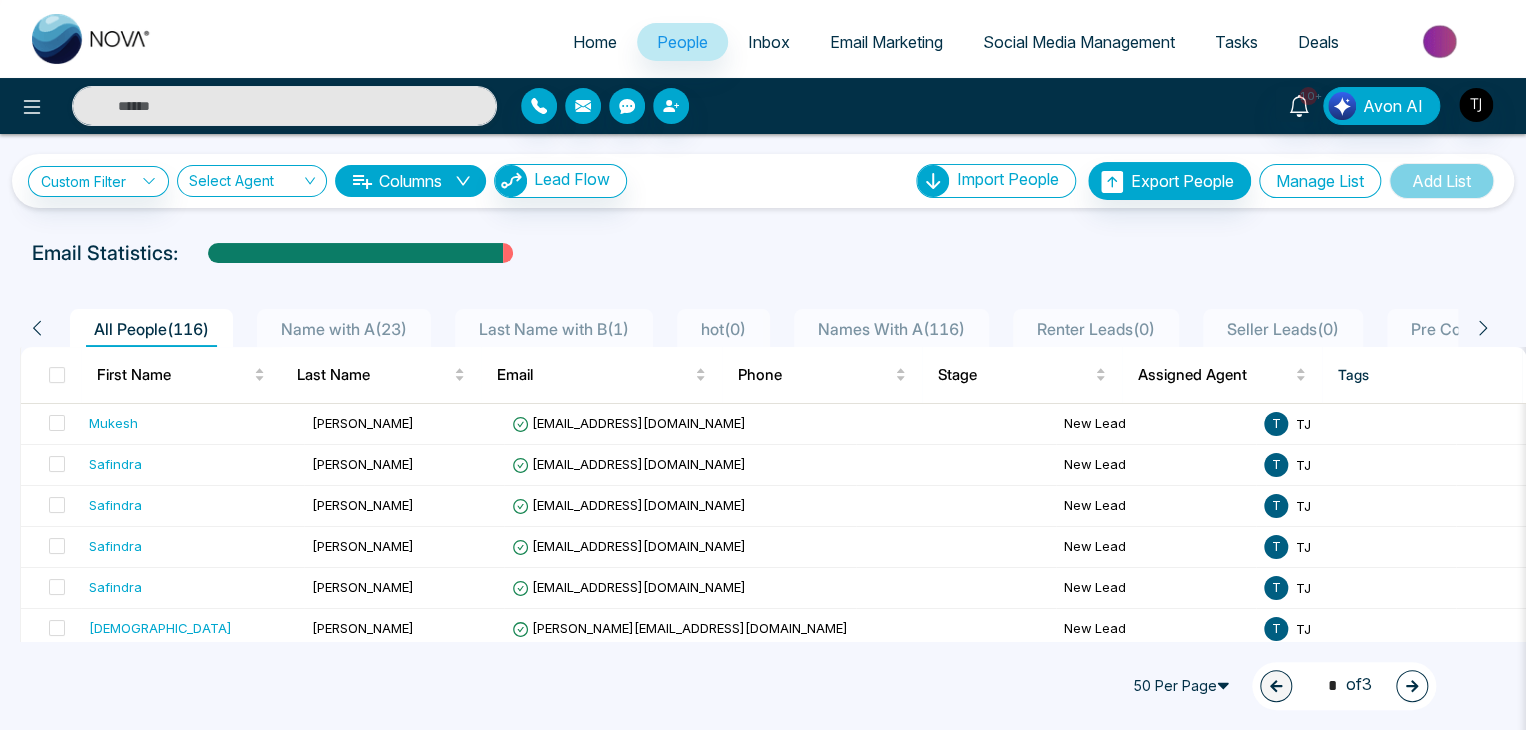 click on "Manage List" at bounding box center (1320, 181) 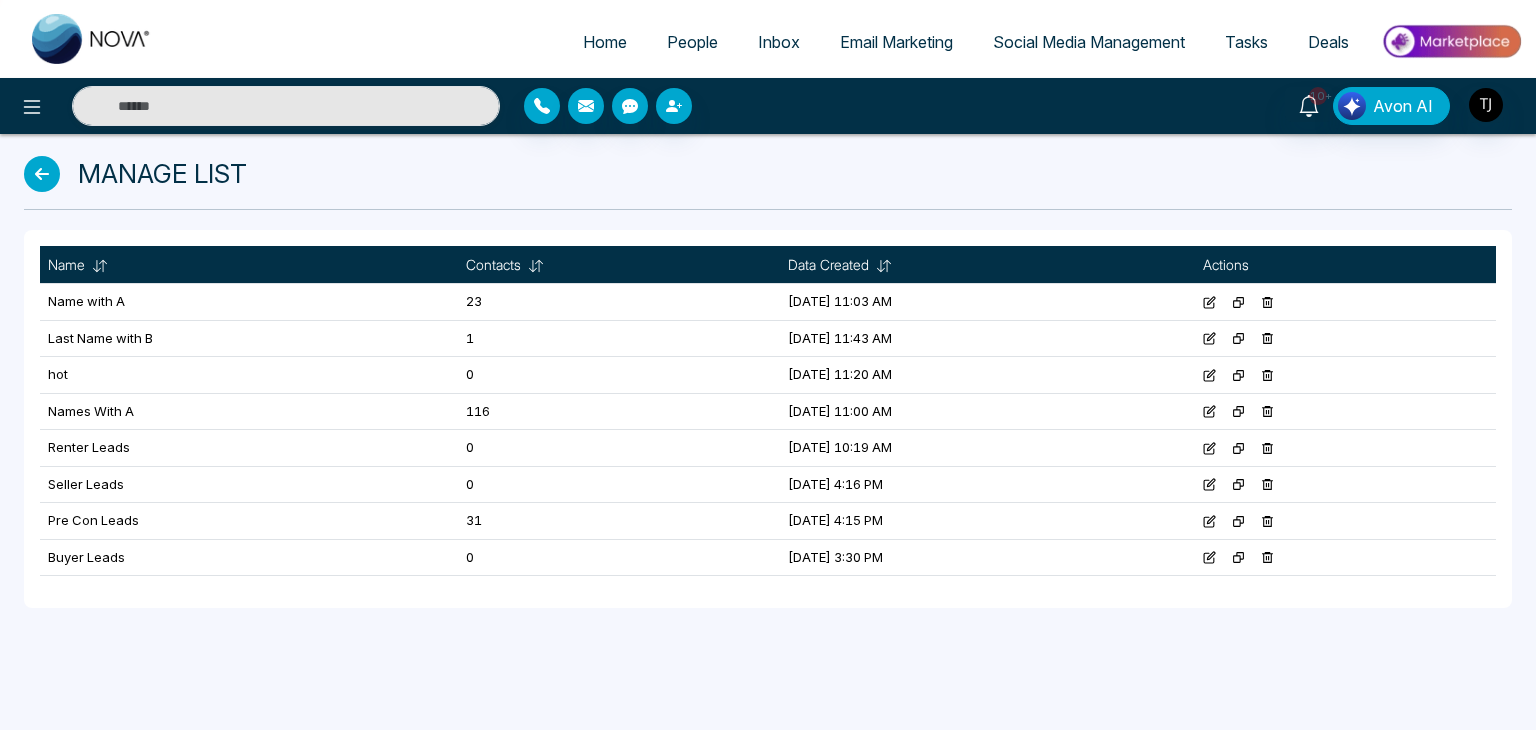 click 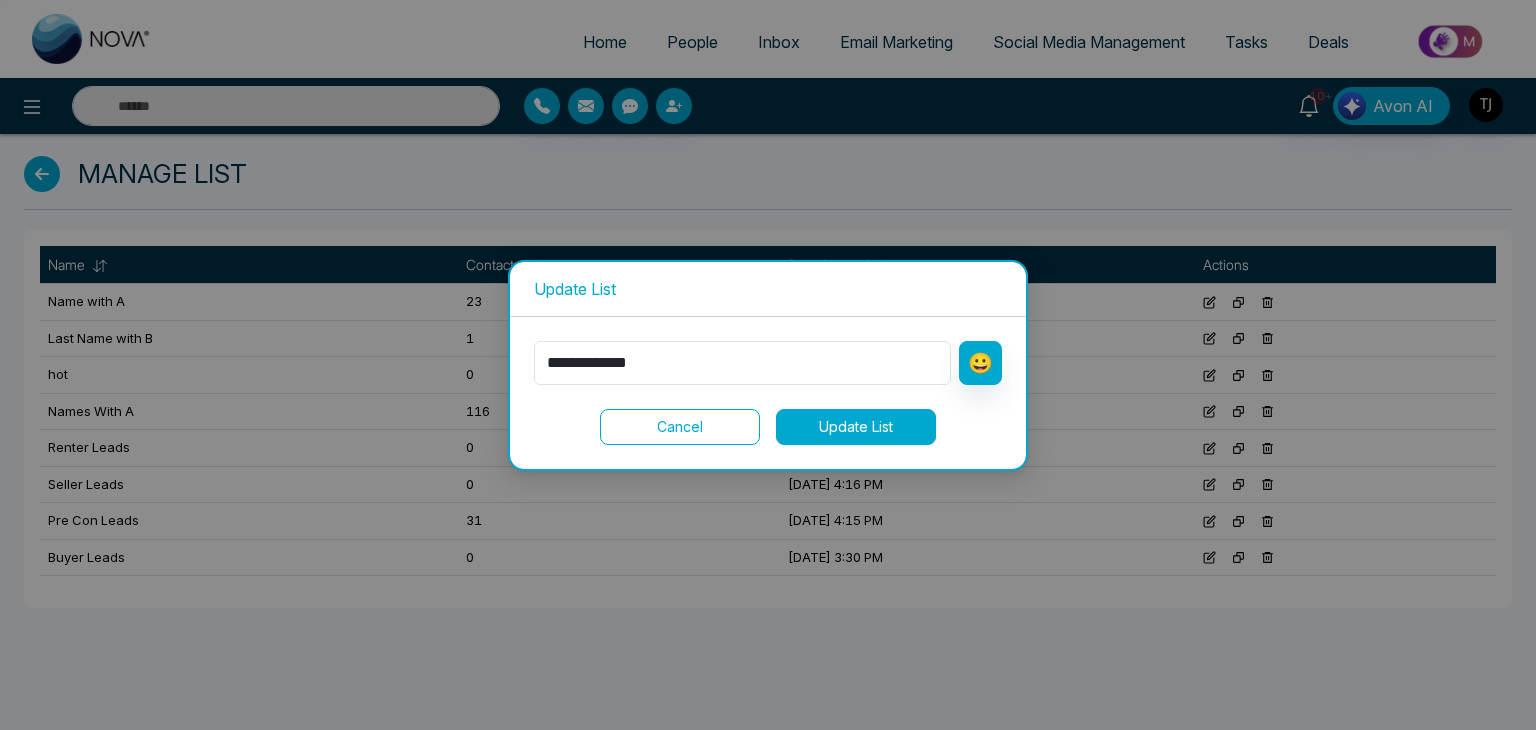 click on "**********" at bounding box center (768, 365) 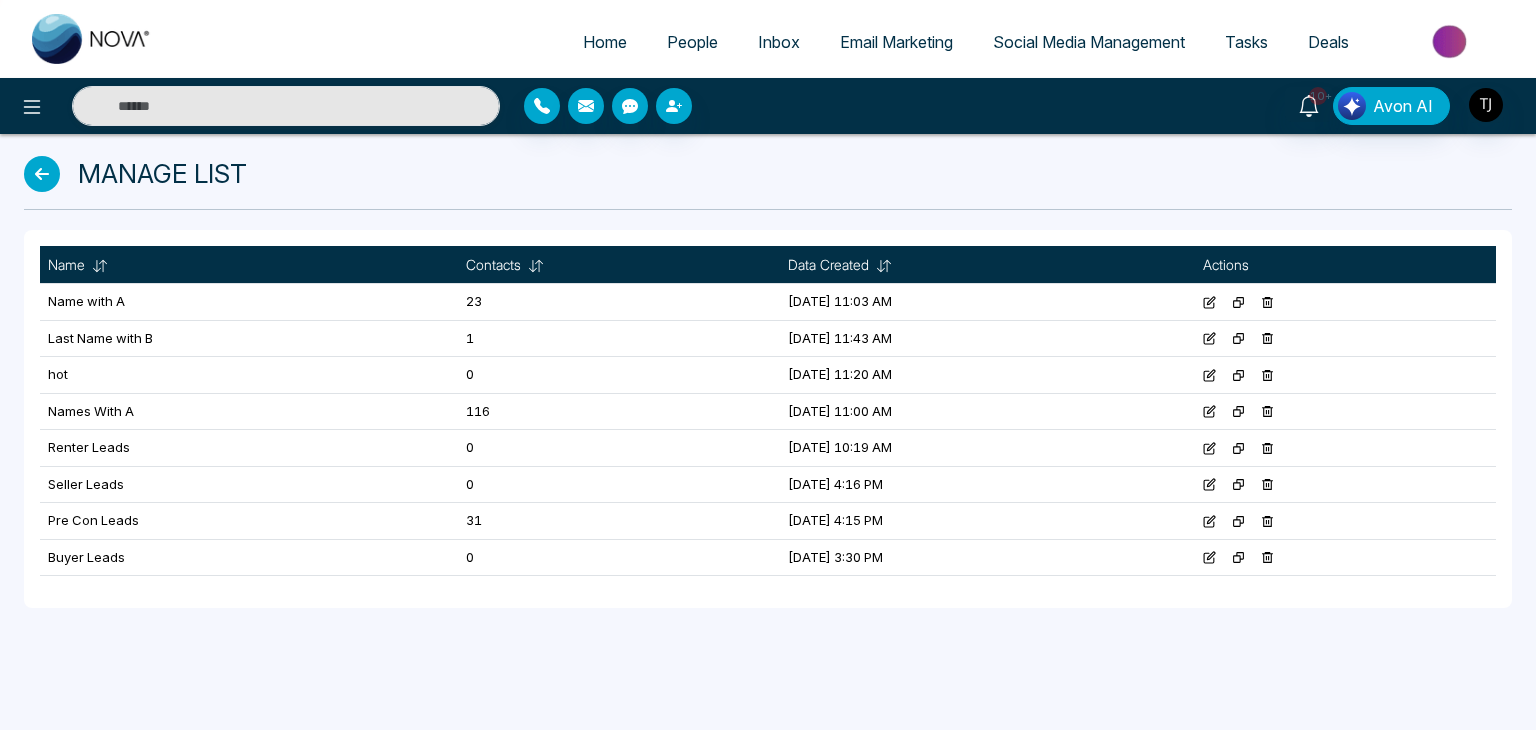click on "Home People Inbox Email Marketing Social Media Management Tasks Deals" at bounding box center (848, 43) 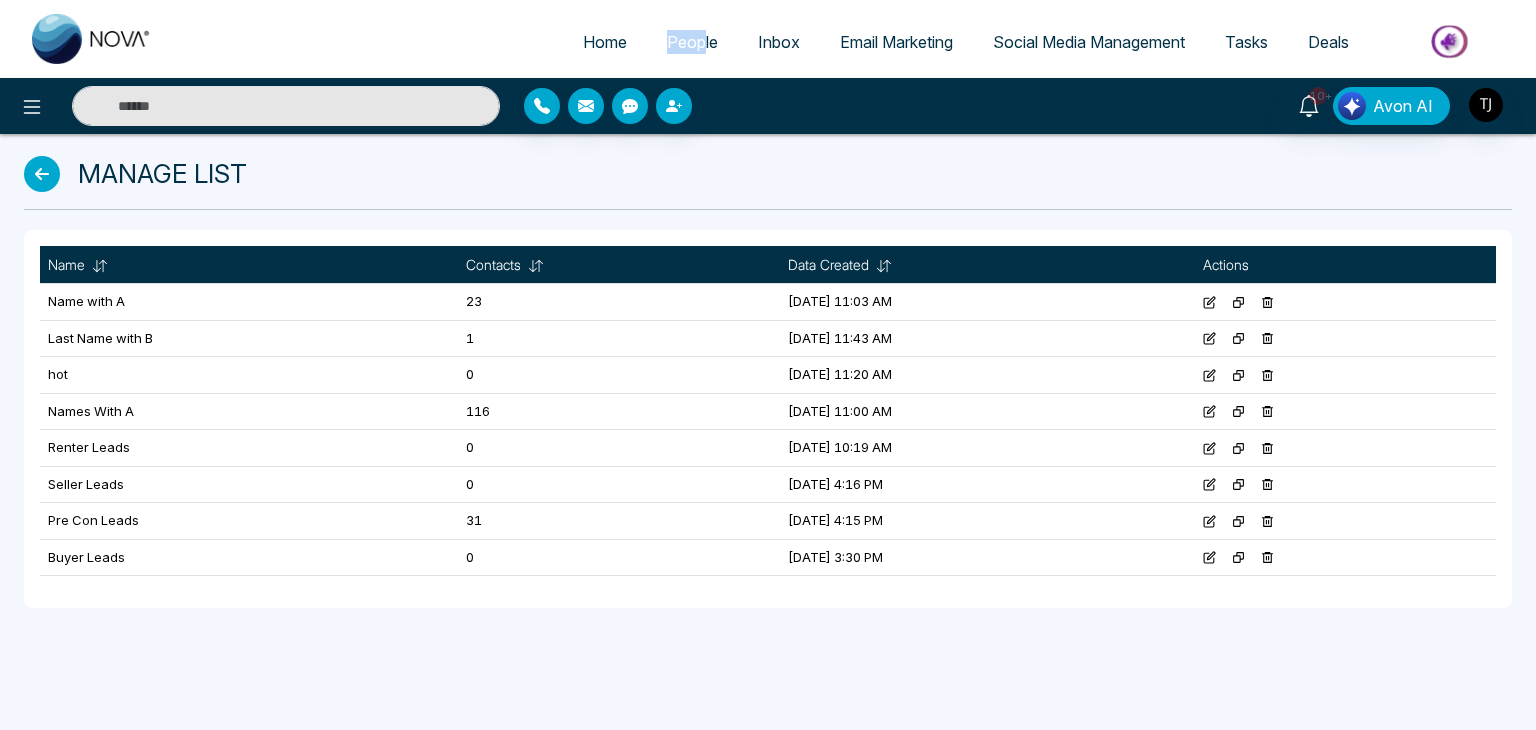 click on "People" at bounding box center [692, 42] 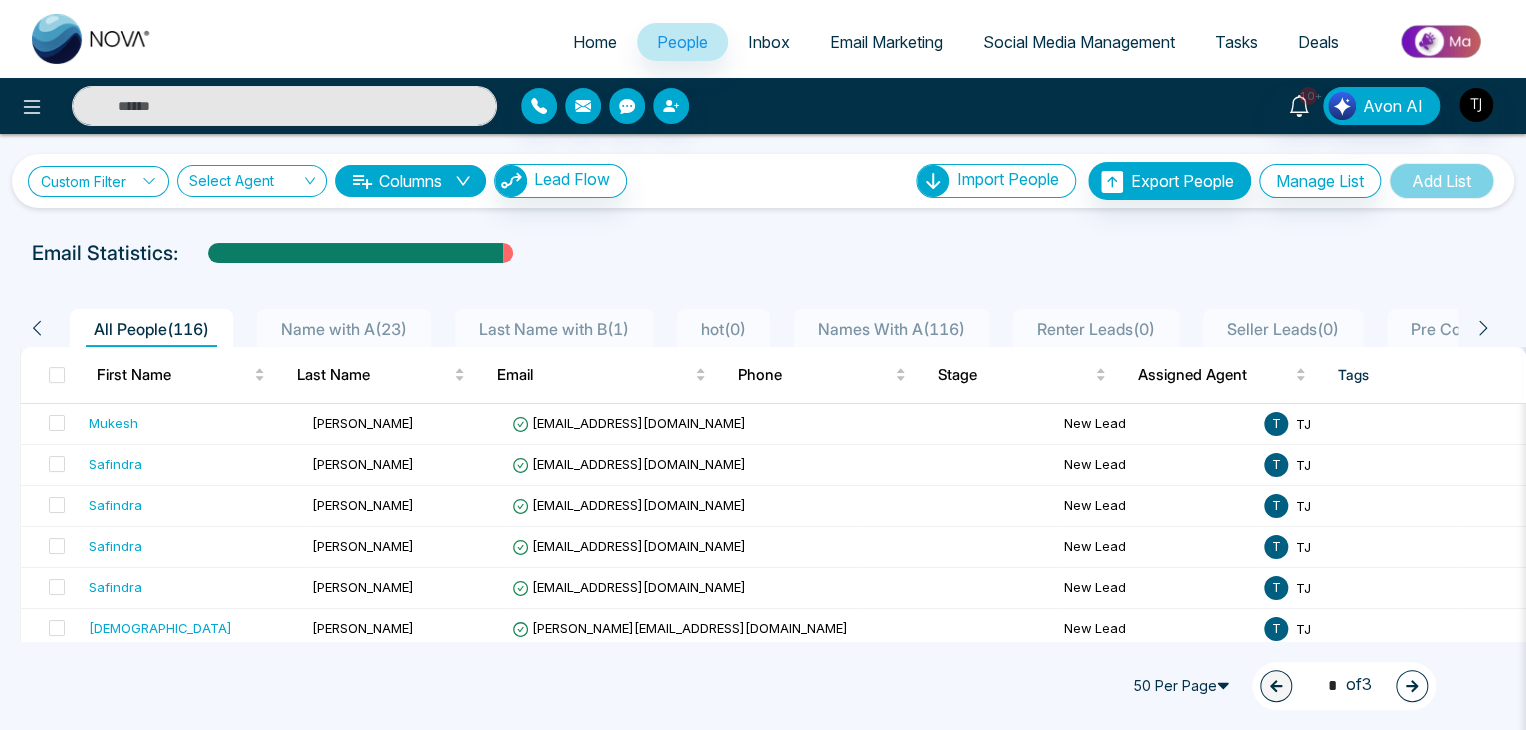 click on "Custom Filter" at bounding box center (98, 181) 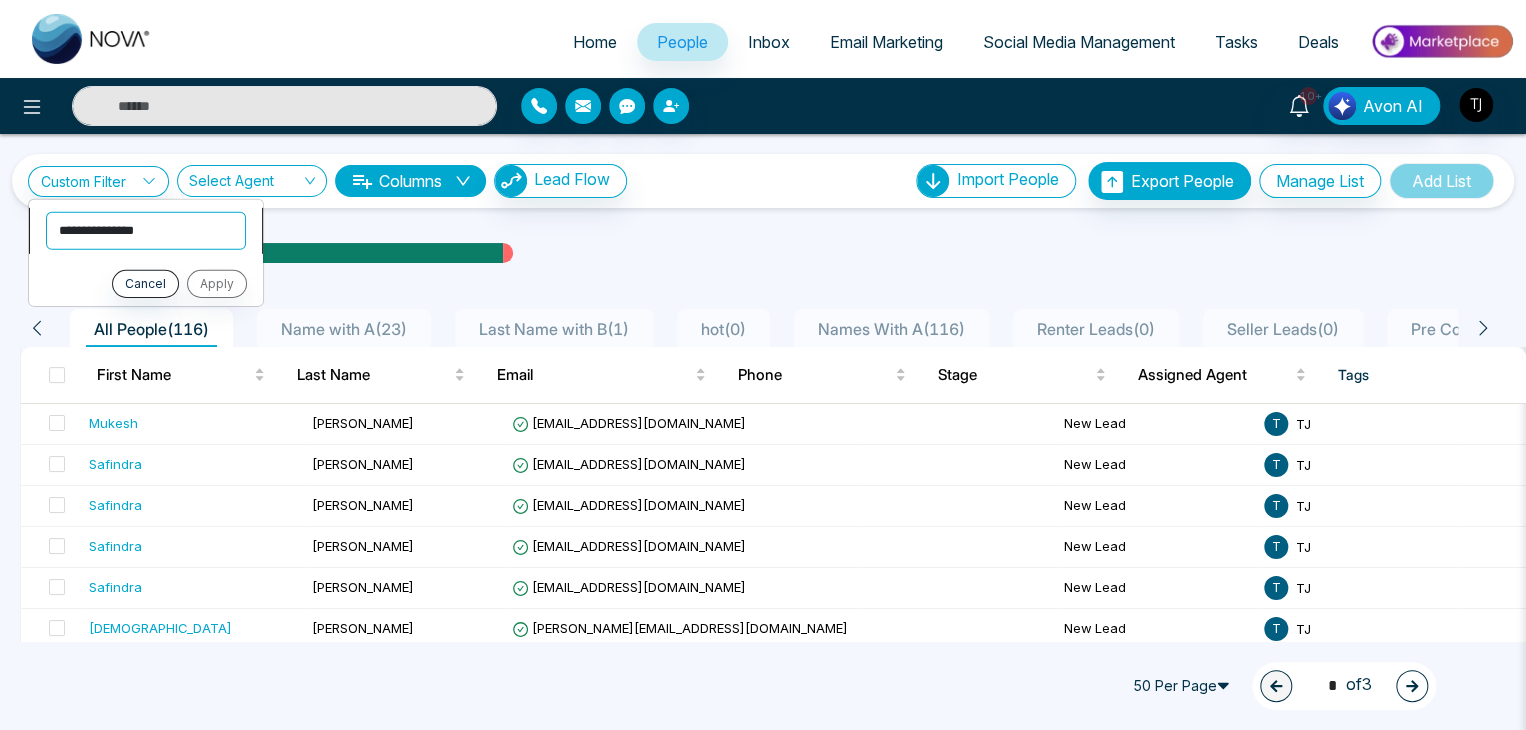 click on "**********" at bounding box center (146, 230) 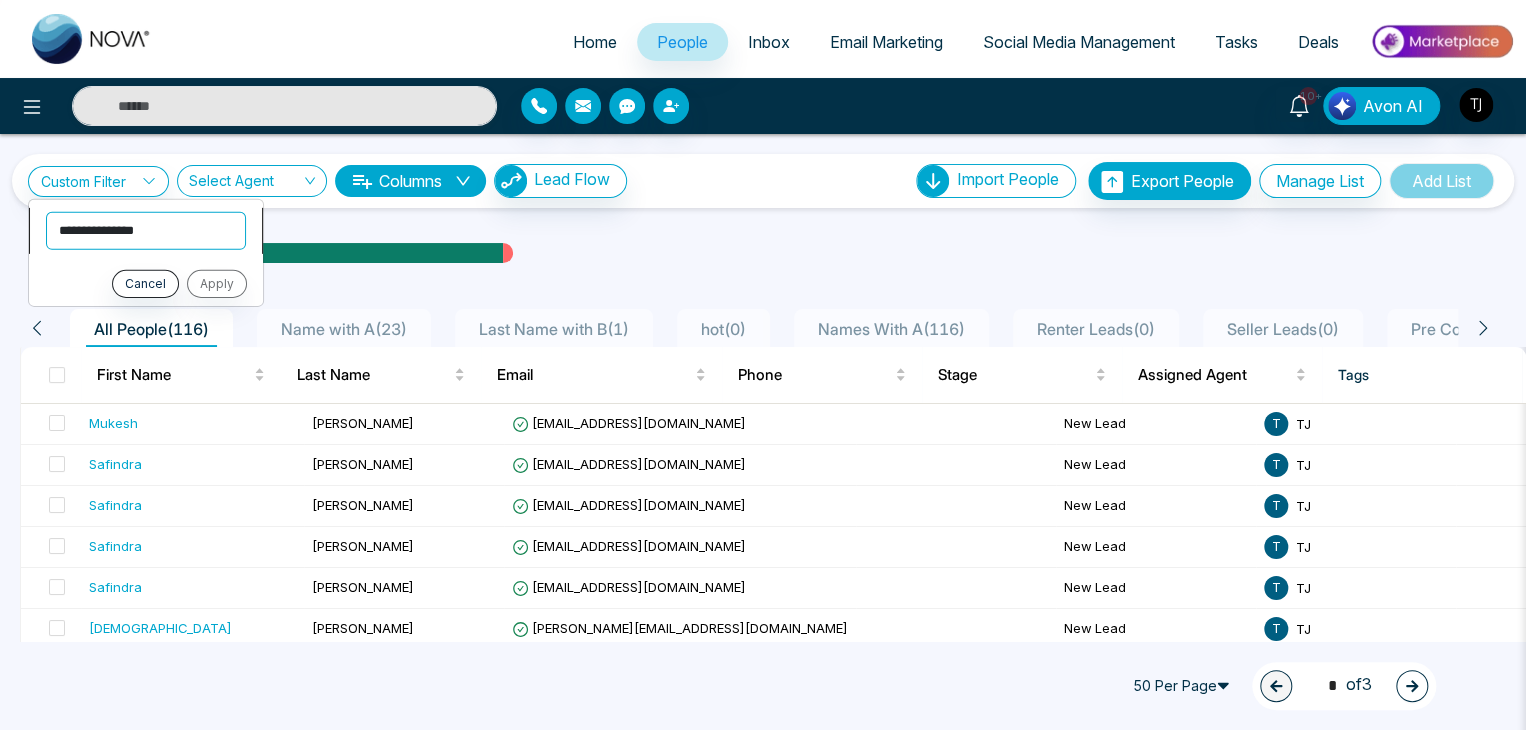 select on "**********" 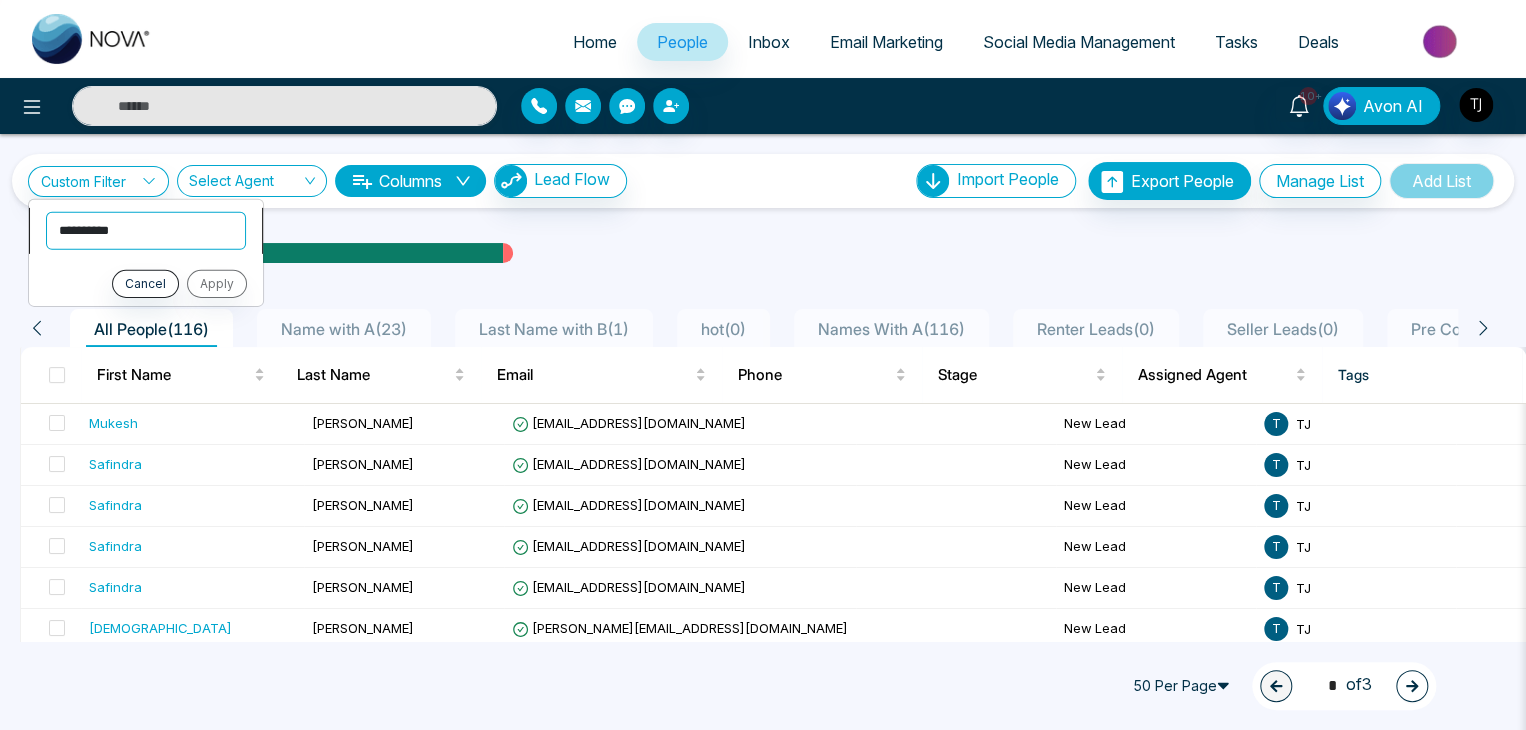 click on "**********" at bounding box center [146, 230] 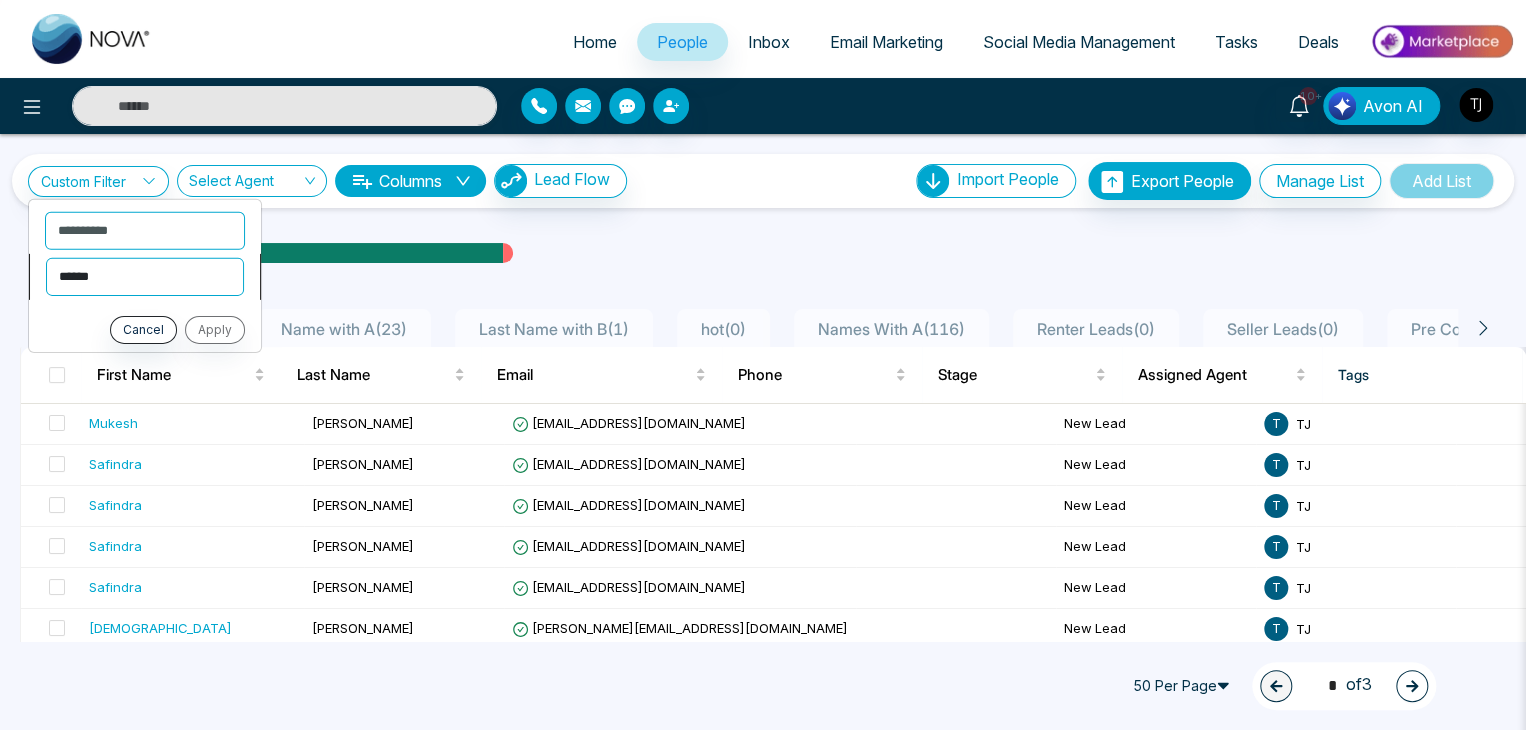 click on "**********" at bounding box center (145, 276) 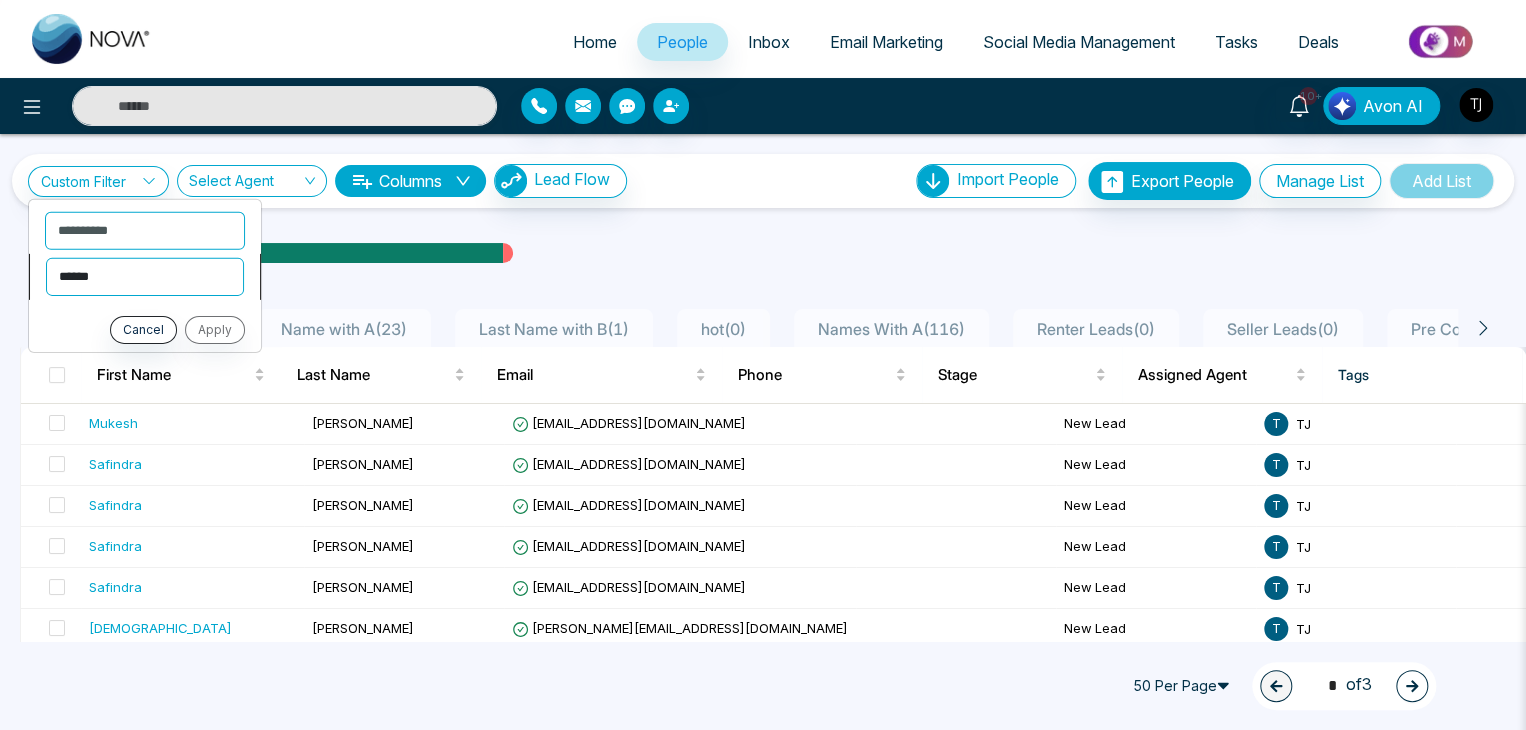 select on "**********" 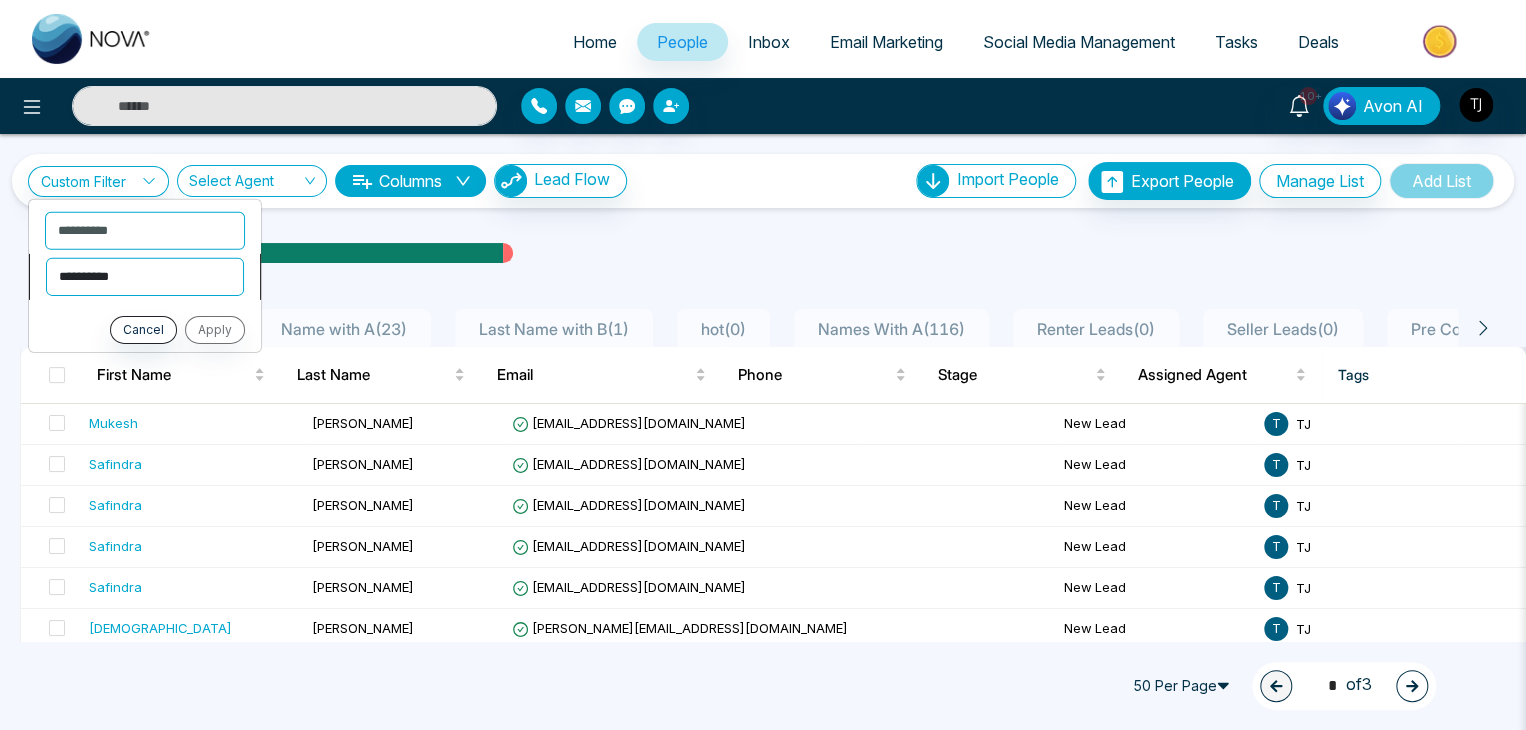 click on "**********" at bounding box center (145, 276) 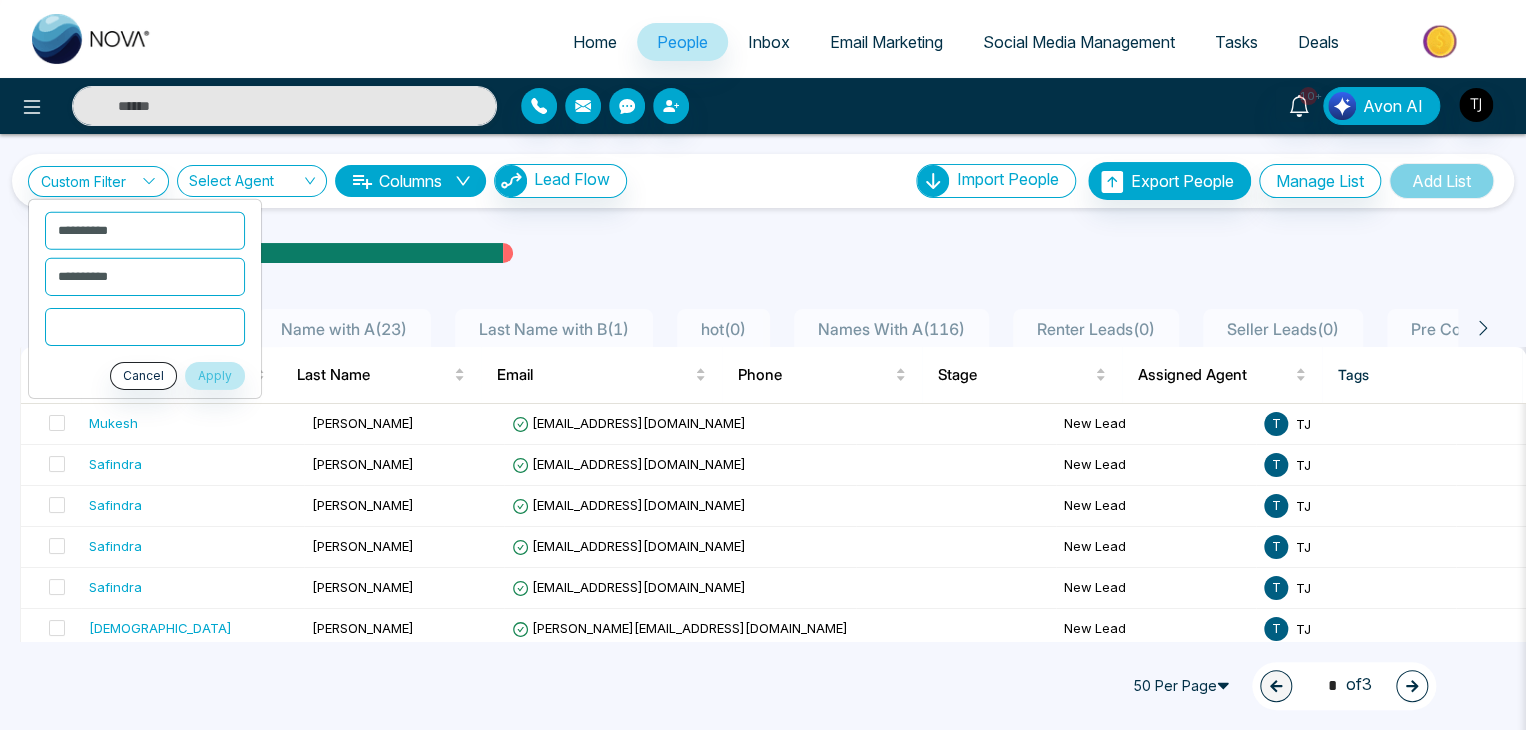 click at bounding box center (145, 326) 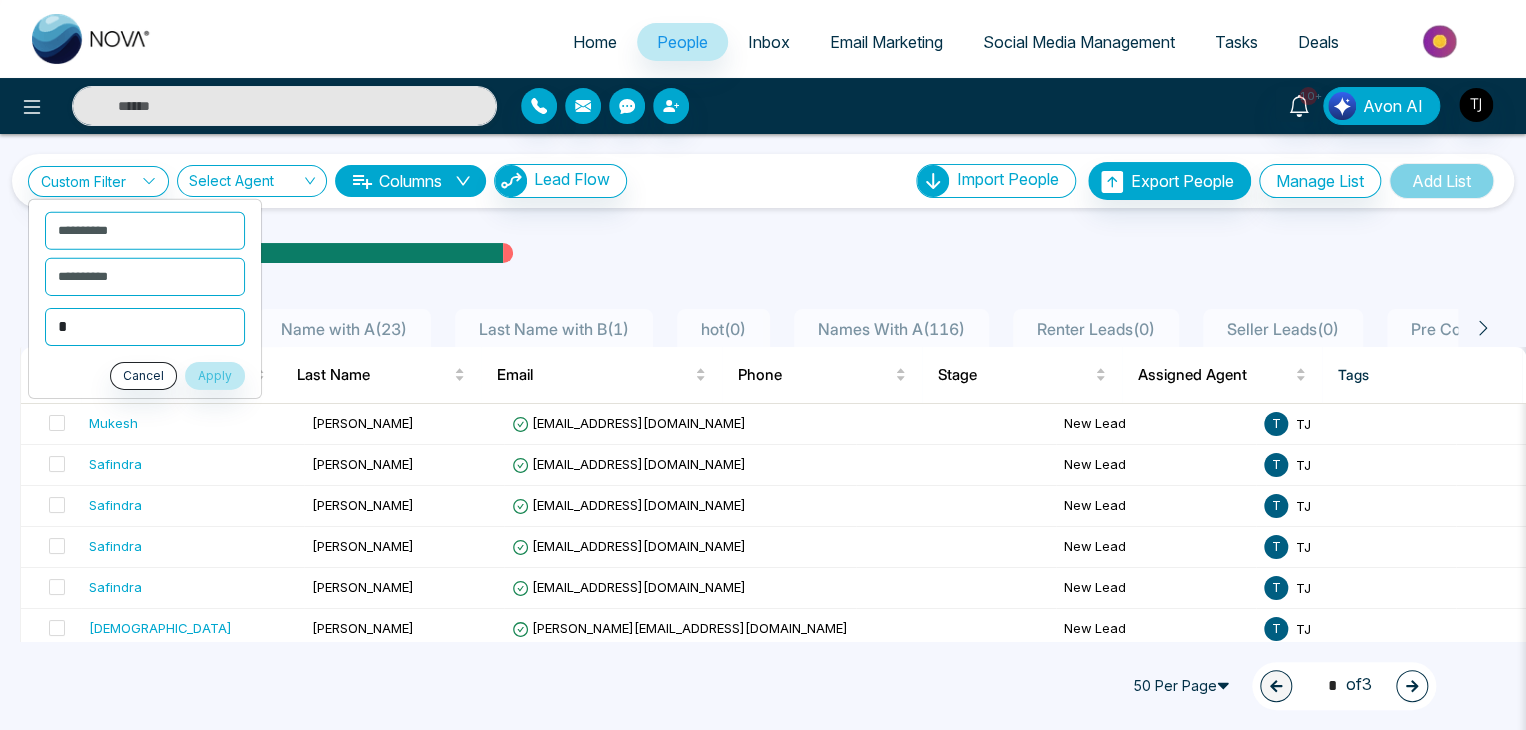 type on "*" 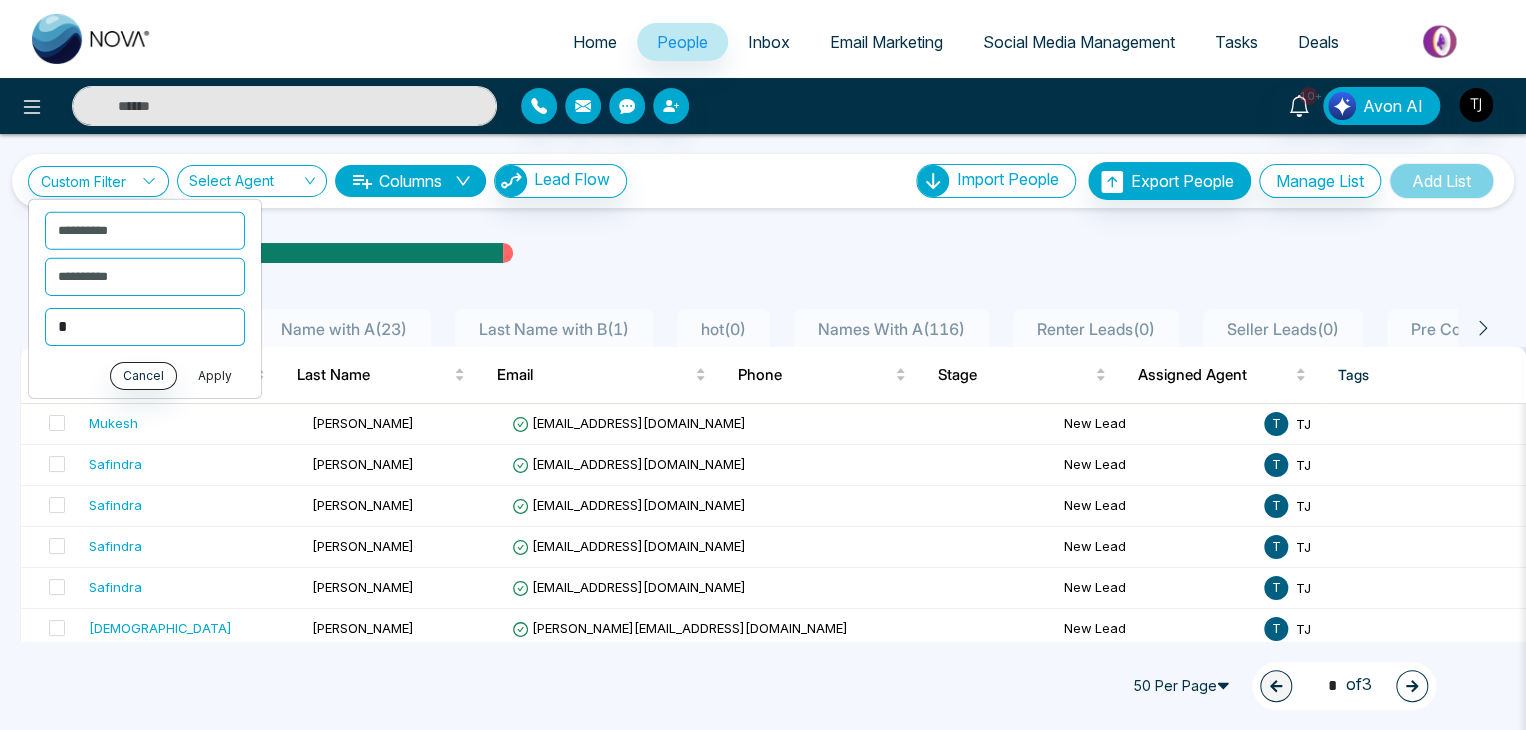 click on "Apply" at bounding box center [215, 375] 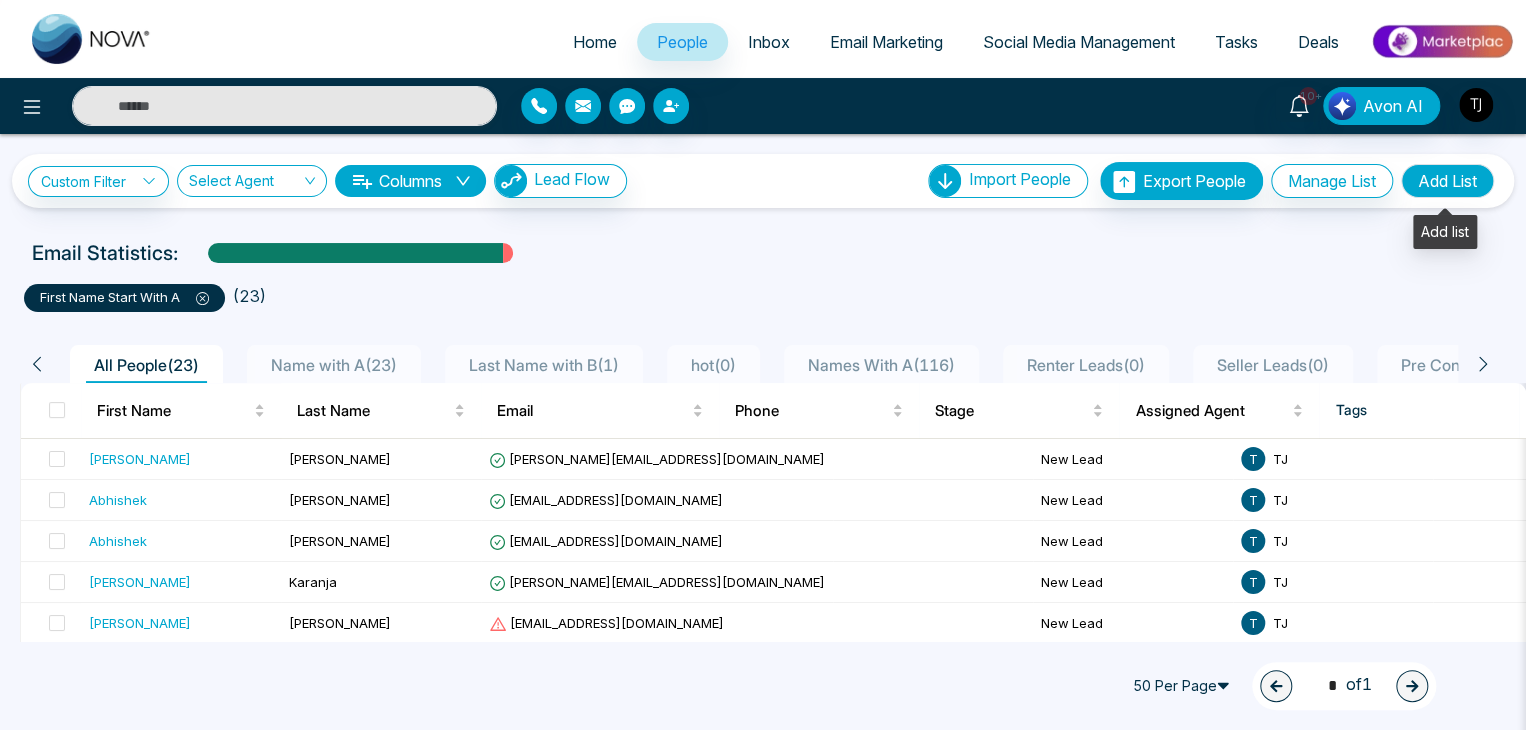 click on "Add List" at bounding box center (1447, 181) 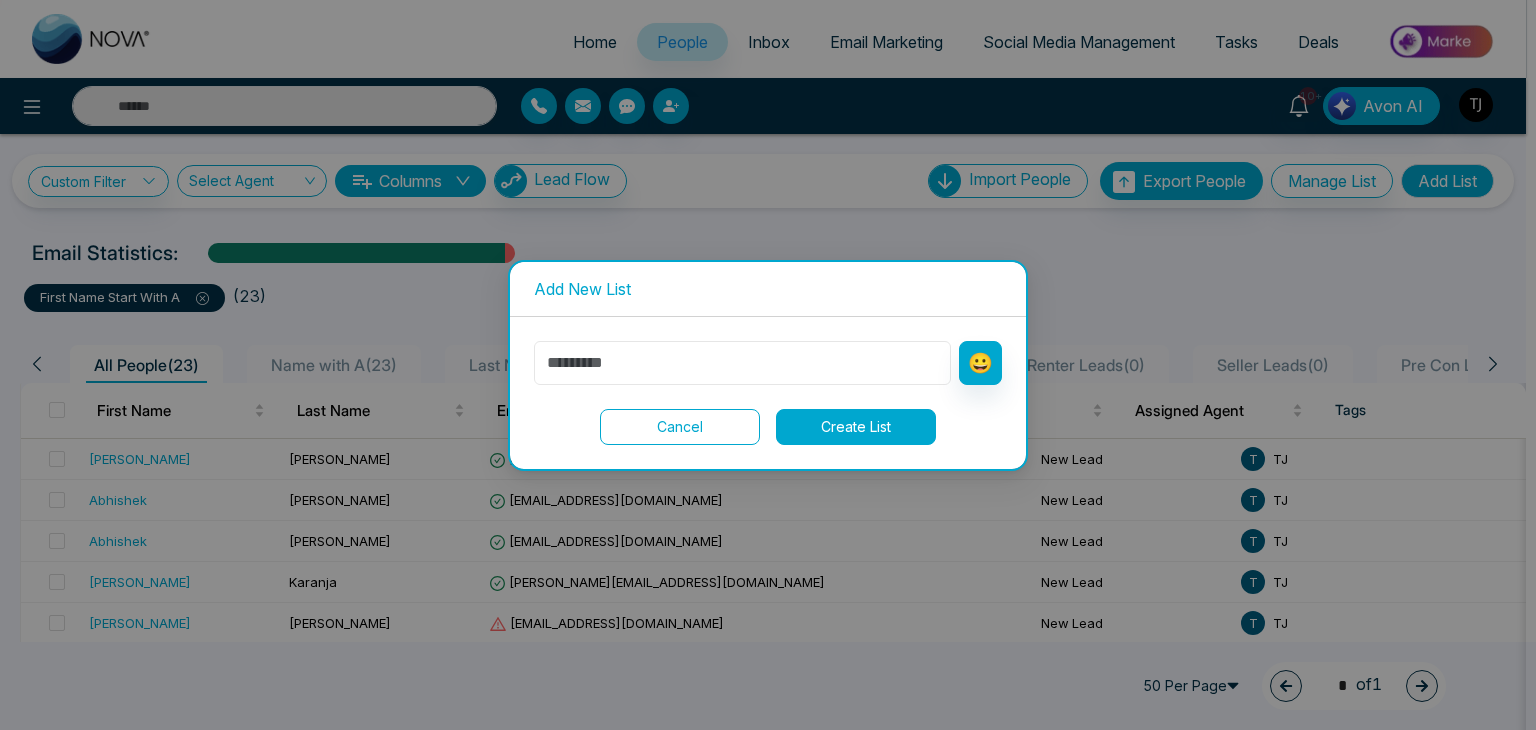 click at bounding box center (742, 363) 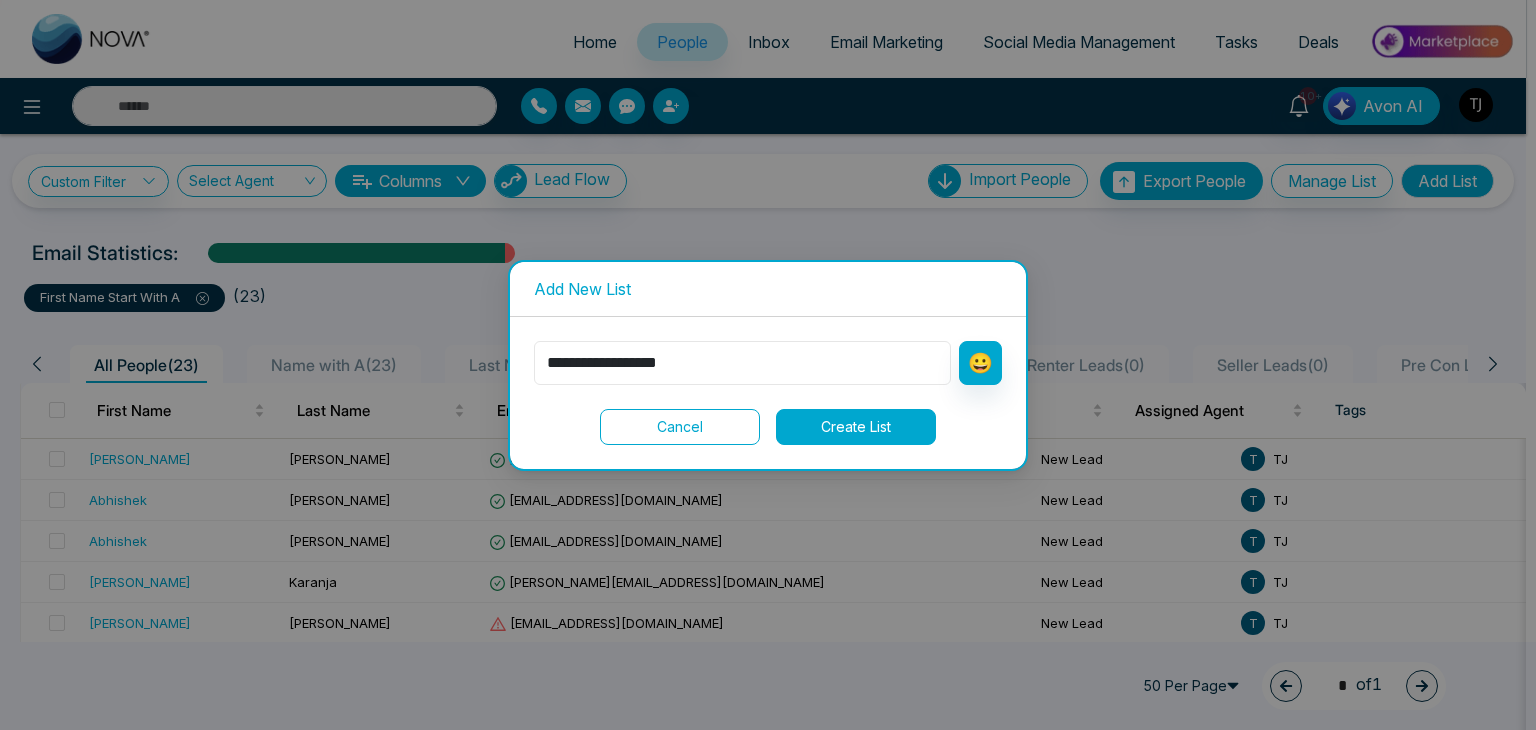 type on "**********" 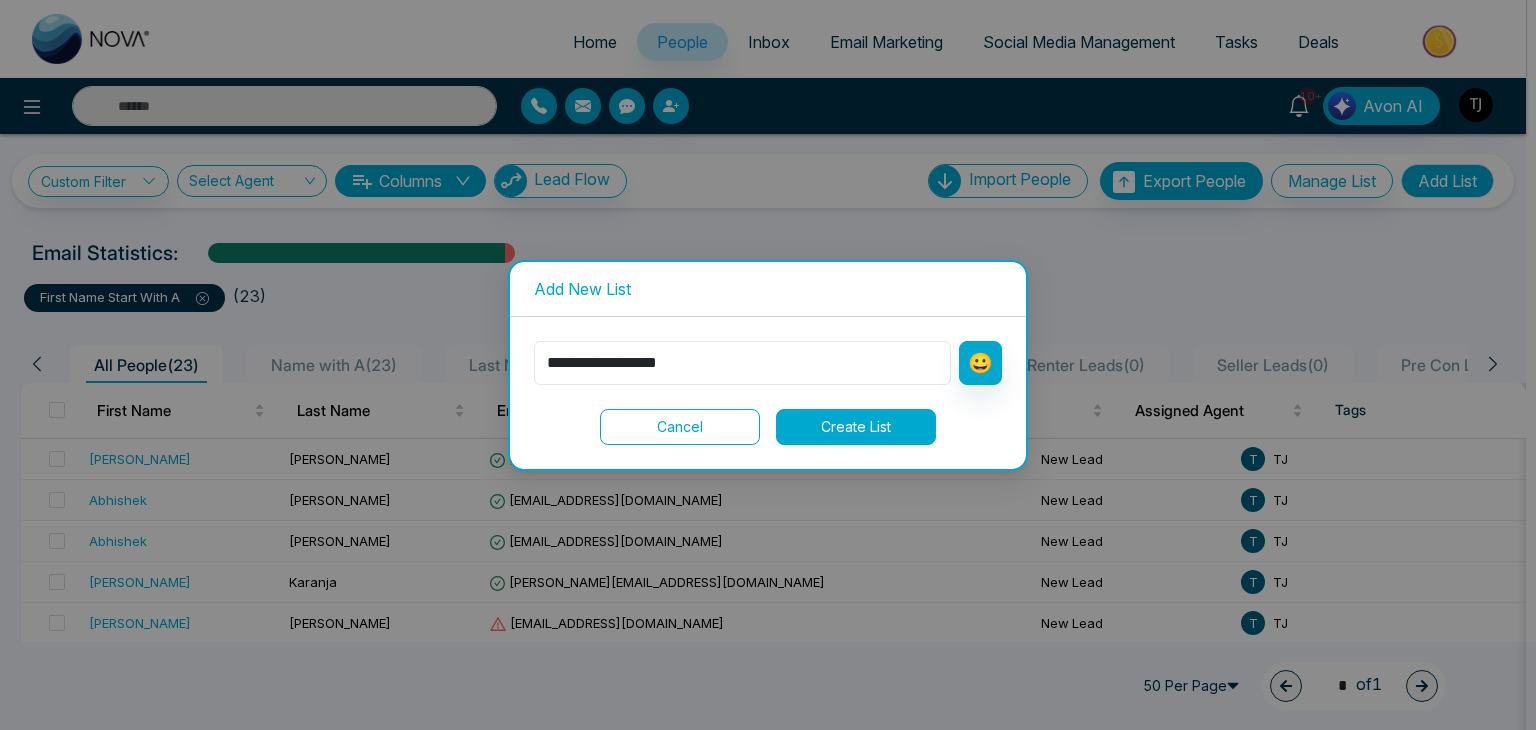 click on "**********" at bounding box center [742, 363] 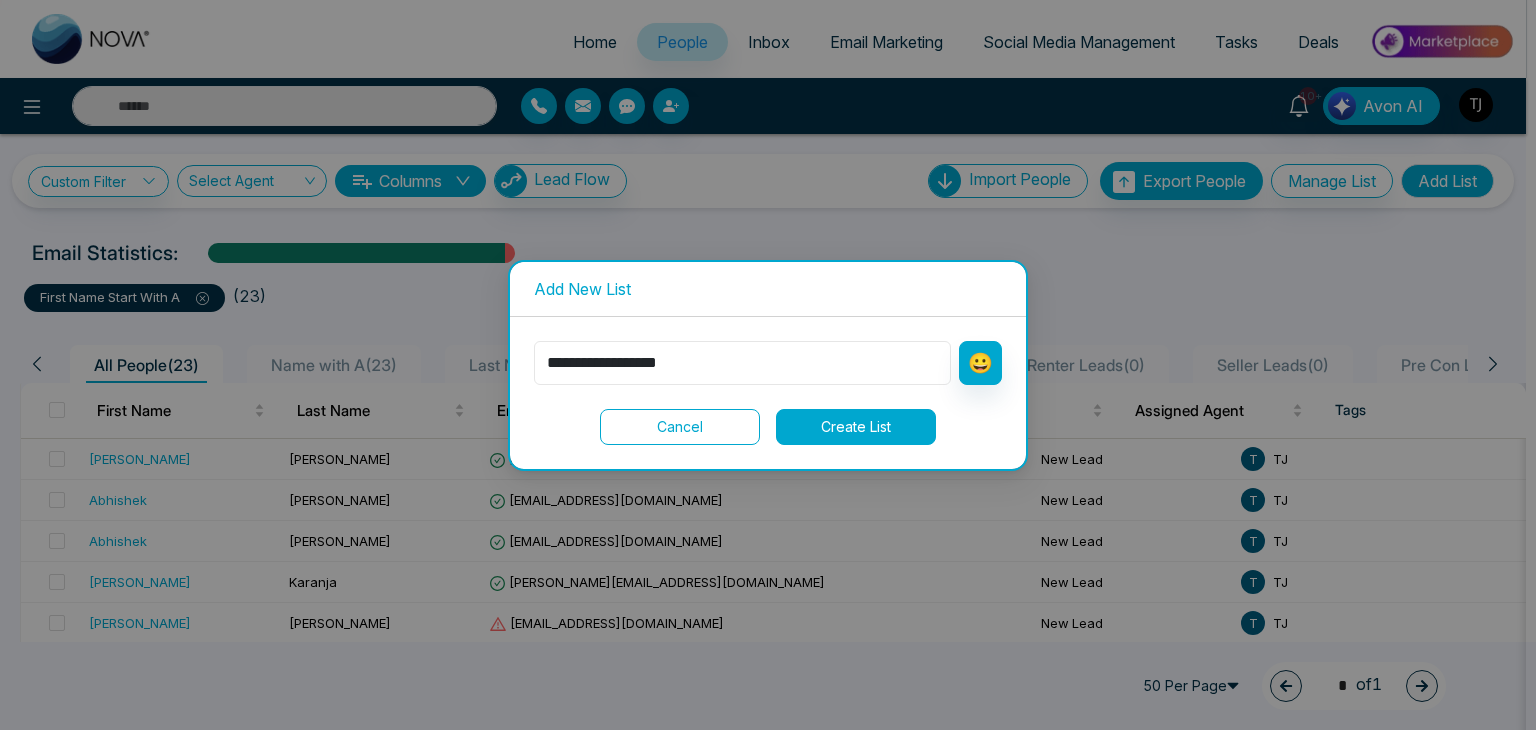 click on "**********" at bounding box center [742, 363] 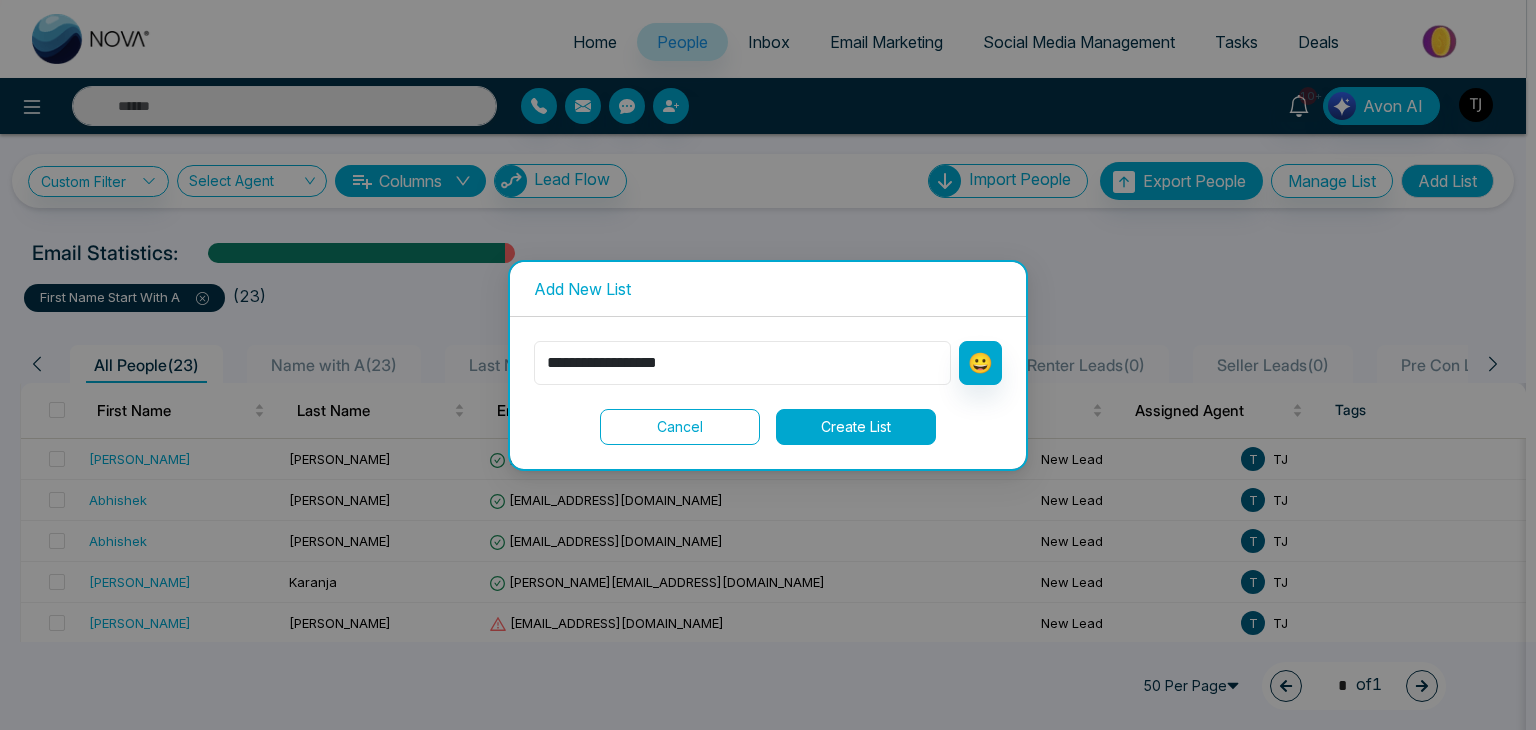 click on "**********" at bounding box center (742, 363) 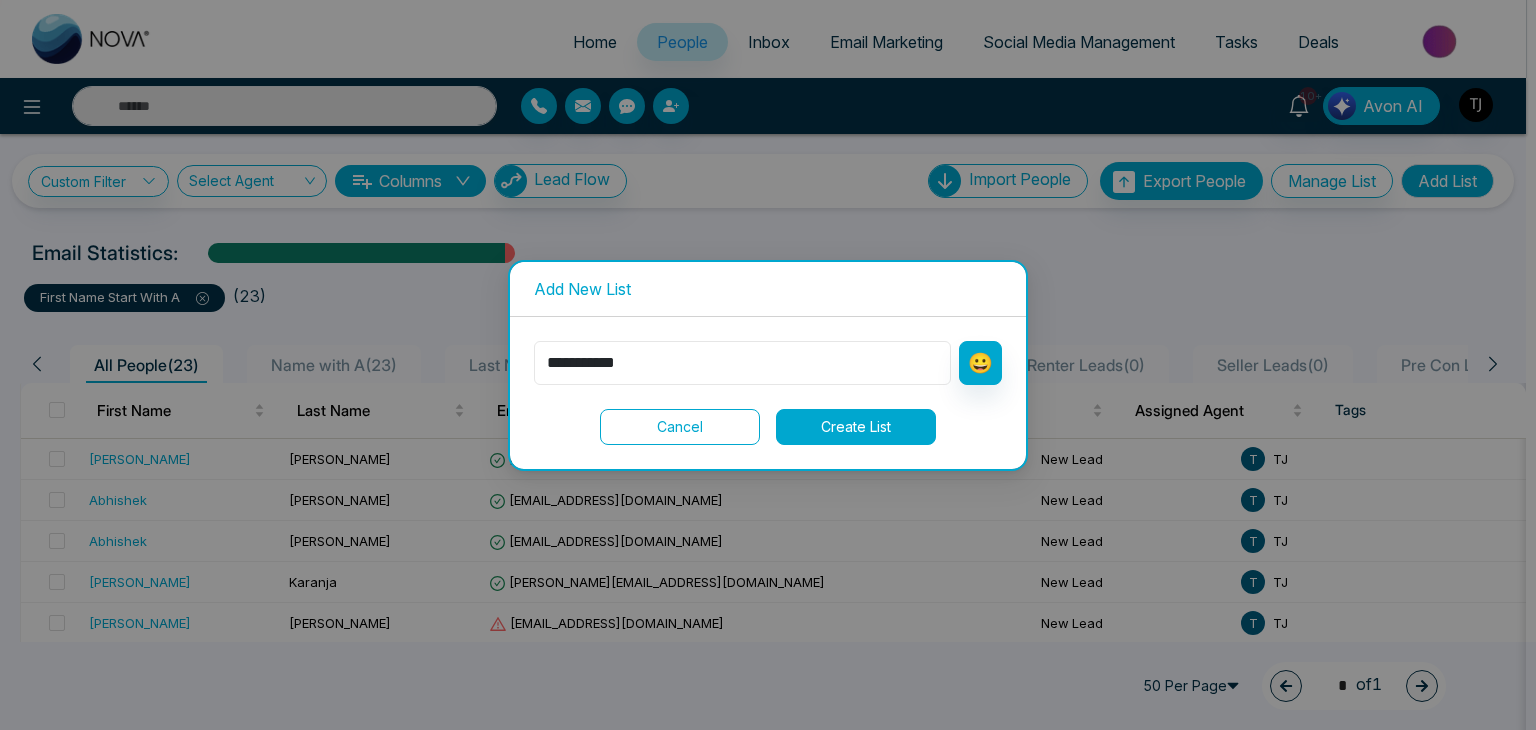 type on "**********" 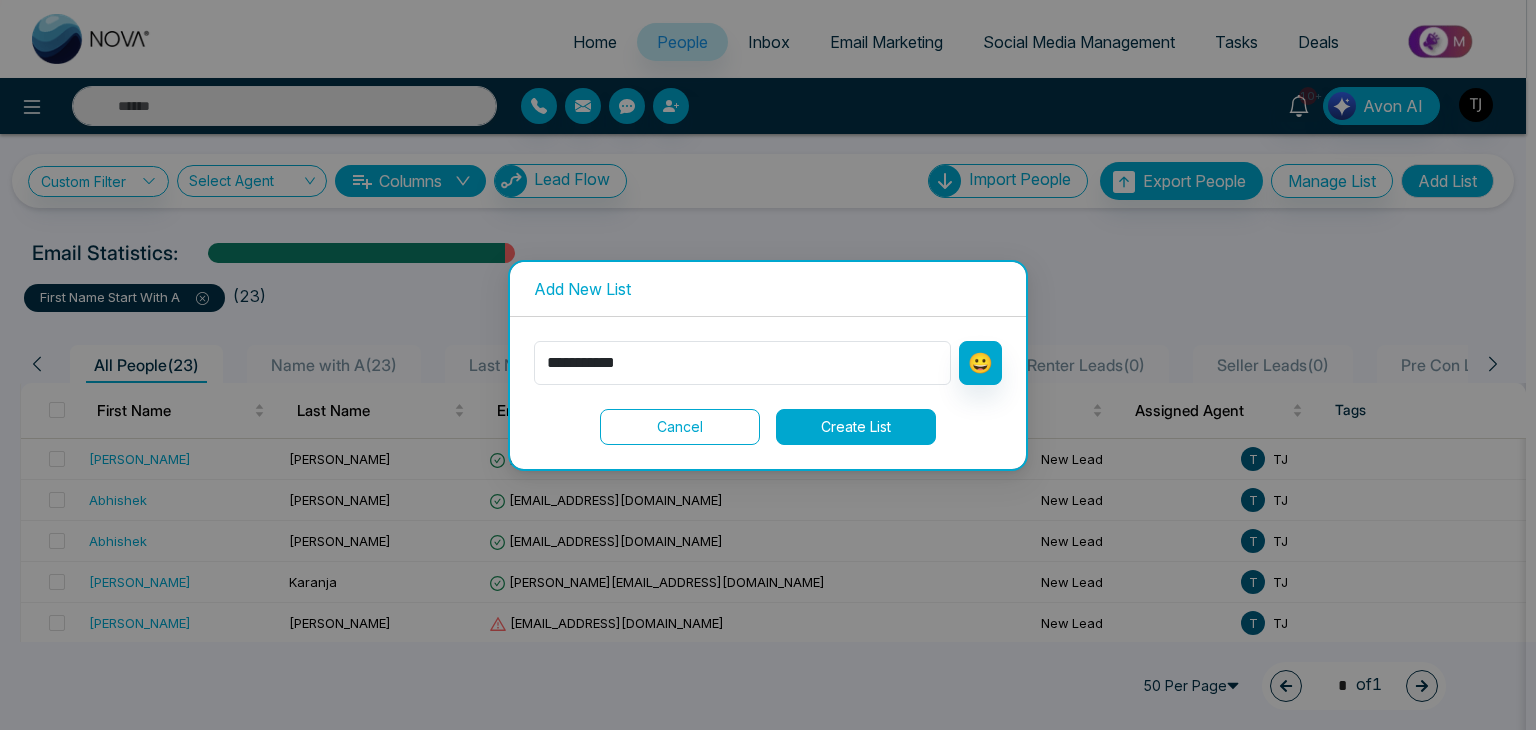 click on "**********" at bounding box center [768, 365] 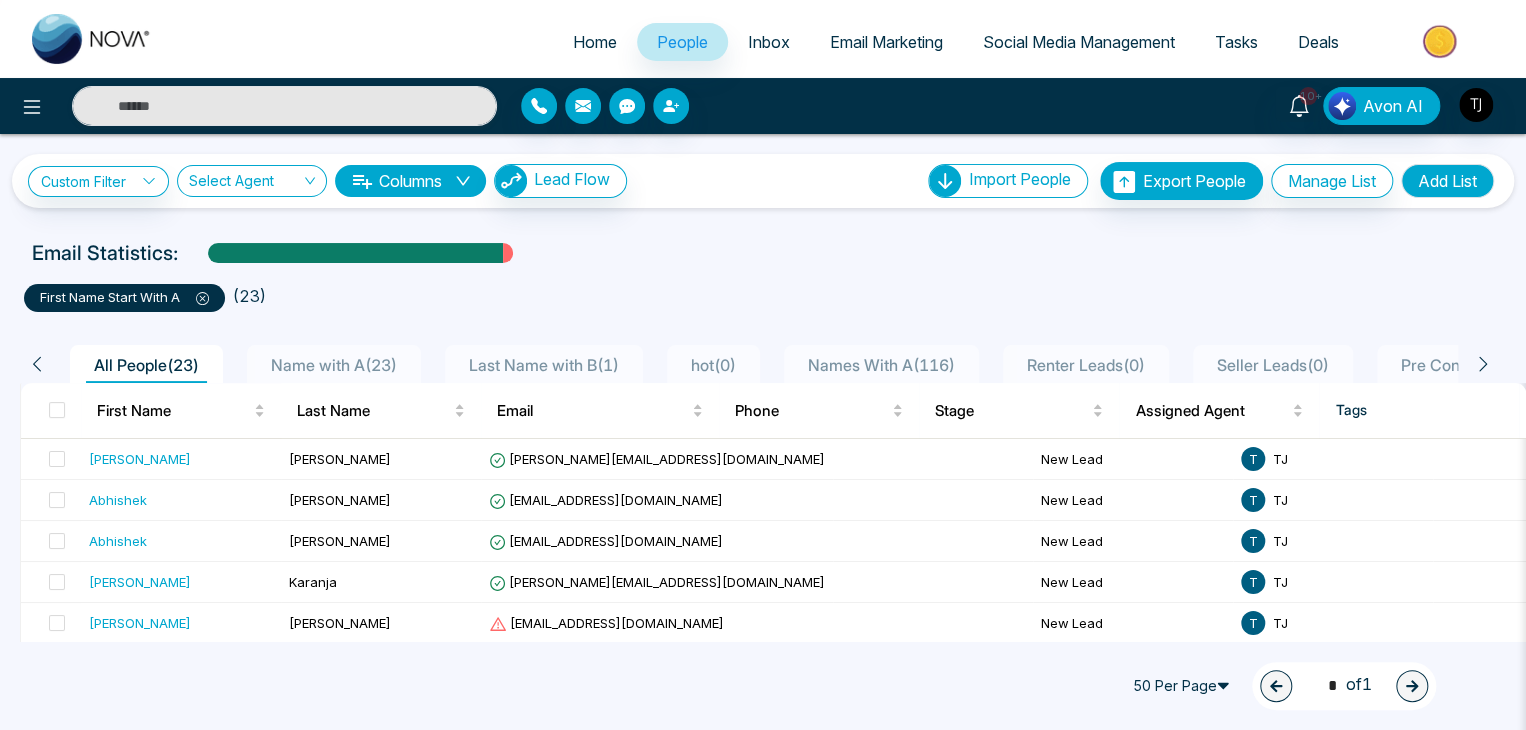 click 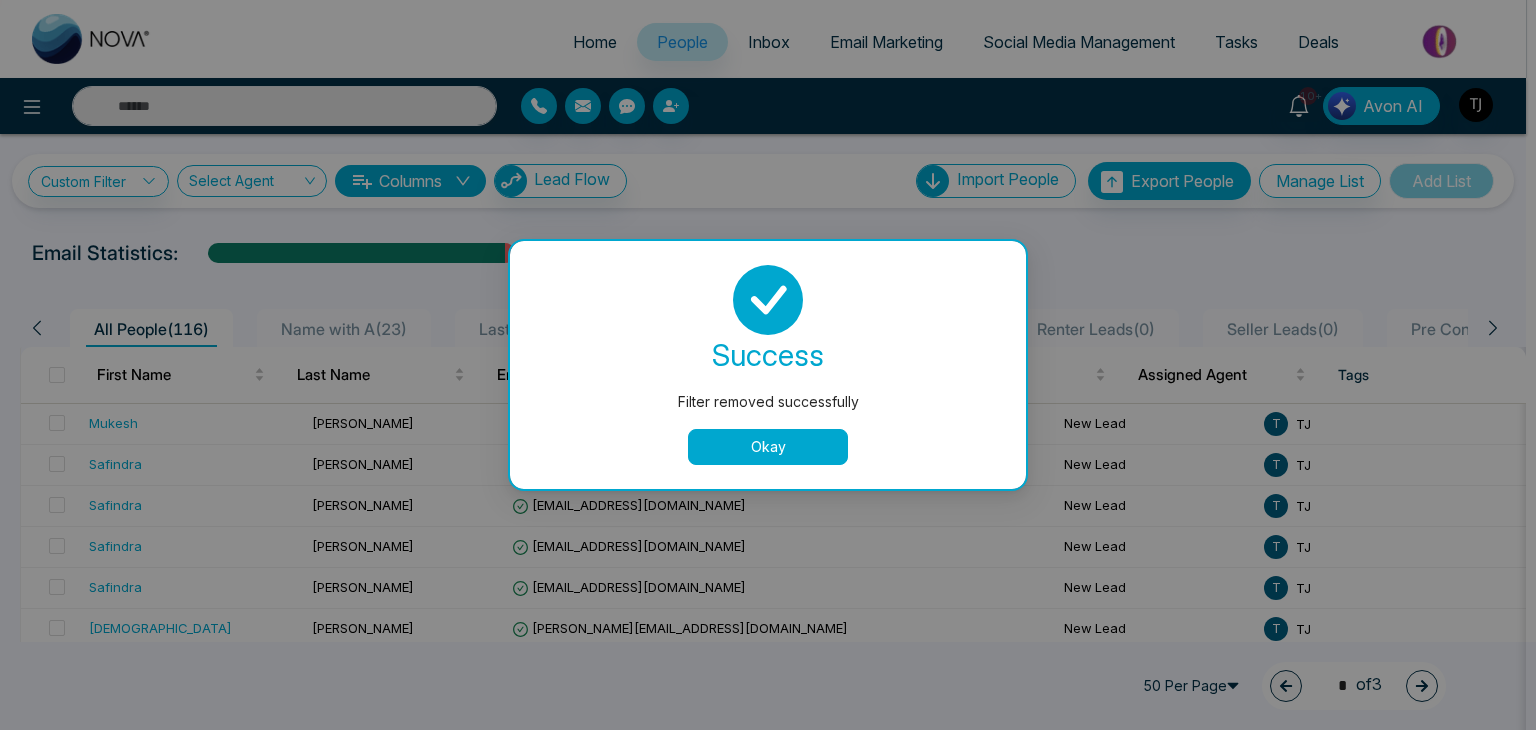 click on "Okay" at bounding box center (768, 447) 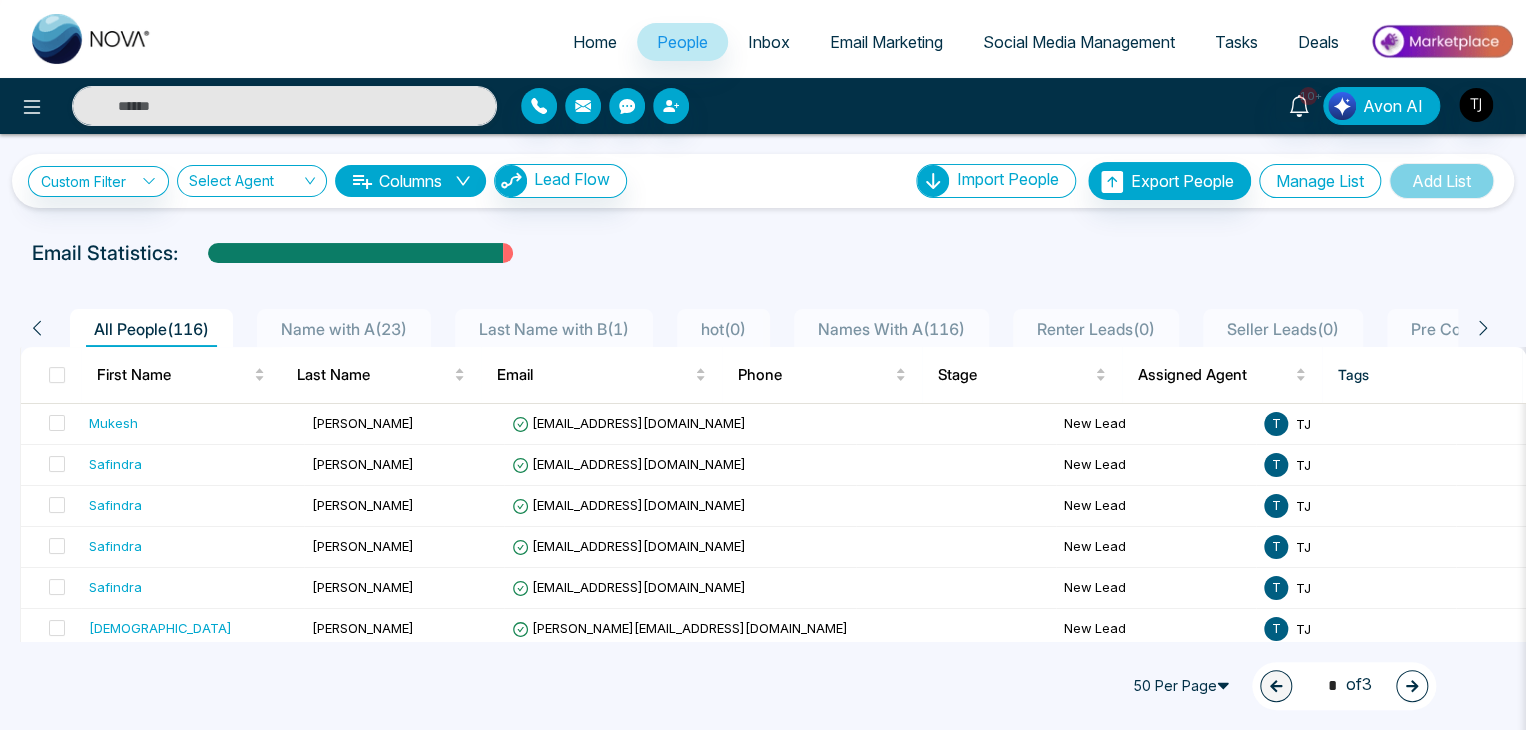 click on "Manage List" at bounding box center [1320, 181] 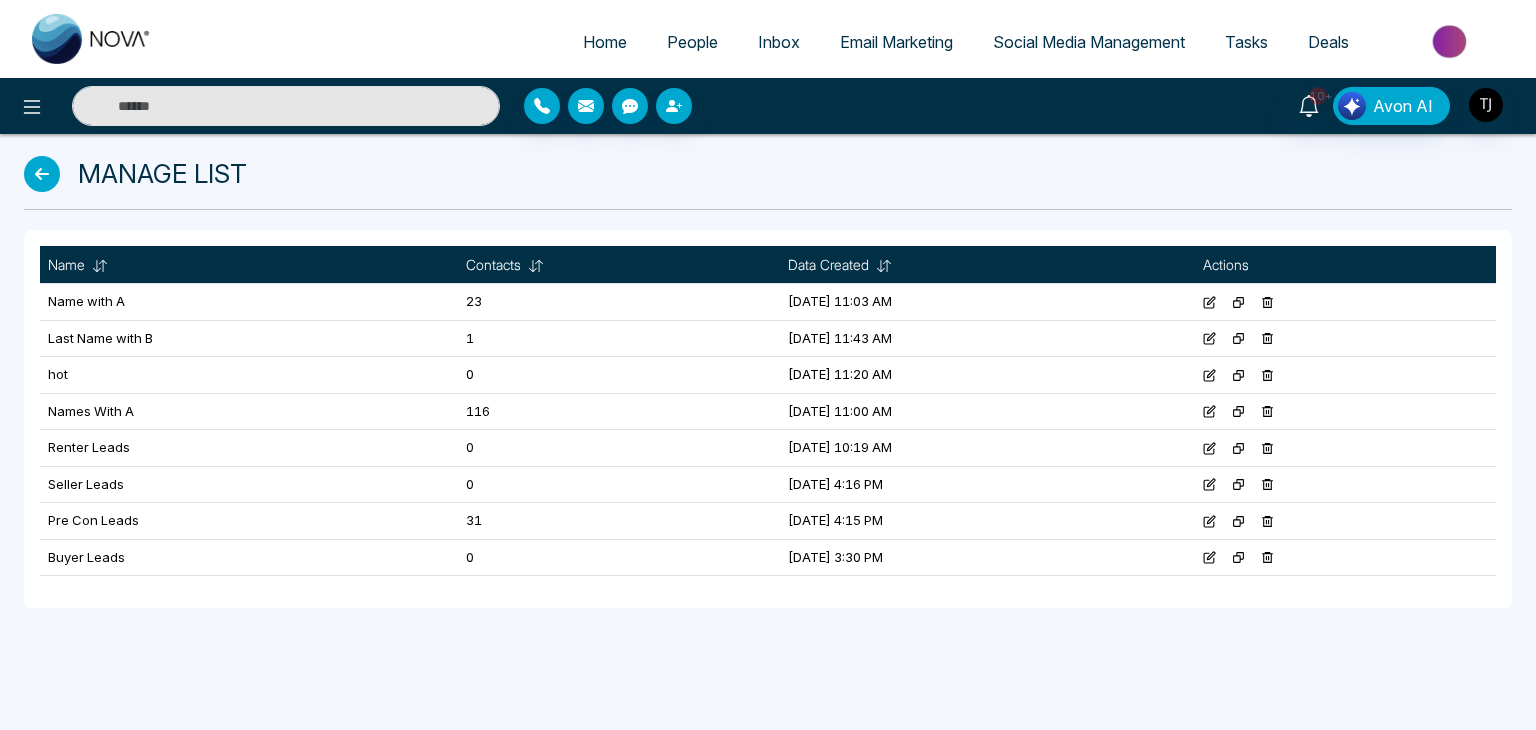 click at bounding box center (42, 174) 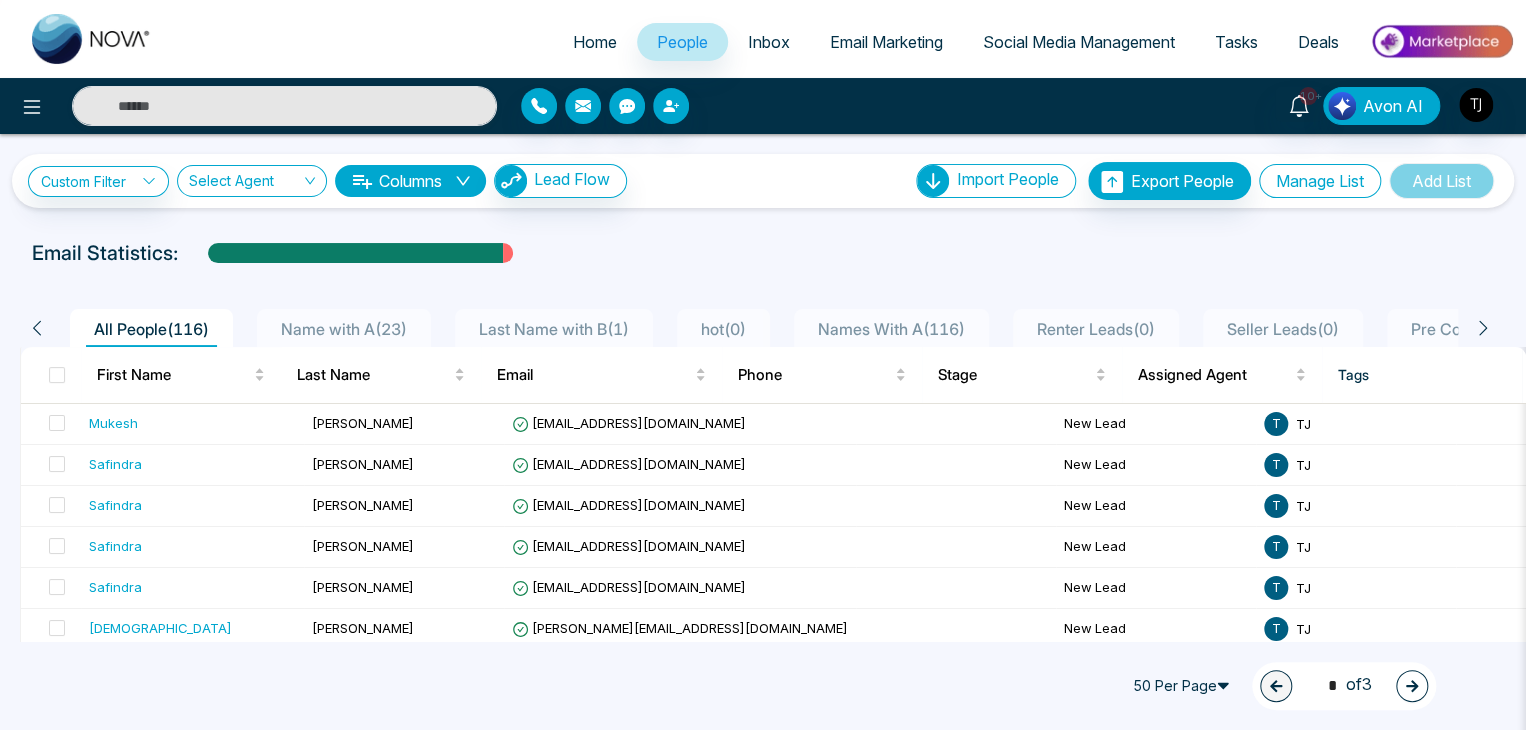 click on "Manage List" at bounding box center [1320, 181] 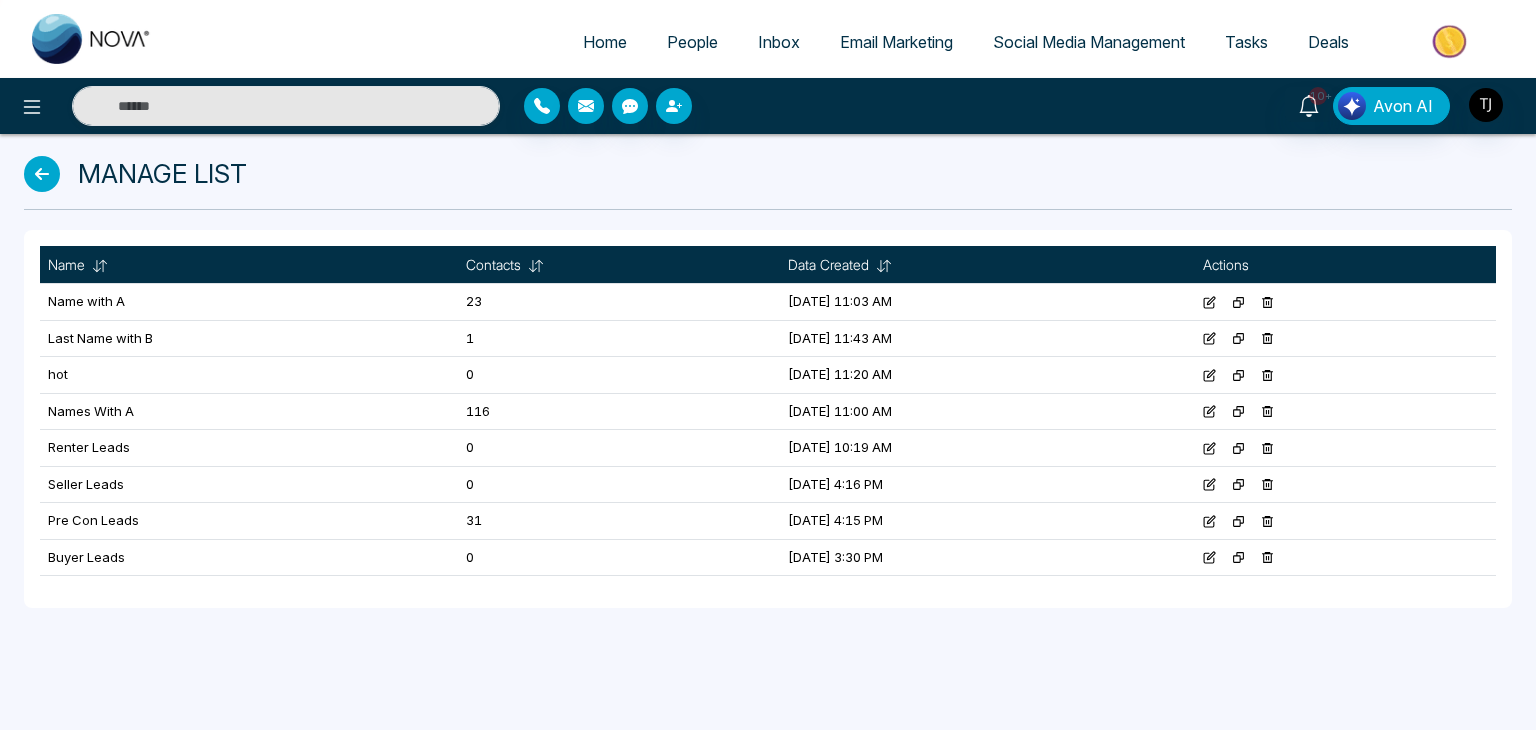 click on "Home" at bounding box center [605, 42] 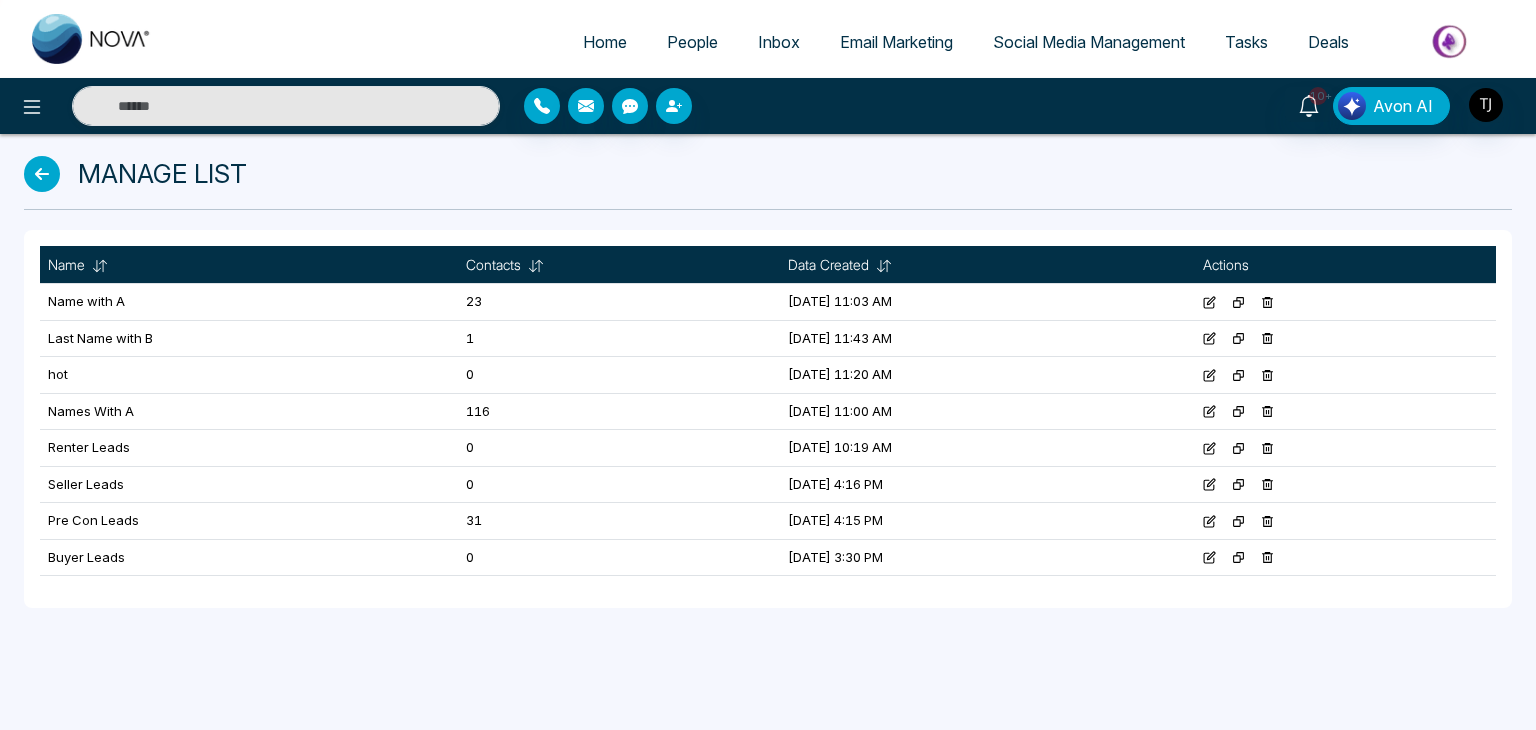 select on "*" 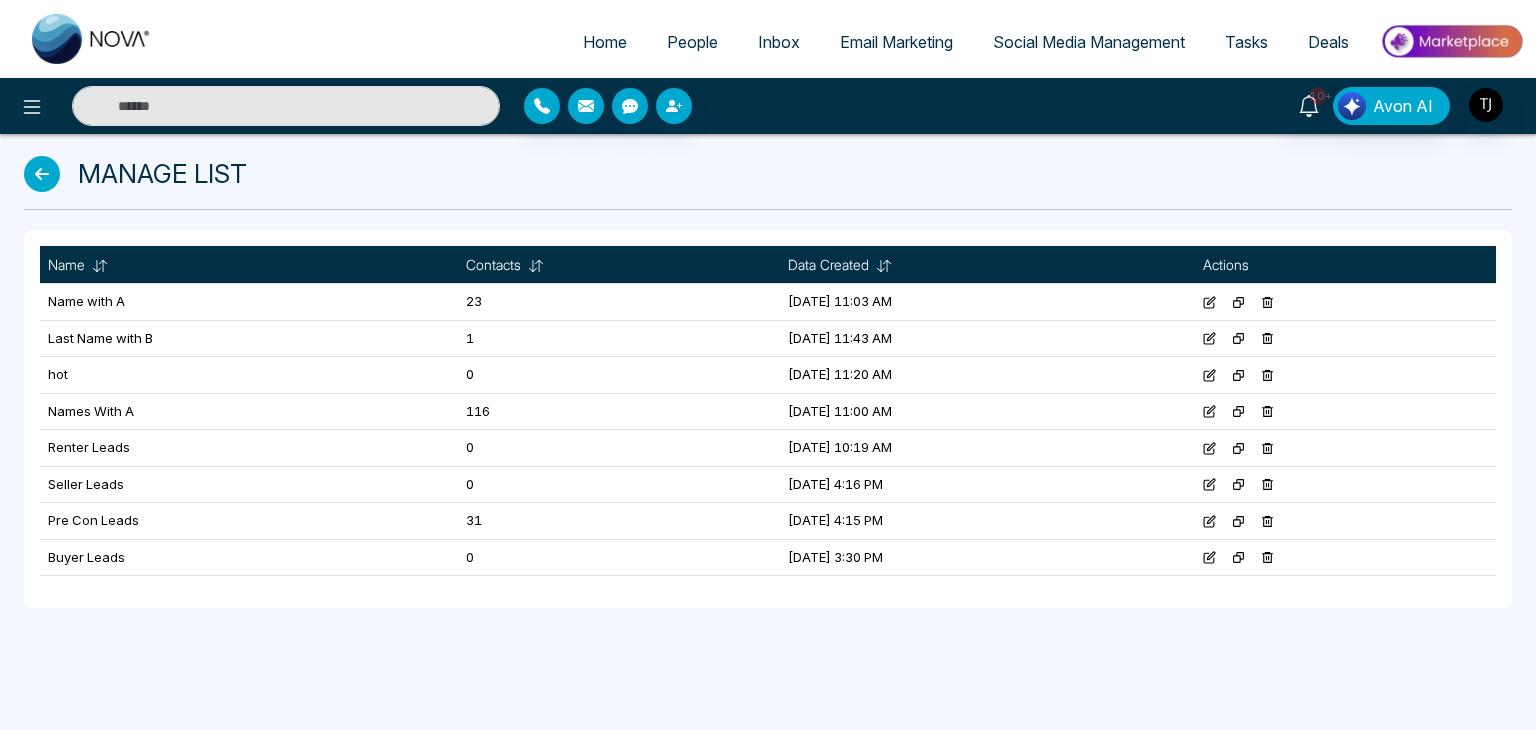select on "*" 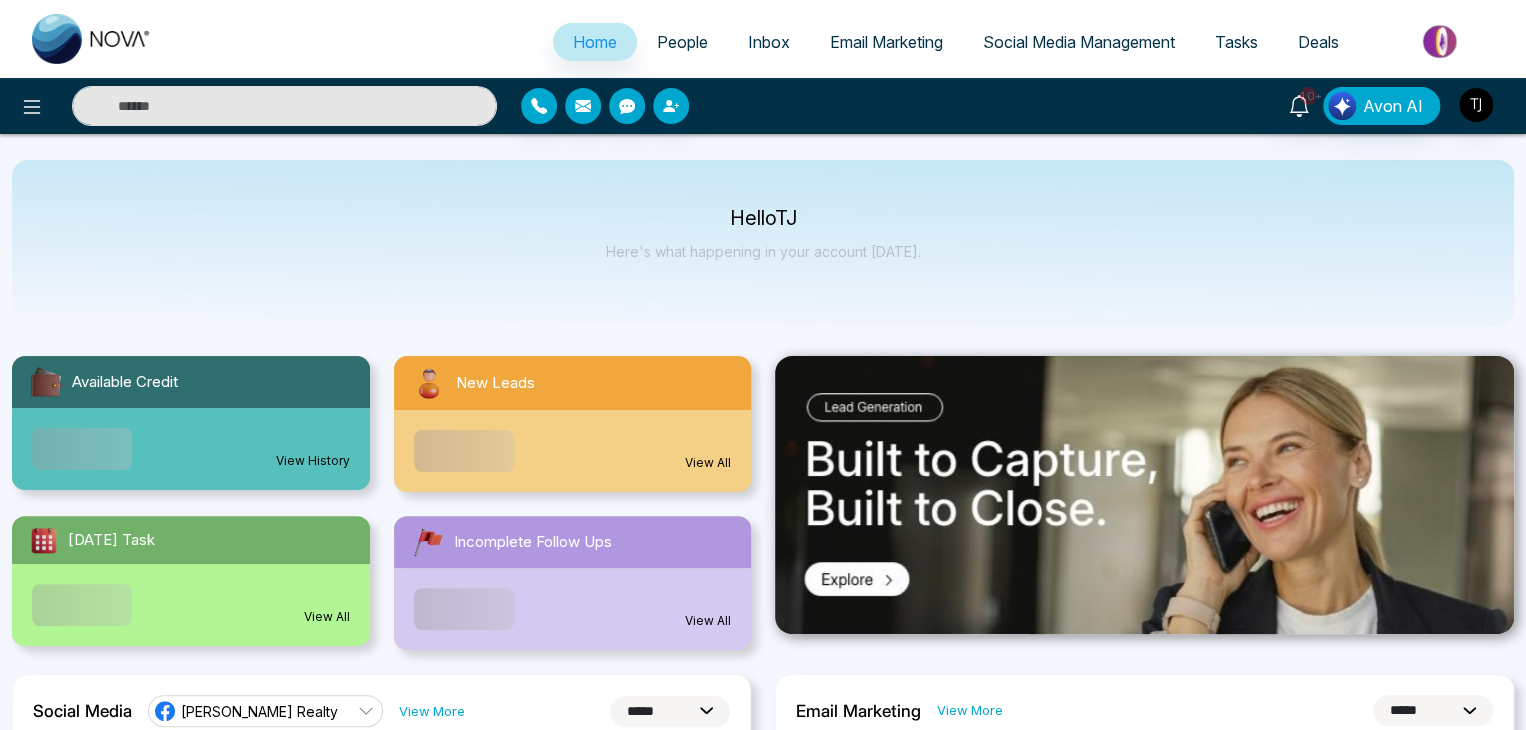 click on "People" at bounding box center [682, 42] 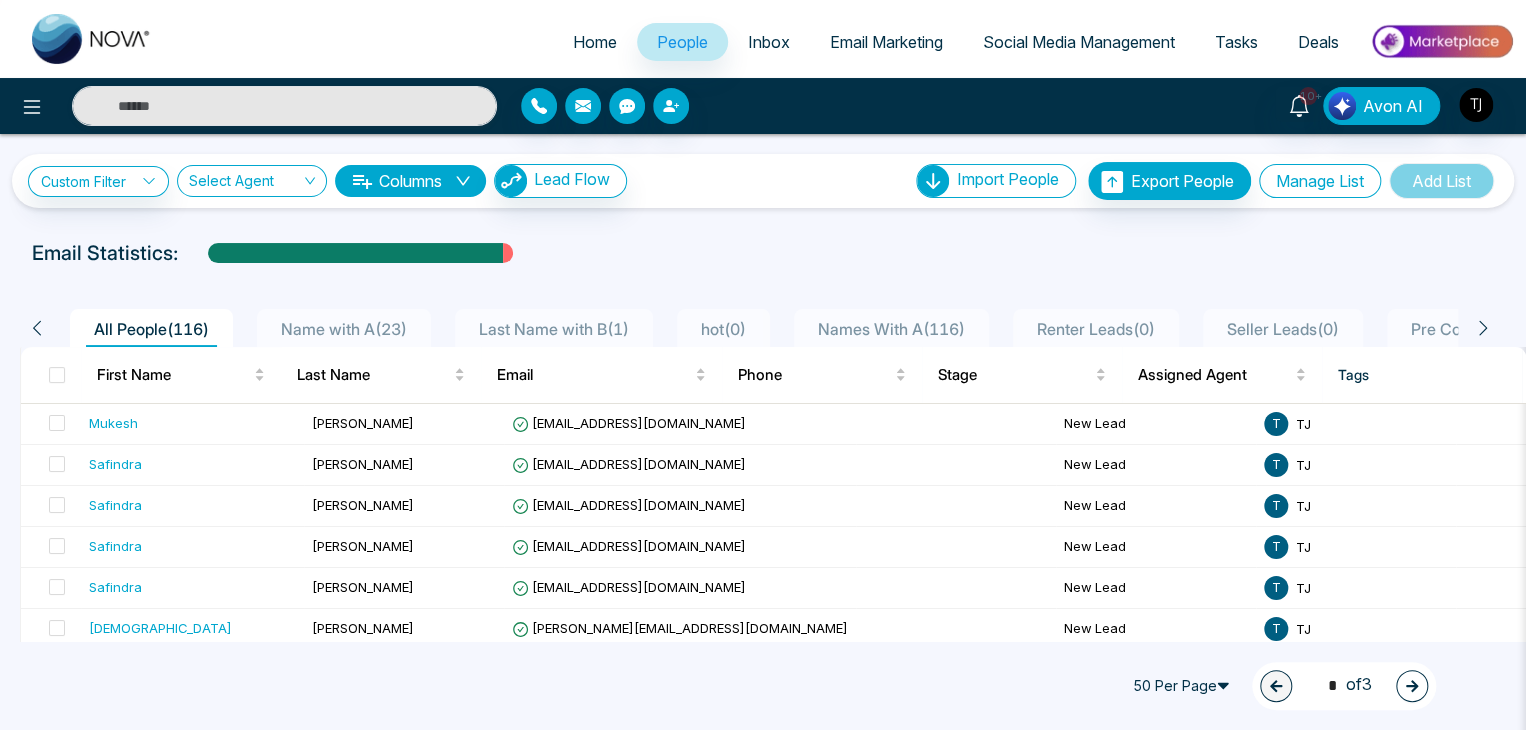 click on "Manage List" at bounding box center (1320, 181) 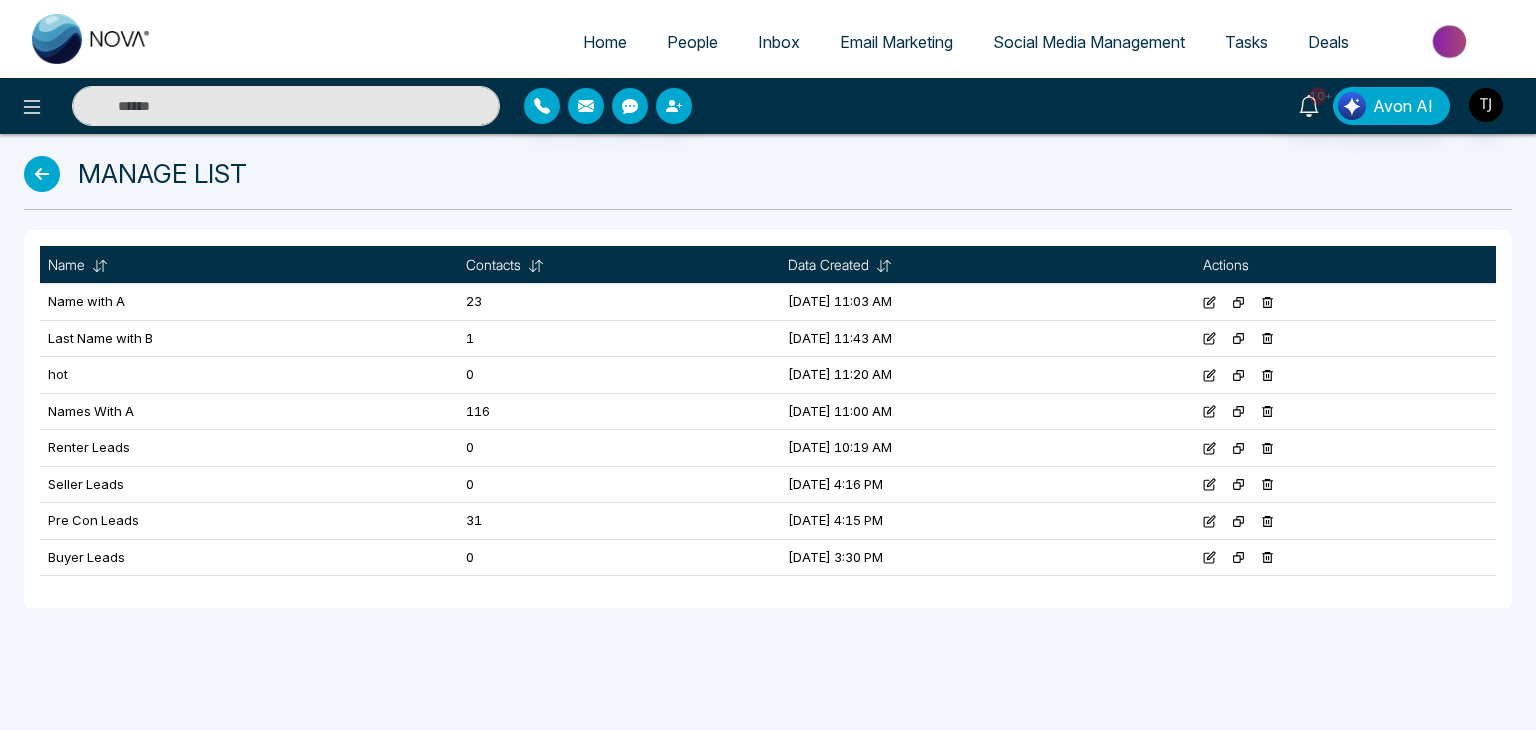 click on "Home People Inbox Email Marketing Social Media Management Tasks Deals" at bounding box center (848, 43) 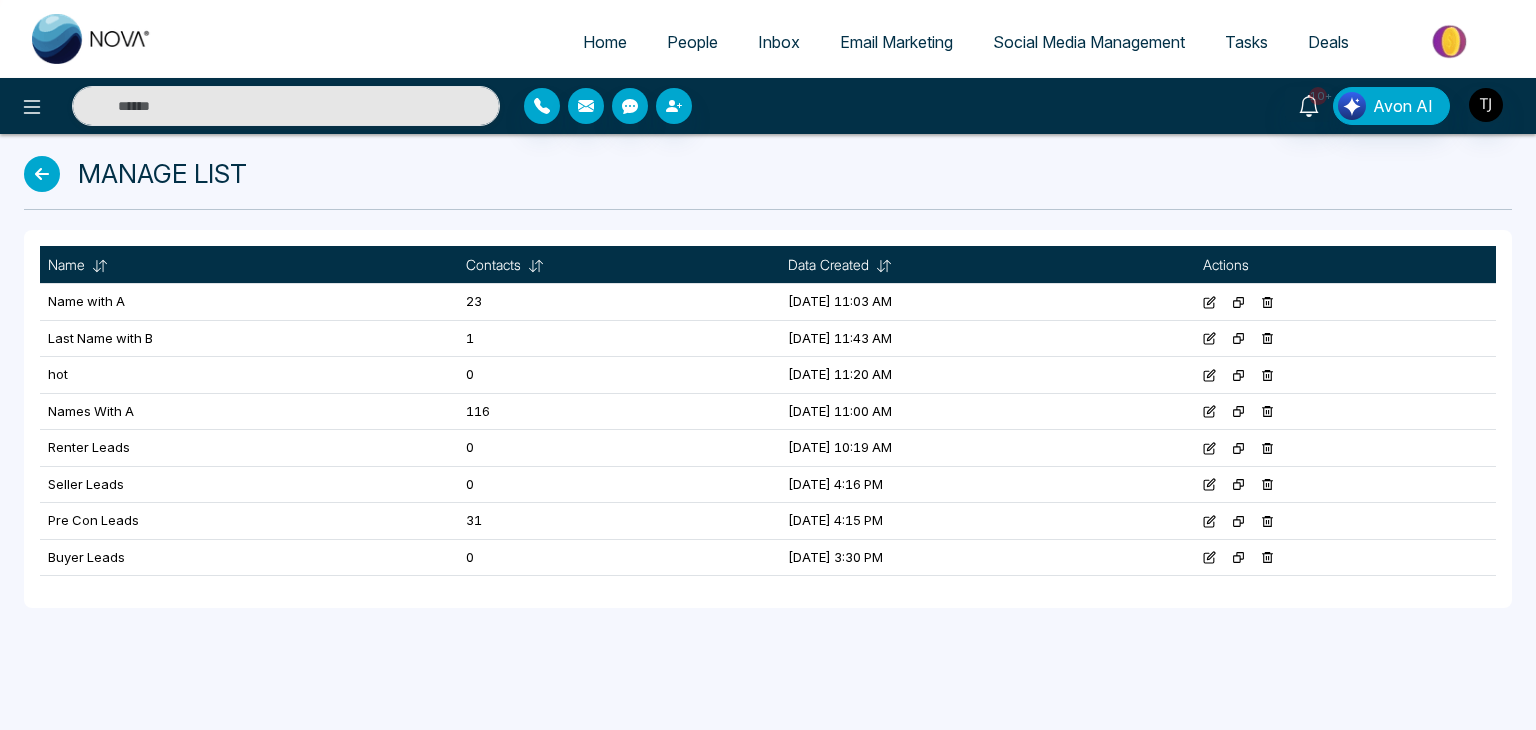click on "Home" at bounding box center [605, 42] 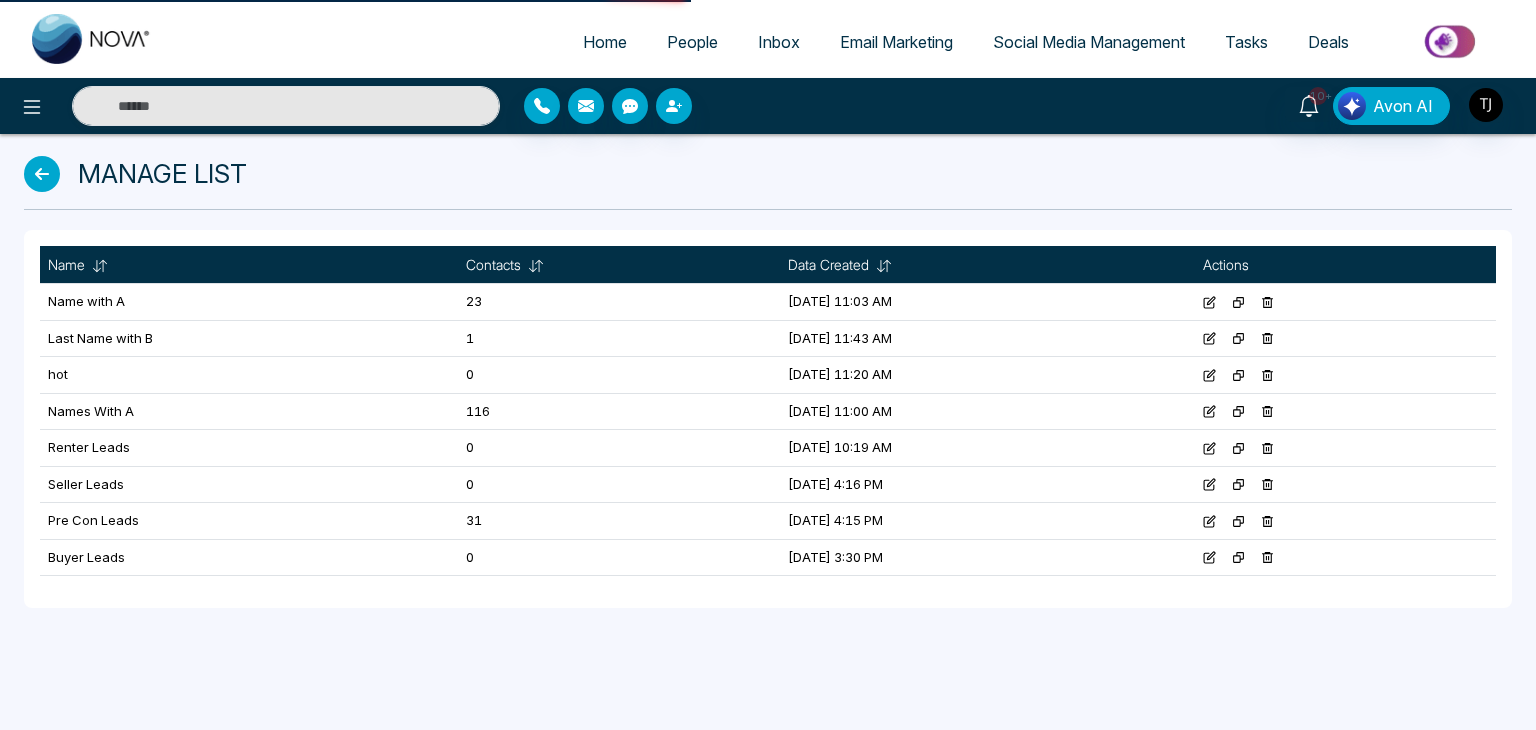 select on "*" 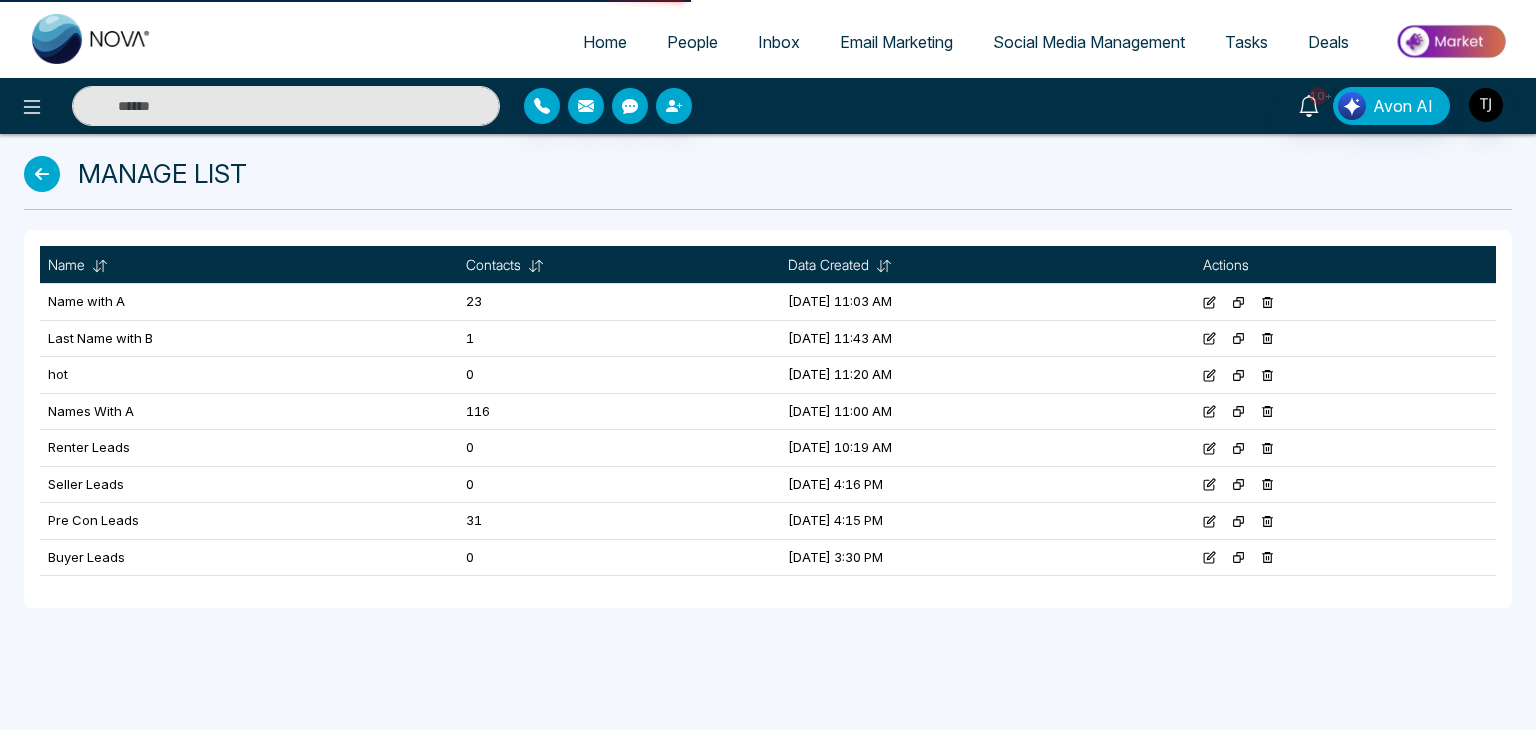 select on "*" 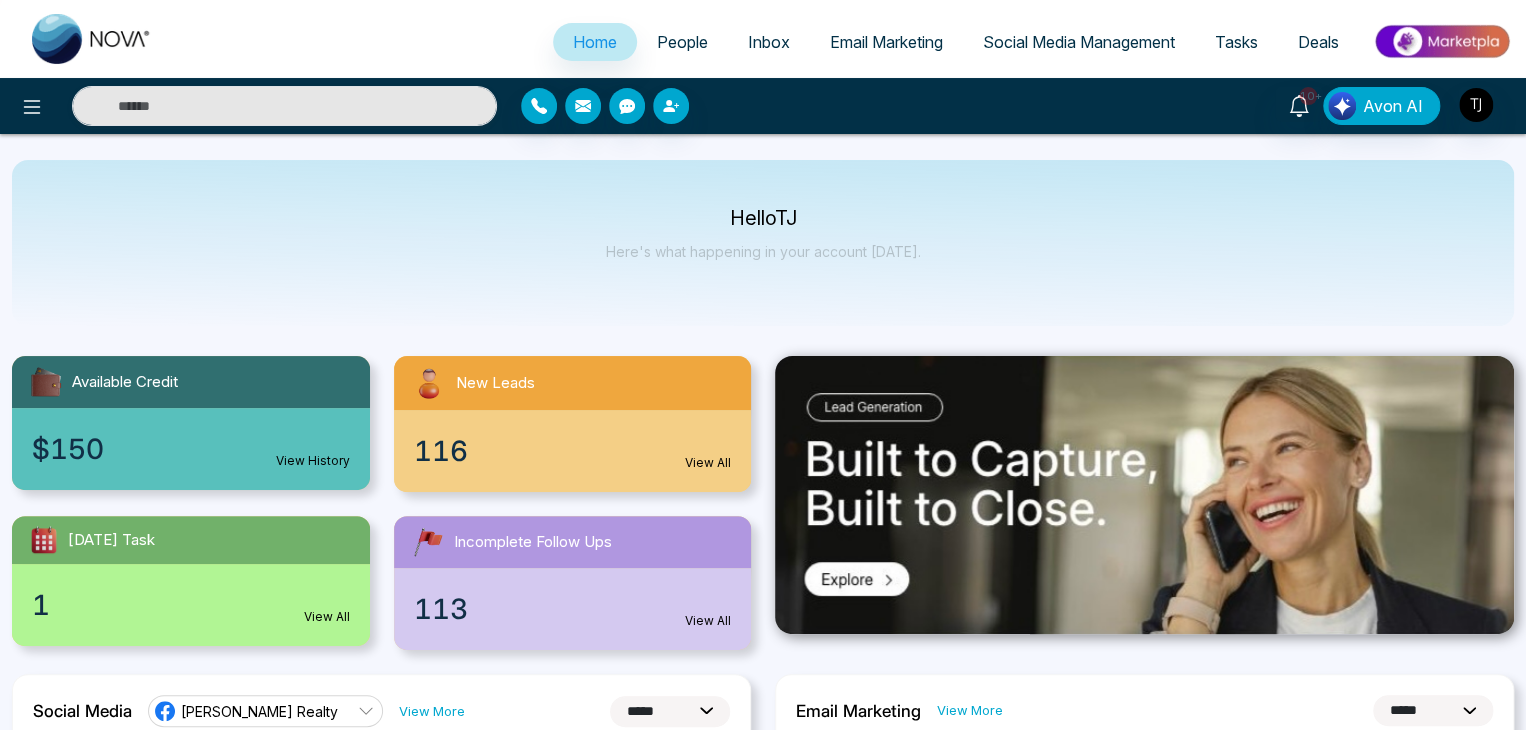 click on "Social Media Management" at bounding box center (1079, 42) 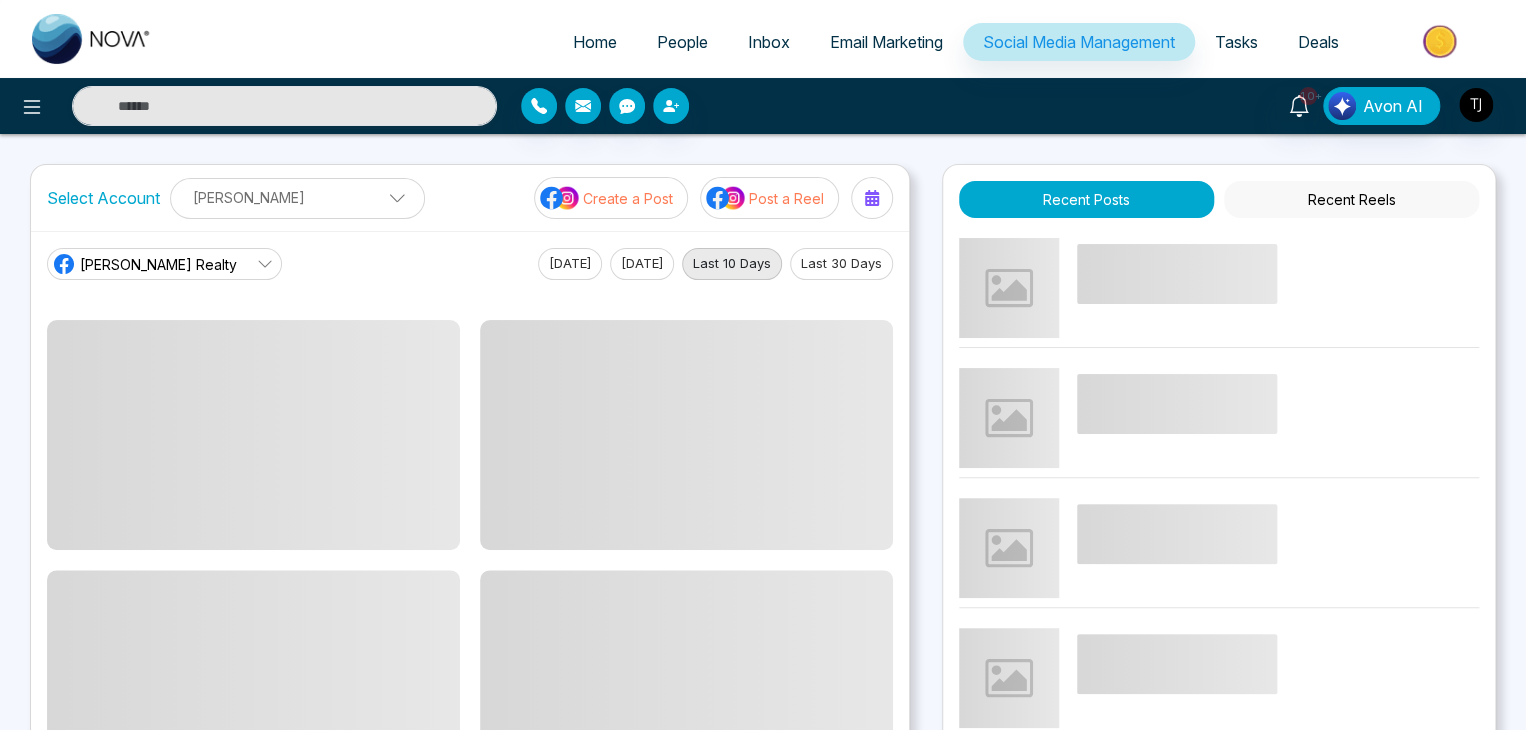 click on "People" at bounding box center [682, 42] 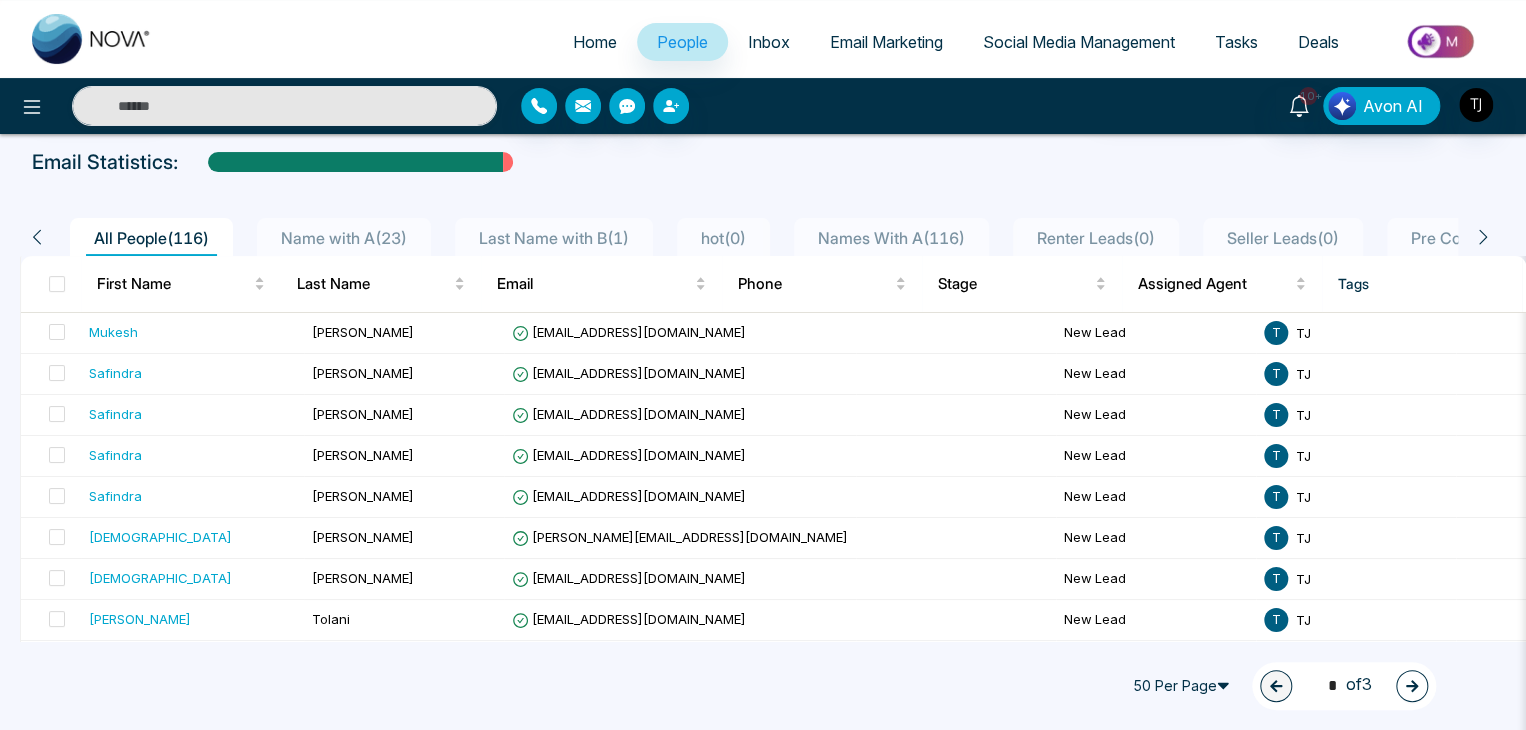 scroll, scrollTop: 23, scrollLeft: 0, axis: vertical 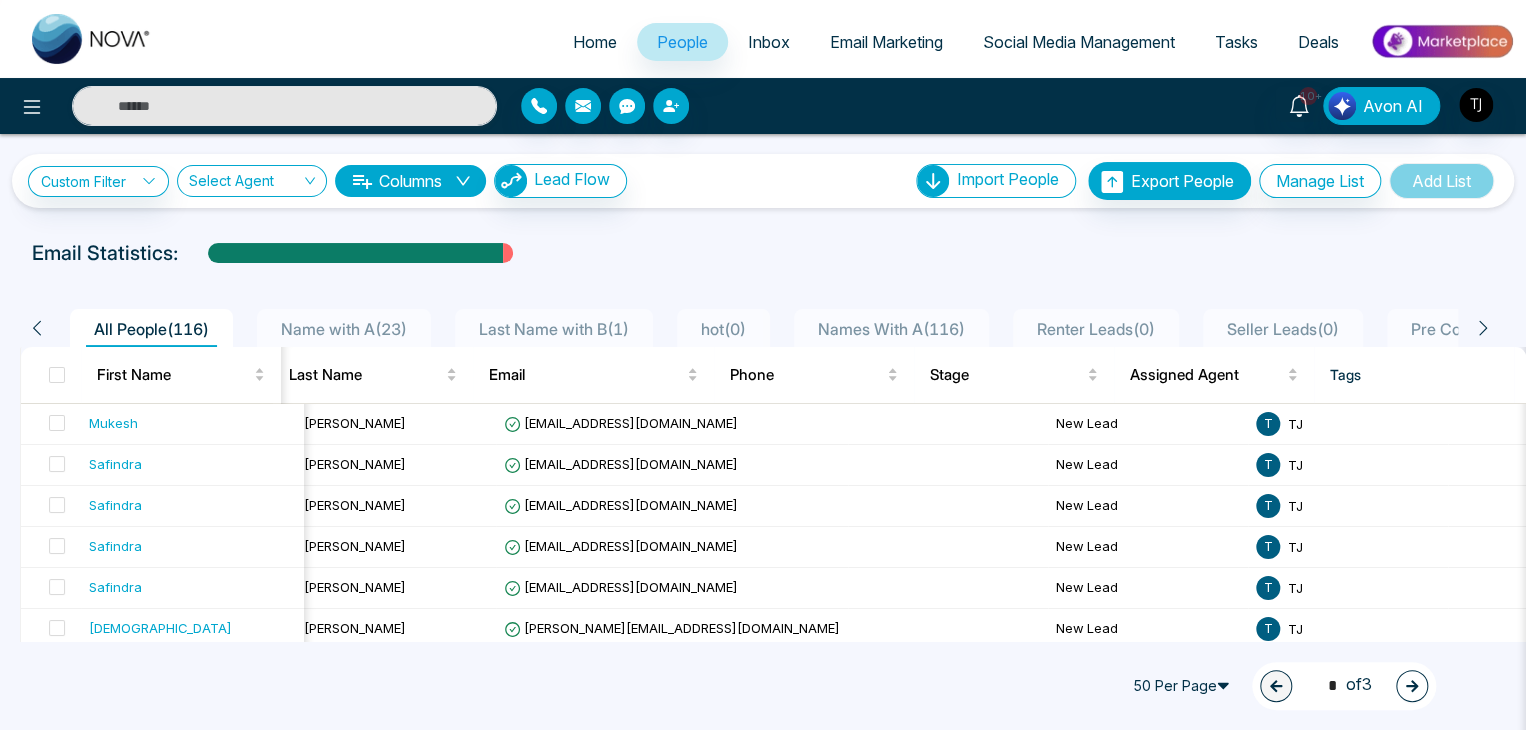 click on "People" at bounding box center (682, 42) 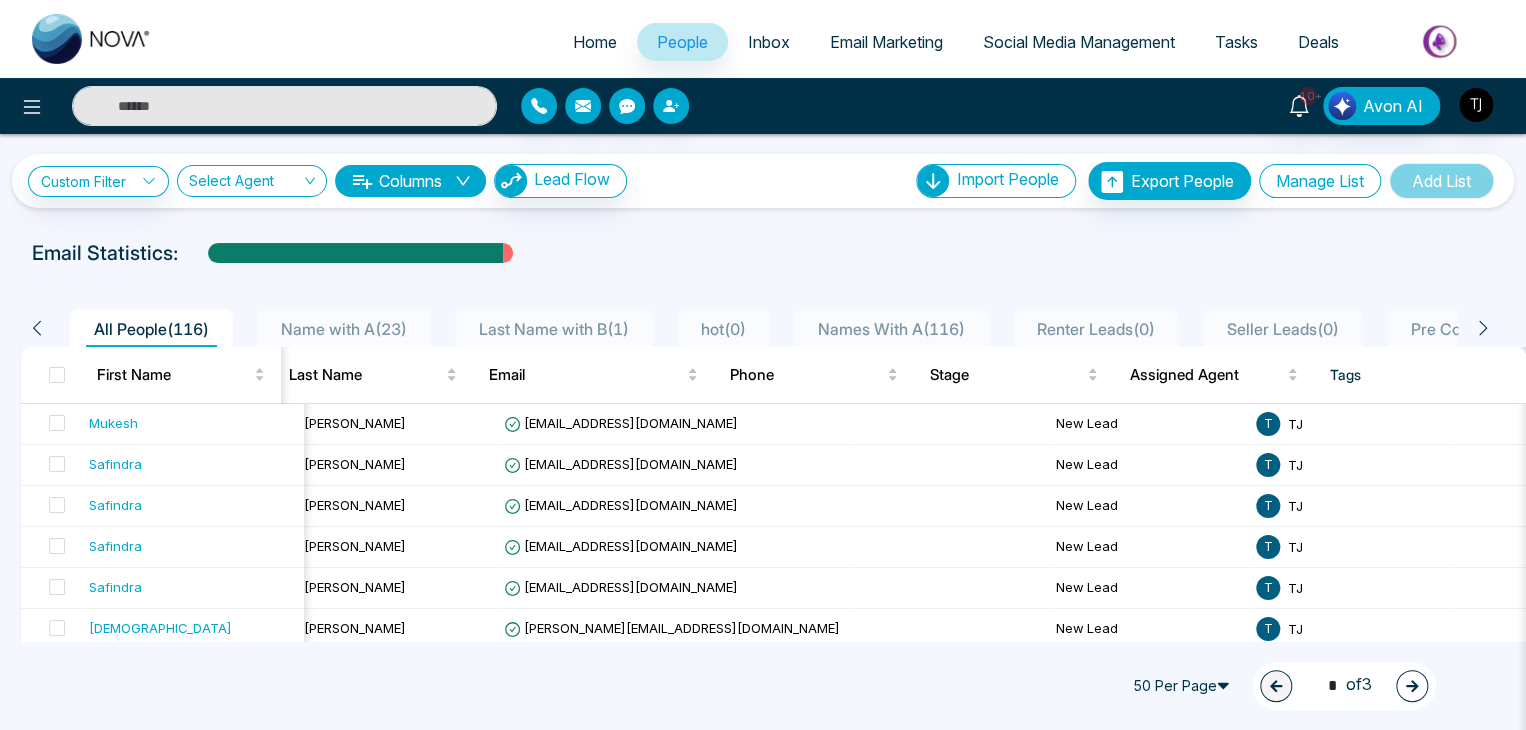 click on "Manage List" at bounding box center (1320, 181) 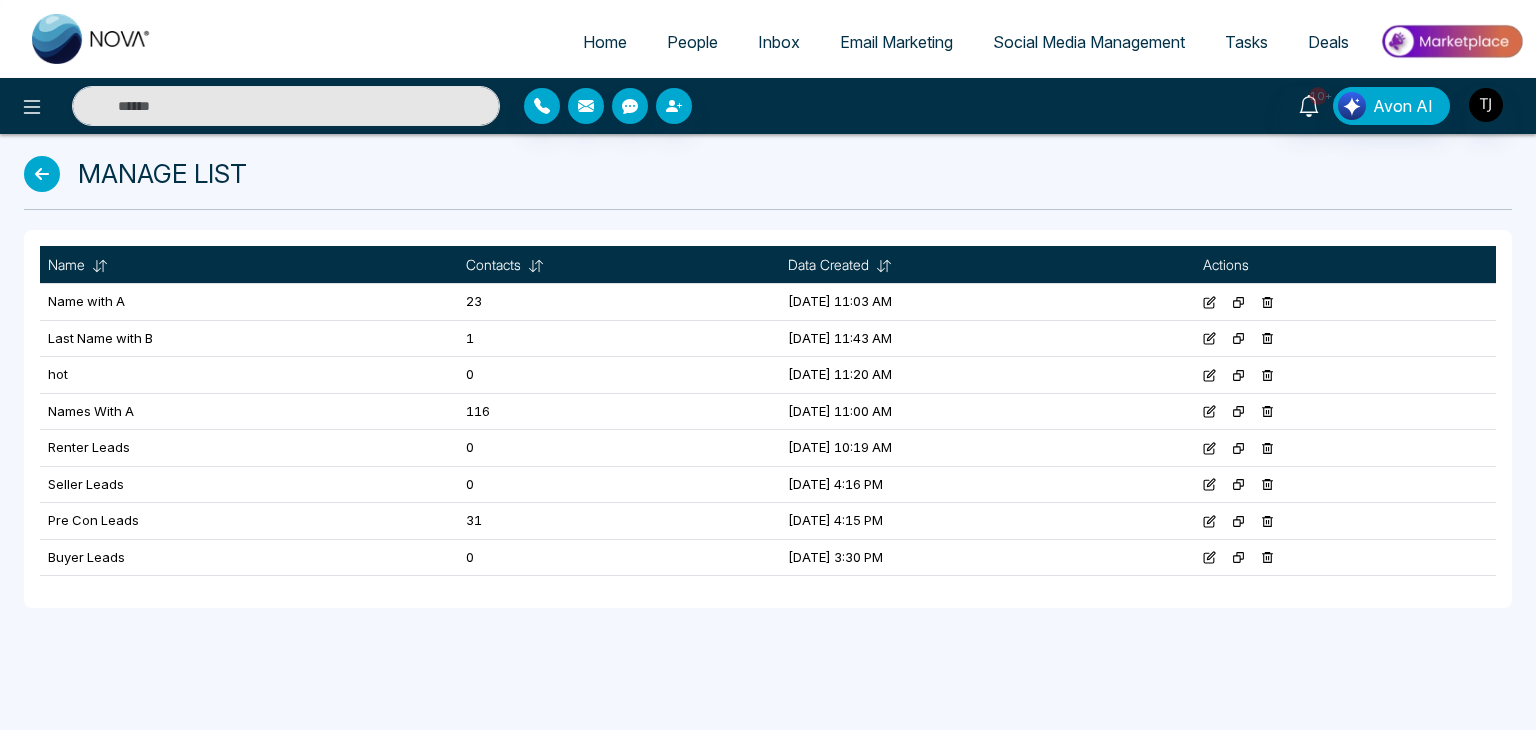 click on "People" at bounding box center [692, 42] 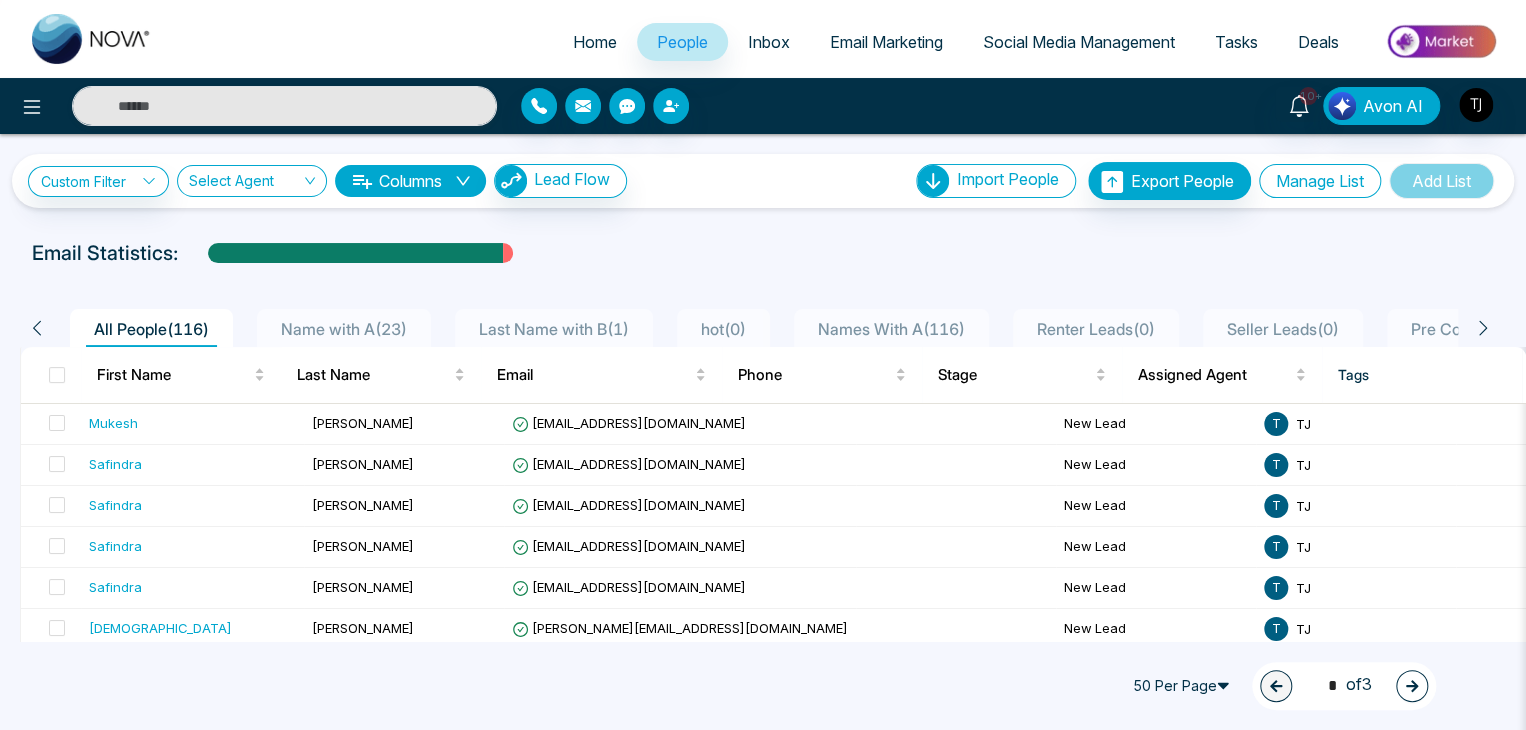 click on "Manage List" at bounding box center [1320, 181] 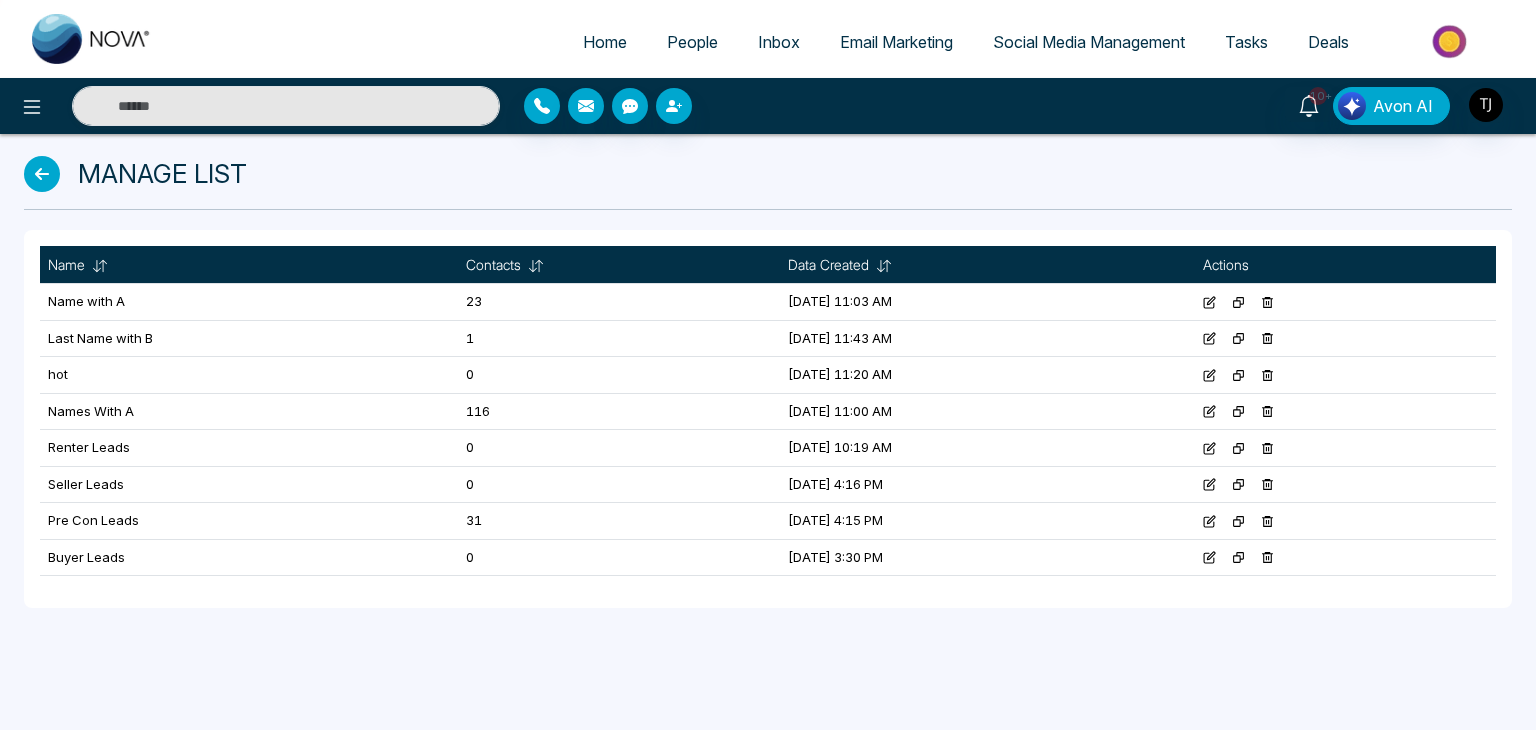 click at bounding box center [42, 174] 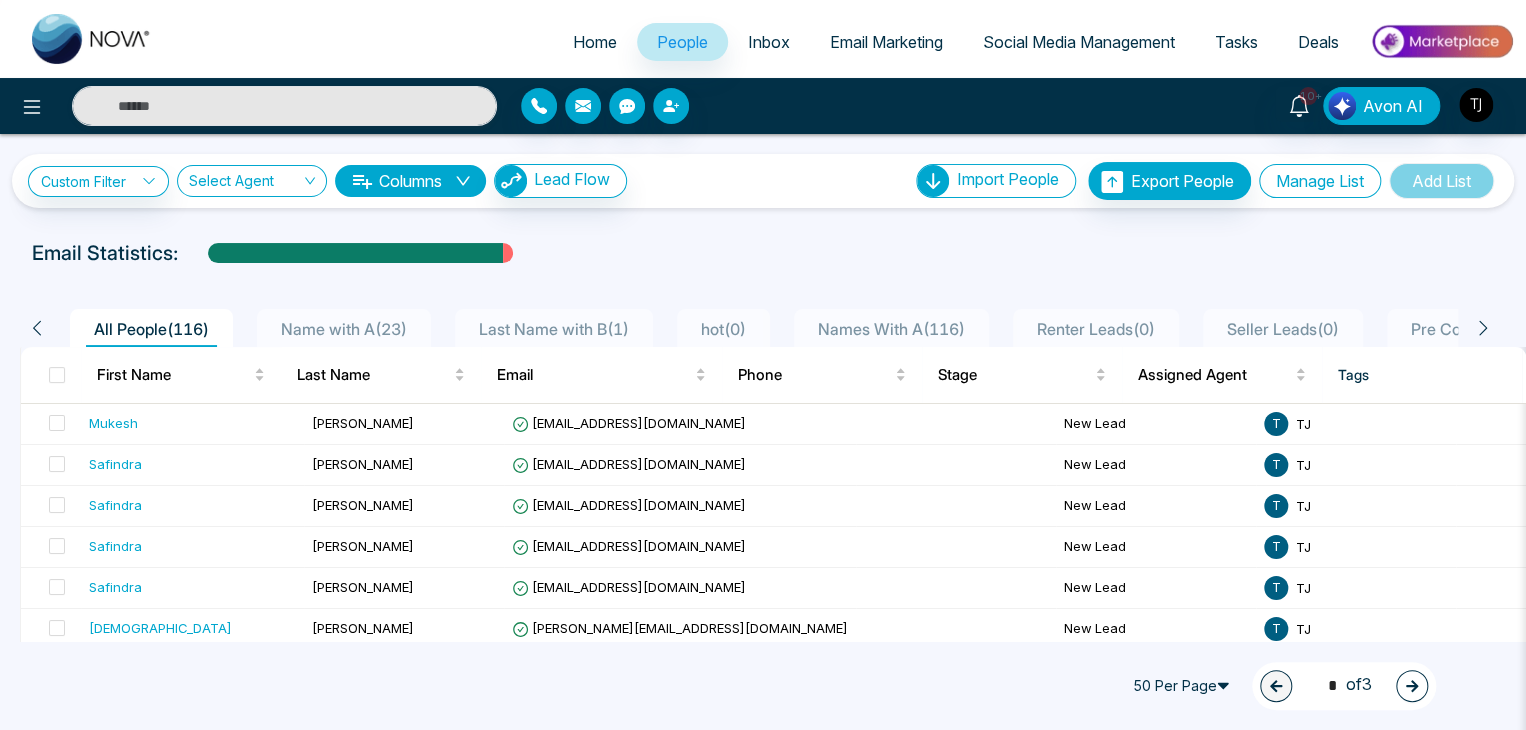 click on "Manage List" at bounding box center [1320, 181] 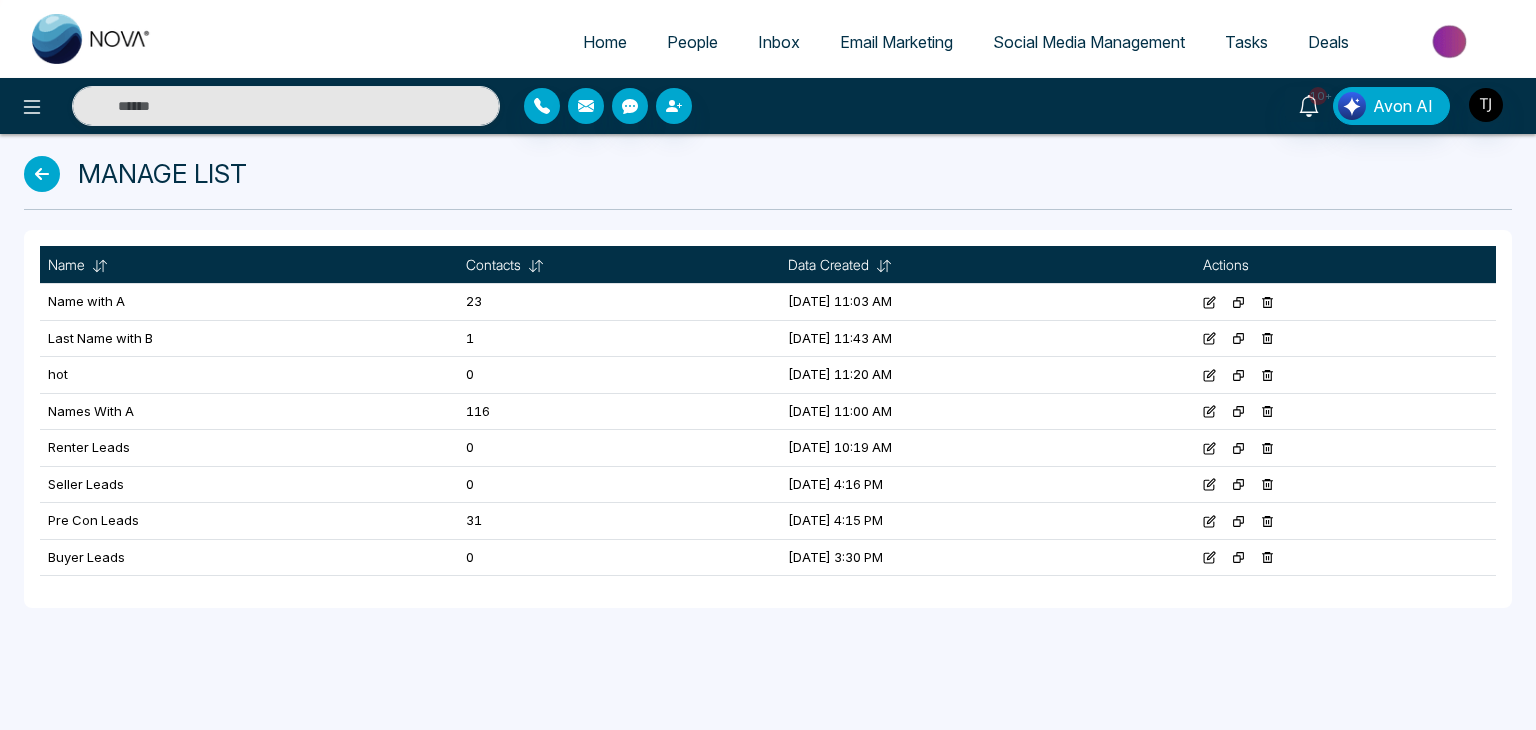 click on "Home People Inbox Email Marketing Social Media Management Tasks Deals 10+ Avon AI Manage List Name  Contacts  Sort A-Z Z-A  Filter Is good Contains Does not contain Is empty Is bad Cancel Apply Filter Data Created   Sort A-Z Z-A  Filter Is good Contains Does not contain Is empty Is bad Cancel Apply Filter Actions Name with A 23 [DATE] 11:03 AM Last Name with B 1 [DATE] 11:43 AM hot 0 [DATE] 11:20 AM Names With A 116 [DATE] 11:00 AM Renter Leads 0 [DATE] 10:19 AM Seller Leads 0 [DATE] 4:16 PM Pre Con Leads 31 [DATE] 4:15 PM Buyer Leads 0 [DATE] 3:30 PM" at bounding box center (768, 365) 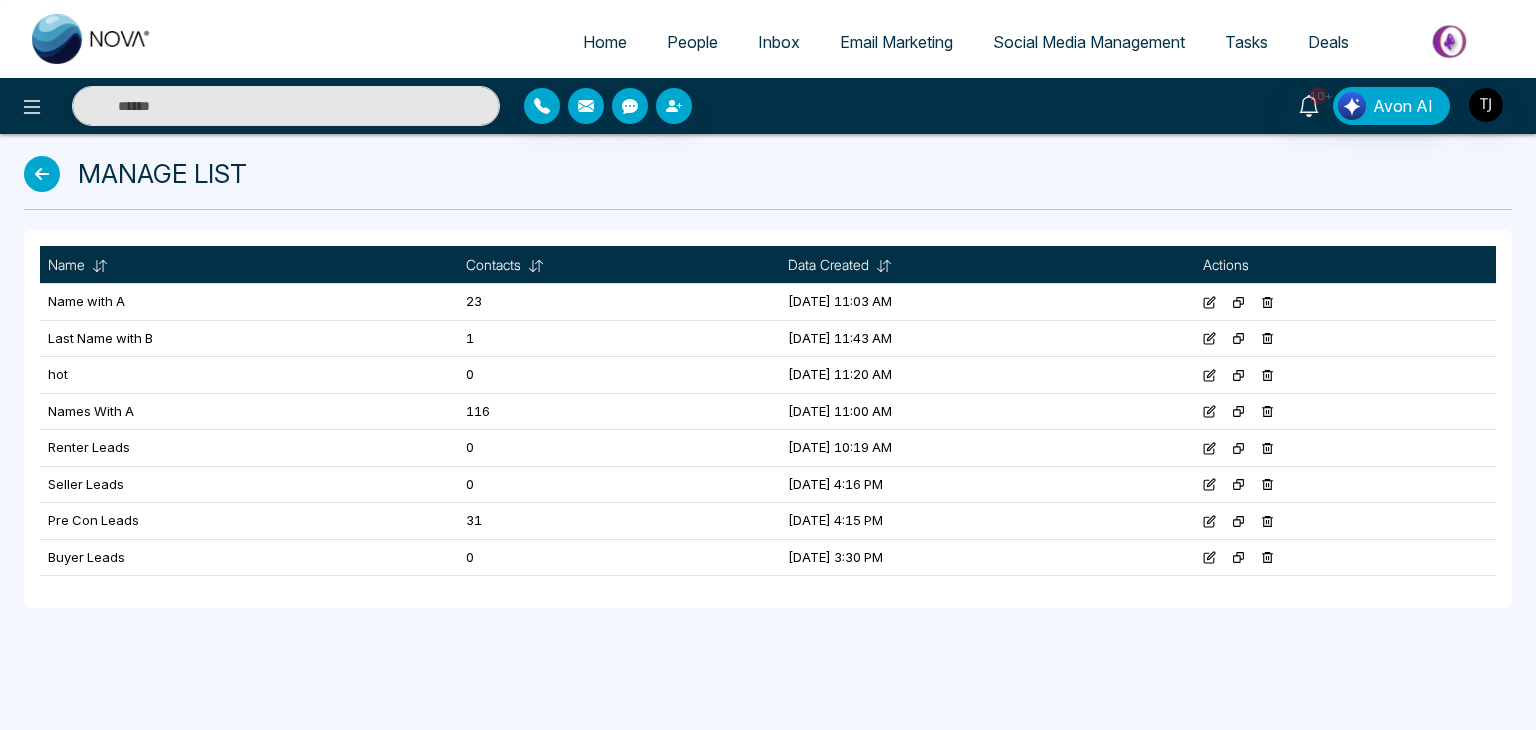 click on "Home" at bounding box center [605, 42] 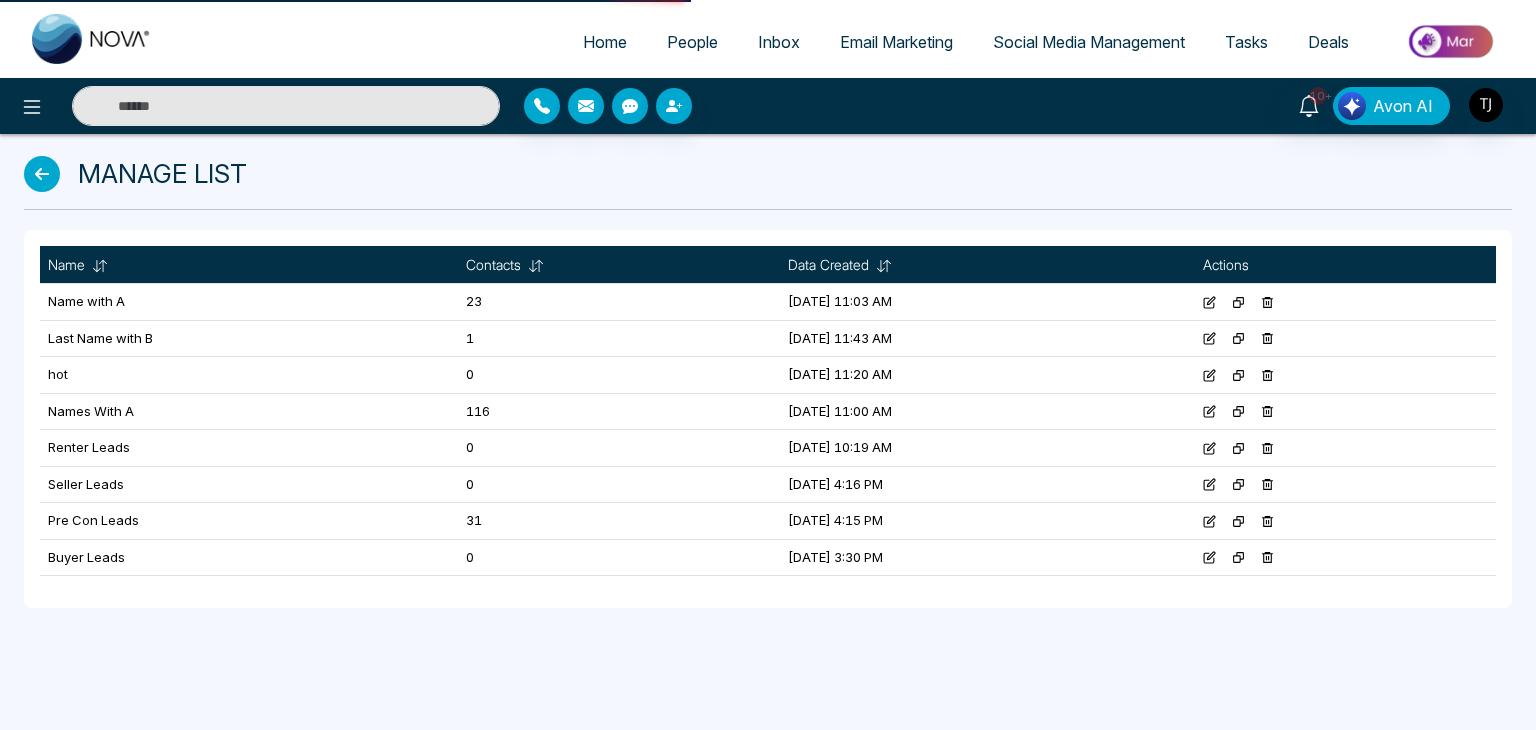 select on "*" 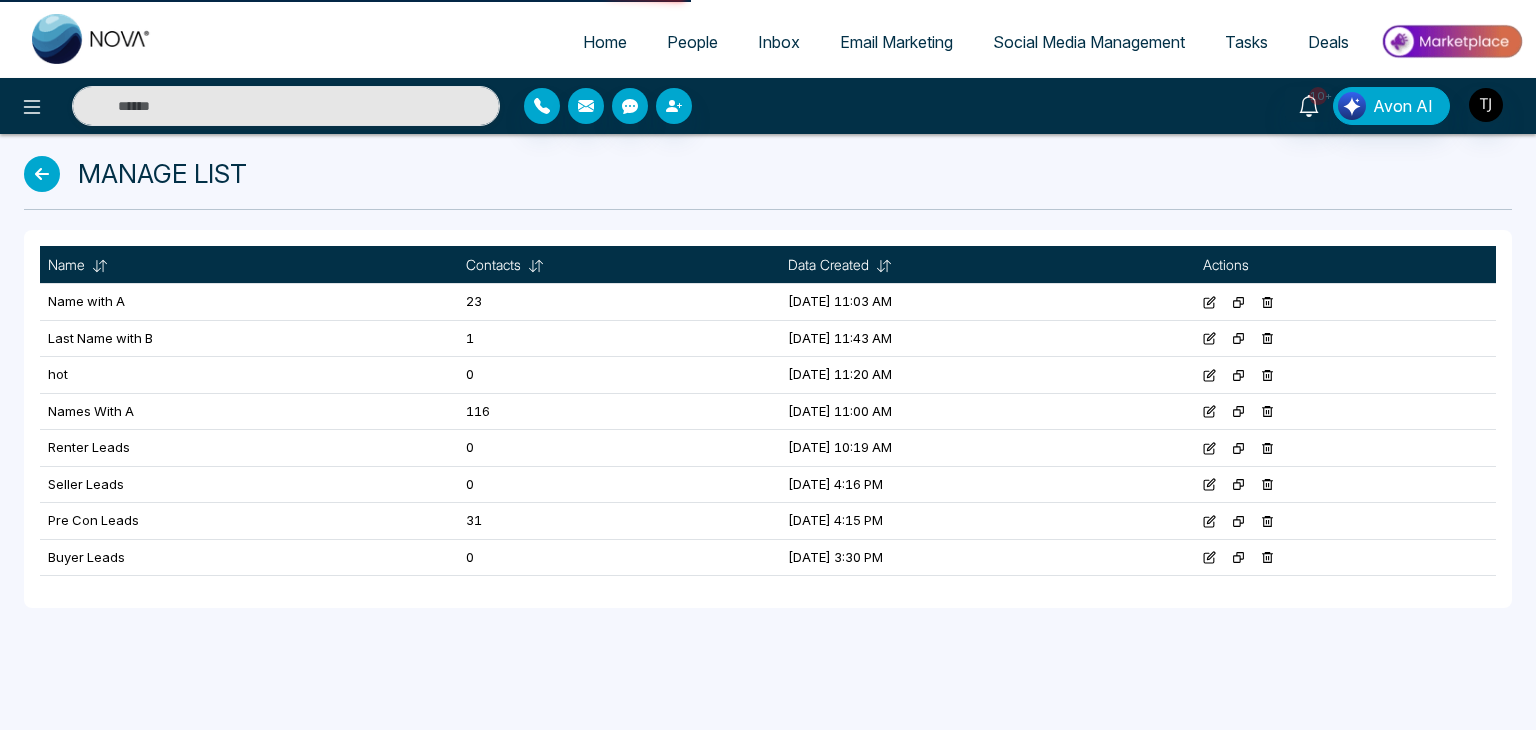 select on "*" 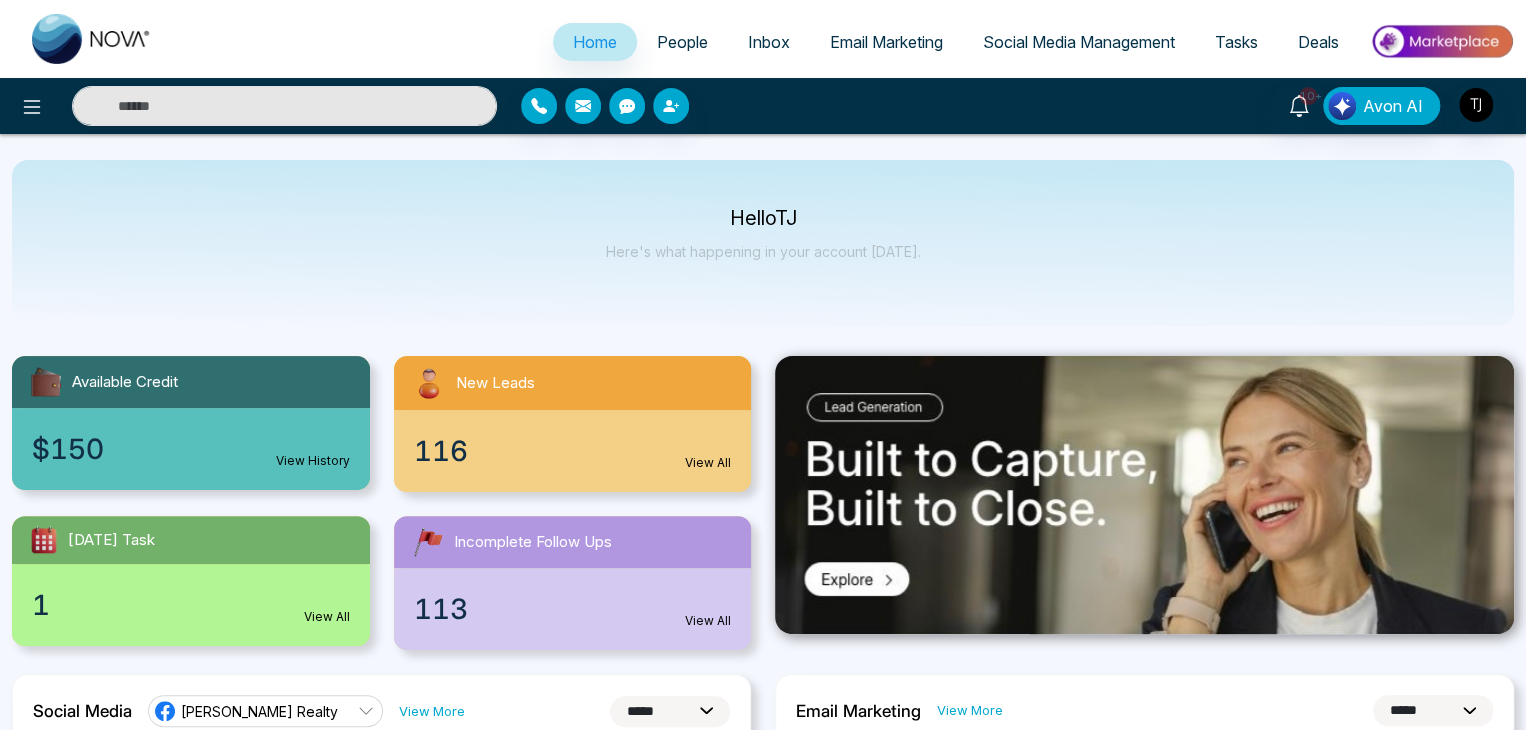 click on "**********" at bounding box center (1144, 1143) 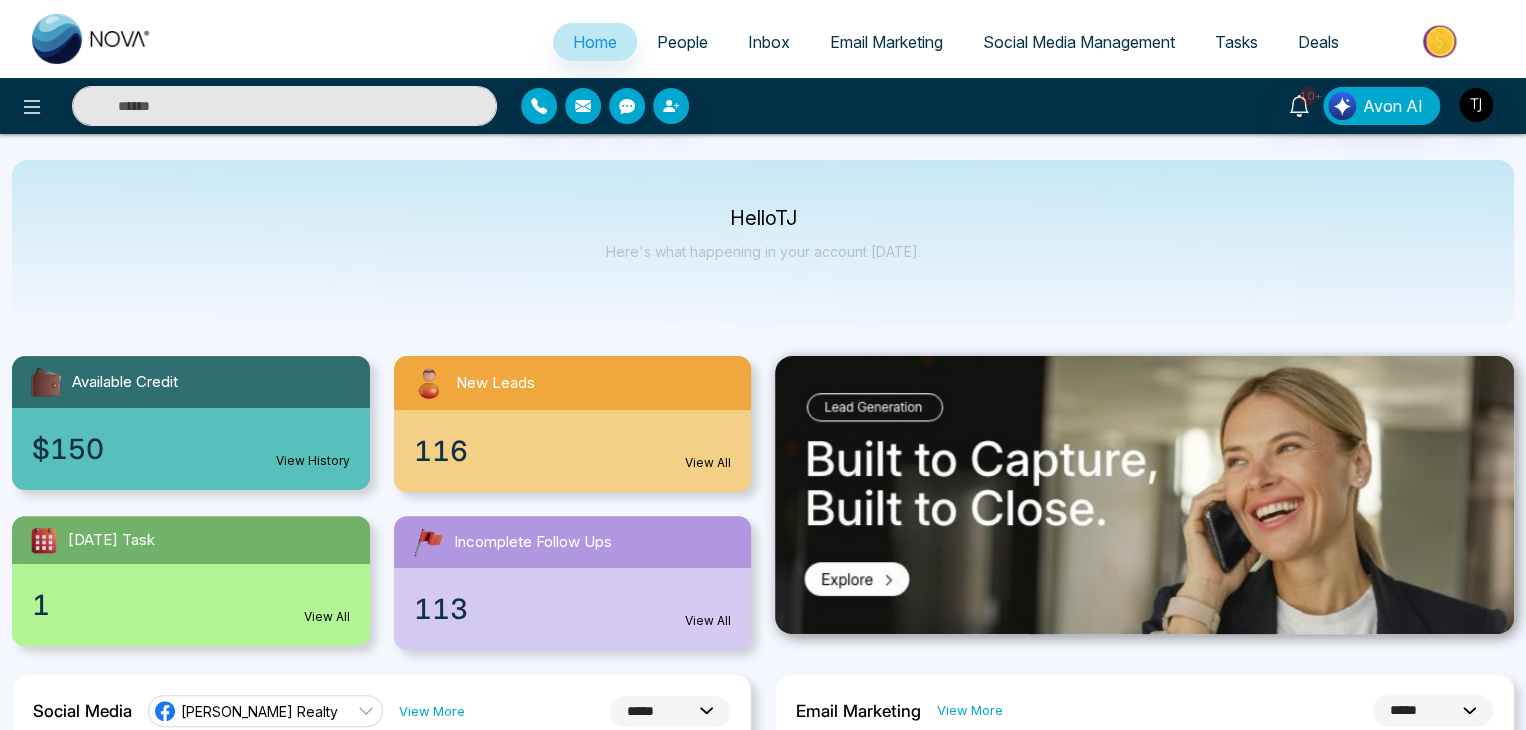 click on "Social Media Management" at bounding box center (1079, 42) 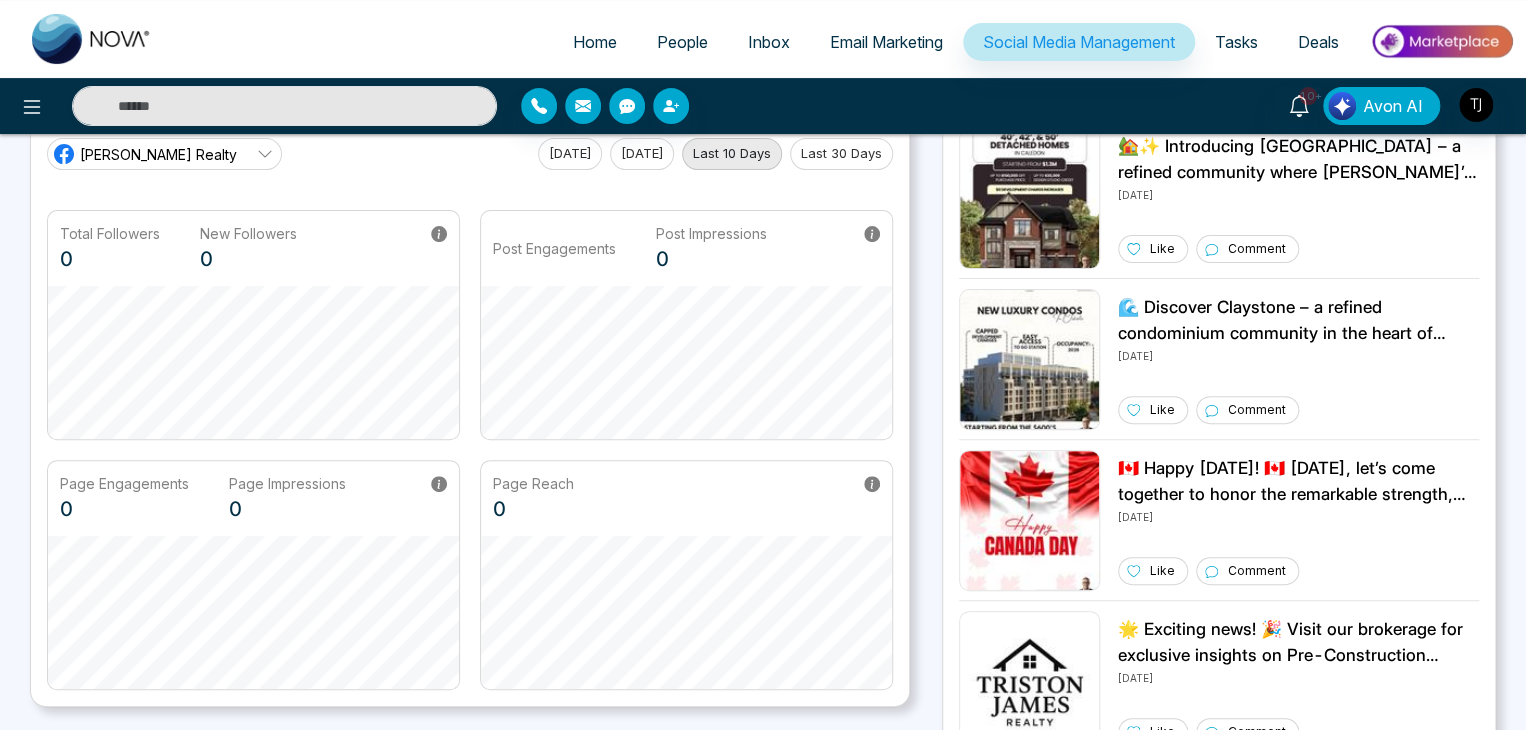 scroll, scrollTop: 0, scrollLeft: 0, axis: both 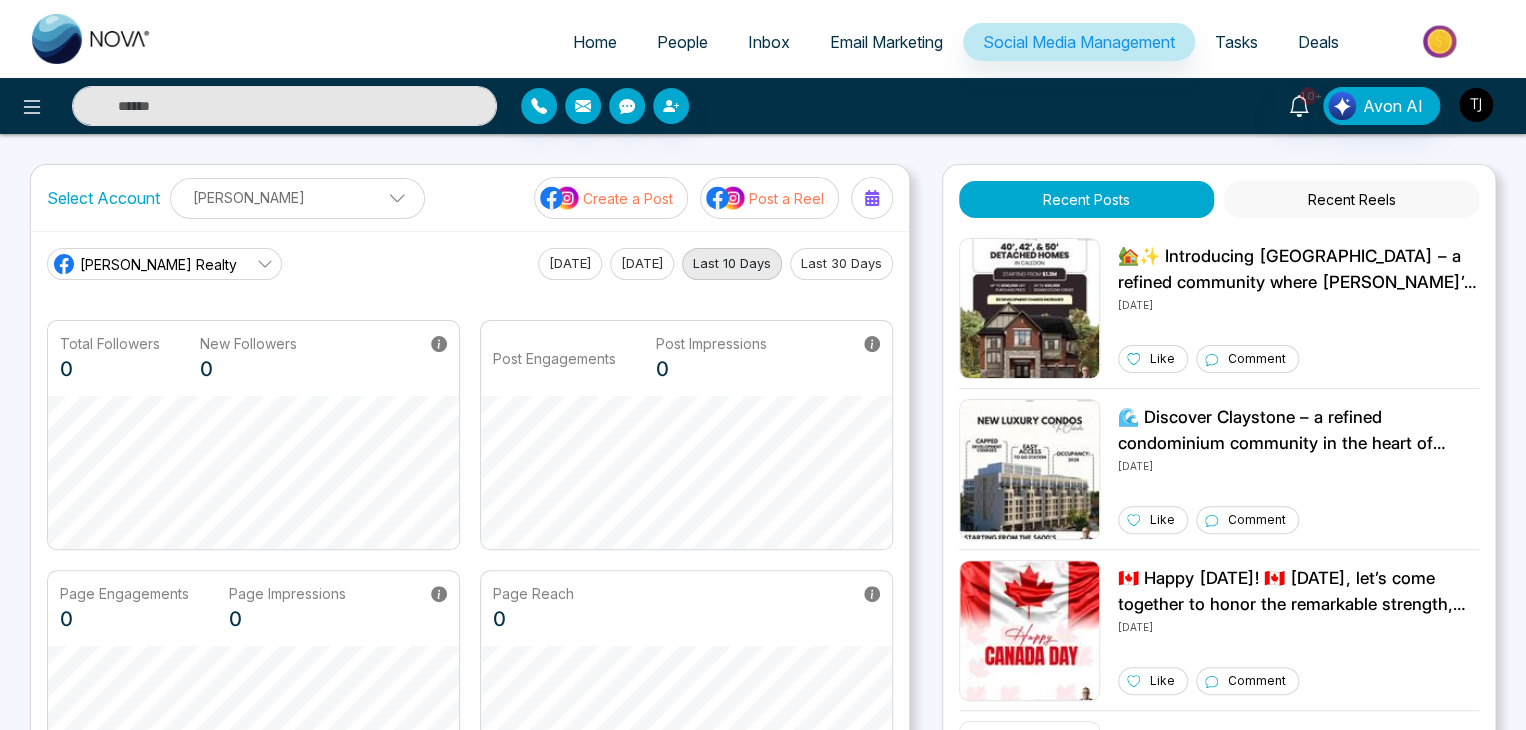 click at bounding box center (1476, 105) 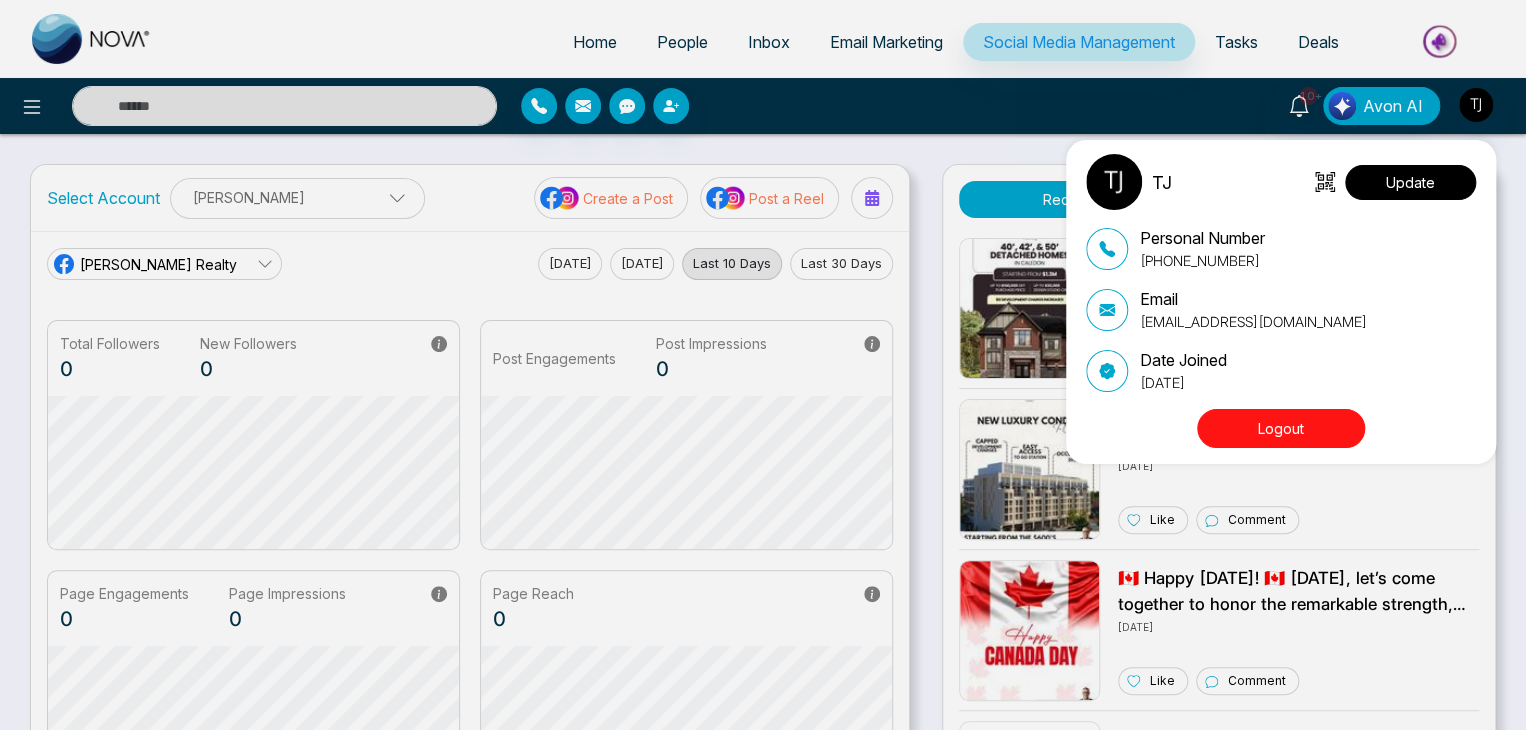 click on "Update" at bounding box center [1410, 182] 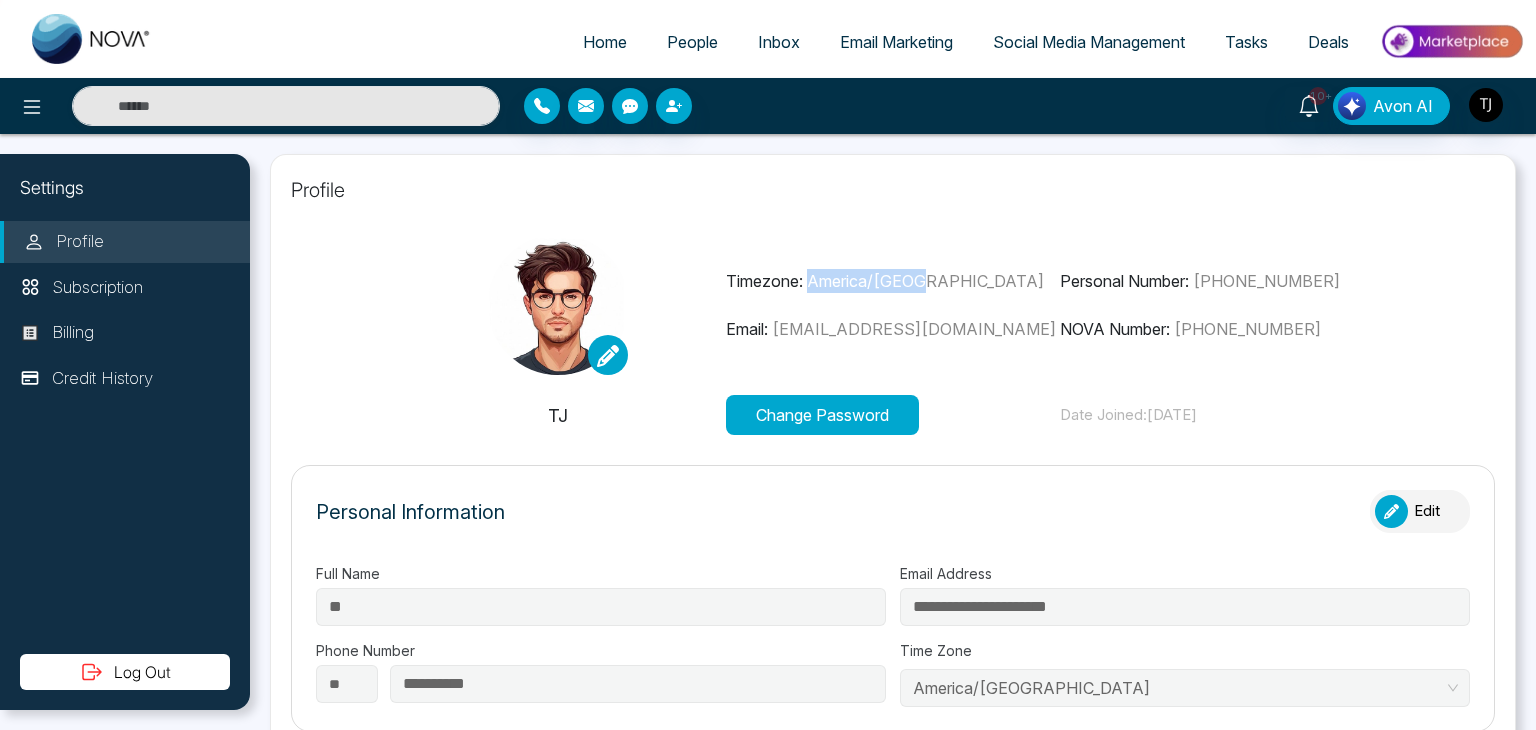 drag, startPoint x: 918, startPoint y: 281, endPoint x: 811, endPoint y: 283, distance: 107.01869 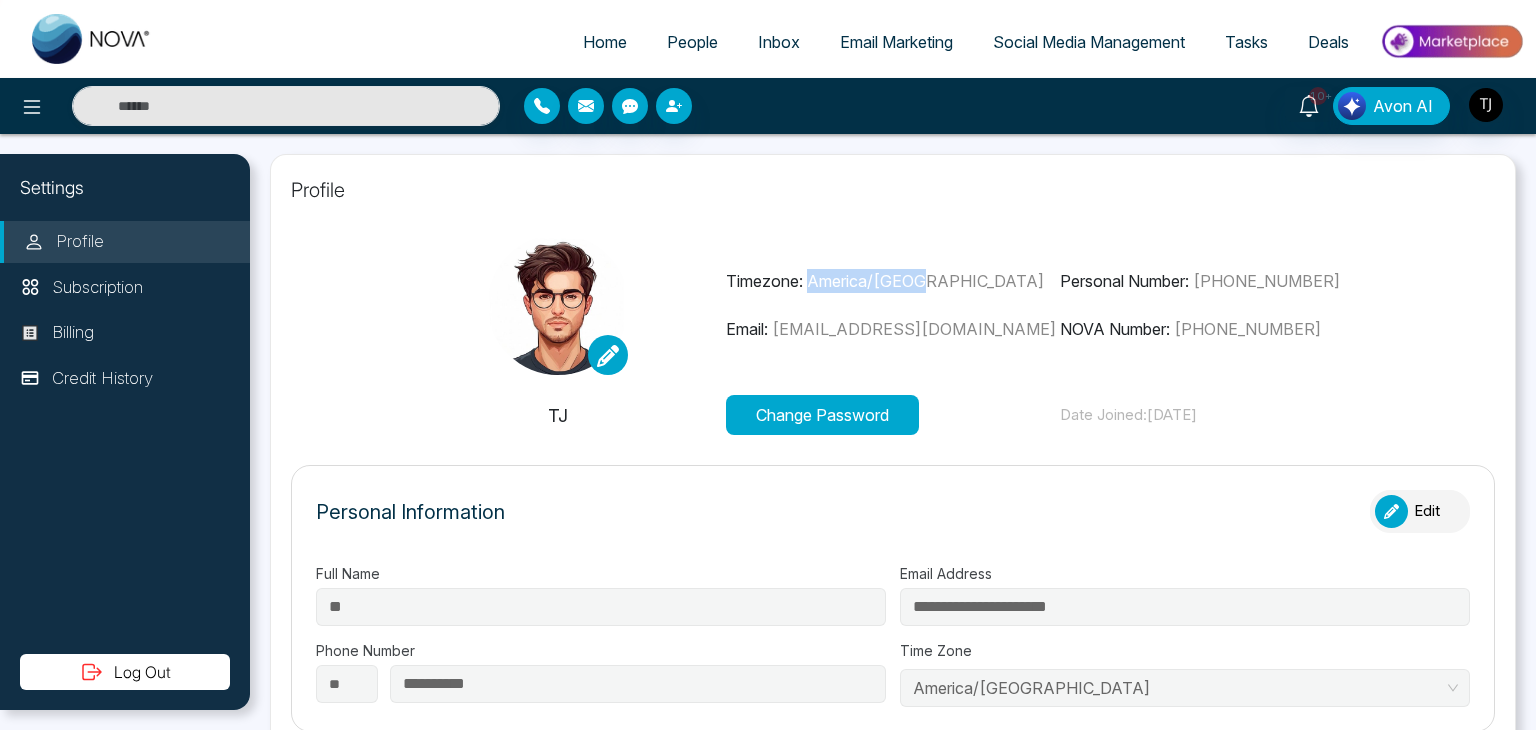 click on "America/[GEOGRAPHIC_DATA]" at bounding box center (925, 281) 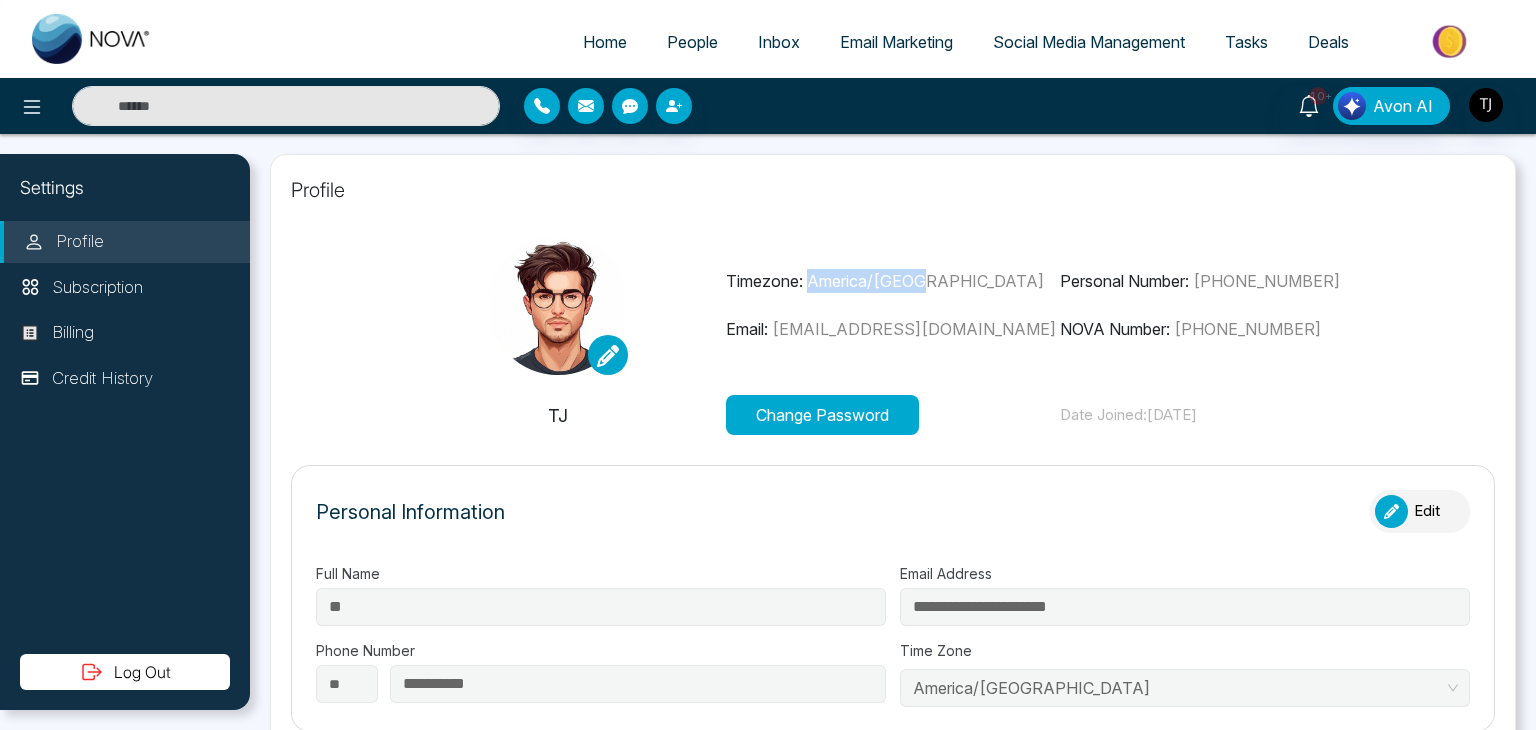 click on "America/[GEOGRAPHIC_DATA]" at bounding box center (925, 281) 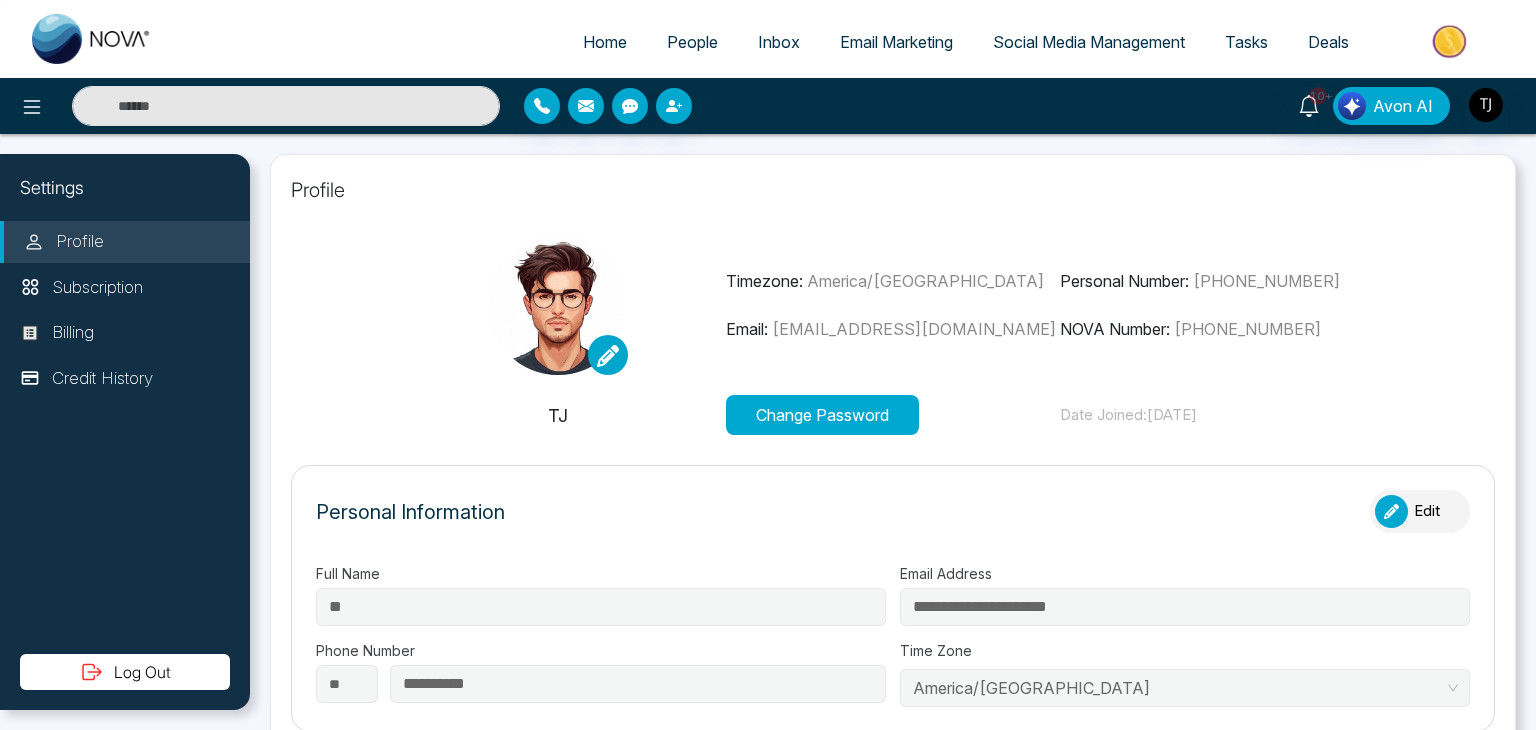 click on "Social Media Management" at bounding box center (1089, 42) 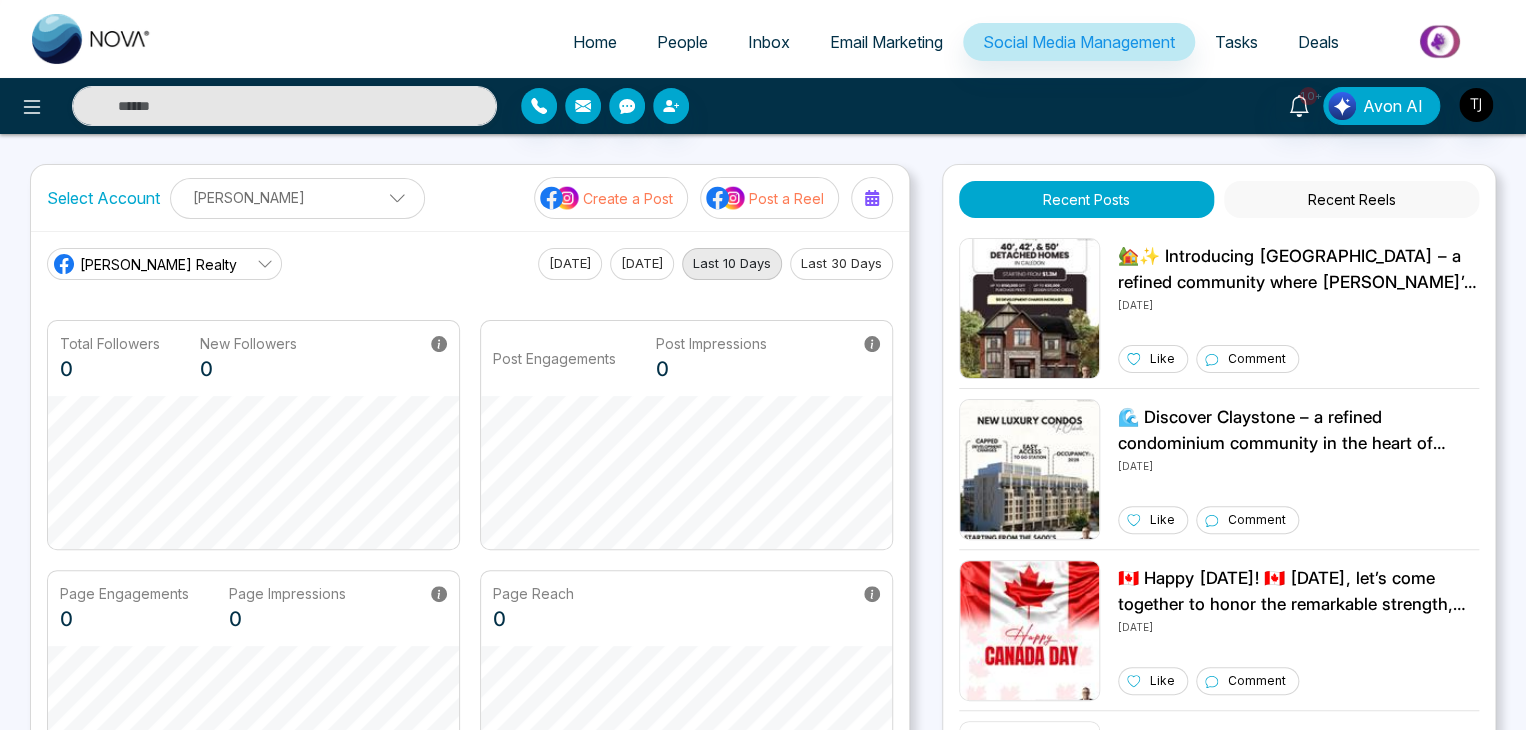 click on "Create a Post" at bounding box center (628, 198) 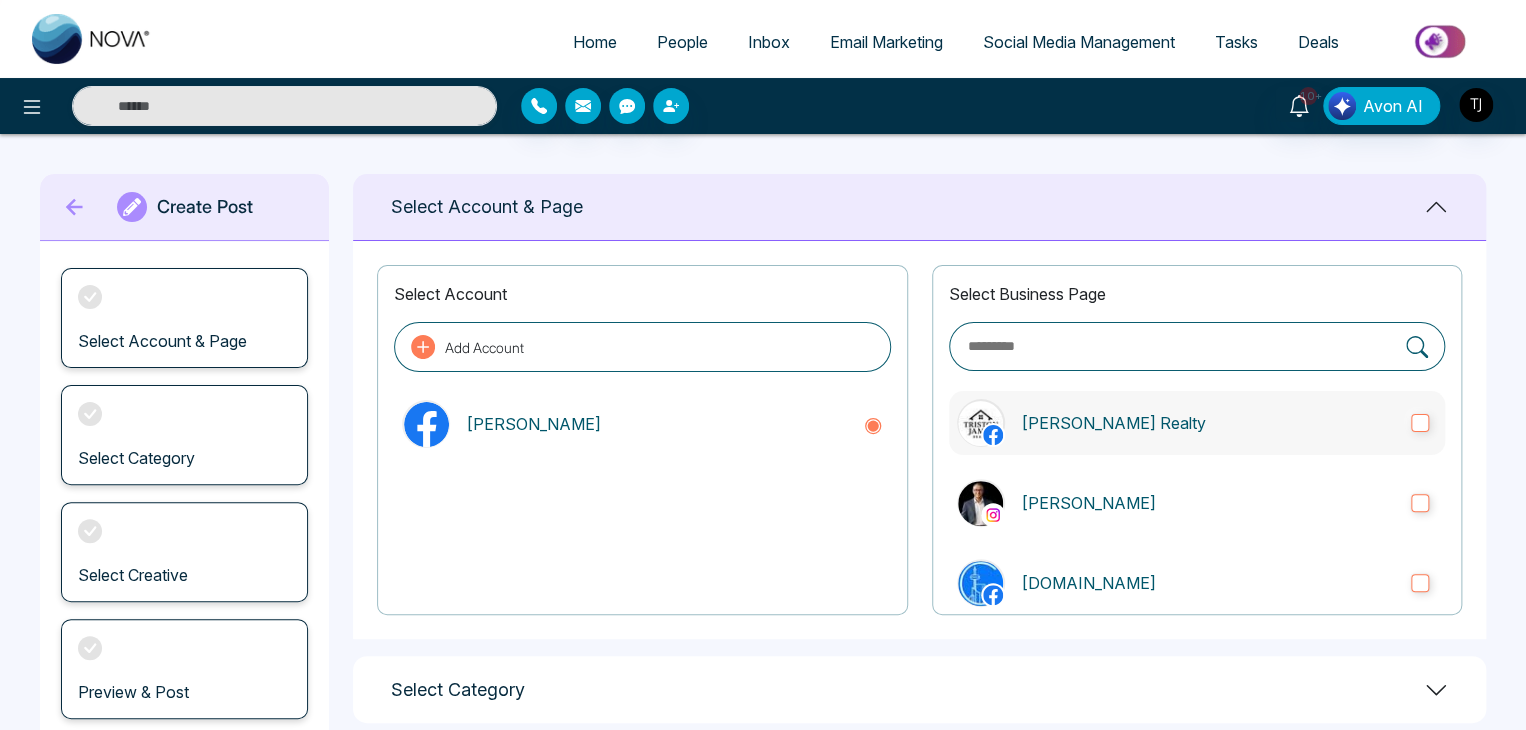click on "[PERSON_NAME] Realty" at bounding box center [1208, 423] 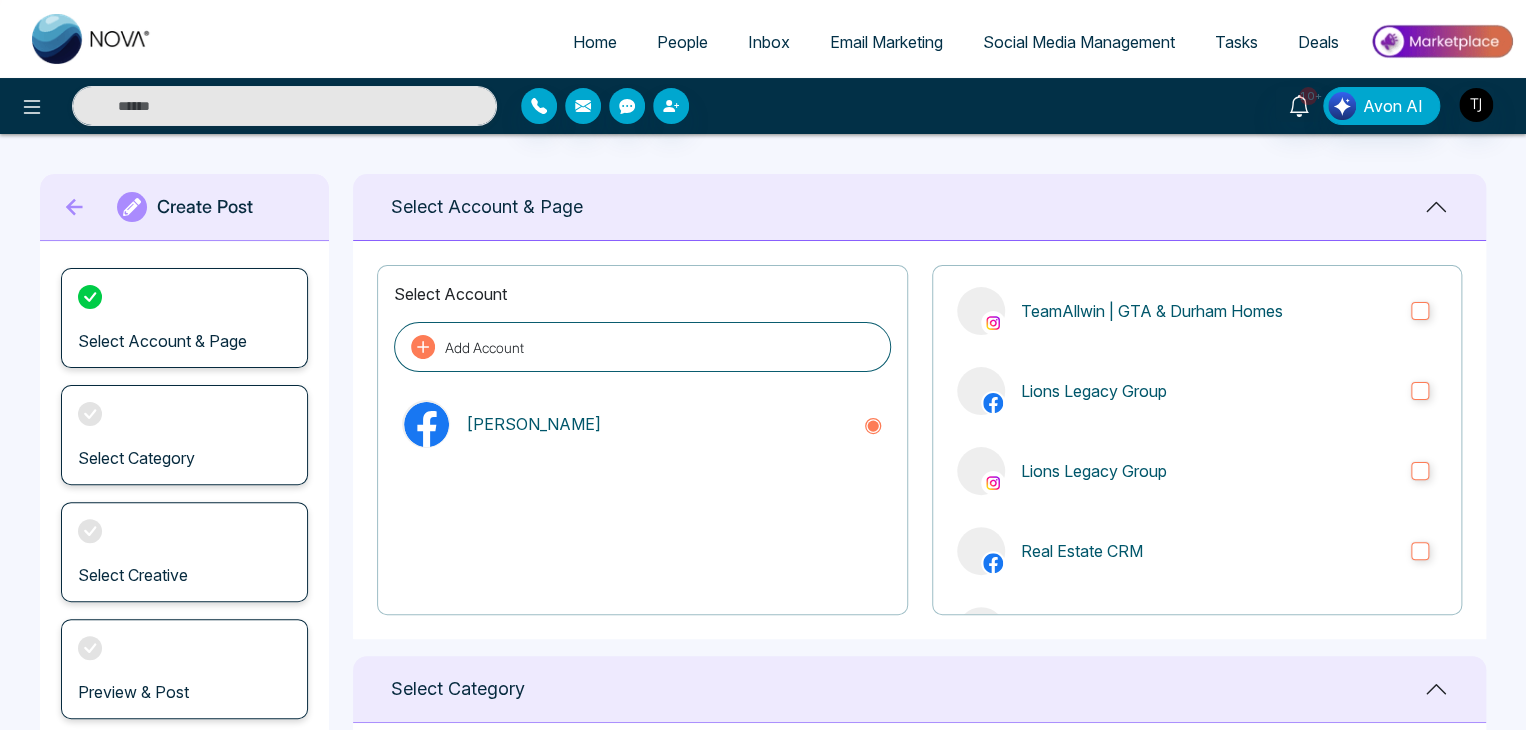 scroll, scrollTop: 628, scrollLeft: 0, axis: vertical 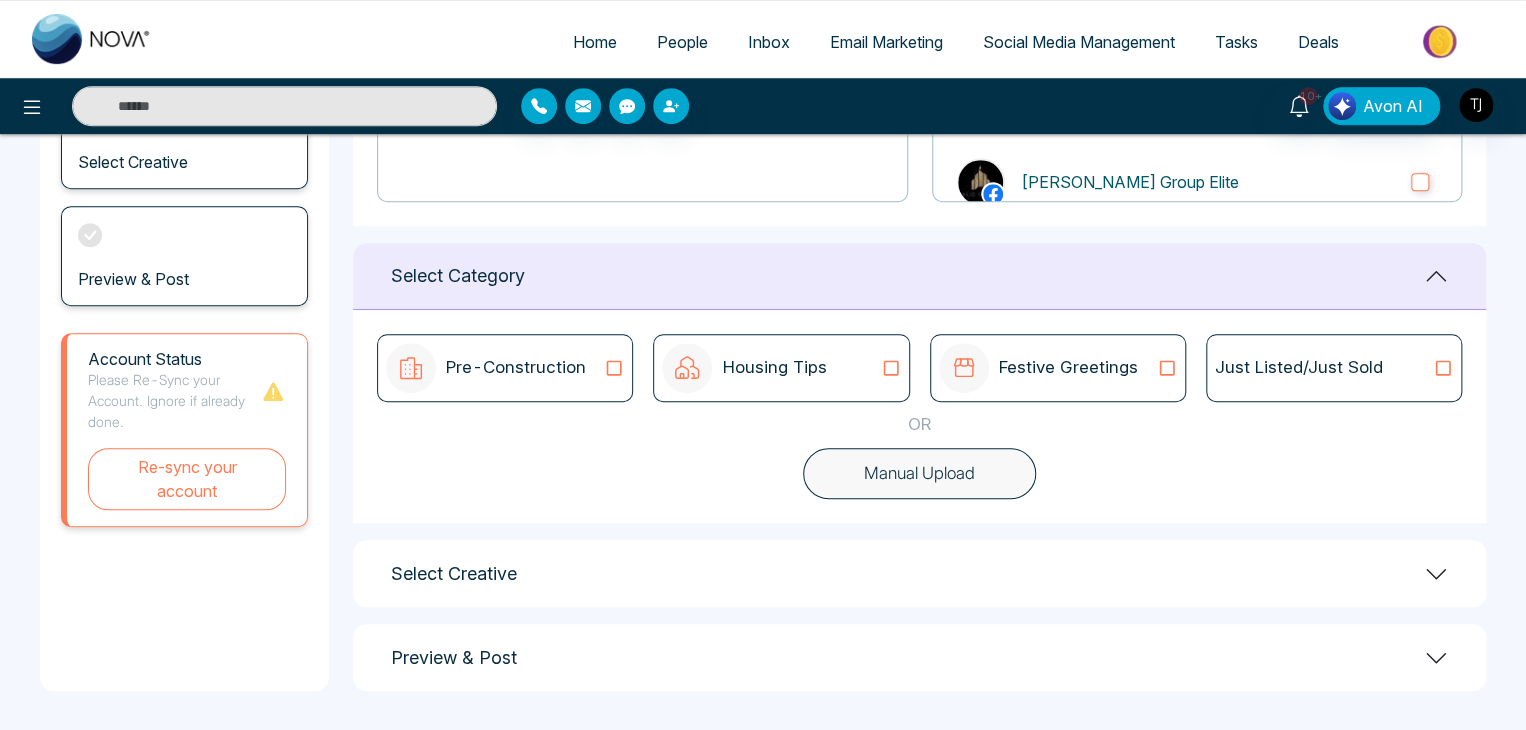 click on "Pre-Construction" at bounding box center [486, 368] 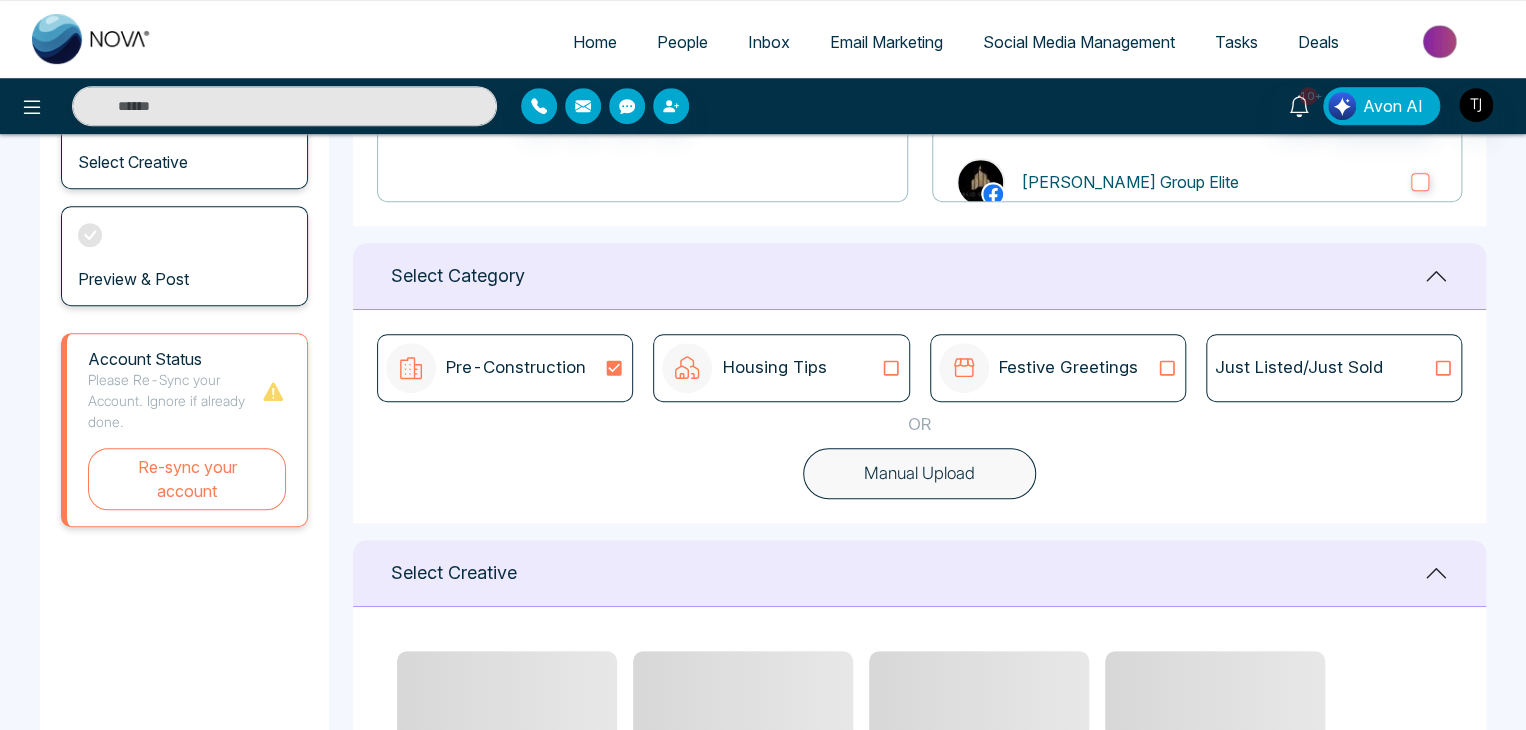 scroll, scrollTop: 813, scrollLeft: 0, axis: vertical 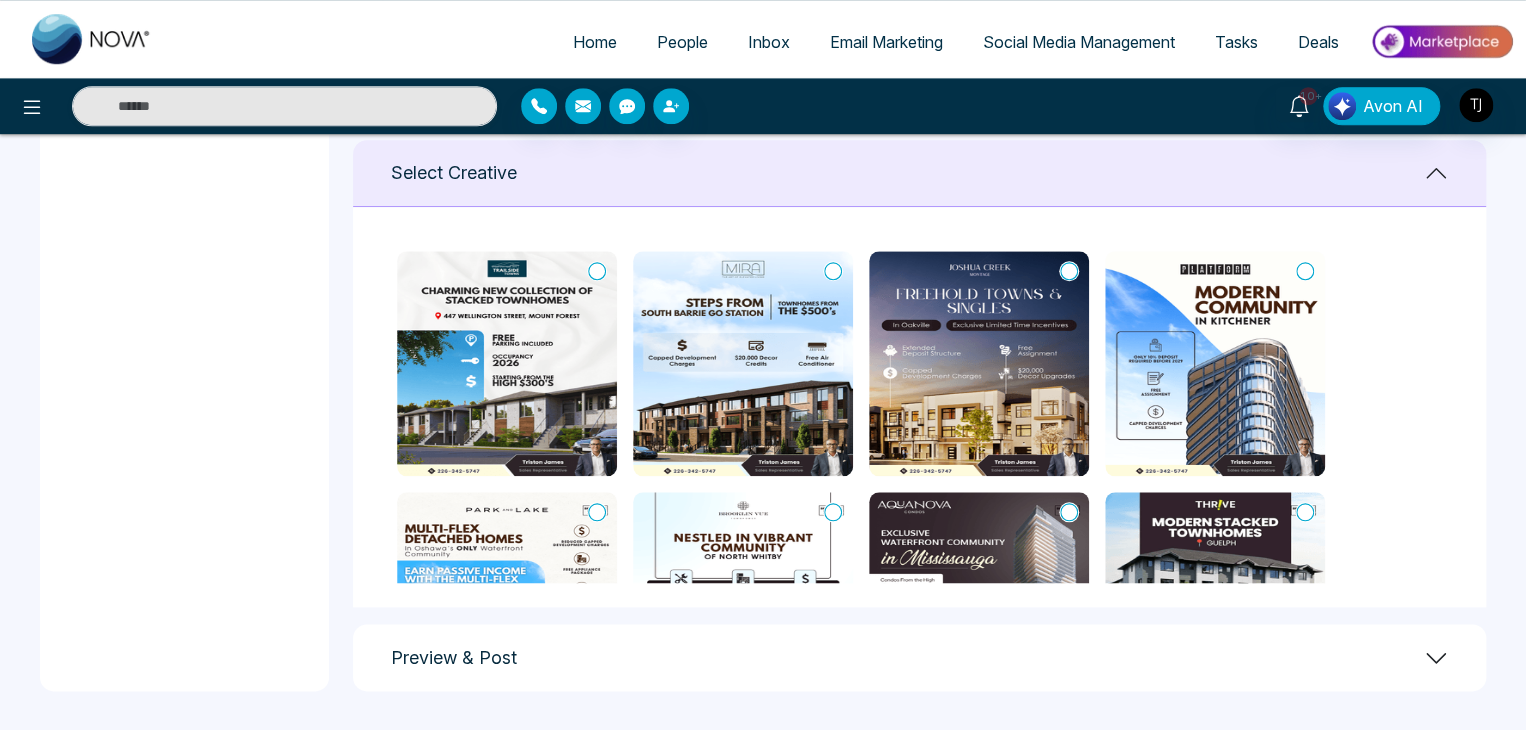 click 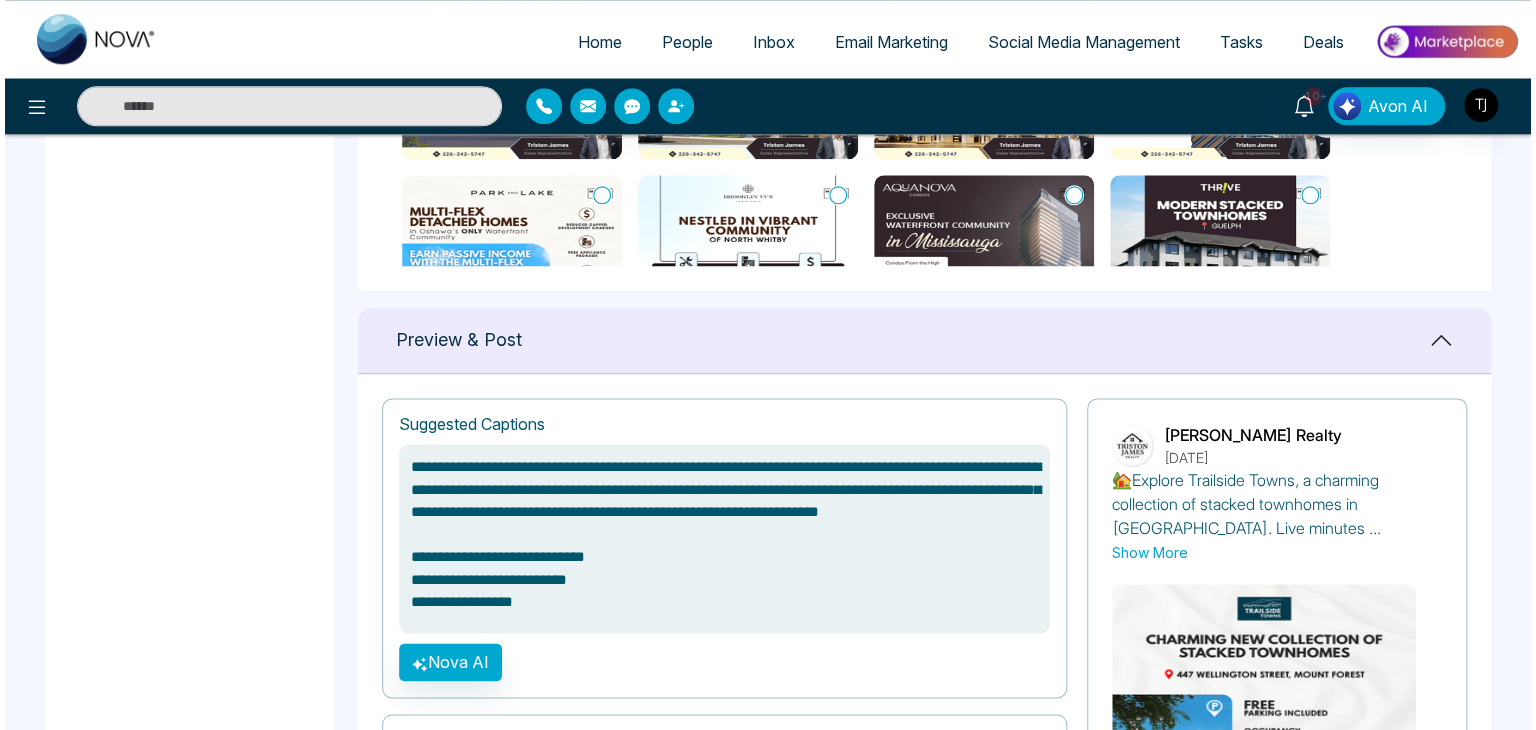 scroll, scrollTop: 1421, scrollLeft: 0, axis: vertical 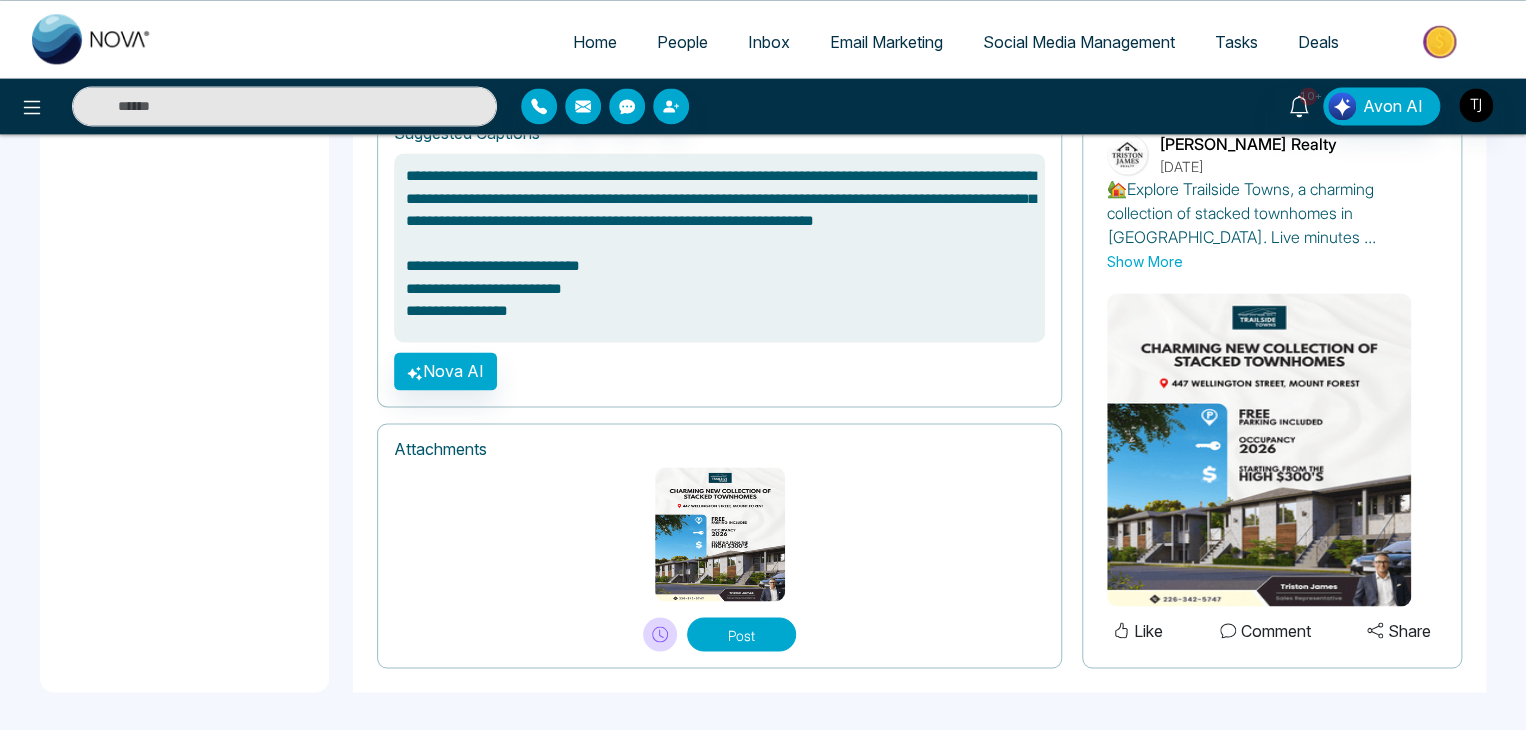 click 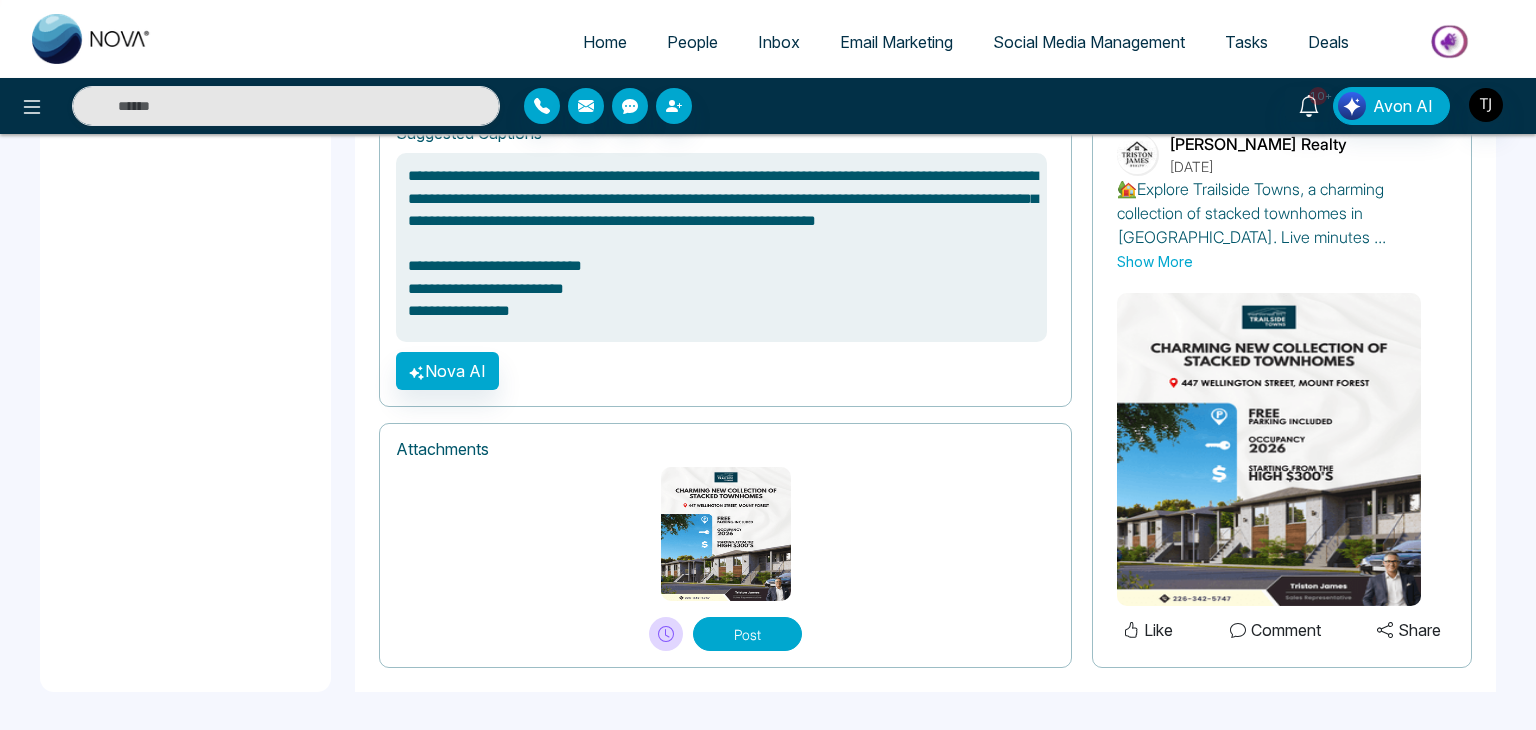 type on "**********" 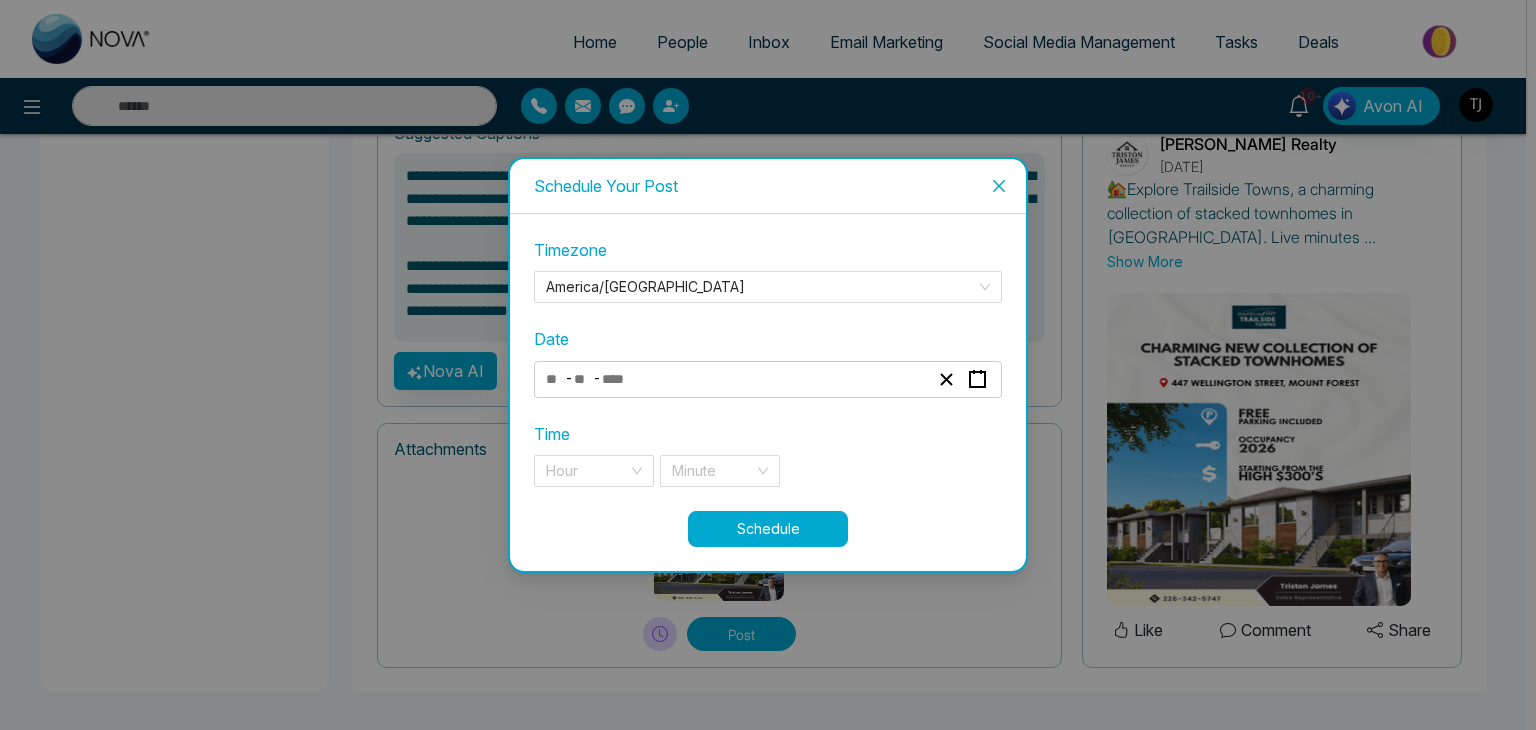 click on "- -" at bounding box center [737, 379] 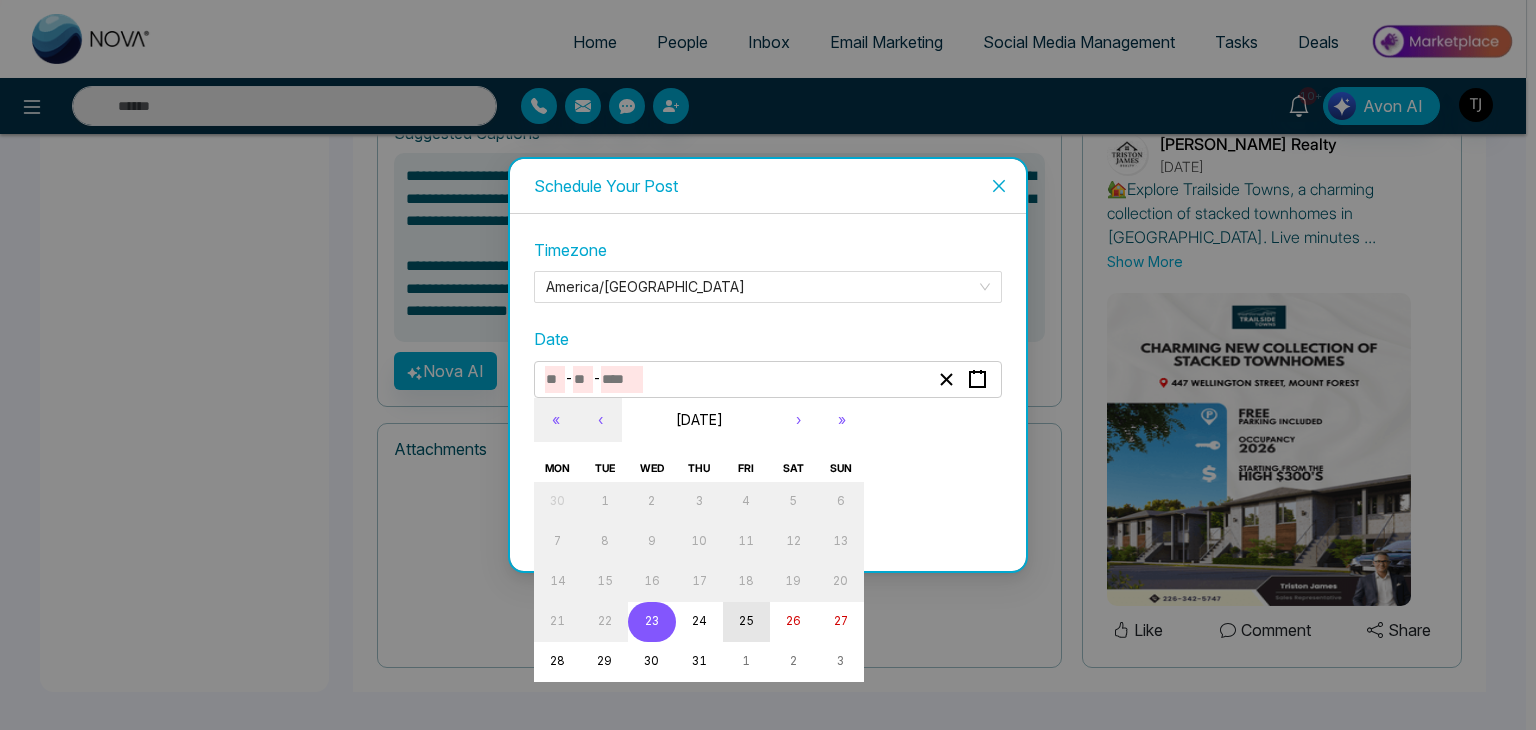 click on "25" at bounding box center (746, 622) 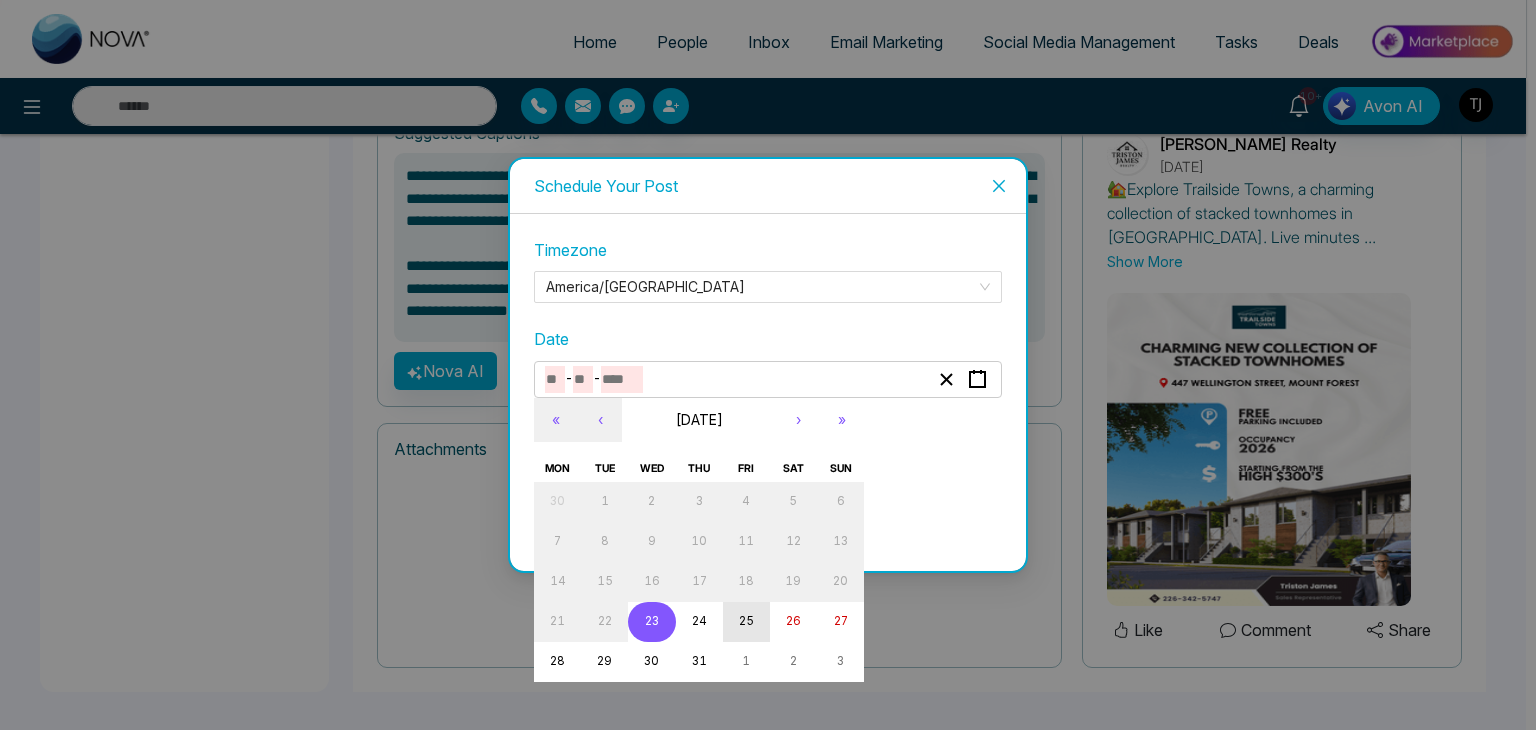 type on "*" 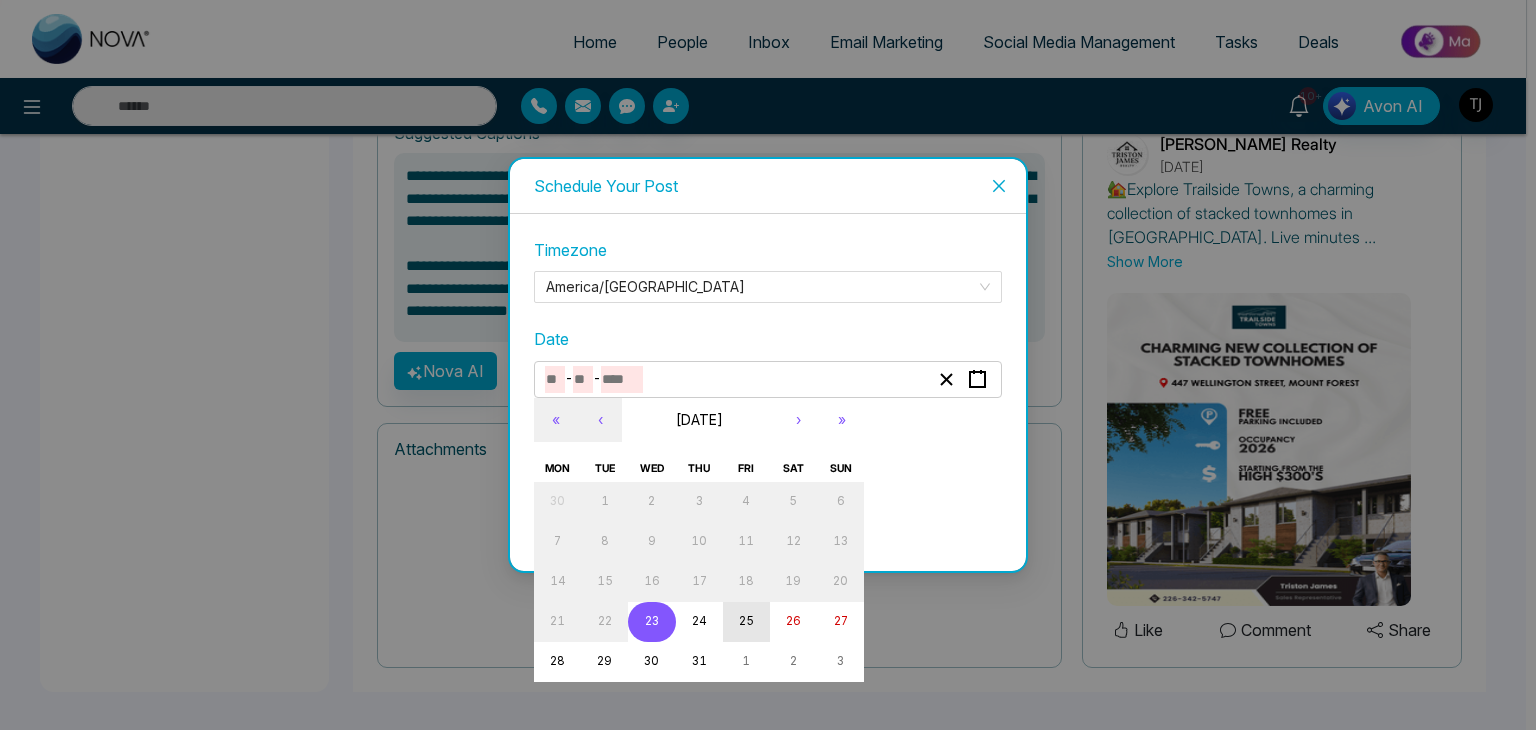 type on "****" 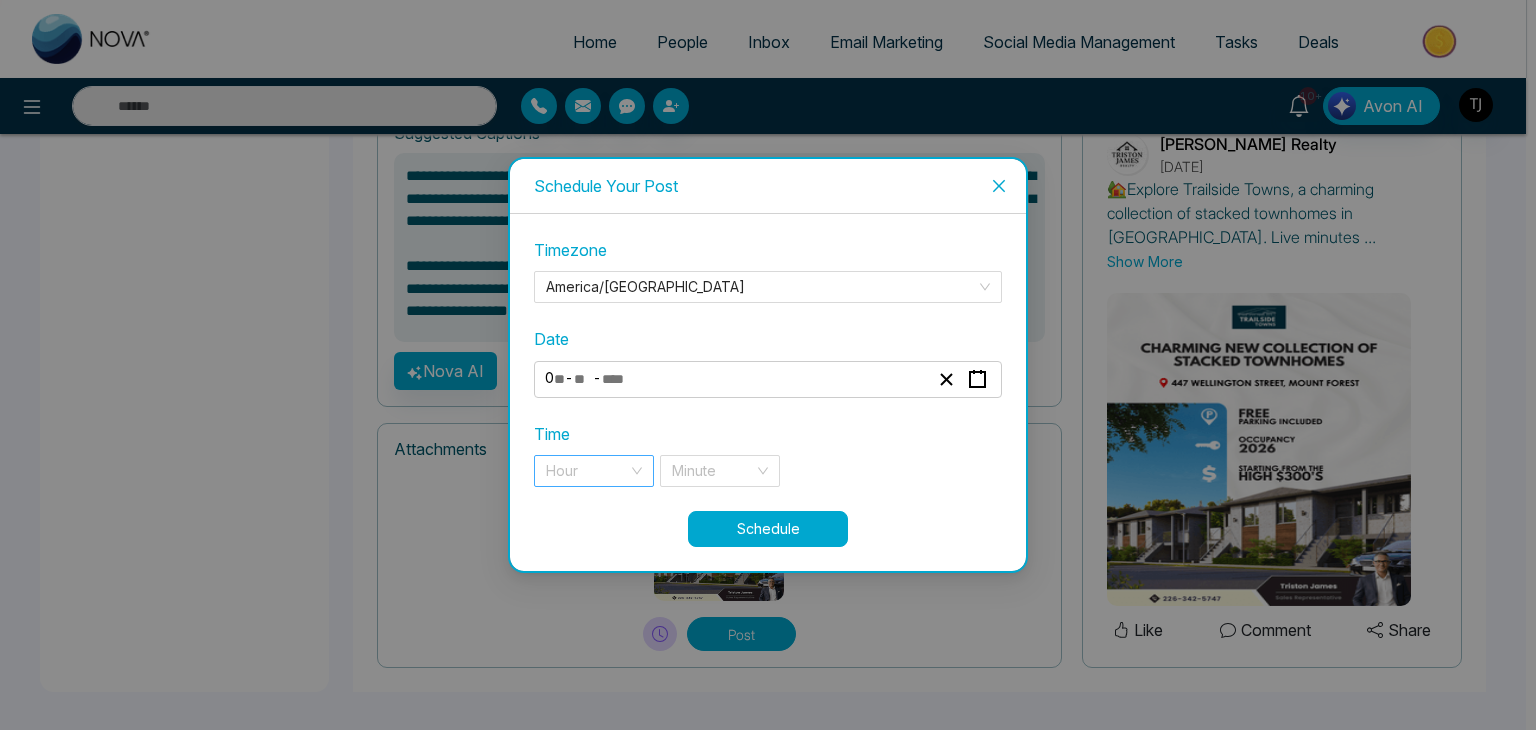 click on "Hour" at bounding box center (594, 471) 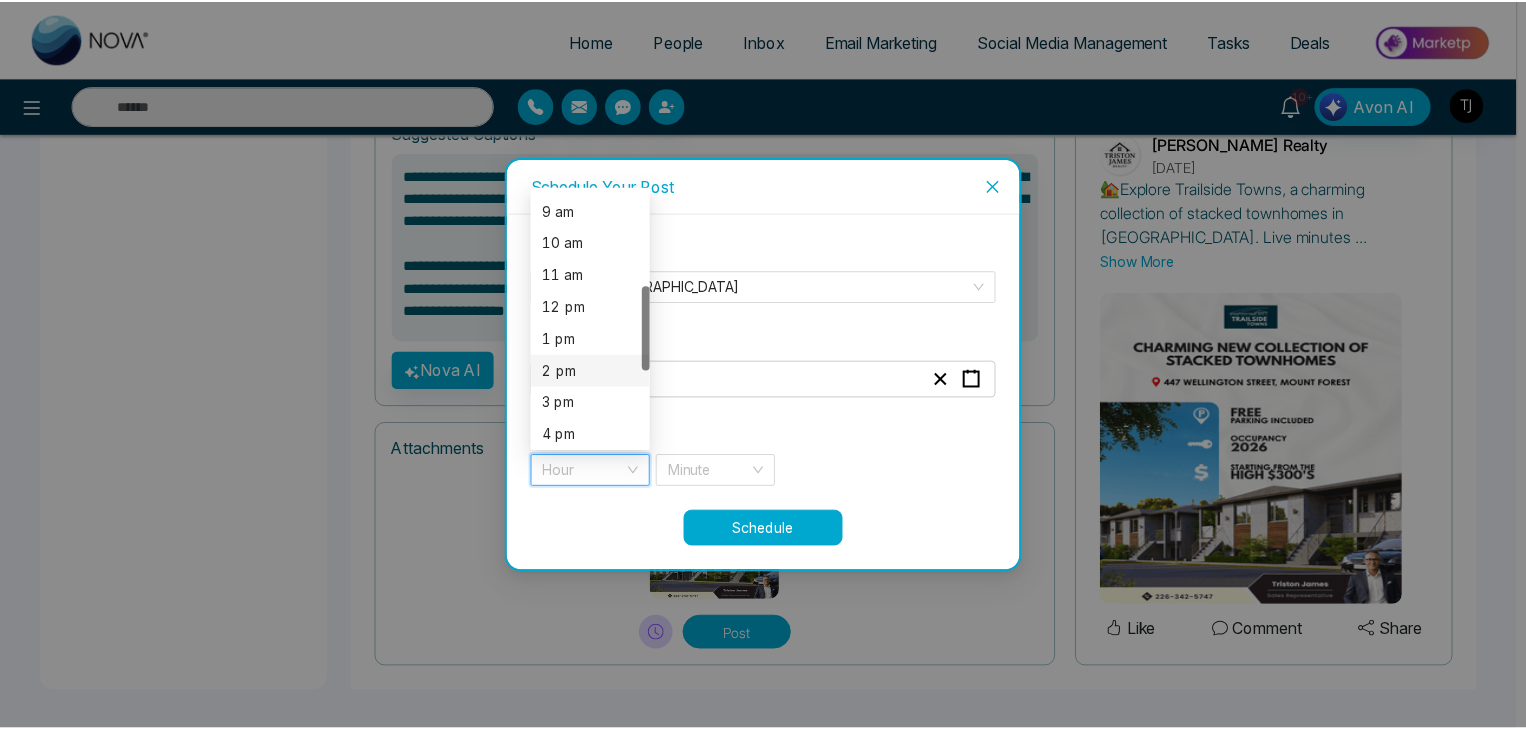 scroll, scrollTop: 284, scrollLeft: 0, axis: vertical 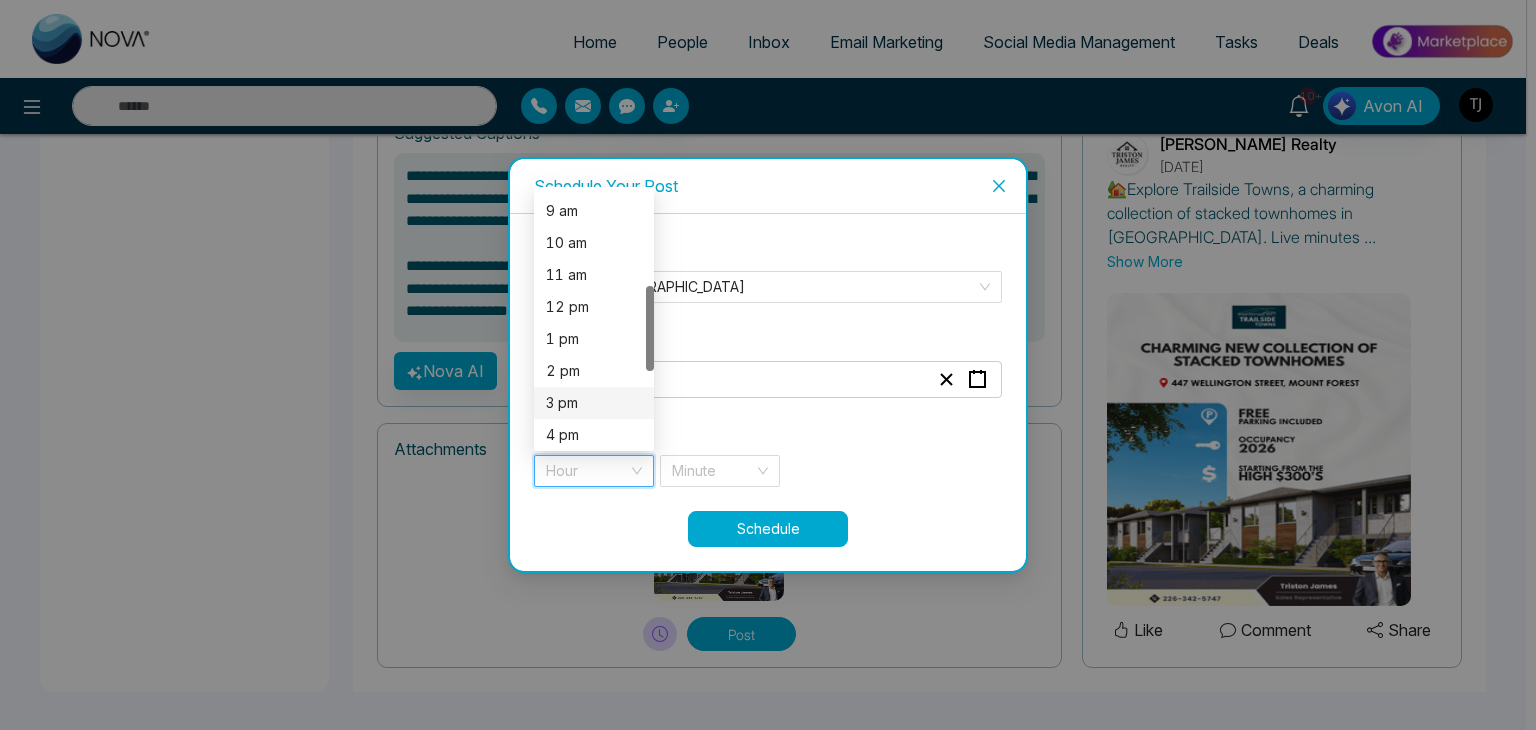 click on "3 pm" at bounding box center [594, 403] 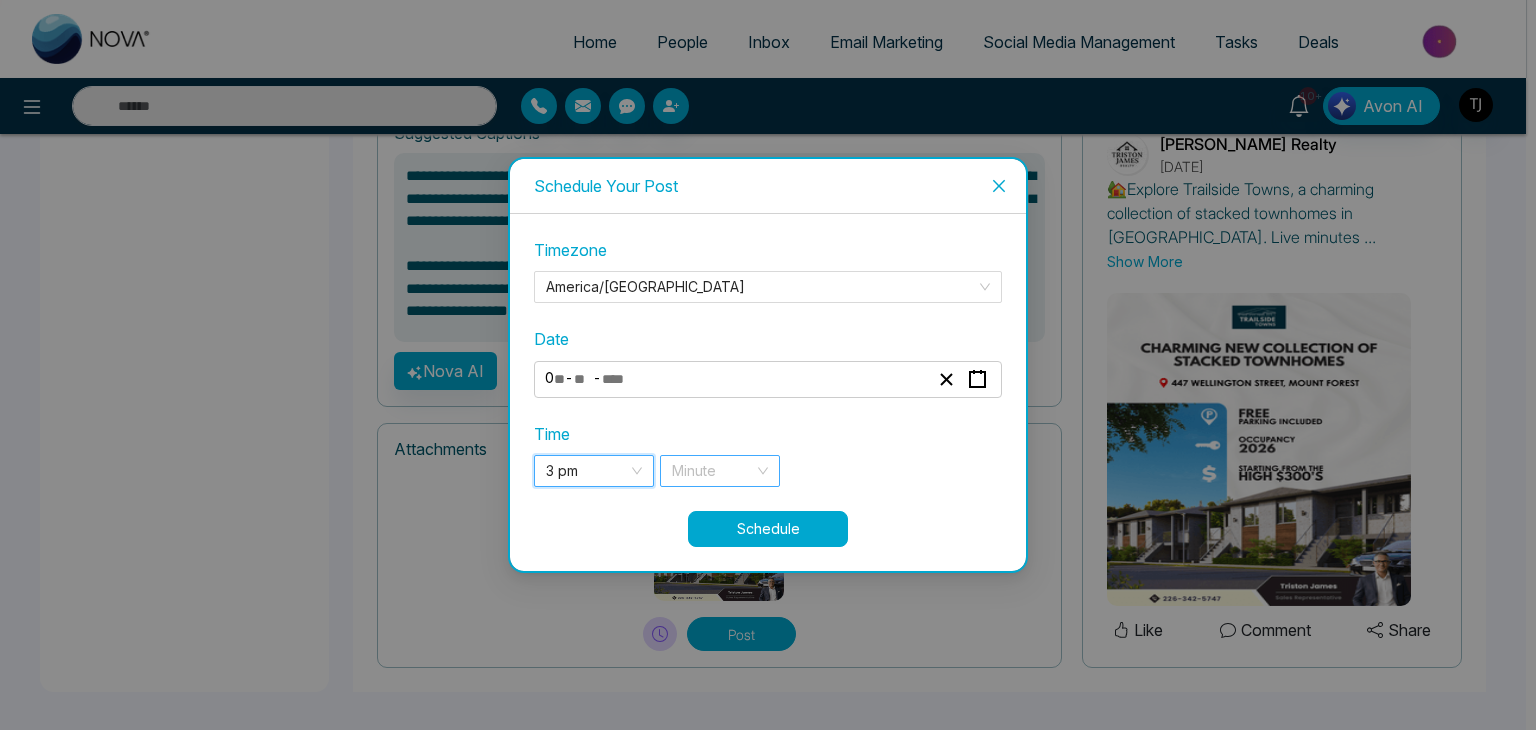 click at bounding box center (713, 471) 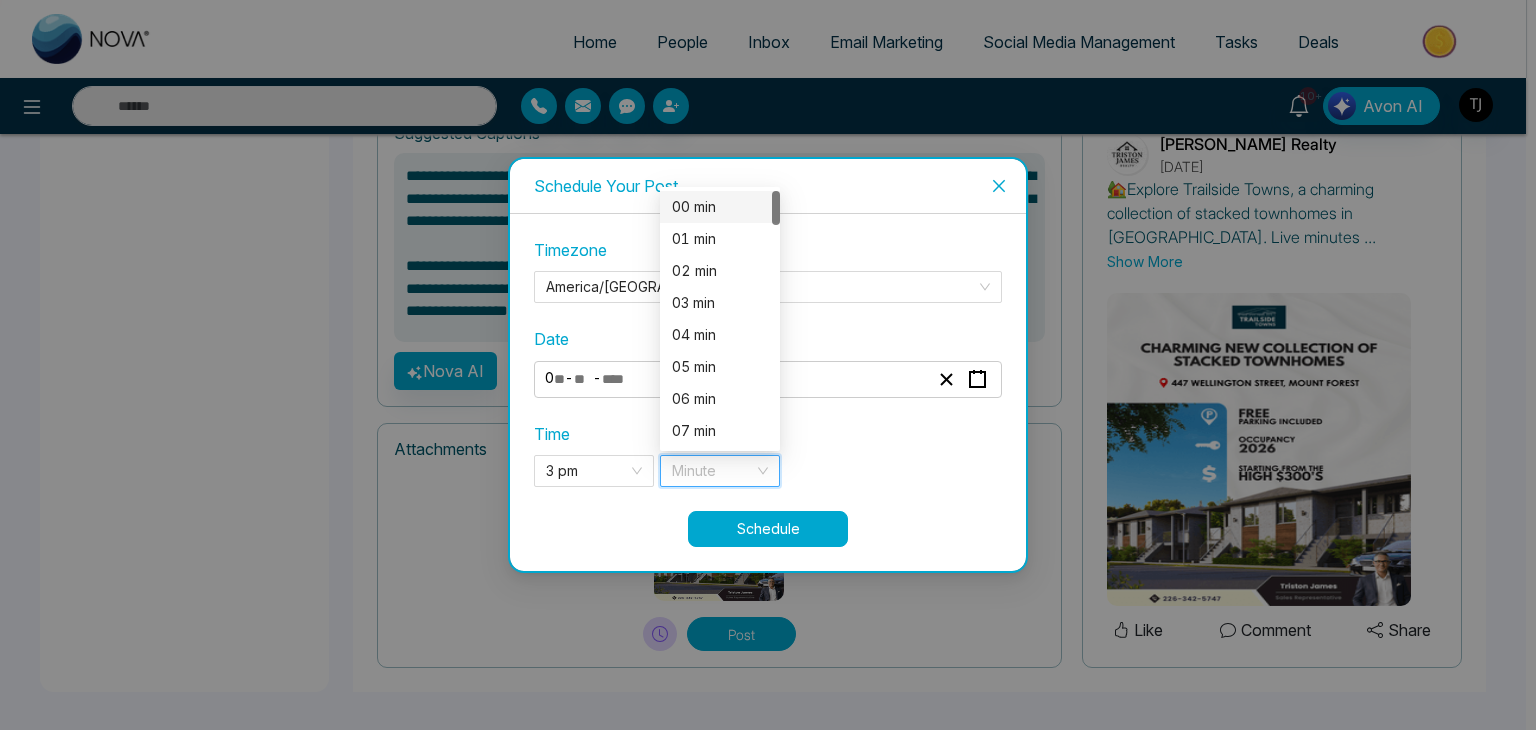 click on "00 min" at bounding box center (720, 207) 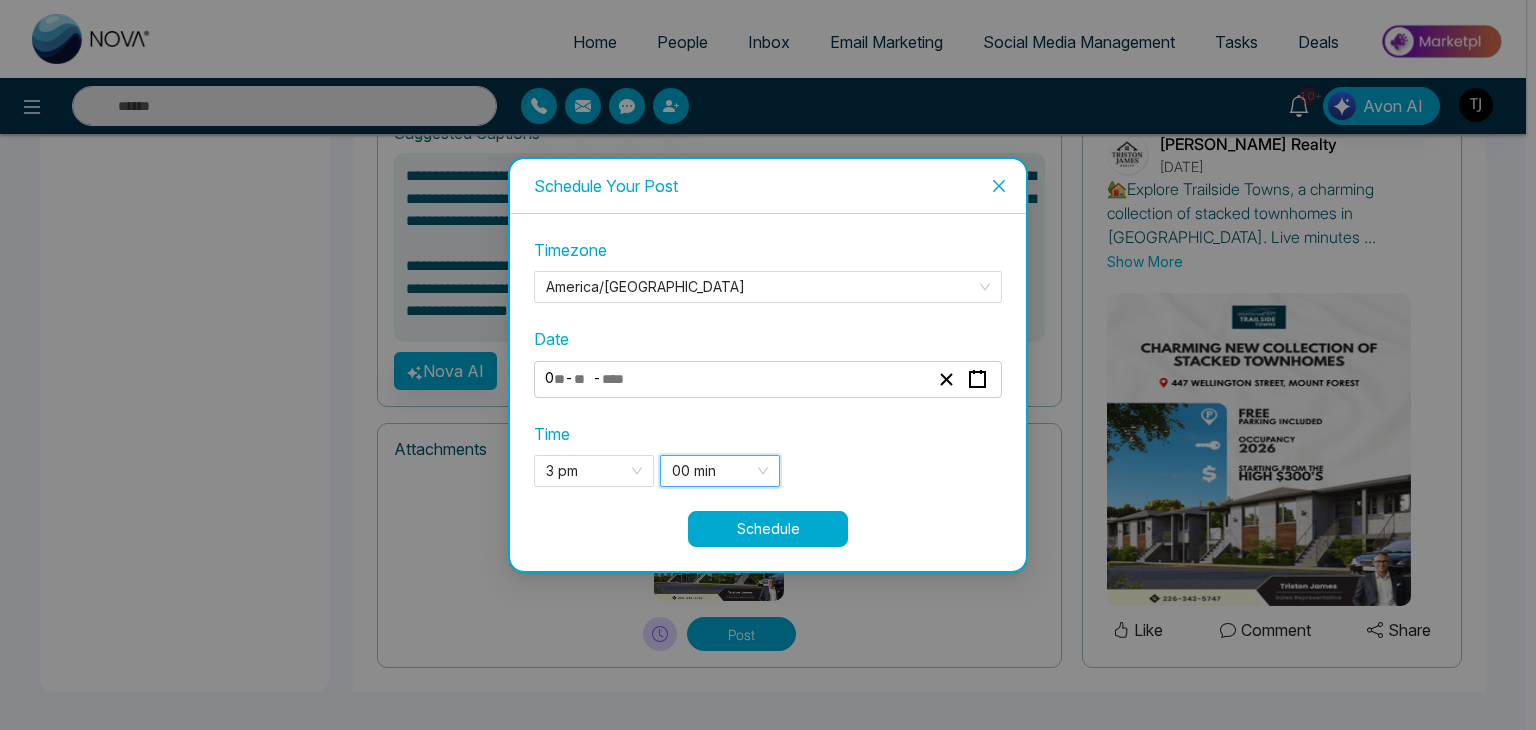click on "Schedule" at bounding box center (768, 529) 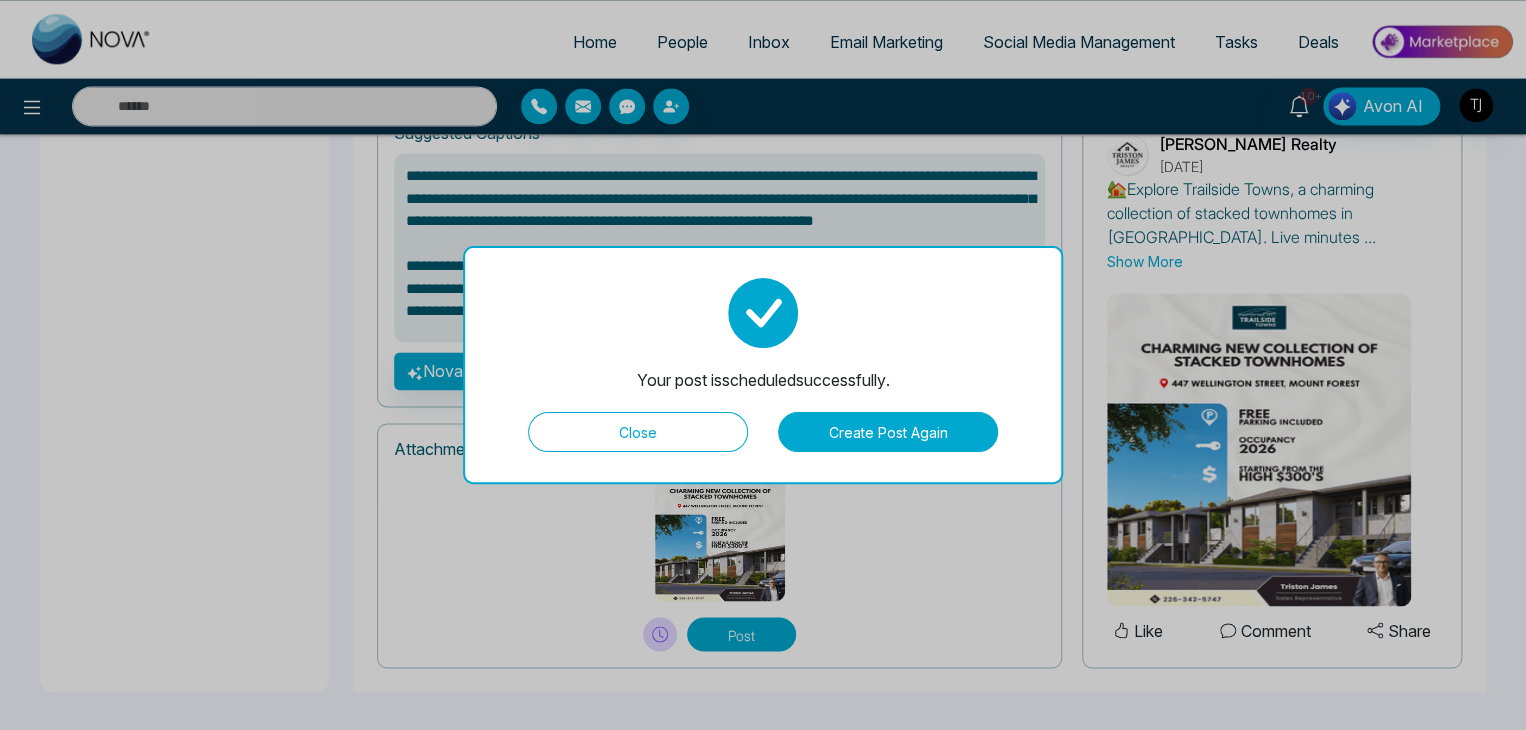 click on "Close" at bounding box center [638, 432] 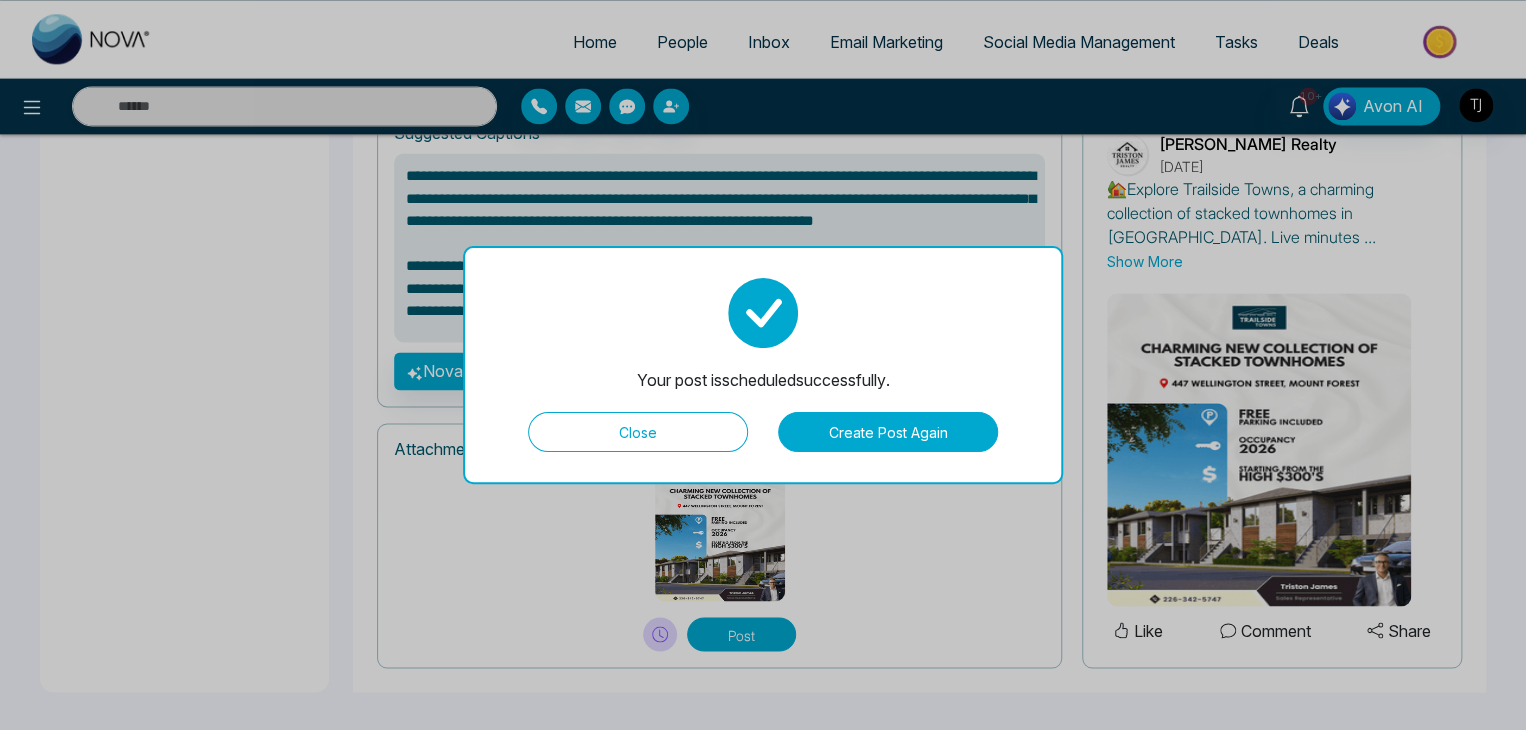 type on "**********" 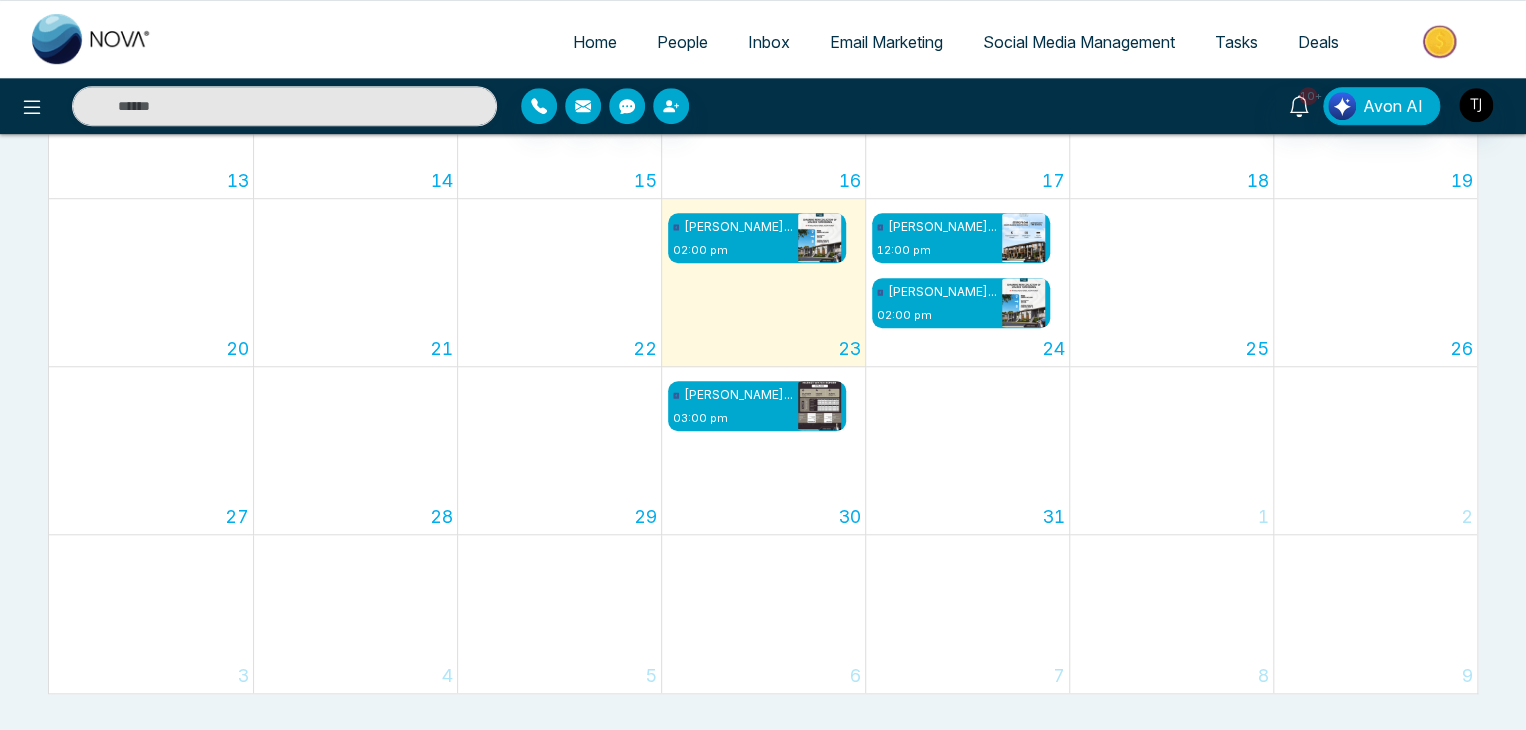scroll, scrollTop: 642, scrollLeft: 0, axis: vertical 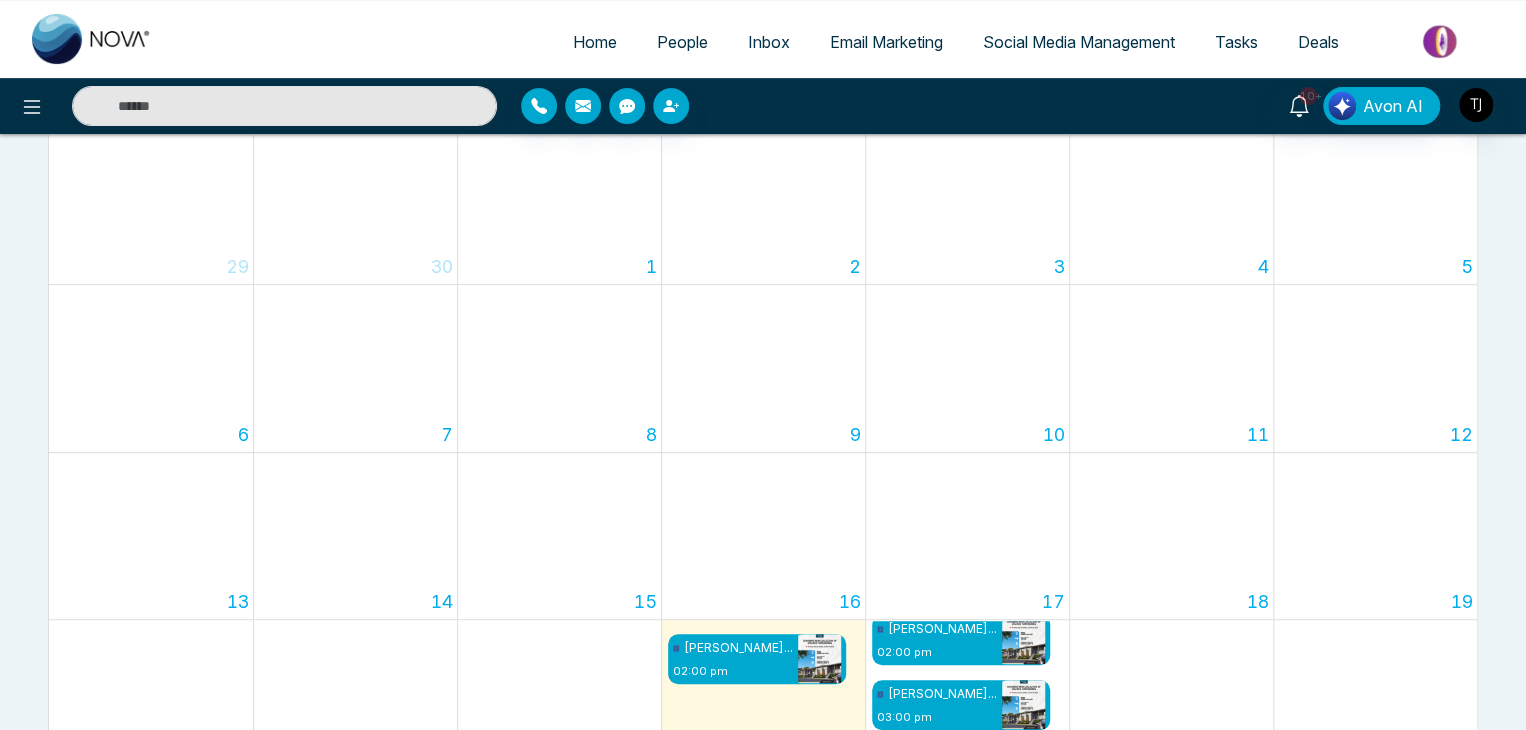 click on "Social Media Management" at bounding box center [1079, 42] 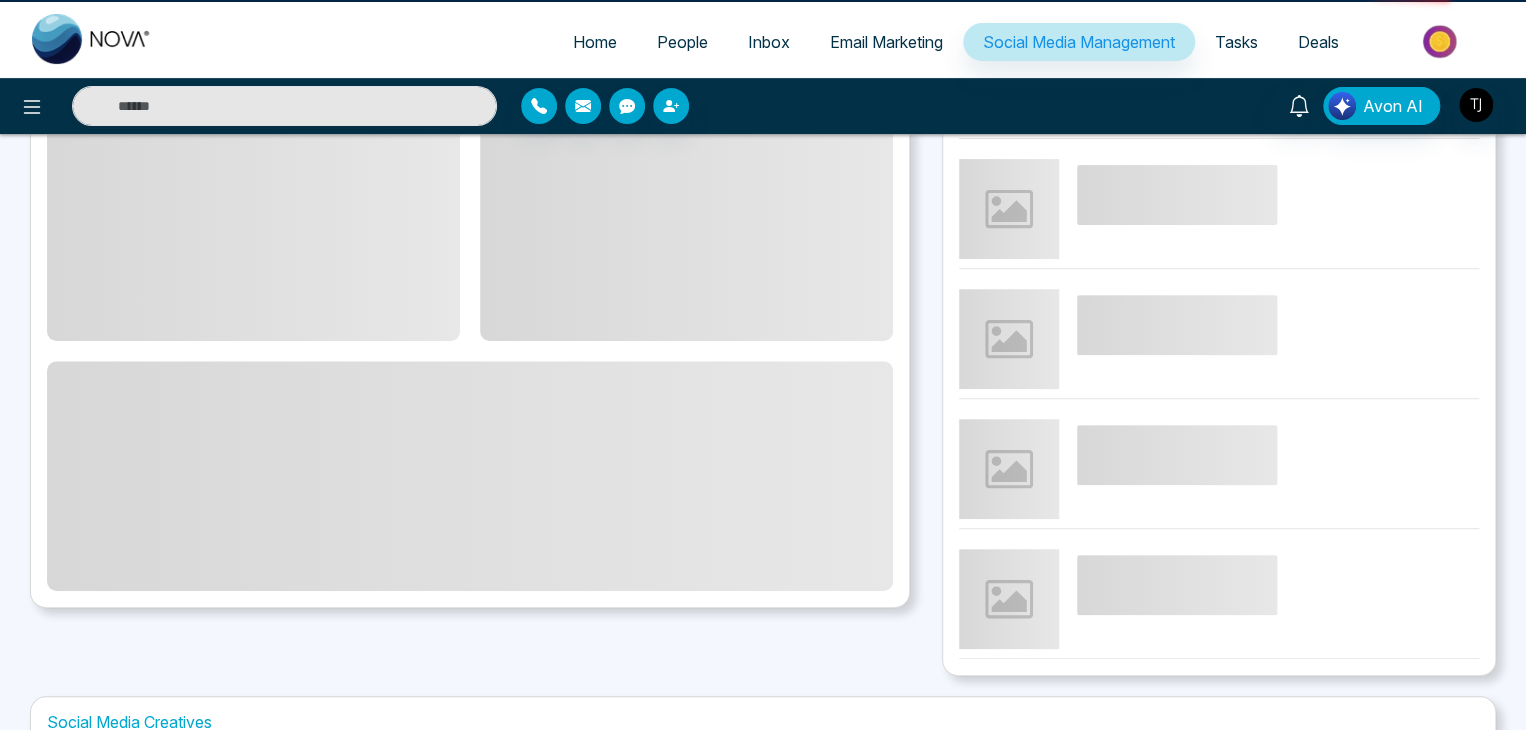 scroll, scrollTop: 0, scrollLeft: 0, axis: both 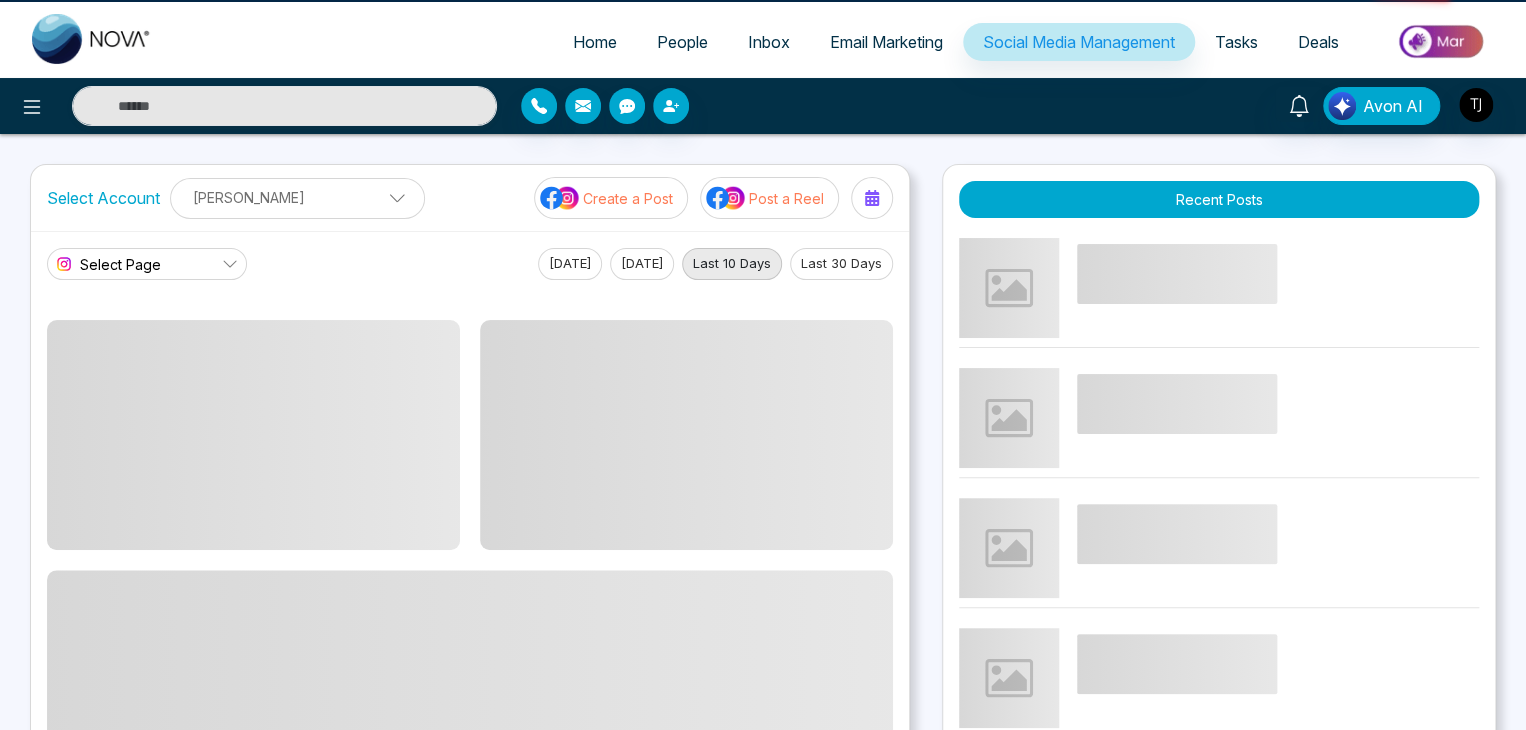 click on "Create a Post" at bounding box center (628, 198) 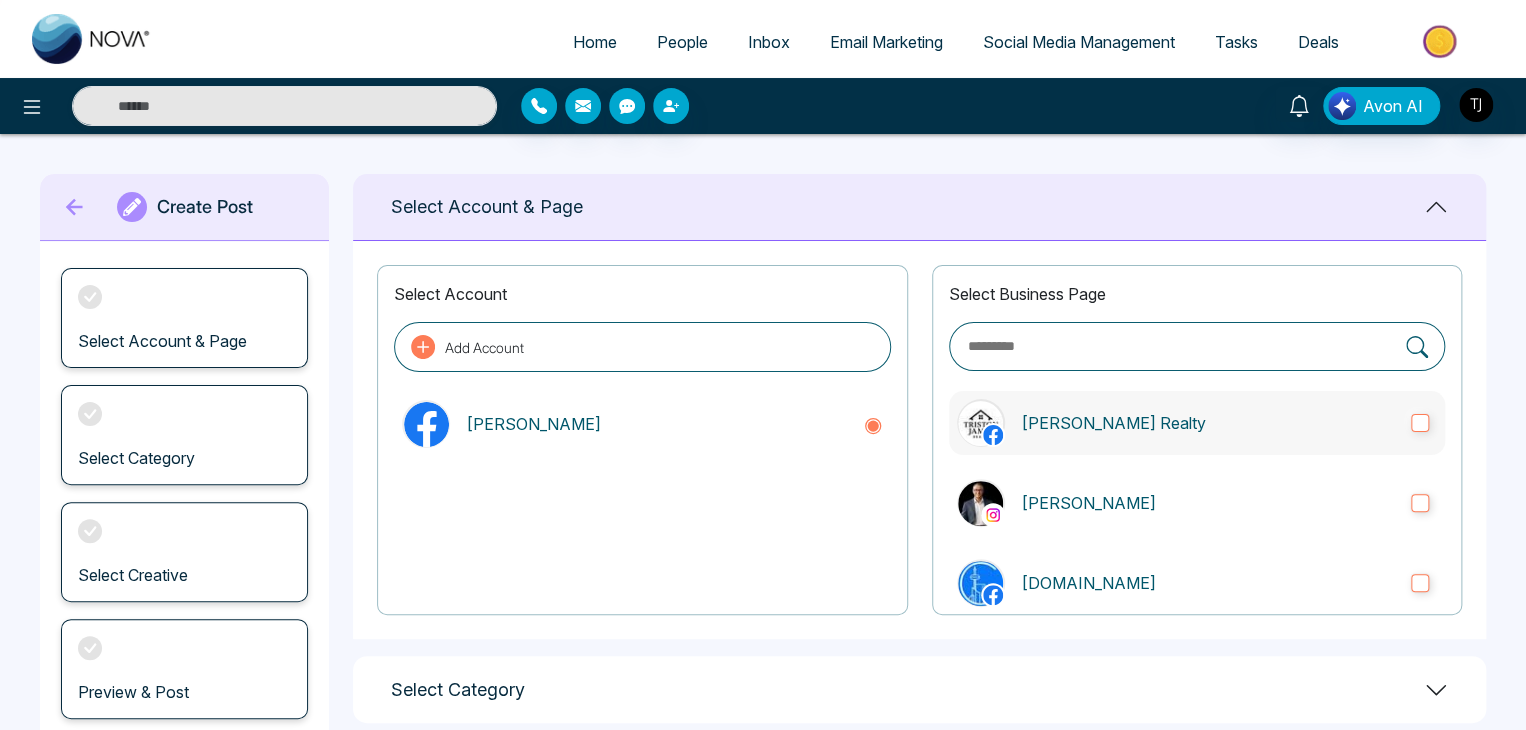 click on "[PERSON_NAME] Realty" at bounding box center (1197, 423) 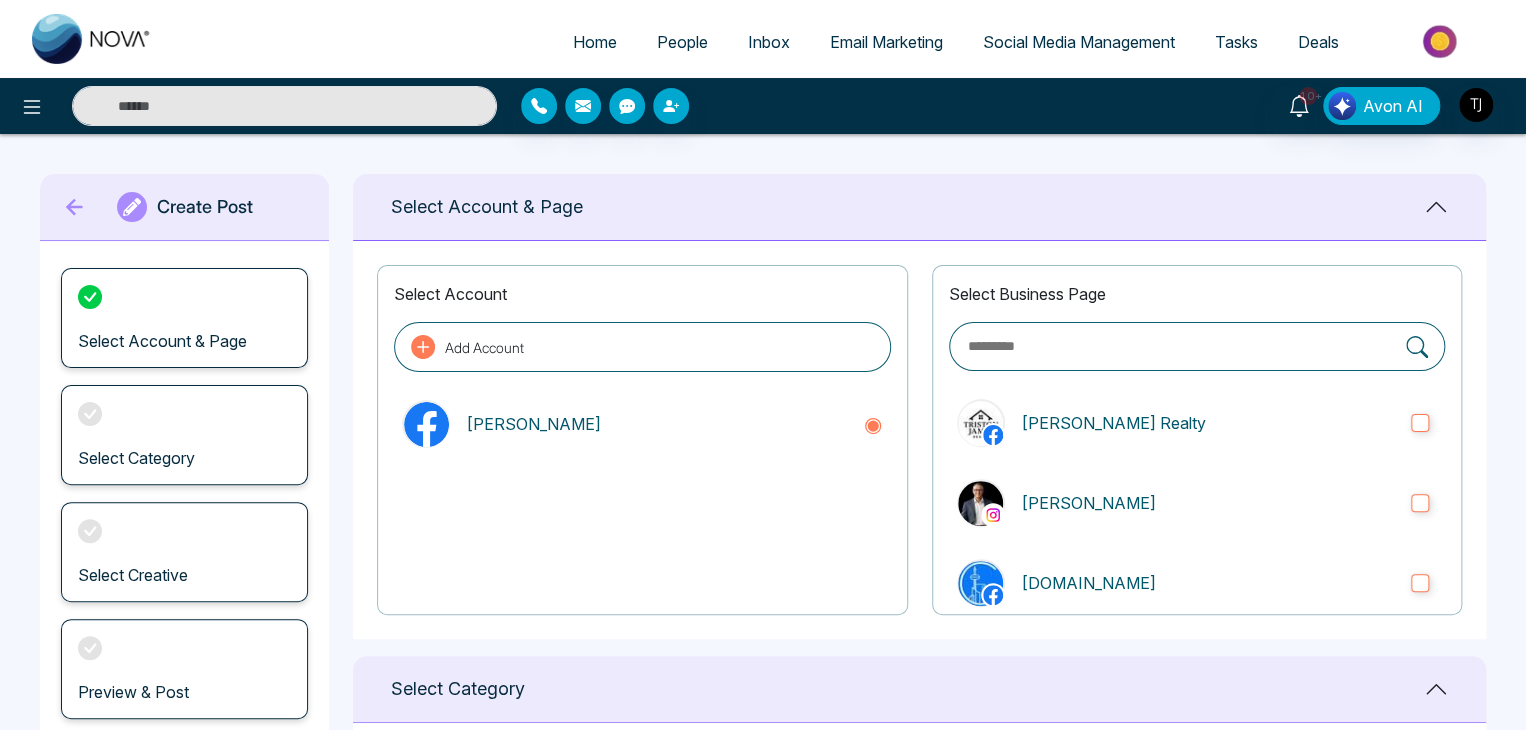 scroll, scrollTop: 413, scrollLeft: 0, axis: vertical 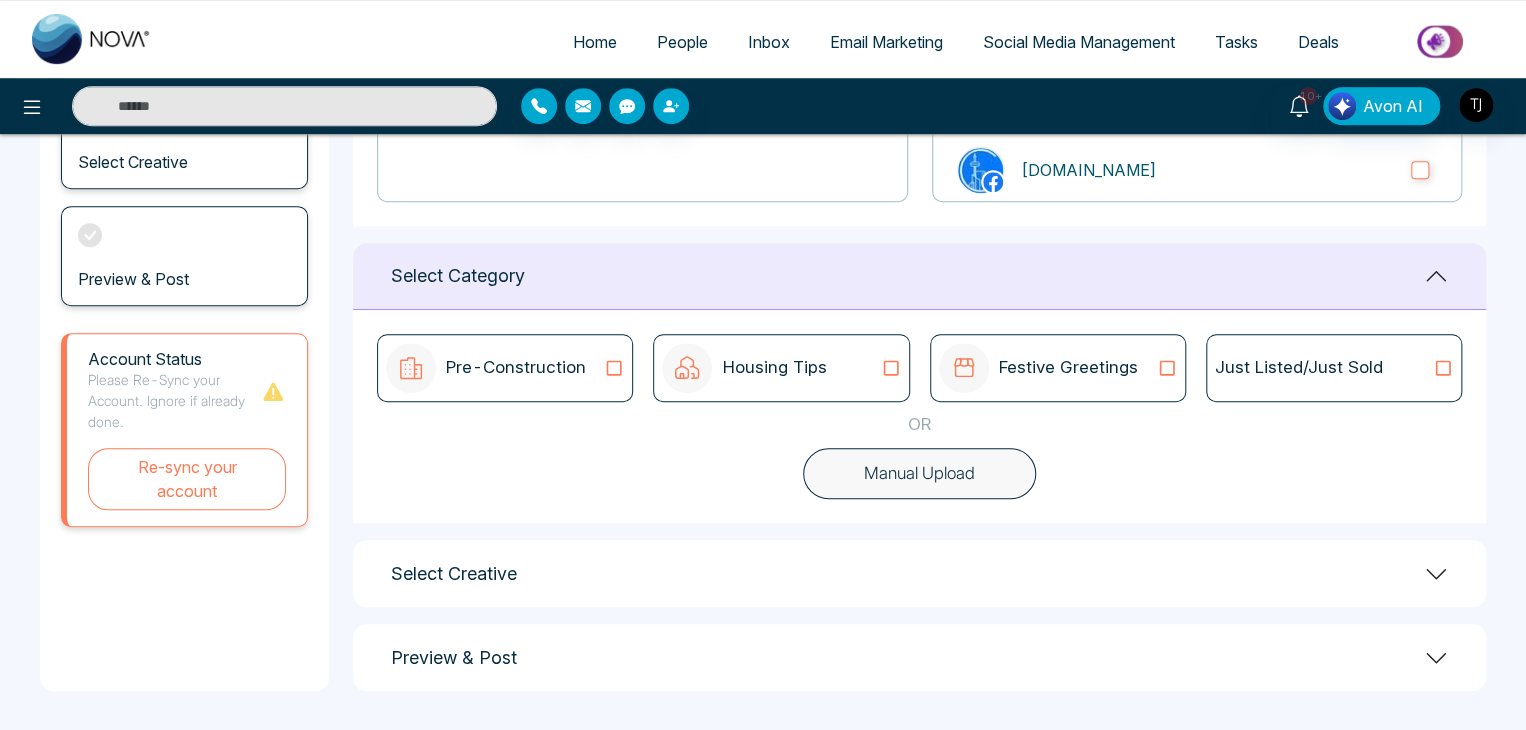 click on "Pre-Construction" at bounding box center (486, 368) 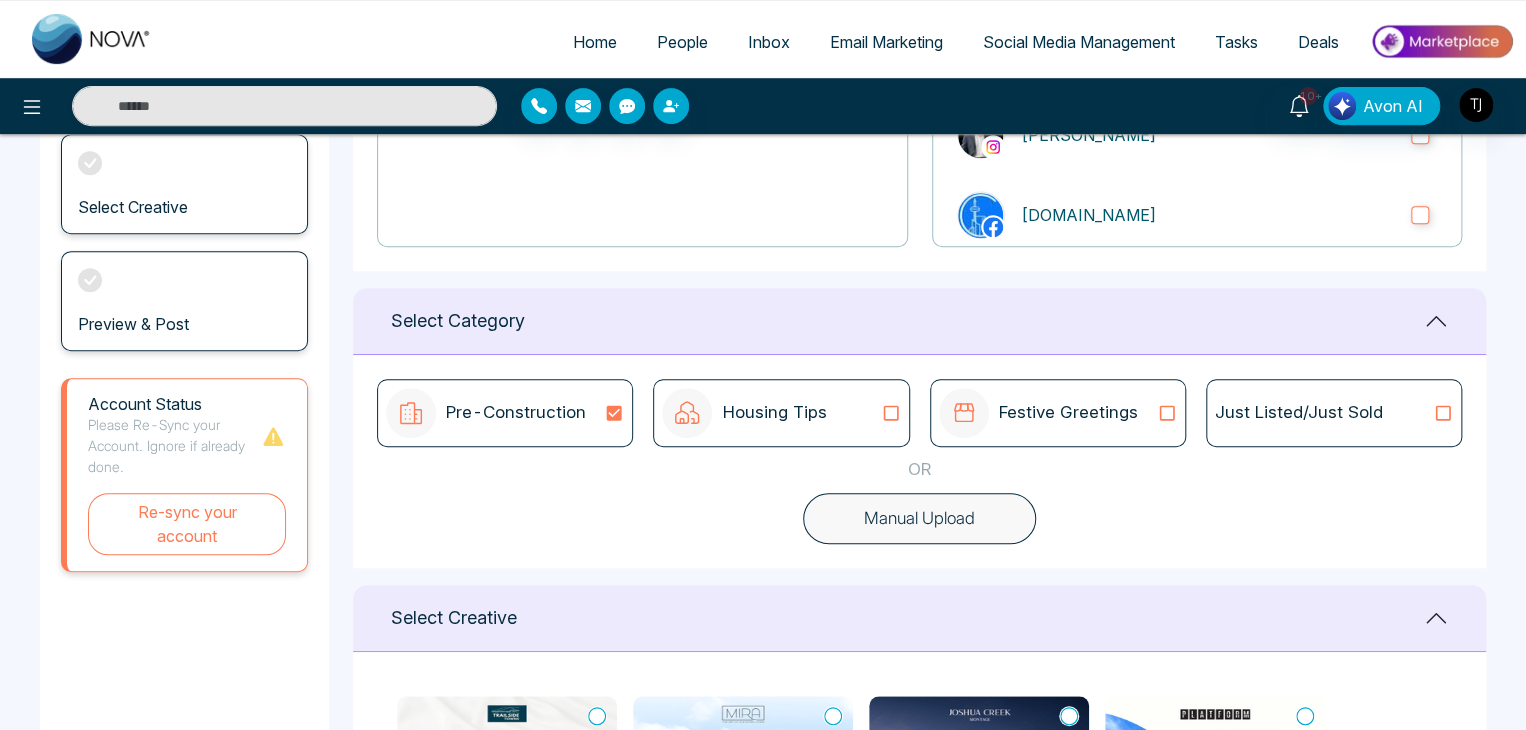 scroll, scrollTop: 369, scrollLeft: 0, axis: vertical 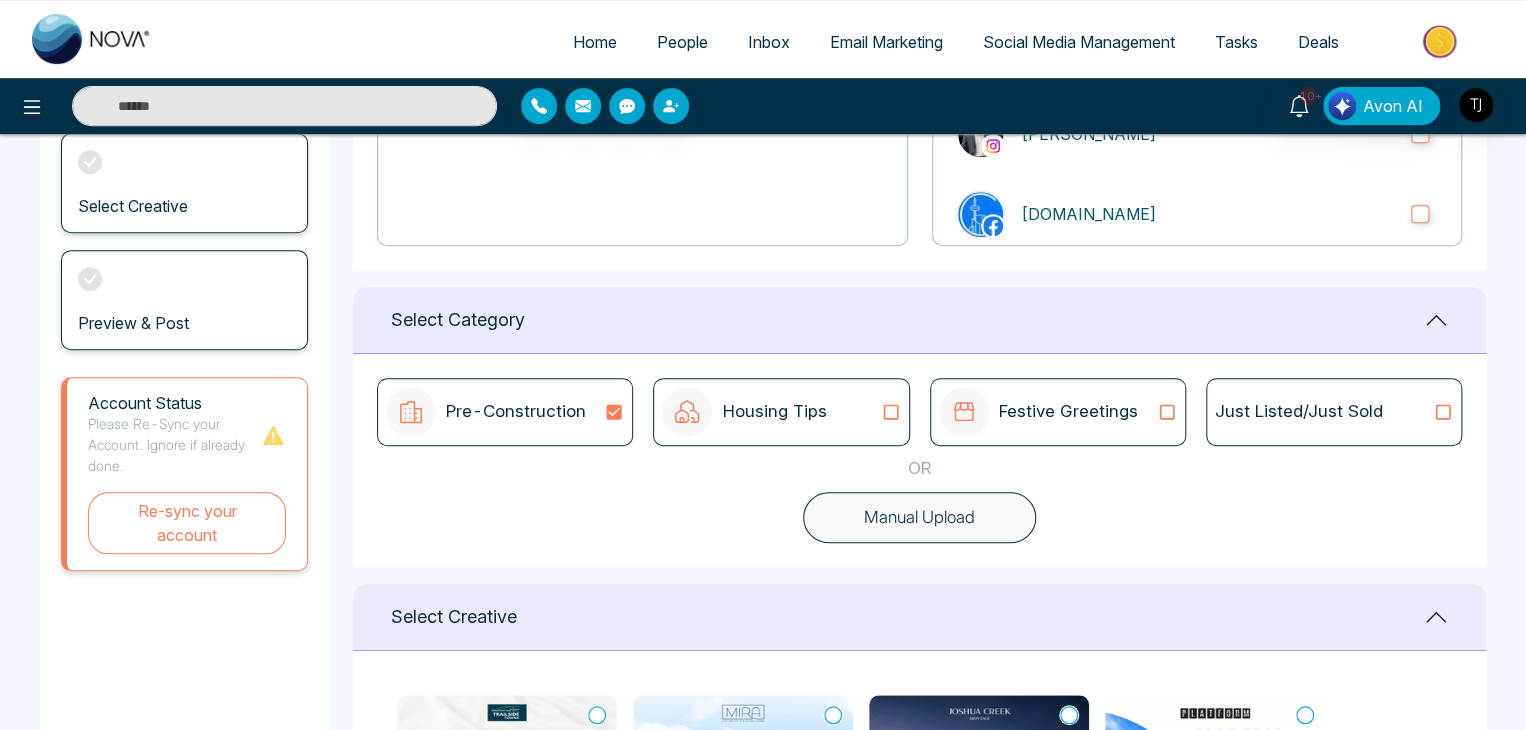 click on "Pre-Construction" at bounding box center (505, 412) 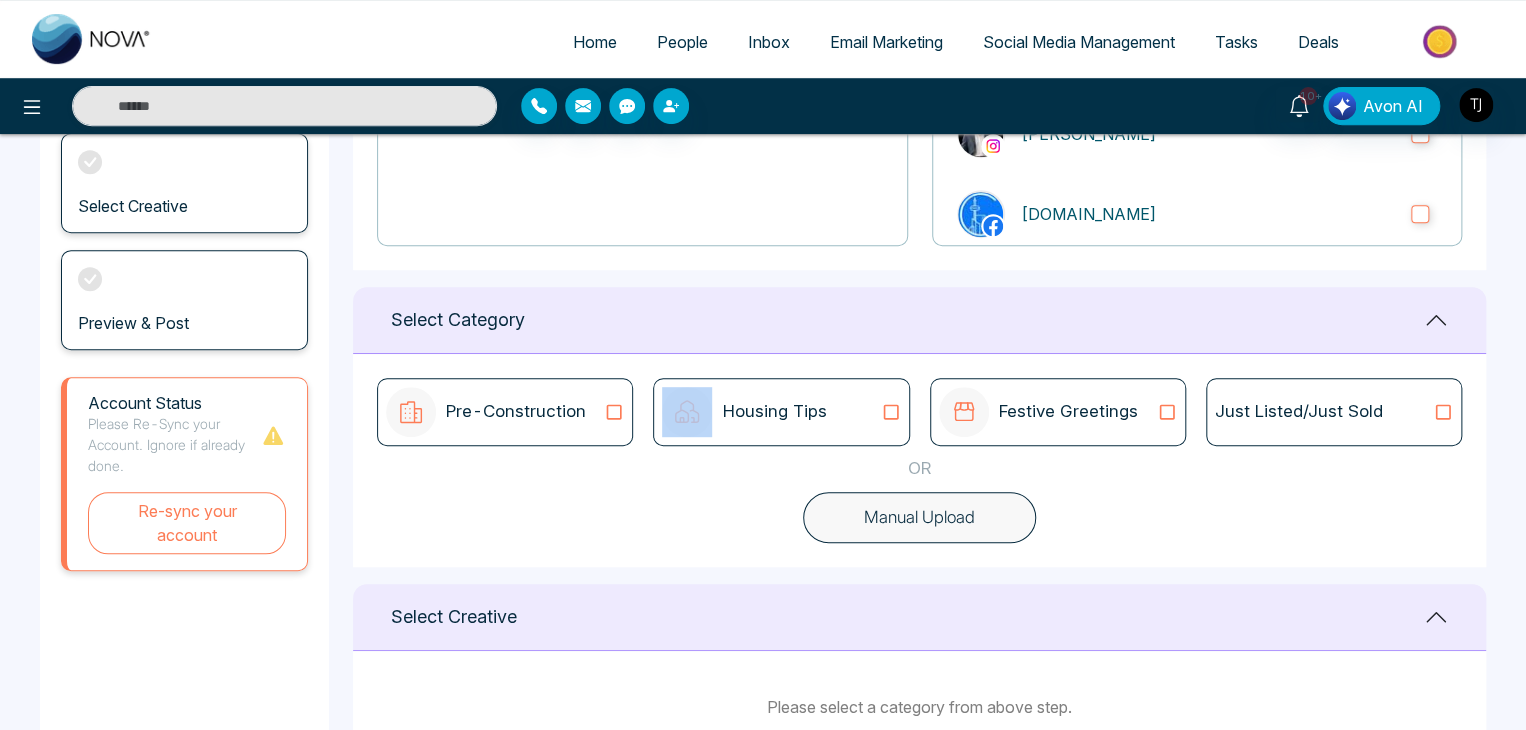 drag, startPoint x: 589, startPoint y: 397, endPoint x: 683, endPoint y: 533, distance: 165.32393 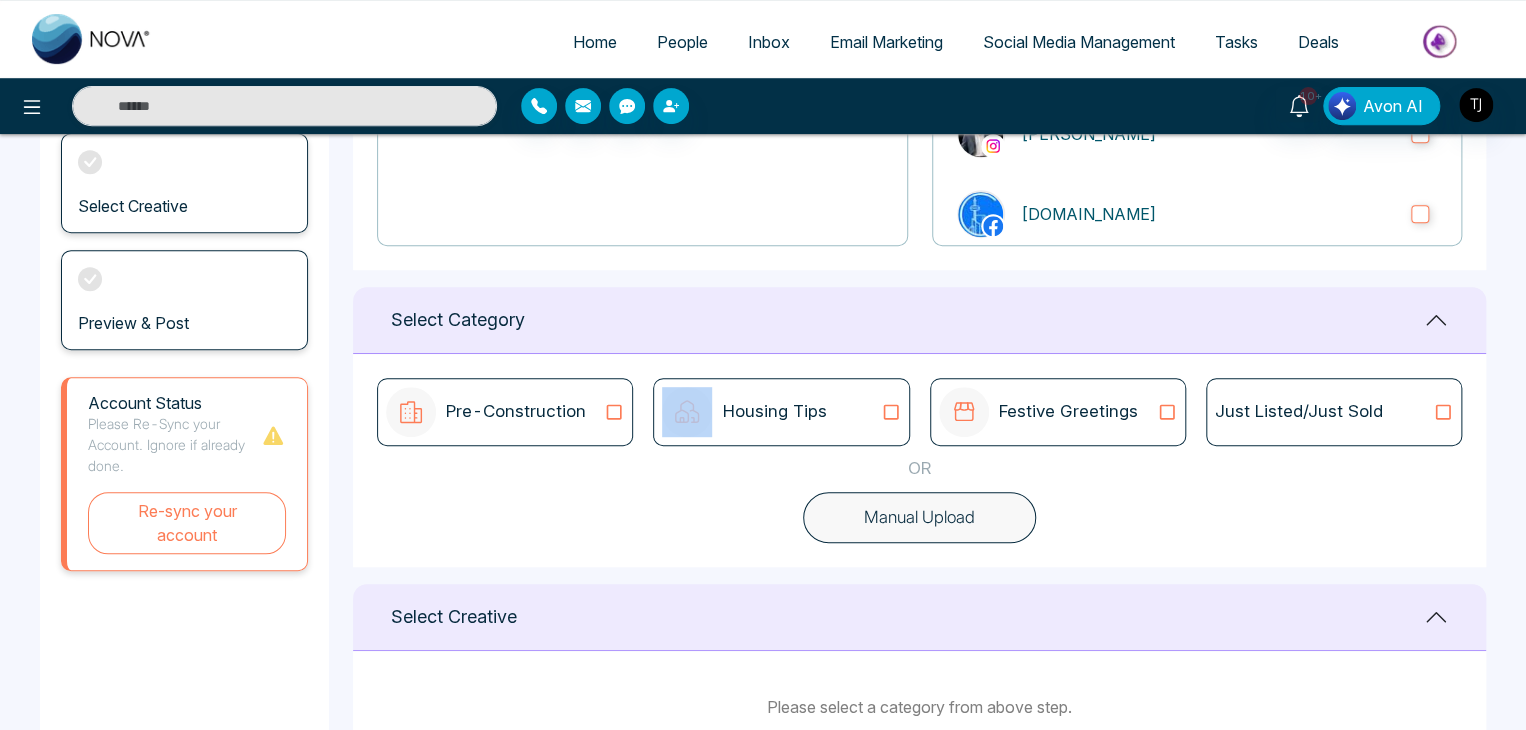click on "Pre-Construction Housing Tips Festive Greetings Just Listed/Just Sold OR Manual Upload" at bounding box center (919, 460) 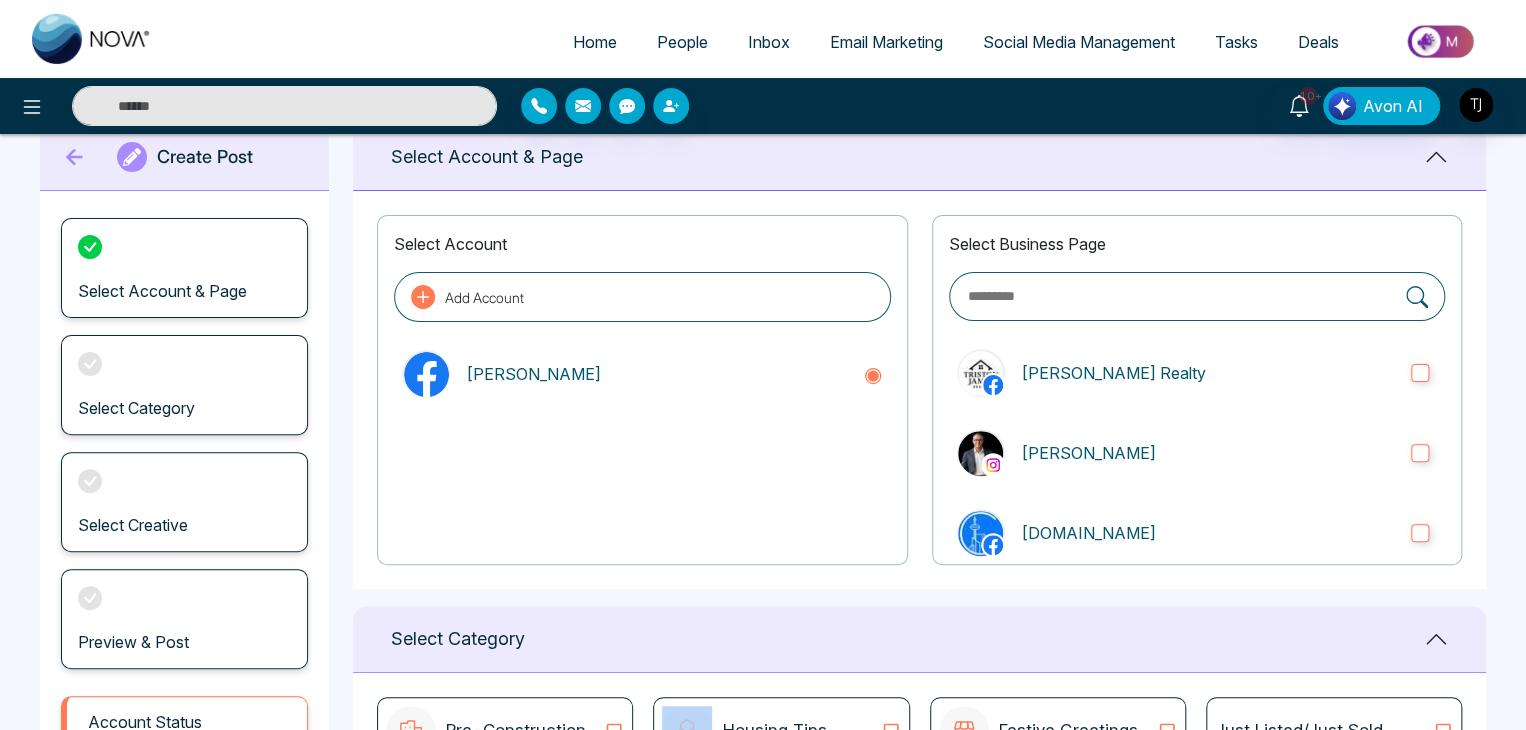scroll, scrollTop: 0, scrollLeft: 0, axis: both 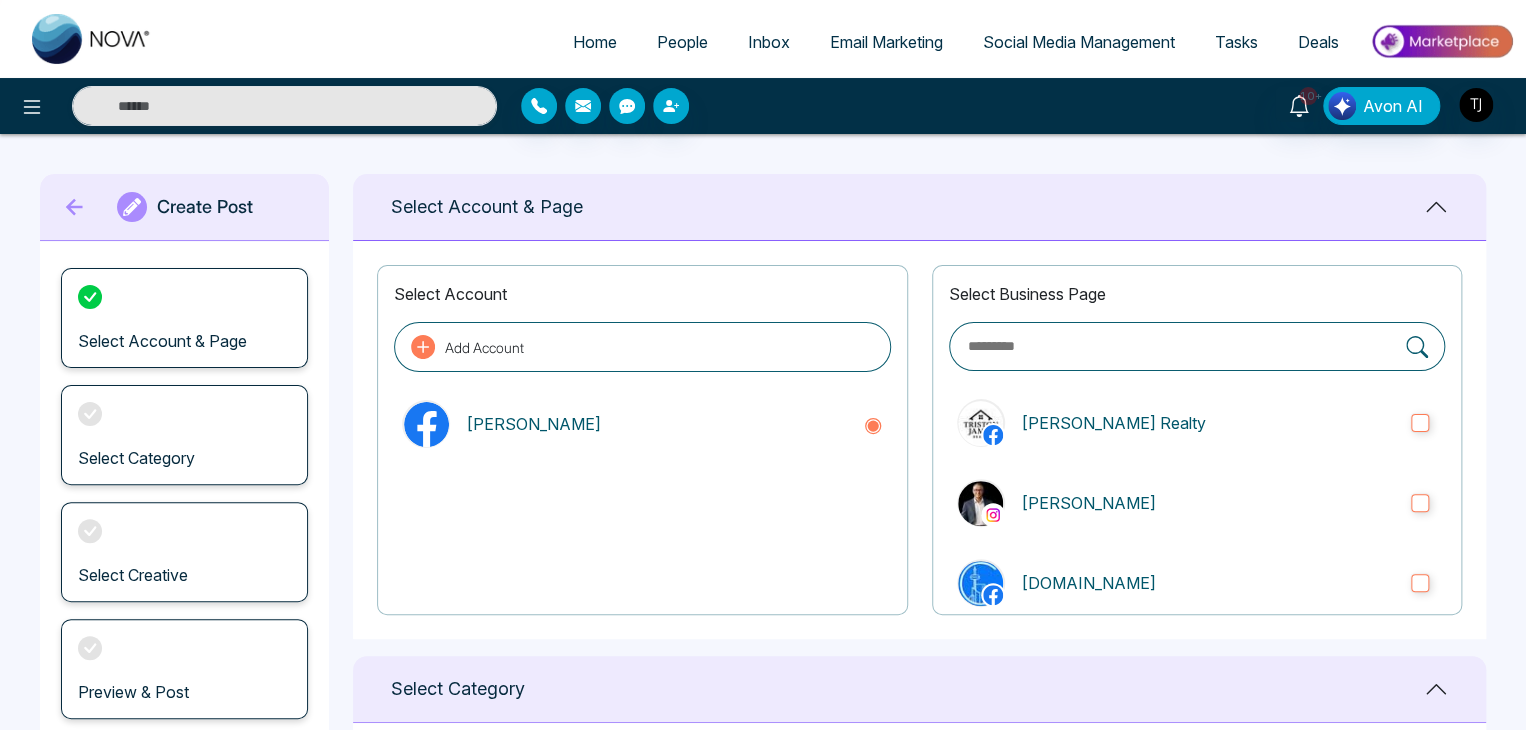 click on "Create Post" at bounding box center (184, 207) 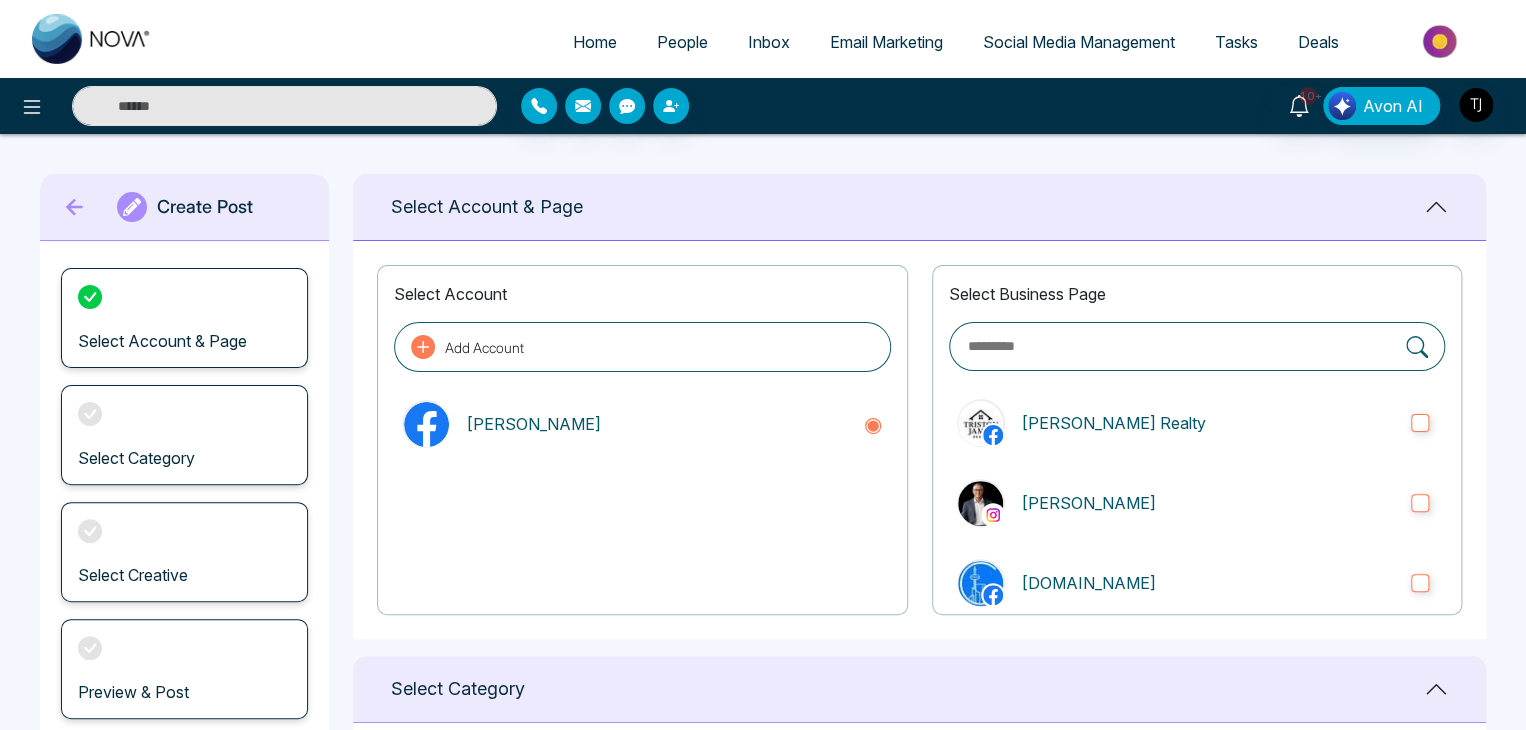 click 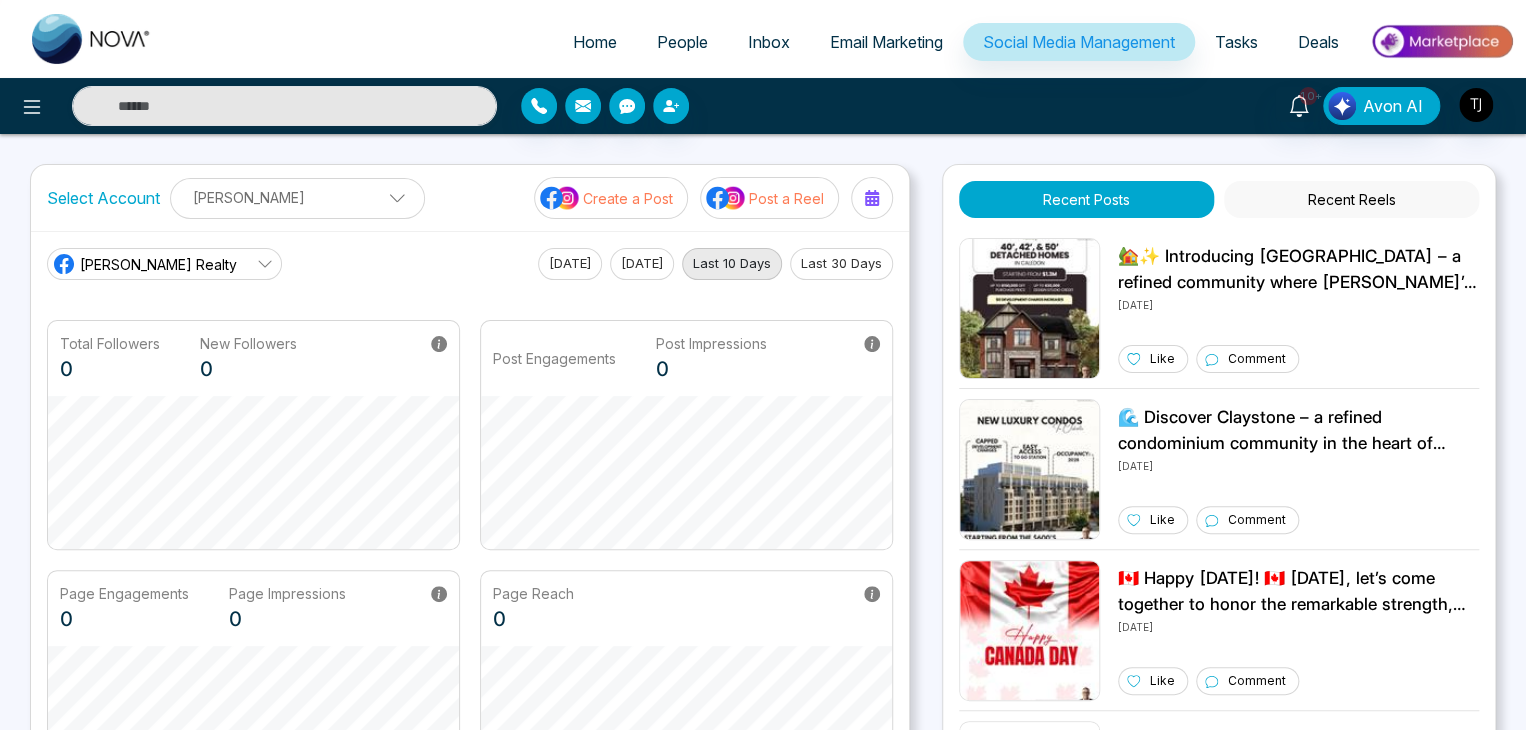 click on "Post a Reel" at bounding box center (786, 198) 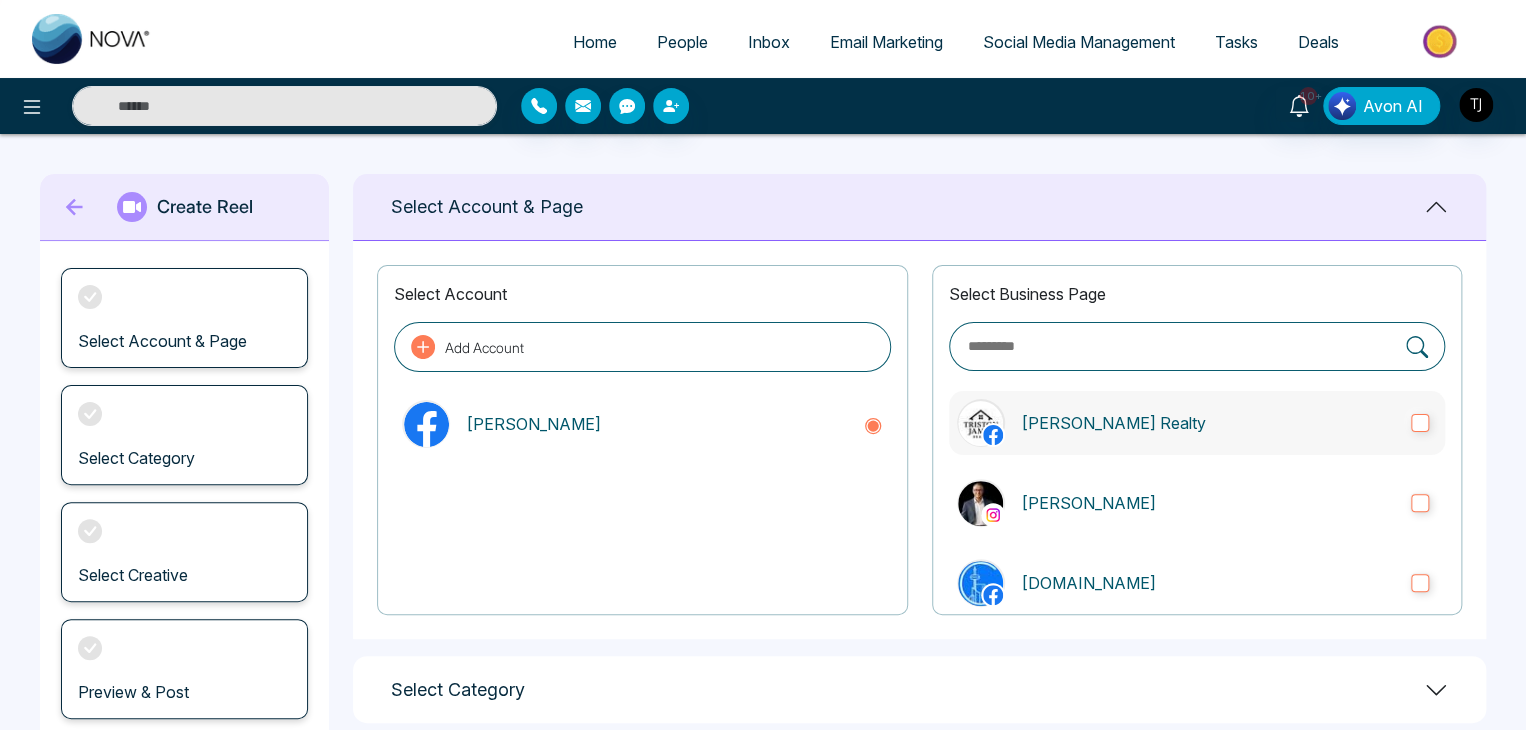click on "[PERSON_NAME] Realty" at bounding box center (1208, 423) 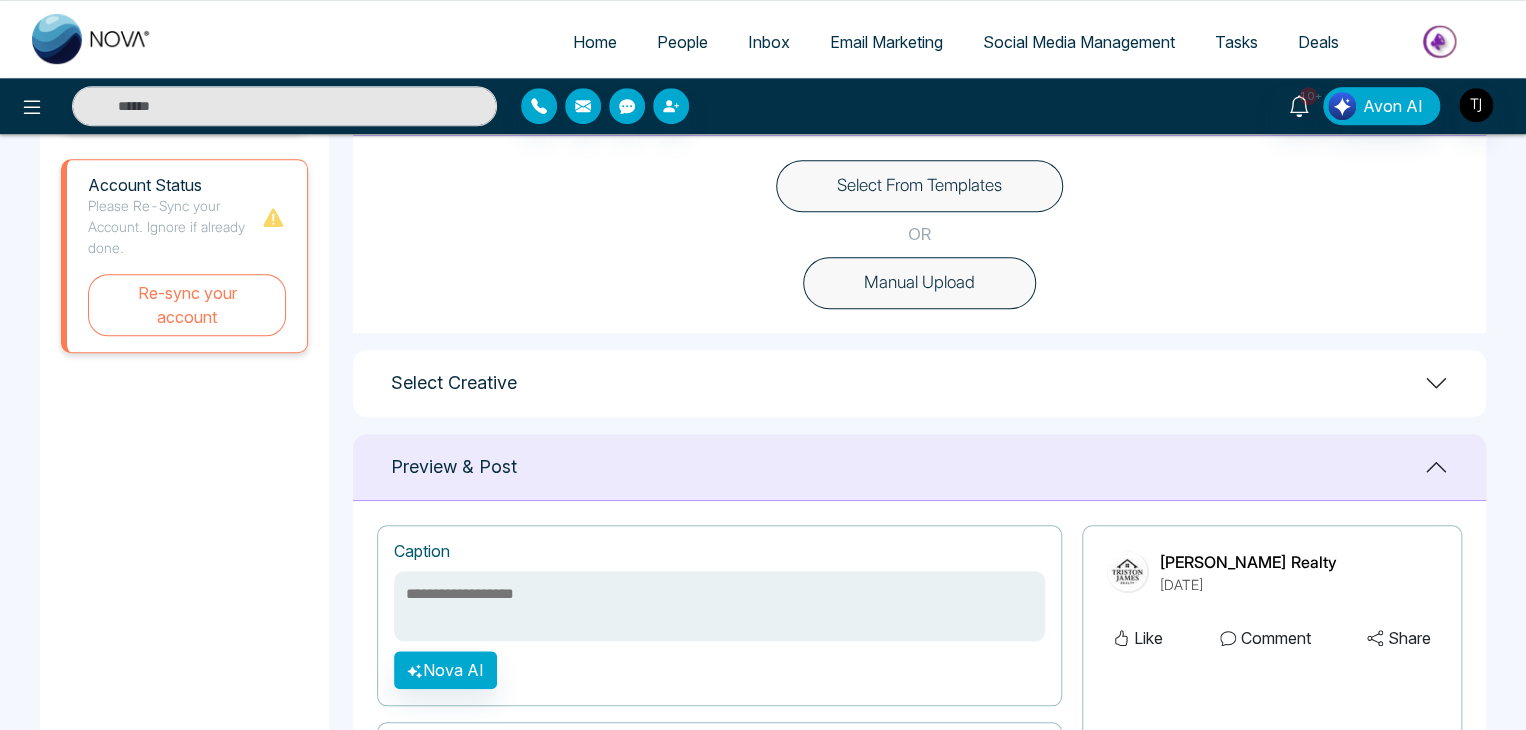 scroll, scrollTop: 632, scrollLeft: 0, axis: vertical 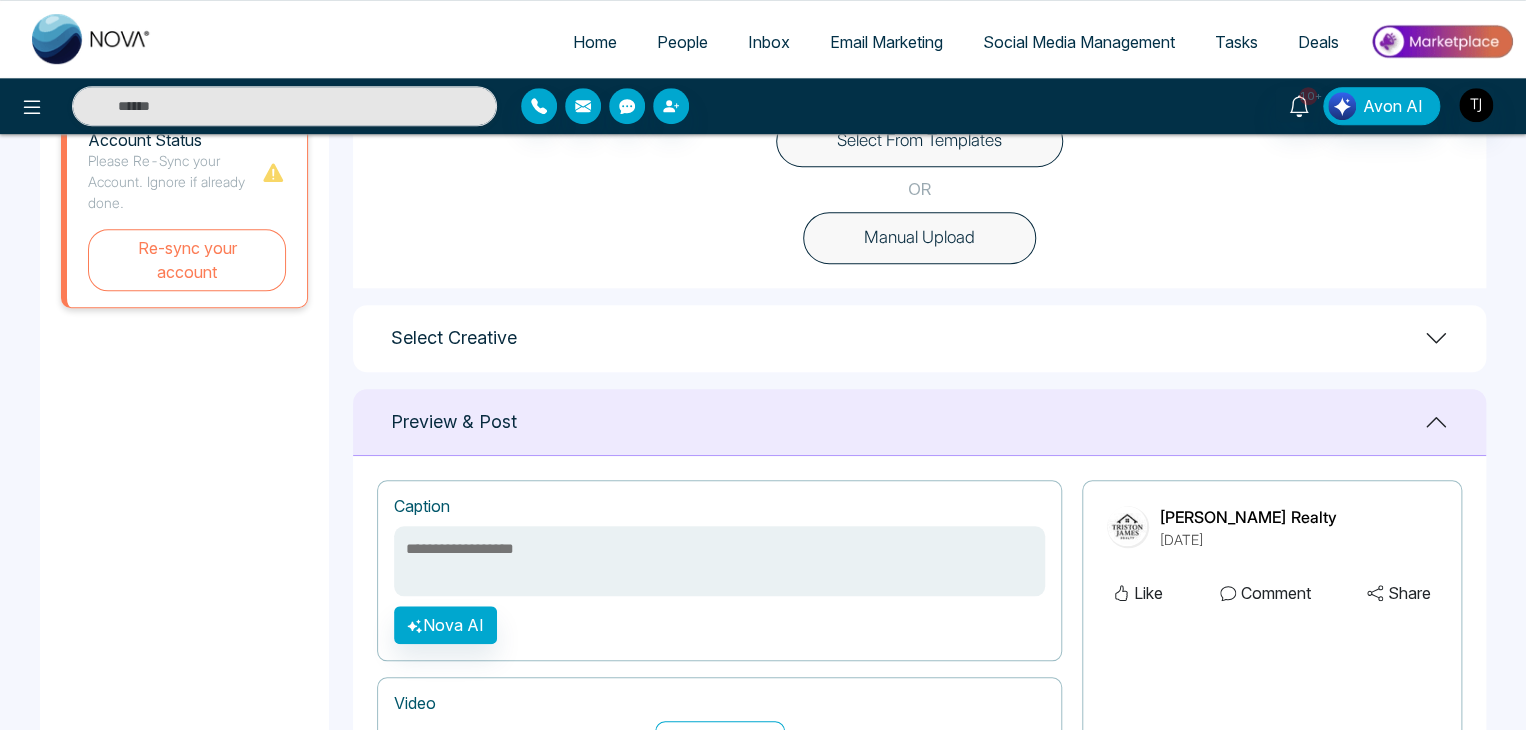 click on "Select From Templates" at bounding box center [919, 141] 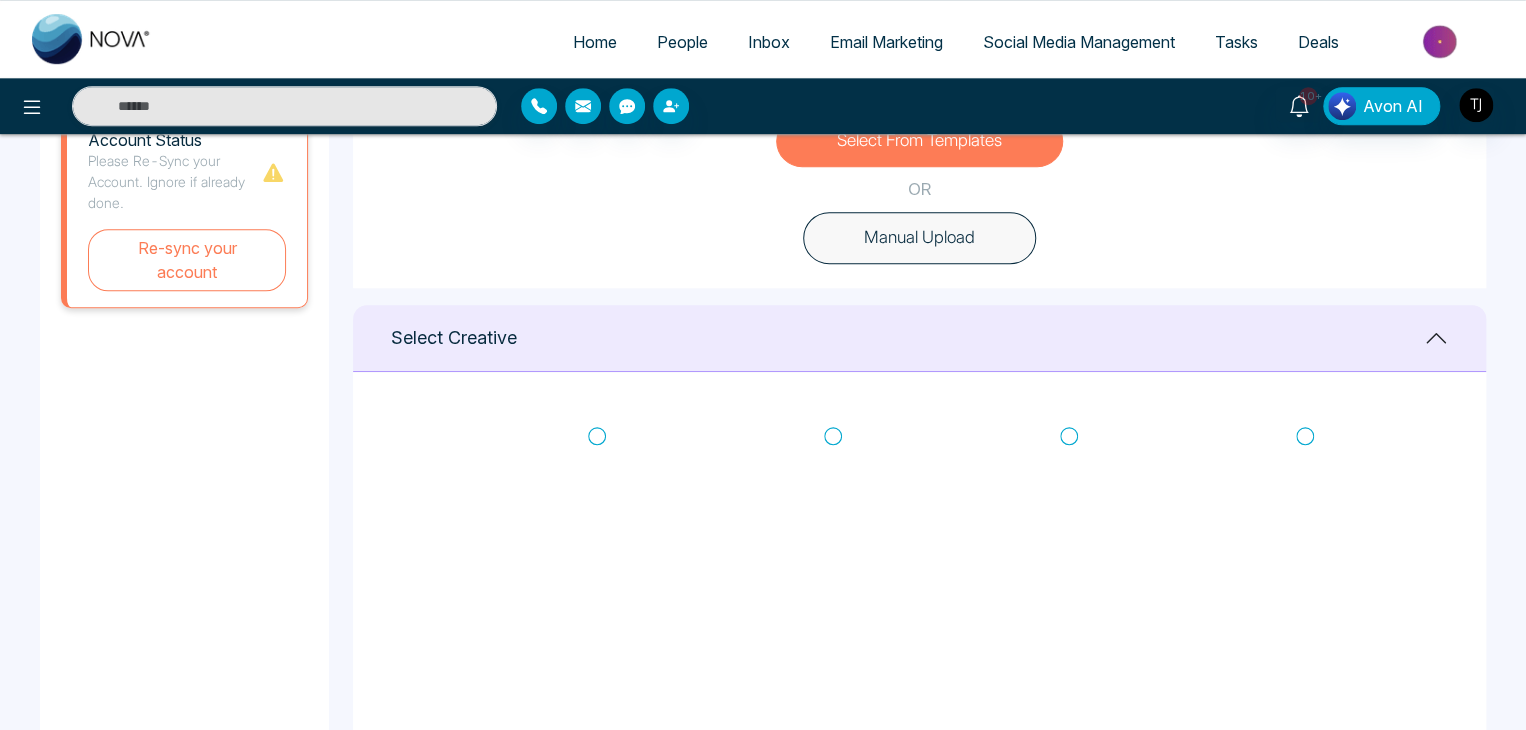 click 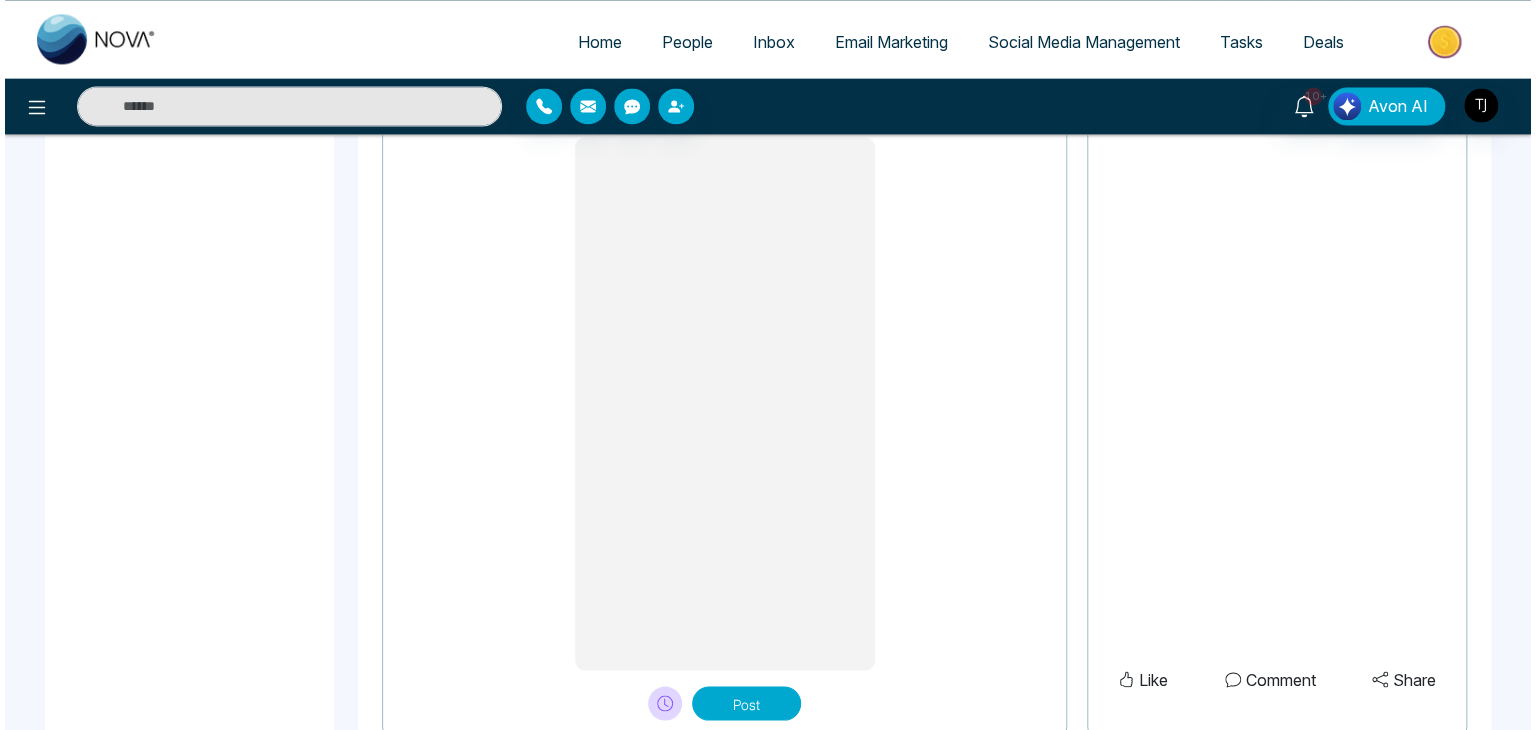 scroll, scrollTop: 1685, scrollLeft: 0, axis: vertical 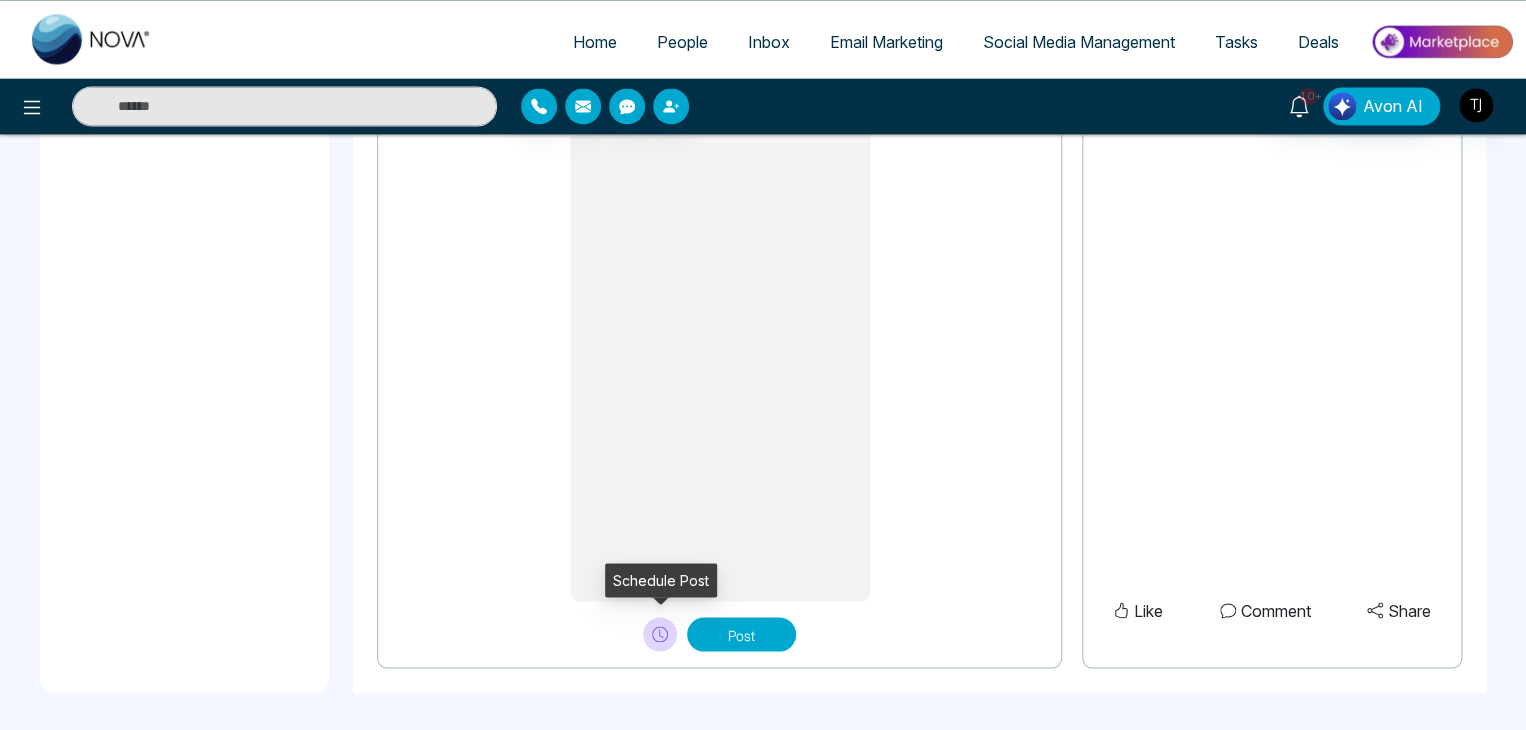 click 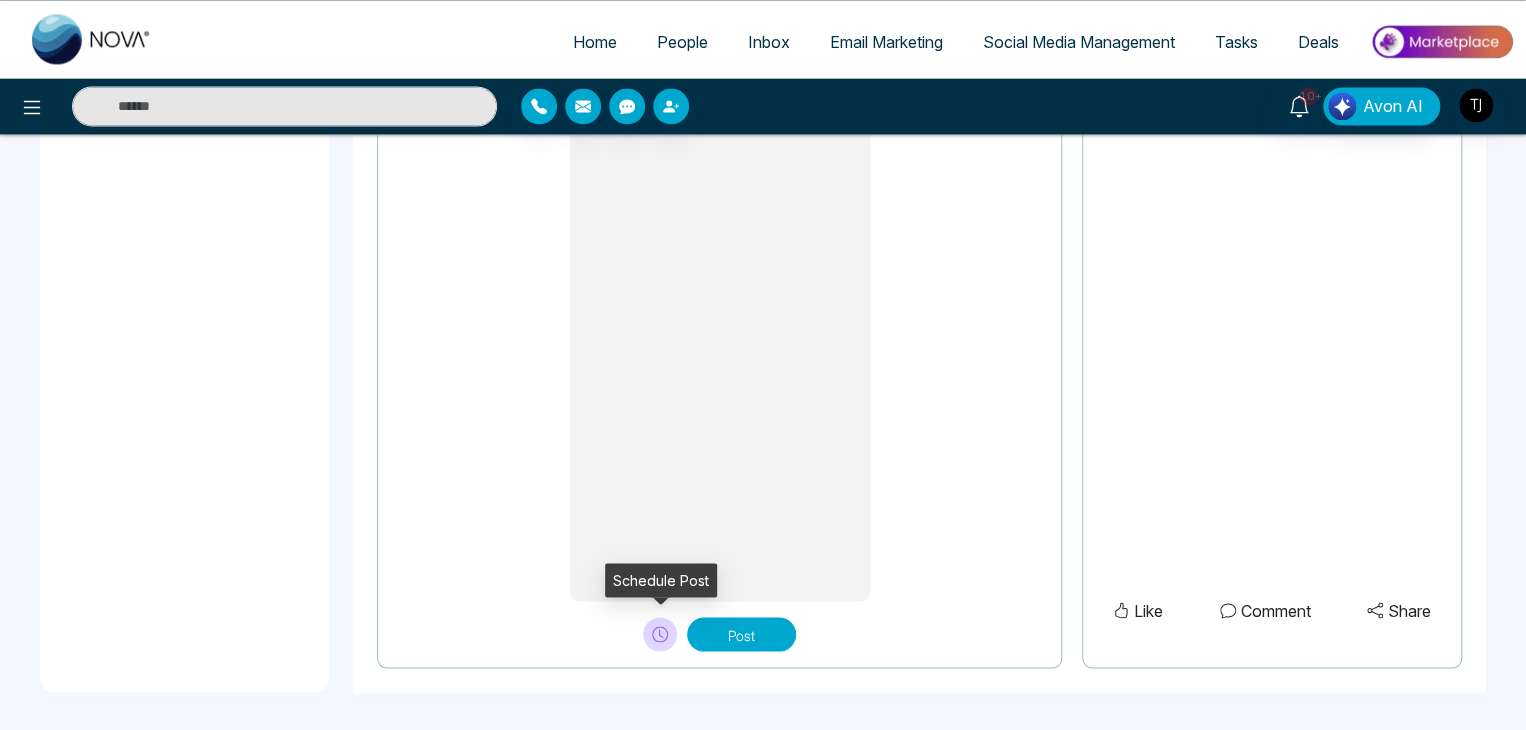 type on "**********" 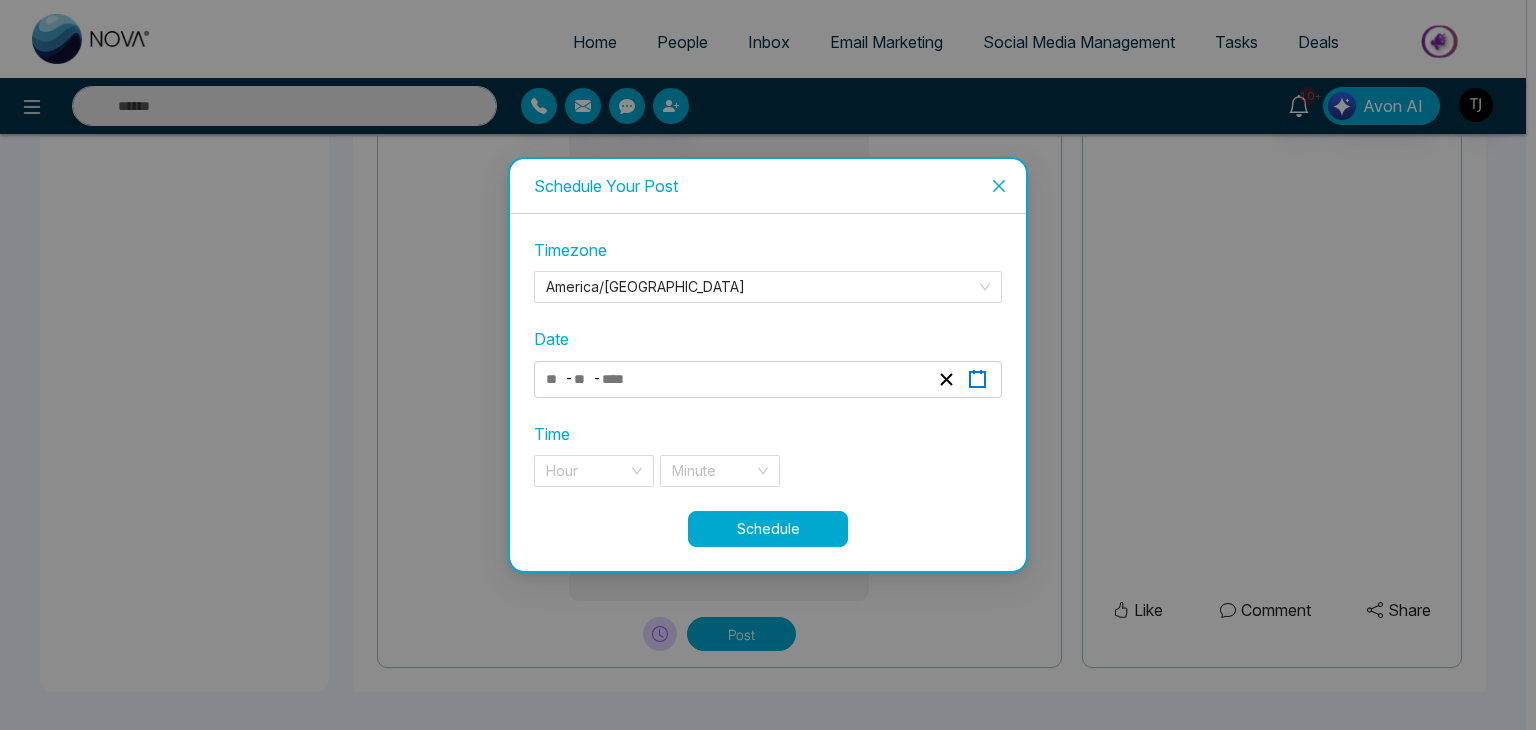 click at bounding box center [977, 379] 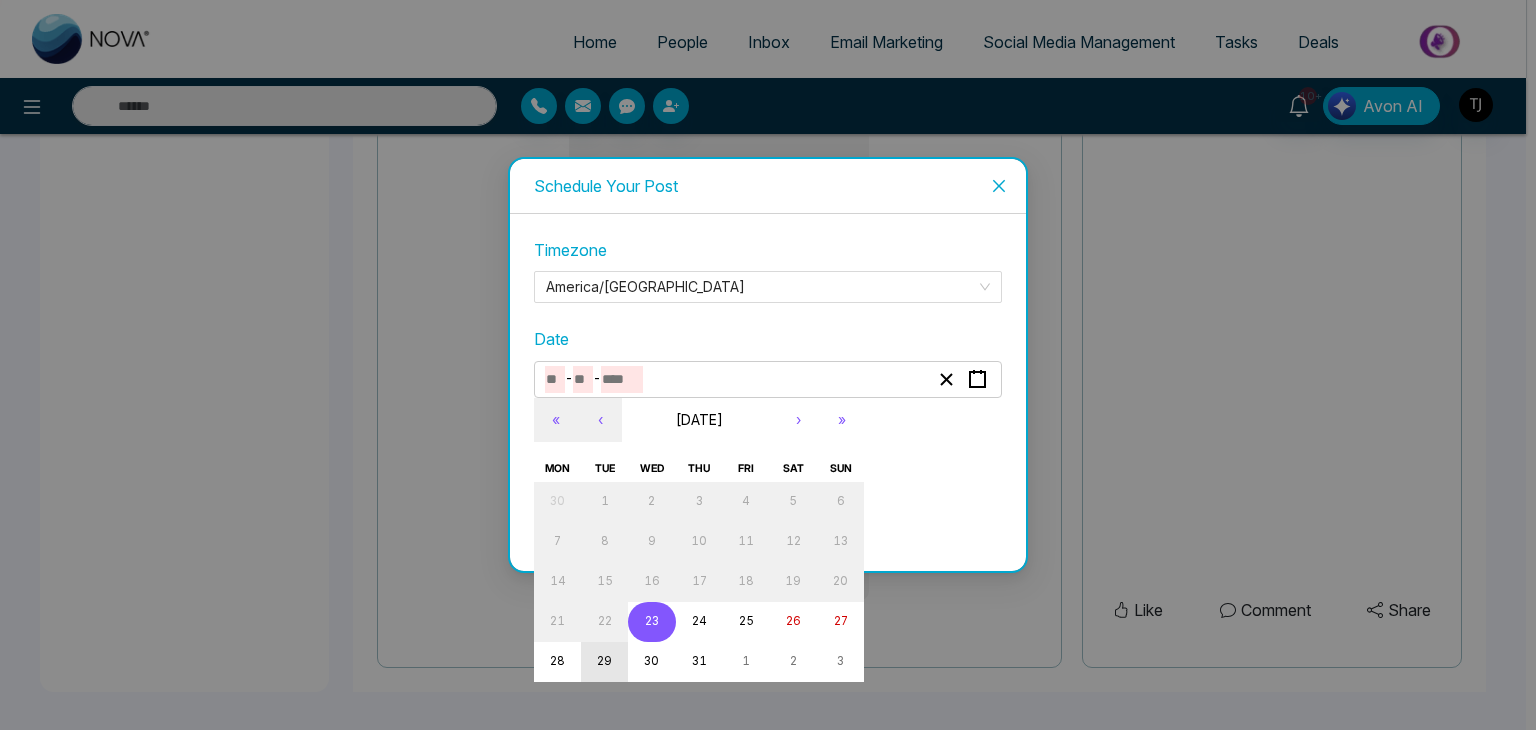 click on "29" at bounding box center (604, 662) 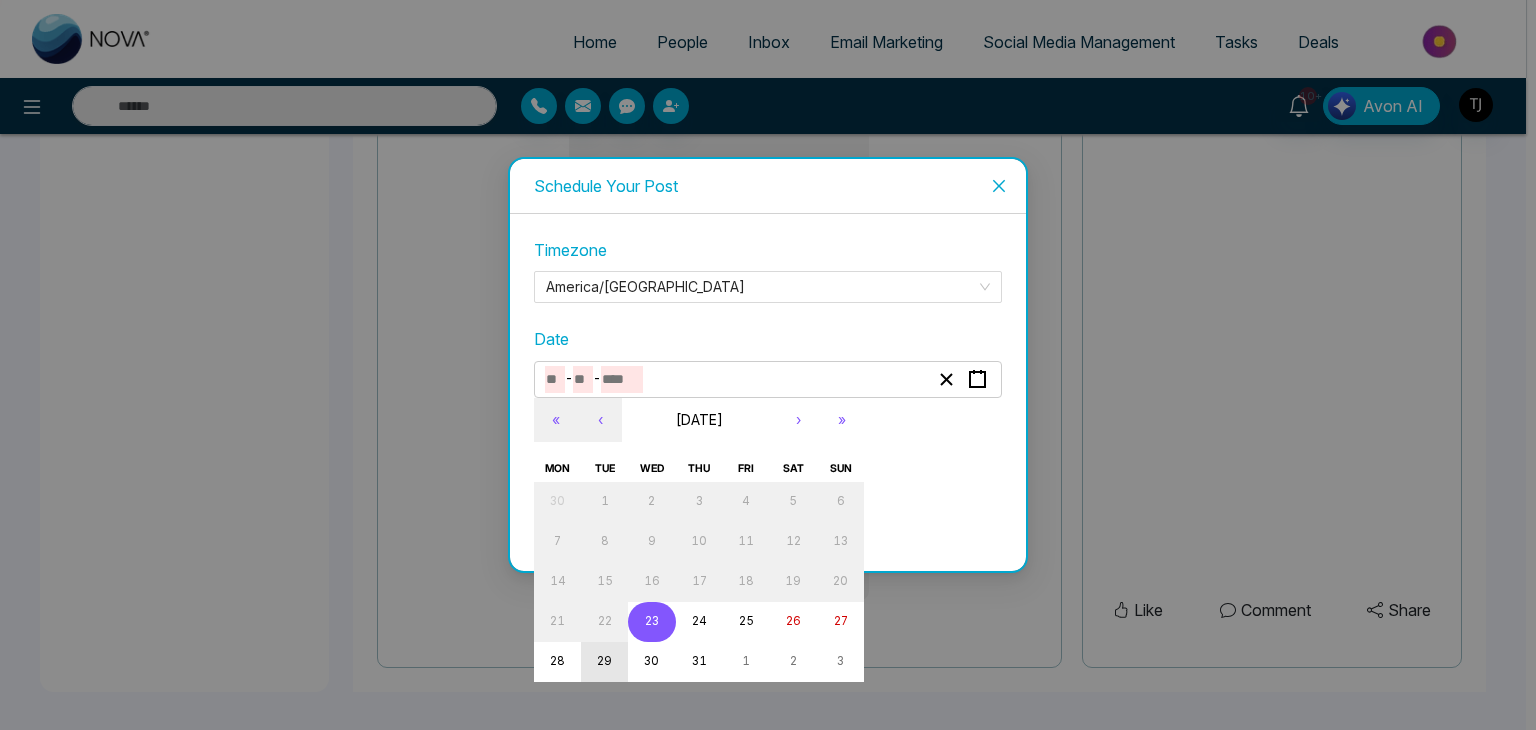 type on "*" 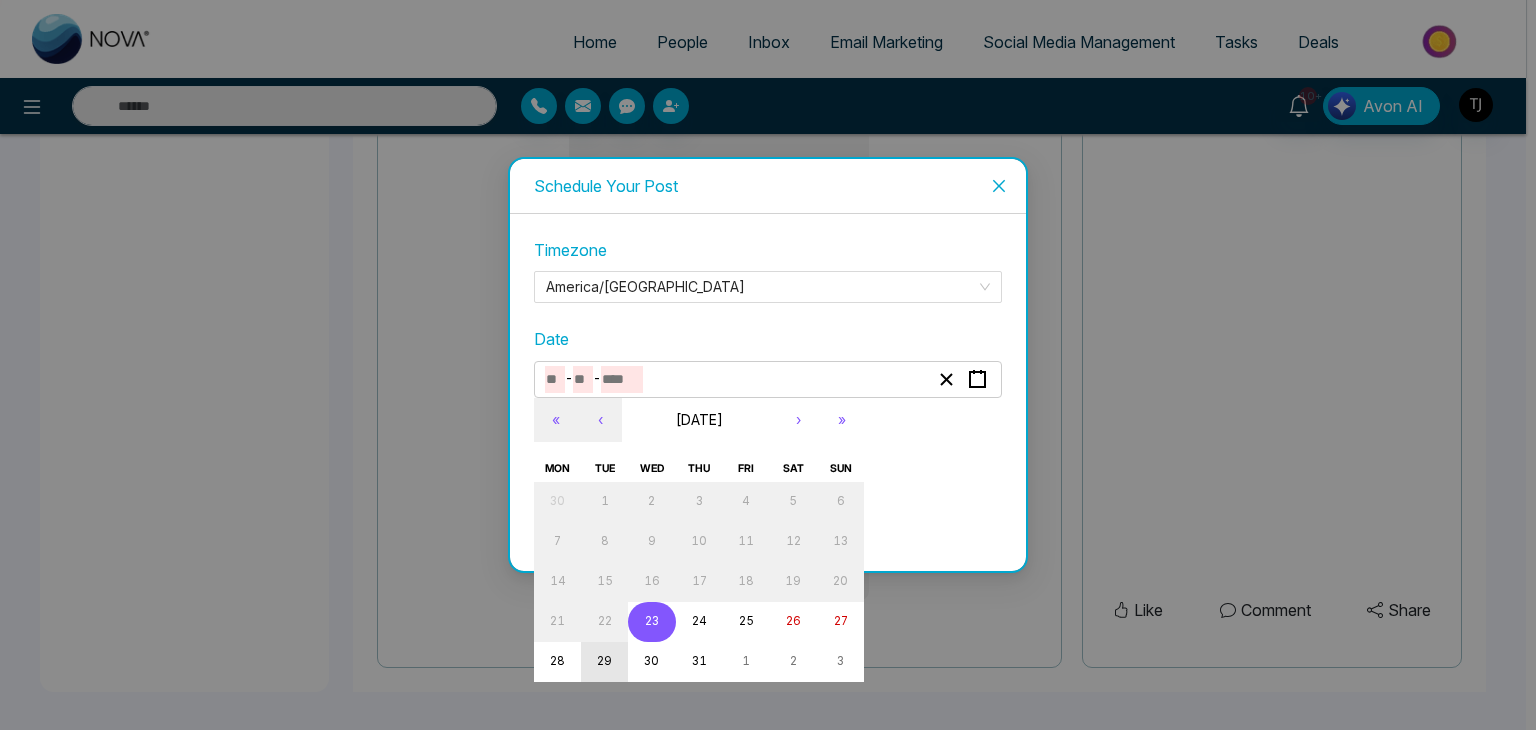 type on "**" 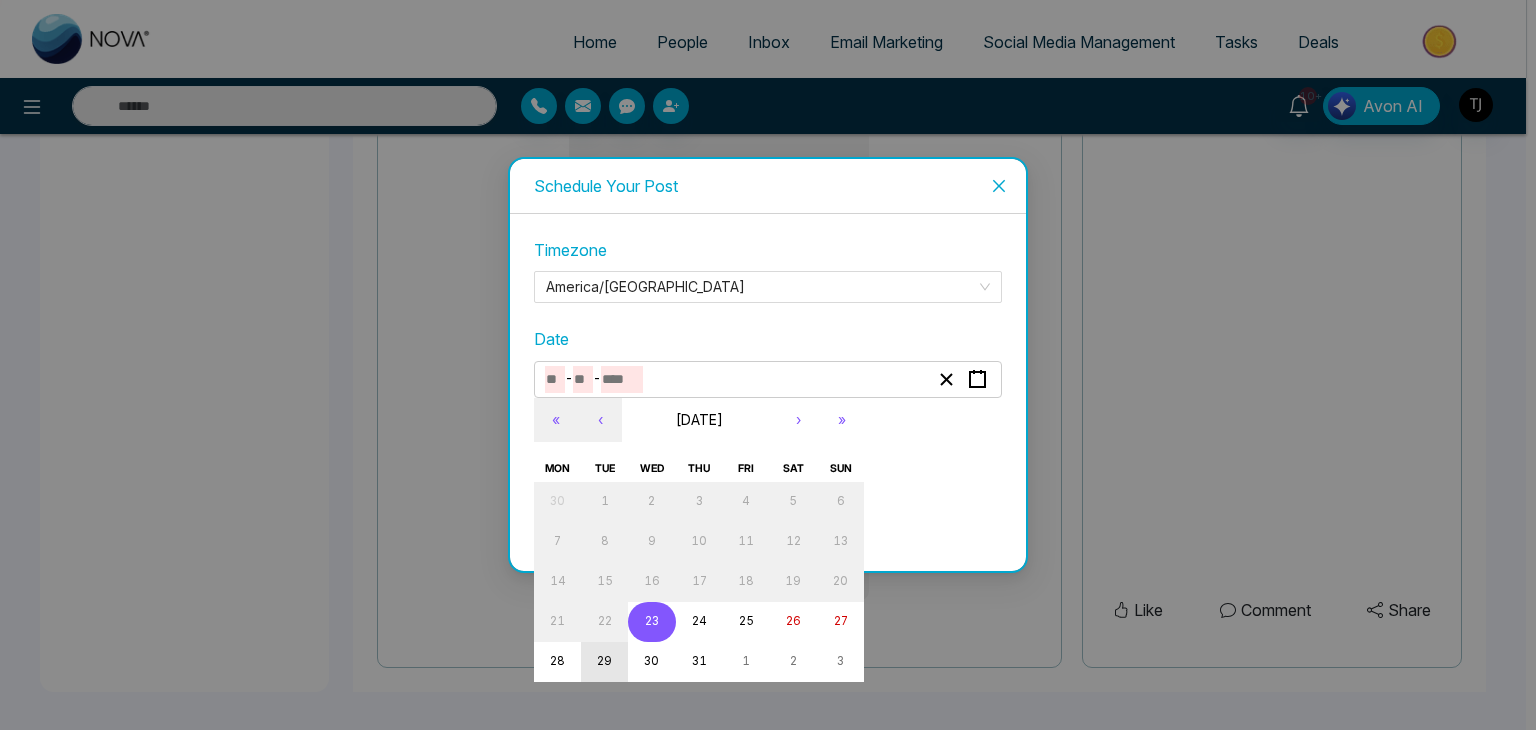 type on "****" 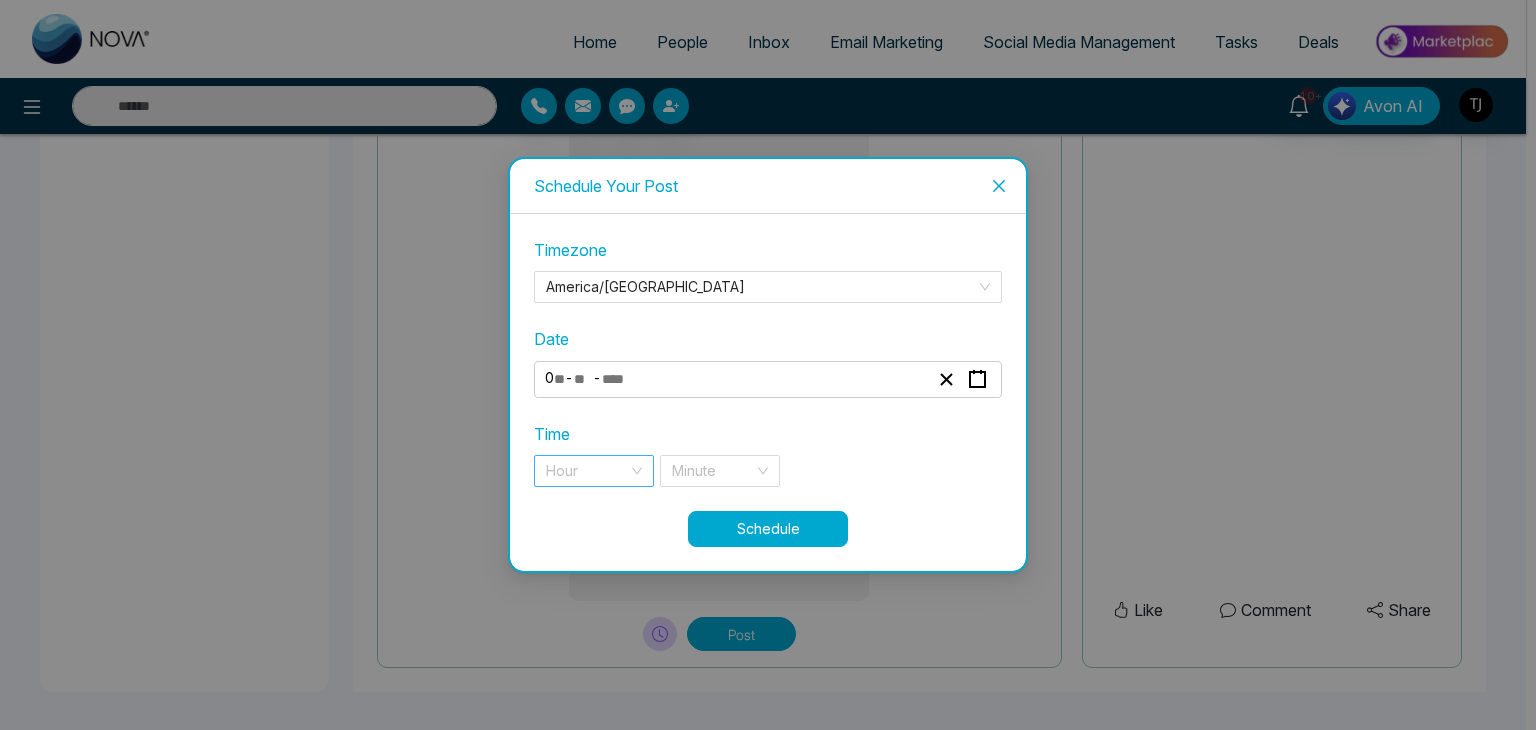 click at bounding box center [587, 471] 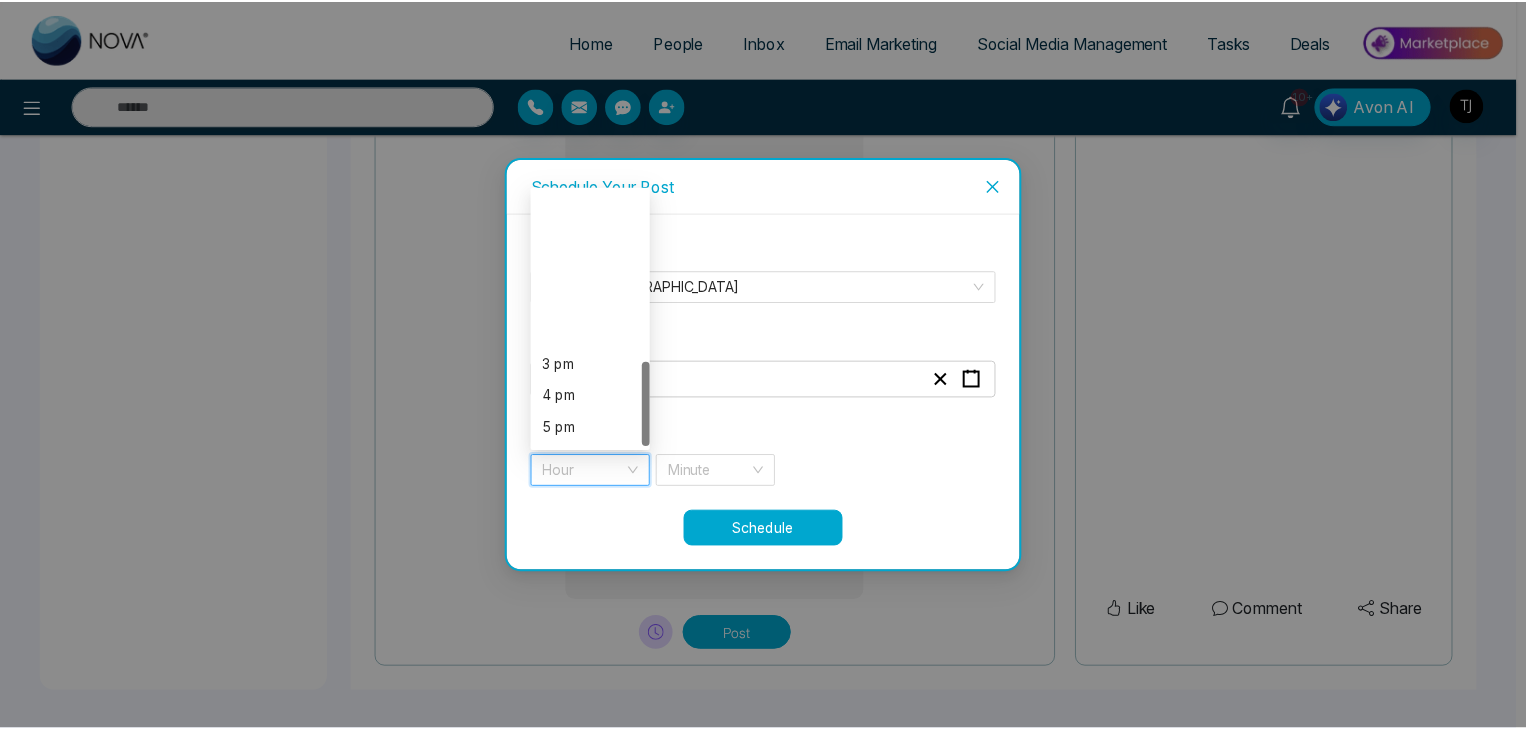 scroll, scrollTop: 512, scrollLeft: 0, axis: vertical 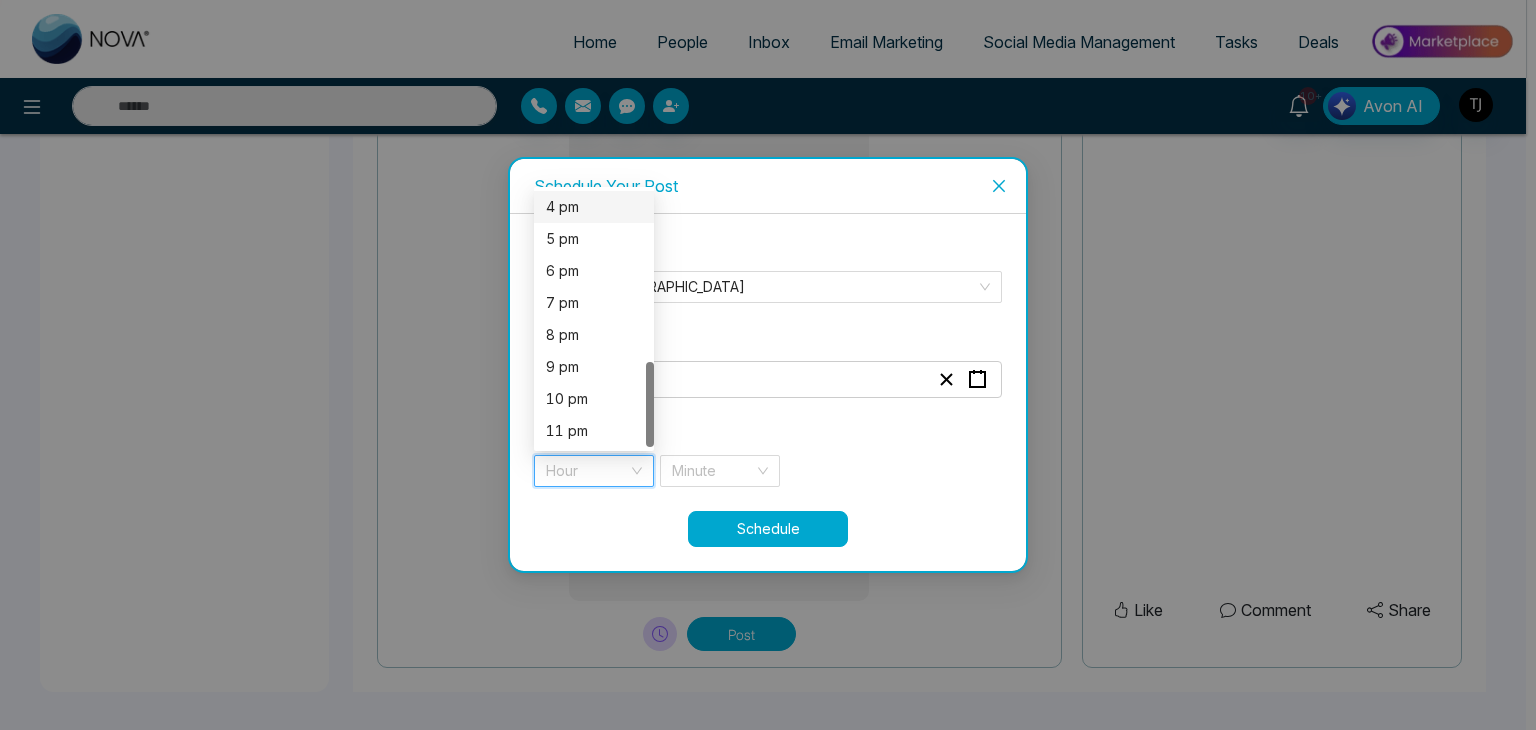 click on "4 pm" at bounding box center (594, 207) 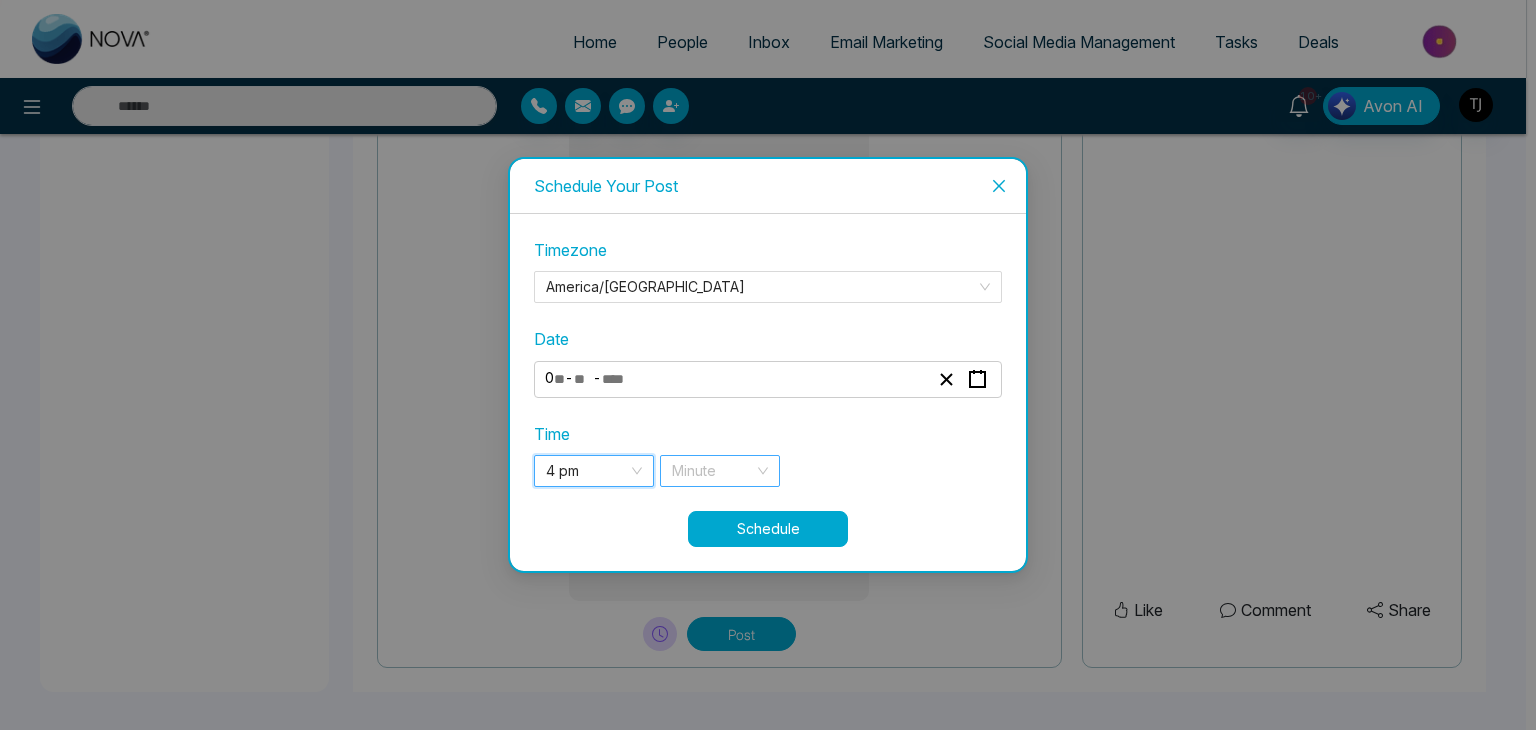 click at bounding box center [713, 471] 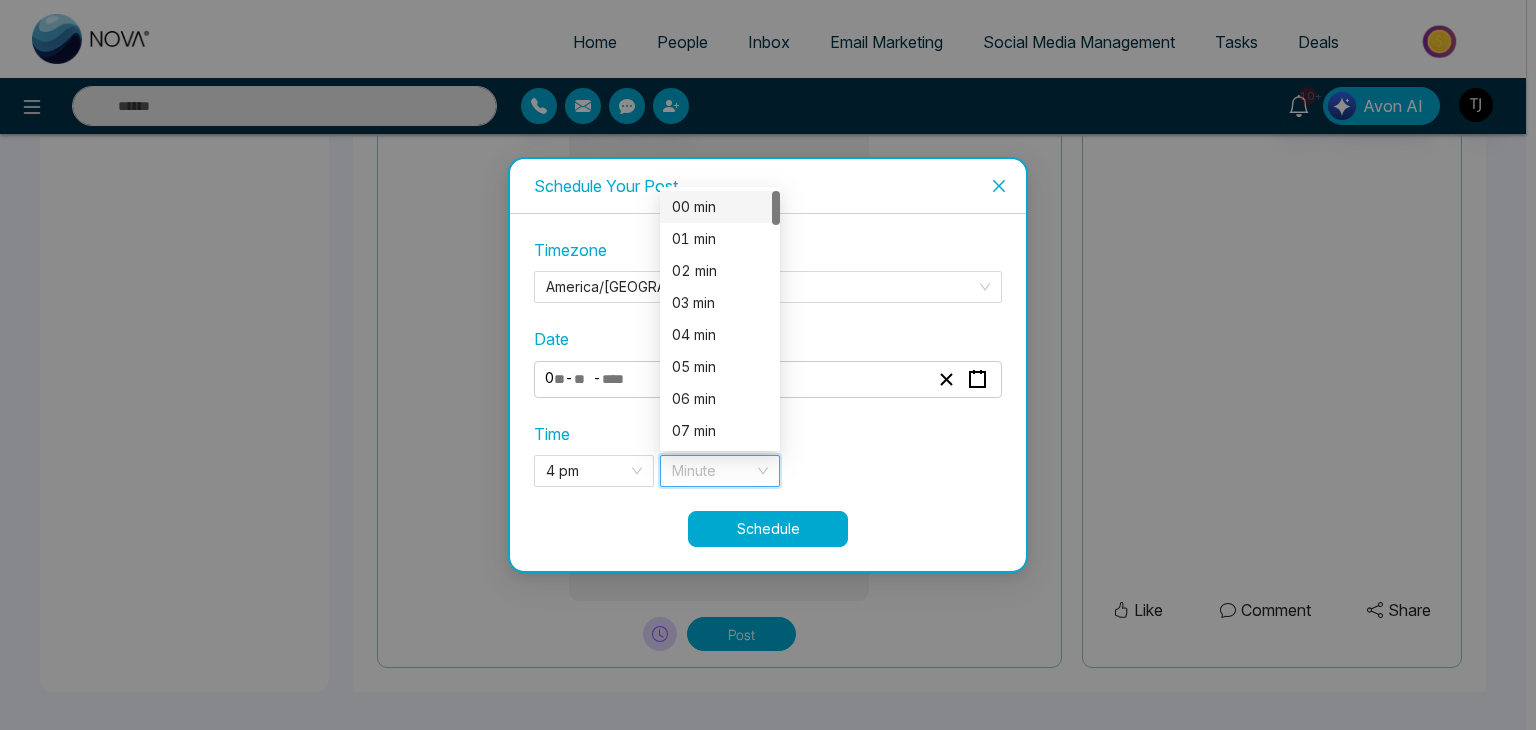 click on "00 min" at bounding box center [720, 207] 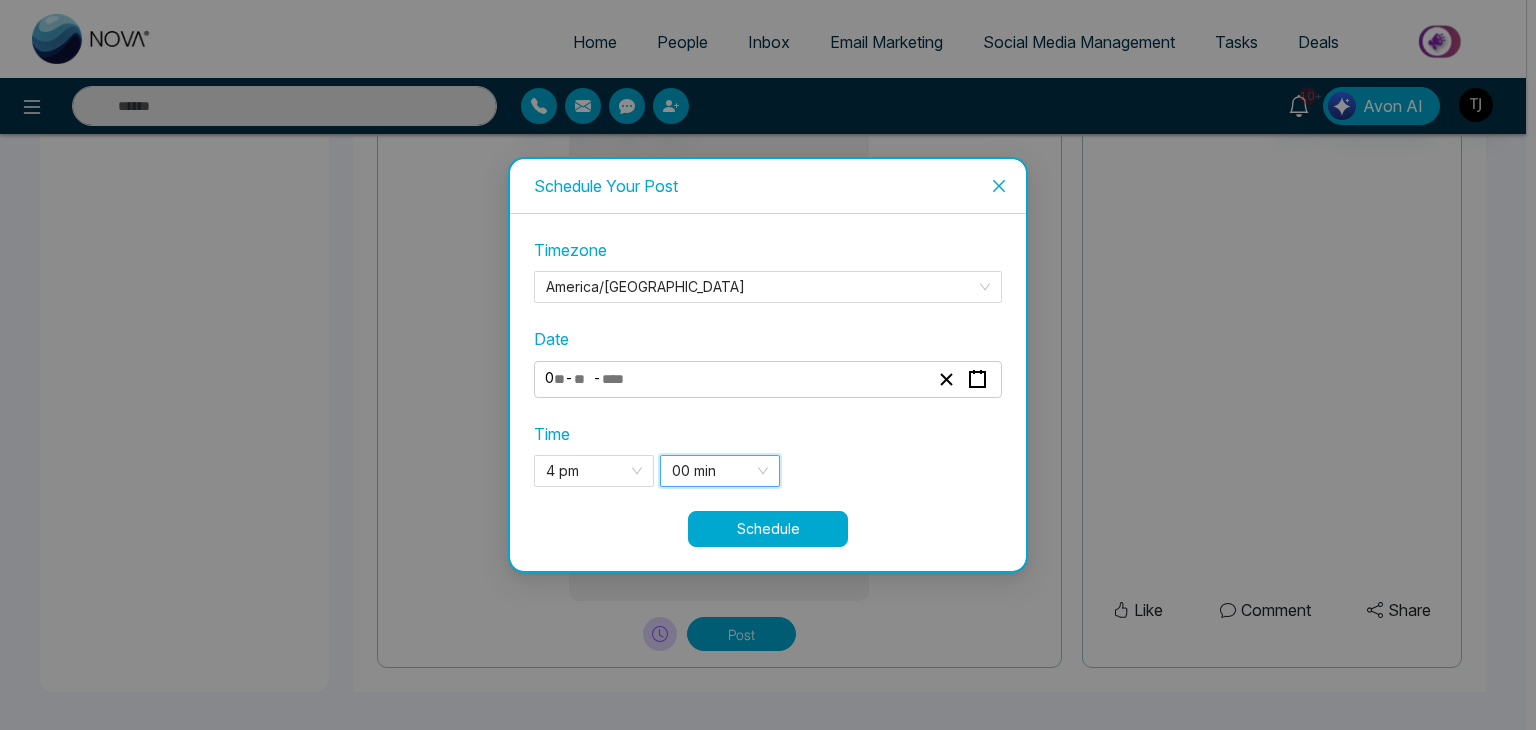 click on "Schedule" at bounding box center [768, 529] 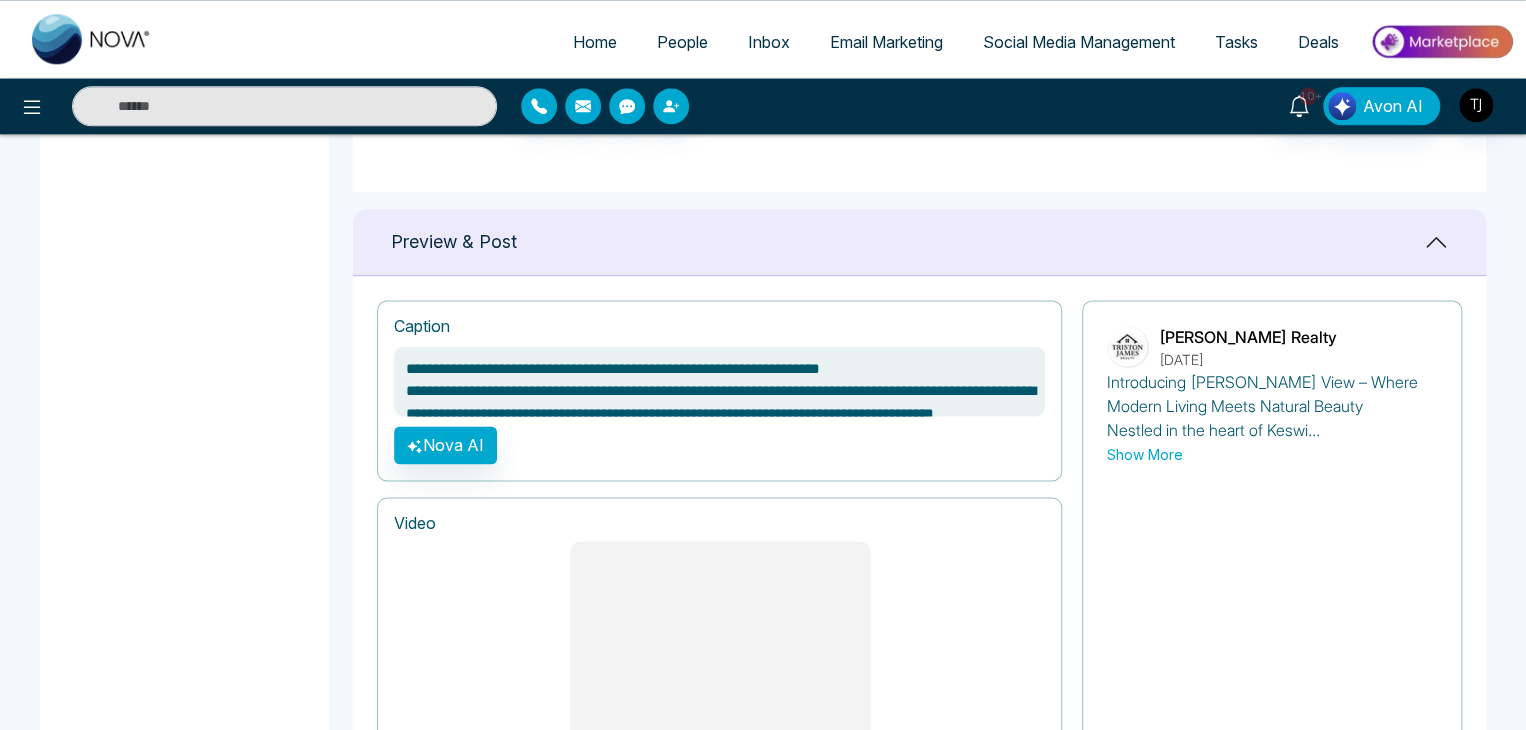 scroll, scrollTop: 1212, scrollLeft: 0, axis: vertical 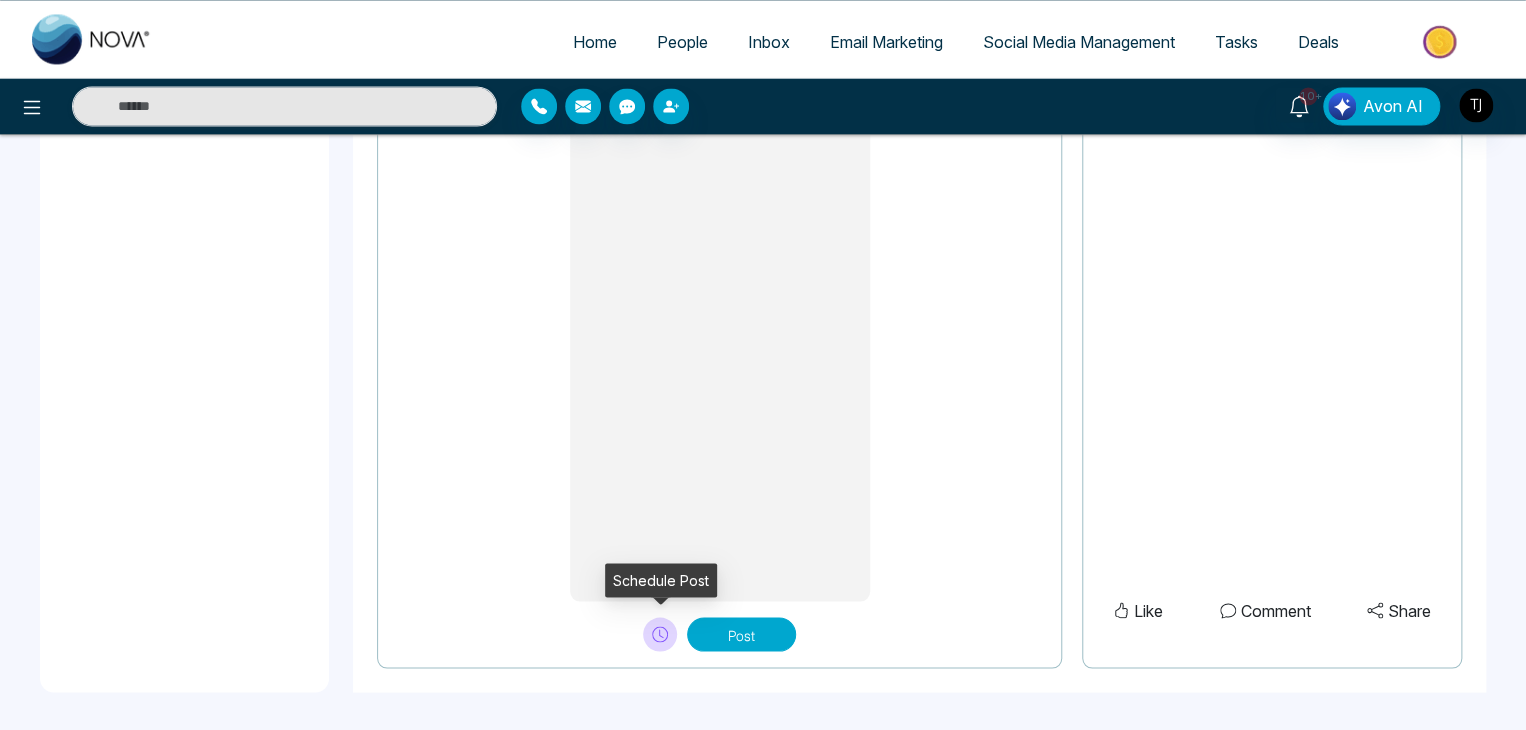 click at bounding box center (660, 634) 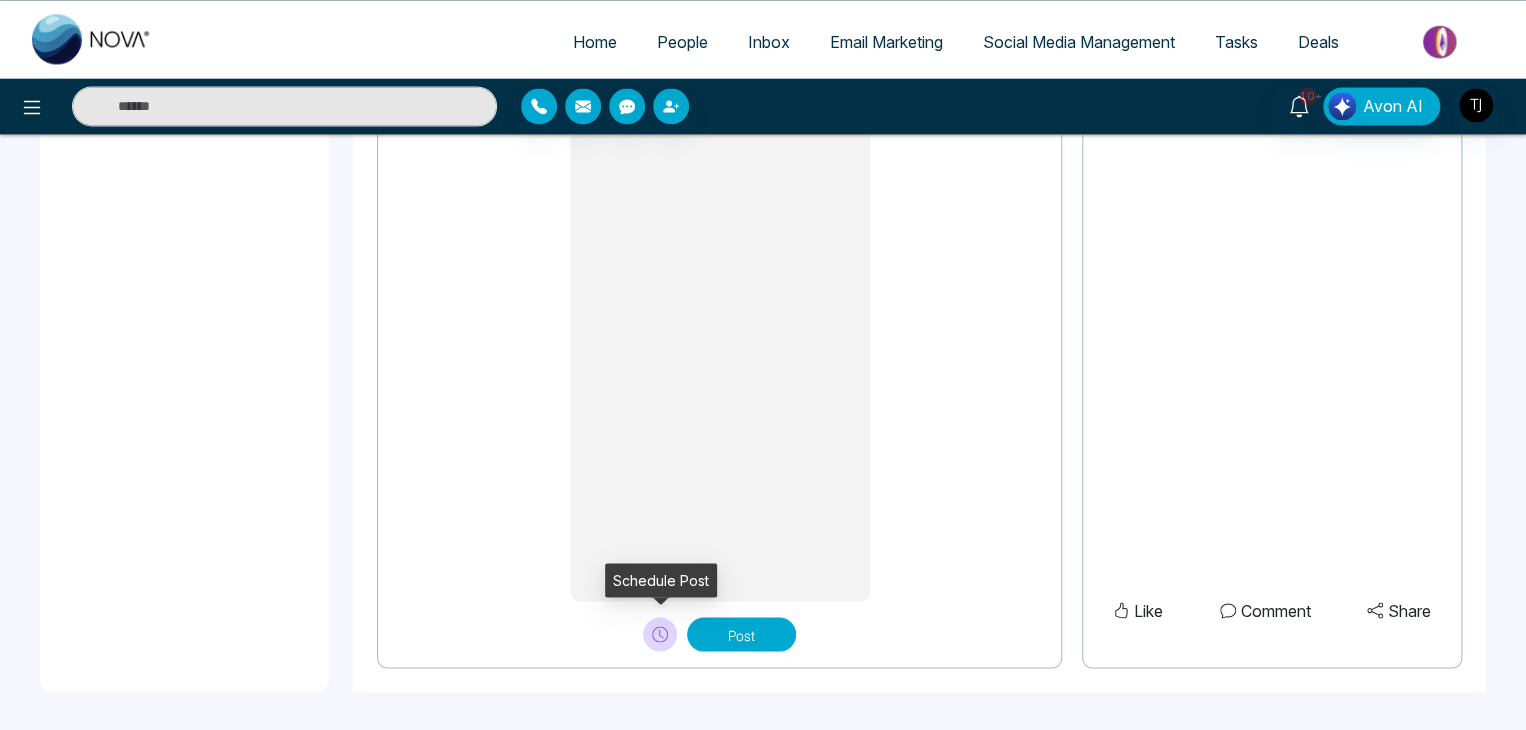 type on "**********" 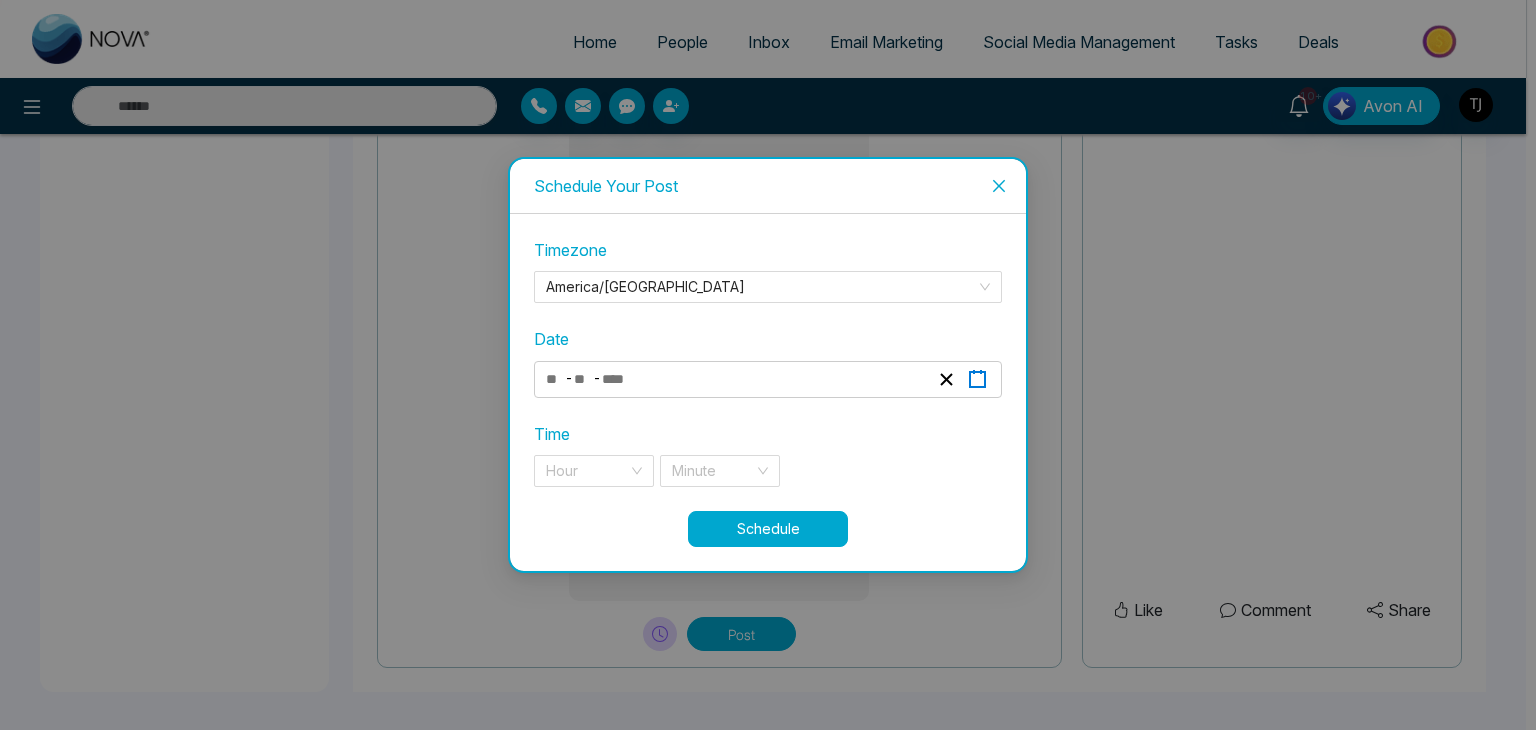 click at bounding box center (977, 379) 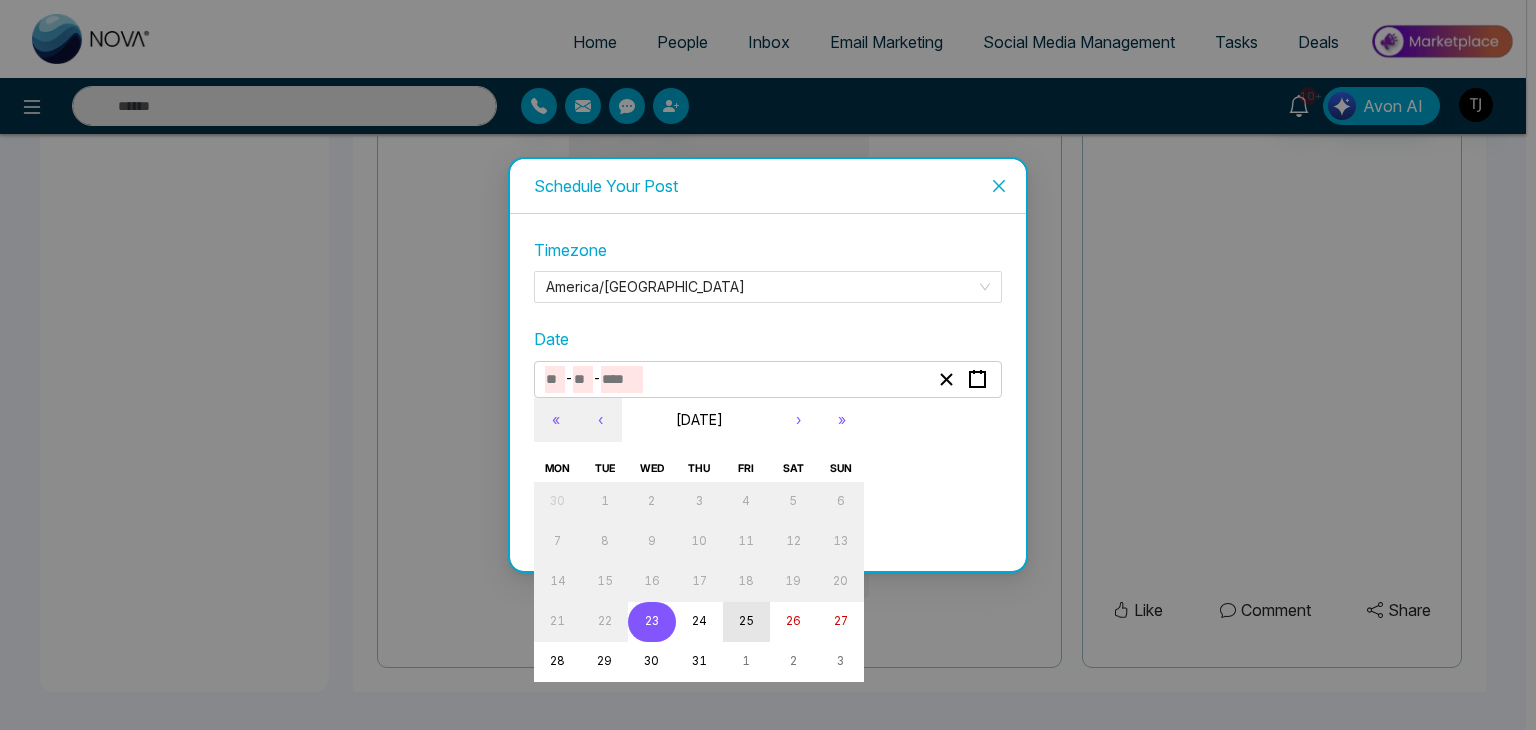 click on "25" at bounding box center (746, 621) 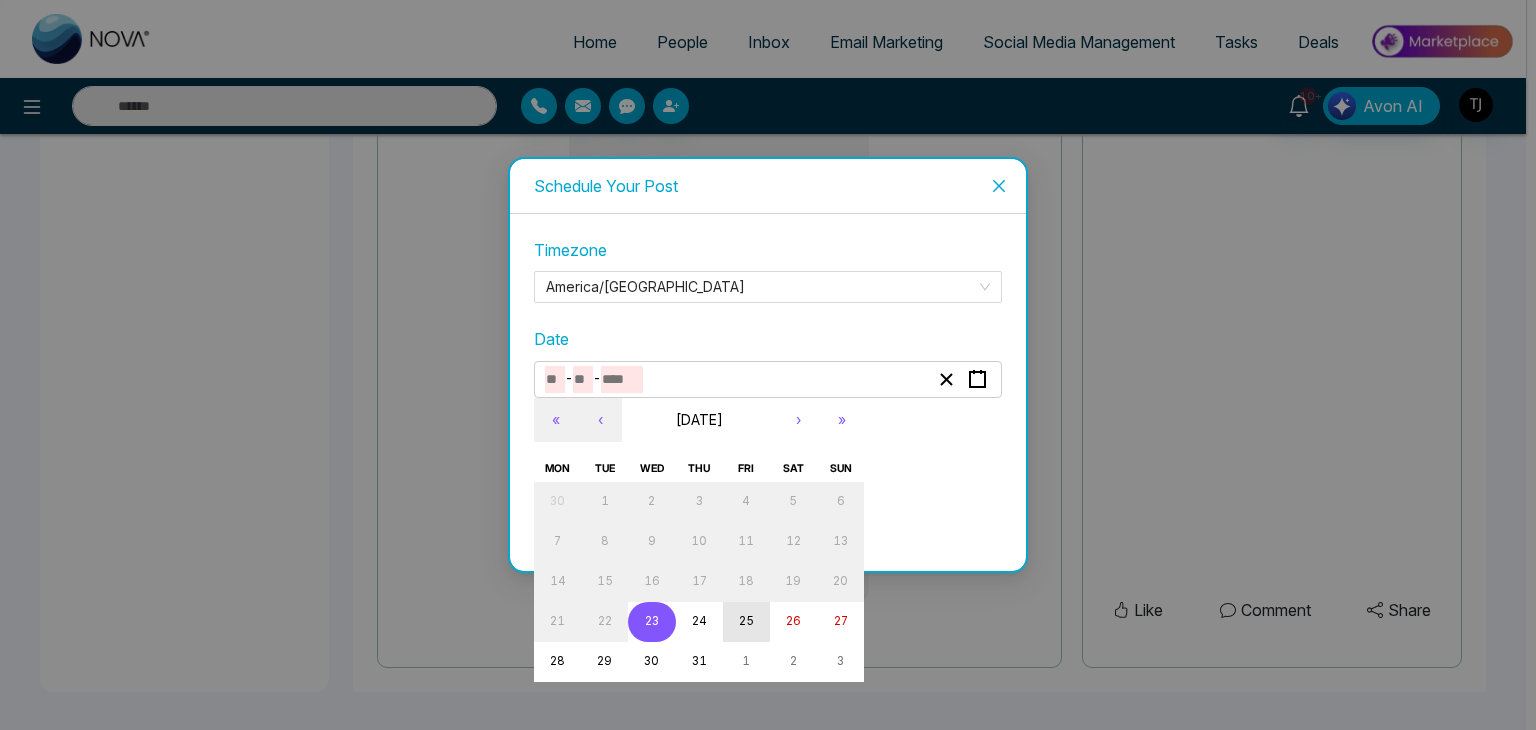 type on "*" 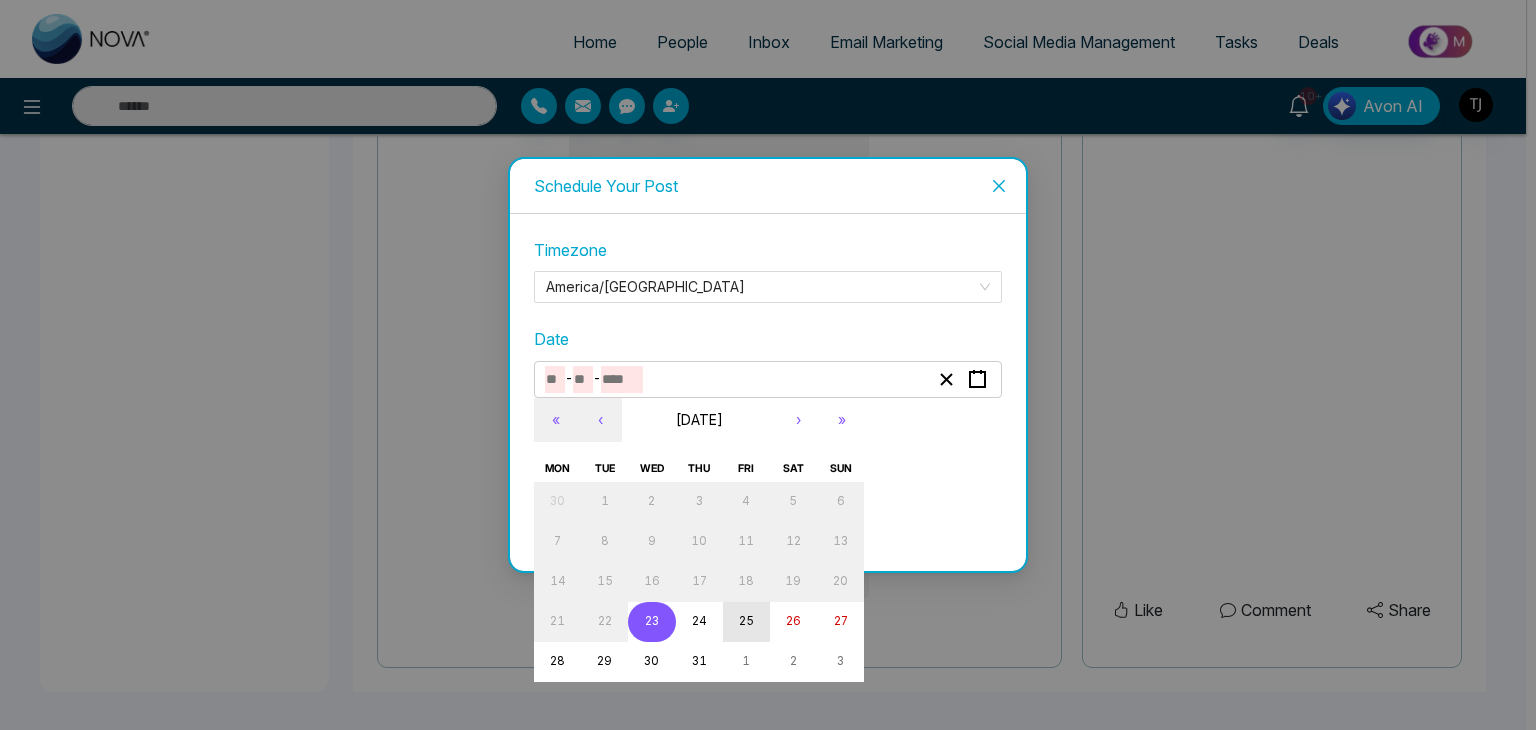 type on "**" 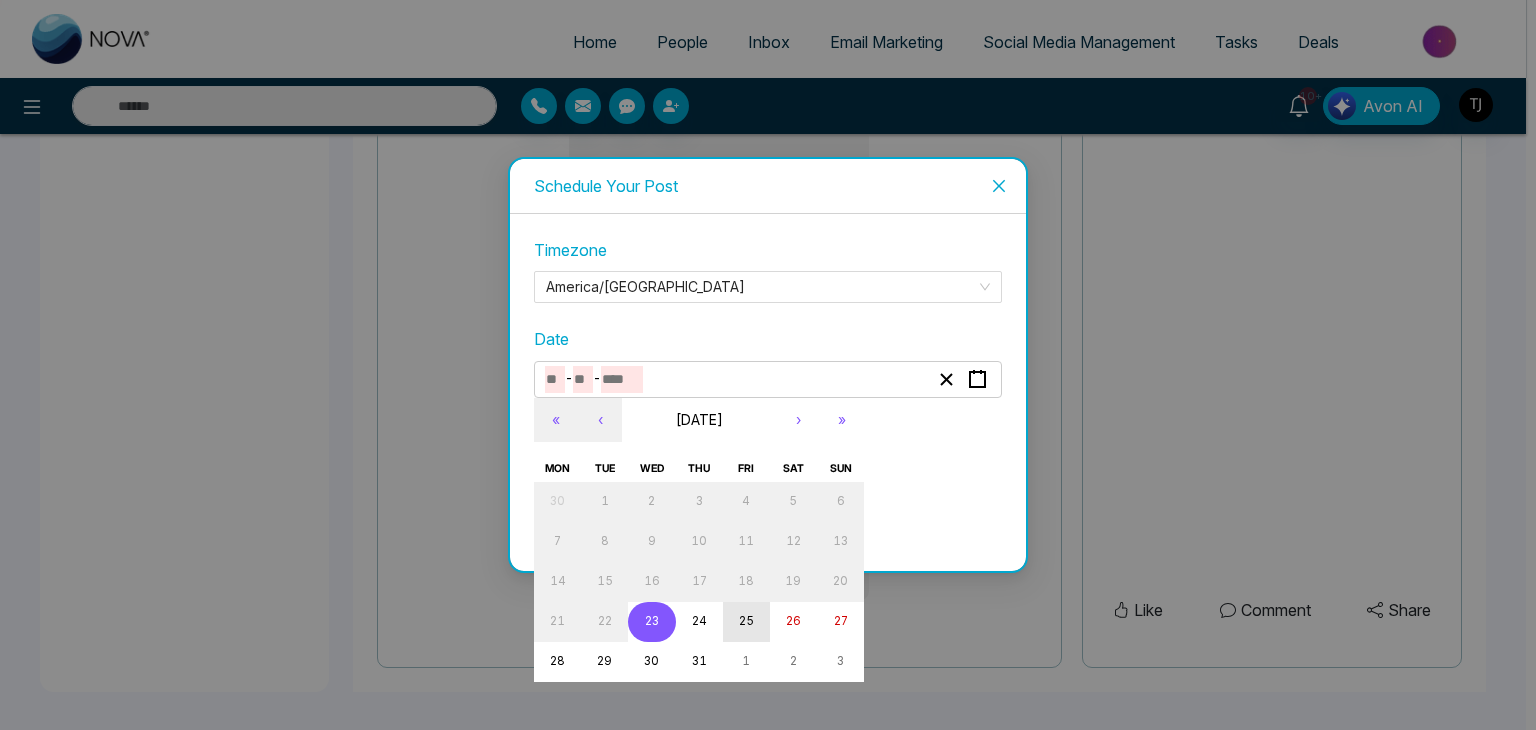 type on "****" 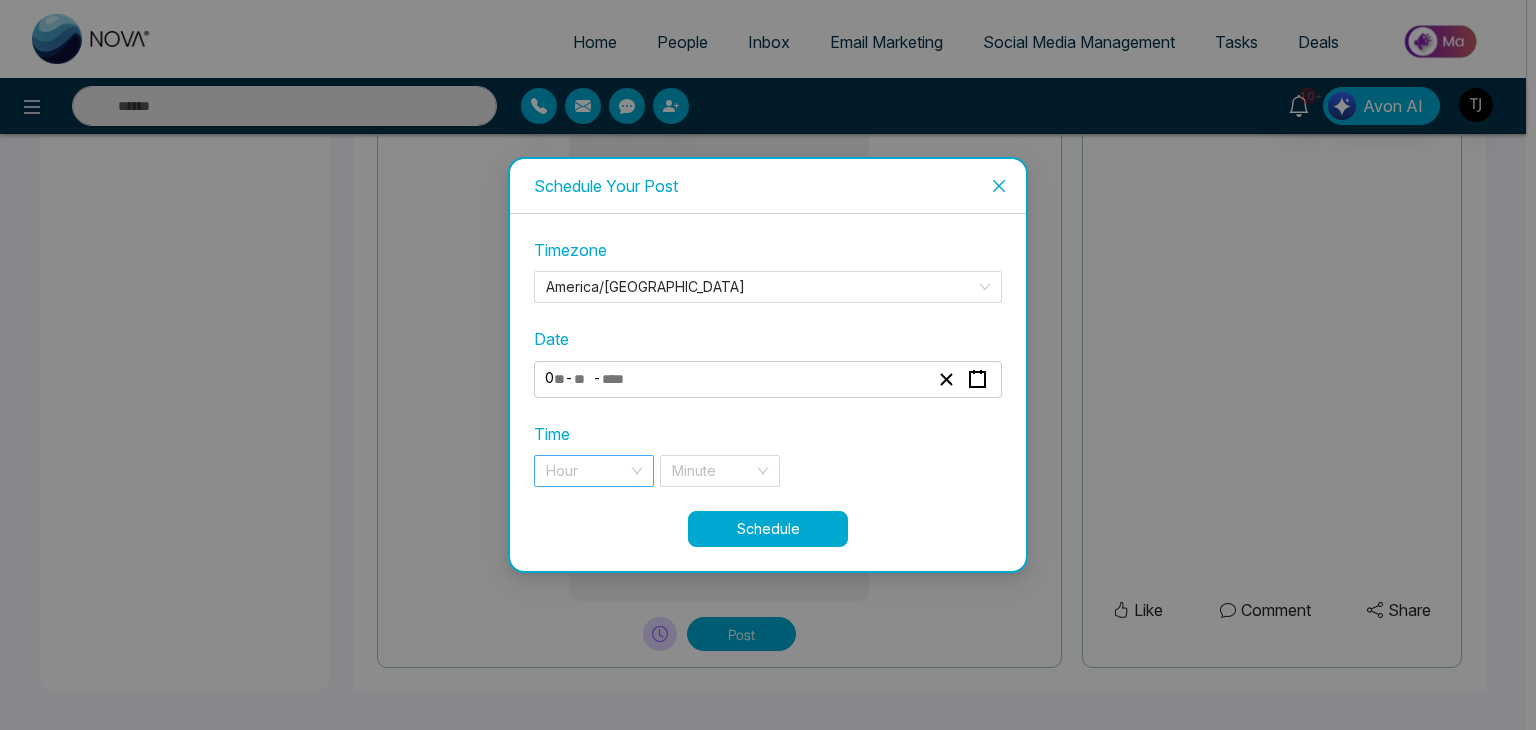 click on "Hour" at bounding box center (594, 471) 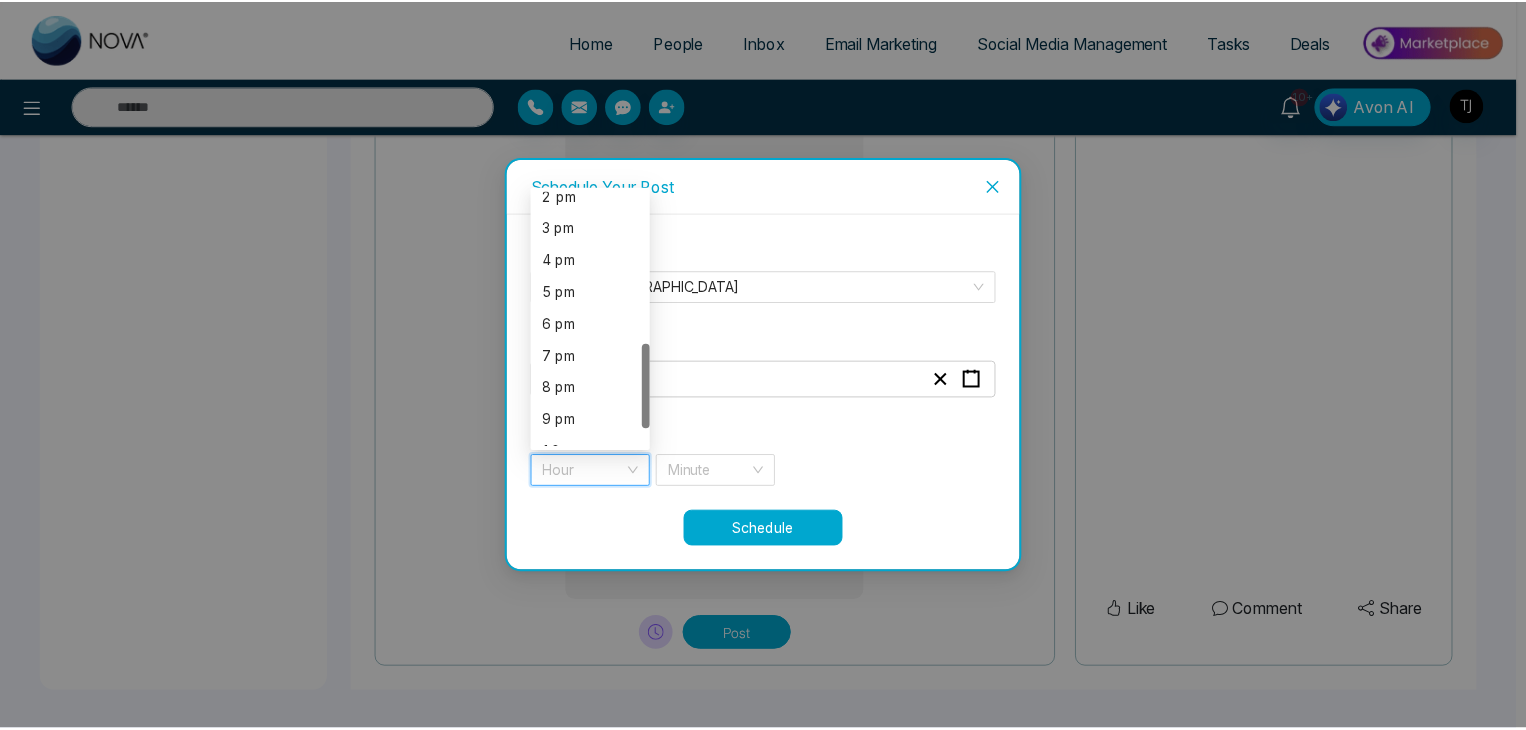 scroll, scrollTop: 474, scrollLeft: 0, axis: vertical 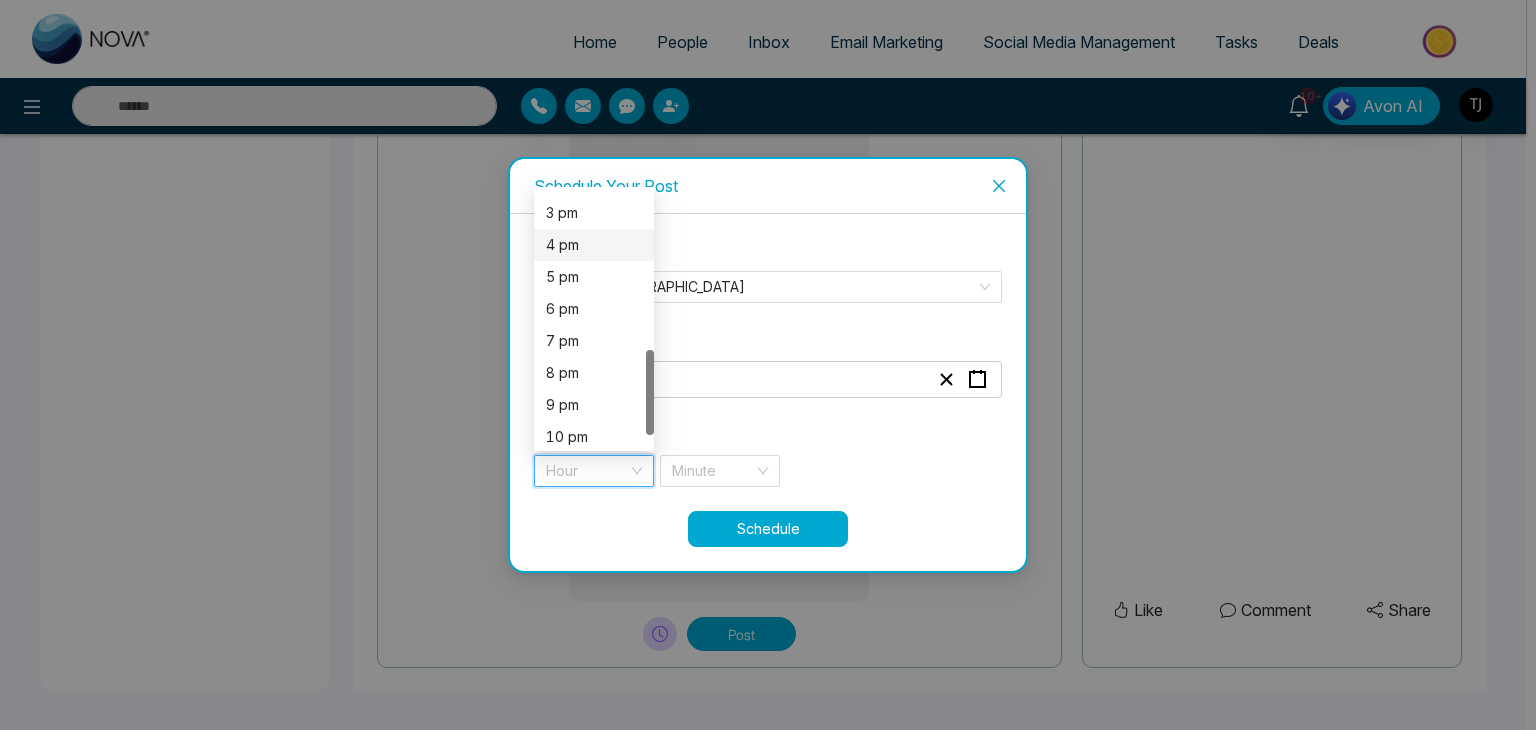 click on "4 pm" at bounding box center (594, 245) 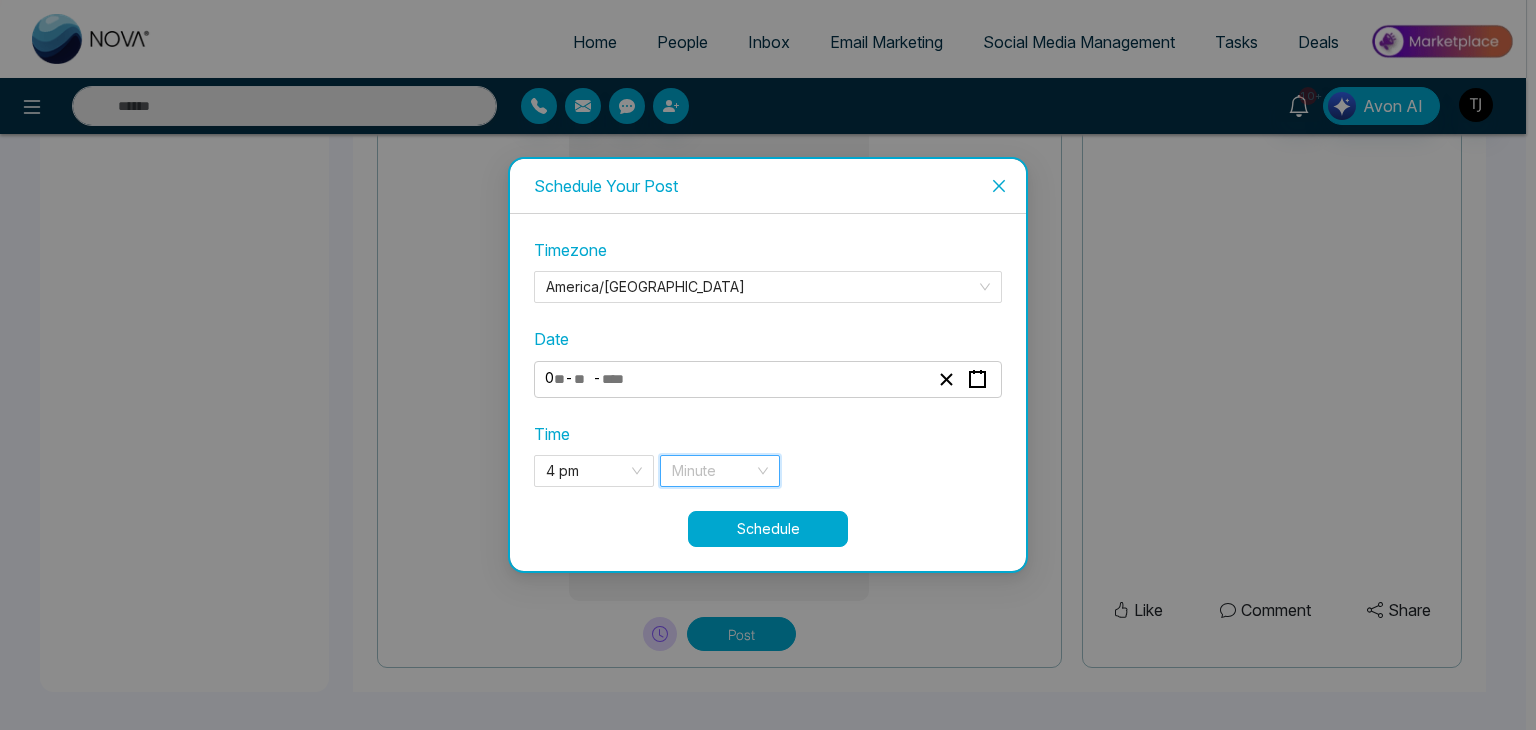 click at bounding box center [713, 471] 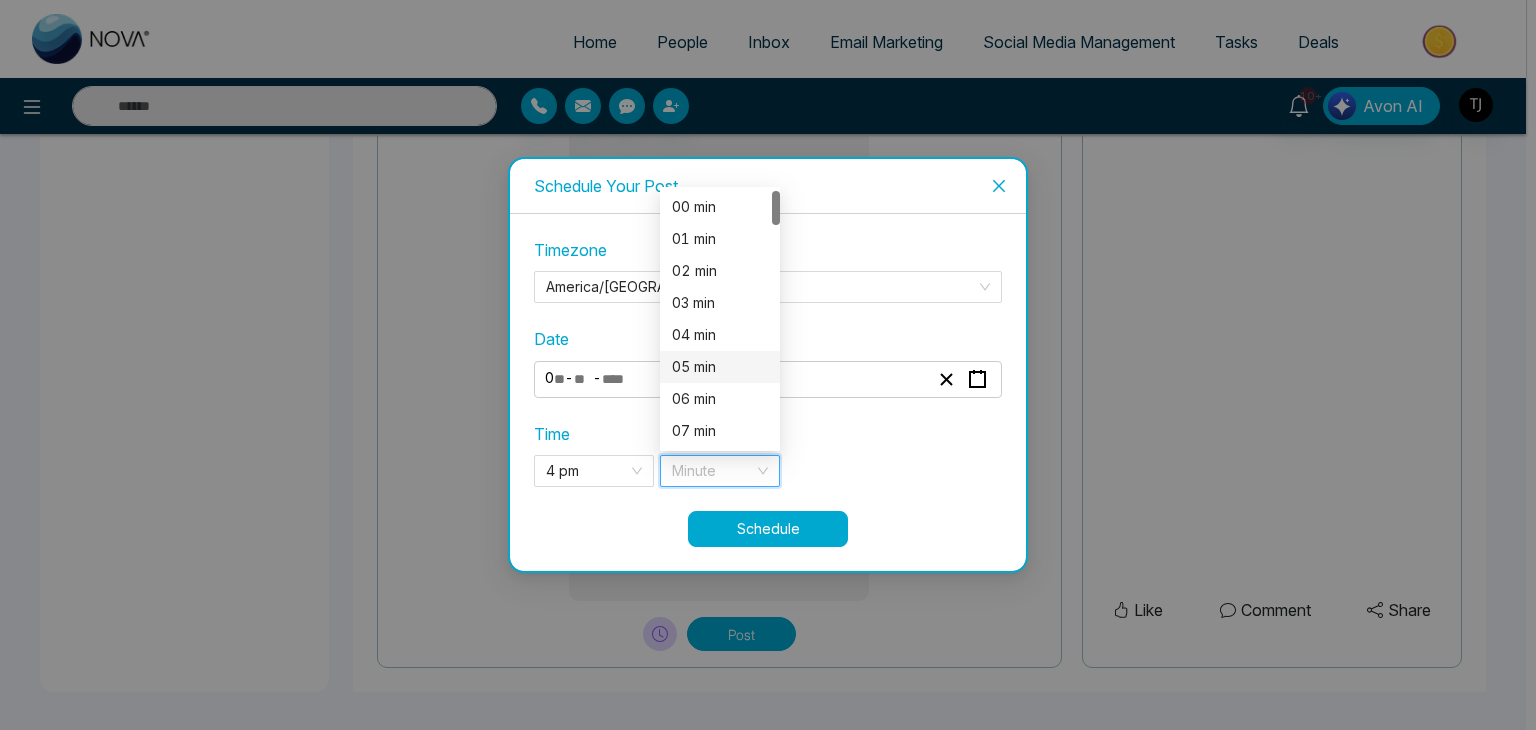 click on "05 min" at bounding box center (720, 367) 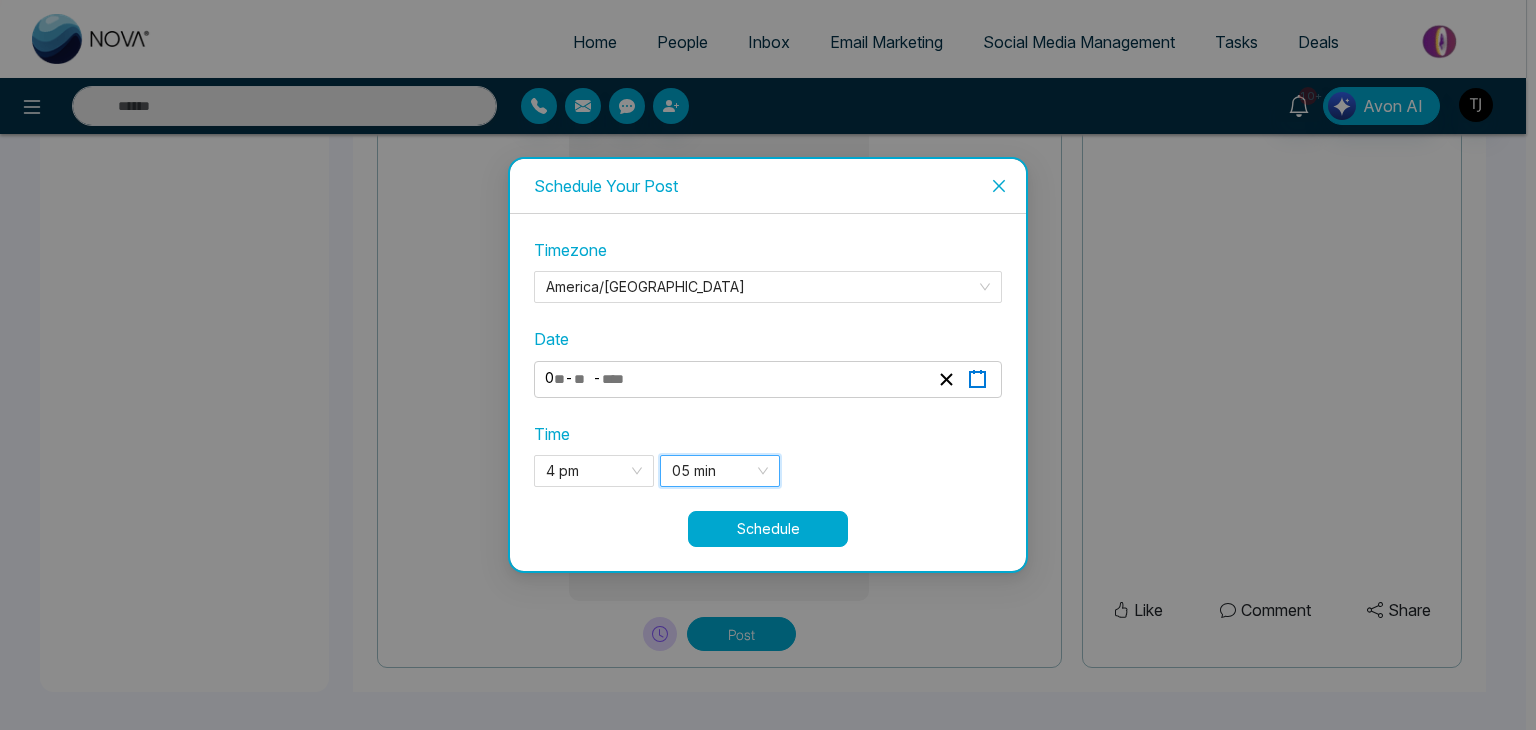 click 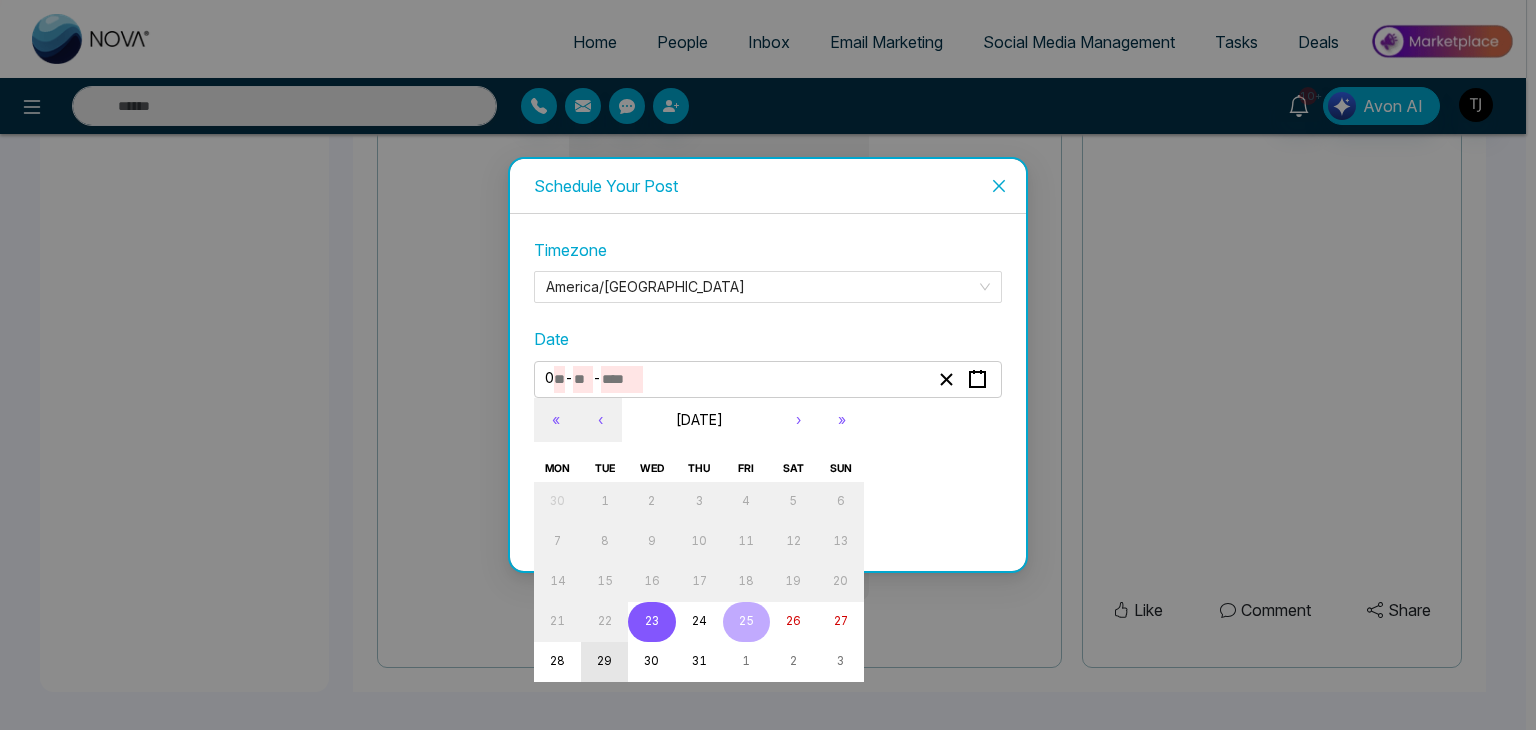 click on "29" at bounding box center (604, 661) 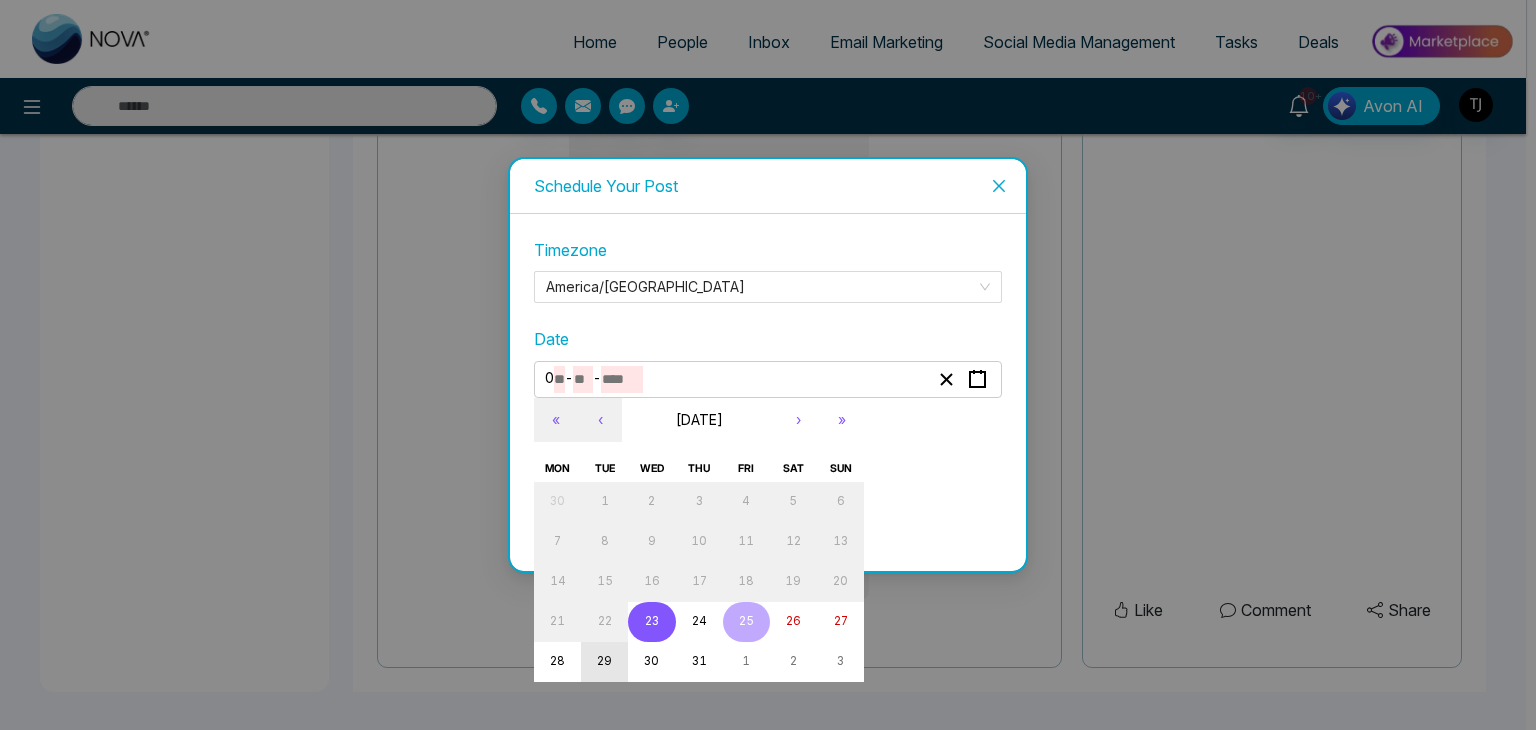type on "**" 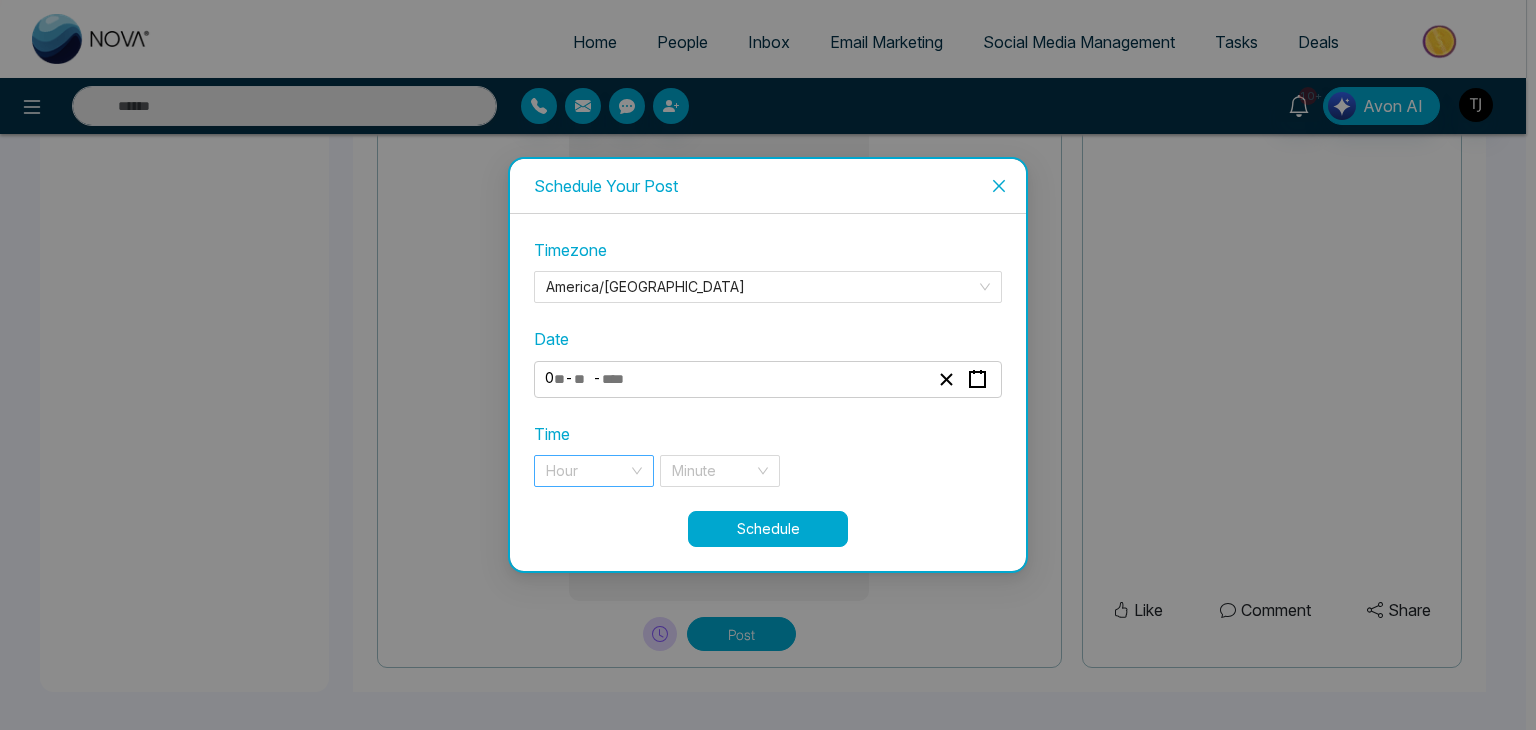 click on "Hour" at bounding box center [594, 471] 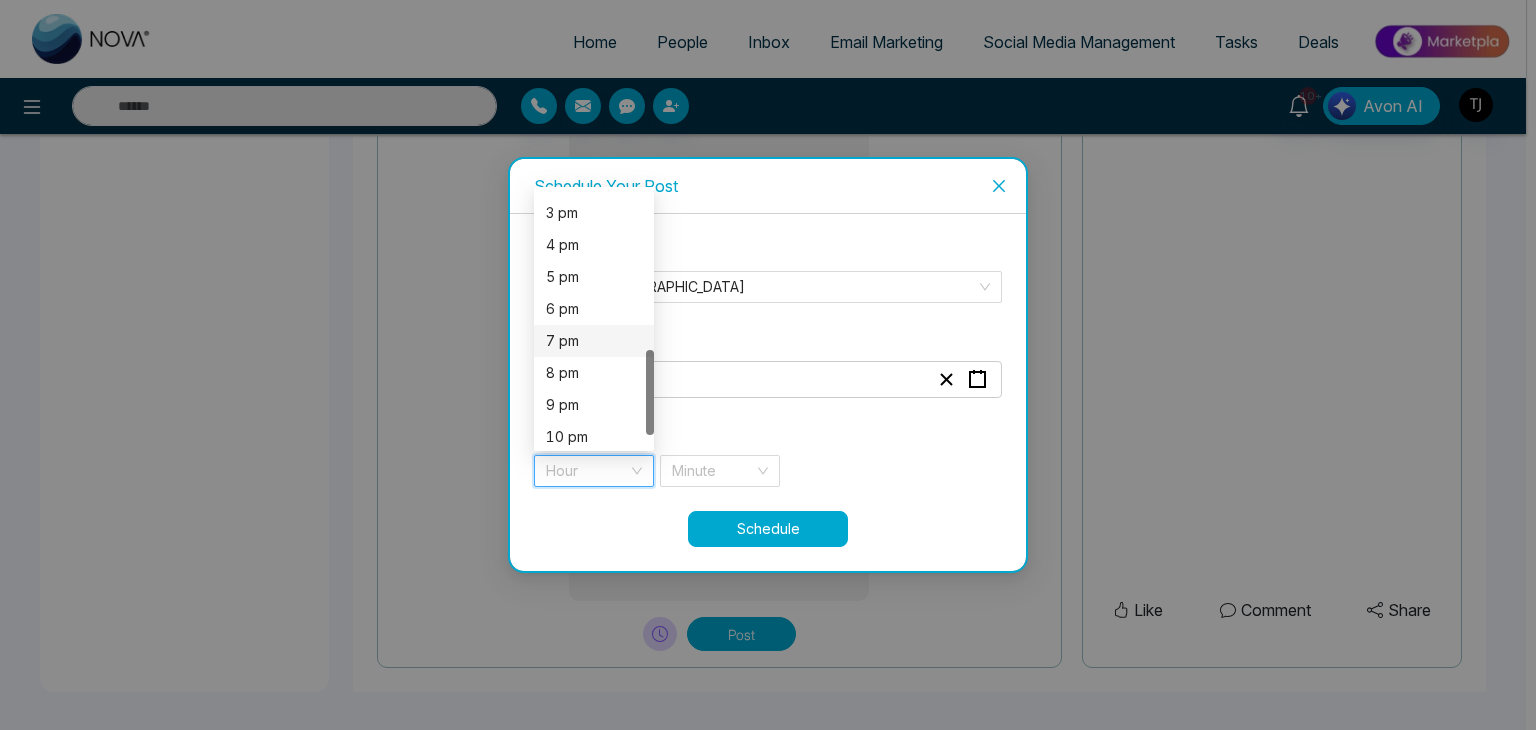 click on "7 pm" at bounding box center (594, 341) 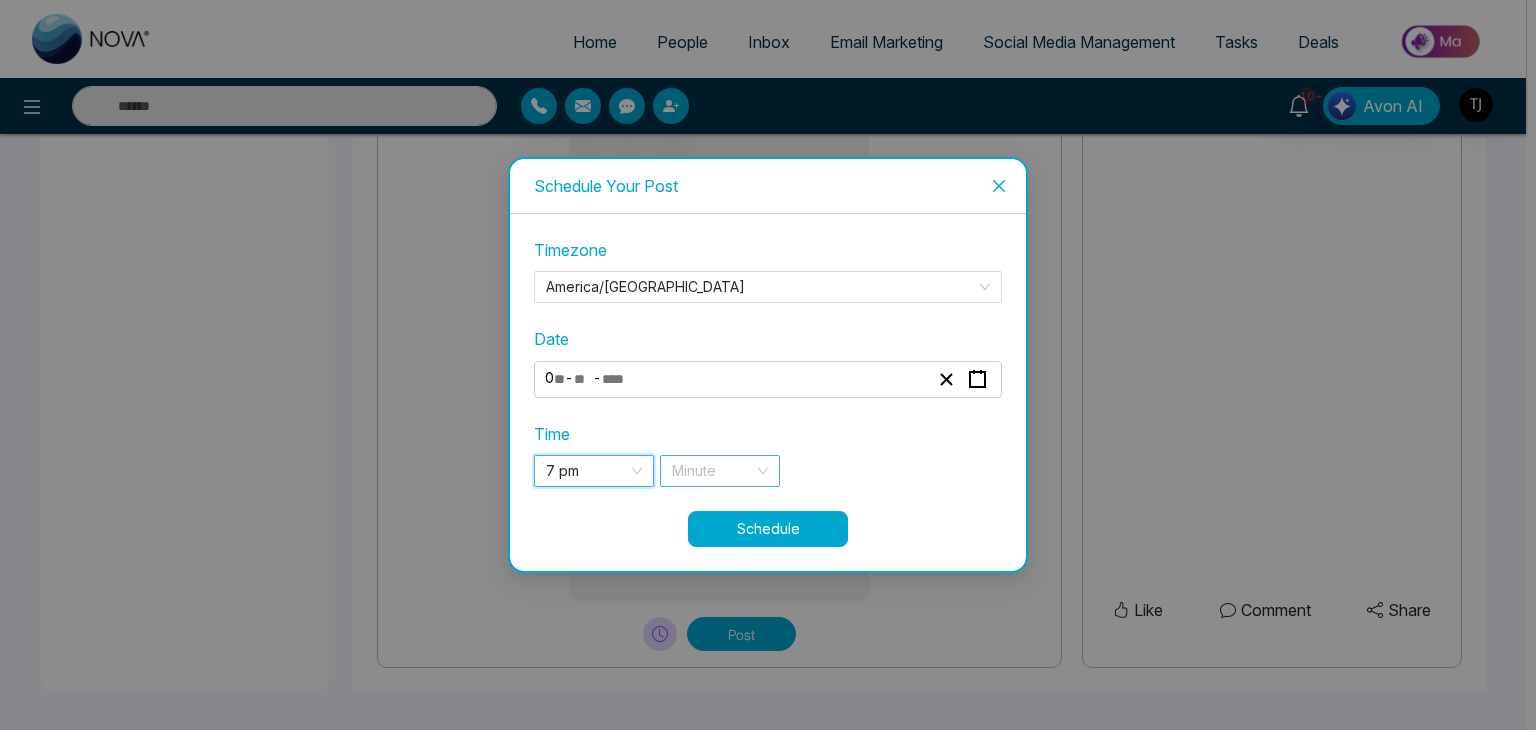 click at bounding box center (713, 471) 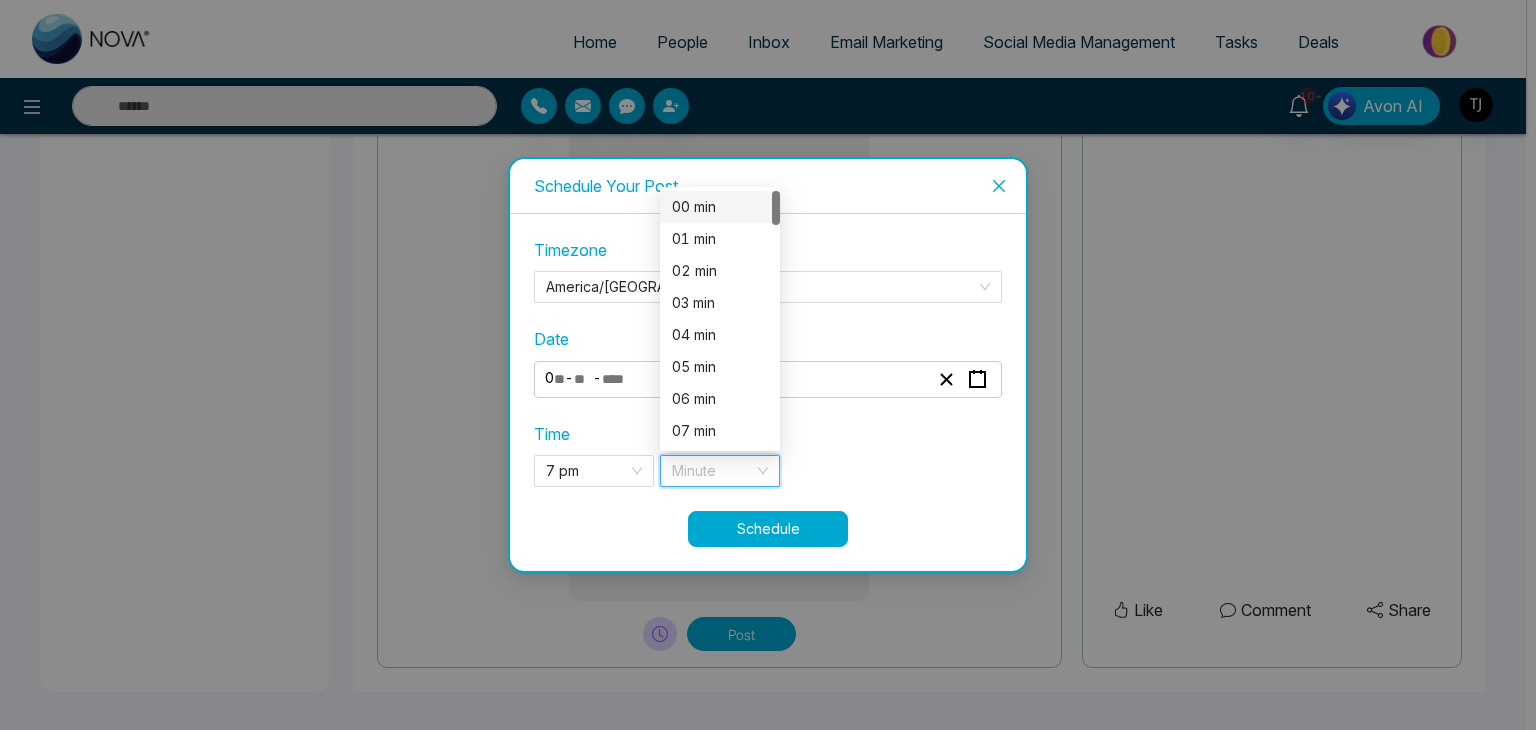 click on "00 min" at bounding box center (720, 207) 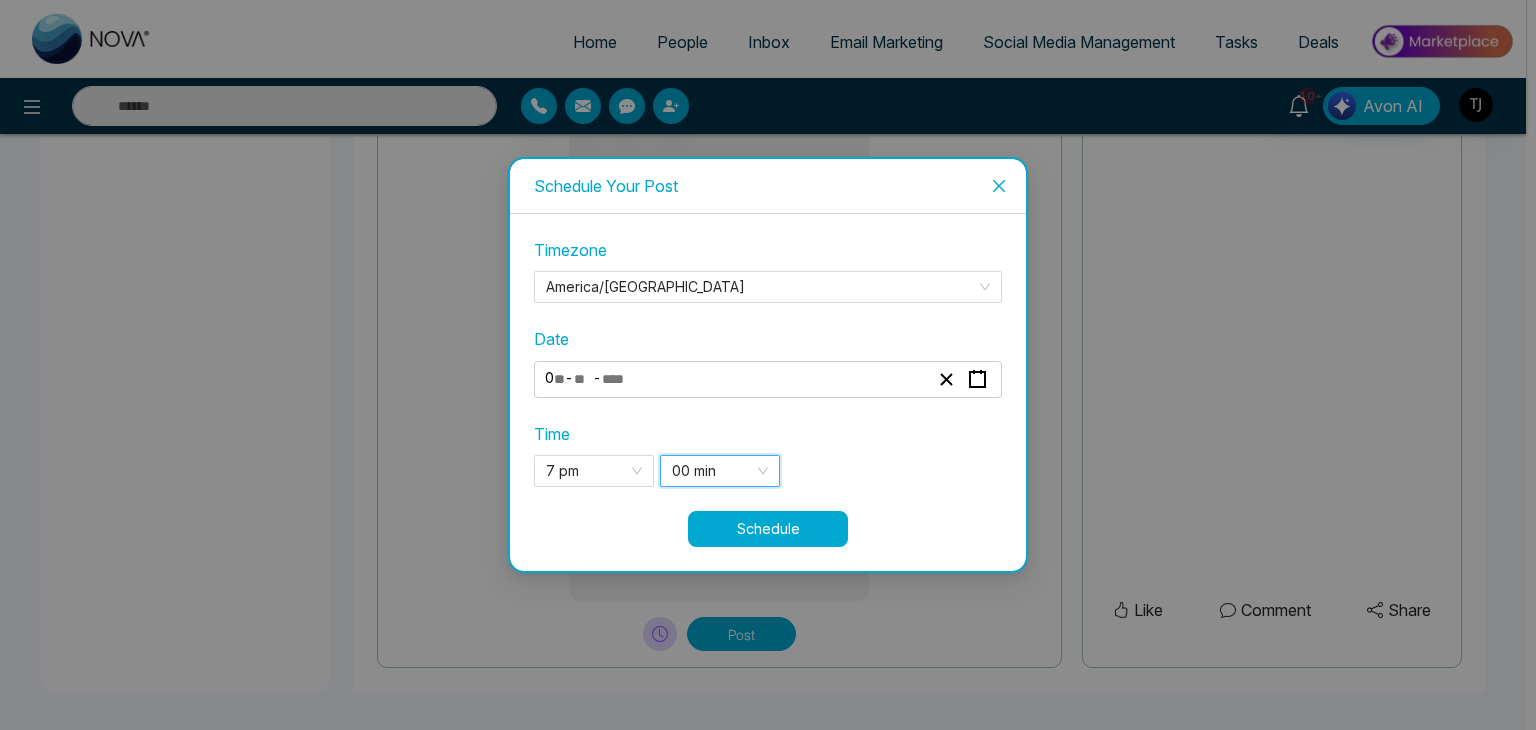 click on "Schedule" at bounding box center (768, 529) 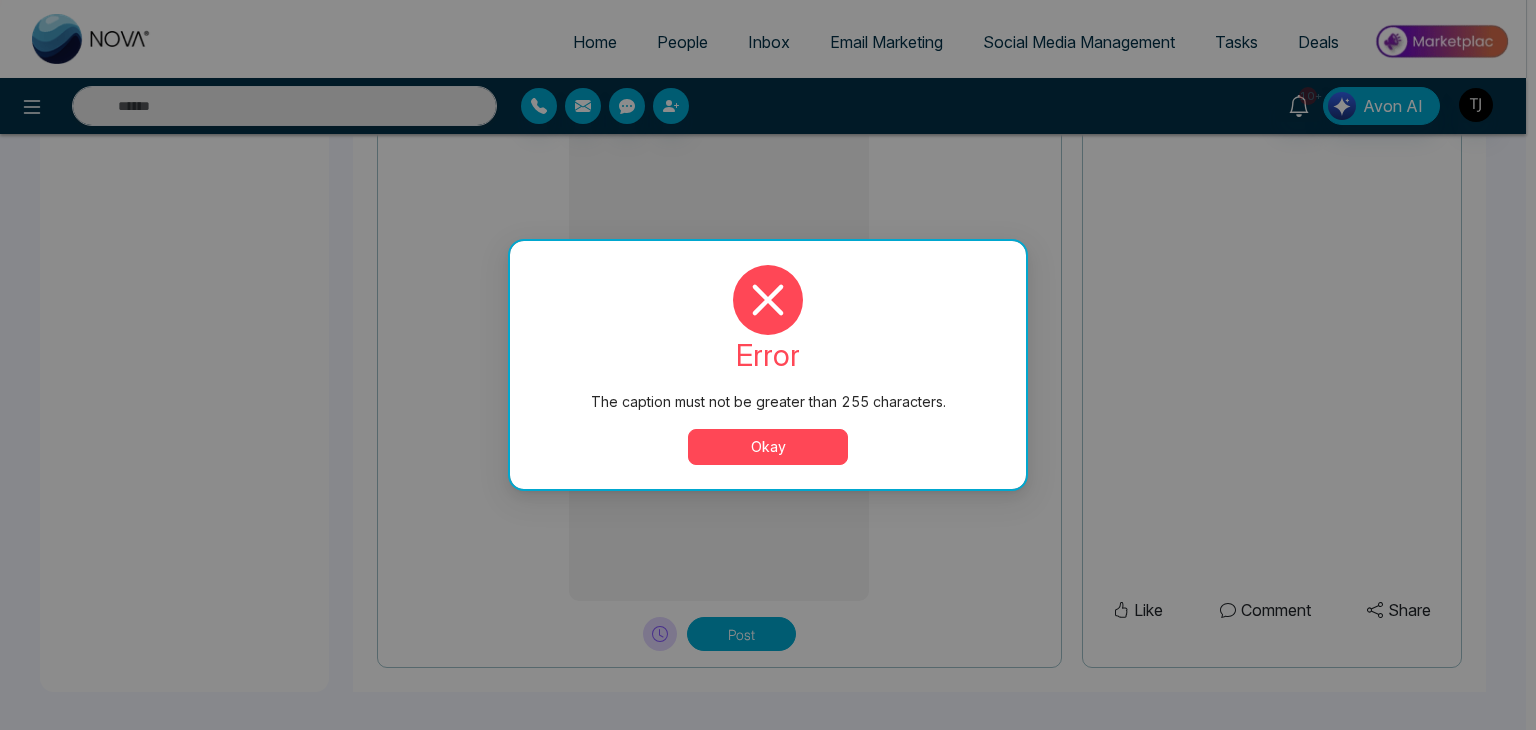 click on "Okay" at bounding box center (768, 447) 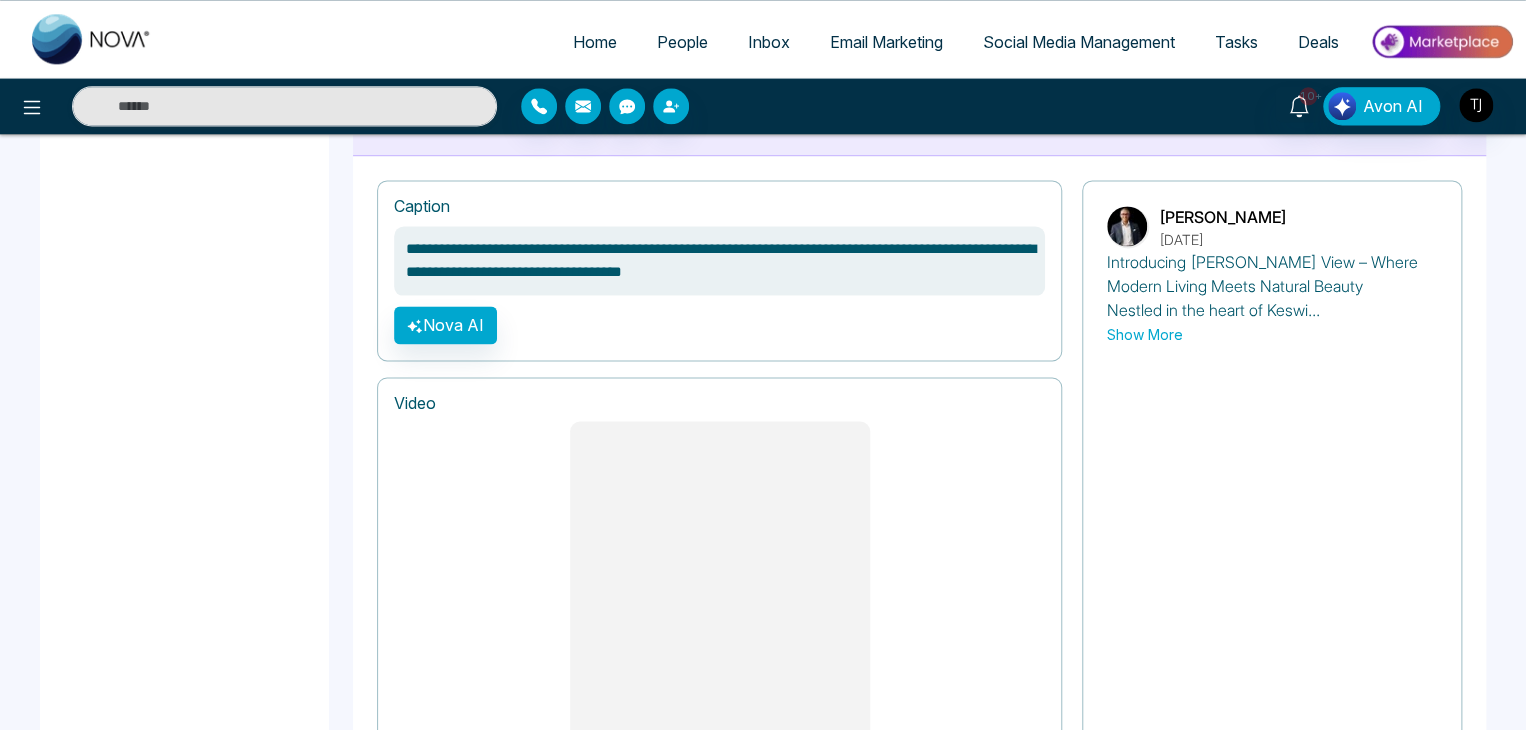 scroll, scrollTop: 1330, scrollLeft: 0, axis: vertical 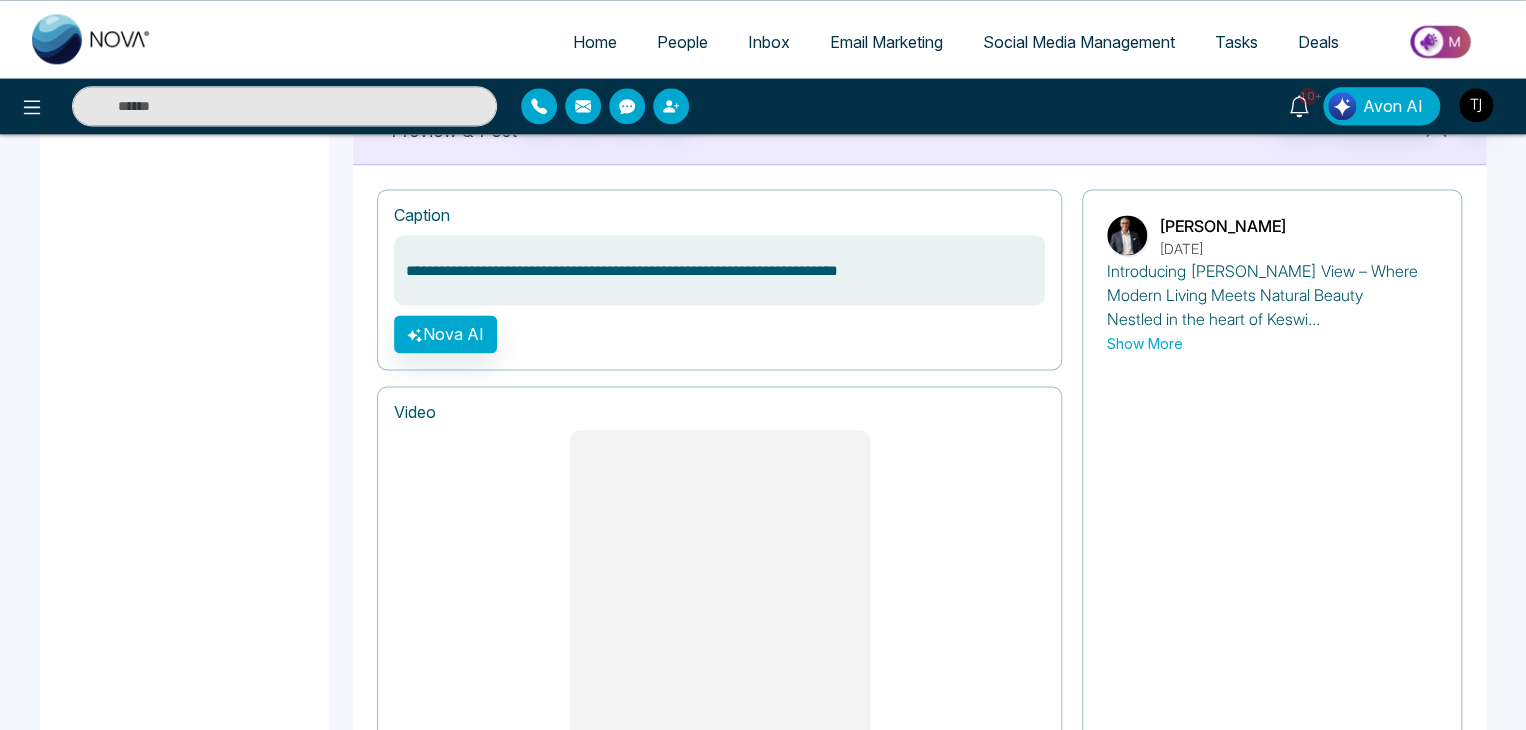 drag, startPoint x: 927, startPoint y: 287, endPoint x: 413, endPoint y: 250, distance: 515.33 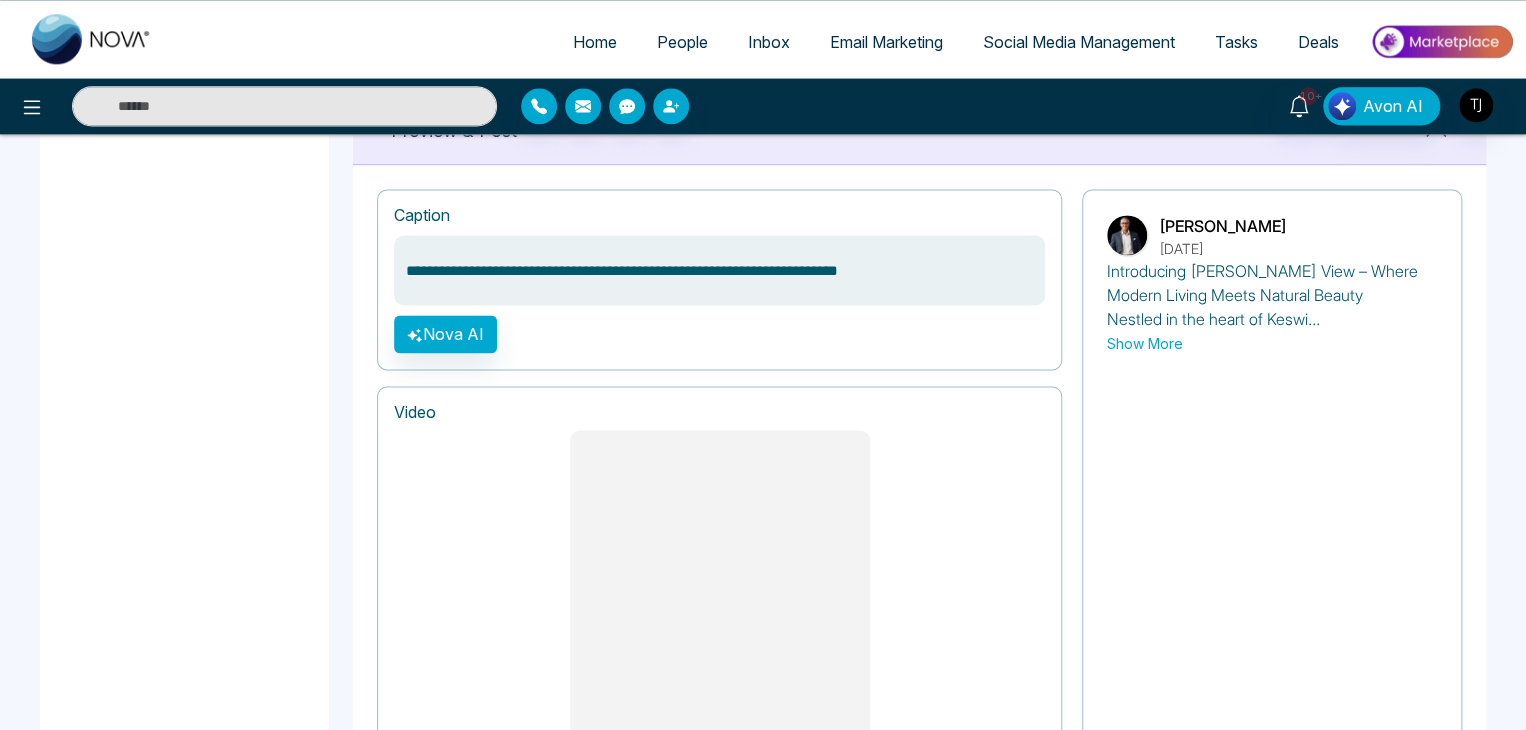 click on "**********" at bounding box center [719, 270] 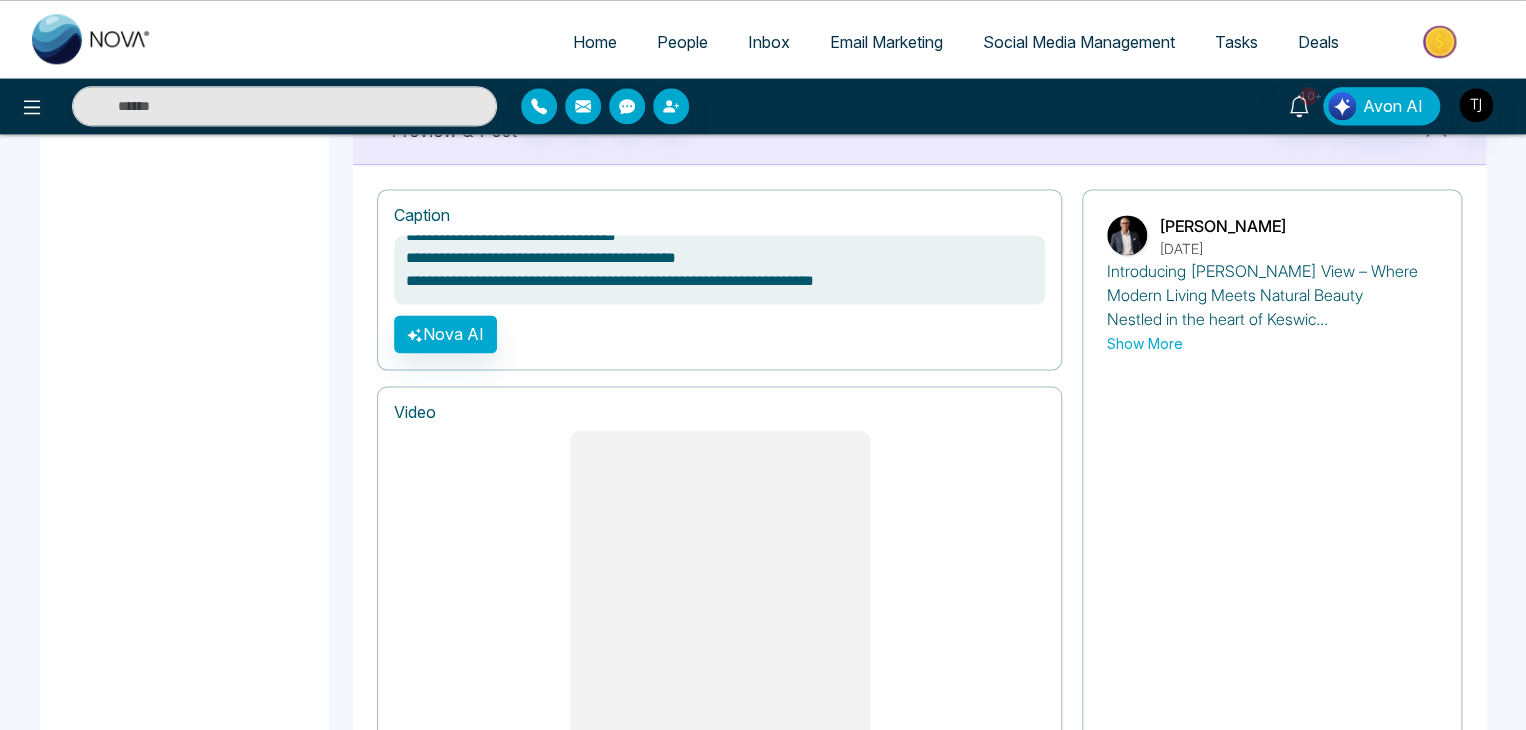 scroll, scrollTop: 156, scrollLeft: 0, axis: vertical 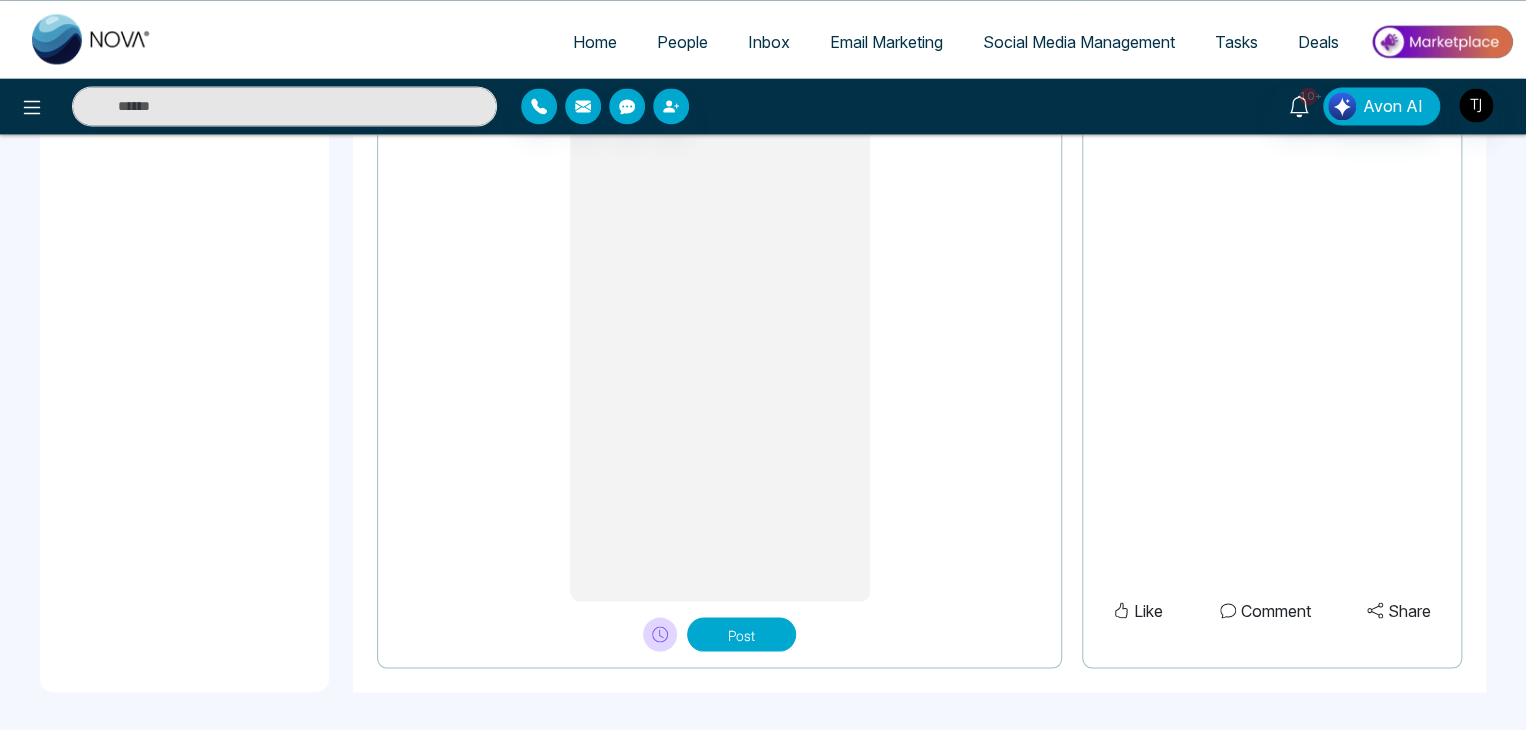 type on "**********" 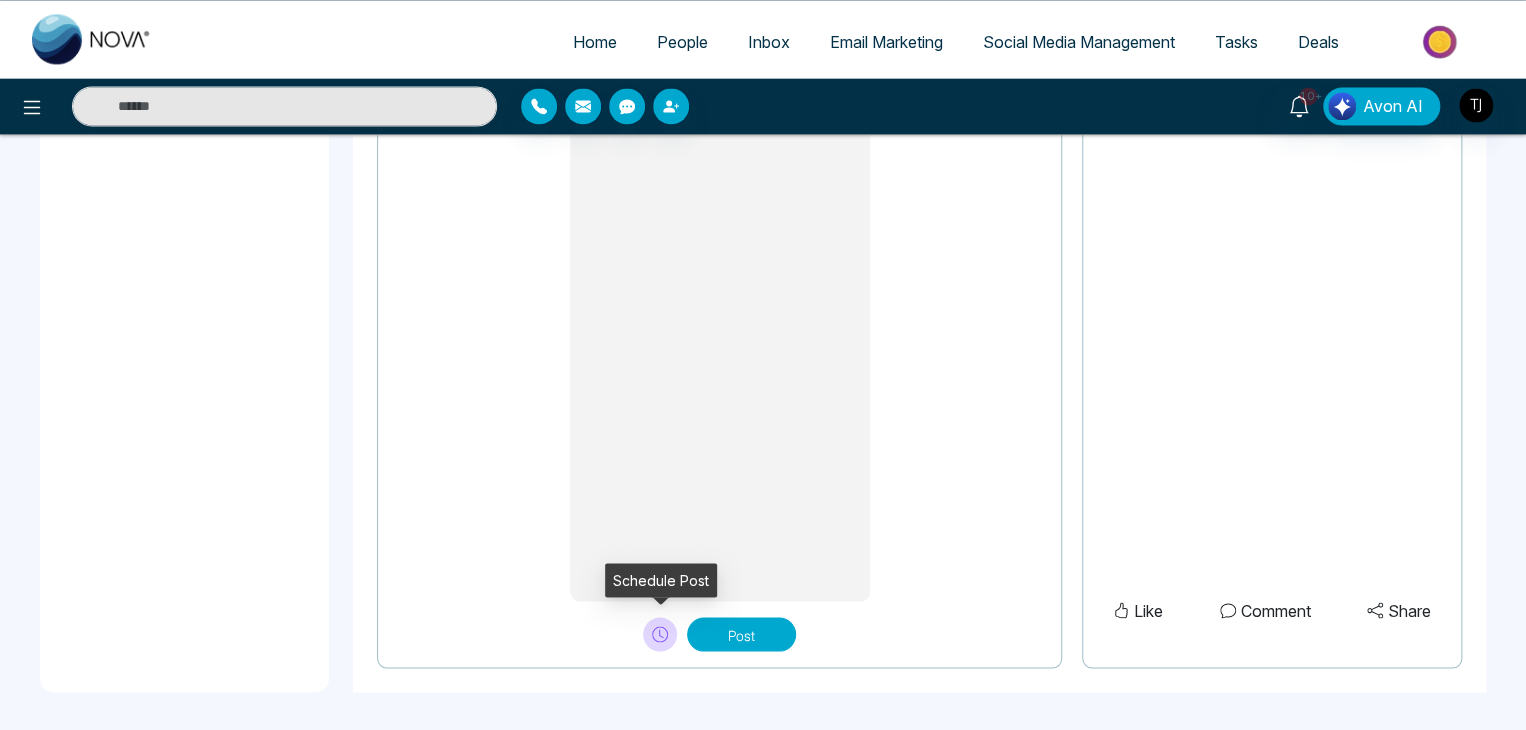 click 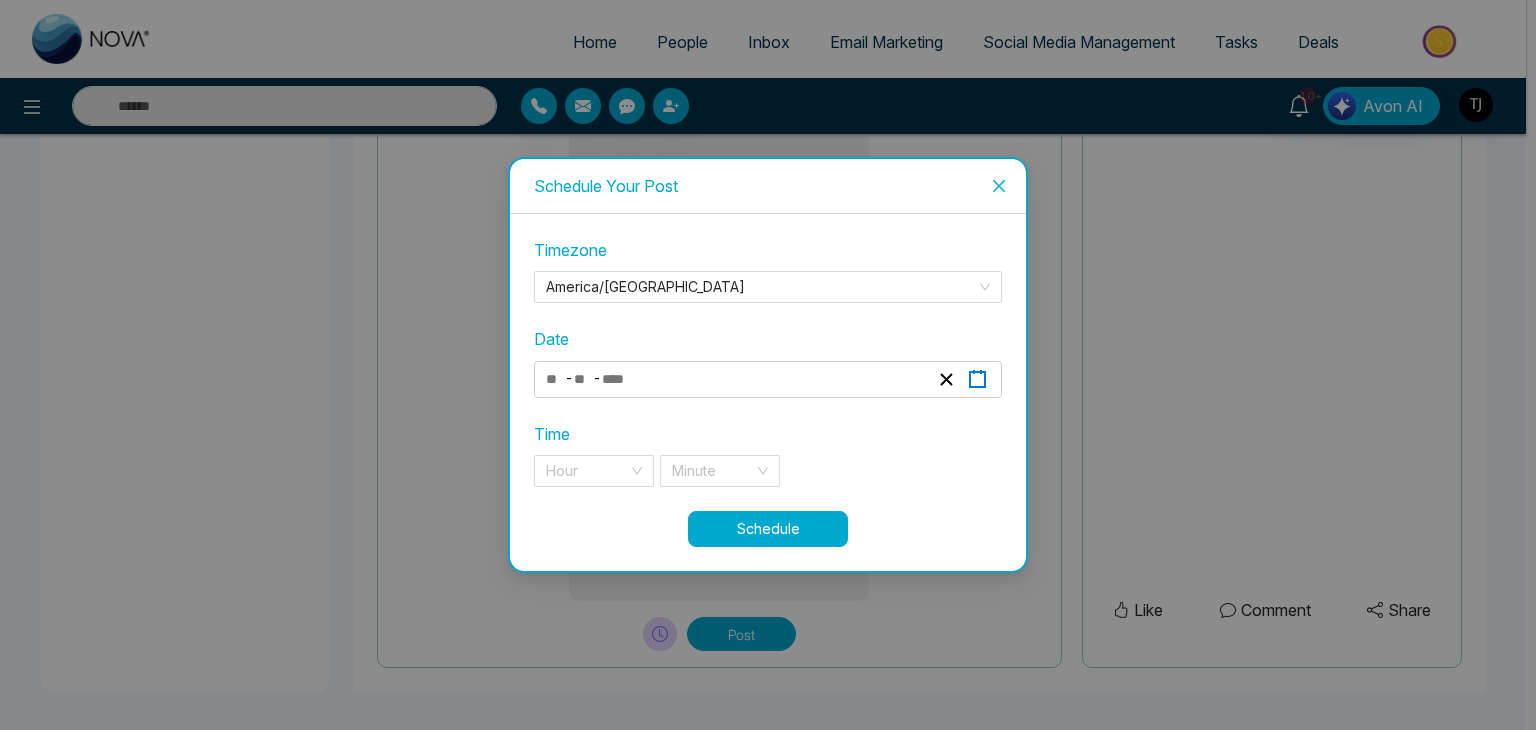 click at bounding box center (977, 379) 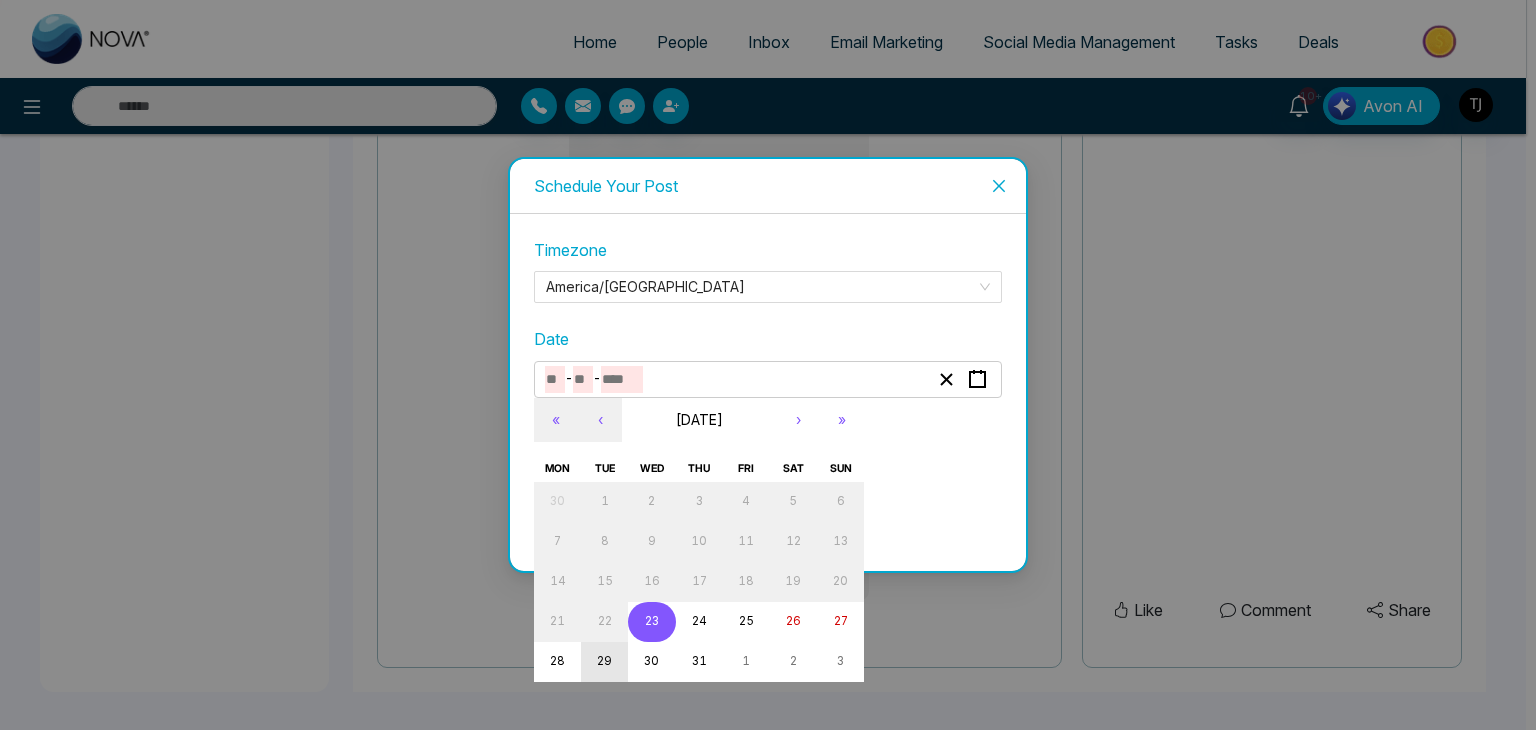 click on "29" at bounding box center (604, 661) 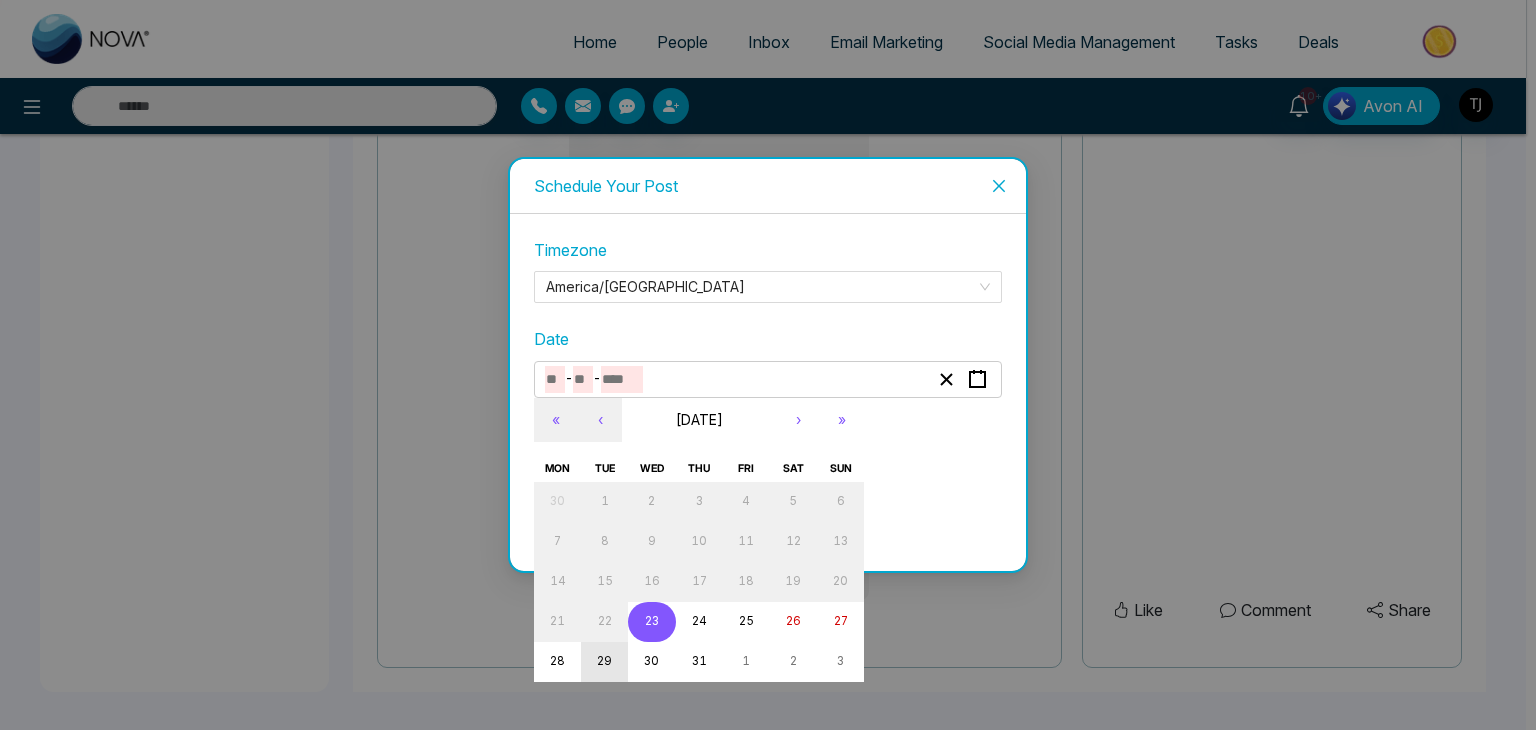 type on "*" 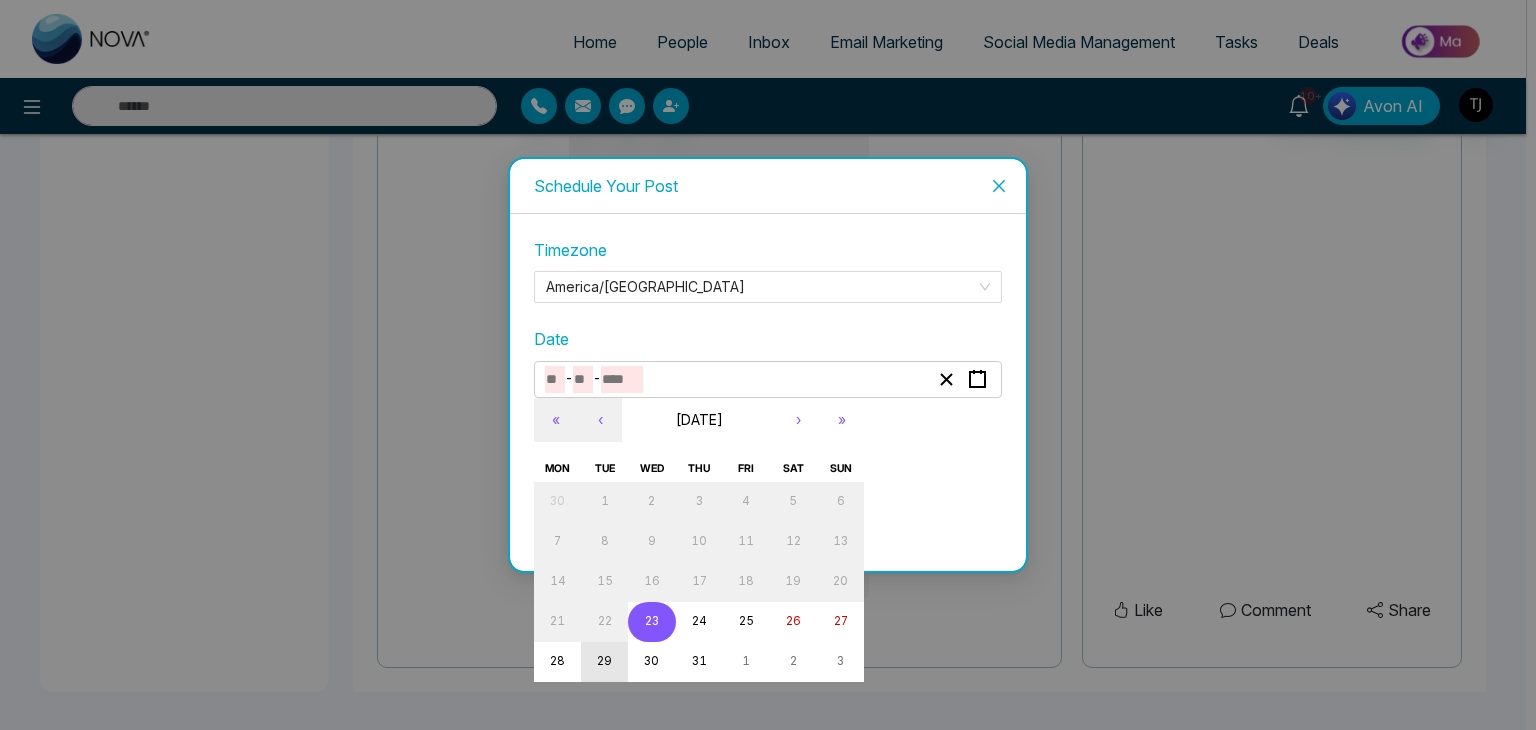 type on "**" 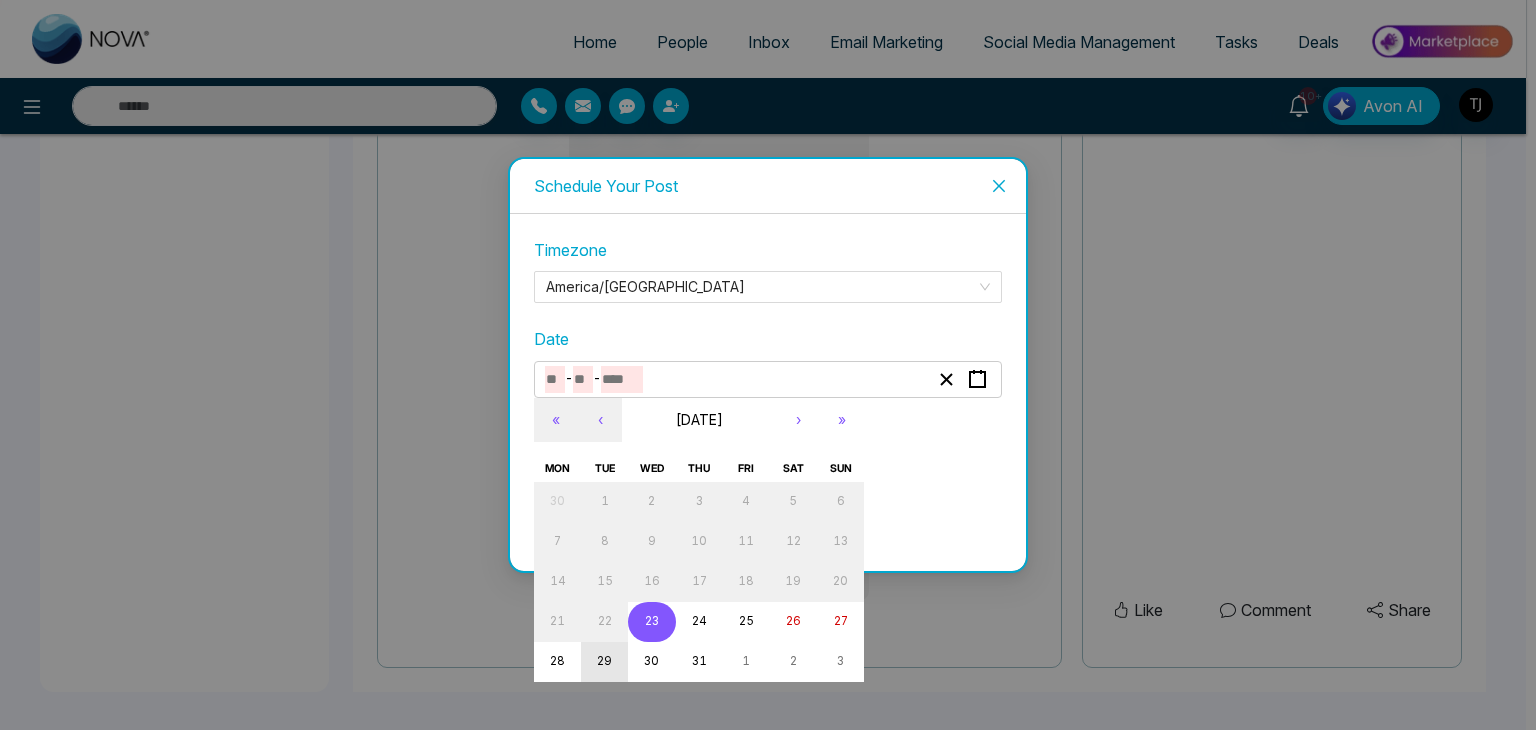 type on "****" 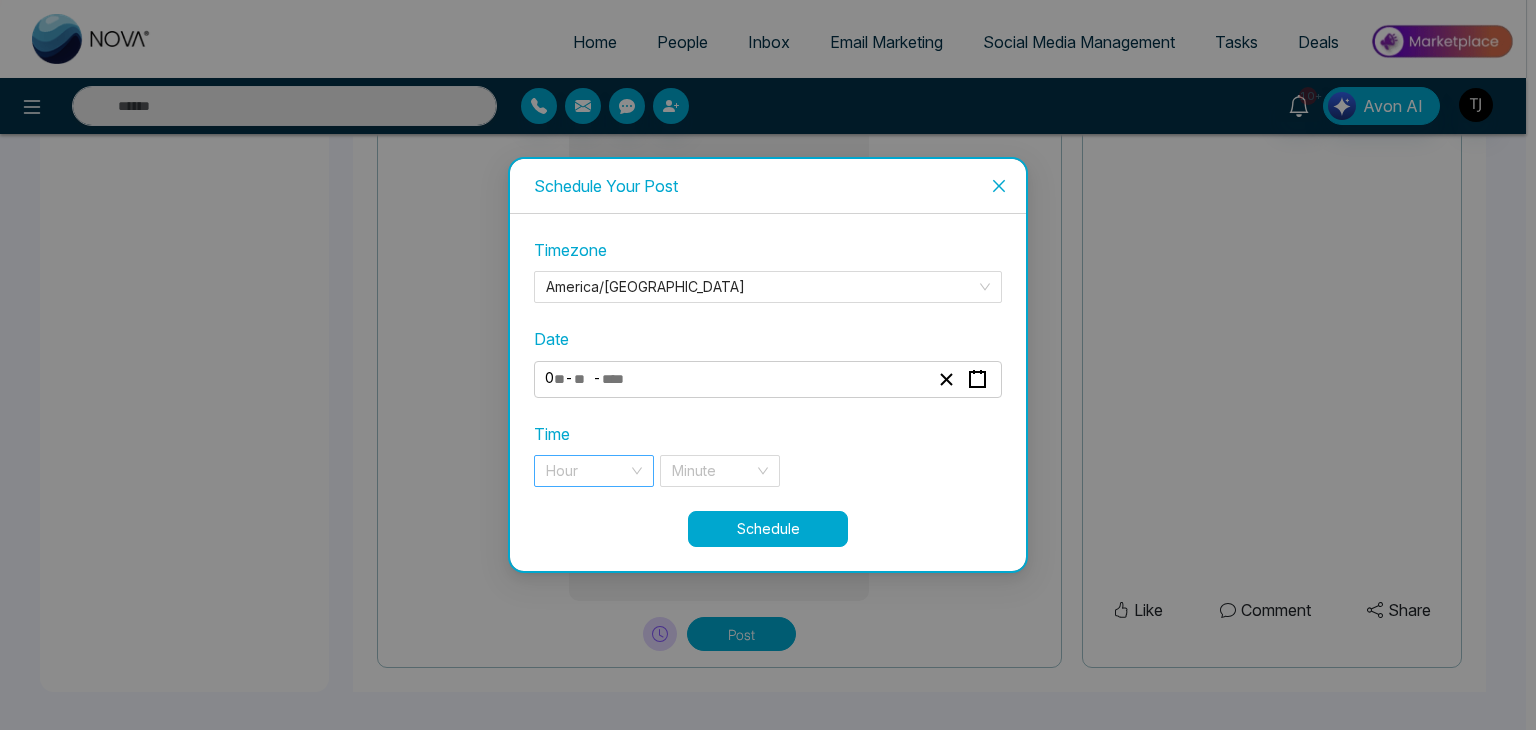 click at bounding box center (587, 471) 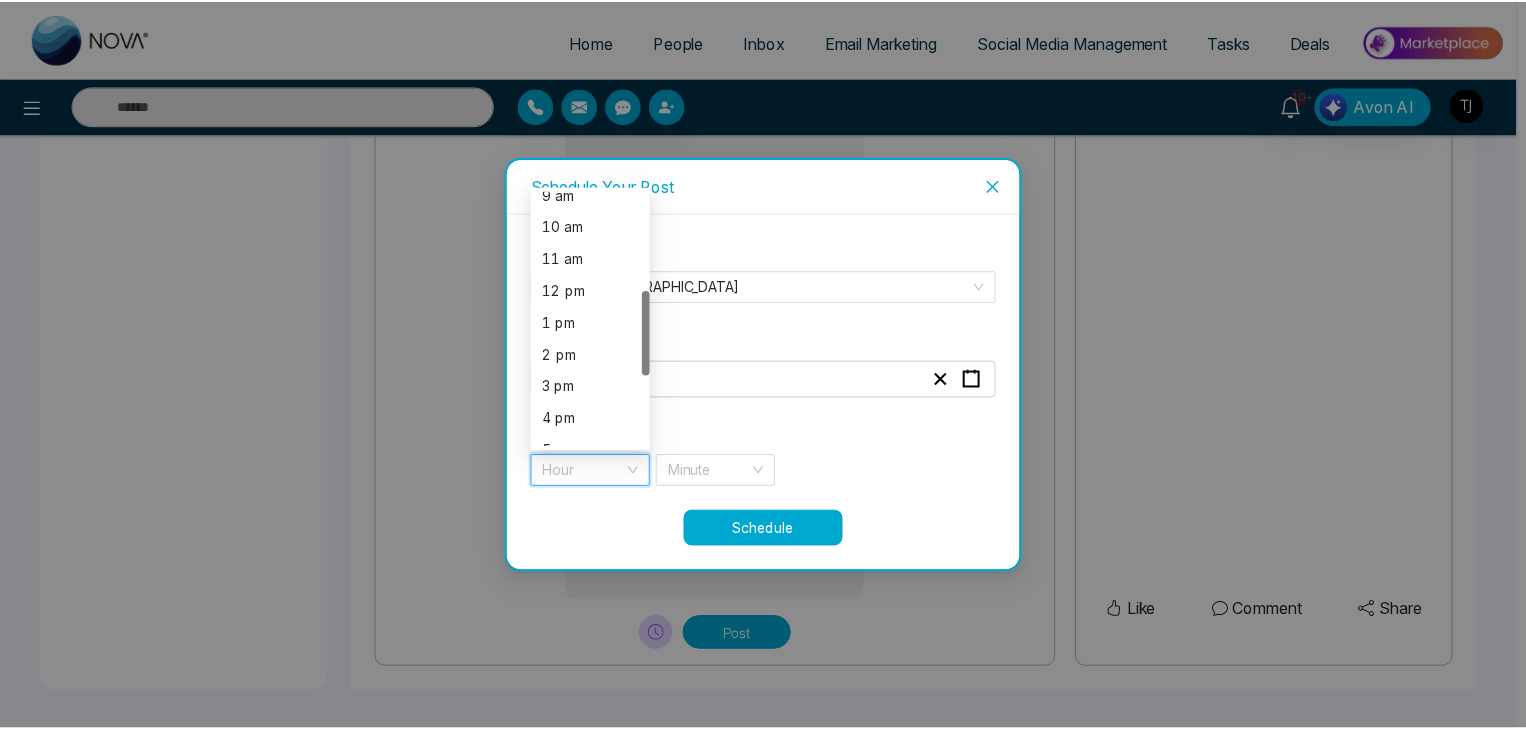 scroll, scrollTop: 342, scrollLeft: 0, axis: vertical 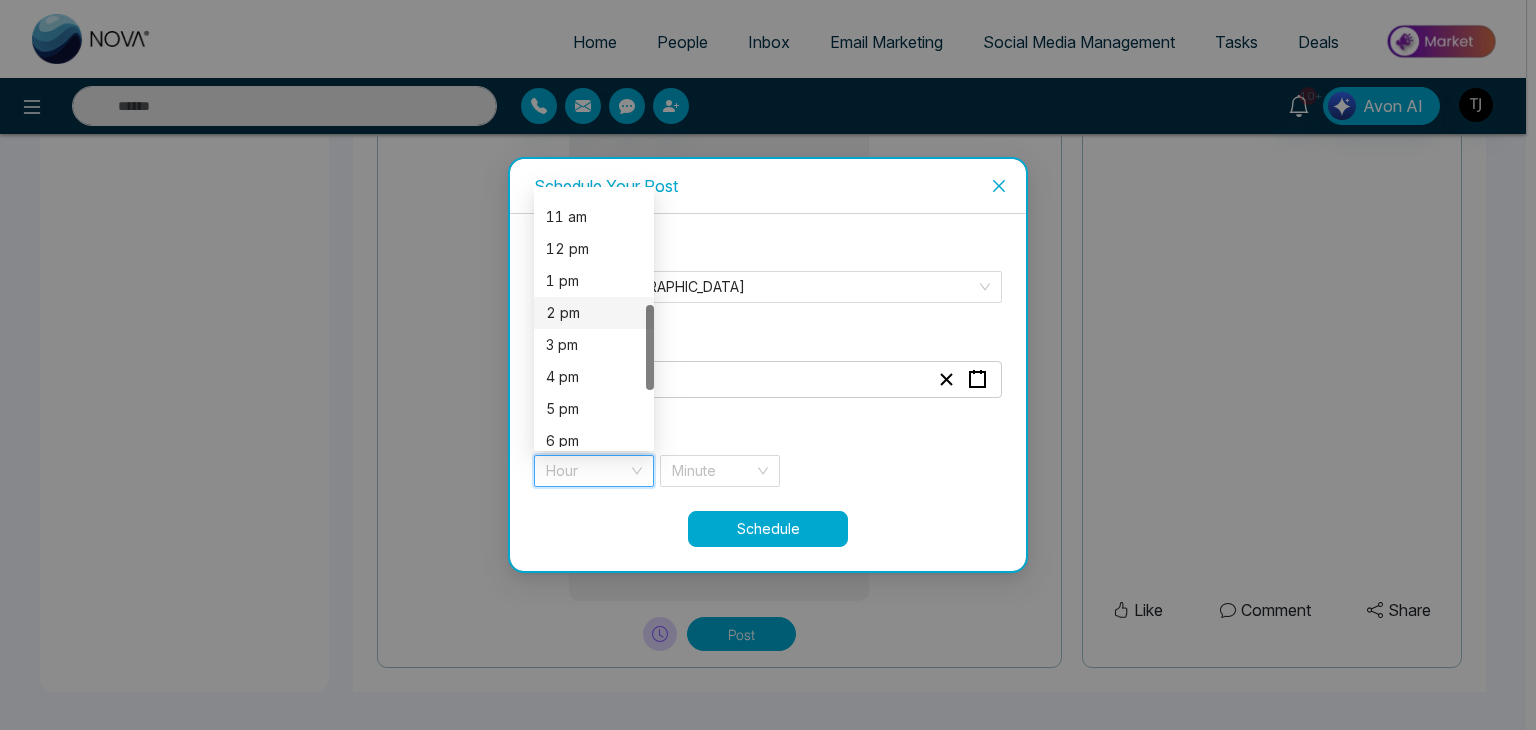 click on "2 pm" at bounding box center [594, 313] 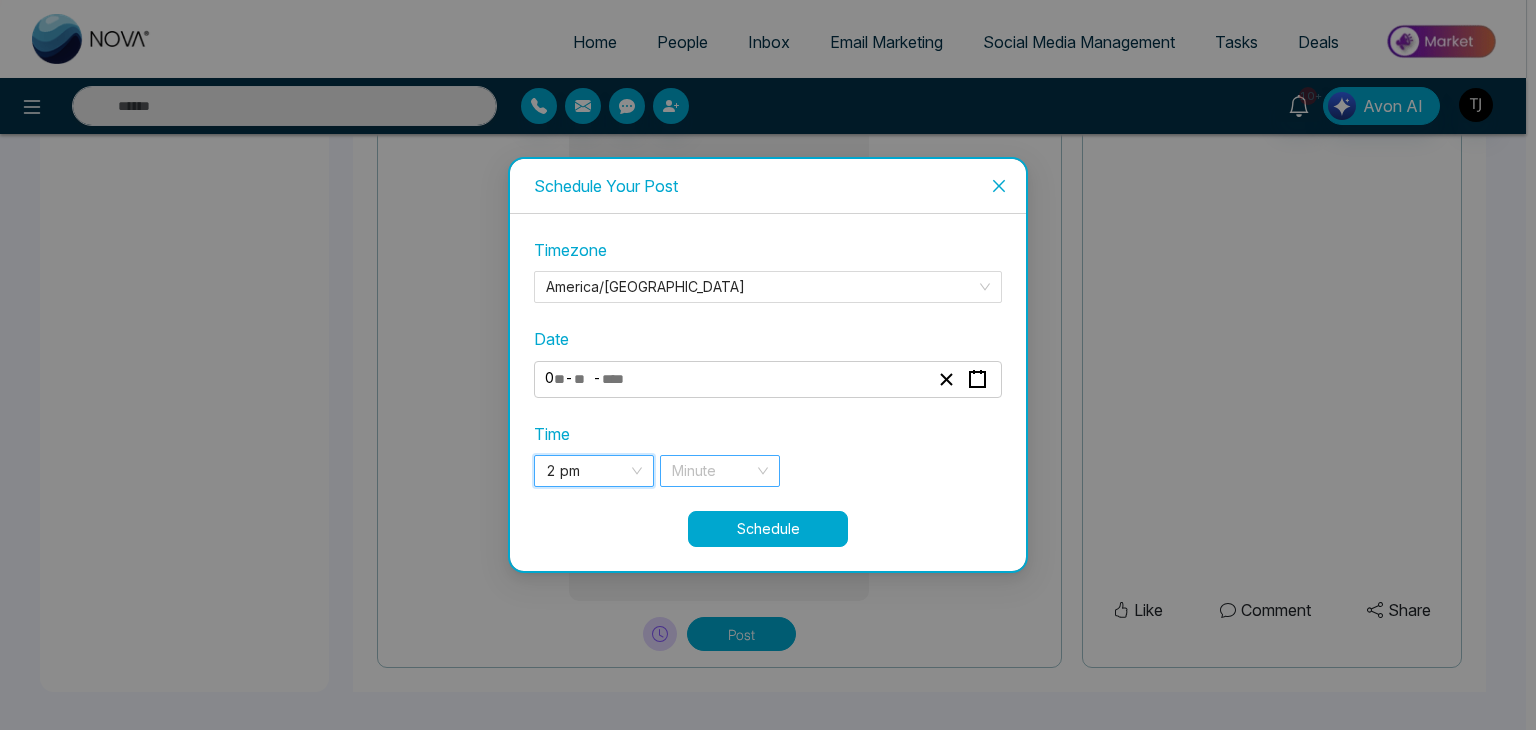click at bounding box center (713, 471) 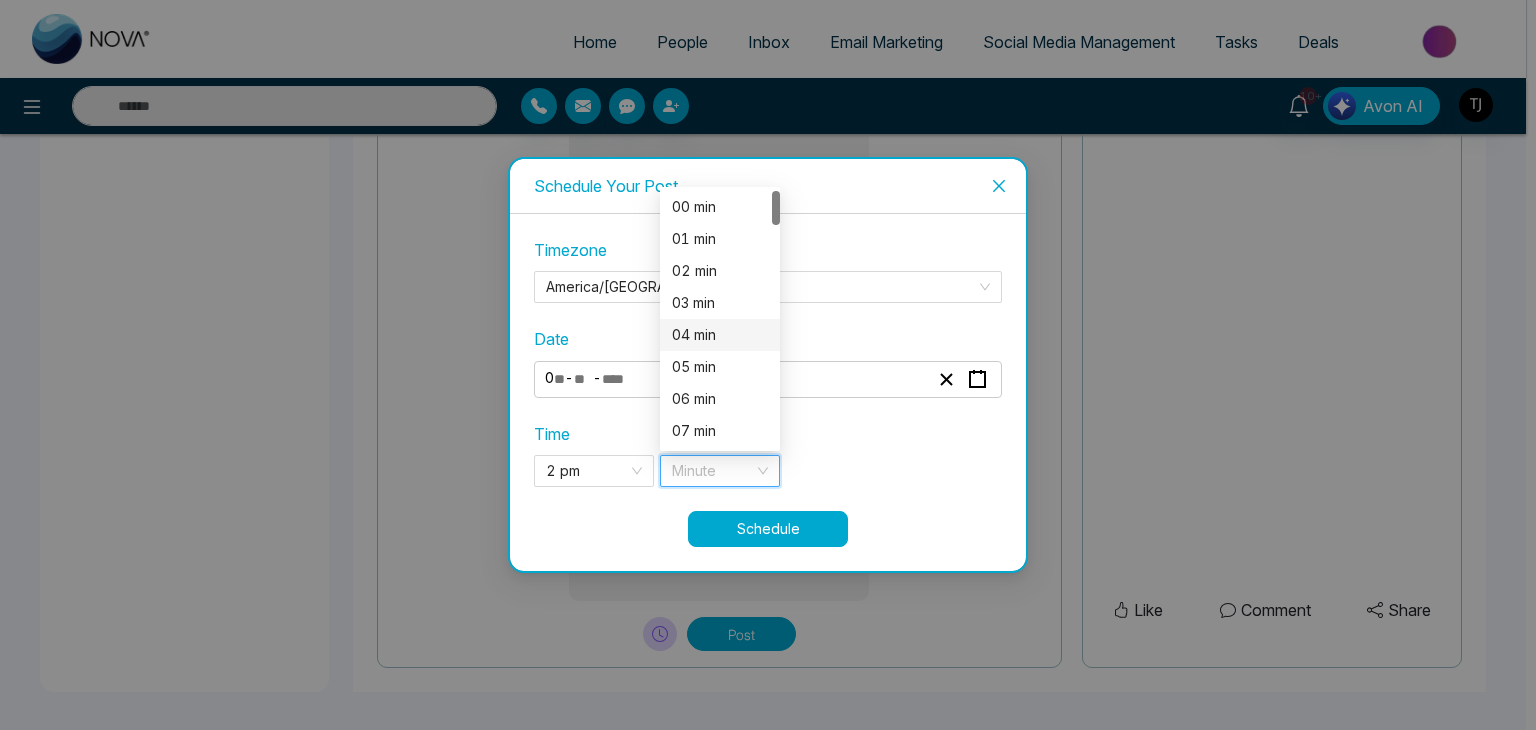 click on "03 min" at bounding box center (720, 303) 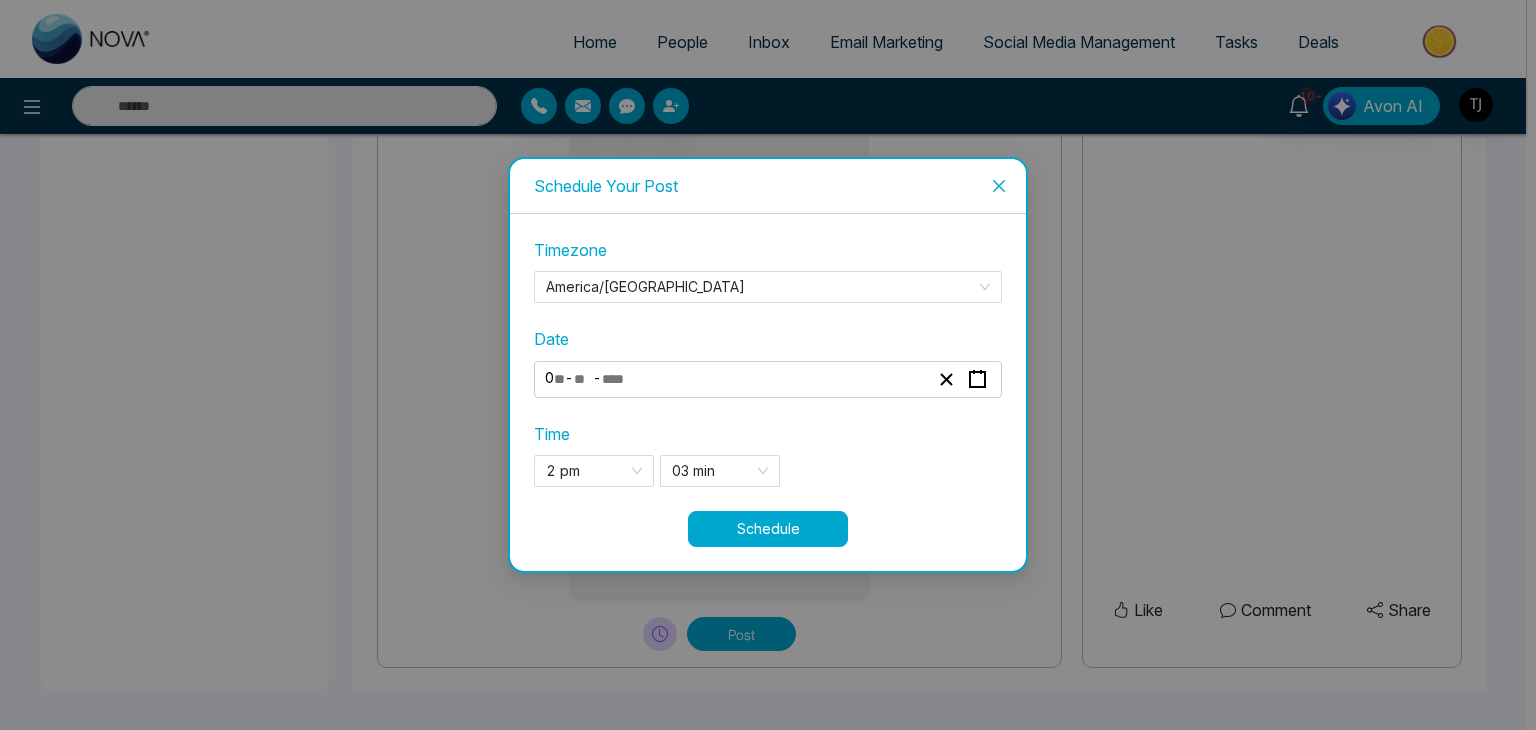 click on "Schedule" at bounding box center (768, 529) 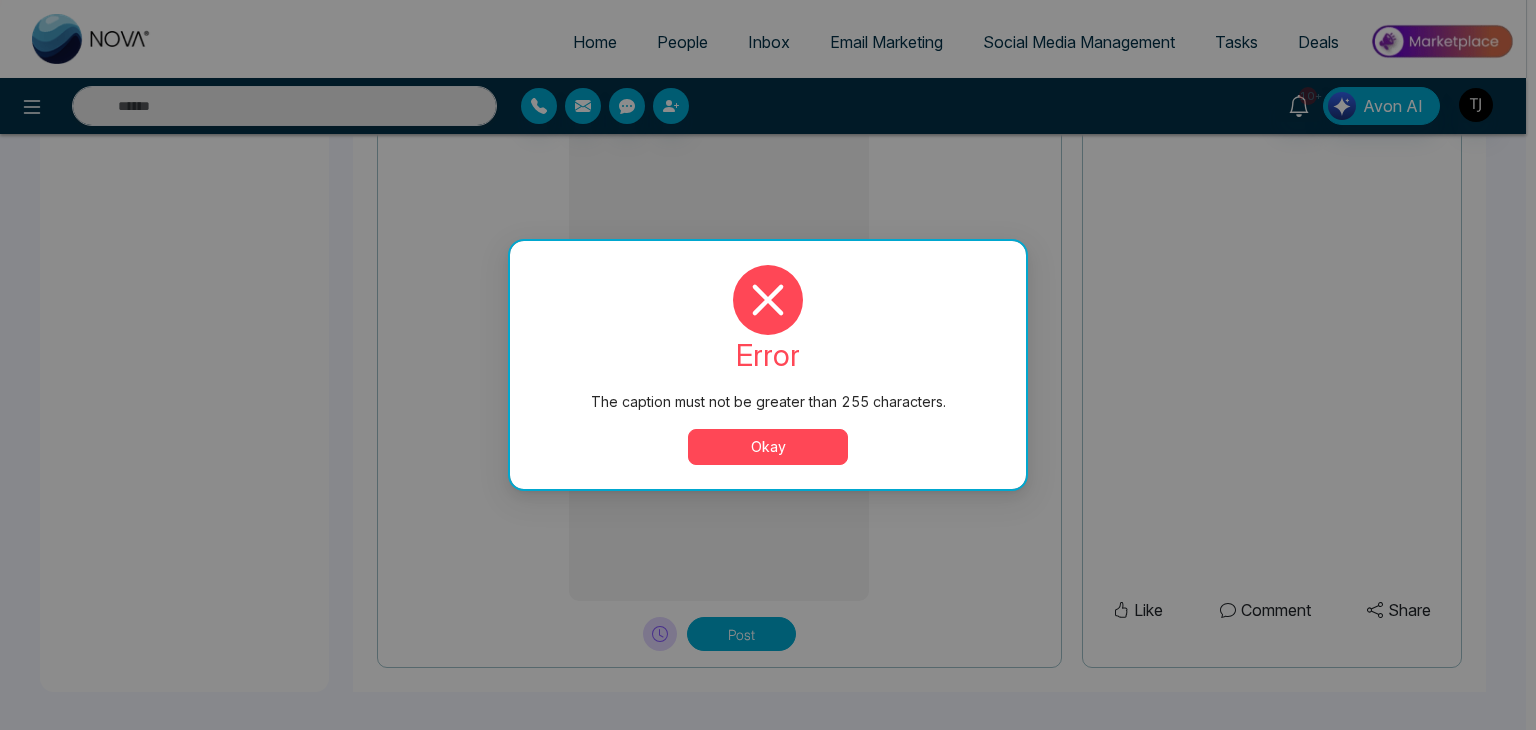 click on "Okay" at bounding box center [768, 447] 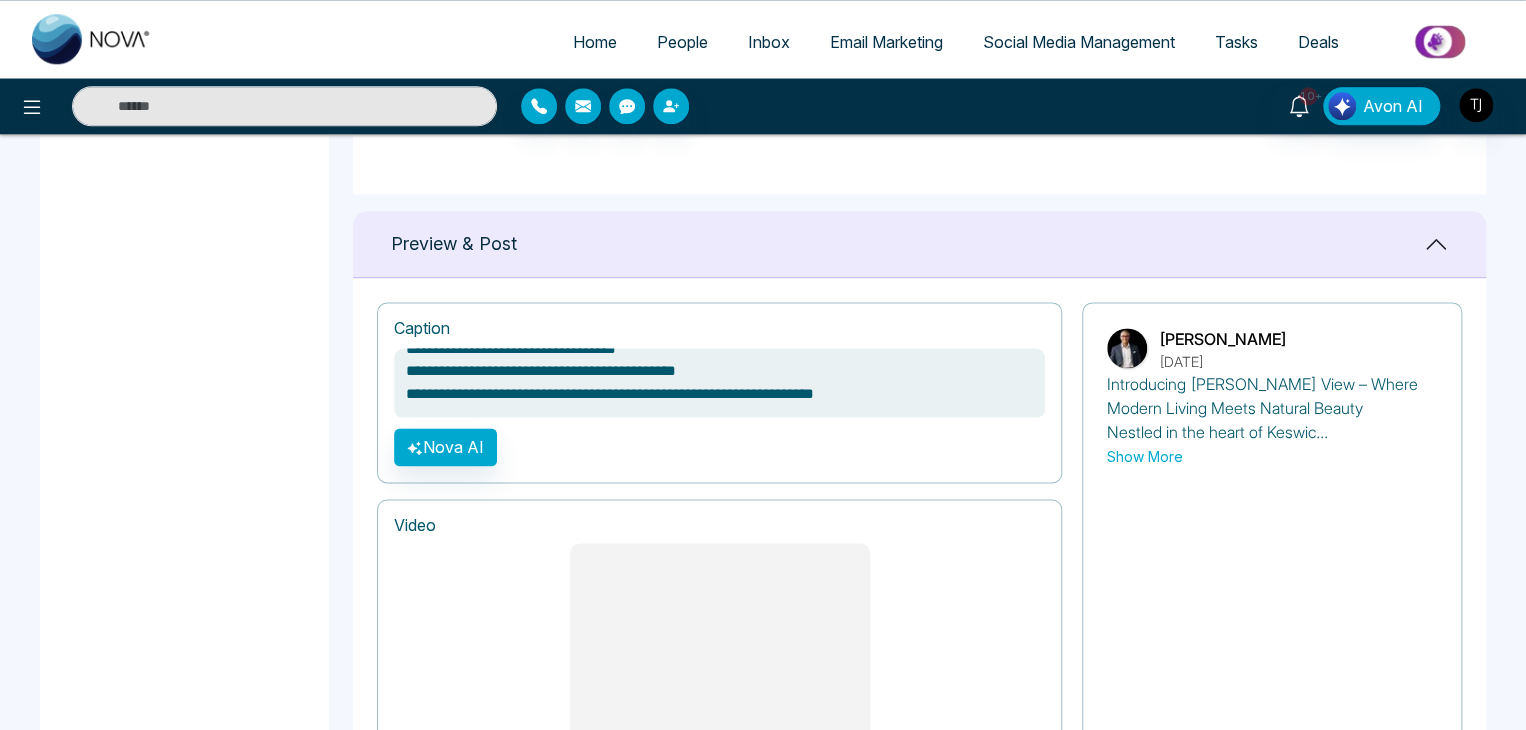 scroll, scrollTop: 1205, scrollLeft: 0, axis: vertical 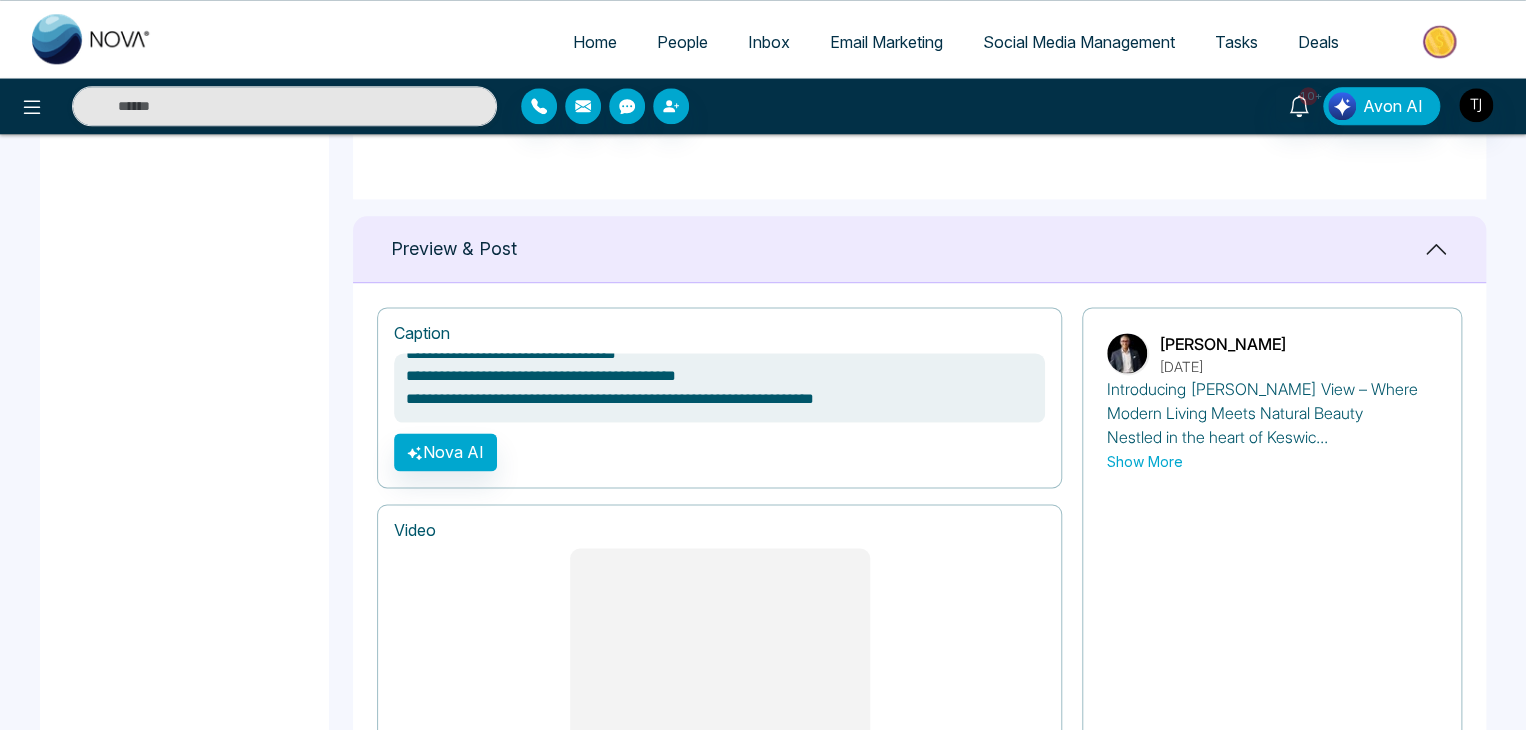 drag, startPoint x: 910, startPoint y: 364, endPoint x: 853, endPoint y: 390, distance: 62.649822 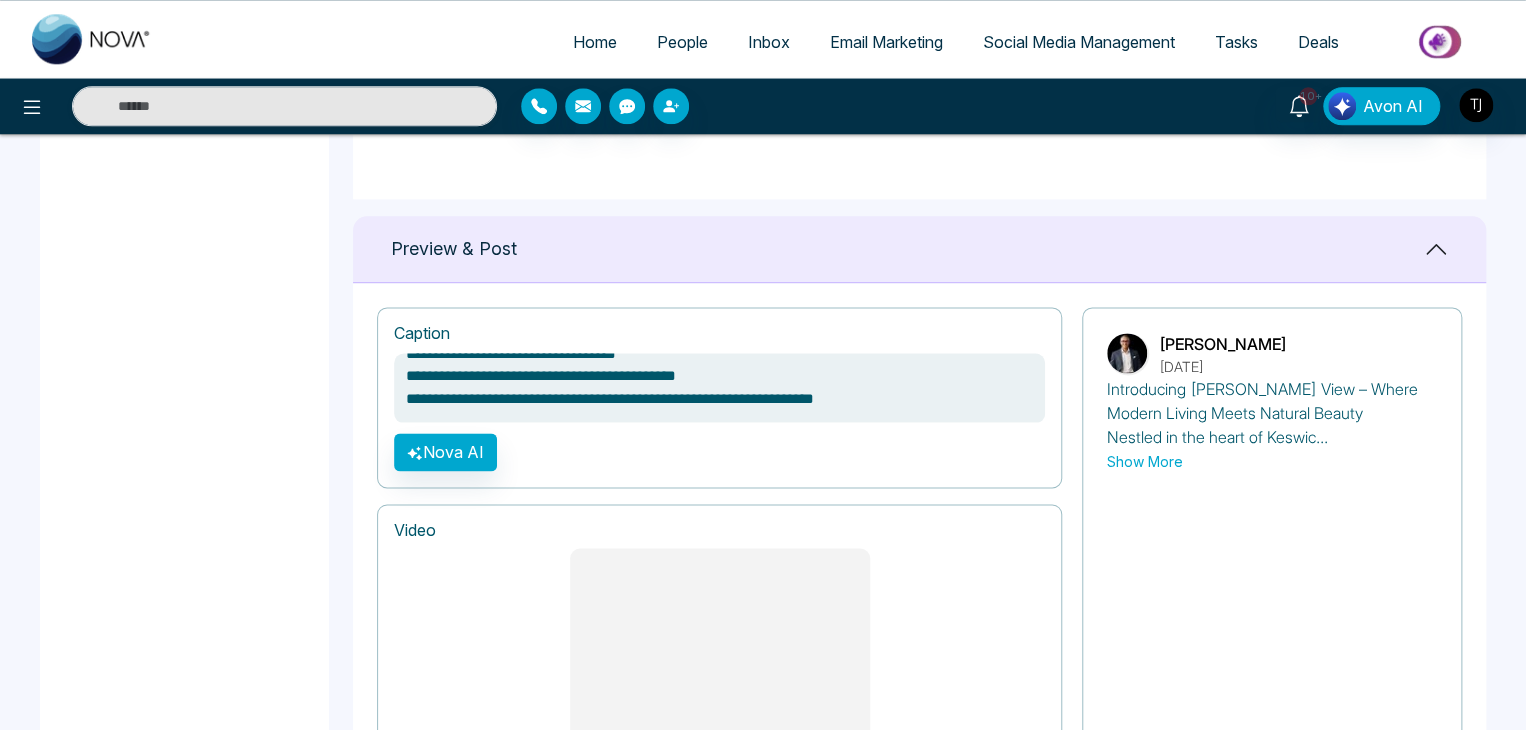 click on "**********" at bounding box center (719, 388) 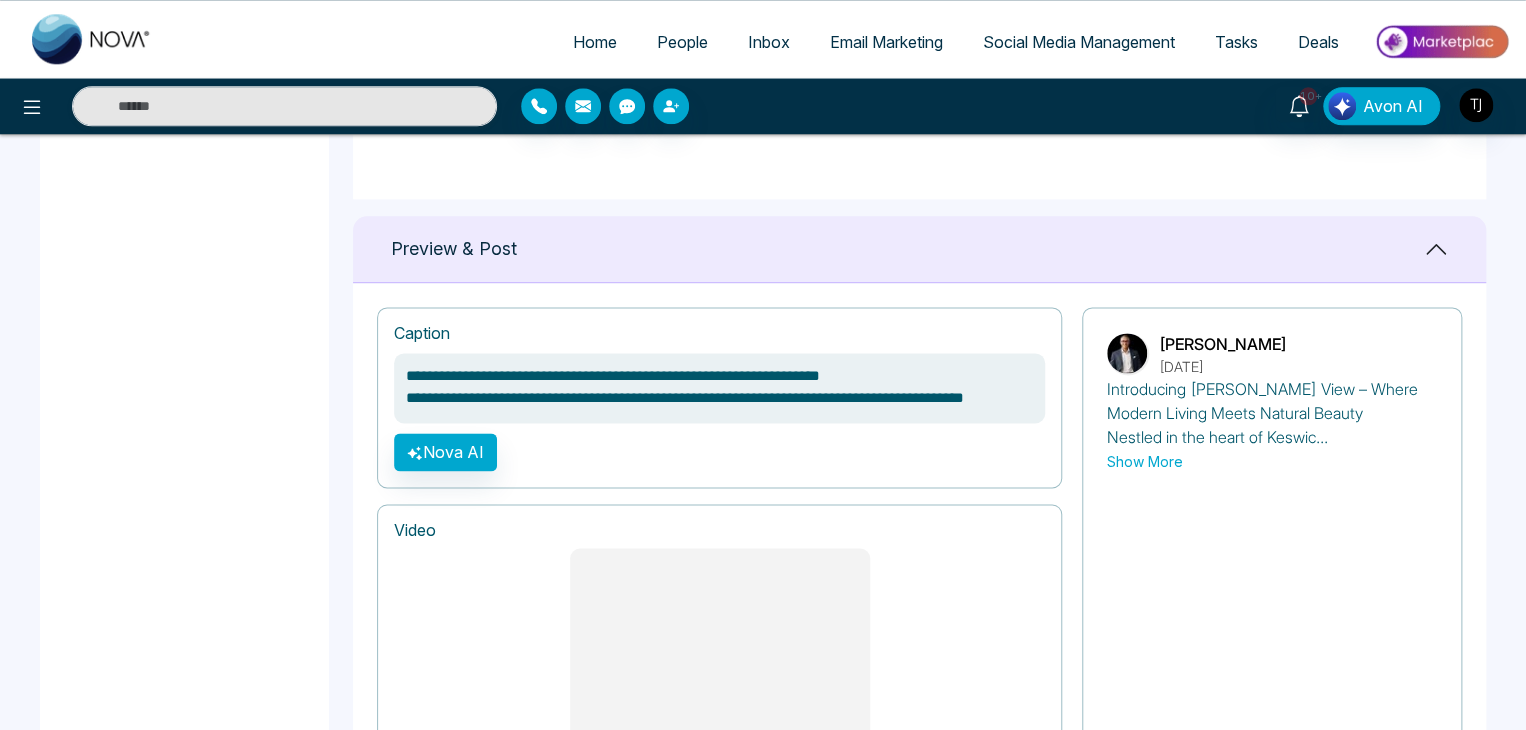 scroll, scrollTop: 0, scrollLeft: 0, axis: both 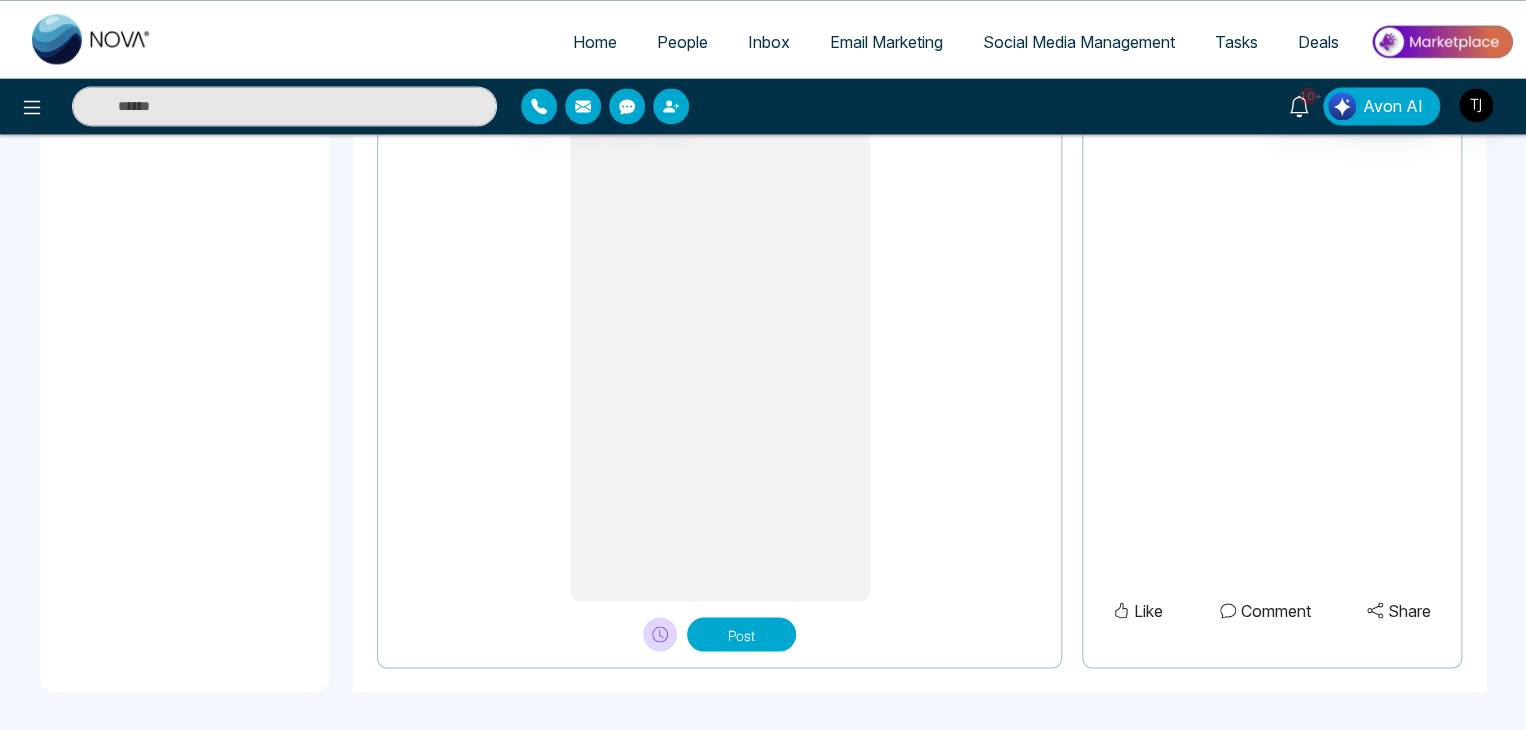 type on "**********" 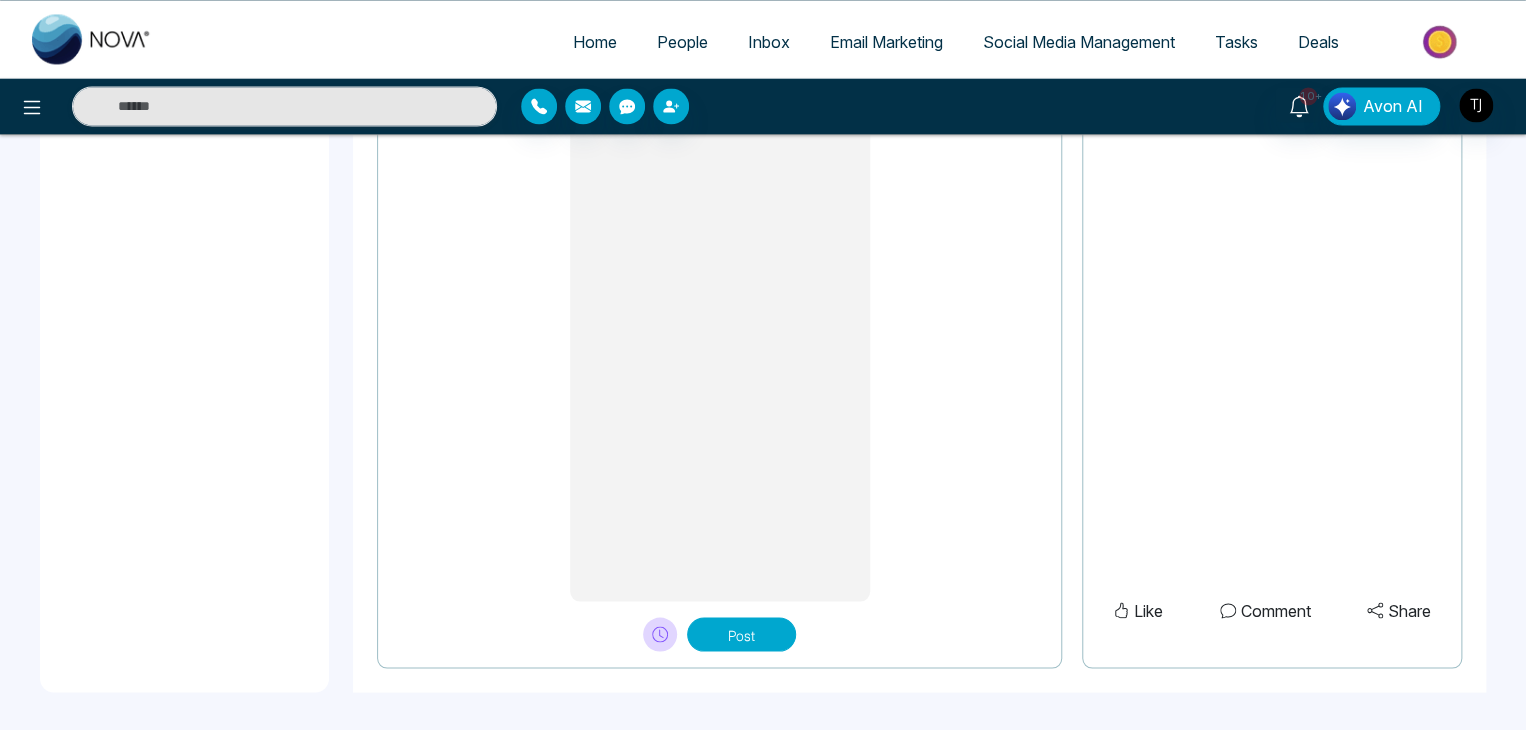 click on "Post" at bounding box center [719, 626] 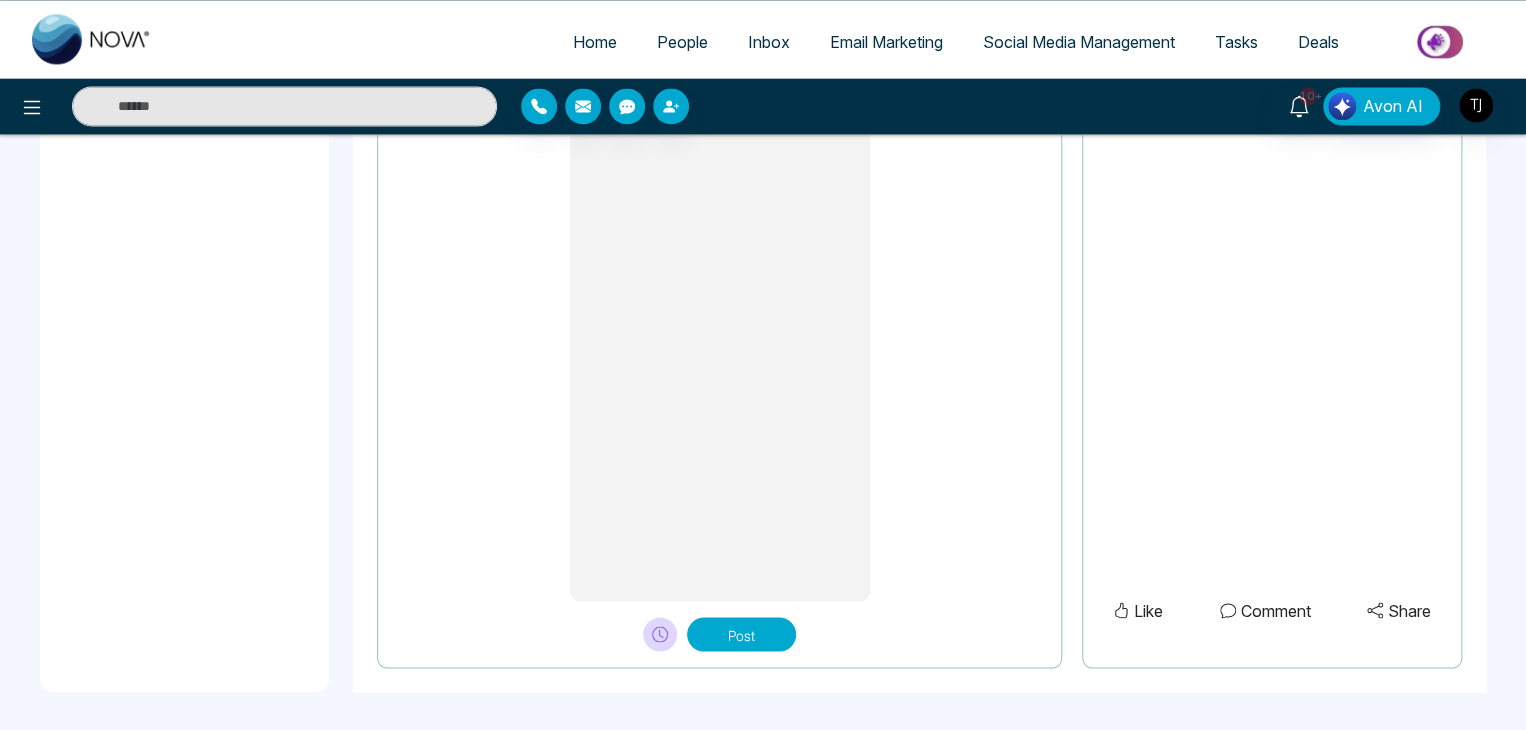 click 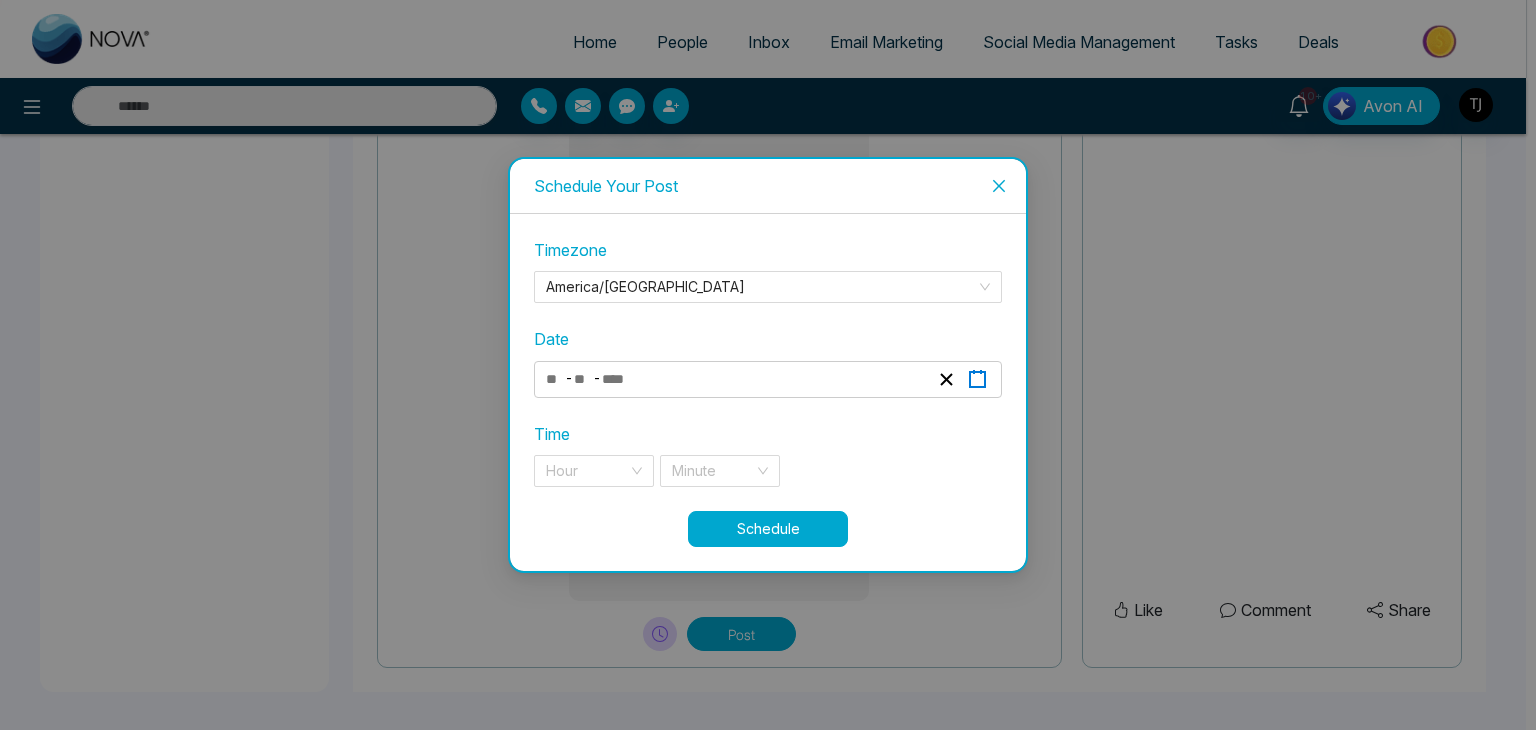 click 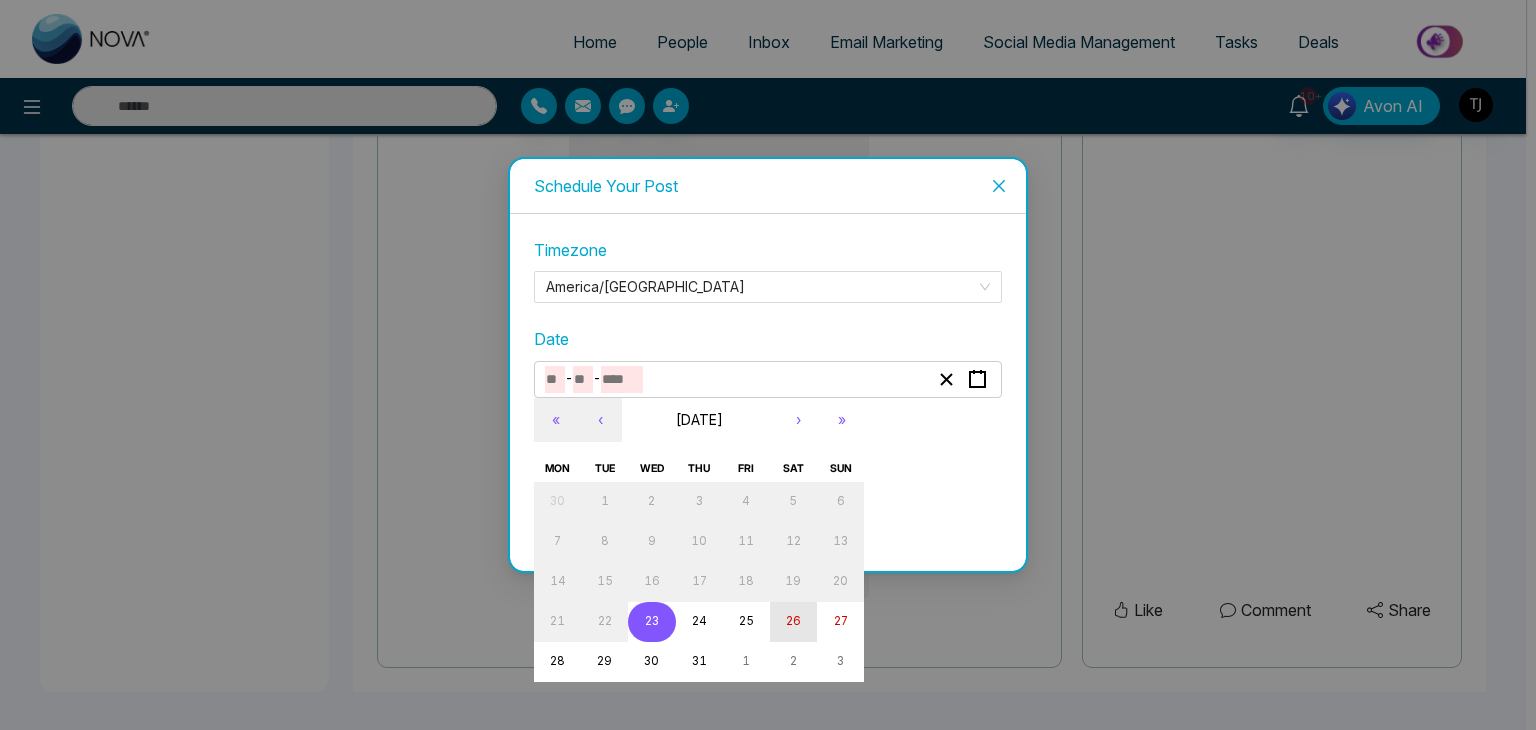 click on "26" at bounding box center (793, 622) 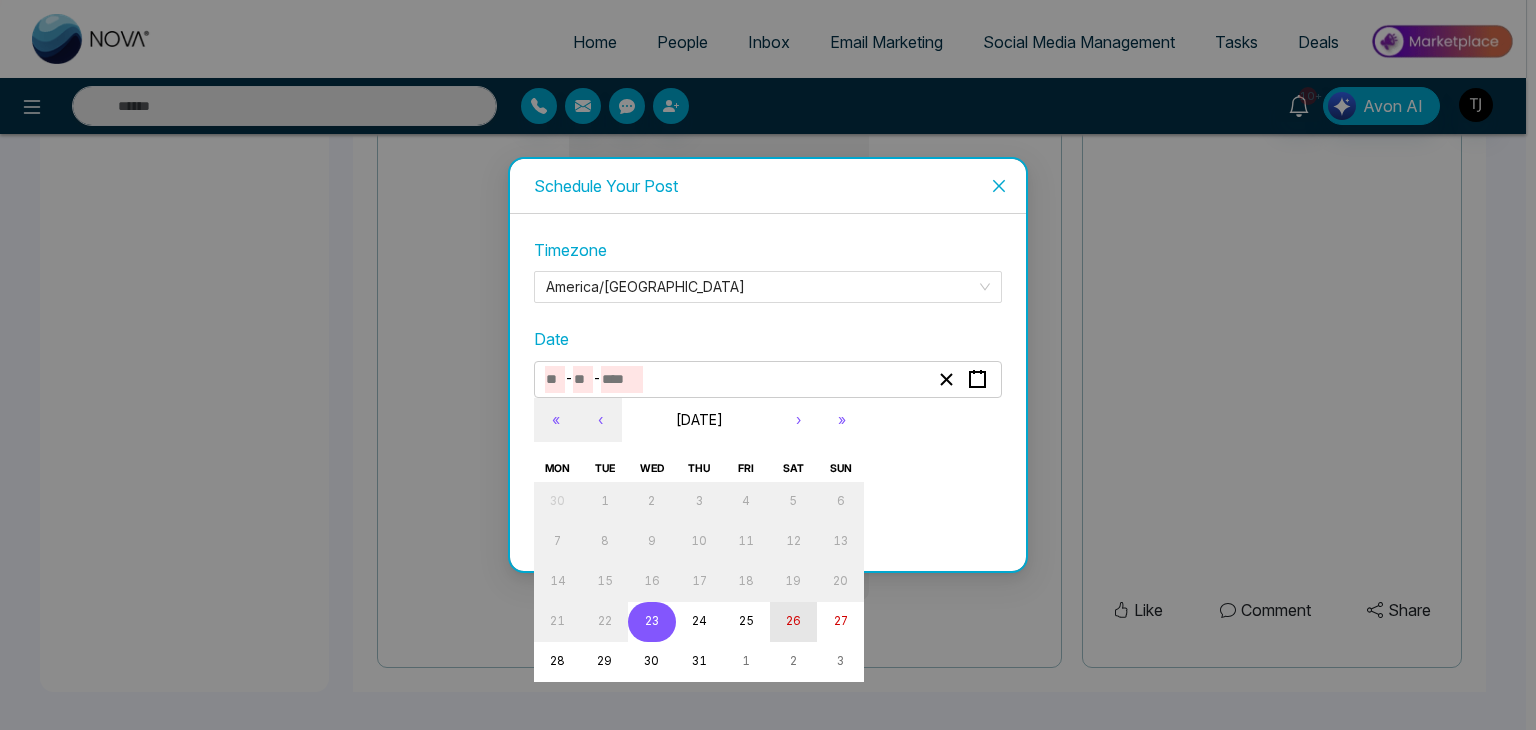 type on "*" 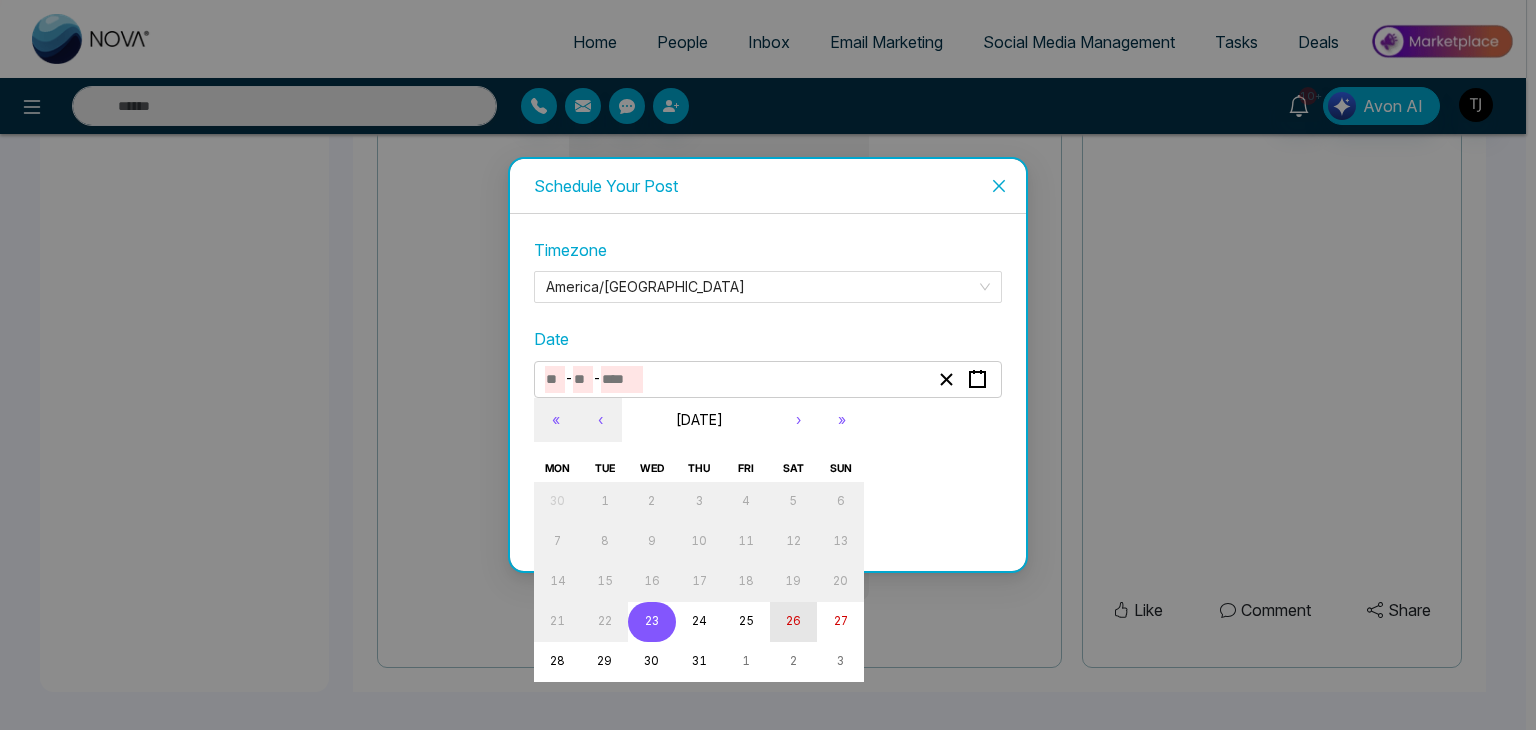 type on "**" 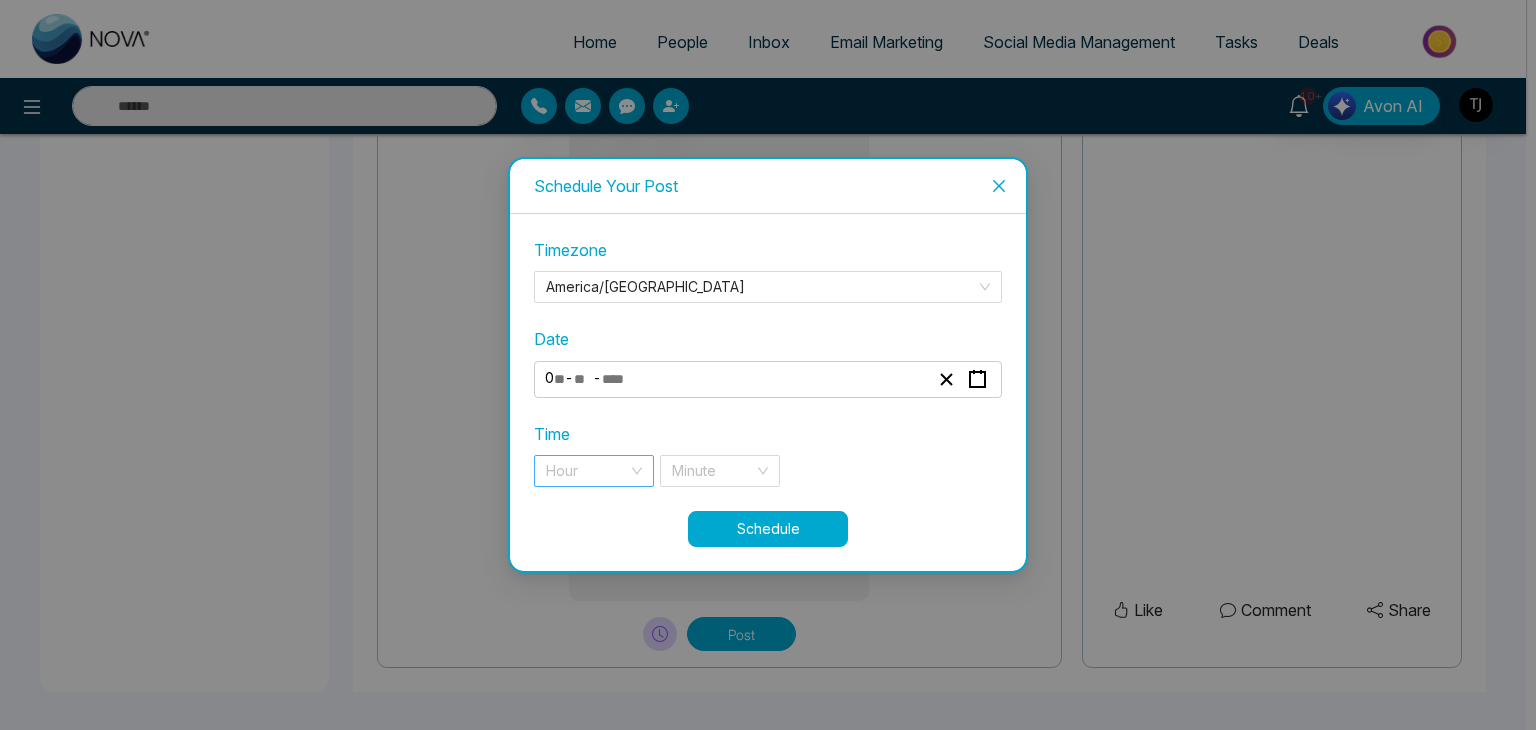 click at bounding box center [587, 471] 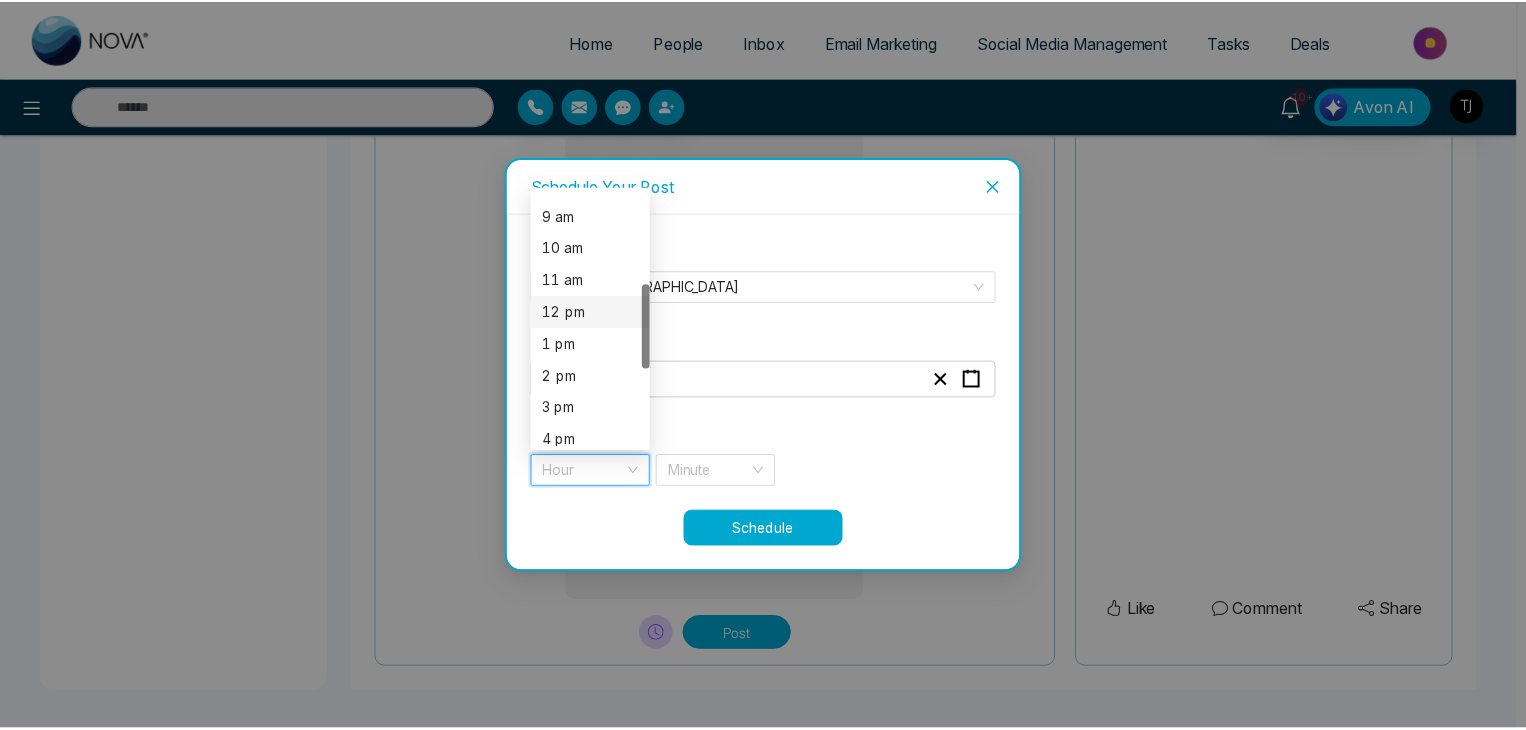 scroll, scrollTop: 277, scrollLeft: 0, axis: vertical 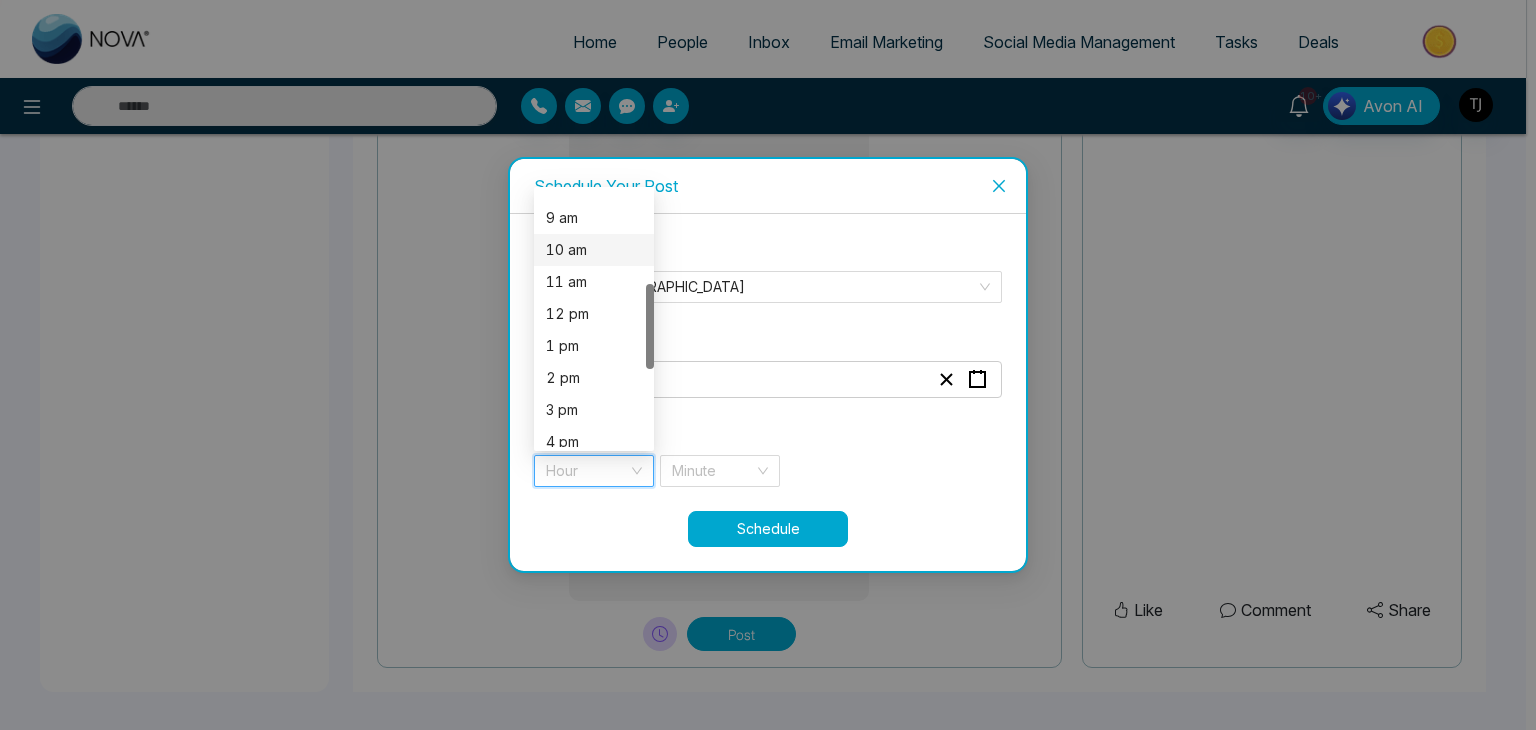 click on "10 am" at bounding box center [594, 250] 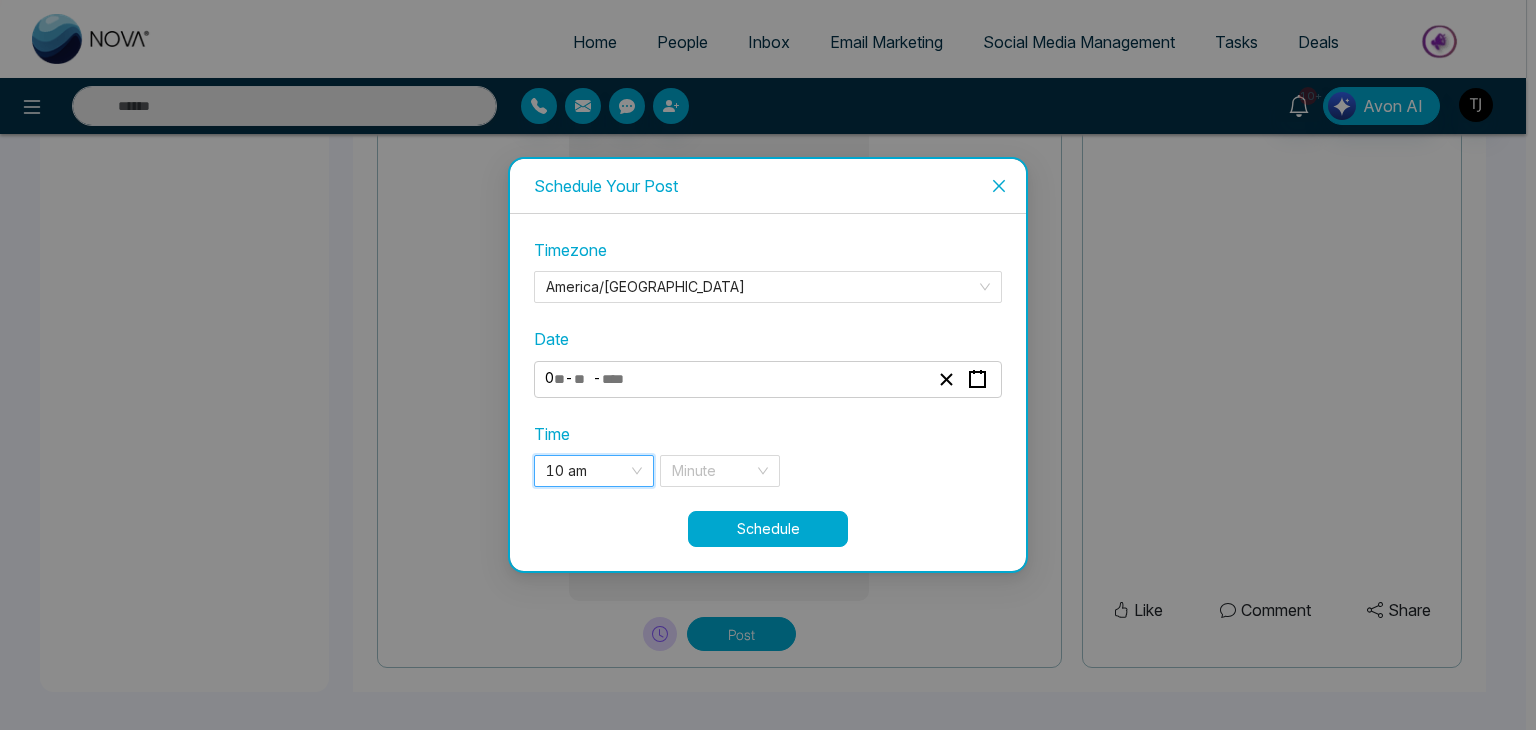 click on "10 am" at bounding box center [594, 471] 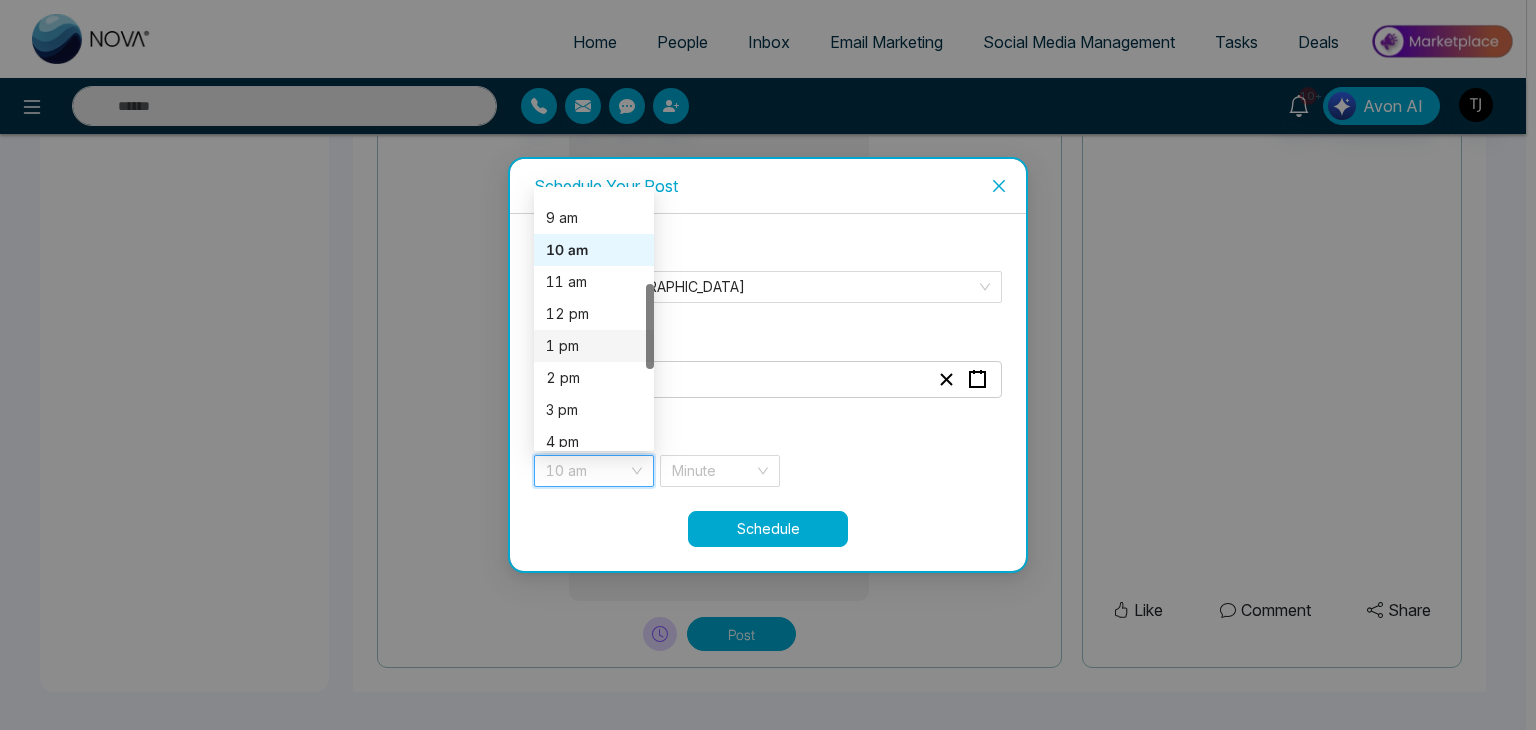 click on "1 pm" at bounding box center (594, 346) 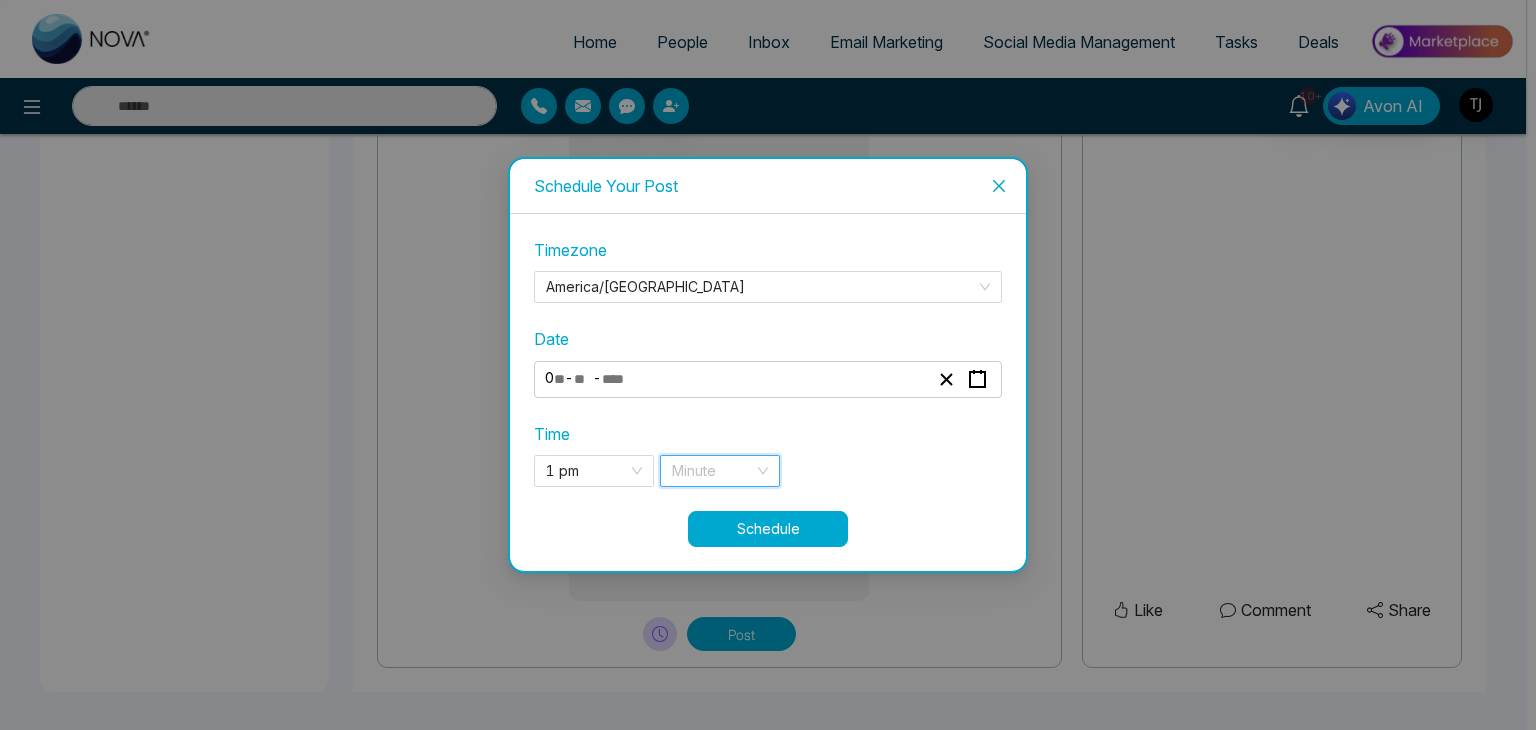 click at bounding box center (713, 471) 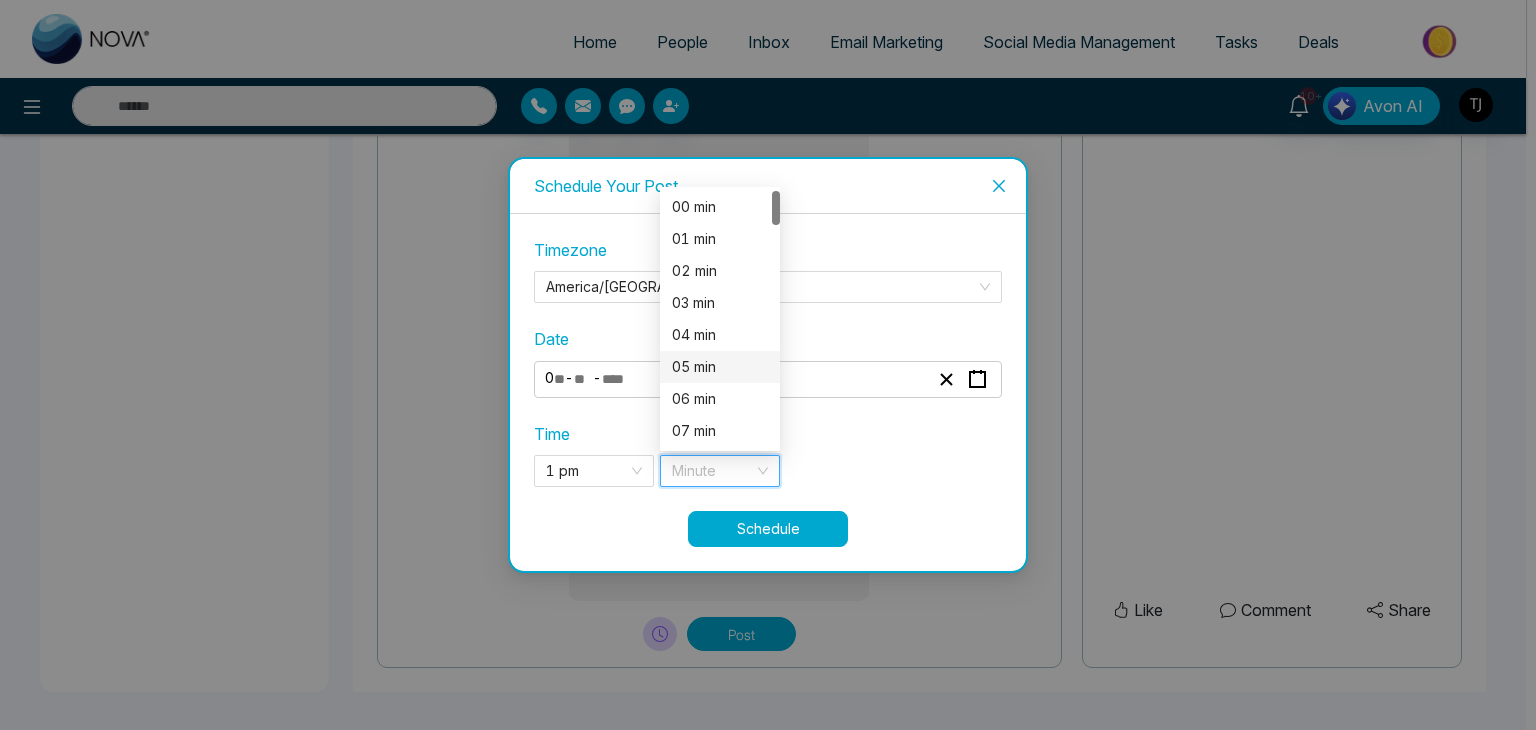 click on "05 min" at bounding box center (720, 367) 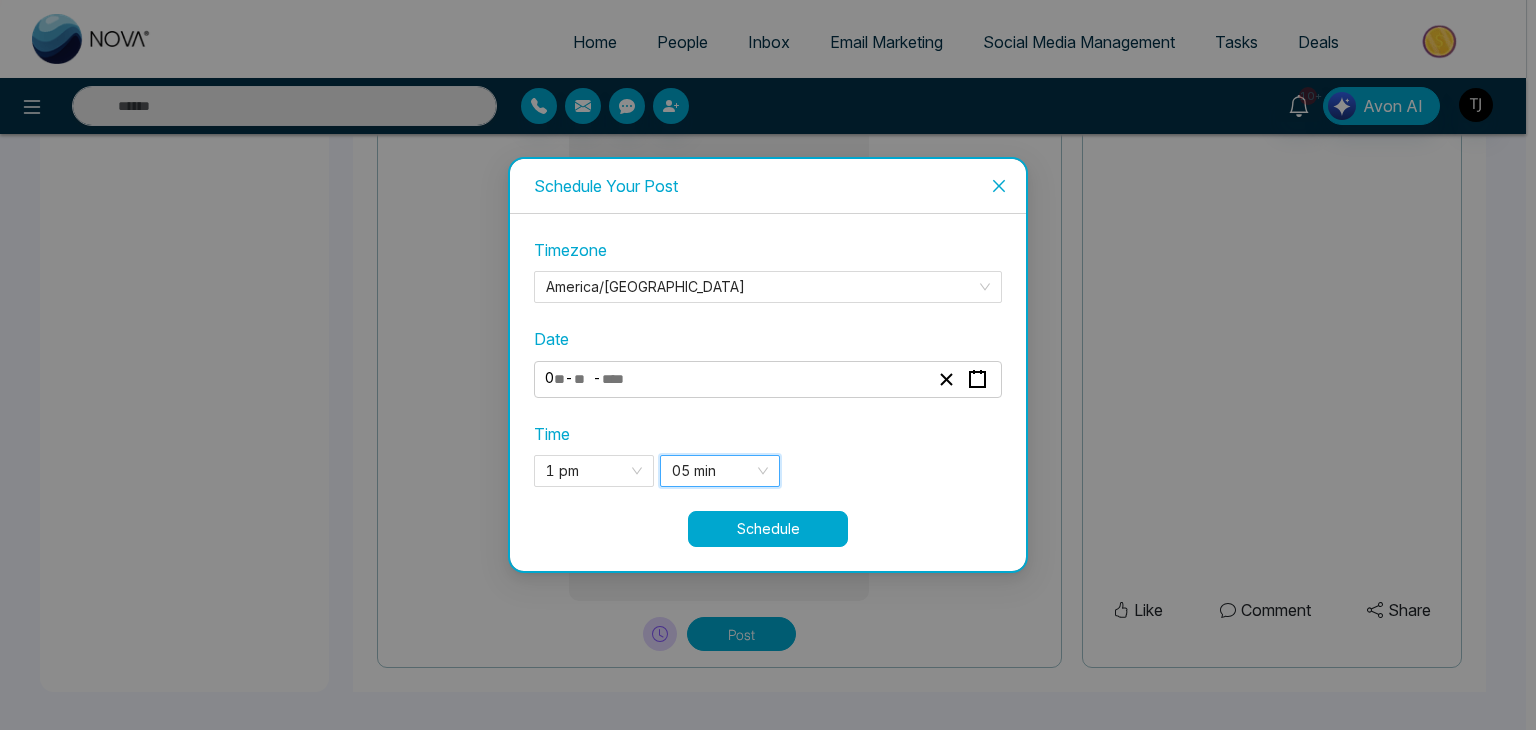 click on "Time 1 pm 12 13 14 8 am 9 am 10 am 11 am 12 pm 1 pm 2 pm 3 pm 4 pm 5 pm 05 min 05 min 4 5 6 00 min 01 min 02 min 03 min 04 min 05 min 06 min 07 min 08 min 09 min" at bounding box center (768, 454) 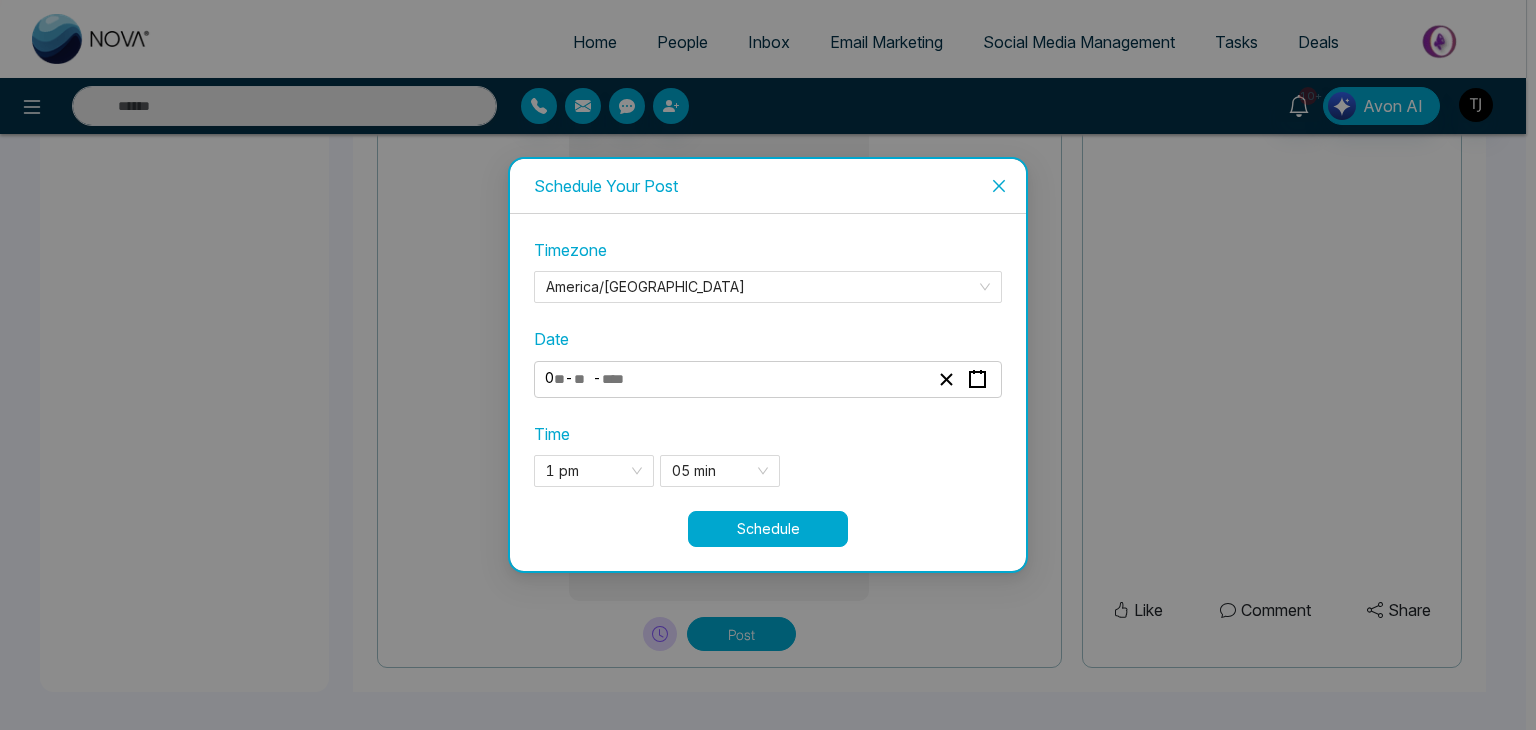 click on "Time 1 pm 12 13 14 8 am 9 am 10 am 11 am 12 pm 1 pm 2 pm 3 pm 4 pm 5 pm 05 min 4 5 6 00 min 01 min 02 min 03 min 04 min 05 min 06 min 07 min 08 min 09 min" at bounding box center (768, 454) 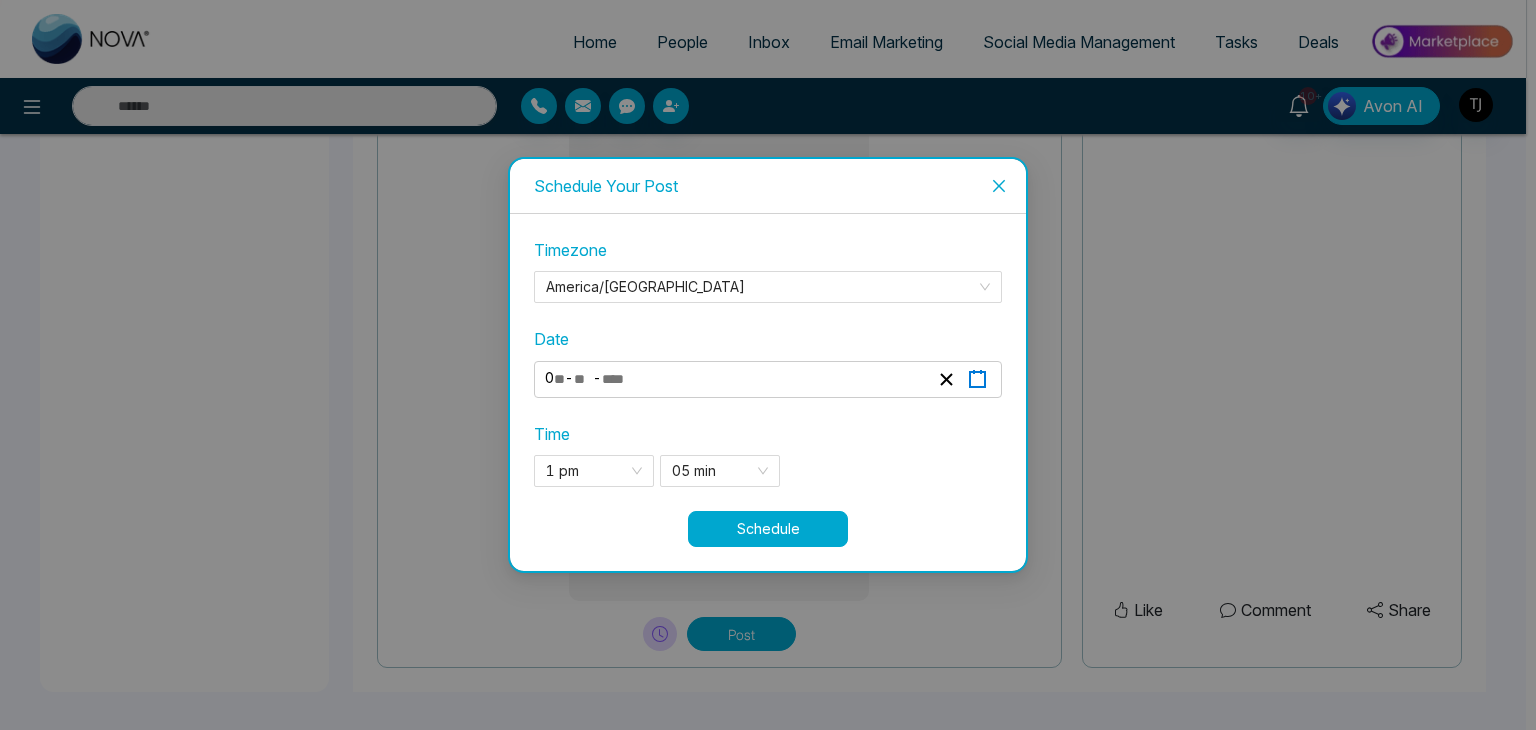 click at bounding box center (977, 379) 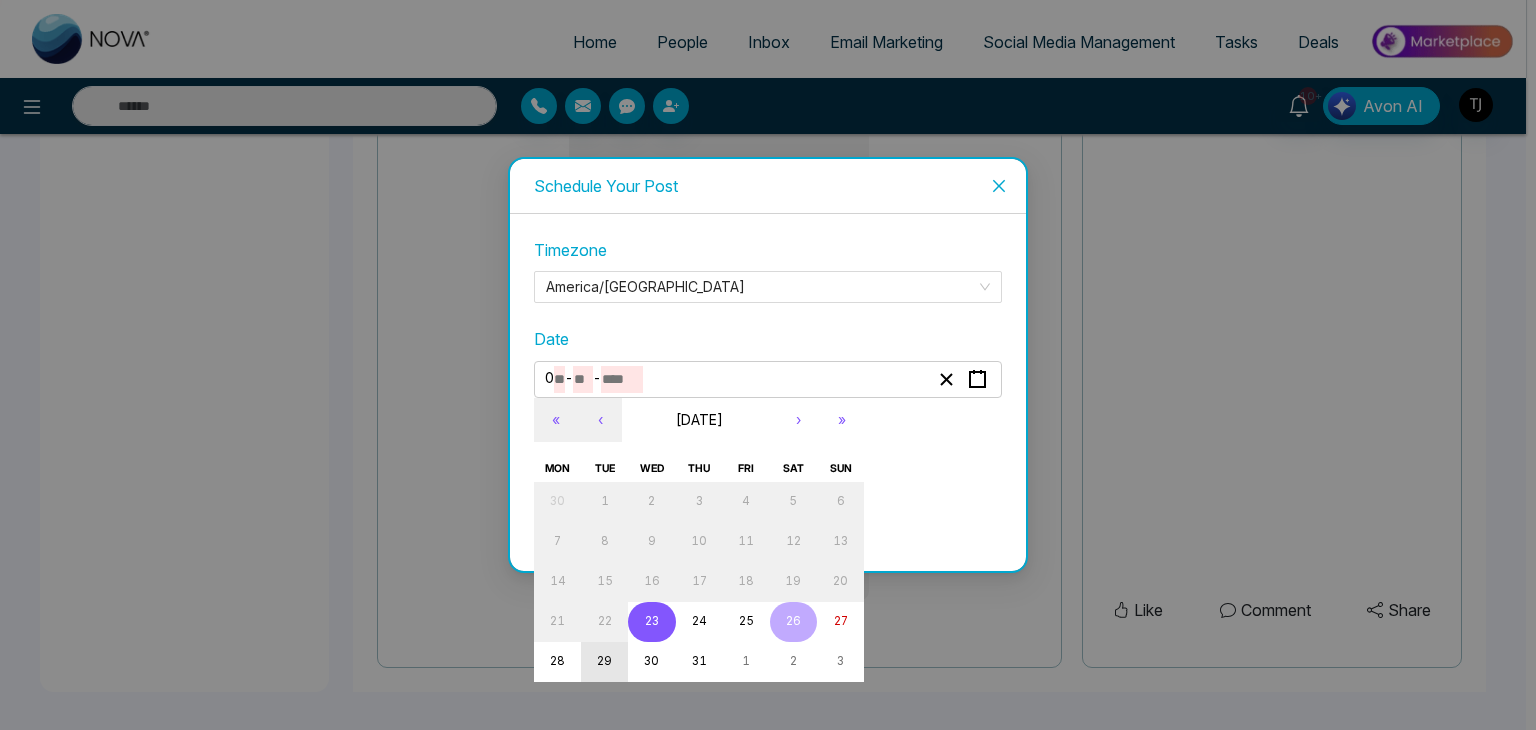 click on "29" at bounding box center [604, 662] 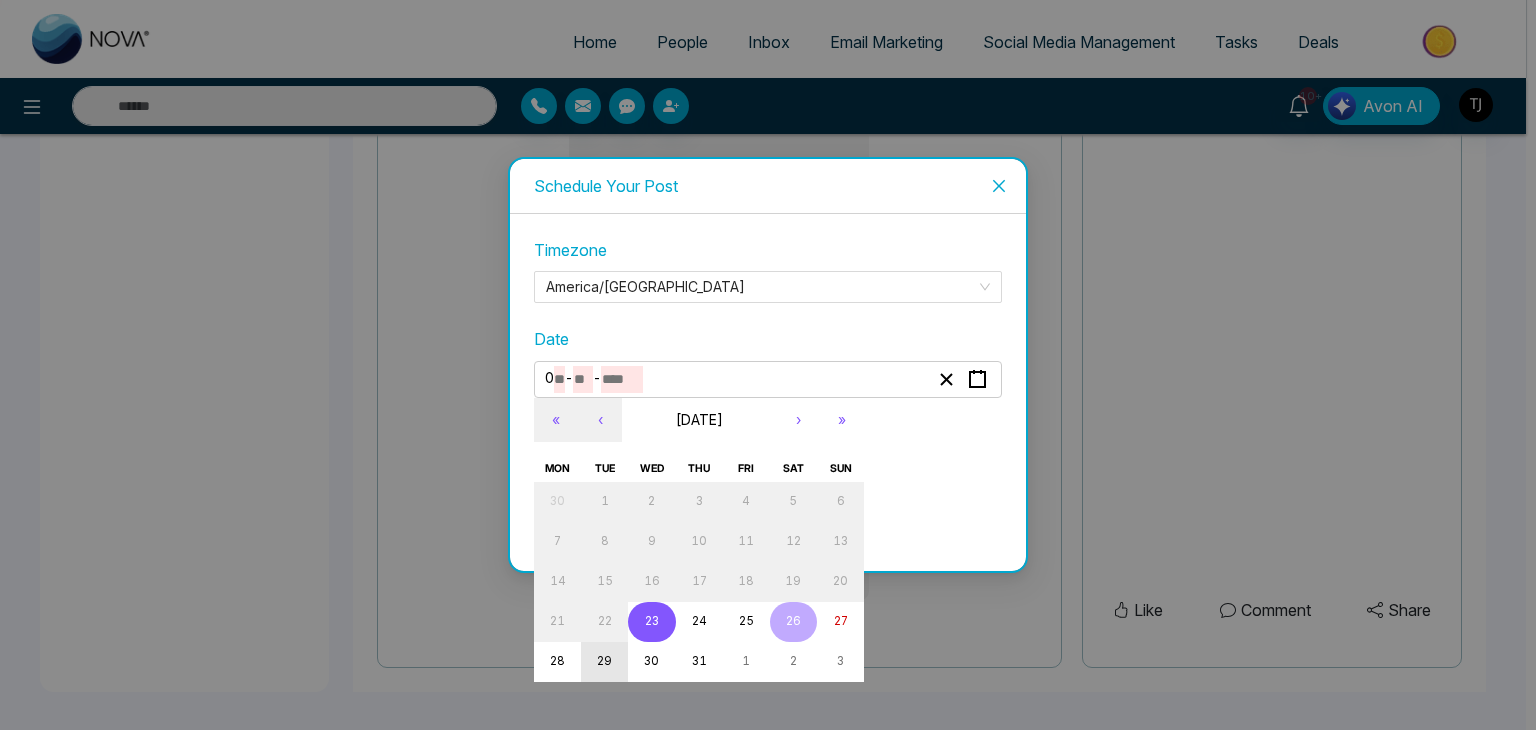 type on "**" 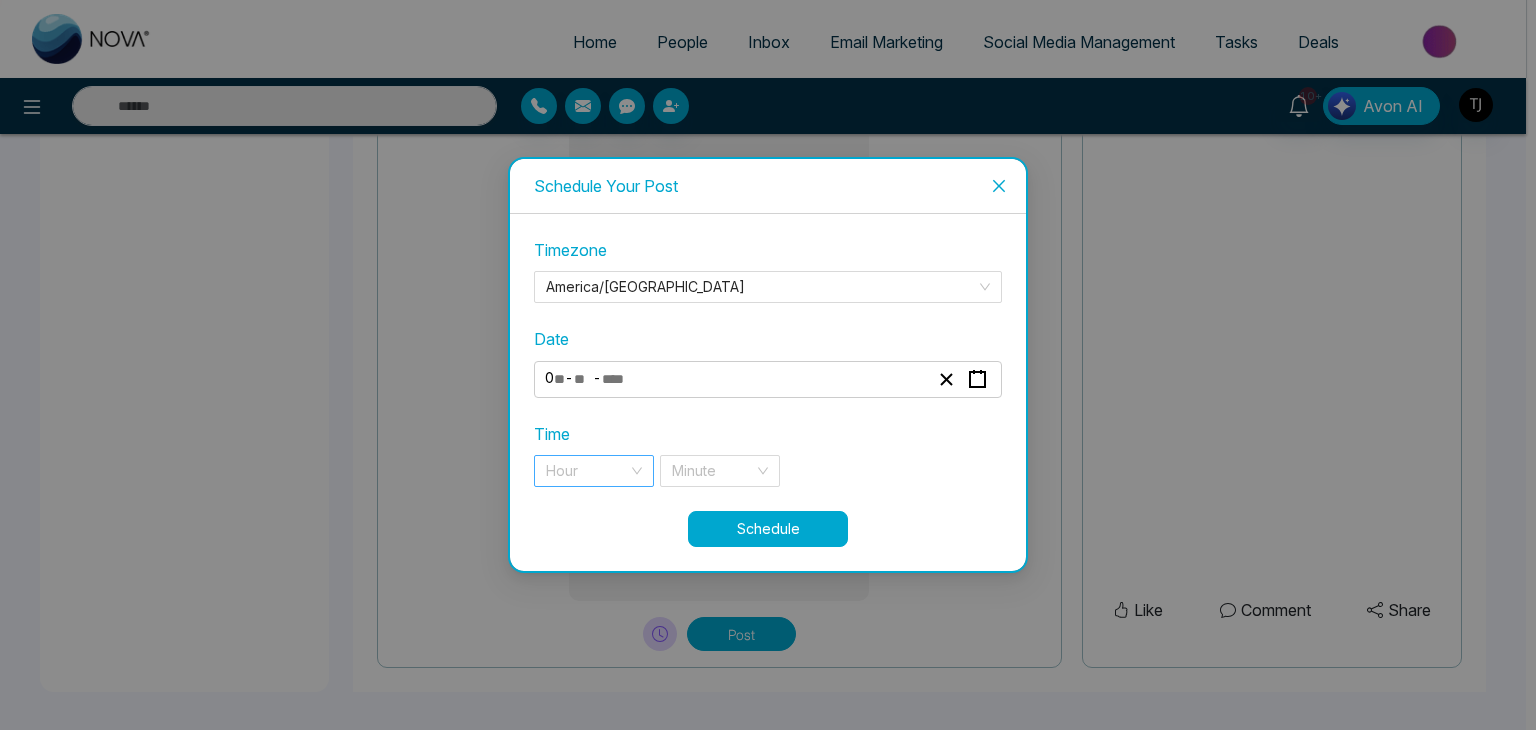 click on "Hour" at bounding box center [594, 471] 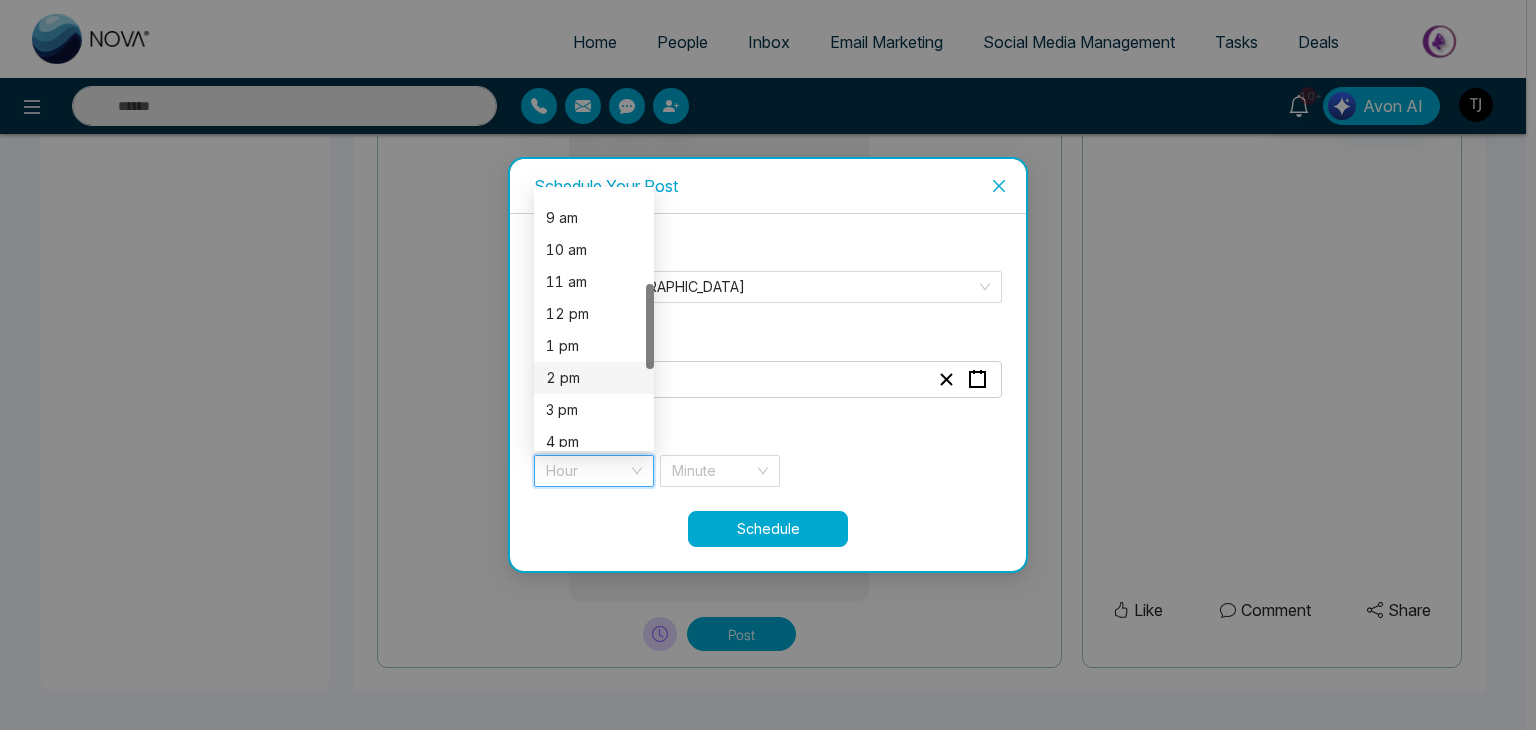 click on "2 pm" at bounding box center [594, 378] 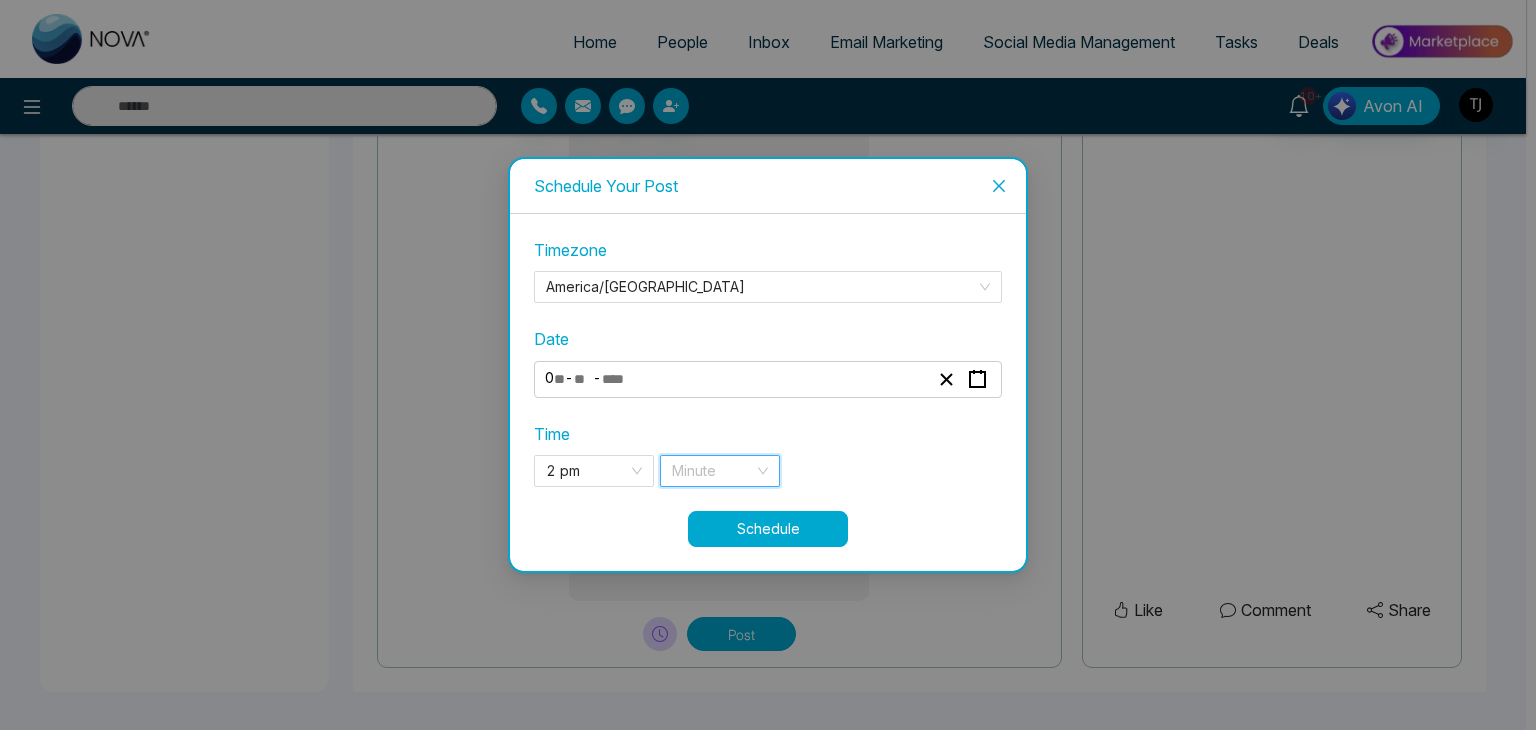 click at bounding box center [713, 471] 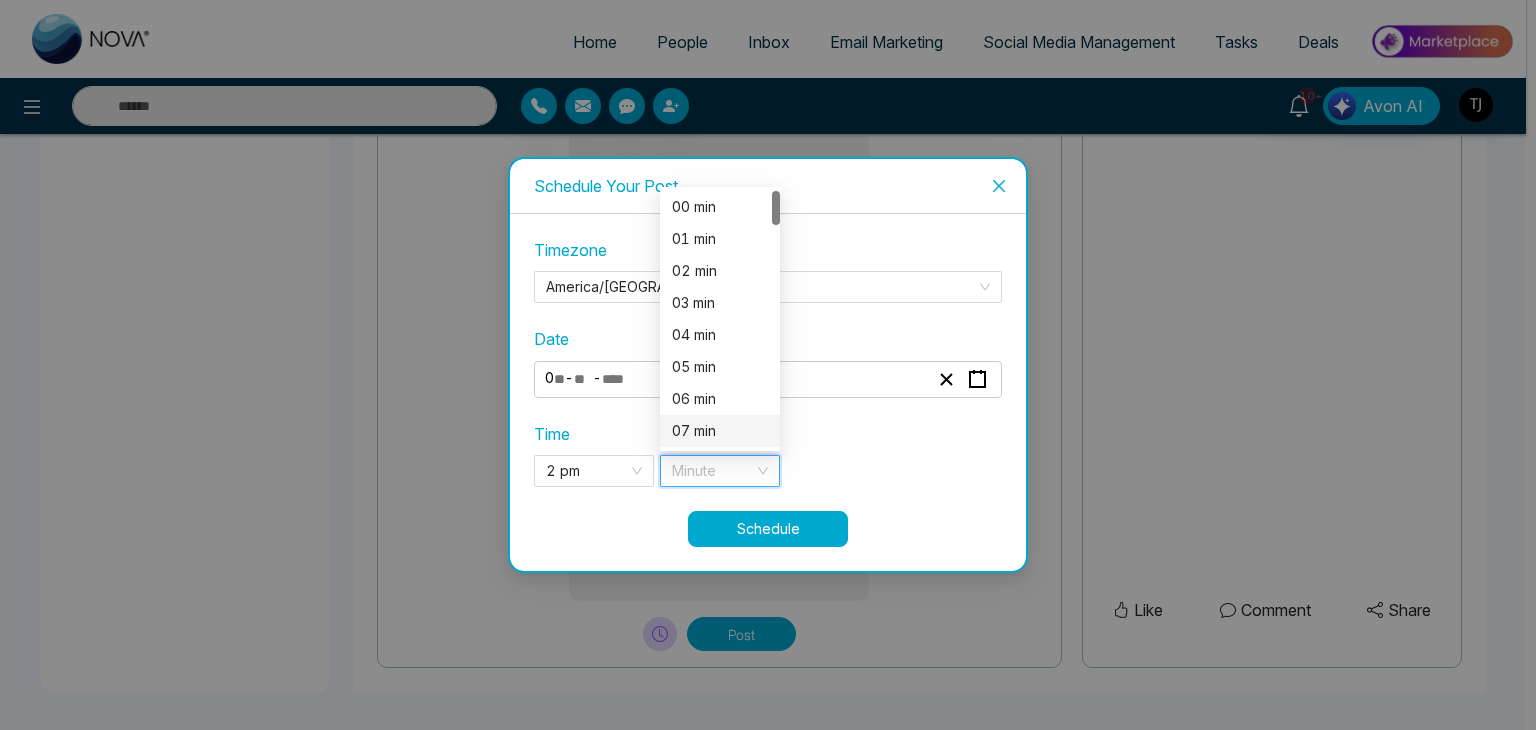 click on "07 min" at bounding box center (720, 431) 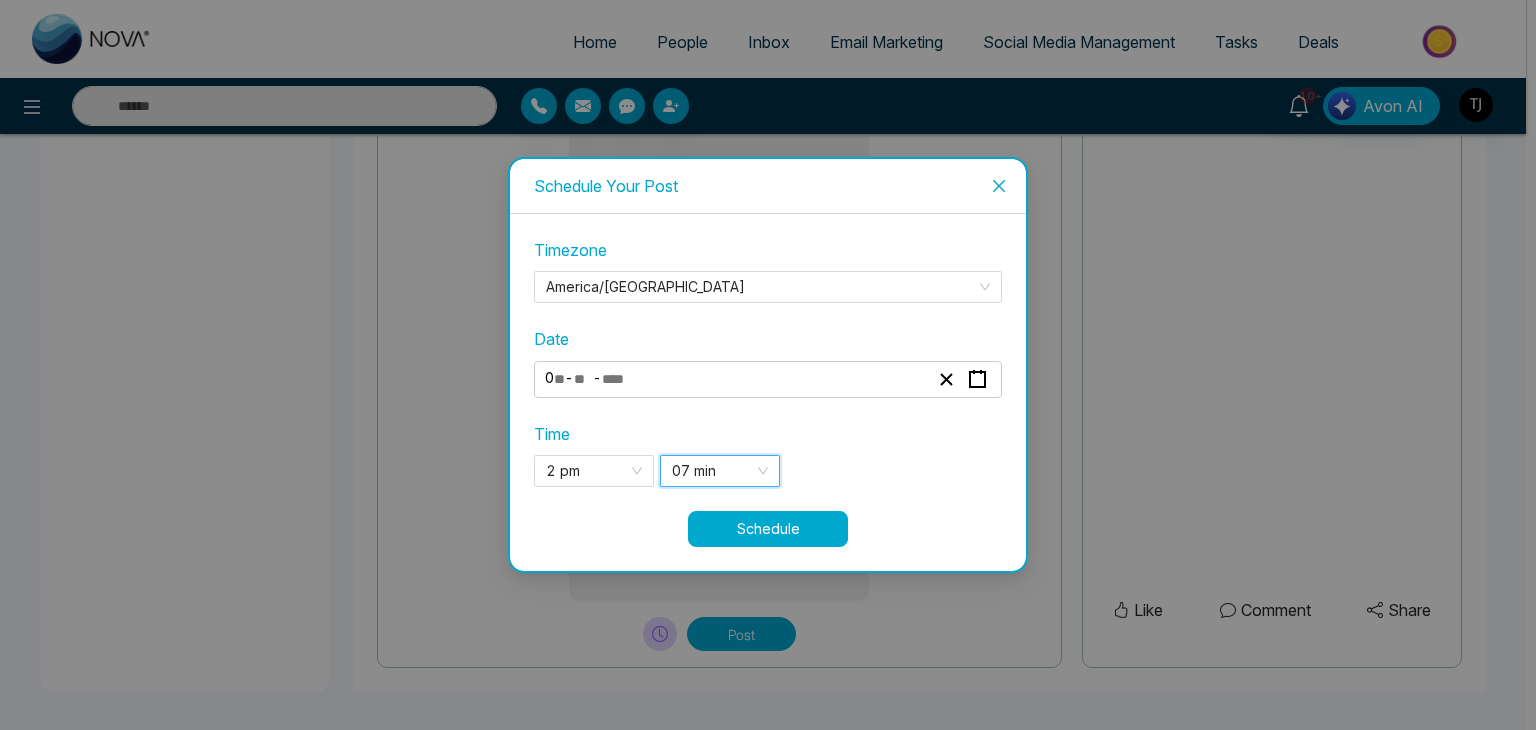 click on "Time 2 pm 13 14 15 8 am 9 am 10 am 11 am 12 pm 1 pm 2 pm 3 pm 4 pm 5 pm 07 min 07 min 6 7 8 00 min 01 min 02 min 03 min 04 min 05 min 06 min 07 min 08 min 09 min" at bounding box center (768, 454) 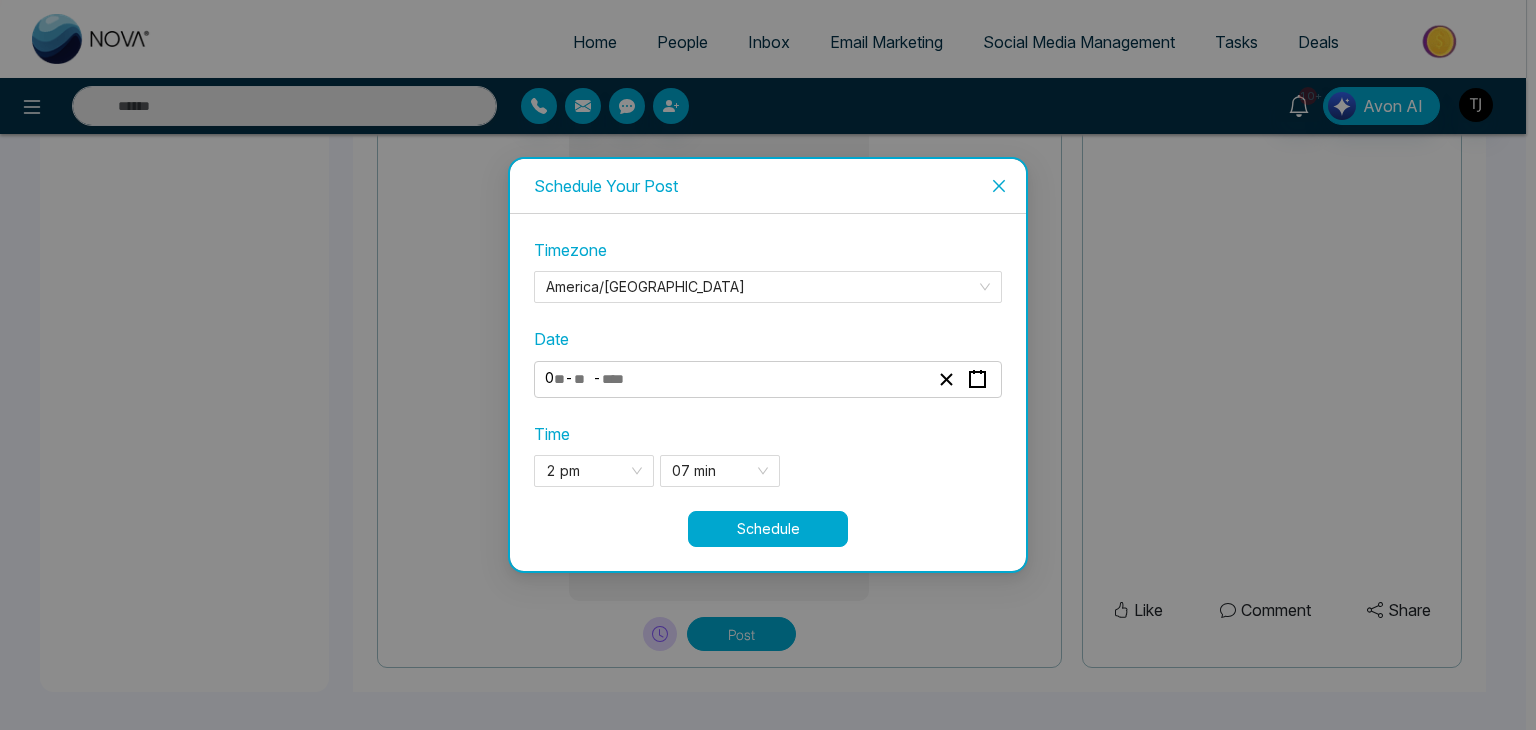 click on "Schedule" at bounding box center (768, 529) 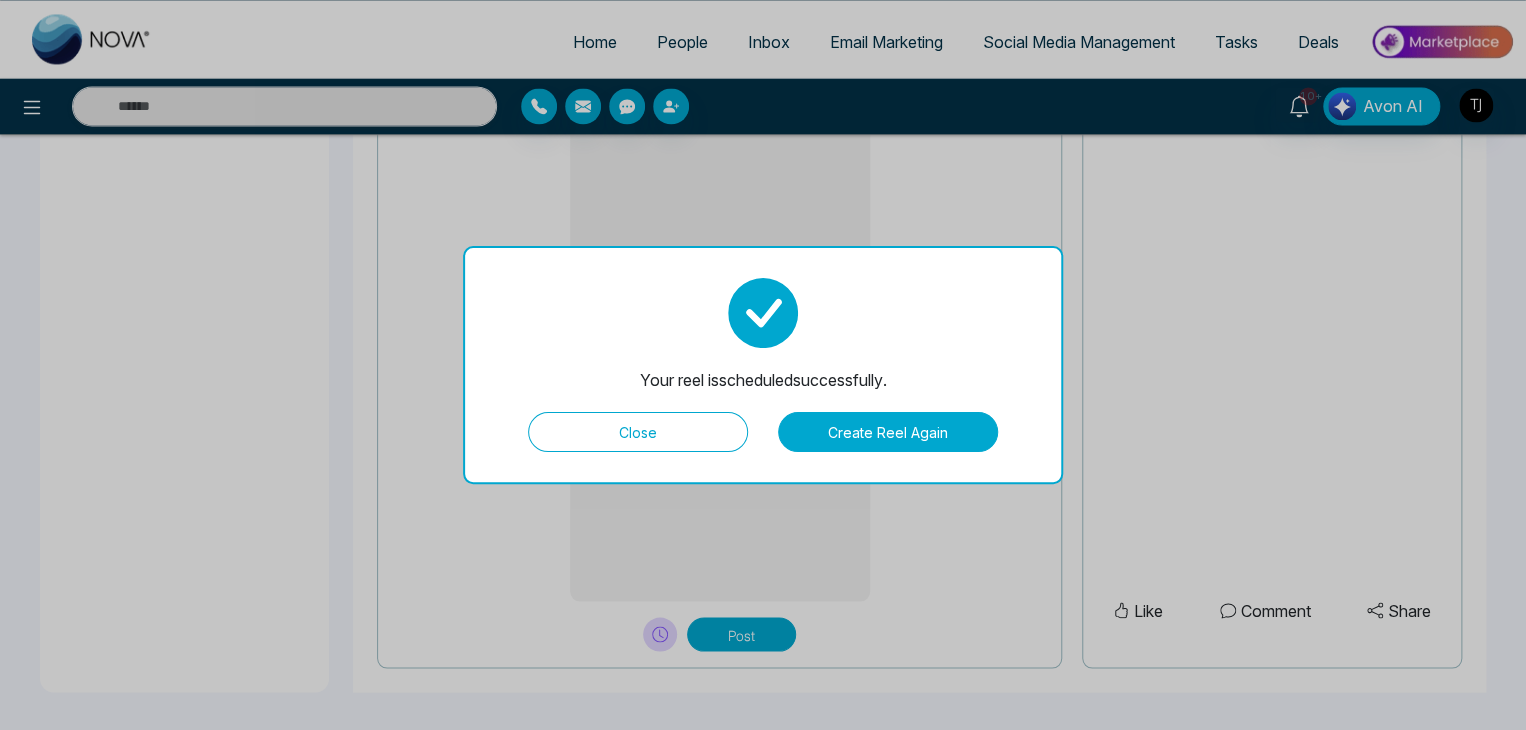 click on "Close" at bounding box center [638, 432] 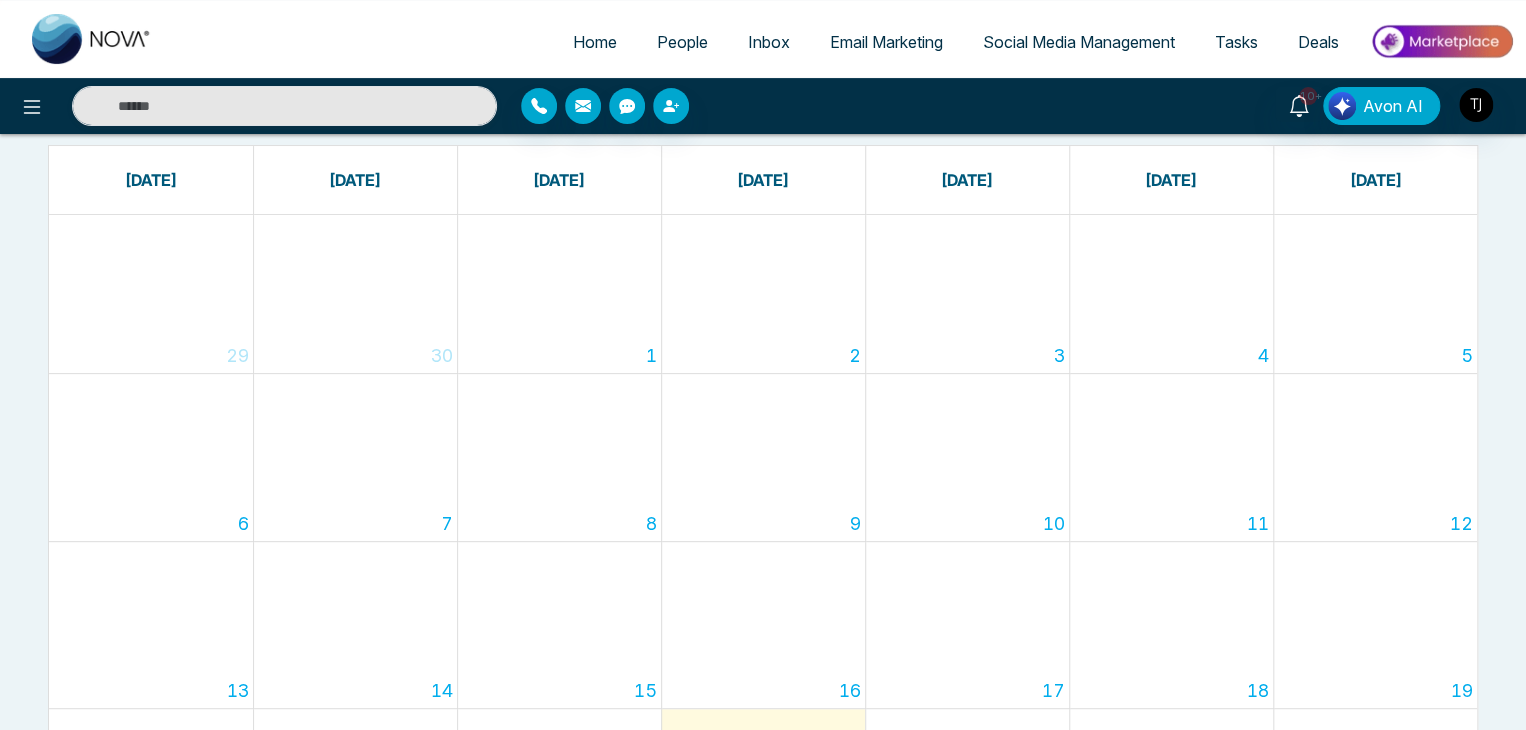 scroll, scrollTop: 0, scrollLeft: 0, axis: both 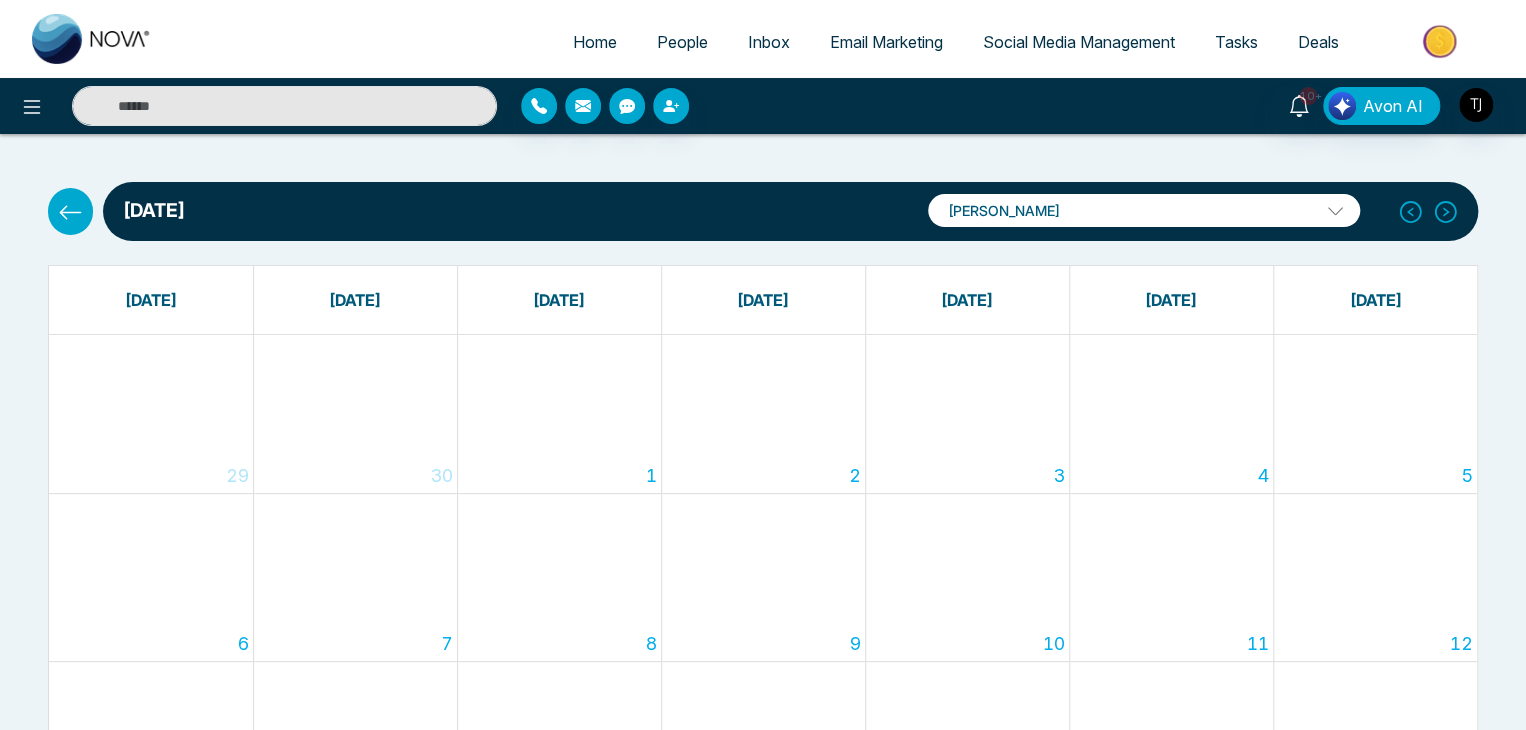 click at bounding box center (70, 211) 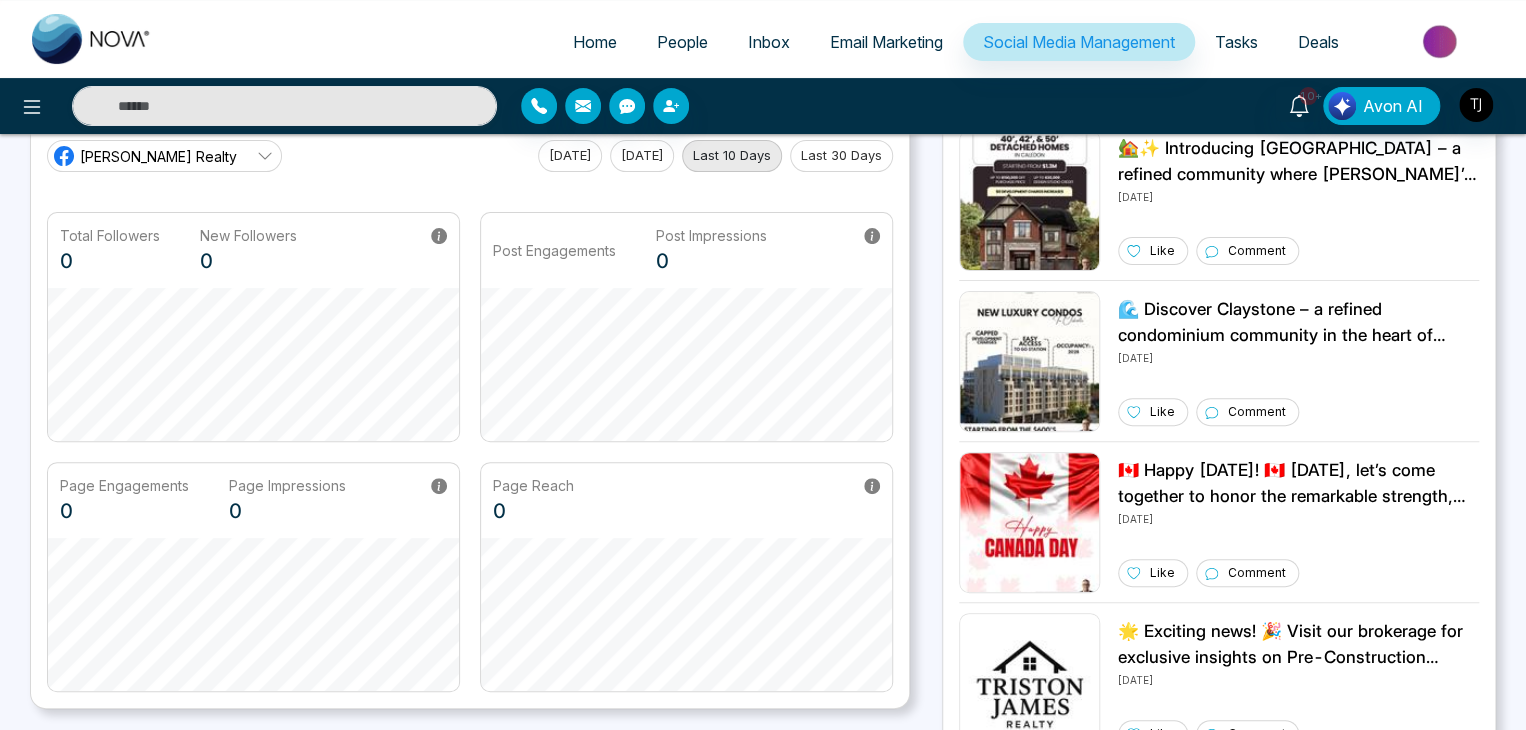 scroll, scrollTop: 0, scrollLeft: 0, axis: both 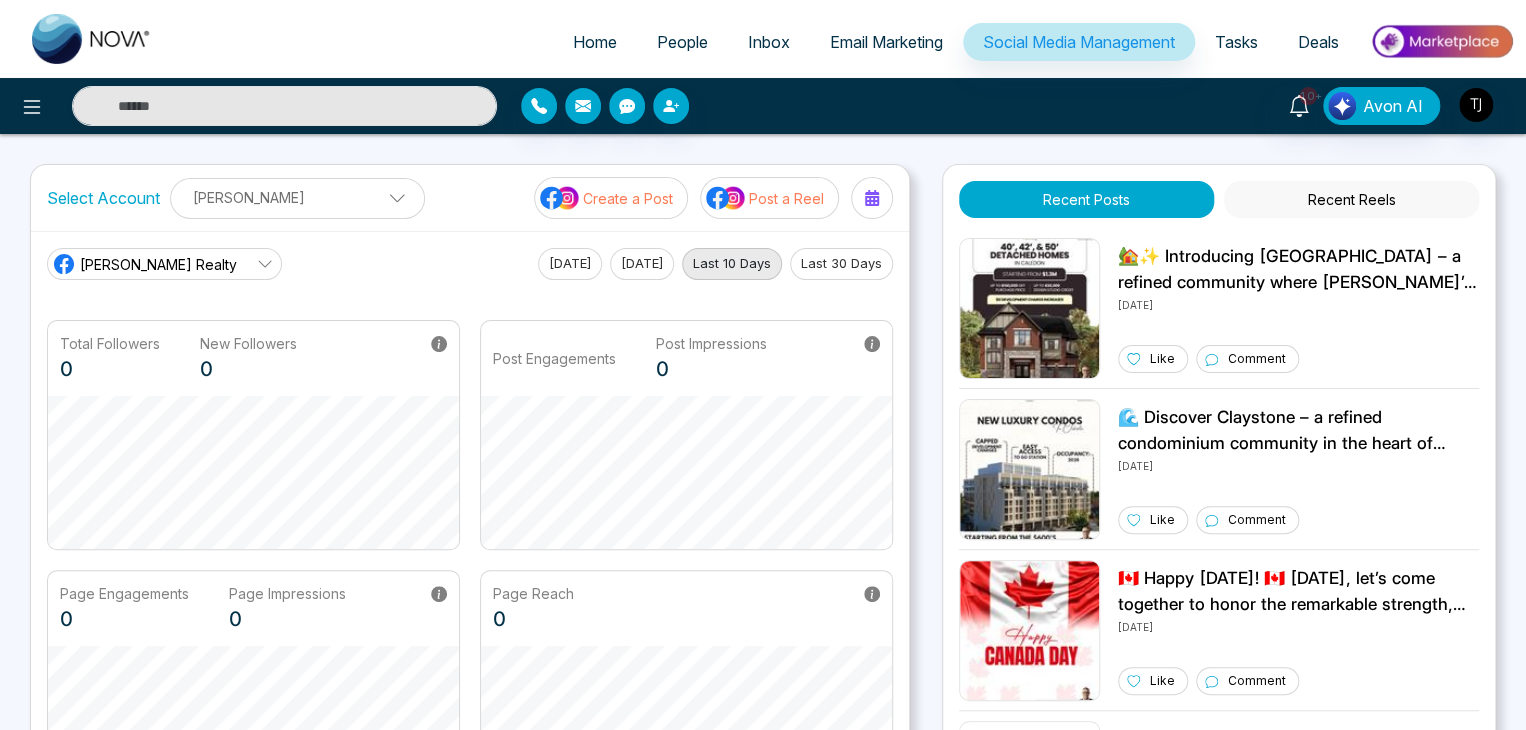 click on "Social Media Management" at bounding box center (1079, 42) 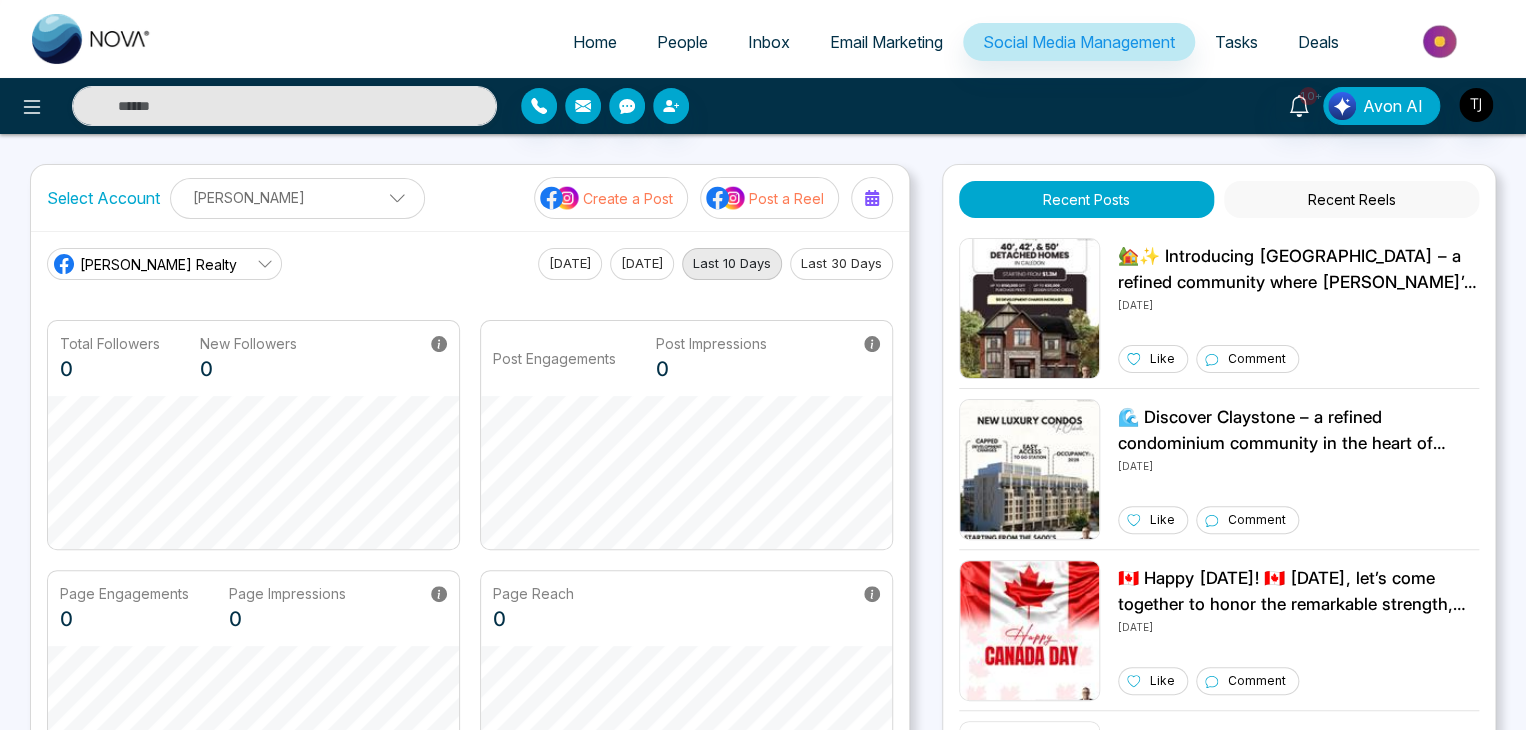 click on "Tasks" at bounding box center (1236, 42) 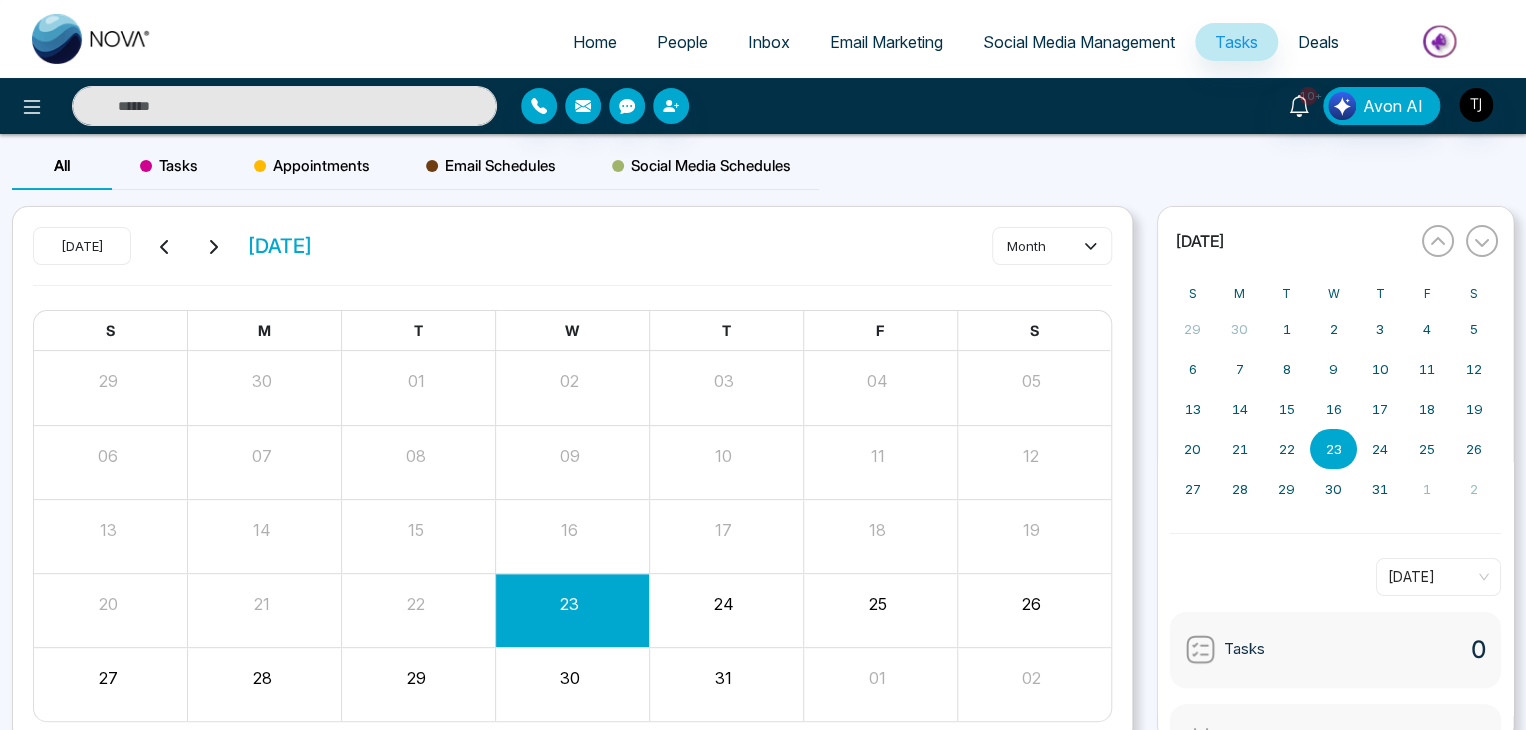 click on "Social Media Schedules" at bounding box center (701, 166) 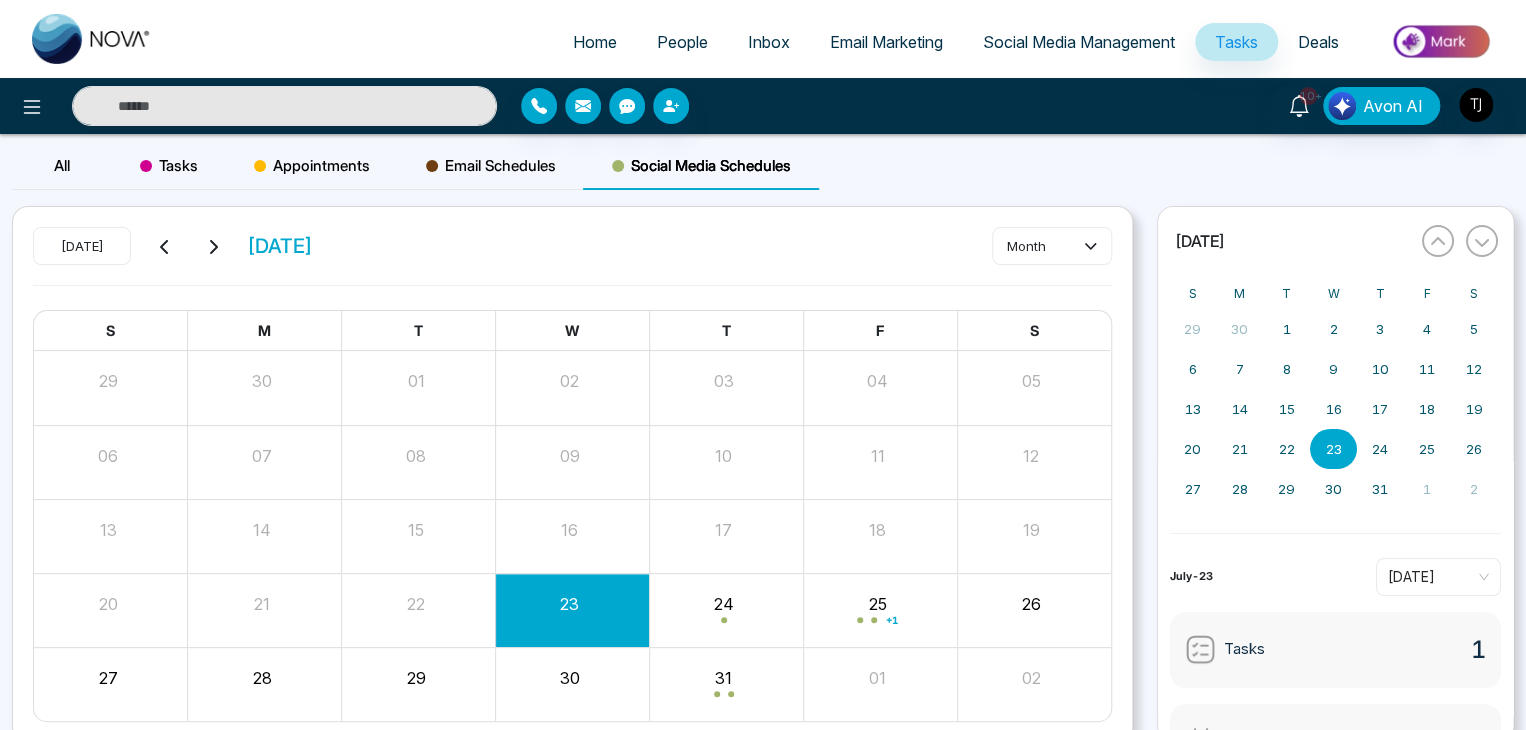scroll, scrollTop: 84, scrollLeft: 0, axis: vertical 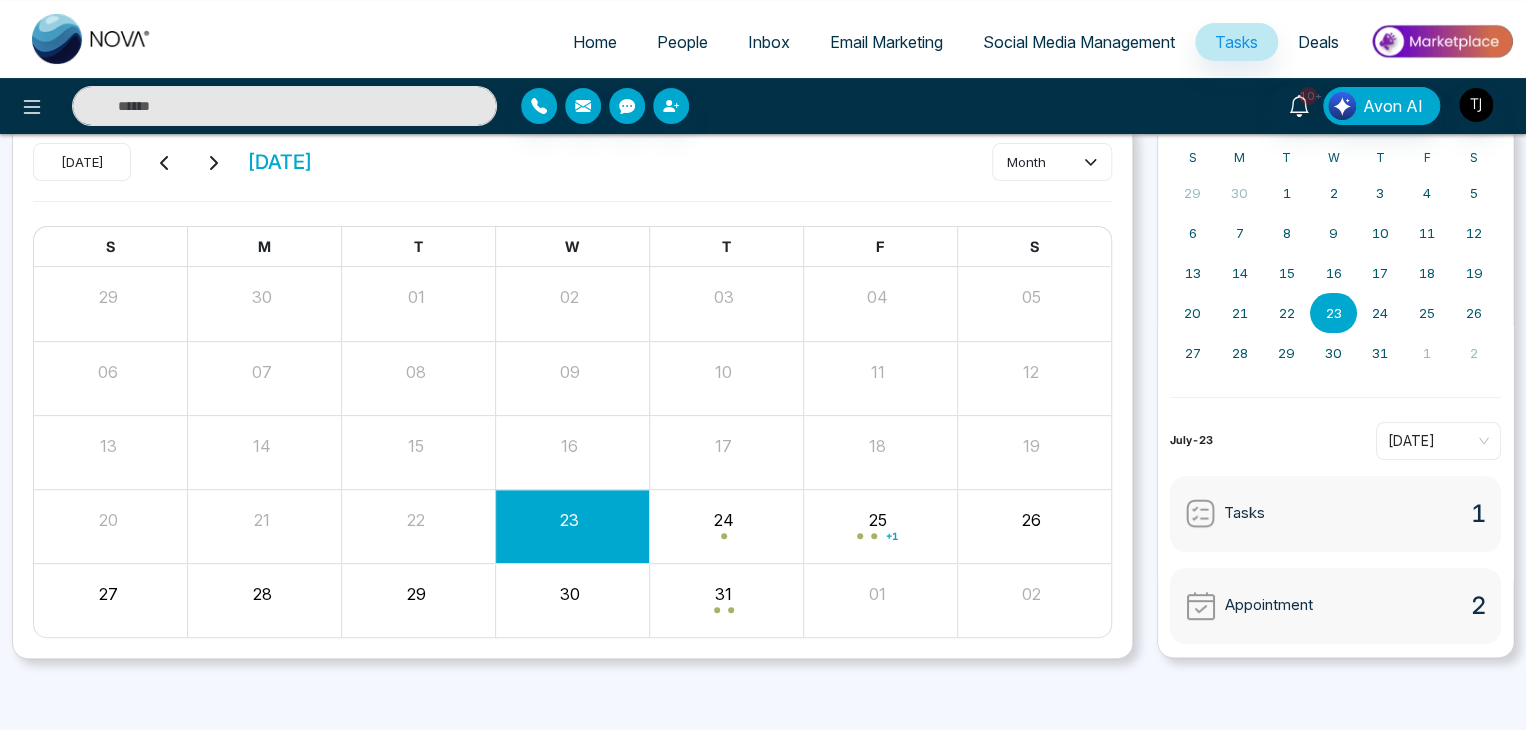 click on "« [DATE] » S M T W T F S 29 30 1 2 3 4 5 6 7 8 9 10 11 12 13 14 15 16 17 18 19 20 21 22 23 24 25 26 27 28 29 30 31 1 [DATE]-23 [DATE] Tasks 1 Appointment 2 Schedules 0" at bounding box center [1336, 390] 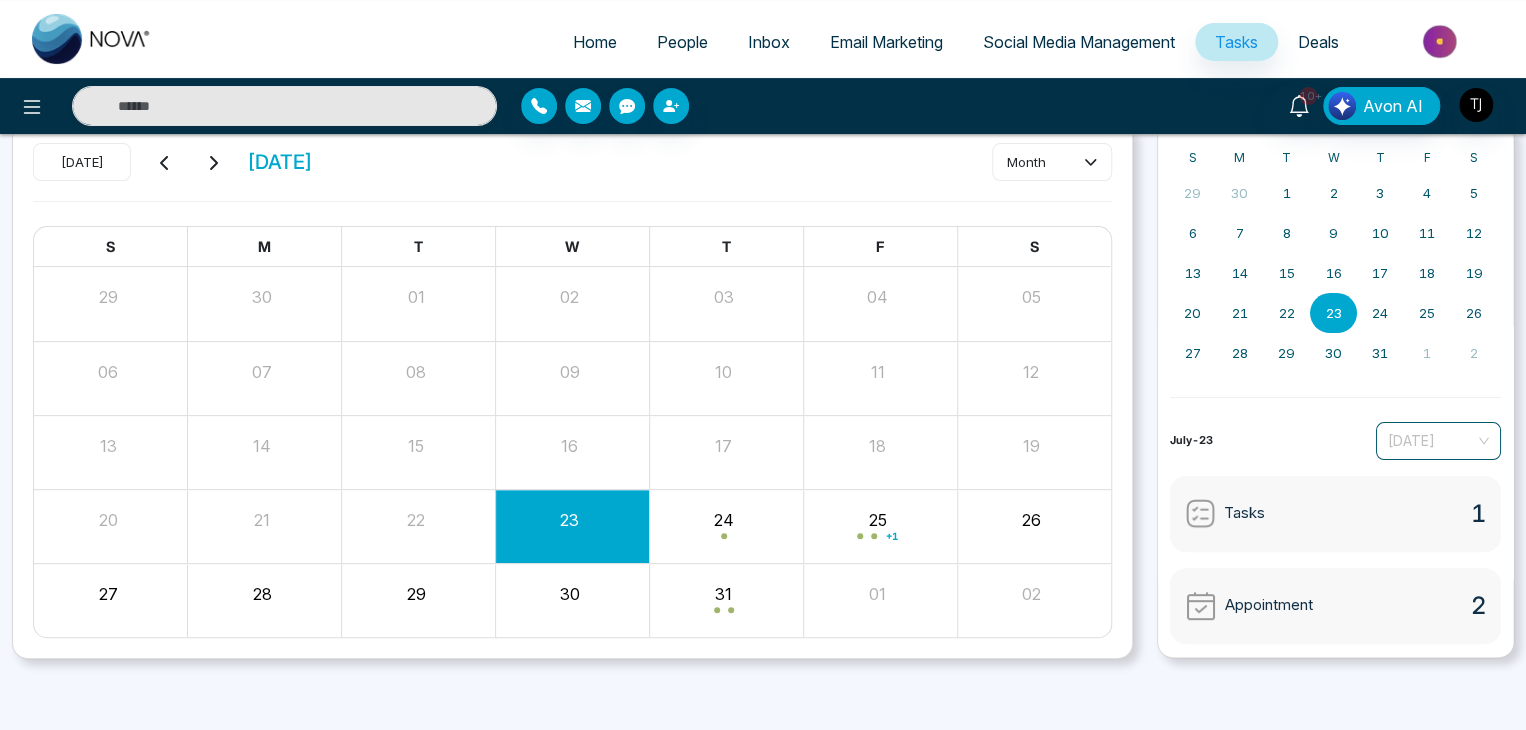 click on "[DATE]" at bounding box center (1438, 441) 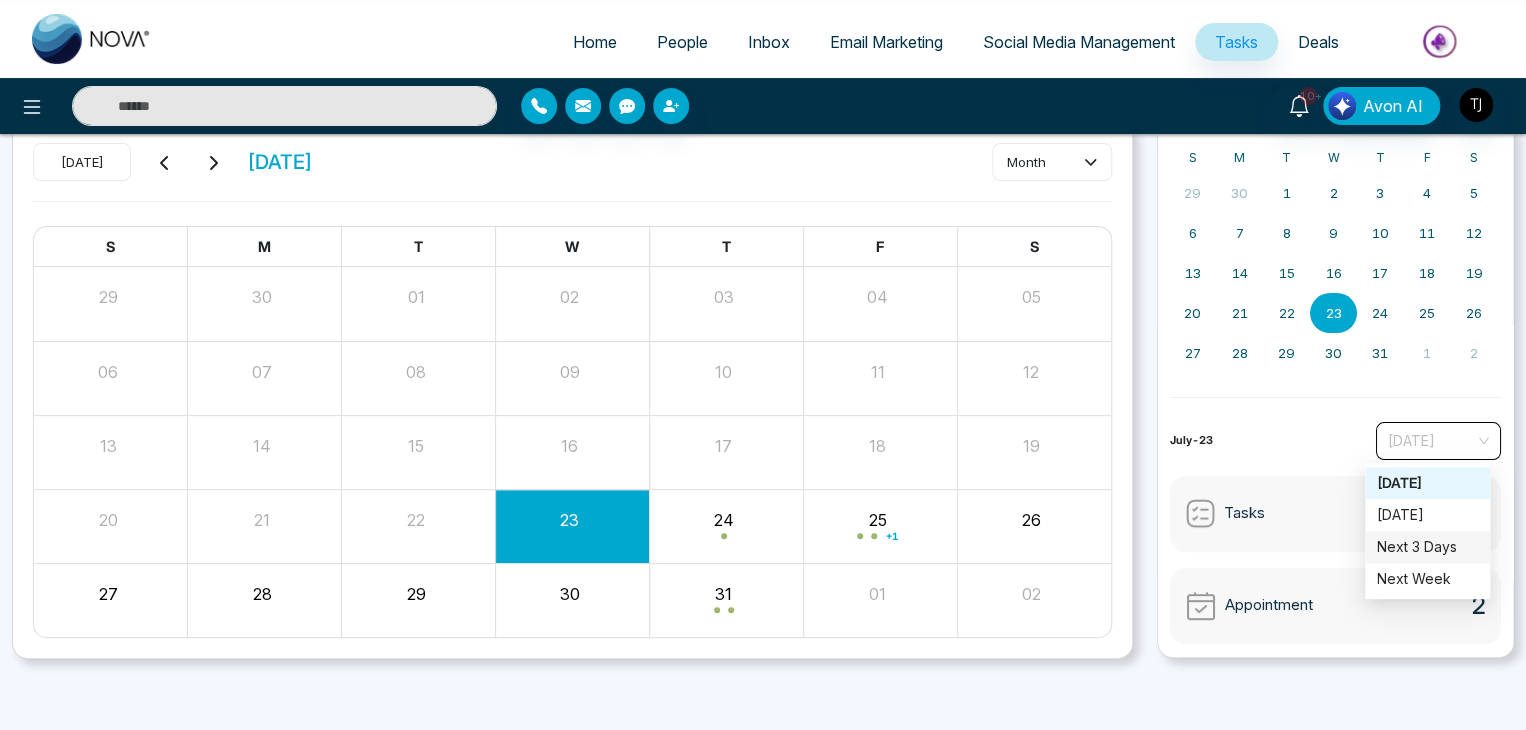 click on "Next 3 Days" at bounding box center (1427, 547) 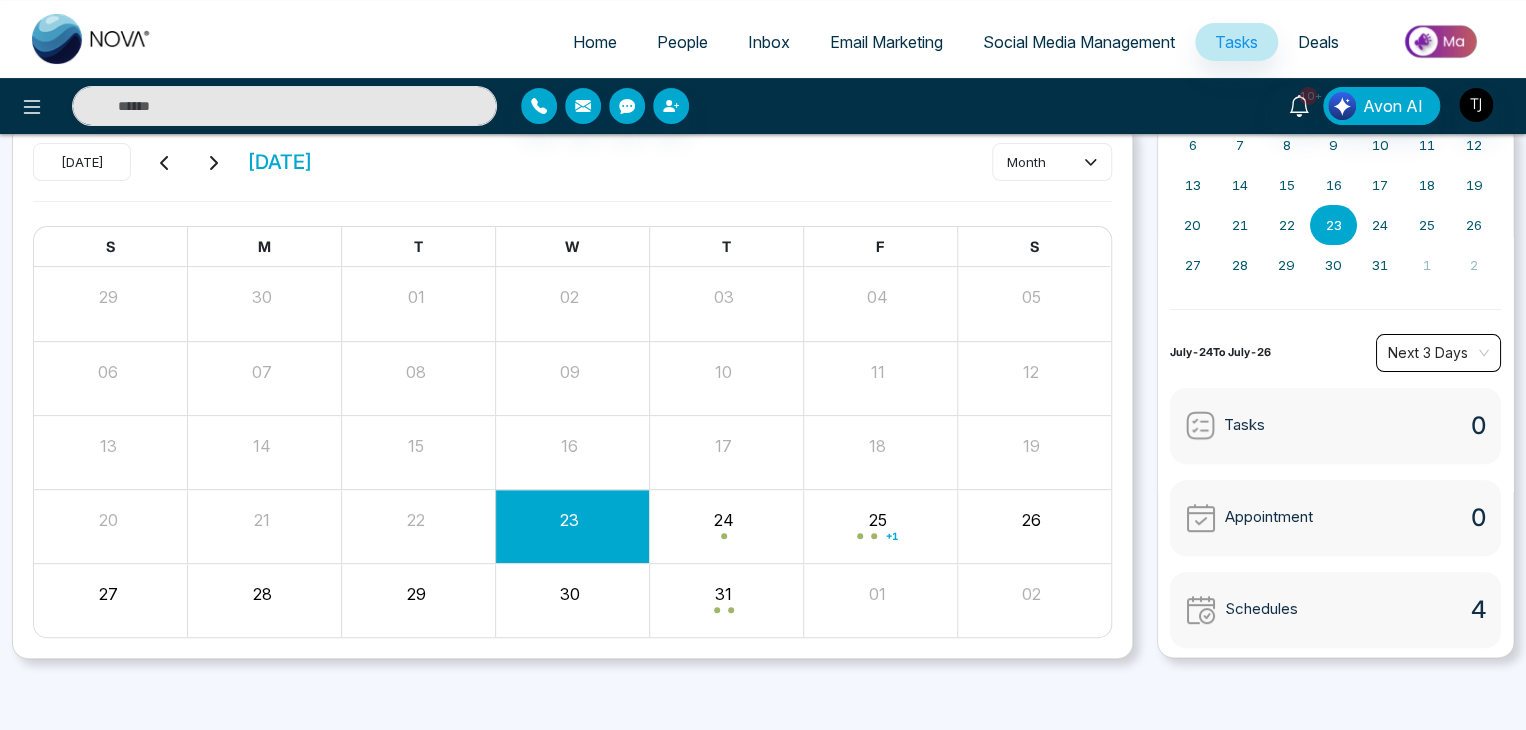 scroll, scrollTop: 142, scrollLeft: 0, axis: vertical 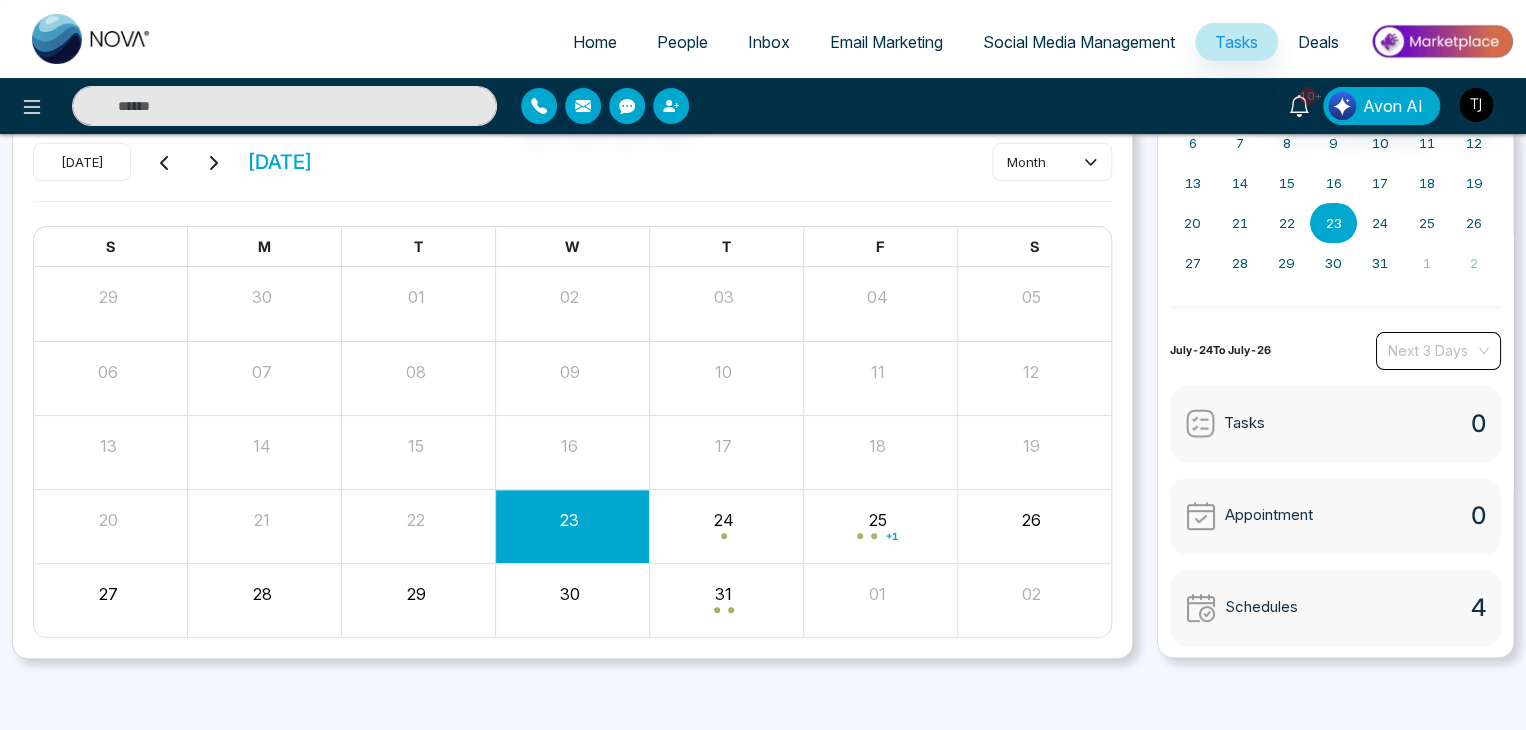 click on "Next 3 Days" at bounding box center [1438, 351] 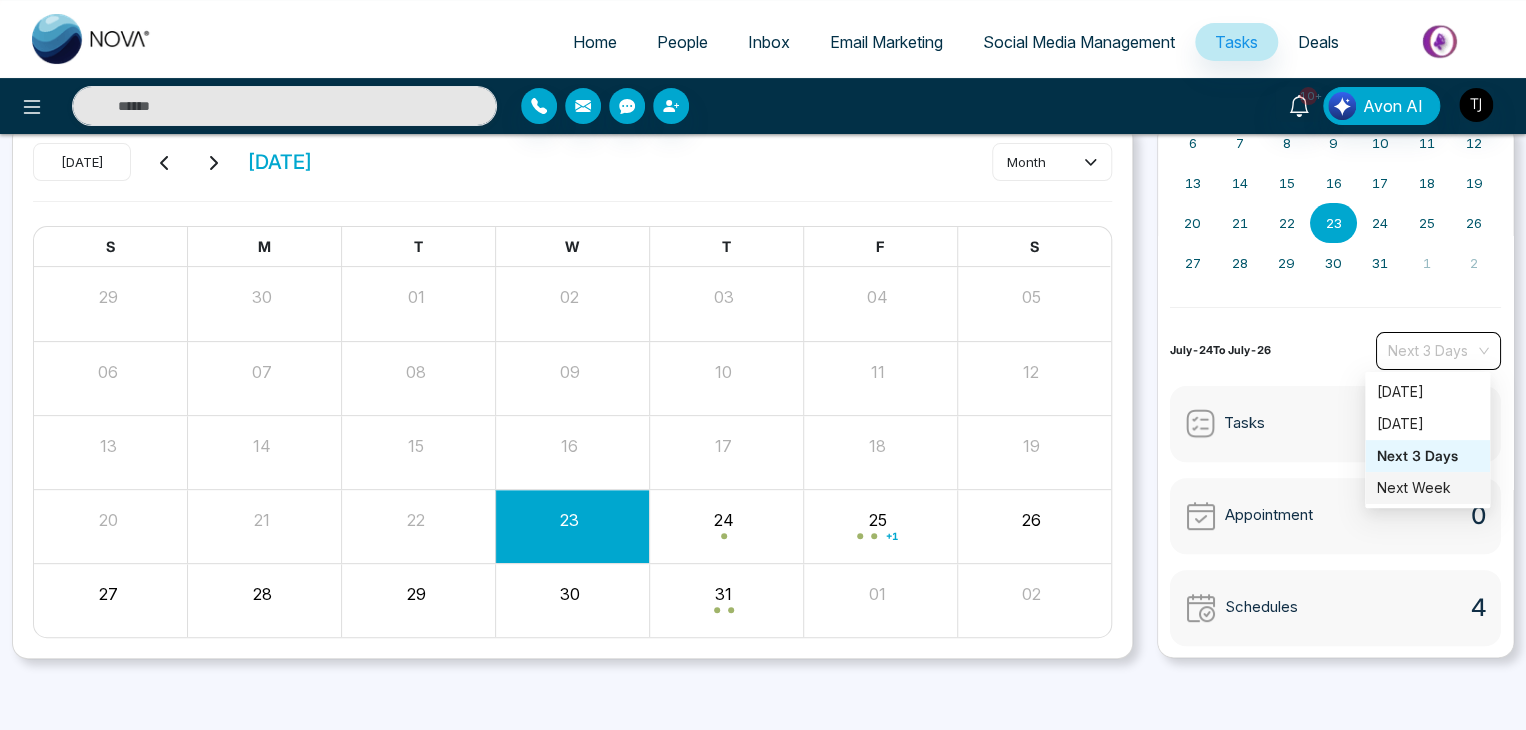 click on "Next Week" at bounding box center [1427, 488] 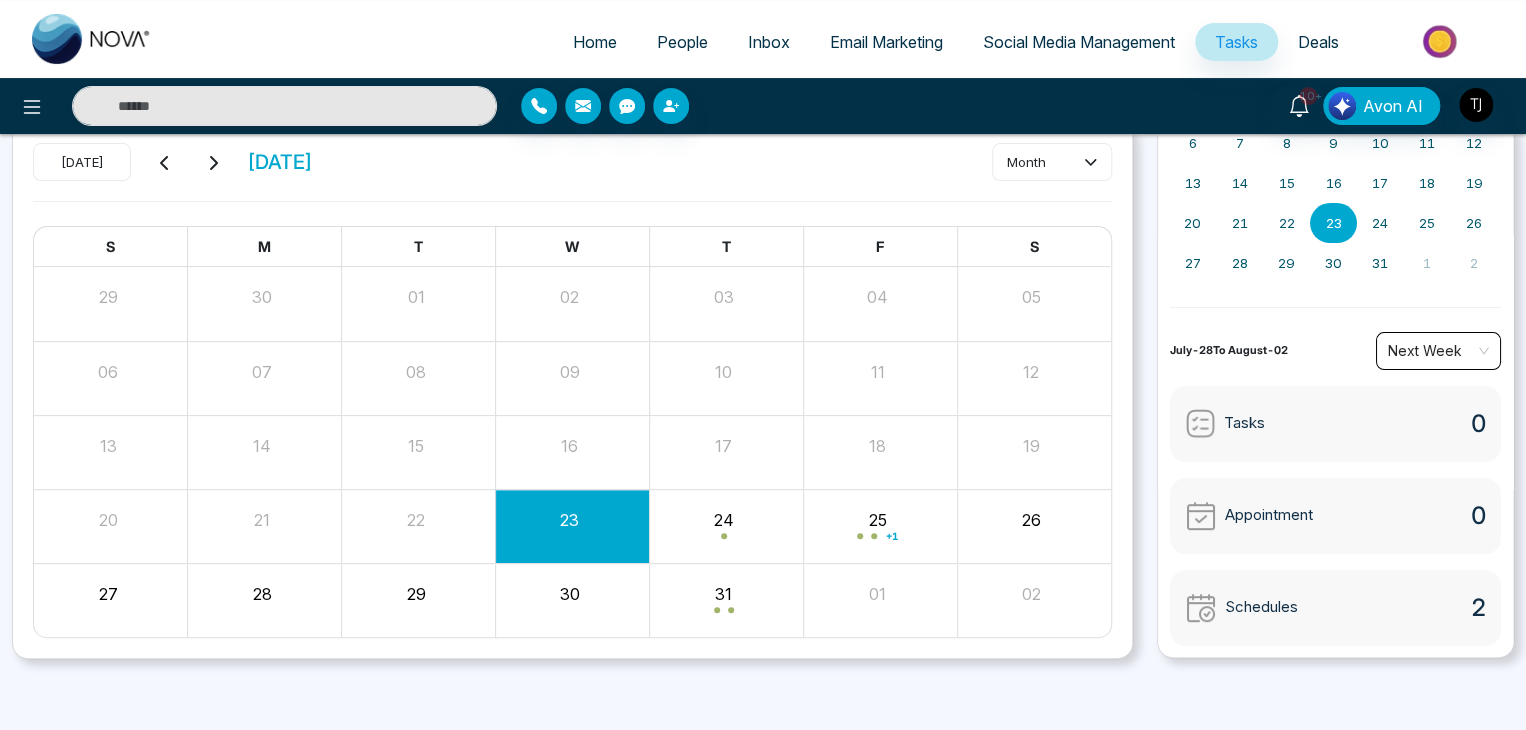 click on "Schedules 2" at bounding box center [1336, 608] 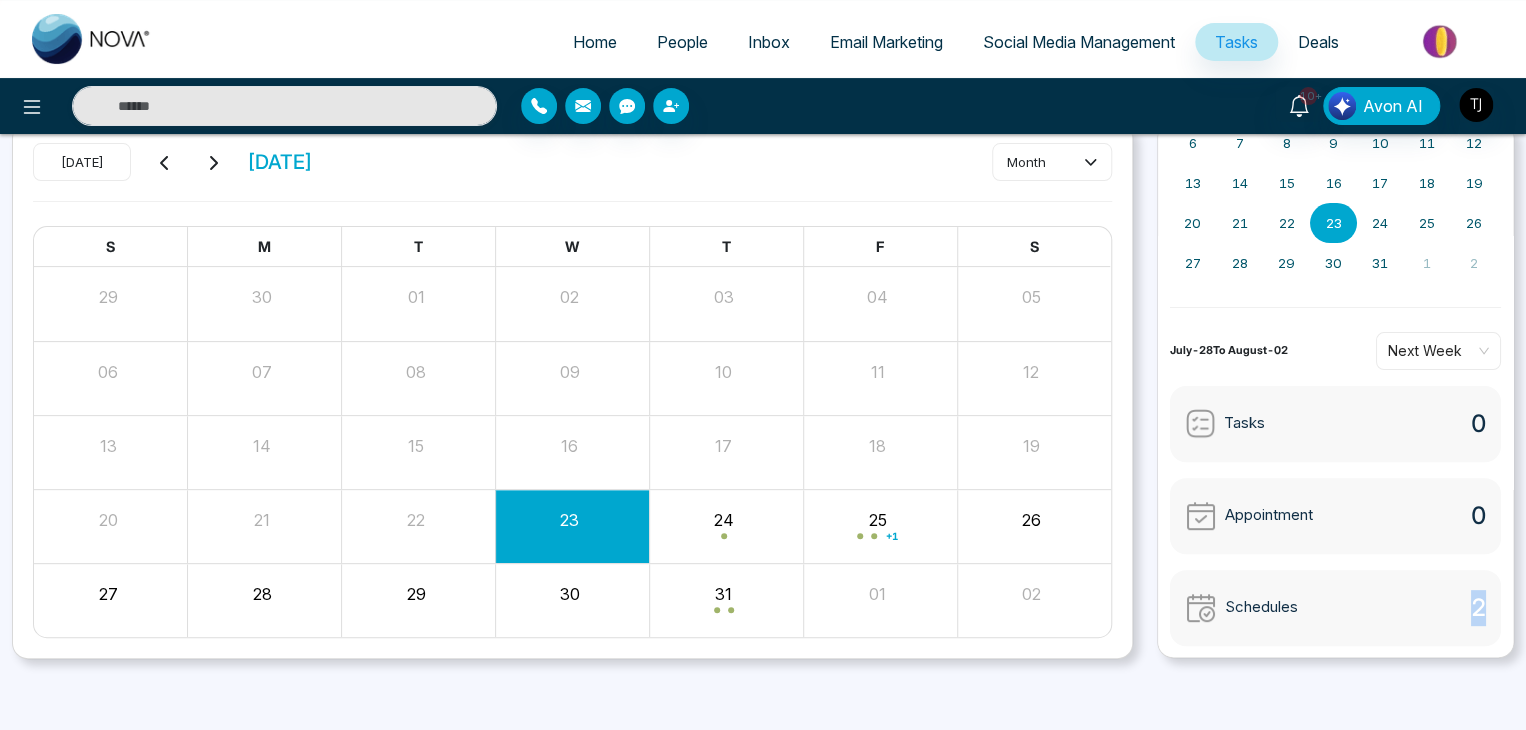 drag, startPoint x: 1441, startPoint y: 609, endPoint x: 1484, endPoint y: 608, distance: 43.011627 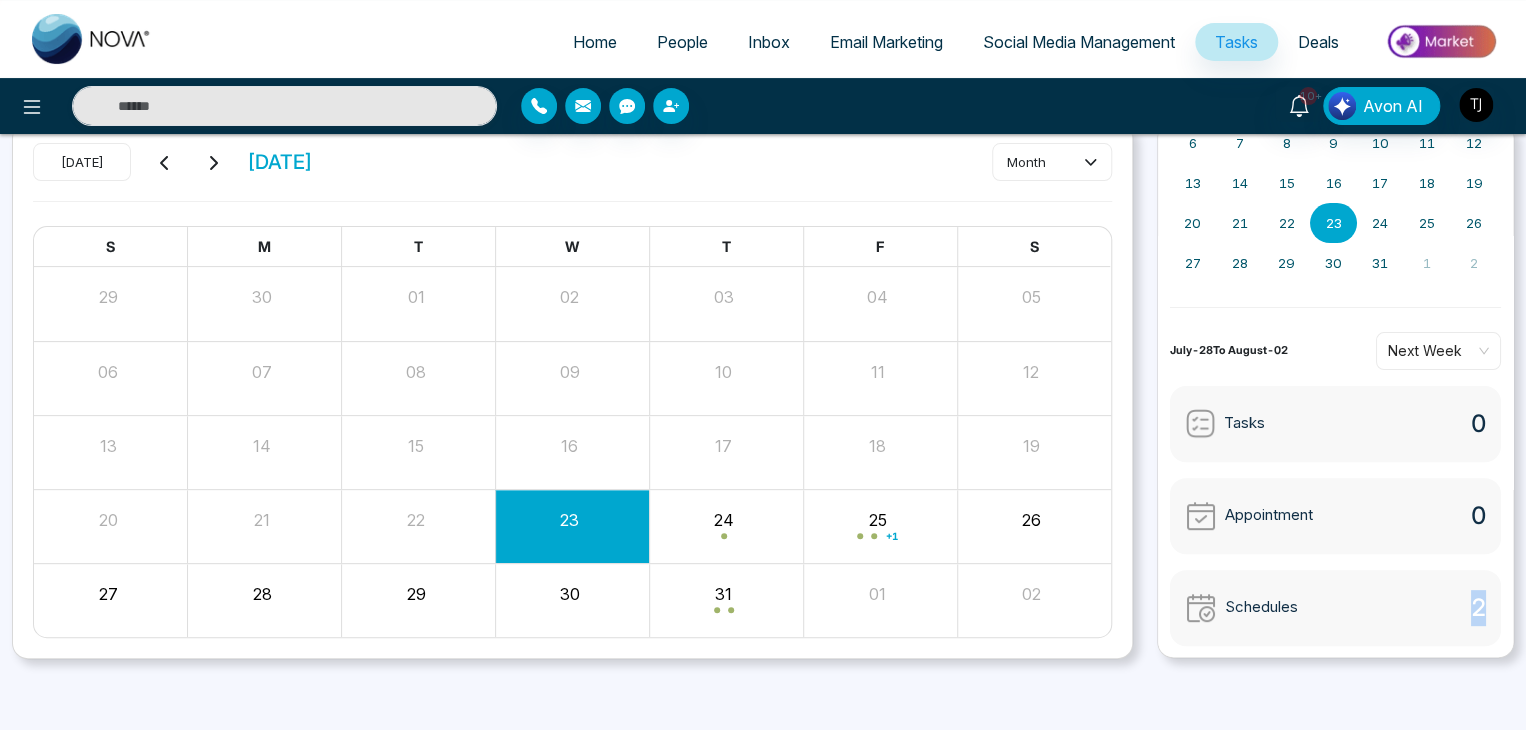click on "Schedules 2" at bounding box center (1336, 608) 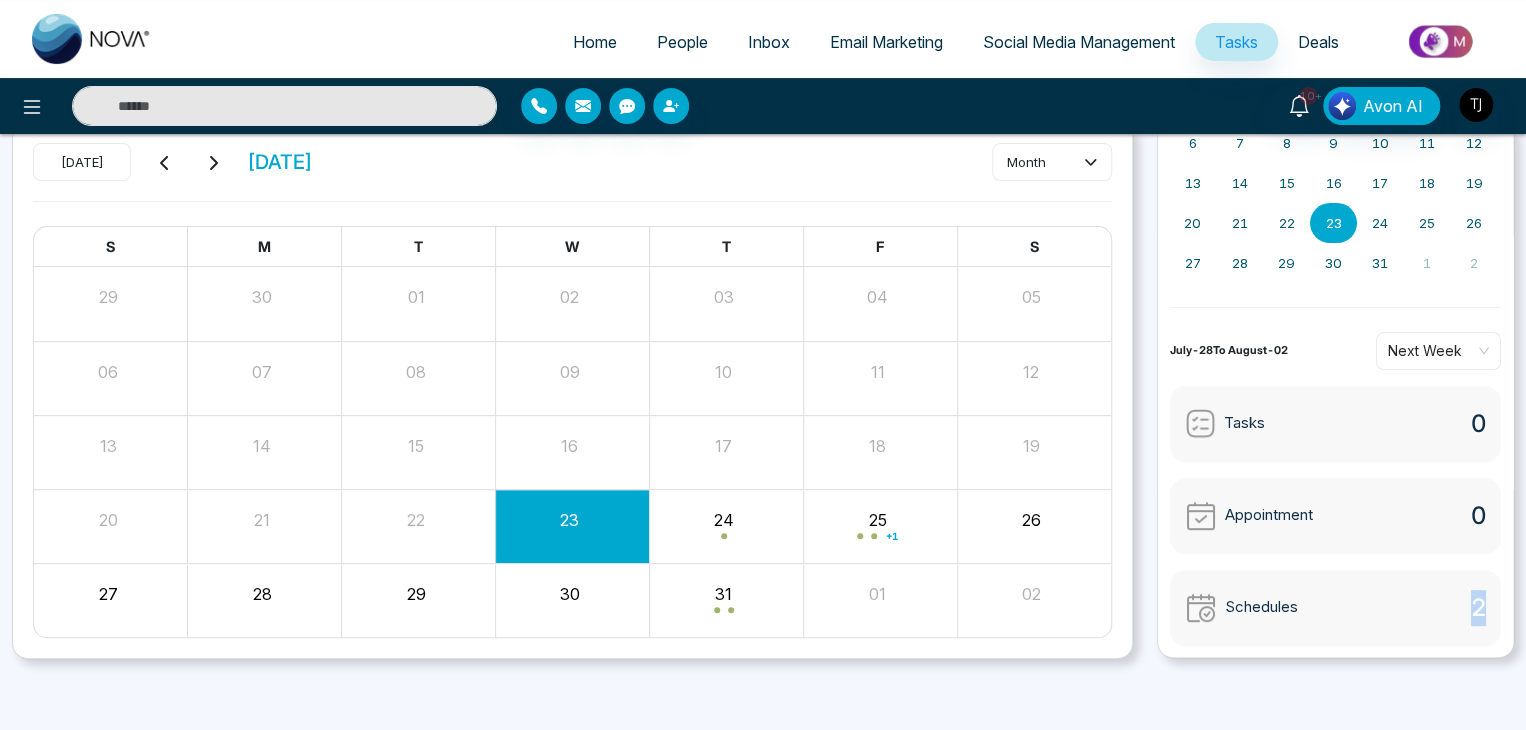 click on "Schedules 2" at bounding box center [1336, 608] 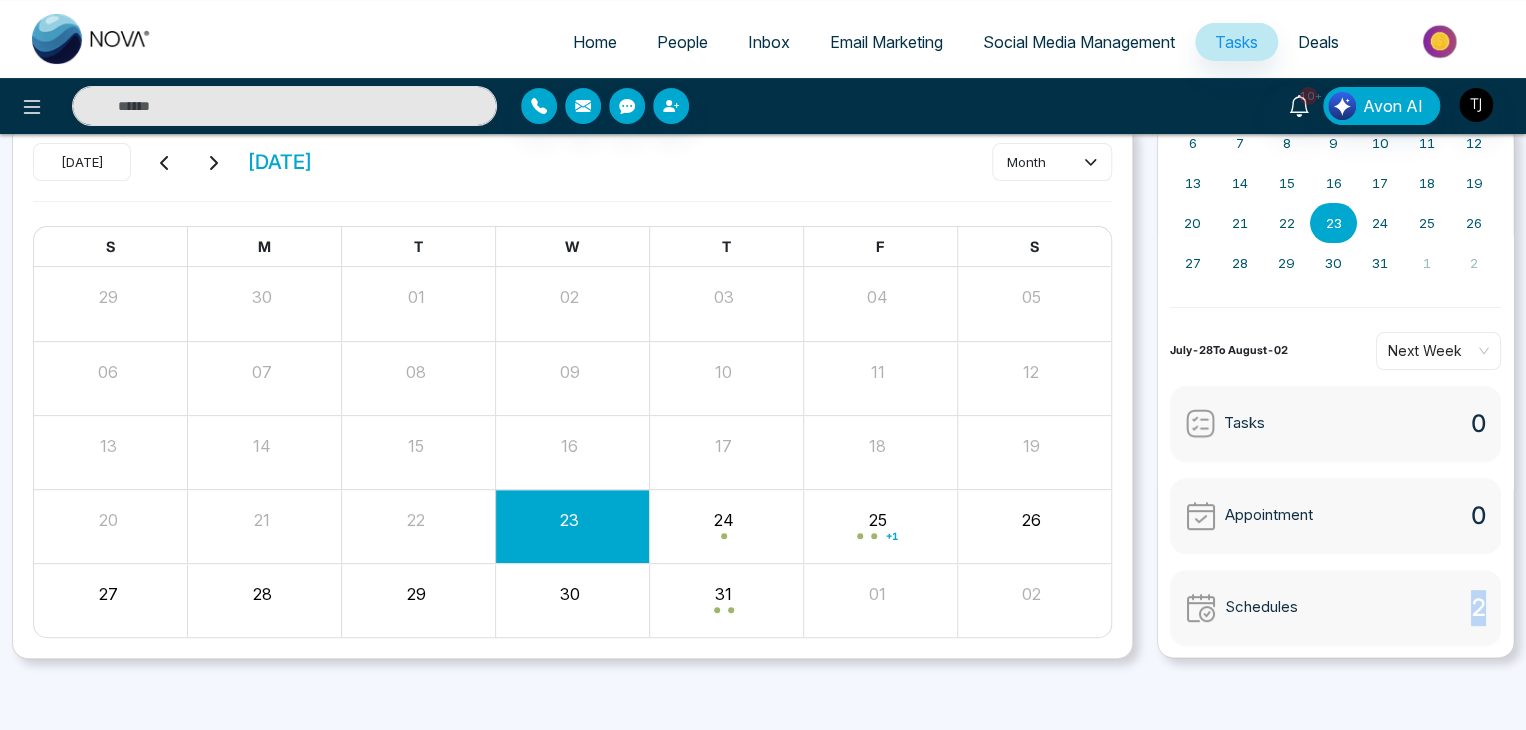 click on "2" at bounding box center [1478, 608] 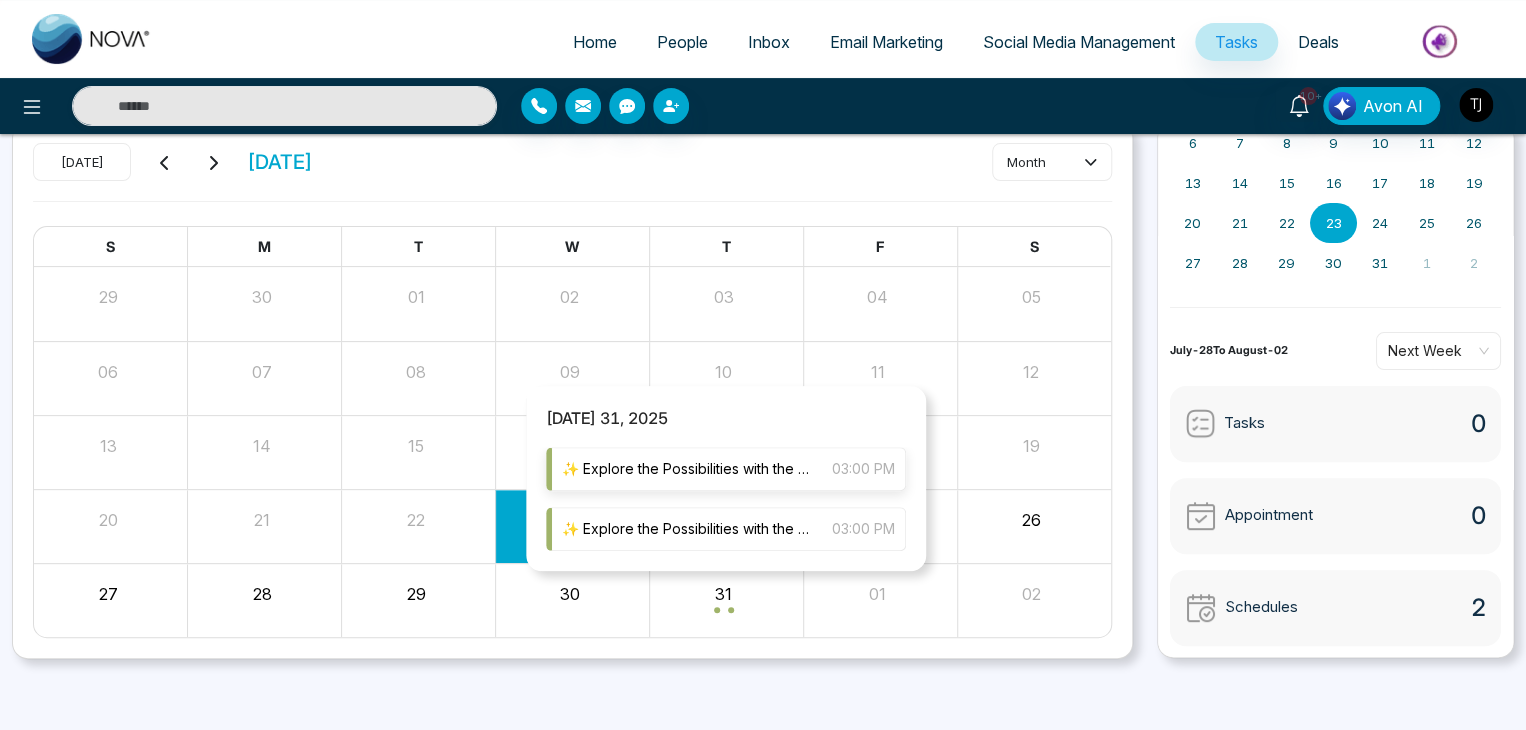 click on "✨ Explore the Possibilities with the [DATE] GTA Real Estate Market! ✨
With an average selling price of $1,101,691, and over 19,800 new listings, the market full of opportunity for buyers and investors alike. 🏡From the urban energy of [GEOGRAPHIC_DATA] to the upscale lifestyle in [GEOGRAPHIC_DATA], the [GEOGRAPHIC_DATA] Area offers homes to match every vision and budget. Plus, with active listings up 30.8%, there’s never been a better time to explore your next move.
Let’s turn [DATE] market into your next big opportunity! 💼🔑
#realestate #gtarealestate #marketwatch #luxuryliving #investmentproperty #torontorealestate #buyersmarket #newlistings #homeownership #[GEOGRAPHIC_DATA] #[DATE]" at bounding box center (687, 469) 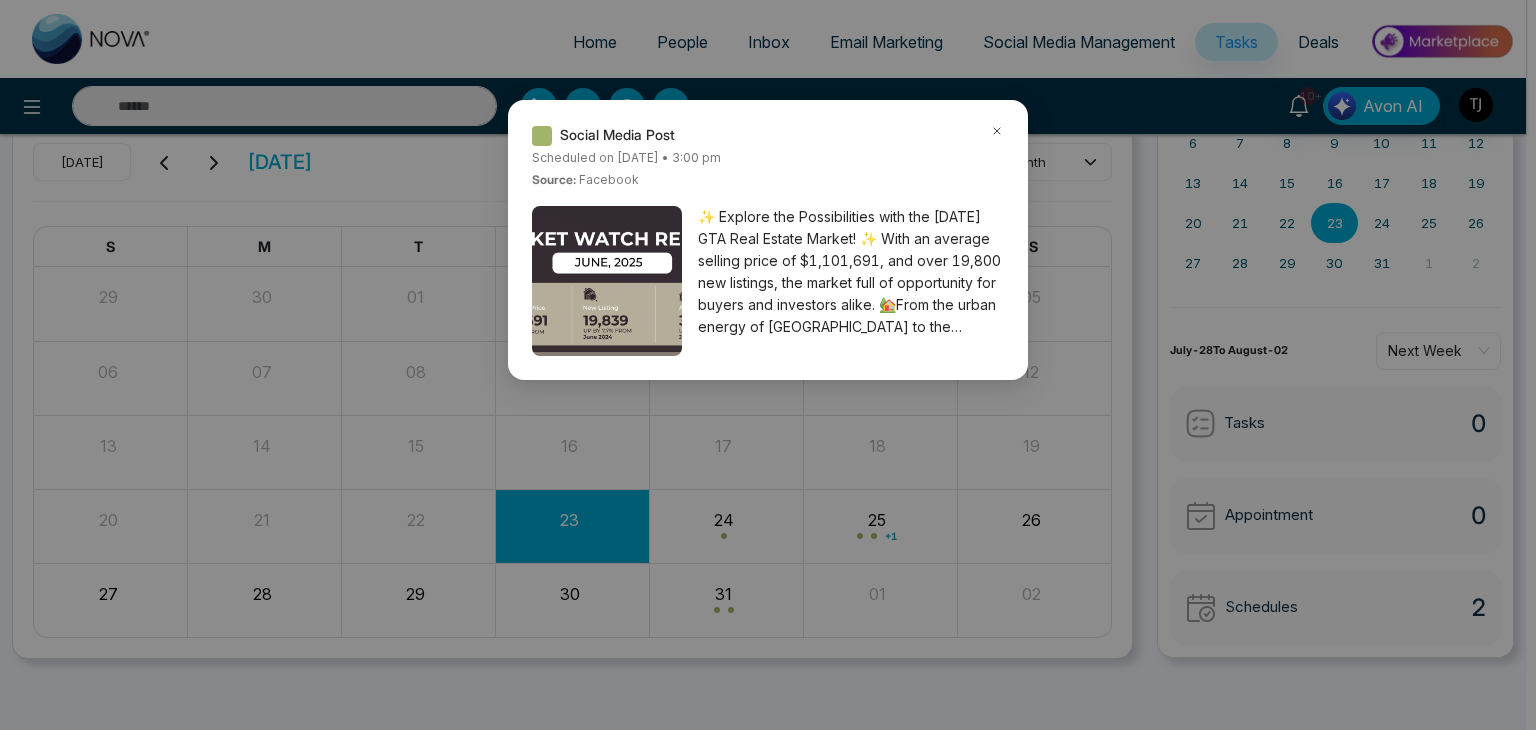 click 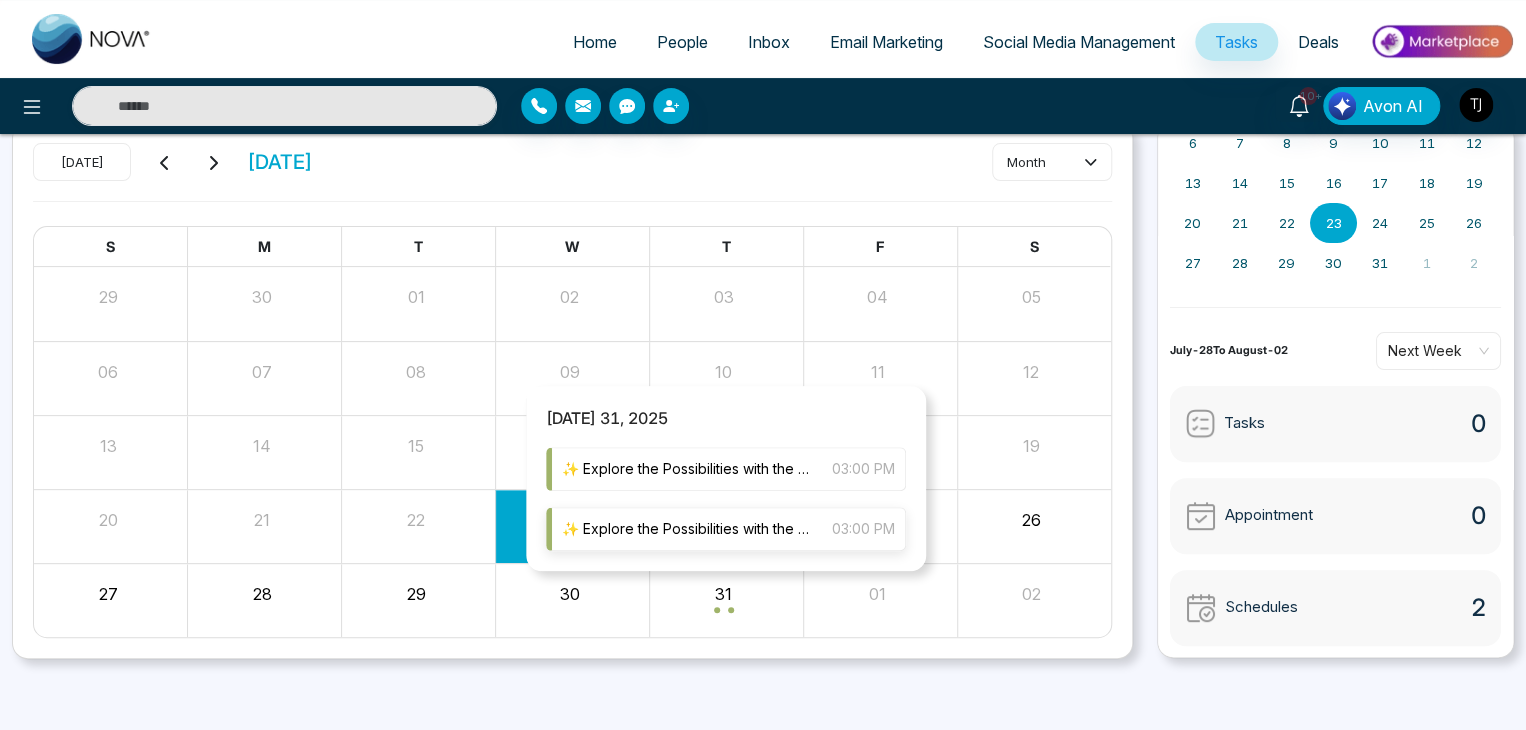 click on "✨ Explore the Possibilities with the [DATE] GTA Real Estate Market! ✨
With an average selling price of $1,101,691, and over 19,800 new listings, the market full of opportunity for buyers and investors alike. 🏡From the urban energy of [GEOGRAPHIC_DATA] to the upscale lifestyle in [GEOGRAPHIC_DATA], the [GEOGRAPHIC_DATA] Area offers homes to match every vision and budget. Plus, with active listings up 30.8%, there’s never been a better time to explore your next move.
Let’s turn [DATE] market into your next big opportunity! 💼🔑
#realestate #gtarealestate #marketwatch #luxuryliving #investmentproperty #torontorealestate #buyersmarket #newlistings #homeownership #[GEOGRAPHIC_DATA] #[DATE]" at bounding box center [687, 529] 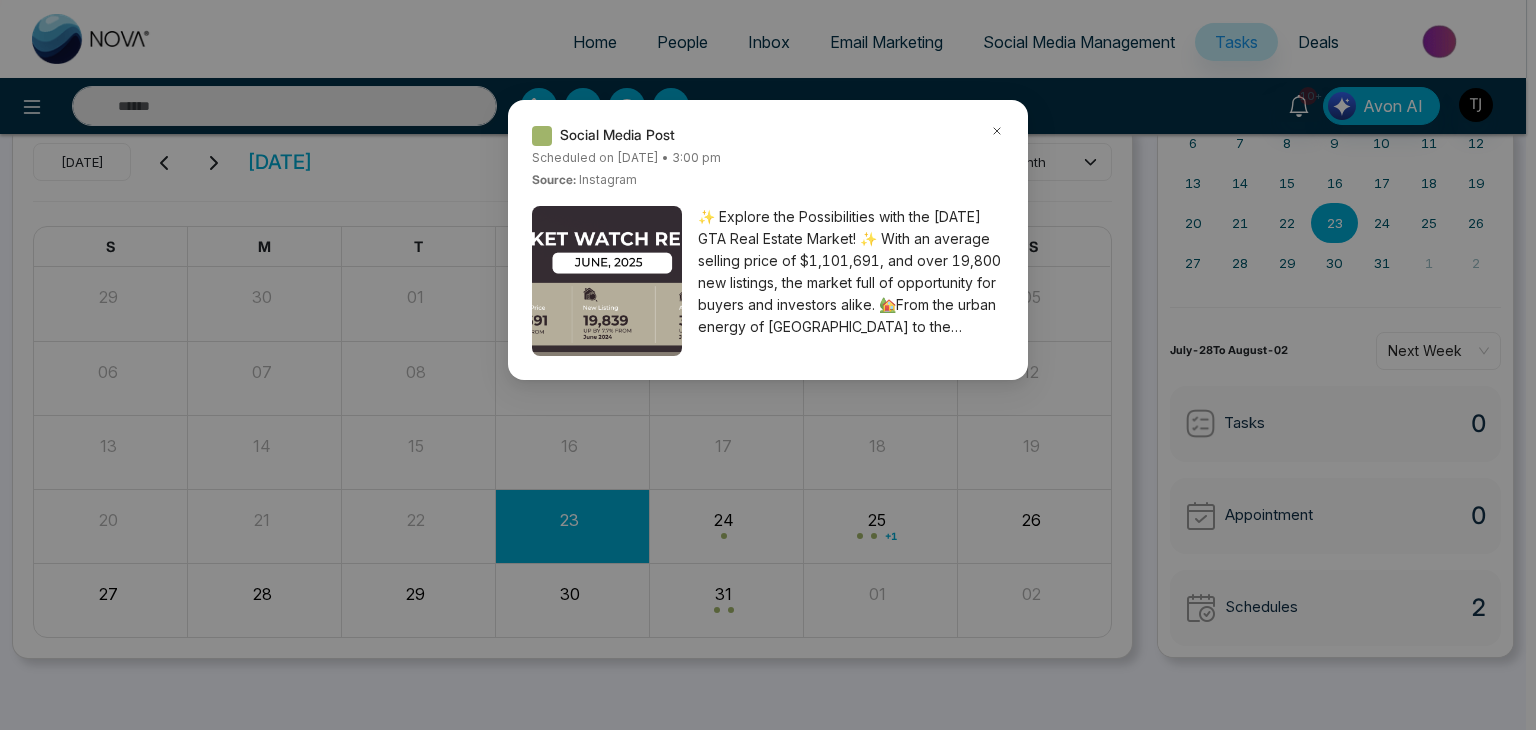 click 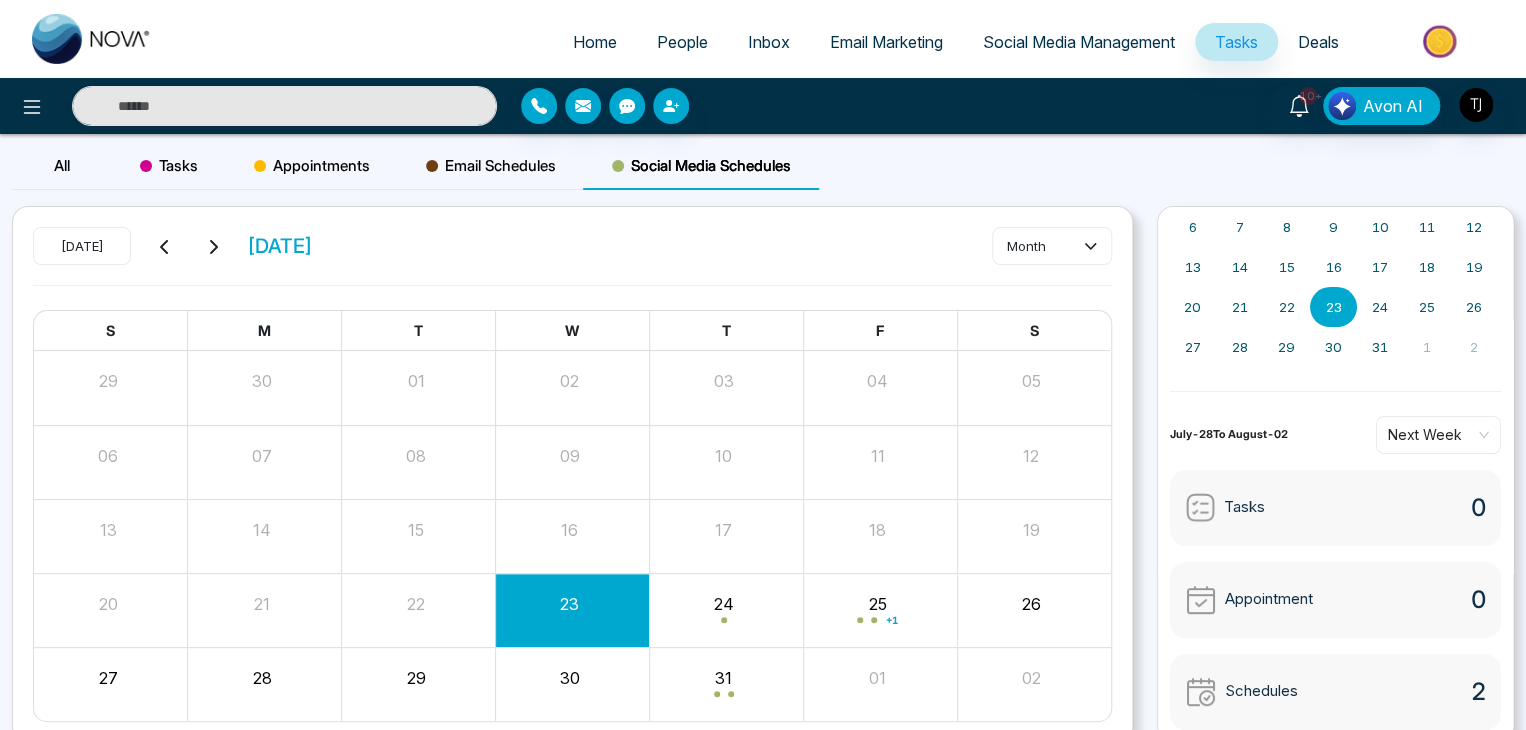 scroll, scrollTop: 84, scrollLeft: 0, axis: vertical 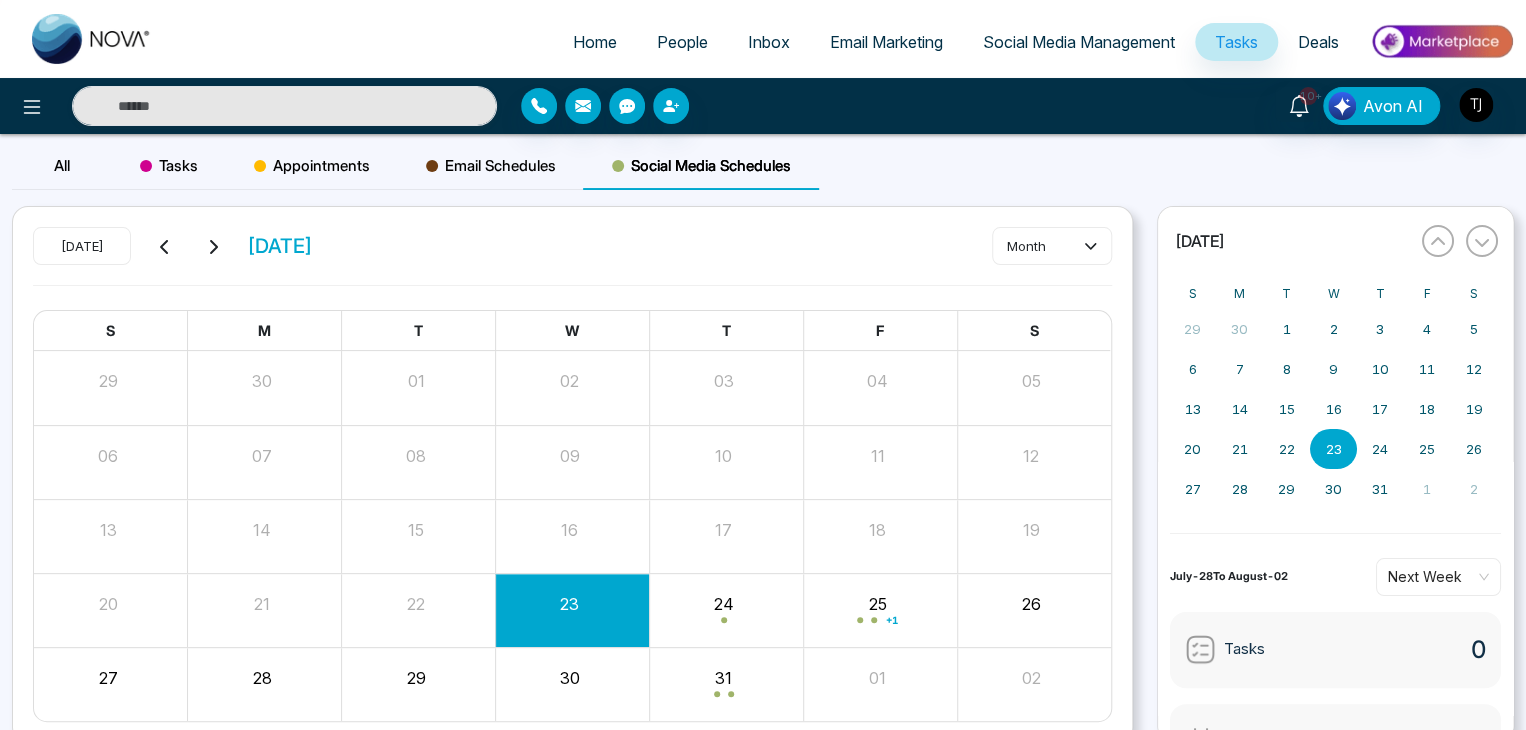 click on "Social Media Management" at bounding box center [1079, 42] 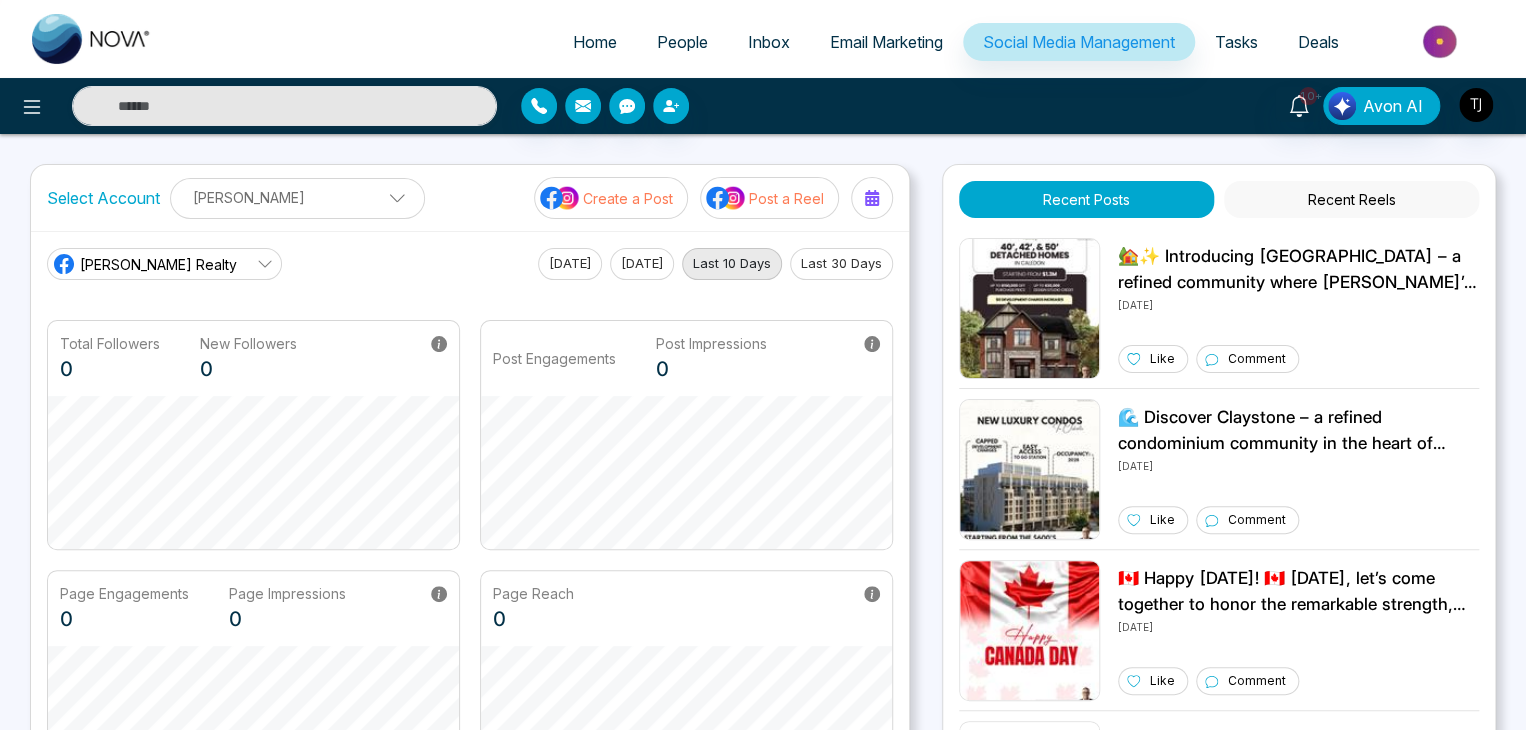 click on "[PERSON_NAME] Realty [DATE] [DATE] Last 10 Days Last 30 Days Total Followers 0 New Followers 0 Post Engagements Post Impressions 0 Page Engagements 0 Page Impressions 0 Page Reach 0" at bounding box center (470, 524) 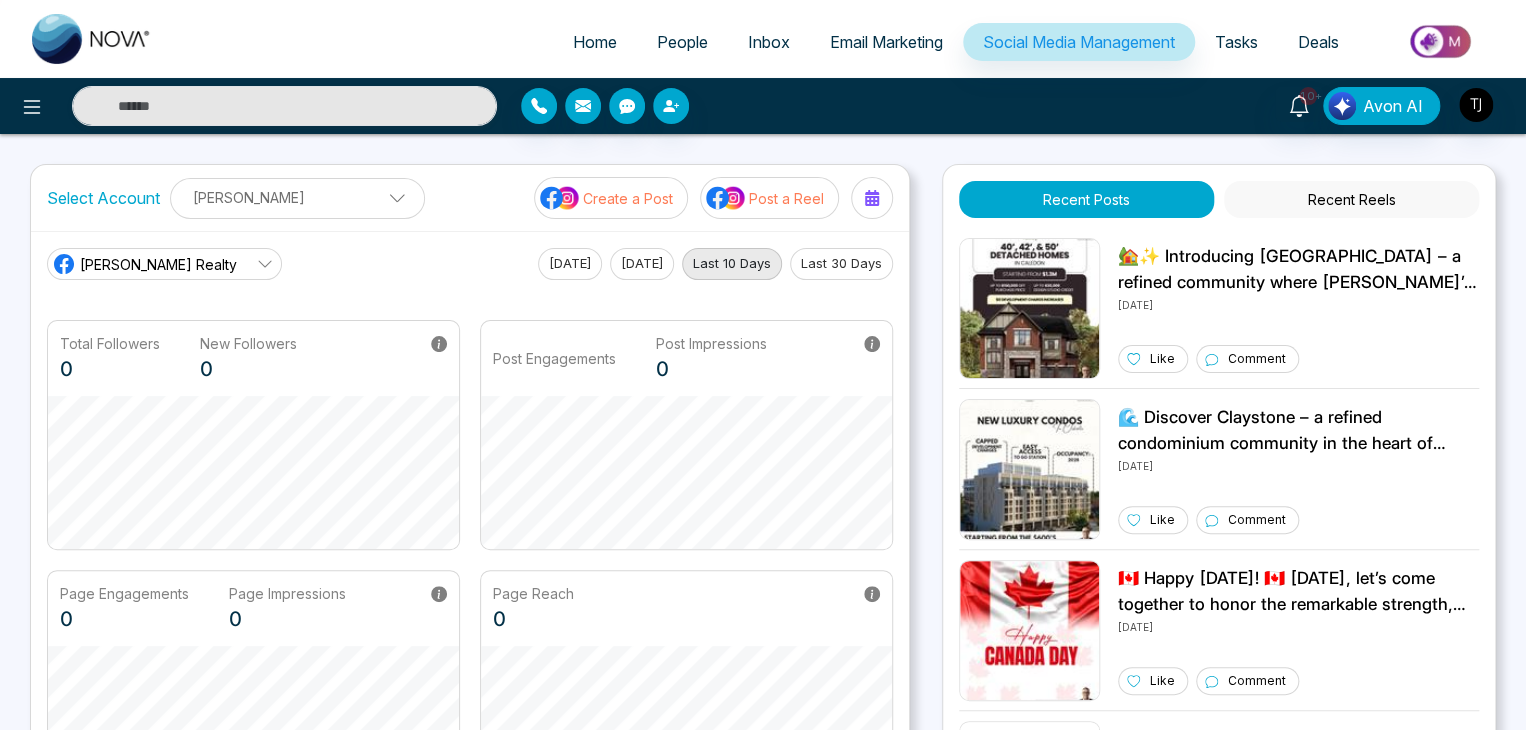 click on "Create a Post" at bounding box center (628, 198) 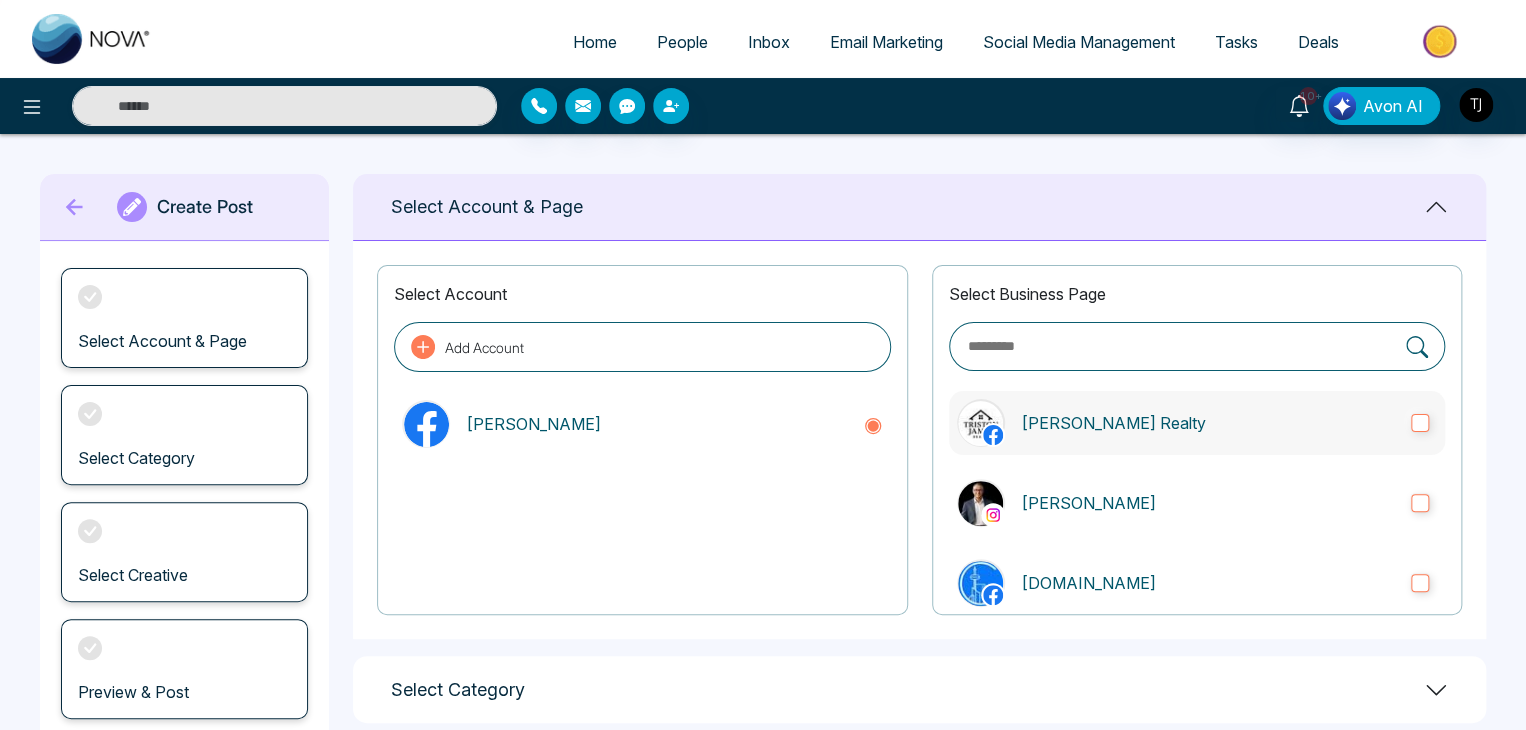 click on "[PERSON_NAME] Realty" at bounding box center (1197, 423) 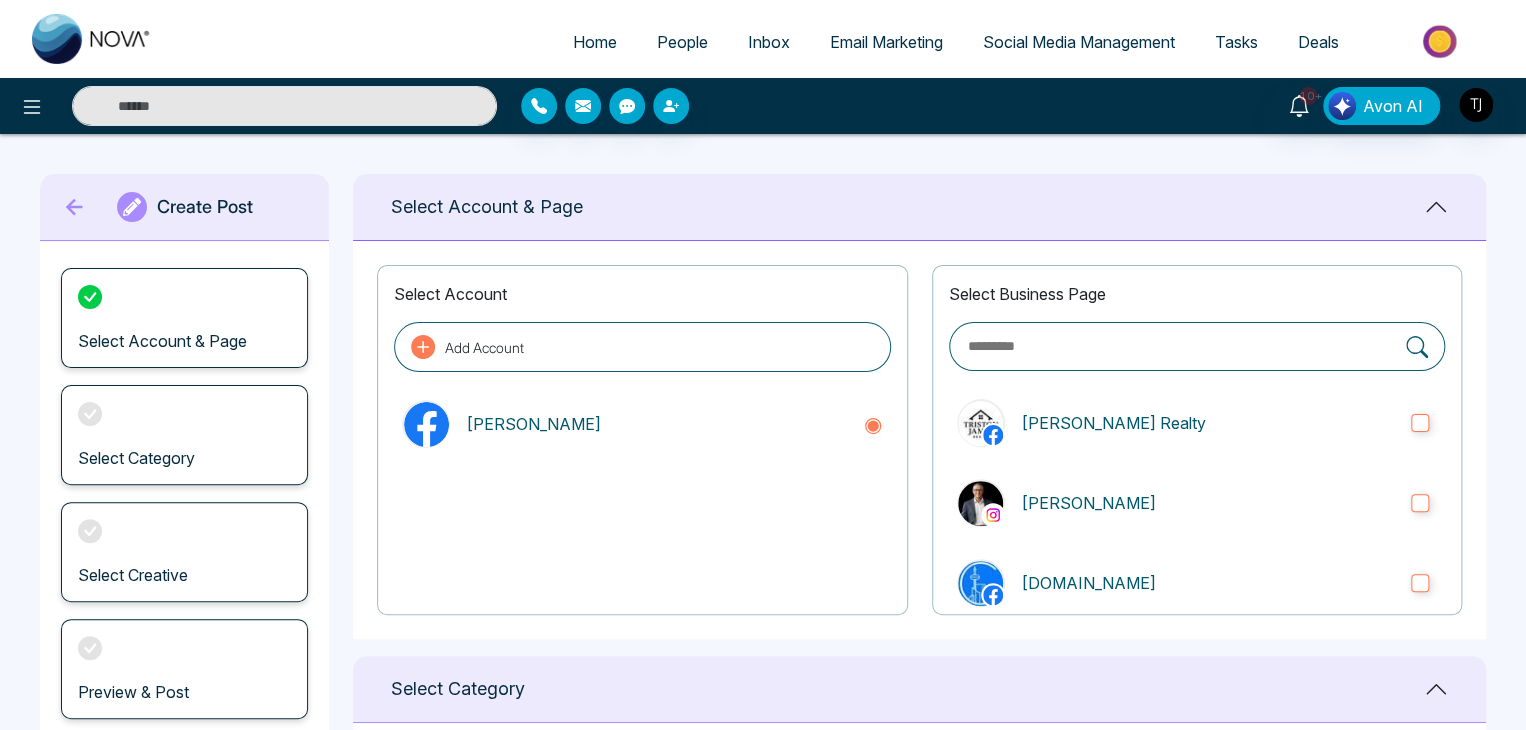 scroll, scrollTop: 413, scrollLeft: 0, axis: vertical 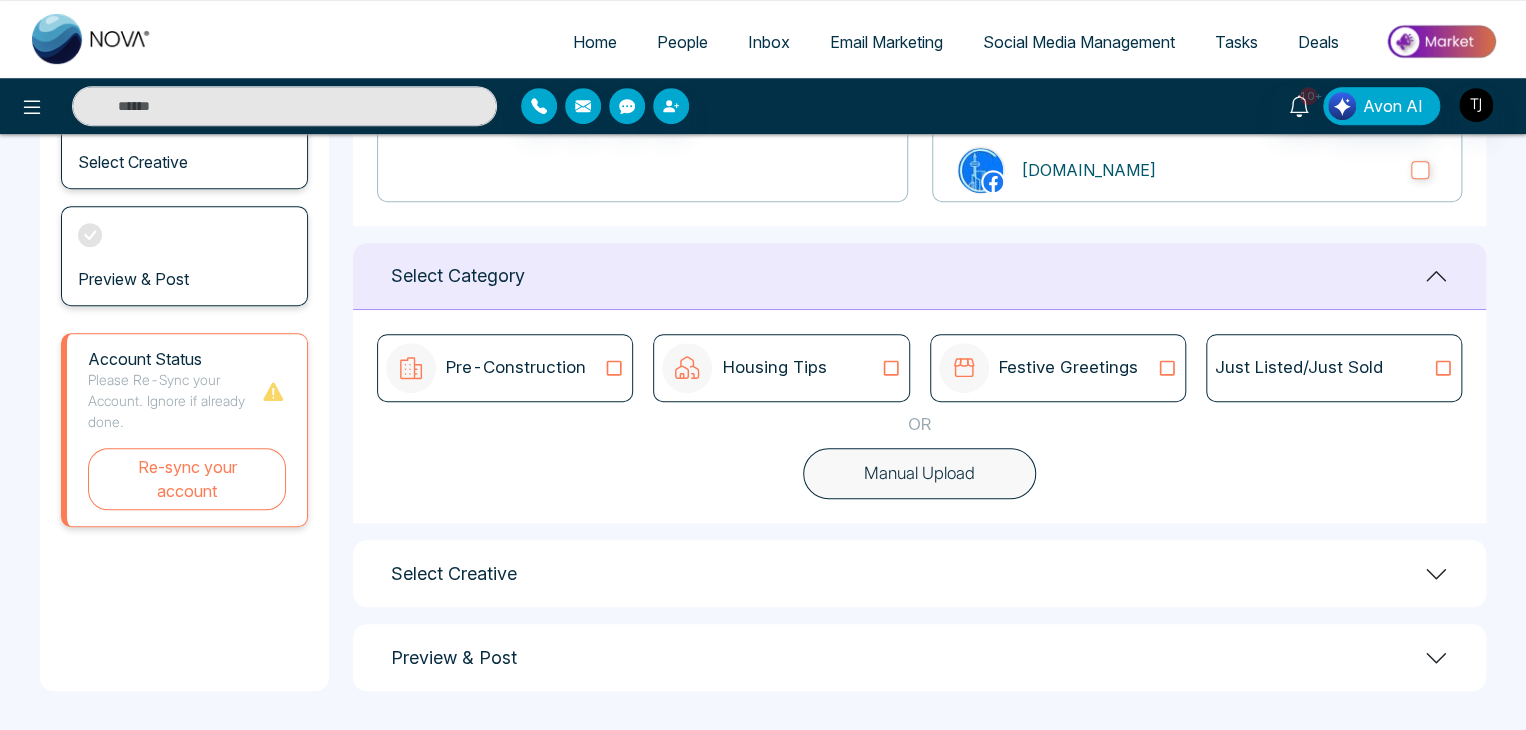 click on "Pre-Construction" at bounding box center [505, 368] 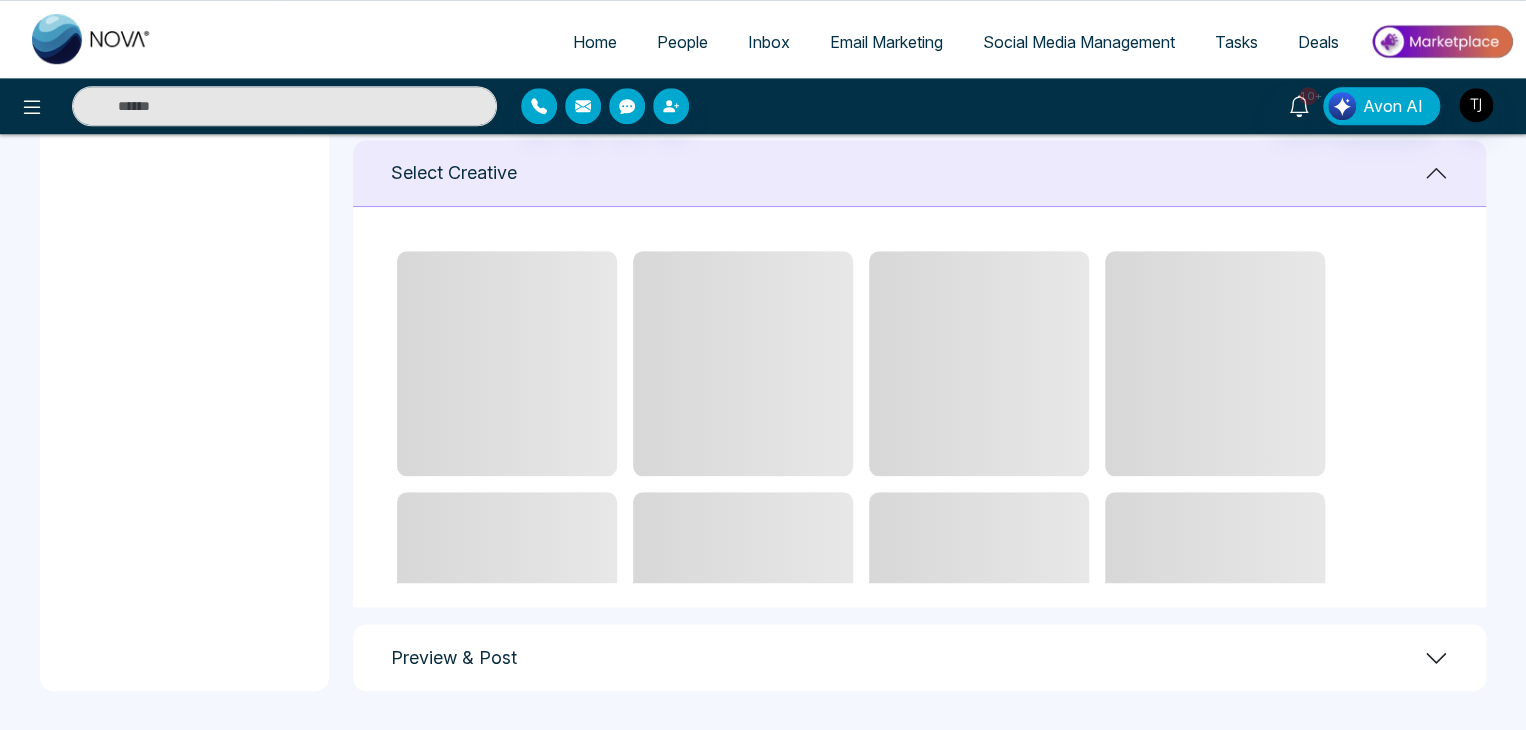 scroll, scrollTop: 742, scrollLeft: 0, axis: vertical 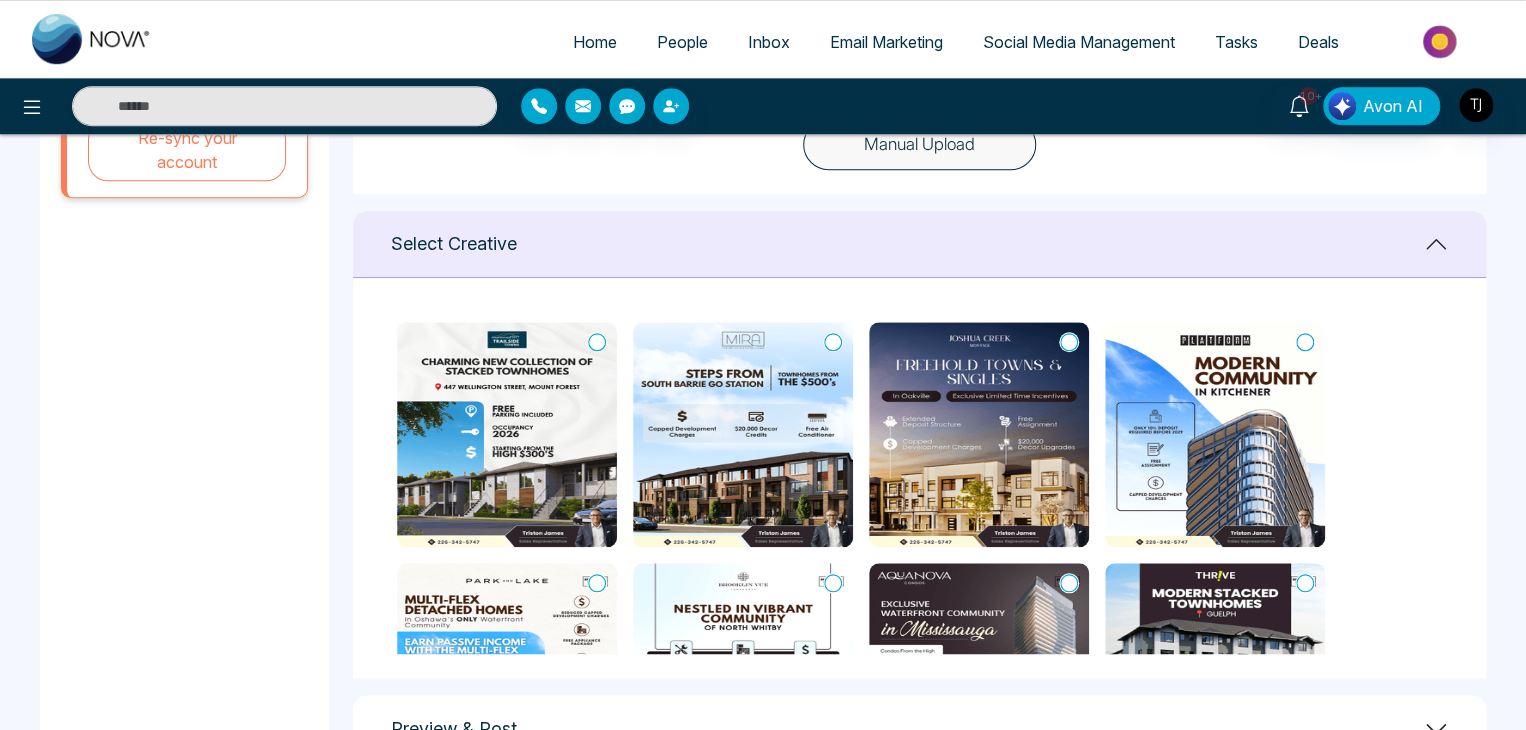 click 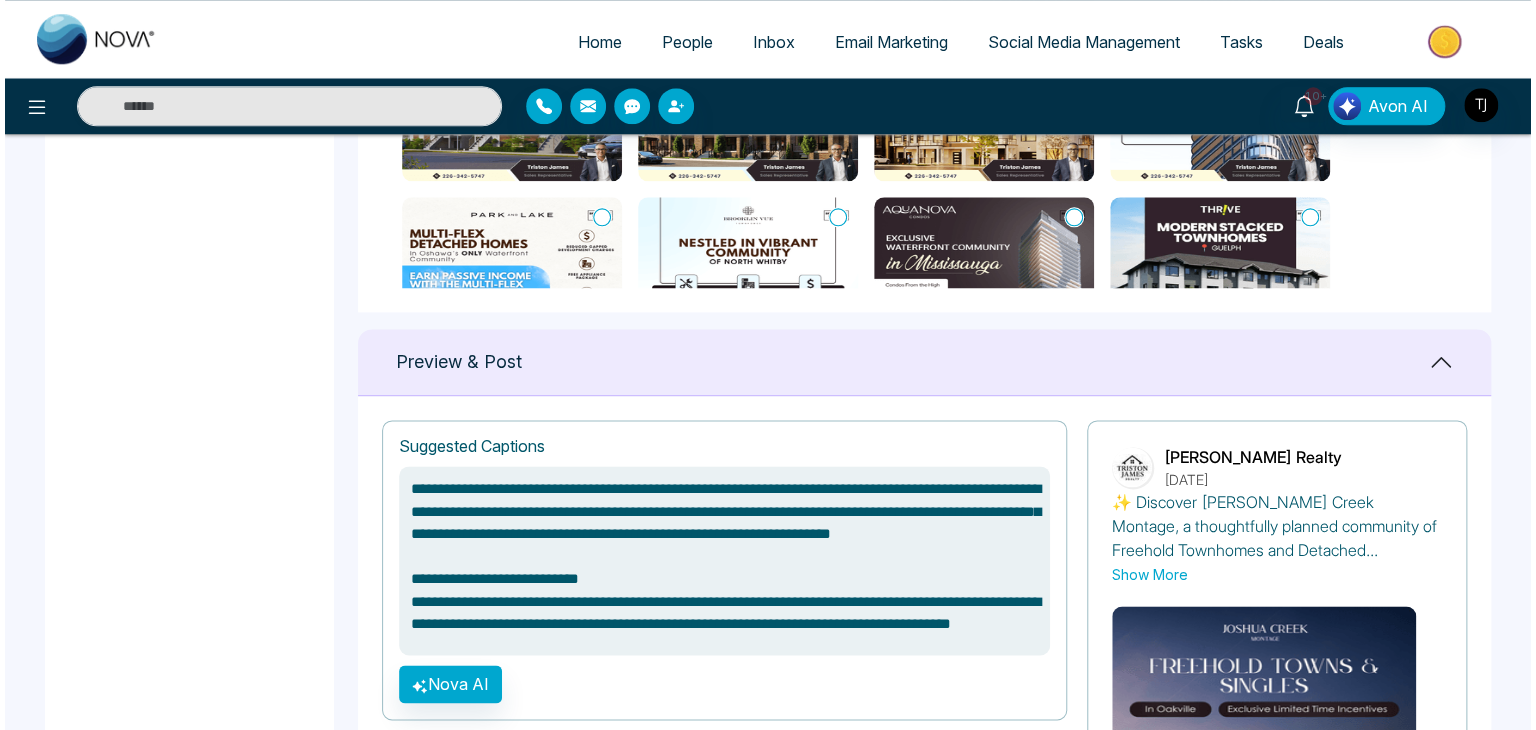 scroll, scrollTop: 1421, scrollLeft: 0, axis: vertical 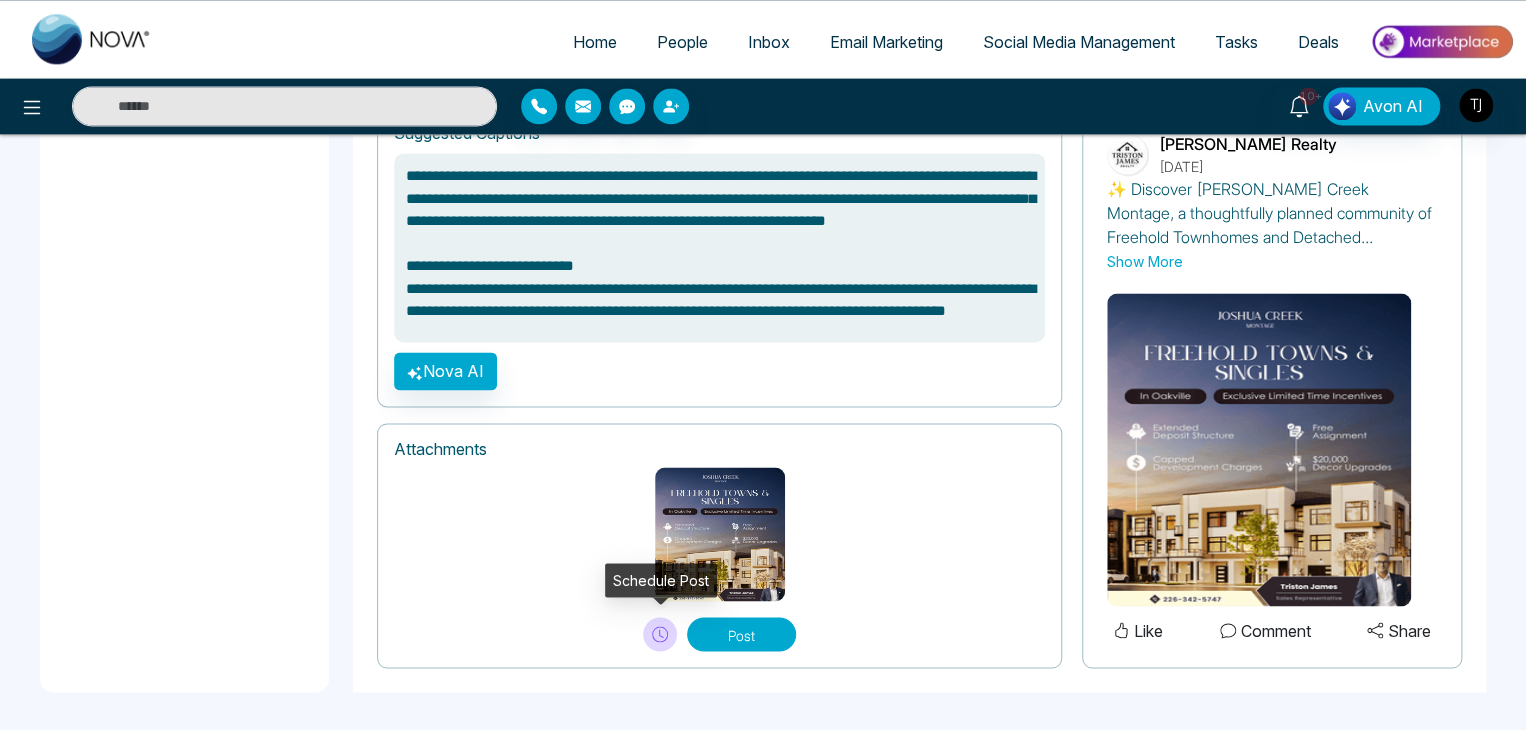 click 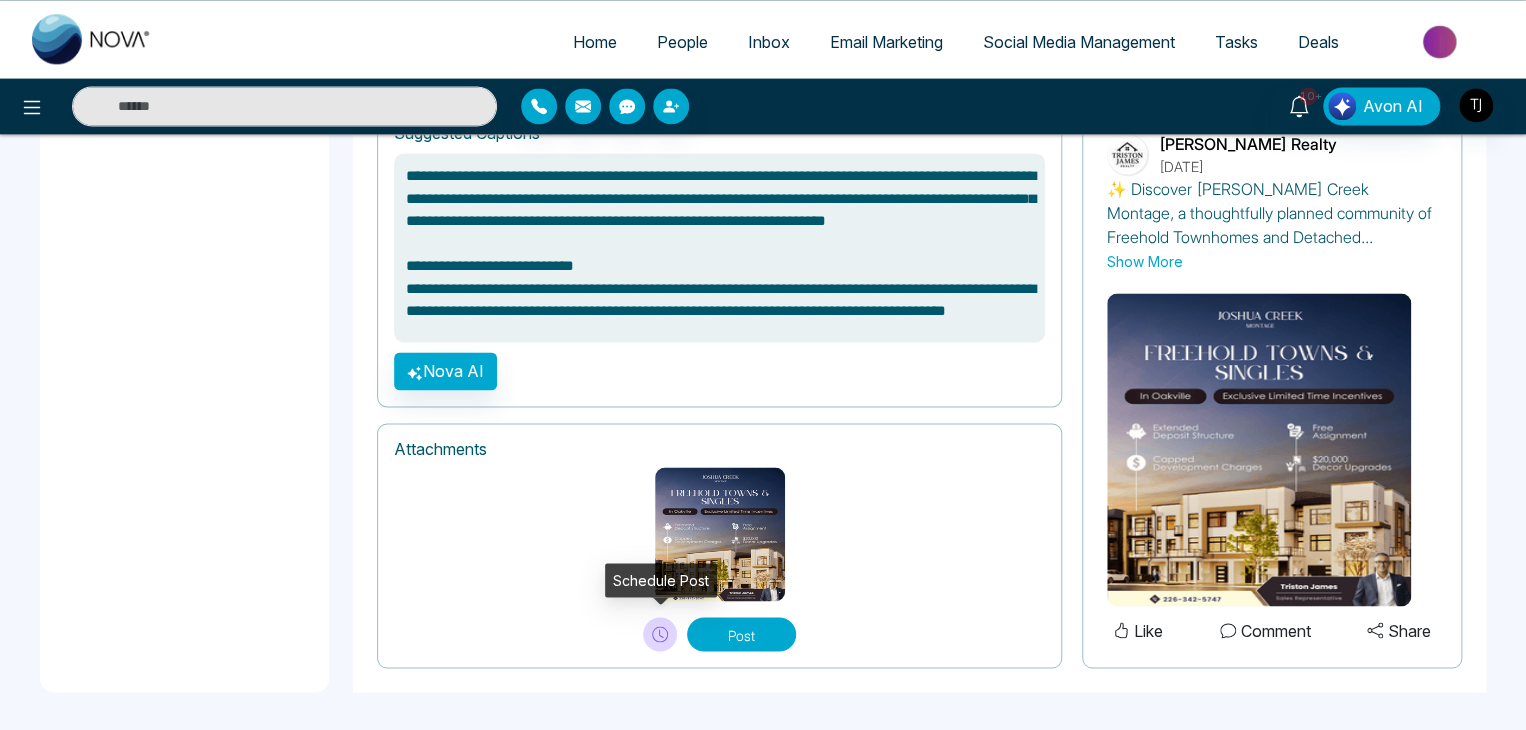 type on "**********" 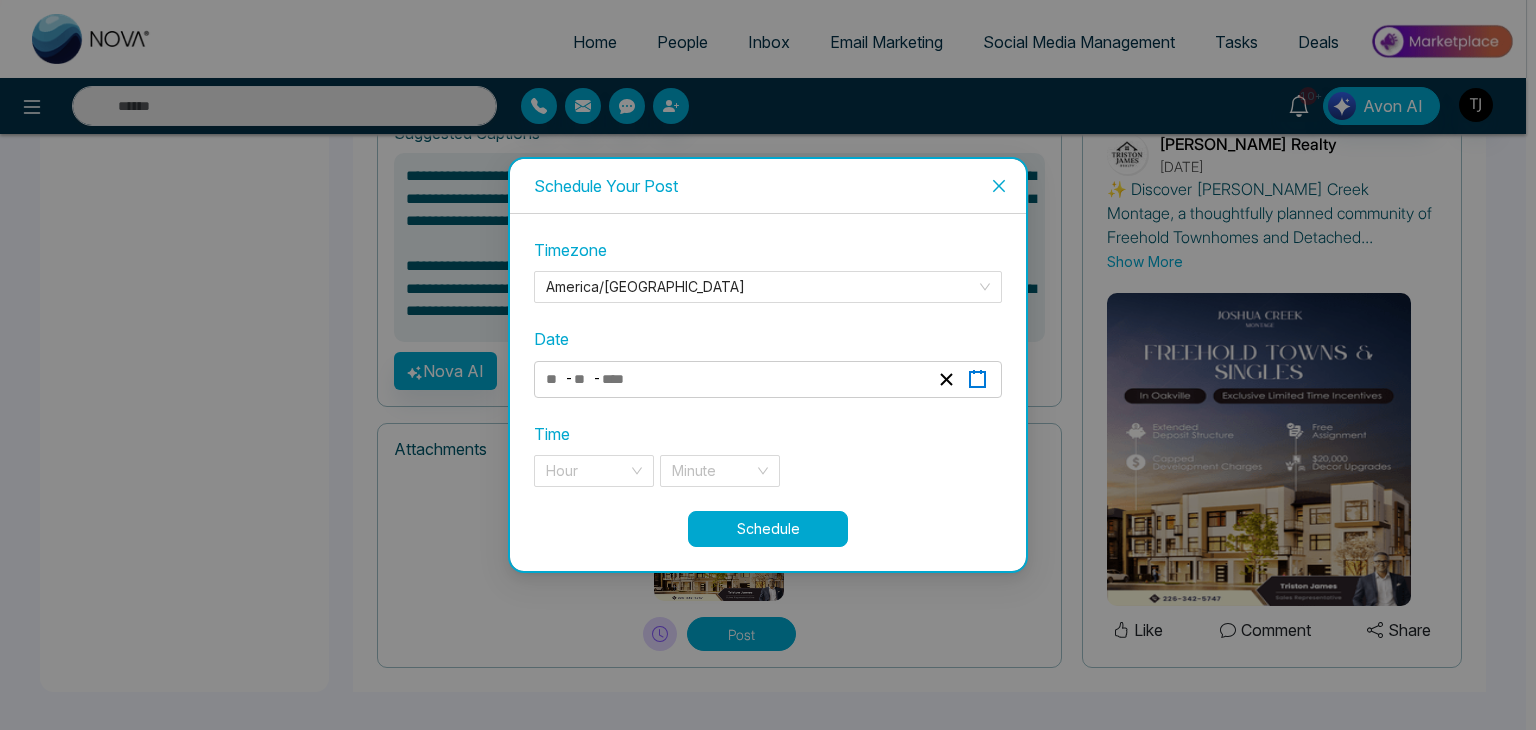 click 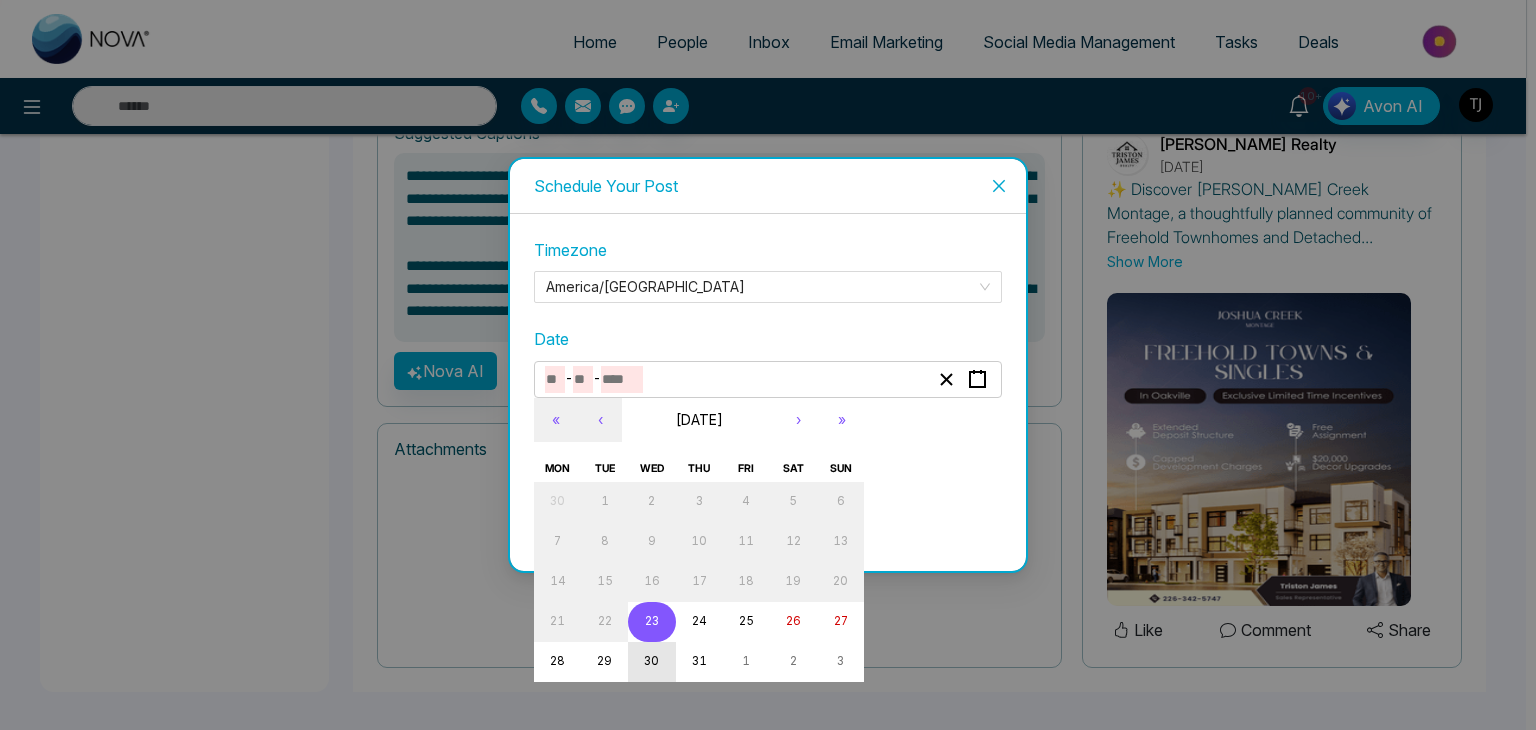 click on "30" at bounding box center [651, 662] 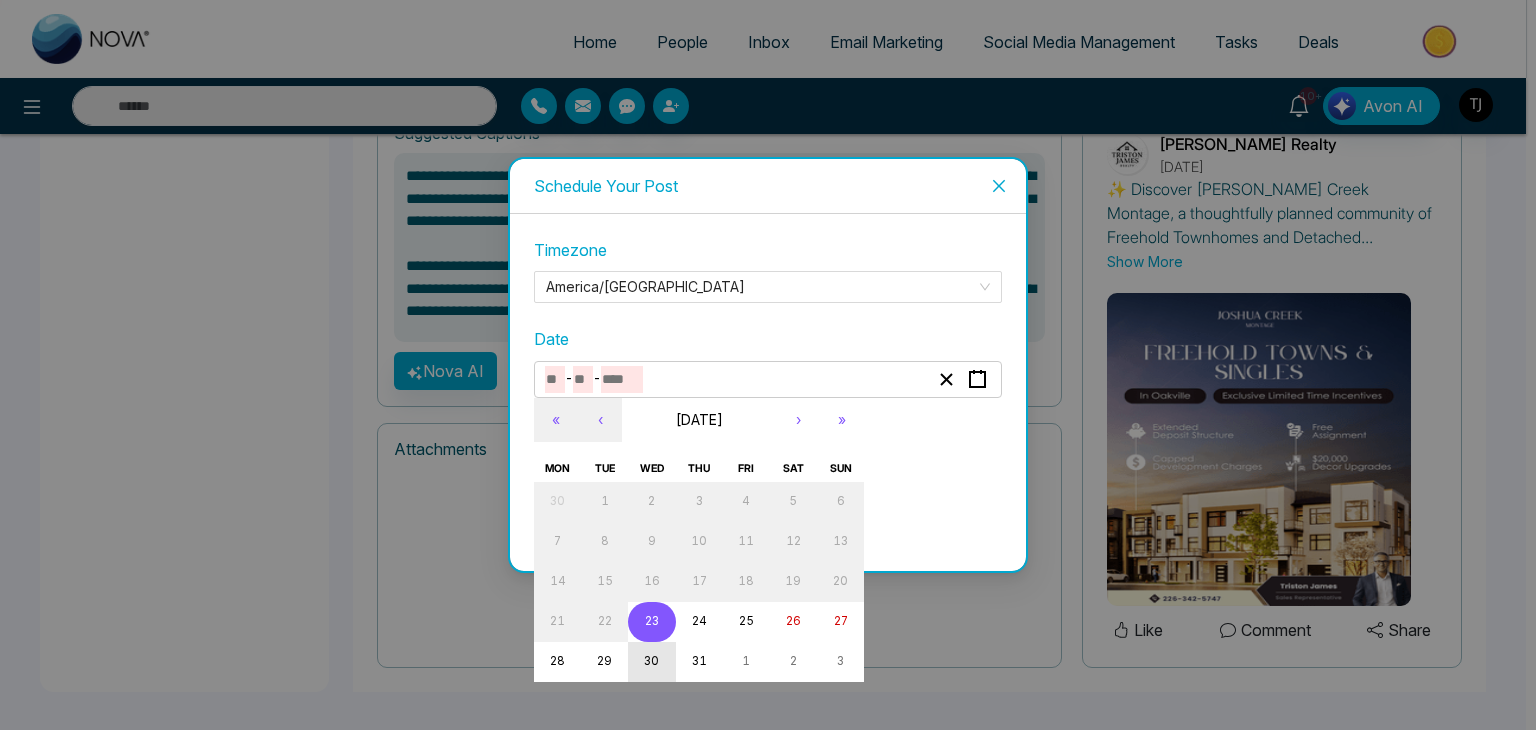 type on "*" 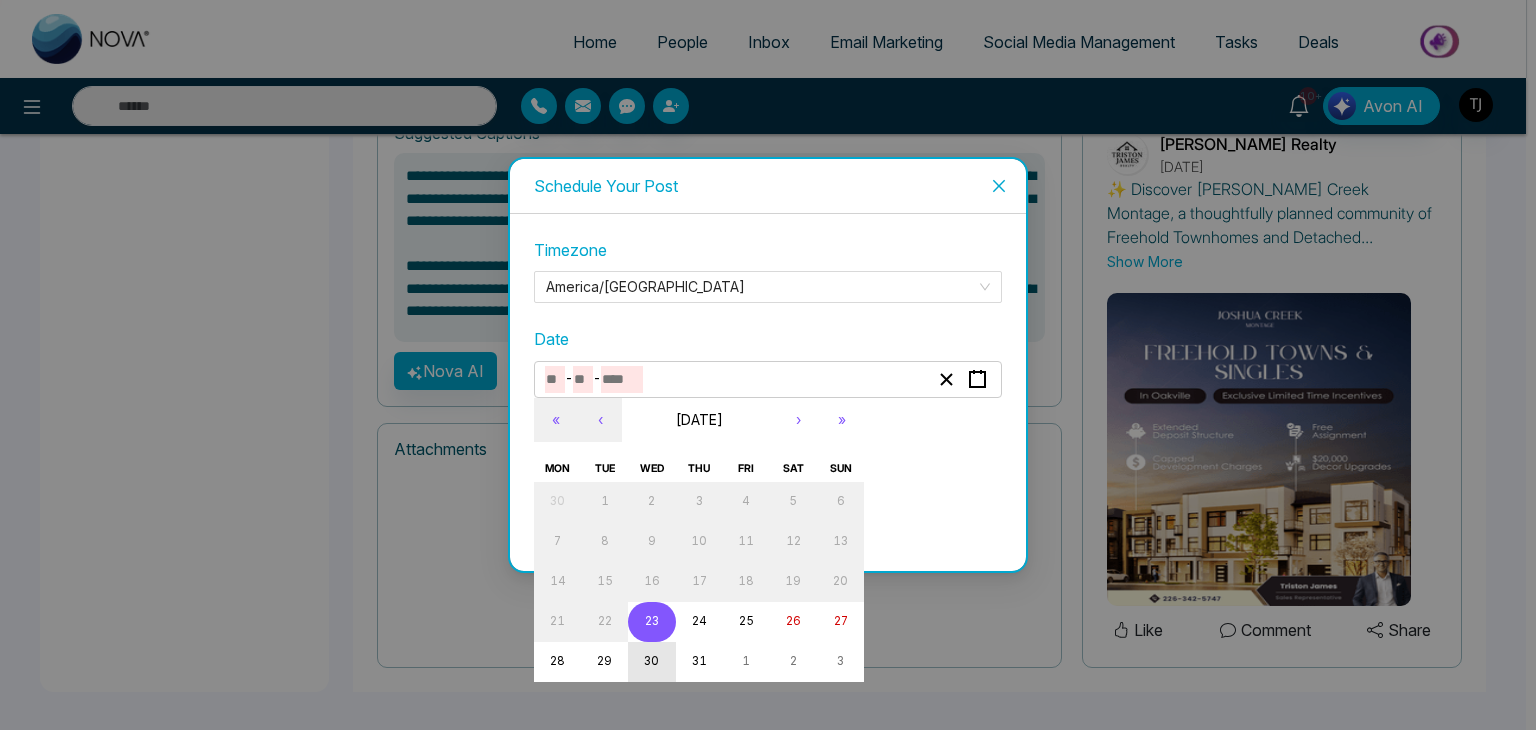 type on "**" 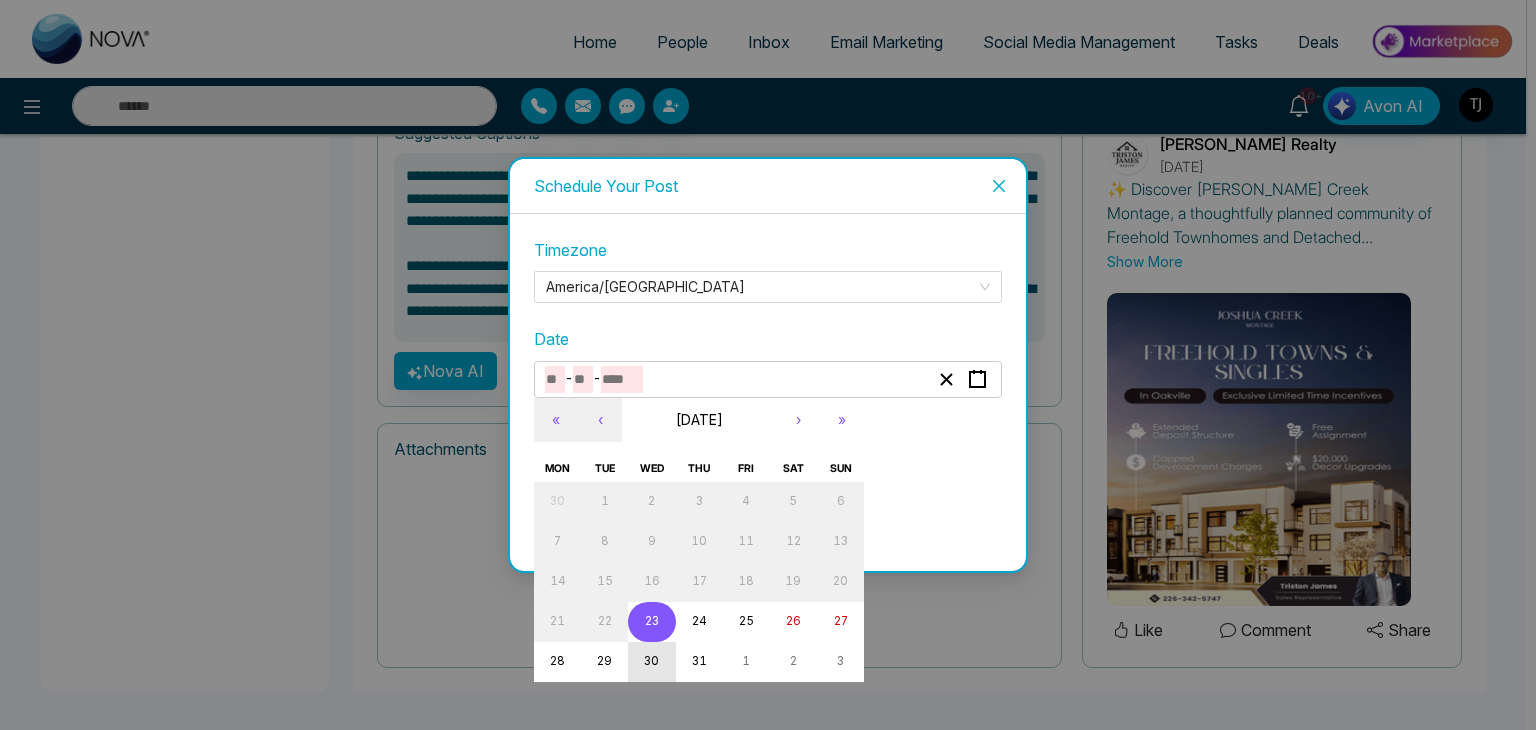 type on "****" 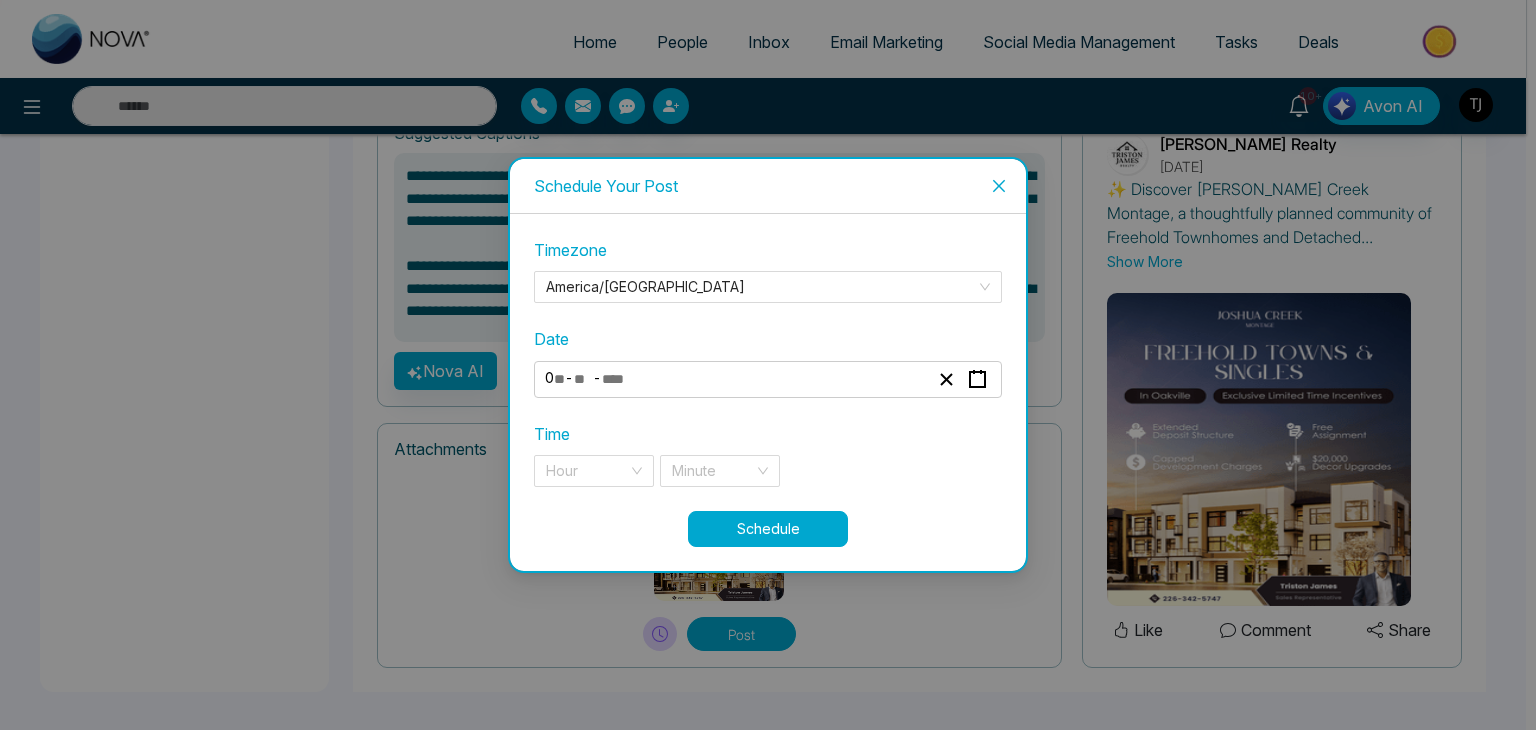 click on "Time Hour Minute" at bounding box center [768, 454] 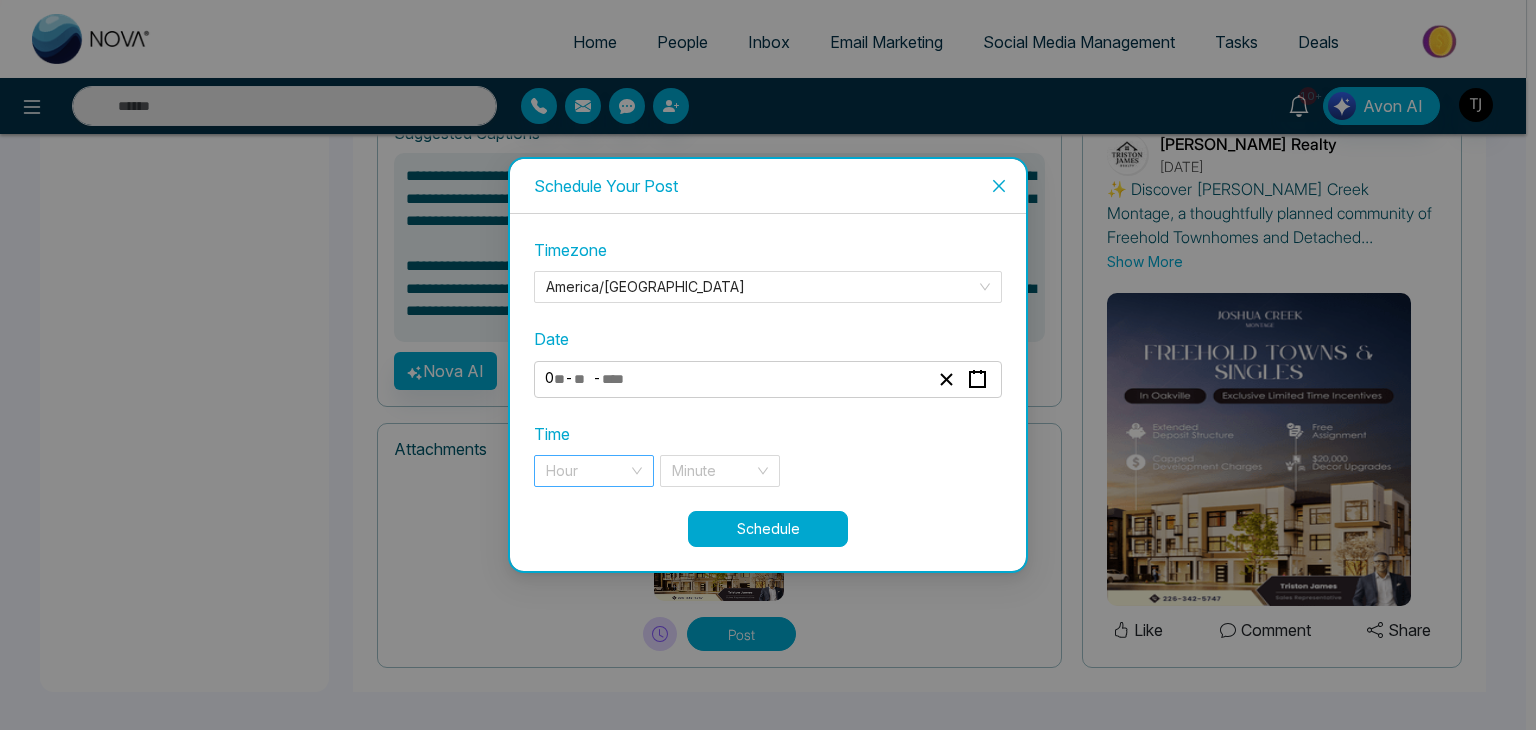 click on "Hour" at bounding box center (594, 471) 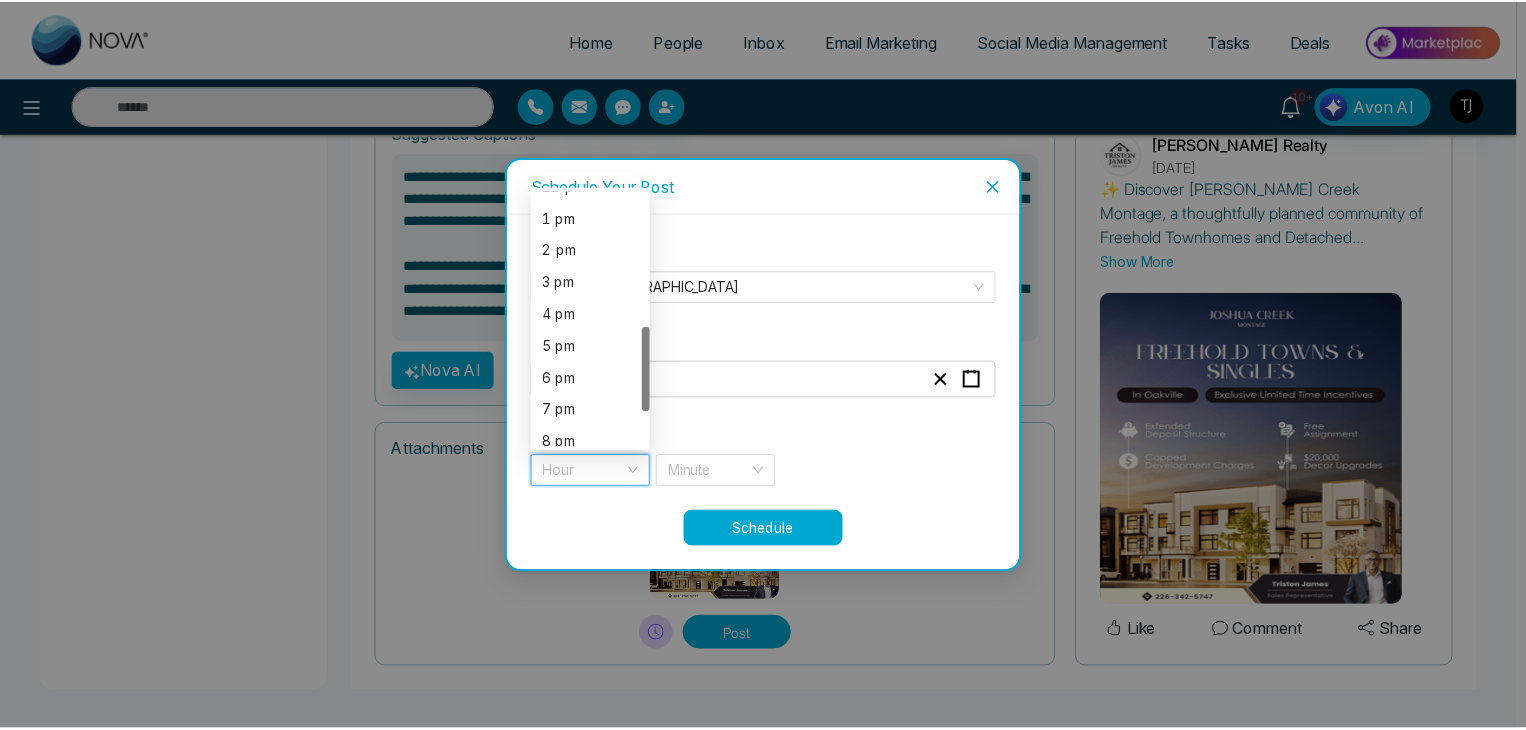 scroll, scrollTop: 404, scrollLeft: 0, axis: vertical 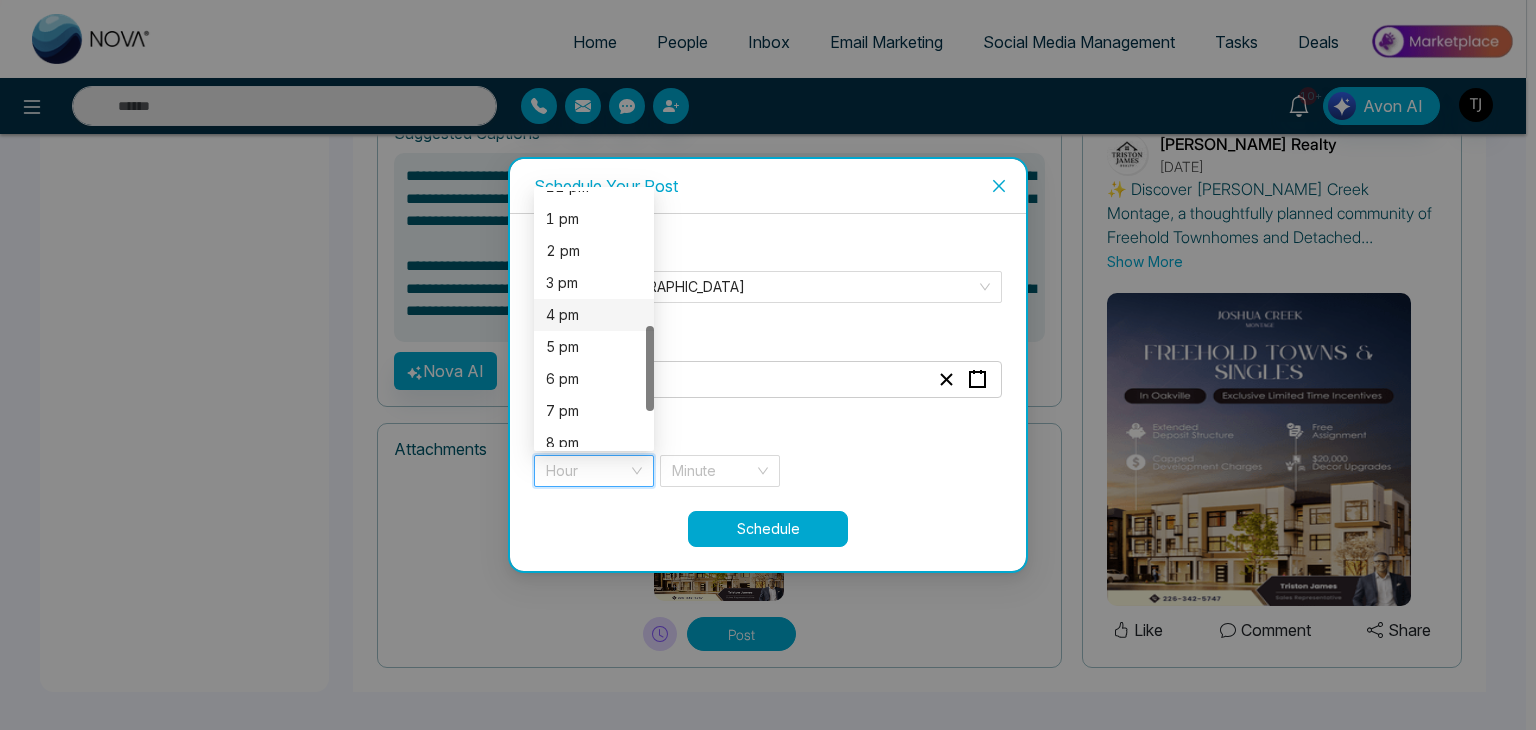 click on "4 pm" at bounding box center (594, 315) 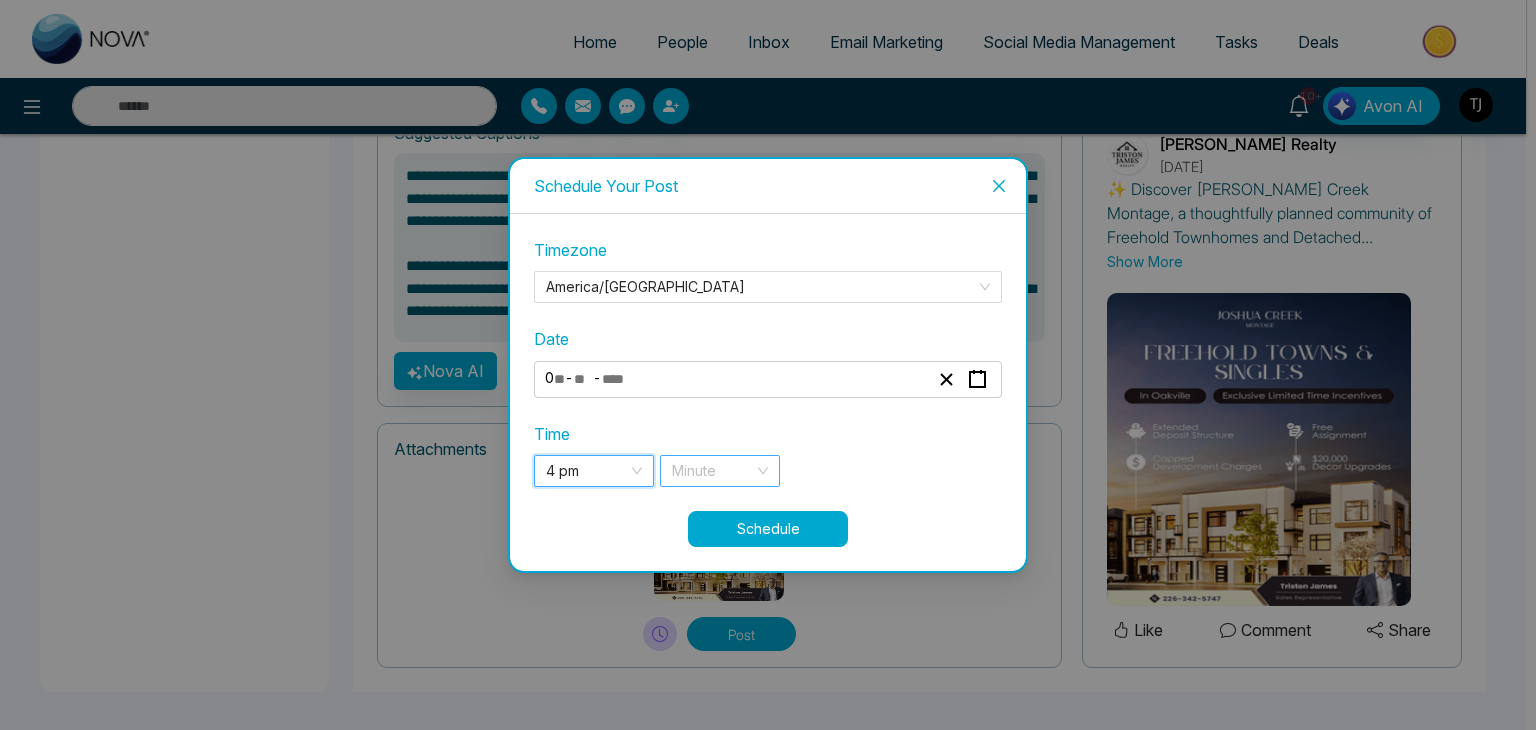 click at bounding box center [713, 471] 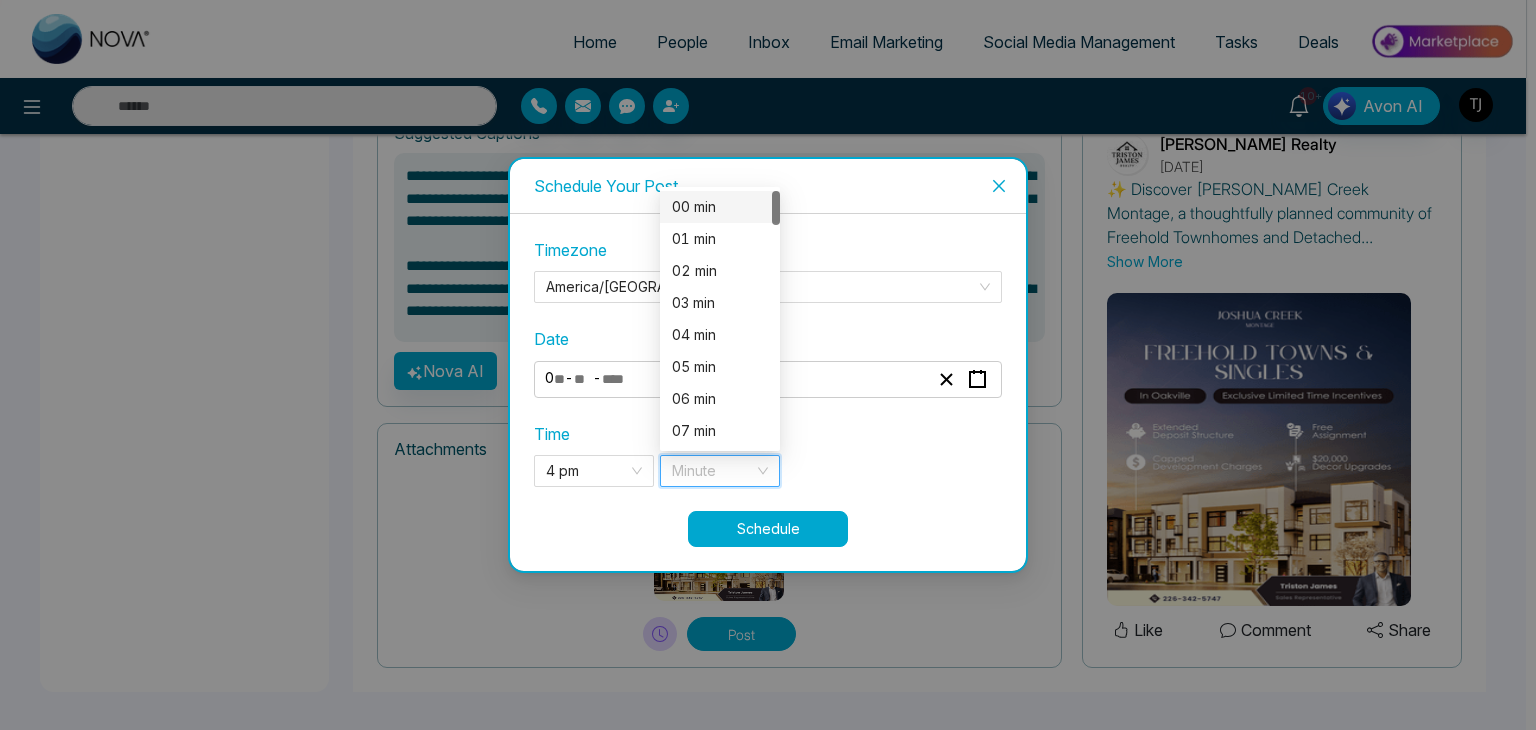 click on "00 min" at bounding box center [720, 207] 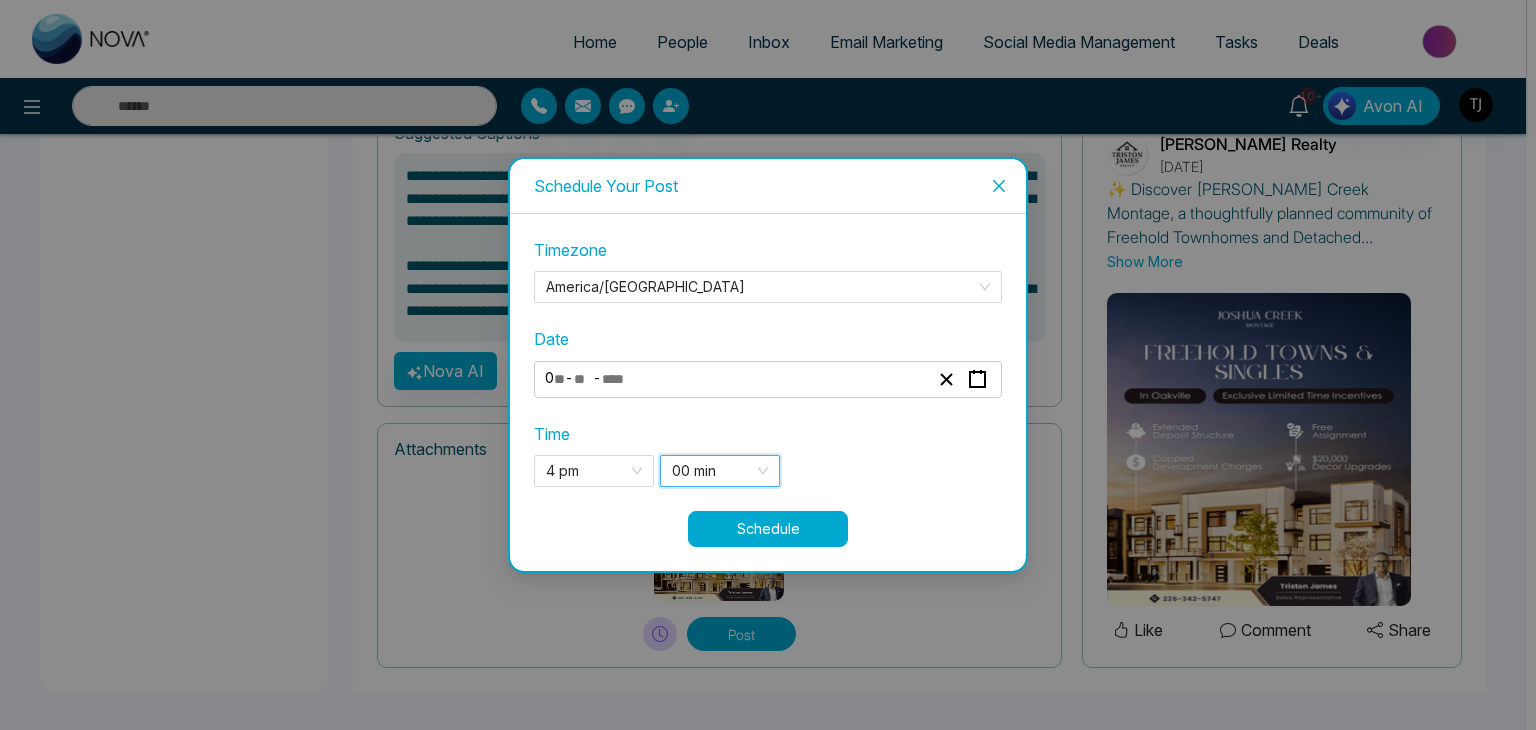 click on "Schedule" at bounding box center (768, 529) 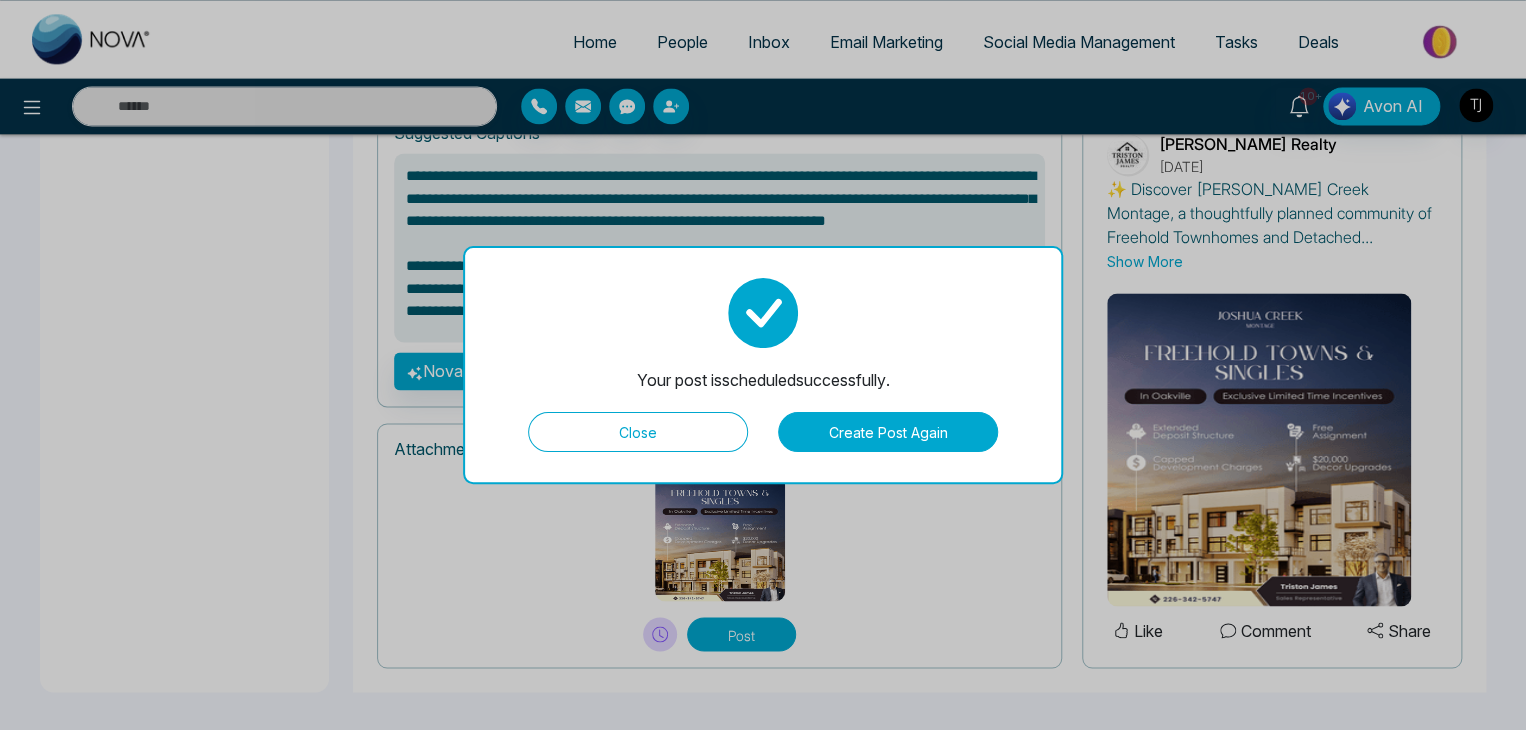 click on "Close" at bounding box center [638, 432] 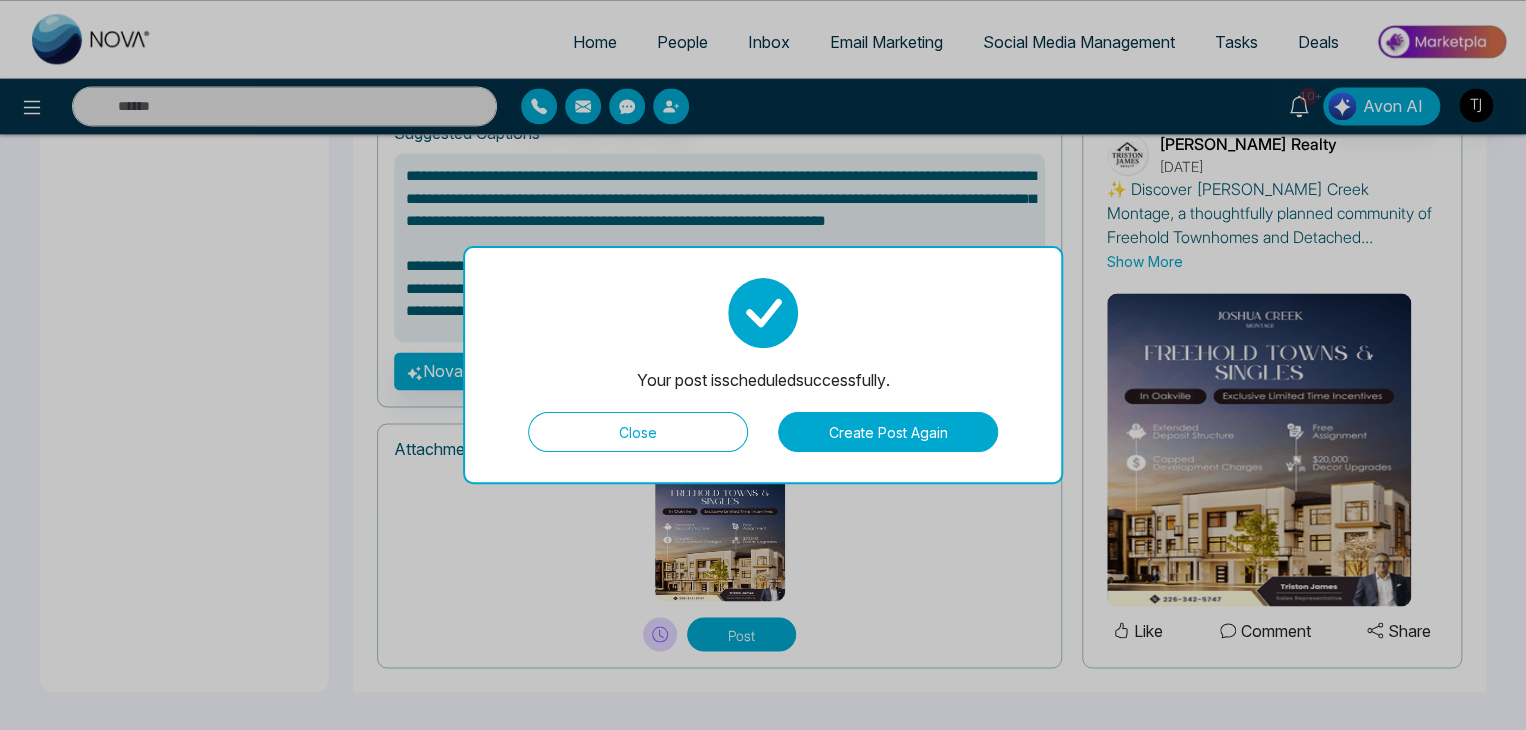 type on "**********" 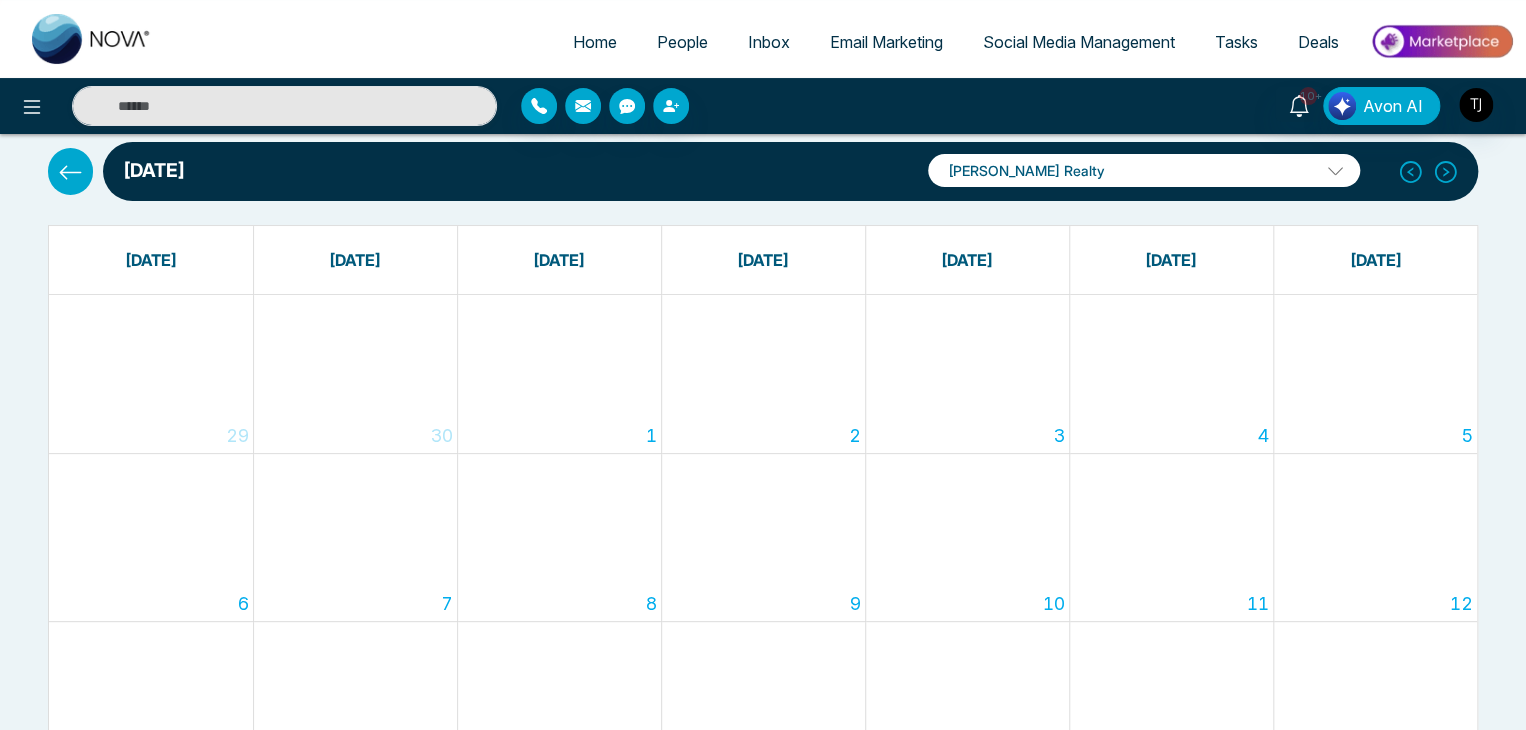 scroll, scrollTop: 0, scrollLeft: 0, axis: both 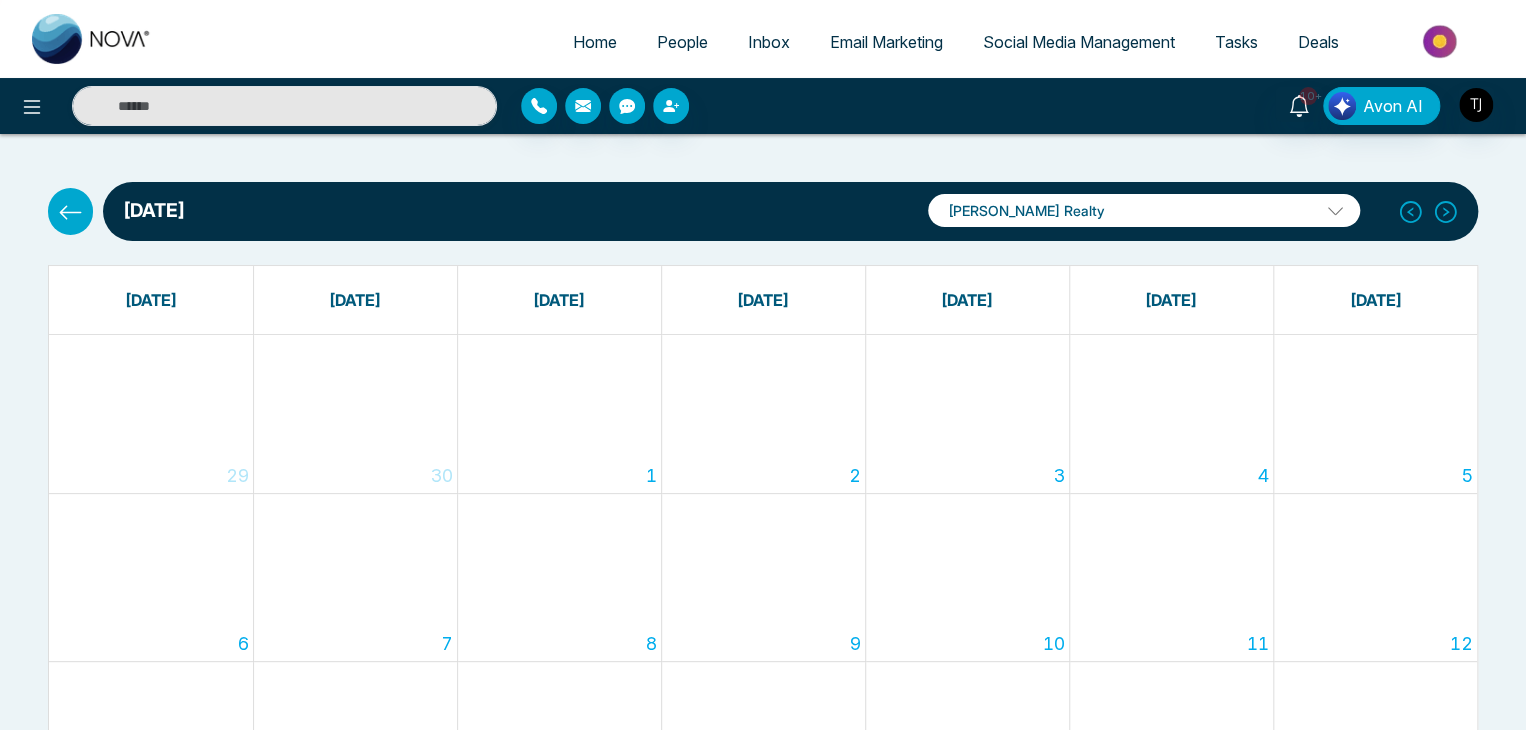 click 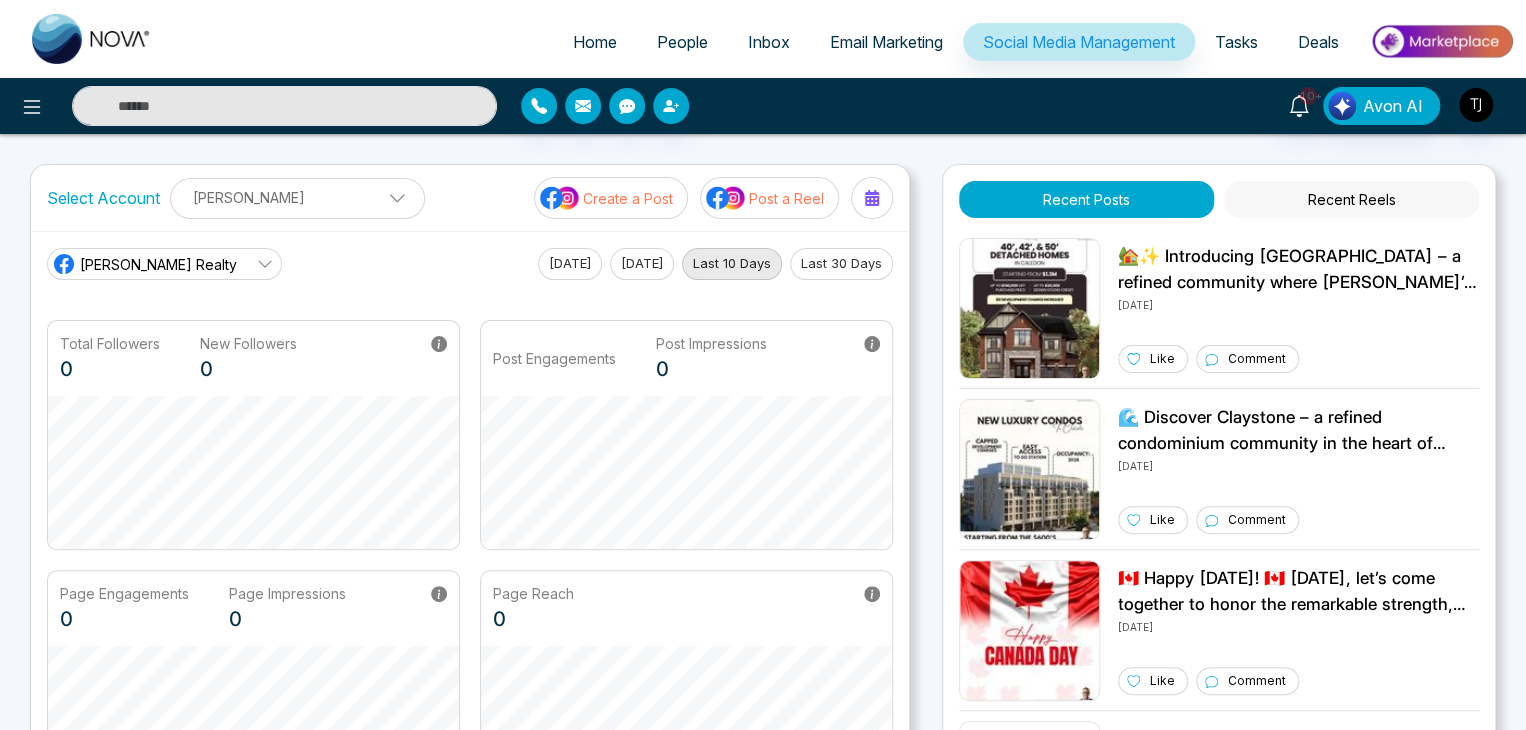 click on "Last 30 Days" at bounding box center (841, 264) 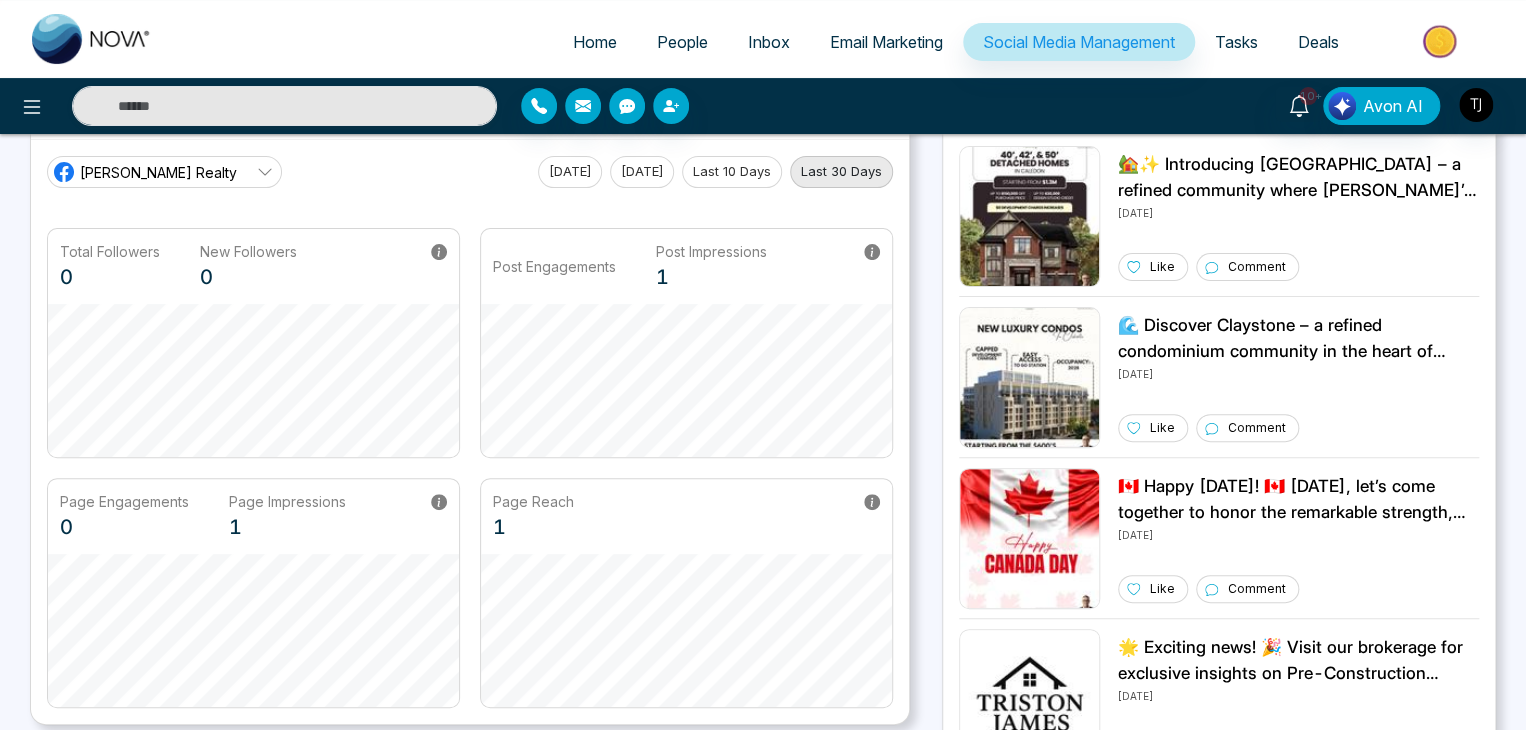 scroll, scrollTop: 0, scrollLeft: 0, axis: both 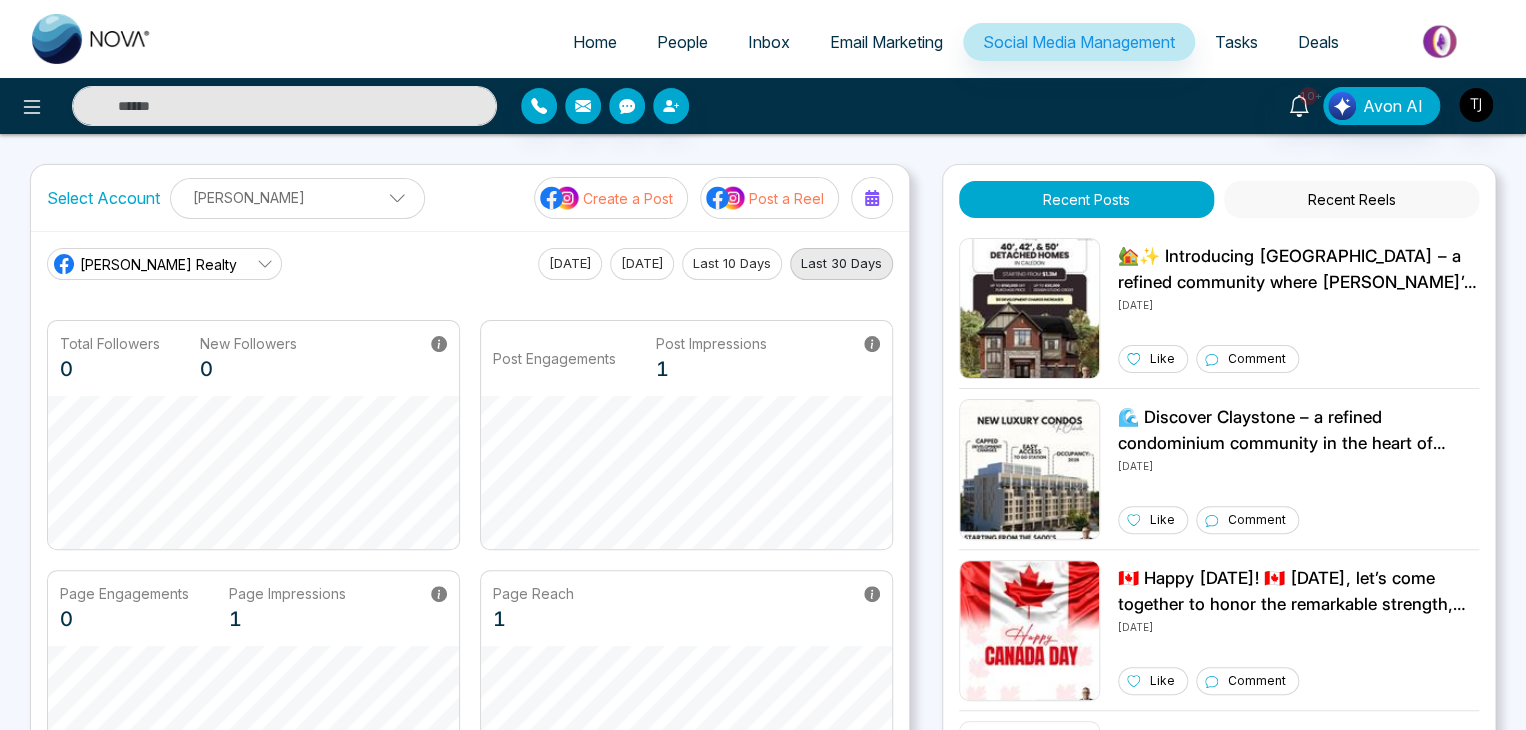 click on "Post a Reel" at bounding box center (786, 198) 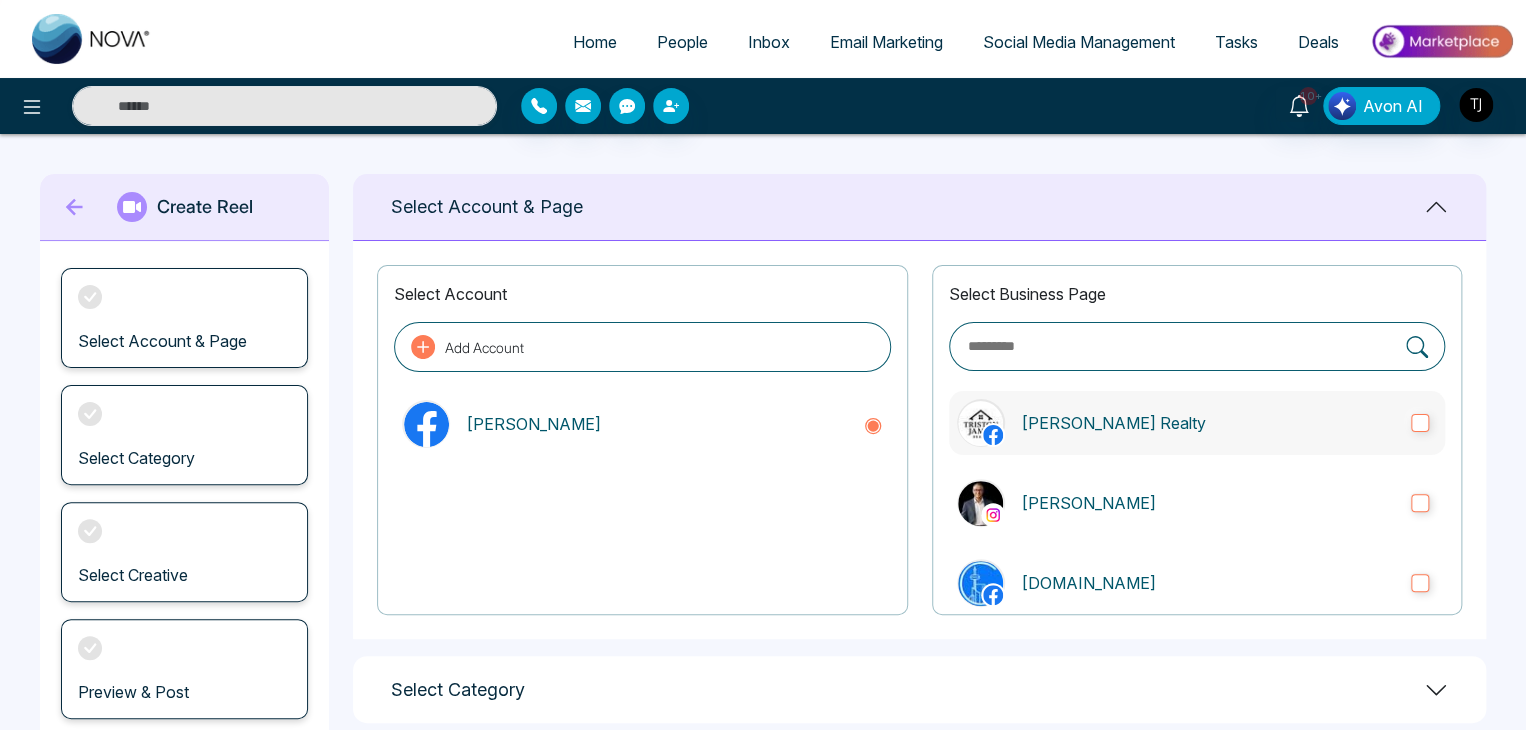 click on "[PERSON_NAME] Realty" at bounding box center [1197, 423] 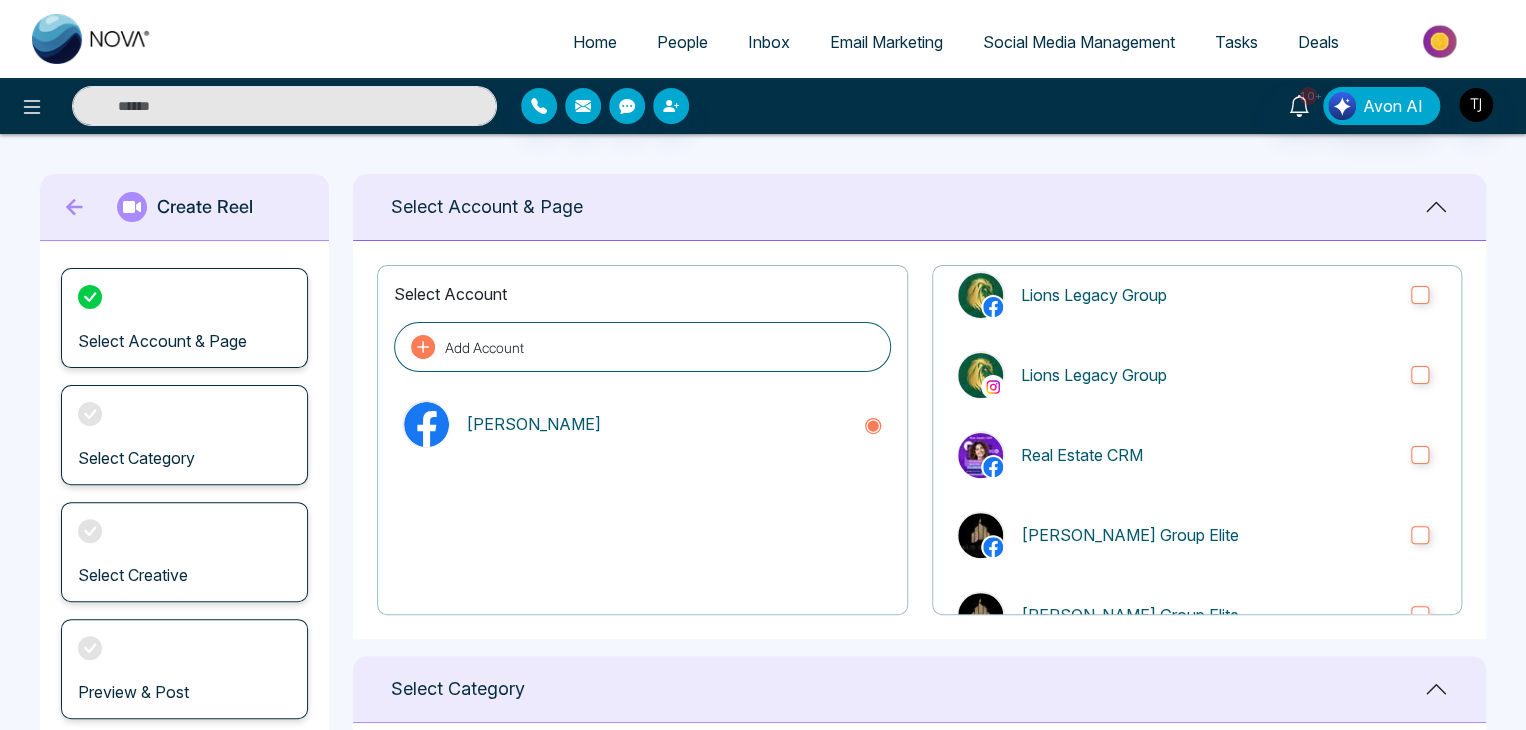 scroll, scrollTop: 692, scrollLeft: 0, axis: vertical 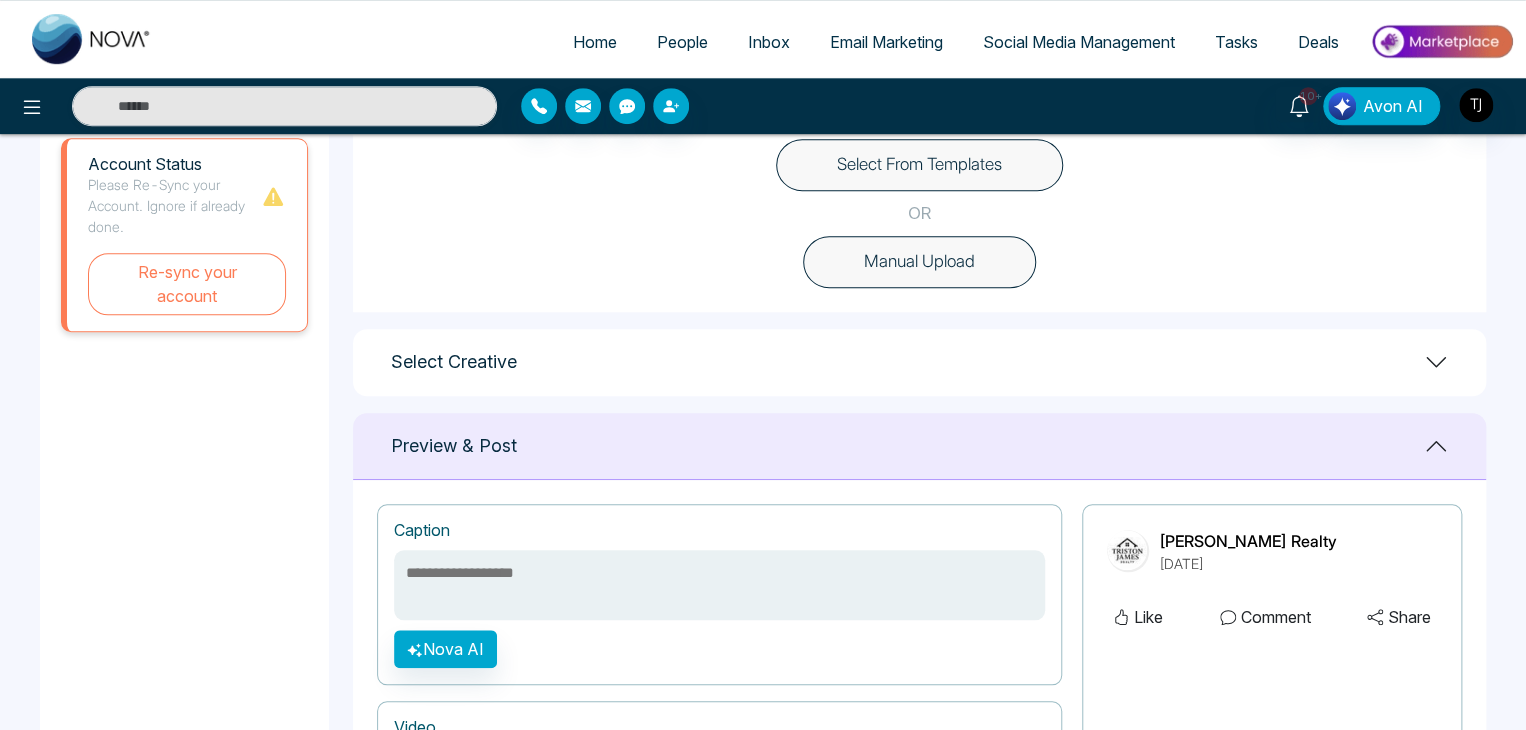 click on "Manual Upload" at bounding box center (919, 262) 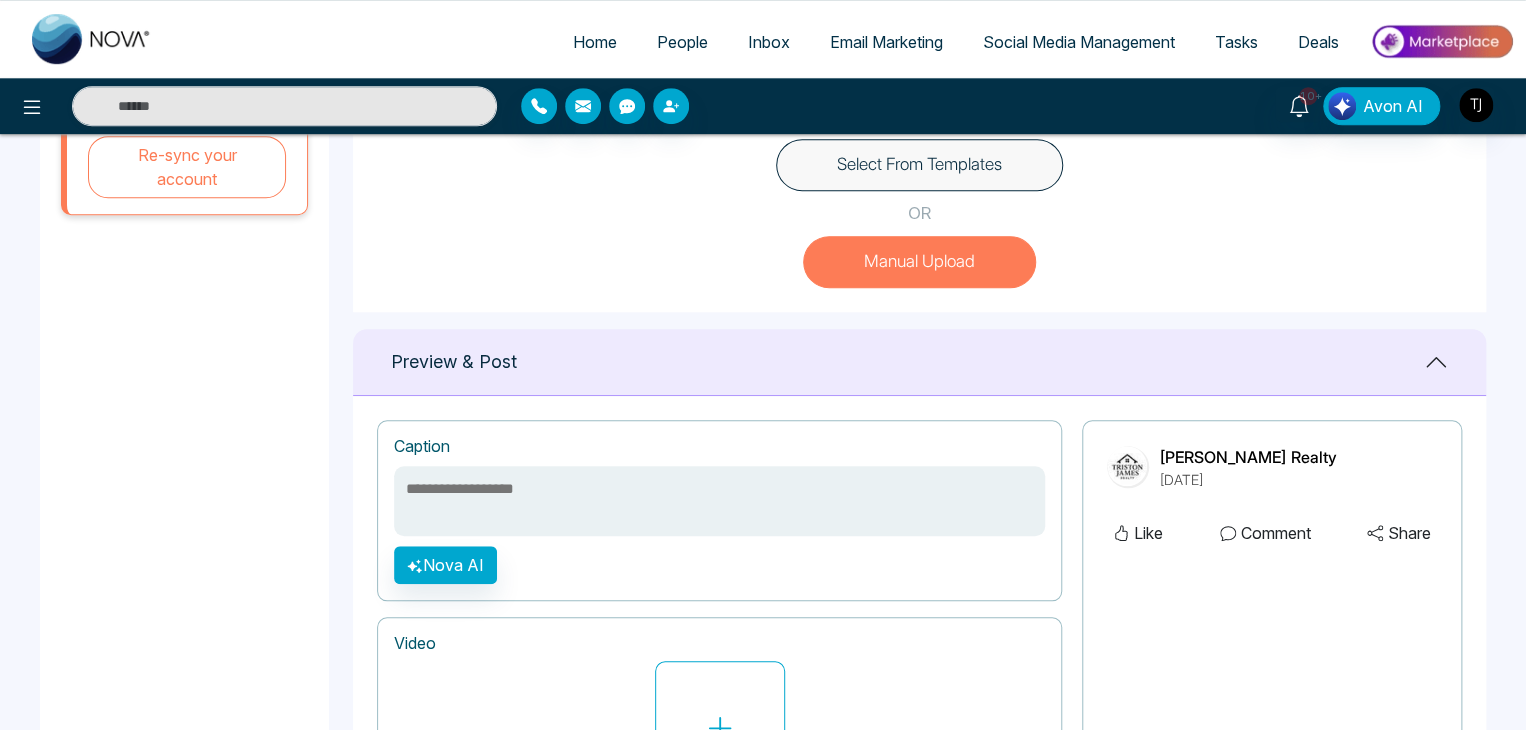 scroll, scrollTop: 491, scrollLeft: 0, axis: vertical 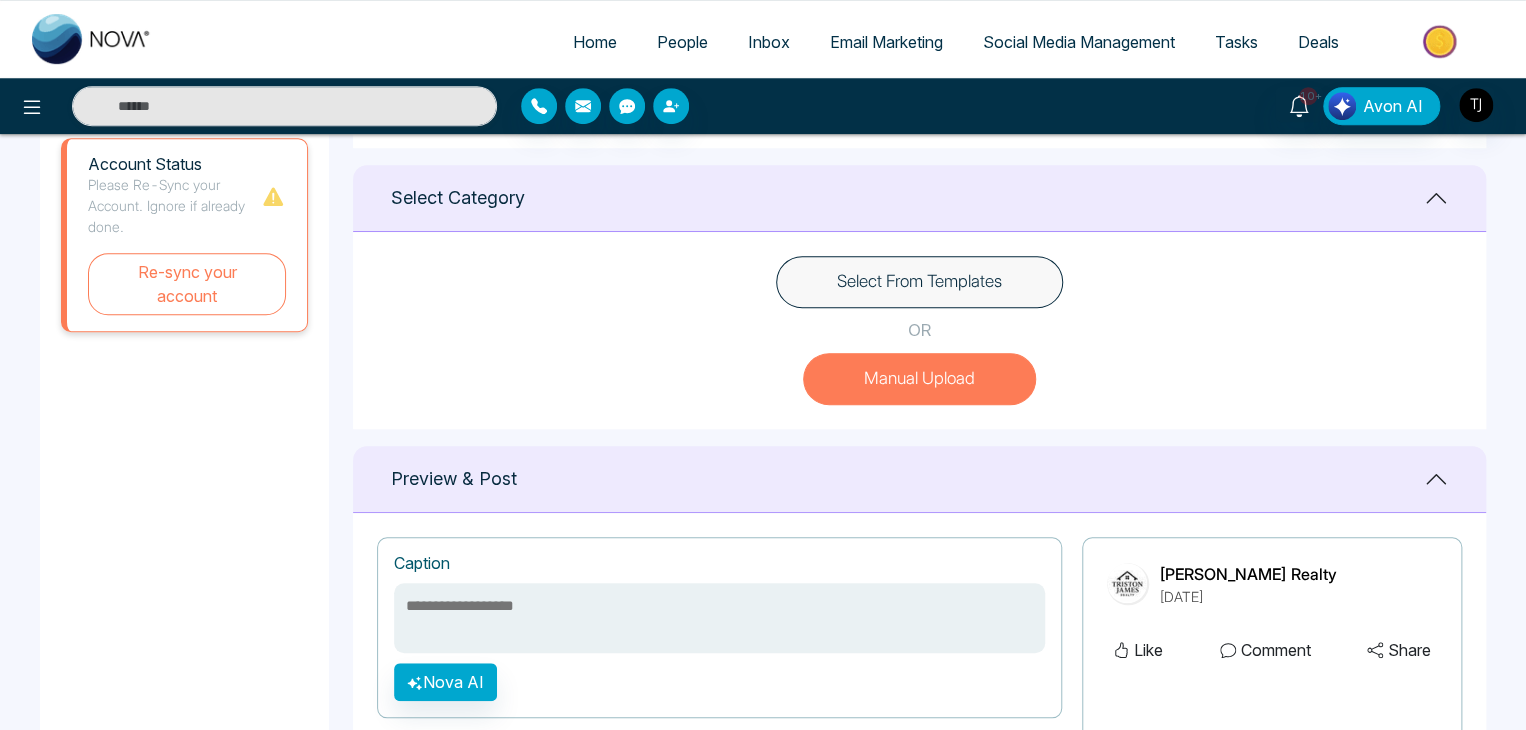 click on "Manual Upload" at bounding box center (919, 379) 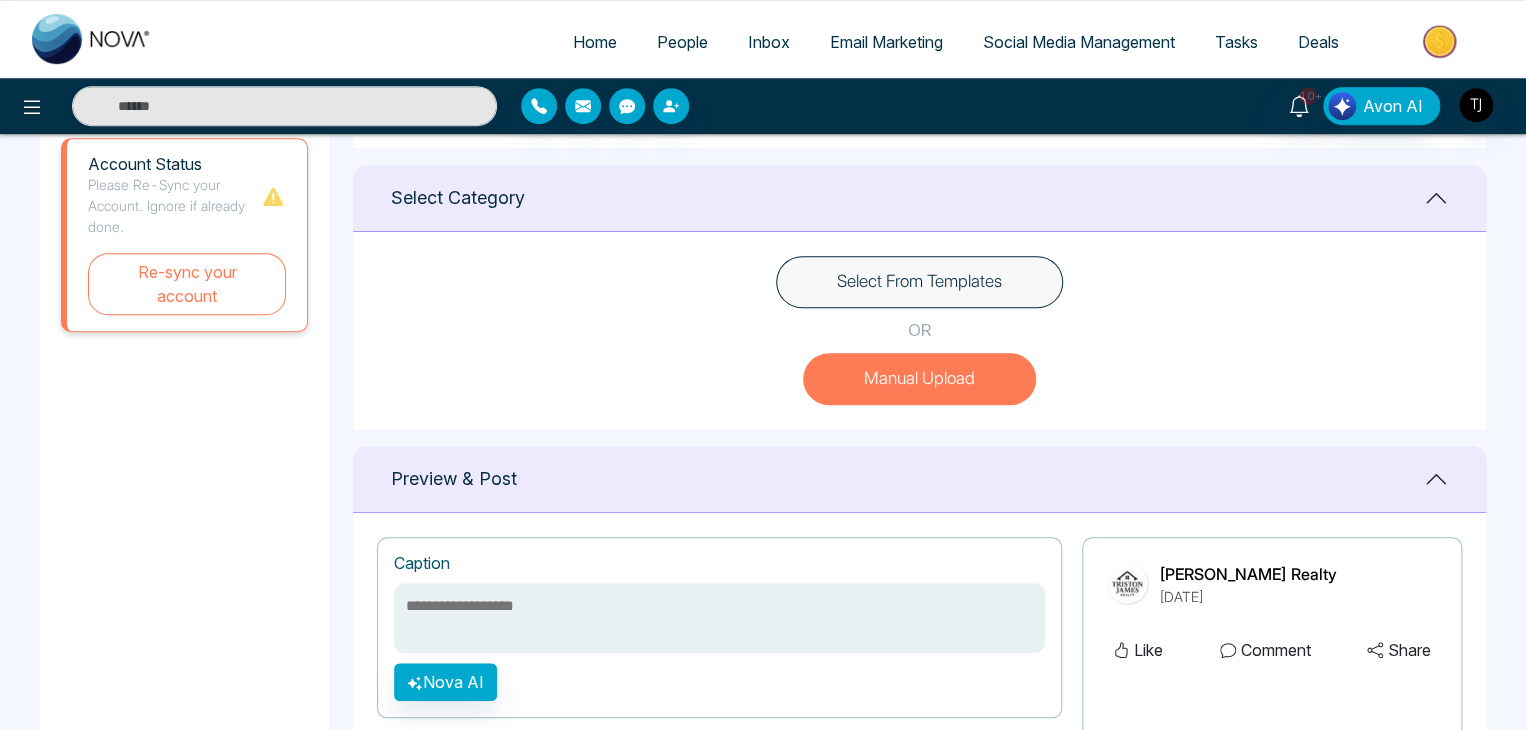 click on "Manual Upload" at bounding box center (919, 379) 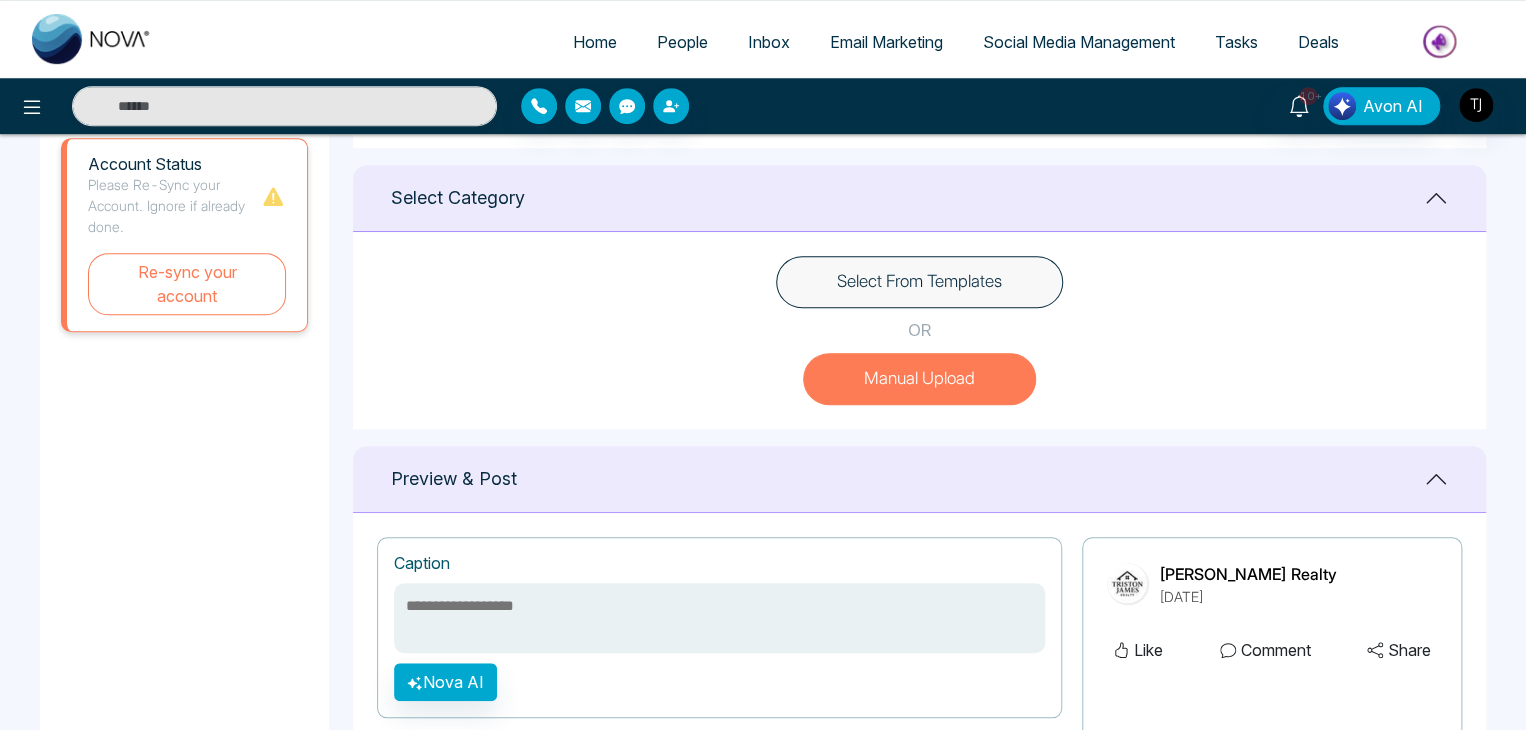 scroll, scrollTop: 802, scrollLeft: 0, axis: vertical 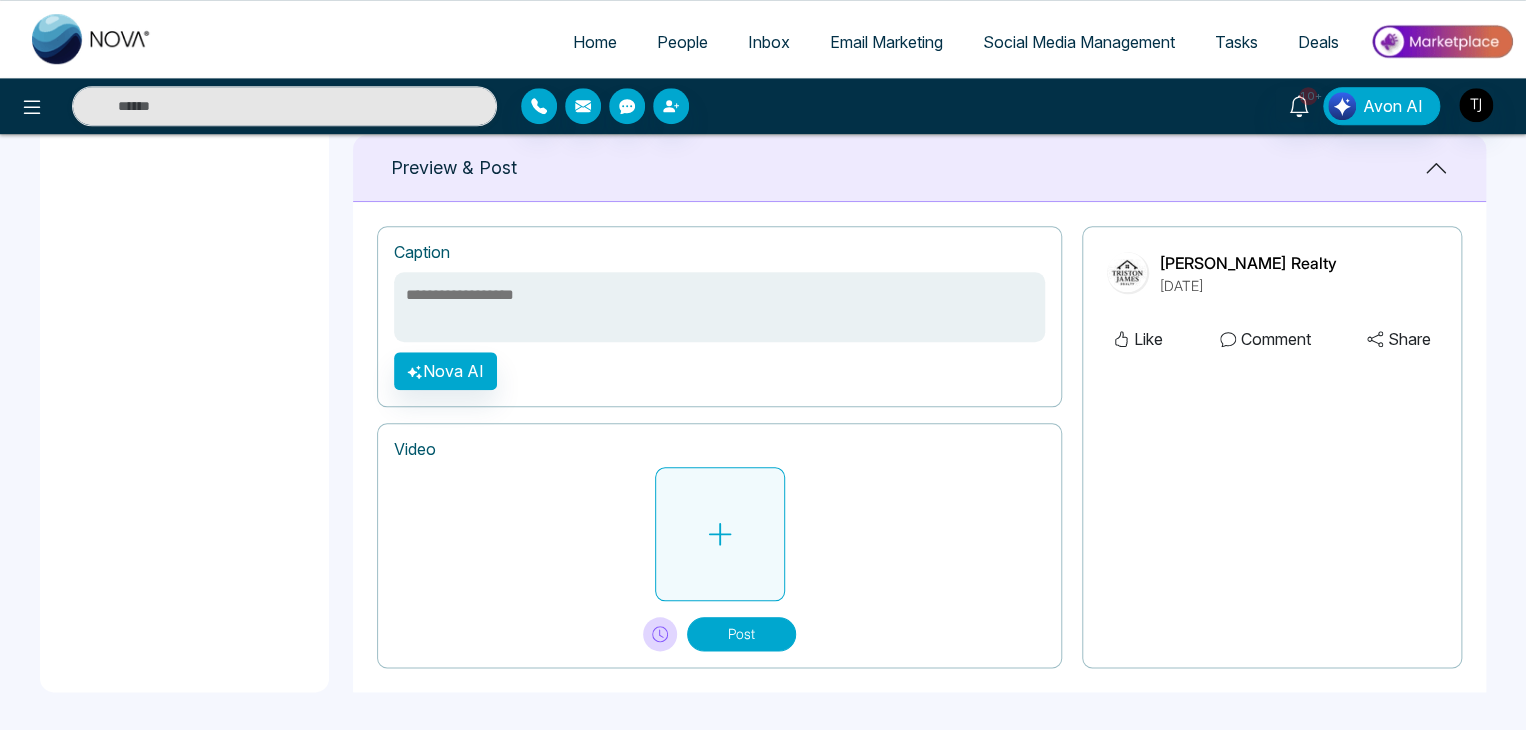 click 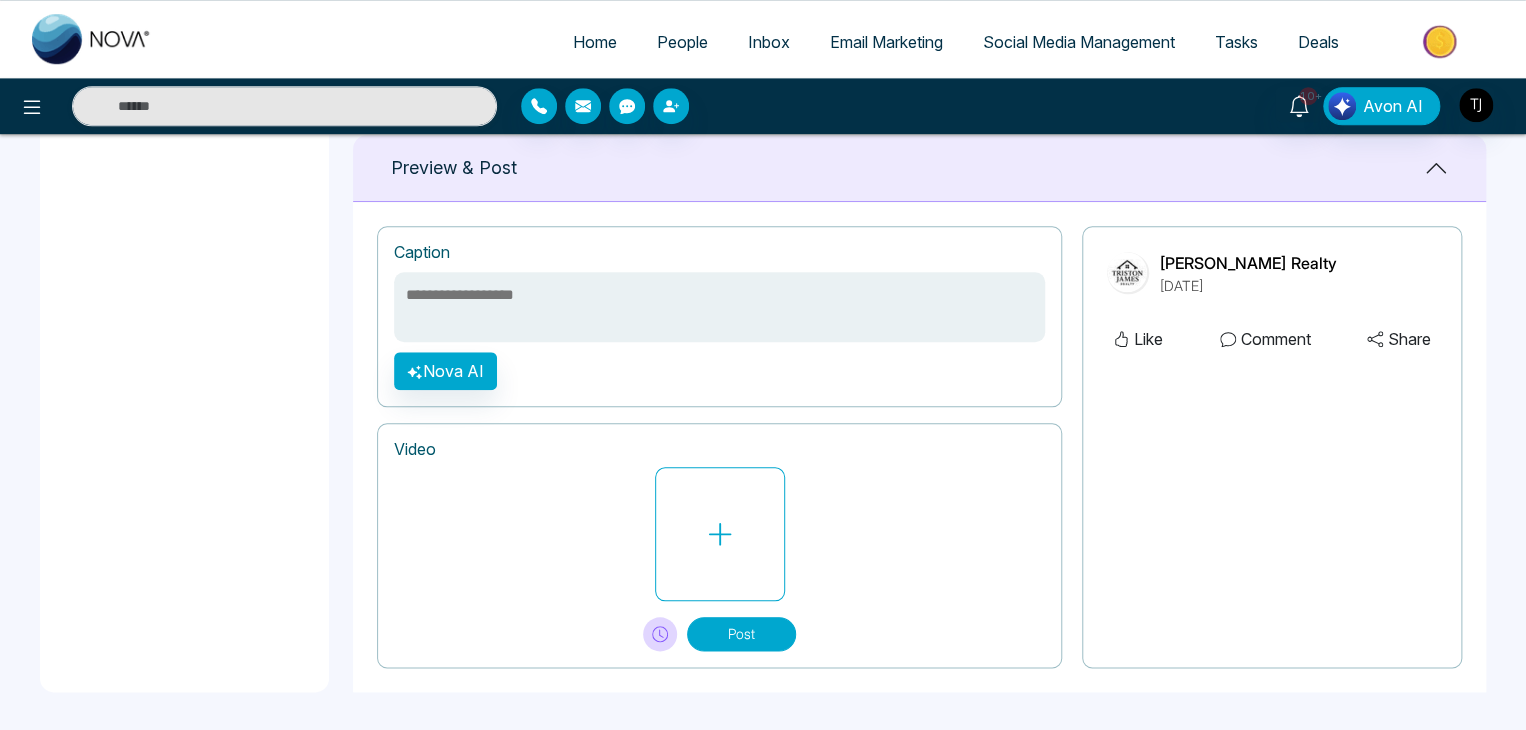 click on "Video" at bounding box center (719, 449) 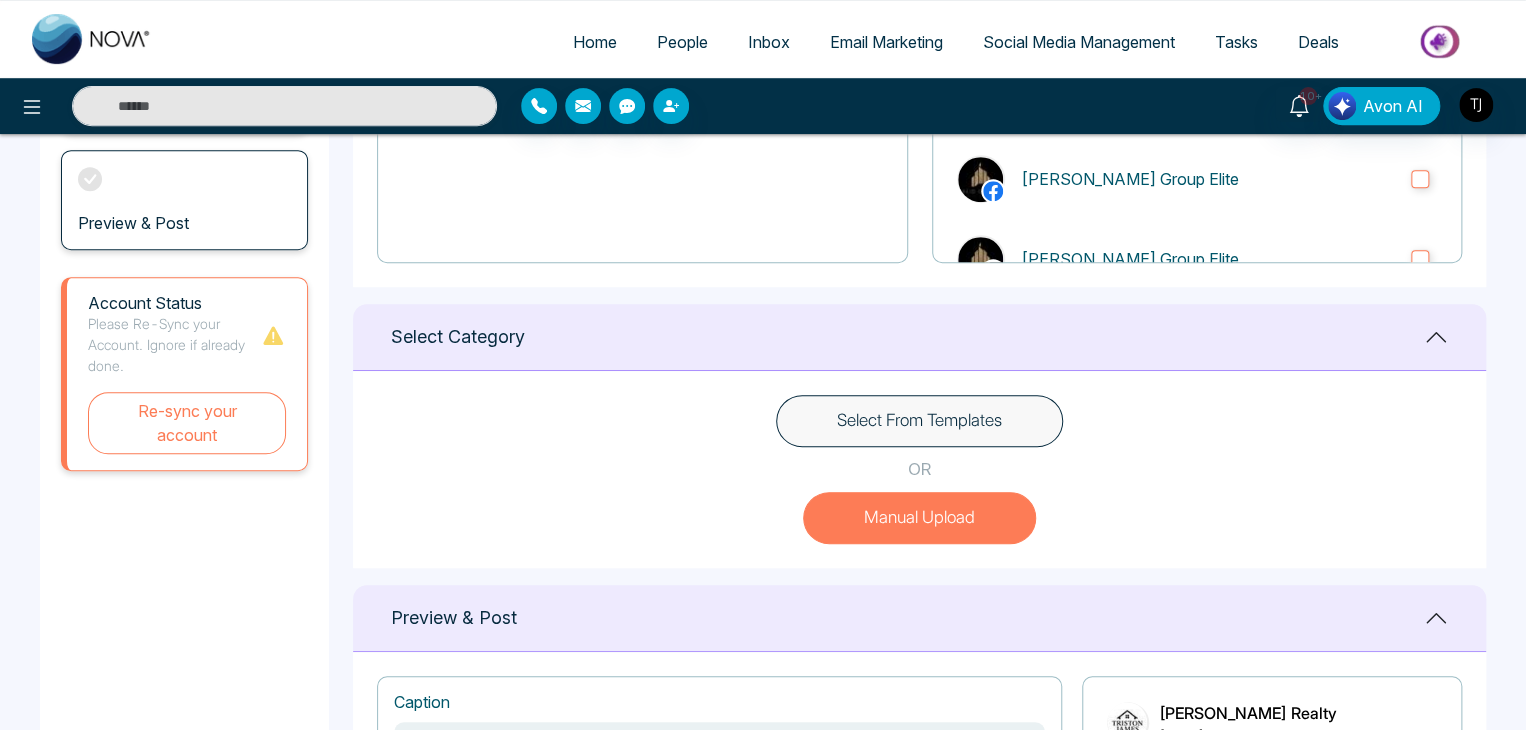 scroll, scrollTop: 351, scrollLeft: 0, axis: vertical 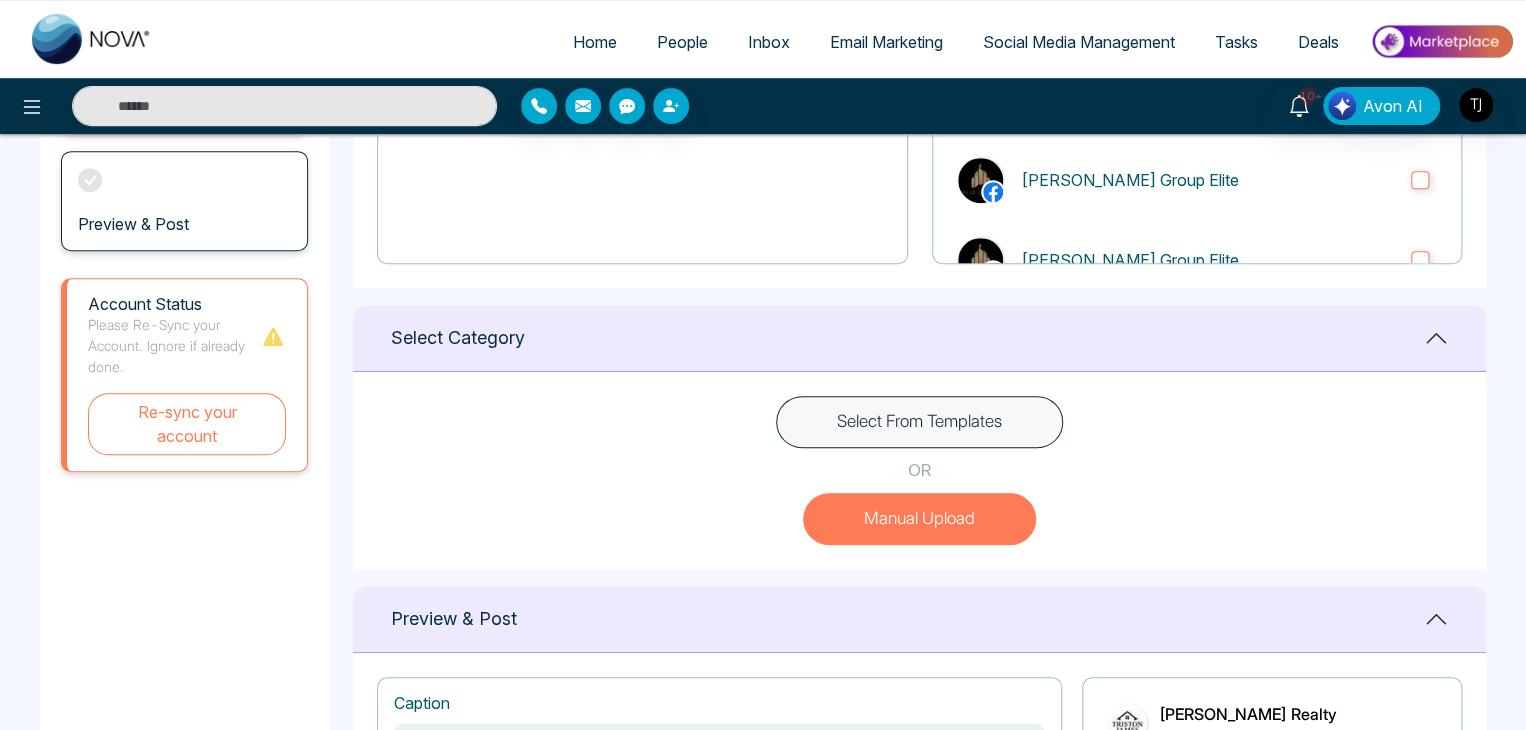 click on "Select From Templates OR Manual Upload" at bounding box center (919, 470) 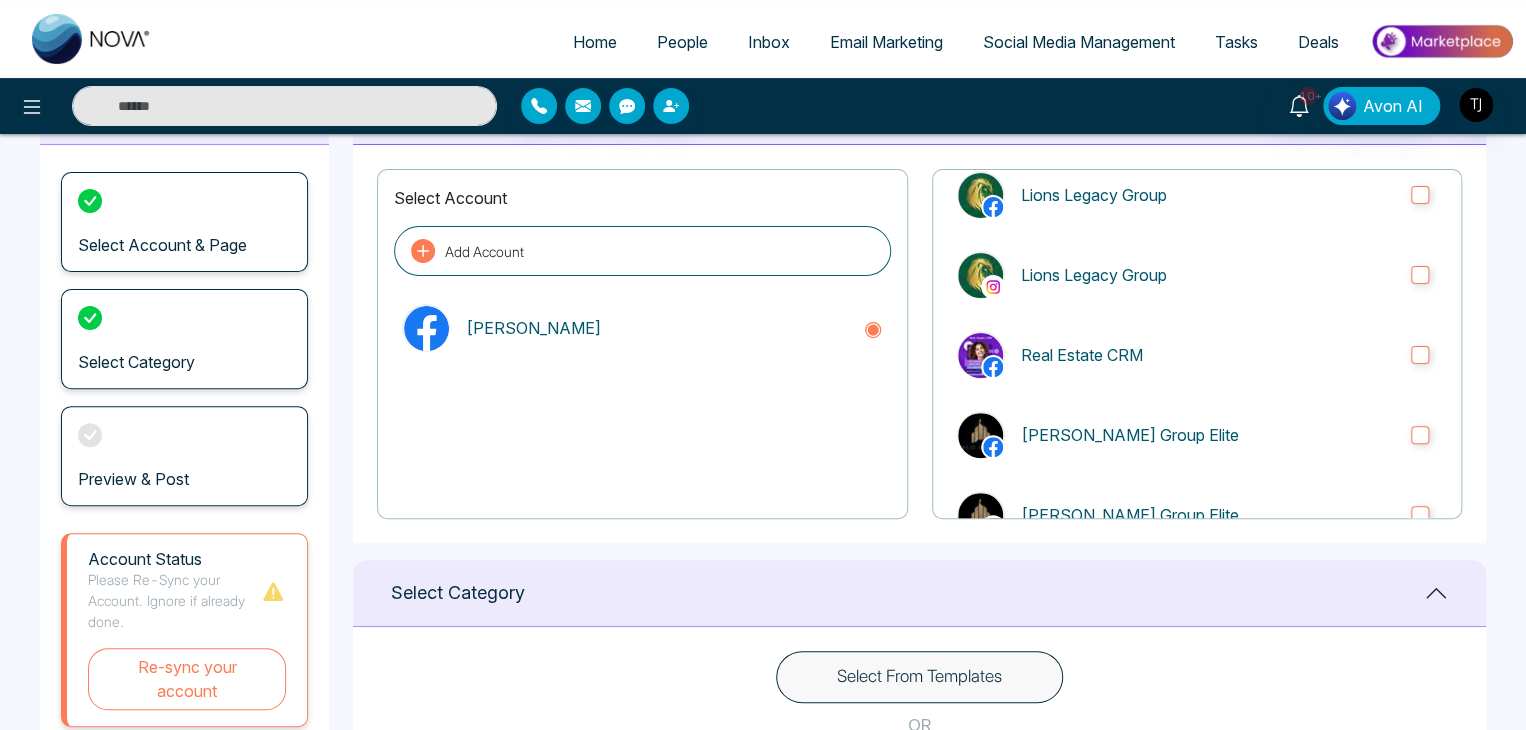 scroll, scrollTop: 90, scrollLeft: 0, axis: vertical 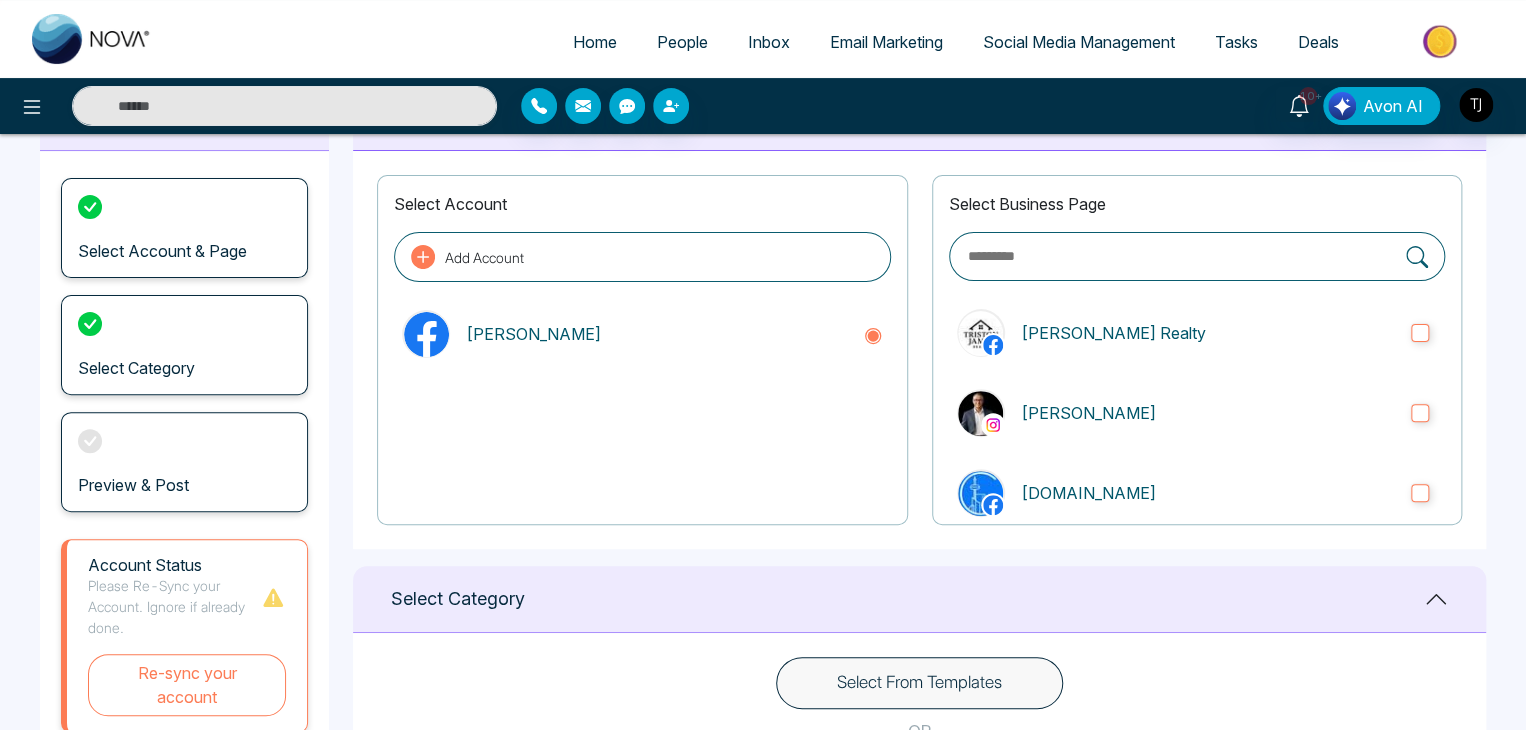 click on "Select Account Add Account [PERSON_NAME] Select Business Page [PERSON_NAME] Realty [PERSON_NAME][DOMAIN_NAME] First Time Home Buyer Edmonton Homes Team Allwin TeamAllwin | GTA & Durham Homes Lions Legacy Group Lions Legacy Group Real Estate CRM  [PERSON_NAME] Group Elite [PERSON_NAME] Group Elite Mortgage Solutions [PERSON_NAME] Real Estate Broker [PERSON_NAME] Real Estate Broker [PERSON_NAME] Realtor [PERSON_NAME] Team [PERSON_NAME] [PERSON_NAME] Home Selling System. [PERSON_NAME] Re/[PERSON_NAME] [PERSON_NAME] [PERSON_NAME] Realtor [PERSON_NAME] [PERSON_NAME] Wellthy Realty Inc. [PERSON_NAME] [PERSON_NAME] [PERSON_NAME] | Realtor MM NOVA Tech  MM Nova Tech [PERSON_NAME] Real Estate [PERSON_NAME] Mortgage Lending Centre Mortgage Lending Centre All You Need To Know About Property Buying/ Selling [PERSON_NAME] [PERSON_NAME] - Realtor [PERSON_NAME]" at bounding box center (919, 350) 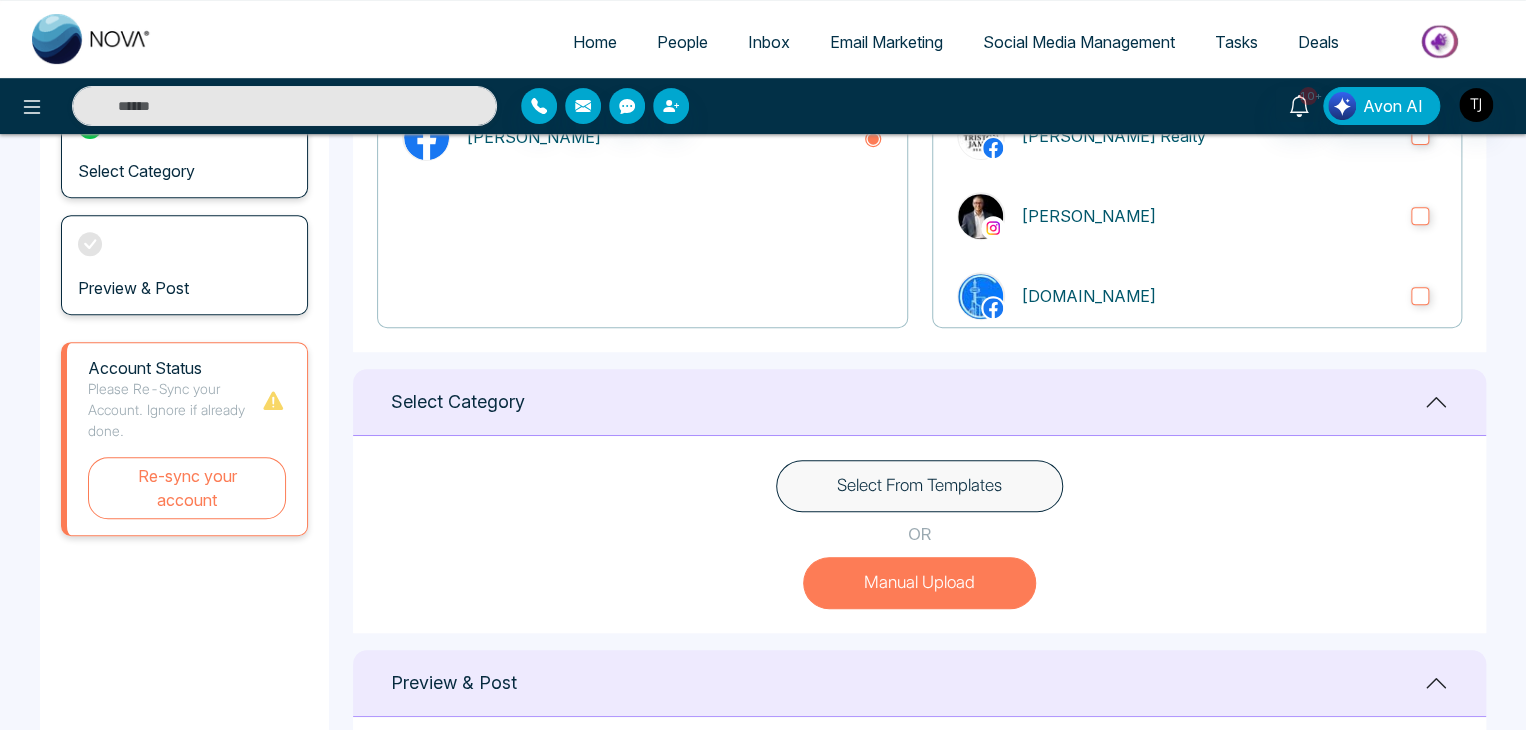 scroll, scrollTop: 286, scrollLeft: 0, axis: vertical 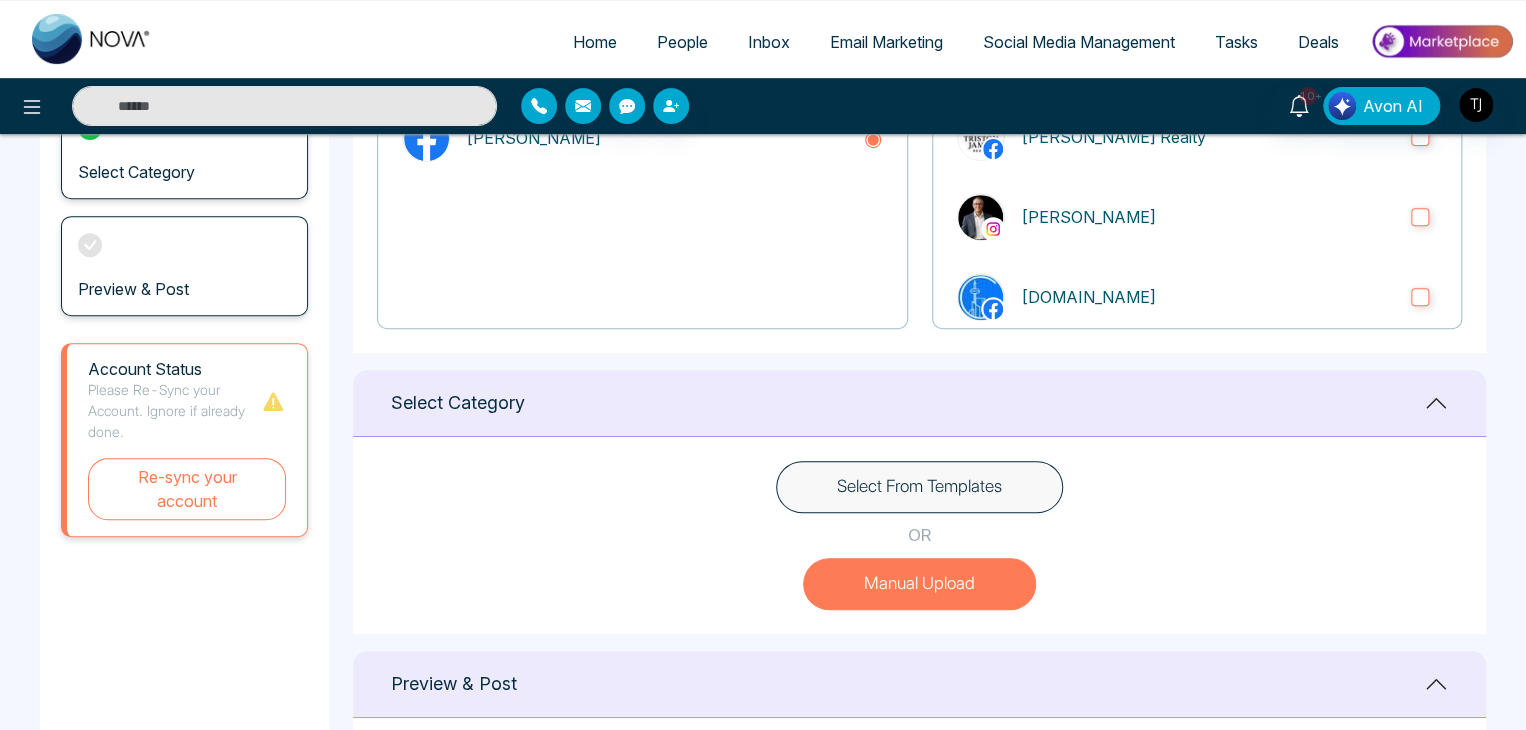 click on "Manual Upload" at bounding box center (919, 584) 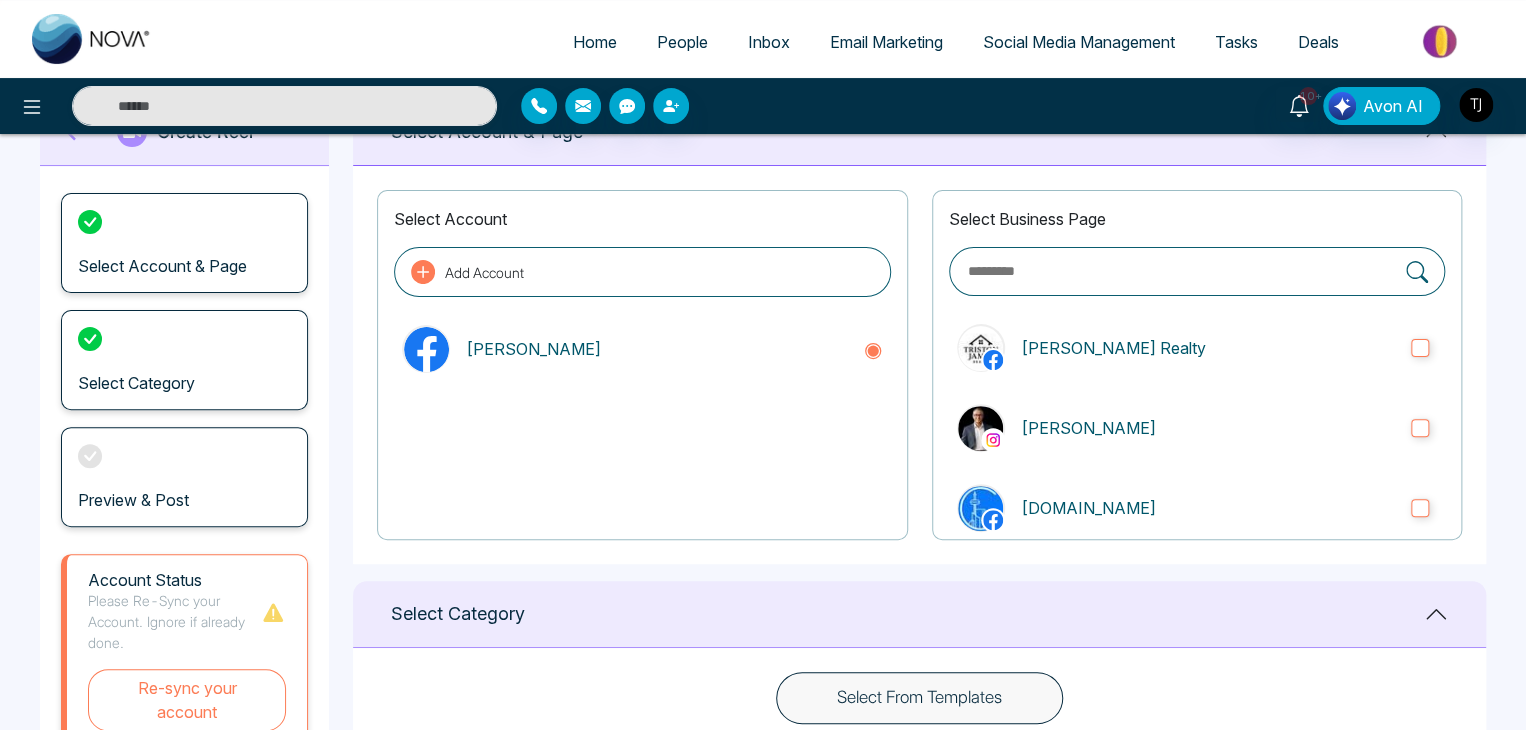scroll, scrollTop: 0, scrollLeft: 0, axis: both 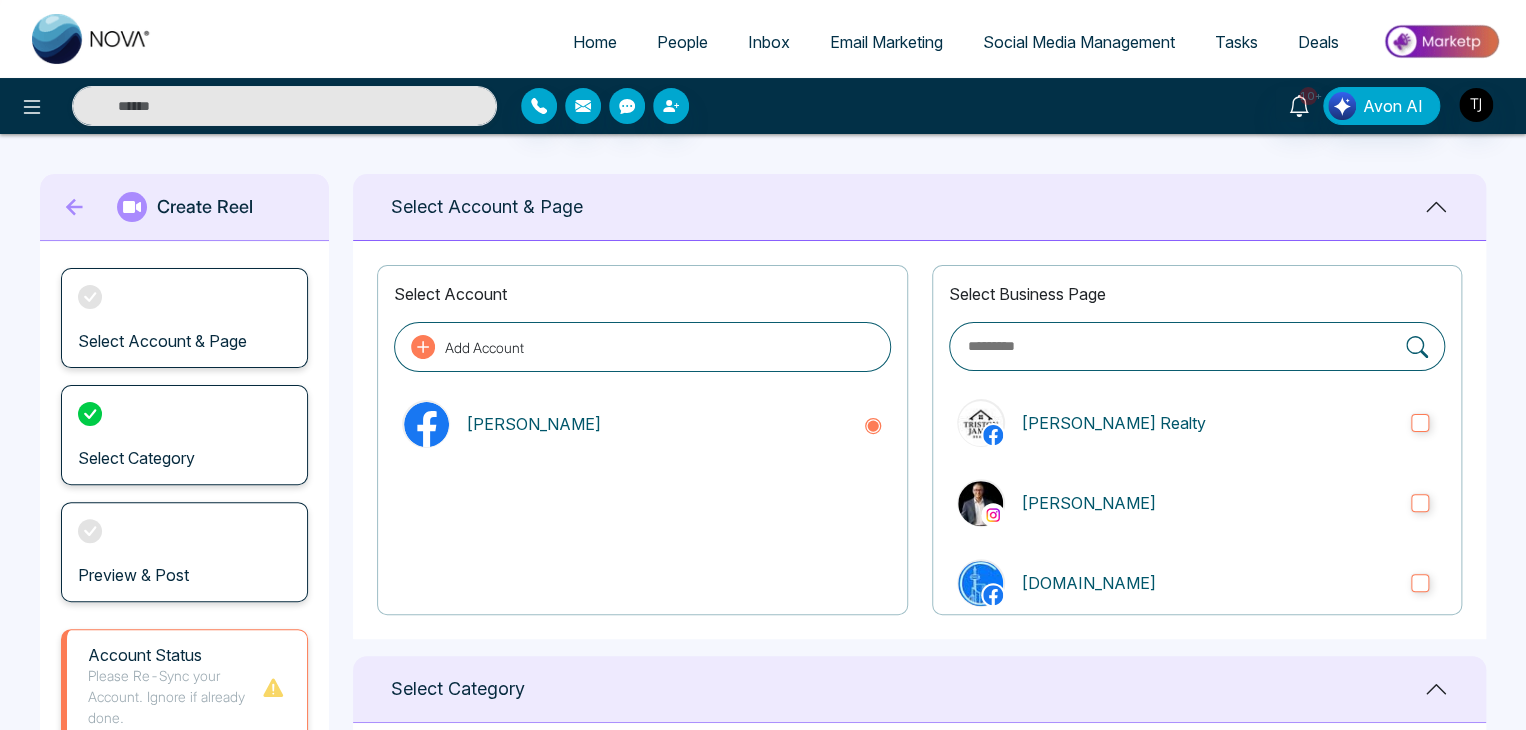 click on "Email Marketing" at bounding box center [886, 42] 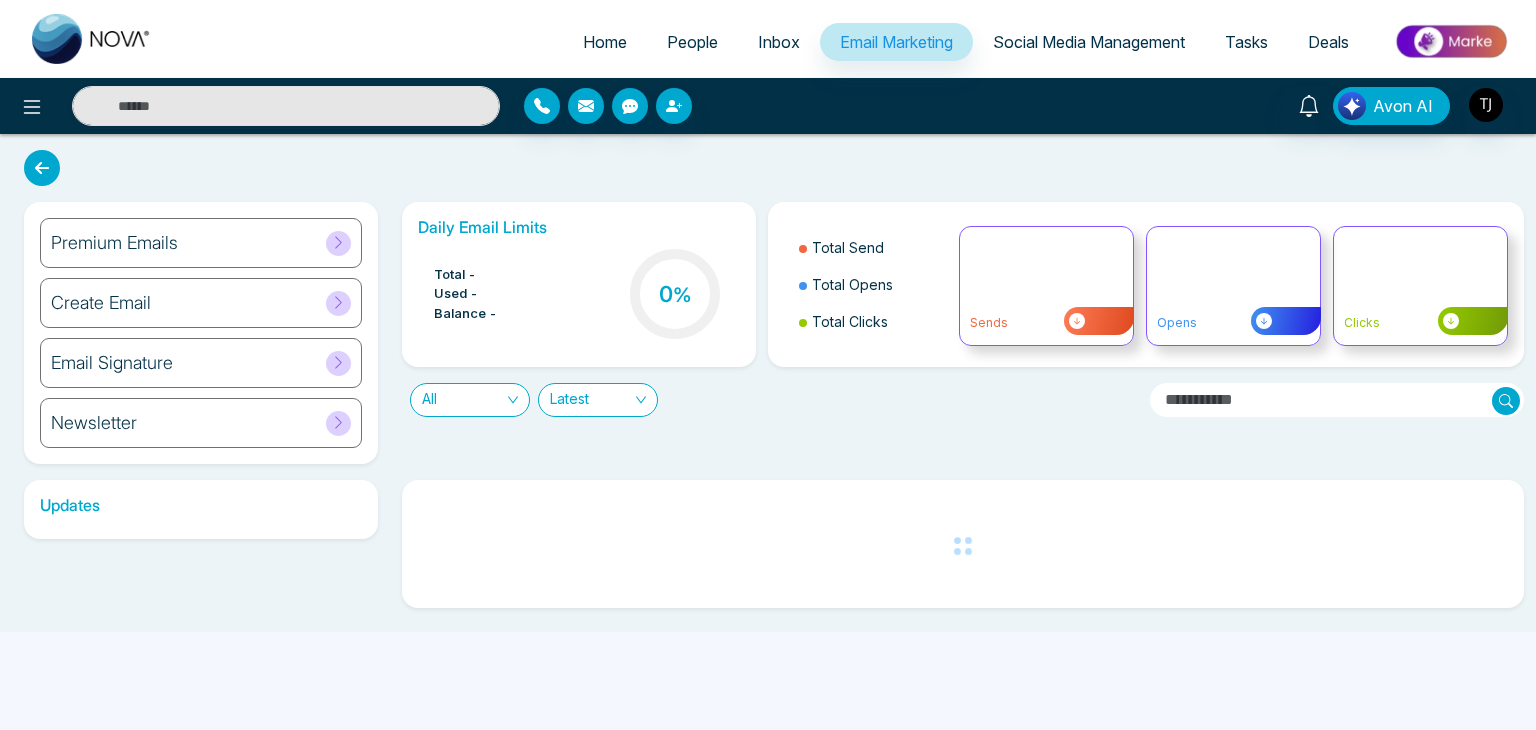 click on "People" at bounding box center (692, 42) 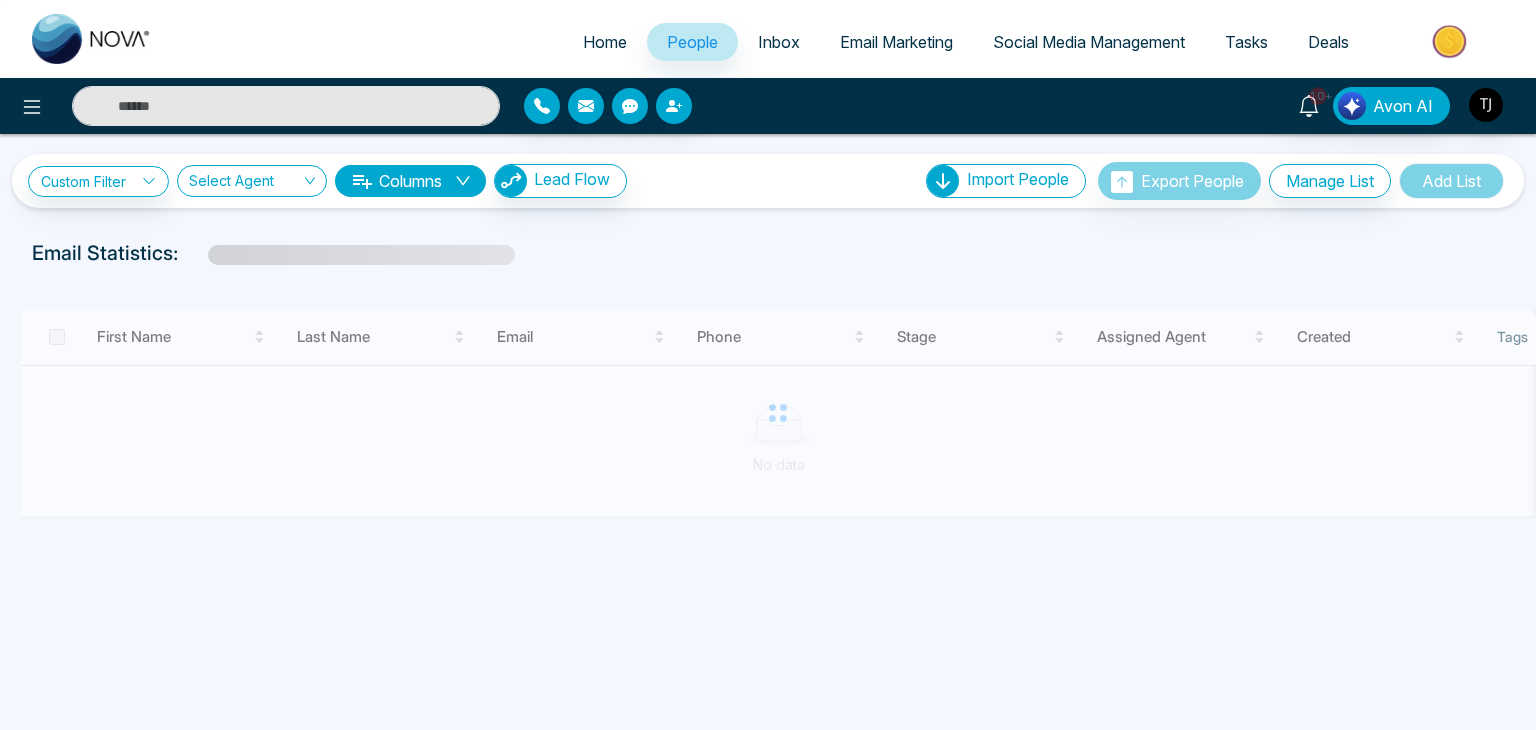 click on "Home" at bounding box center (605, 42) 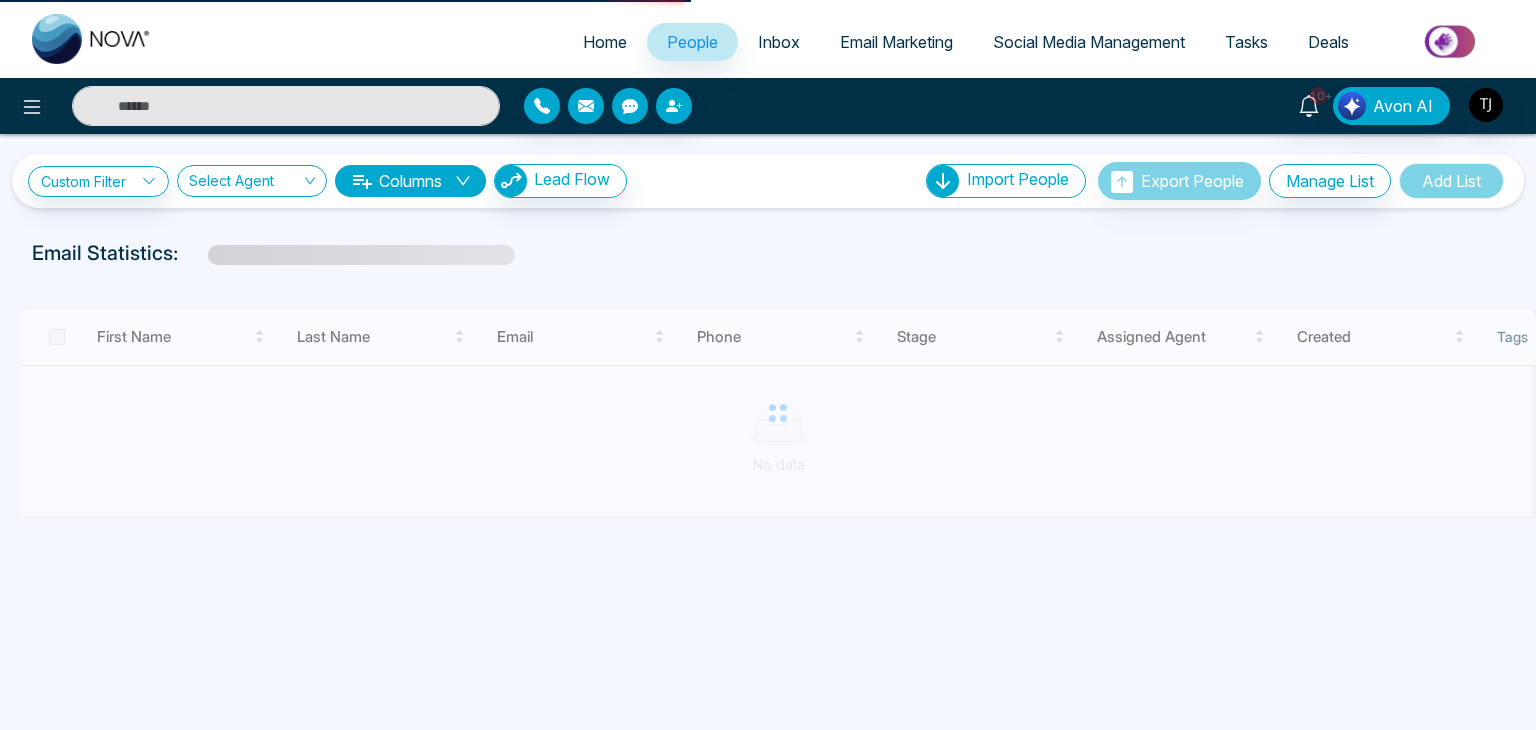 select on "*" 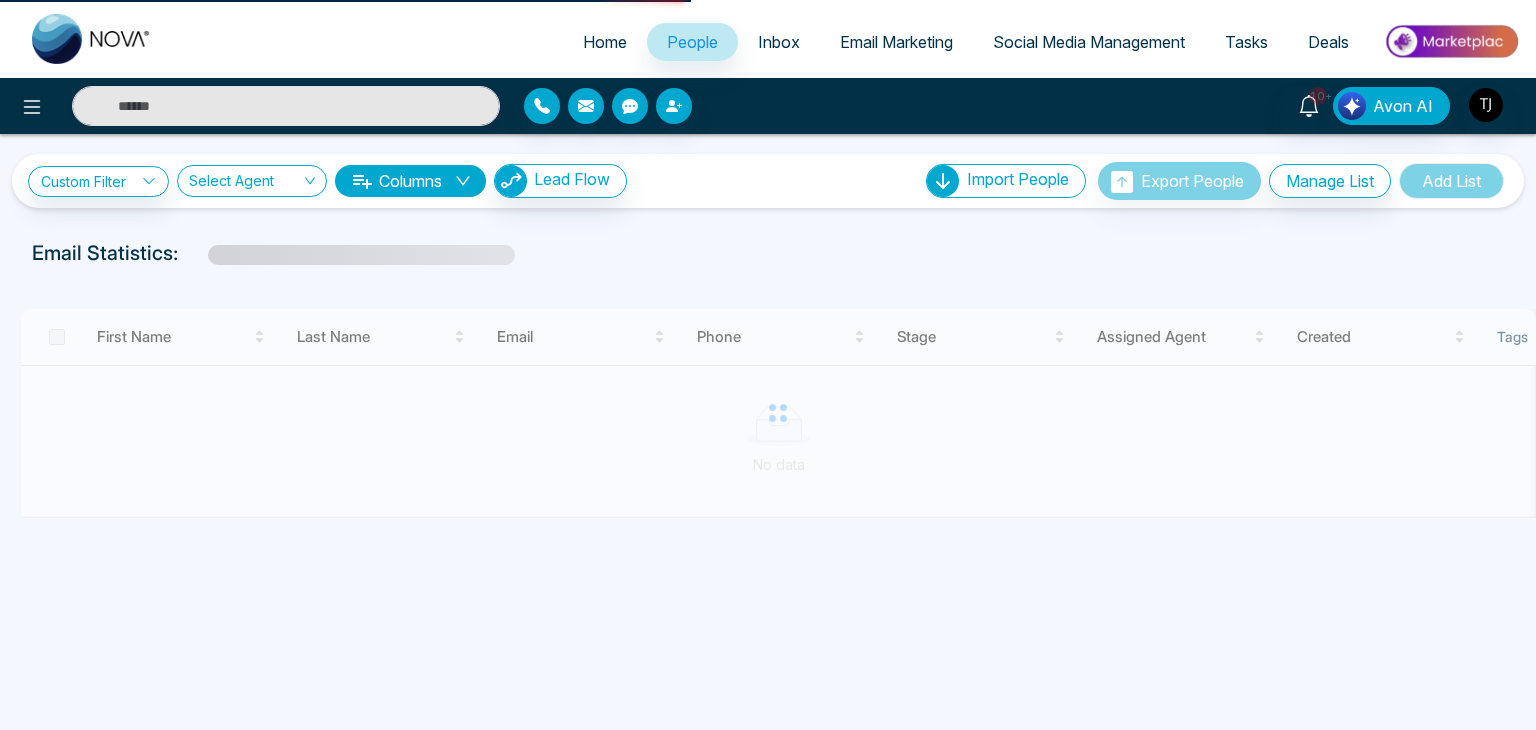 select on "*" 